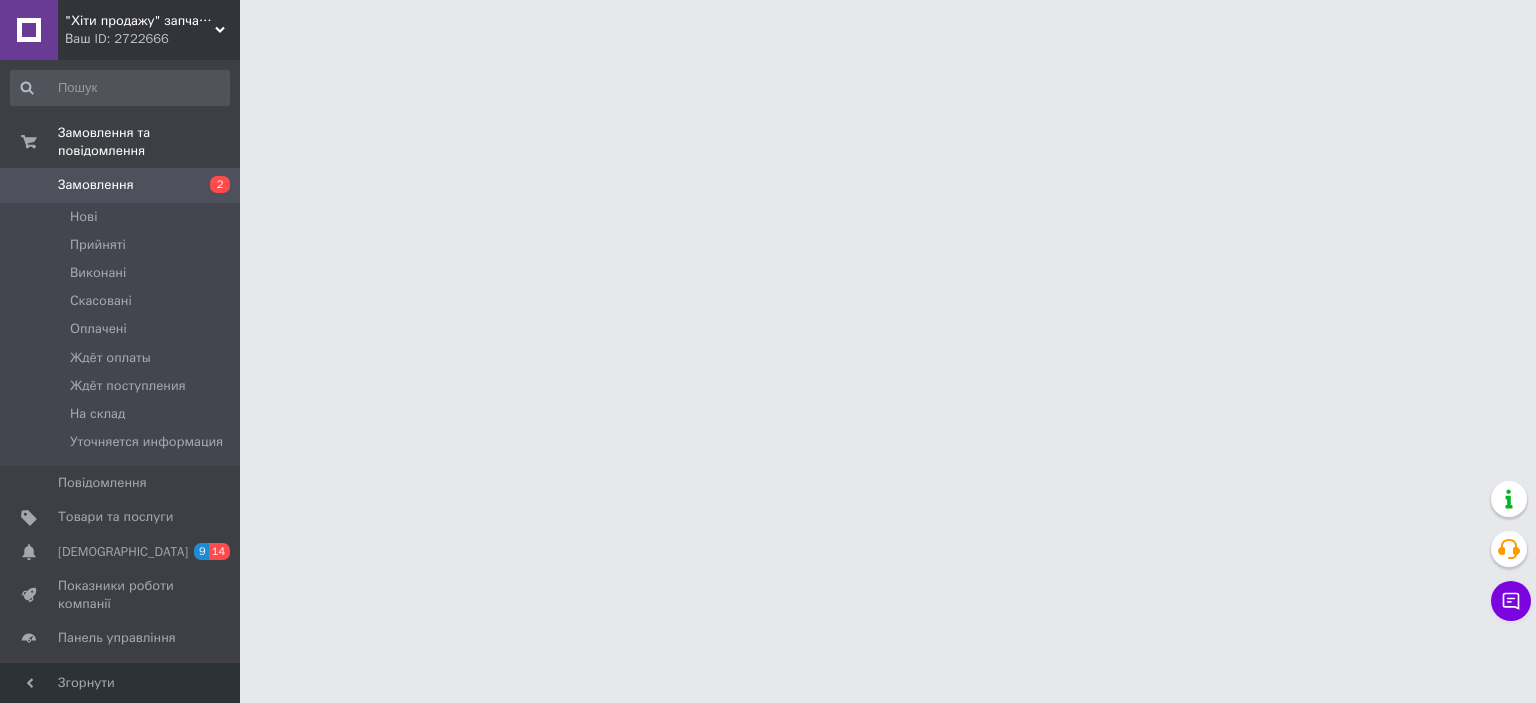 scroll, scrollTop: 0, scrollLeft: 0, axis: both 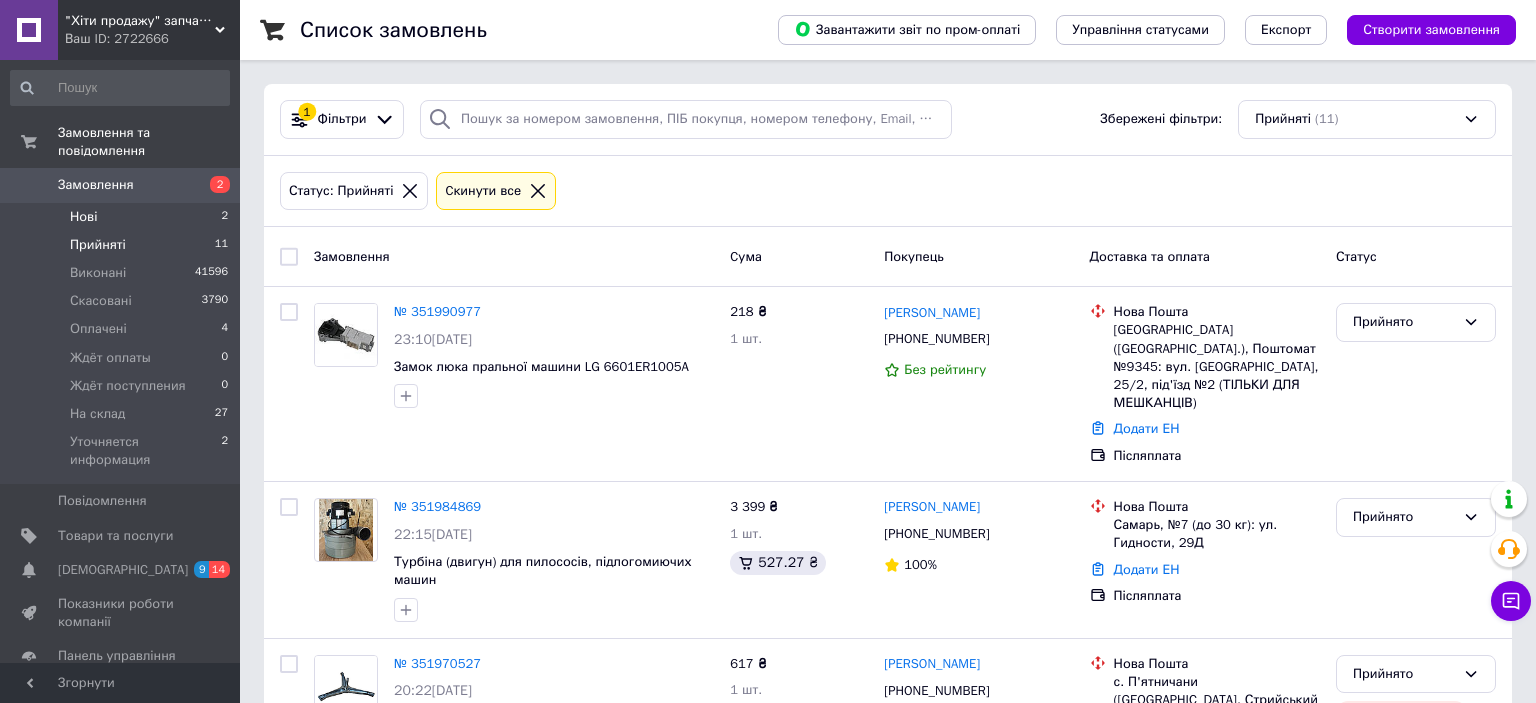 click on "Нові 2" at bounding box center (120, 217) 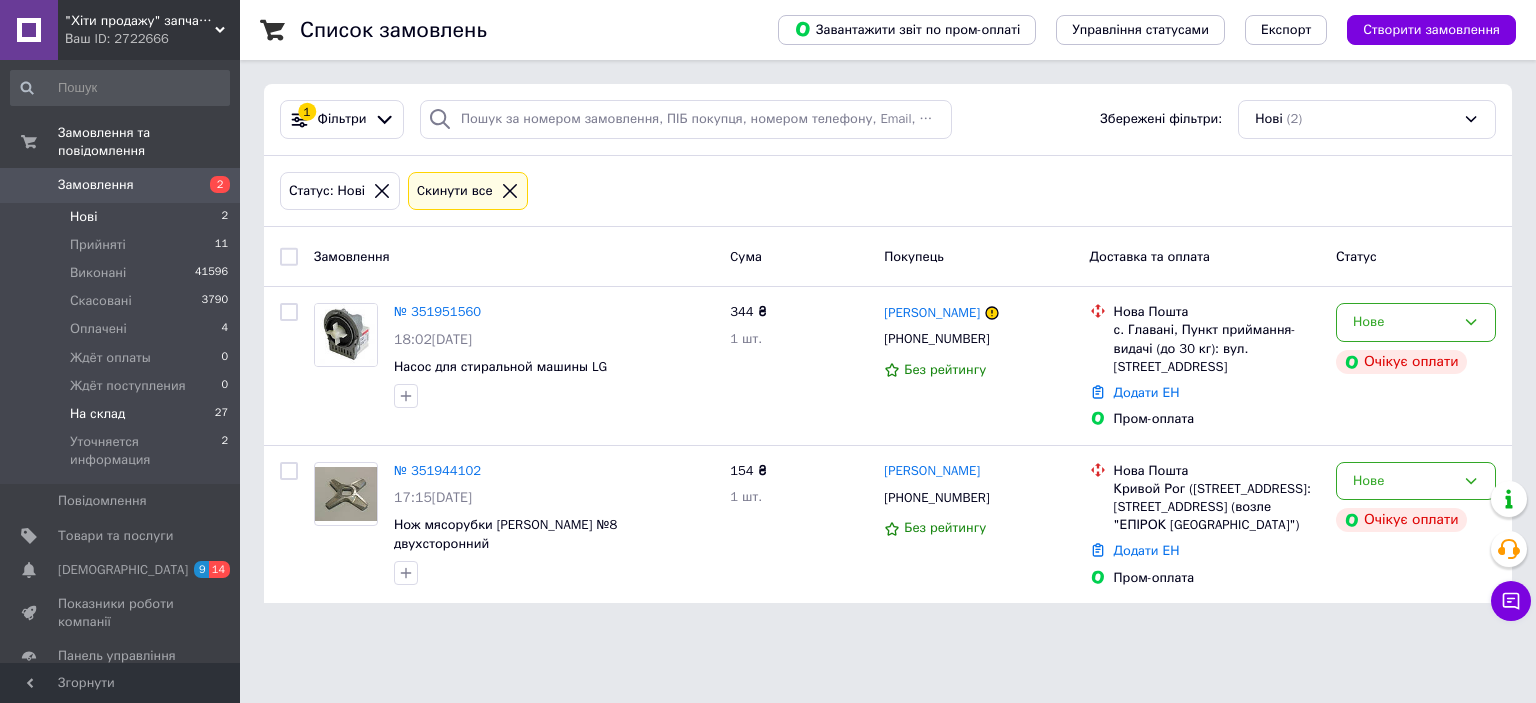 click on "На склад" at bounding box center [97, 414] 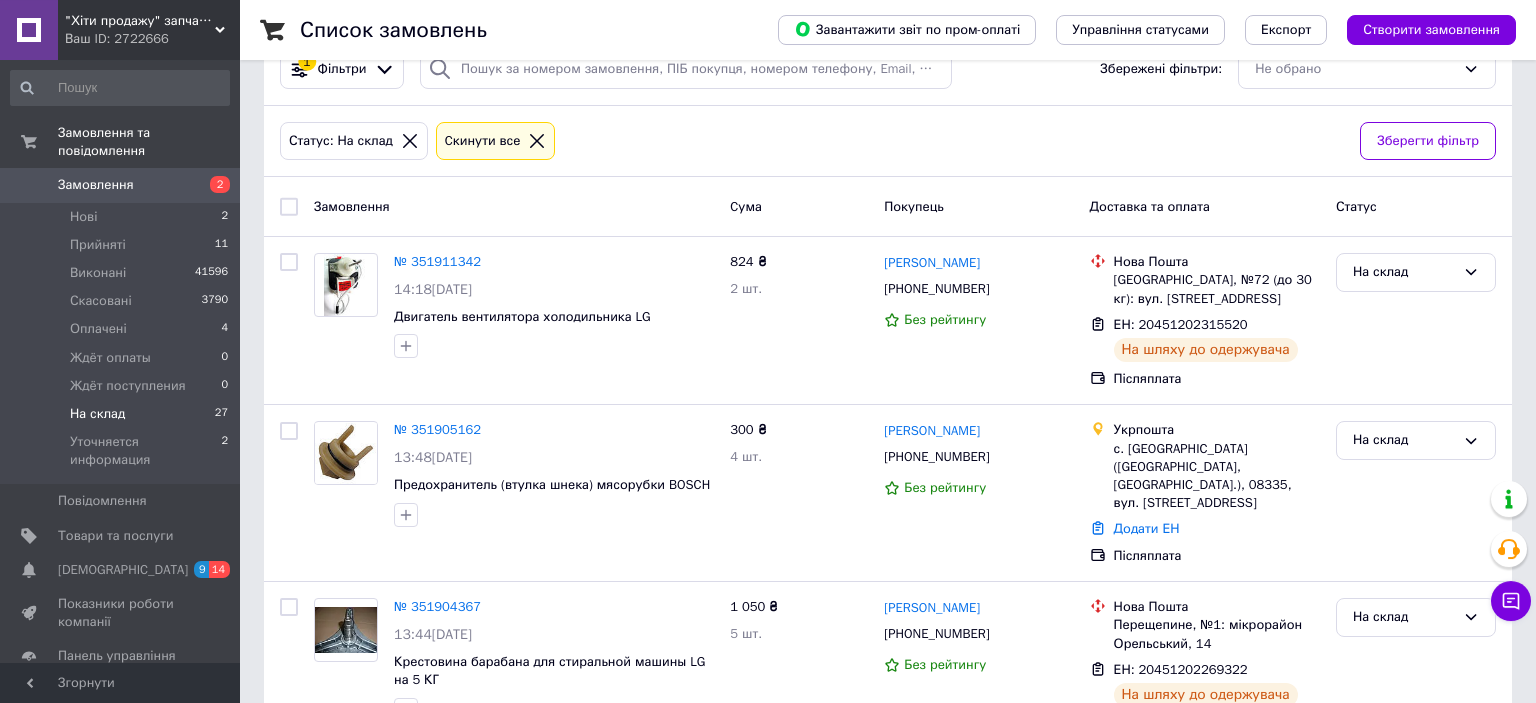 scroll, scrollTop: 105, scrollLeft: 0, axis: vertical 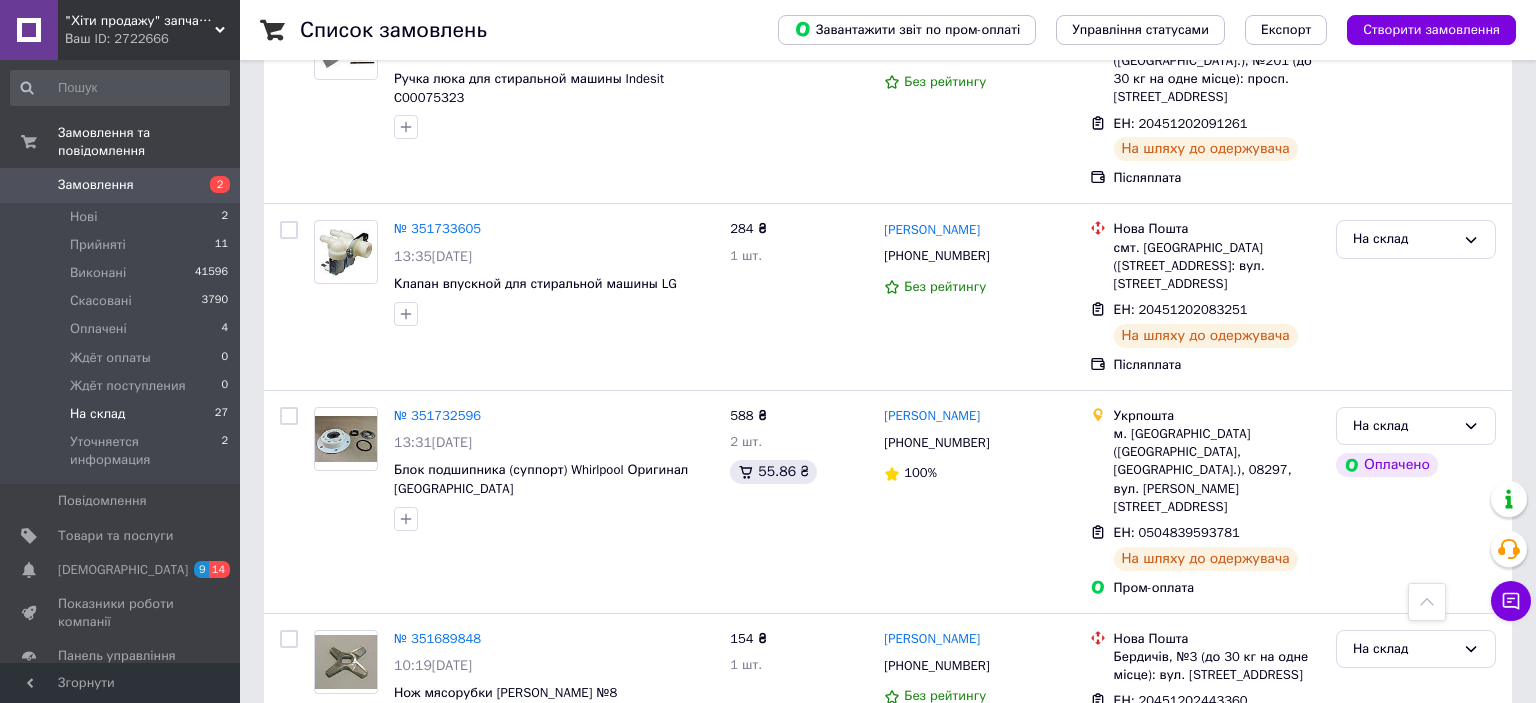 click on ""Хіти продажу" запчастини для побутової техніки" at bounding box center [140, 21] 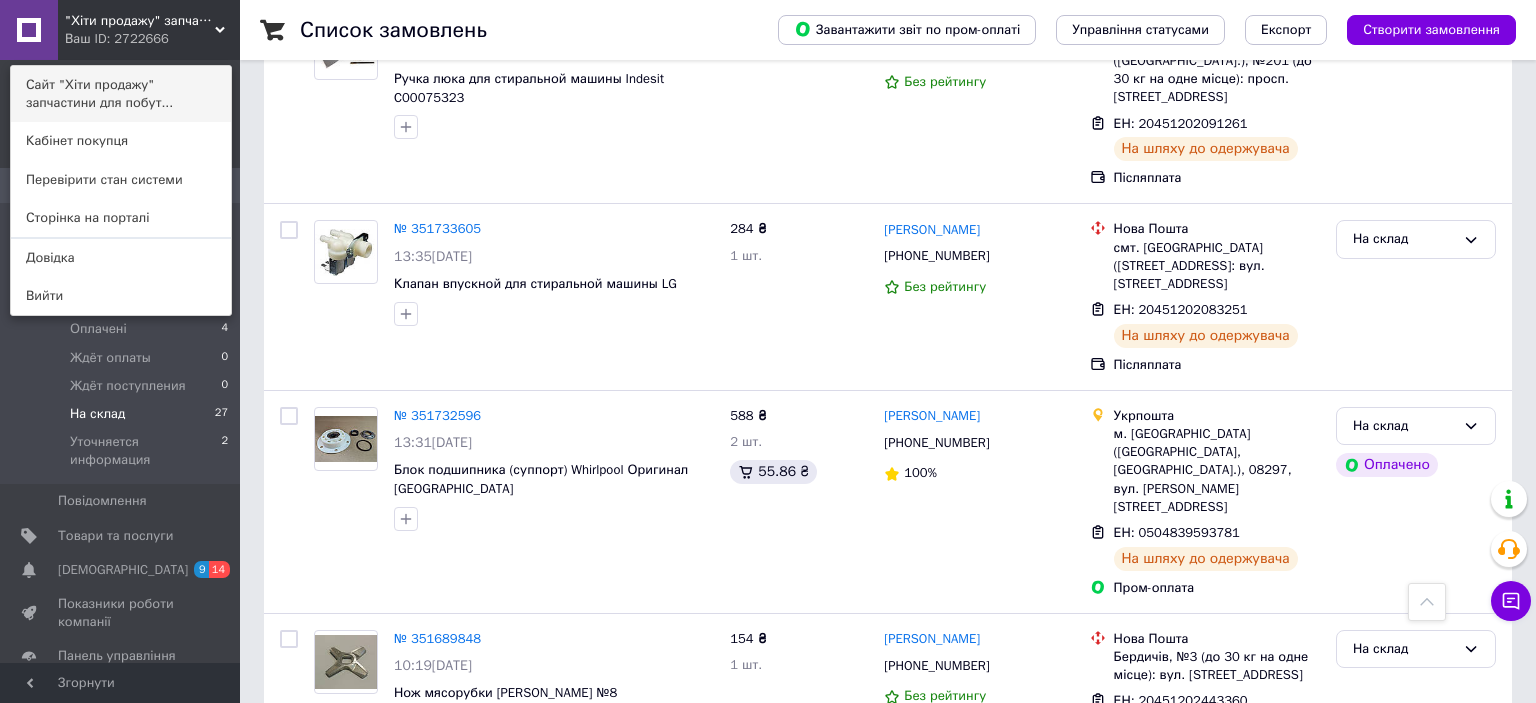 click on "Сайт "Хіти продажу" запчастини для побут..." at bounding box center (121, 94) 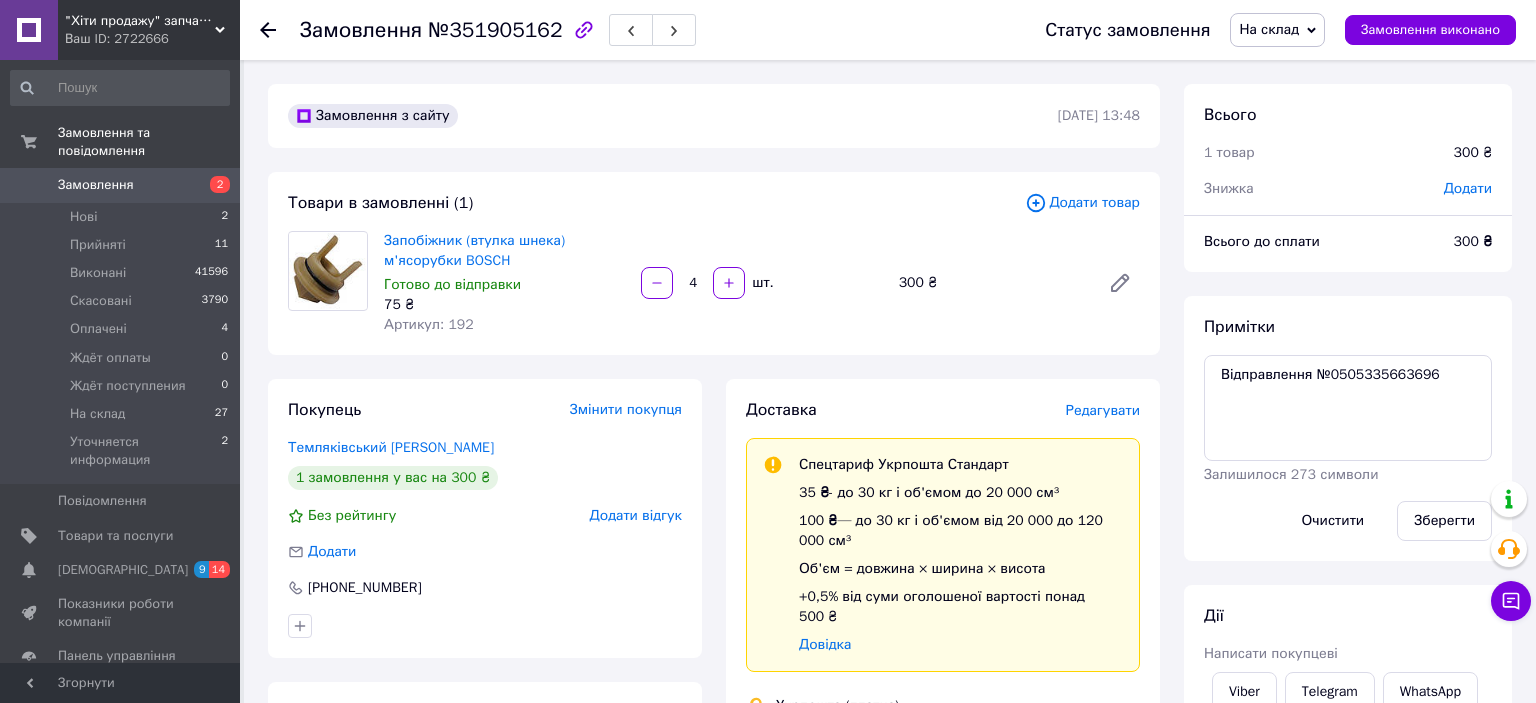 scroll, scrollTop: 0, scrollLeft: 0, axis: both 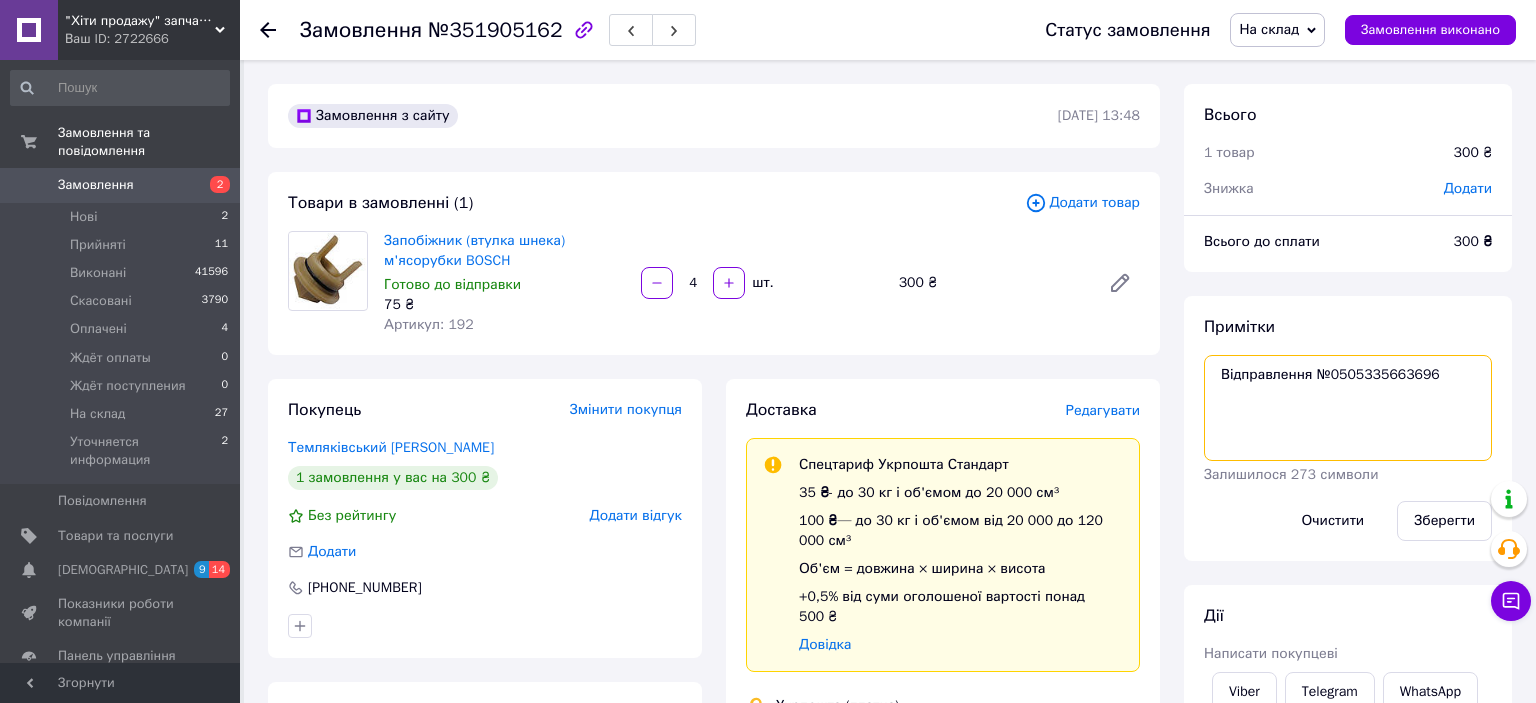 click on "Відправлення №0505335663696" at bounding box center (1348, 408) 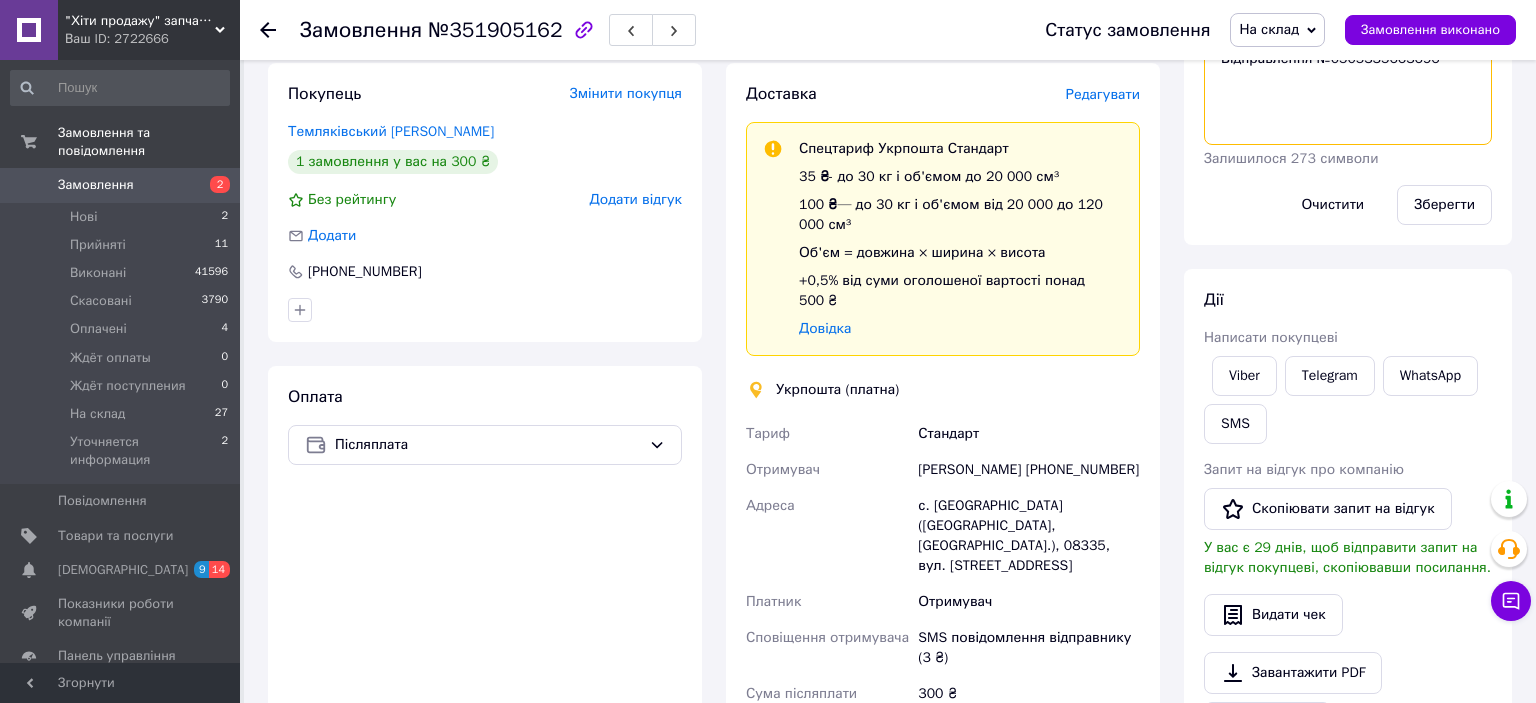 scroll, scrollTop: 528, scrollLeft: 0, axis: vertical 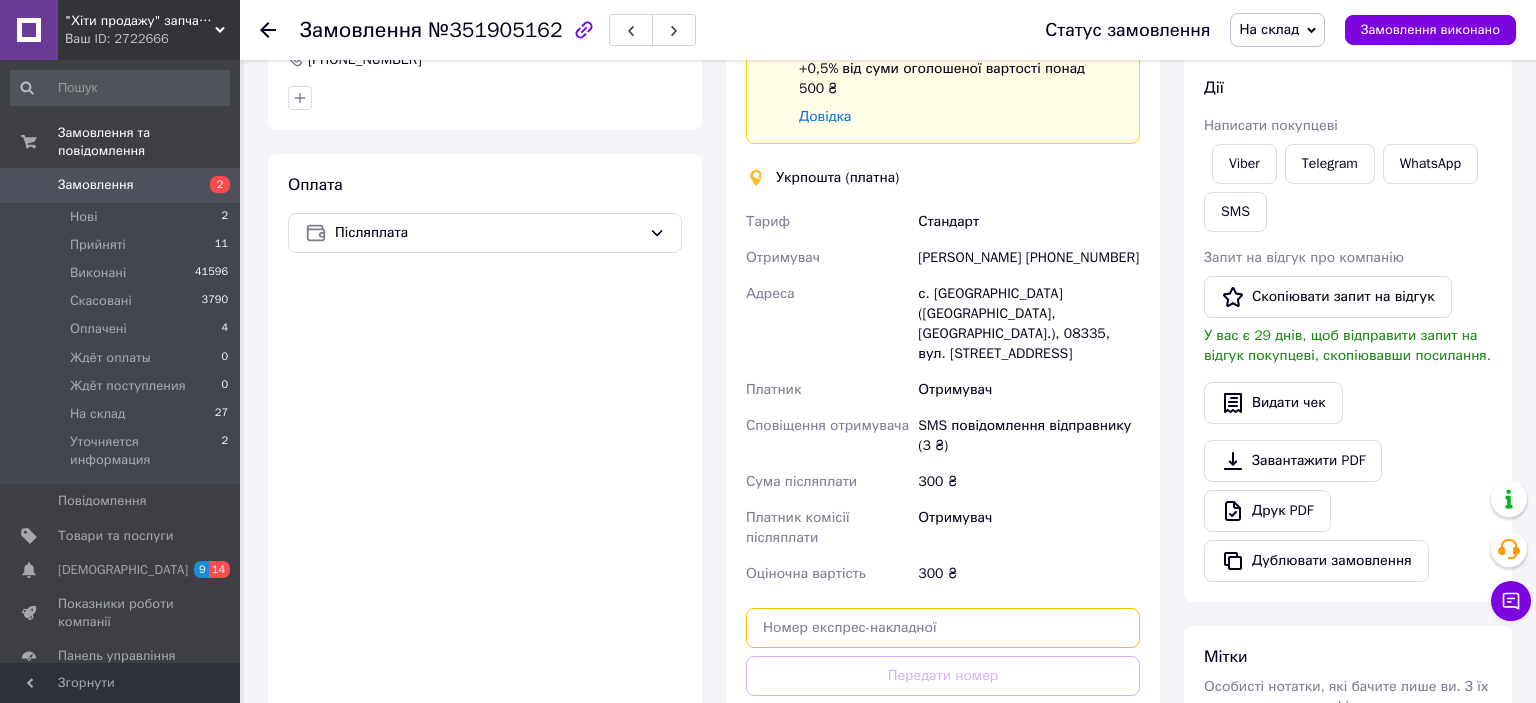 click at bounding box center [943, 628] 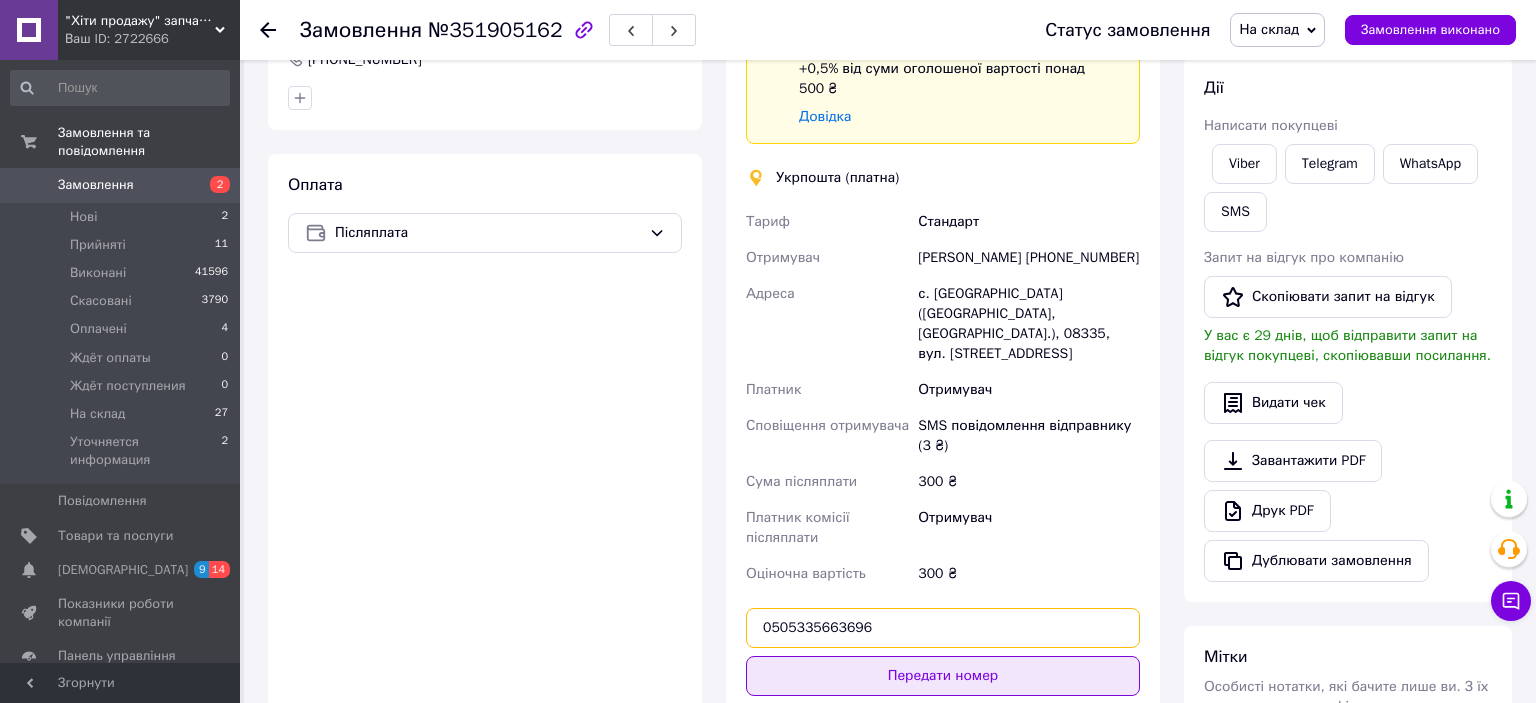 type on "0505335663696" 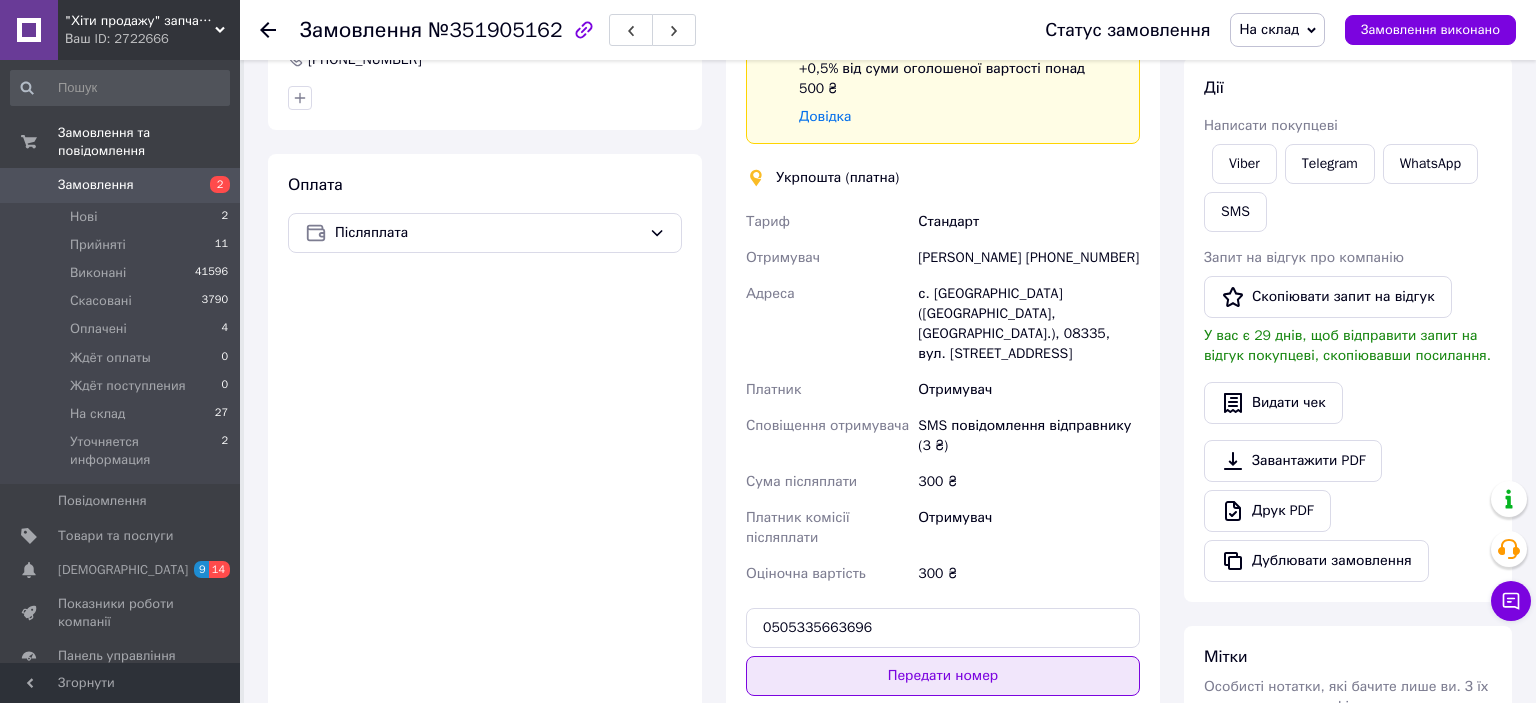 click on "Передати номер" at bounding box center (943, 676) 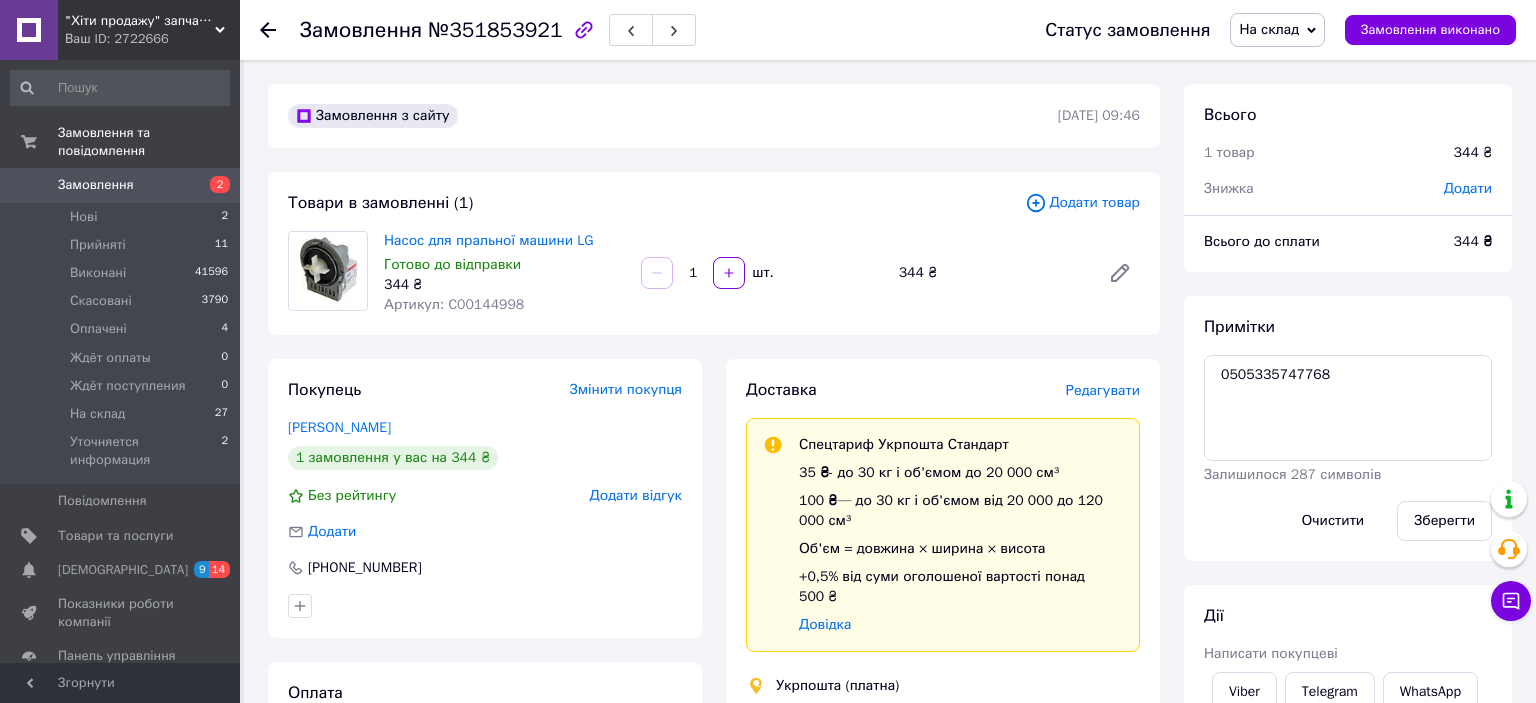 scroll, scrollTop: 0, scrollLeft: 0, axis: both 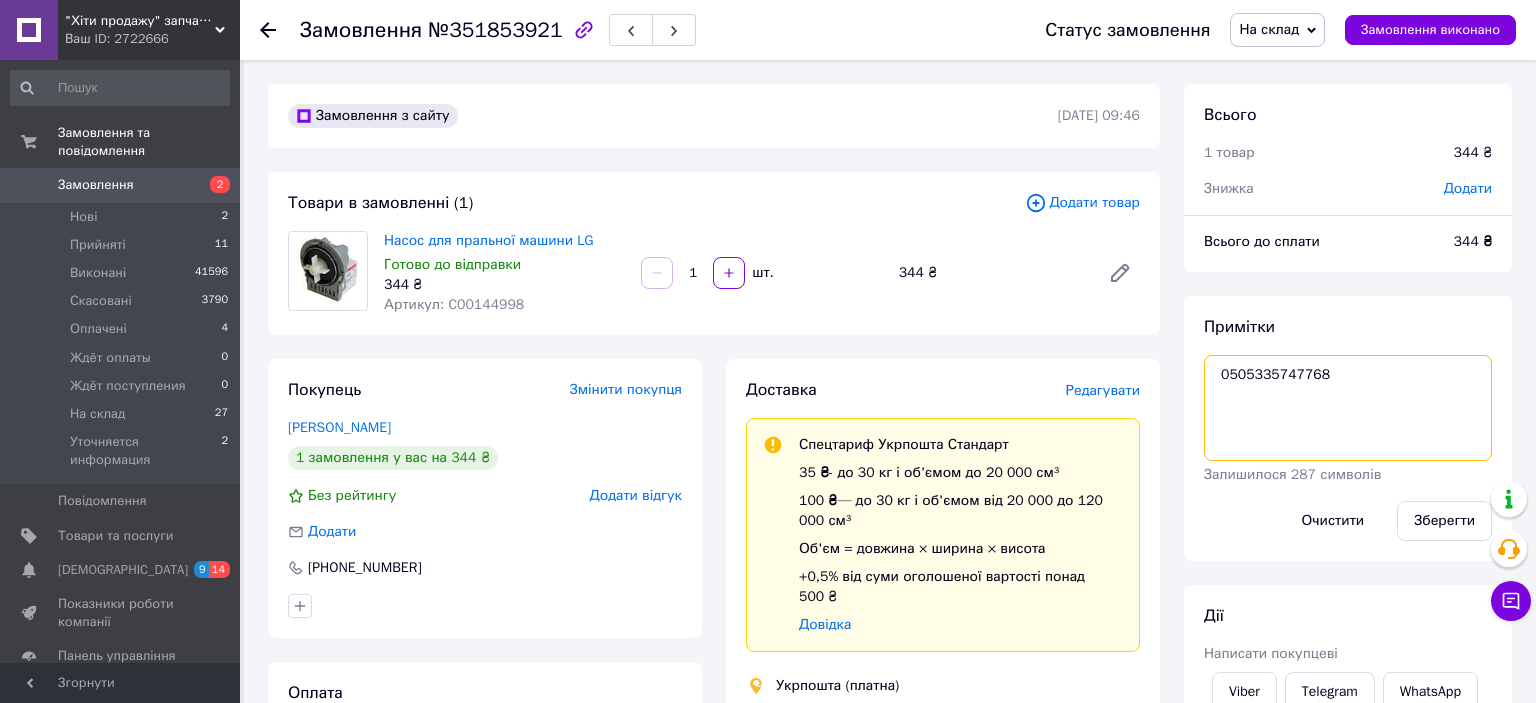 click on "0505335747768" at bounding box center [1348, 408] 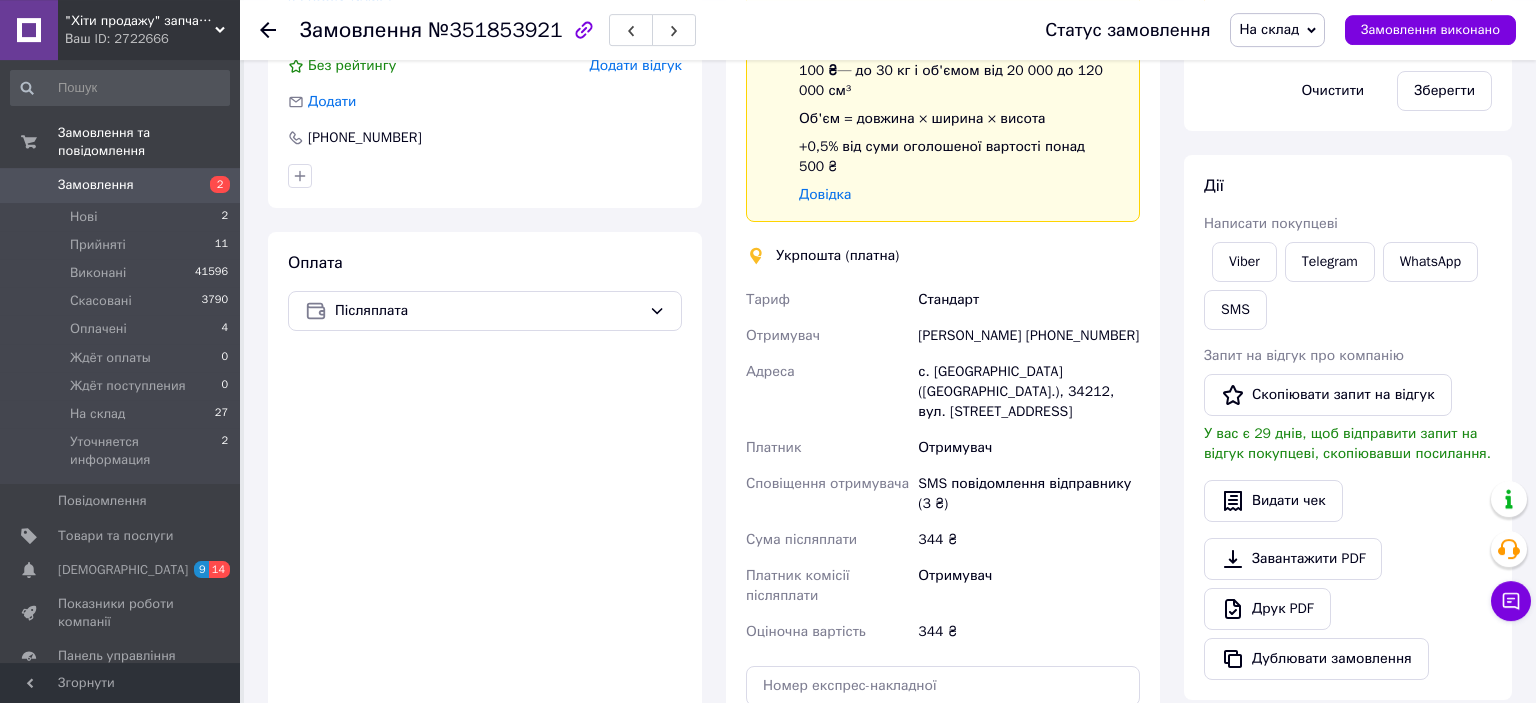 scroll, scrollTop: 528, scrollLeft: 0, axis: vertical 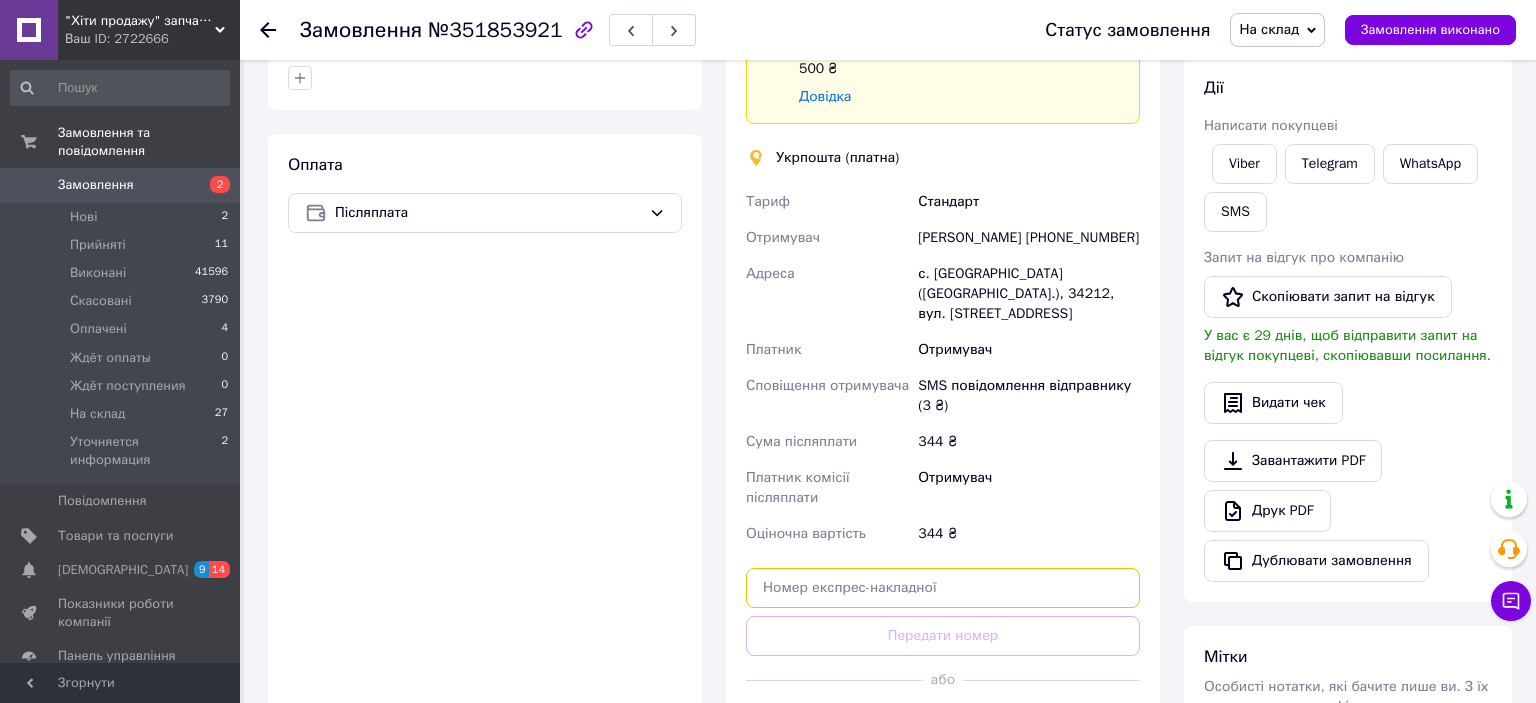 click 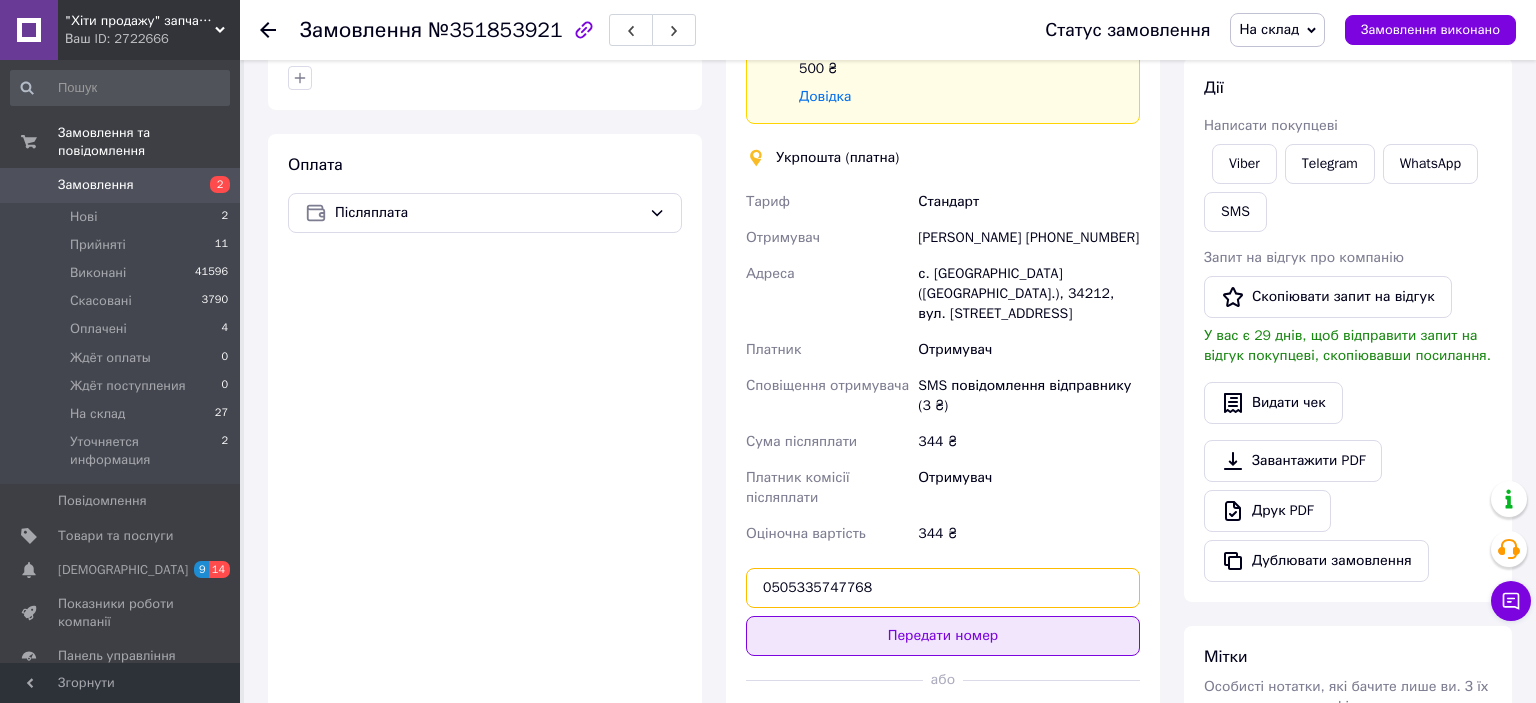 type on "0505335747768" 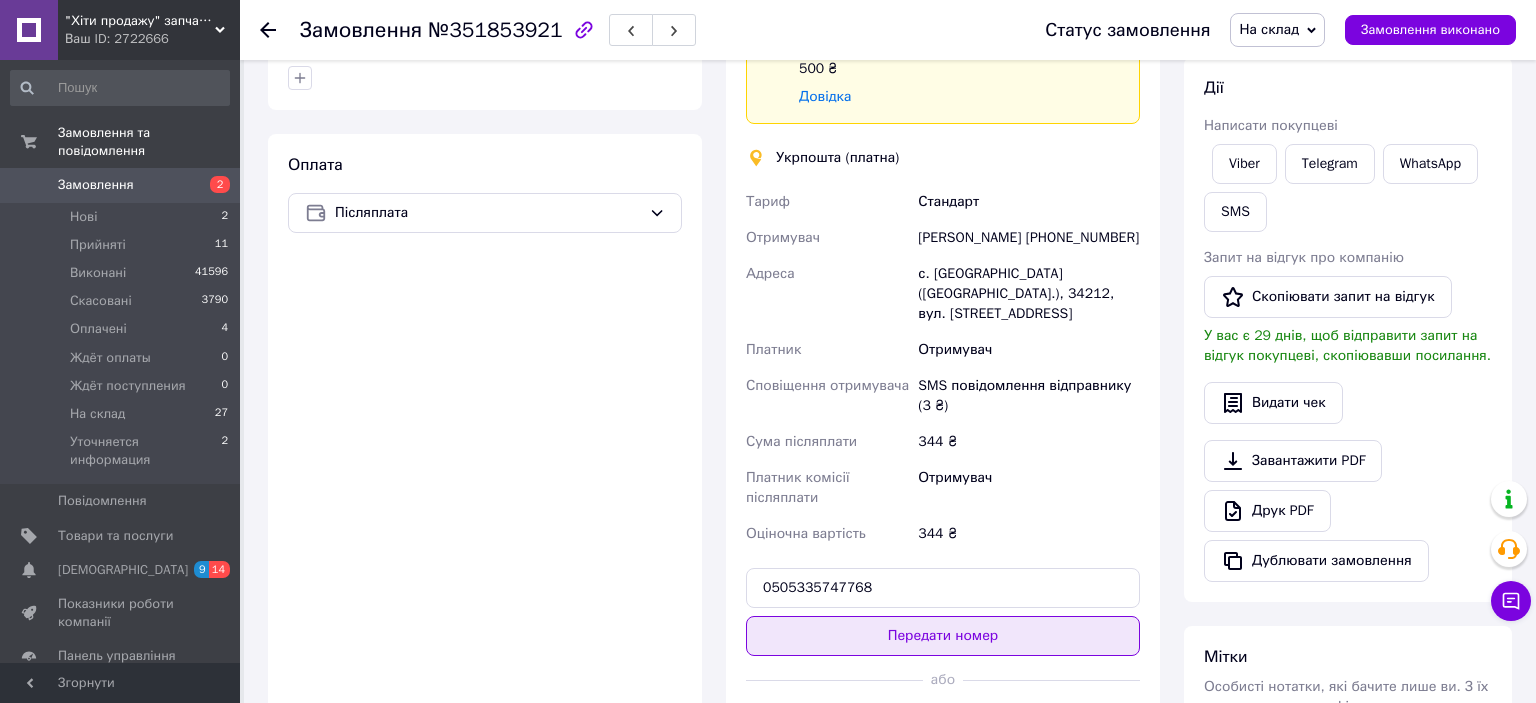 click on "Передати номер" 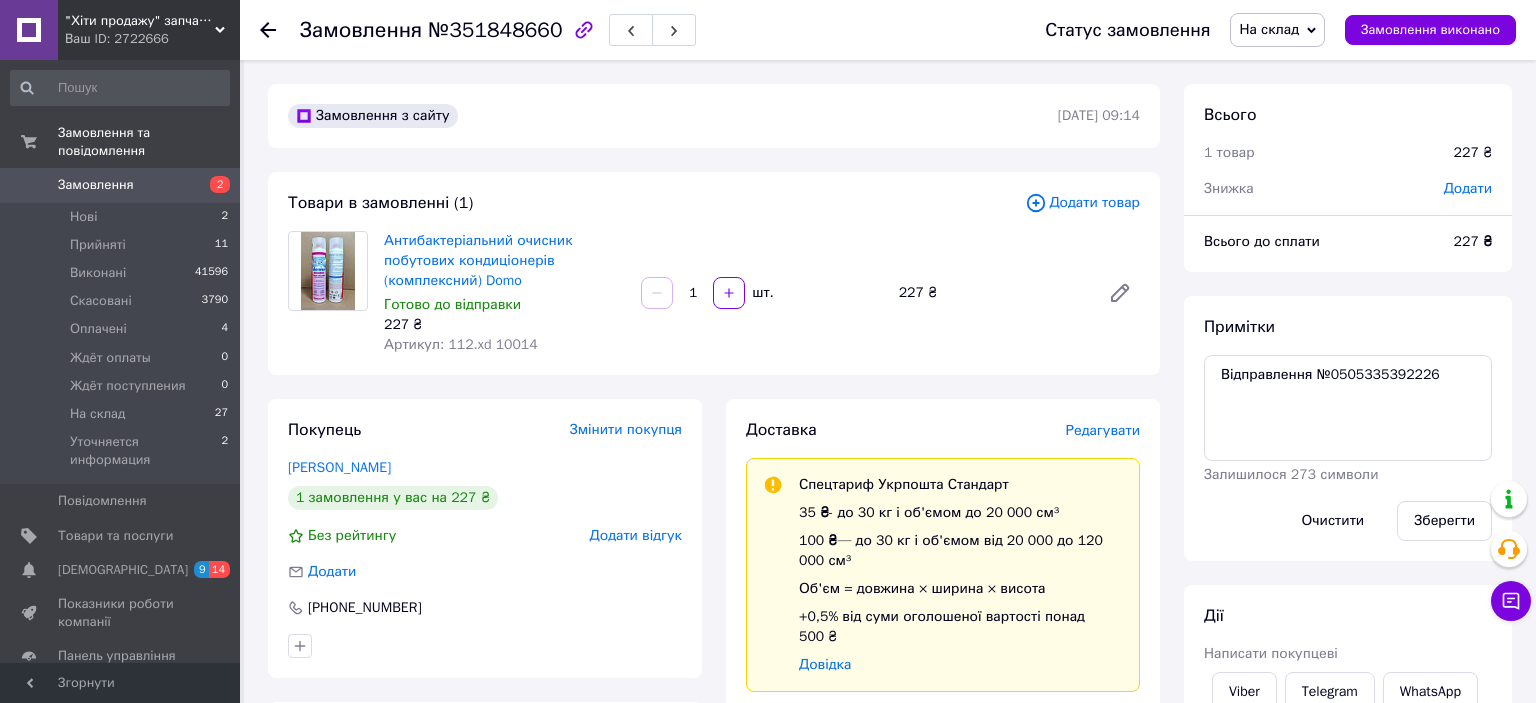 scroll, scrollTop: 0, scrollLeft: 0, axis: both 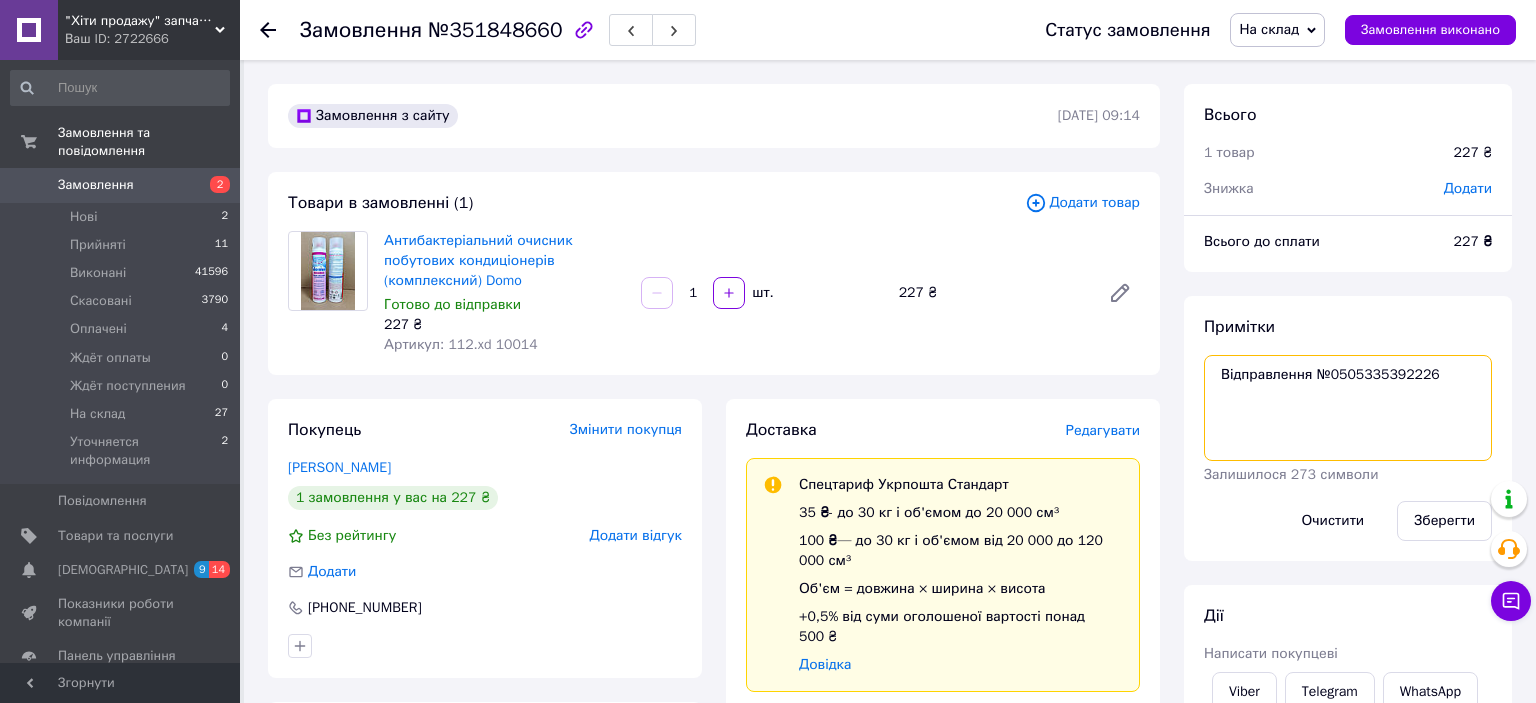 click on "Відправлення №0505335392226" at bounding box center [1348, 408] 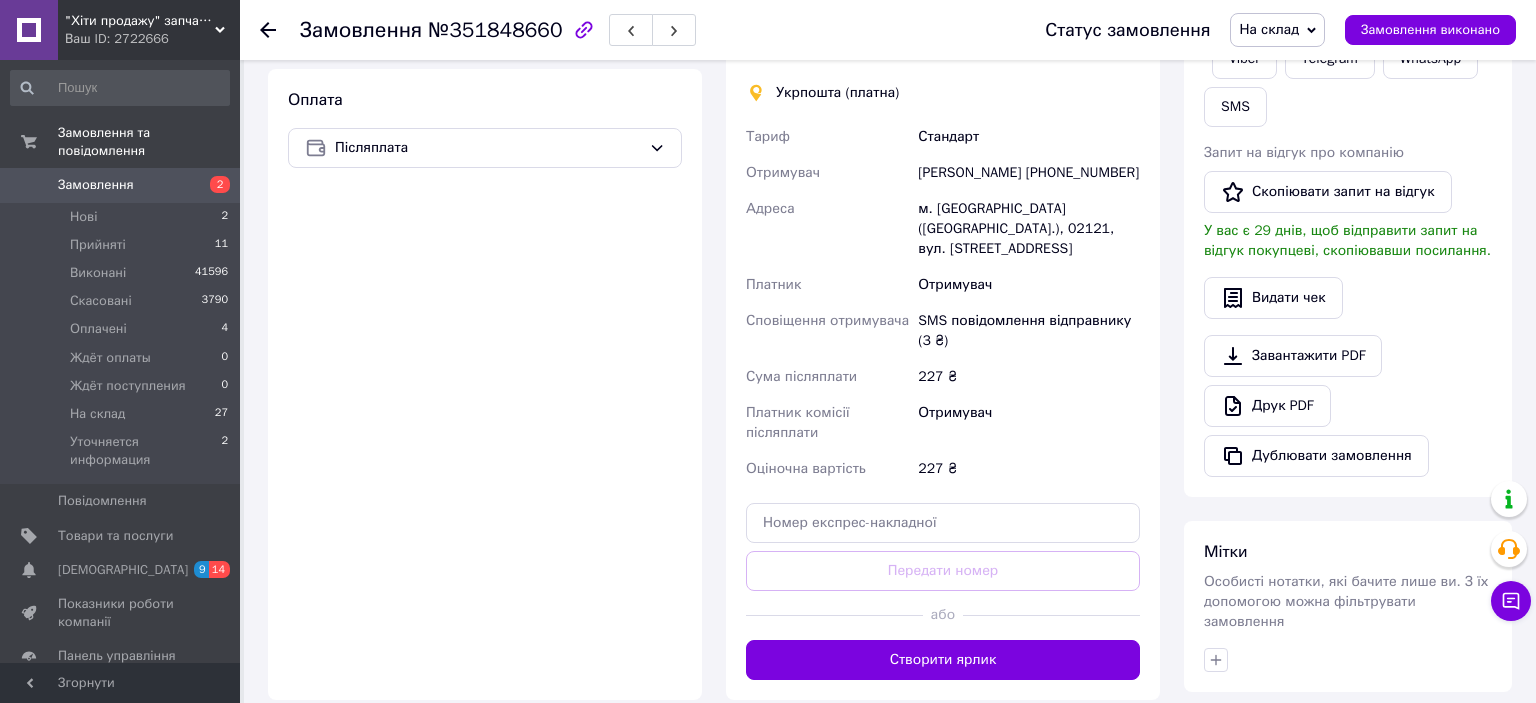 scroll, scrollTop: 739, scrollLeft: 0, axis: vertical 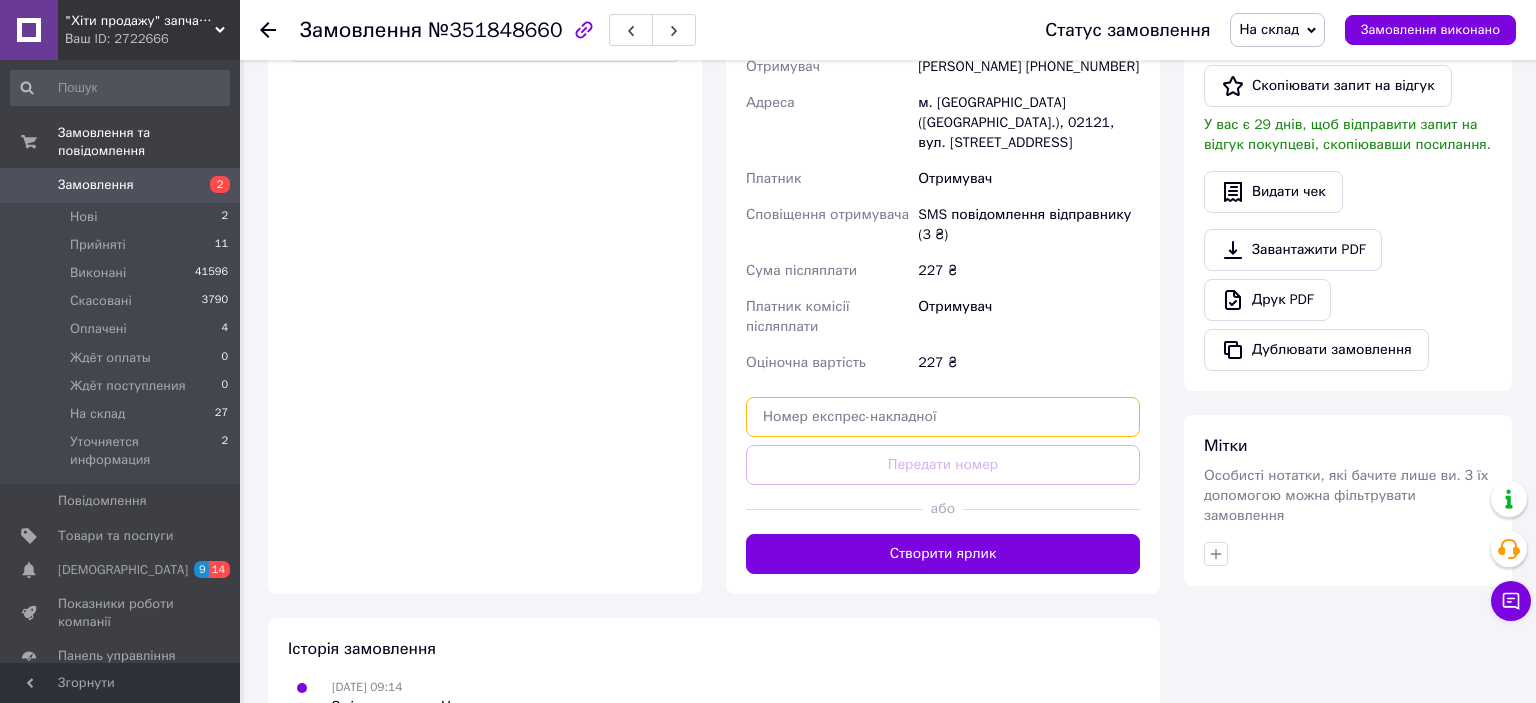 click at bounding box center (943, 417) 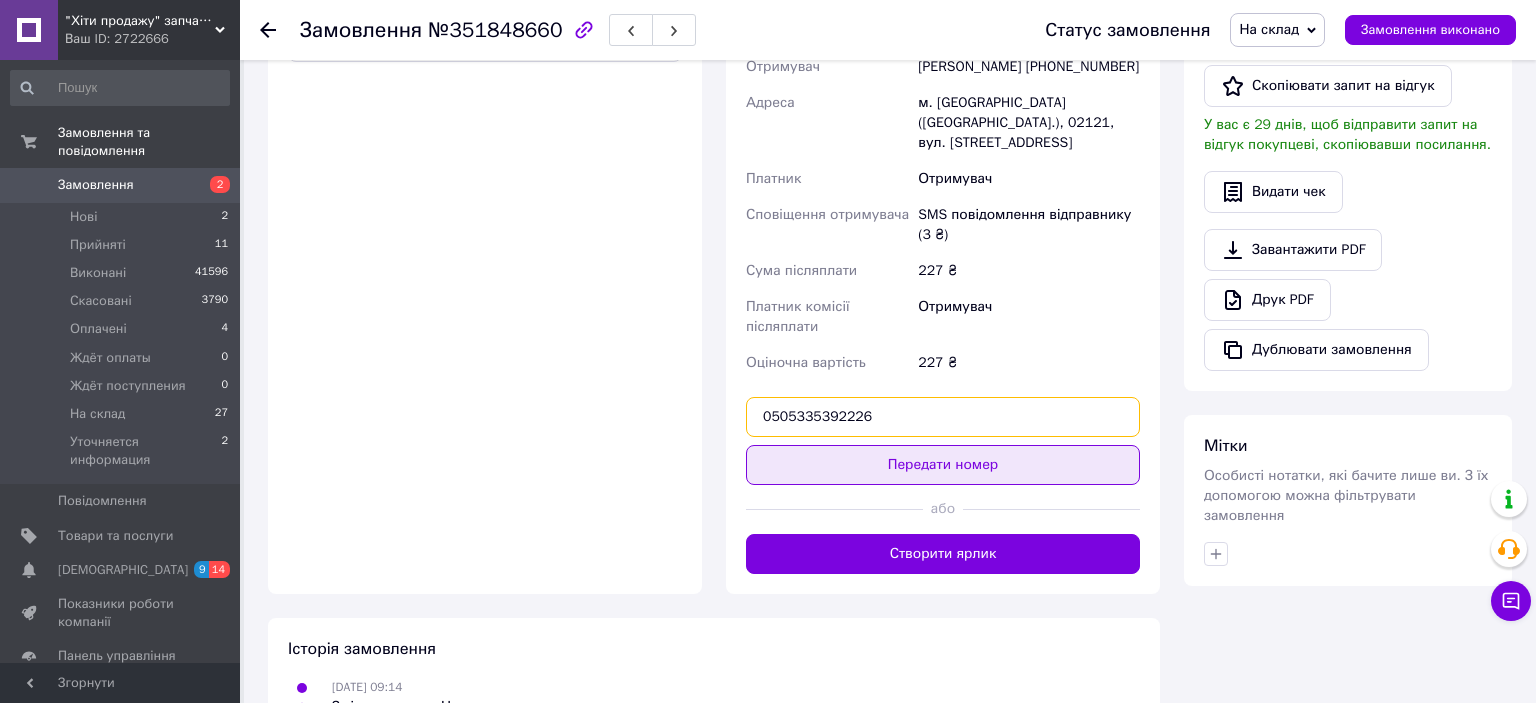 type on "0505335392226" 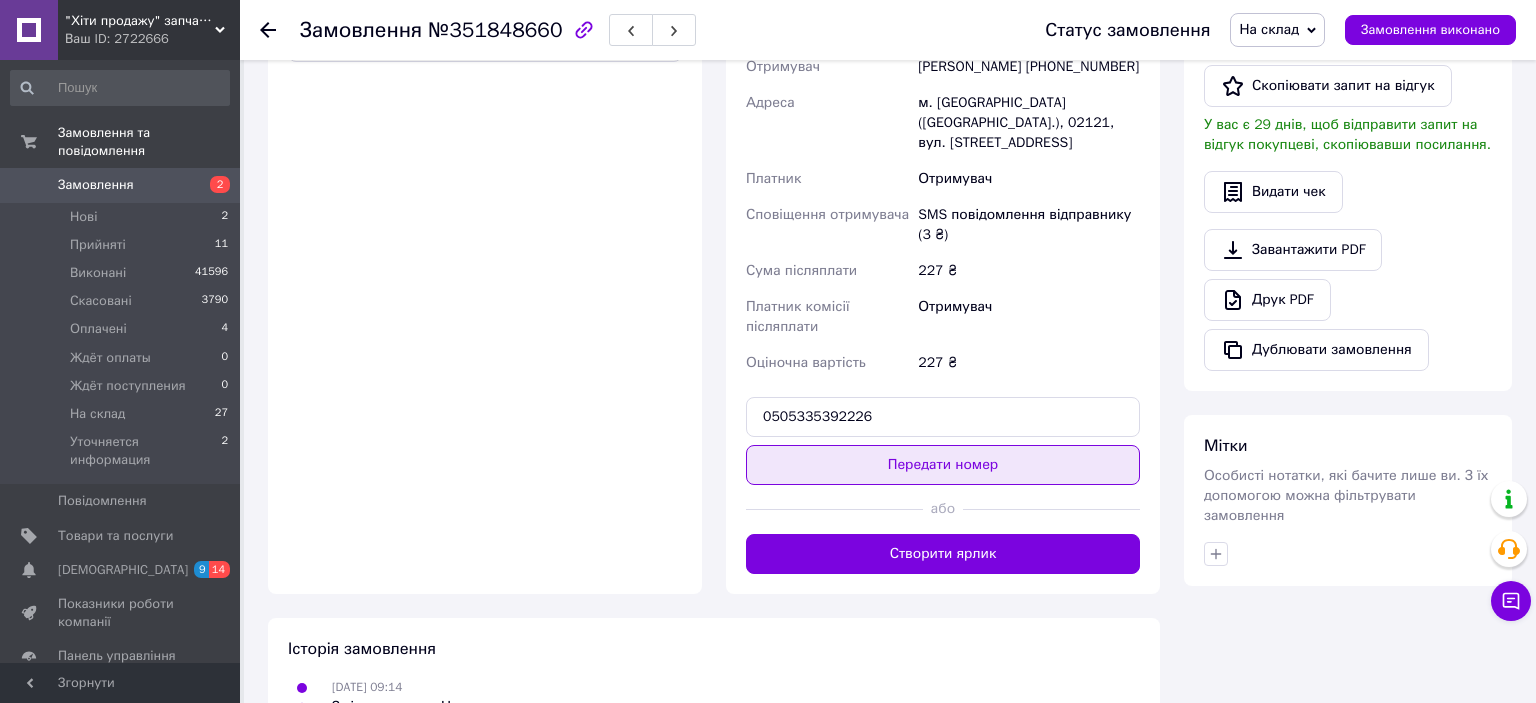 click on "Передати номер" at bounding box center (943, 465) 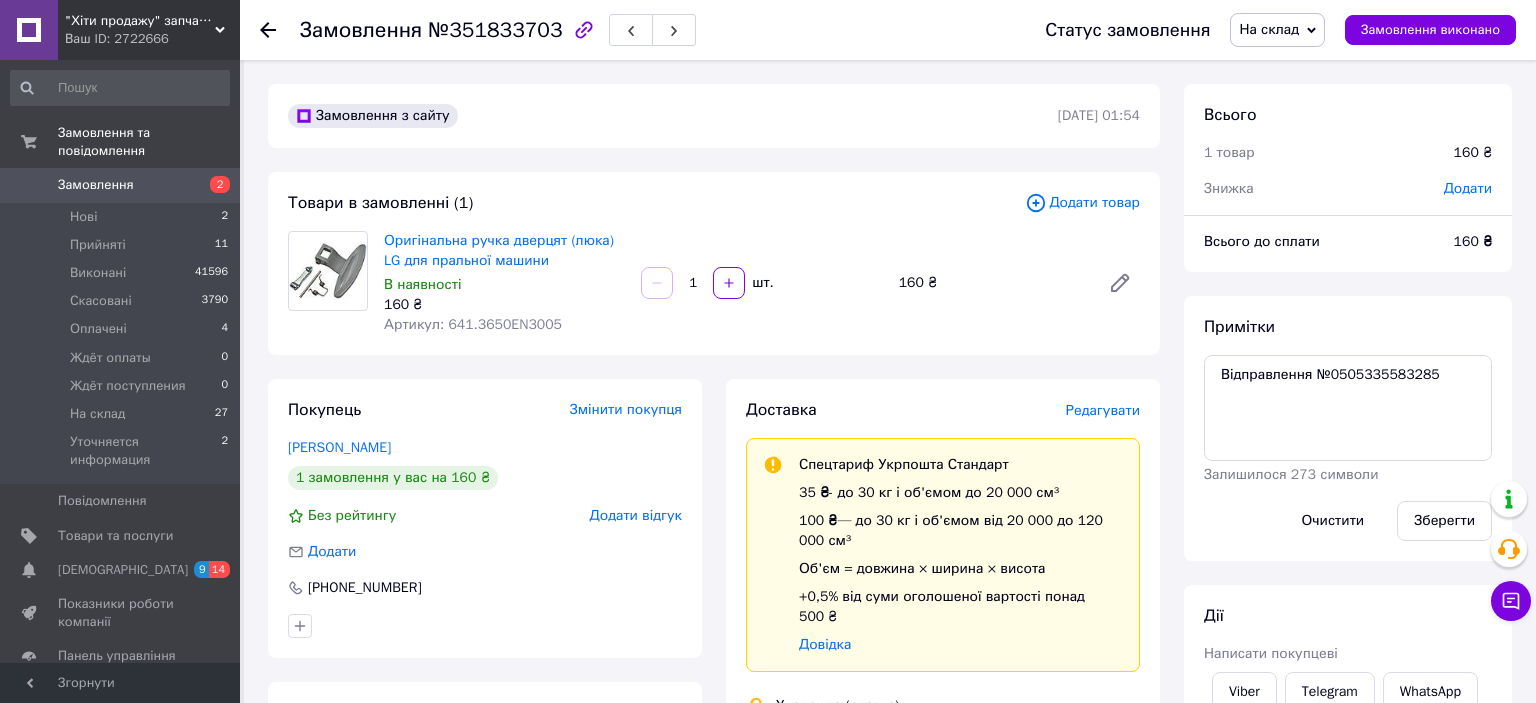 scroll, scrollTop: 0, scrollLeft: 0, axis: both 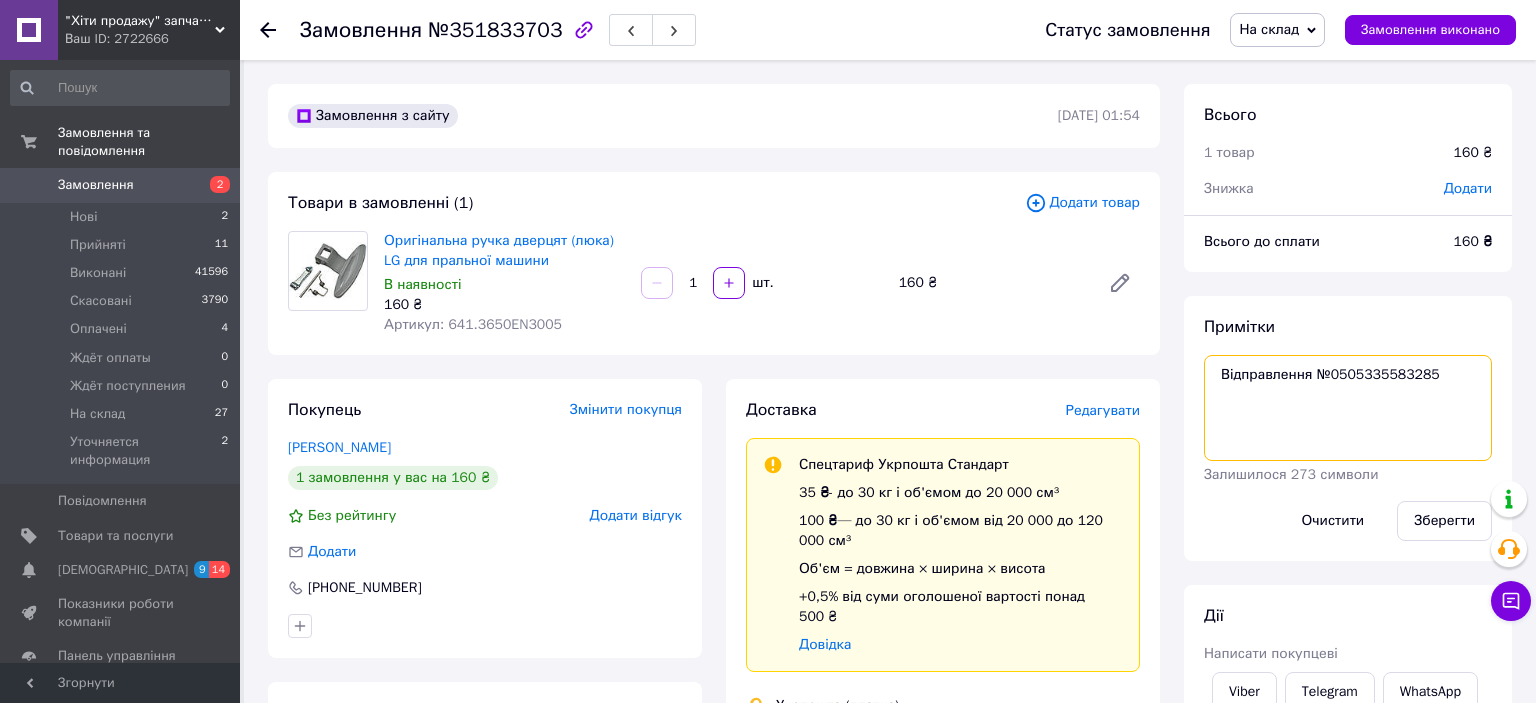 click on "Відправлення №0505335583285" at bounding box center [1348, 408] 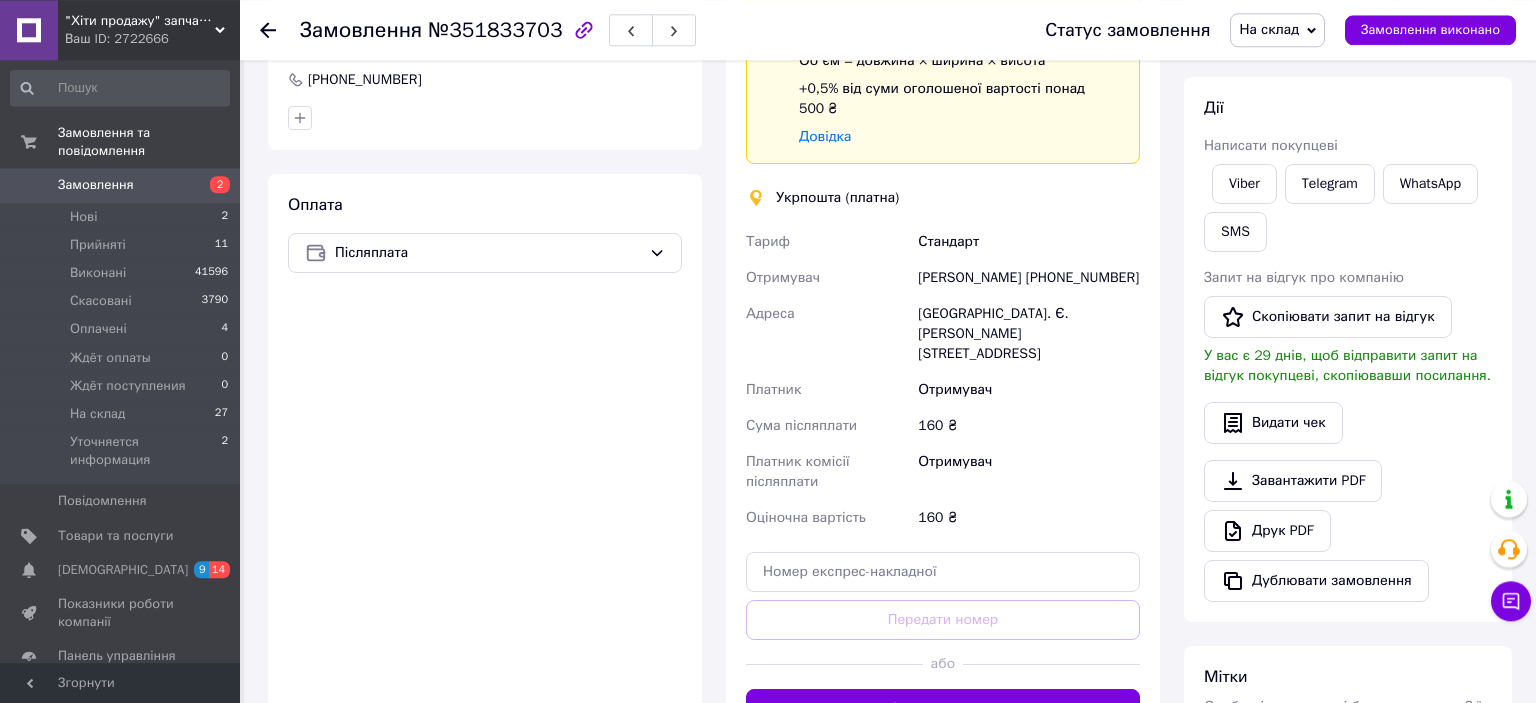 scroll, scrollTop: 633, scrollLeft: 0, axis: vertical 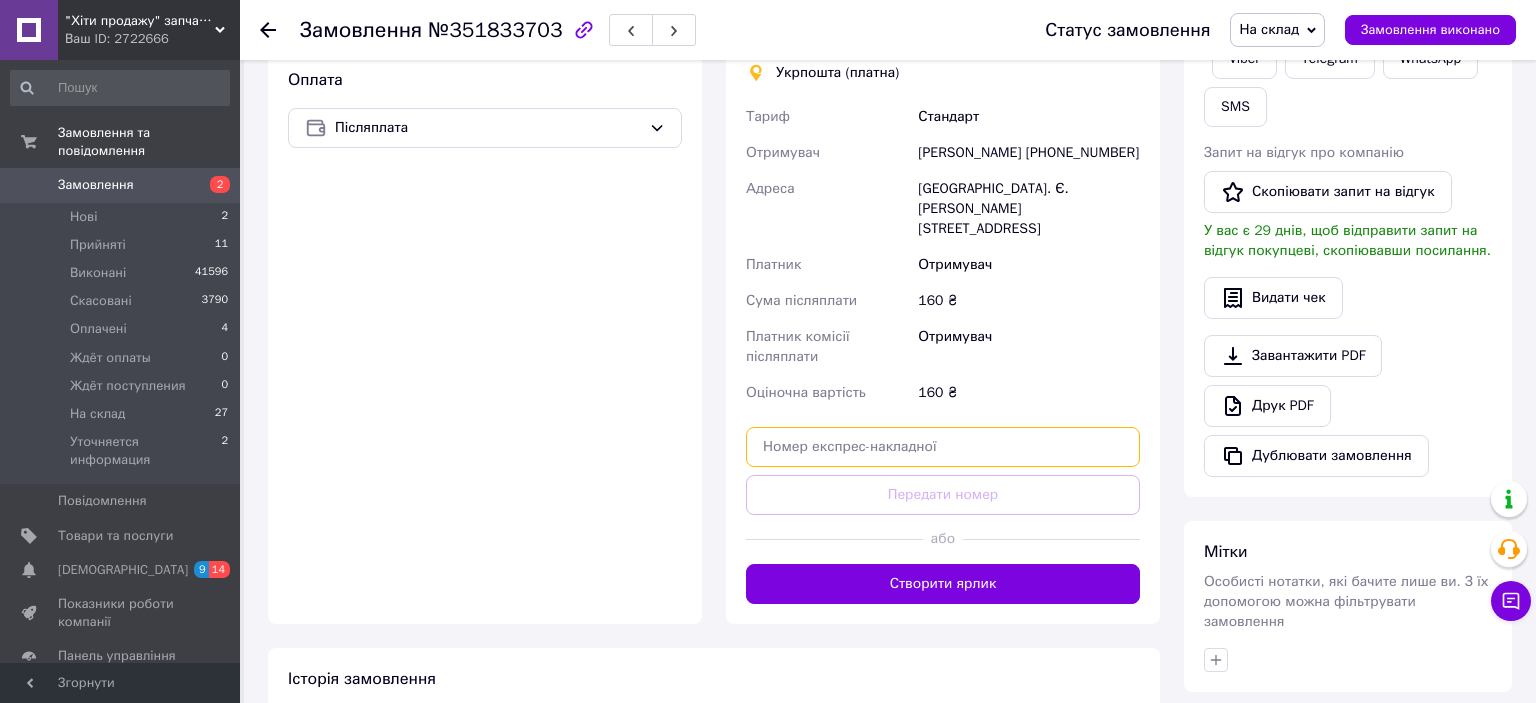 click at bounding box center [943, 447] 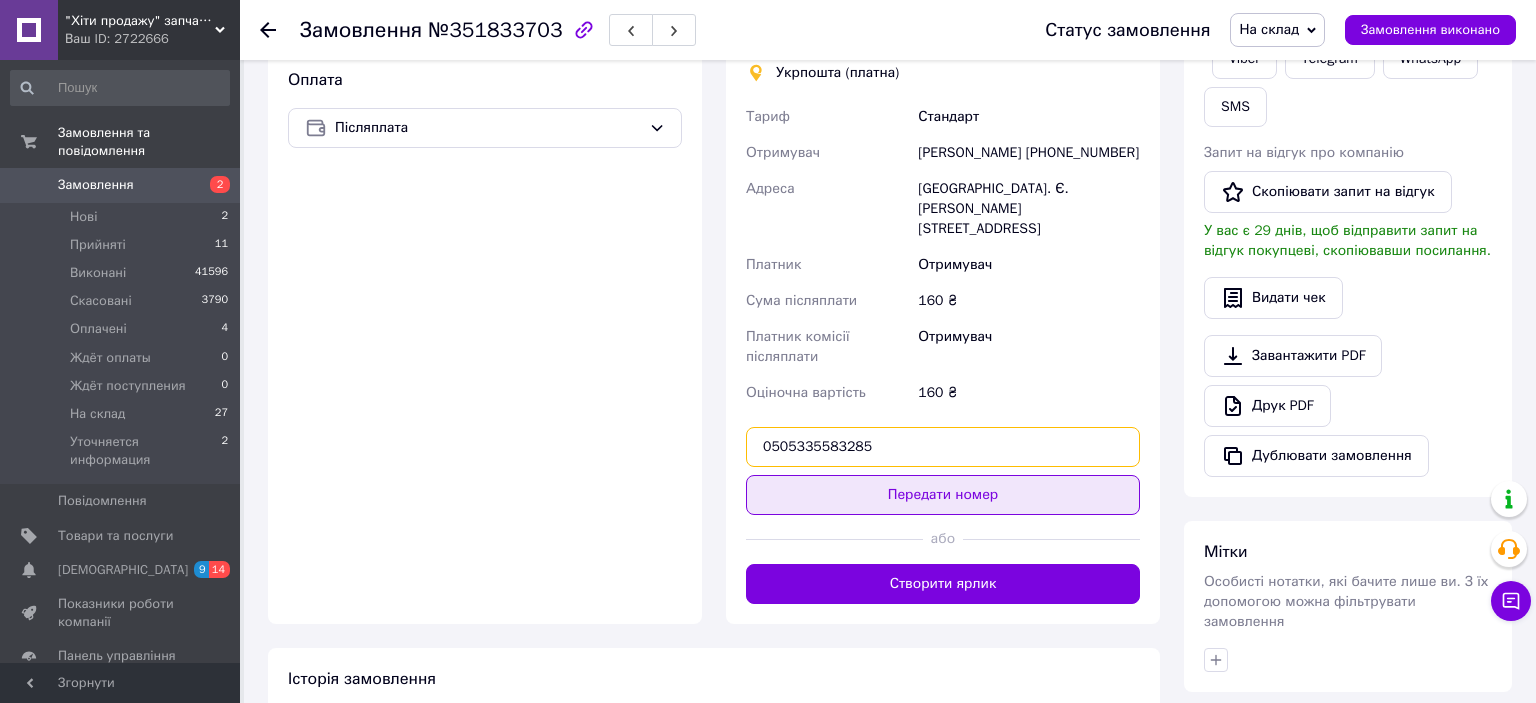 type on "0505335583285" 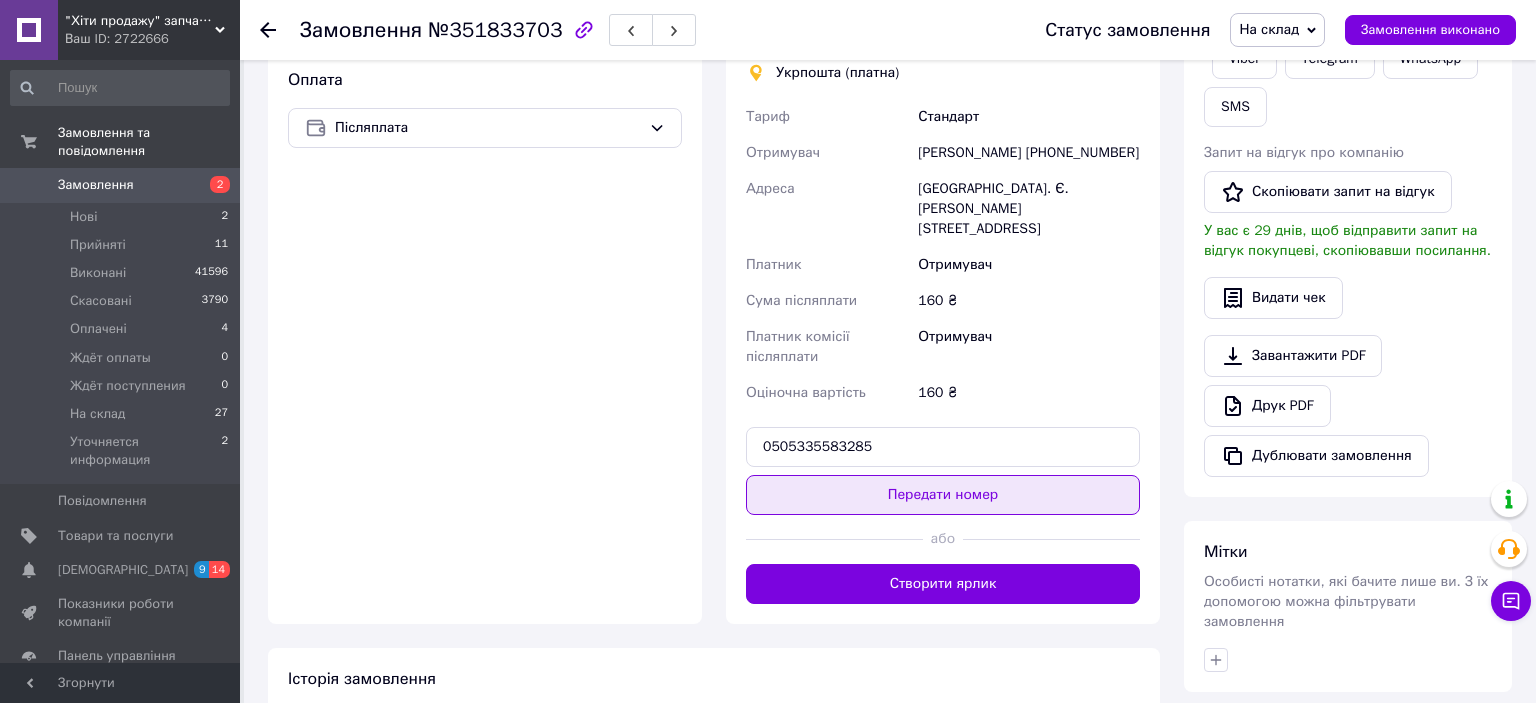 click on "Передати номер" at bounding box center (943, 495) 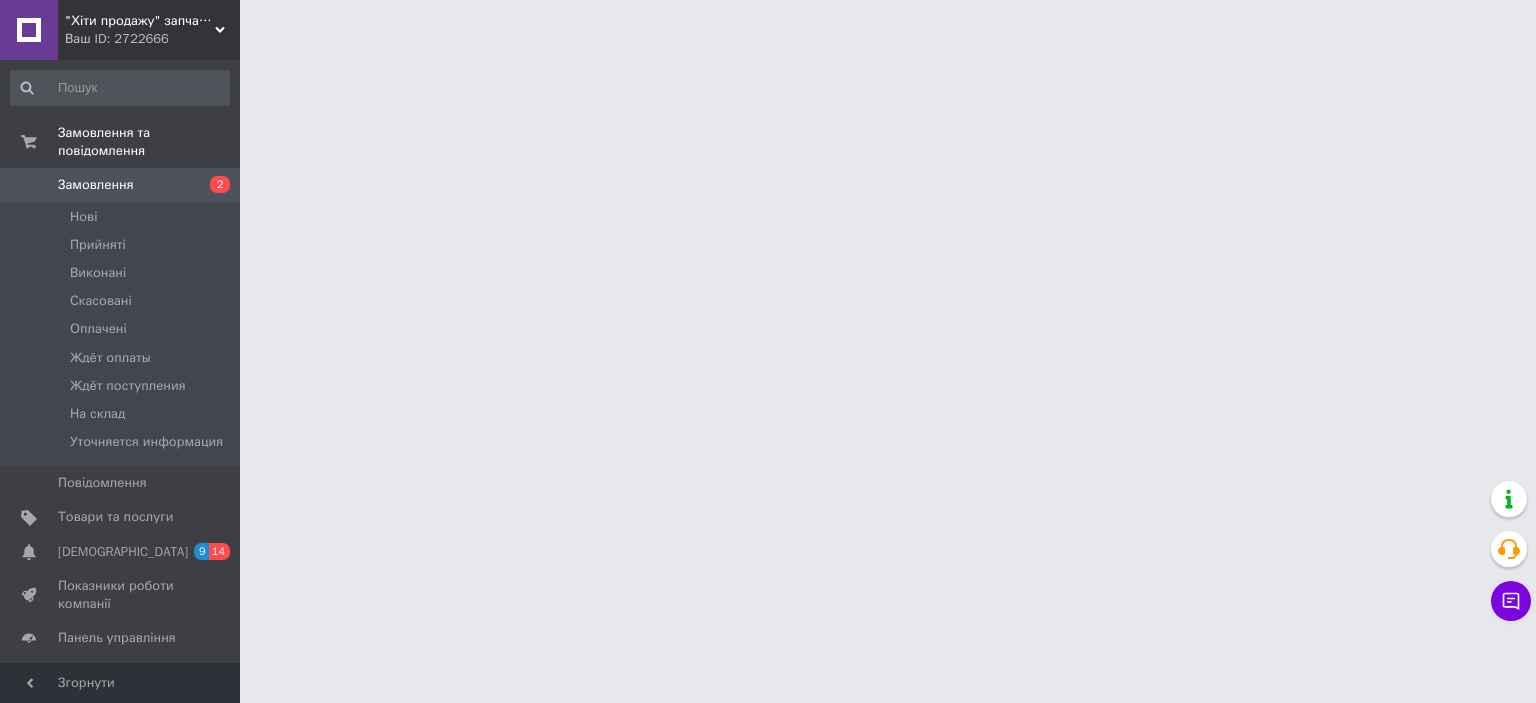 scroll, scrollTop: 0, scrollLeft: 0, axis: both 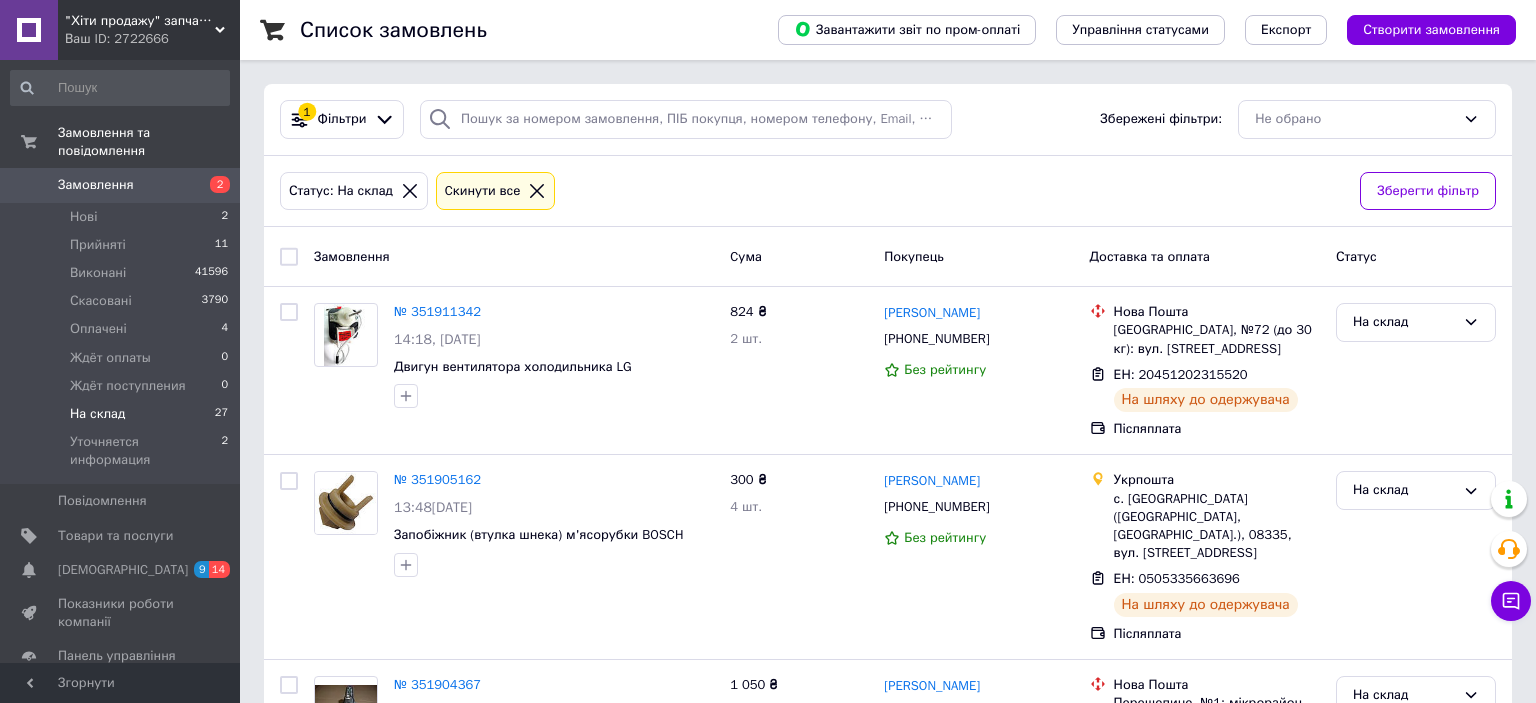 click at bounding box center [289, 257] 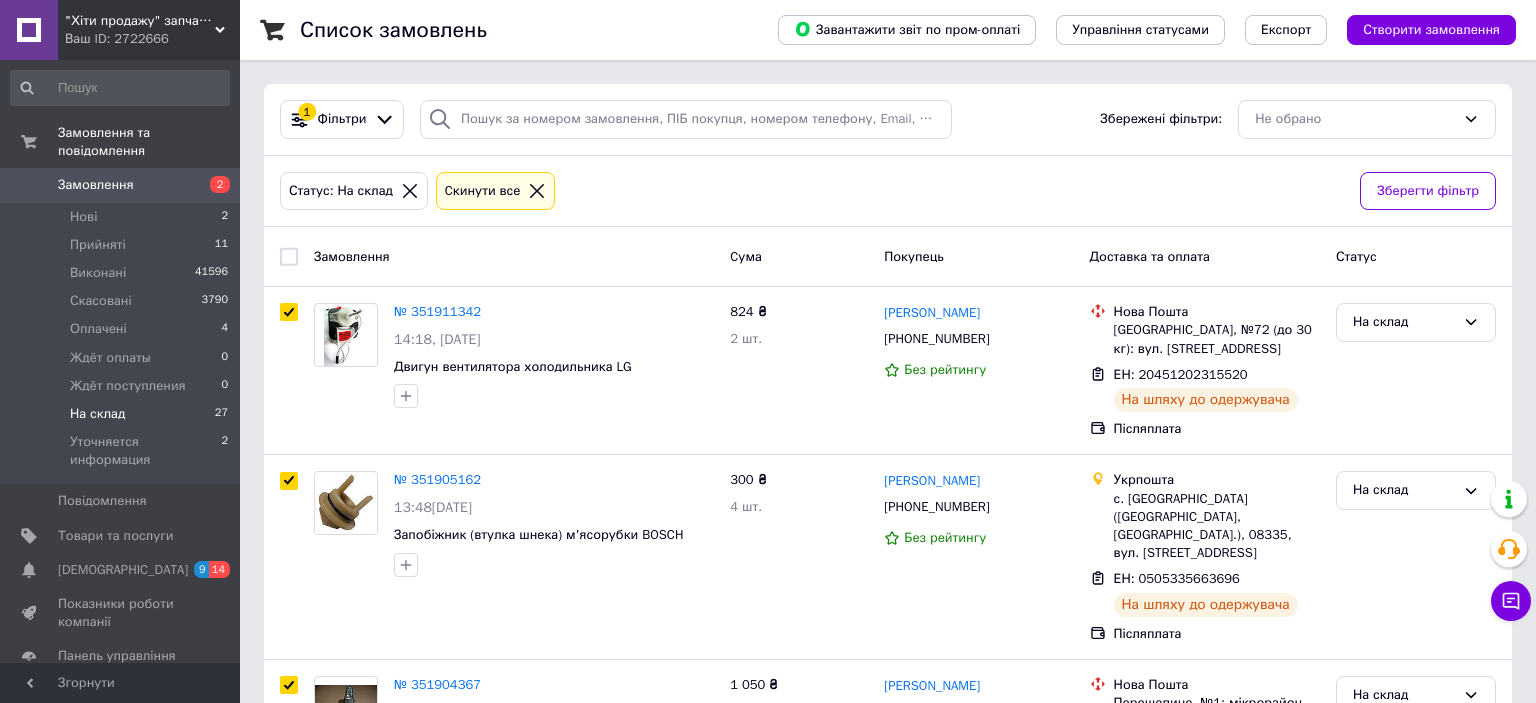 checkbox on "true" 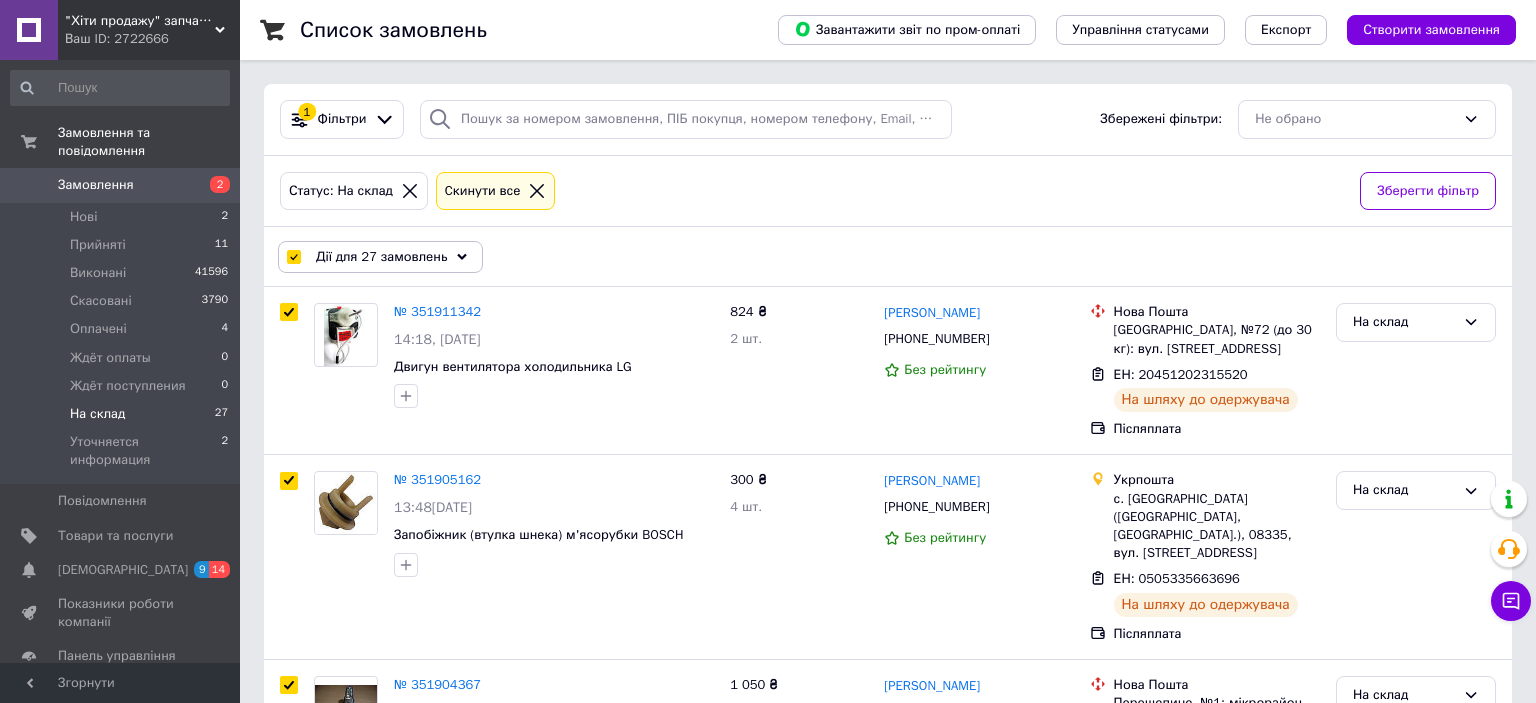click on "Дії для 27 замовлень" at bounding box center (381, 257) 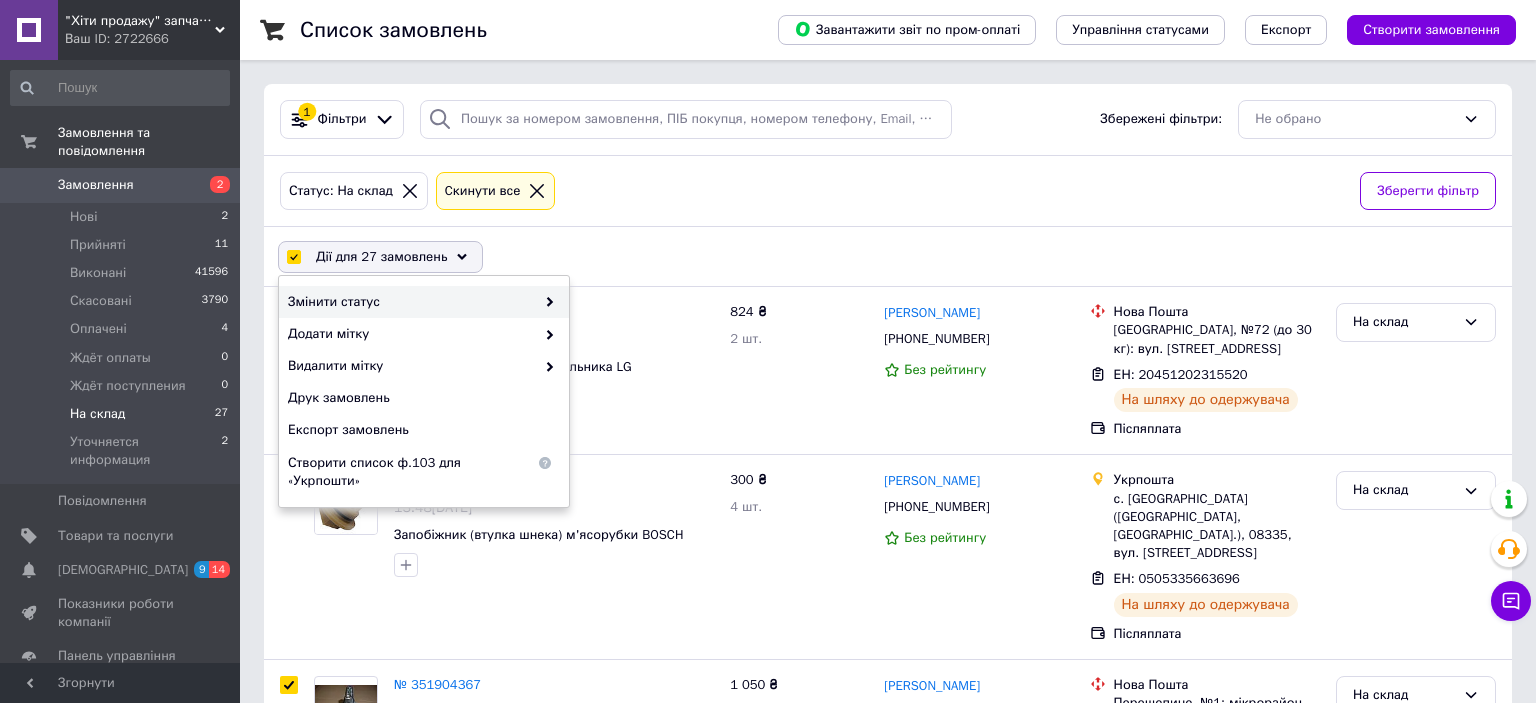 click on "Змінити статус" at bounding box center (411, 302) 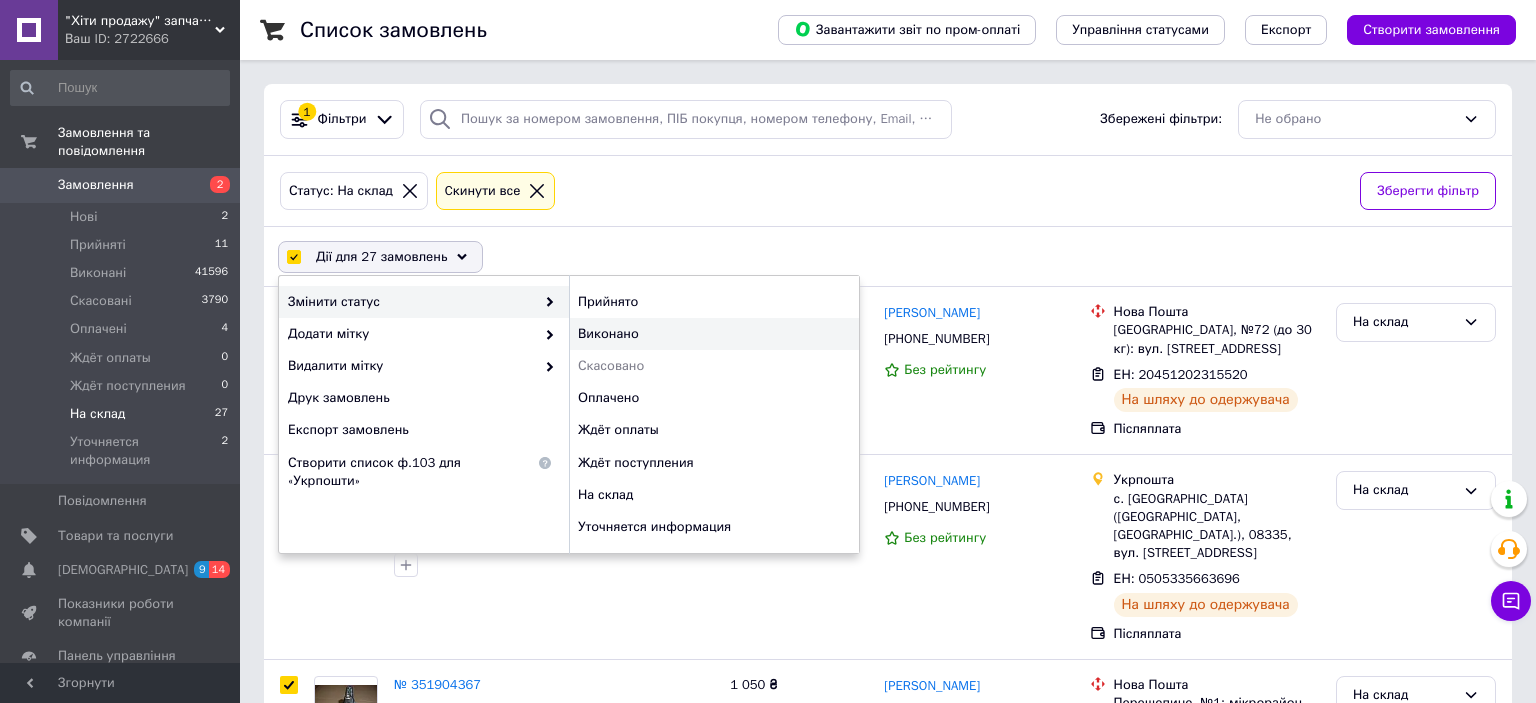 click on "Виконано" at bounding box center (714, 334) 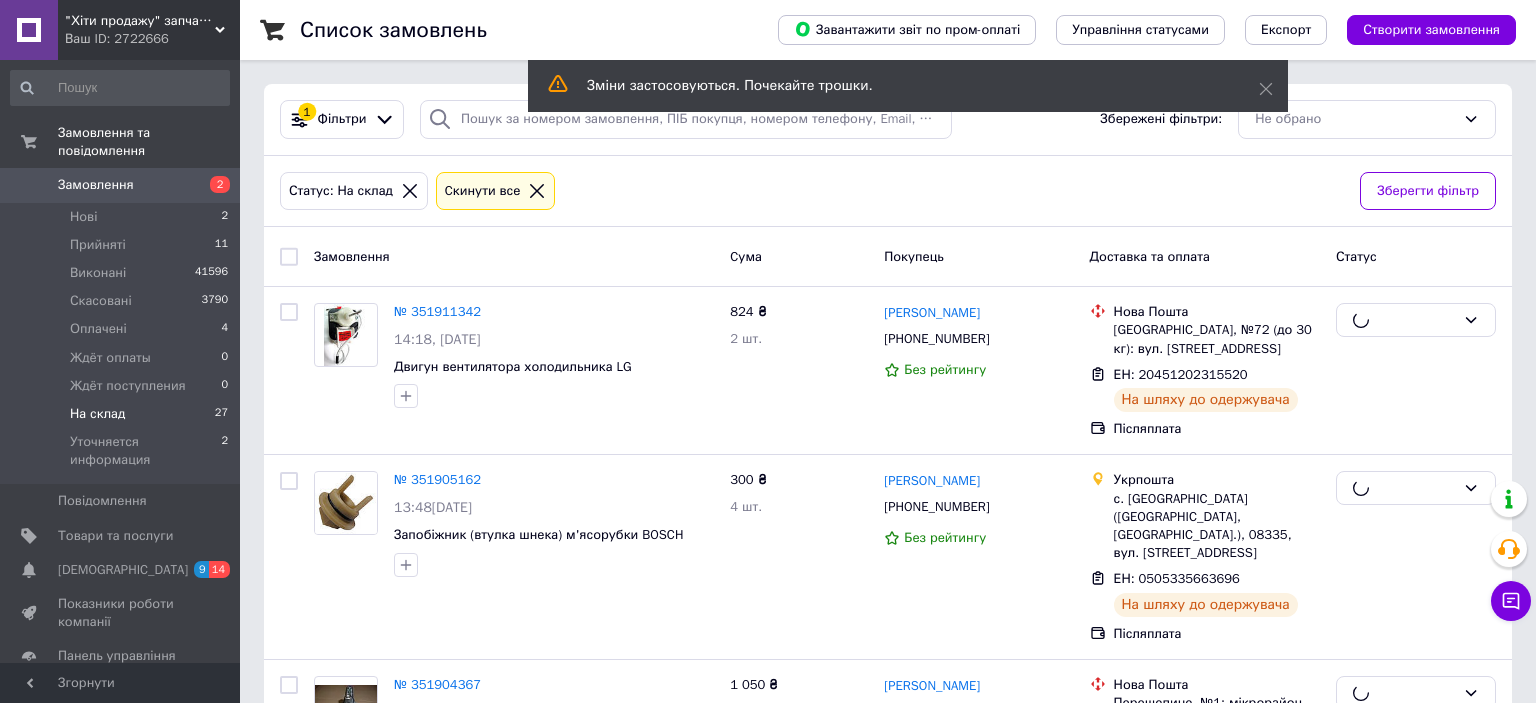 checkbox on "false" 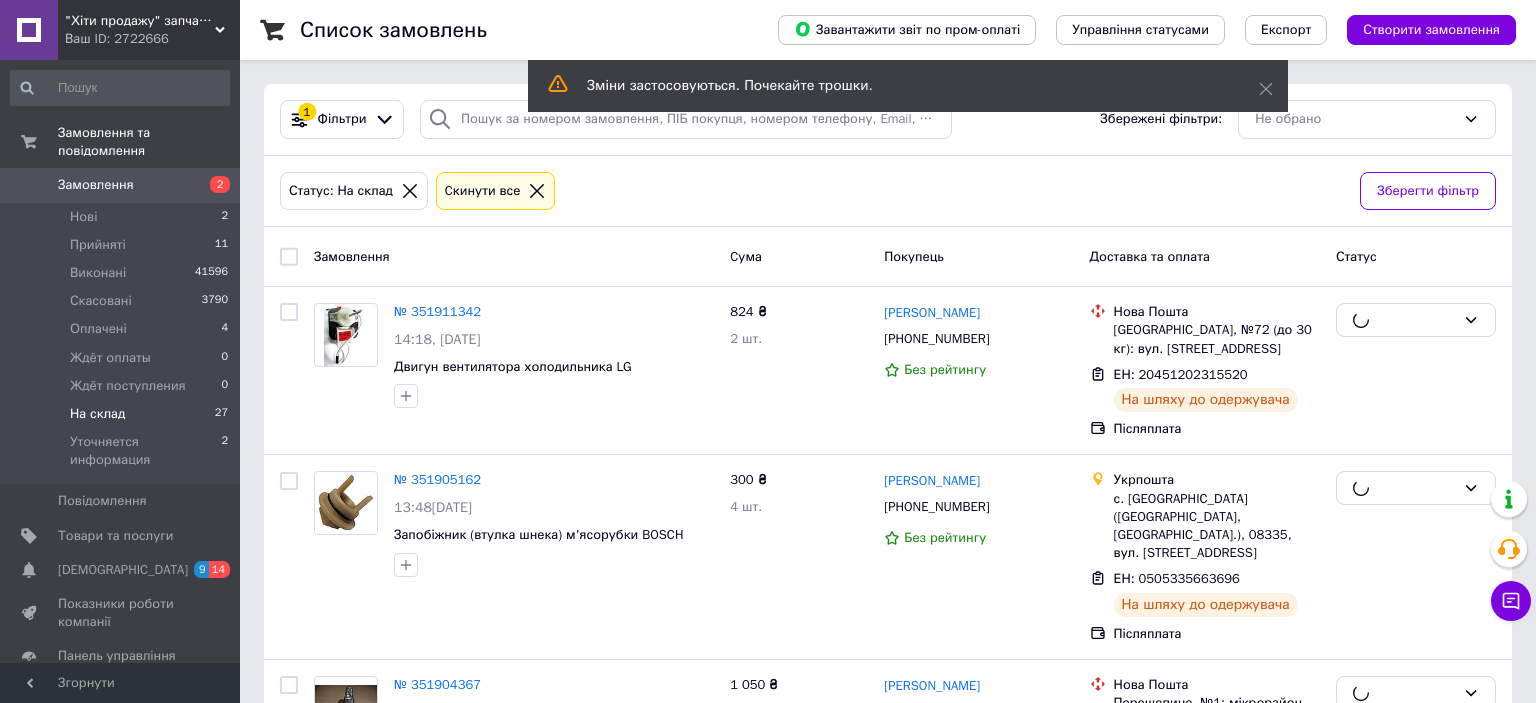 checkbox on "false" 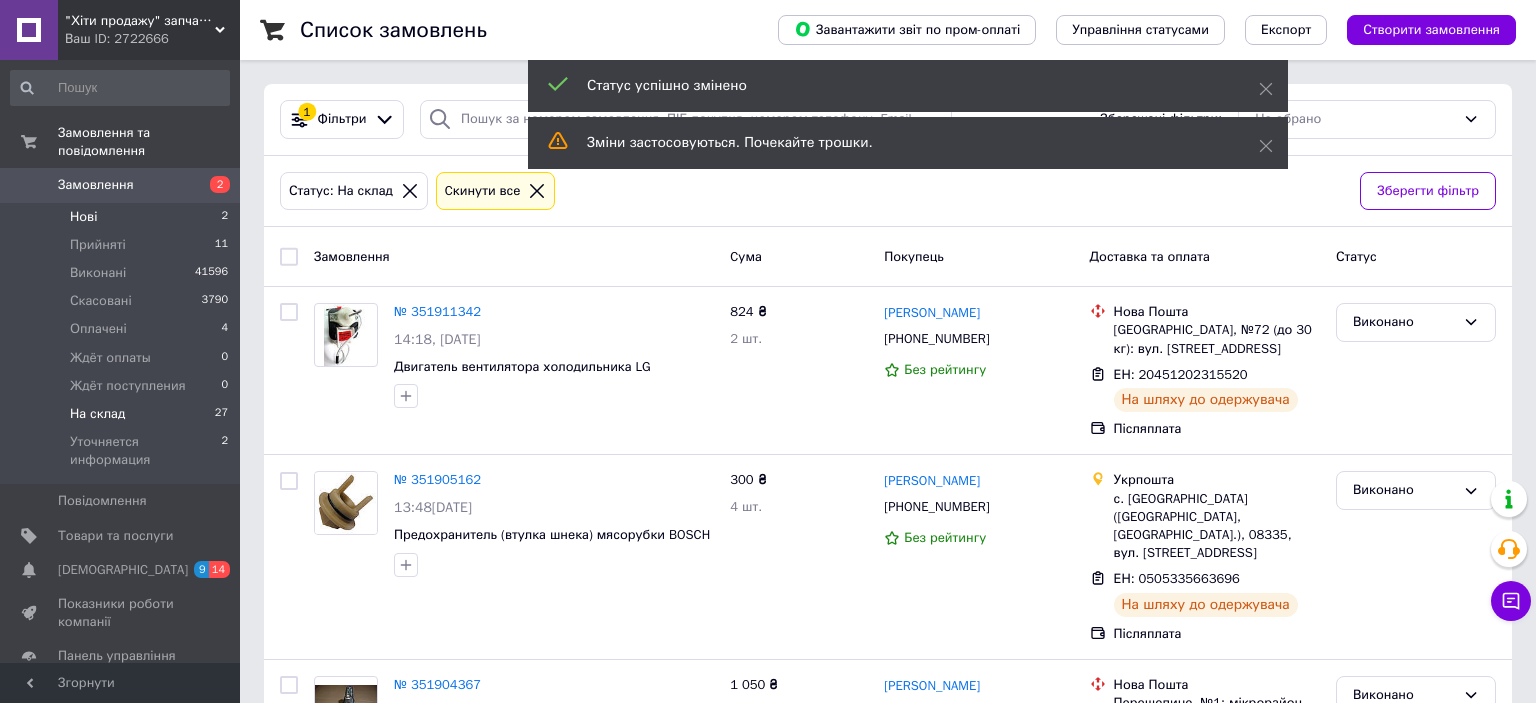 click on "Нові" at bounding box center (83, 217) 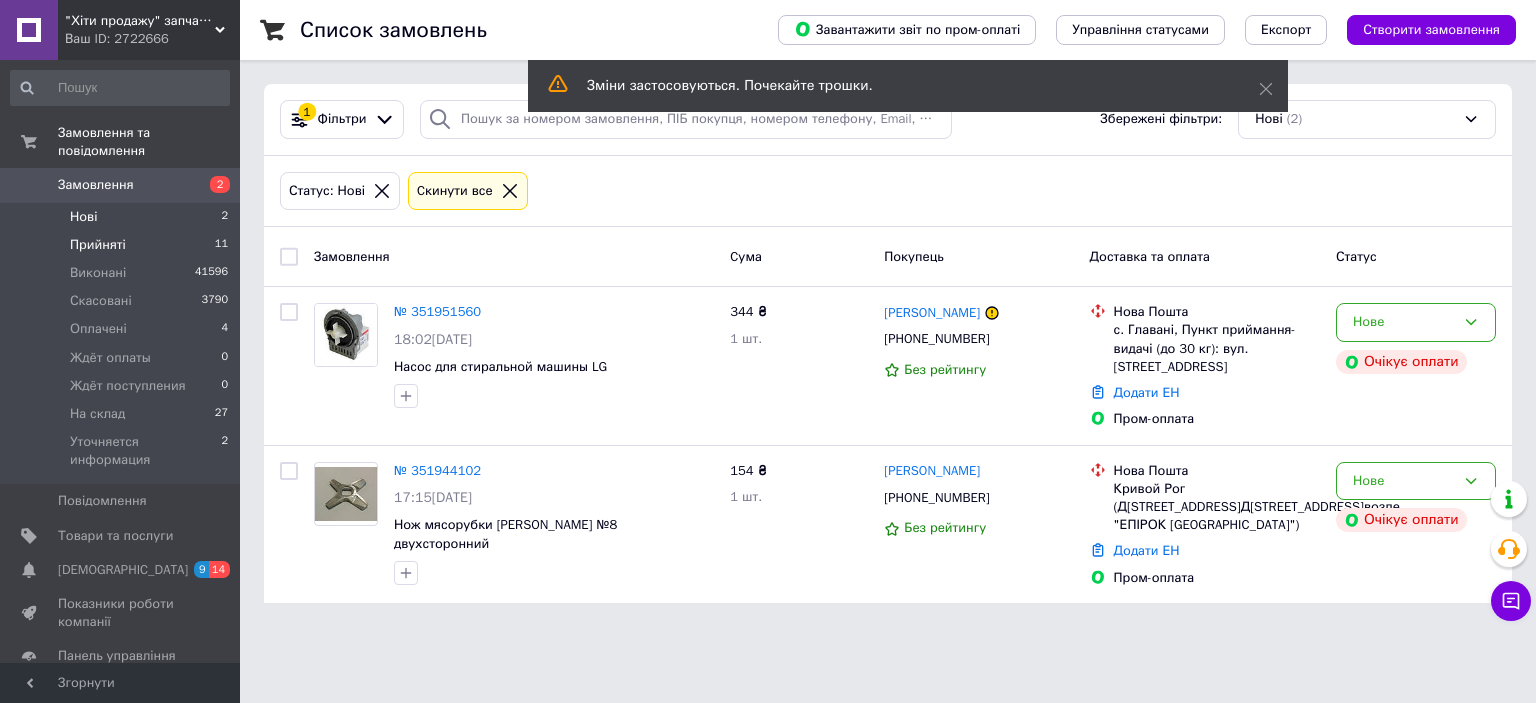 click on "Прийняті 11" at bounding box center [120, 245] 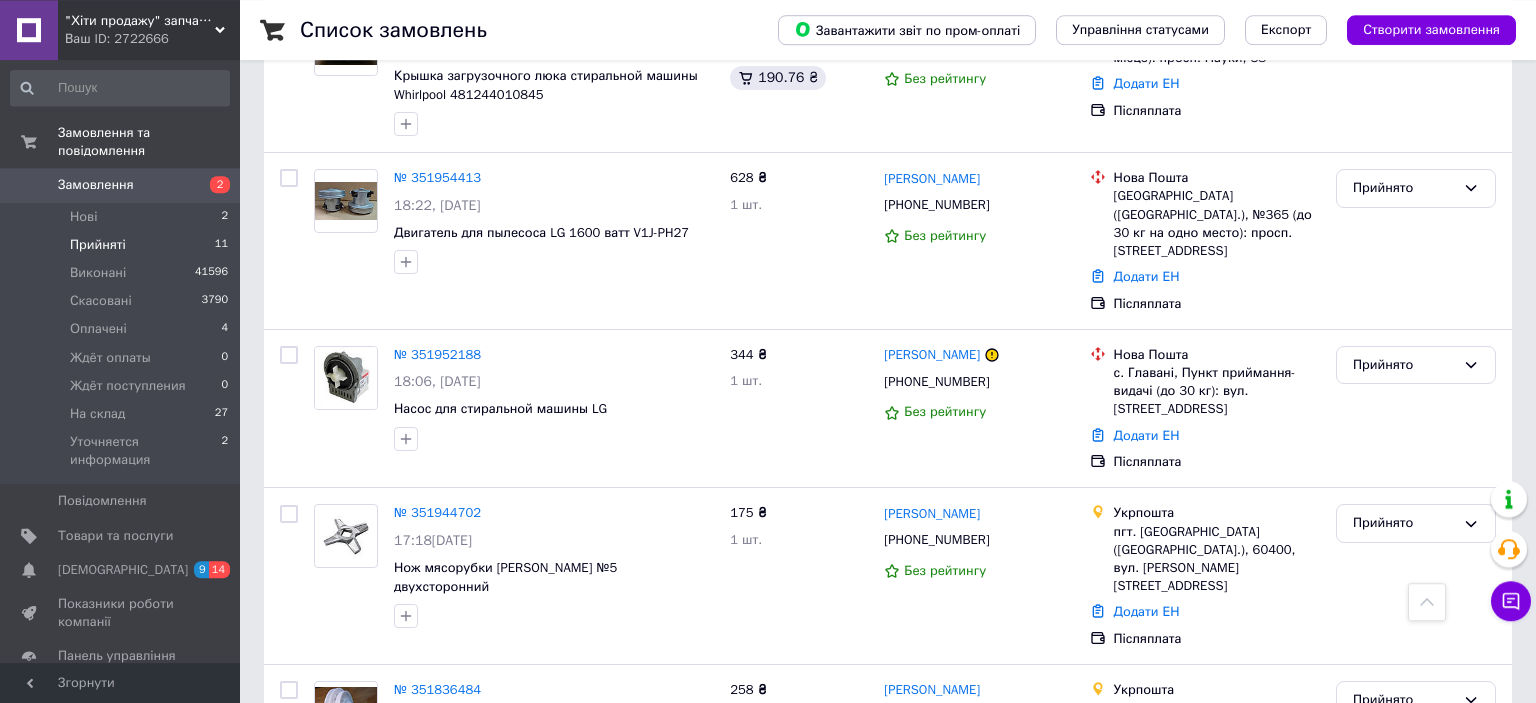 scroll, scrollTop: 1340, scrollLeft: 0, axis: vertical 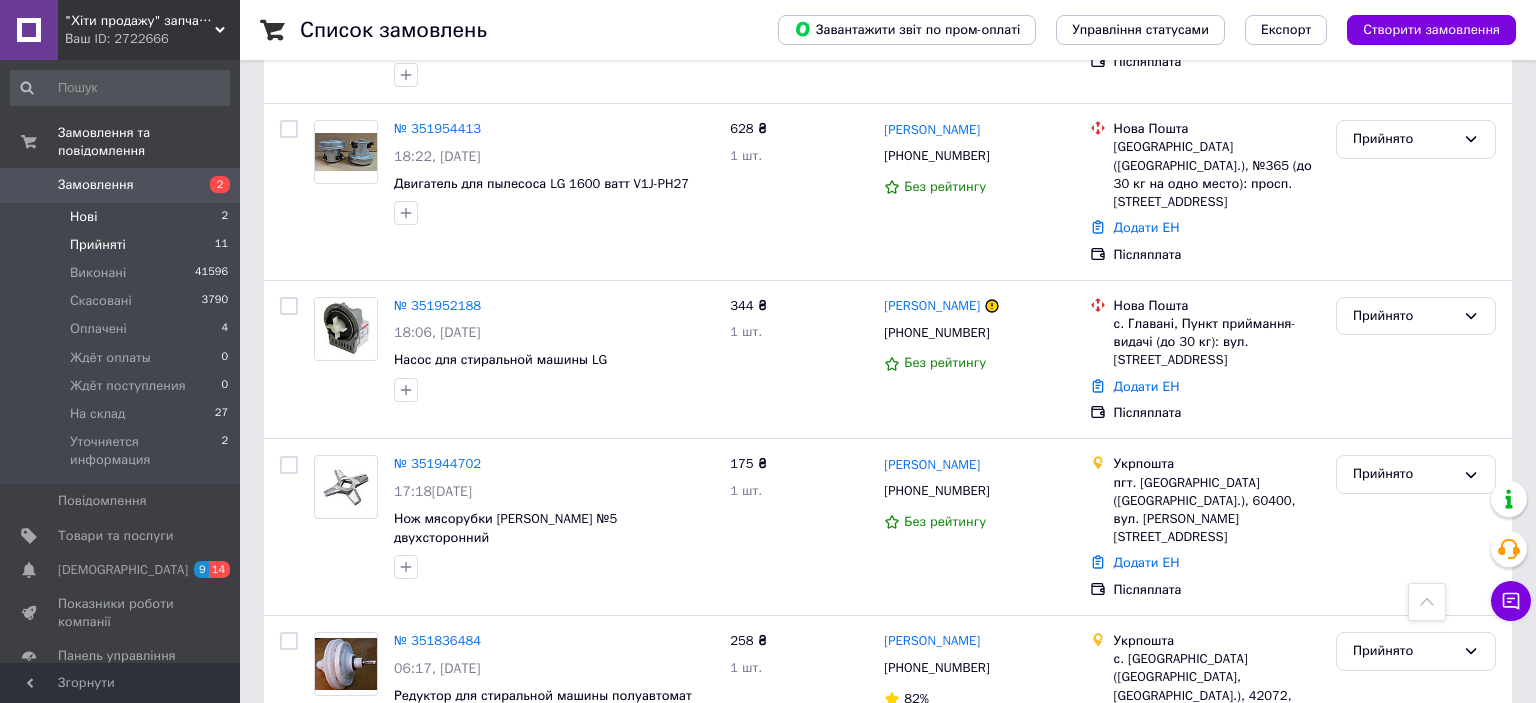 click on "Нові" at bounding box center (83, 217) 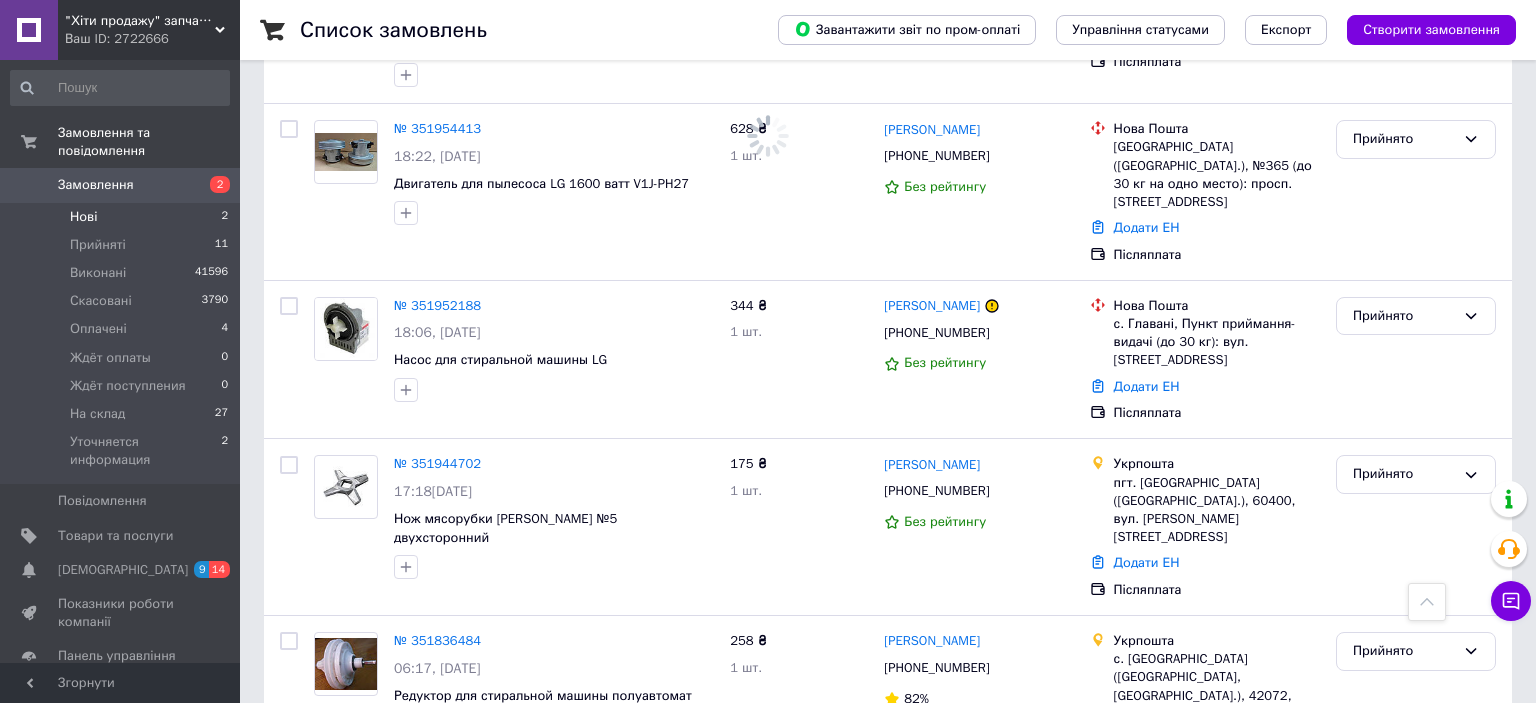 scroll, scrollTop: 0, scrollLeft: 0, axis: both 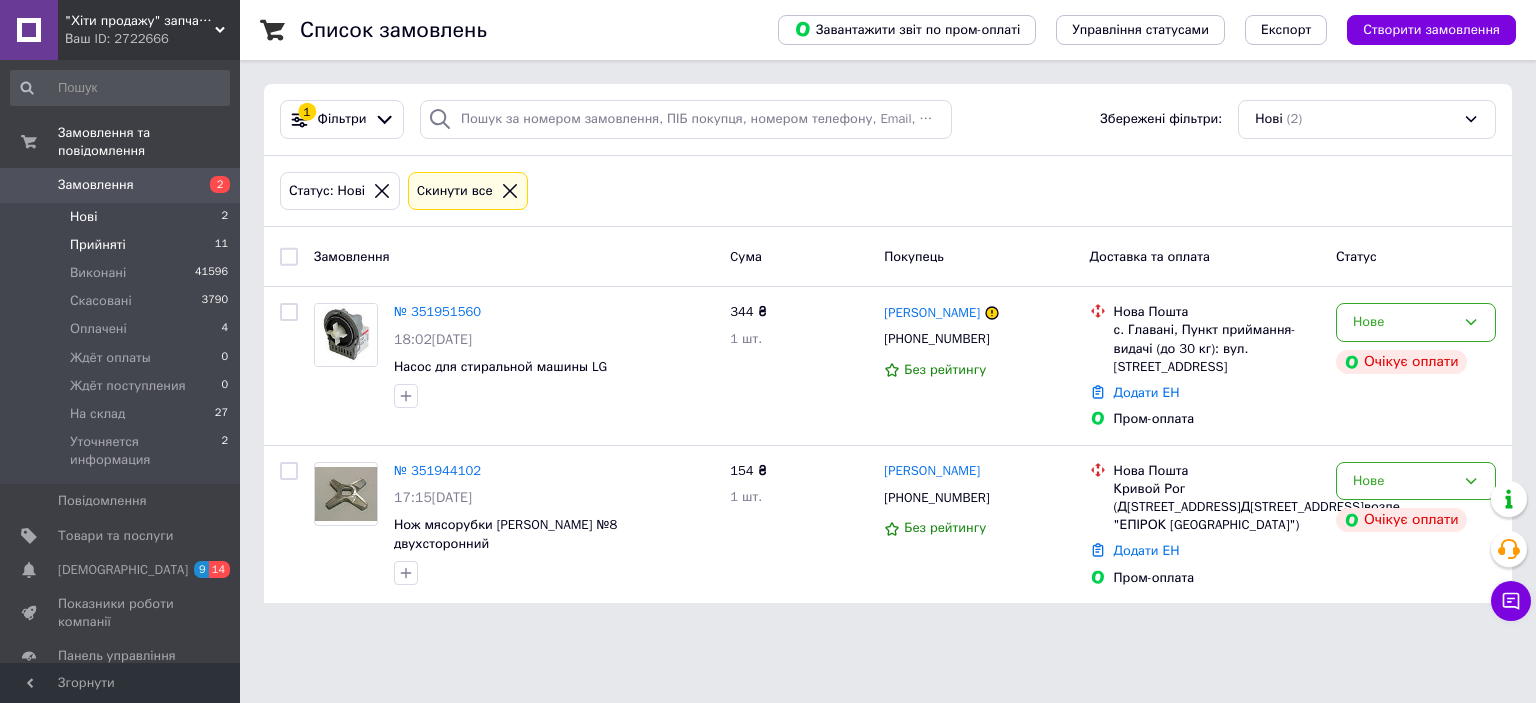 click on "Прийняті 11" at bounding box center [120, 245] 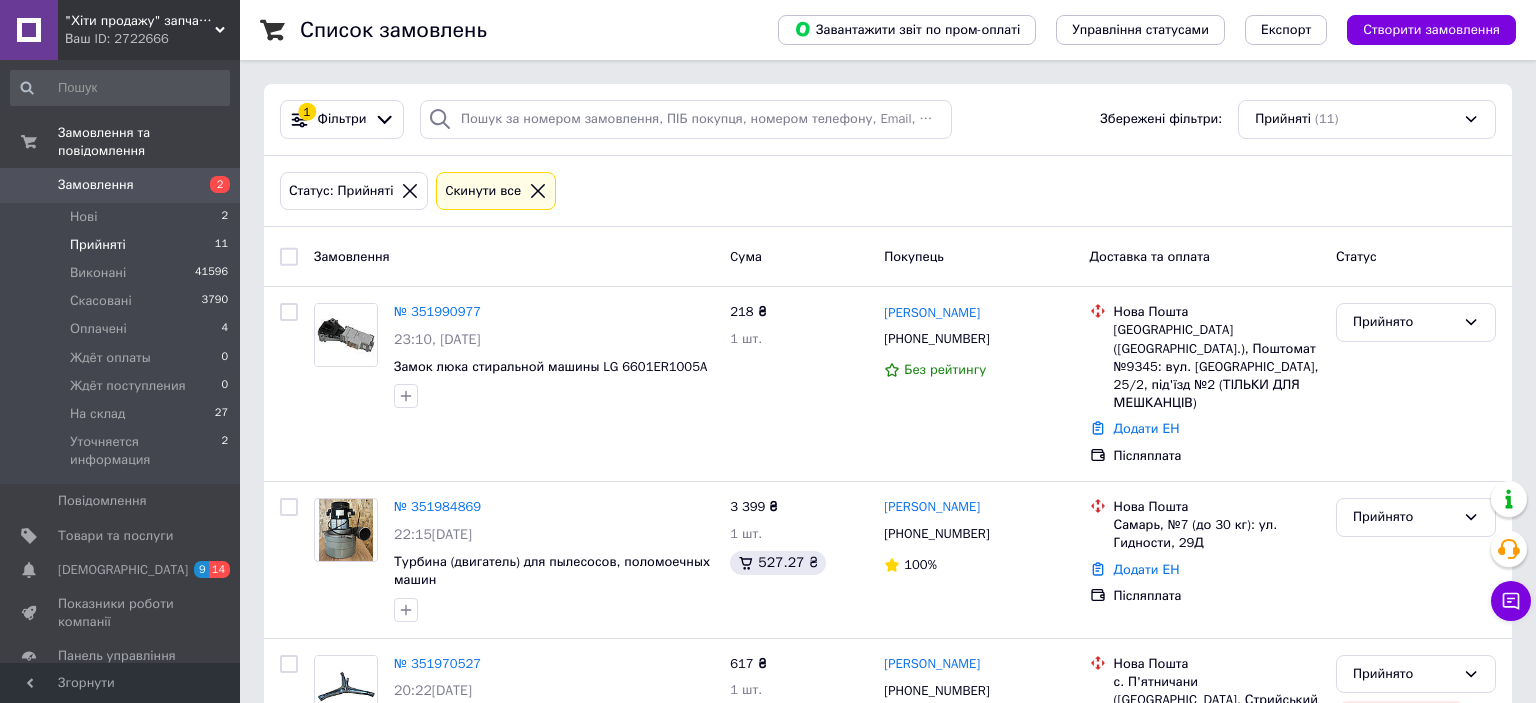 click on "Замовлення Cума Покупець Доставка та оплата Статус" at bounding box center (888, 257) 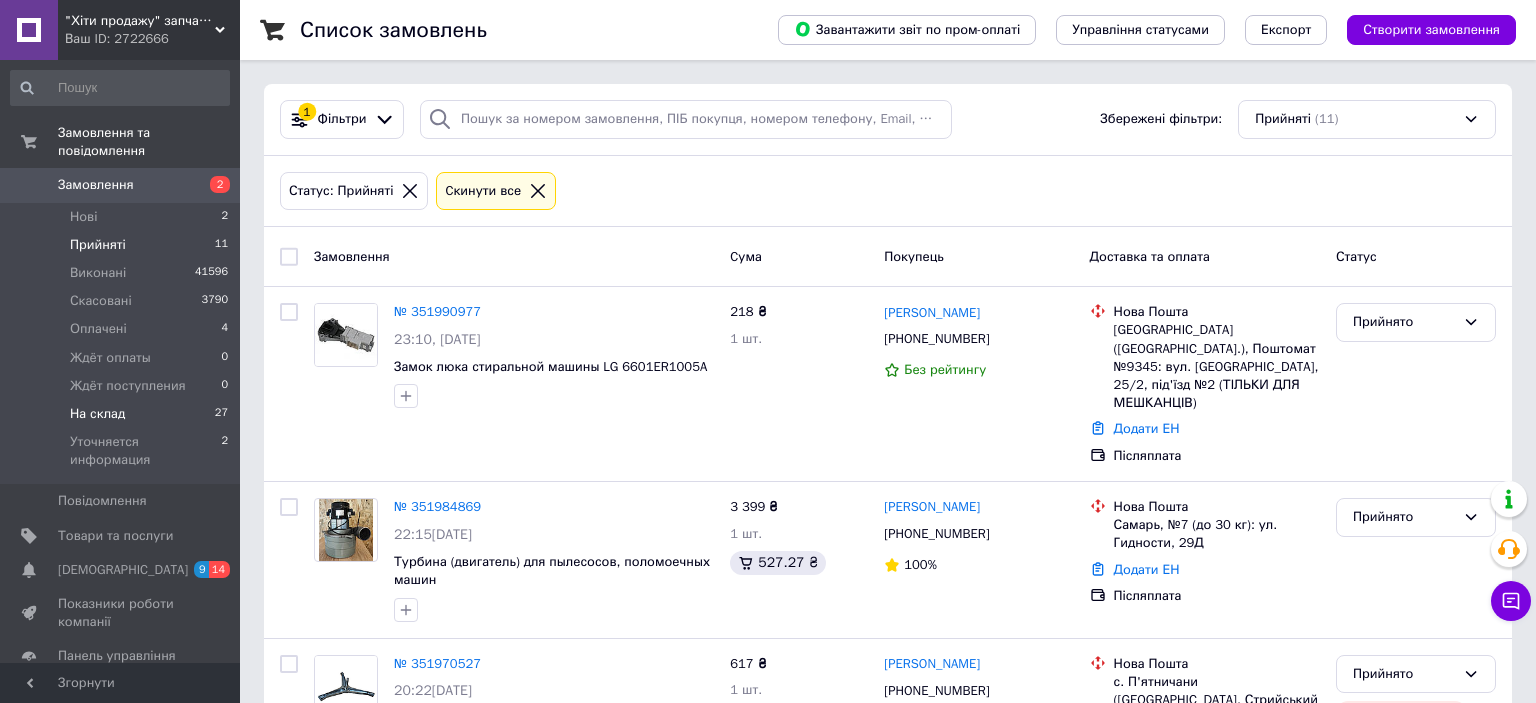 click on "На склад 27" at bounding box center [120, 414] 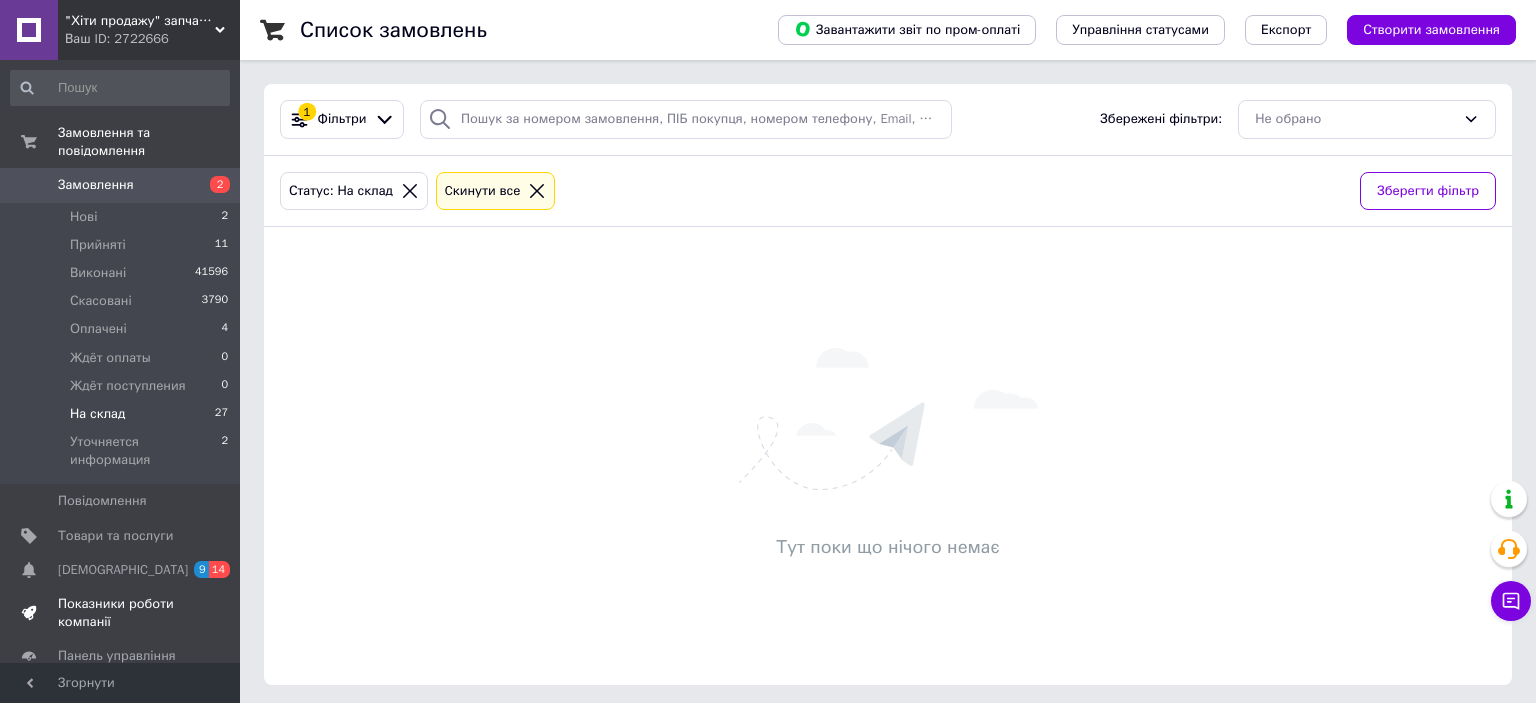 click on "Показники роботи компанії" at bounding box center [121, 613] 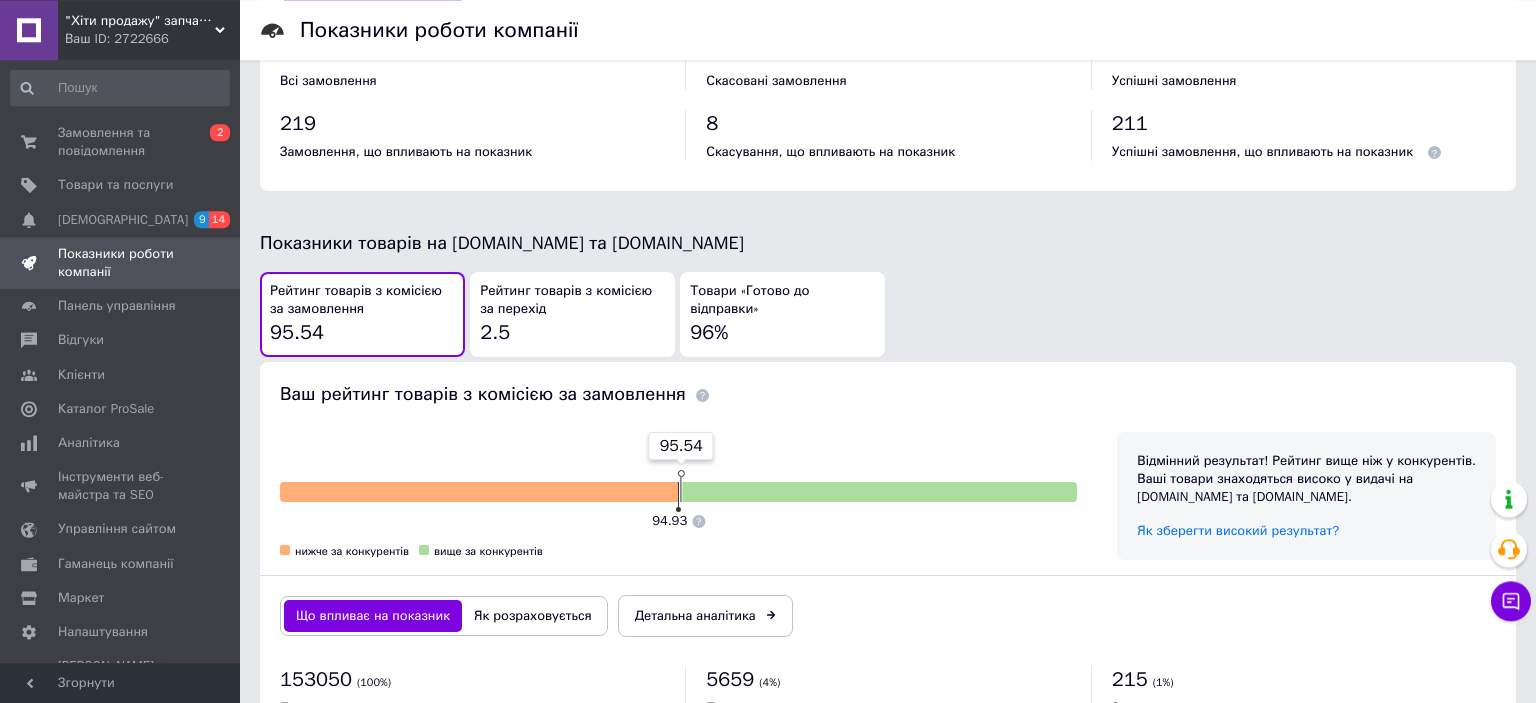 scroll, scrollTop: 950, scrollLeft: 0, axis: vertical 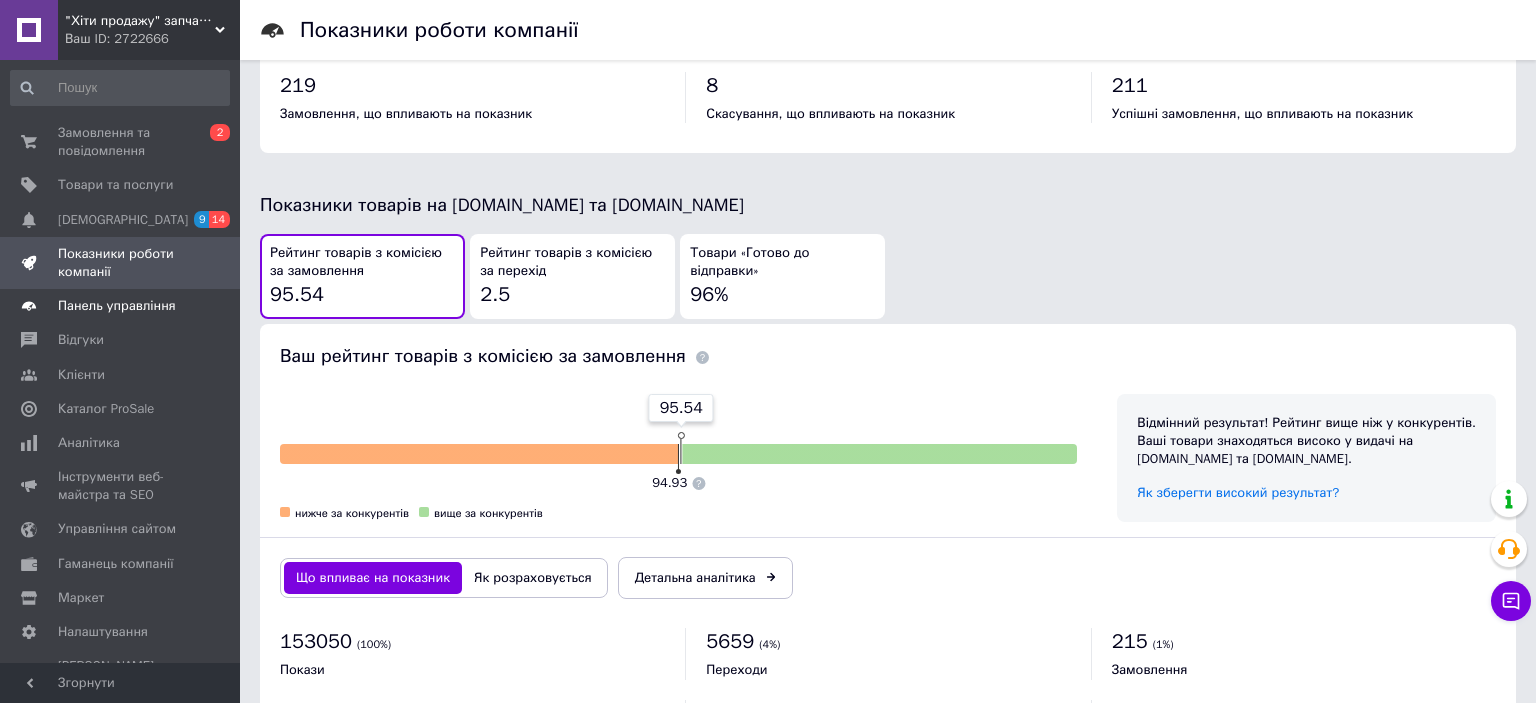 click on "Панель управління" at bounding box center (117, 306) 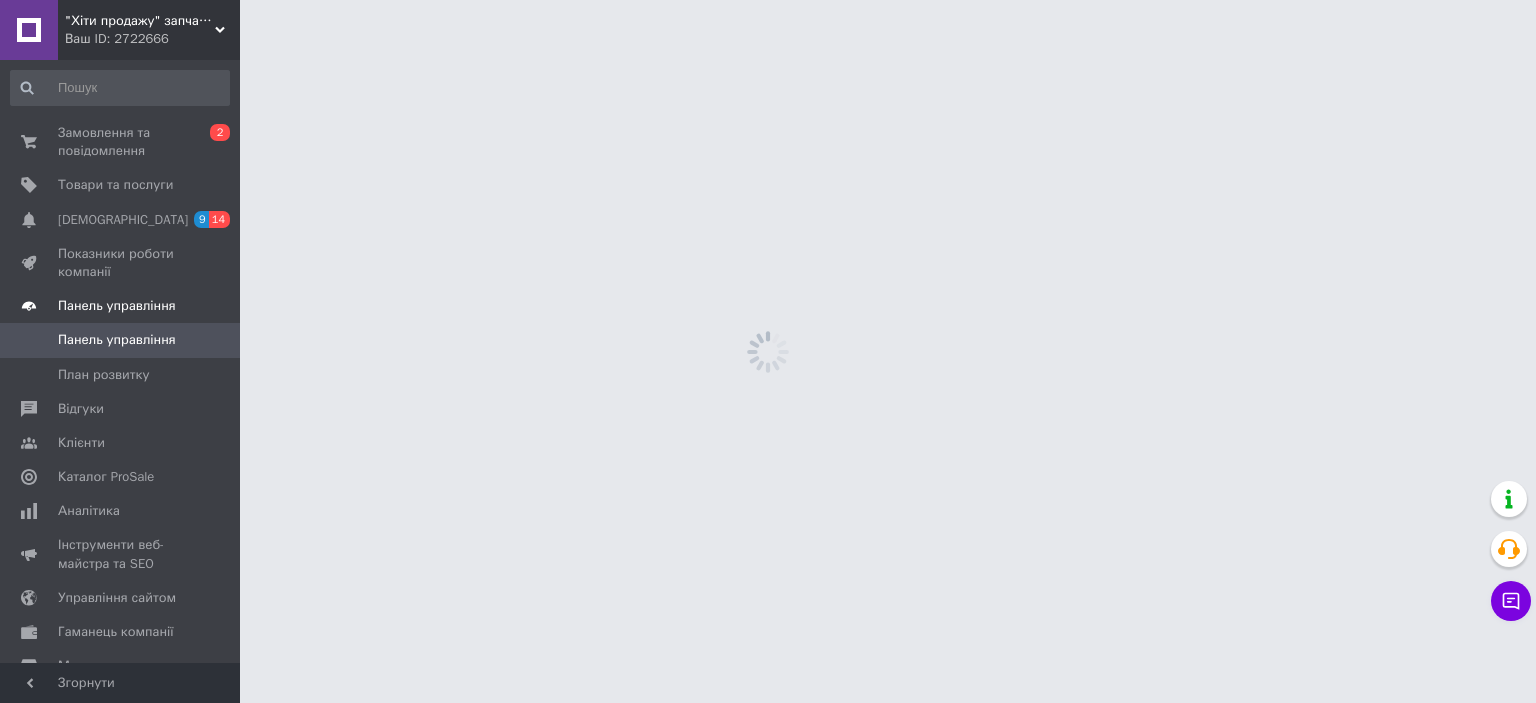 scroll, scrollTop: 0, scrollLeft: 0, axis: both 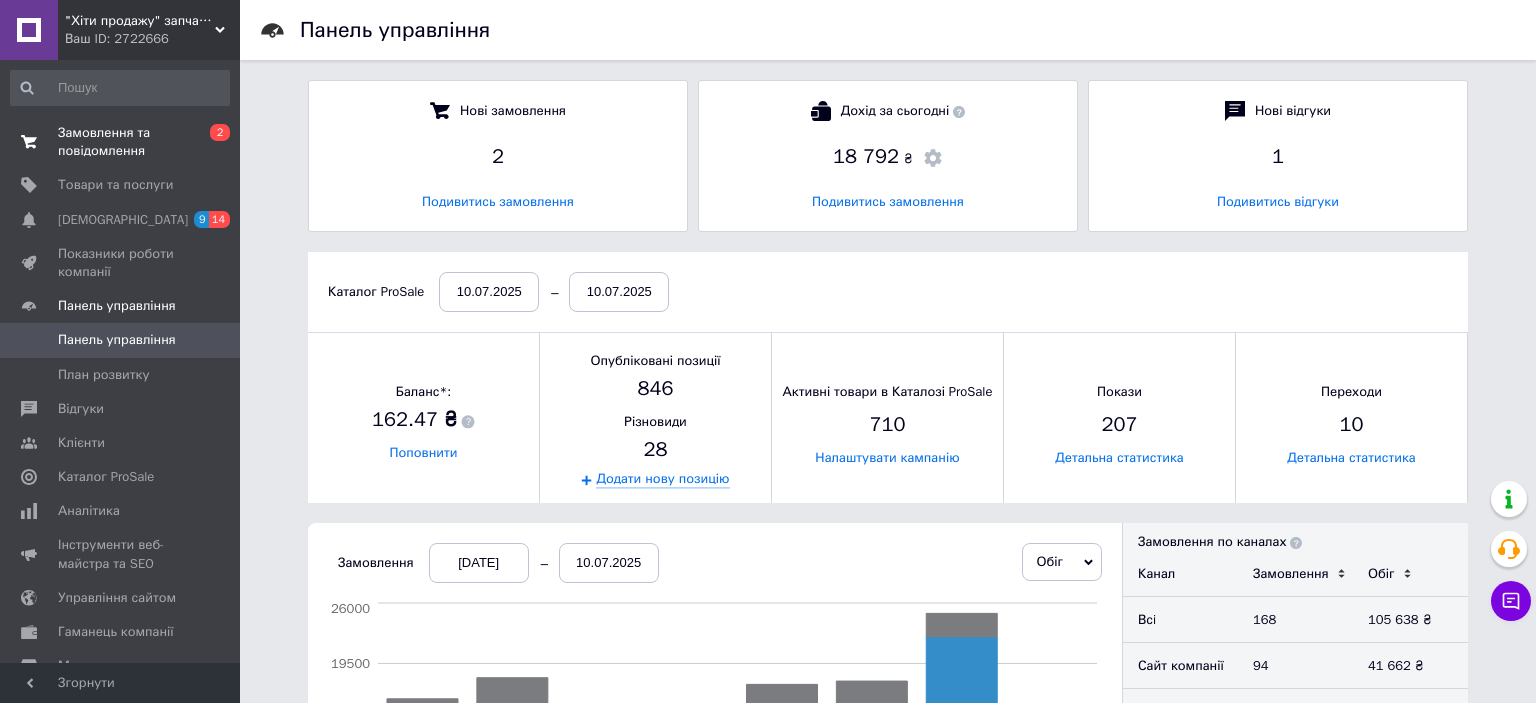 click on "Замовлення та повідомлення" at bounding box center [121, 142] 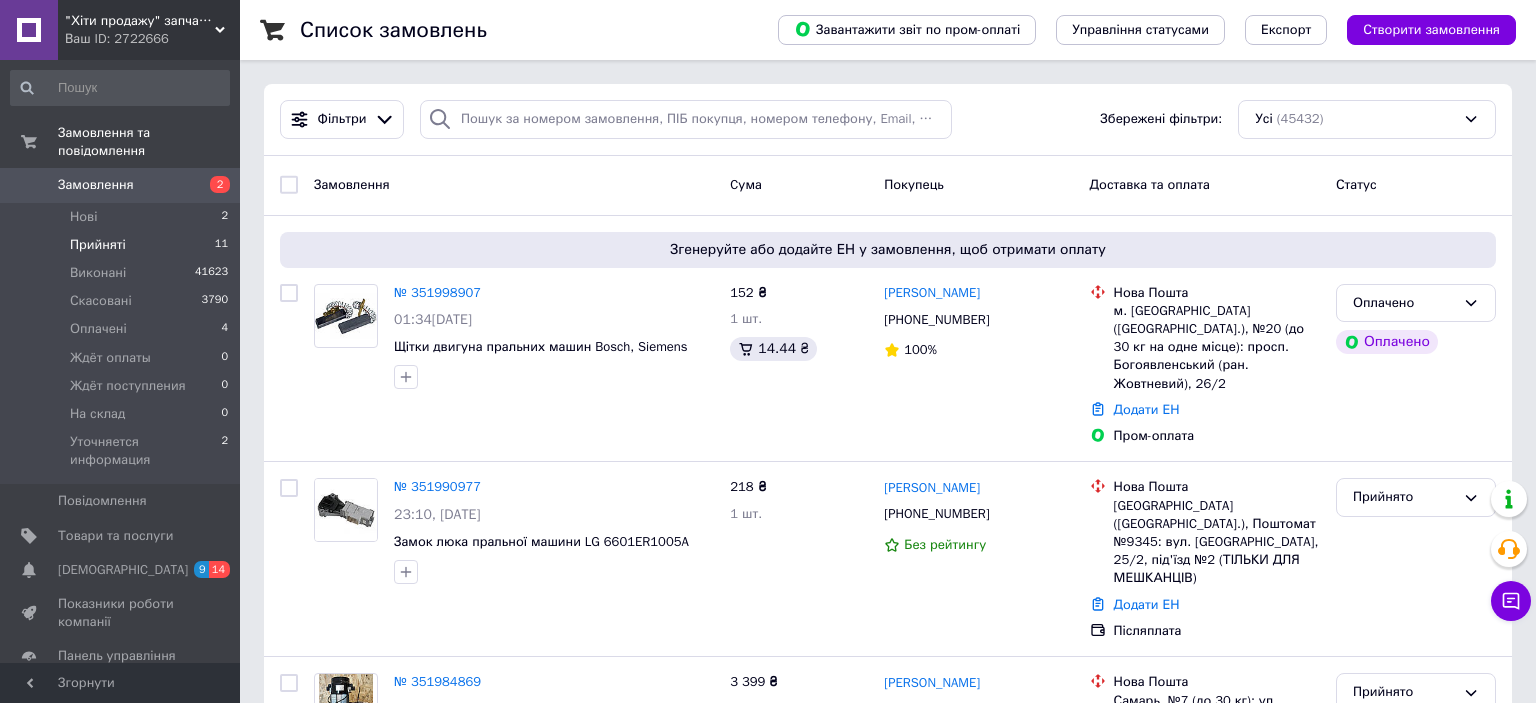 click on "Прийняті" at bounding box center [98, 245] 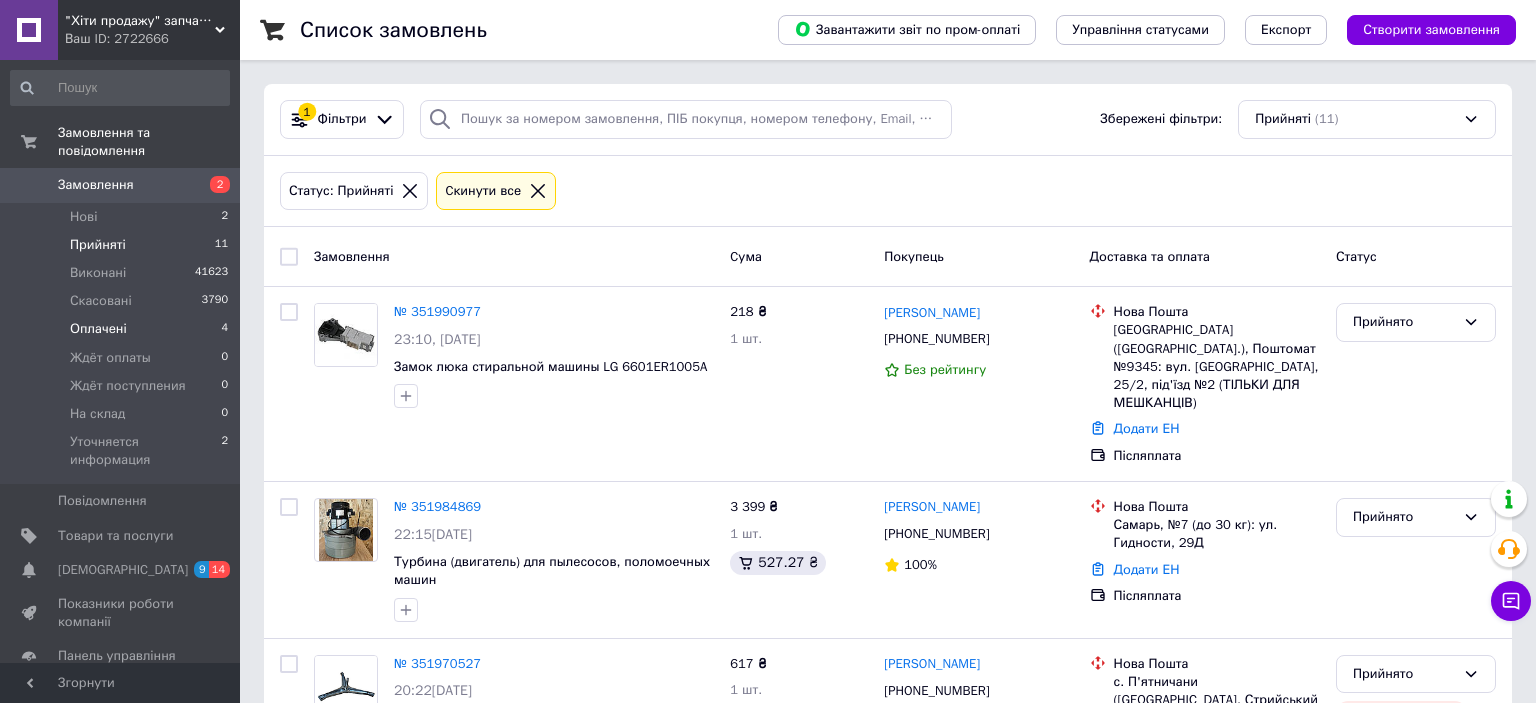 click on "Оплачені" at bounding box center (98, 329) 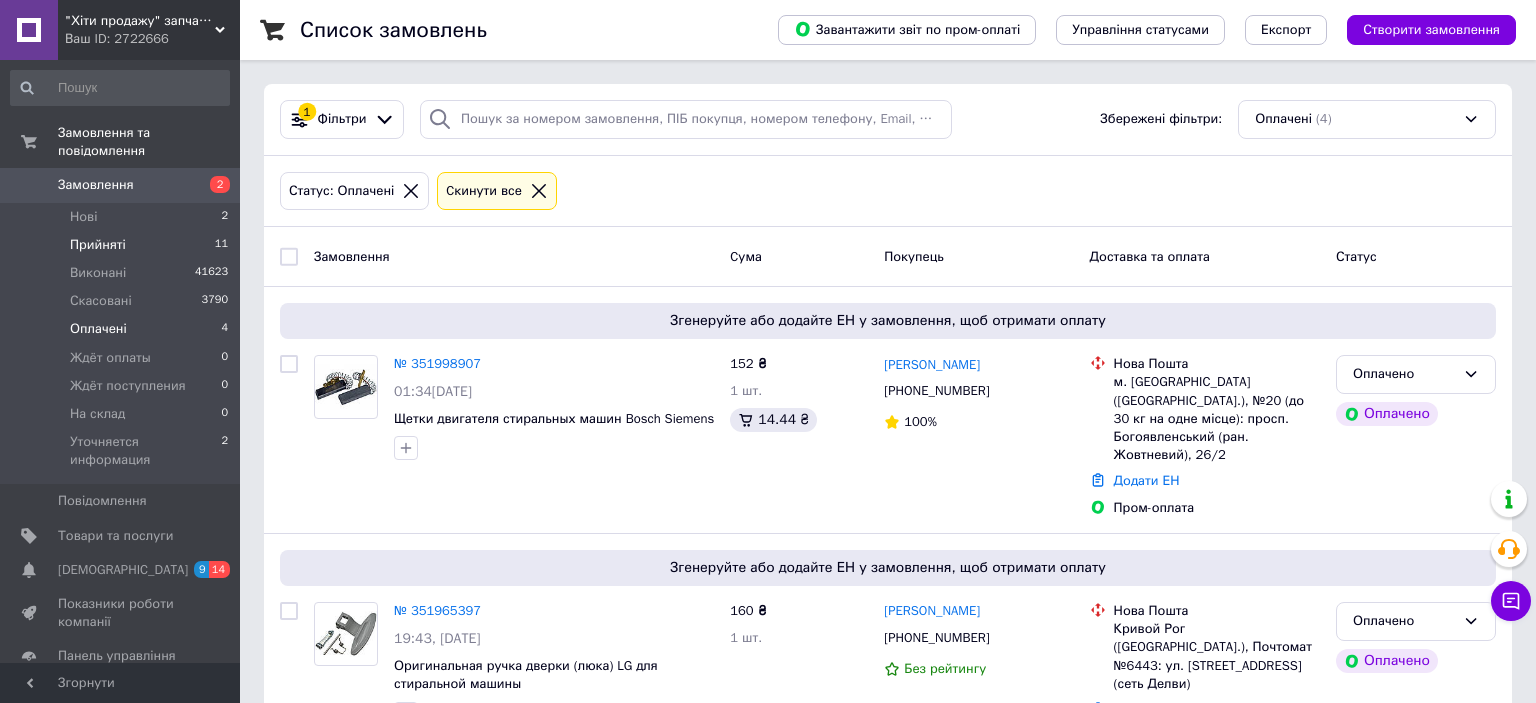 click on "Прийняті 11" at bounding box center [120, 245] 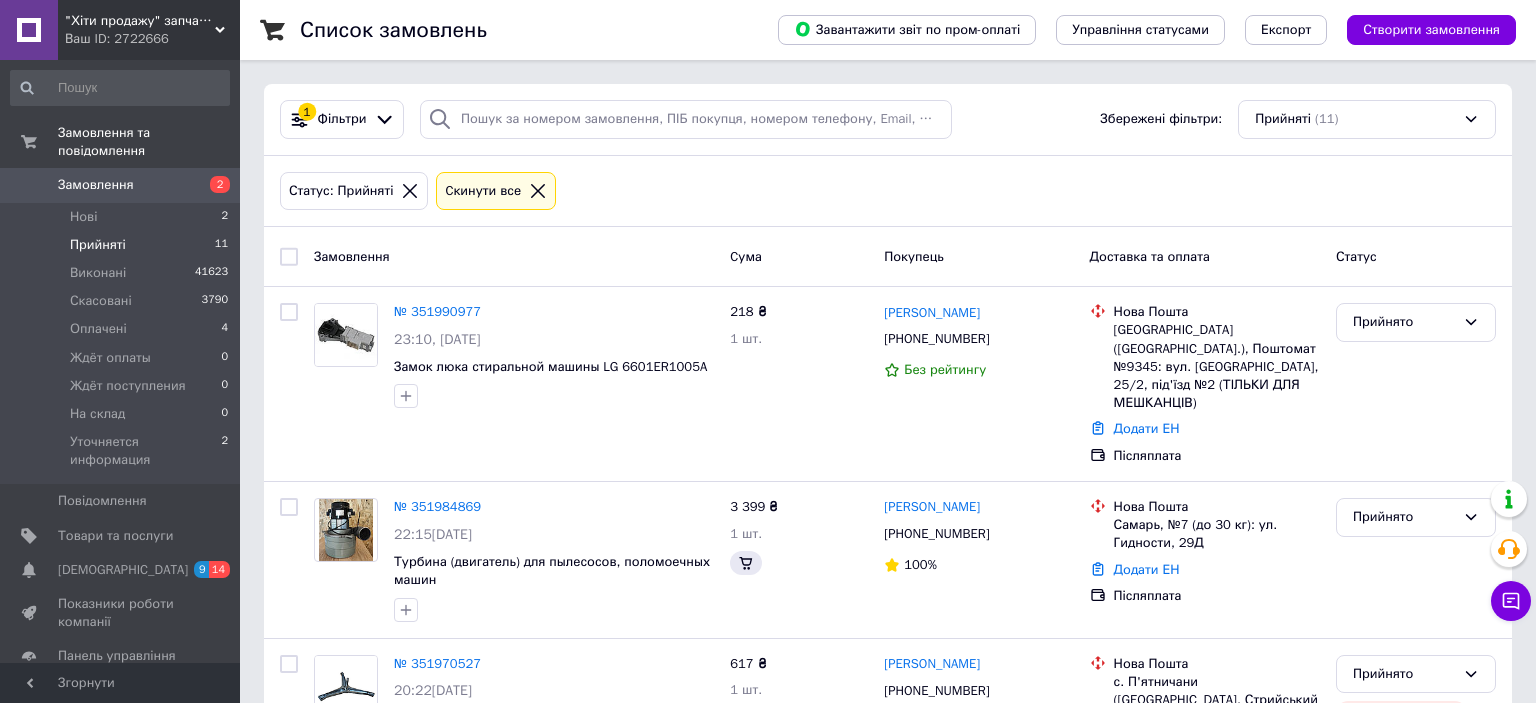scroll, scrollTop: 211, scrollLeft: 0, axis: vertical 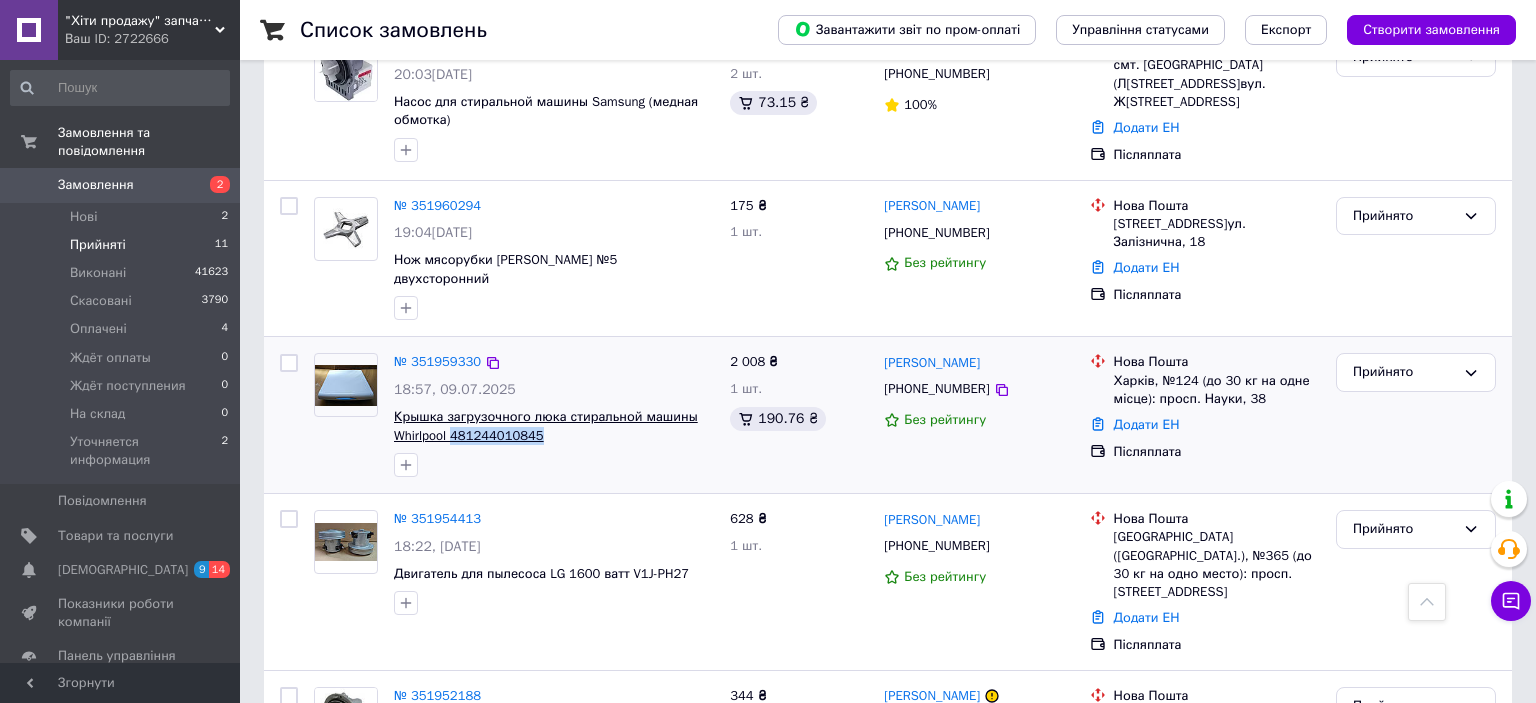 copy on "481244010845" 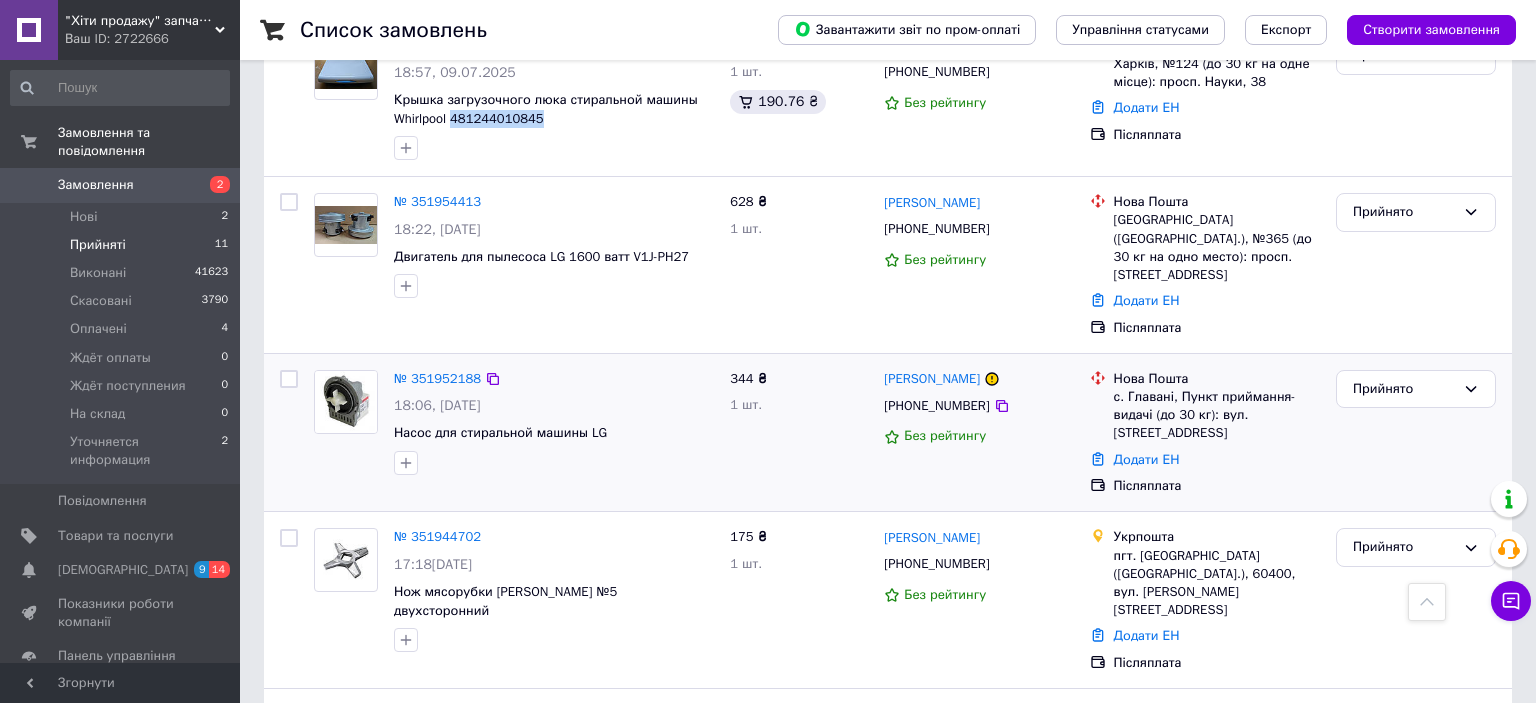 scroll, scrollTop: 1340, scrollLeft: 0, axis: vertical 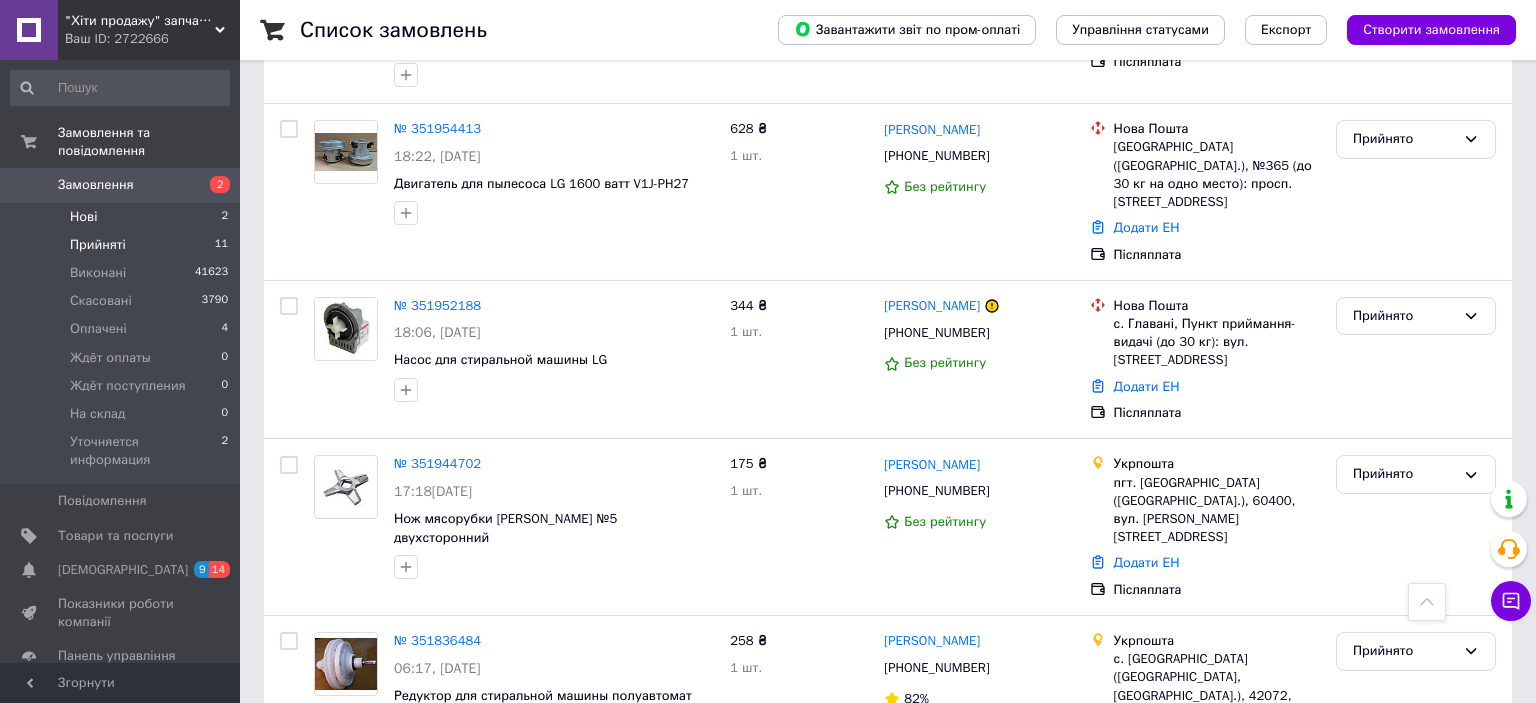 click on "Нові 2" at bounding box center [120, 217] 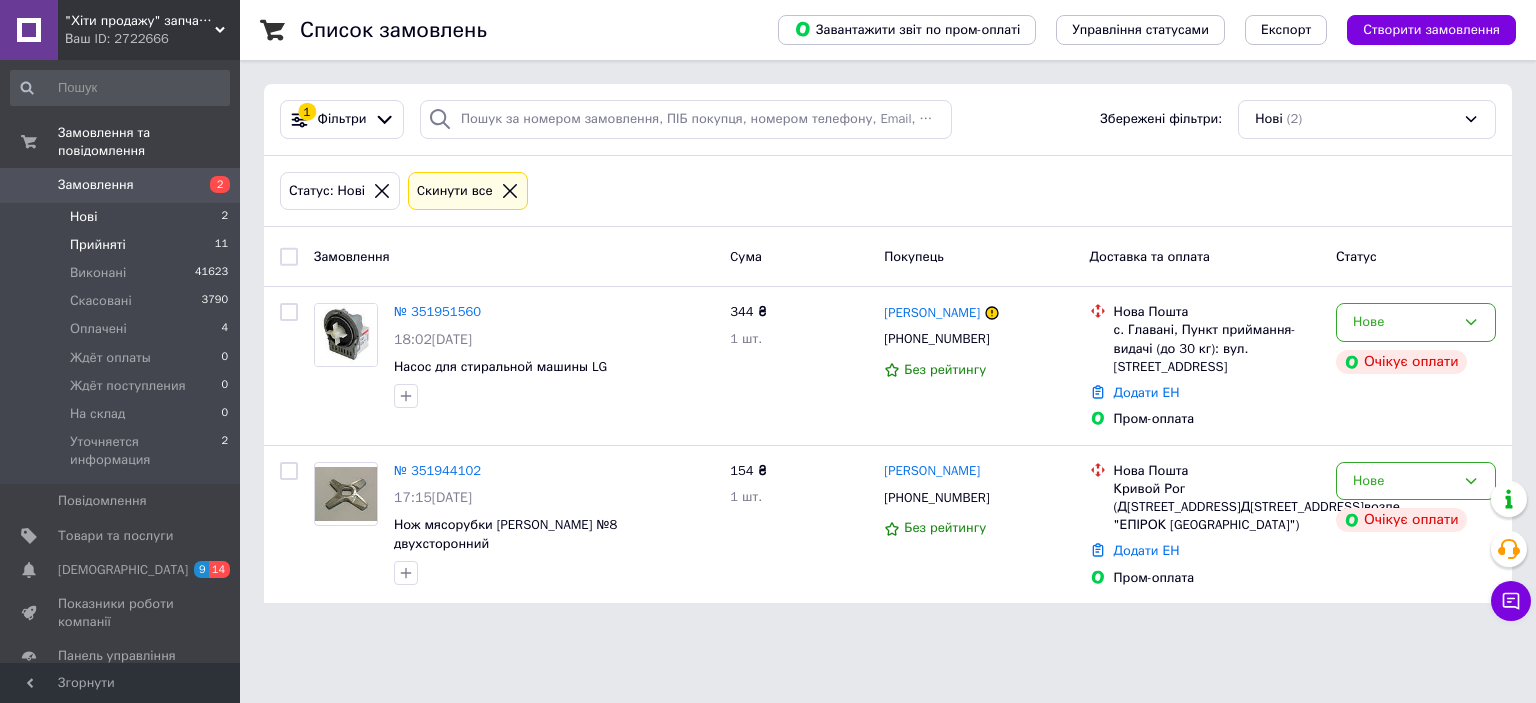 scroll, scrollTop: 0, scrollLeft: 0, axis: both 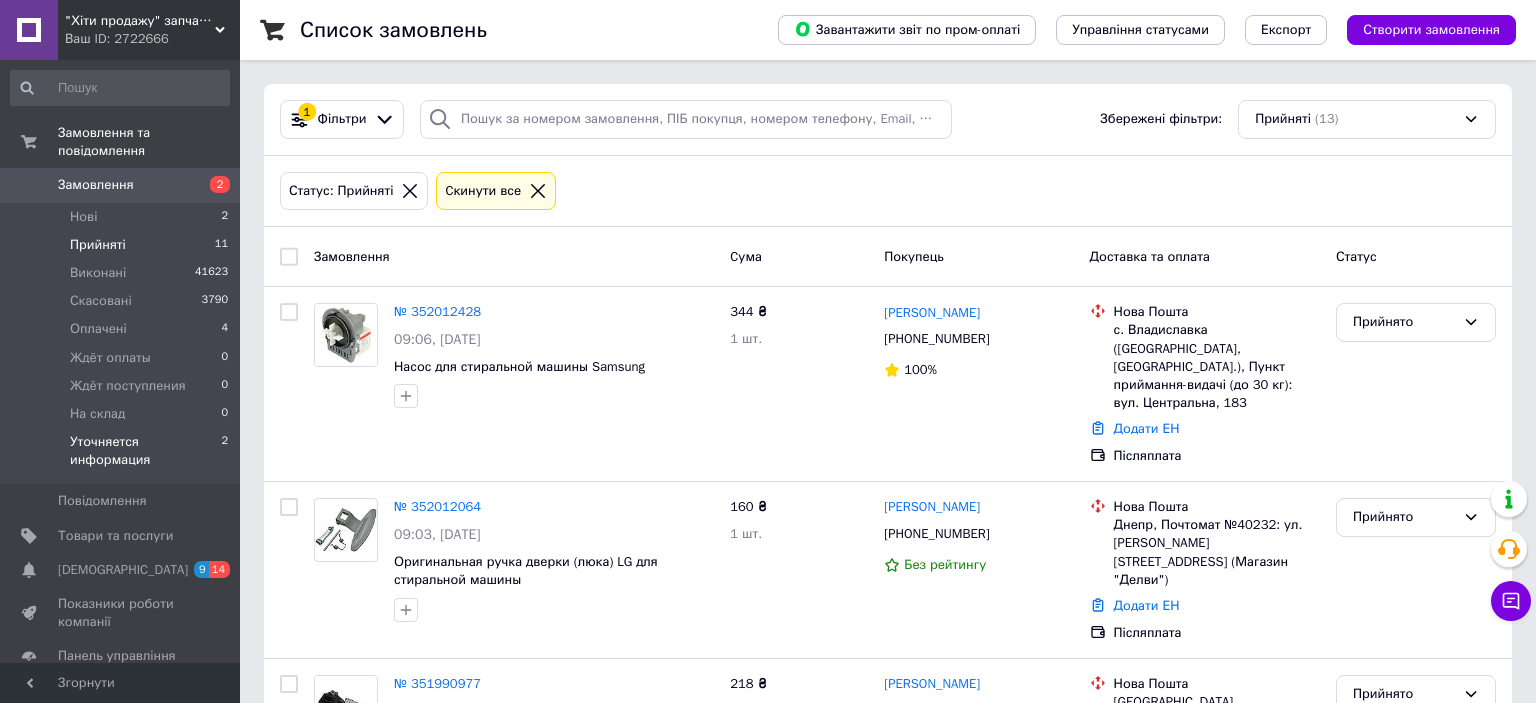 click on "Уточняется информация" at bounding box center [145, 451] 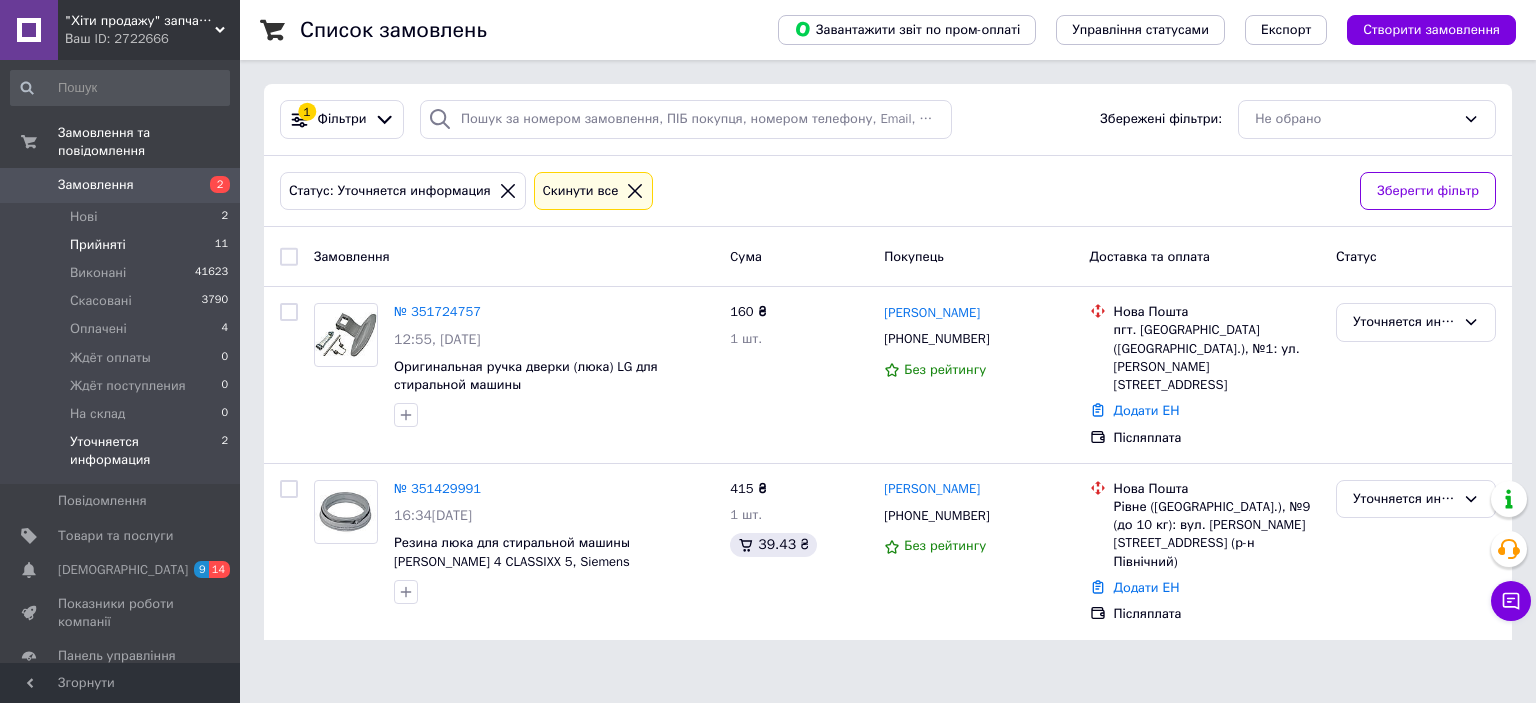 click on "Прийняті 11" at bounding box center [120, 245] 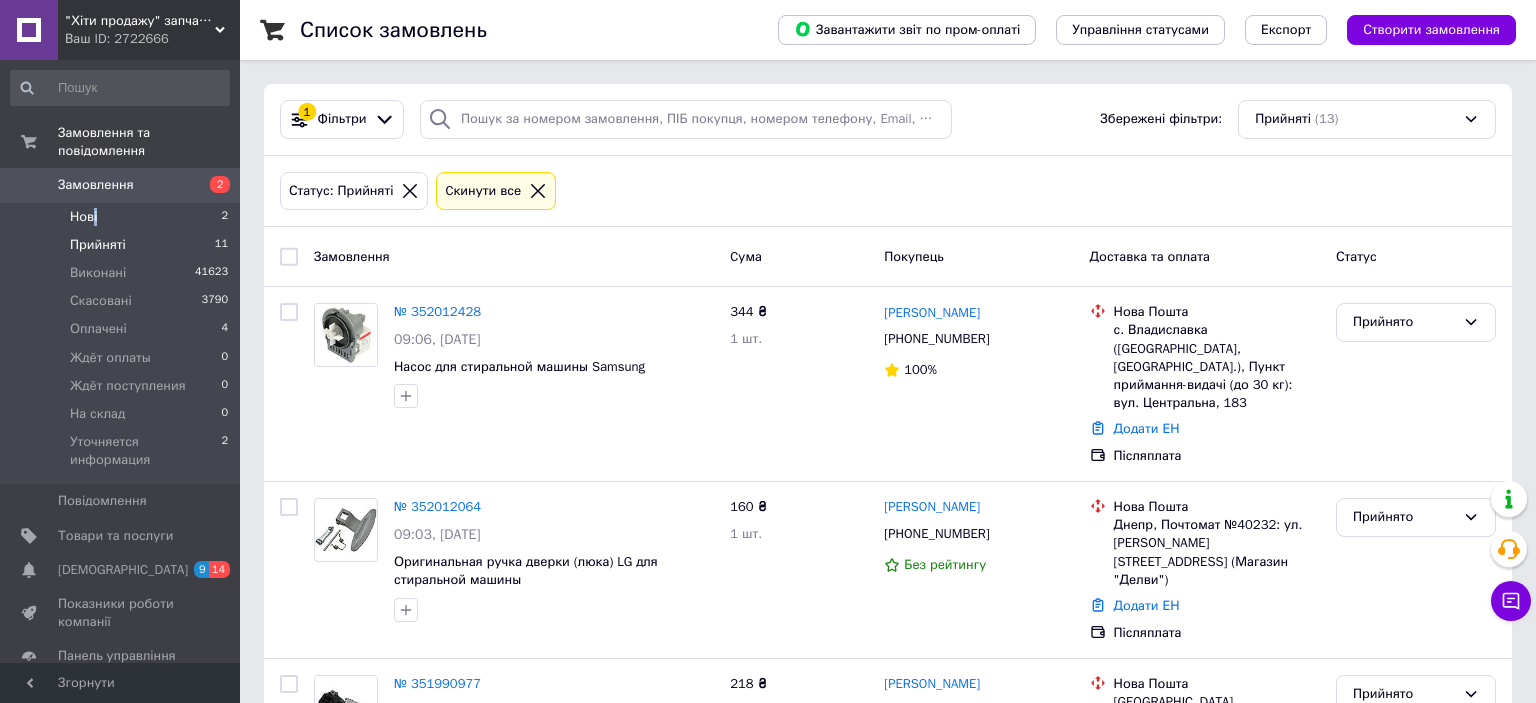 click on "Нові" at bounding box center (83, 217) 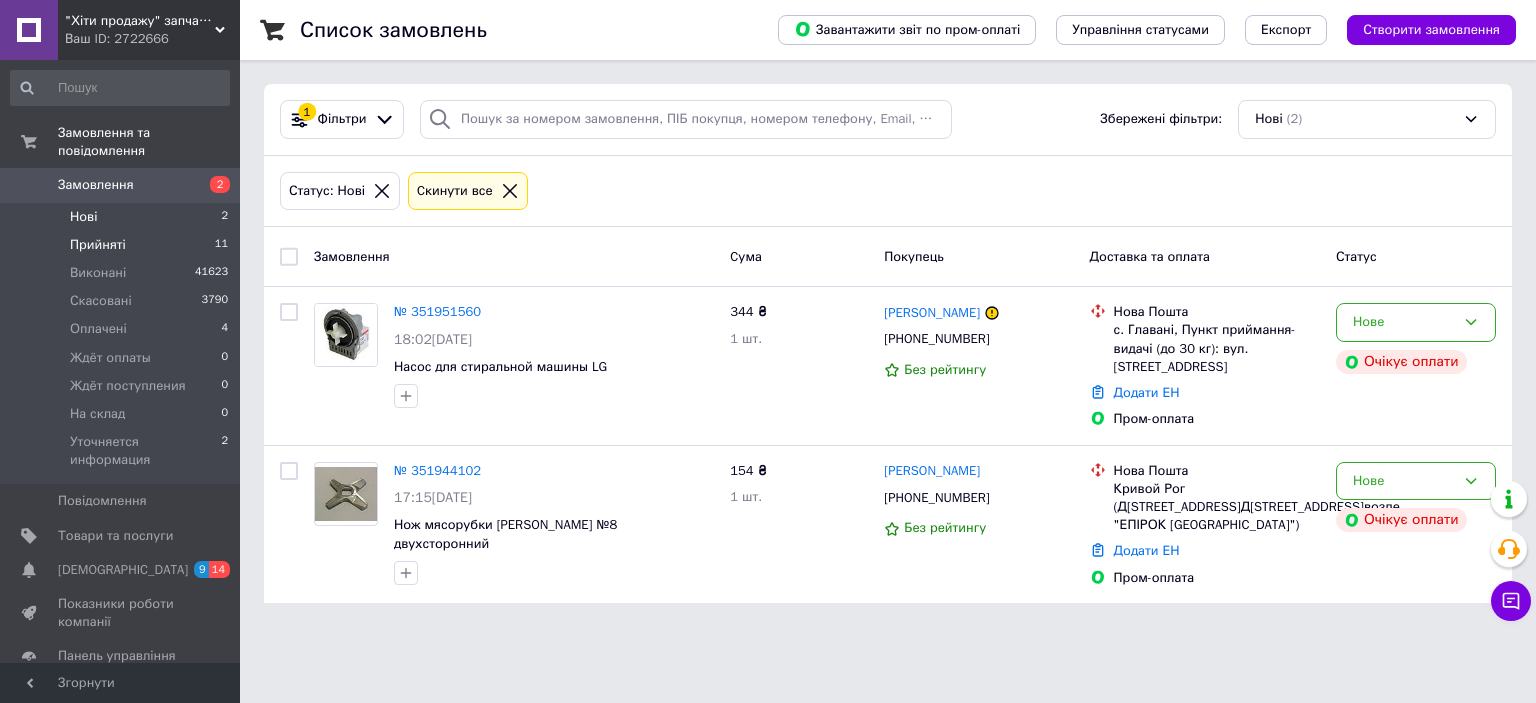 click on "Прийняті" at bounding box center [98, 245] 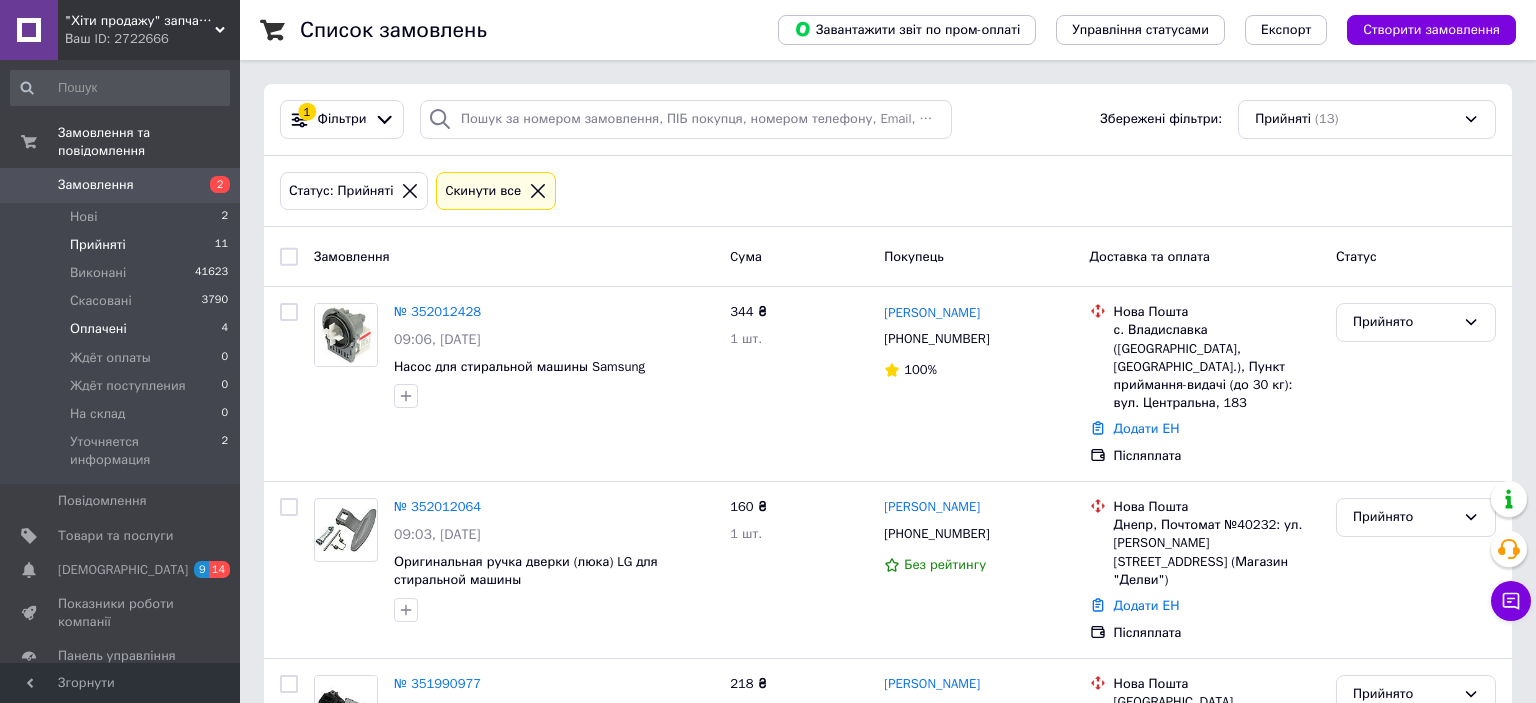 click on "Оплачені" at bounding box center (98, 329) 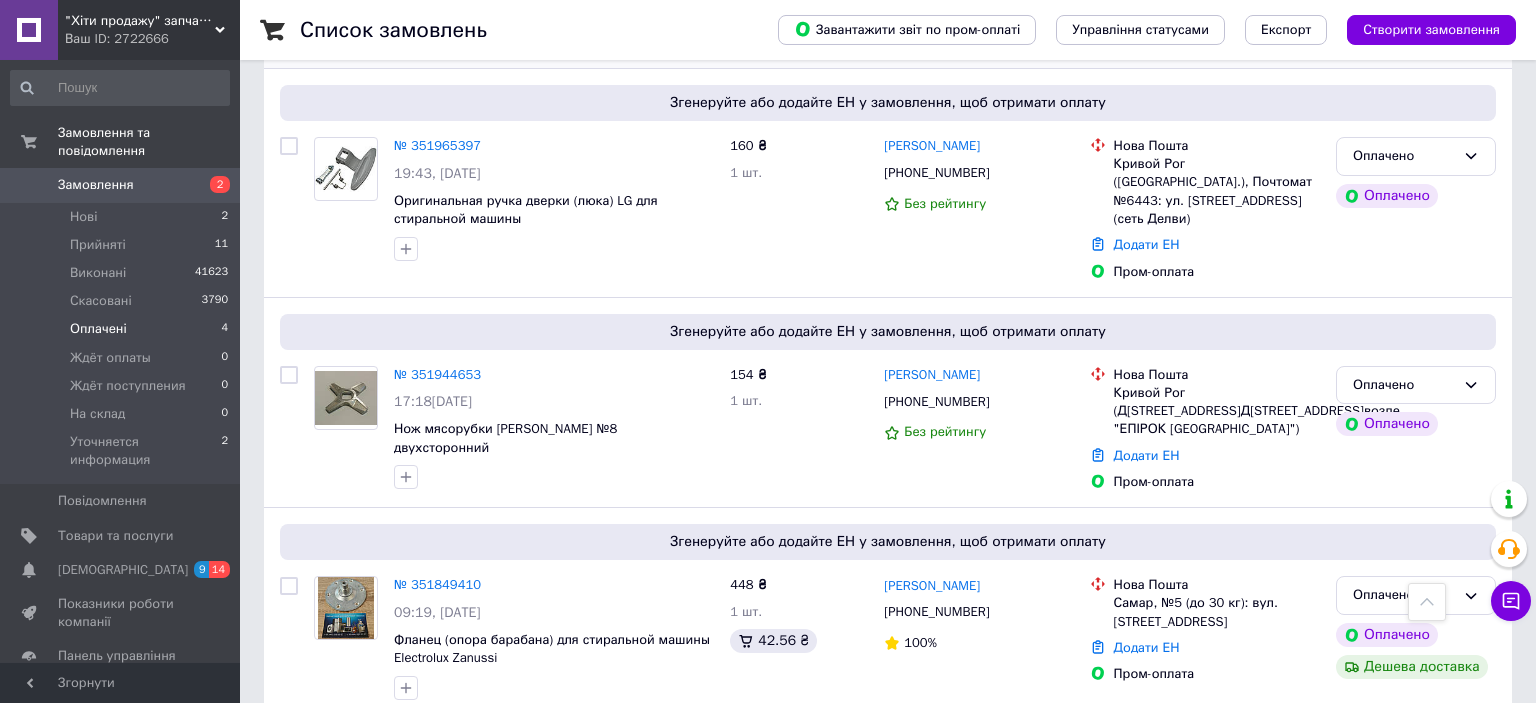 scroll, scrollTop: 482, scrollLeft: 0, axis: vertical 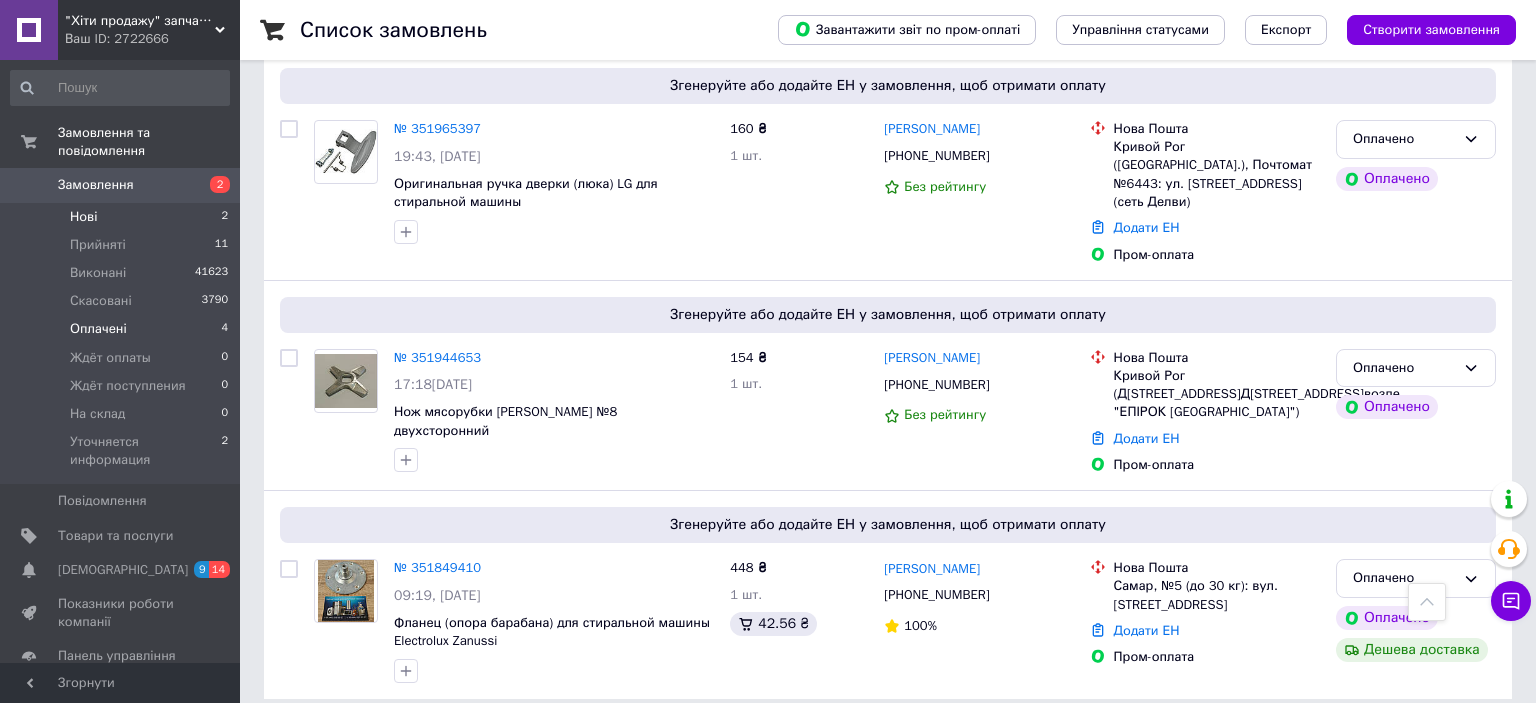 click on "Нові 2" at bounding box center (120, 217) 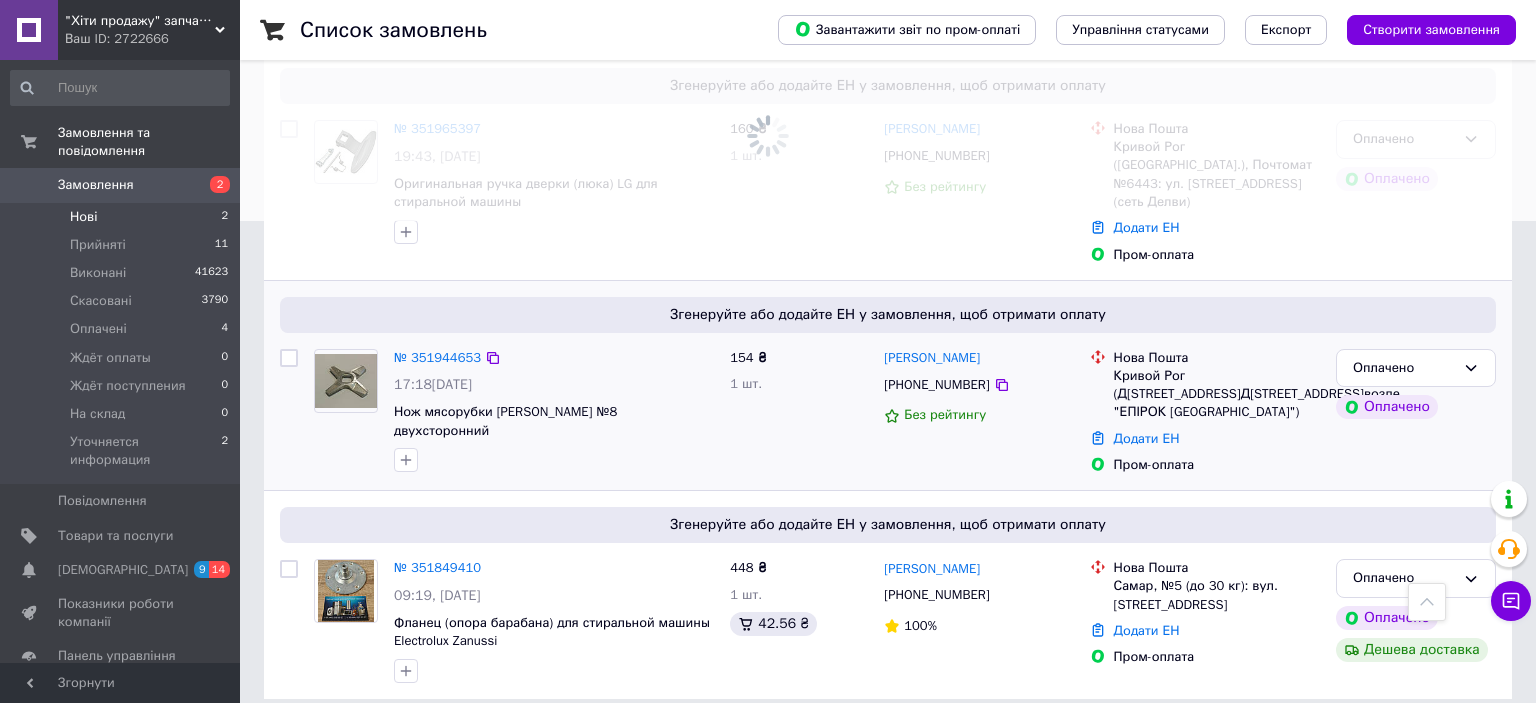 scroll, scrollTop: 0, scrollLeft: 0, axis: both 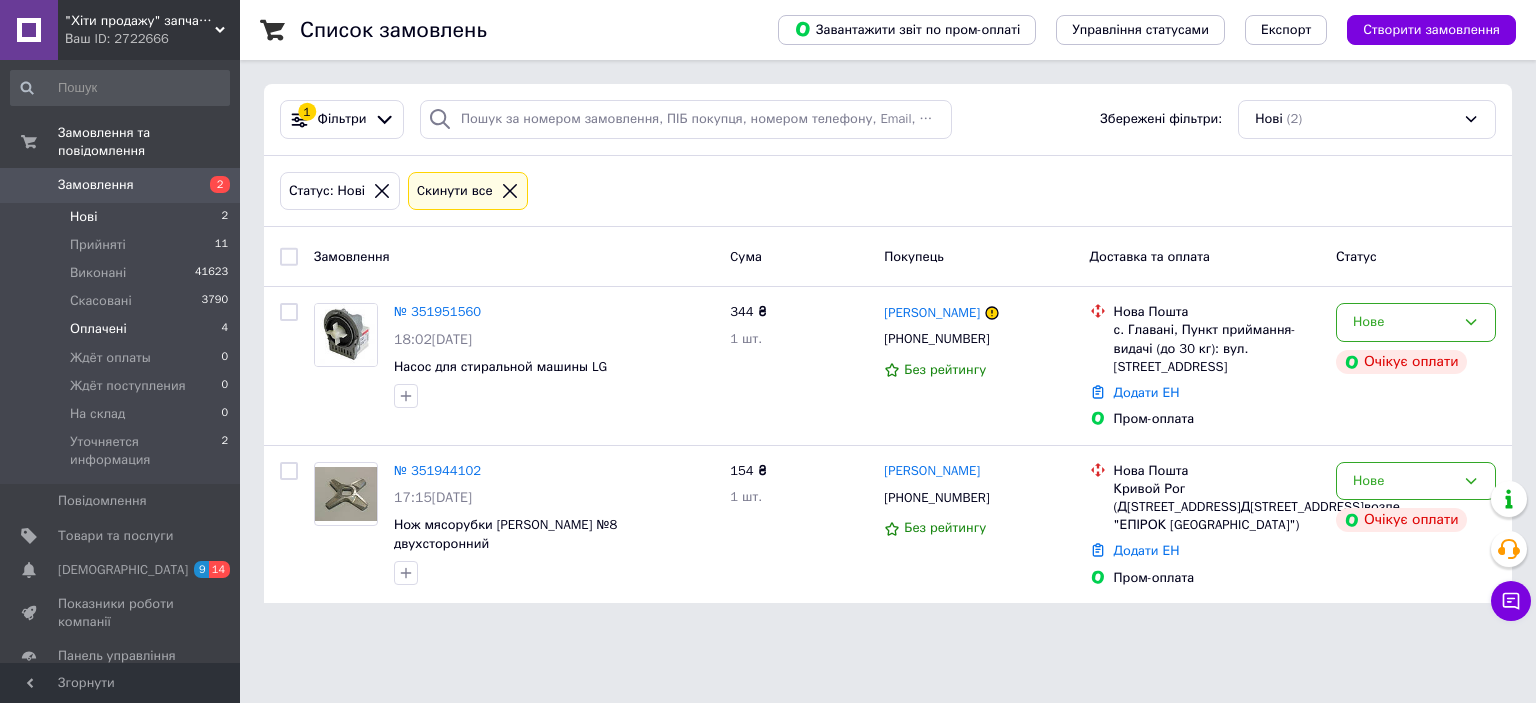 click on "Оплачені" at bounding box center (98, 329) 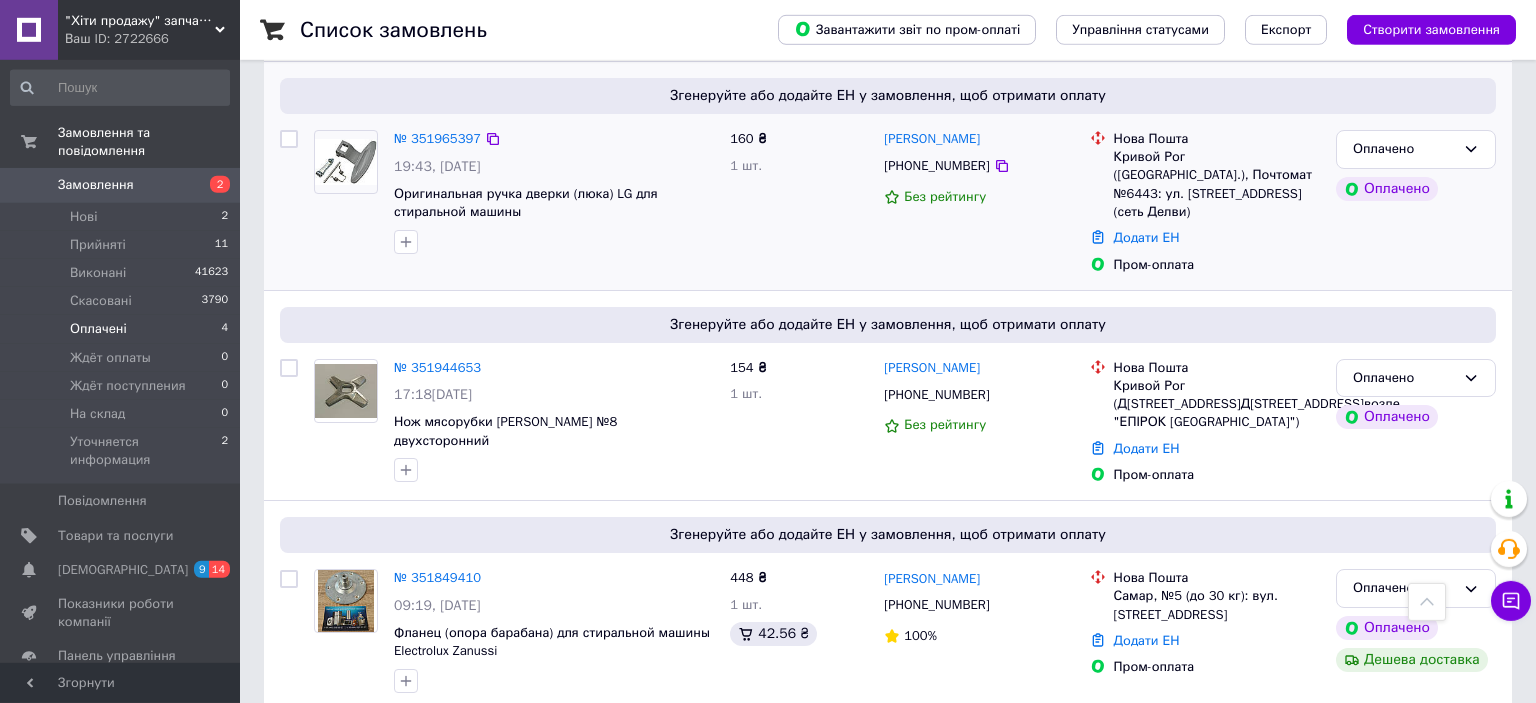 scroll, scrollTop: 482, scrollLeft: 0, axis: vertical 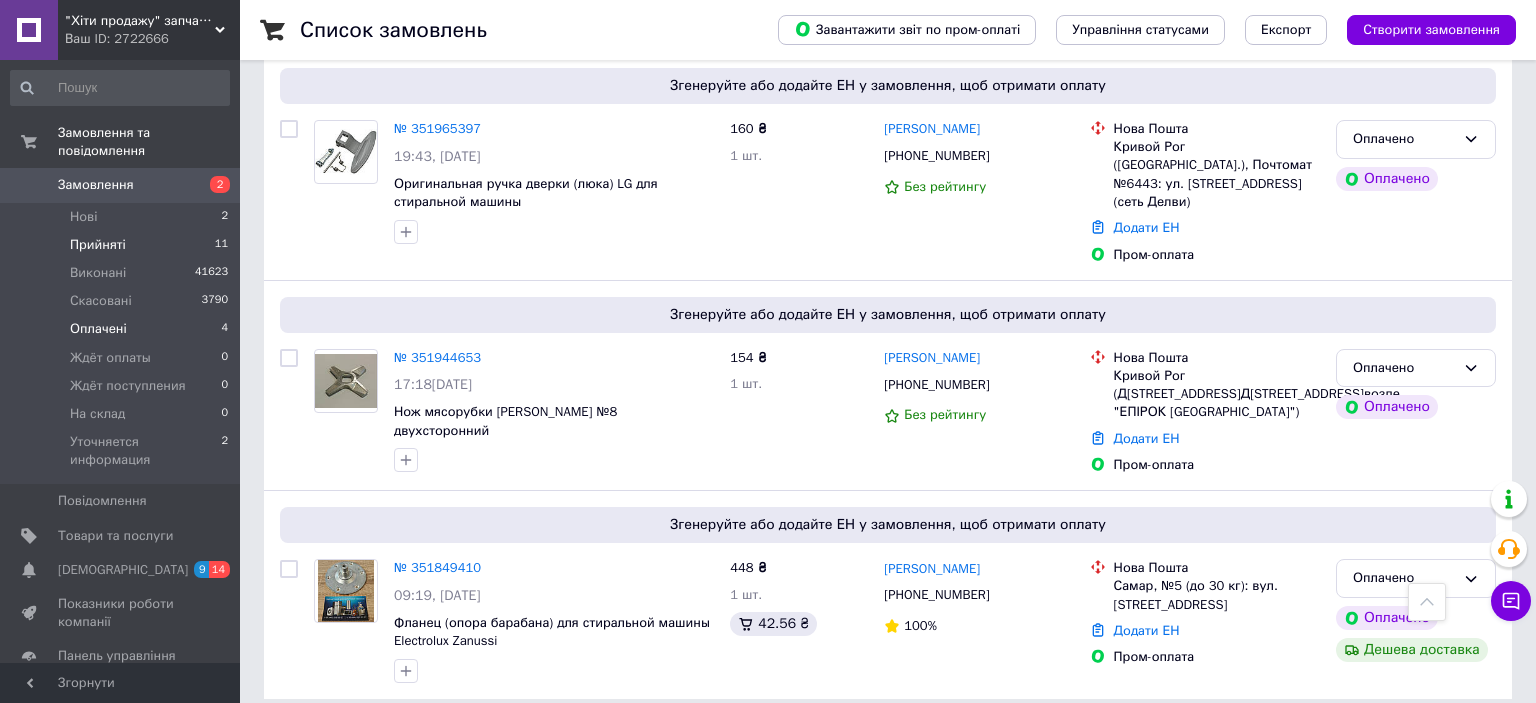 click on "Прийняті" at bounding box center [98, 245] 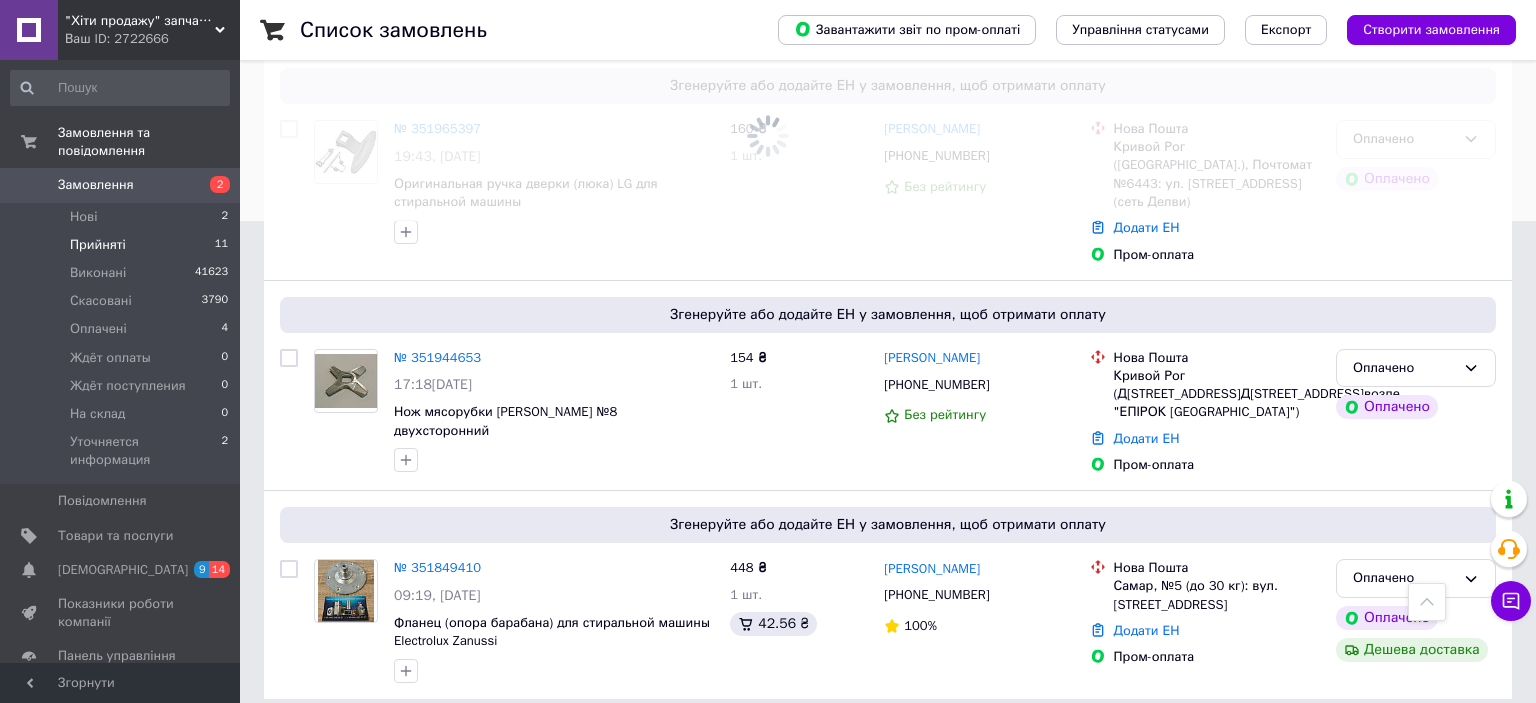 scroll, scrollTop: 0, scrollLeft: 0, axis: both 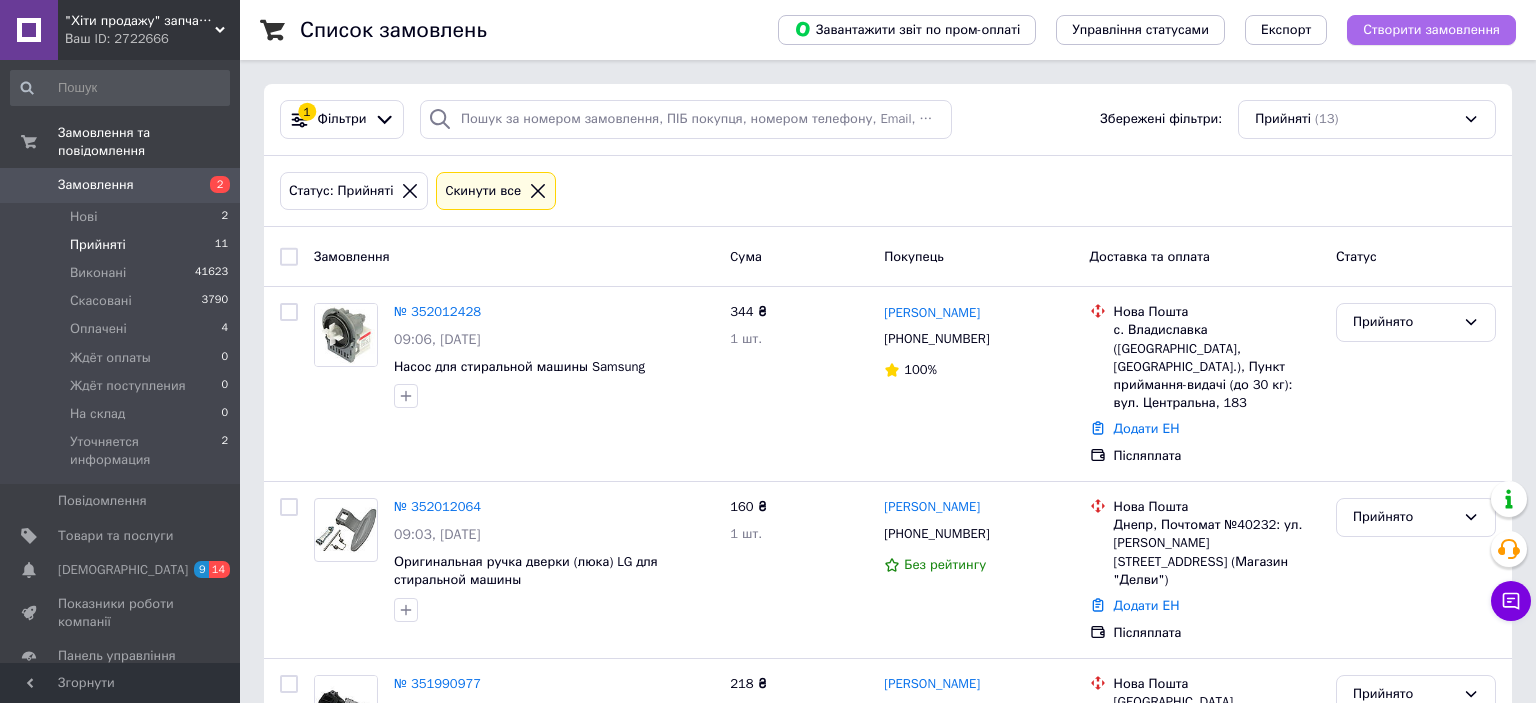 click on "Створити замовлення" at bounding box center [1431, 30] 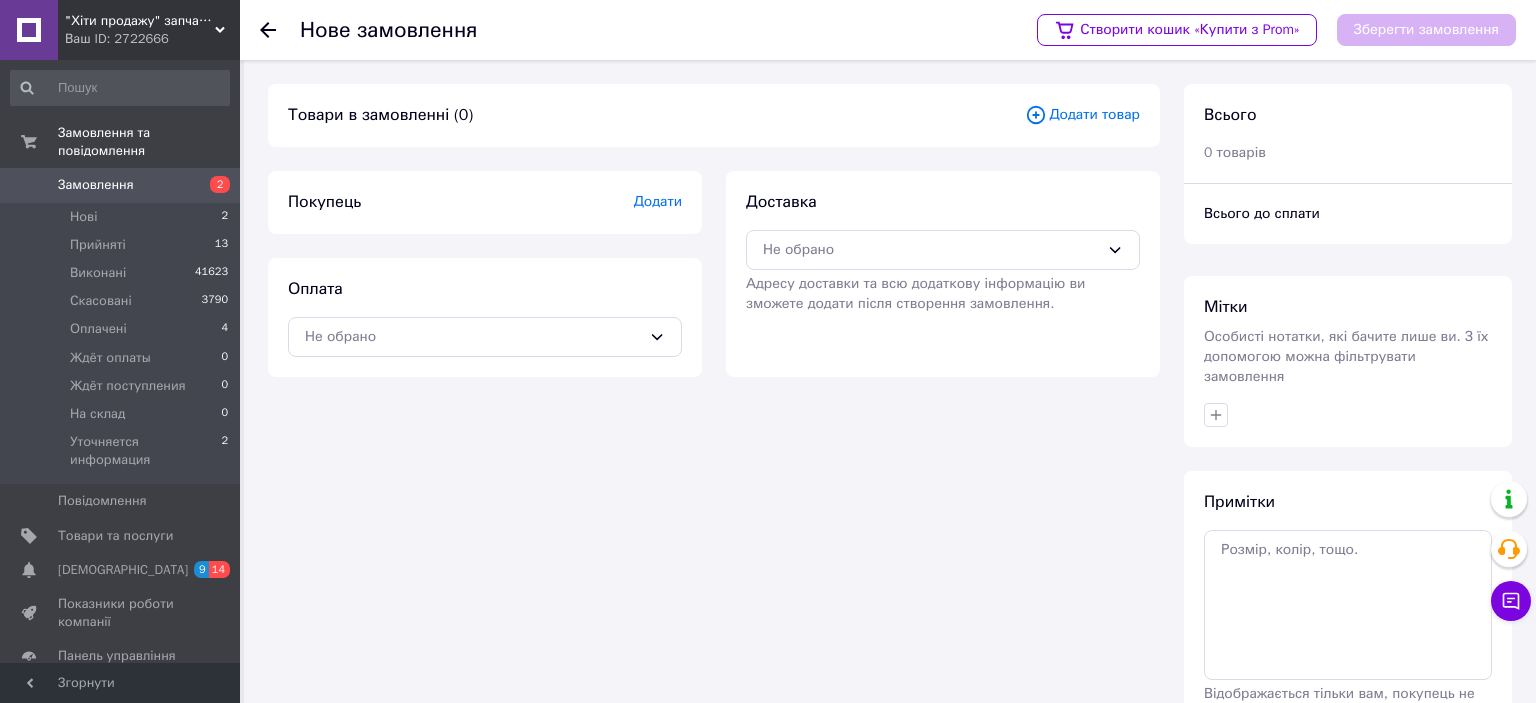 click on "Товари в замовленні (0) Додати товар Покупець Додати Оплата Не обрано Доставка Не обрано Адресу доставки та всю додаткову інформацію
ви зможете додати після створення замовлення." at bounding box center (714, 452) 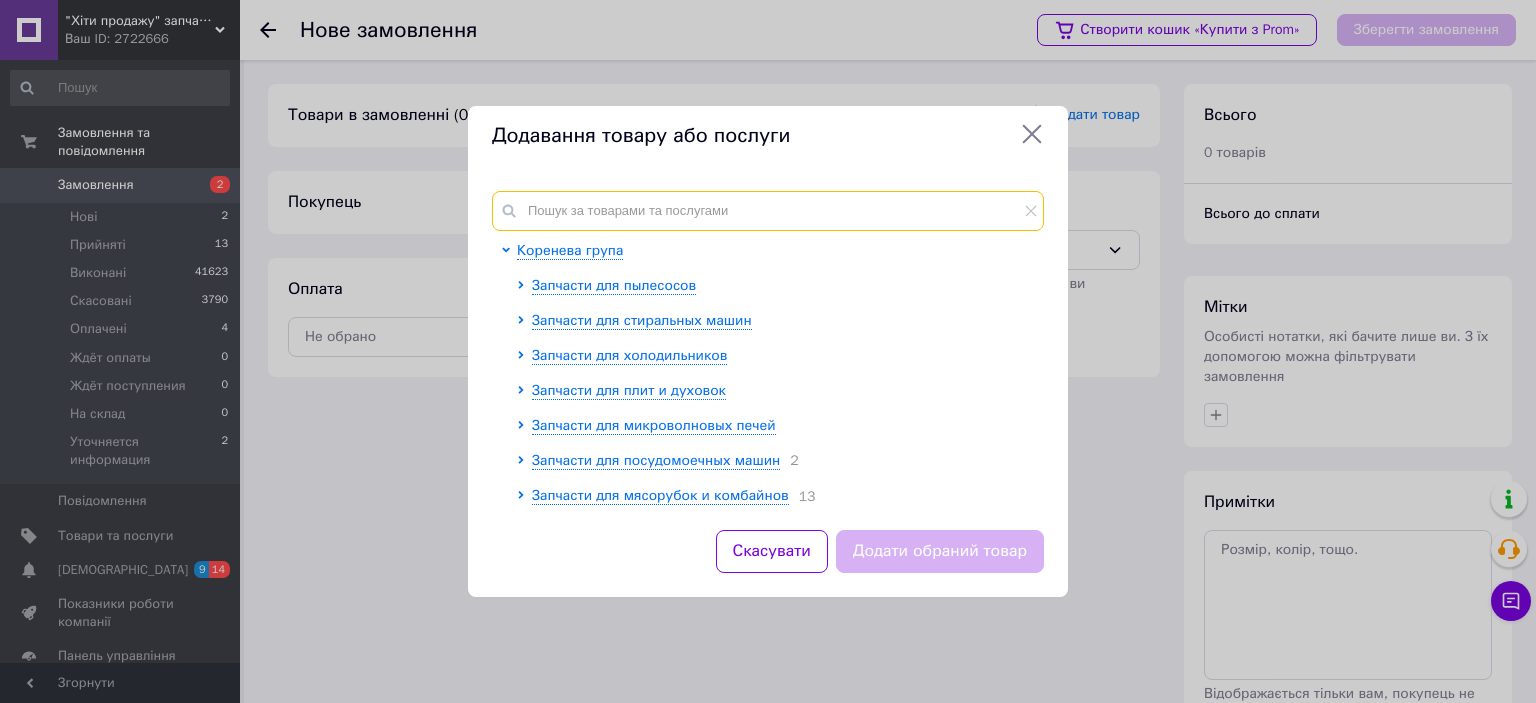 click at bounding box center [768, 211] 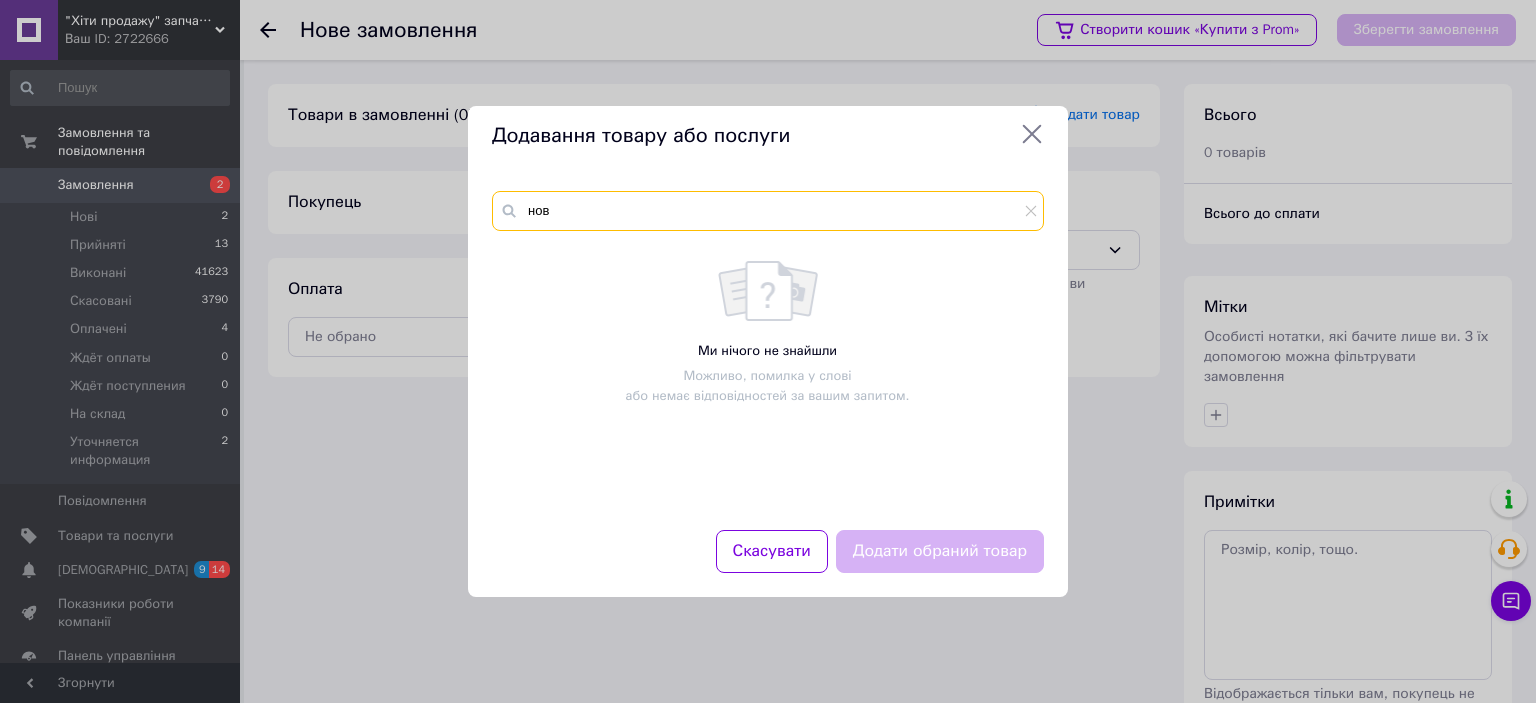 click on "нов" at bounding box center (768, 211) 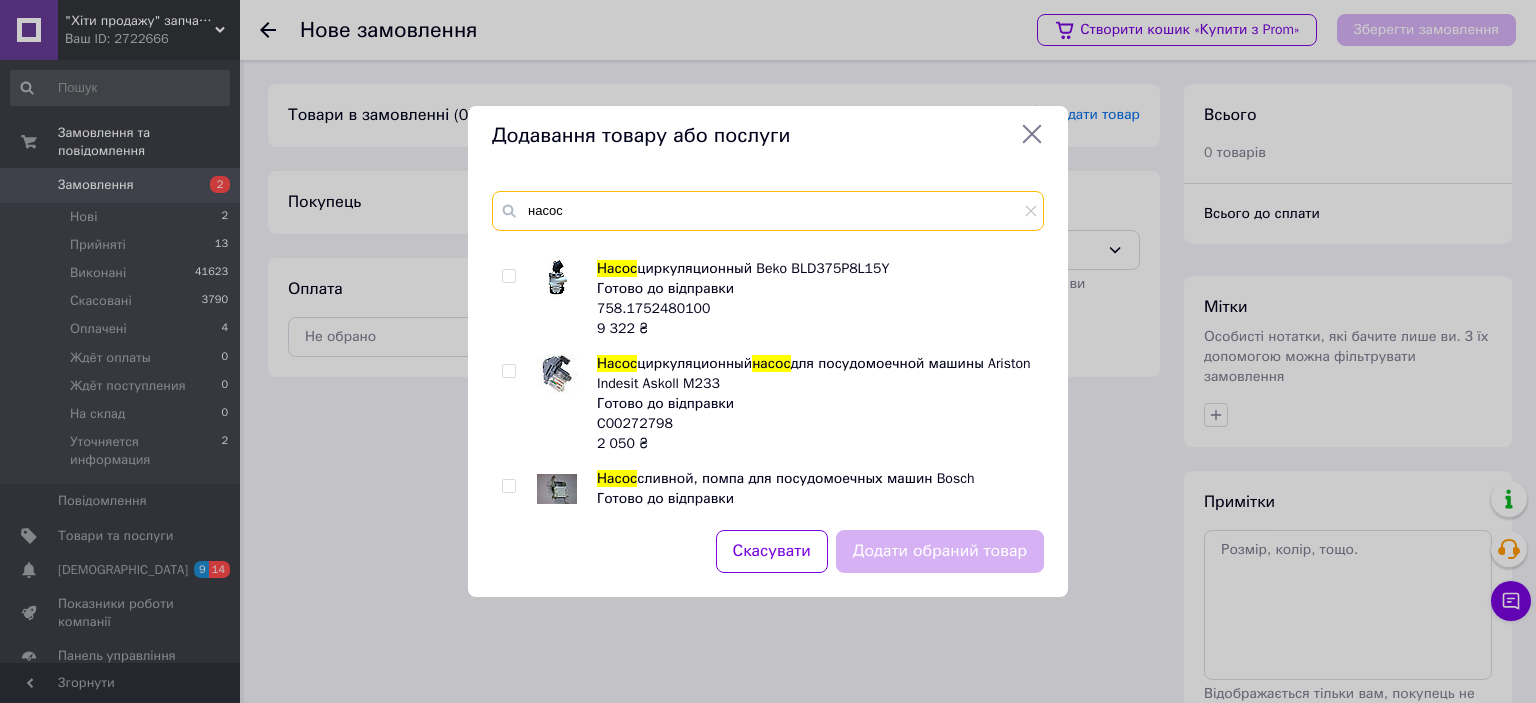 scroll, scrollTop: 0, scrollLeft: 0, axis: both 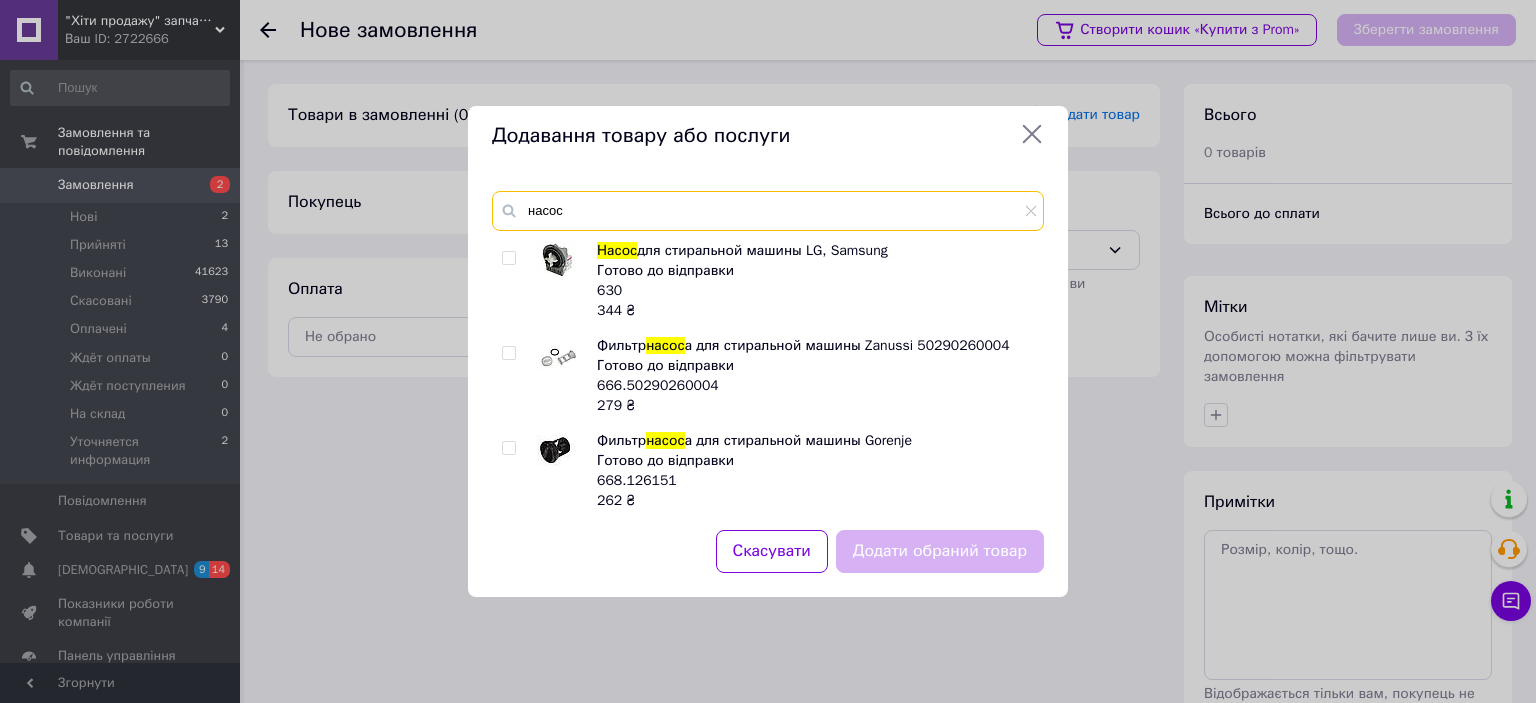 type on "насос" 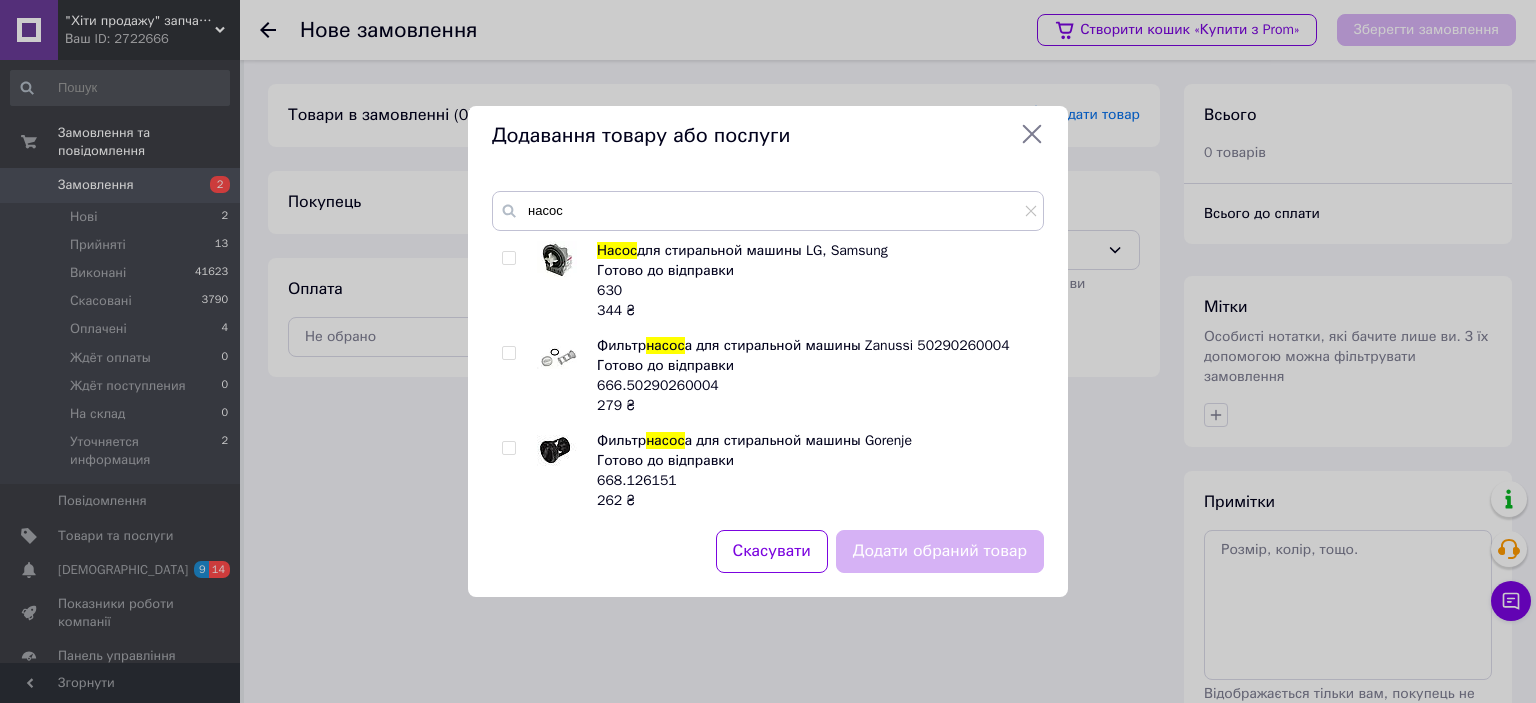 click at bounding box center (508, 258) 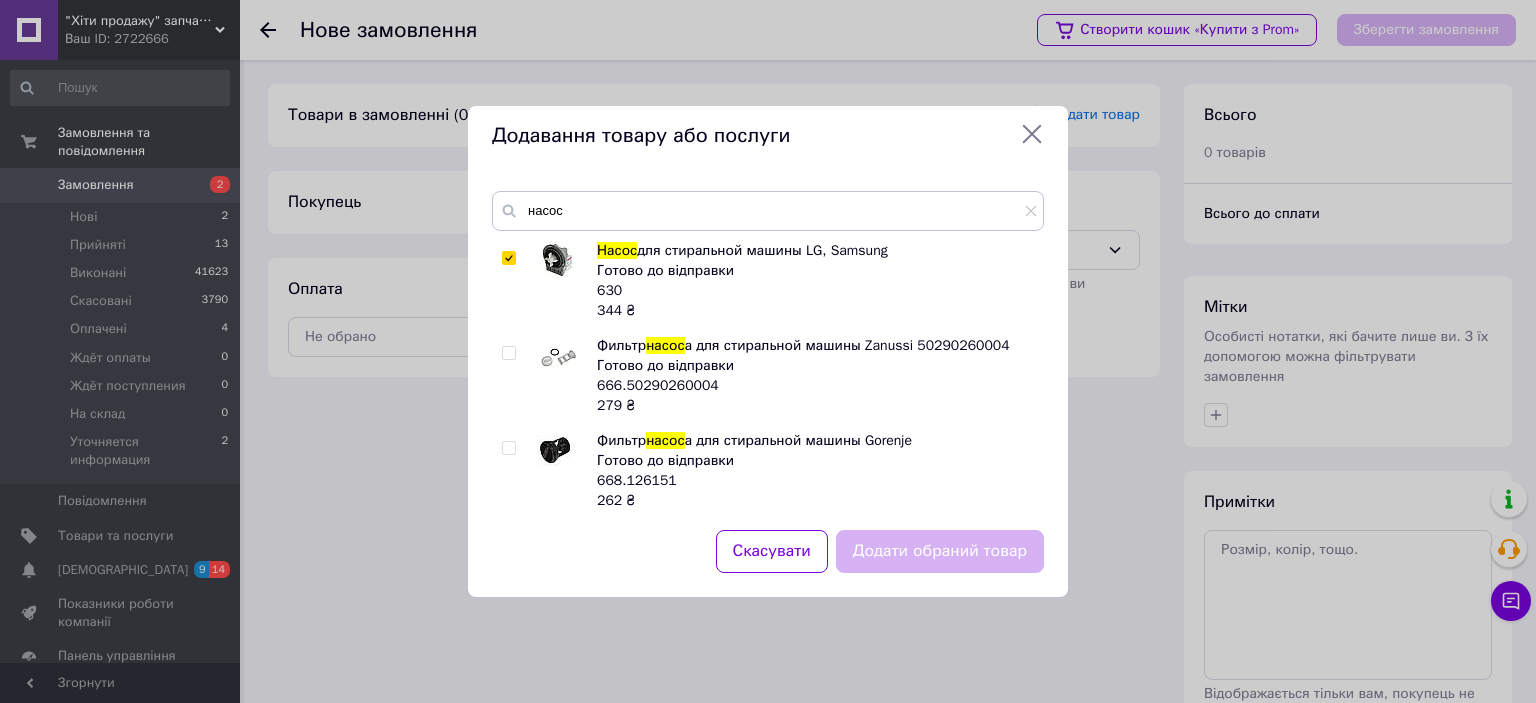checkbox on "true" 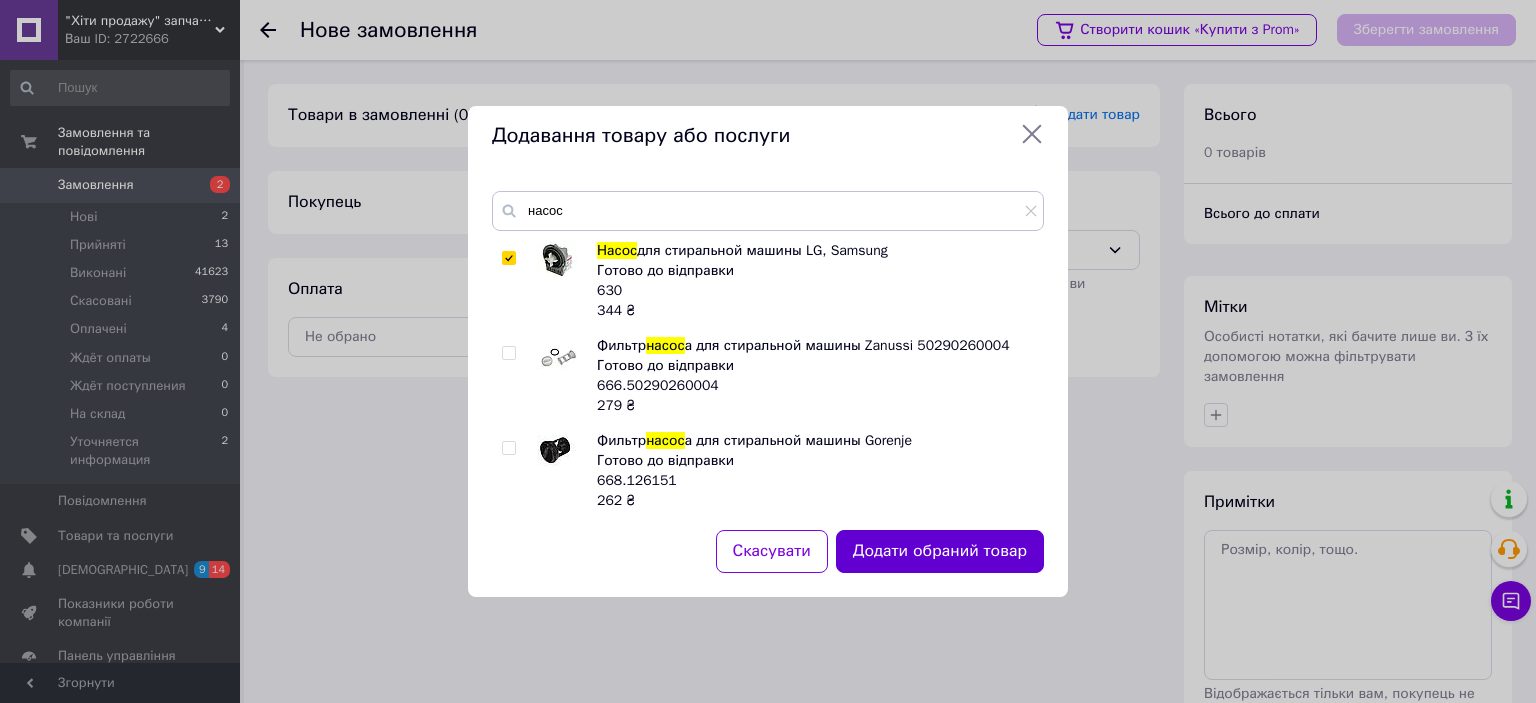 click on "Додати обраний товар" at bounding box center [940, 551] 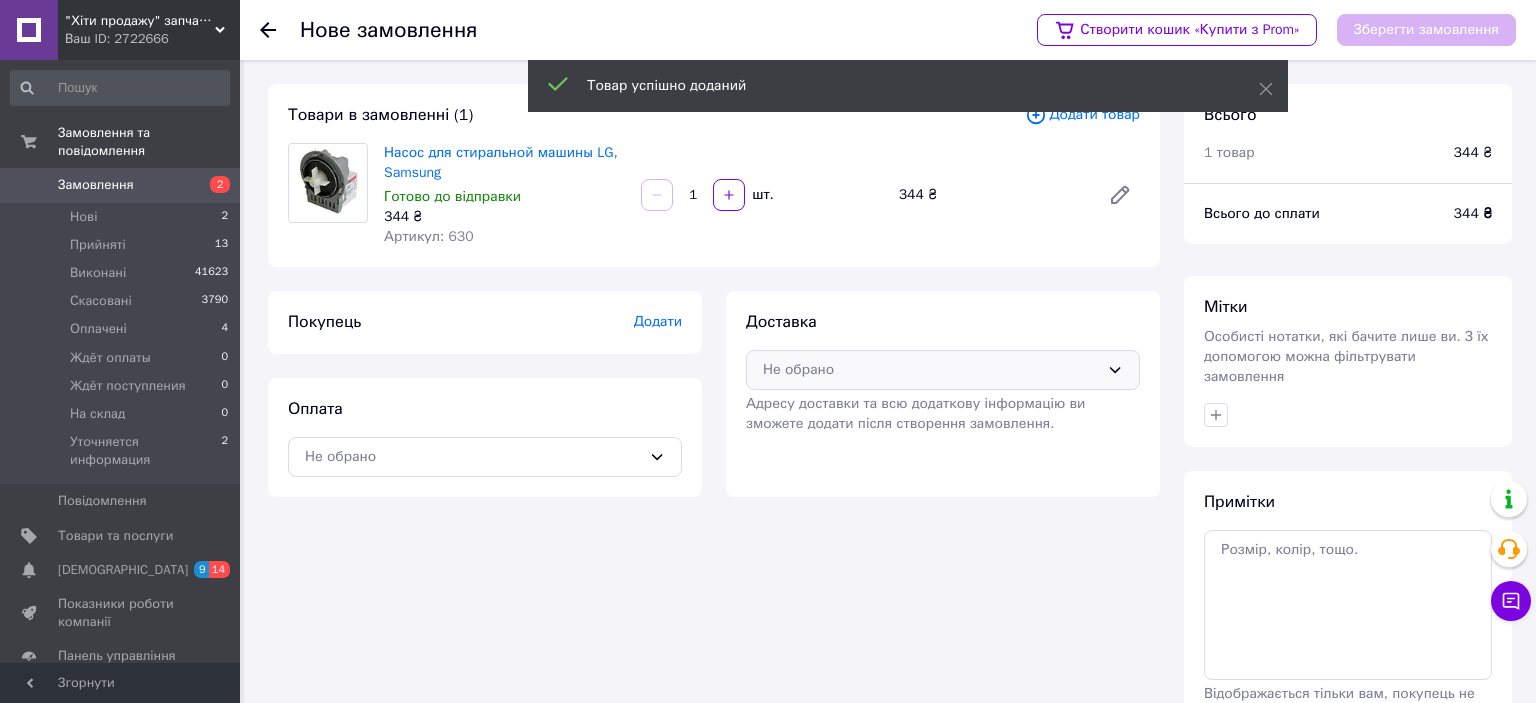 click on "Не обрано" at bounding box center (943, 370) 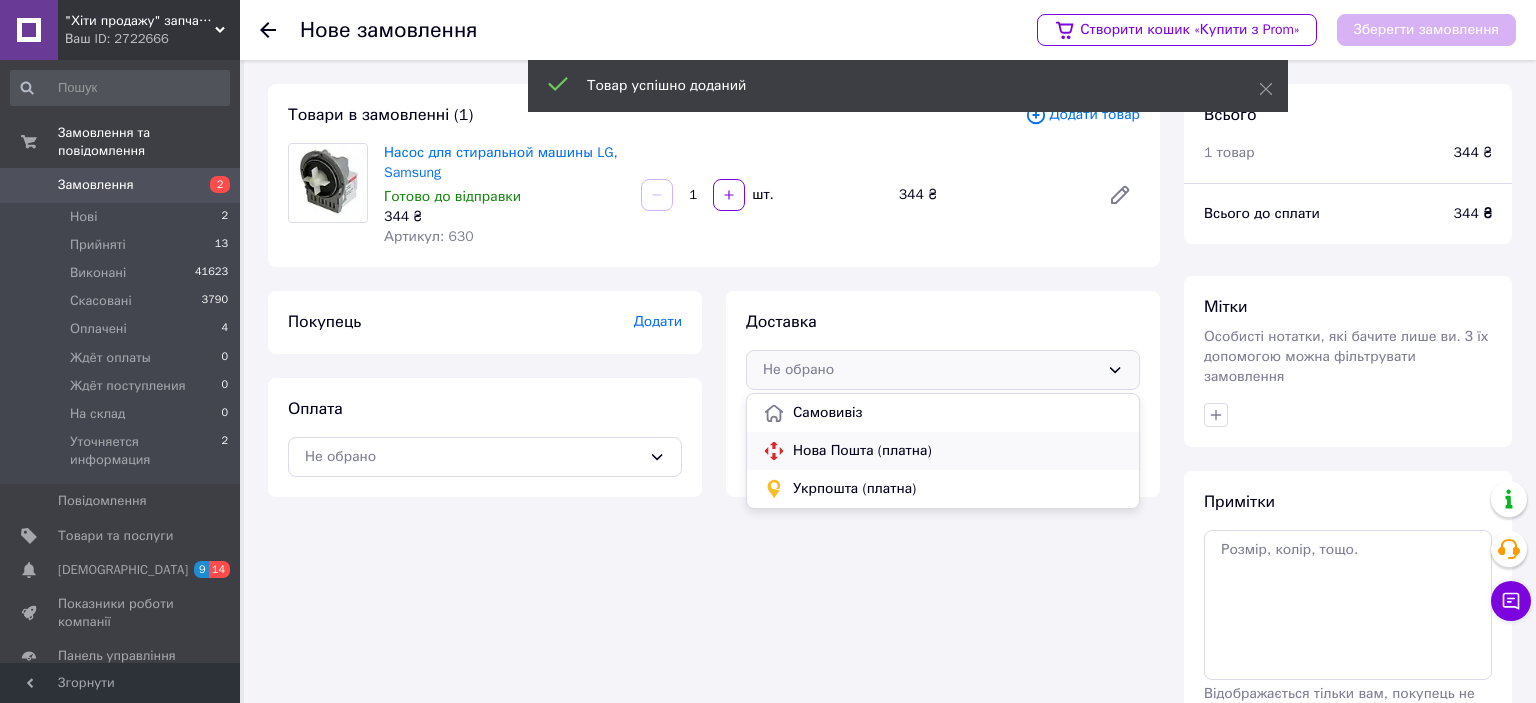 click on "Нова Пошта (платна)" at bounding box center [958, 451] 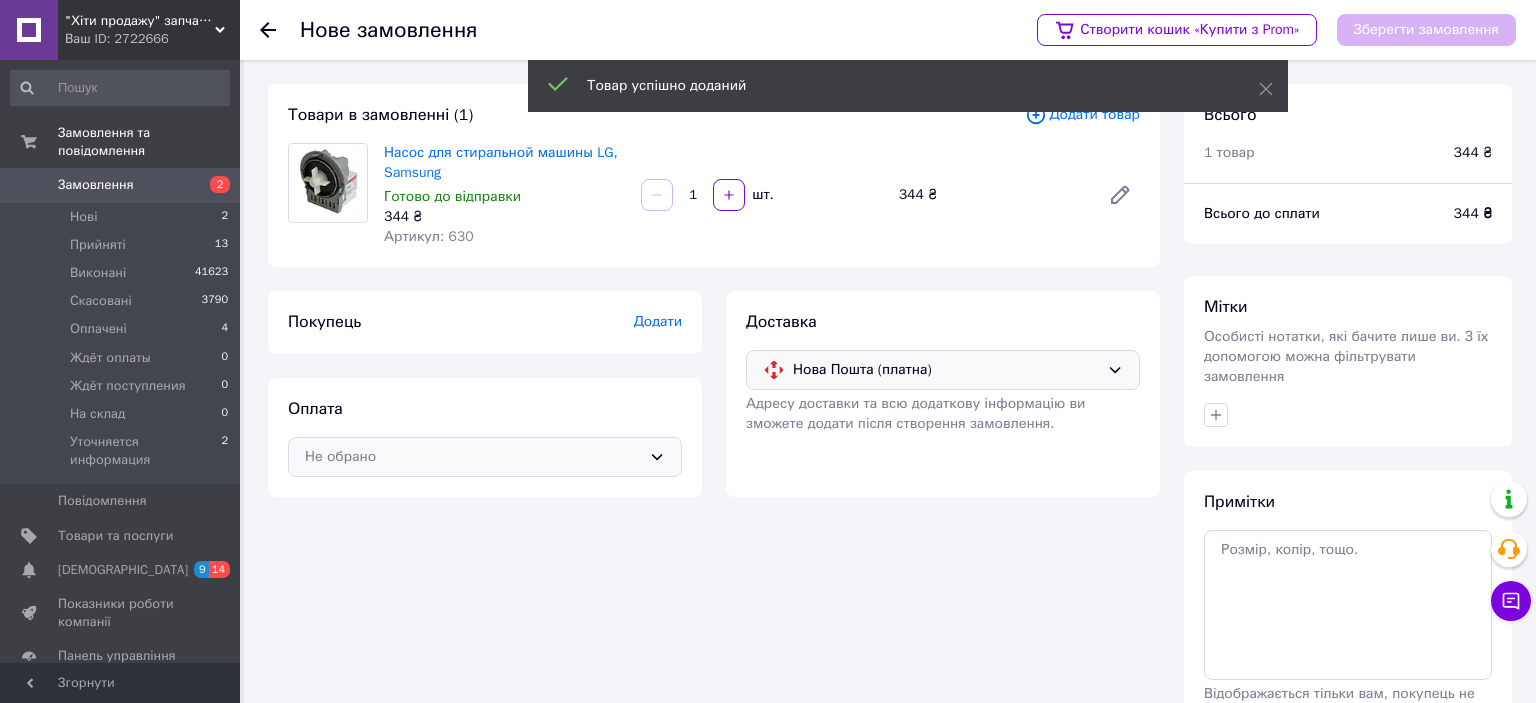 drag, startPoint x: 570, startPoint y: 454, endPoint x: 530, endPoint y: 476, distance: 45.65085 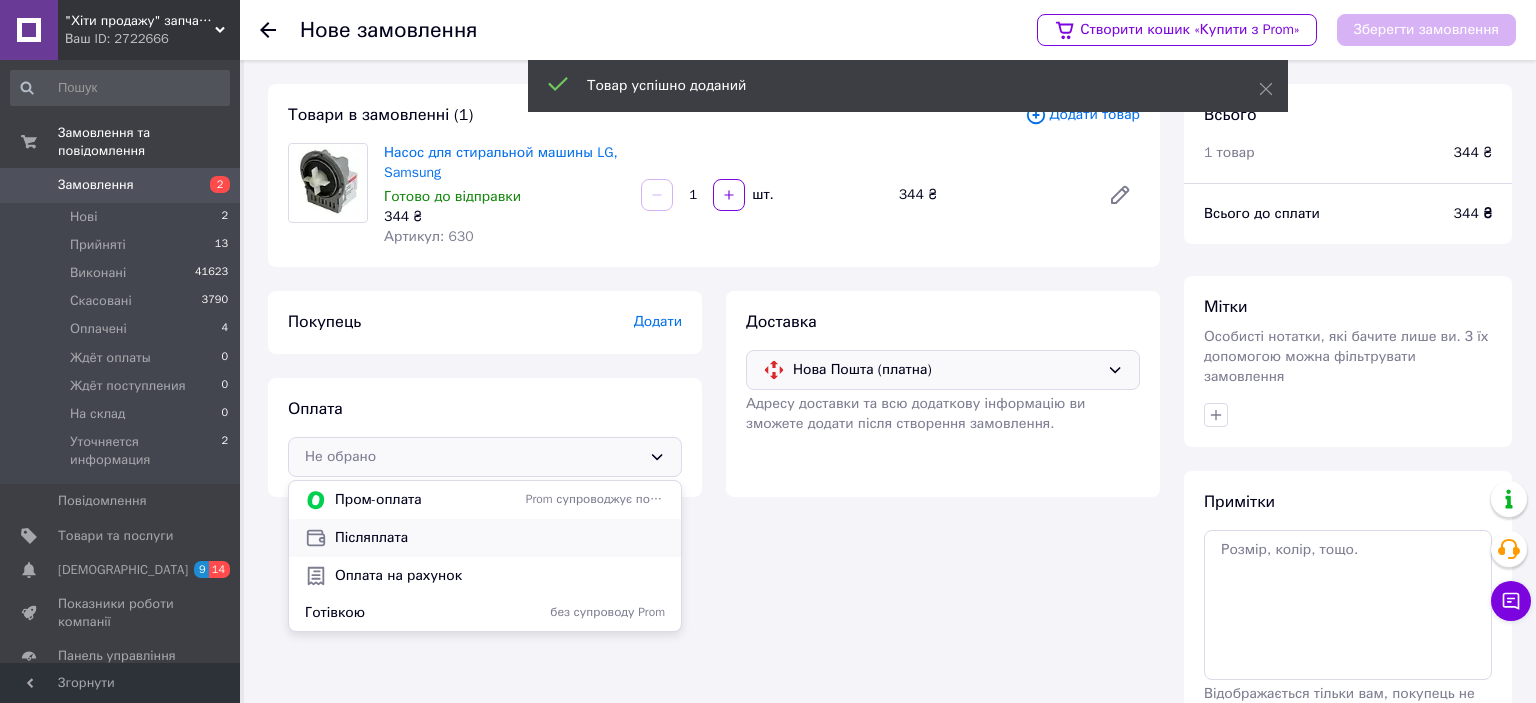 click on "Післяплата" at bounding box center (500, 538) 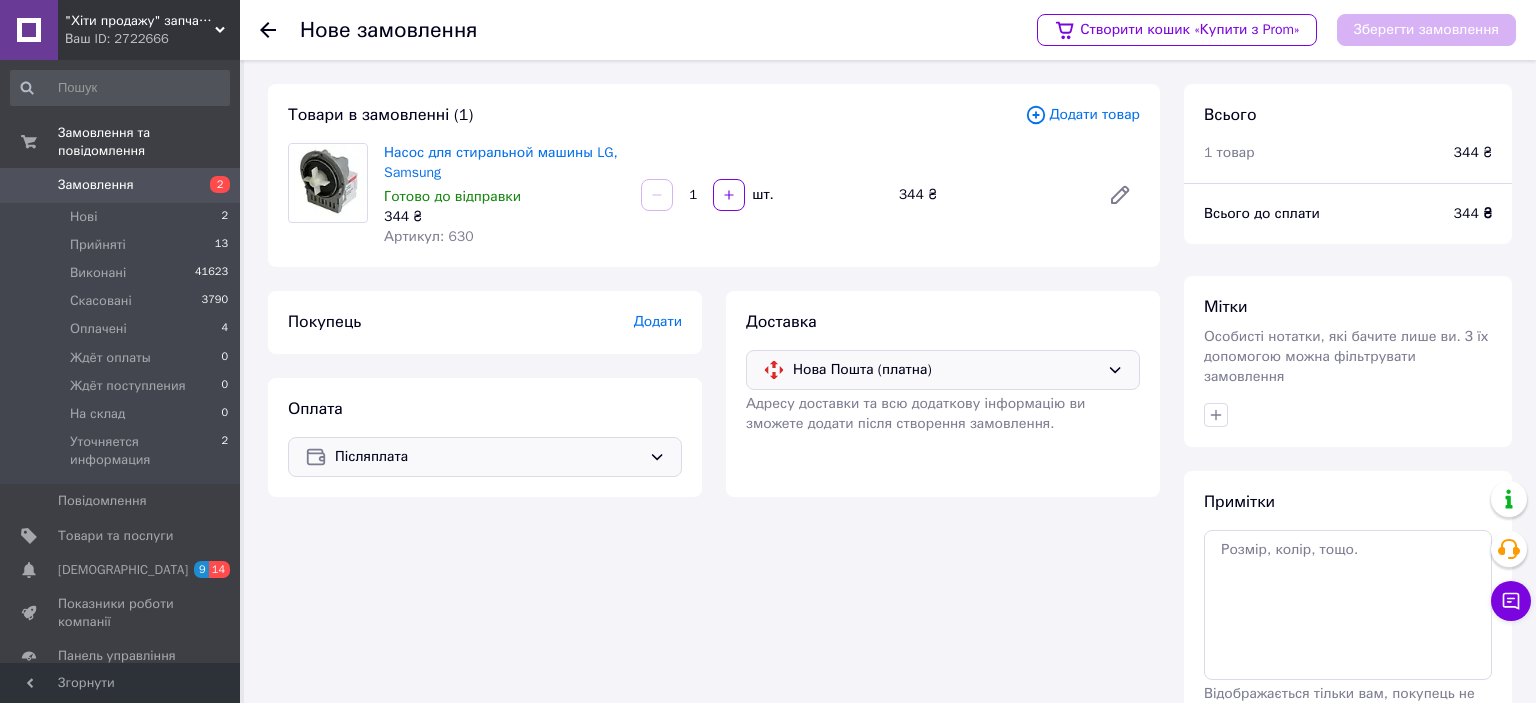 click on "Додати" at bounding box center (658, 321) 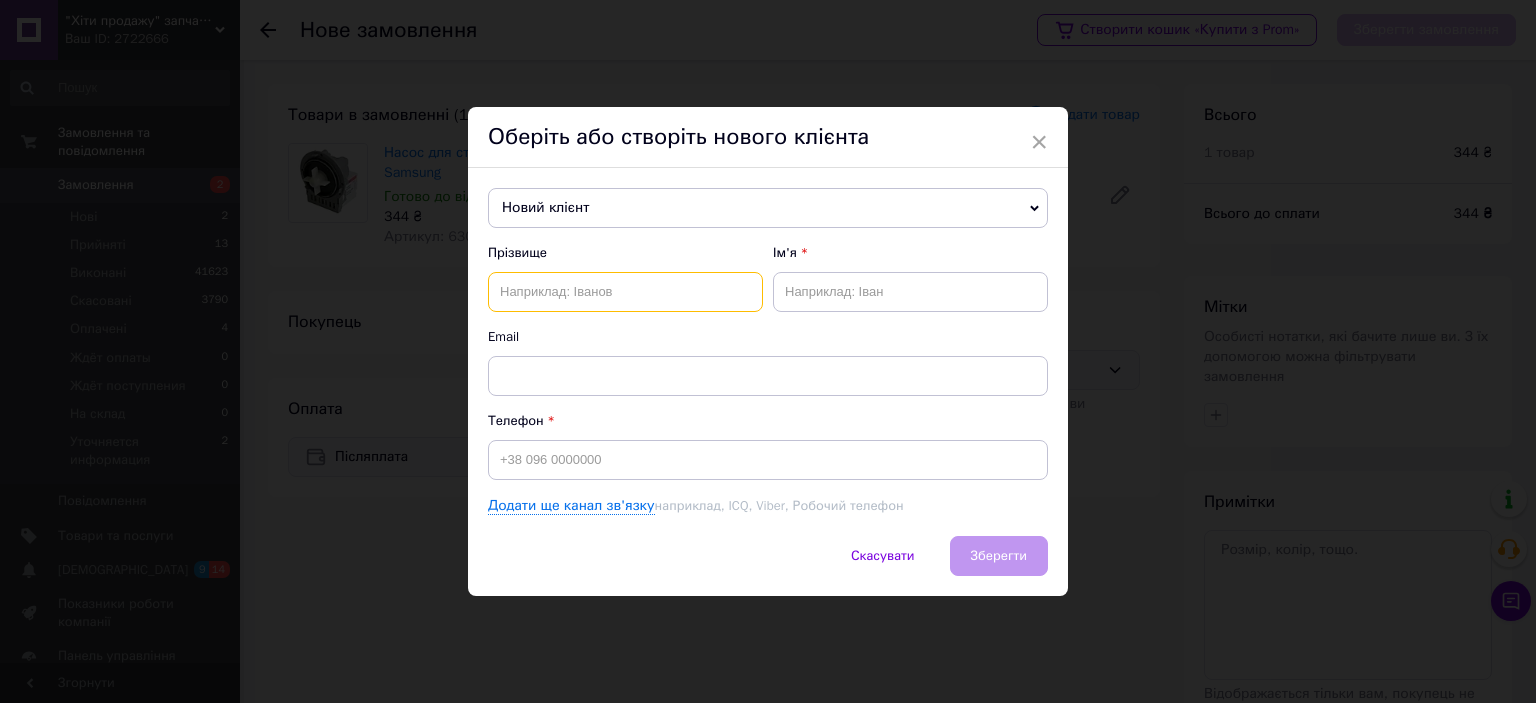 click at bounding box center [625, 292] 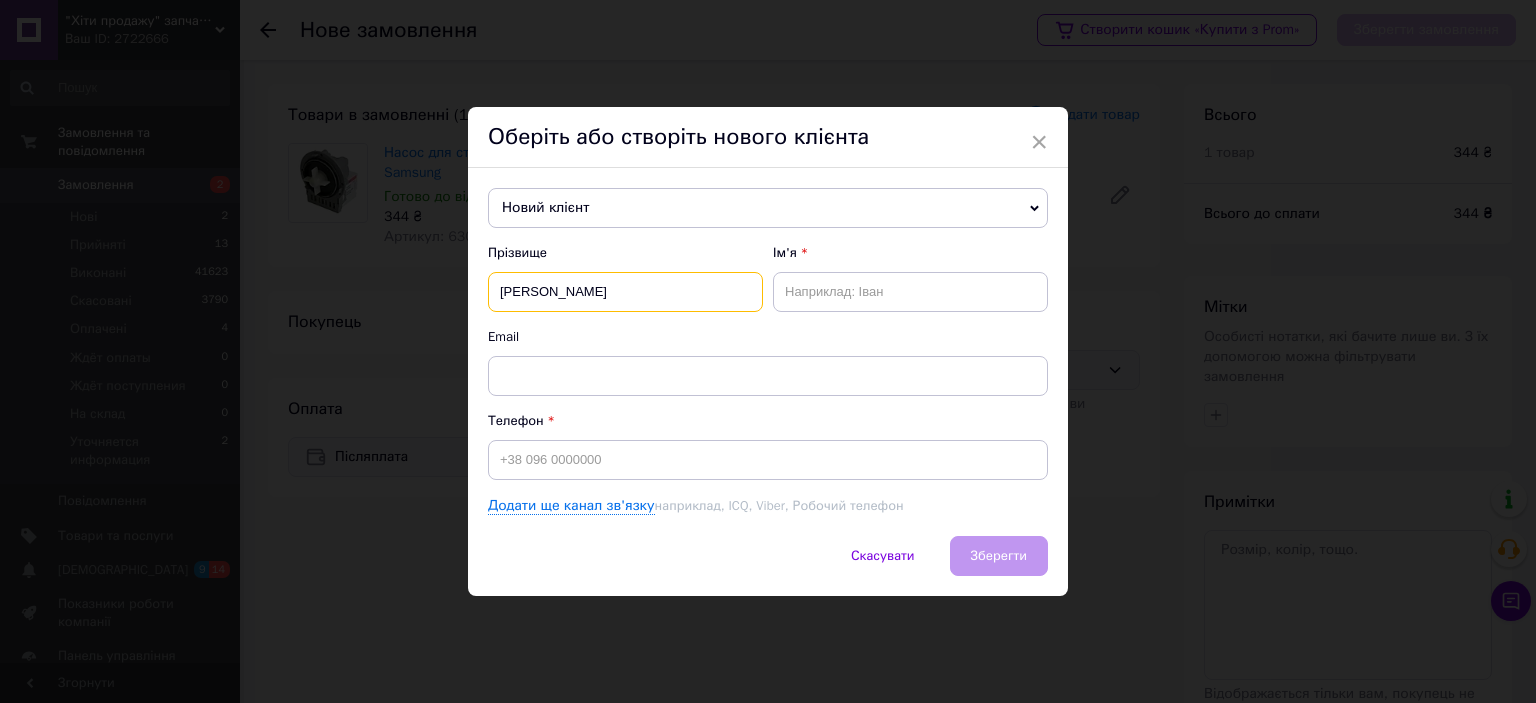 type on "Кравченко" 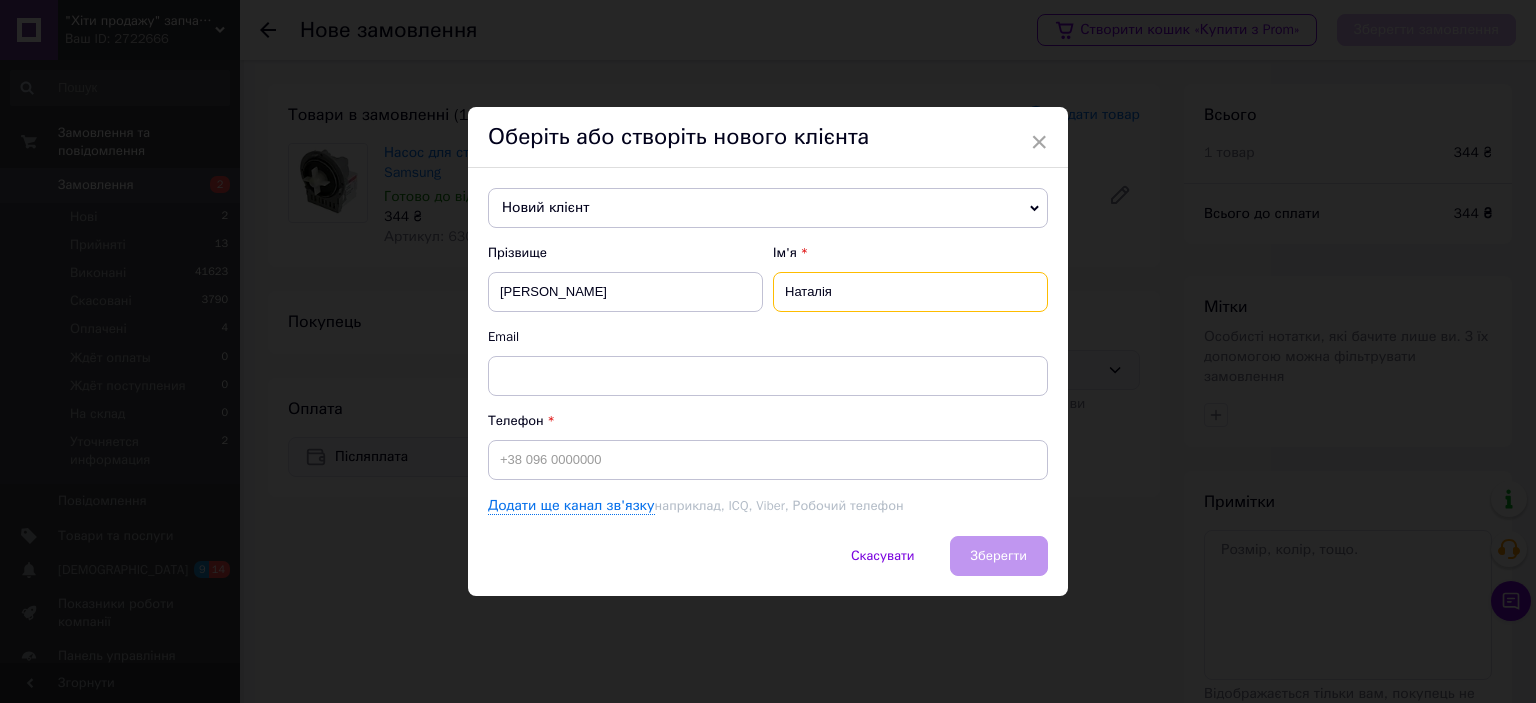 type on "Наталія" 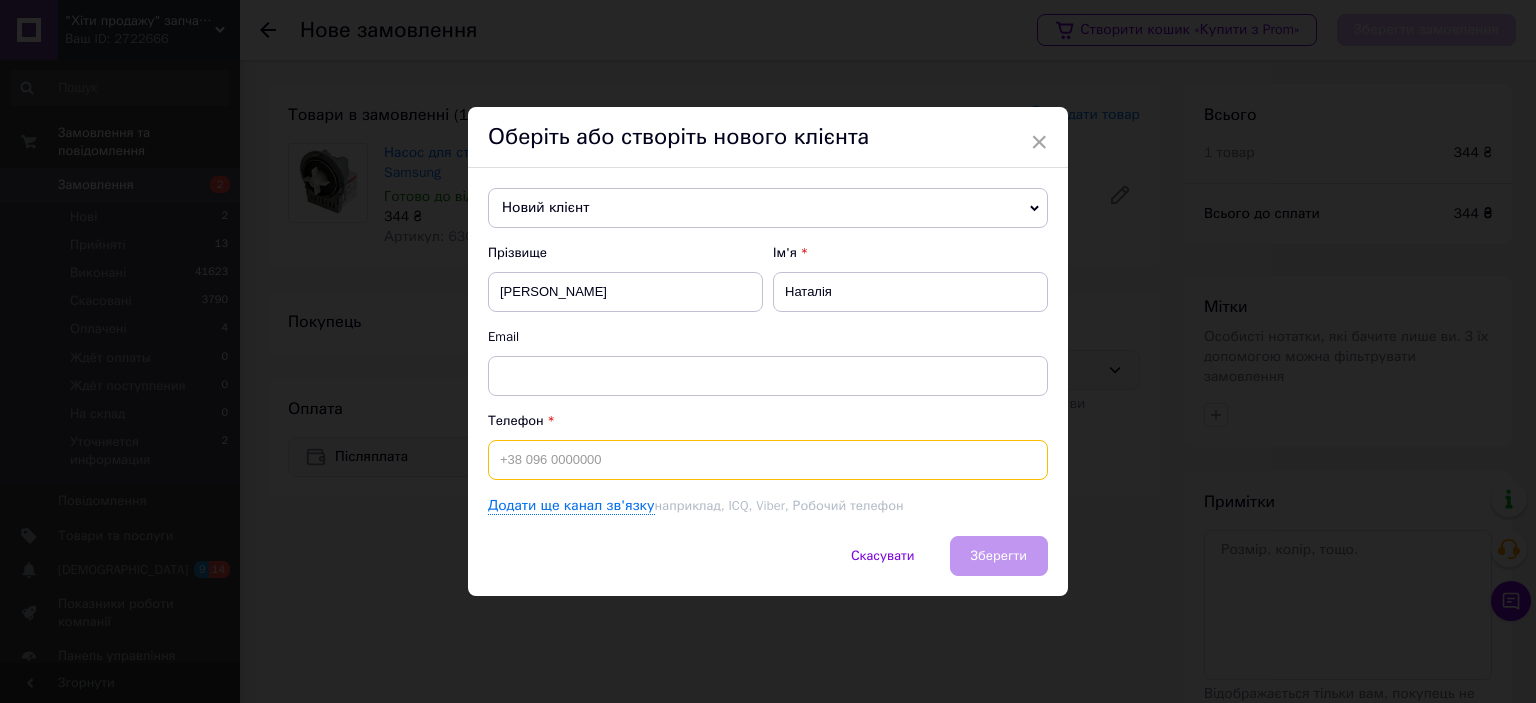 click at bounding box center [768, 460] 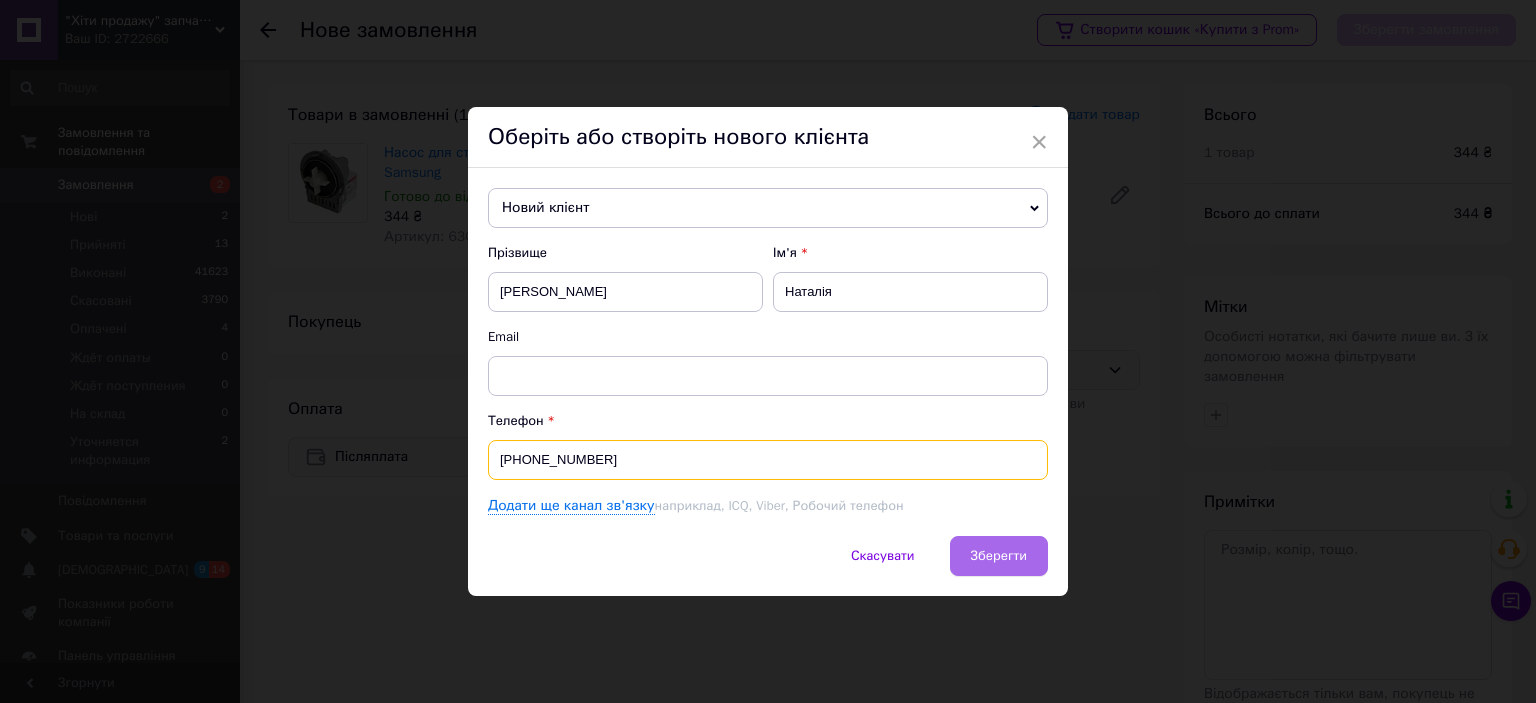type on "[PHONE_NUMBER]" 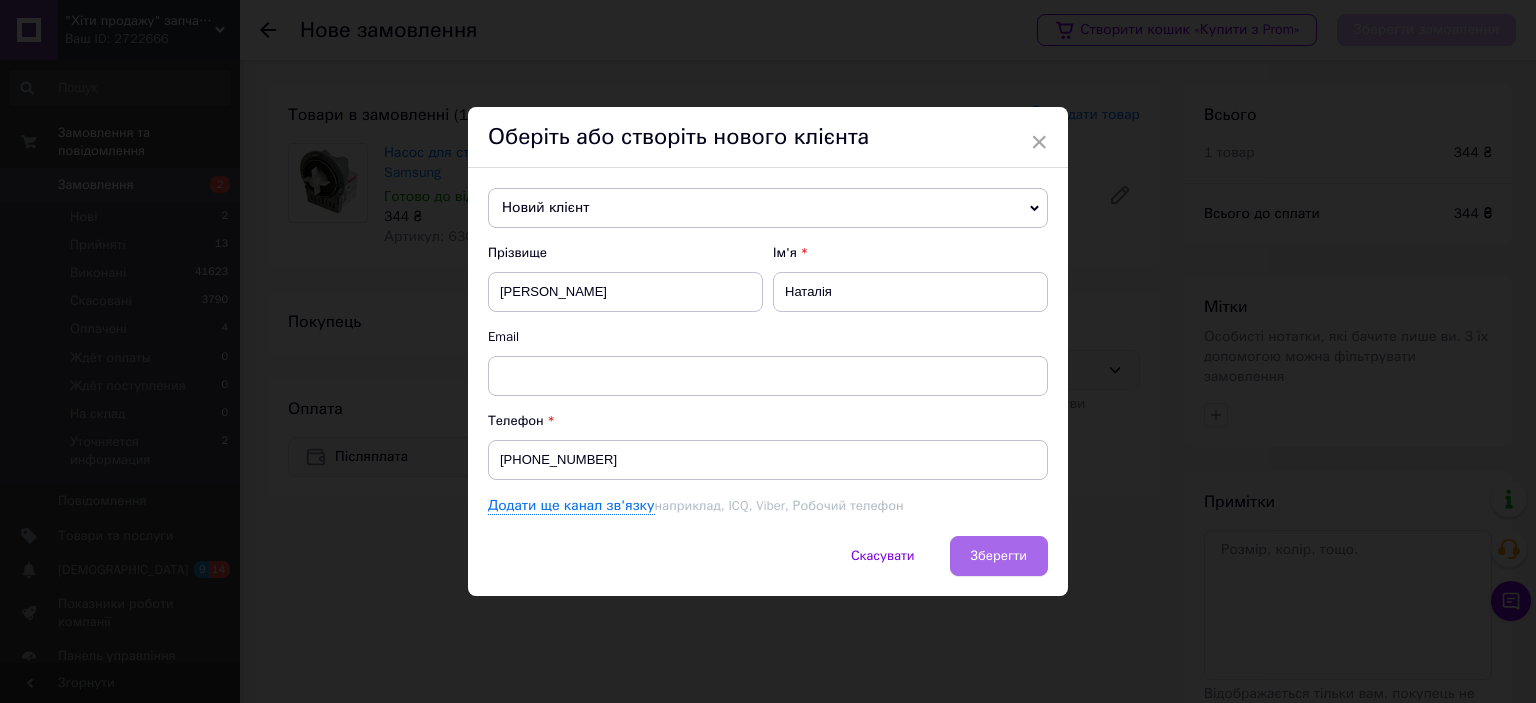 click on "Зберегти" at bounding box center [999, 555] 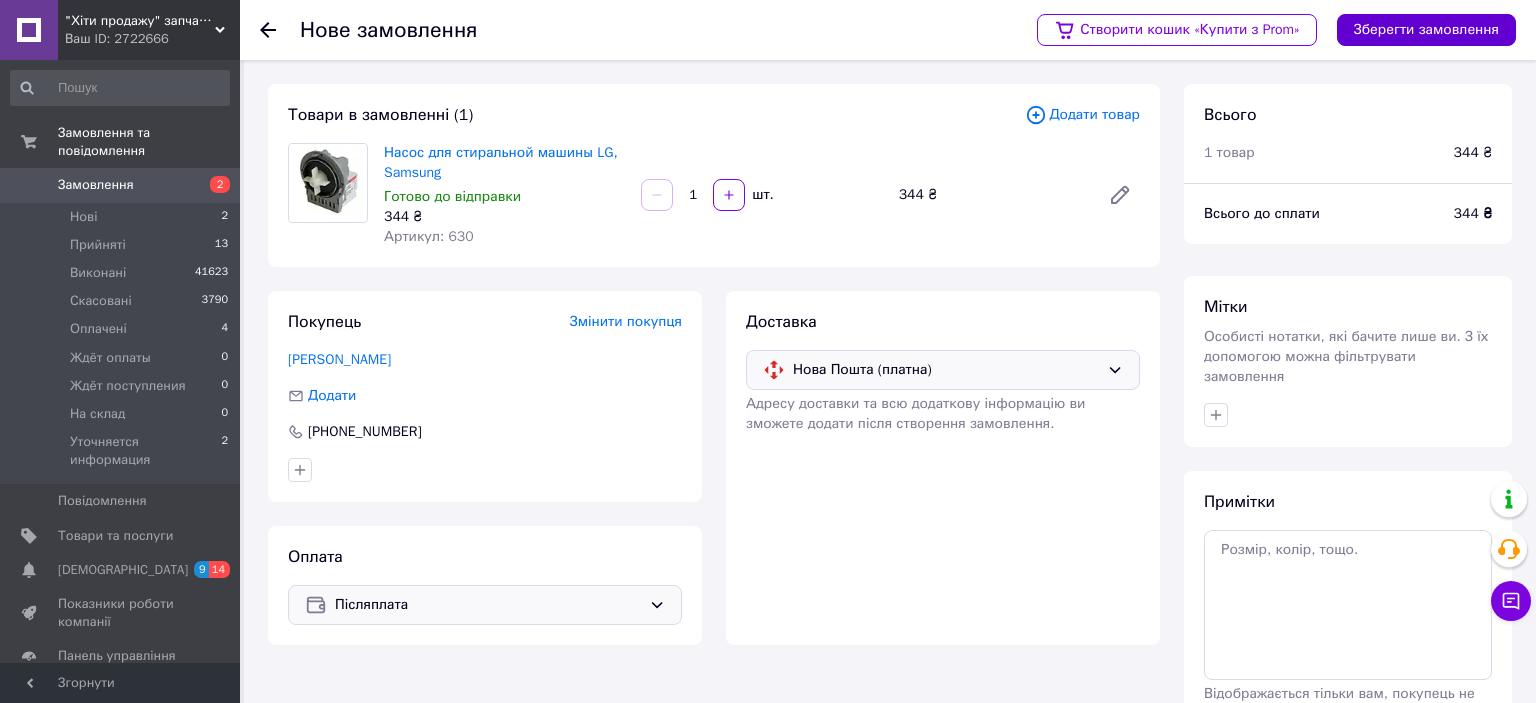 click on "Зберегти замовлення" at bounding box center [1426, 30] 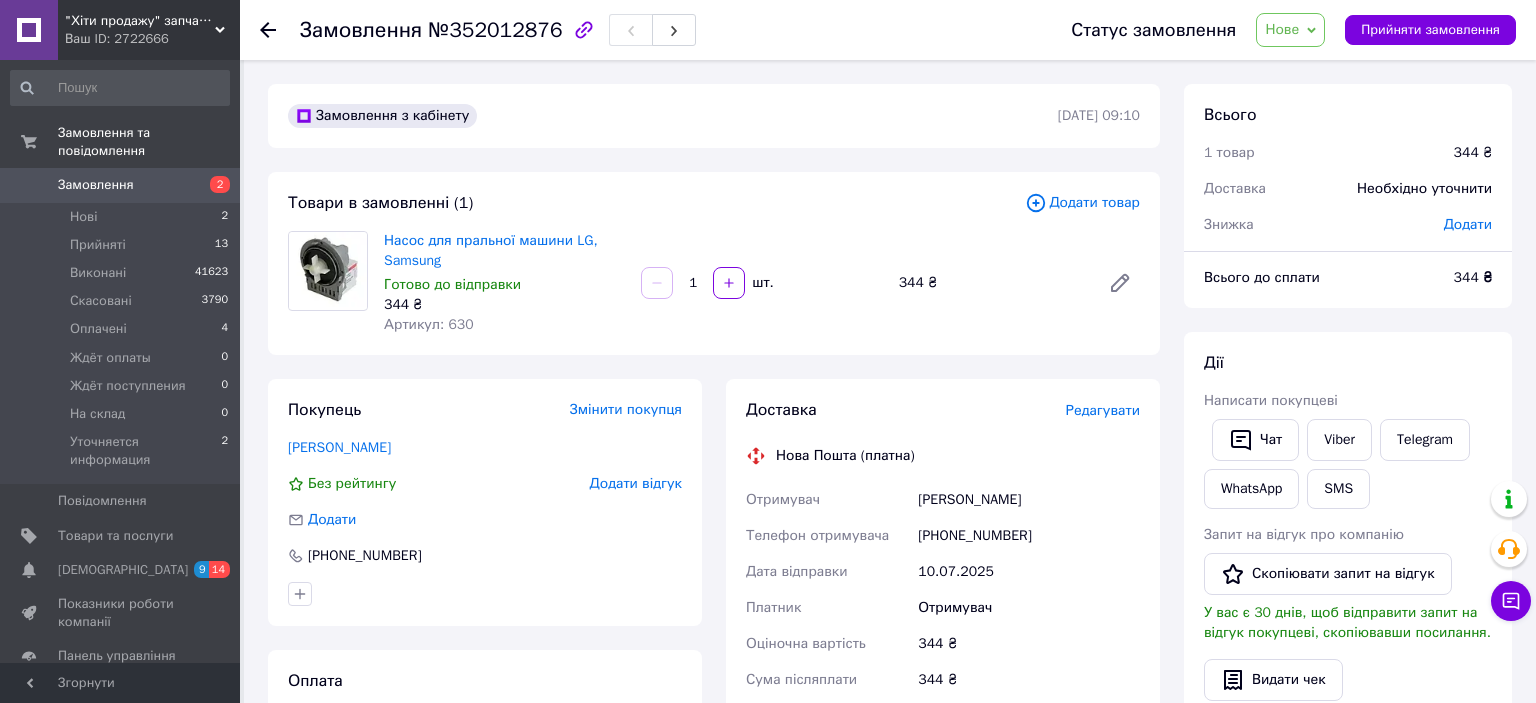 click on "Редагувати" at bounding box center (1103, 410) 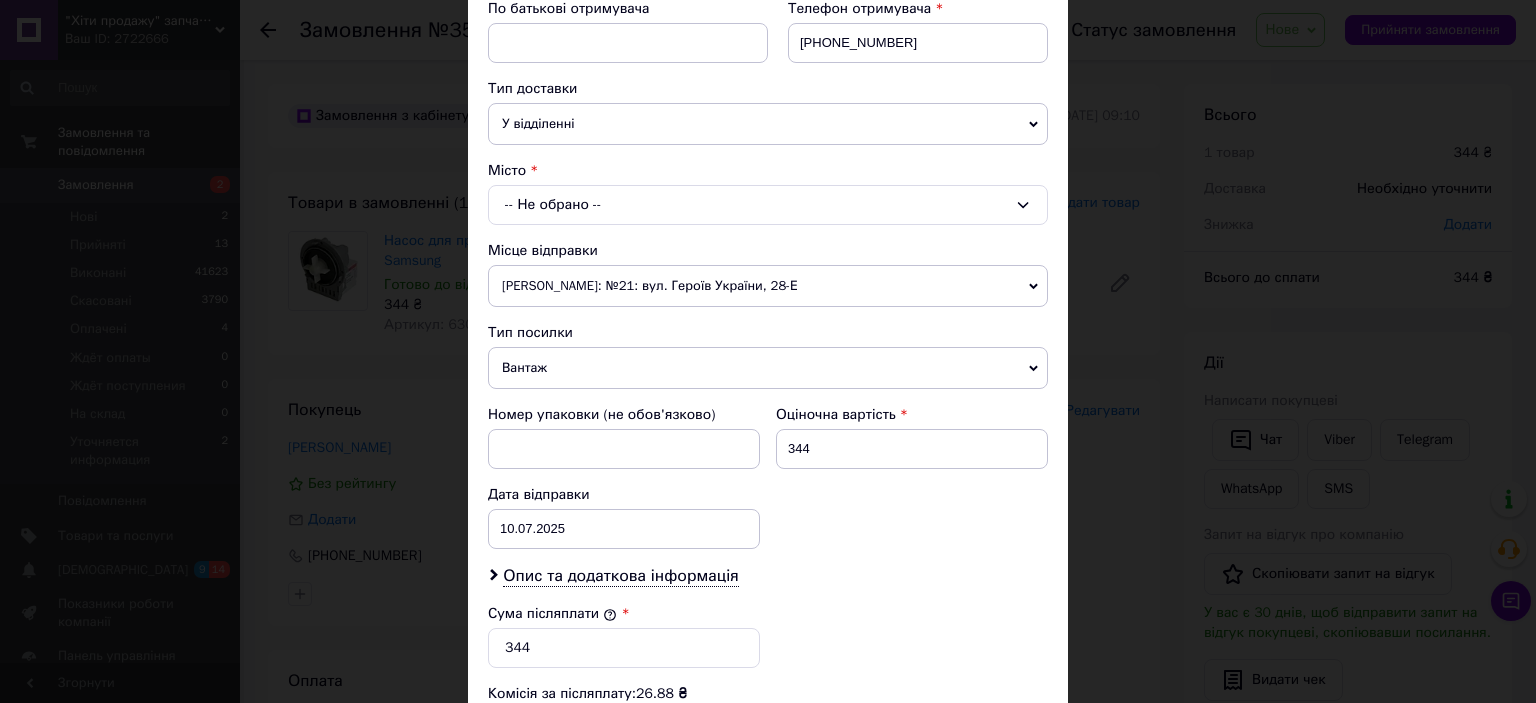 scroll, scrollTop: 442, scrollLeft: 0, axis: vertical 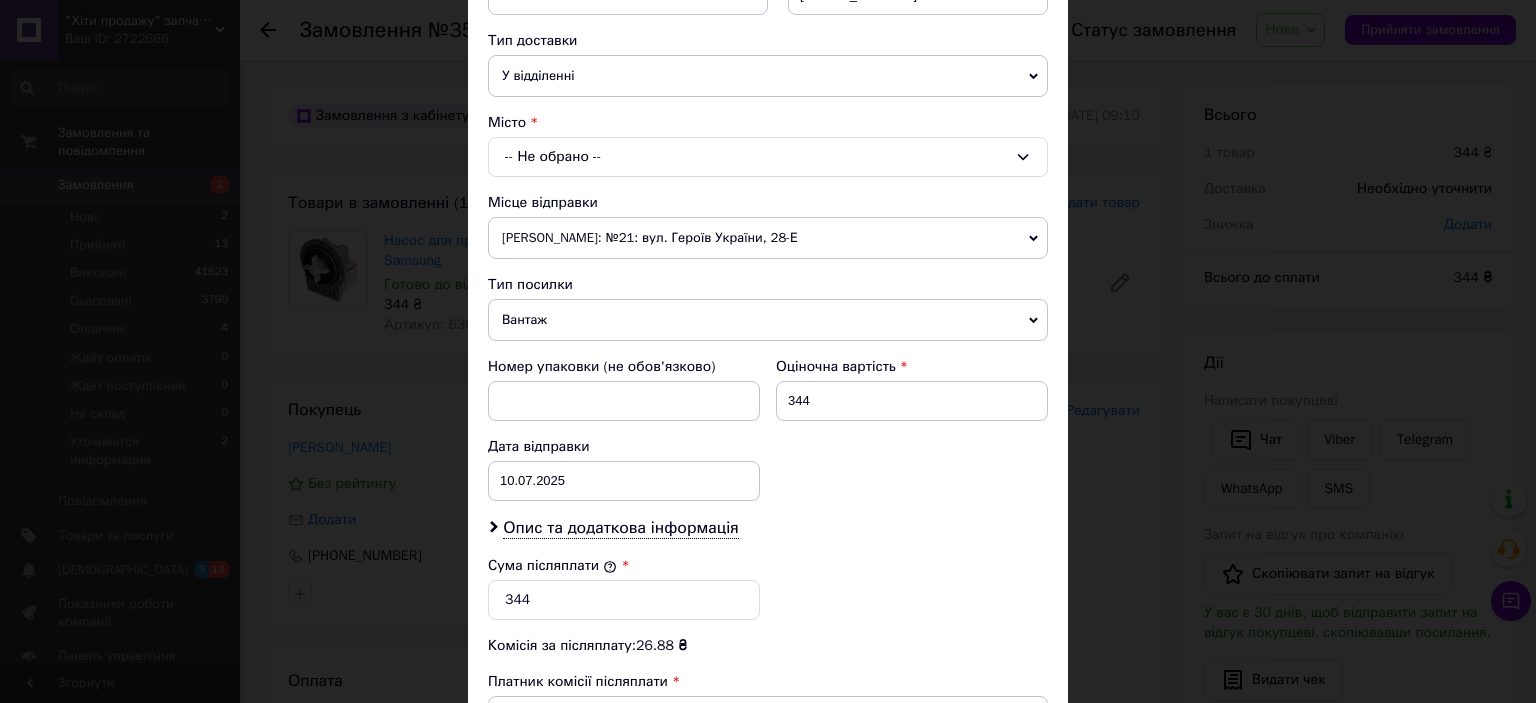 click on "-- Не обрано --" at bounding box center (768, 157) 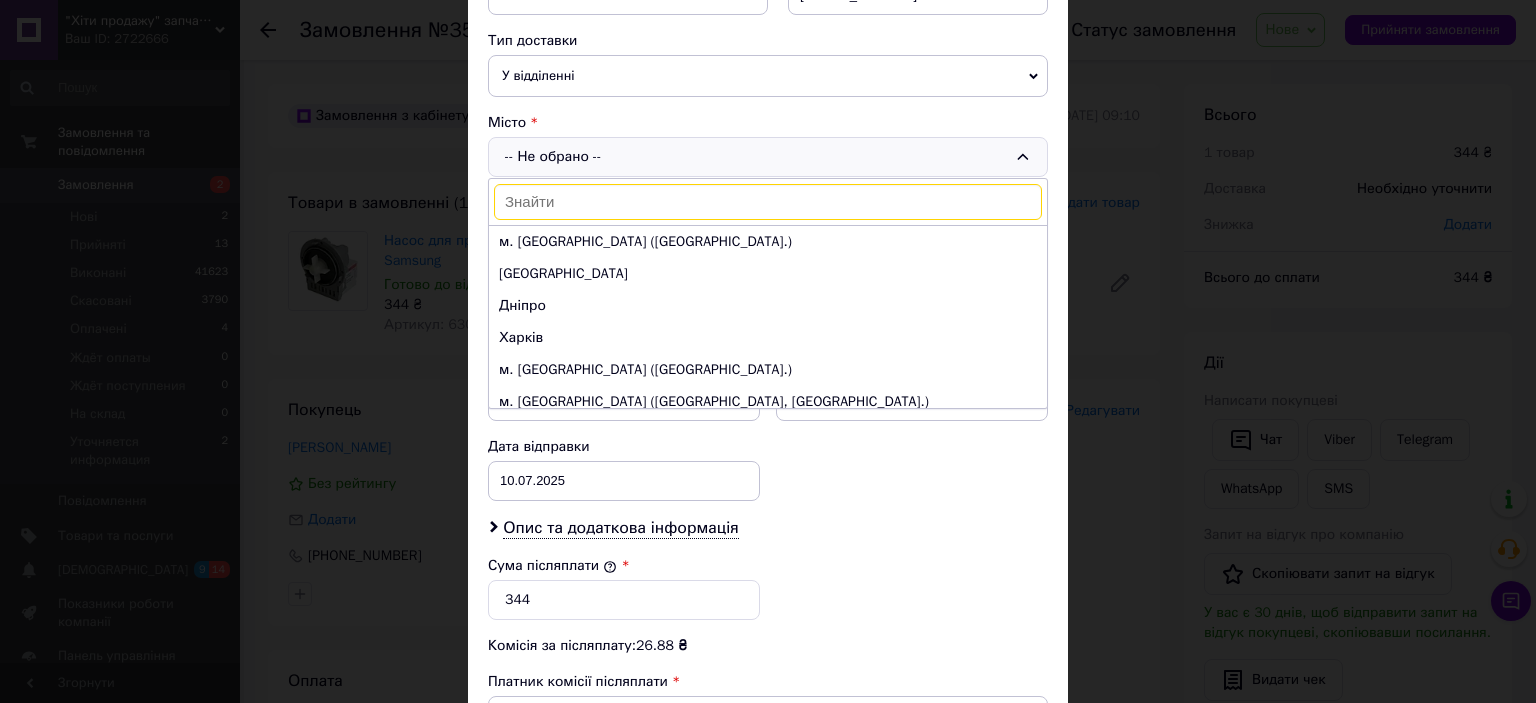 click at bounding box center [768, 202] 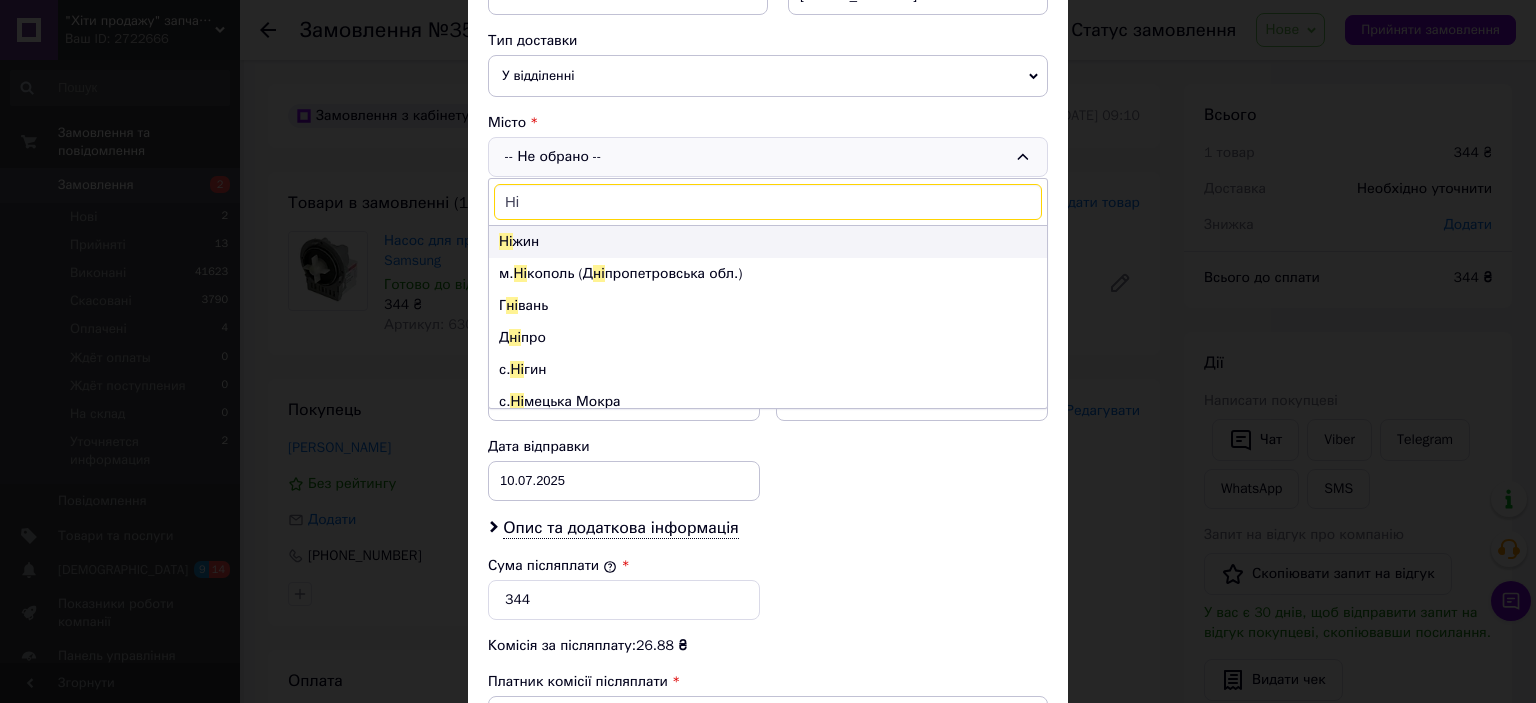 type on "Ні" 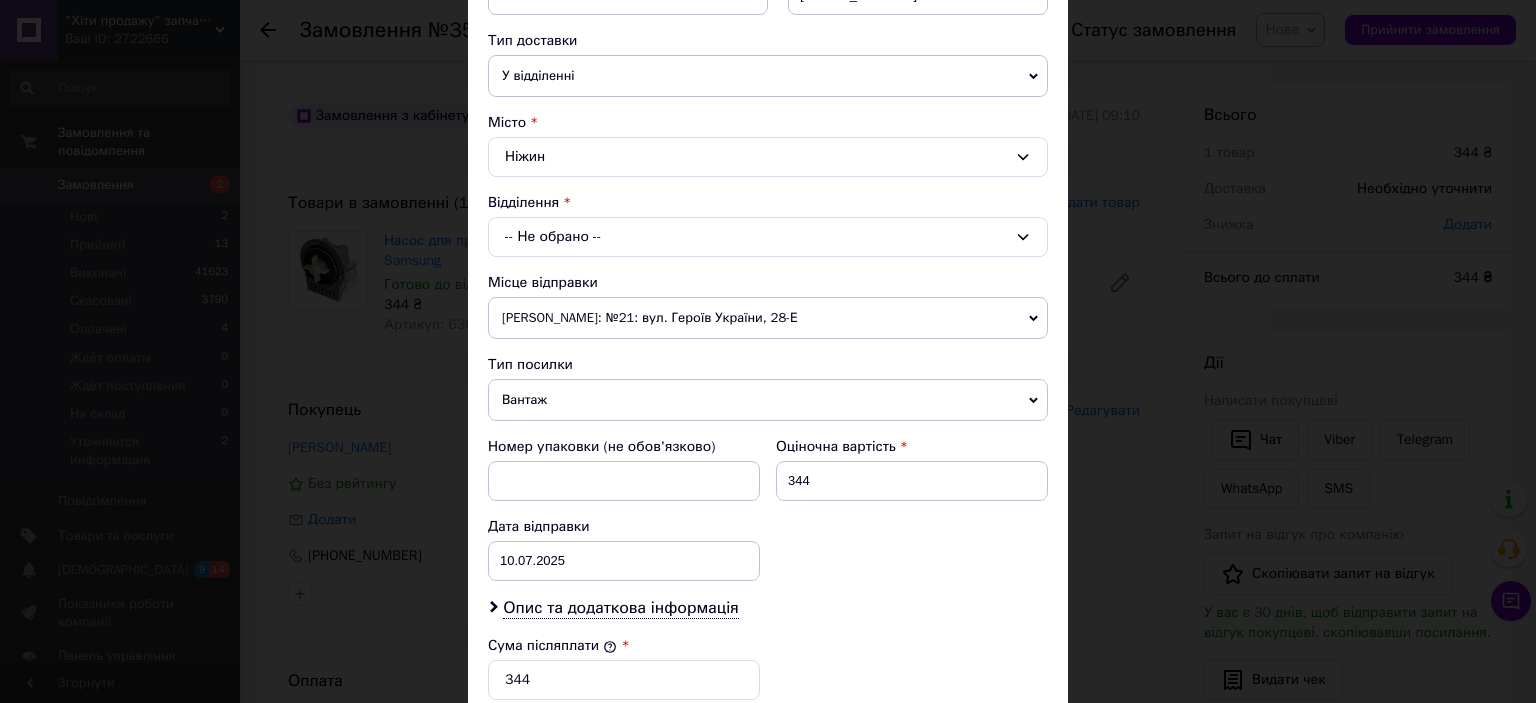 click on "-- Не обрано --" at bounding box center (768, 237) 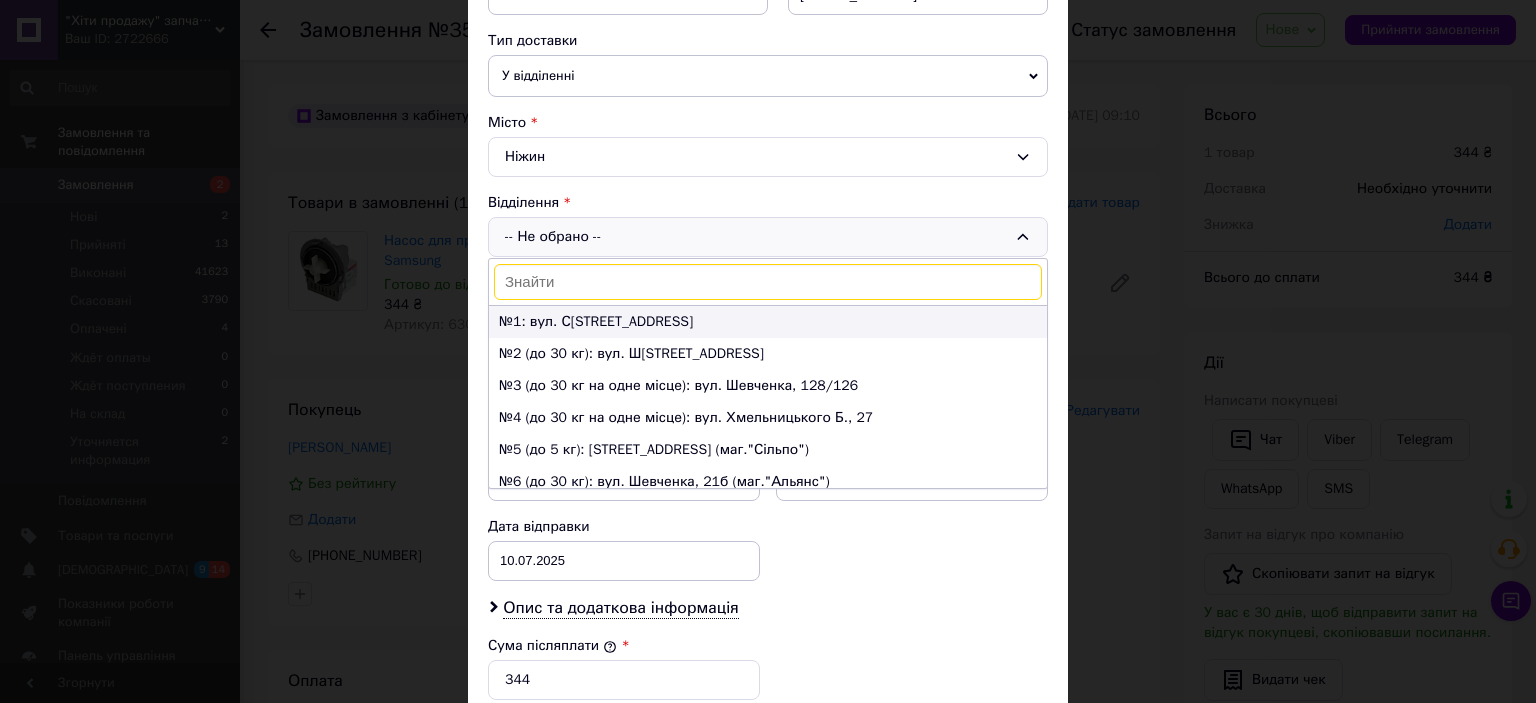 click on "№1: вул. Синяківська, 79" at bounding box center [768, 322] 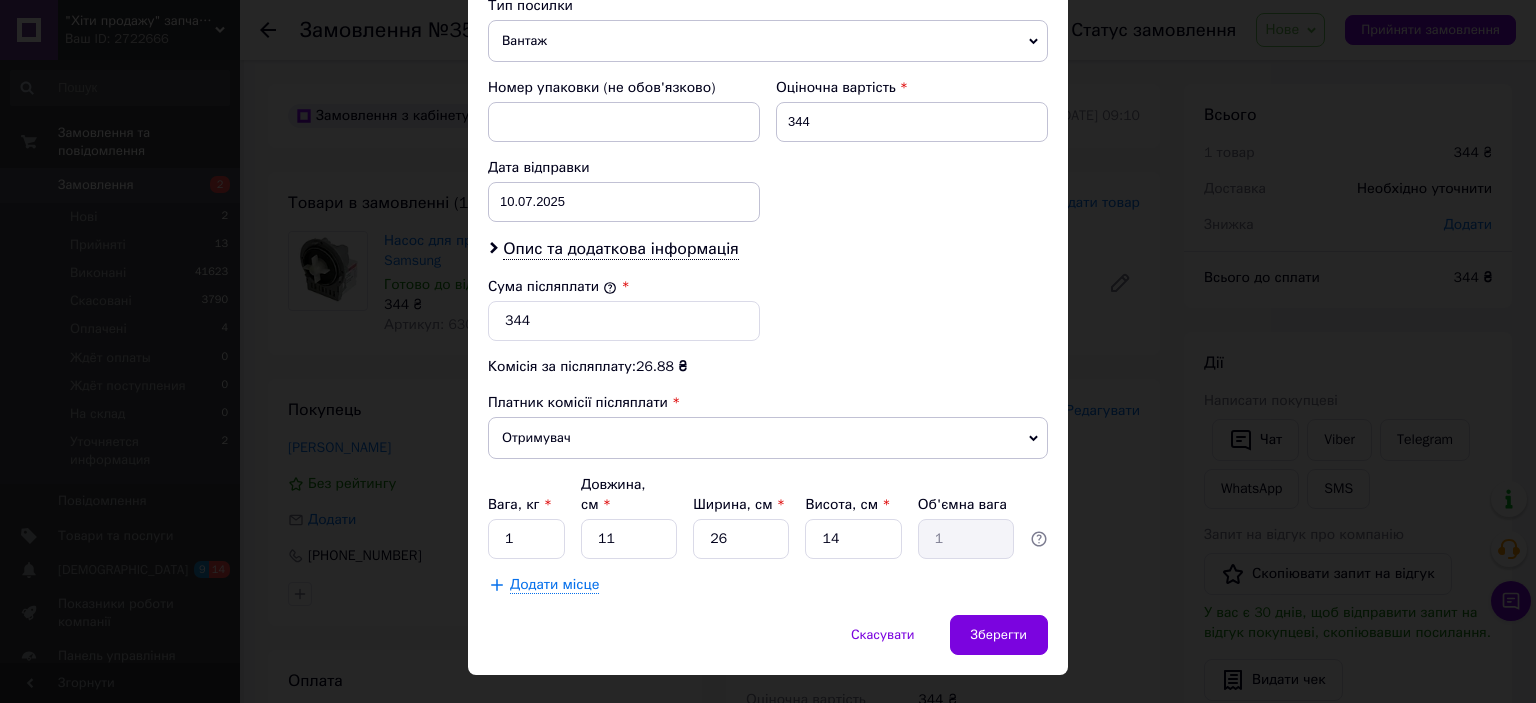 scroll, scrollTop: 817, scrollLeft: 0, axis: vertical 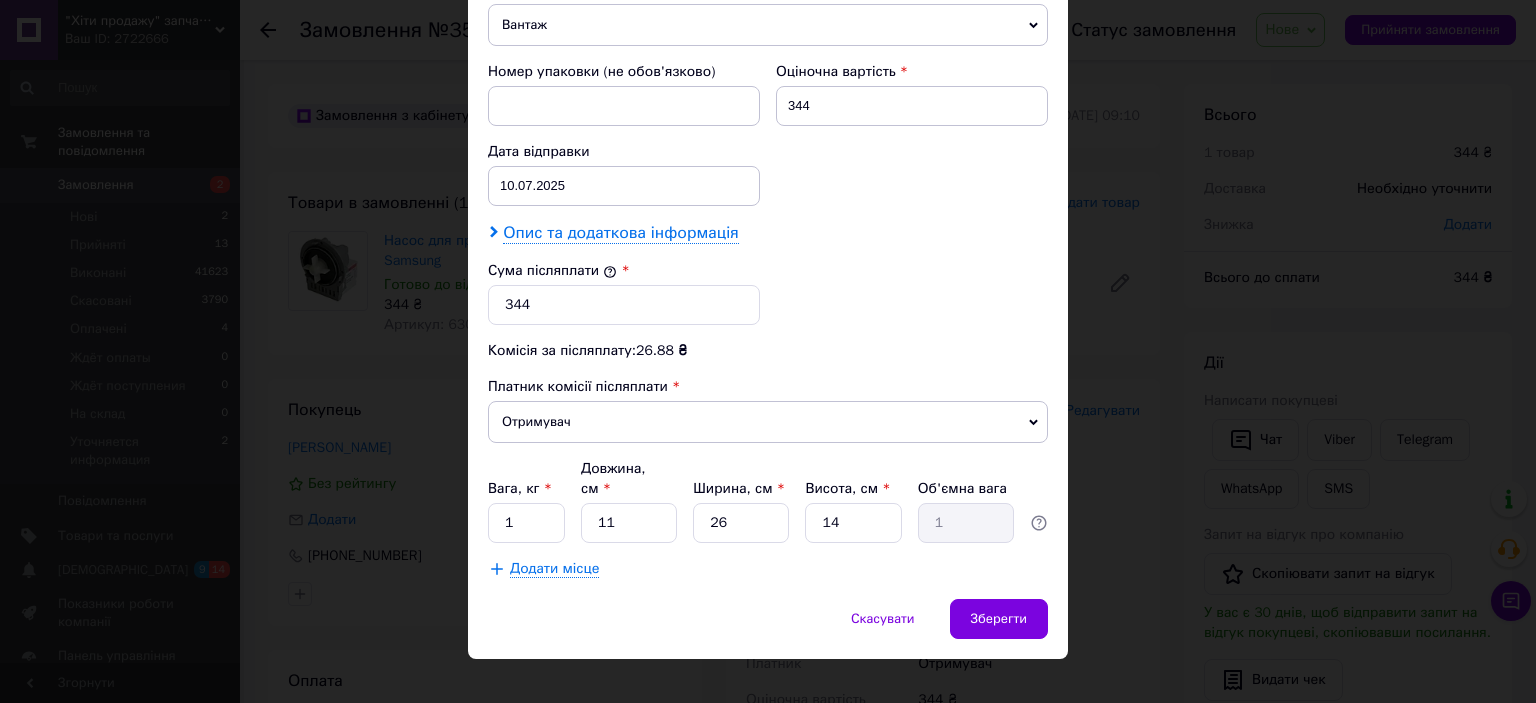 click on "Опис та додаткова інформація" at bounding box center [620, 233] 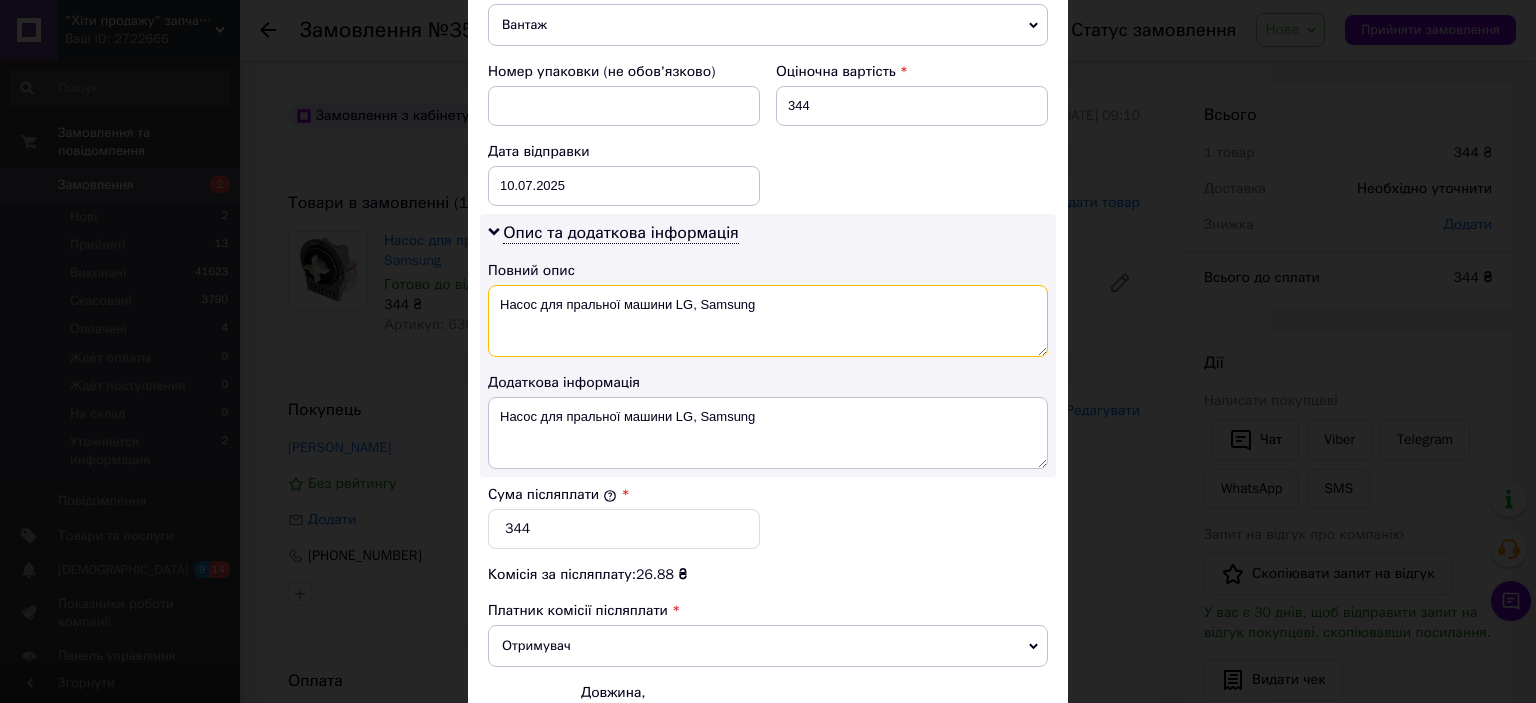 click on "Насос для пральної машини LG, Samsung" at bounding box center [768, 321] 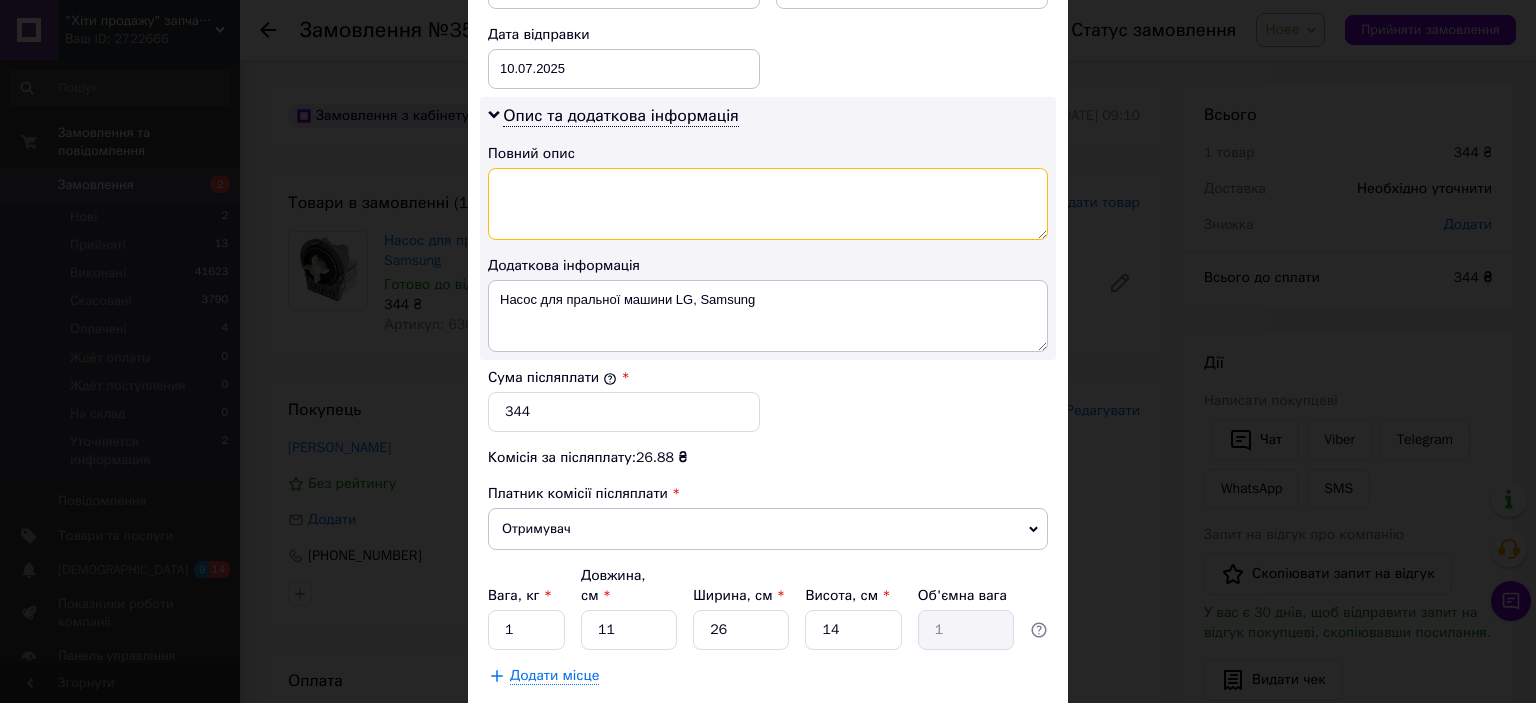 scroll, scrollTop: 1040, scrollLeft: 0, axis: vertical 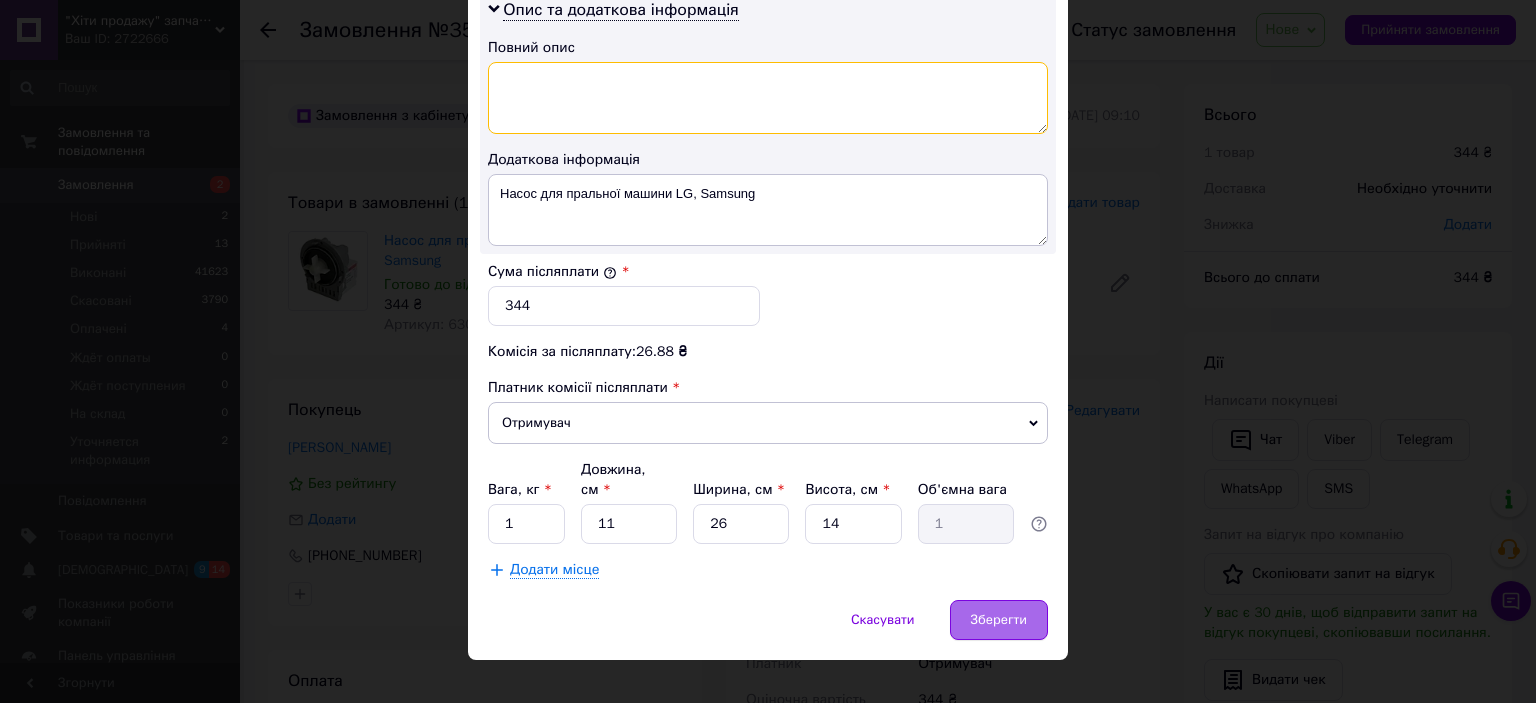type 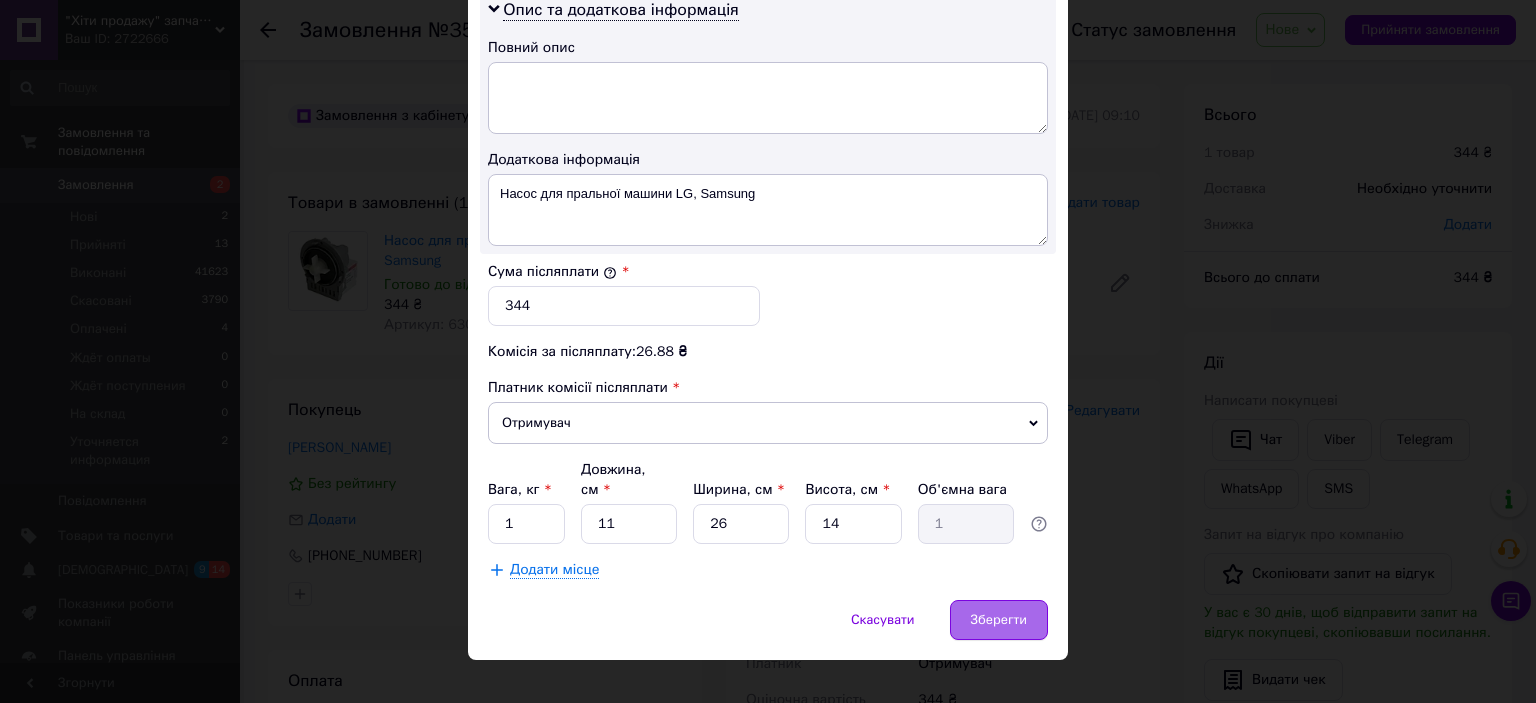 click on "Зберегти" at bounding box center (999, 620) 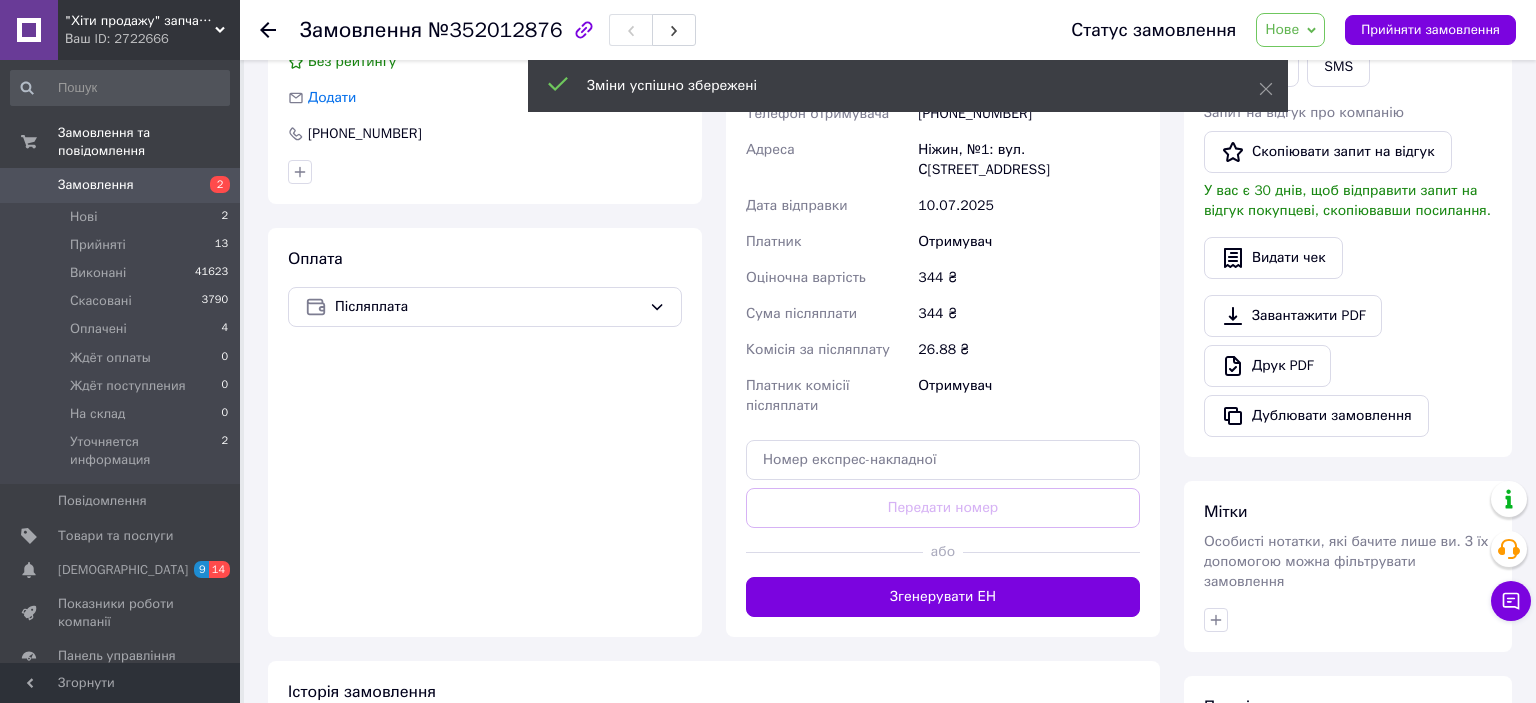 drag, startPoint x: 988, startPoint y: 579, endPoint x: 1007, endPoint y: 270, distance: 309.5836 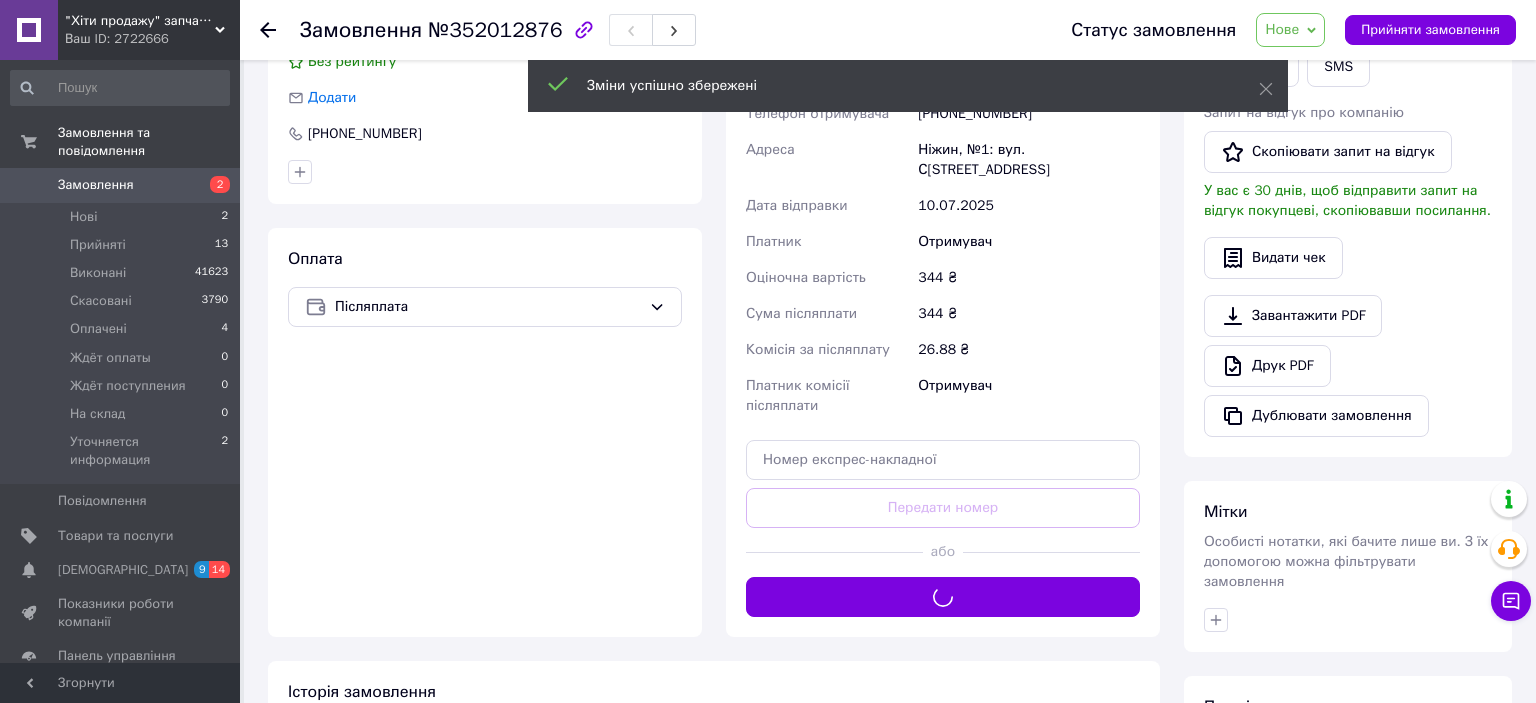 scroll, scrollTop: 211, scrollLeft: 0, axis: vertical 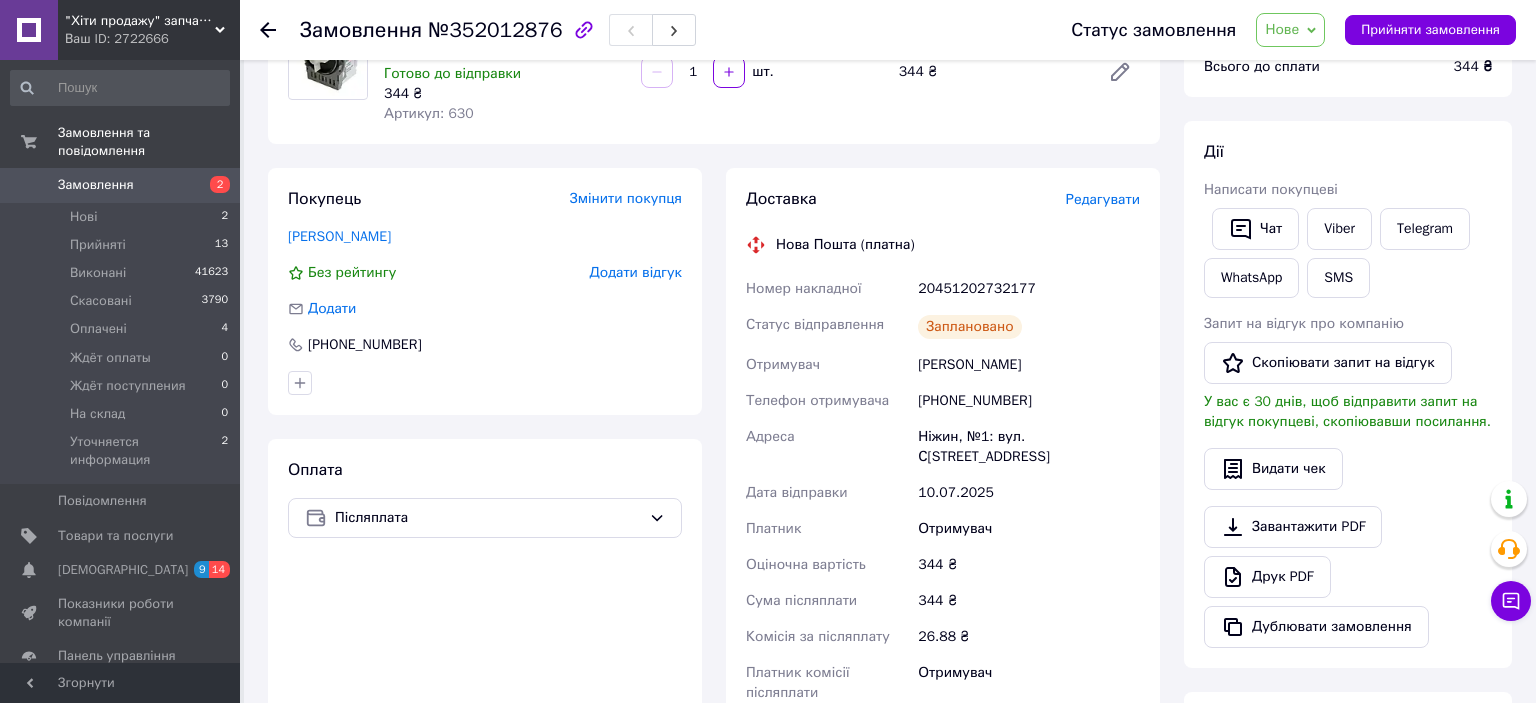 click on "[PHONE_NUMBER]" at bounding box center [1029, 401] 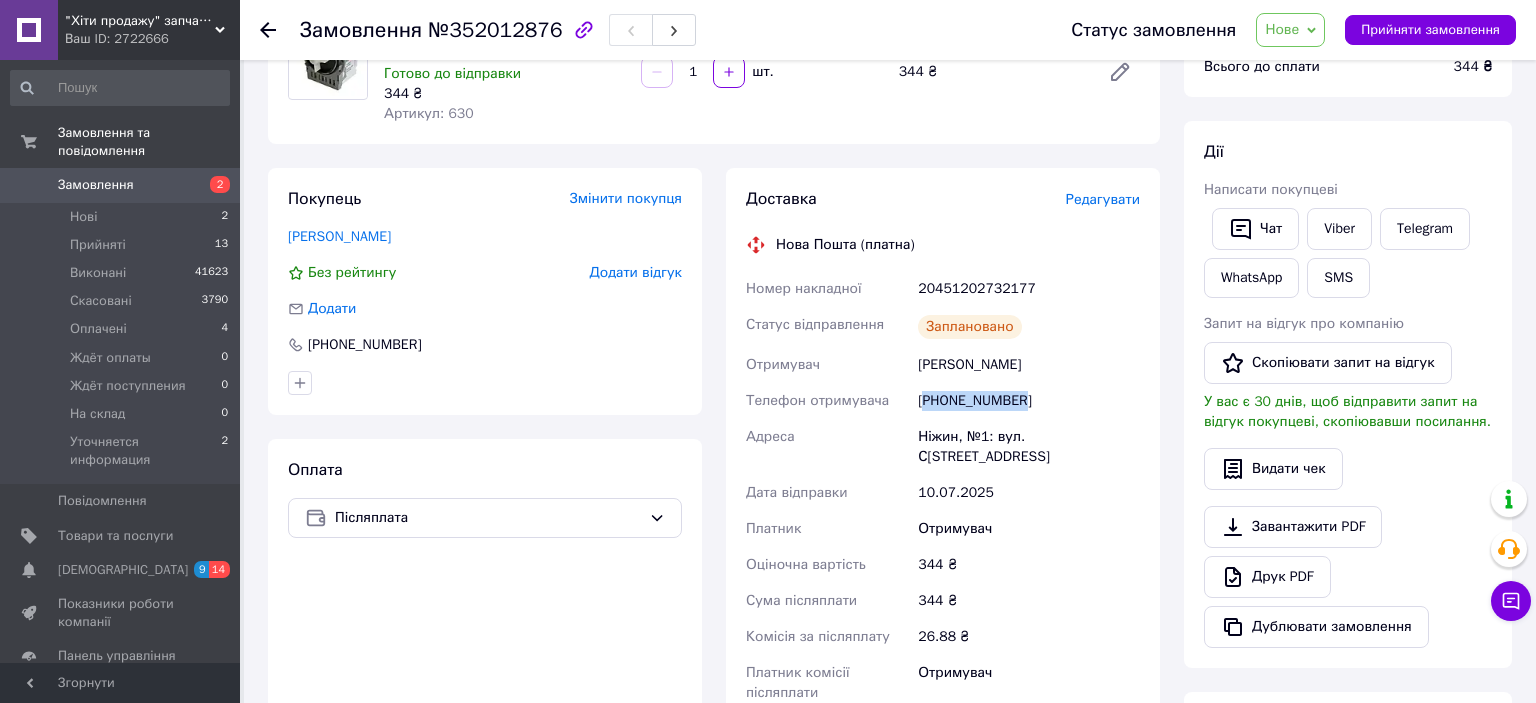 click on "[PHONE_NUMBER]" at bounding box center (1029, 401) 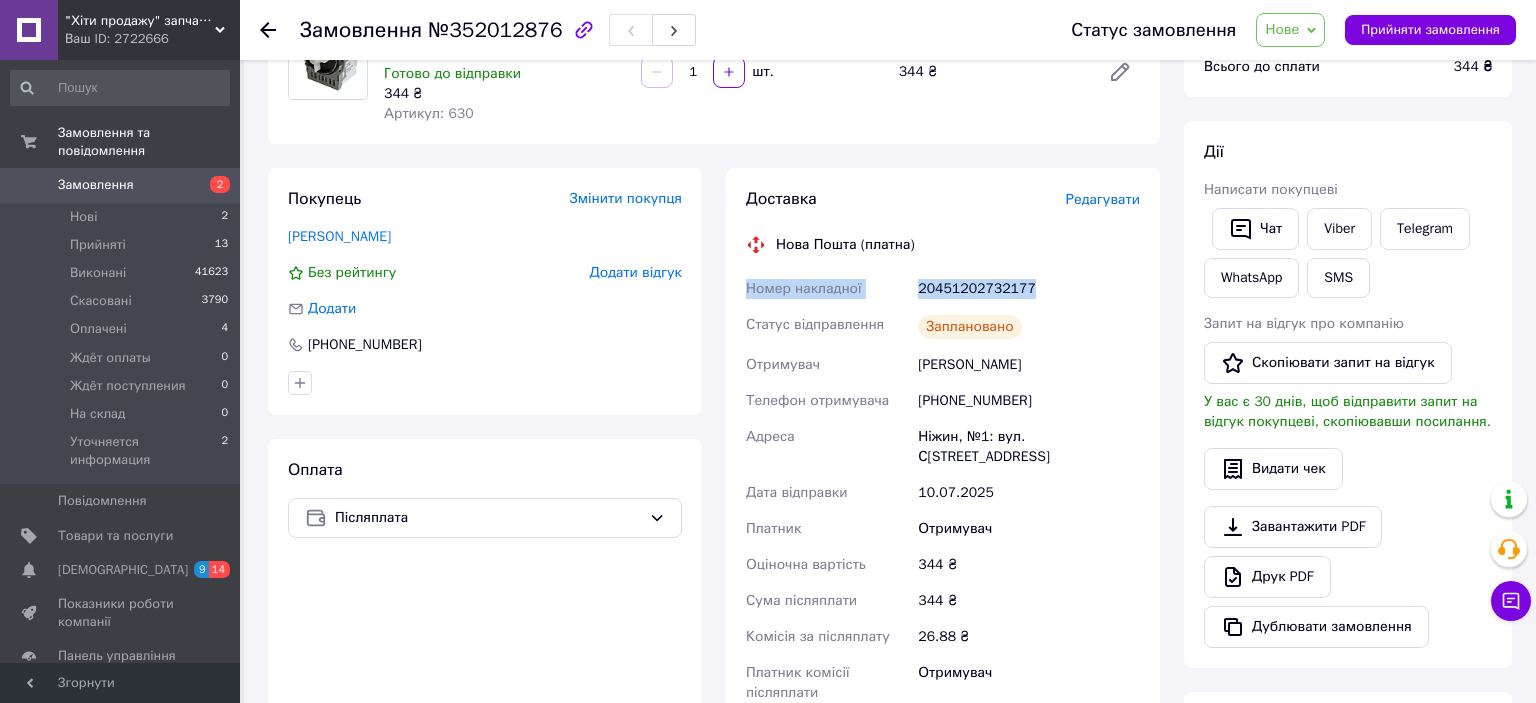 drag, startPoint x: 1030, startPoint y: 292, endPoint x: 743, endPoint y: 293, distance: 287.00174 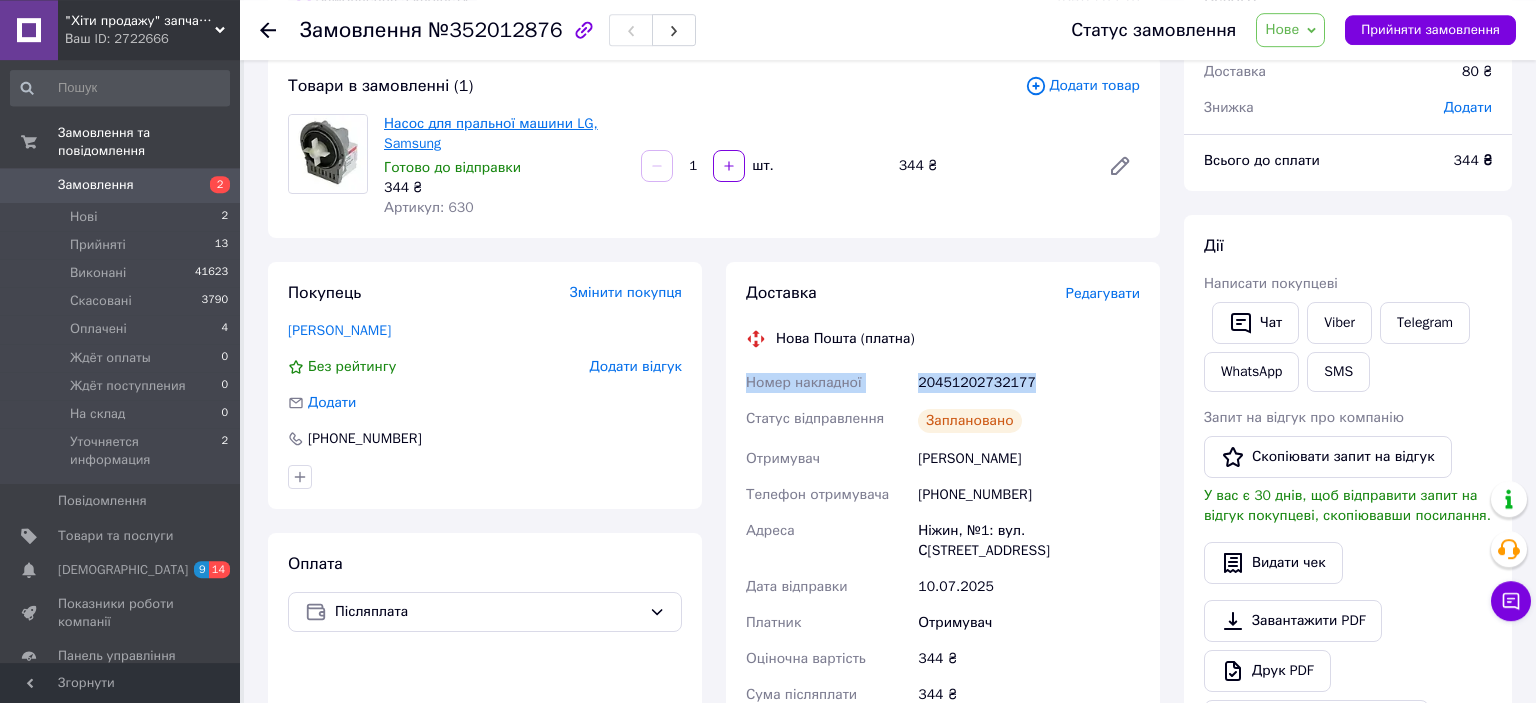 scroll, scrollTop: 0, scrollLeft: 0, axis: both 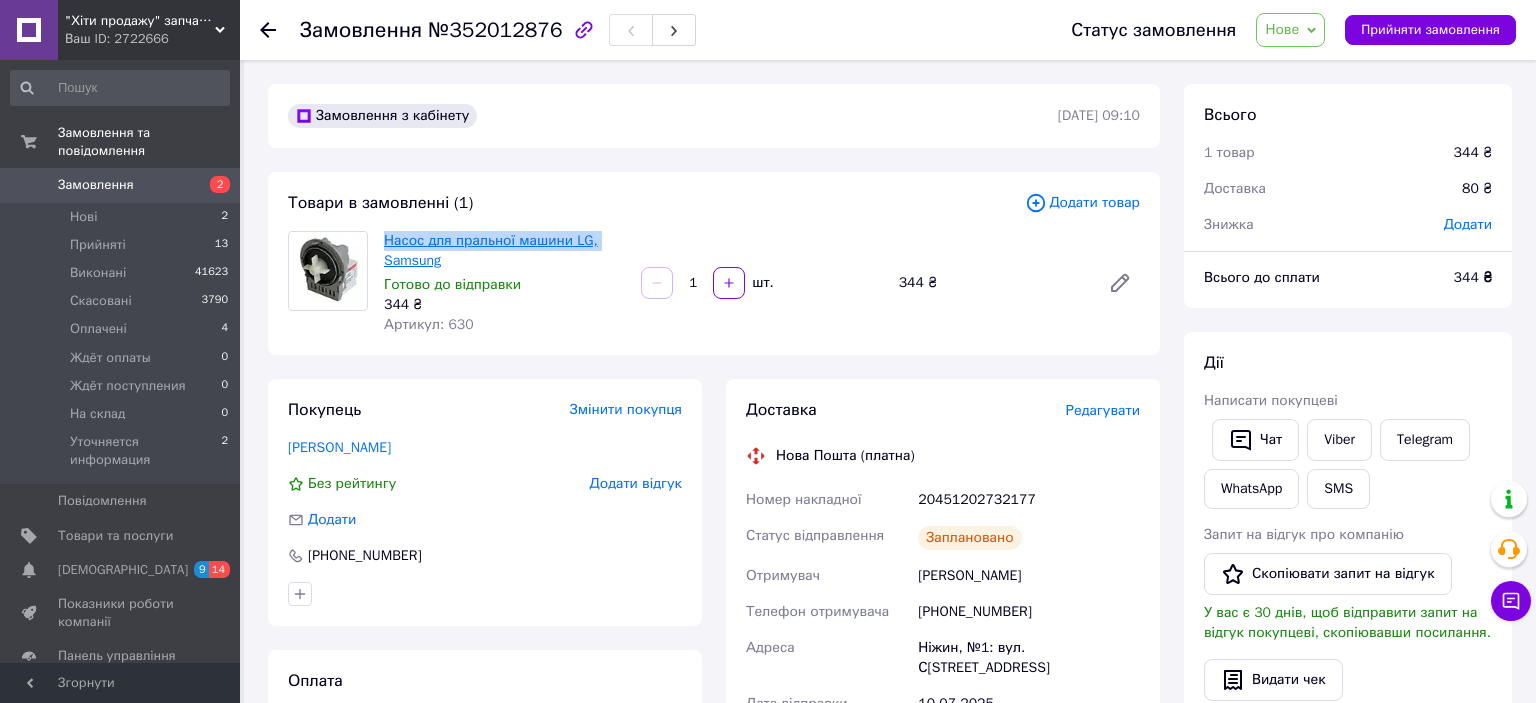 copy on "Насос для пральної машини LG," 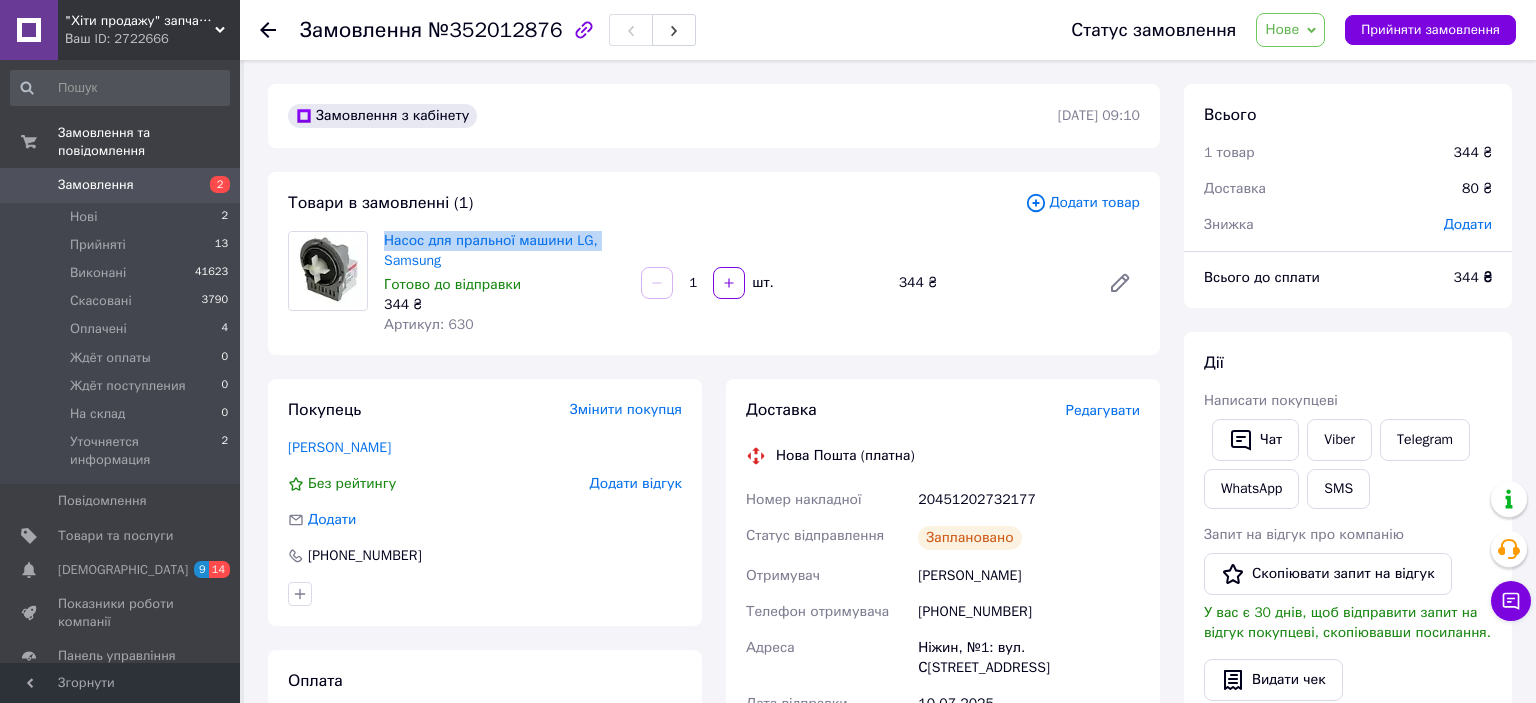 click on "Нове" at bounding box center (1290, 30) 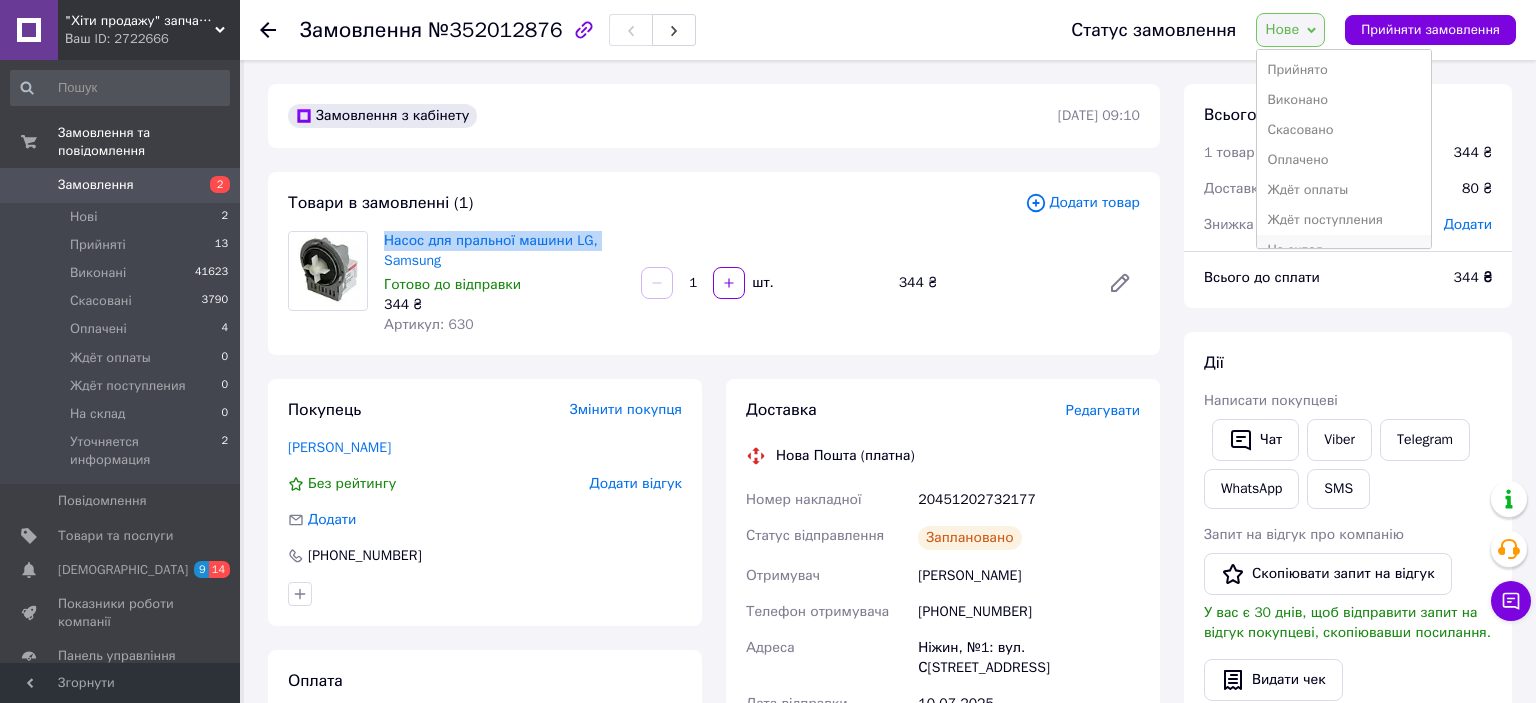 scroll, scrollTop: 52, scrollLeft: 0, axis: vertical 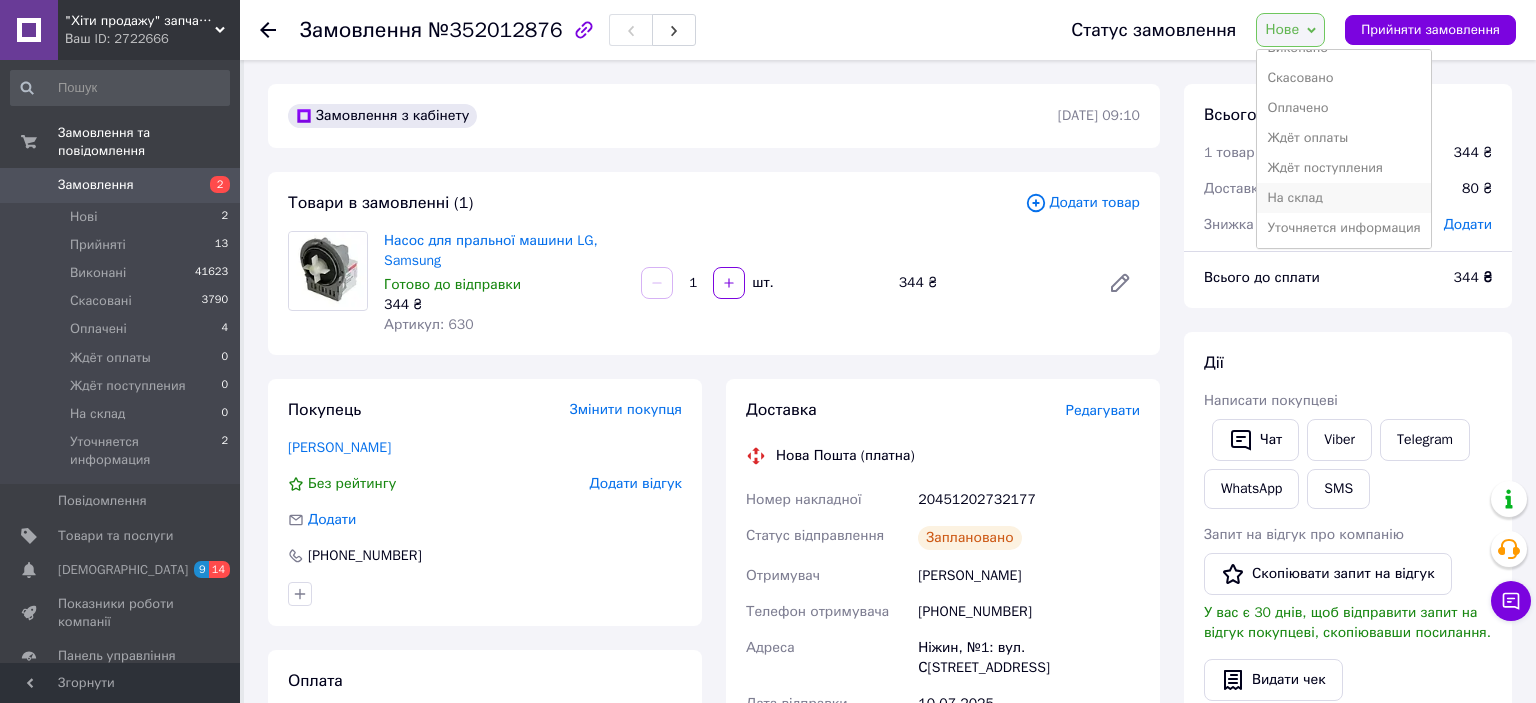 click on "На склад" at bounding box center (1343, 198) 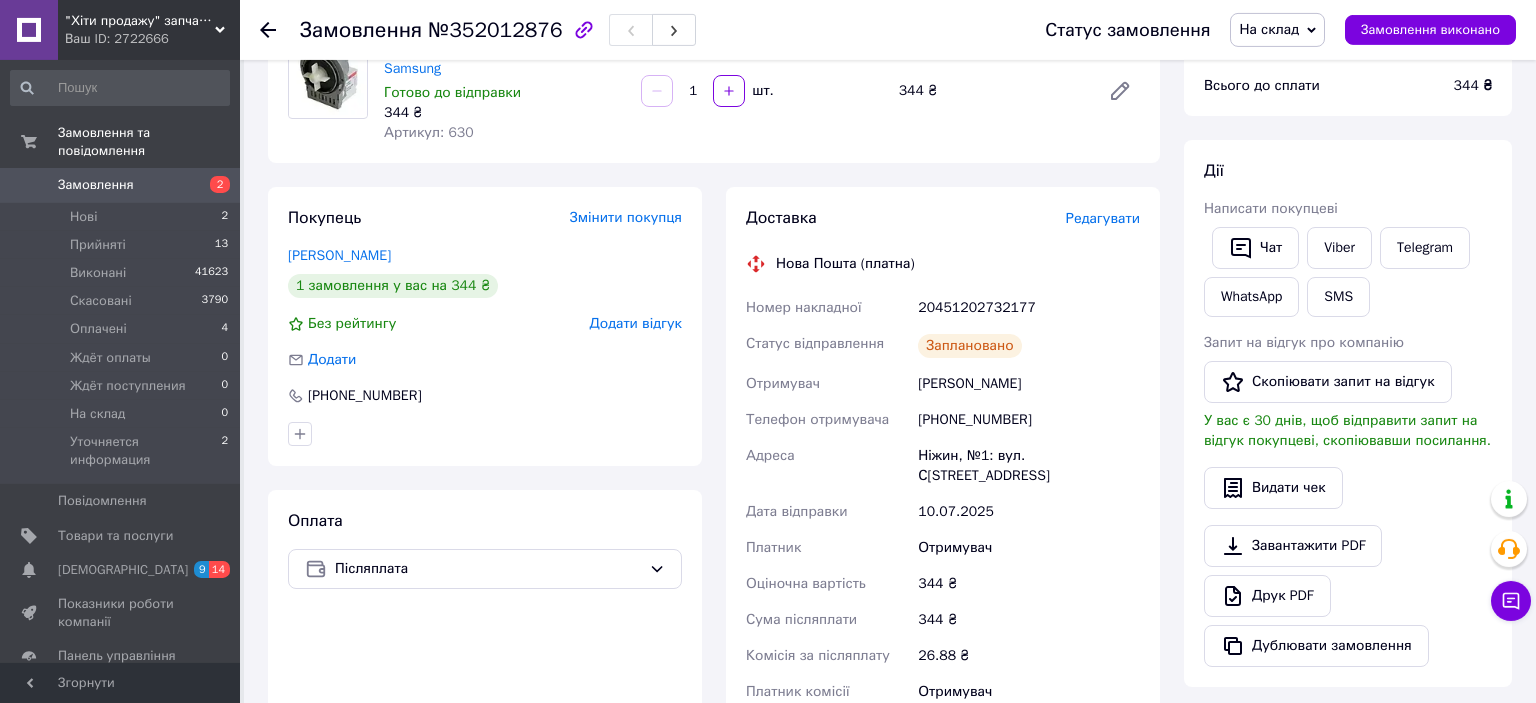 scroll, scrollTop: 211, scrollLeft: 0, axis: vertical 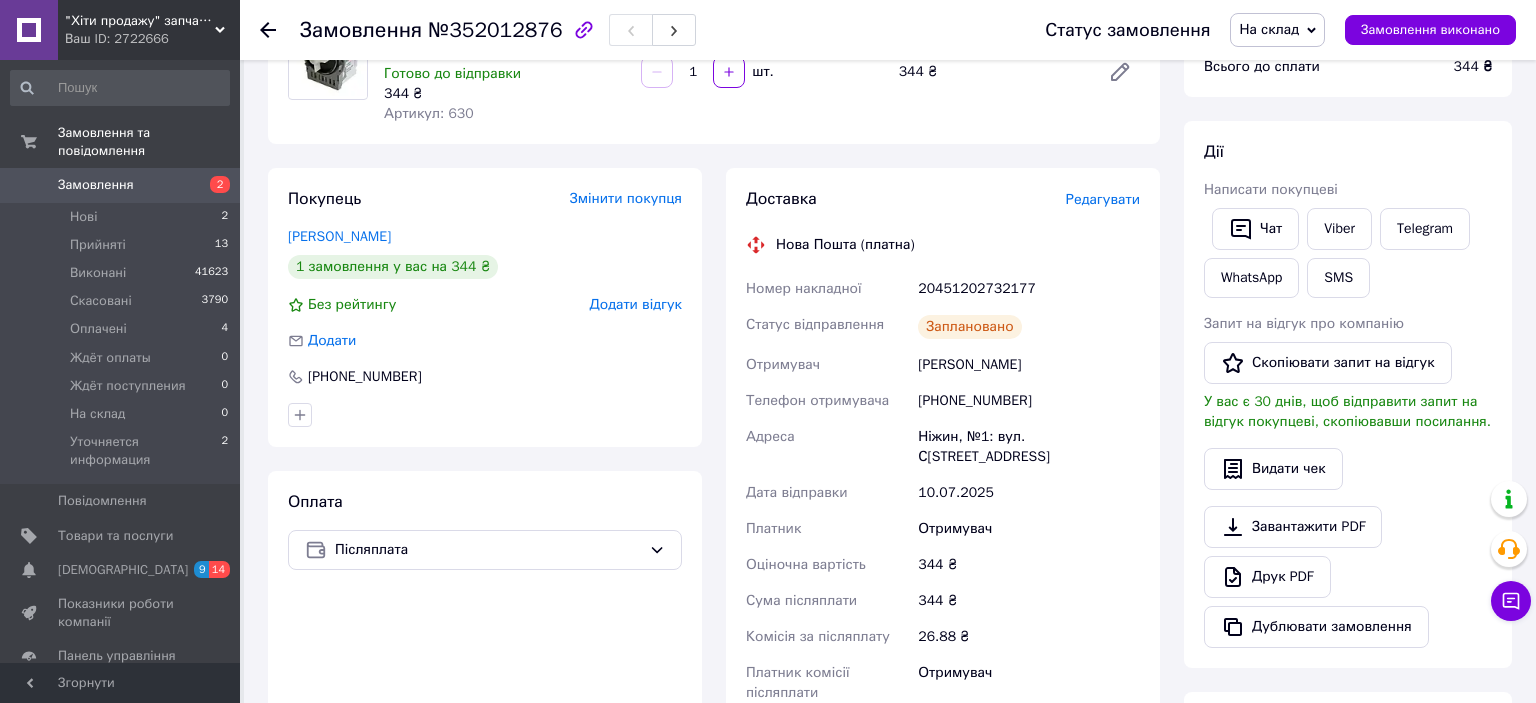 click 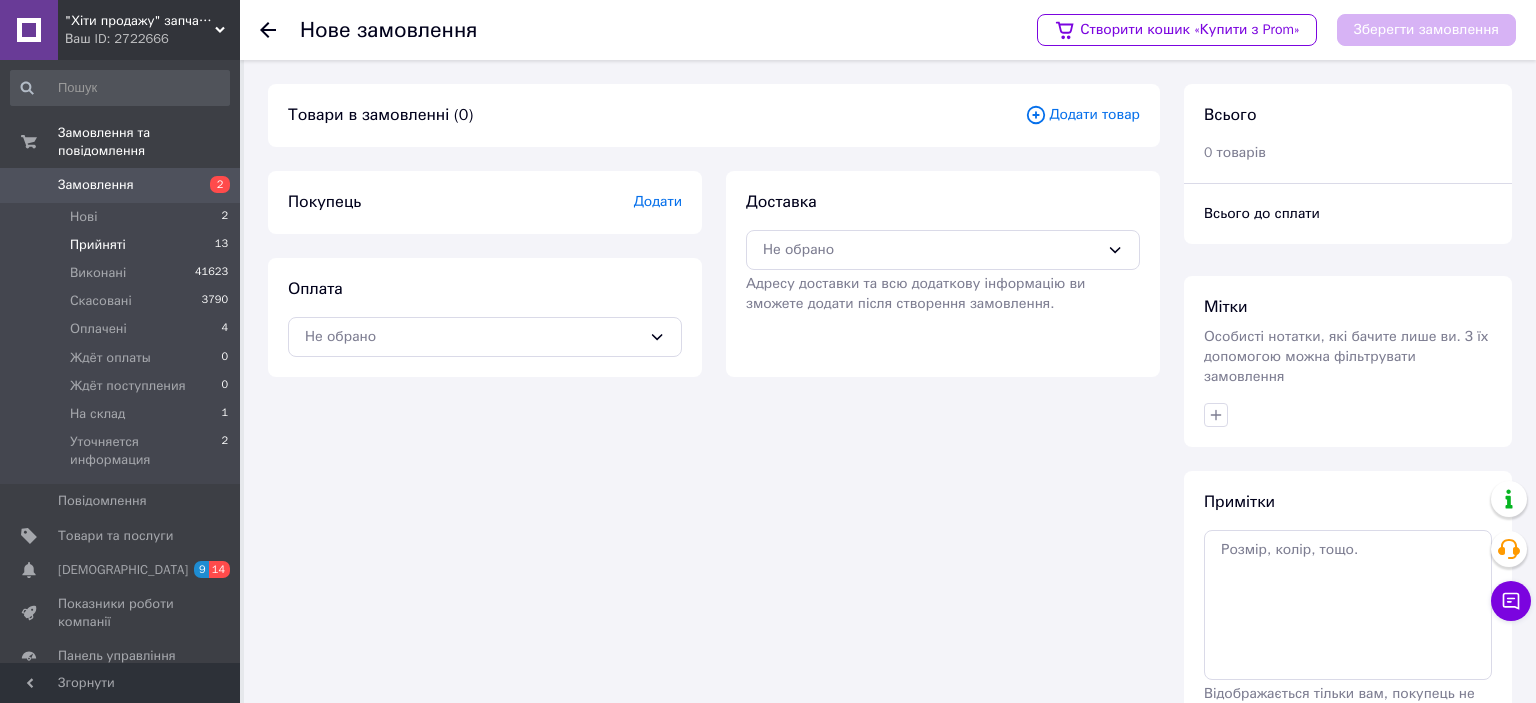 click on "Прийняті" at bounding box center [98, 245] 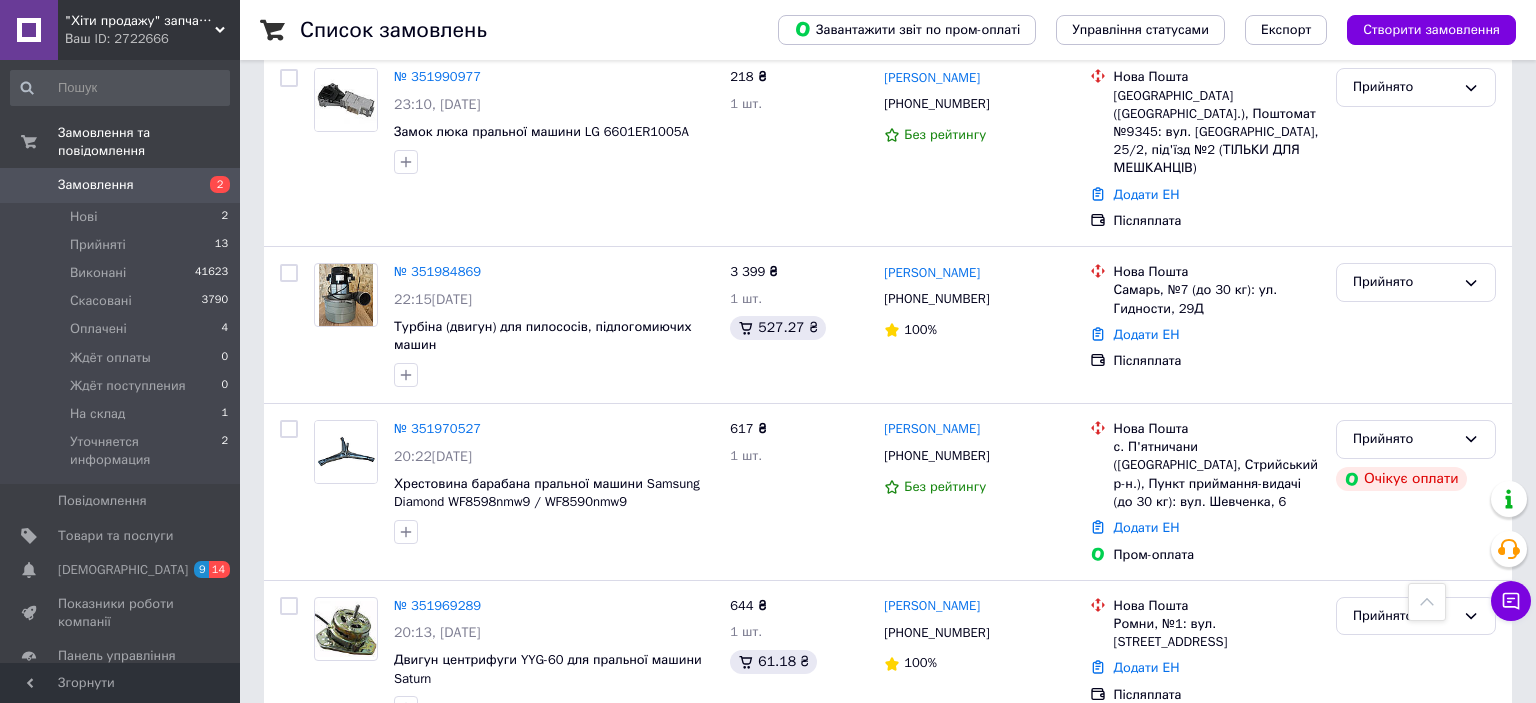scroll, scrollTop: 1161, scrollLeft: 0, axis: vertical 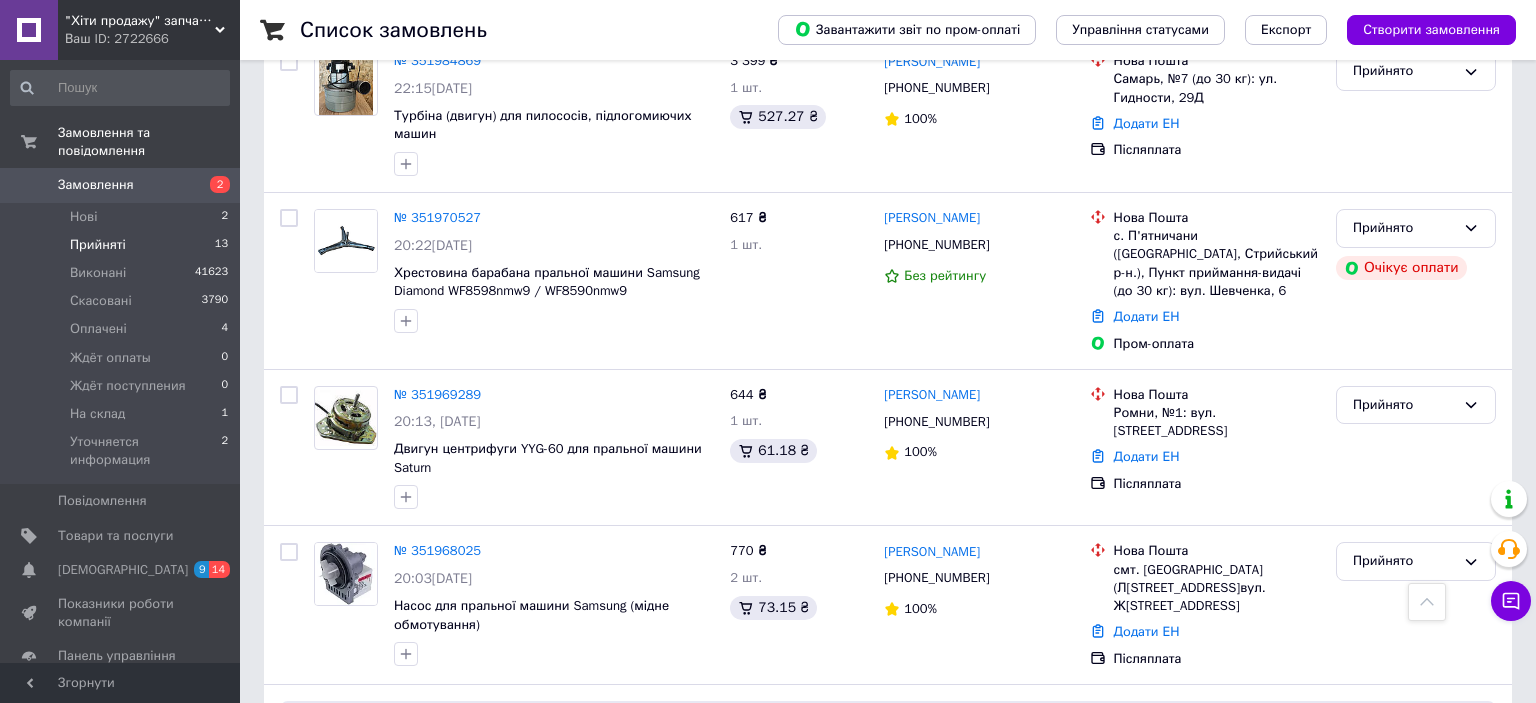 click on "Прийняті" at bounding box center (98, 245) 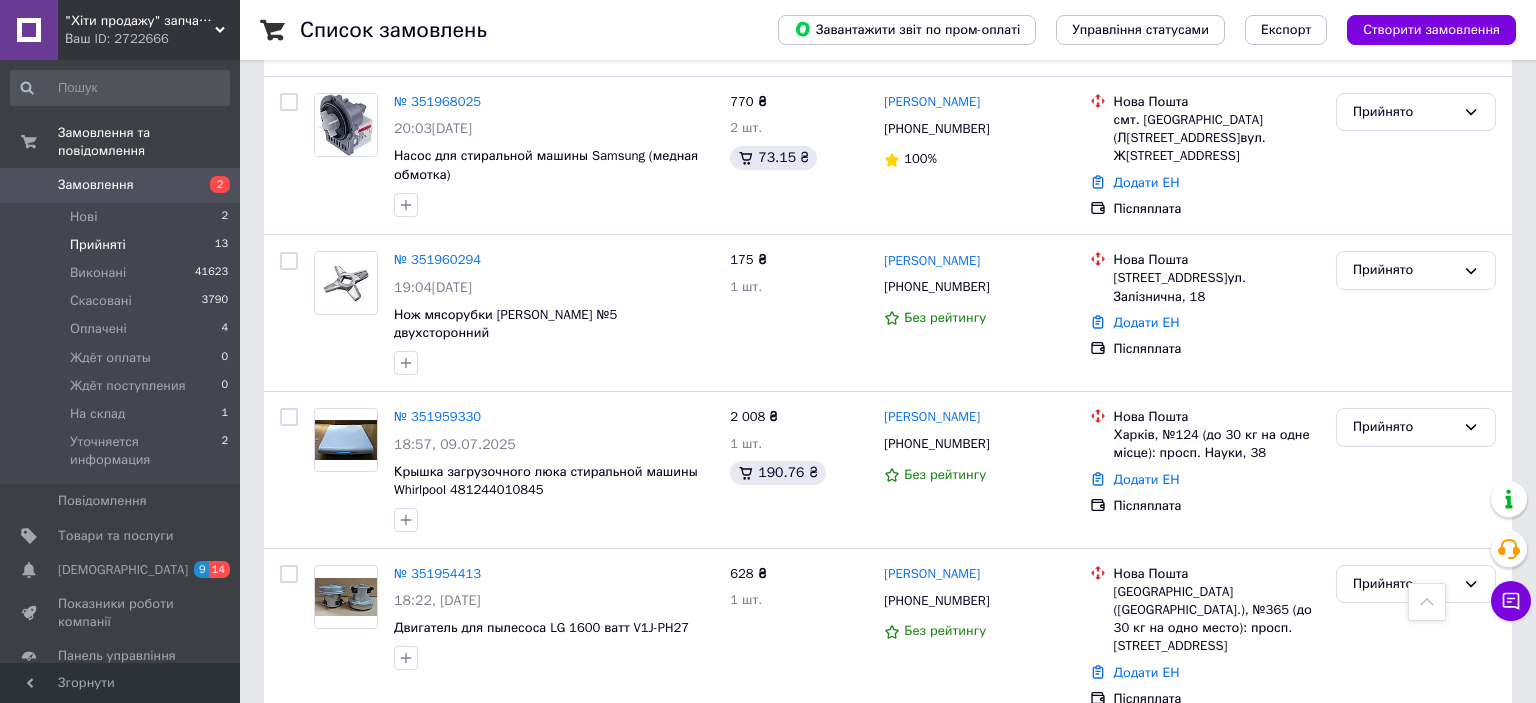 scroll, scrollTop: 1675, scrollLeft: 0, axis: vertical 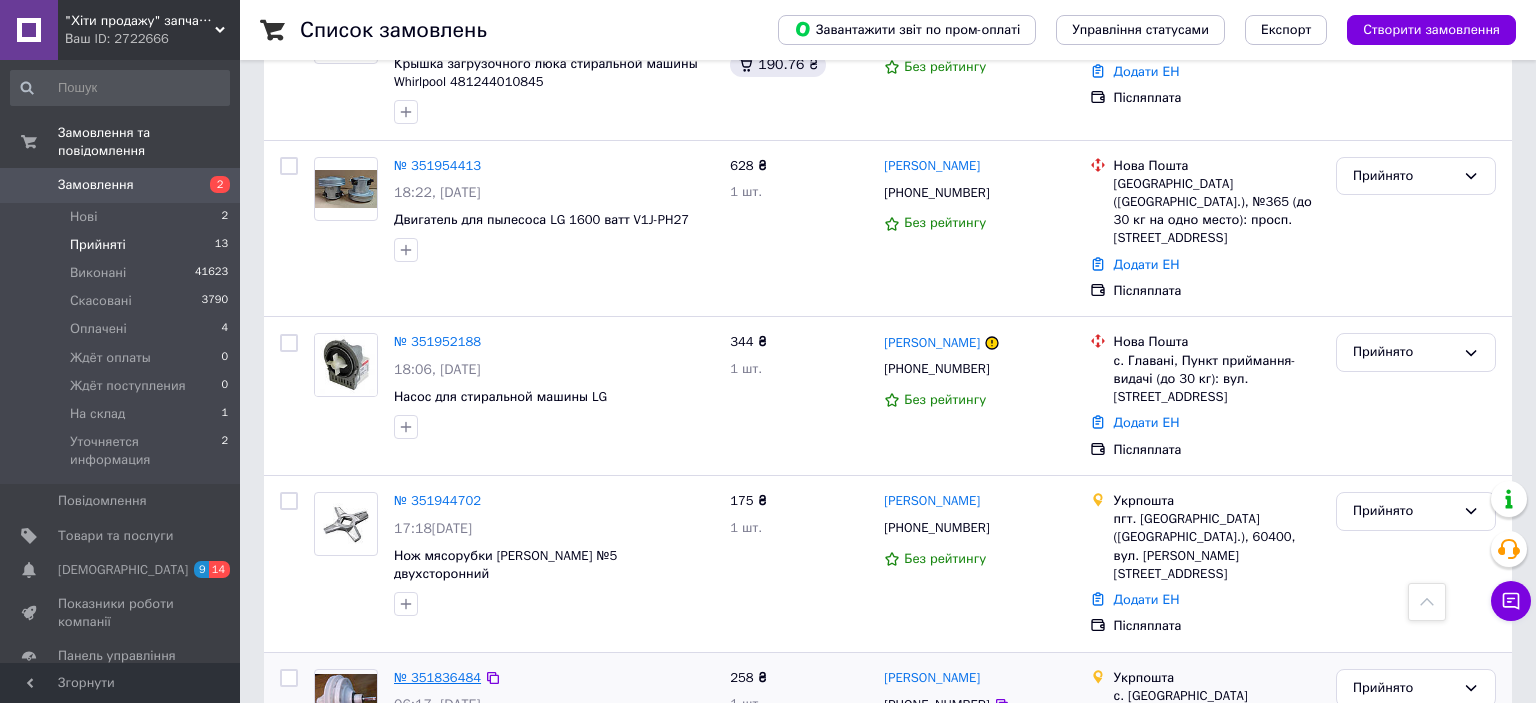 click on "№ 351836484" at bounding box center [437, 677] 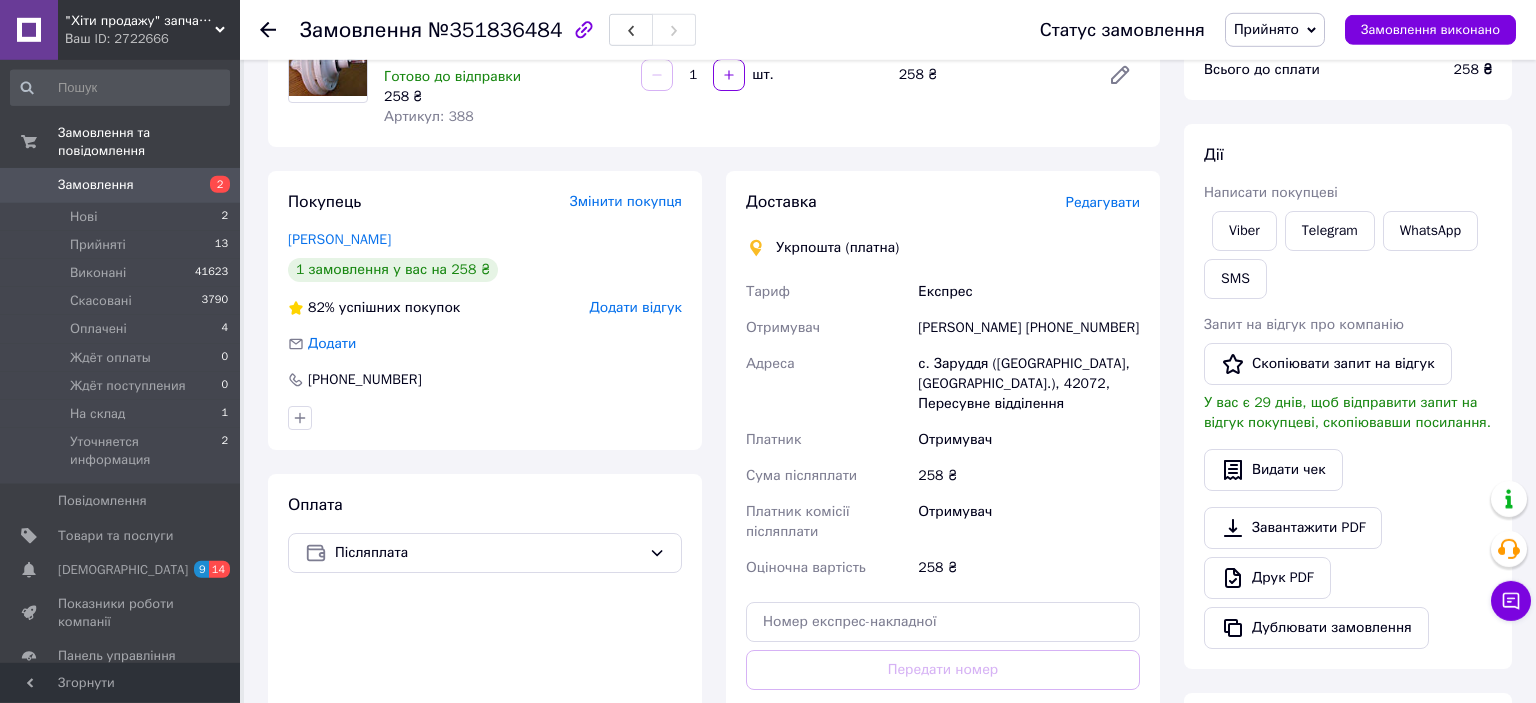 scroll, scrollTop: 211, scrollLeft: 0, axis: vertical 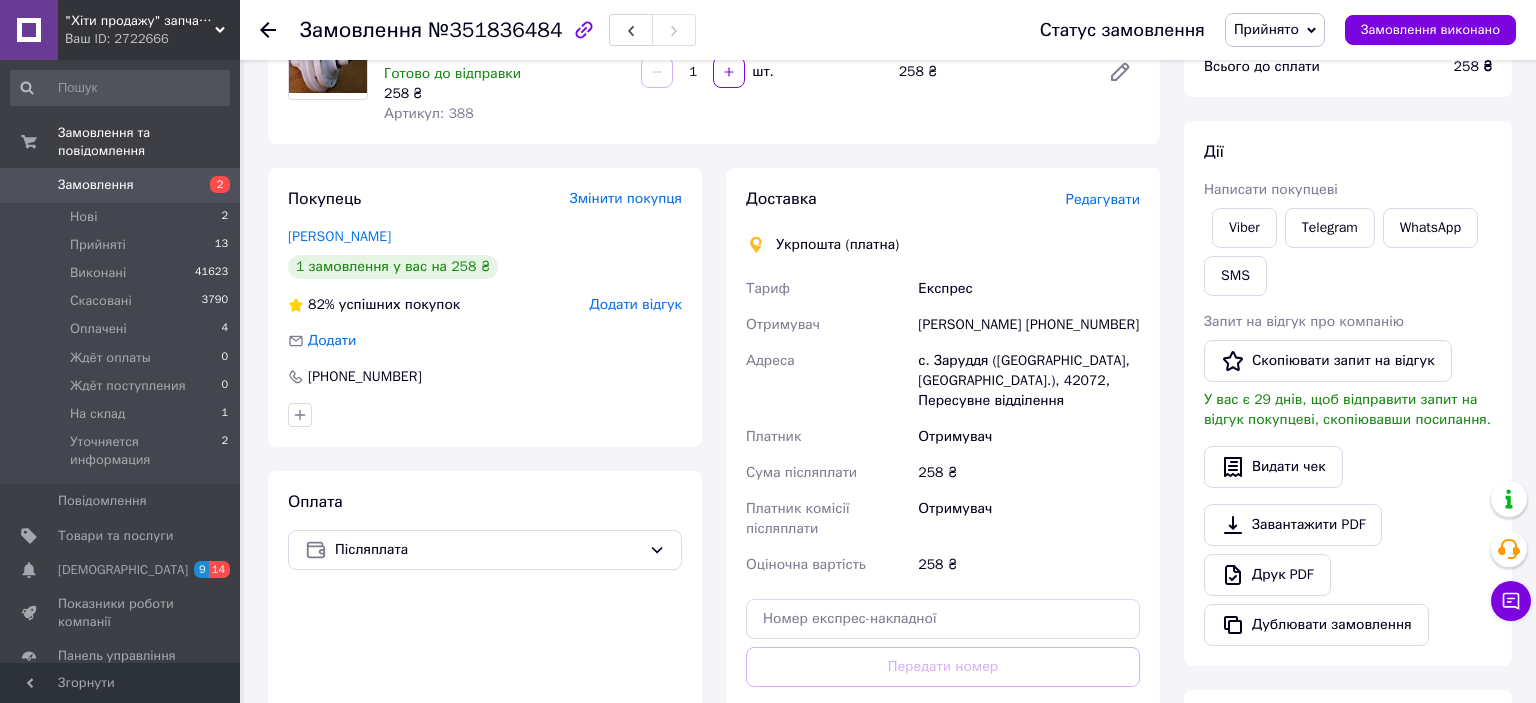 click on "Редагувати" at bounding box center [1103, 199] 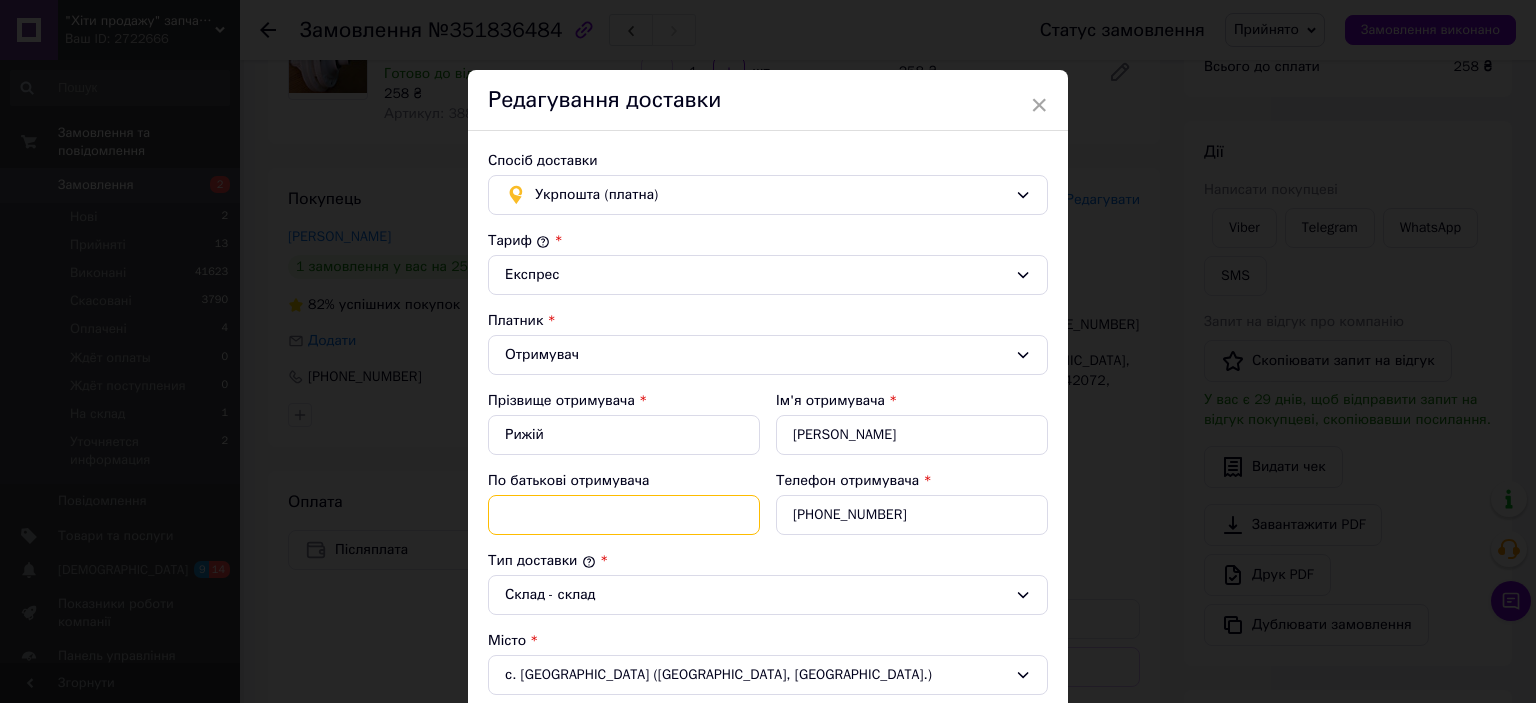 click on "По батькові отримувача" at bounding box center (624, 515) 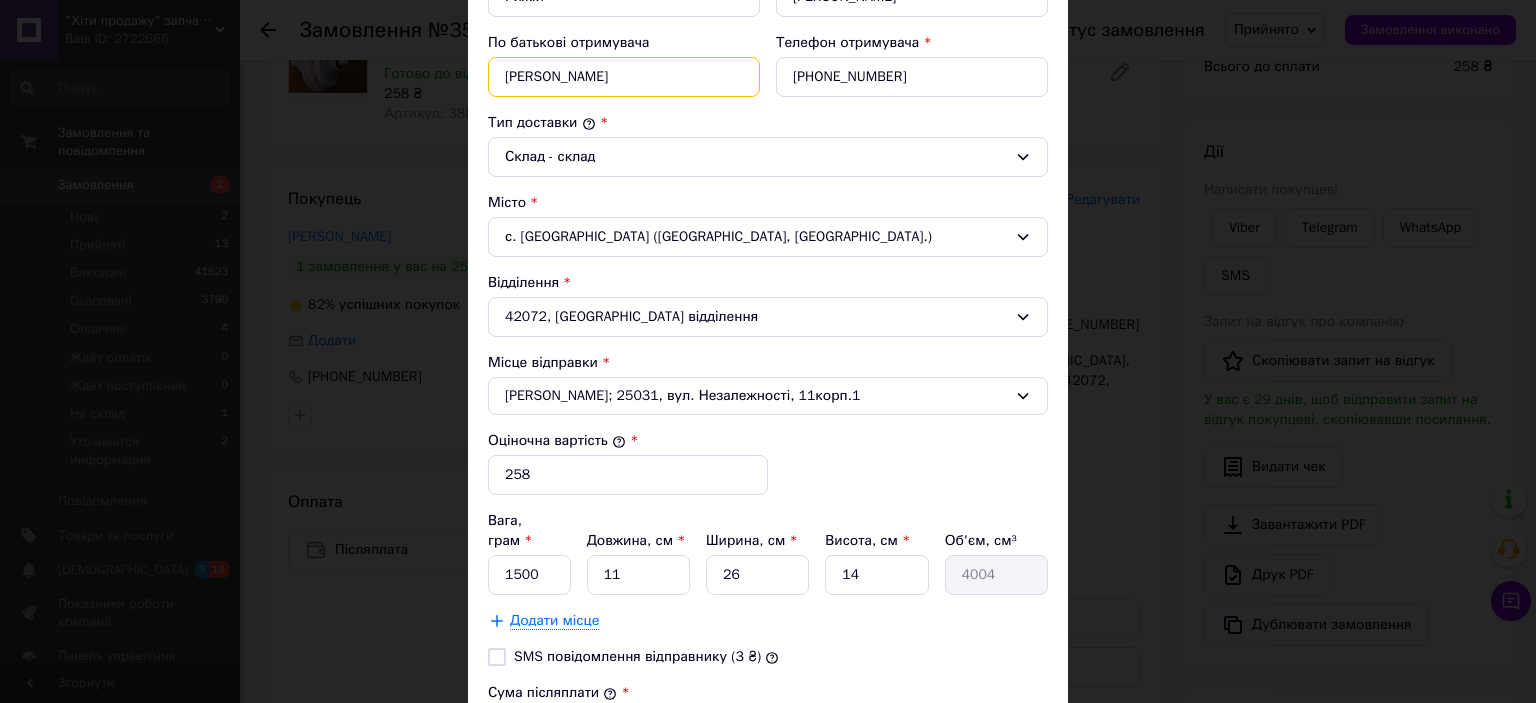 scroll, scrollTop: 442, scrollLeft: 0, axis: vertical 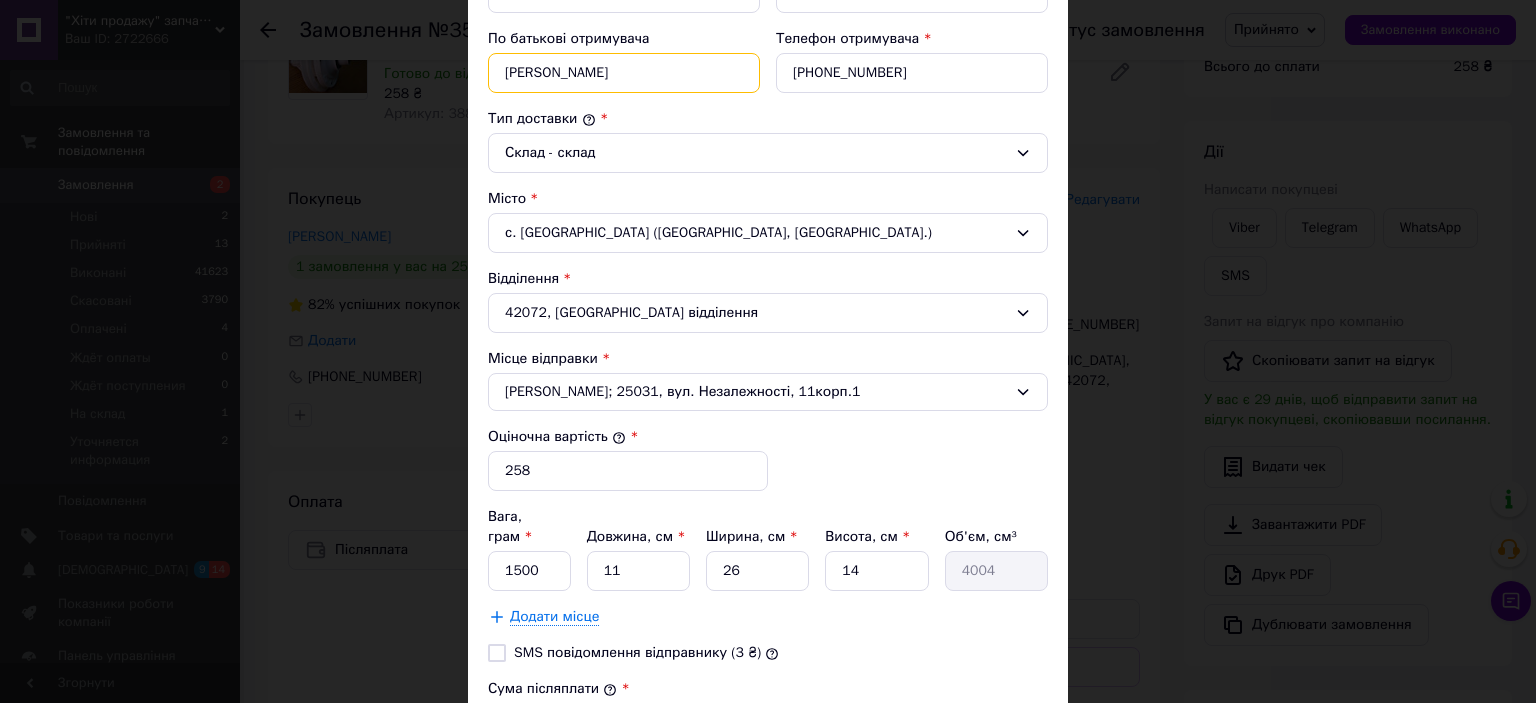 type on "[PERSON_NAME]" 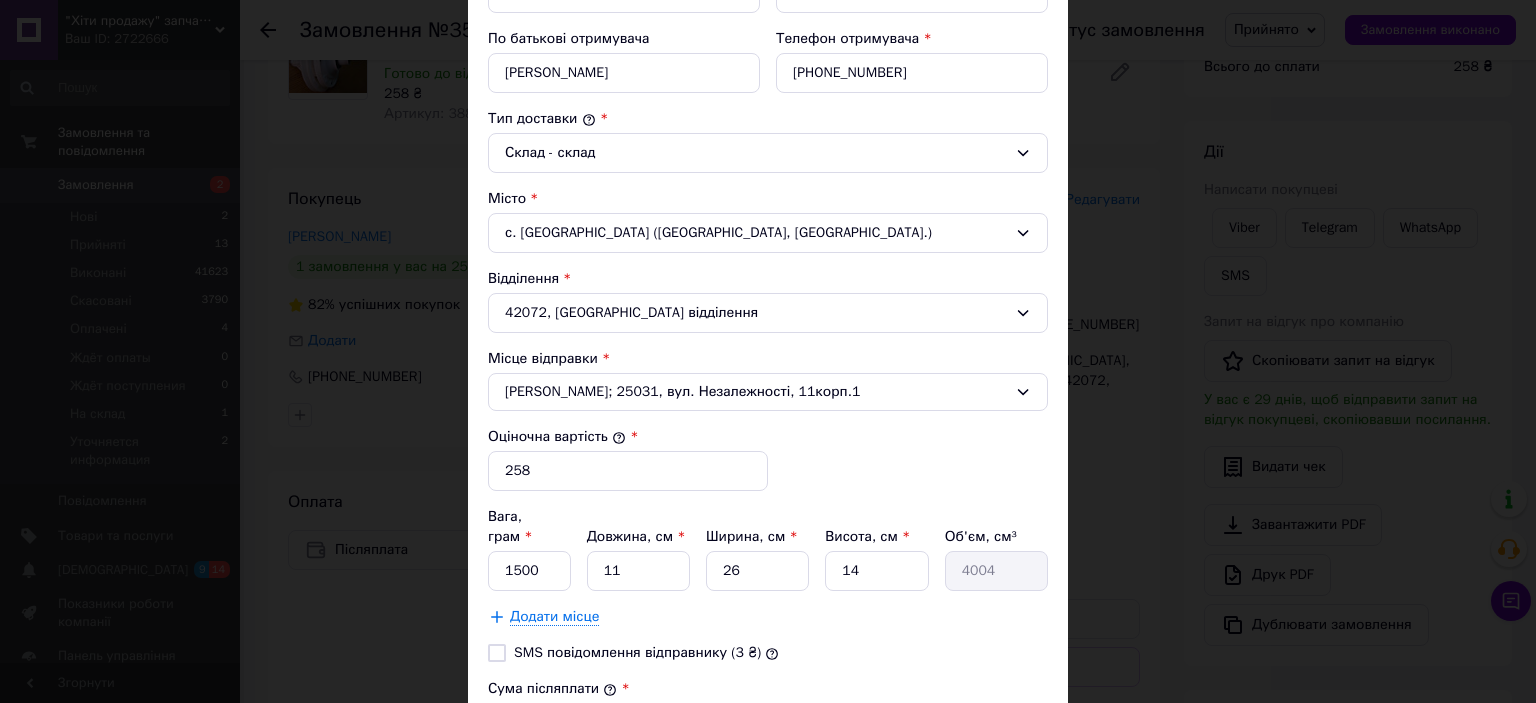 drag, startPoint x: 499, startPoint y: 626, endPoint x: 523, endPoint y: 522, distance: 106.733315 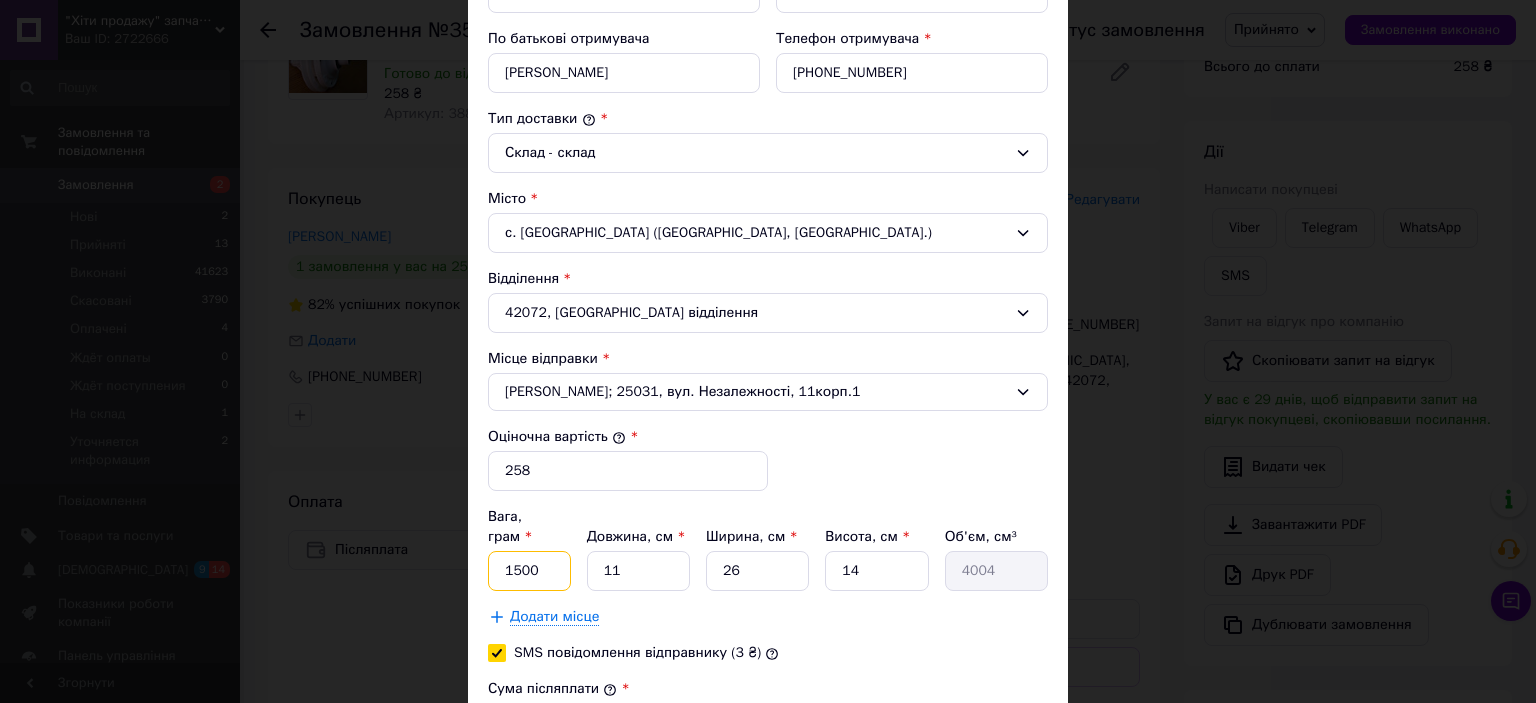 click on "1500" at bounding box center (529, 571) 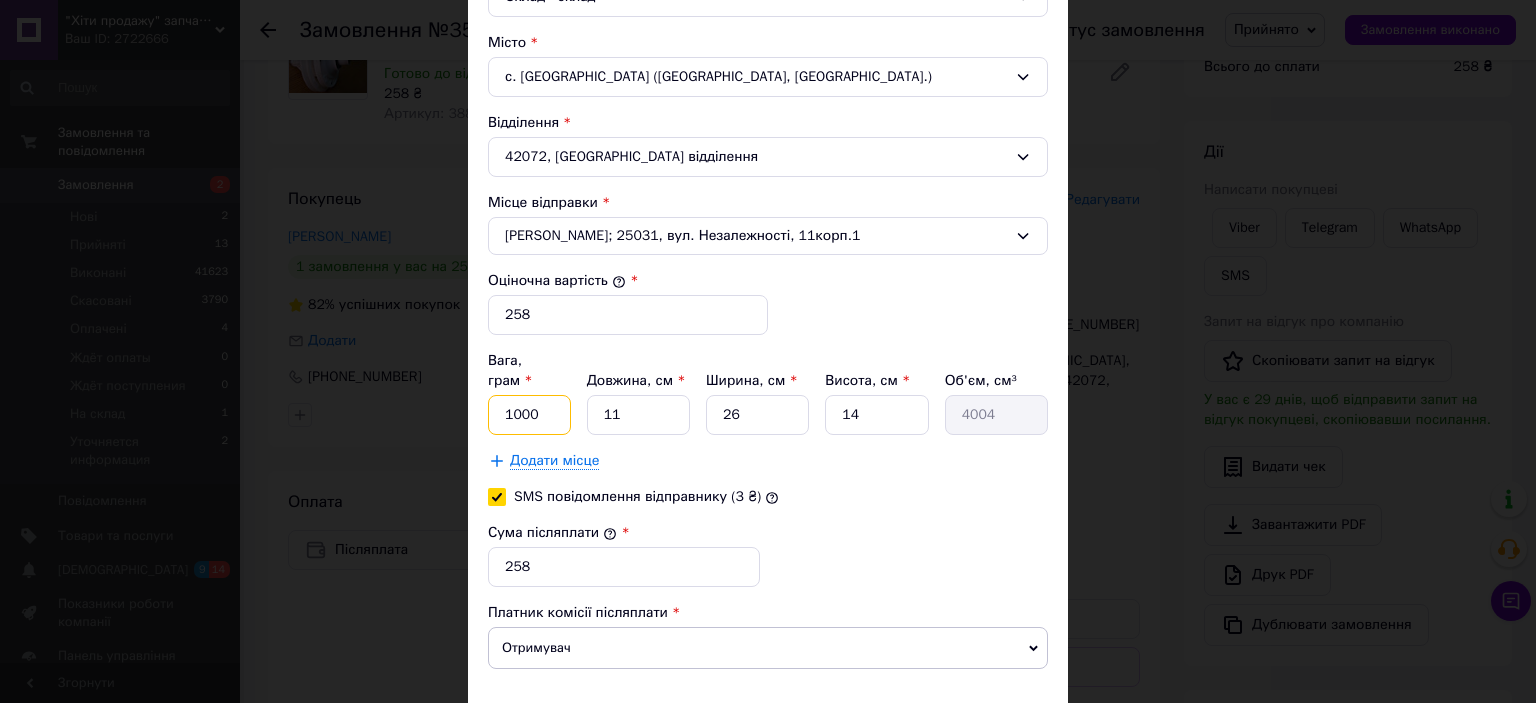 scroll, scrollTop: 704, scrollLeft: 0, axis: vertical 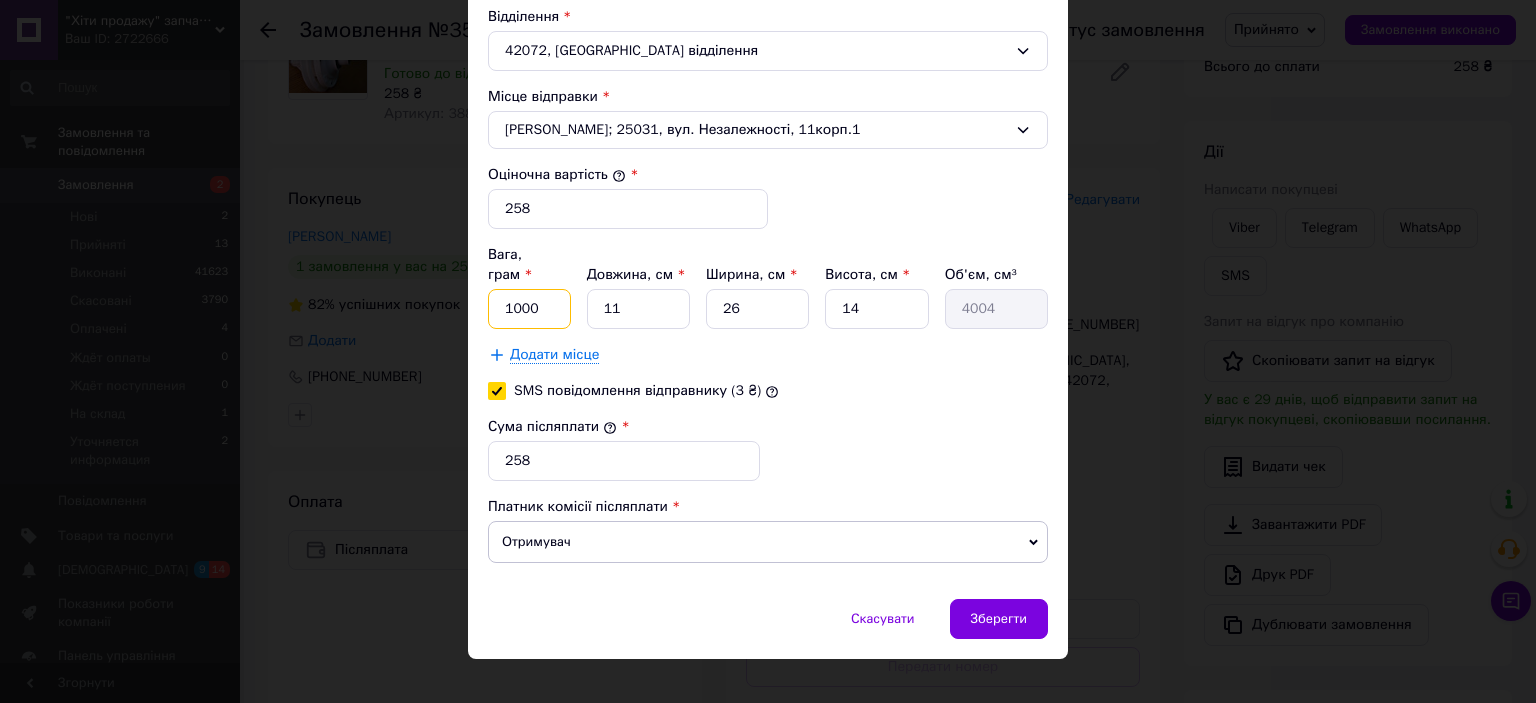 type on "1000" 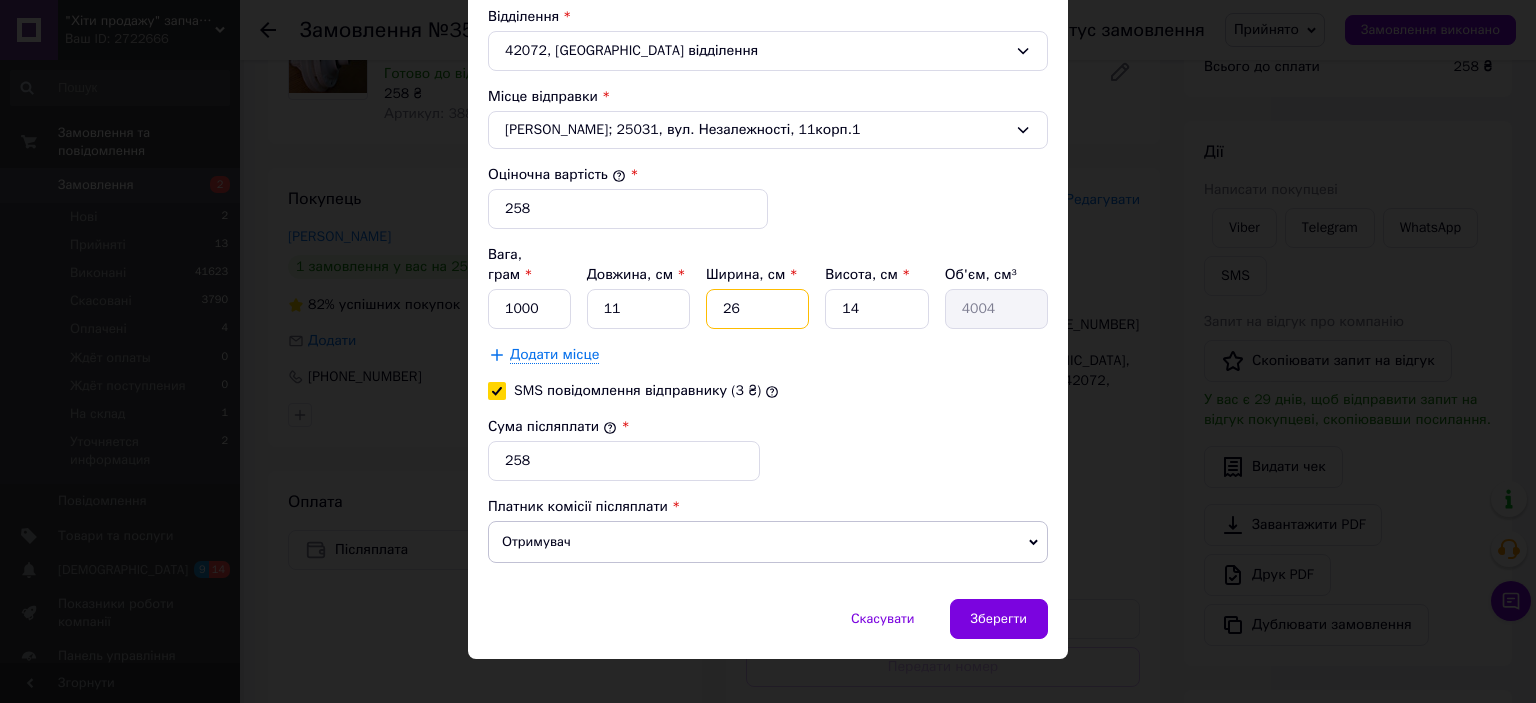click on "26" at bounding box center (757, 309) 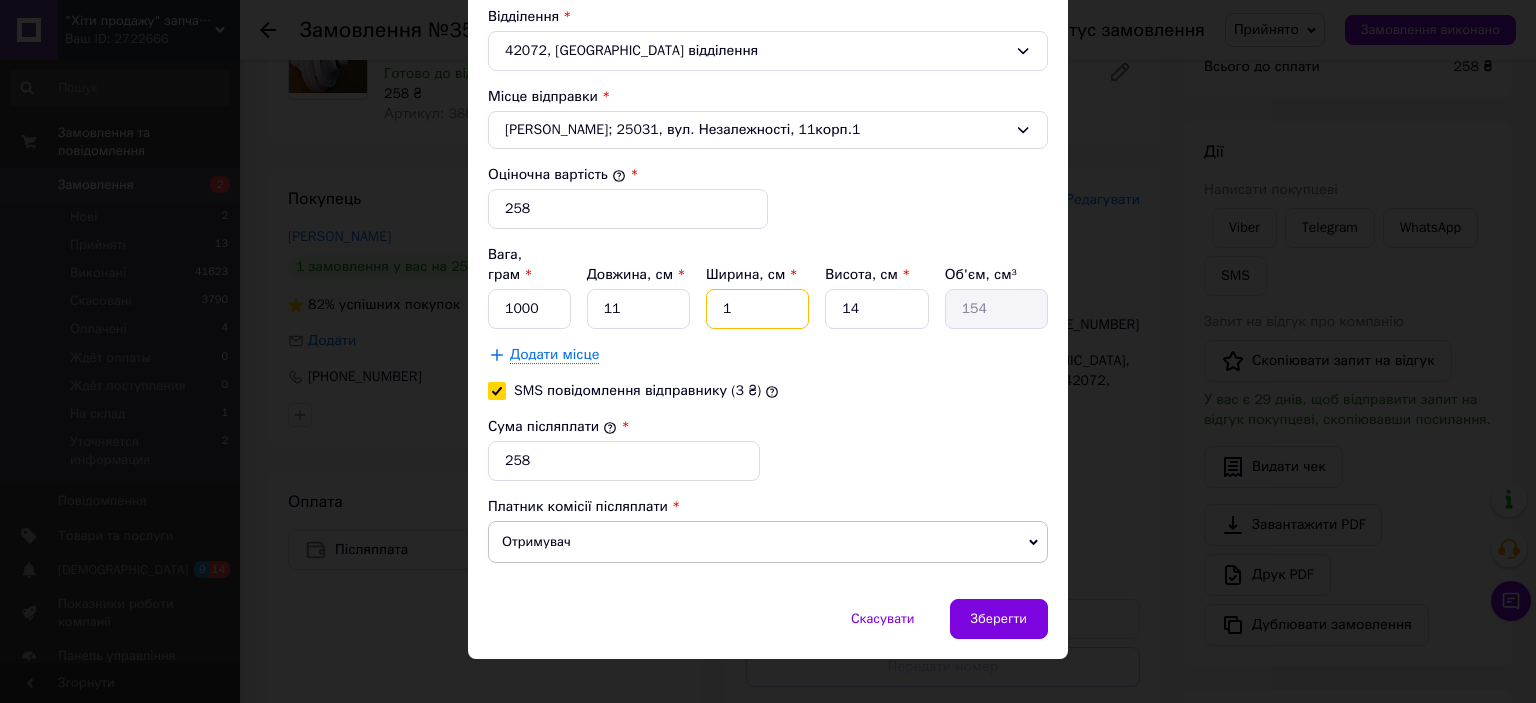 type on "13" 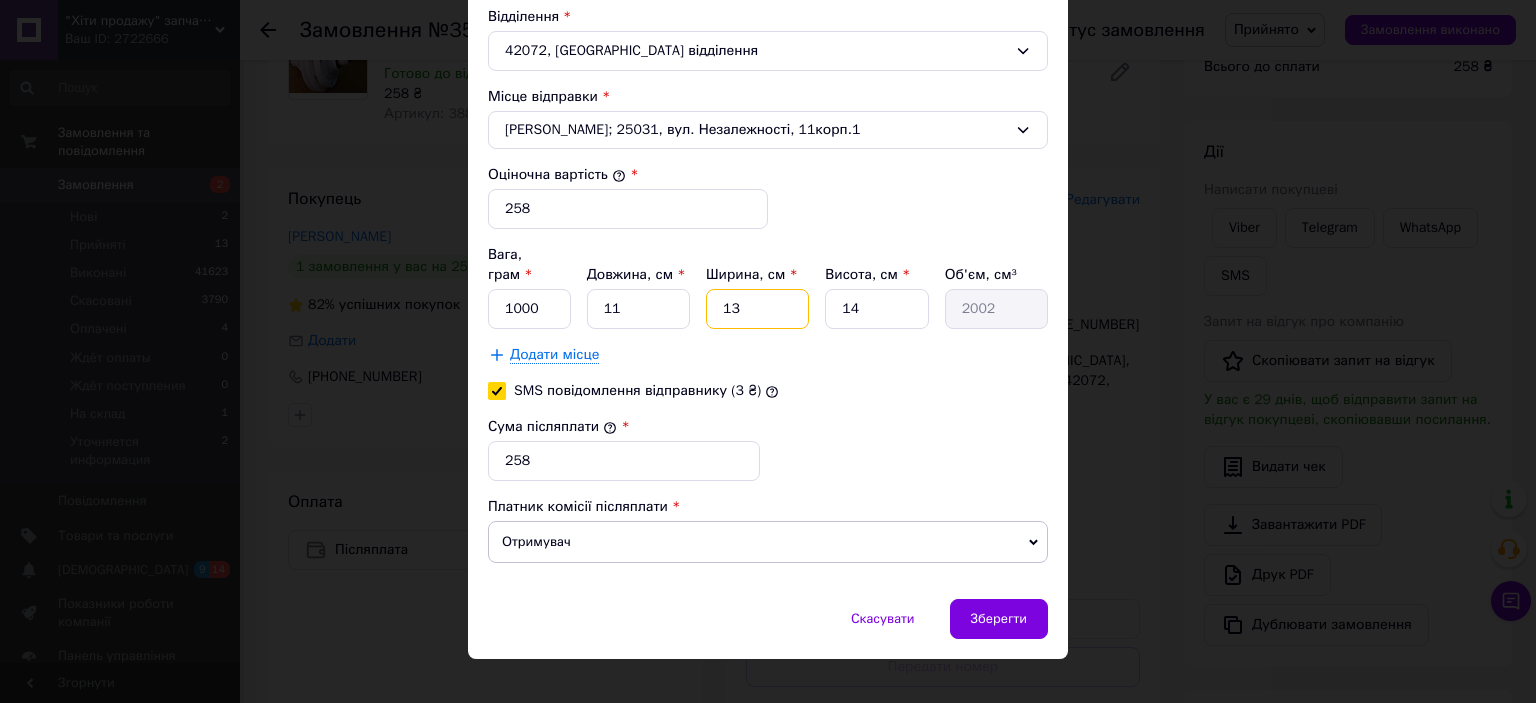 type on "13" 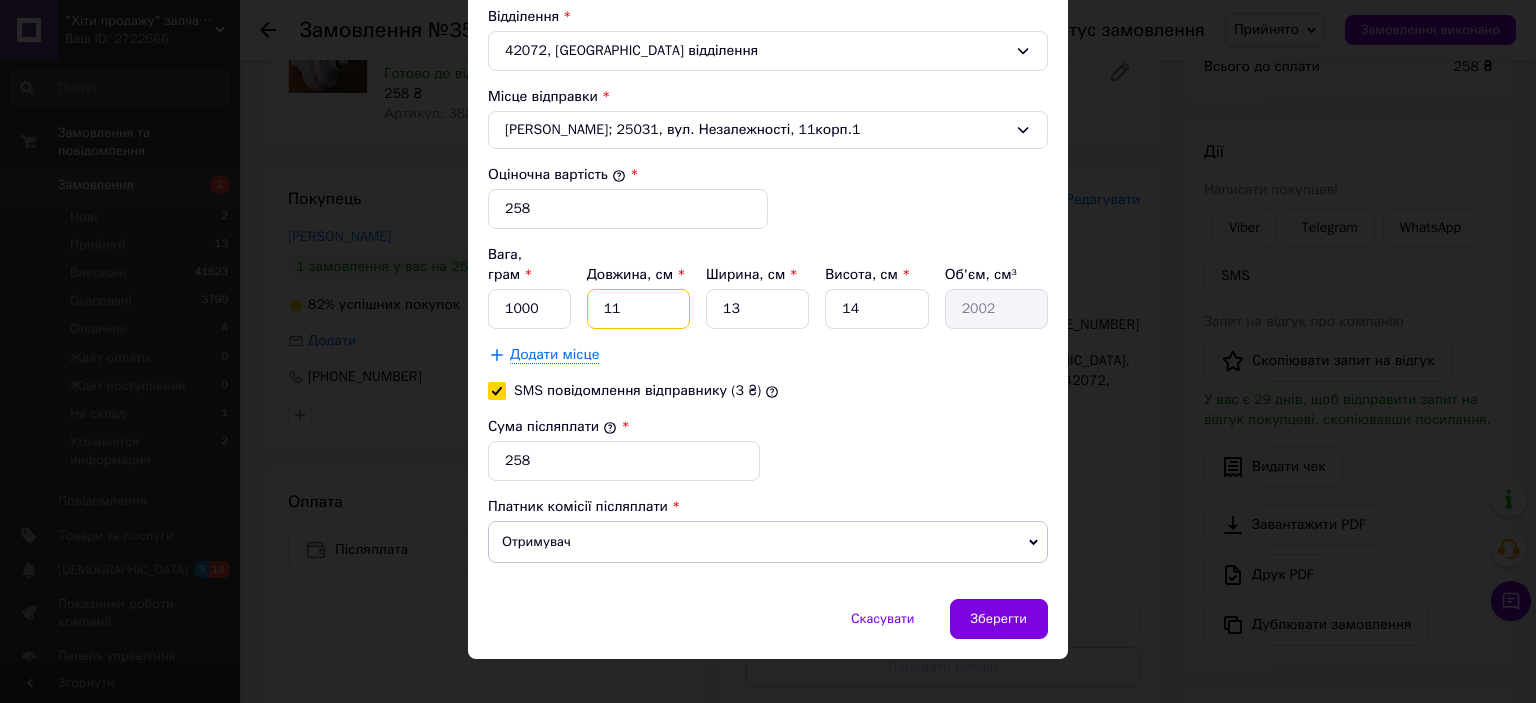 click on "11" at bounding box center (638, 309) 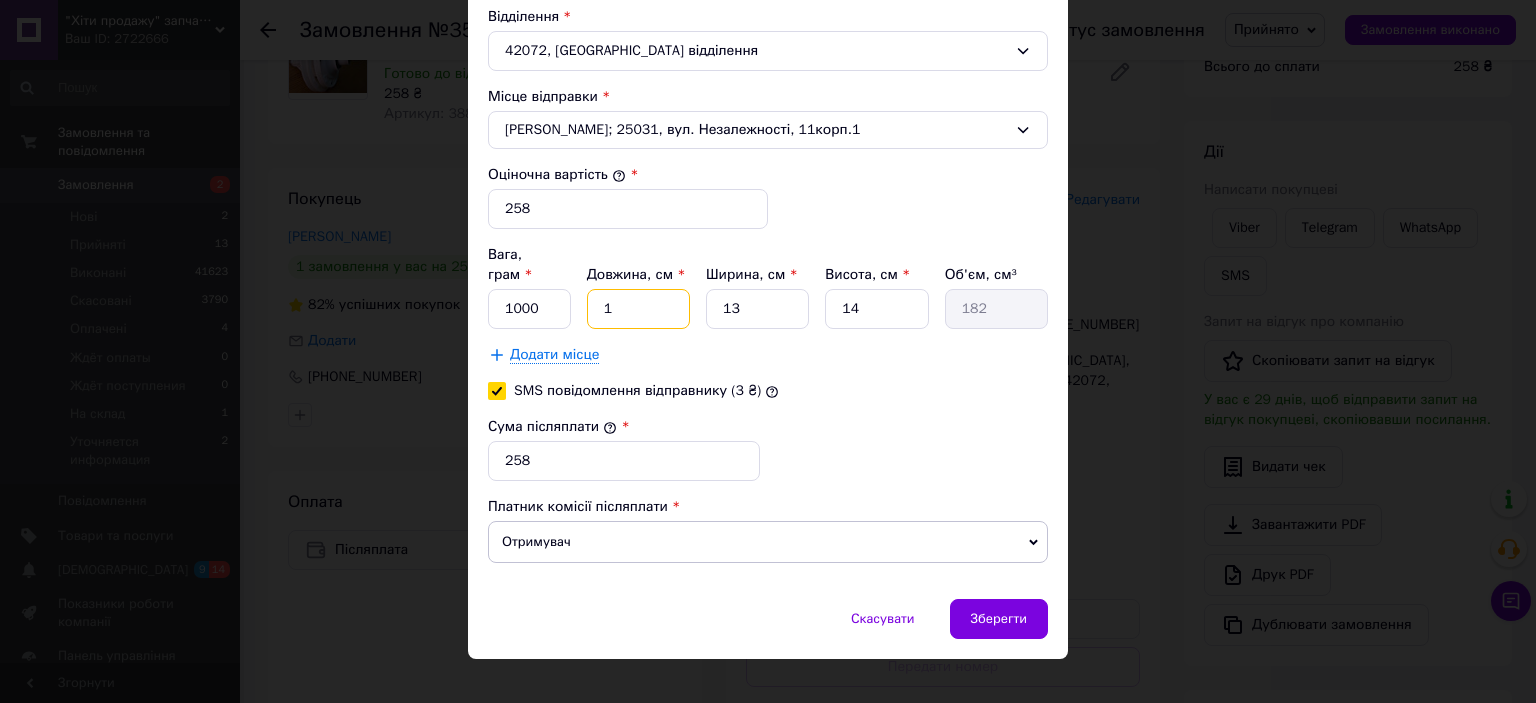 type on "13" 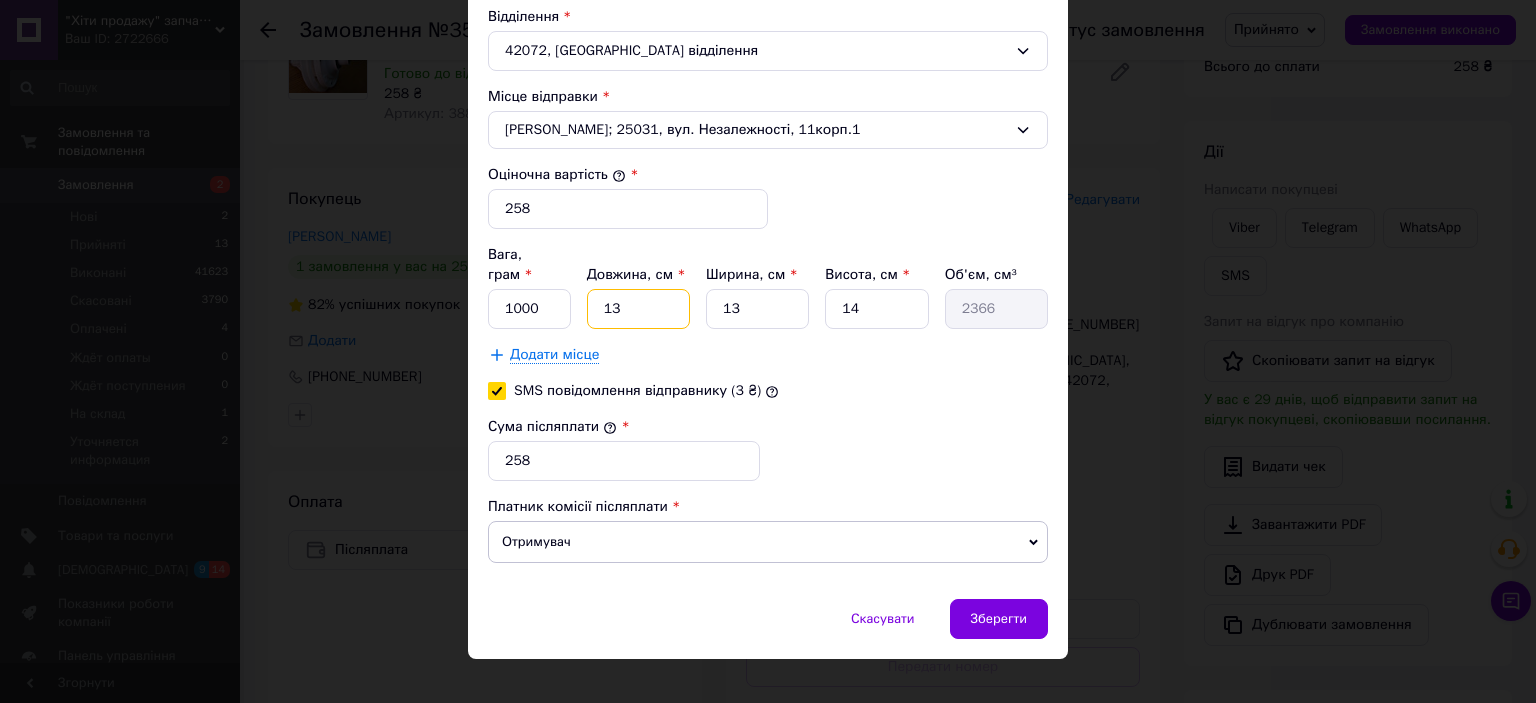 type on "13" 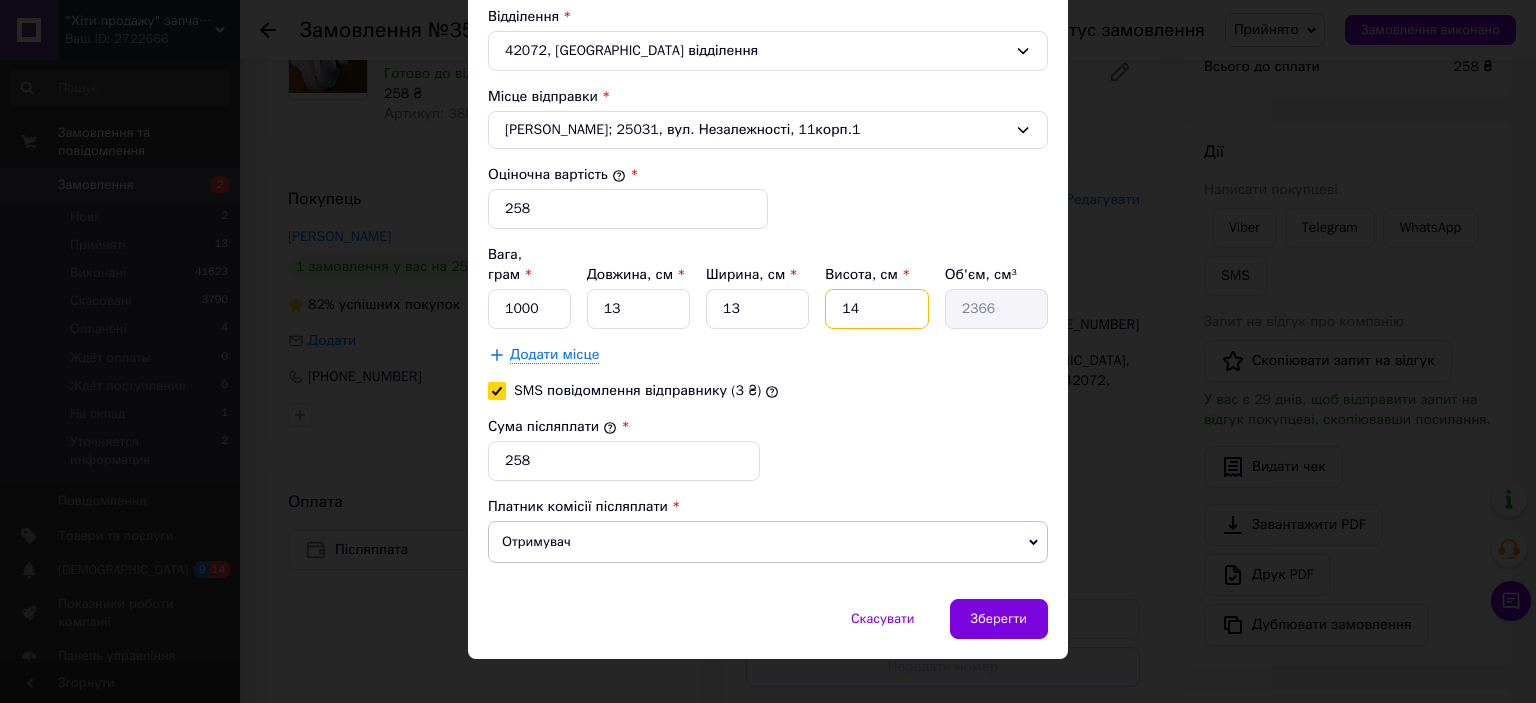 click on "14" at bounding box center [876, 309] 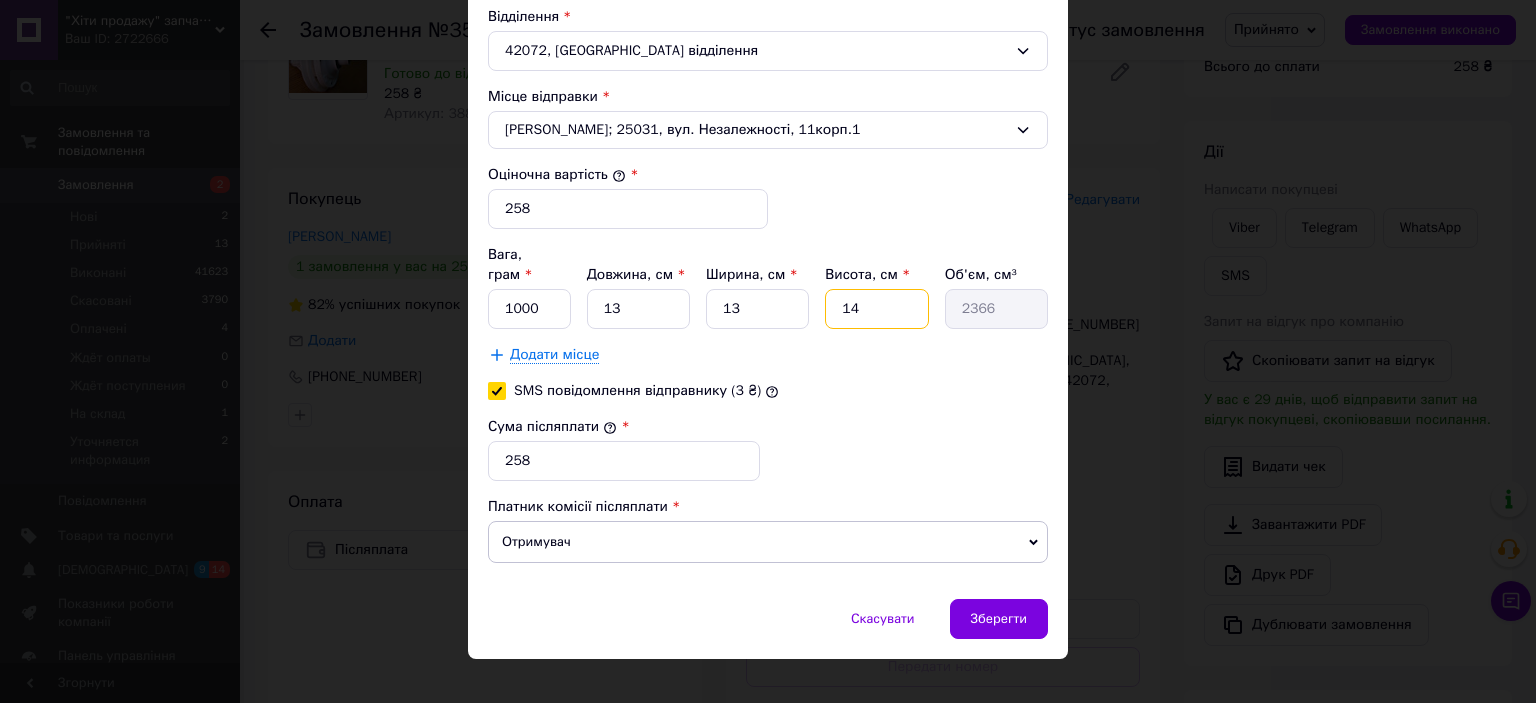type on "1" 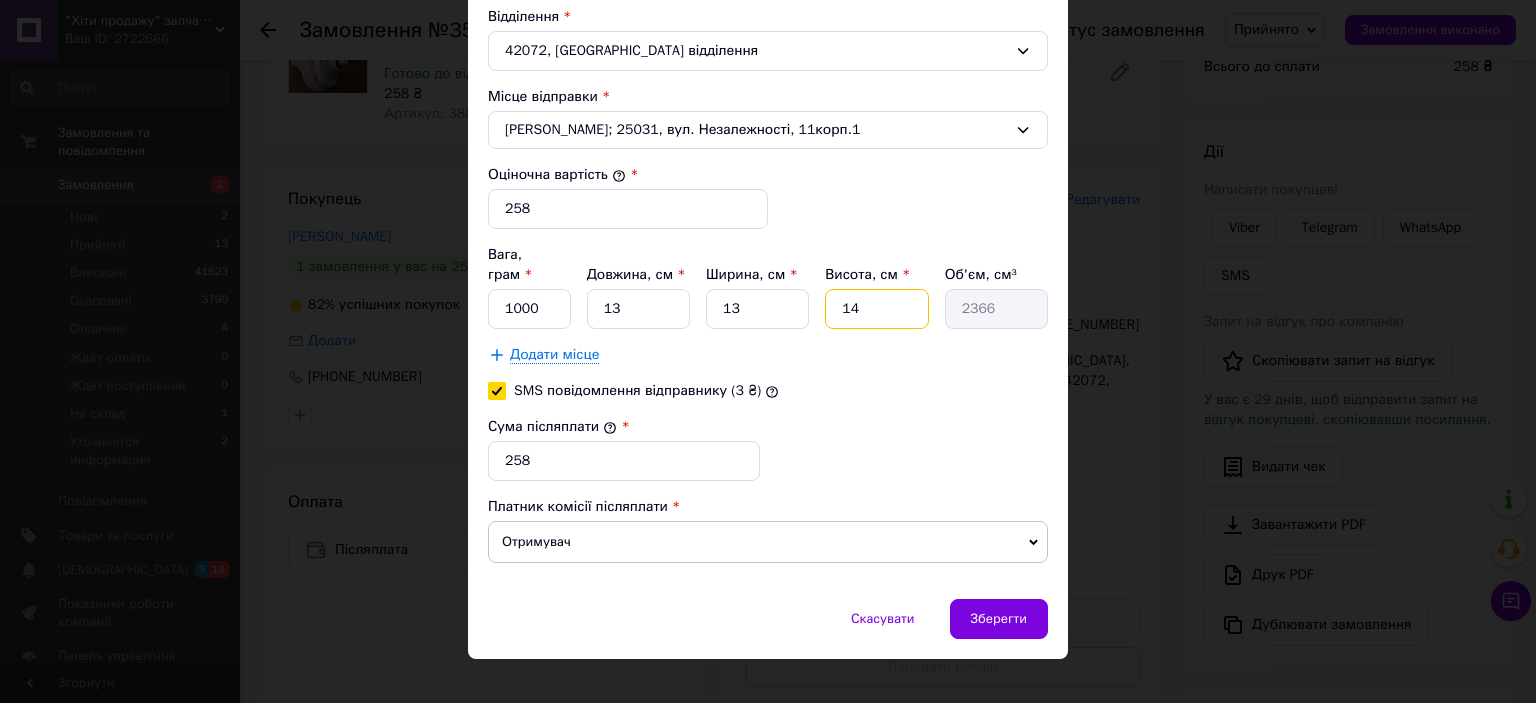 type on "169" 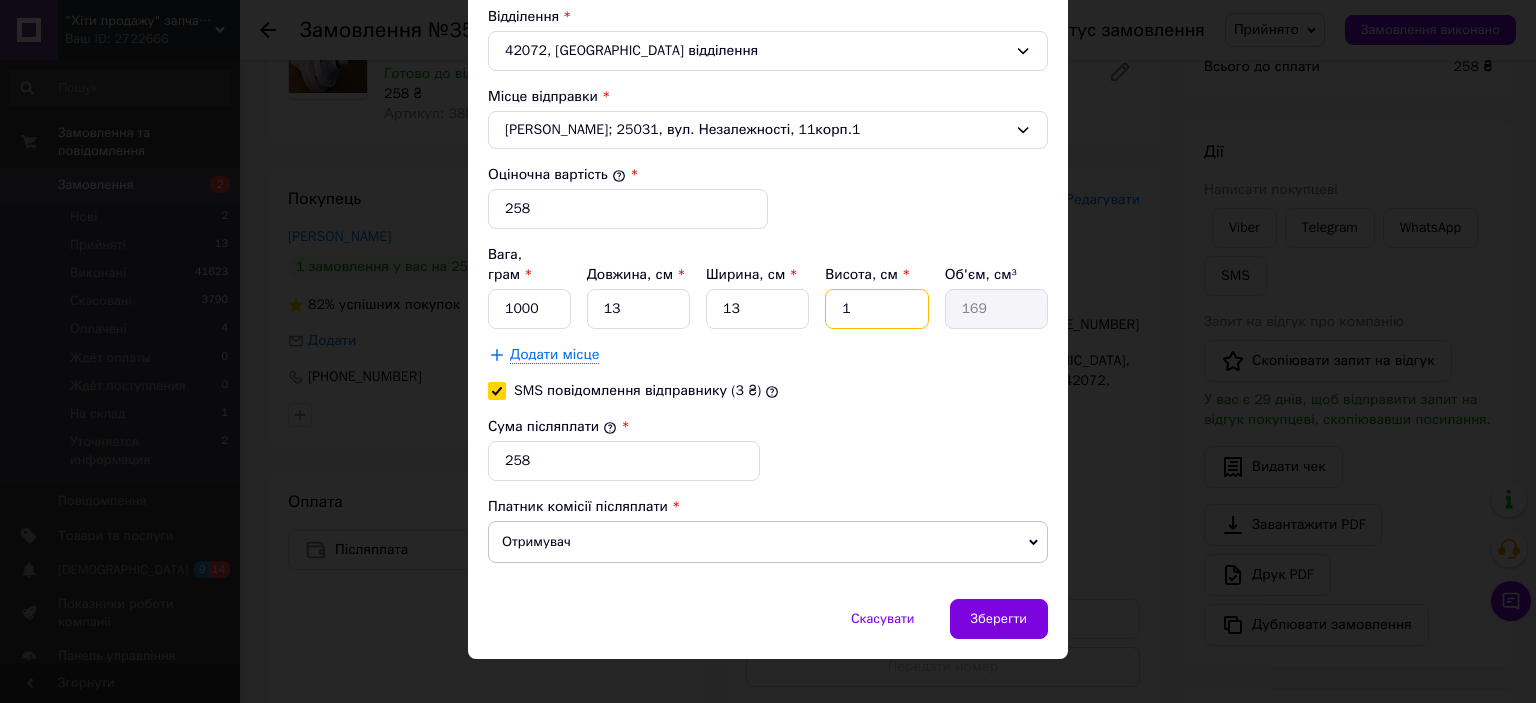 type on "12" 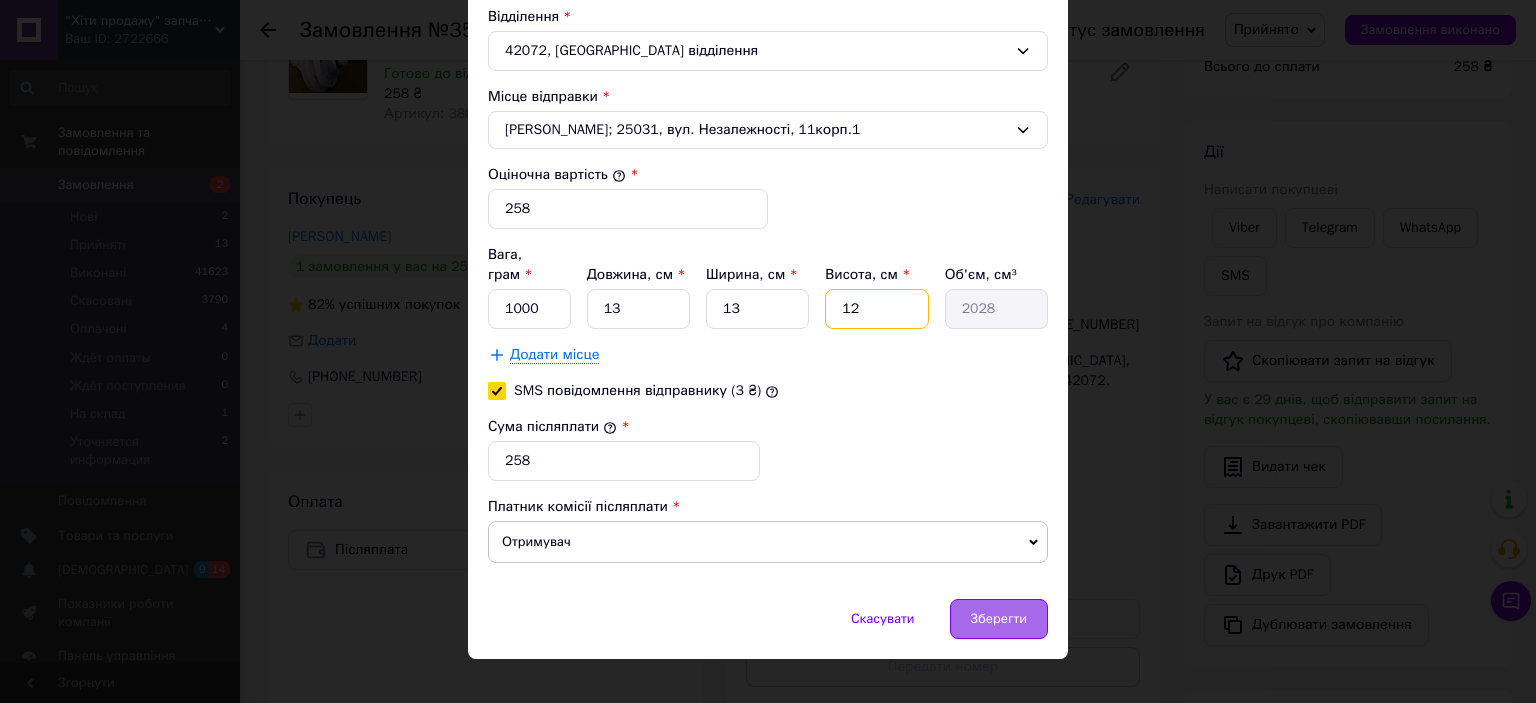 type on "12" 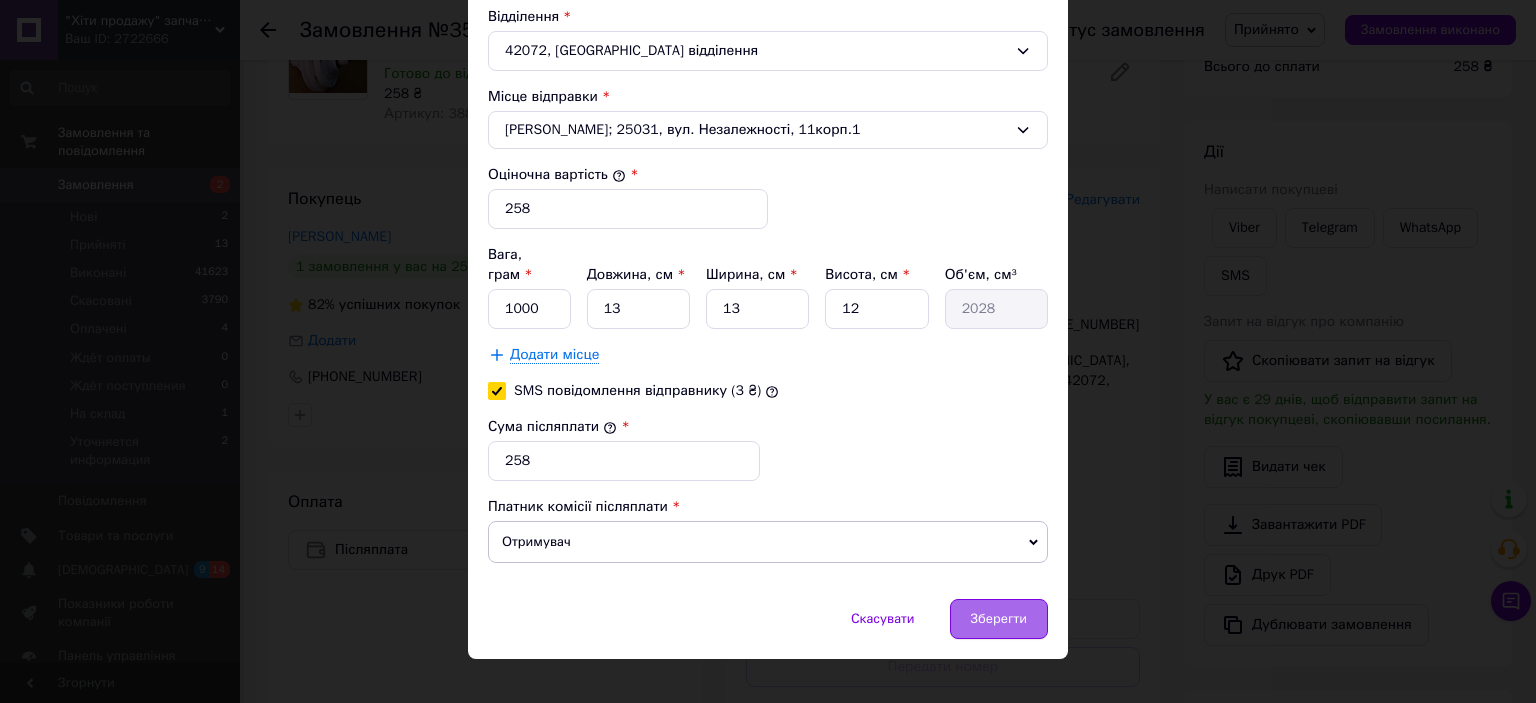 click on "Зберегти" at bounding box center (999, 619) 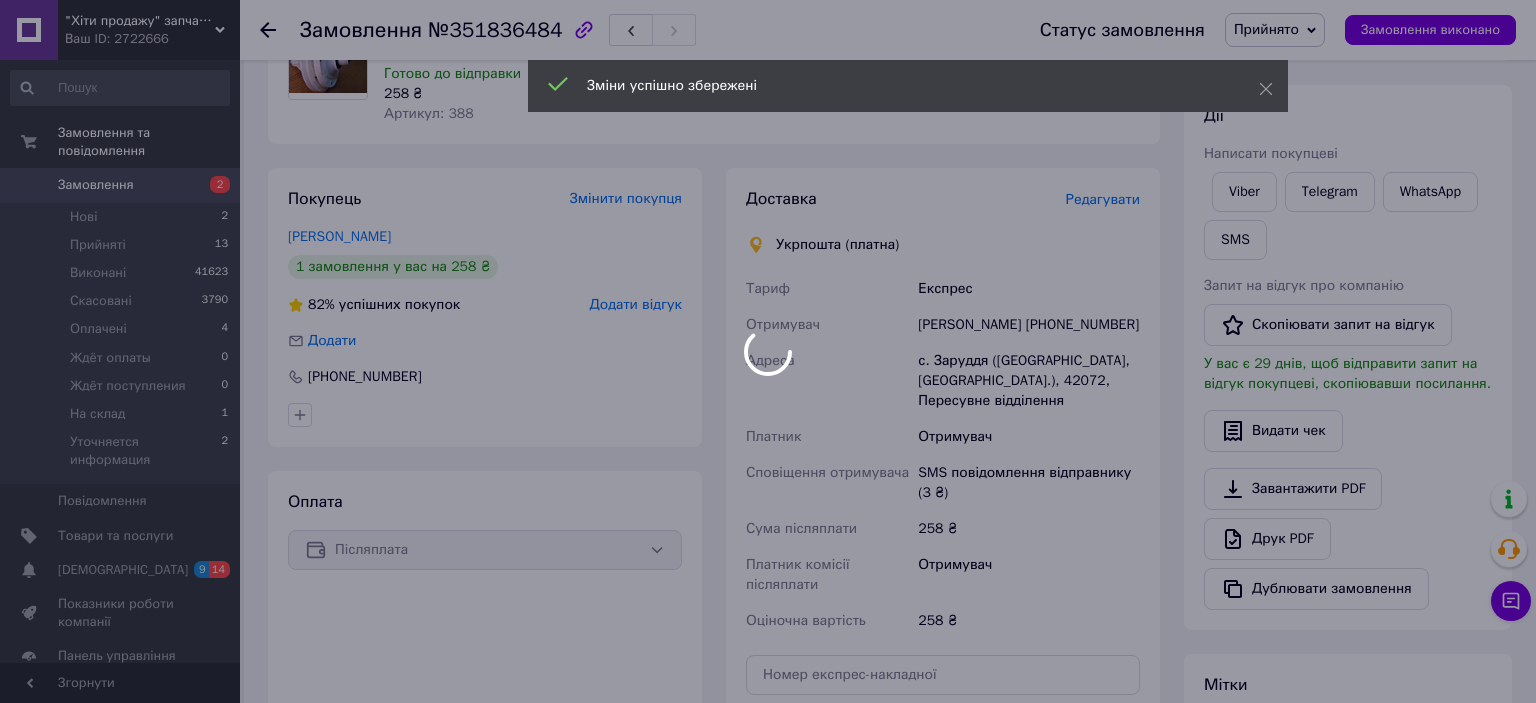 scroll, scrollTop: 316, scrollLeft: 0, axis: vertical 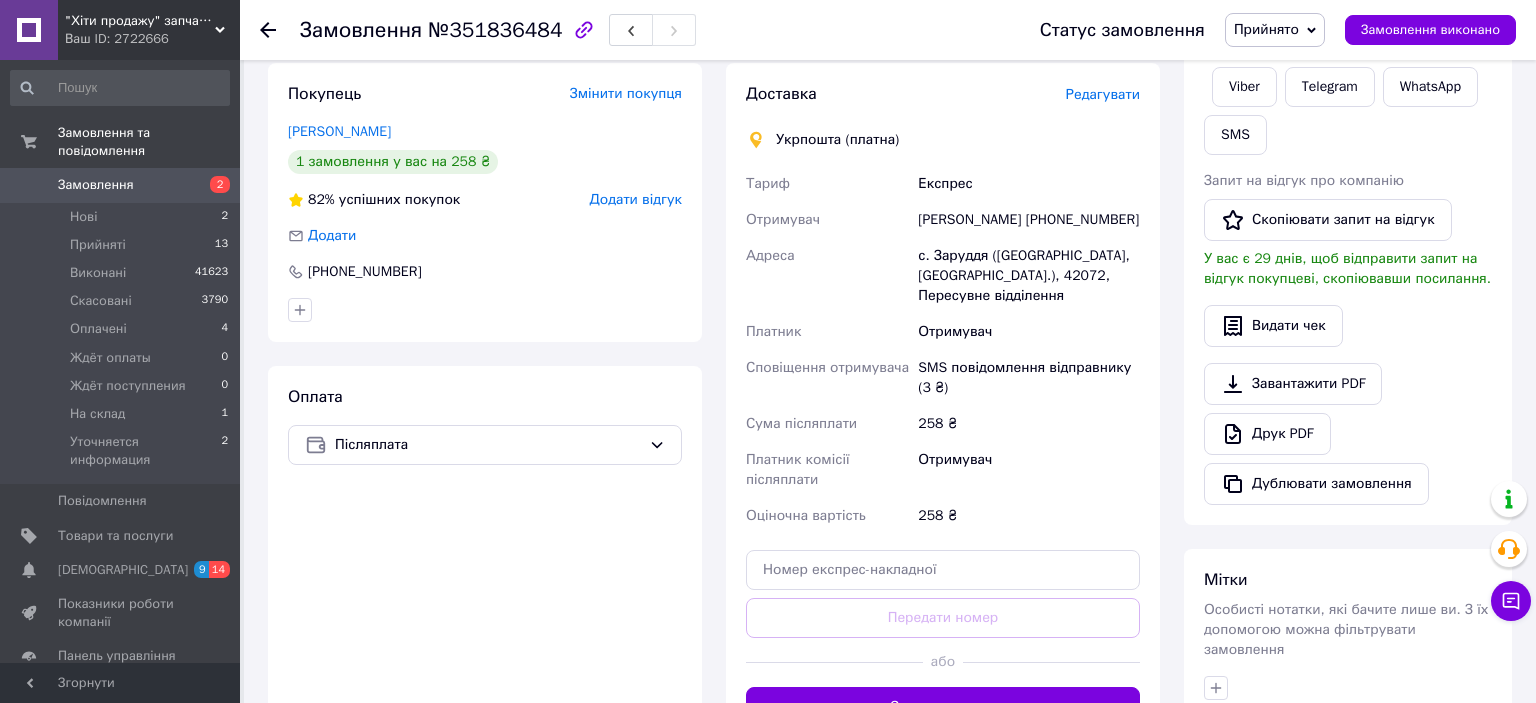 click on "Прийнято" at bounding box center [1266, 29] 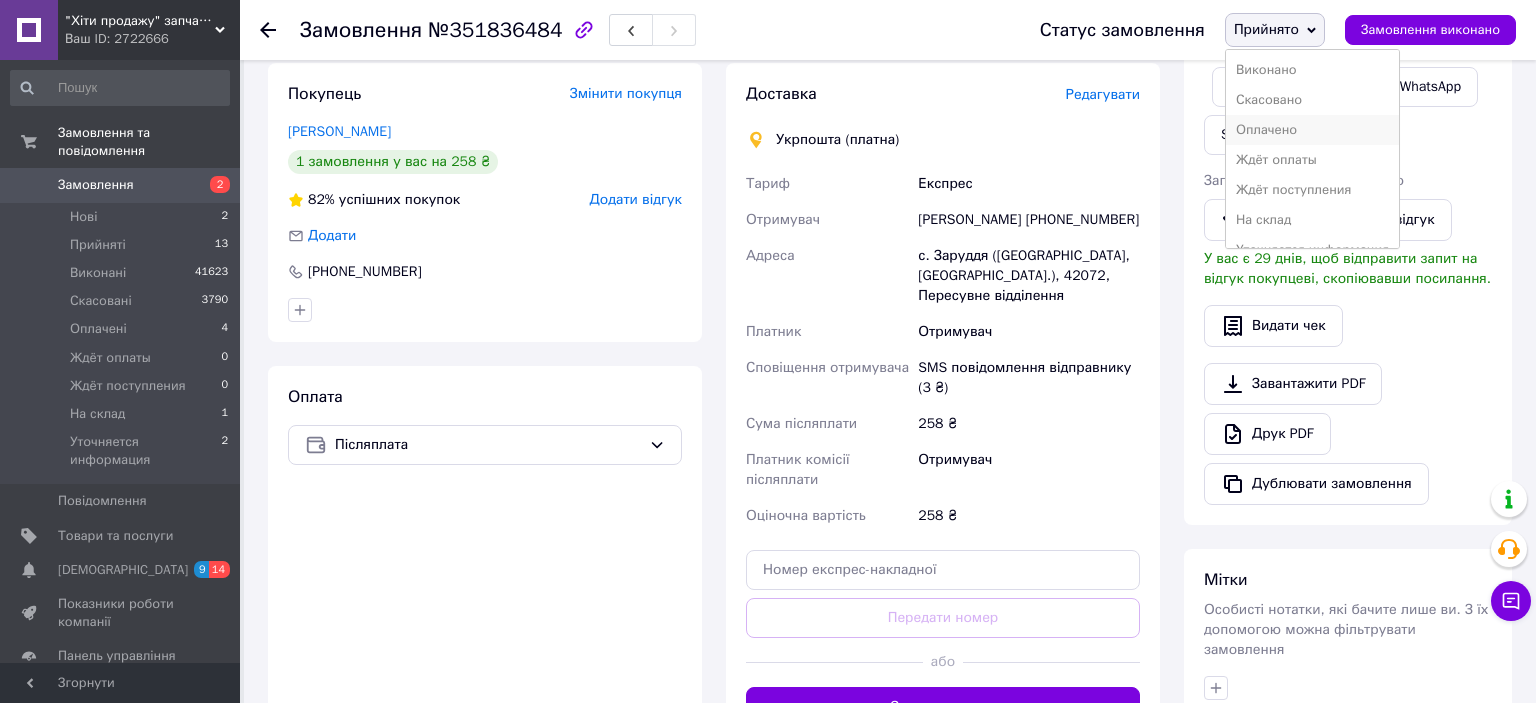 click on "Оплачено" at bounding box center [1312, 130] 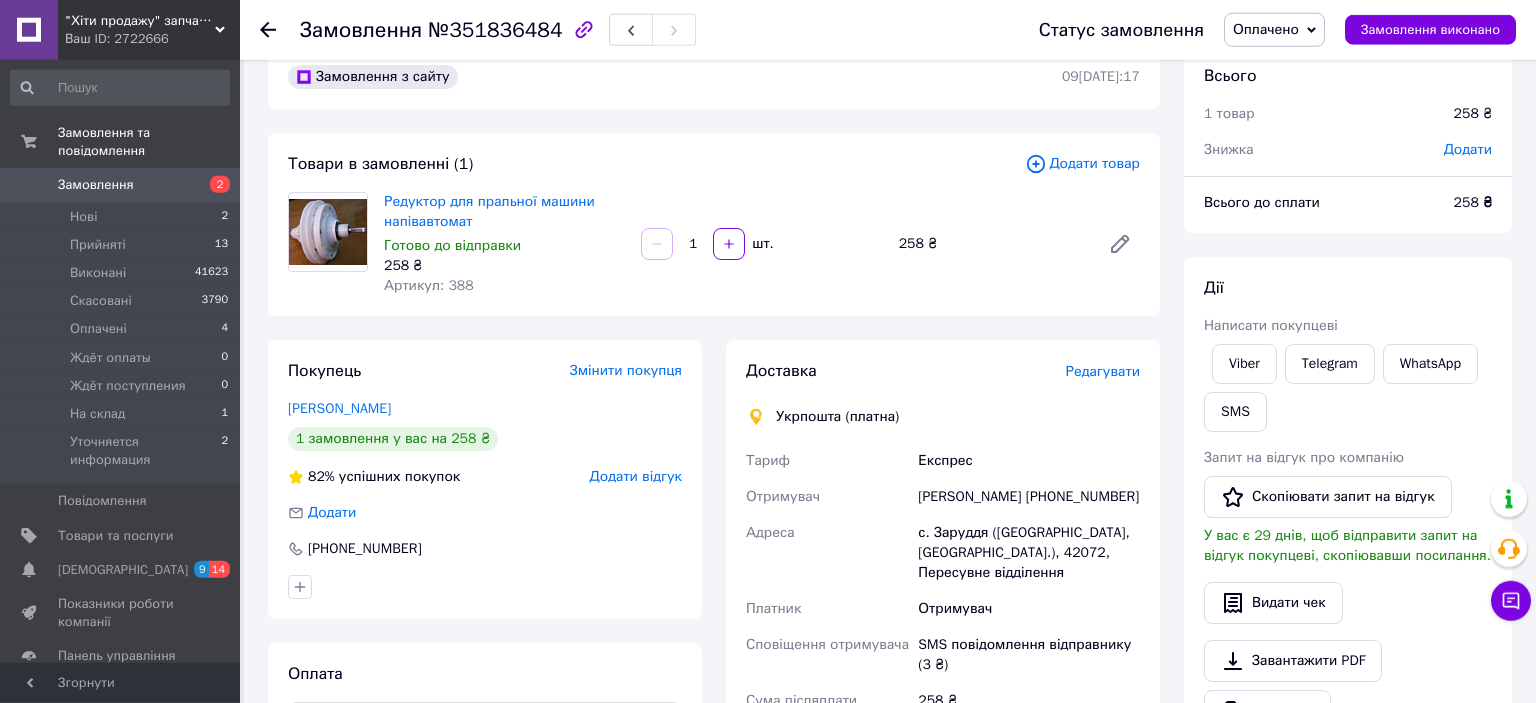 scroll, scrollTop: 0, scrollLeft: 0, axis: both 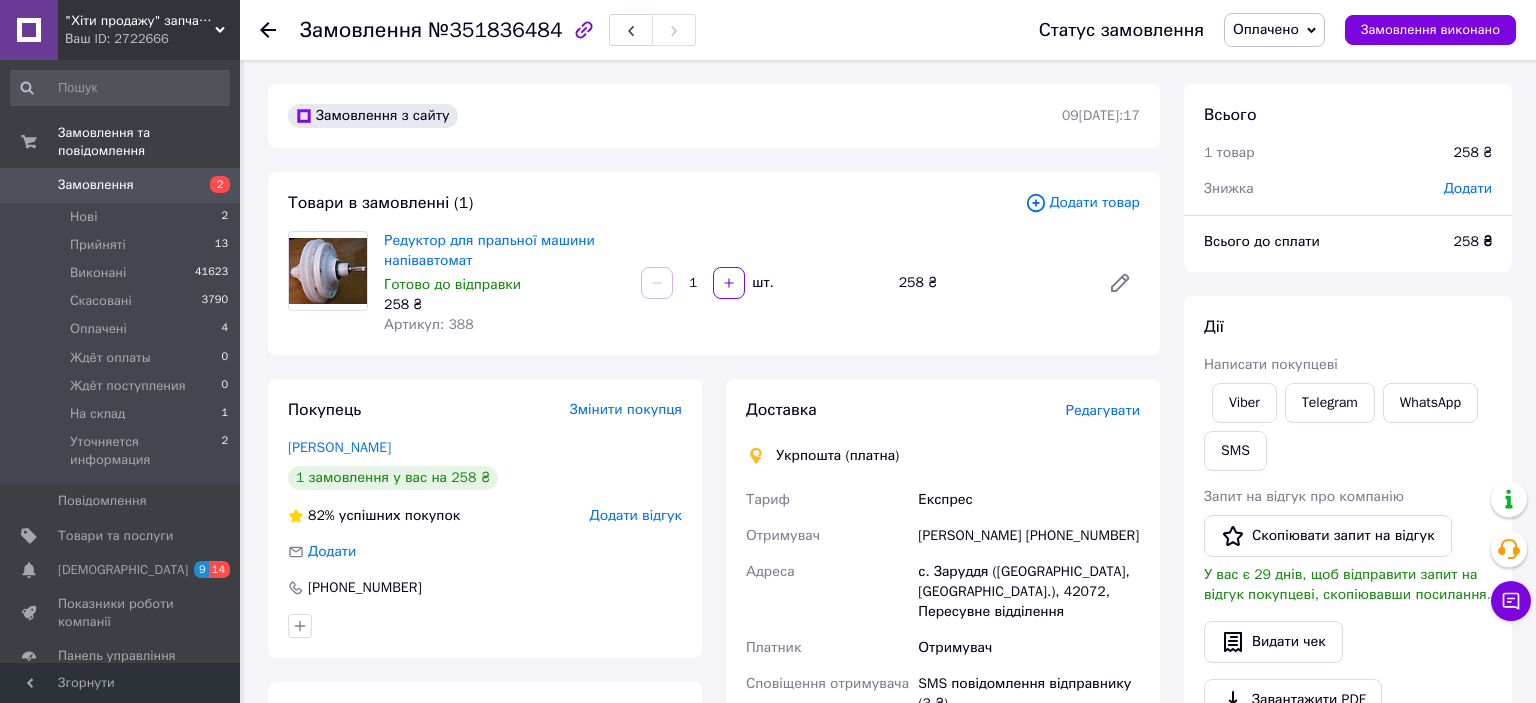 click 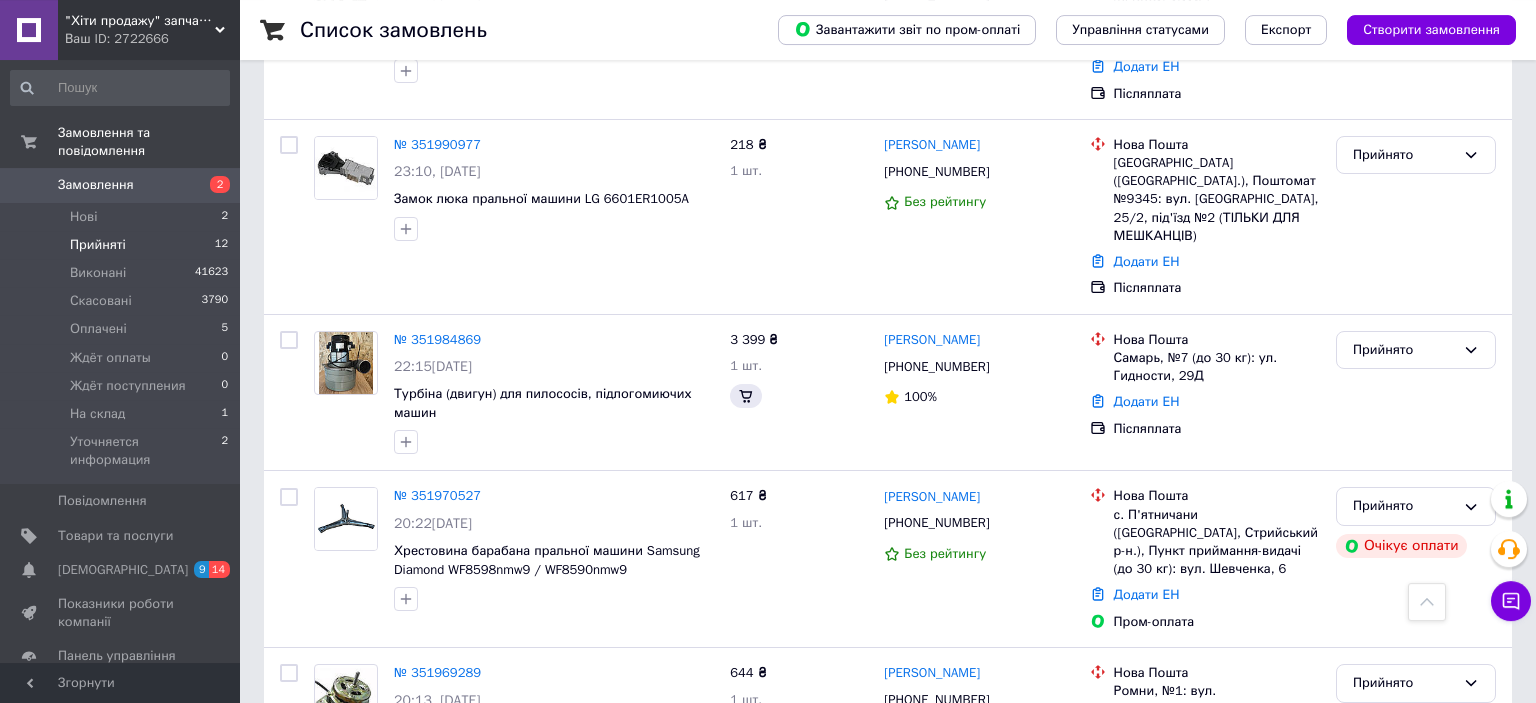 scroll, scrollTop: 633, scrollLeft: 0, axis: vertical 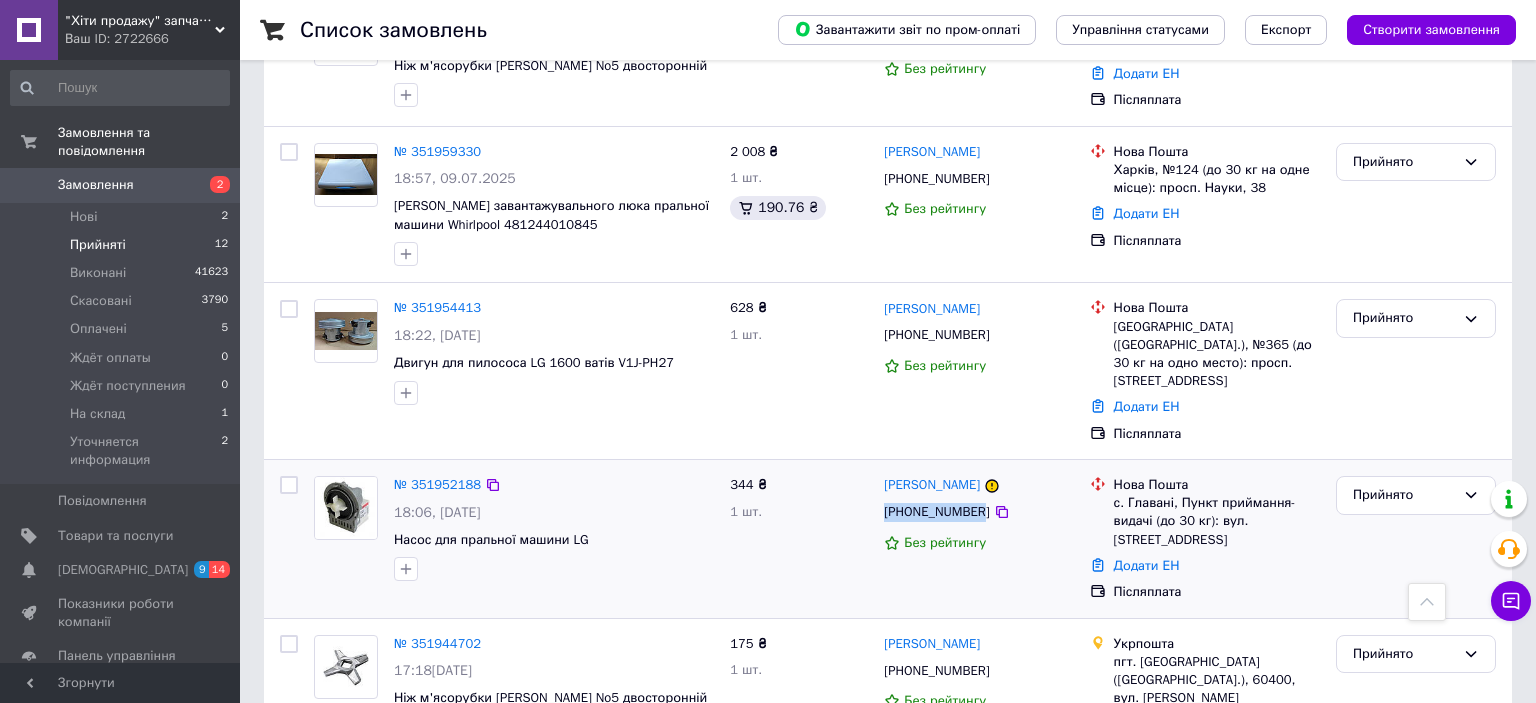 copy on "[PHONE_NUMBER]" 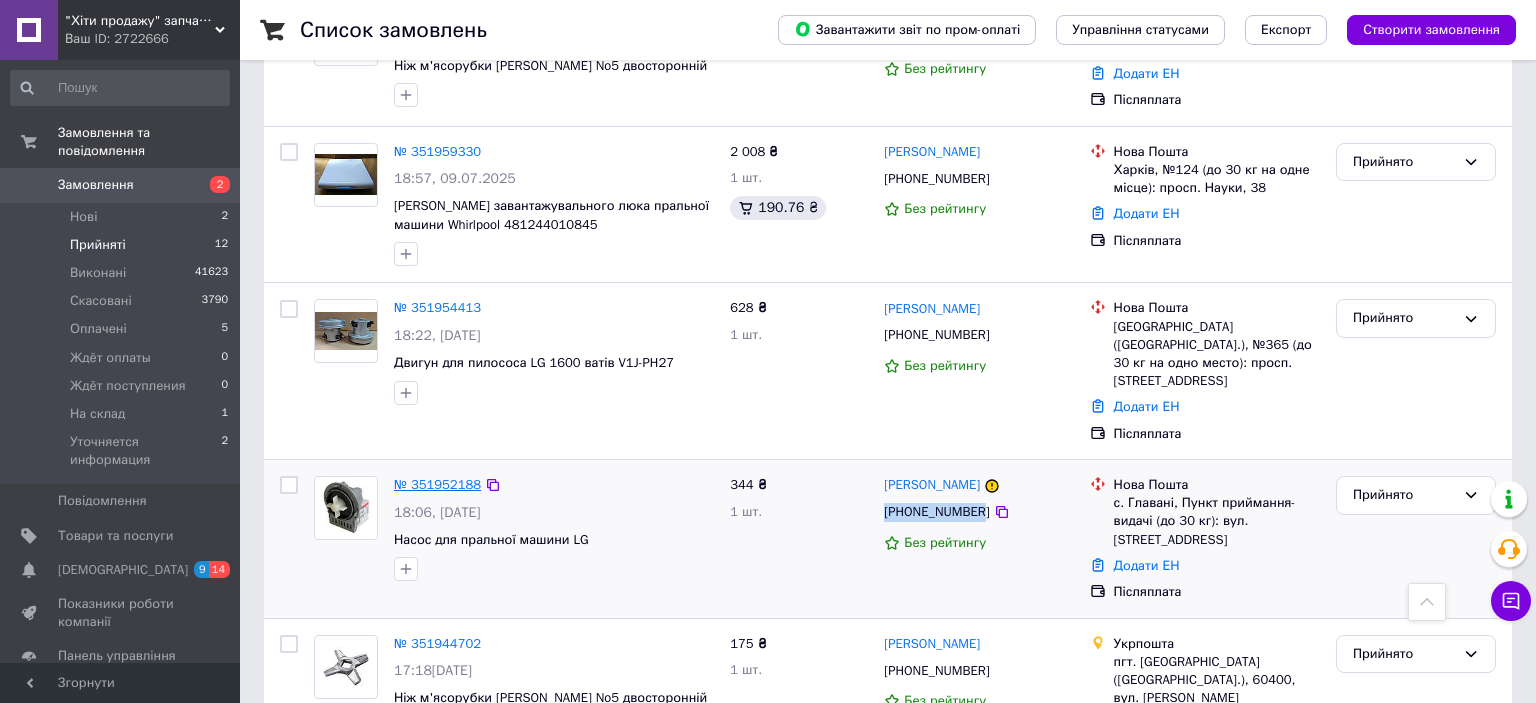 click on "№ 351952188" at bounding box center (437, 484) 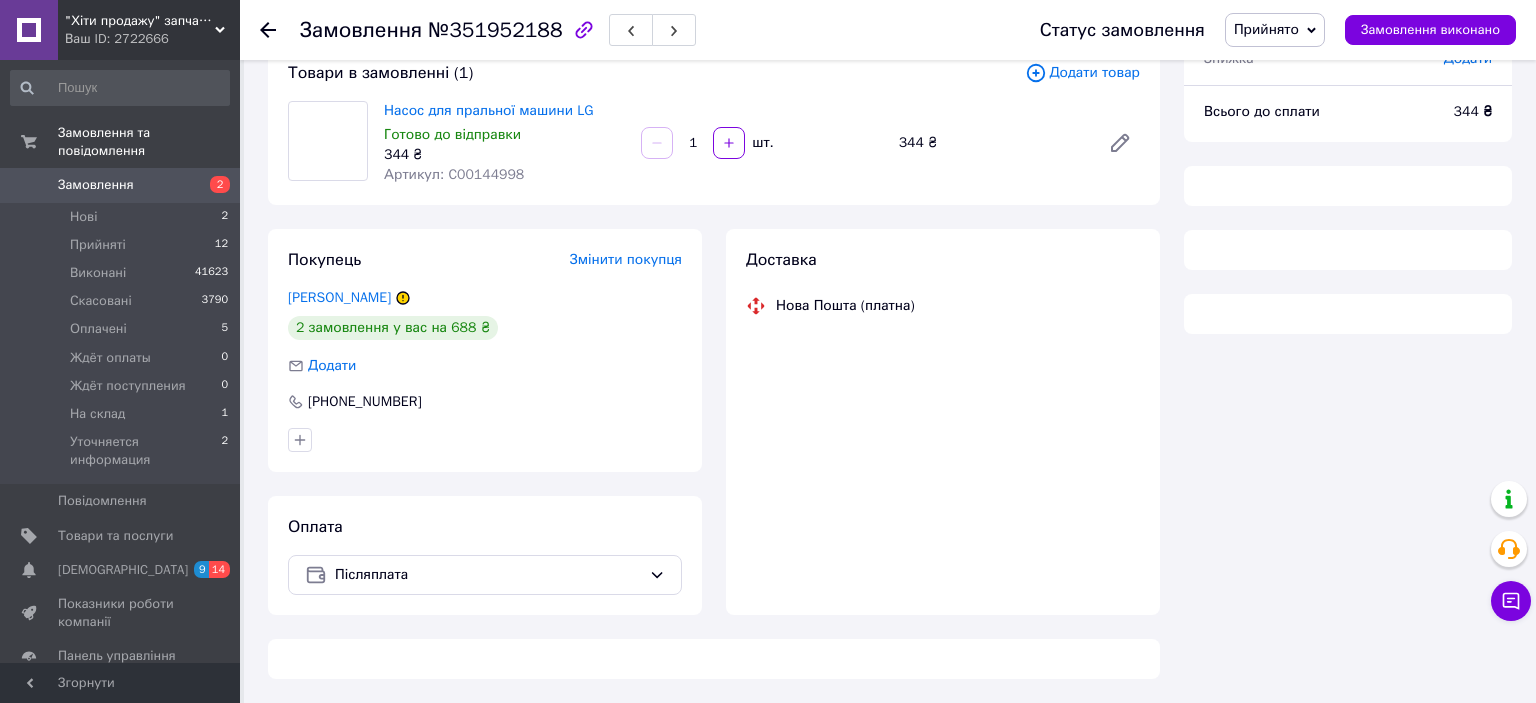 scroll, scrollTop: 130, scrollLeft: 0, axis: vertical 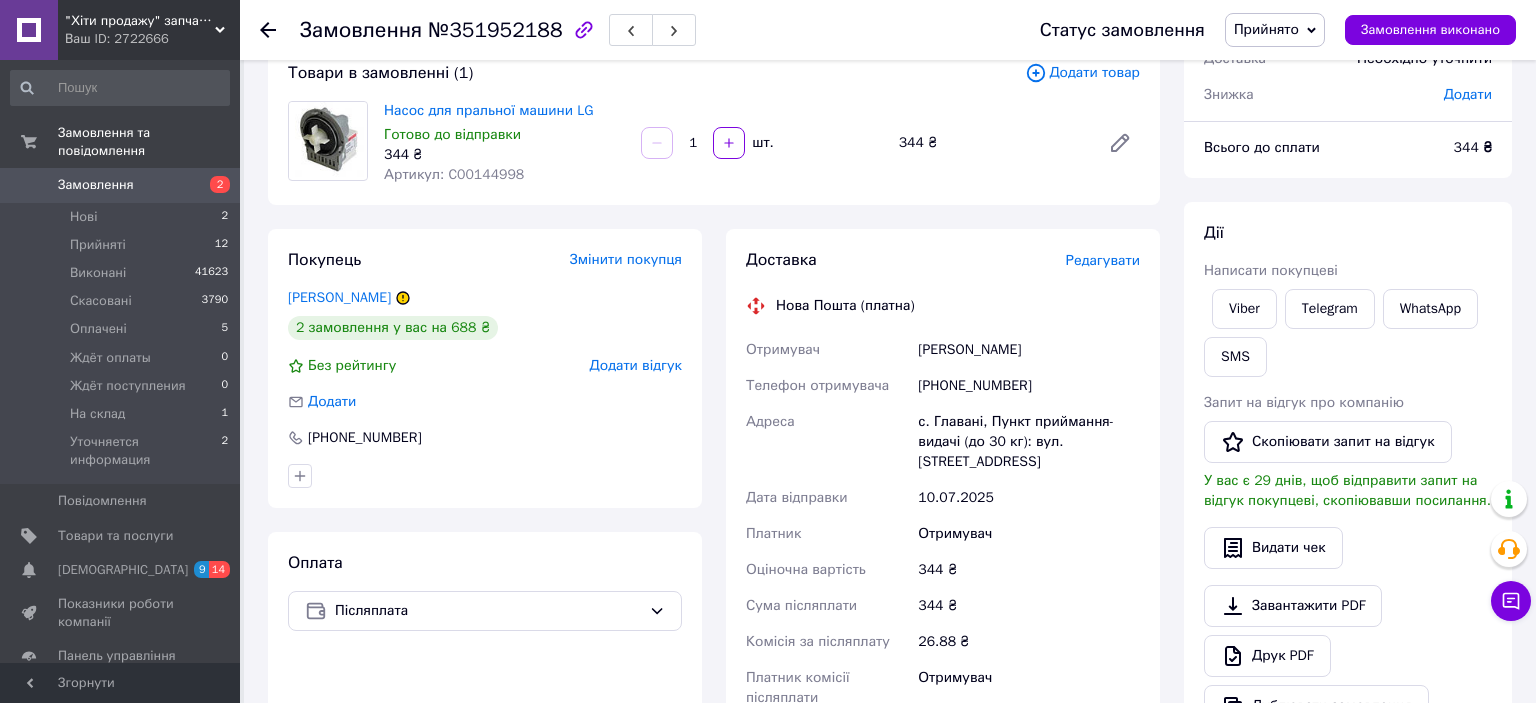 click on "Редагувати" at bounding box center (1103, 260) 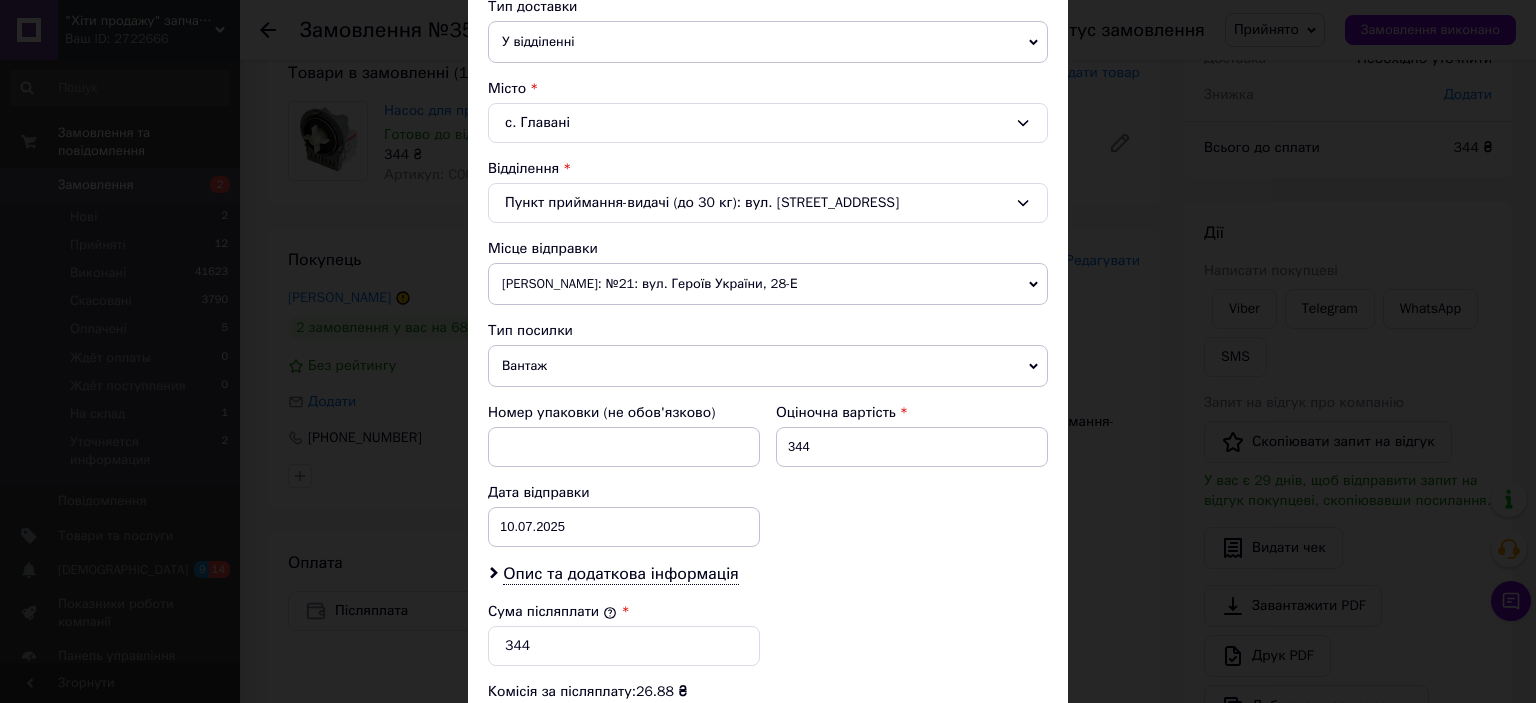 scroll, scrollTop: 552, scrollLeft: 0, axis: vertical 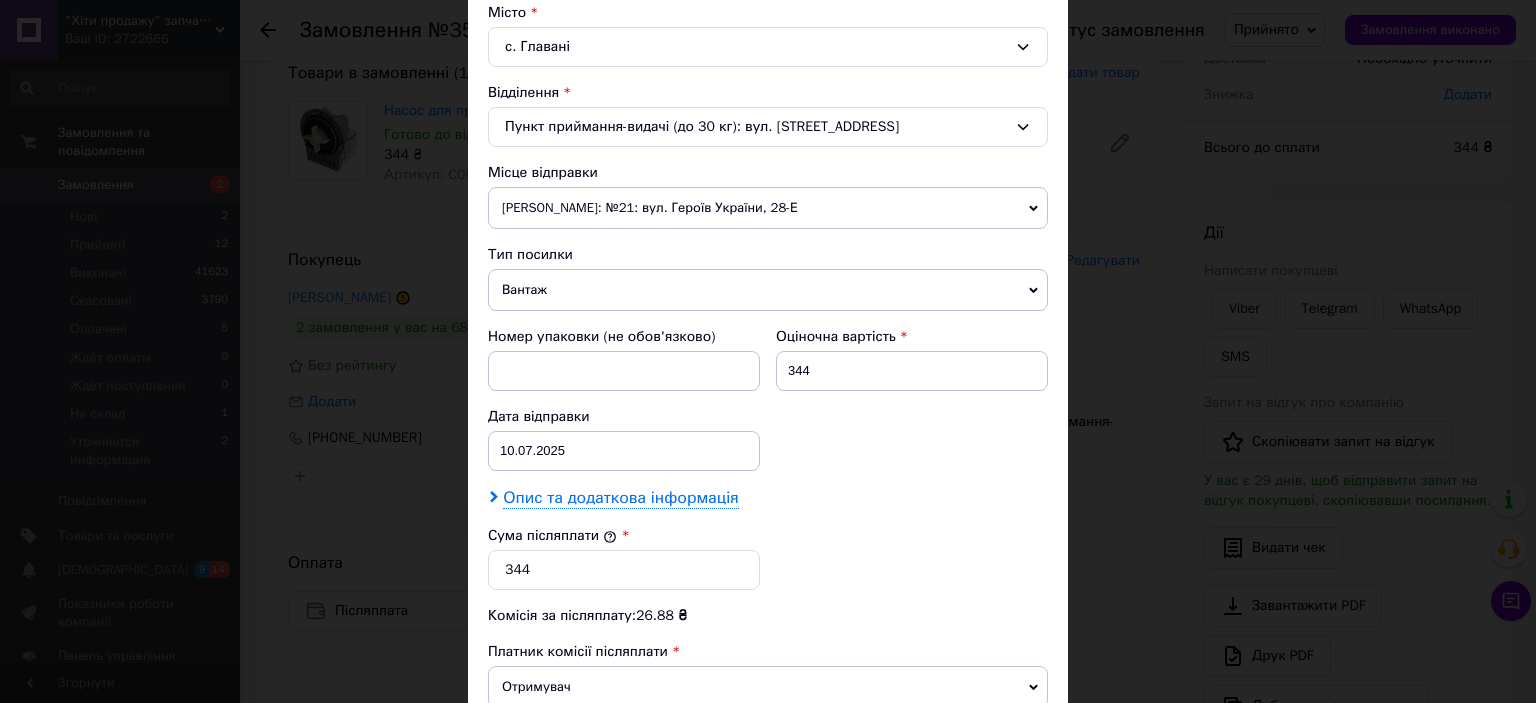 click on "Опис та додаткова інформація" at bounding box center [620, 498] 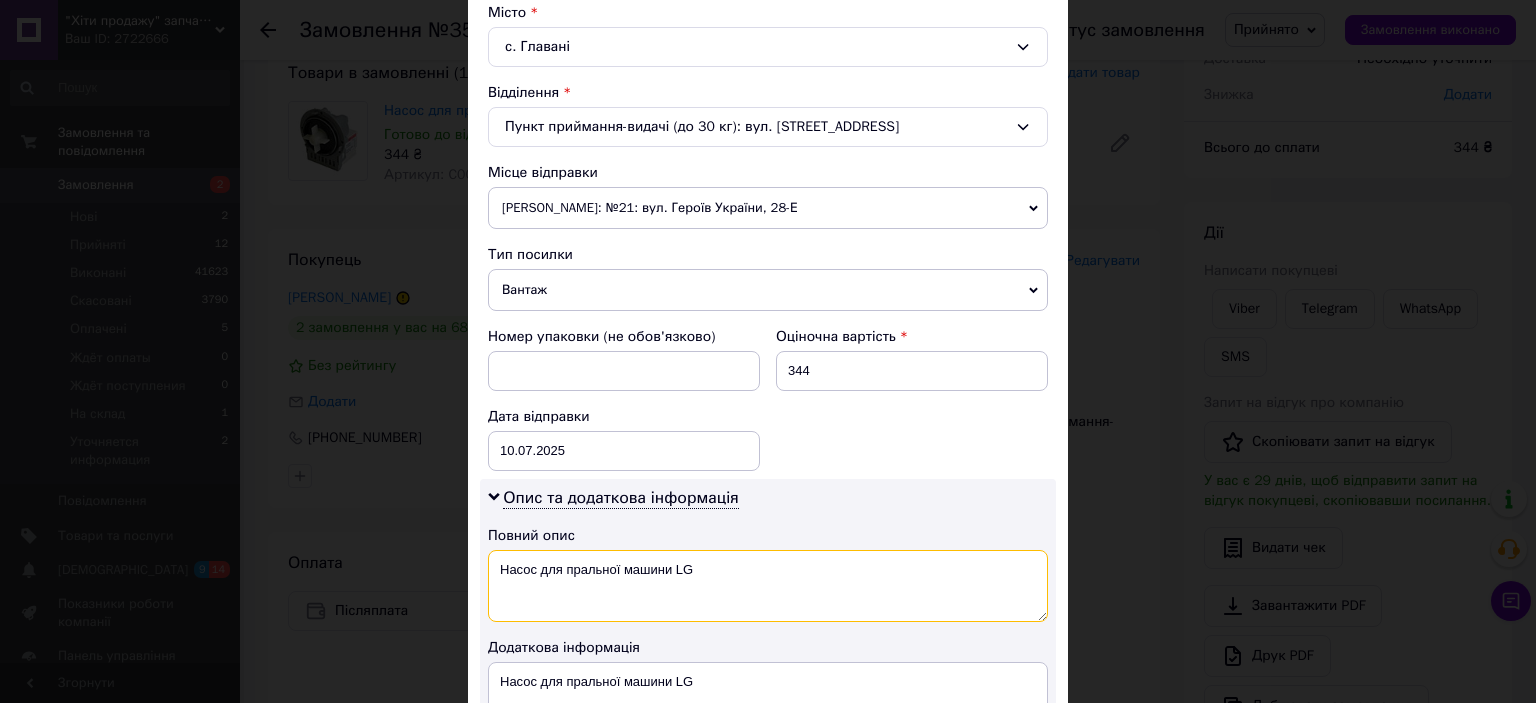 click on "Насос для пральної машини LG" at bounding box center [768, 586] 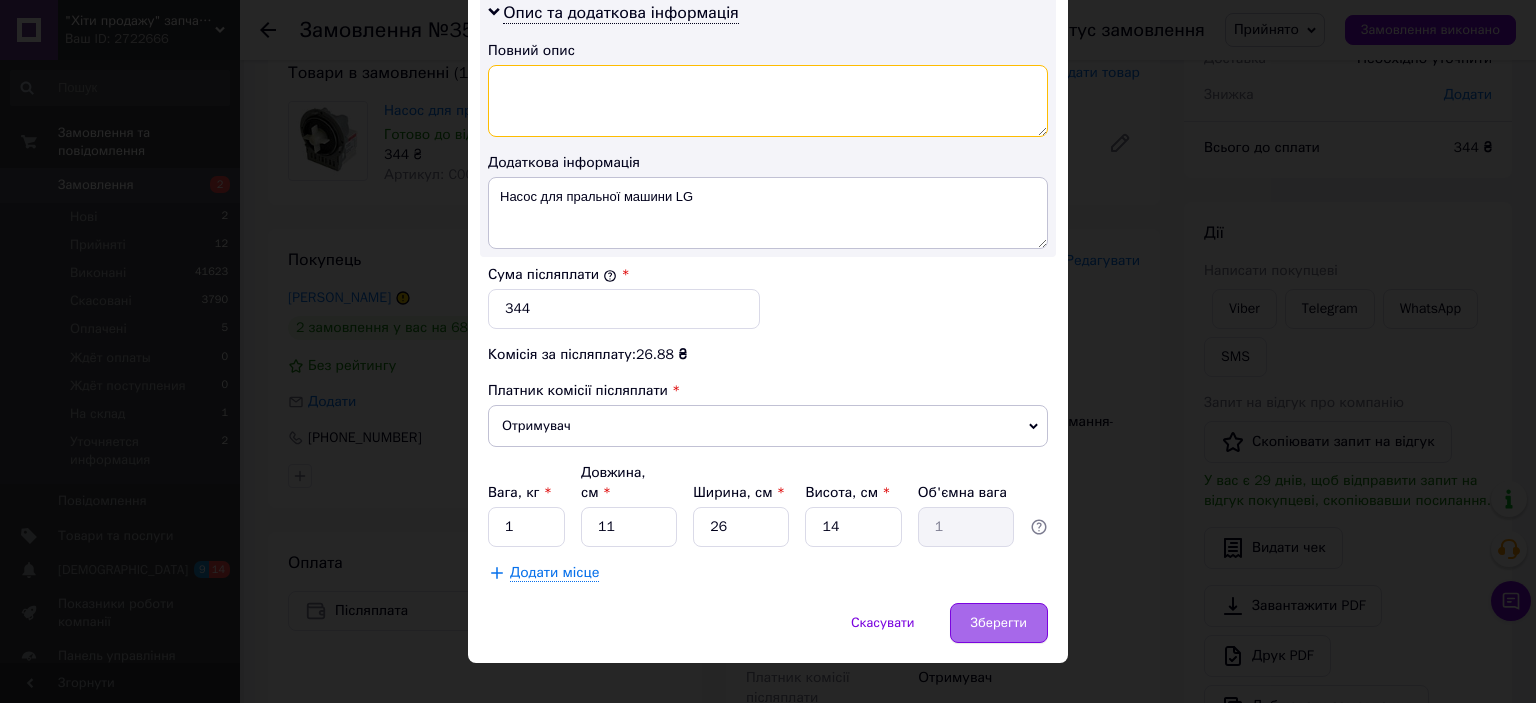 scroll, scrollTop: 1040, scrollLeft: 0, axis: vertical 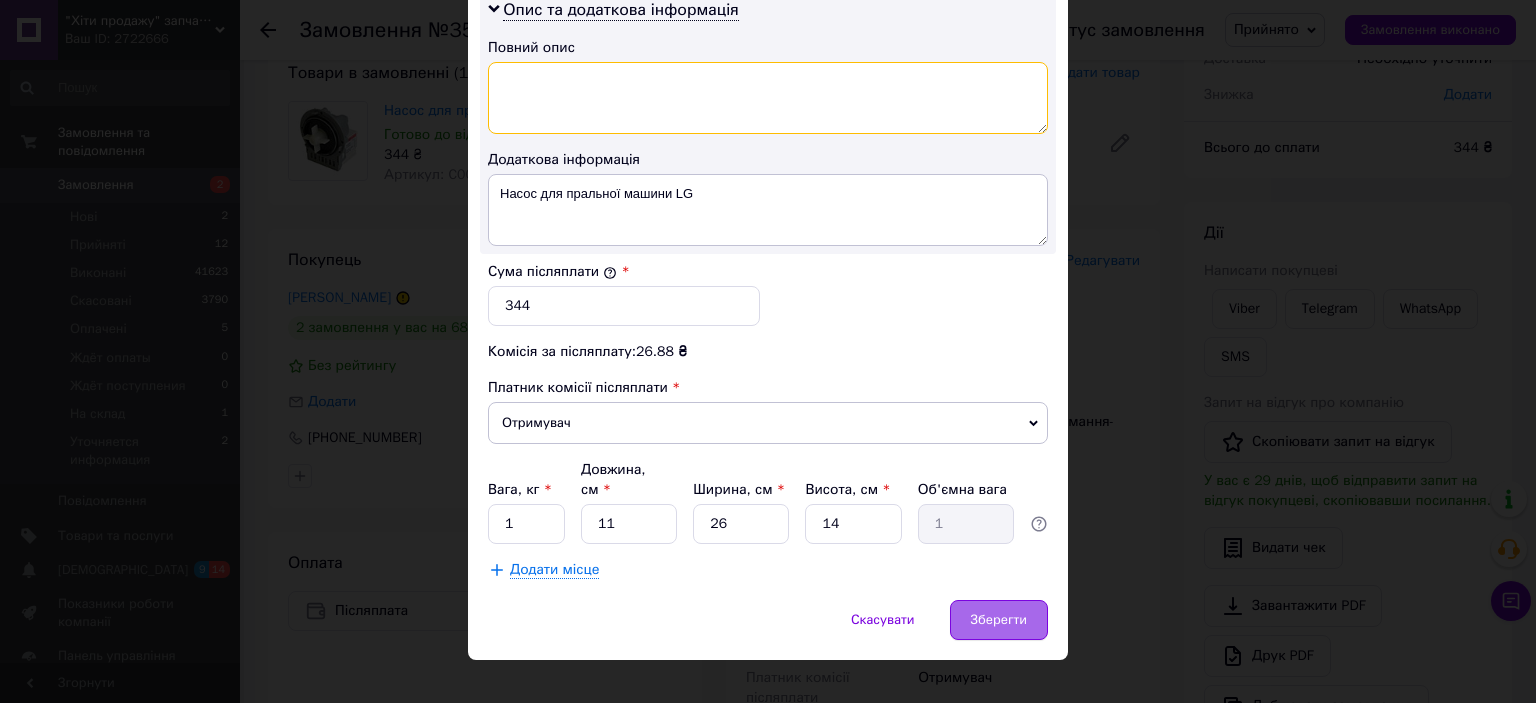 type 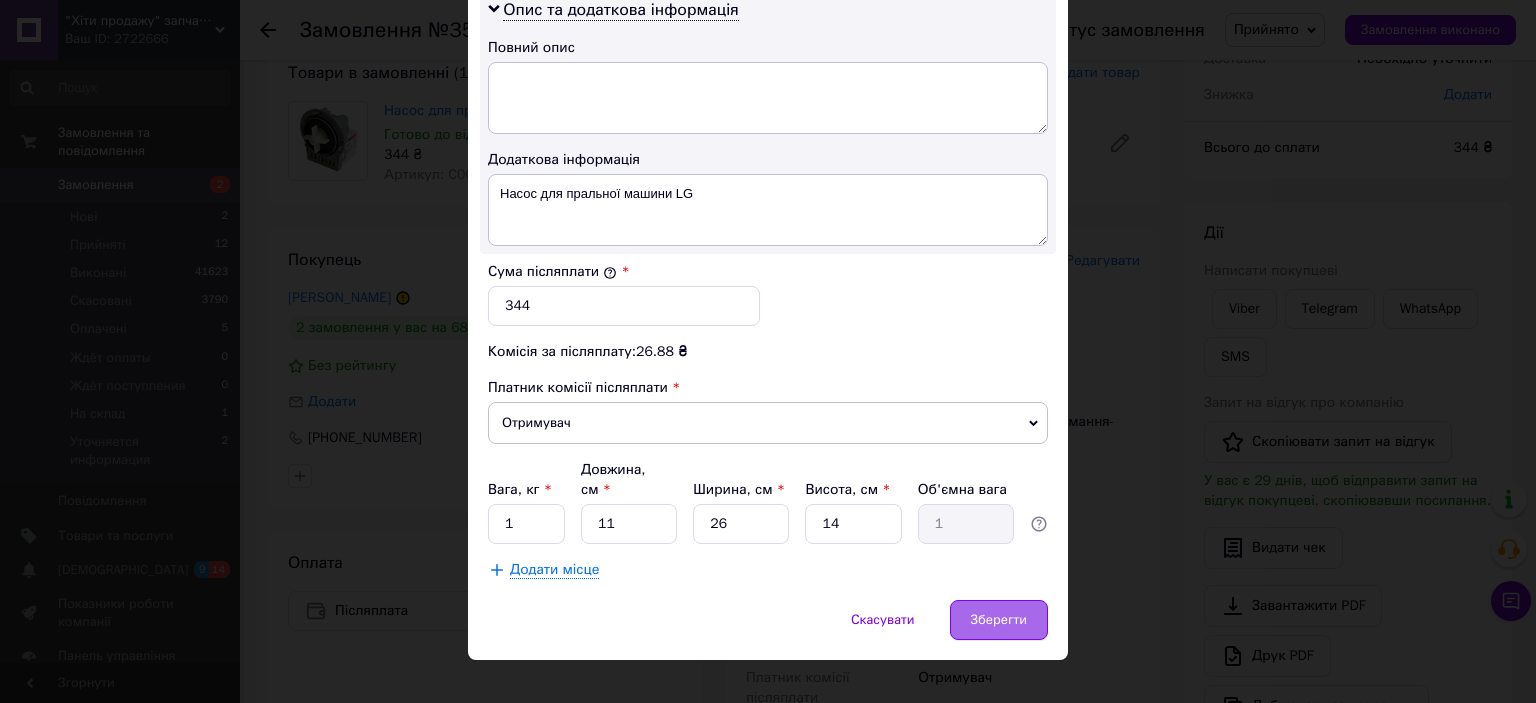 click on "Зберегти" at bounding box center (999, 620) 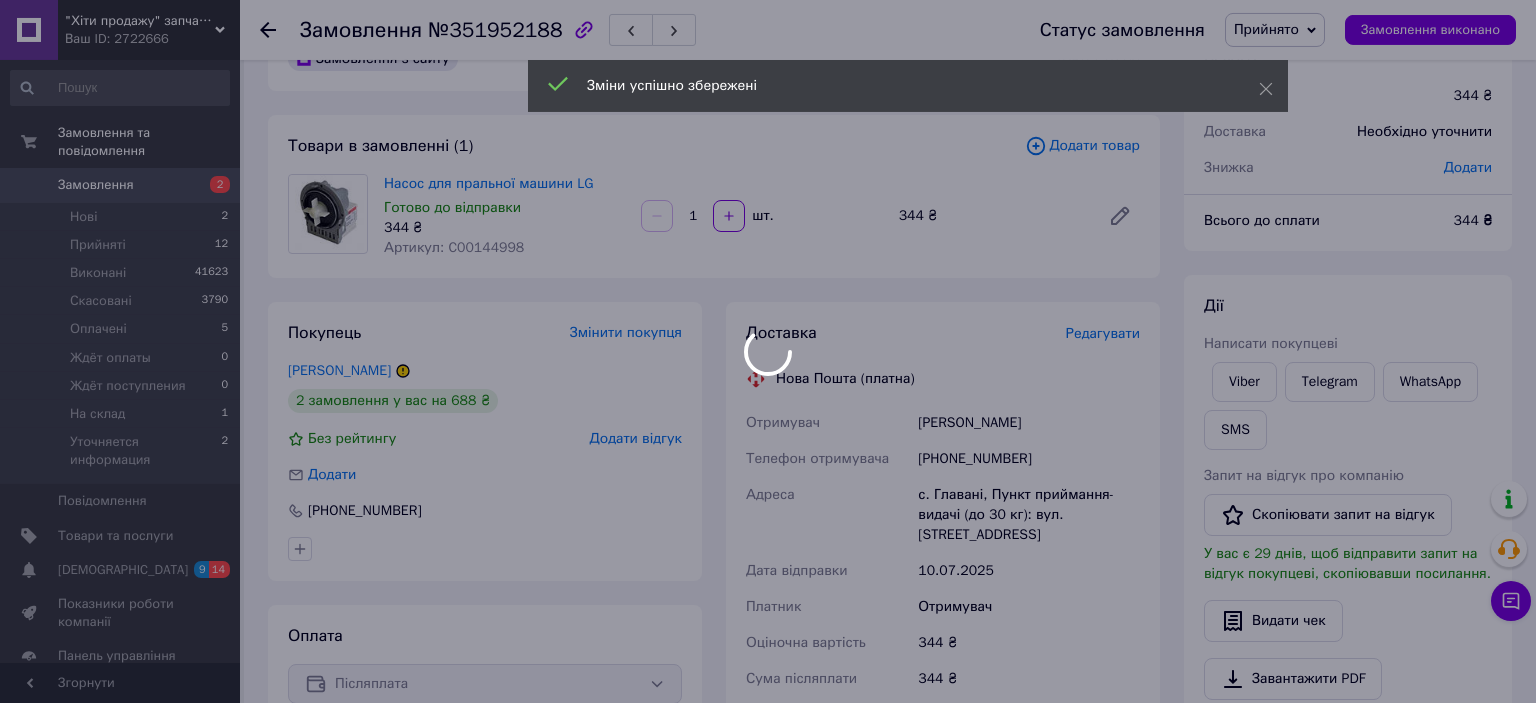 scroll, scrollTop: 24, scrollLeft: 0, axis: vertical 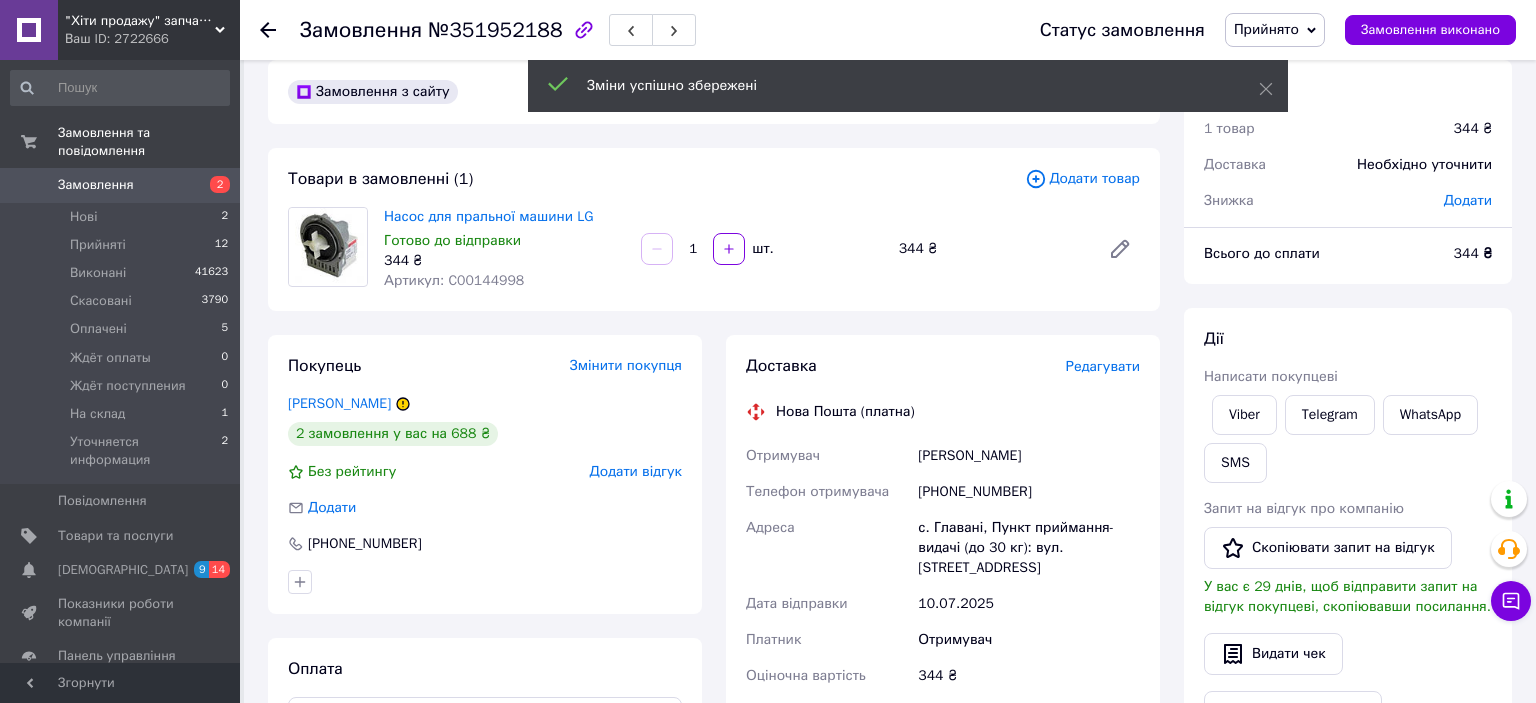 click on "[PHONE_NUMBER]" at bounding box center [1029, 492] 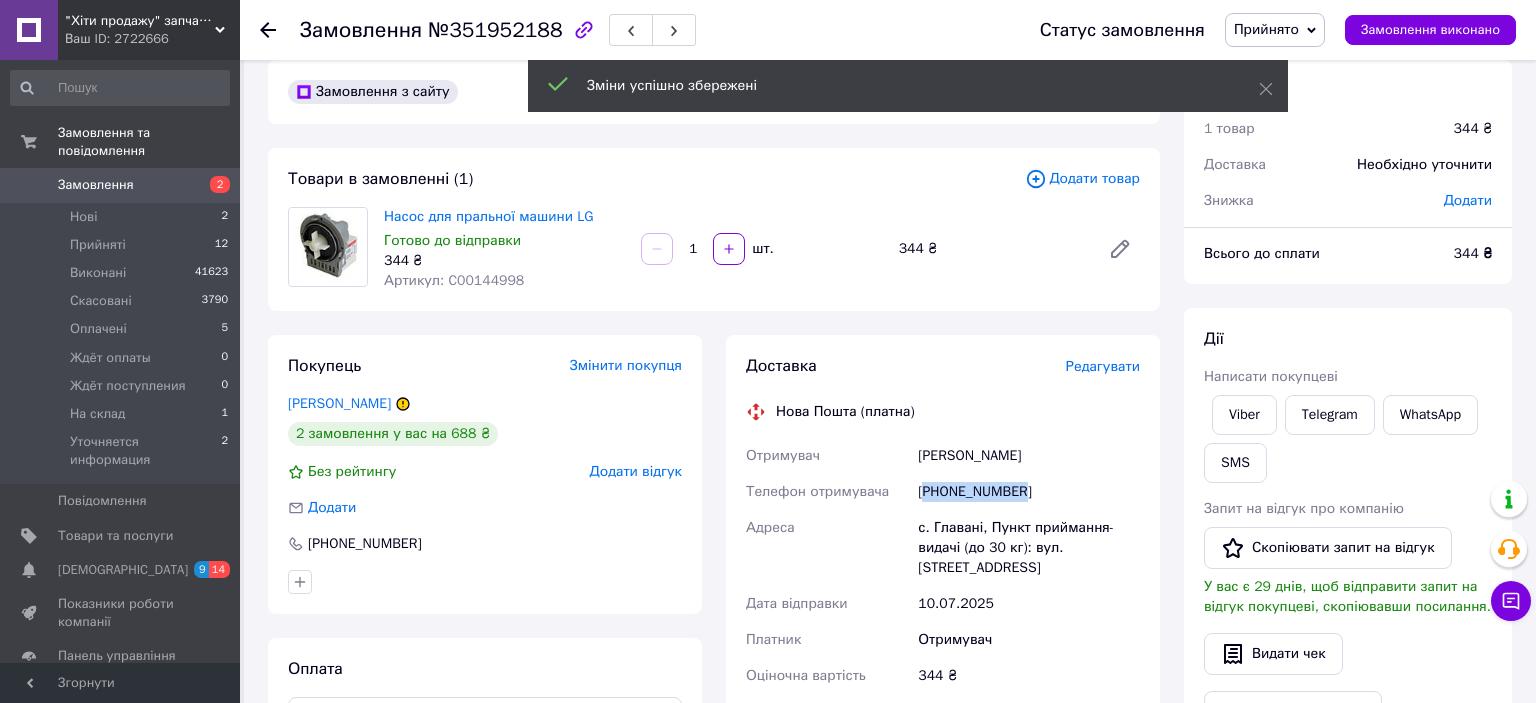 click on "[PHONE_NUMBER]" at bounding box center (1029, 492) 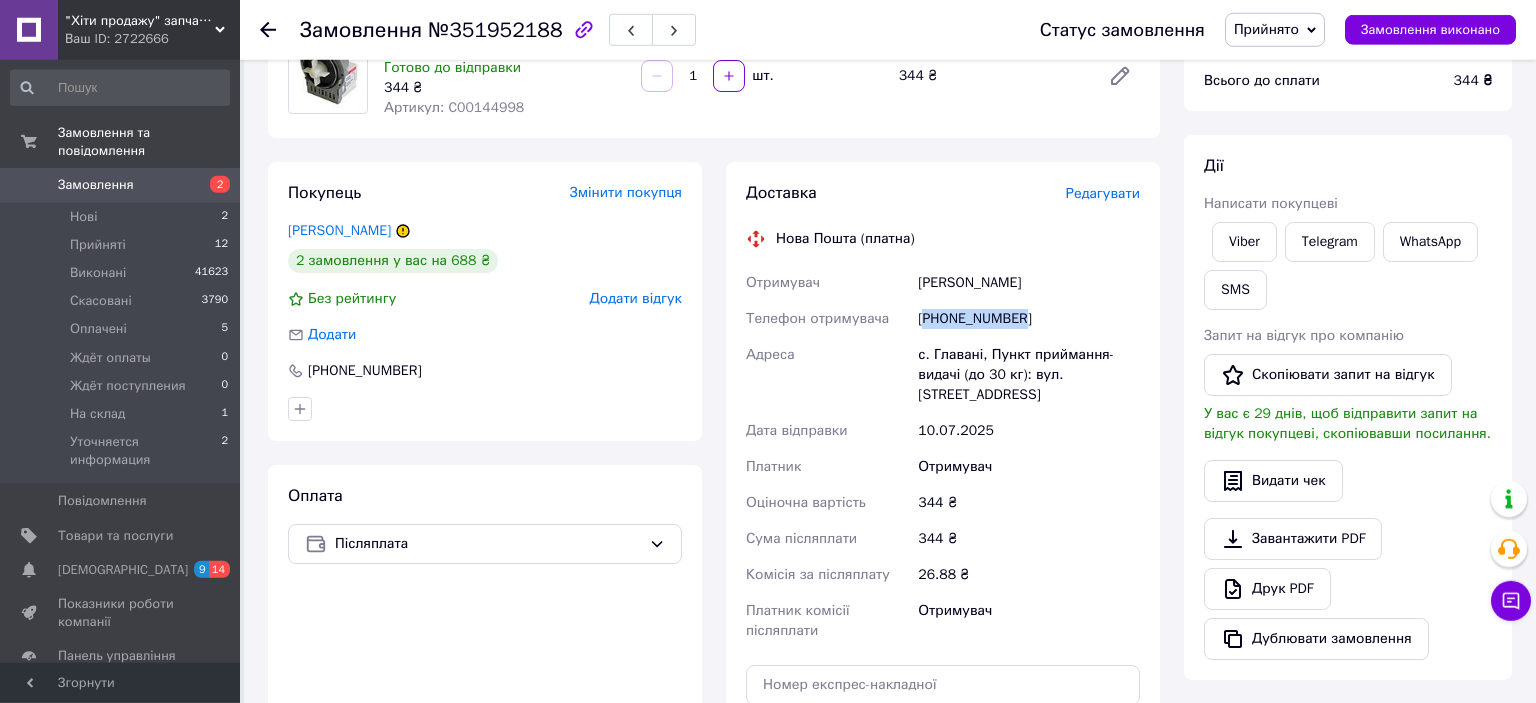 scroll, scrollTop: 341, scrollLeft: 0, axis: vertical 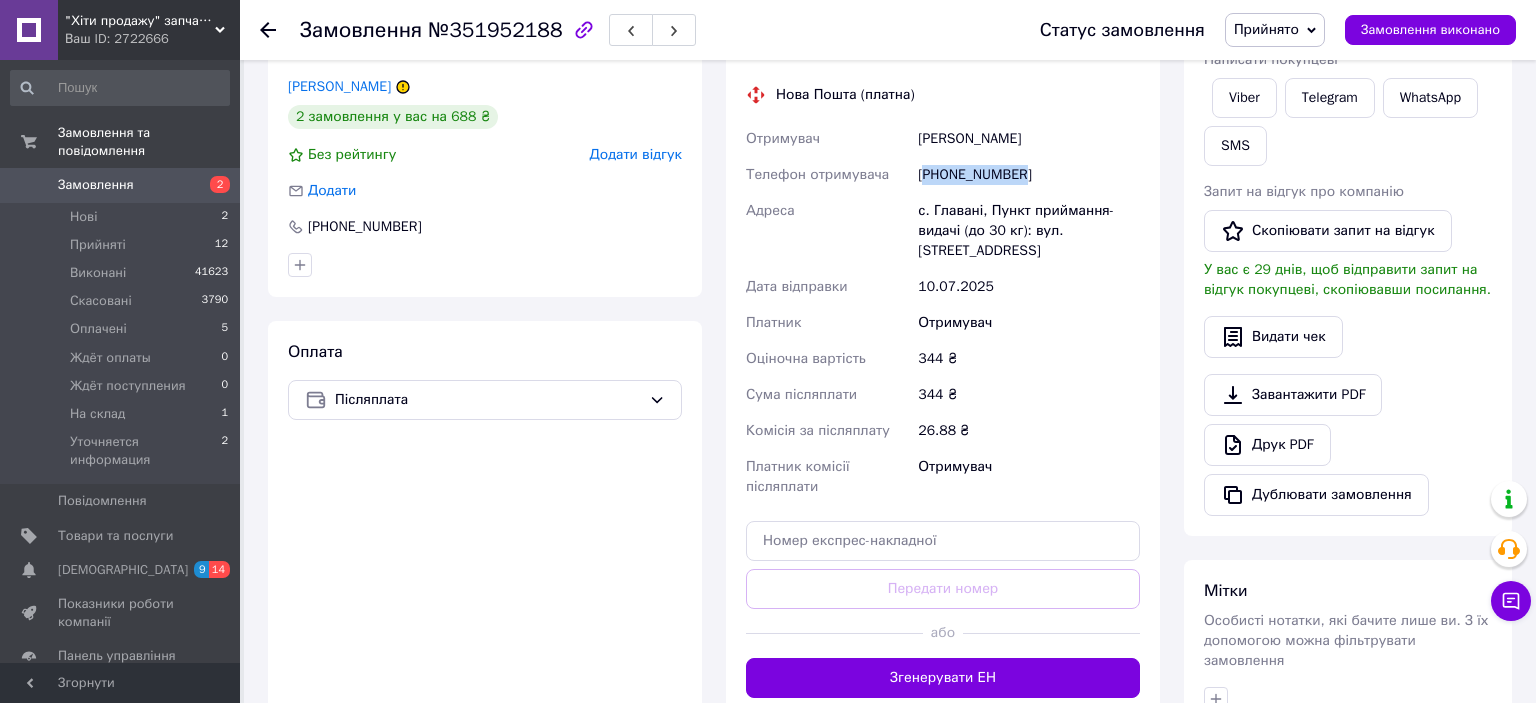 drag, startPoint x: 1041, startPoint y: 662, endPoint x: 1071, endPoint y: 566, distance: 100.57833 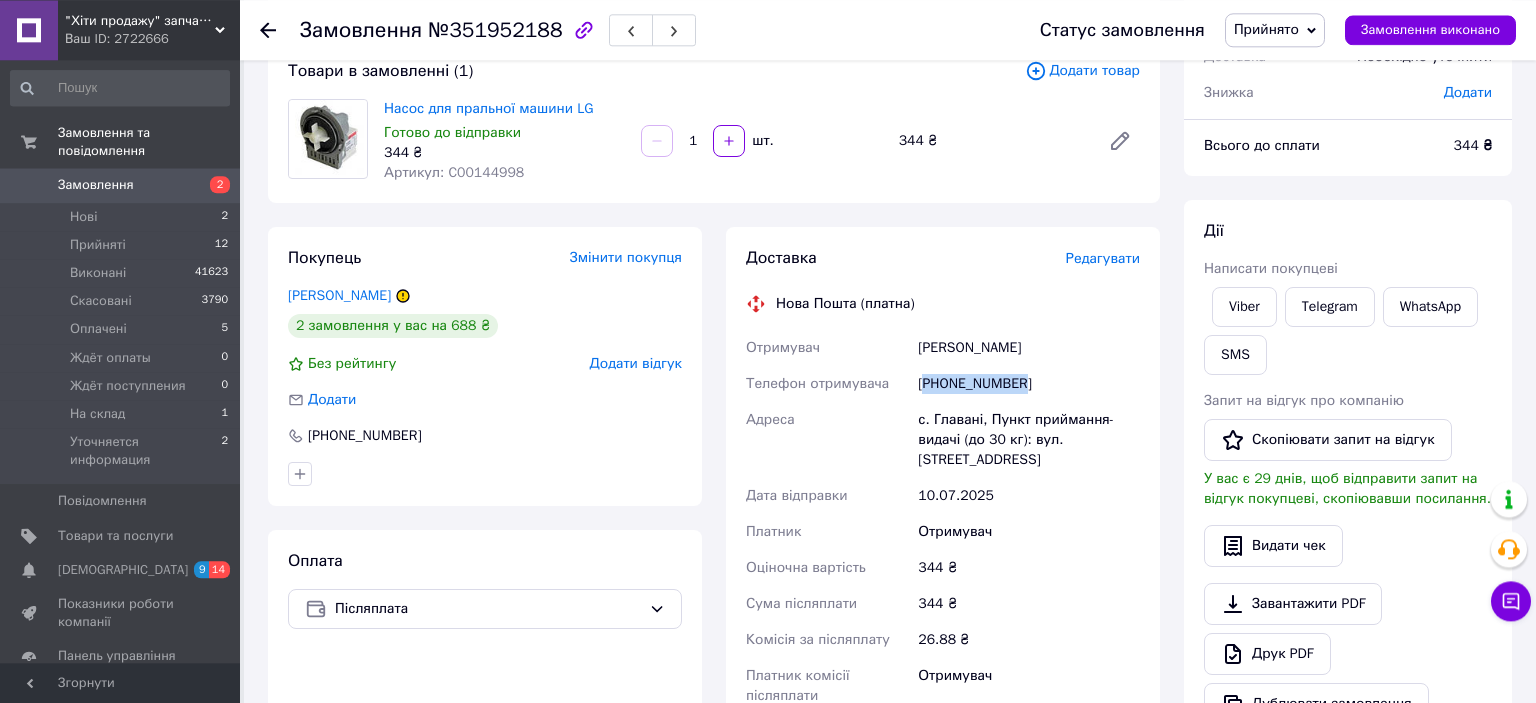 scroll, scrollTop: 130, scrollLeft: 0, axis: vertical 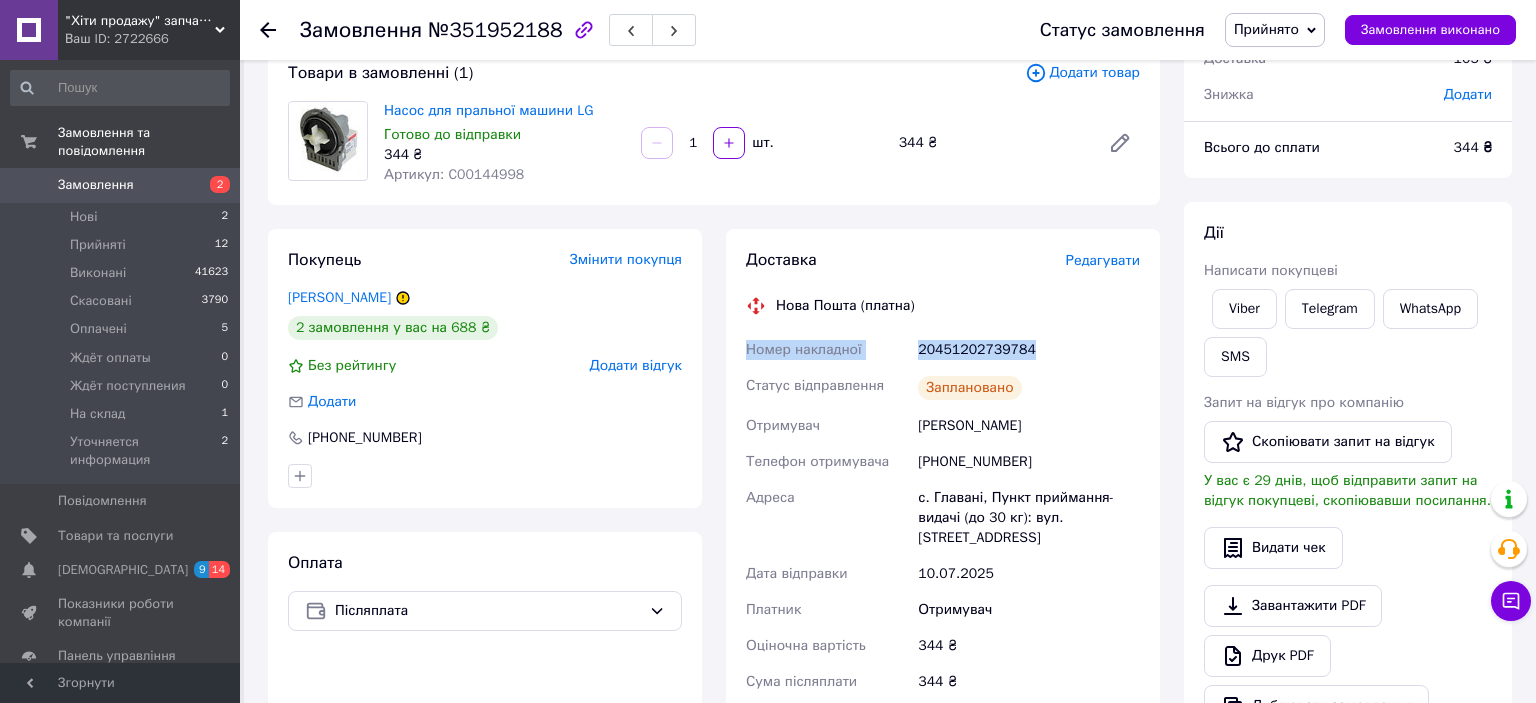 drag, startPoint x: 1029, startPoint y: 347, endPoint x: 742, endPoint y: 350, distance: 287.0157 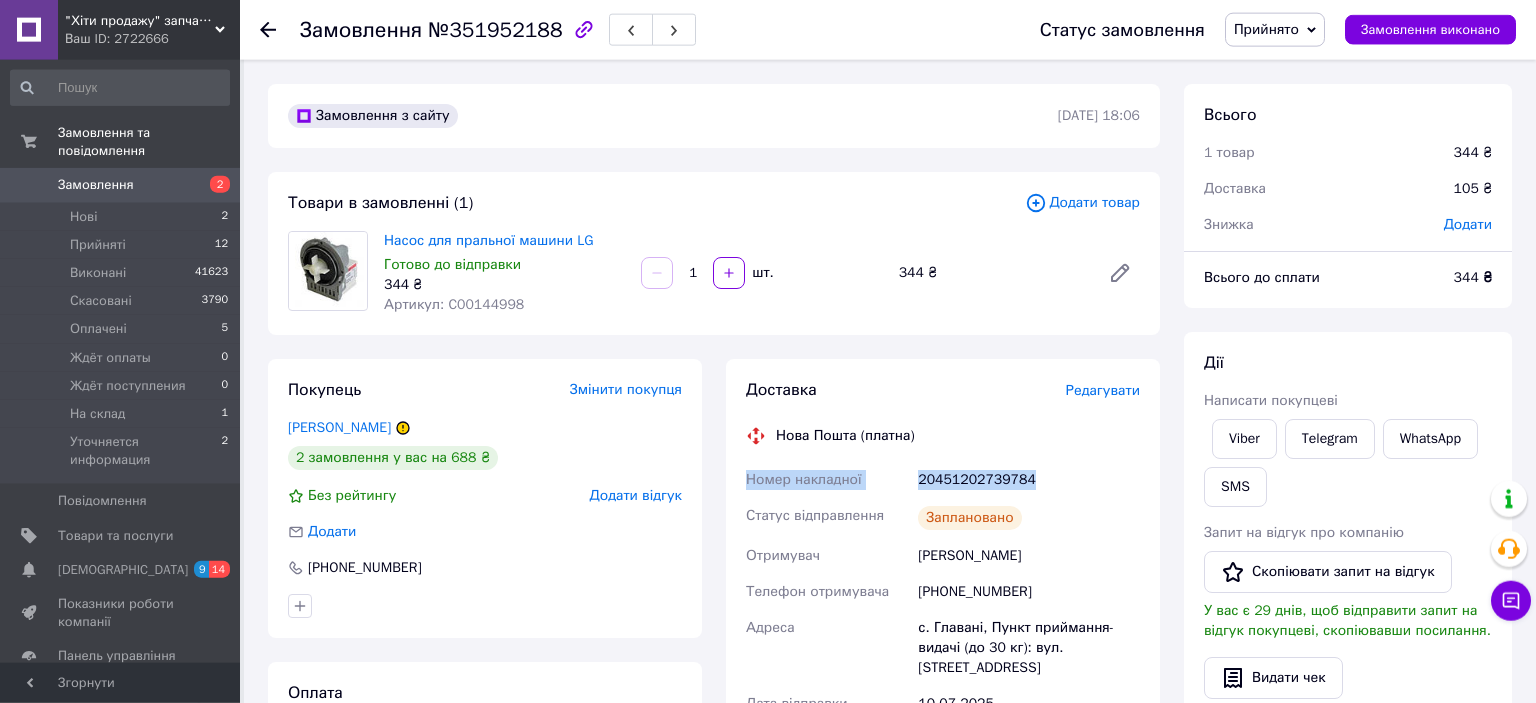 scroll, scrollTop: 0, scrollLeft: 0, axis: both 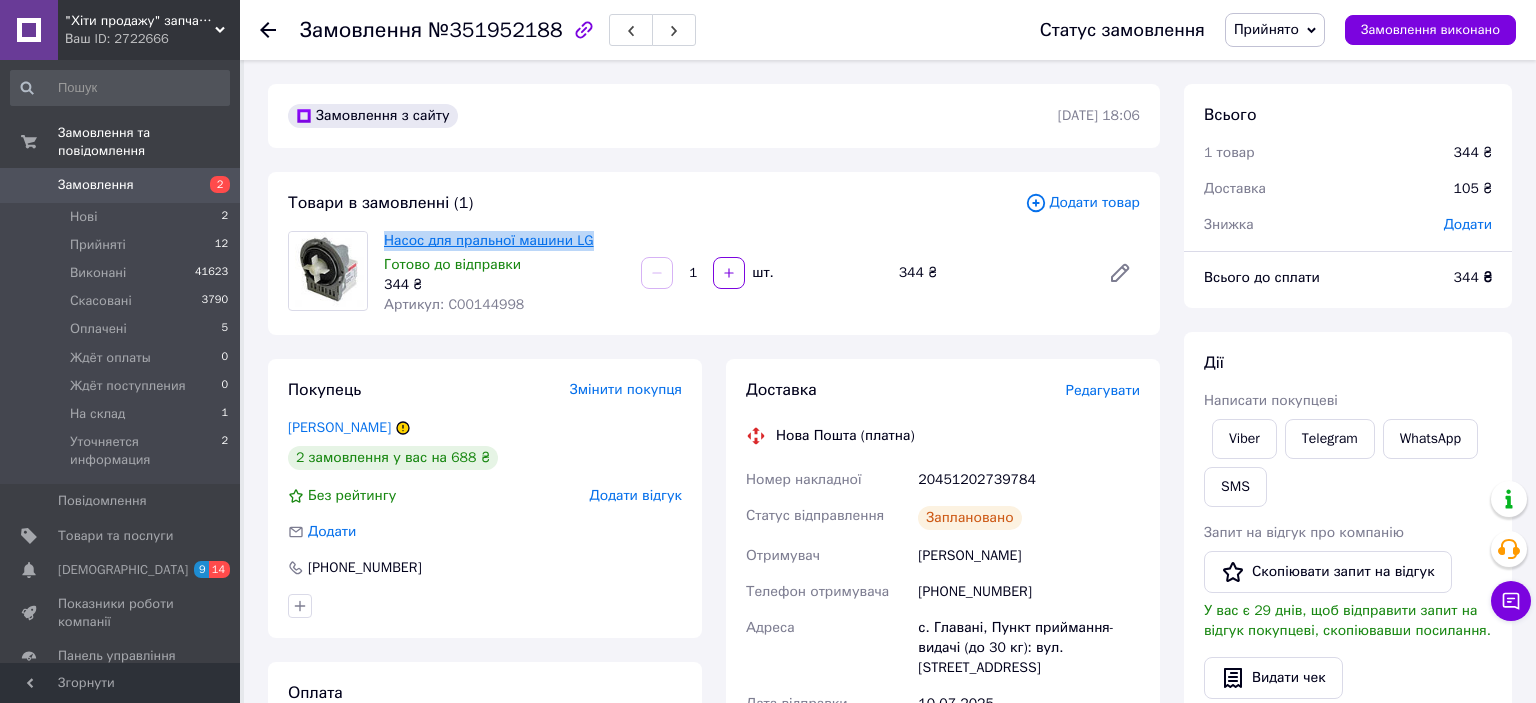 copy on "Насос для пральної машини LG" 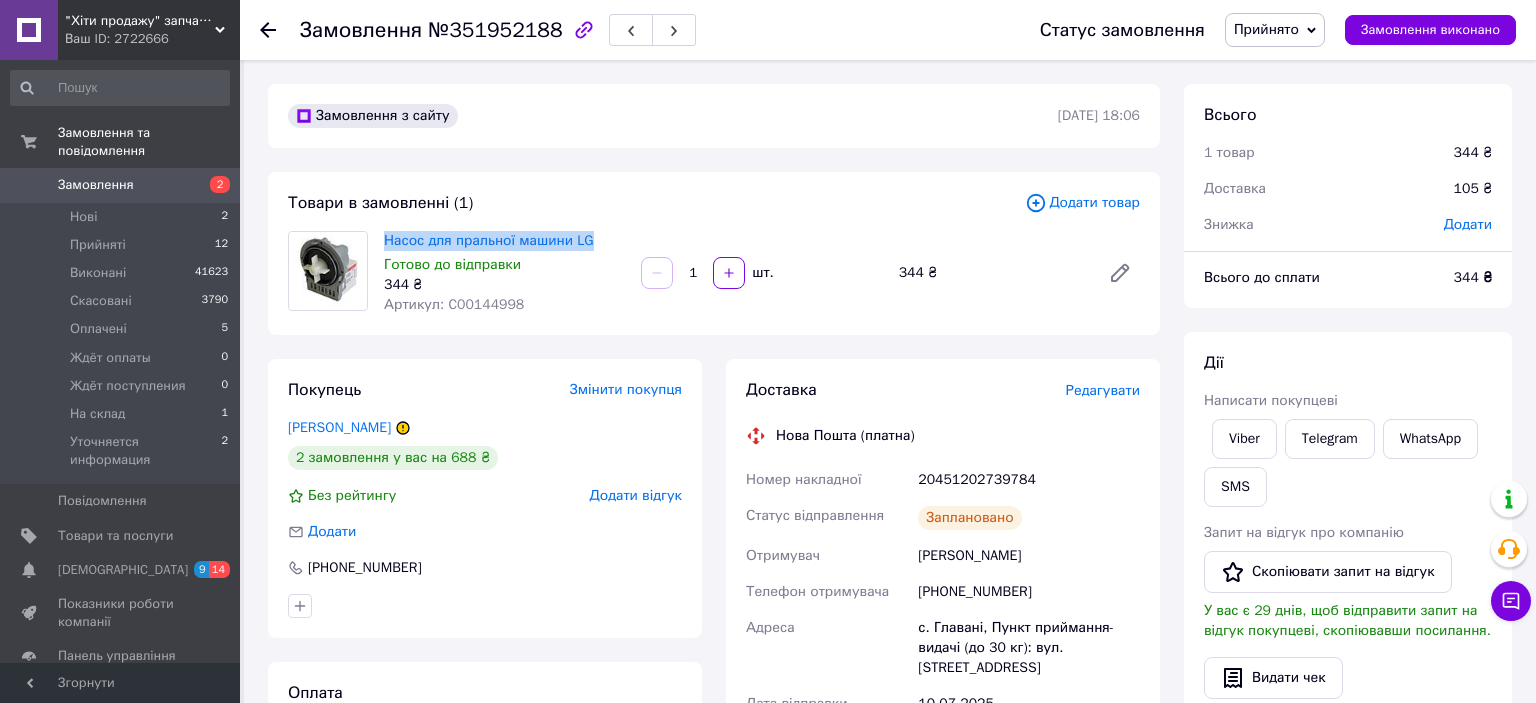 click on "Прийнято" at bounding box center (1275, 30) 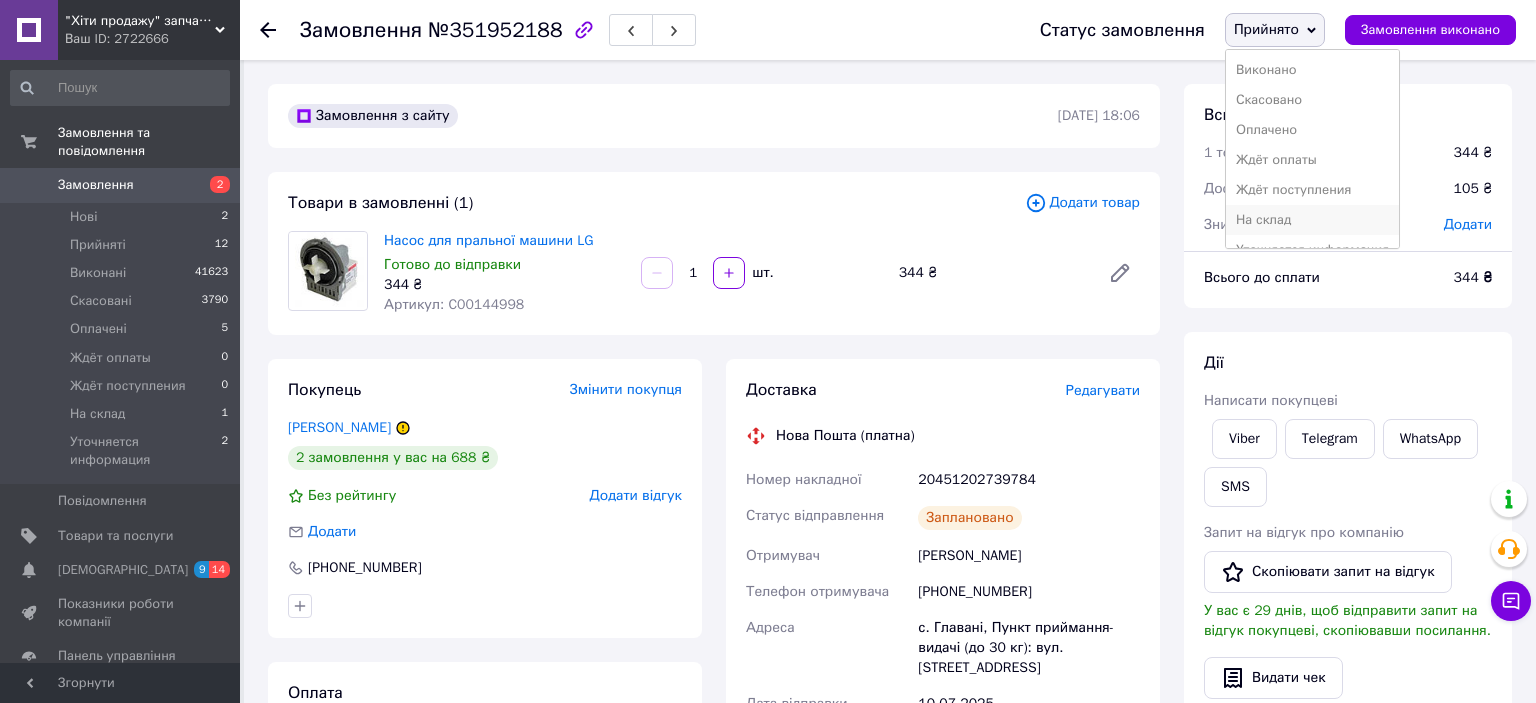 click on "На склад" at bounding box center [1312, 220] 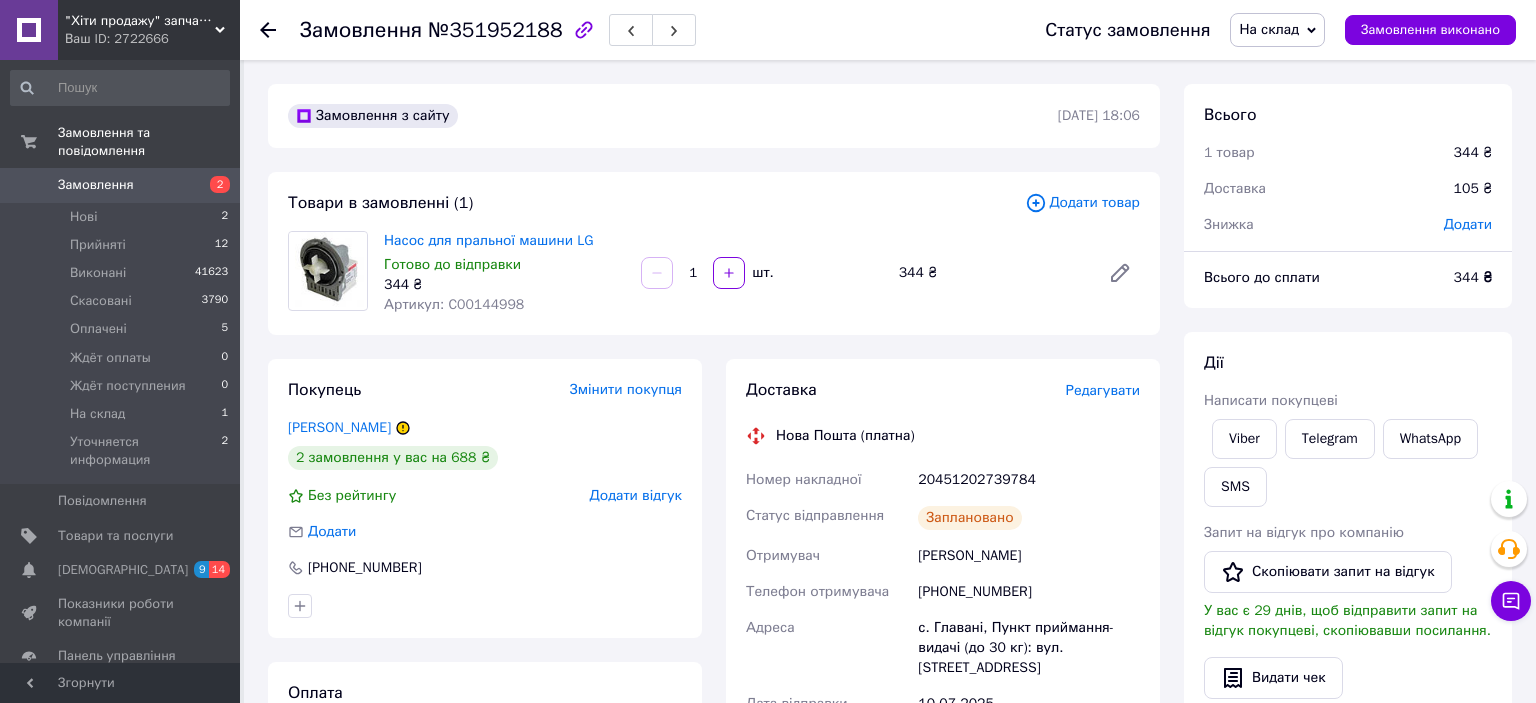 click 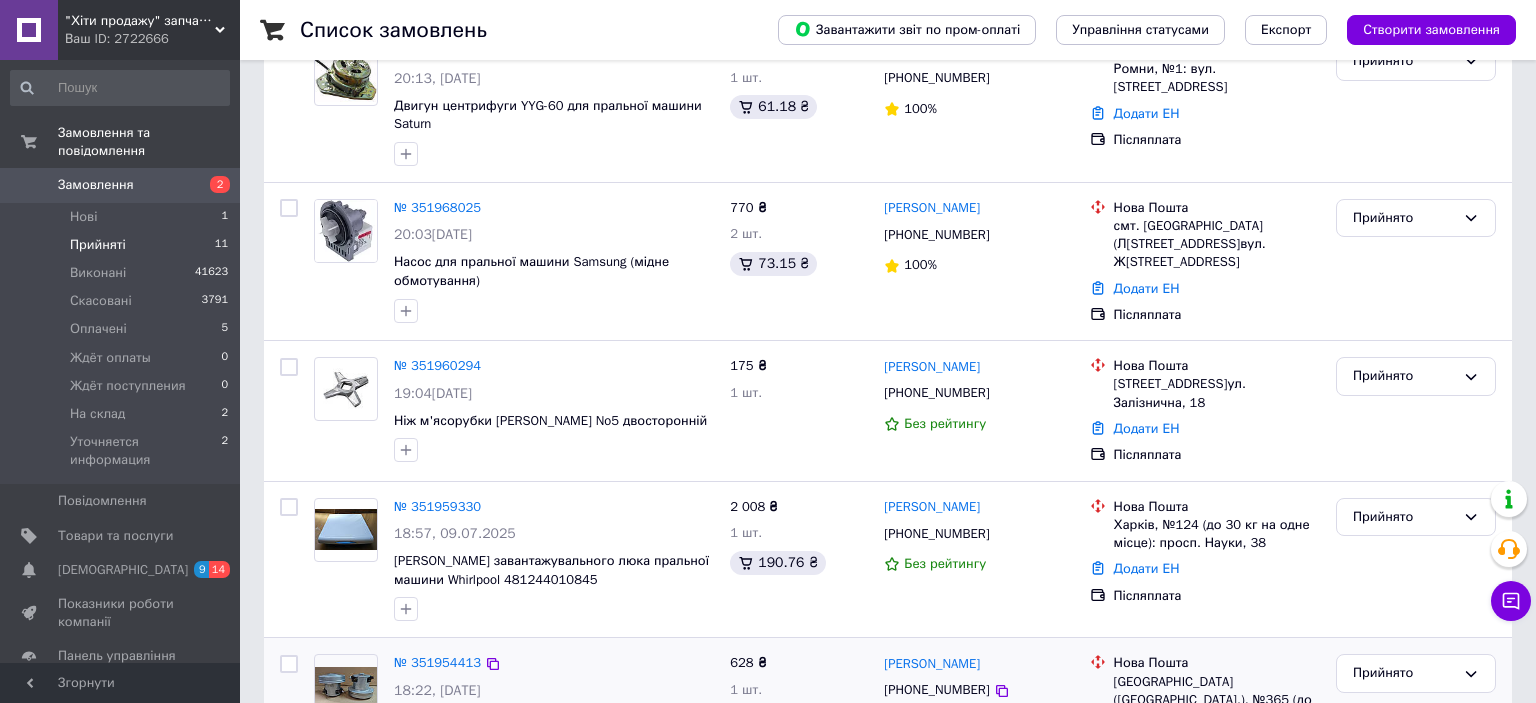 scroll, scrollTop: 1376, scrollLeft: 0, axis: vertical 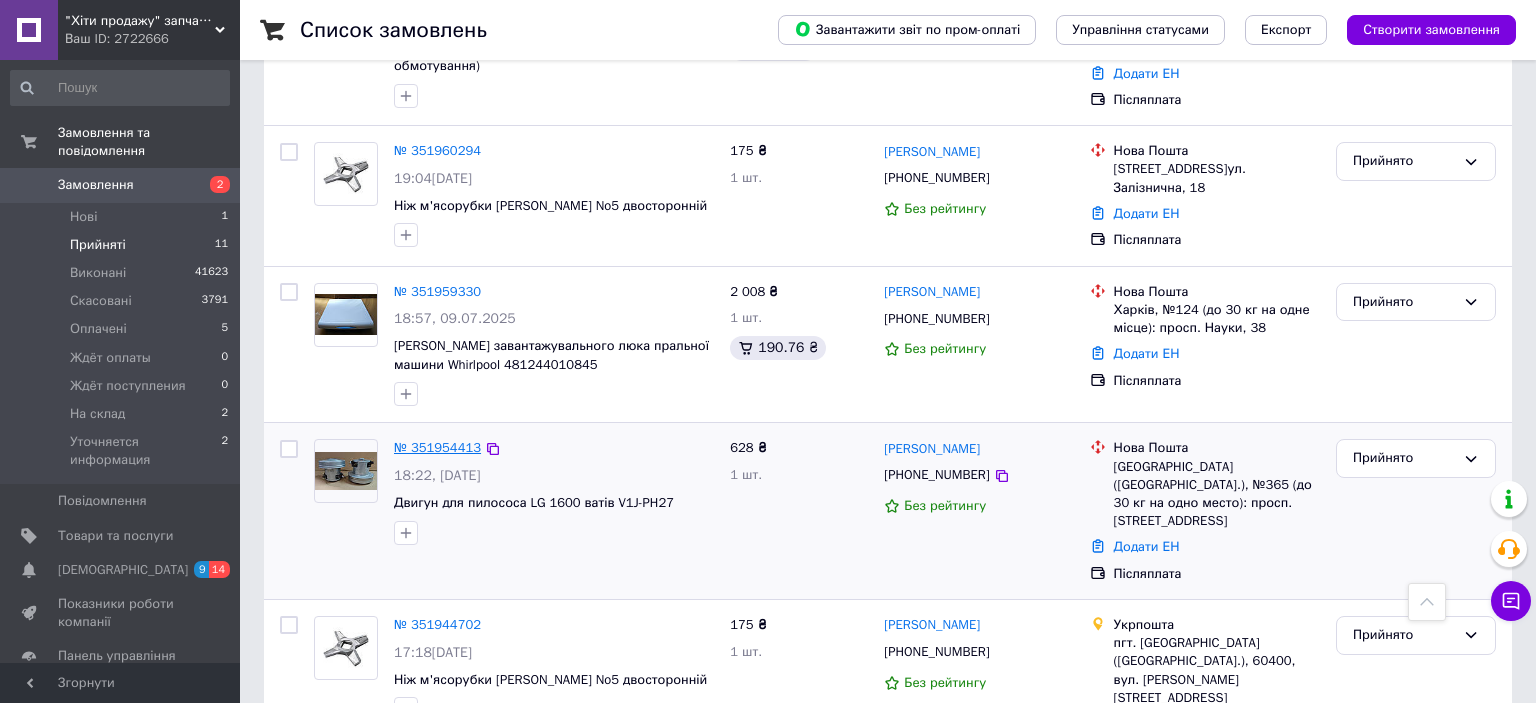 click on "№ 351954413" at bounding box center (437, 447) 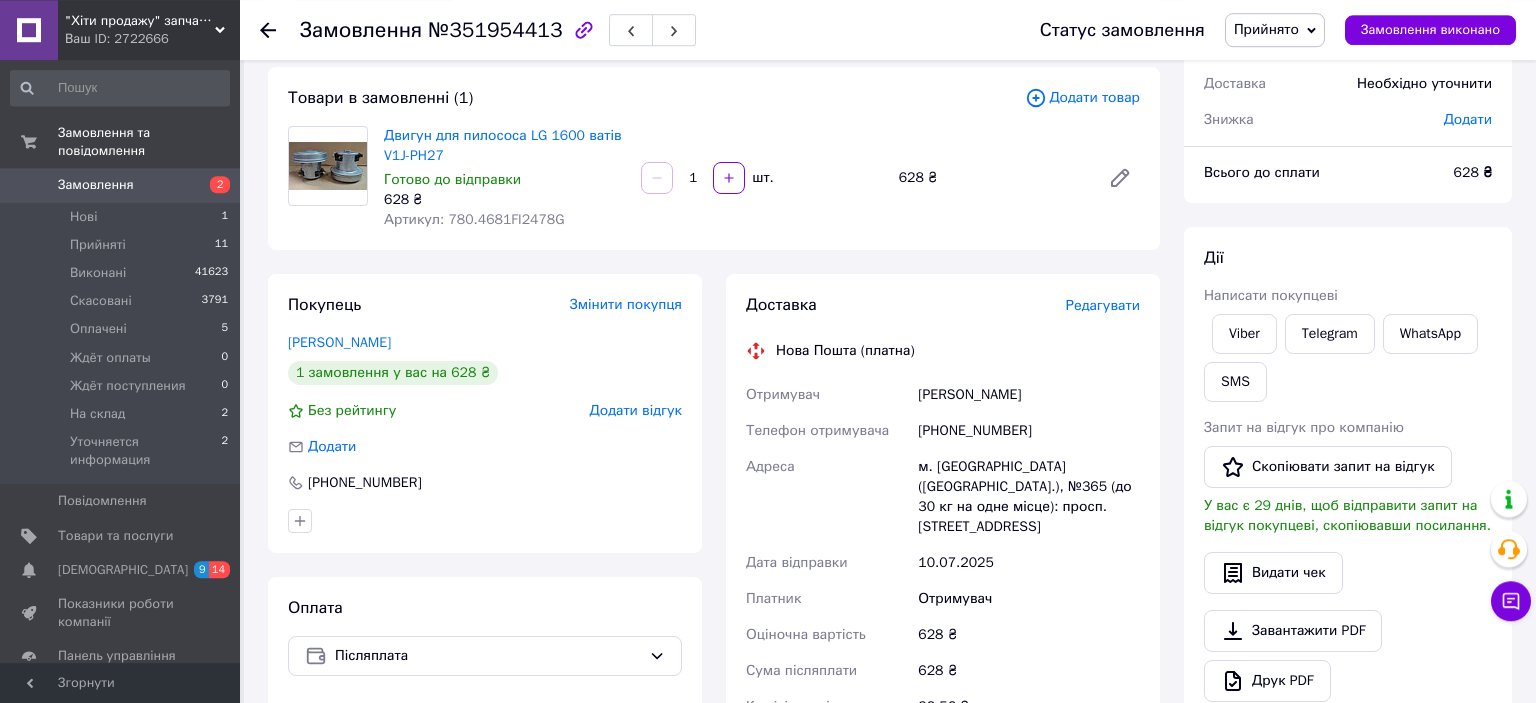 scroll, scrollTop: 150, scrollLeft: 0, axis: vertical 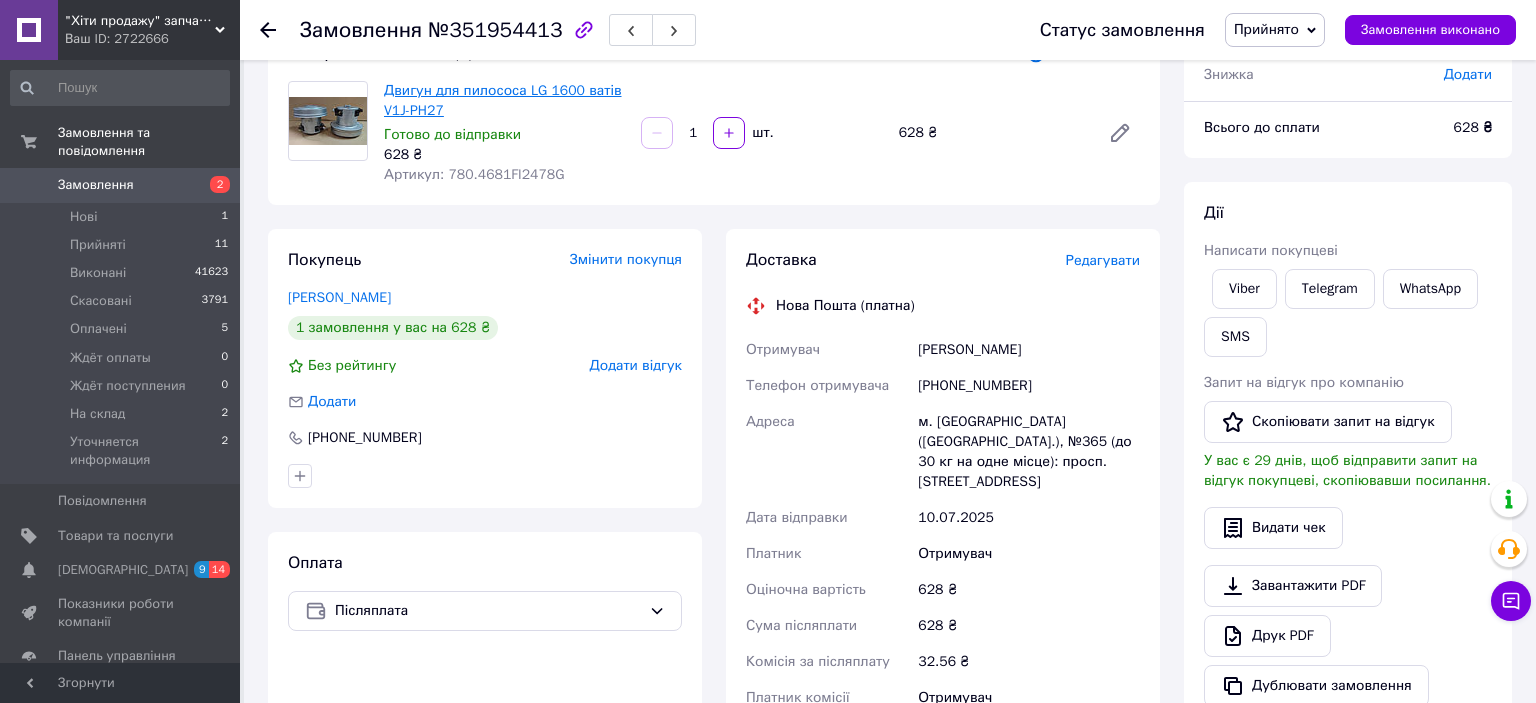 click on "Двигун для пилососа LG 1600 ватів V1J-PH27" at bounding box center (503, 100) 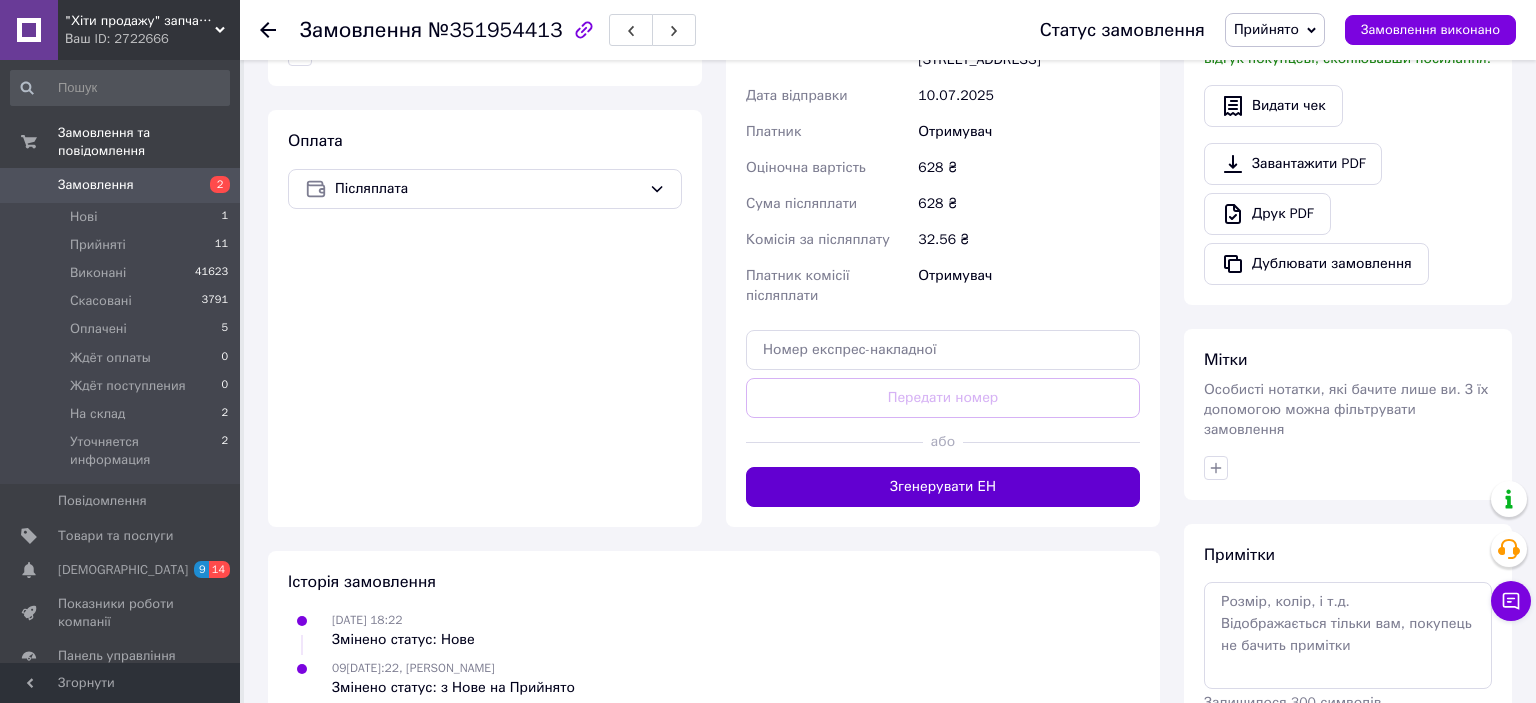 click on "Згенерувати ЕН" at bounding box center (943, 487) 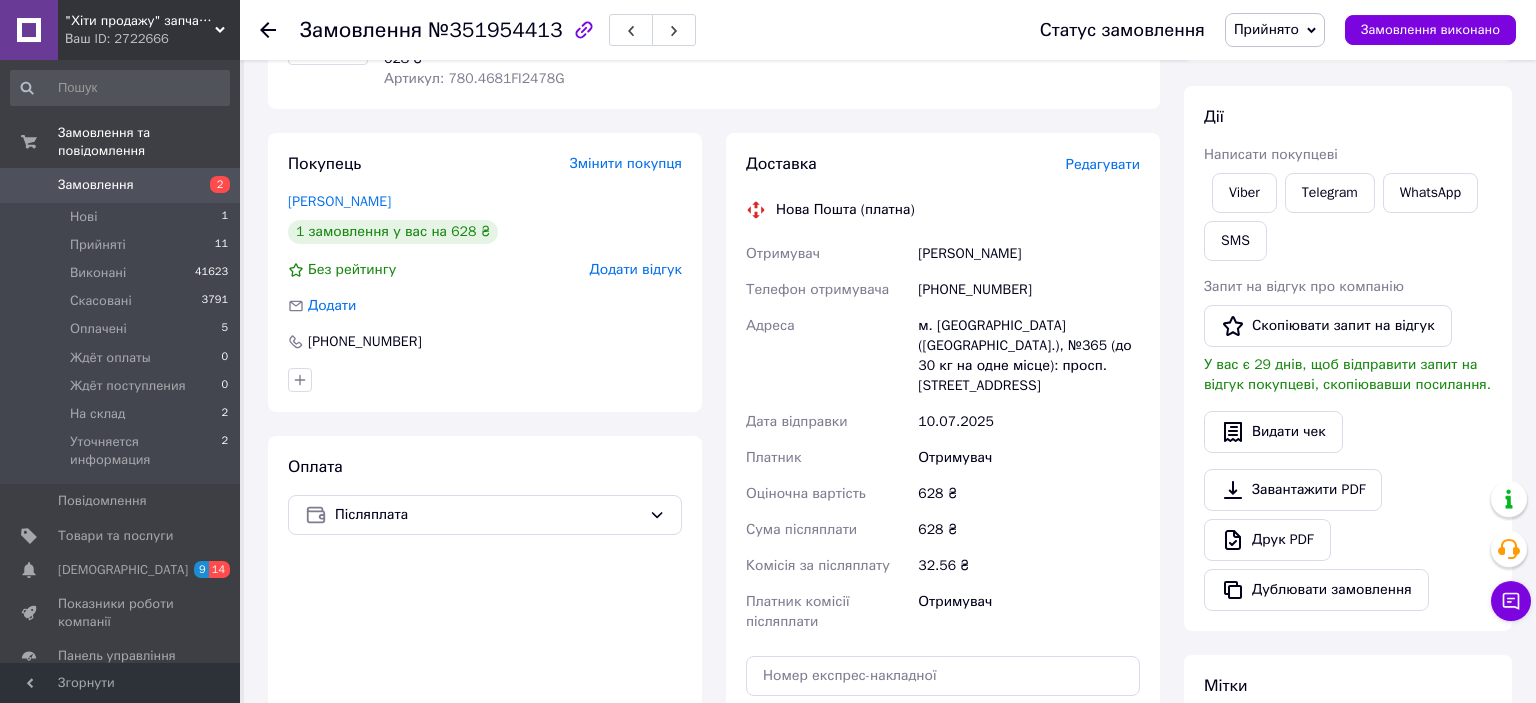 scroll, scrollTop: 150, scrollLeft: 0, axis: vertical 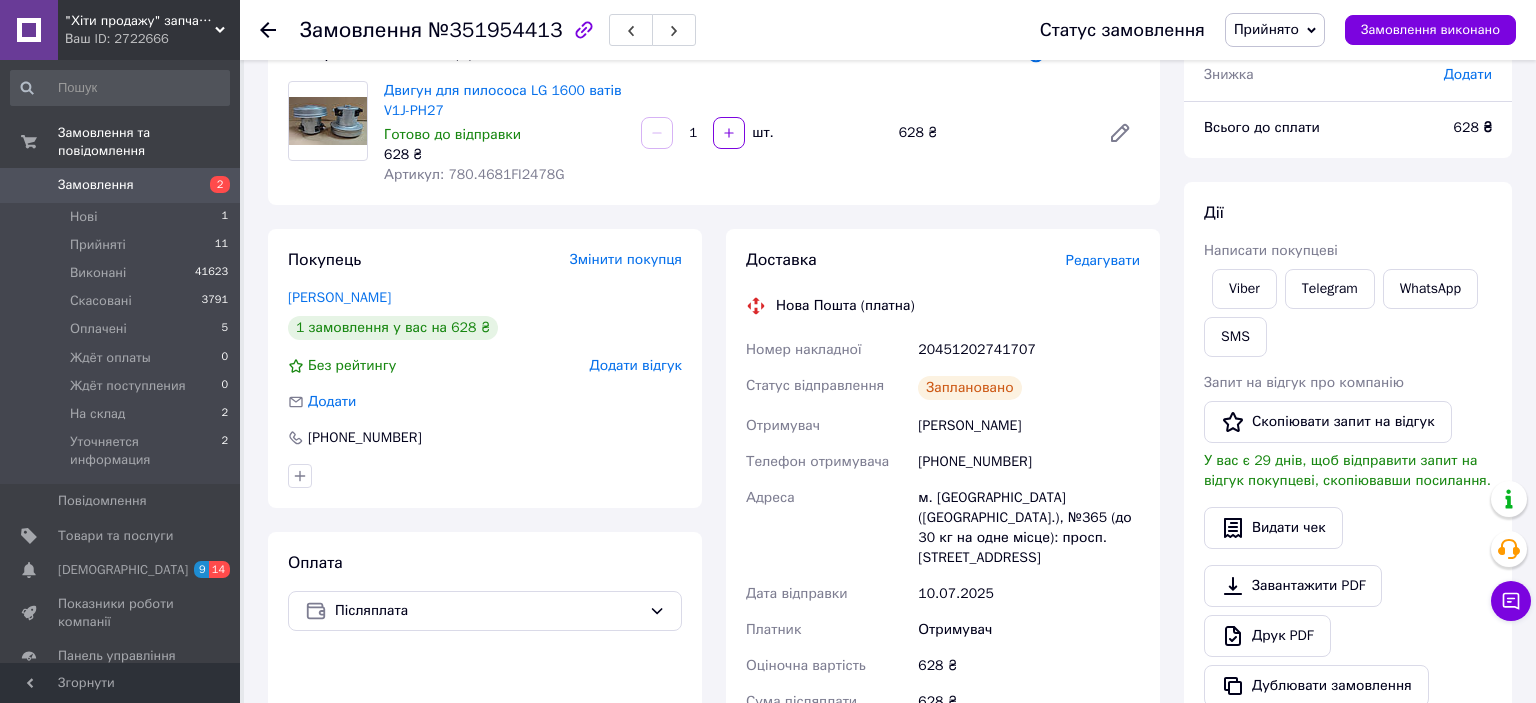 click on "[PHONE_NUMBER]" at bounding box center [1029, 462] 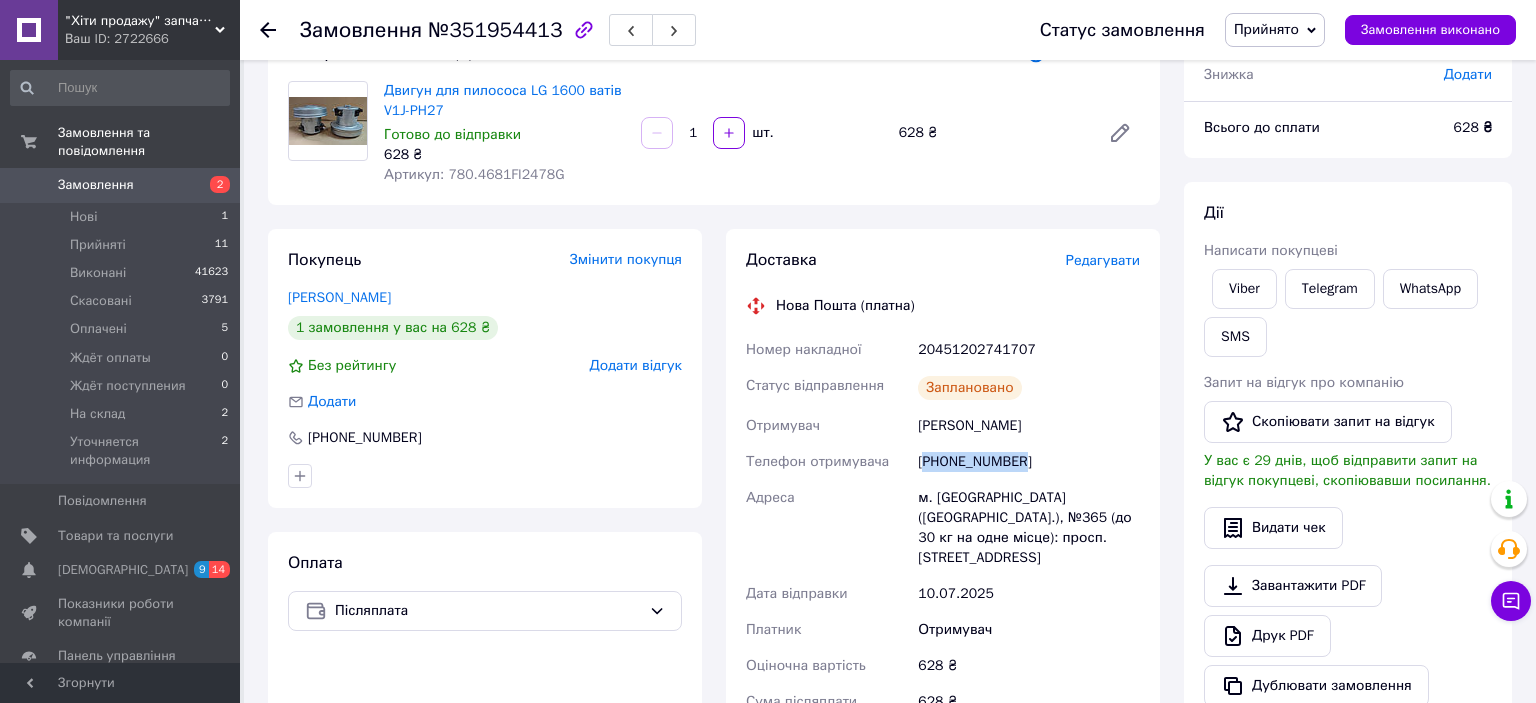 click on "[PHONE_NUMBER]" at bounding box center [1029, 462] 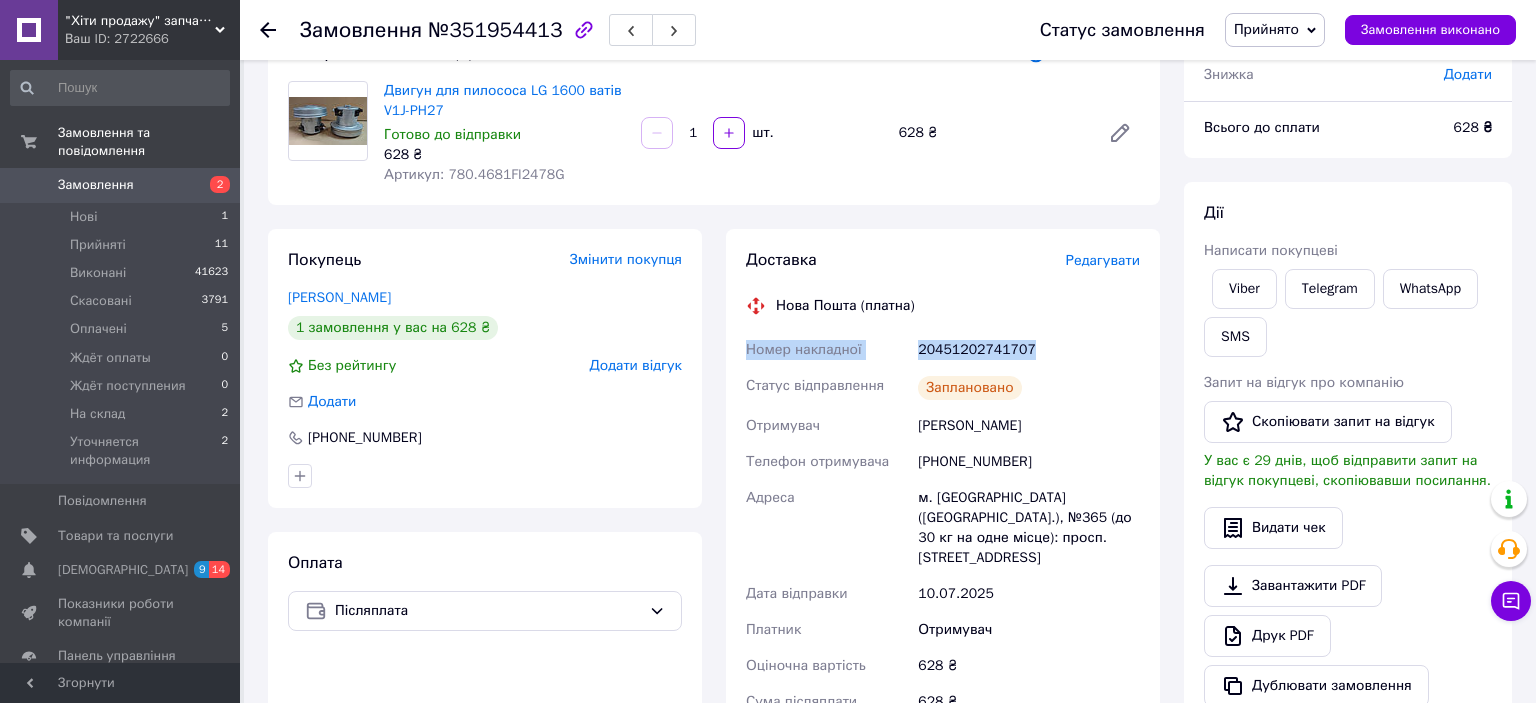 drag, startPoint x: 1047, startPoint y: 344, endPoint x: 742, endPoint y: 350, distance: 305.05902 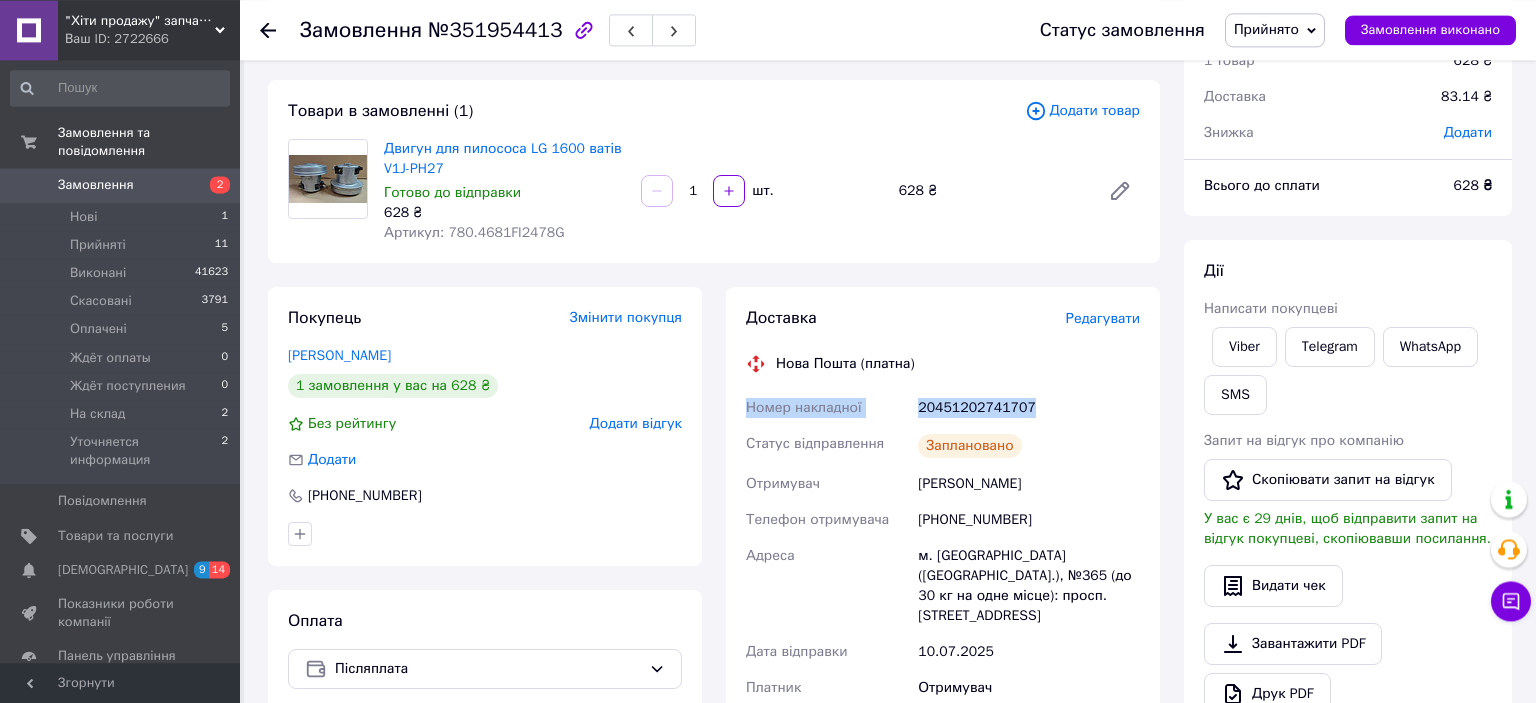 scroll, scrollTop: 0, scrollLeft: 0, axis: both 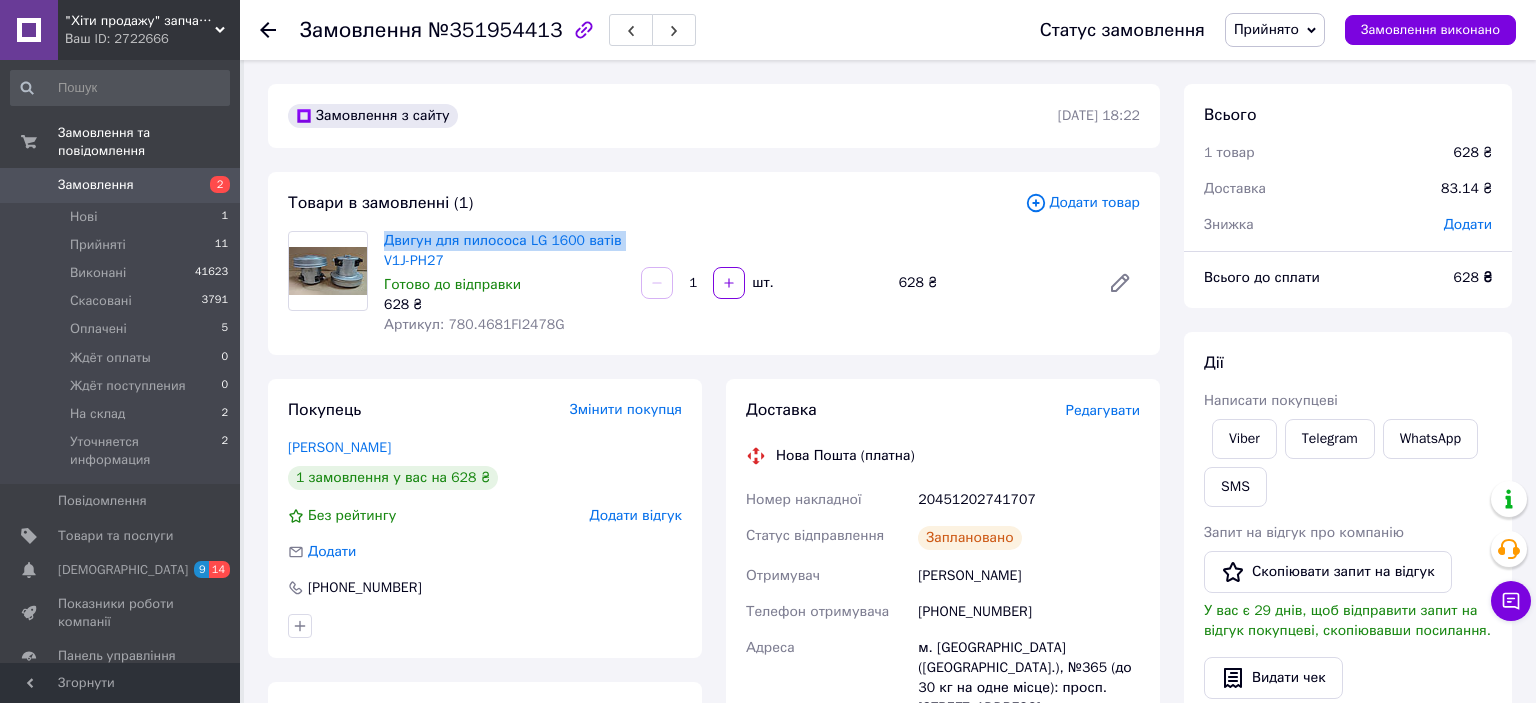 drag, startPoint x: 616, startPoint y: 243, endPoint x: 382, endPoint y: 245, distance: 234.00854 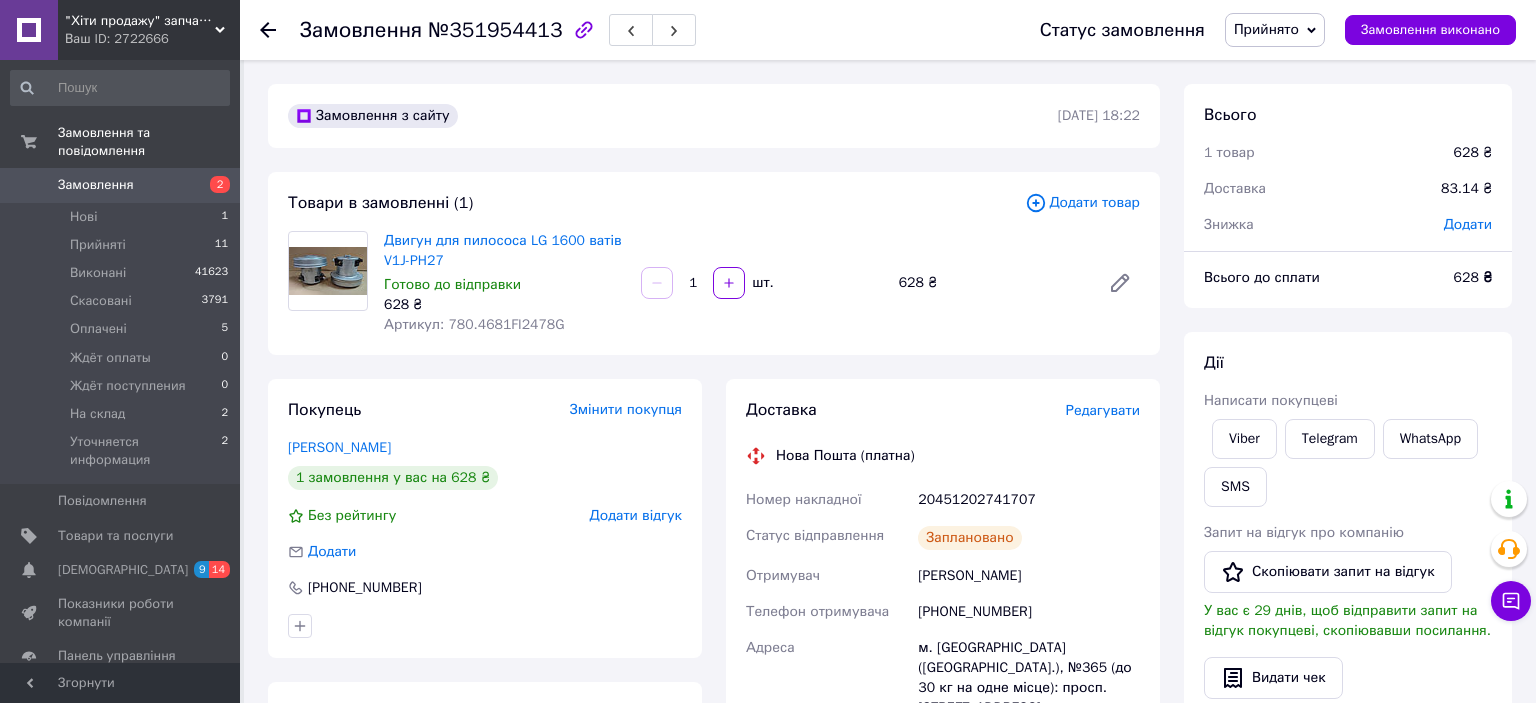 click on "Статус замовлення Прийнято Виконано Скасовано Оплачено Ждёт оплаты Ждёт поступления На склад Уточняется информация Замовлення виконано" at bounding box center (1258, 30) 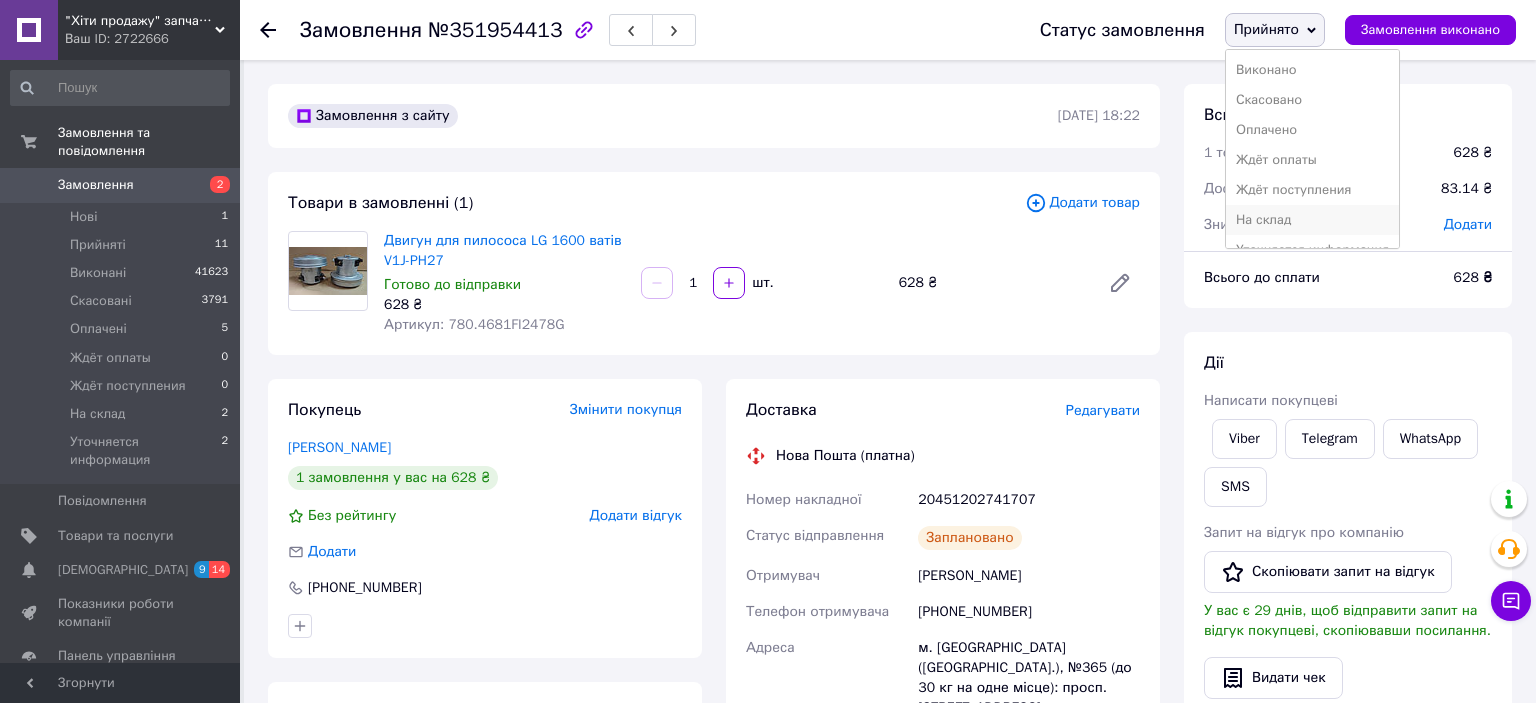 click on "На склад" at bounding box center (1312, 220) 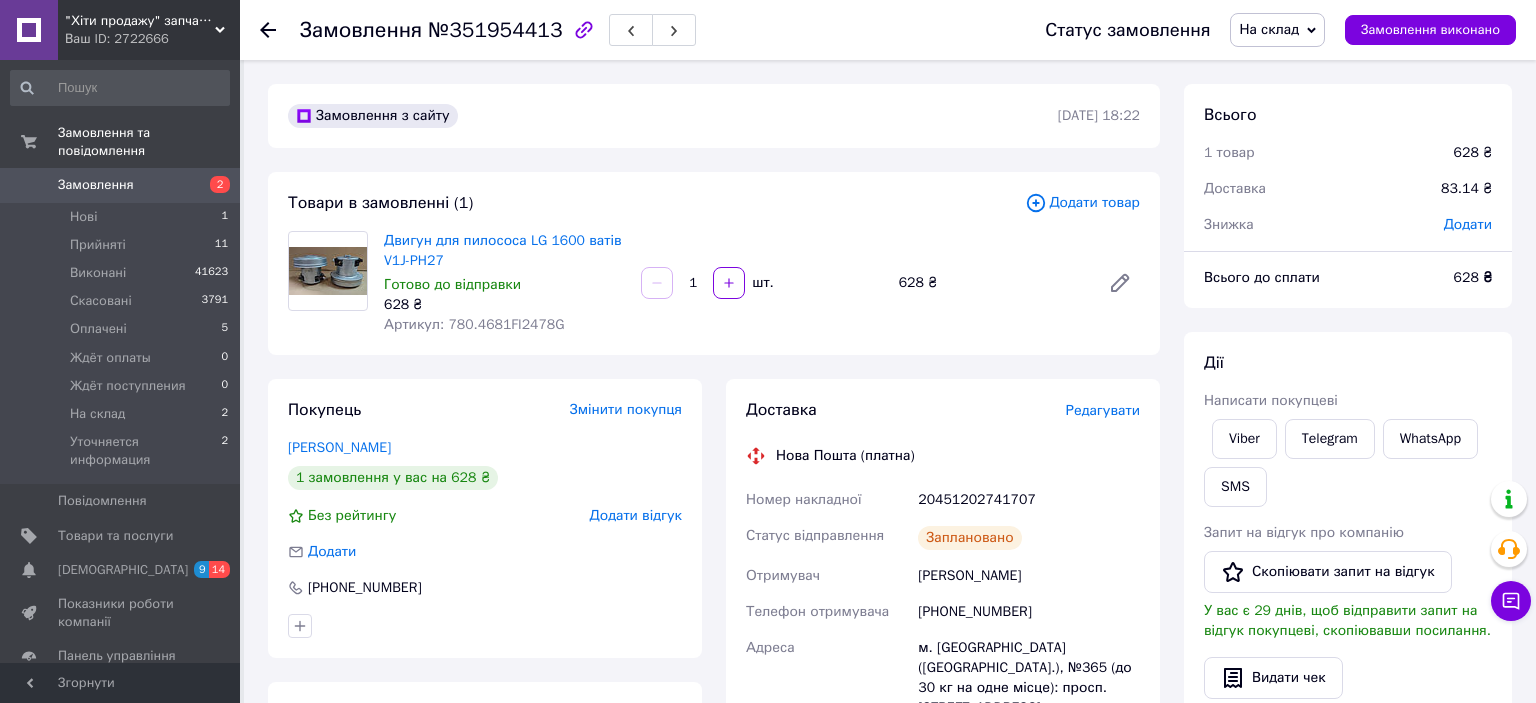 click 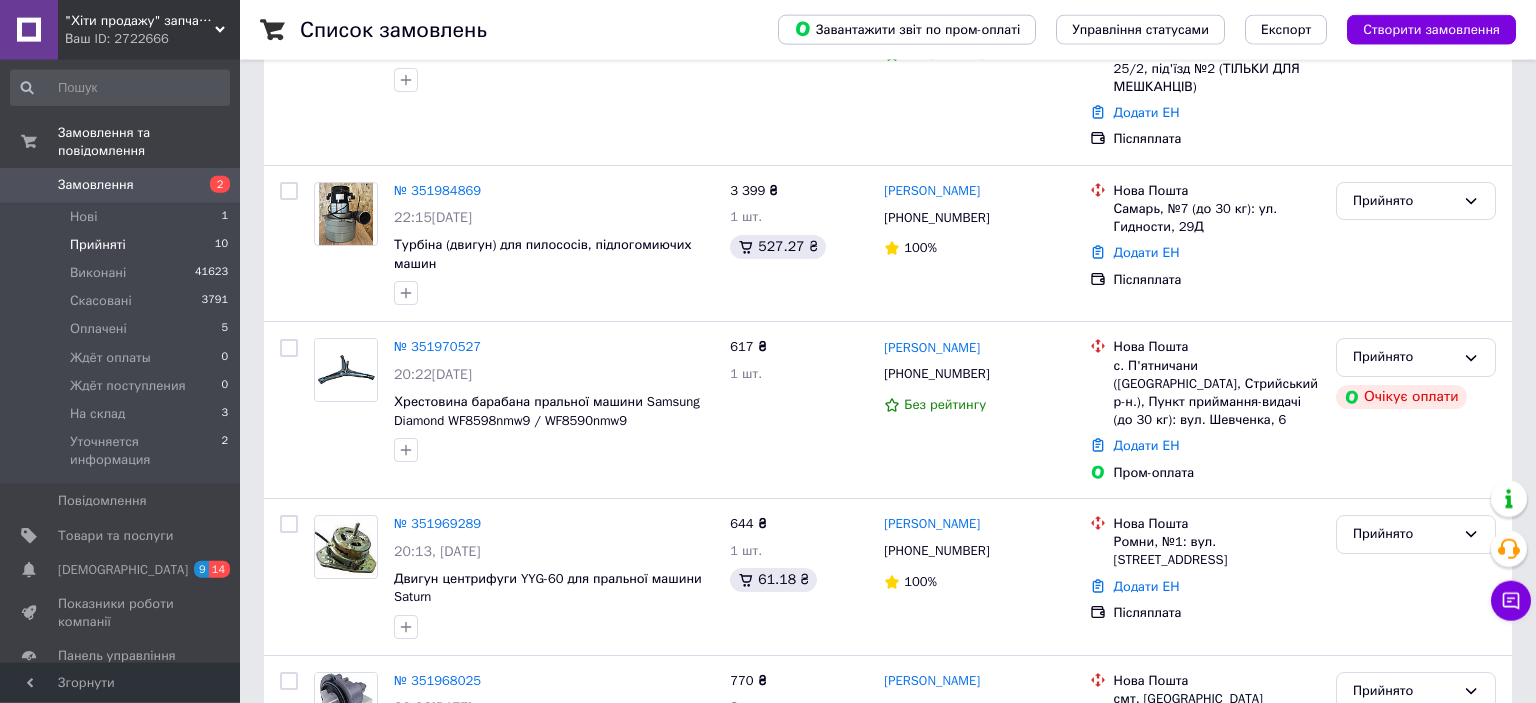 scroll, scrollTop: 1218, scrollLeft: 0, axis: vertical 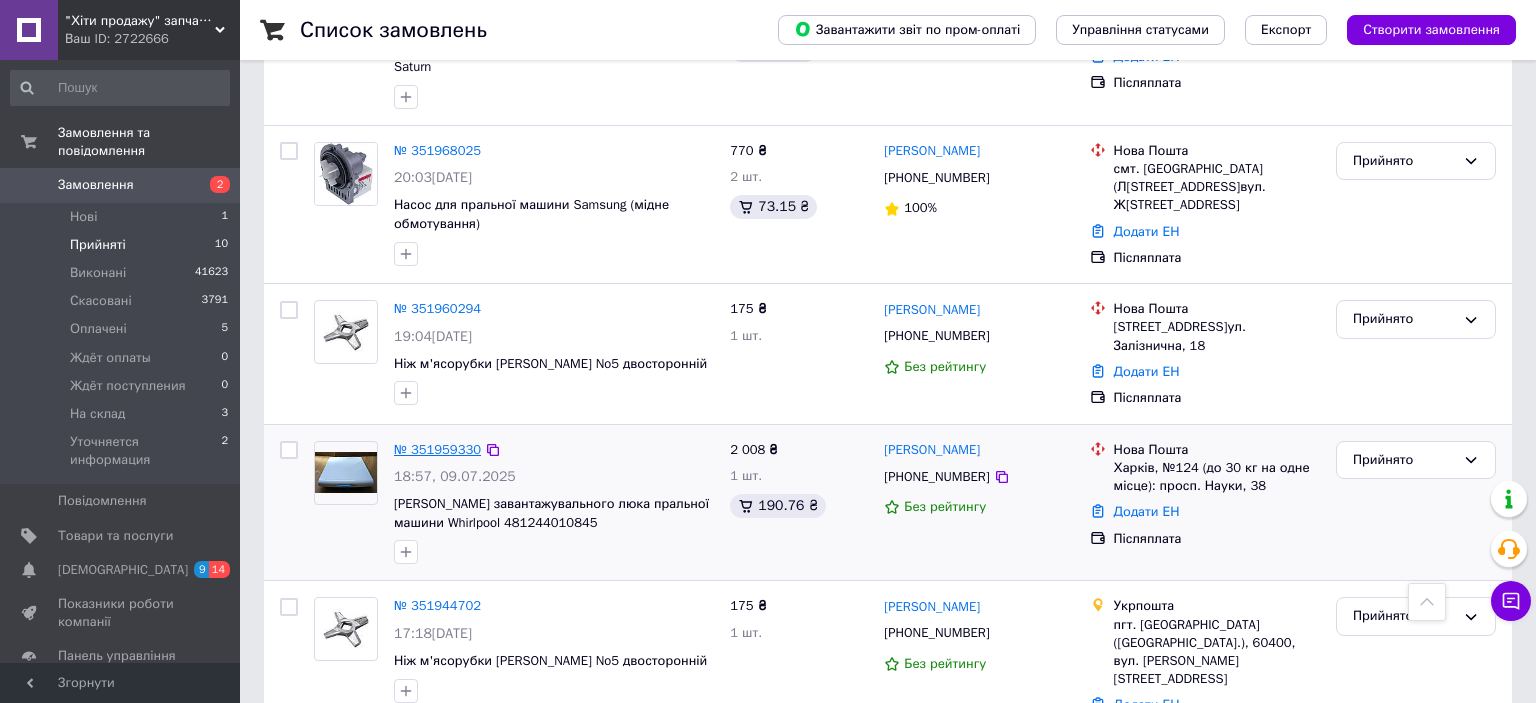 click on "№ 351959330" at bounding box center (437, 449) 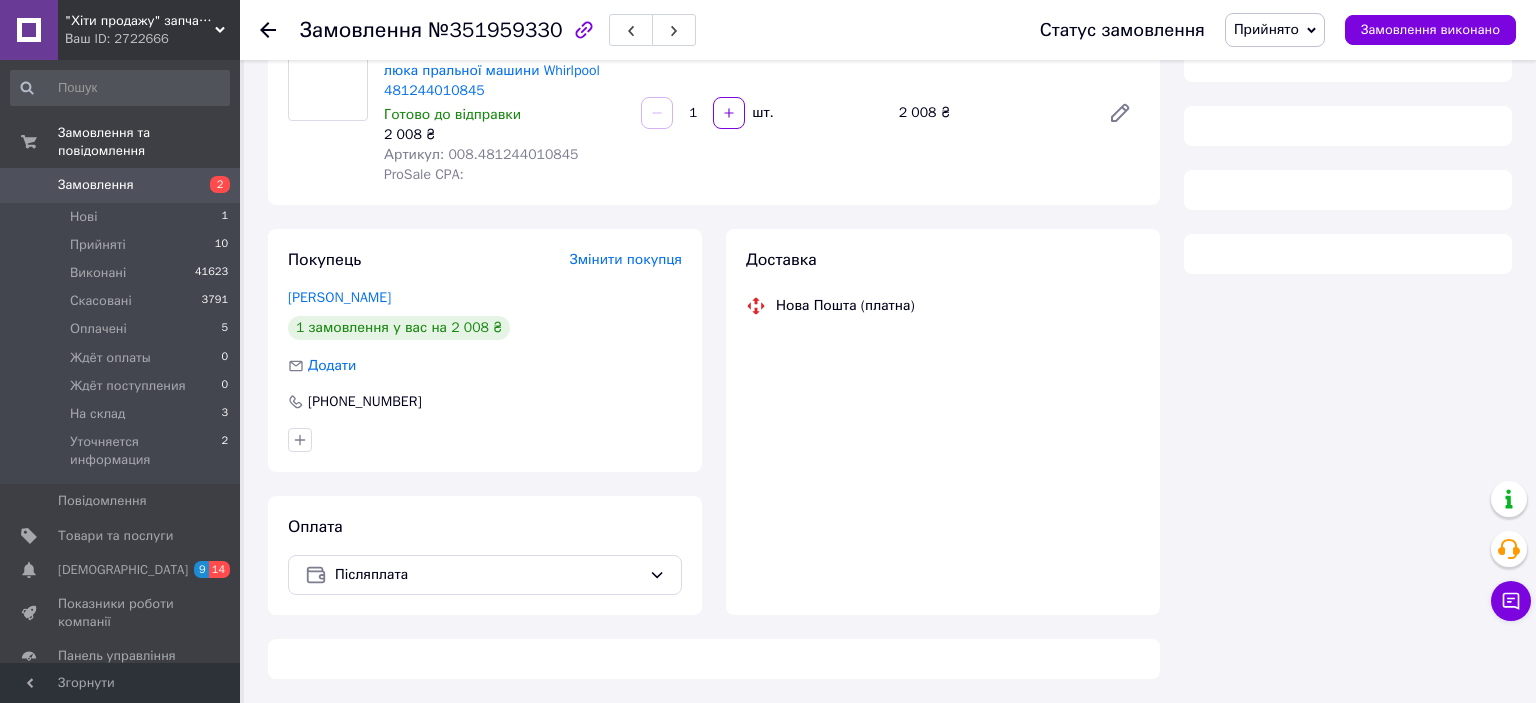 scroll, scrollTop: 190, scrollLeft: 0, axis: vertical 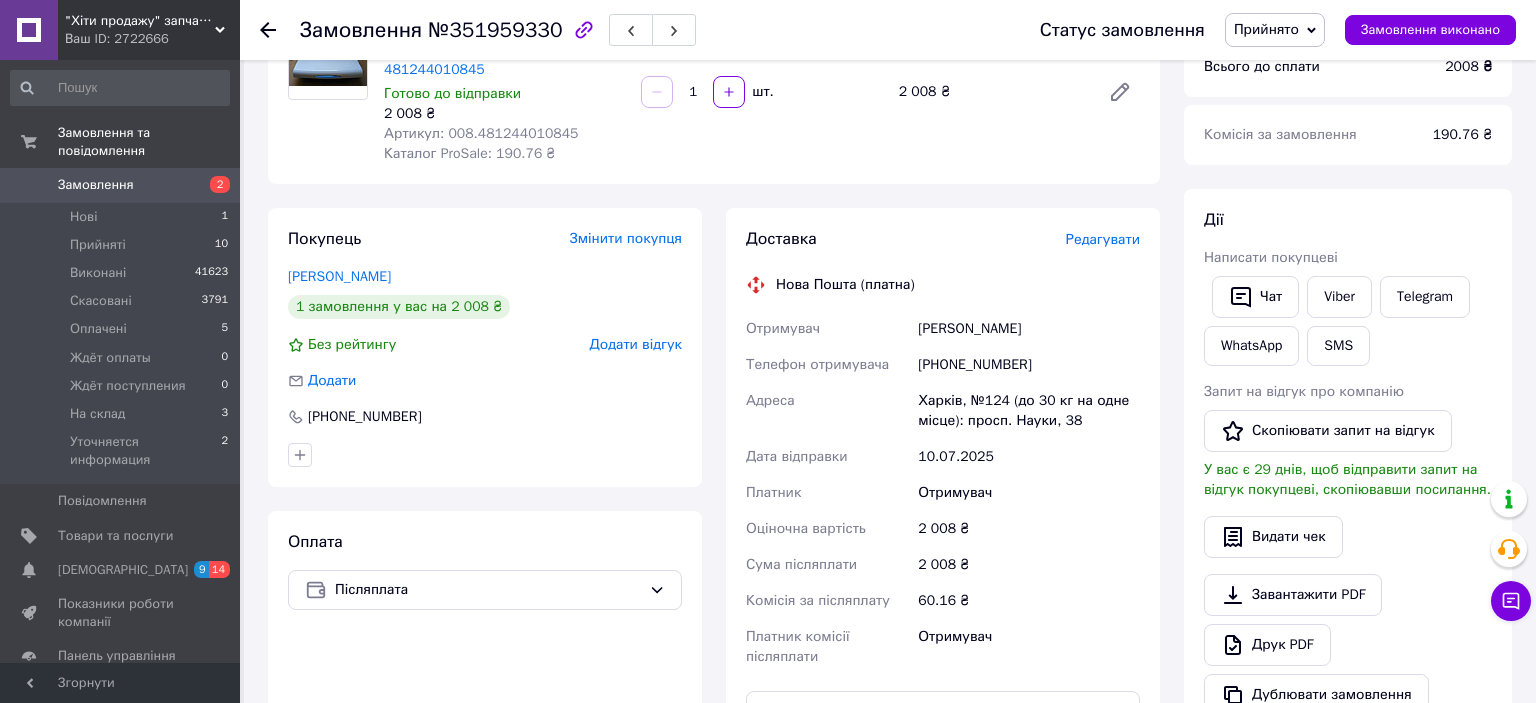 click on "Редагувати" at bounding box center [1103, 239] 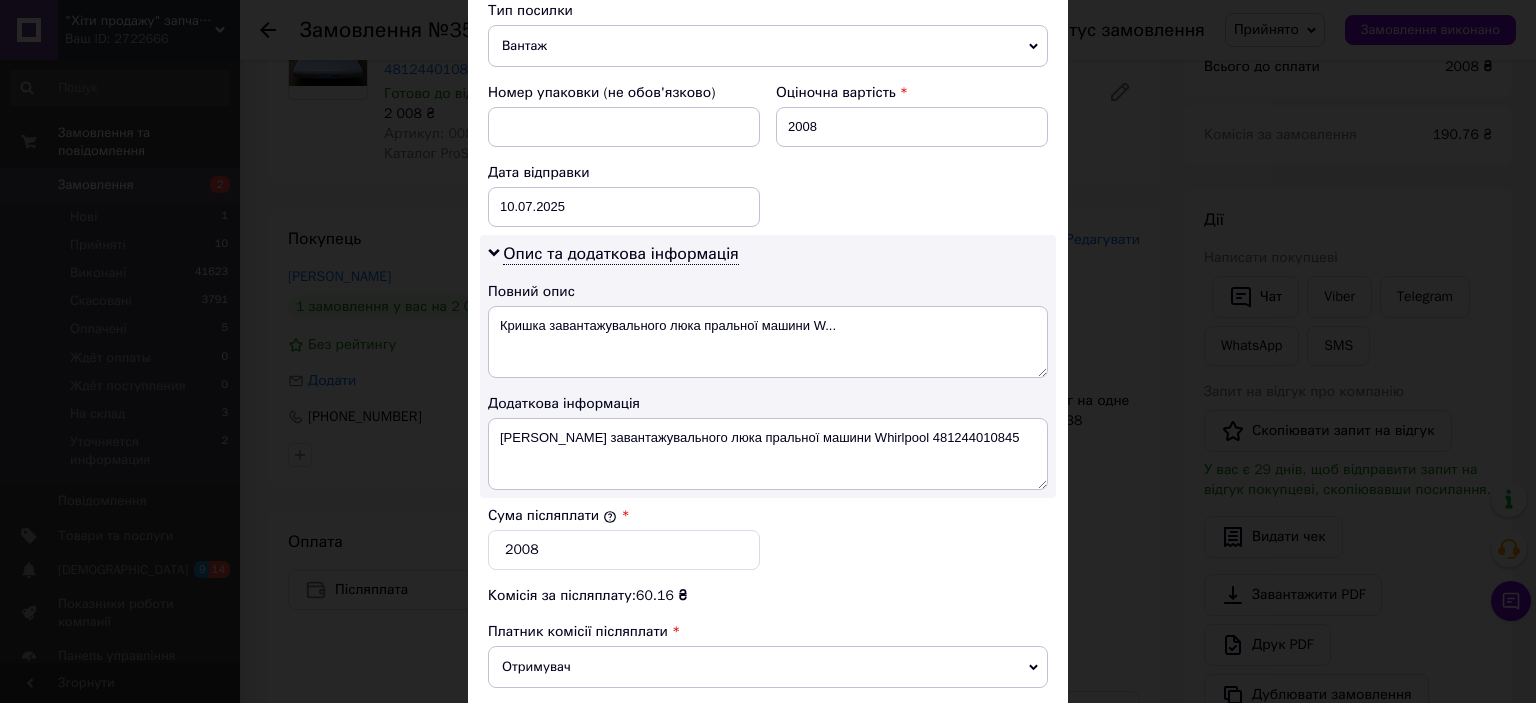scroll, scrollTop: 994, scrollLeft: 0, axis: vertical 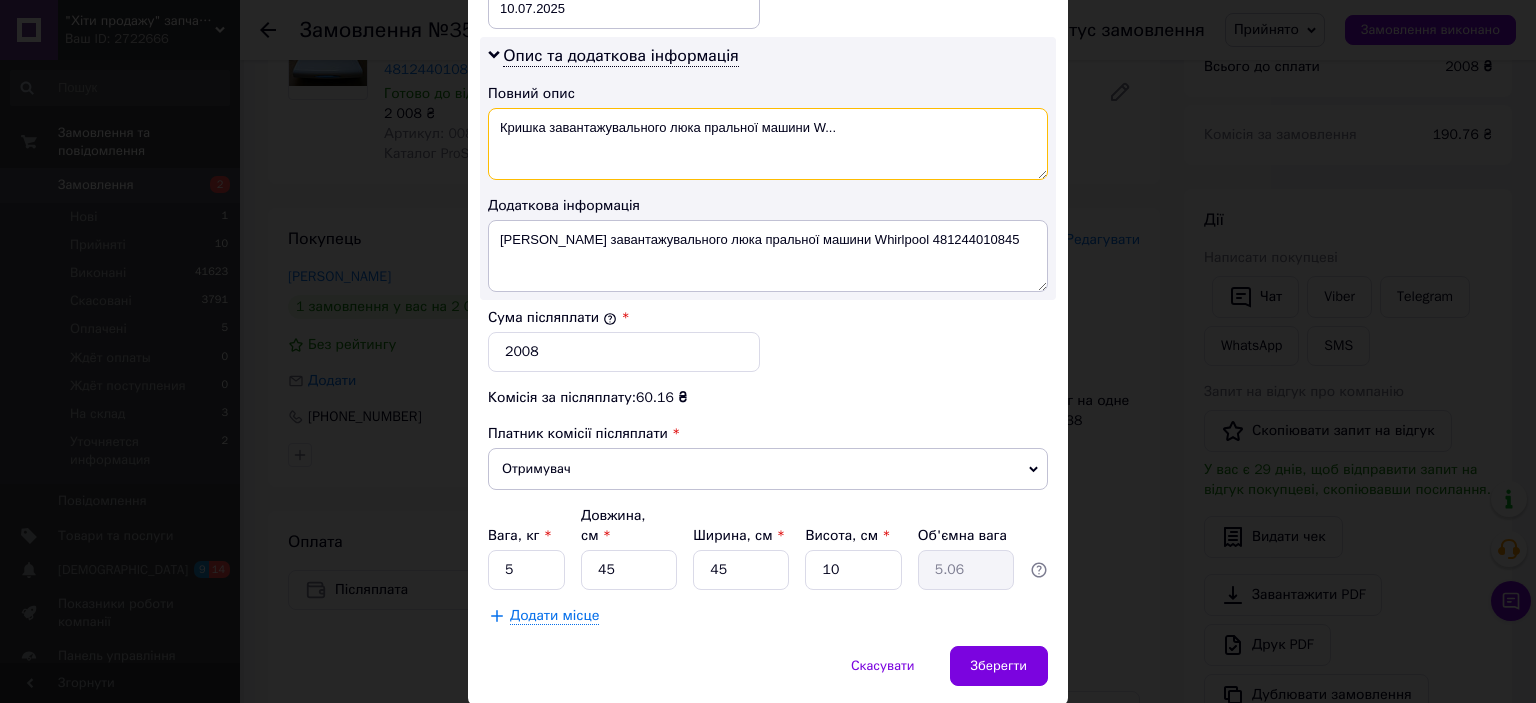 click on "Кришка завантажувального люка пральної машини W..." at bounding box center [768, 144] 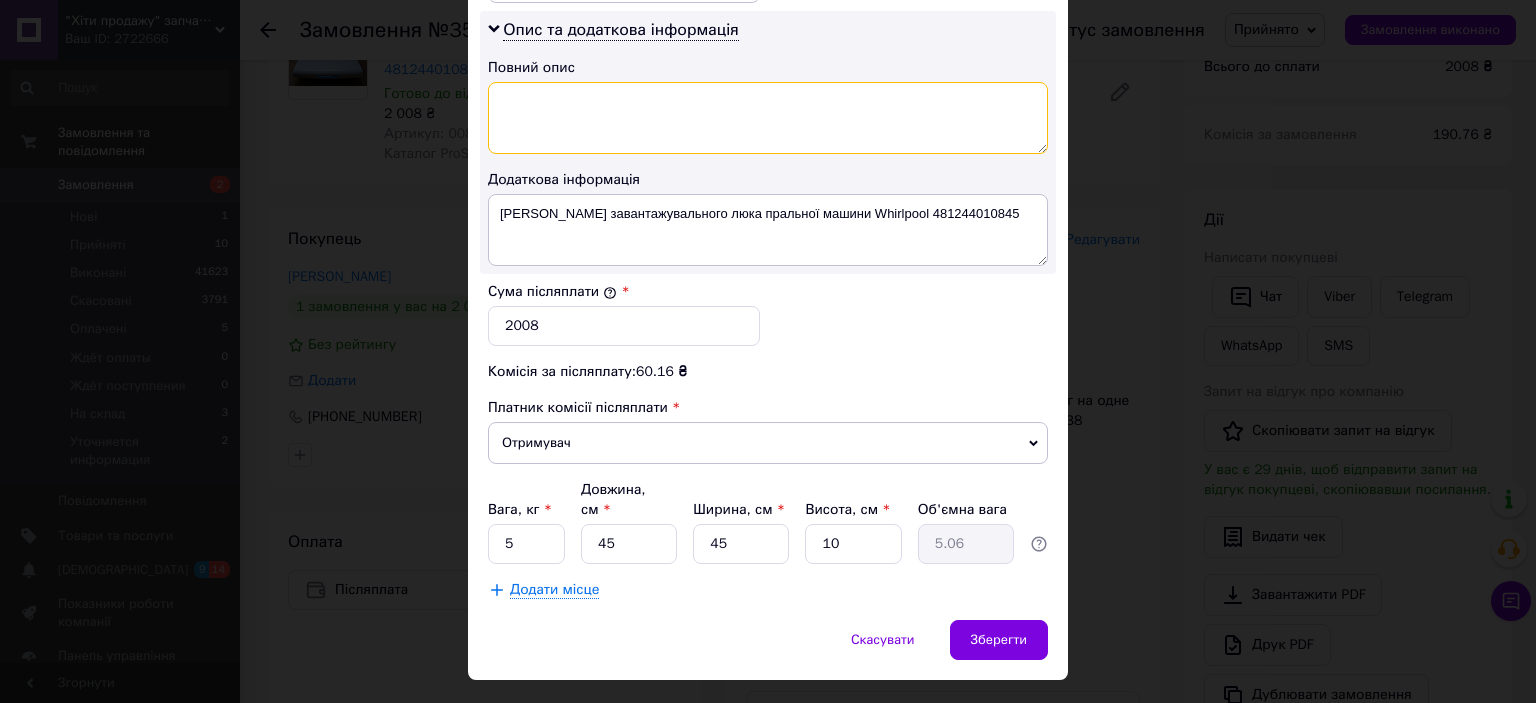 scroll, scrollTop: 1040, scrollLeft: 0, axis: vertical 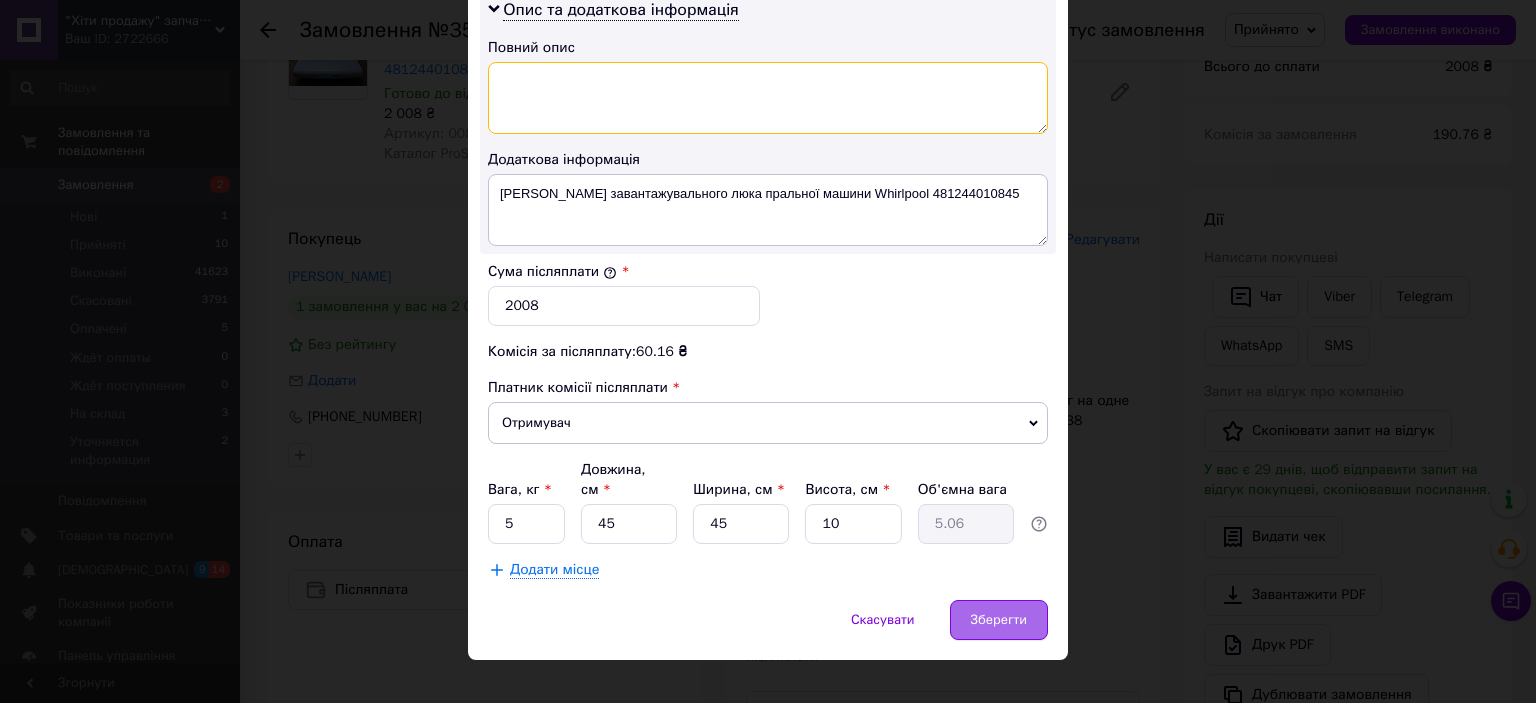 type 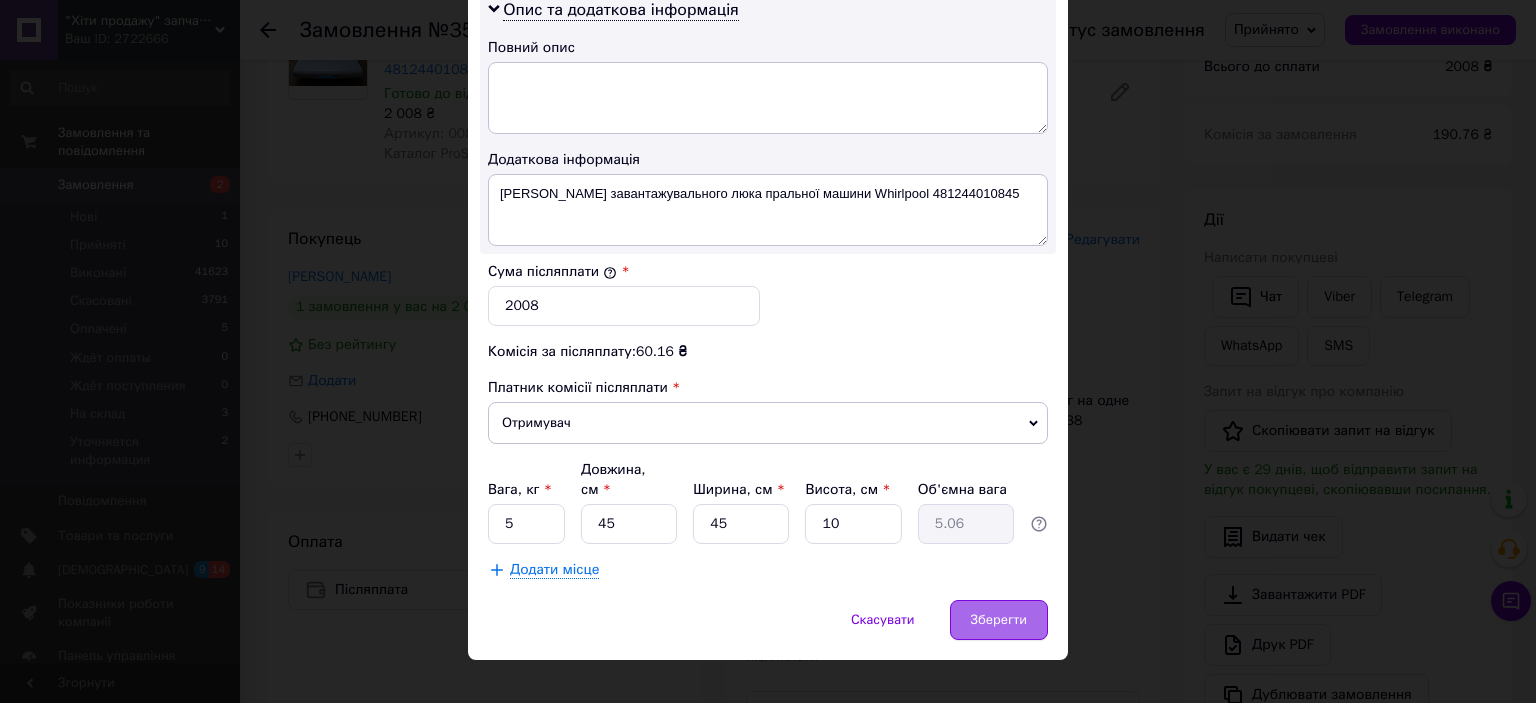 click on "Зберегти" at bounding box center (999, 620) 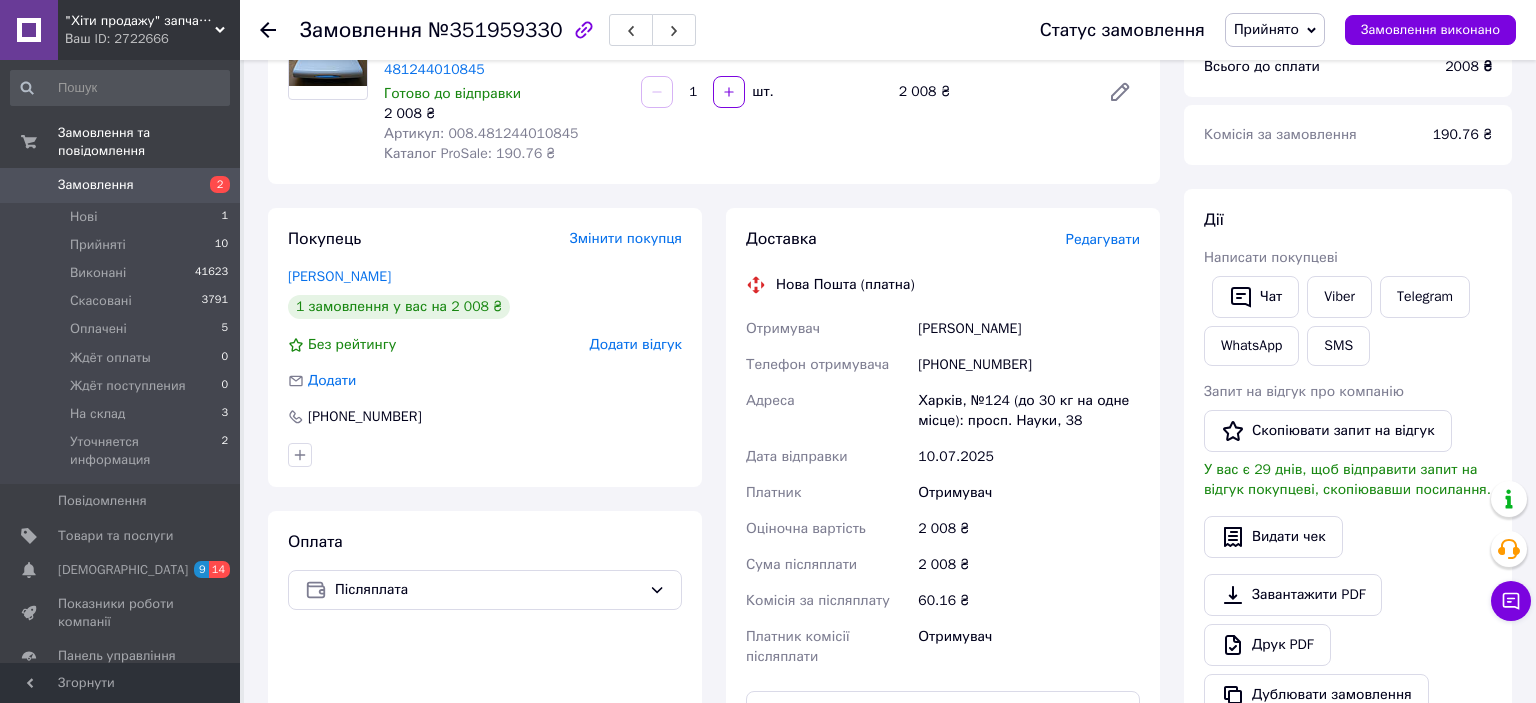 click on "Редагувати" at bounding box center (1103, 239) 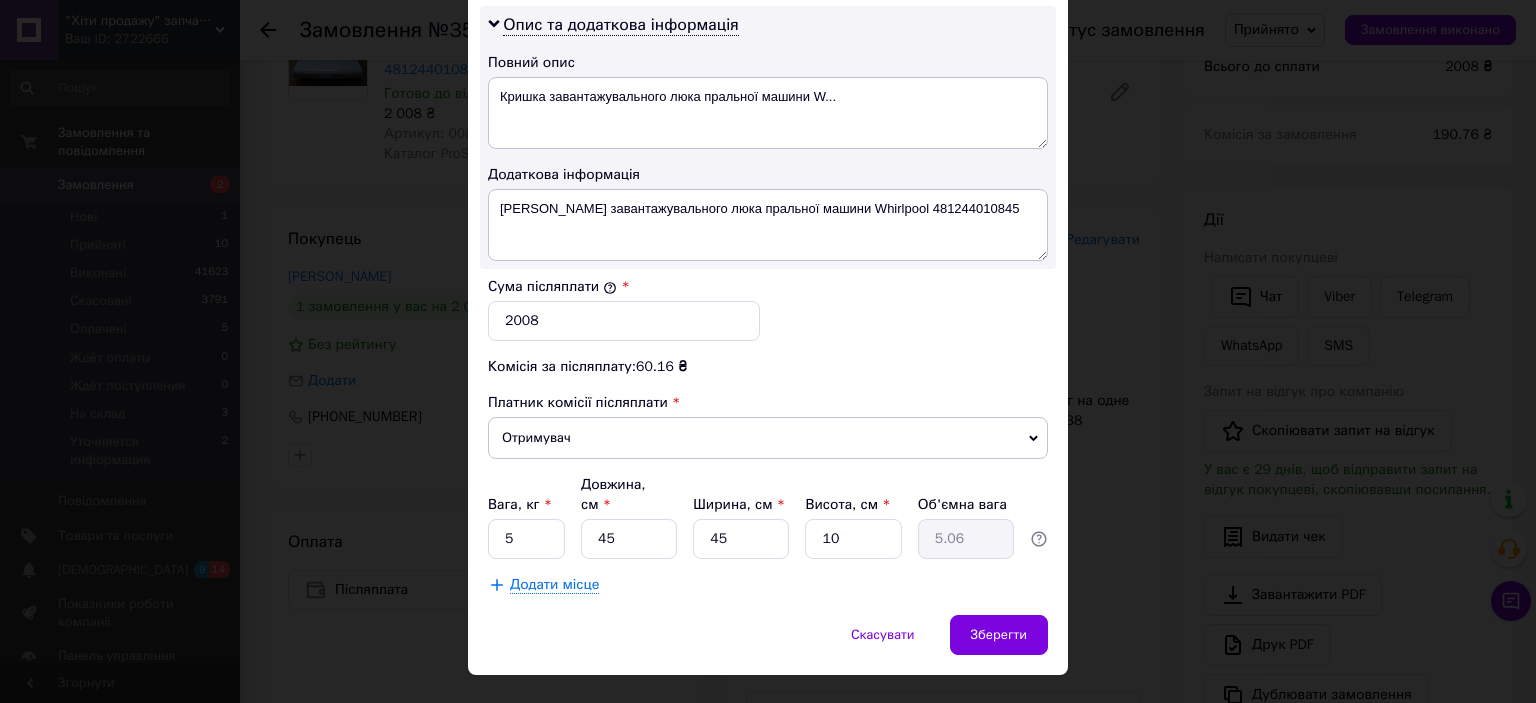 scroll, scrollTop: 1040, scrollLeft: 0, axis: vertical 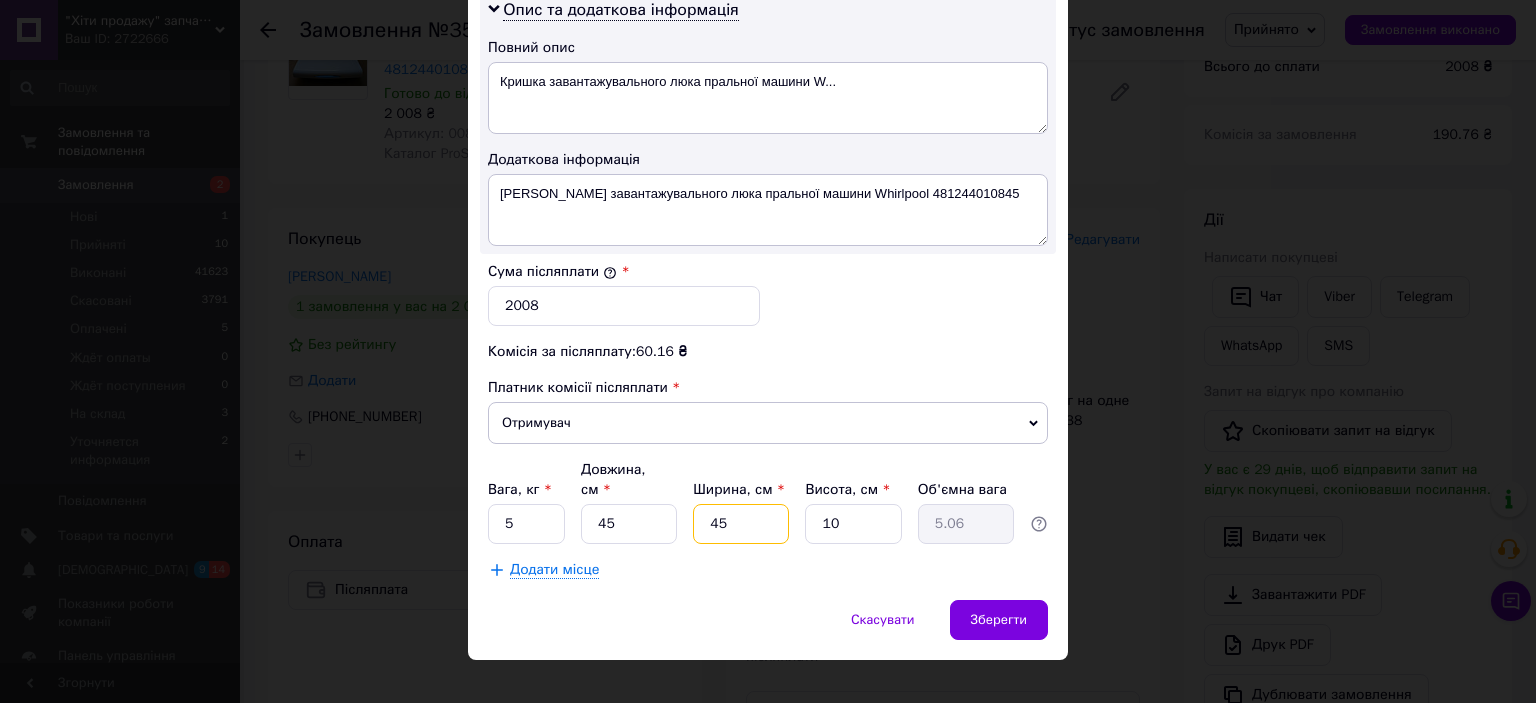 click on "45" at bounding box center [741, 524] 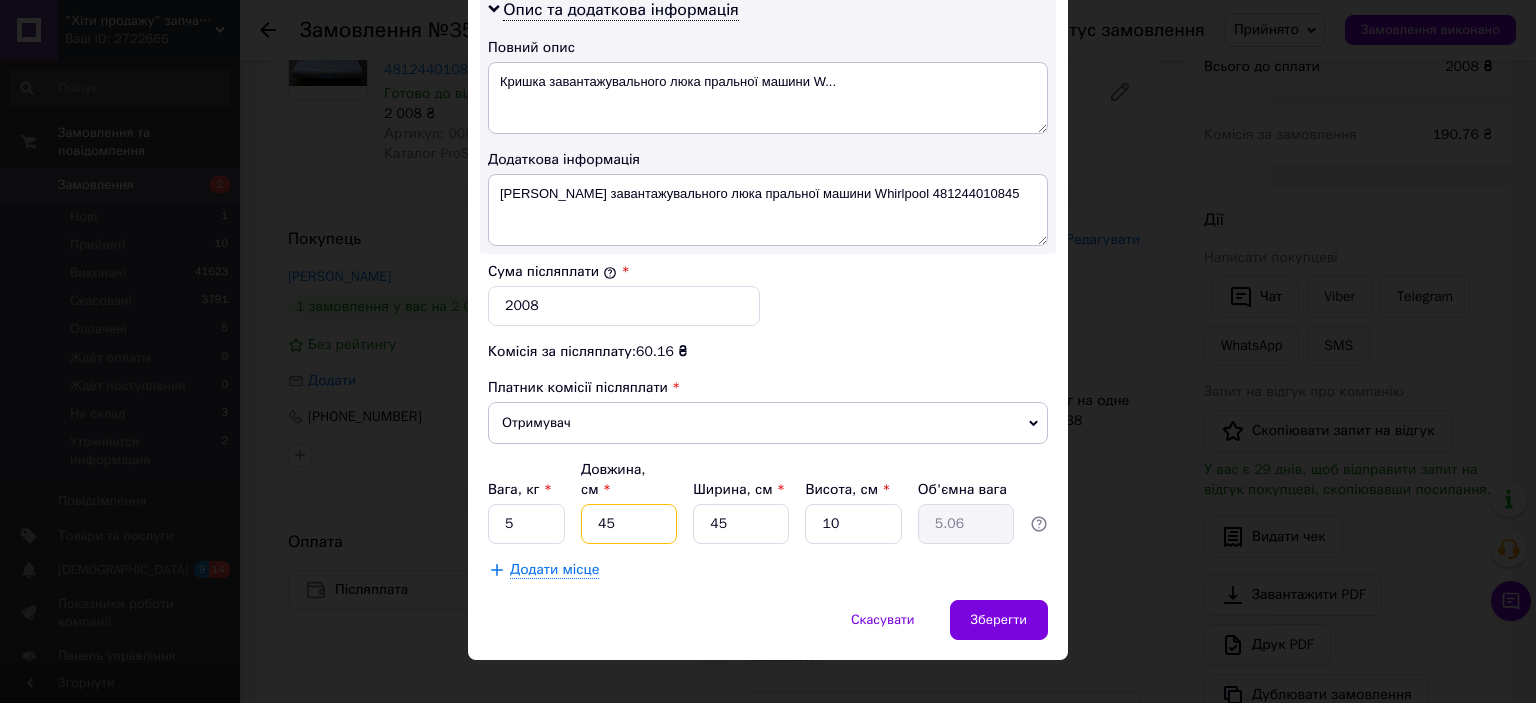 click on "45" at bounding box center [629, 524] 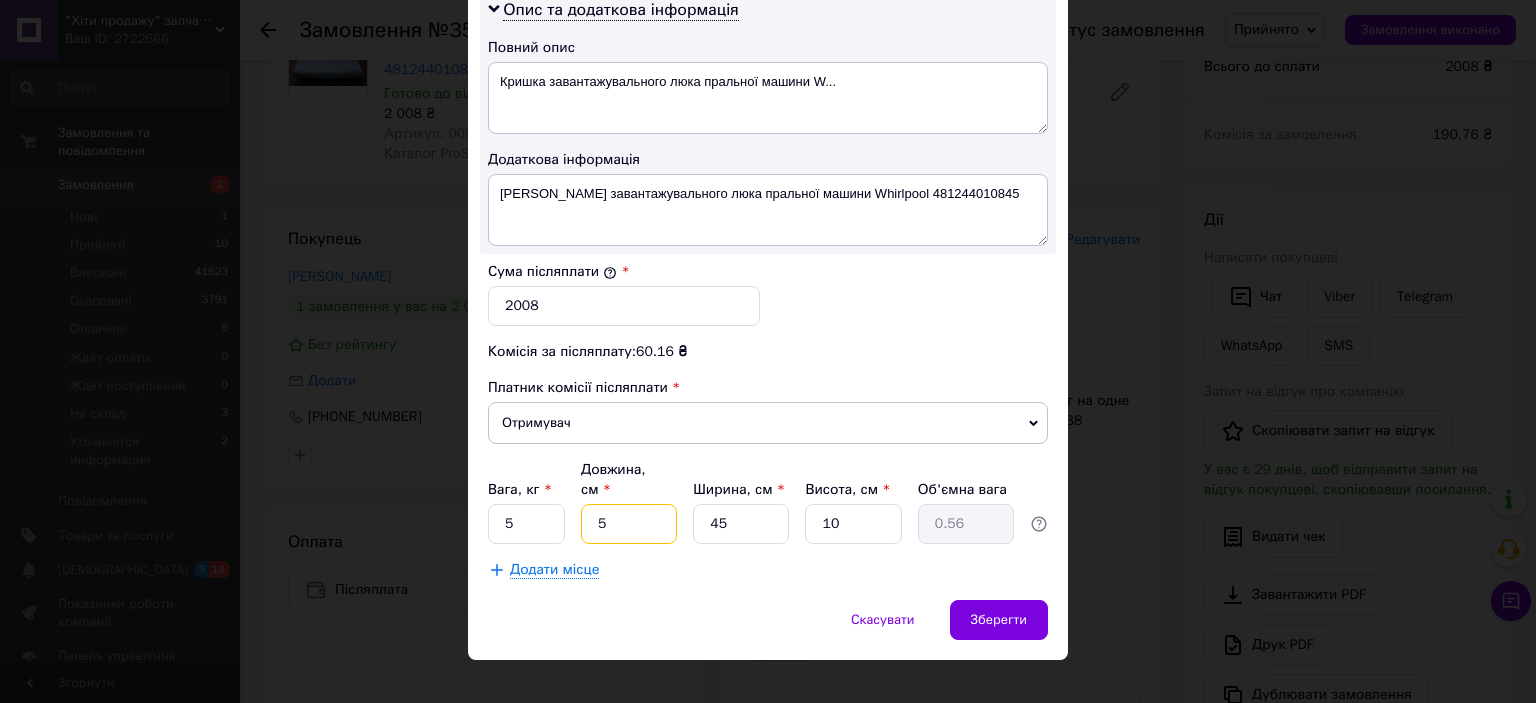 type on "50" 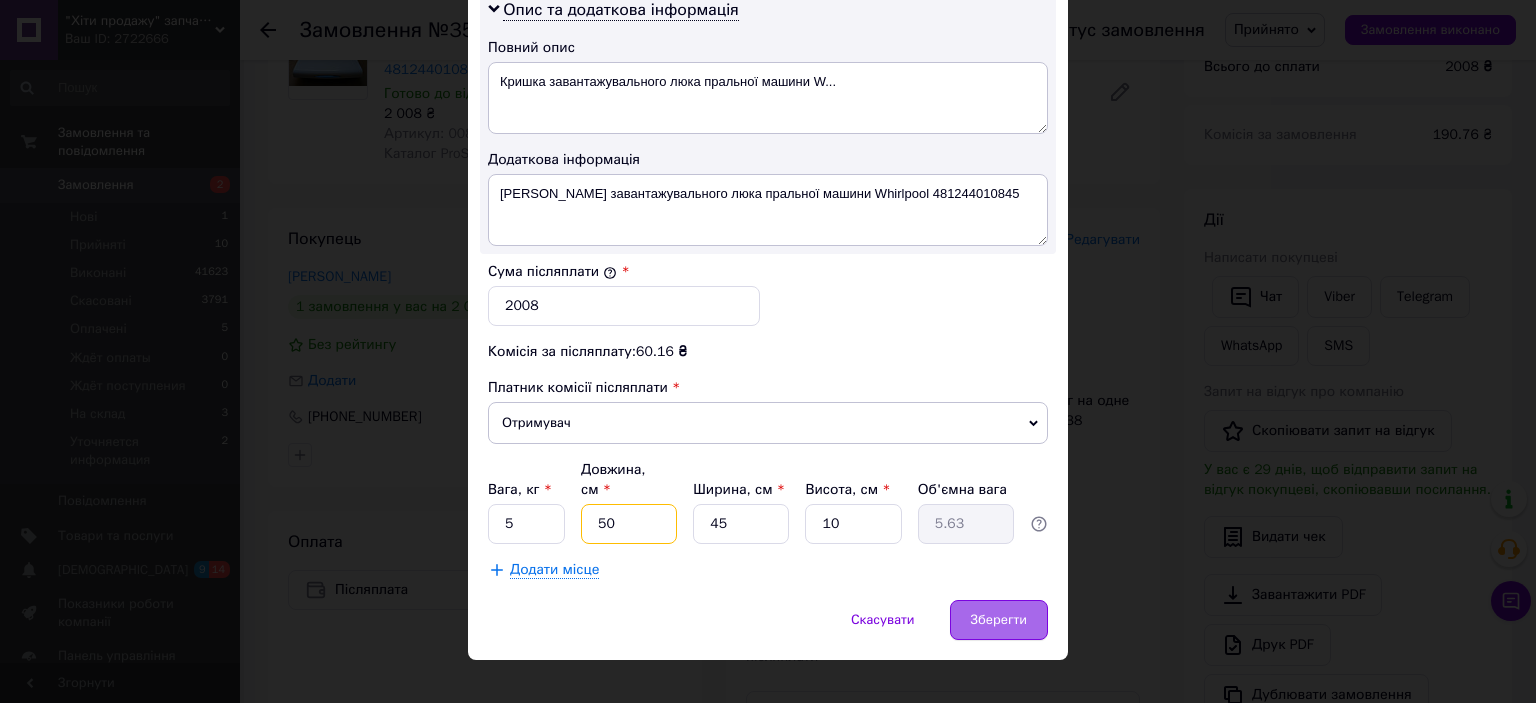 type on "50" 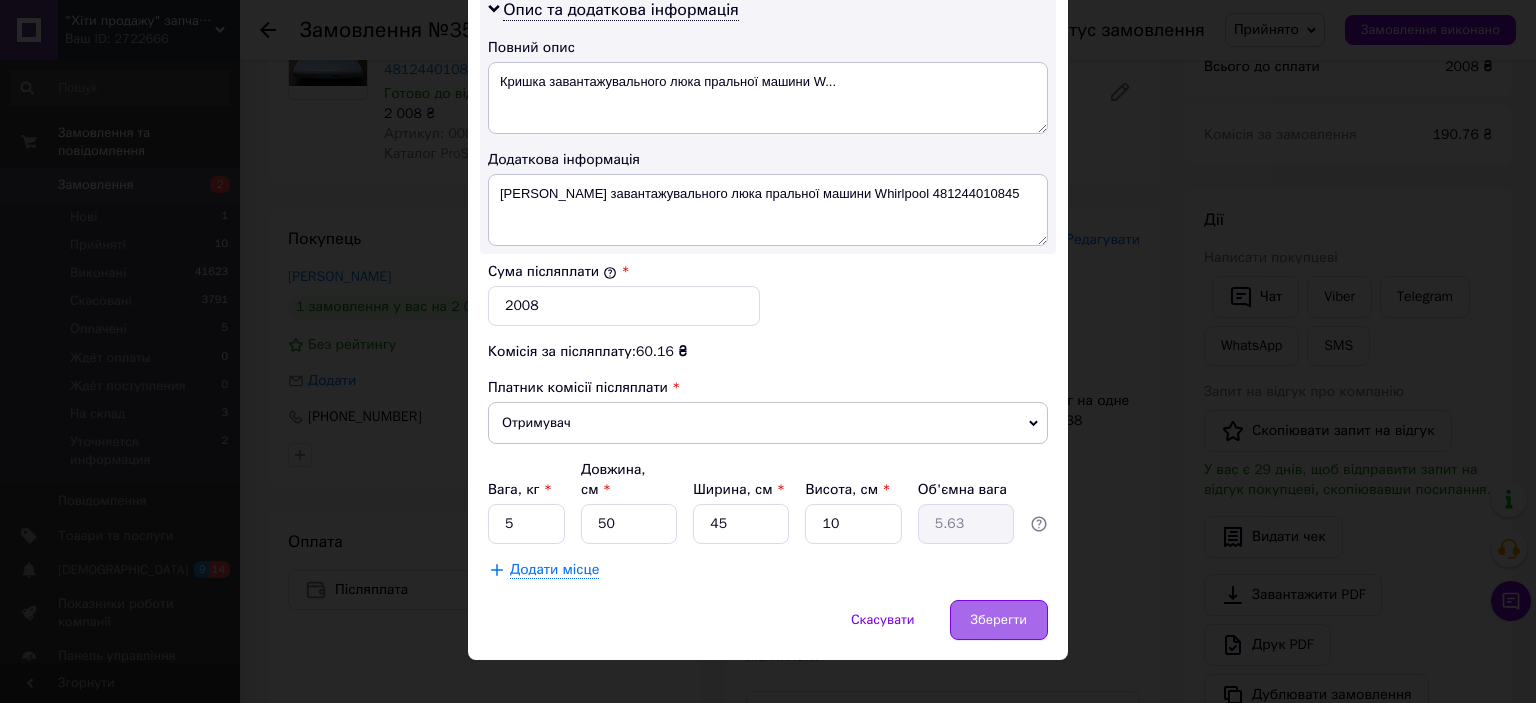 click on "Зберегти" at bounding box center (999, 620) 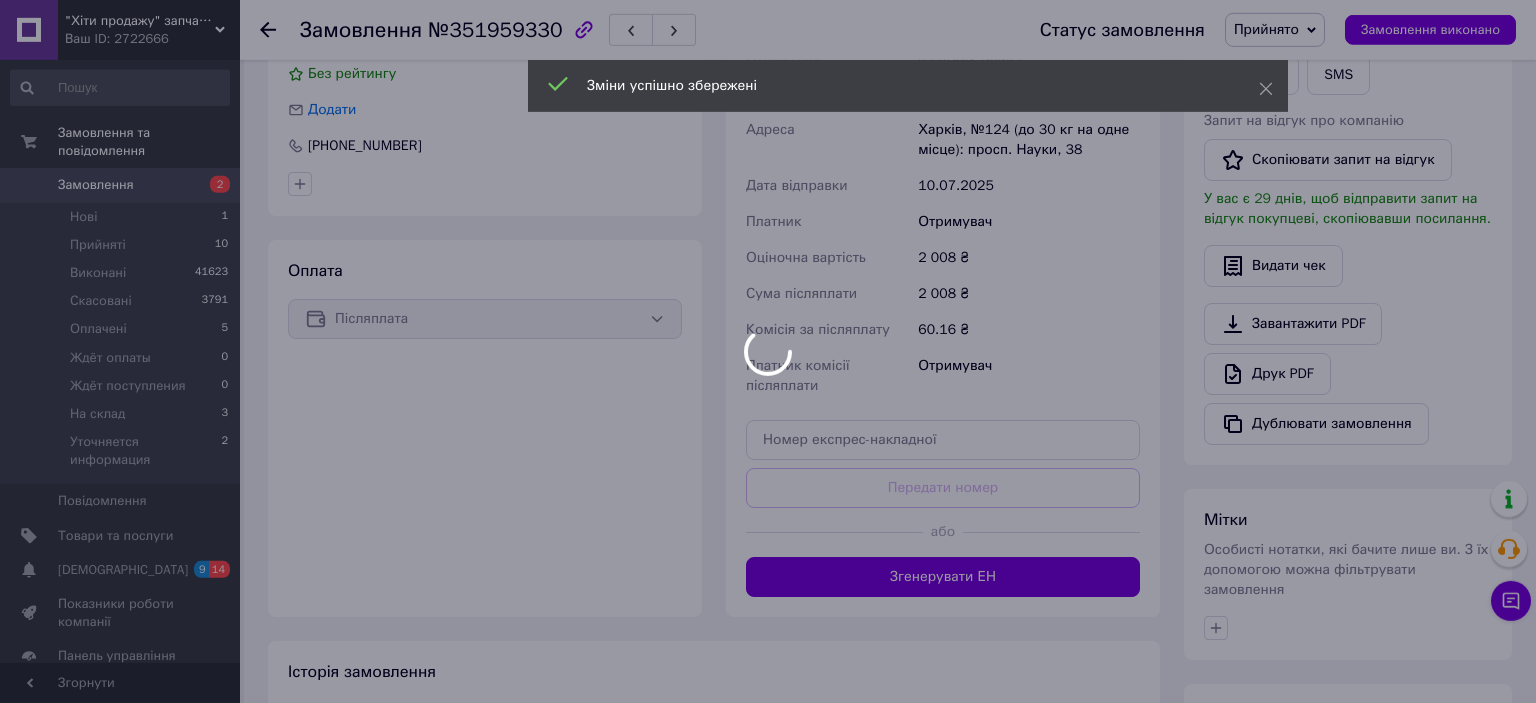 scroll, scrollTop: 528, scrollLeft: 0, axis: vertical 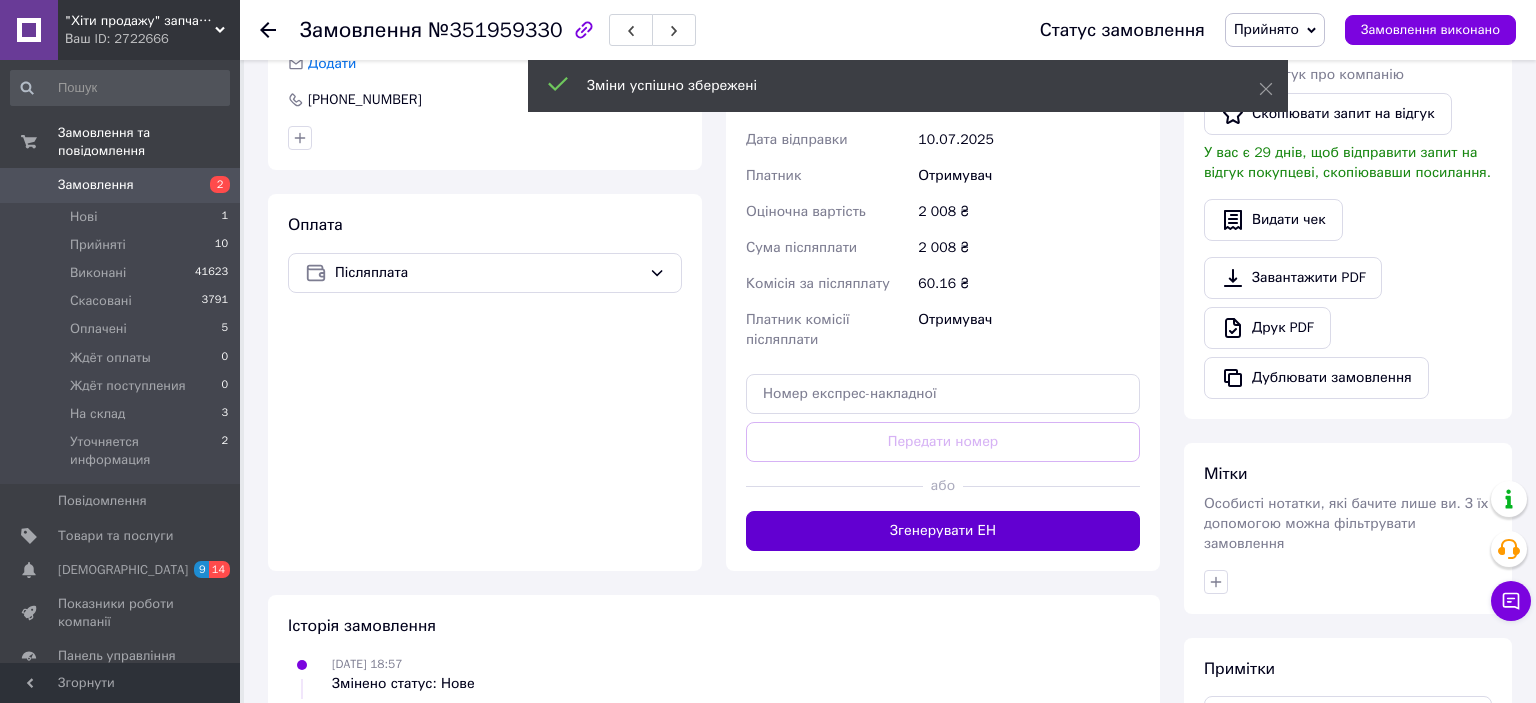 click on "Згенерувати ЕН" at bounding box center [943, 531] 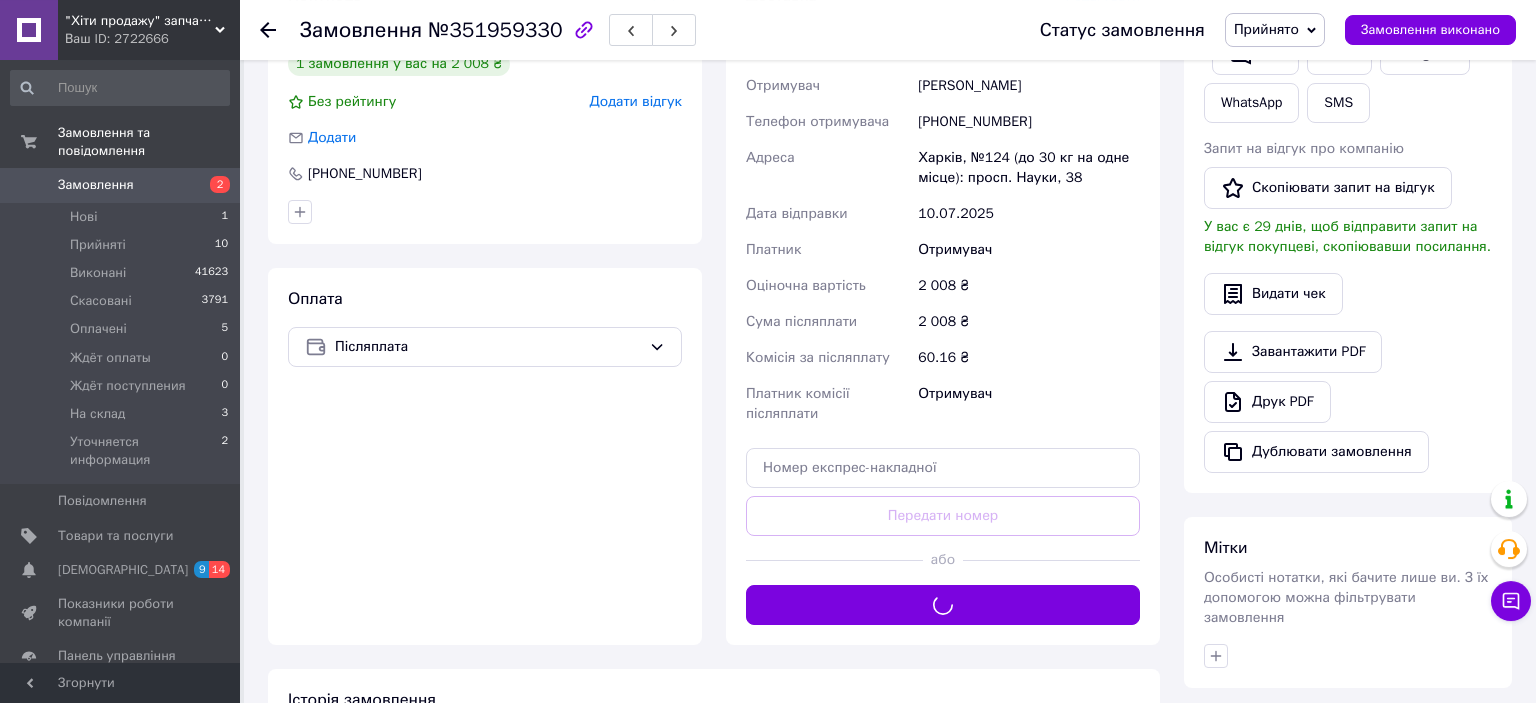 scroll, scrollTop: 422, scrollLeft: 0, axis: vertical 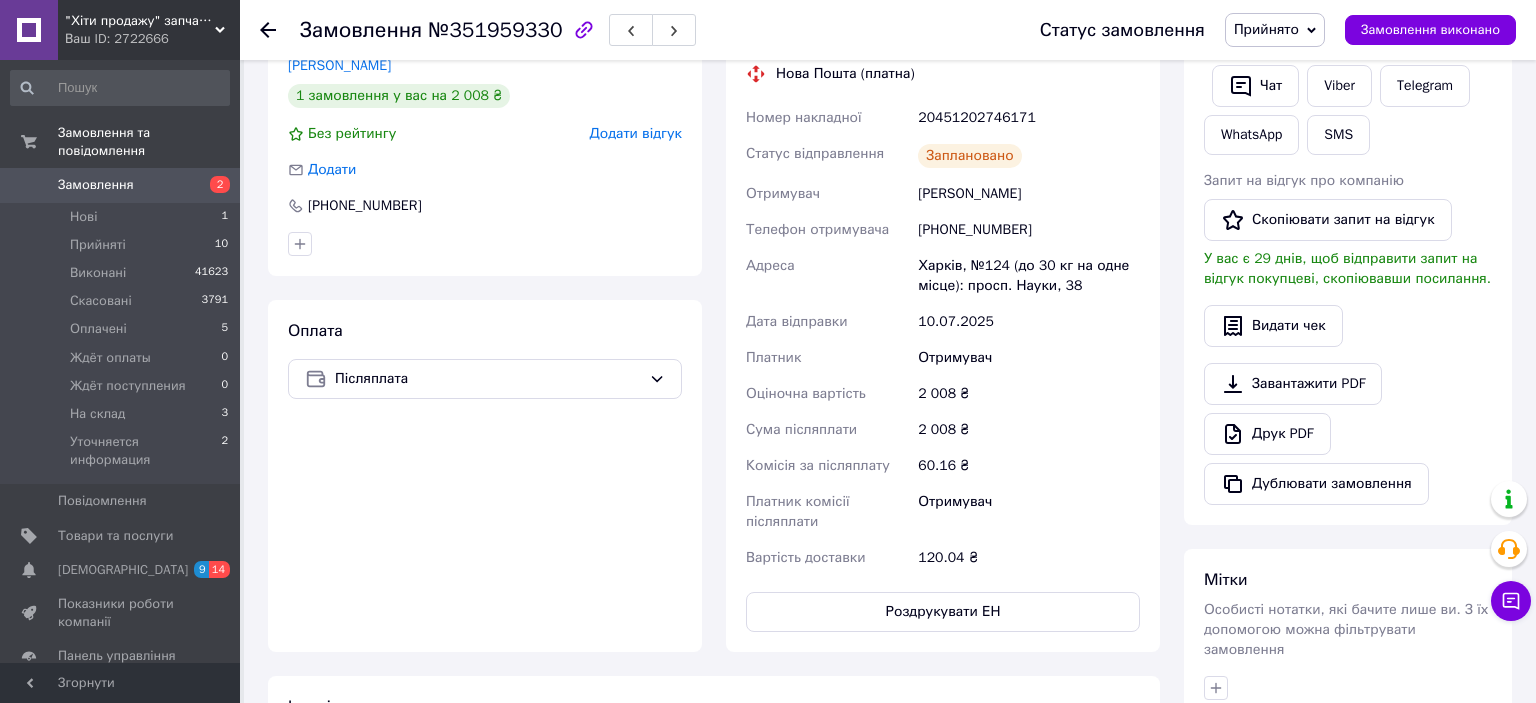 click on "[PHONE_NUMBER]" at bounding box center (1029, 230) 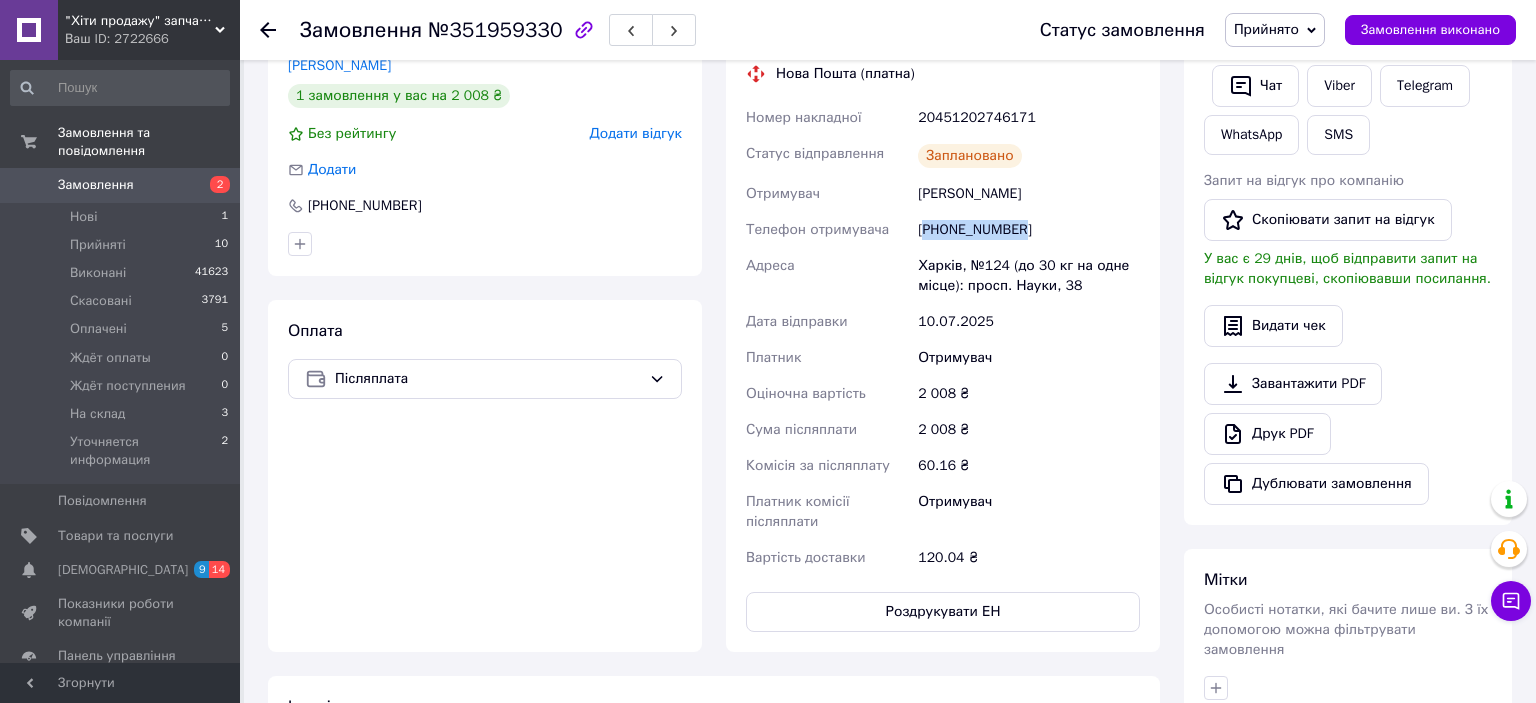 click on "[PHONE_NUMBER]" at bounding box center (1029, 230) 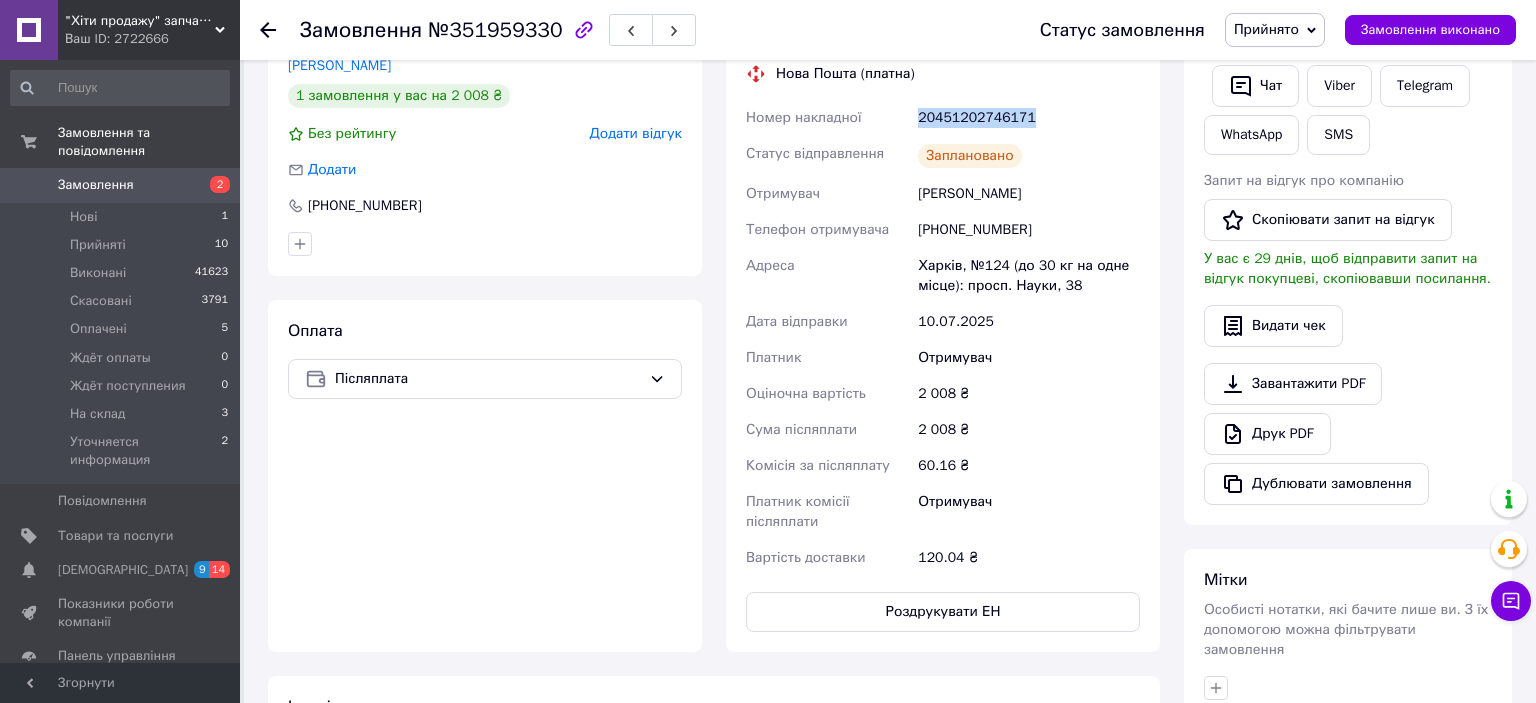 drag, startPoint x: 1034, startPoint y: 125, endPoint x: 922, endPoint y: 119, distance: 112.1606 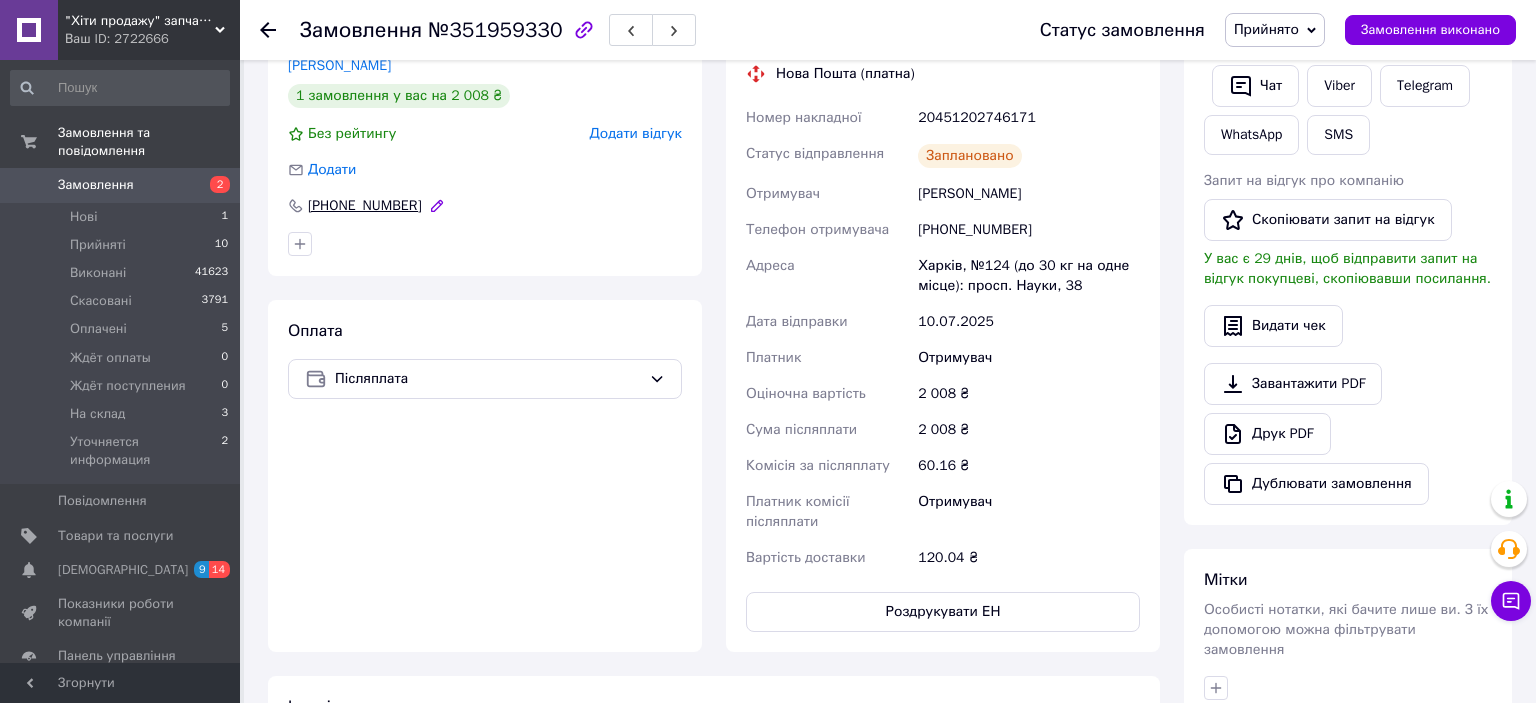click on "[PHONE_NUMBER]" at bounding box center (365, 206) 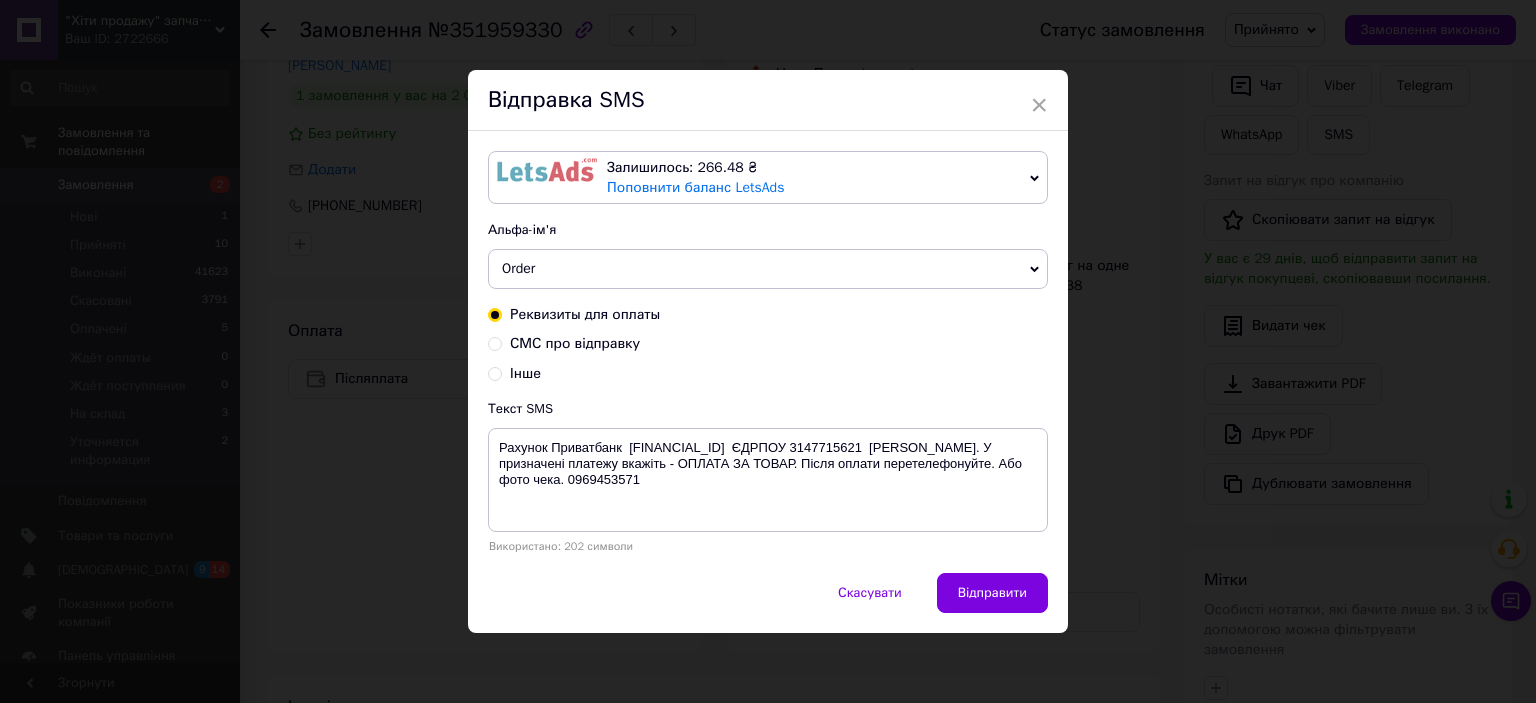 click on "СМС про відправку" at bounding box center (575, 343) 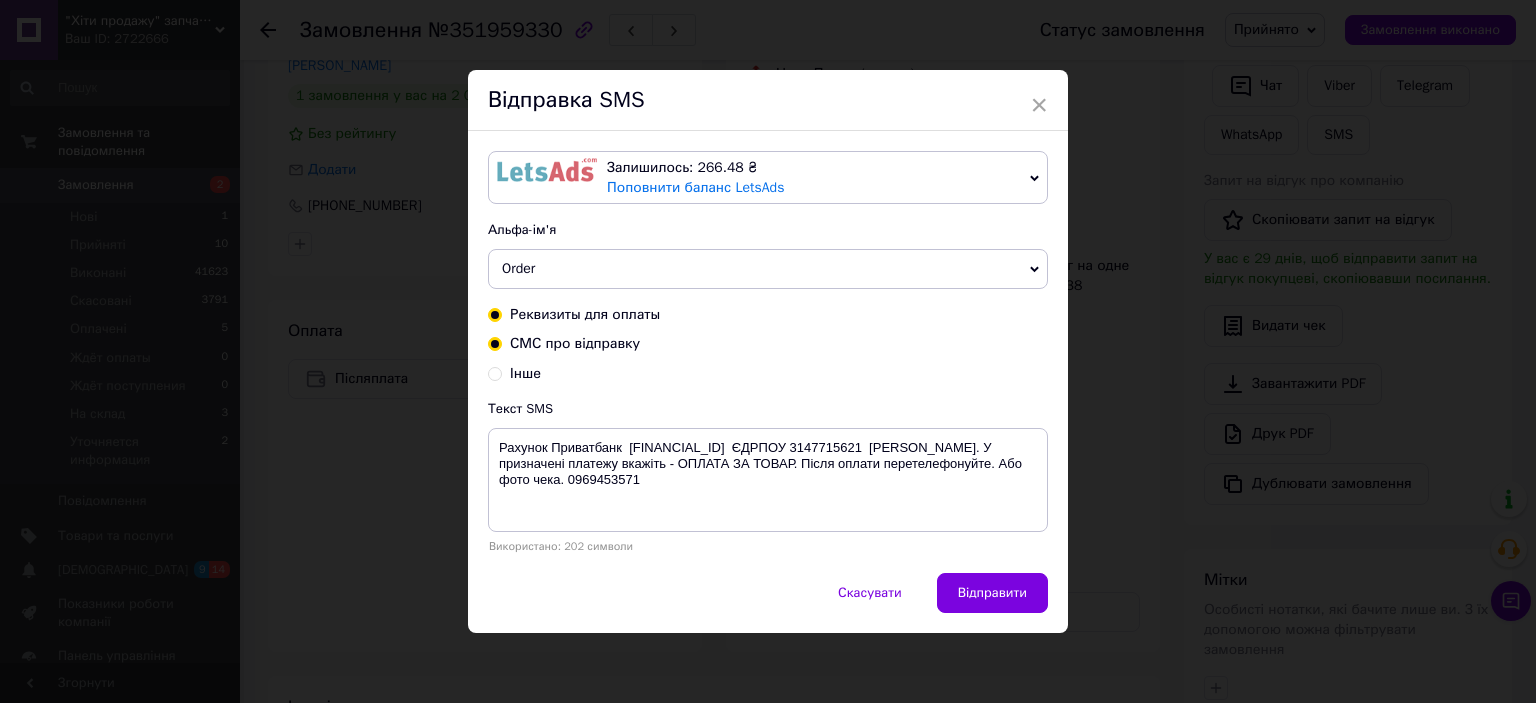 radio on "true" 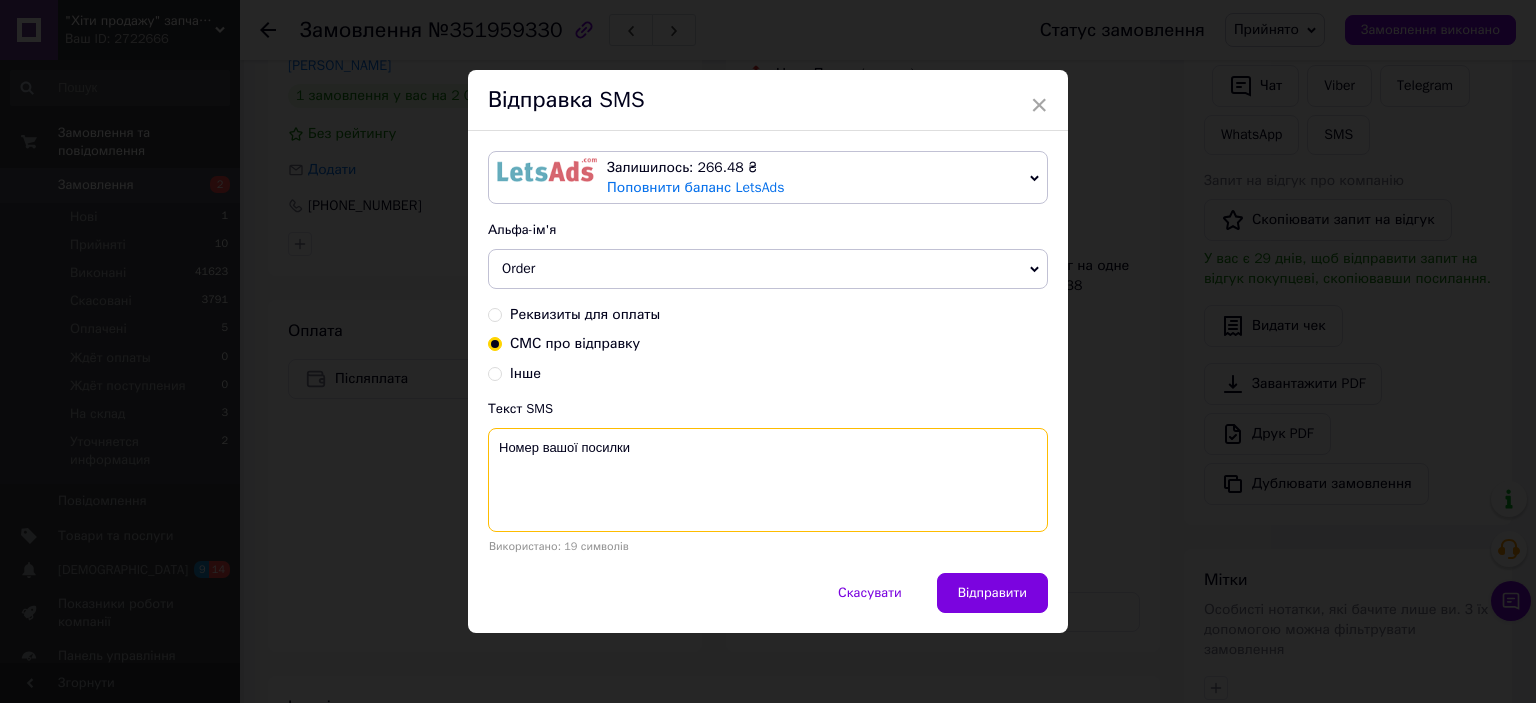 click on "Номер вашої посилки" at bounding box center (768, 480) 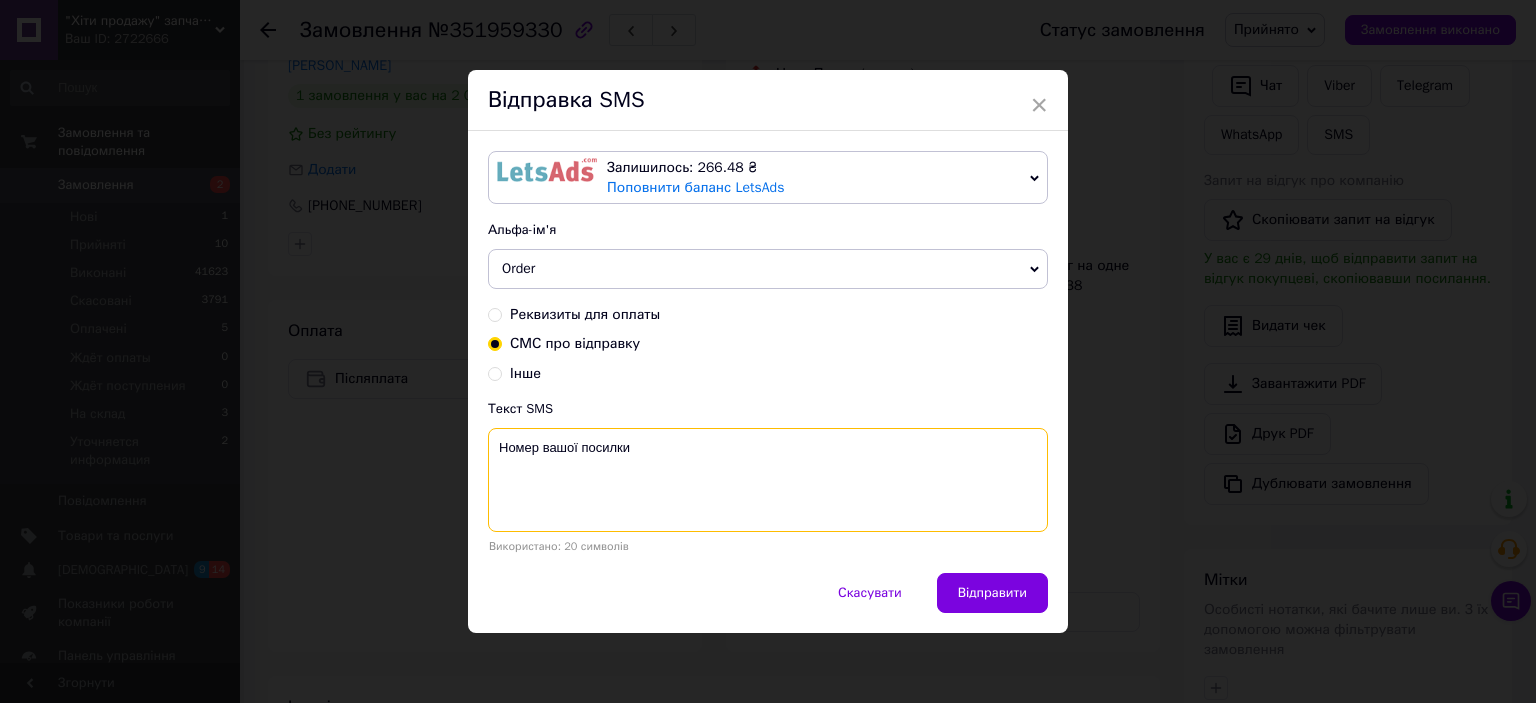 paste on "20451202746171" 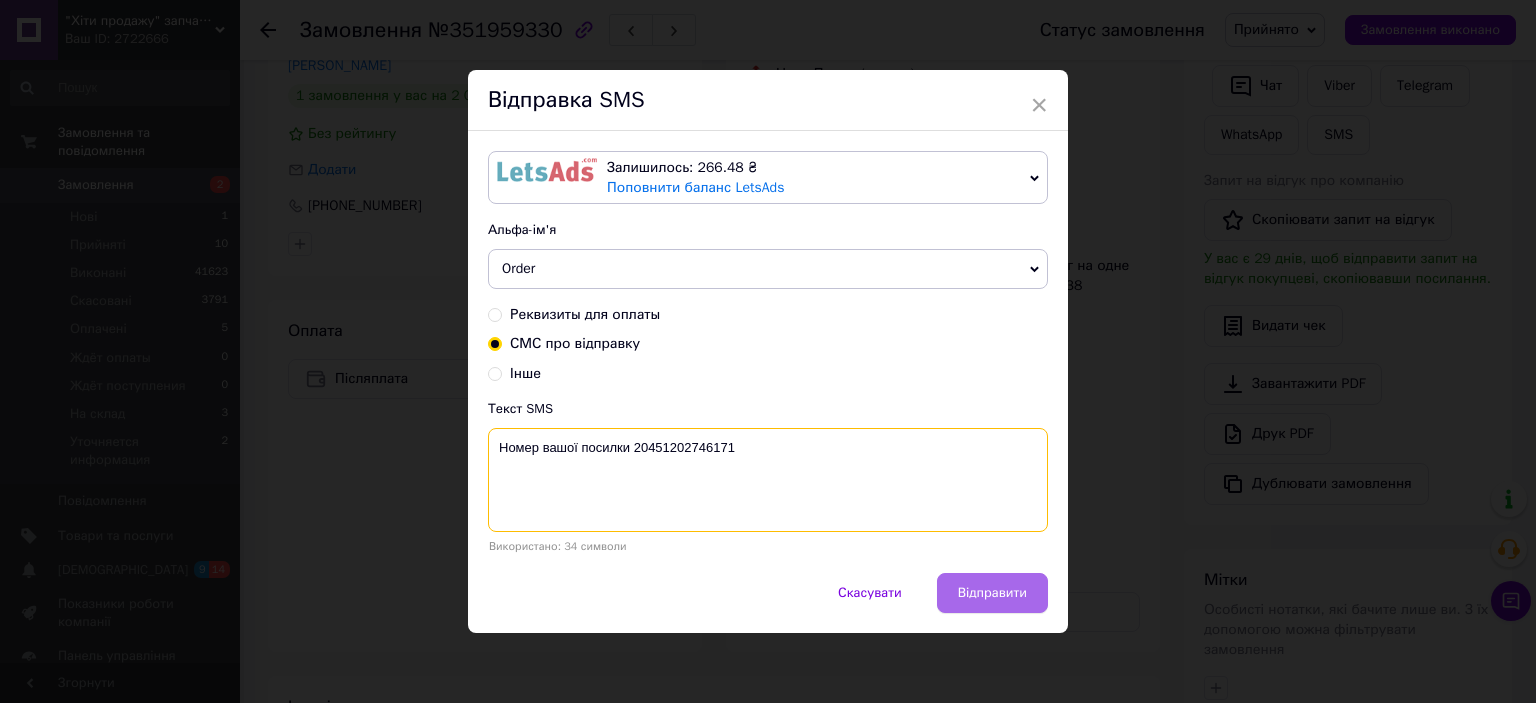 type on "Номер вашої посилки 20451202746171" 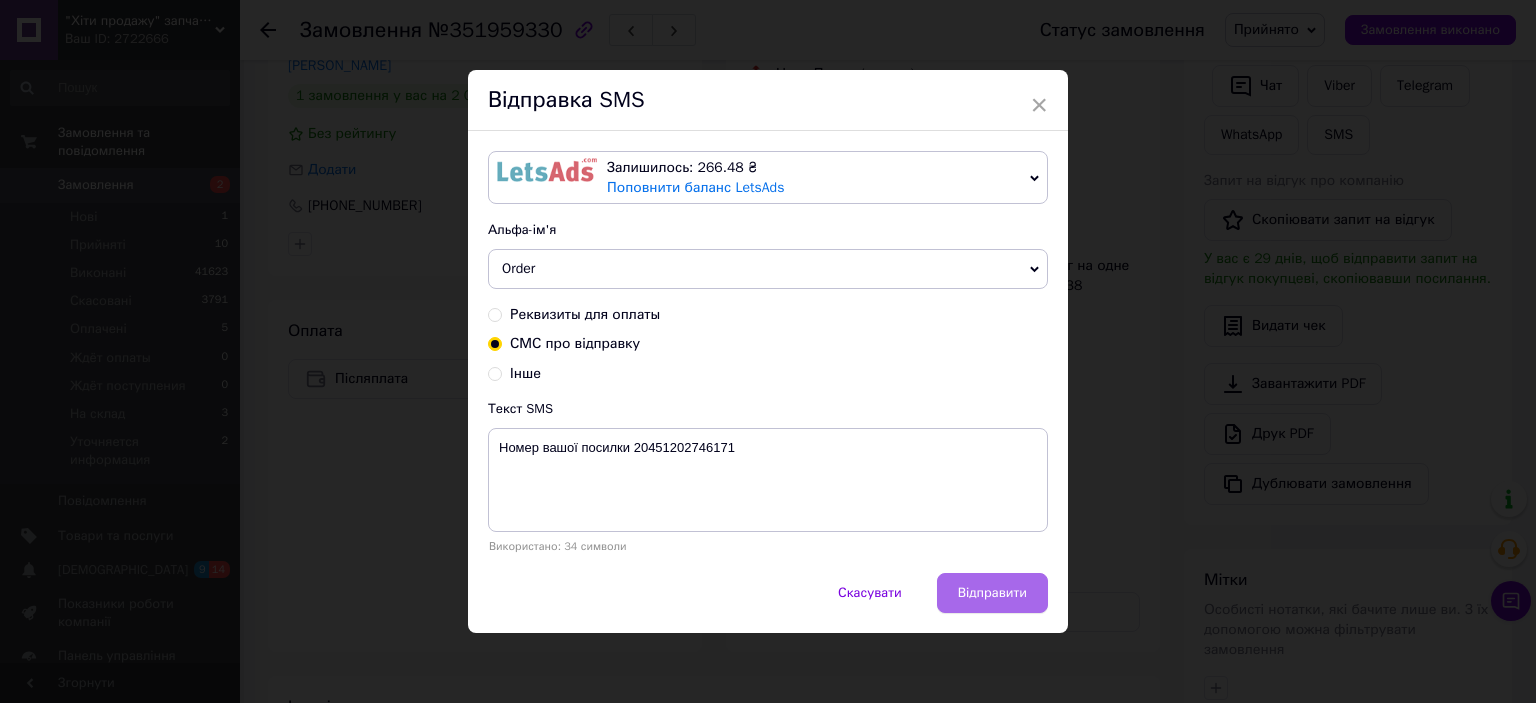click on "Відправити" at bounding box center (992, 593) 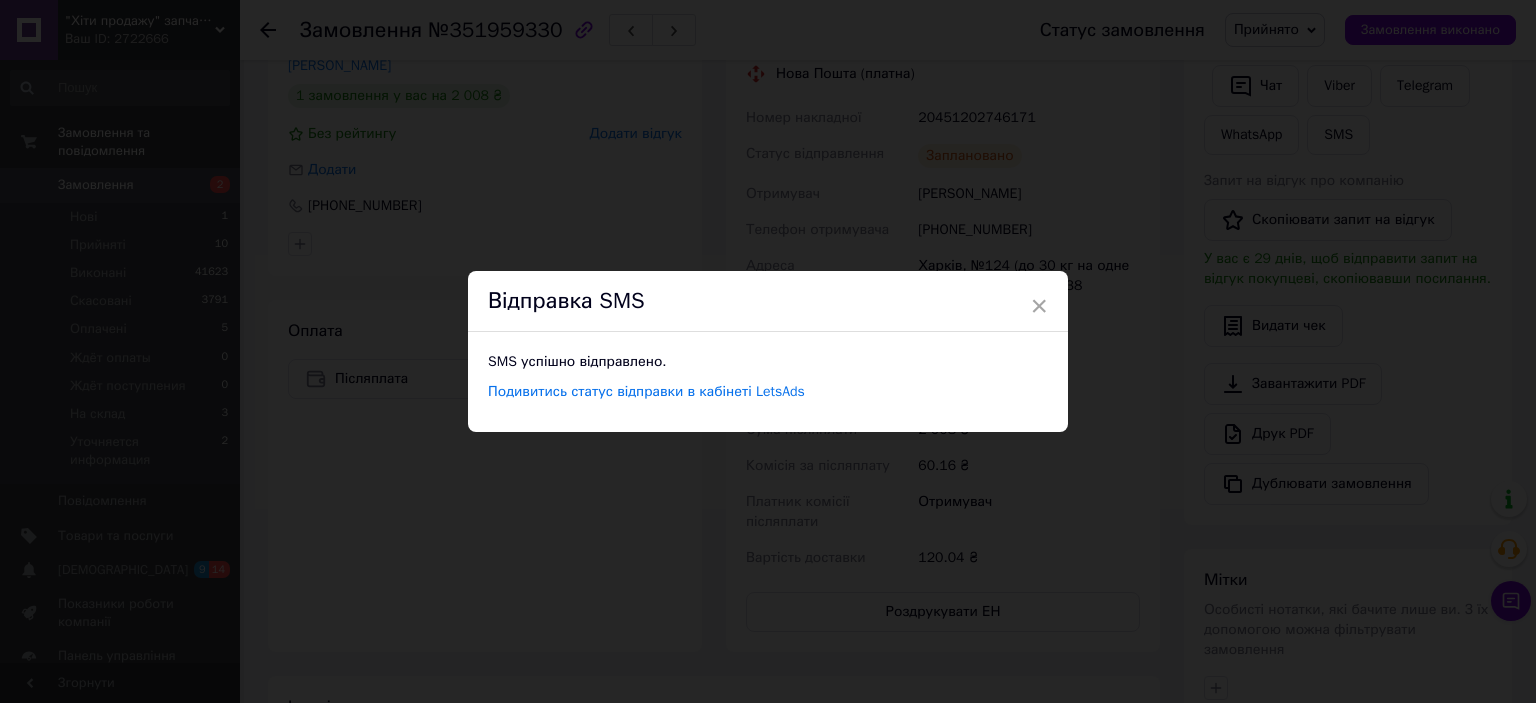 click on "× Відправка SMS SMS успішно відправлено. Подивитись статус відправки в кабінеті LetsAds" at bounding box center [768, 351] 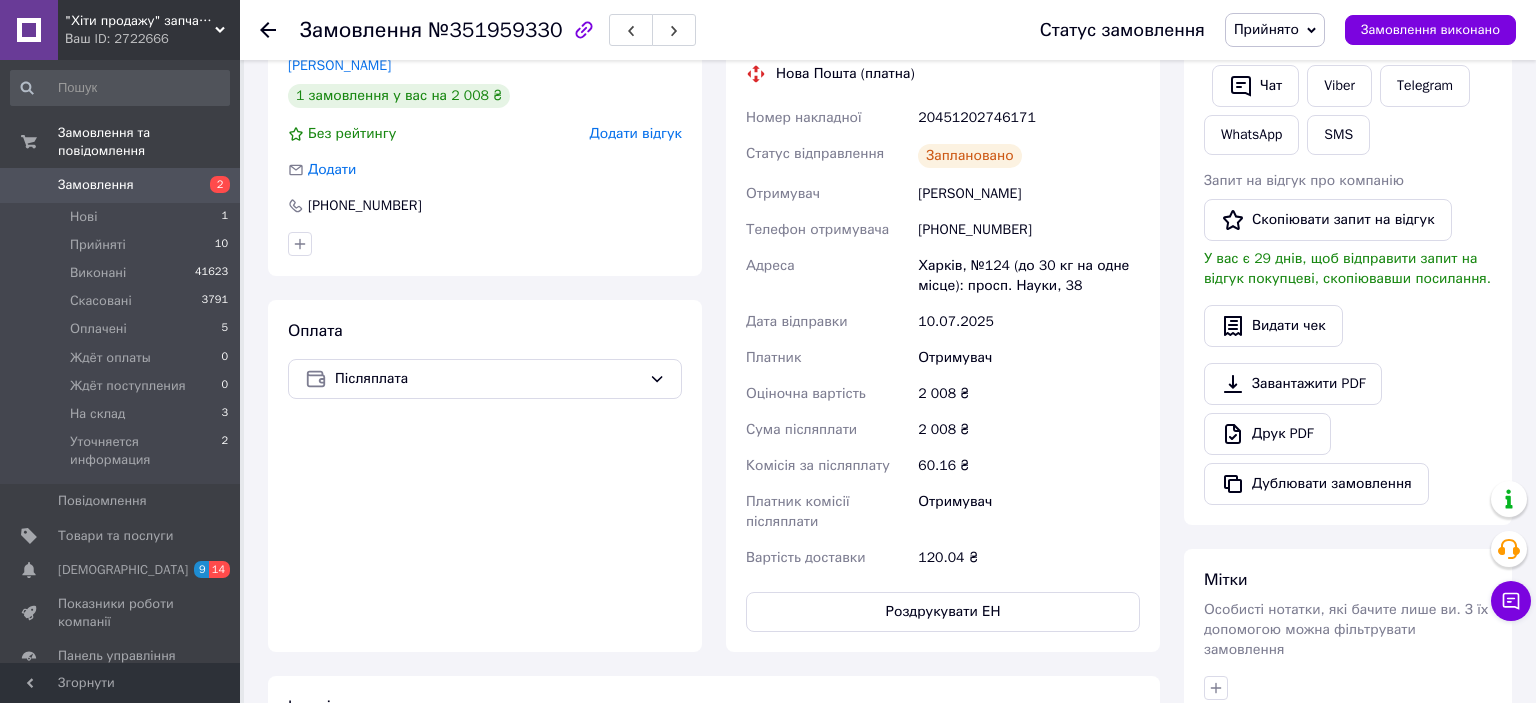 click on "Прийнято" at bounding box center (1266, 29) 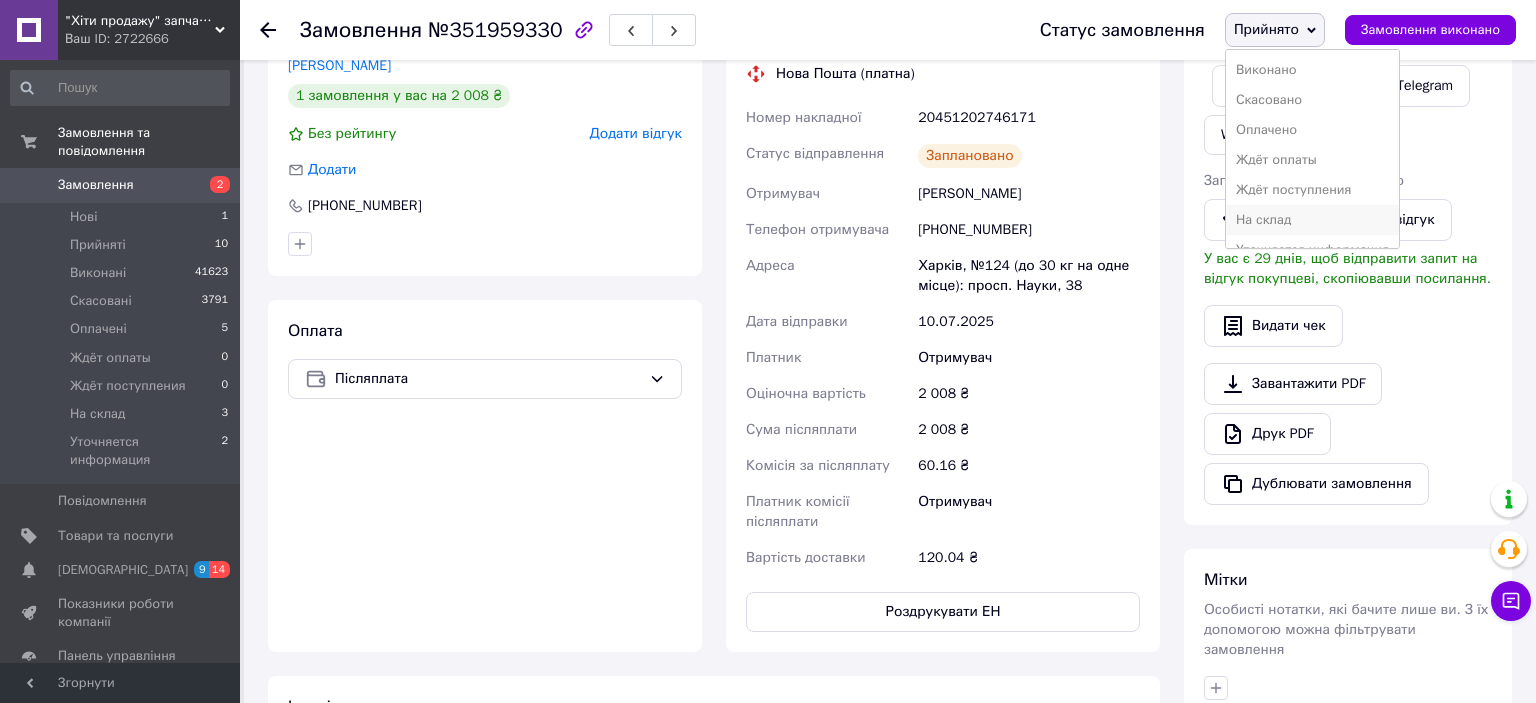 click on "На склад" at bounding box center (1312, 220) 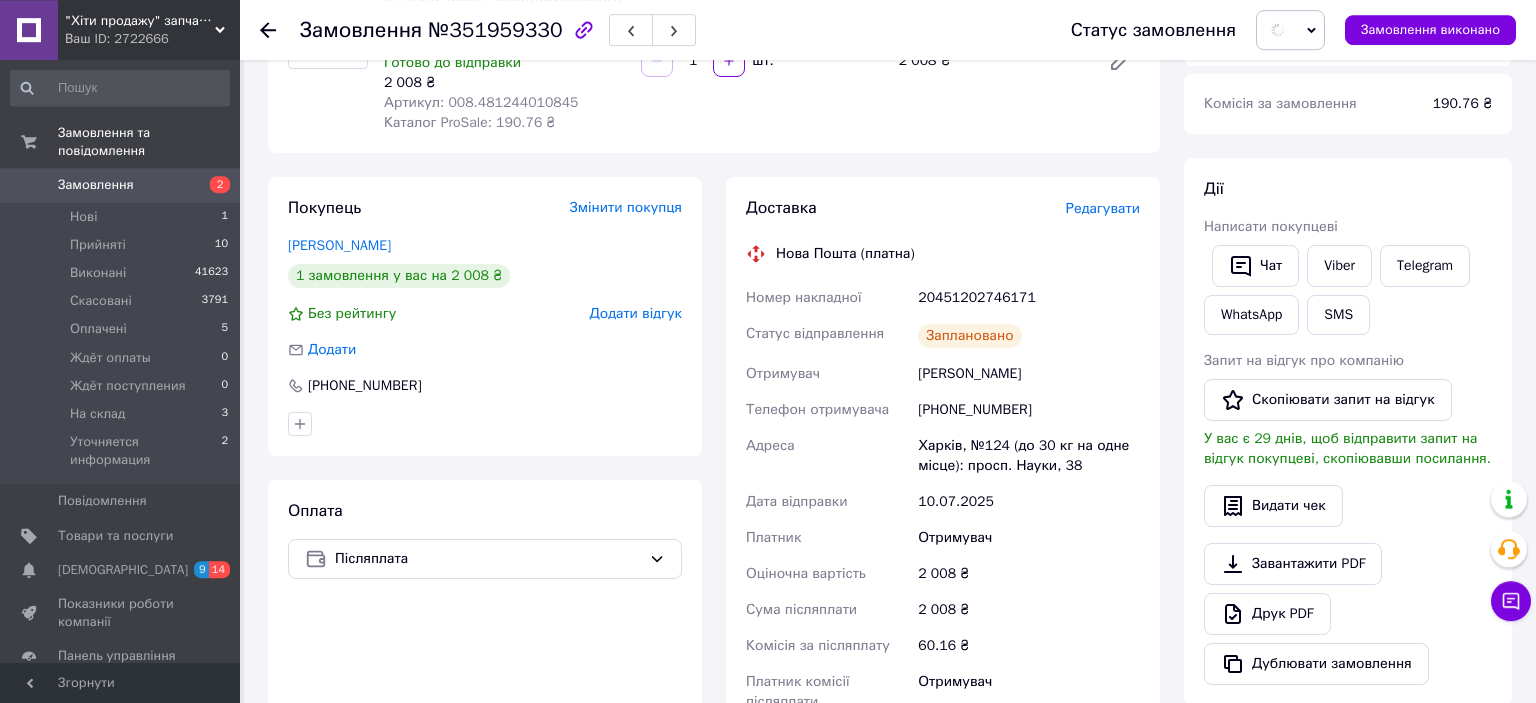 scroll, scrollTop: 0, scrollLeft: 0, axis: both 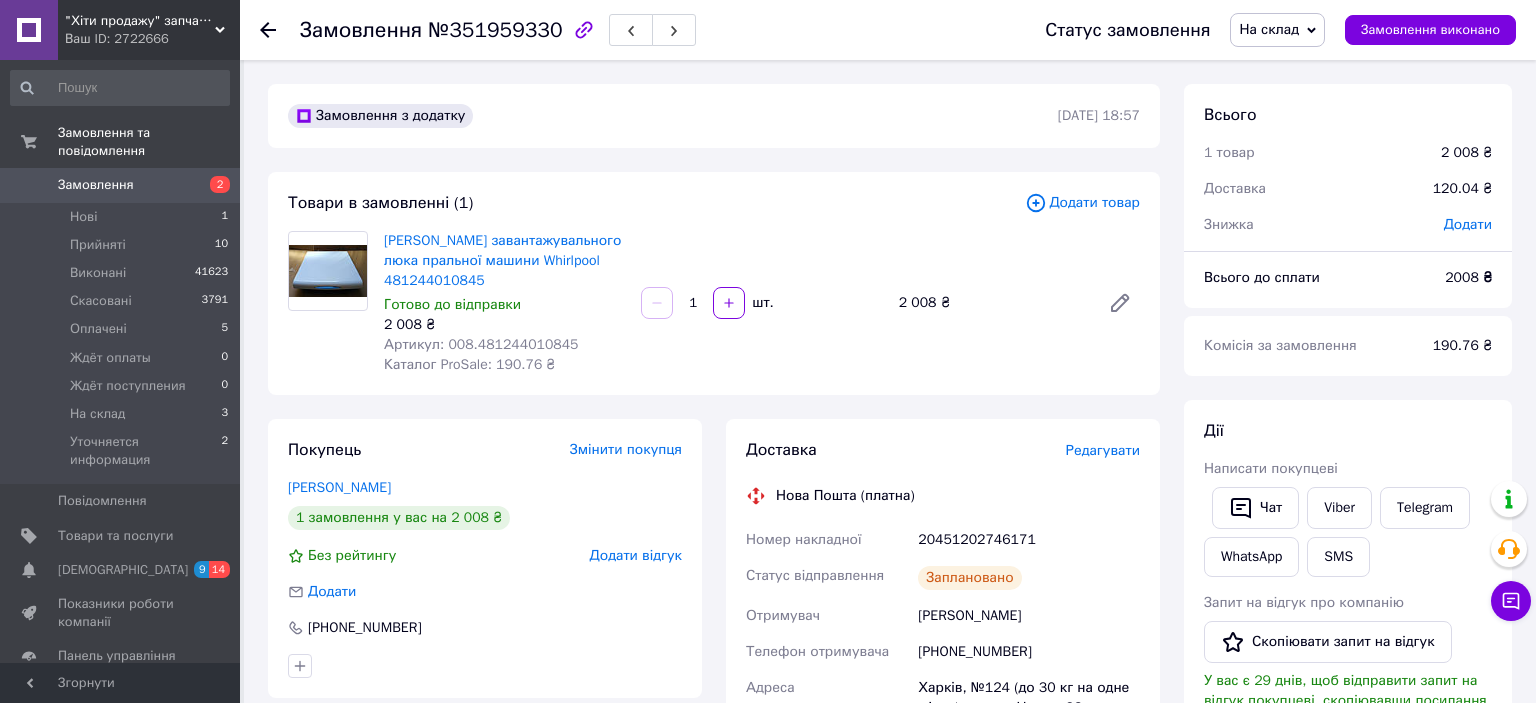 click 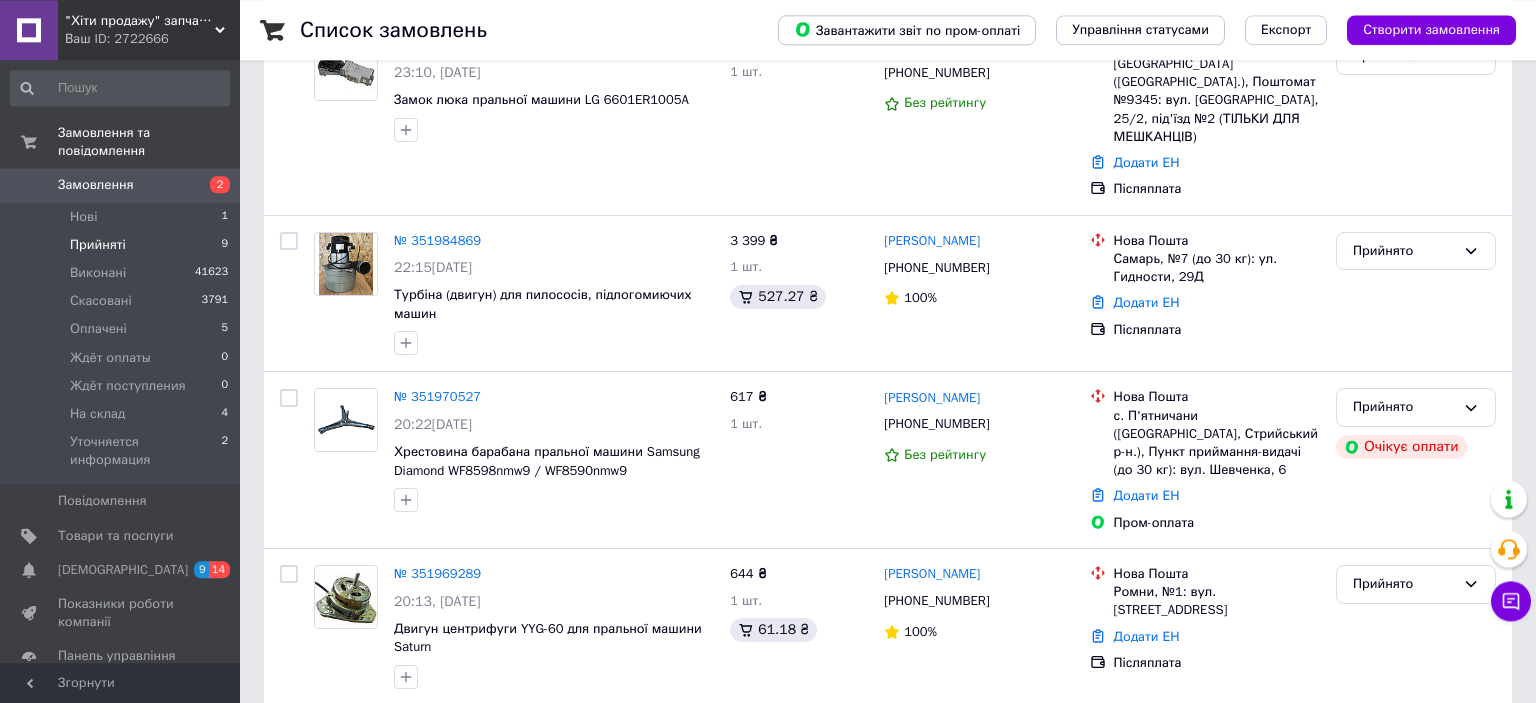 scroll, scrollTop: 1061, scrollLeft: 0, axis: vertical 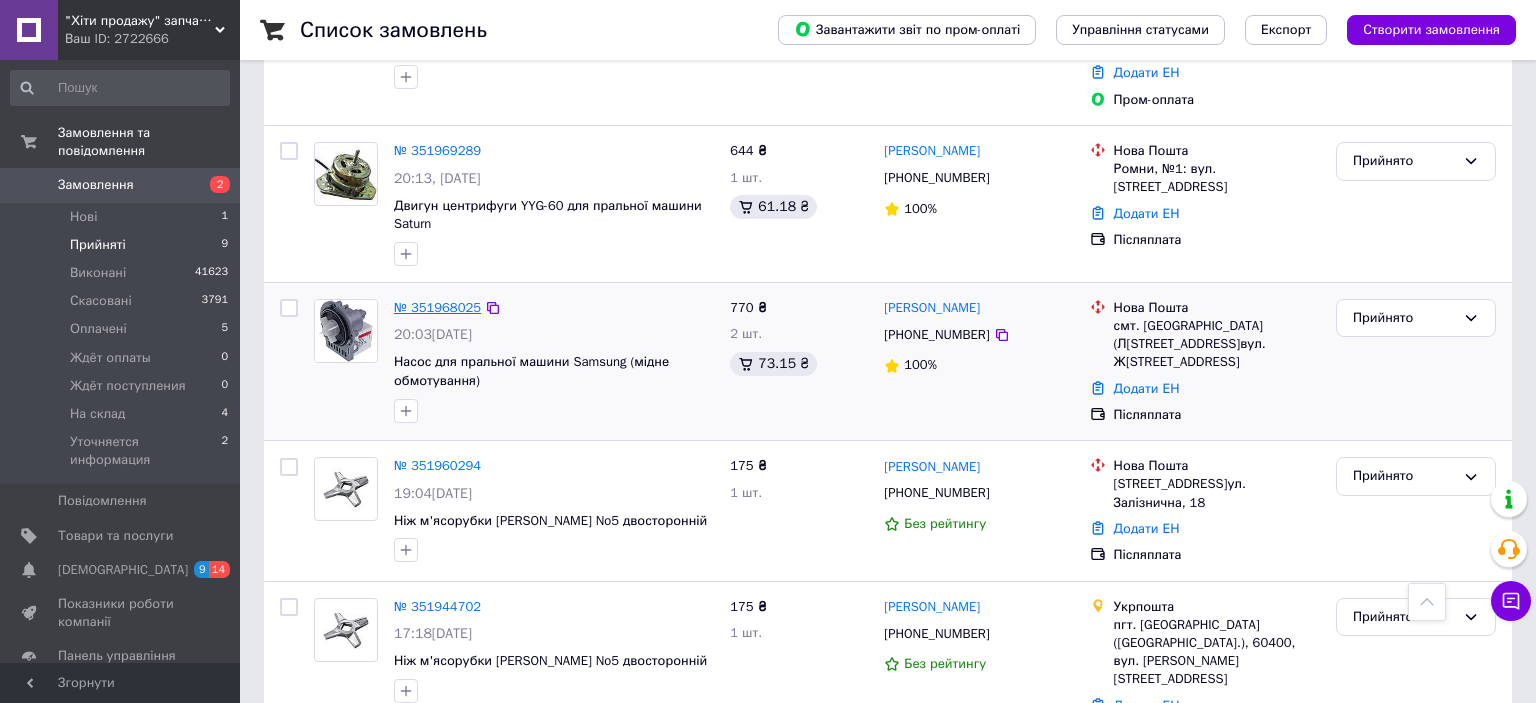 click on "№ 351968025" at bounding box center [437, 307] 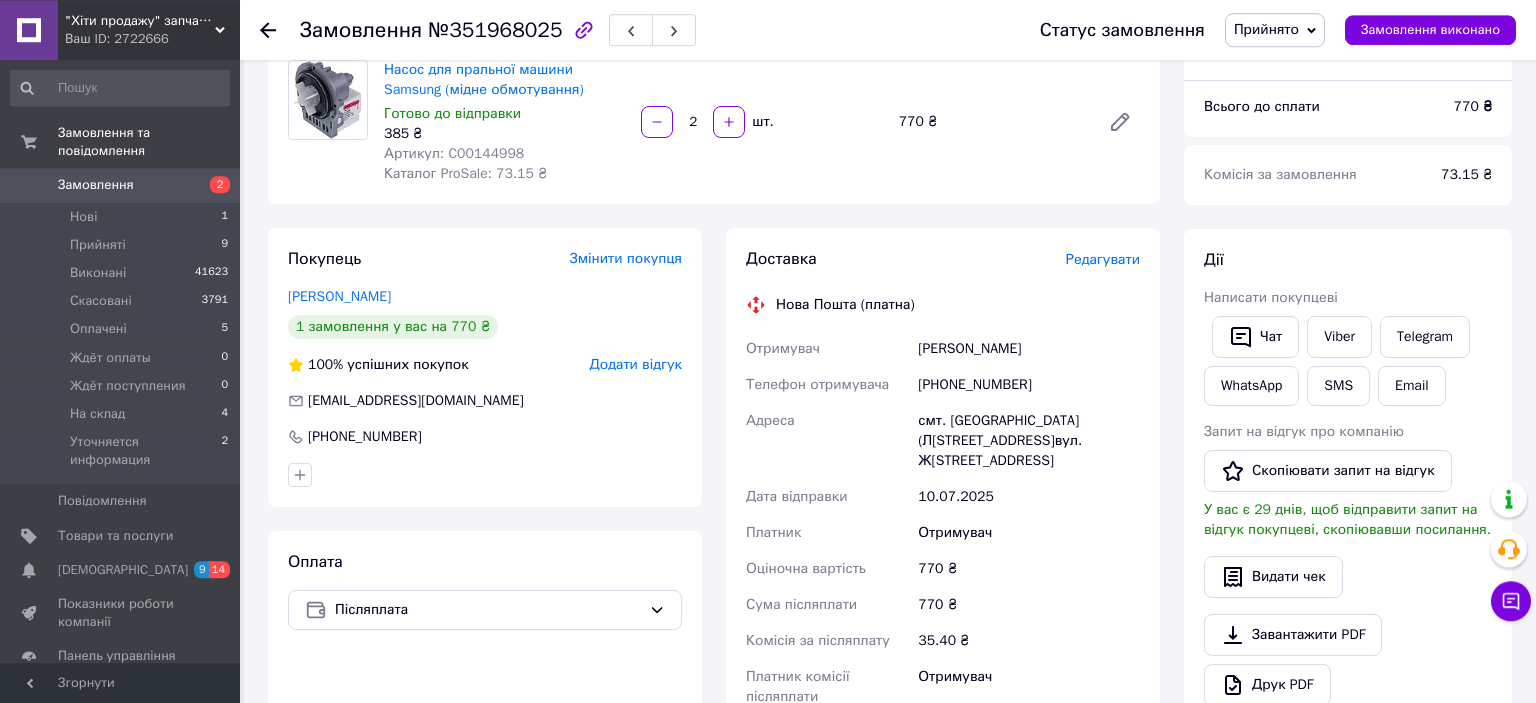 scroll, scrollTop: 170, scrollLeft: 0, axis: vertical 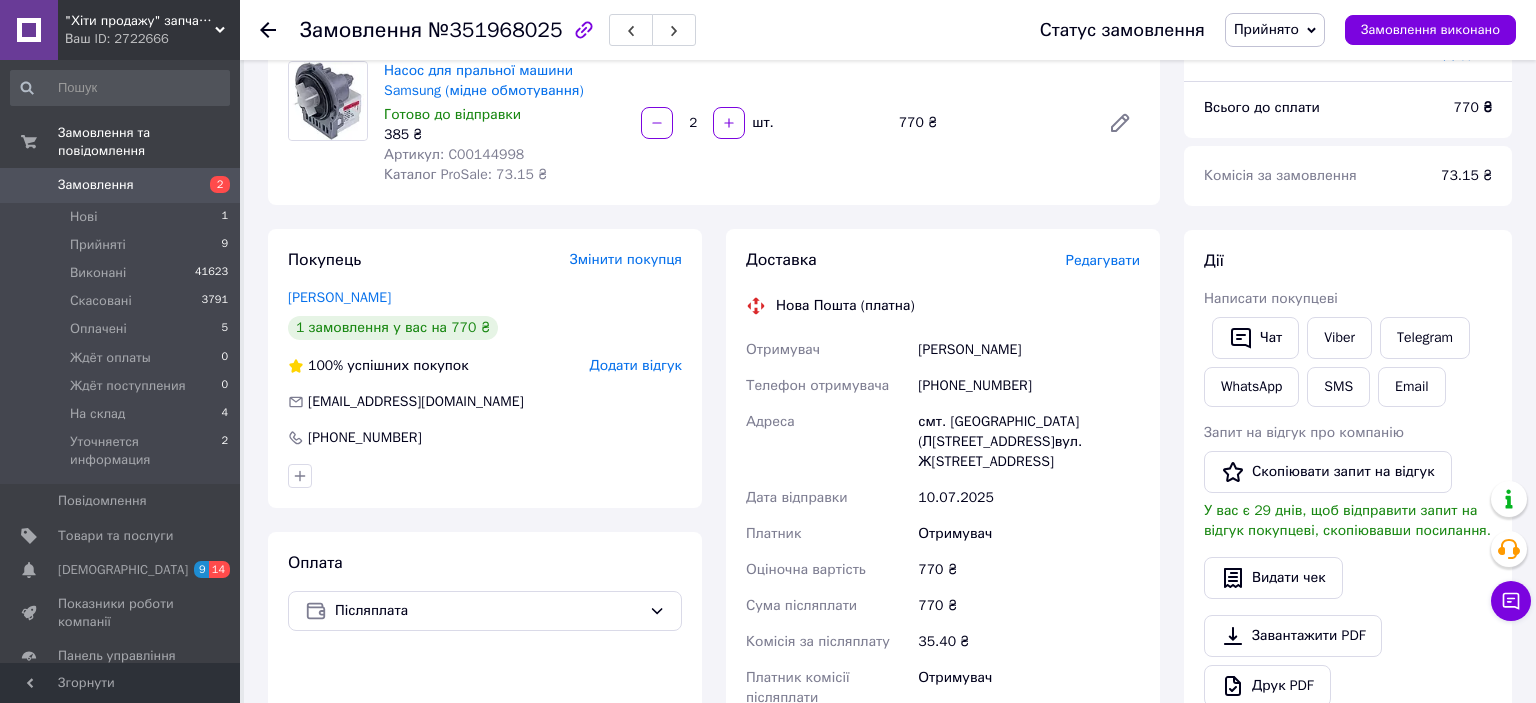 click on "Редагувати" at bounding box center [1103, 260] 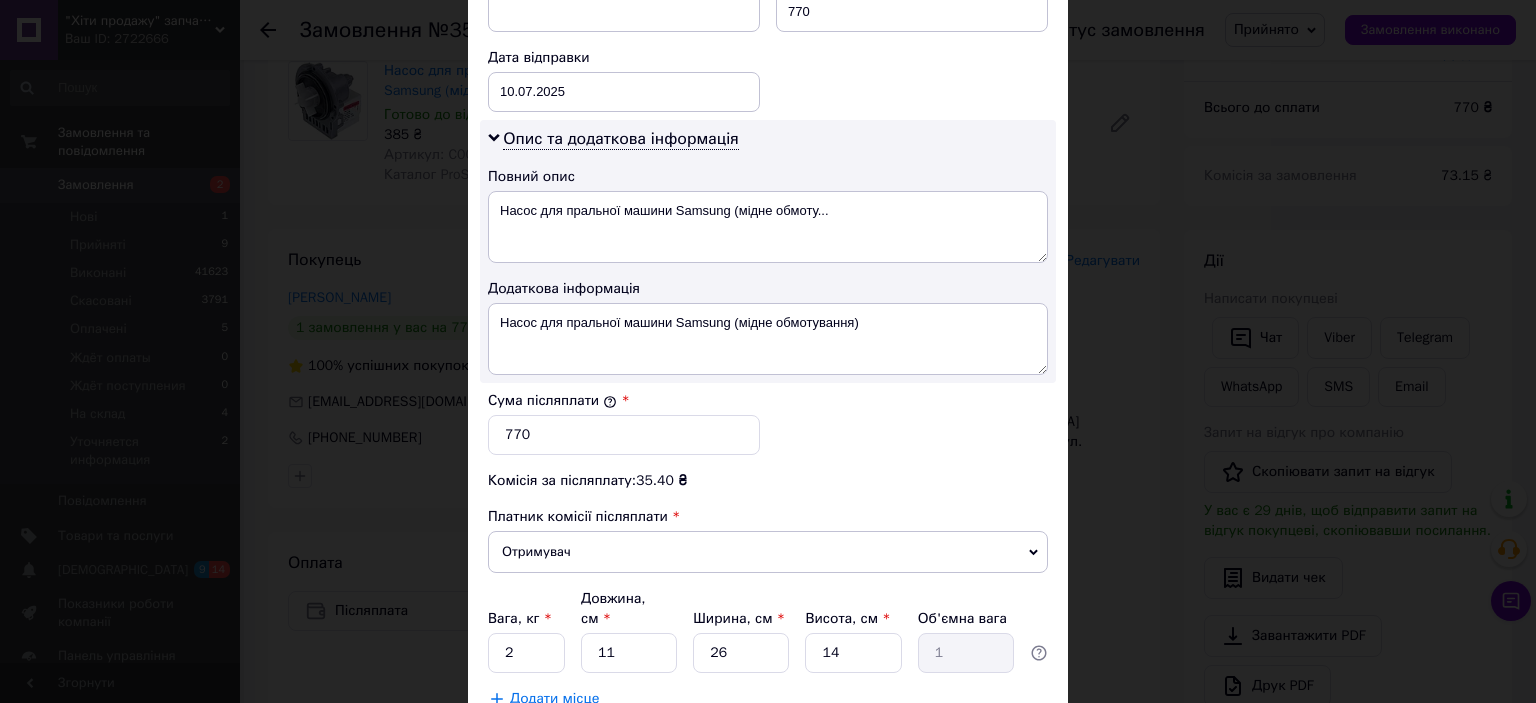 scroll, scrollTop: 994, scrollLeft: 0, axis: vertical 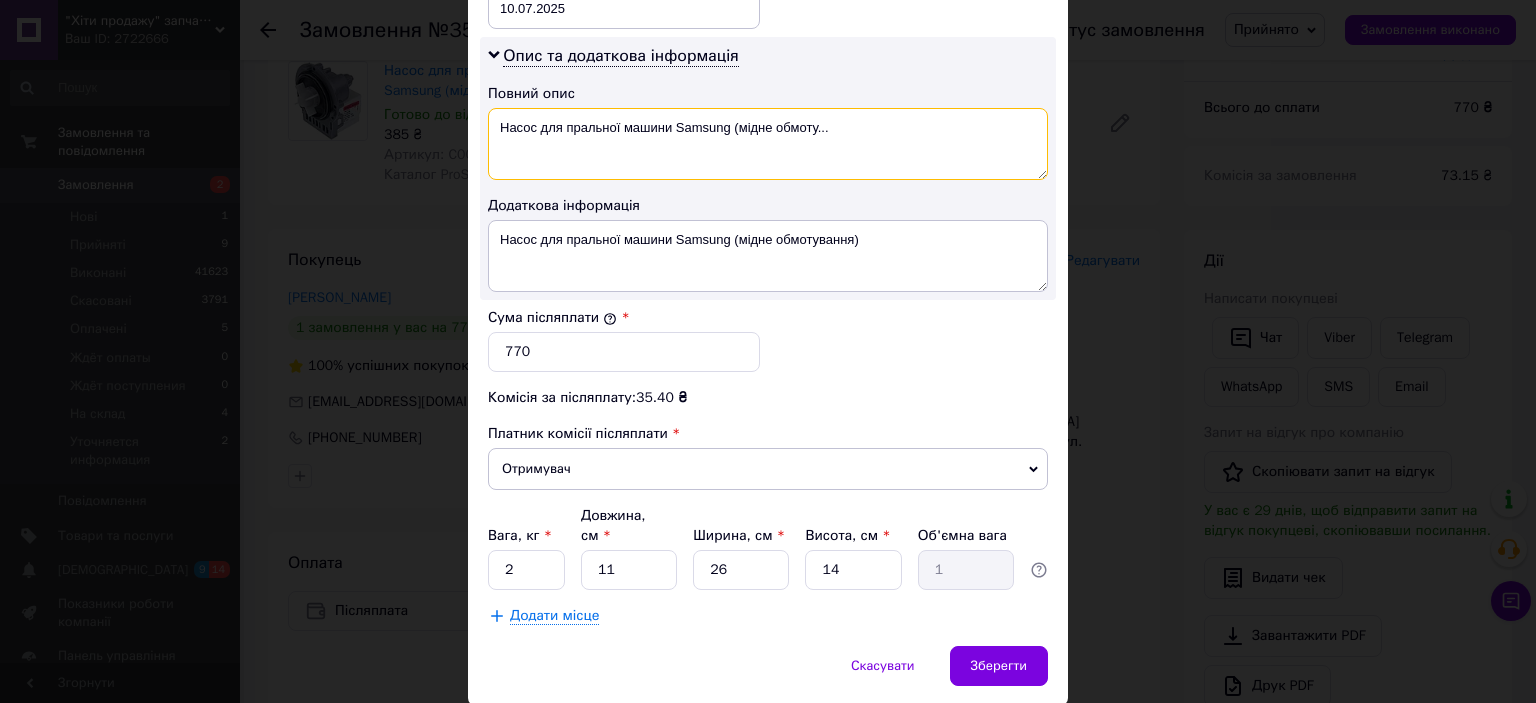 click on "Насос для пральної машини Samsung (мідне обмоту..." at bounding box center (768, 144) 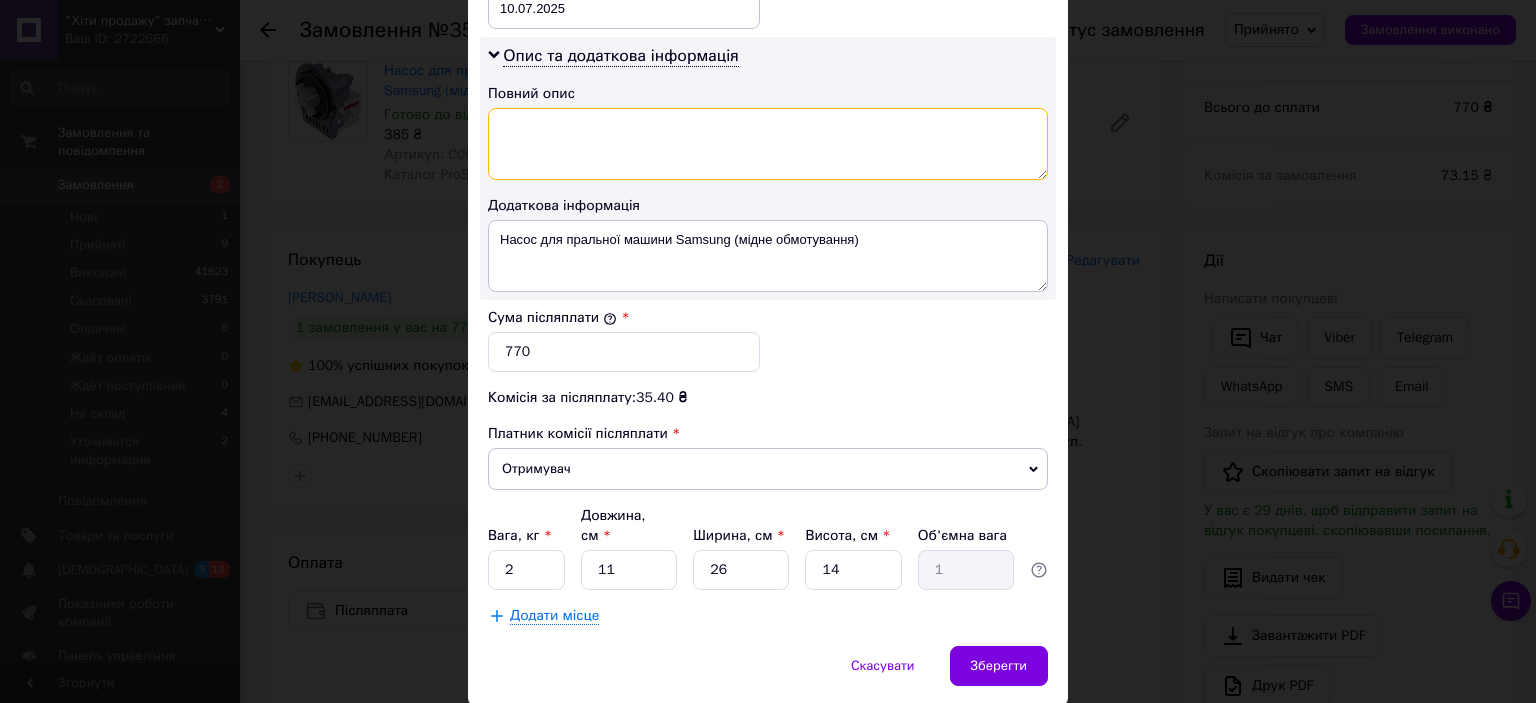 type 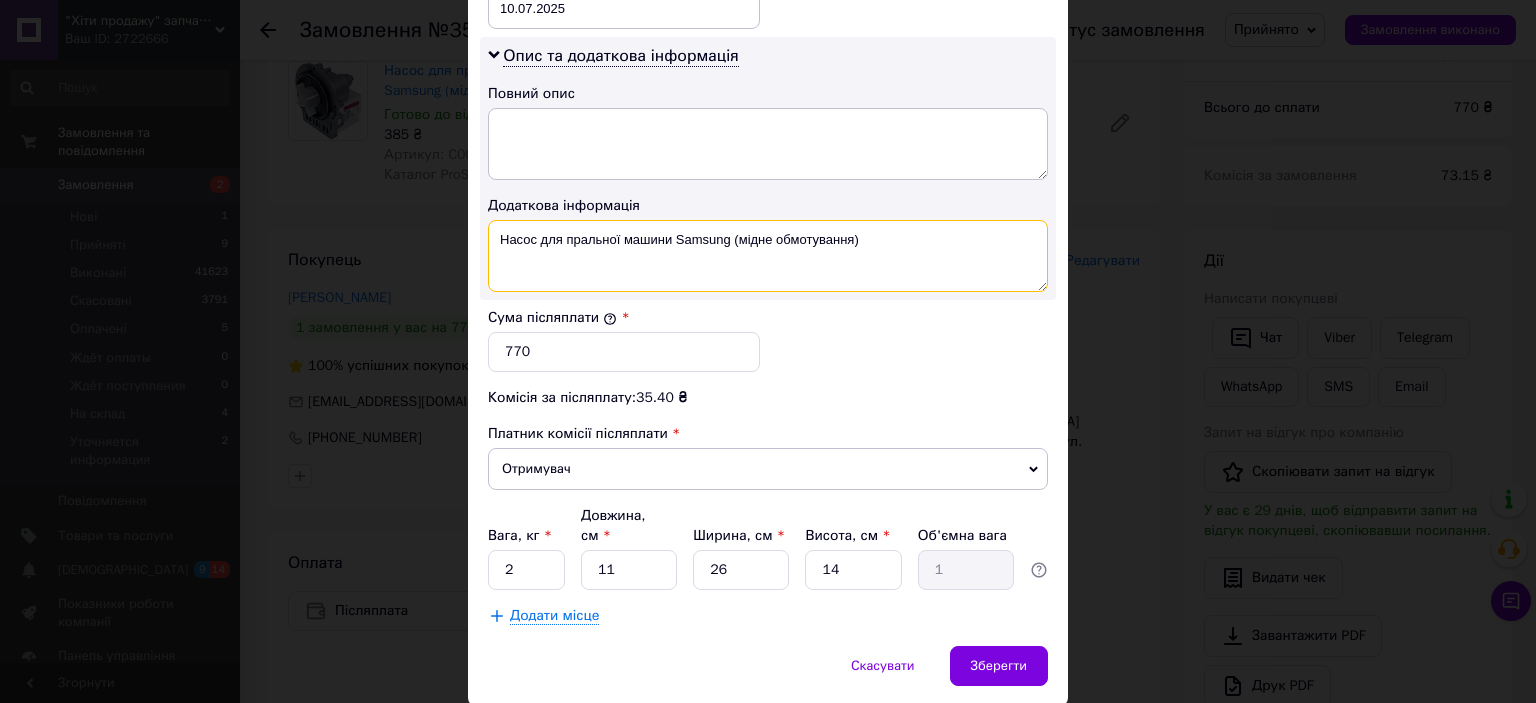 click on "Насос для пральної машини Samsung (мідне обмотування)" at bounding box center [768, 256] 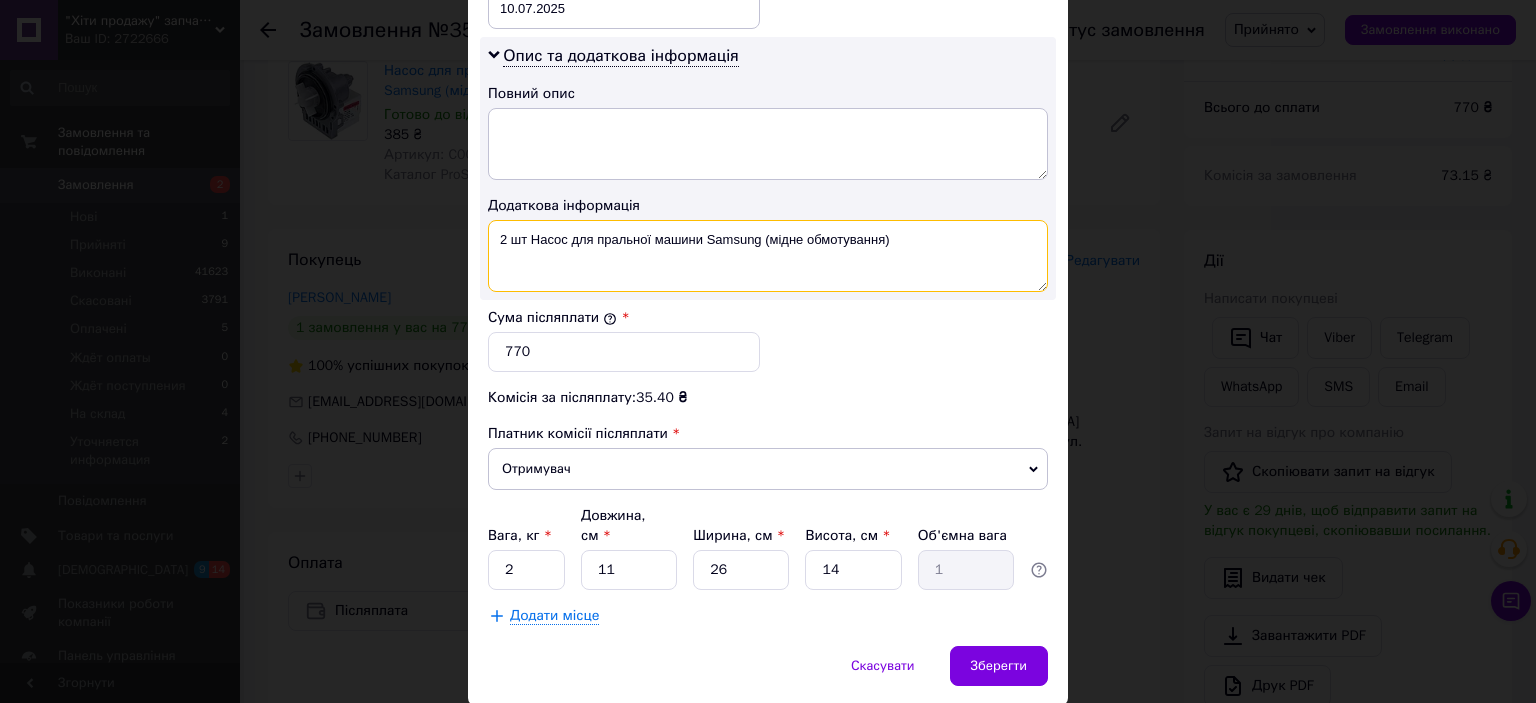 click on "2 шт Насос для пральної машини Samsung (мідне обмотування)" at bounding box center [768, 256] 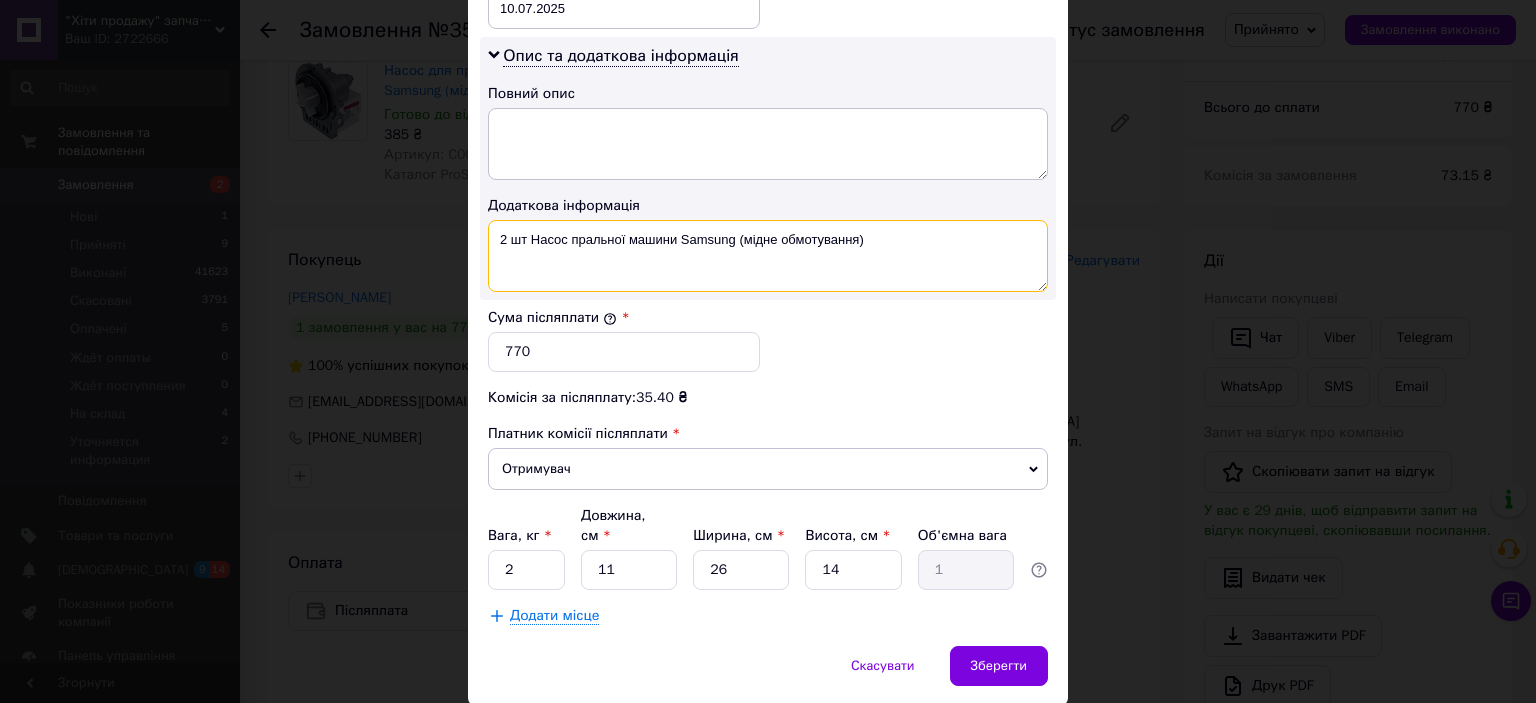 click on "2 шт Насос пральної машини Samsung (мідне обмотування)" at bounding box center (768, 256) 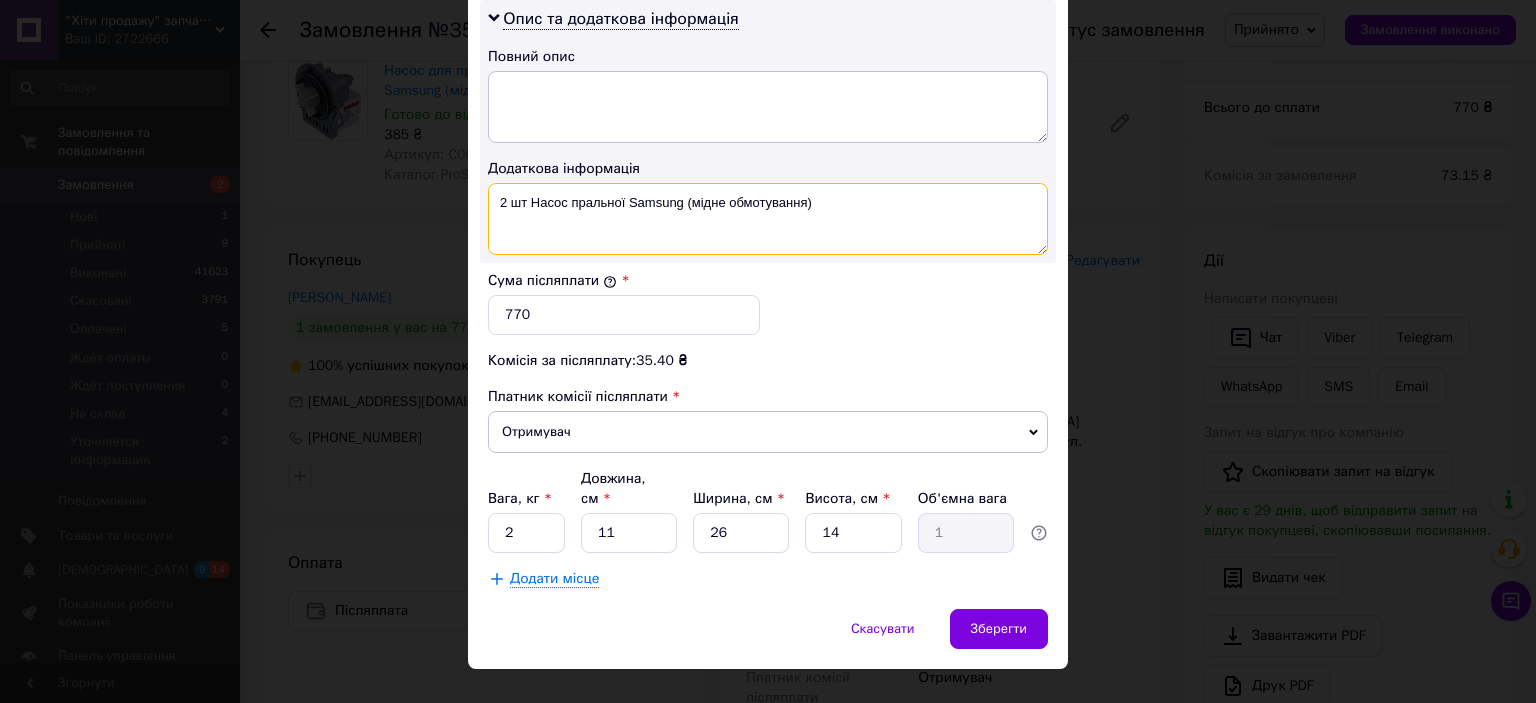 scroll, scrollTop: 1040, scrollLeft: 0, axis: vertical 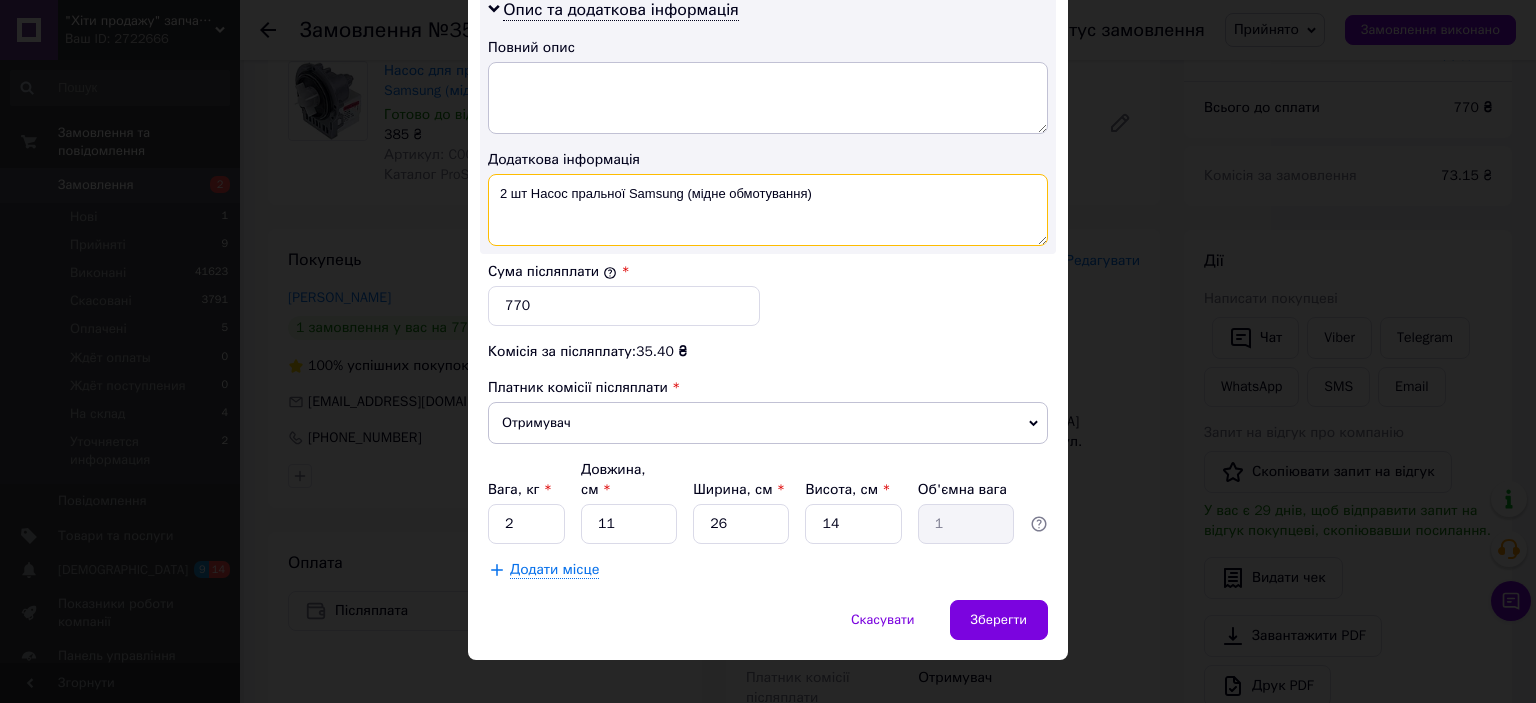type on "2 шт Насос пральної Samsung (мідне обмотування)" 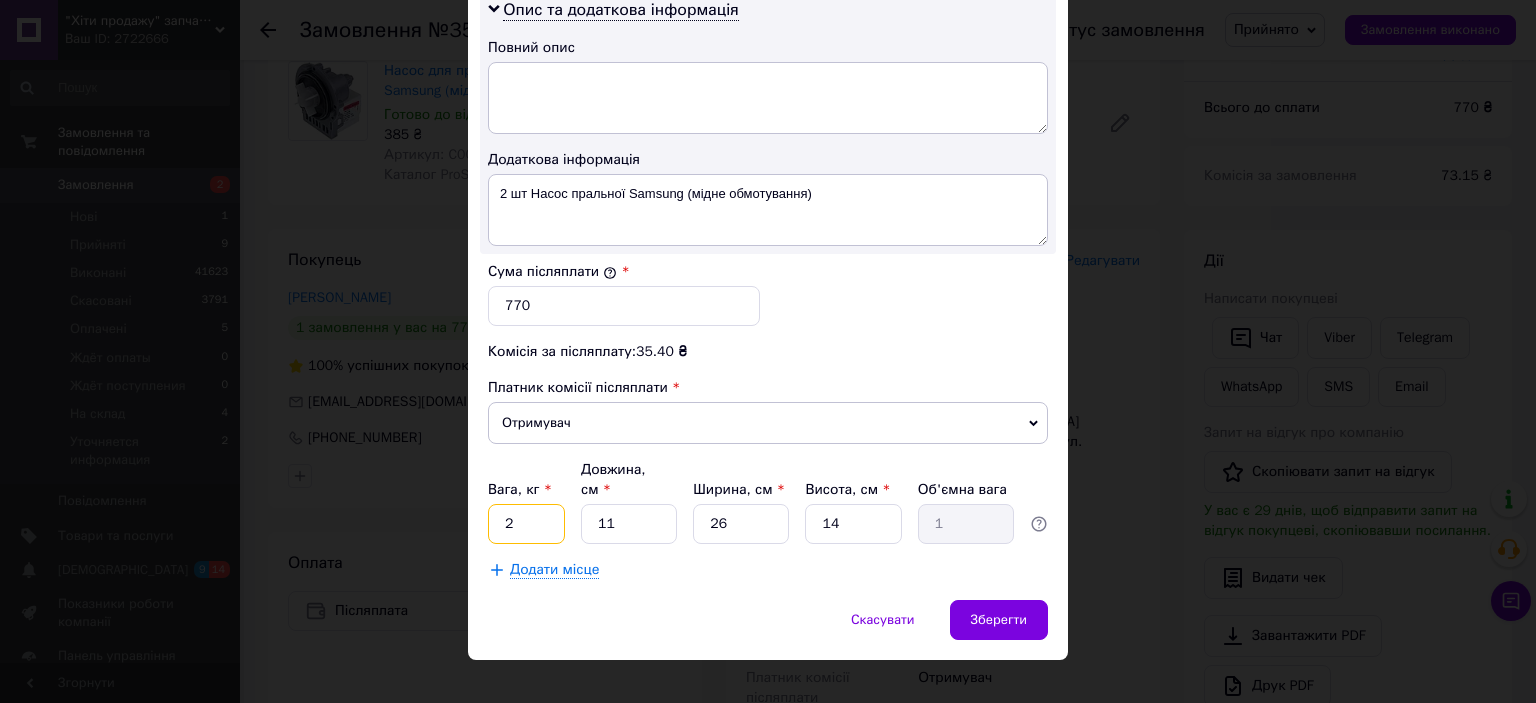 click on "2" at bounding box center (526, 524) 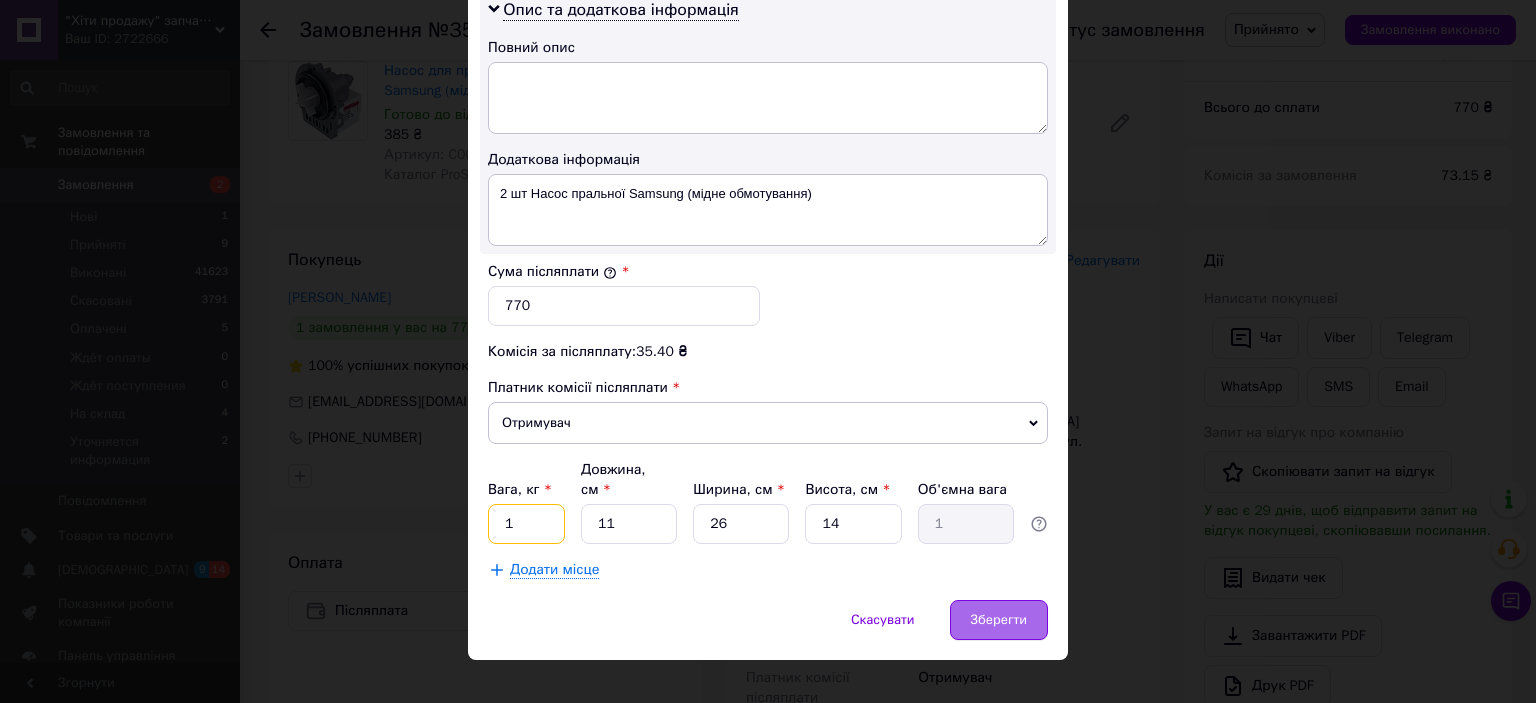 type on "1" 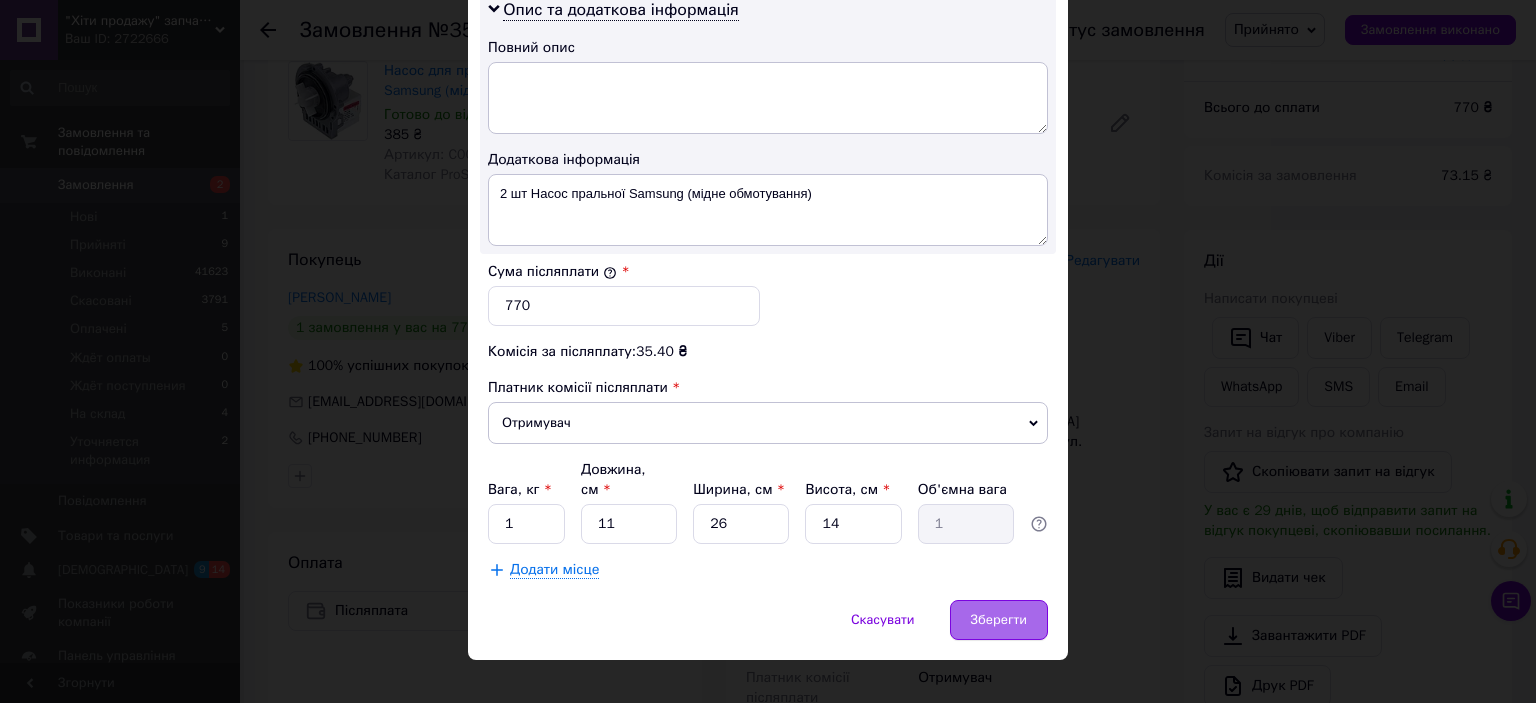 click on "Зберегти" at bounding box center [999, 620] 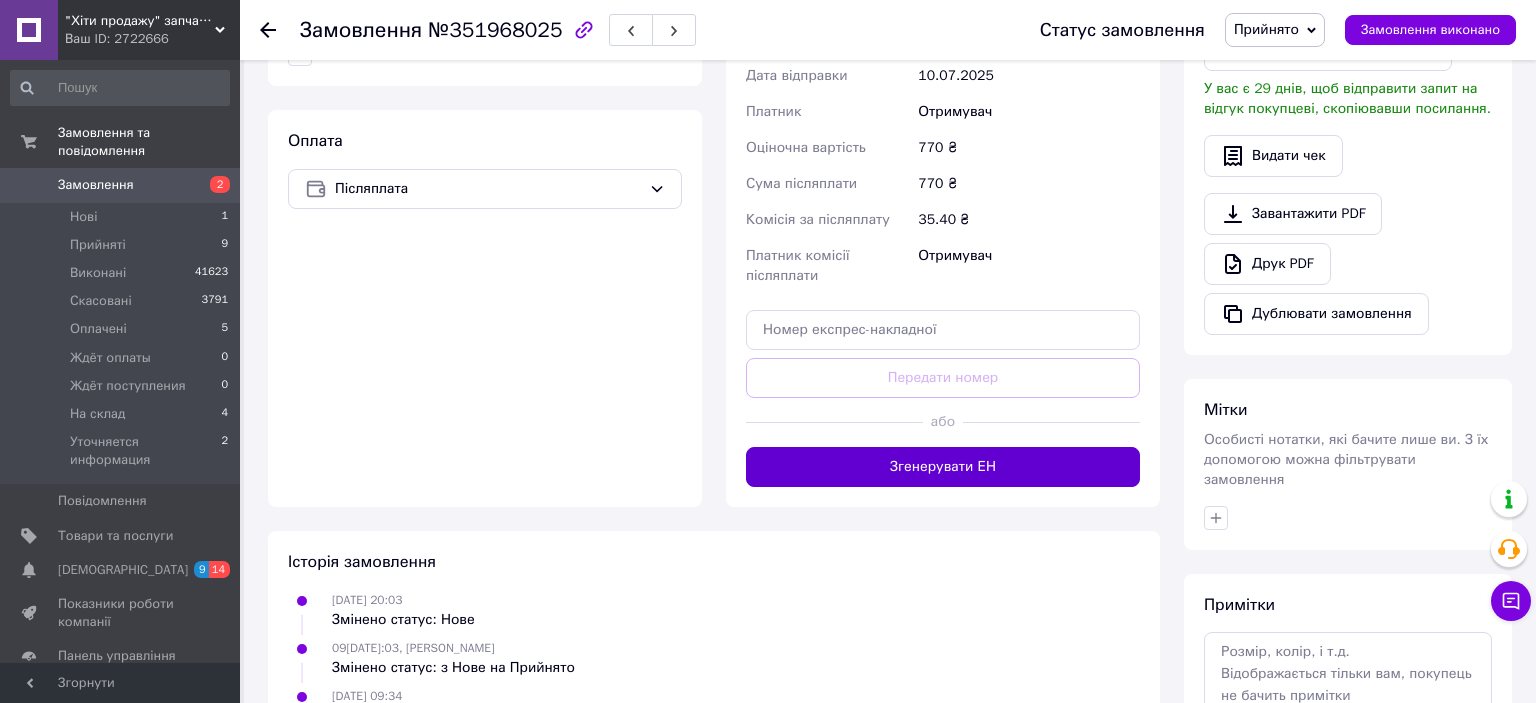 click on "Згенерувати ЕН" at bounding box center [943, 467] 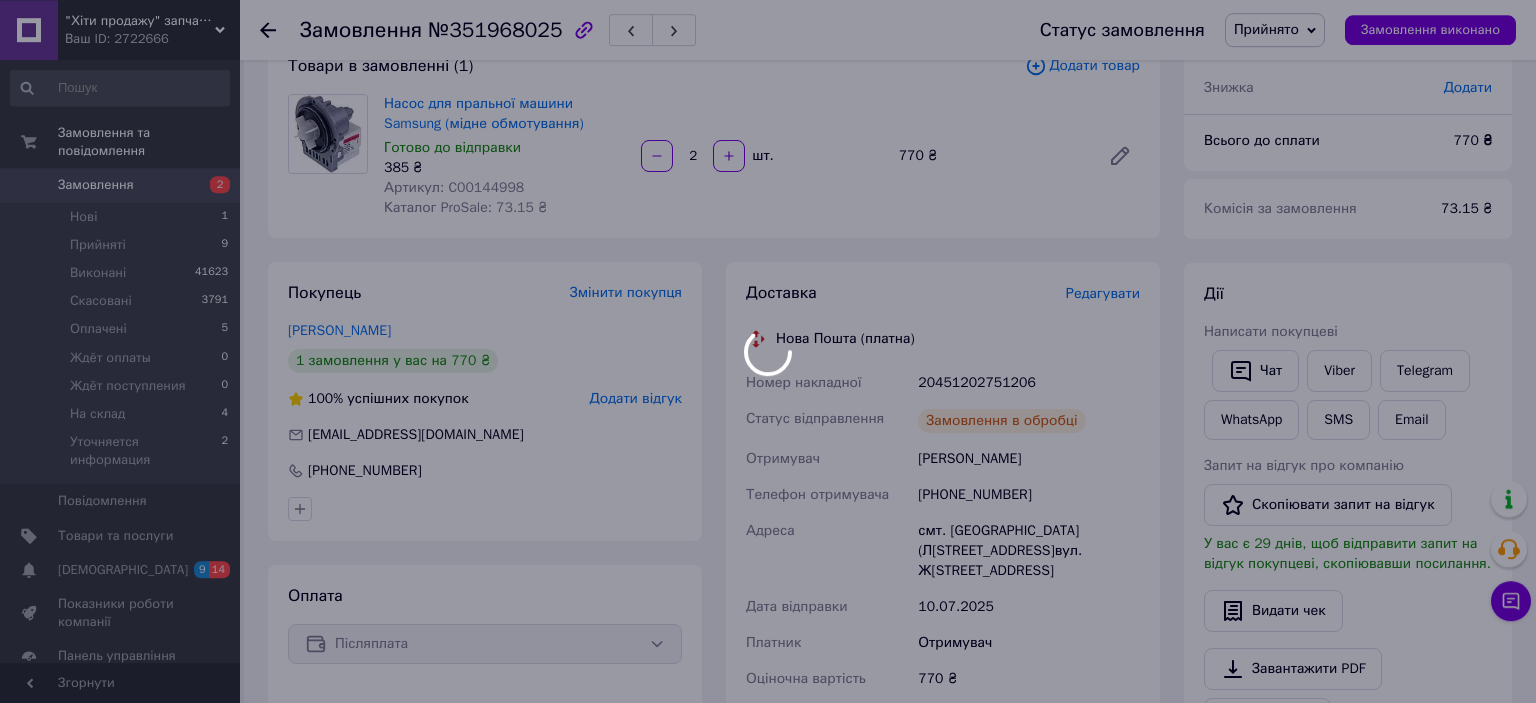 scroll, scrollTop: 170, scrollLeft: 0, axis: vertical 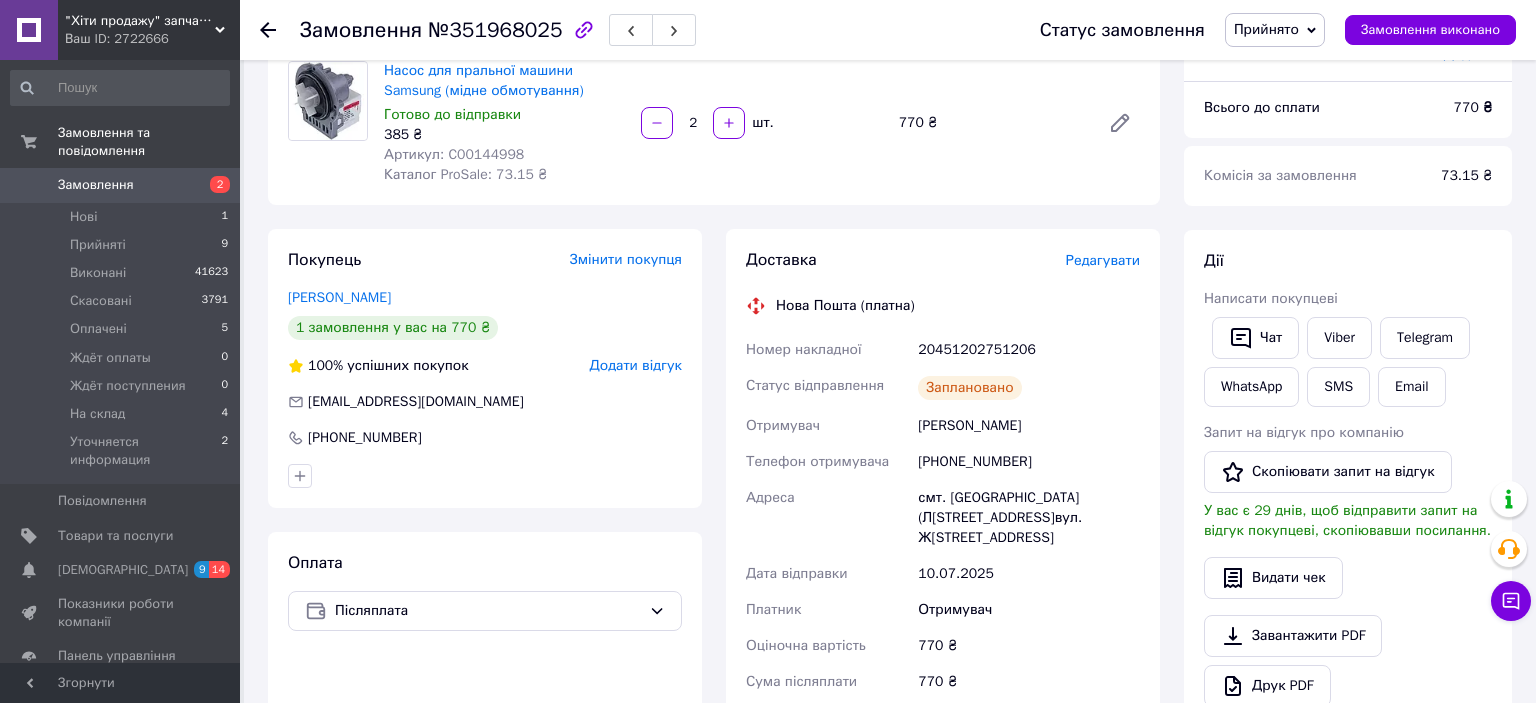 click on "[PHONE_NUMBER]" at bounding box center (1029, 462) 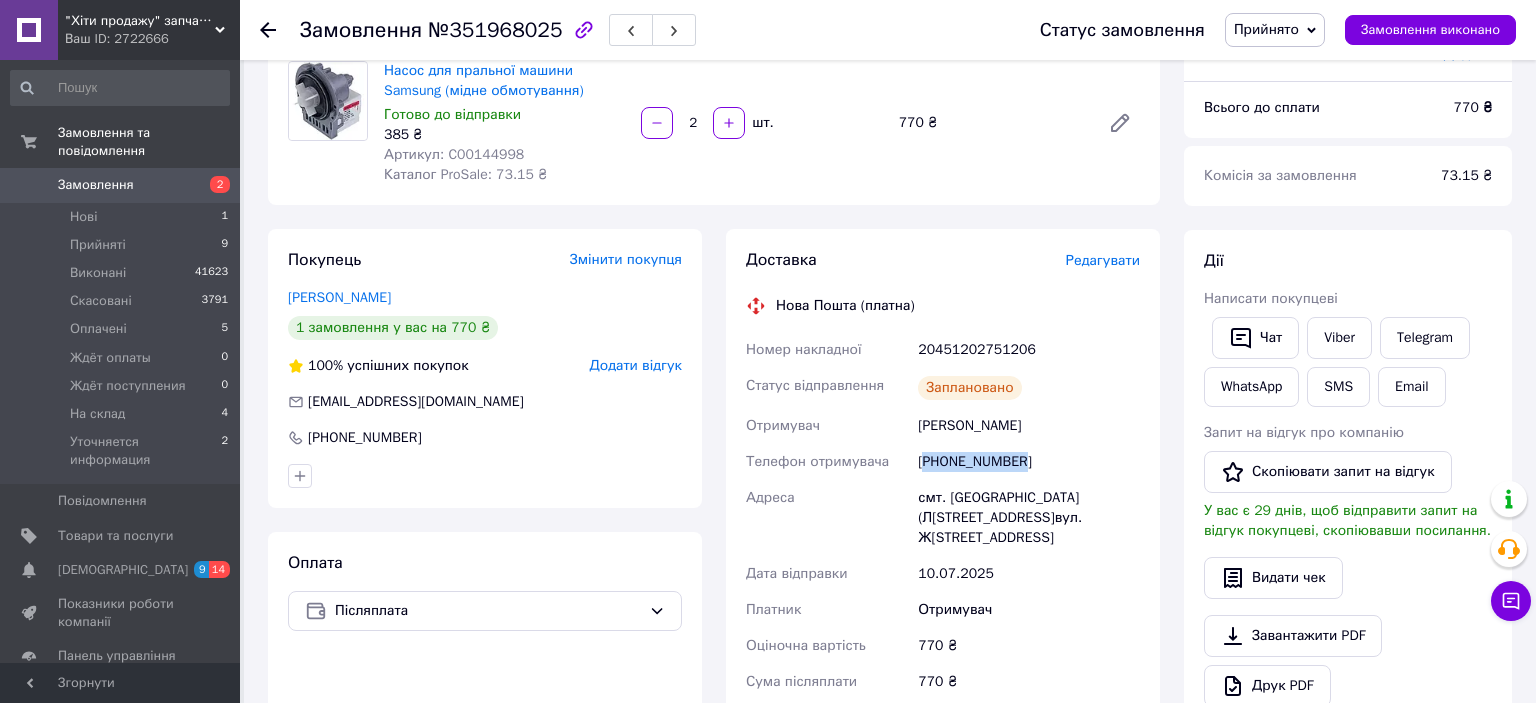 click on "[PHONE_NUMBER]" at bounding box center (1029, 462) 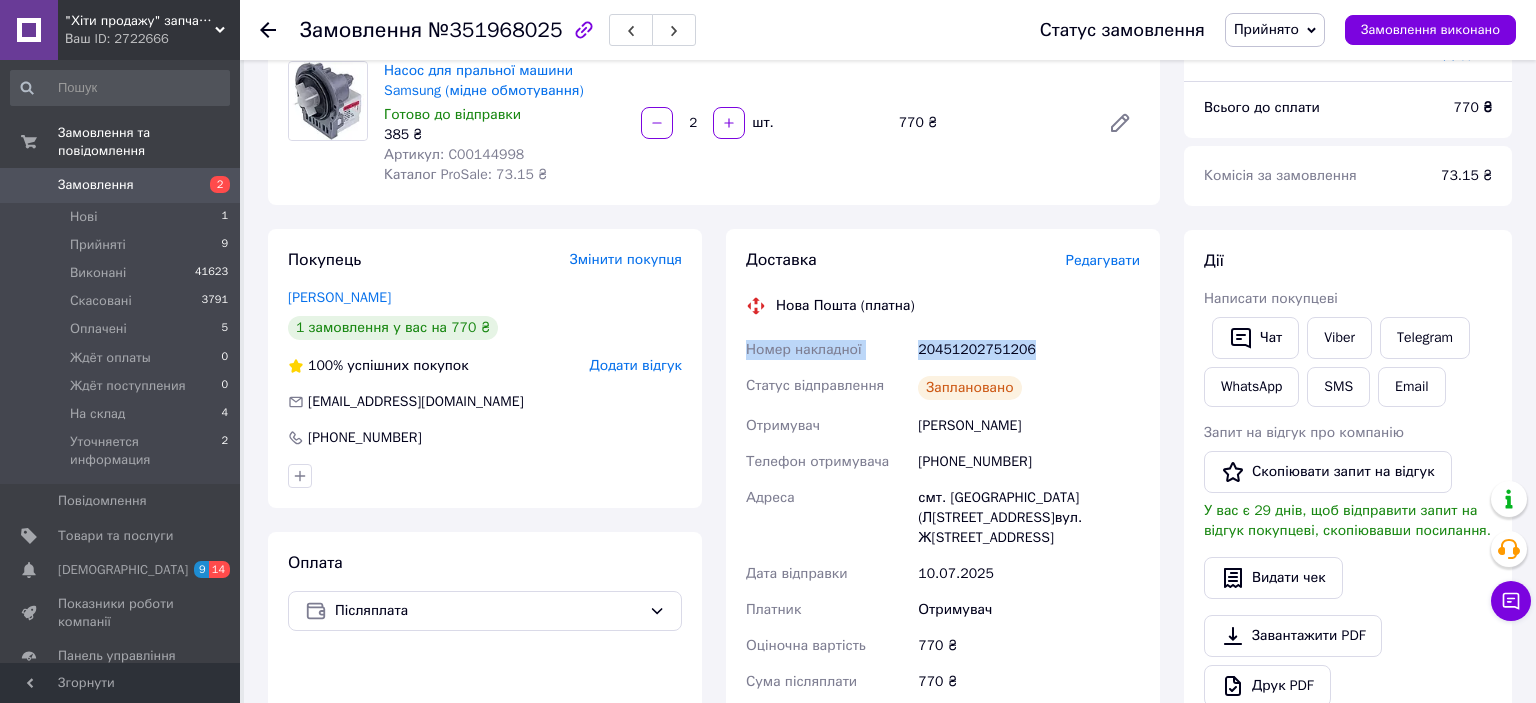 drag, startPoint x: 1039, startPoint y: 340, endPoint x: 731, endPoint y: 361, distance: 308.7151 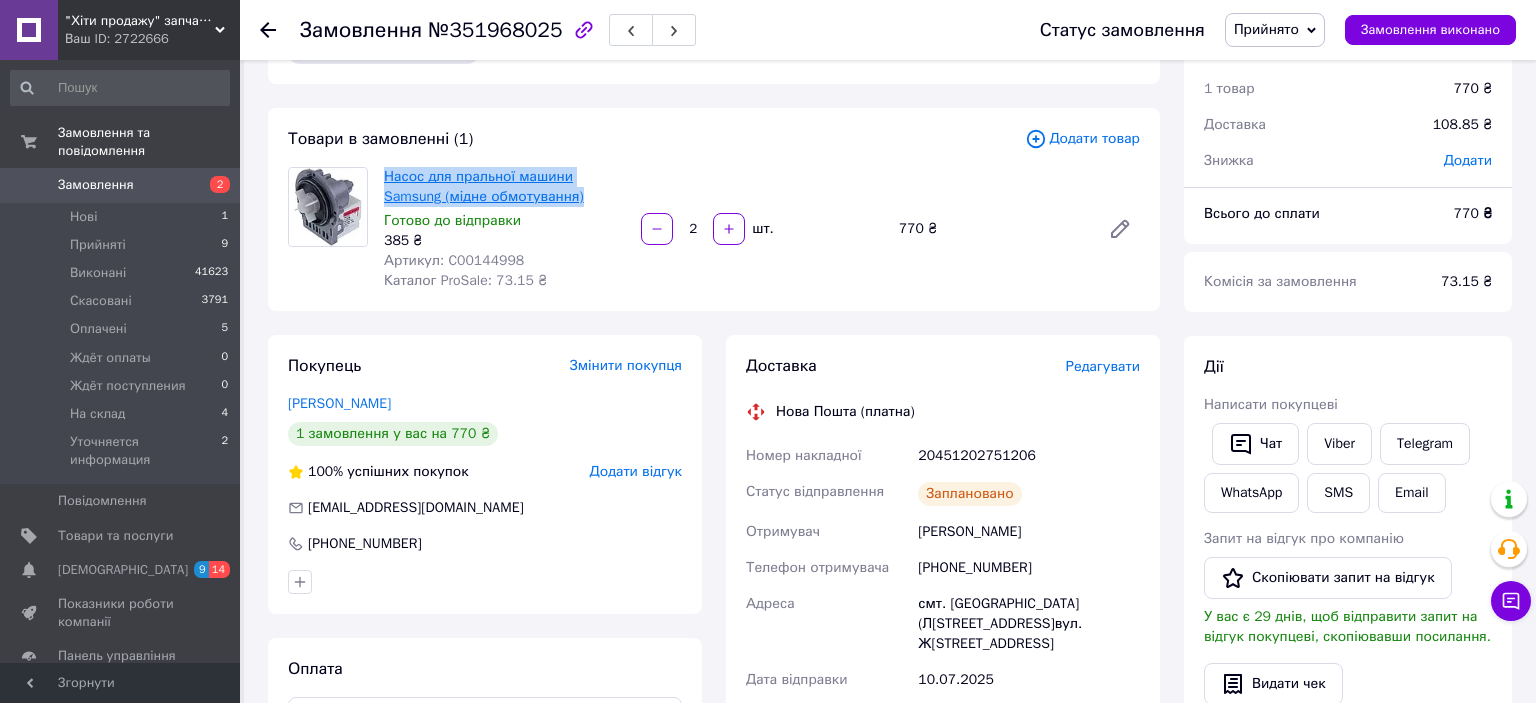 drag, startPoint x: 586, startPoint y: 198, endPoint x: 385, endPoint y: 176, distance: 202.2004 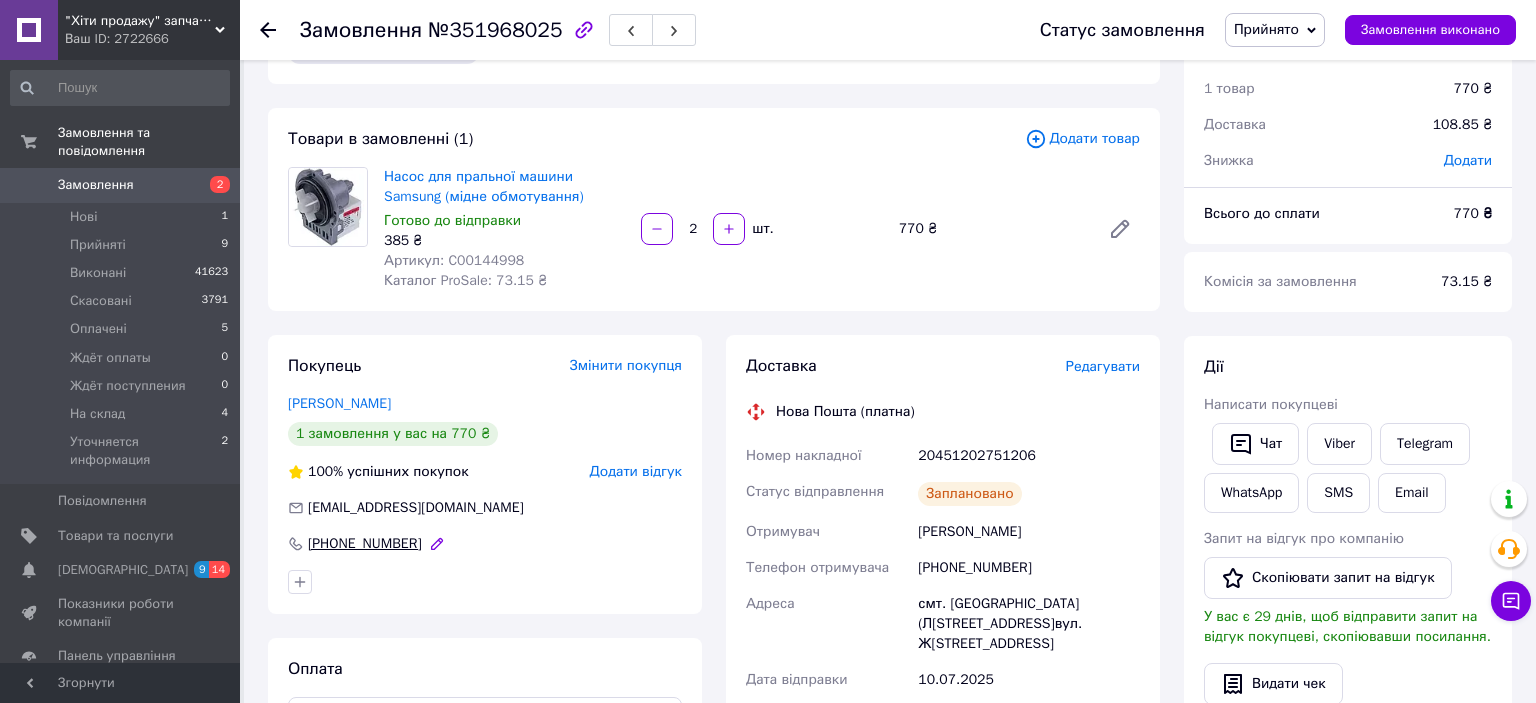 click on "[PHONE_NUMBER]" at bounding box center (365, 544) 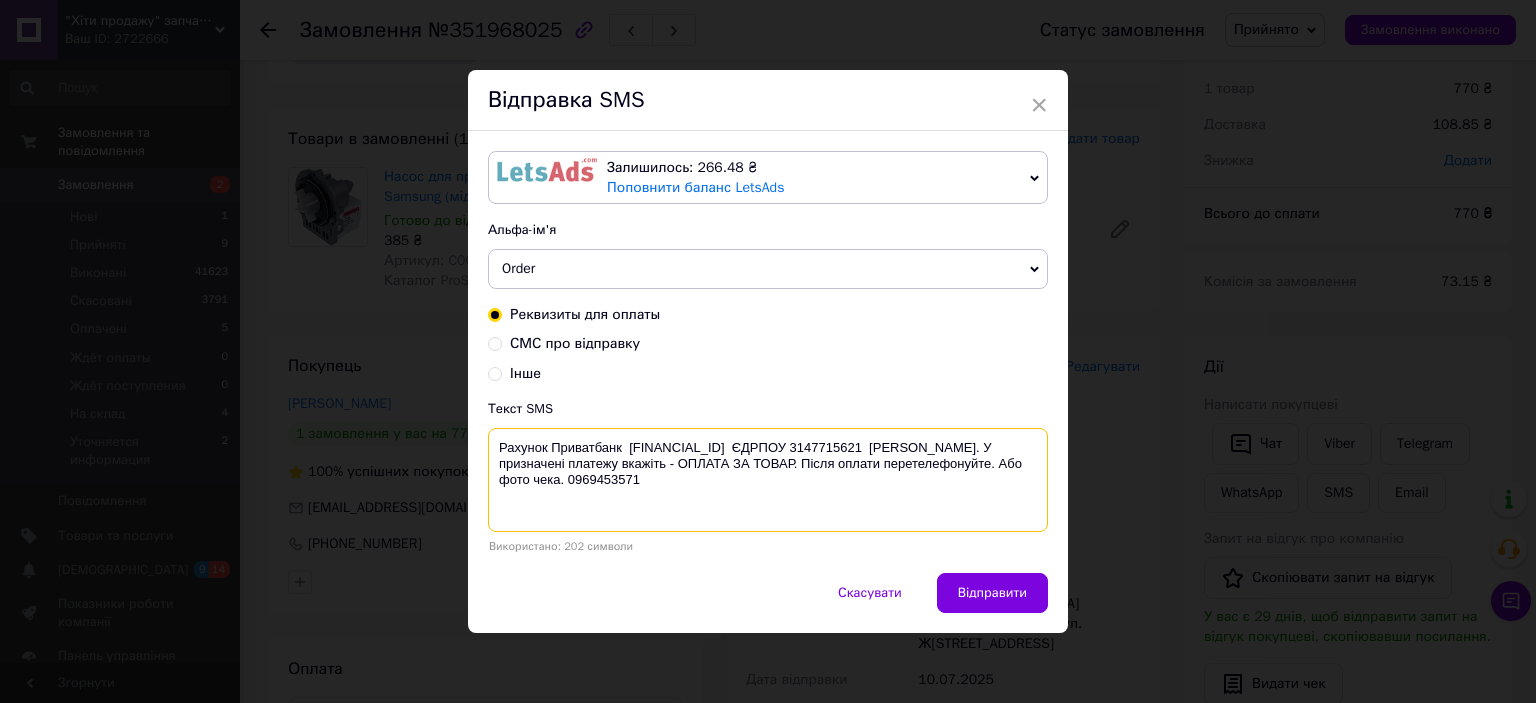 click on "Рахунок Приватбанк  UA843052990000026006035108026  ЄДРПОУ 3147715621  Мезенцева Альона Валеріївна. У призначені платежу вкажіть - ОПЛАТА ЗА ТОВАР. Після оплати перетелефонуйте. Або фото чека. 0969453571" at bounding box center [768, 480] 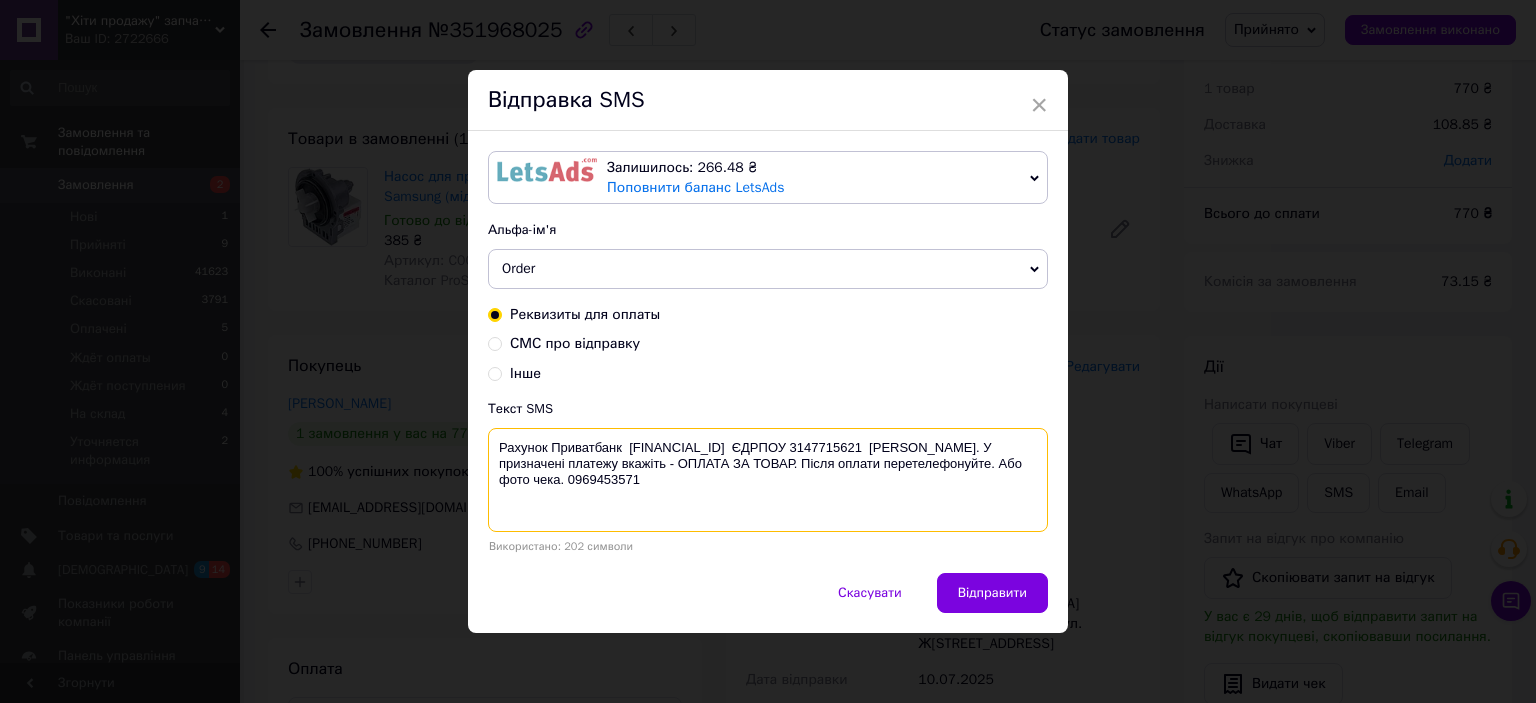 click on "Рахунок Приватбанк  UA843052990000026006035108026  ЄДРПОУ 3147715621  Мезенцева Альона Валеріївна. У призначені платежу вкажіть - ОПЛАТА ЗА ТОВАР. Після оплати перетелефонуйте. Або фото чека. 0969453571" at bounding box center (768, 480) 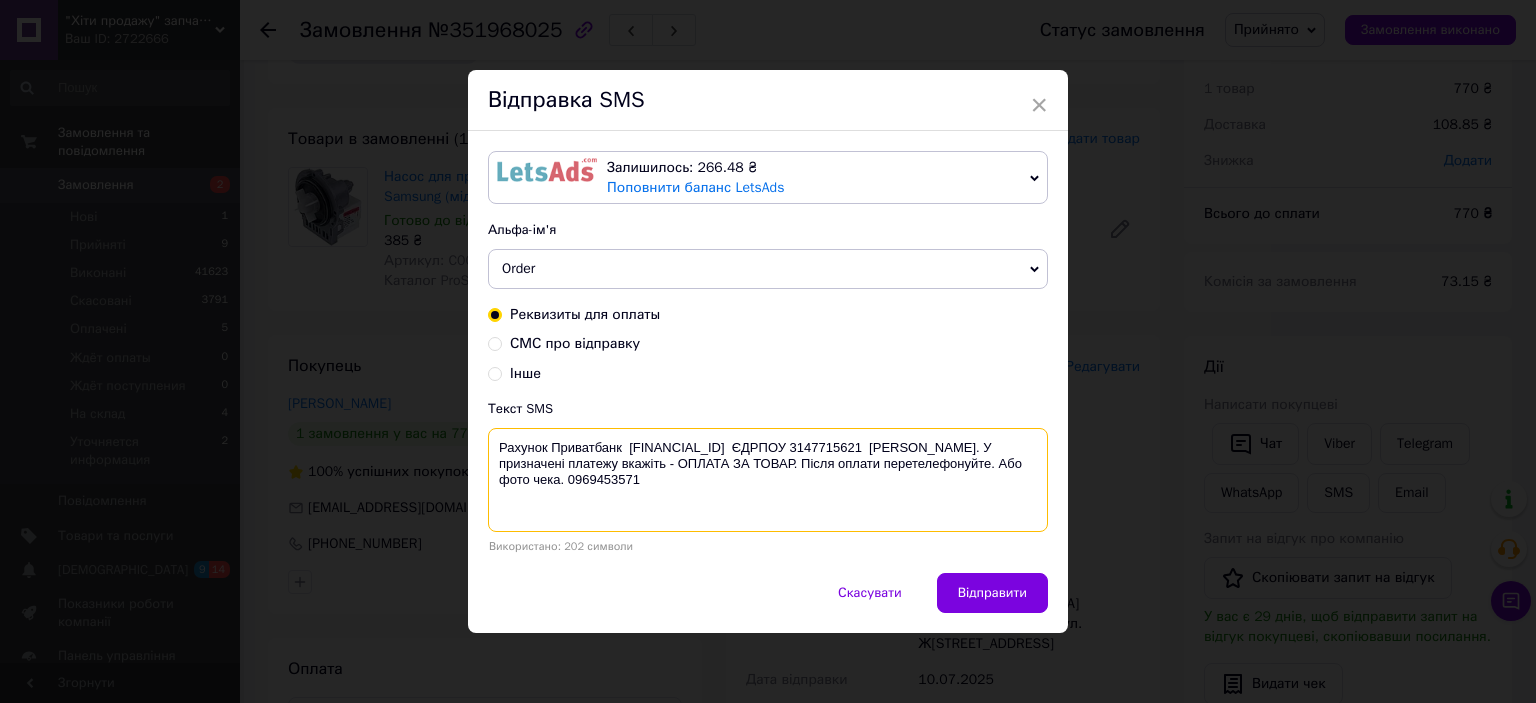 drag, startPoint x: 502, startPoint y: 464, endPoint x: 685, endPoint y: 468, distance: 183.04372 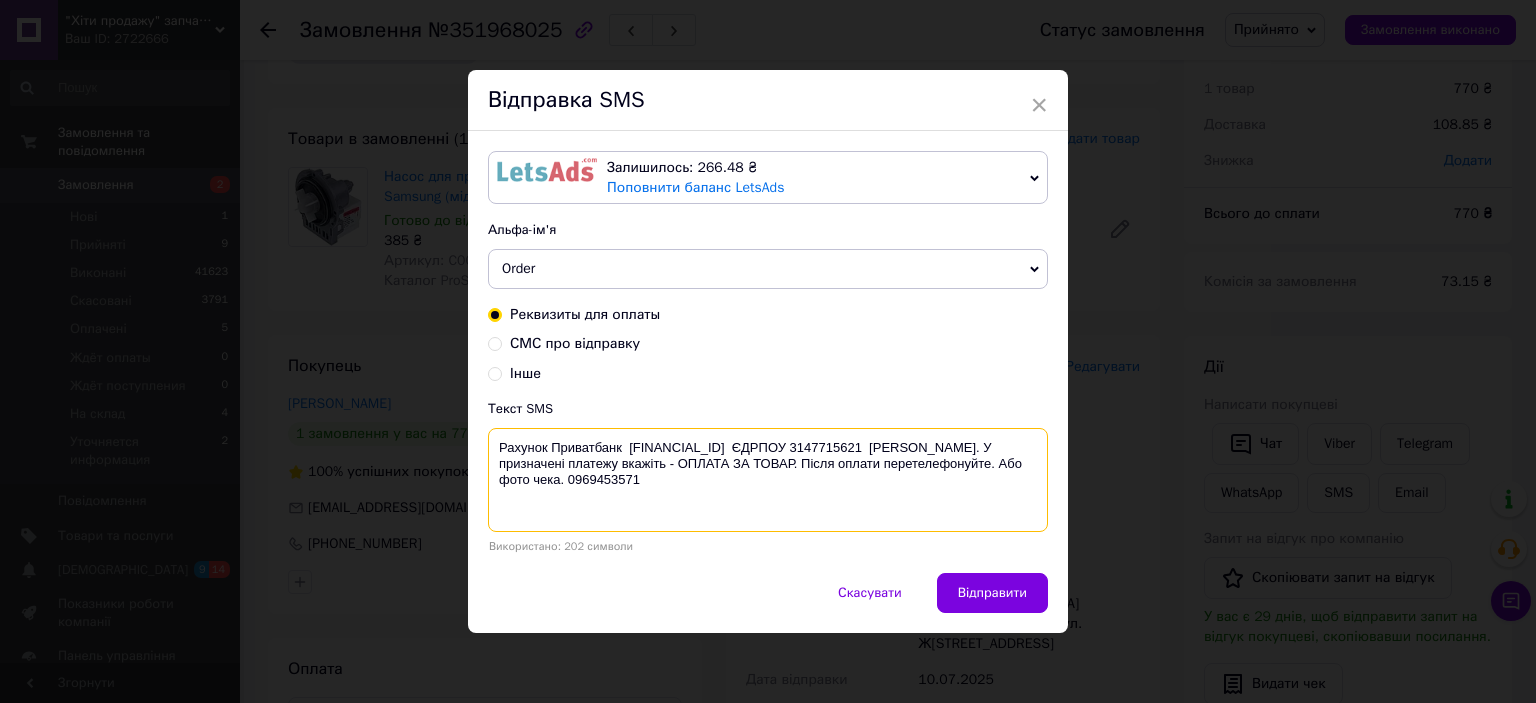 click on "Рахунок Приватбанк  UA843052990000026006035108026  ЄДРПОУ 3147715621  Мезенцева Альона Валеріївна. У призначені платежу вкажіть - ОПЛАТА ЗА ТОВАР. Після оплати перетелефонуйте. Або фото чека. 0969453571" at bounding box center [768, 480] 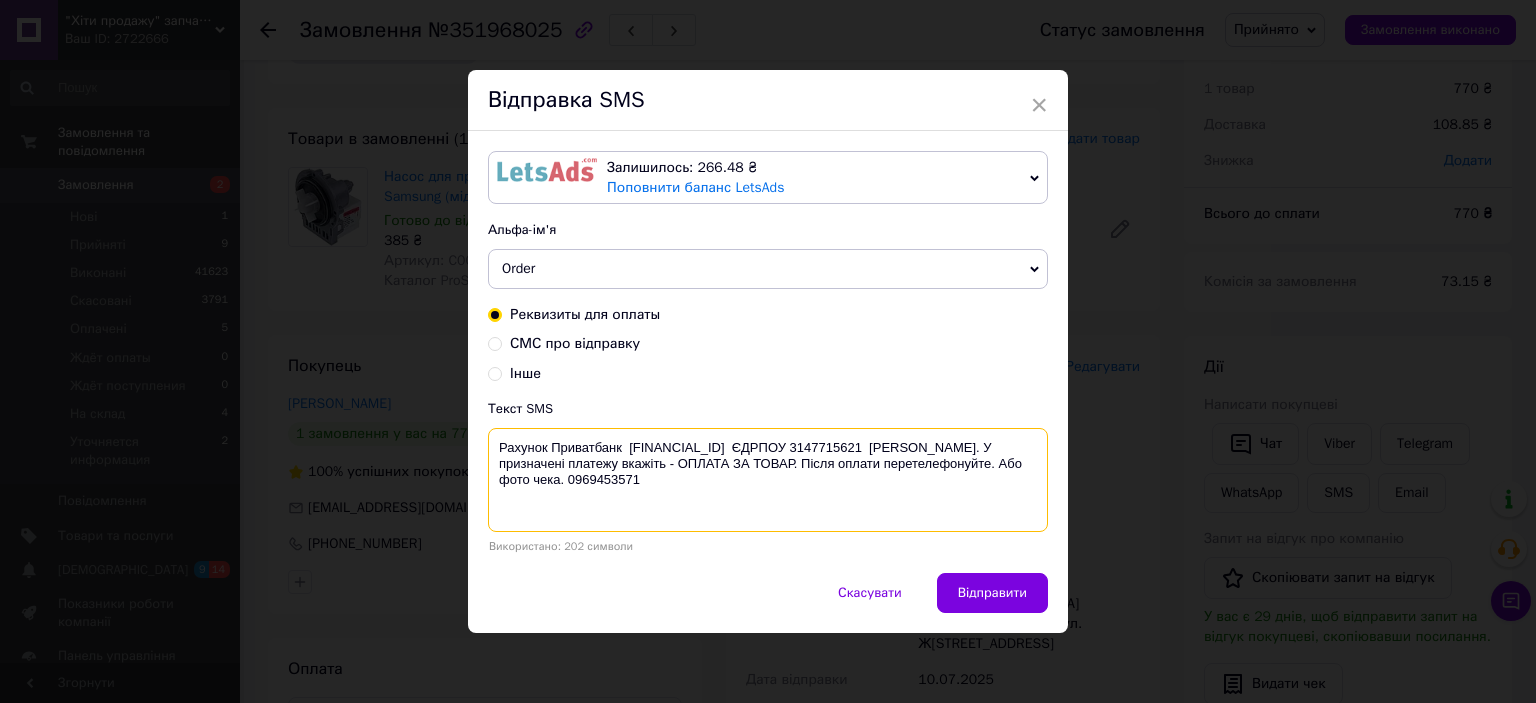 drag, startPoint x: 690, startPoint y: 465, endPoint x: 998, endPoint y: 463, distance: 308.0065 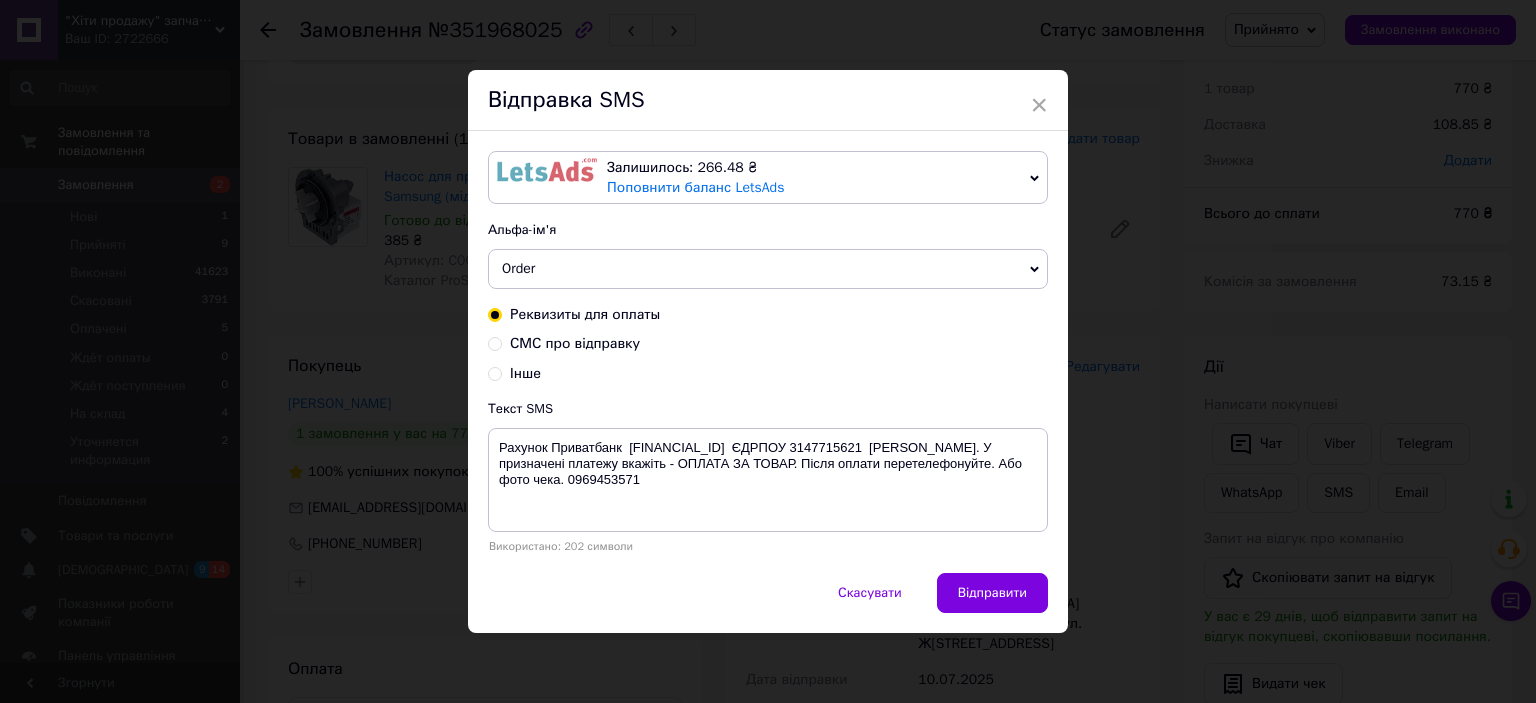 click on "× Відправка SMS Залишилось: 266.48 ₴ Поповнити баланс LetsAds Підключити SMSClub Альфа-ім'я  Order Оновити список альфа-імен Реквизиты для оплаты СМС про відправку Інше Текст SMS Рахунок Приватбанк  UA843052990000026006035108026  ЄДРПОУ 3147715621  Мезенцева Альона Валеріївна. У призначені платежу вкажіть - ОПЛАТА ЗА ТОВАР. Після оплати перетелефонуйте. Або фото чека. 0969453571 Використано: 202 символи Скасувати   Відправити" at bounding box center [768, 351] 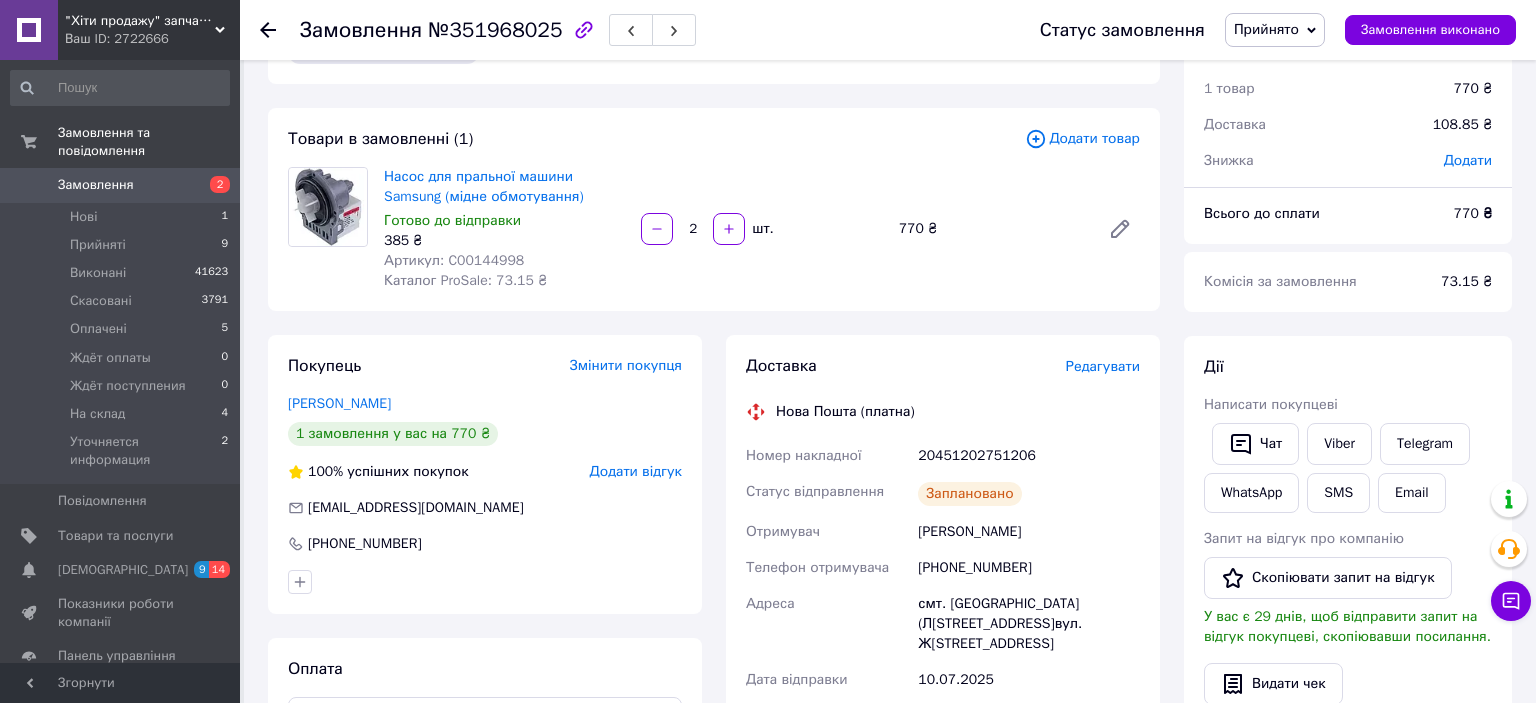 click on "Прийнято" at bounding box center (1275, 30) 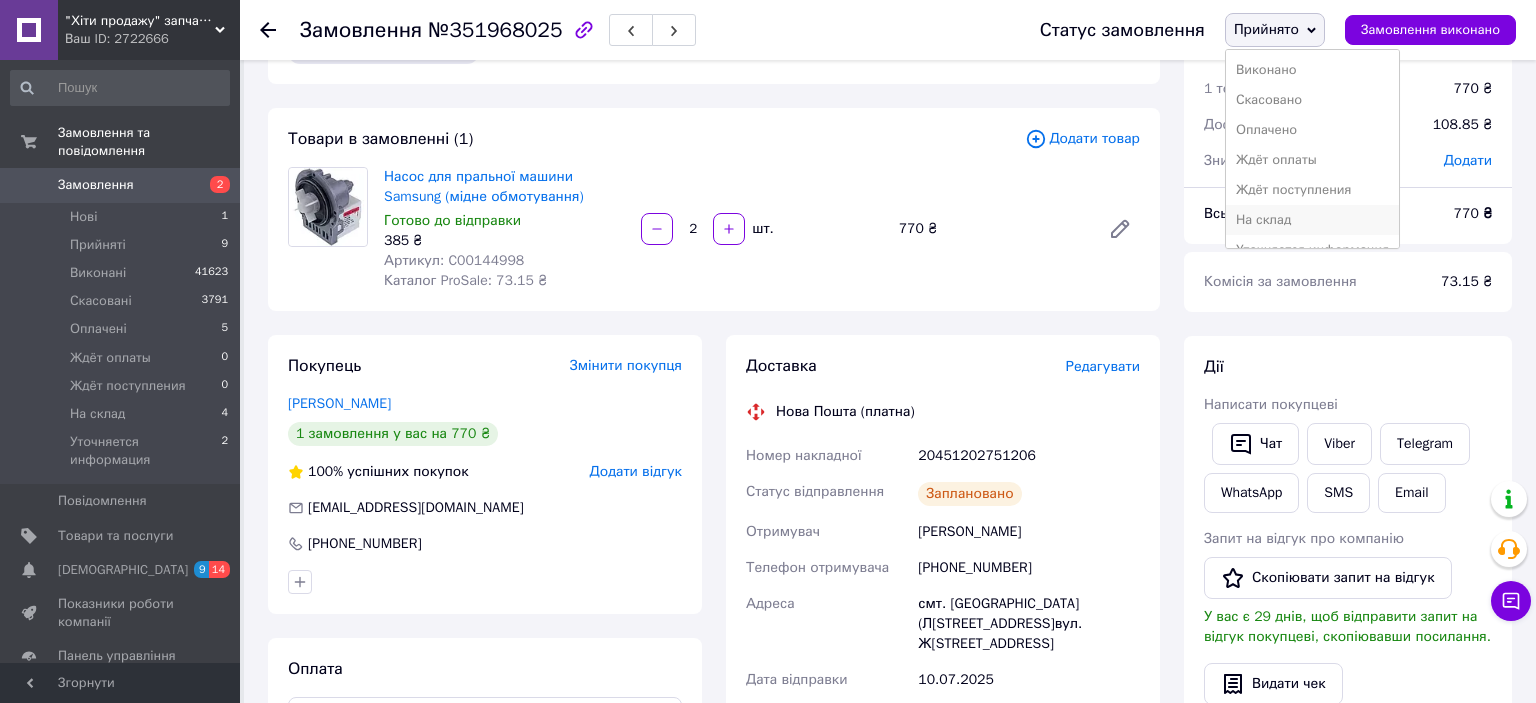 click on "На склад" at bounding box center [1312, 220] 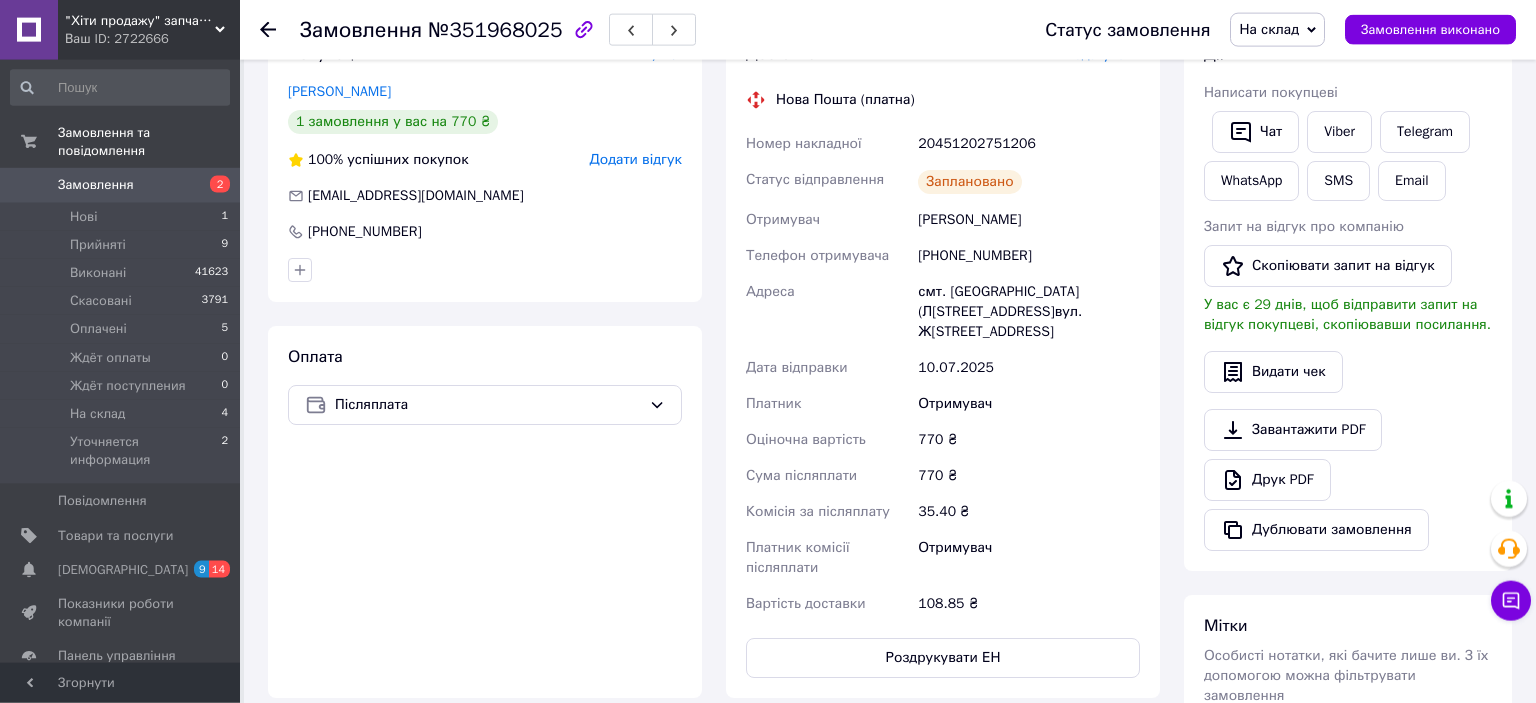 scroll, scrollTop: 381, scrollLeft: 0, axis: vertical 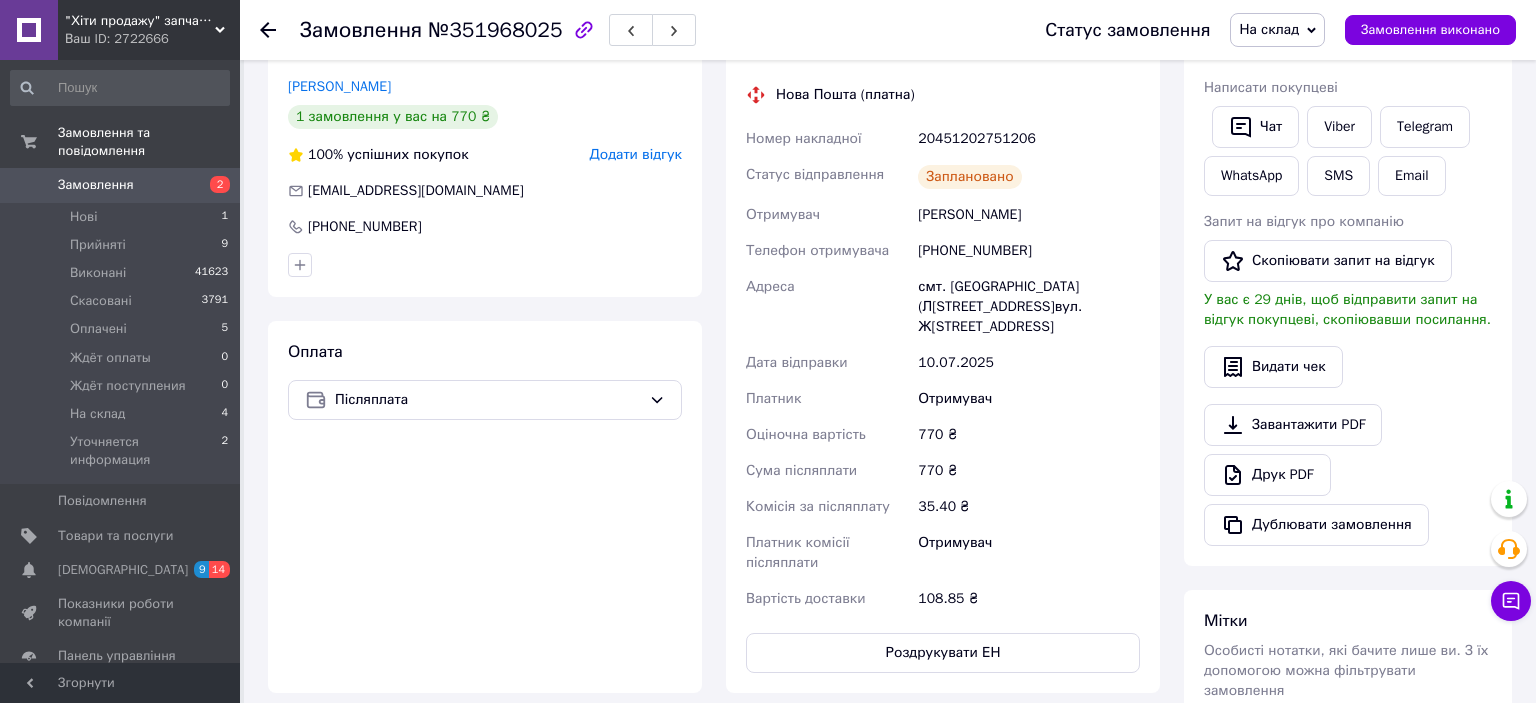 click 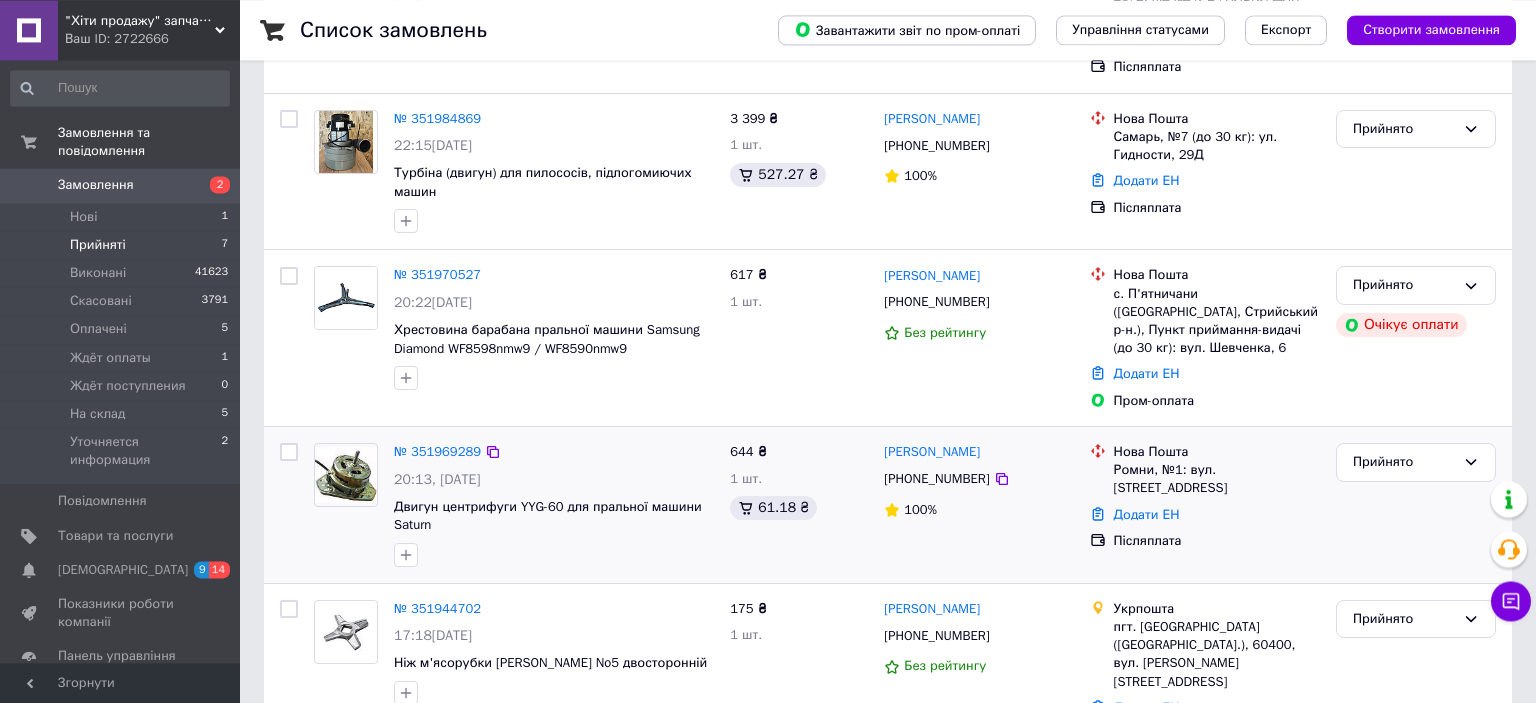 scroll, scrollTop: 765, scrollLeft: 0, axis: vertical 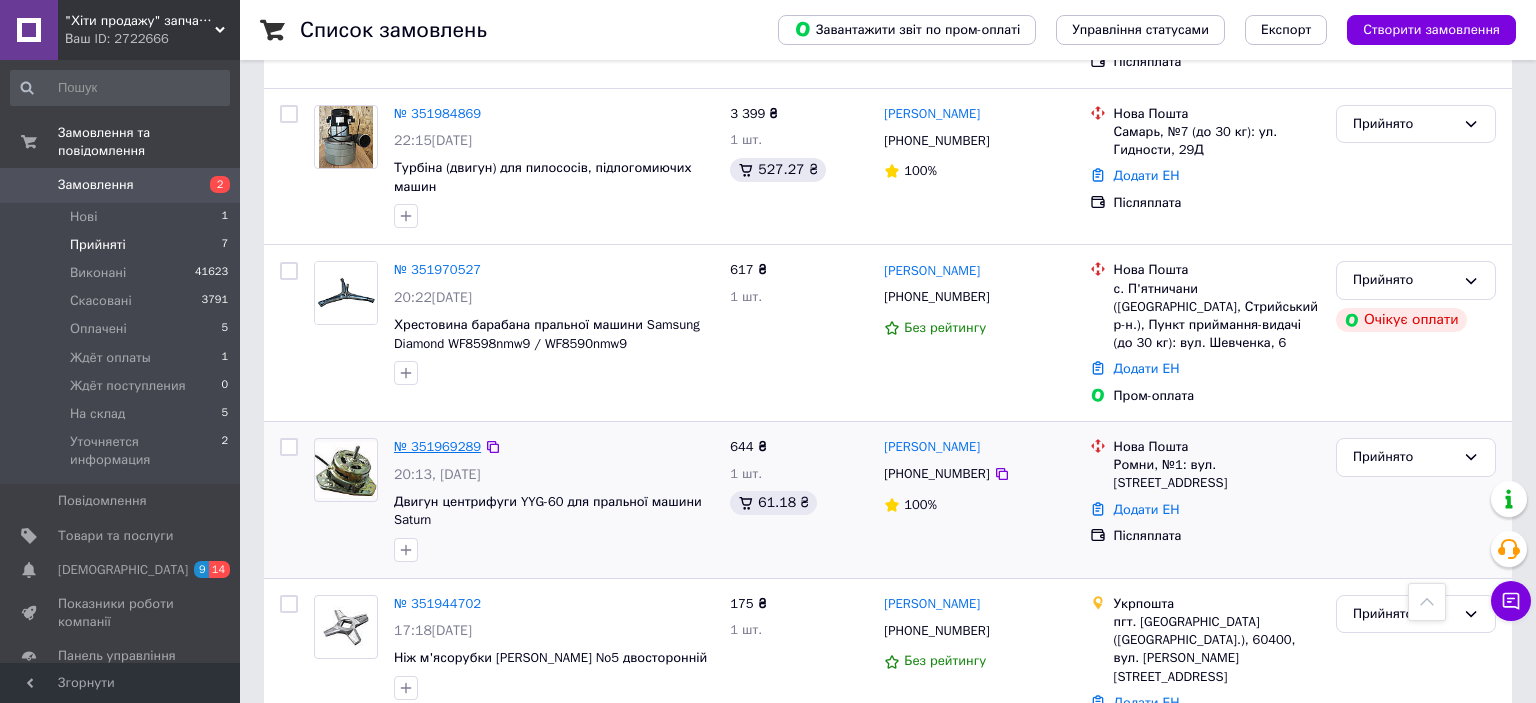click on "№ 351969289" at bounding box center (437, 446) 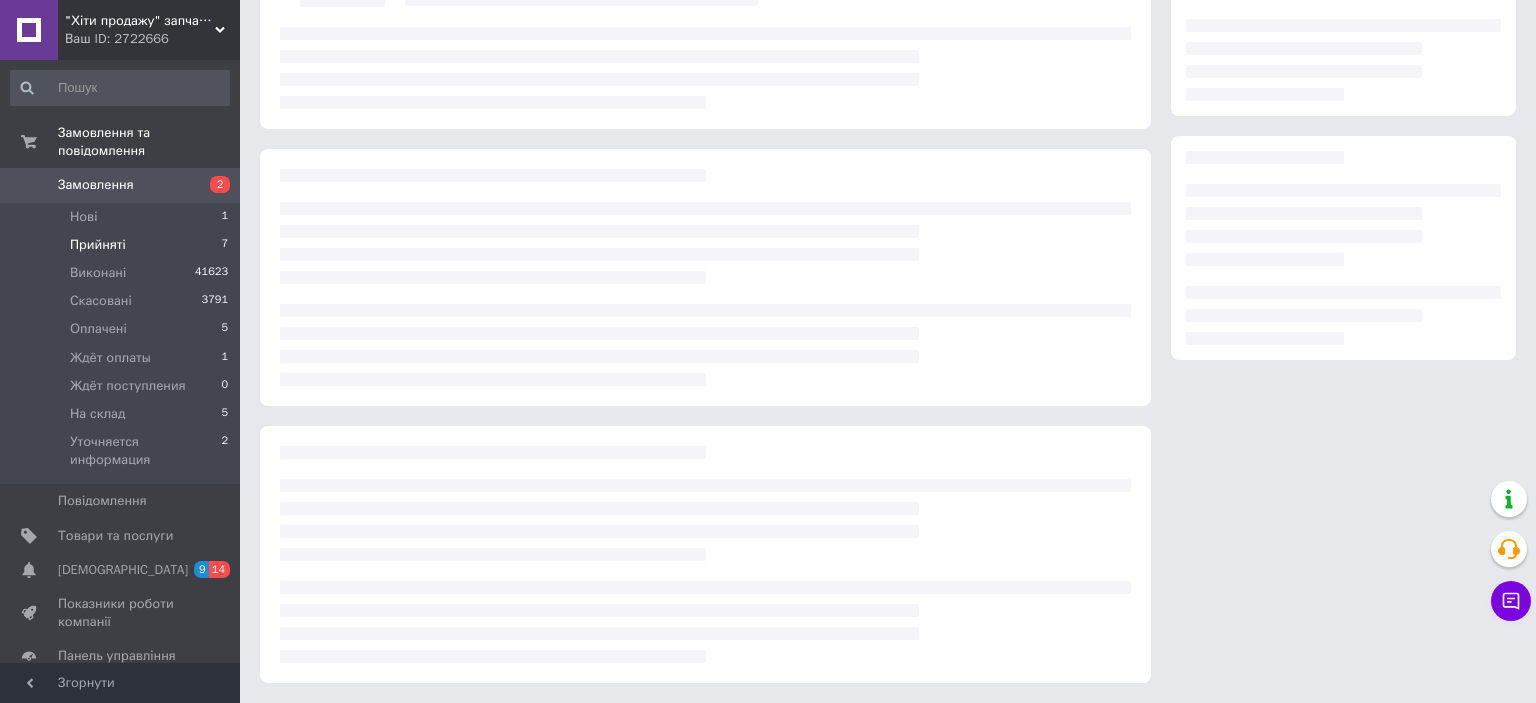 scroll, scrollTop: 170, scrollLeft: 0, axis: vertical 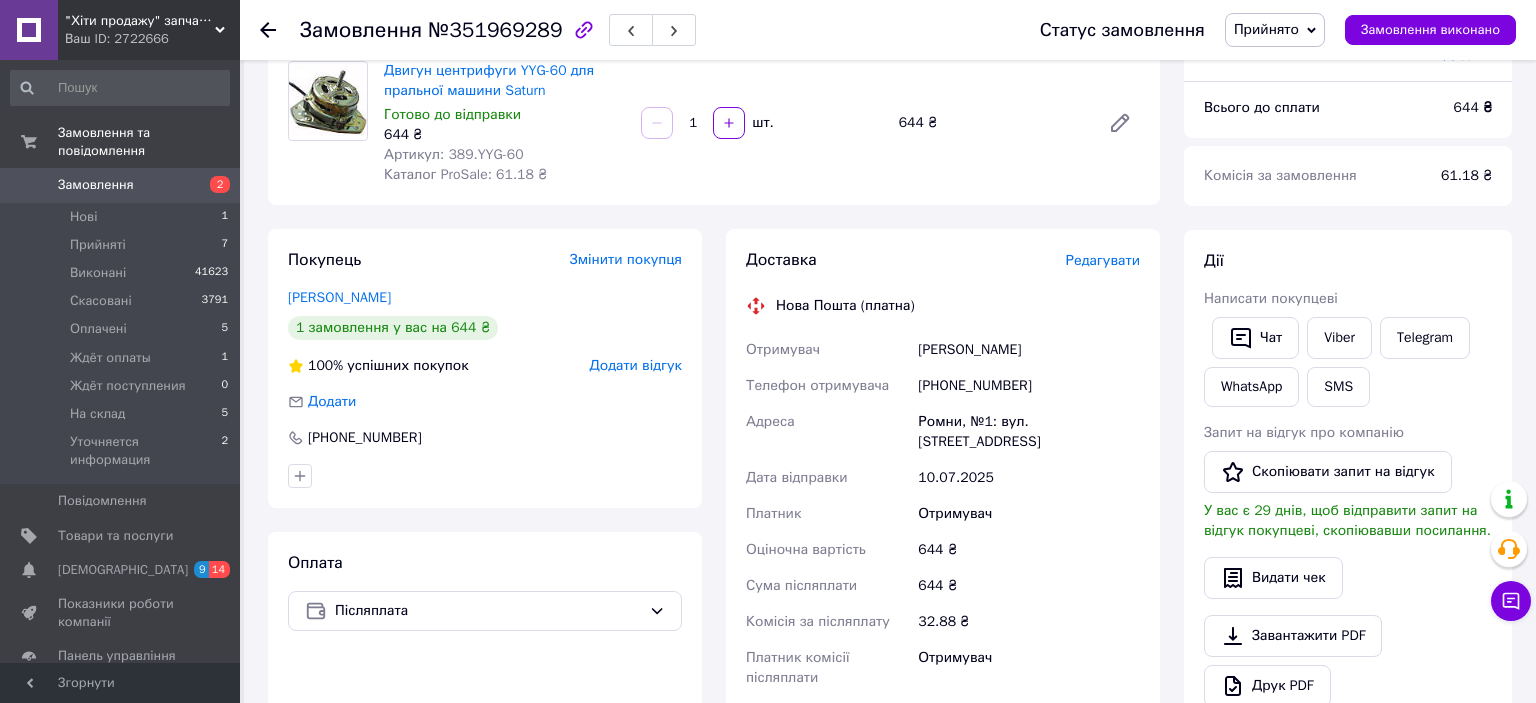 click on "Редагувати" at bounding box center (1103, 260) 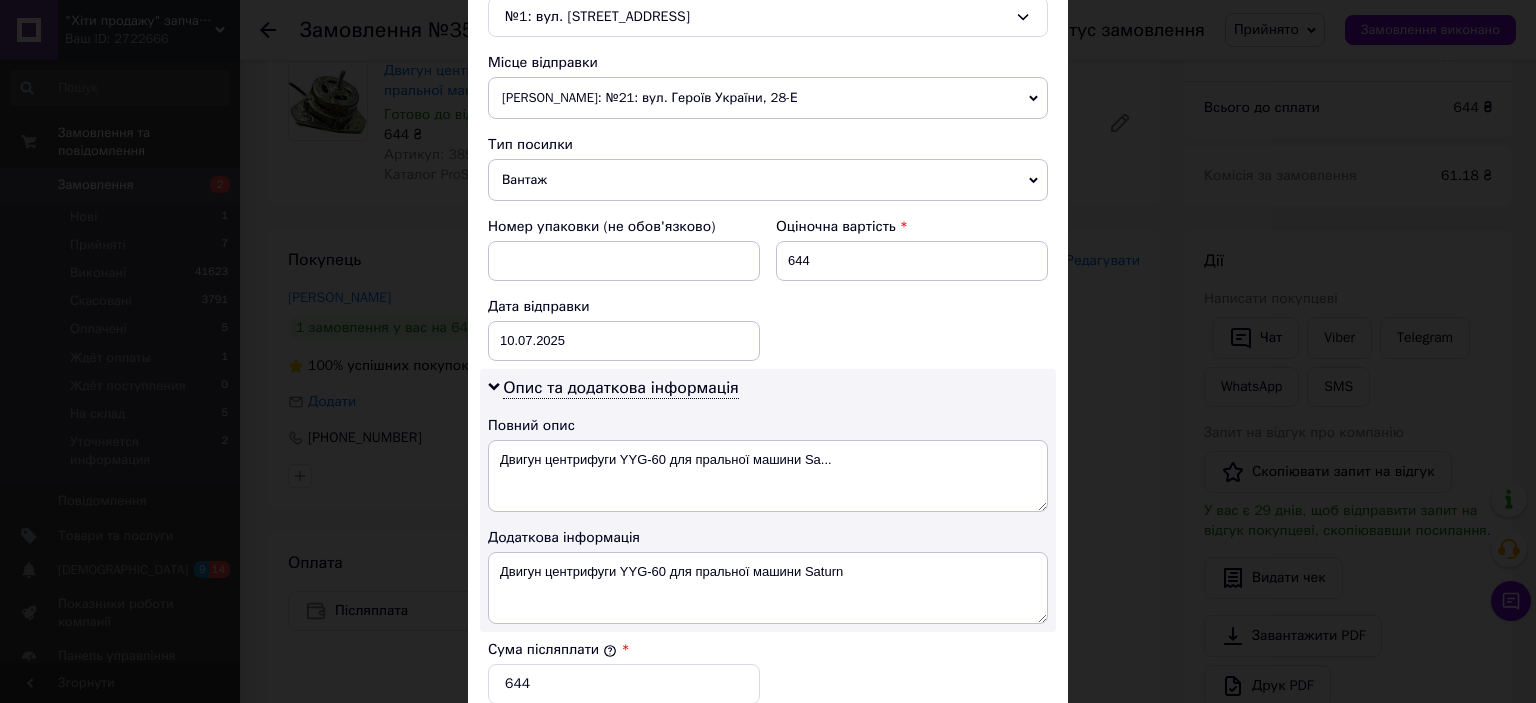 scroll, scrollTop: 883, scrollLeft: 0, axis: vertical 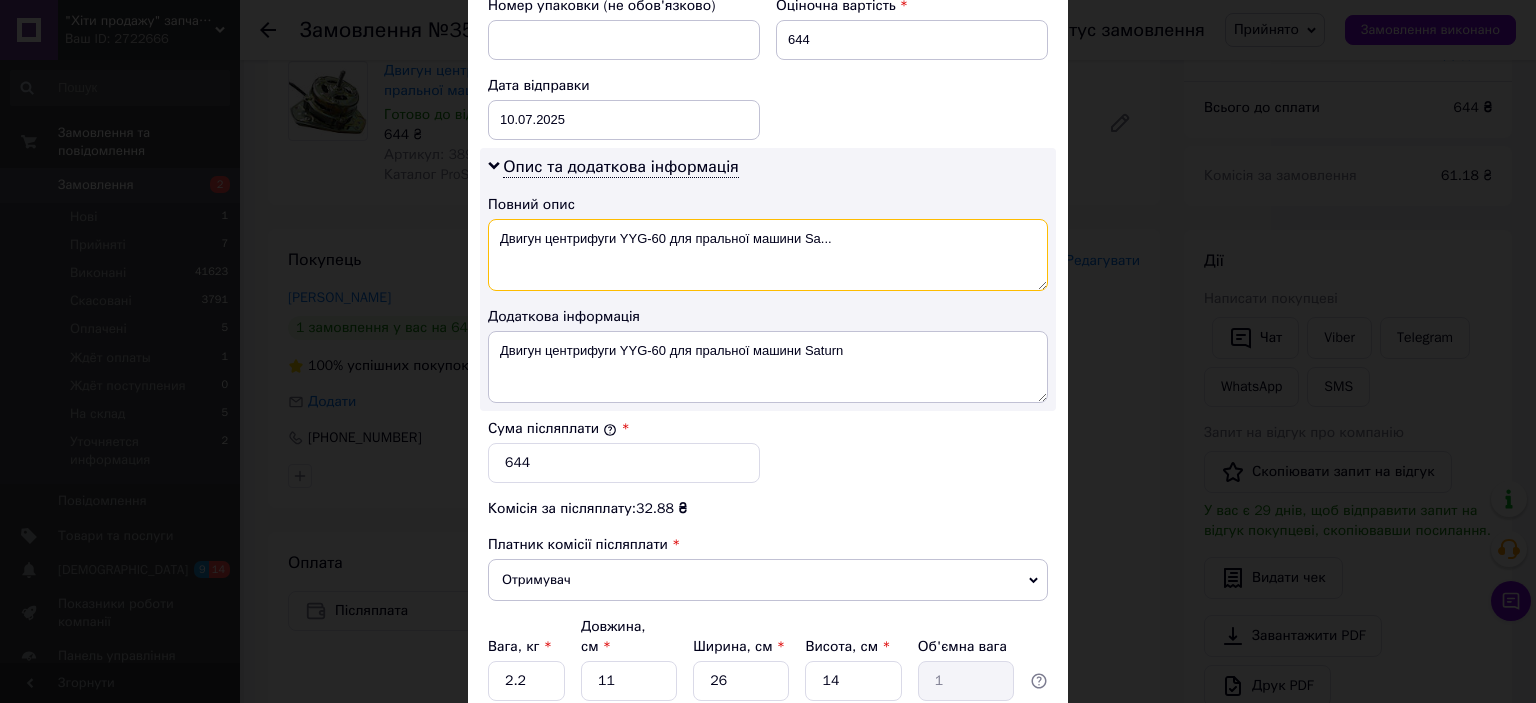 click on "Двигун центрифуги YYG-60 для пральної машини Sa..." at bounding box center (768, 255) 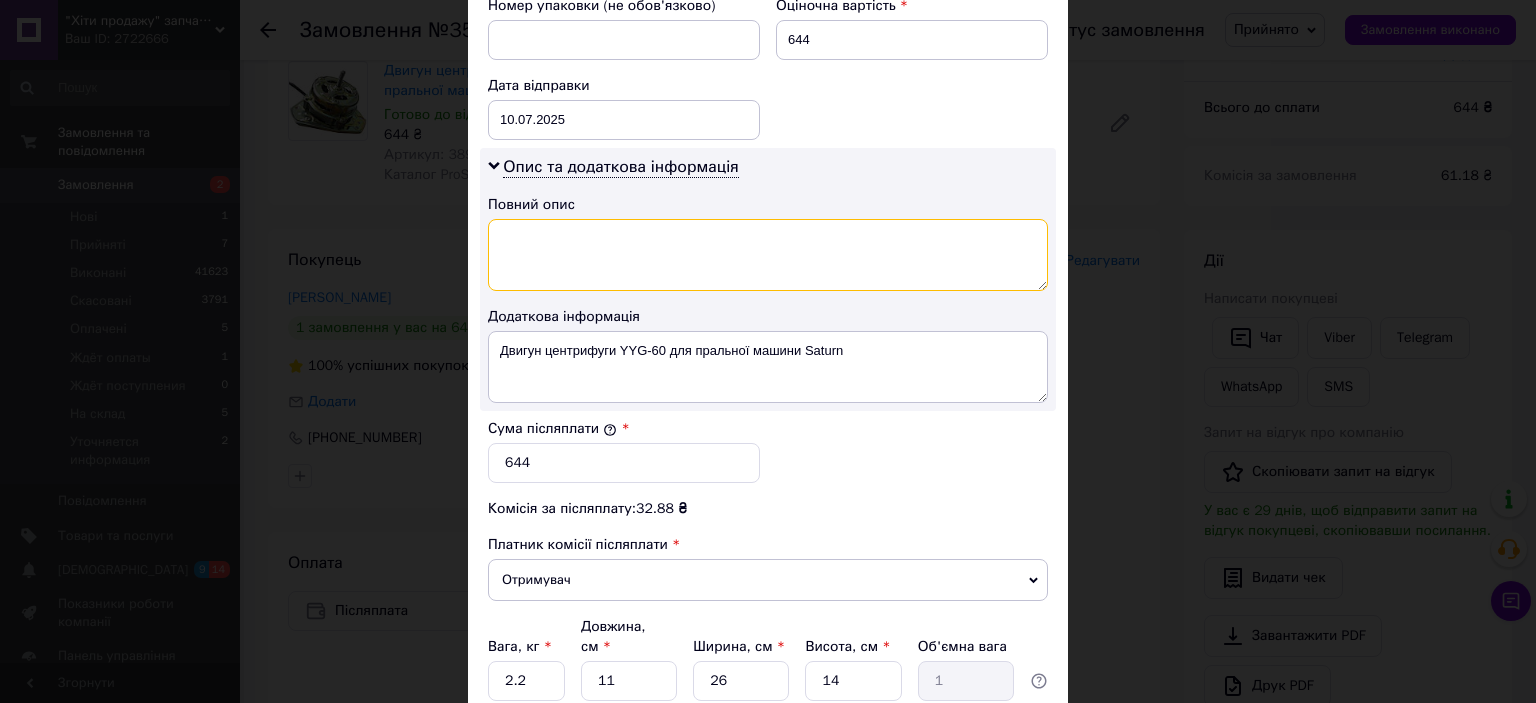 type 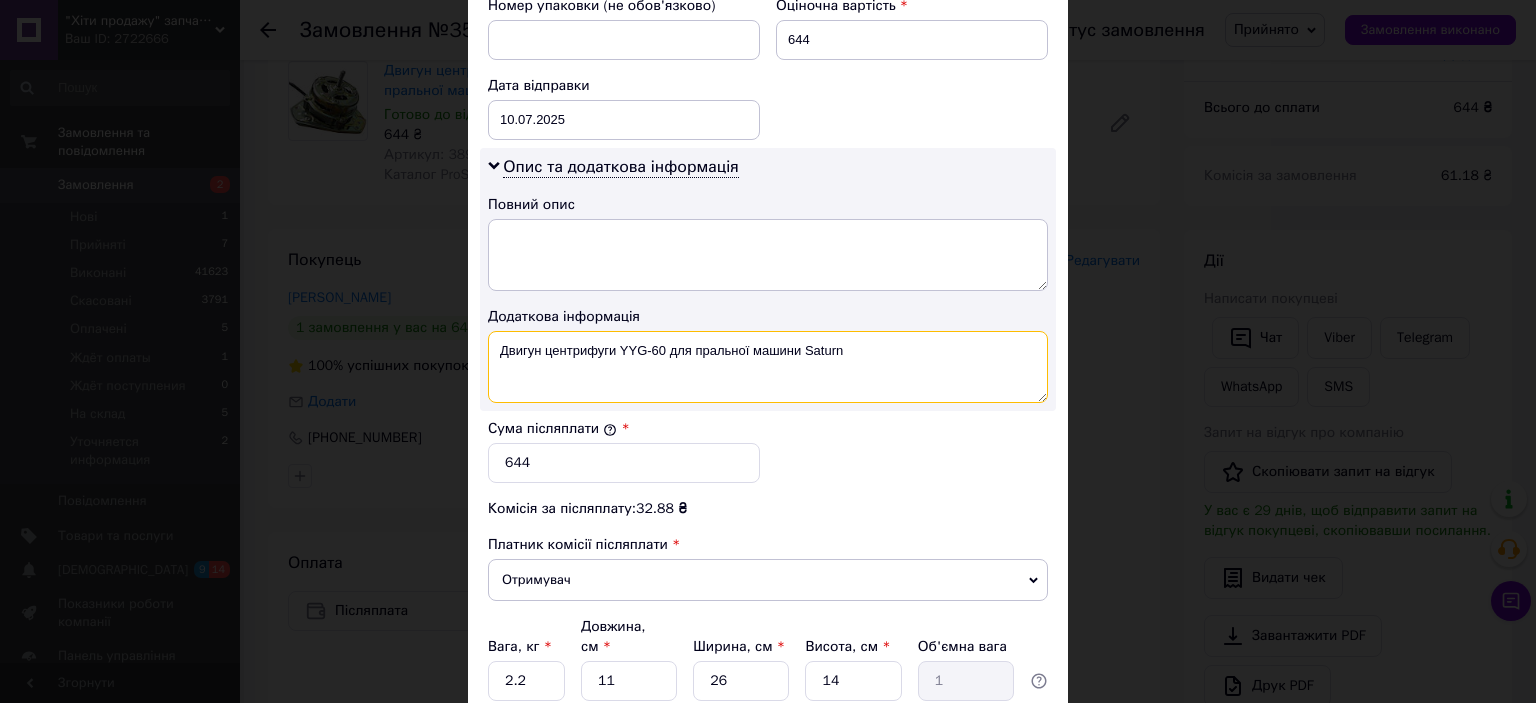 drag, startPoint x: 701, startPoint y: 337, endPoint x: 898, endPoint y: 346, distance: 197.20547 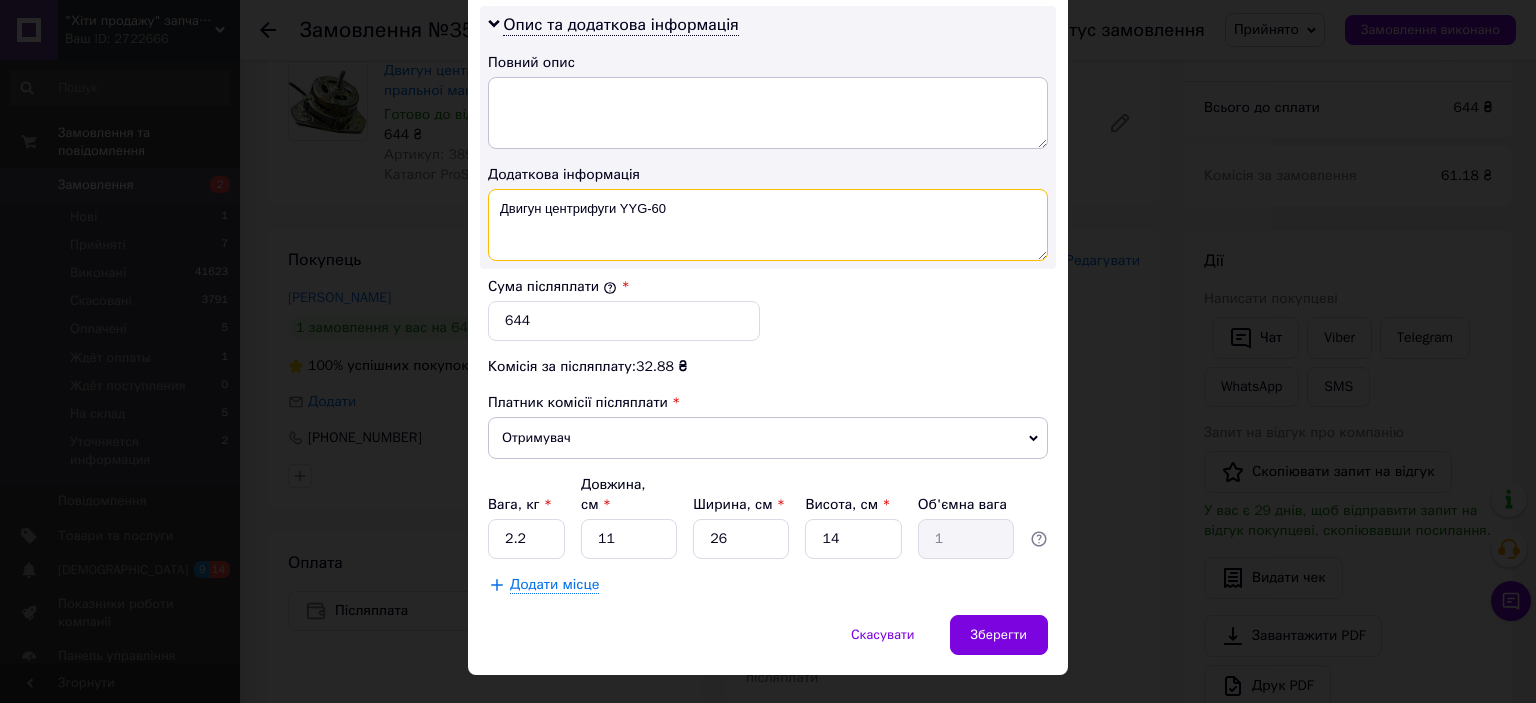 scroll, scrollTop: 1040, scrollLeft: 0, axis: vertical 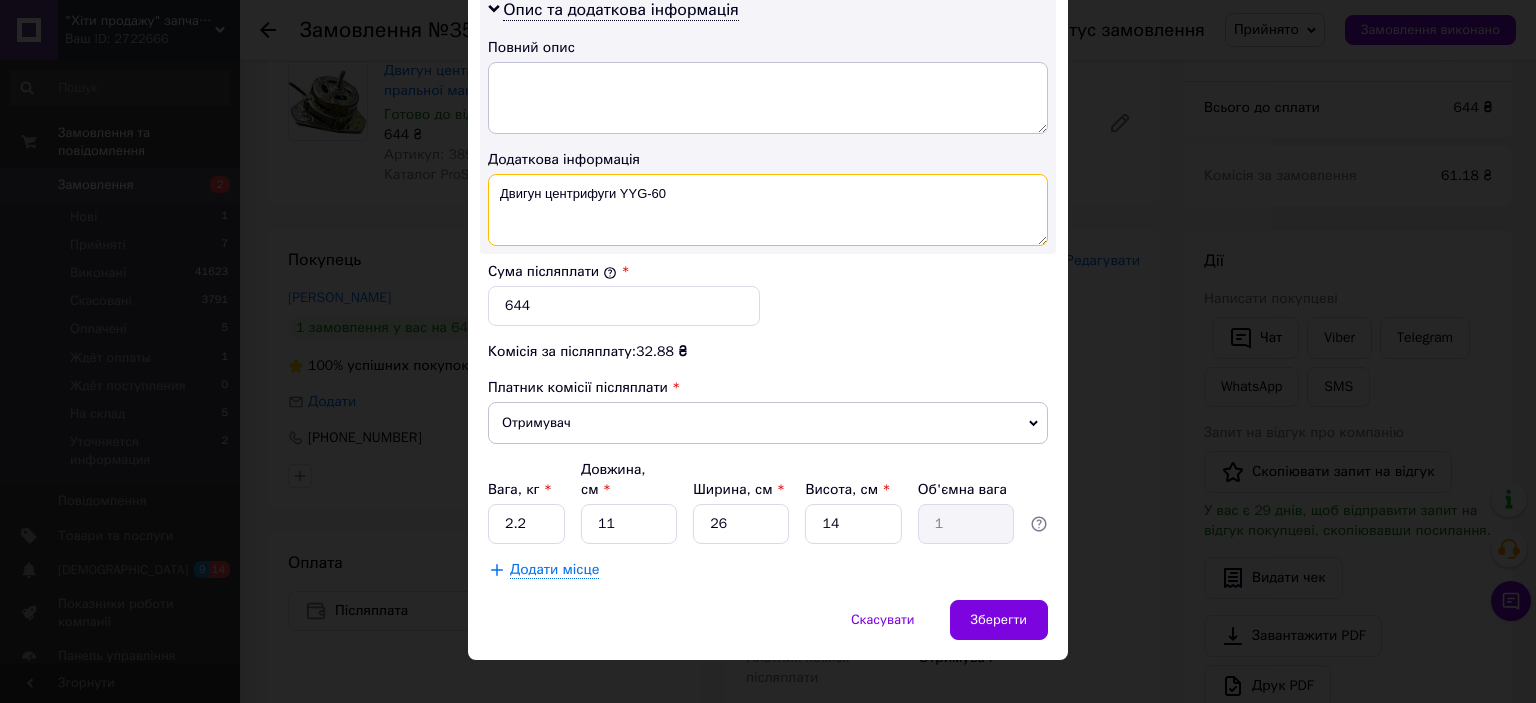 type on "Двигун центрифуги YYG-60" 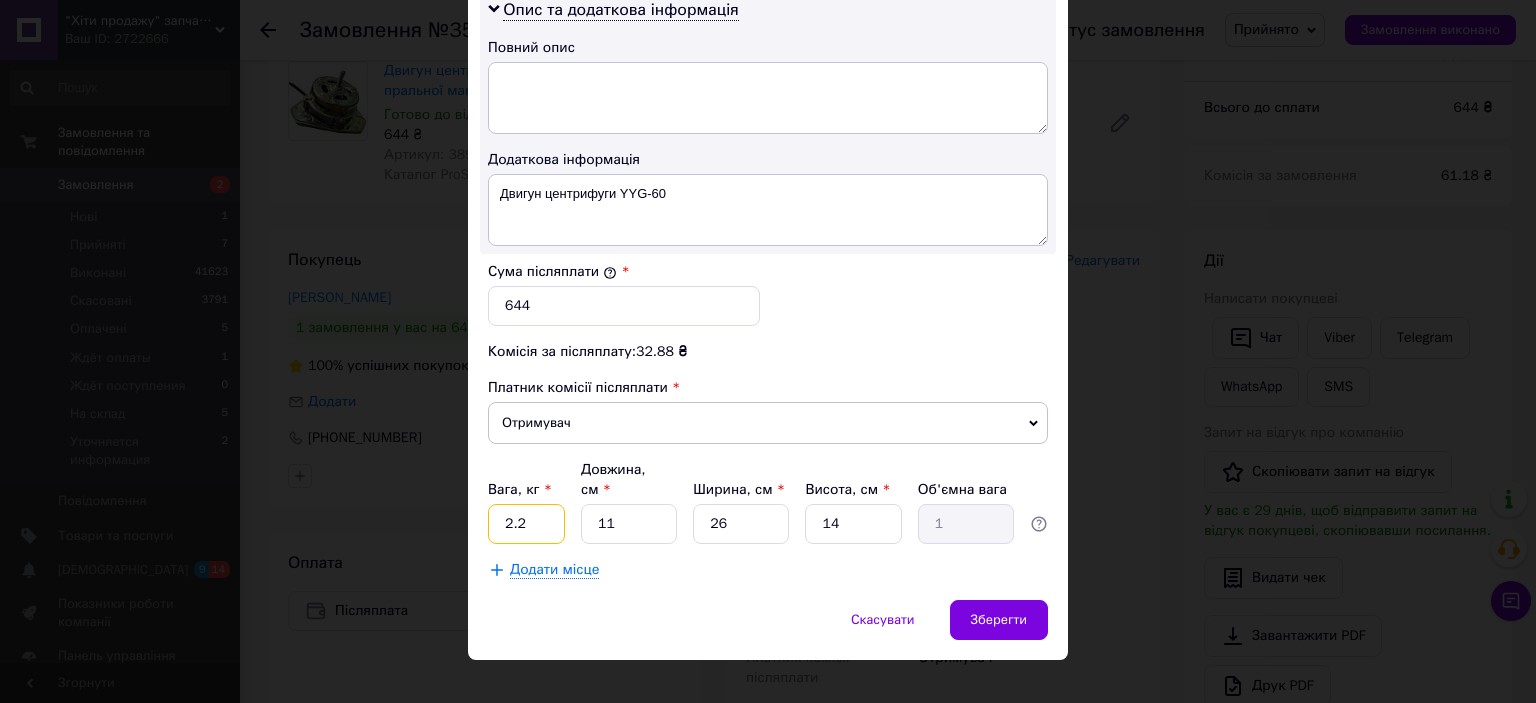 click on "2.2" at bounding box center (526, 524) 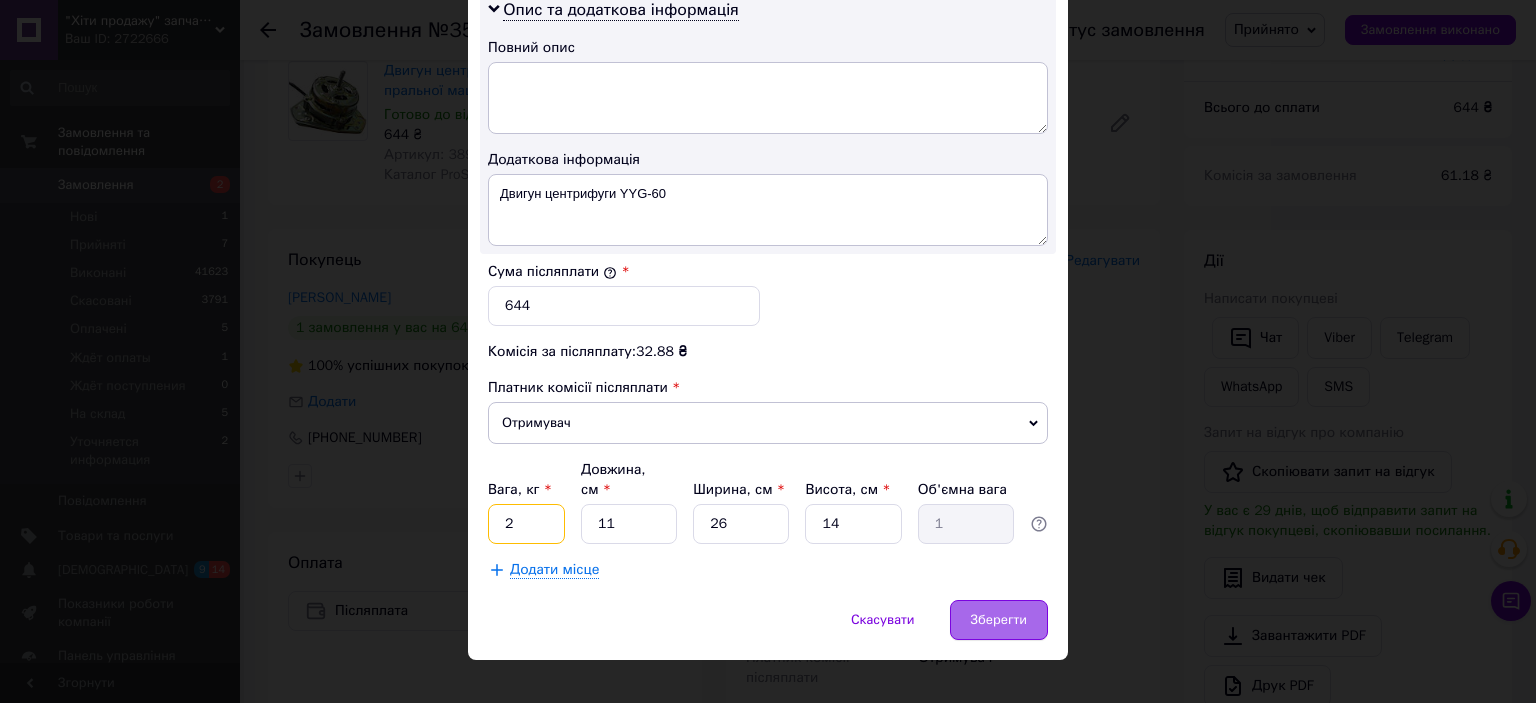 type on "2" 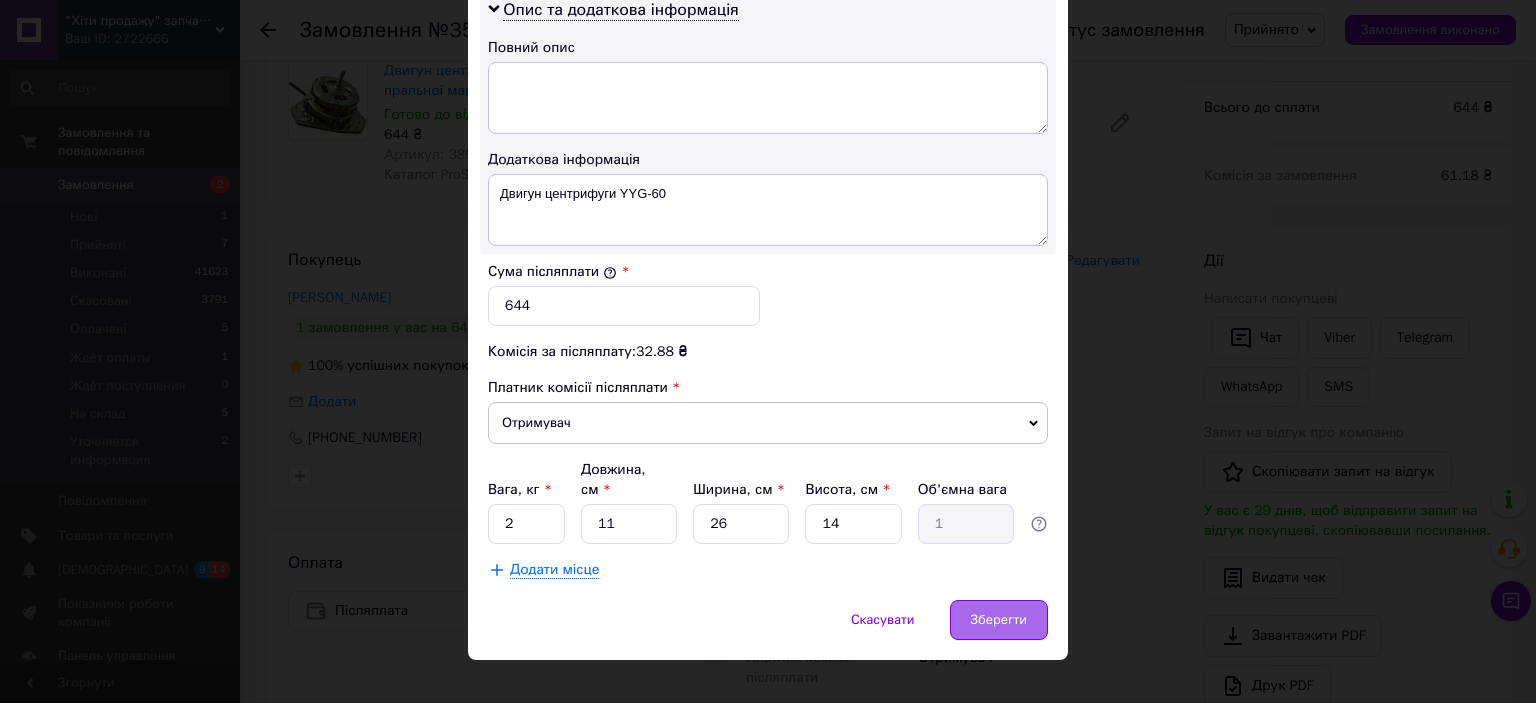 click on "Зберегти" at bounding box center [999, 620] 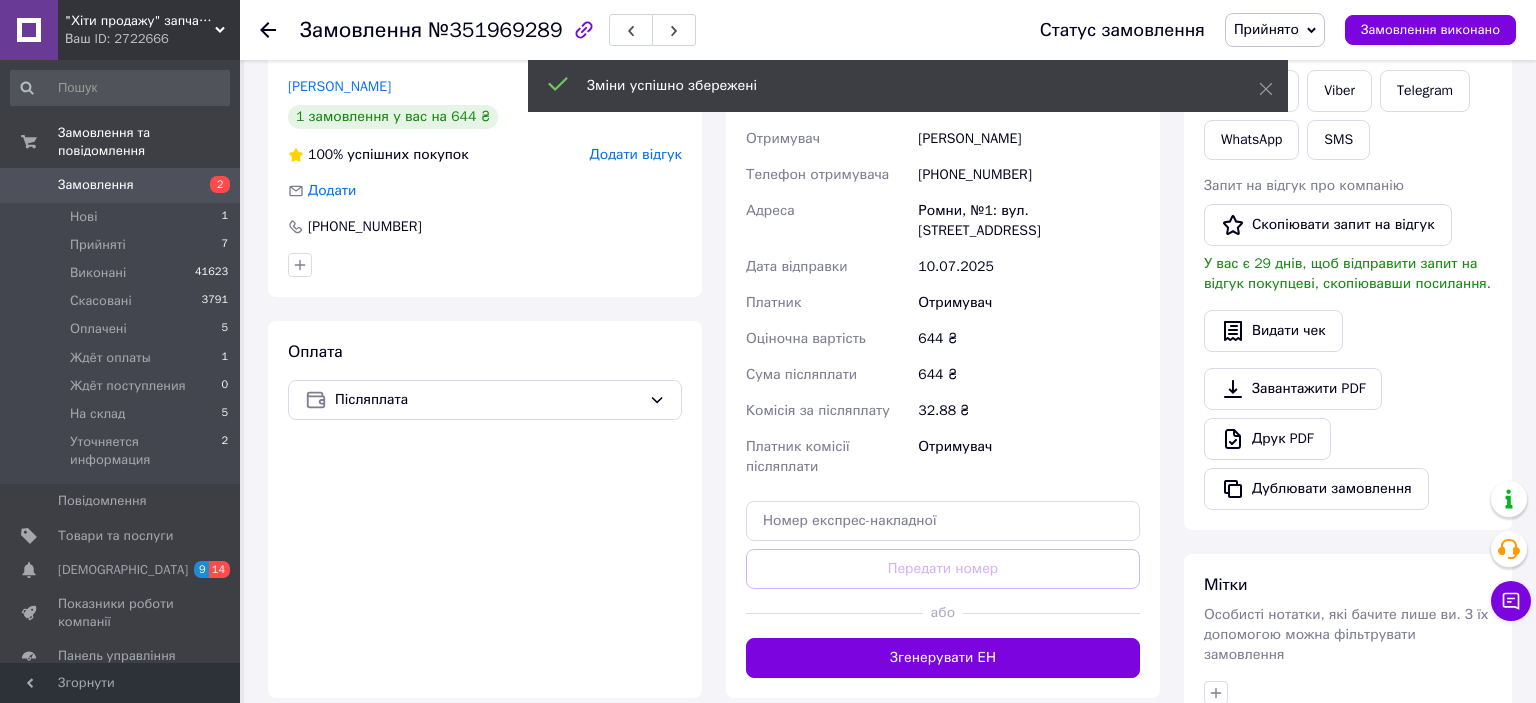scroll, scrollTop: 487, scrollLeft: 0, axis: vertical 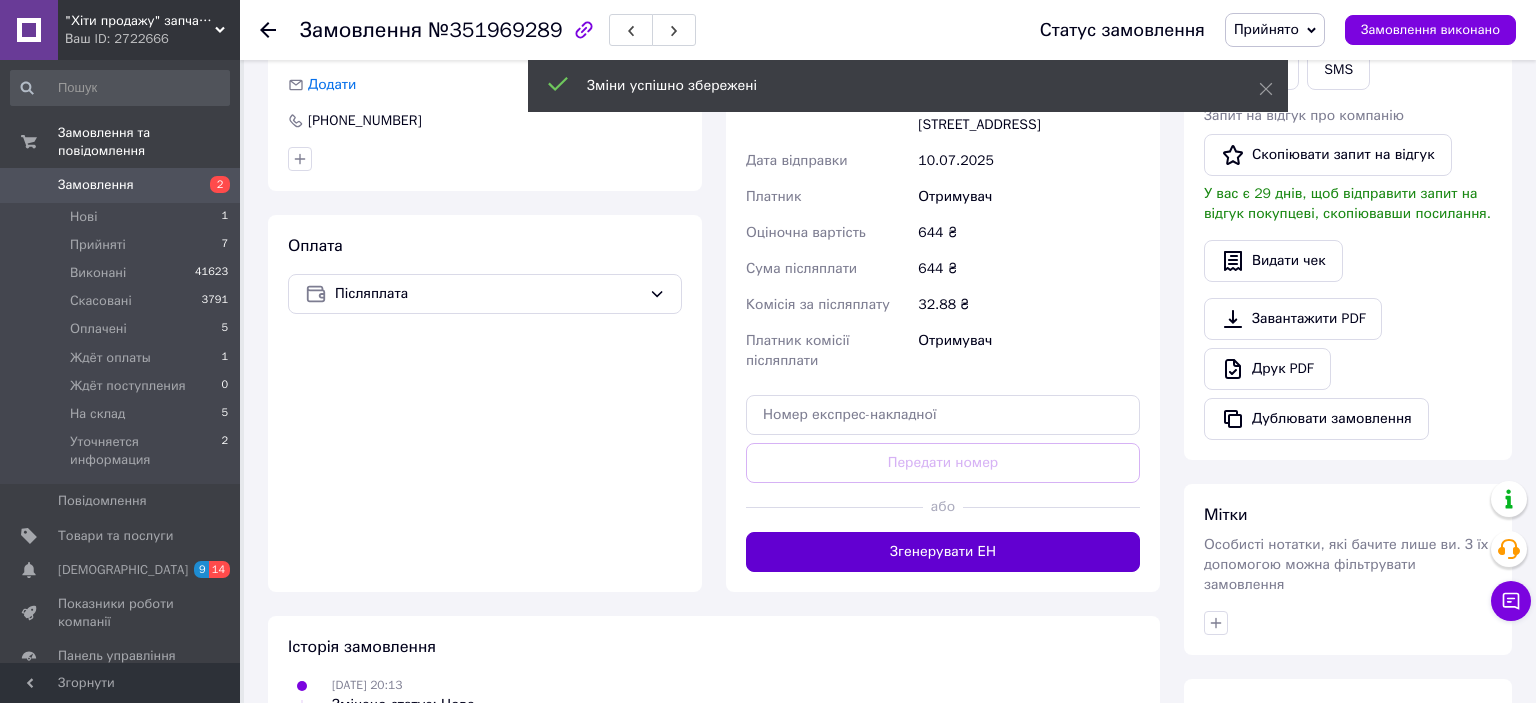 click on "Згенерувати ЕН" at bounding box center [943, 552] 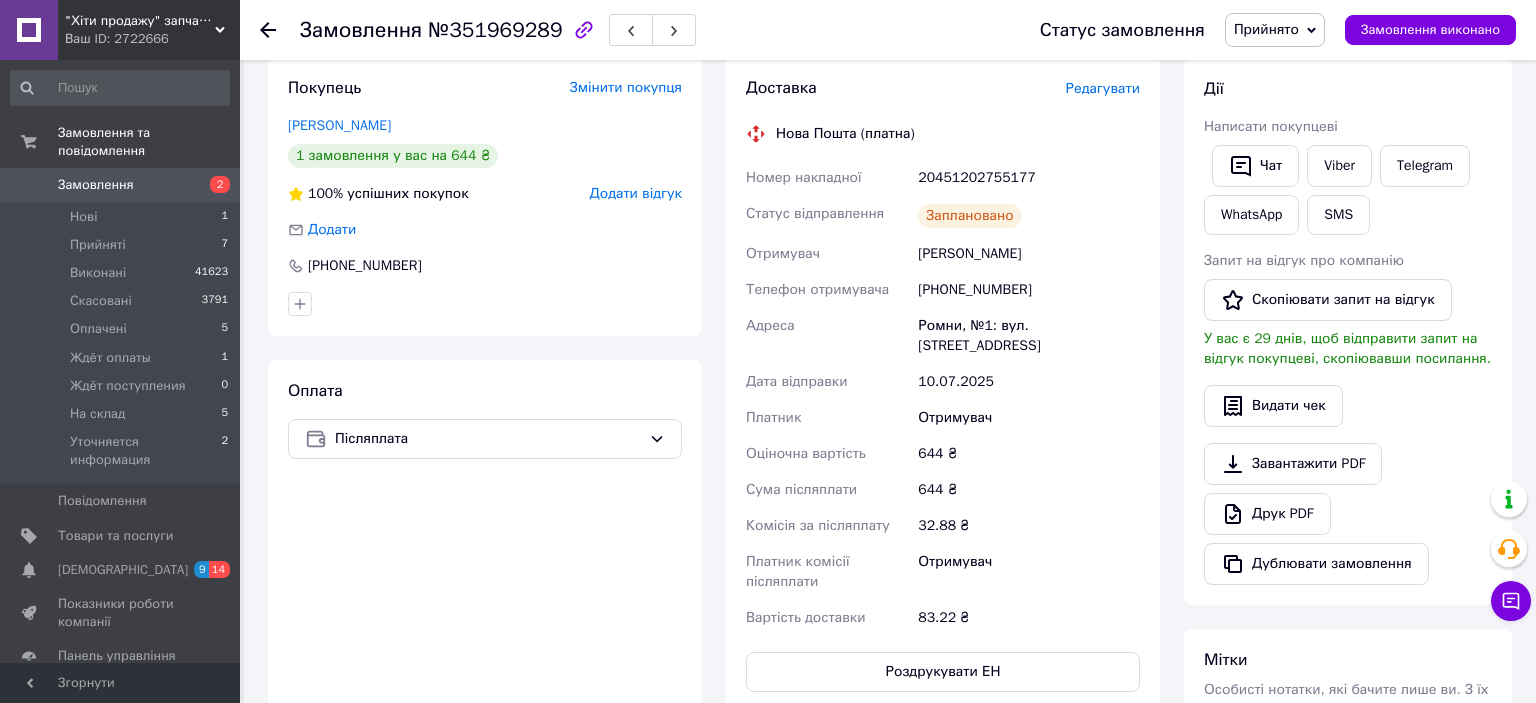 scroll, scrollTop: 170, scrollLeft: 0, axis: vertical 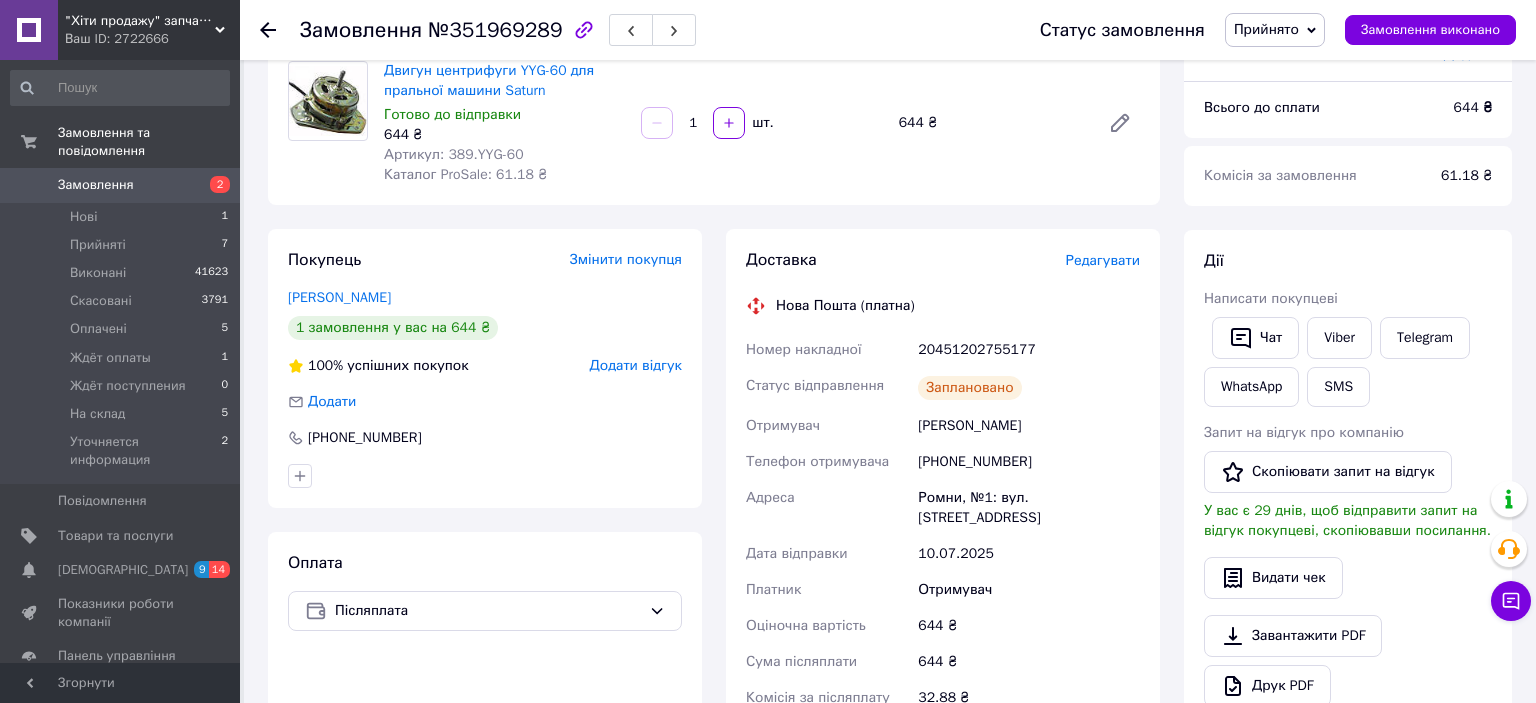 click on "[PHONE_NUMBER]" at bounding box center [1029, 462] 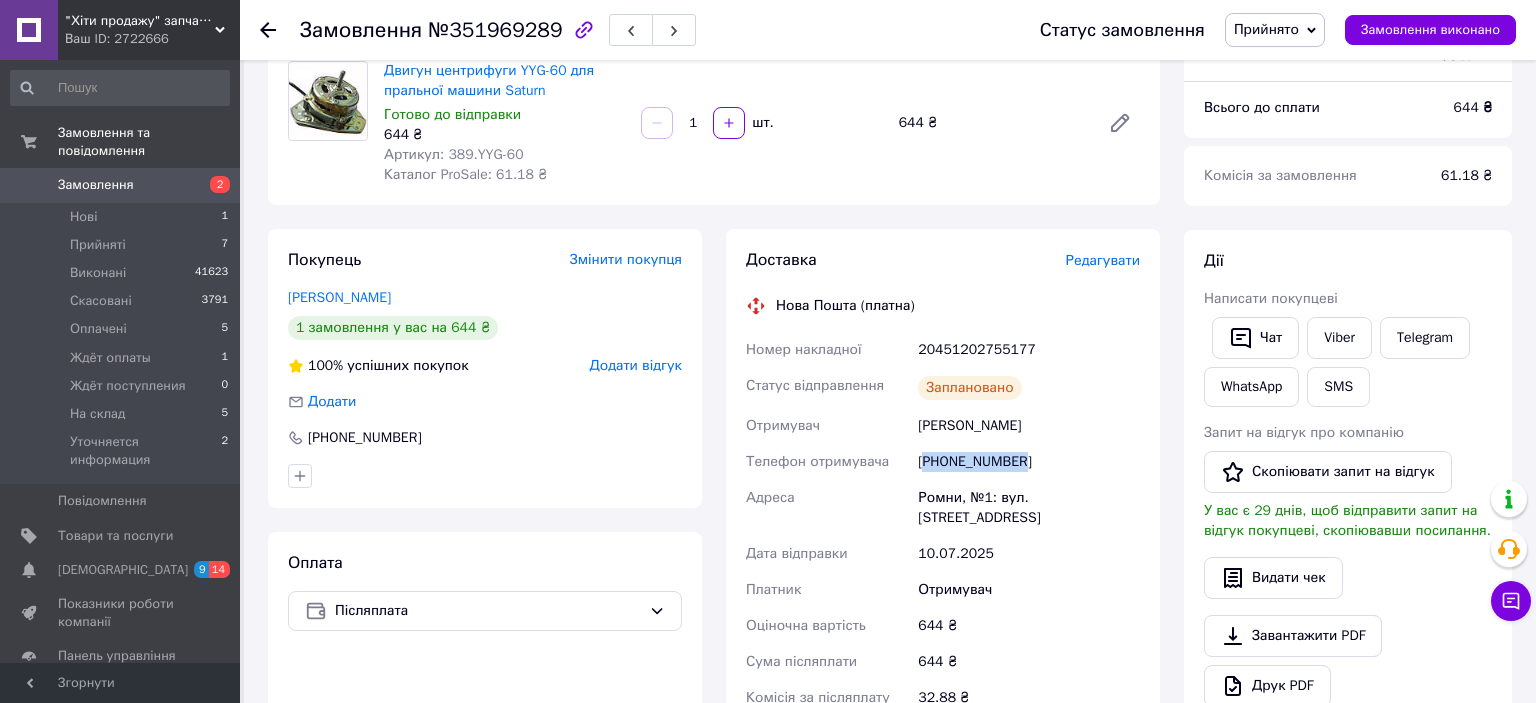 click on "[PHONE_NUMBER]" at bounding box center (1029, 462) 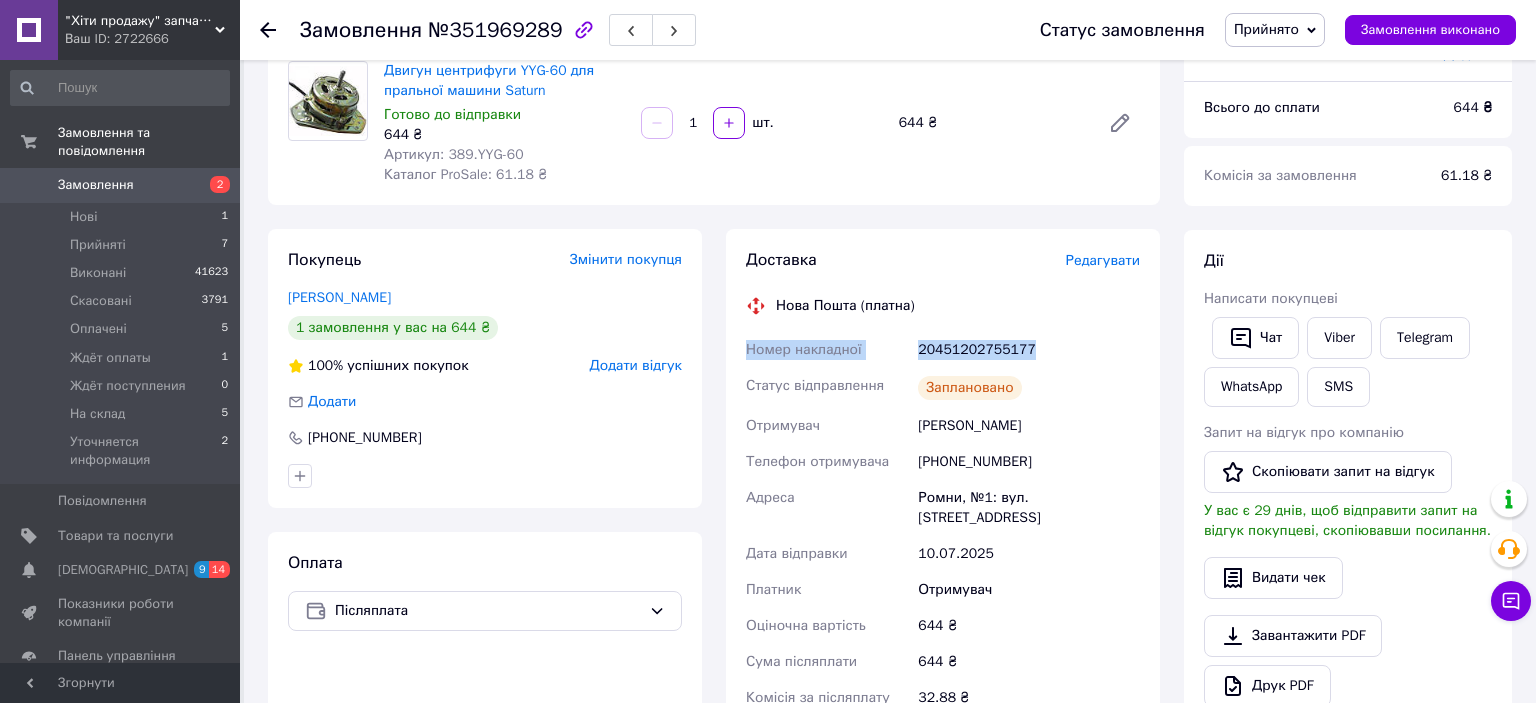 drag, startPoint x: 1041, startPoint y: 350, endPoint x: 746, endPoint y: 359, distance: 295.13727 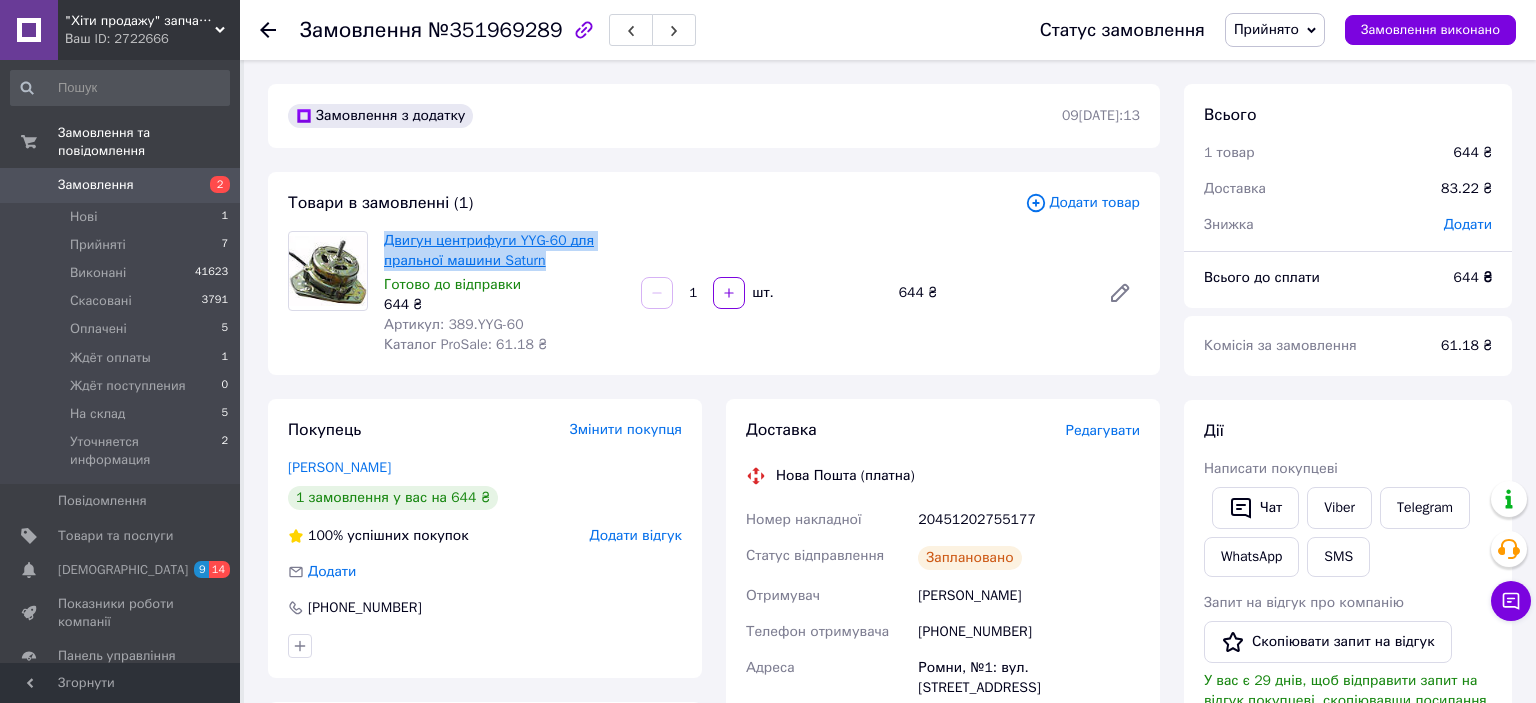 drag, startPoint x: 555, startPoint y: 263, endPoint x: 386, endPoint y: 238, distance: 170.83911 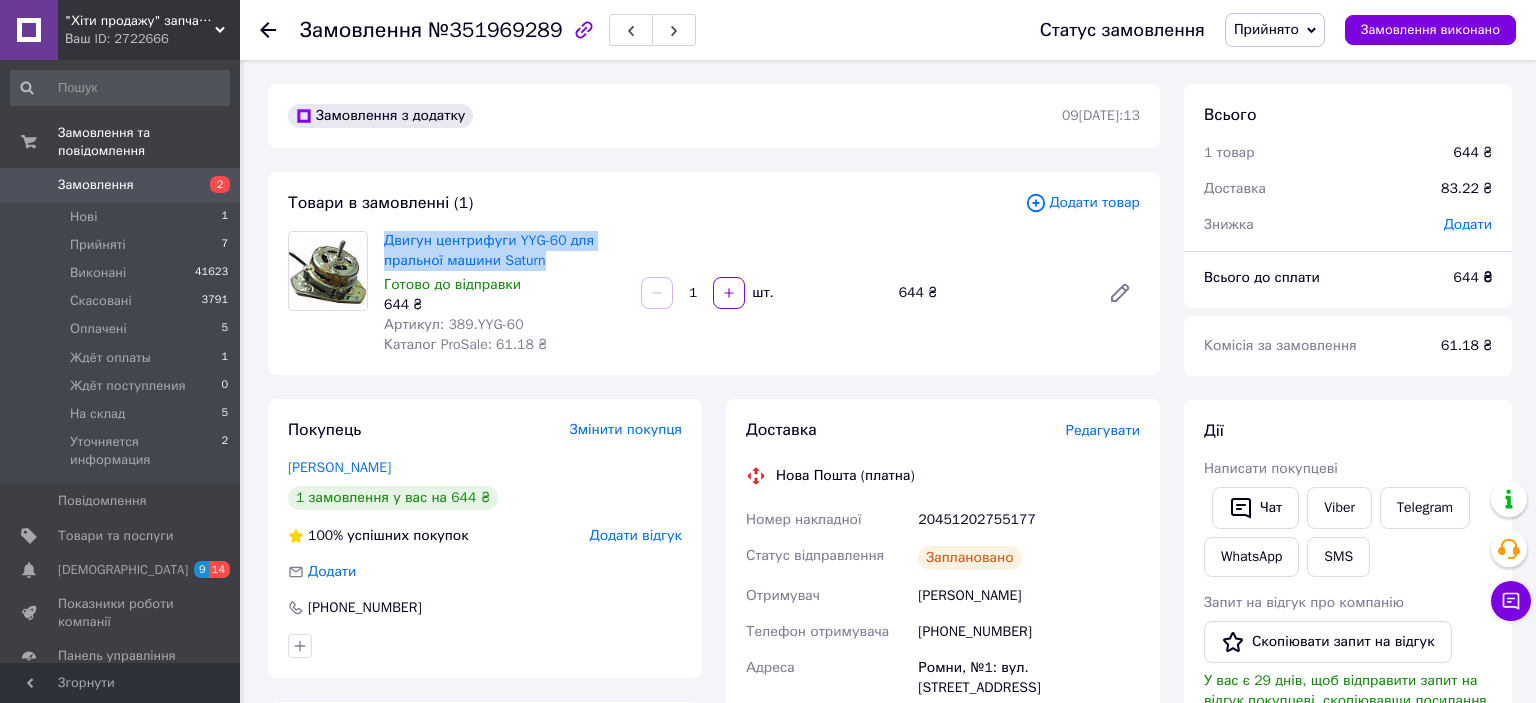 click on "Прийнято" at bounding box center (1266, 29) 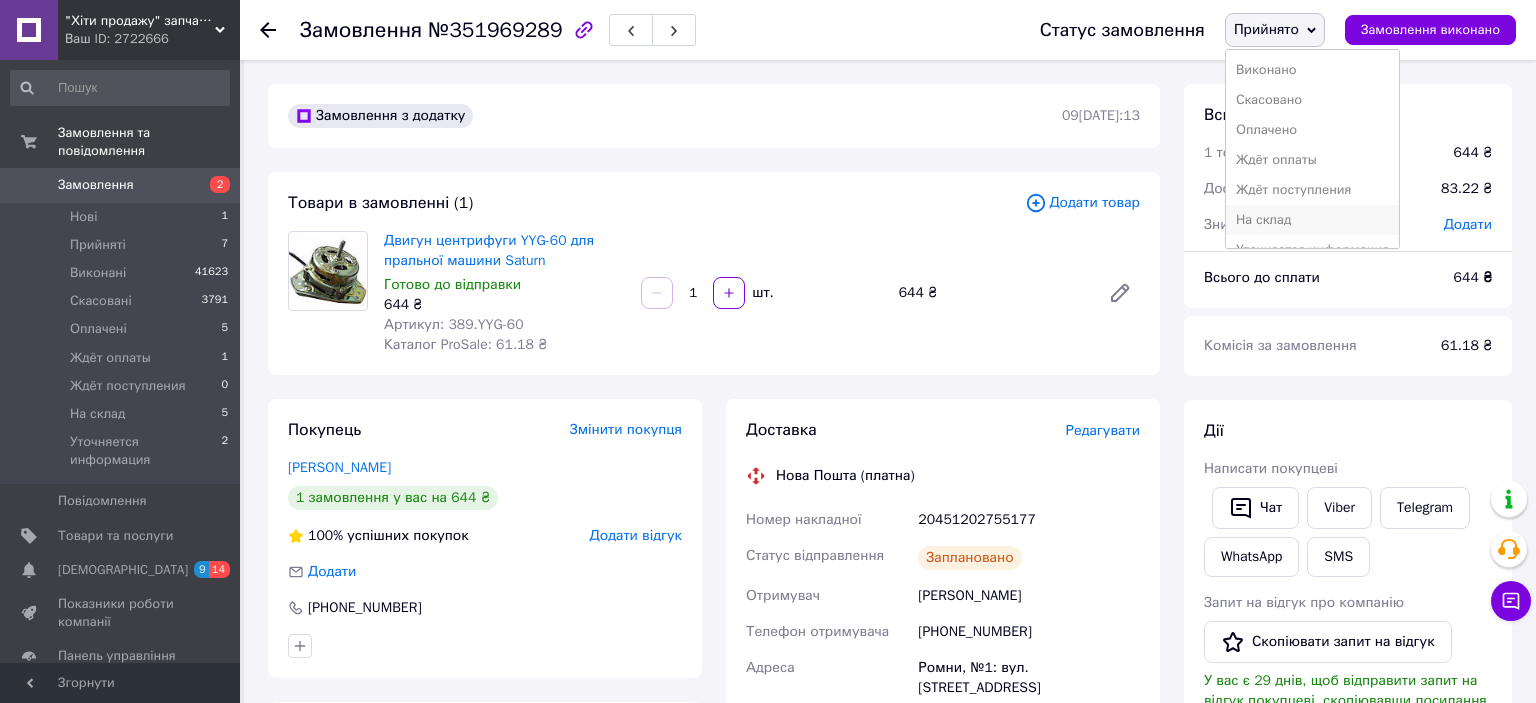 click on "На склад" at bounding box center [1312, 220] 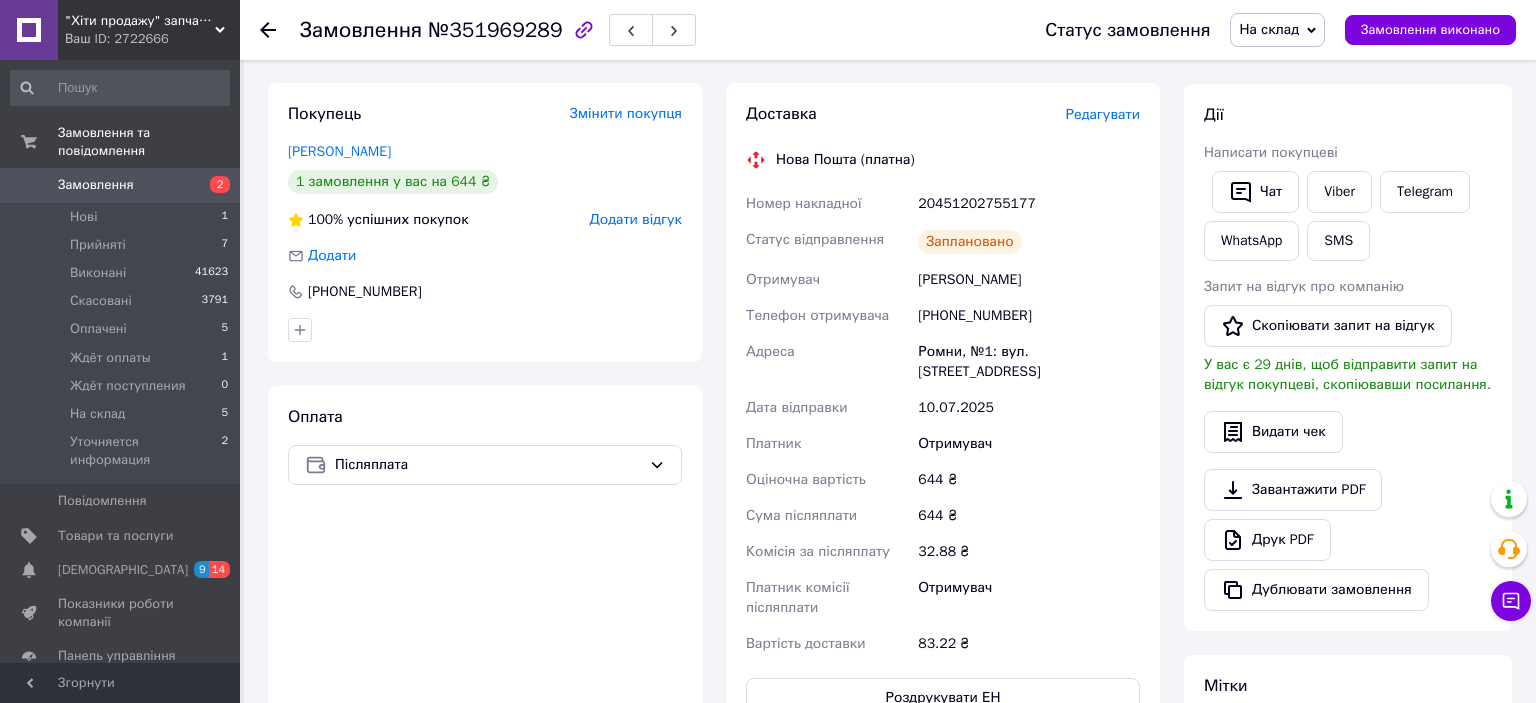 scroll, scrollTop: 0, scrollLeft: 0, axis: both 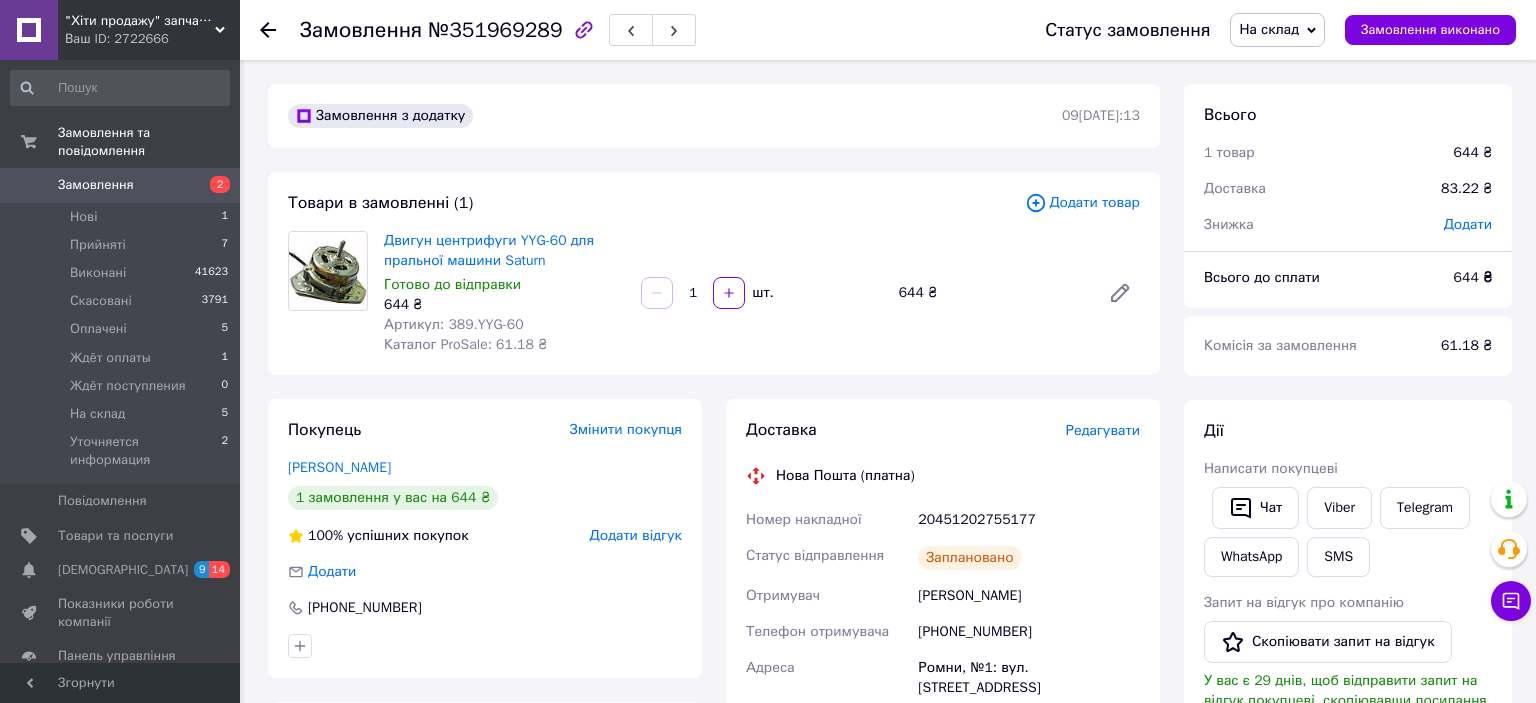 click at bounding box center [280, 30] 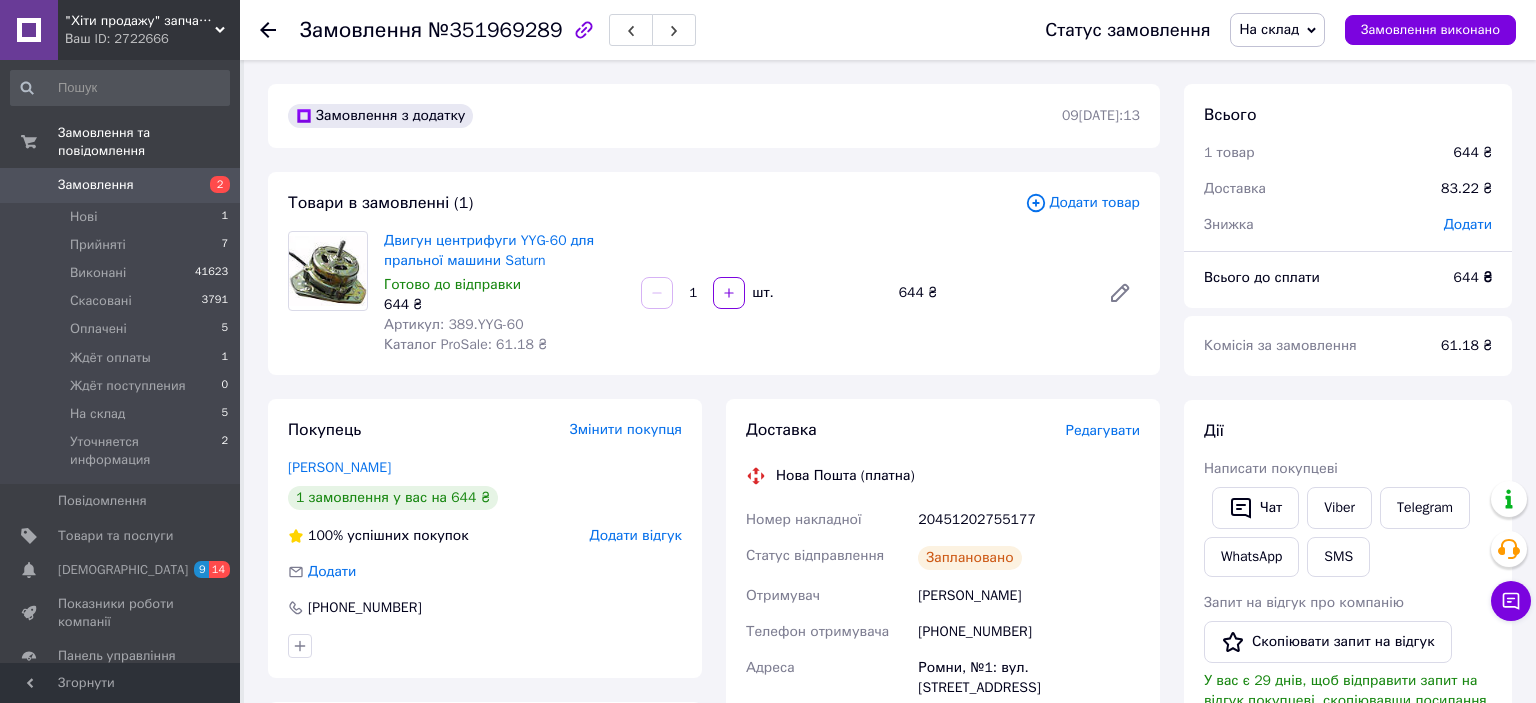 click 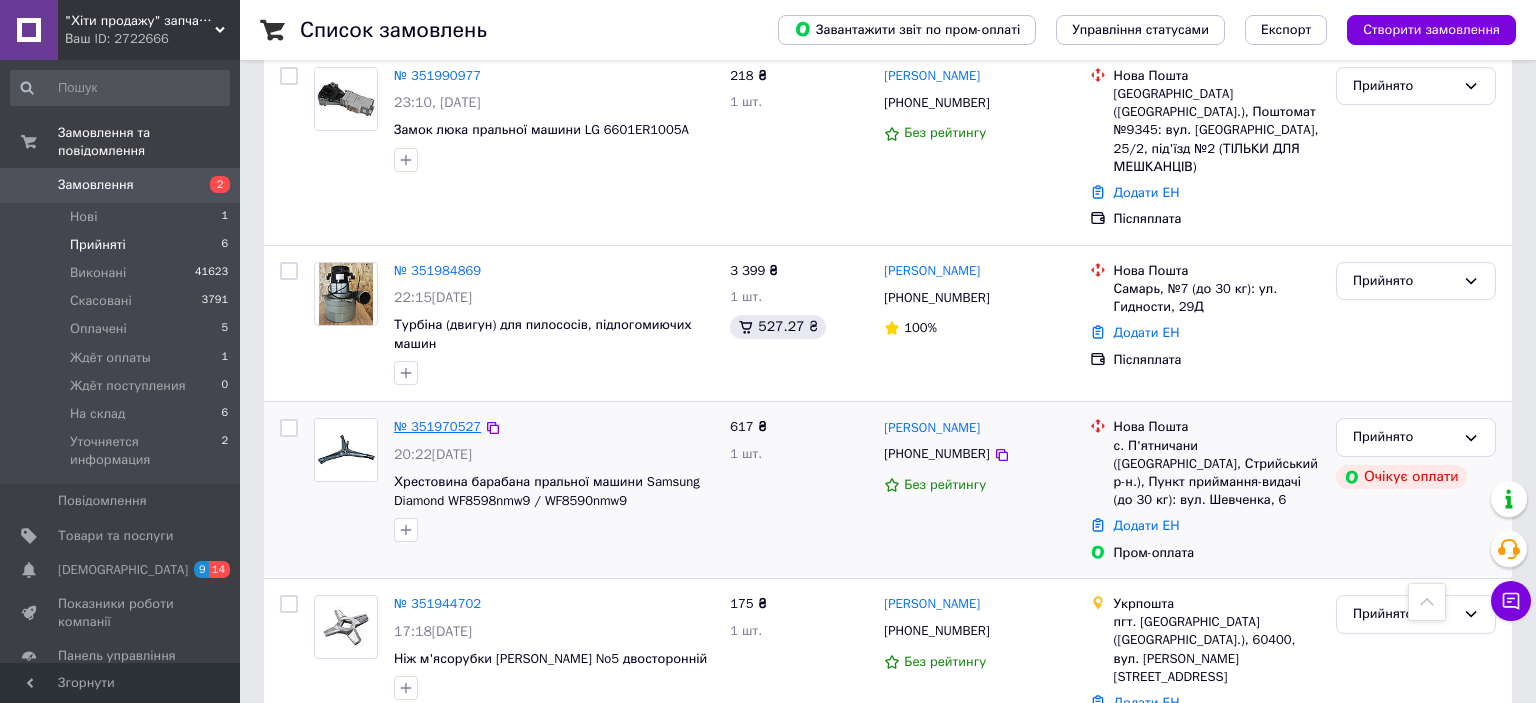 click on "№ 351970527" at bounding box center [437, 426] 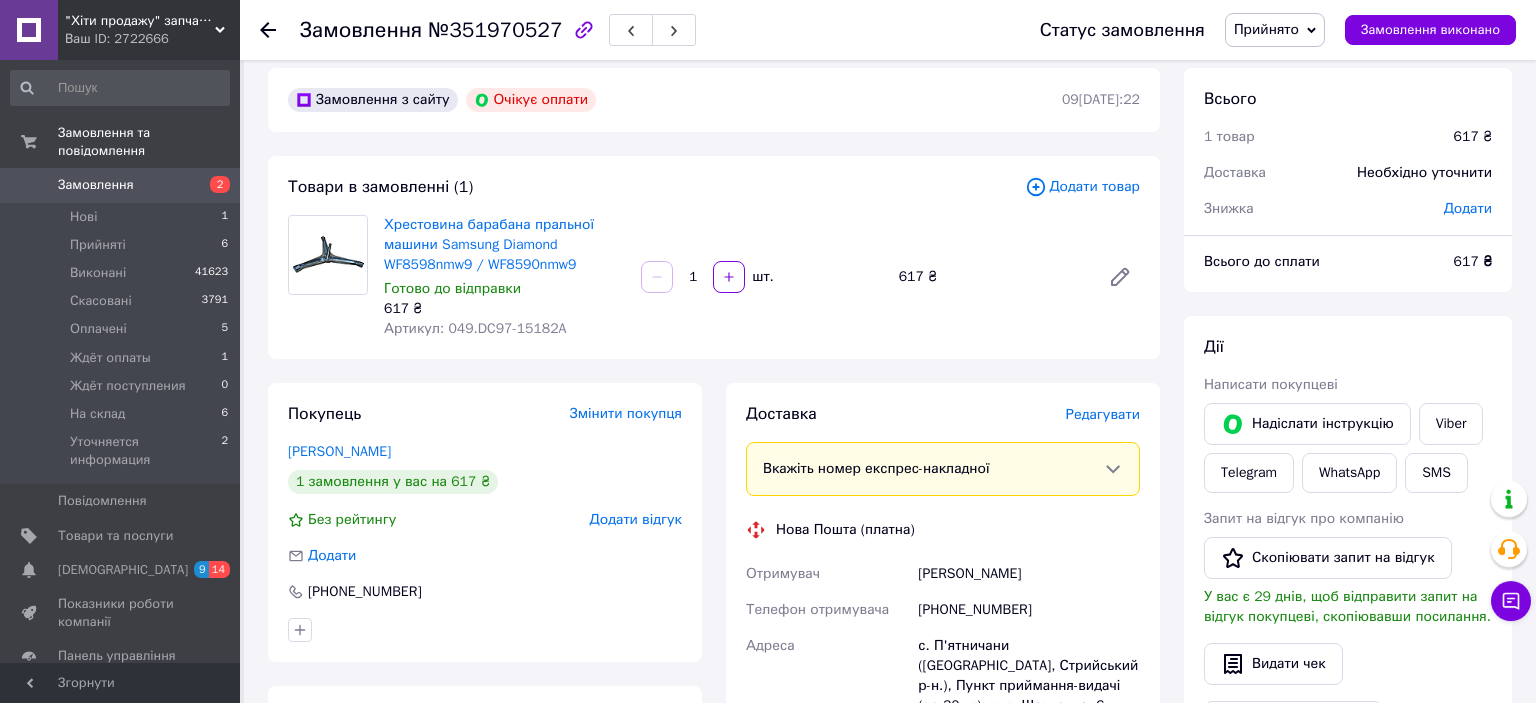 scroll, scrollTop: 0, scrollLeft: 0, axis: both 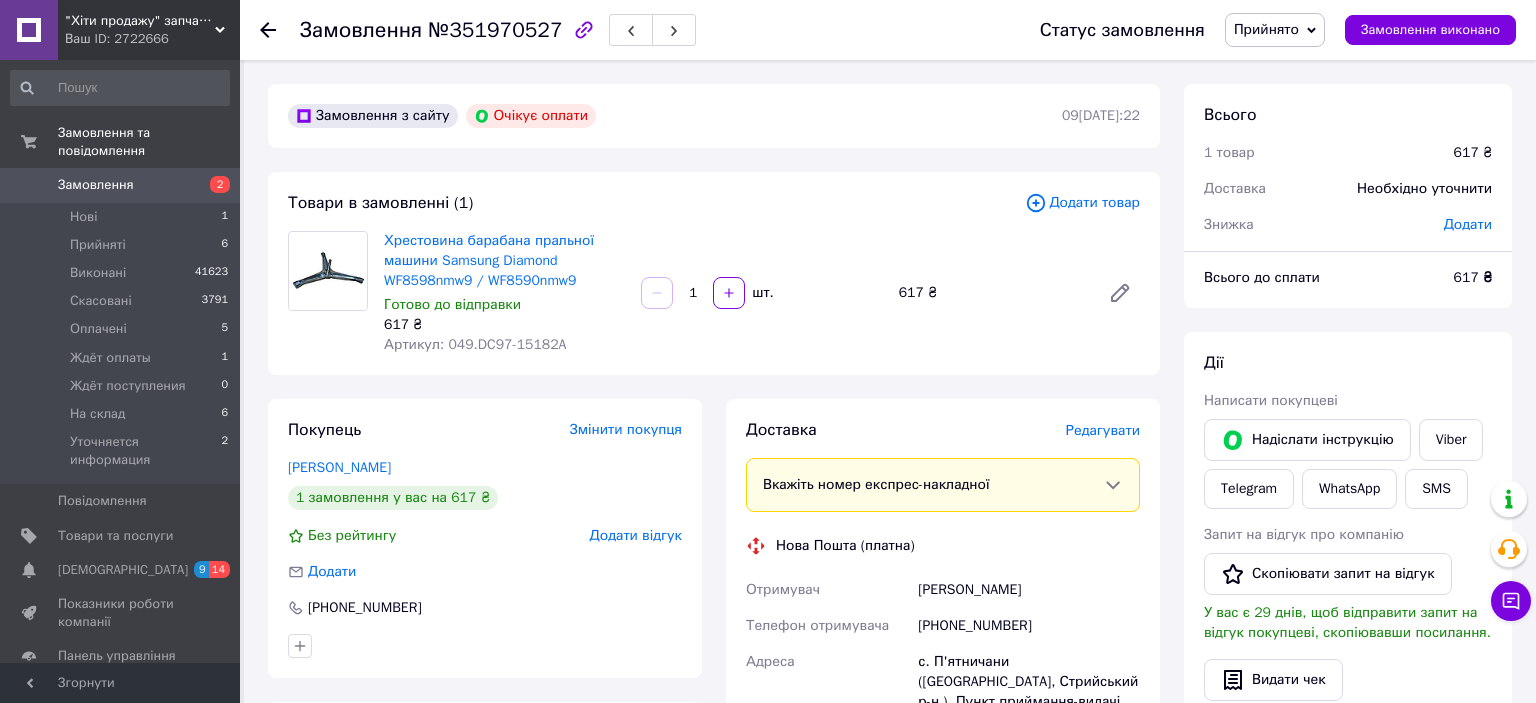 click on "Прийнято" at bounding box center [1275, 30] 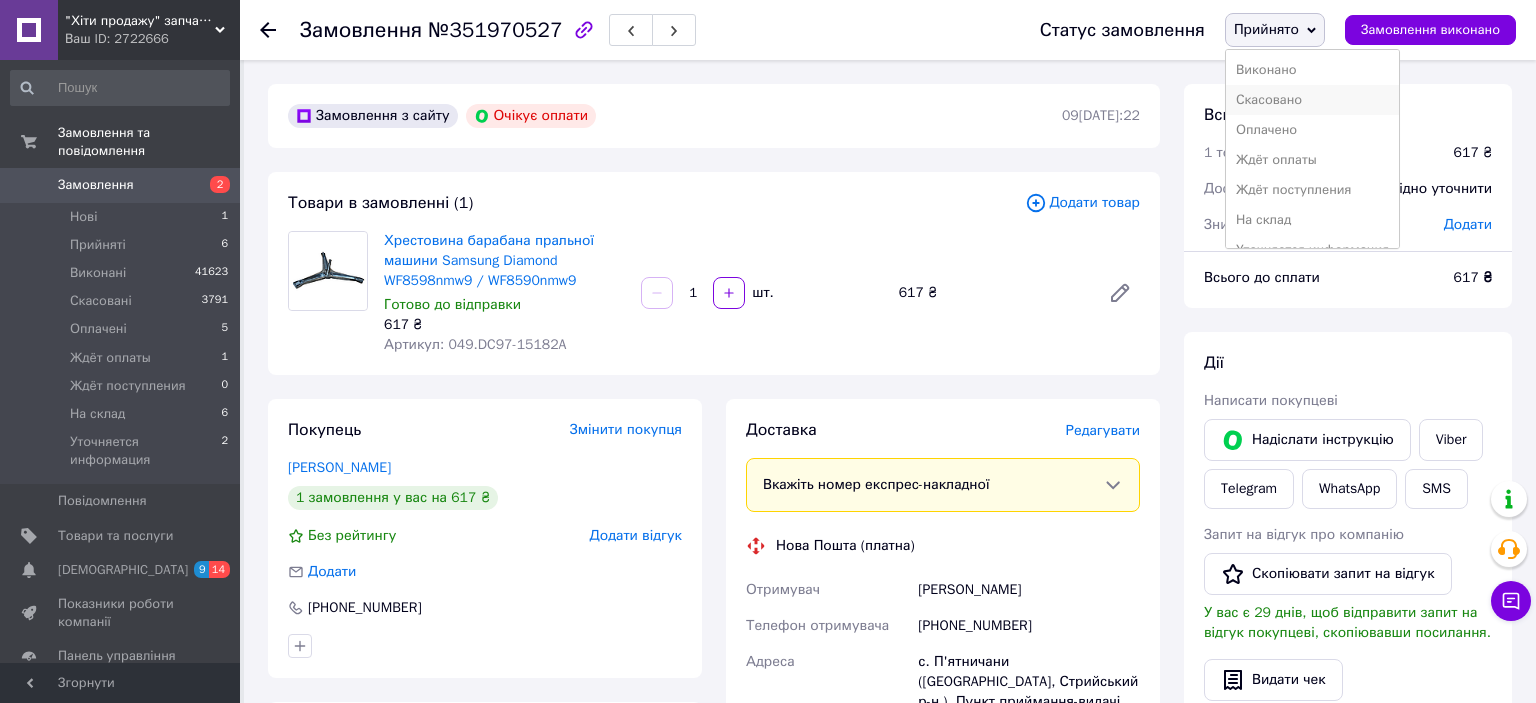 click on "Скасовано" at bounding box center (1312, 100) 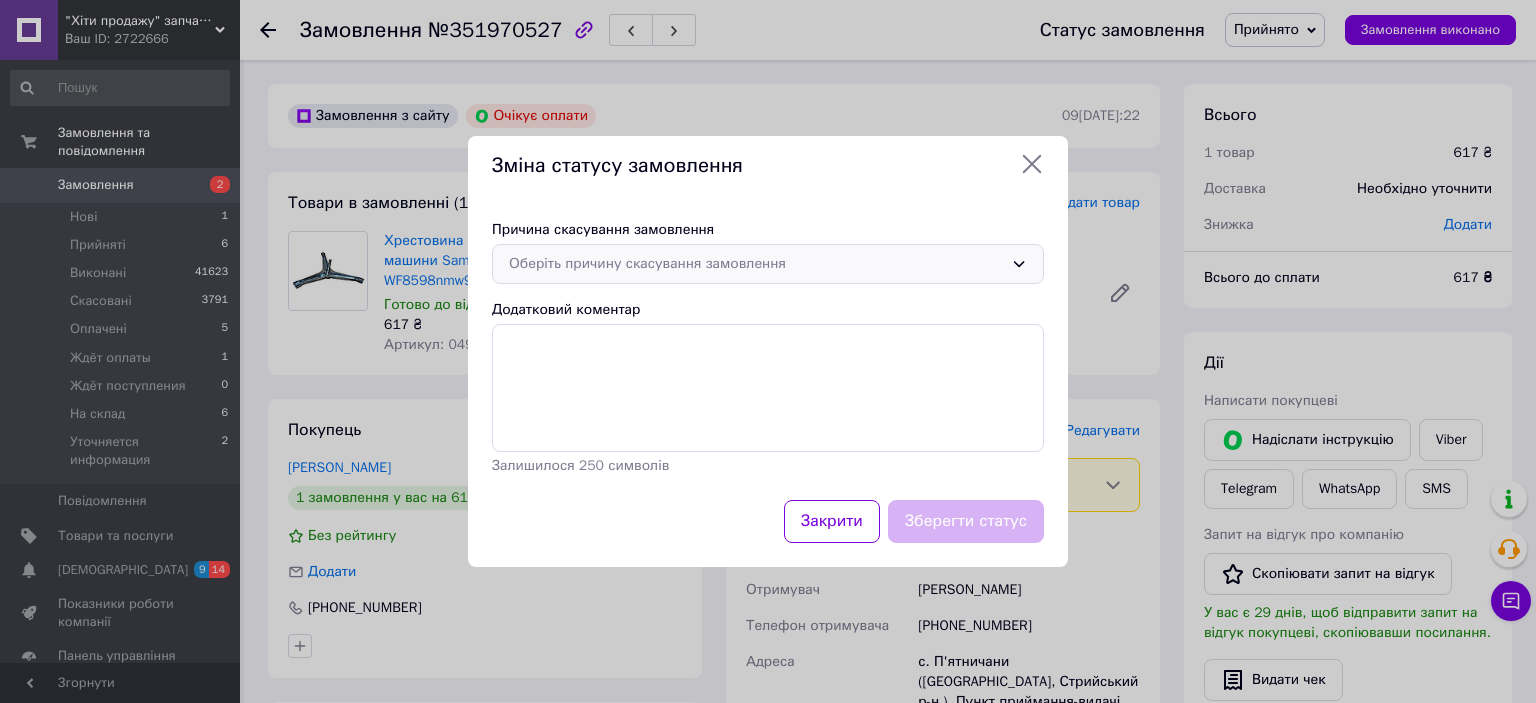 click on "Оберіть причину скасування замовлення" at bounding box center (756, 264) 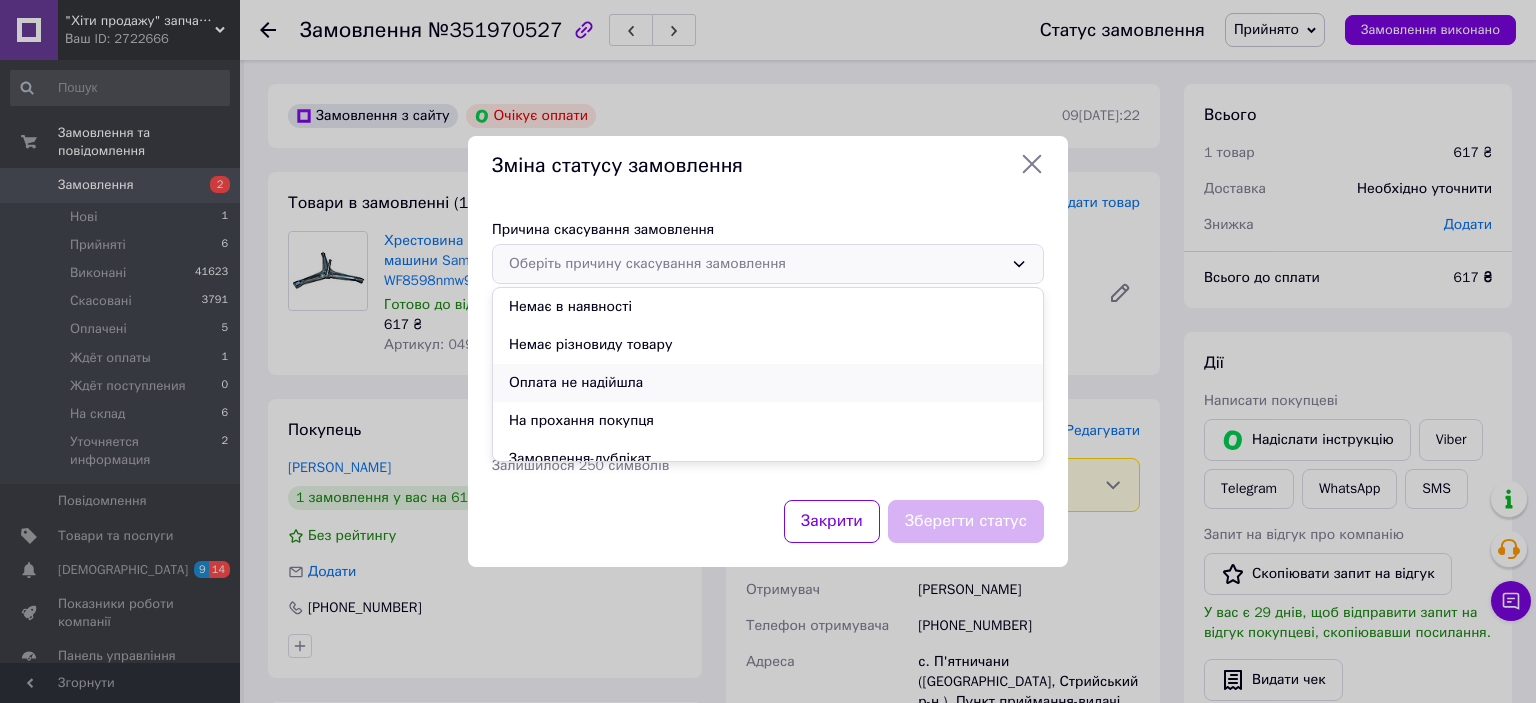 click on "Оплата не надійшла" at bounding box center (768, 383) 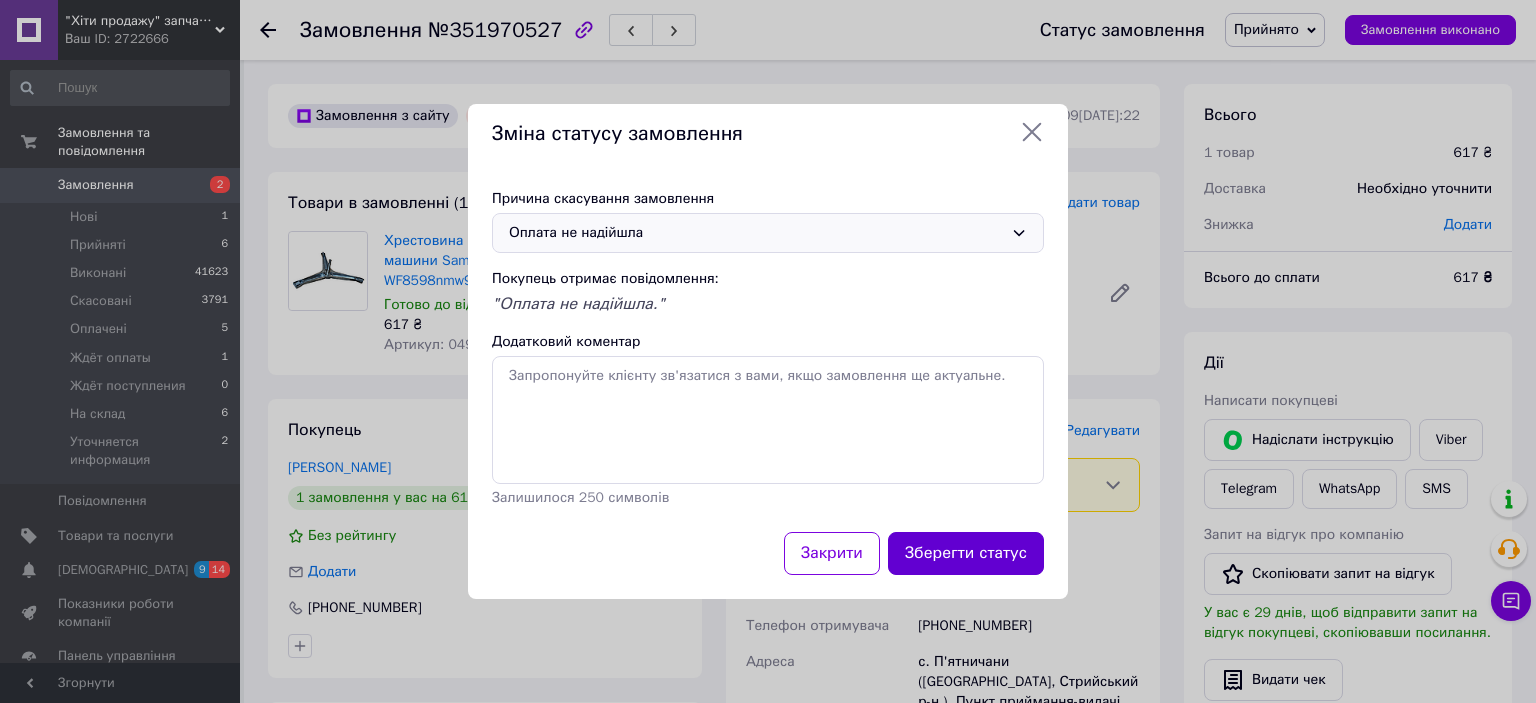 click on "Зберегти статус" at bounding box center [966, 553] 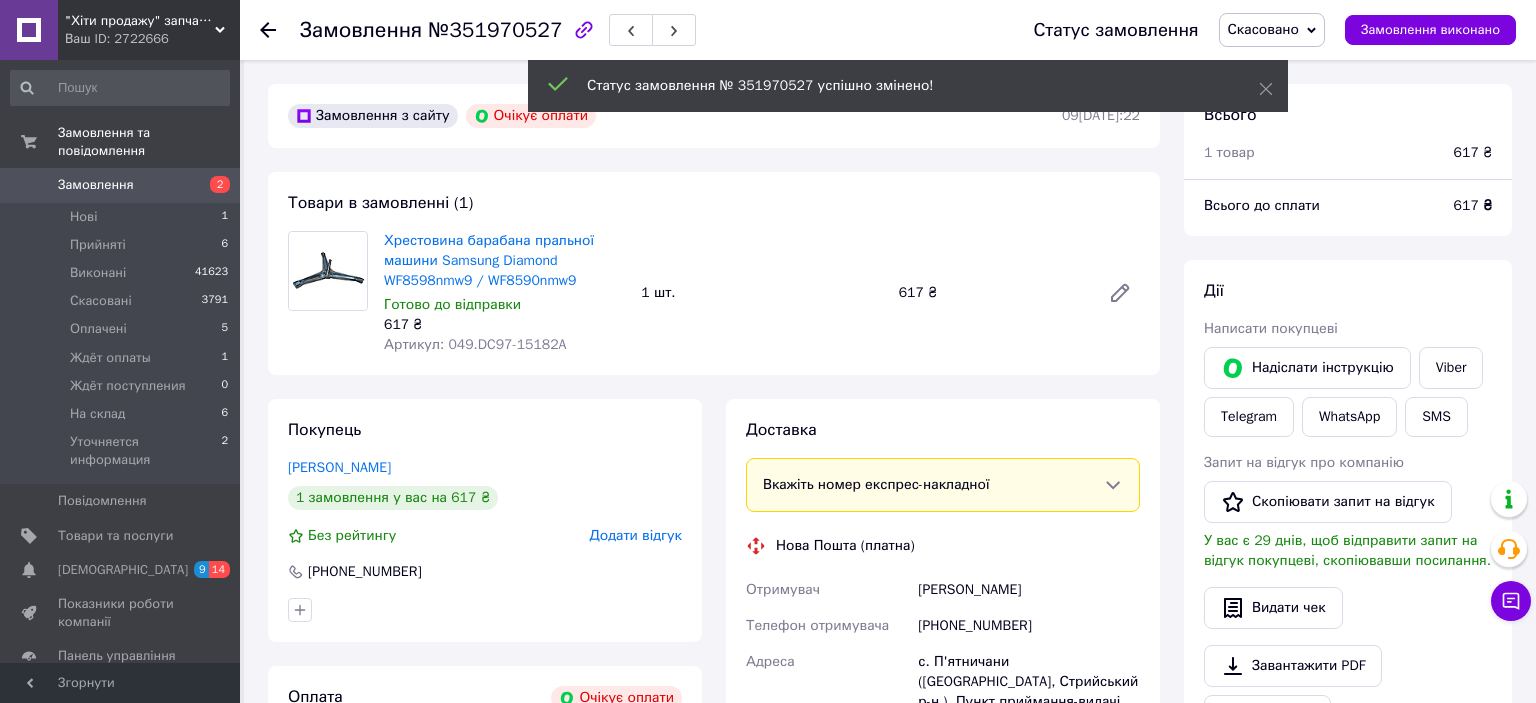 click 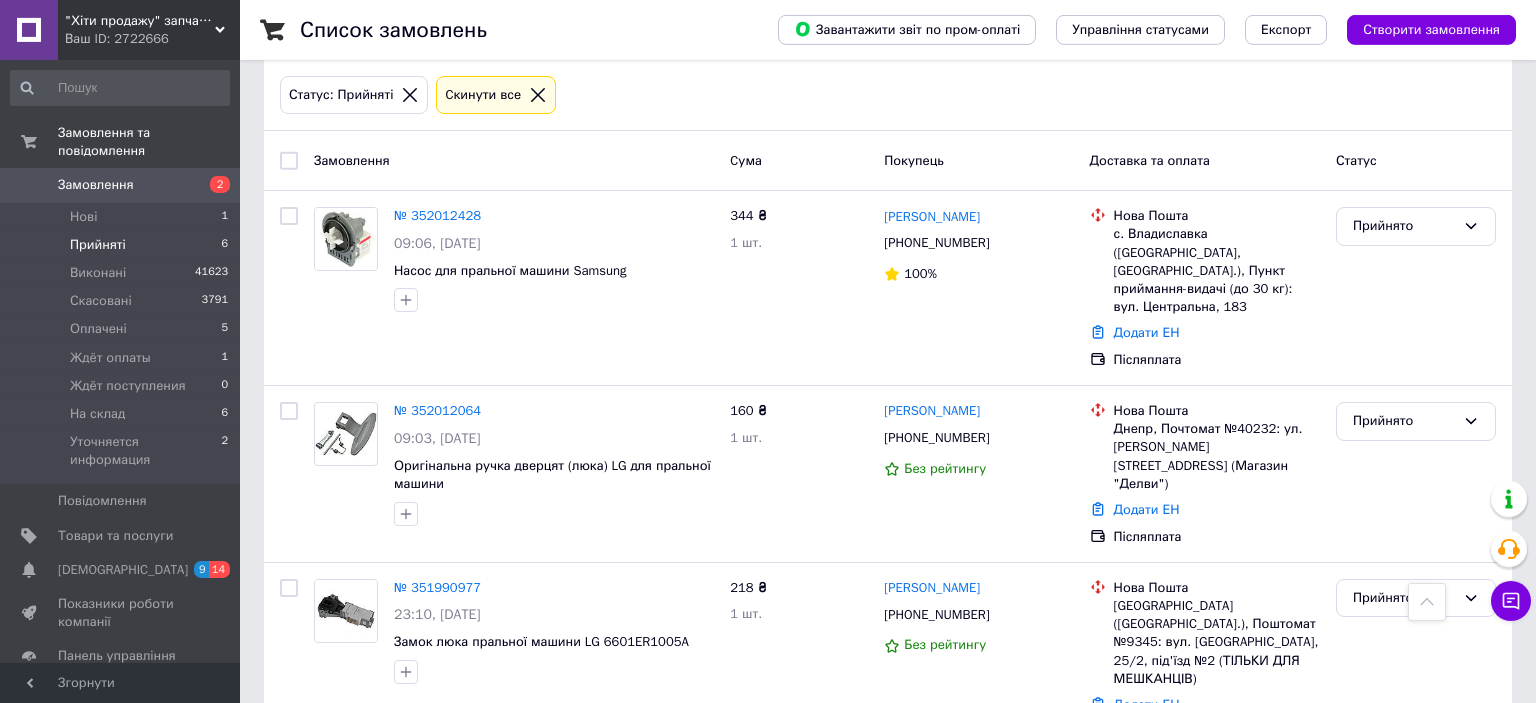 scroll, scrollTop: 0, scrollLeft: 0, axis: both 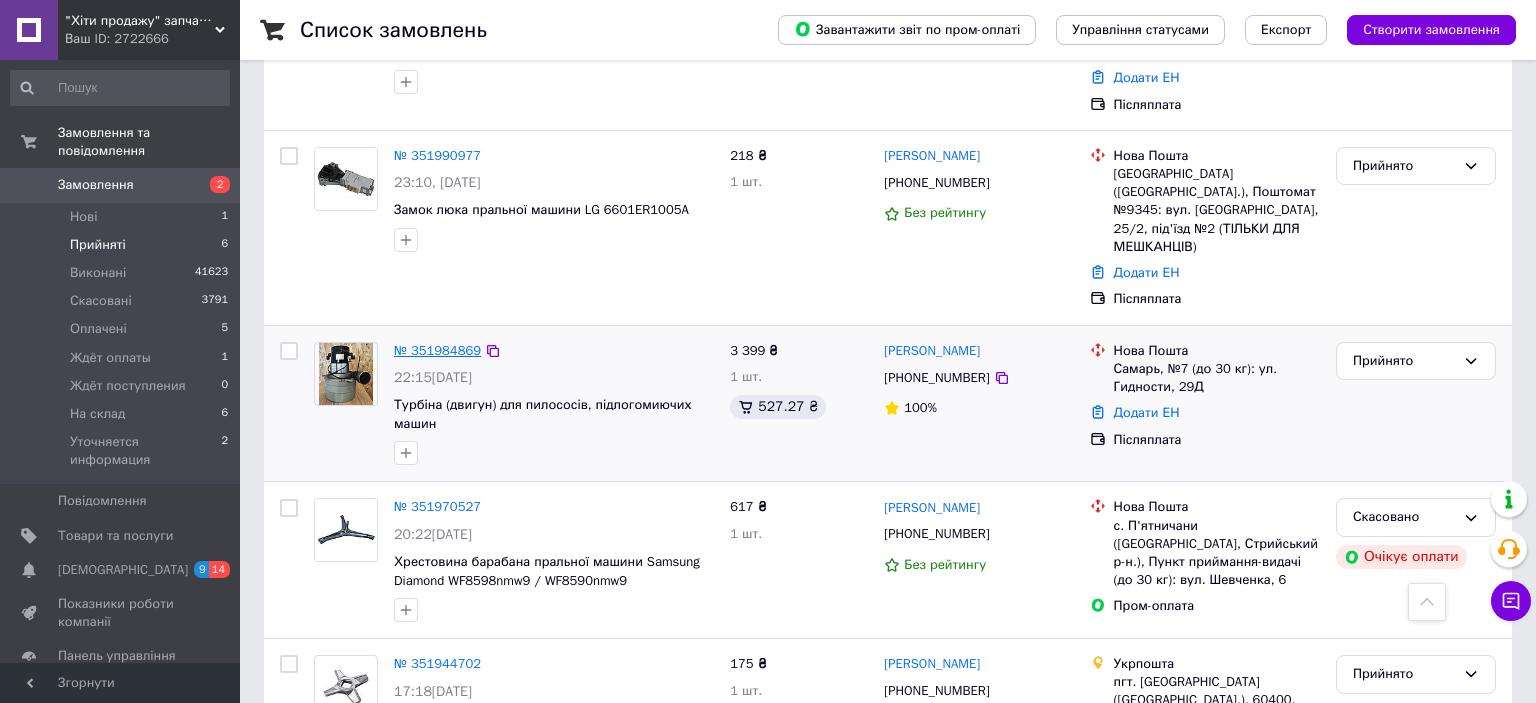 click on "№ 351984869" at bounding box center [437, 350] 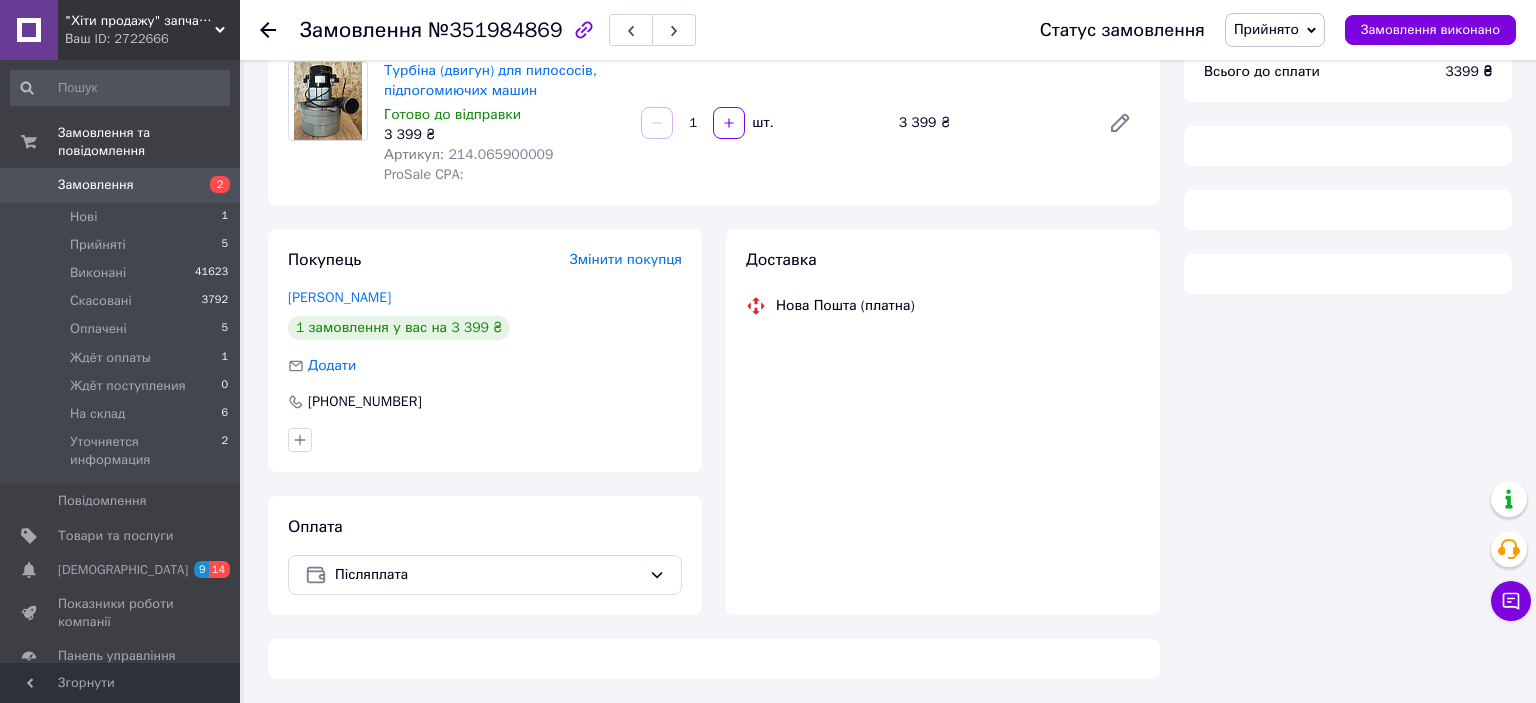 scroll, scrollTop: 170, scrollLeft: 0, axis: vertical 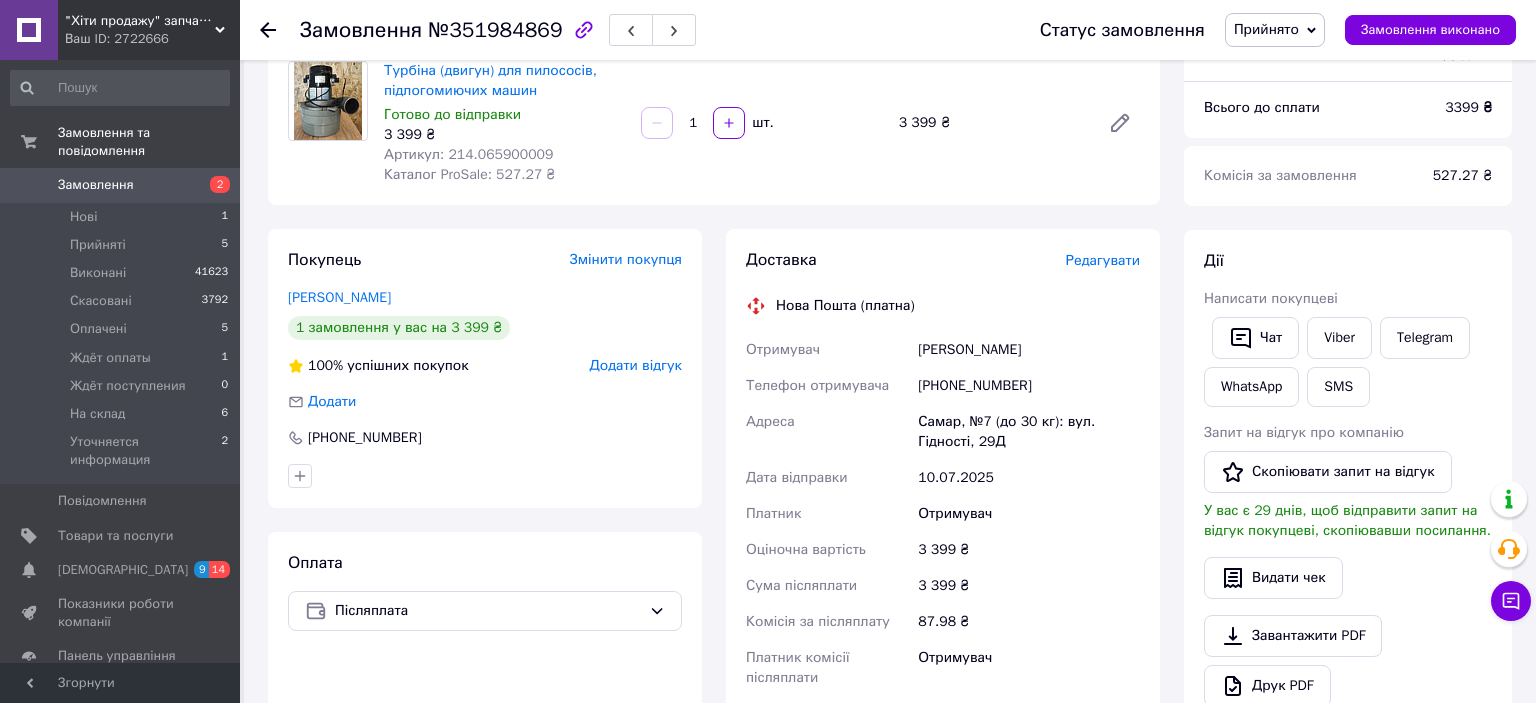 click on "Редагувати" at bounding box center [1103, 260] 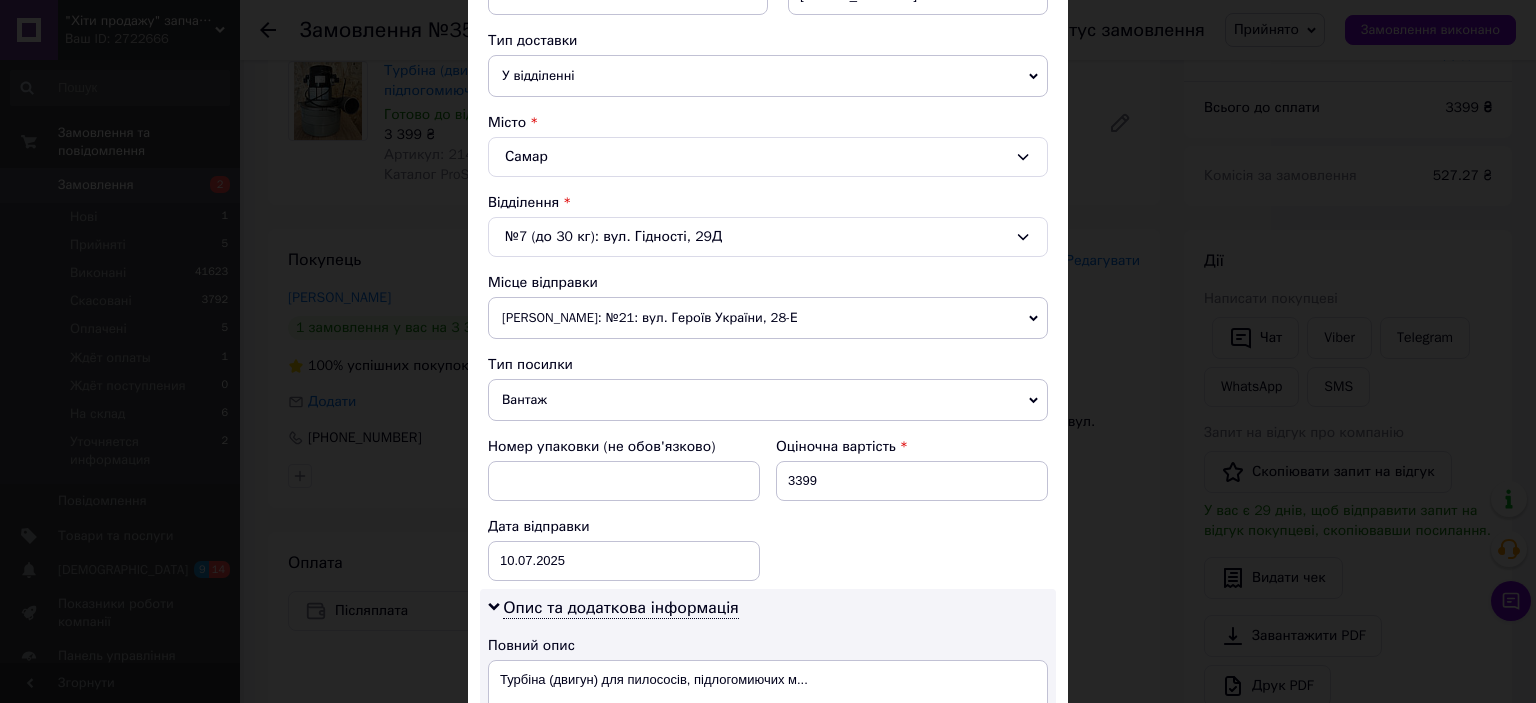 scroll, scrollTop: 773, scrollLeft: 0, axis: vertical 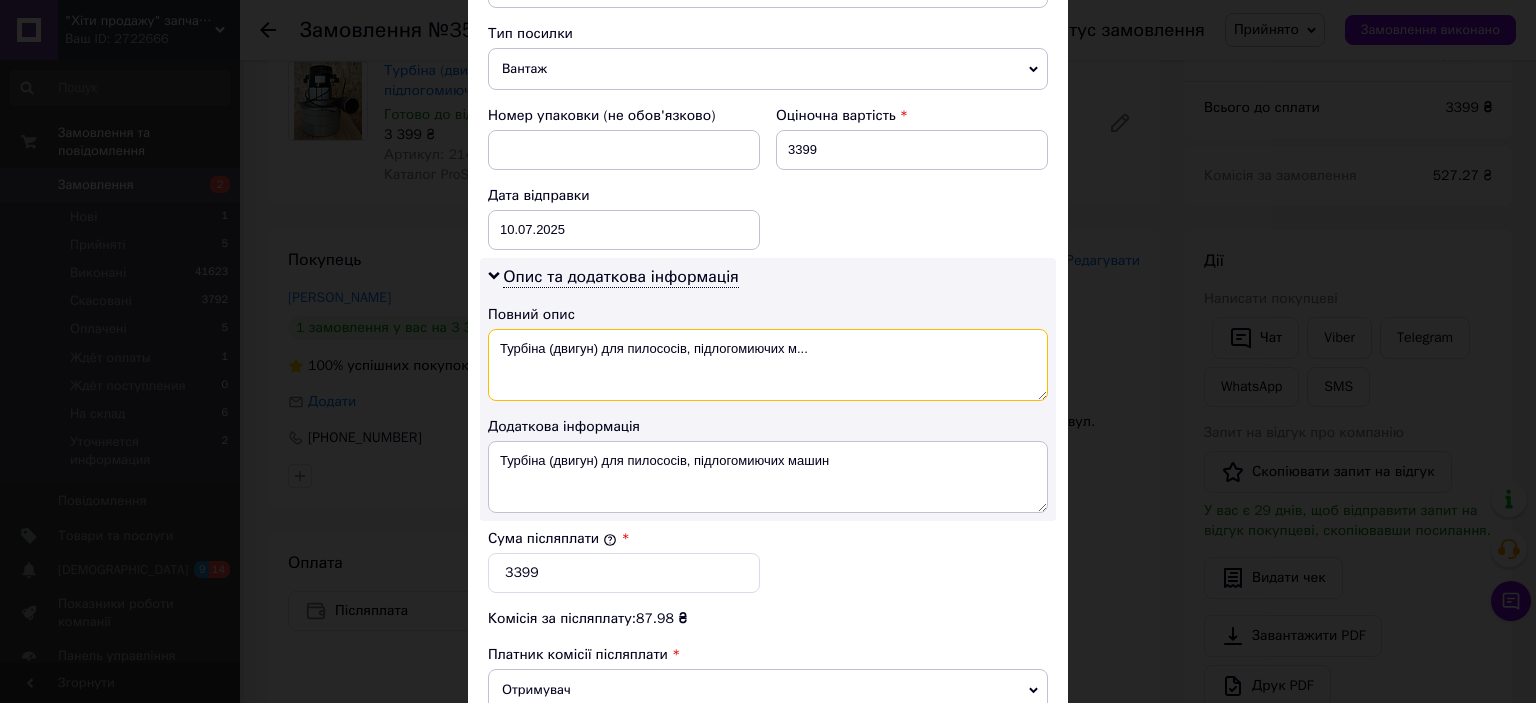 click on "Турбіна (двигун) для пилососів, підлогомиючих м..." at bounding box center [768, 365] 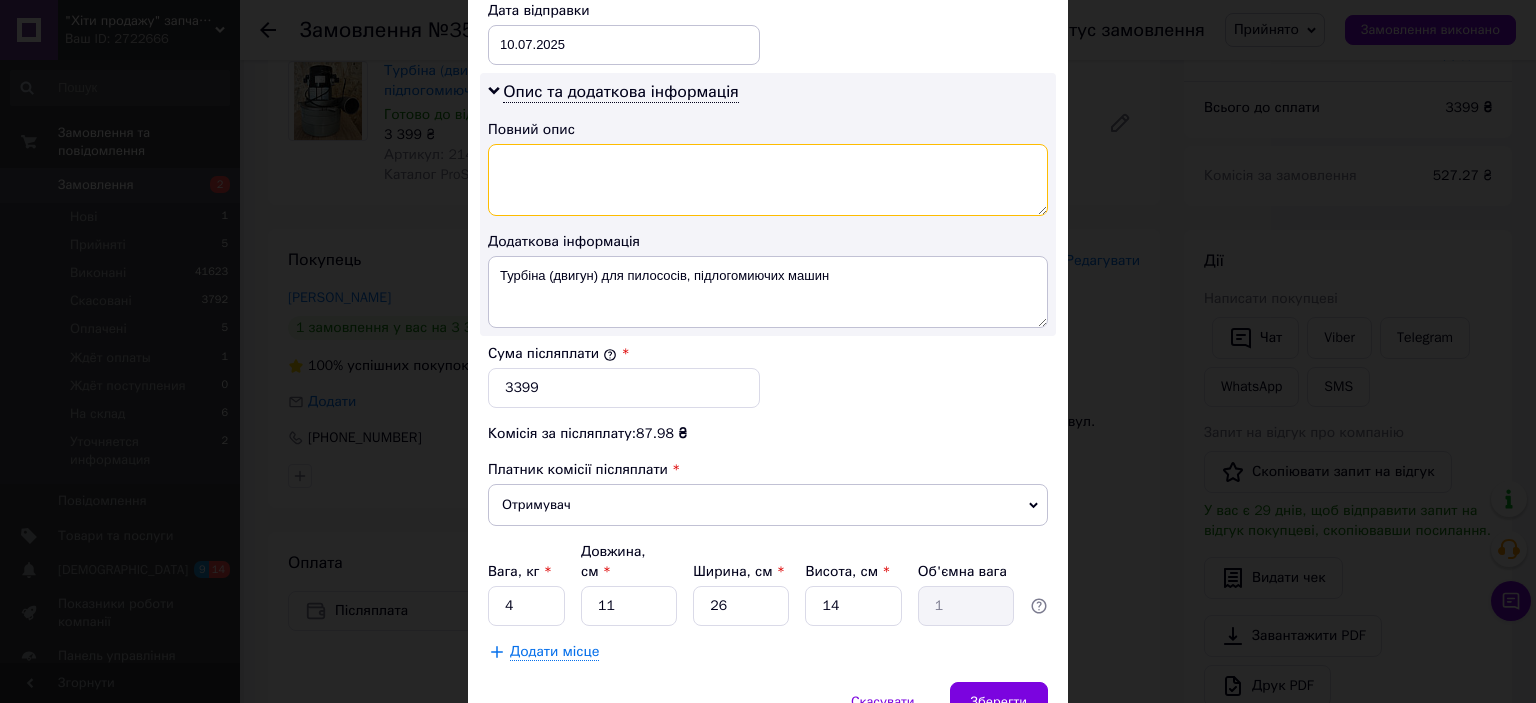 scroll, scrollTop: 1040, scrollLeft: 0, axis: vertical 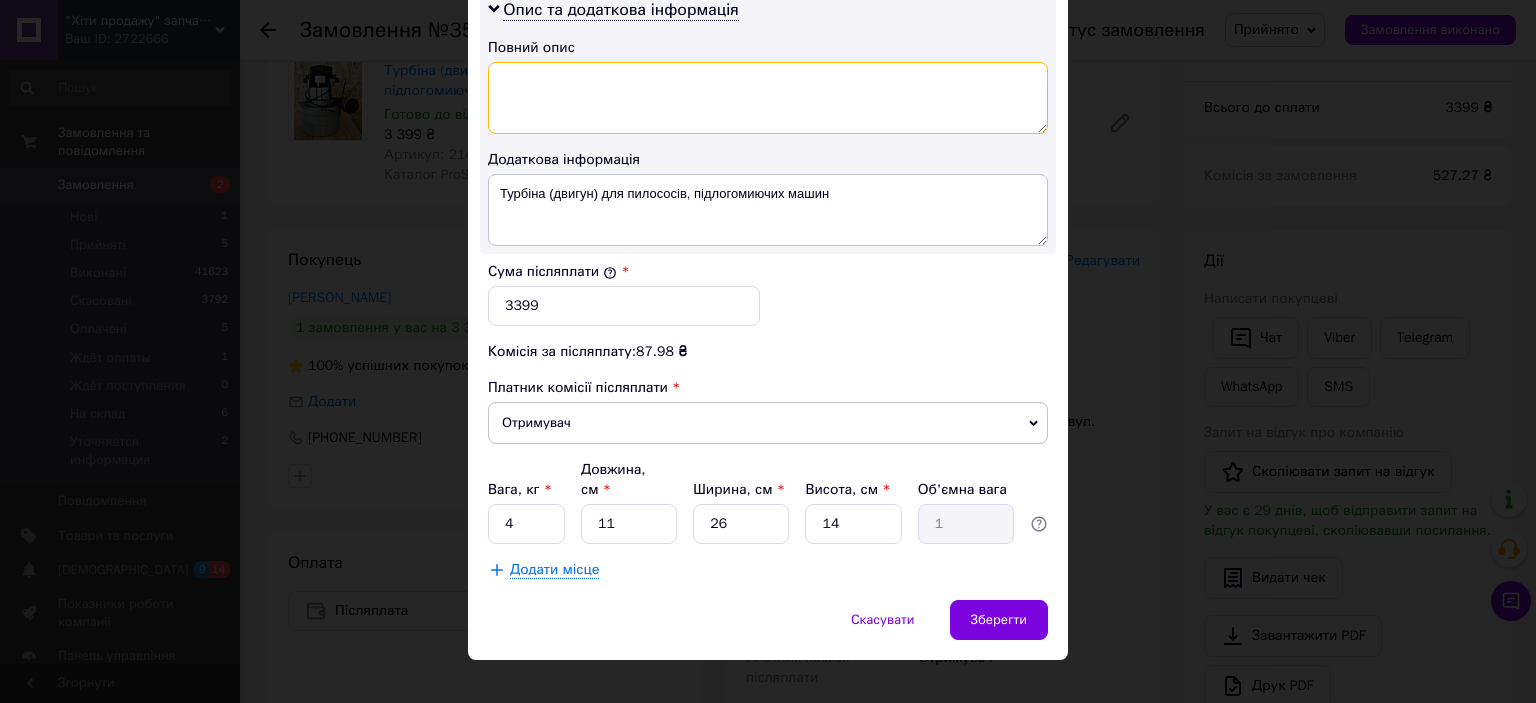 type 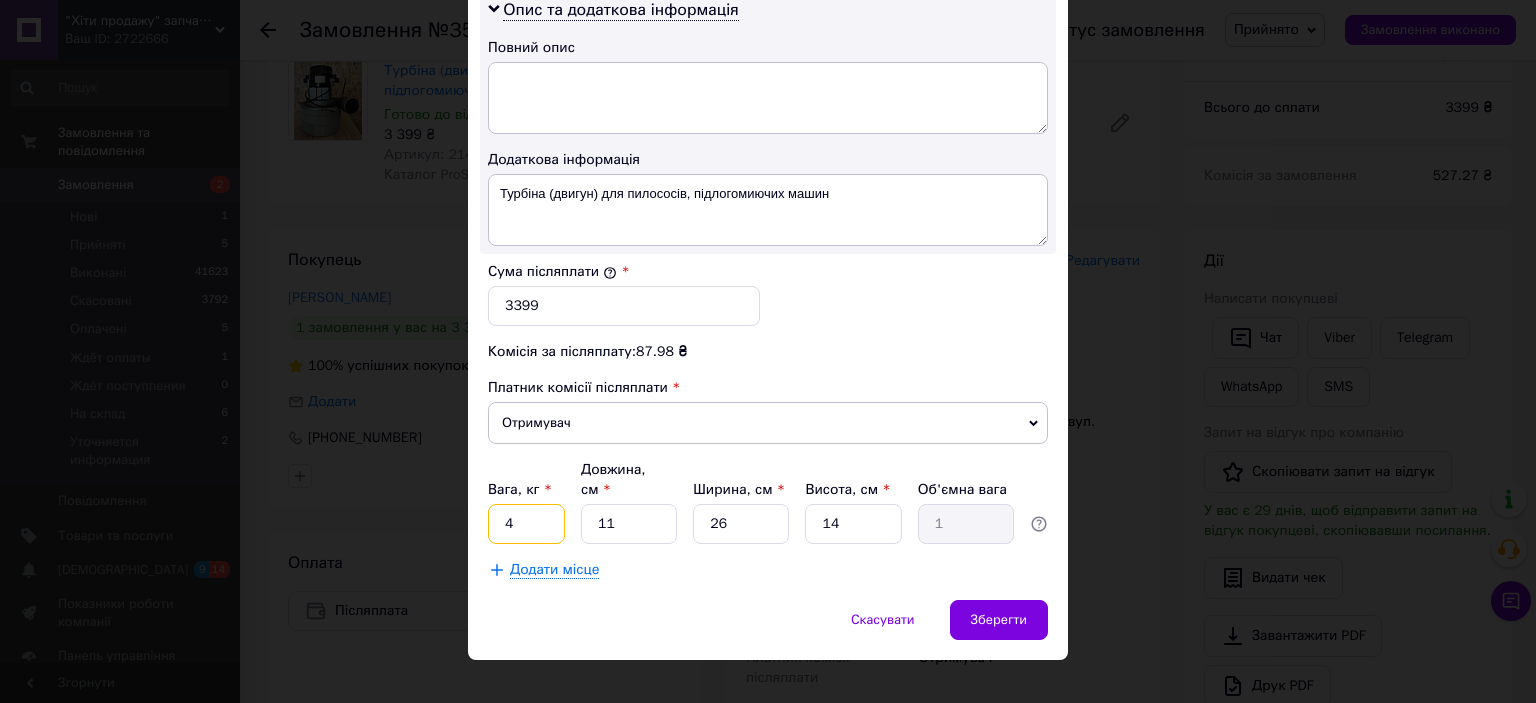 click on "4" at bounding box center [526, 524] 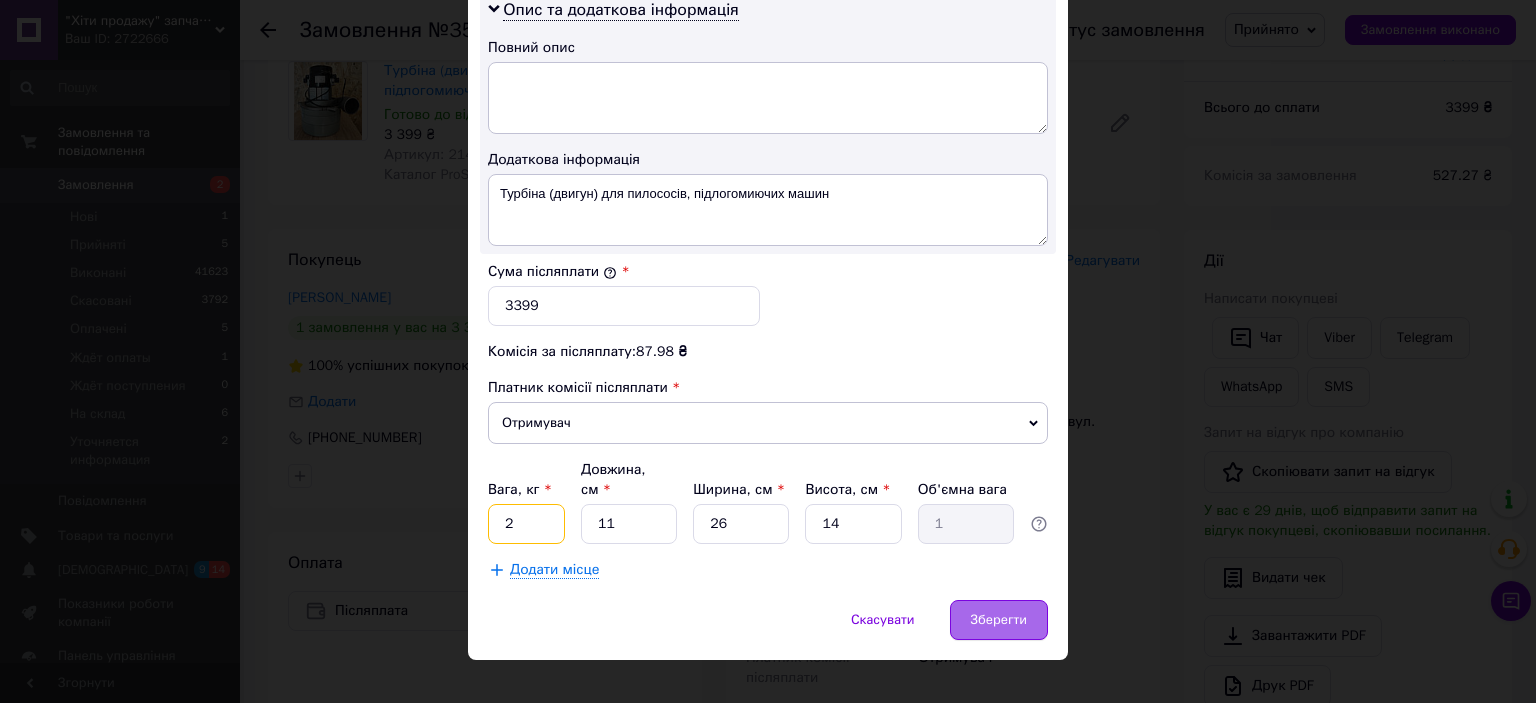 type on "2" 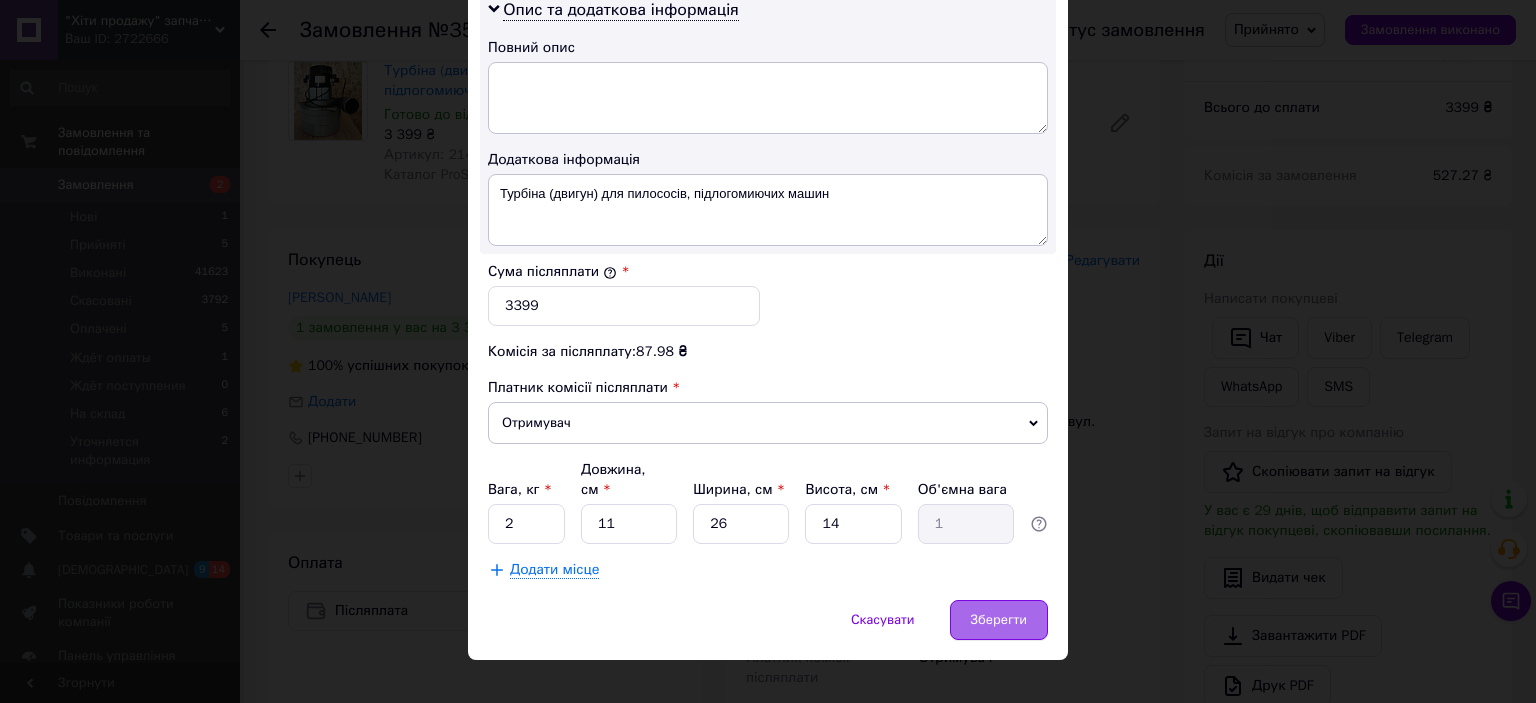 click on "Зберегти" at bounding box center [999, 620] 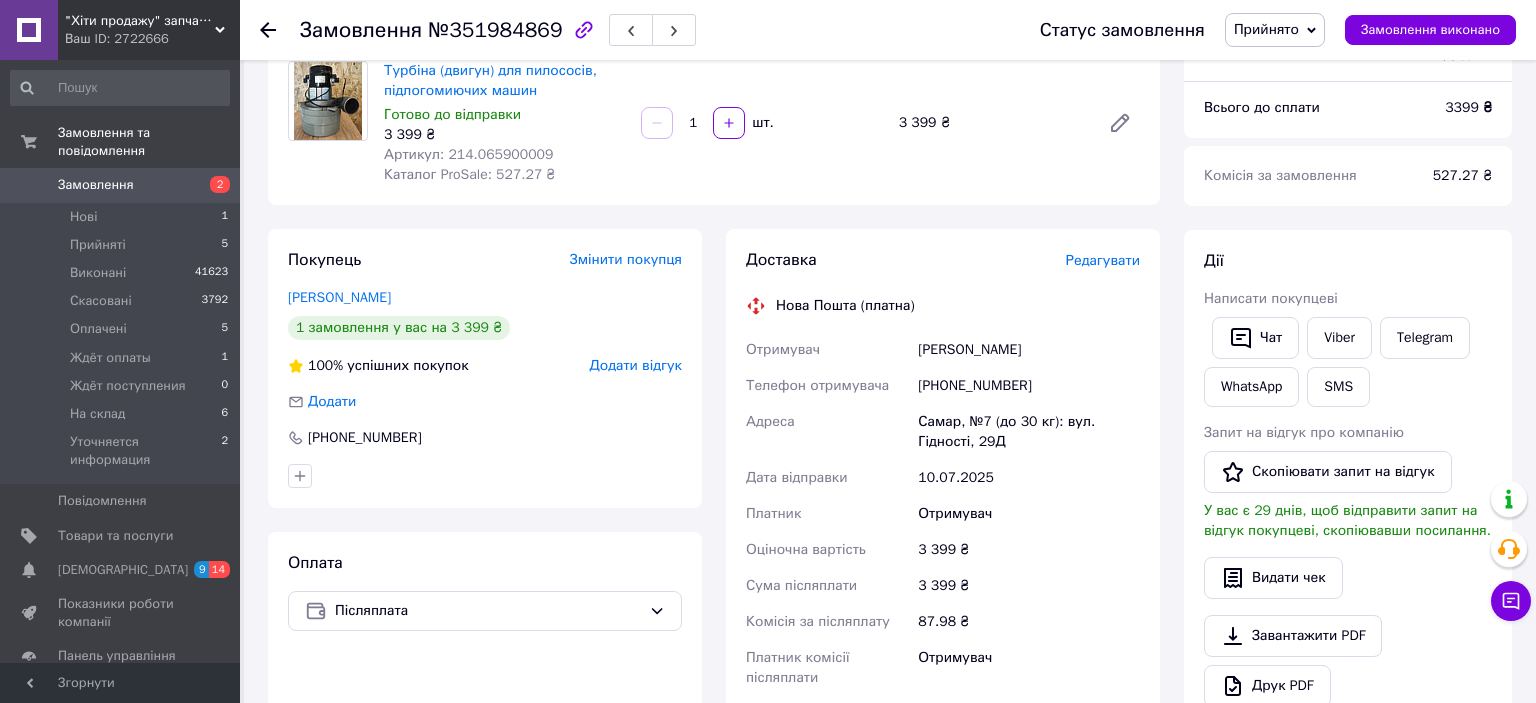 click on "Редагувати" at bounding box center (1103, 260) 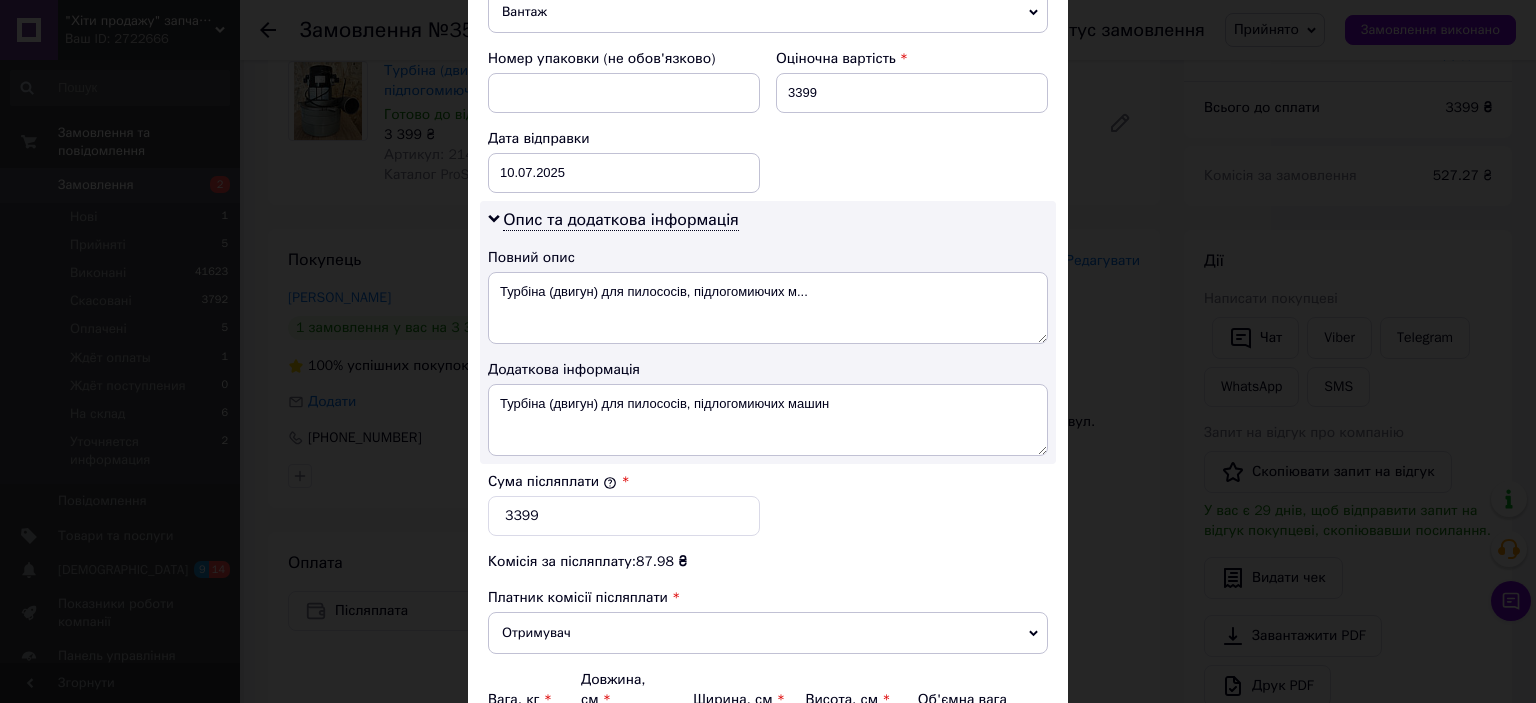 scroll, scrollTop: 883, scrollLeft: 0, axis: vertical 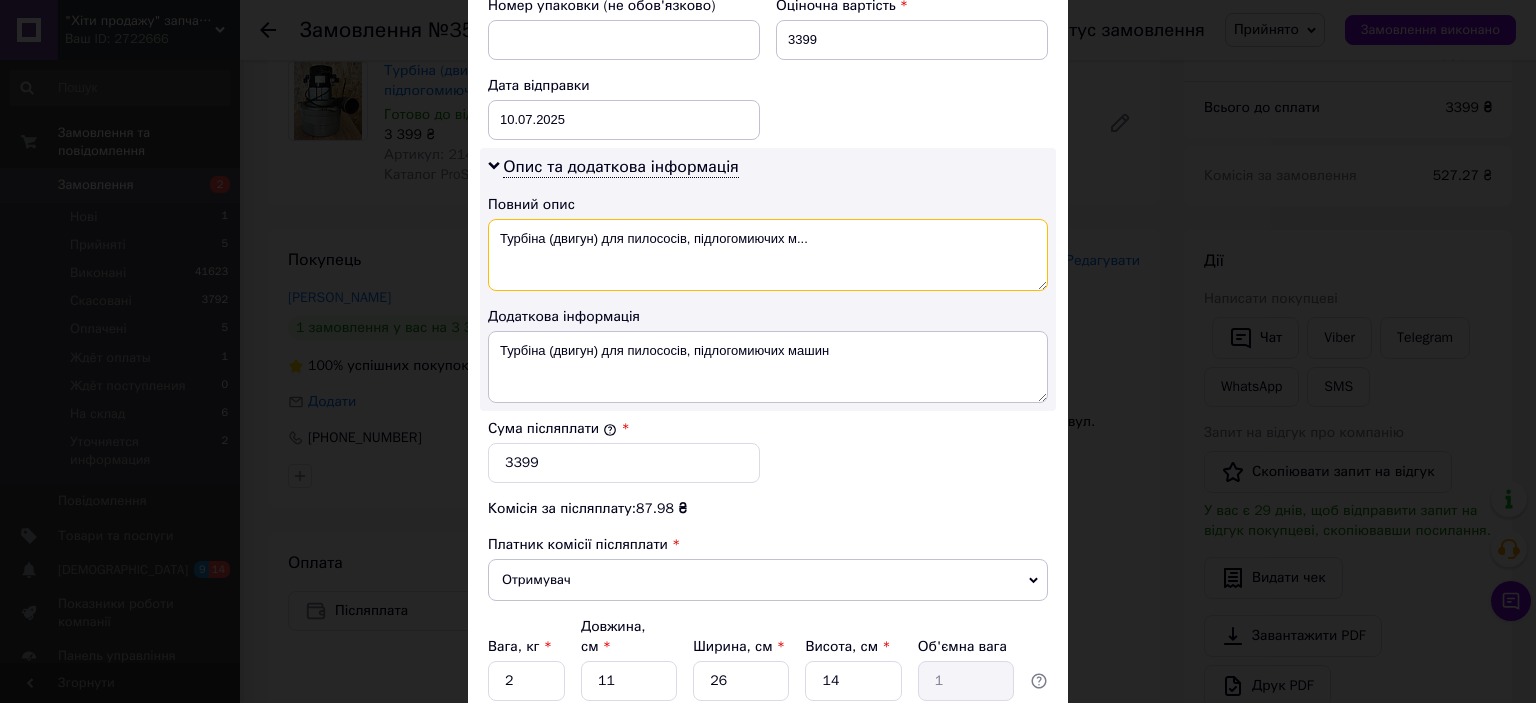 click on "Турбіна (двигун) для пилососів, підлогомиючих м..." at bounding box center (768, 255) 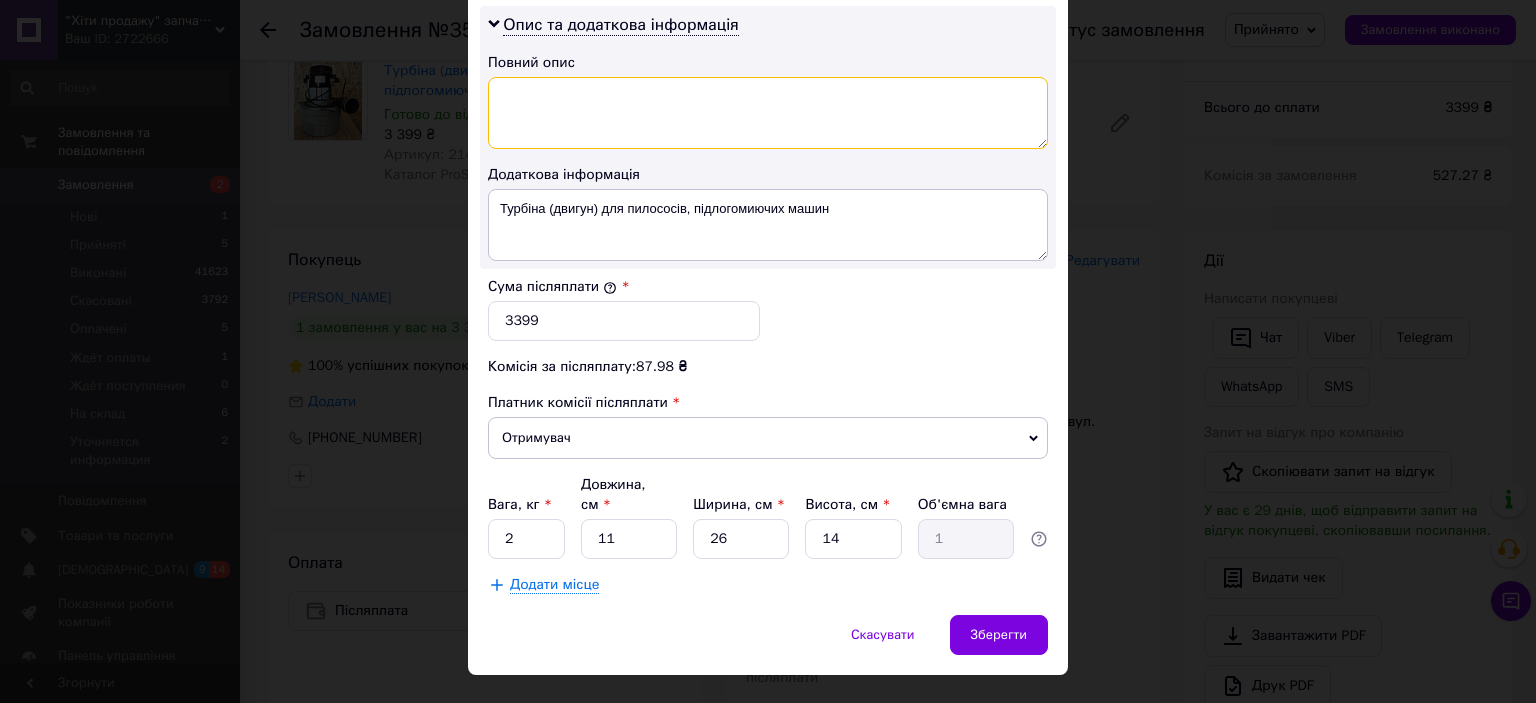 scroll, scrollTop: 1040, scrollLeft: 0, axis: vertical 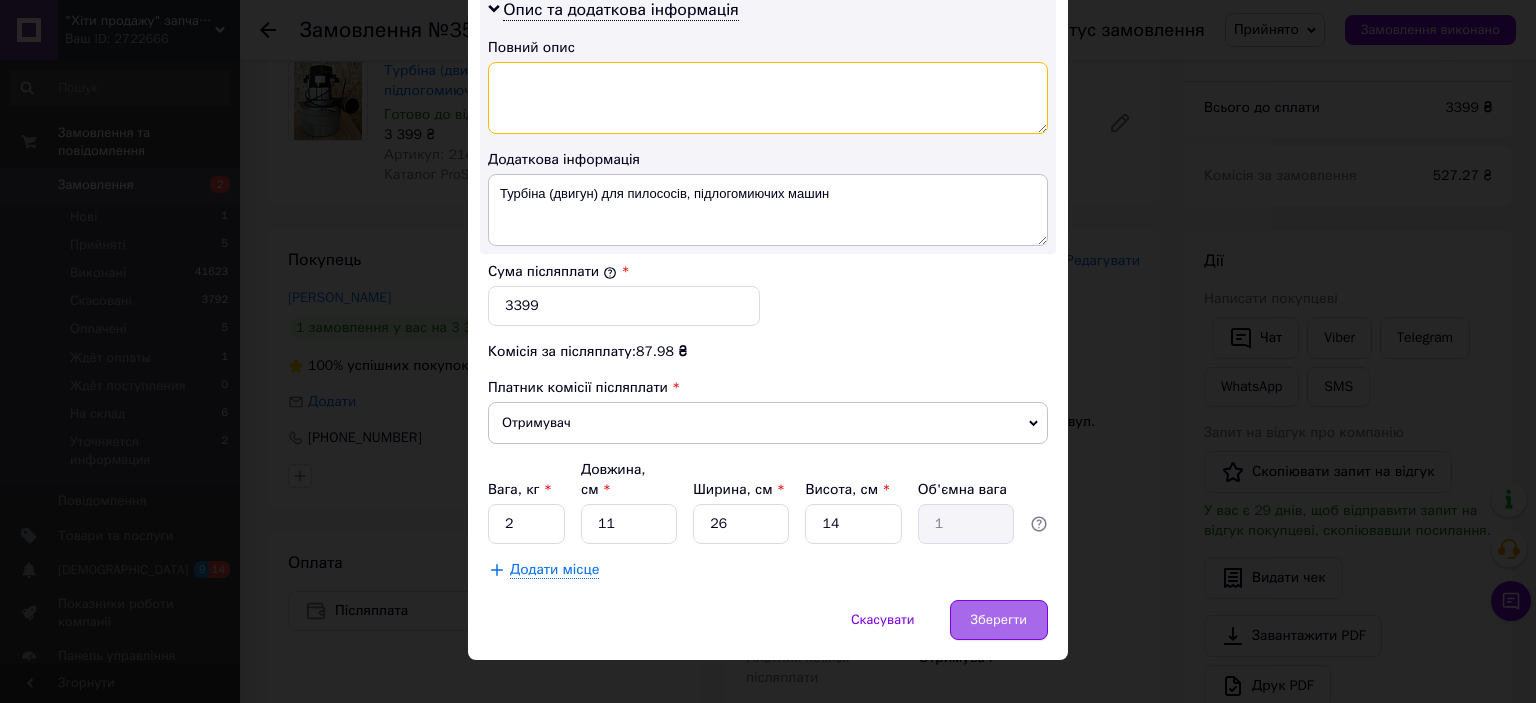 type 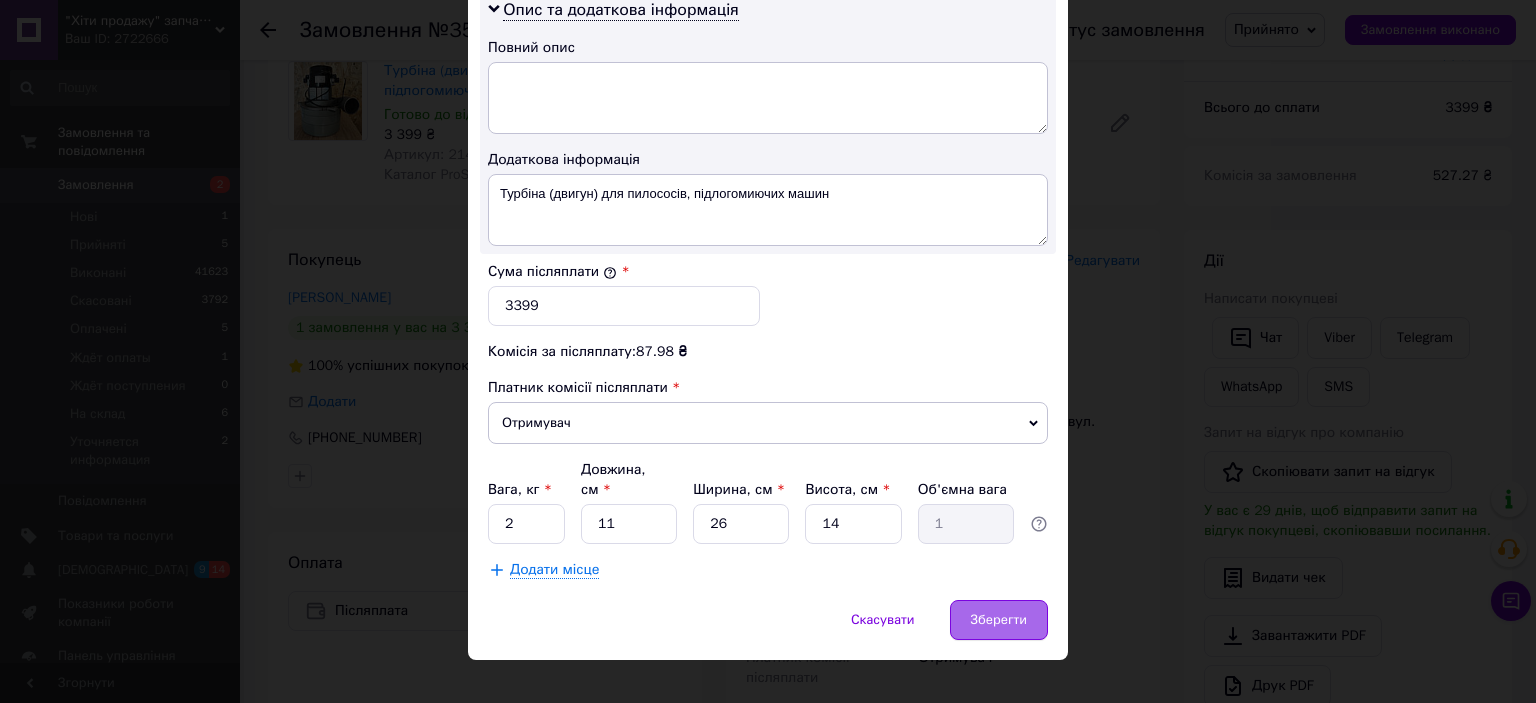 click on "Зберегти" at bounding box center (999, 620) 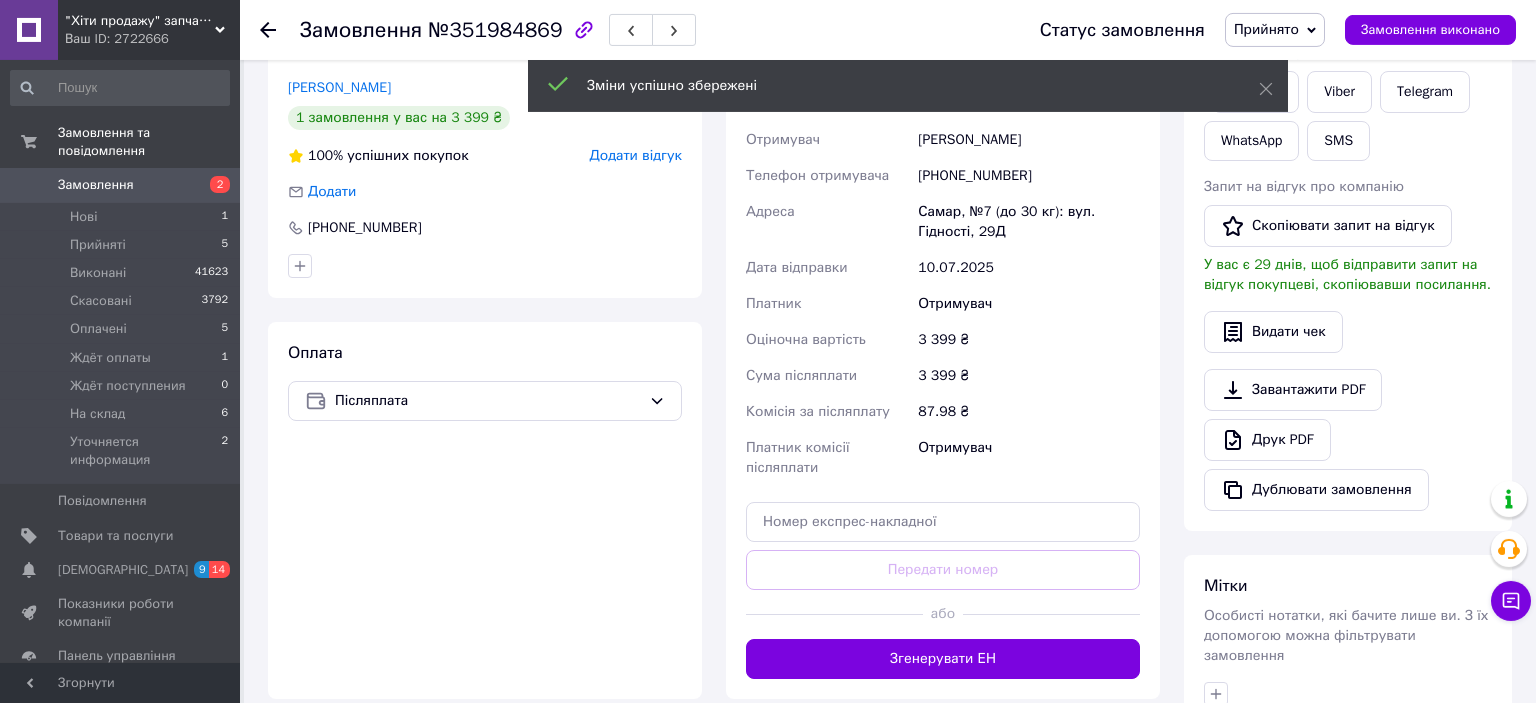 scroll, scrollTop: 381, scrollLeft: 0, axis: vertical 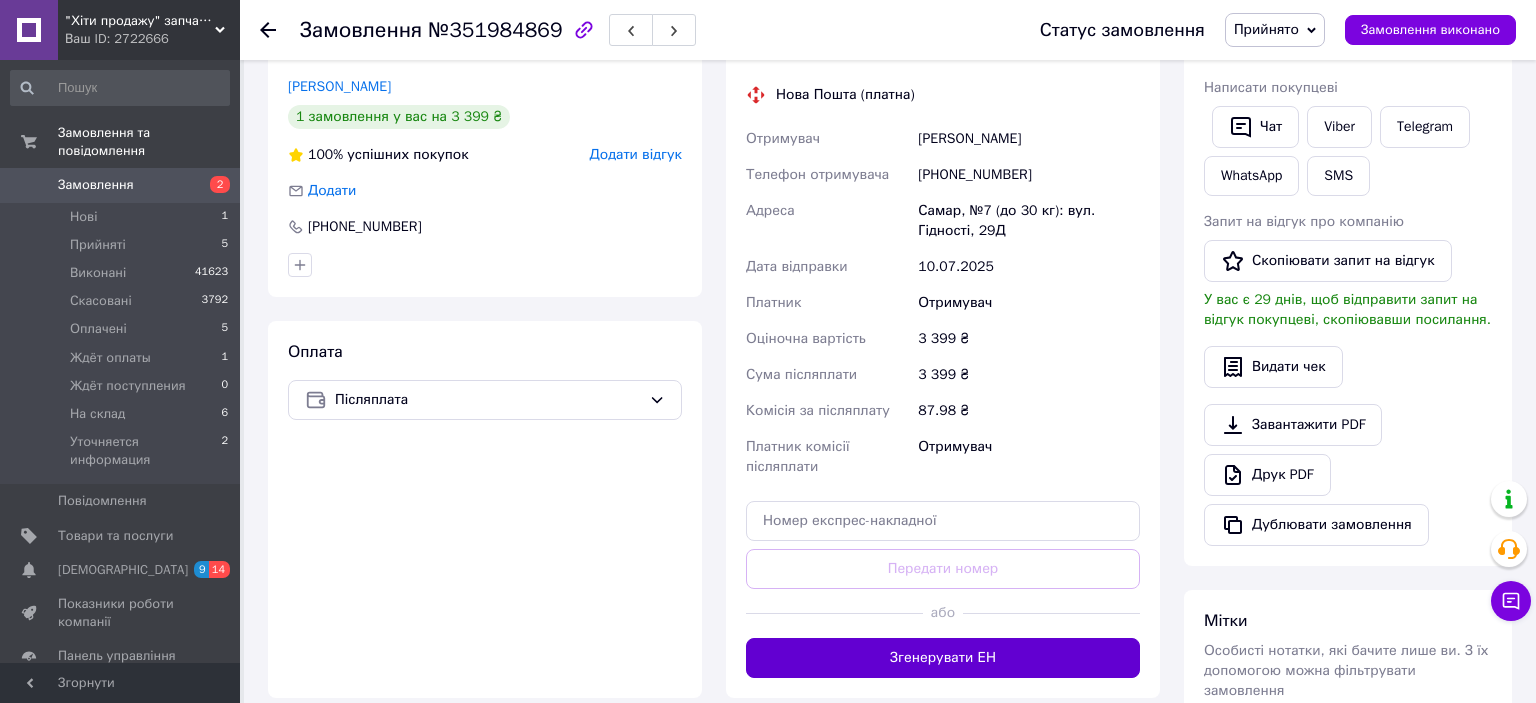click on "Згенерувати ЕН" at bounding box center [943, 658] 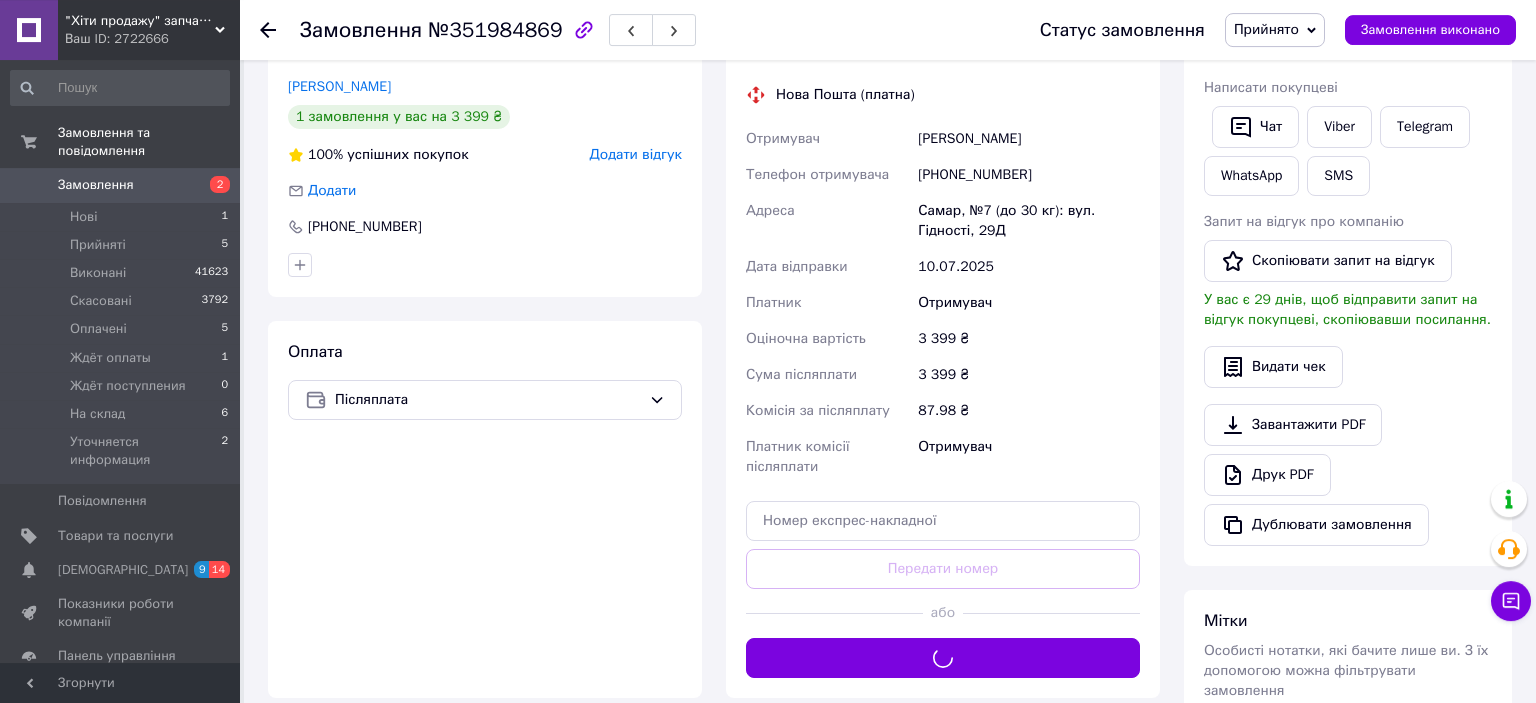scroll, scrollTop: 170, scrollLeft: 0, axis: vertical 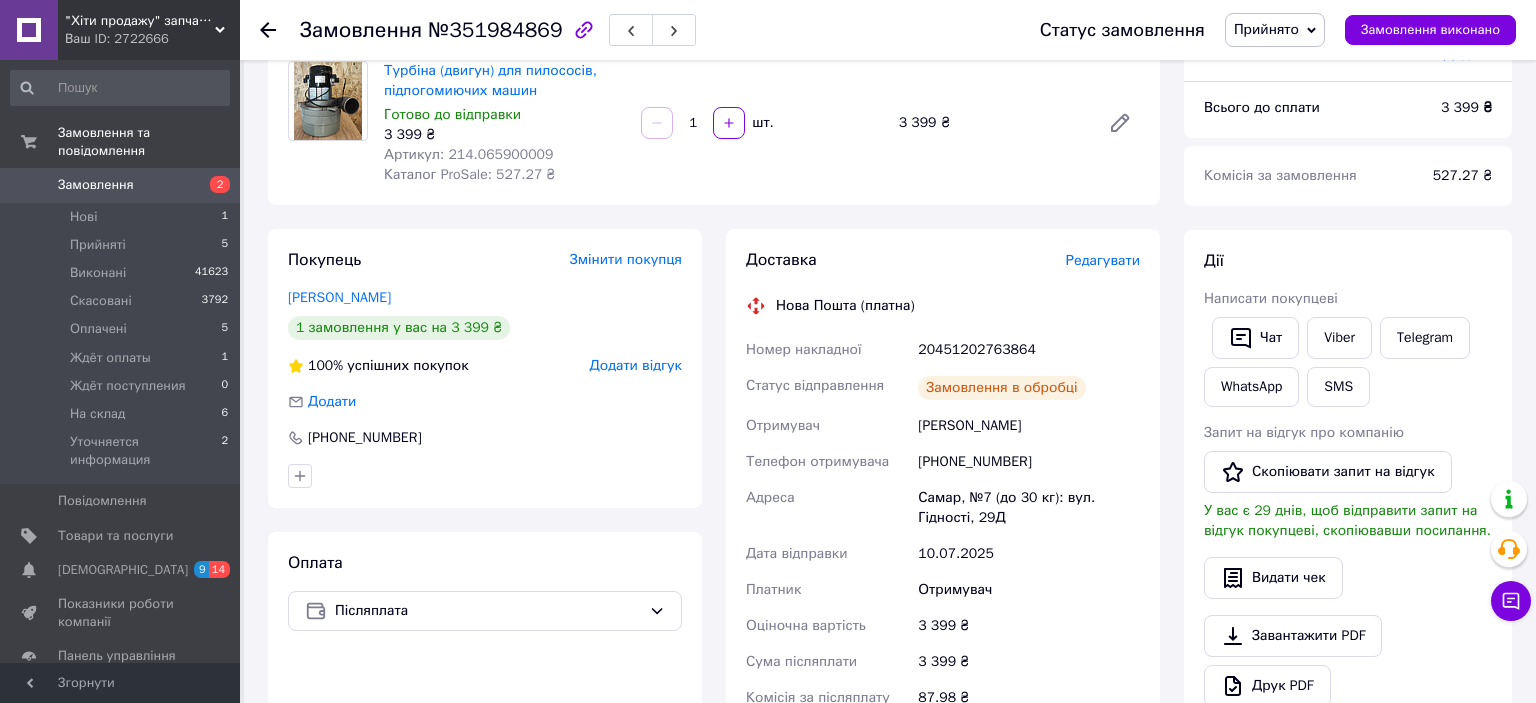 click on "[PHONE_NUMBER]" at bounding box center (1029, 462) 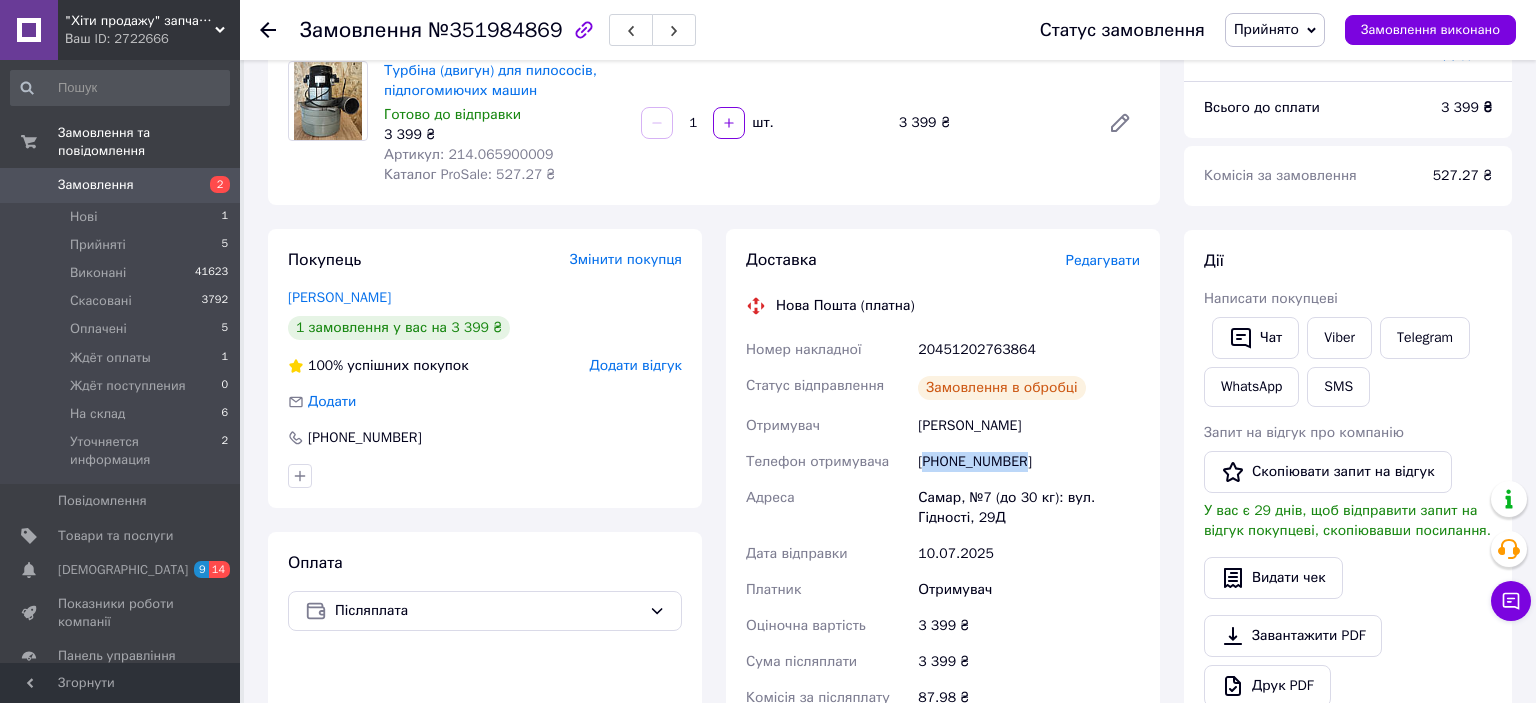 click on "[PHONE_NUMBER]" at bounding box center (1029, 462) 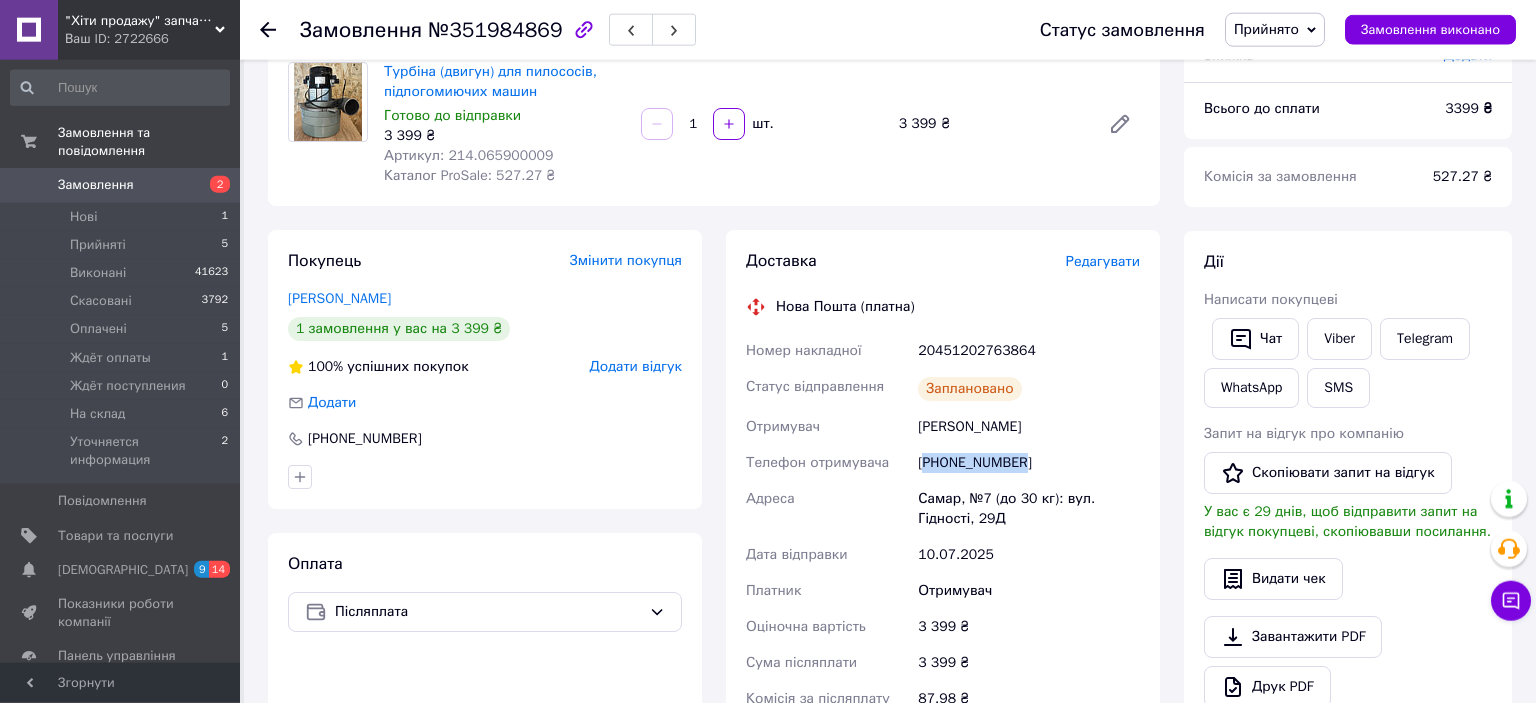 scroll, scrollTop: 64, scrollLeft: 0, axis: vertical 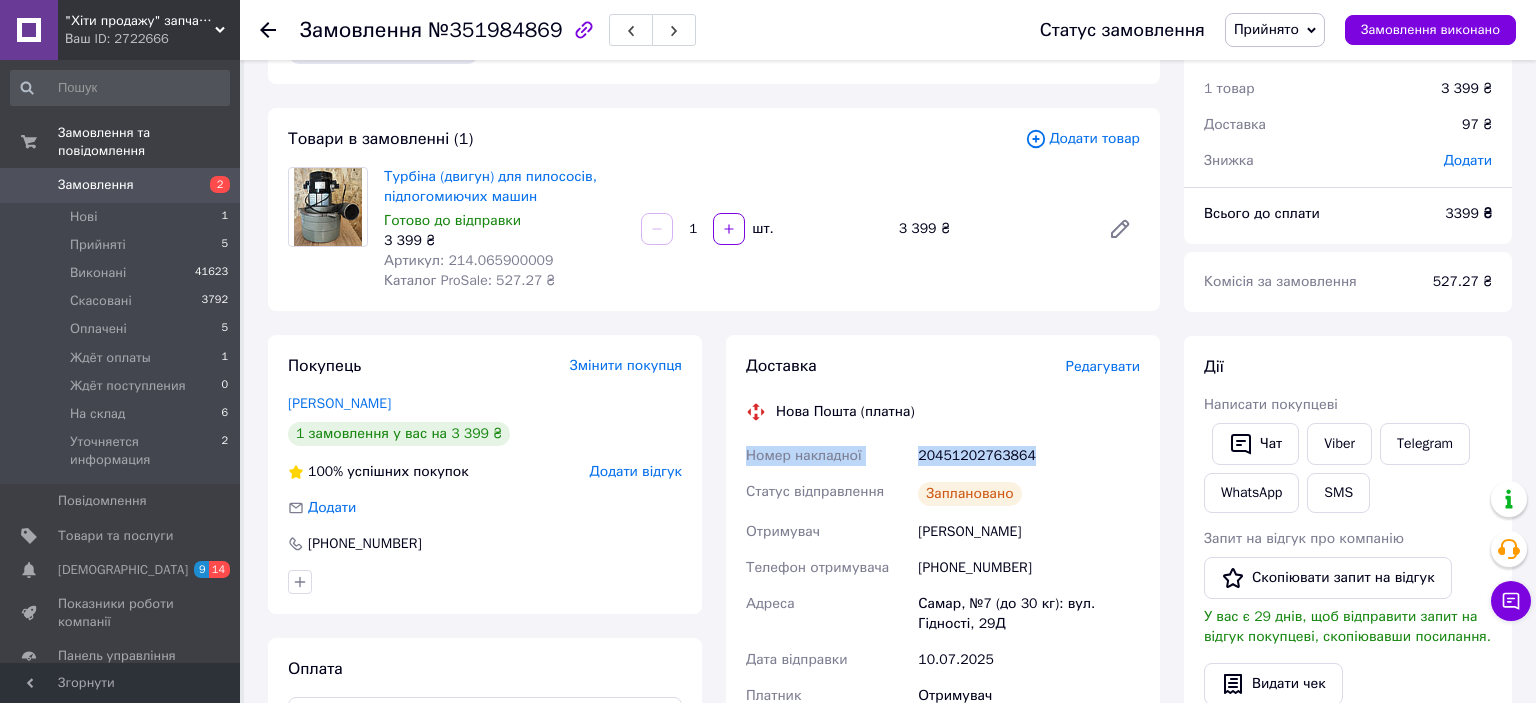 drag, startPoint x: 1029, startPoint y: 452, endPoint x: 746, endPoint y: 456, distance: 283.02826 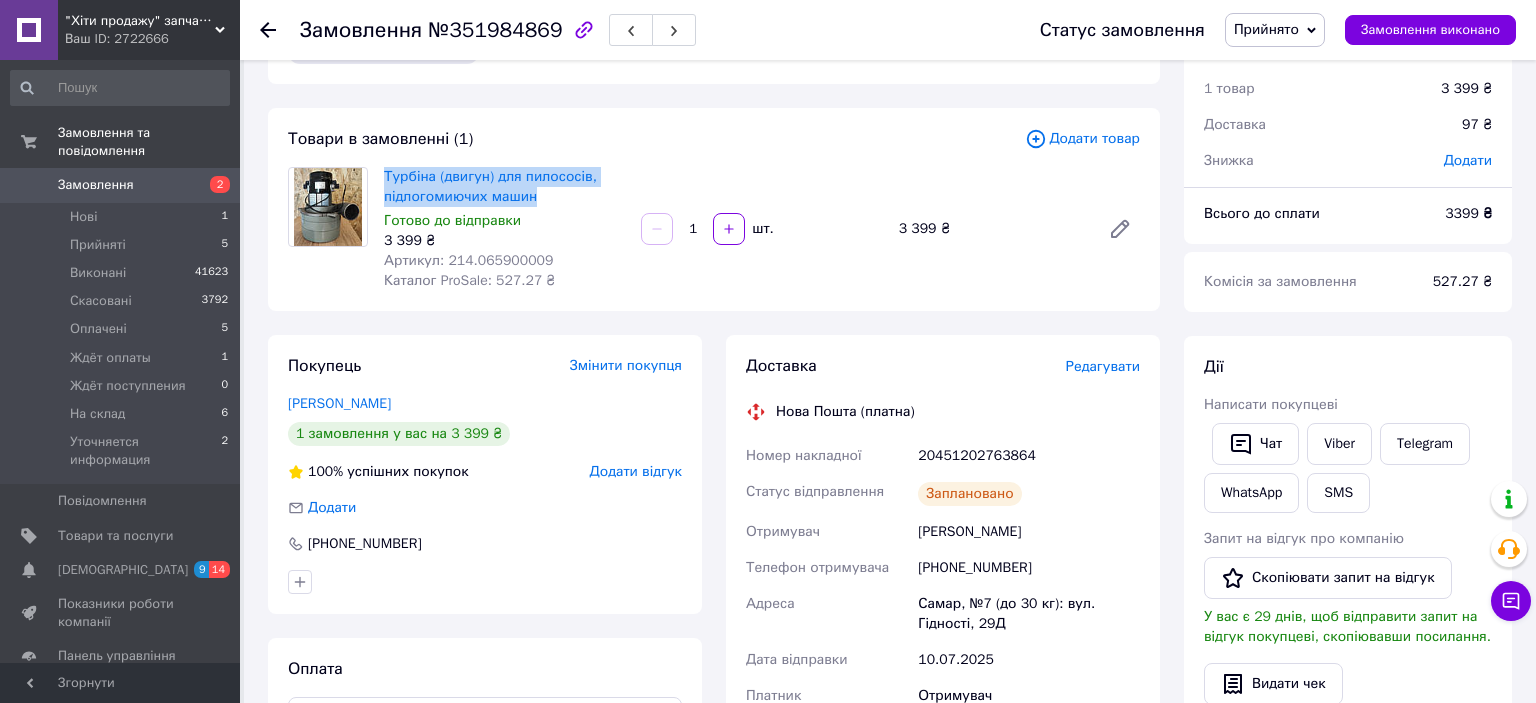drag, startPoint x: 548, startPoint y: 206, endPoint x: 379, endPoint y: 170, distance: 172.79178 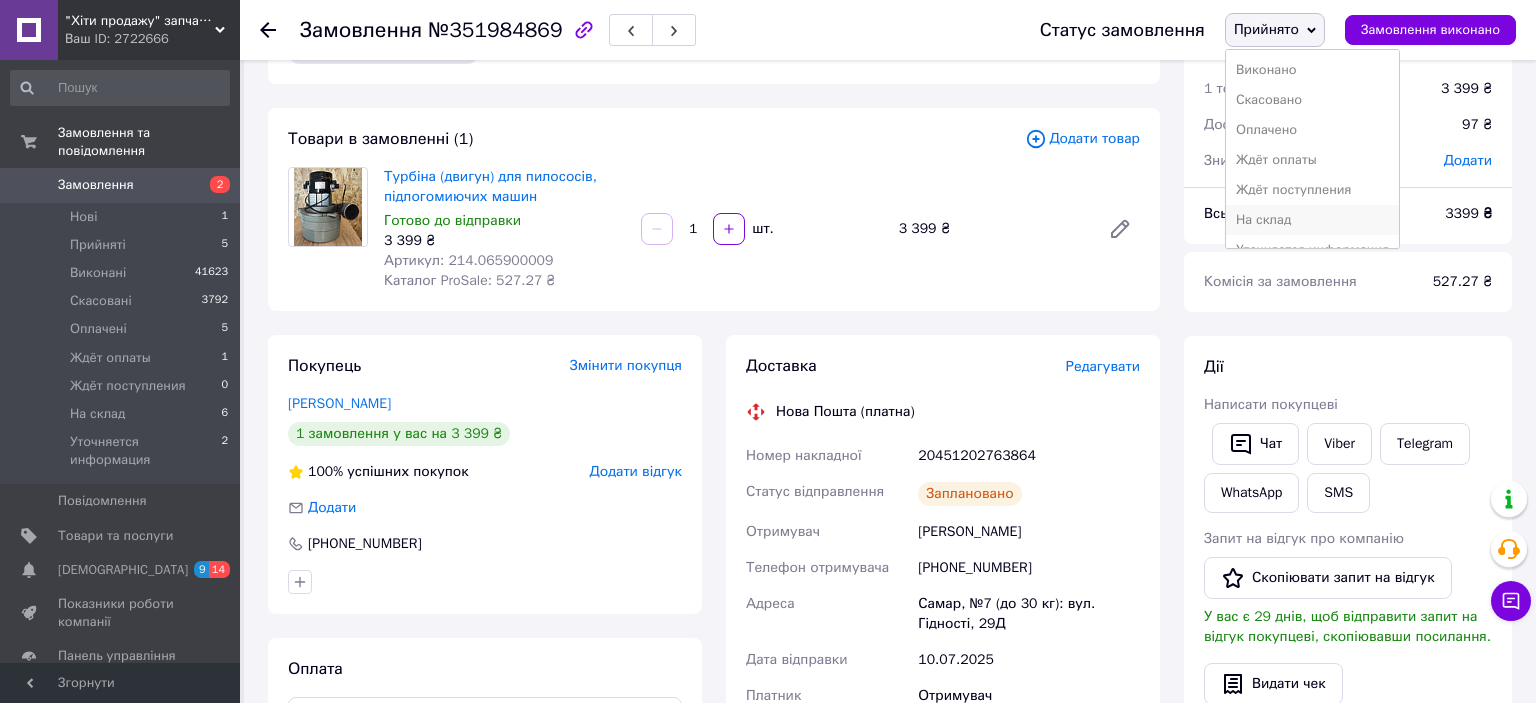 click on "На склад" at bounding box center (1312, 220) 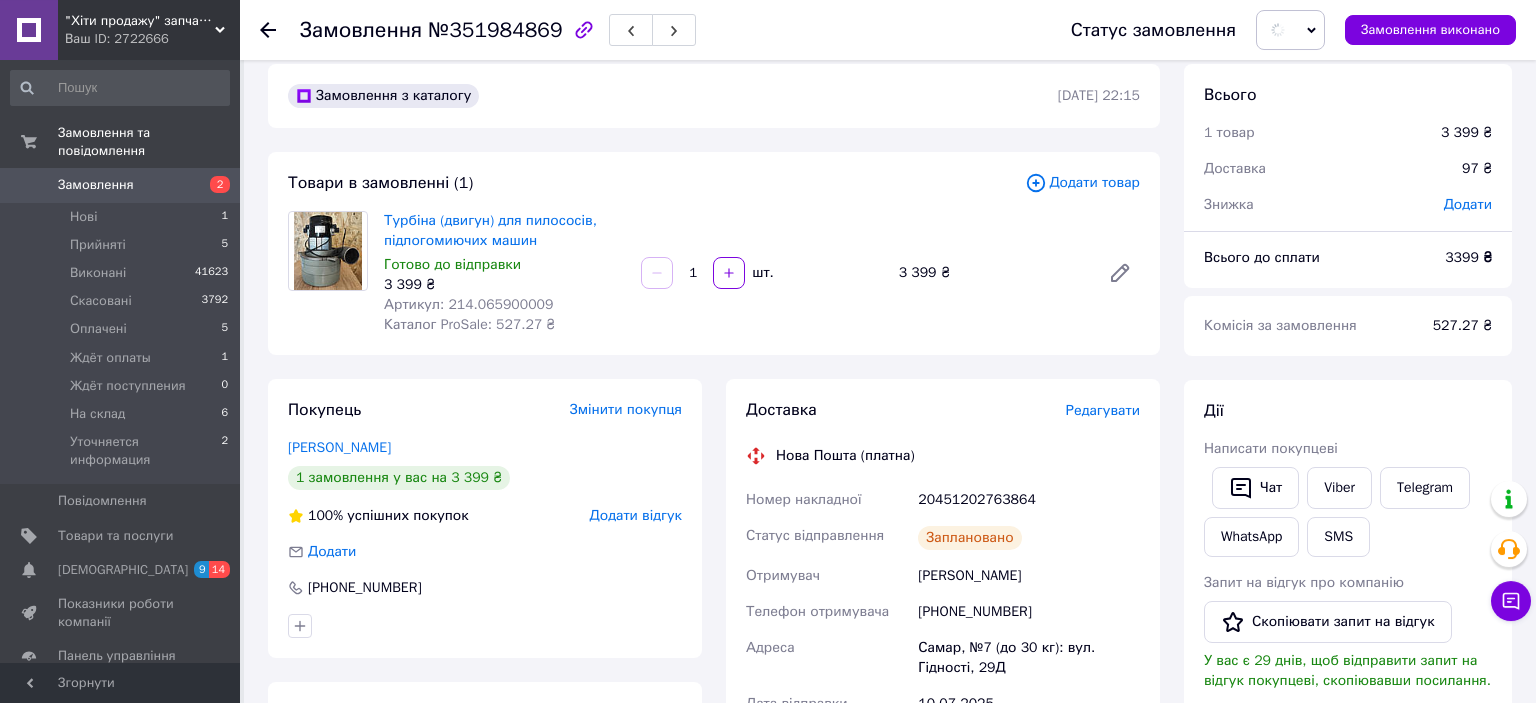 scroll, scrollTop: 0, scrollLeft: 0, axis: both 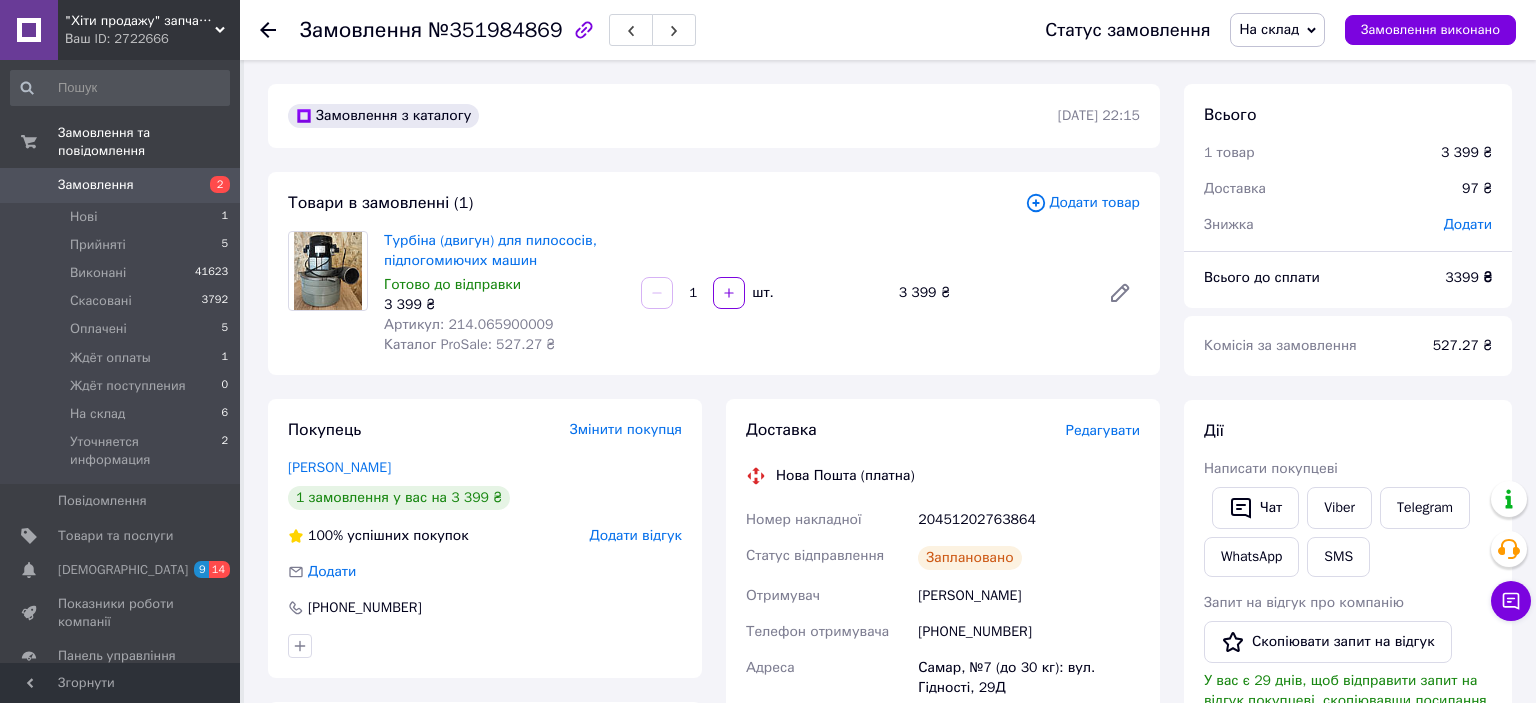 click 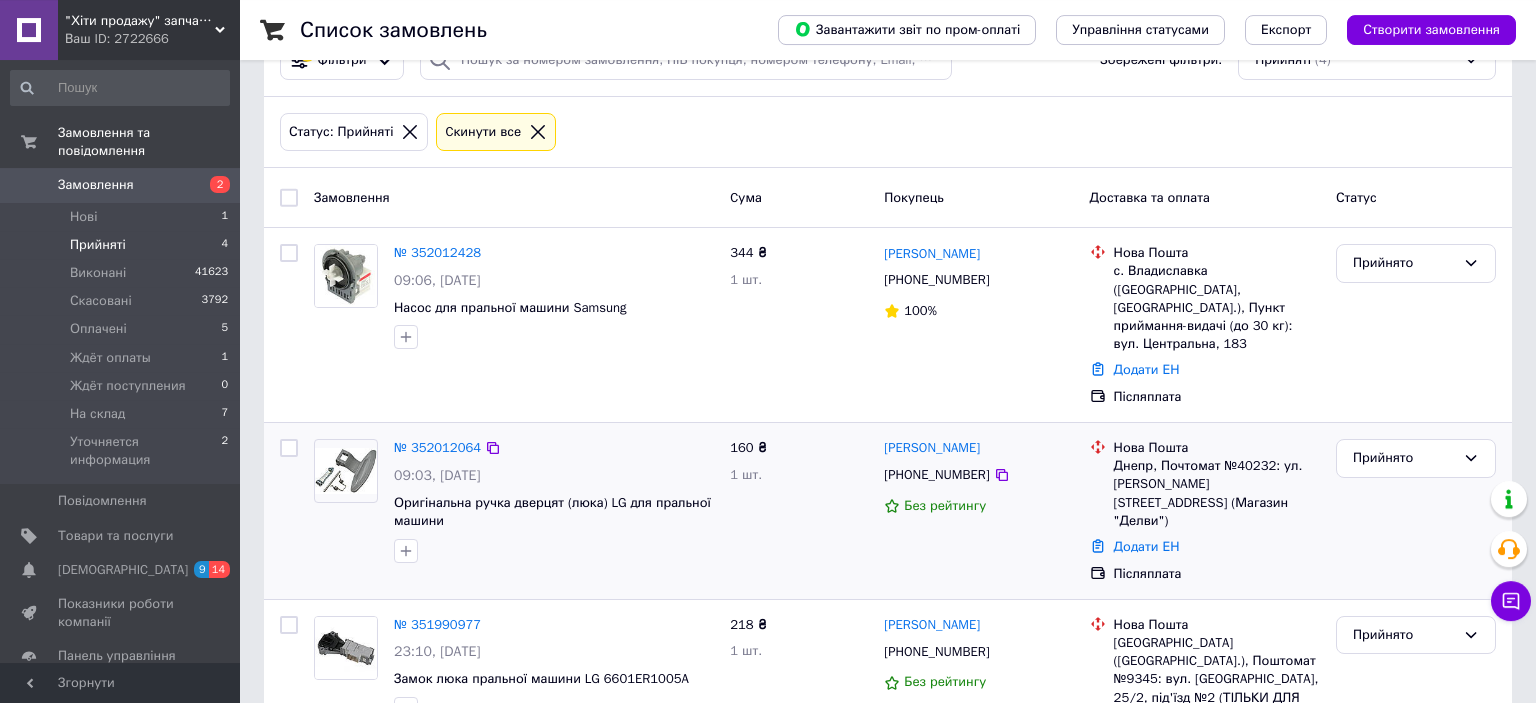 scroll, scrollTop: 276, scrollLeft: 0, axis: vertical 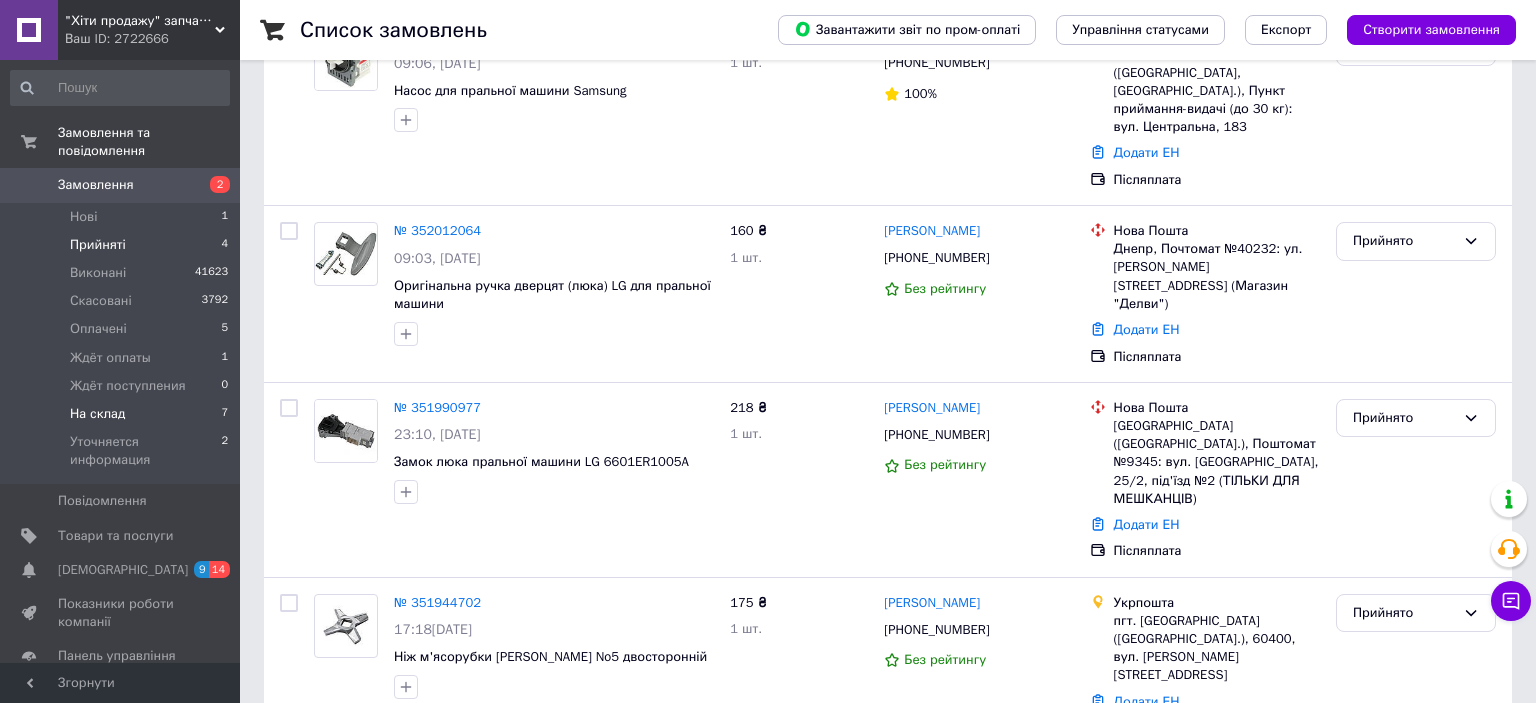 click on "На склад 7" at bounding box center [120, 414] 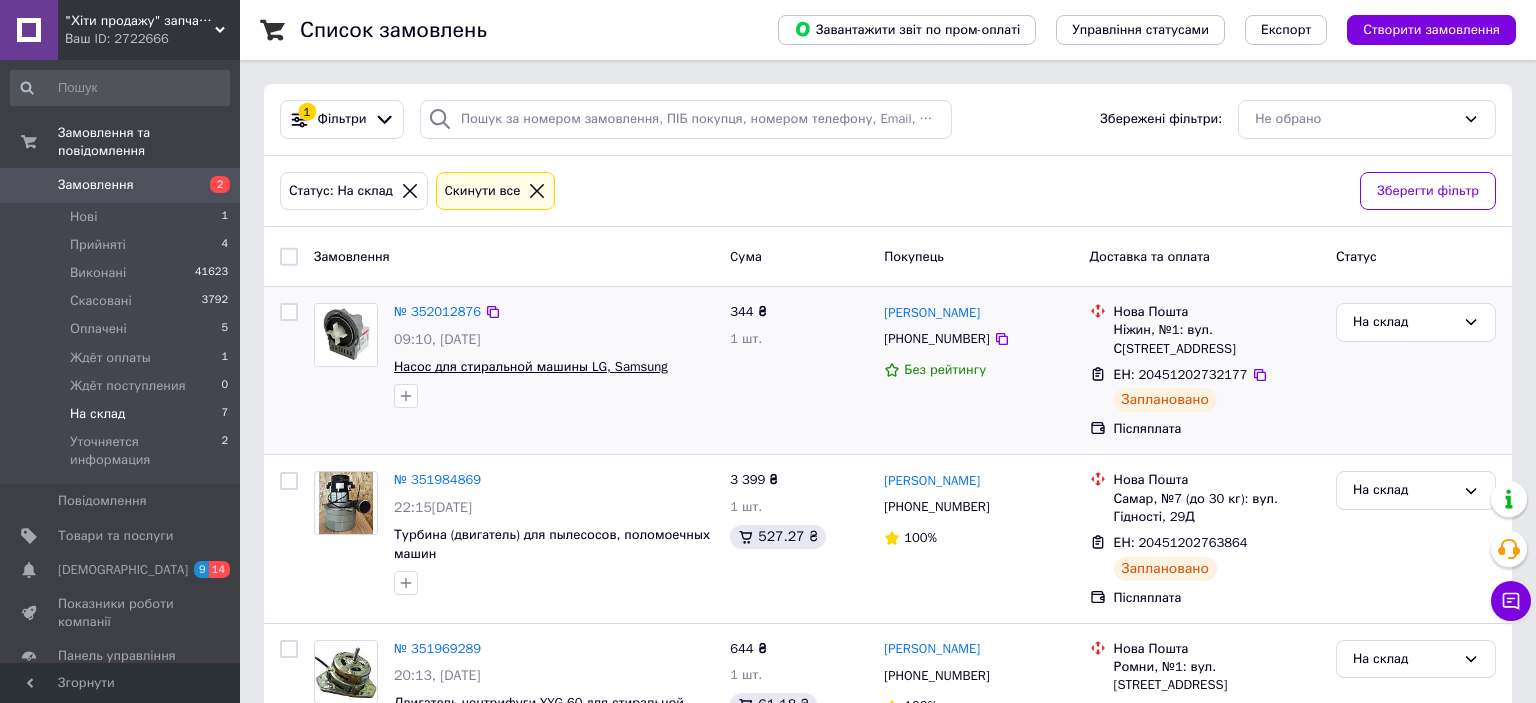 scroll, scrollTop: 105, scrollLeft: 0, axis: vertical 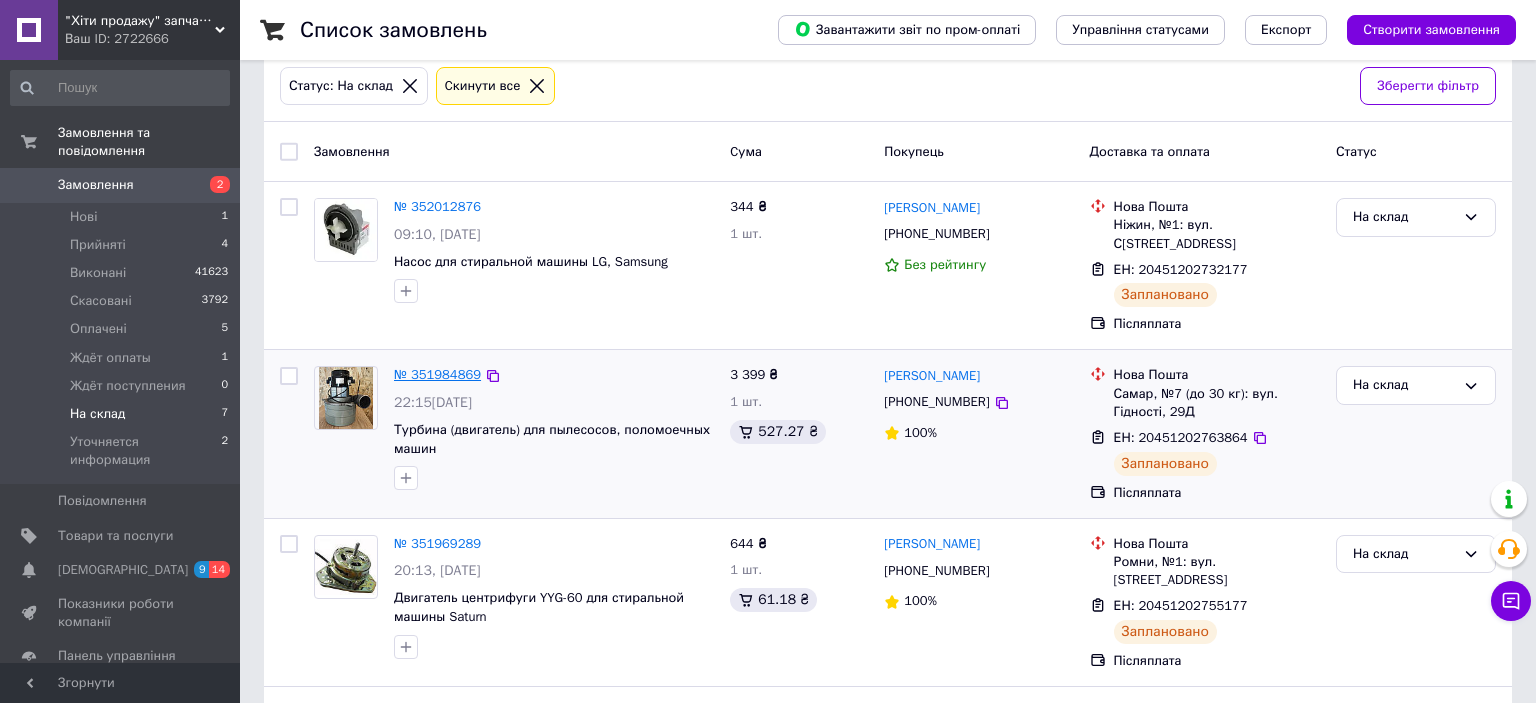 click on "№ 351984869" at bounding box center (437, 374) 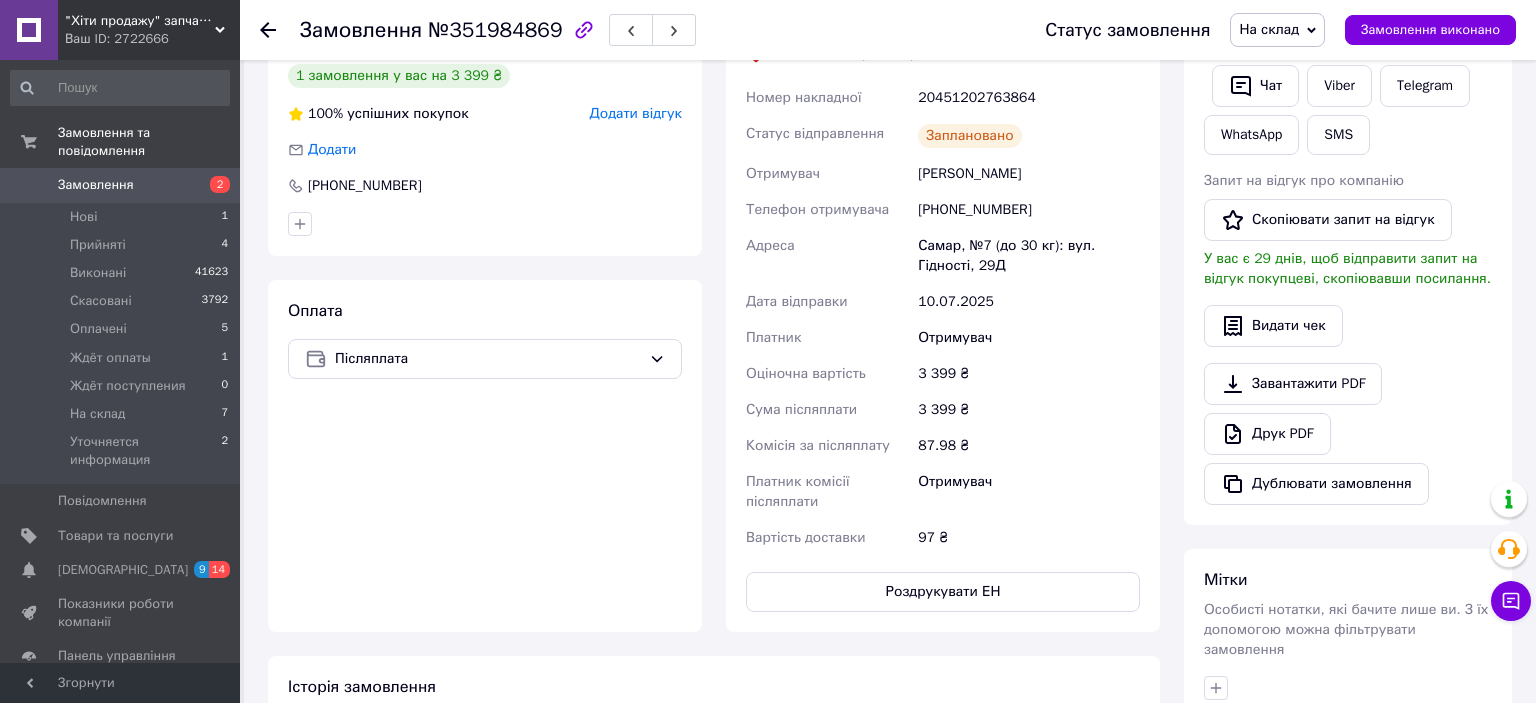 scroll, scrollTop: 0, scrollLeft: 0, axis: both 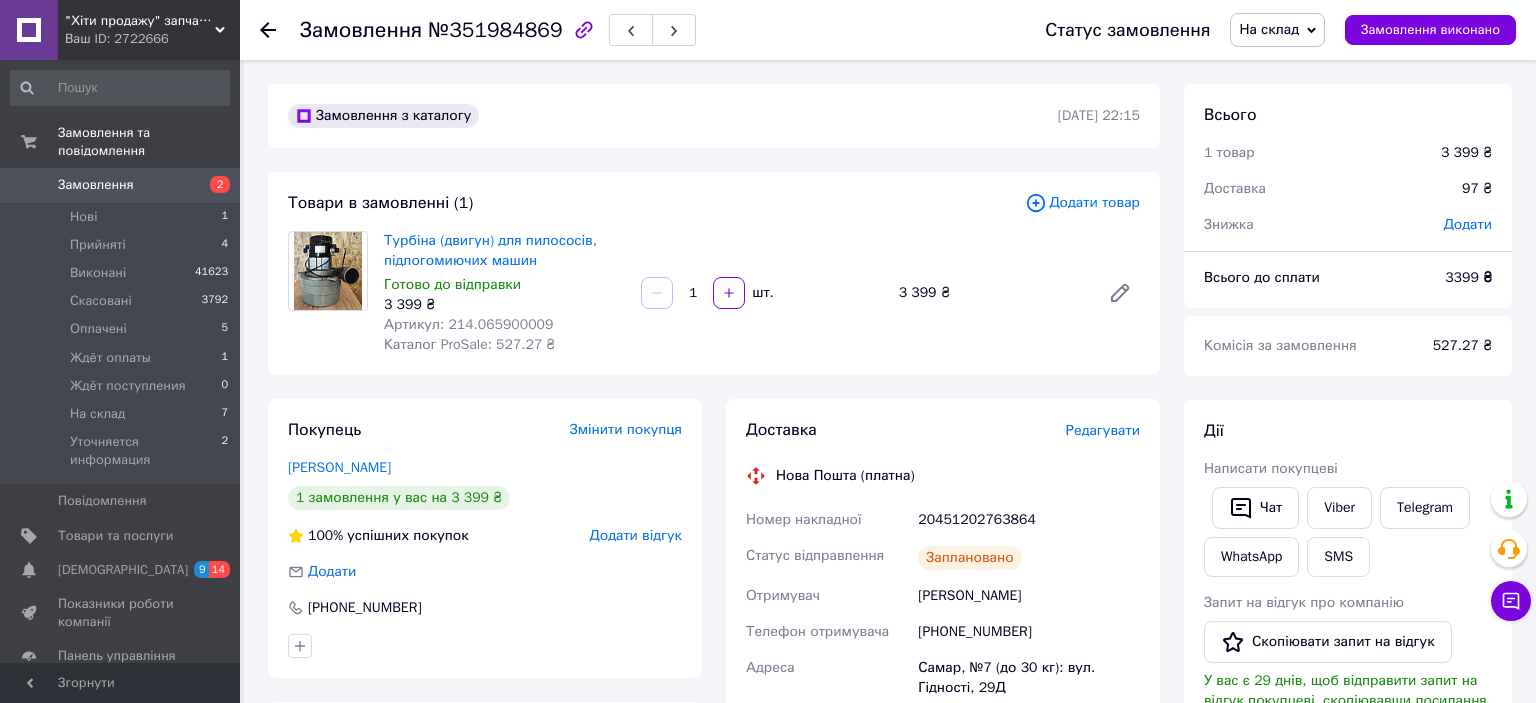click 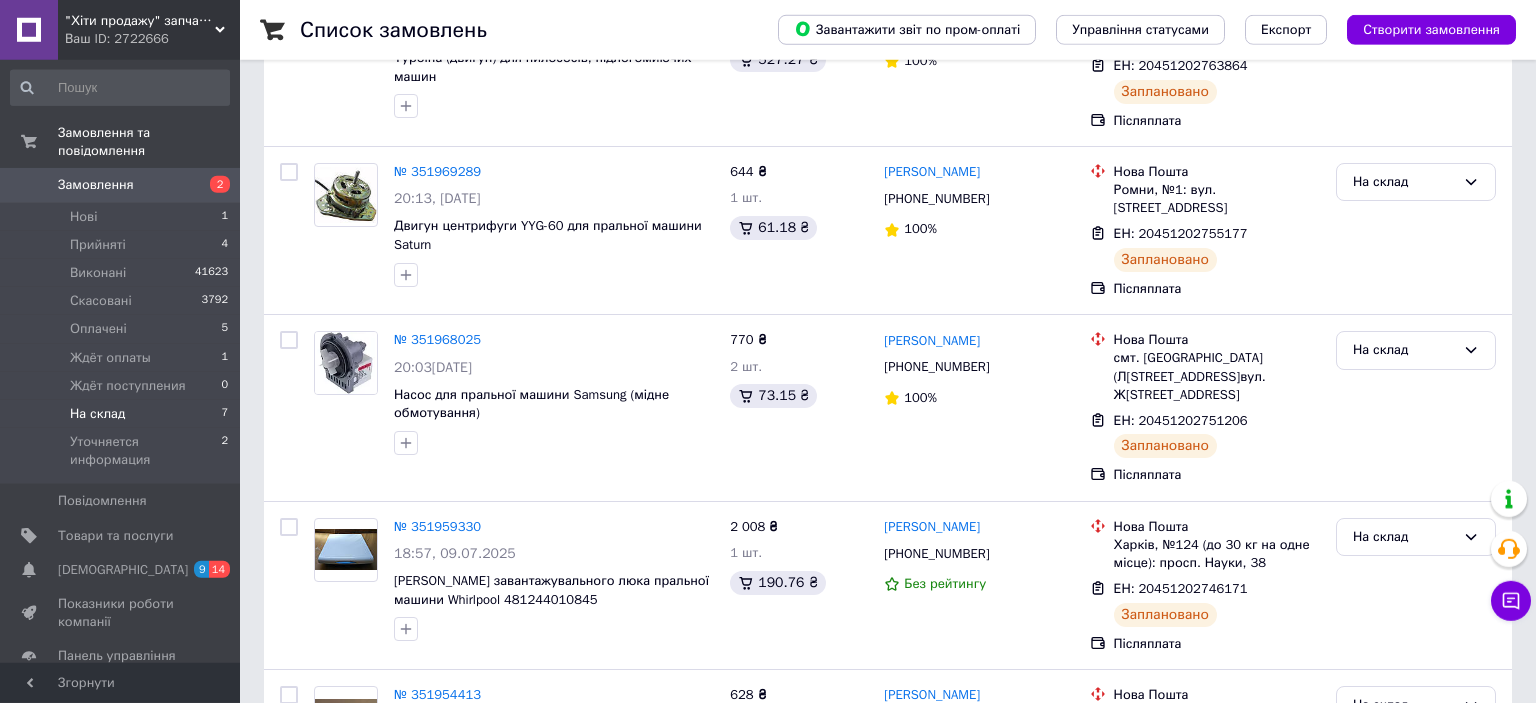 scroll, scrollTop: 789, scrollLeft: 0, axis: vertical 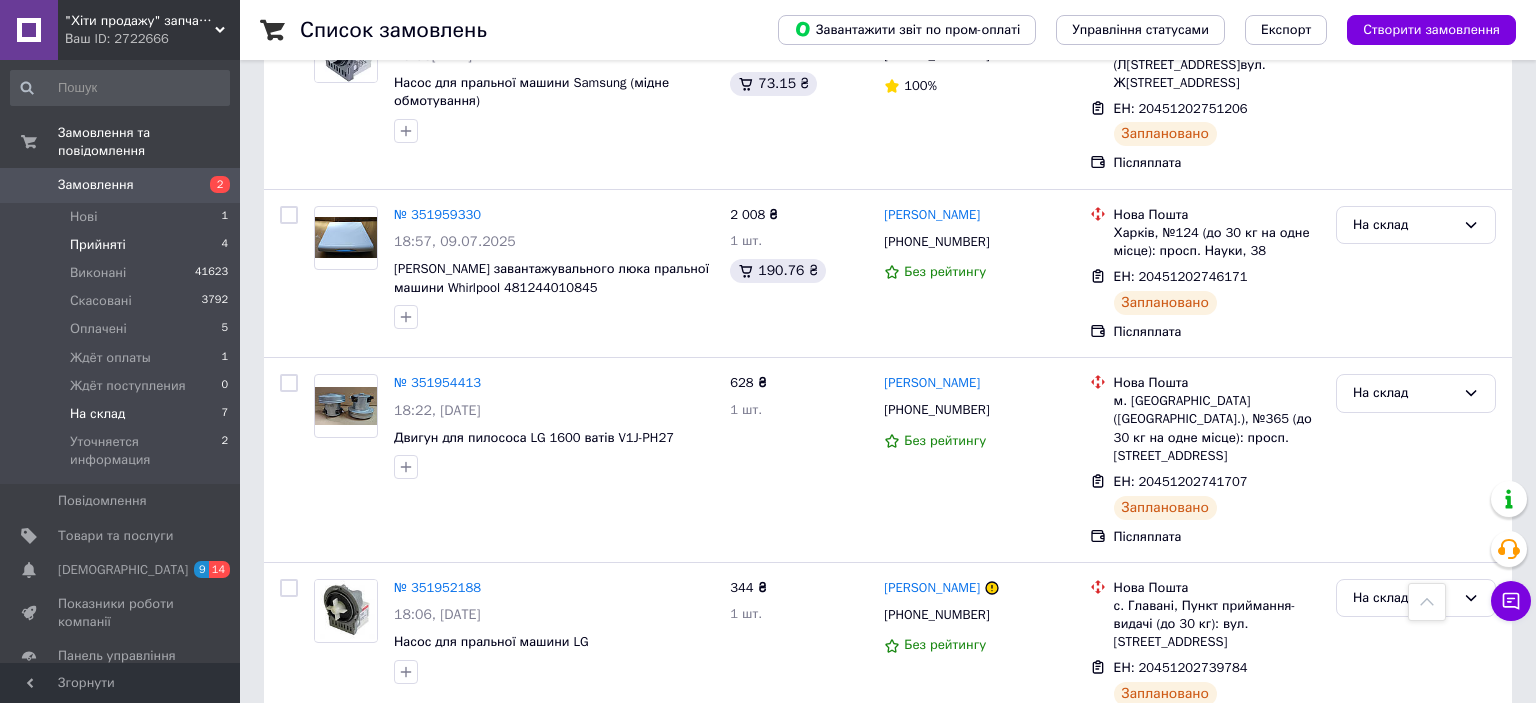 click on "Прийняті" at bounding box center (98, 245) 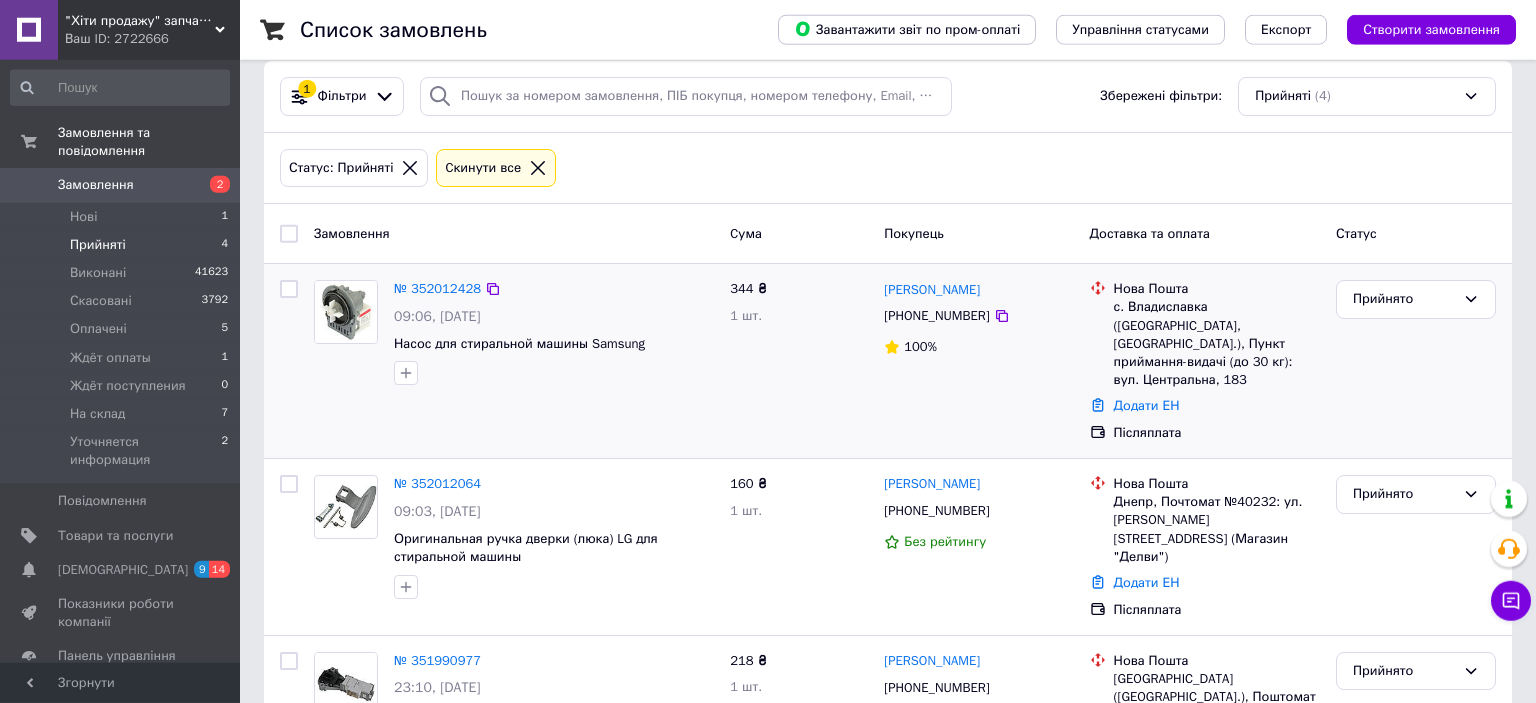scroll, scrollTop: 0, scrollLeft: 0, axis: both 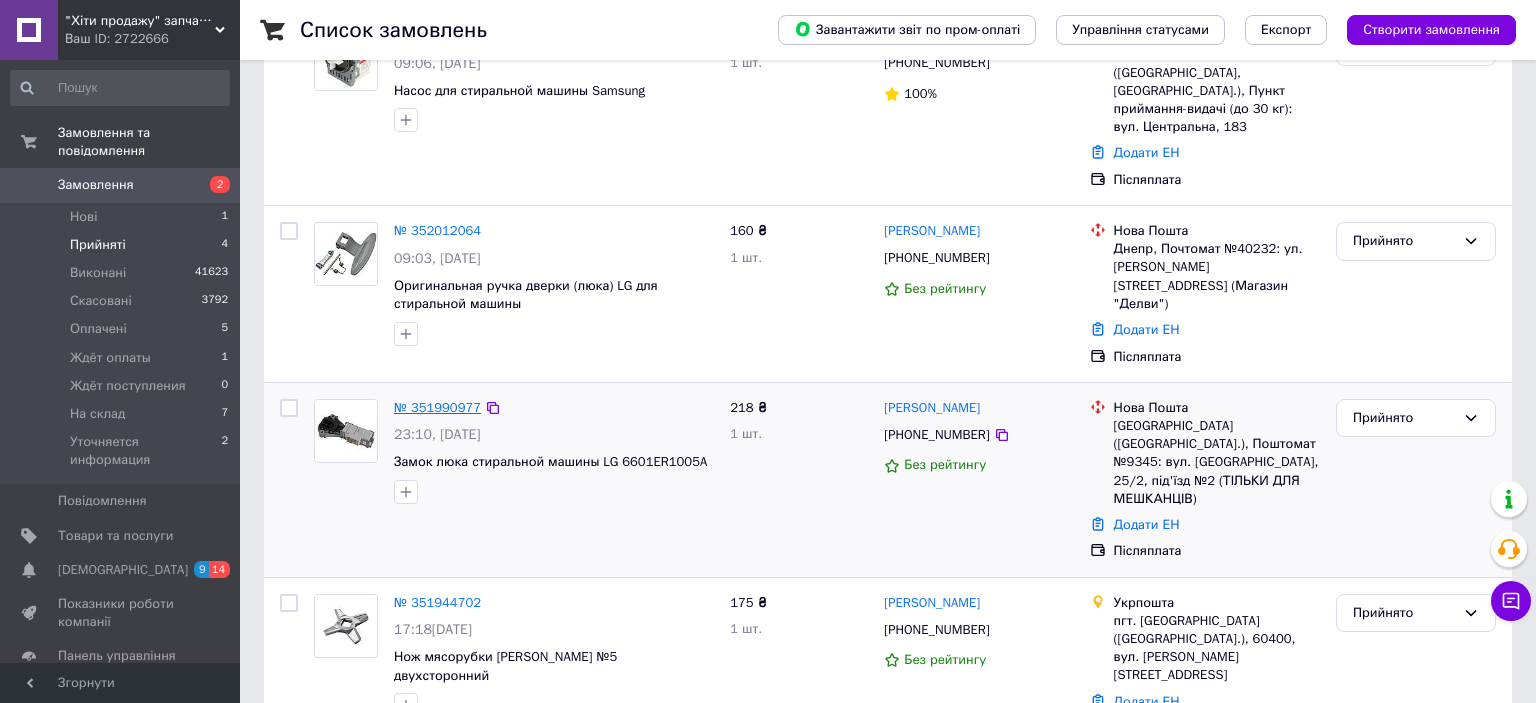 click on "№ 351990977" at bounding box center [437, 407] 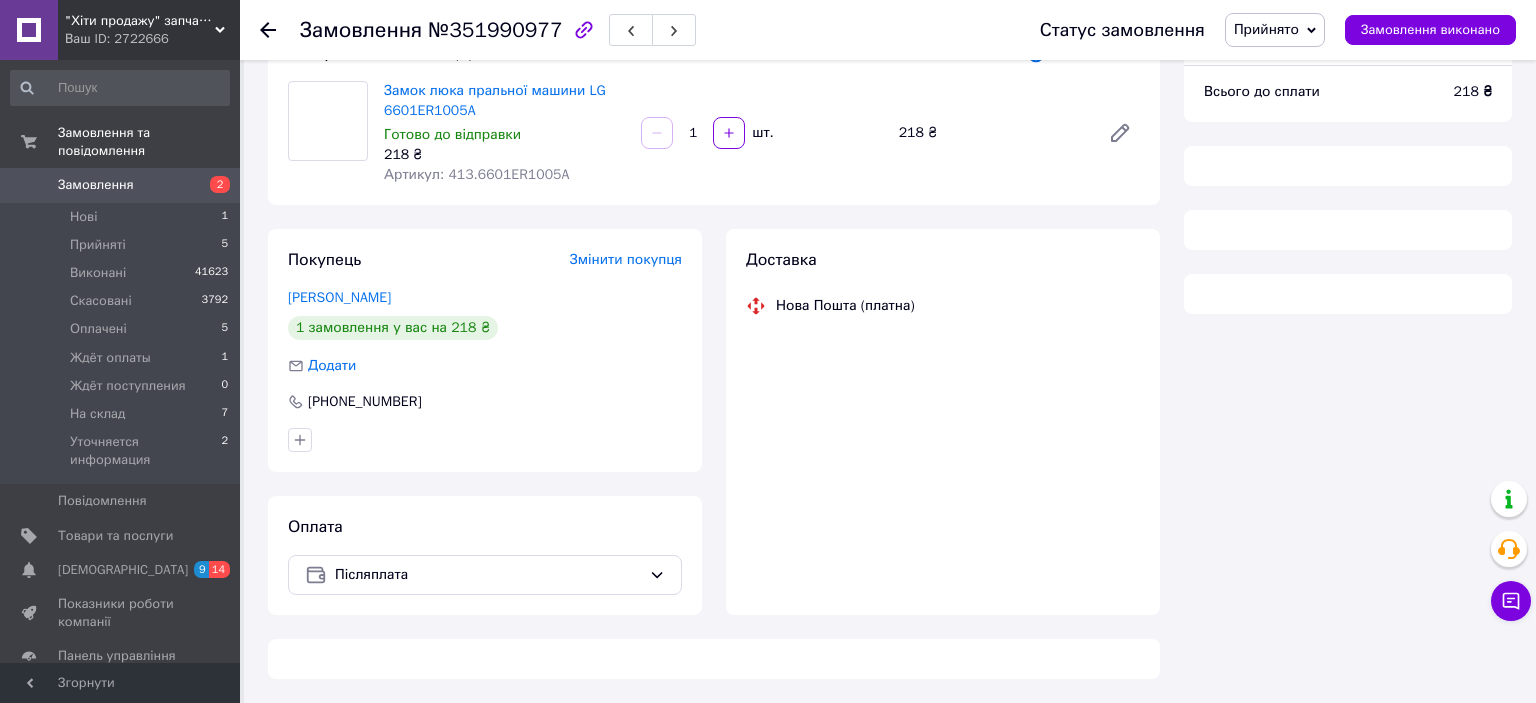scroll, scrollTop: 150, scrollLeft: 0, axis: vertical 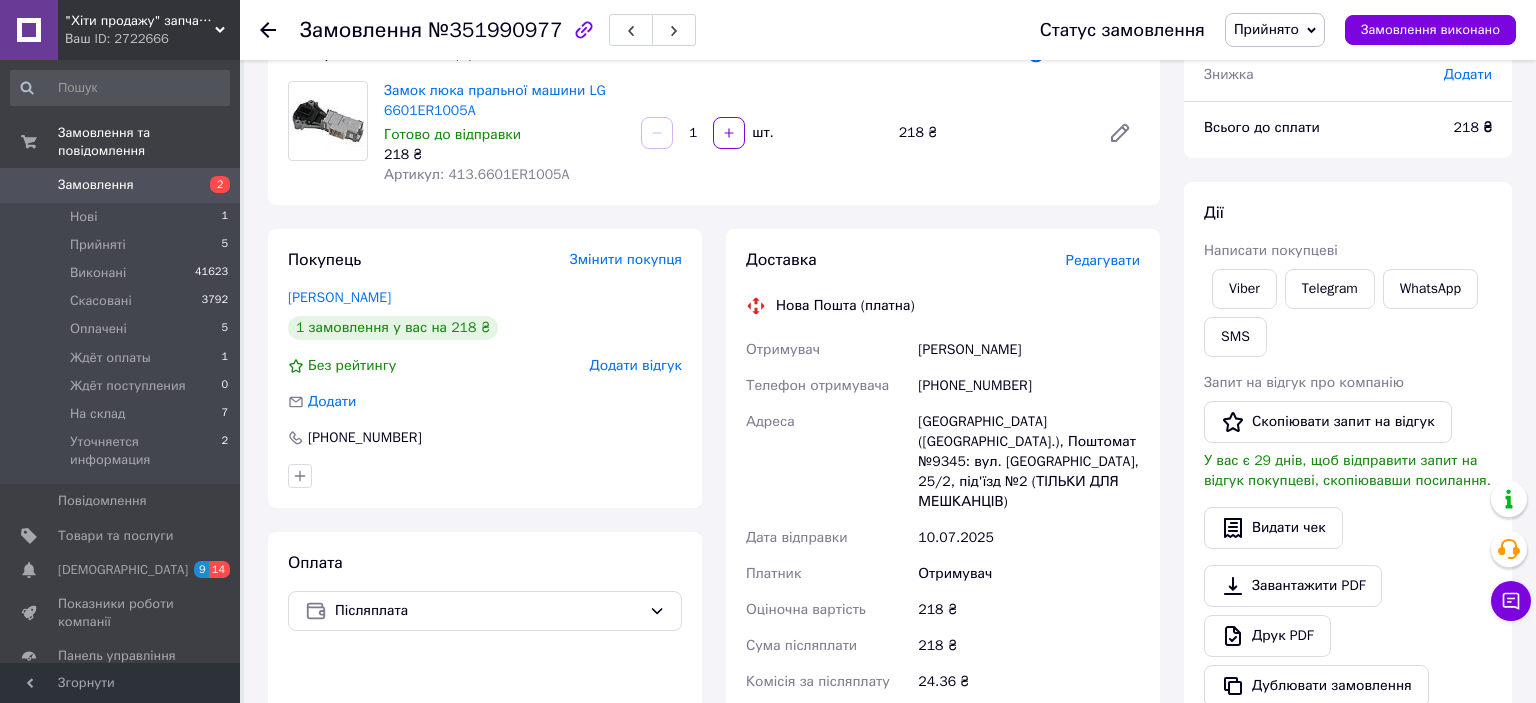 click on "Редагувати" at bounding box center (1103, 260) 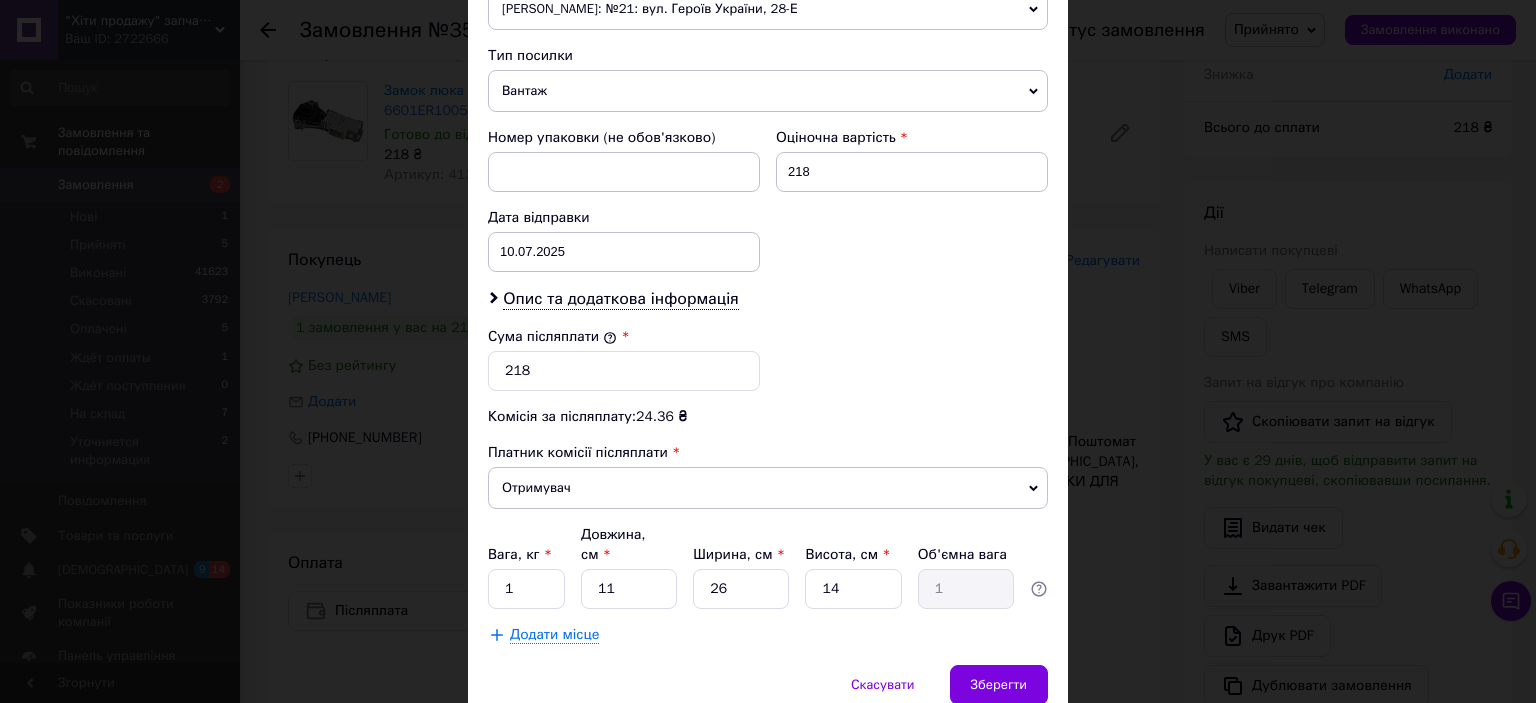 scroll, scrollTop: 838, scrollLeft: 0, axis: vertical 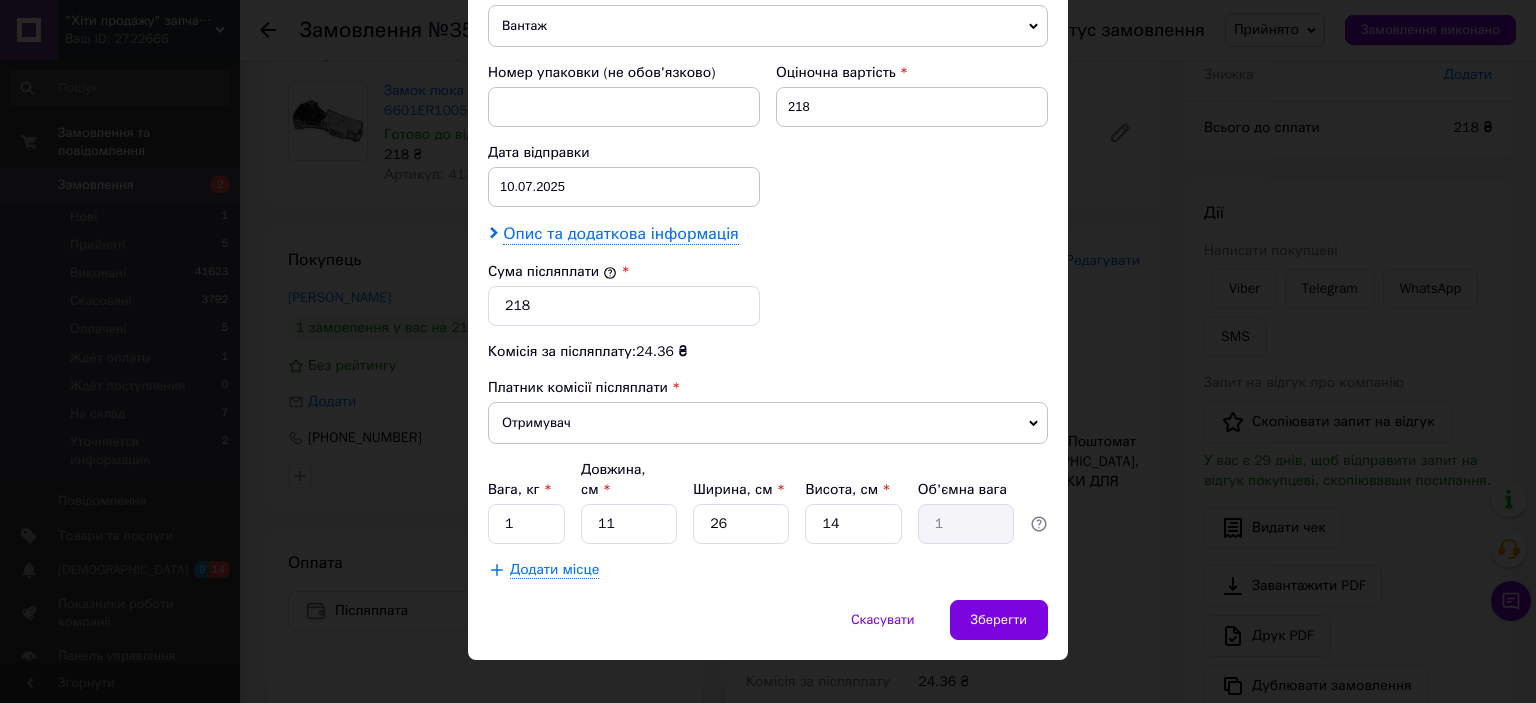 click on "Опис та додаткова інформація" at bounding box center (620, 234) 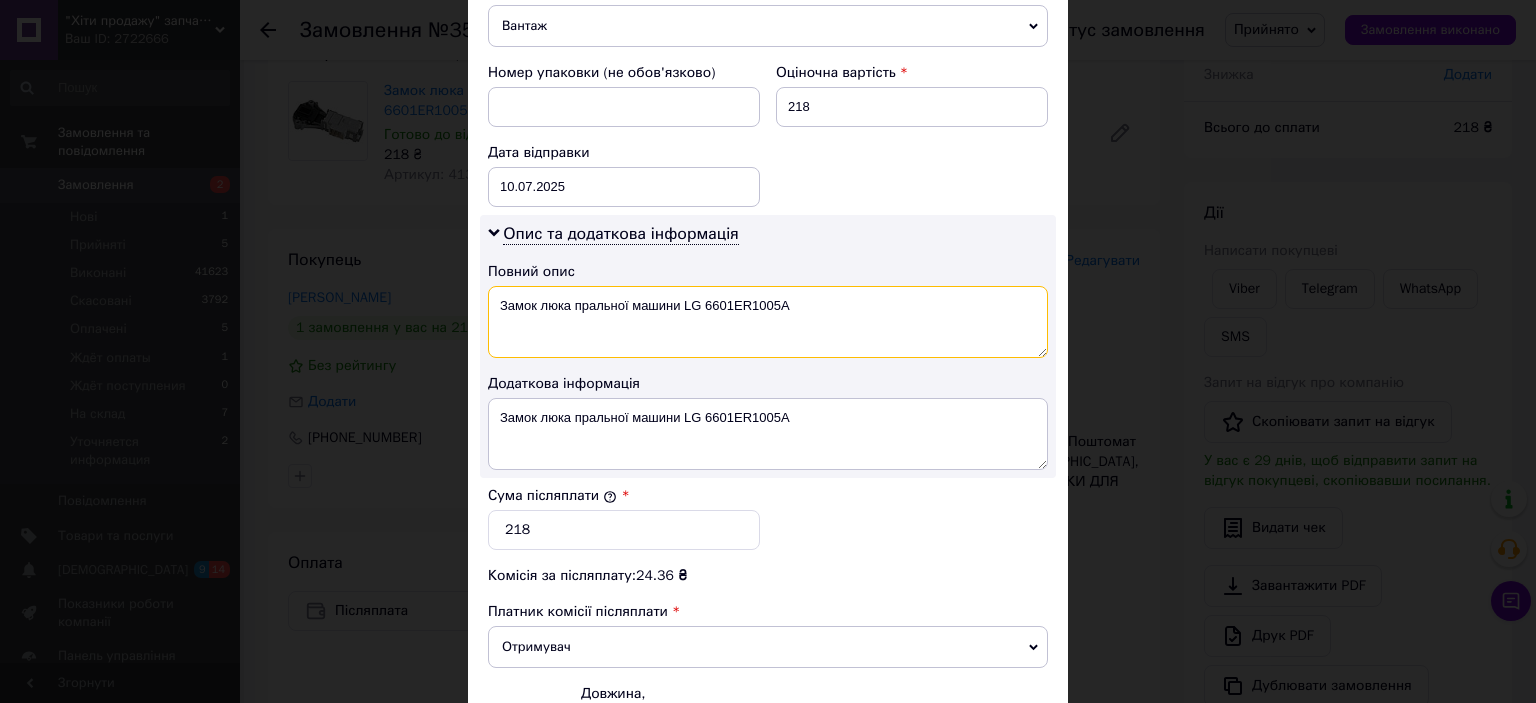 click on "Замок люка пральної машини LG 6601ER1005A" at bounding box center (768, 322) 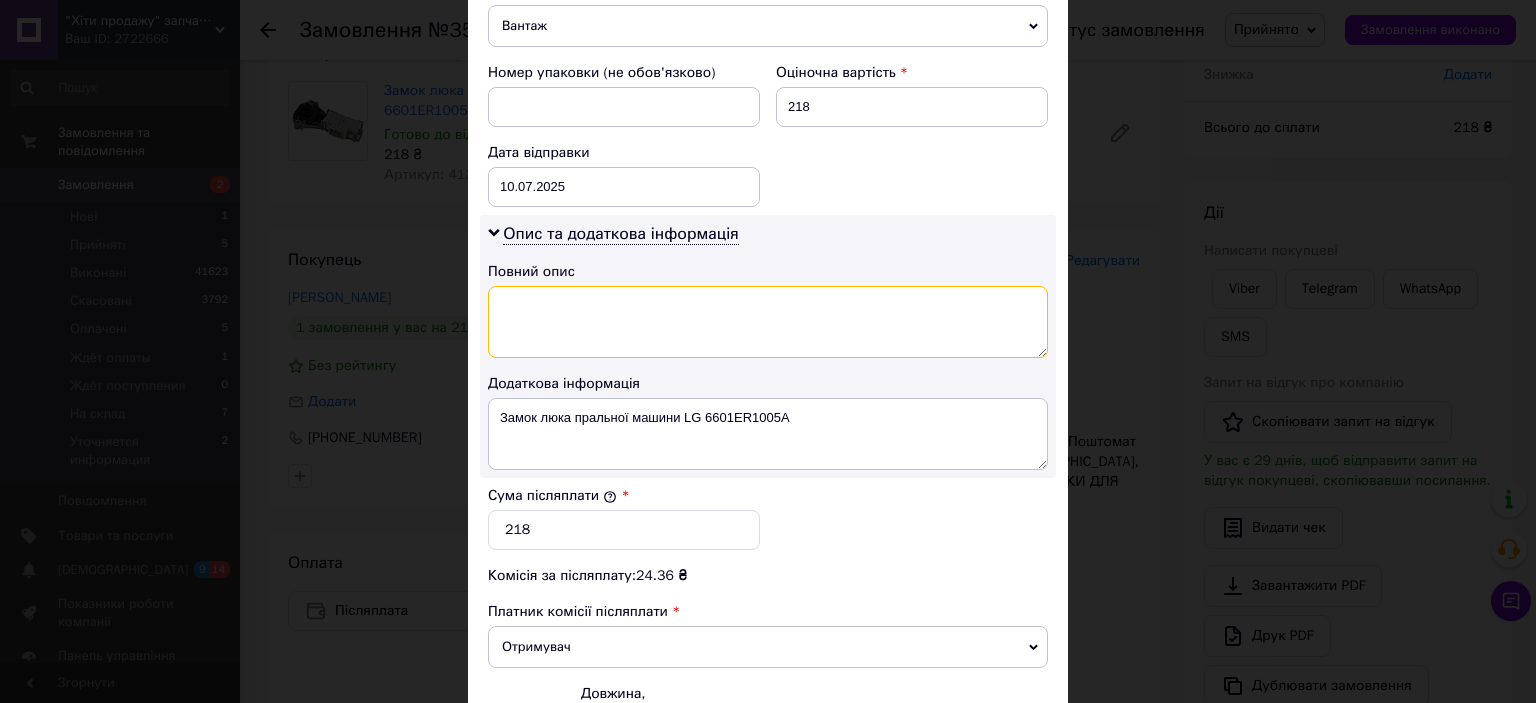 scroll, scrollTop: 1062, scrollLeft: 0, axis: vertical 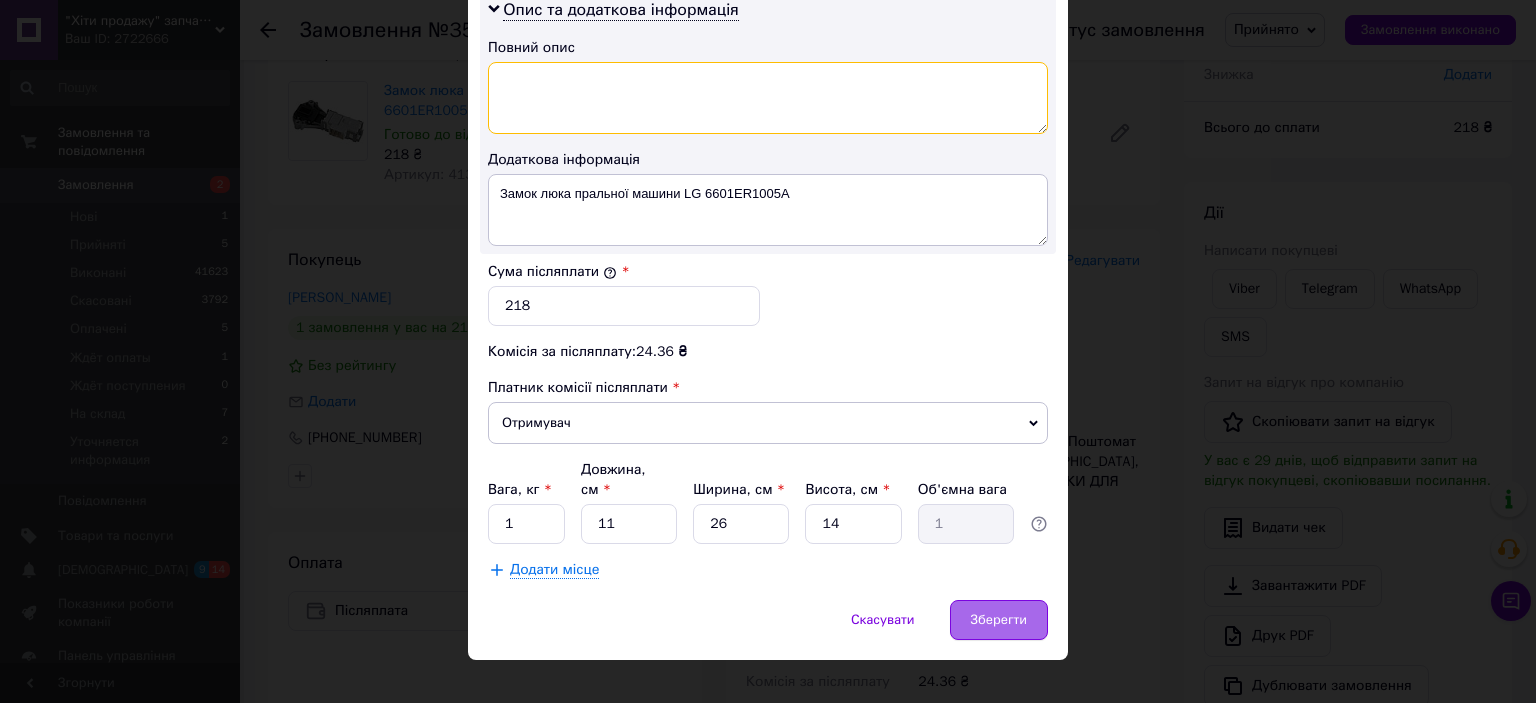 type 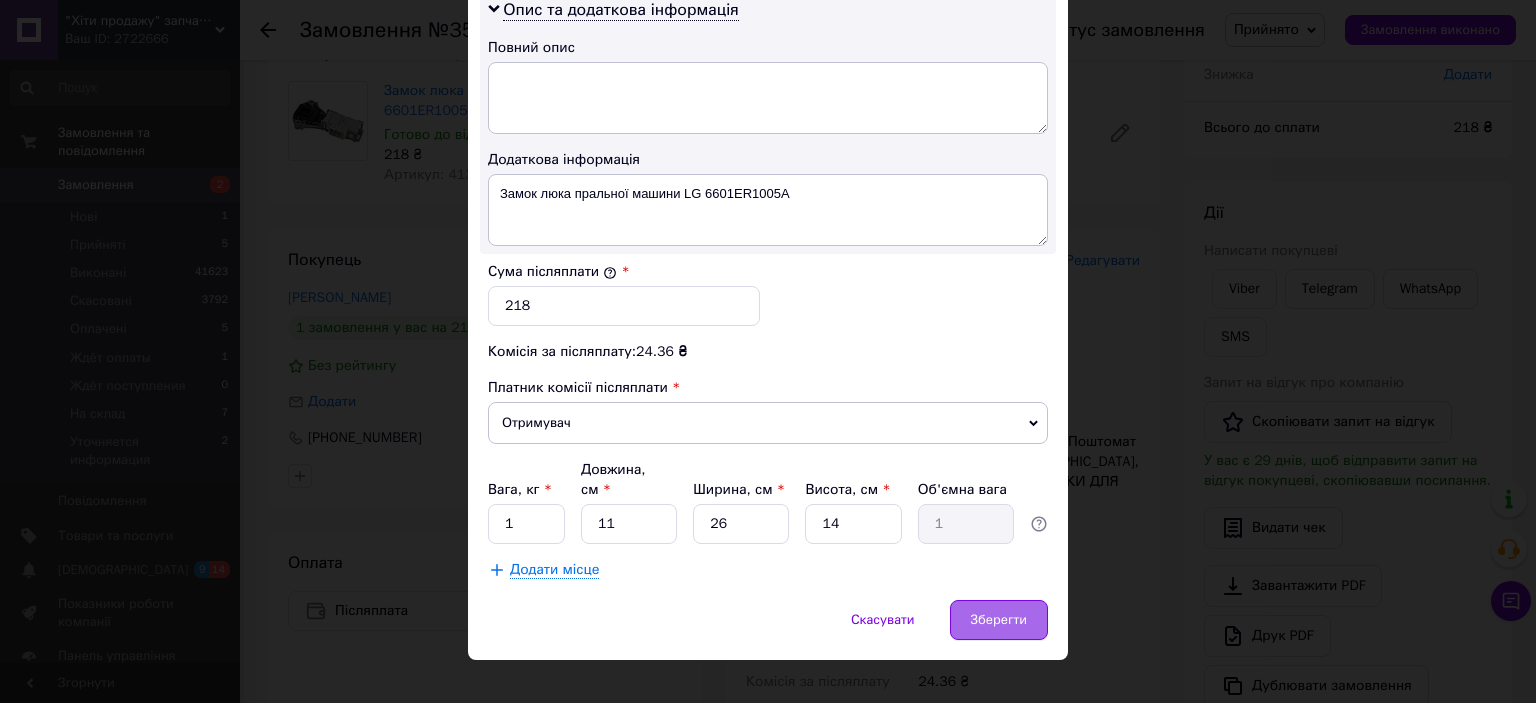 click on "Зберегти" at bounding box center [999, 620] 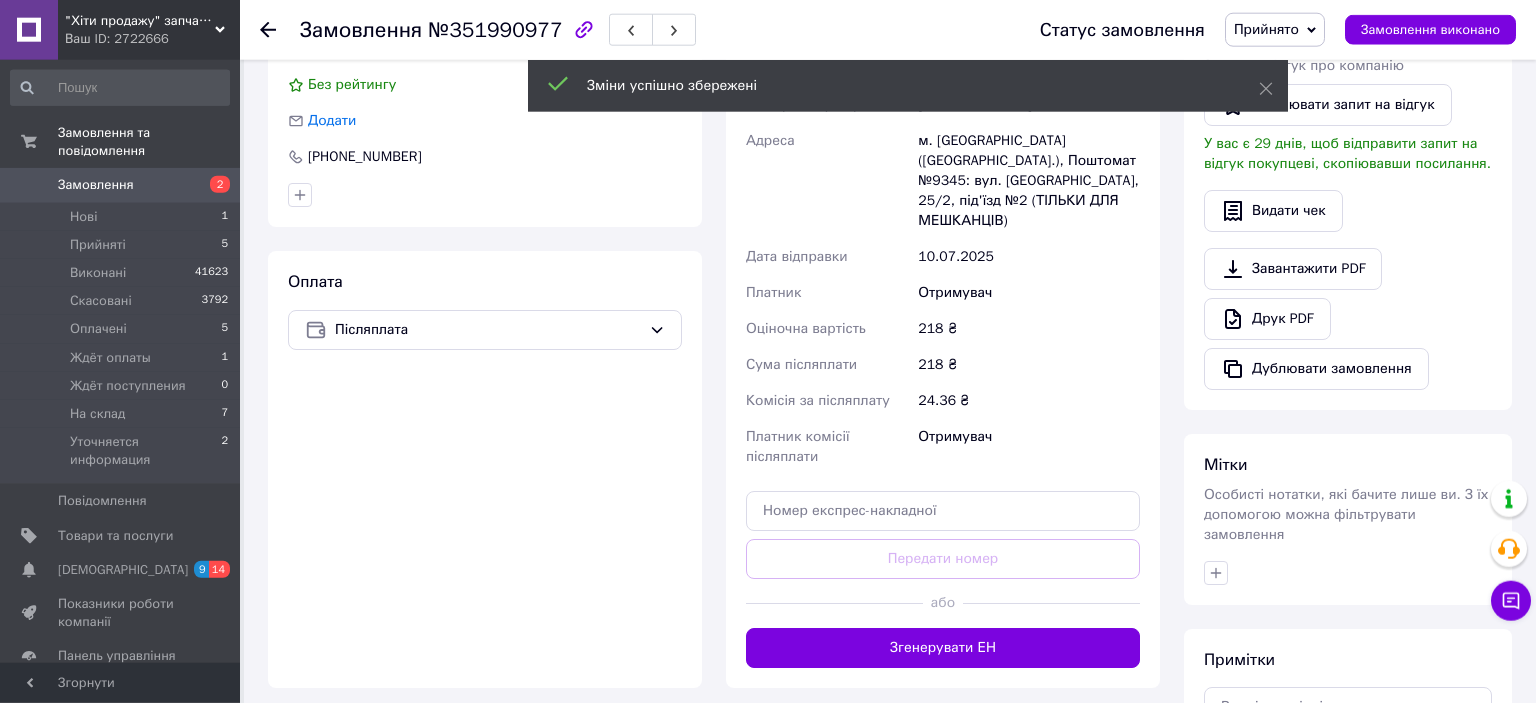 scroll, scrollTop: 467, scrollLeft: 0, axis: vertical 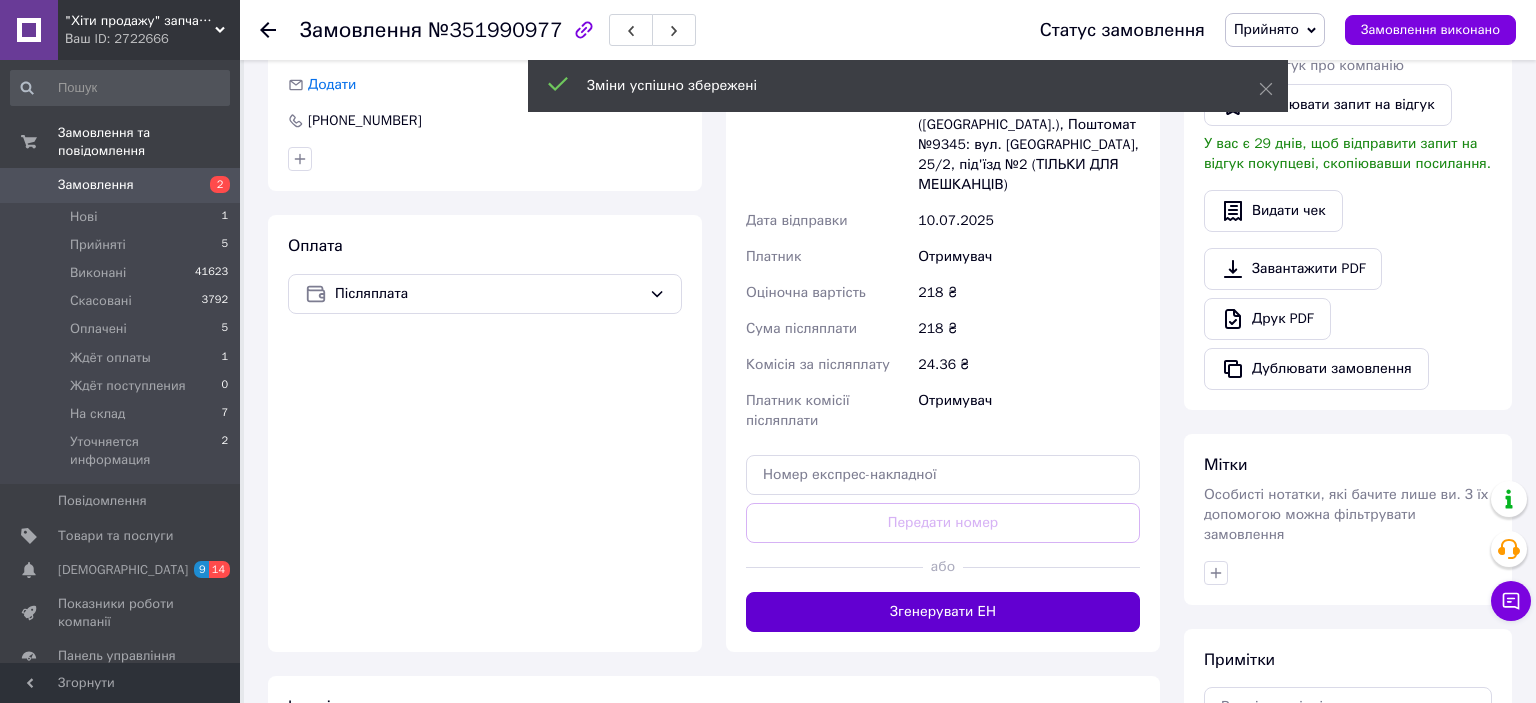 click on "Згенерувати ЕН" at bounding box center [943, 612] 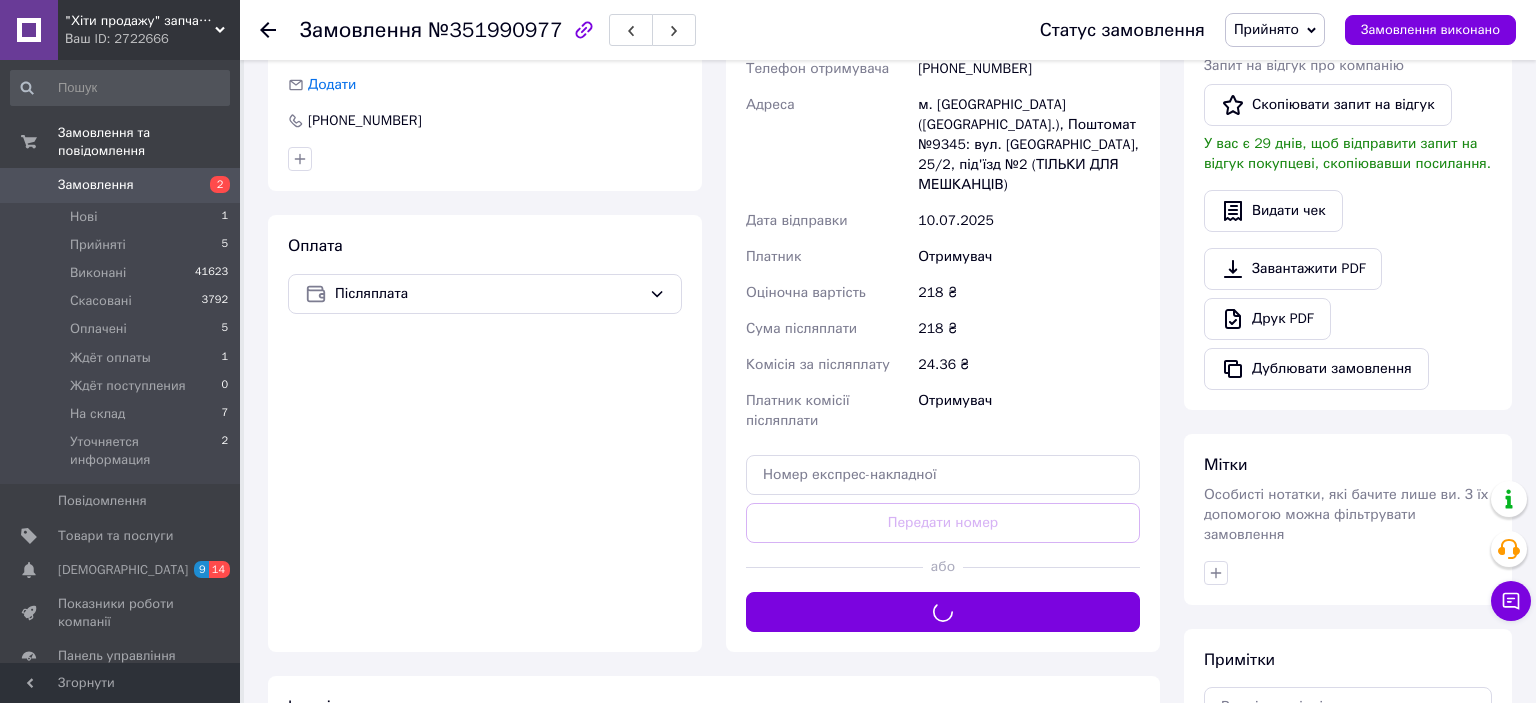scroll, scrollTop: 361, scrollLeft: 0, axis: vertical 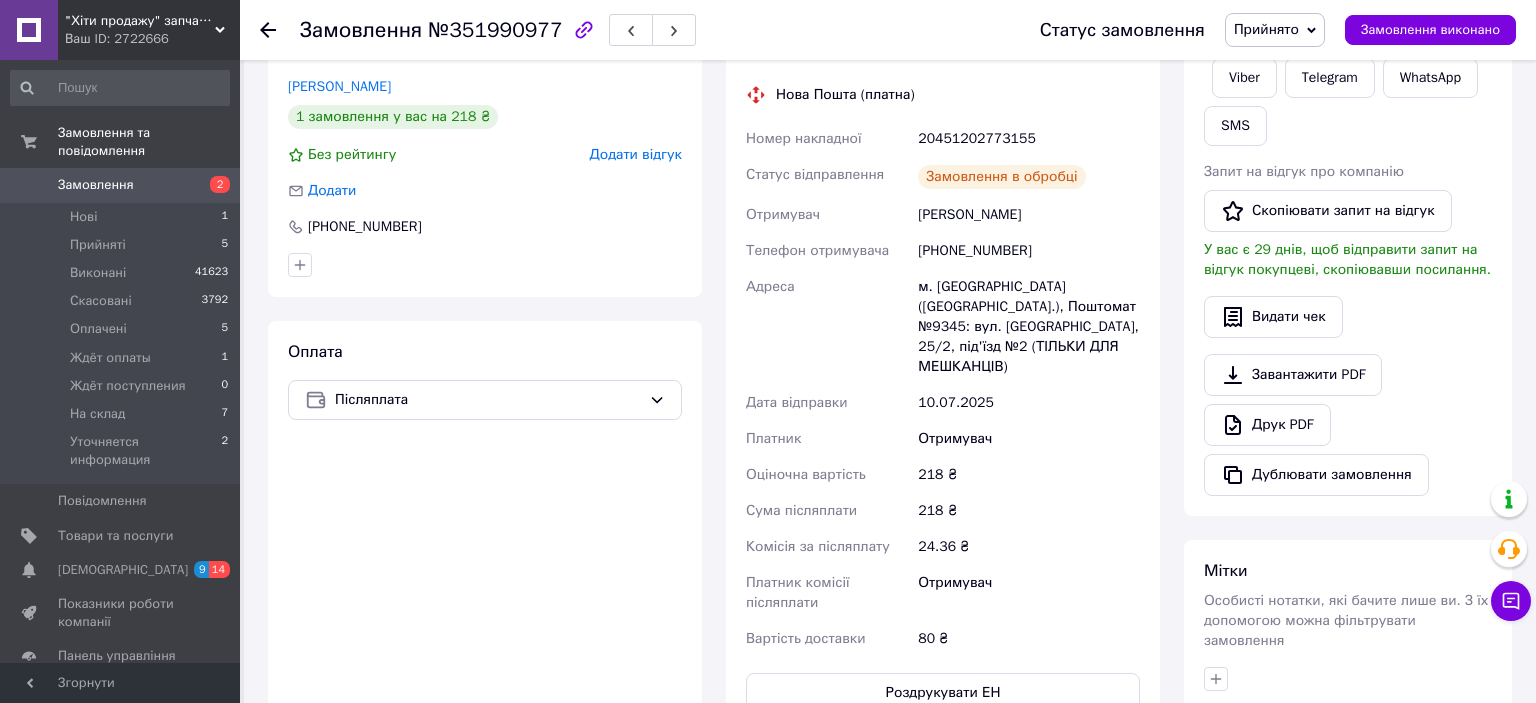 click on "[PHONE_NUMBER]" at bounding box center [1029, 251] 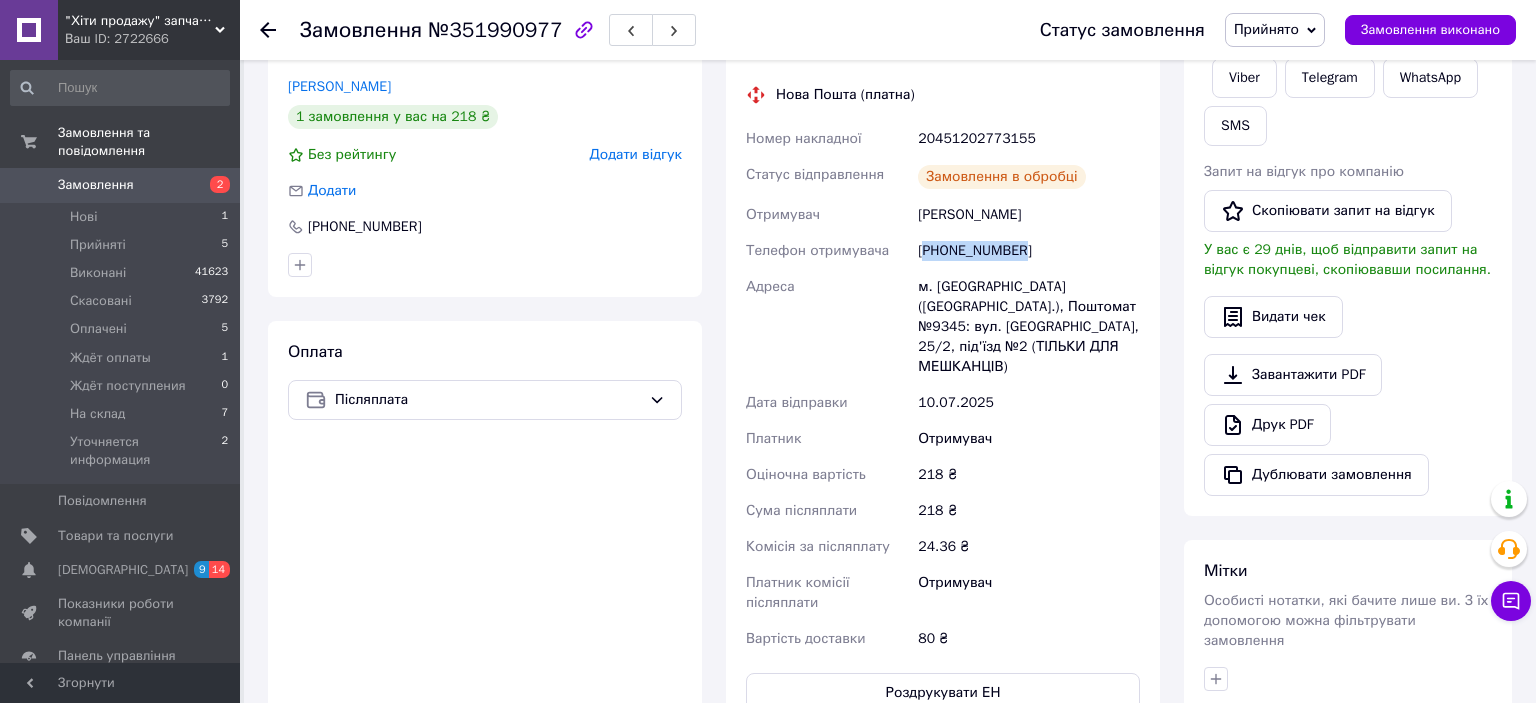 click on "[PHONE_NUMBER]" at bounding box center [1029, 251] 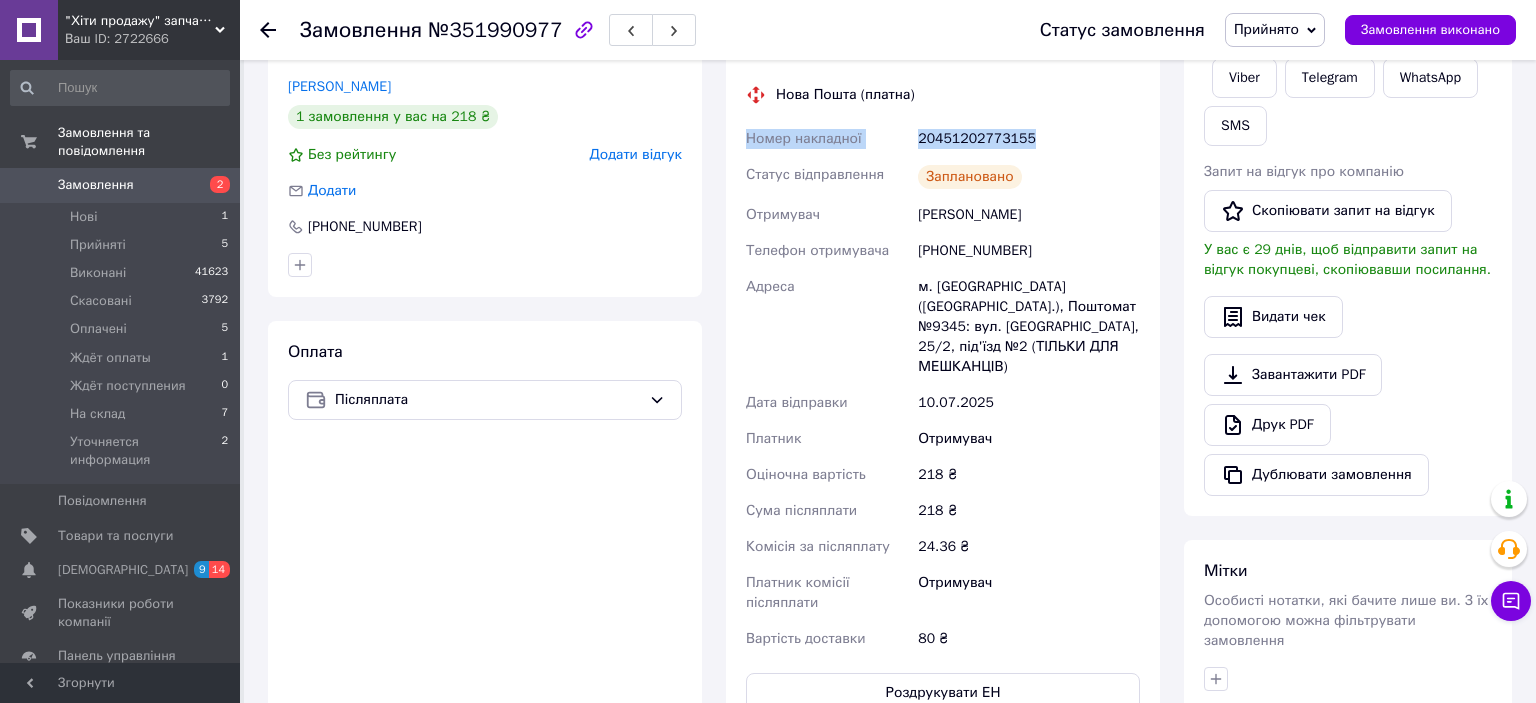 drag, startPoint x: 1025, startPoint y: 139, endPoint x: 742, endPoint y: 133, distance: 283.0636 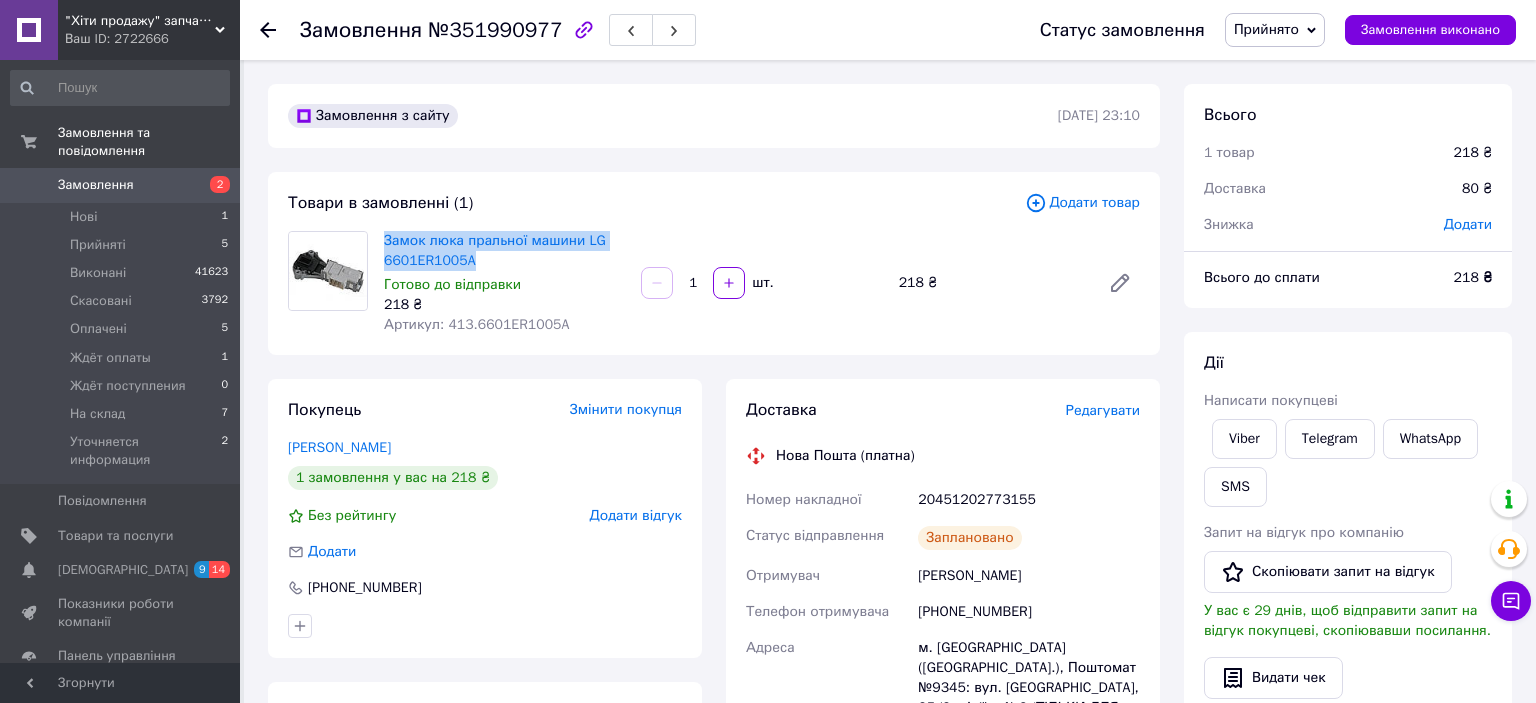 drag, startPoint x: 481, startPoint y: 263, endPoint x: 382, endPoint y: 238, distance: 102.10779 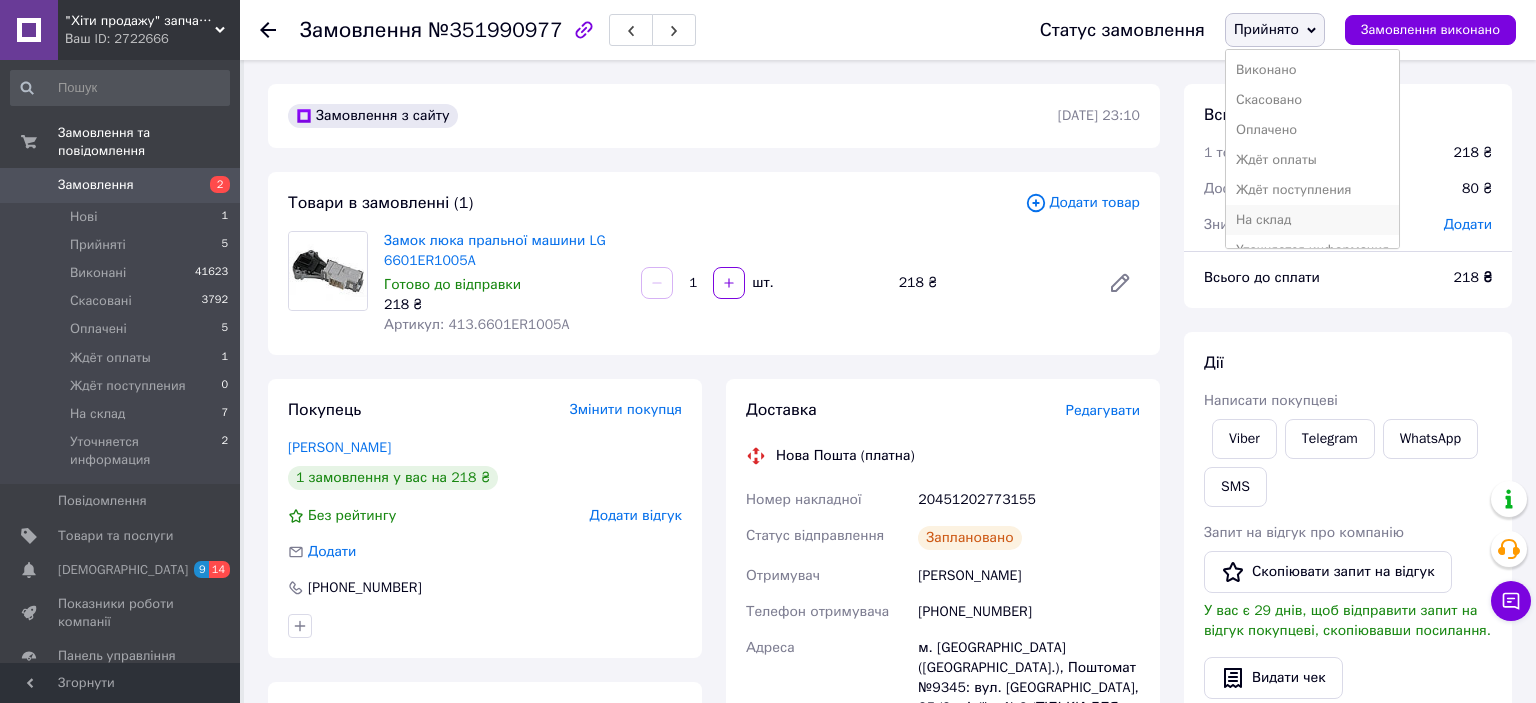 click on "На склад" at bounding box center (1312, 220) 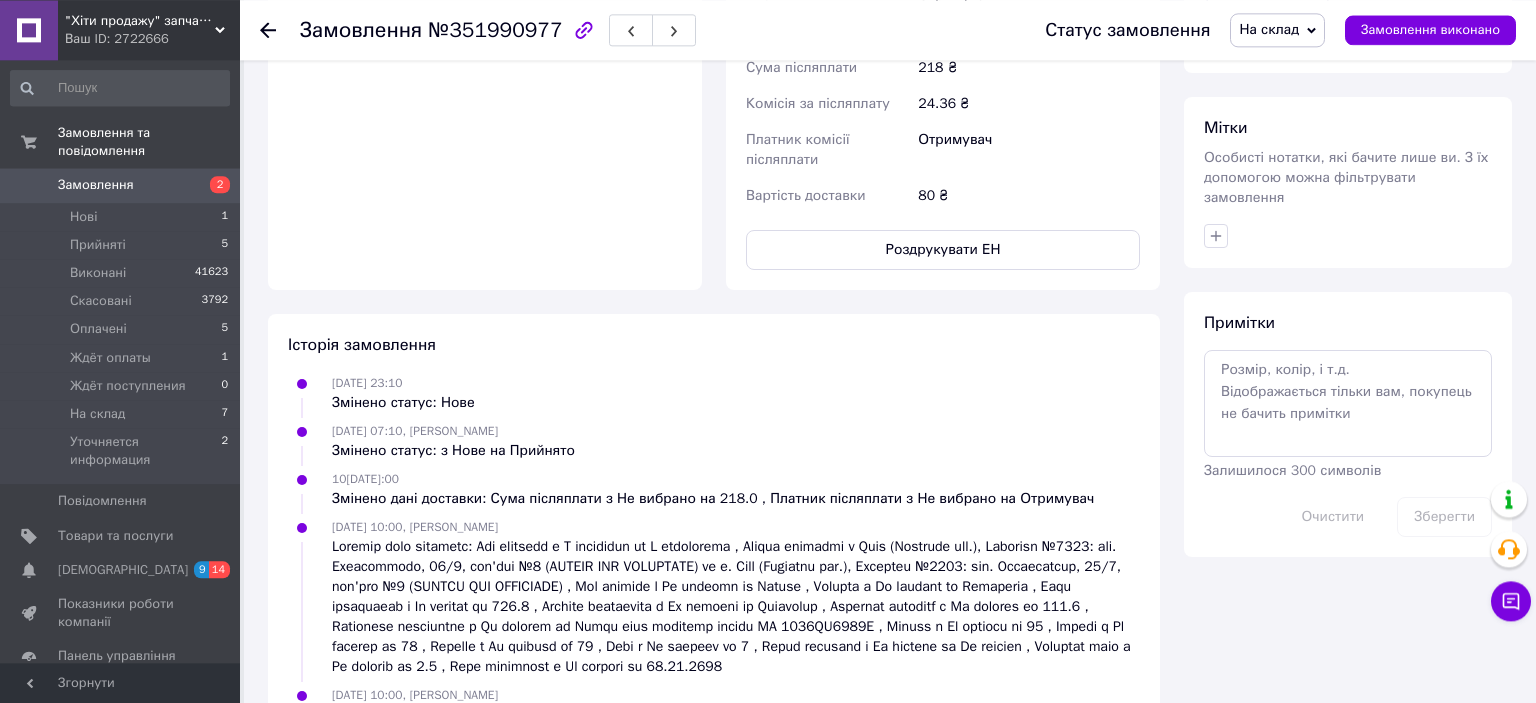 scroll, scrollTop: 850, scrollLeft: 0, axis: vertical 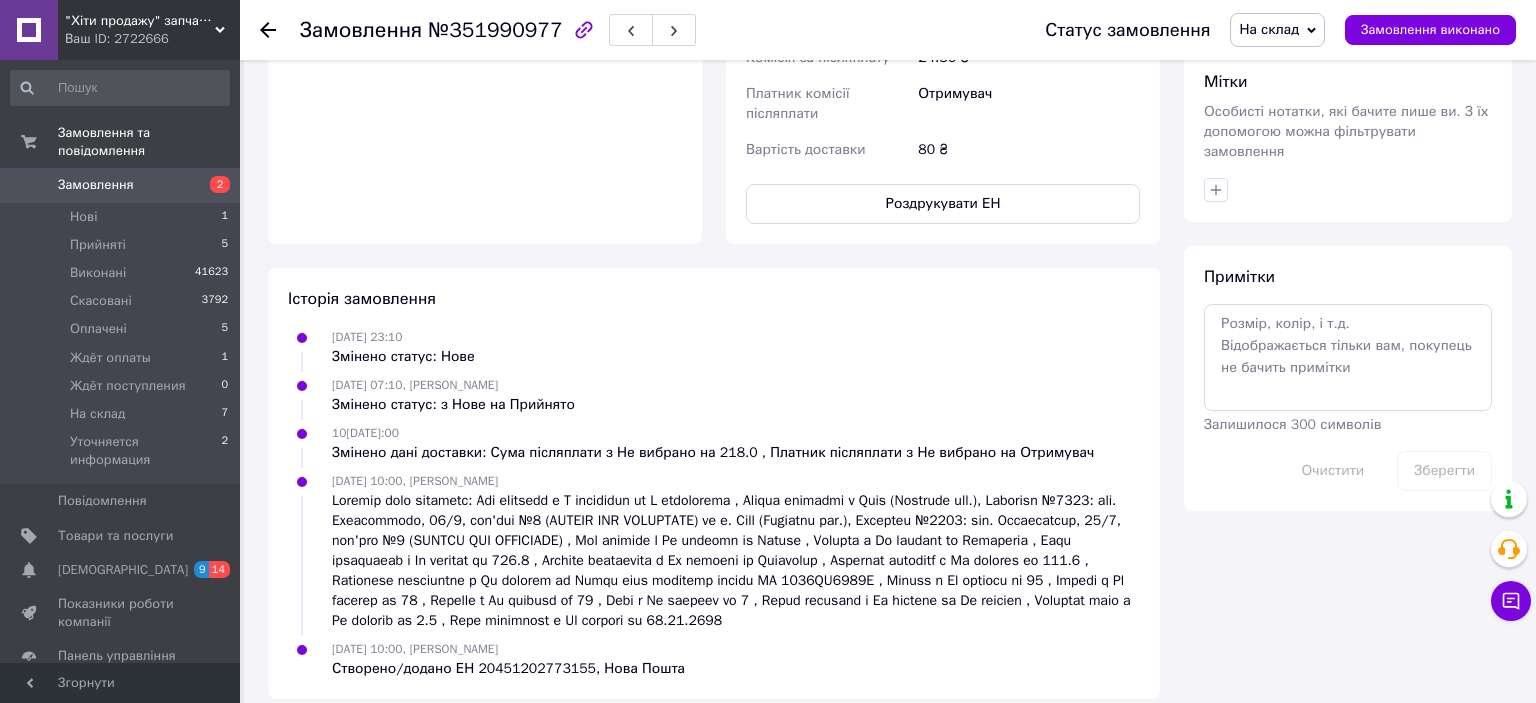 click 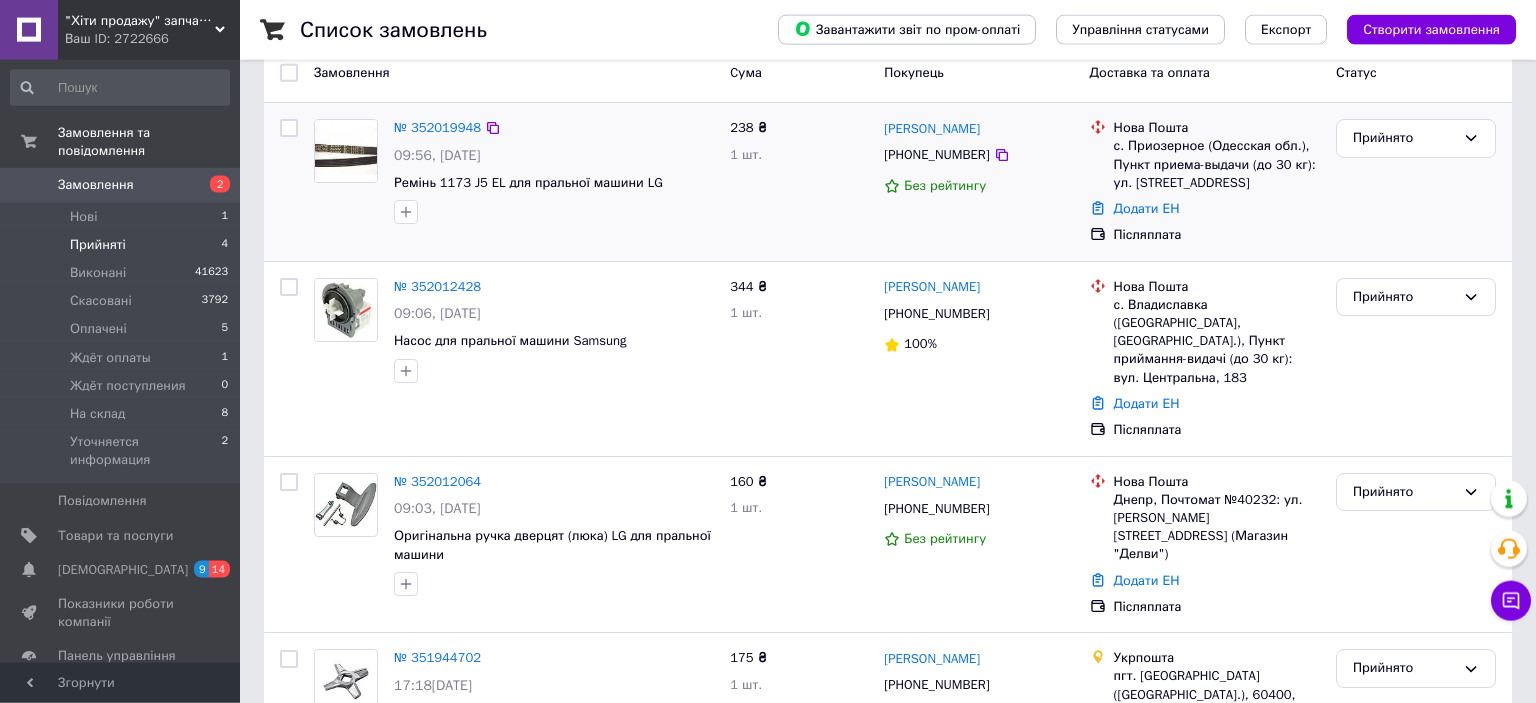 scroll, scrollTop: 211, scrollLeft: 0, axis: vertical 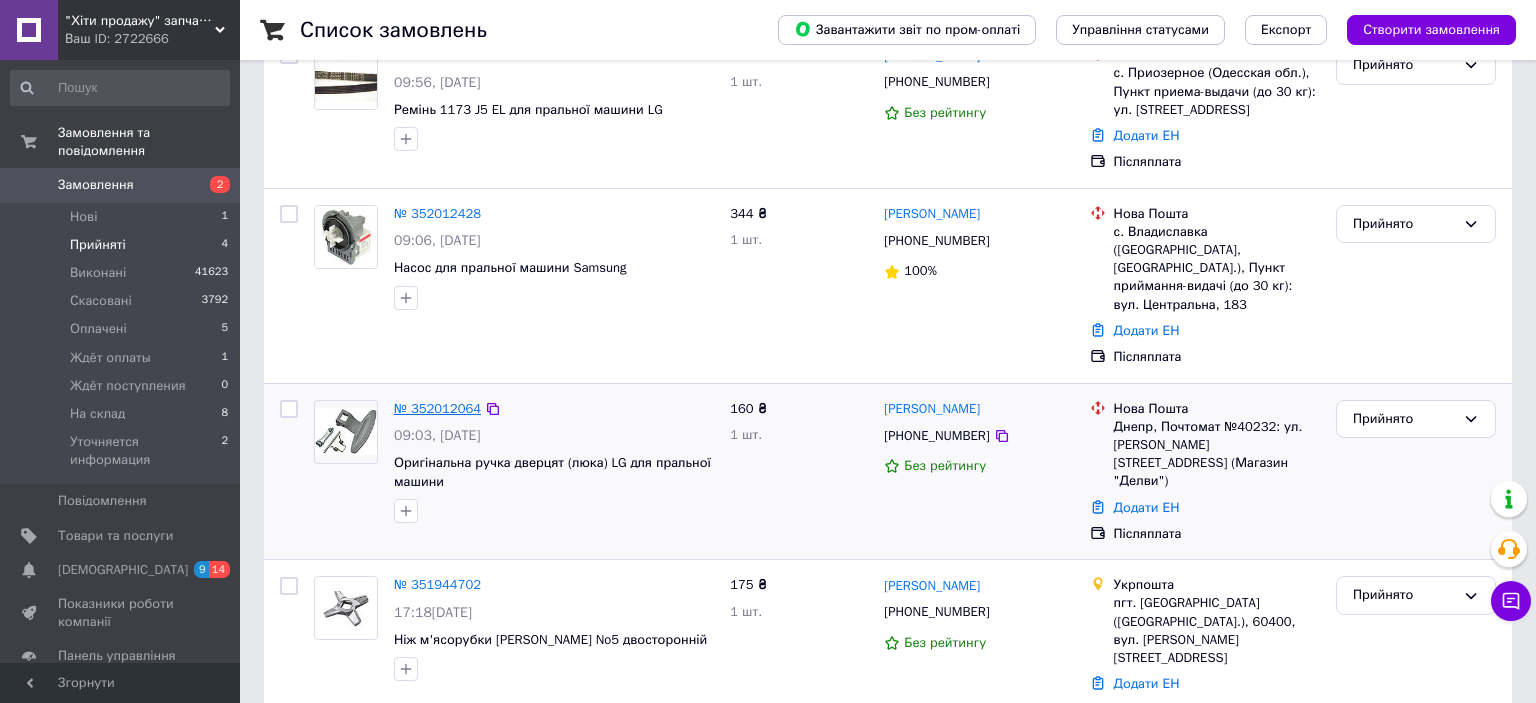 click on "№ 352012064" at bounding box center (437, 408) 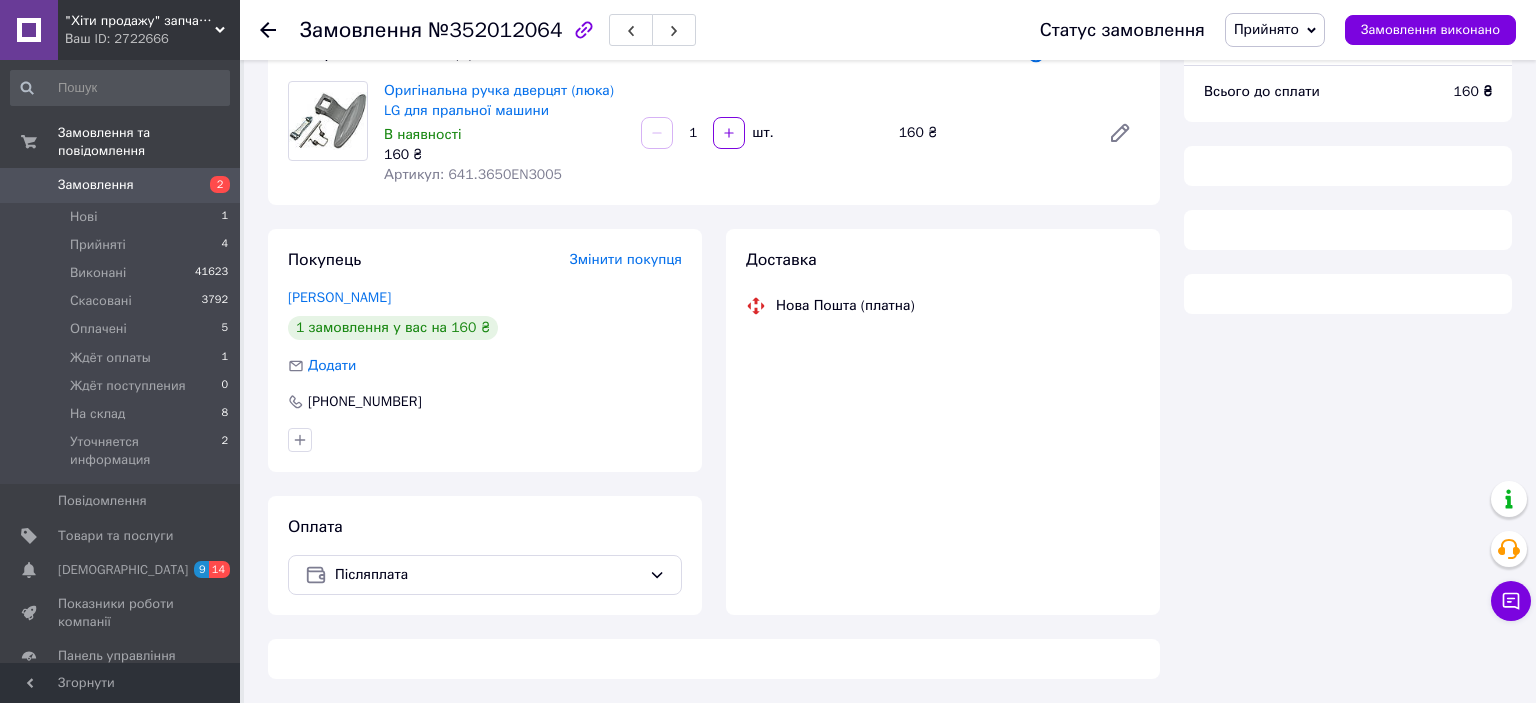 scroll, scrollTop: 150, scrollLeft: 0, axis: vertical 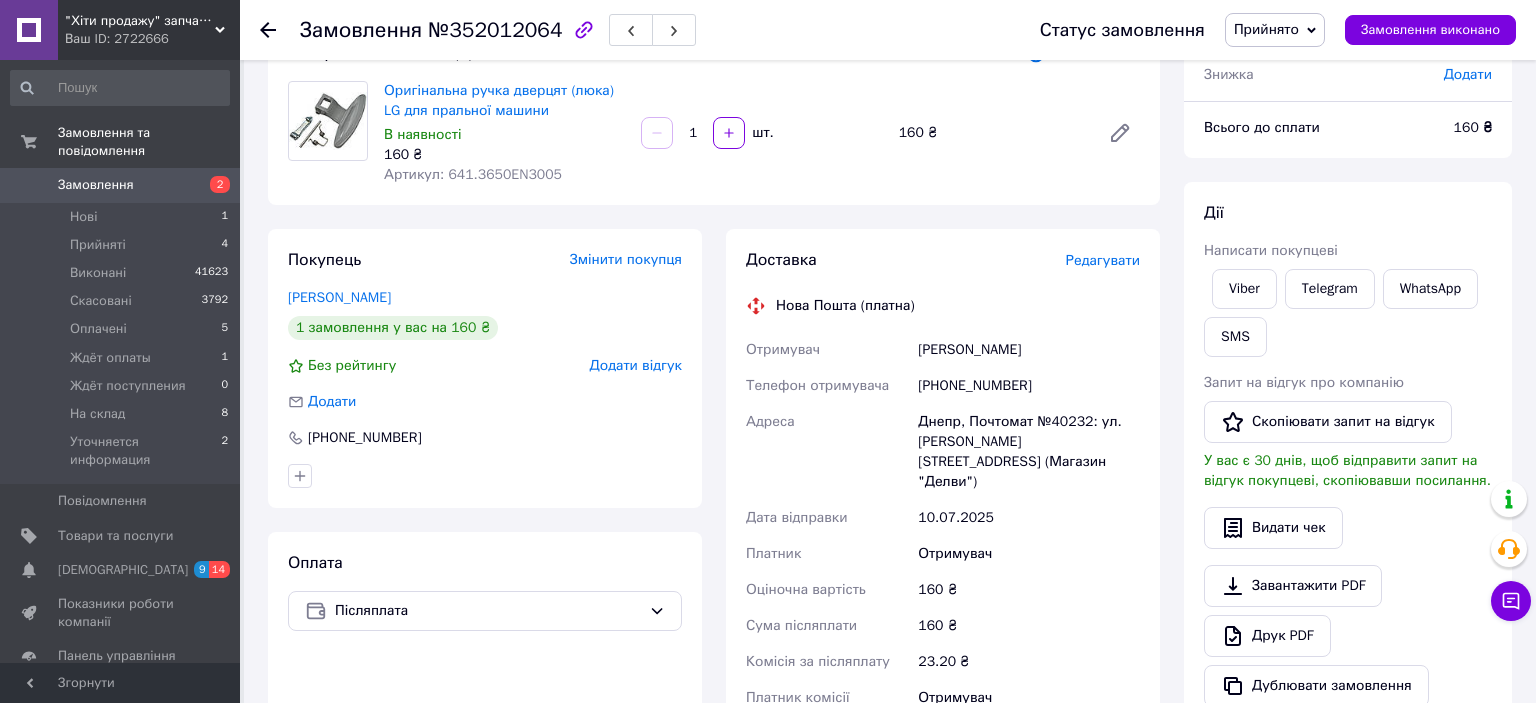 click on "Редагувати" at bounding box center (1103, 260) 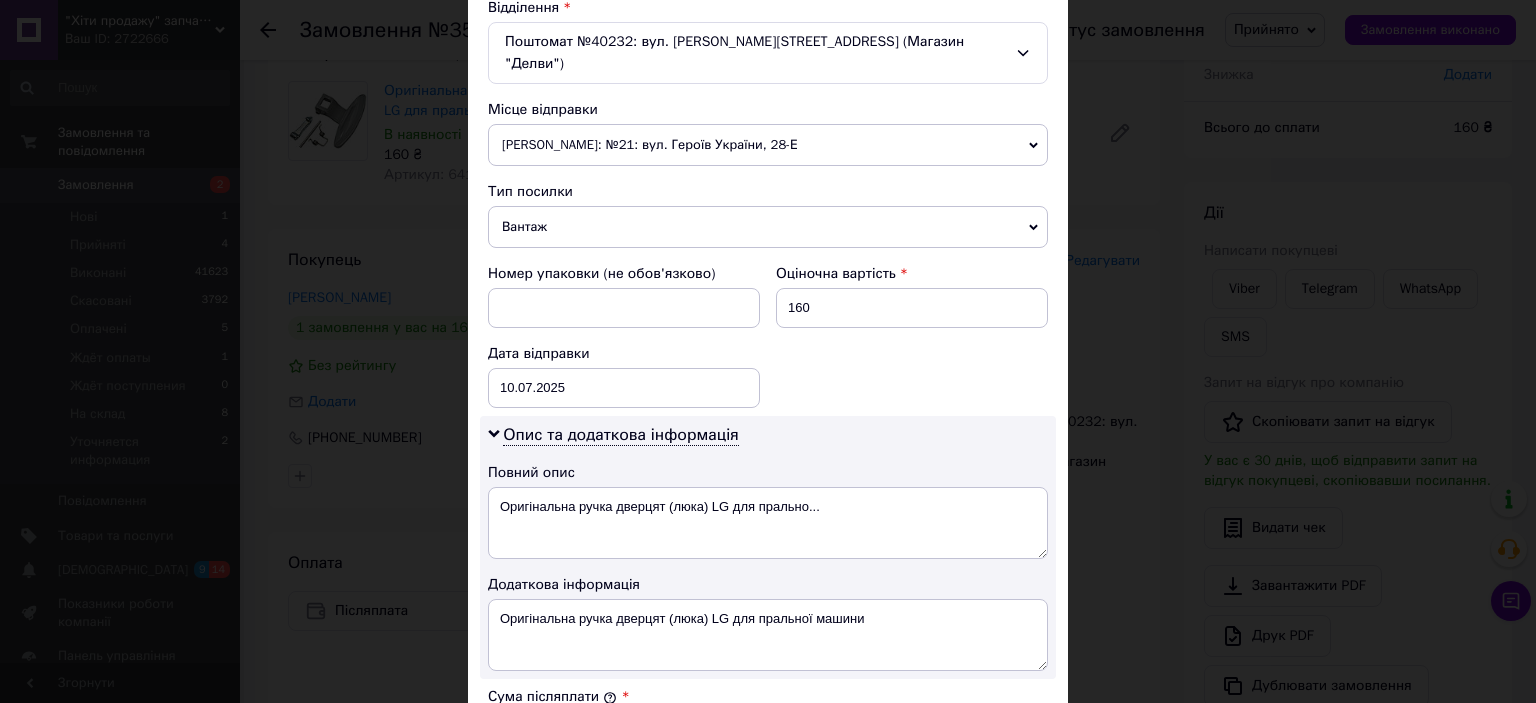 scroll, scrollTop: 773, scrollLeft: 0, axis: vertical 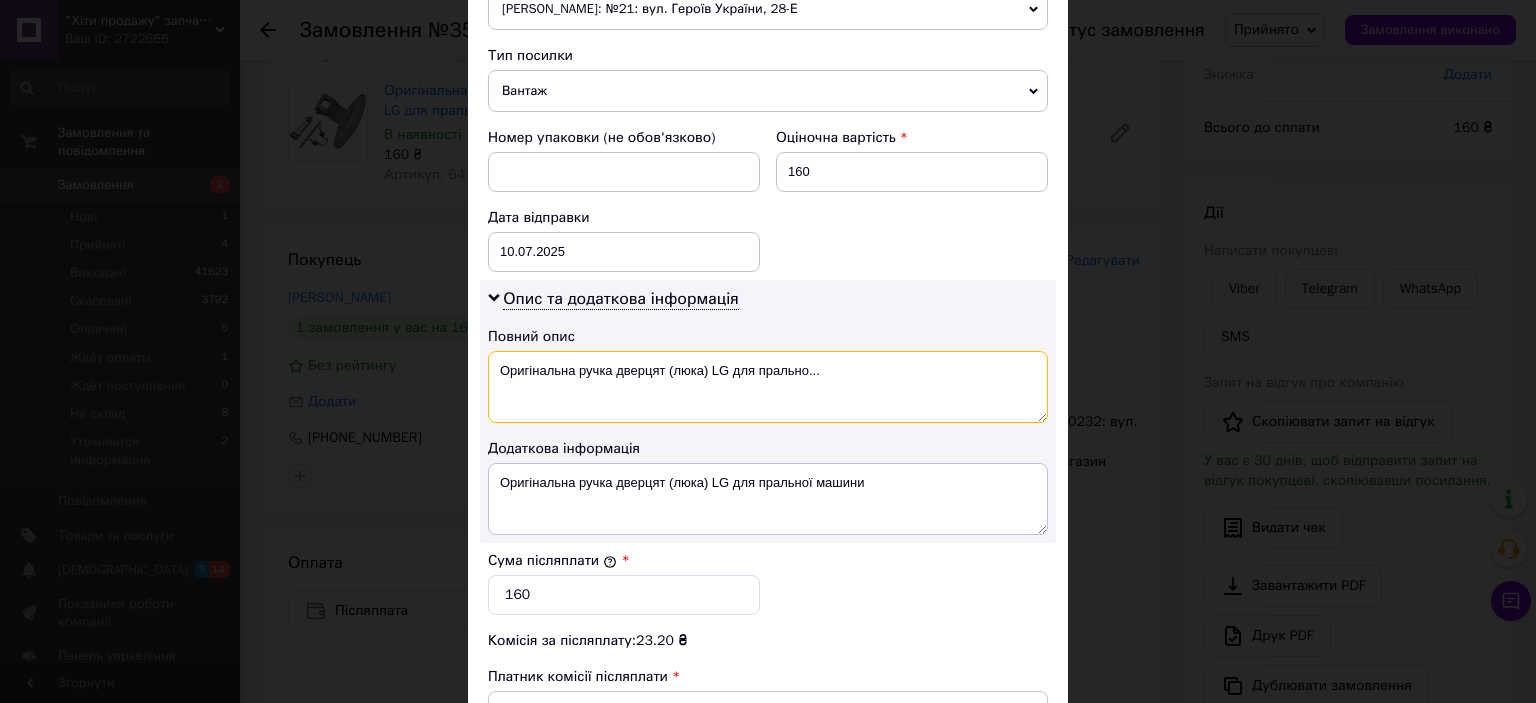click on "Оригінальна ручка дверцят (люка) LG для прально..." at bounding box center [768, 387] 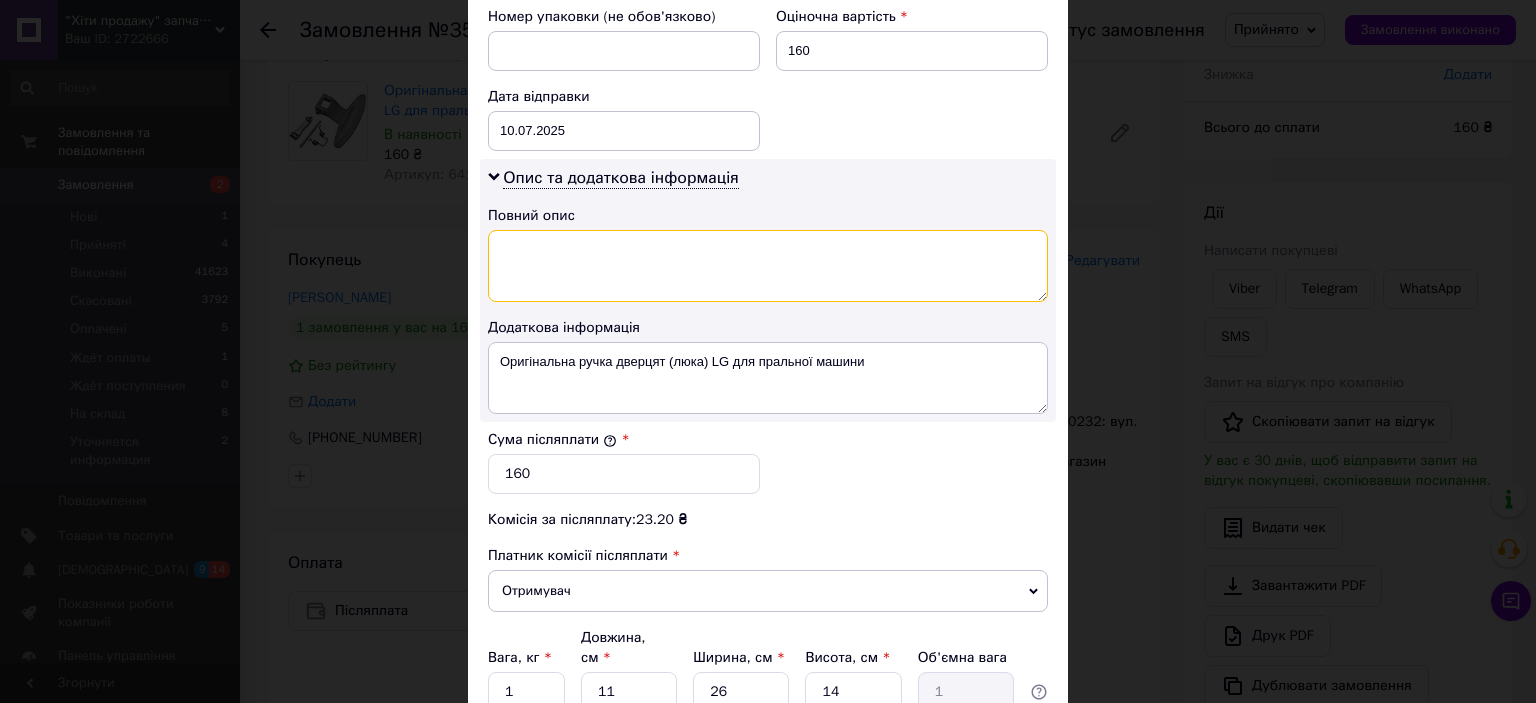 scroll, scrollTop: 1040, scrollLeft: 0, axis: vertical 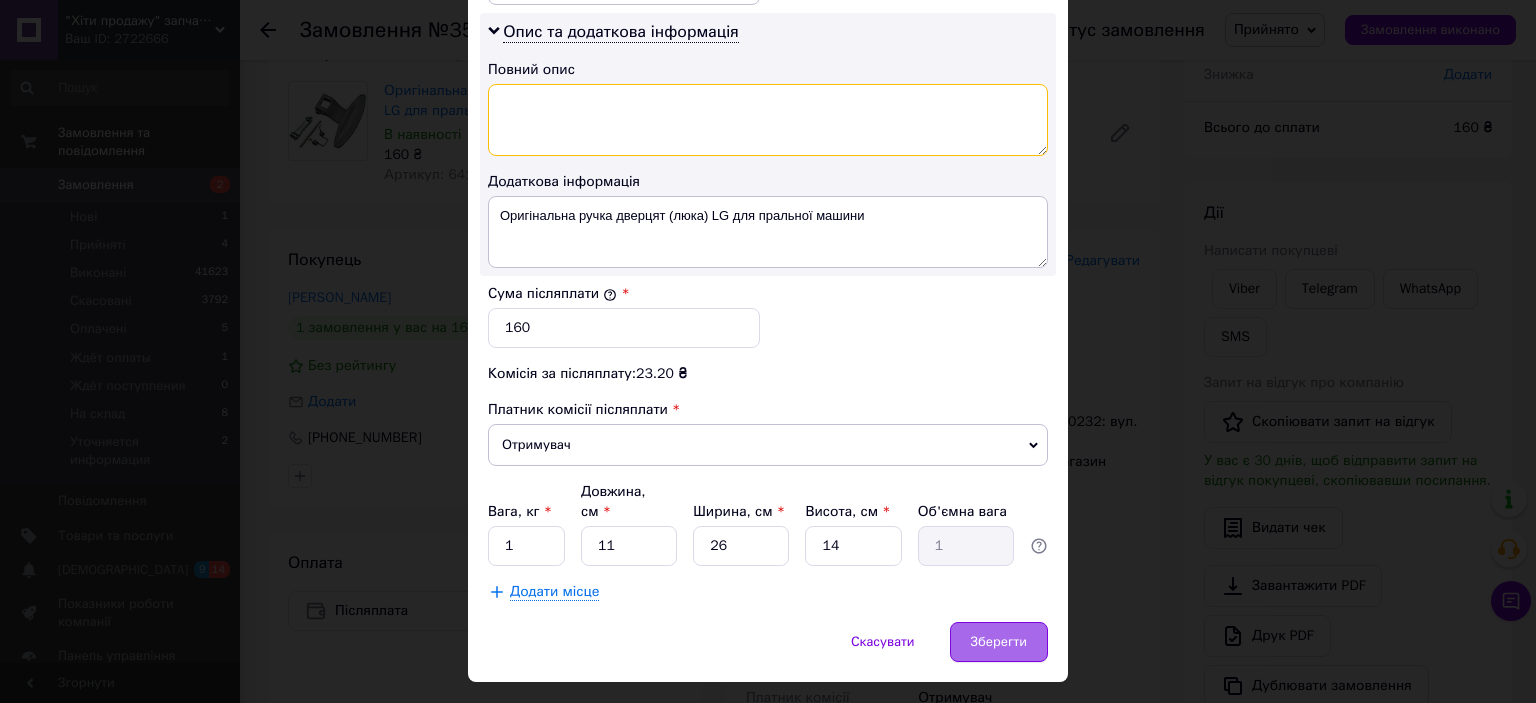 type 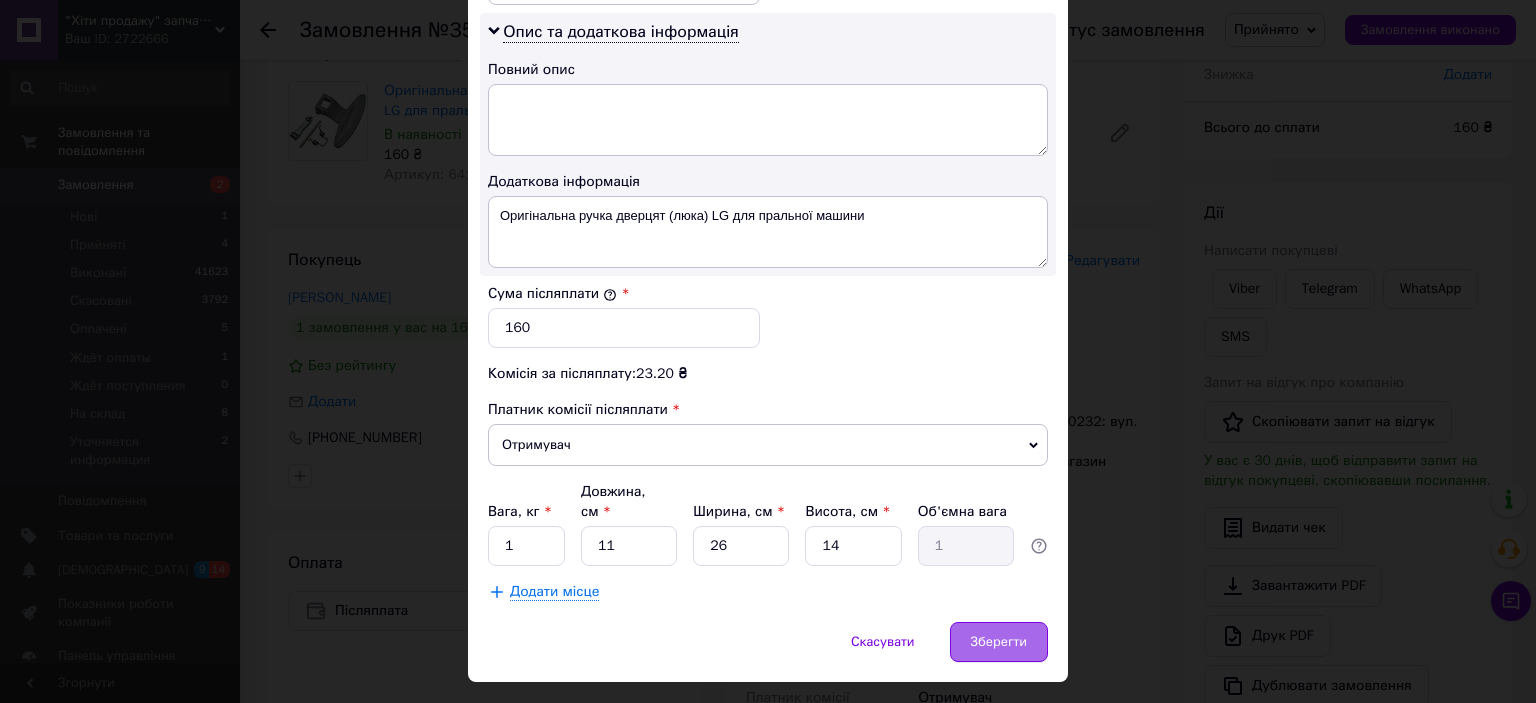 click on "Зберегти" at bounding box center (999, 642) 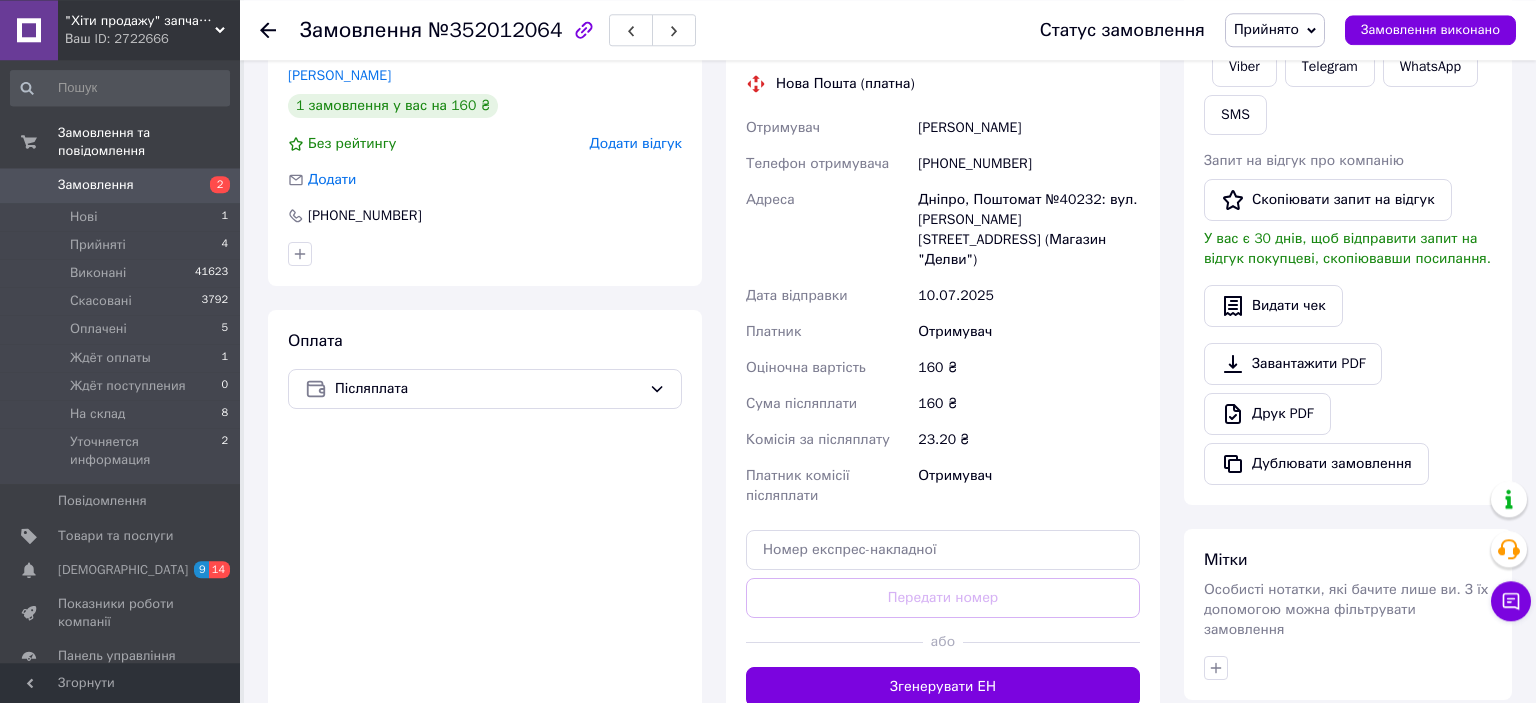 scroll, scrollTop: 467, scrollLeft: 0, axis: vertical 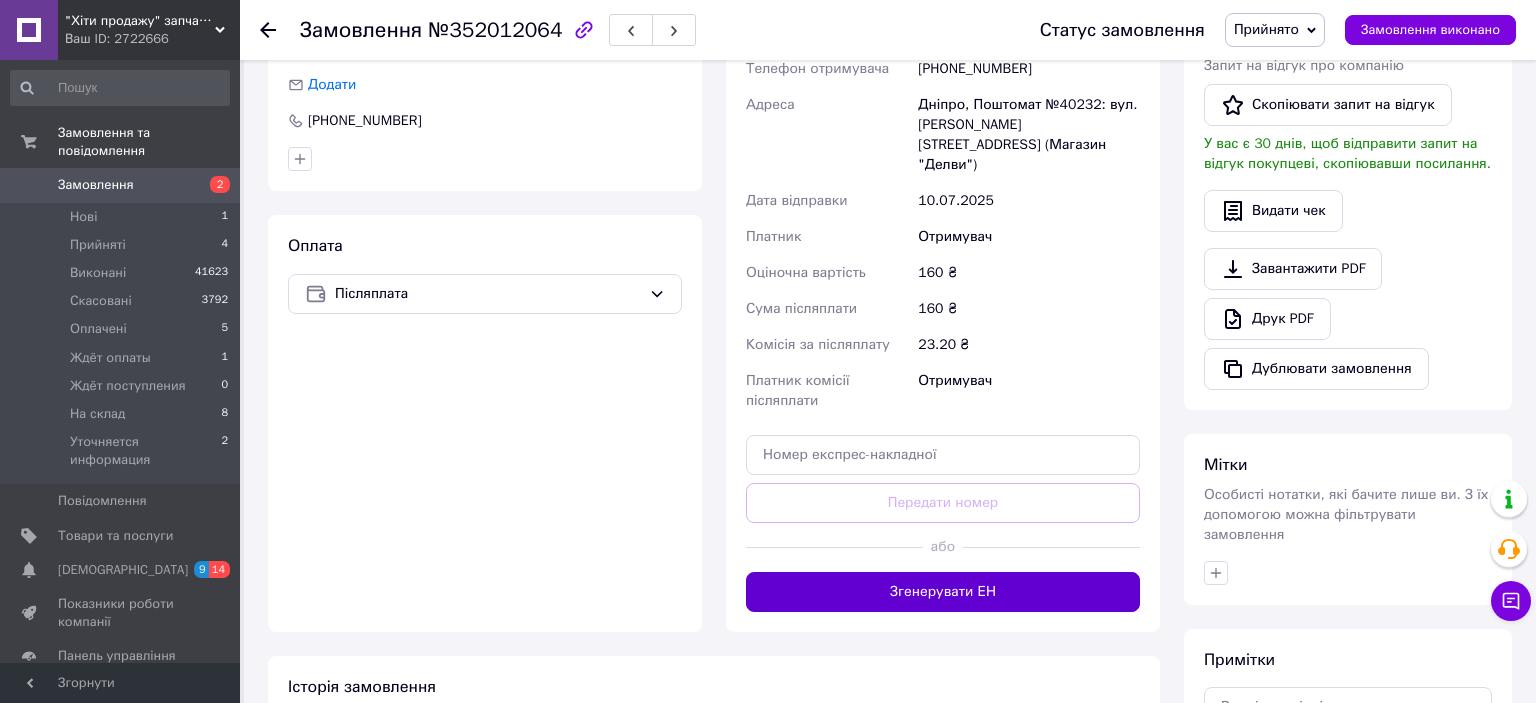 click on "Згенерувати ЕН" at bounding box center [943, 592] 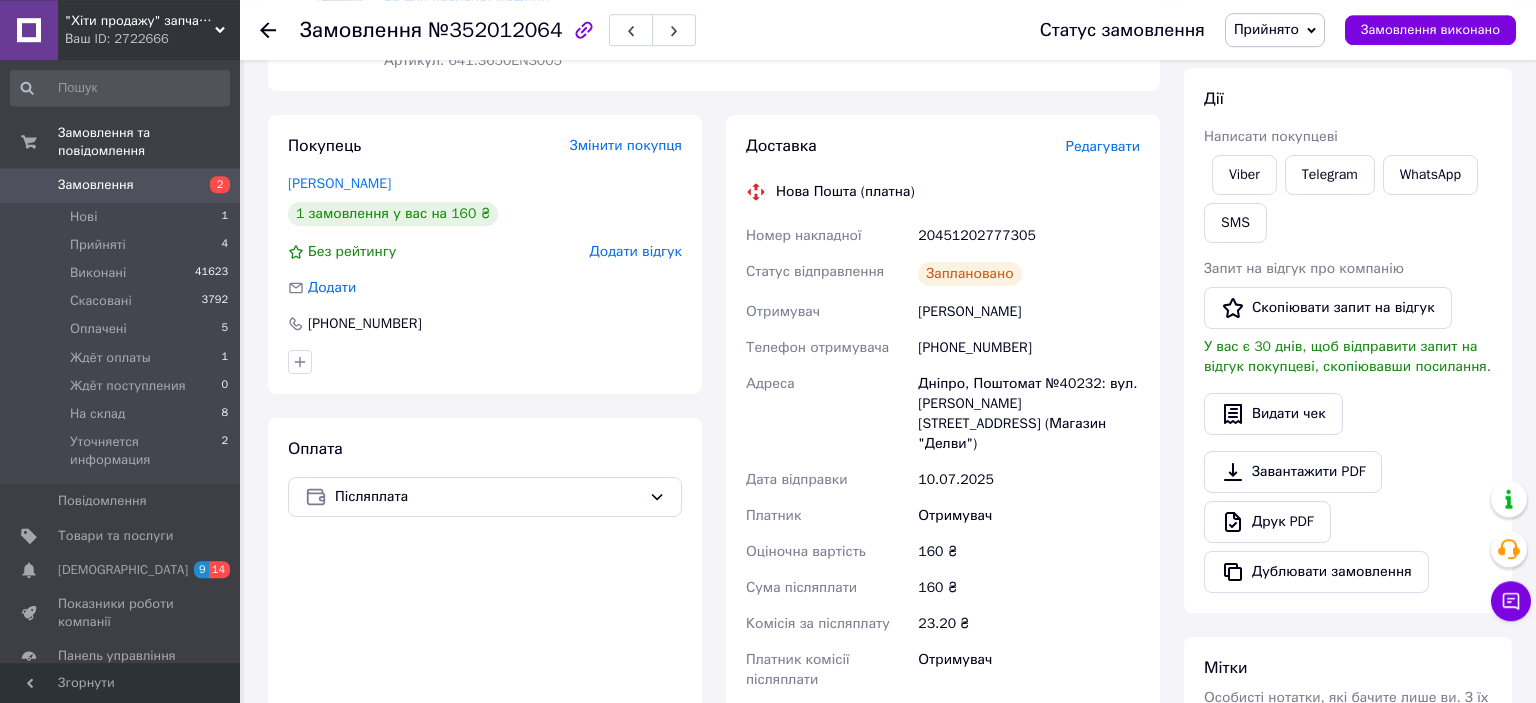 scroll, scrollTop: 256, scrollLeft: 0, axis: vertical 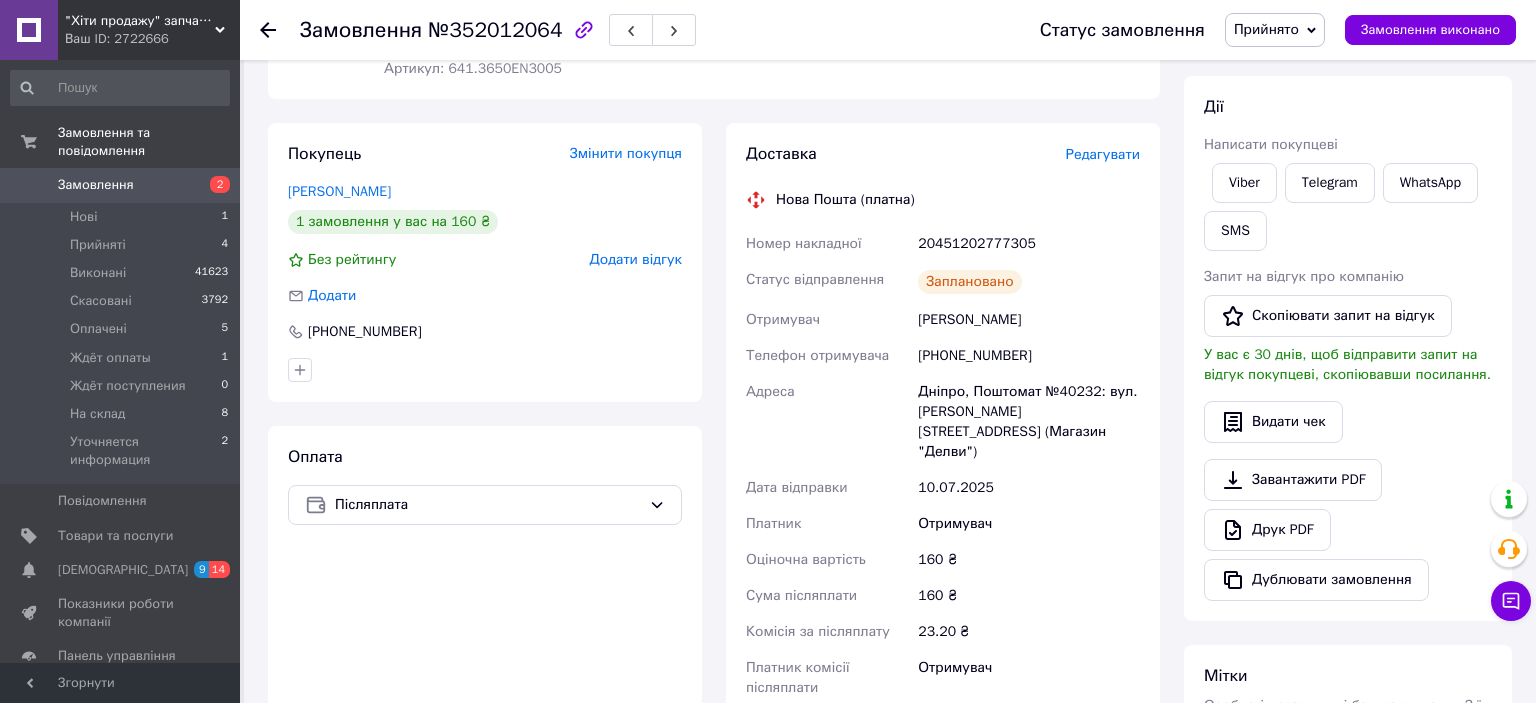 click on "[PHONE_NUMBER]" at bounding box center (1029, 356) 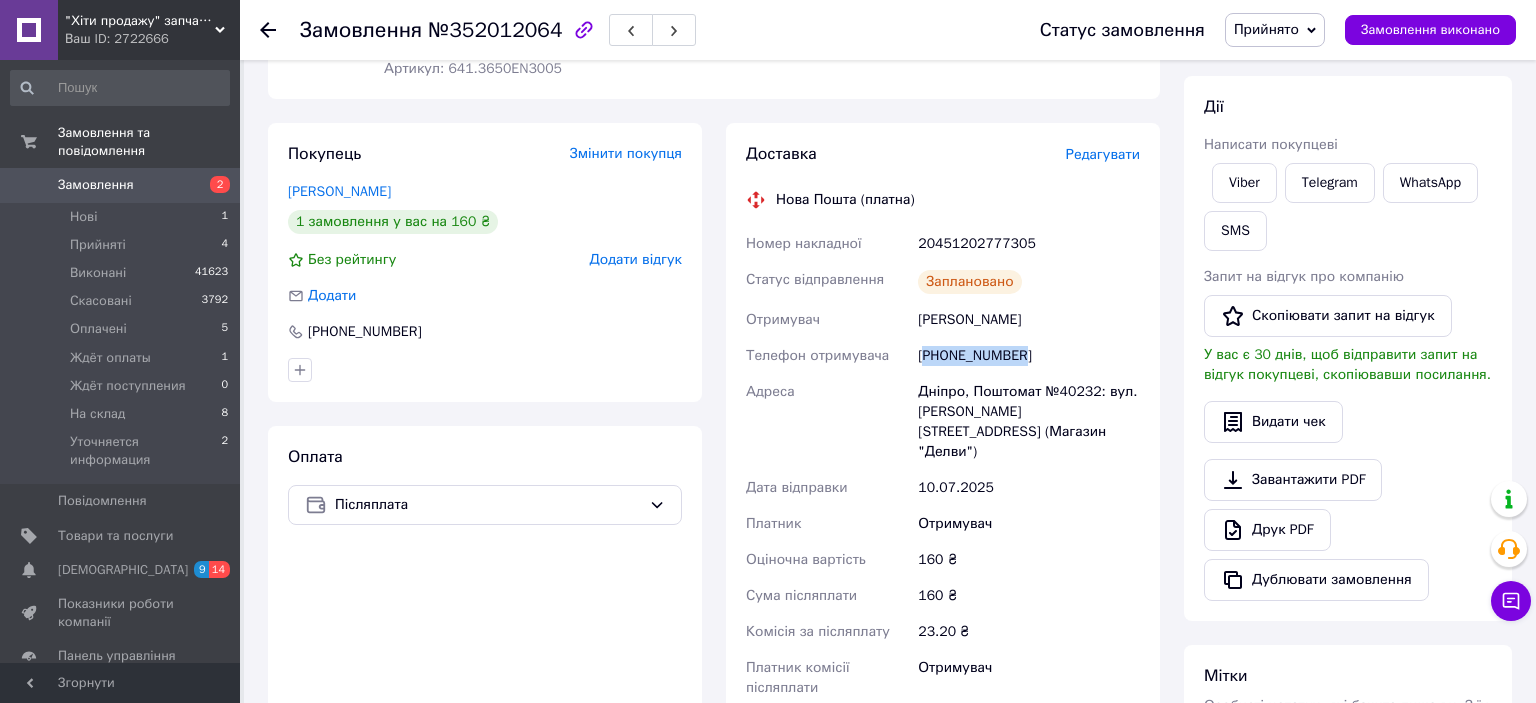click on "[PHONE_NUMBER]" at bounding box center (1029, 356) 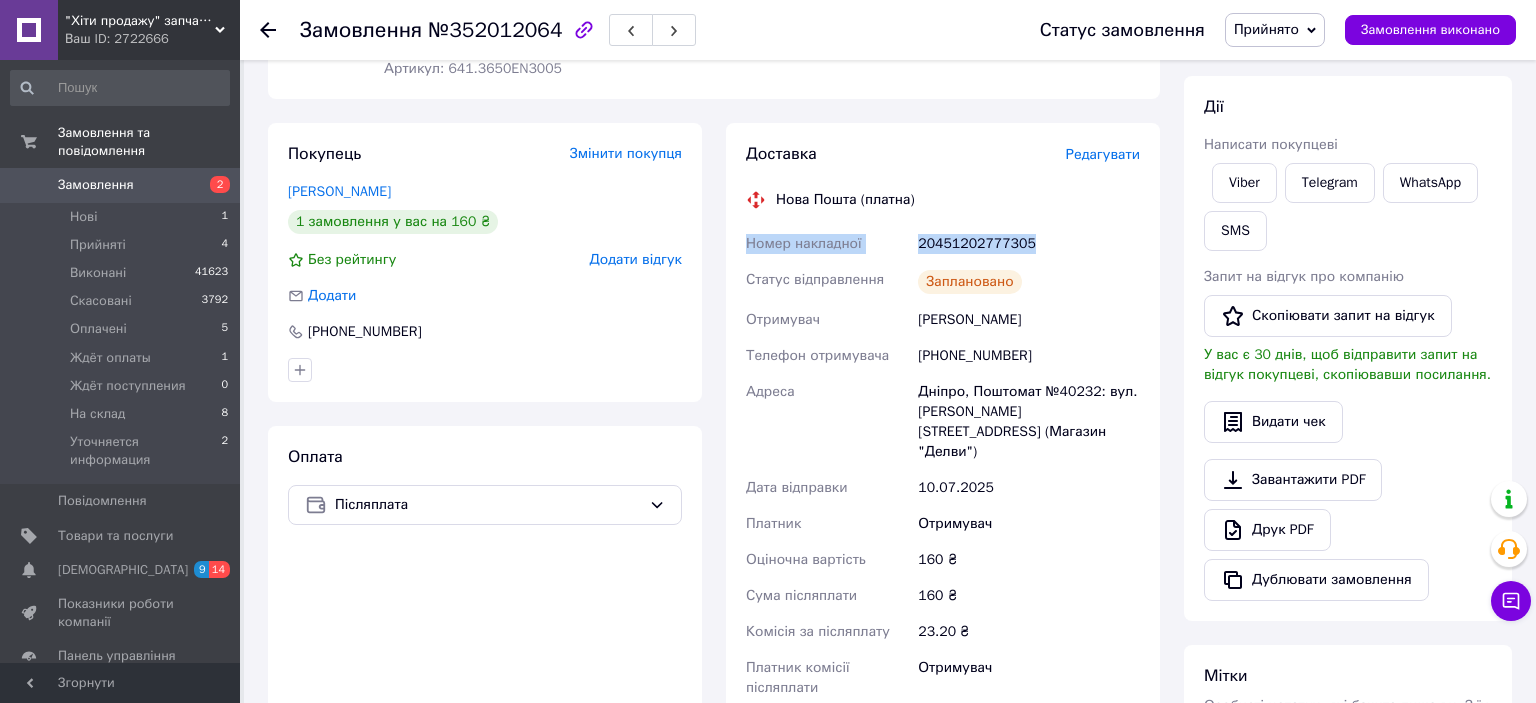drag, startPoint x: 1026, startPoint y: 245, endPoint x: 746, endPoint y: 235, distance: 280.17853 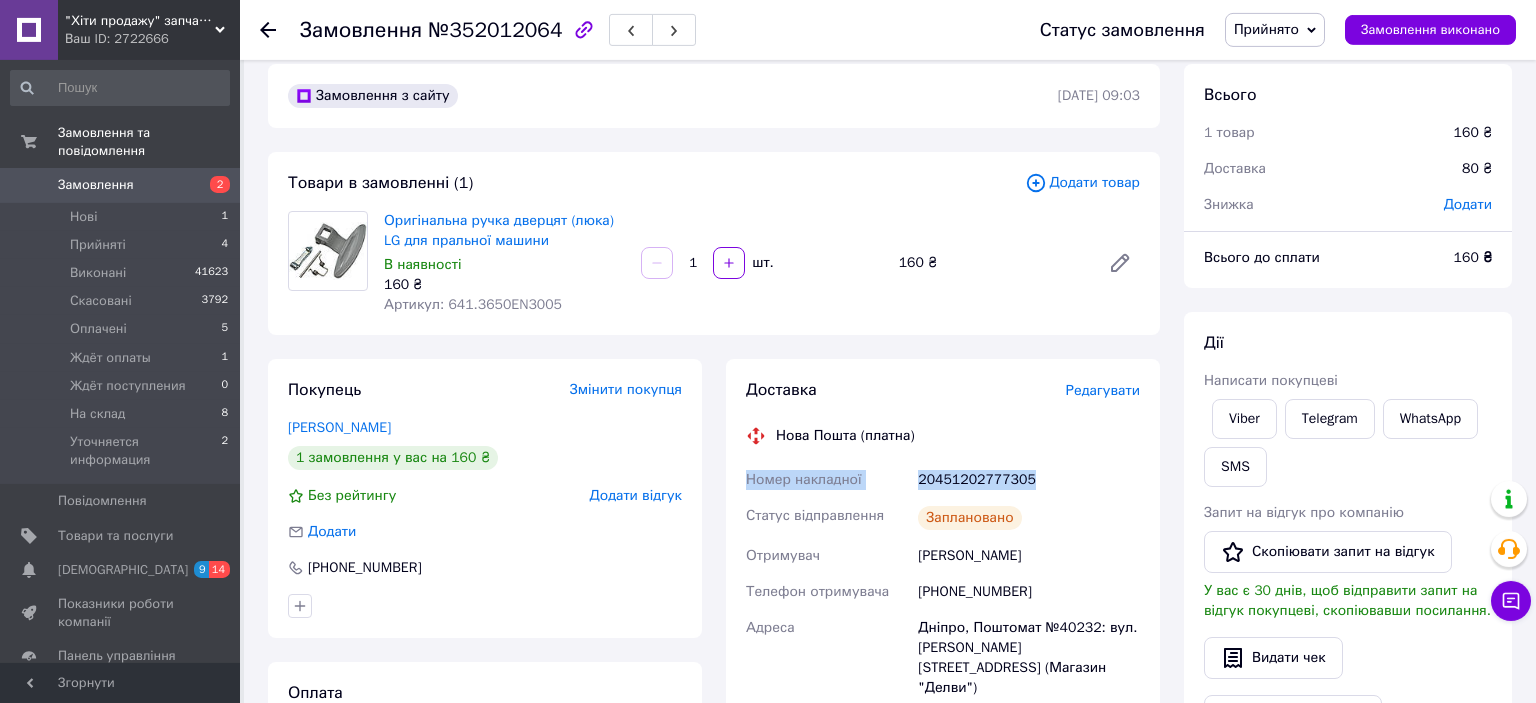 scroll, scrollTop: 0, scrollLeft: 0, axis: both 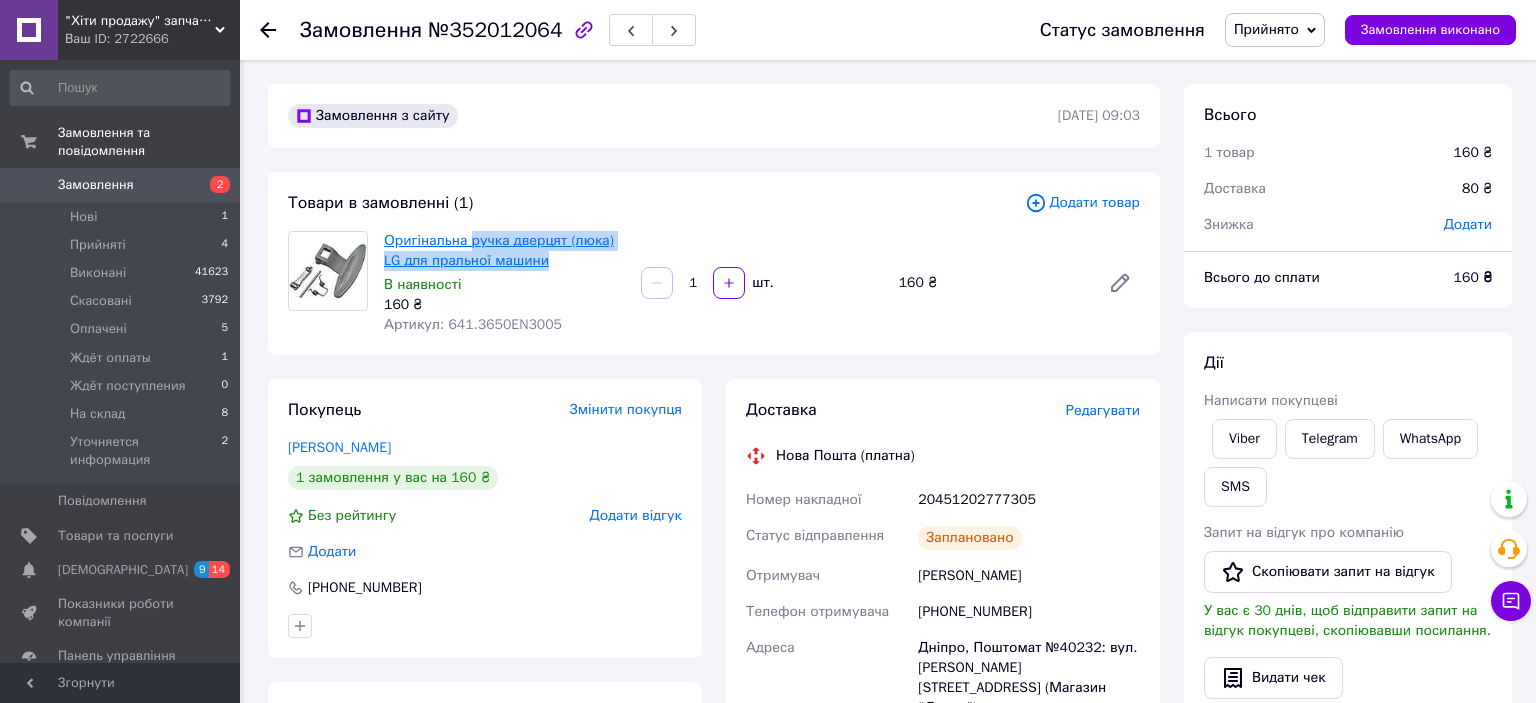 drag, startPoint x: 548, startPoint y: 263, endPoint x: 470, endPoint y: 246, distance: 79.83107 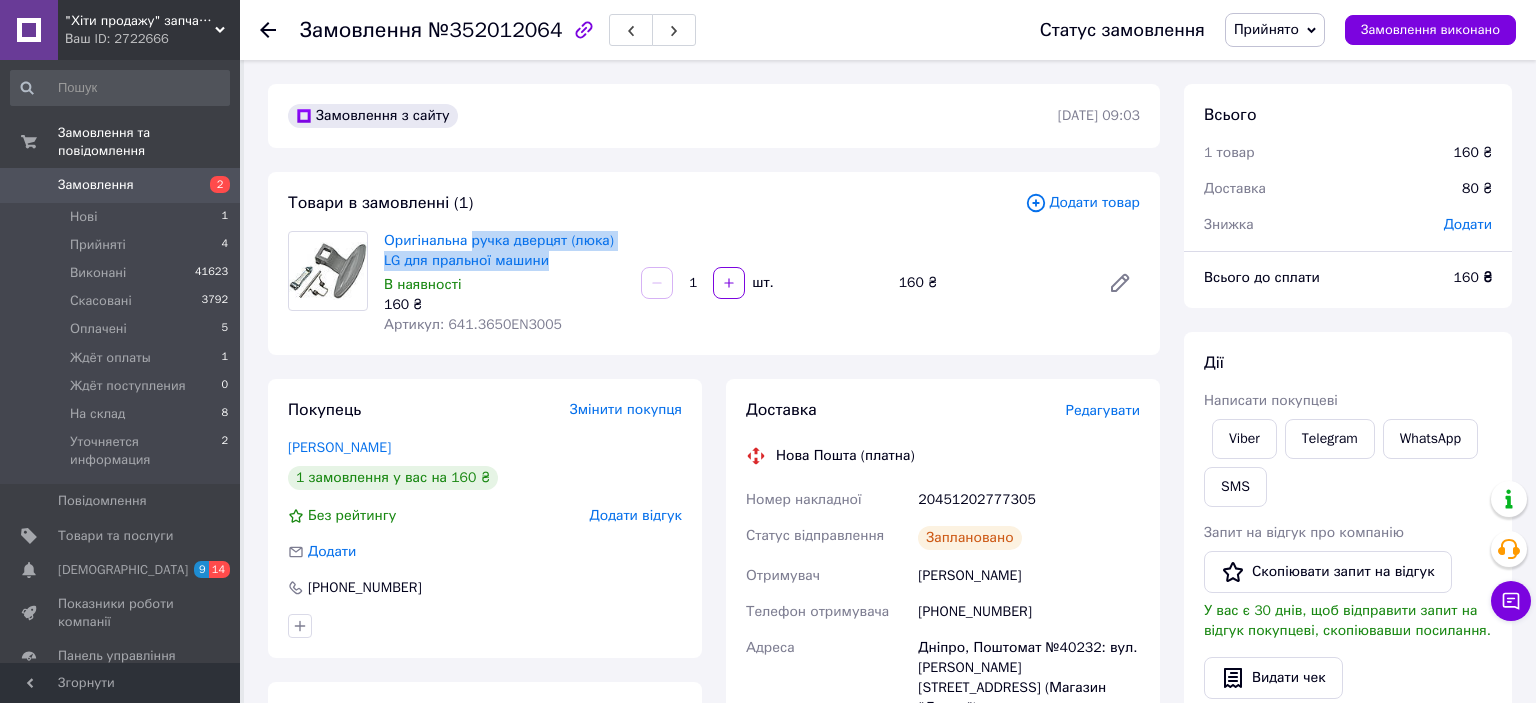 click on "Прийнято" at bounding box center (1266, 29) 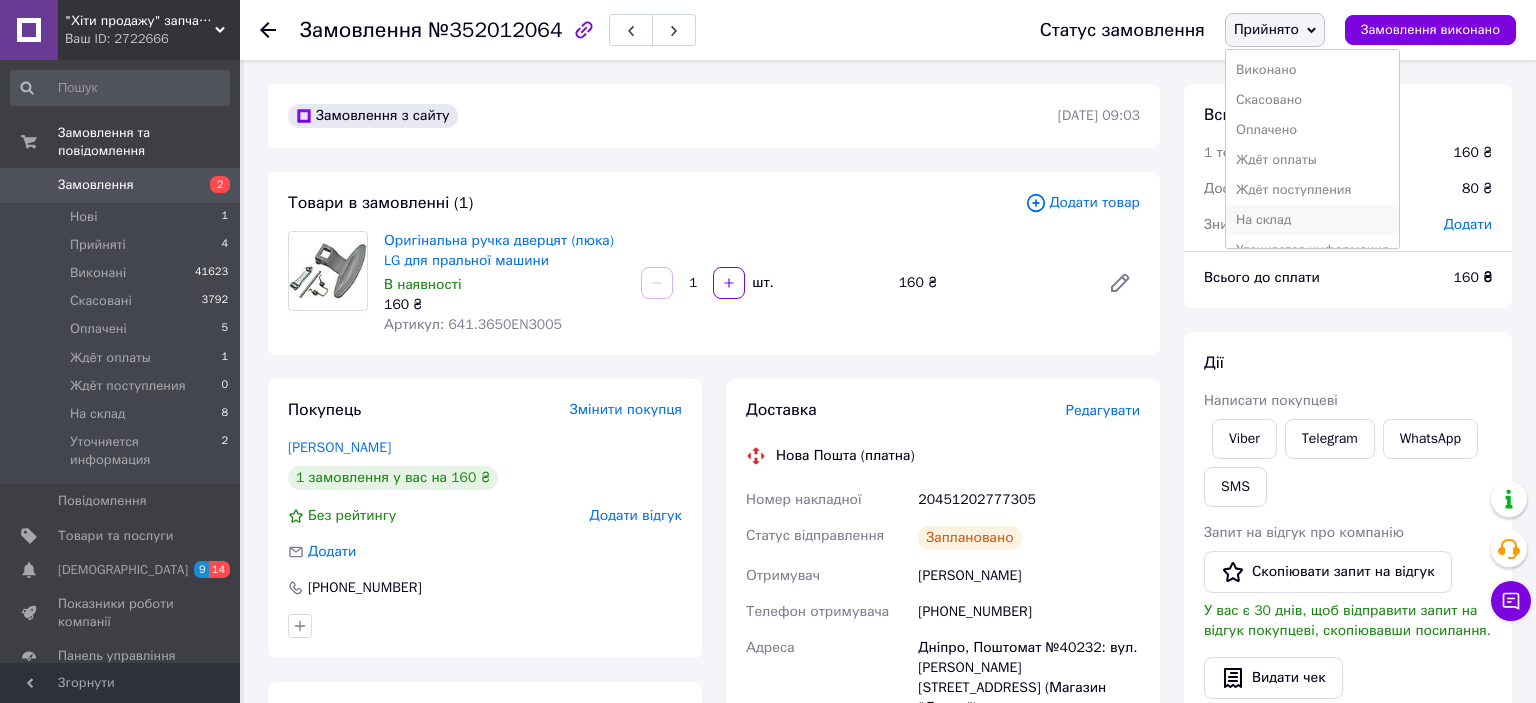 click on "На склад" at bounding box center (1312, 220) 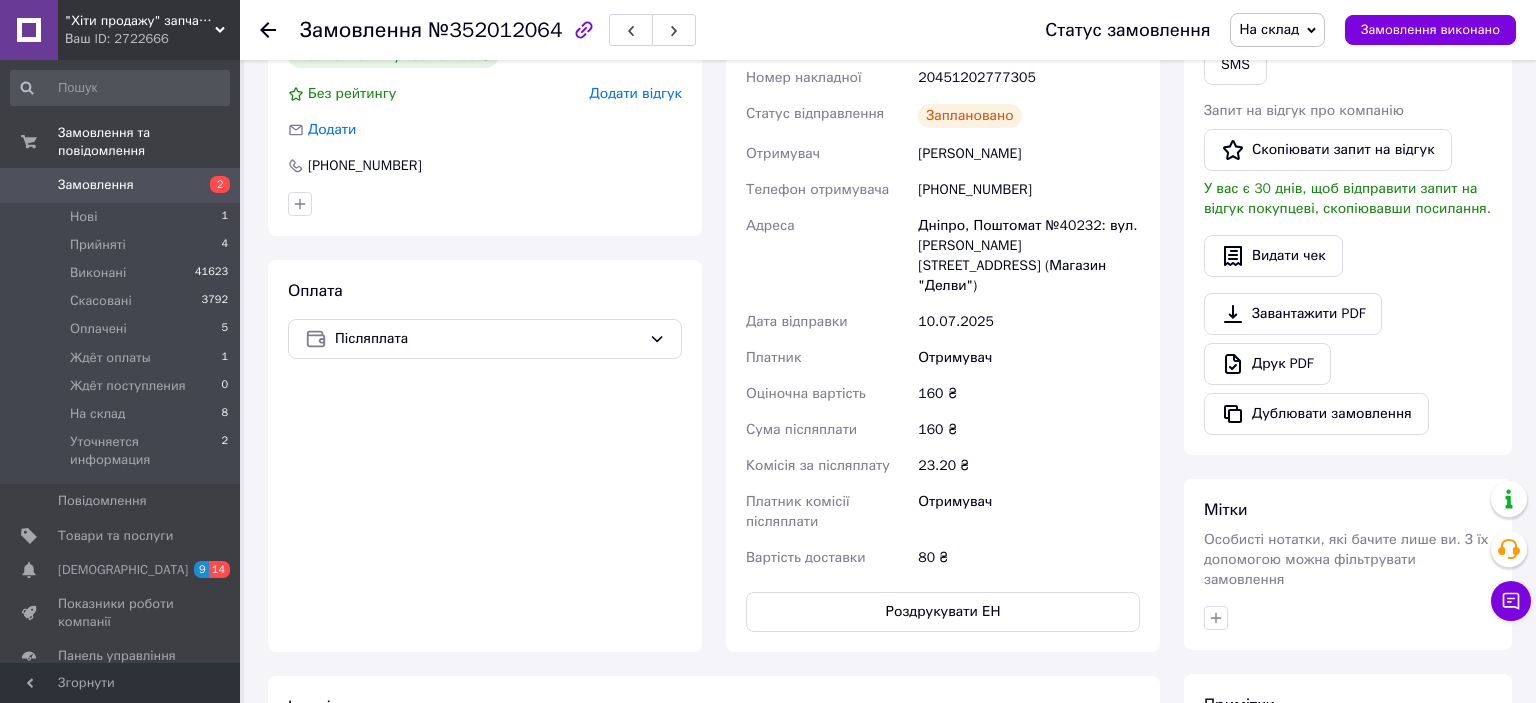 scroll, scrollTop: 528, scrollLeft: 0, axis: vertical 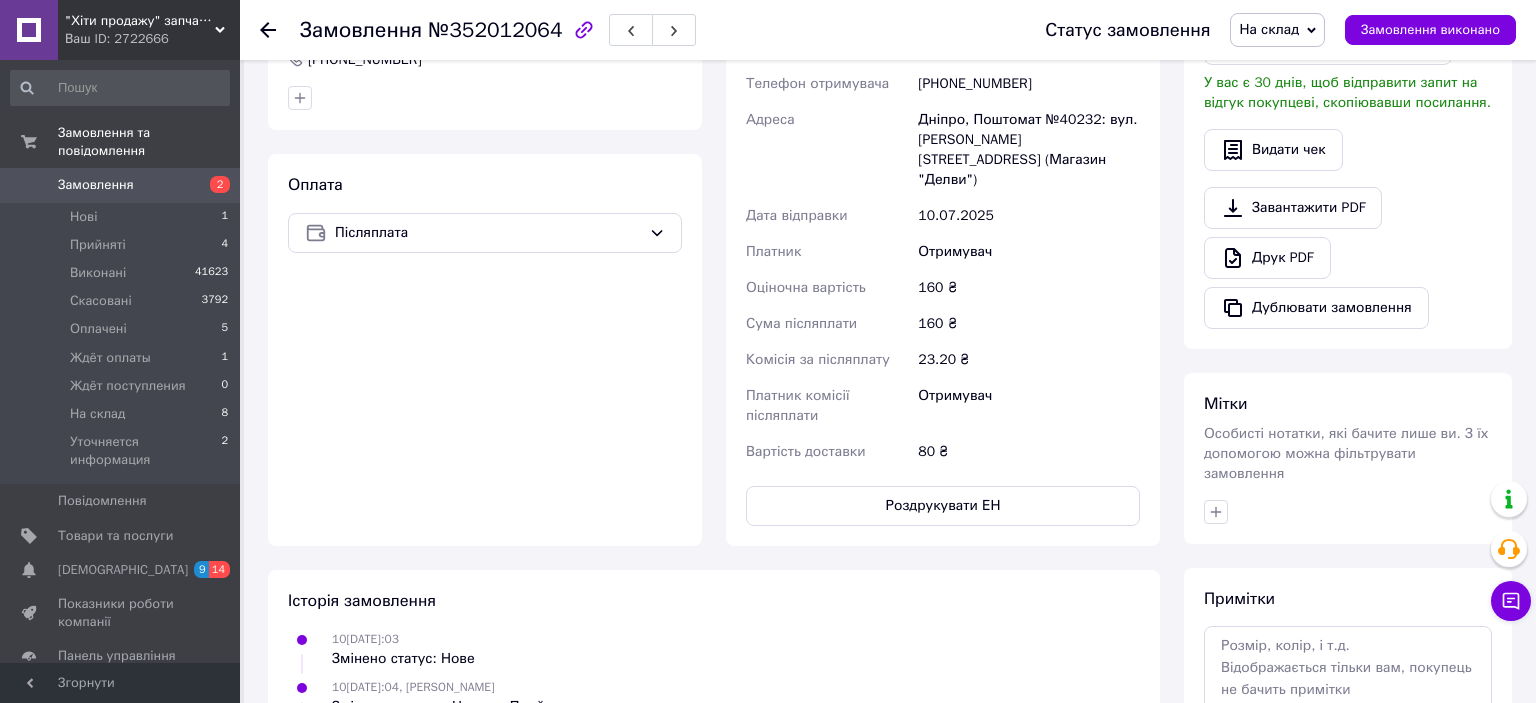 click 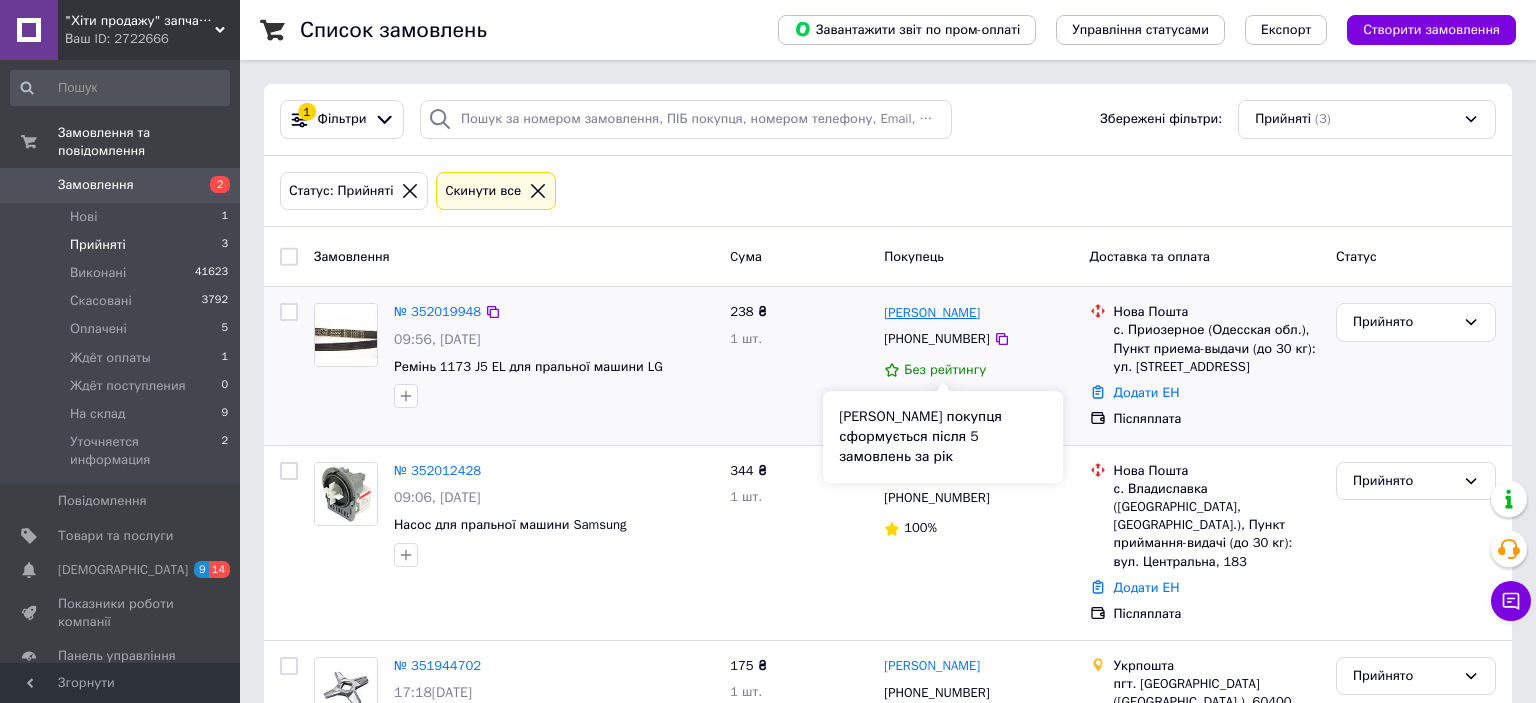 scroll, scrollTop: 99, scrollLeft: 0, axis: vertical 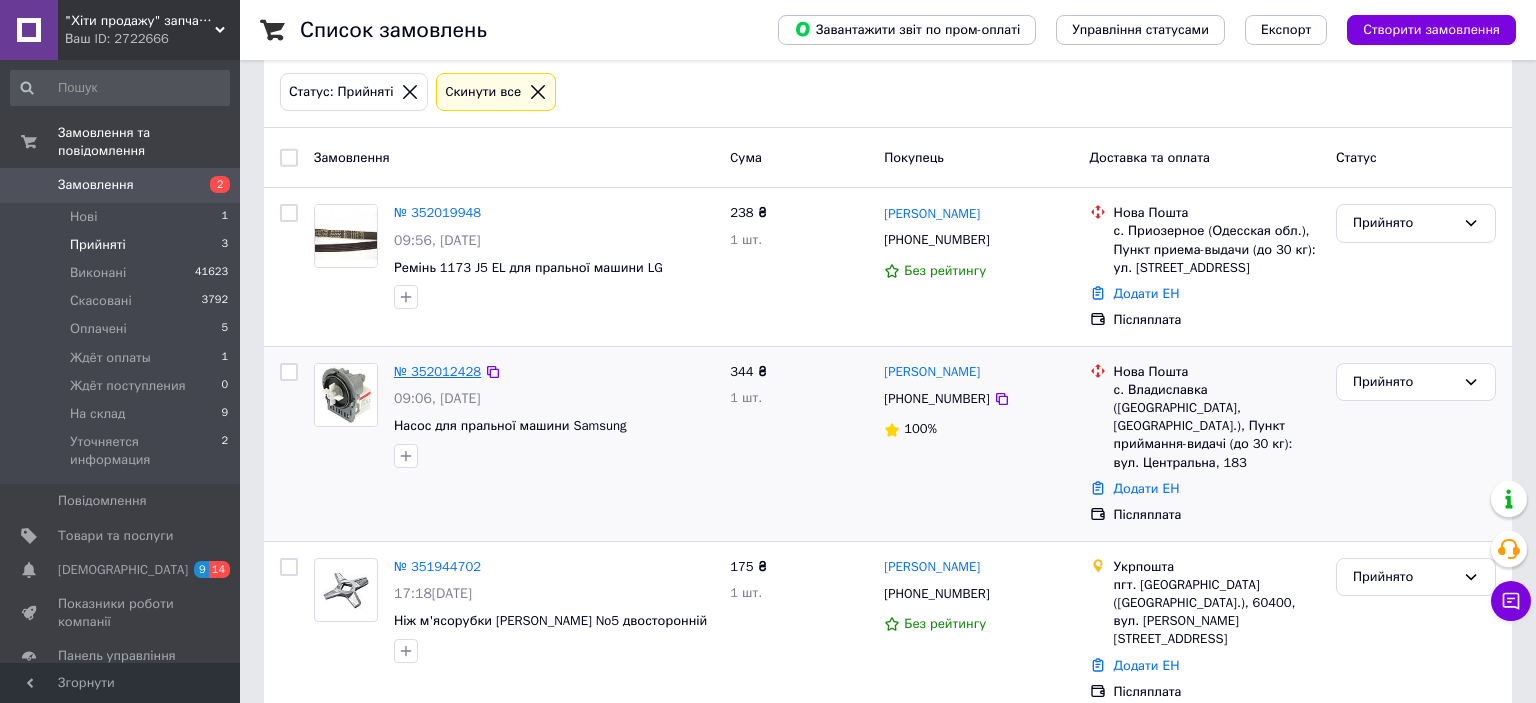 click on "№ 352012428" at bounding box center (437, 371) 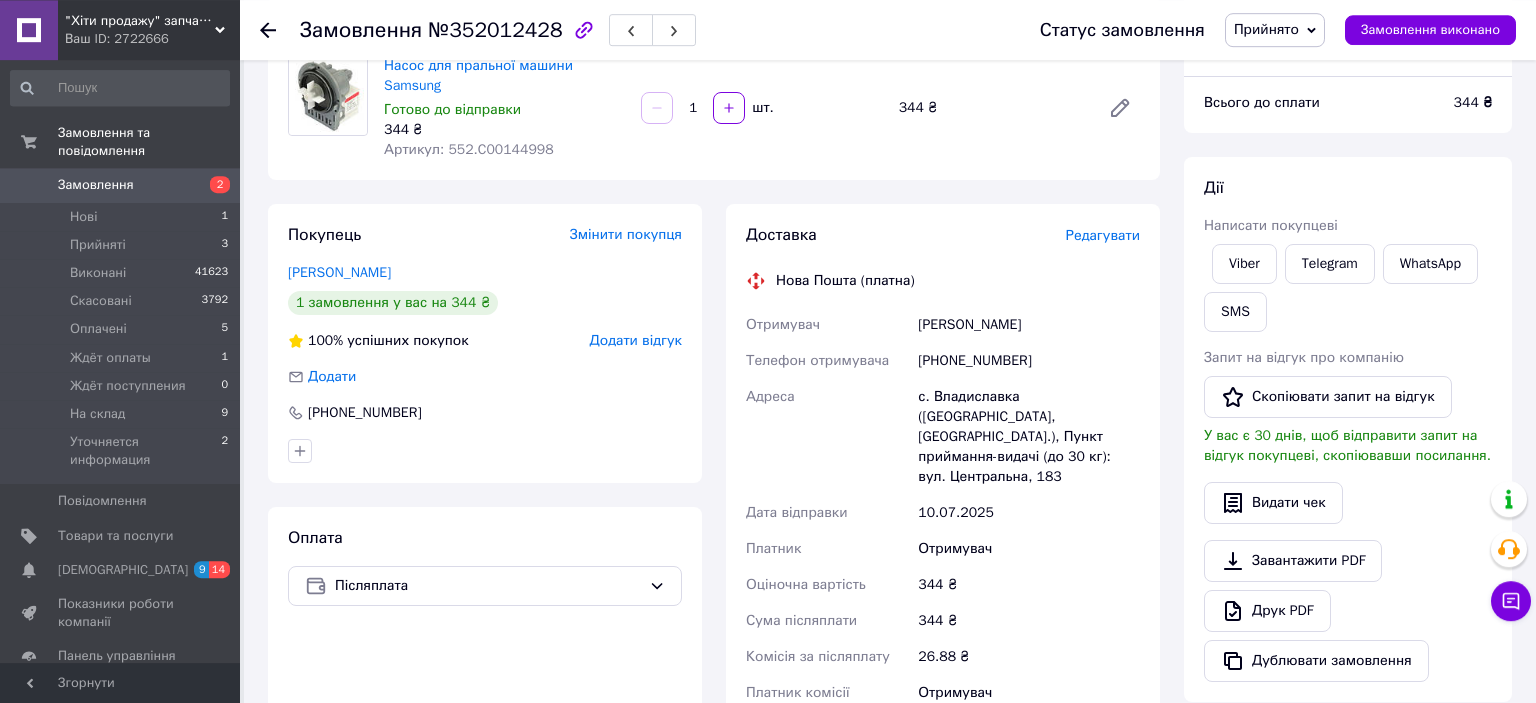 scroll, scrollTop: 211, scrollLeft: 0, axis: vertical 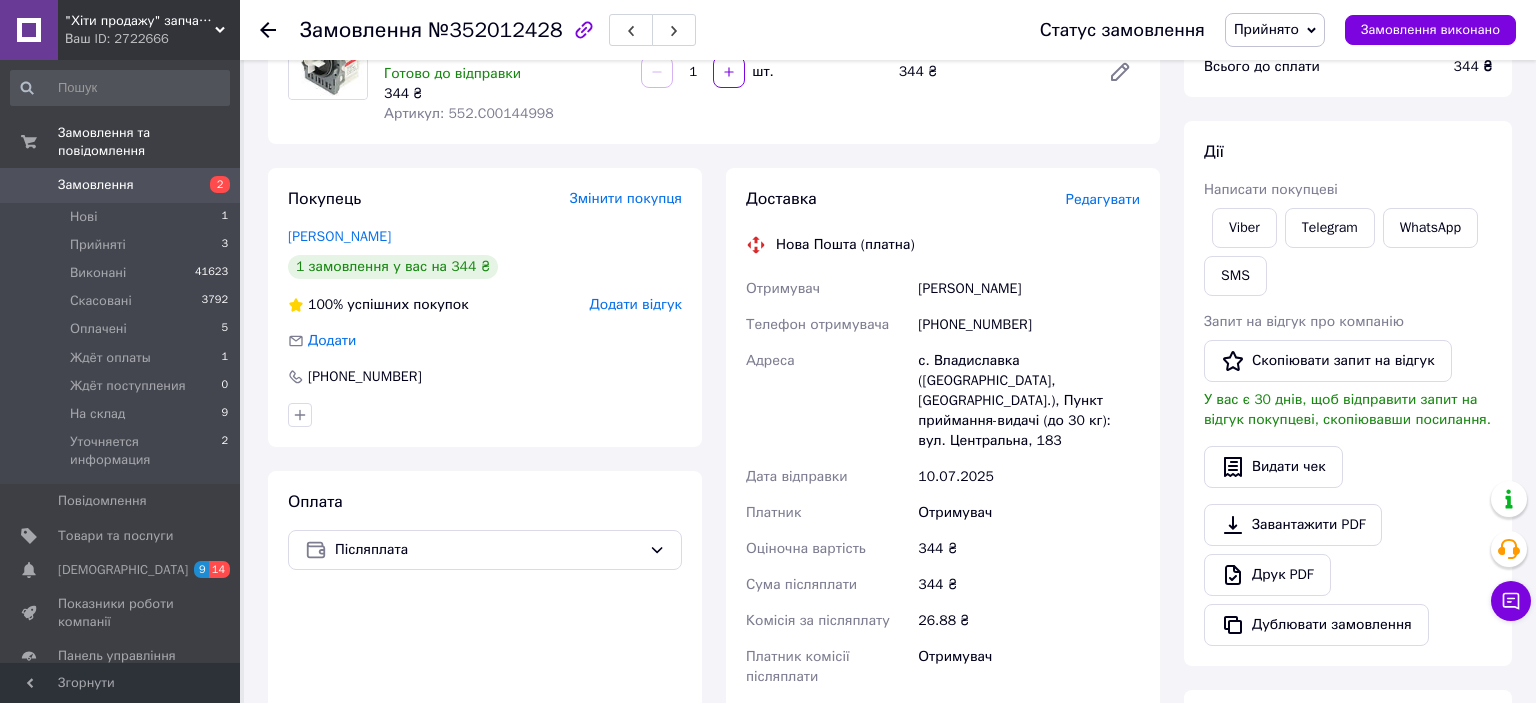 click on "Редагувати" at bounding box center (1103, 199) 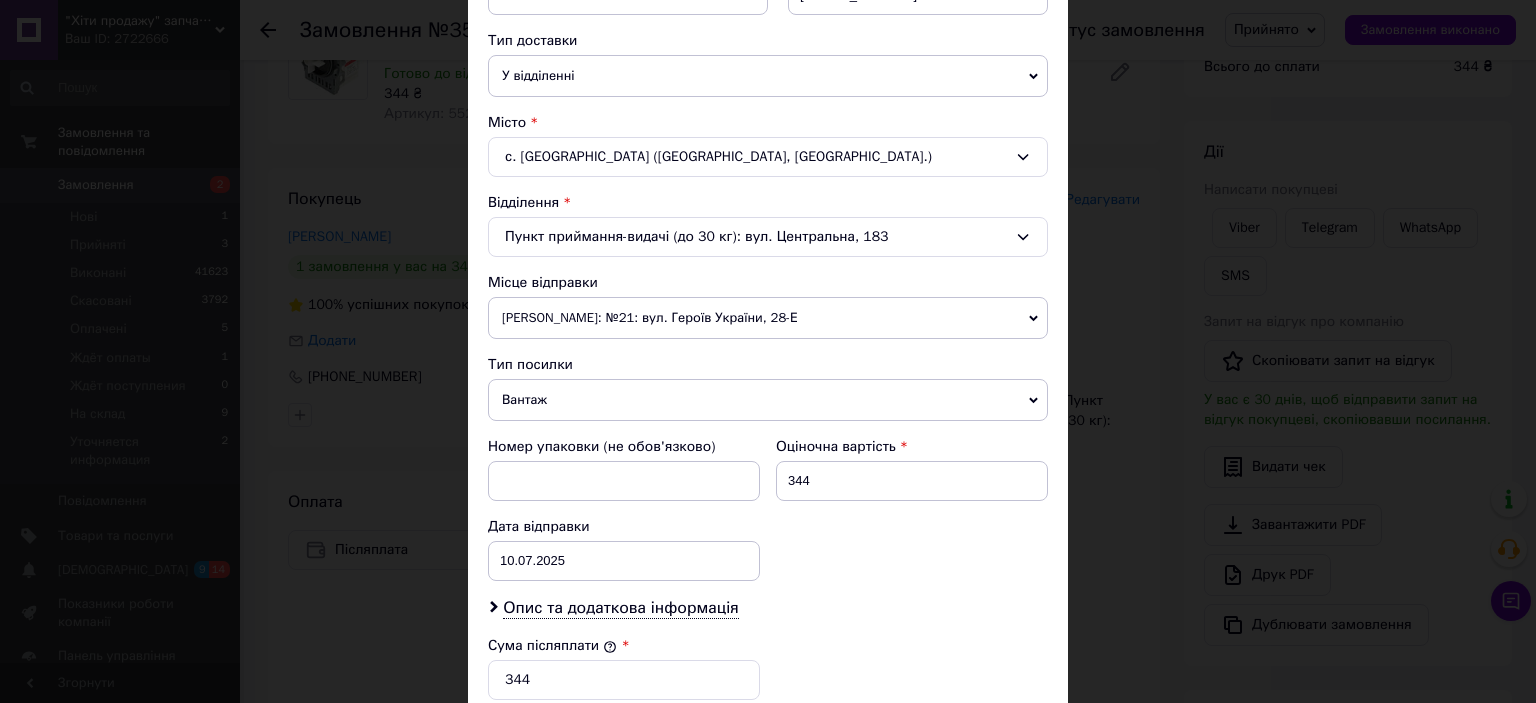 scroll, scrollTop: 817, scrollLeft: 0, axis: vertical 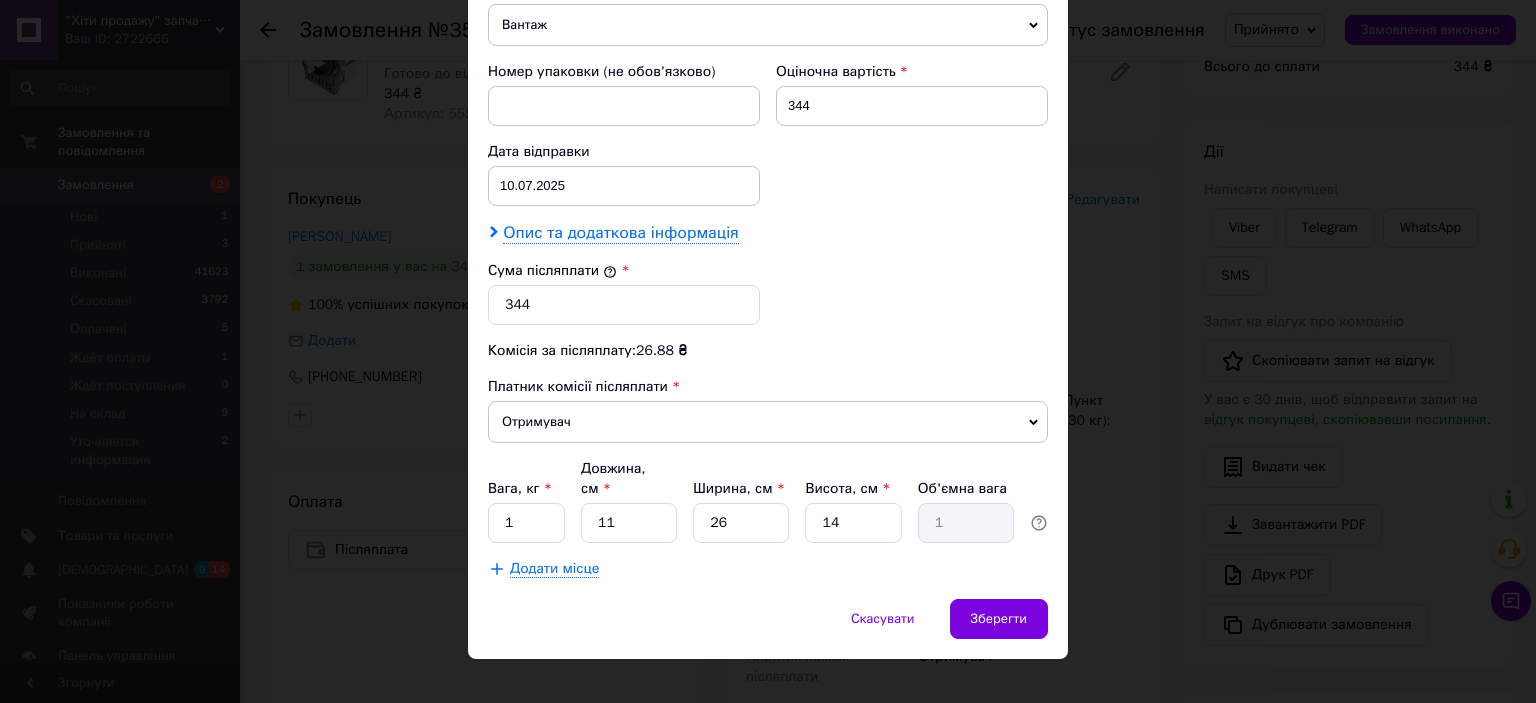 click on "Опис та додаткова інформація" at bounding box center [620, 233] 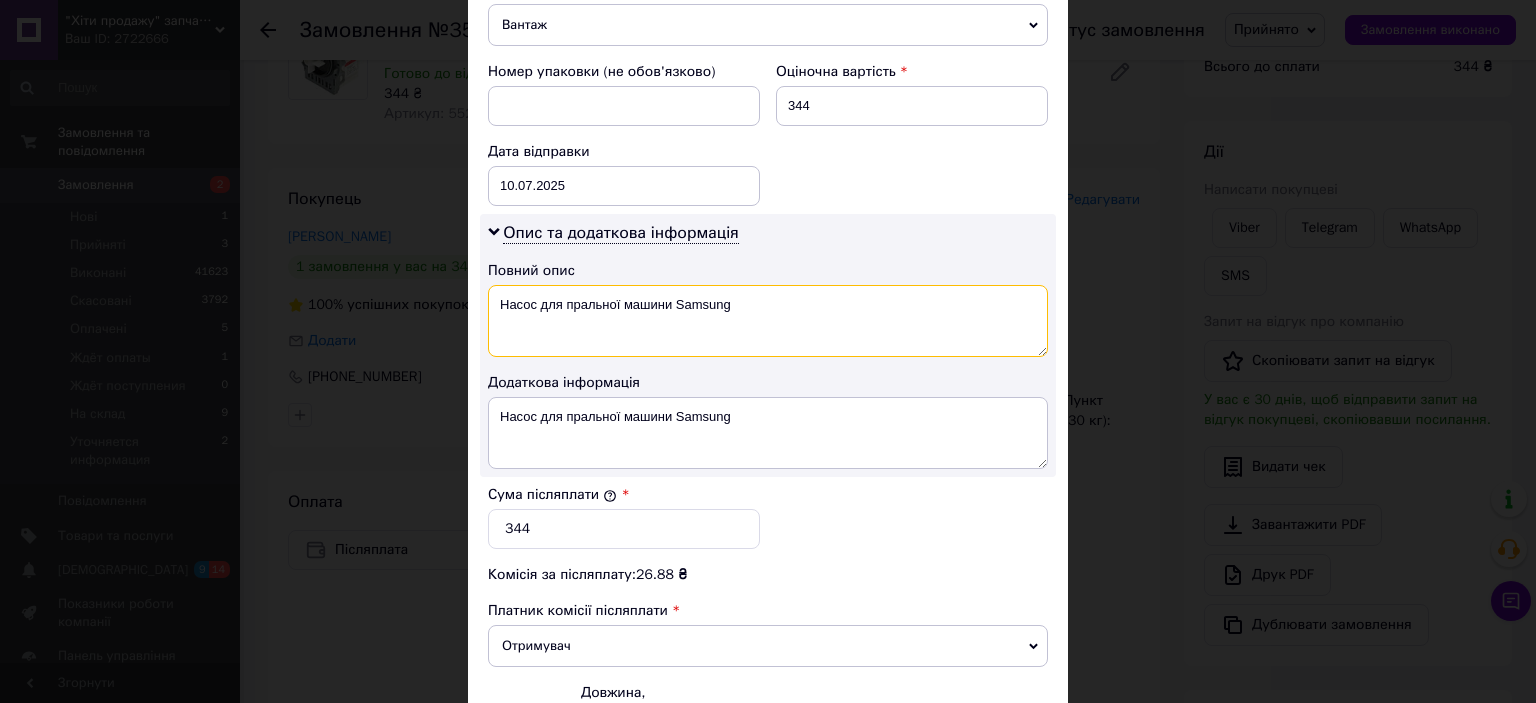 drag, startPoint x: 665, startPoint y: 255, endPoint x: 676, endPoint y: 336, distance: 81.7435 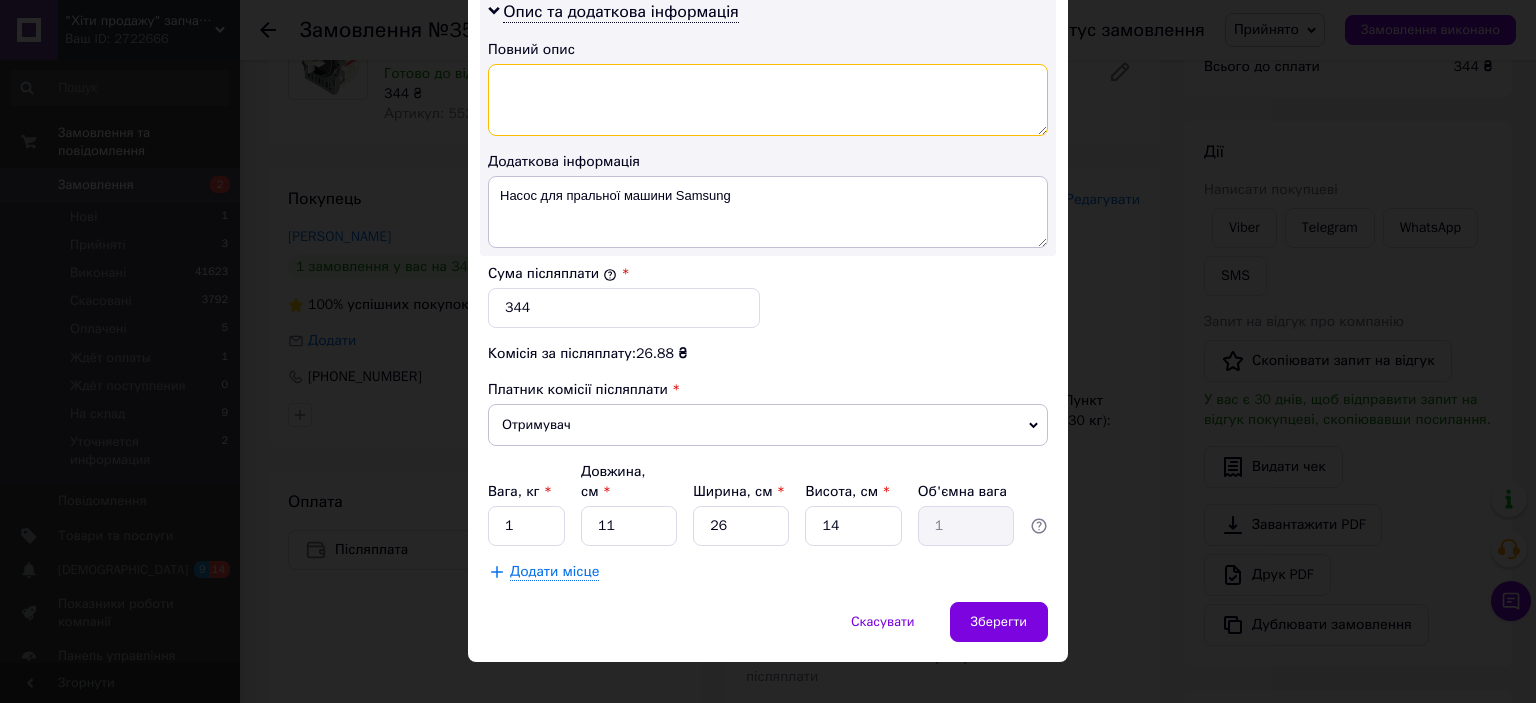scroll, scrollTop: 1040, scrollLeft: 0, axis: vertical 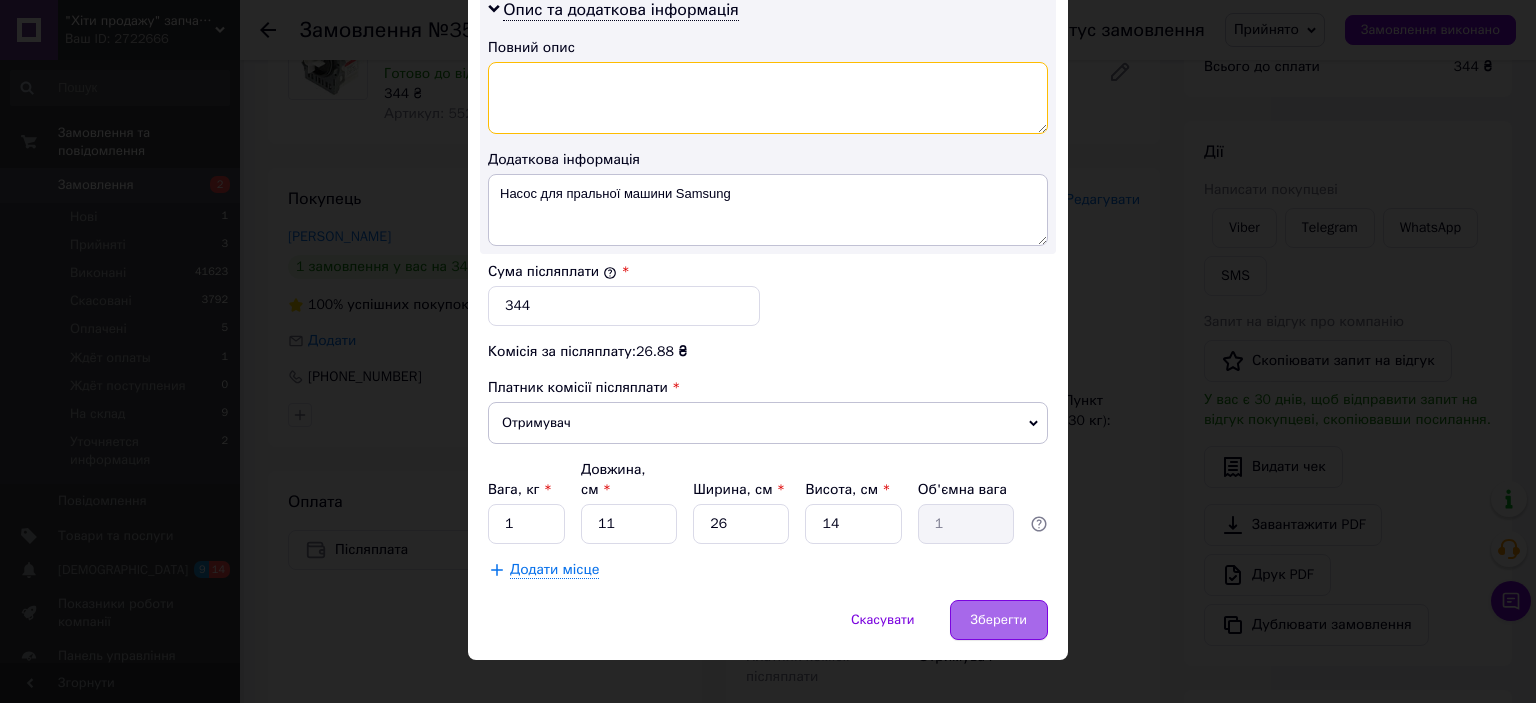 type 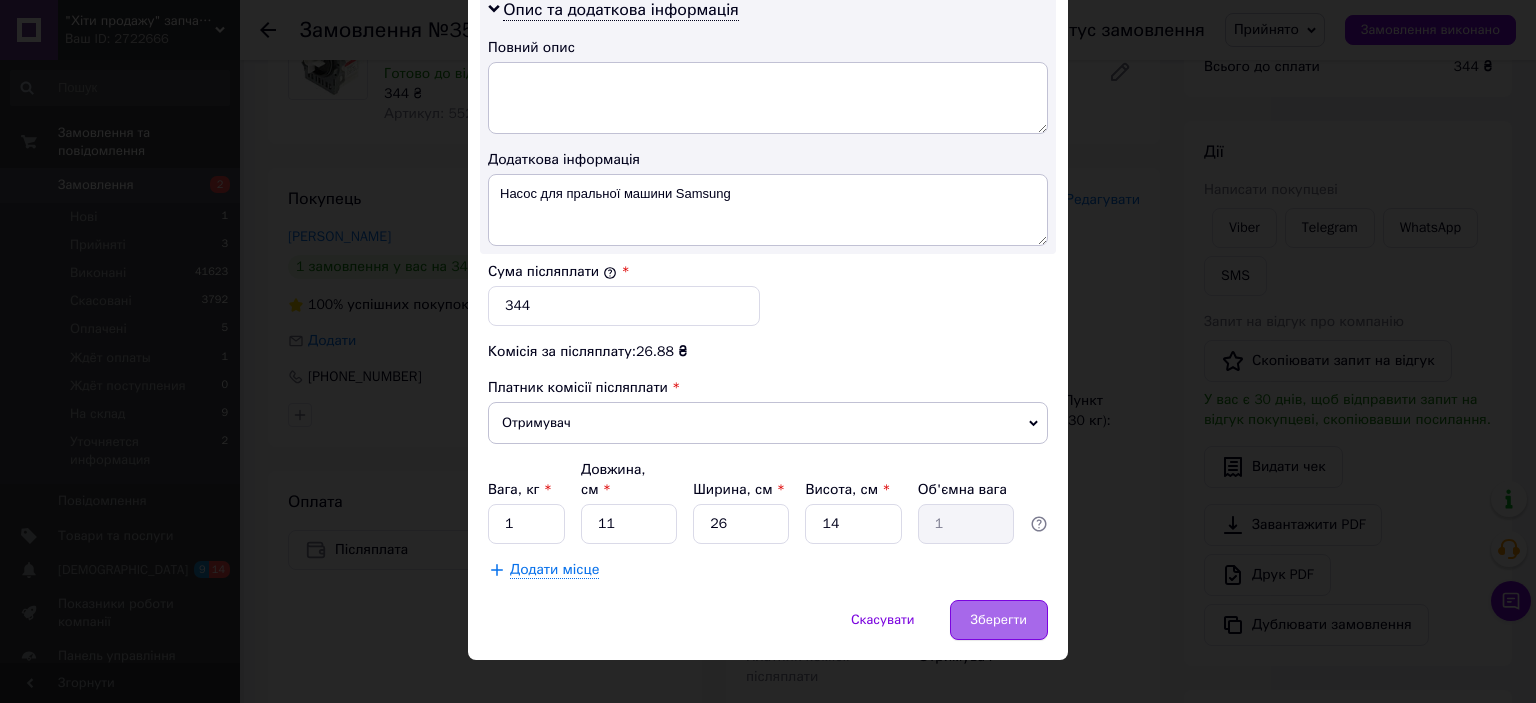 click on "Зберегти" at bounding box center [999, 620] 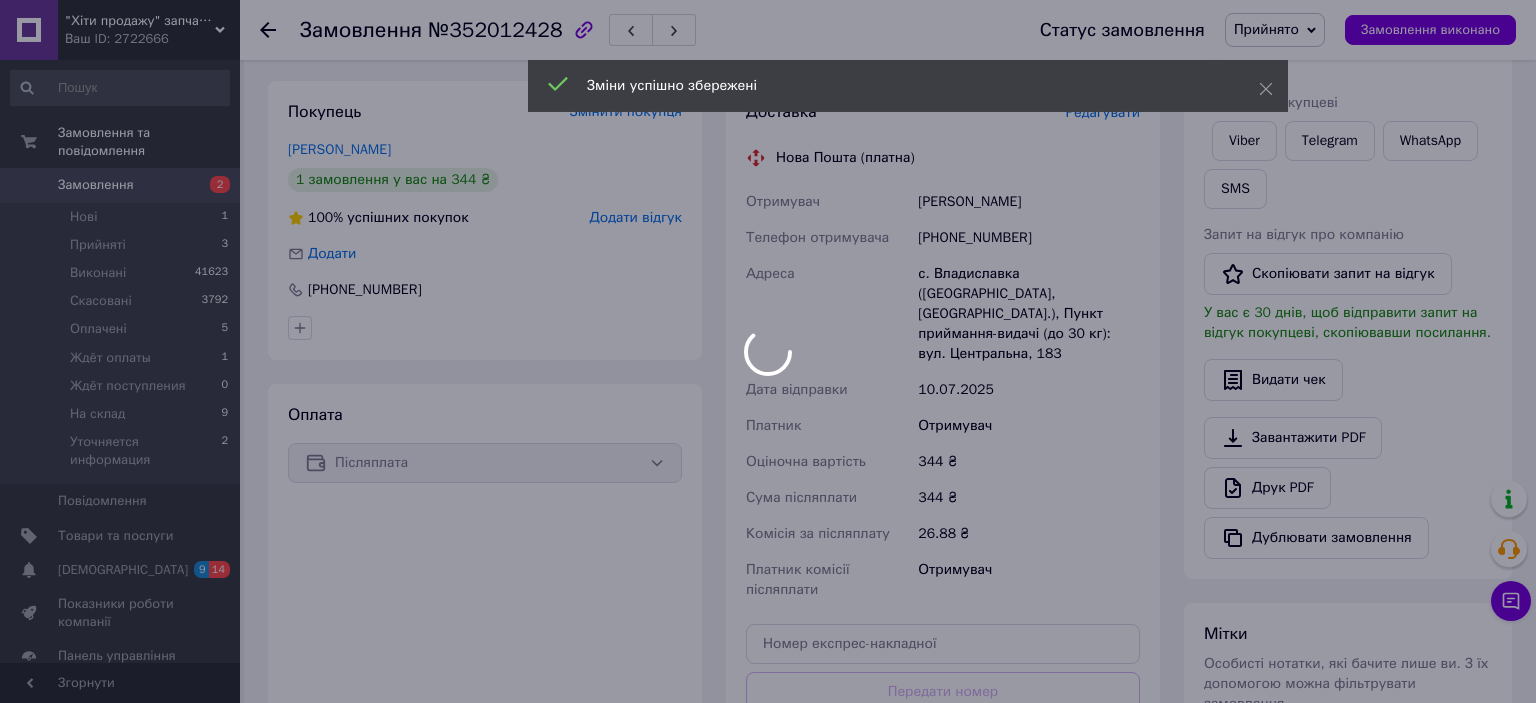 scroll, scrollTop: 422, scrollLeft: 0, axis: vertical 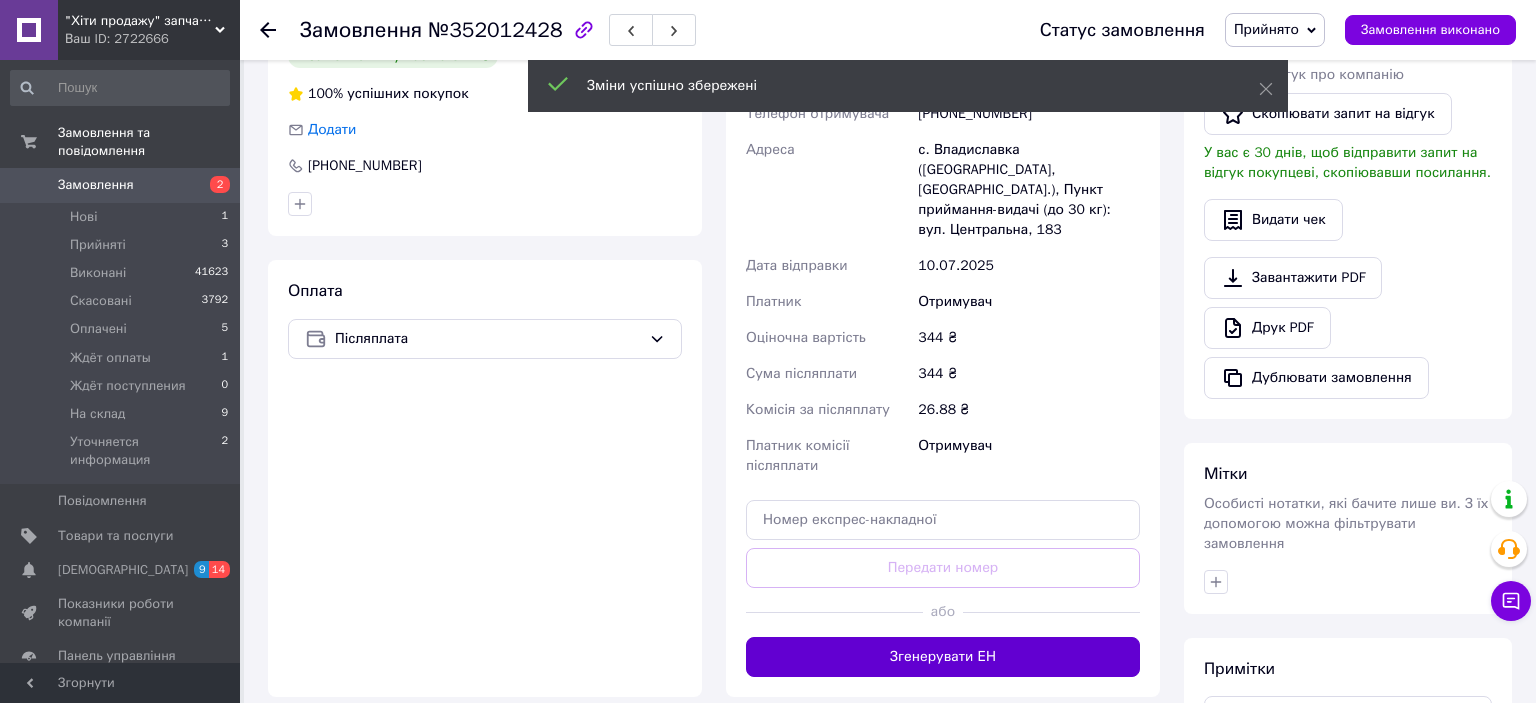 click on "Згенерувати ЕН" at bounding box center [943, 657] 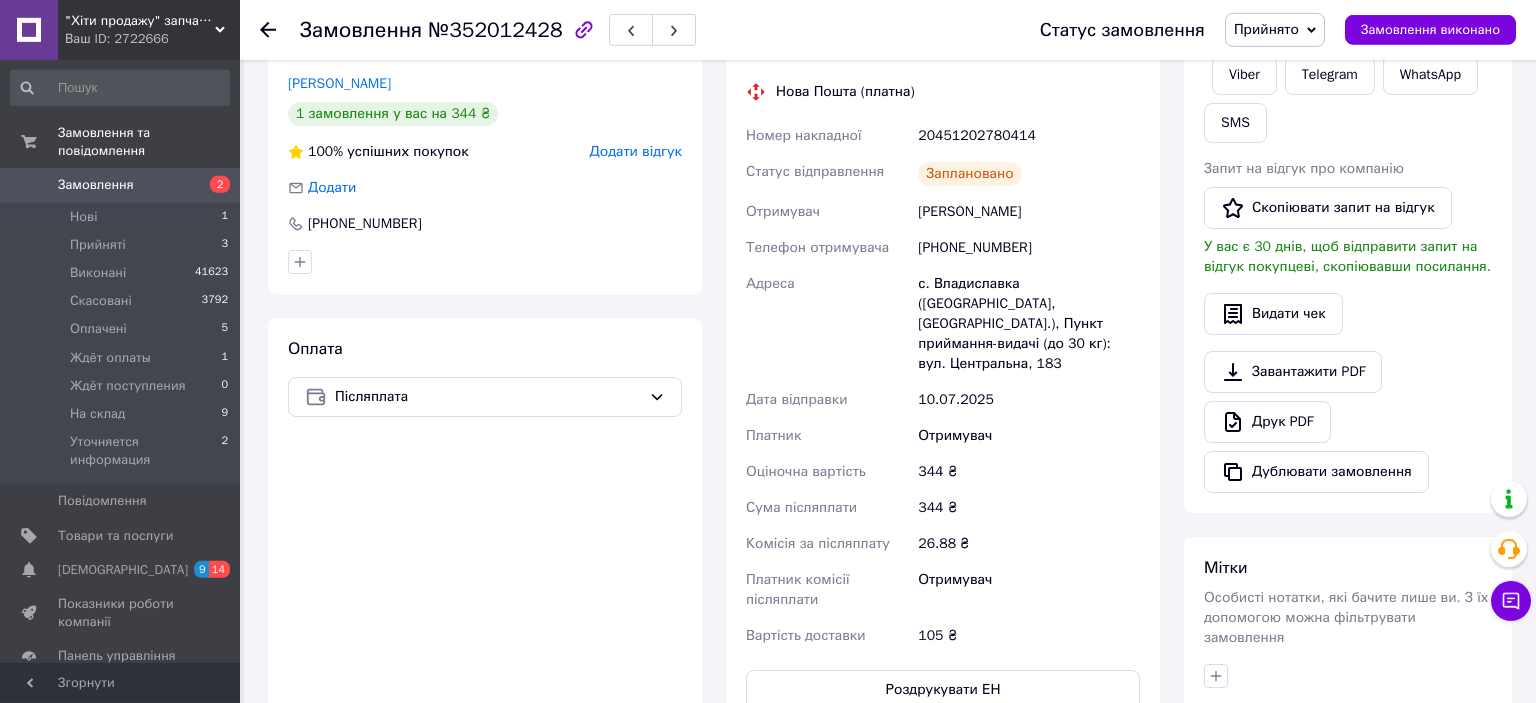 scroll, scrollTop: 316, scrollLeft: 0, axis: vertical 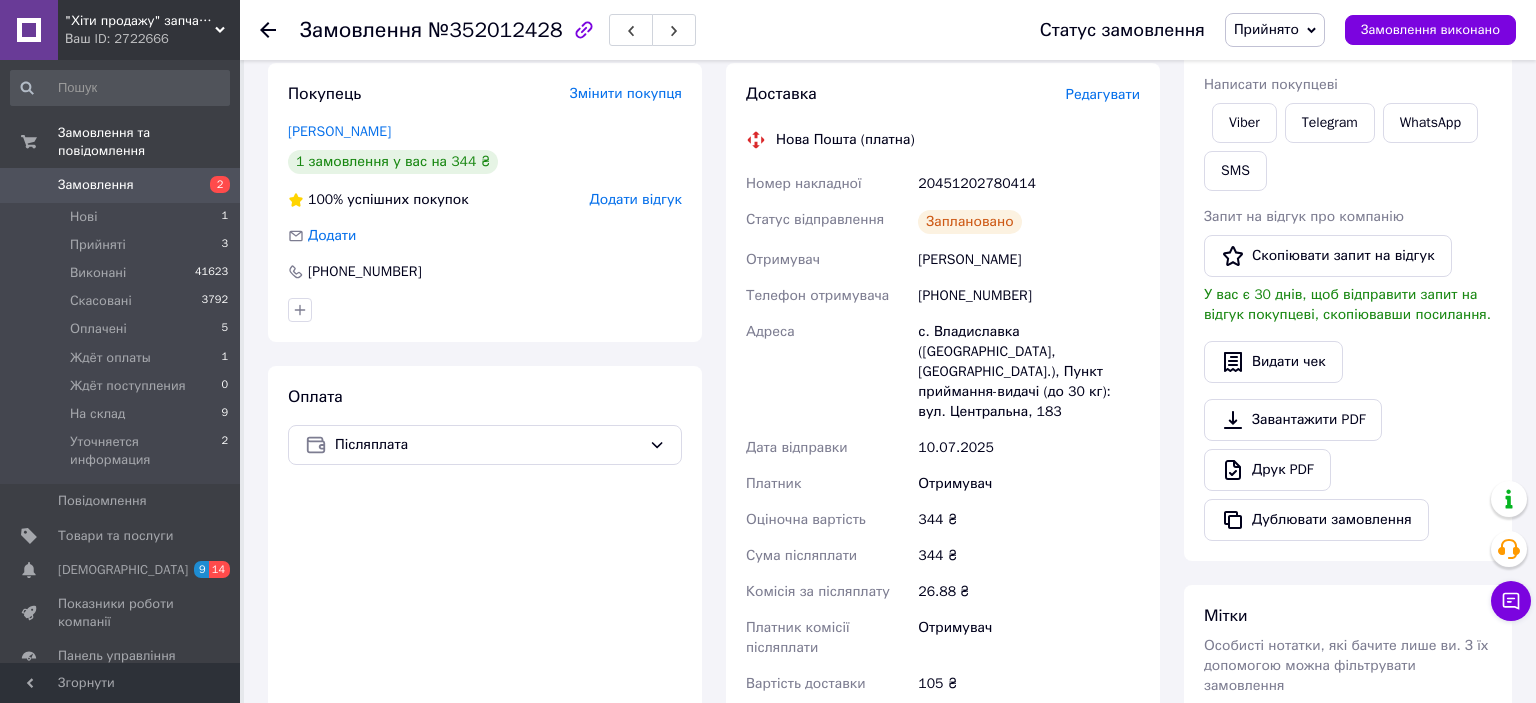 click on "[PHONE_NUMBER]" at bounding box center (1029, 296) 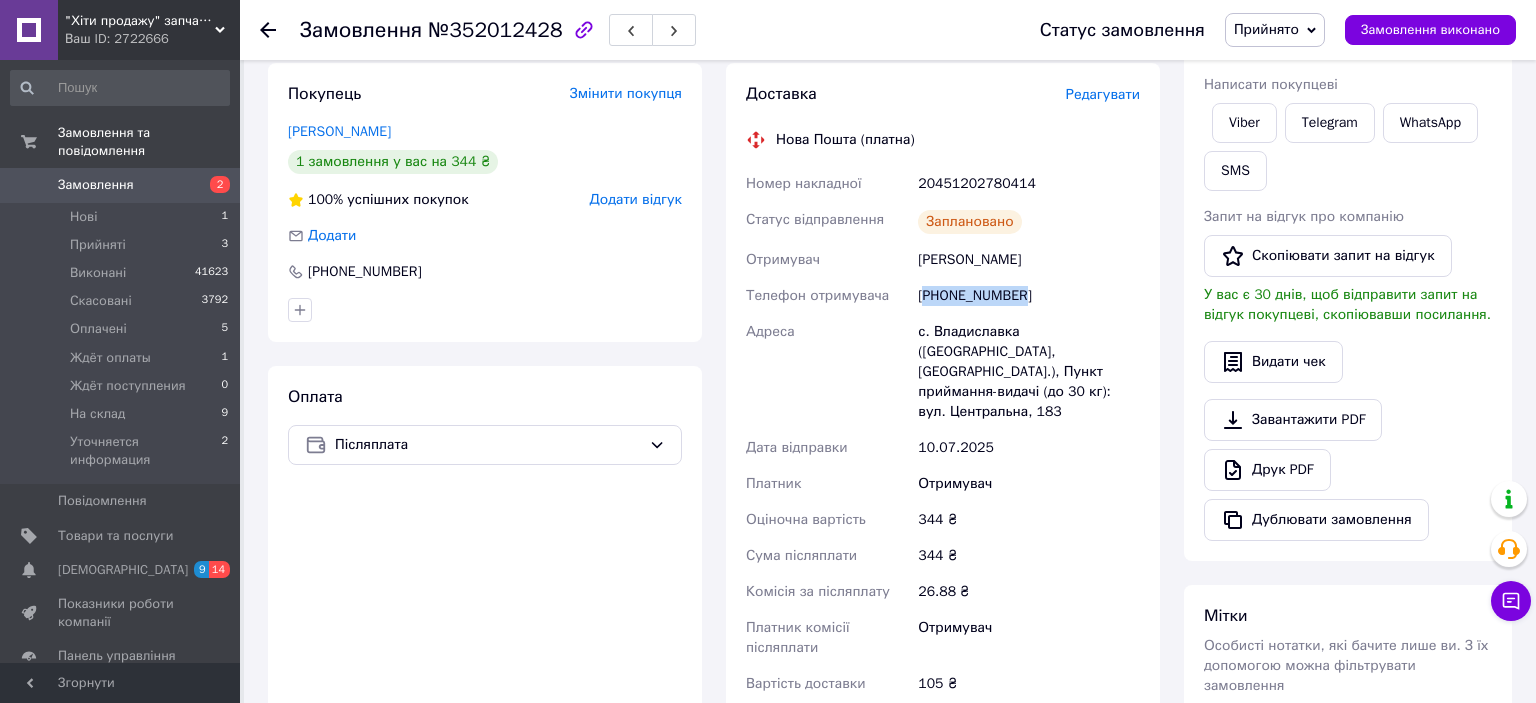 click on "[PHONE_NUMBER]" at bounding box center (1029, 296) 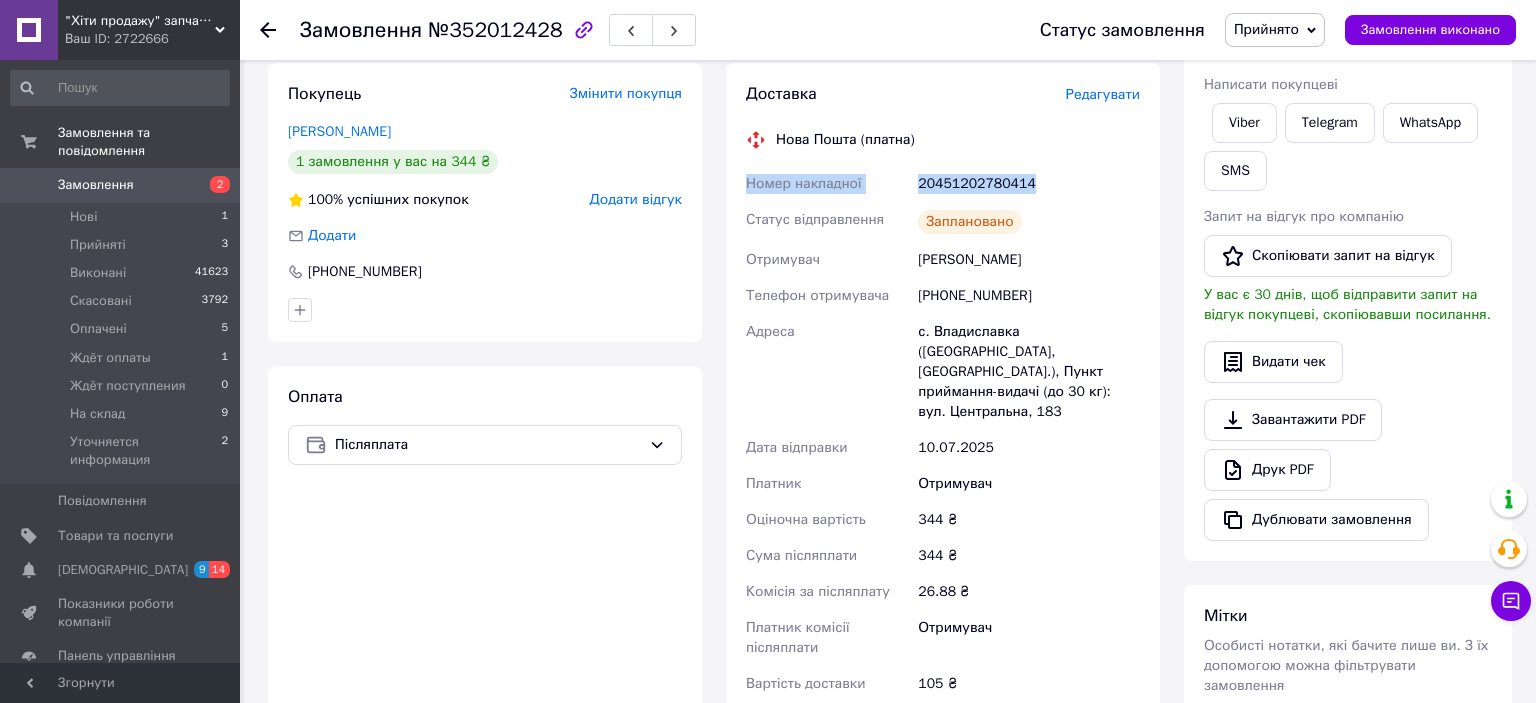 drag, startPoint x: 1034, startPoint y: 182, endPoint x: 752, endPoint y: 179, distance: 282.01596 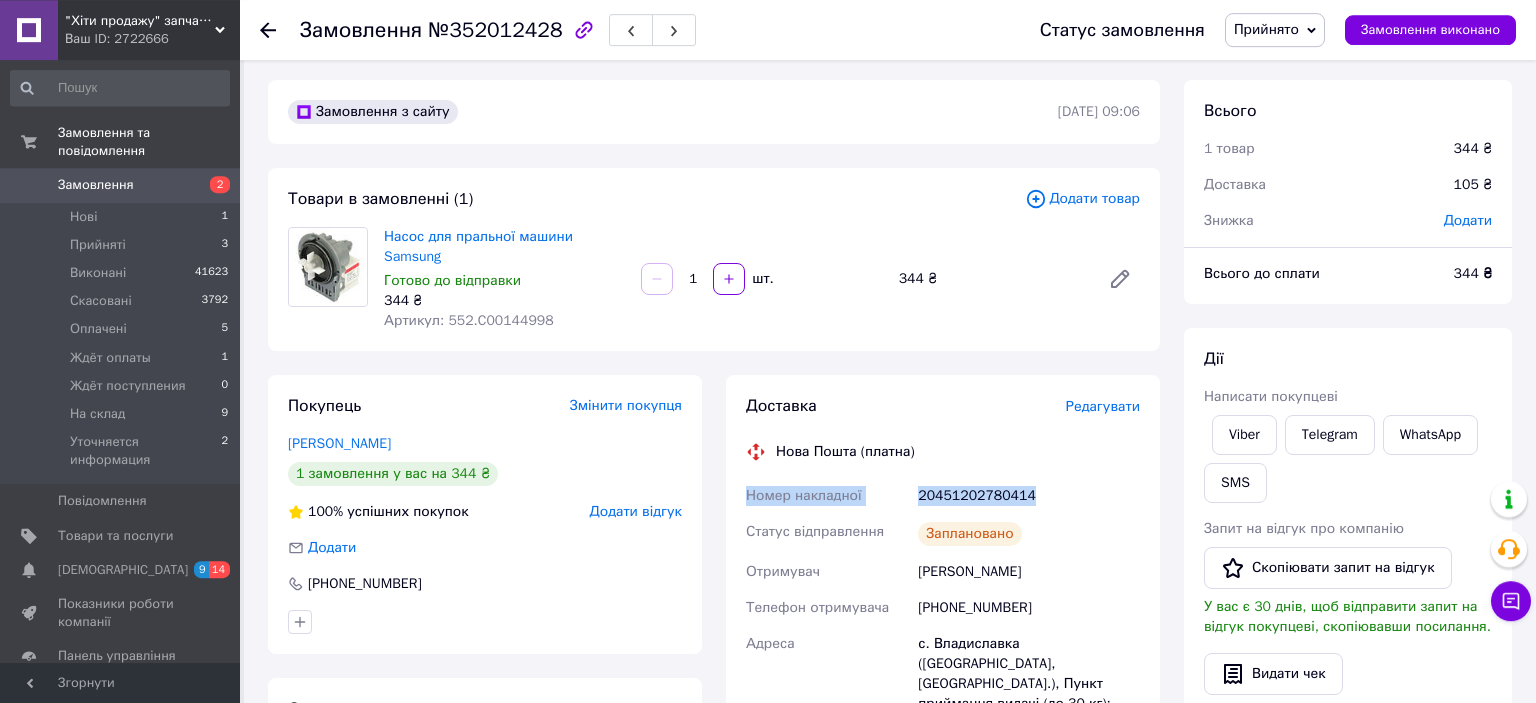 scroll, scrollTop: 0, scrollLeft: 0, axis: both 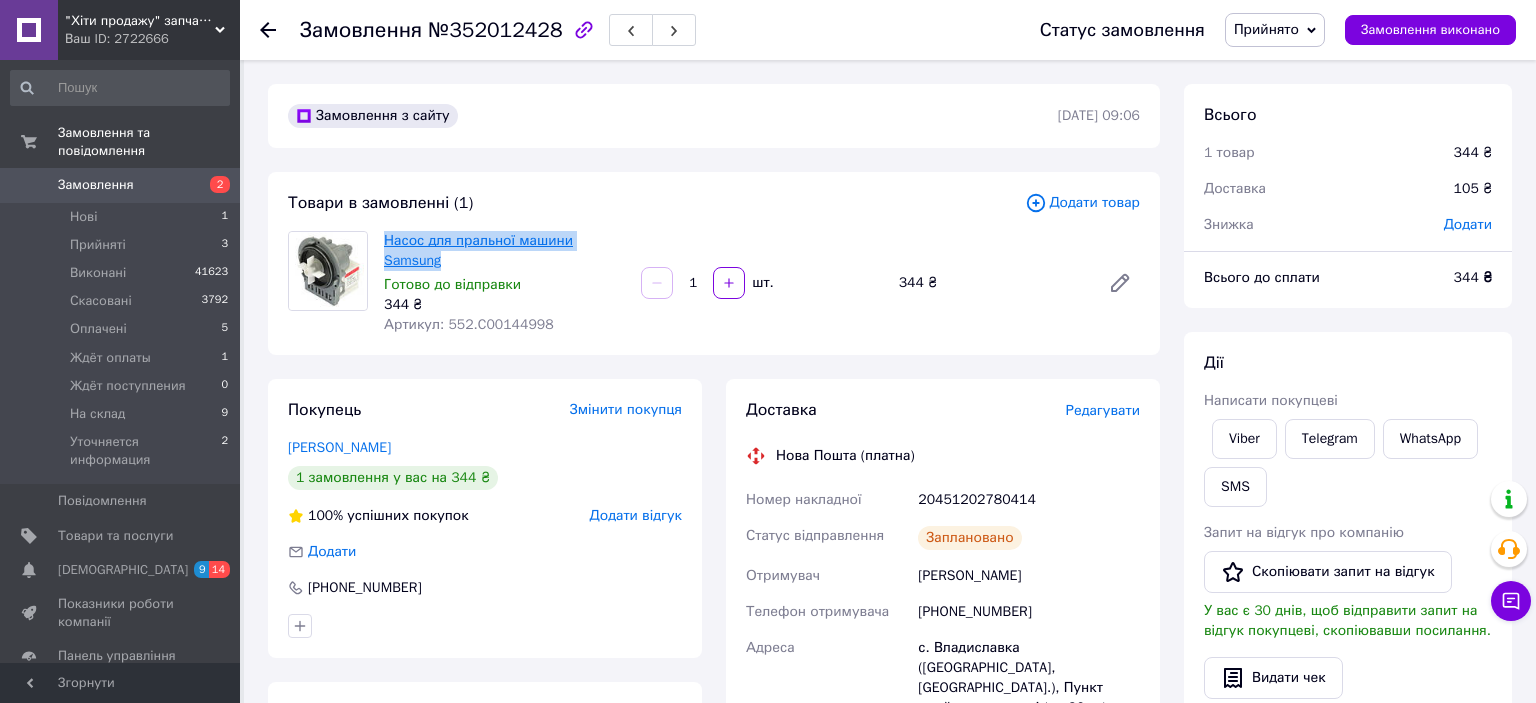 drag, startPoint x: 470, startPoint y: 259, endPoint x: 386, endPoint y: 234, distance: 87.64131 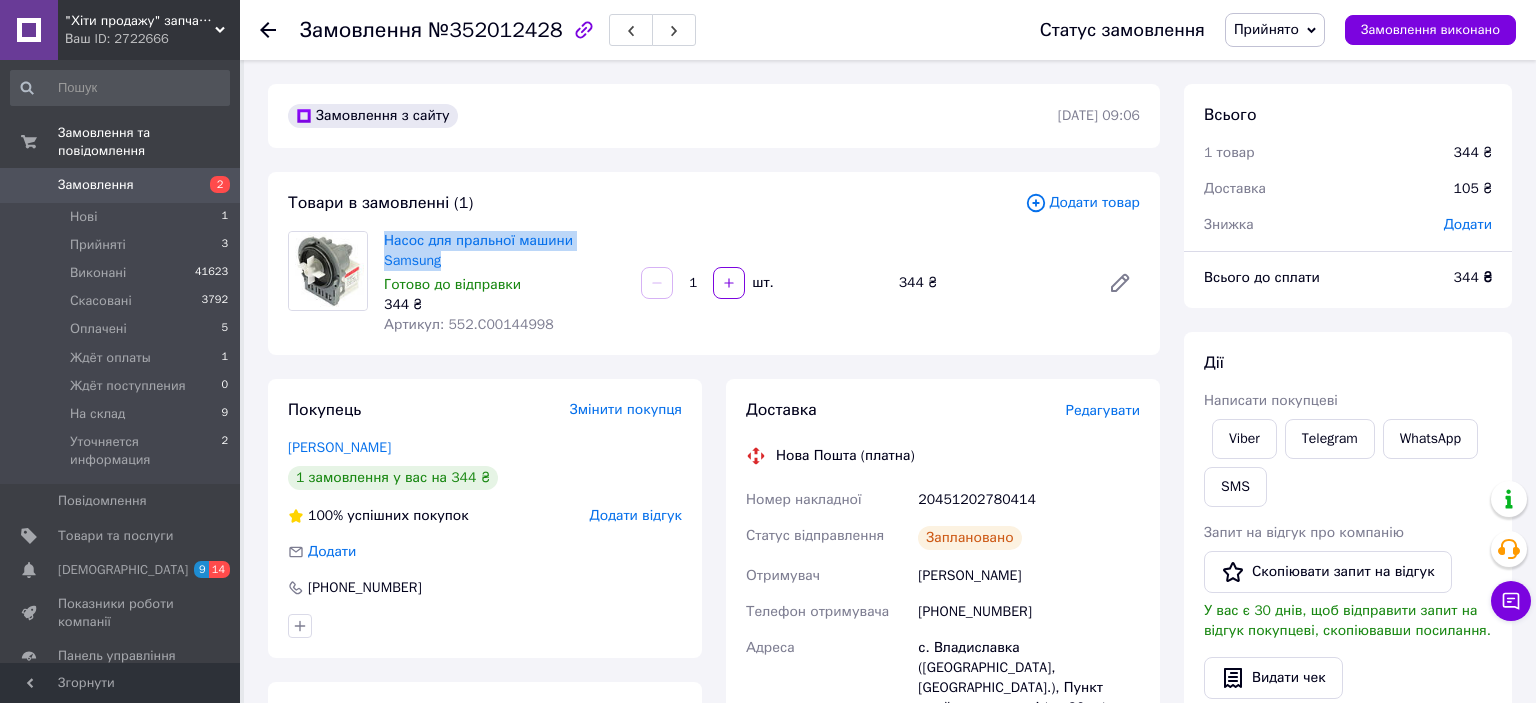 click on "Покупець Змінити покупця Роюк Ігор 1 замовлення у вас на 344 ₴ 100%   успішних покупок Додати відгук Додати +380957226210 Оплата Післяплата" at bounding box center (485, 736) 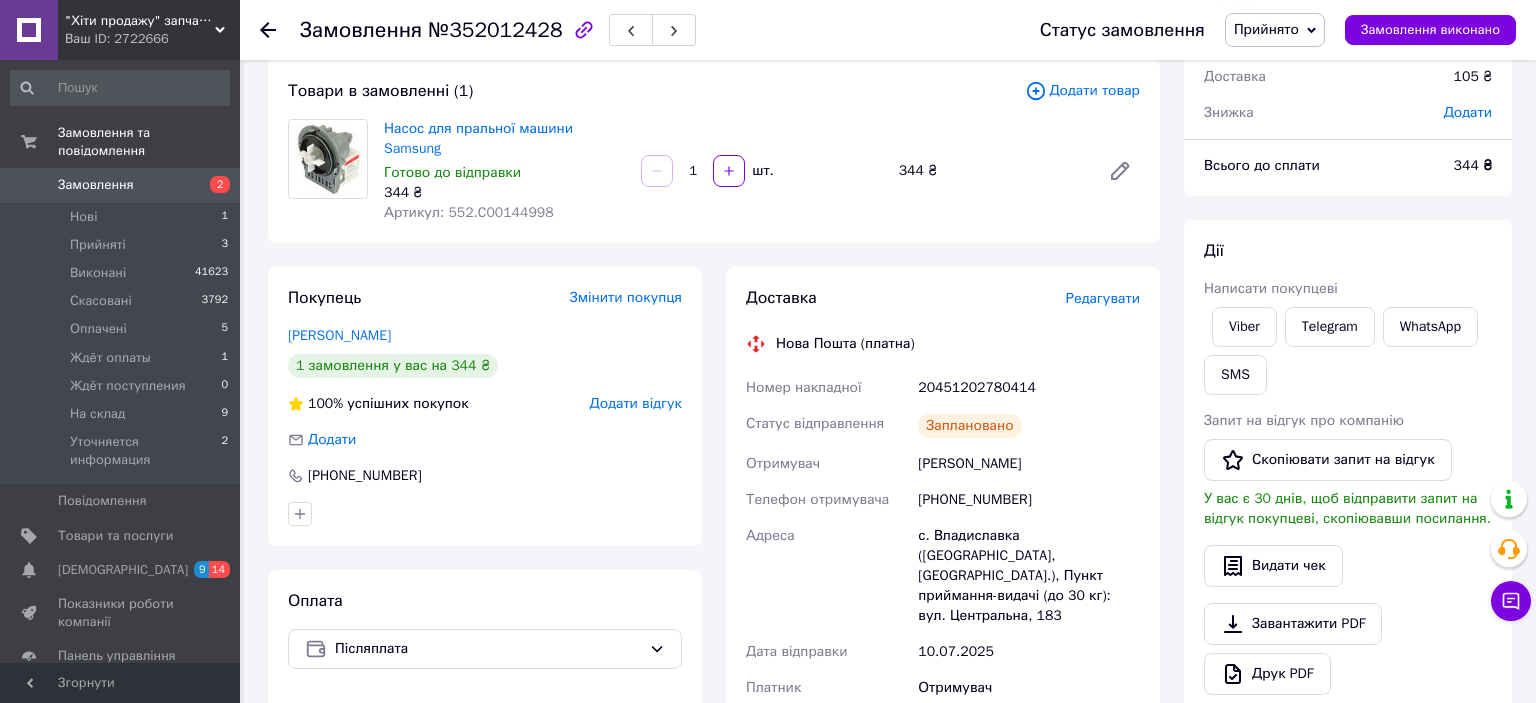 scroll, scrollTop: 105, scrollLeft: 0, axis: vertical 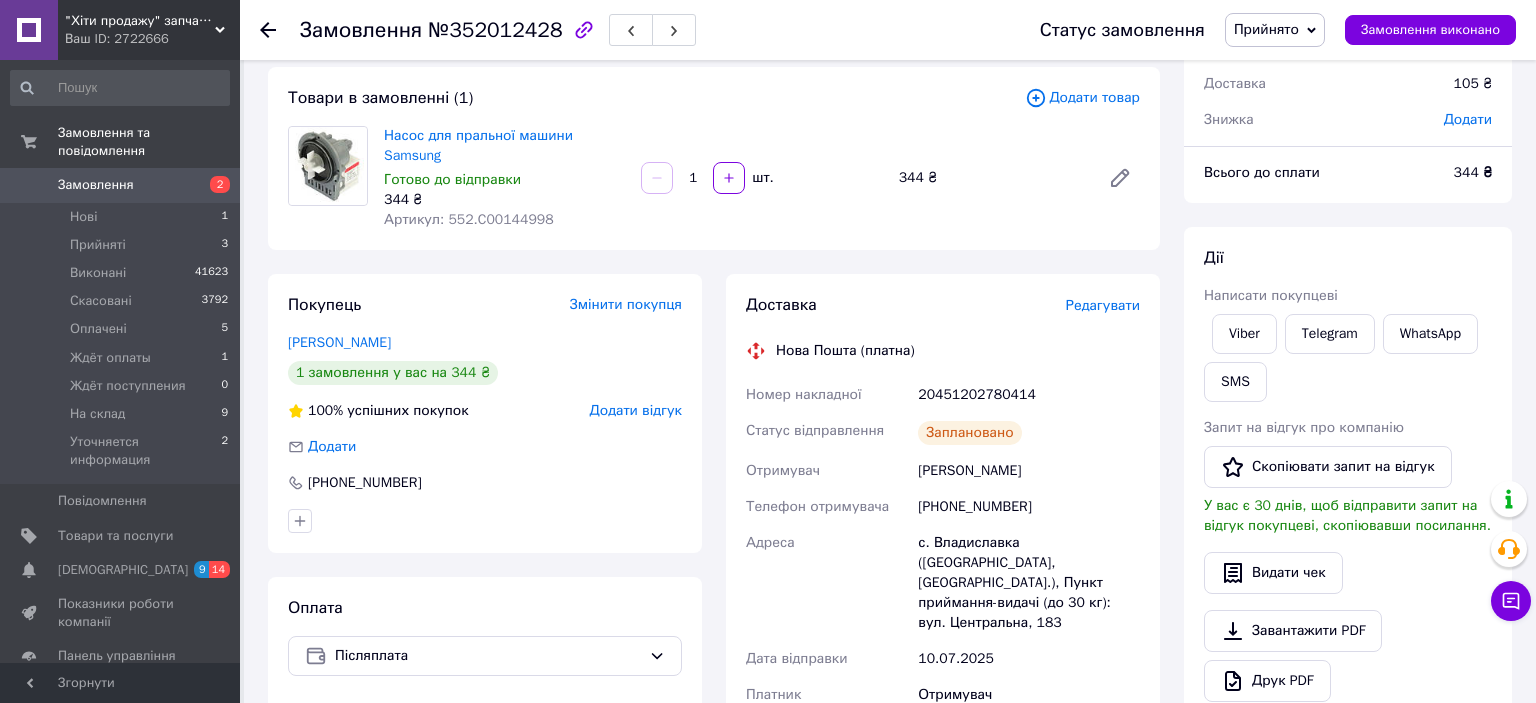 click on "Прийнято" at bounding box center [1266, 29] 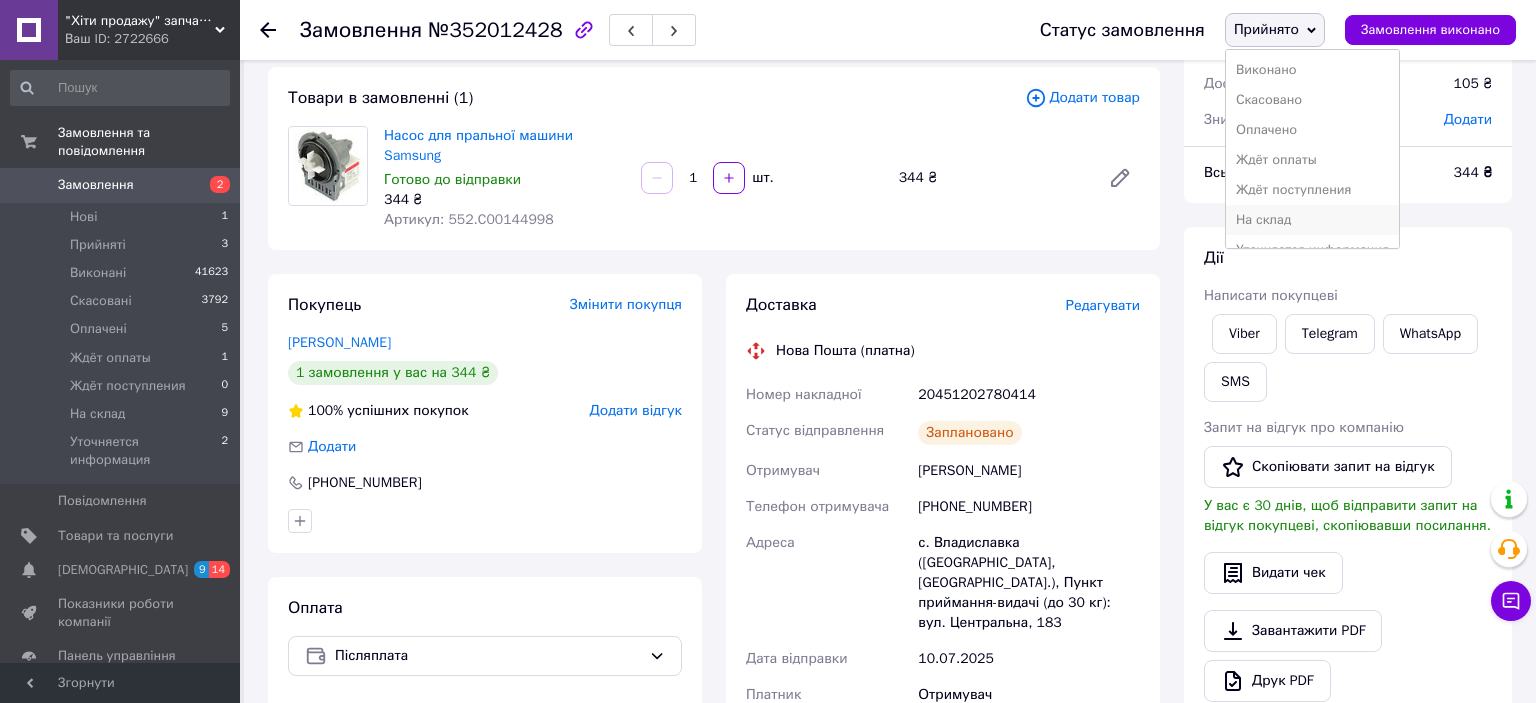 click on "На склад" at bounding box center (1312, 220) 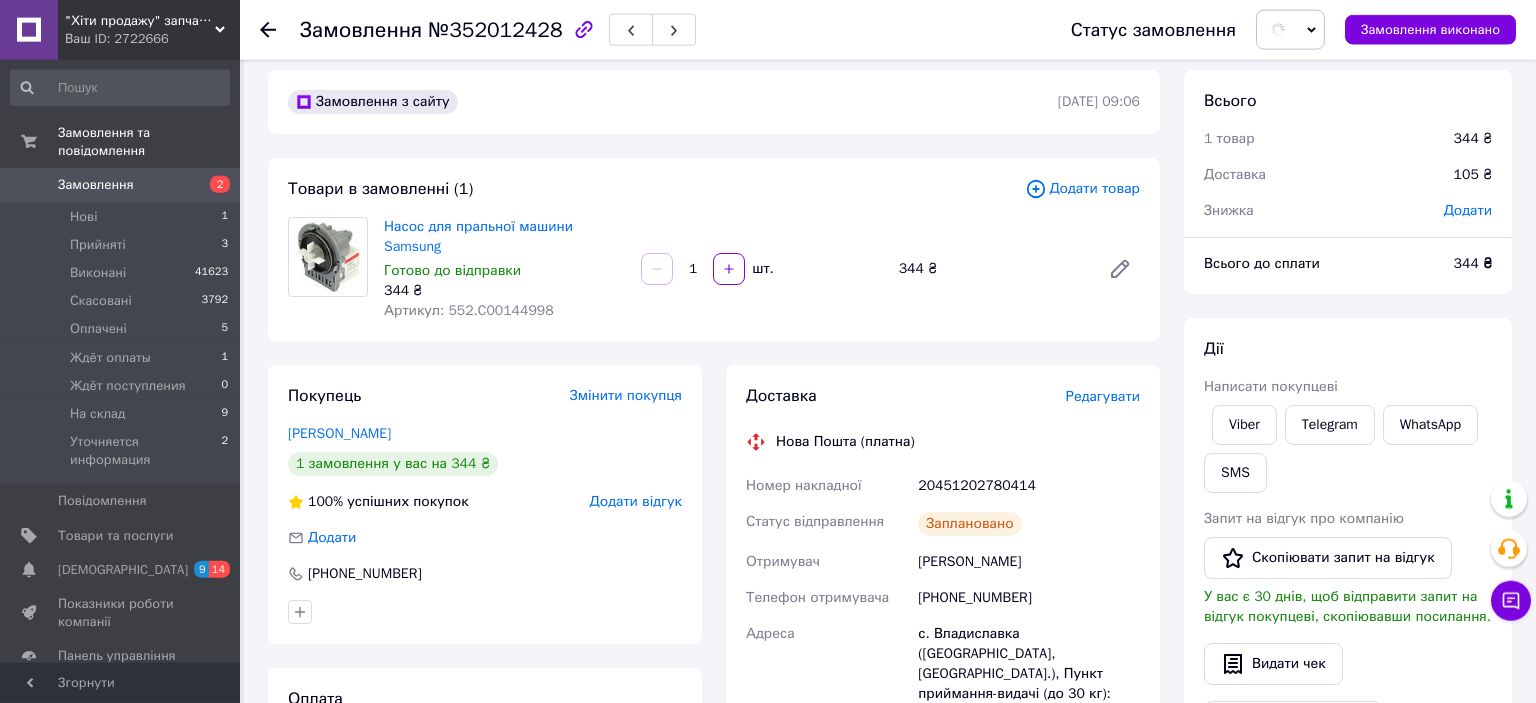 scroll, scrollTop: 0, scrollLeft: 0, axis: both 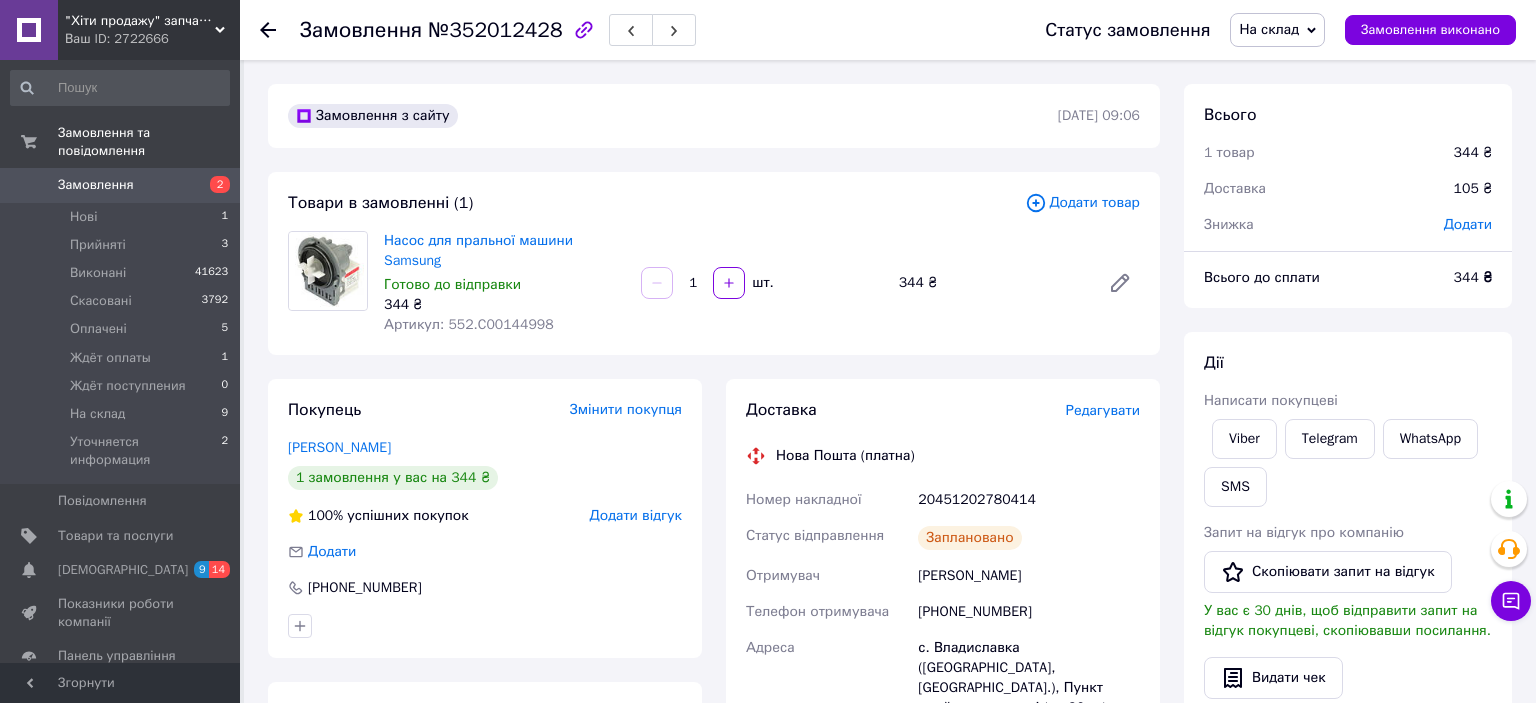 click 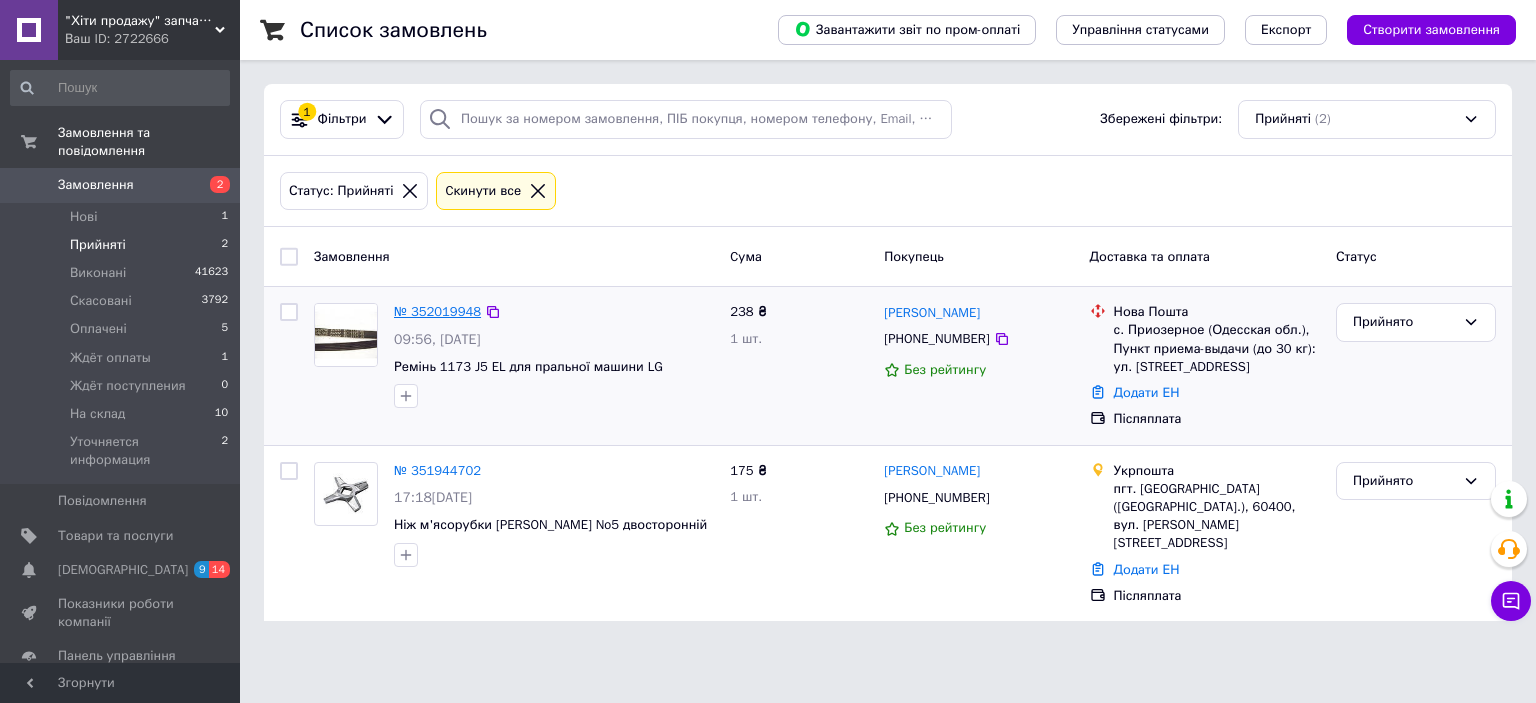 click on "№ 352019948" at bounding box center [437, 311] 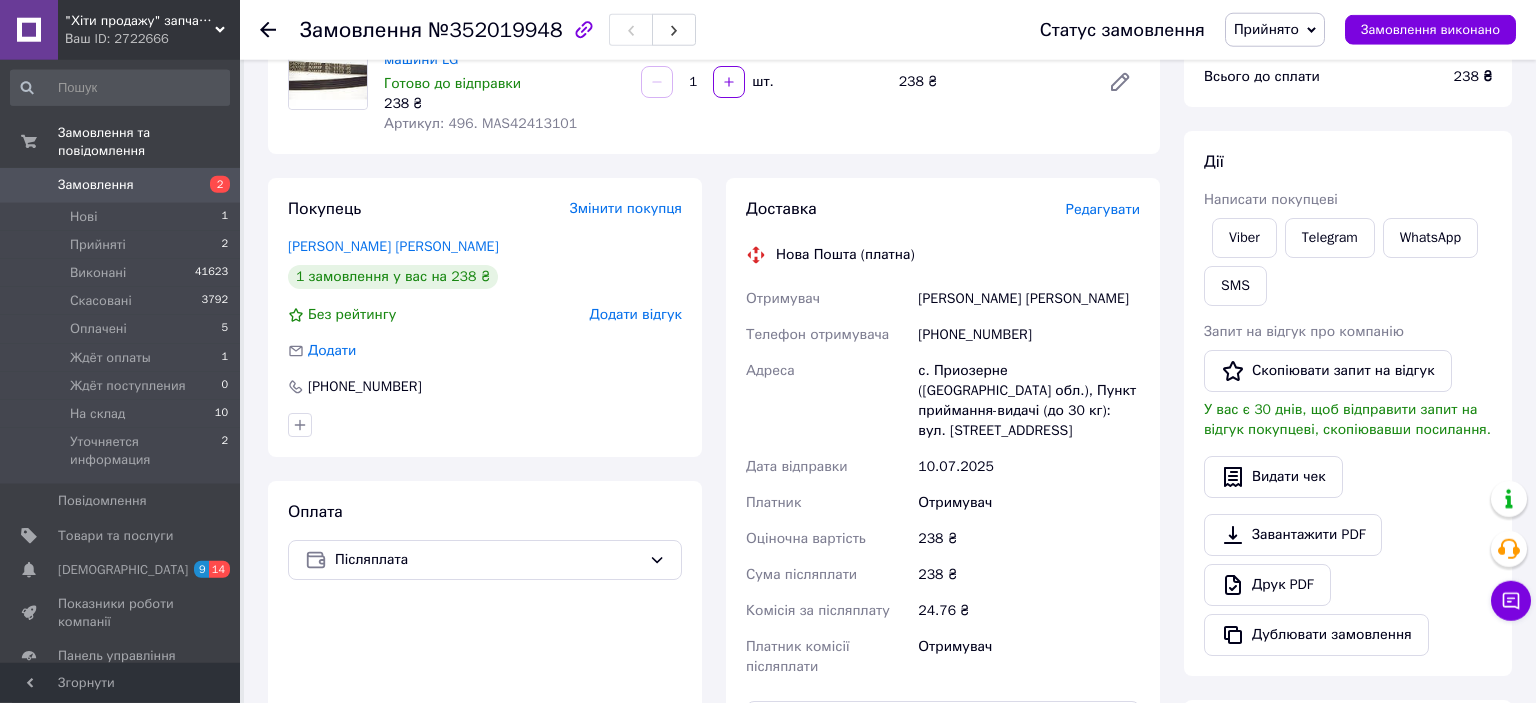scroll, scrollTop: 211, scrollLeft: 0, axis: vertical 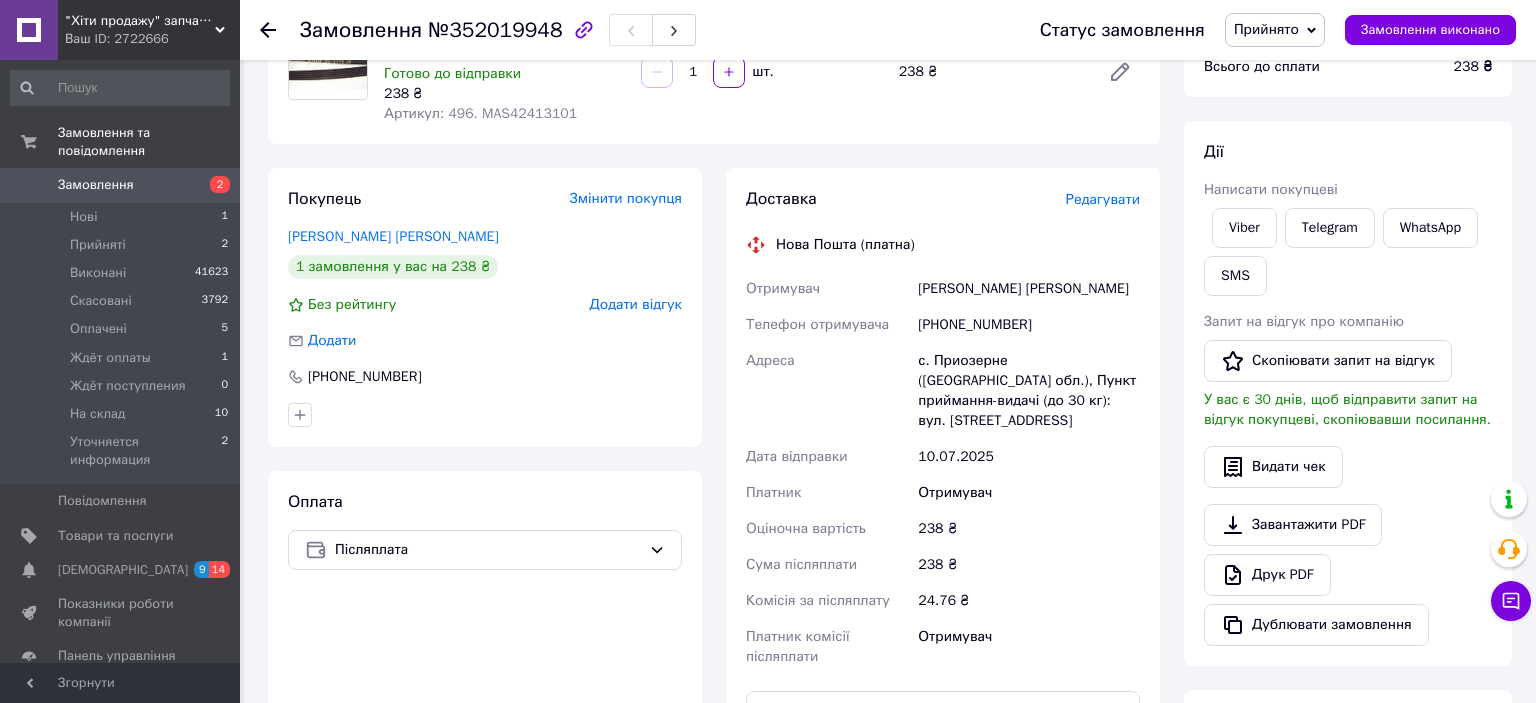 click on "Редагувати" at bounding box center [1103, 199] 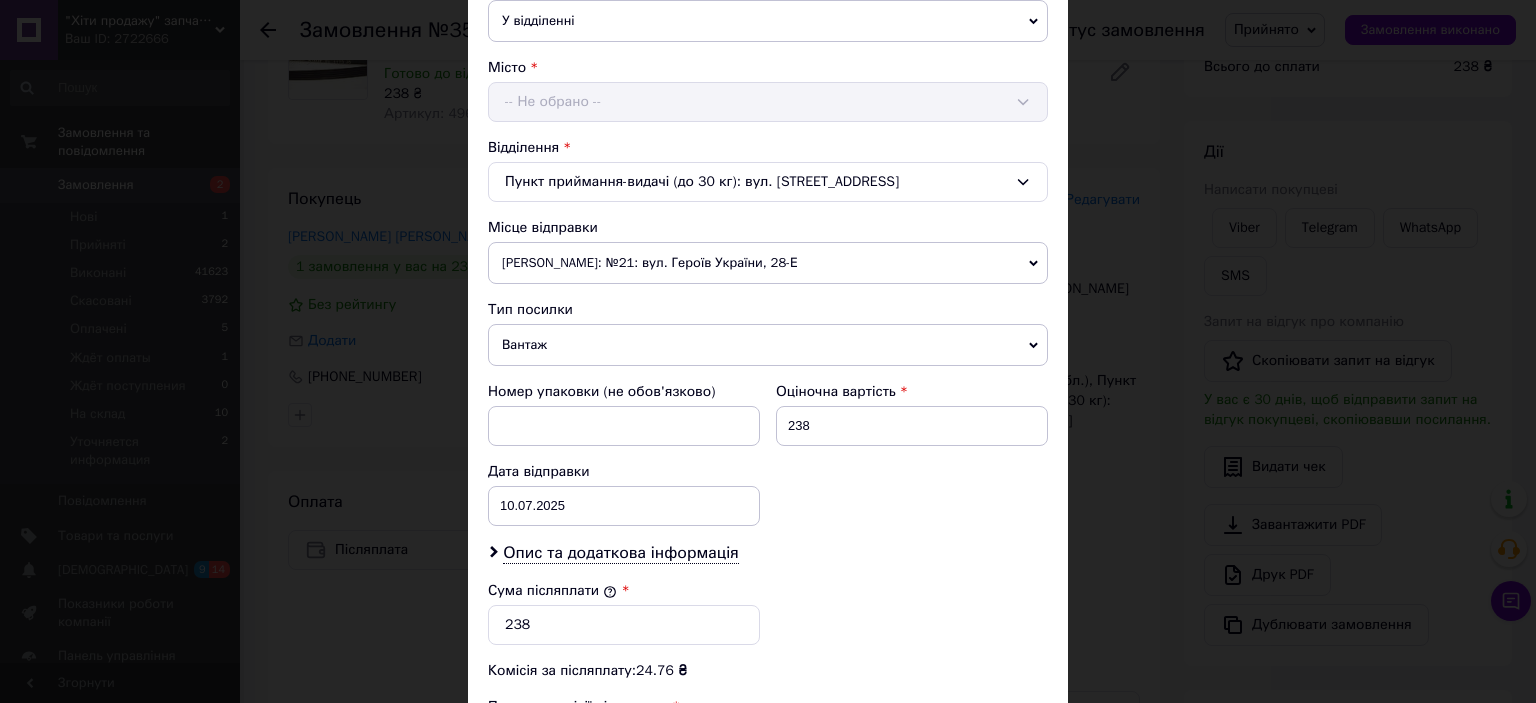 scroll, scrollTop: 552, scrollLeft: 0, axis: vertical 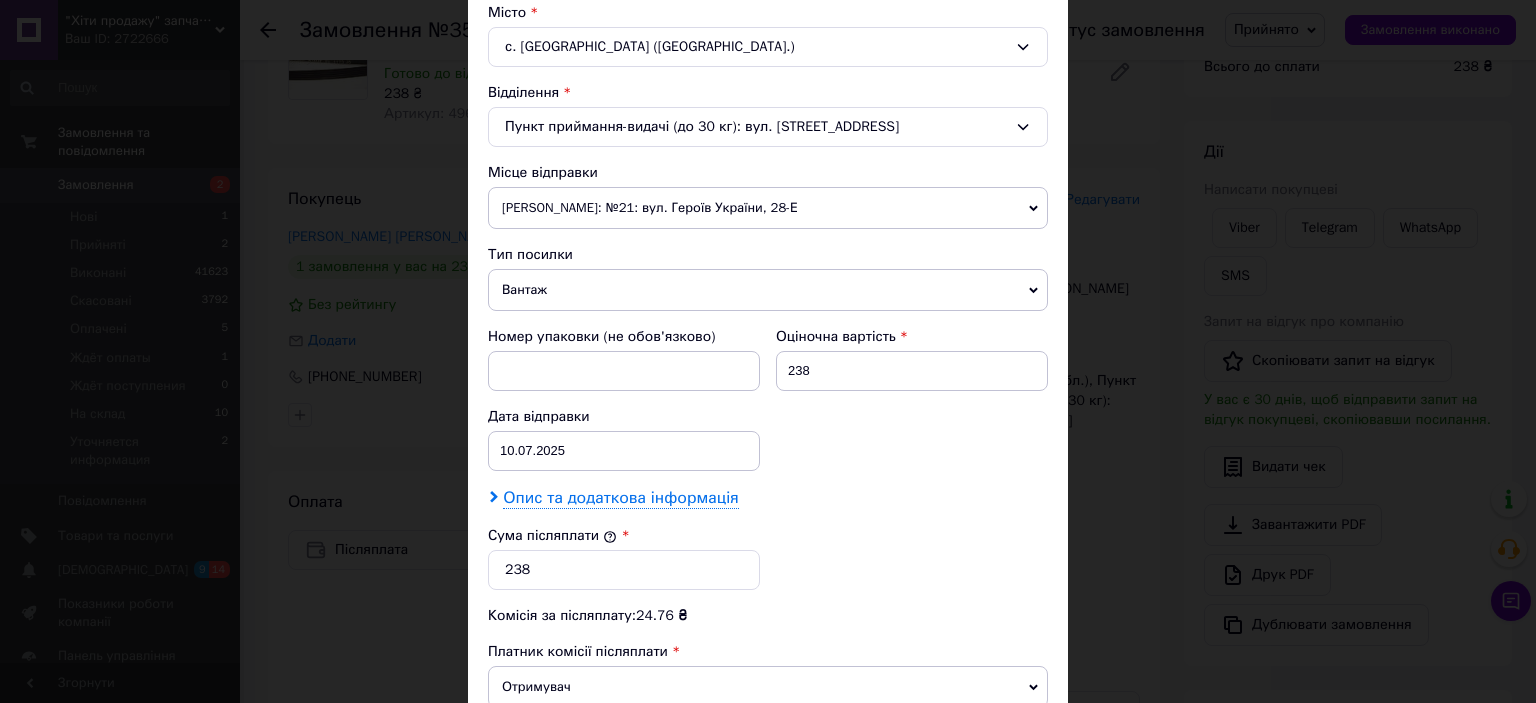 click on "Опис та додаткова інформація" at bounding box center (620, 498) 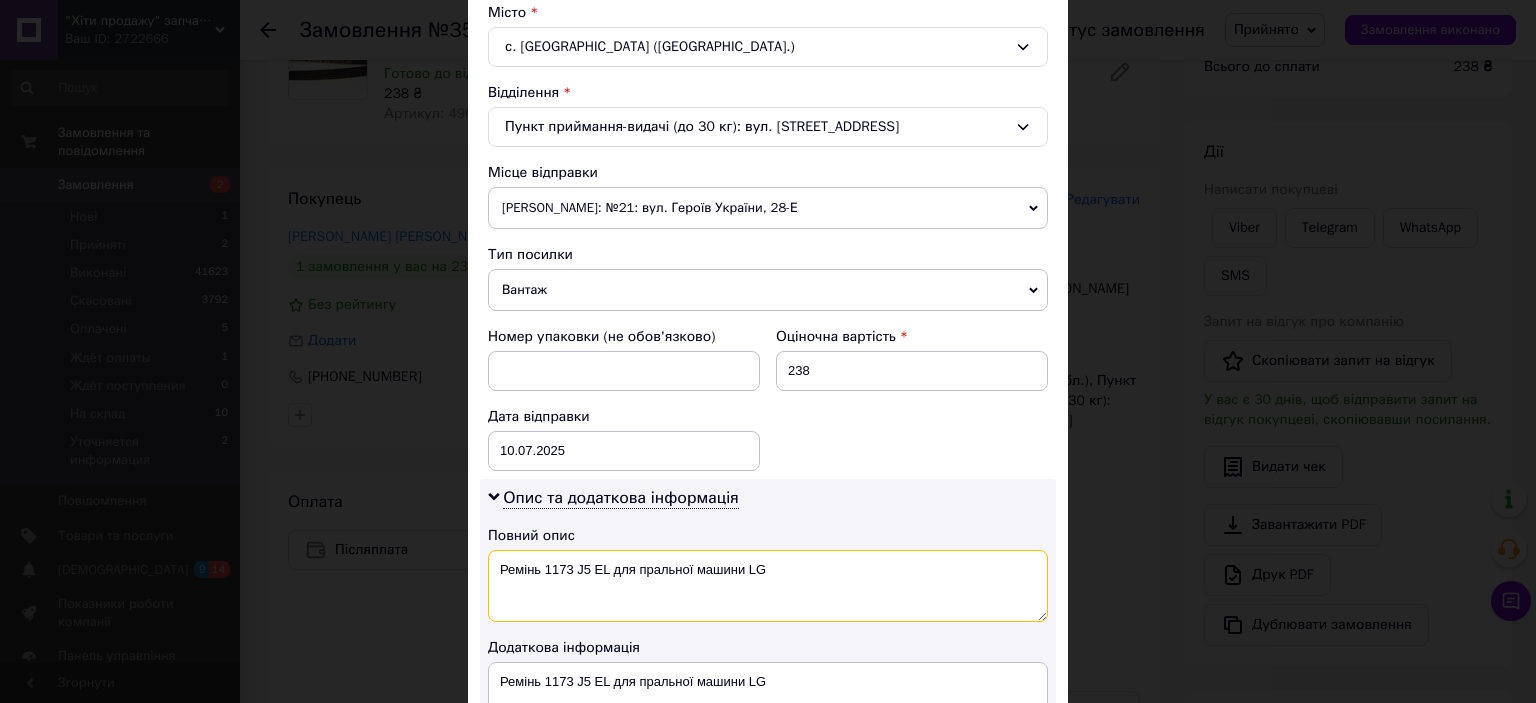 click on "Ремінь 1173 J5 EL для пральної машини LG" at bounding box center (768, 586) 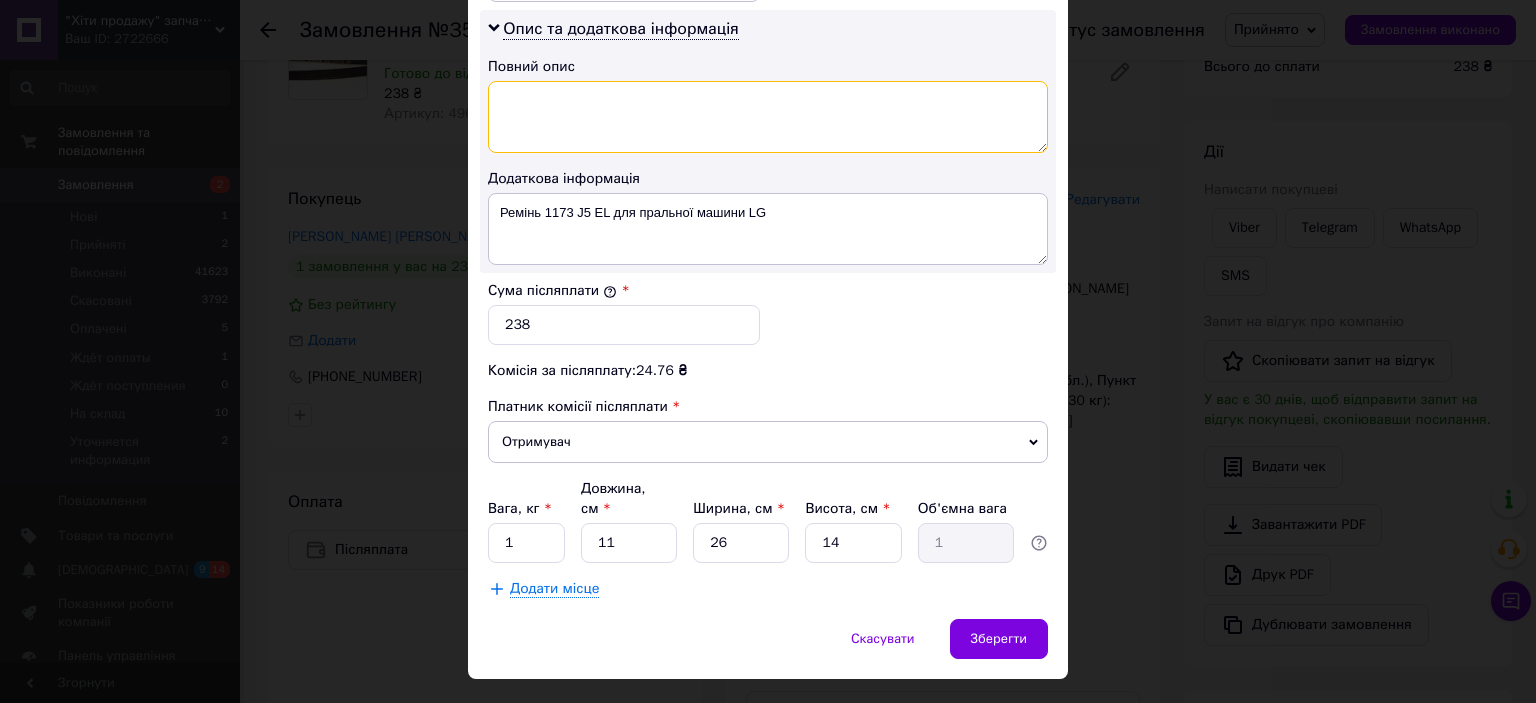 scroll, scrollTop: 1040, scrollLeft: 0, axis: vertical 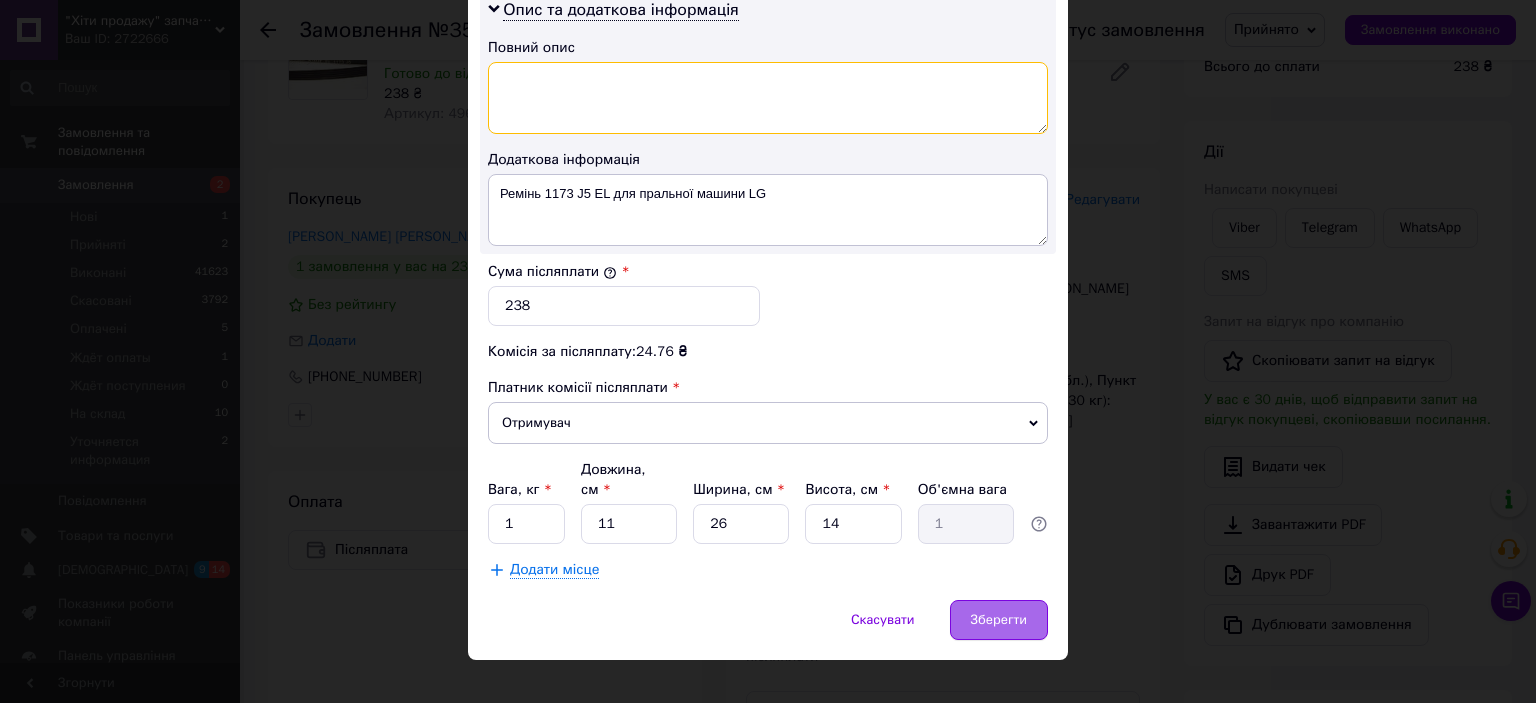 type 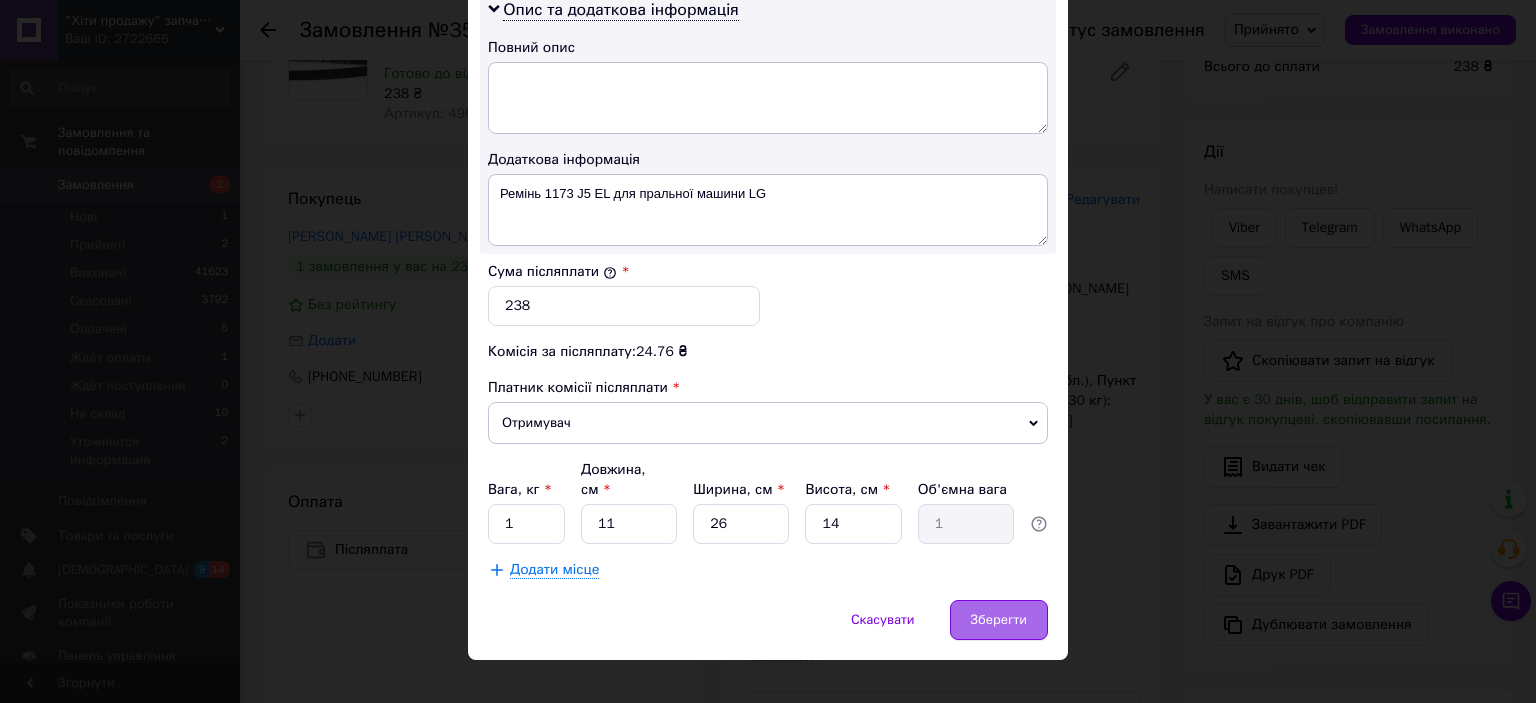 click on "Зберегти" at bounding box center [999, 620] 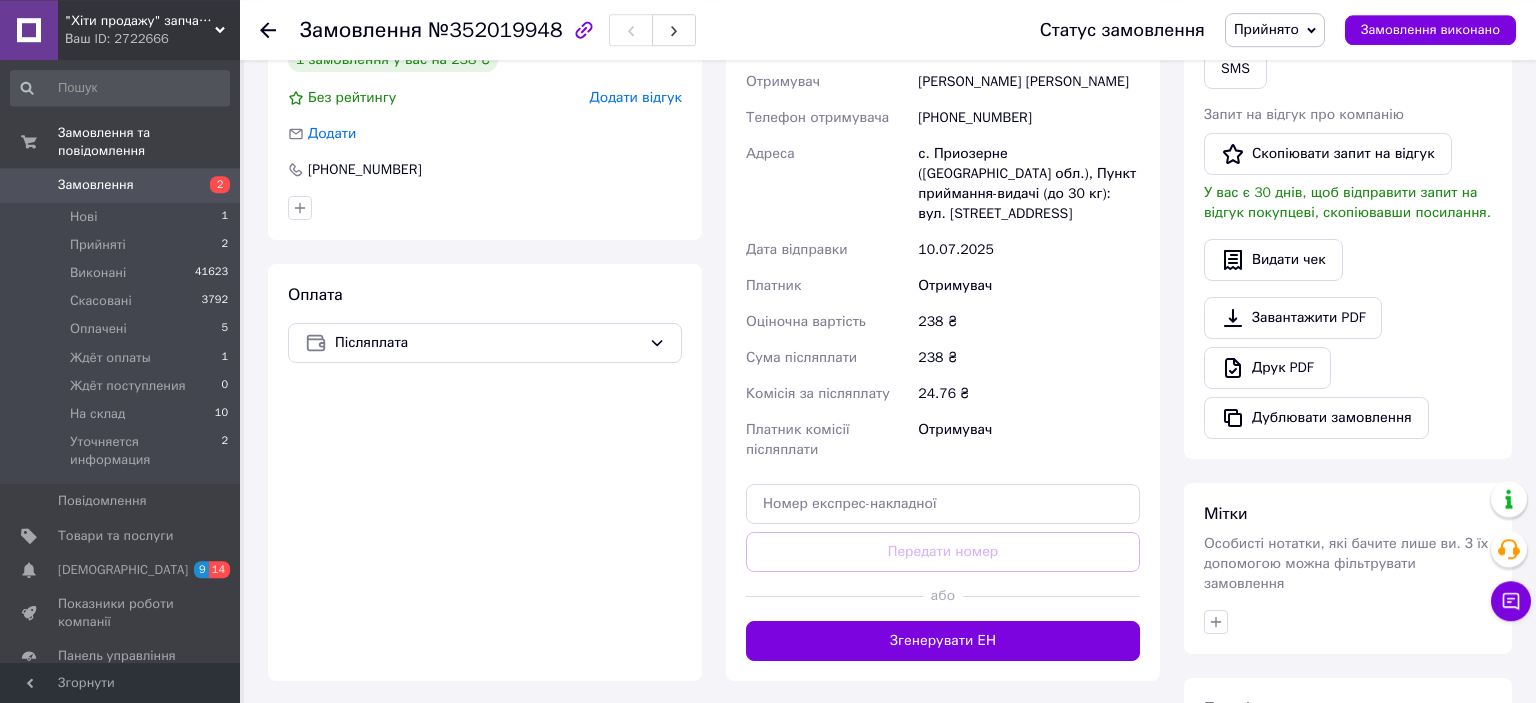 scroll, scrollTop: 422, scrollLeft: 0, axis: vertical 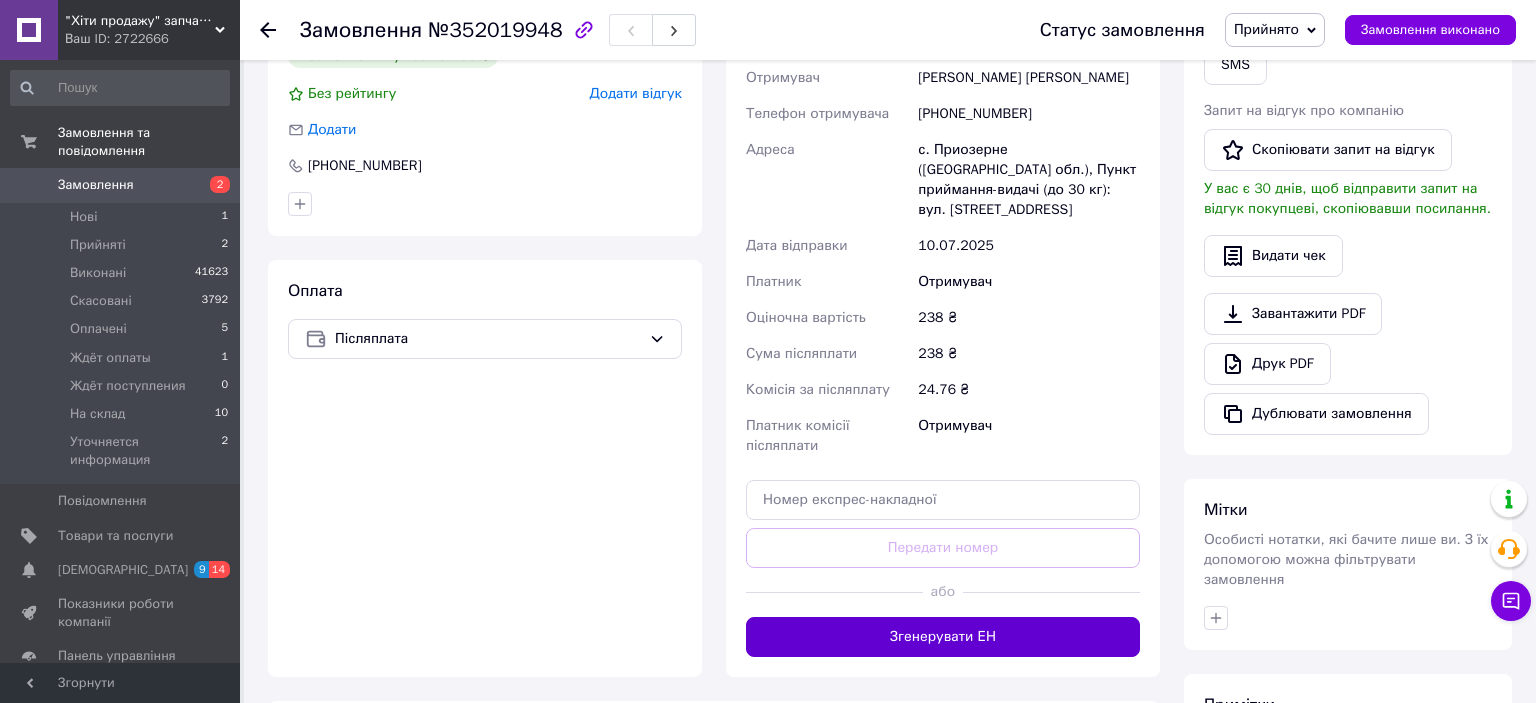 click on "Згенерувати ЕН" at bounding box center (943, 637) 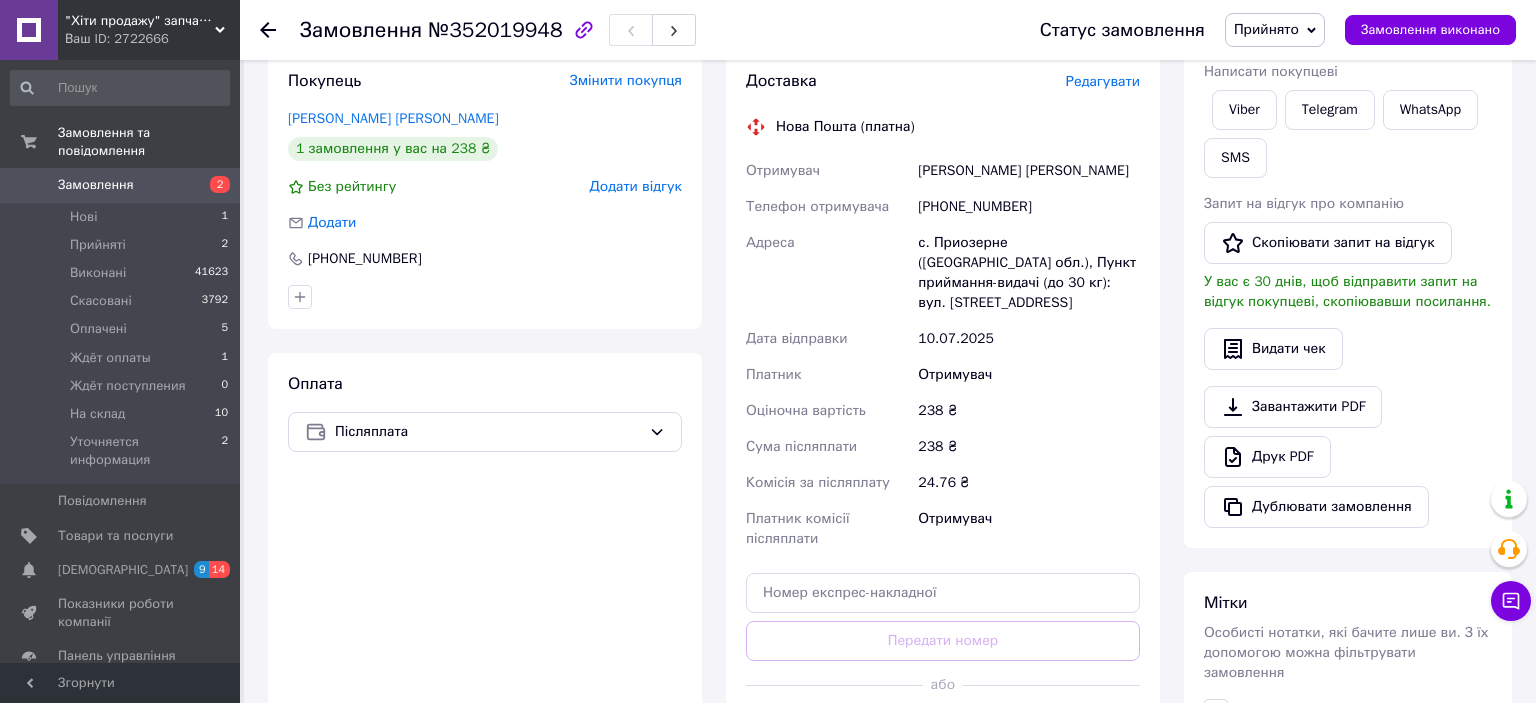 scroll, scrollTop: 211, scrollLeft: 0, axis: vertical 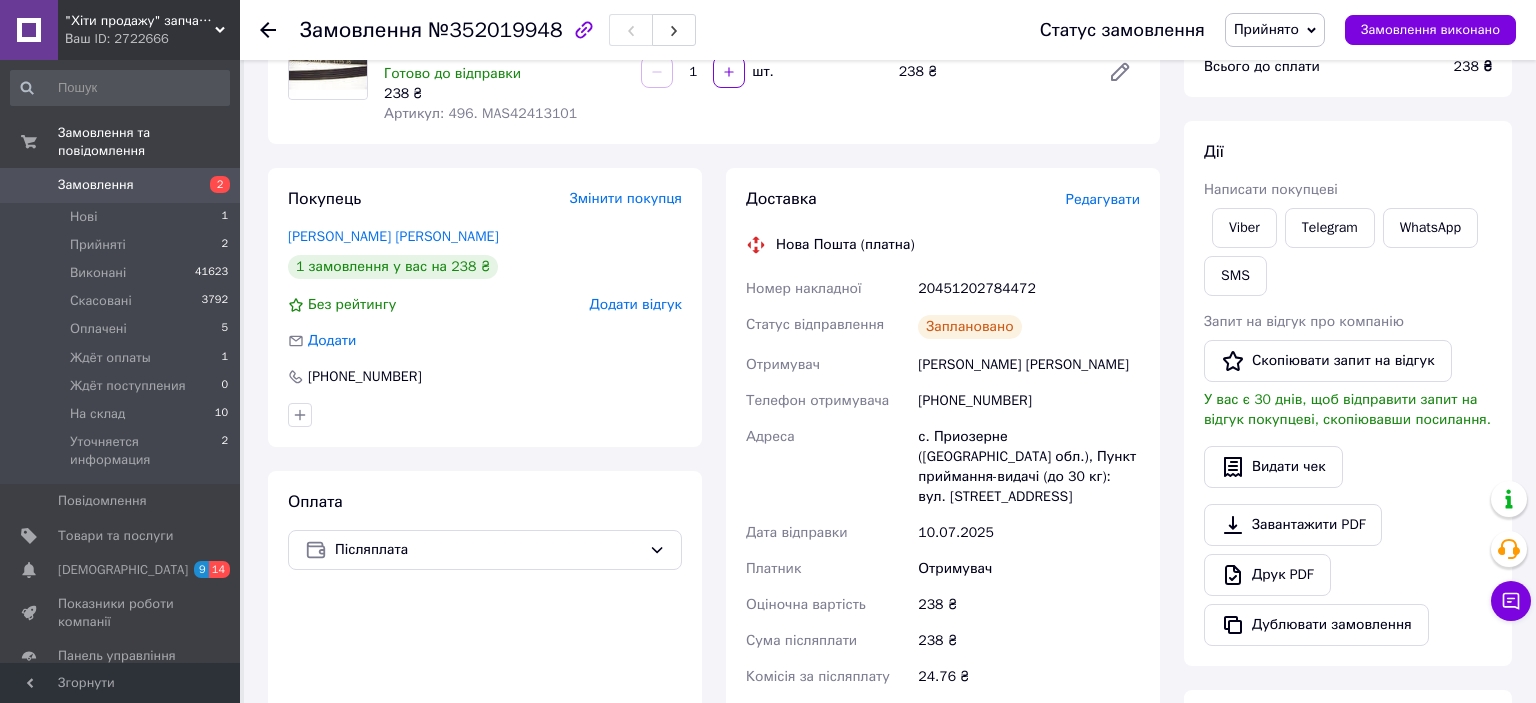 click on "[PHONE_NUMBER]" at bounding box center [1029, 401] 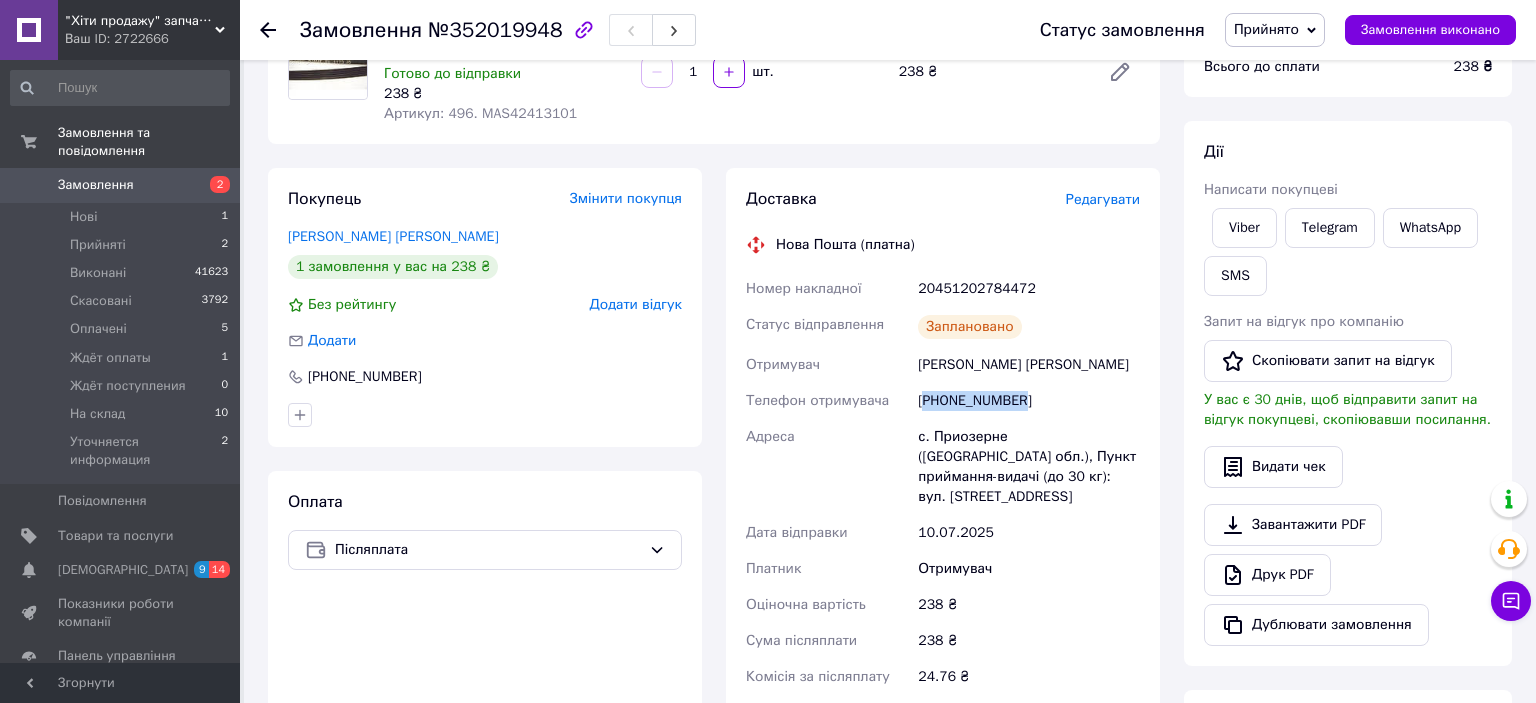 click on "[PHONE_NUMBER]" at bounding box center (1029, 401) 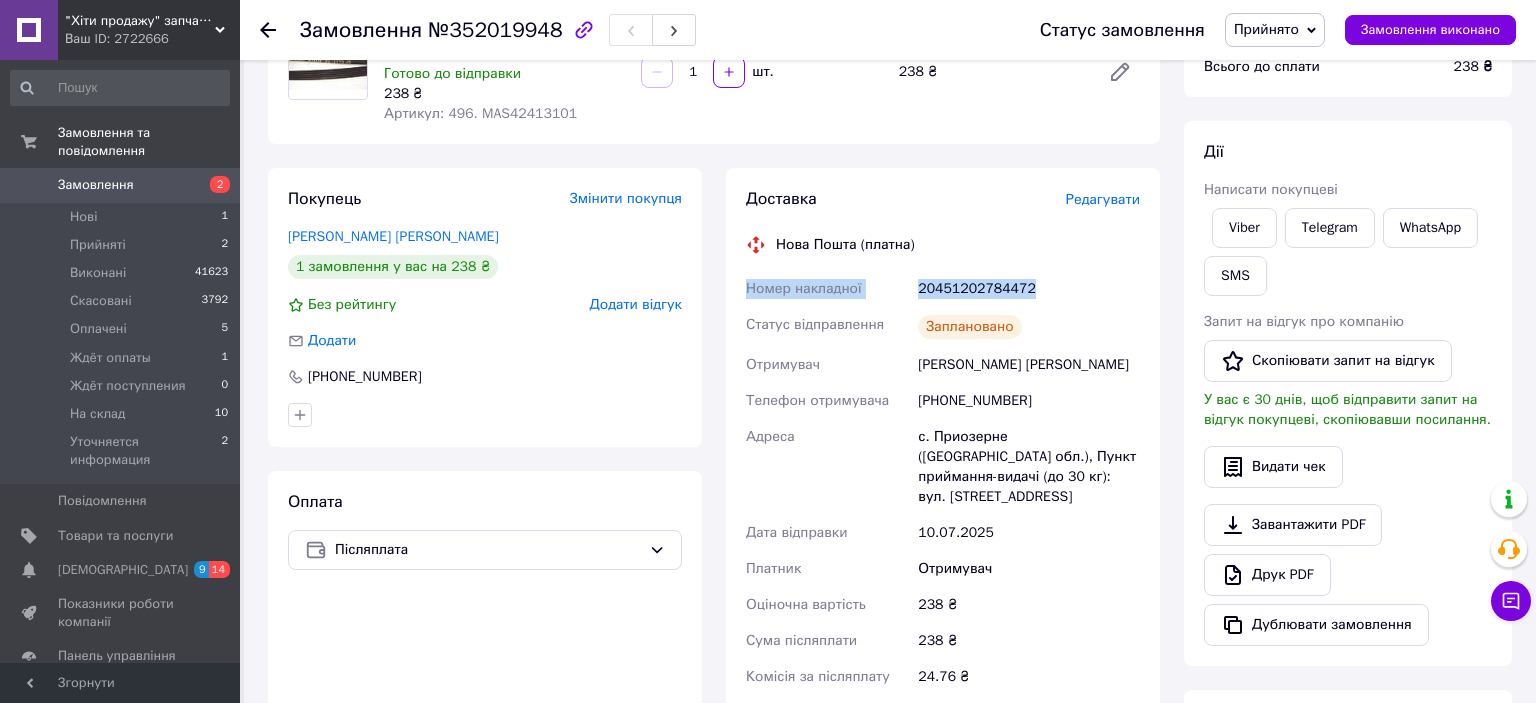 drag, startPoint x: 1026, startPoint y: 284, endPoint x: 742, endPoint y: 294, distance: 284.176 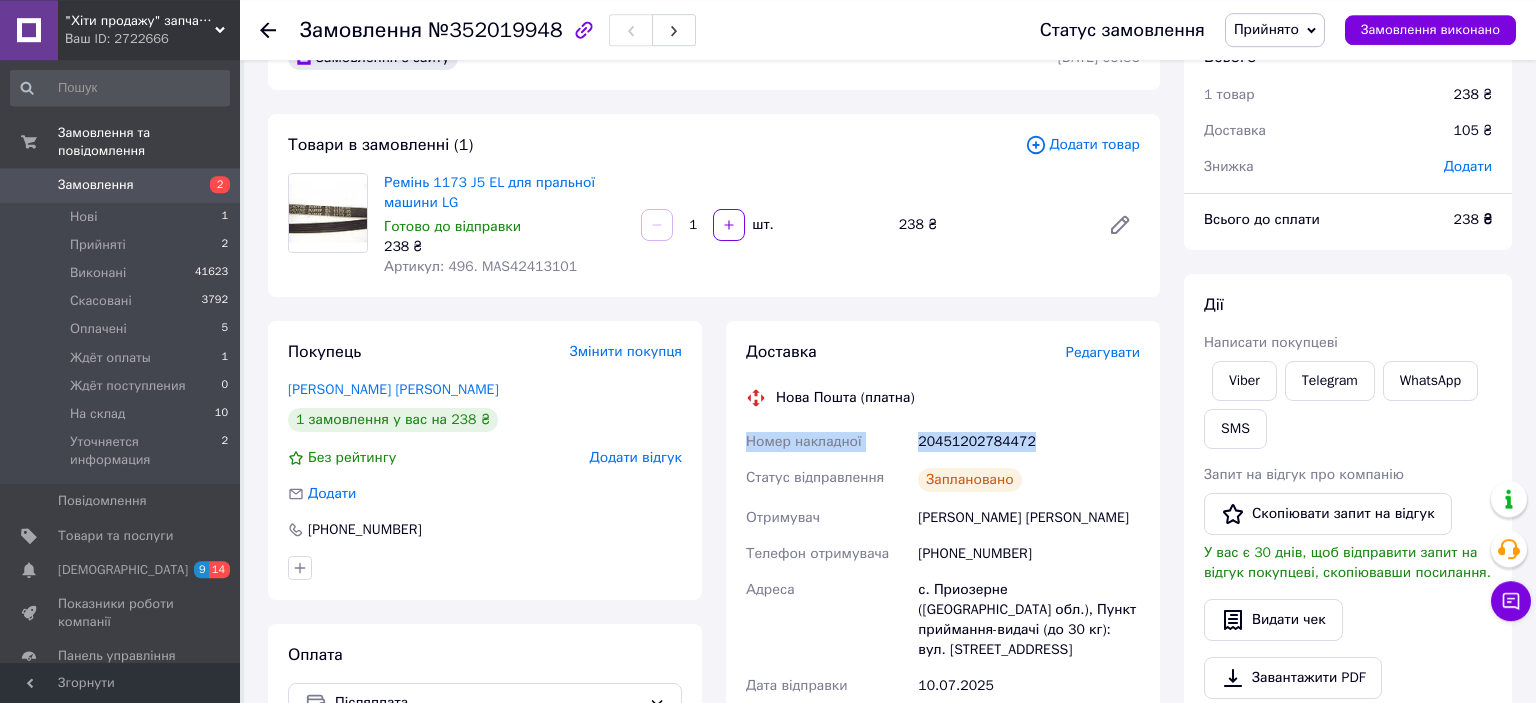 scroll, scrollTop: 0, scrollLeft: 0, axis: both 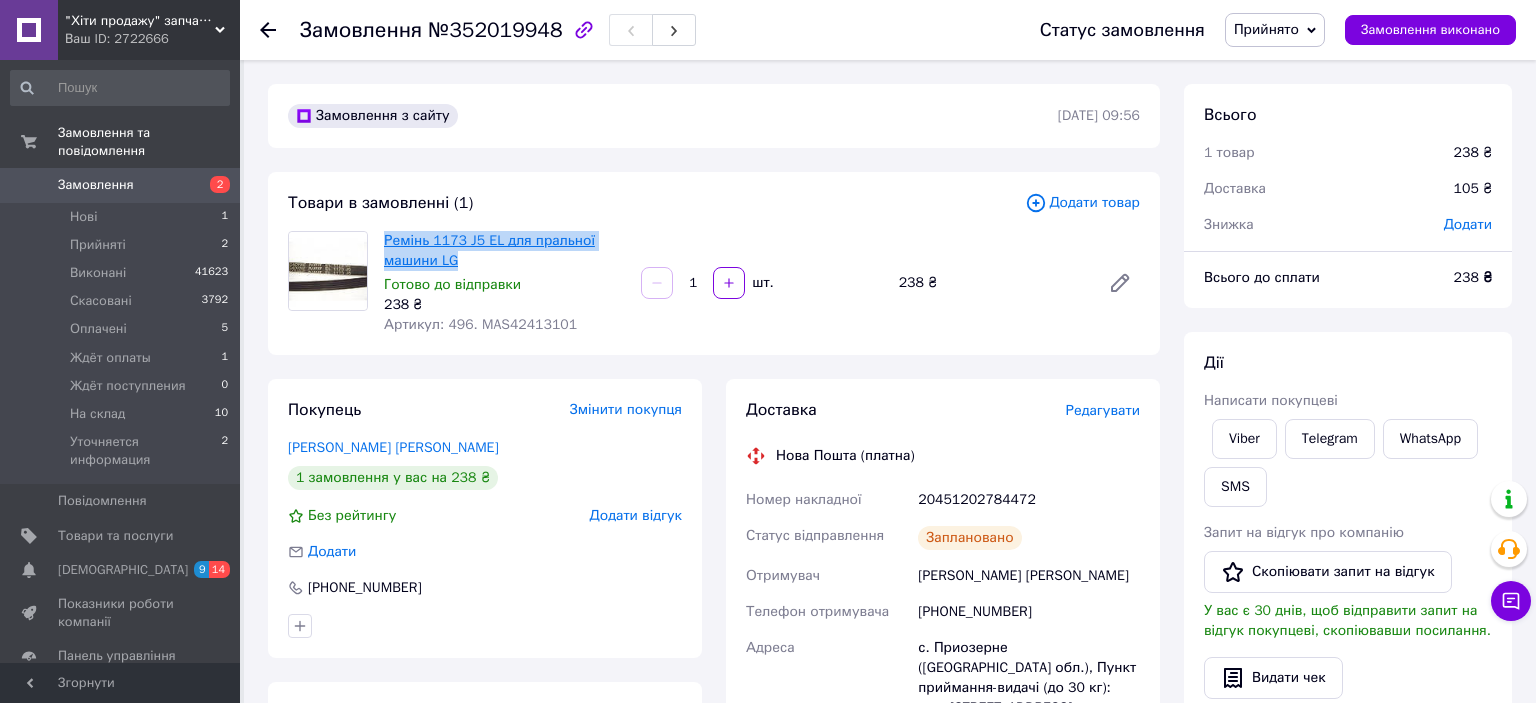 drag, startPoint x: 463, startPoint y: 268, endPoint x: 385, endPoint y: 245, distance: 81.32035 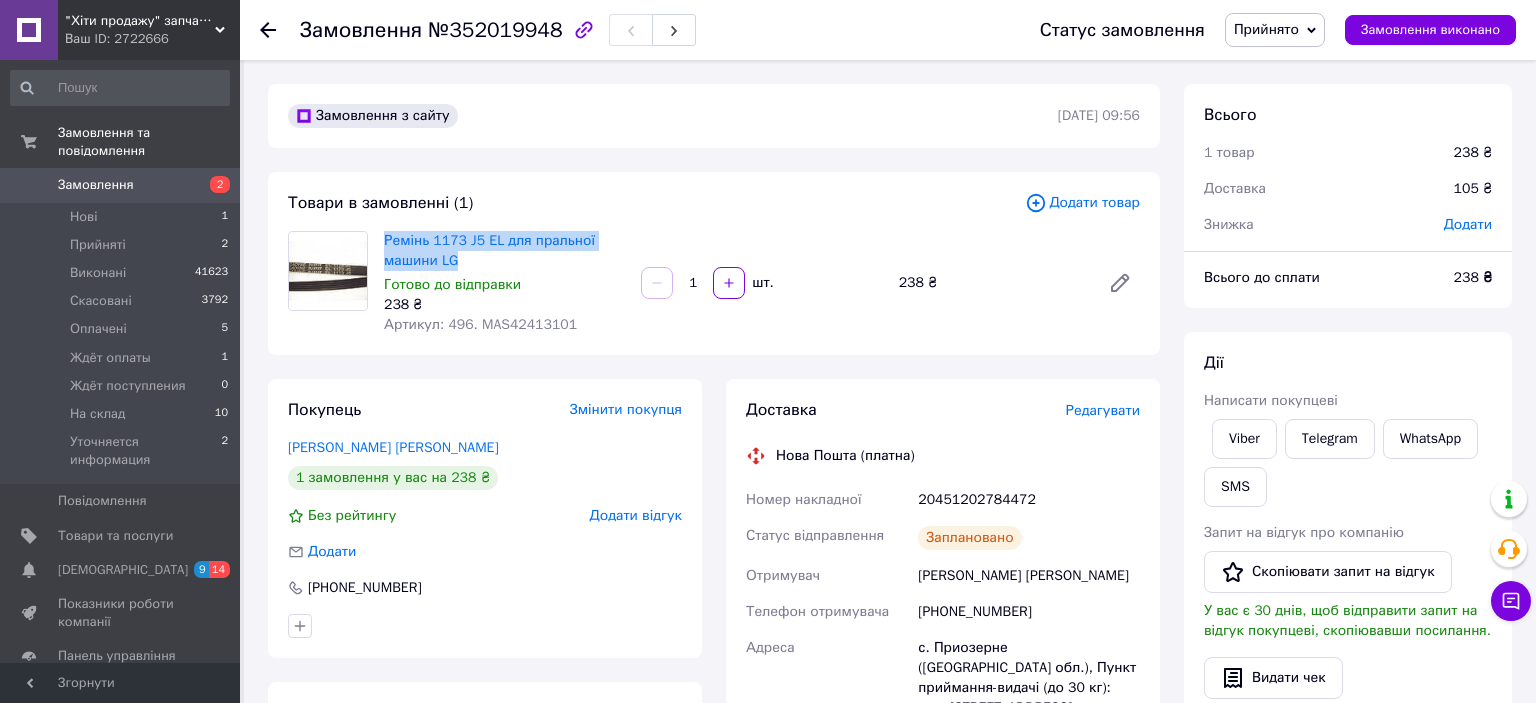 click on "Прийнято" at bounding box center [1266, 29] 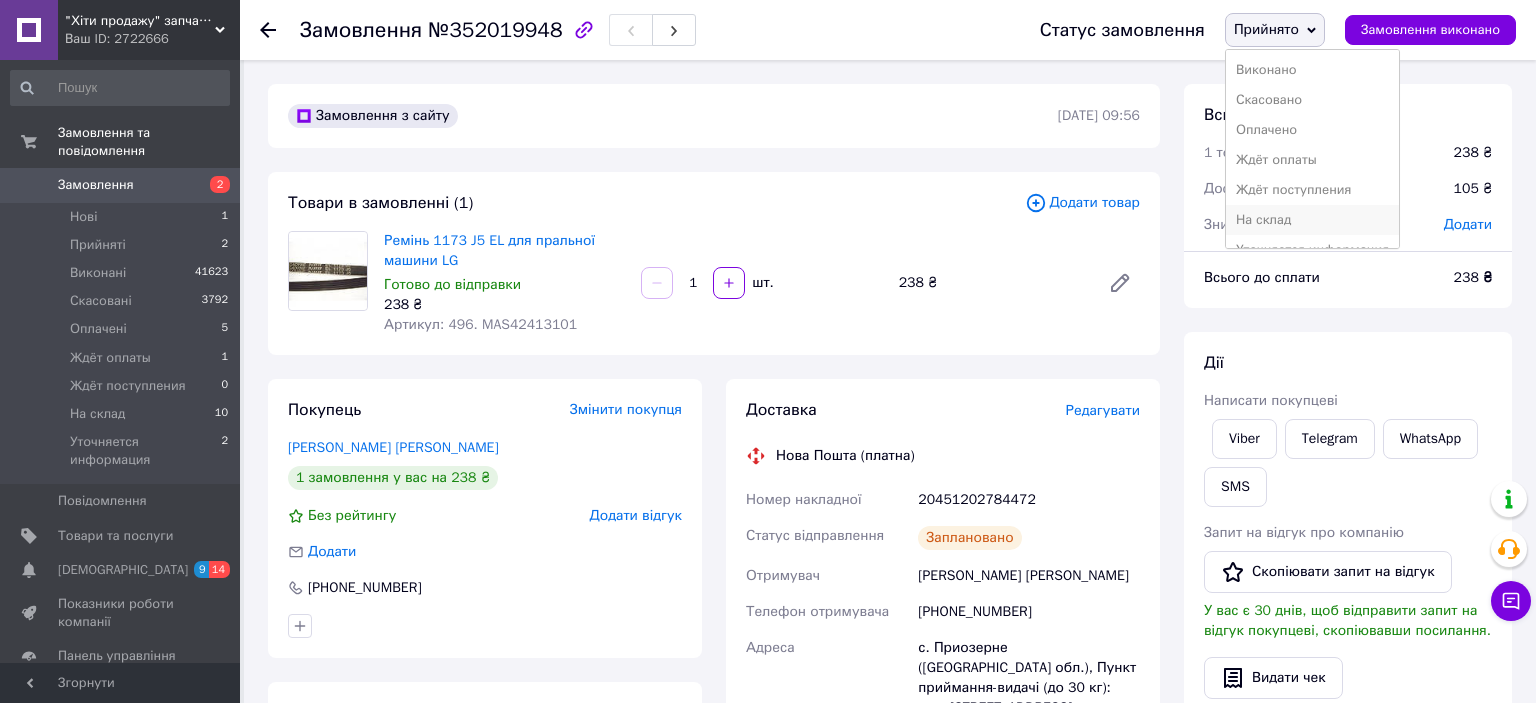 click on "На склад" at bounding box center (1312, 220) 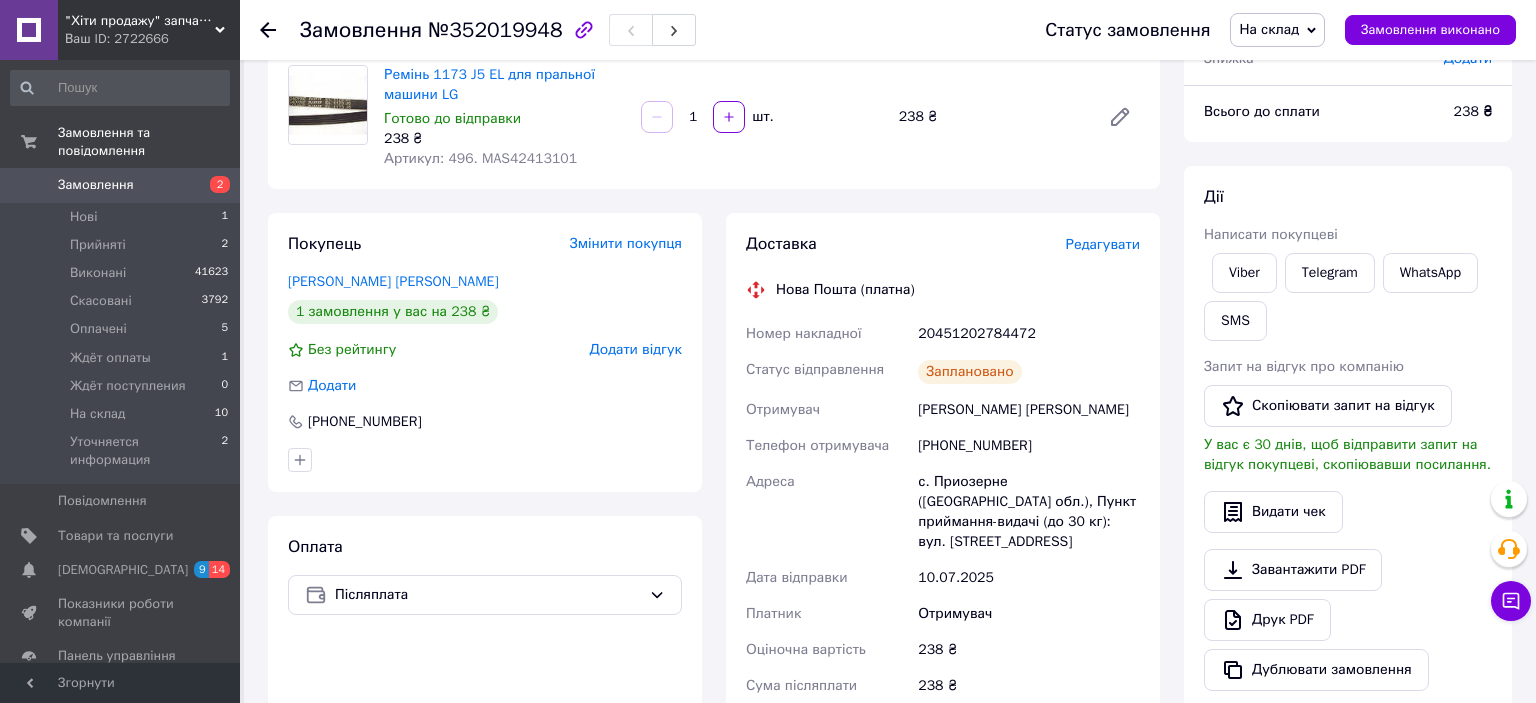 scroll, scrollTop: 211, scrollLeft: 0, axis: vertical 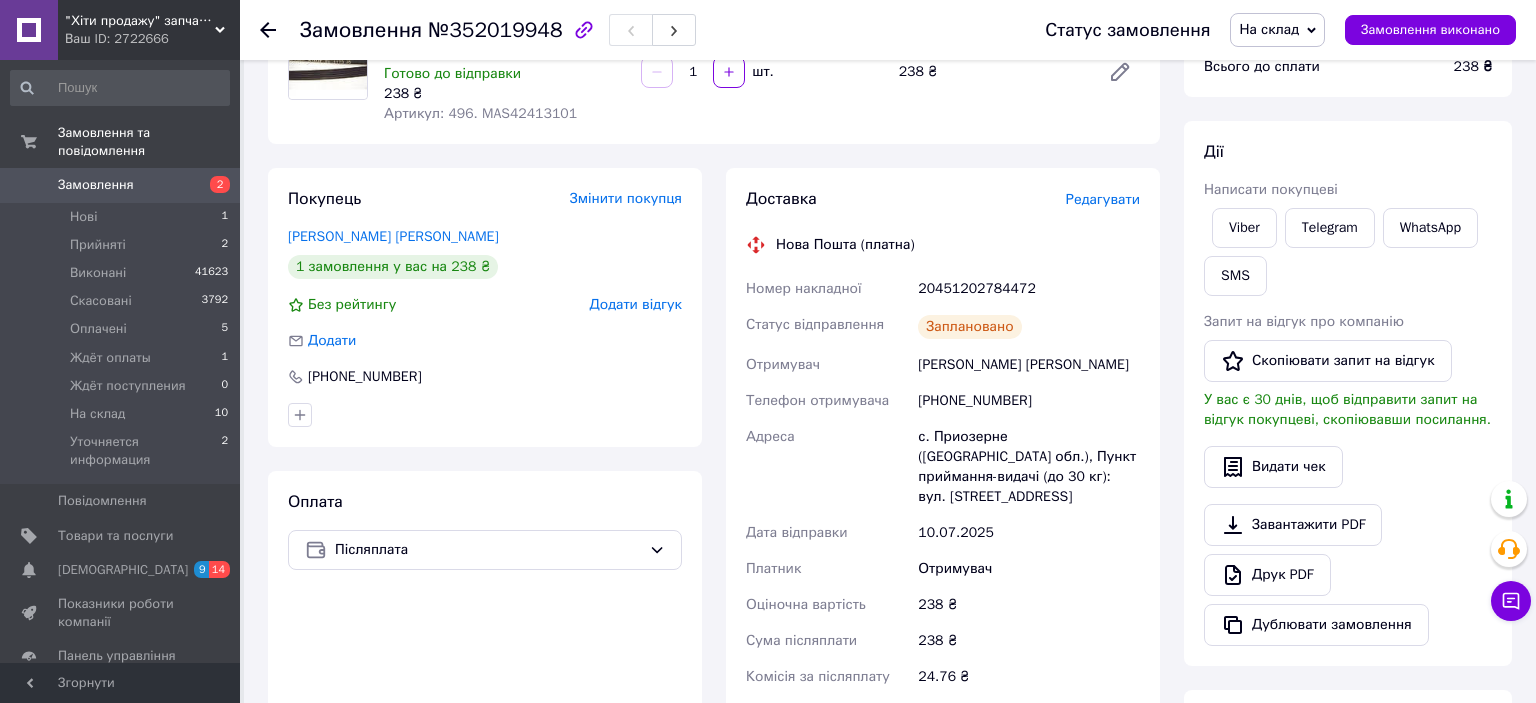 click 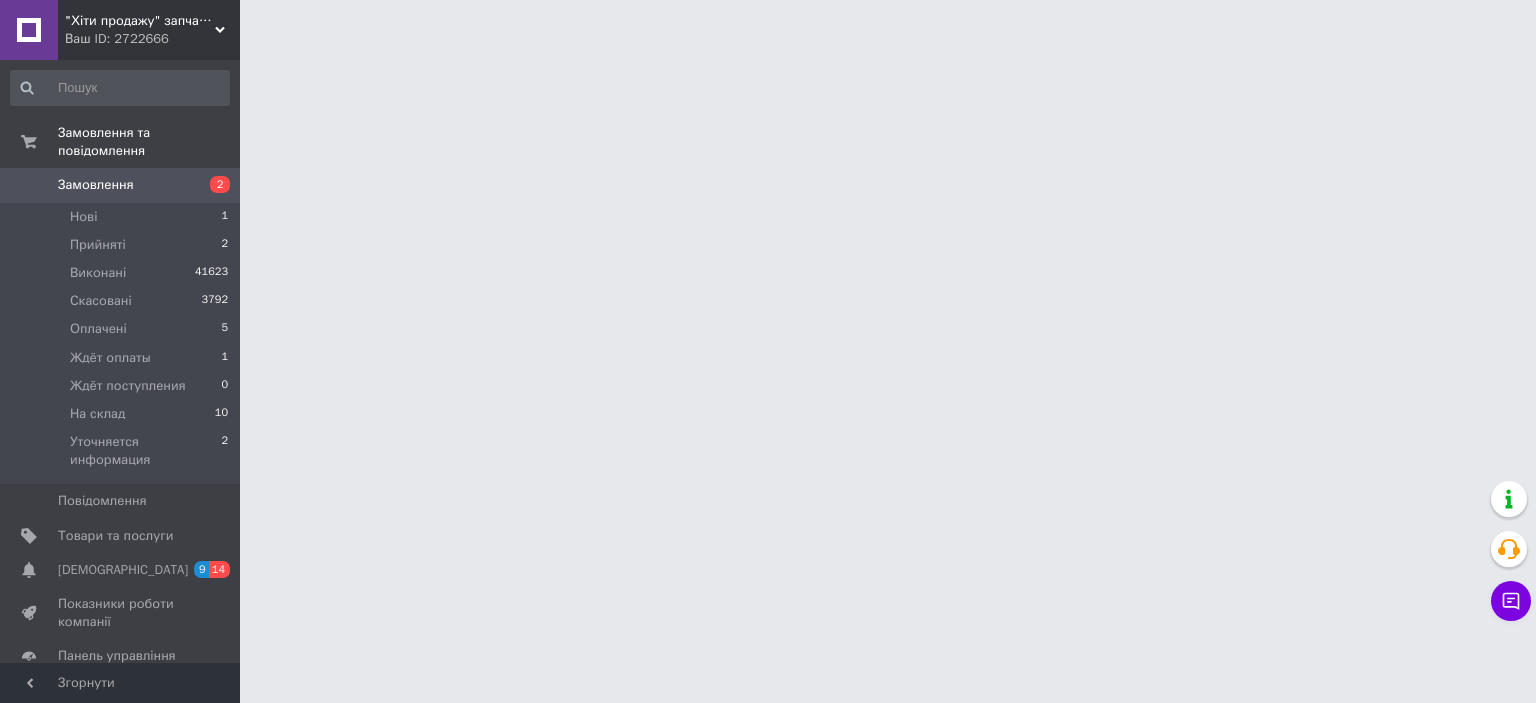 scroll, scrollTop: 0, scrollLeft: 0, axis: both 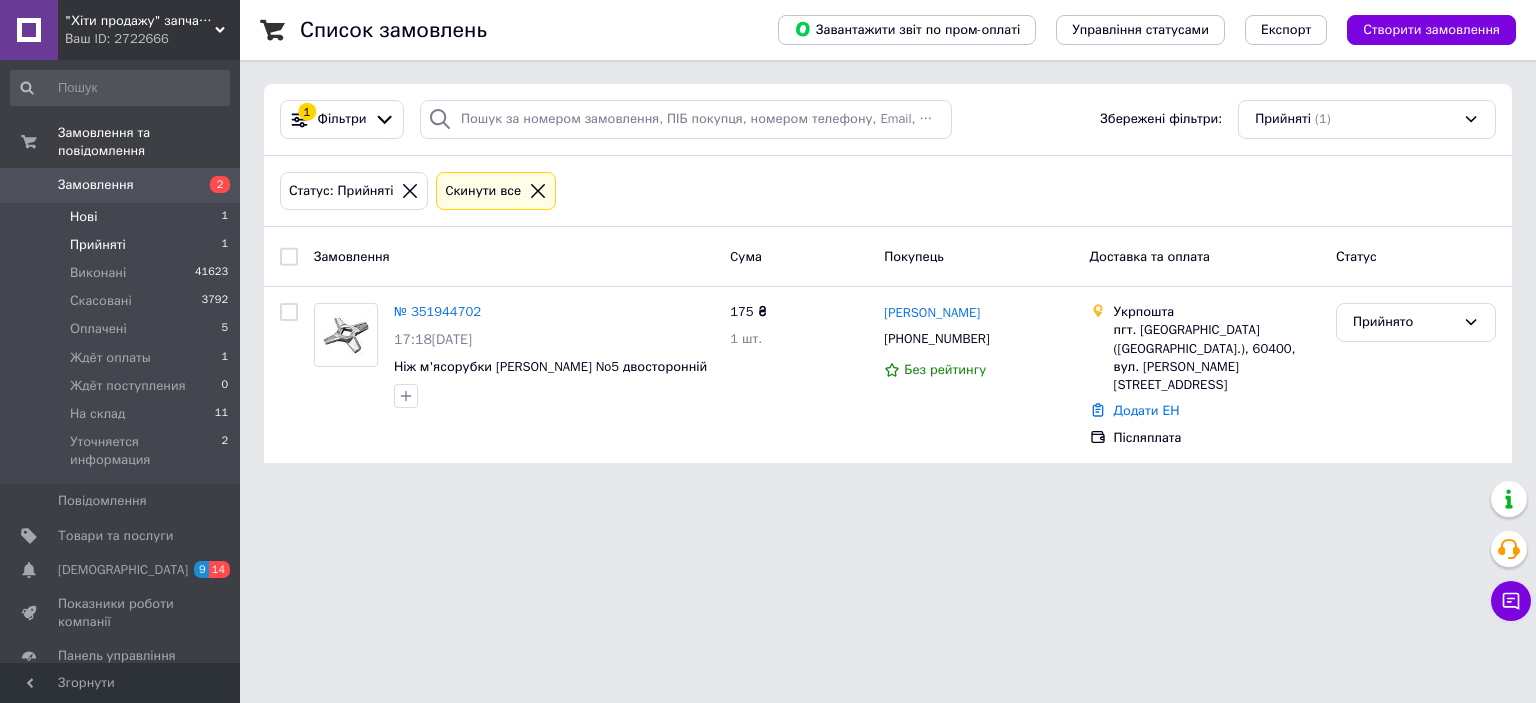 click on "Нові" at bounding box center (83, 217) 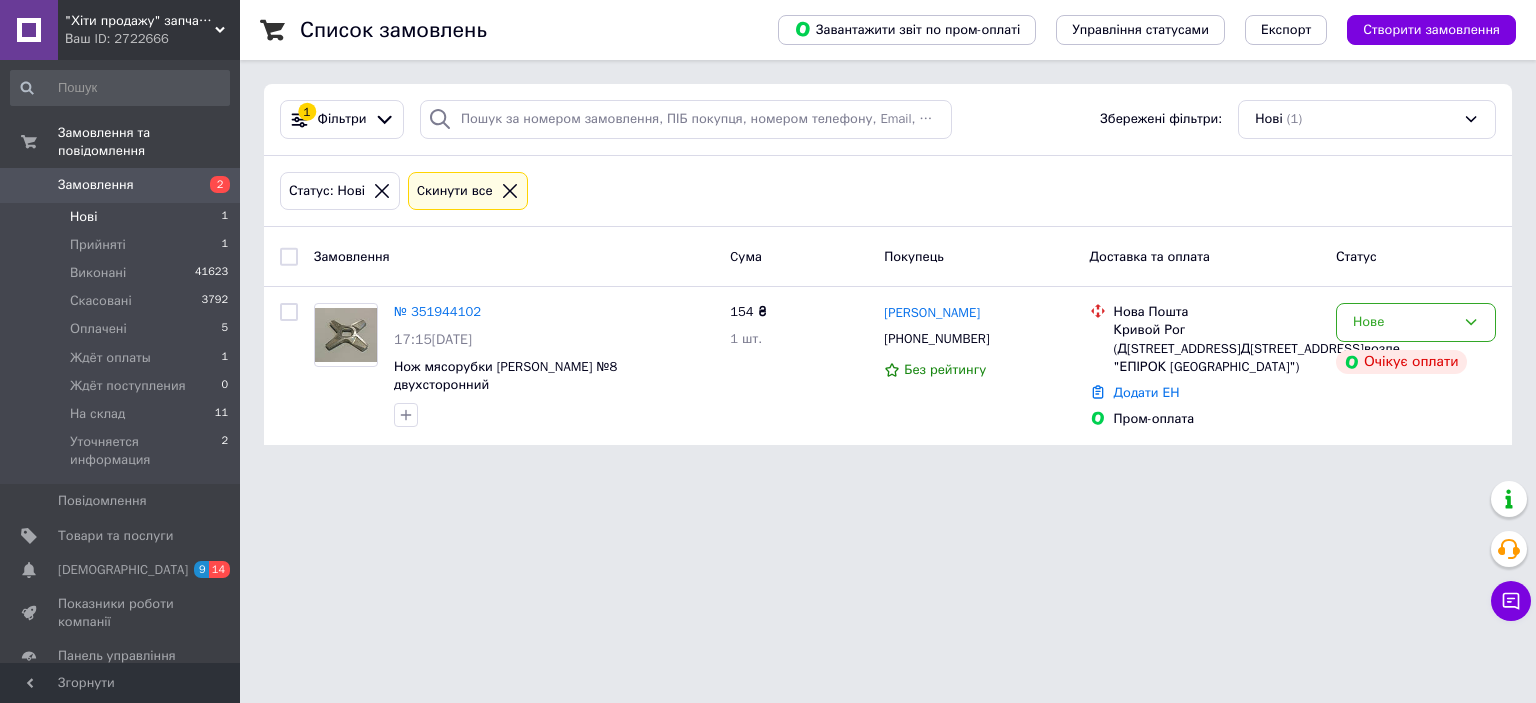 click on "Завантажити звіт по пром-оплаті Управління статусами Експорт Створити замовлення" at bounding box center [1127, 30] 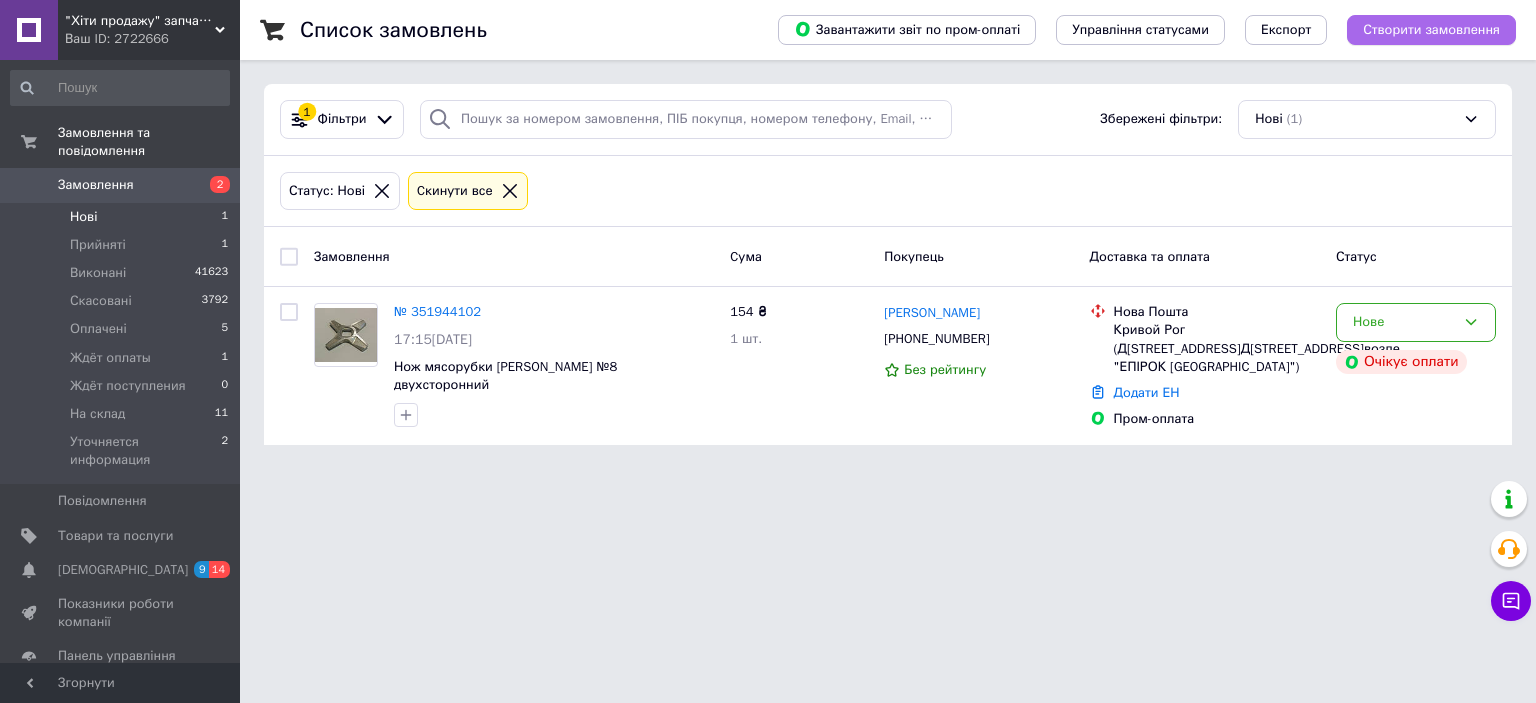 click on "Створити замовлення" at bounding box center [1431, 30] 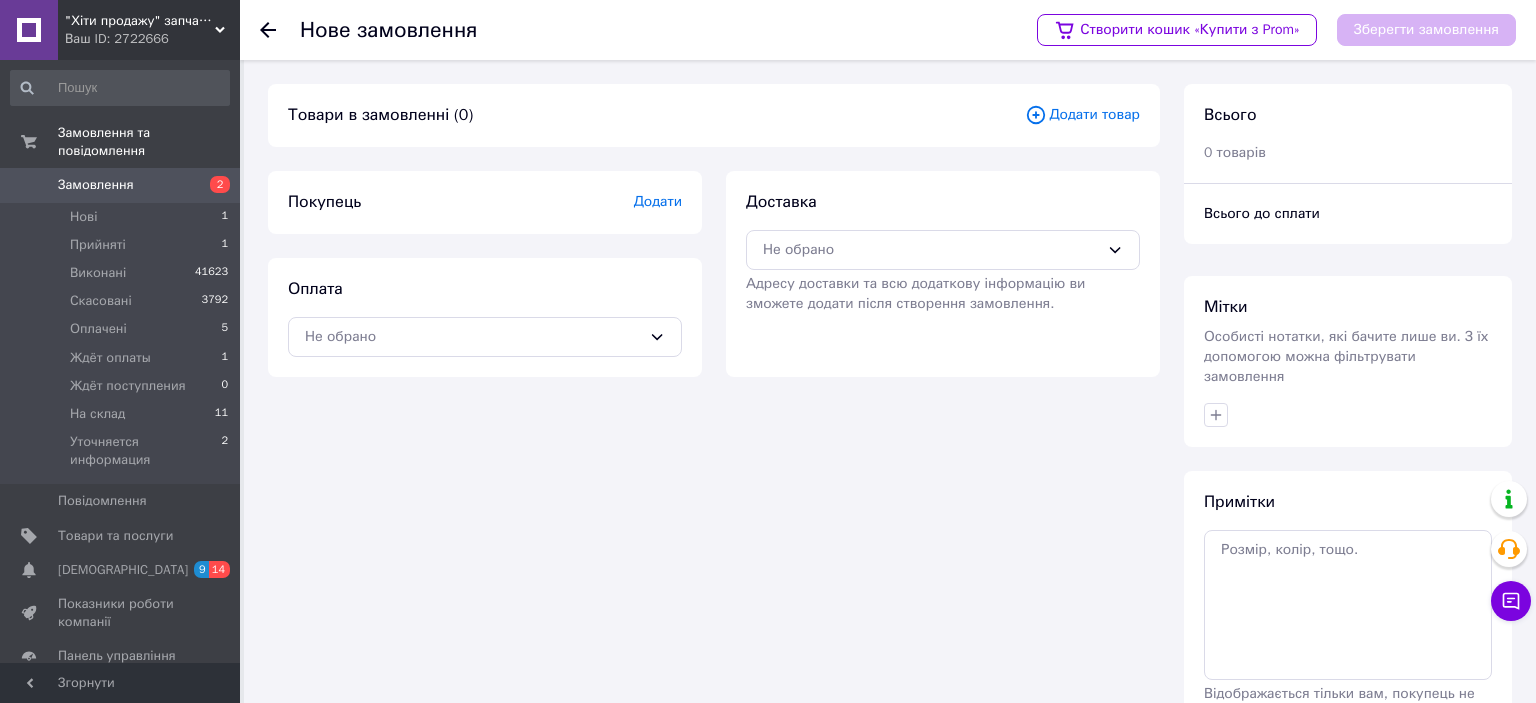 click on "Додати товар" at bounding box center [1082, 115] 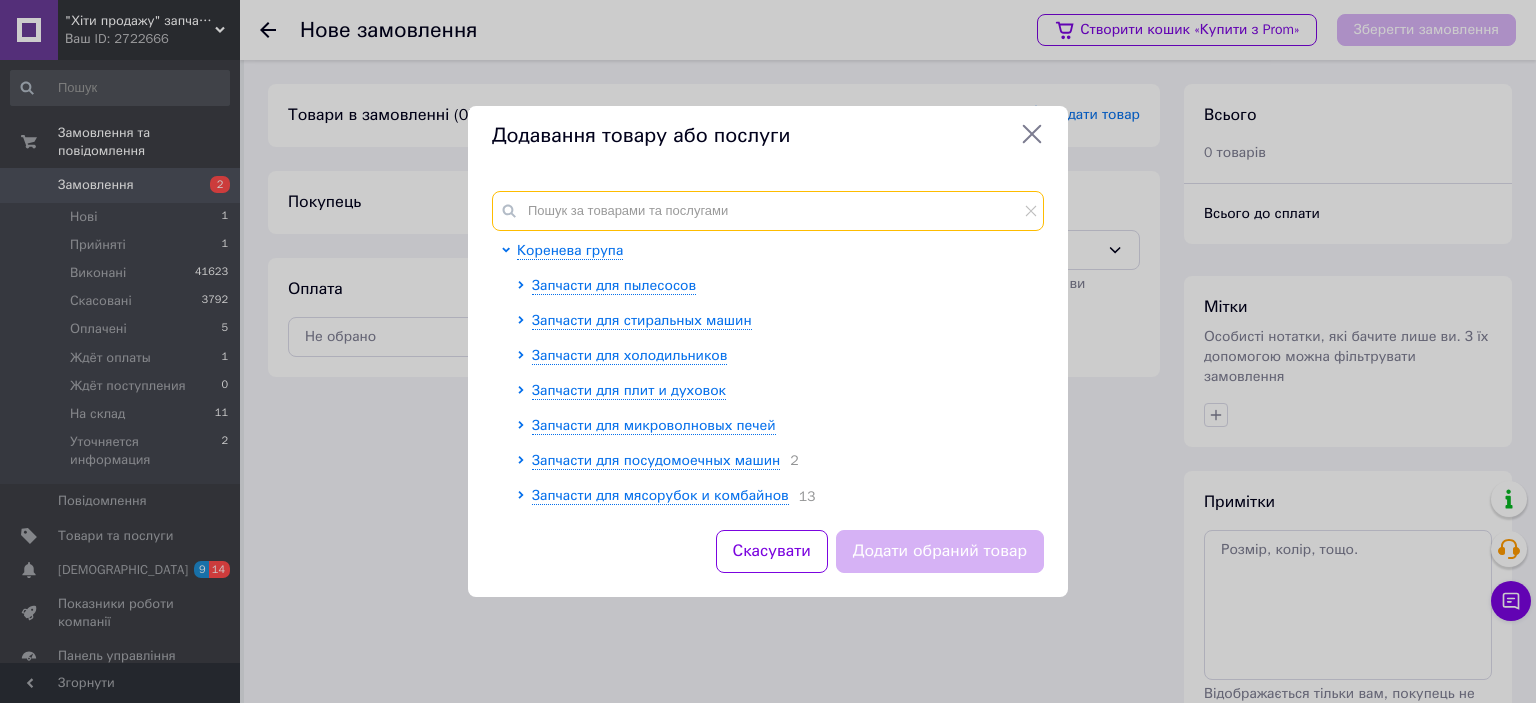 click at bounding box center (768, 211) 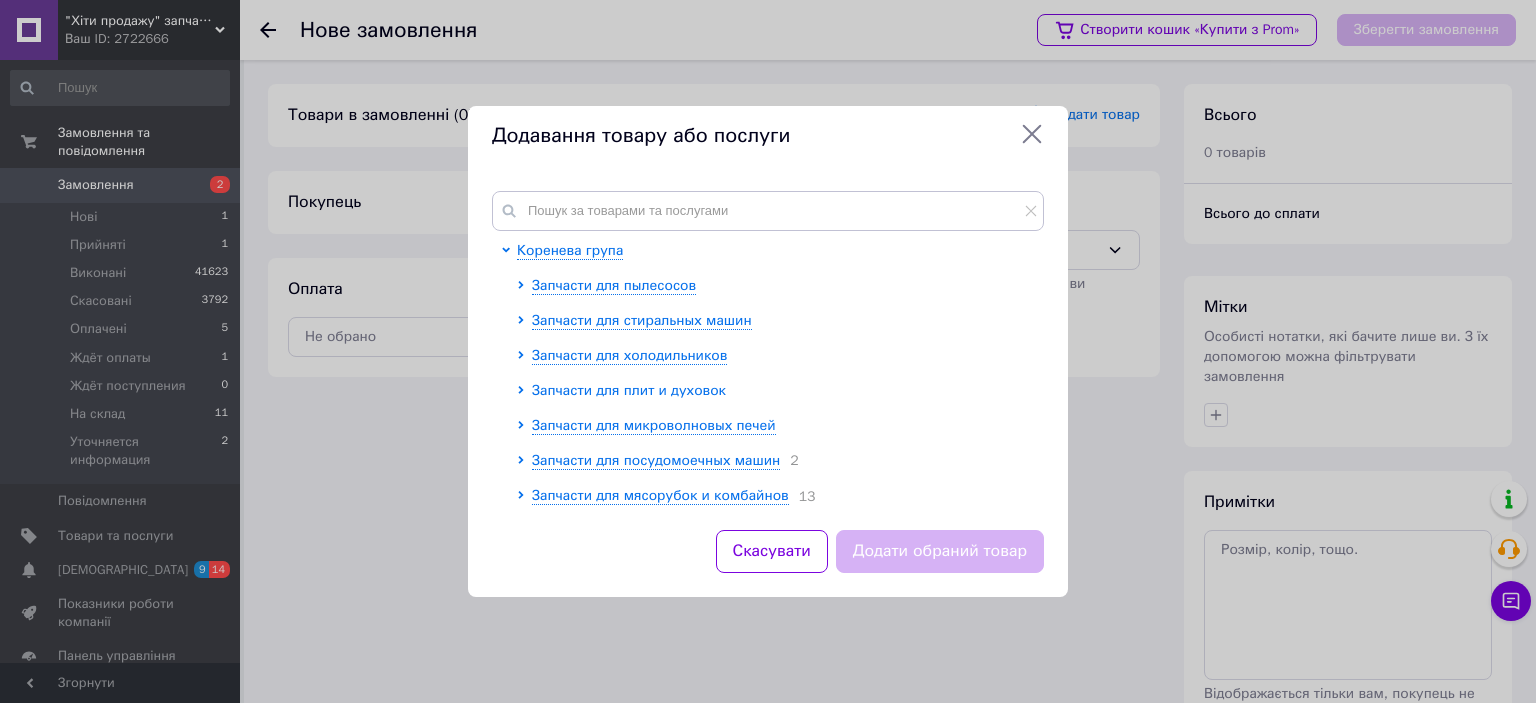 click on "Запчасти для плит и духовок" at bounding box center [629, 390] 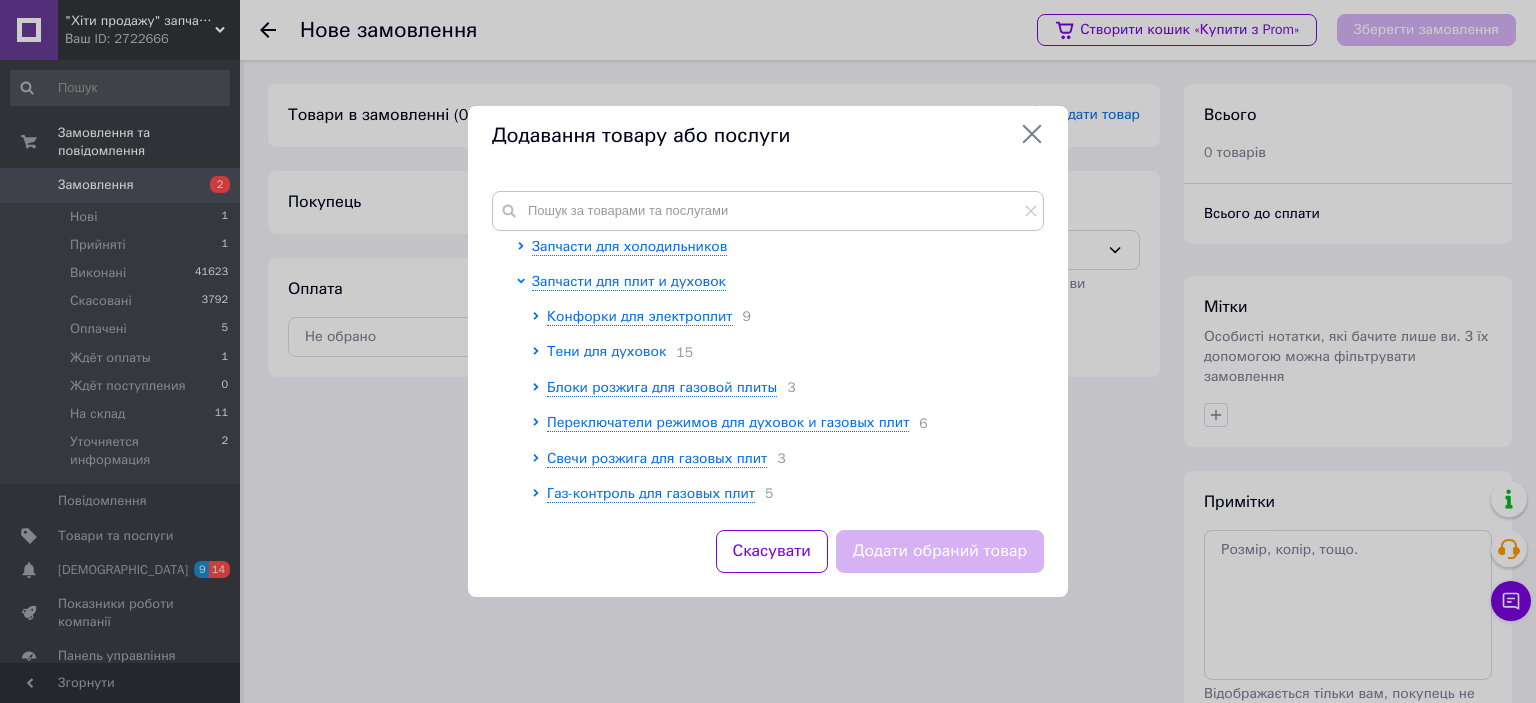 scroll, scrollTop: 110, scrollLeft: 0, axis: vertical 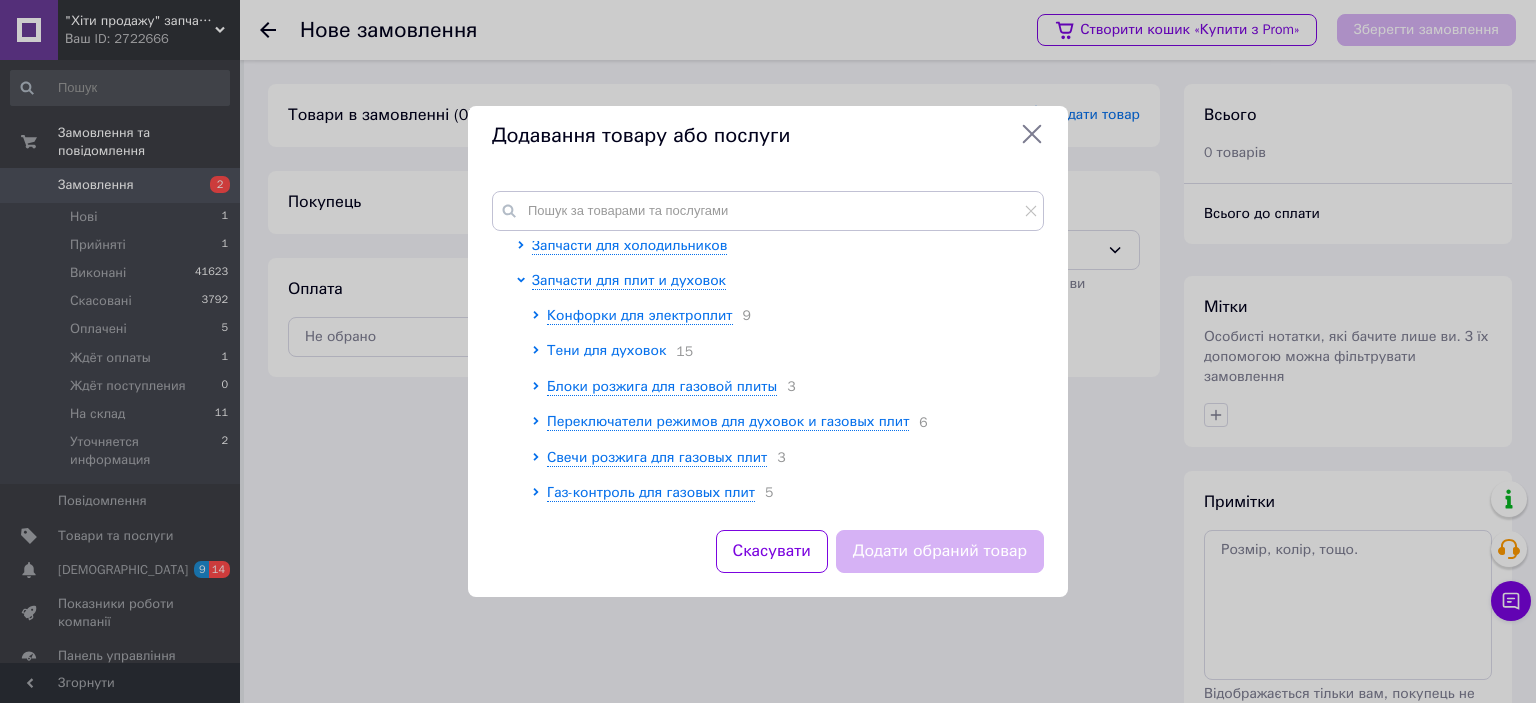 click on "Тени для духовок" at bounding box center (606, 350) 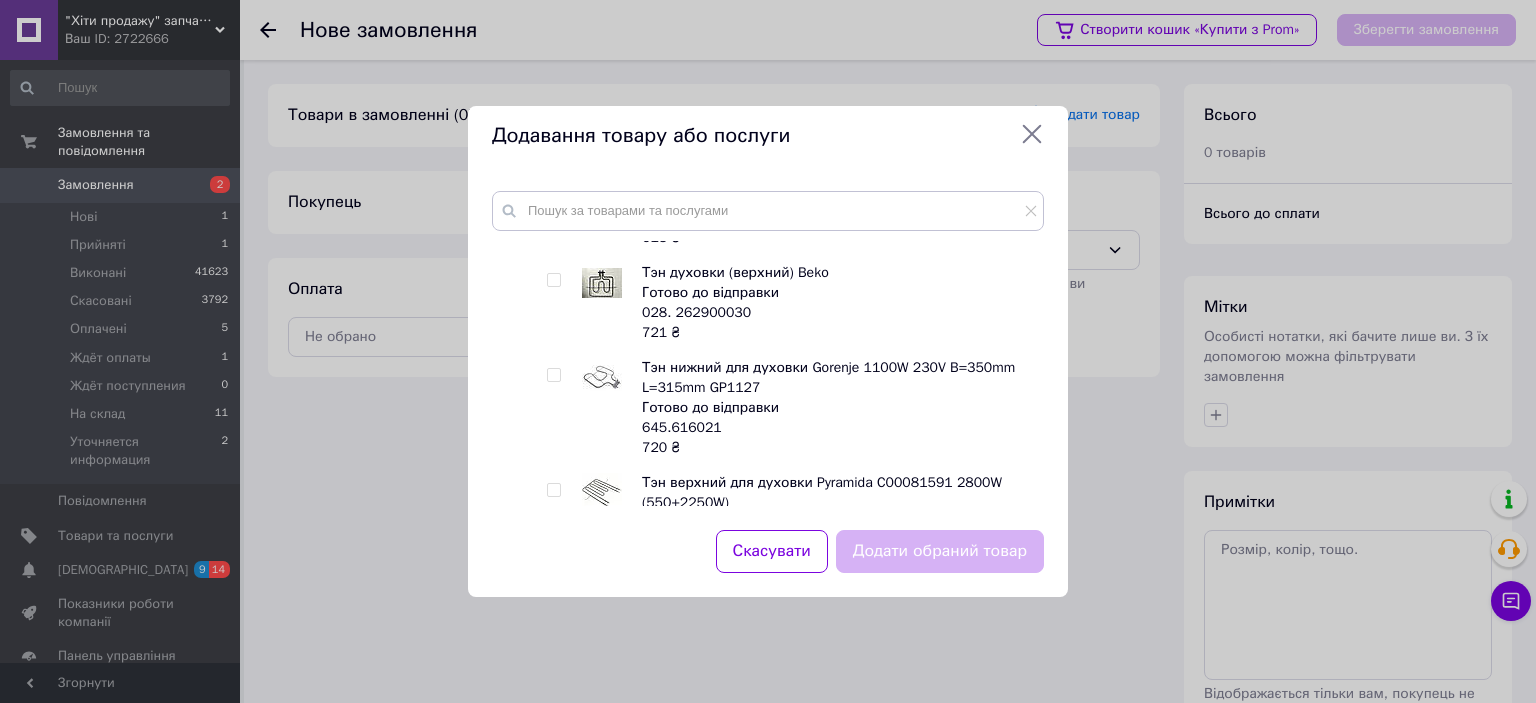 scroll, scrollTop: 883, scrollLeft: 0, axis: vertical 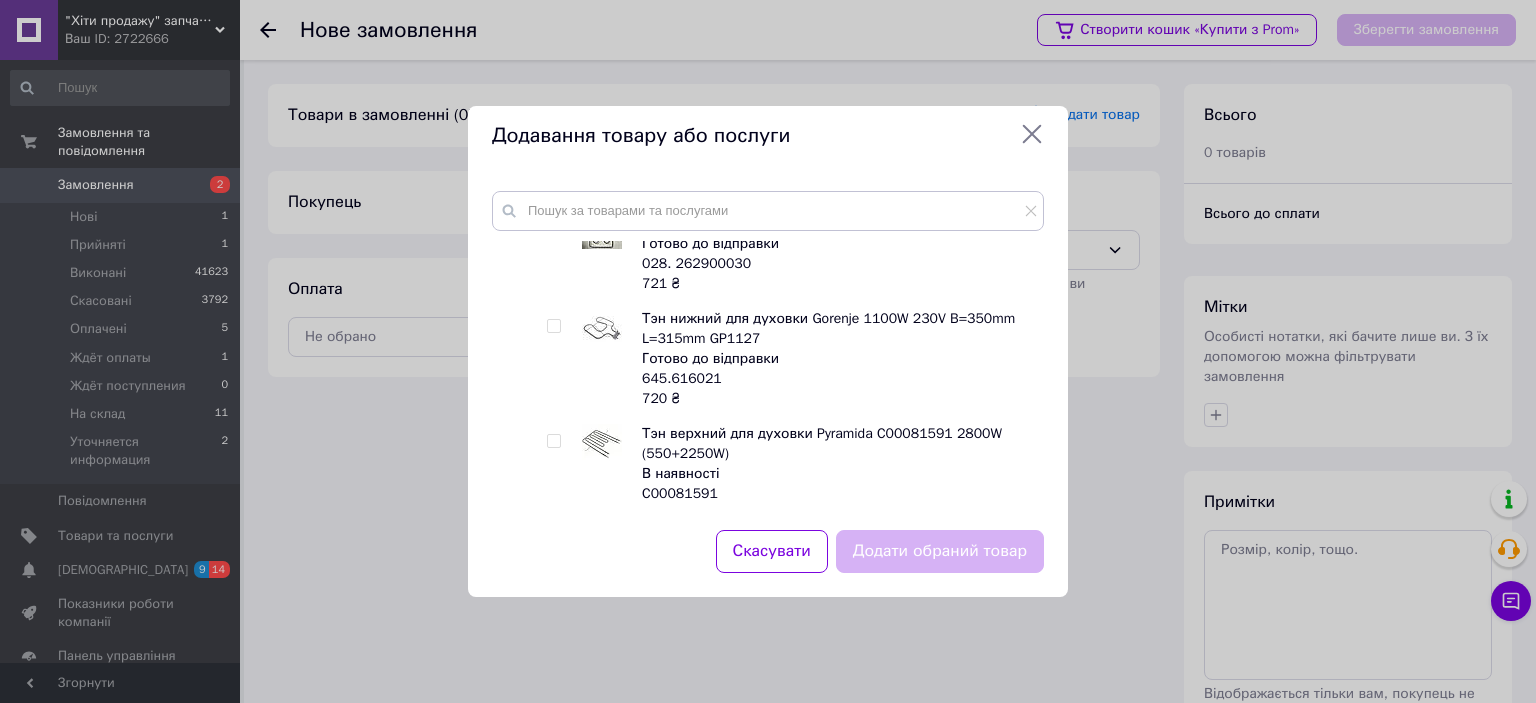 click at bounding box center [553, 326] 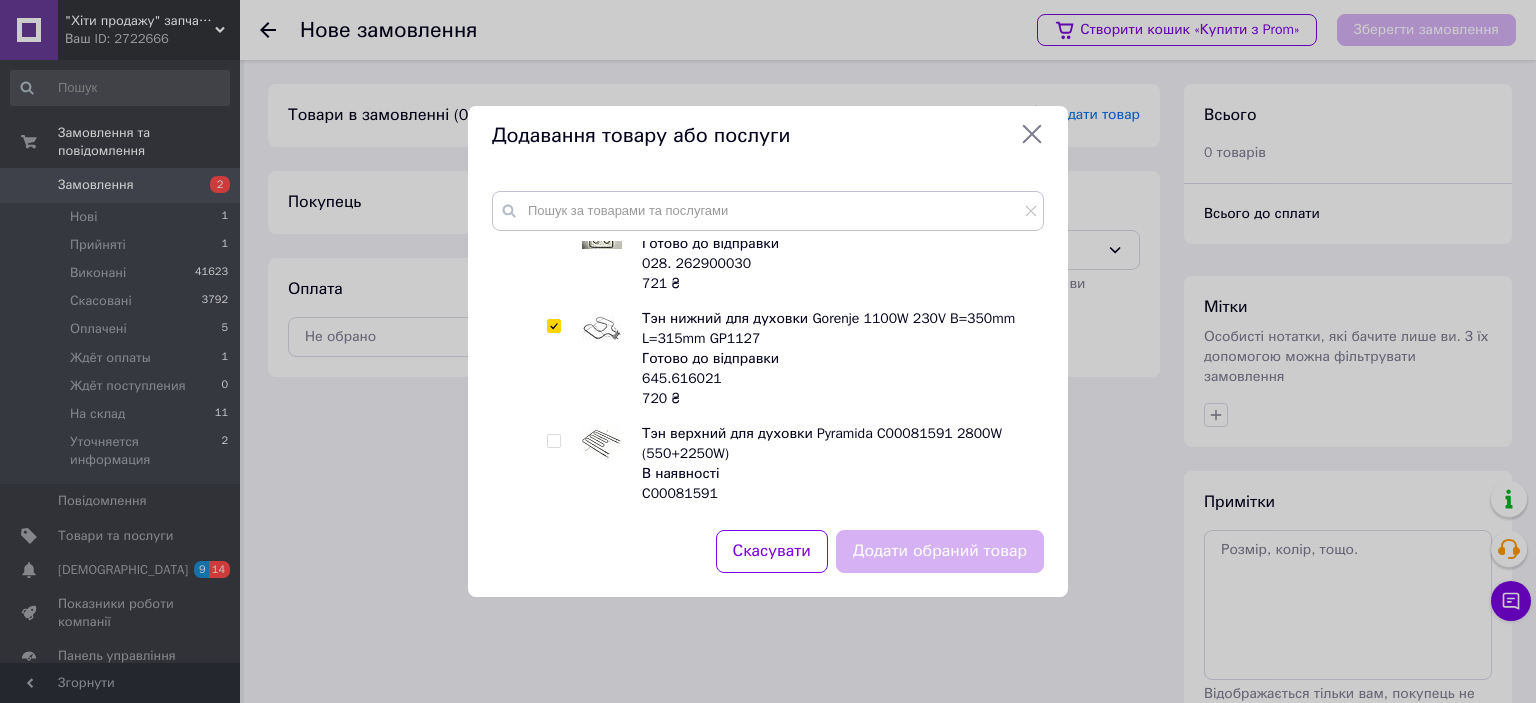 checkbox on "true" 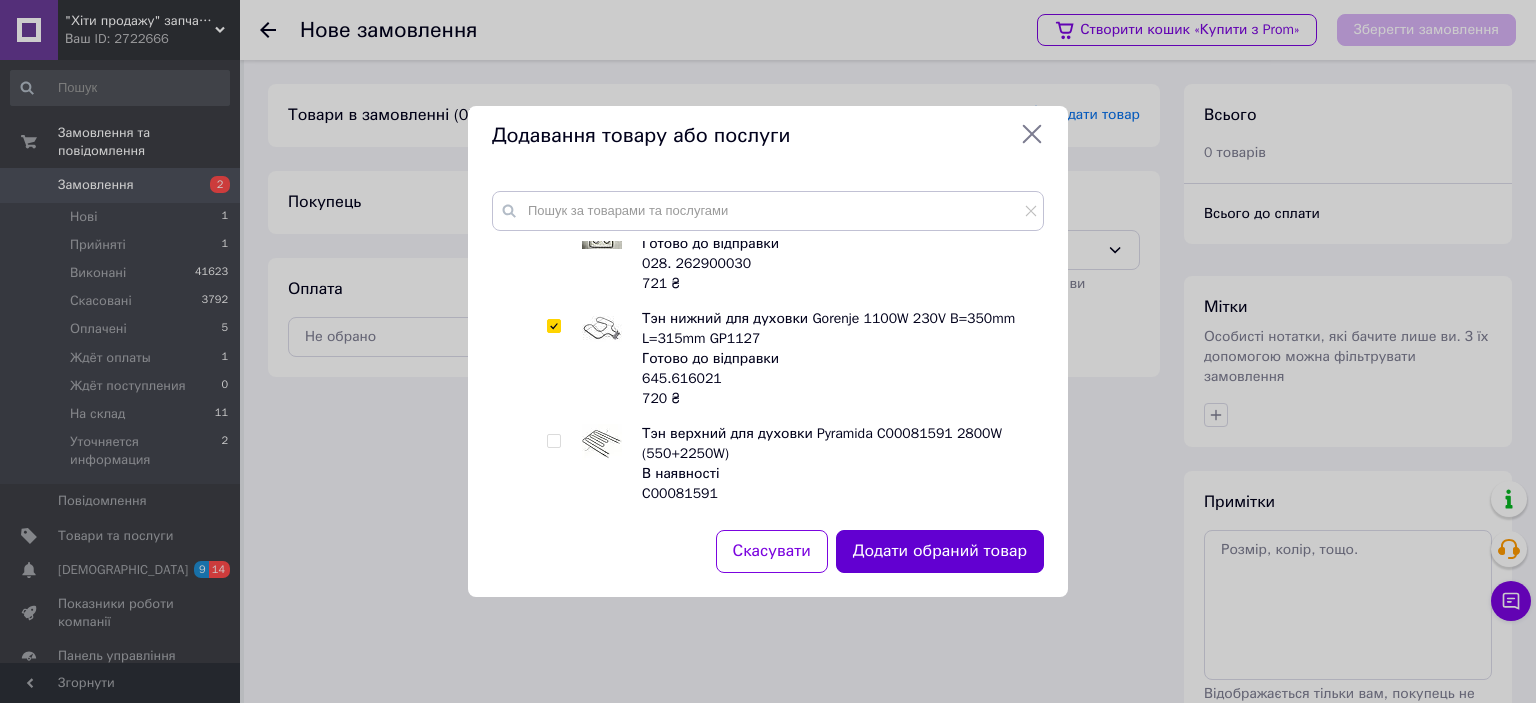 click on "Додати обраний товар" at bounding box center (940, 551) 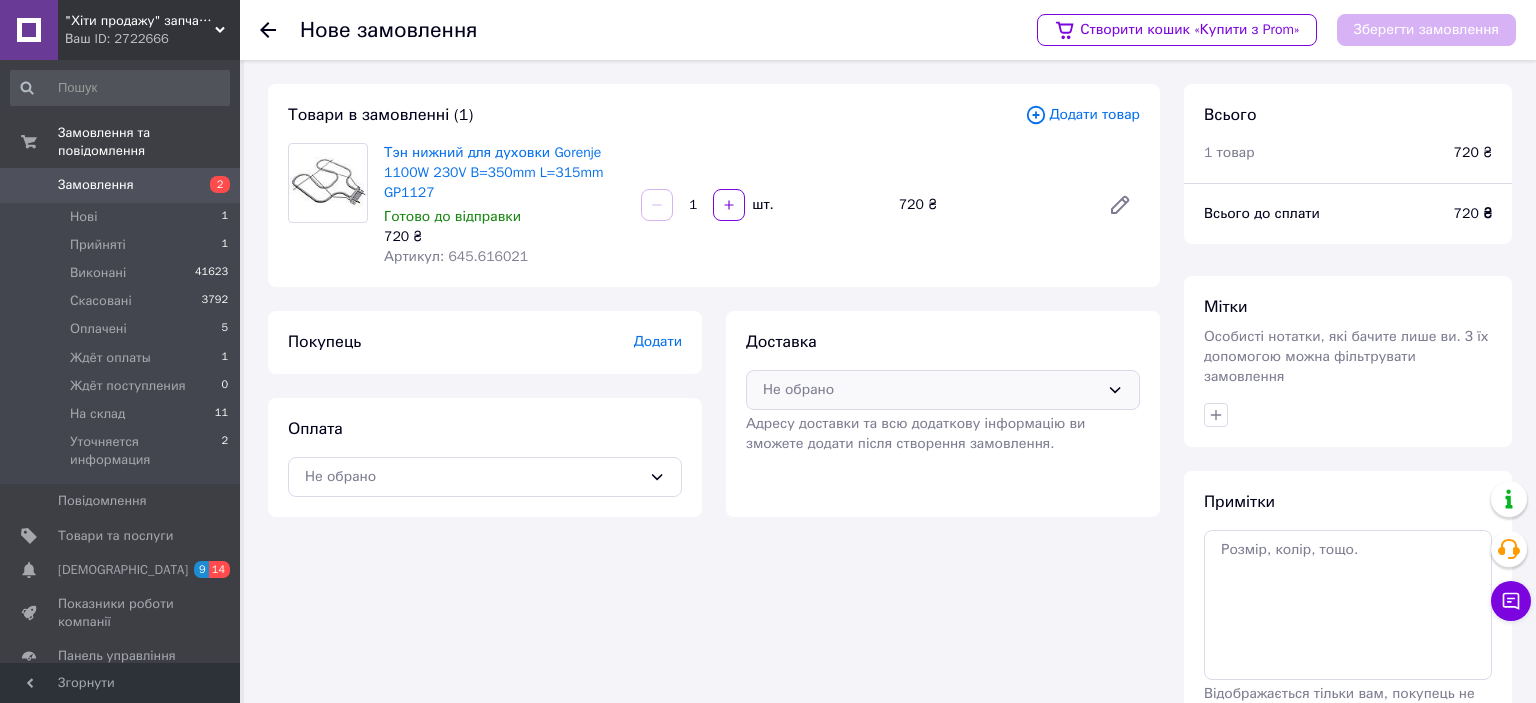 drag, startPoint x: 790, startPoint y: 374, endPoint x: 791, endPoint y: 387, distance: 13.038404 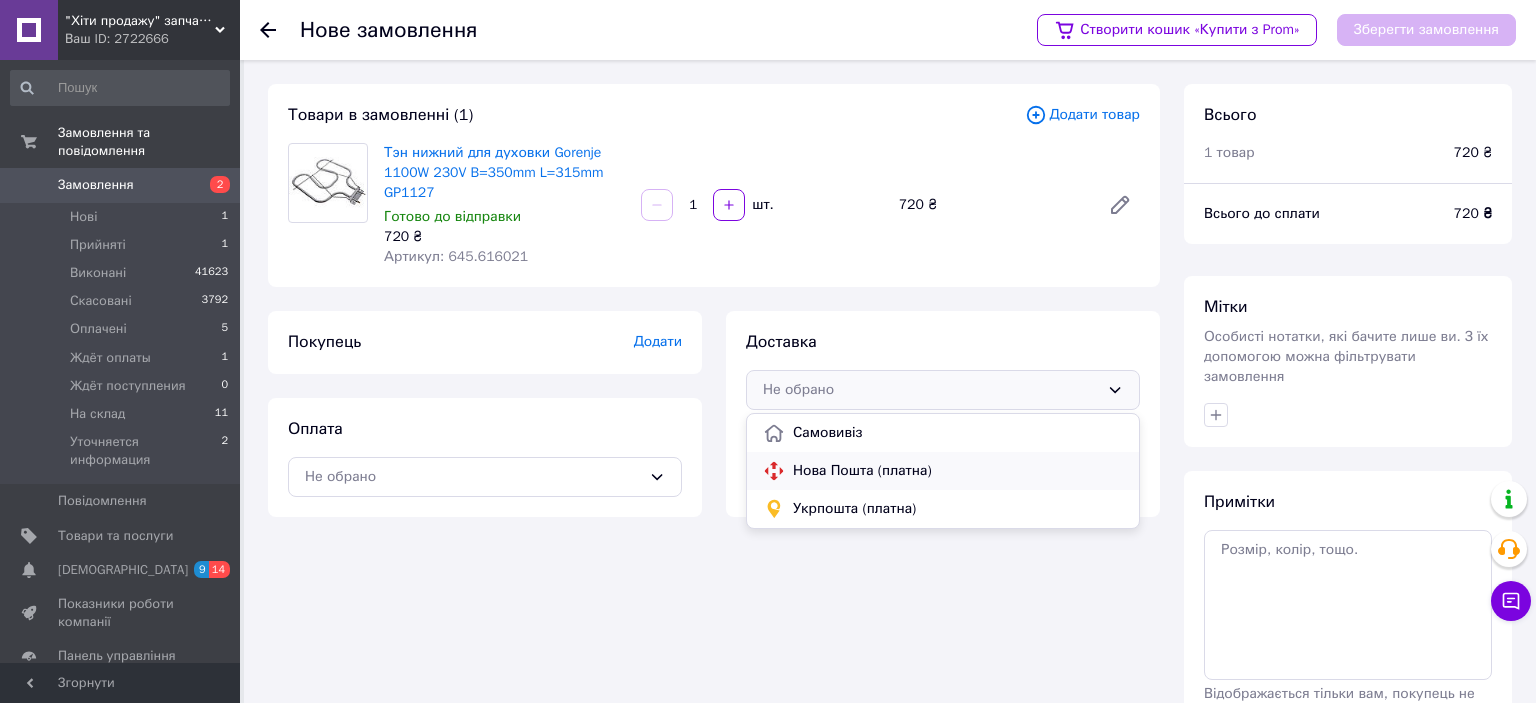 click on "Нова Пошта (платна)" at bounding box center [958, 471] 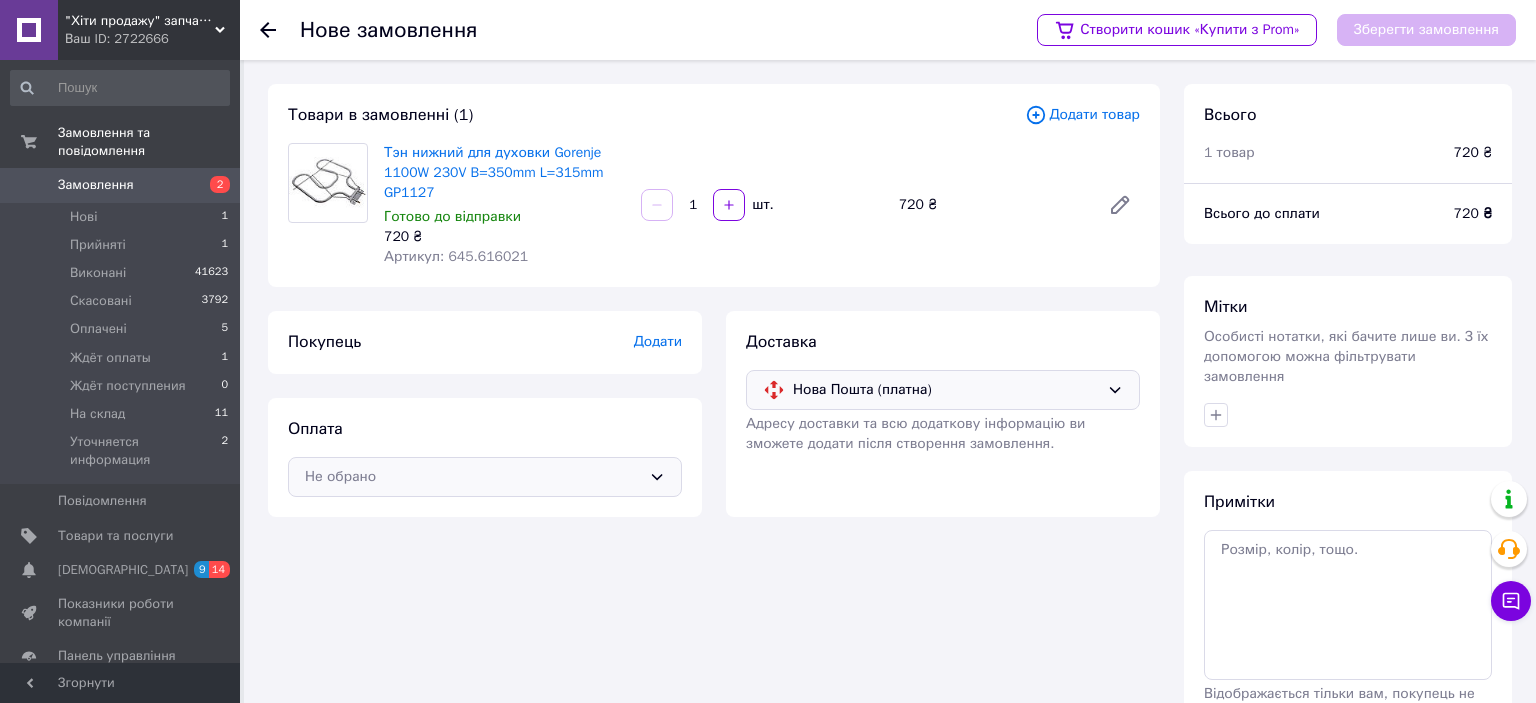 click on "Не обрано" at bounding box center (485, 477) 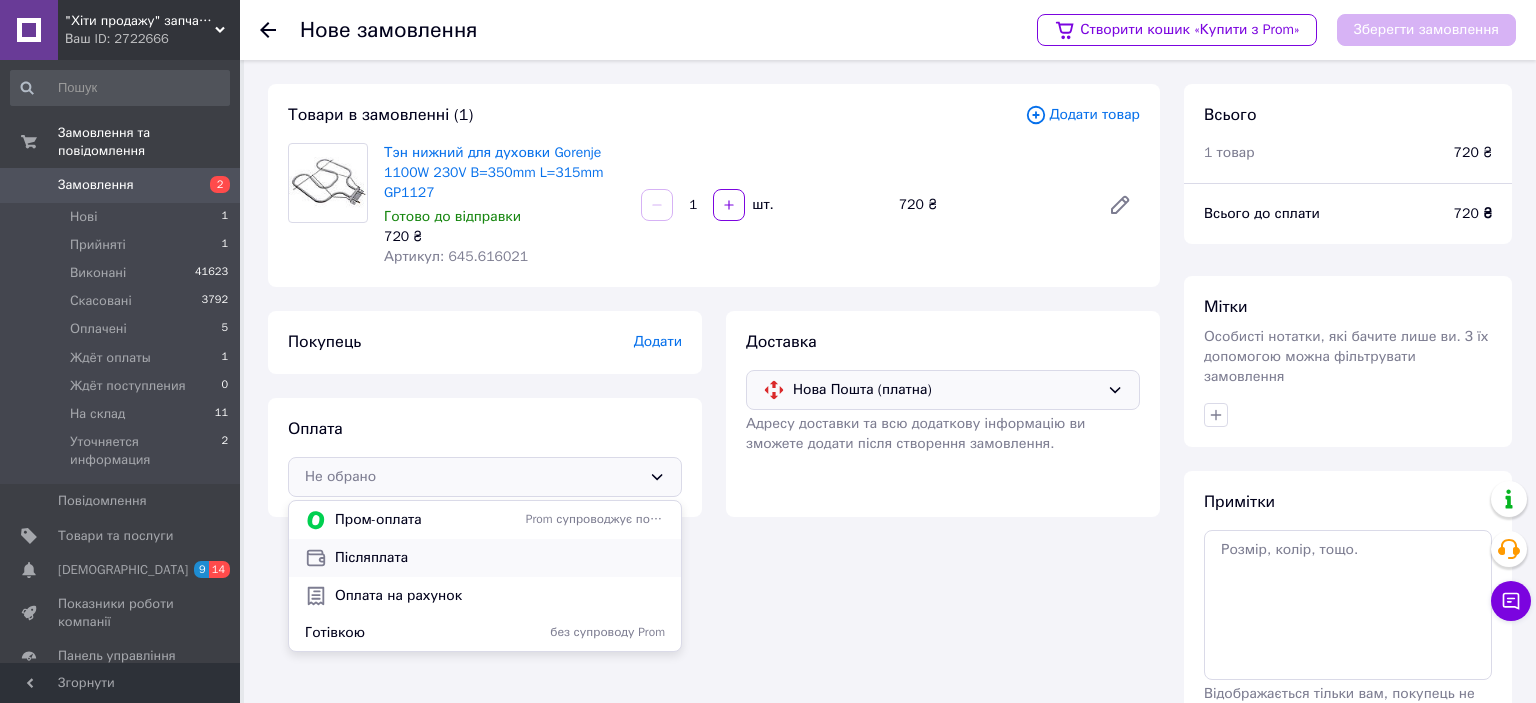 click on "Післяплата" at bounding box center (500, 558) 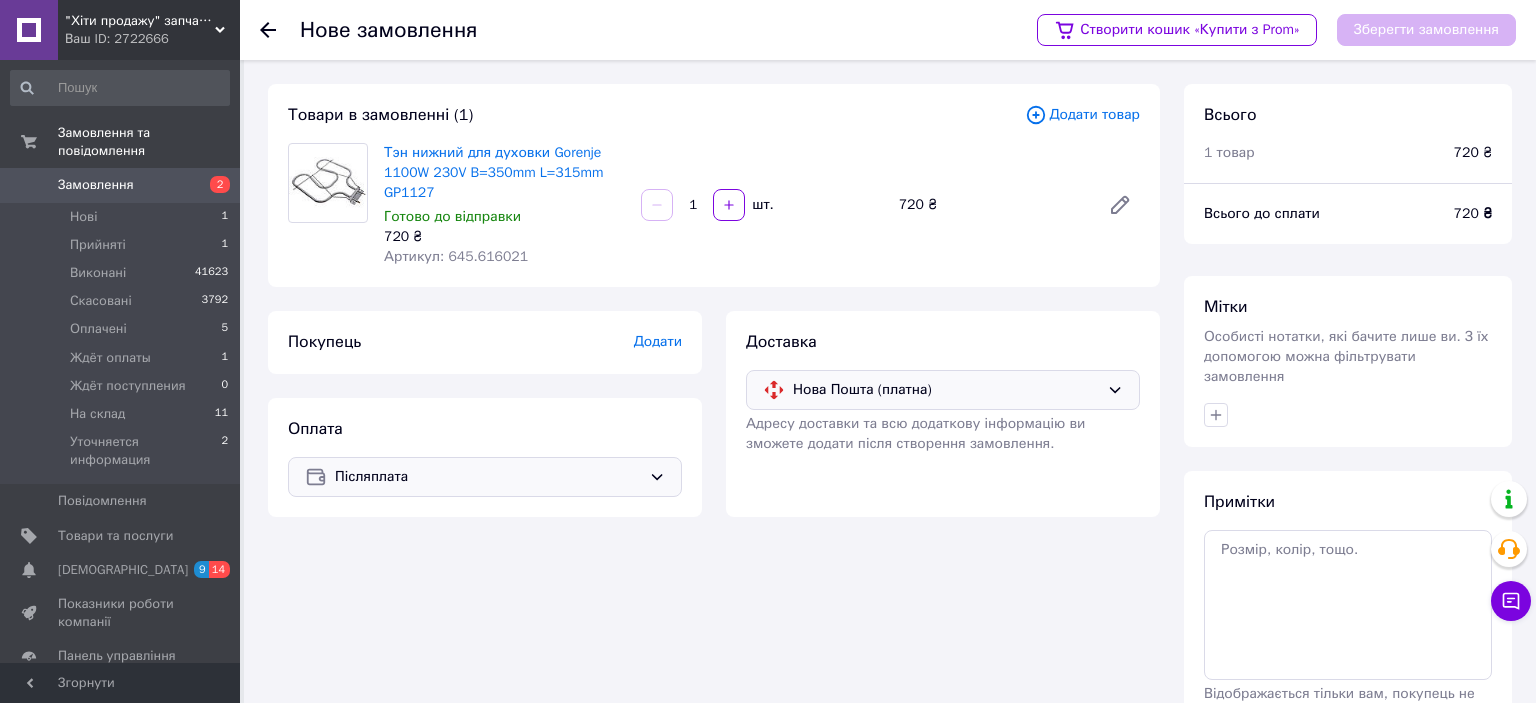 click on "Додати" at bounding box center [658, 341] 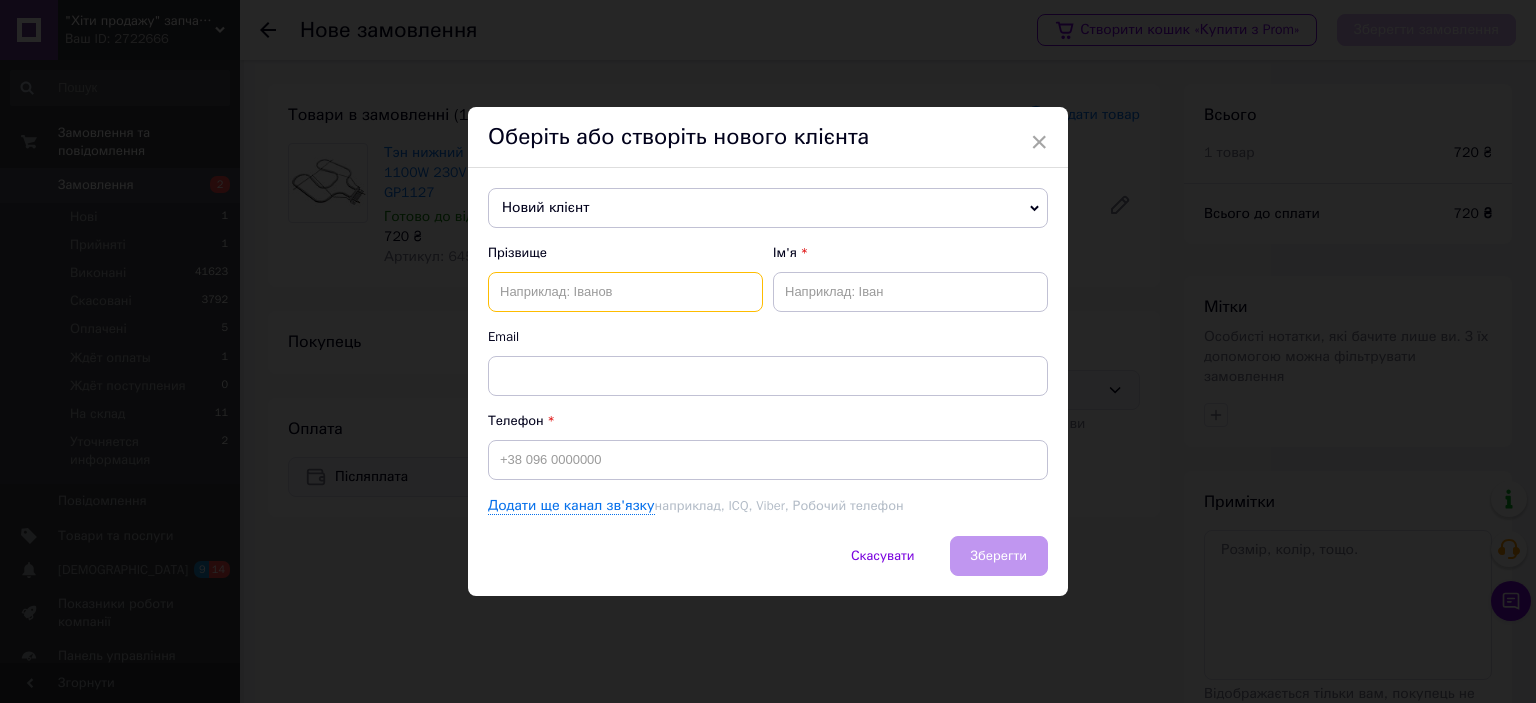 click at bounding box center (625, 292) 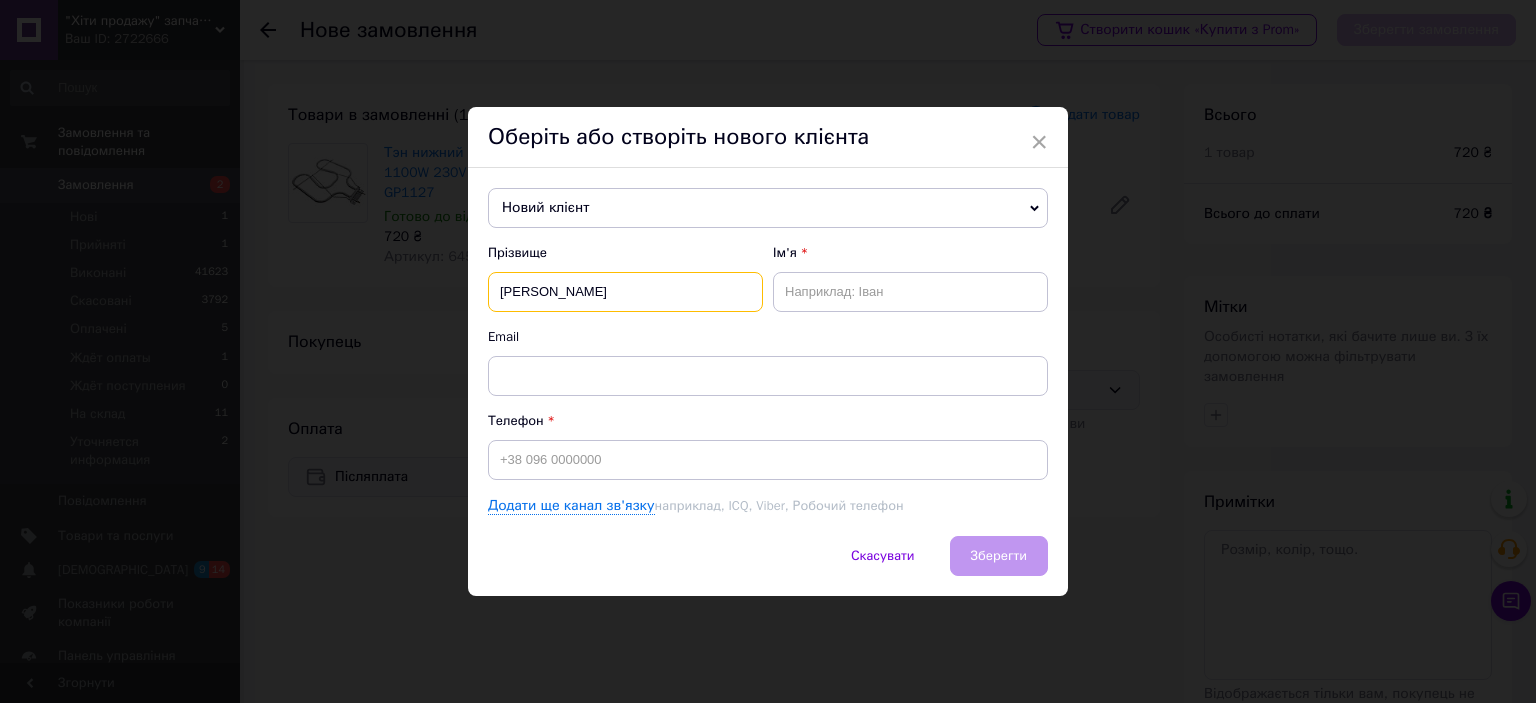 type on "Корсіков" 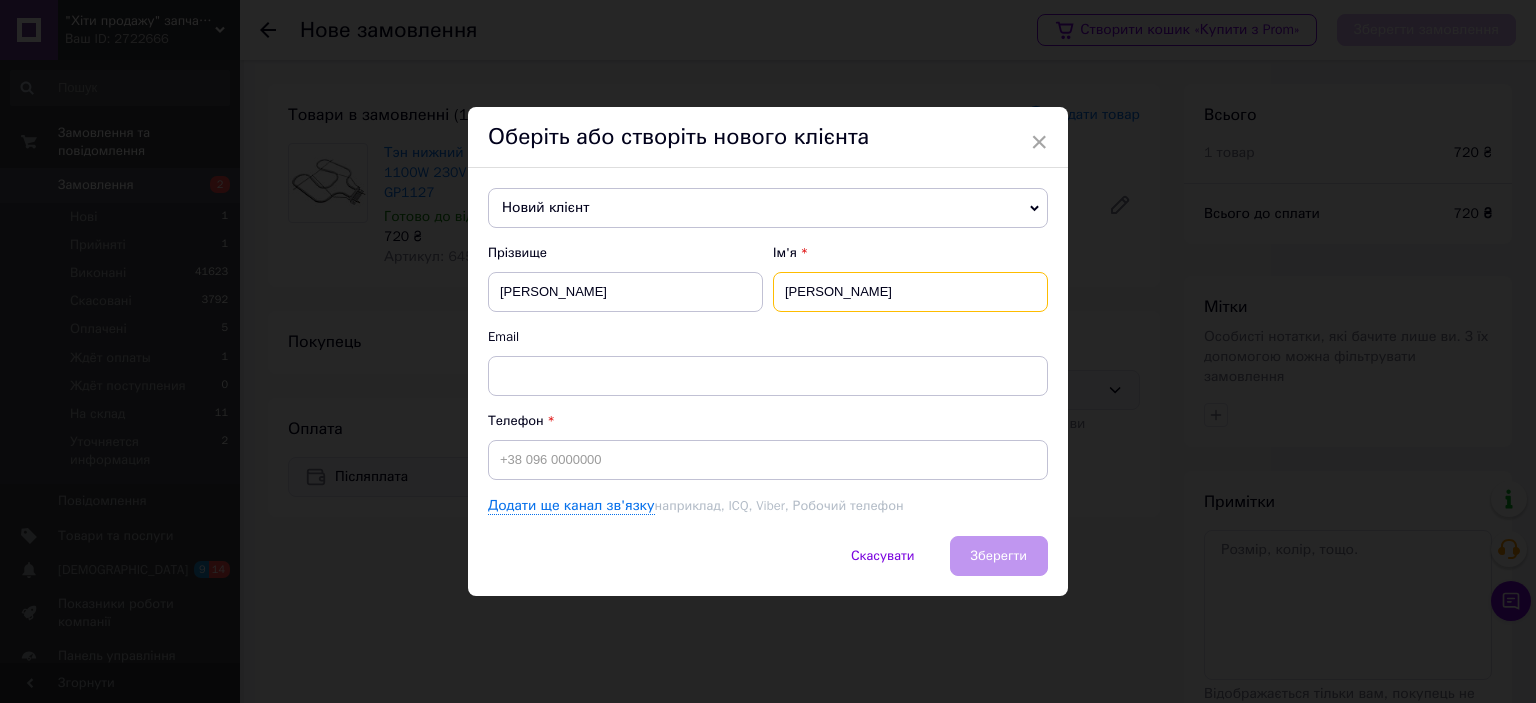 type on "[PERSON_NAME]" 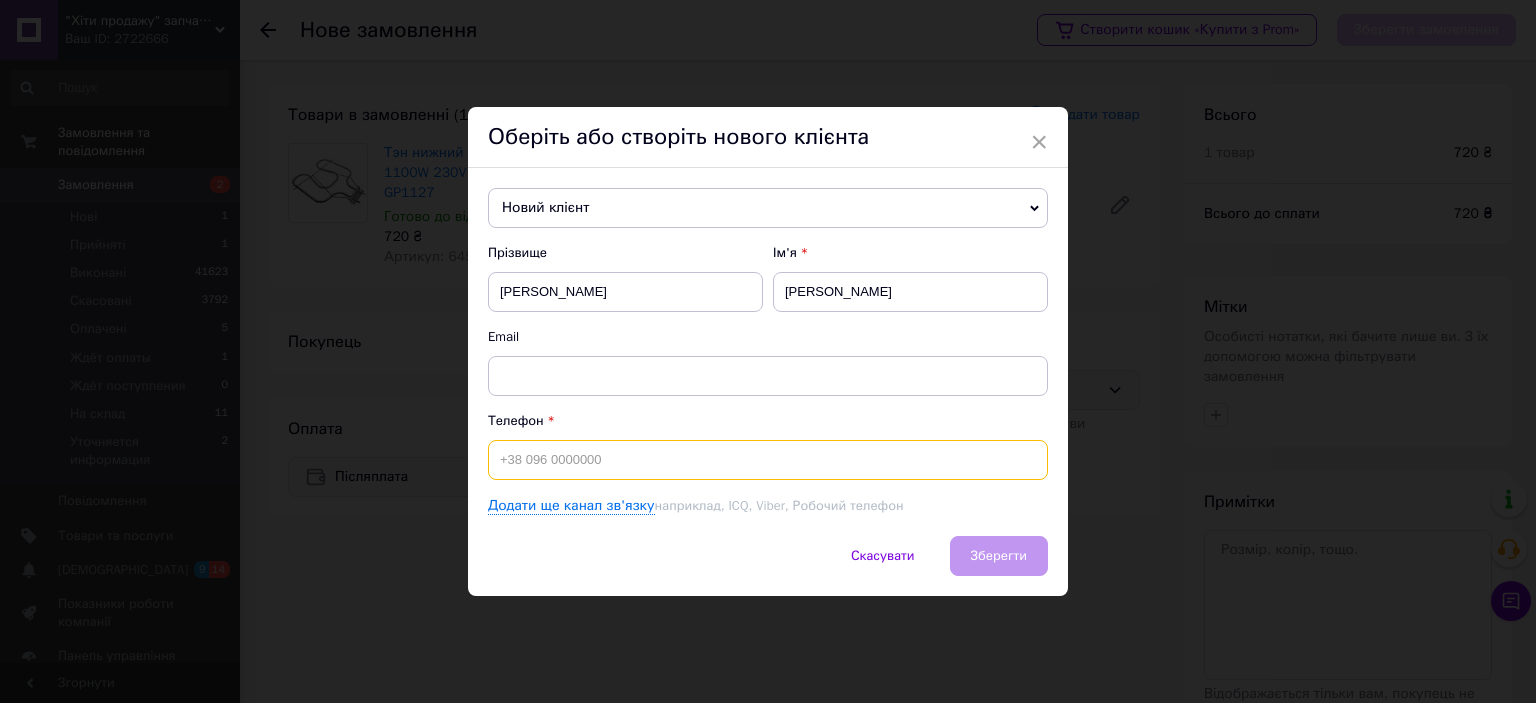 click at bounding box center (768, 460) 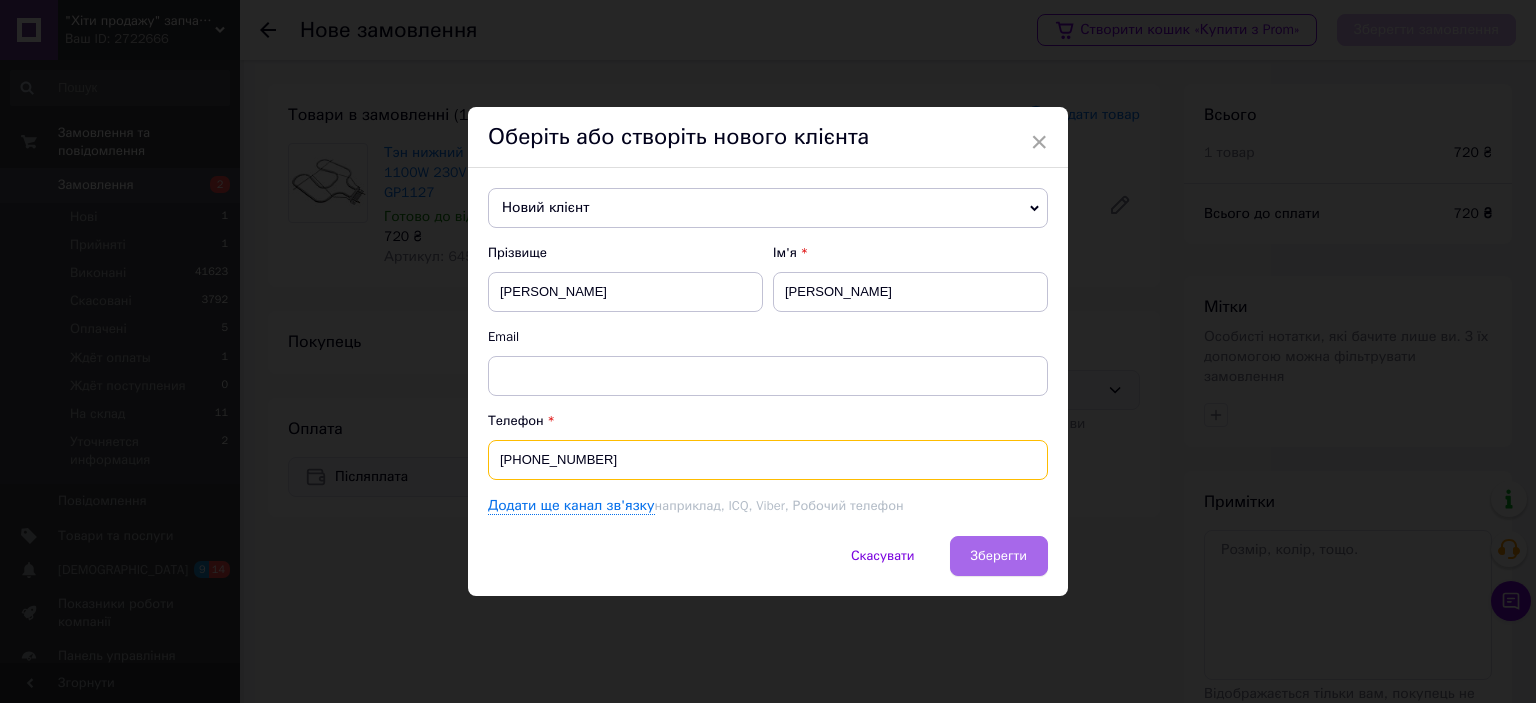 type on "[PHONE_NUMBER]" 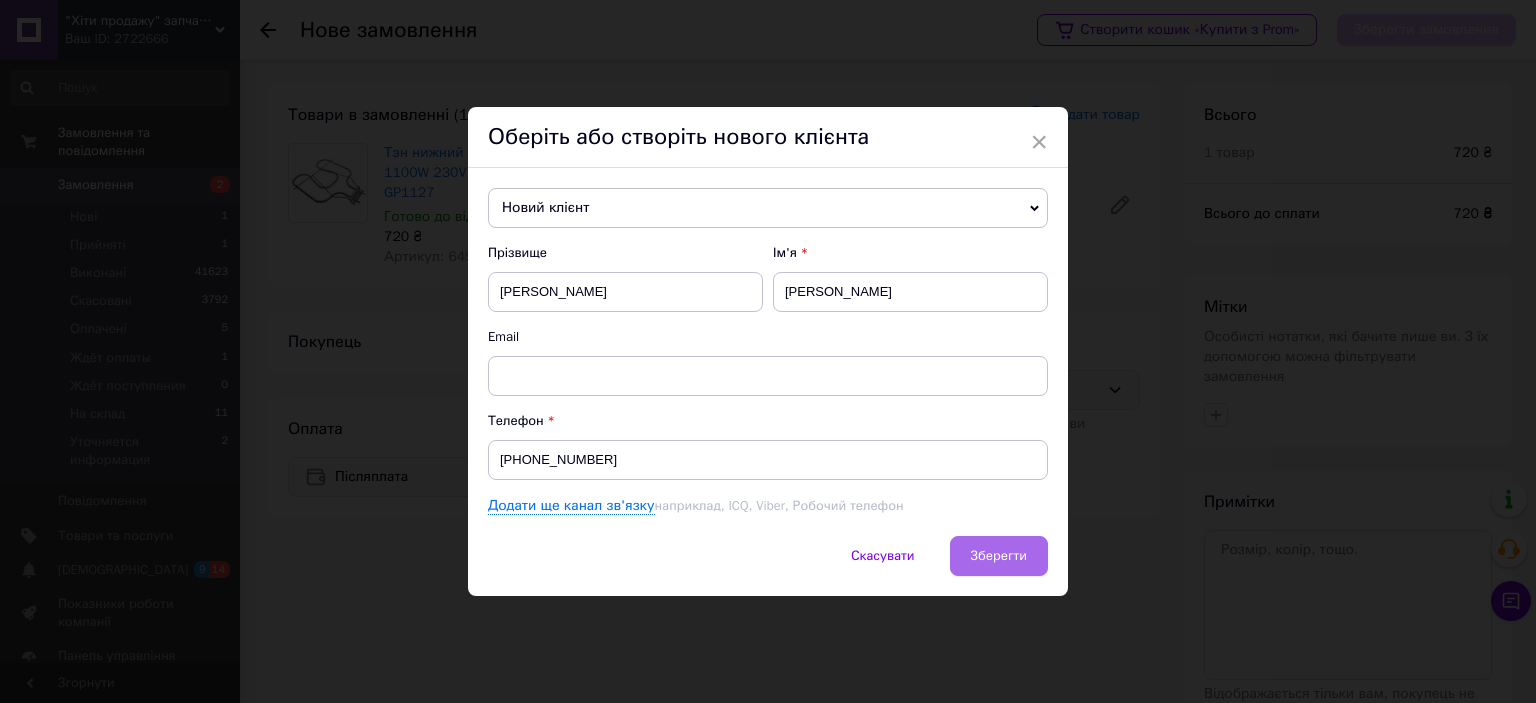 click on "Зберегти" at bounding box center [999, 555] 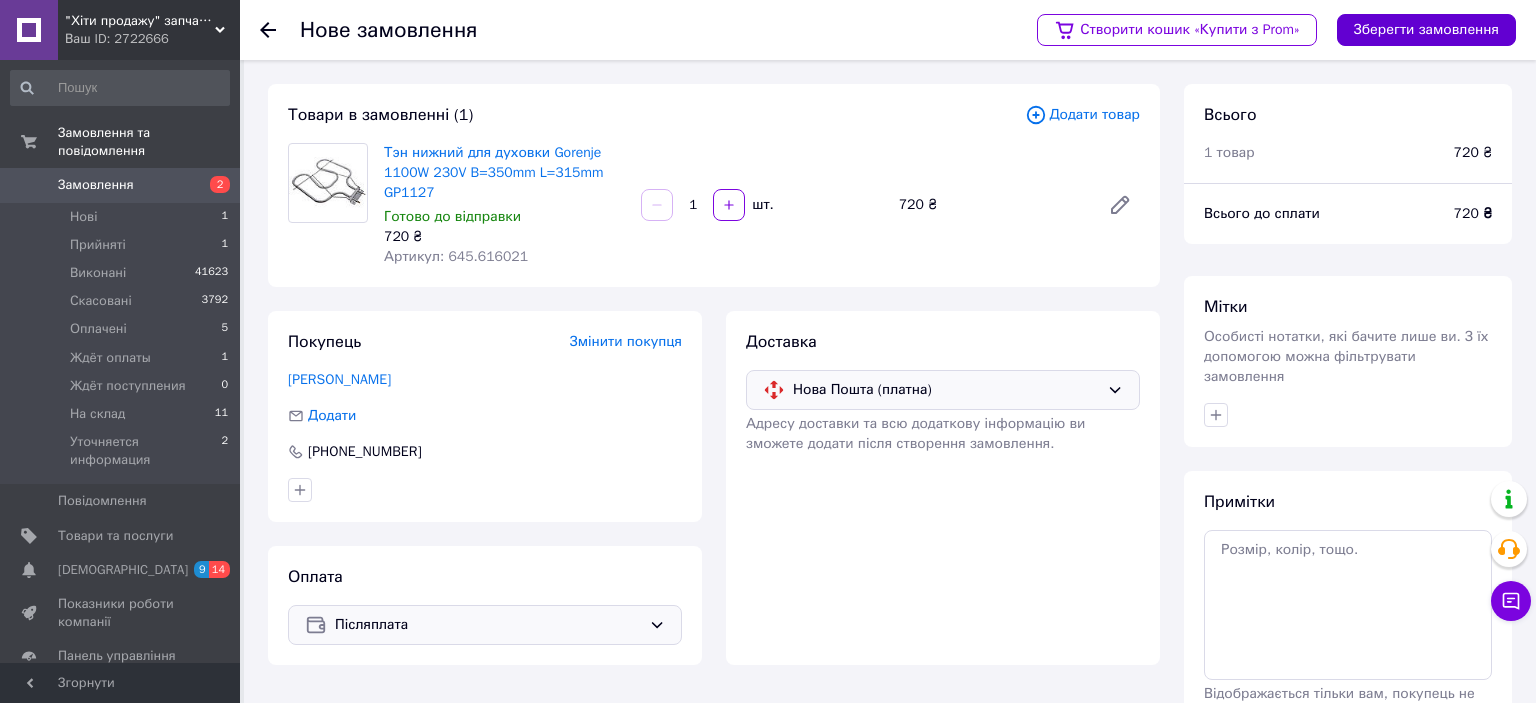 click on "Зберегти замовлення" at bounding box center (1426, 30) 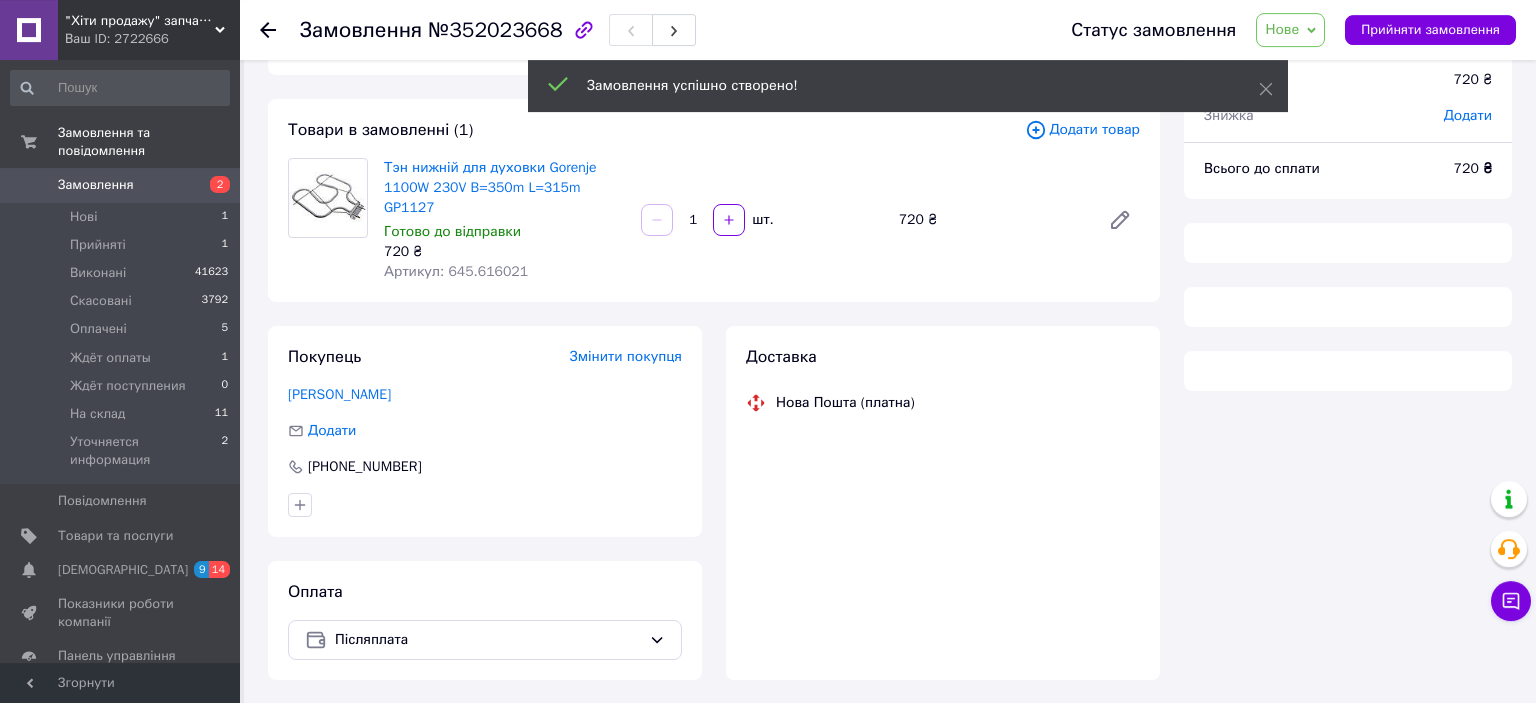 scroll, scrollTop: 118, scrollLeft: 0, axis: vertical 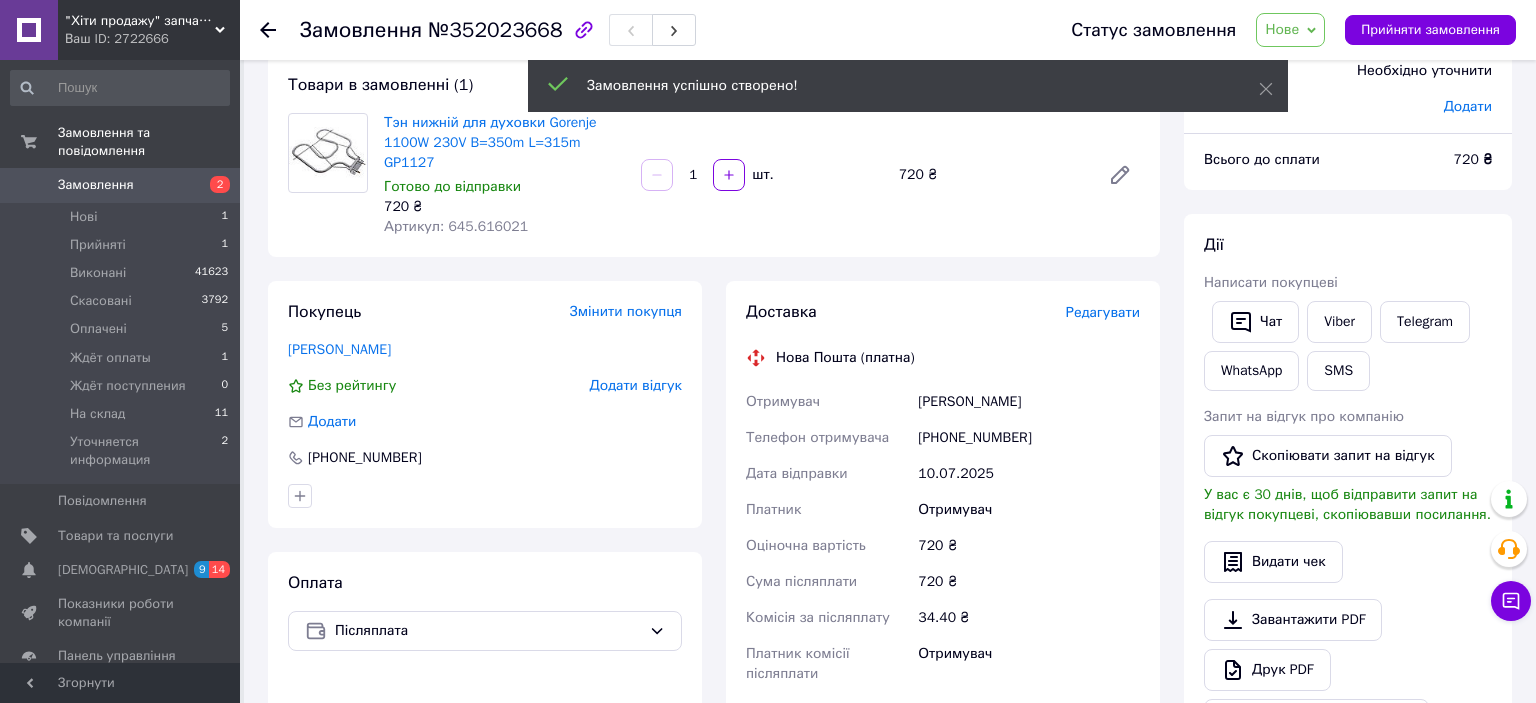 click on "Редагувати" at bounding box center [1103, 313] 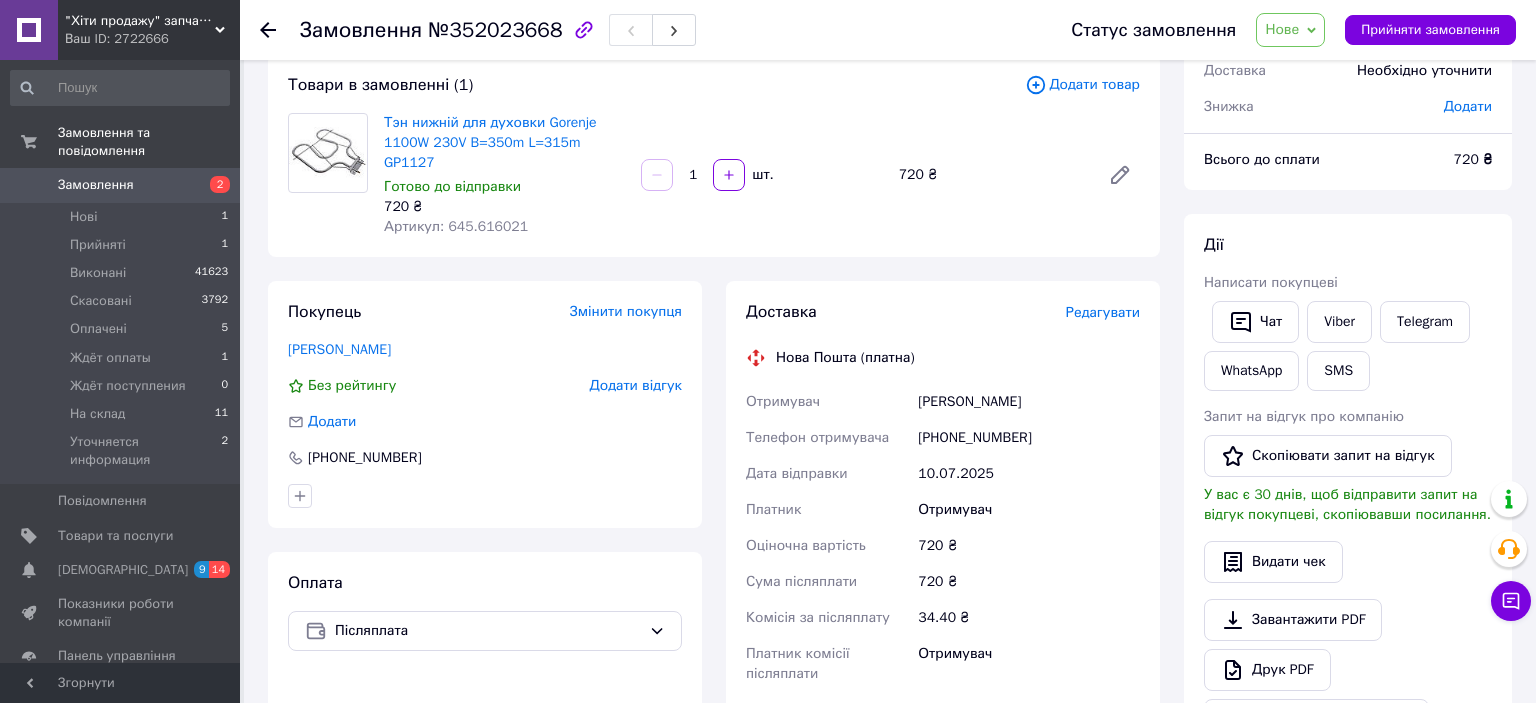 click on "Редагувати" at bounding box center (1103, 312) 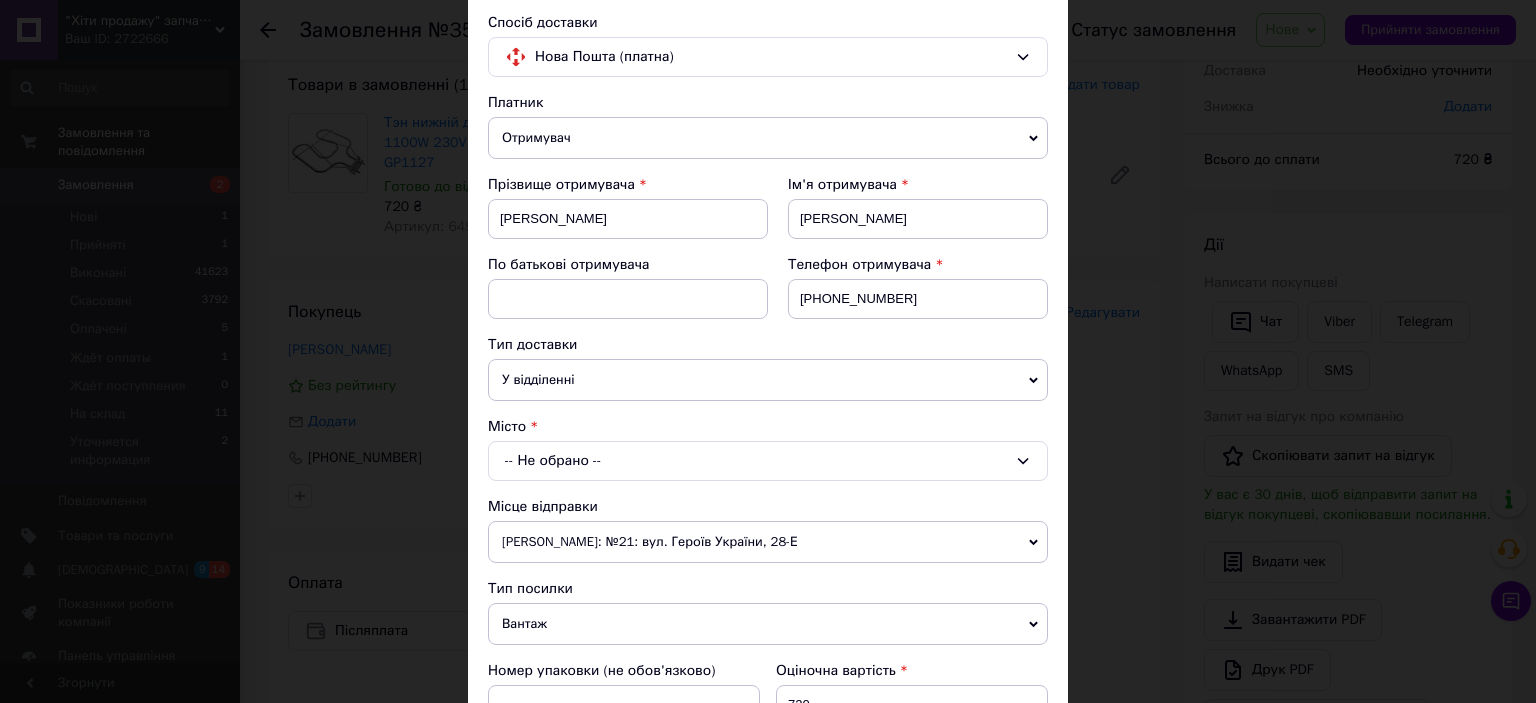 scroll, scrollTop: 221, scrollLeft: 0, axis: vertical 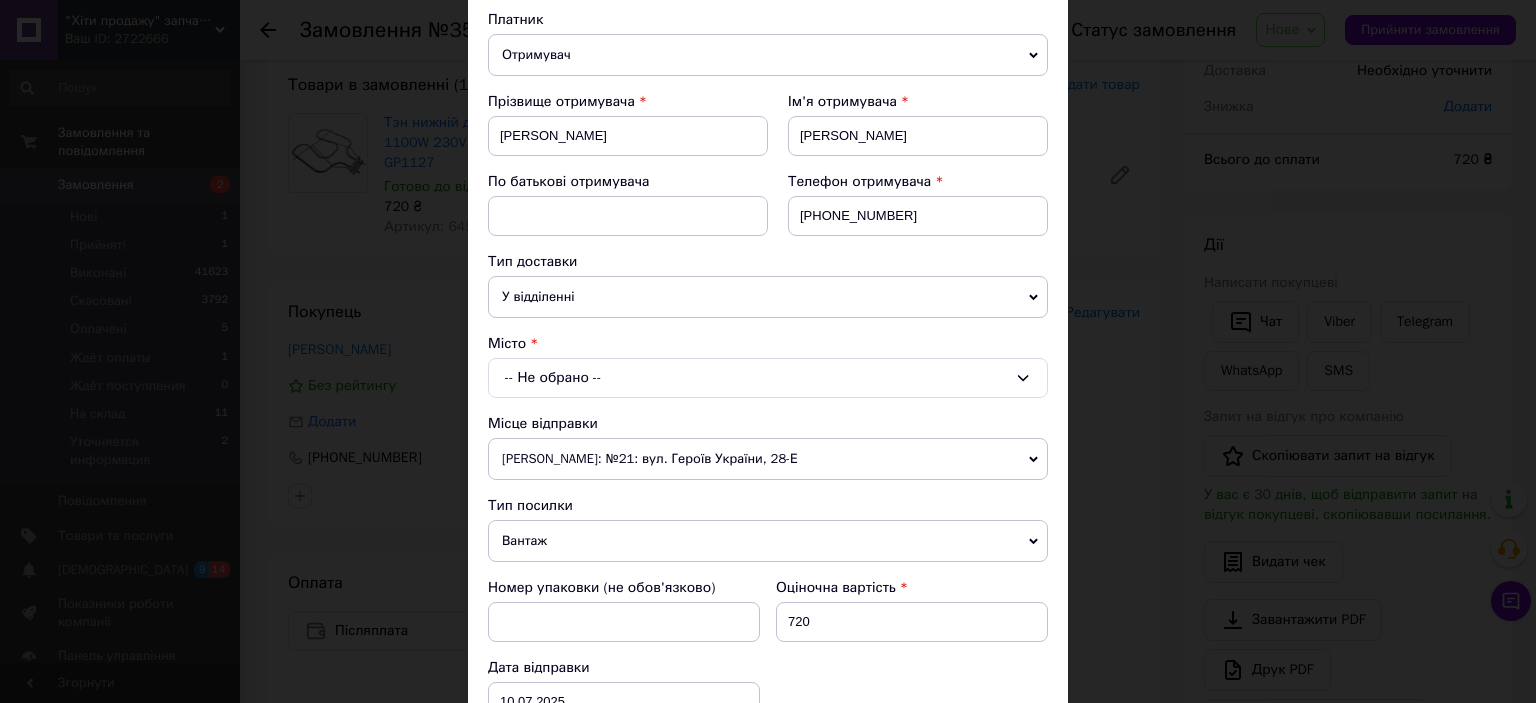 click on "-- Не обрано --" at bounding box center (768, 378) 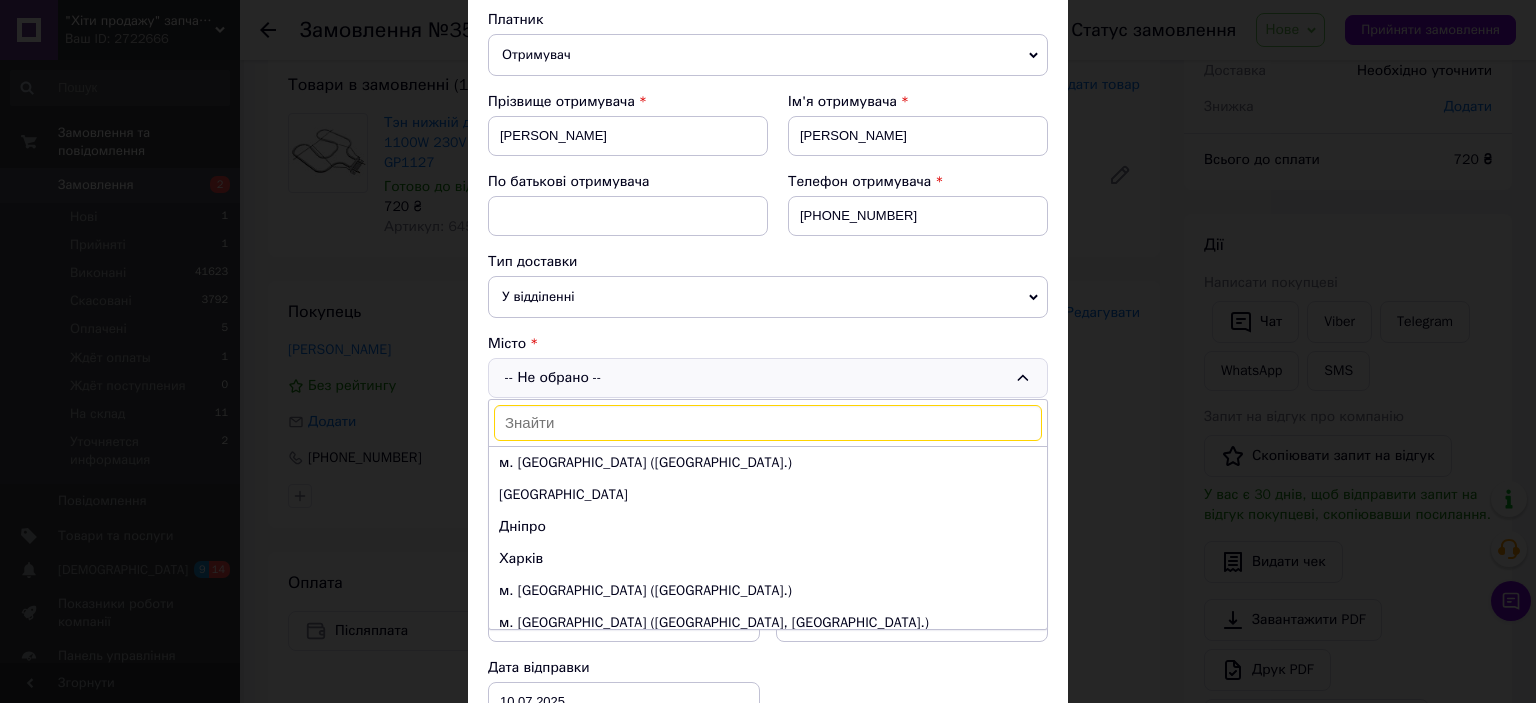 click at bounding box center [768, 423] 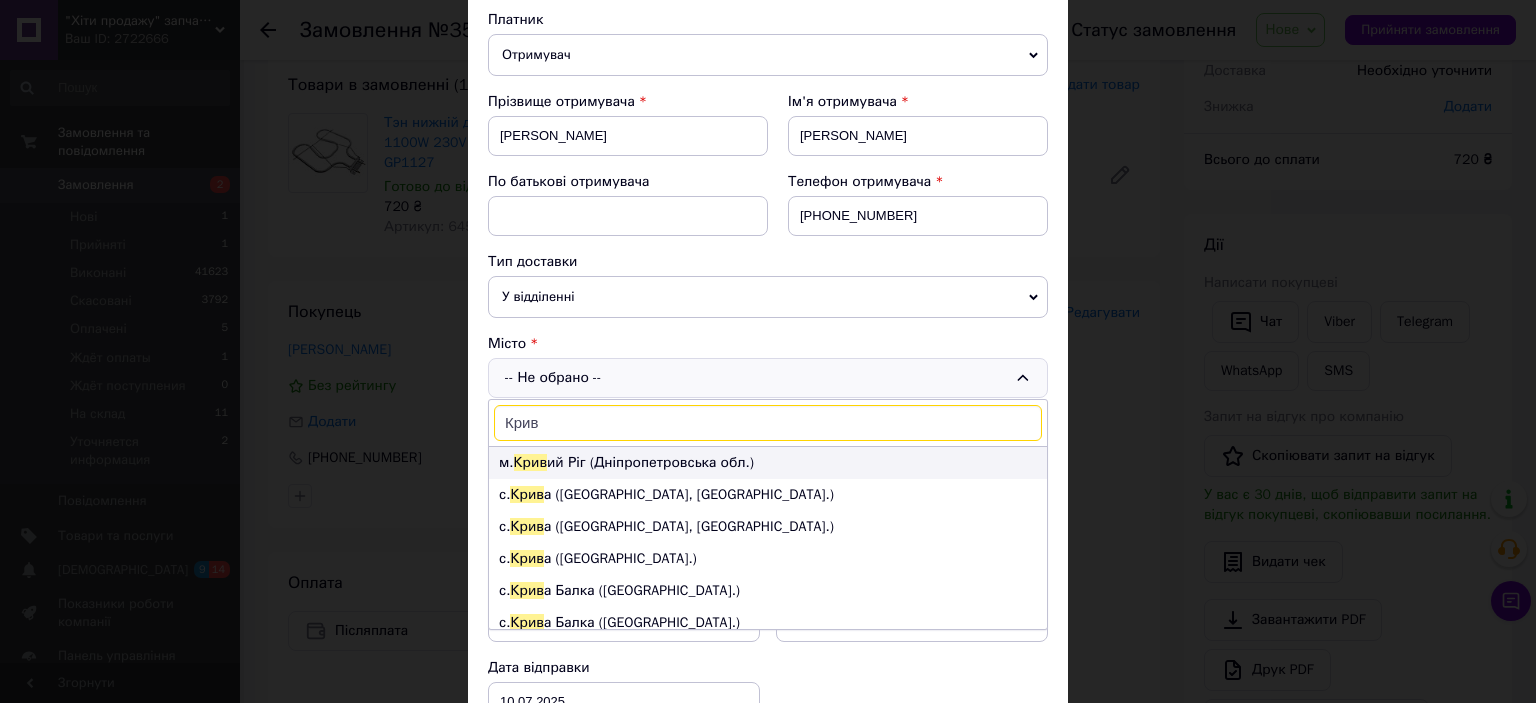 type on "Крив" 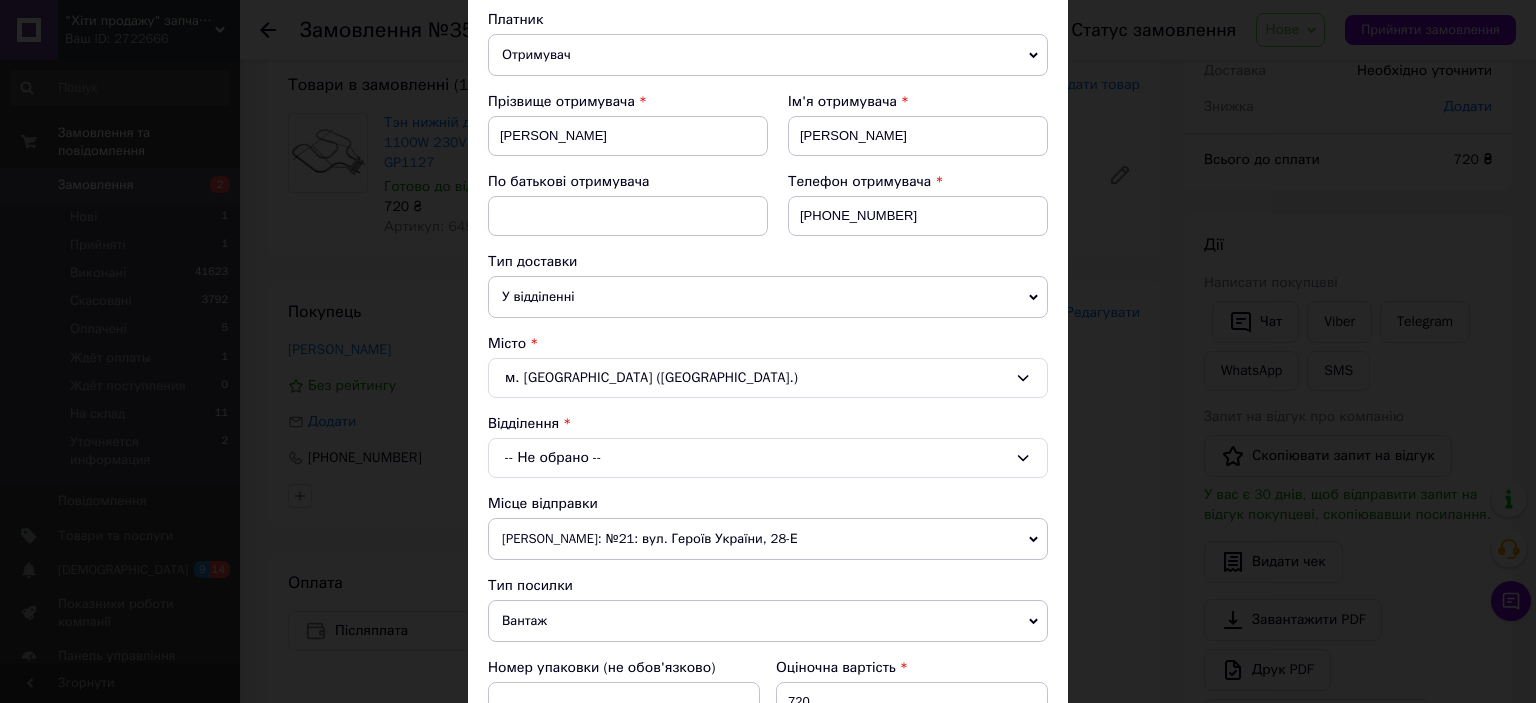 click on "-- Не обрано --" at bounding box center [768, 458] 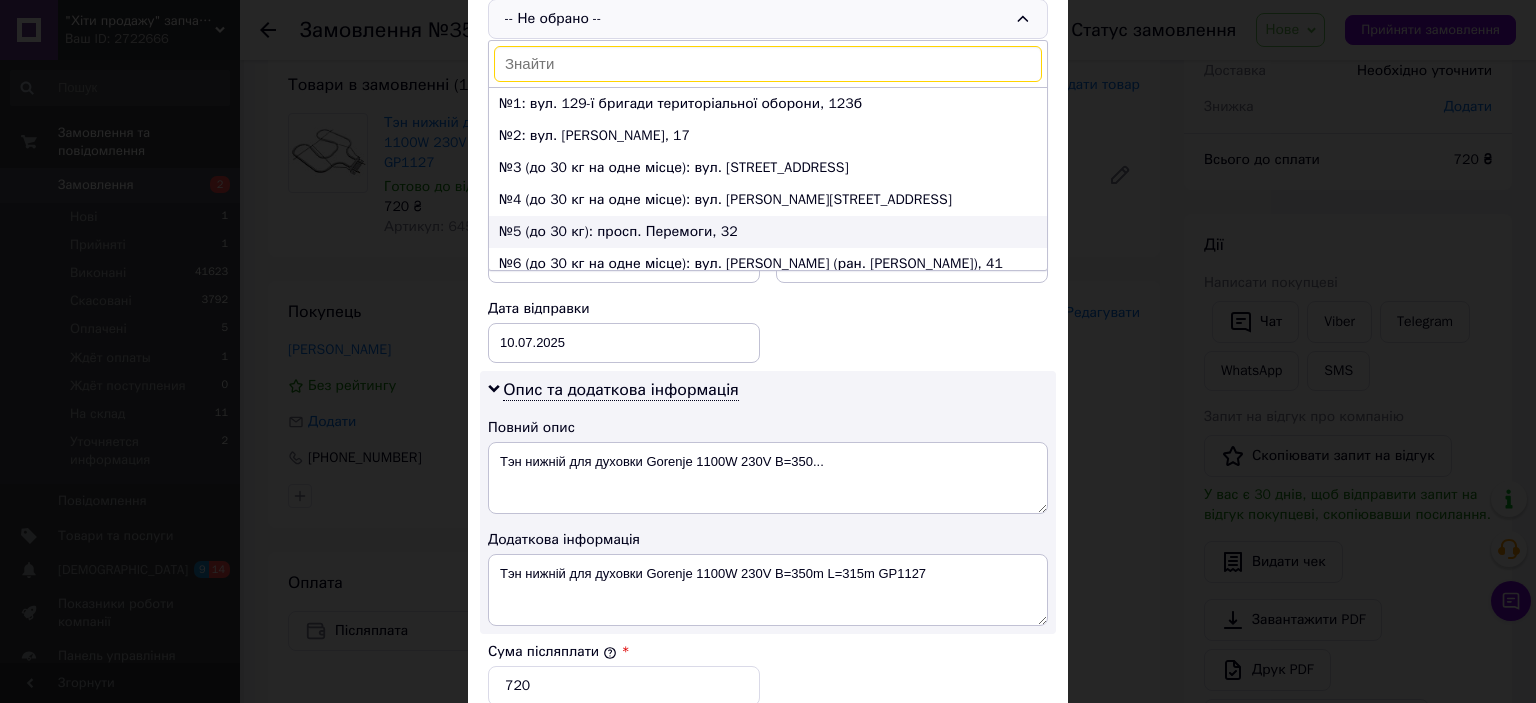 scroll, scrollTop: 662, scrollLeft: 0, axis: vertical 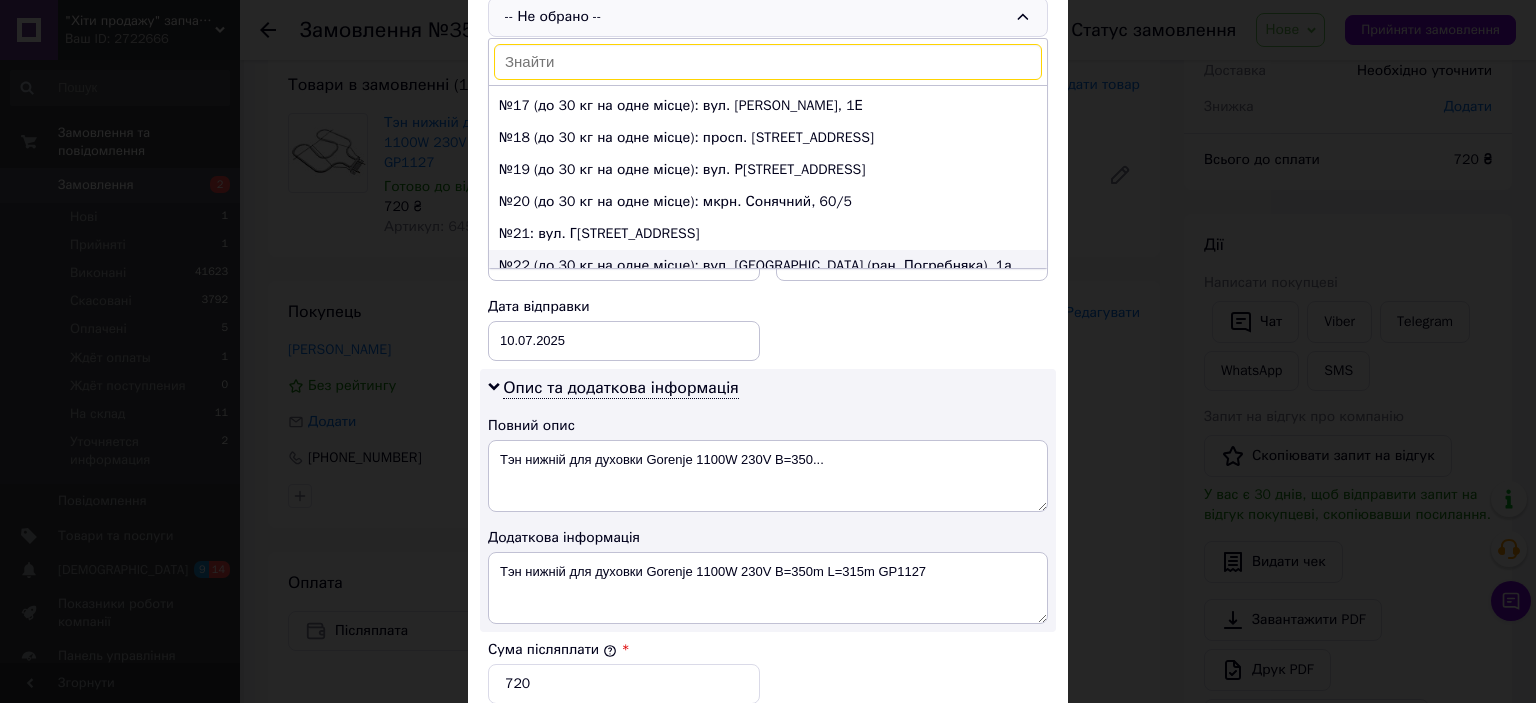 click on "№22 (до 30 кг на одне місце): вул. Алмазна (ран. Погребняка), 1а" at bounding box center (768, 266) 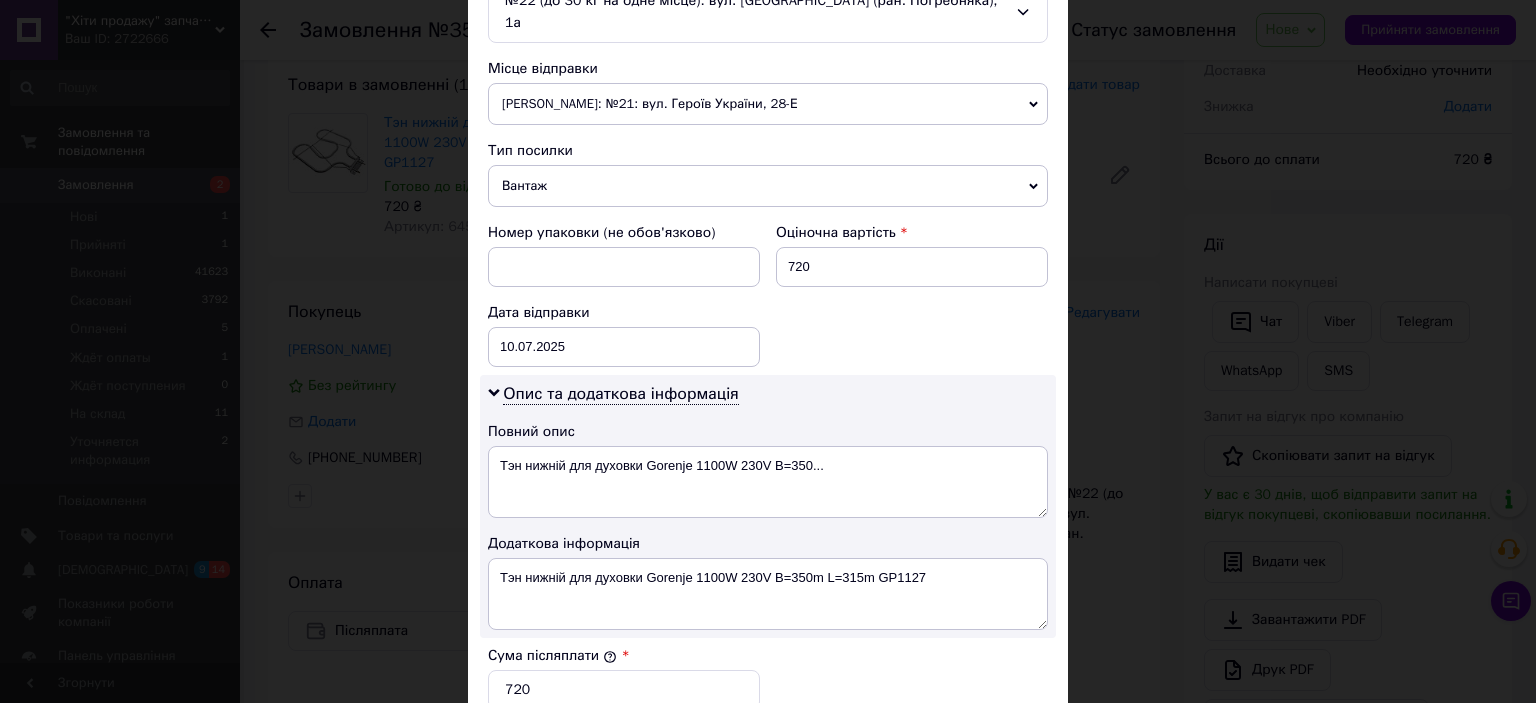 scroll, scrollTop: 773, scrollLeft: 0, axis: vertical 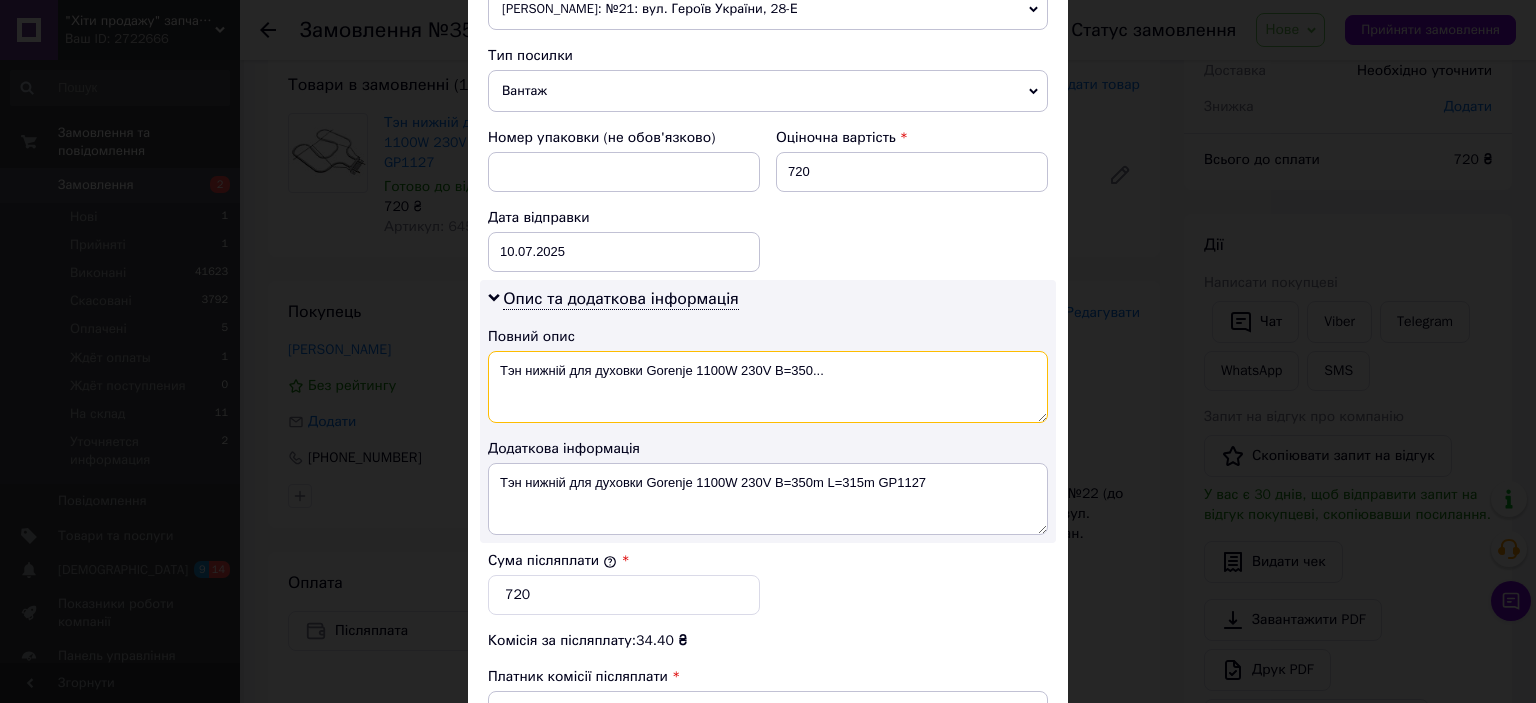 click on "Тэн нижній для духовки Gorenje 1100W 230V B=350..." at bounding box center [768, 387] 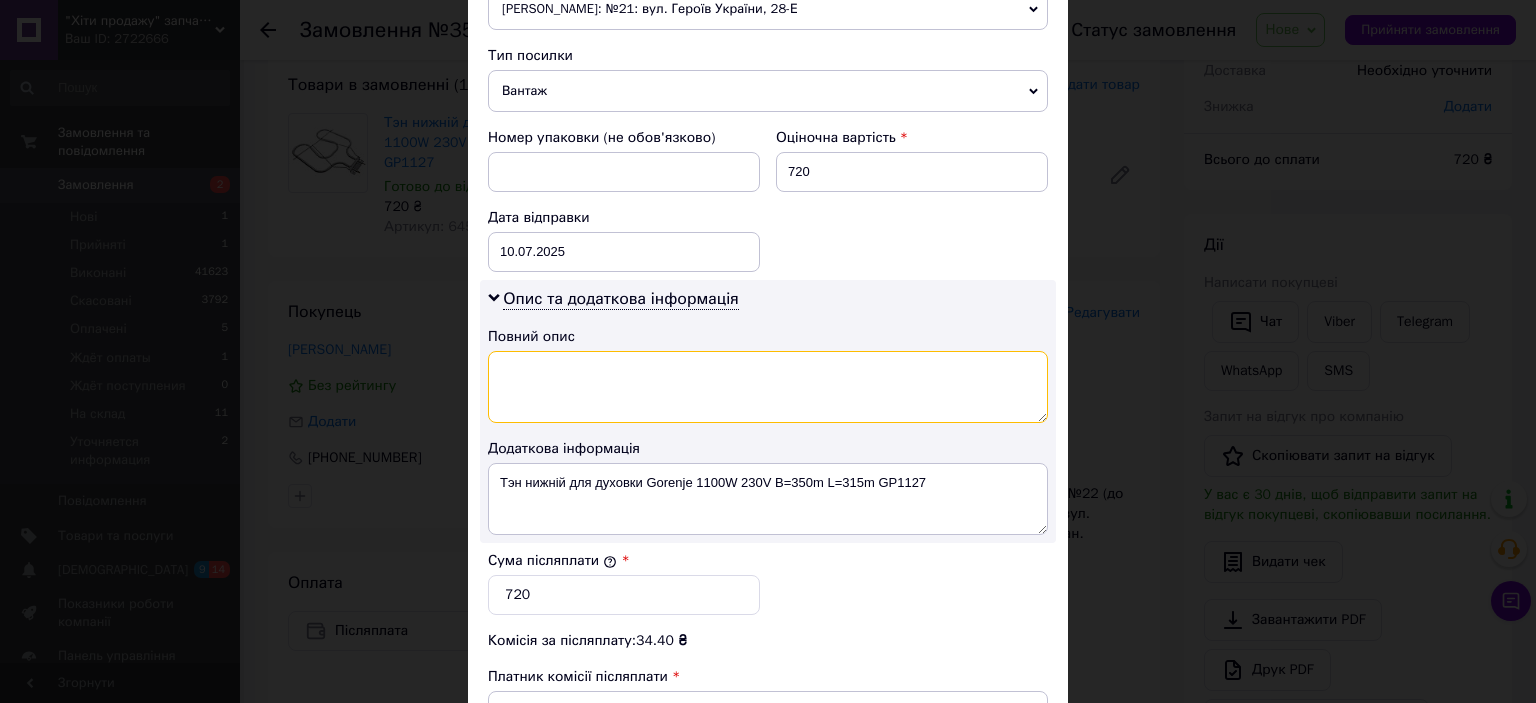 scroll, scrollTop: 994, scrollLeft: 0, axis: vertical 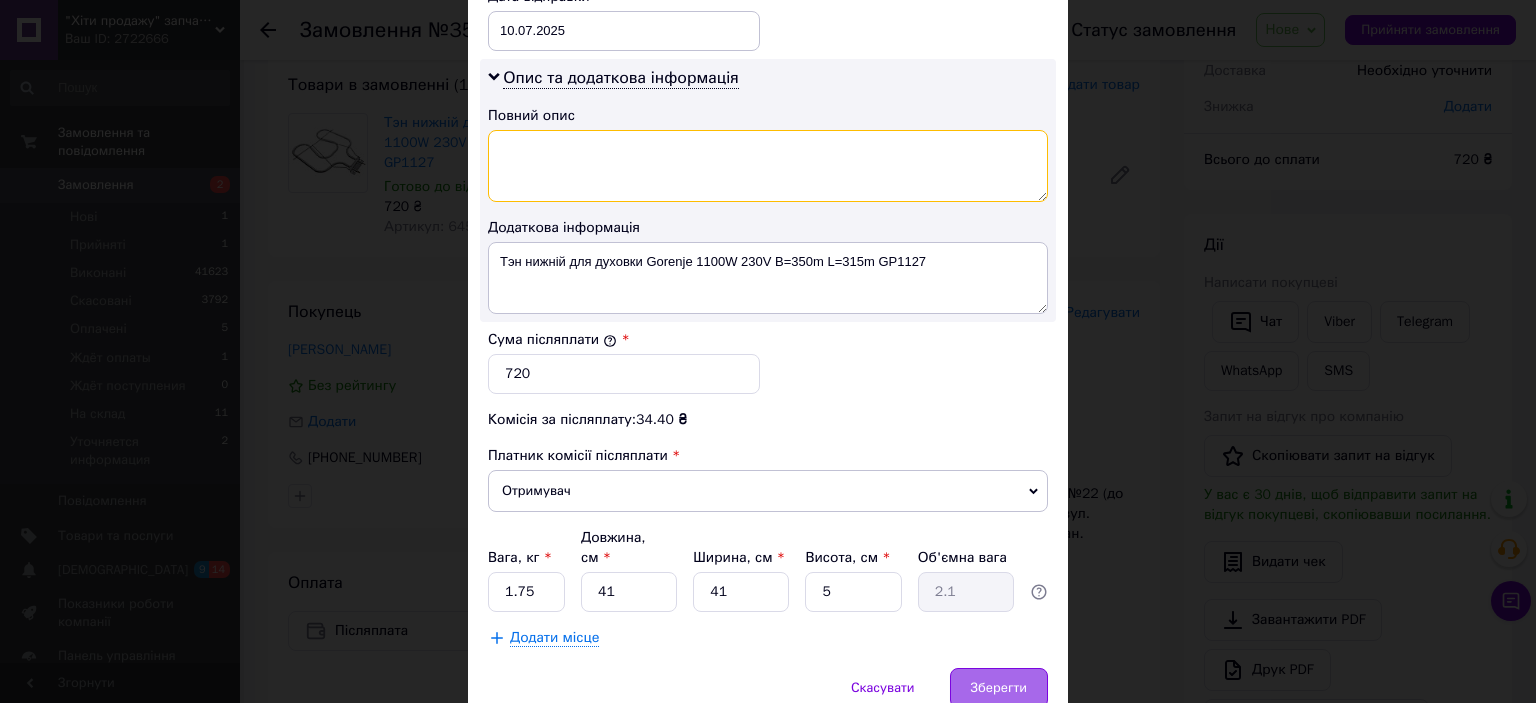 type 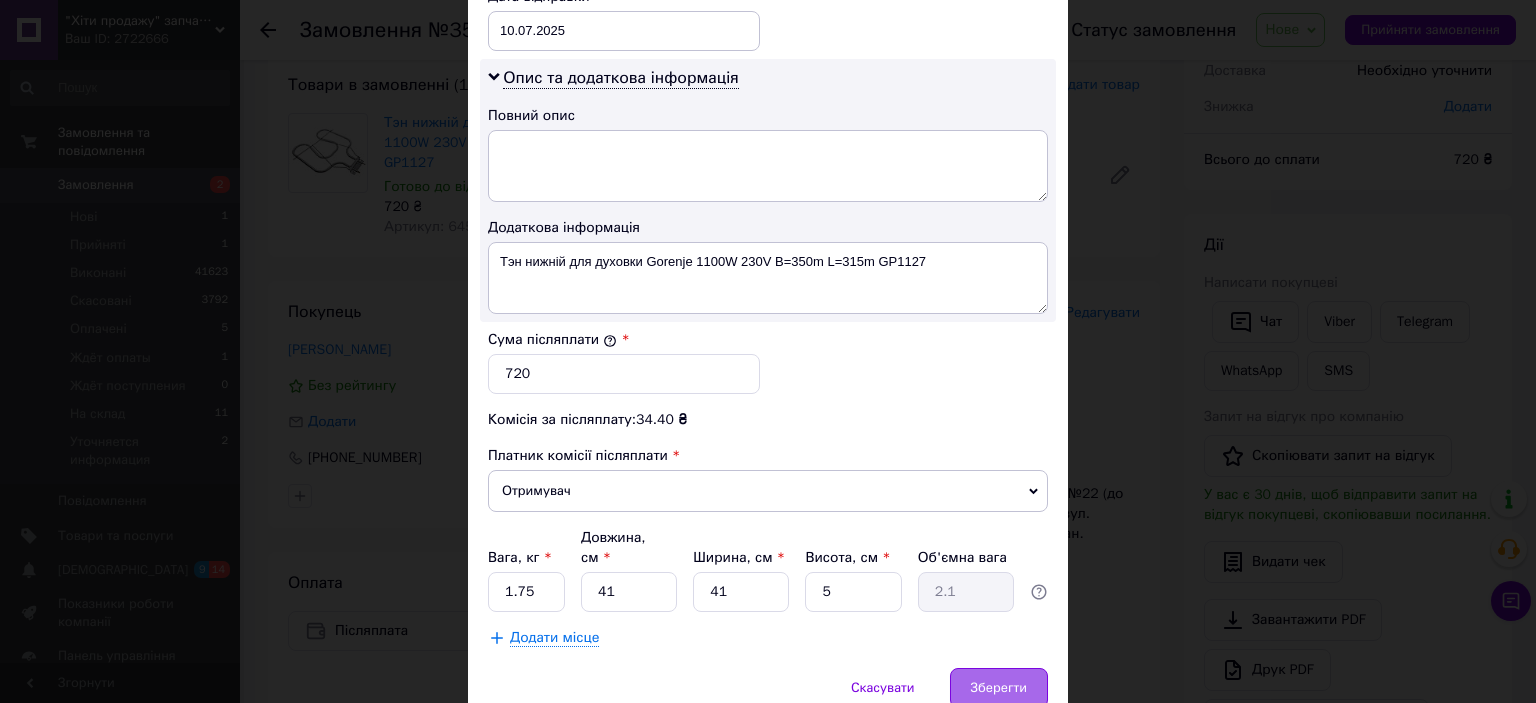 click on "Зберегти" at bounding box center (999, 688) 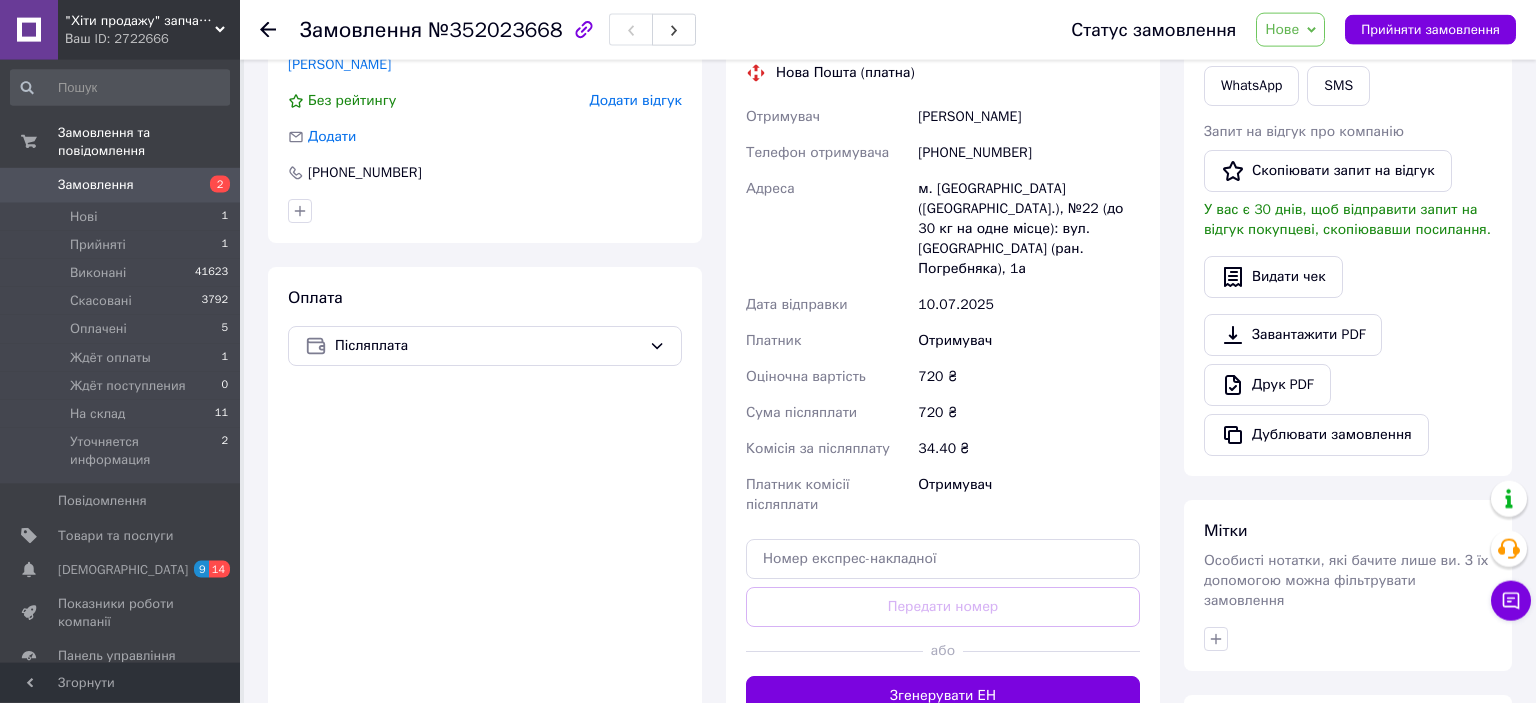 scroll, scrollTop: 435, scrollLeft: 0, axis: vertical 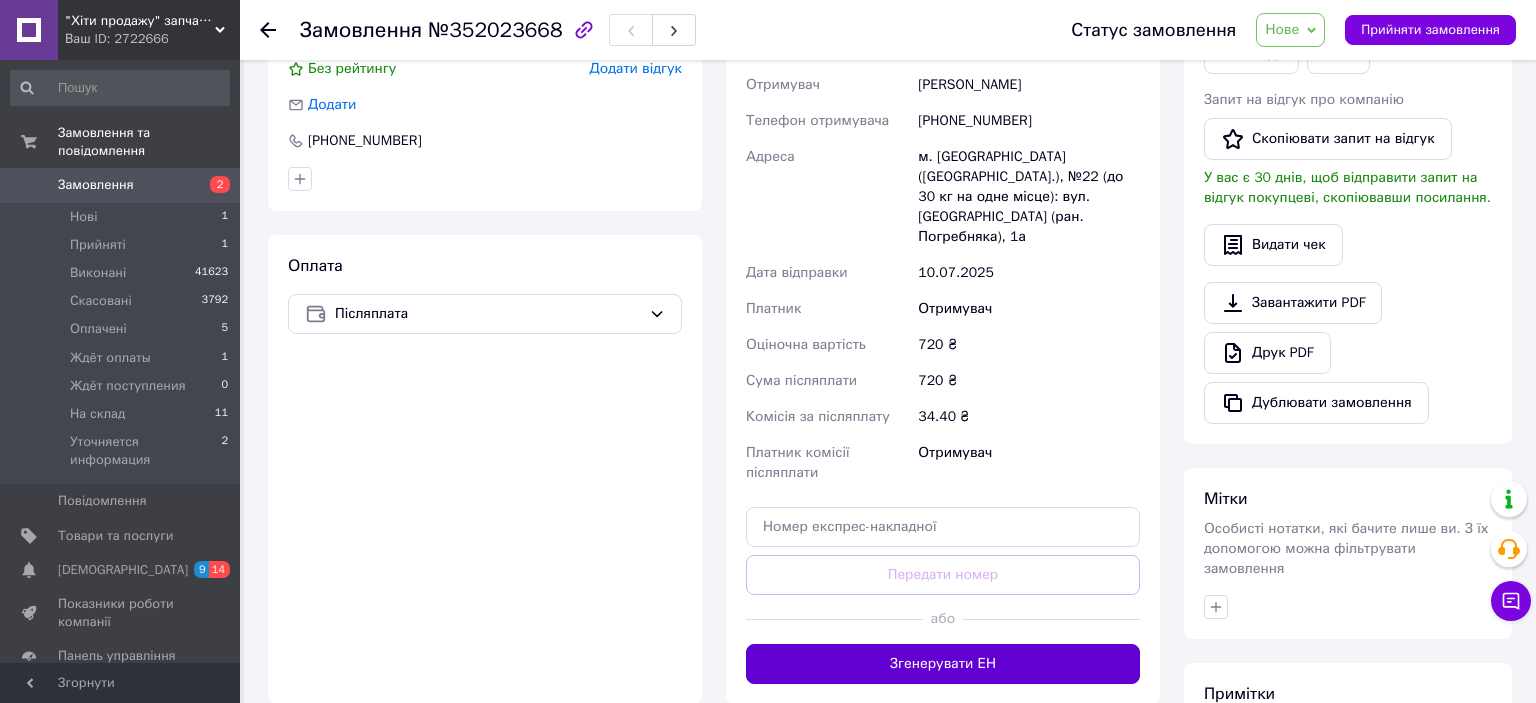 click on "Згенерувати ЕН" at bounding box center (943, 664) 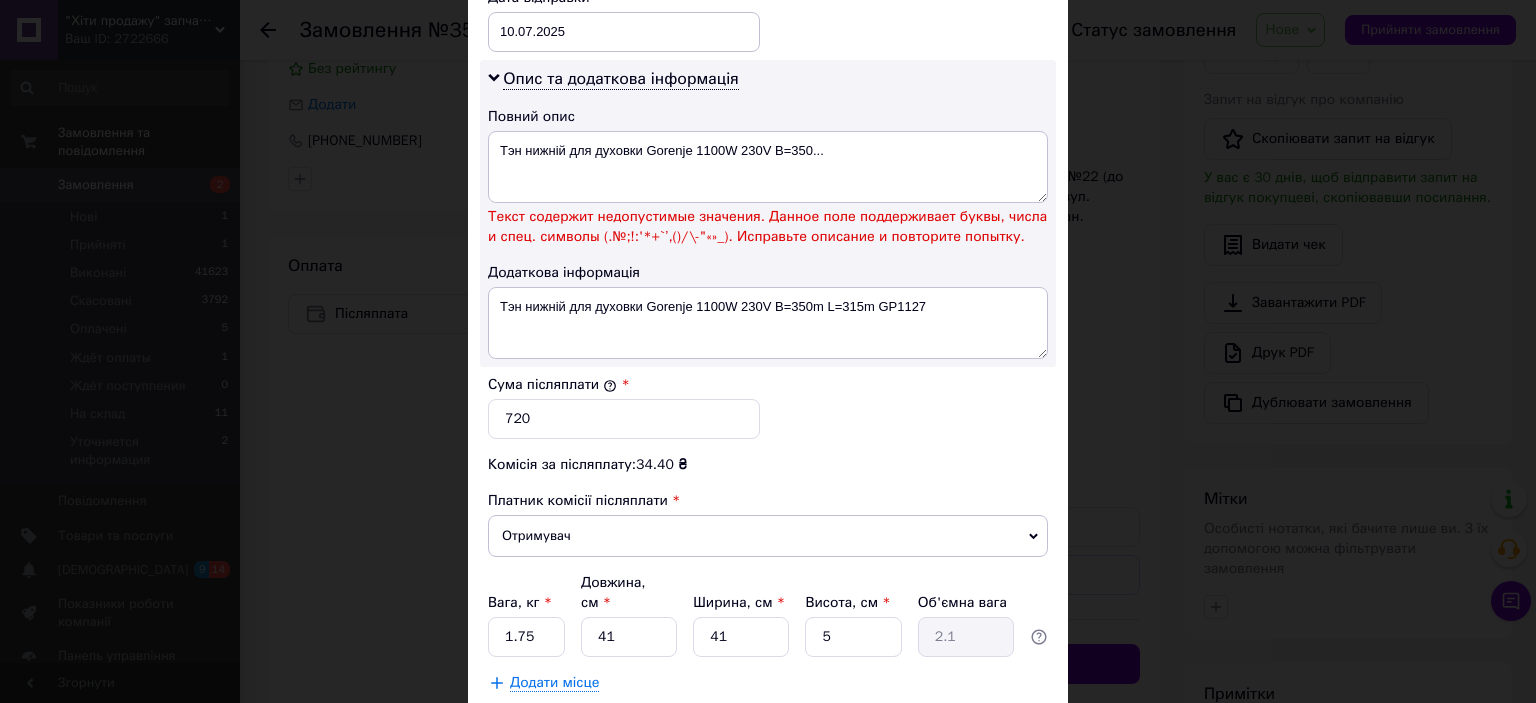 scroll, scrollTop: 994, scrollLeft: 0, axis: vertical 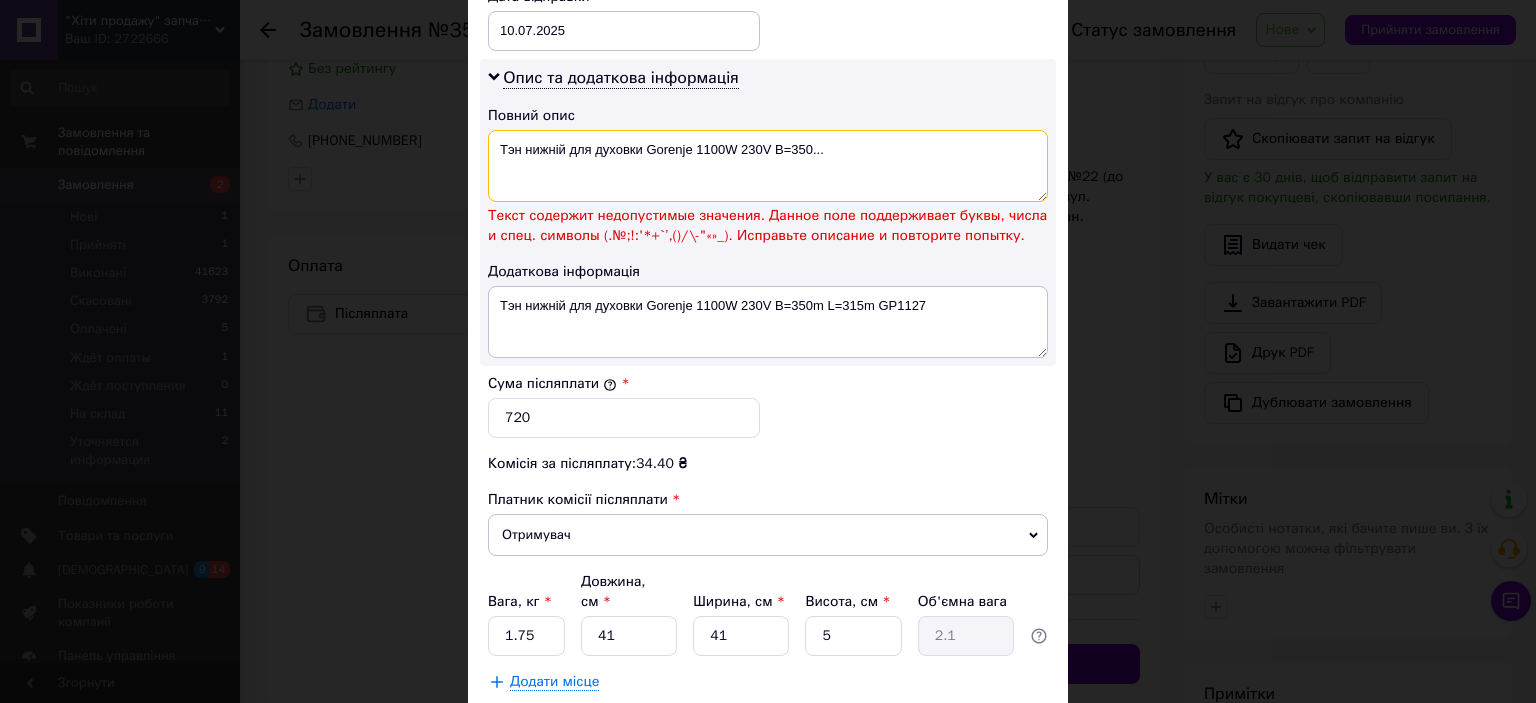 drag, startPoint x: 702, startPoint y: 121, endPoint x: 853, endPoint y: 122, distance: 151.00331 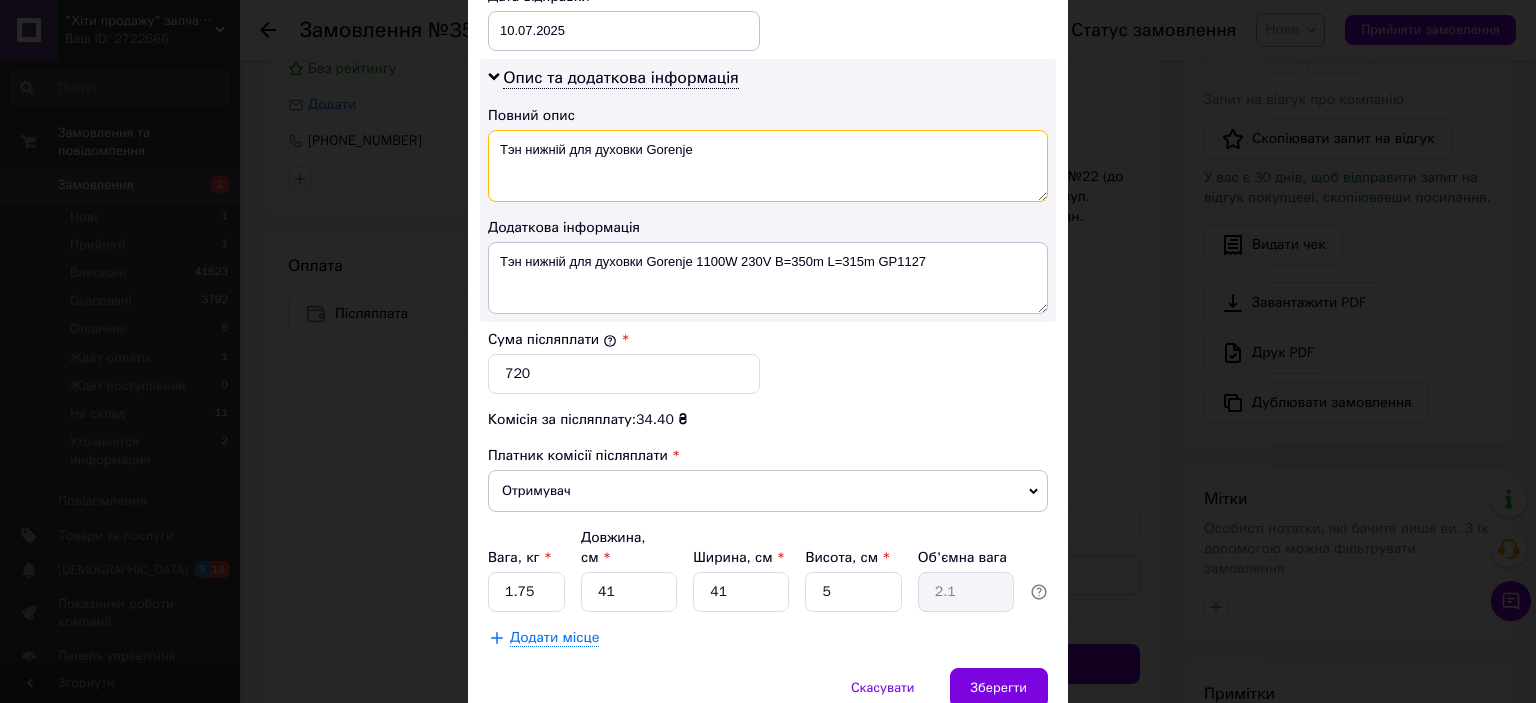 type on "Тэн нижній для духовки Gorenje" 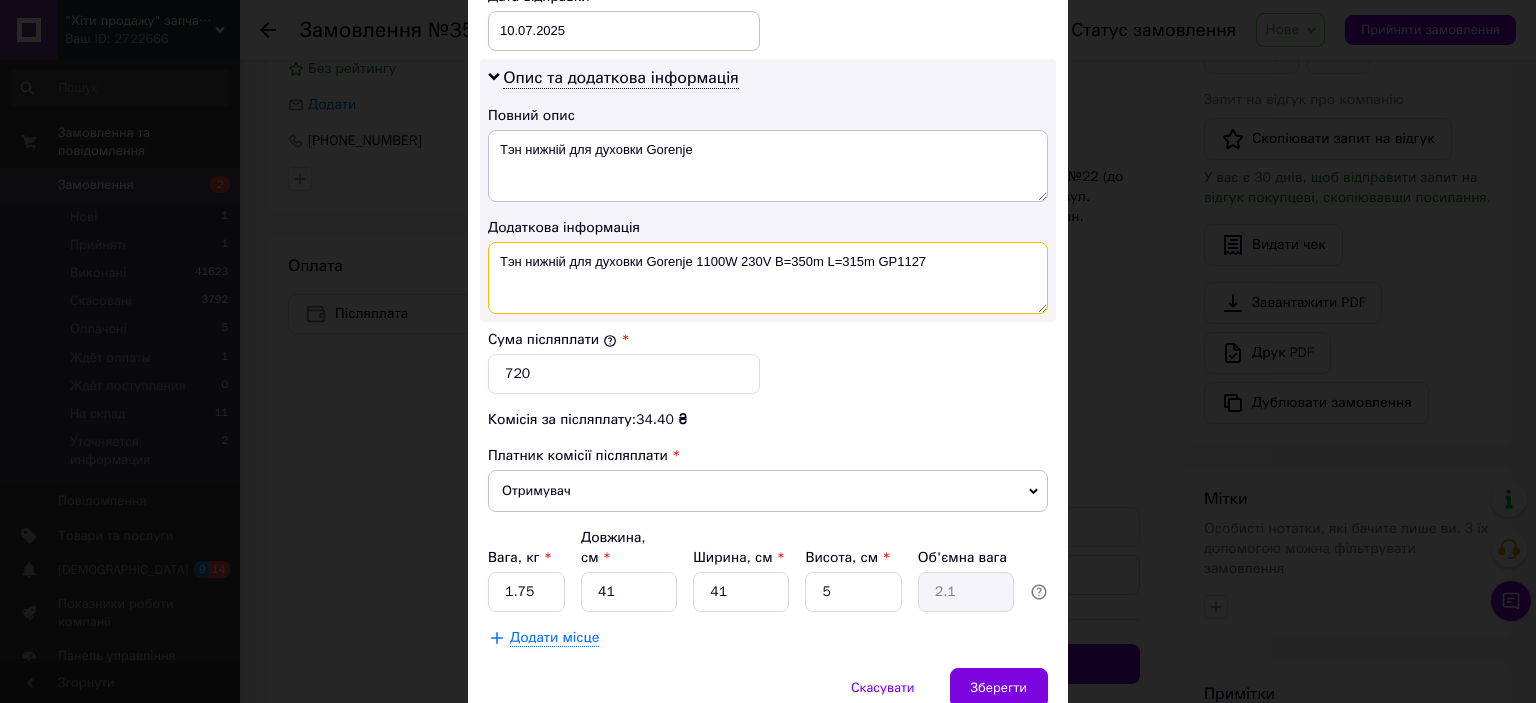 click on "Тэн нижній для духовки Gorenje 1100W 230V B=350m L=315m GP1127" at bounding box center (768, 278) 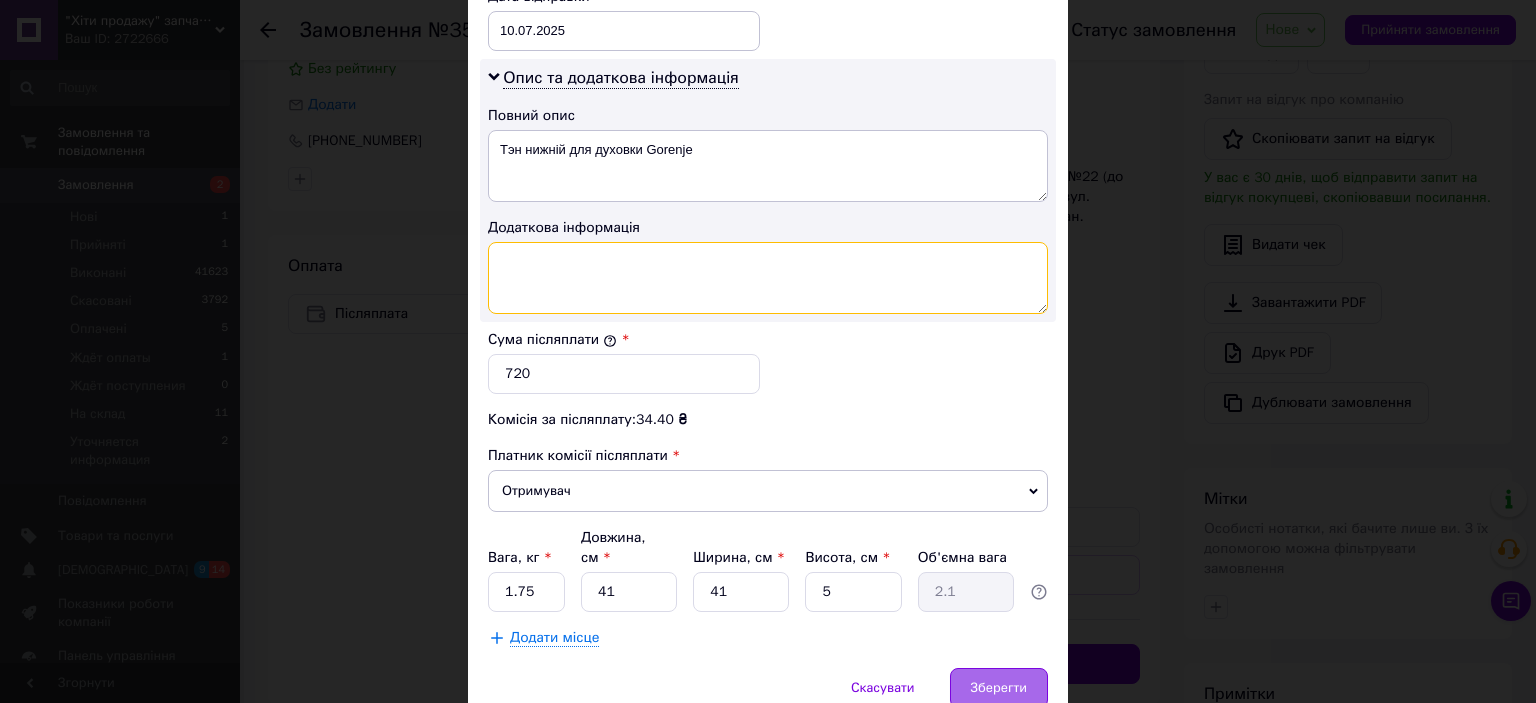 type 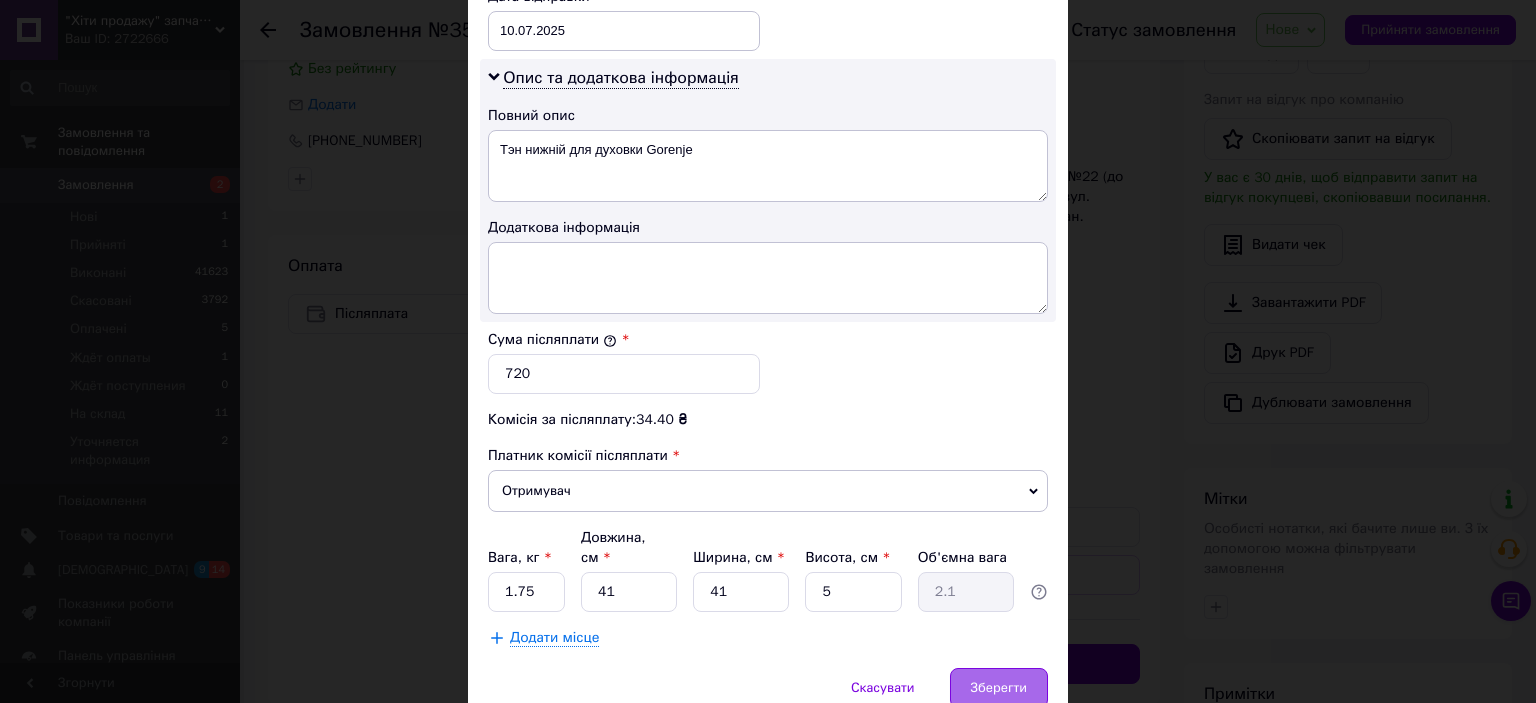 click on "Зберегти" at bounding box center (999, 688) 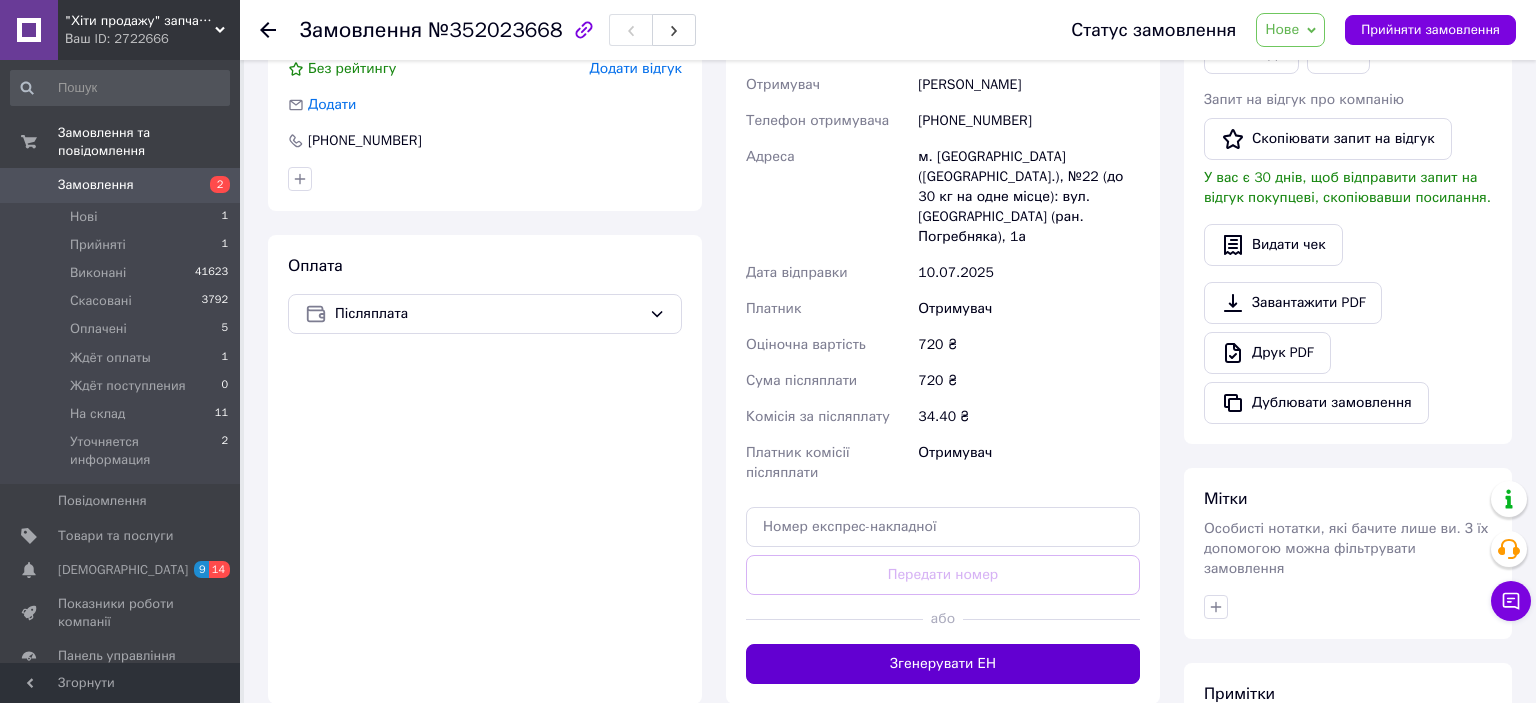 click on "Згенерувати ЕН" at bounding box center [943, 664] 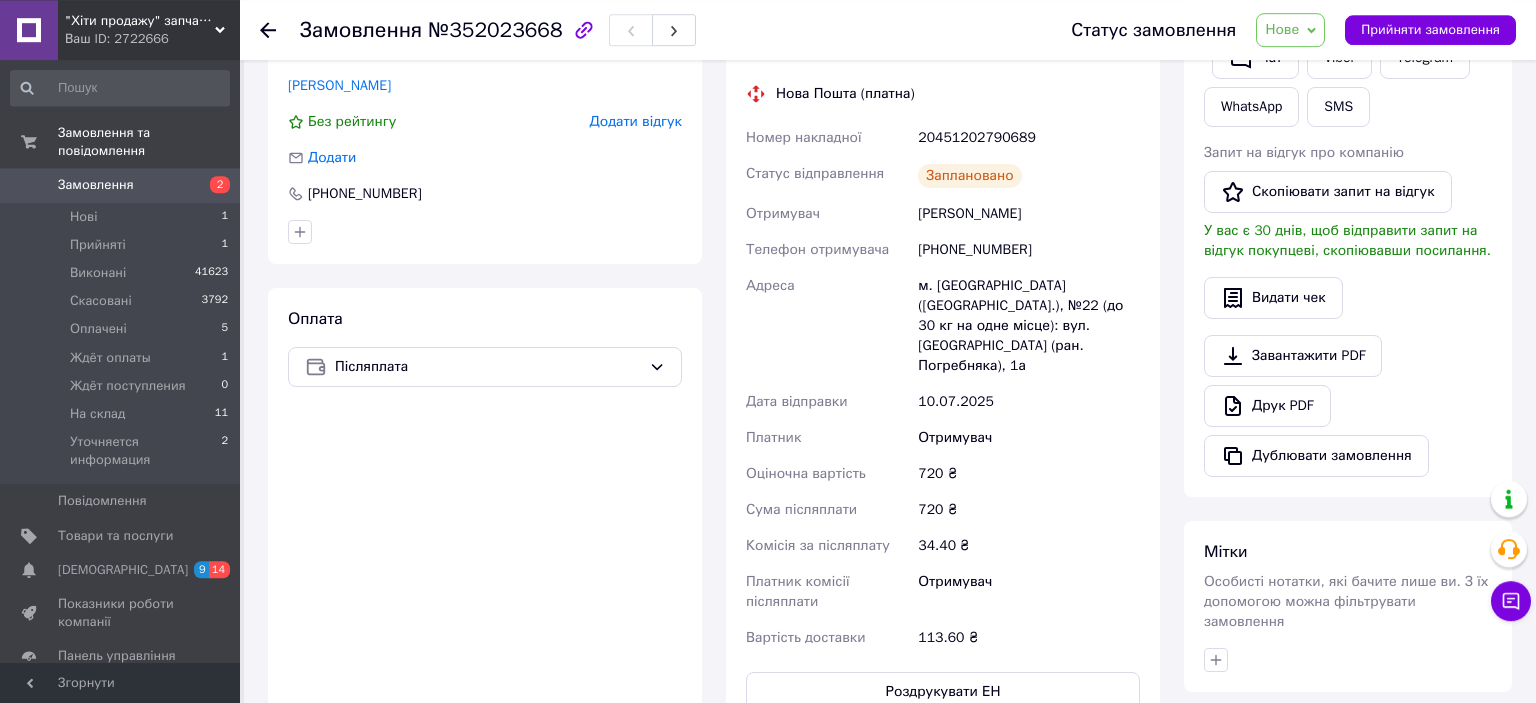 scroll, scrollTop: 329, scrollLeft: 0, axis: vertical 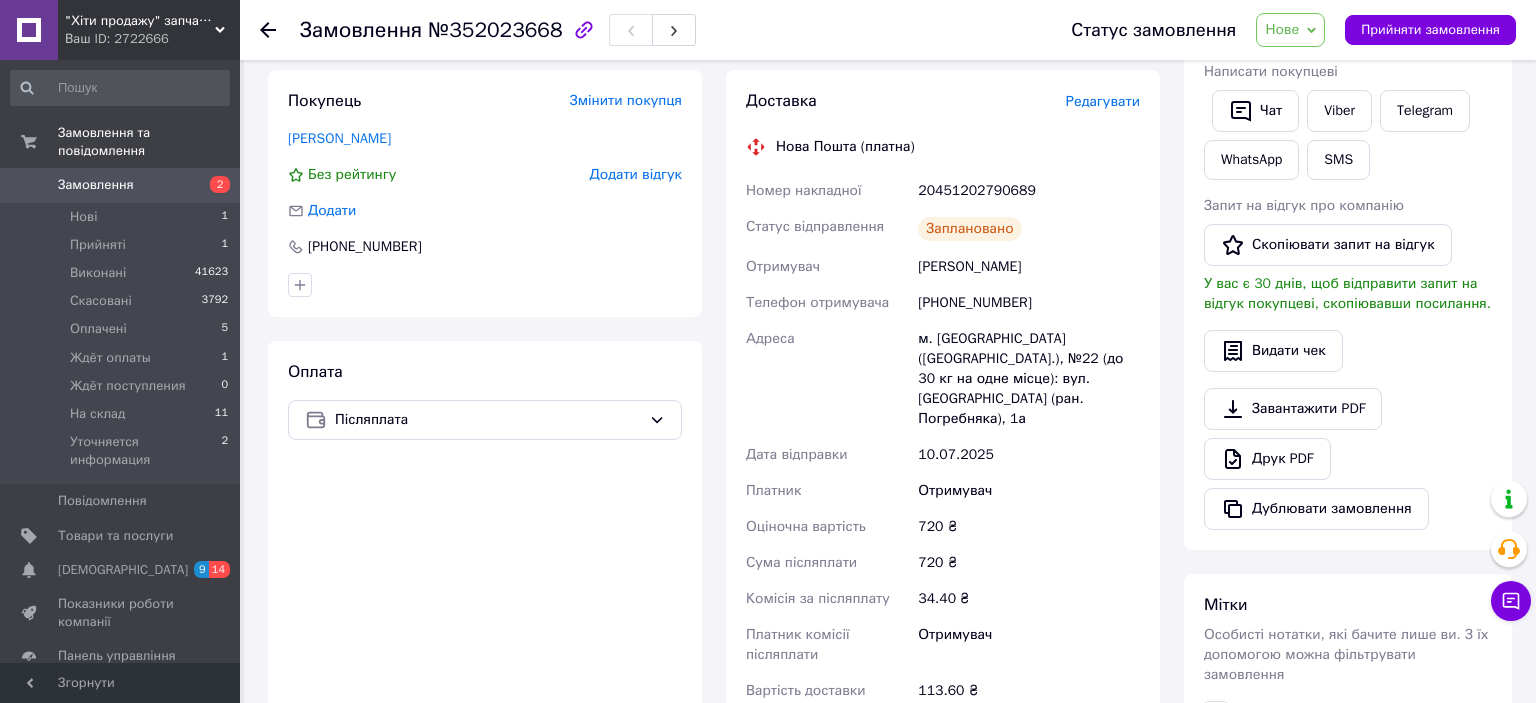 click on "[PHONE_NUMBER]" at bounding box center (1029, 303) 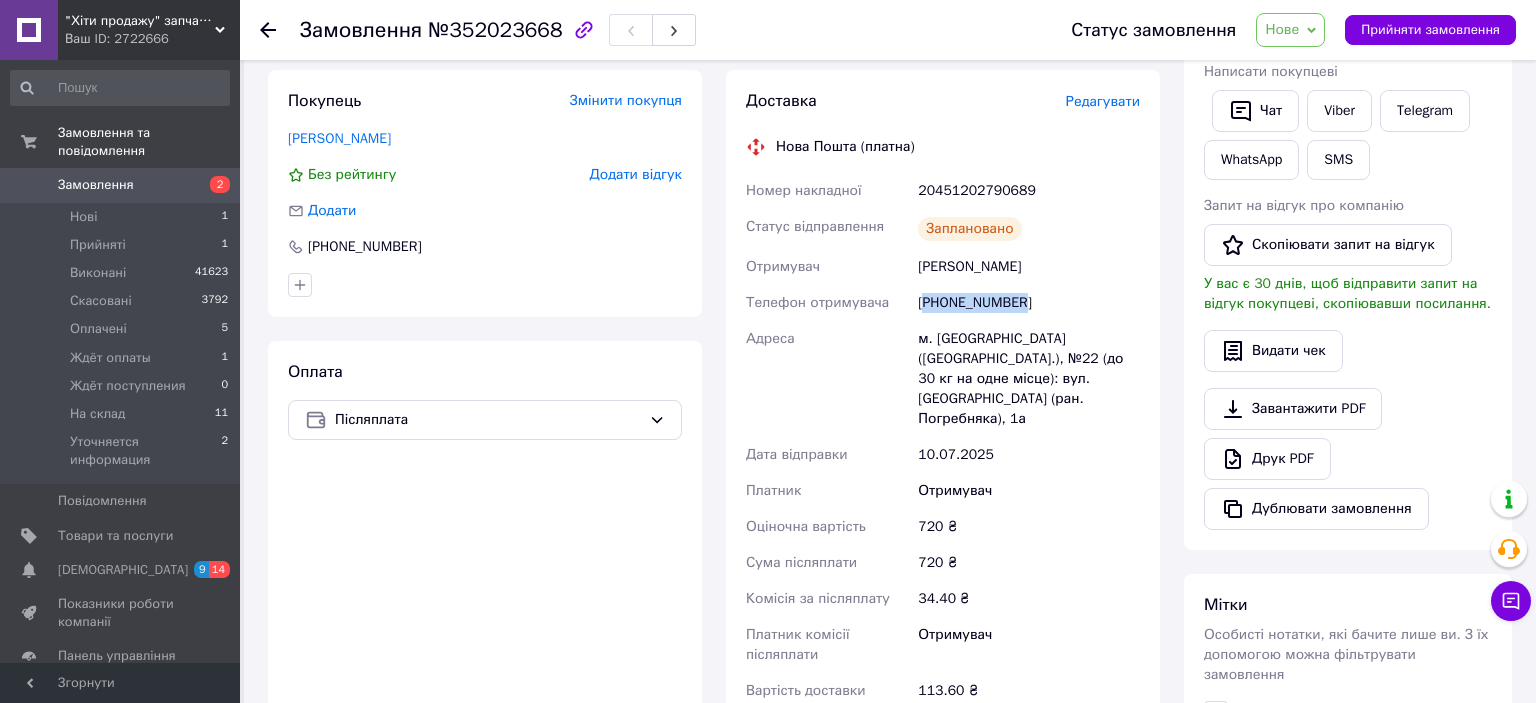 click on "[PHONE_NUMBER]" at bounding box center (1029, 303) 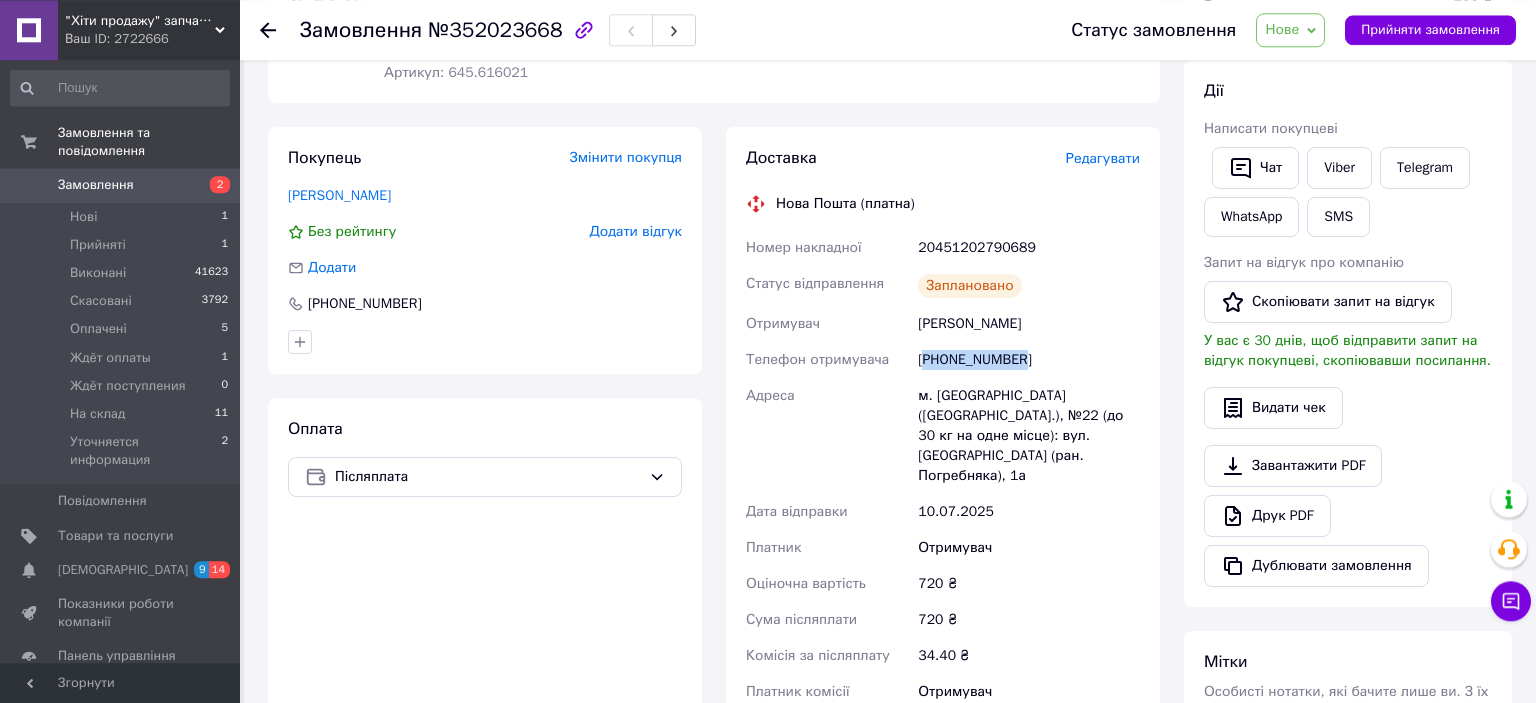 scroll, scrollTop: 224, scrollLeft: 0, axis: vertical 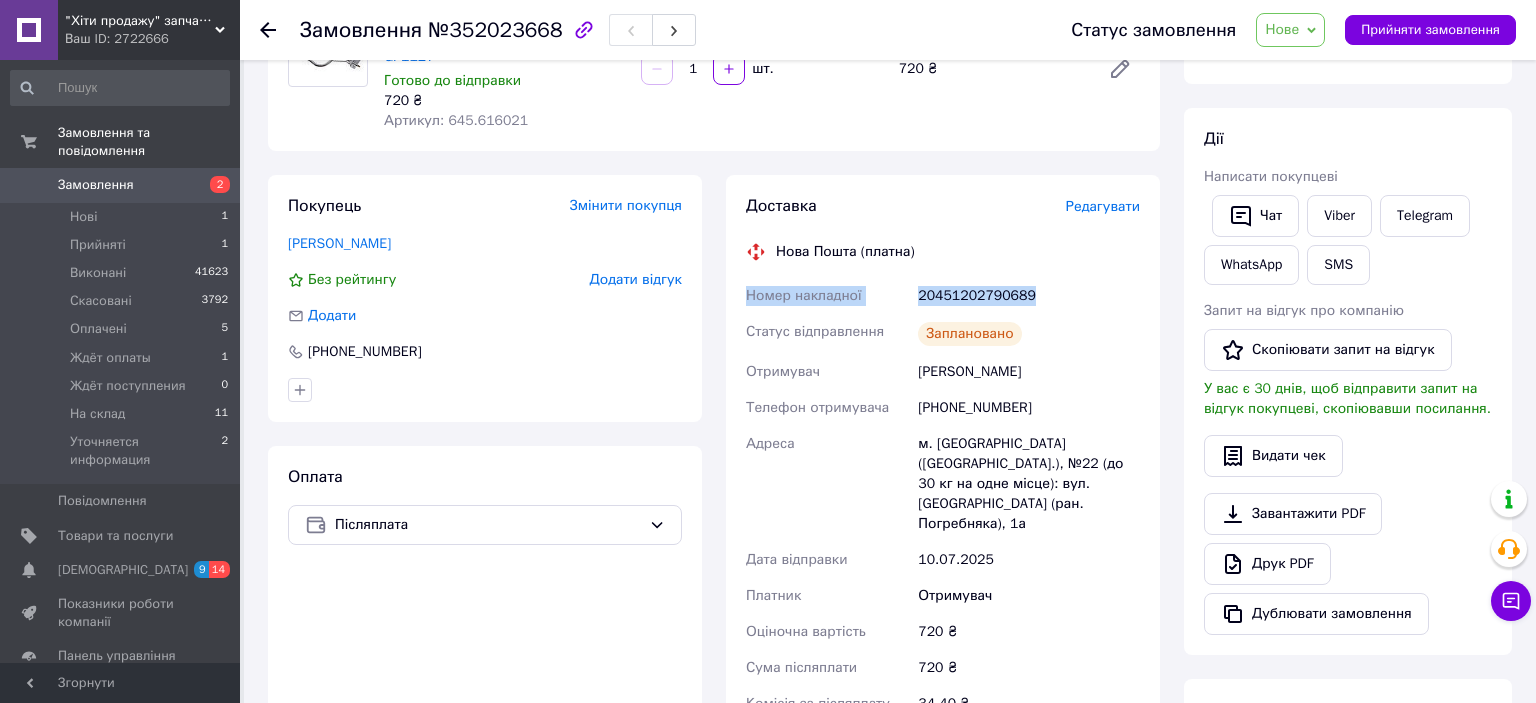 drag, startPoint x: 1029, startPoint y: 275, endPoint x: 749, endPoint y: 261, distance: 280.3498 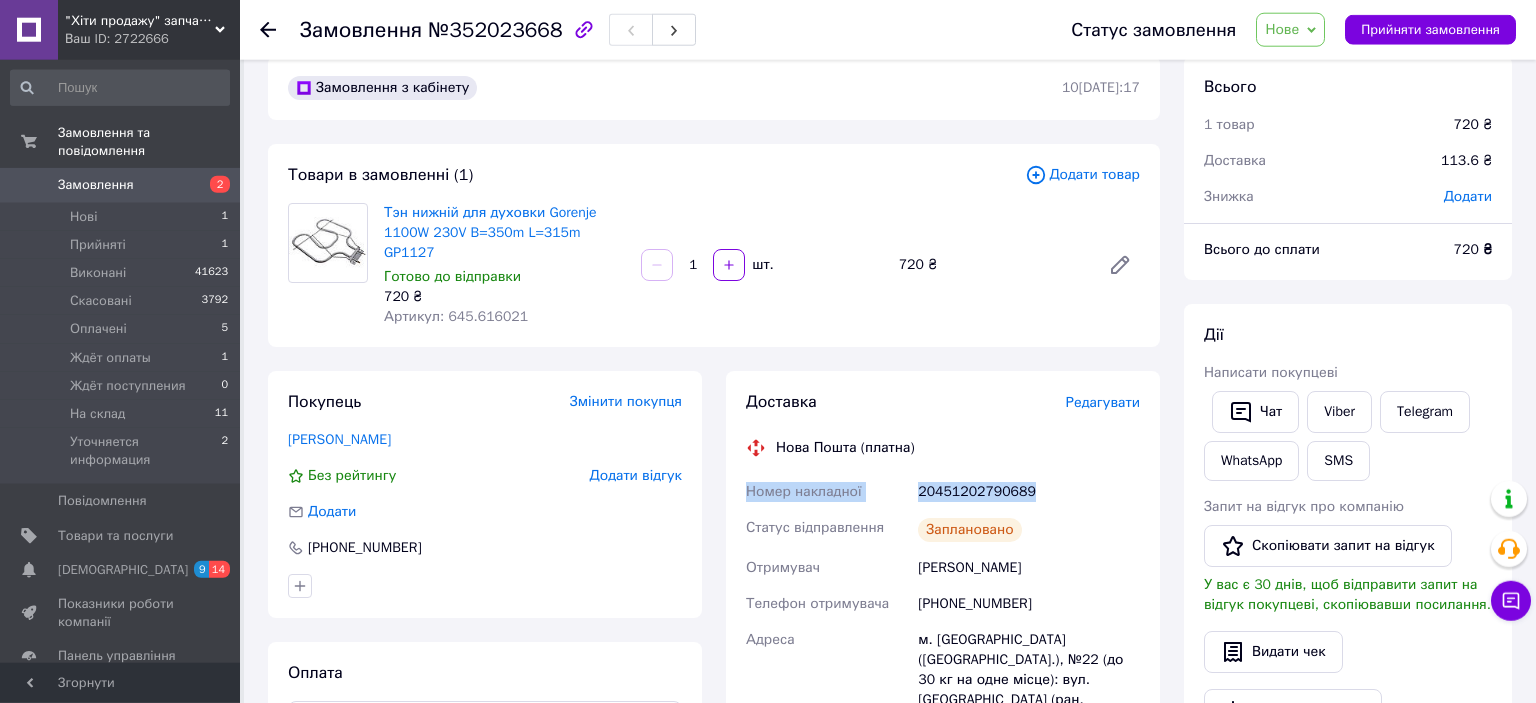 scroll, scrollTop: 0, scrollLeft: 0, axis: both 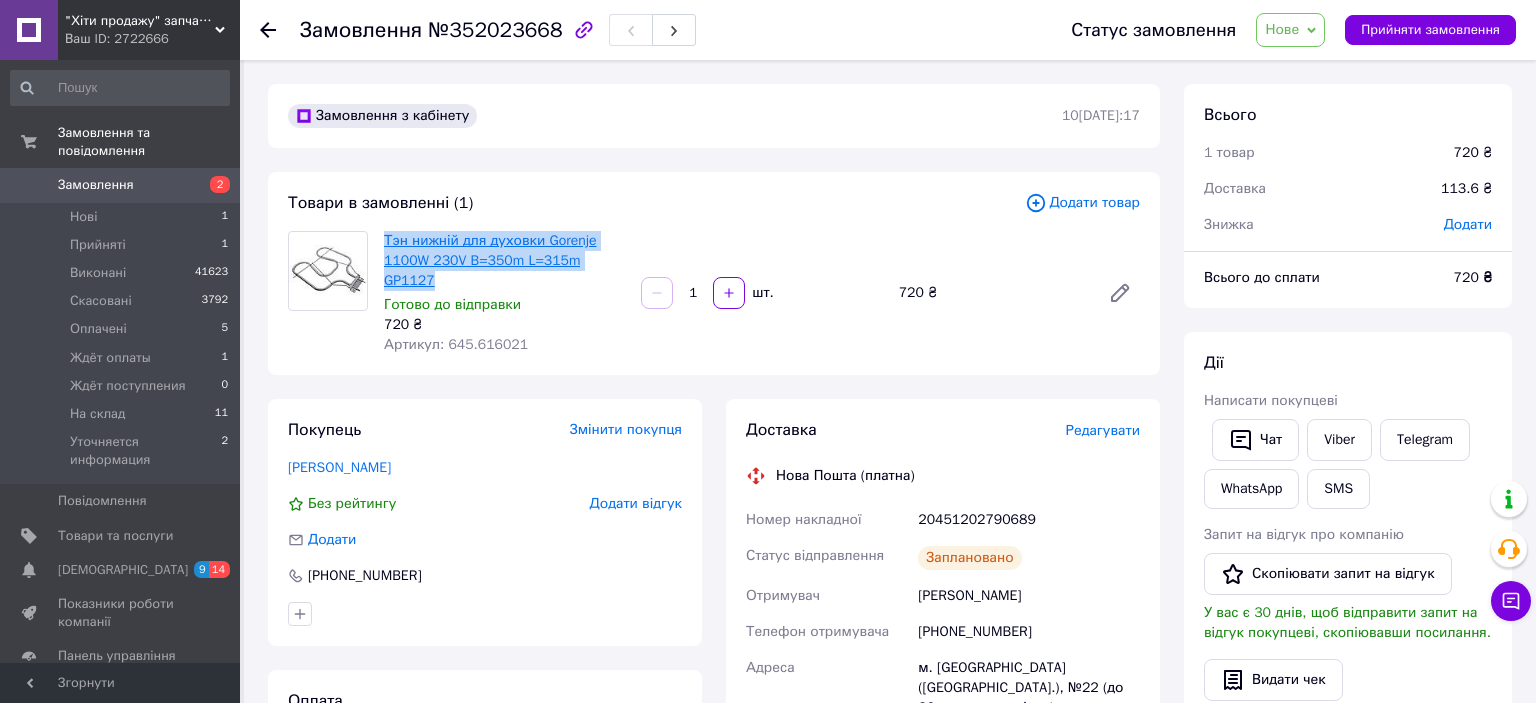 drag, startPoint x: 628, startPoint y: 267, endPoint x: 385, endPoint y: 246, distance: 243.90572 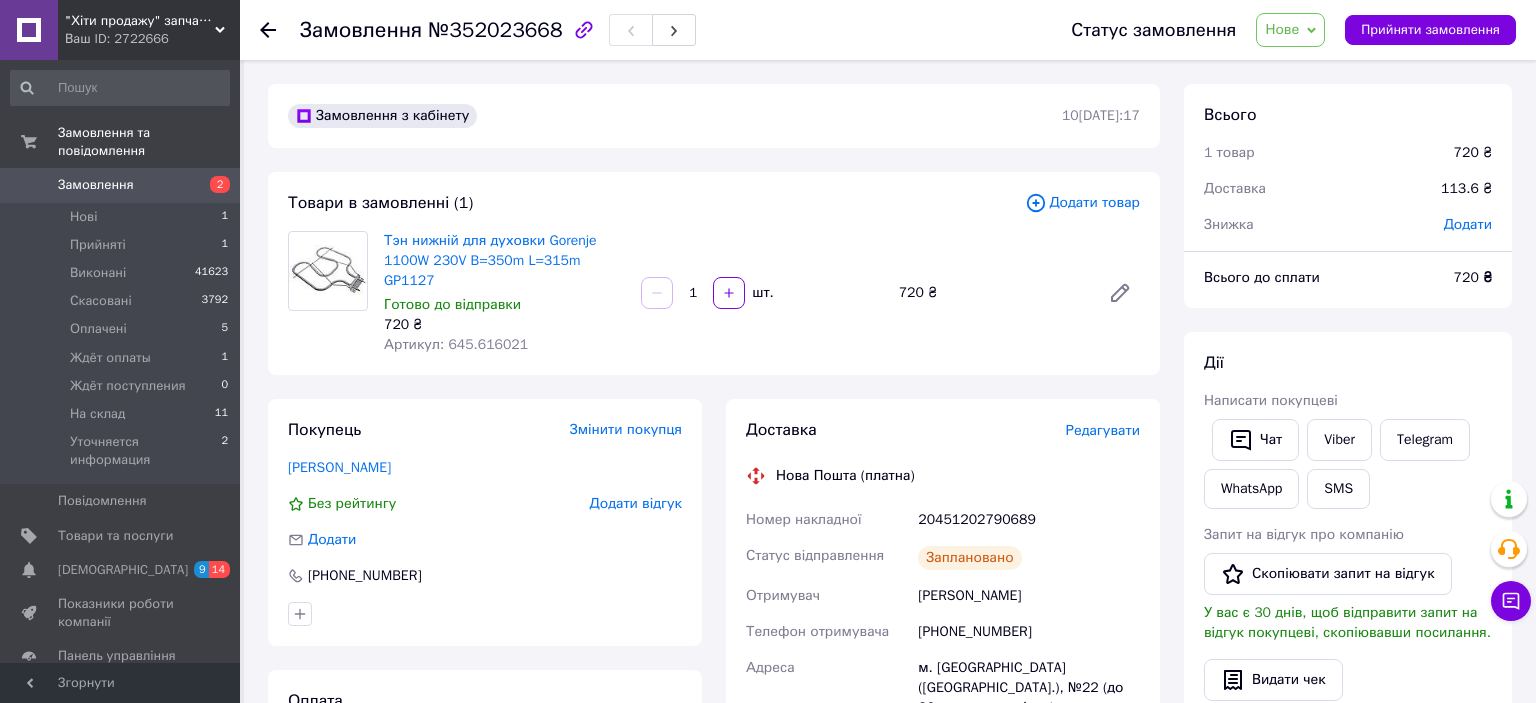 click on "Статус замовлення Нове Прийнято Виконано Скасовано Оплачено Ждёт оплаты Ждёт поступления На склад Уточняется информация Прийняти замовлення" at bounding box center [1273, 30] 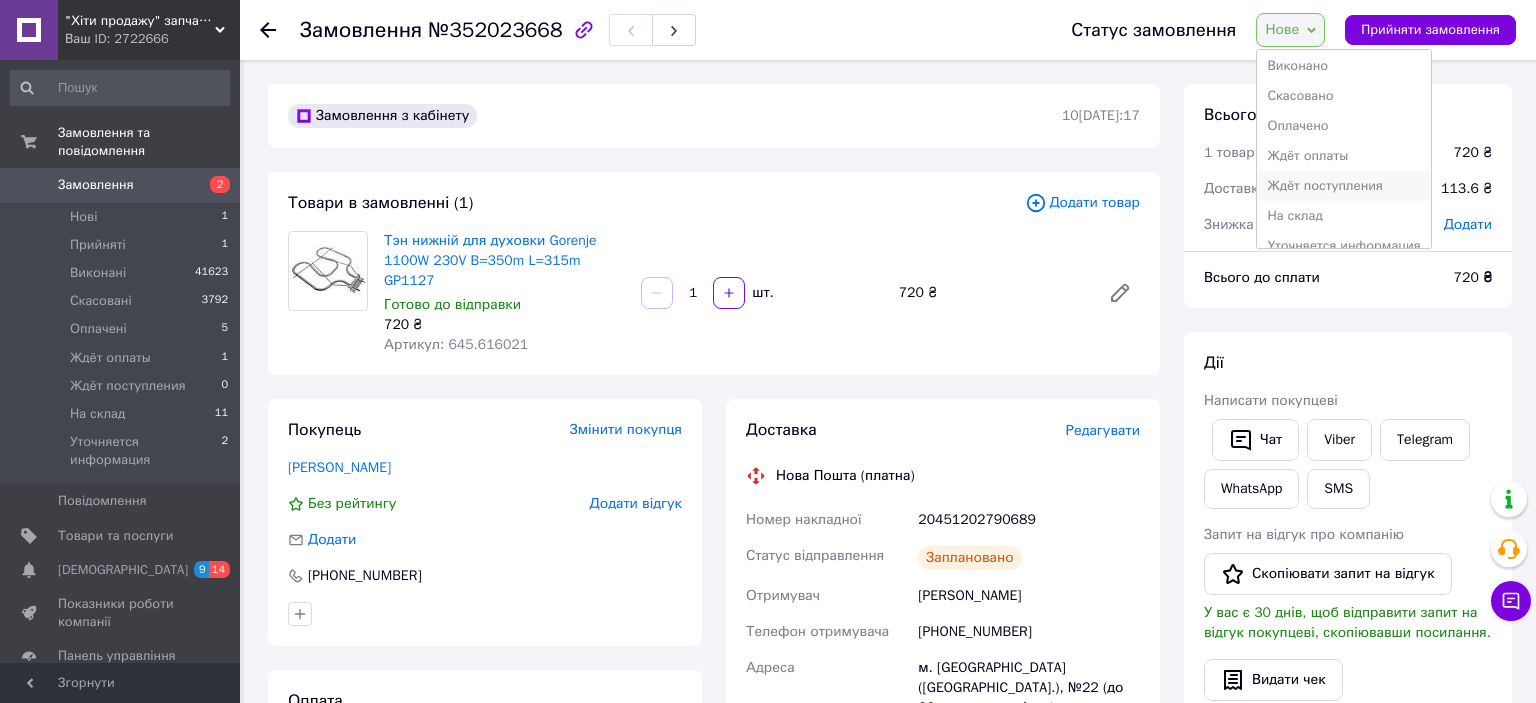 scroll, scrollTop: 52, scrollLeft: 0, axis: vertical 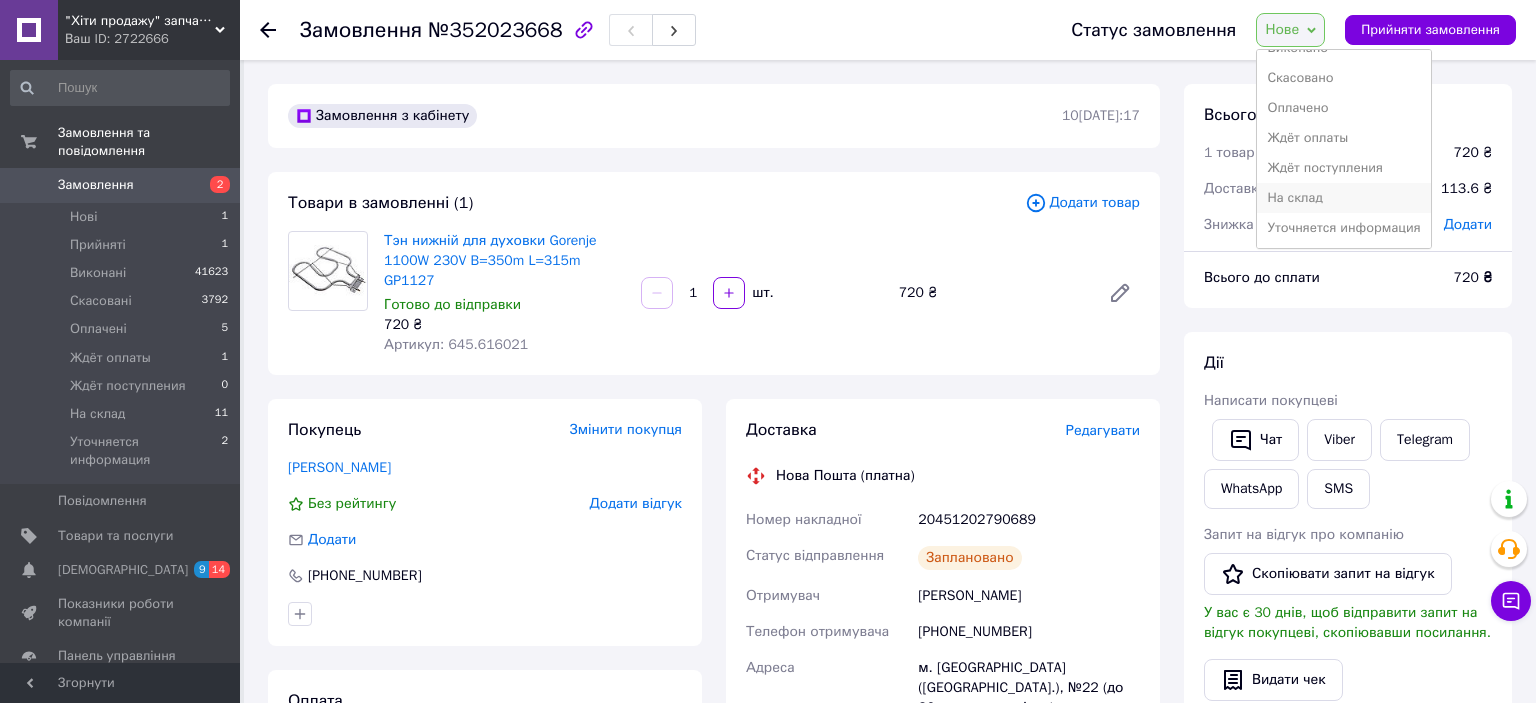 click on "На склад" at bounding box center [1343, 198] 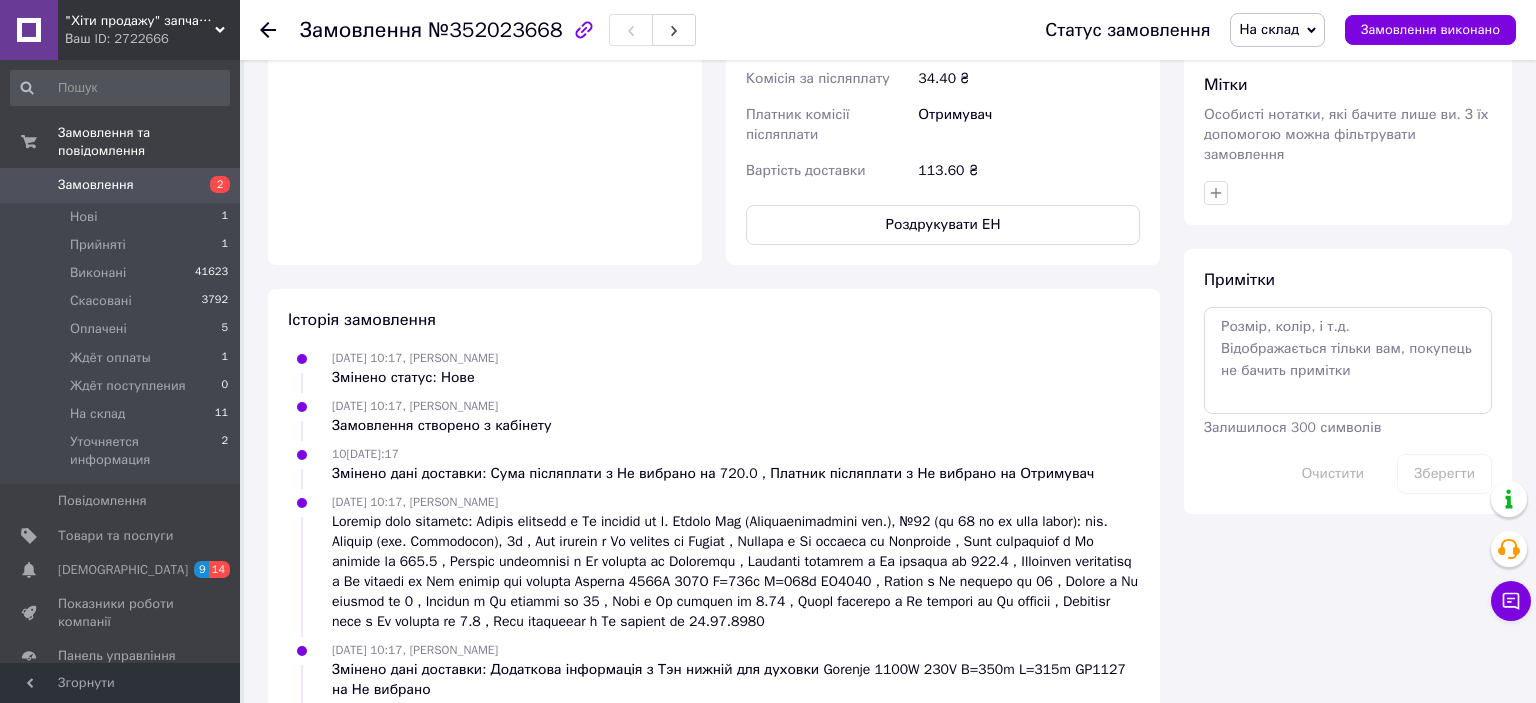 scroll, scrollTop: 946, scrollLeft: 0, axis: vertical 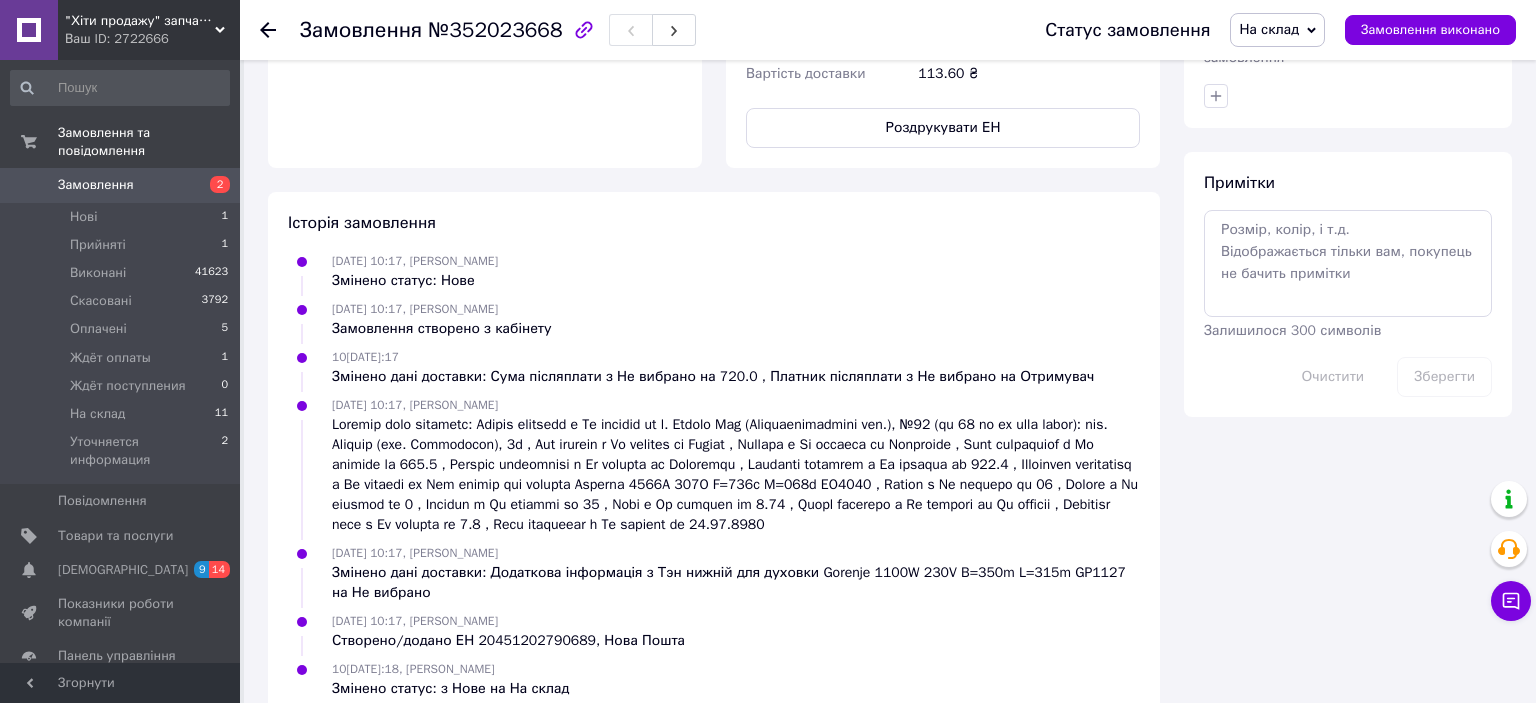 click 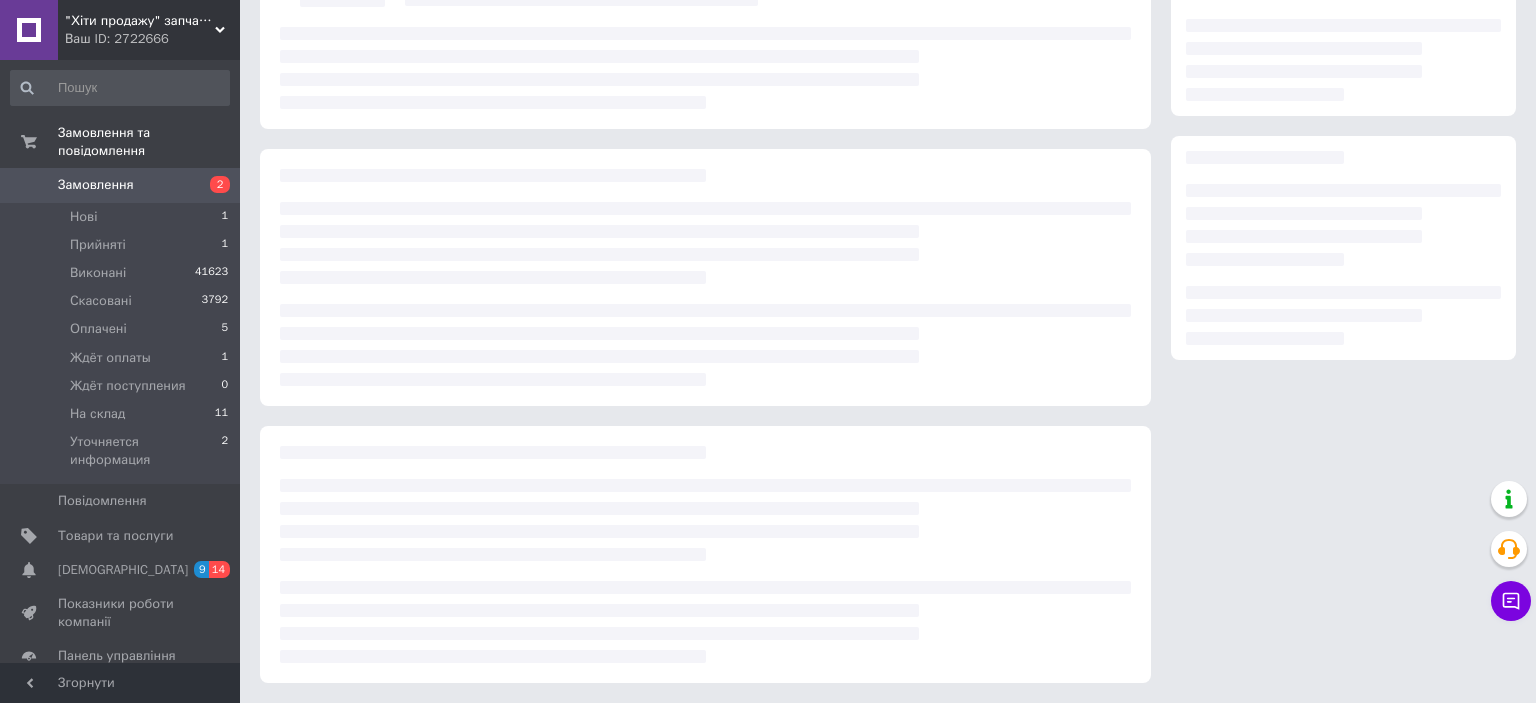 scroll, scrollTop: 0, scrollLeft: 0, axis: both 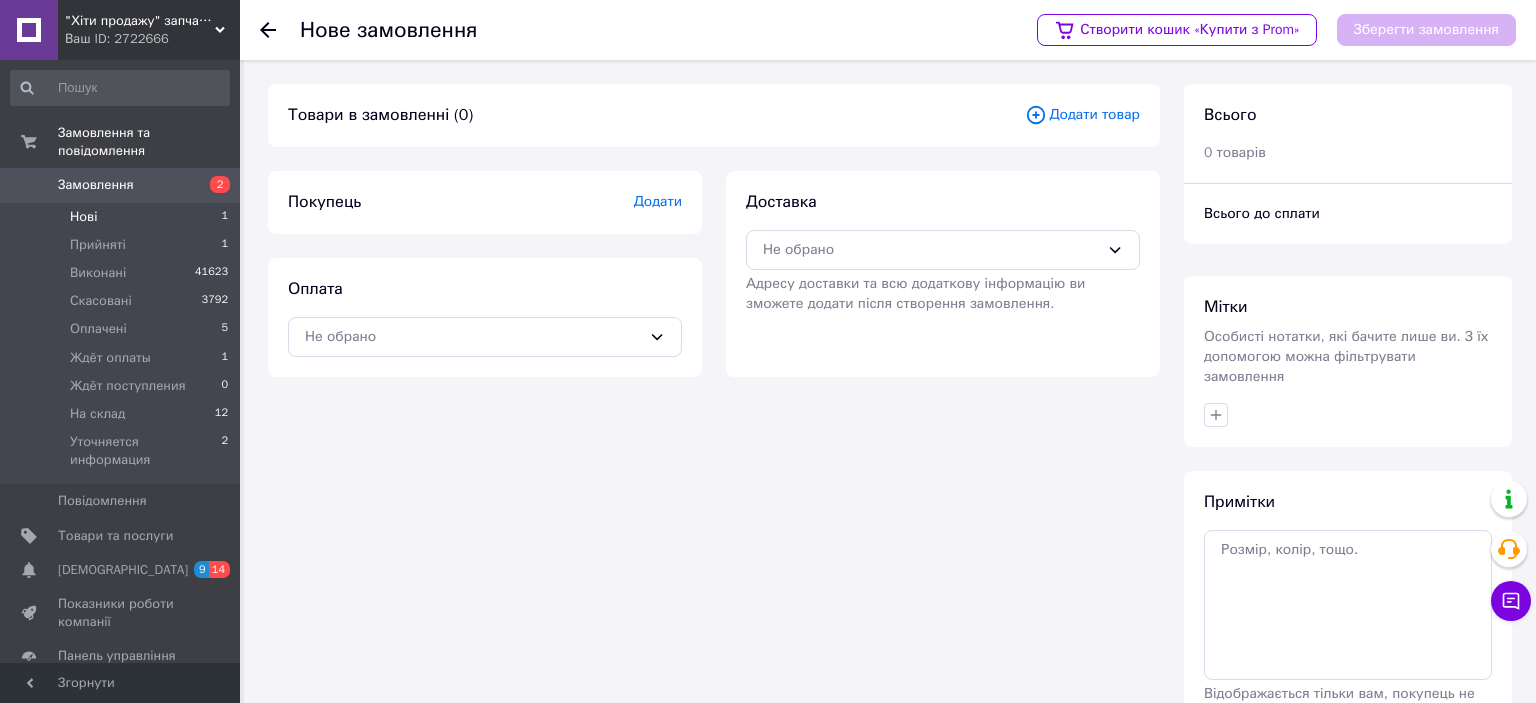 click on "Нові" at bounding box center [83, 217] 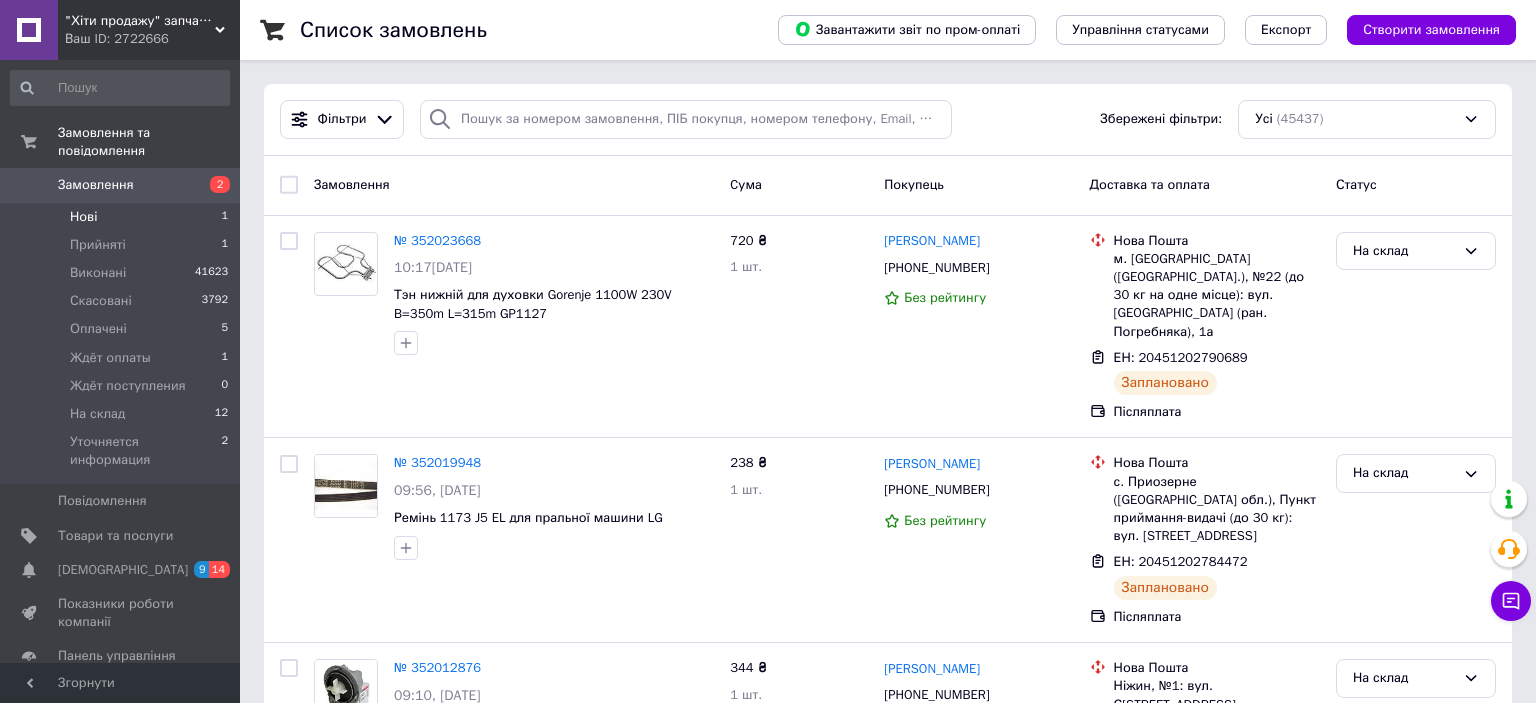 click on "Нові 1" at bounding box center [120, 217] 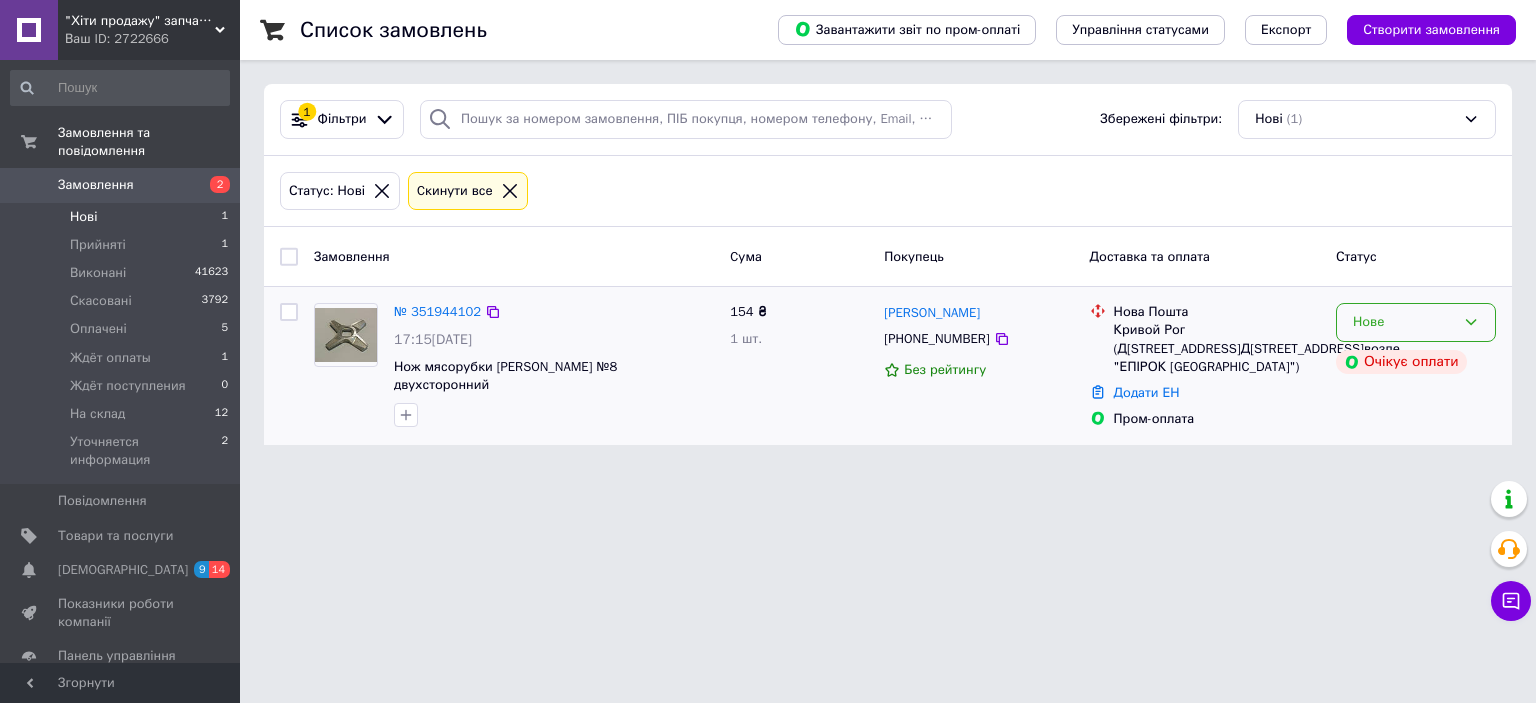 click on "Нове" at bounding box center (1404, 322) 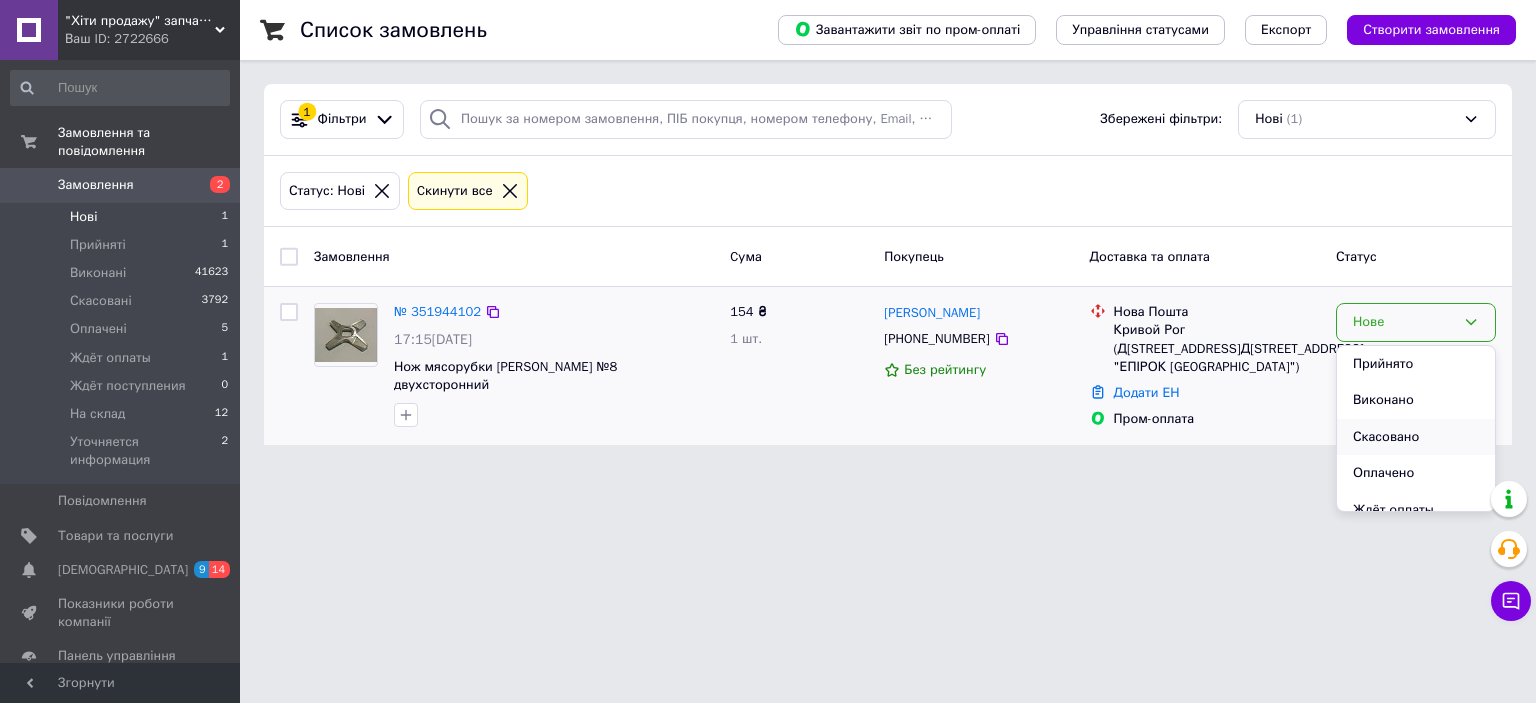 click on "Скасовано" at bounding box center (1416, 437) 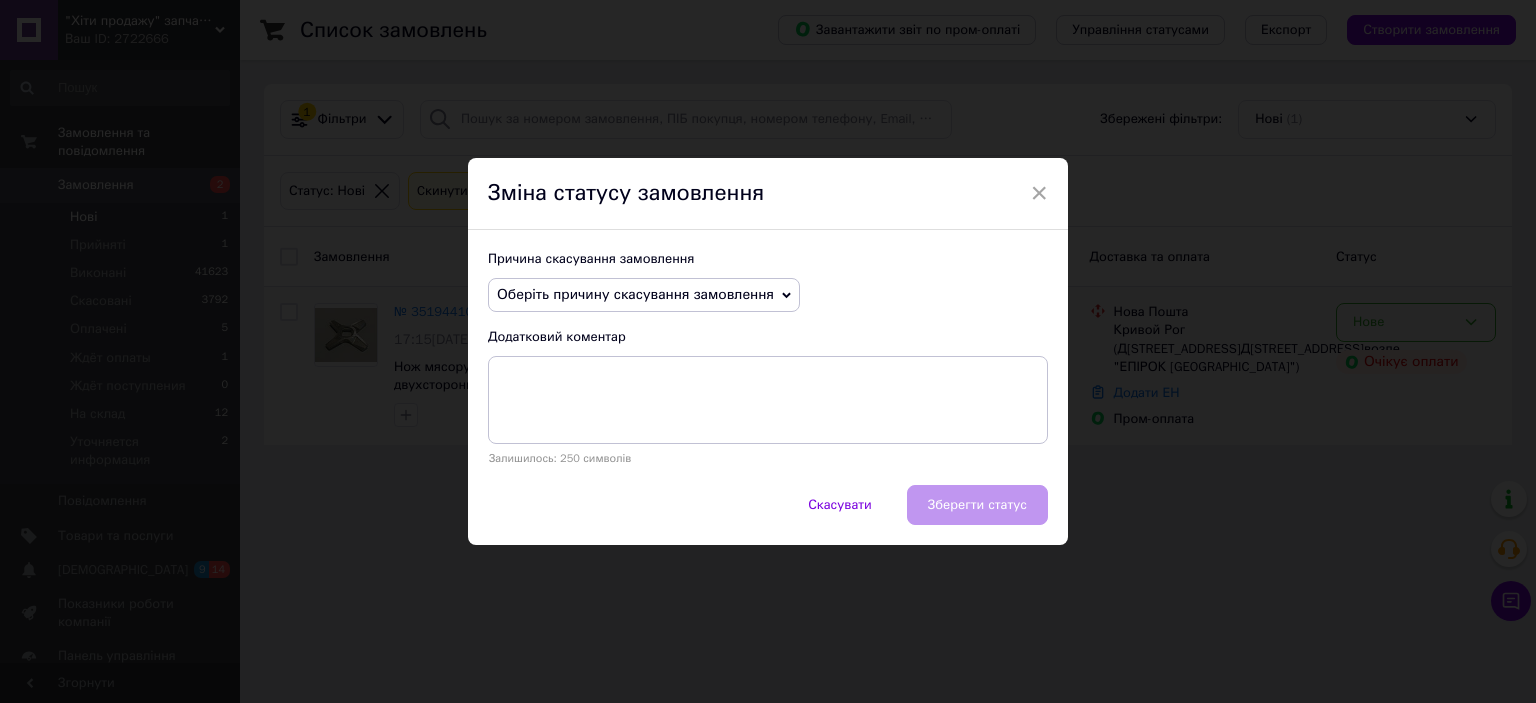 click on "Оберіть причину скасування замовлення" at bounding box center (635, 294) 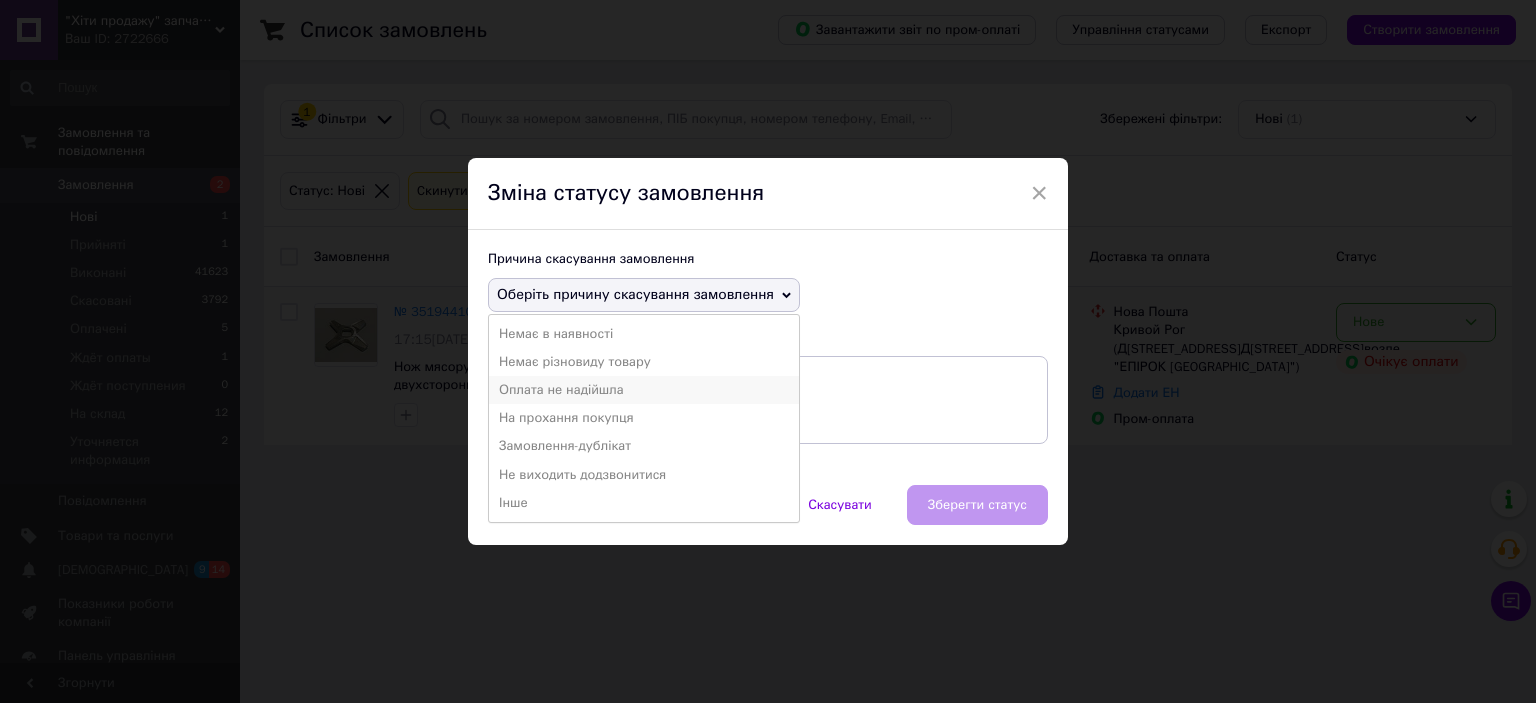 click on "Оплата не надійшла" at bounding box center [644, 390] 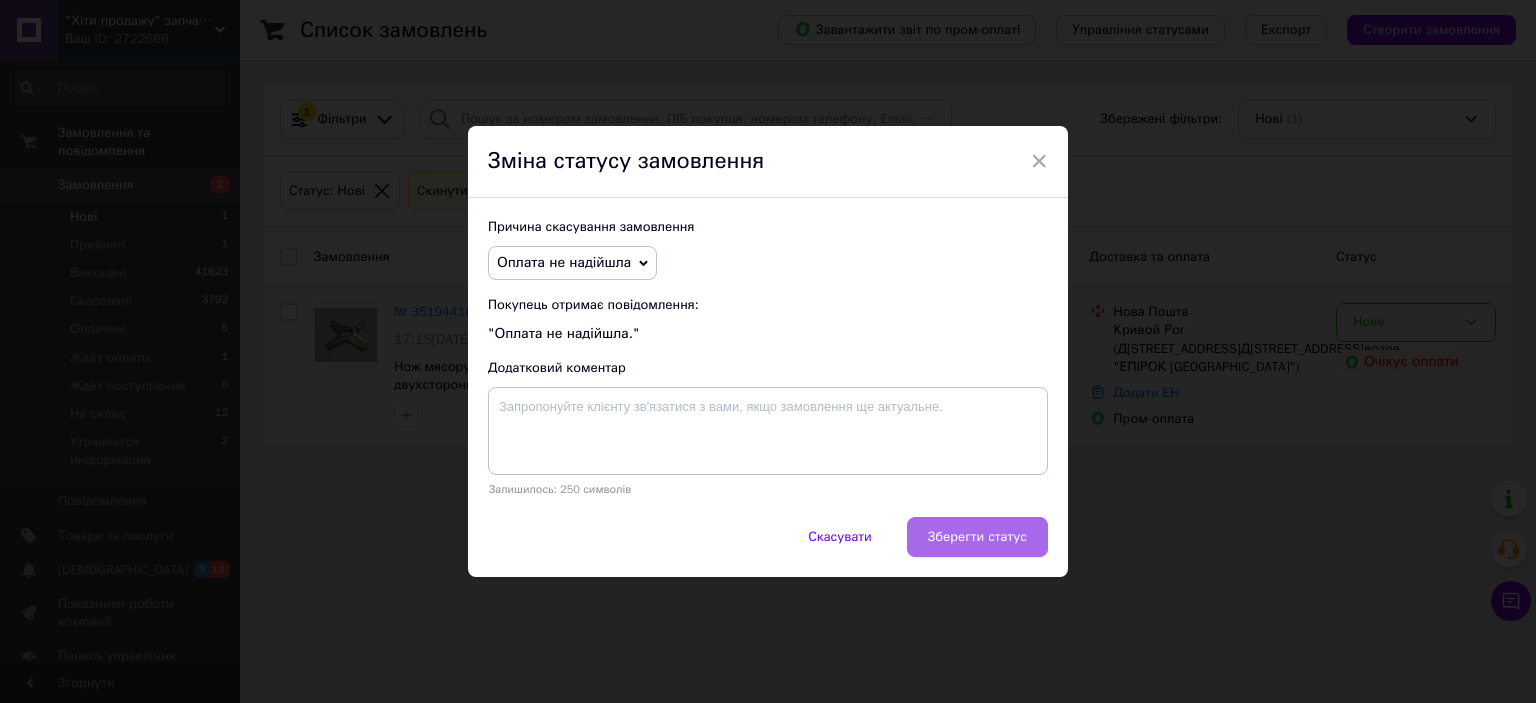 click on "Зберегти статус" at bounding box center [977, 537] 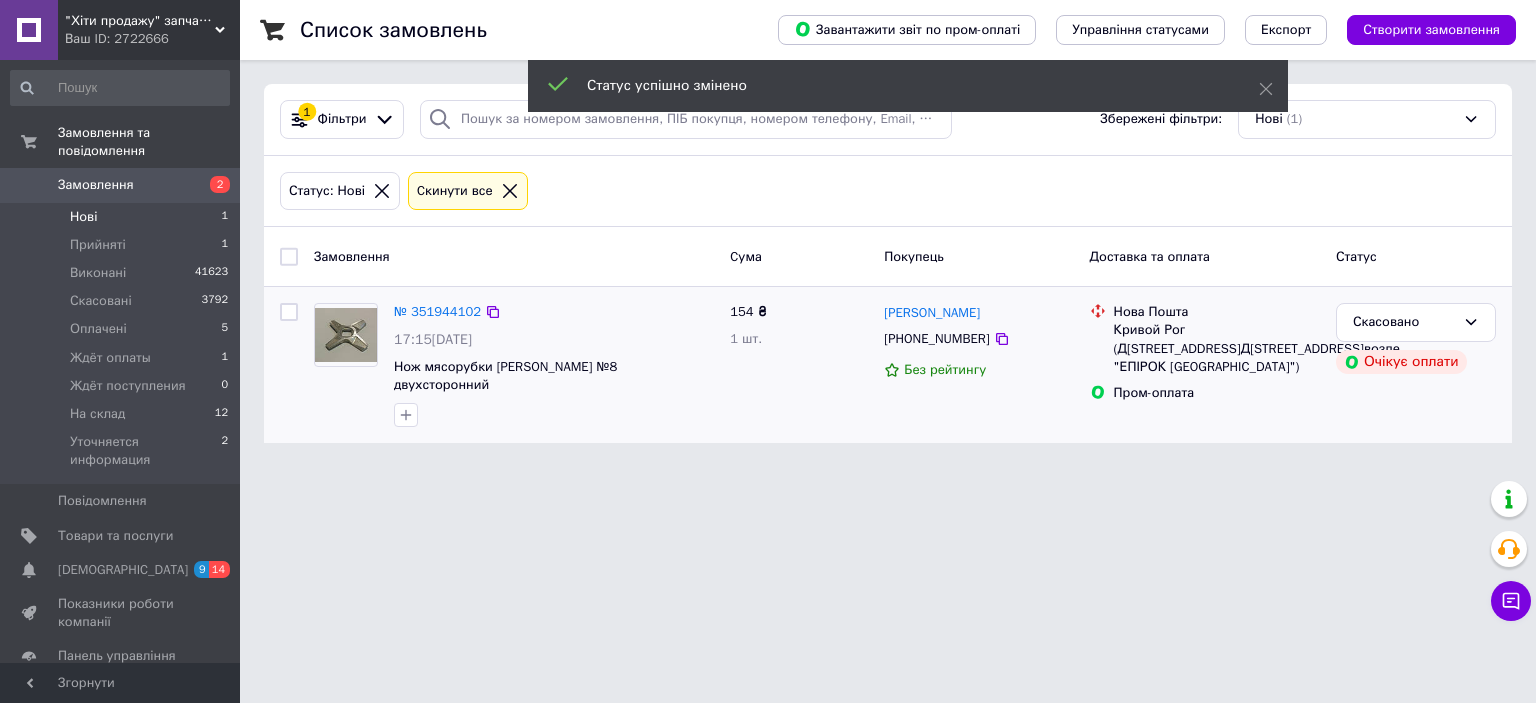click on "Нові" at bounding box center [83, 217] 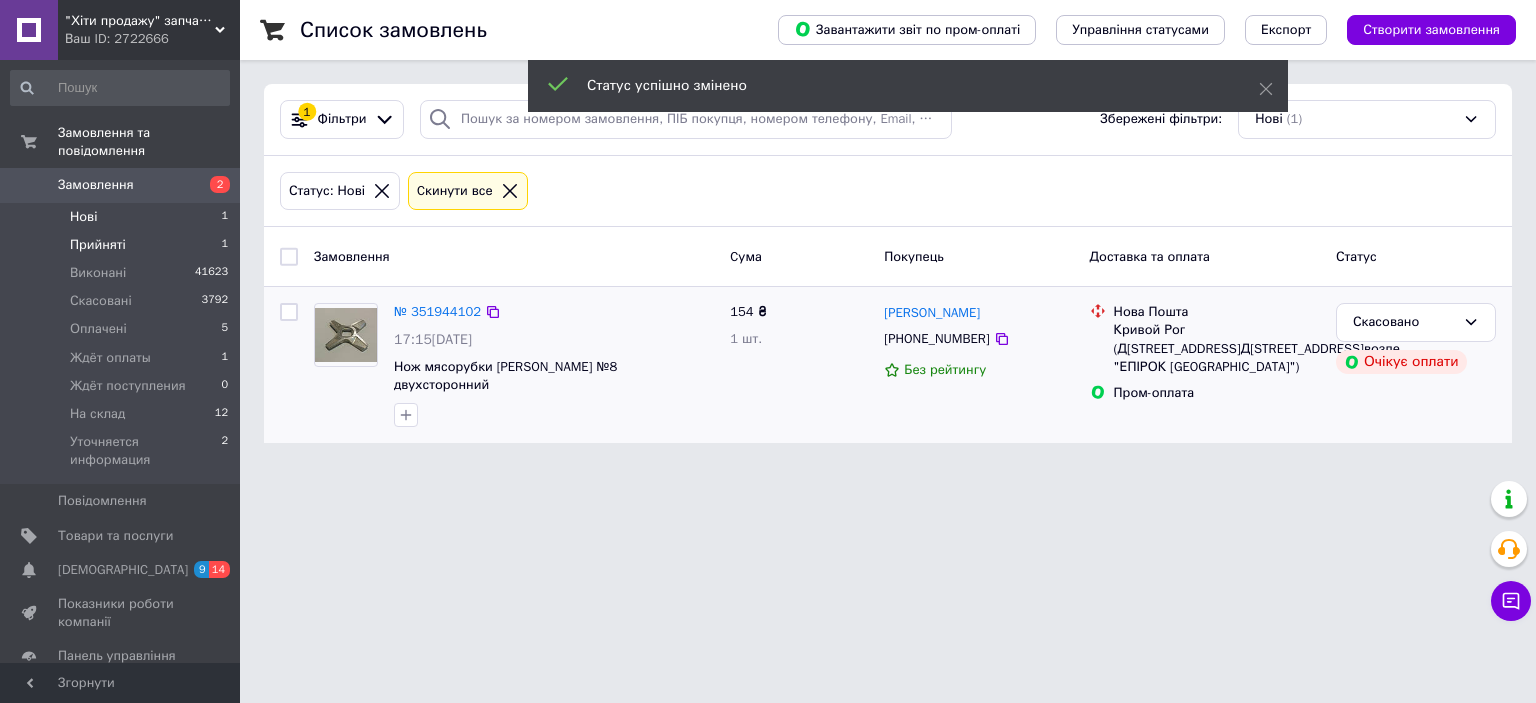 click on "Прийняті" at bounding box center (98, 245) 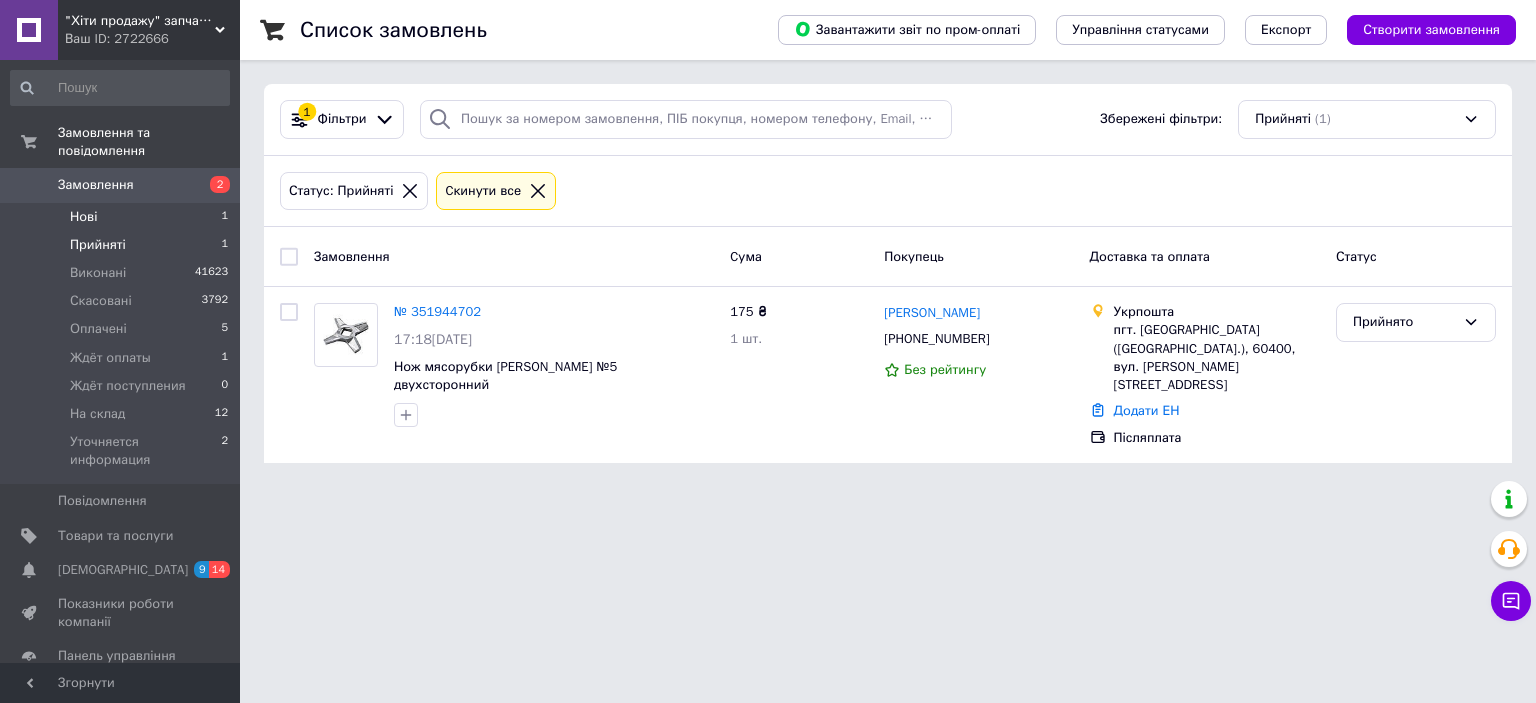 click on "Нові" at bounding box center (83, 217) 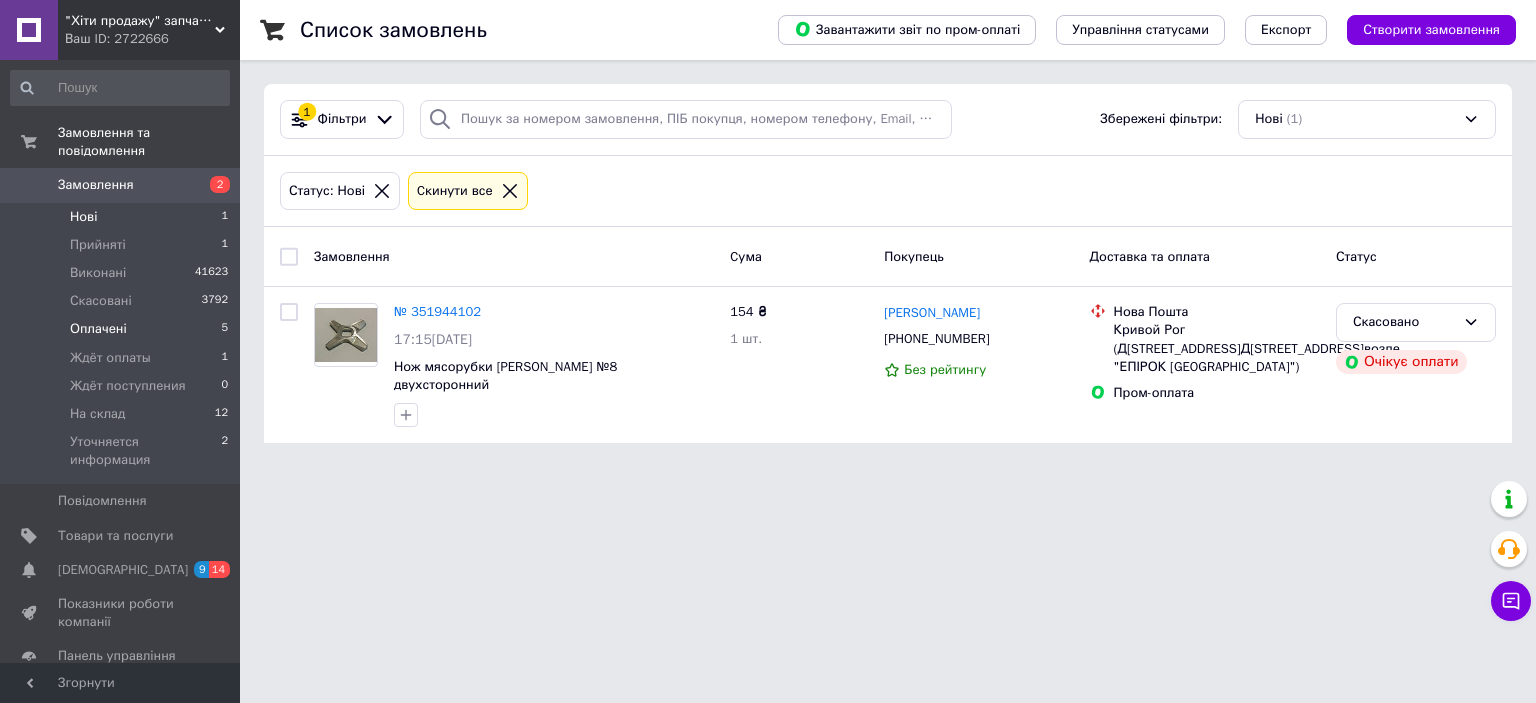 click on "Оплачені" at bounding box center (98, 329) 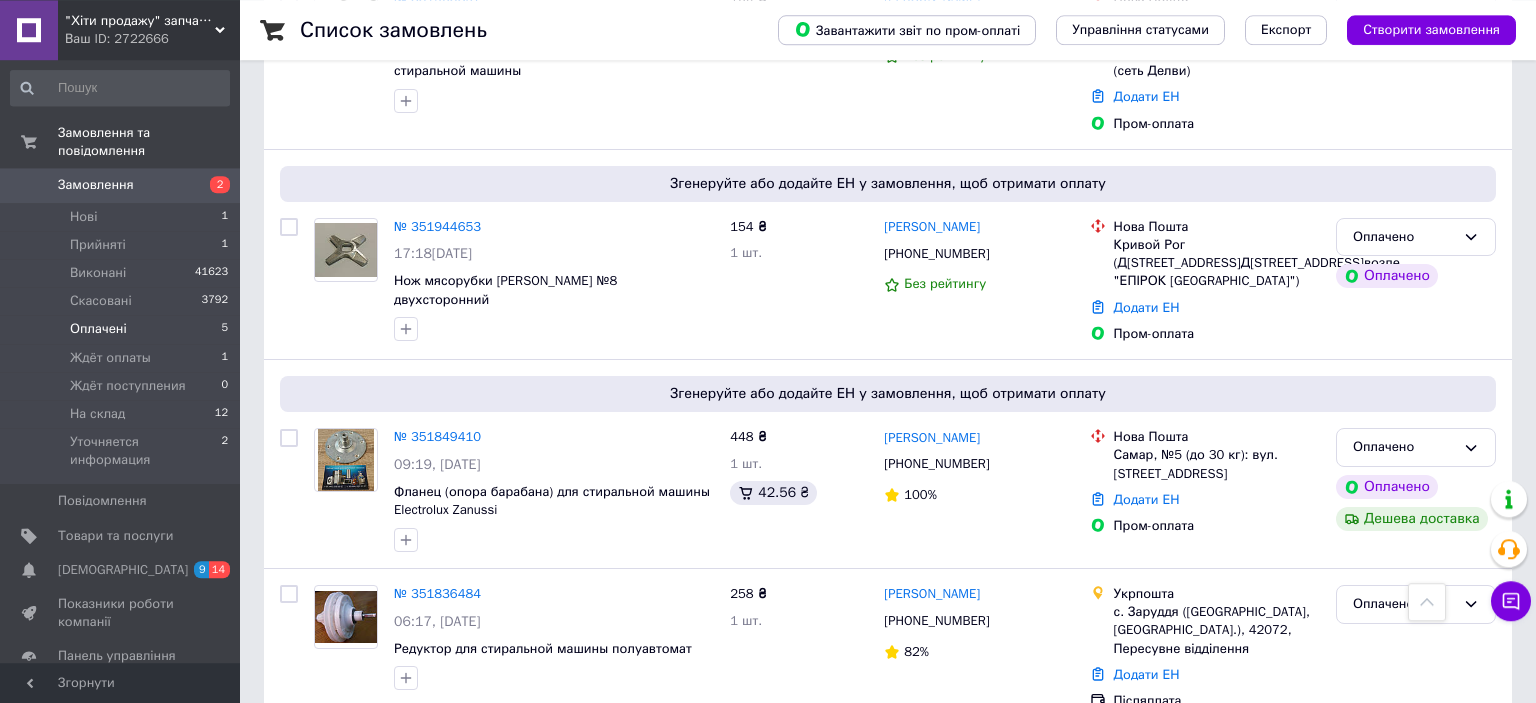 scroll, scrollTop: 640, scrollLeft: 0, axis: vertical 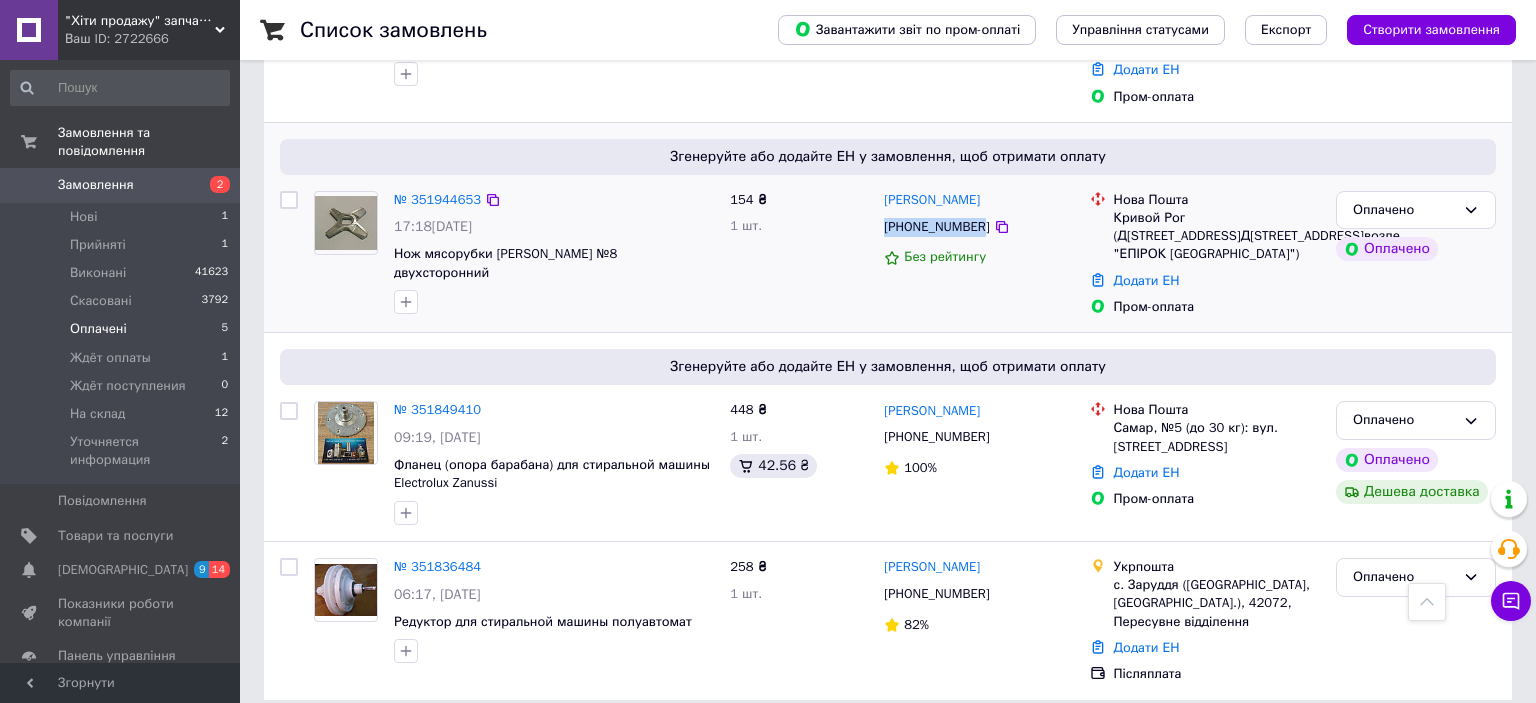 drag, startPoint x: 978, startPoint y: 192, endPoint x: 880, endPoint y: 189, distance: 98.045906 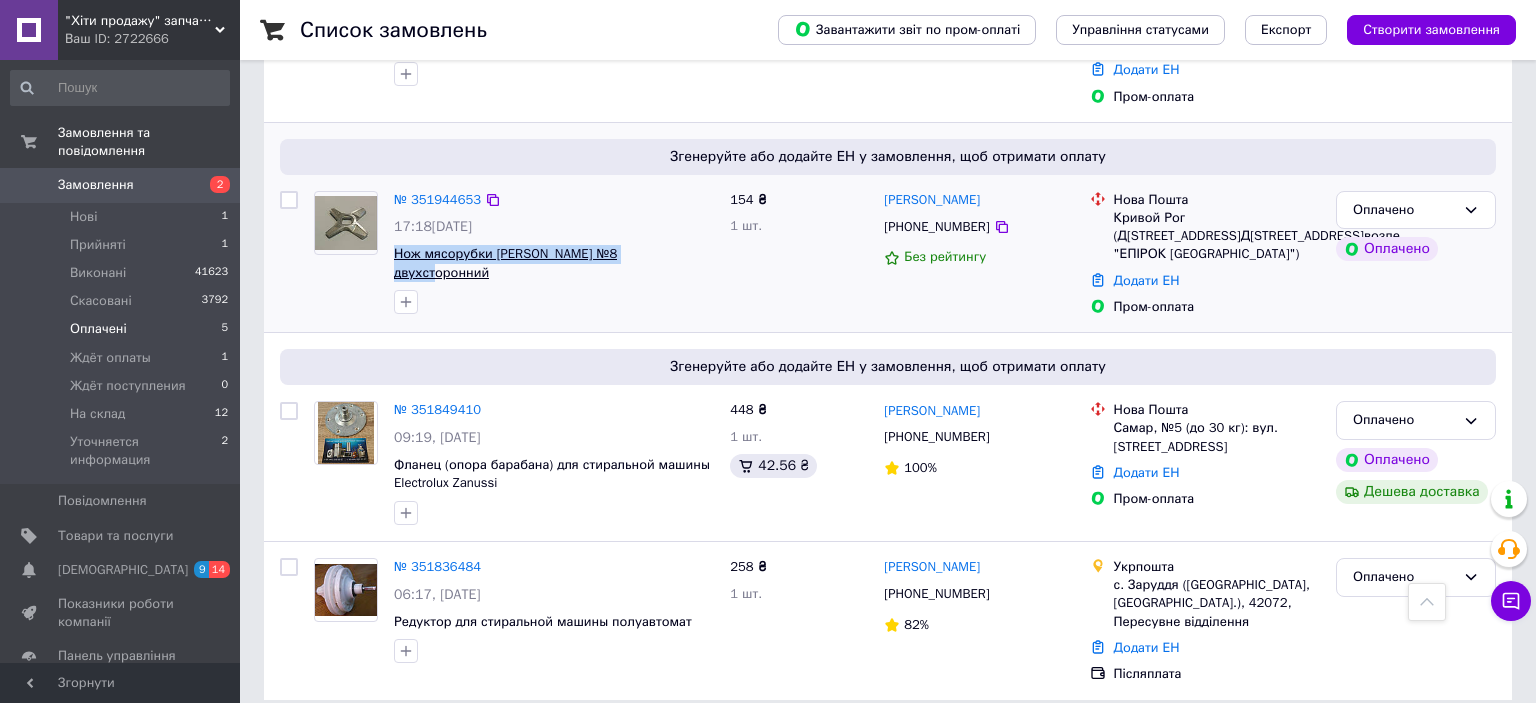 drag, startPoint x: 667, startPoint y: 217, endPoint x: 394, endPoint y: 216, distance: 273.00183 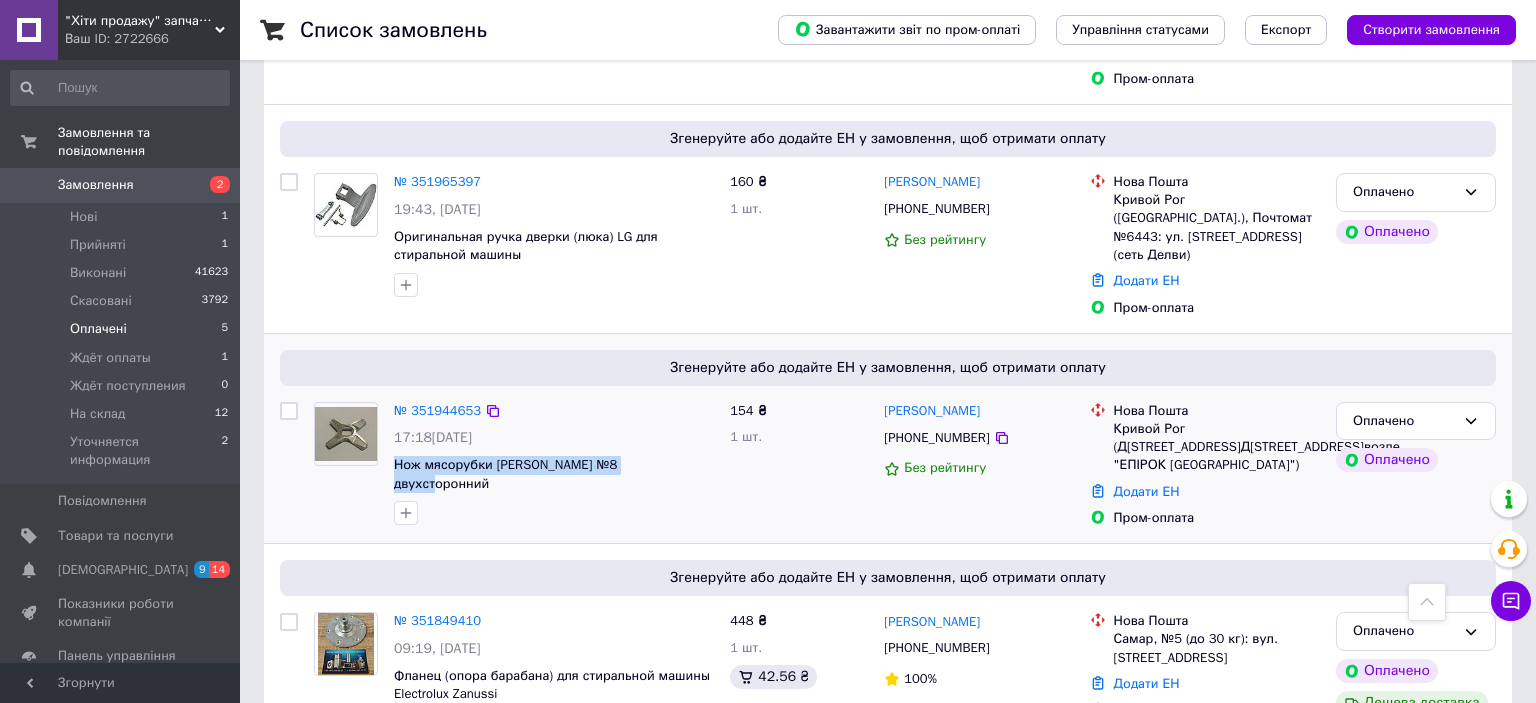 scroll, scrollTop: 324, scrollLeft: 0, axis: vertical 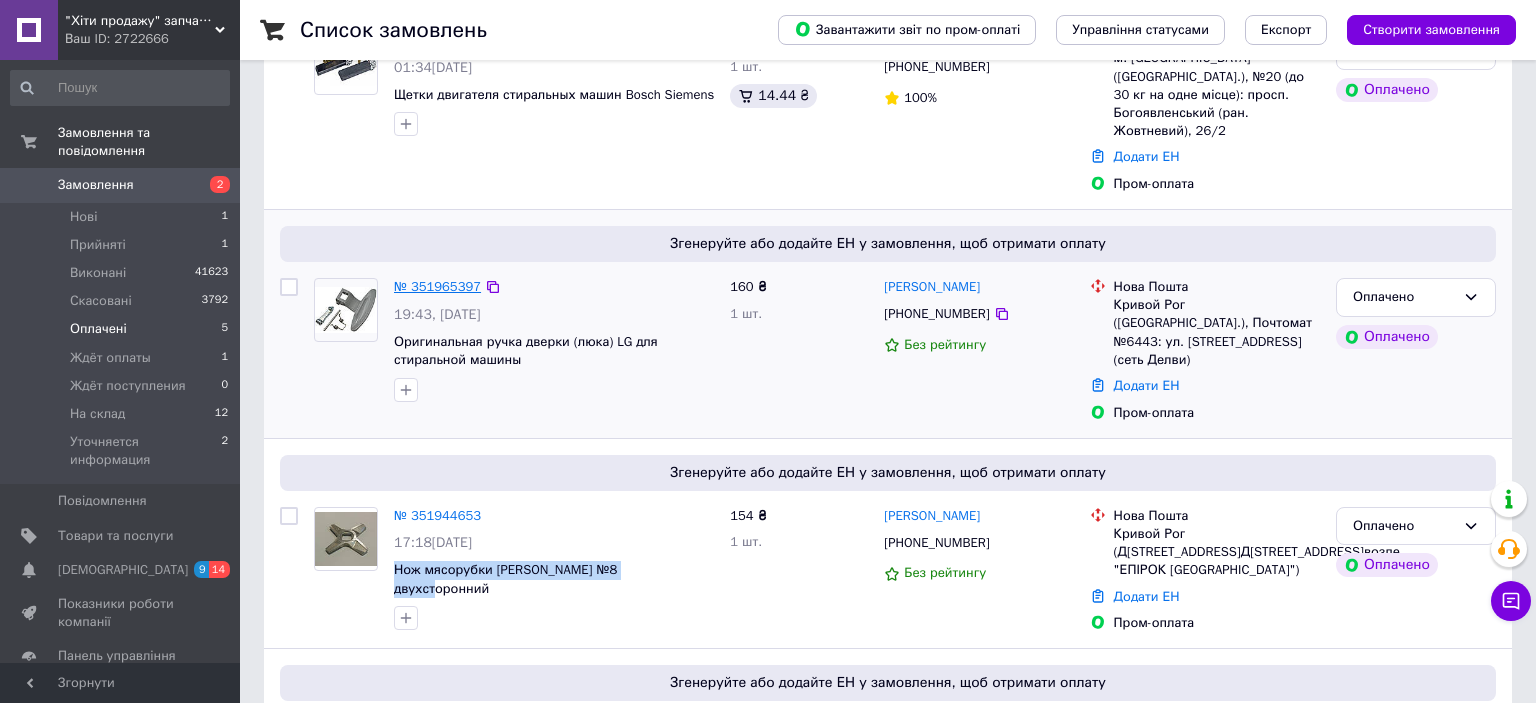 click on "№ 351965397" at bounding box center [437, 286] 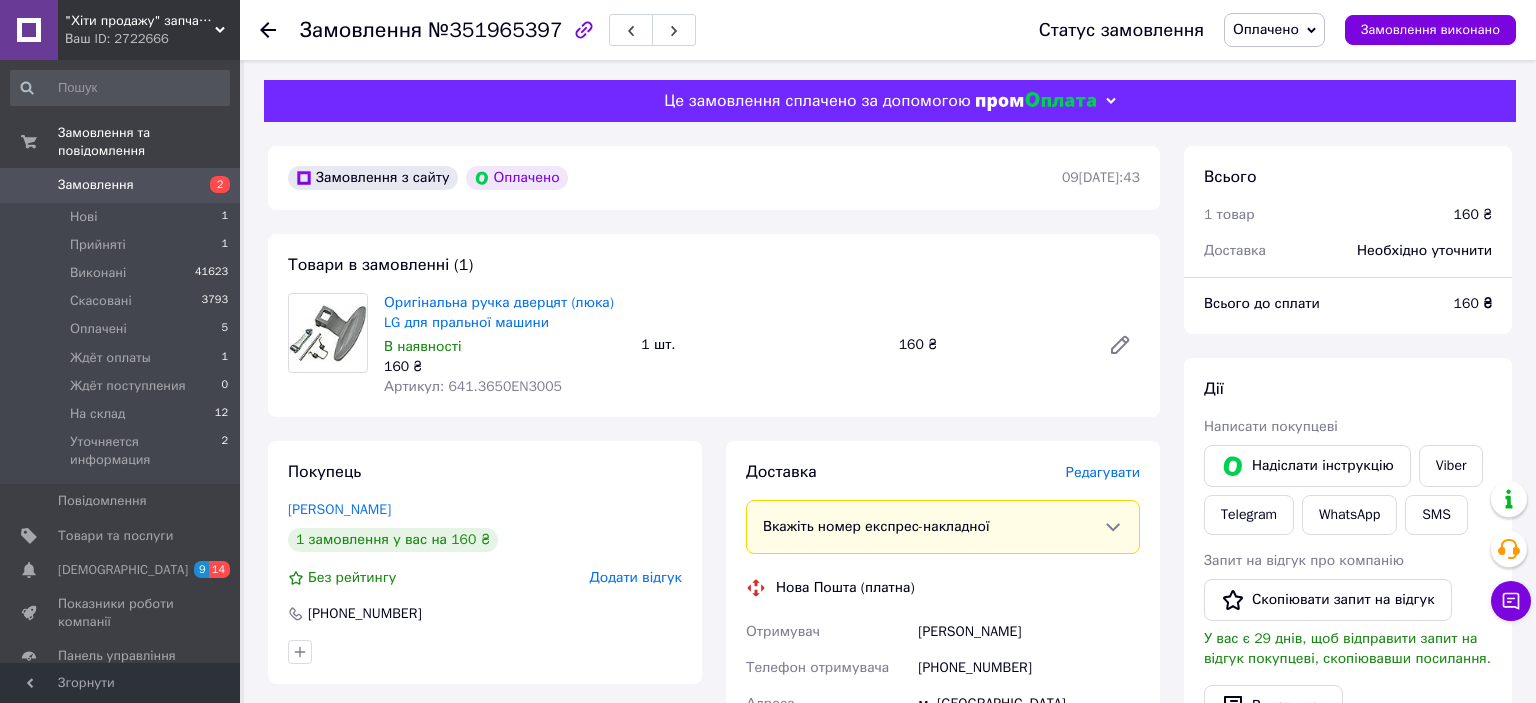 scroll, scrollTop: 211, scrollLeft: 0, axis: vertical 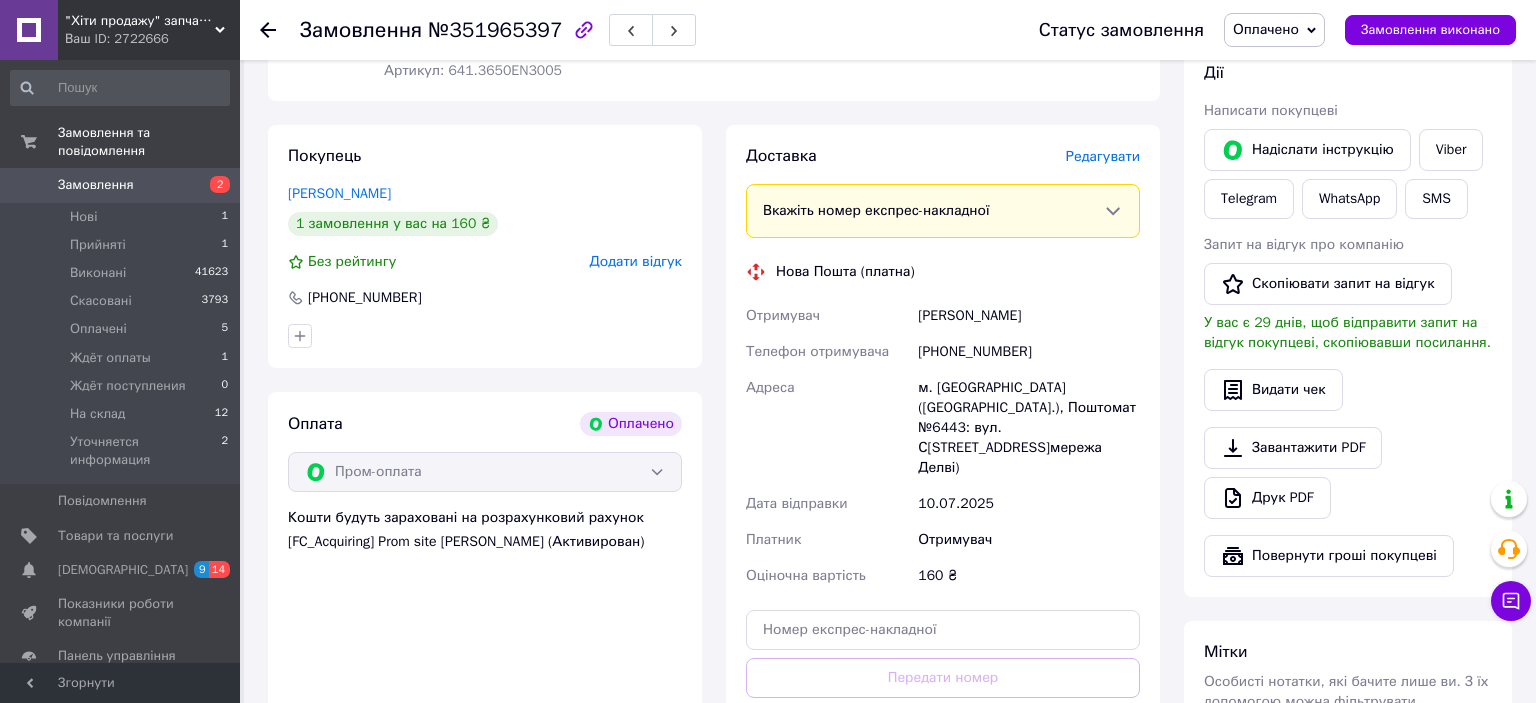 click on "Редагувати" at bounding box center [1103, 156] 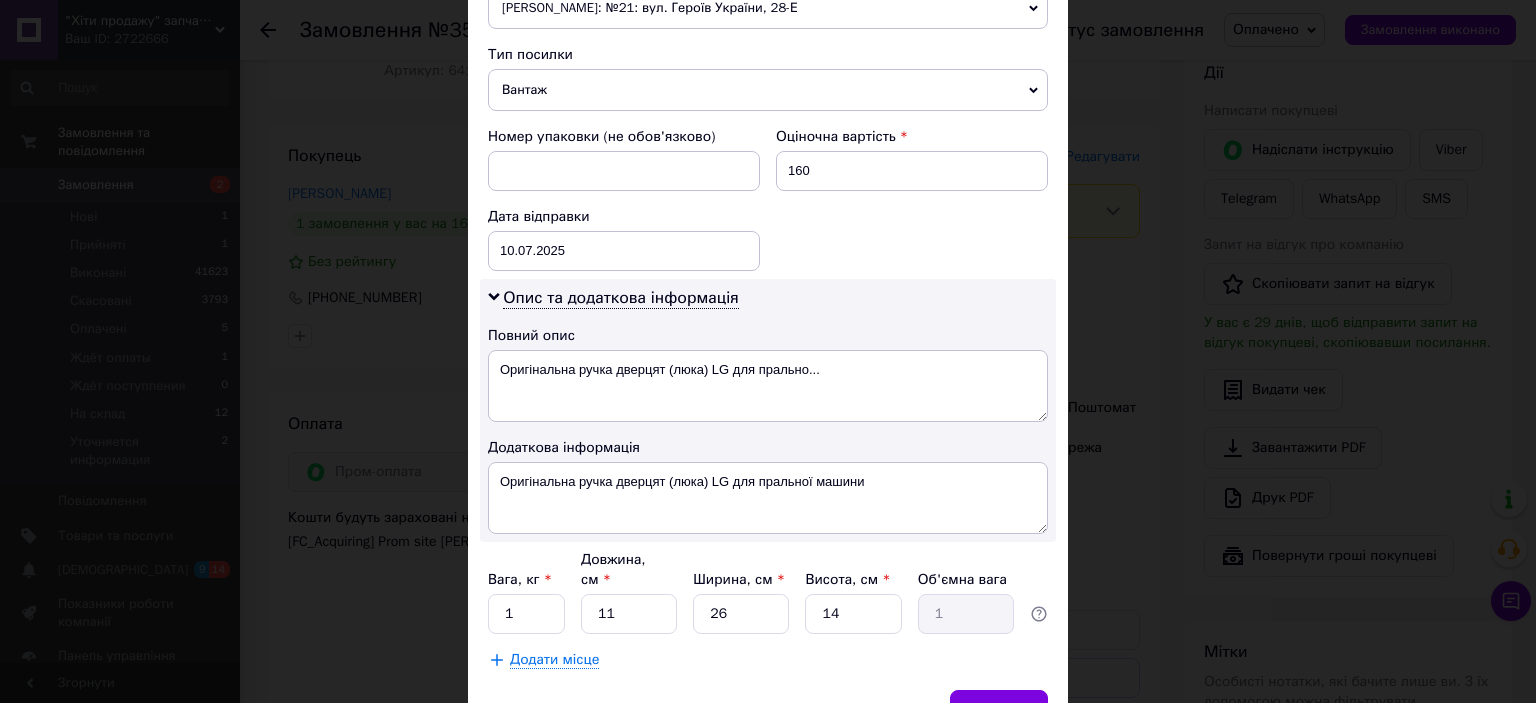 scroll, scrollTop: 842, scrollLeft: 0, axis: vertical 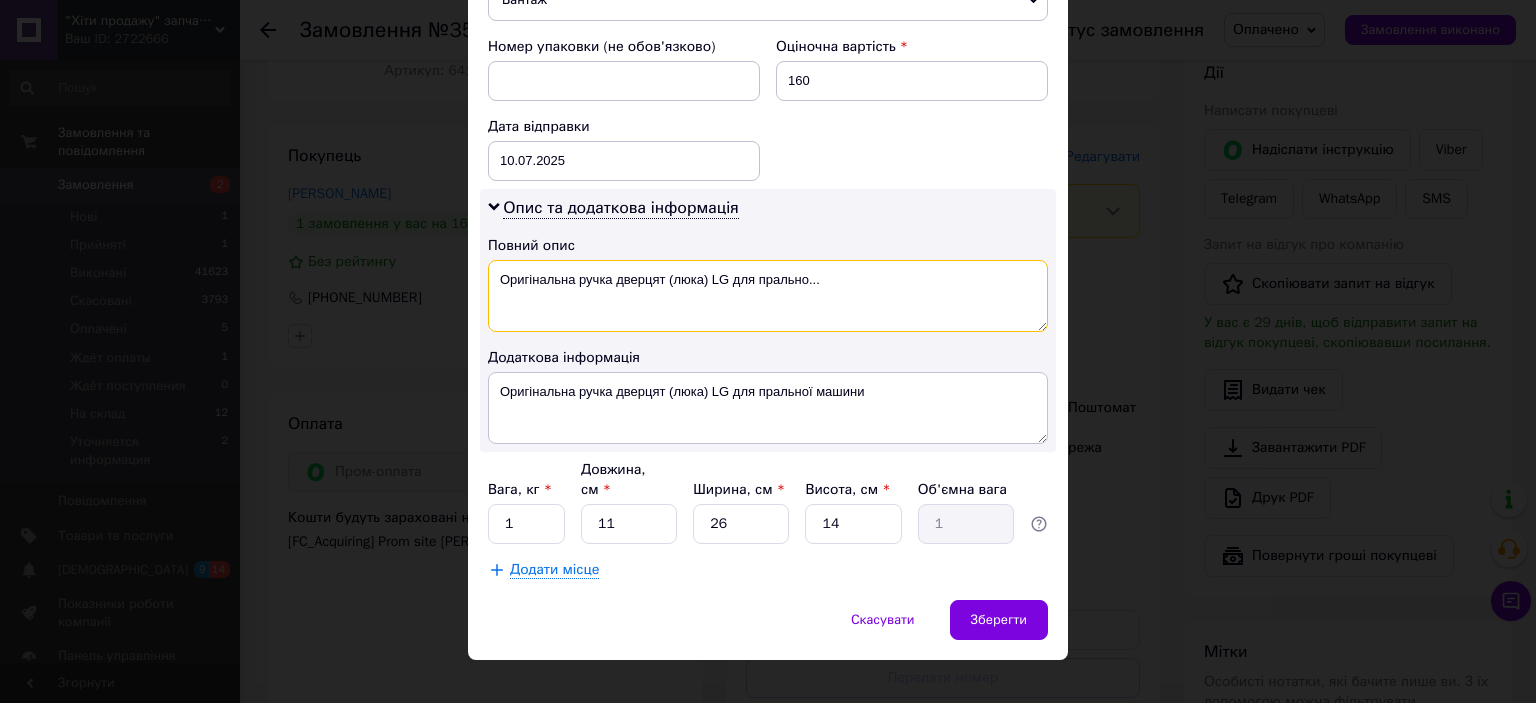 click on "Оригінальна ручка дверцят (люка) LG для прально..." at bounding box center [768, 296] 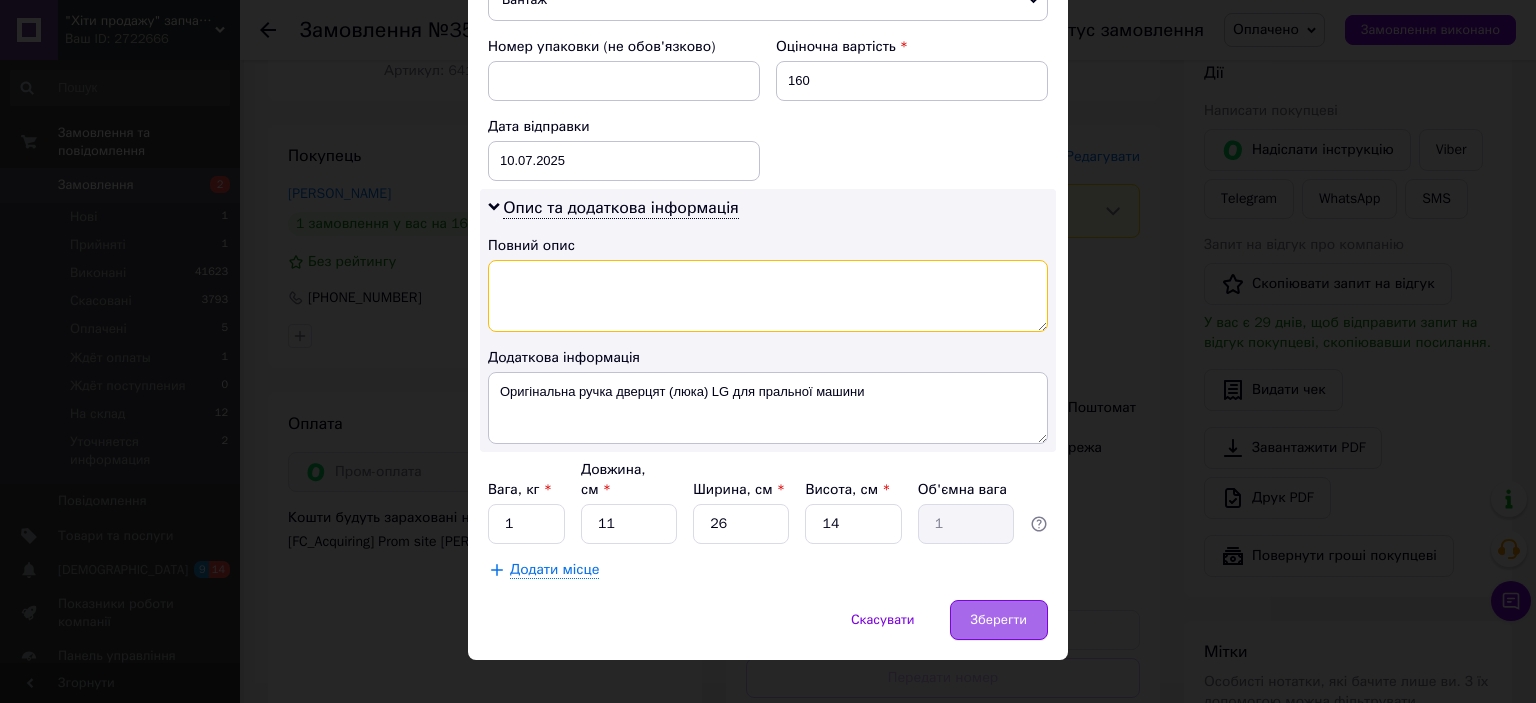 type 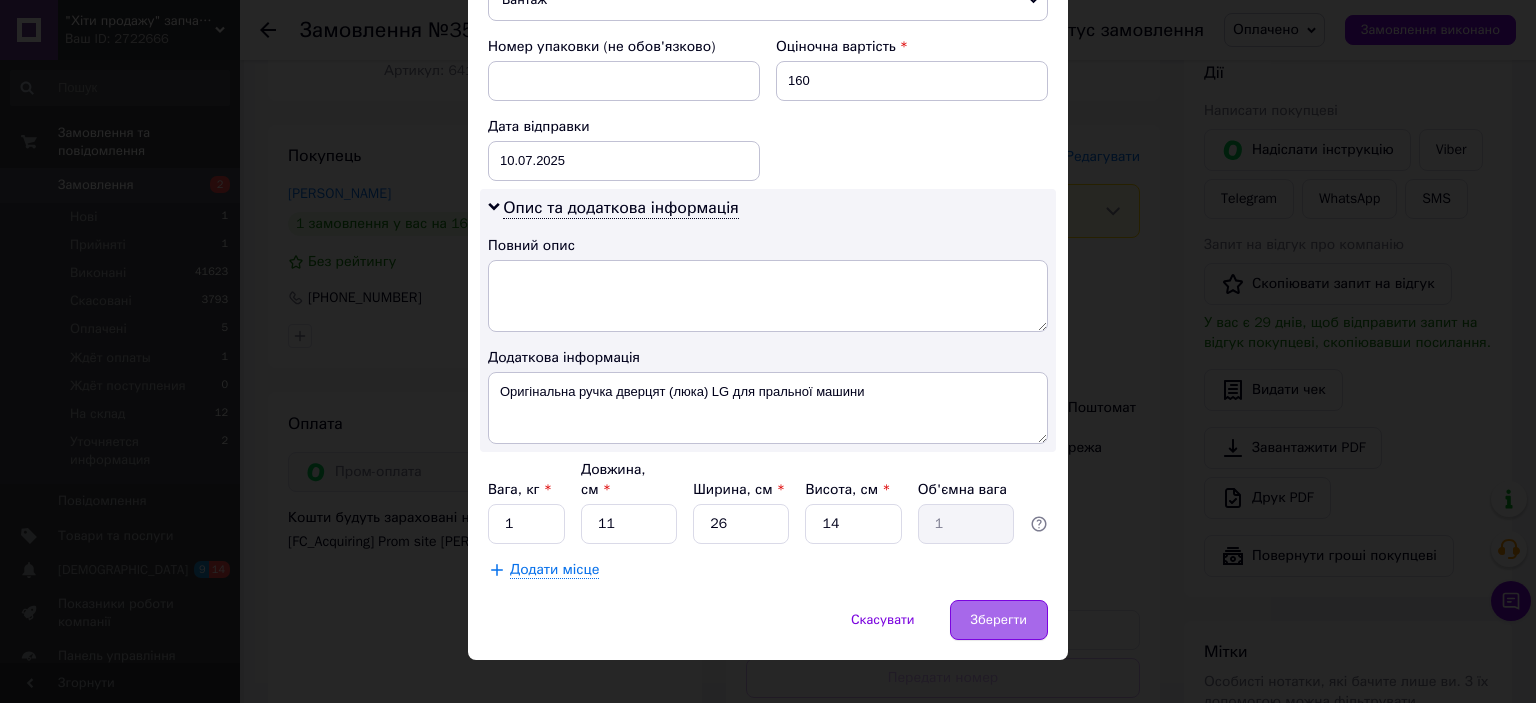 click on "Зберегти" at bounding box center (999, 620) 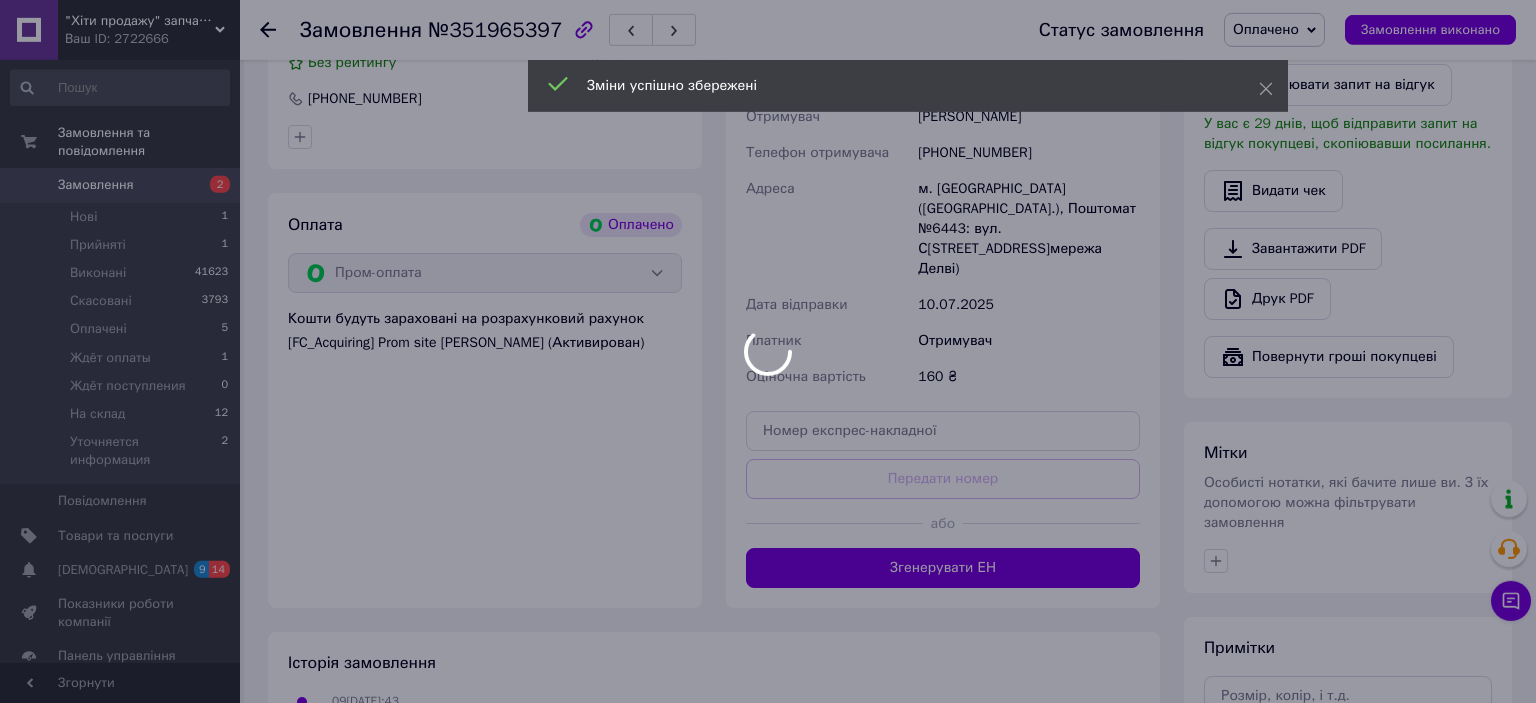 scroll, scrollTop: 528, scrollLeft: 0, axis: vertical 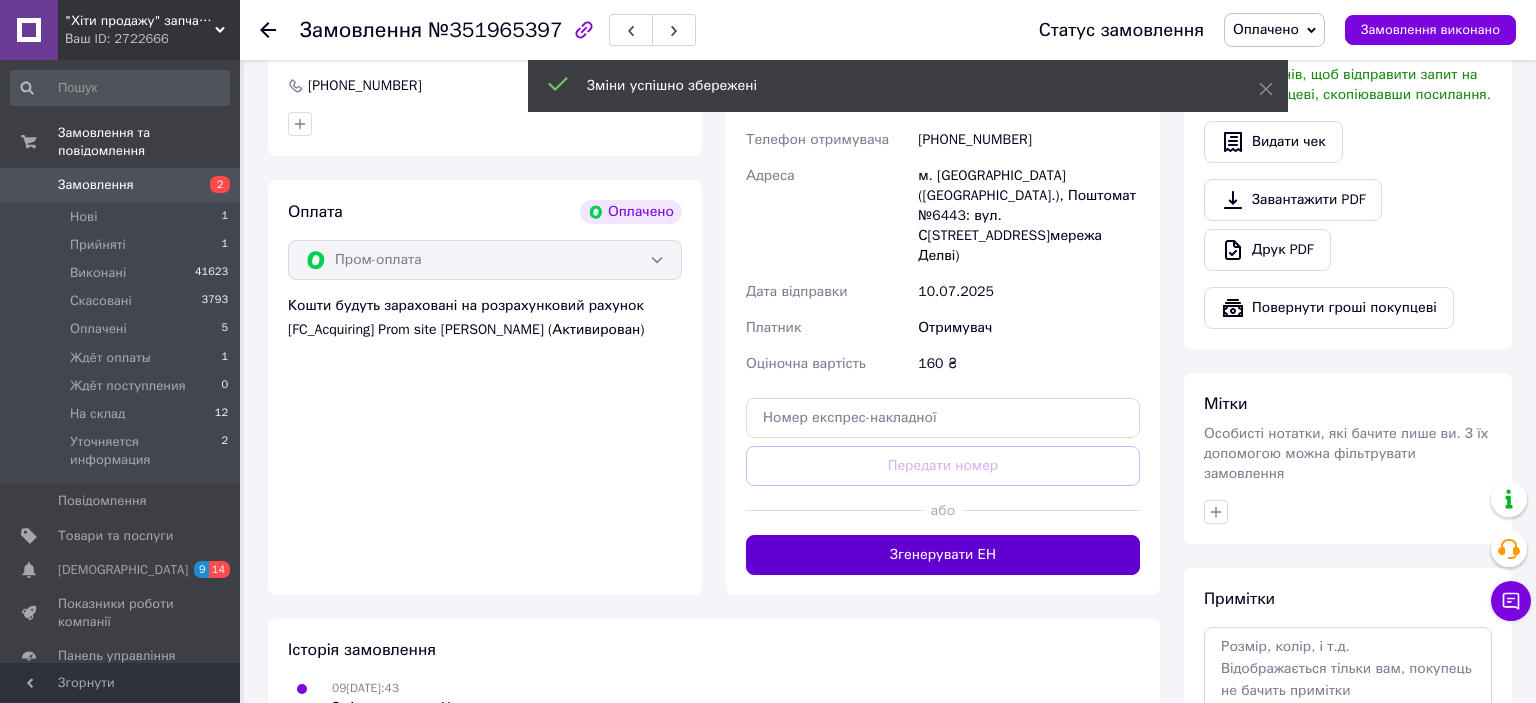 click on "Згенерувати ЕН" at bounding box center [943, 555] 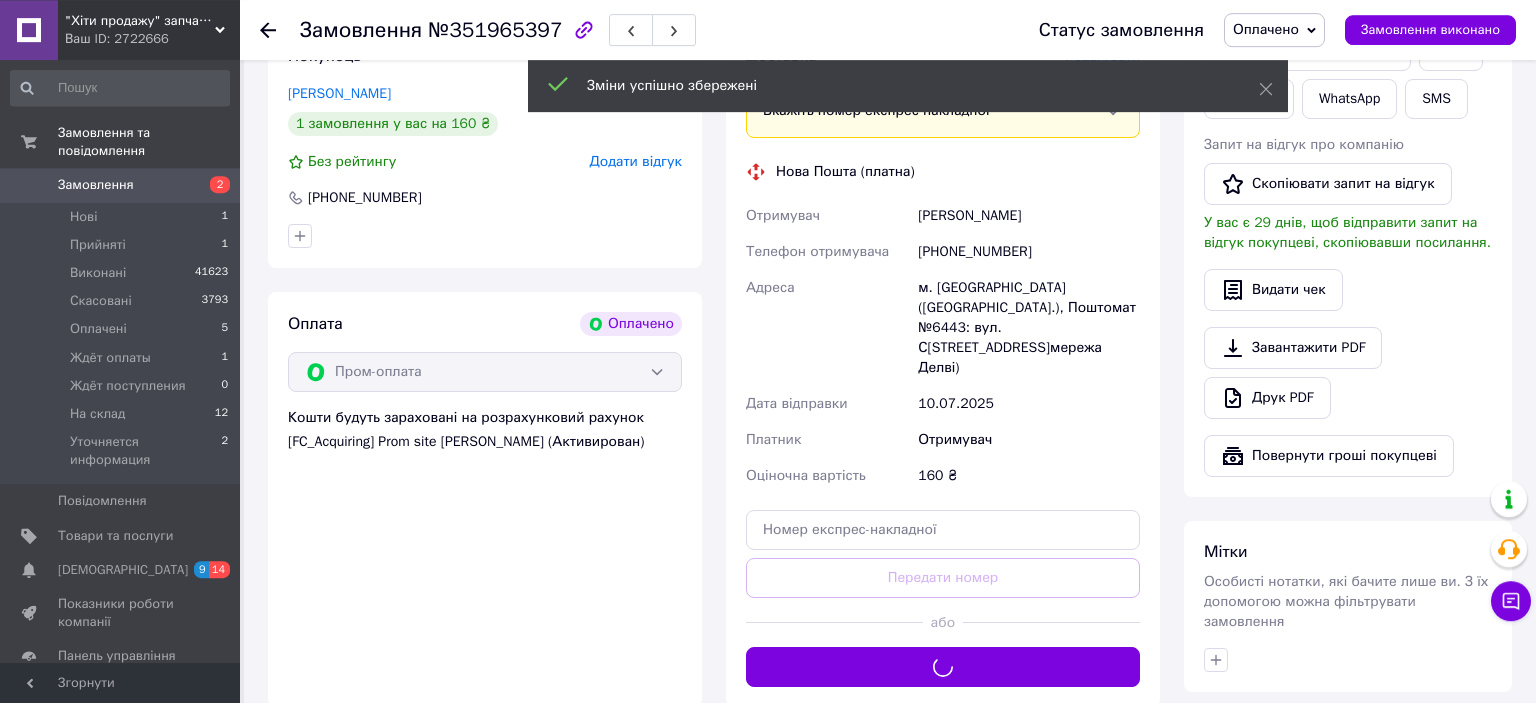scroll, scrollTop: 316, scrollLeft: 0, axis: vertical 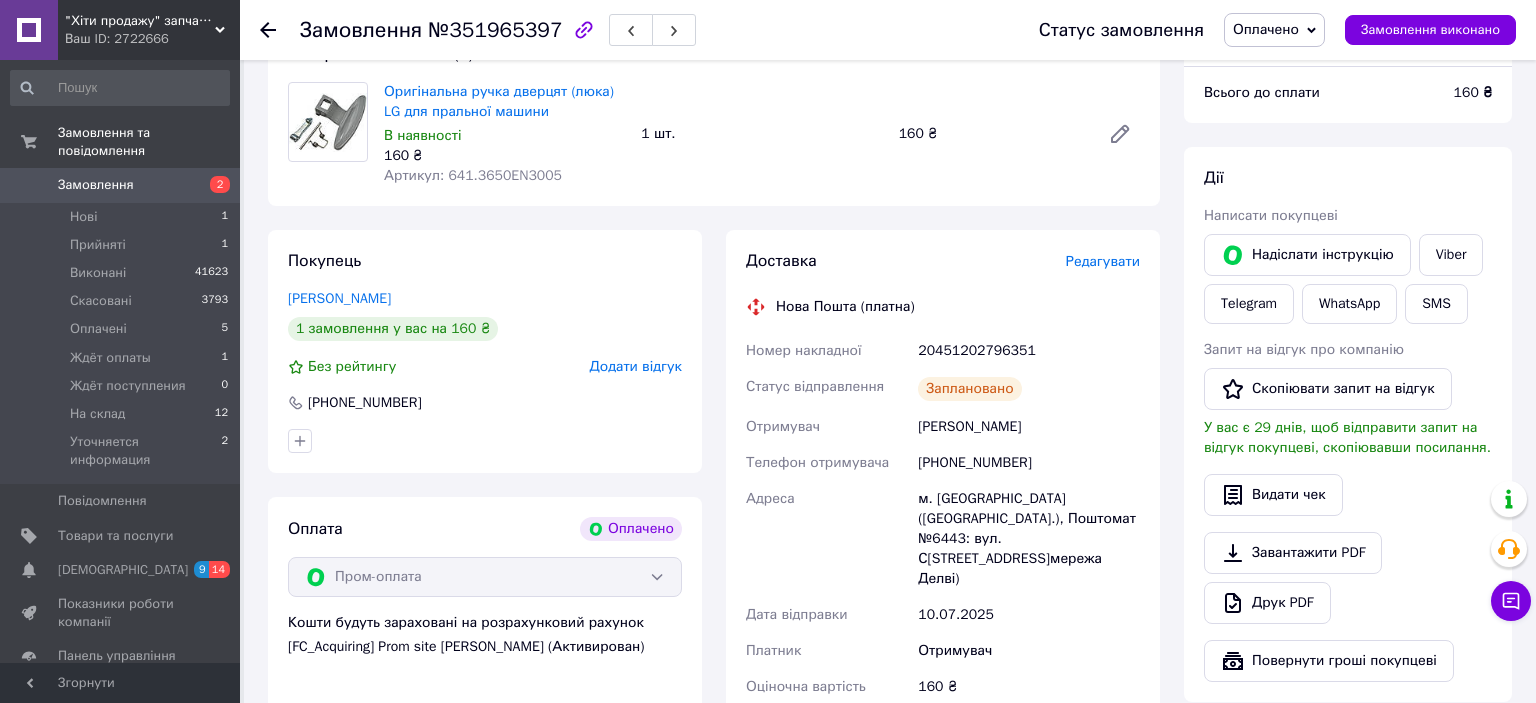click on "[PHONE_NUMBER]" at bounding box center (1029, 463) 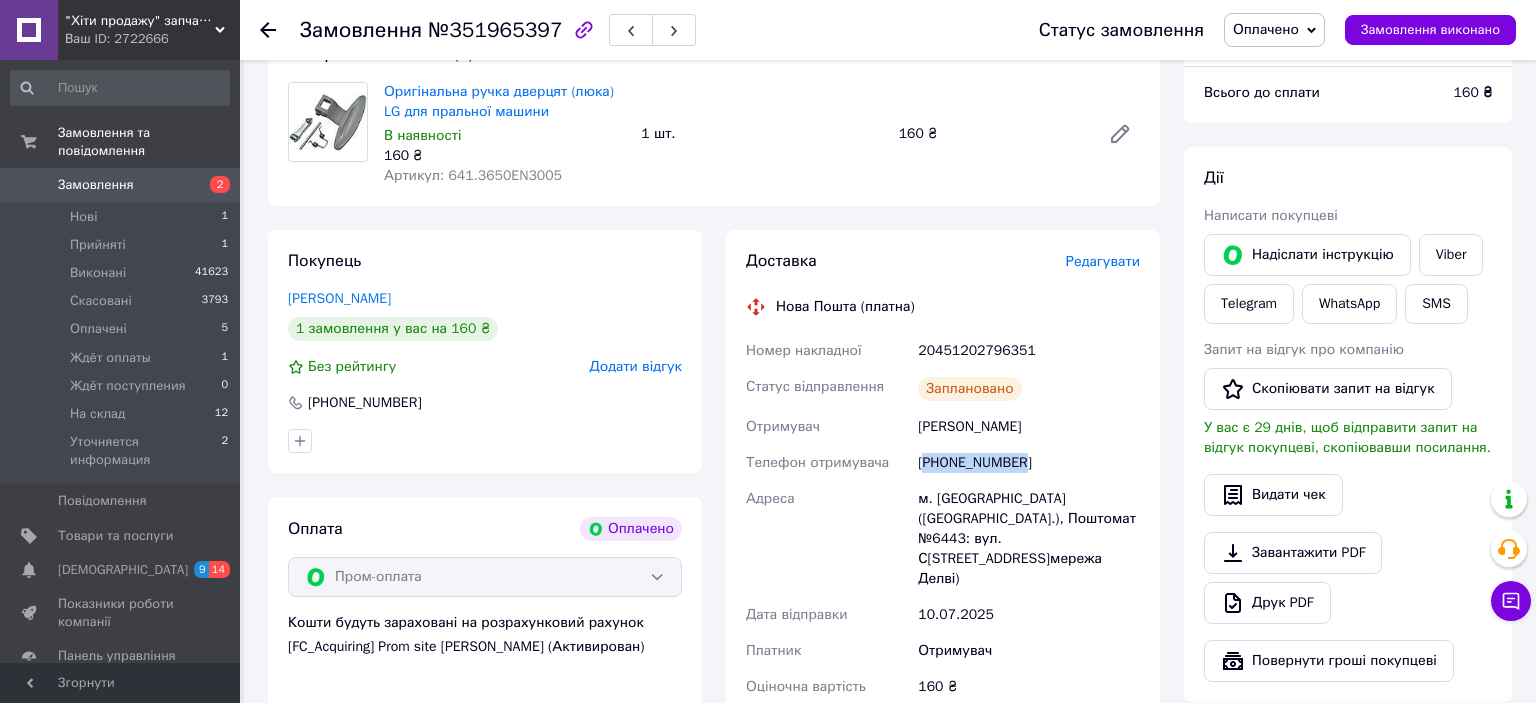 click on "[PHONE_NUMBER]" at bounding box center [1029, 463] 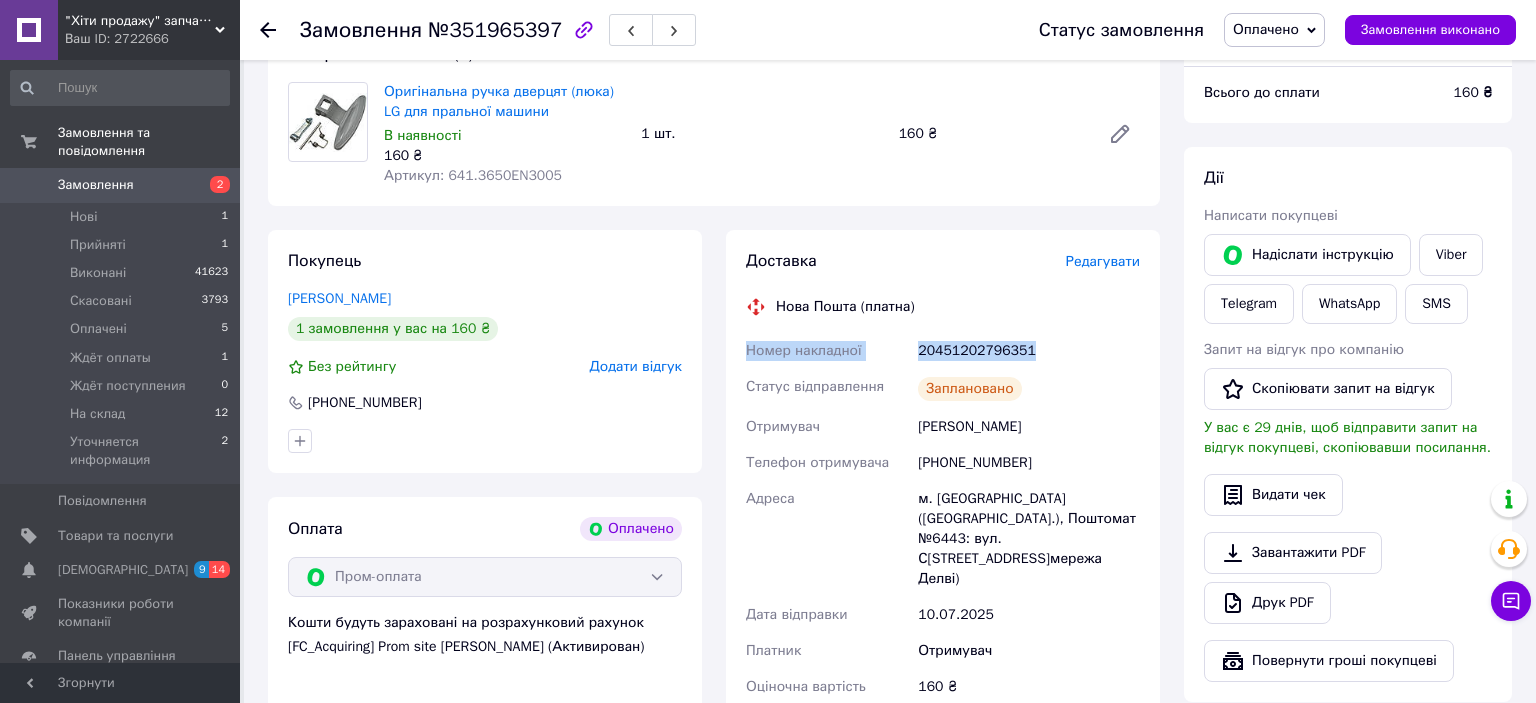 drag, startPoint x: 1031, startPoint y: 335, endPoint x: 747, endPoint y: 362, distance: 285.28058 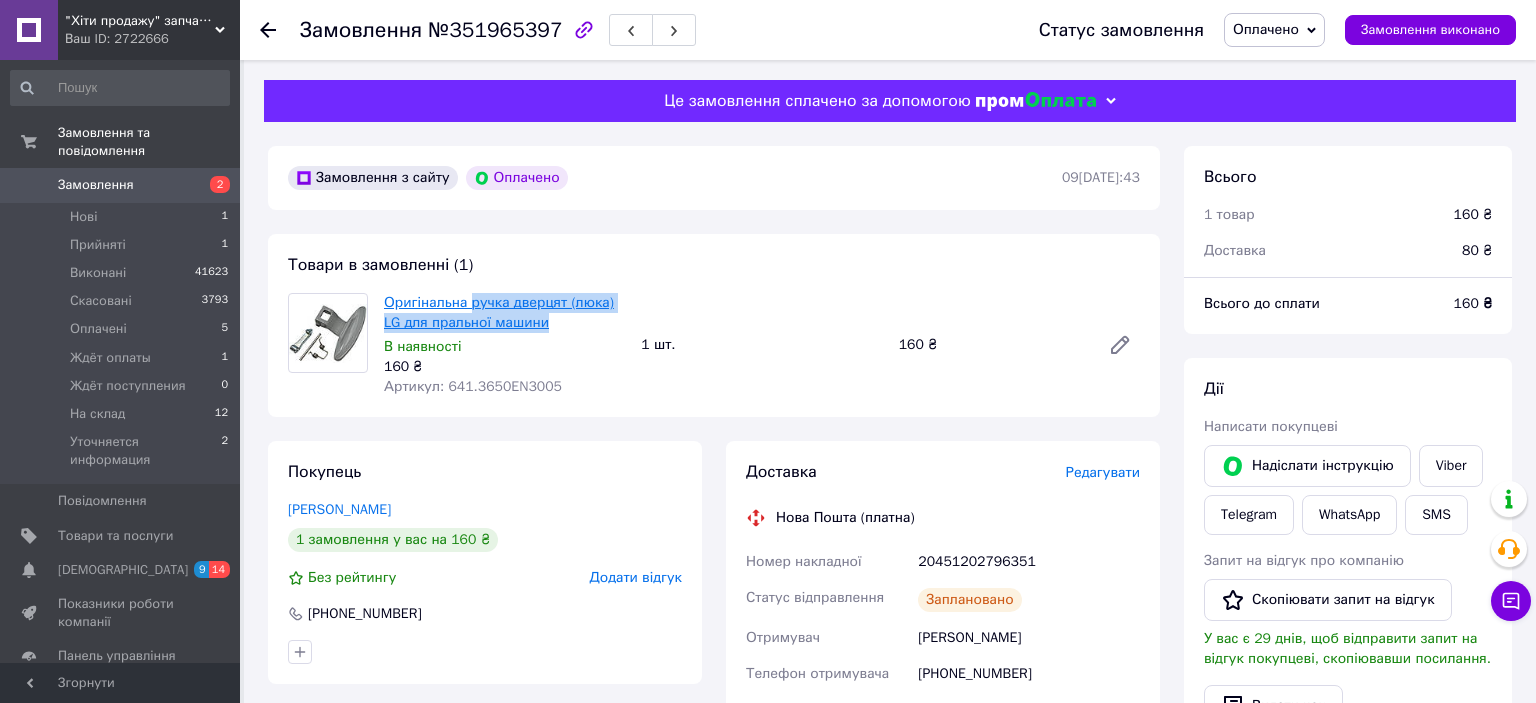 drag, startPoint x: 549, startPoint y: 330, endPoint x: 467, endPoint y: 304, distance: 86.023254 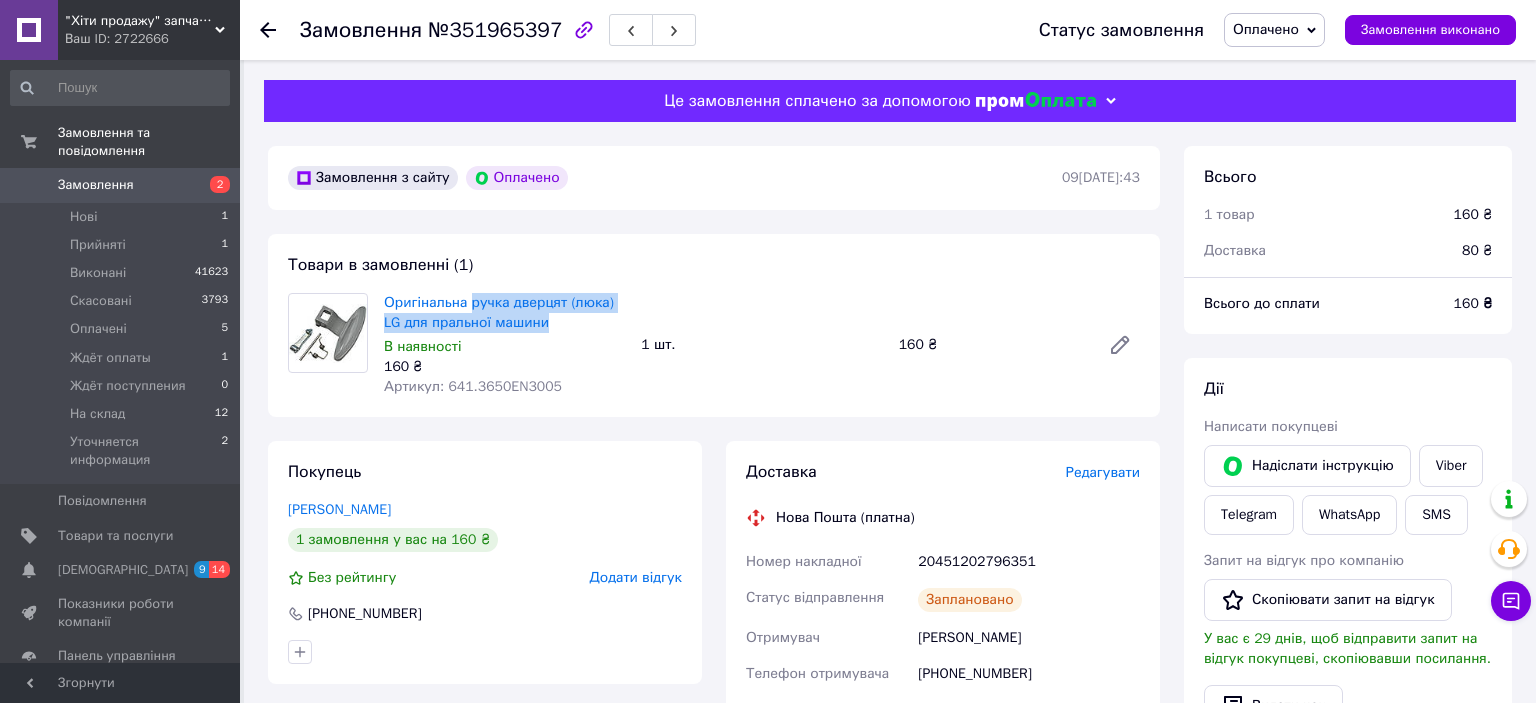click on "Оплачено" at bounding box center [1274, 30] 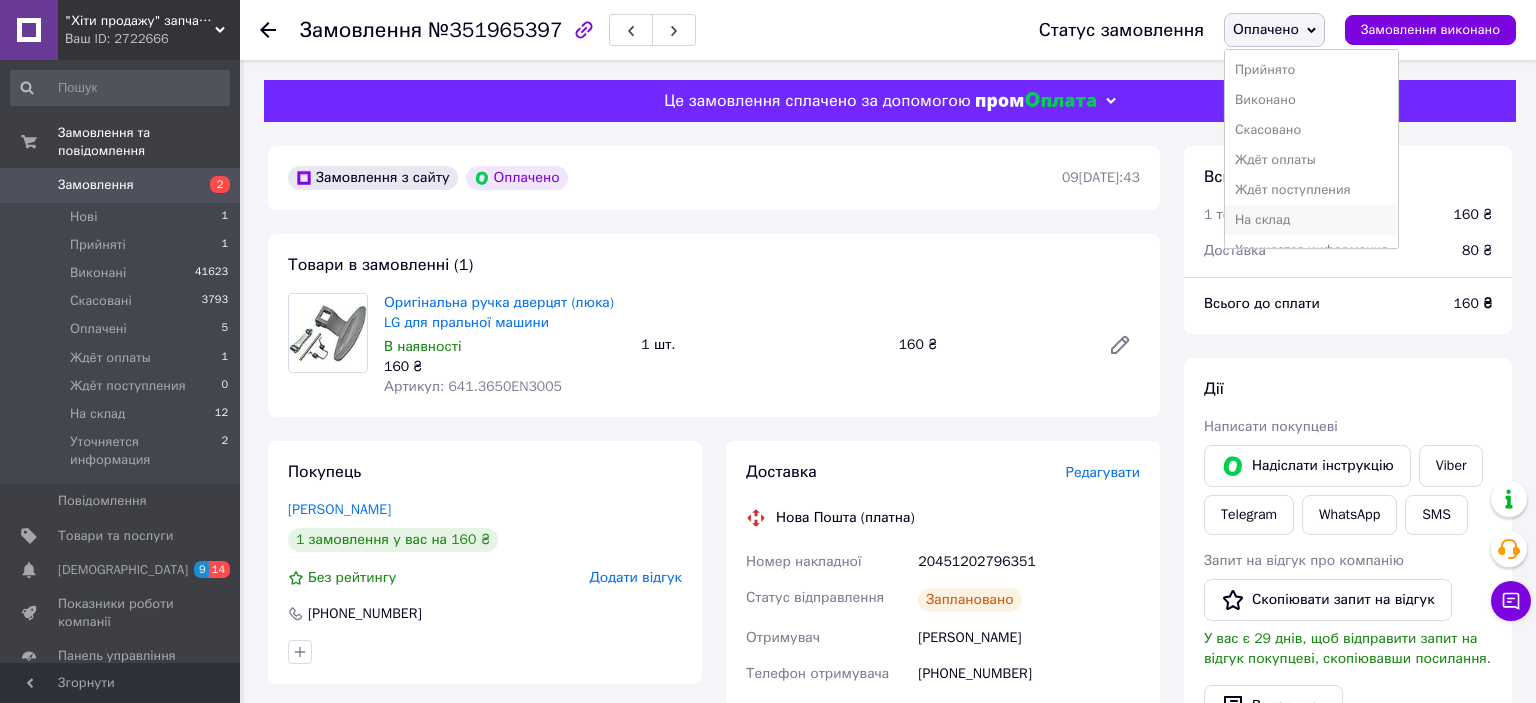 click on "На склад" at bounding box center (1311, 220) 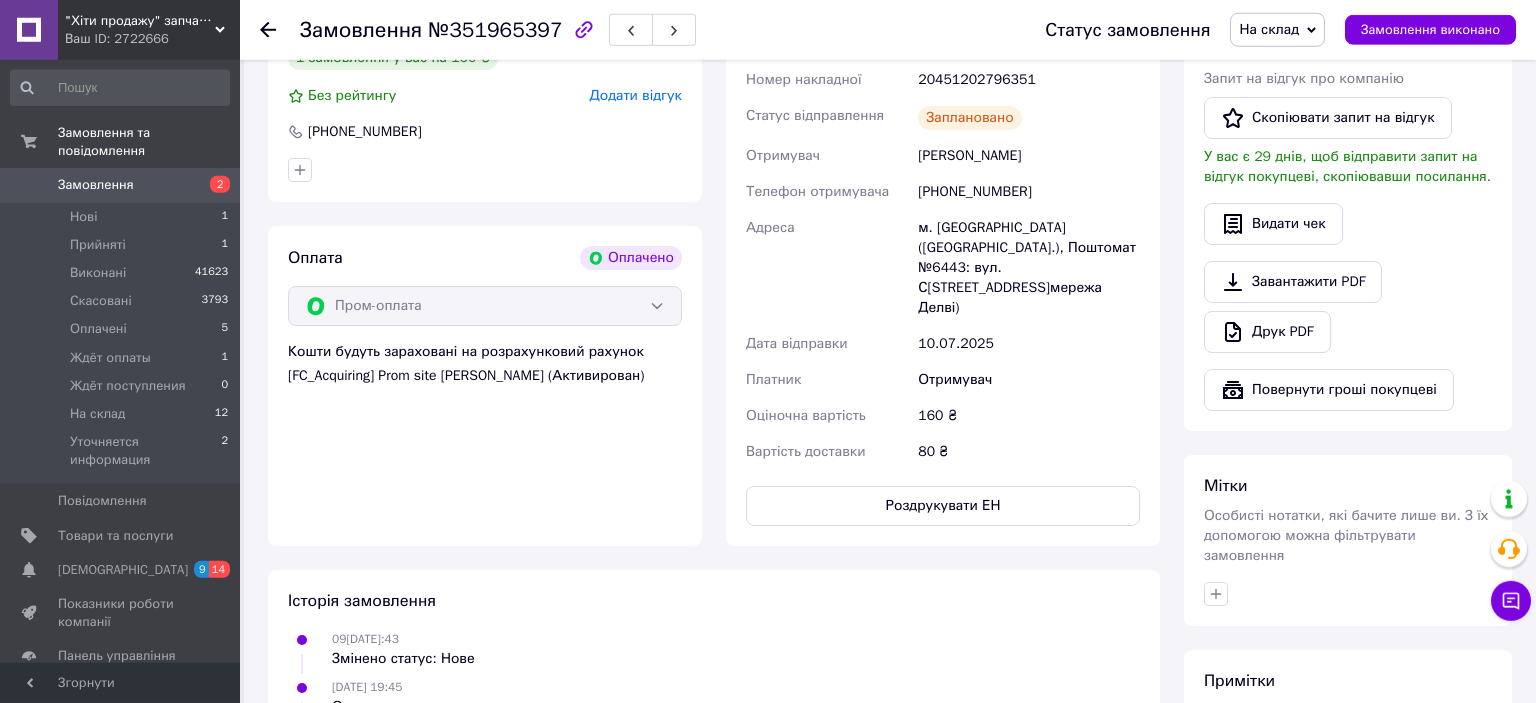 scroll, scrollTop: 105, scrollLeft: 0, axis: vertical 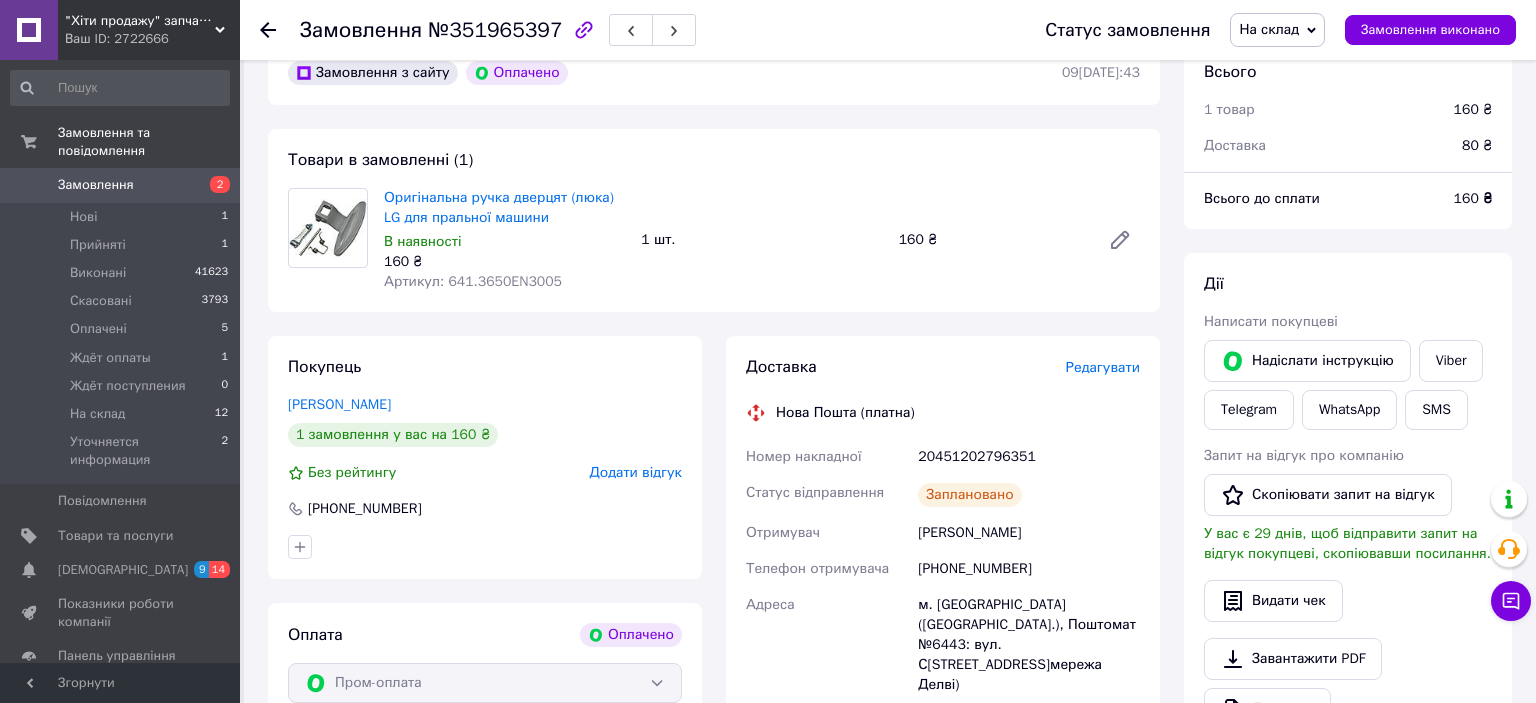 click 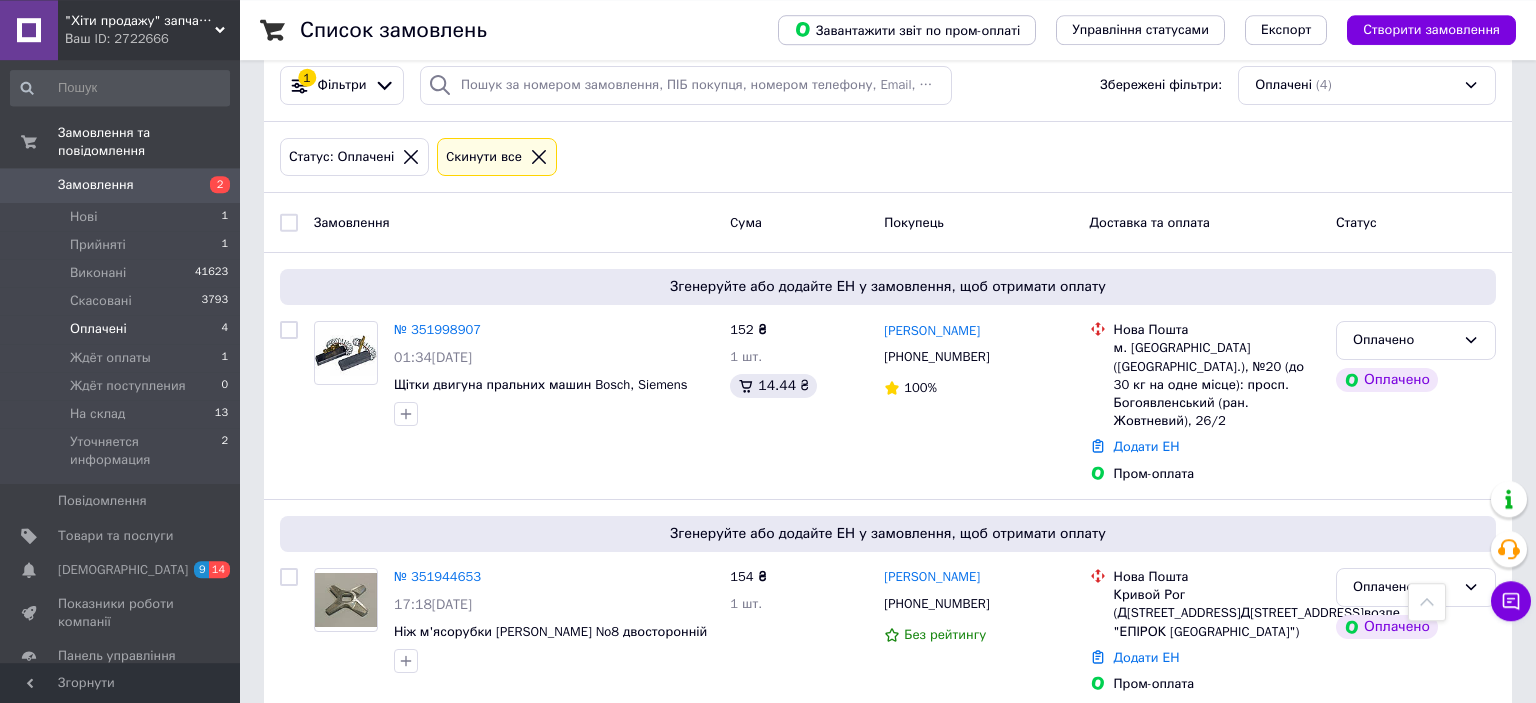 scroll, scrollTop: 0, scrollLeft: 0, axis: both 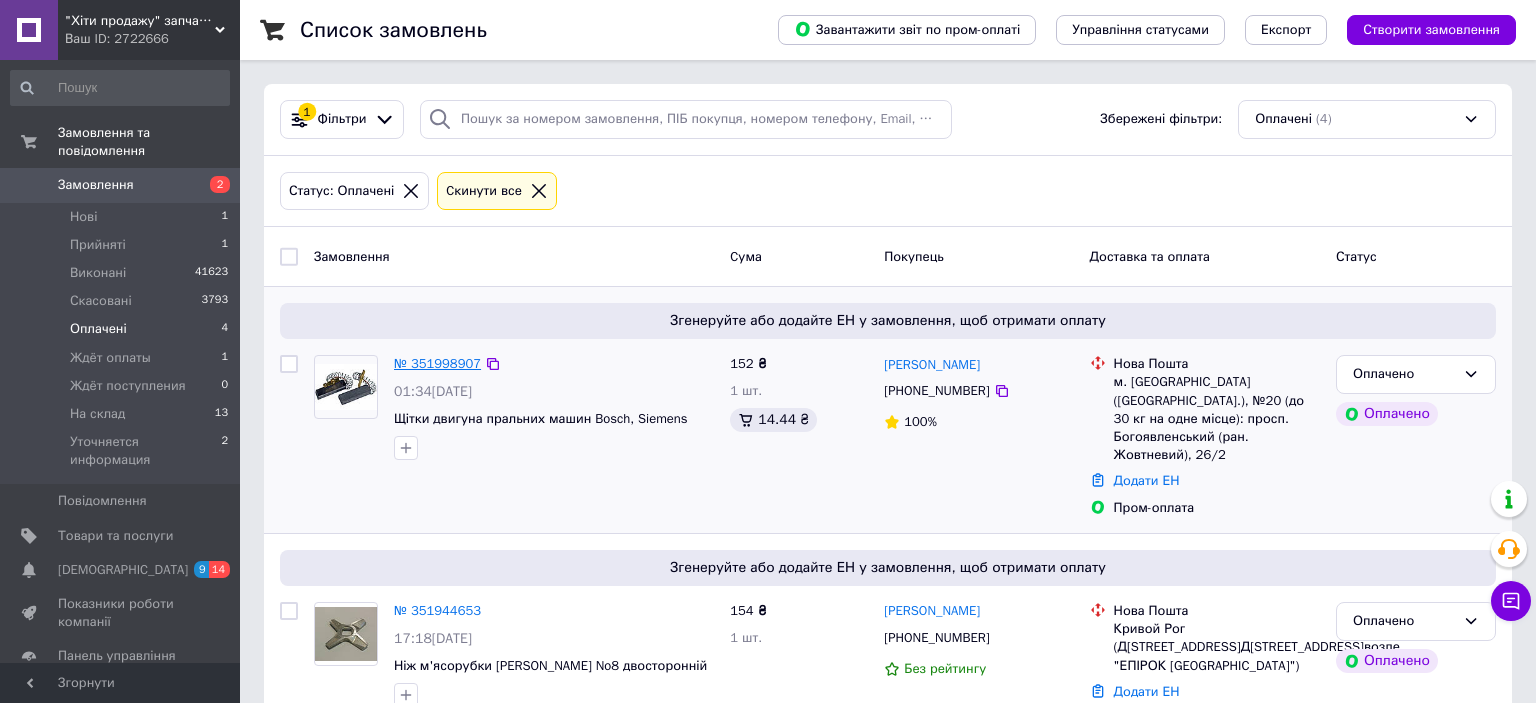 click on "№ 351998907" at bounding box center (437, 363) 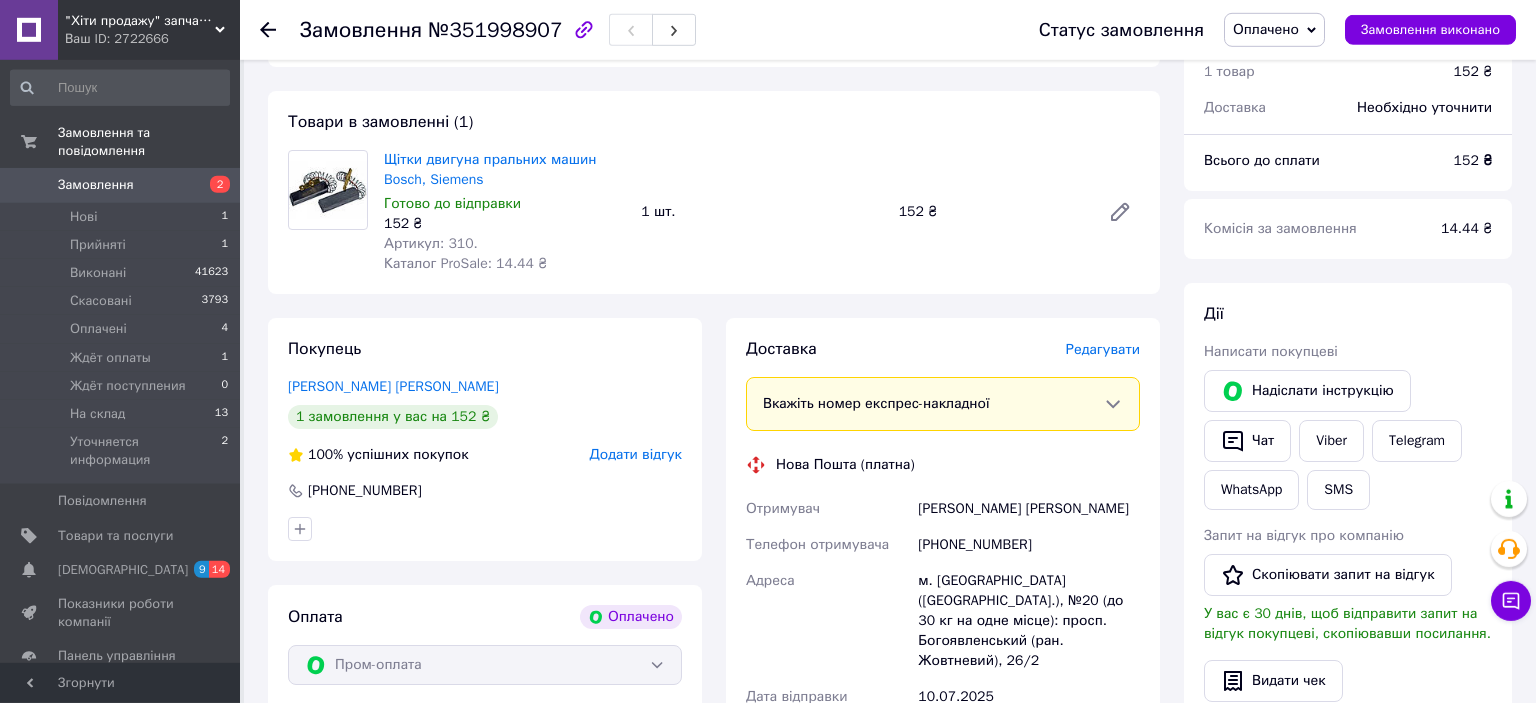 scroll, scrollTop: 211, scrollLeft: 0, axis: vertical 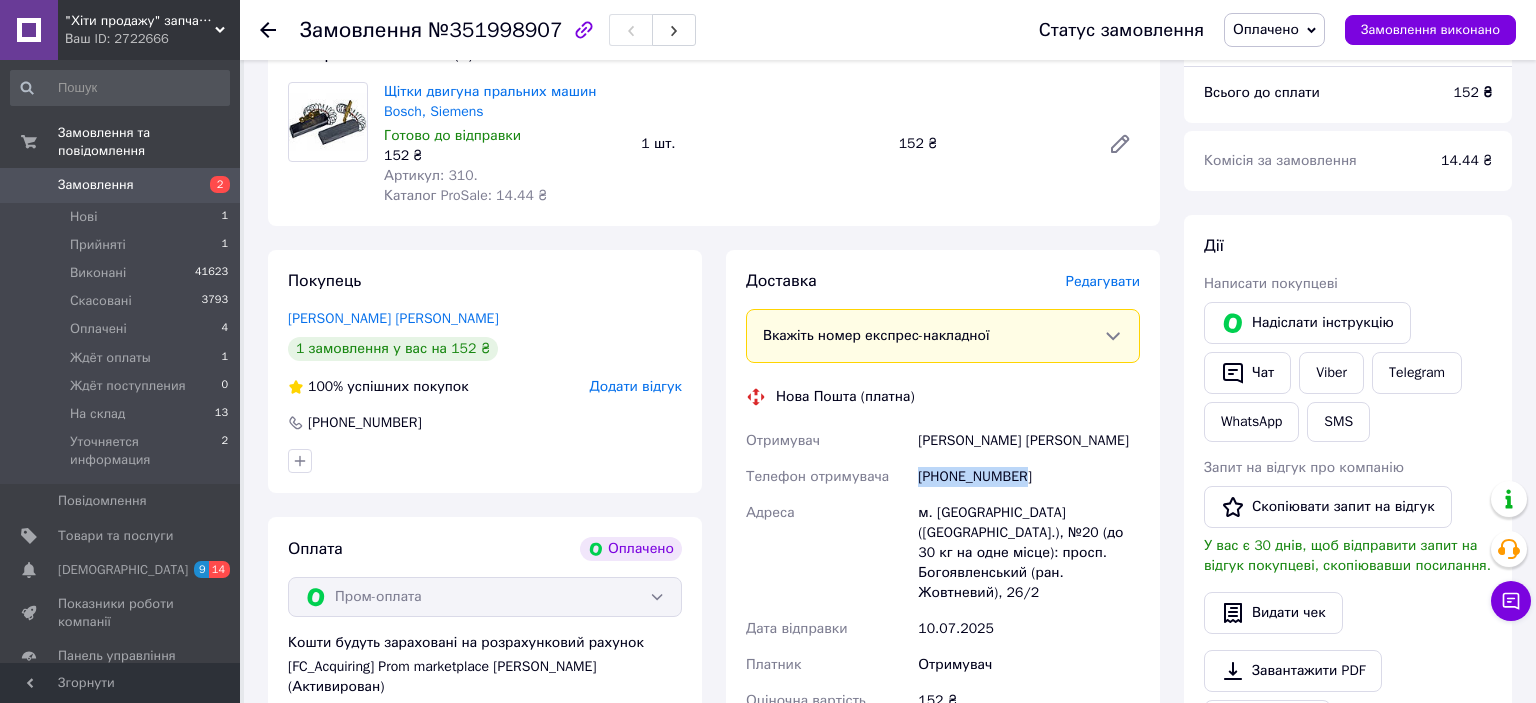 drag, startPoint x: 1025, startPoint y: 478, endPoint x: 958, endPoint y: 426, distance: 84.811554 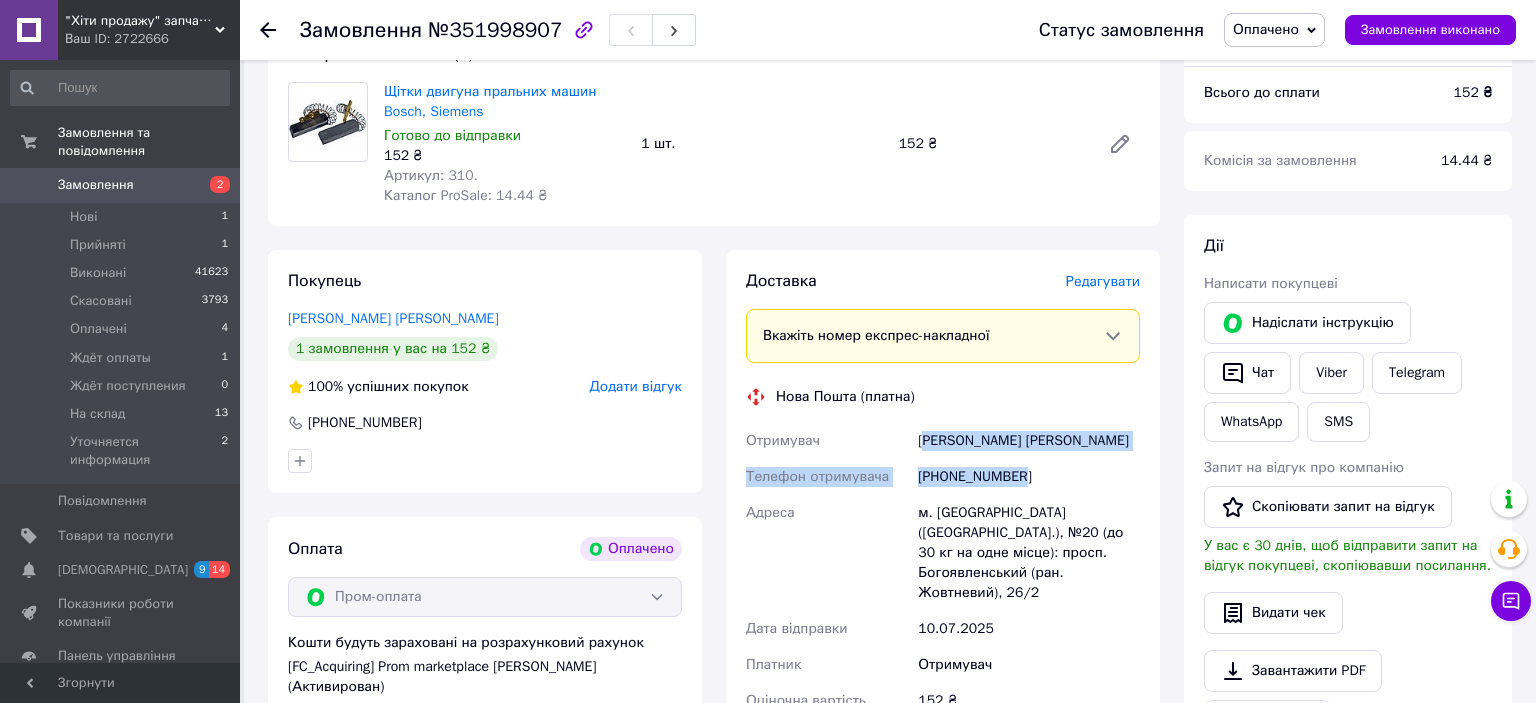 click on "Моклаков Андрій" at bounding box center [1029, 441] 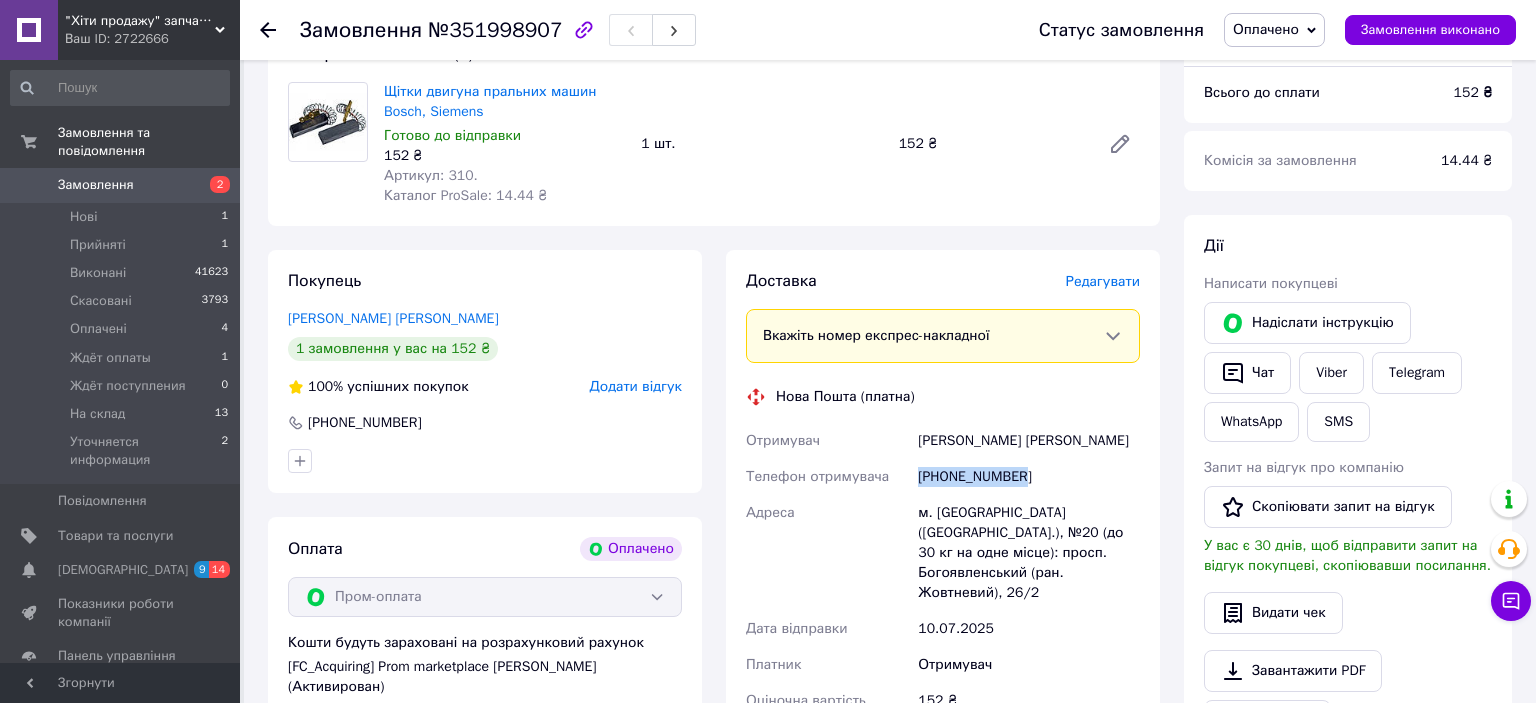 drag, startPoint x: 1025, startPoint y: 478, endPoint x: 919, endPoint y: 482, distance: 106.07545 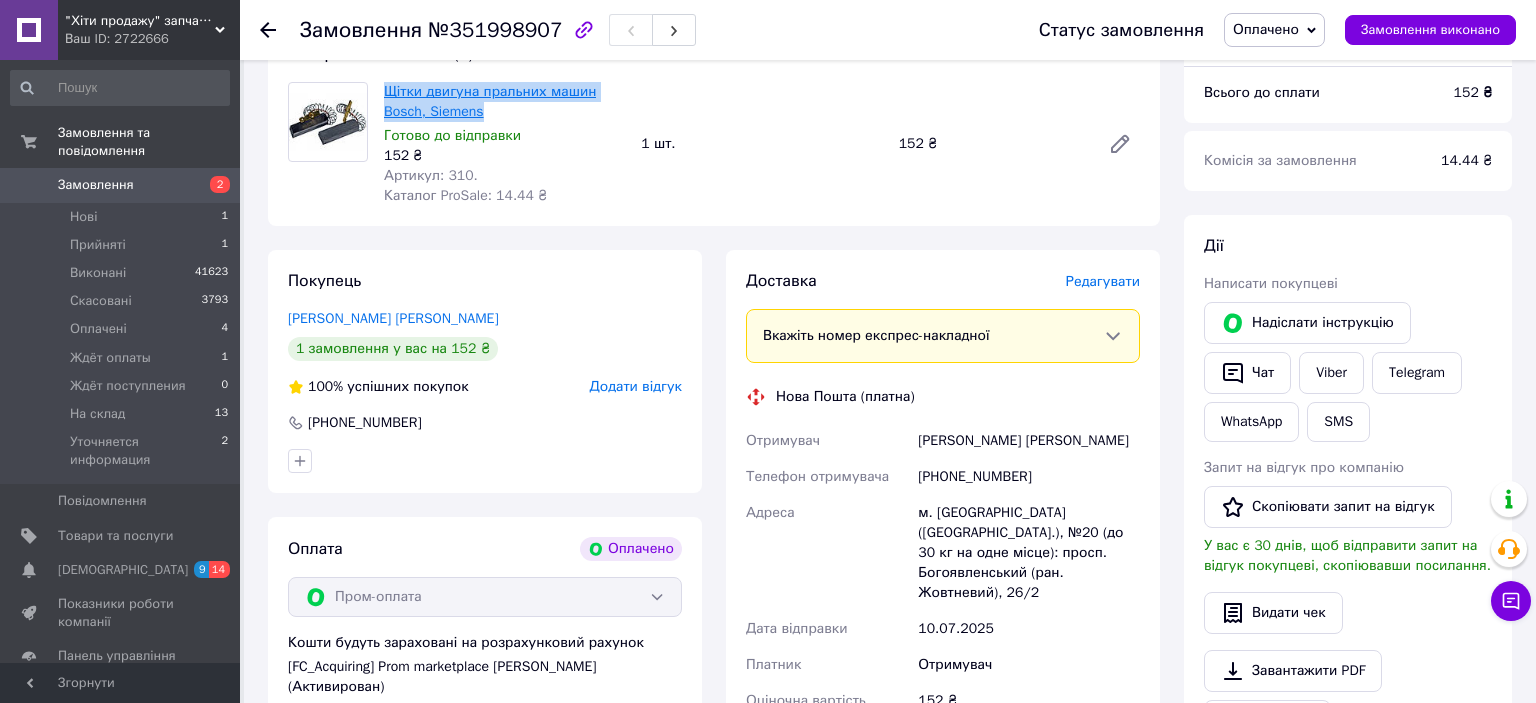 drag, startPoint x: 504, startPoint y: 116, endPoint x: 388, endPoint y: 95, distance: 117.88554 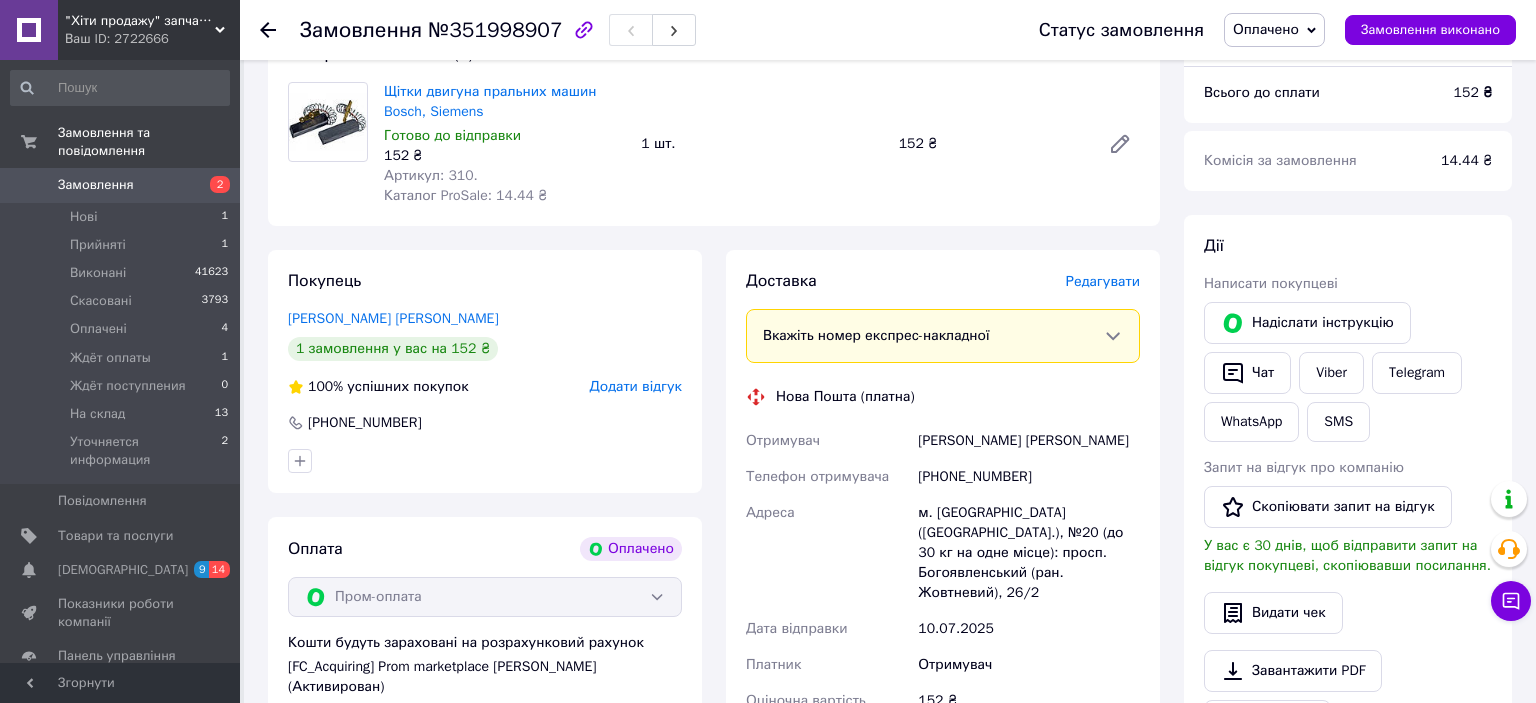 click on "Редагувати" at bounding box center (1103, 281) 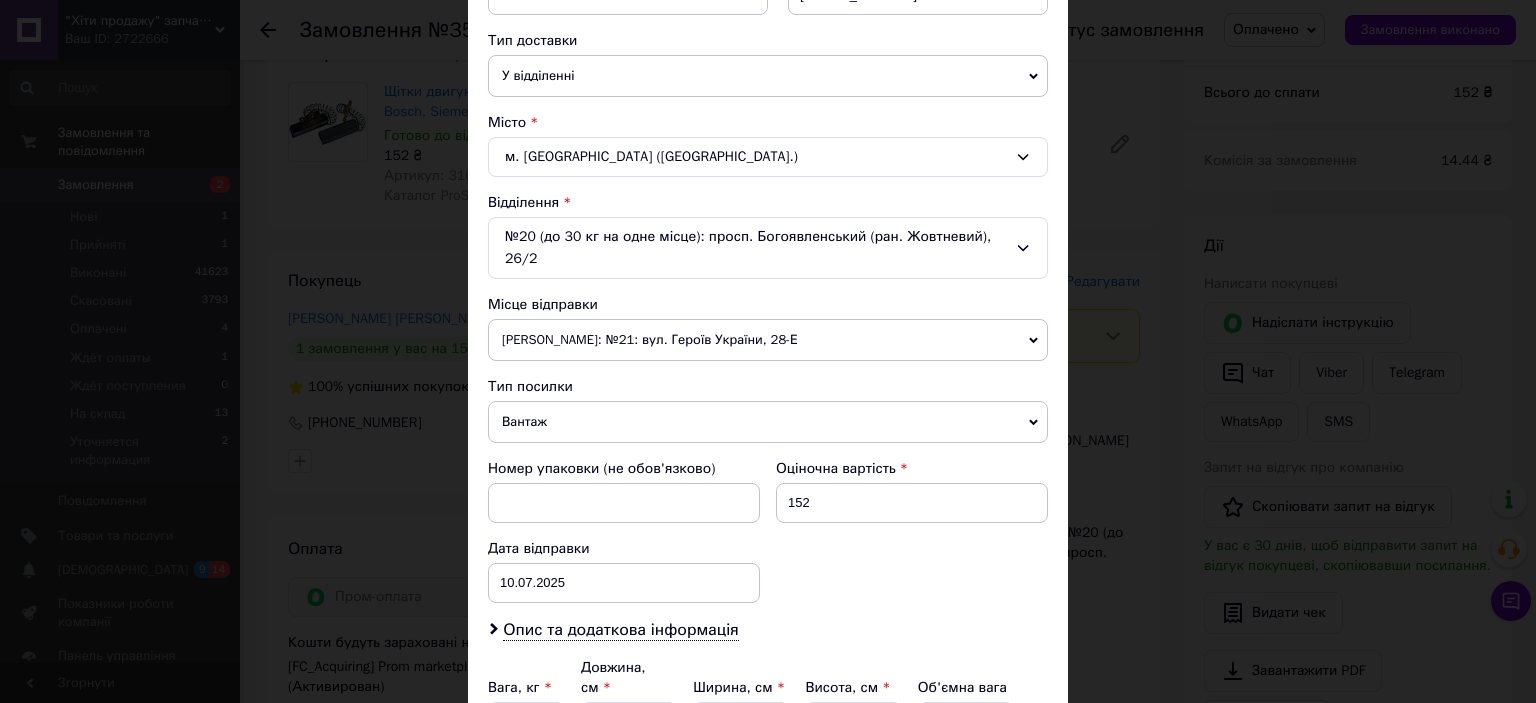 scroll, scrollTop: 619, scrollLeft: 0, axis: vertical 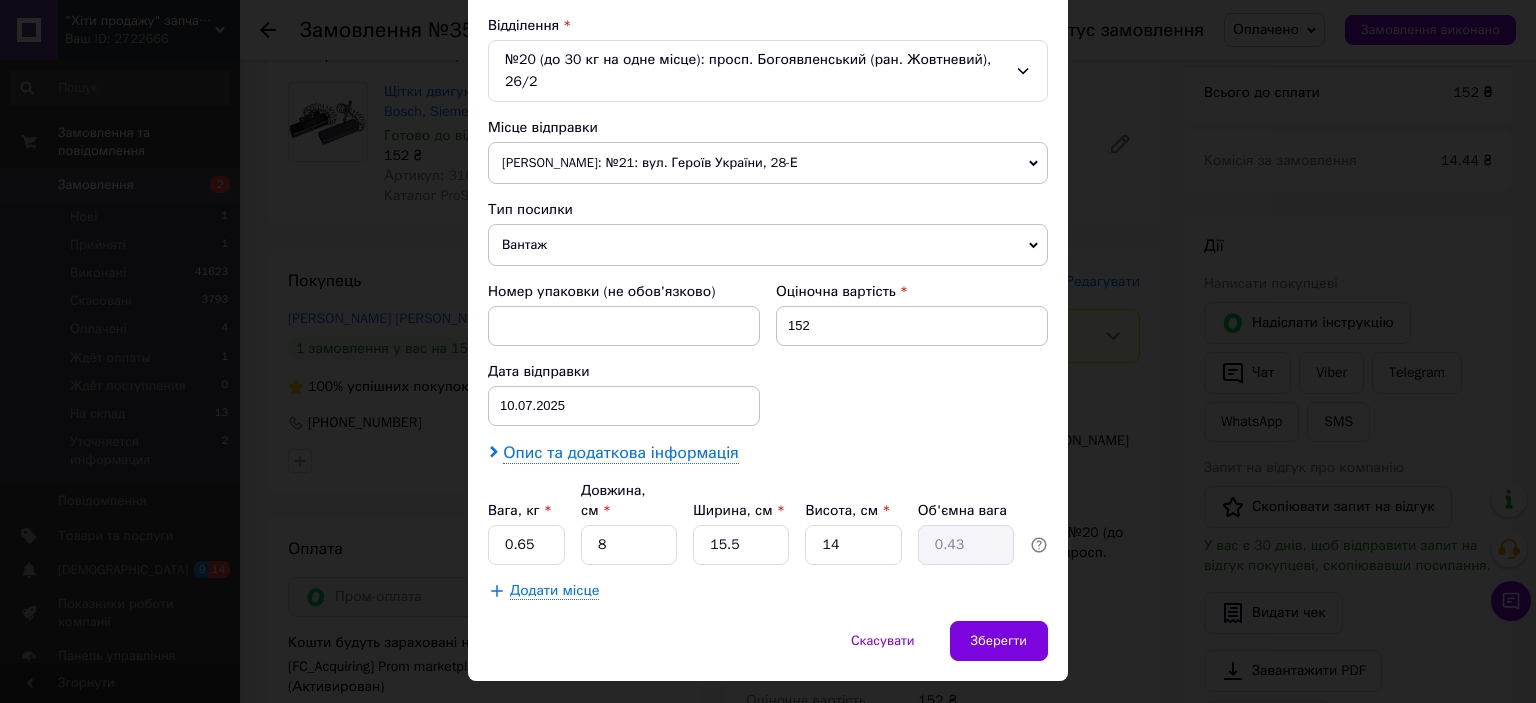 click on "Опис та додаткова інформація" at bounding box center [620, 453] 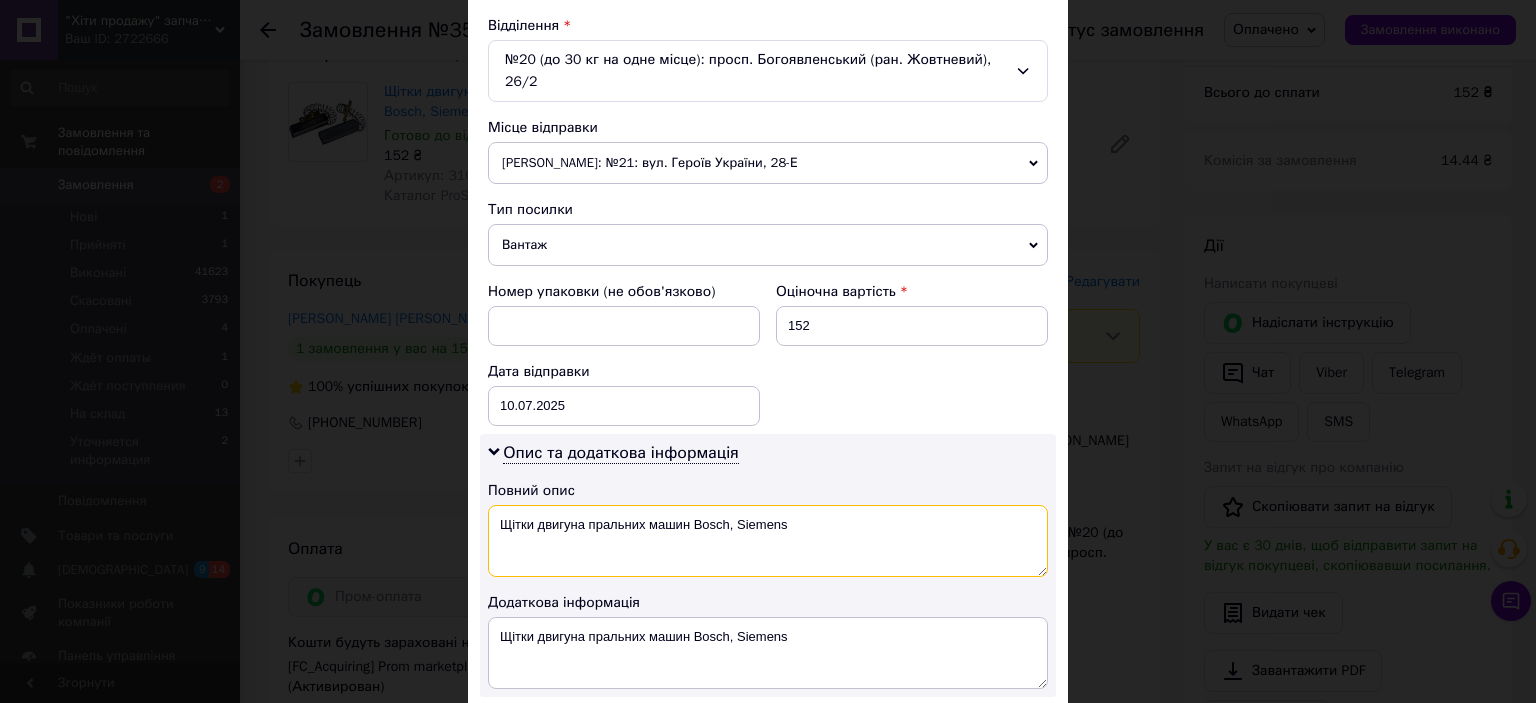 click on "Щітки двигуна пральних машин Bosch, Siemens" at bounding box center (768, 541) 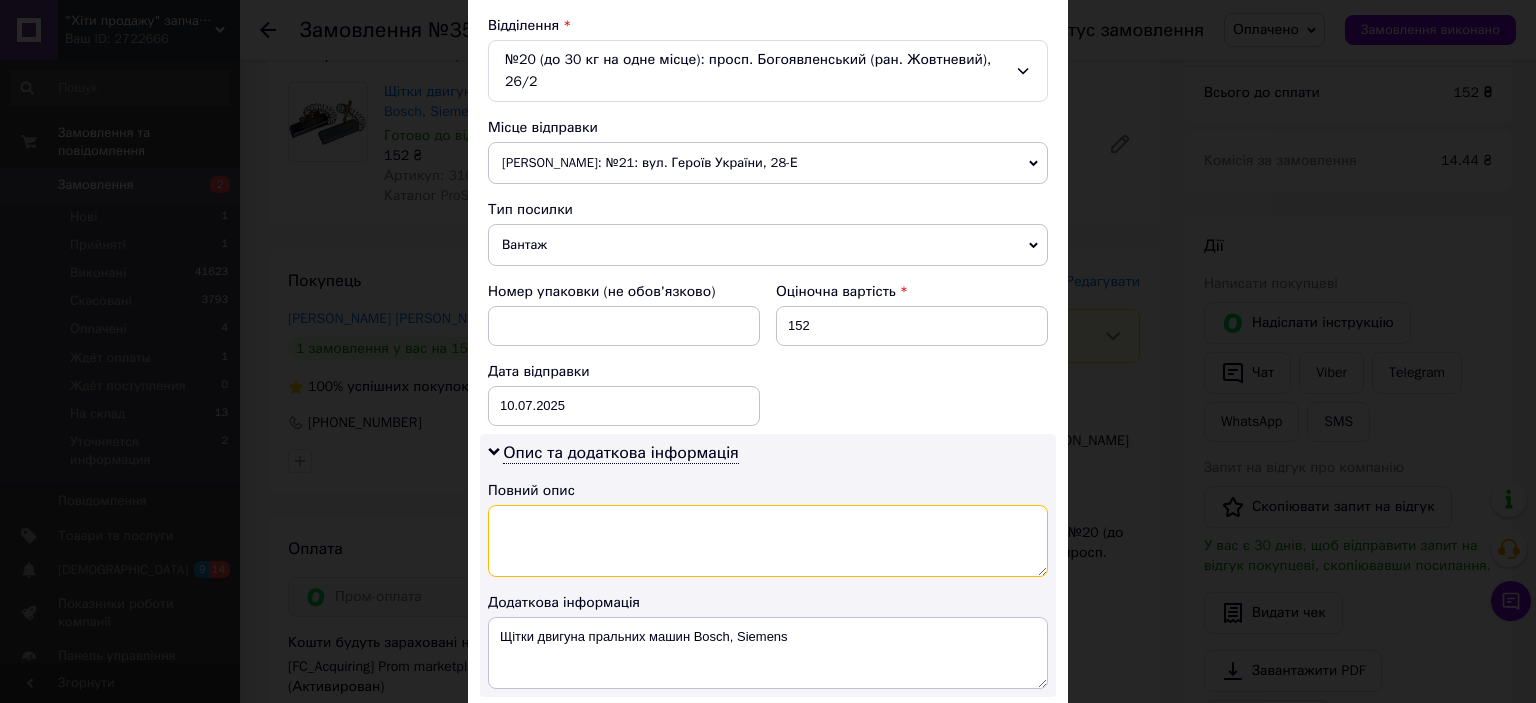 scroll, scrollTop: 842, scrollLeft: 0, axis: vertical 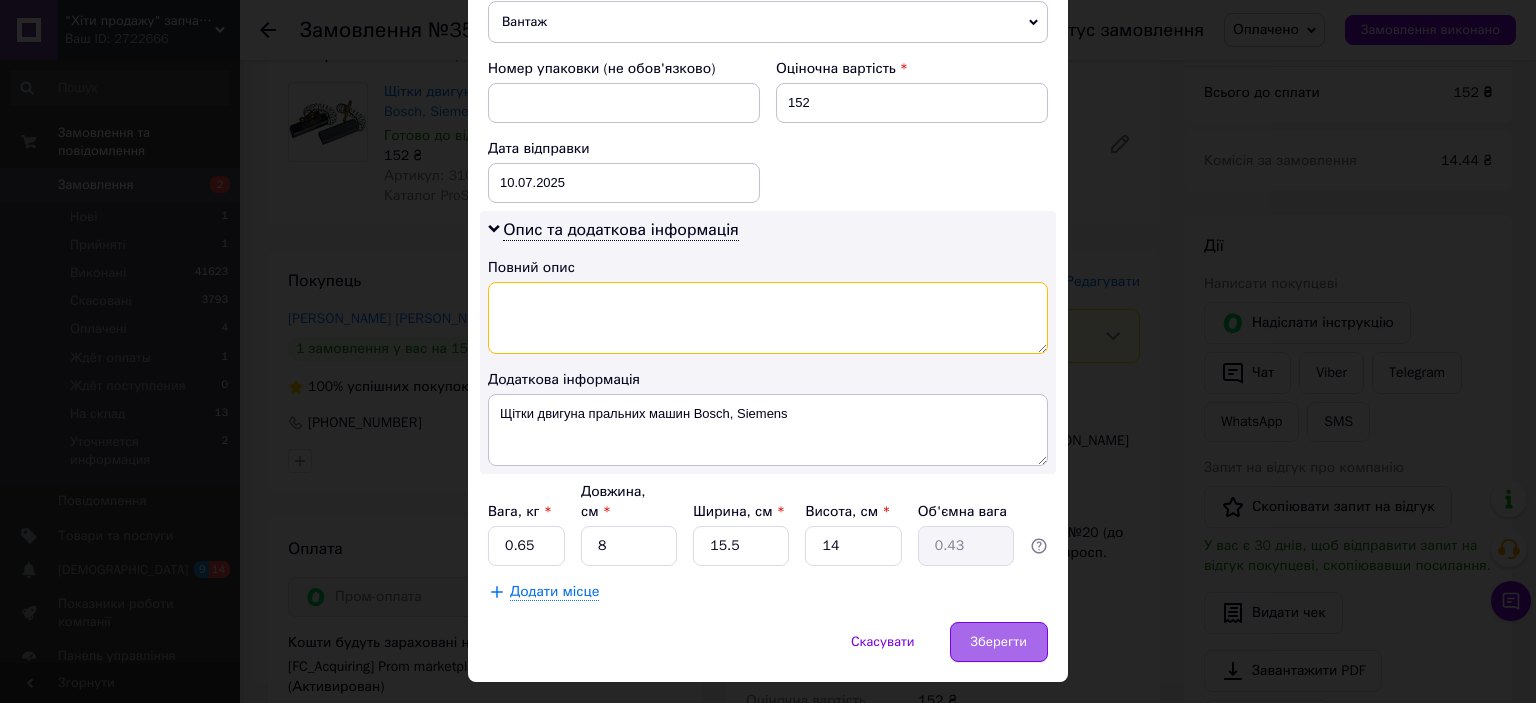 type 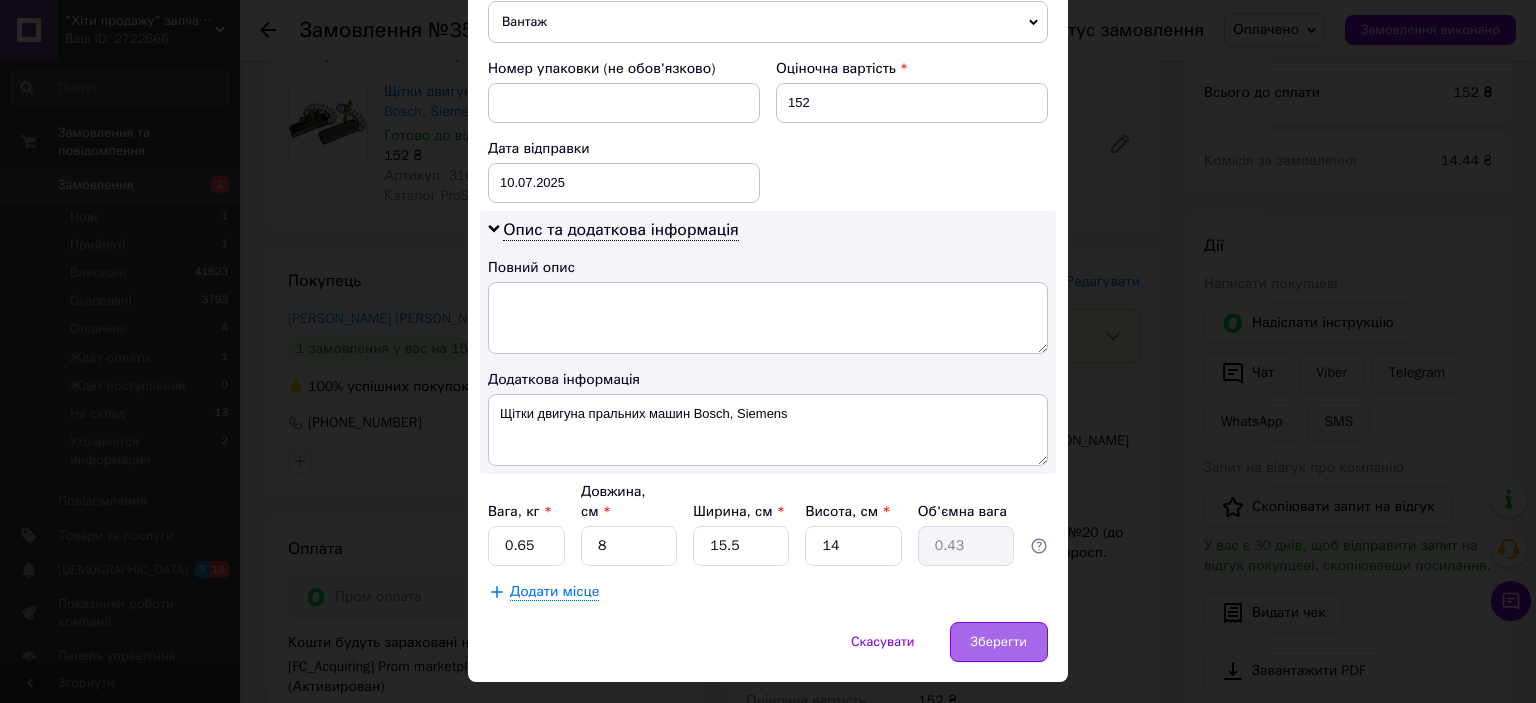 click on "Зберегти" at bounding box center (999, 642) 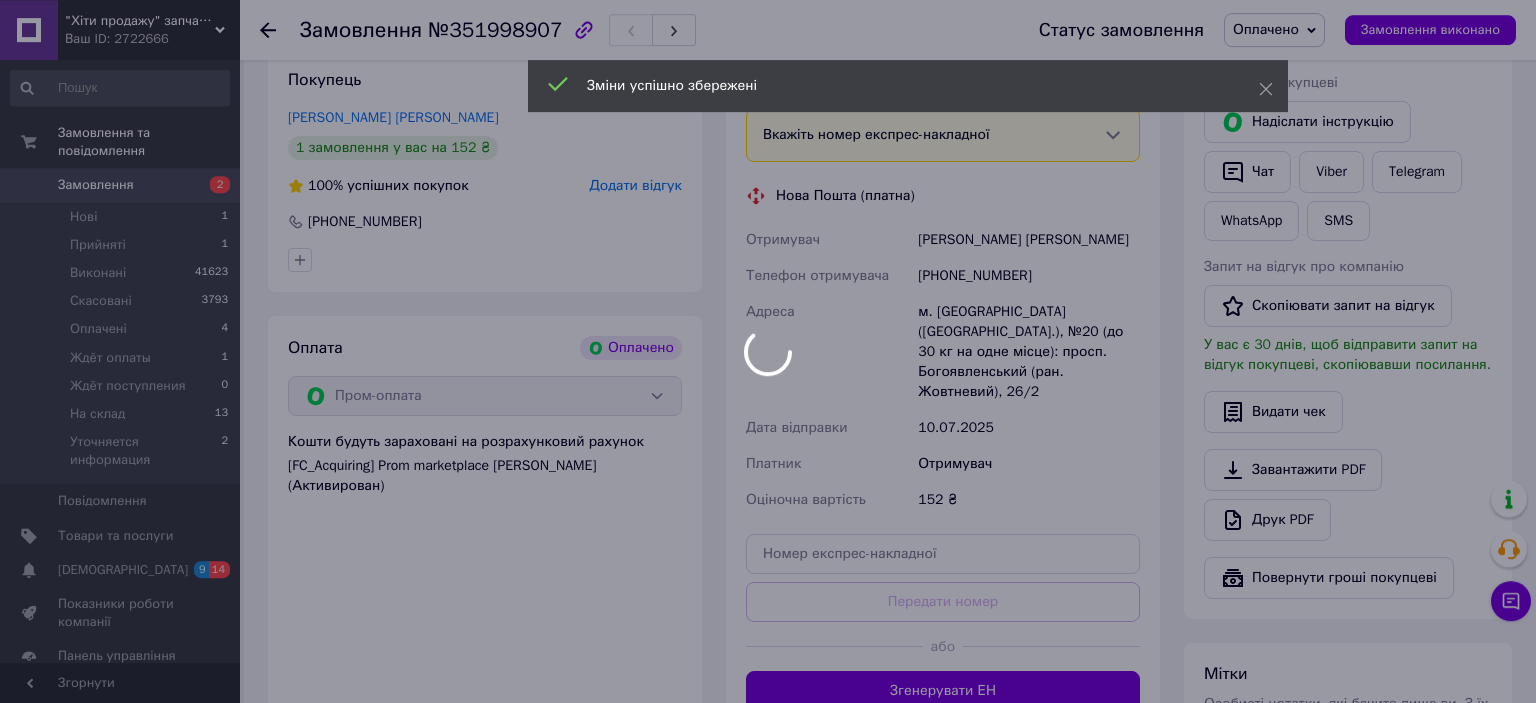 scroll, scrollTop: 422, scrollLeft: 0, axis: vertical 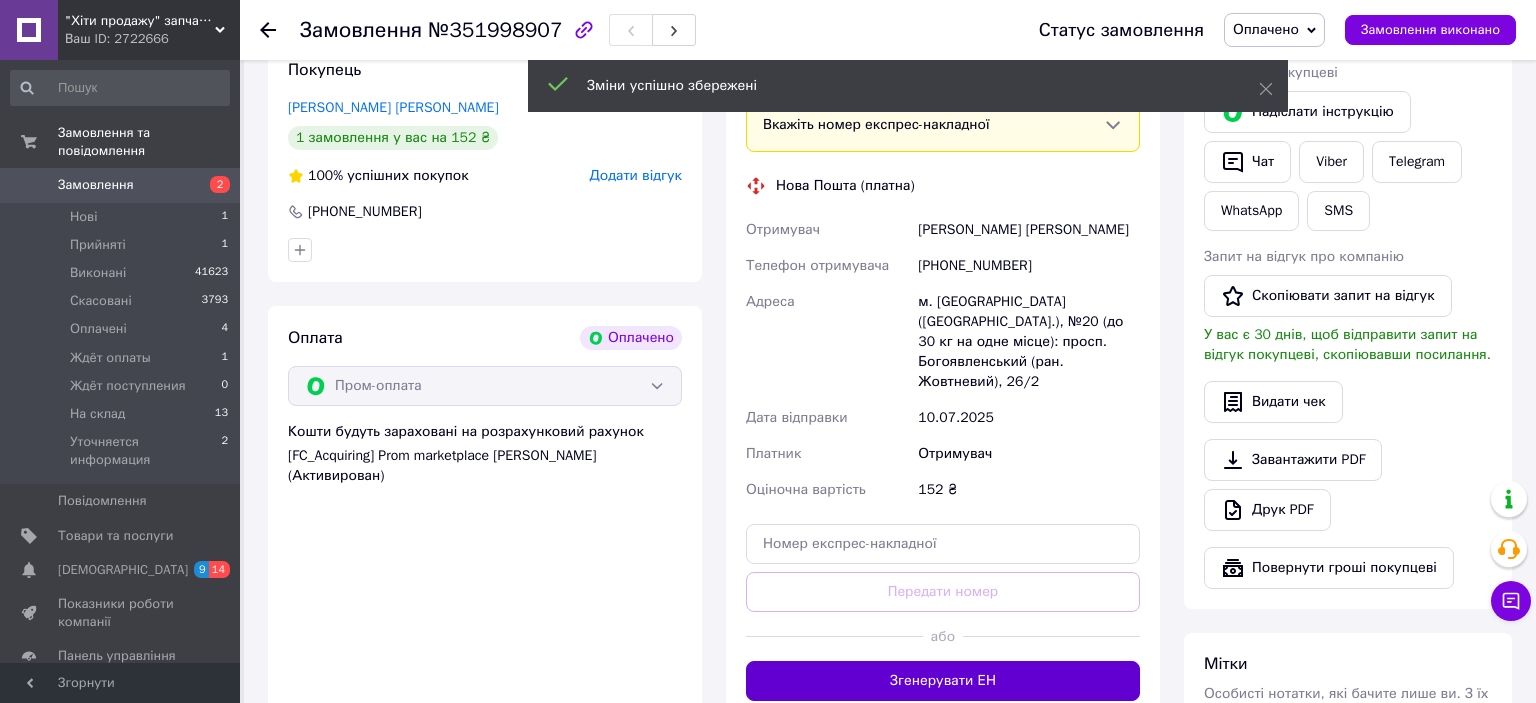 click on "Згенерувати ЕН" at bounding box center (943, 681) 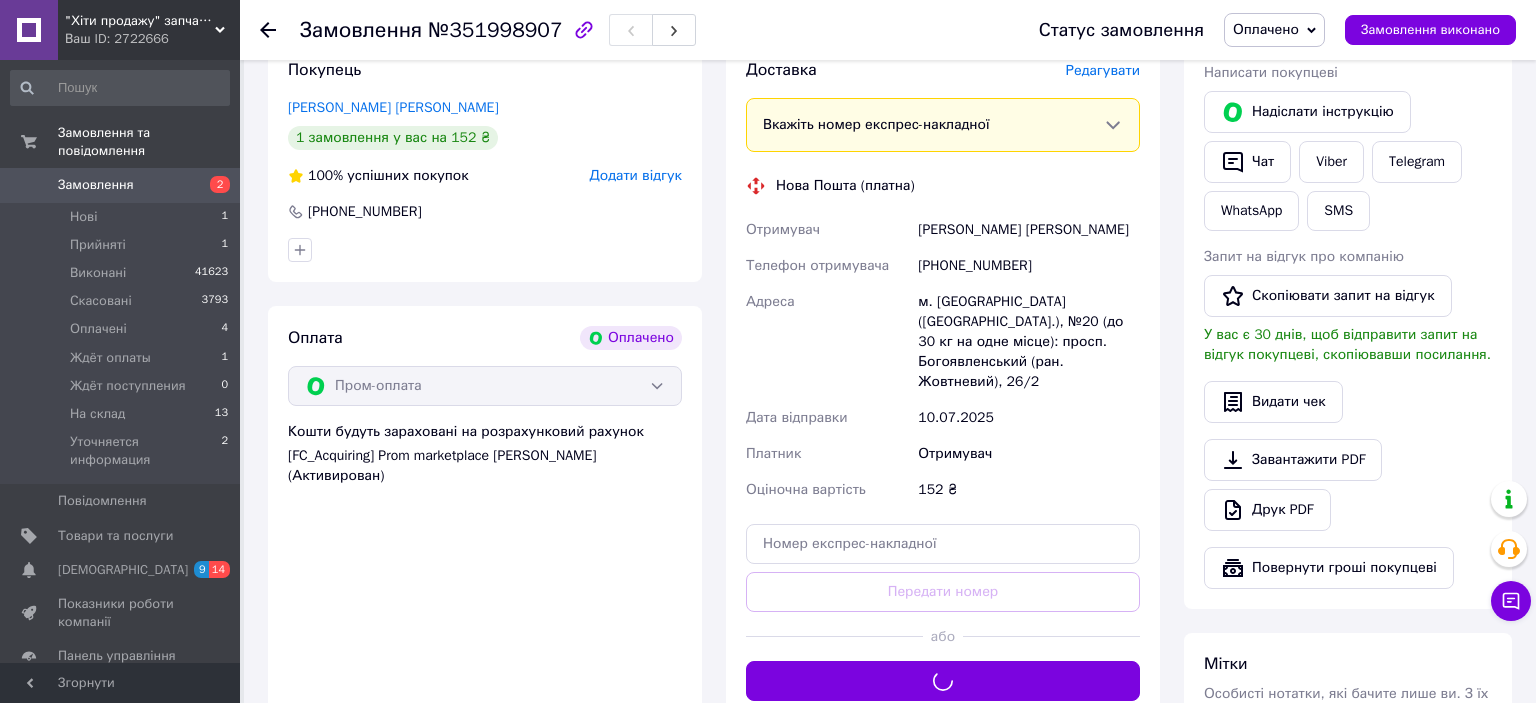 scroll, scrollTop: 316, scrollLeft: 0, axis: vertical 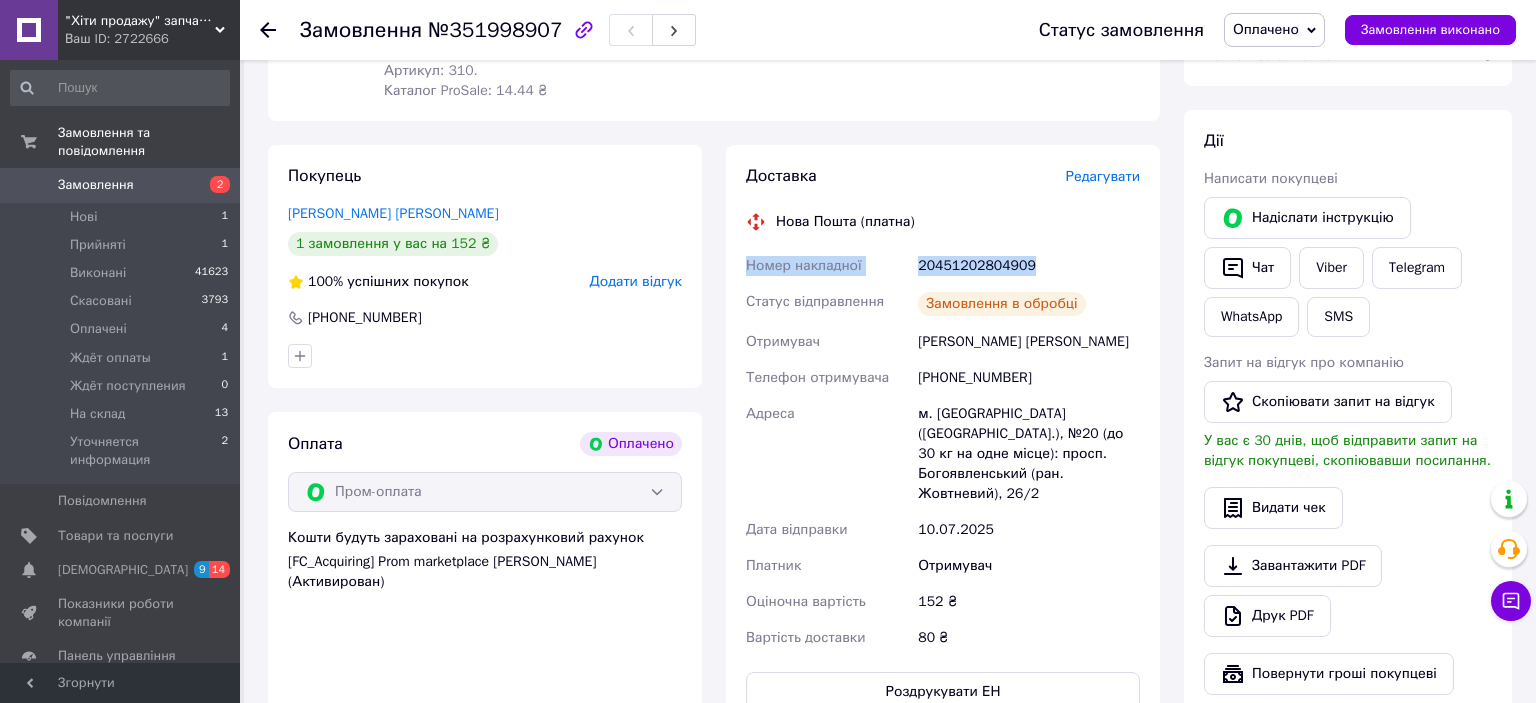 drag, startPoint x: 1048, startPoint y: 262, endPoint x: 747, endPoint y: 259, distance: 301.01495 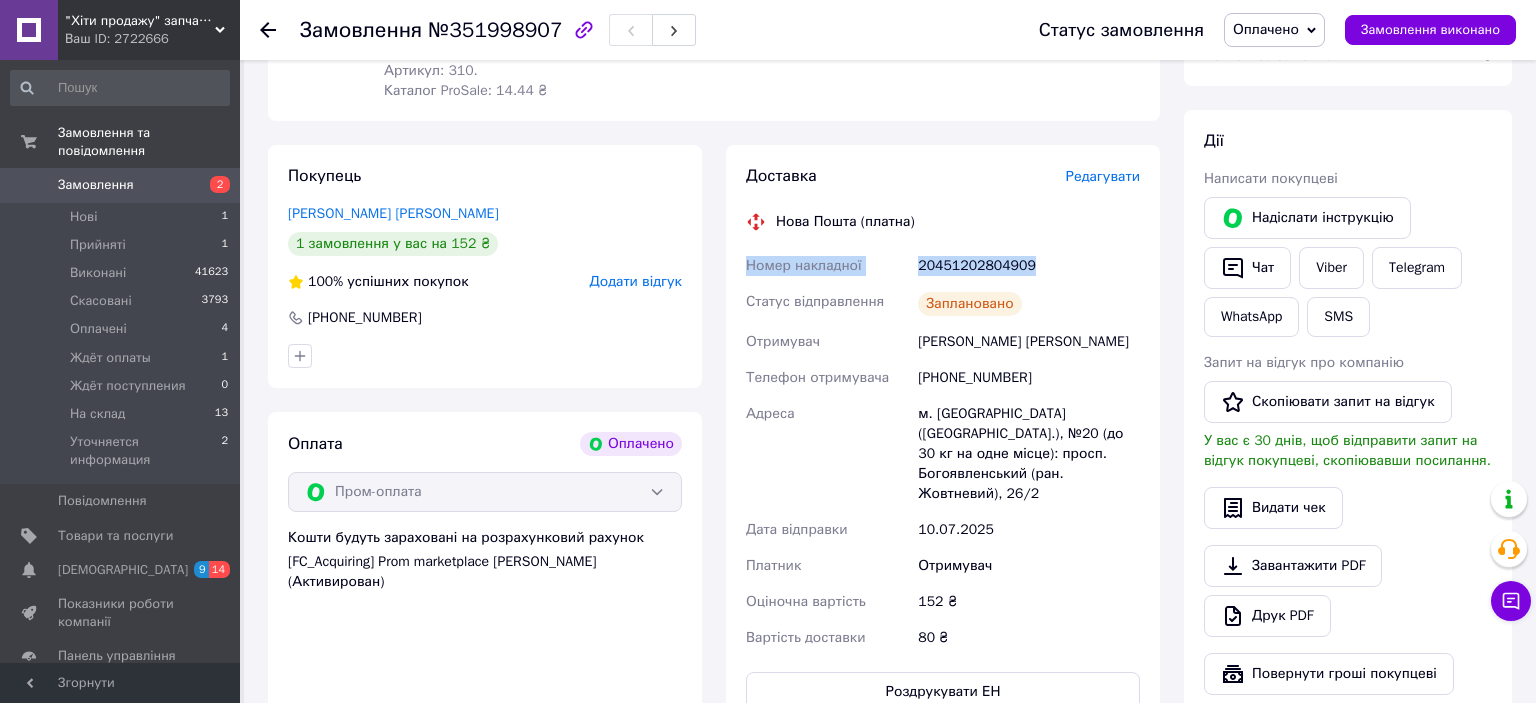 click on "Оплачено" at bounding box center (1274, 30) 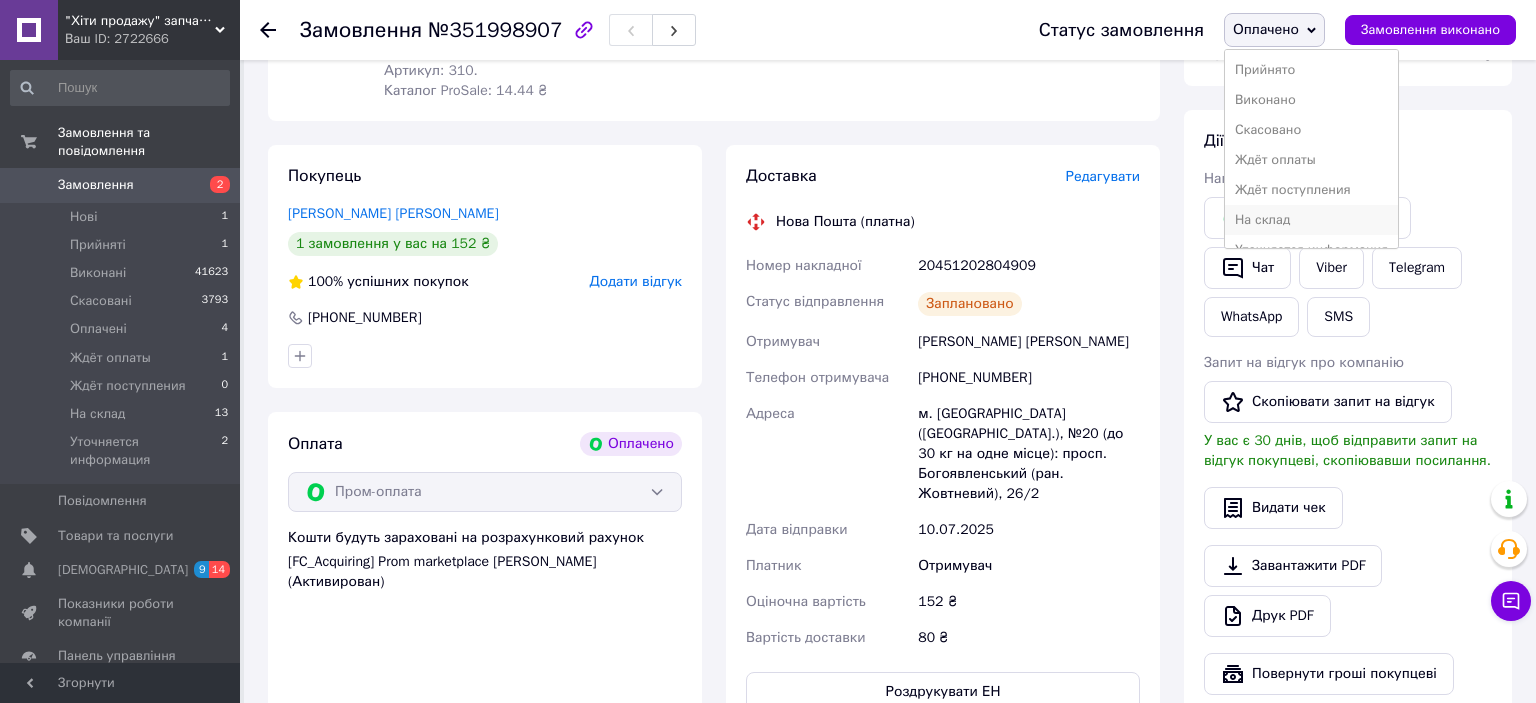 click on "На склад" at bounding box center [1311, 220] 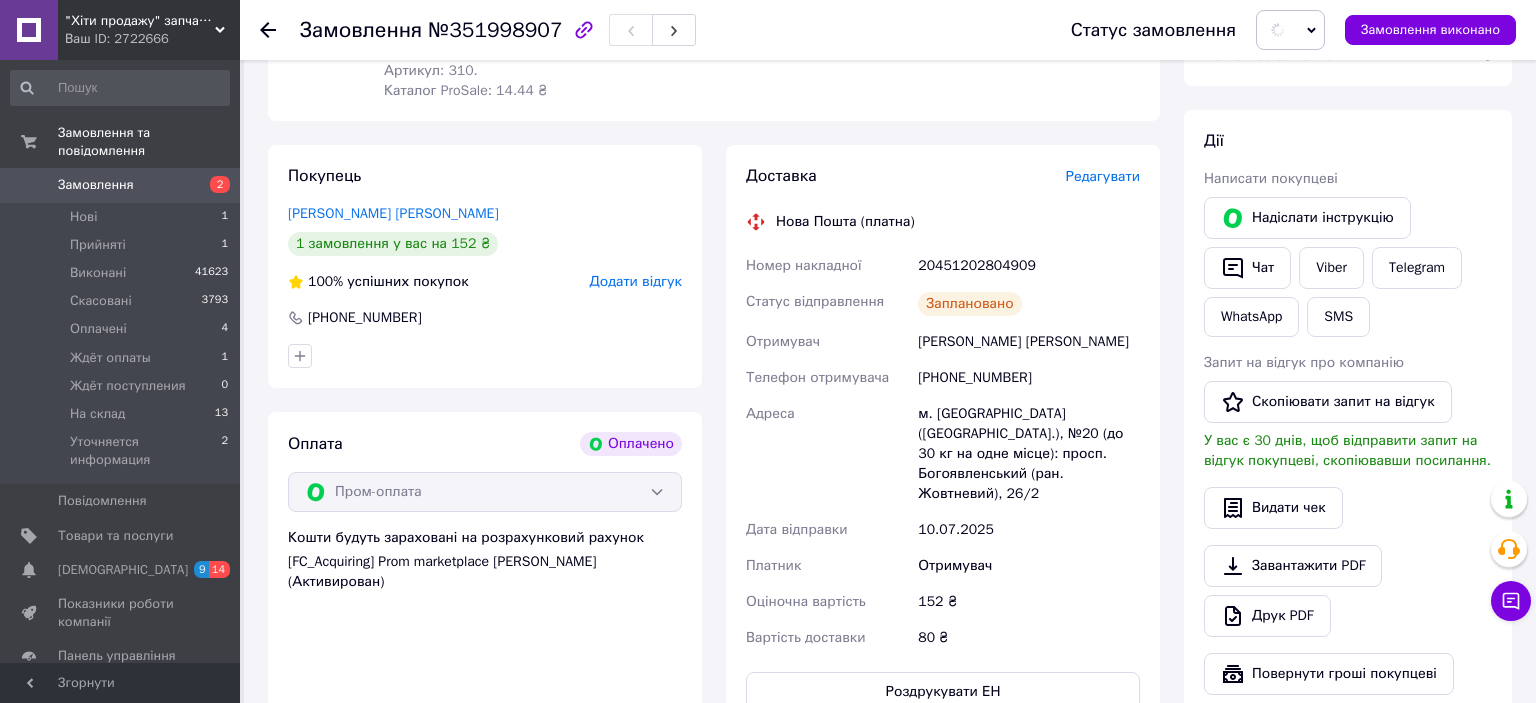 scroll, scrollTop: 0, scrollLeft: 0, axis: both 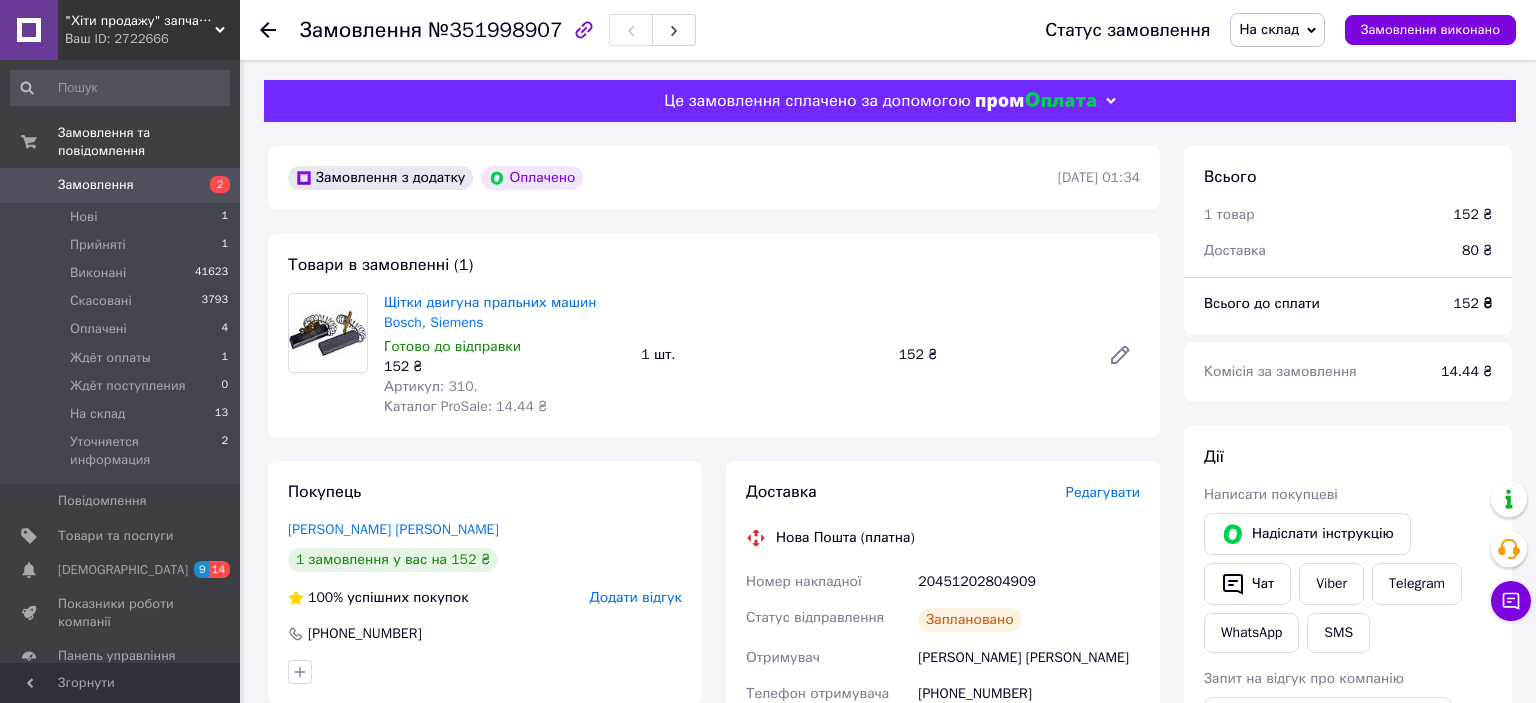click 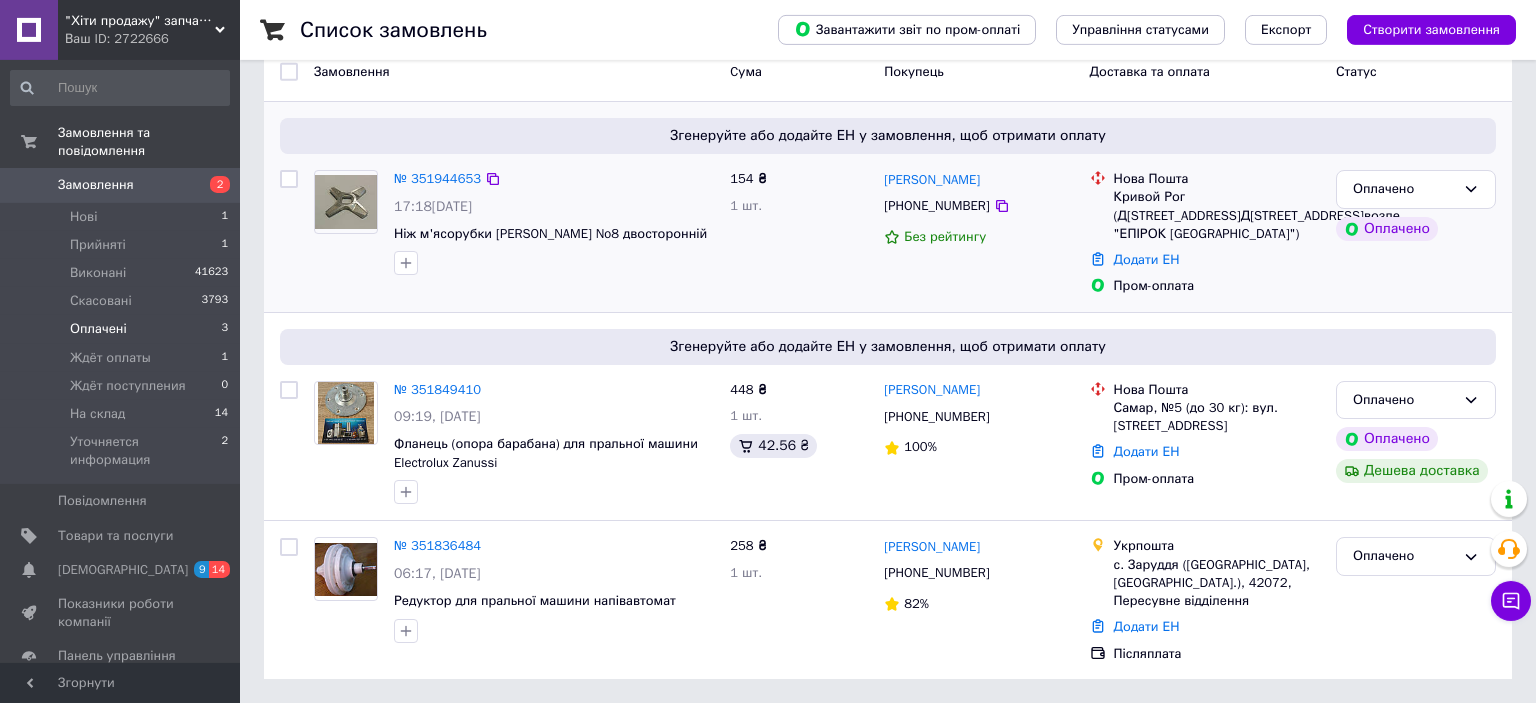 scroll, scrollTop: 201, scrollLeft: 0, axis: vertical 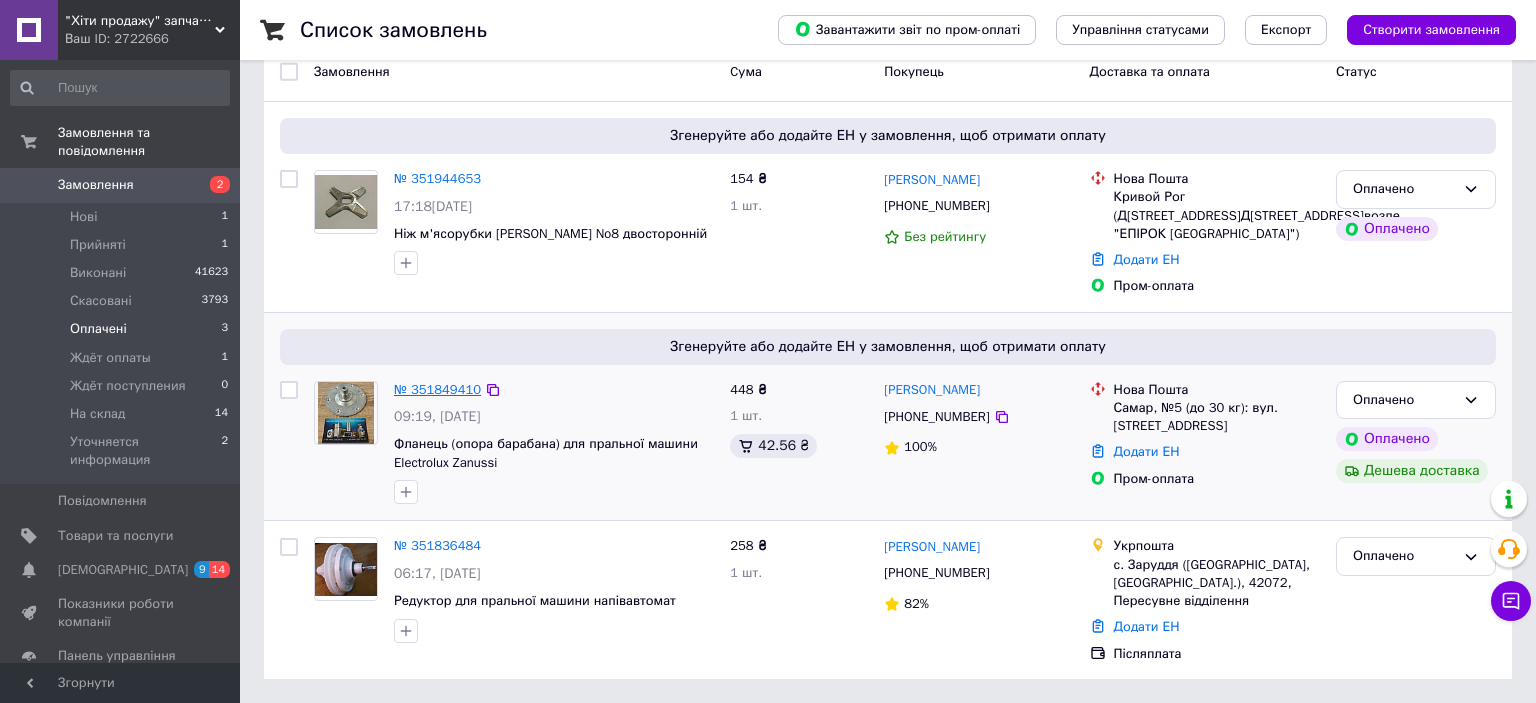 click on "№ 351849410" at bounding box center [437, 389] 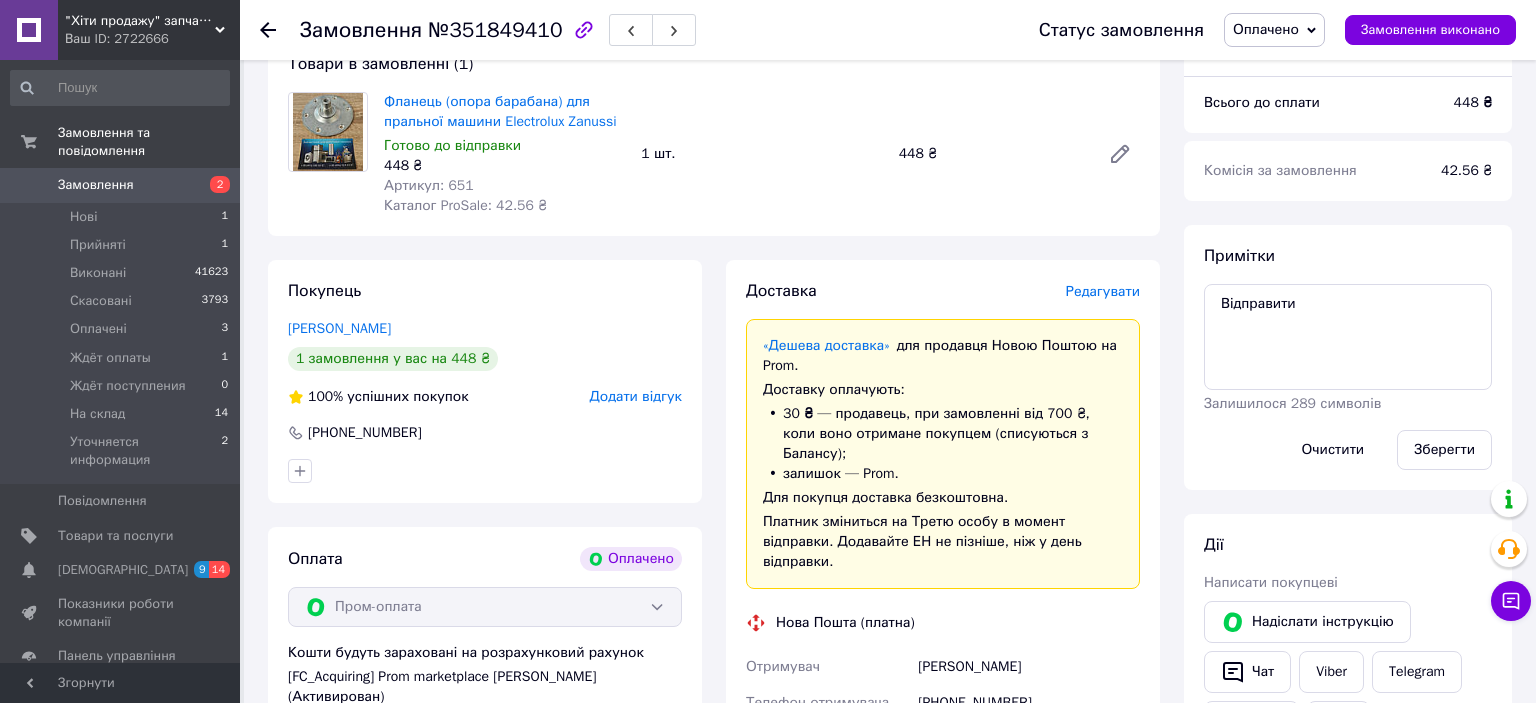 click on "Редагувати" at bounding box center (1103, 291) 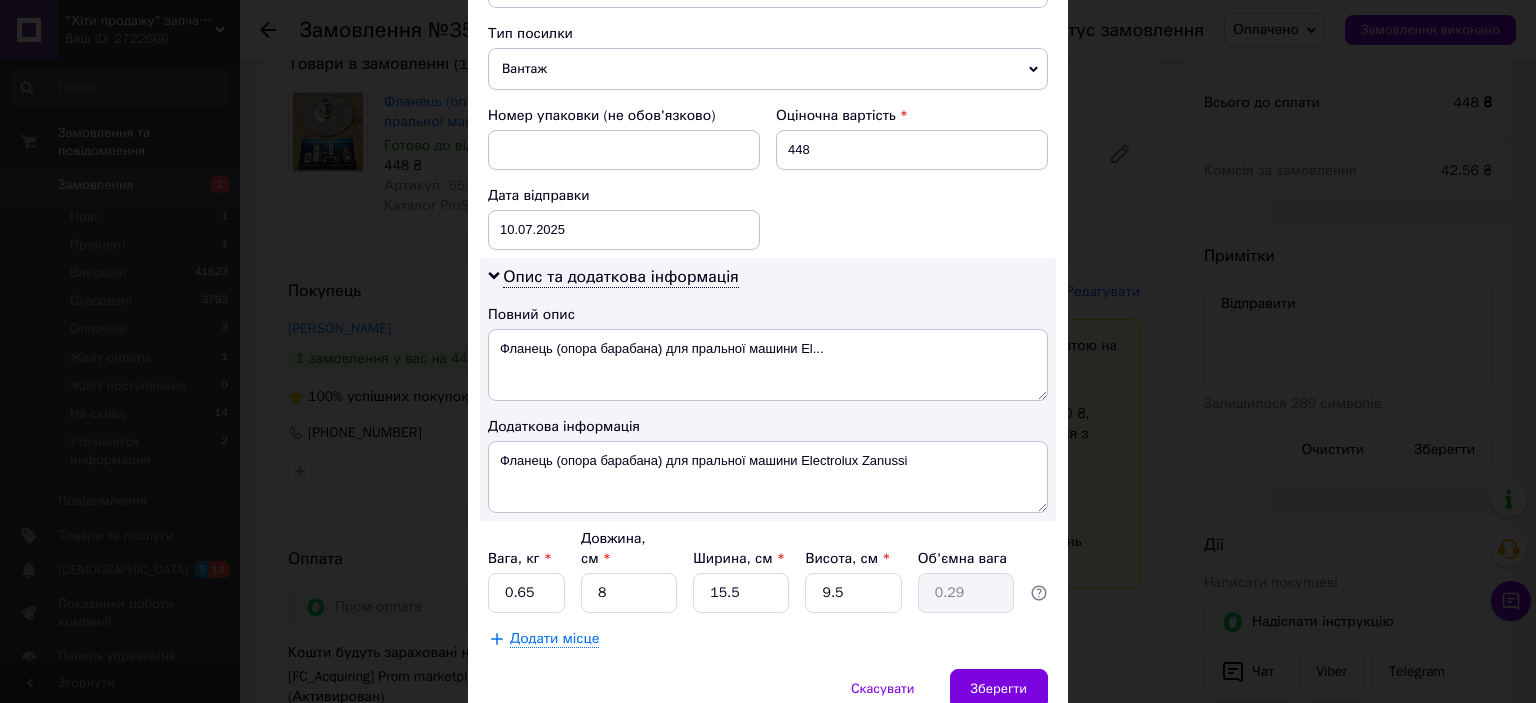 scroll, scrollTop: 842, scrollLeft: 0, axis: vertical 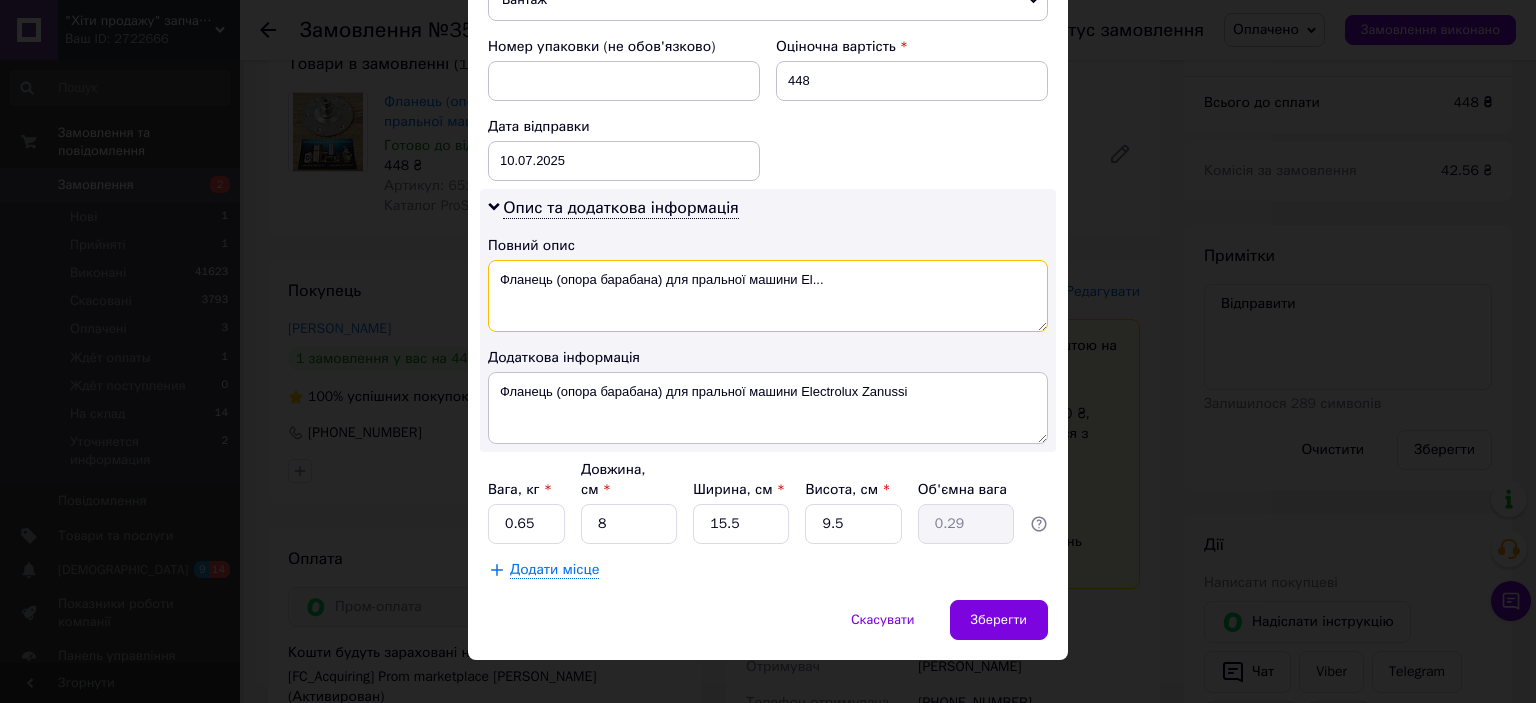 click on "Фланець (опора барабана) для пральної машини El..." at bounding box center [768, 296] 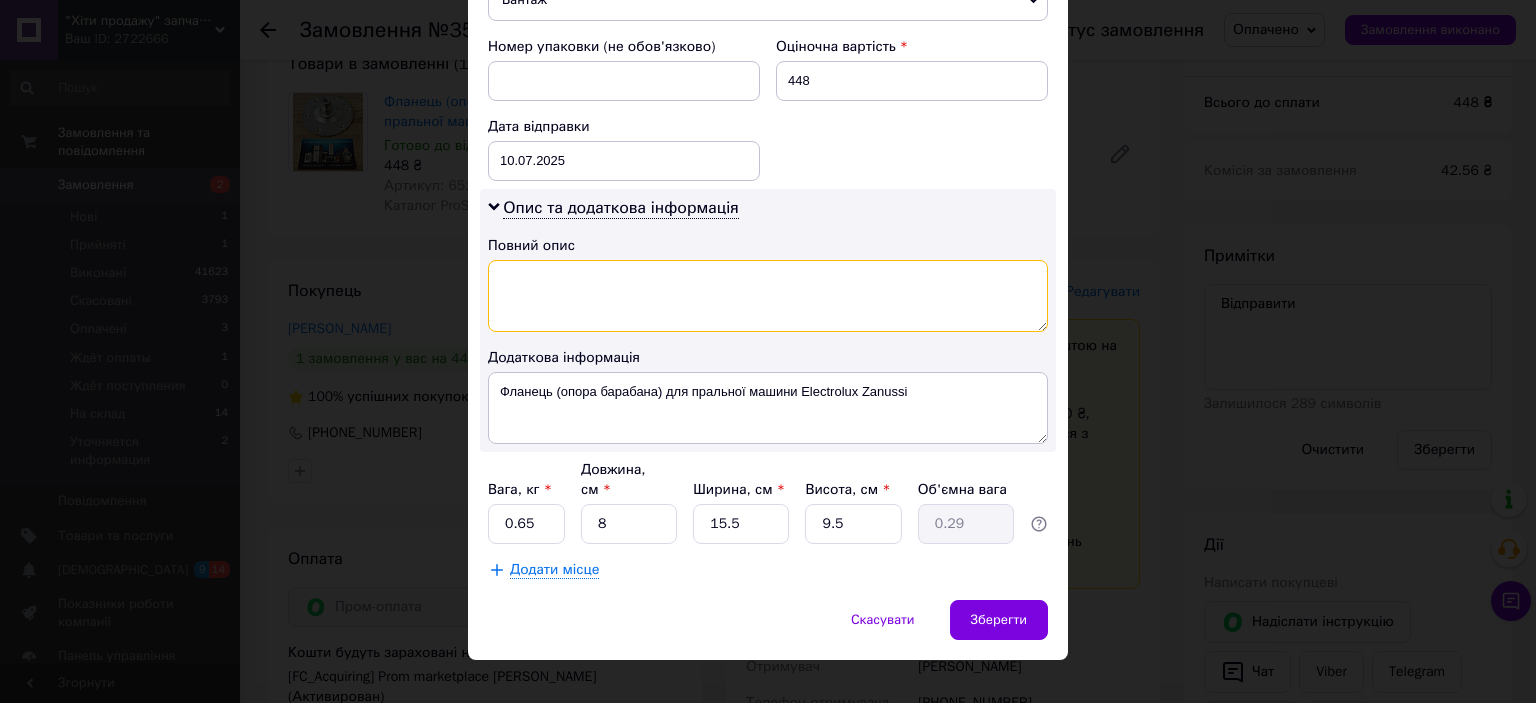 type 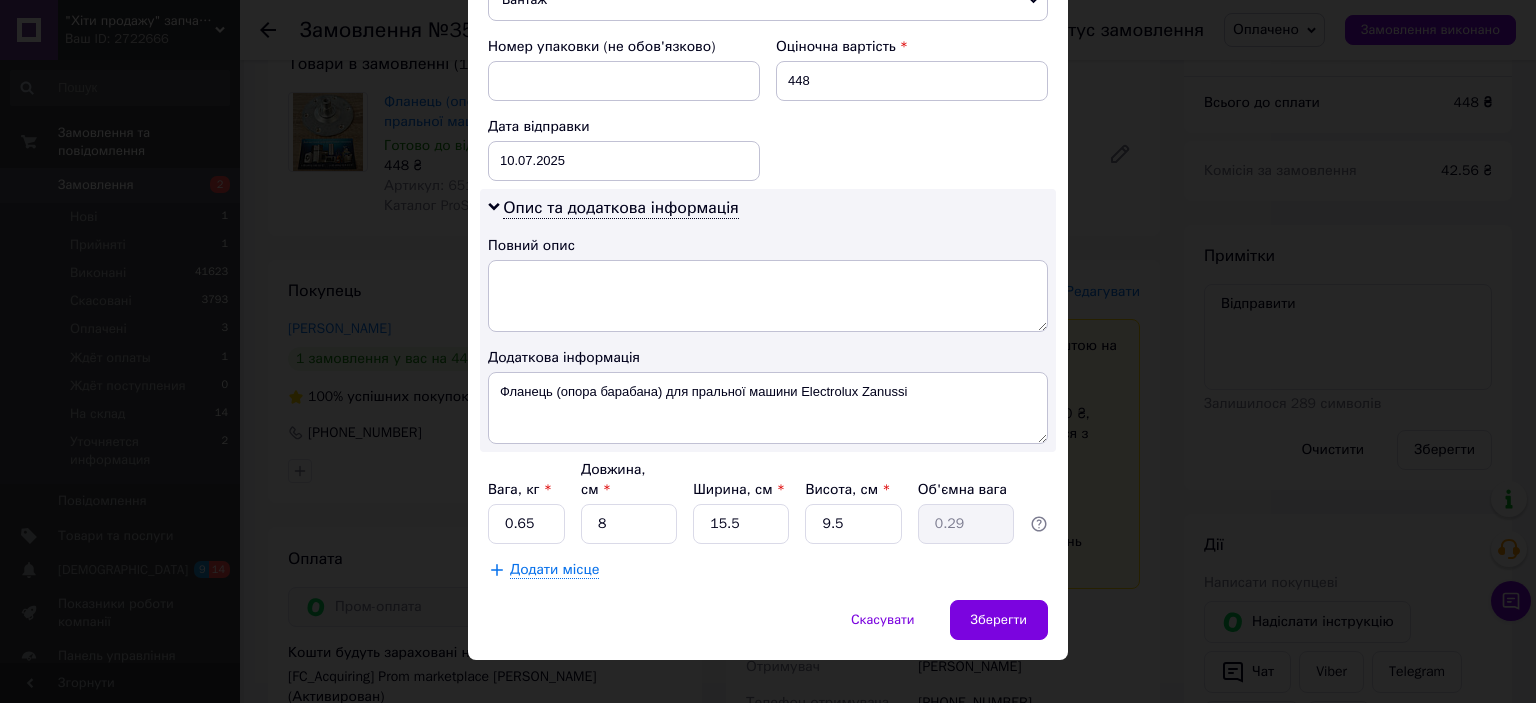 click on "Спосіб доставки Нова Пошта (платна) Платник Отримувач Відправник Прізвище отримувача Лозяний Ім'я отримувача Віктор По батькові отримувача Телефон отримувача +380990420035 Тип доставки У відділенні Кур'єром В поштоматі Місто Самар Відділення №5 (до 30 кг): вул. Спаська, 9а Місце відправки Кропивницький: №21: вул. Героїв України, 28-Е Дніпро: №6: вул. Ударників, 27 (заїзд із вул. Івана Езау) м. Кривий Ріг (Дніпропетровська обл.): №18 (до 30 кг на одне місце): просп. Центральний, 10а м. Львів (Львівська обл.): №38 (до 30 кг): вул. Зелена, 89 с. Старий Яричів: №1: вул. Заводська, 8 Вантаж 448 <" at bounding box center [768, -56] 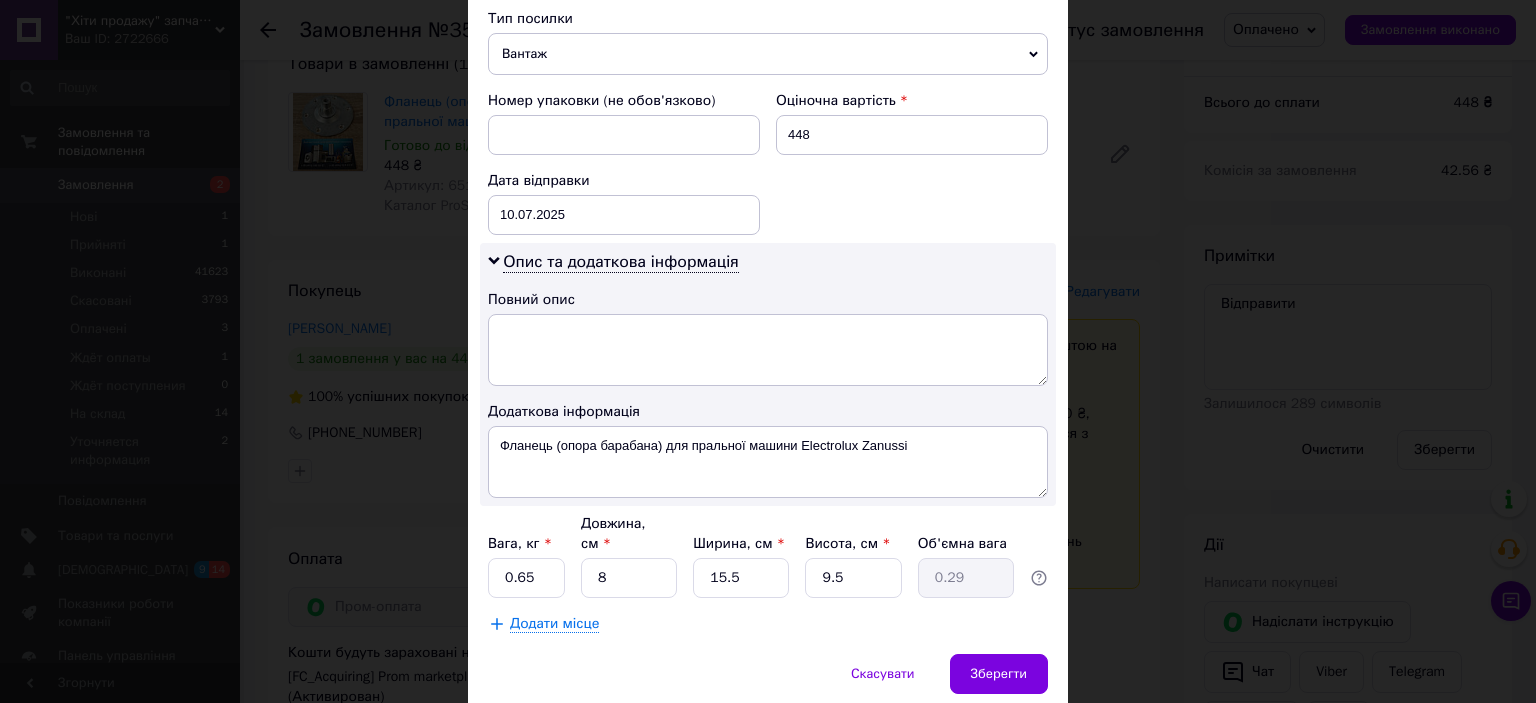 scroll, scrollTop: 842, scrollLeft: 0, axis: vertical 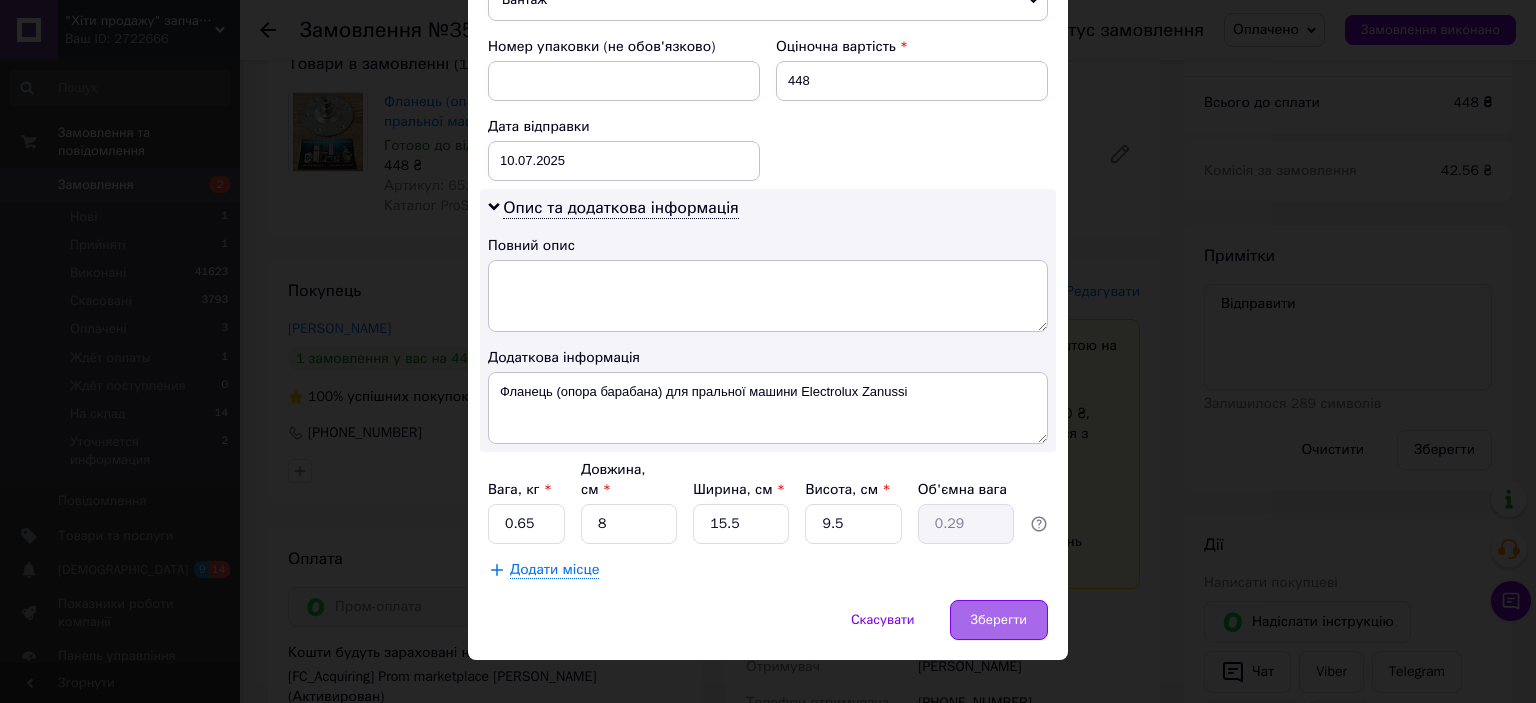 click on "Зберегти" at bounding box center (999, 620) 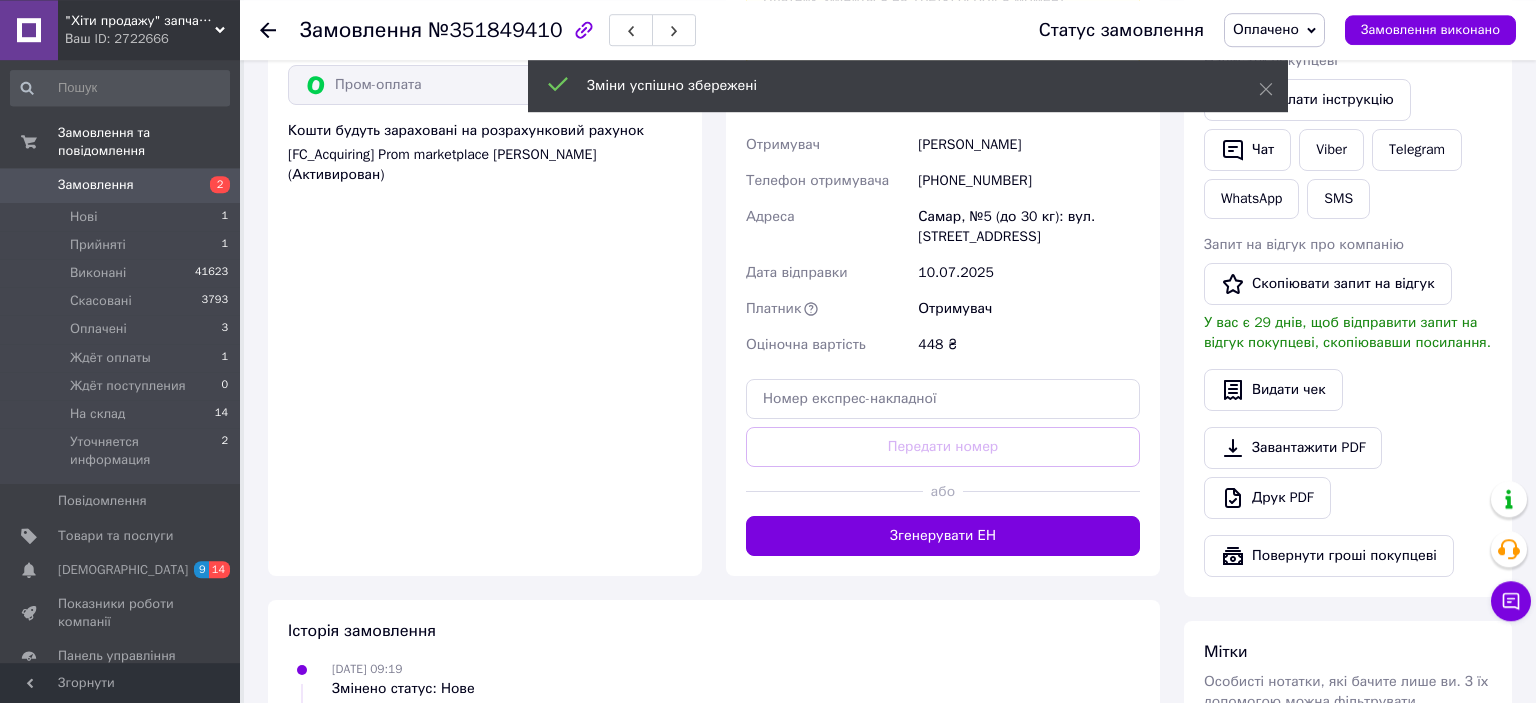 scroll, scrollTop: 729, scrollLeft: 0, axis: vertical 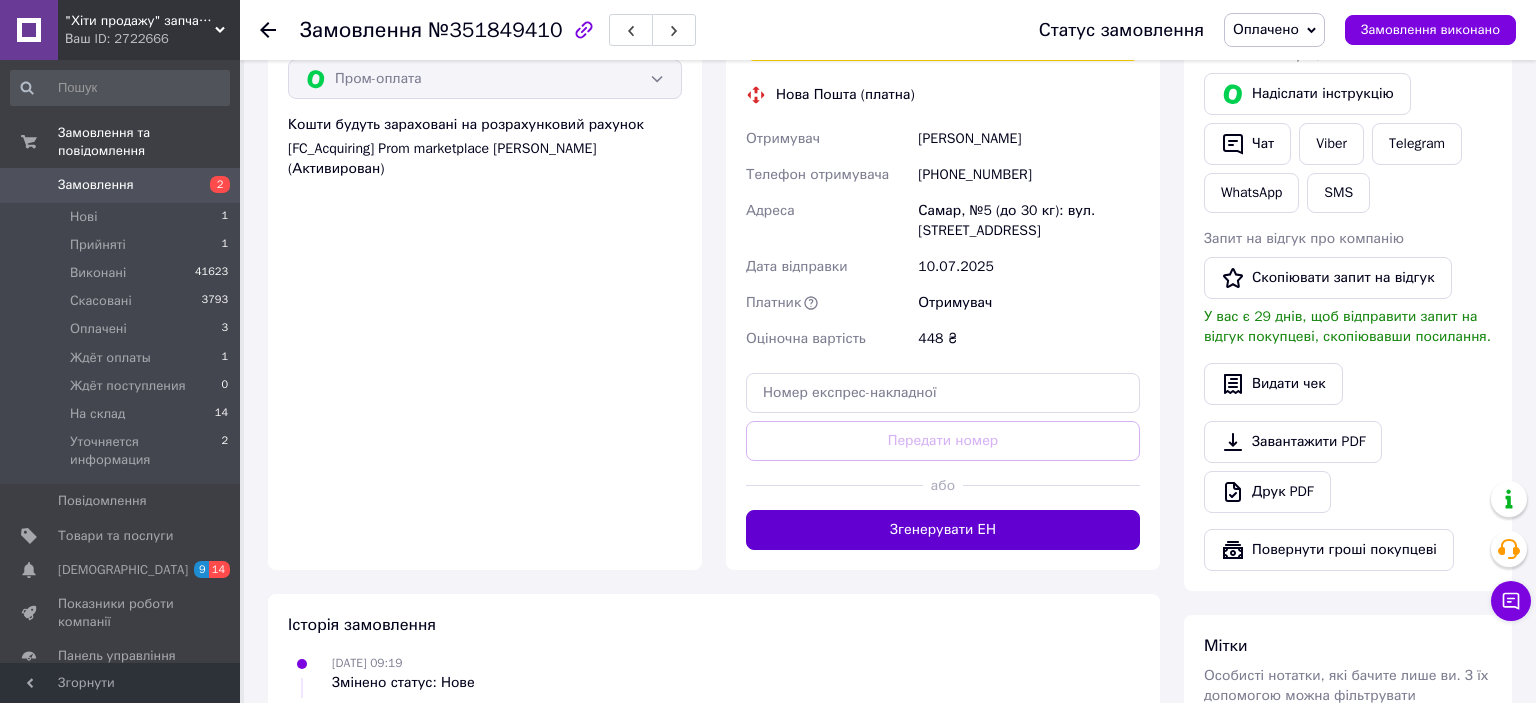 click on "Згенерувати ЕН" at bounding box center [943, 530] 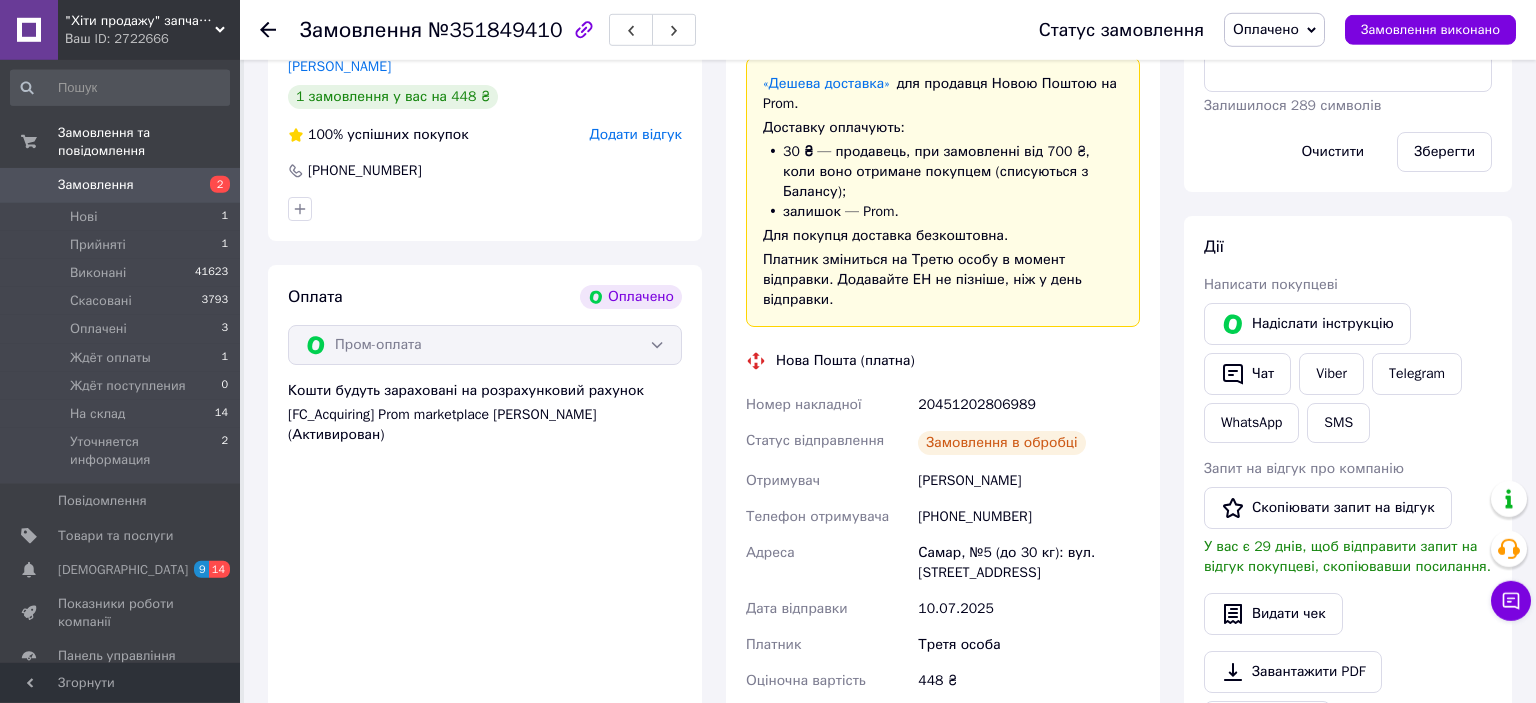 scroll, scrollTop: 518, scrollLeft: 0, axis: vertical 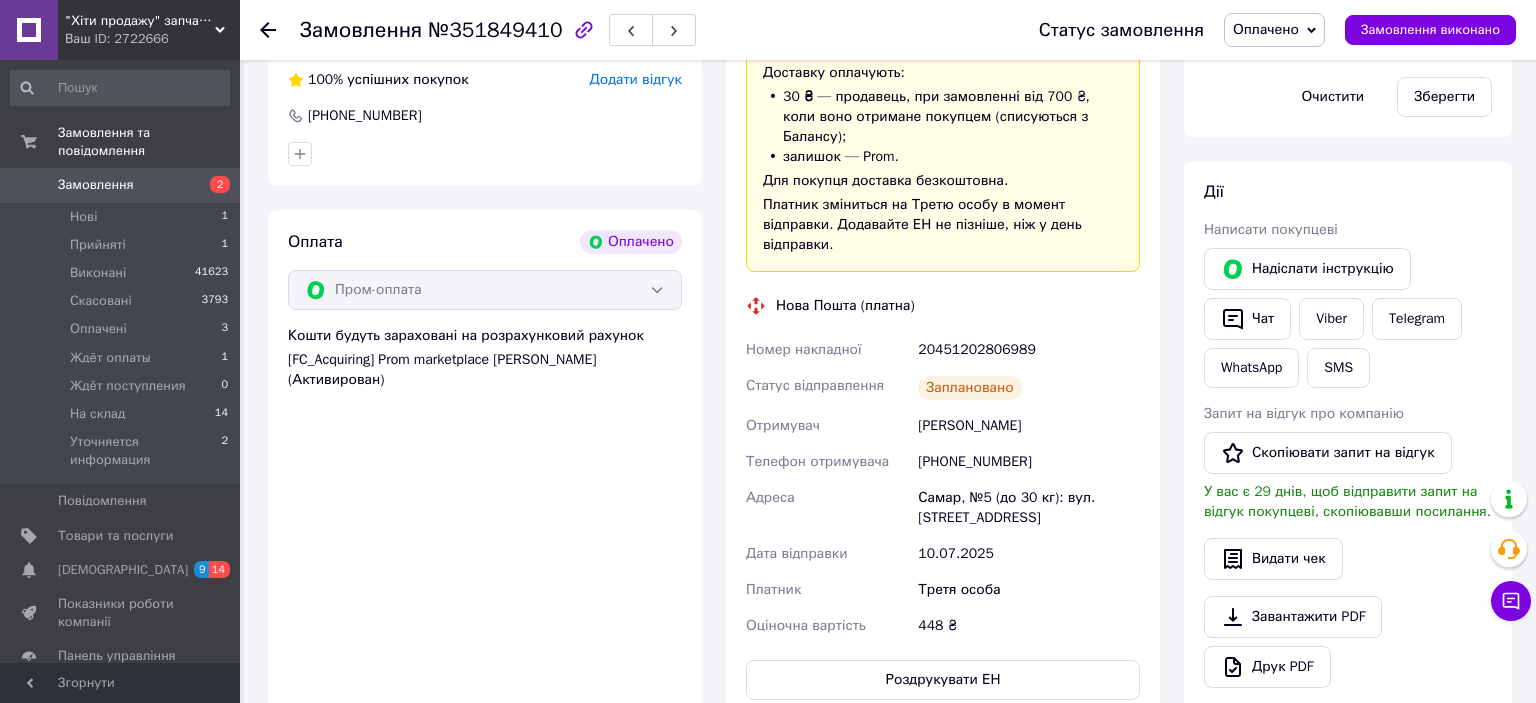click on "[PHONE_NUMBER]" at bounding box center [1029, 462] 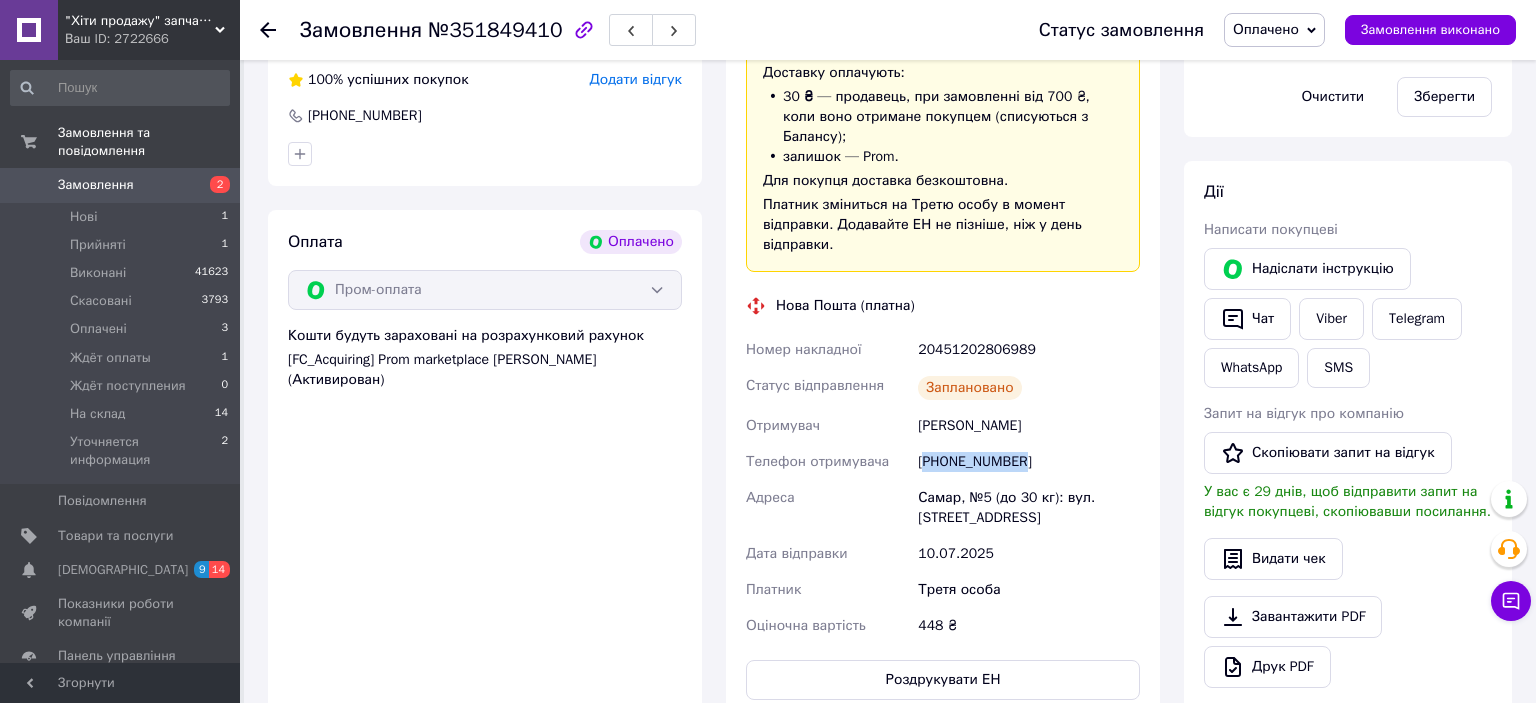click on "[PHONE_NUMBER]" at bounding box center (1029, 462) 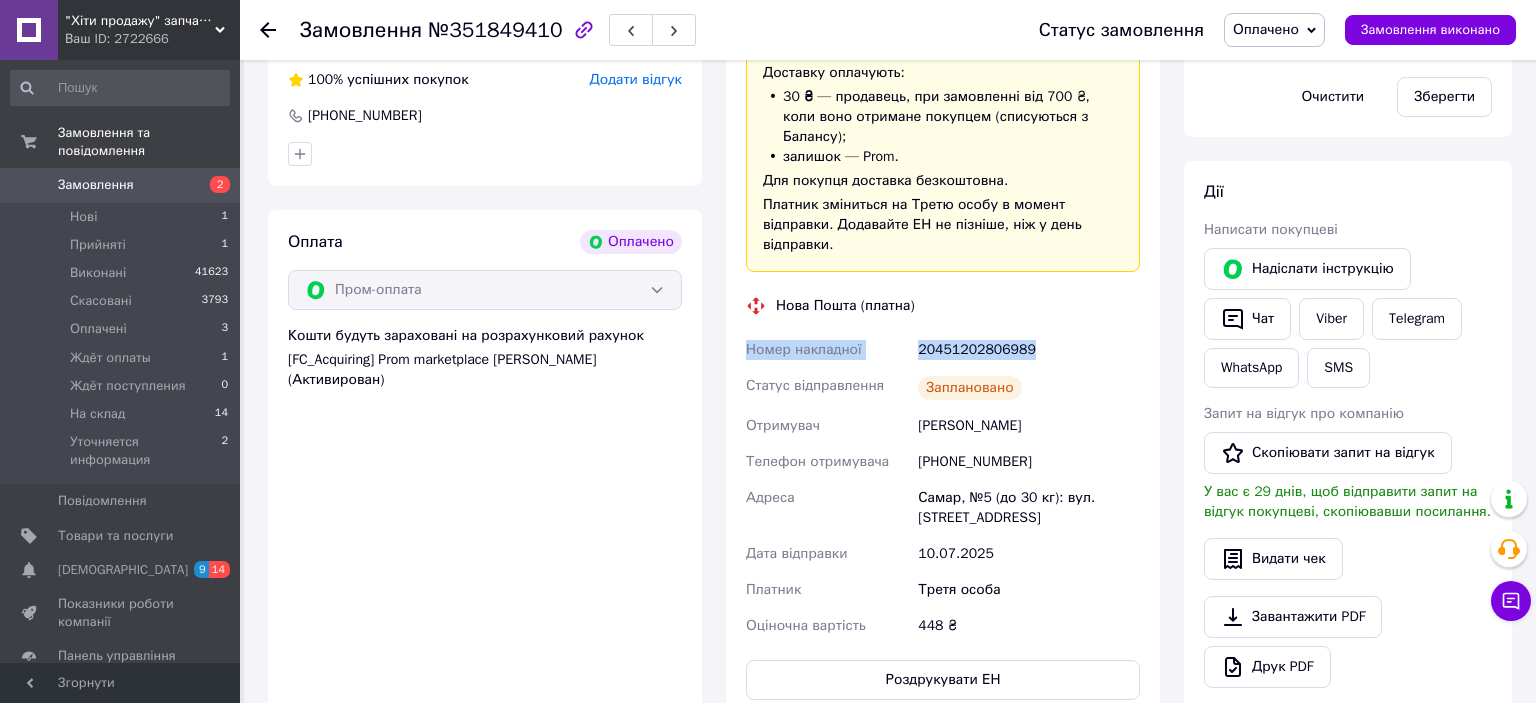 drag, startPoint x: 1030, startPoint y: 313, endPoint x: 734, endPoint y: 302, distance: 296.2043 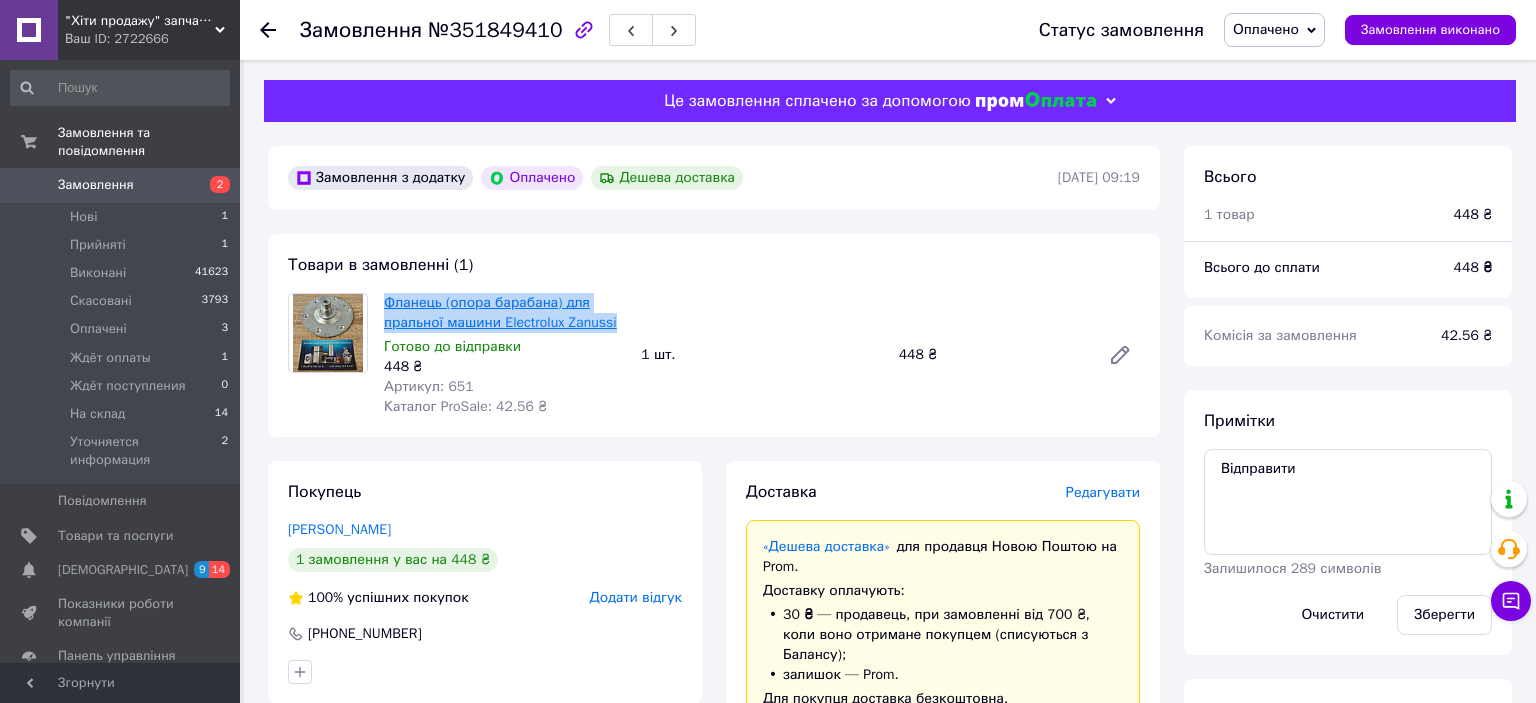 drag, startPoint x: 625, startPoint y: 330, endPoint x: 388, endPoint y: 302, distance: 238.64827 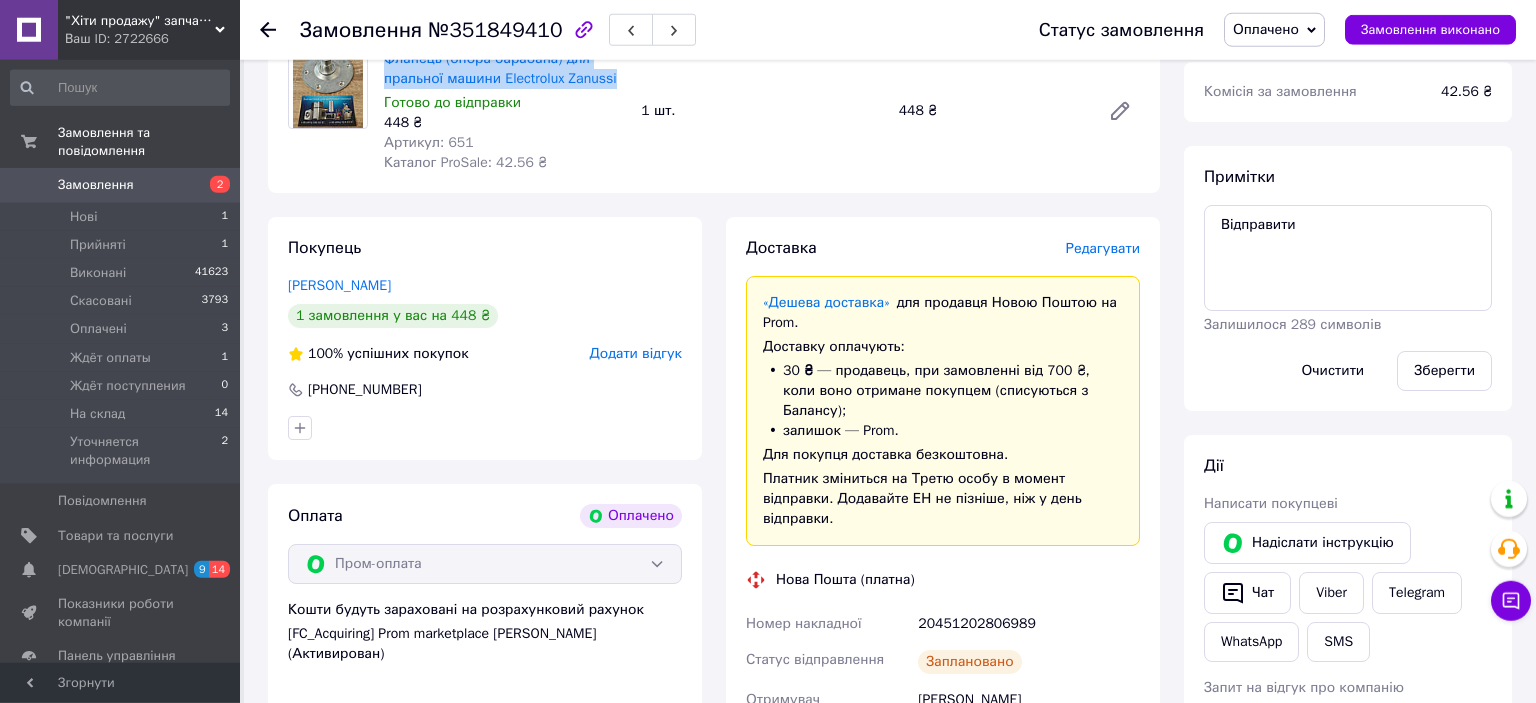 scroll, scrollTop: 211, scrollLeft: 0, axis: vertical 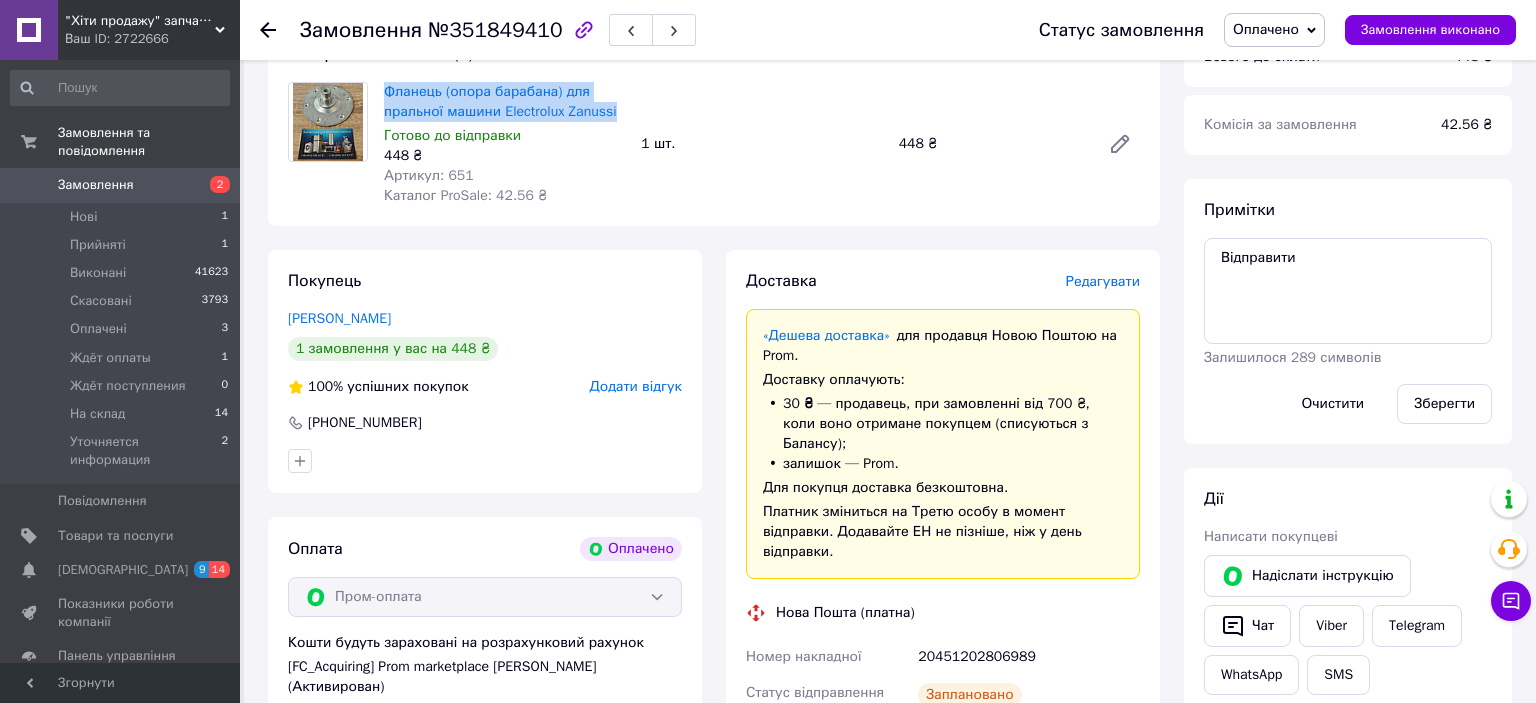click on "Оплачено" at bounding box center (1266, 29) 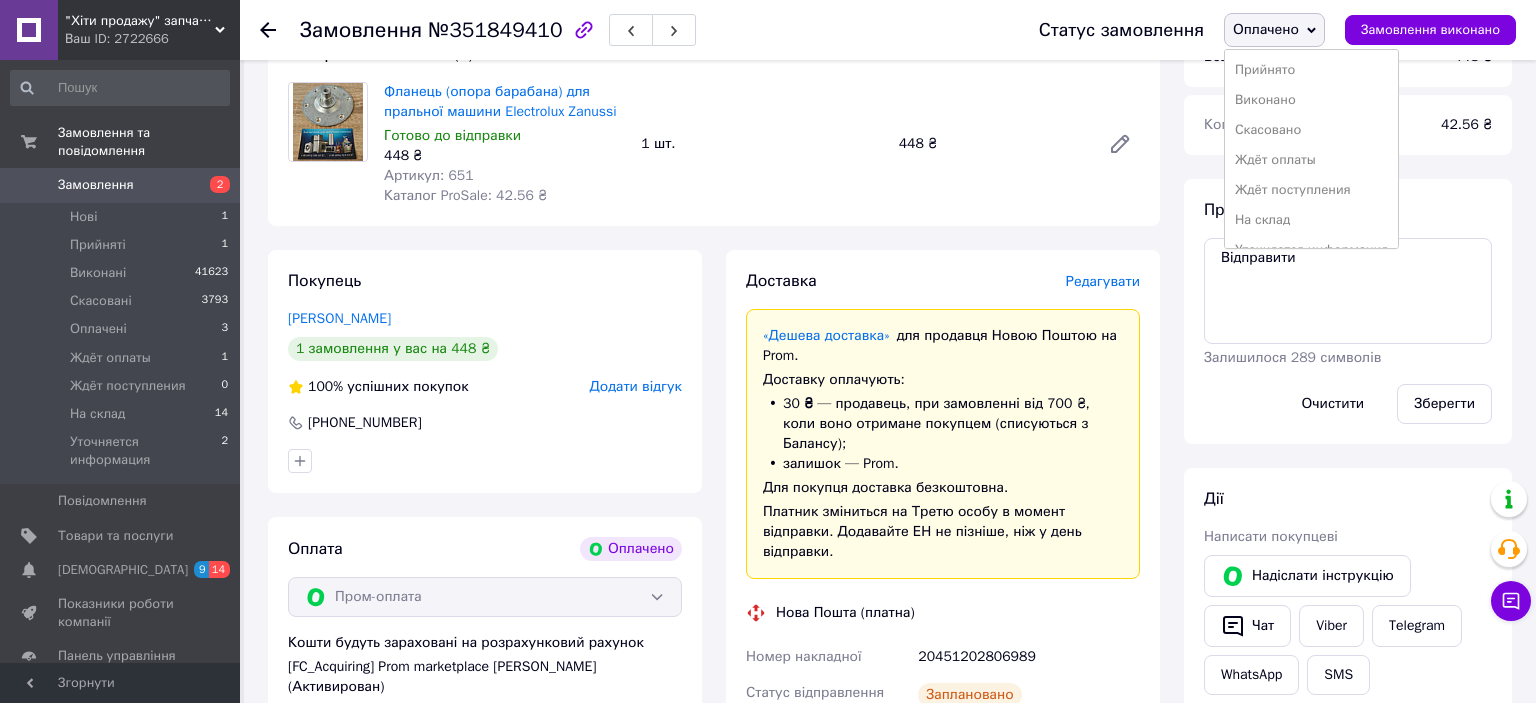 click on "На склад" at bounding box center [1311, 220] 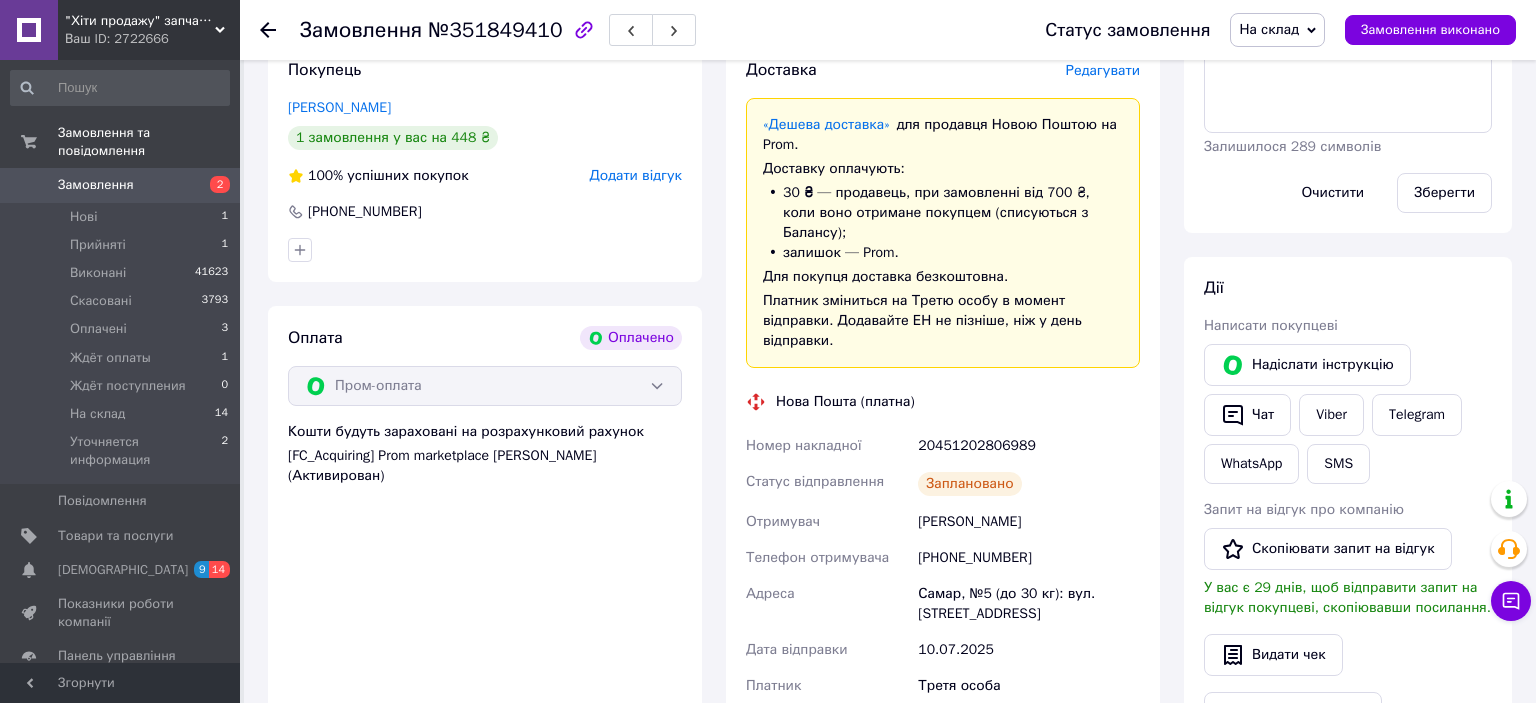 scroll, scrollTop: 0, scrollLeft: 0, axis: both 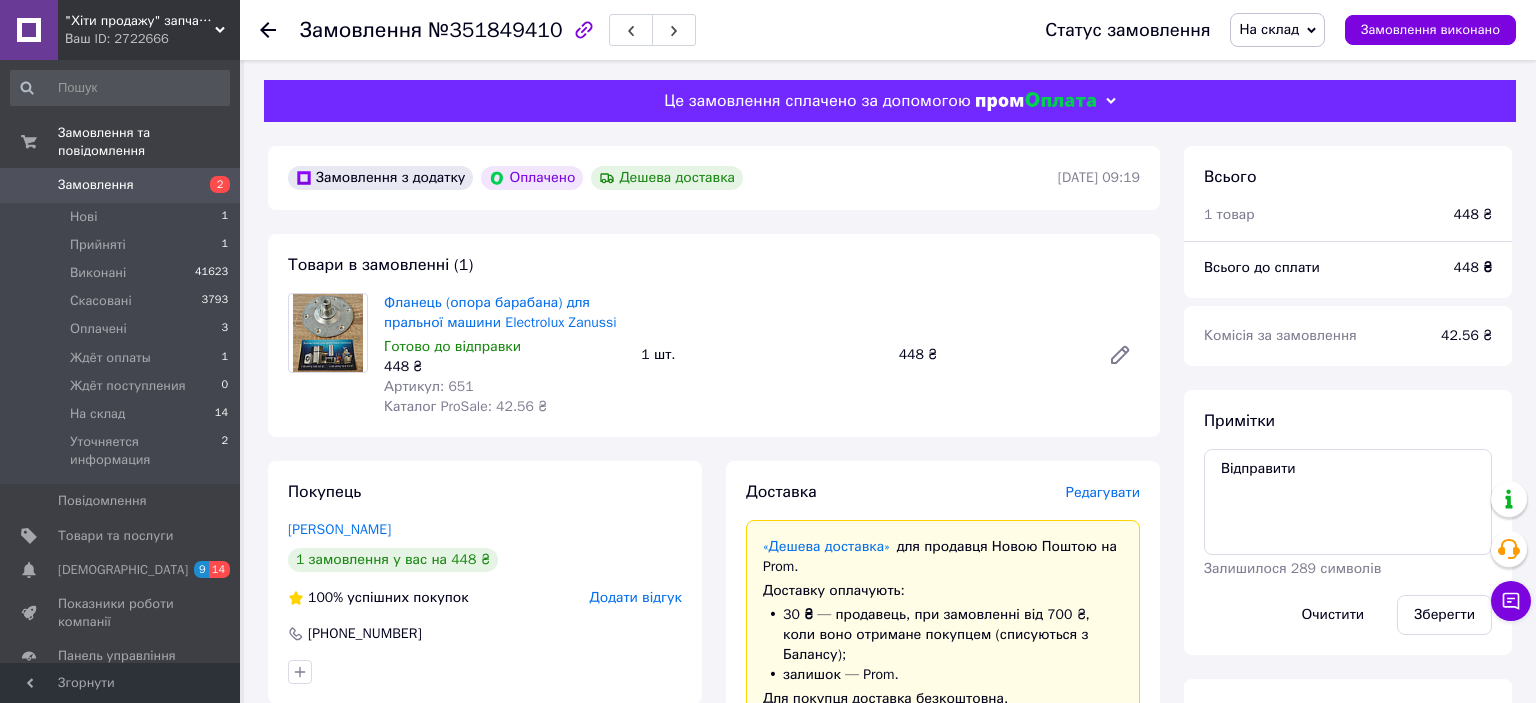 click 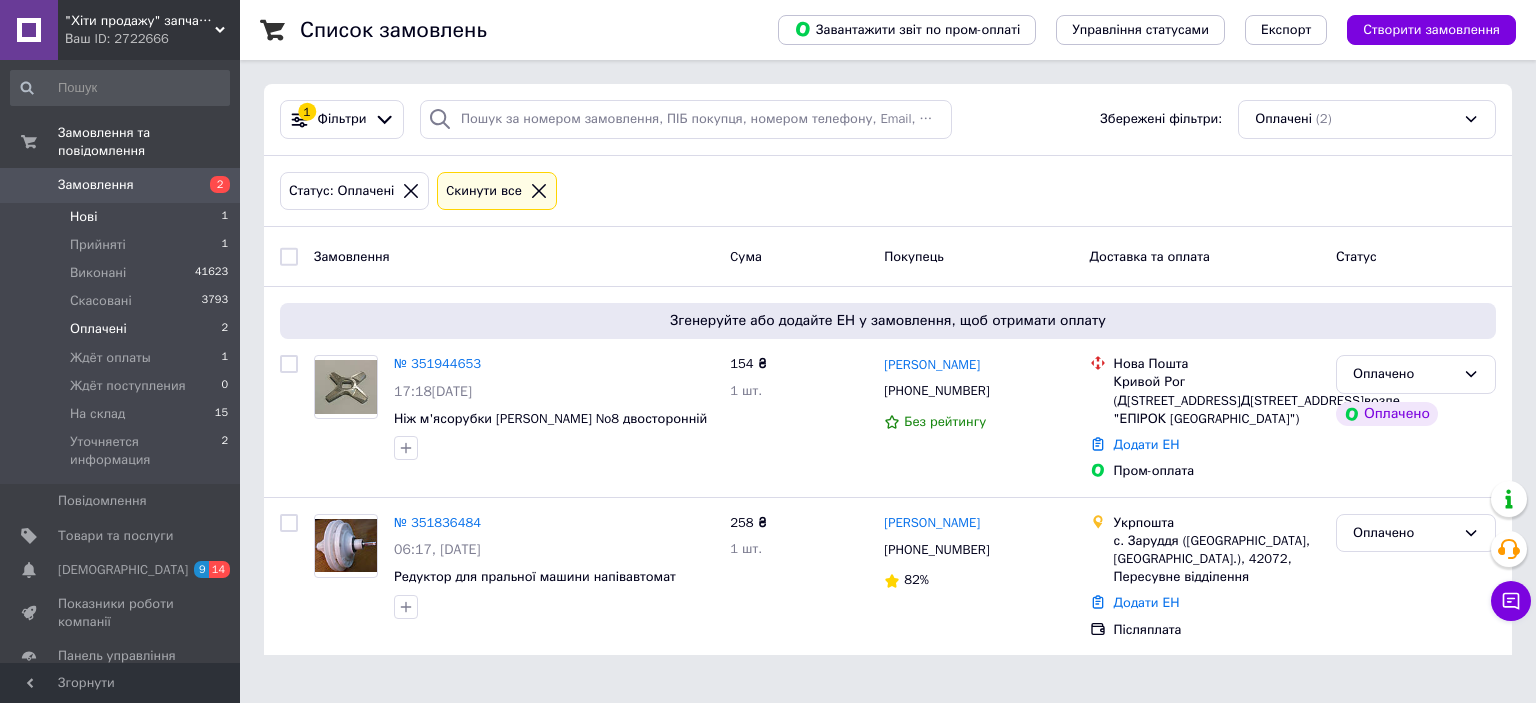 click on "Нові" at bounding box center (83, 217) 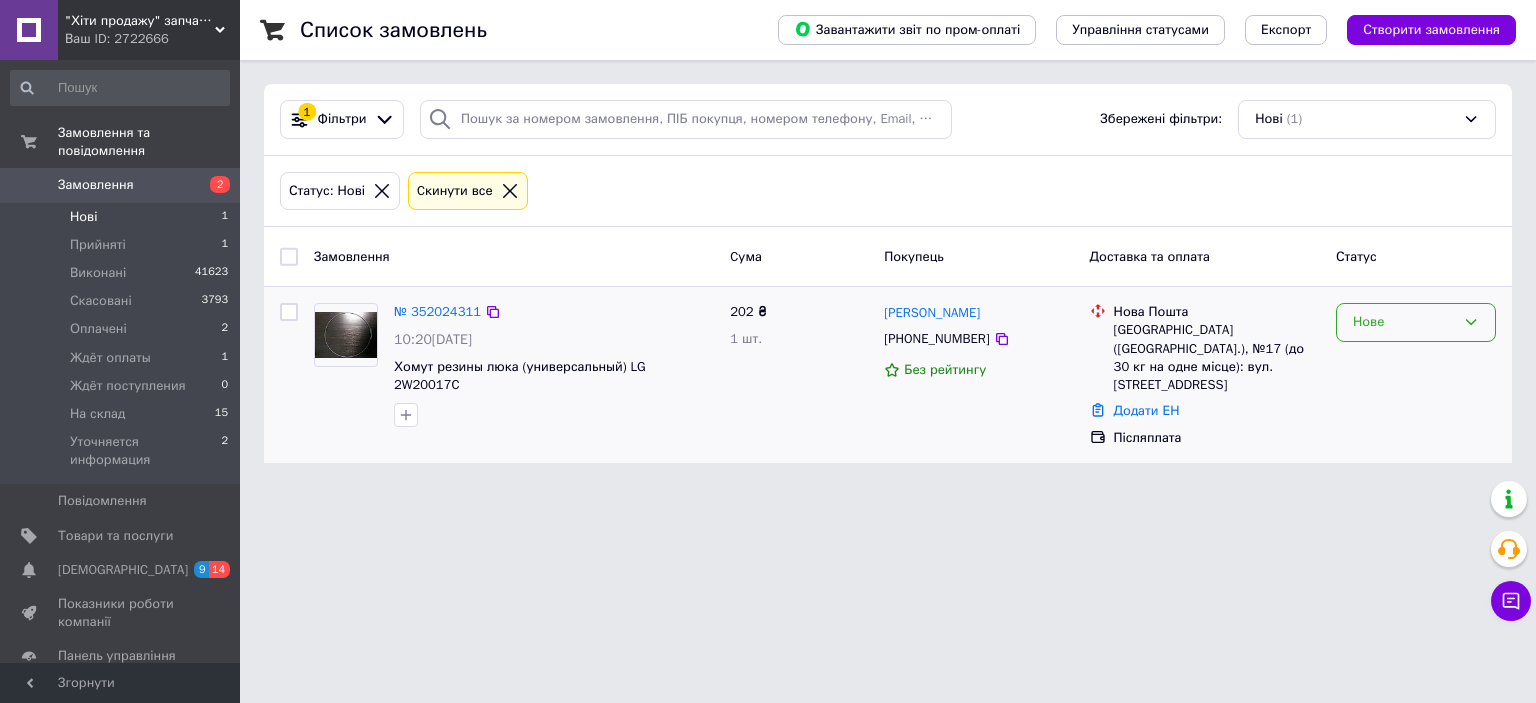 click on "Нове" at bounding box center [1404, 322] 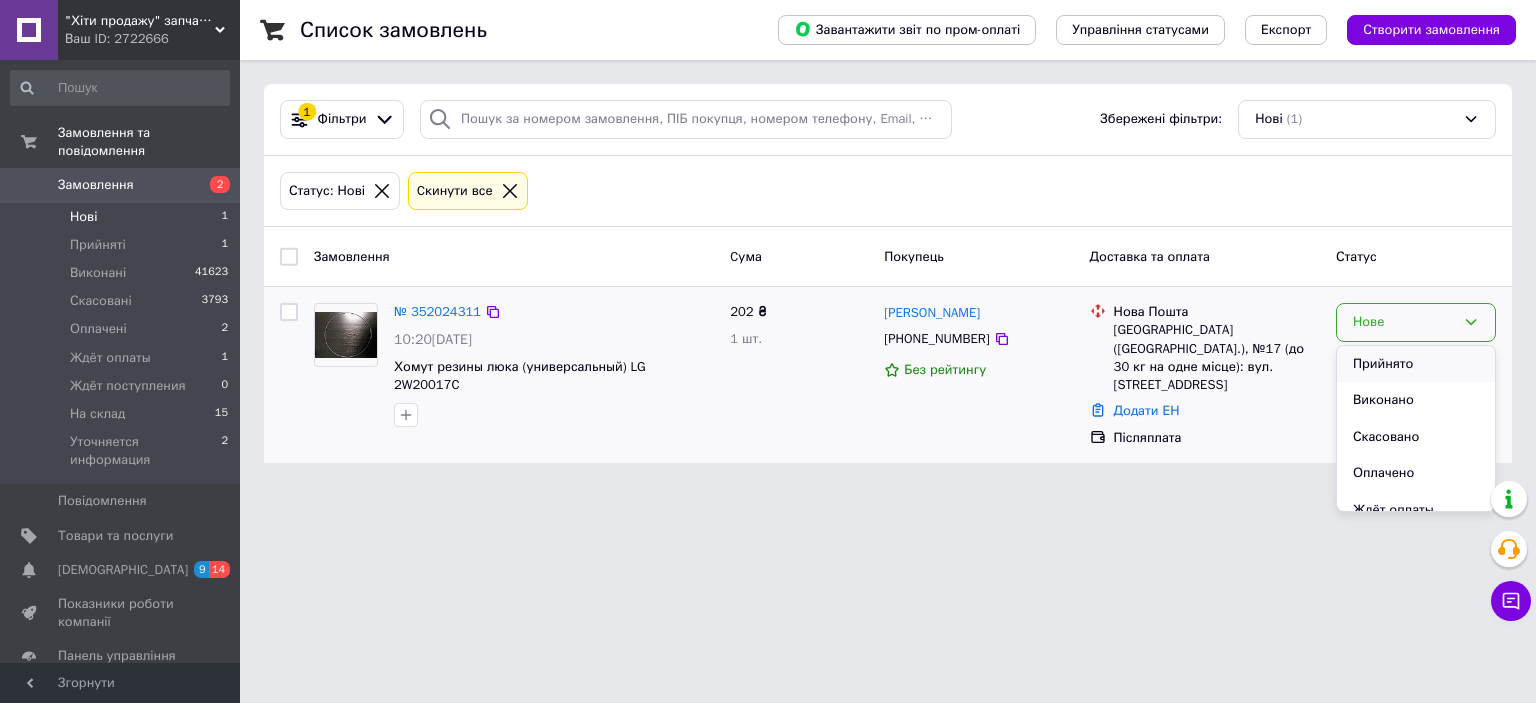 click on "Прийнято" at bounding box center [1416, 364] 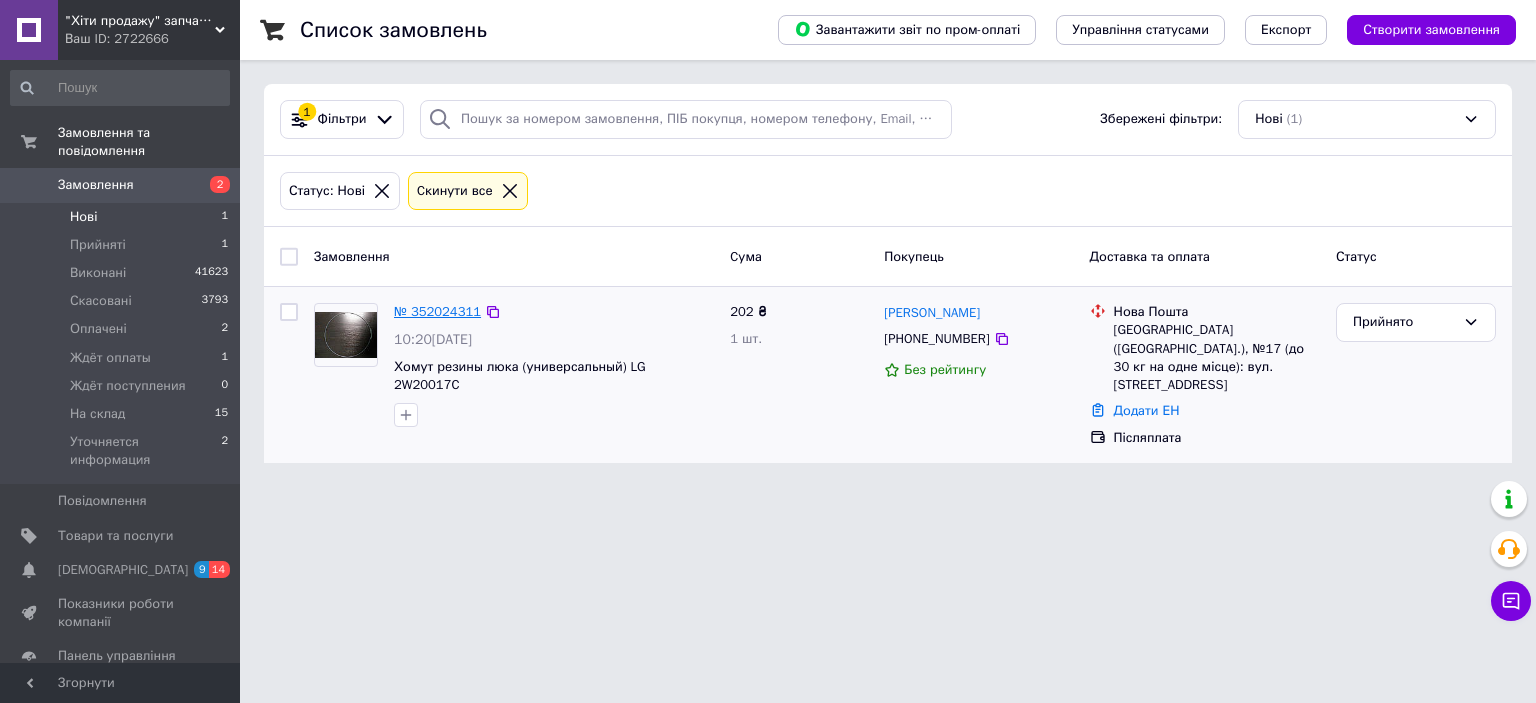 click on "№ 352024311" at bounding box center [437, 311] 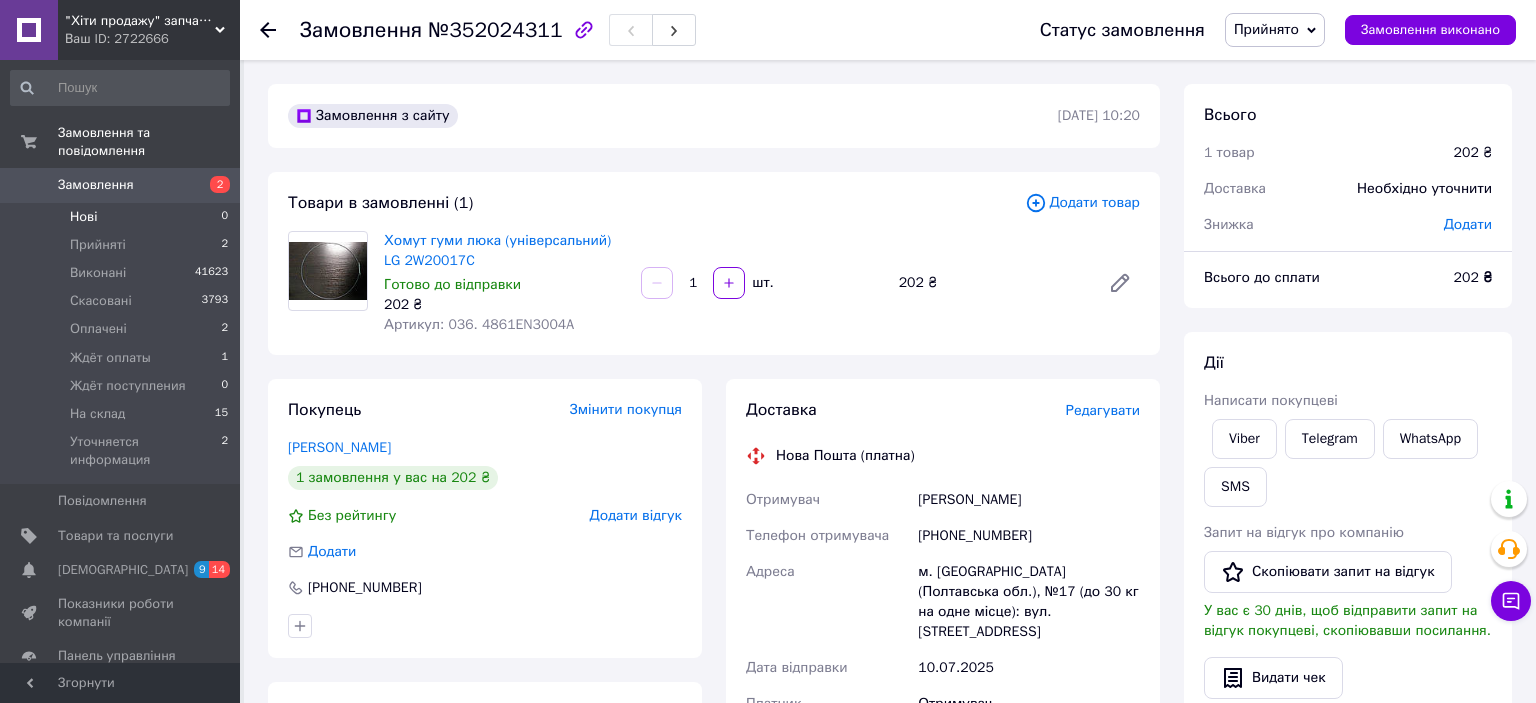 click on "Нові" at bounding box center (83, 217) 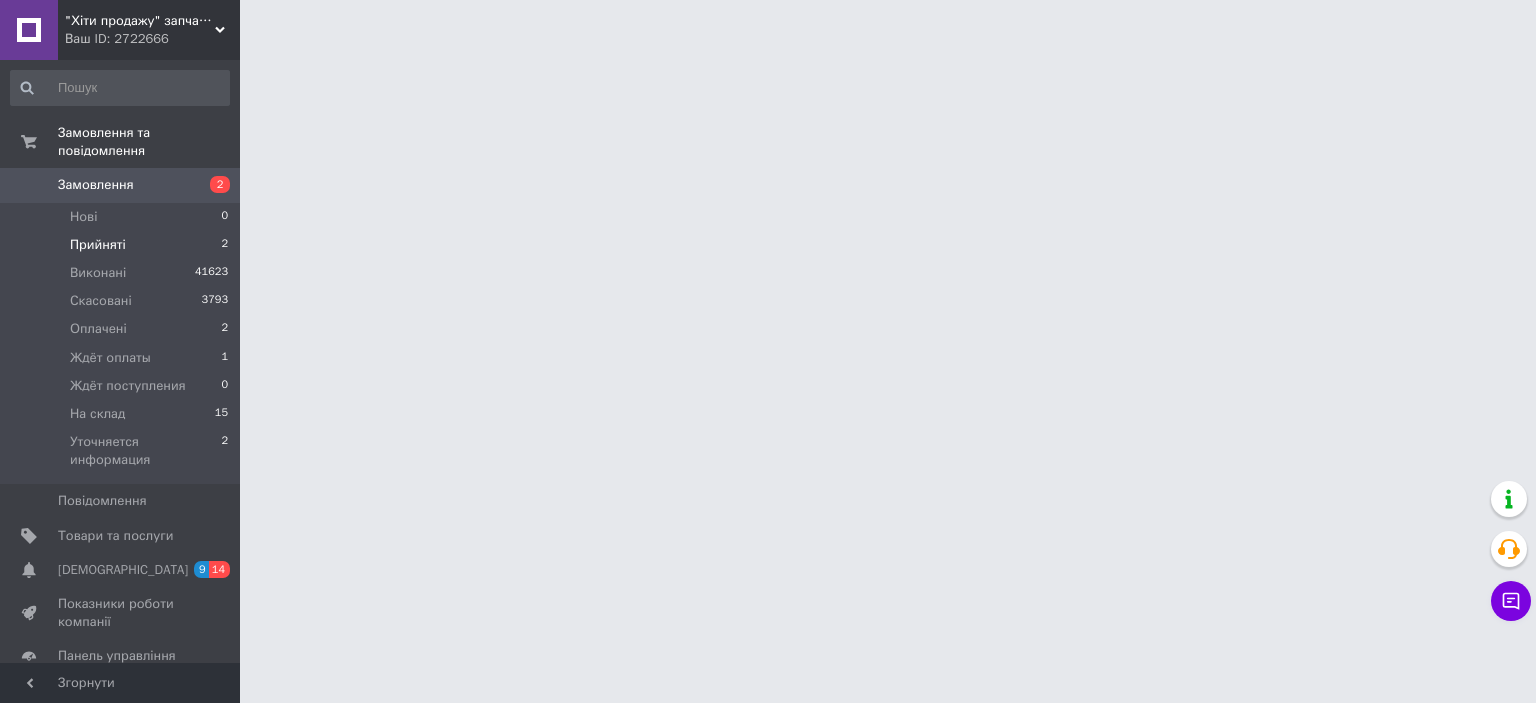 click on "Прийняті" at bounding box center [98, 245] 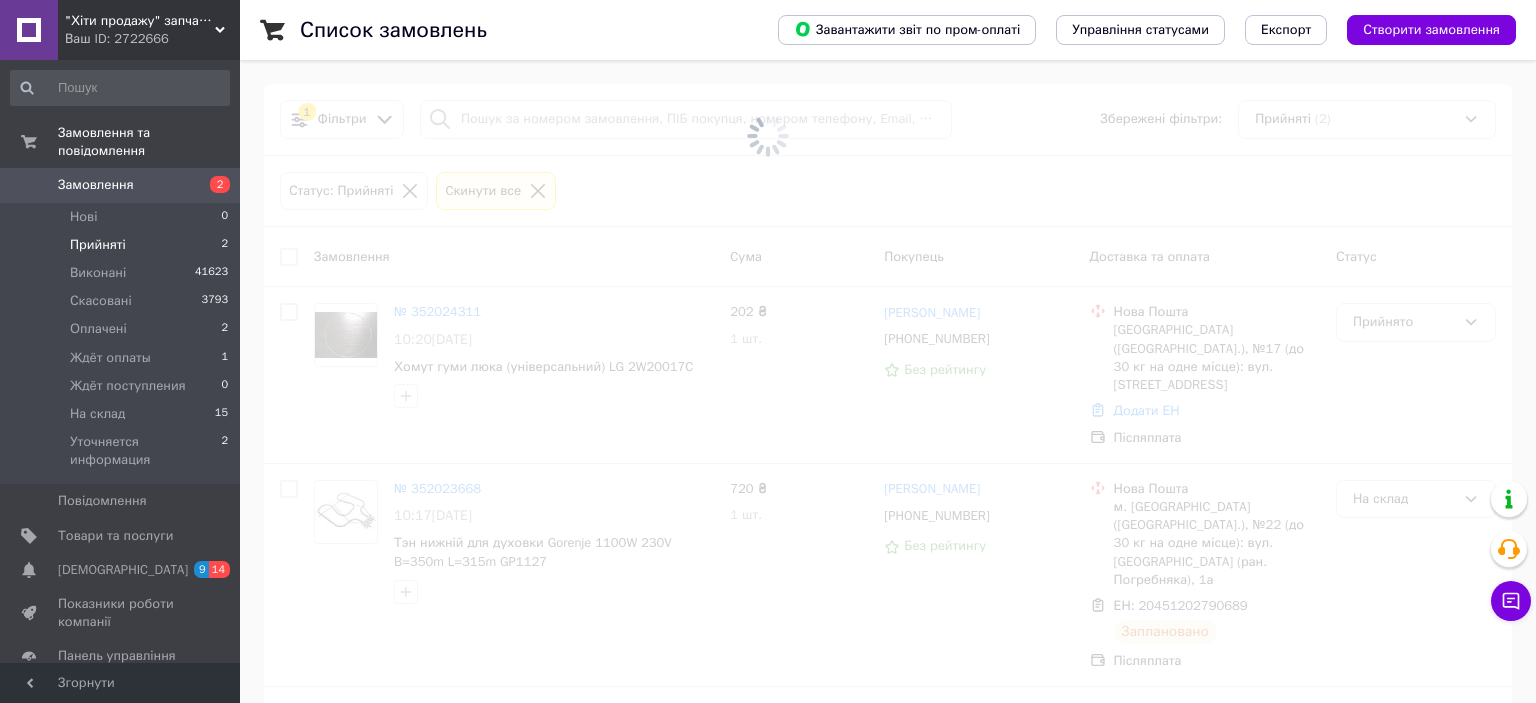 click on "Прийняті" at bounding box center [98, 245] 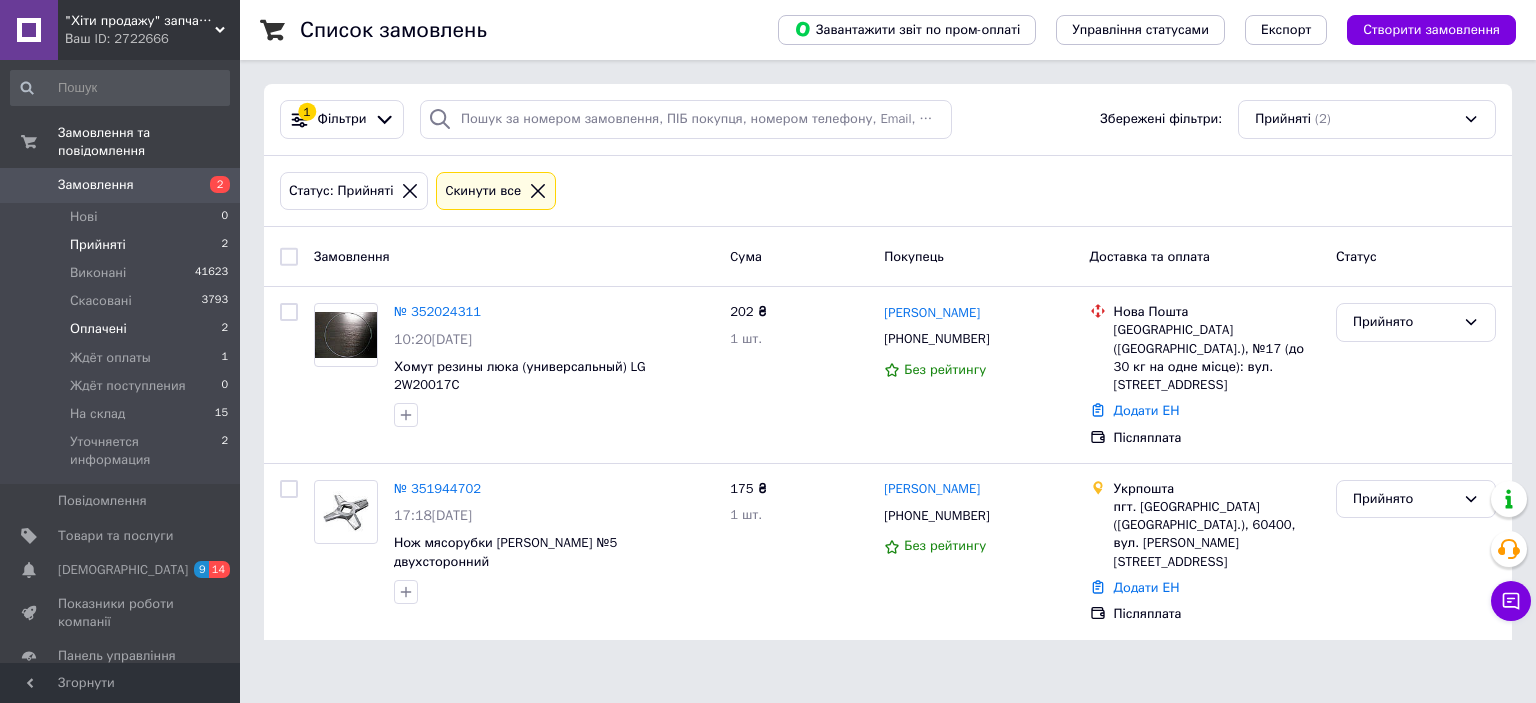click on "Оплачені" at bounding box center (98, 329) 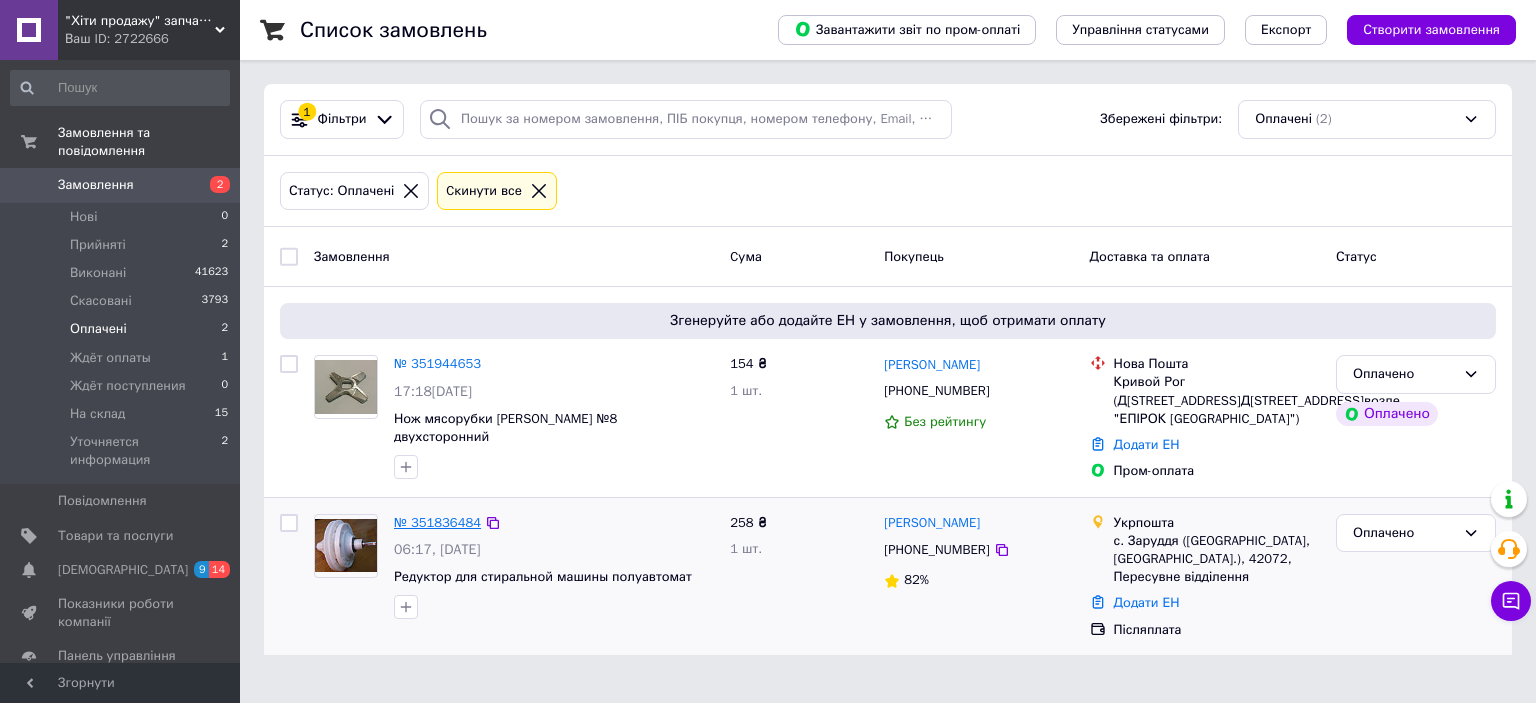 click on "№ 351836484" at bounding box center (437, 522) 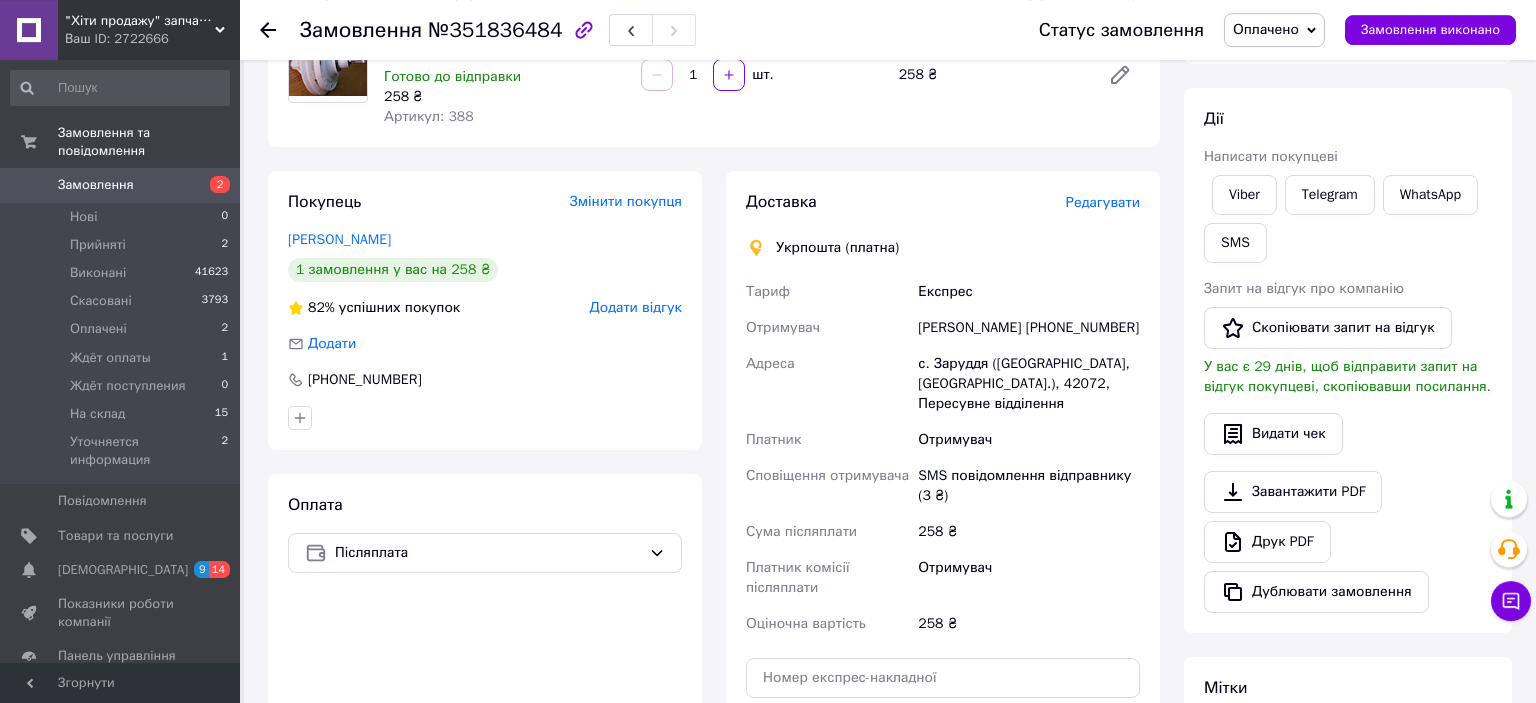 scroll, scrollTop: 211, scrollLeft: 0, axis: vertical 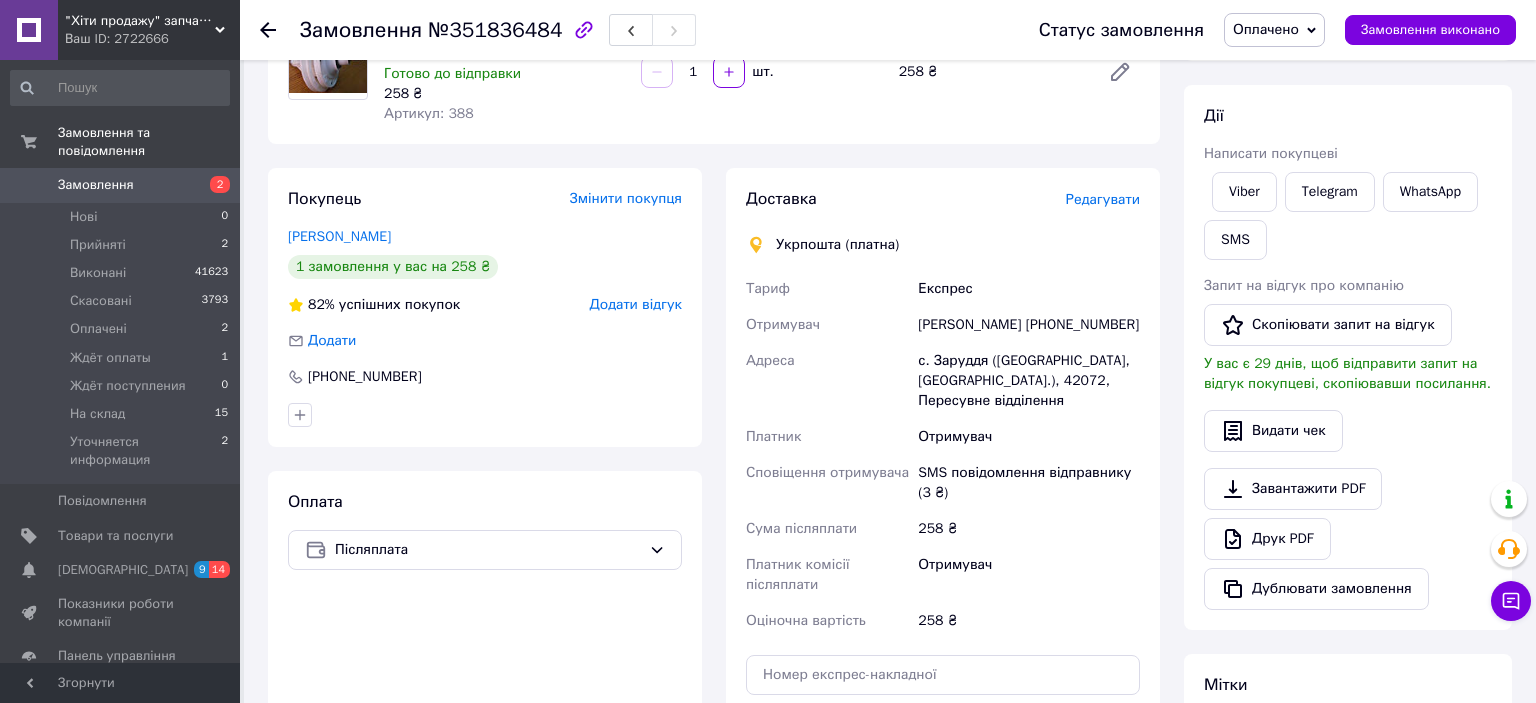 click on "[PERSON_NAME] [PHONE_NUMBER]" at bounding box center (1029, 325) 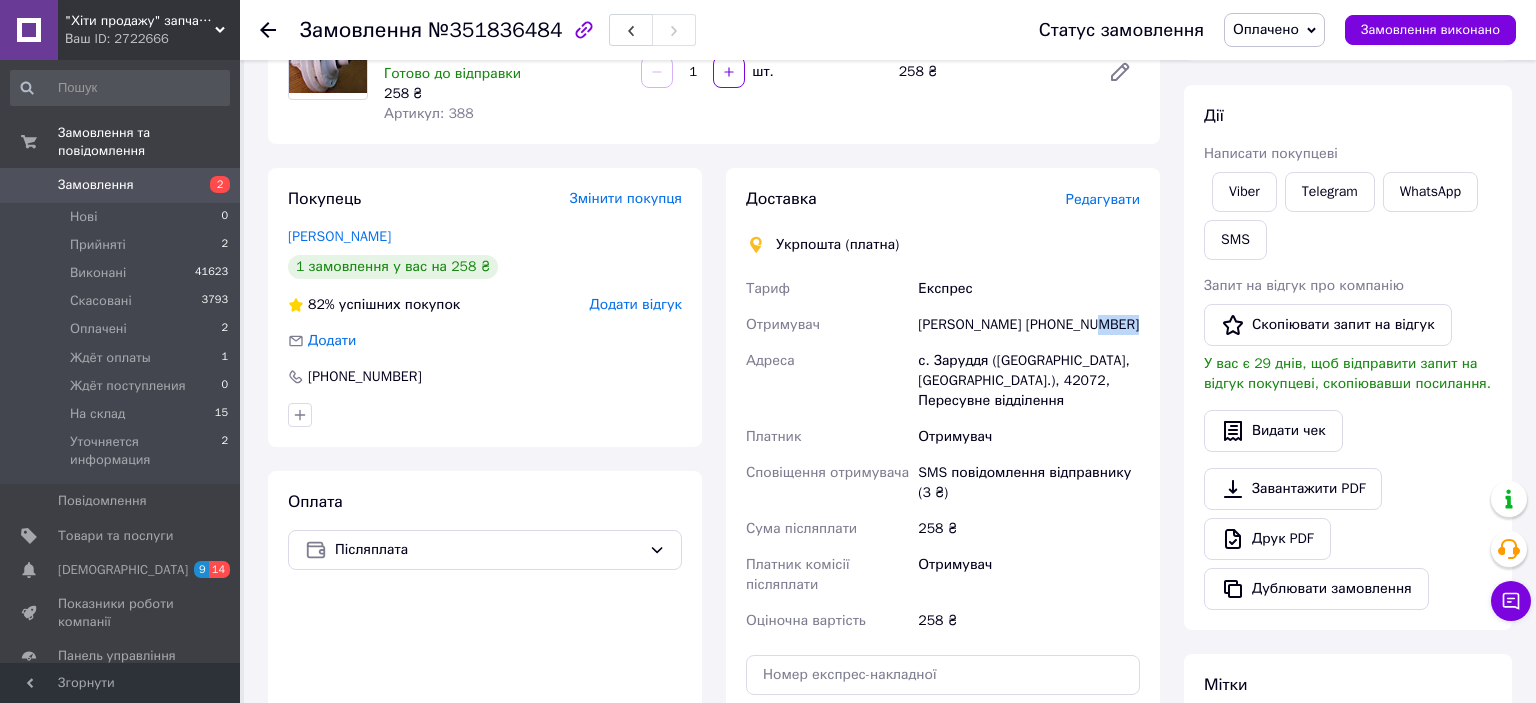 click on "[PERSON_NAME] [PHONE_NUMBER]" at bounding box center [1029, 325] 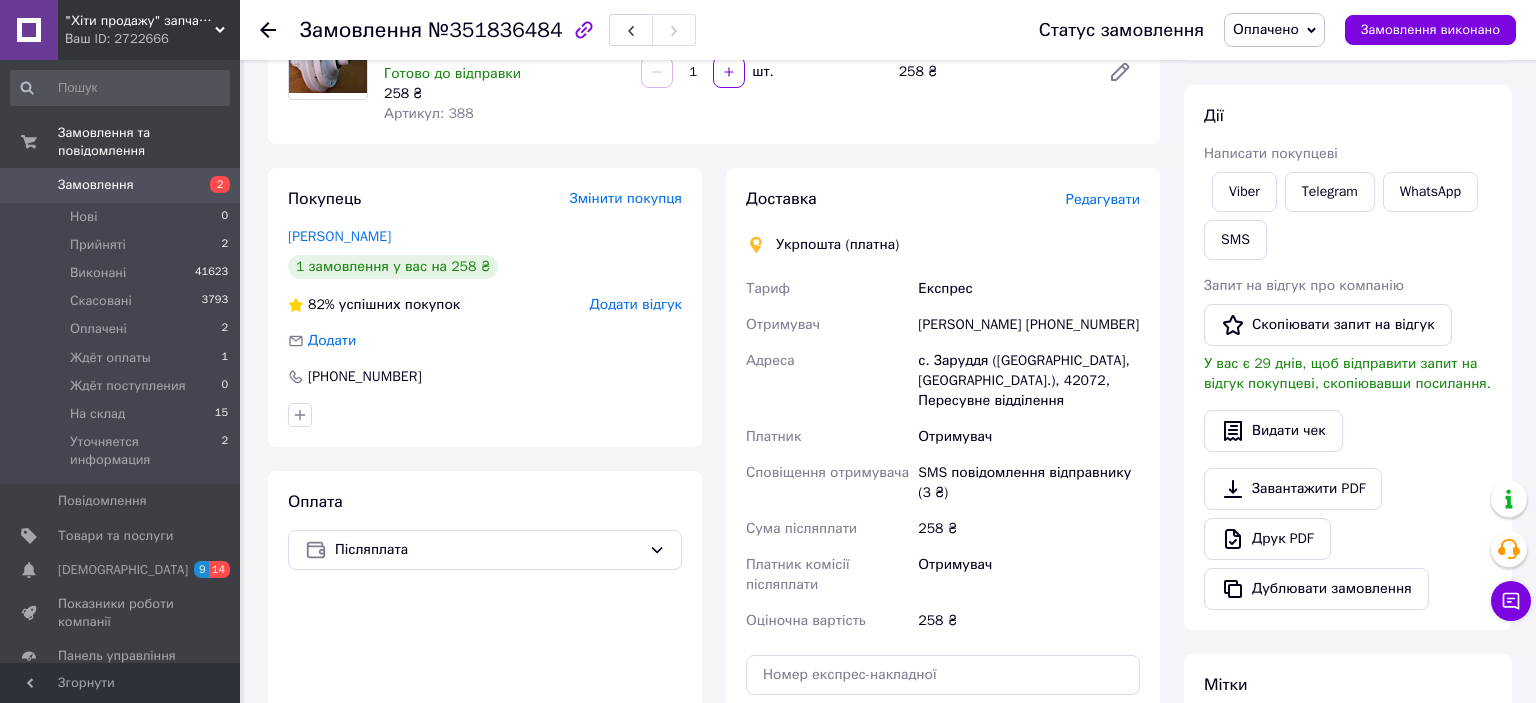 click on "[PERSON_NAME] [PHONE_NUMBER]" at bounding box center [1029, 325] 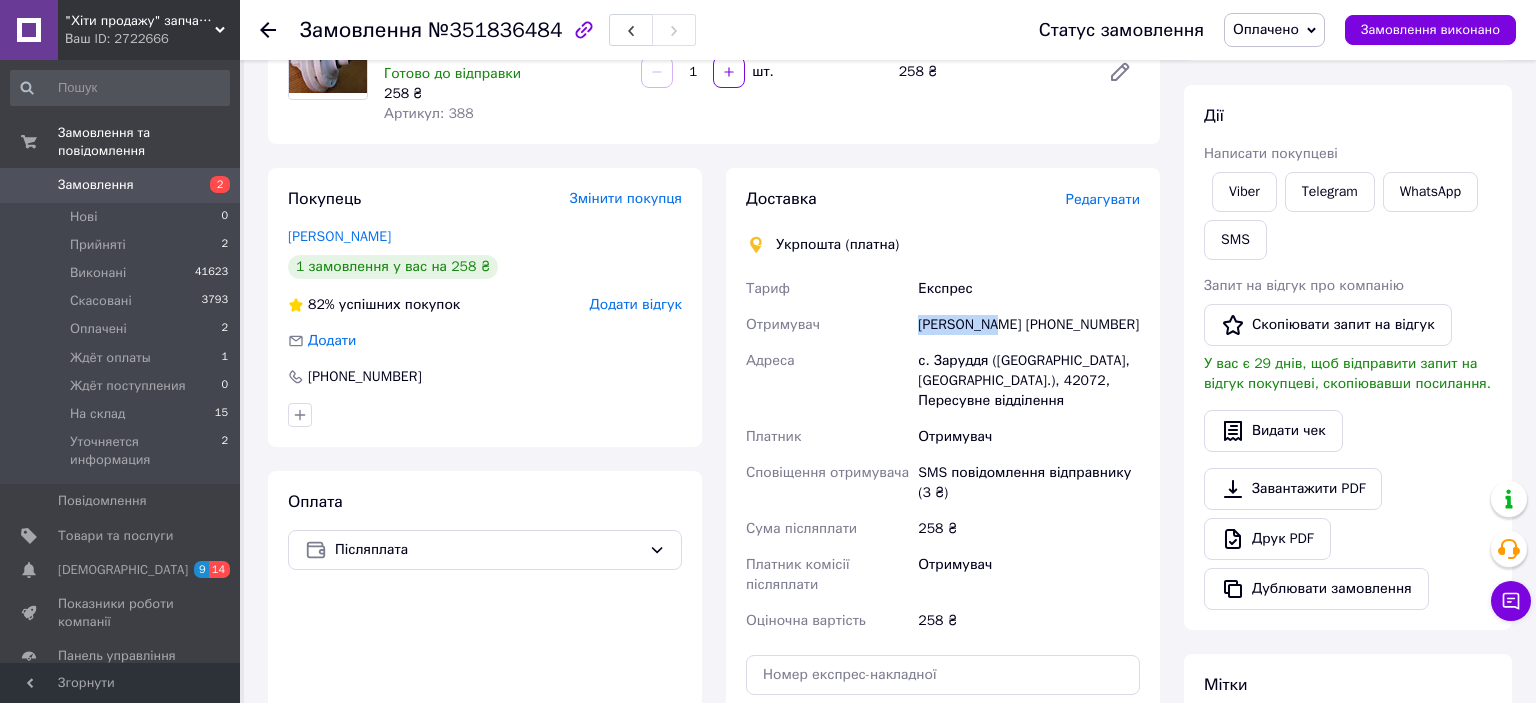 click on "[PERSON_NAME] [PHONE_NUMBER]" at bounding box center [1029, 325] 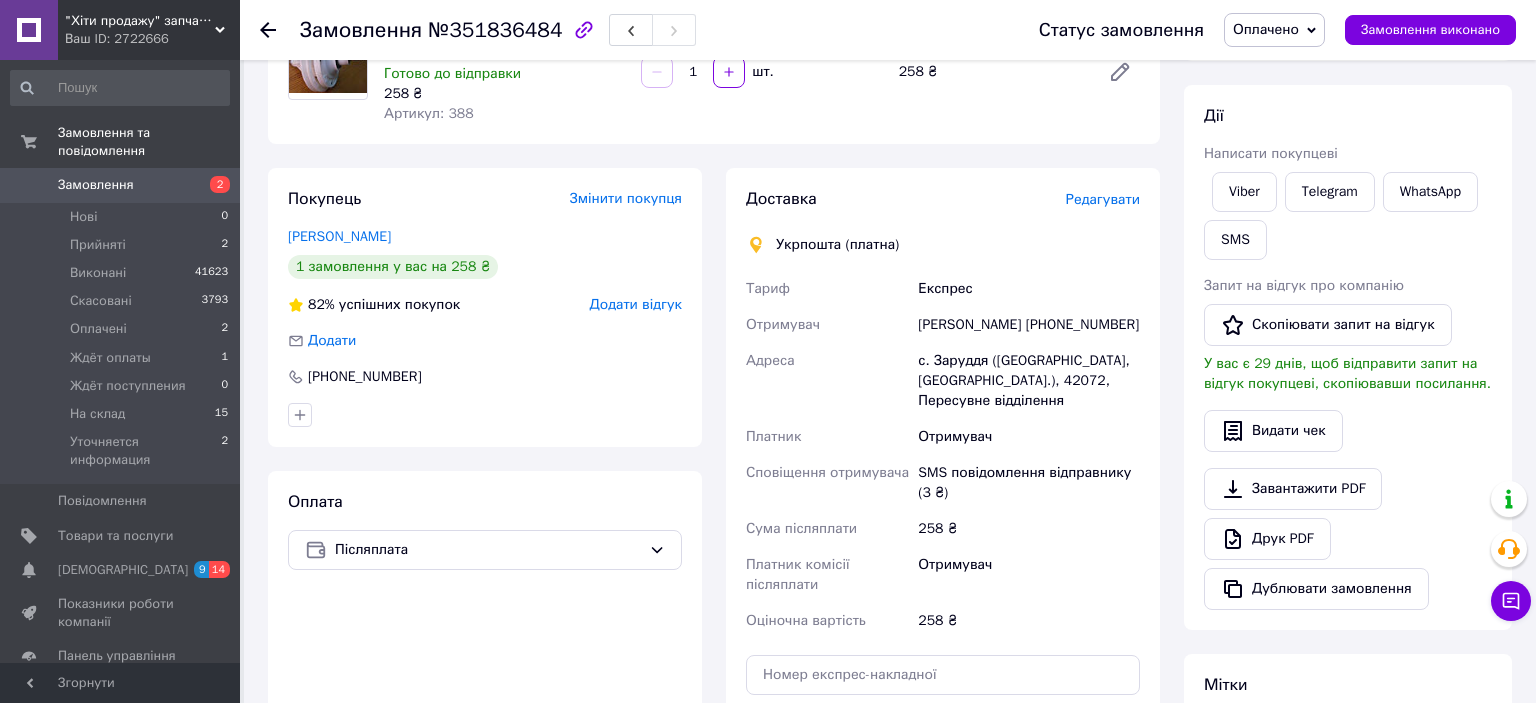 click on "[PERSON_NAME] [PHONE_NUMBER]" at bounding box center (1029, 325) 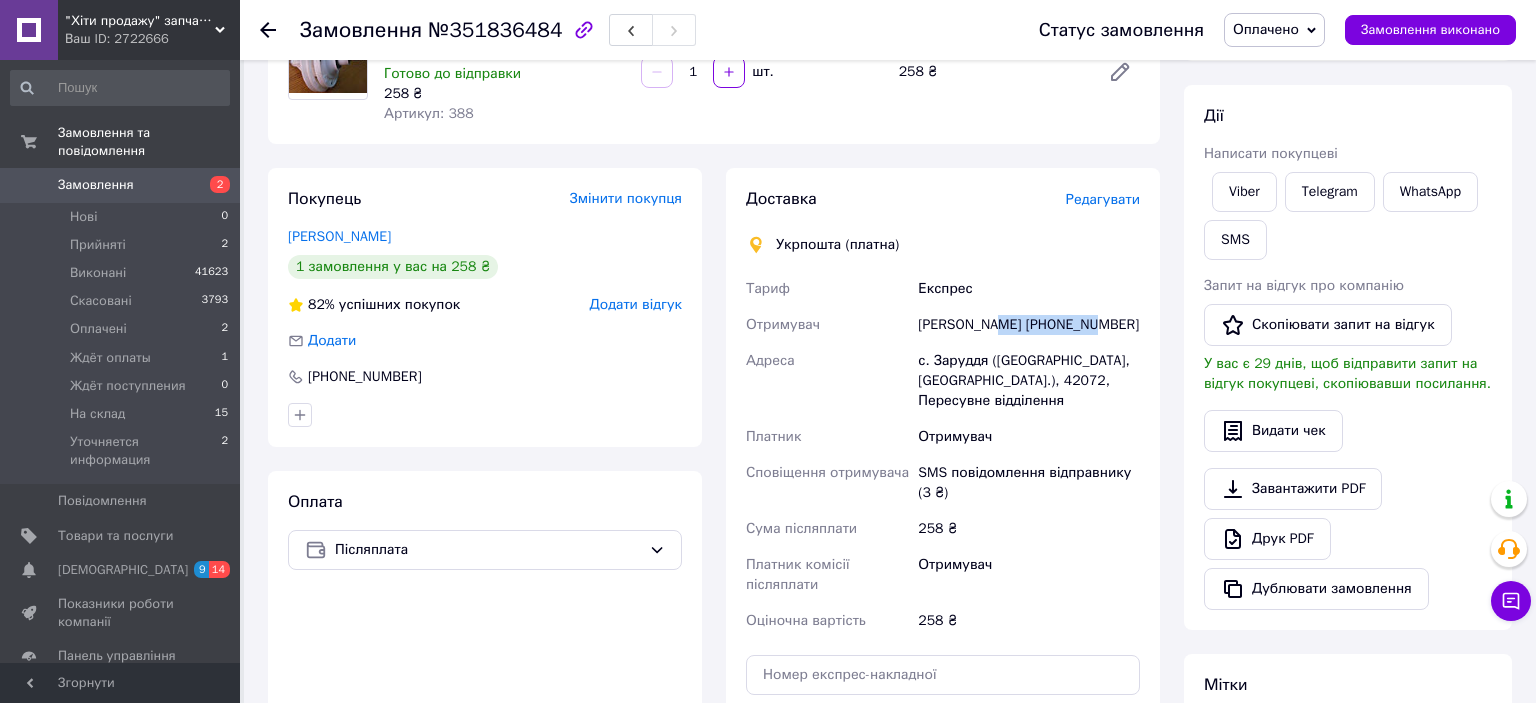 click on "[PERSON_NAME] [PHONE_NUMBER]" at bounding box center (1029, 325) 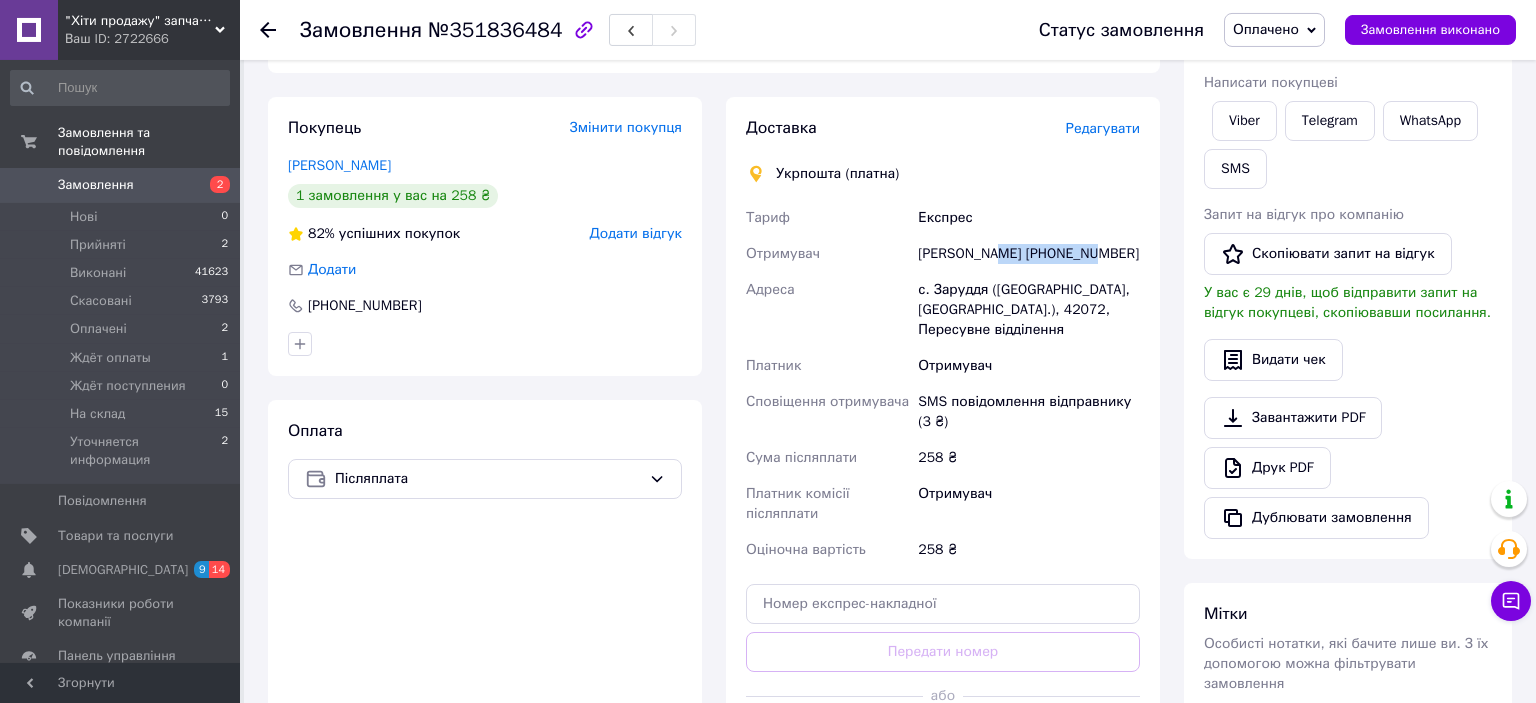 scroll, scrollTop: 316, scrollLeft: 0, axis: vertical 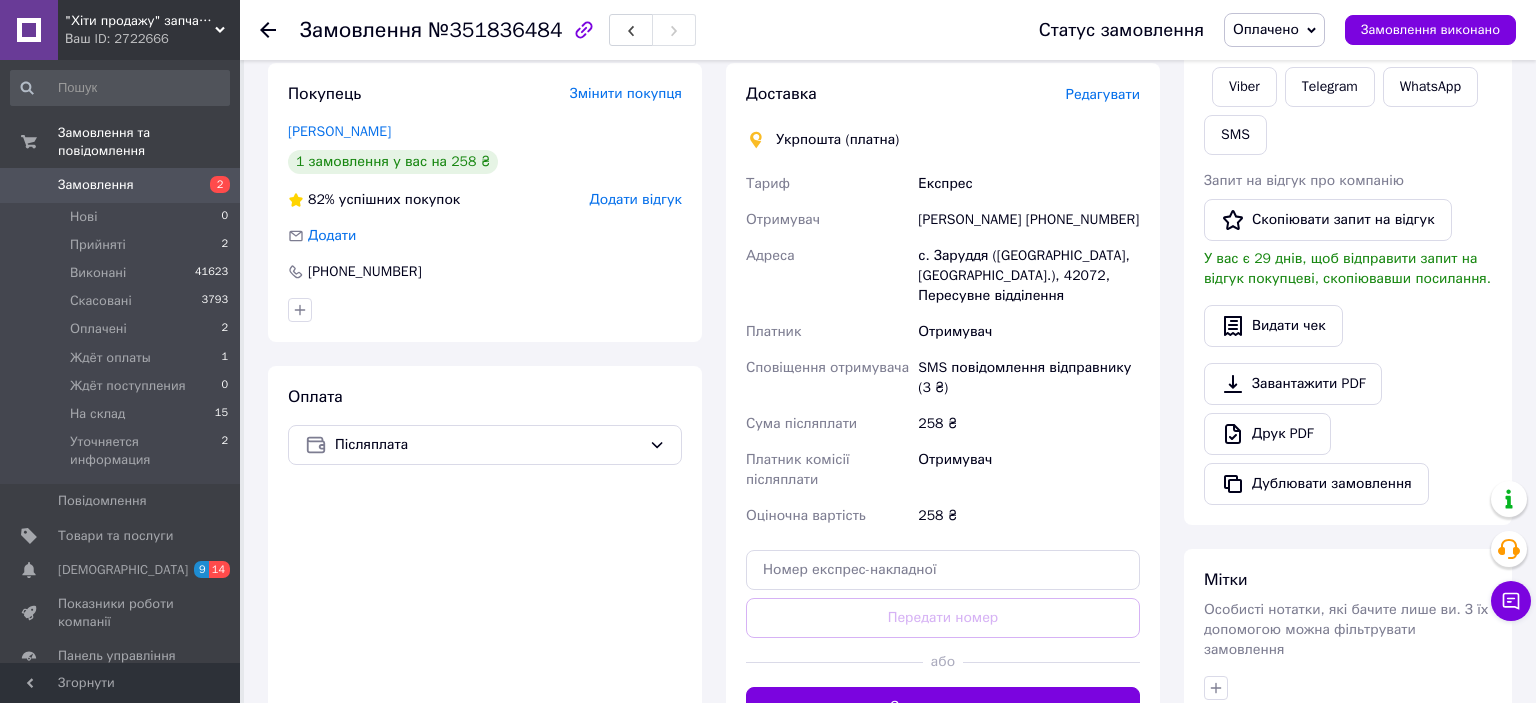 click on "с. Заруддя ([GEOGRAPHIC_DATA], [GEOGRAPHIC_DATA].), 42072, Пересувне відділення" at bounding box center (1029, 276) 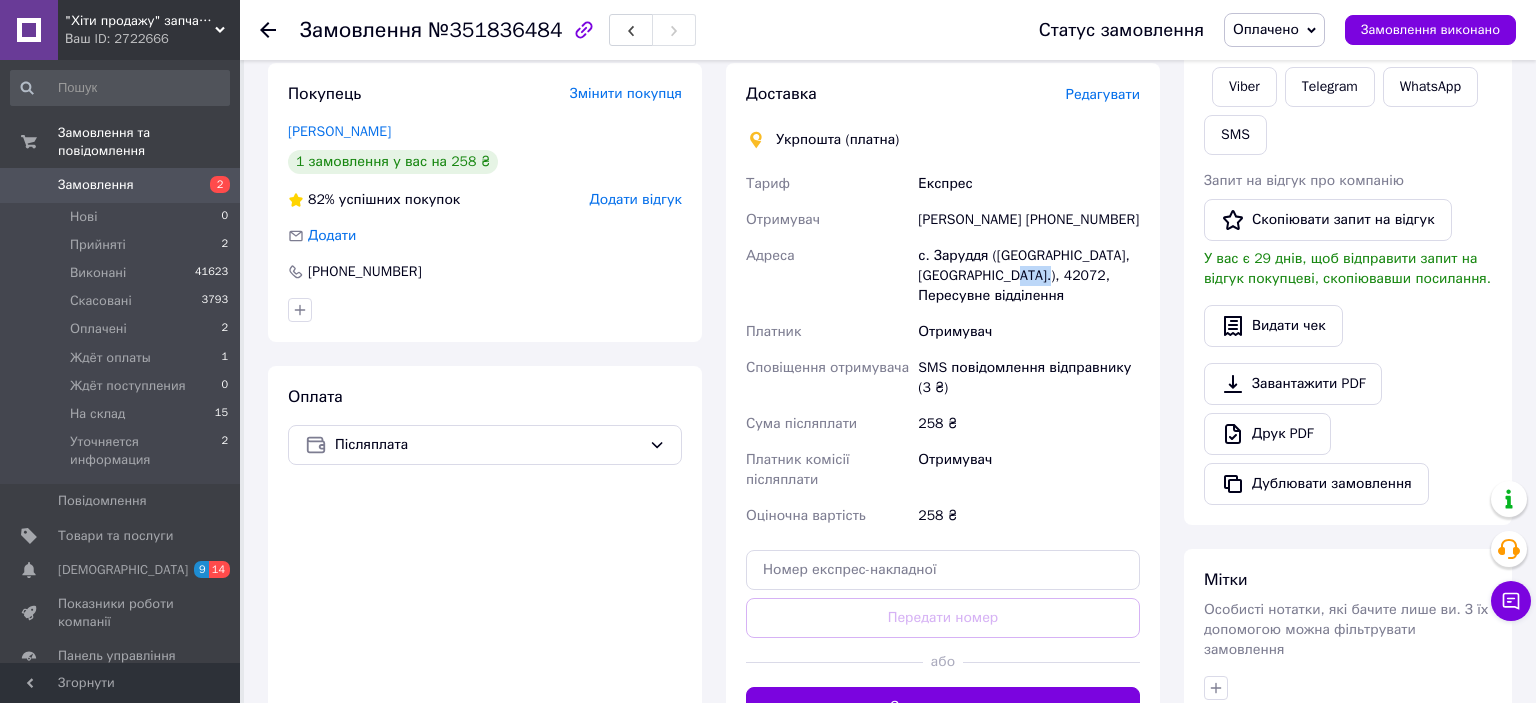 click on "с. Заруддя ([GEOGRAPHIC_DATA], [GEOGRAPHIC_DATA].), 42072, Пересувне відділення" at bounding box center [1029, 276] 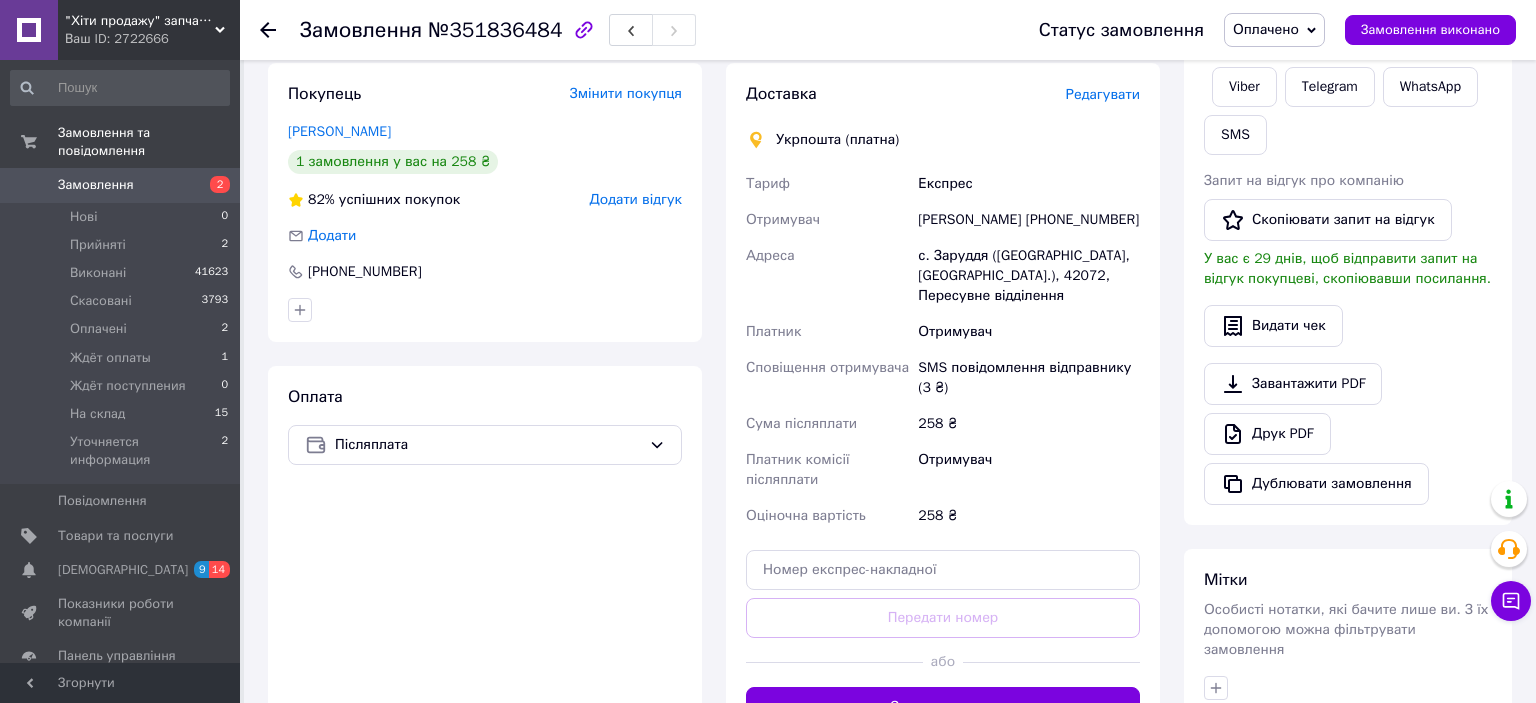 click on "258 ₴" at bounding box center (1029, 424) 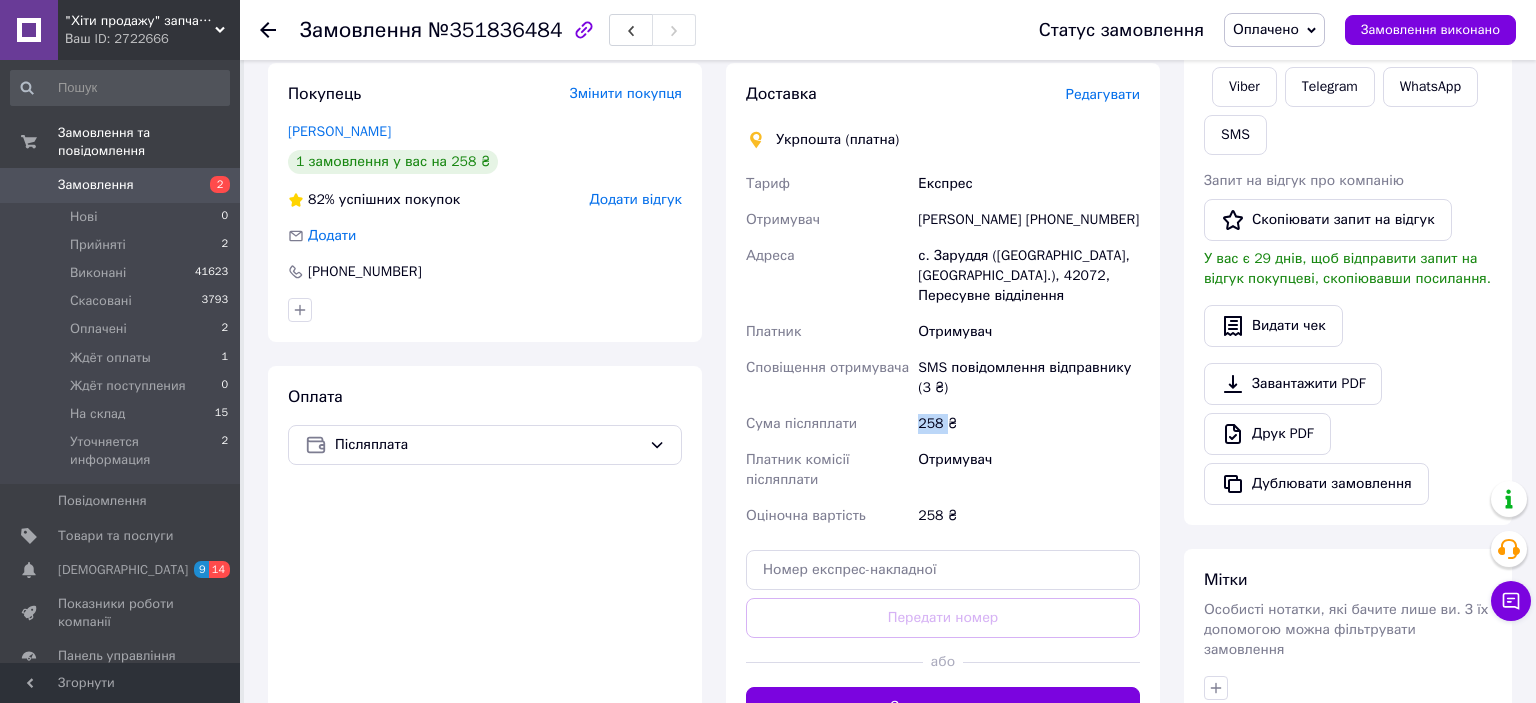 click on "258 ₴" at bounding box center (1029, 424) 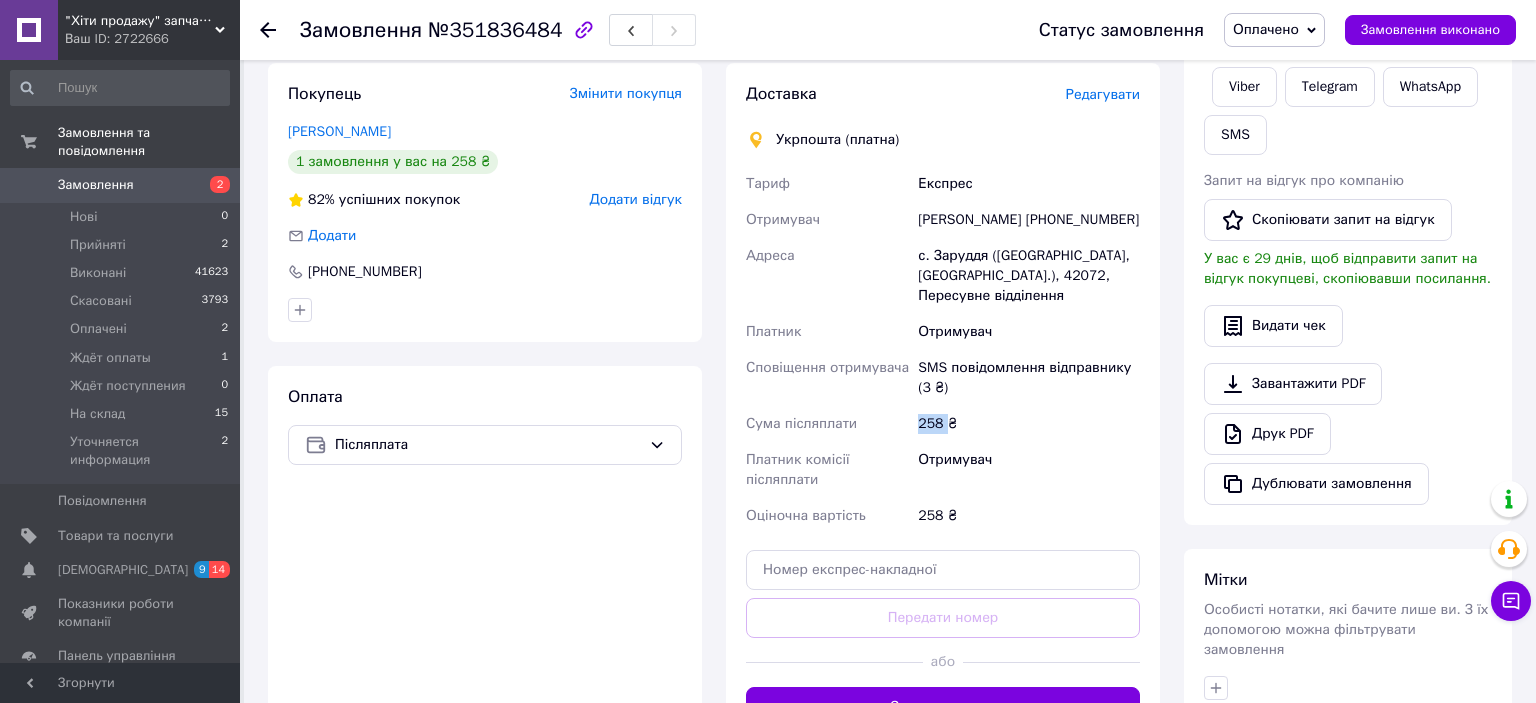 scroll, scrollTop: 633, scrollLeft: 0, axis: vertical 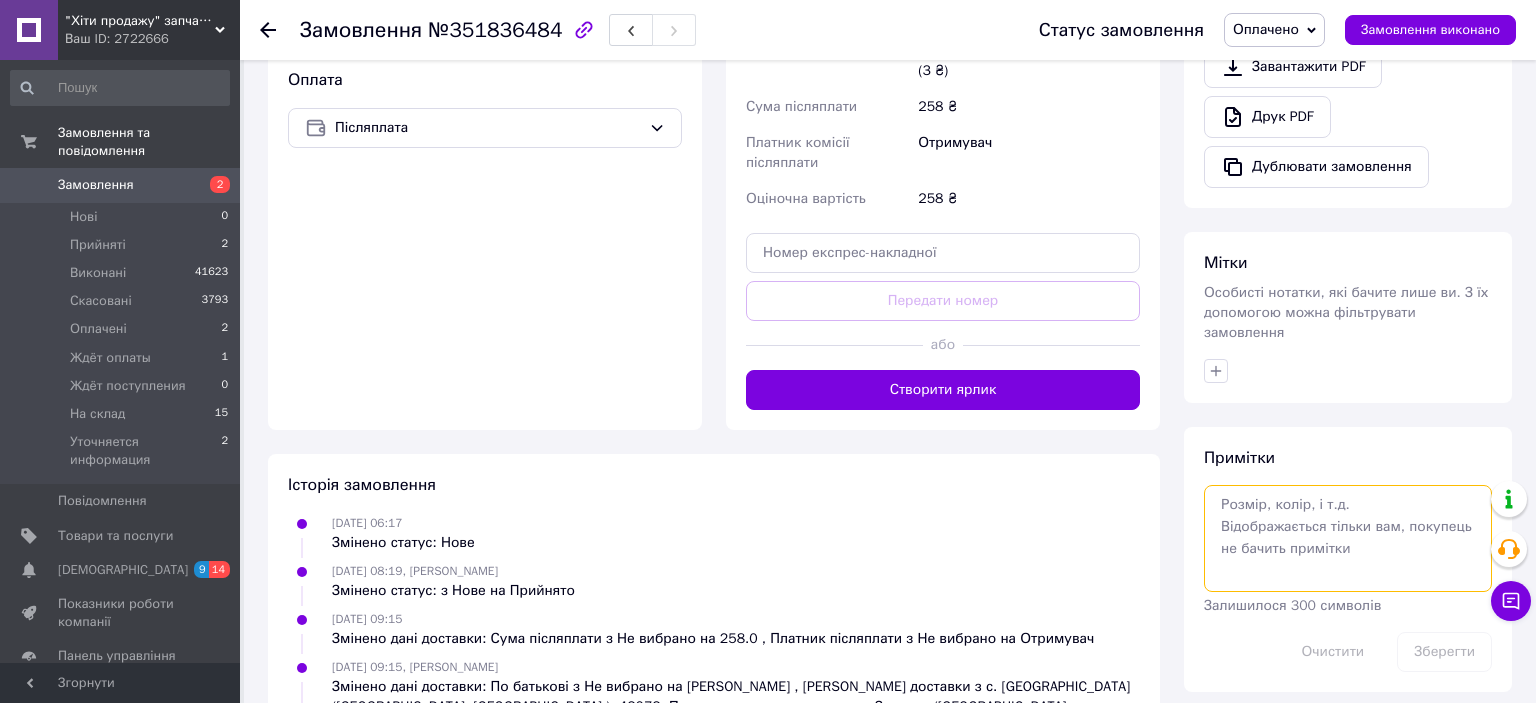 click at bounding box center (1348, 538) 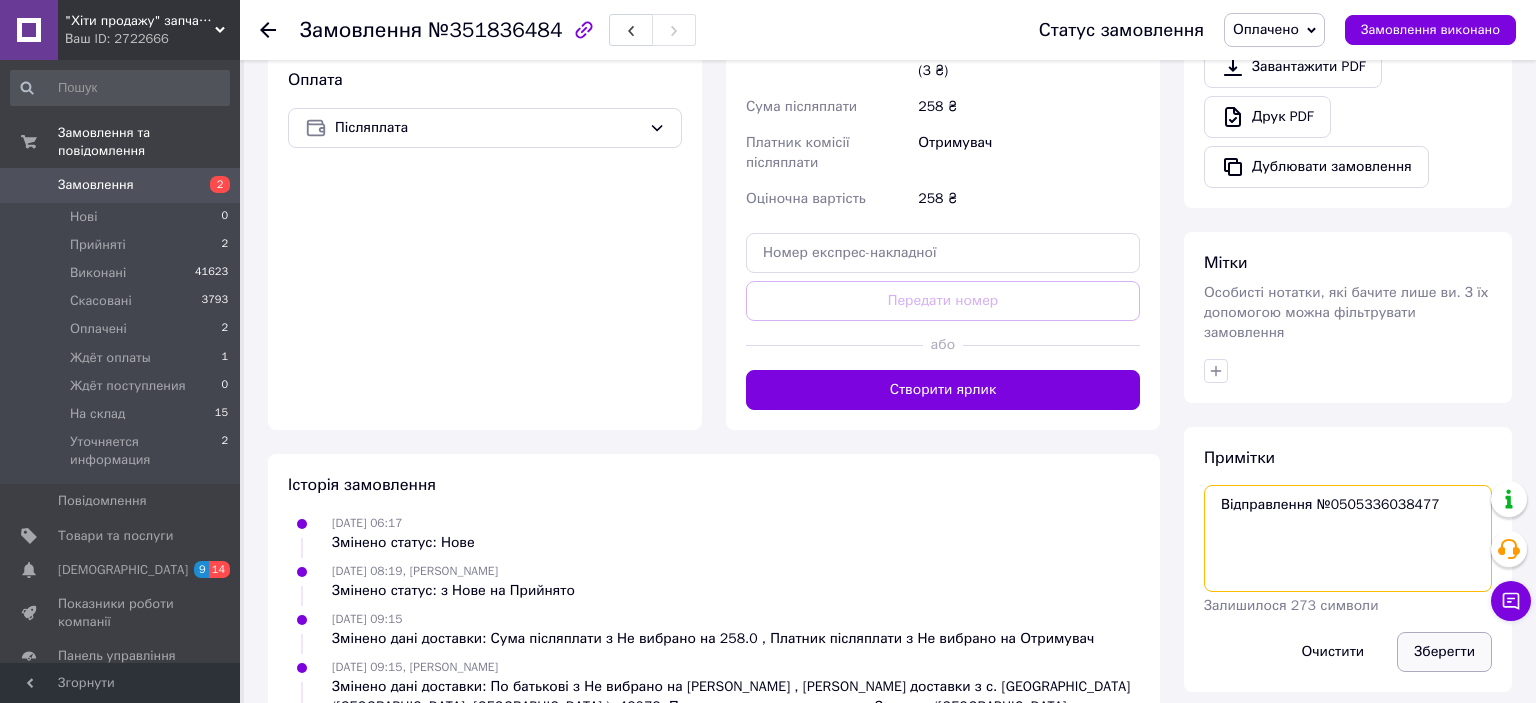 type on "Відправлення №0505336038477" 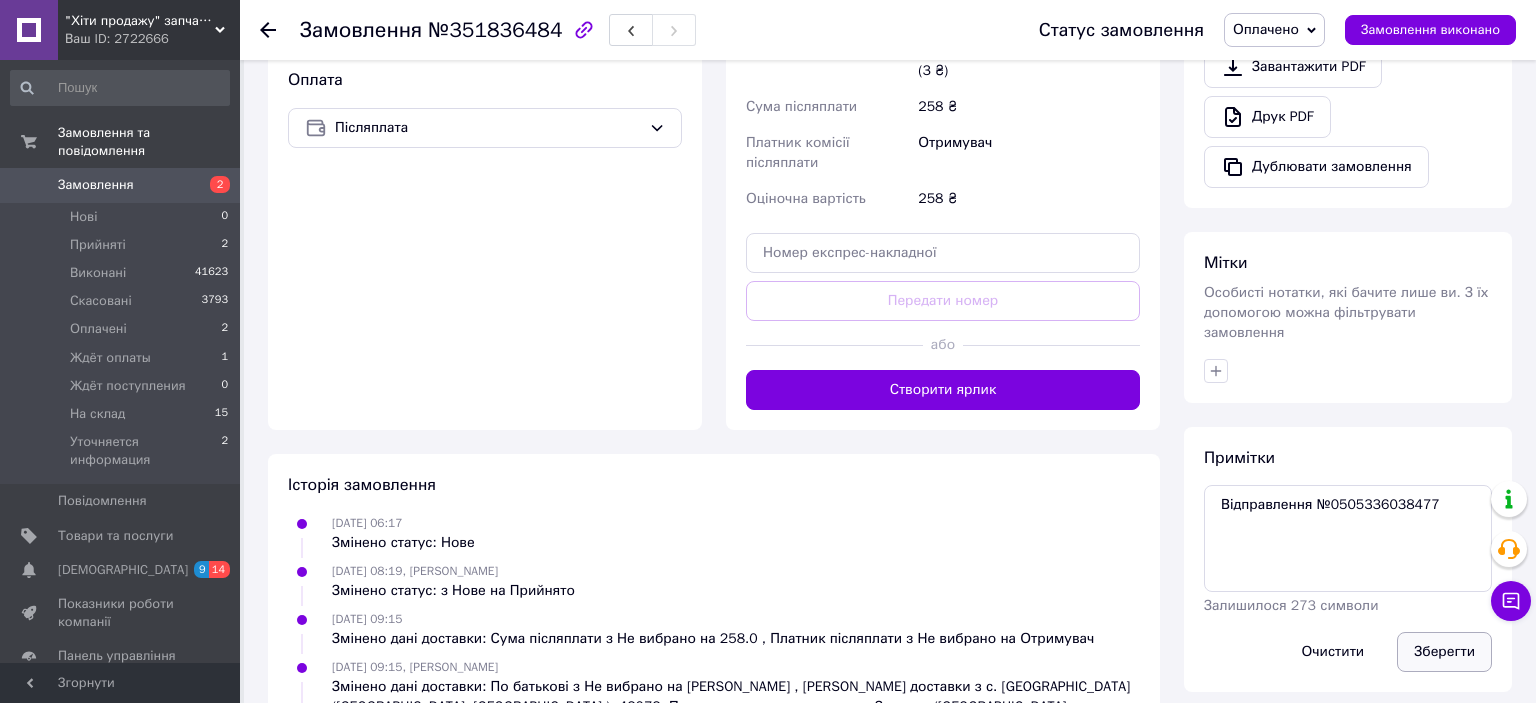click on "Зберегти" at bounding box center (1444, 652) 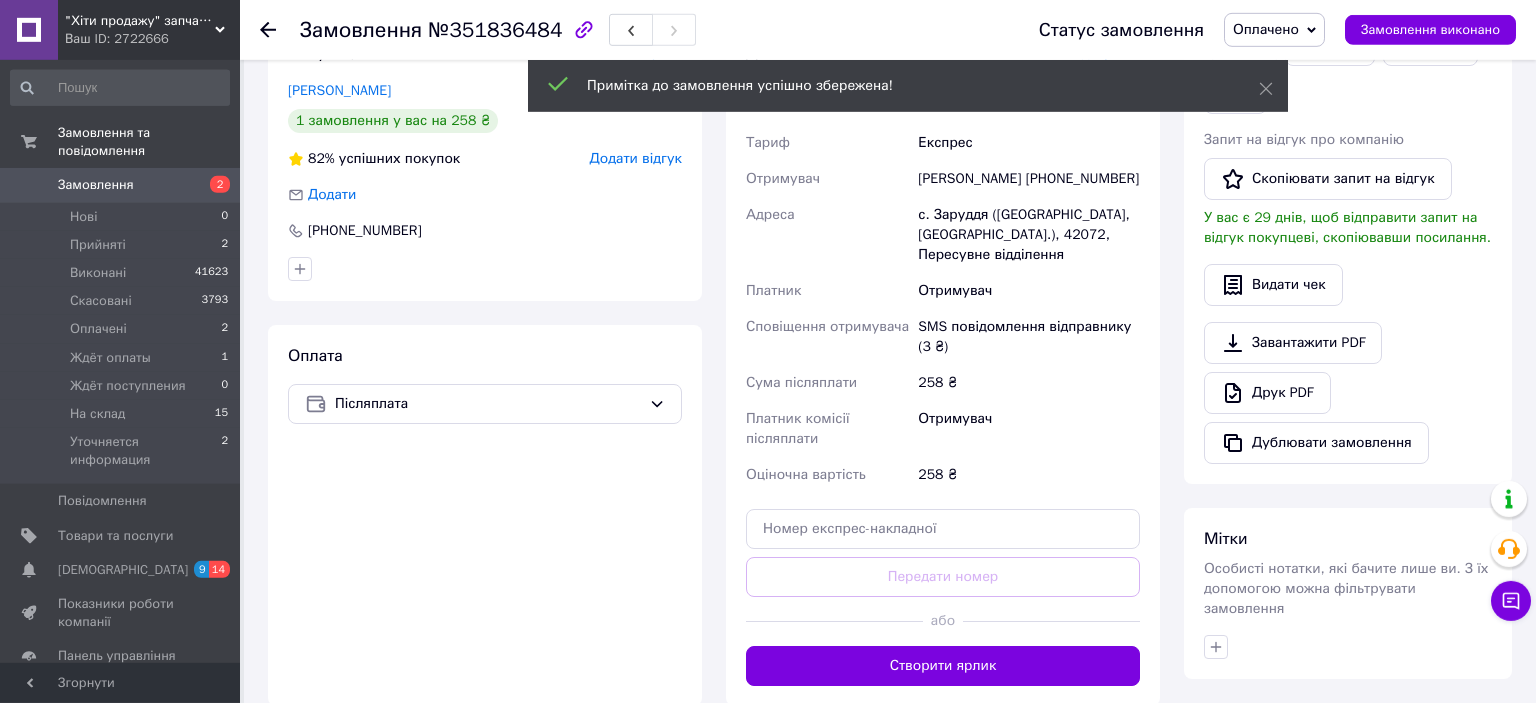 scroll, scrollTop: 316, scrollLeft: 0, axis: vertical 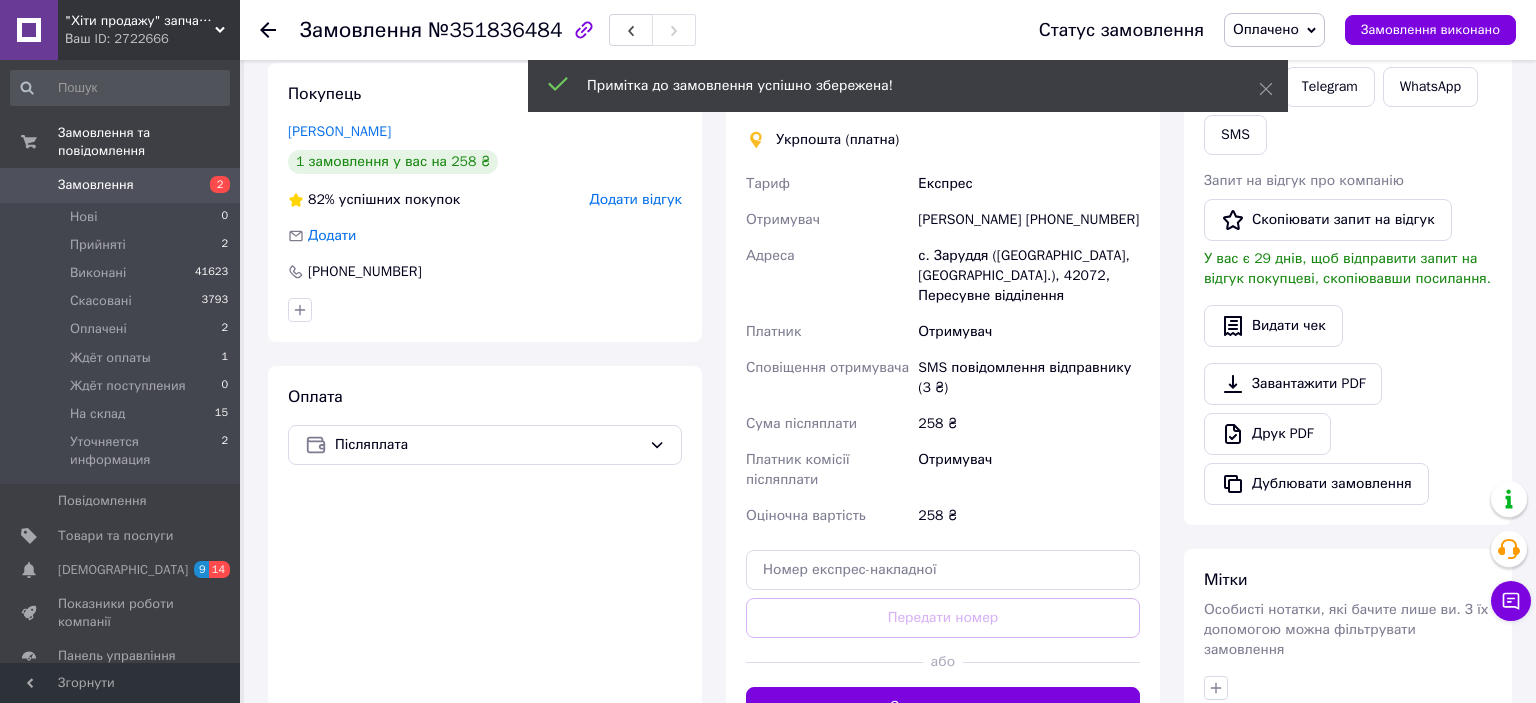 click on "[PERSON_NAME] [PHONE_NUMBER]" at bounding box center [1029, 220] 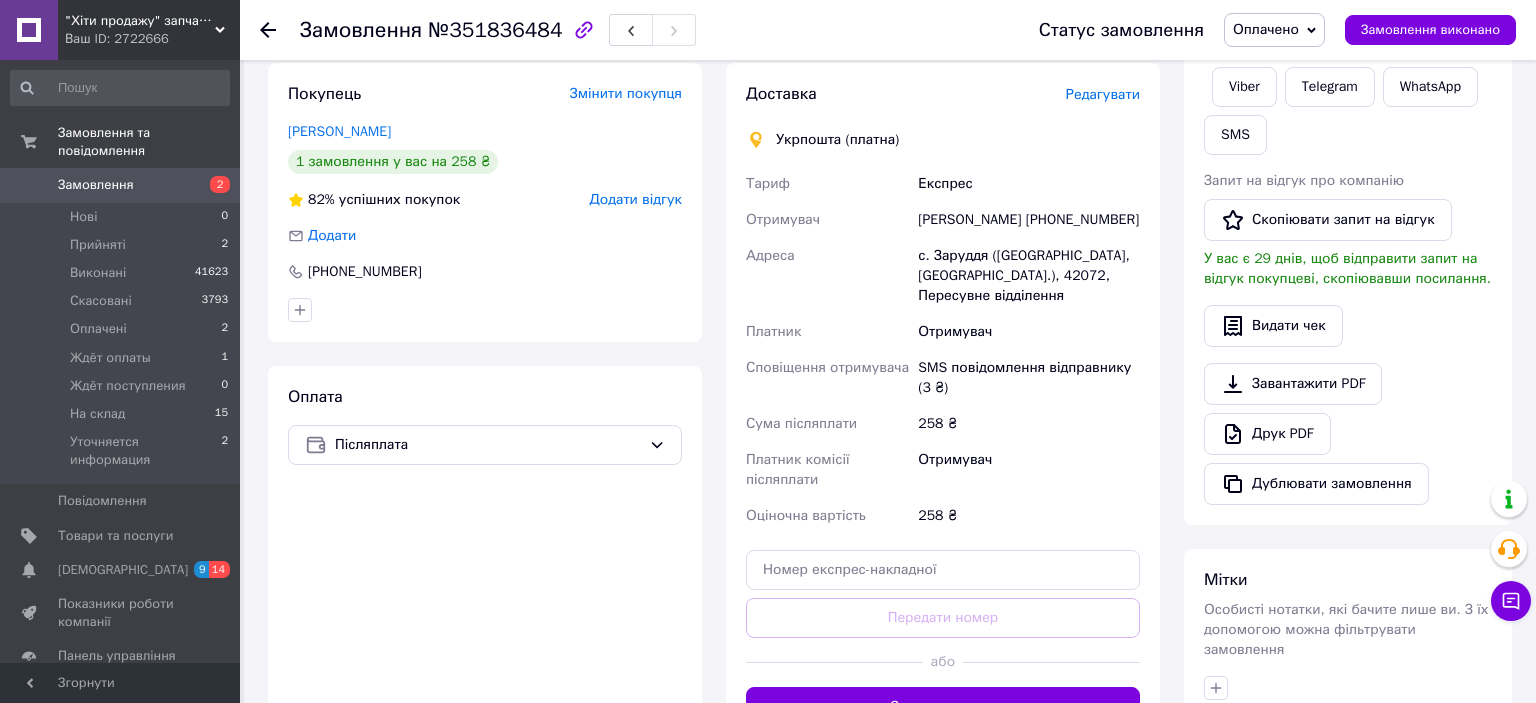 click on "[PERSON_NAME] [PHONE_NUMBER]" at bounding box center (1029, 220) 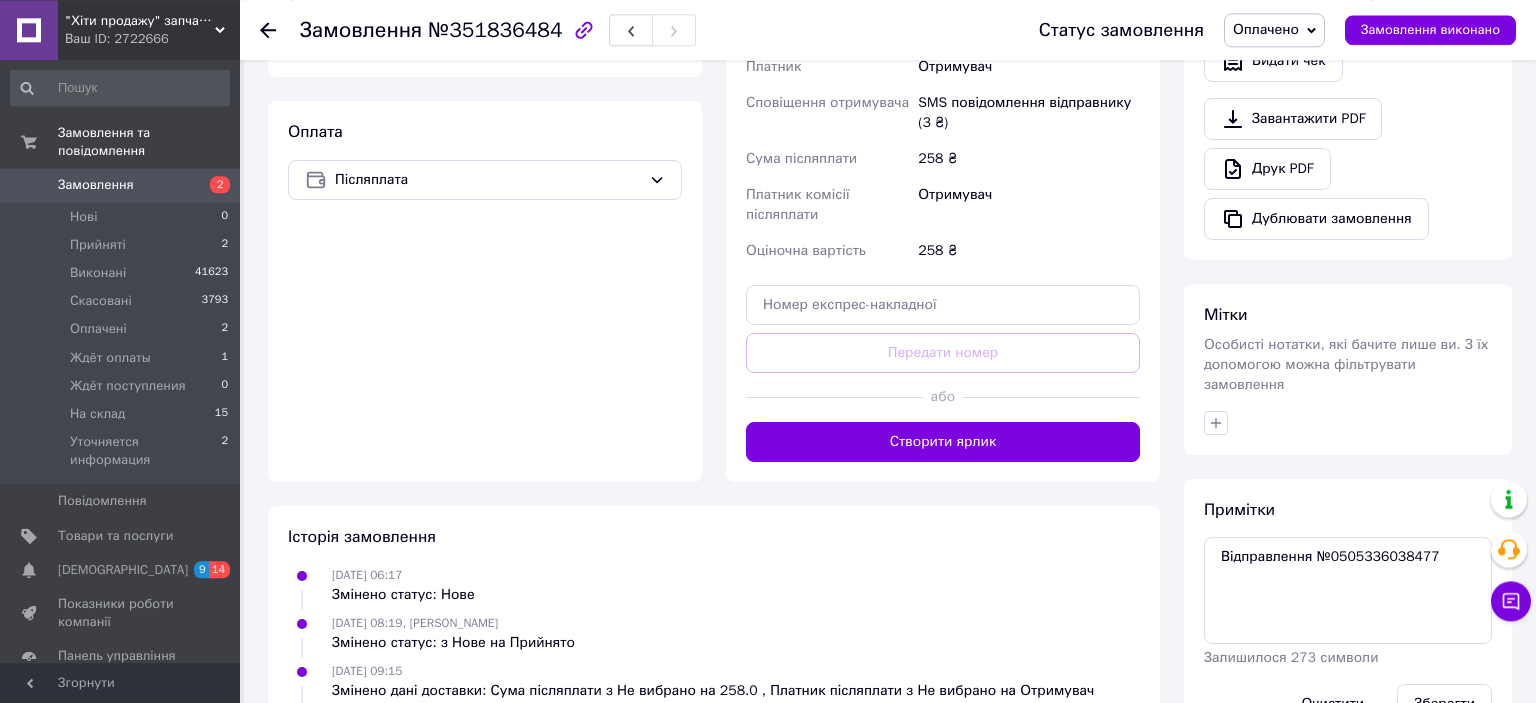 scroll, scrollTop: 633, scrollLeft: 0, axis: vertical 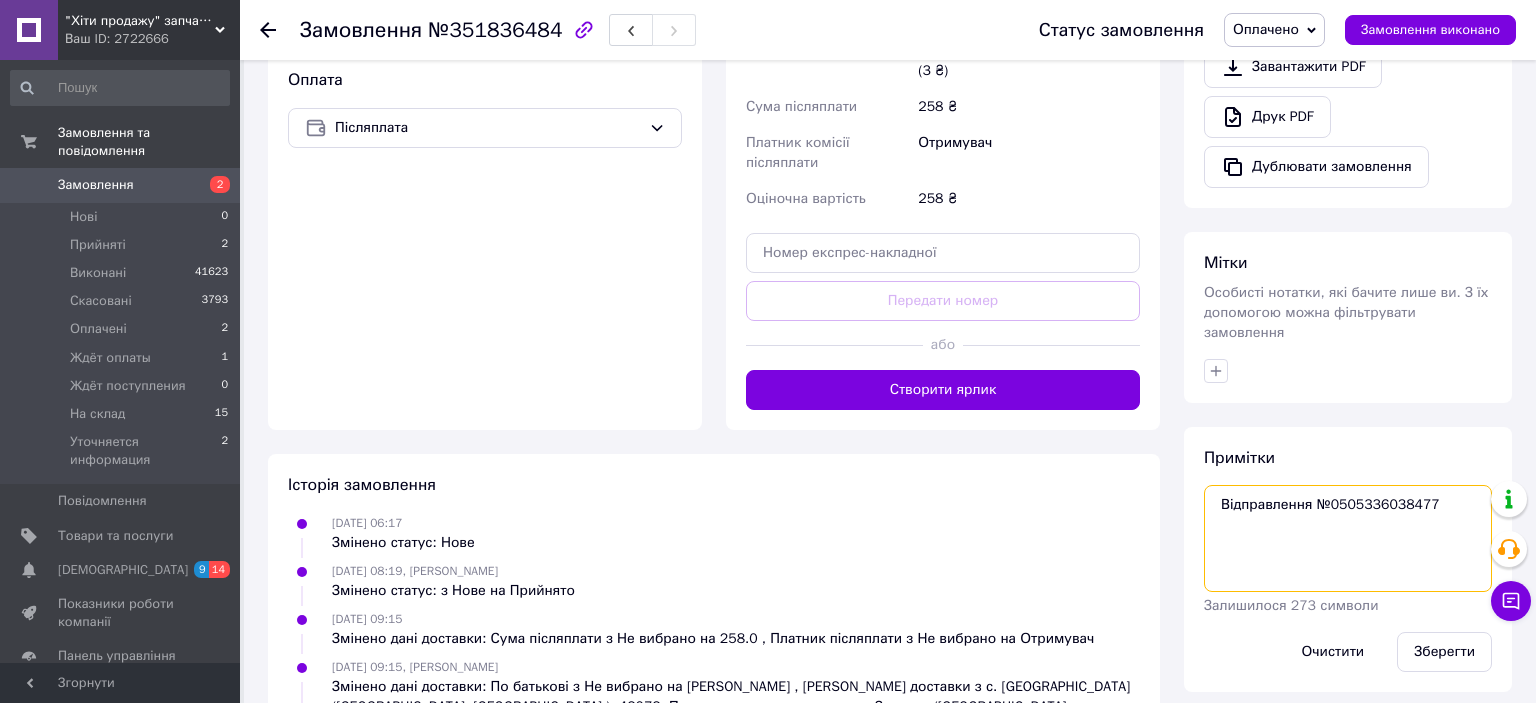 drag, startPoint x: 1430, startPoint y: 478, endPoint x: 1205, endPoint y: 482, distance: 225.03555 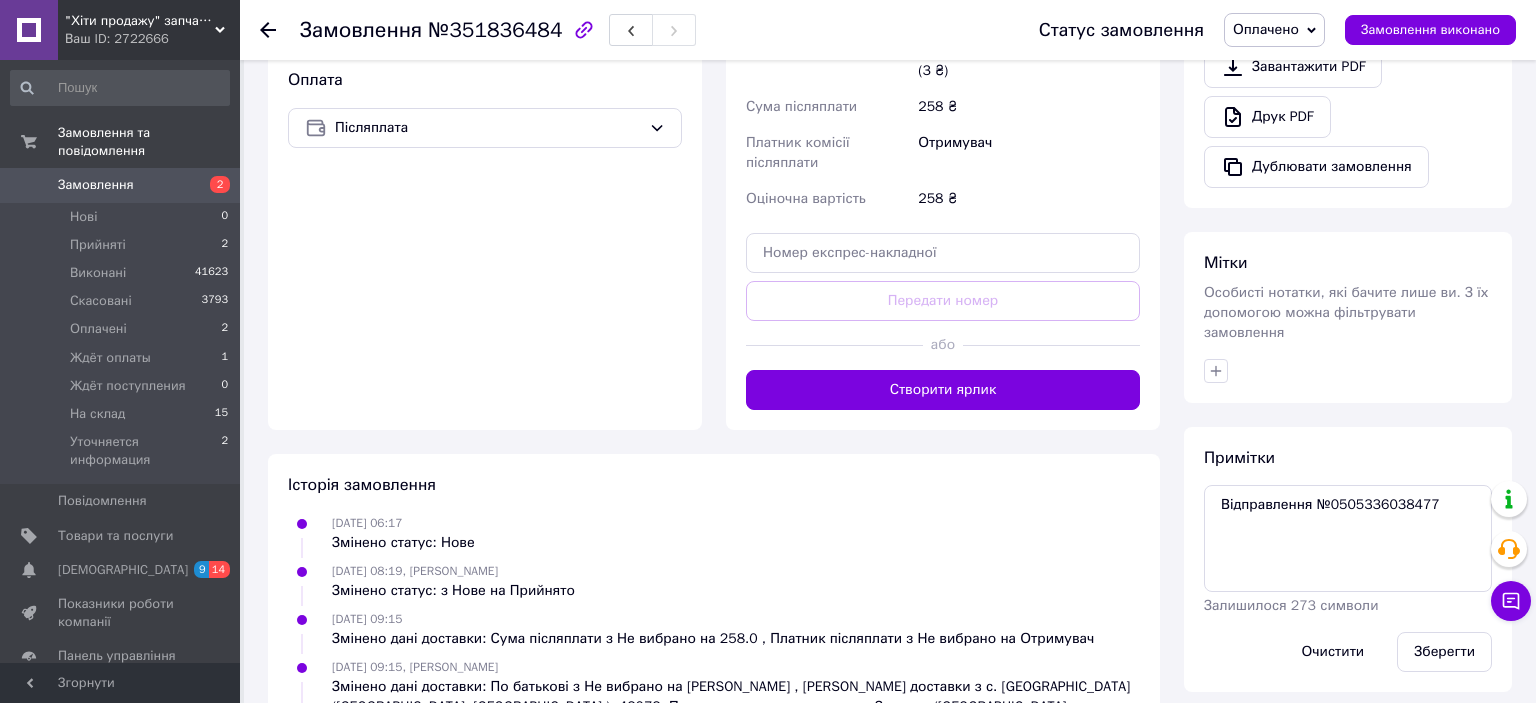 click on "Оплачено" at bounding box center [1266, 29] 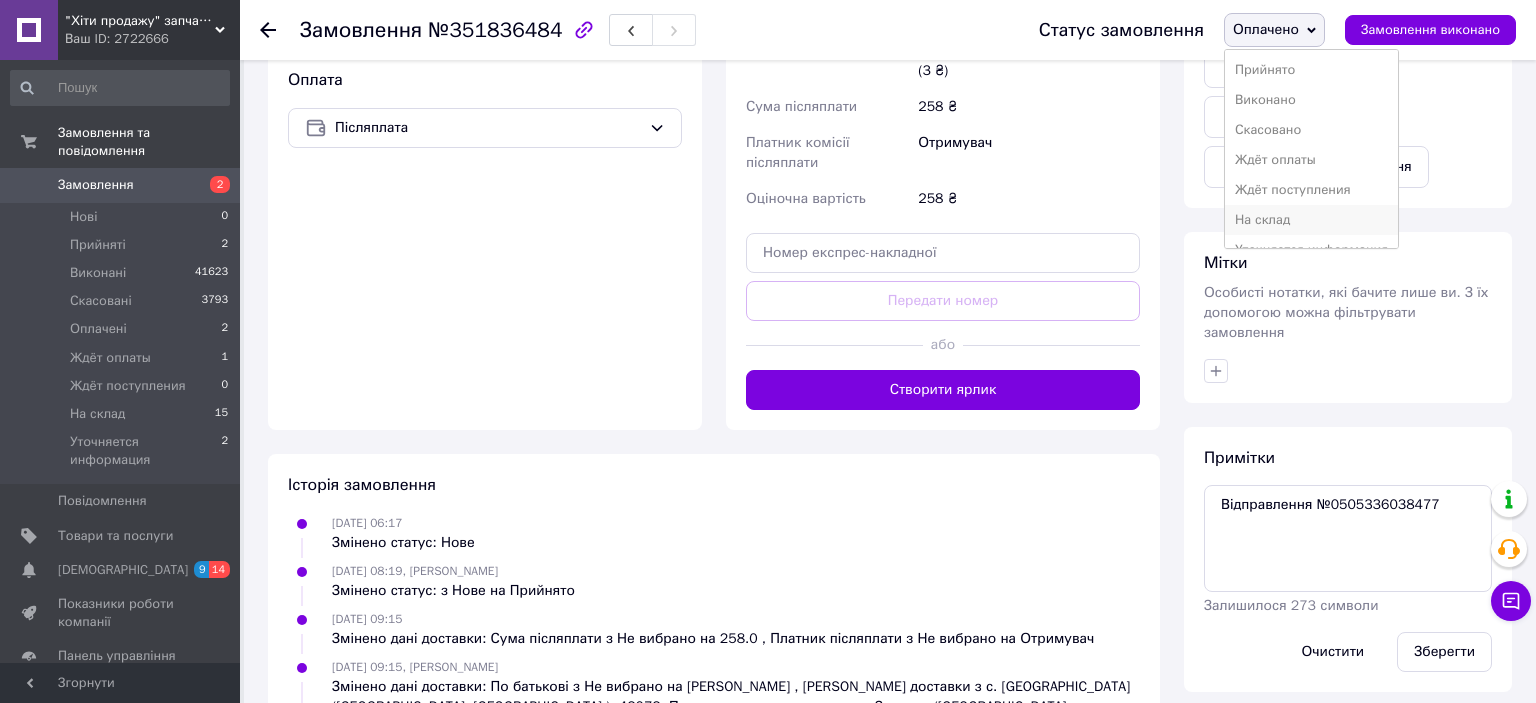 click on "На склад" at bounding box center (1311, 220) 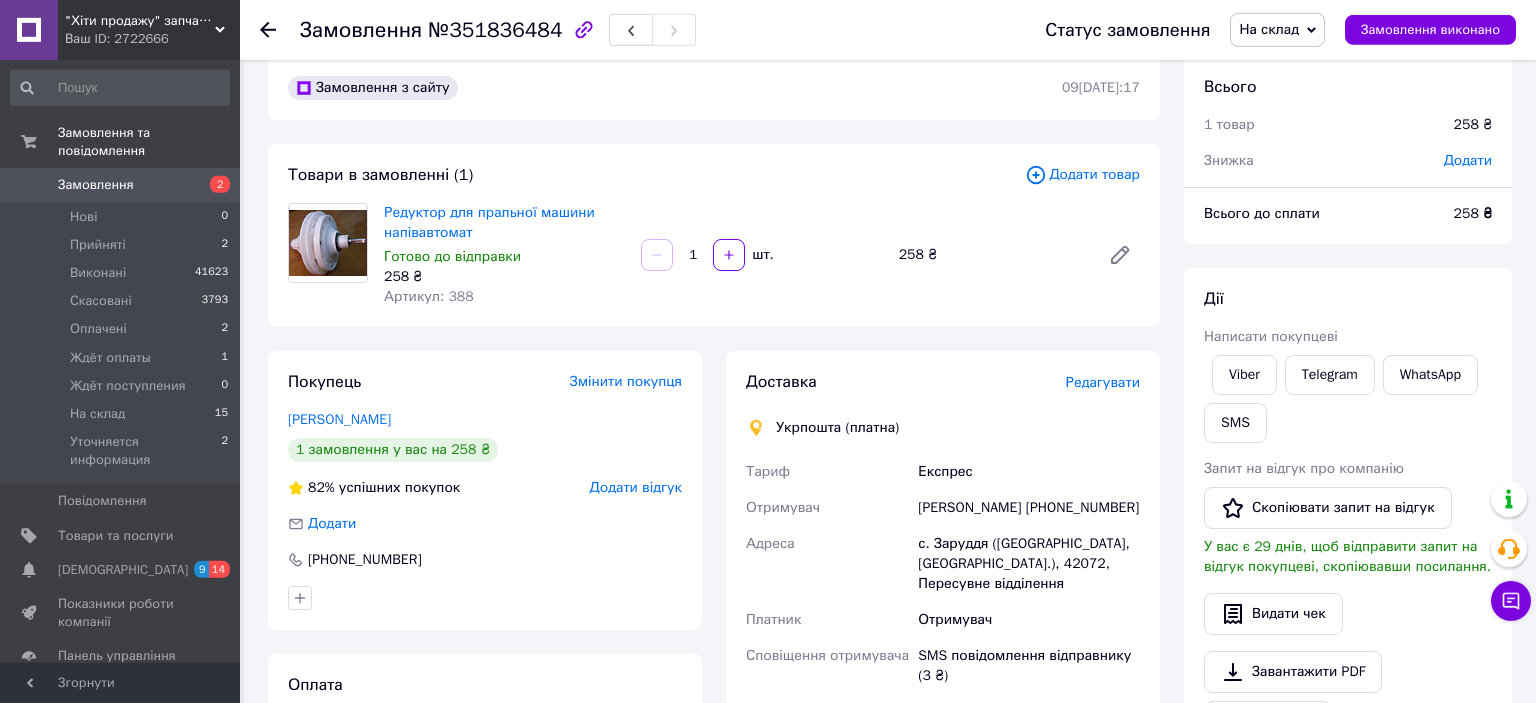 scroll, scrollTop: 0, scrollLeft: 0, axis: both 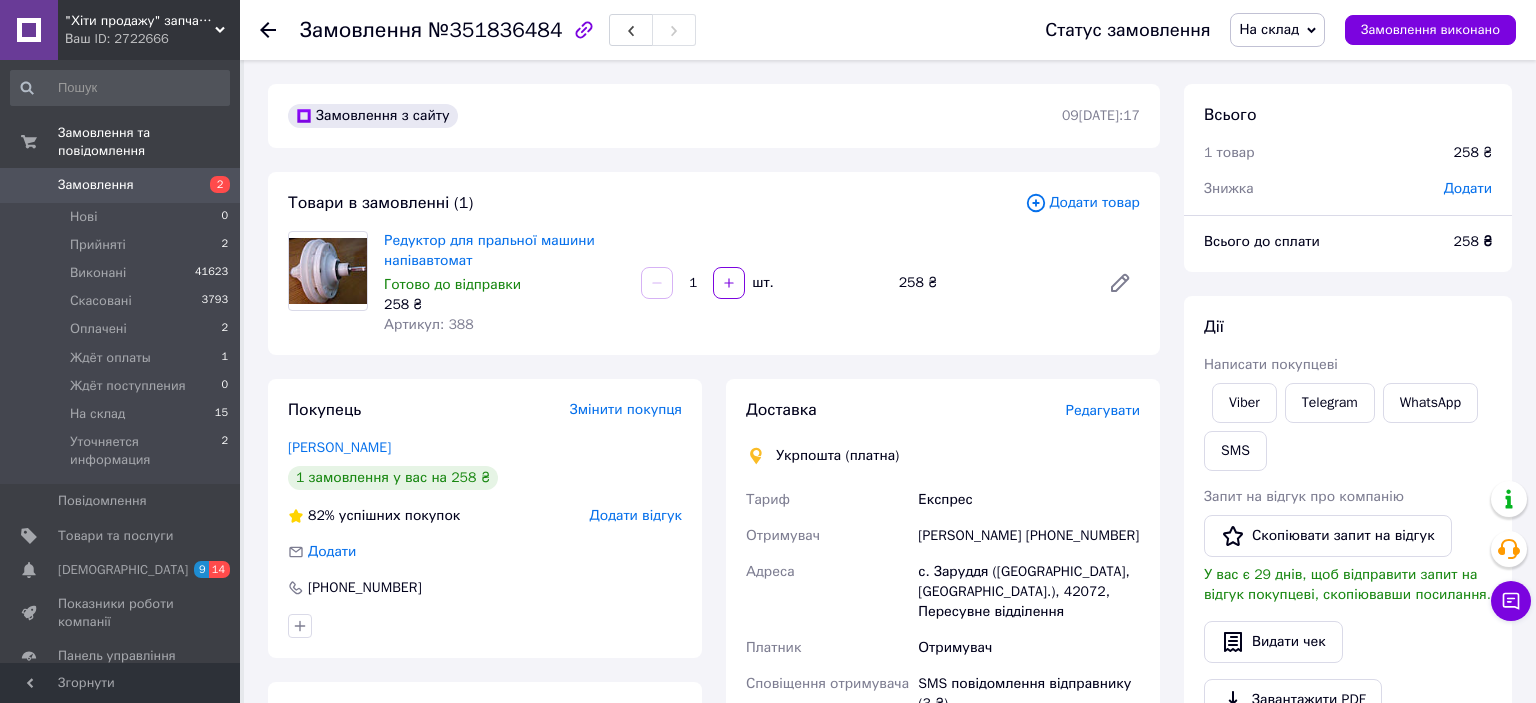 click 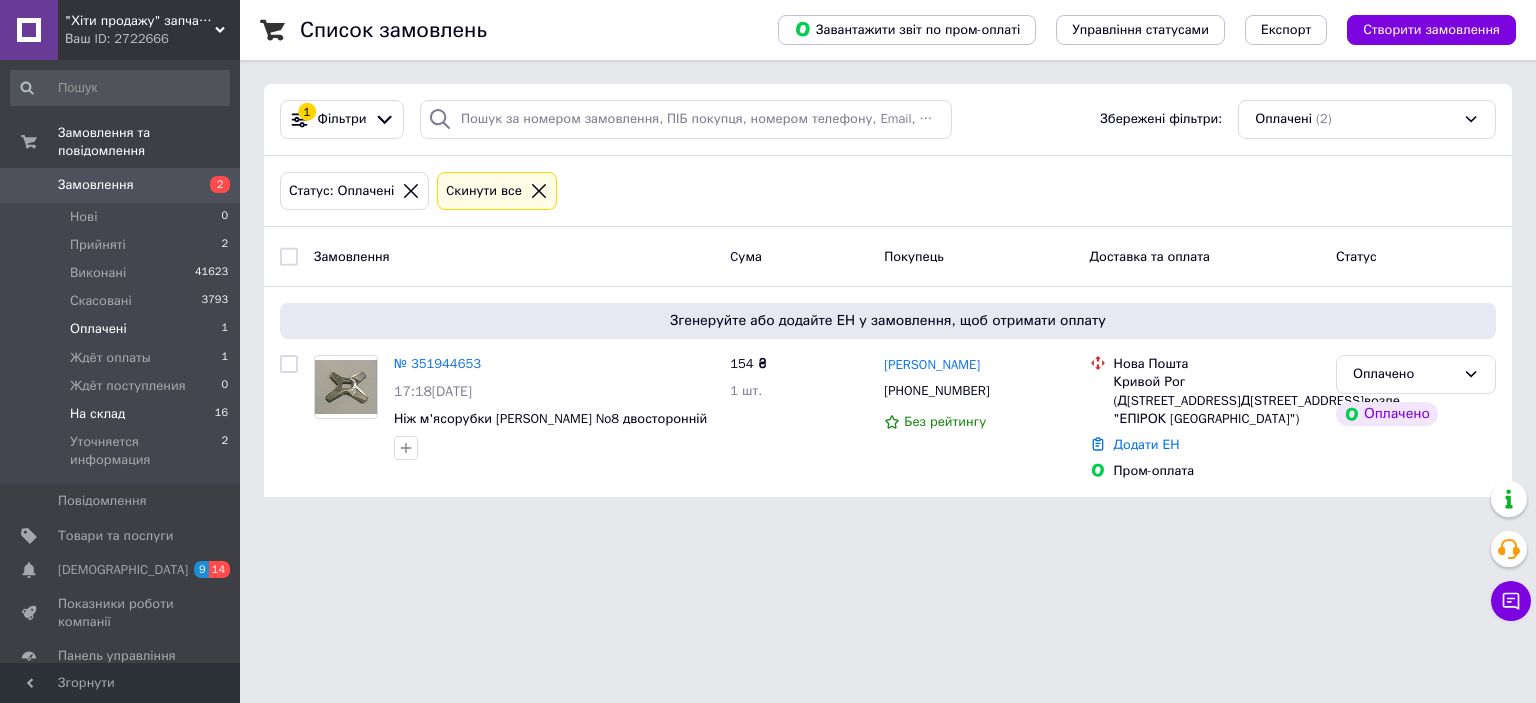 click on "На склад" at bounding box center [97, 414] 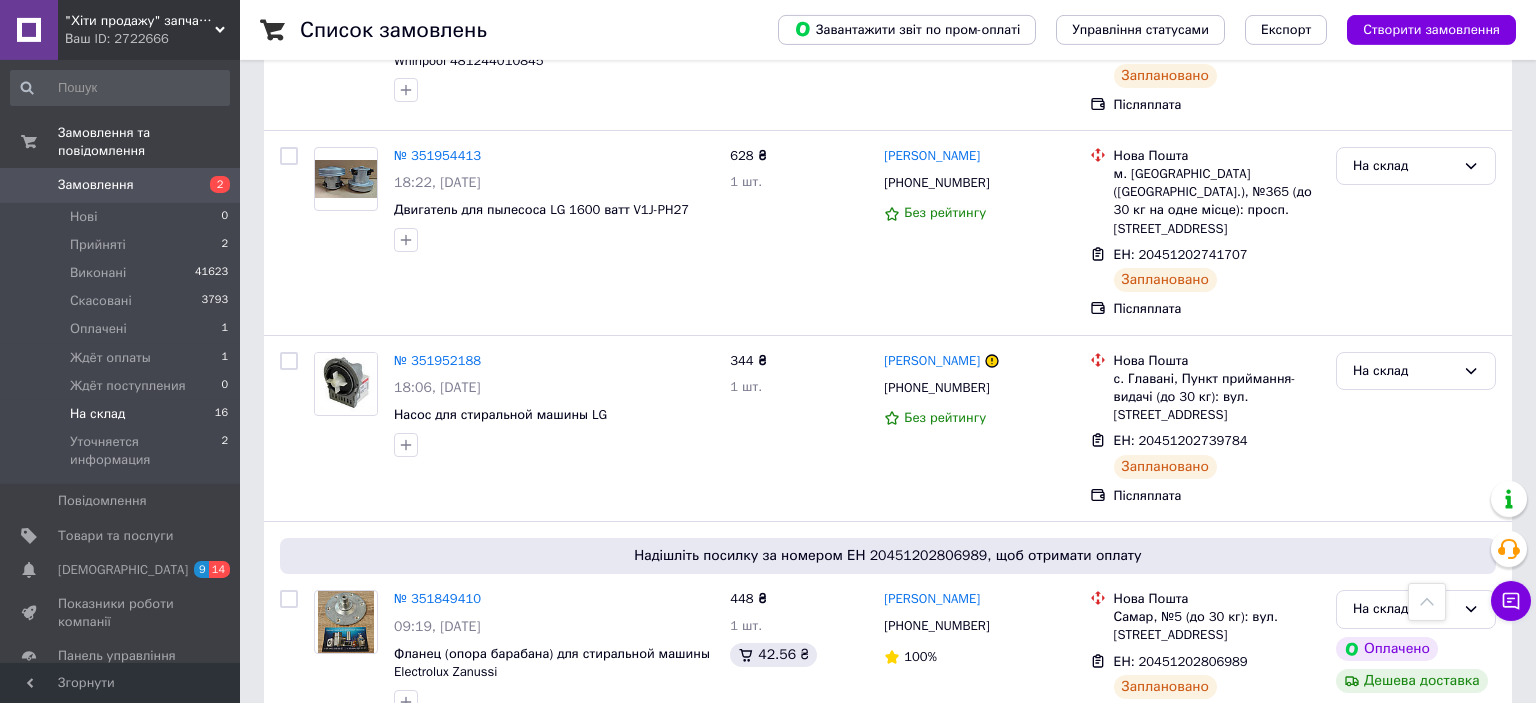 scroll, scrollTop: 2649, scrollLeft: 0, axis: vertical 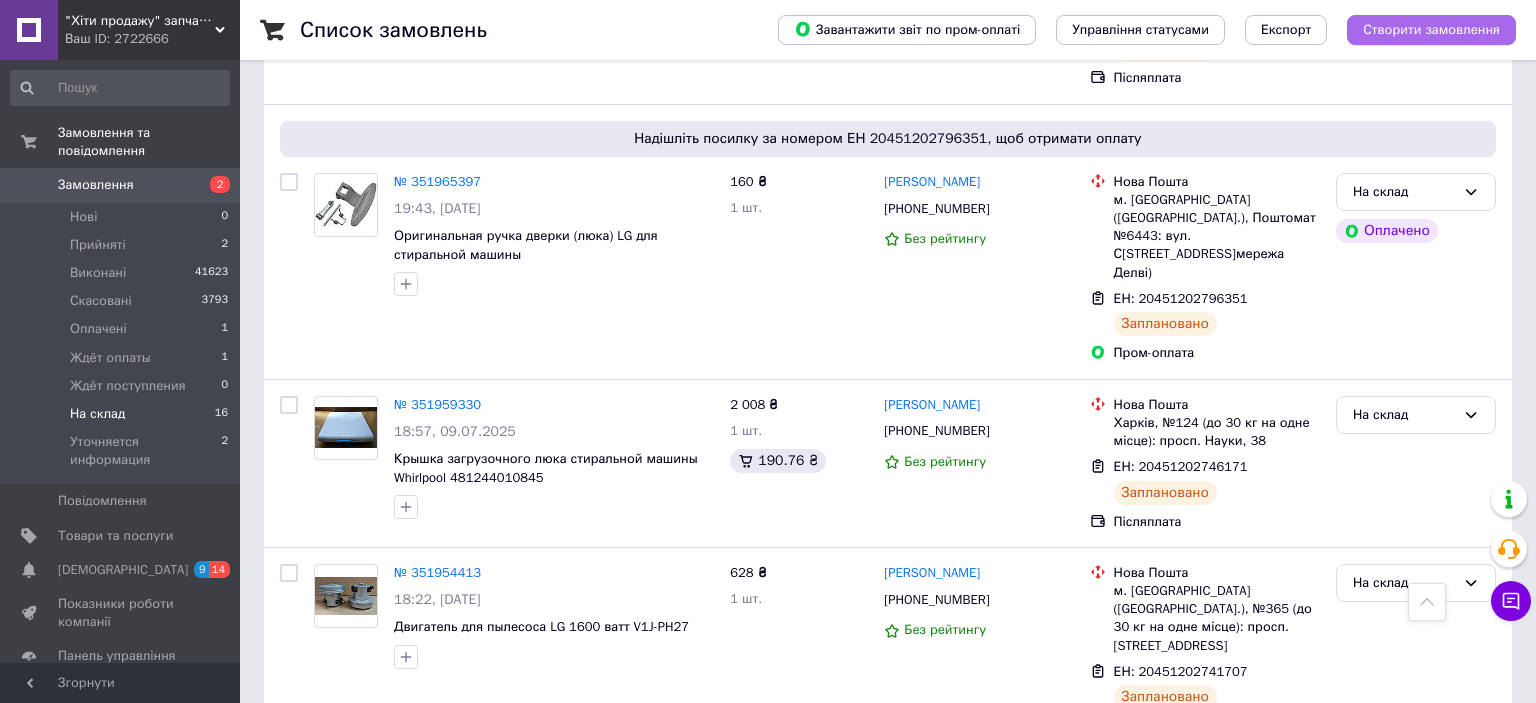 click on "Створити замовлення" at bounding box center (1431, 30) 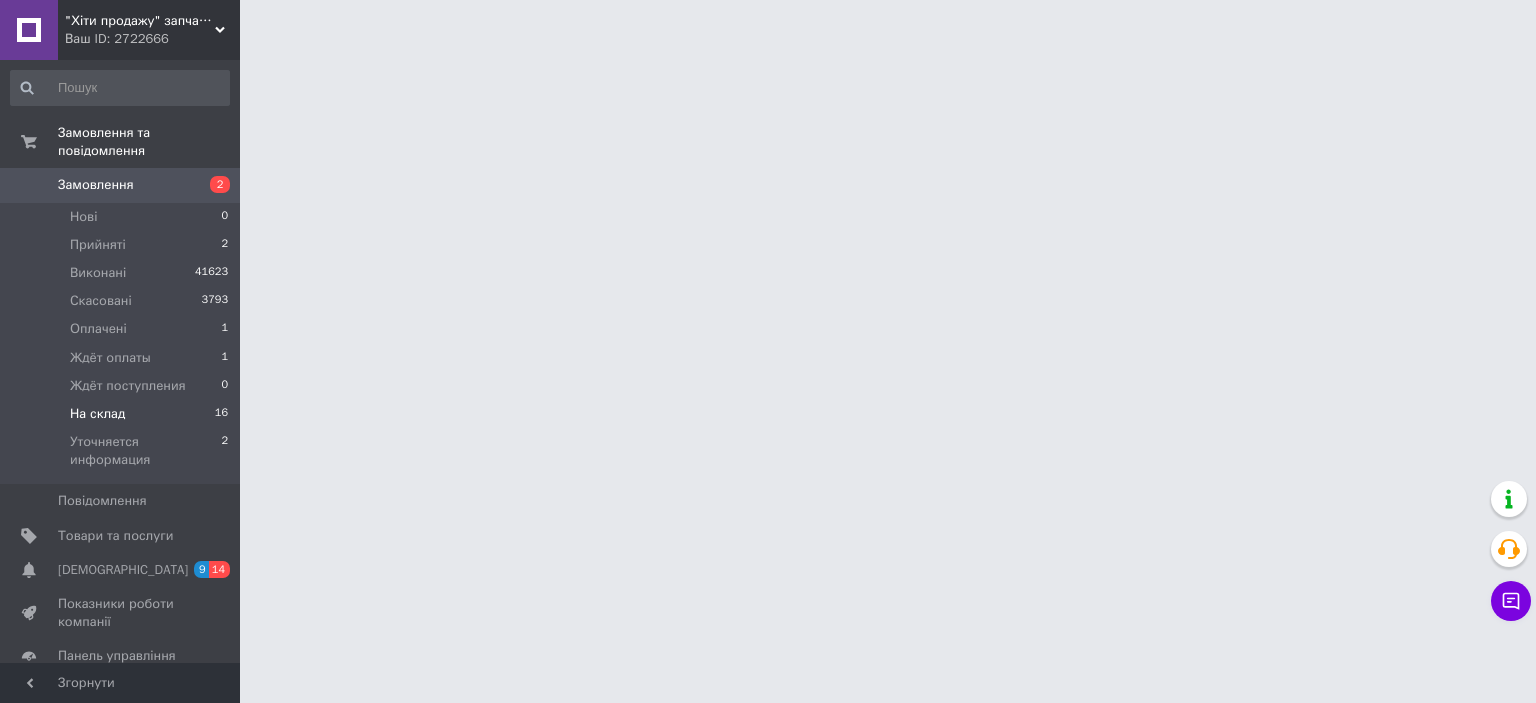 scroll, scrollTop: 0, scrollLeft: 0, axis: both 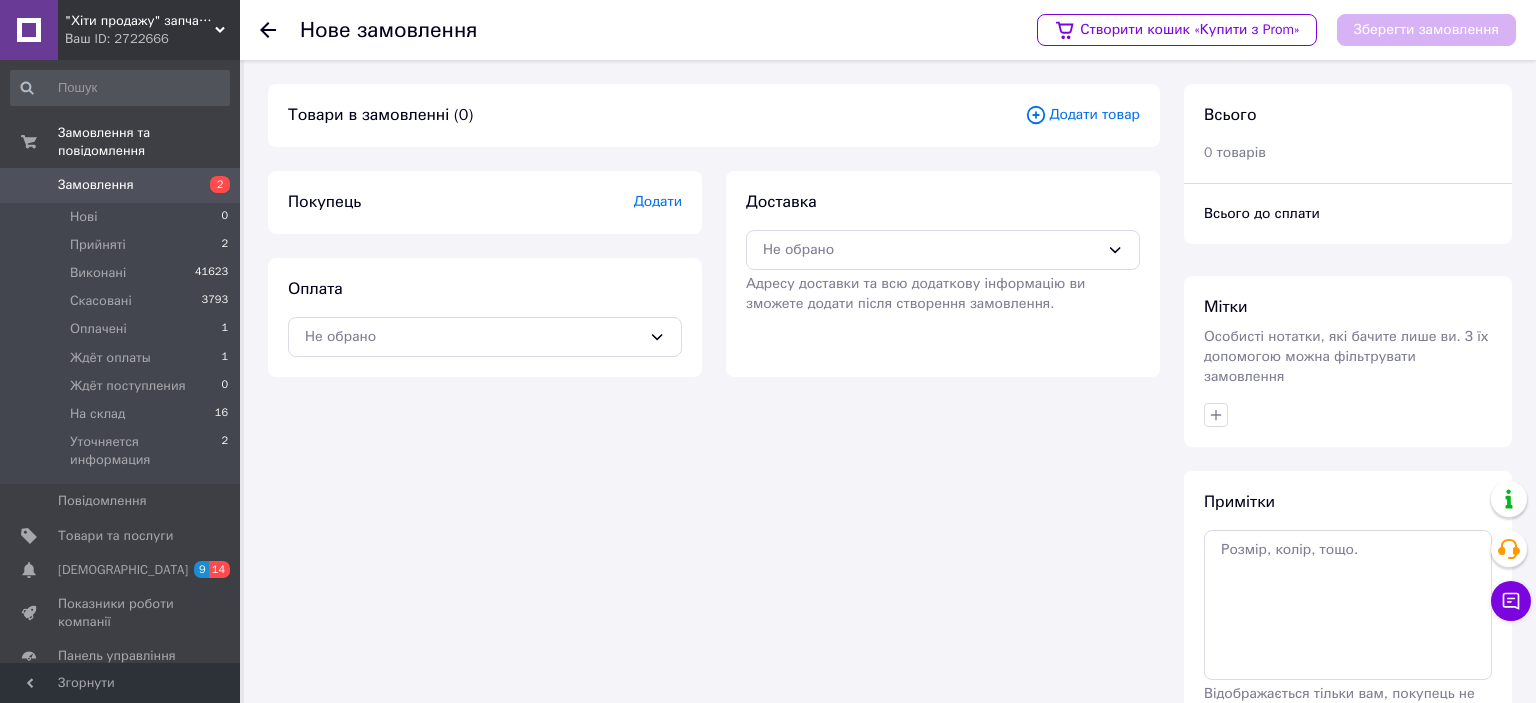 click on "Додати товар" at bounding box center (1082, 115) 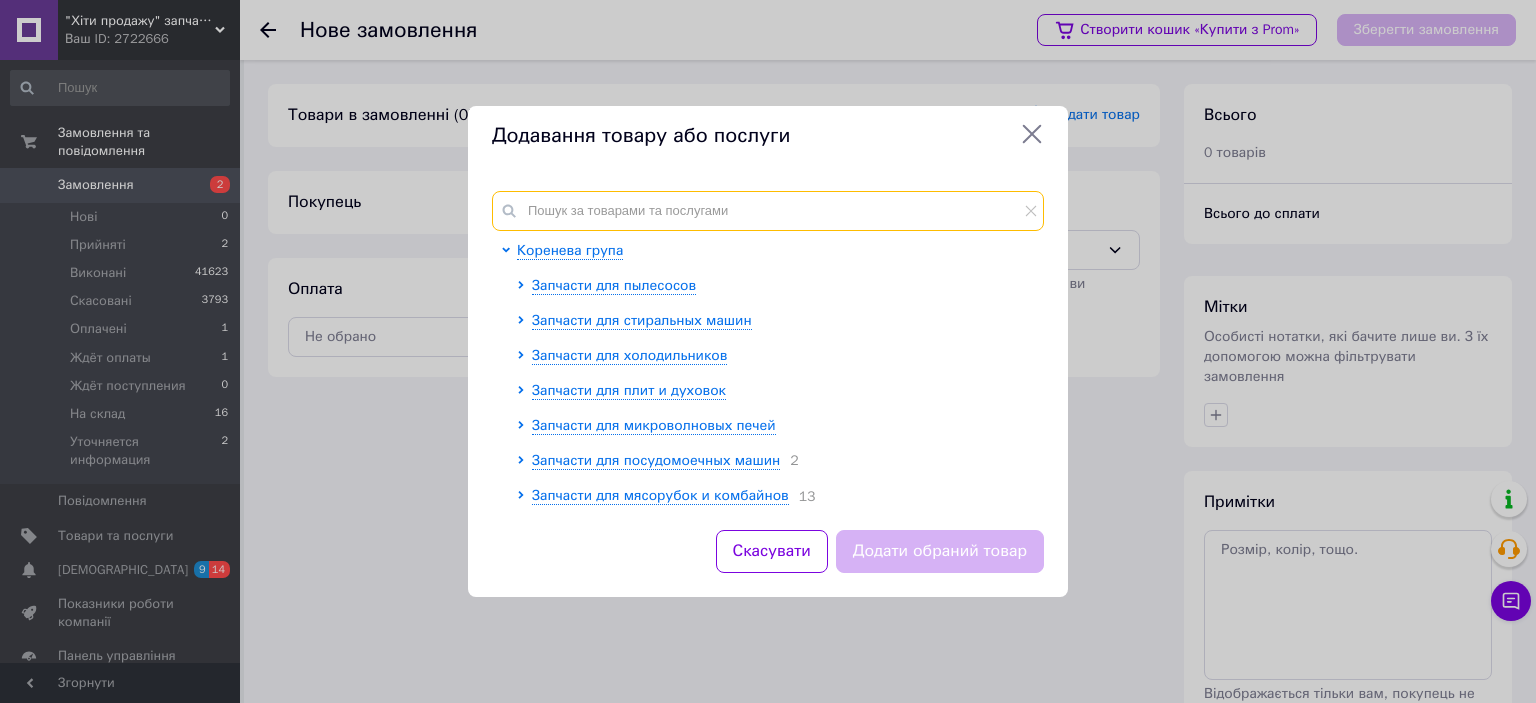 click at bounding box center [768, 211] 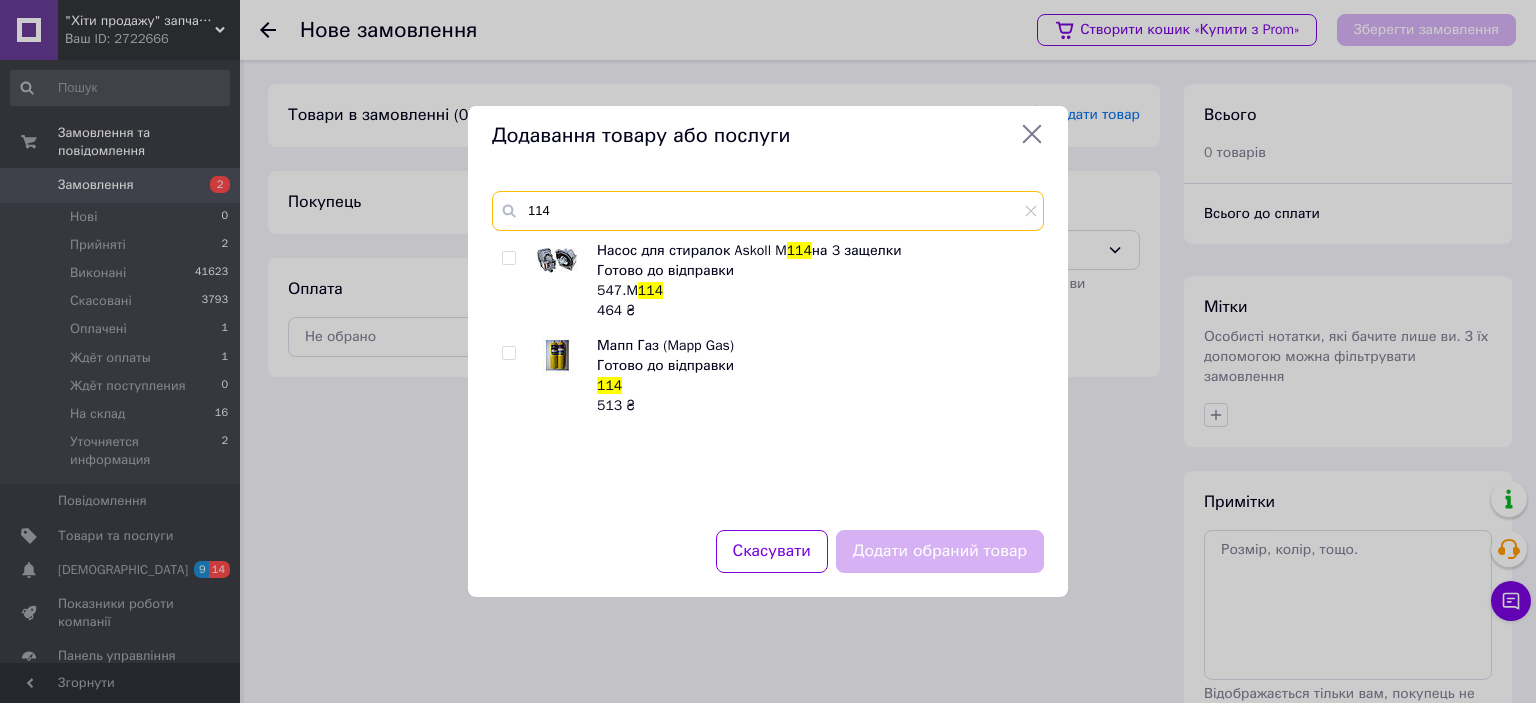 type on "114" 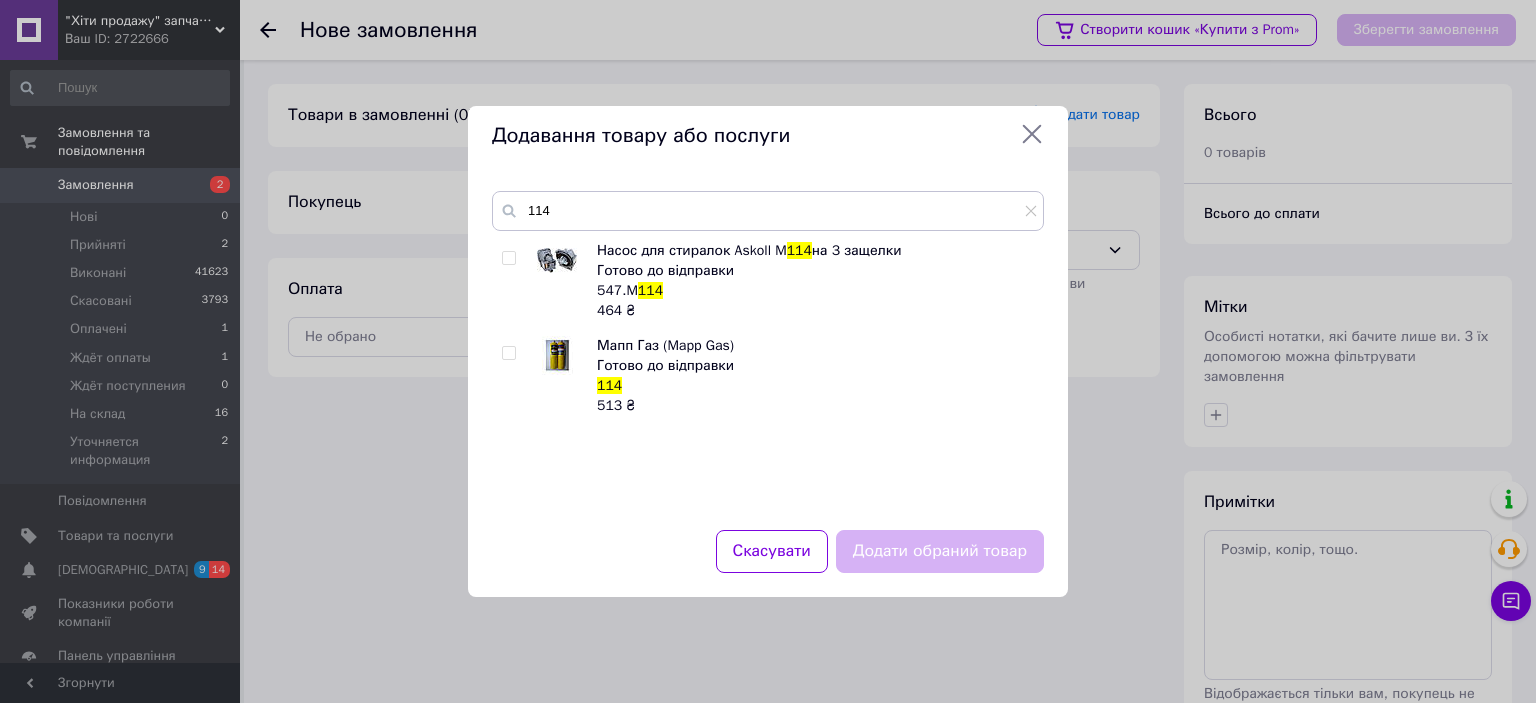 click at bounding box center [508, 258] 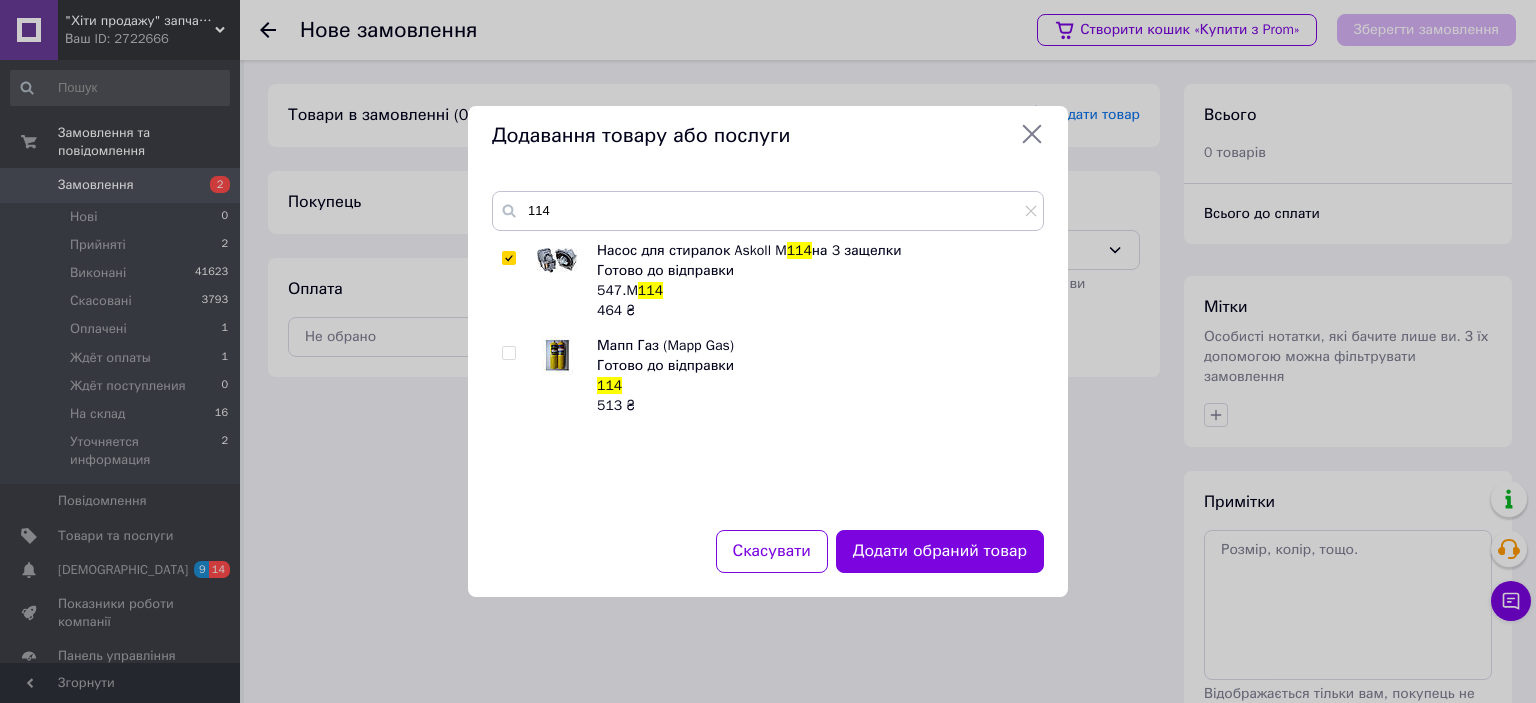 click at bounding box center (508, 258) 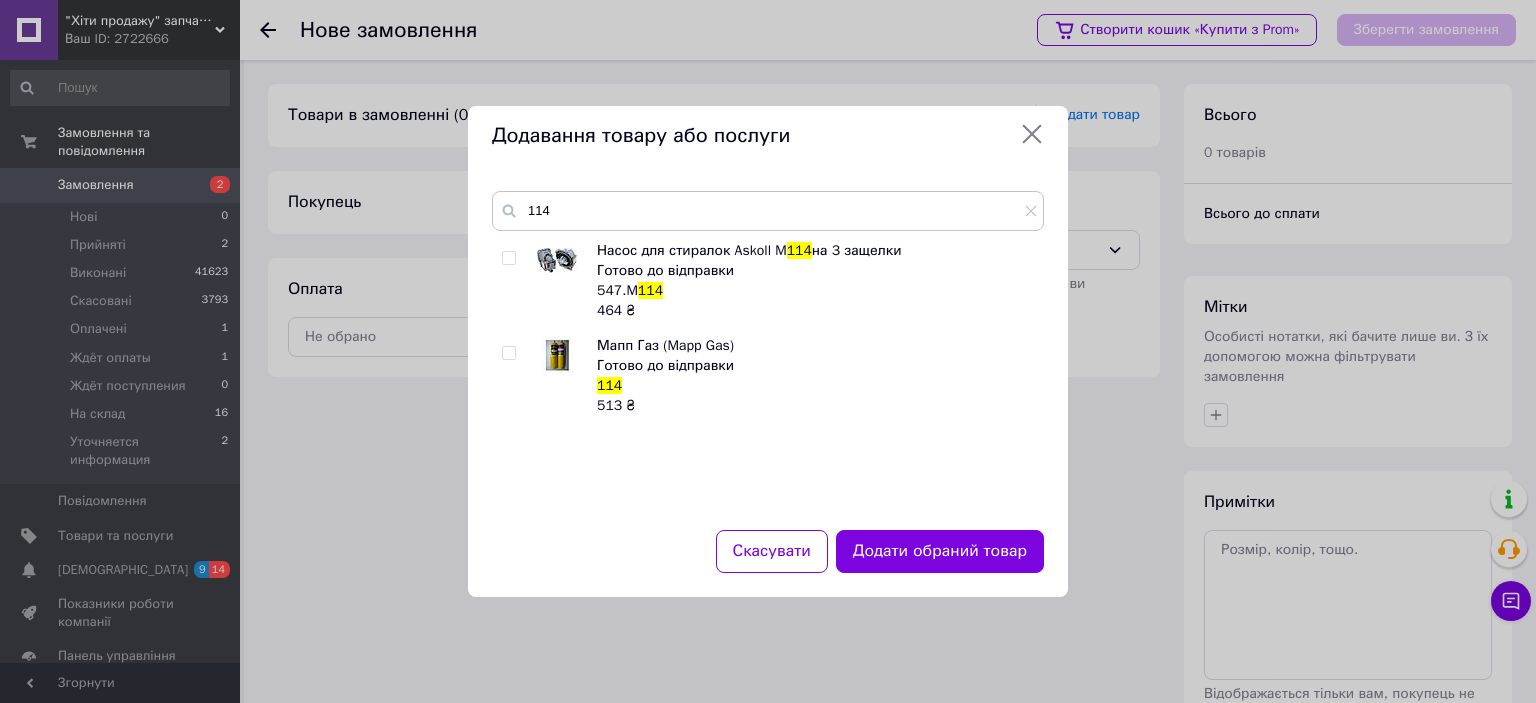 checkbox on "false" 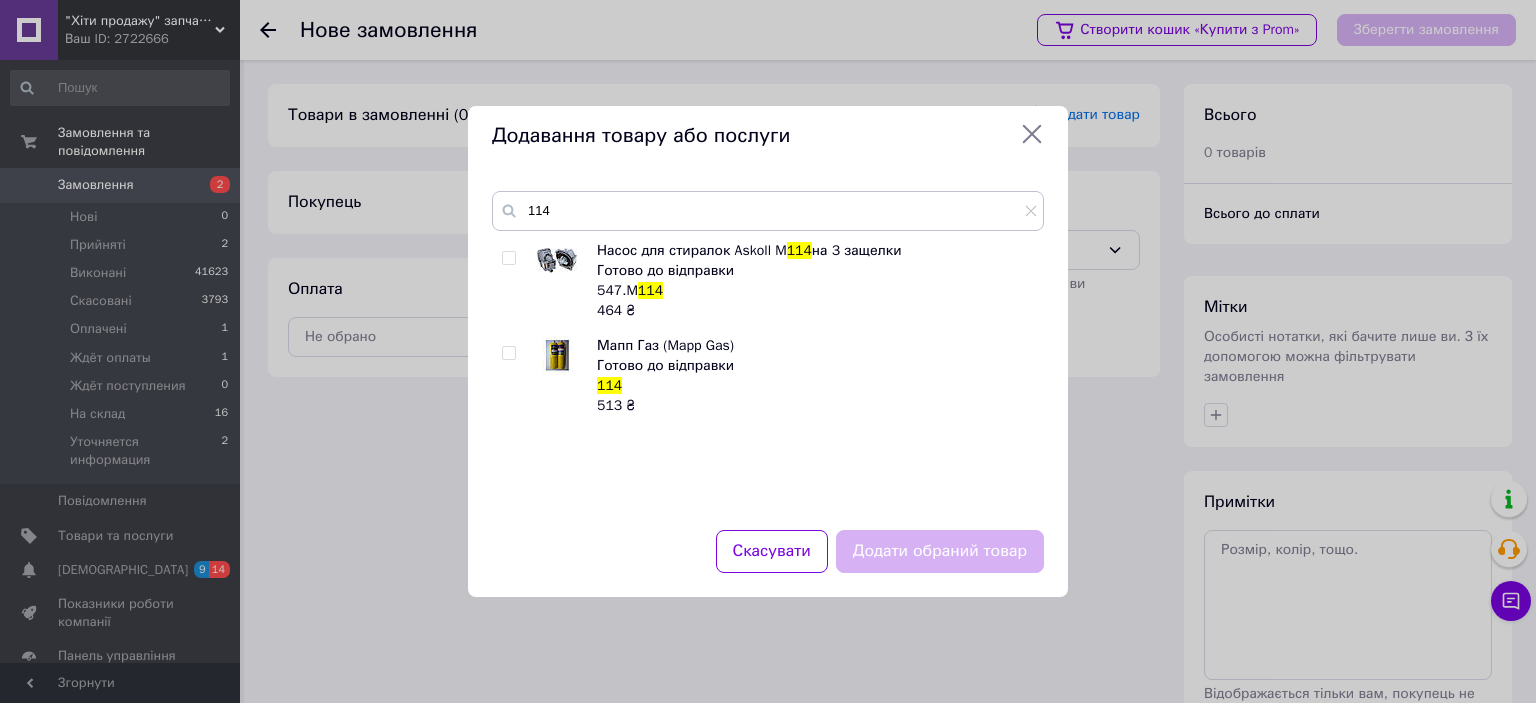 click at bounding box center [508, 353] 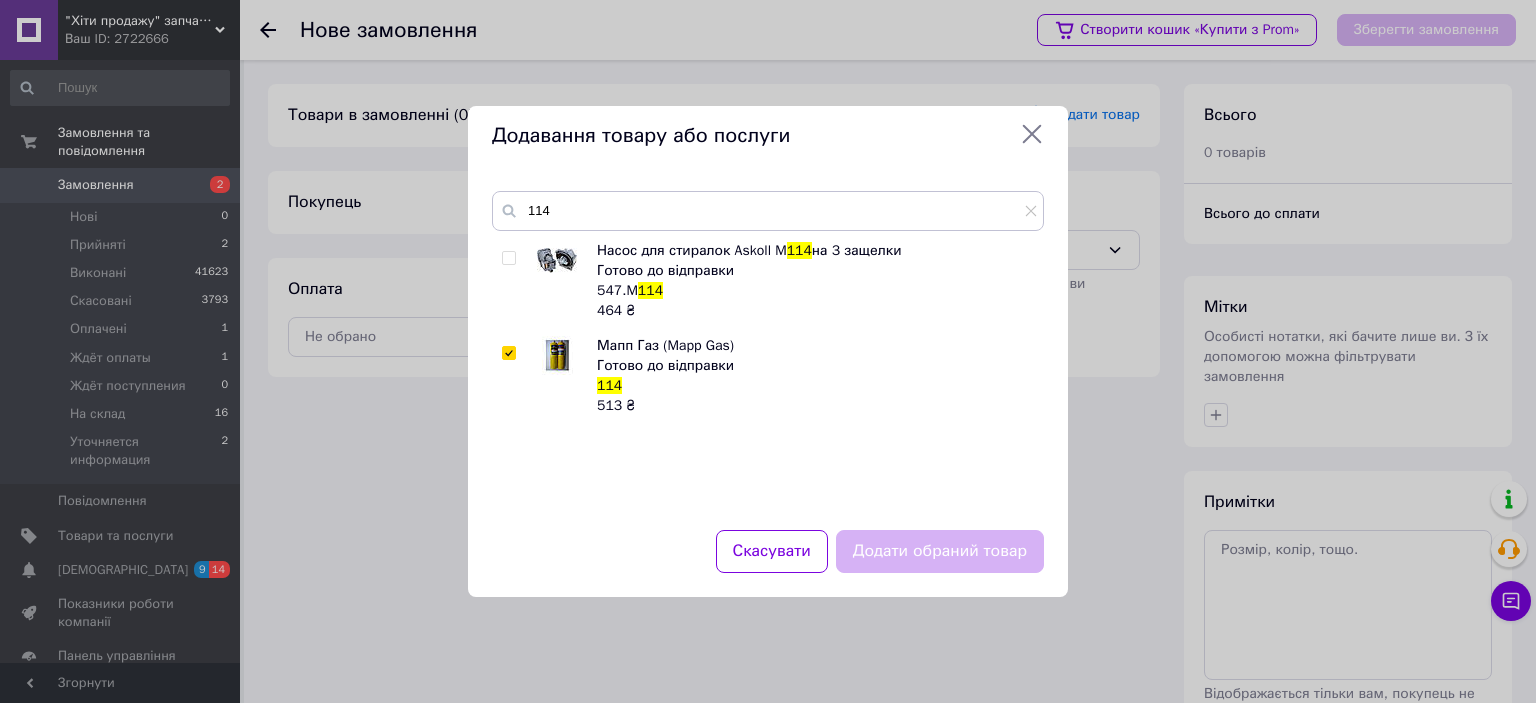 checkbox on "true" 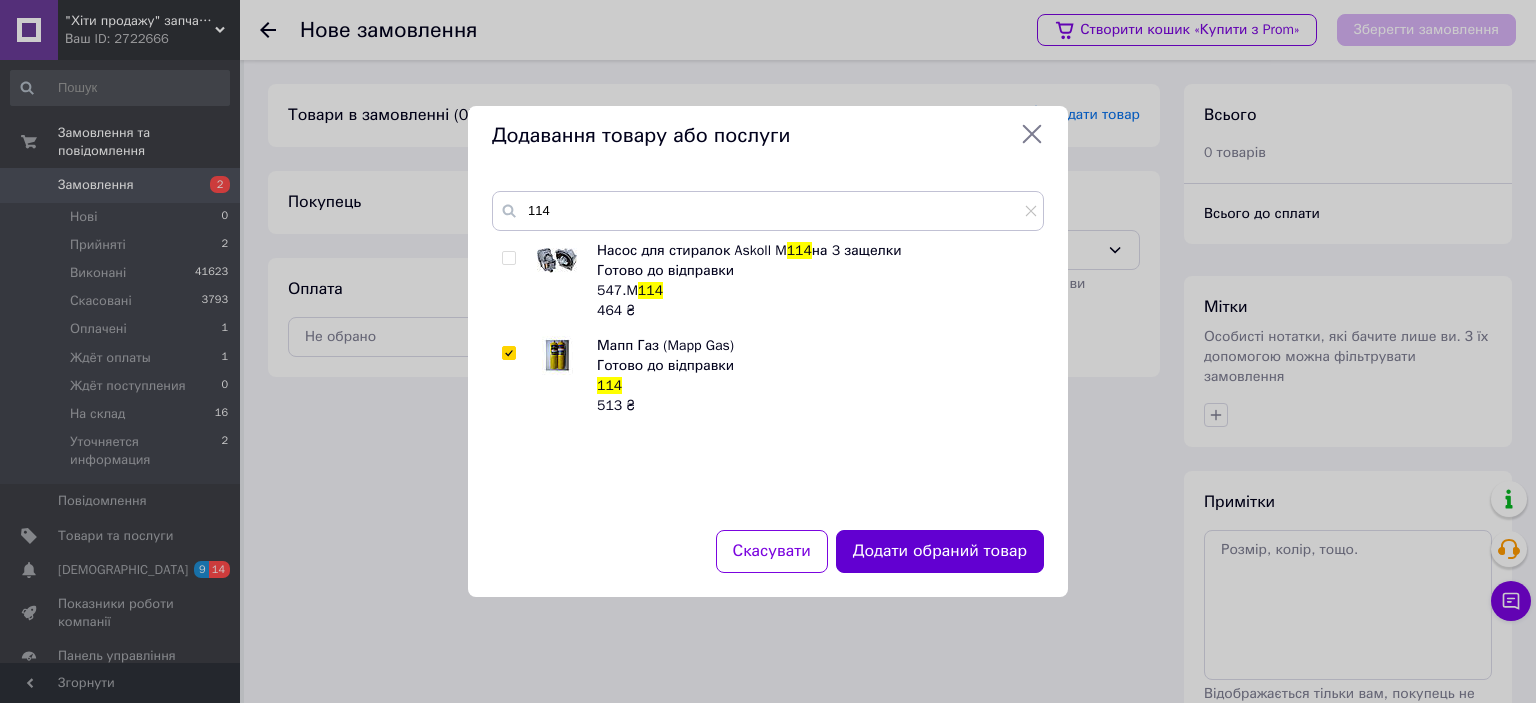 click on "Додати обраний товар" at bounding box center (940, 551) 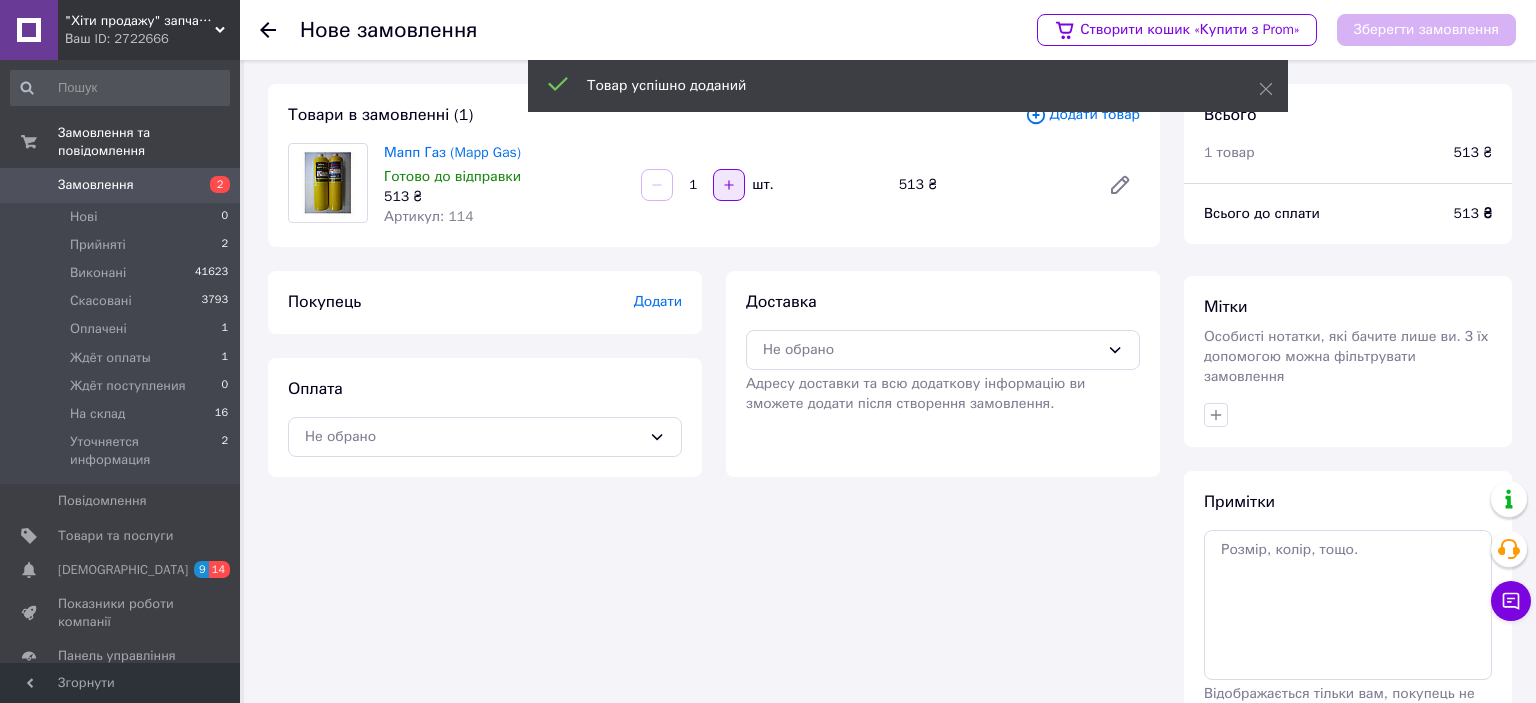 click 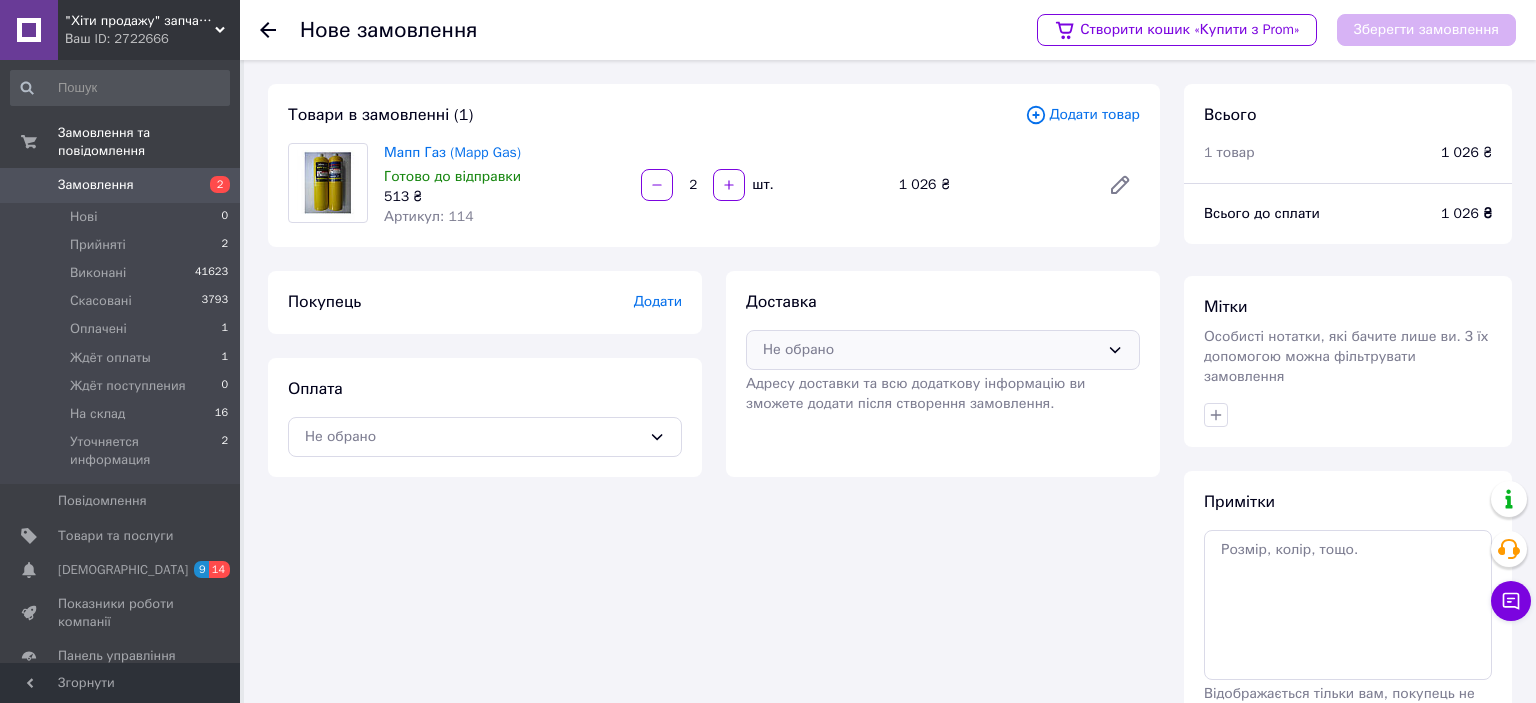 click on "Не обрано" at bounding box center [943, 350] 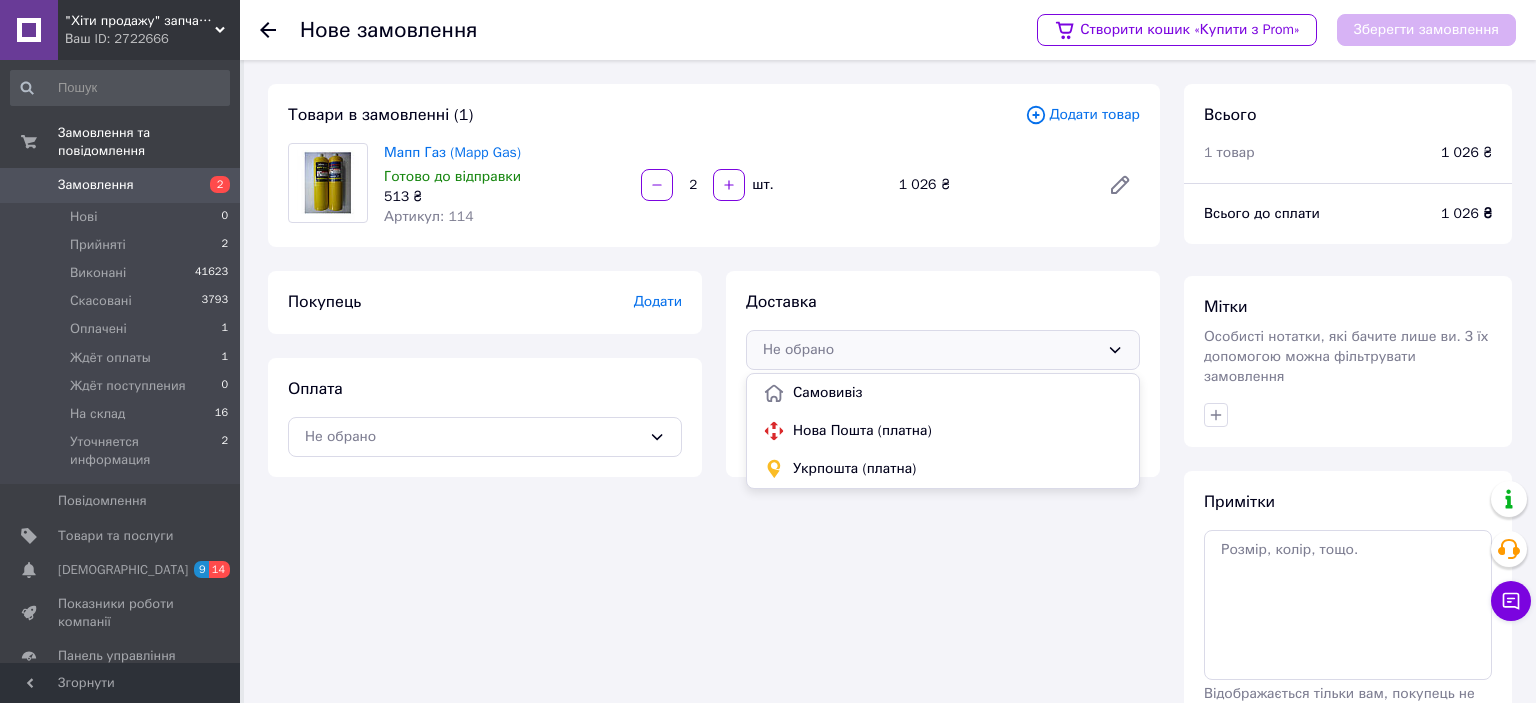 click on "Нова Пошта (платна)" at bounding box center (958, 431) 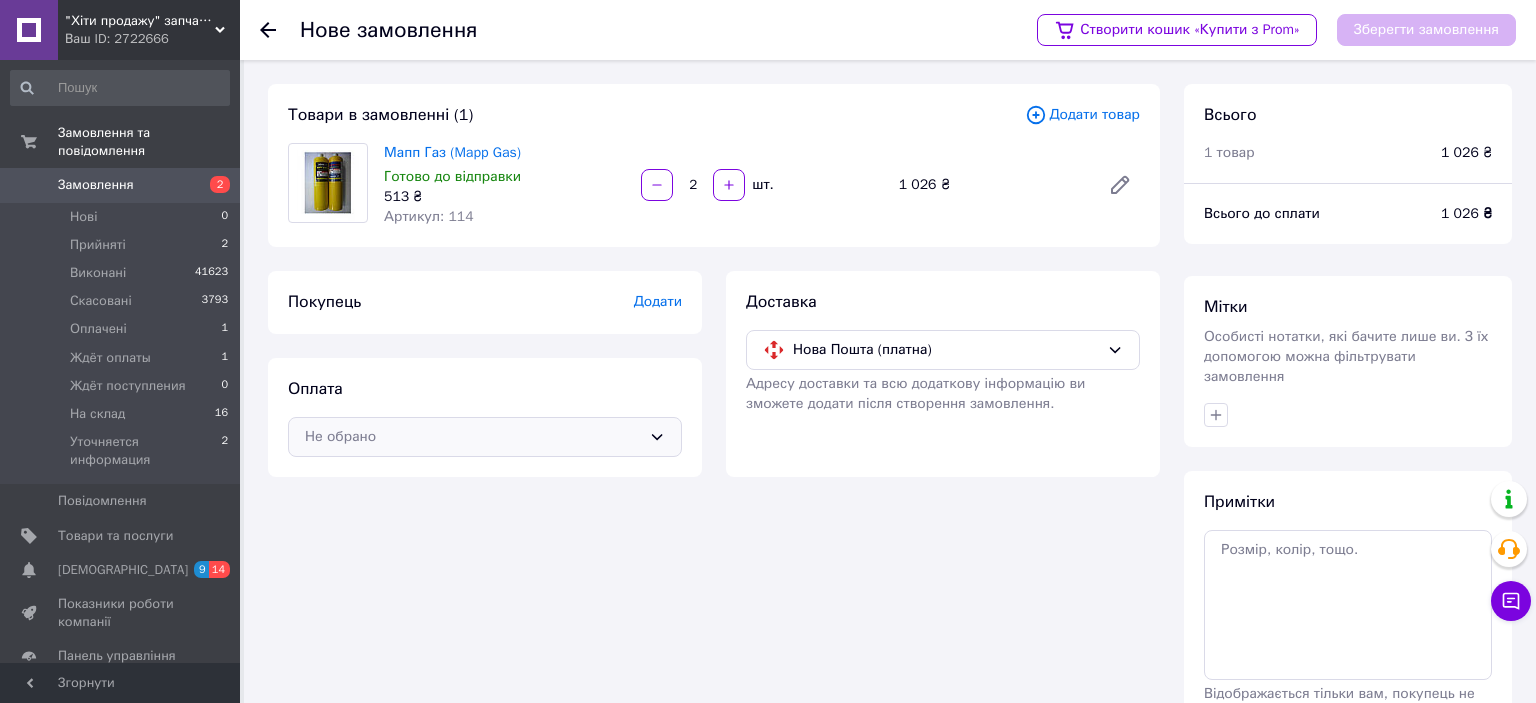 click on "Не обрано" at bounding box center [473, 437] 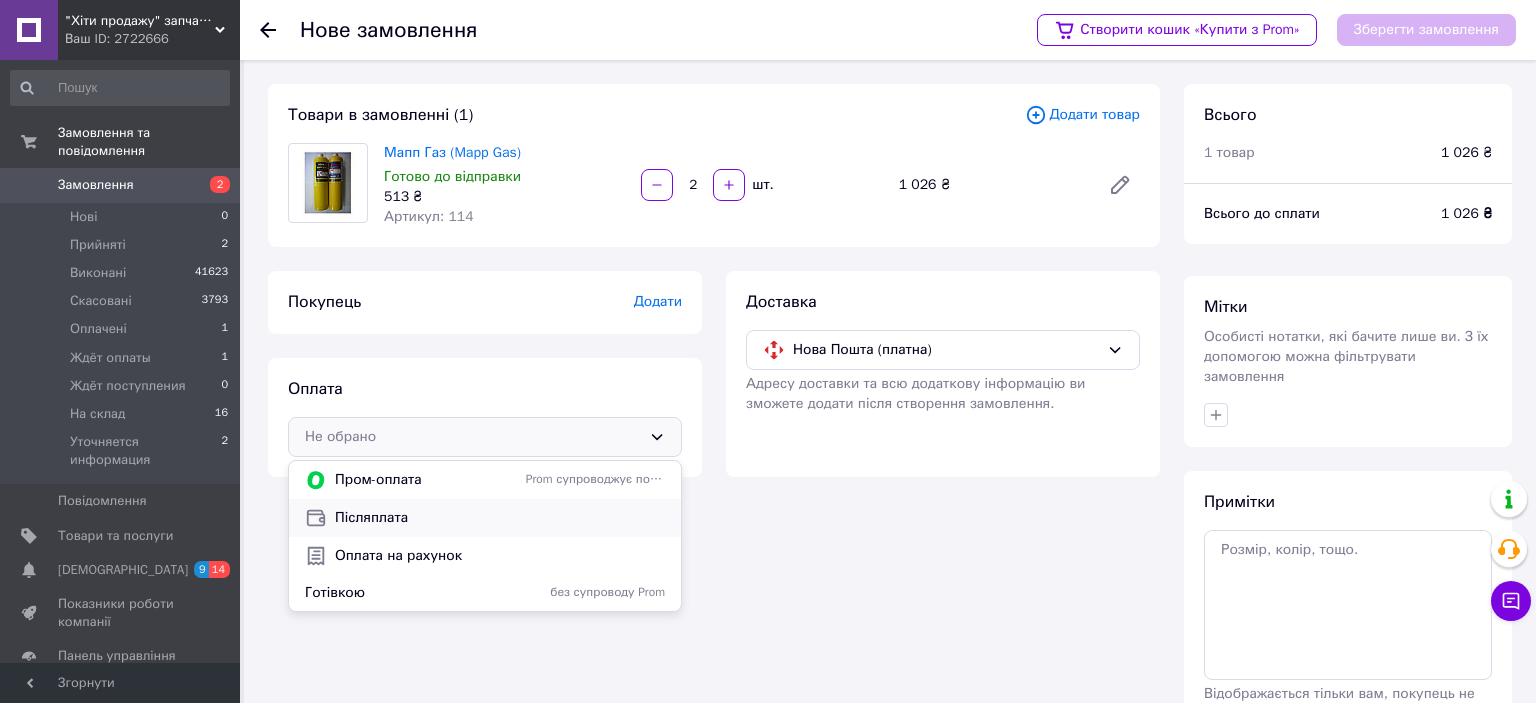 click on "Післяплата" at bounding box center (500, 518) 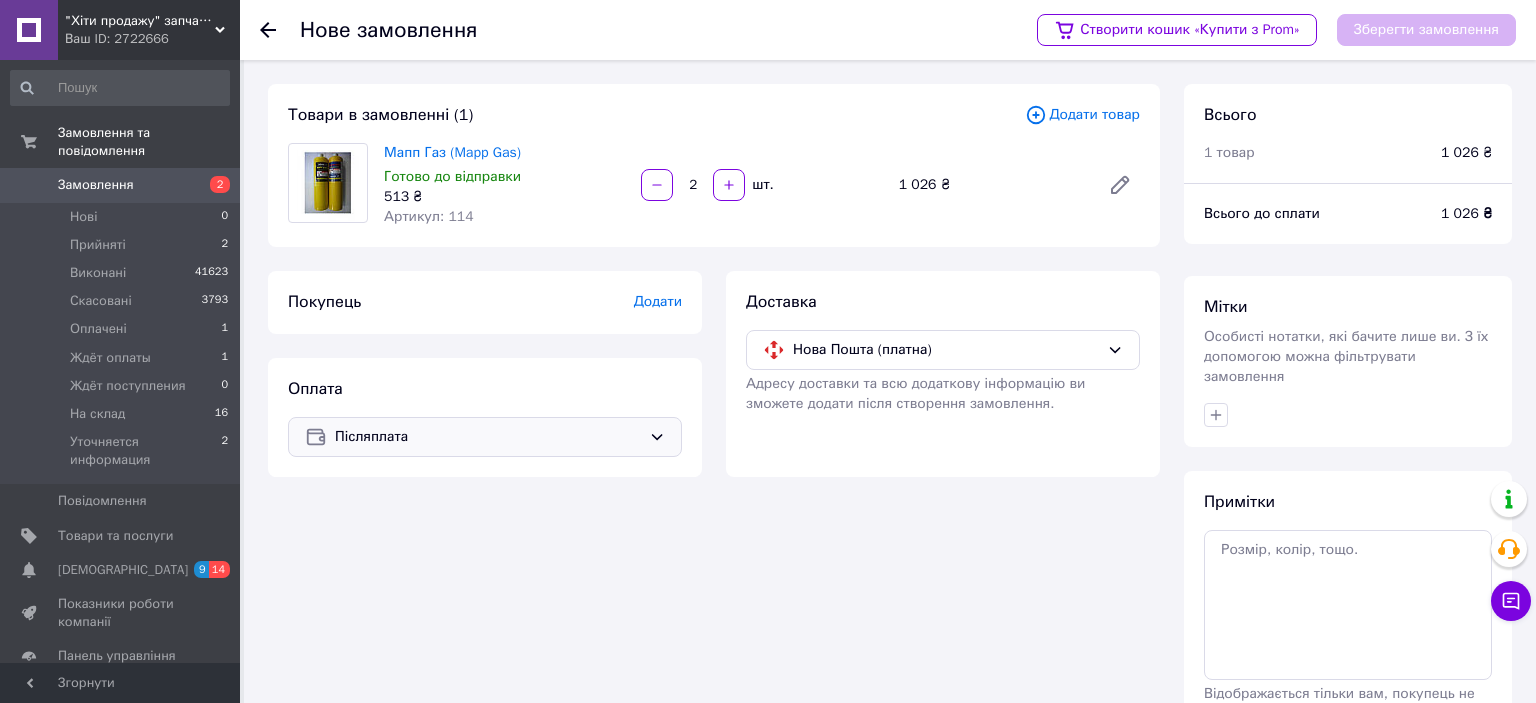 click on "Додати" at bounding box center (658, 301) 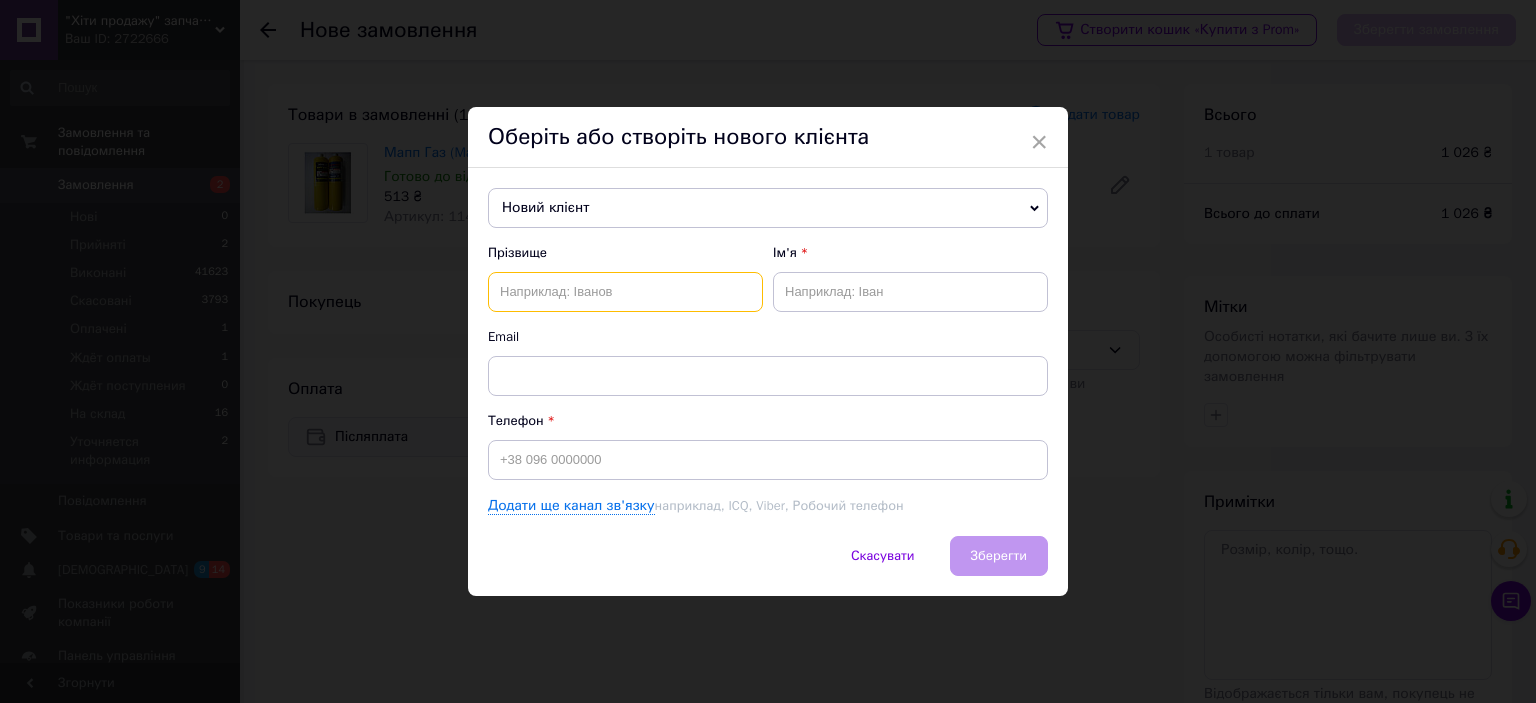 click at bounding box center [625, 292] 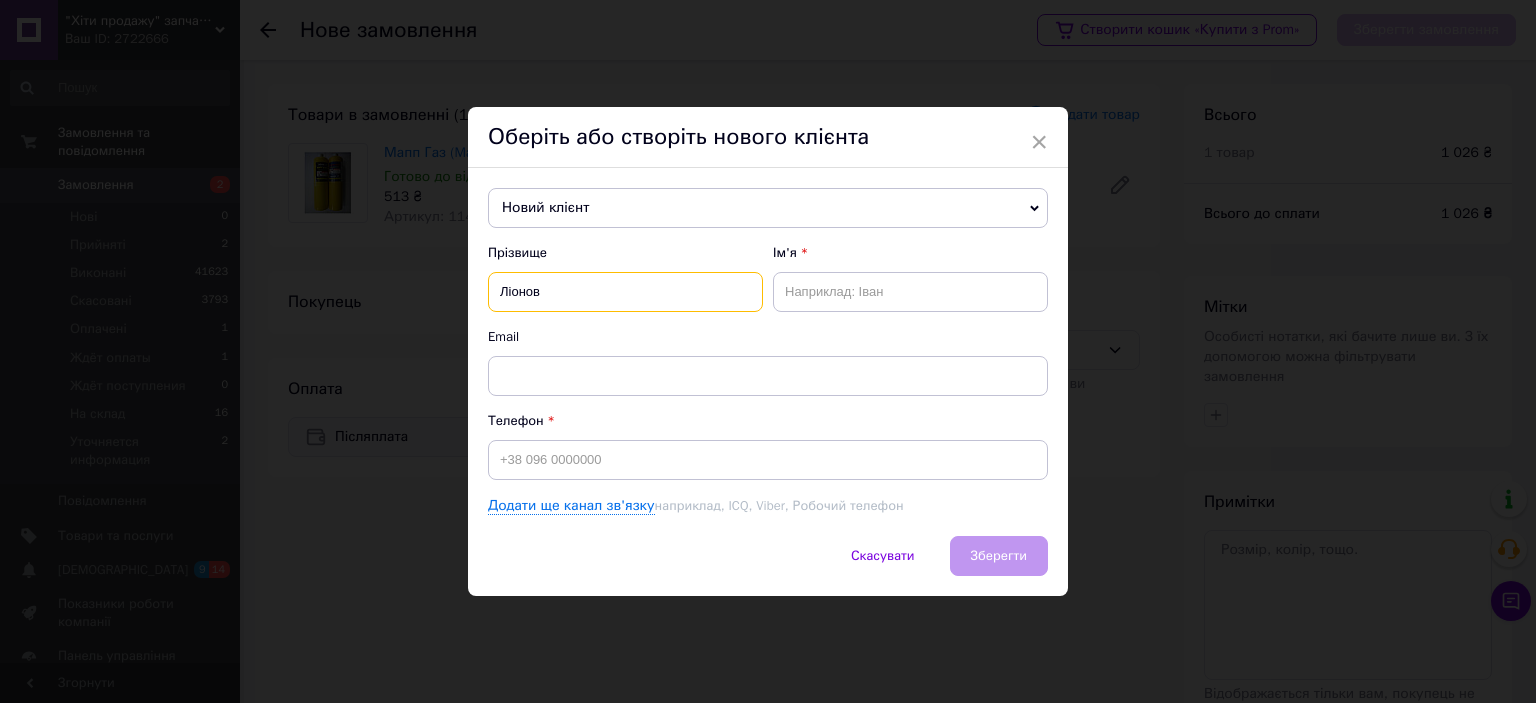 type on "Ліонов" 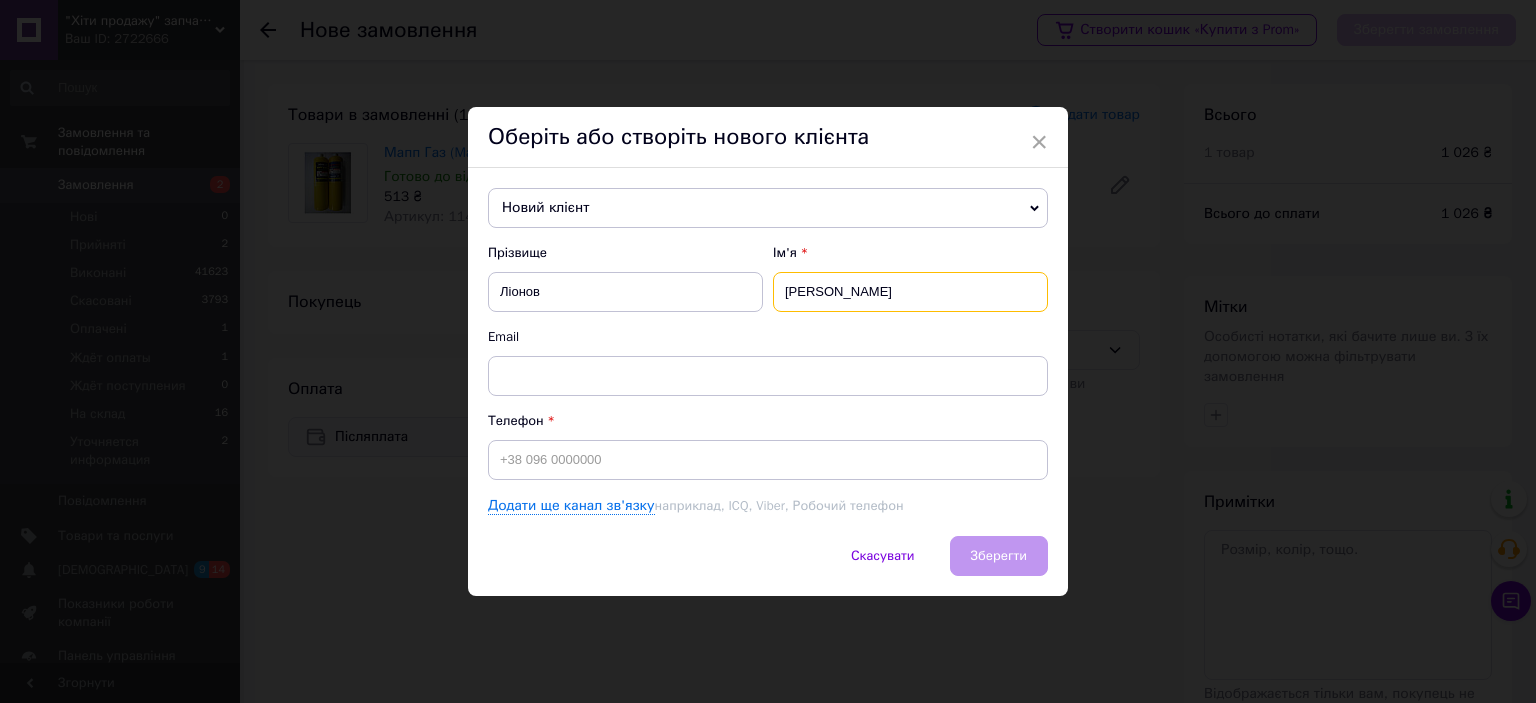 type on "[PERSON_NAME]" 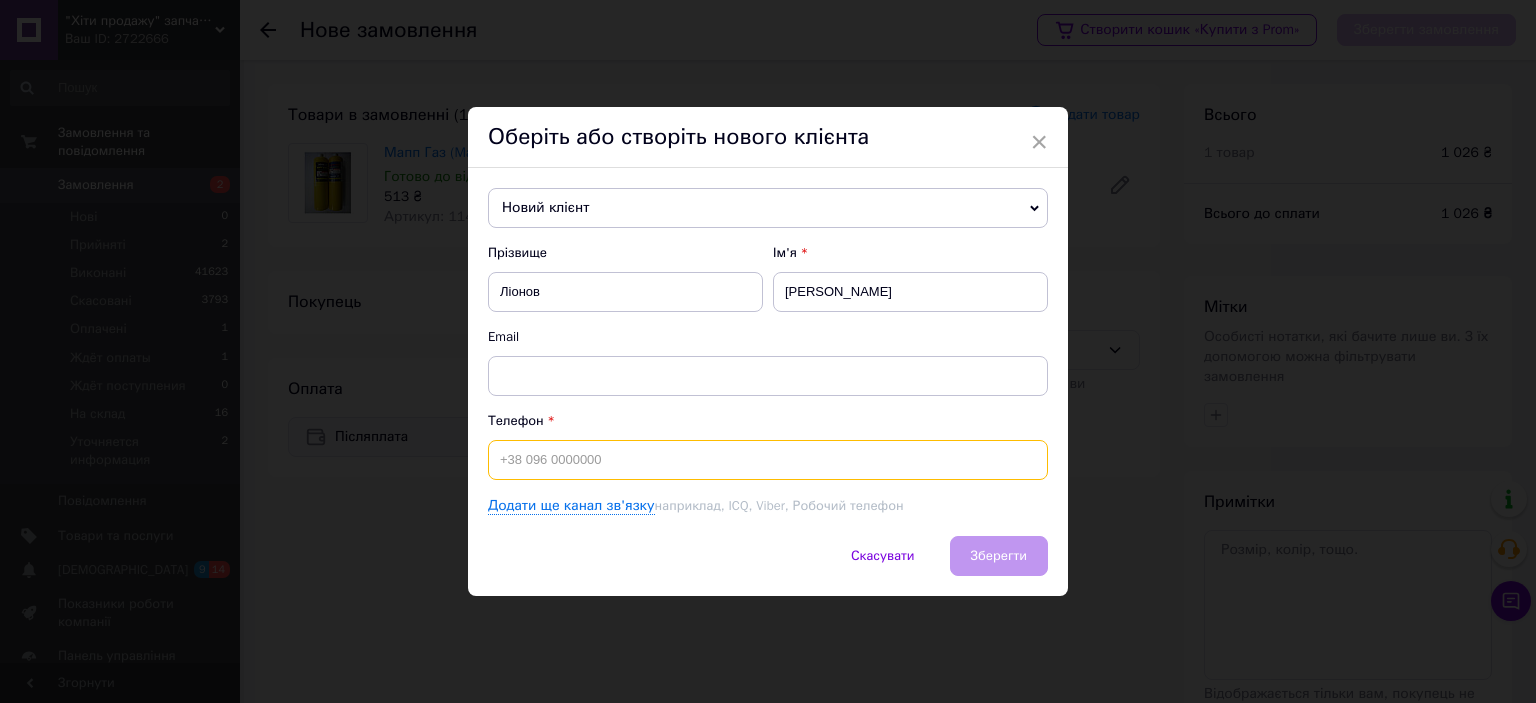 click at bounding box center (768, 460) 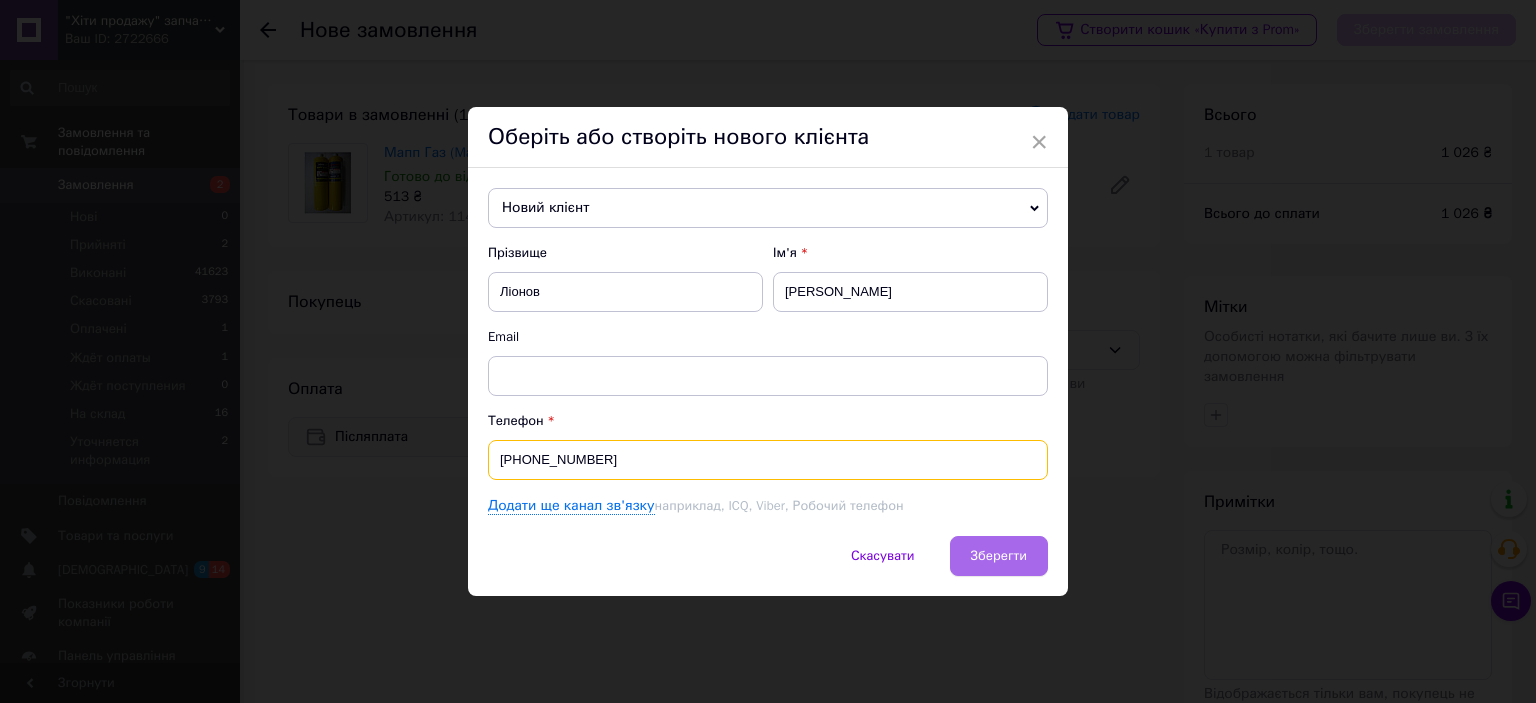 type on "[PHONE_NUMBER]" 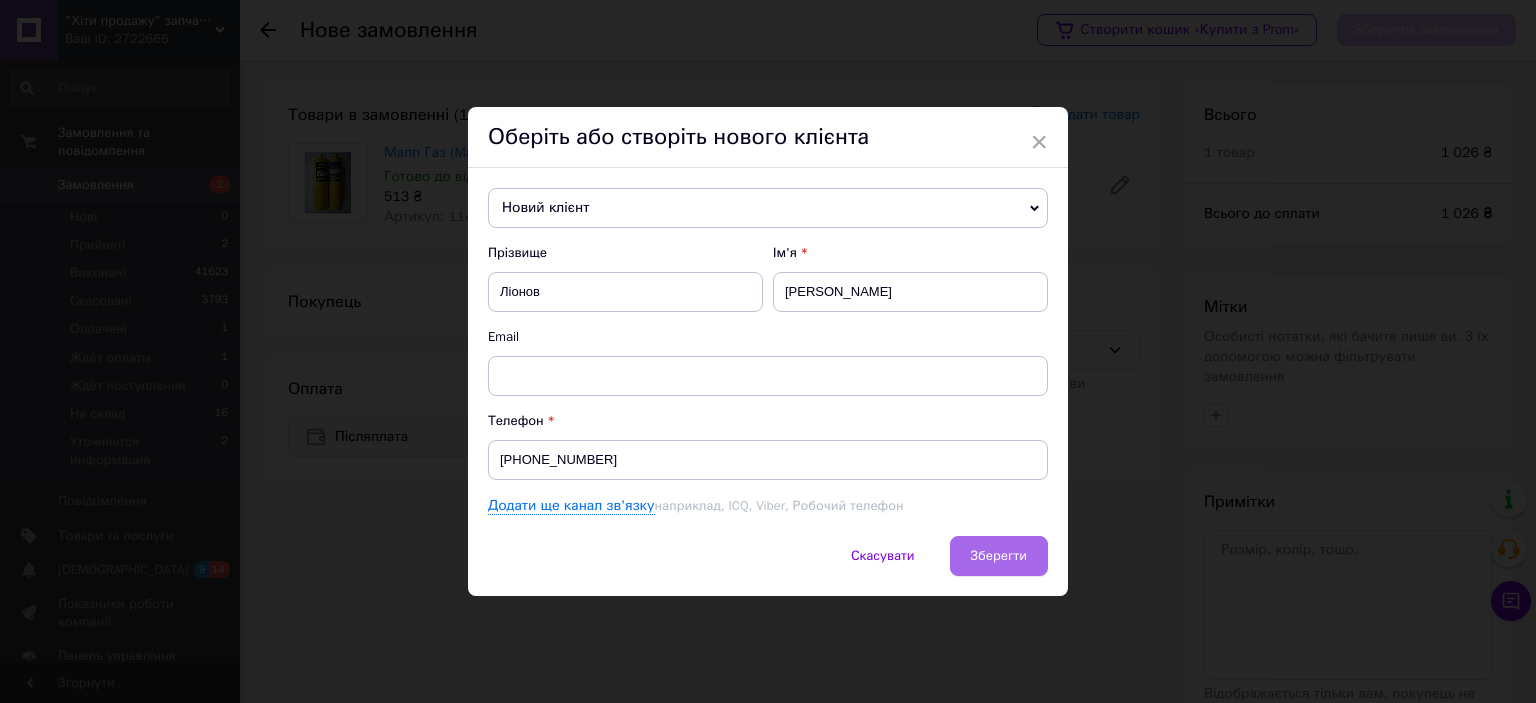 click on "Зберегти" at bounding box center [999, 556] 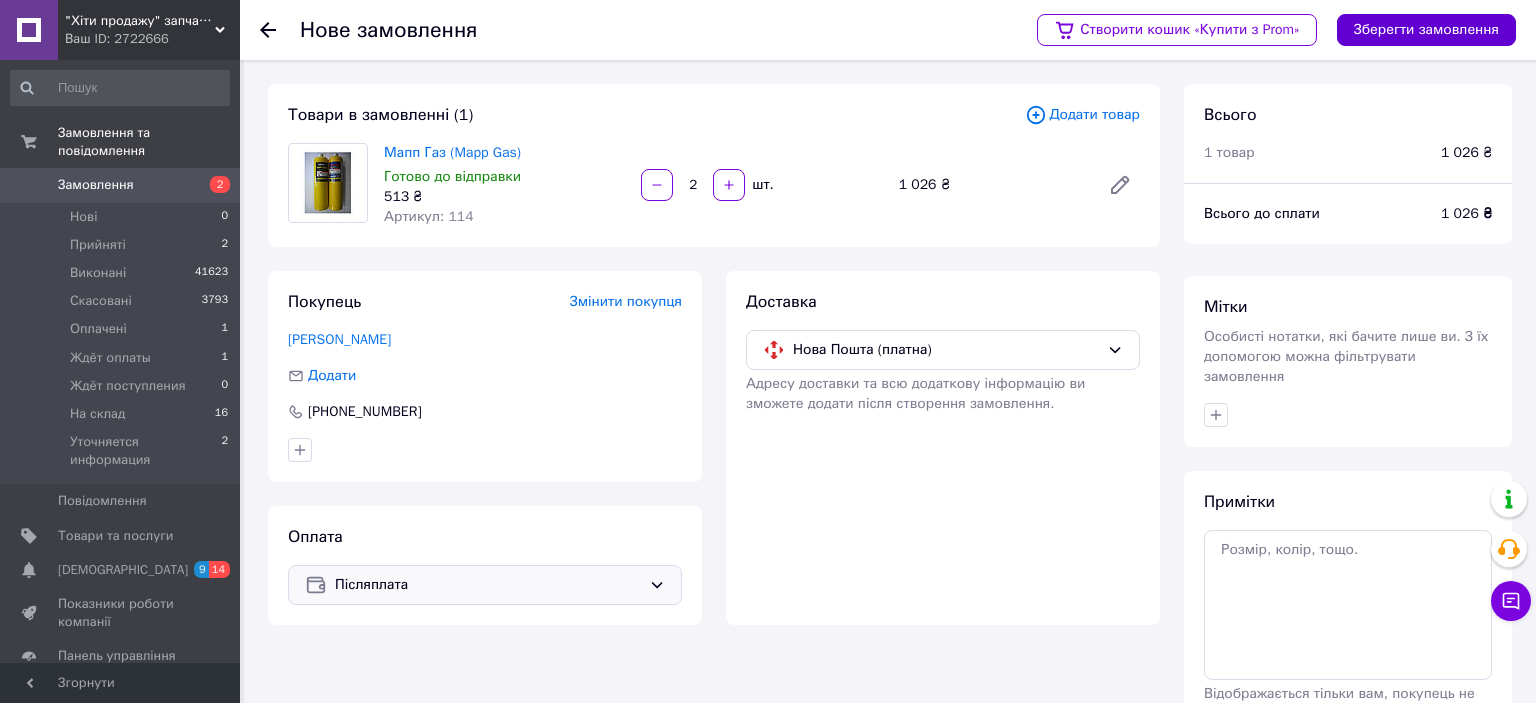 click on "Зберегти замовлення" at bounding box center (1426, 30) 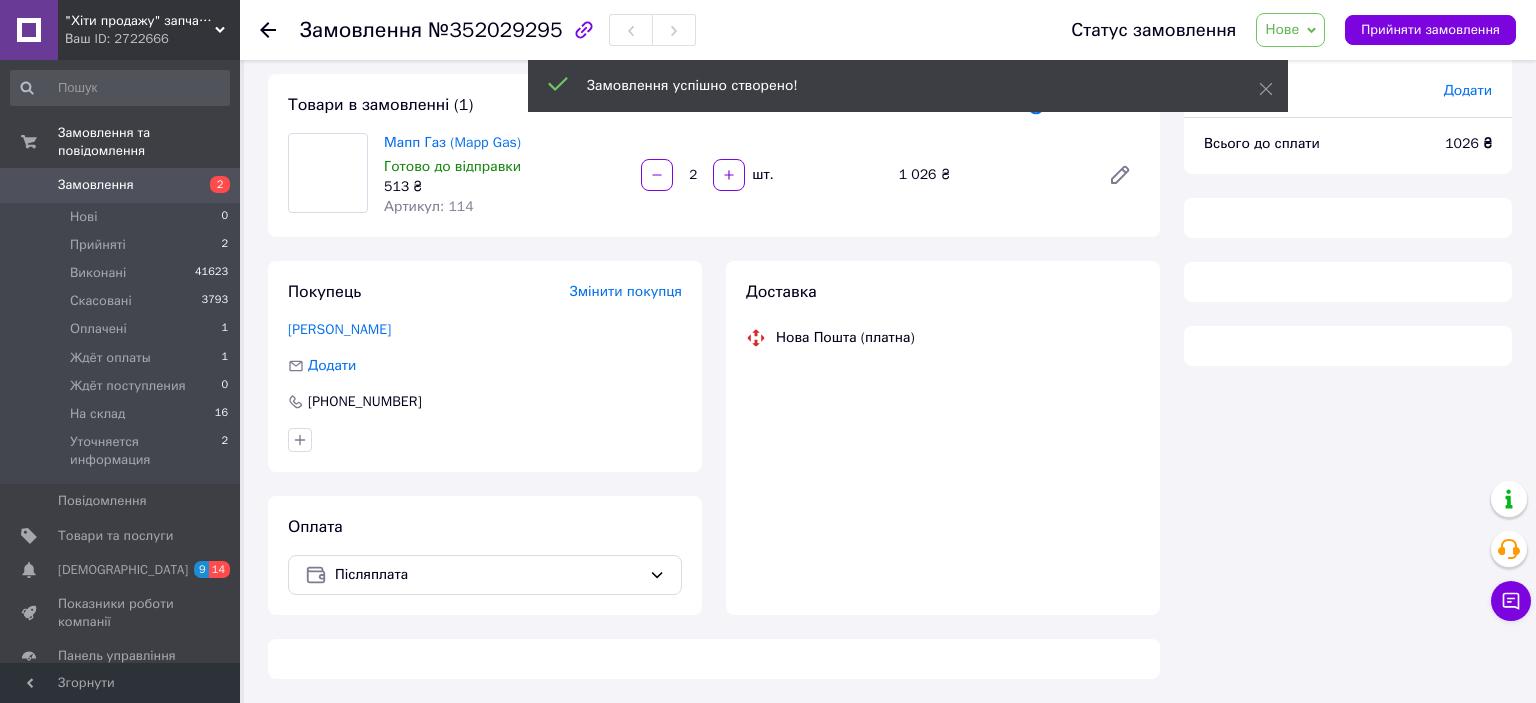scroll, scrollTop: 98, scrollLeft: 0, axis: vertical 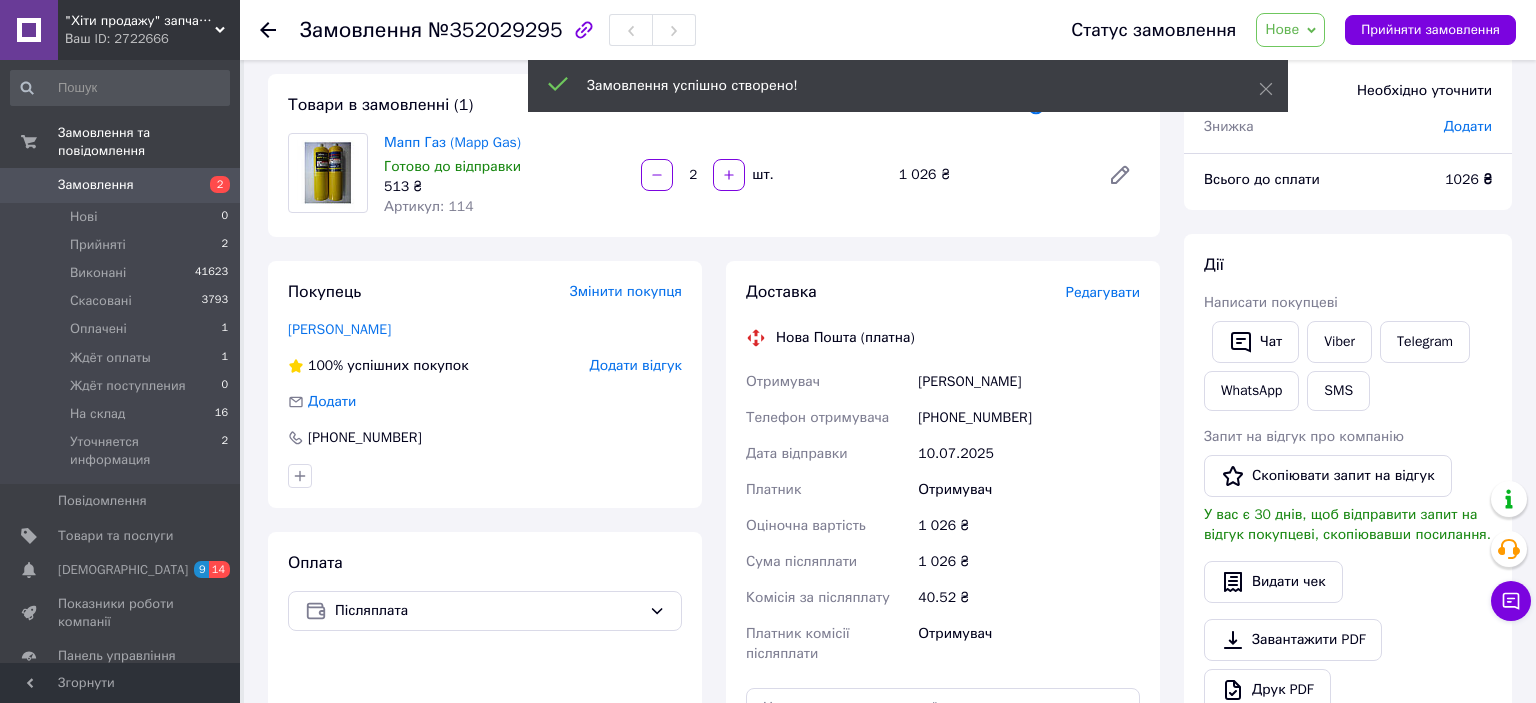 click on "Редагувати" at bounding box center [1103, 292] 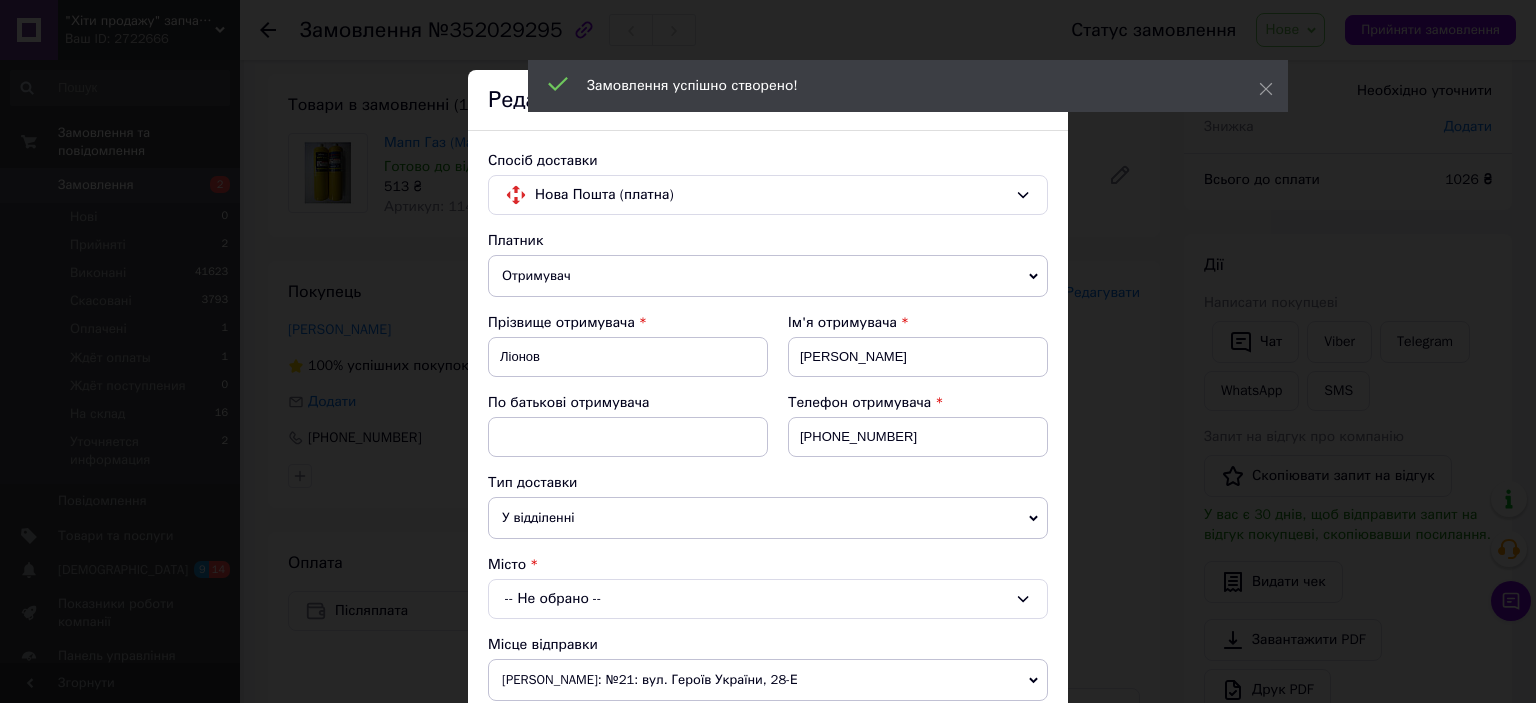 scroll, scrollTop: 221, scrollLeft: 0, axis: vertical 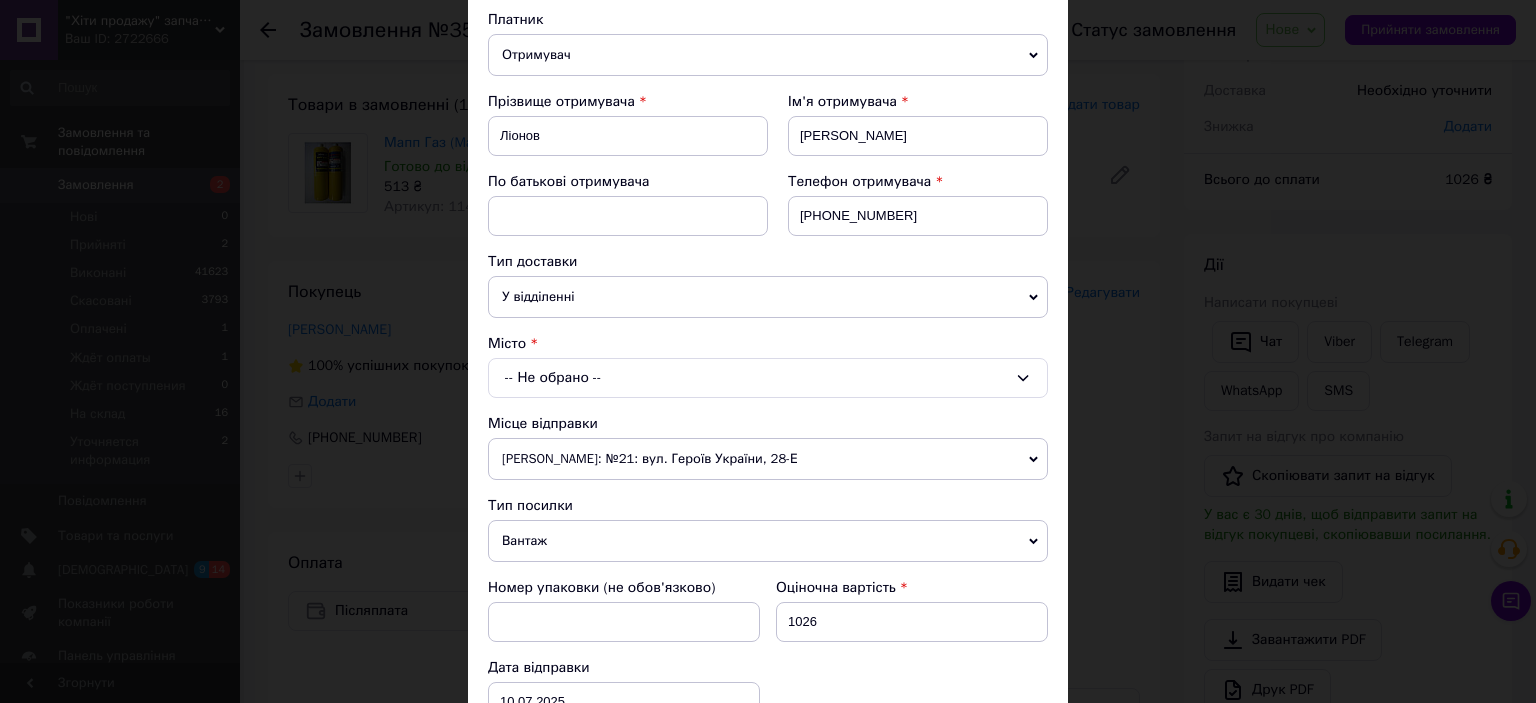 click on "-- Не обрано --" at bounding box center (768, 378) 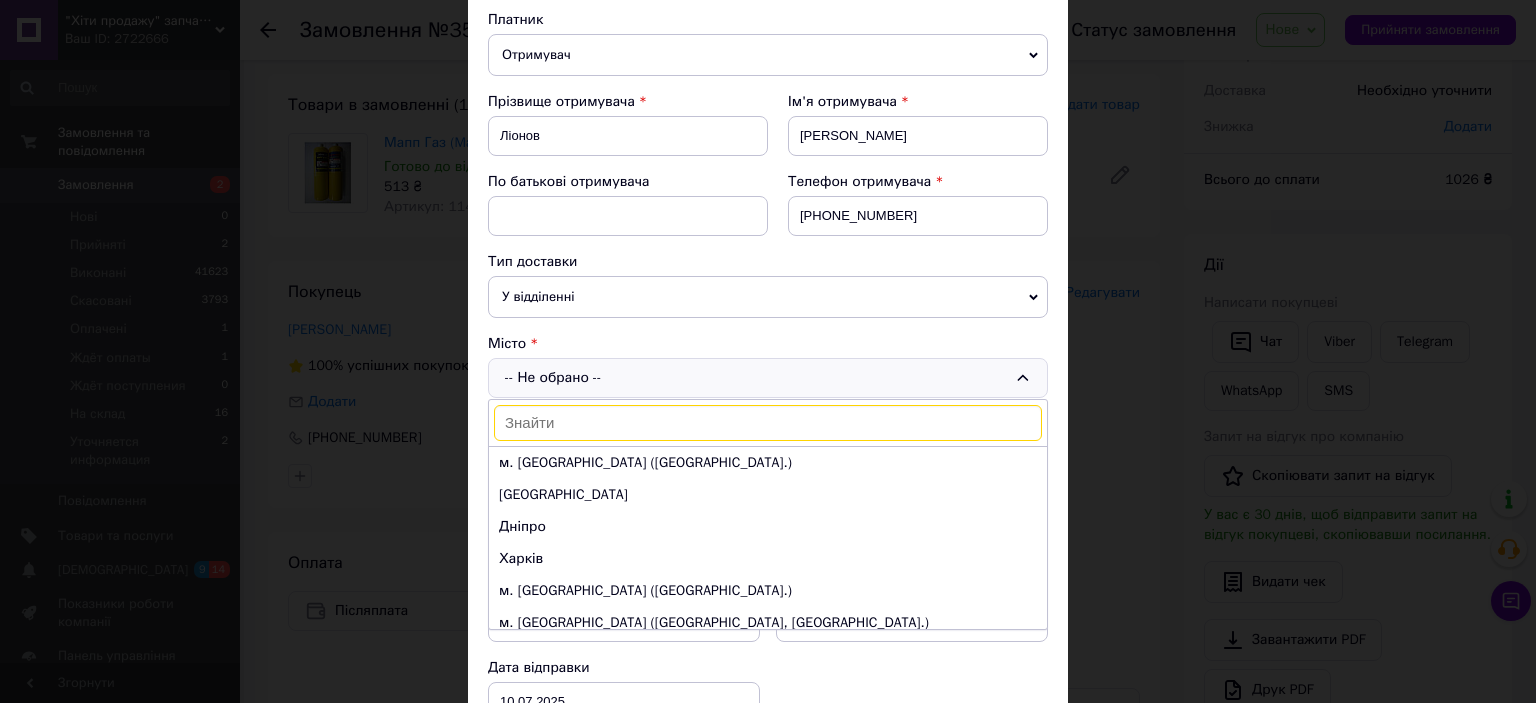 click at bounding box center (768, 423) 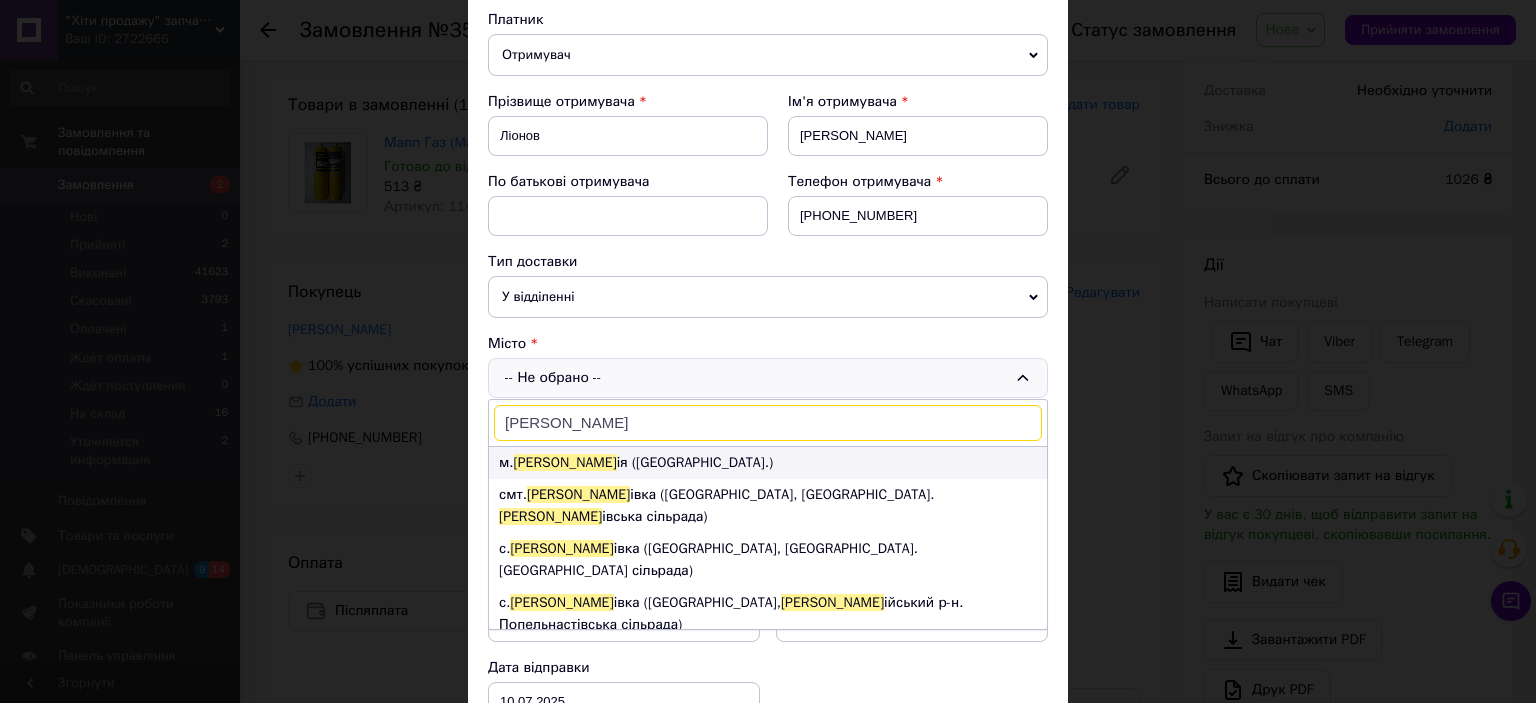 type on "[PERSON_NAME]" 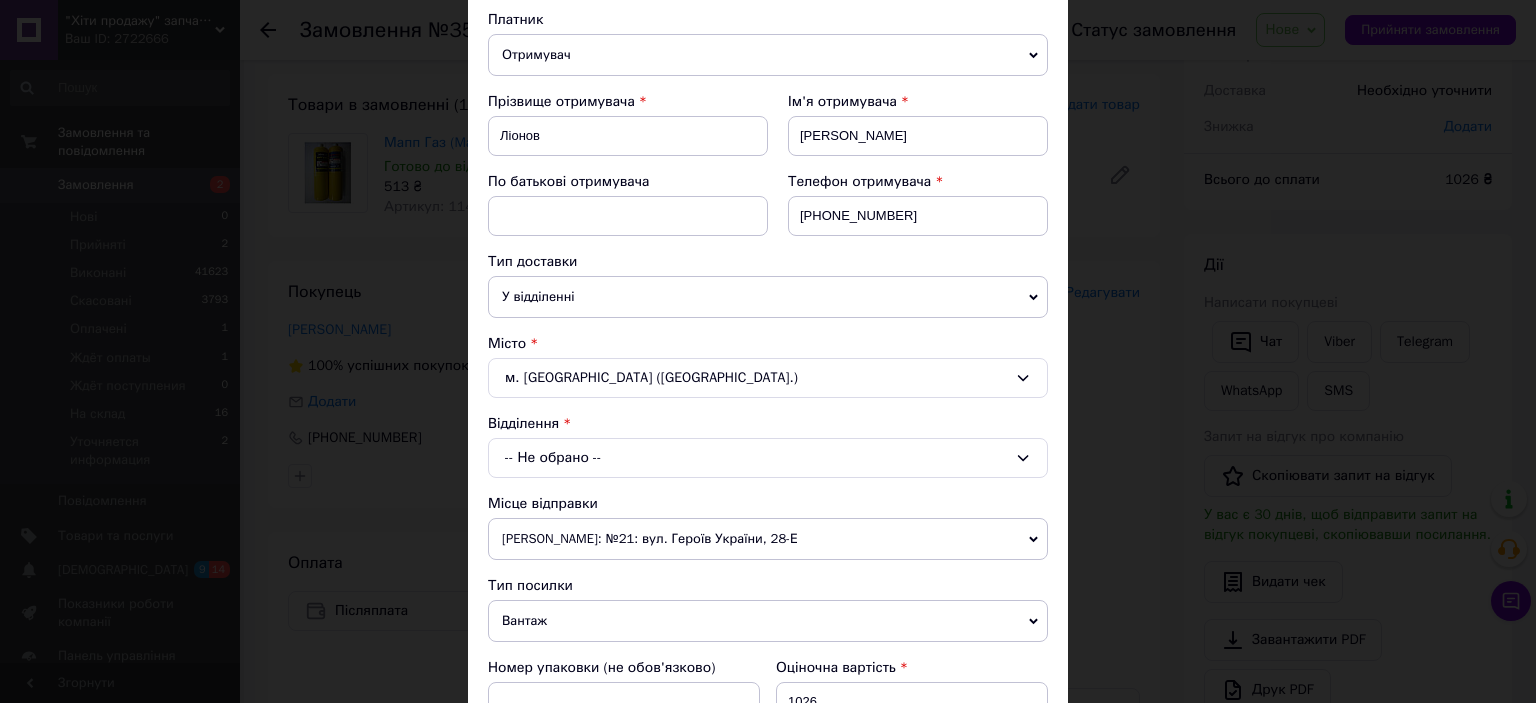 click on "-- Не обрано --" at bounding box center [768, 458] 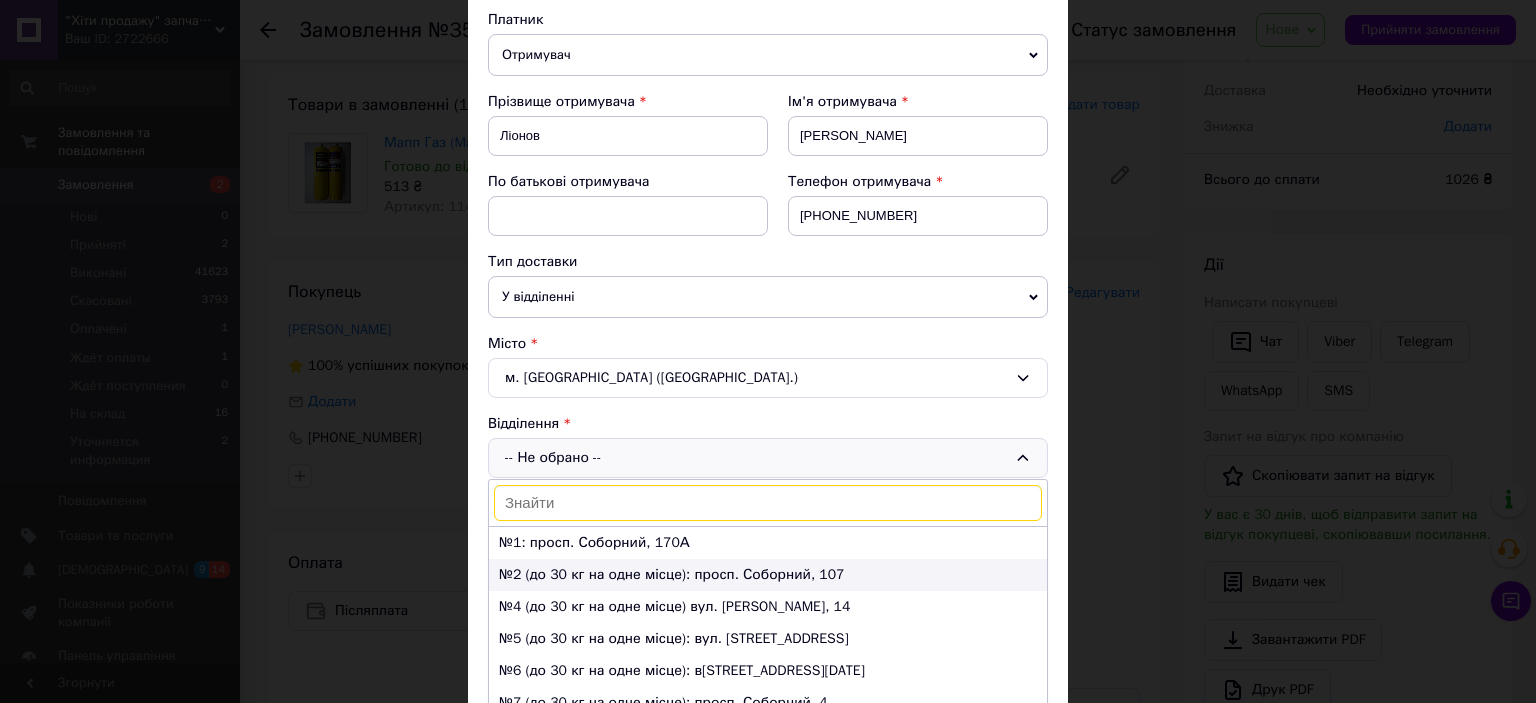 click on "№2 (до 30 кг на одне місце): просп. Соборний, 107" at bounding box center [768, 575] 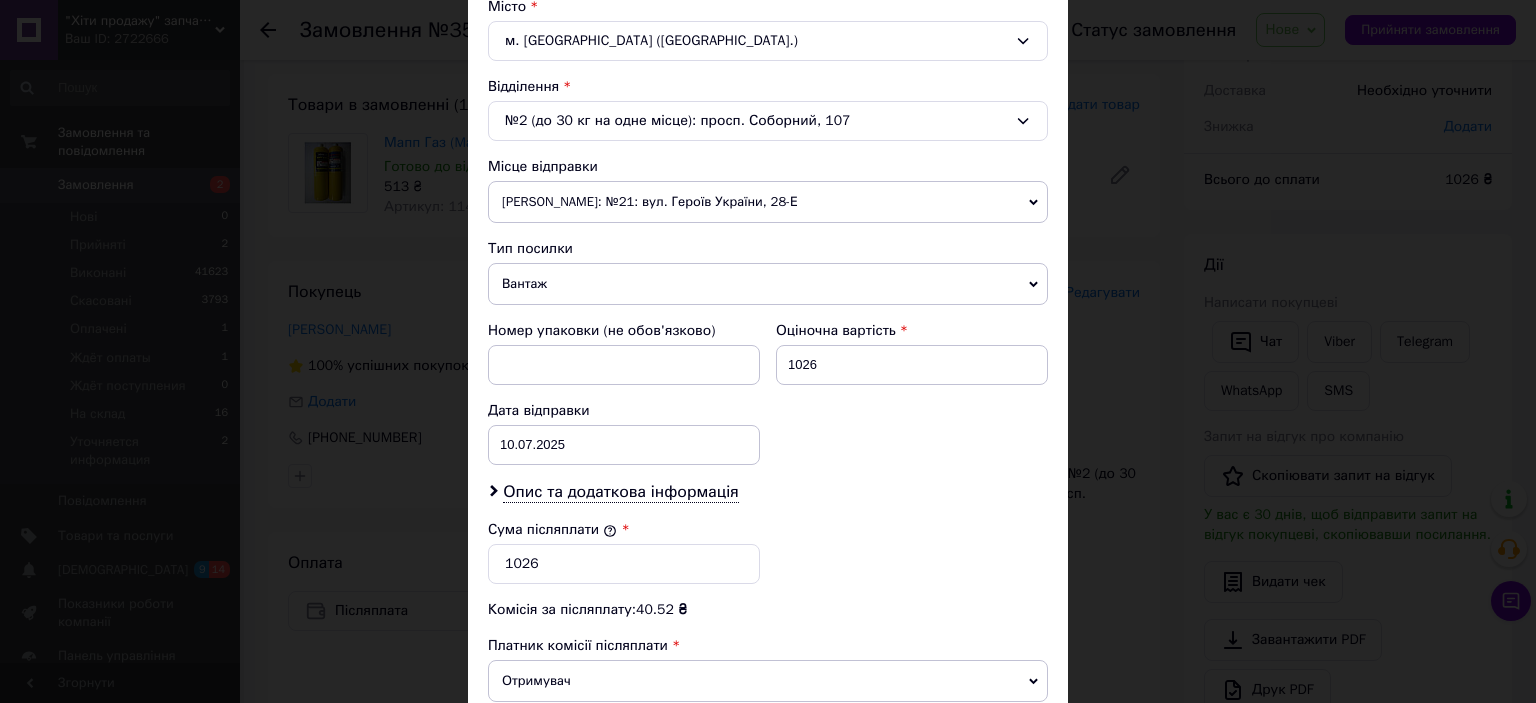 scroll, scrollTop: 662, scrollLeft: 0, axis: vertical 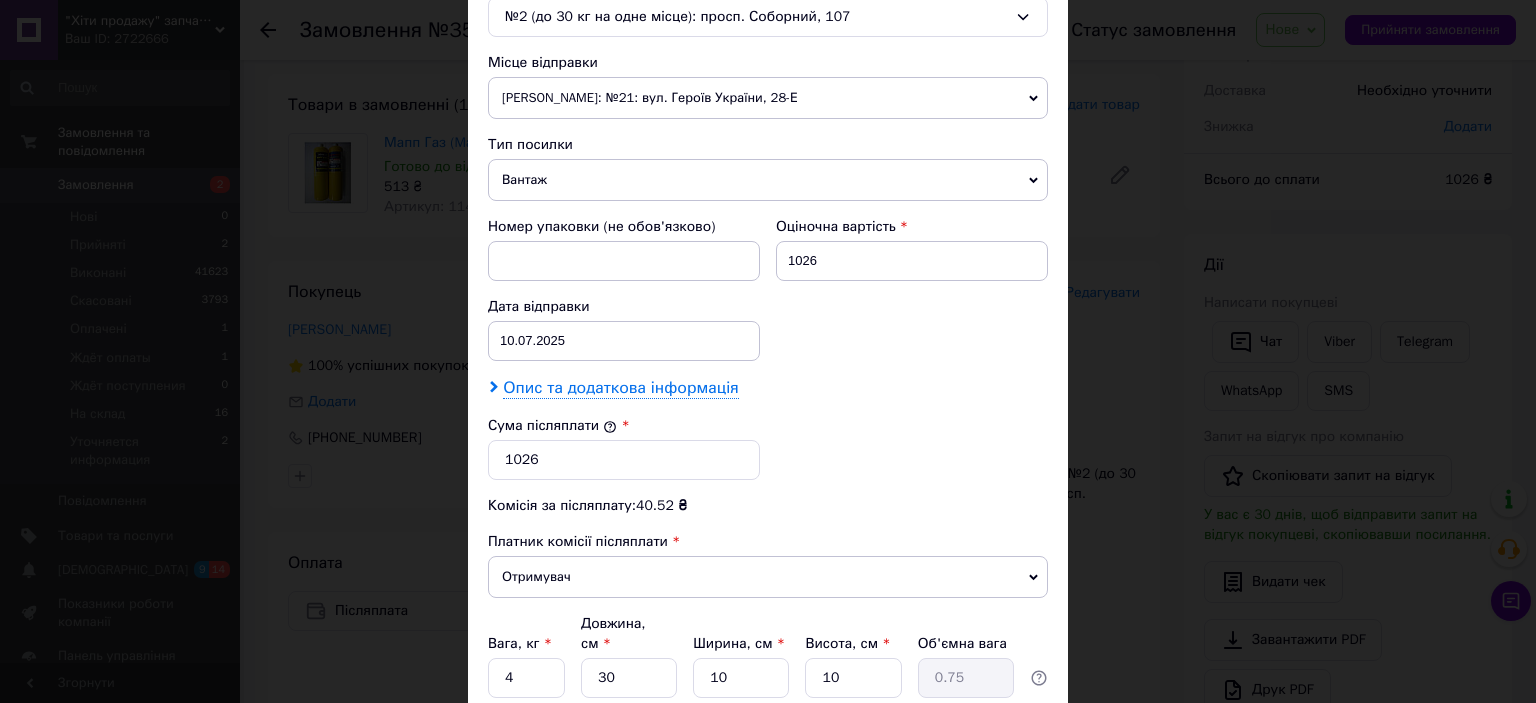 click on "Опис та додаткова інформація" at bounding box center (620, 388) 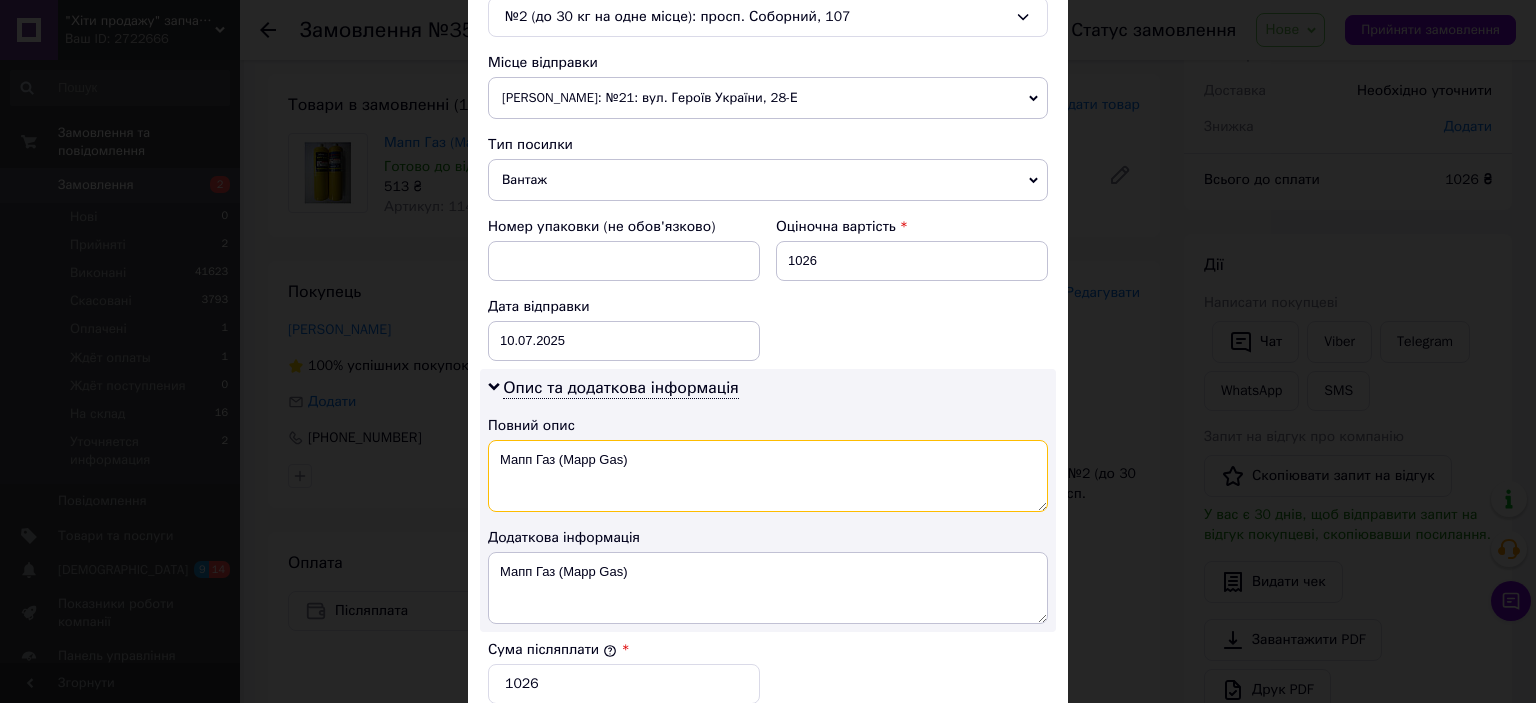 click on "Мапп Газ (Mapp Gas)" at bounding box center (768, 476) 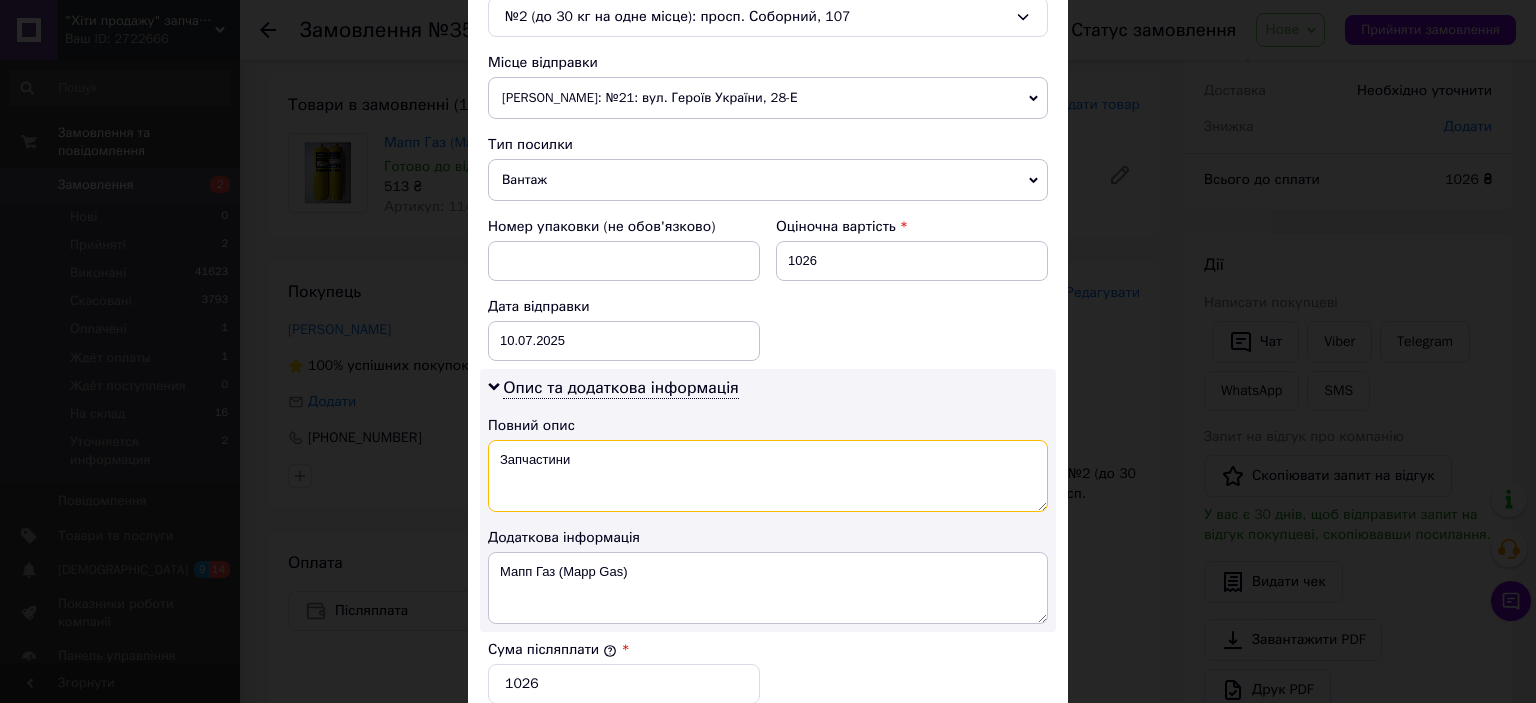 type on "Запчастини" 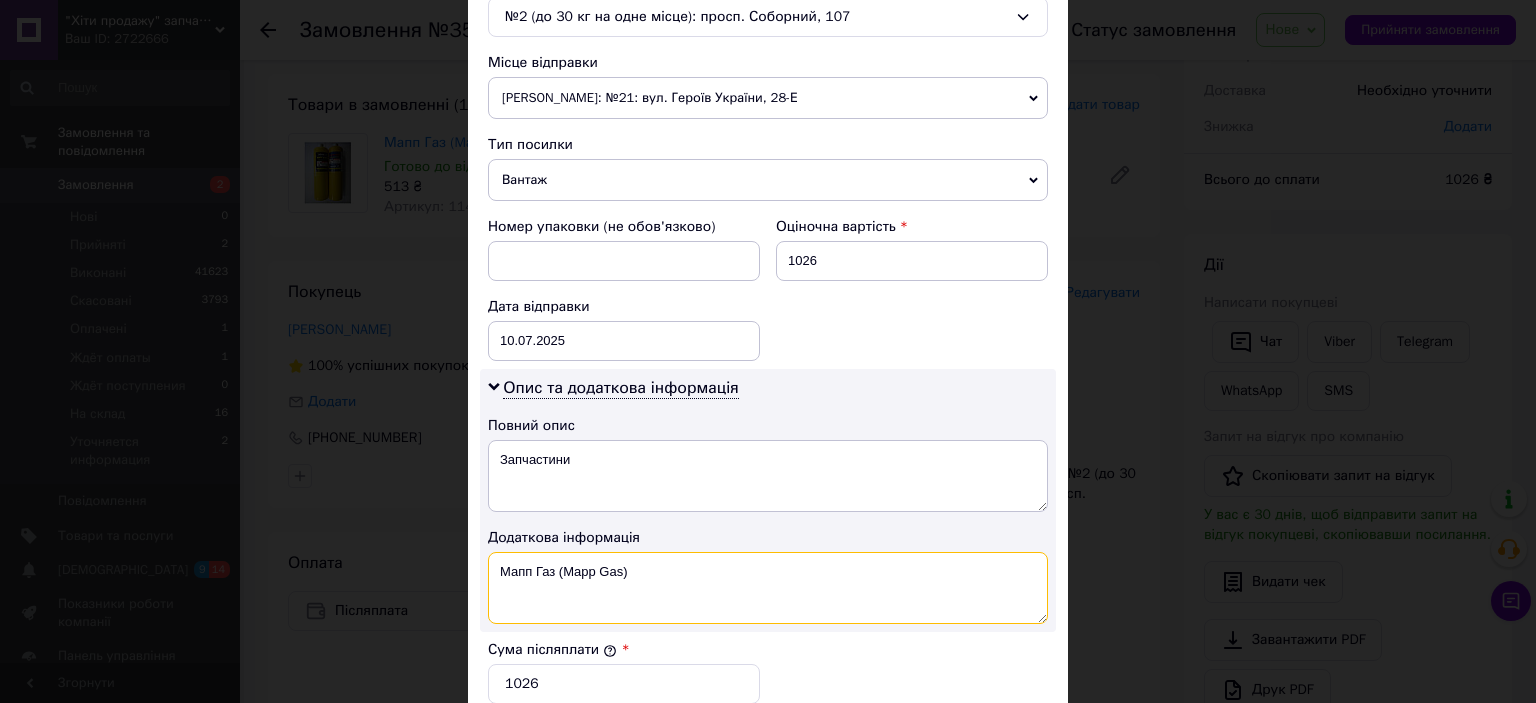 click on "Мапп Газ (Mapp Gas)" at bounding box center [768, 588] 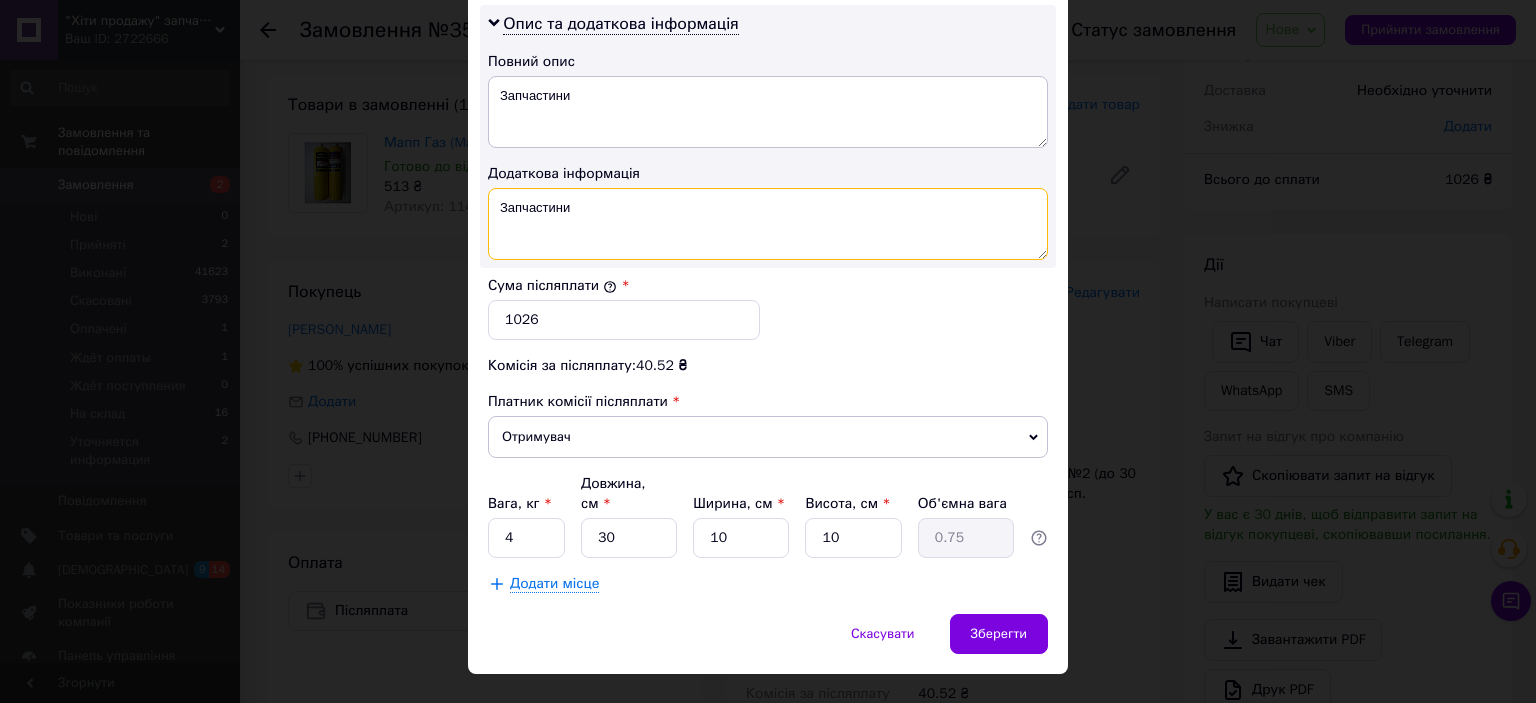 scroll, scrollTop: 1040, scrollLeft: 0, axis: vertical 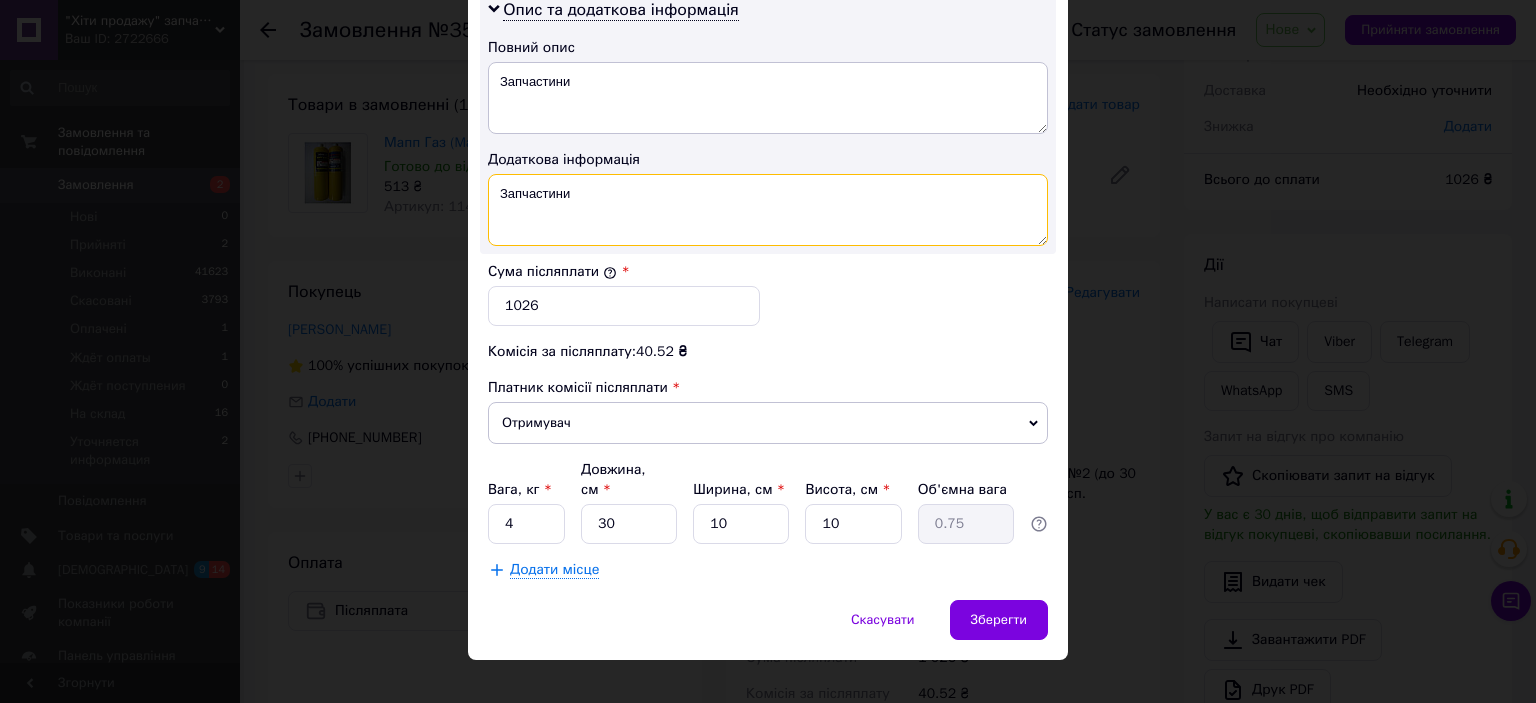 type on "Запчастини" 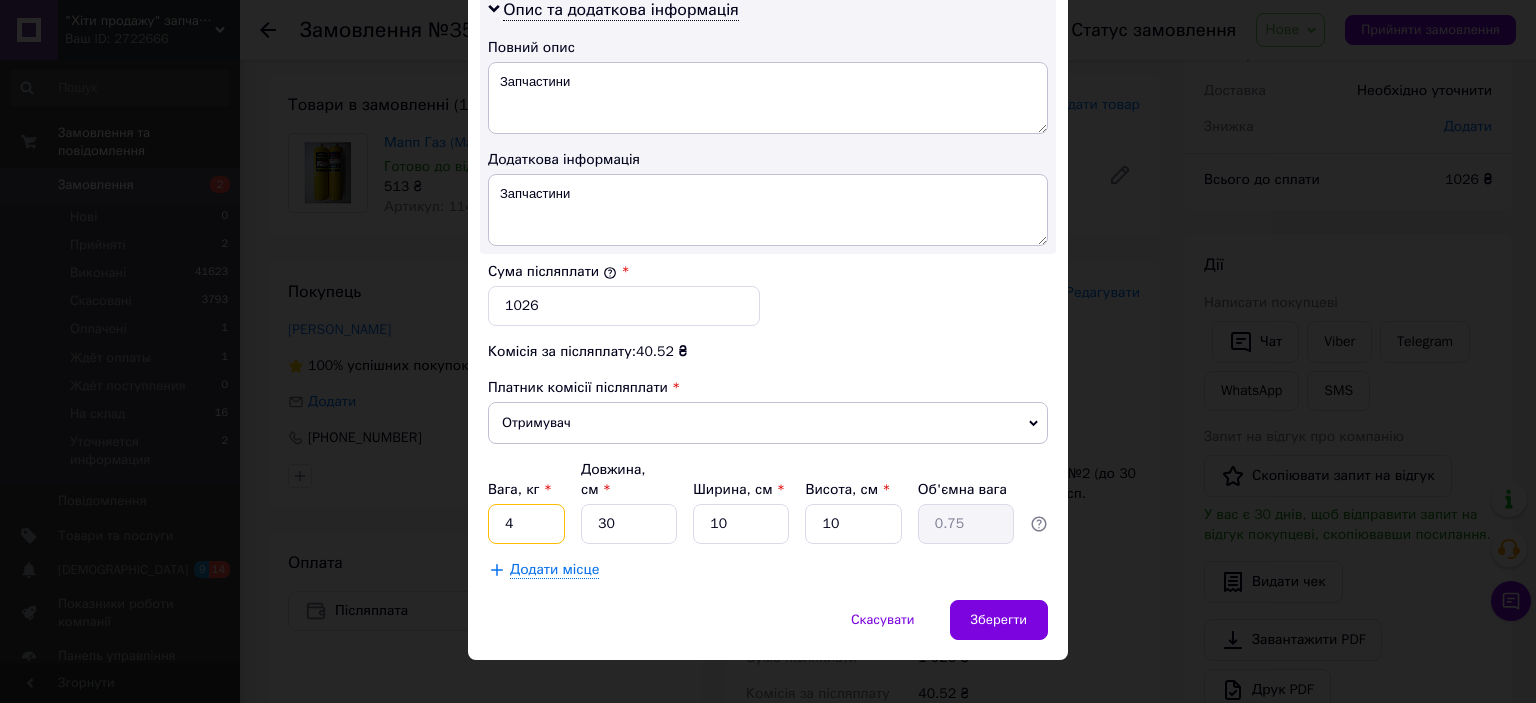 click on "4" at bounding box center [526, 524] 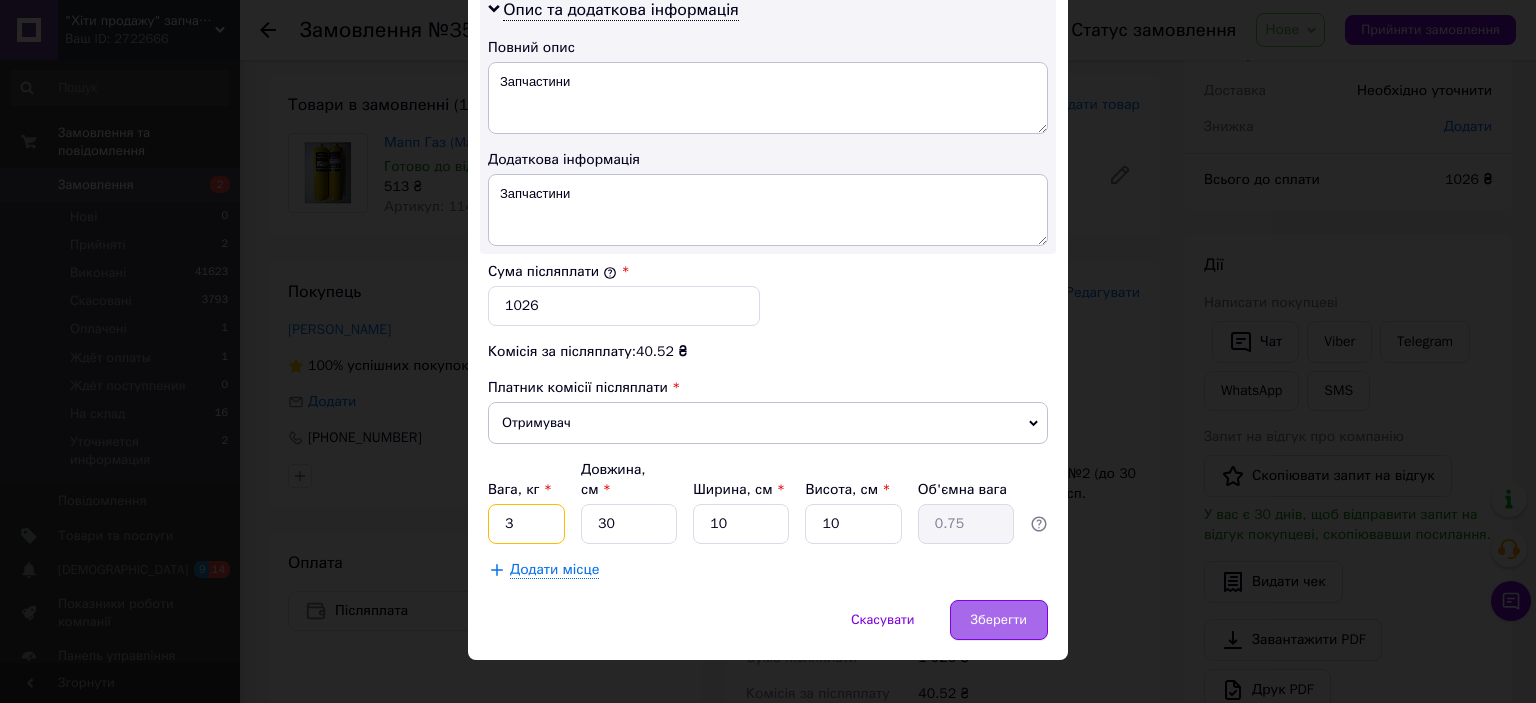 type on "3" 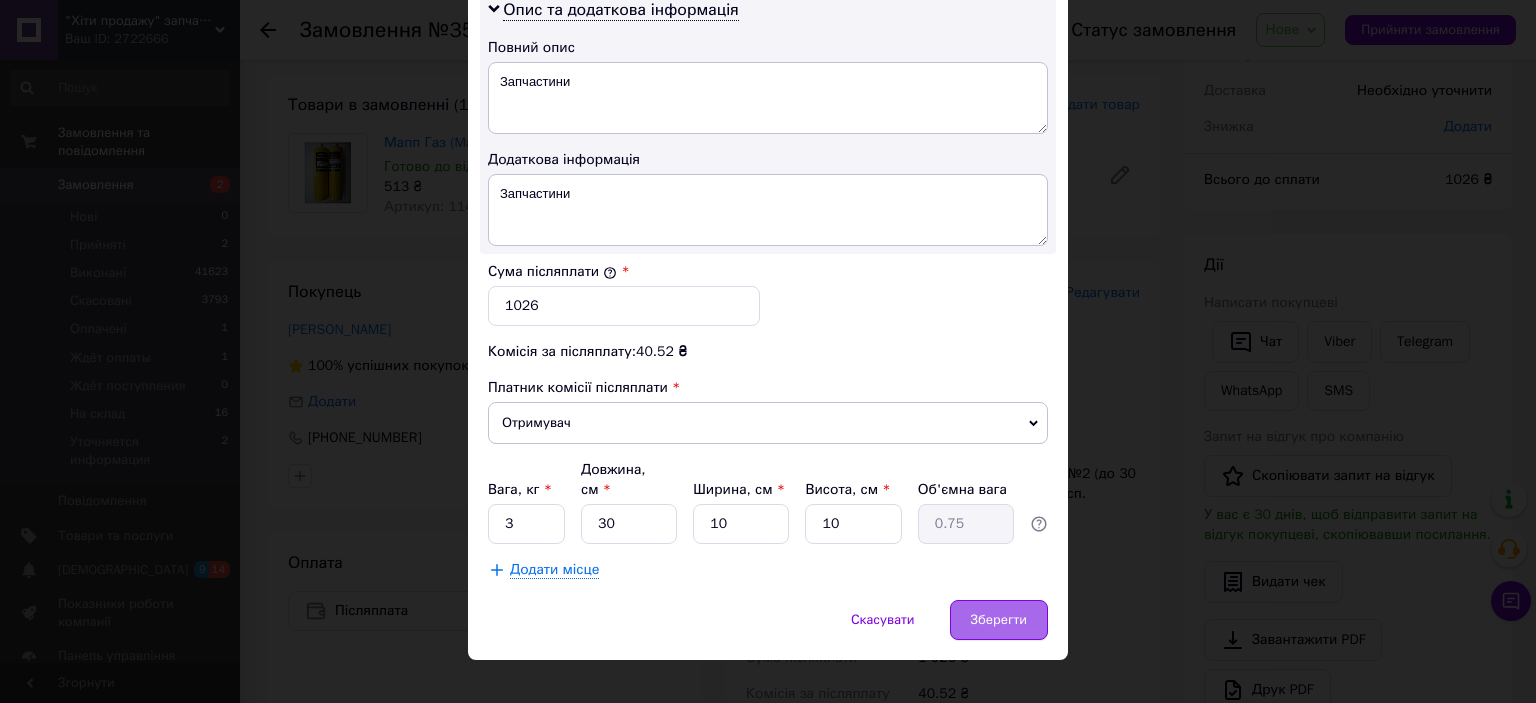 click on "Зберегти" at bounding box center [999, 620] 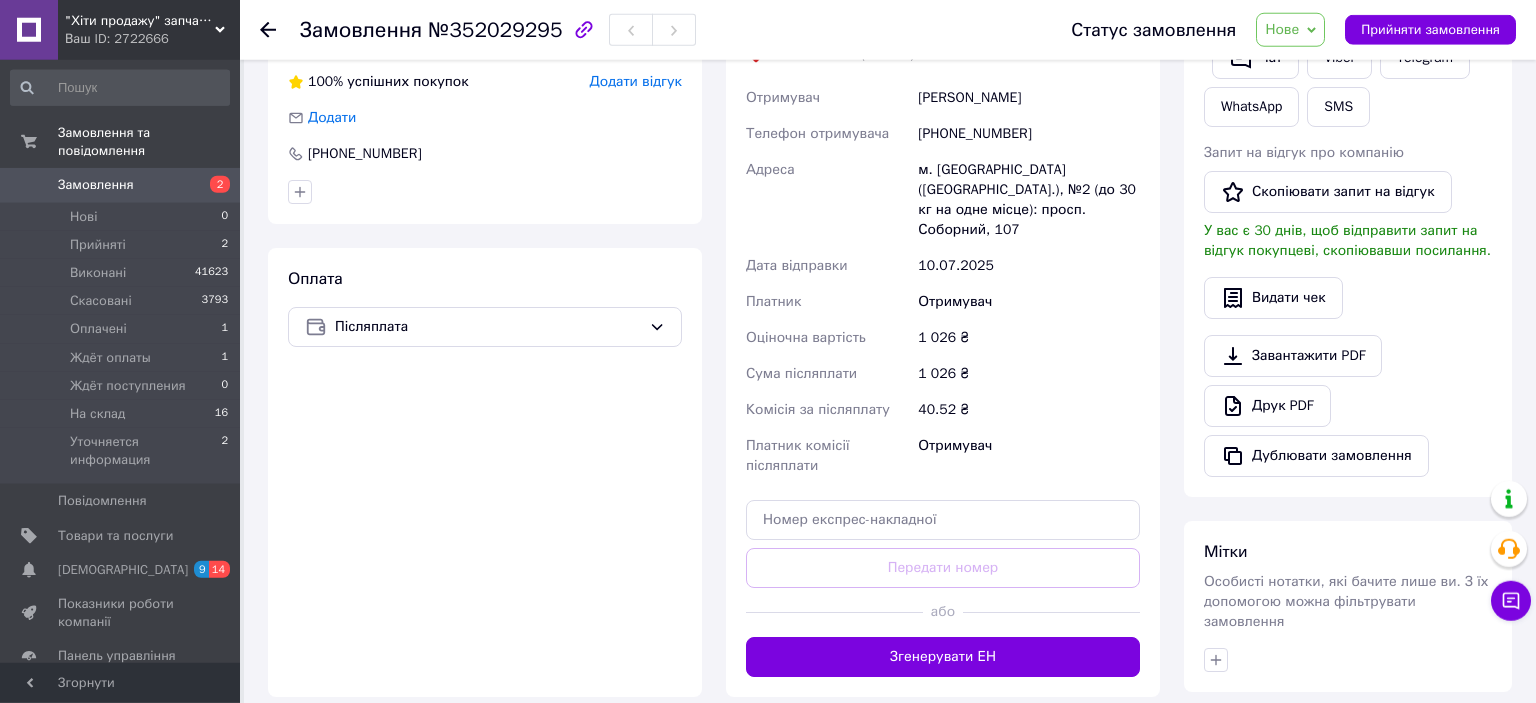 scroll, scrollTop: 415, scrollLeft: 0, axis: vertical 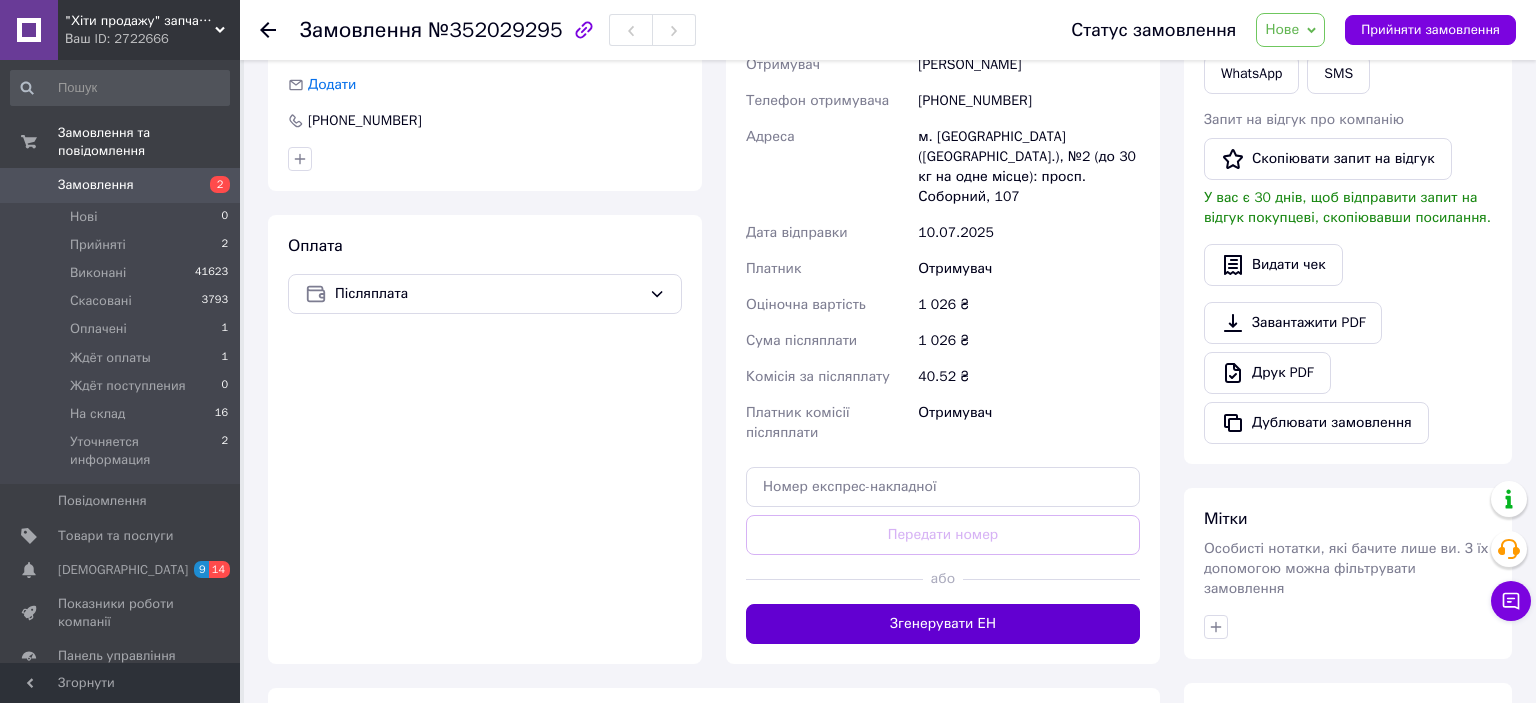 click on "Згенерувати ЕН" at bounding box center (943, 624) 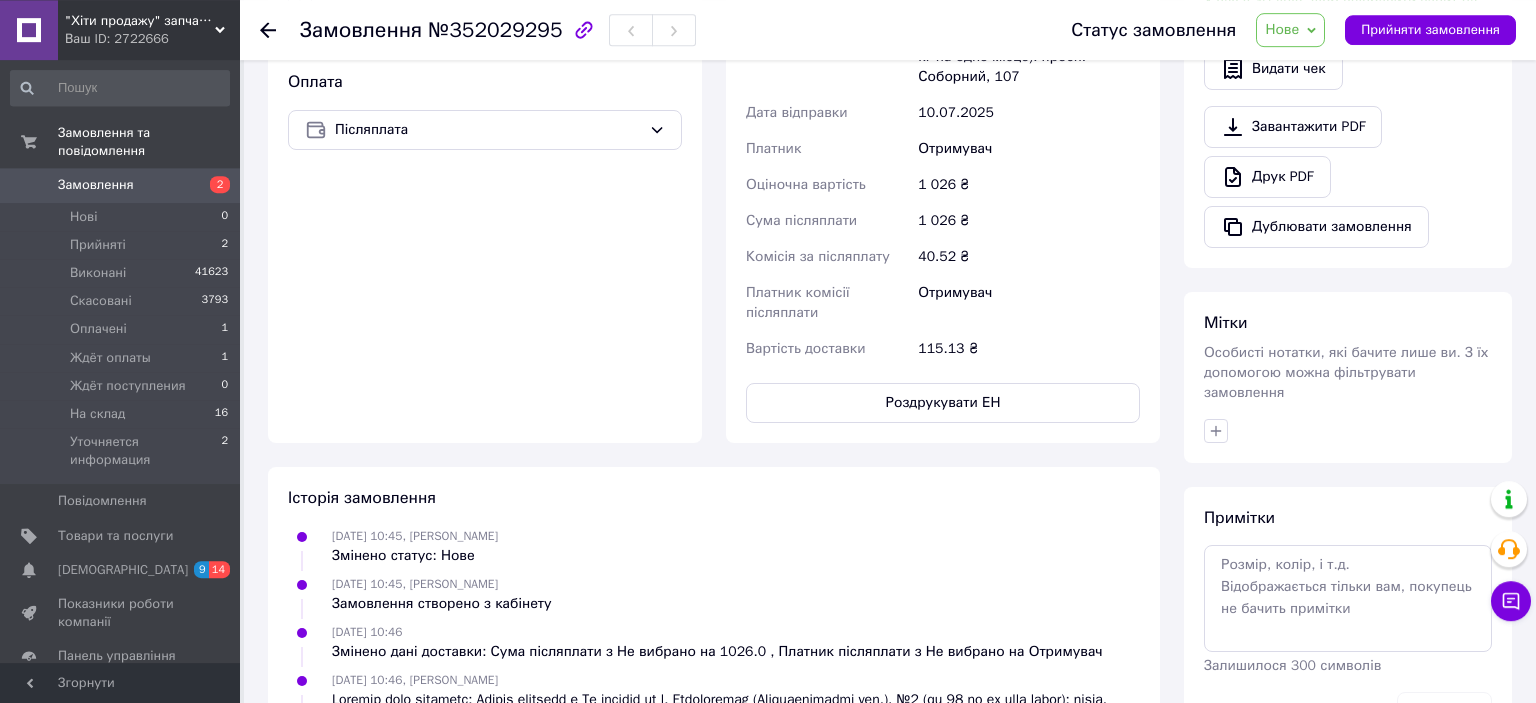 scroll, scrollTop: 626, scrollLeft: 0, axis: vertical 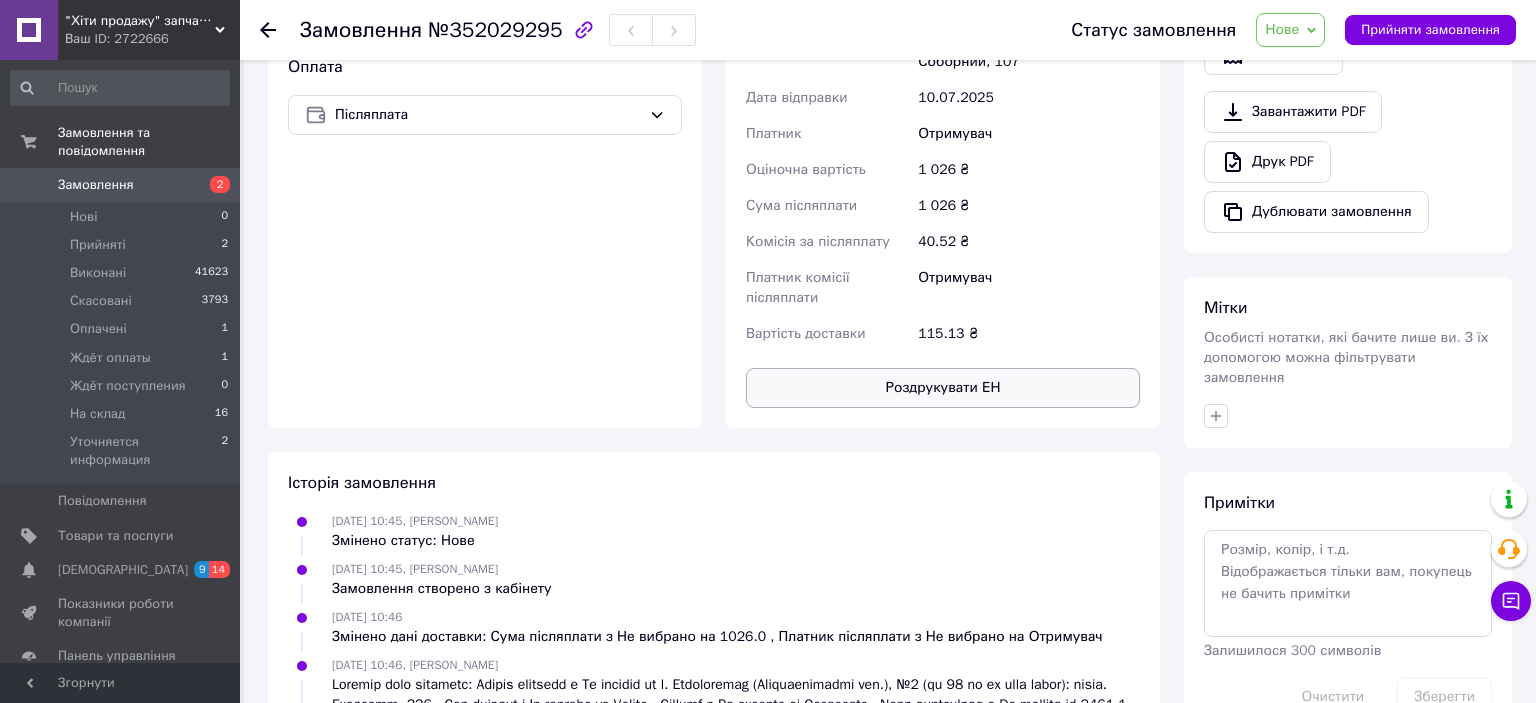 click on "Роздрукувати ЕН" at bounding box center [943, 388] 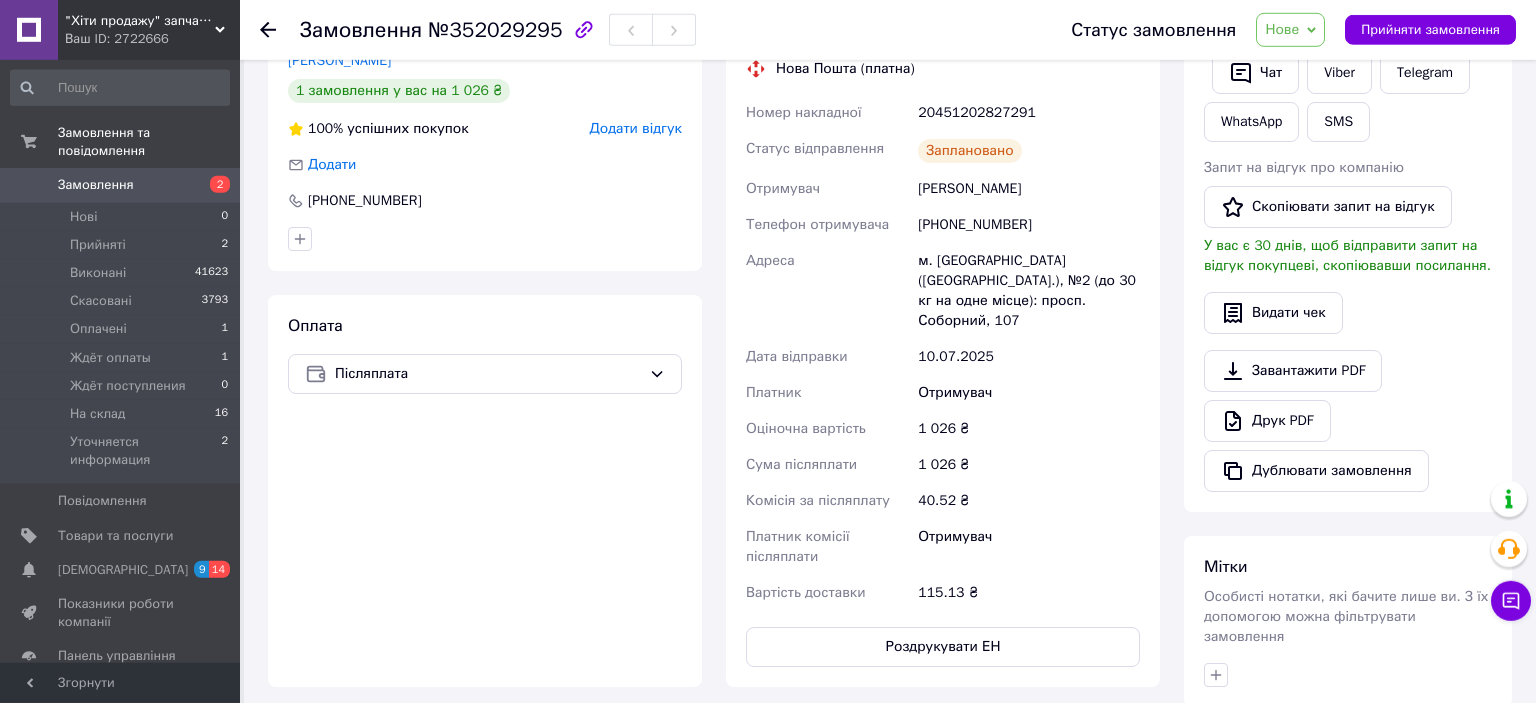 scroll, scrollTop: 309, scrollLeft: 0, axis: vertical 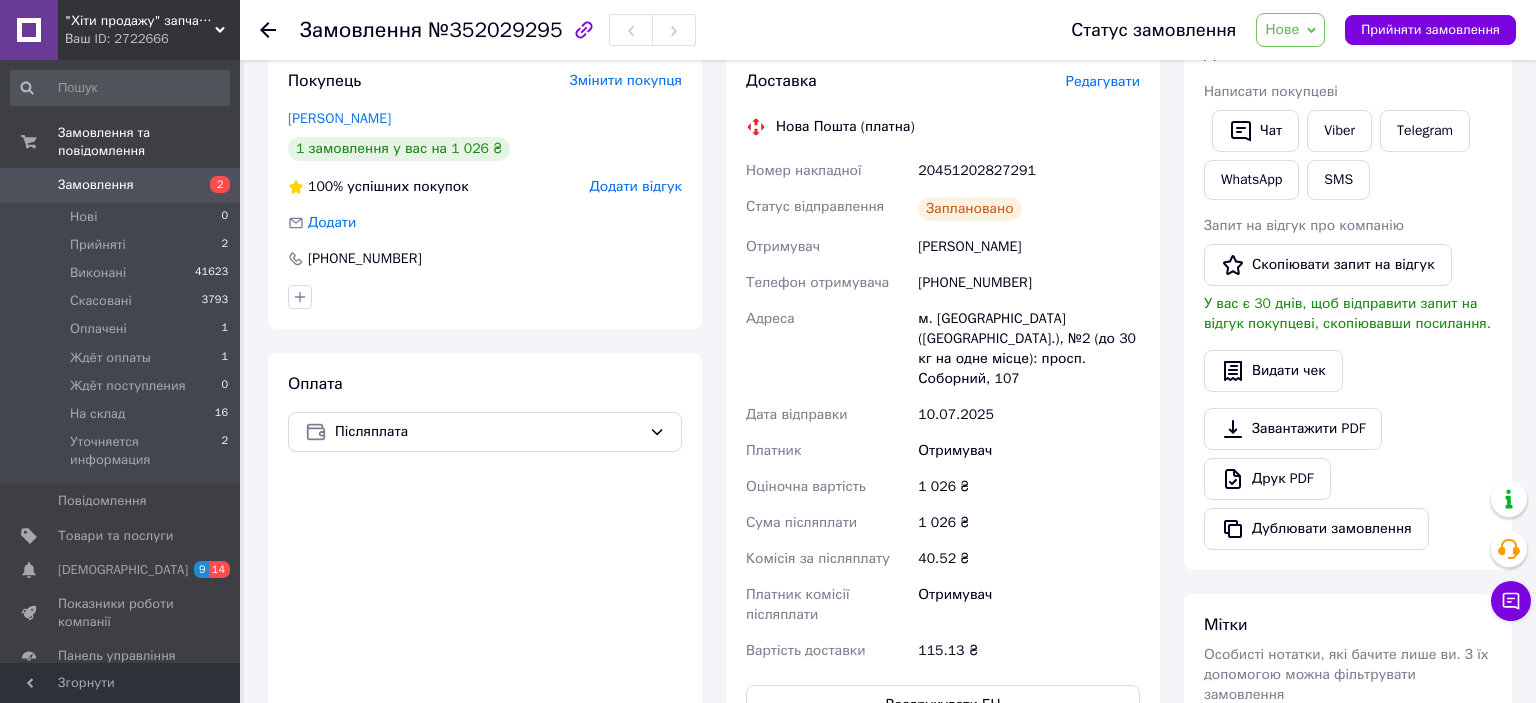click on "[PHONE_NUMBER]" at bounding box center [1029, 283] 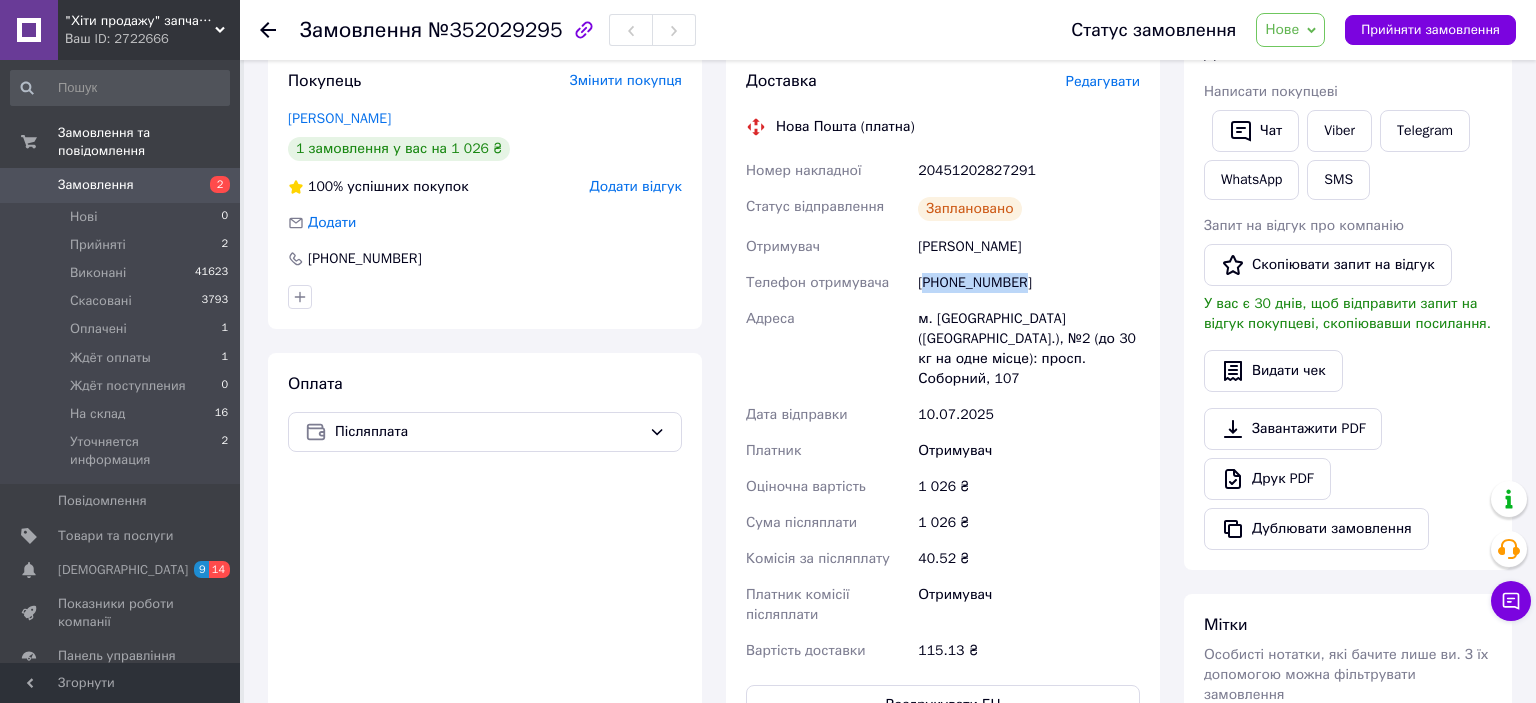 click on "[PHONE_NUMBER]" at bounding box center (1029, 283) 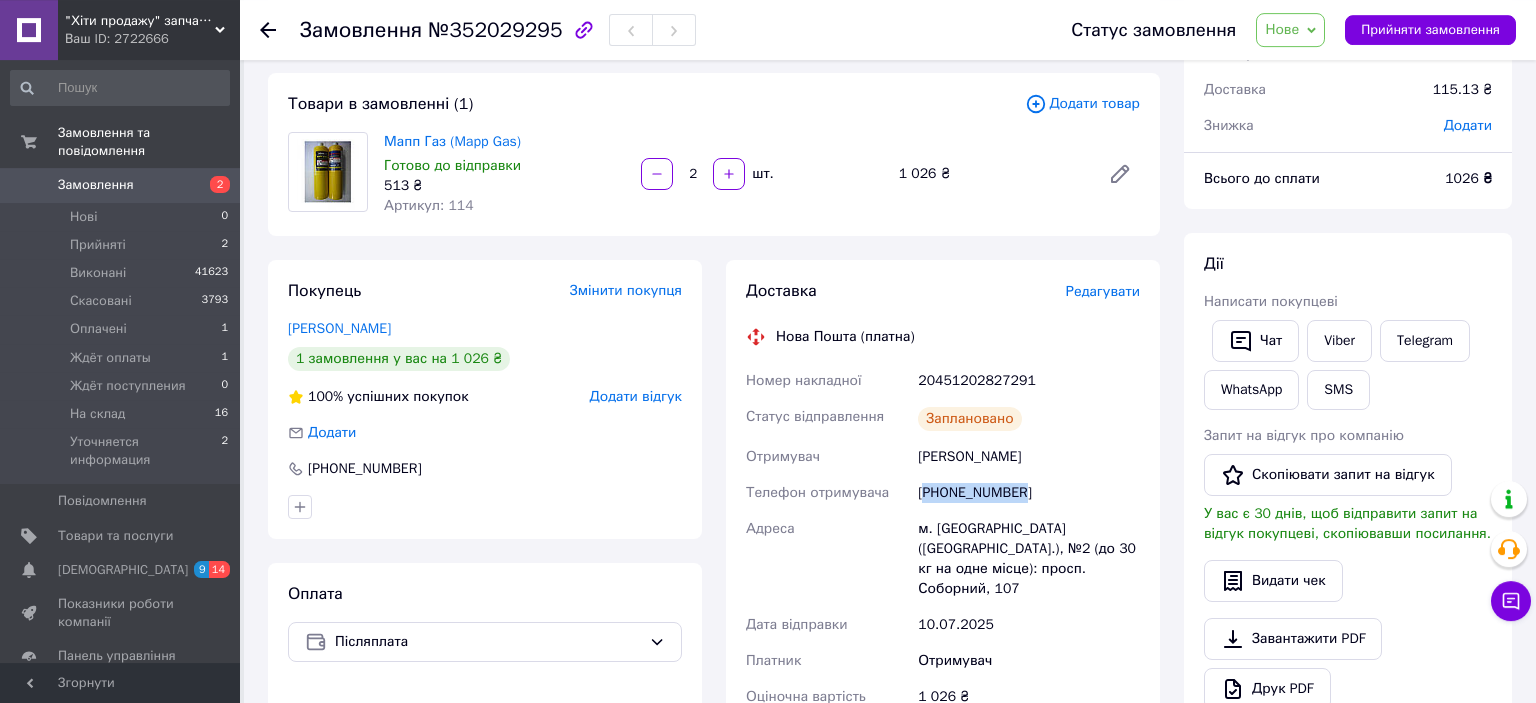 scroll, scrollTop: 98, scrollLeft: 0, axis: vertical 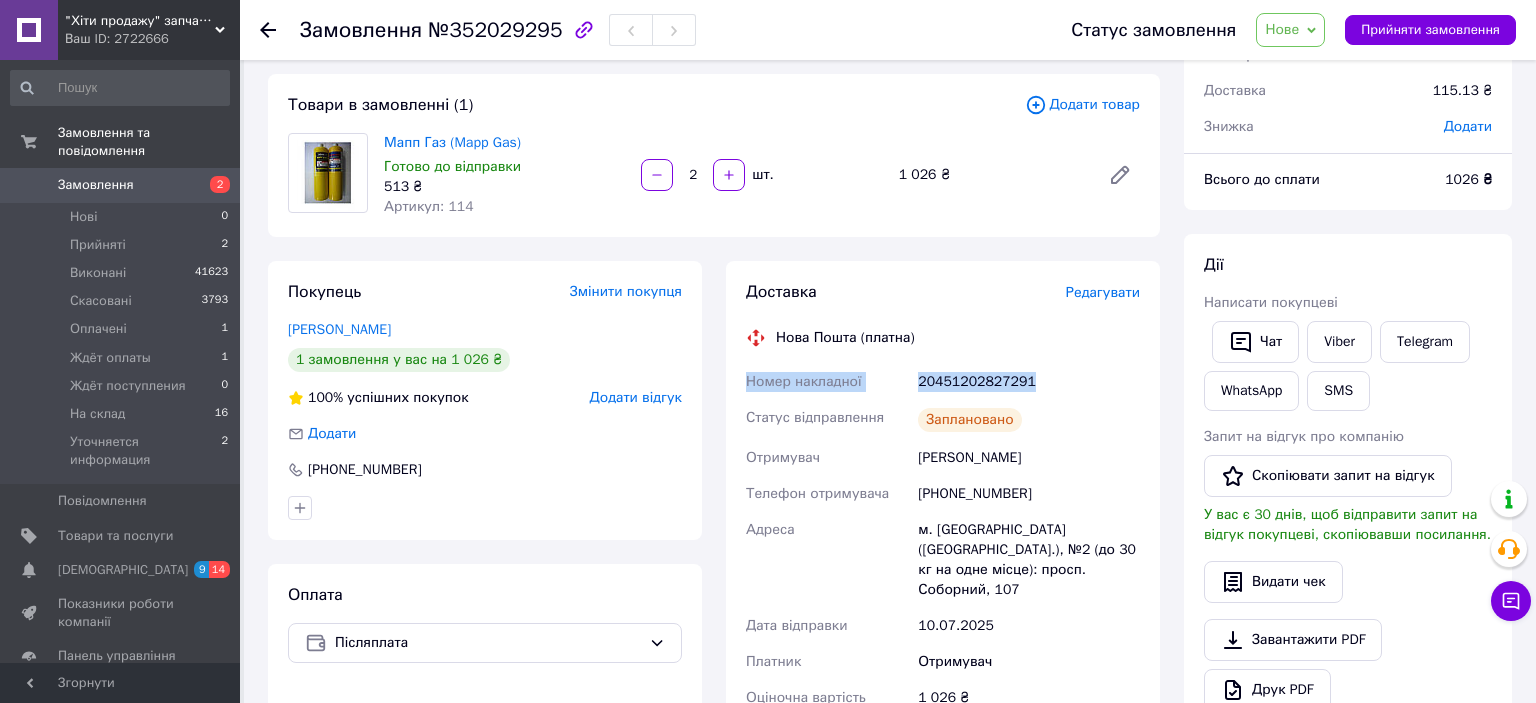 drag, startPoint x: 1026, startPoint y: 390, endPoint x: 737, endPoint y: 380, distance: 289.17297 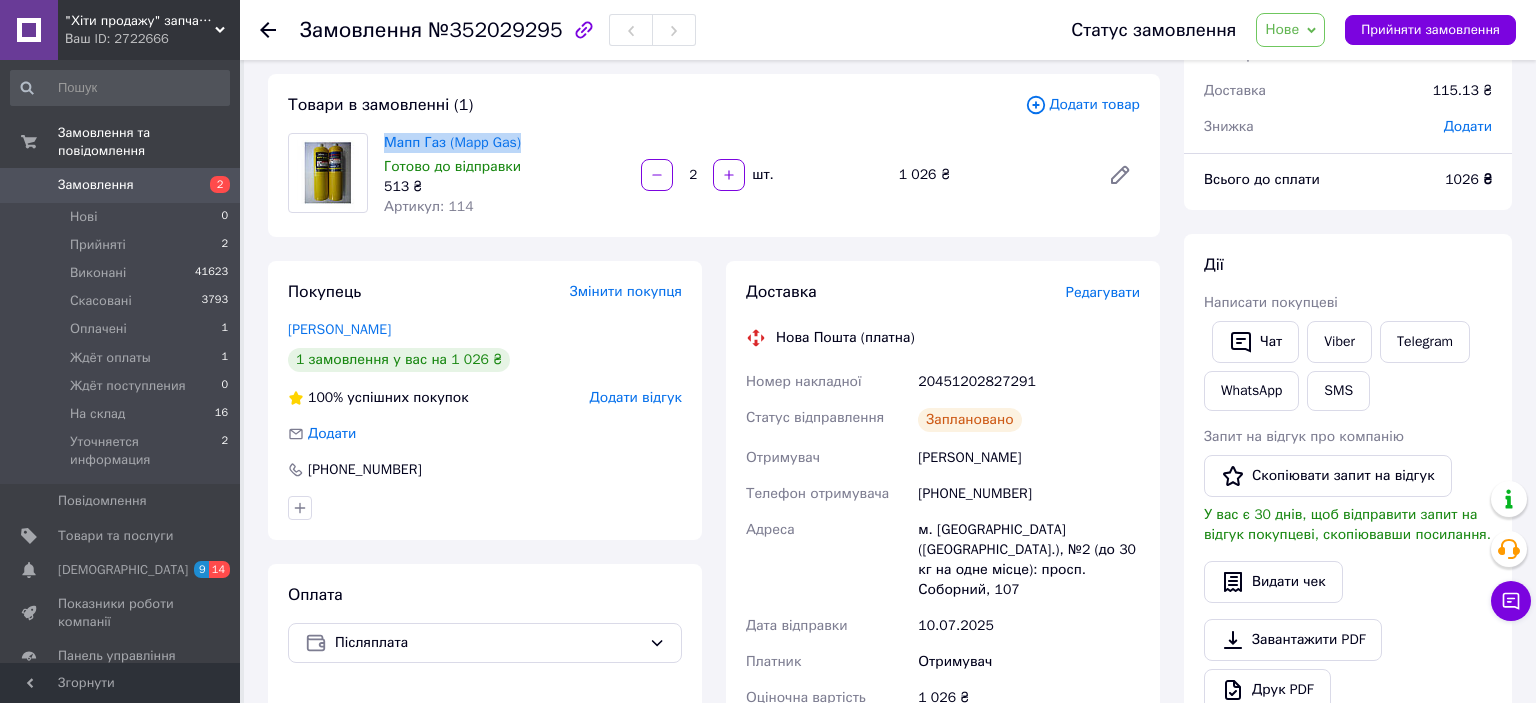 drag, startPoint x: 526, startPoint y: 145, endPoint x: 382, endPoint y: 146, distance: 144.00348 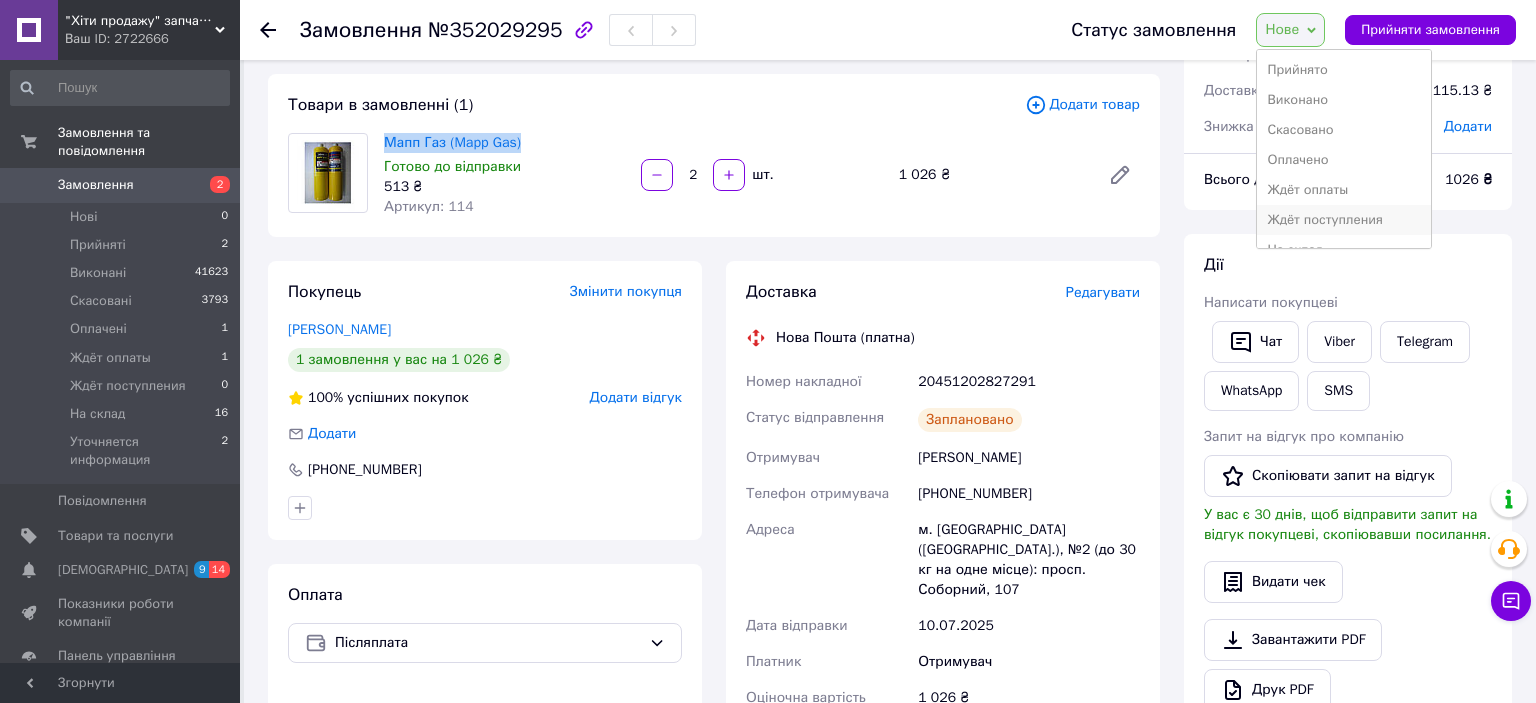 scroll, scrollTop: 52, scrollLeft: 0, axis: vertical 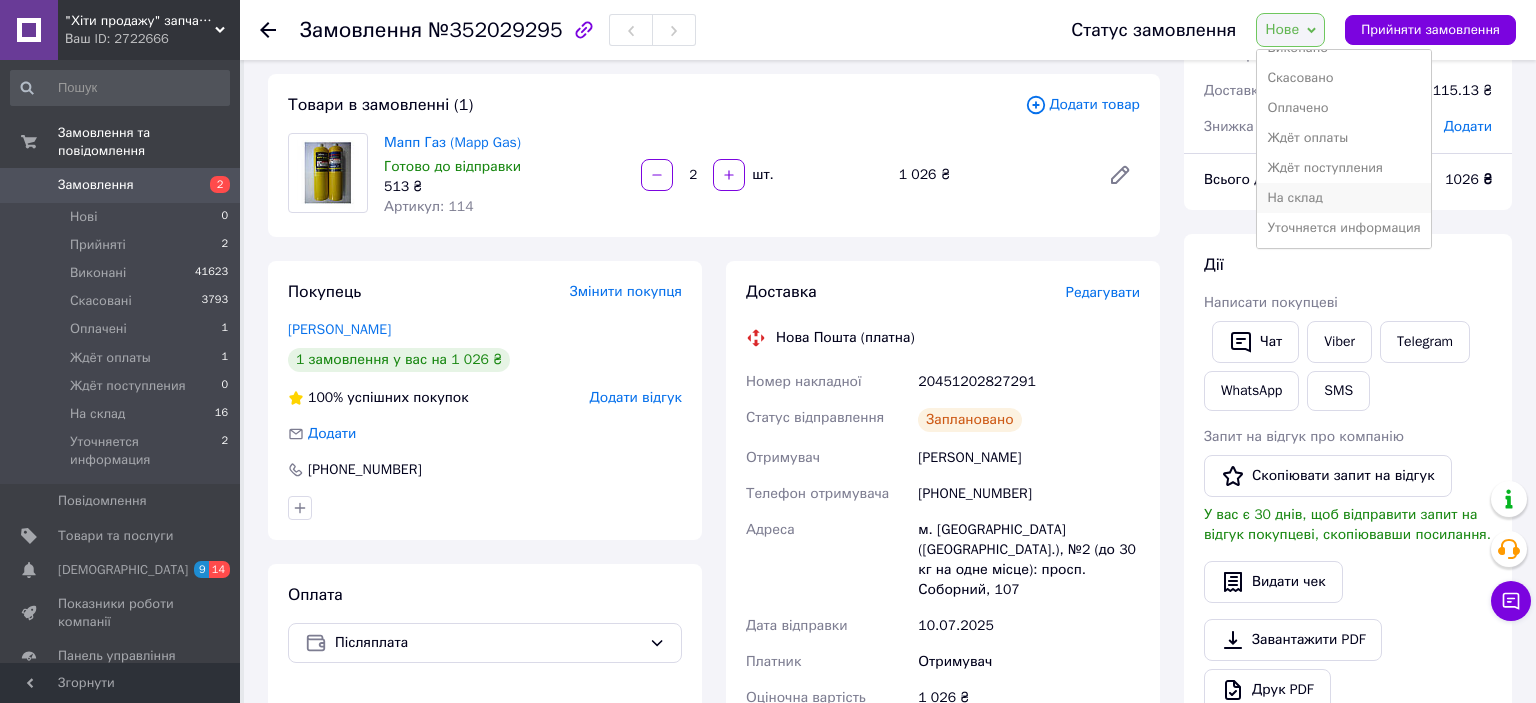 click on "На склад" at bounding box center [1343, 198] 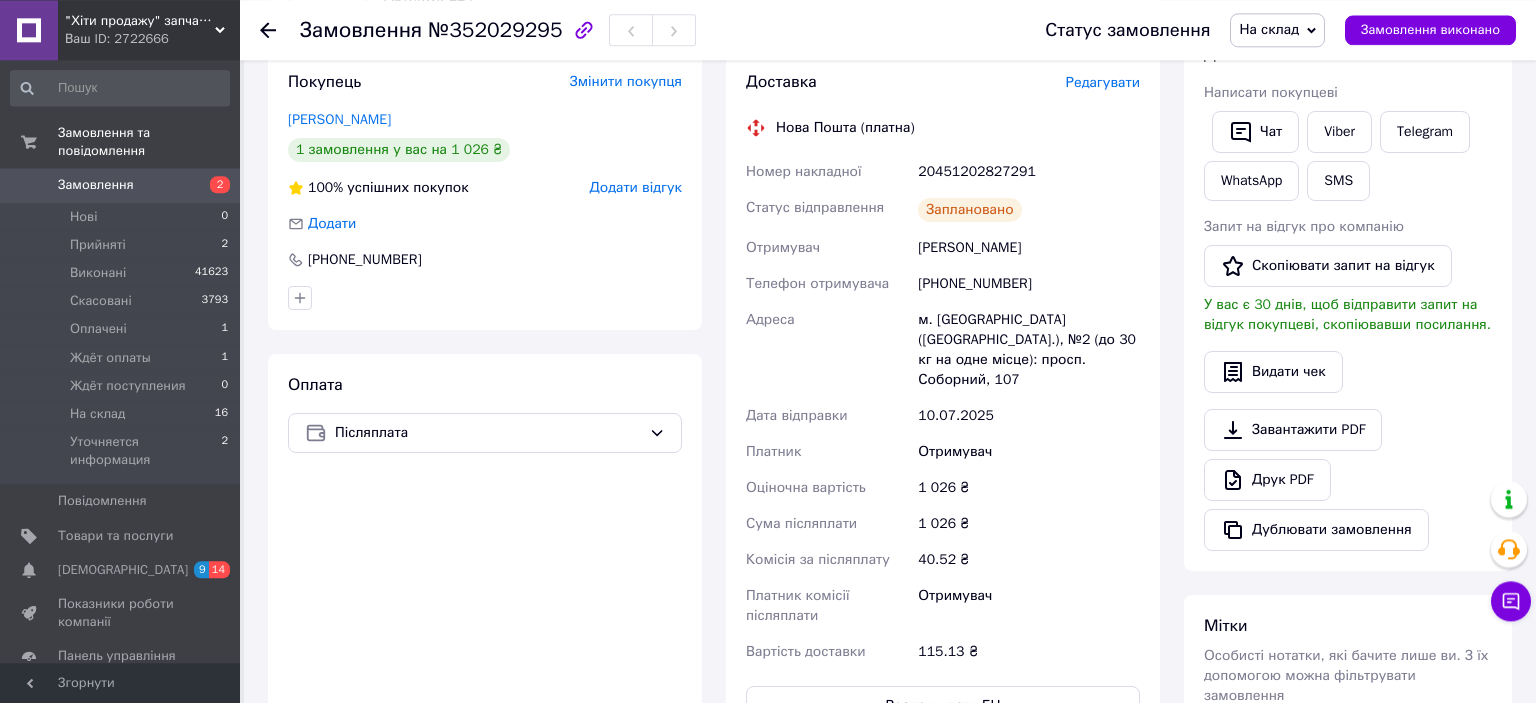 scroll, scrollTop: 309, scrollLeft: 0, axis: vertical 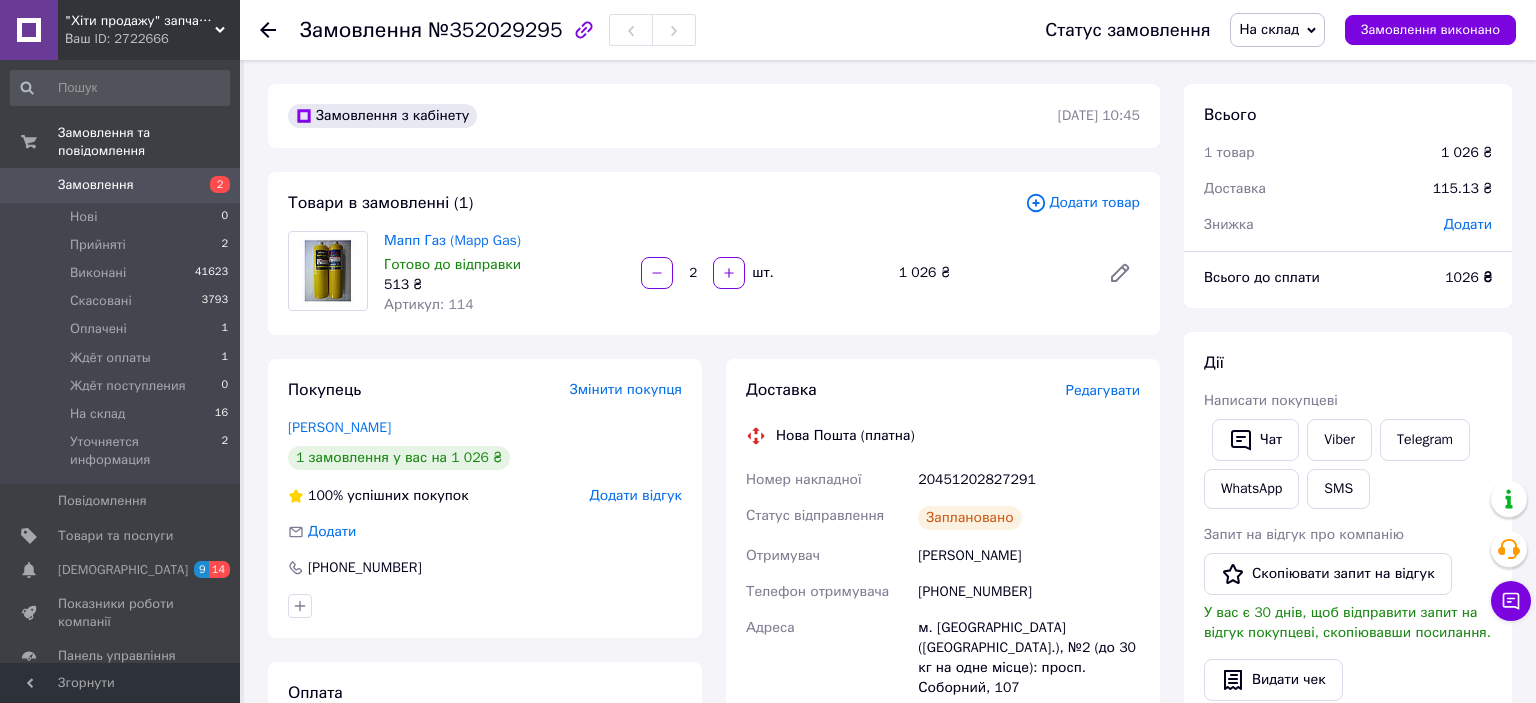 click 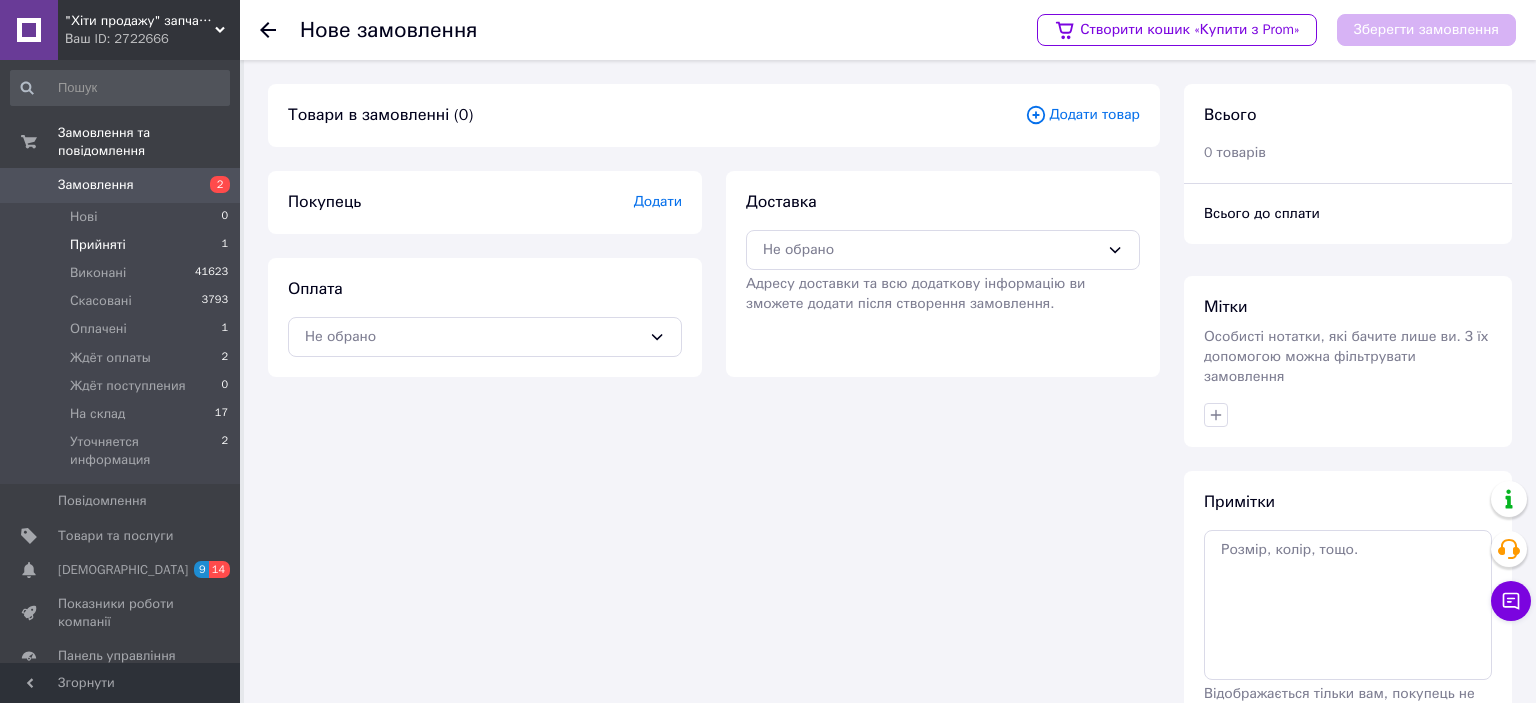 click on "Прийняті" at bounding box center [98, 245] 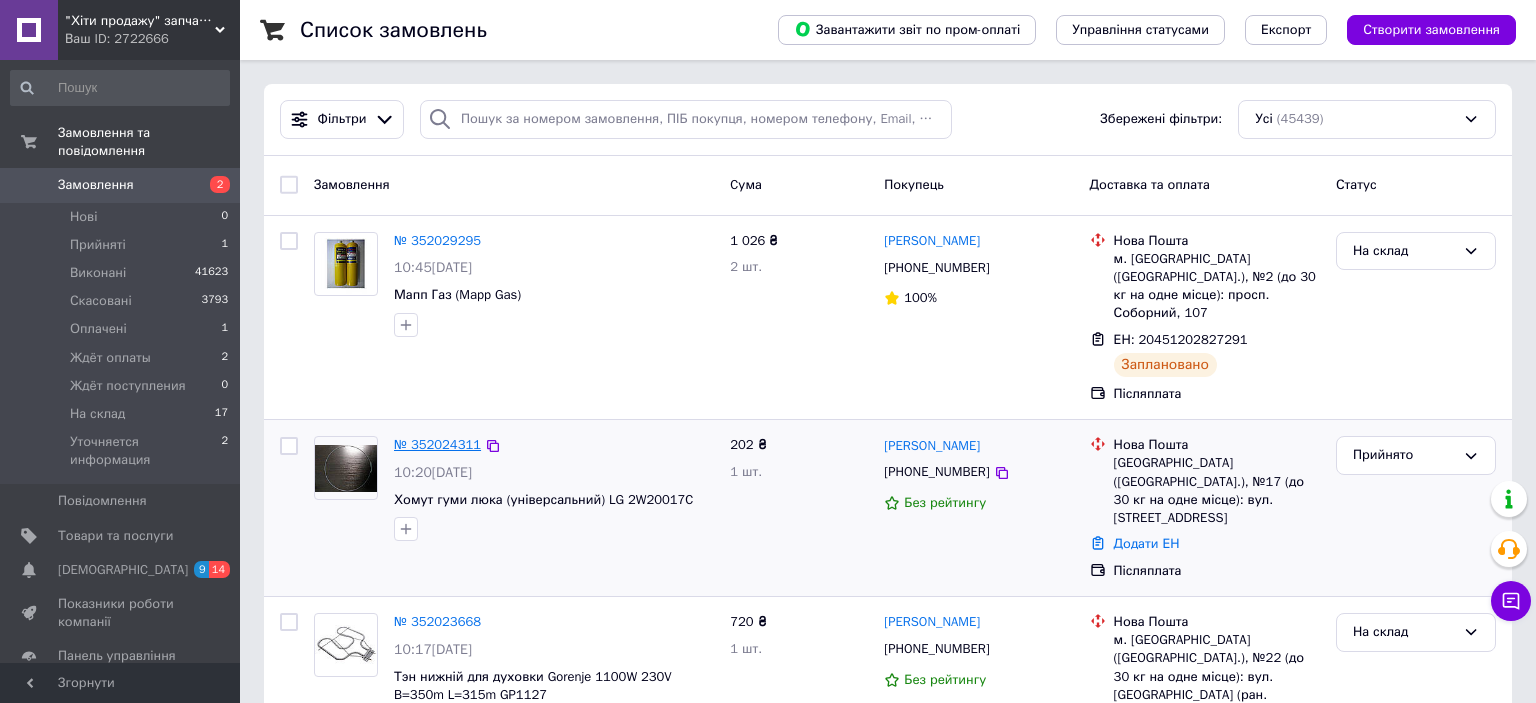 click on "№ 352024311" at bounding box center [437, 444] 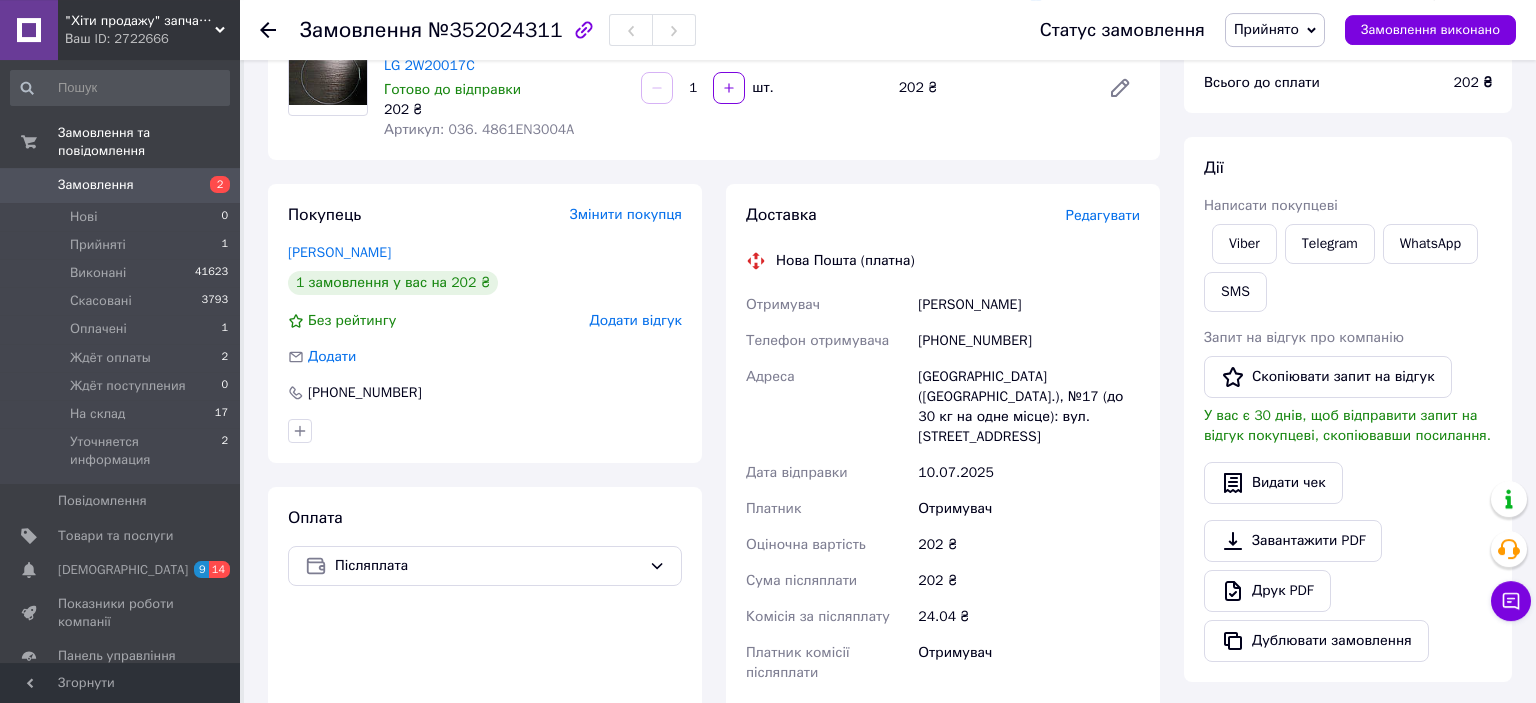 scroll, scrollTop: 211, scrollLeft: 0, axis: vertical 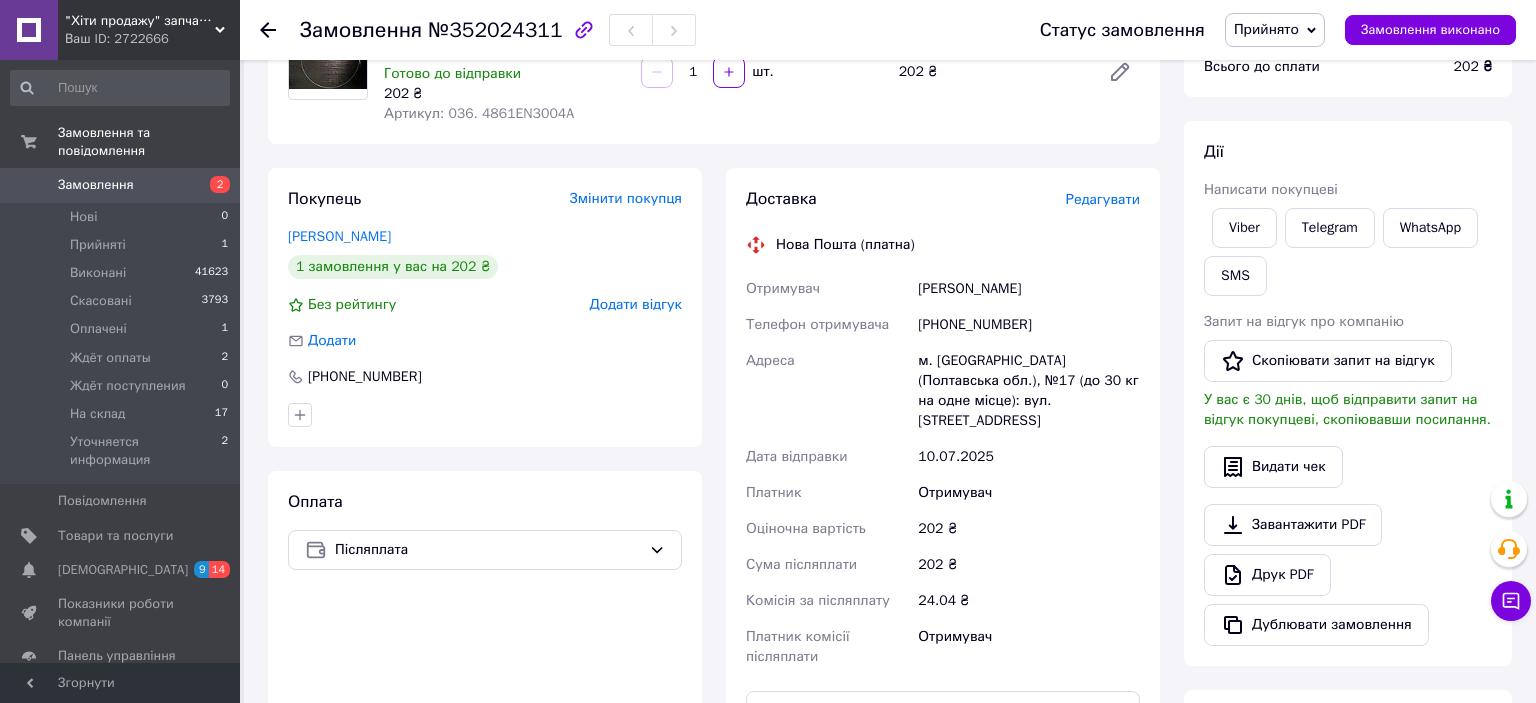 click on "Редагувати" at bounding box center (1103, 199) 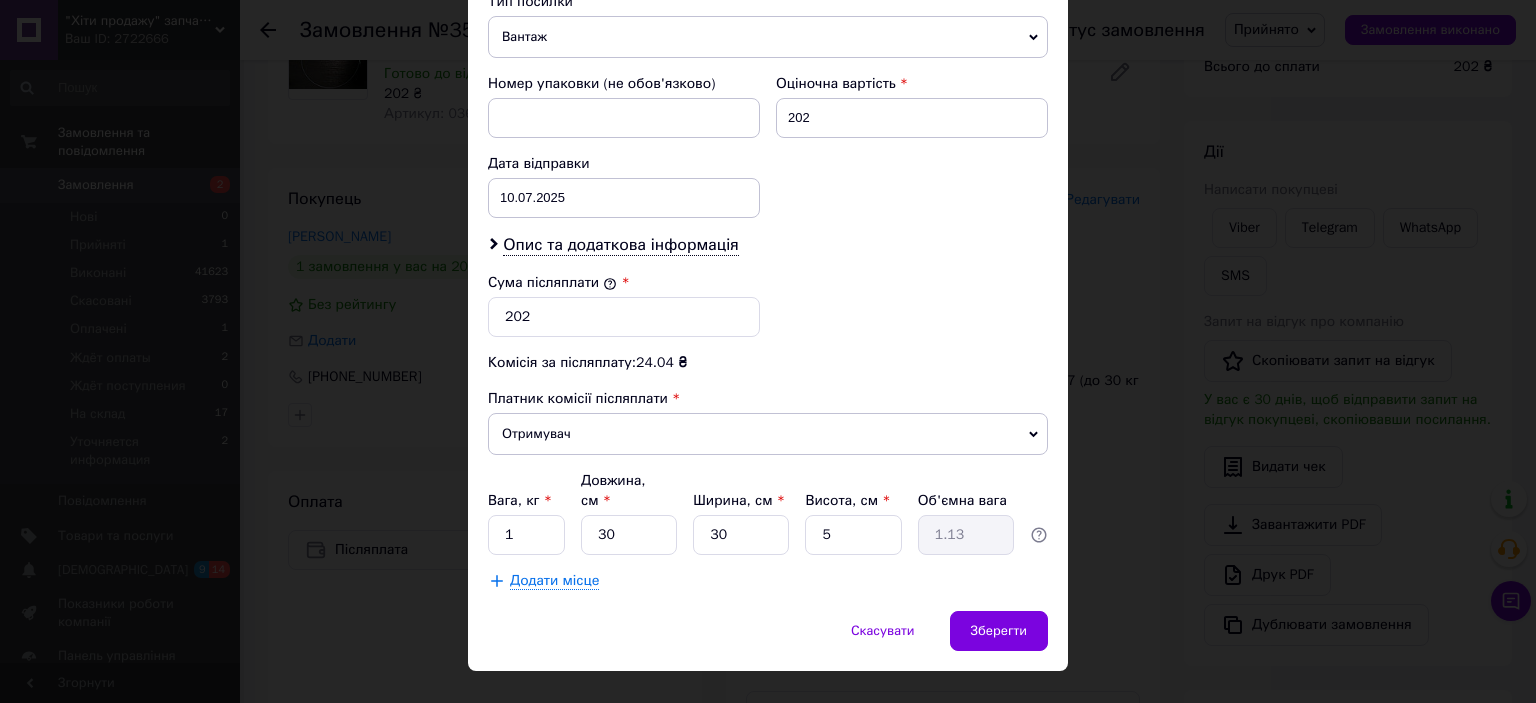 scroll, scrollTop: 817, scrollLeft: 0, axis: vertical 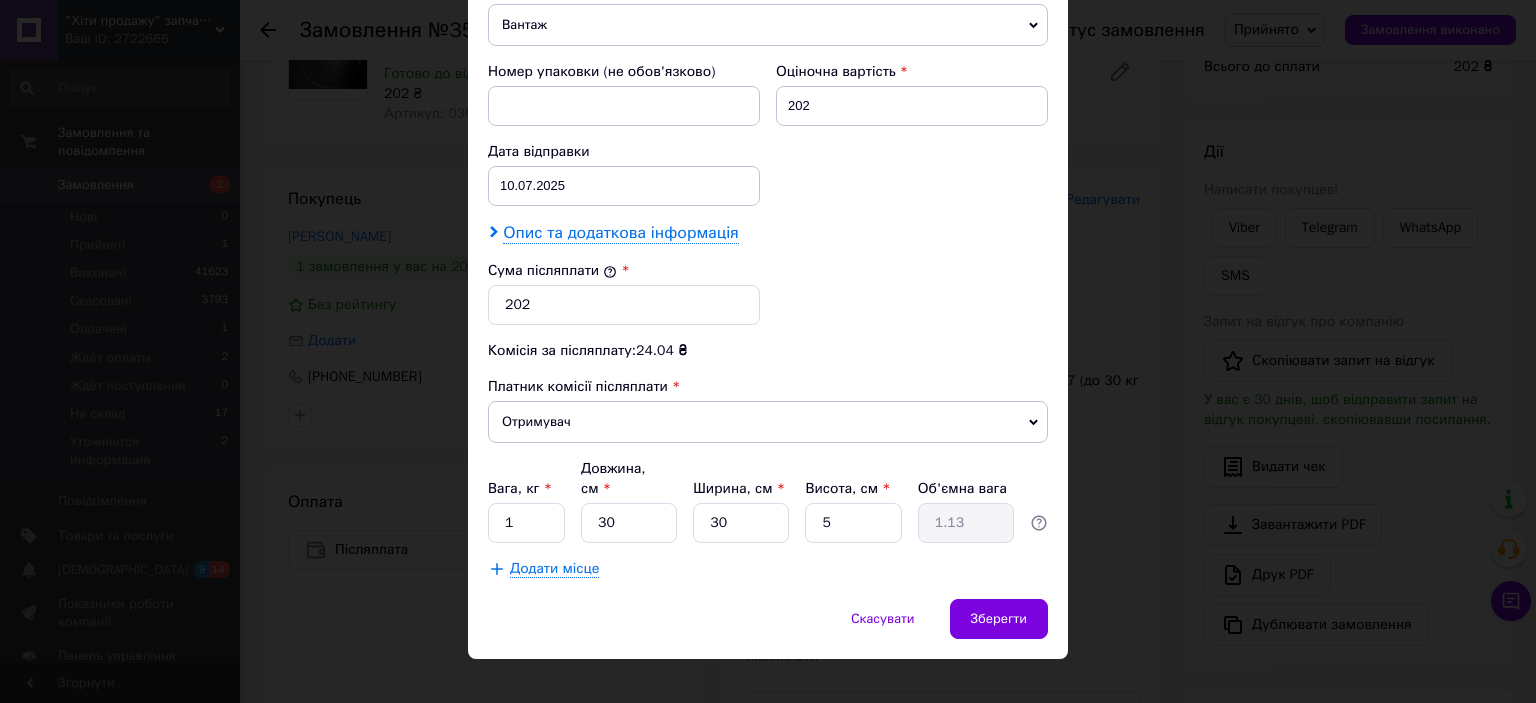 click on "Опис та додаткова інформація" at bounding box center (620, 233) 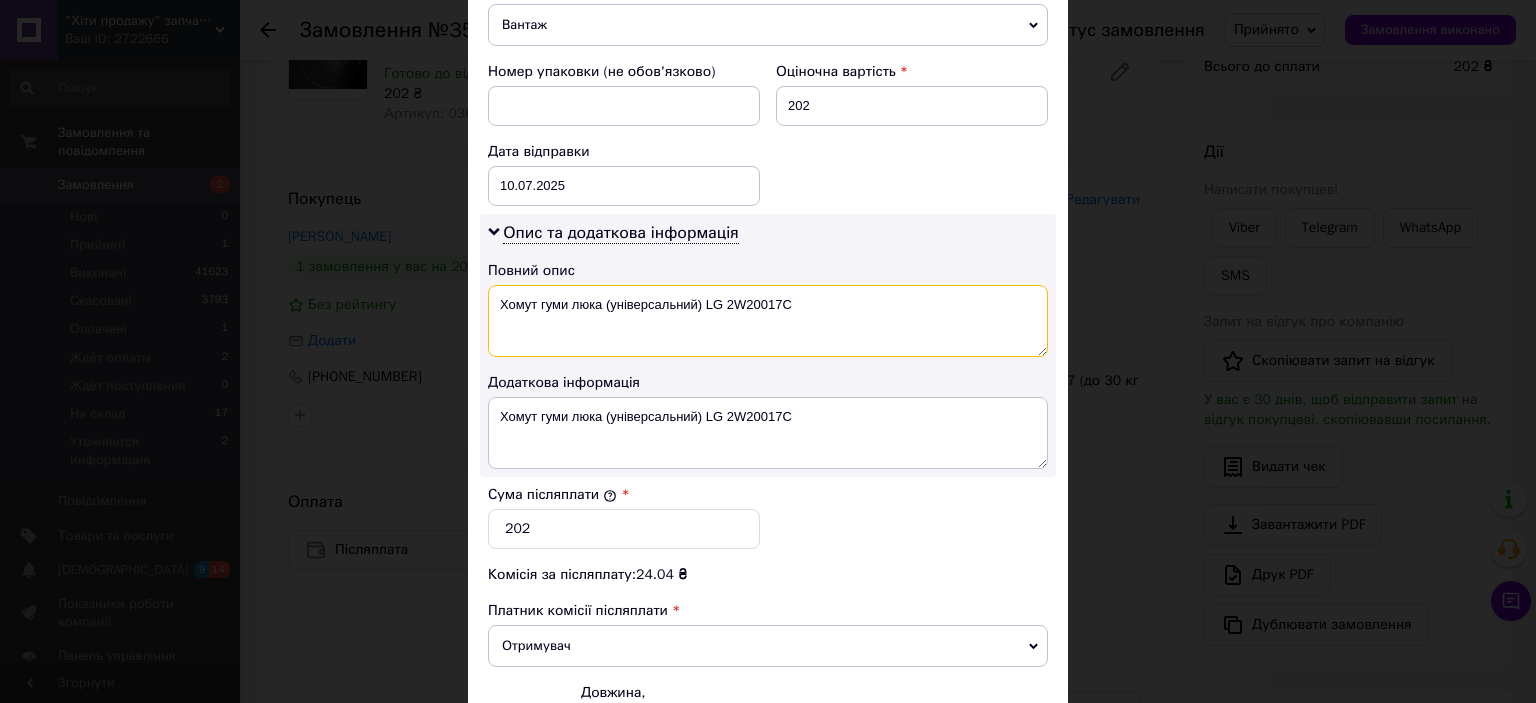 click on "Хомут гуми люка (універсальний) LG 2W20017C" at bounding box center (768, 321) 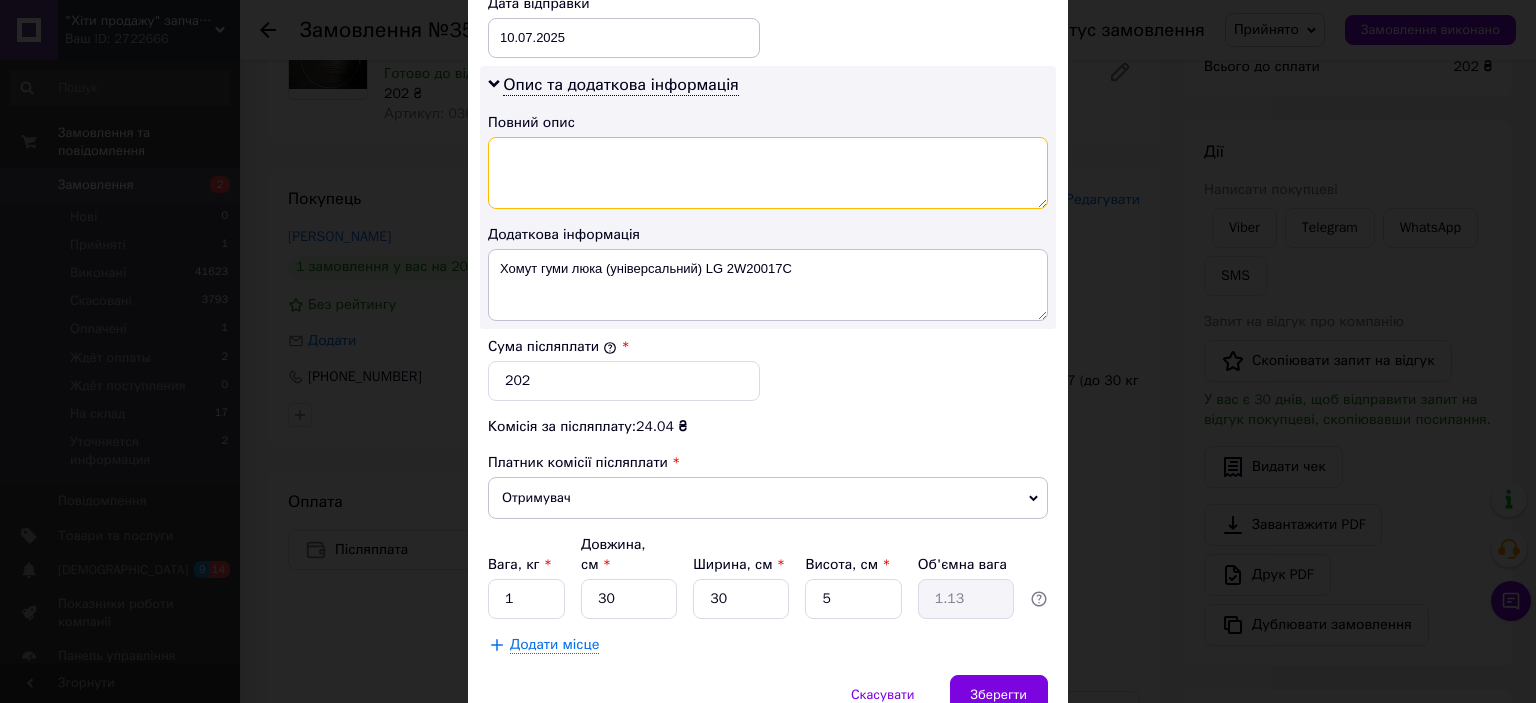 scroll, scrollTop: 1040, scrollLeft: 0, axis: vertical 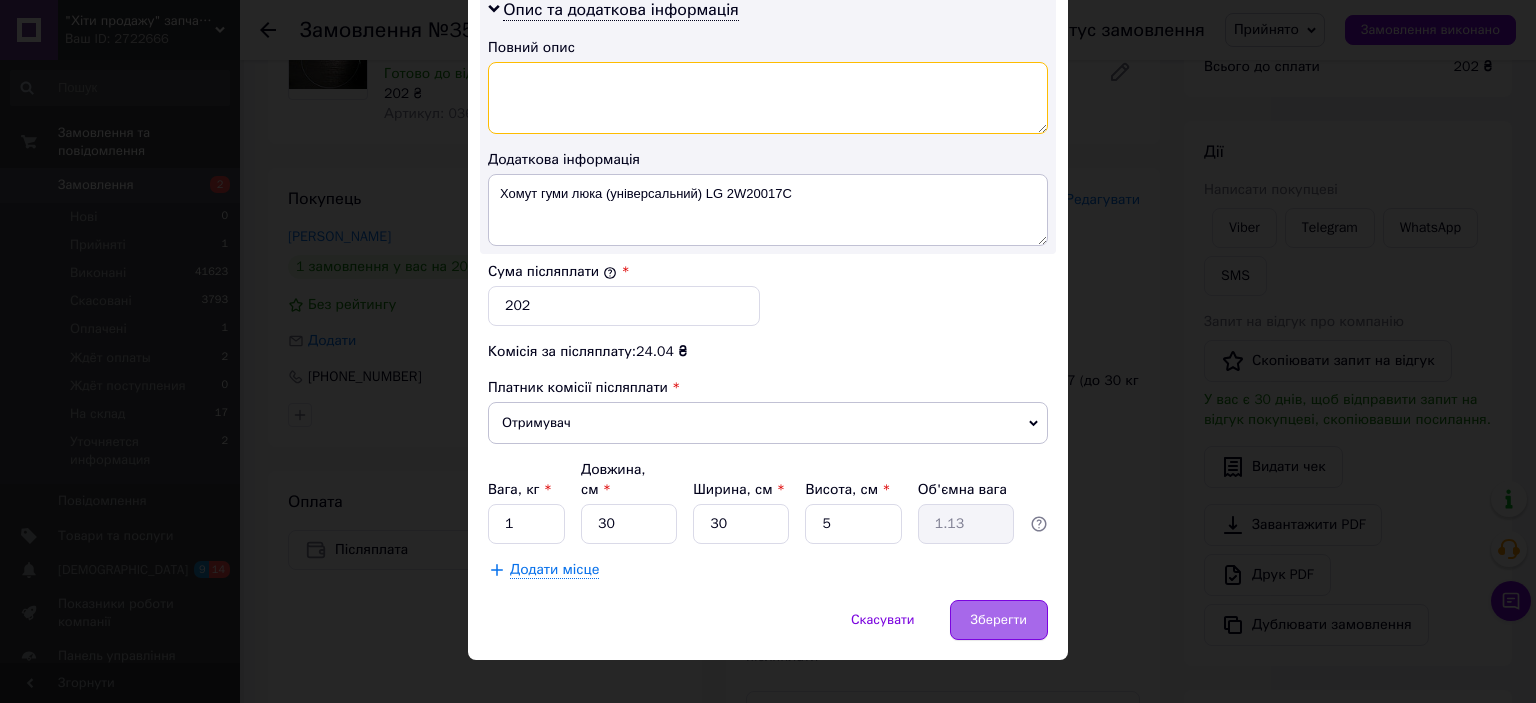 type 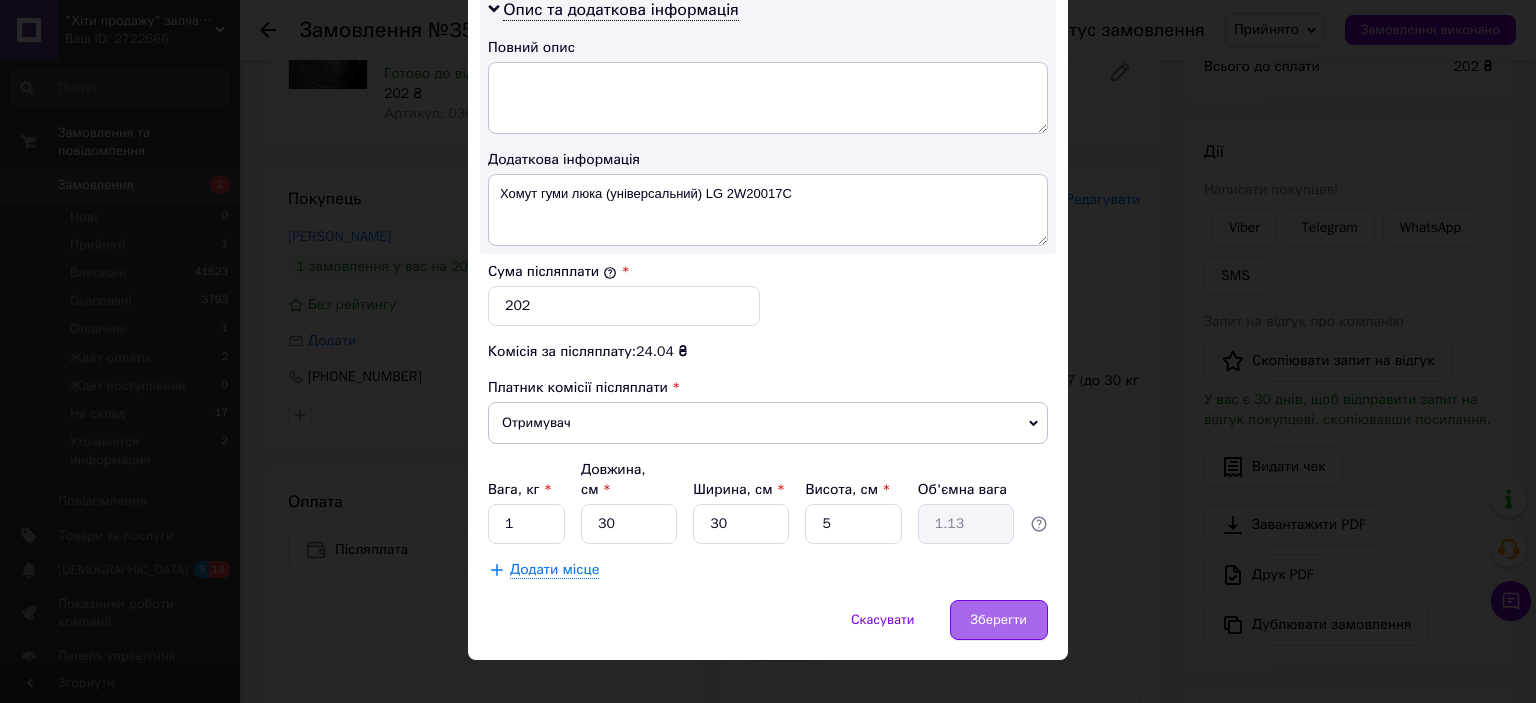 click on "Зберегти" at bounding box center (999, 620) 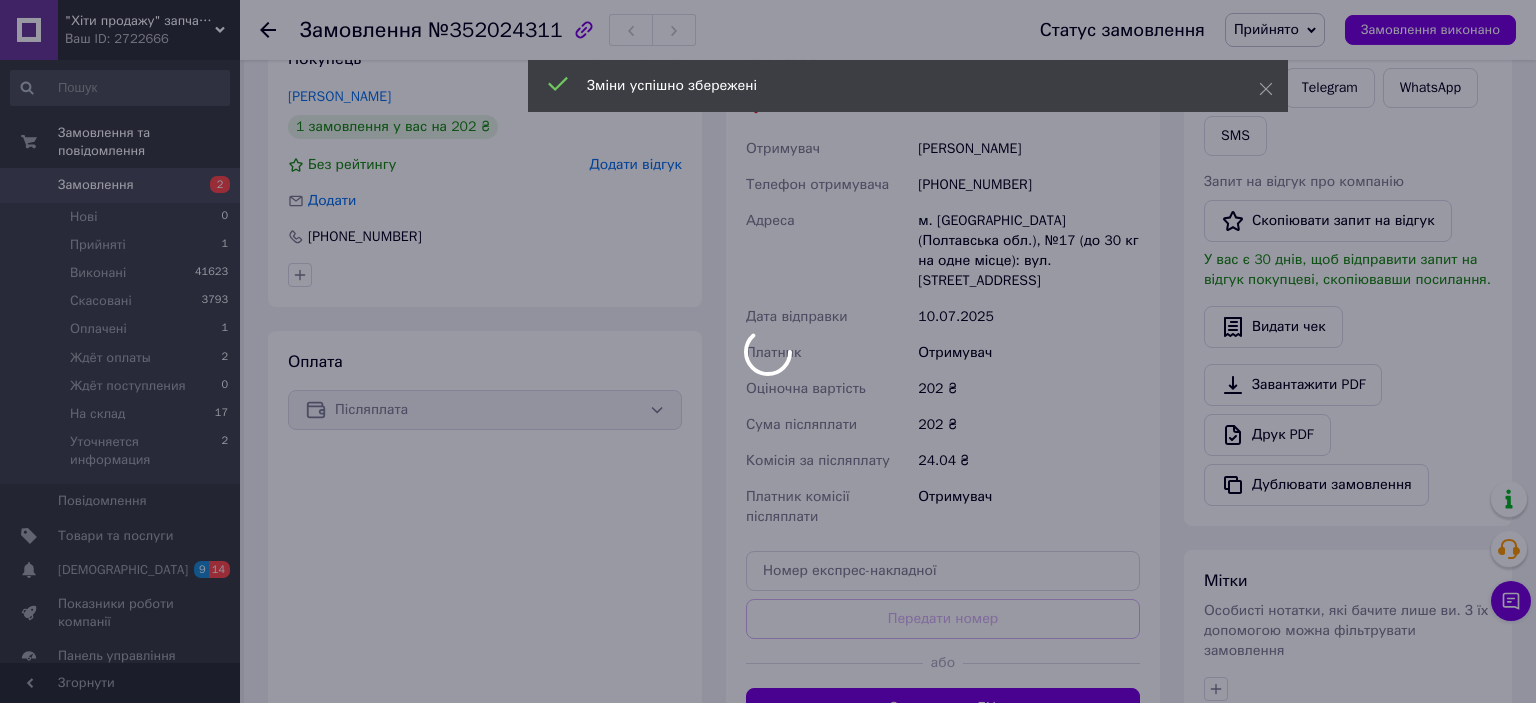 scroll, scrollTop: 422, scrollLeft: 0, axis: vertical 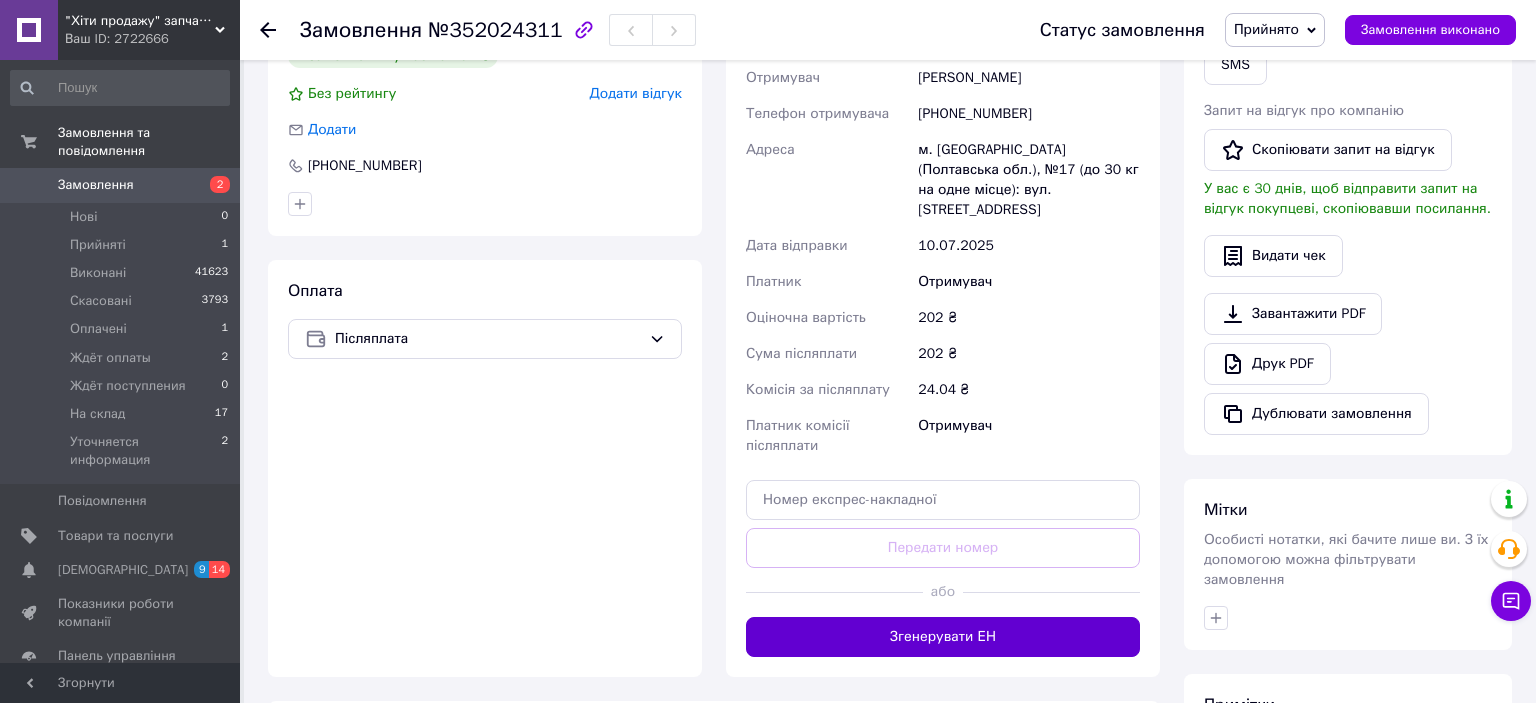 click on "Згенерувати ЕН" at bounding box center (943, 637) 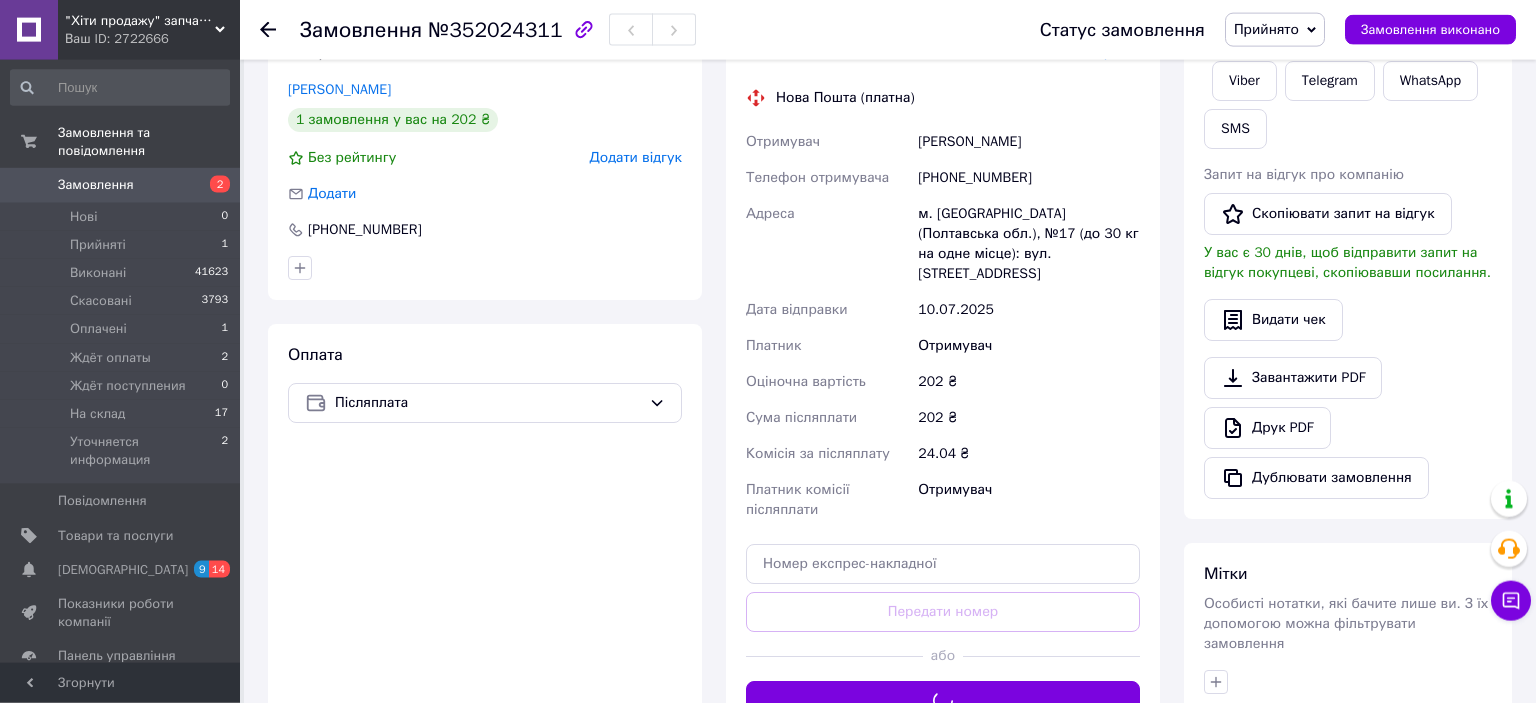 scroll, scrollTop: 316, scrollLeft: 0, axis: vertical 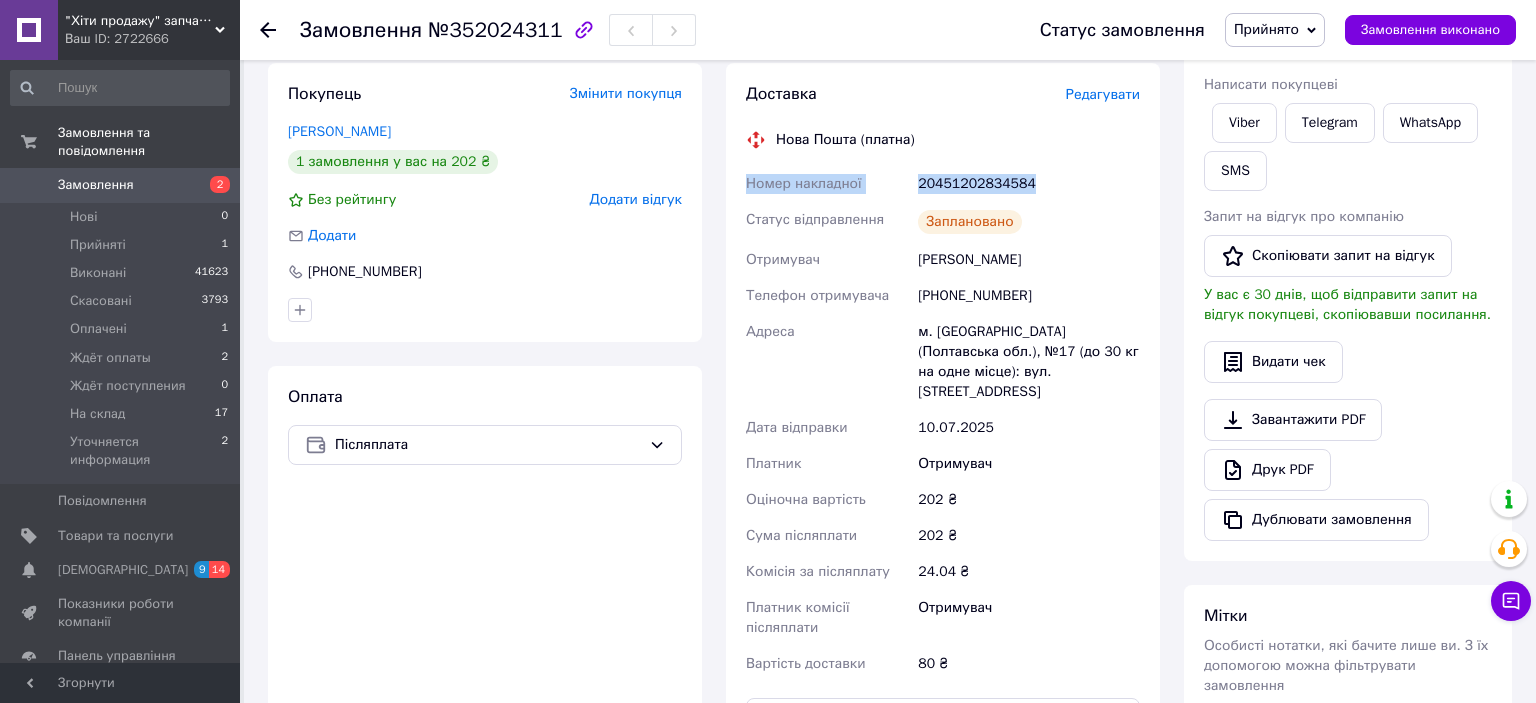 drag, startPoint x: 1034, startPoint y: 176, endPoint x: 742, endPoint y: 166, distance: 292.17117 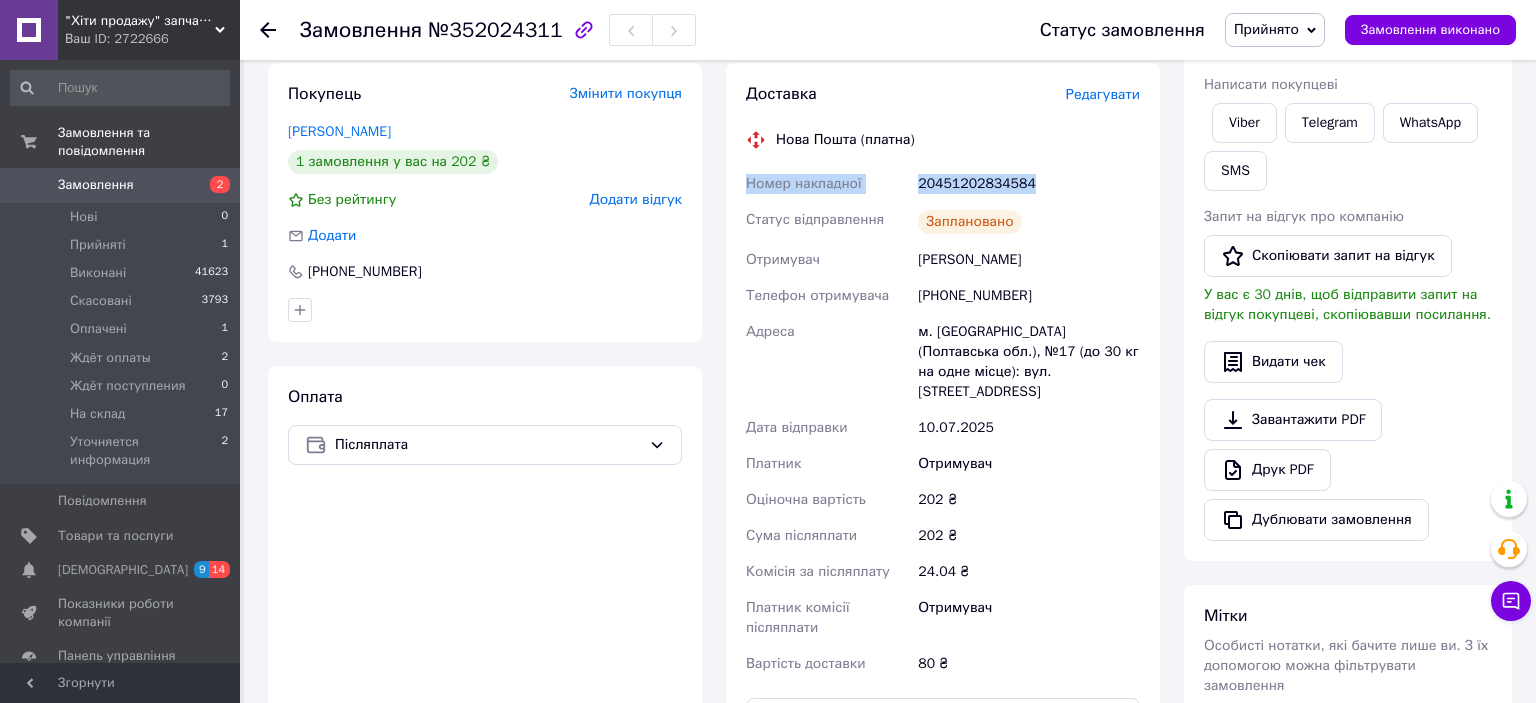 click on "Прийнято" at bounding box center (1275, 30) 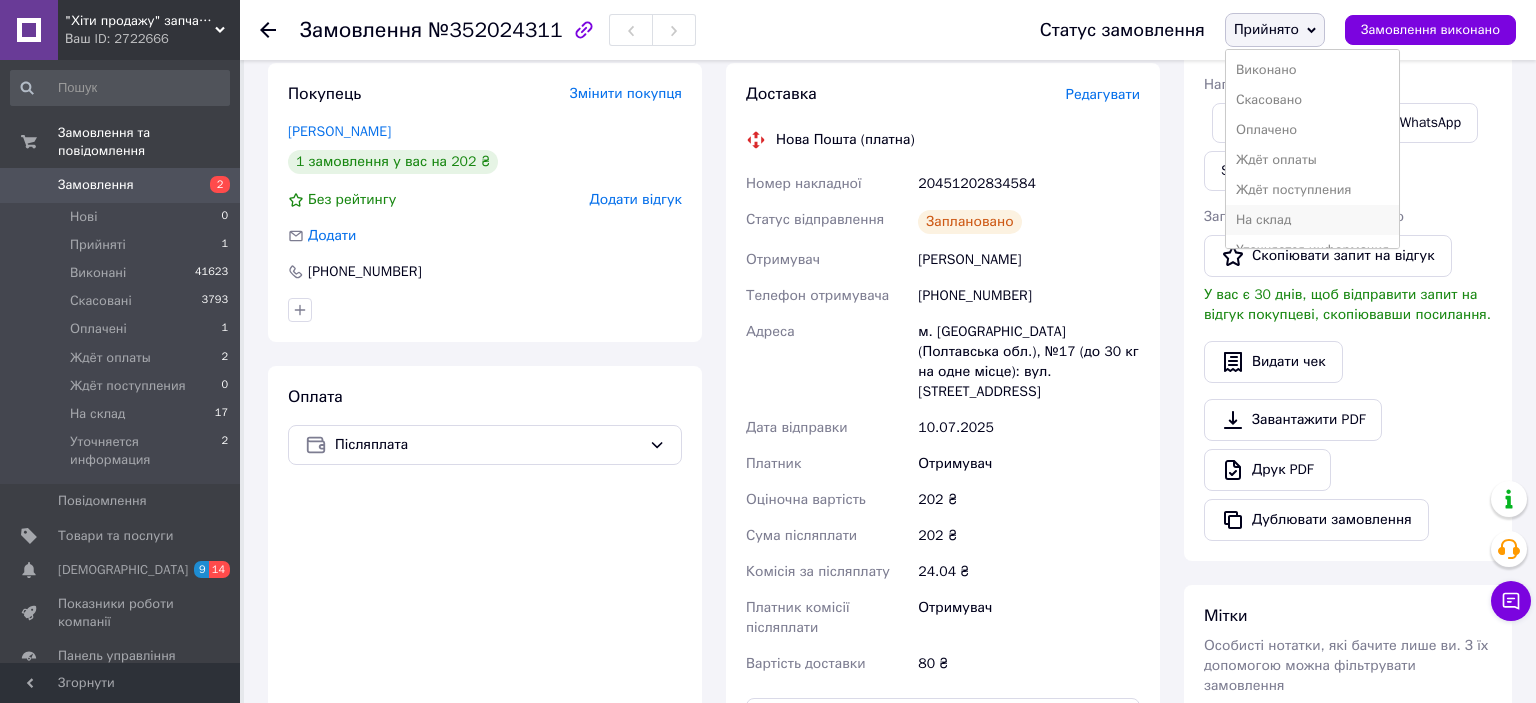 click on "На склад" at bounding box center [1312, 220] 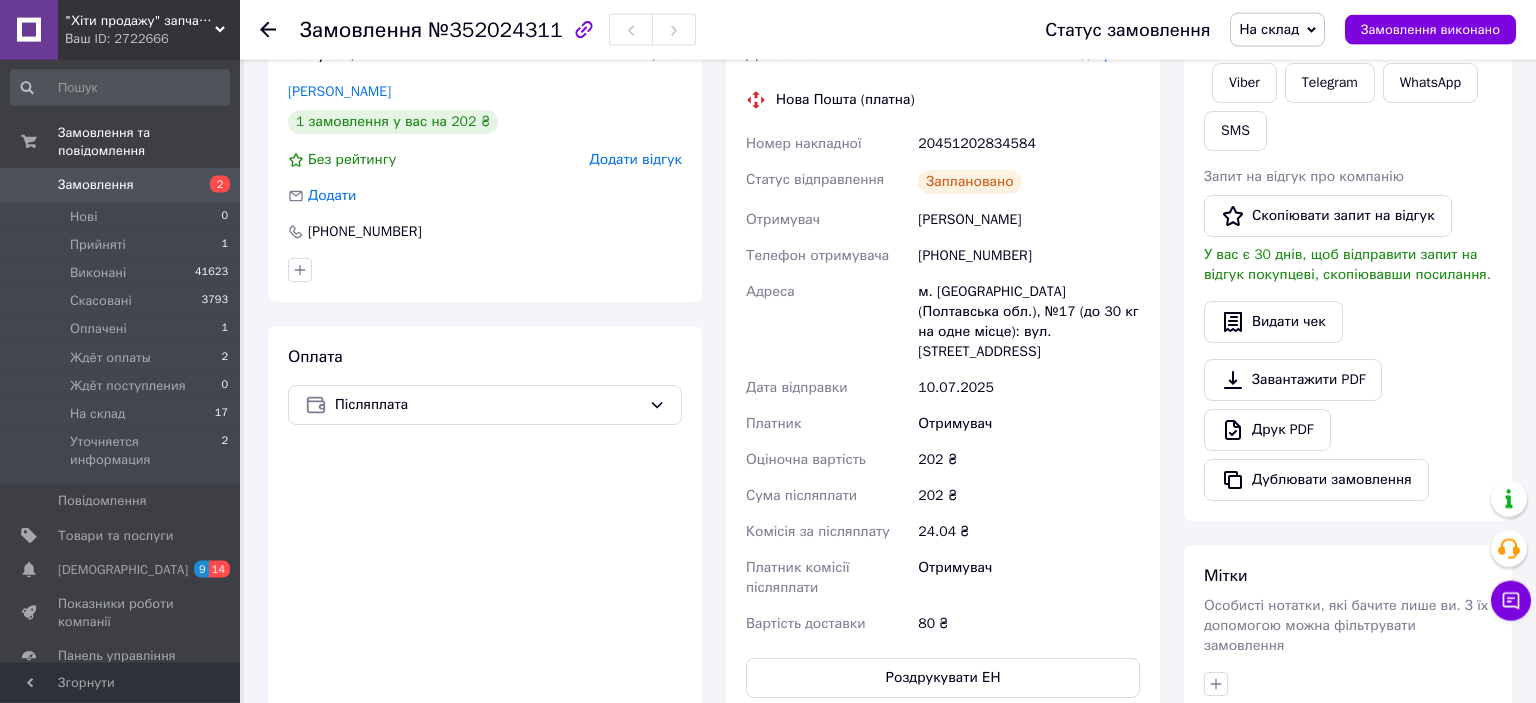 scroll, scrollTop: 0, scrollLeft: 0, axis: both 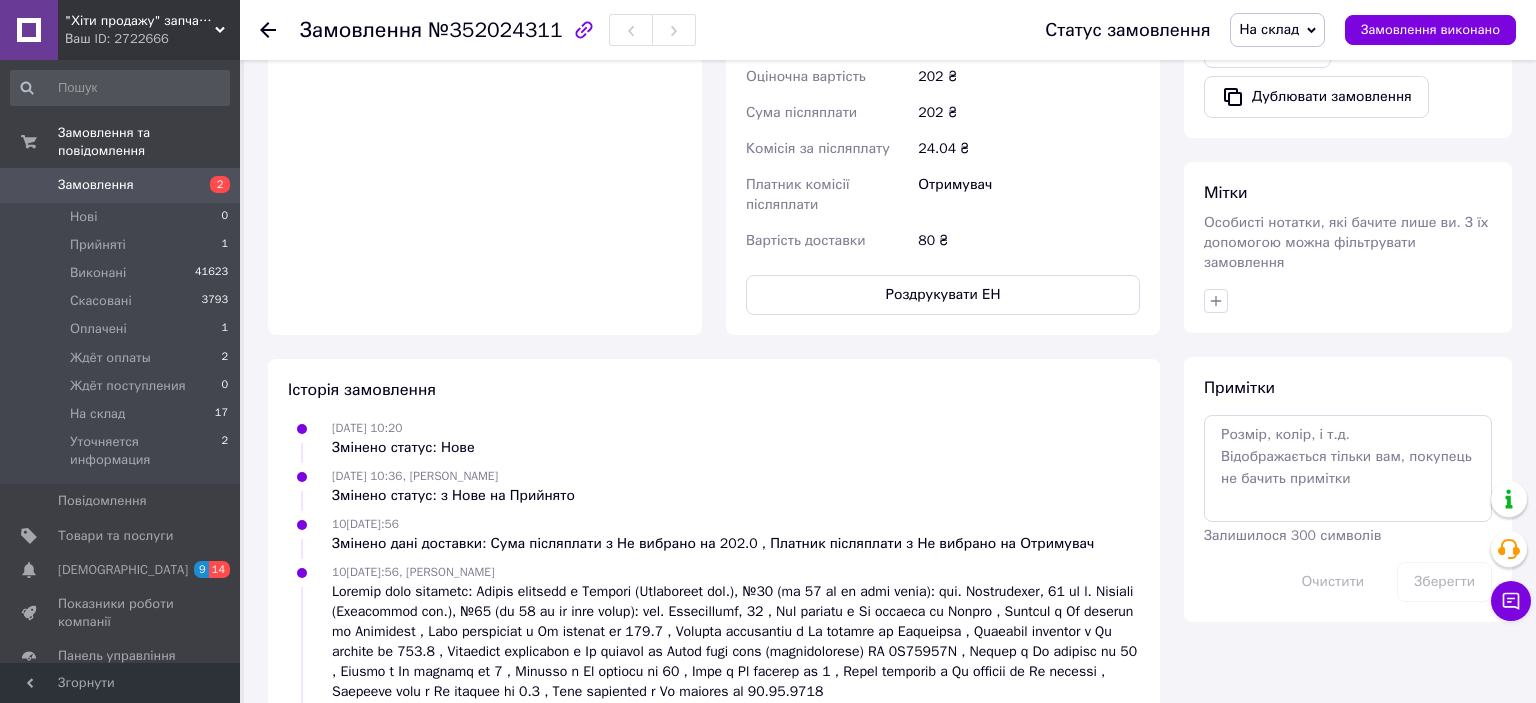 click 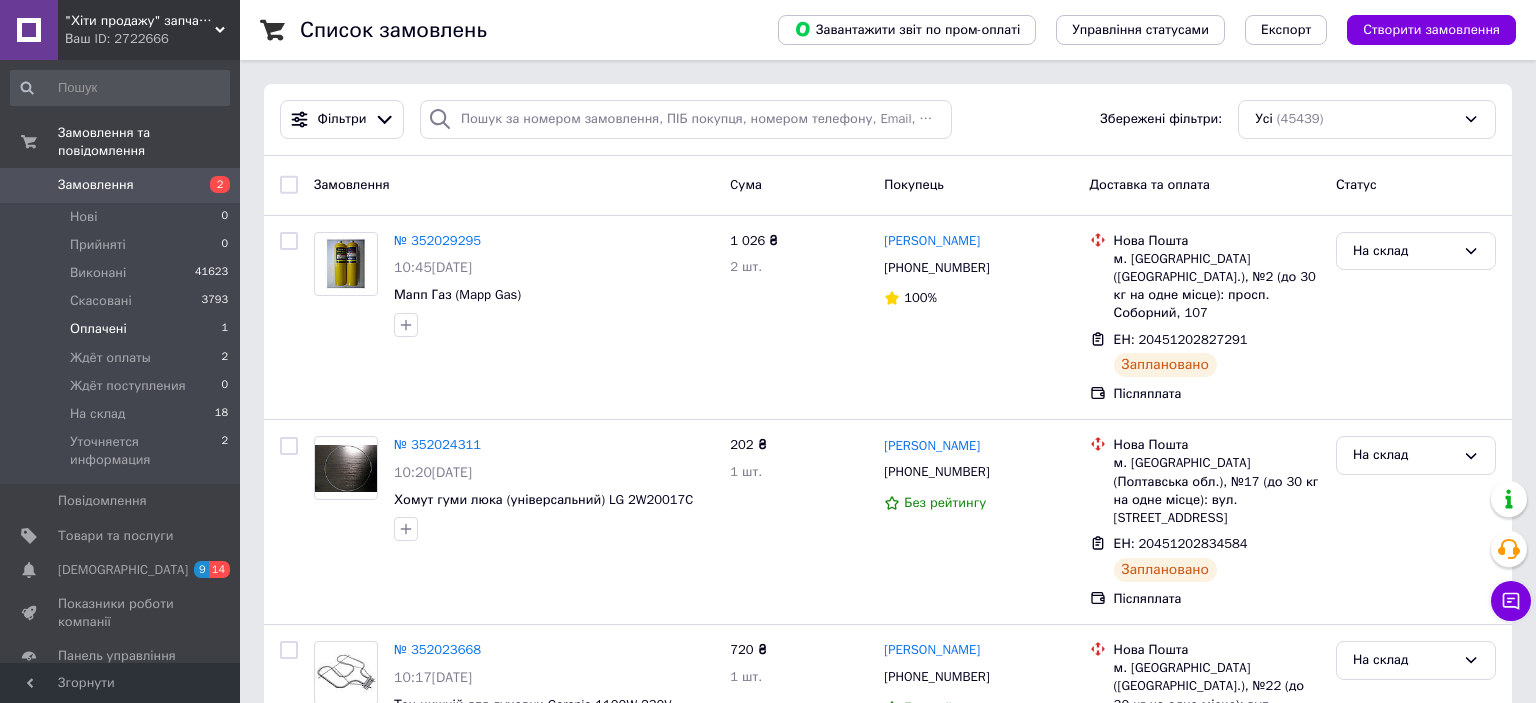 click on "Оплачені" at bounding box center (98, 329) 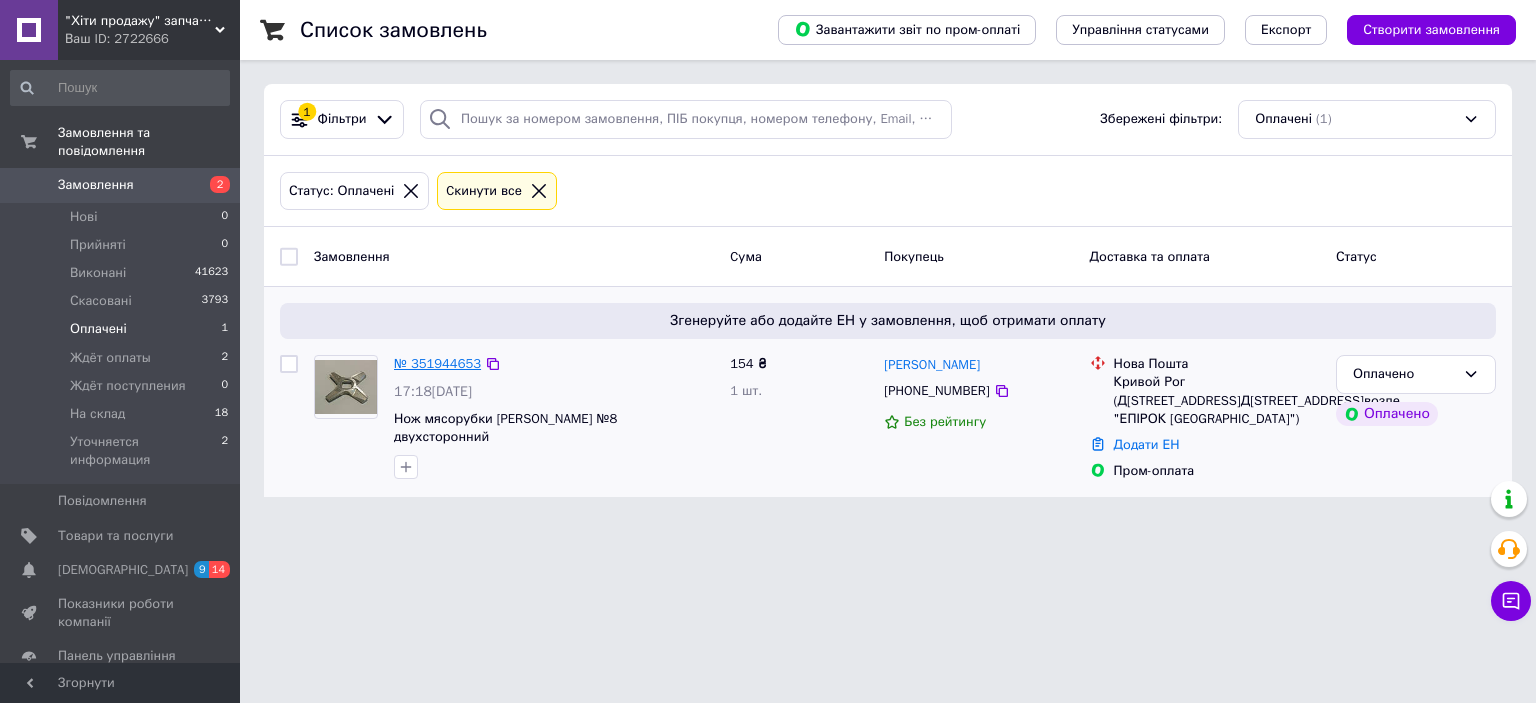 click on "№ 351944653" at bounding box center [437, 363] 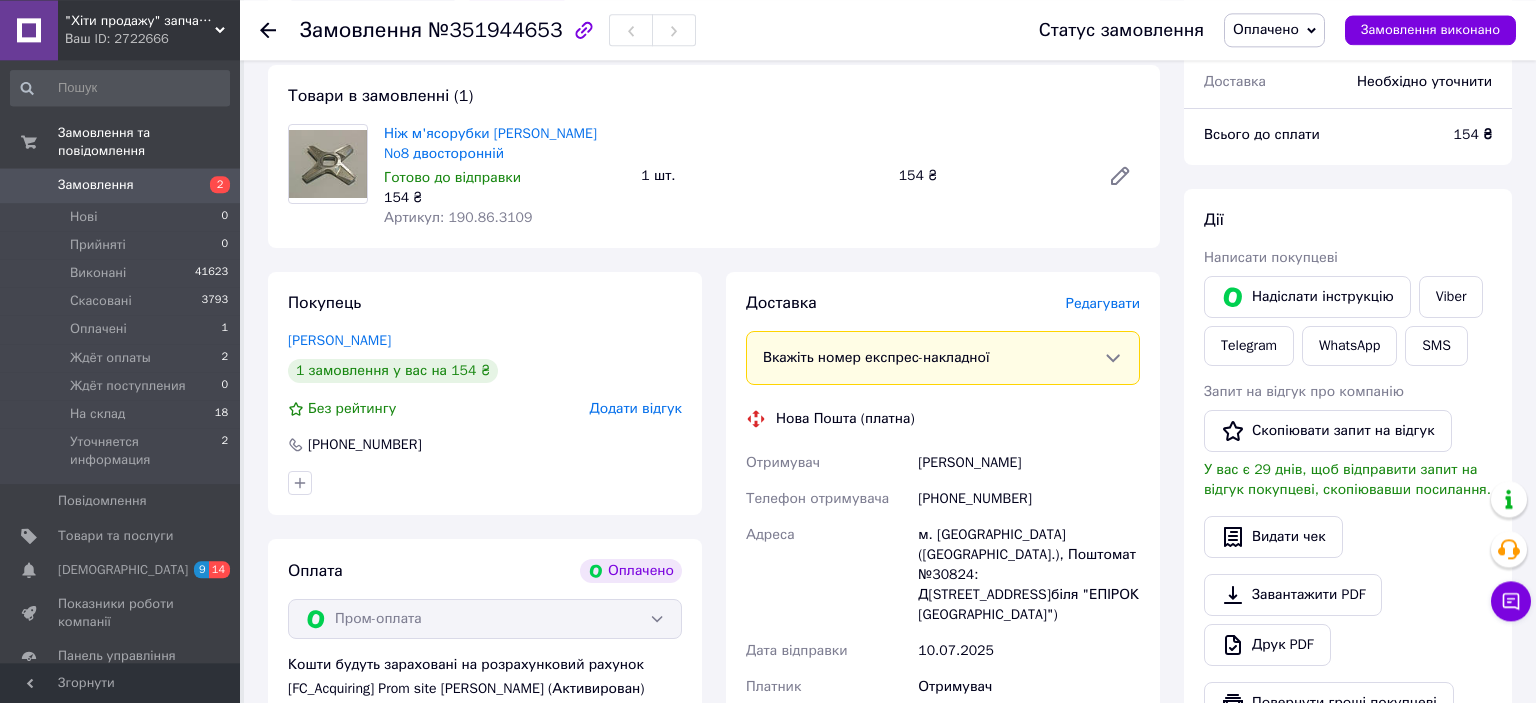 scroll, scrollTop: 211, scrollLeft: 0, axis: vertical 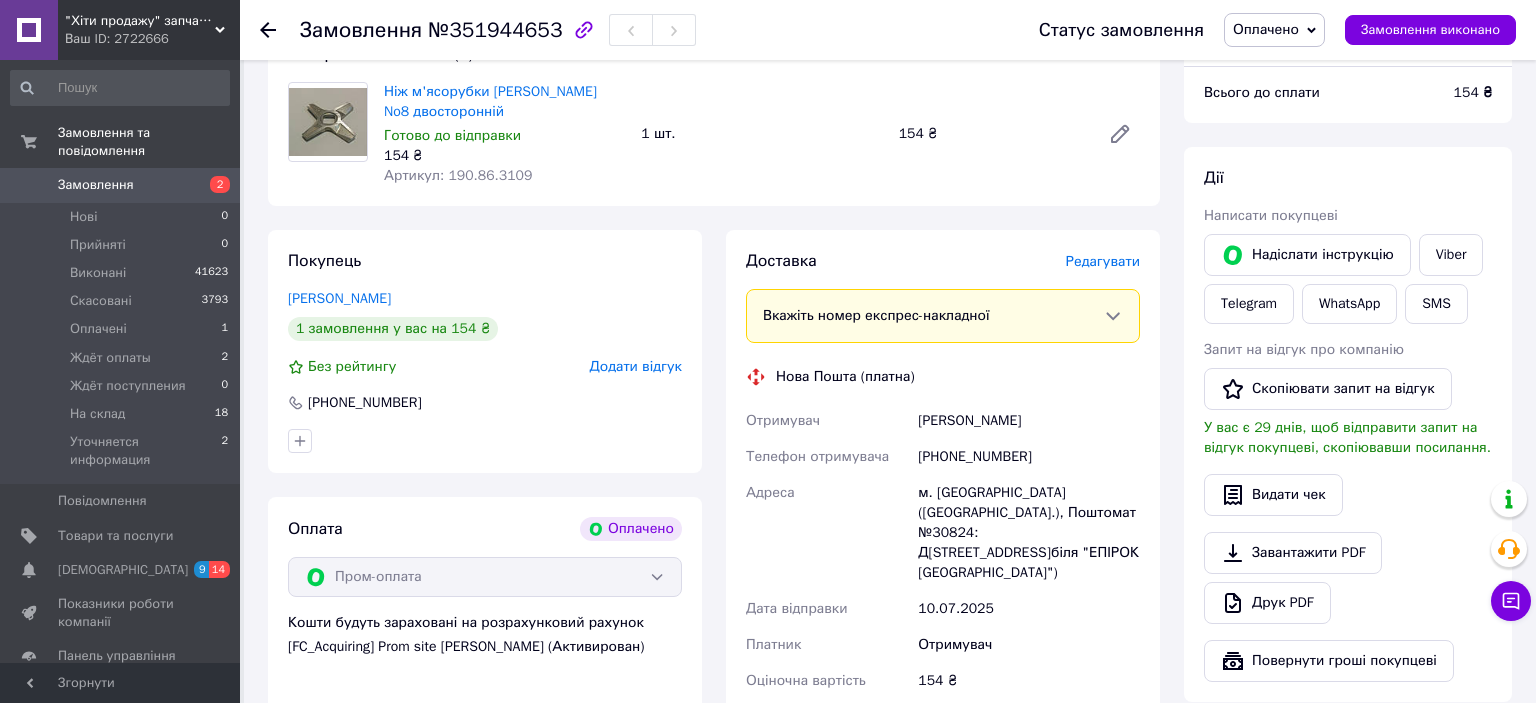 click on "Редагувати" at bounding box center (1103, 261) 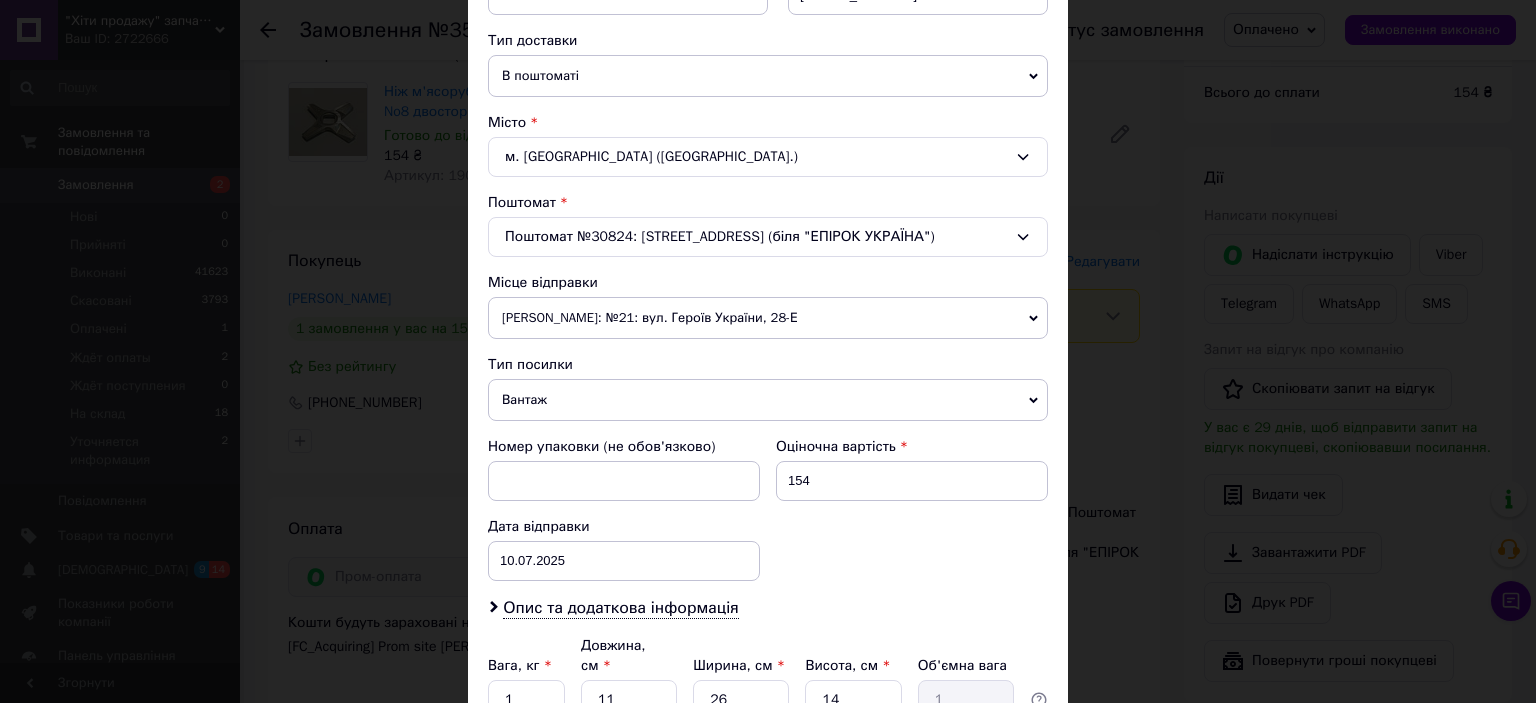 scroll, scrollTop: 619, scrollLeft: 0, axis: vertical 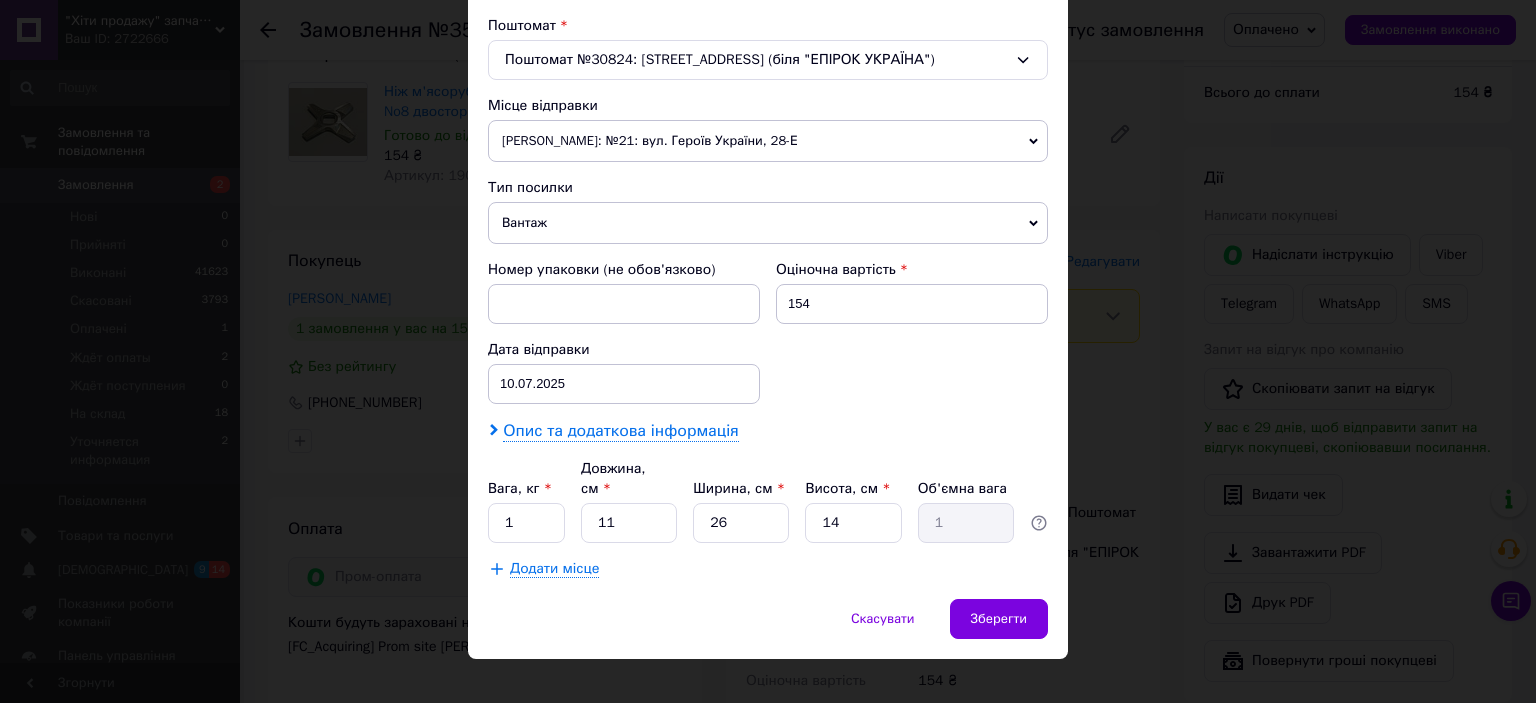 click on "Опис та додаткова інформація" at bounding box center (620, 431) 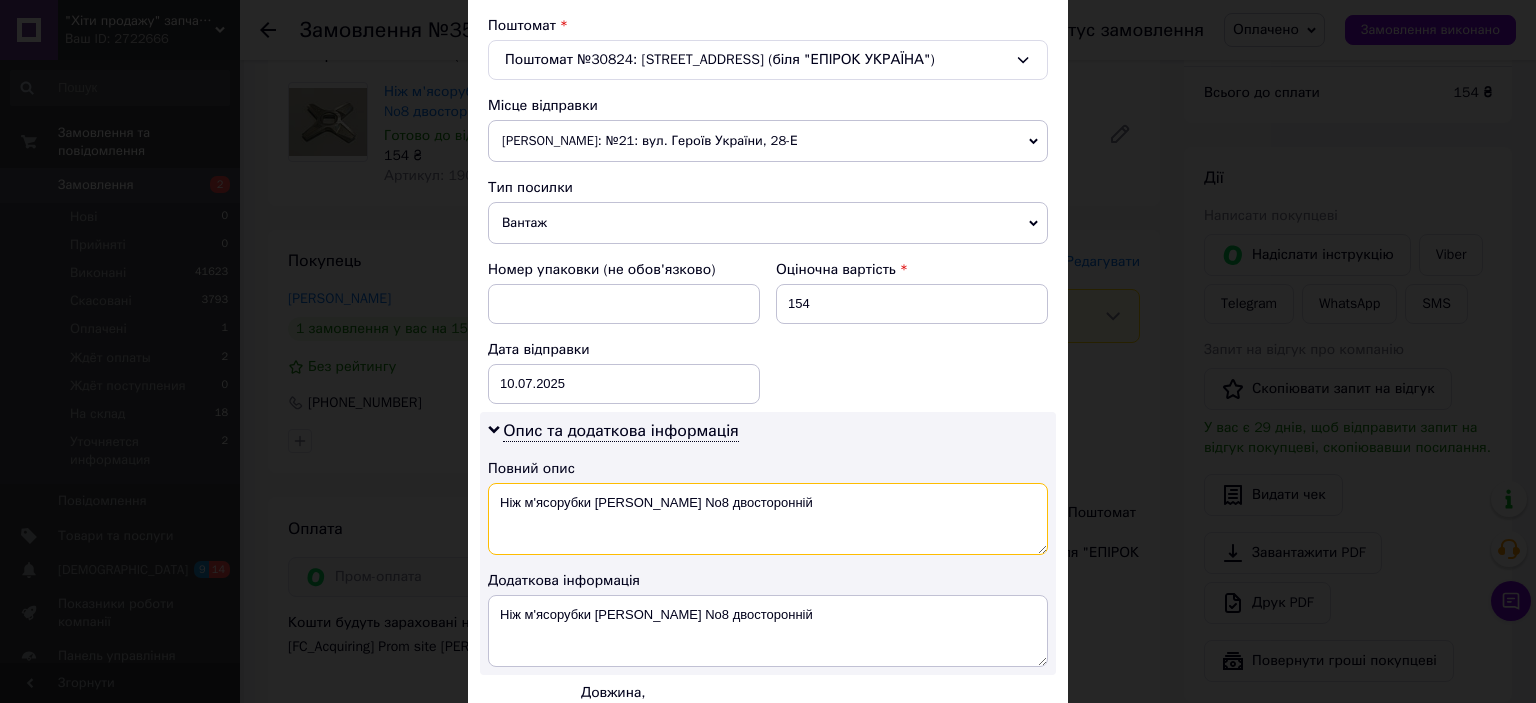 click on "Ніж м'ясорубки [PERSON_NAME] No8 двосторонній" at bounding box center [768, 519] 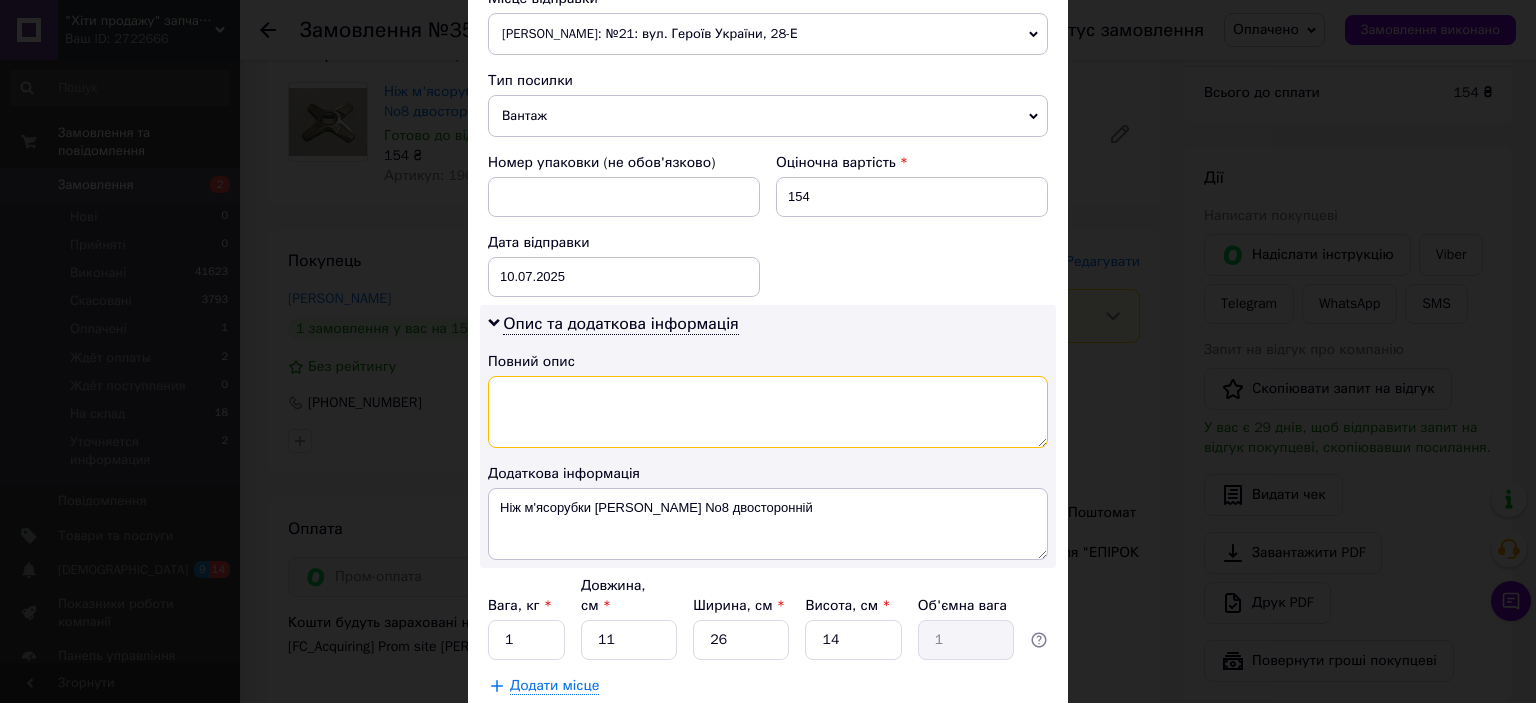scroll, scrollTop: 842, scrollLeft: 0, axis: vertical 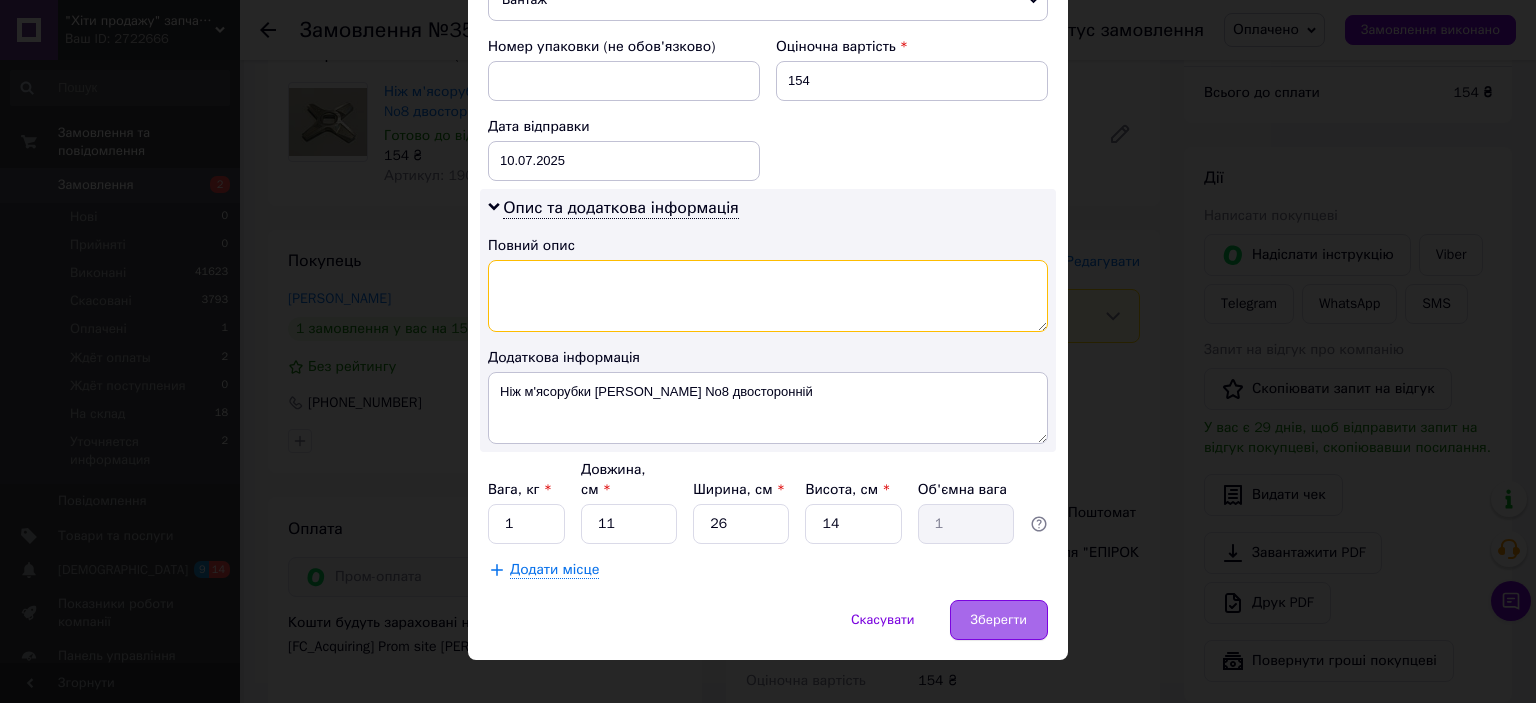 type 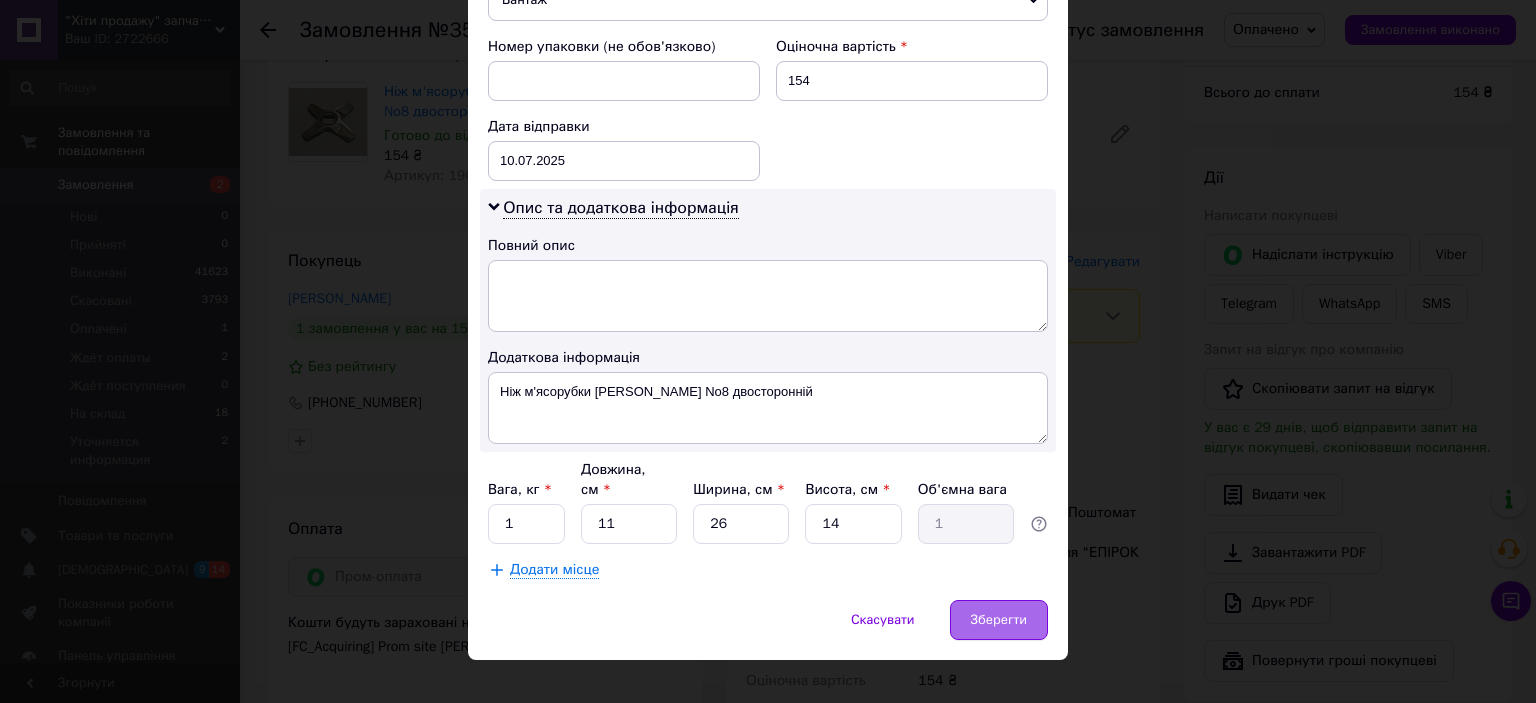 click on "Зберегти" at bounding box center (999, 620) 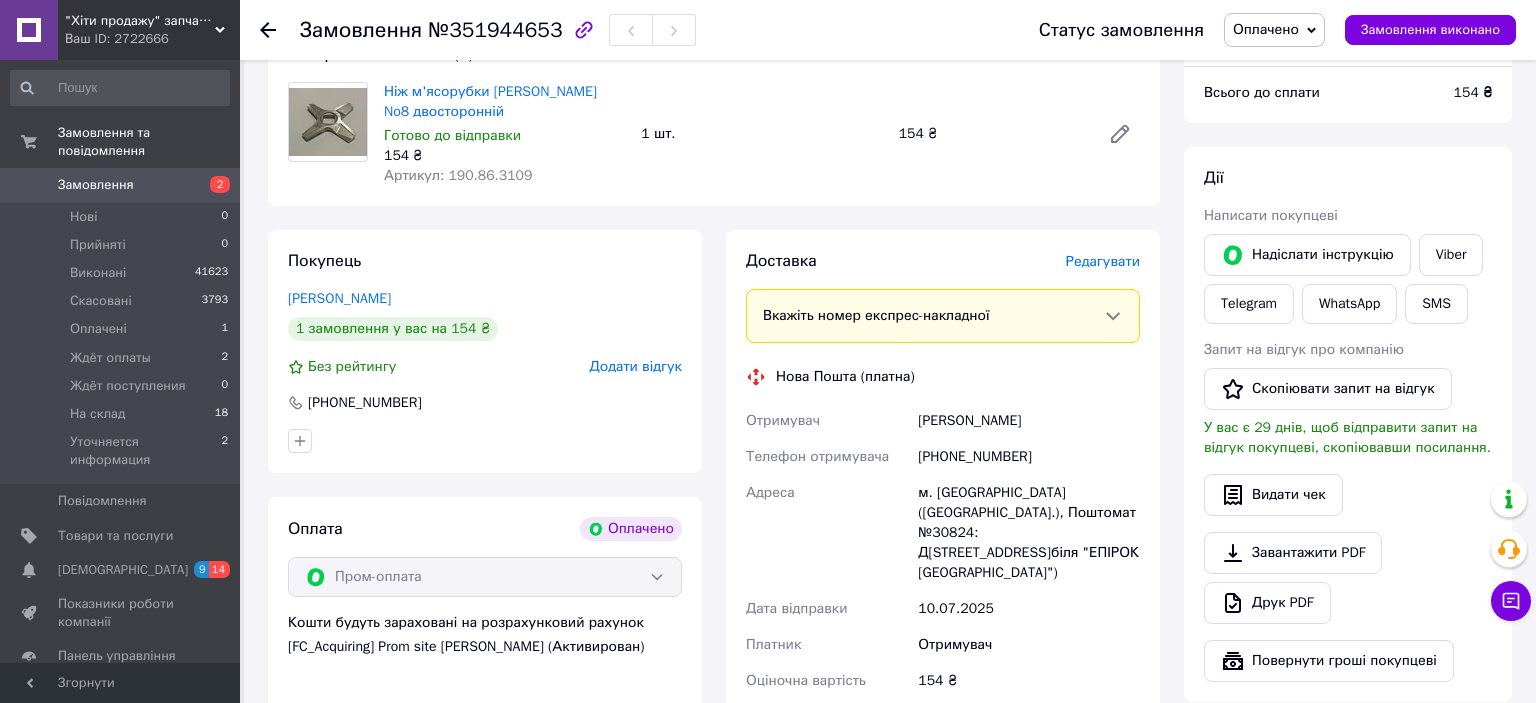 click on "Редагувати" at bounding box center [1103, 261] 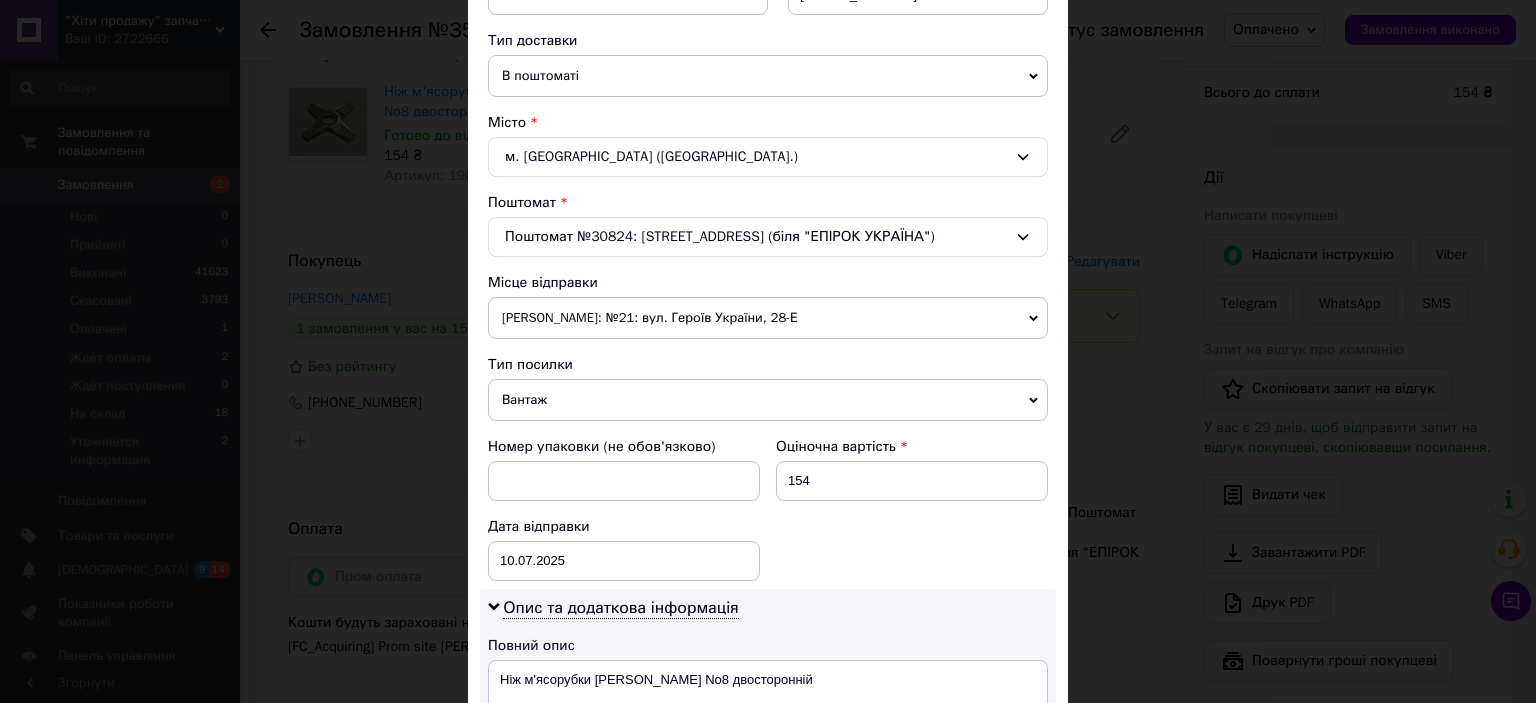 scroll, scrollTop: 773, scrollLeft: 0, axis: vertical 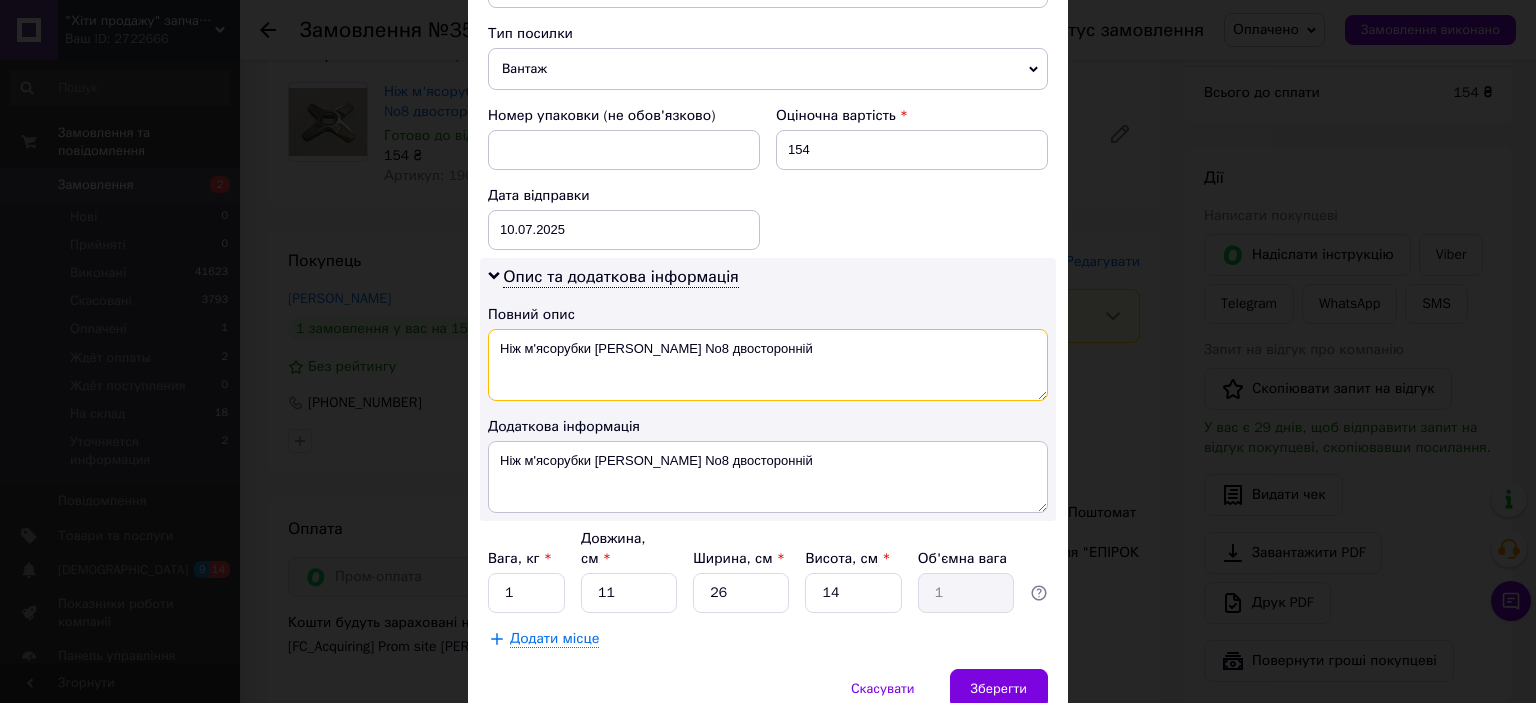 click on "Ніж м'ясорубки [PERSON_NAME] No8 двосторонній" at bounding box center [768, 365] 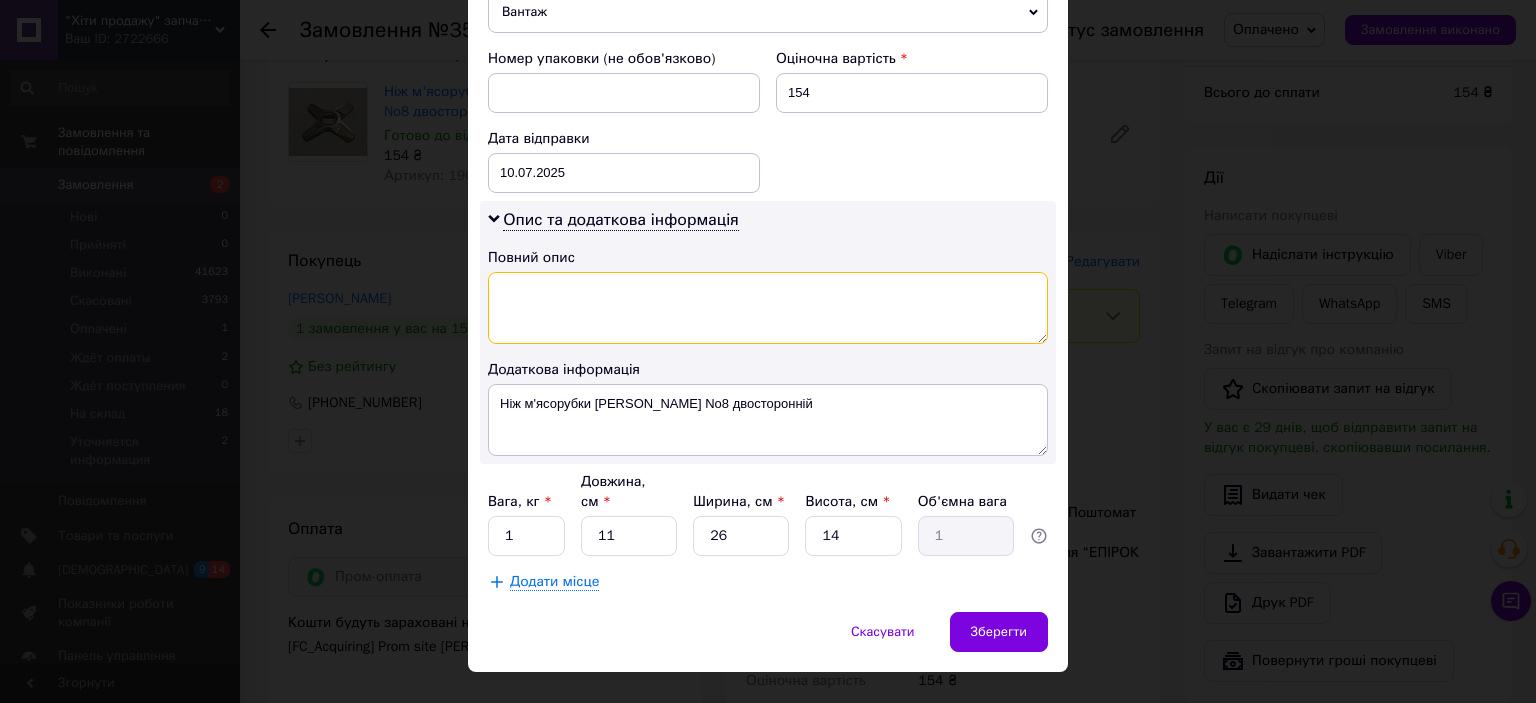 scroll, scrollTop: 842, scrollLeft: 0, axis: vertical 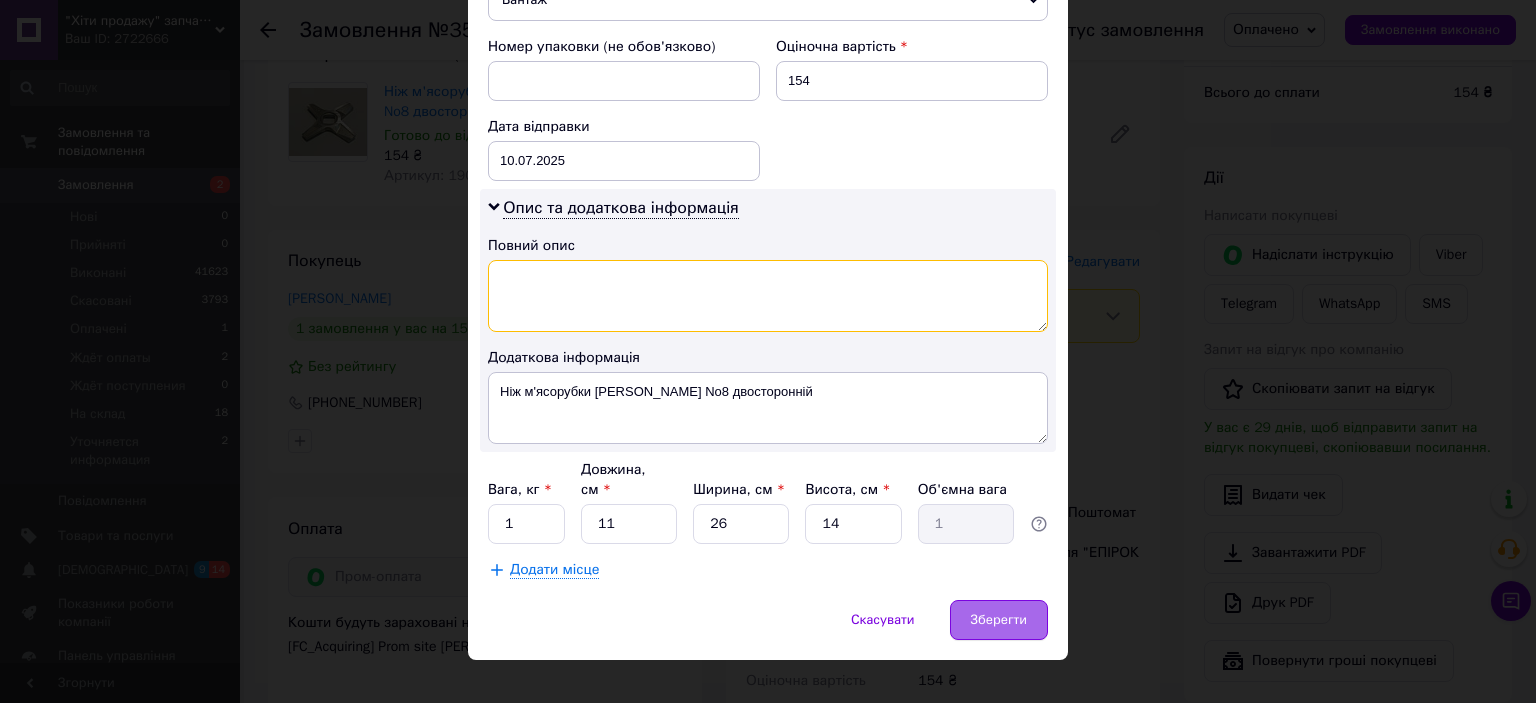 type 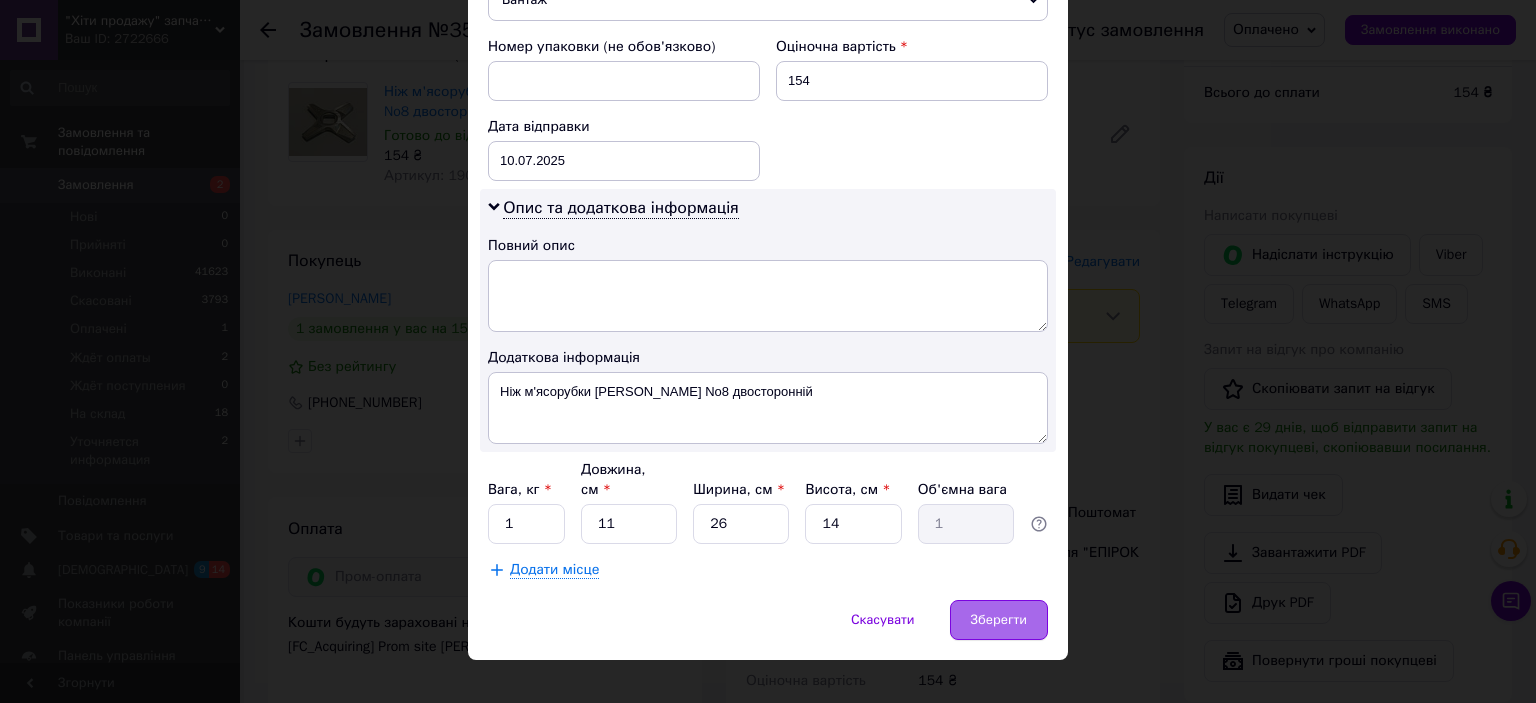 click on "Зберегти" at bounding box center (999, 620) 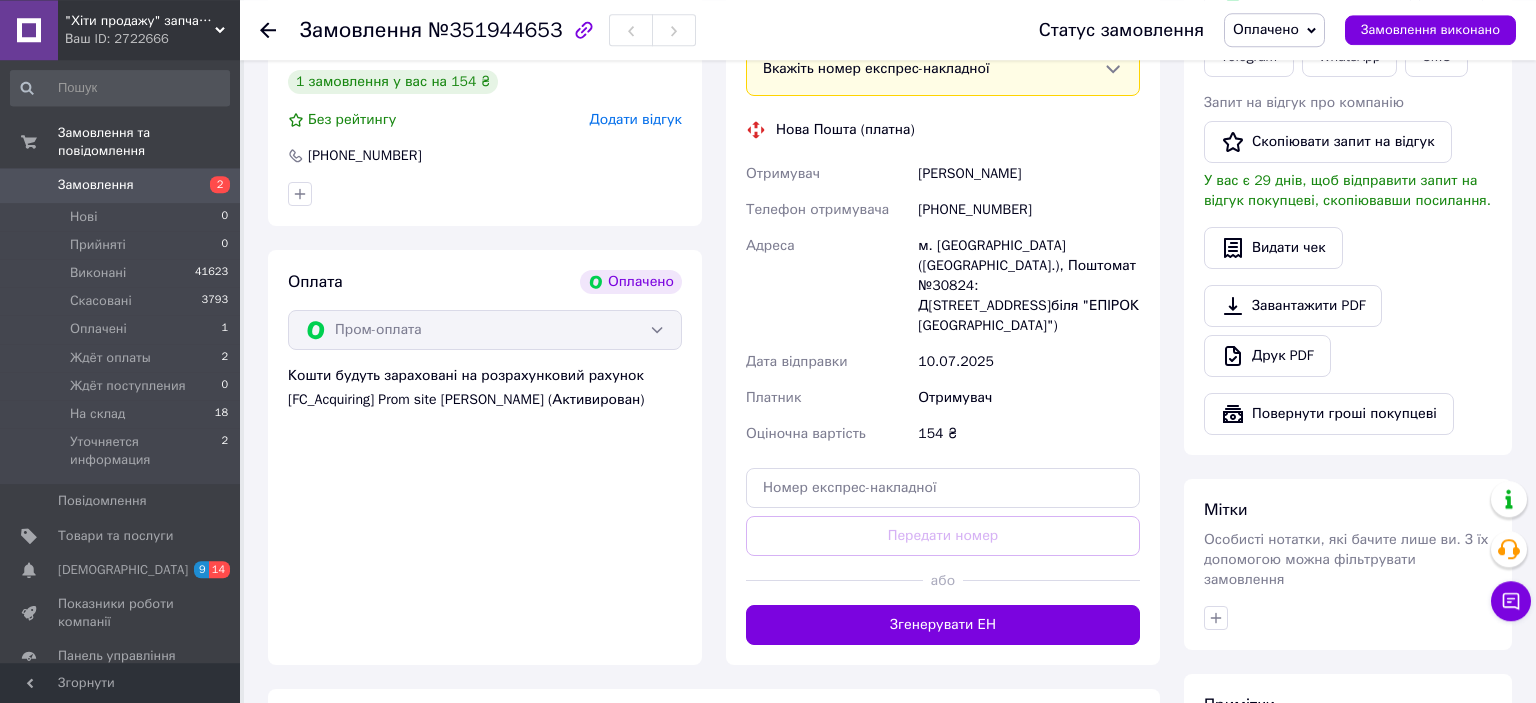 scroll, scrollTop: 528, scrollLeft: 0, axis: vertical 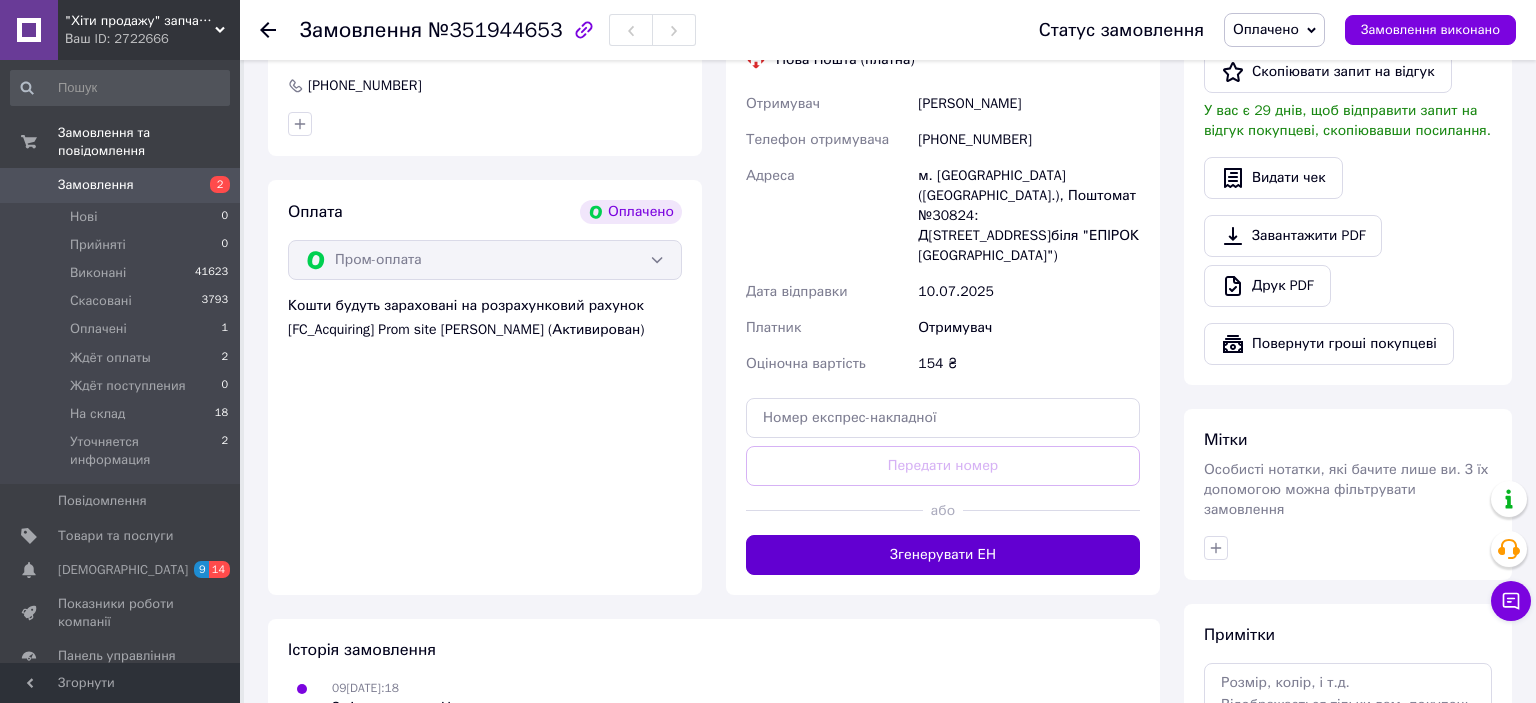 click on "Згенерувати ЕН" at bounding box center (943, 555) 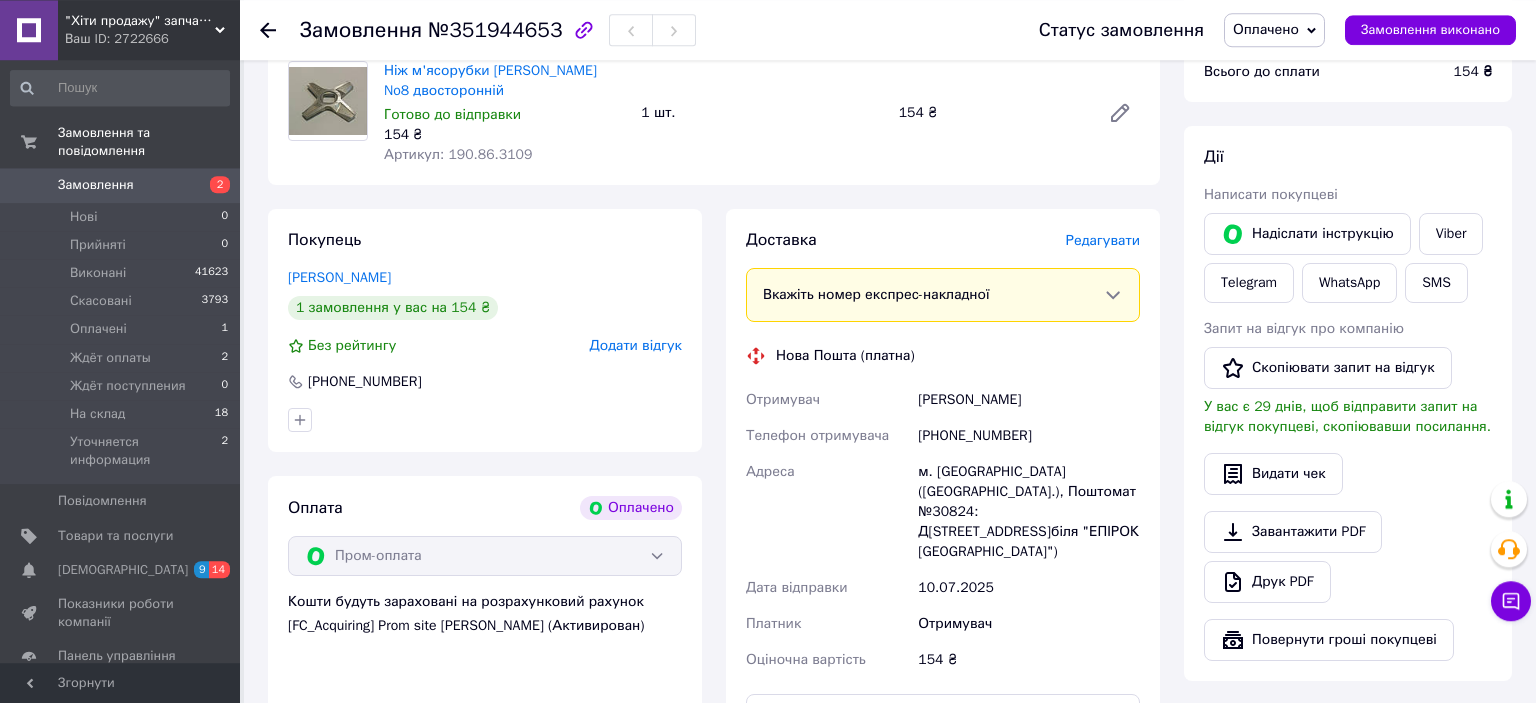 scroll, scrollTop: 211, scrollLeft: 0, axis: vertical 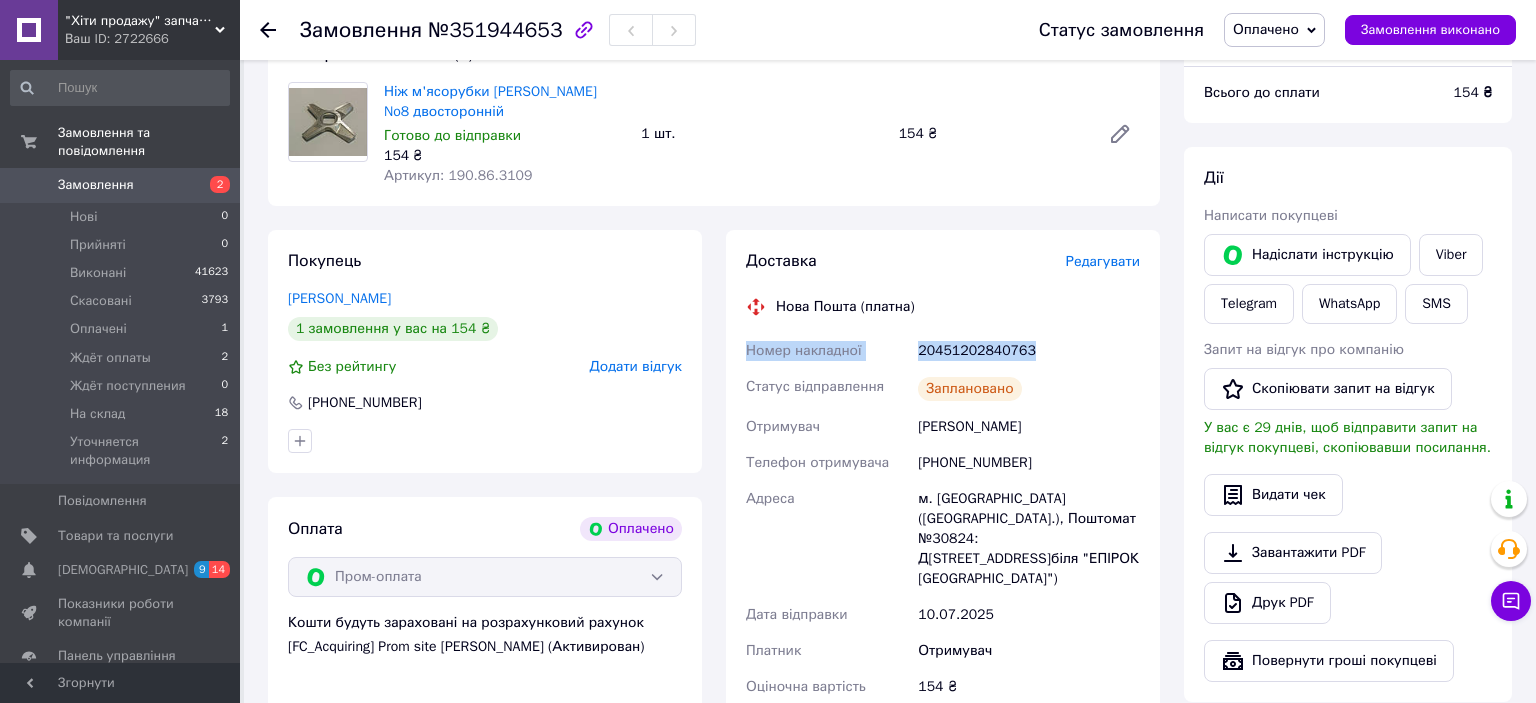 drag, startPoint x: 1041, startPoint y: 342, endPoint x: 740, endPoint y: 346, distance: 301.02658 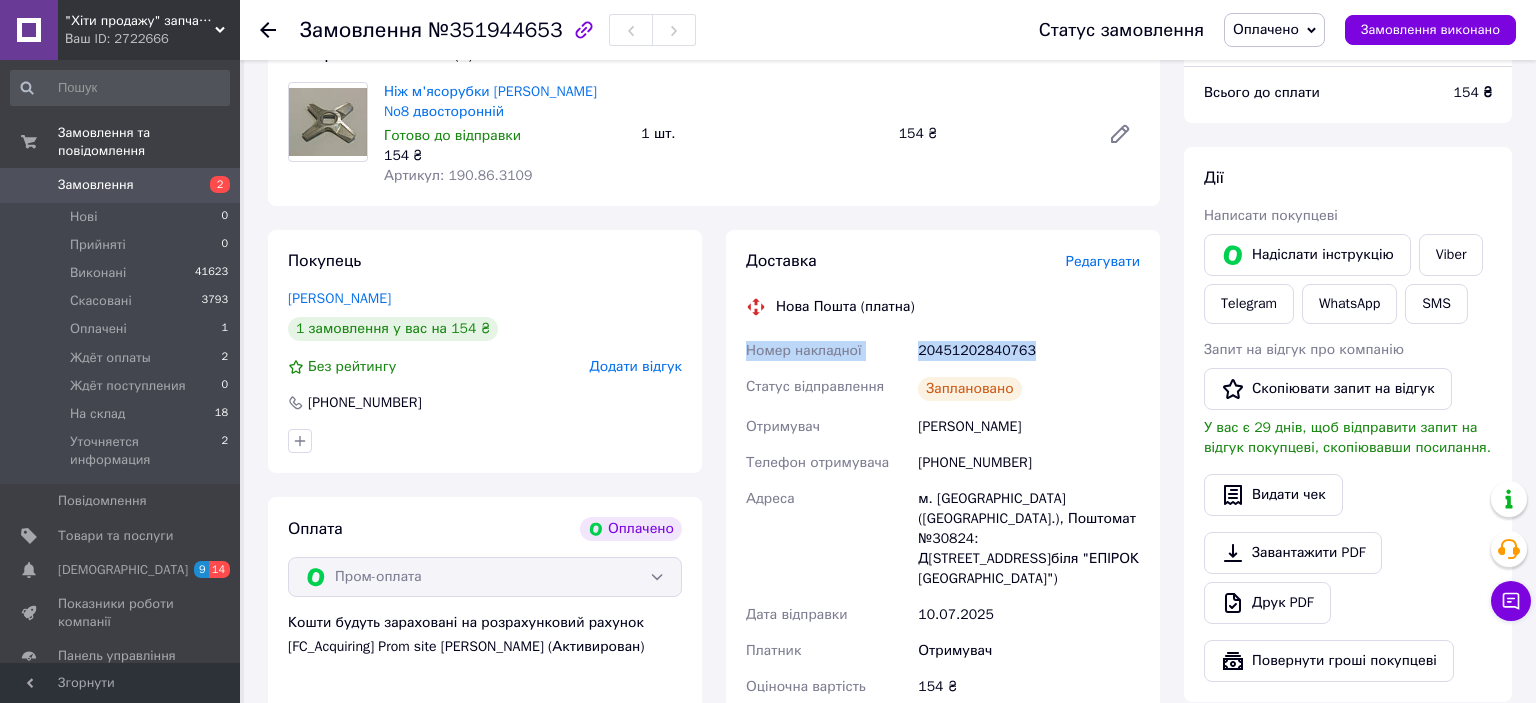 click on "Оплачено" at bounding box center (1266, 29) 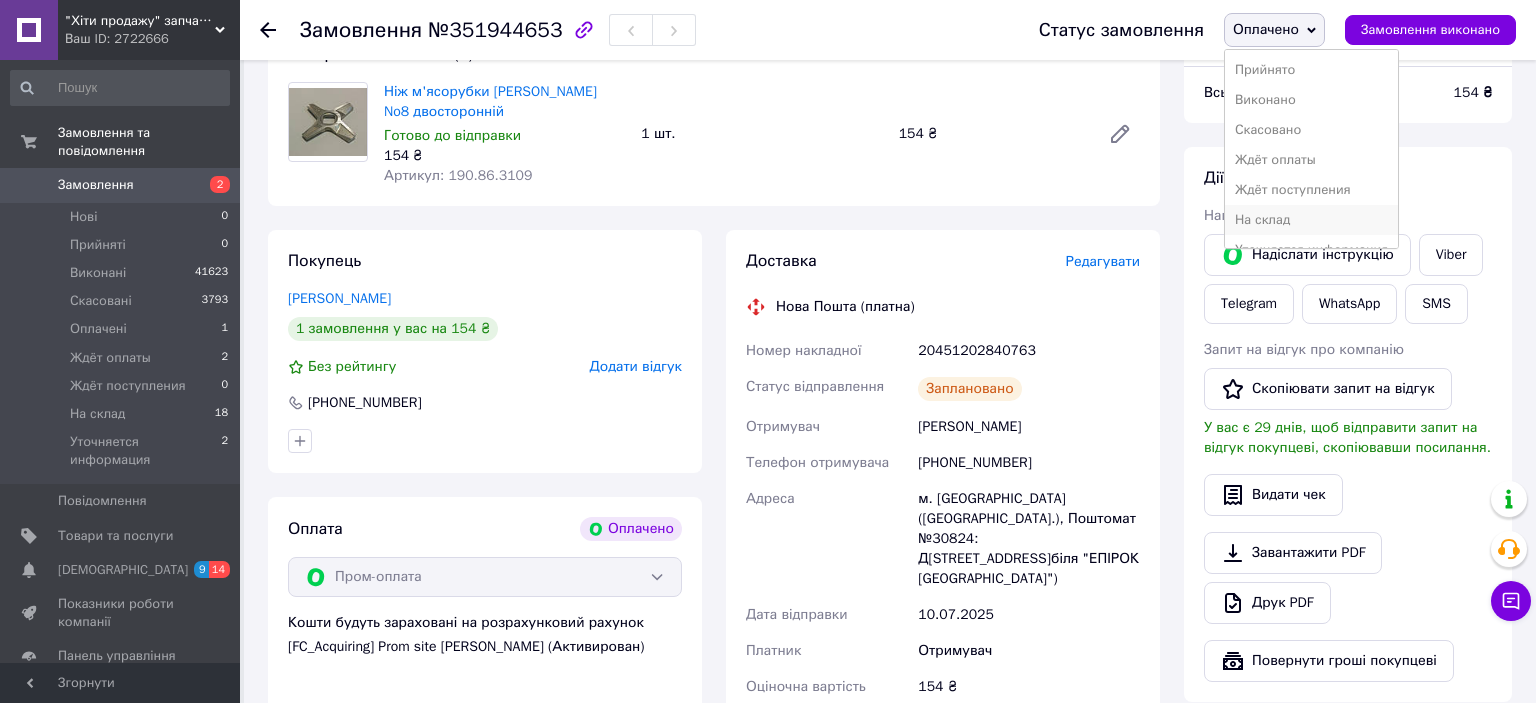 click on "На склад" at bounding box center (1311, 220) 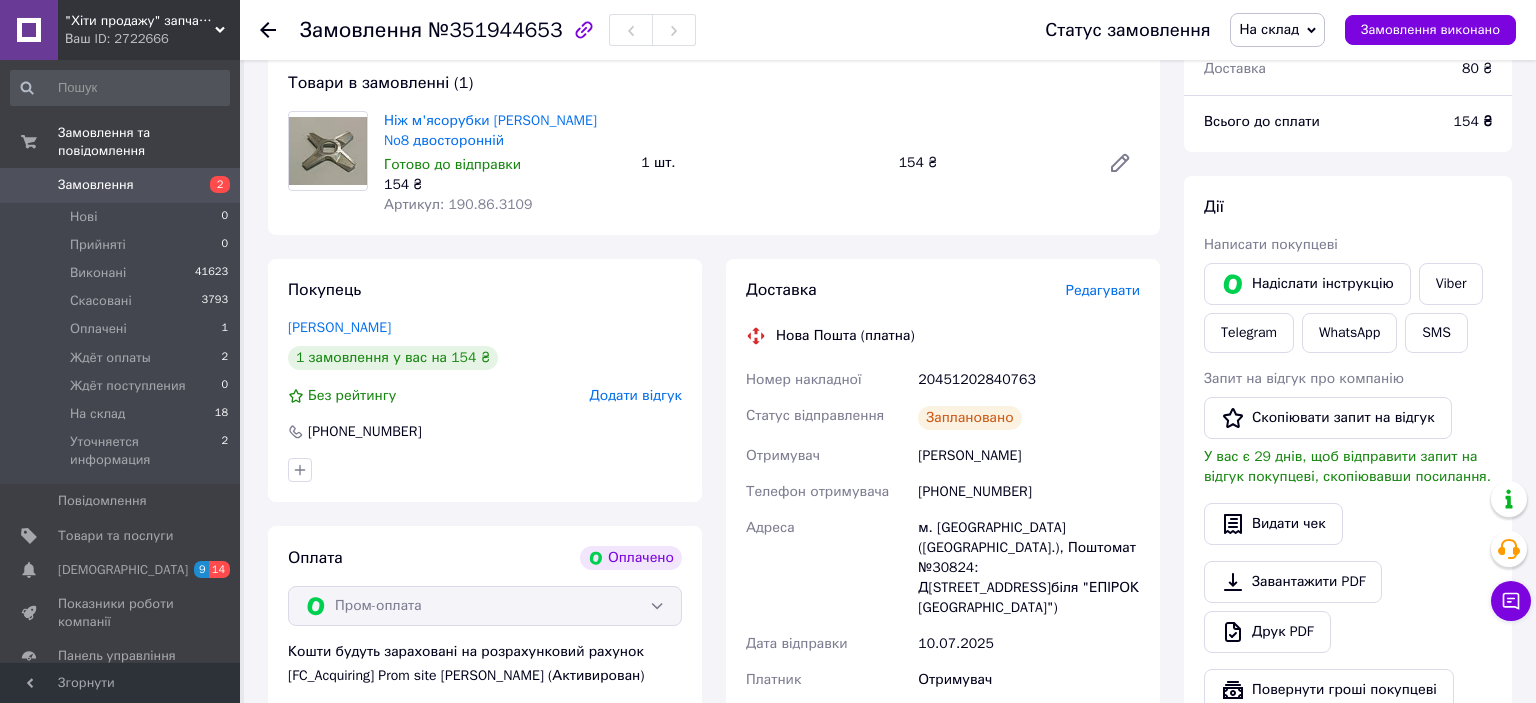 scroll, scrollTop: 0, scrollLeft: 0, axis: both 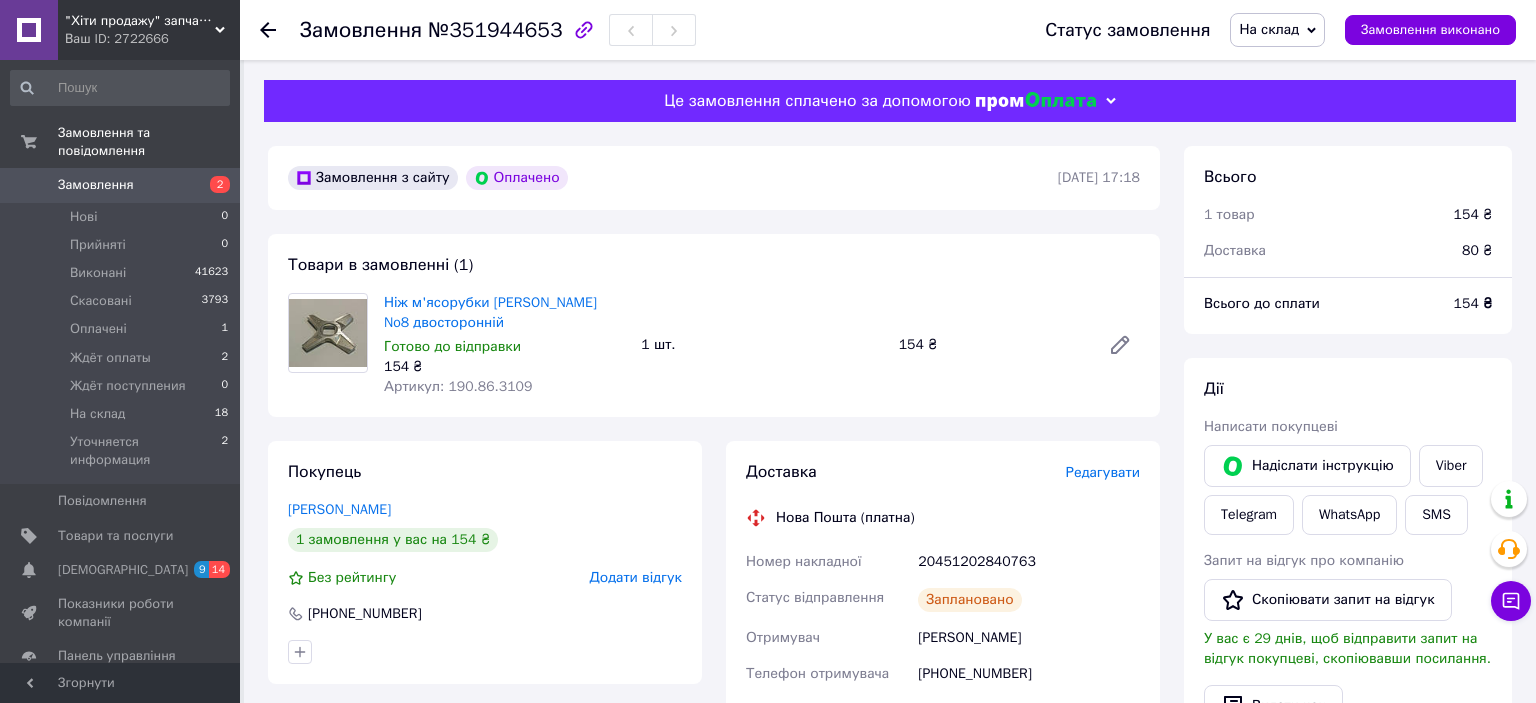 click 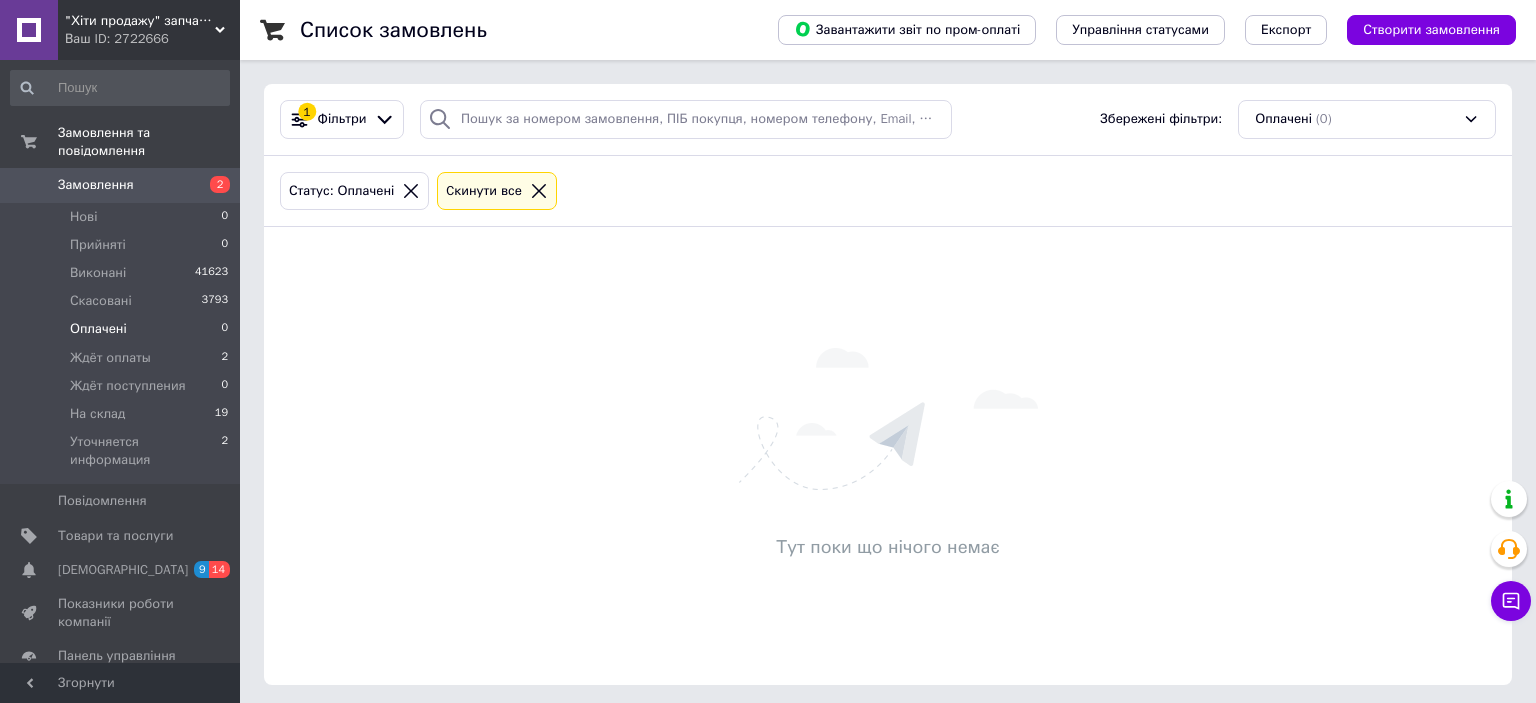 click on "Список замовлень   Завантажити звіт по пром-оплаті Управління статусами Експорт Створити замовлення 1 Фільтри Збережені фільтри: Оплачені (0) Статус: Оплачені Cкинути все Тут поки що нічого немає" at bounding box center (888, 354) 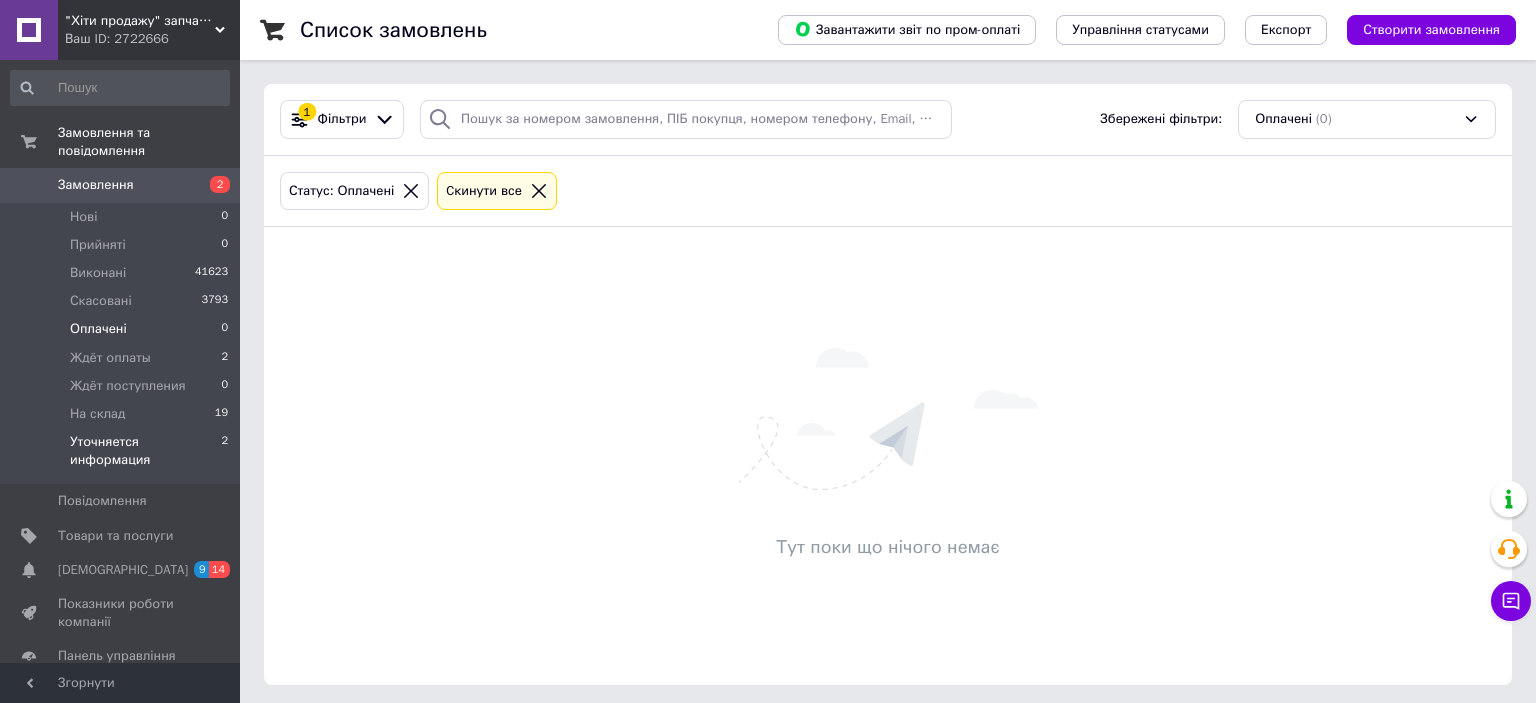 click on "Уточняется информация" at bounding box center (145, 451) 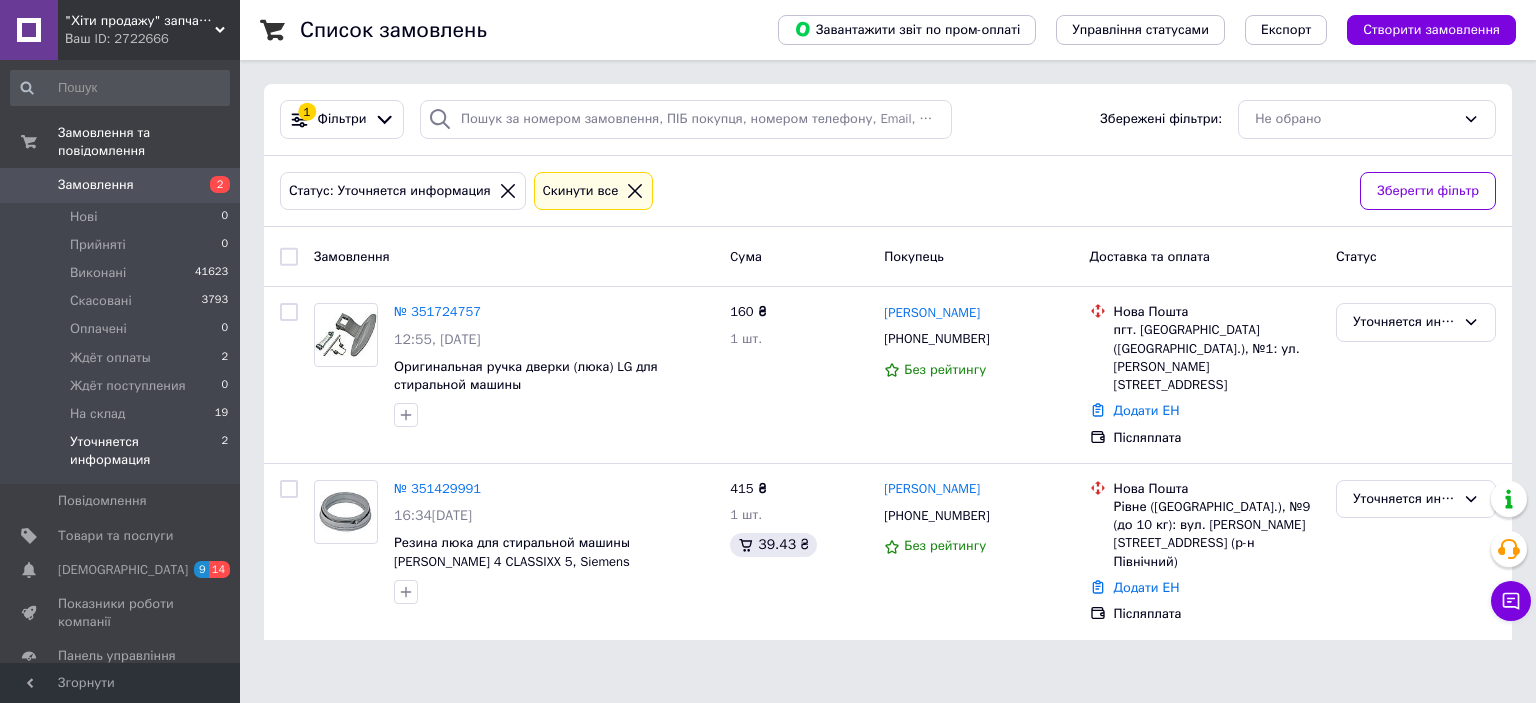 click 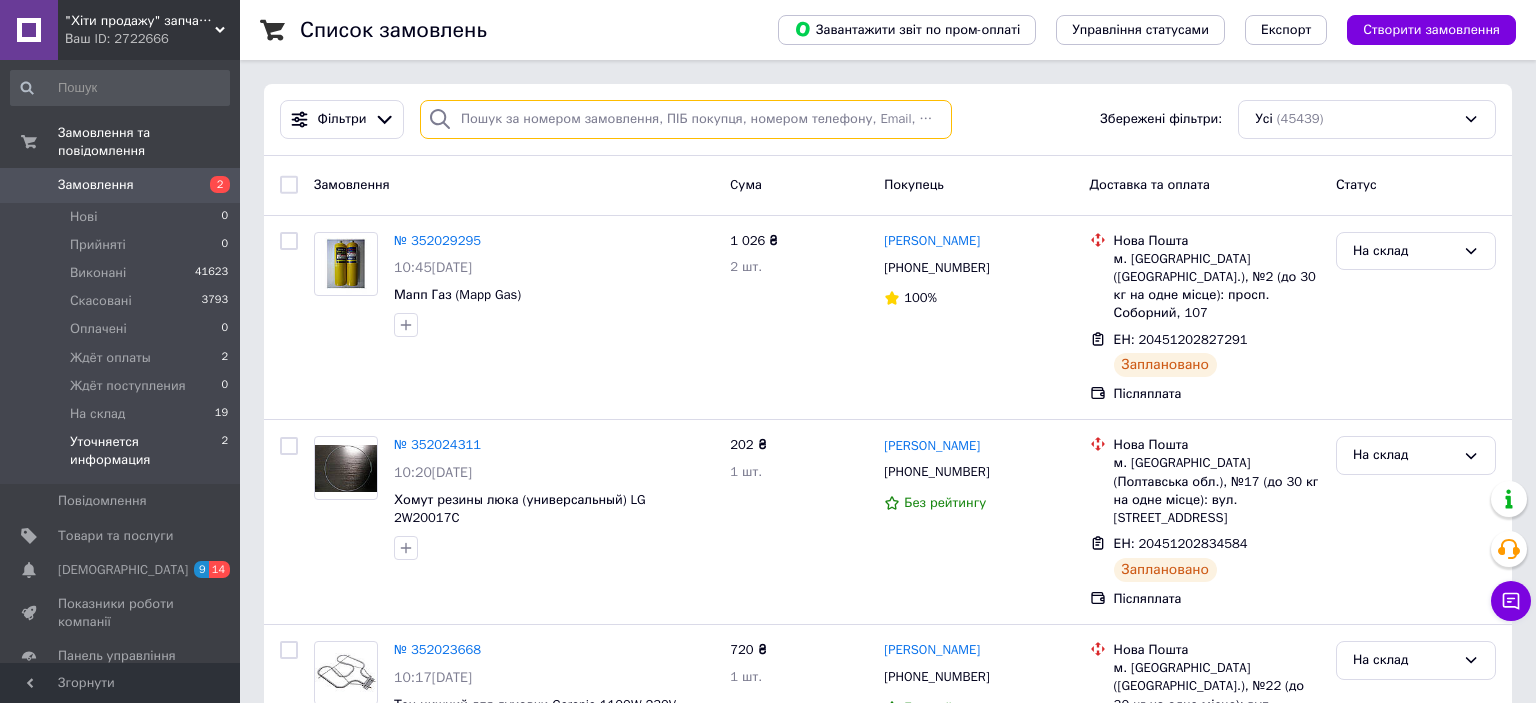 click at bounding box center [686, 119] 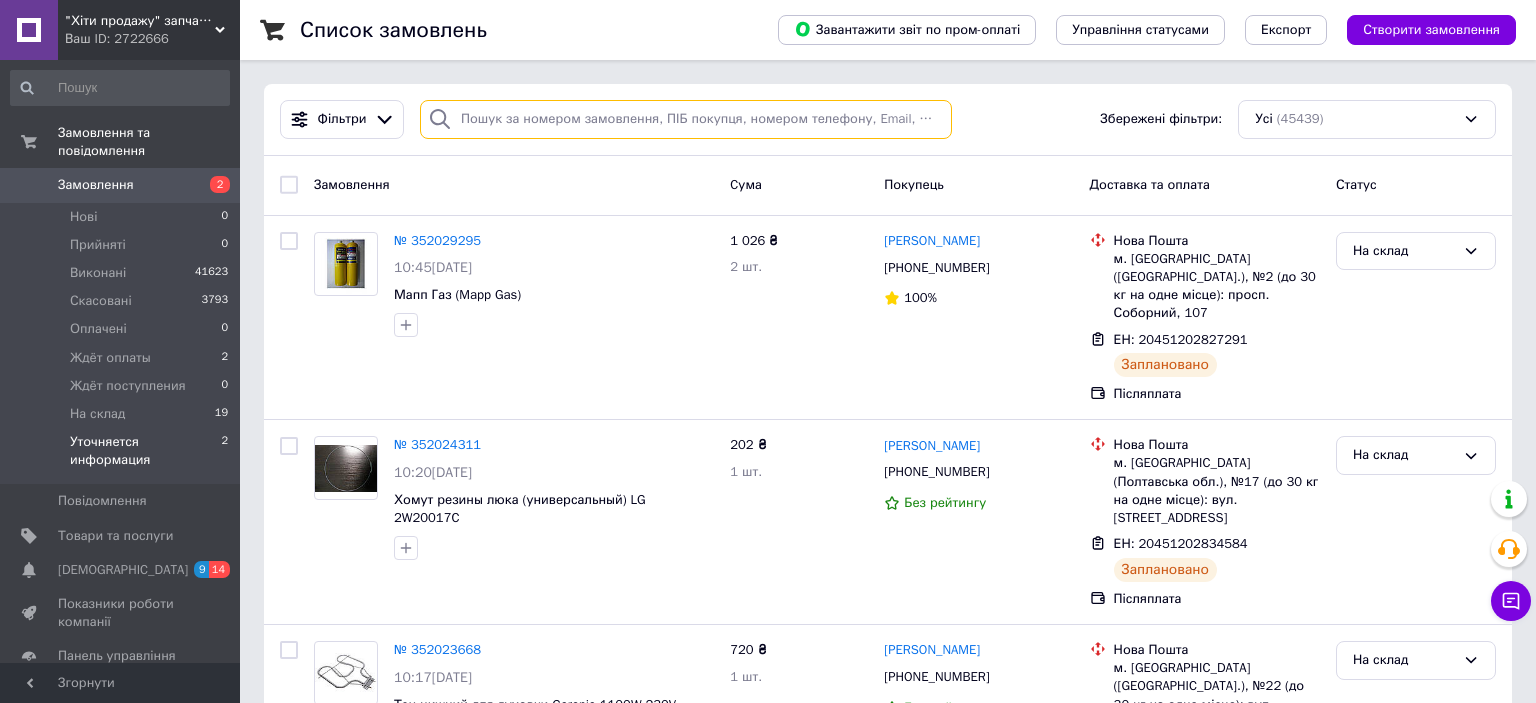 paste on "[PHONE_NUMBER]" 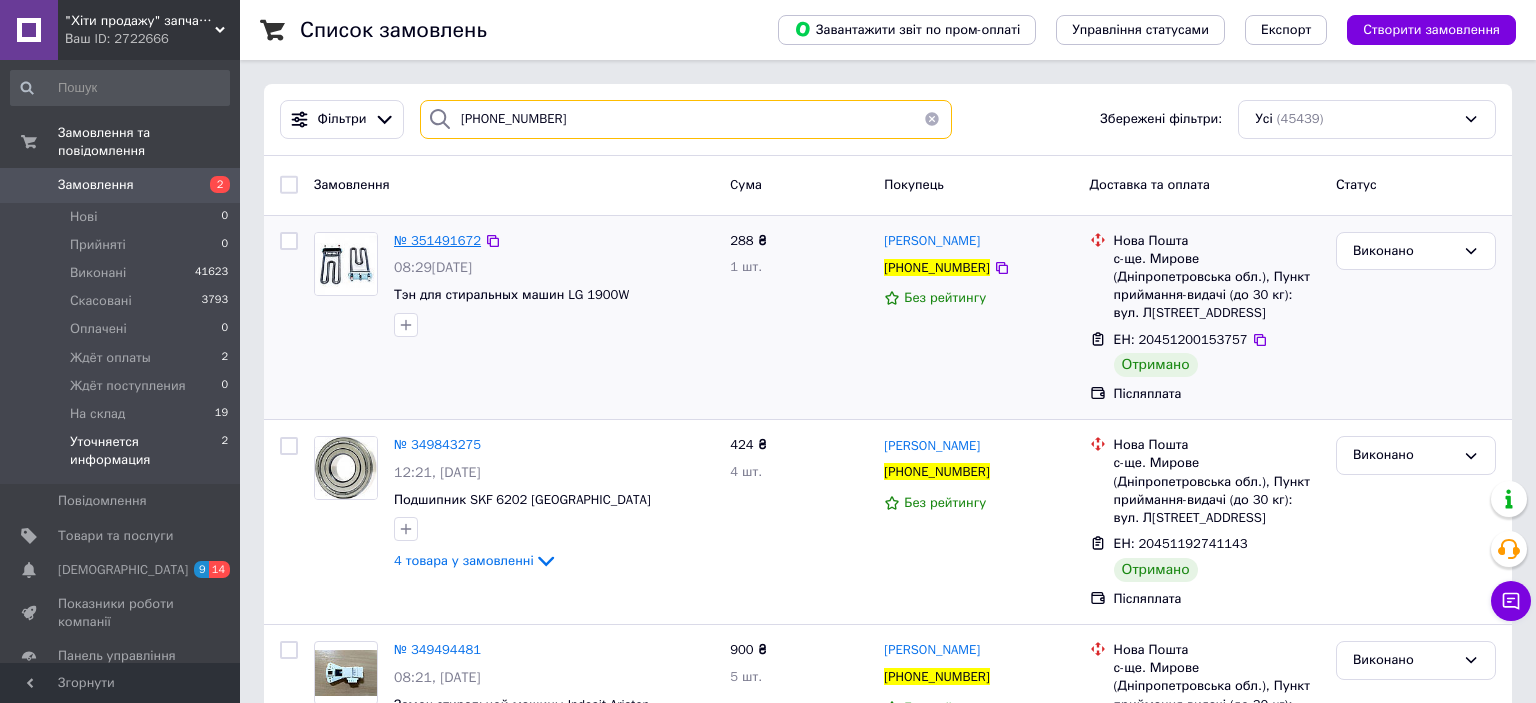type on "[PHONE_NUMBER]" 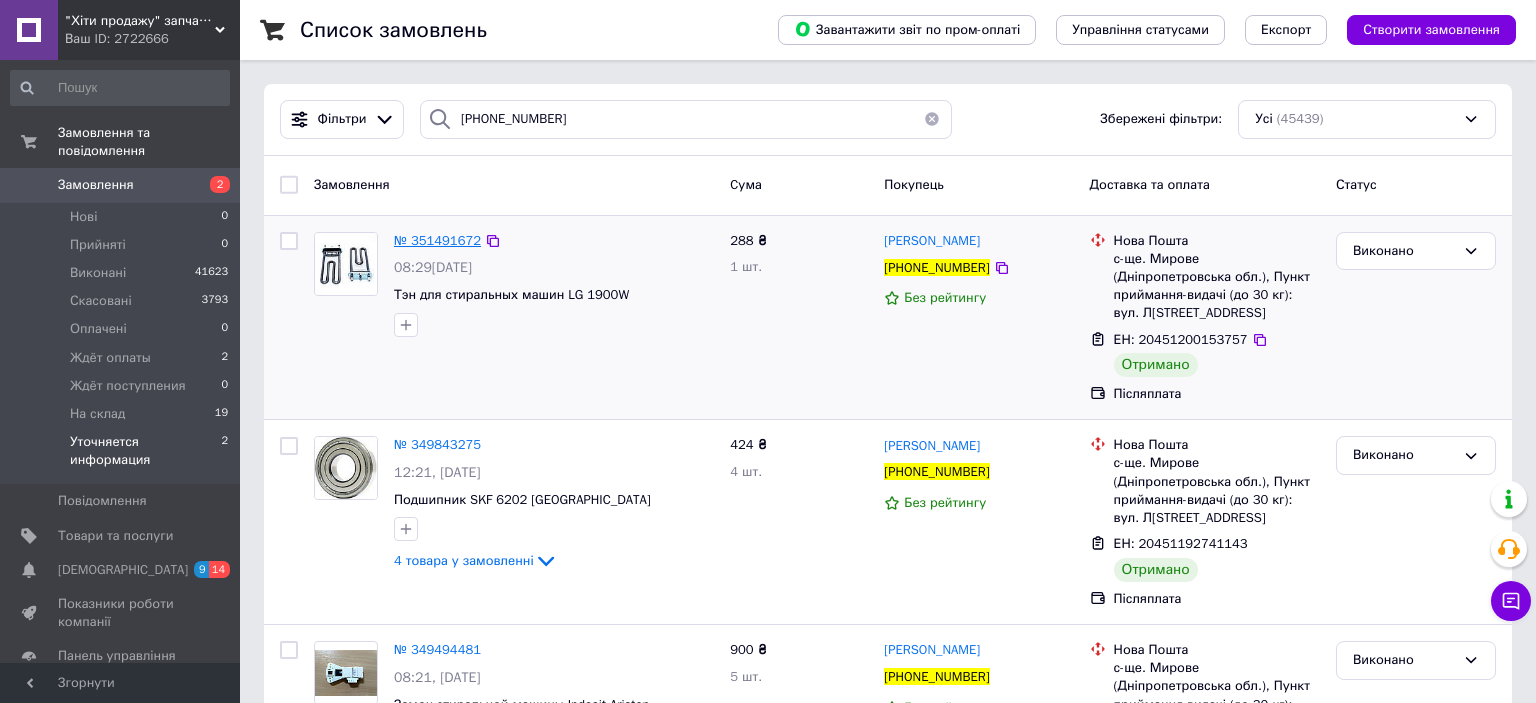 click on "№ 351491672" at bounding box center (437, 240) 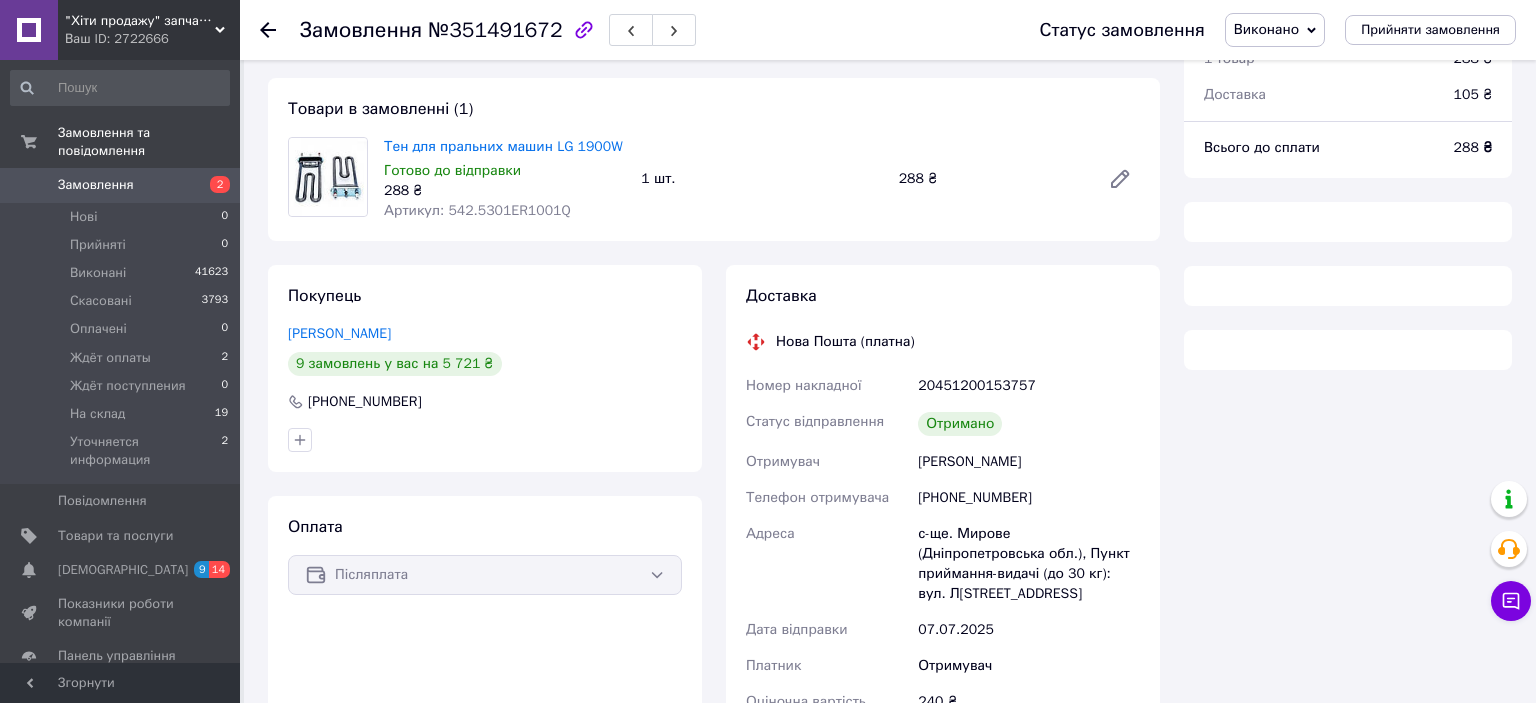 scroll, scrollTop: 200, scrollLeft: 0, axis: vertical 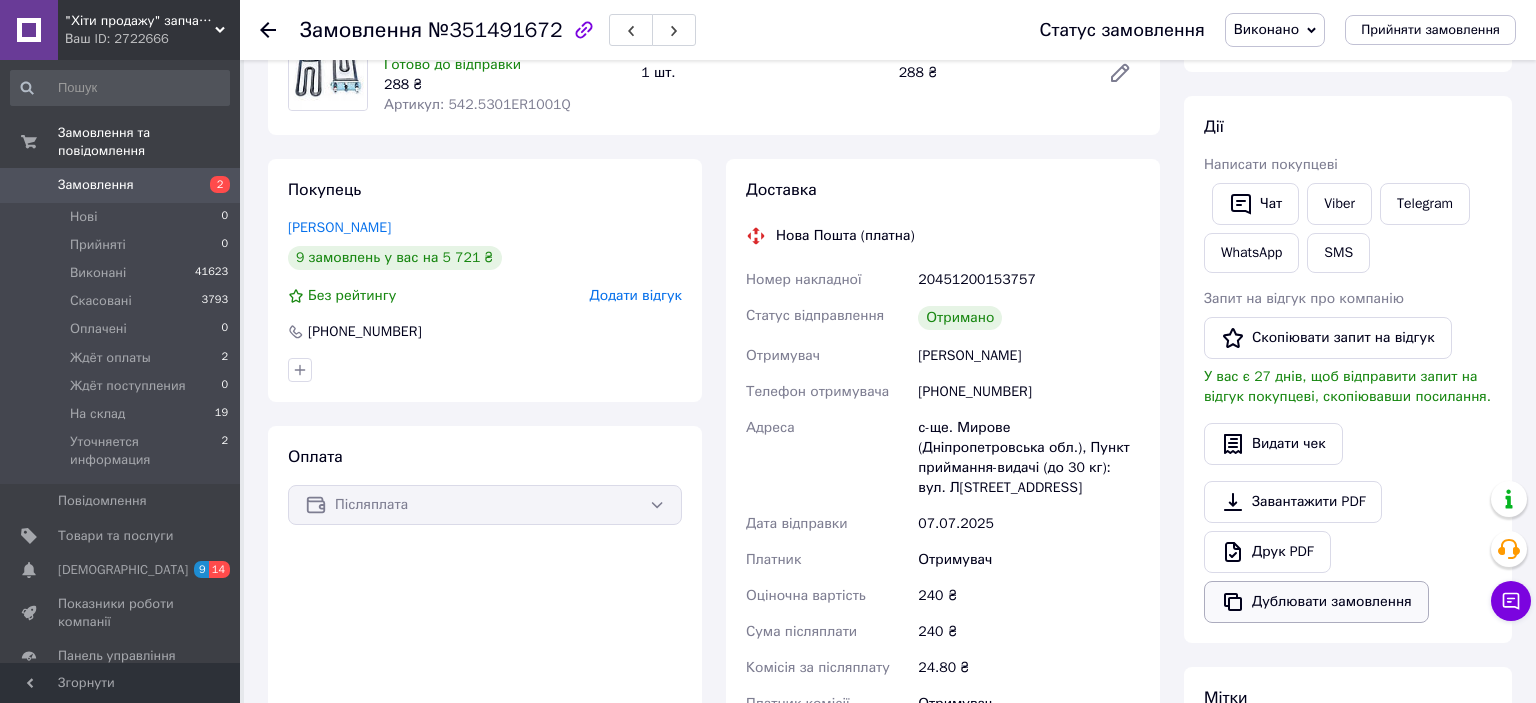 click on "Дублювати замовлення" at bounding box center (1316, 602) 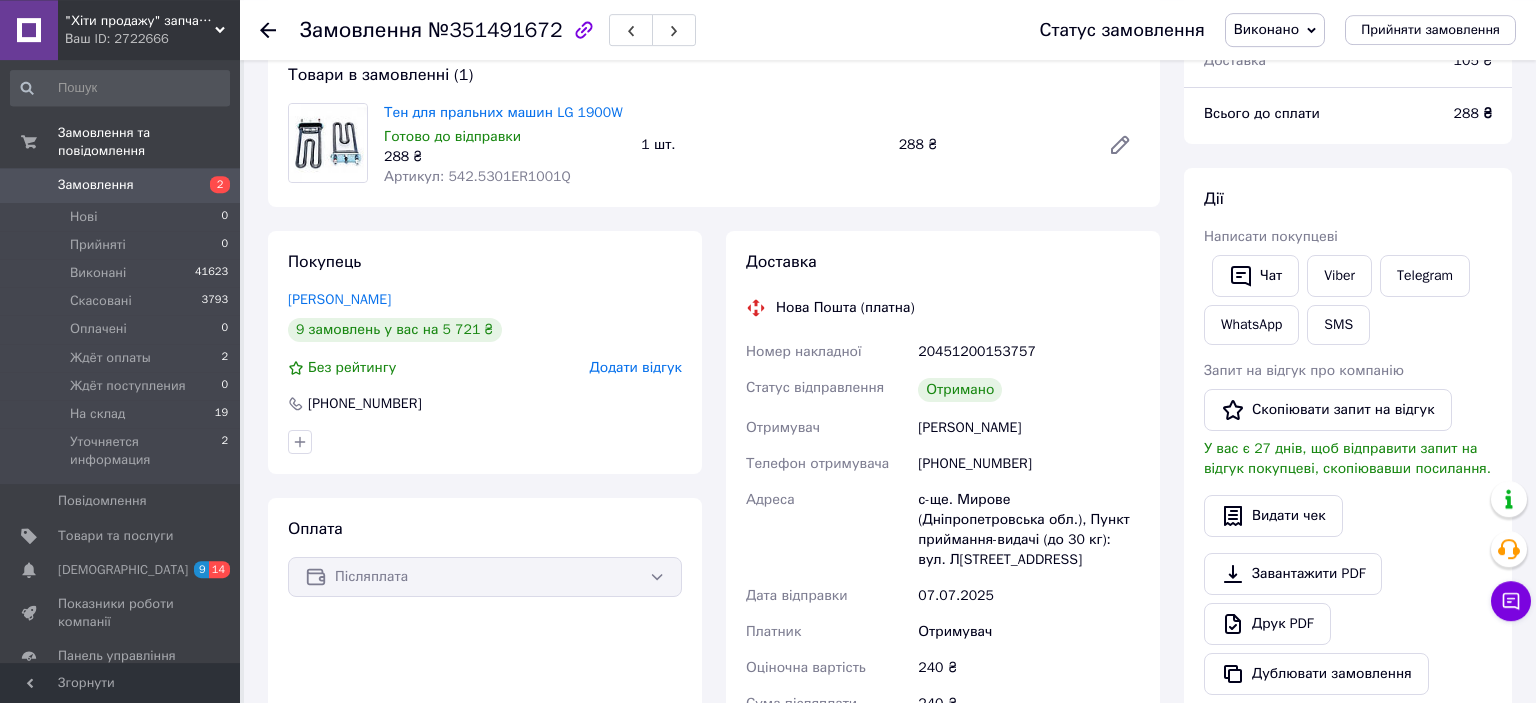 scroll, scrollTop: 0, scrollLeft: 0, axis: both 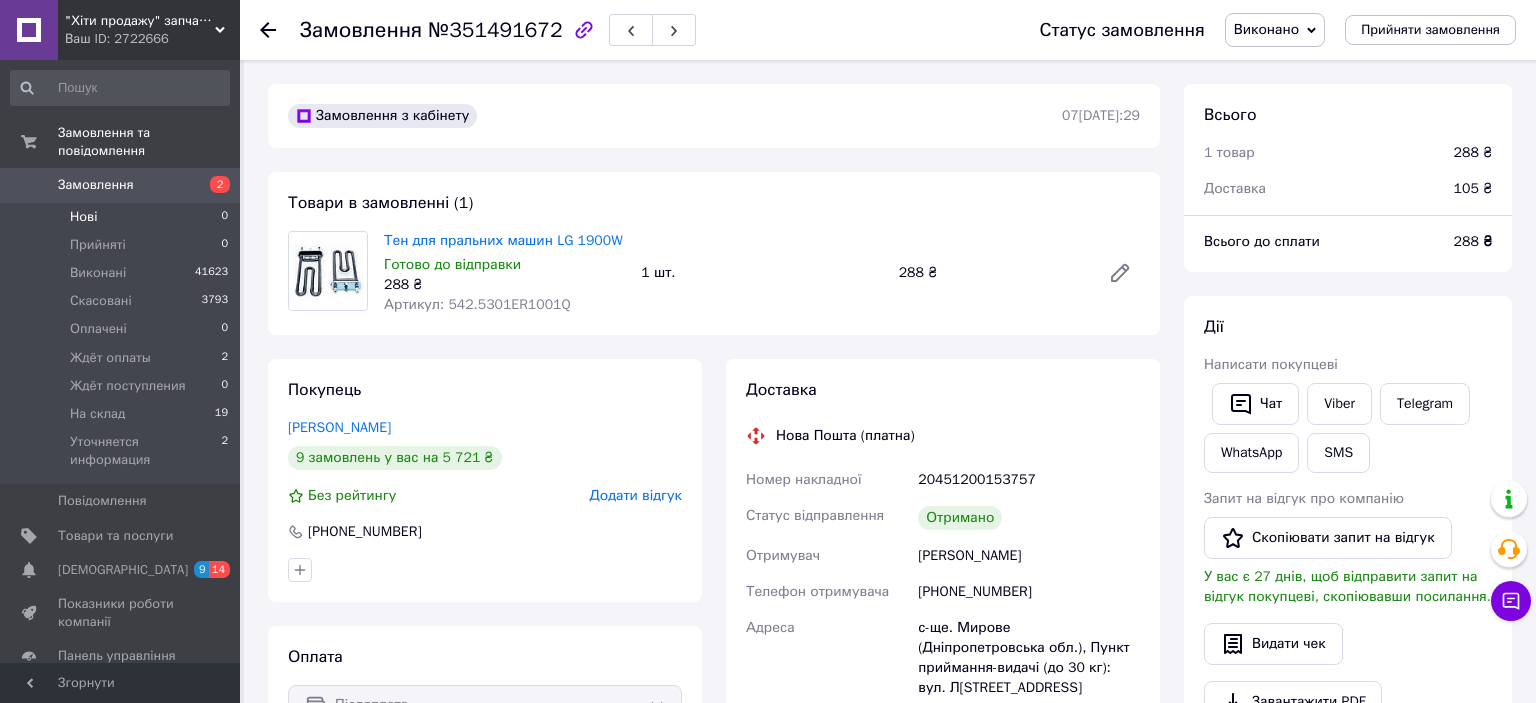 click on "Нові 0" at bounding box center [120, 217] 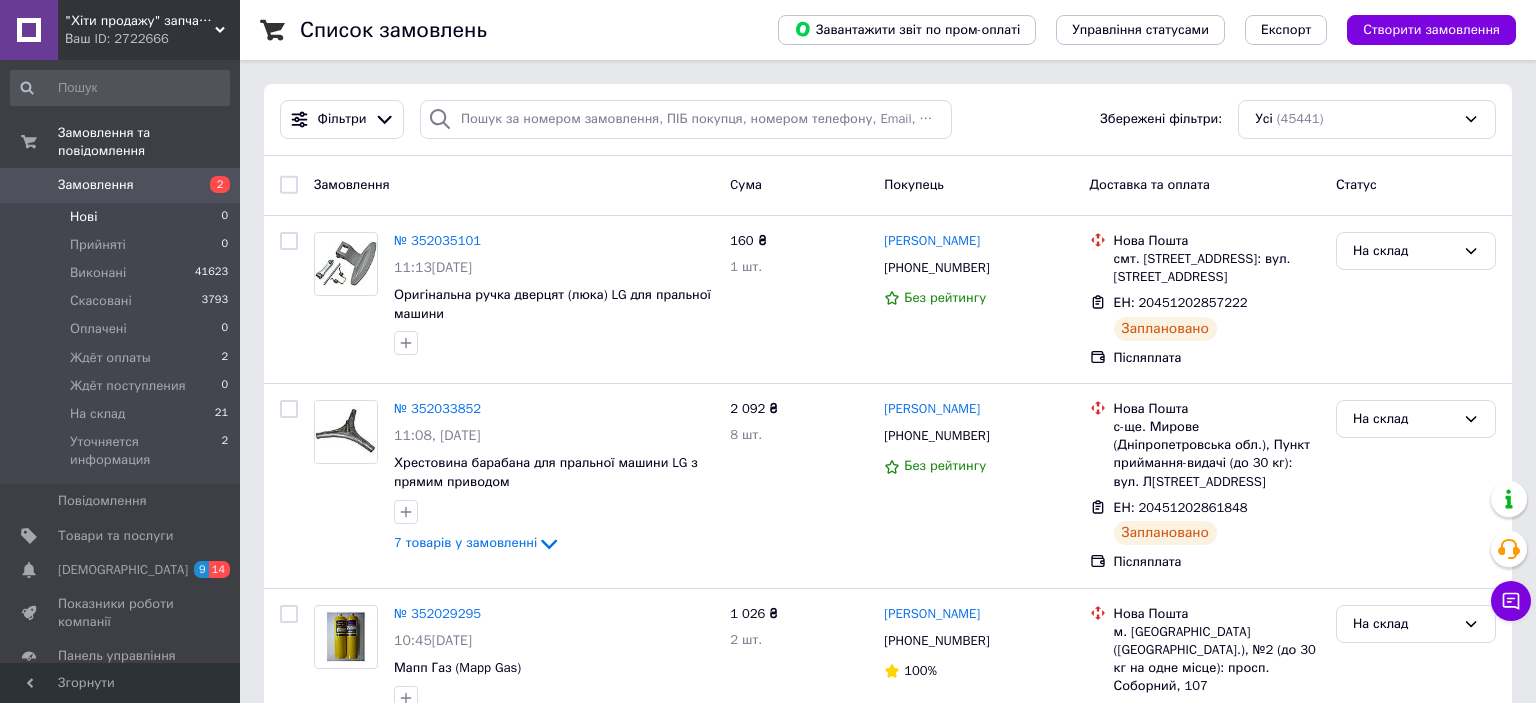 click on "Нові" at bounding box center [83, 217] 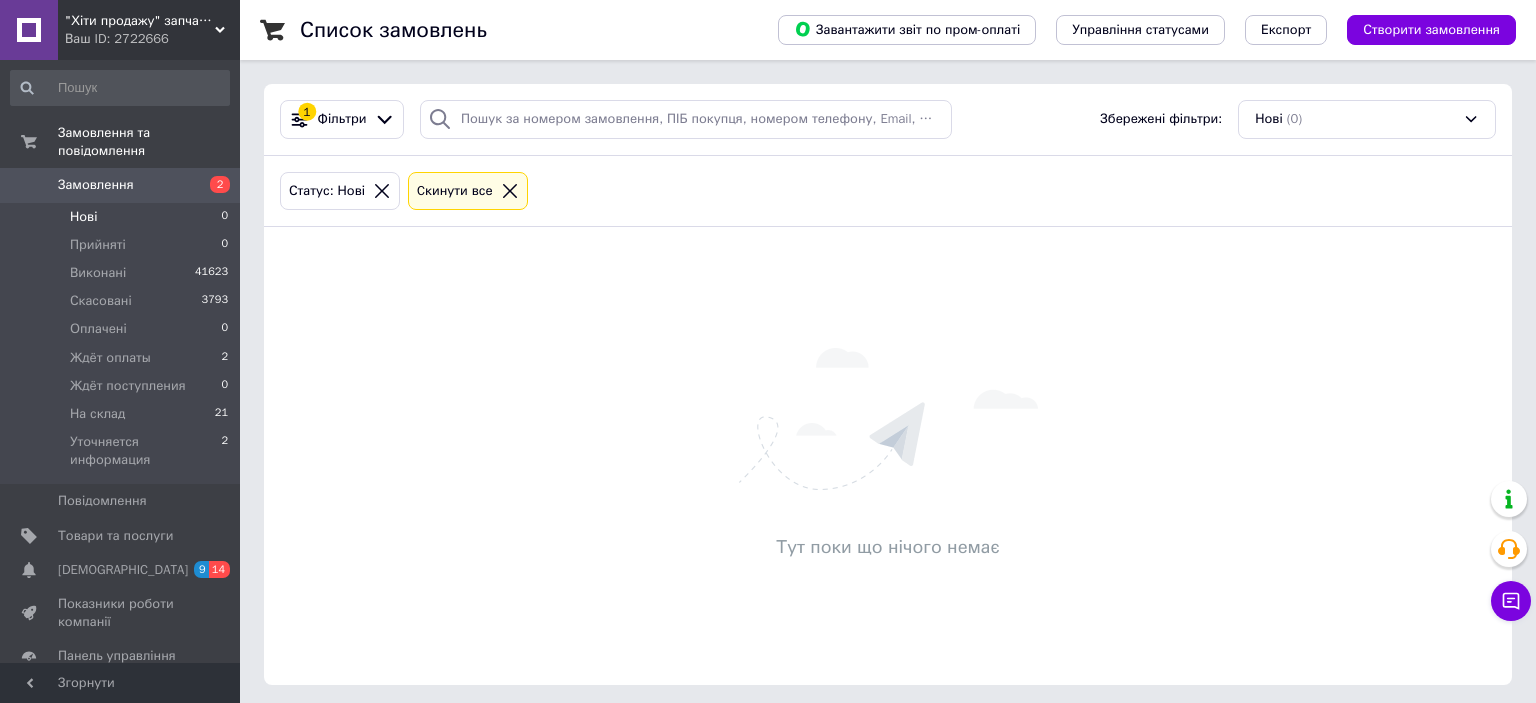 click on "Замовлення 2" at bounding box center (120, 185) 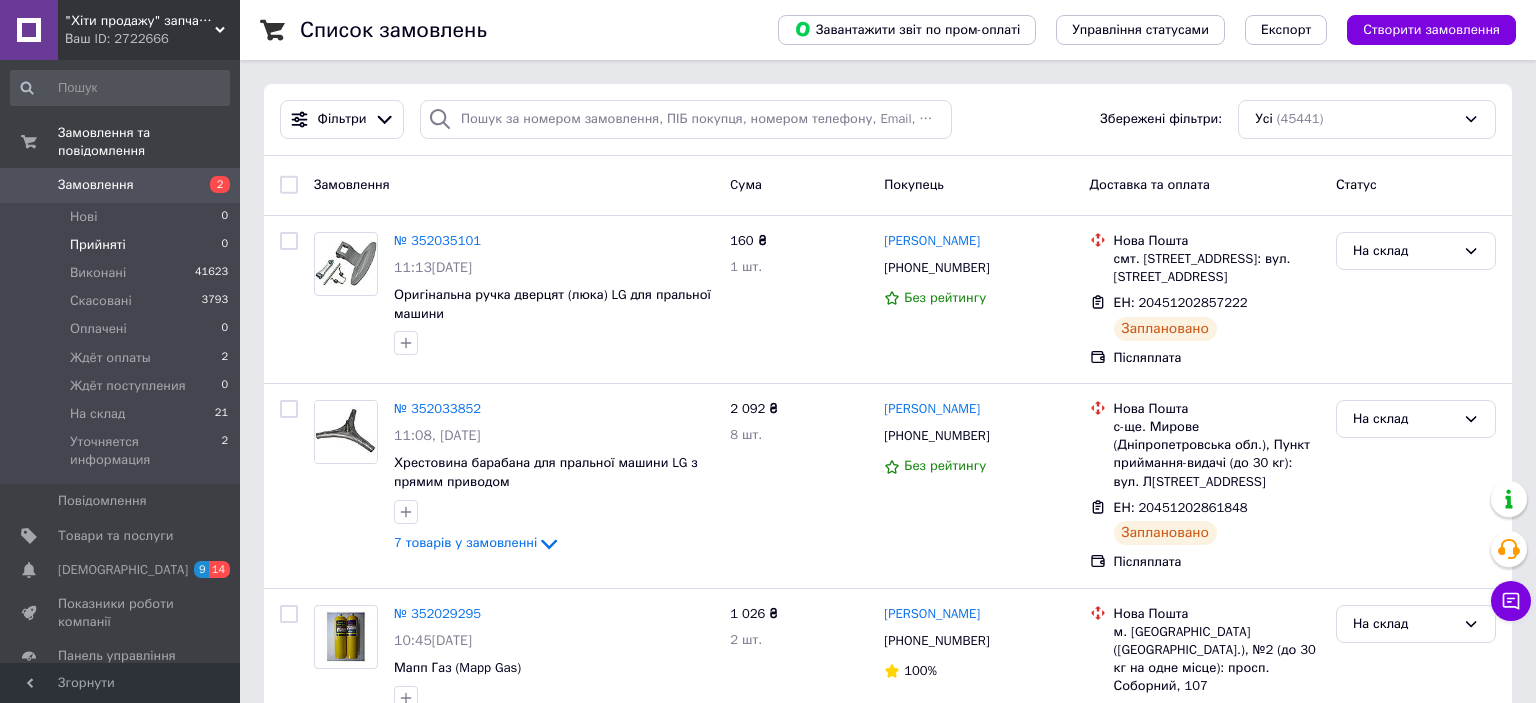 click on "Прийняті" at bounding box center (98, 245) 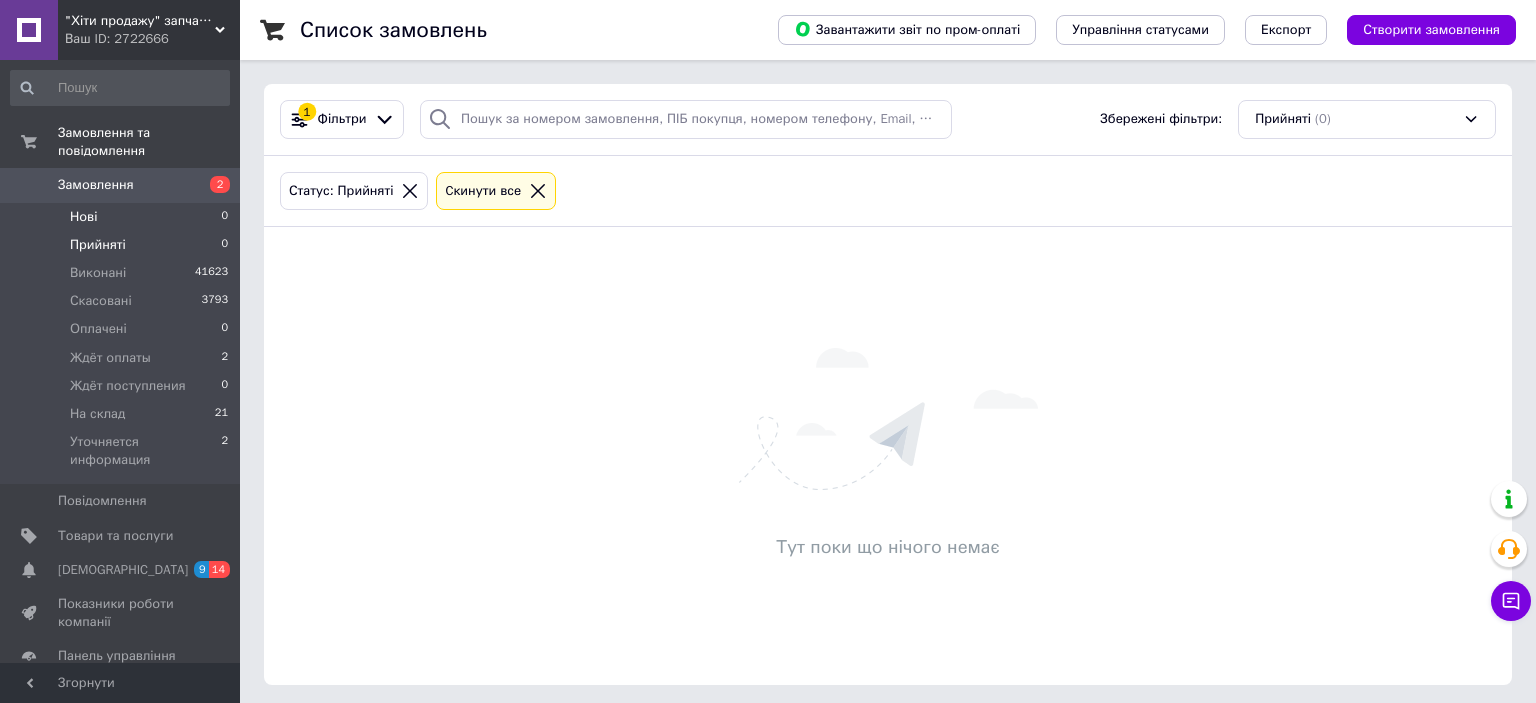 click on "Нові" at bounding box center (83, 217) 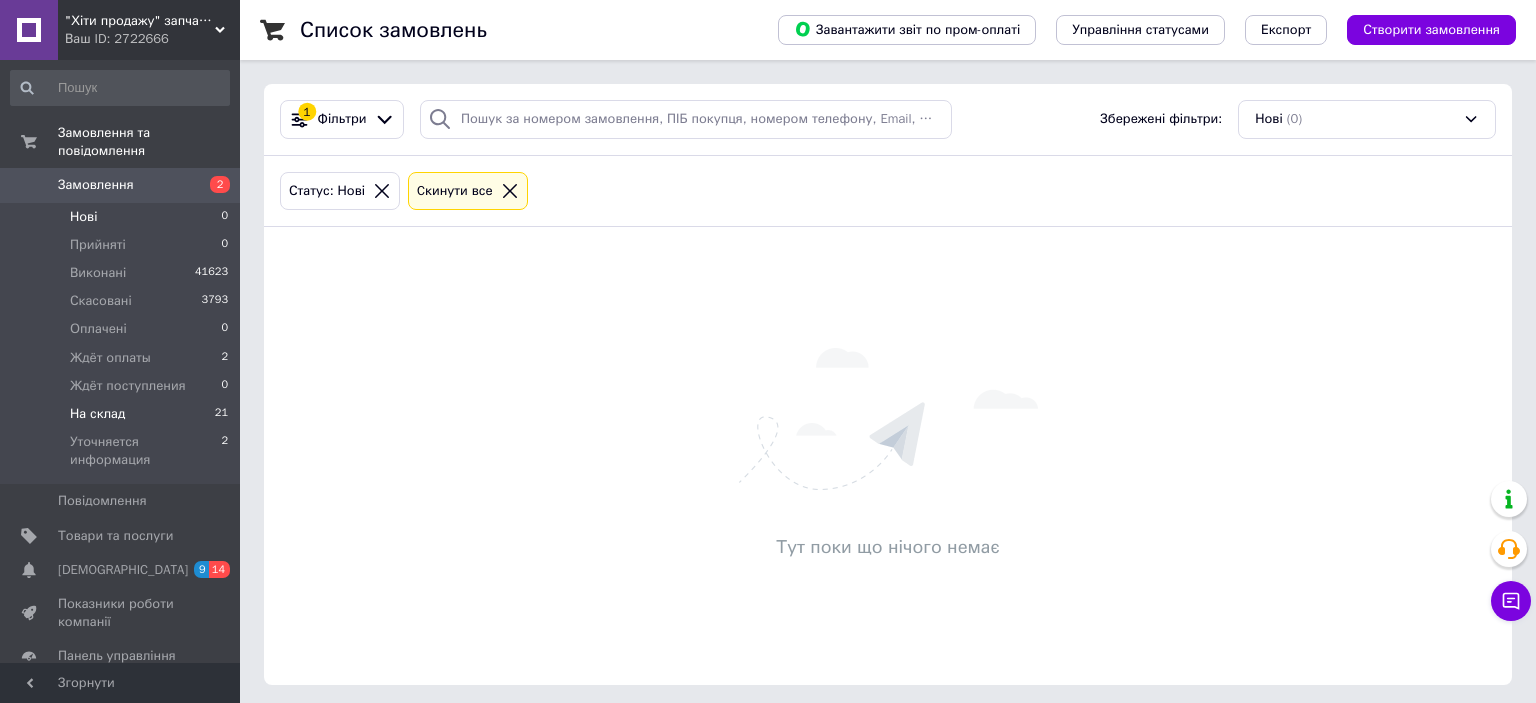 click on "На склад" at bounding box center (97, 414) 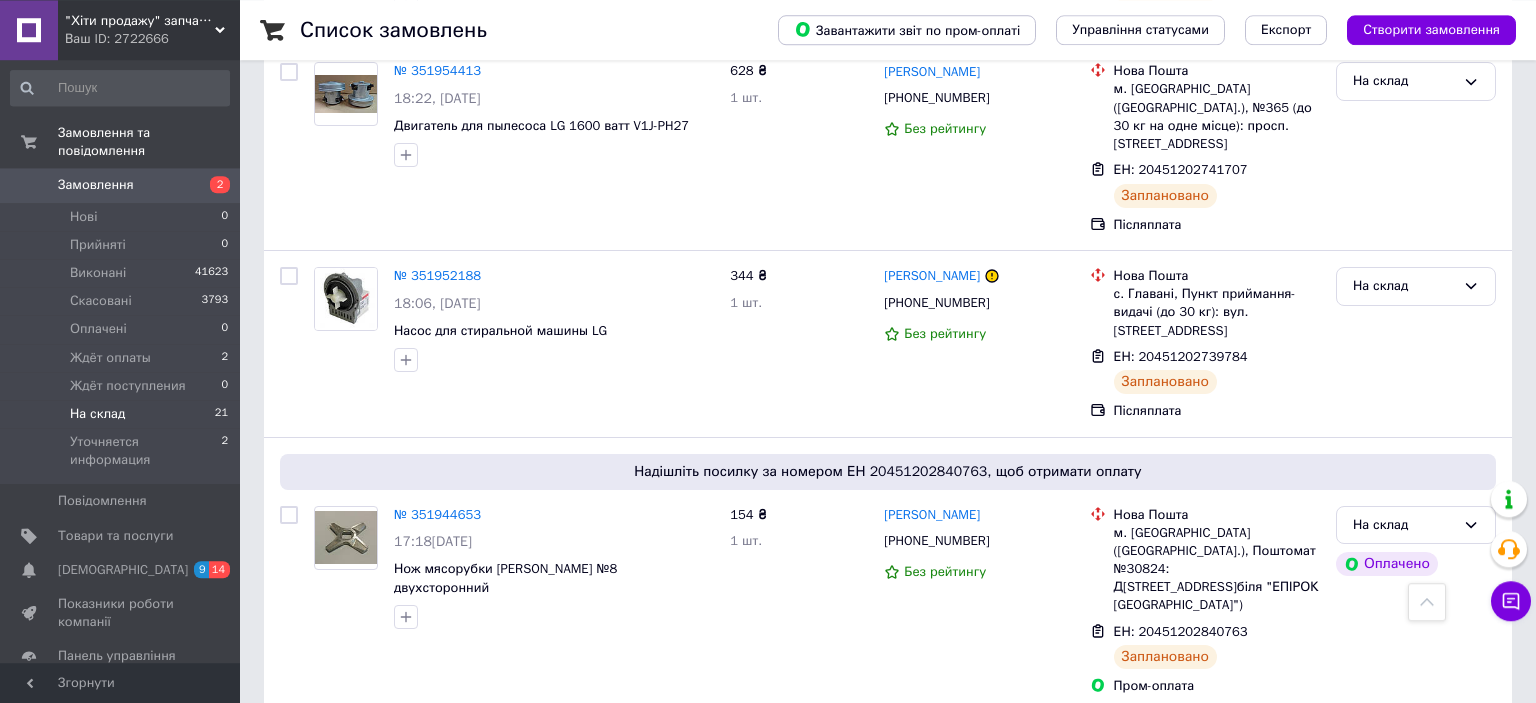 scroll, scrollTop: 3696, scrollLeft: 0, axis: vertical 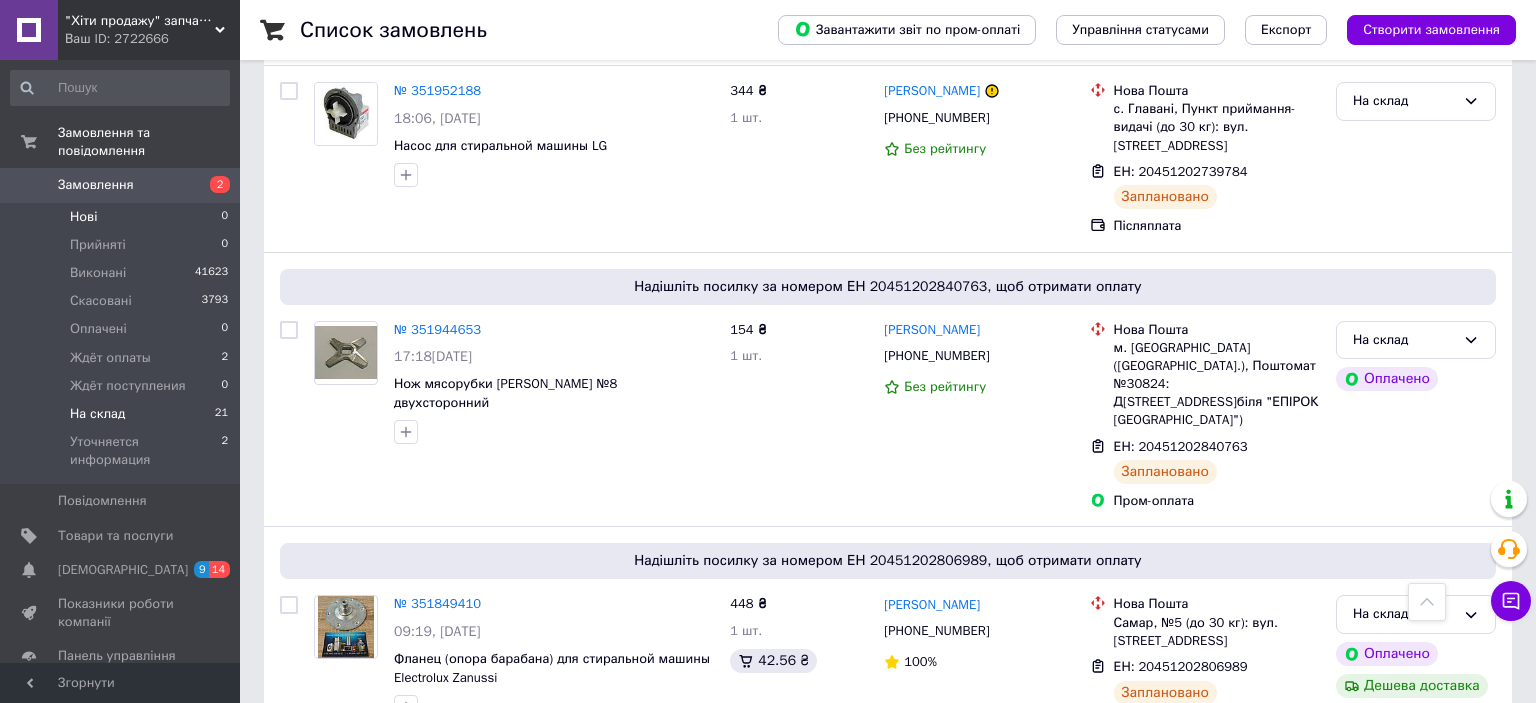 click on "Нові" at bounding box center [83, 217] 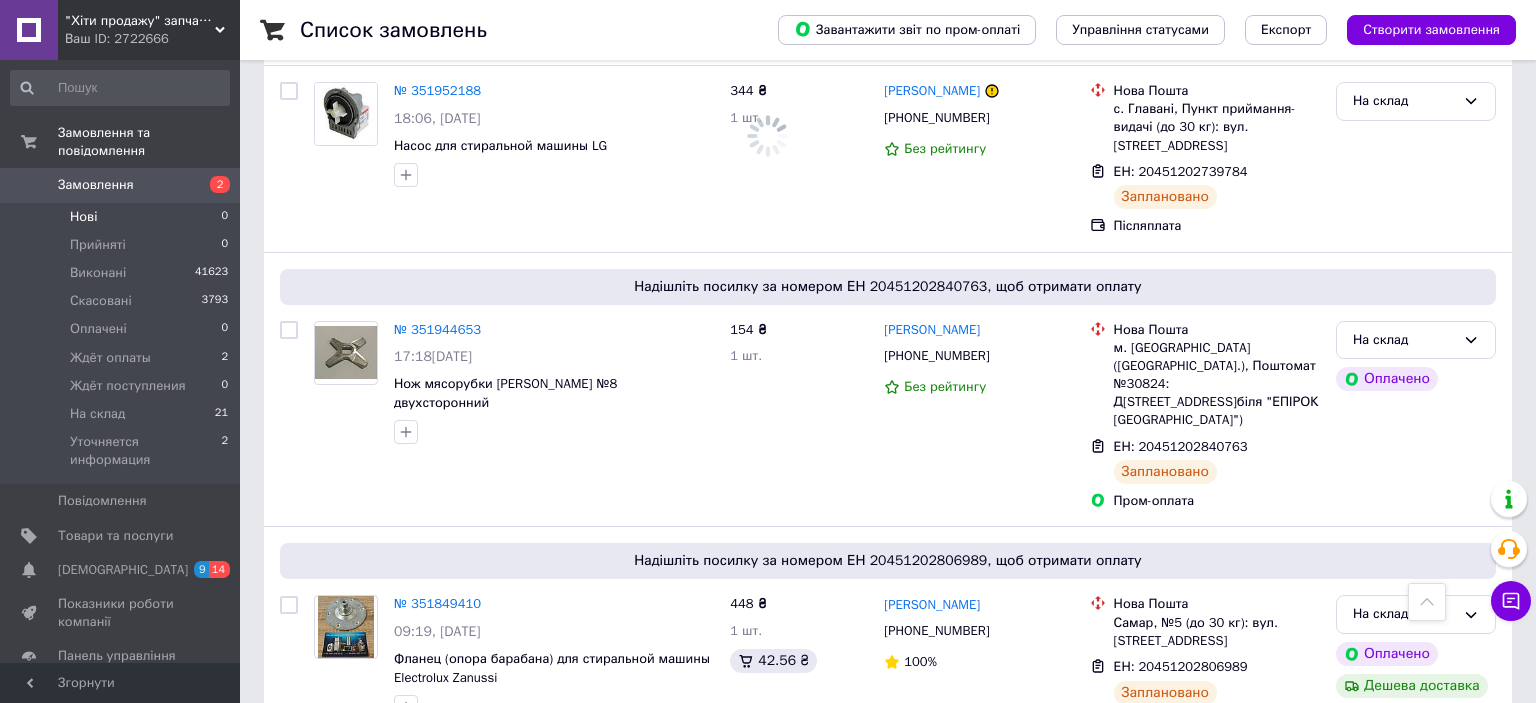 scroll, scrollTop: 0, scrollLeft: 0, axis: both 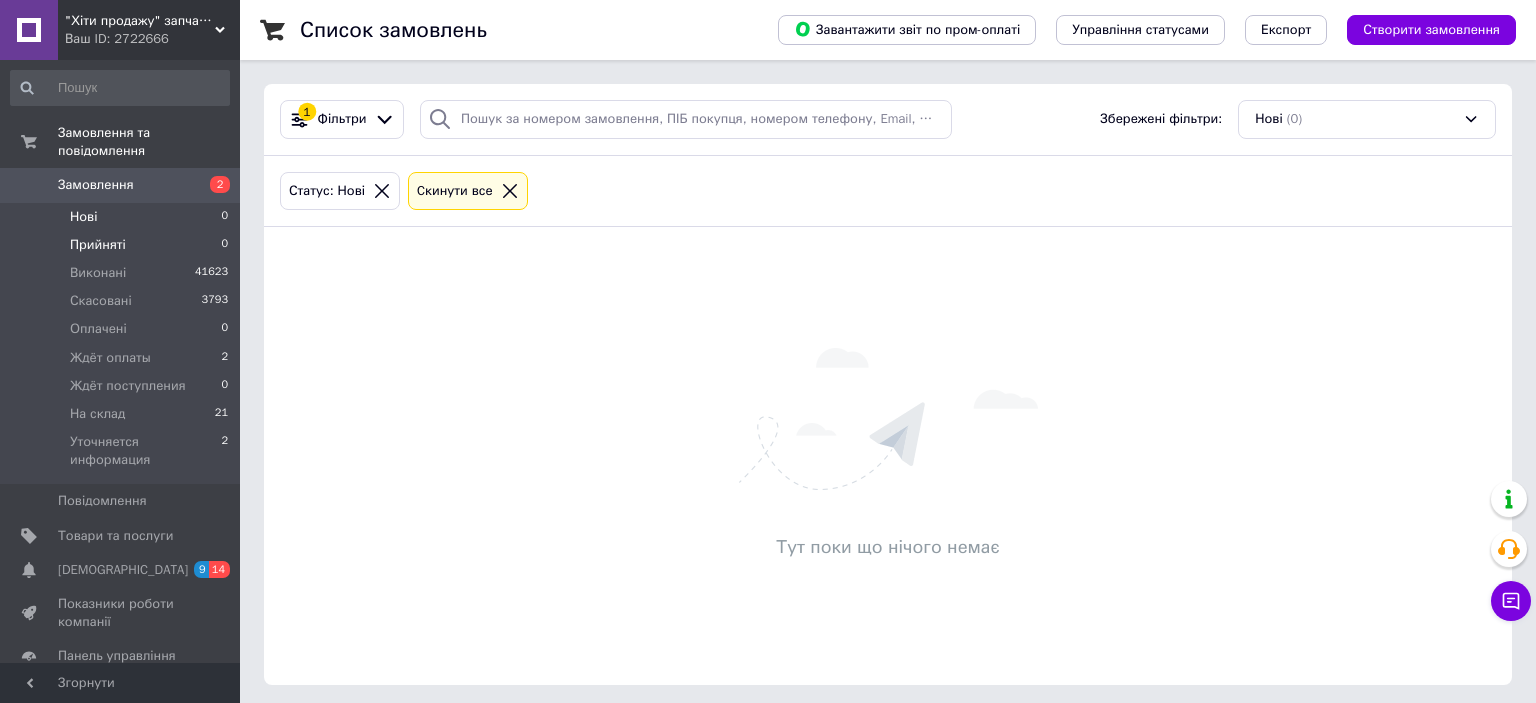 click on "Прийняті" at bounding box center [98, 245] 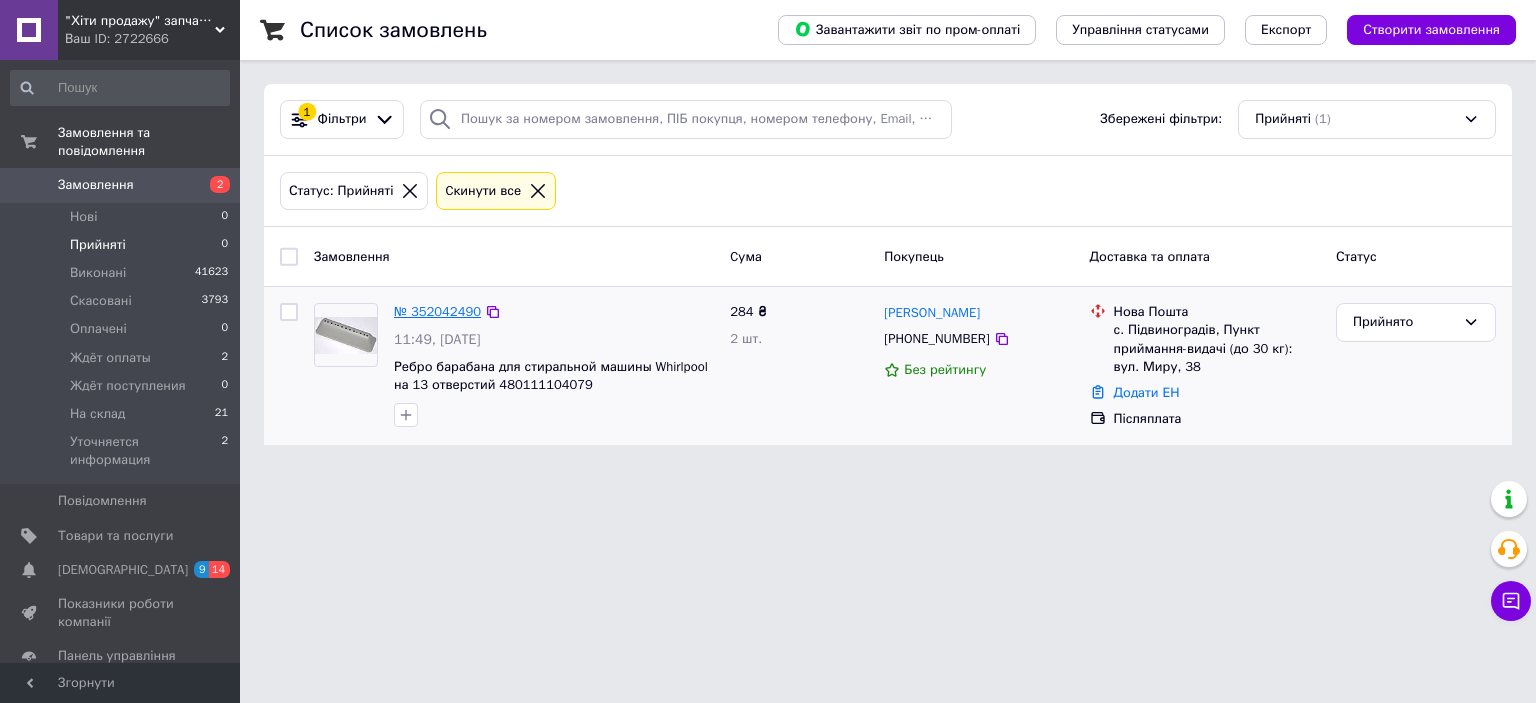 click on "№ 352042490" at bounding box center (437, 311) 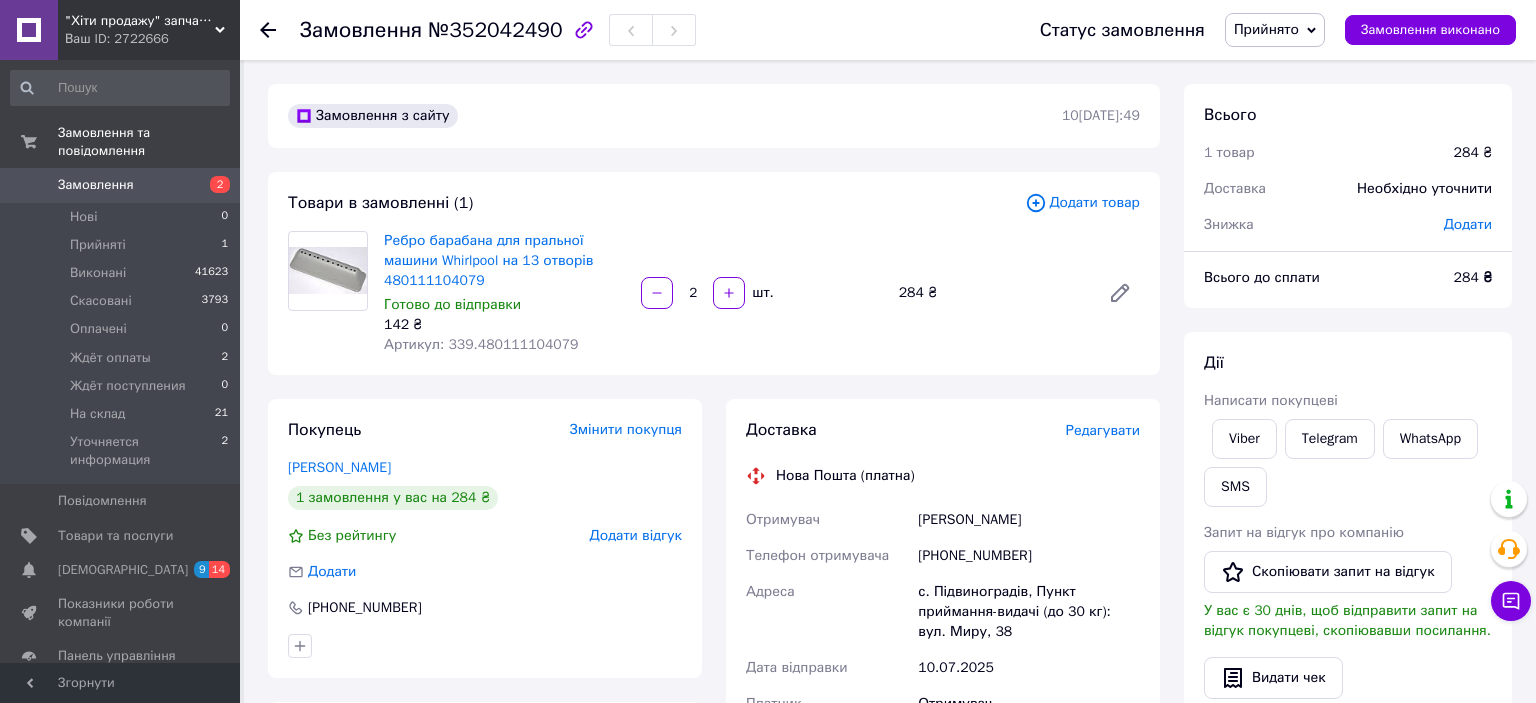 click on "Артикул: 339.480111104079" at bounding box center [481, 344] 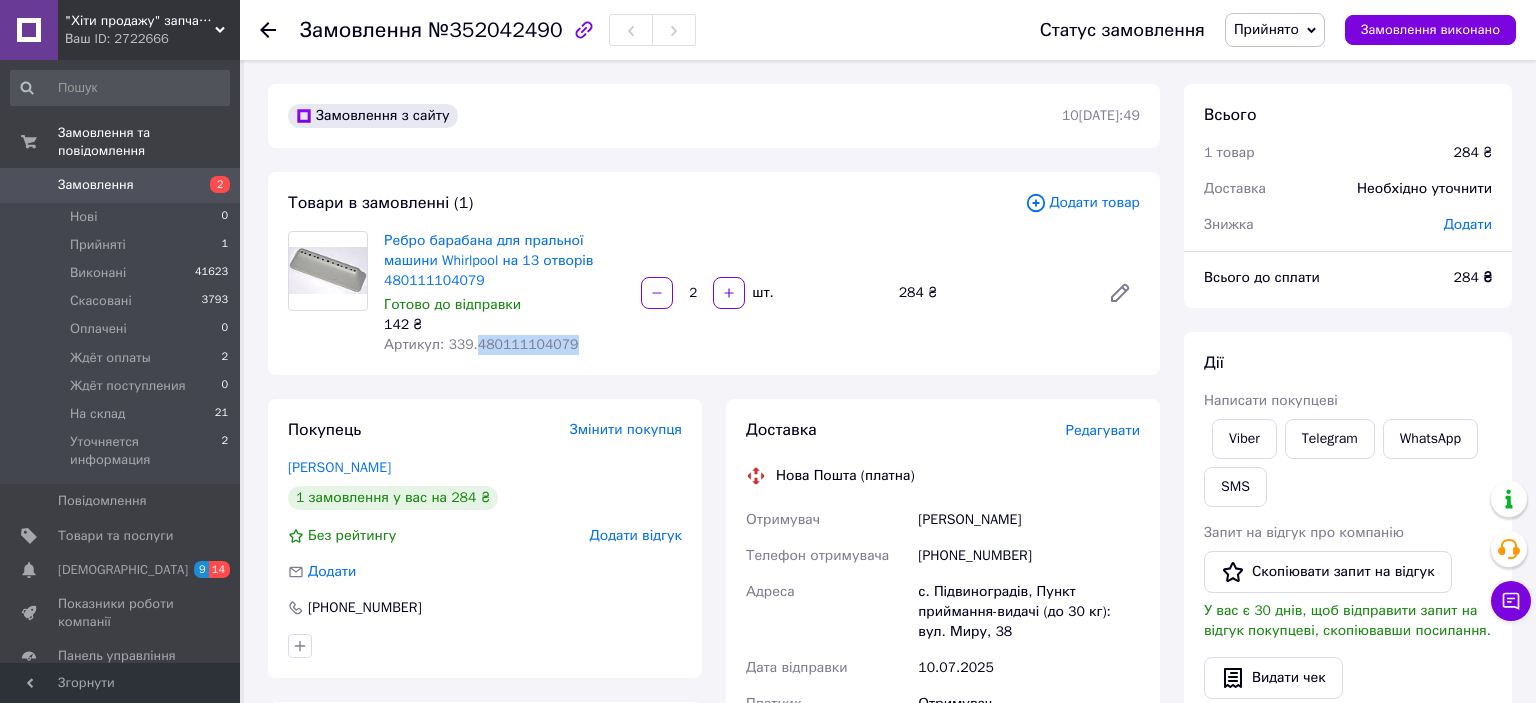 click on "Артикул: 339.480111104079" at bounding box center [481, 344] 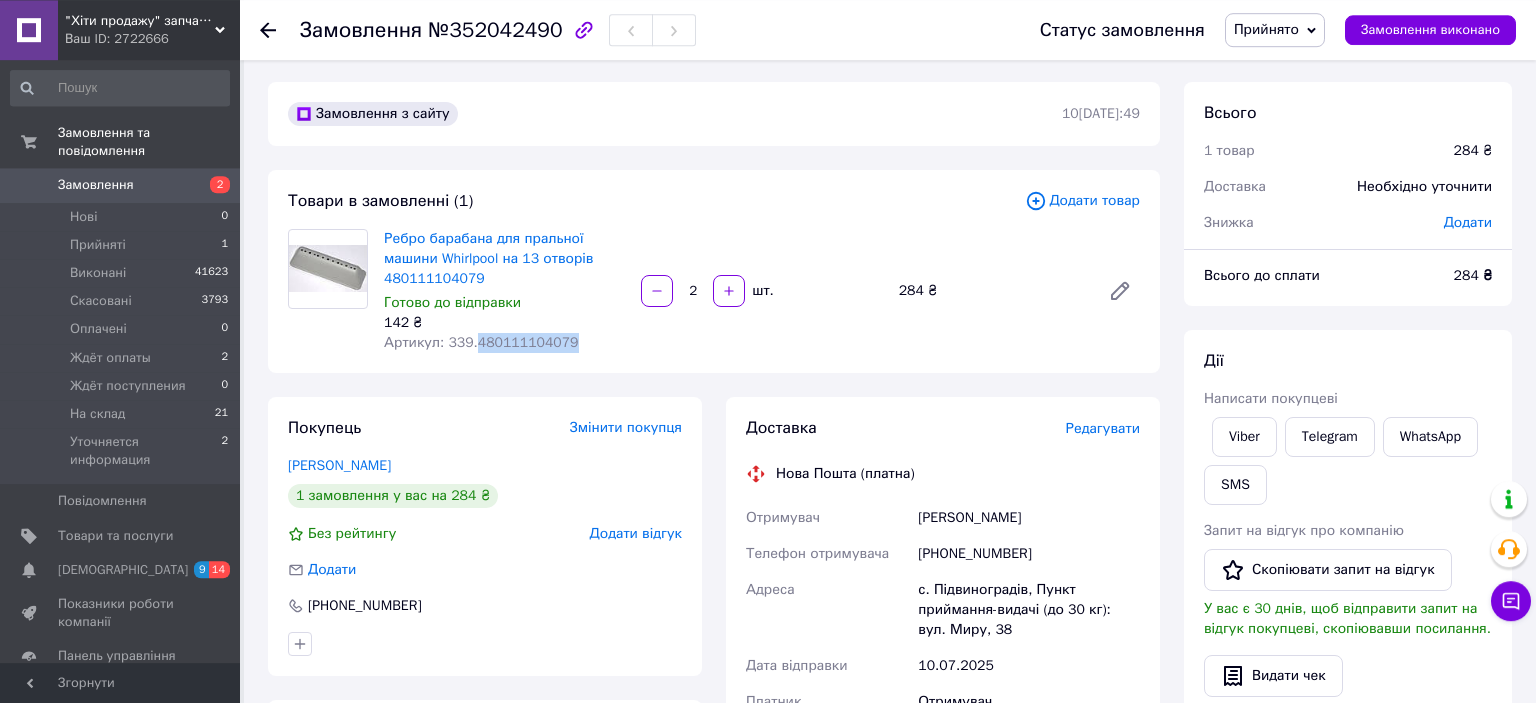 scroll, scrollTop: 0, scrollLeft: 0, axis: both 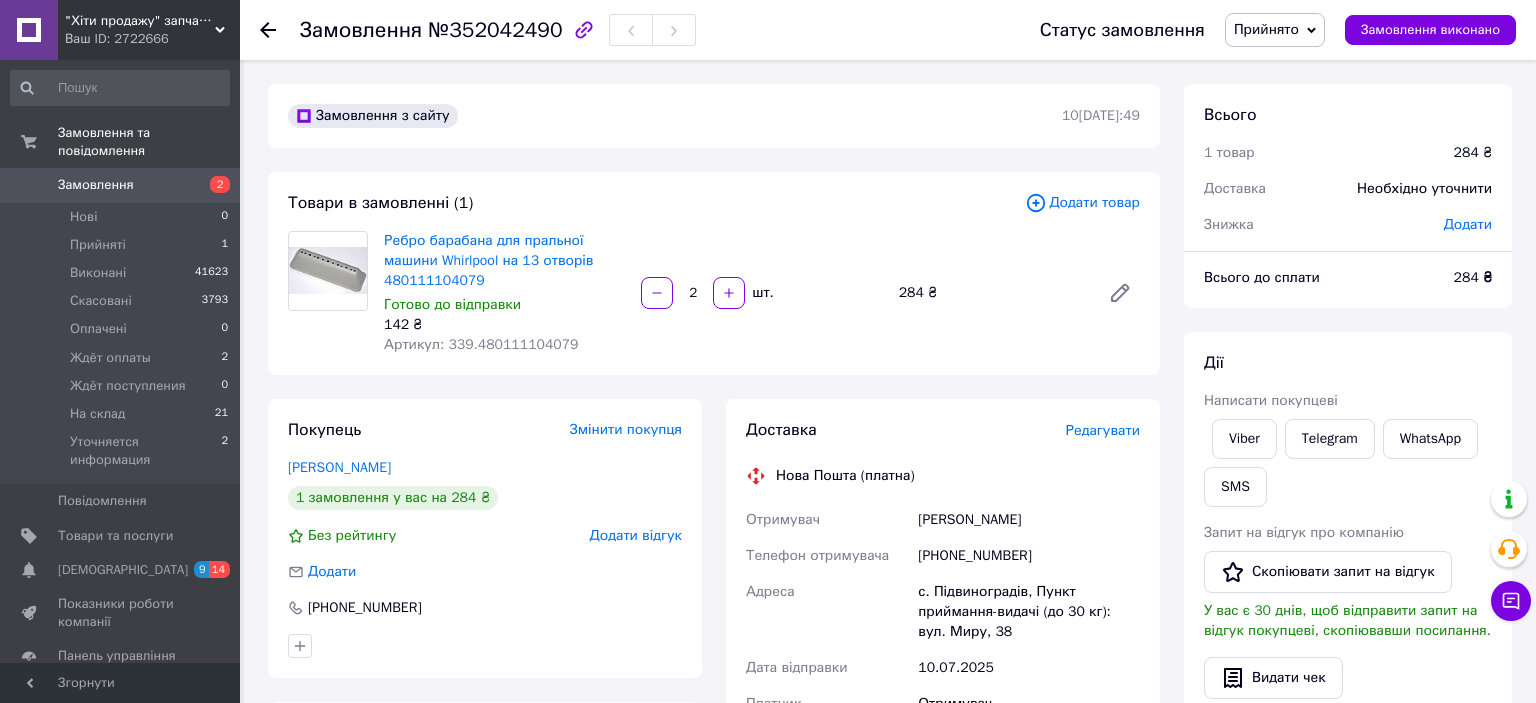 click on "Редагувати" at bounding box center [1103, 430] 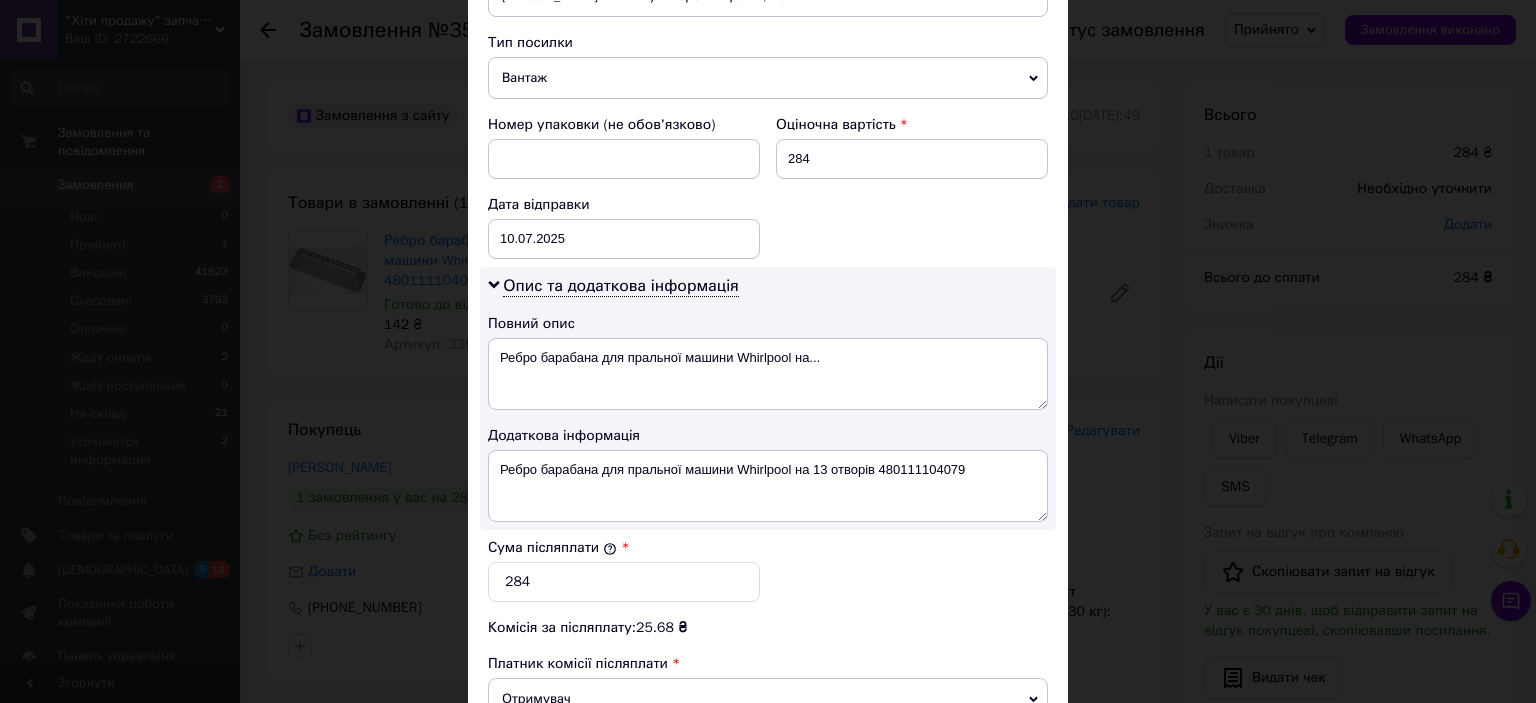 scroll, scrollTop: 773, scrollLeft: 0, axis: vertical 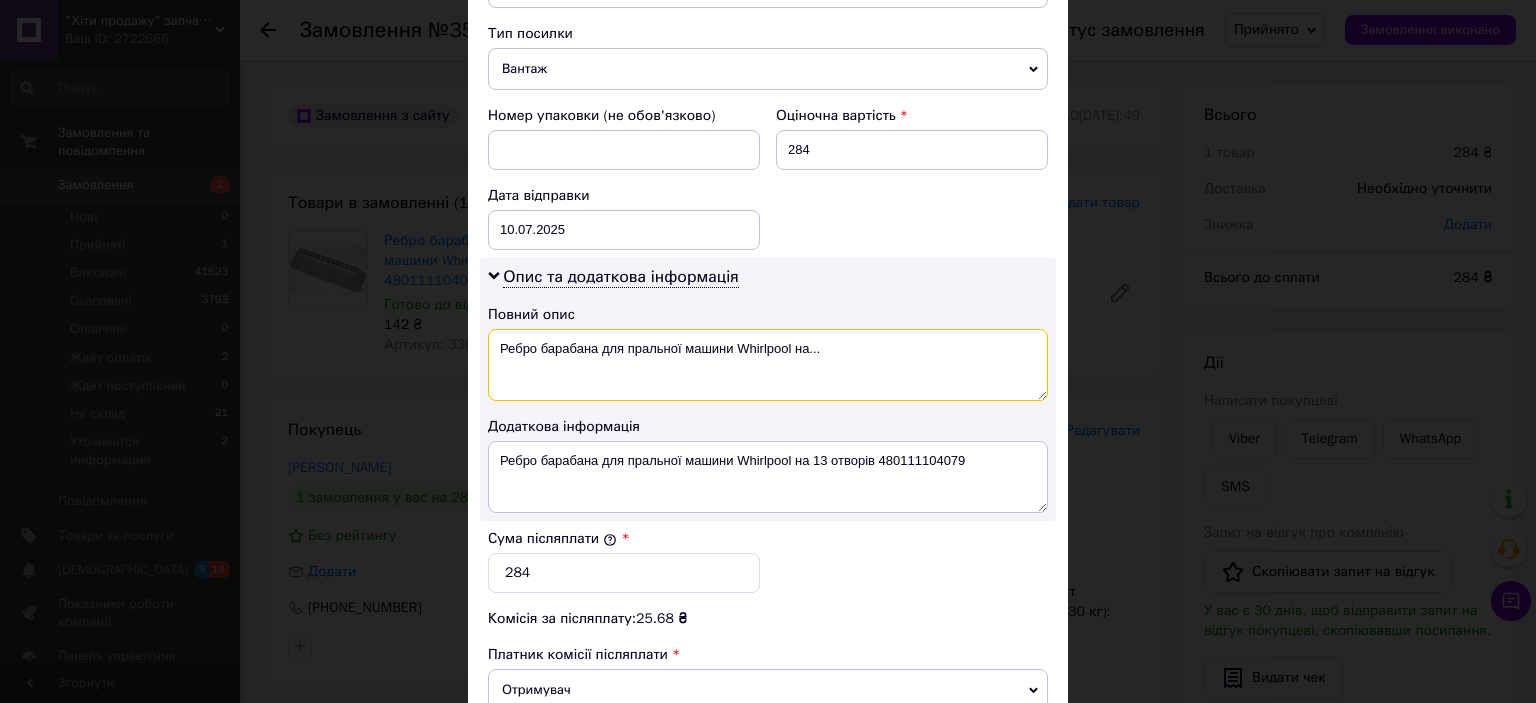 click on "Ребро барабана для пральної машини Whirlpool на..." at bounding box center (768, 365) 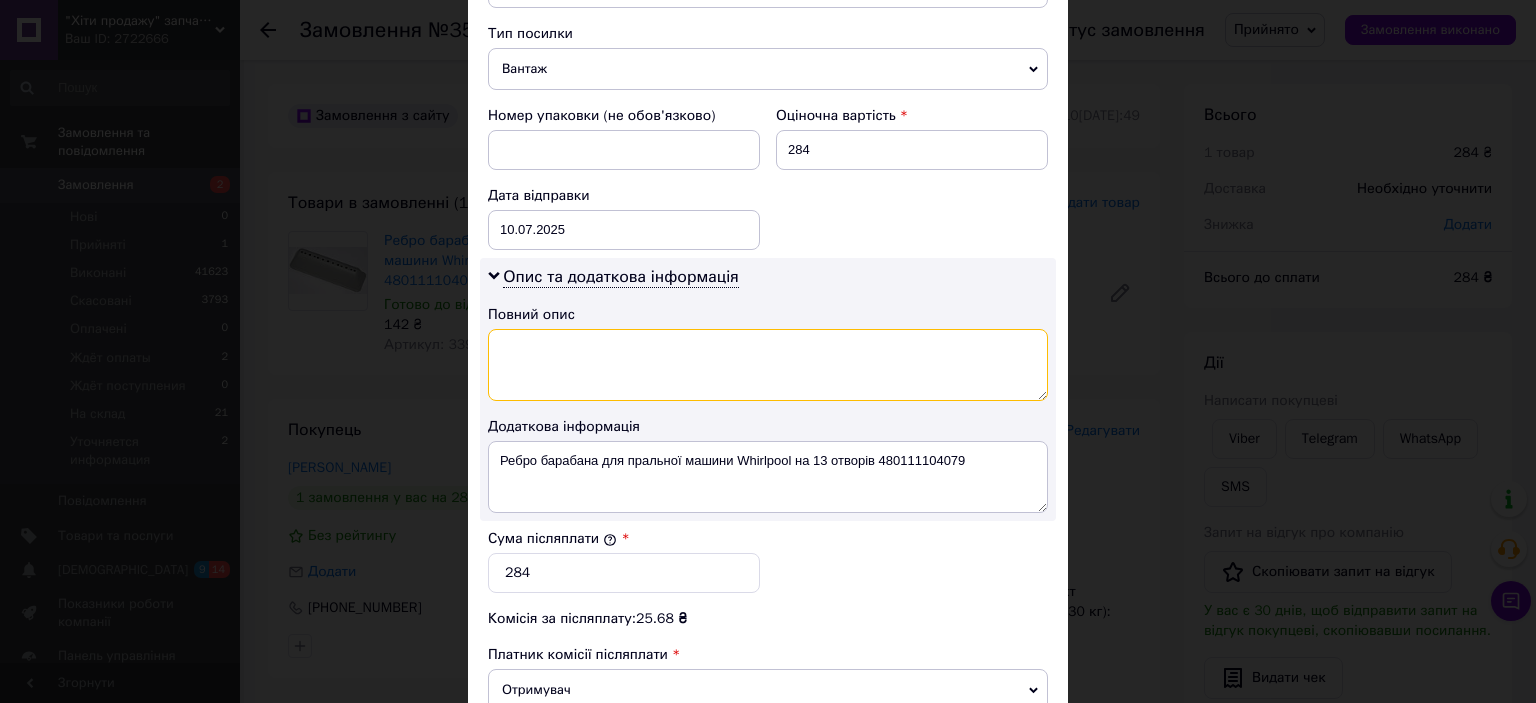 type 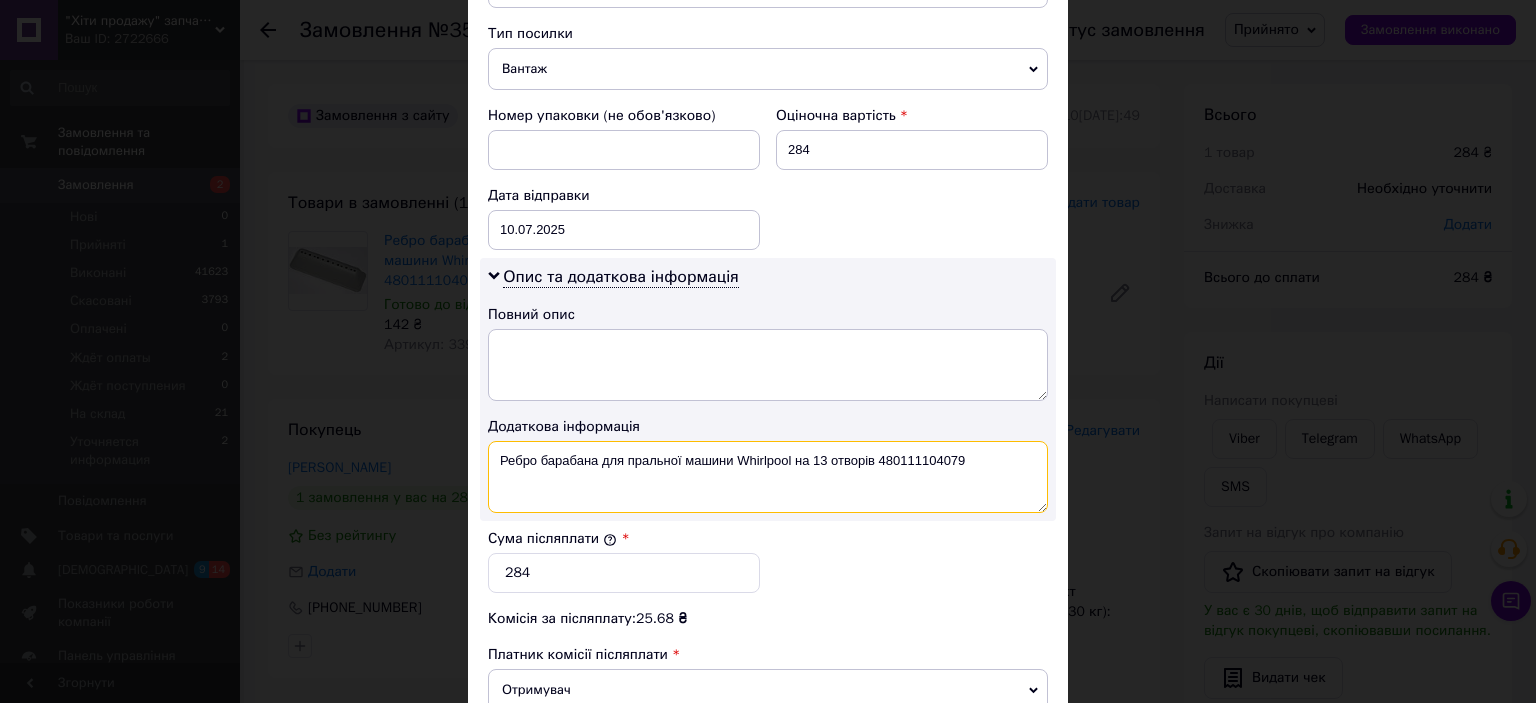 click on "Ребро барабана для пральної машини Whirlpool на 13 отворів 480111104079" at bounding box center [768, 477] 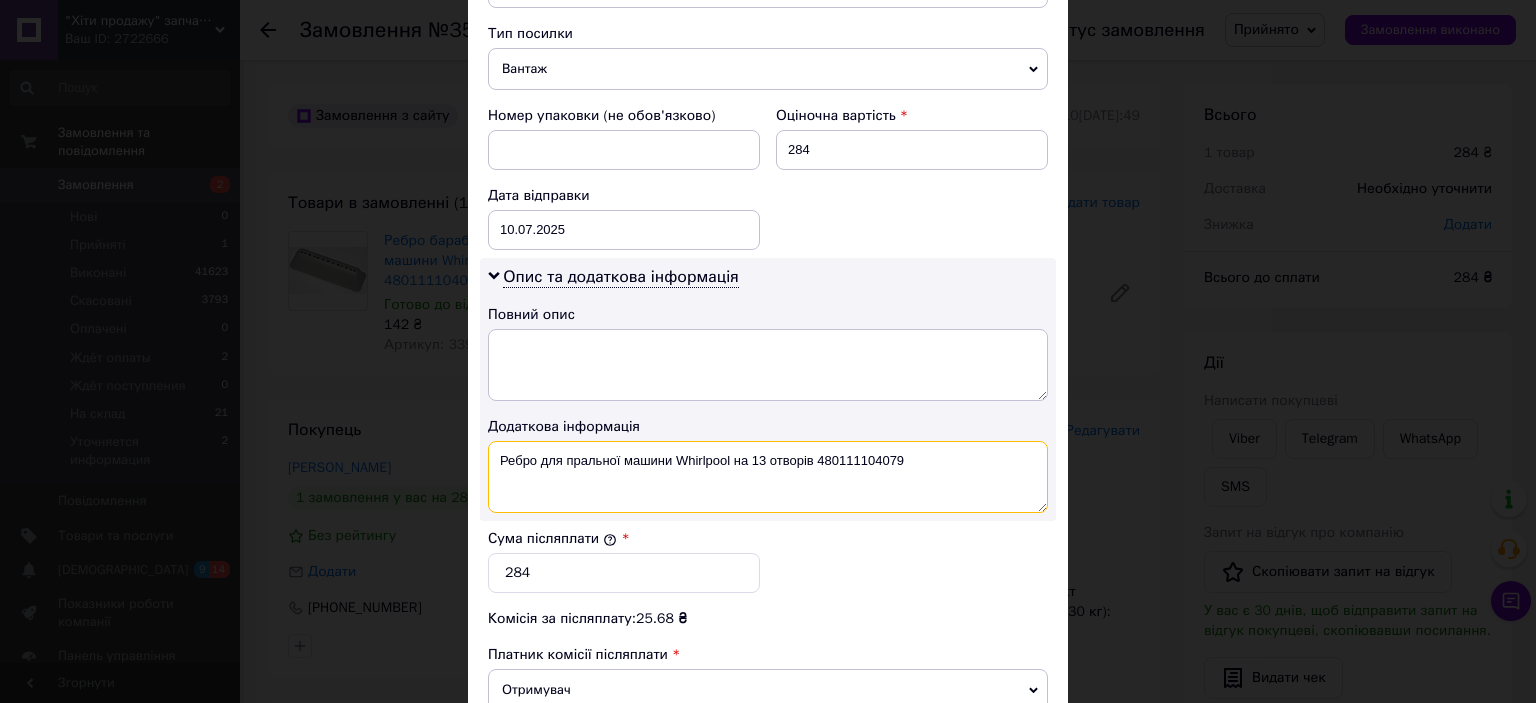 click on "Ребро для пральної машини Whirlpool на 13 отворів 480111104079" at bounding box center (768, 477) 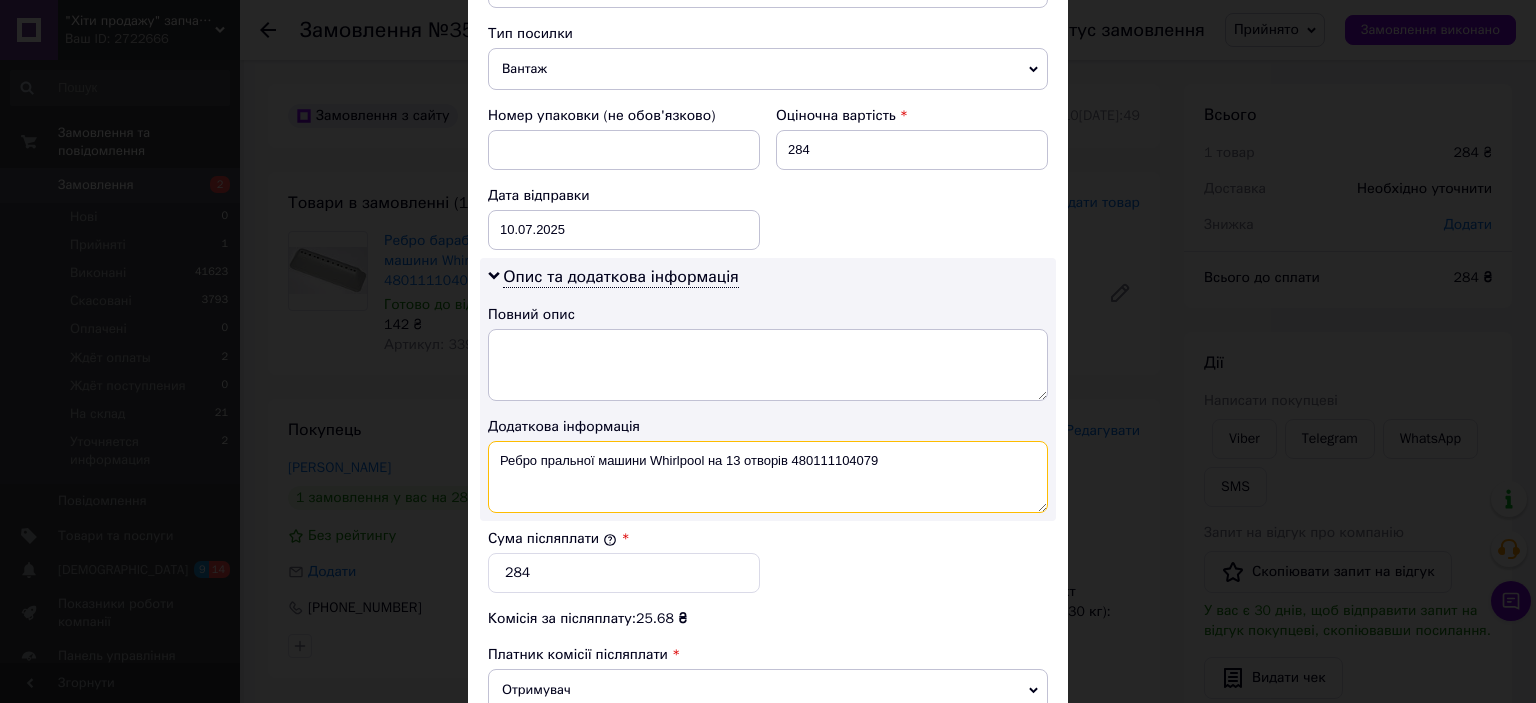 click on "Ребро пральної машини Whirlpool на 13 отворів 480111104079" at bounding box center [768, 477] 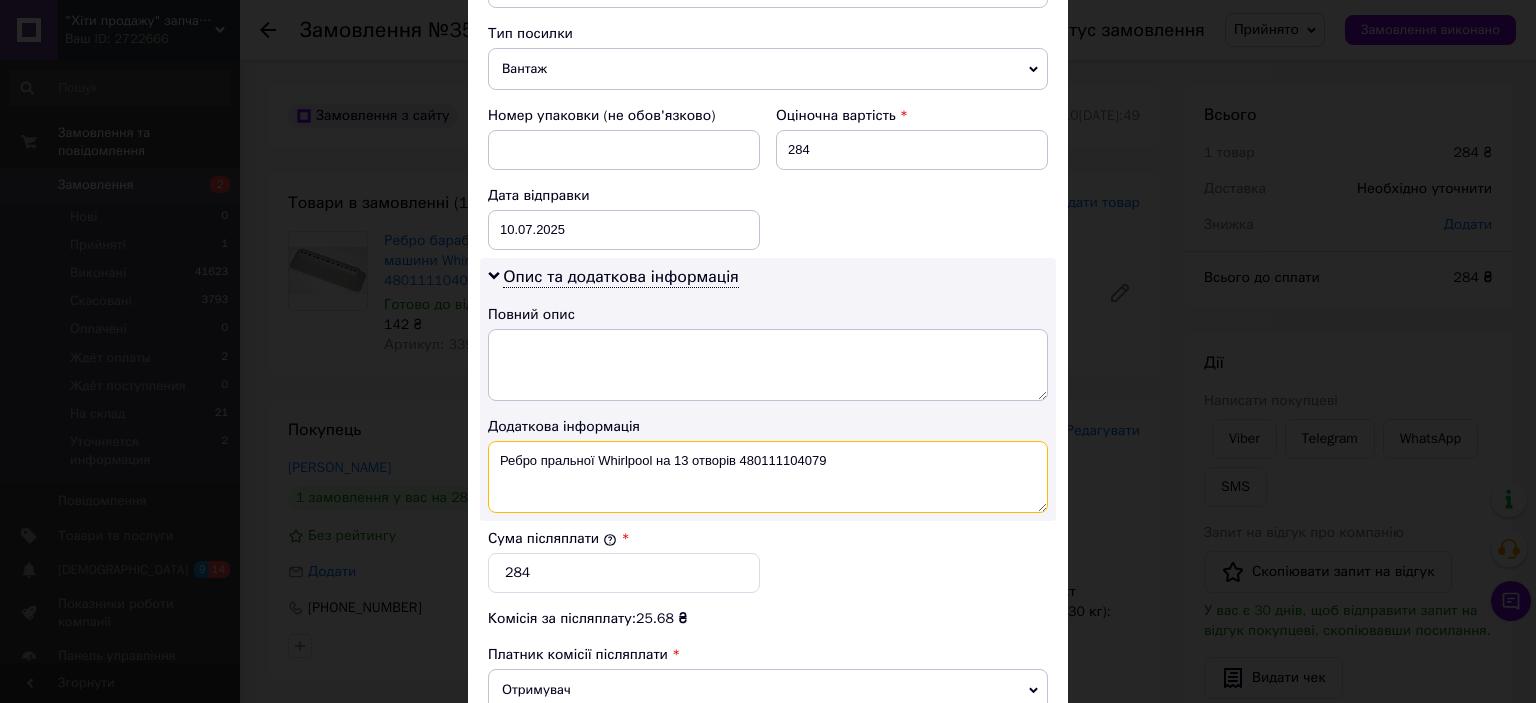 click on "Ребро пральної Whirlpool на 13 отворів 480111104079" at bounding box center [768, 477] 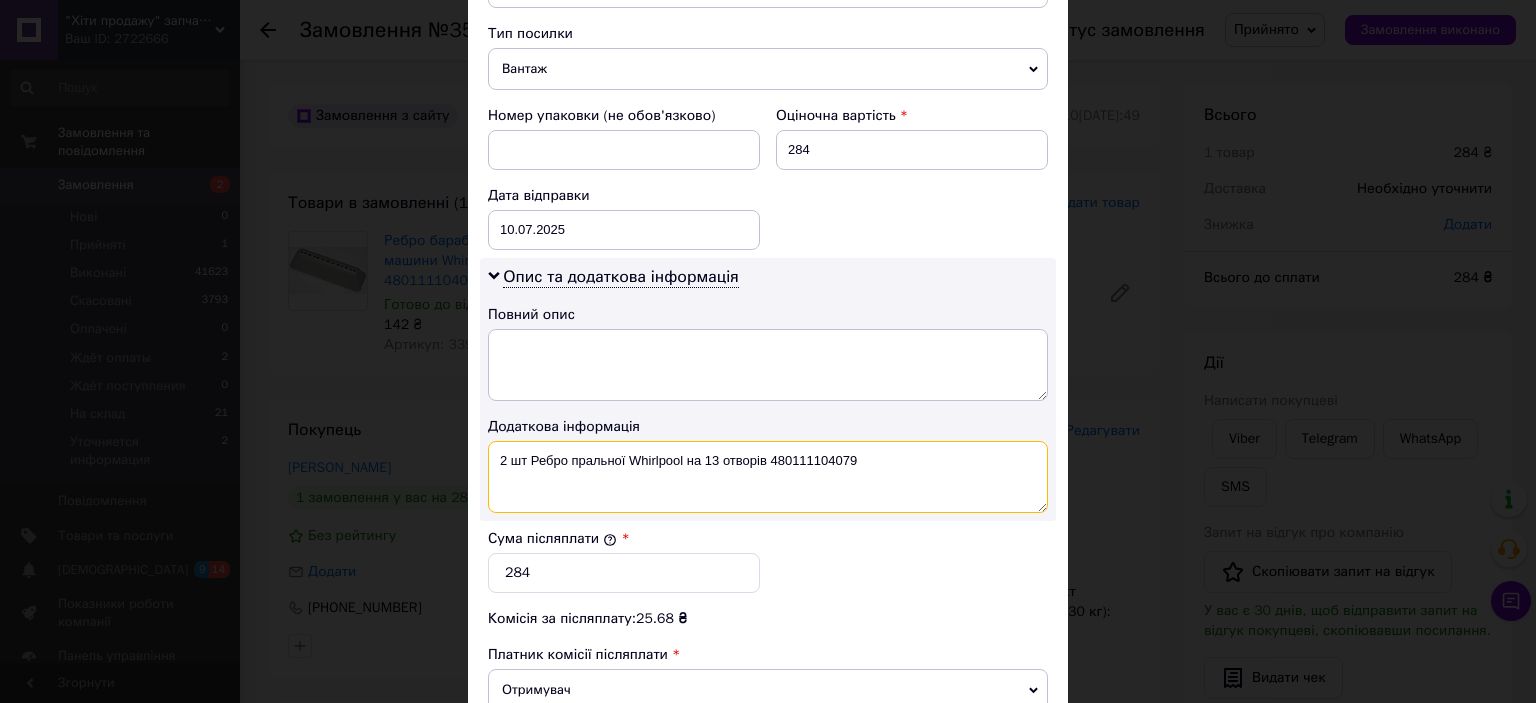 click on "2 шт Ребро пральної Whirlpool на 13 отворів 480111104079" at bounding box center [768, 477] 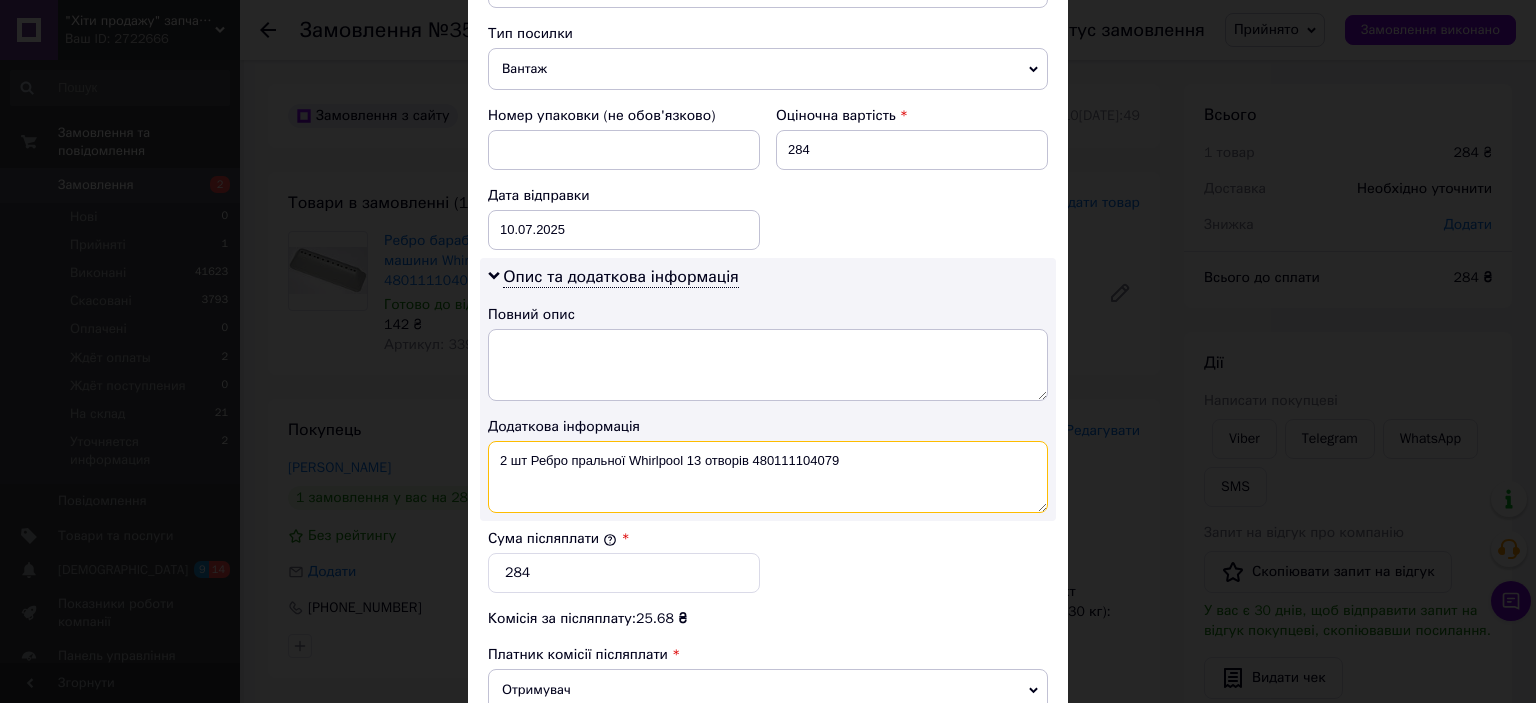 drag, startPoint x: 757, startPoint y: 458, endPoint x: 930, endPoint y: 454, distance: 173.04623 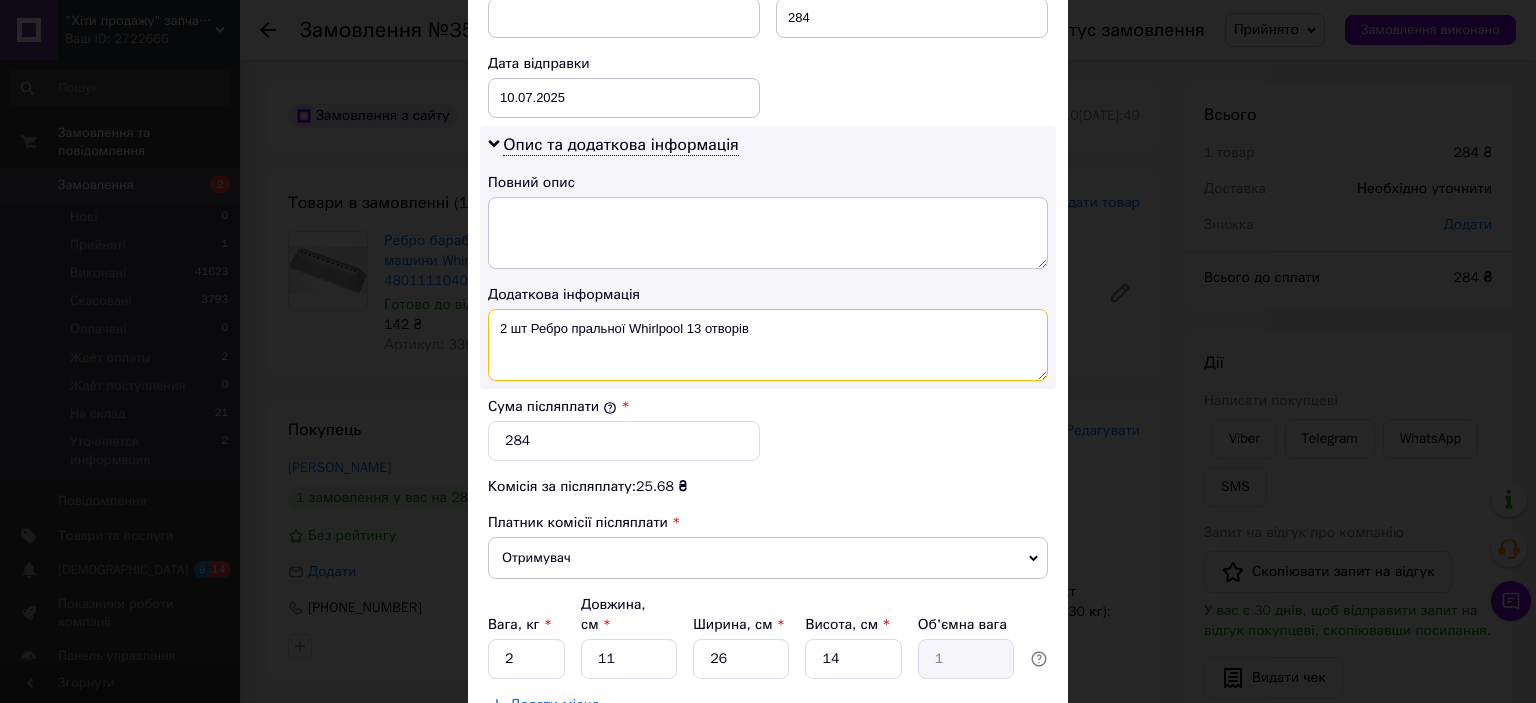 scroll, scrollTop: 1040, scrollLeft: 0, axis: vertical 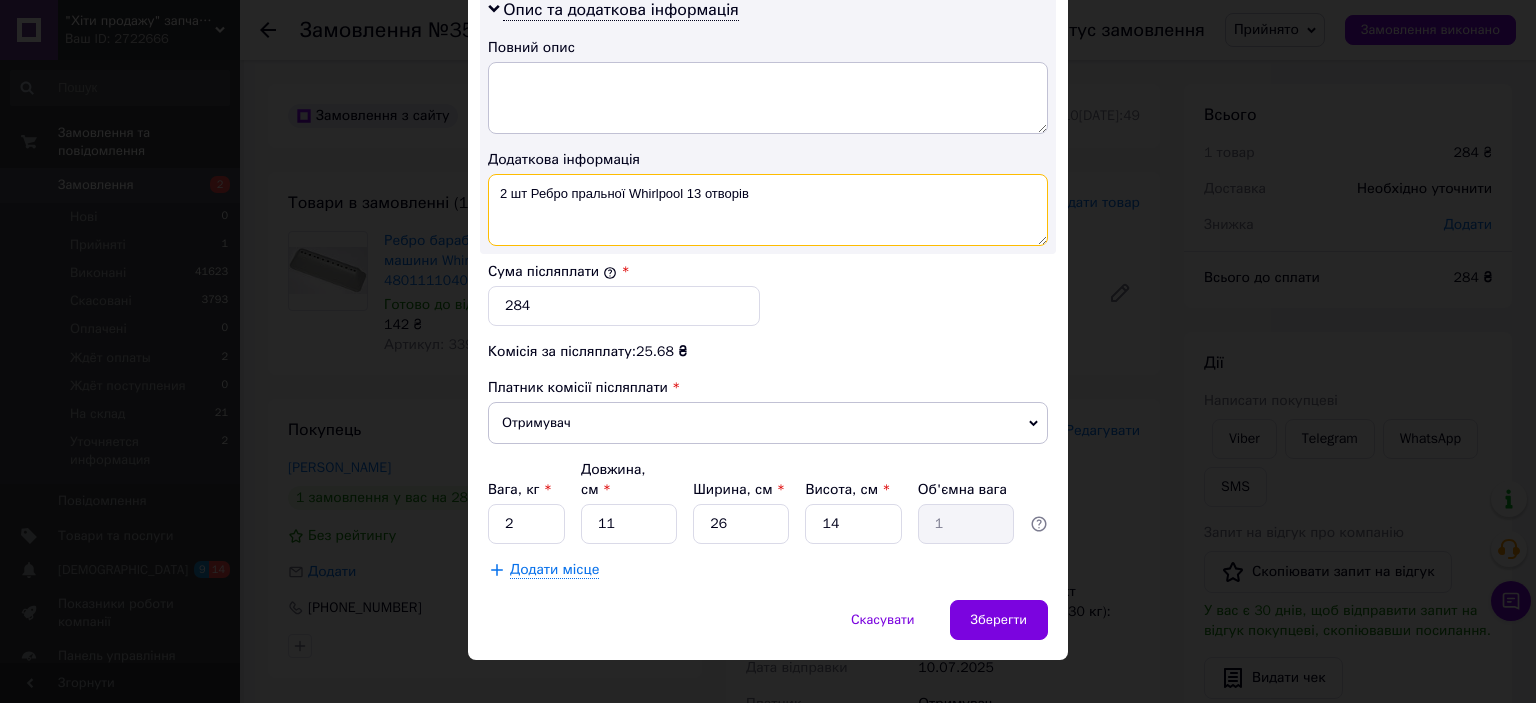 type on "2 шт Ребро пральної Whirlpool 13 отворів" 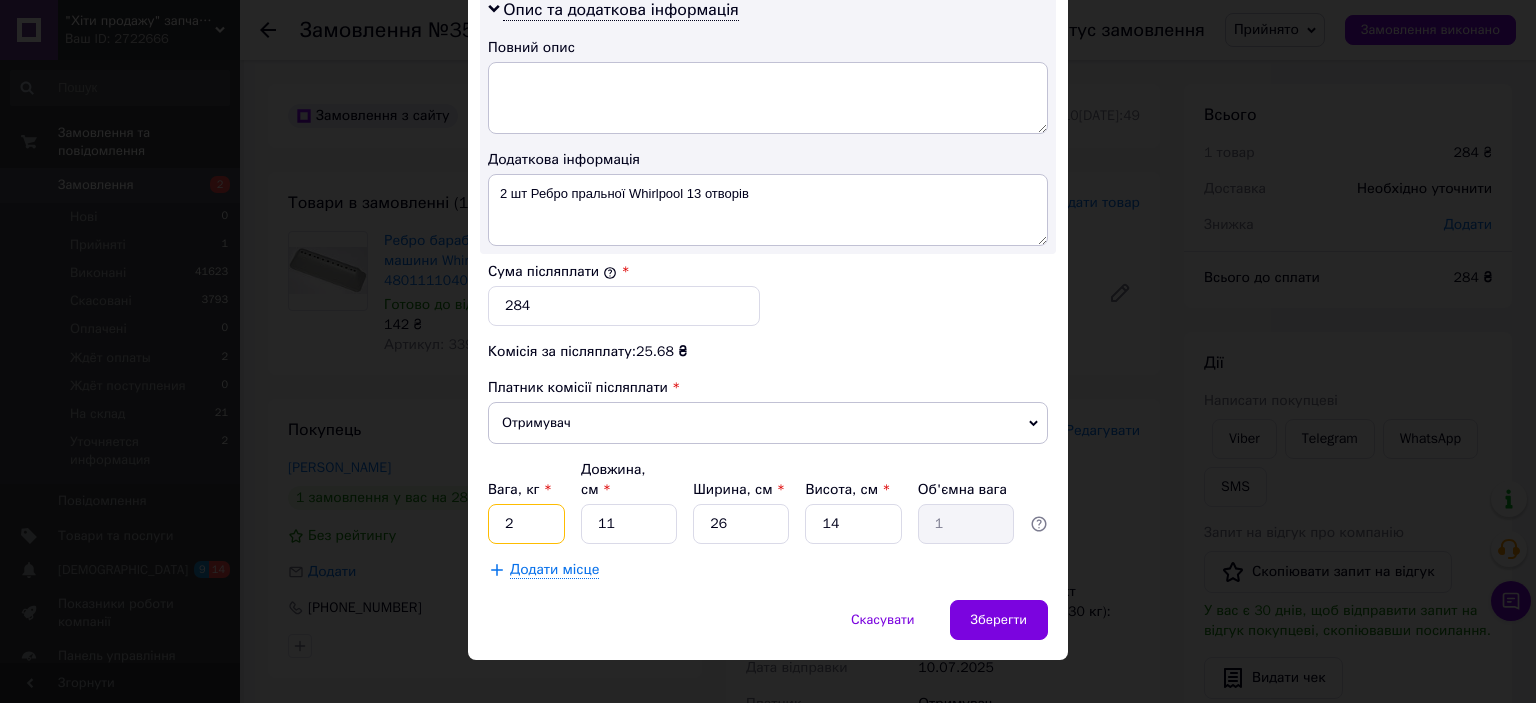 click on "2" at bounding box center (526, 524) 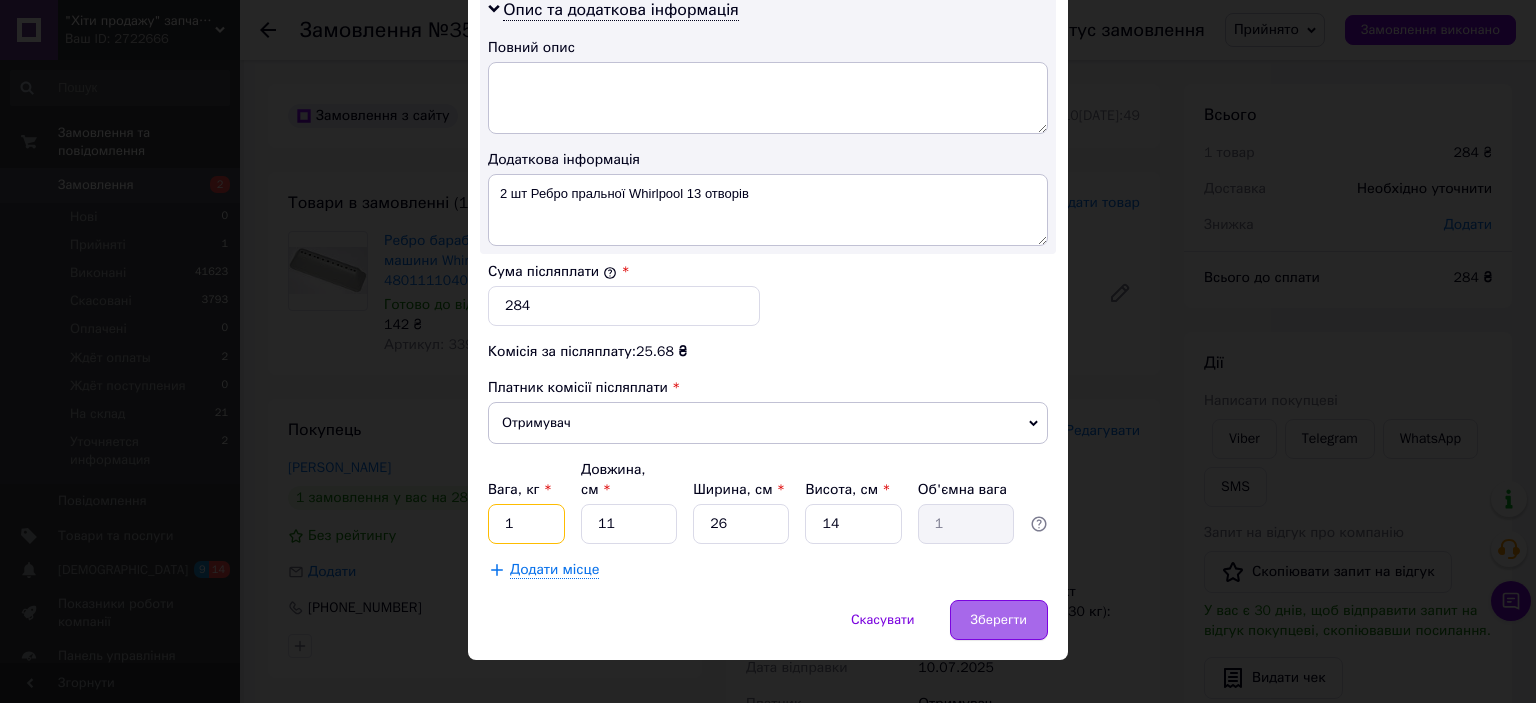 type on "1" 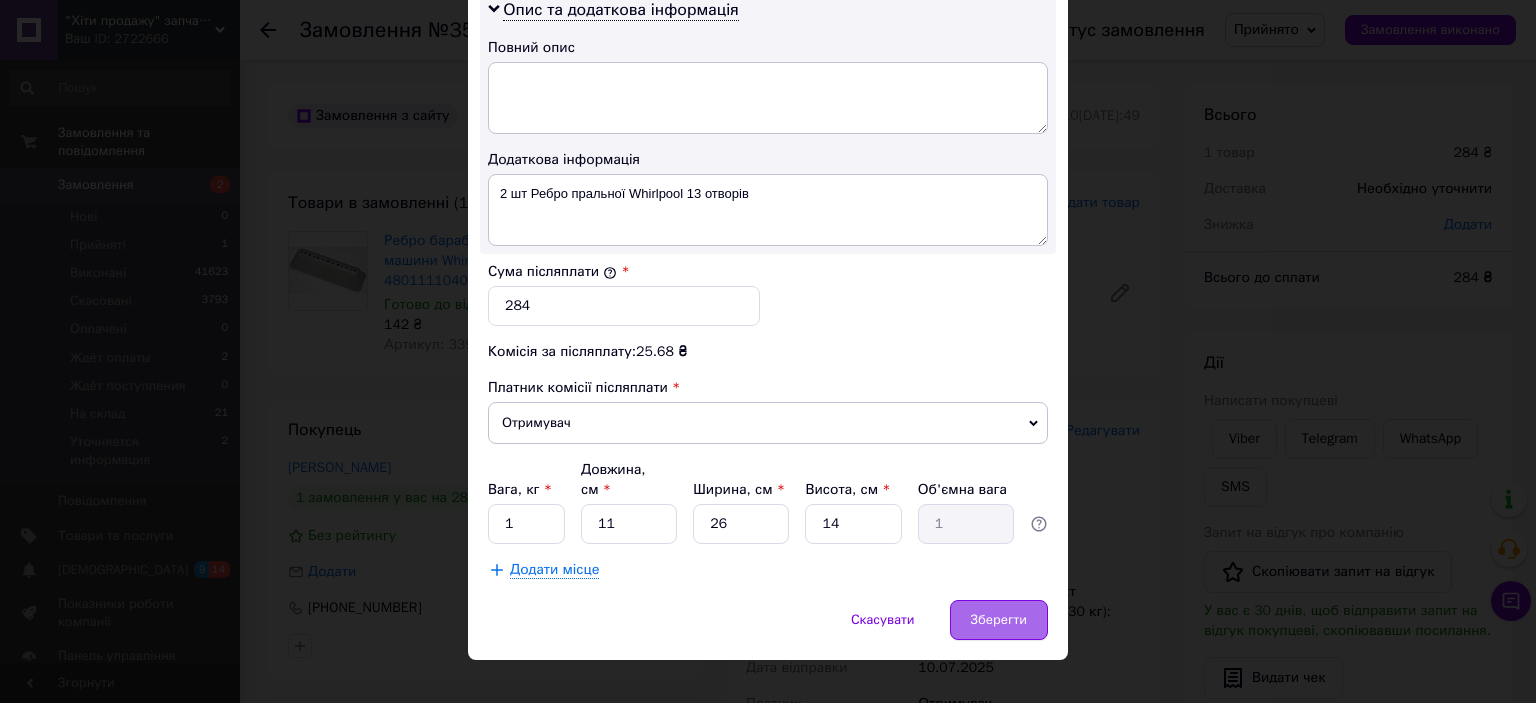 click on "Зберегти" at bounding box center (999, 620) 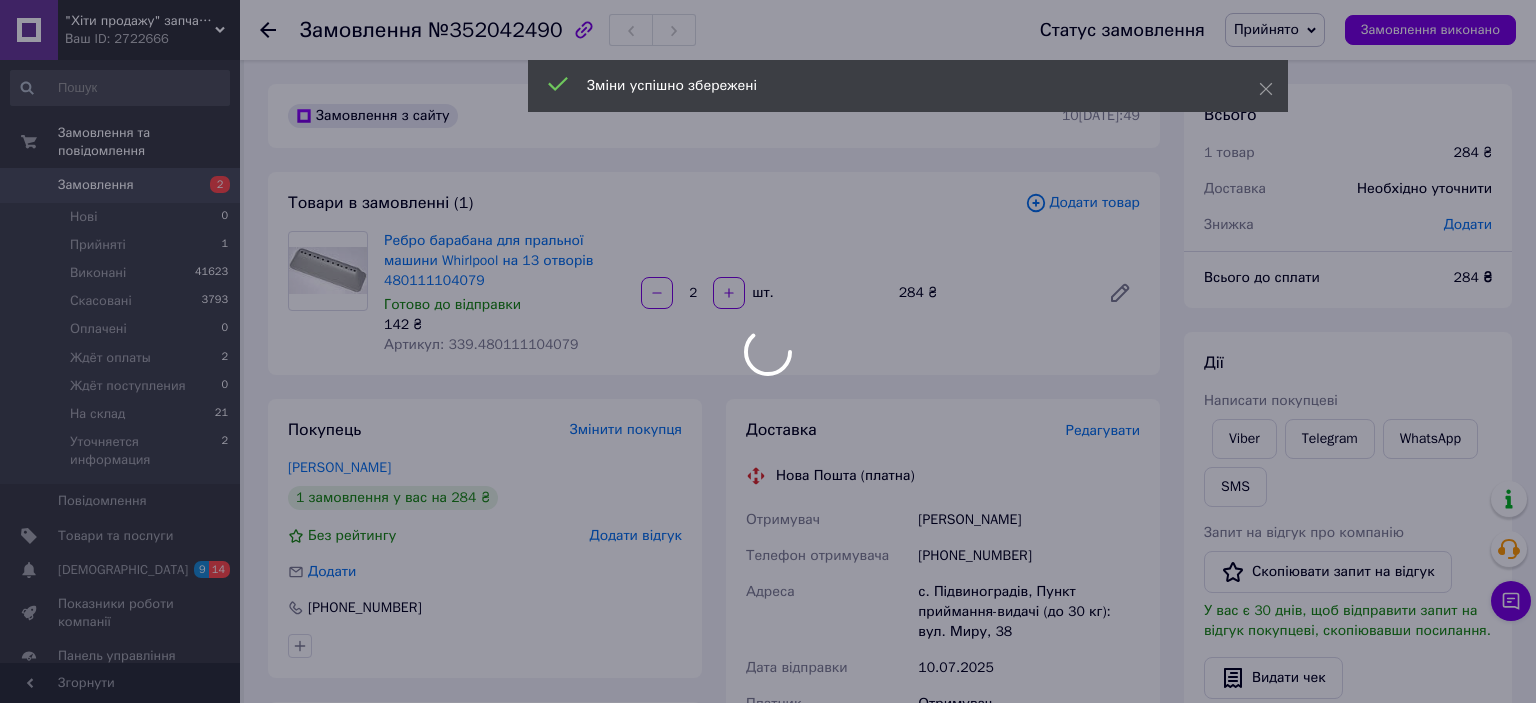scroll, scrollTop: 0, scrollLeft: 0, axis: both 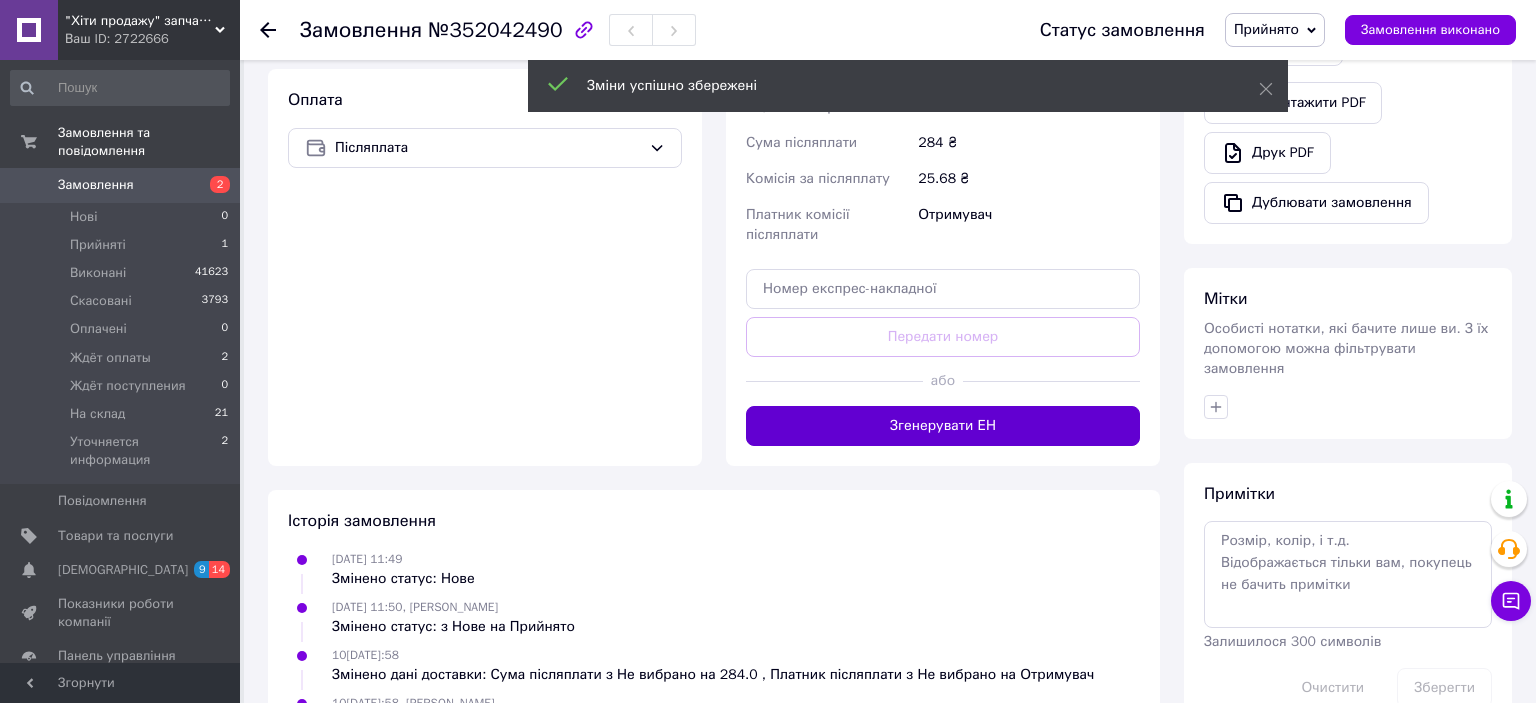click on "Згенерувати ЕН" at bounding box center (943, 426) 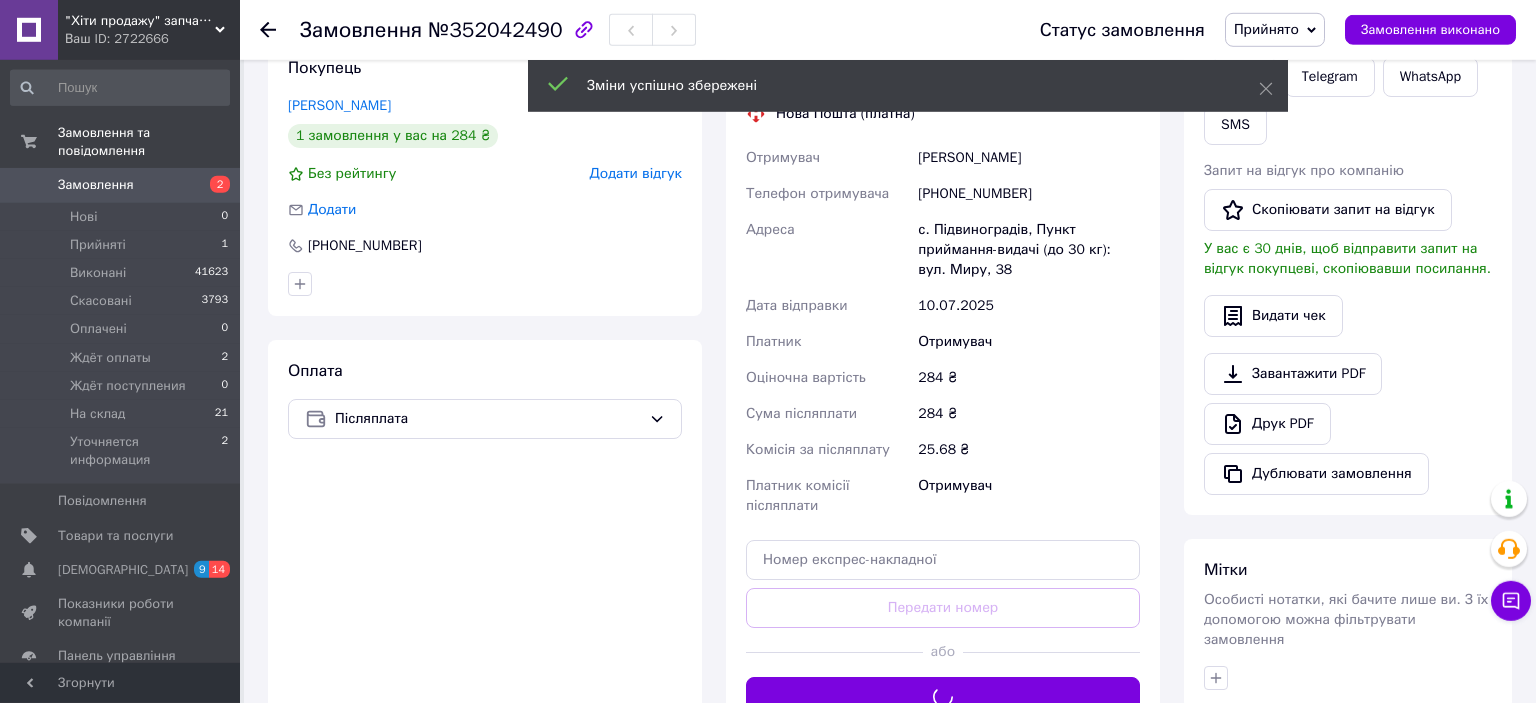 scroll, scrollTop: 316, scrollLeft: 0, axis: vertical 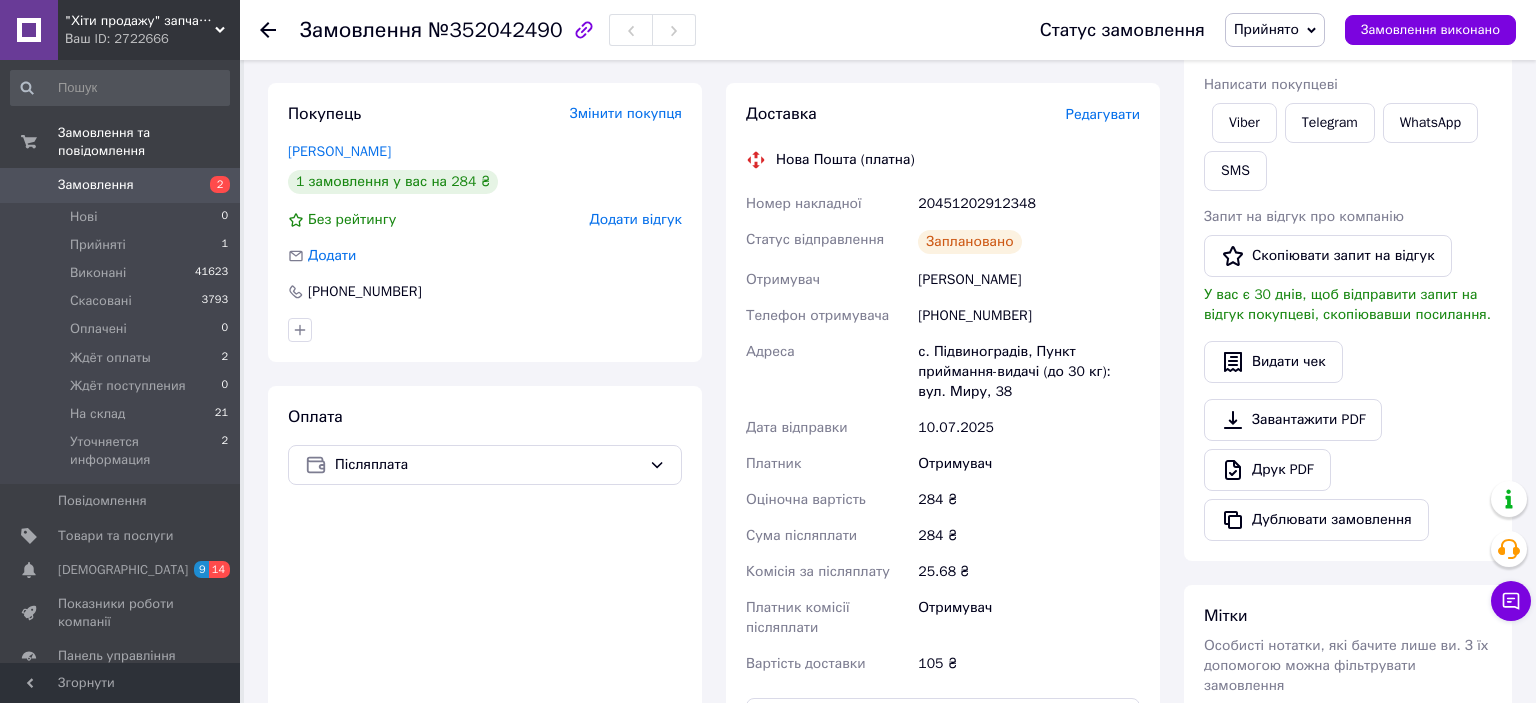 click on "[PHONE_NUMBER]" at bounding box center [1029, 316] 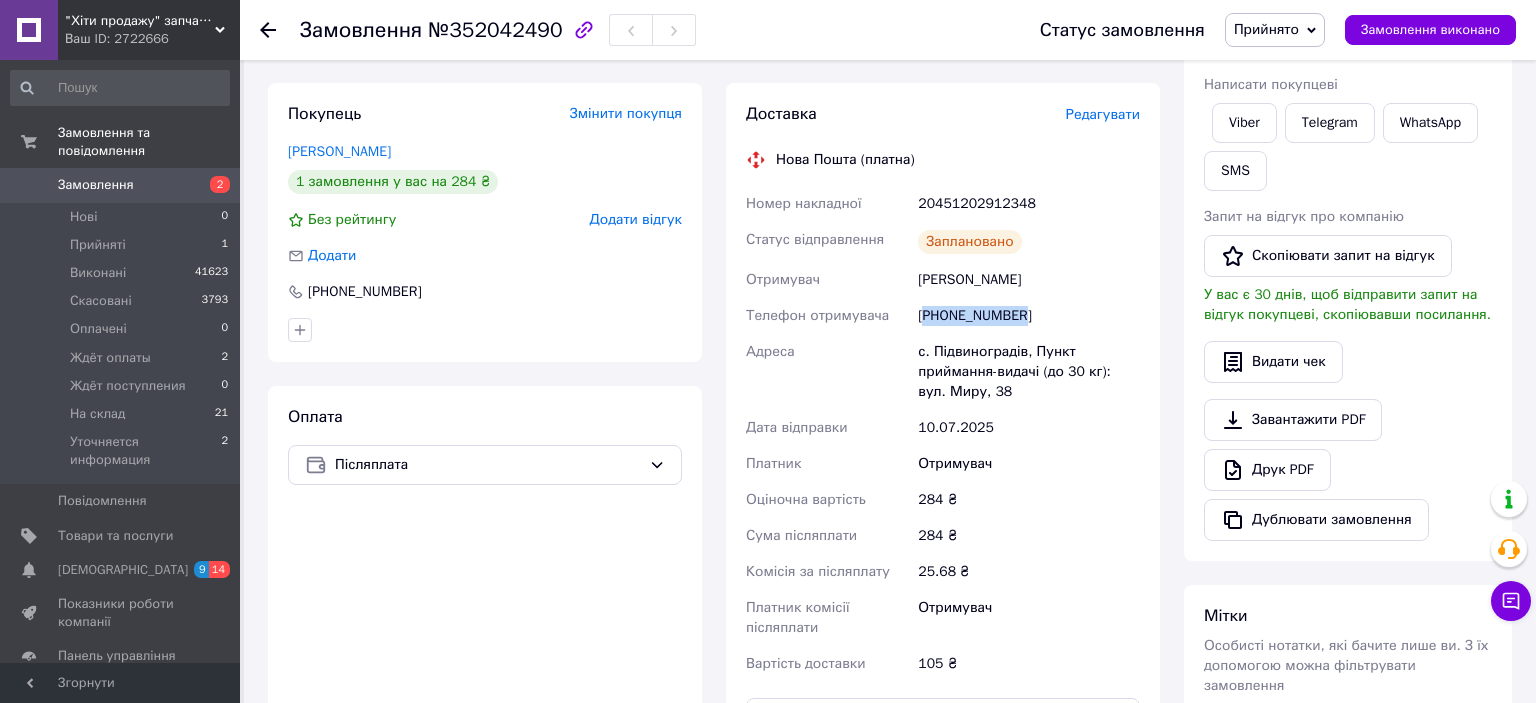 click on "[PHONE_NUMBER]" at bounding box center [1029, 316] 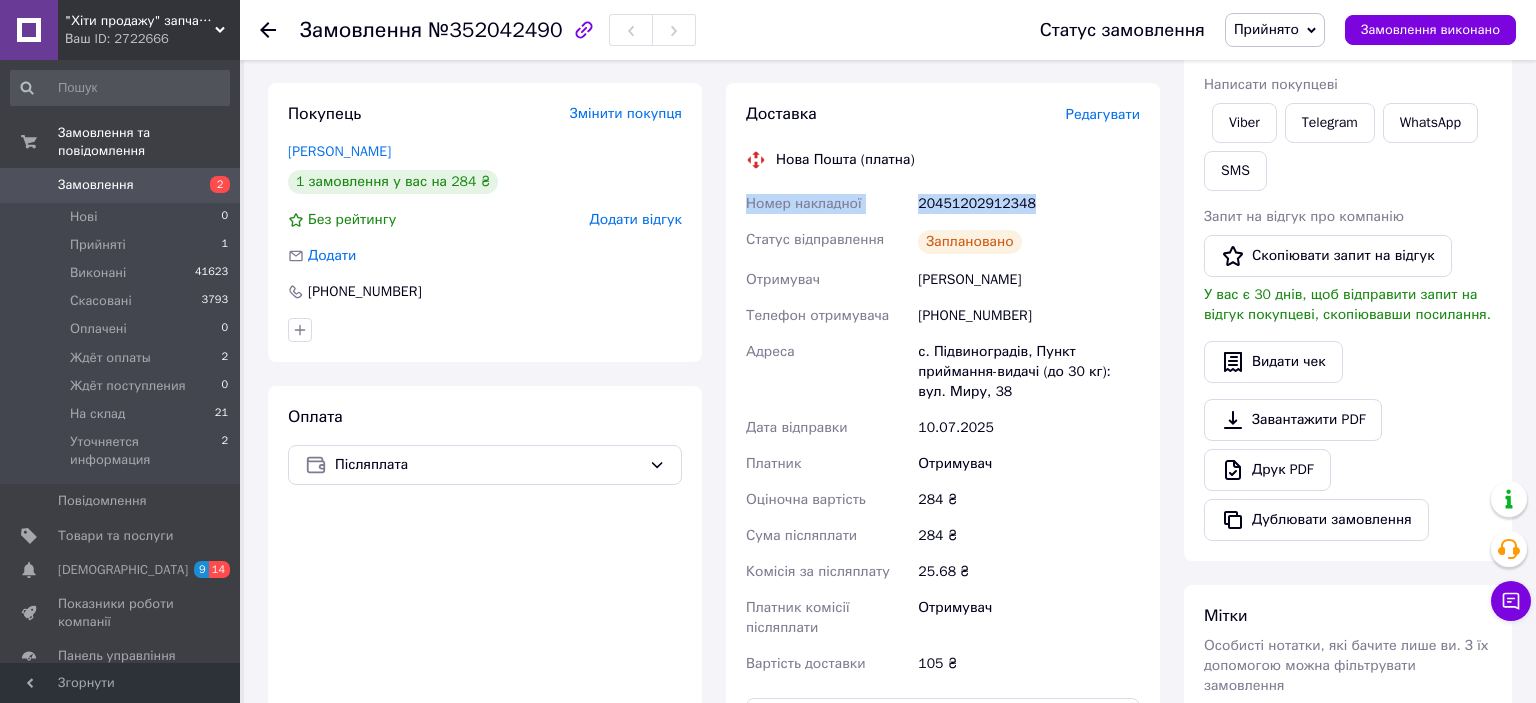 drag, startPoint x: 1031, startPoint y: 207, endPoint x: 751, endPoint y: 199, distance: 280.11426 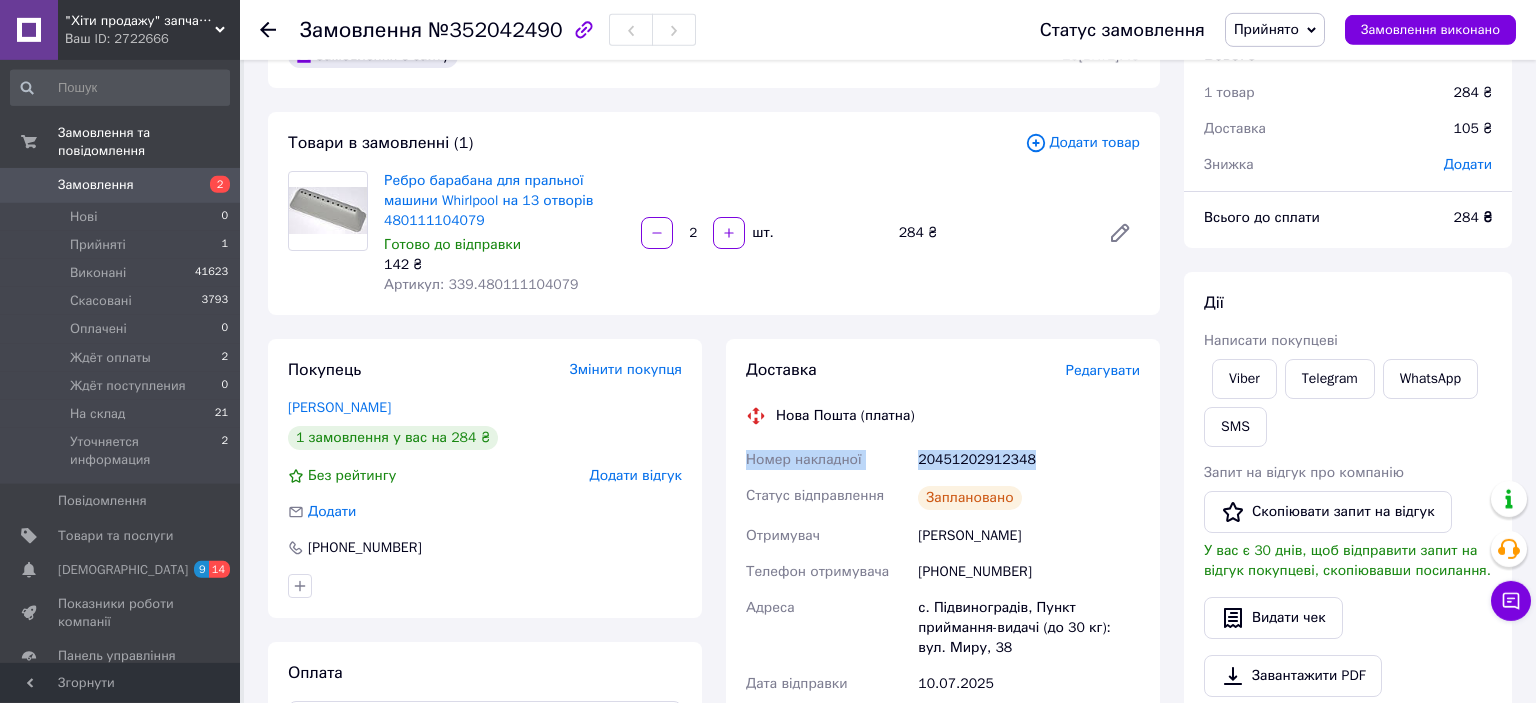 scroll, scrollTop: 0, scrollLeft: 0, axis: both 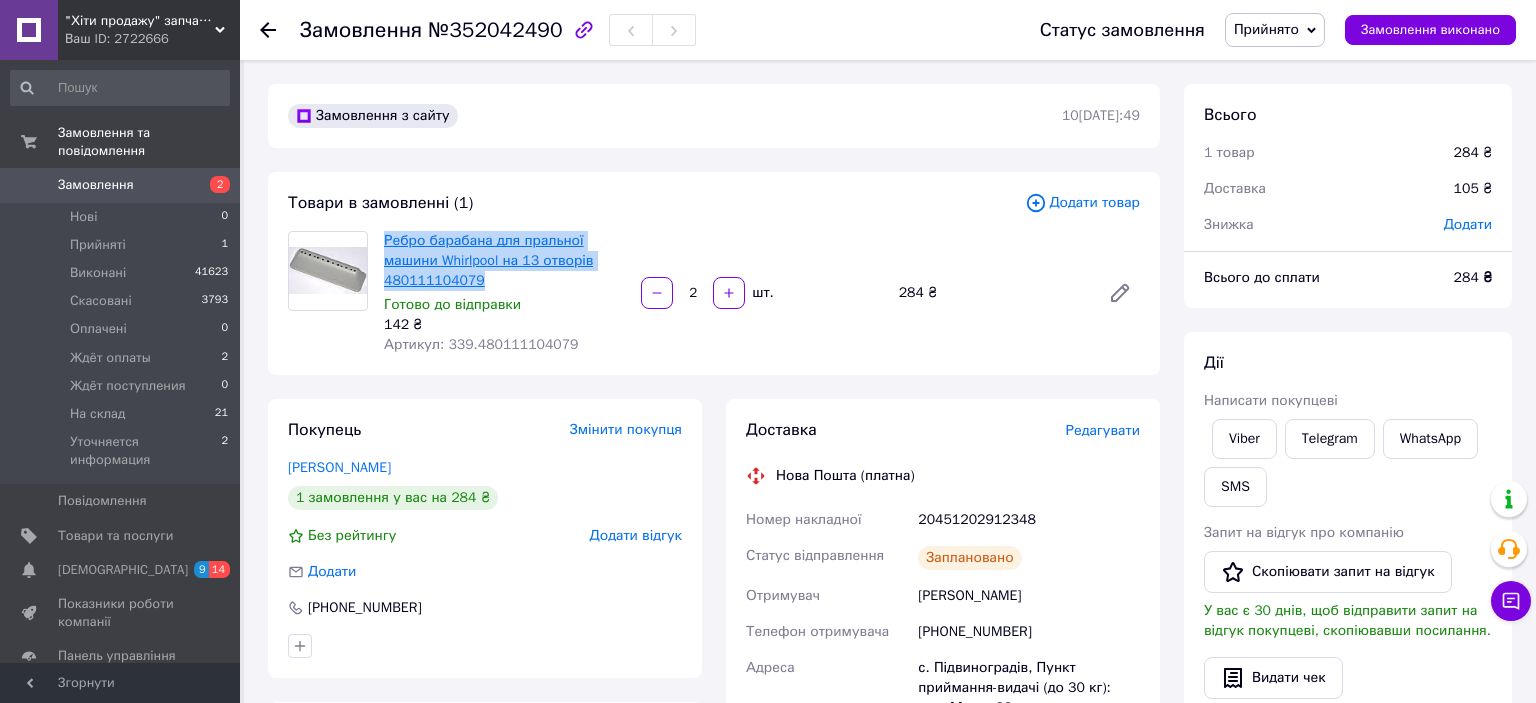 drag, startPoint x: 489, startPoint y: 285, endPoint x: 386, endPoint y: 236, distance: 114.061386 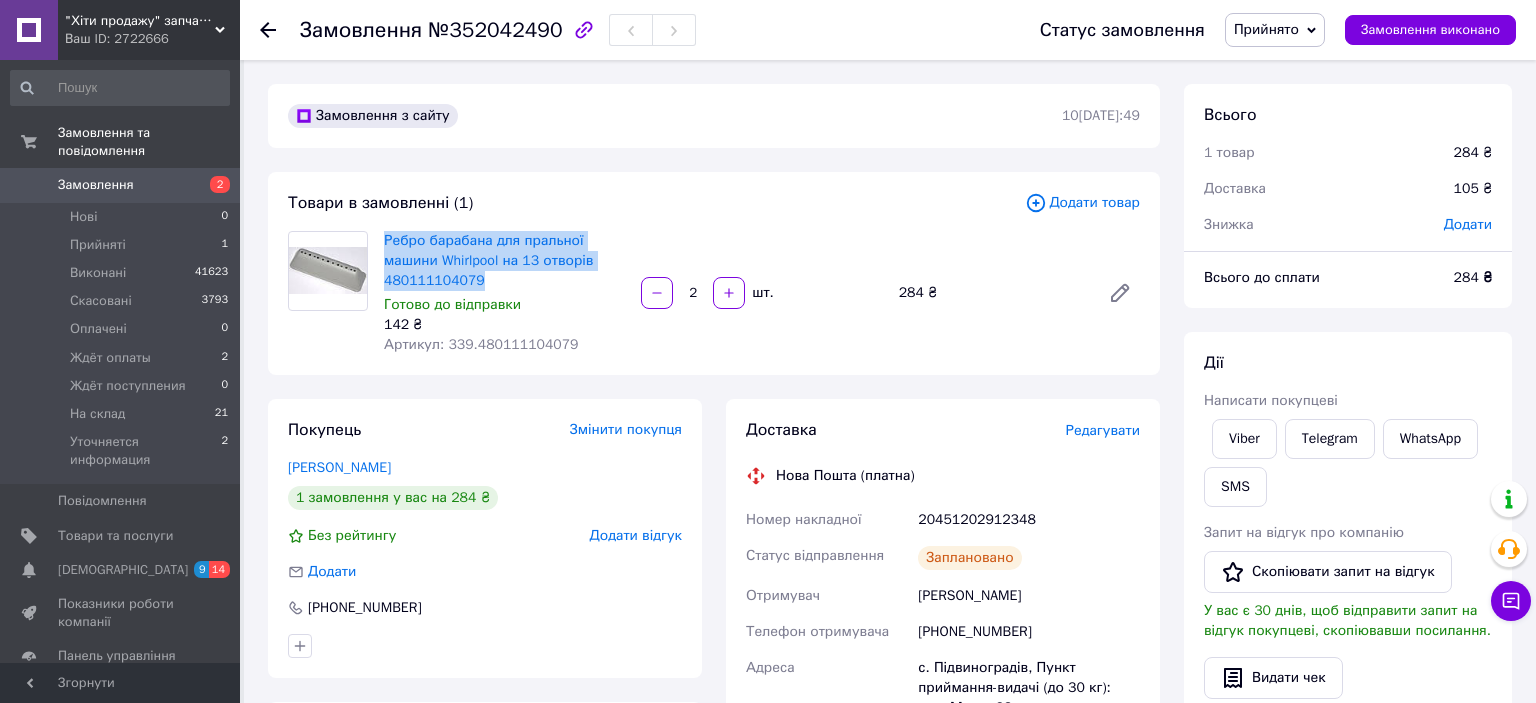 click on "Прийнято" at bounding box center (1275, 30) 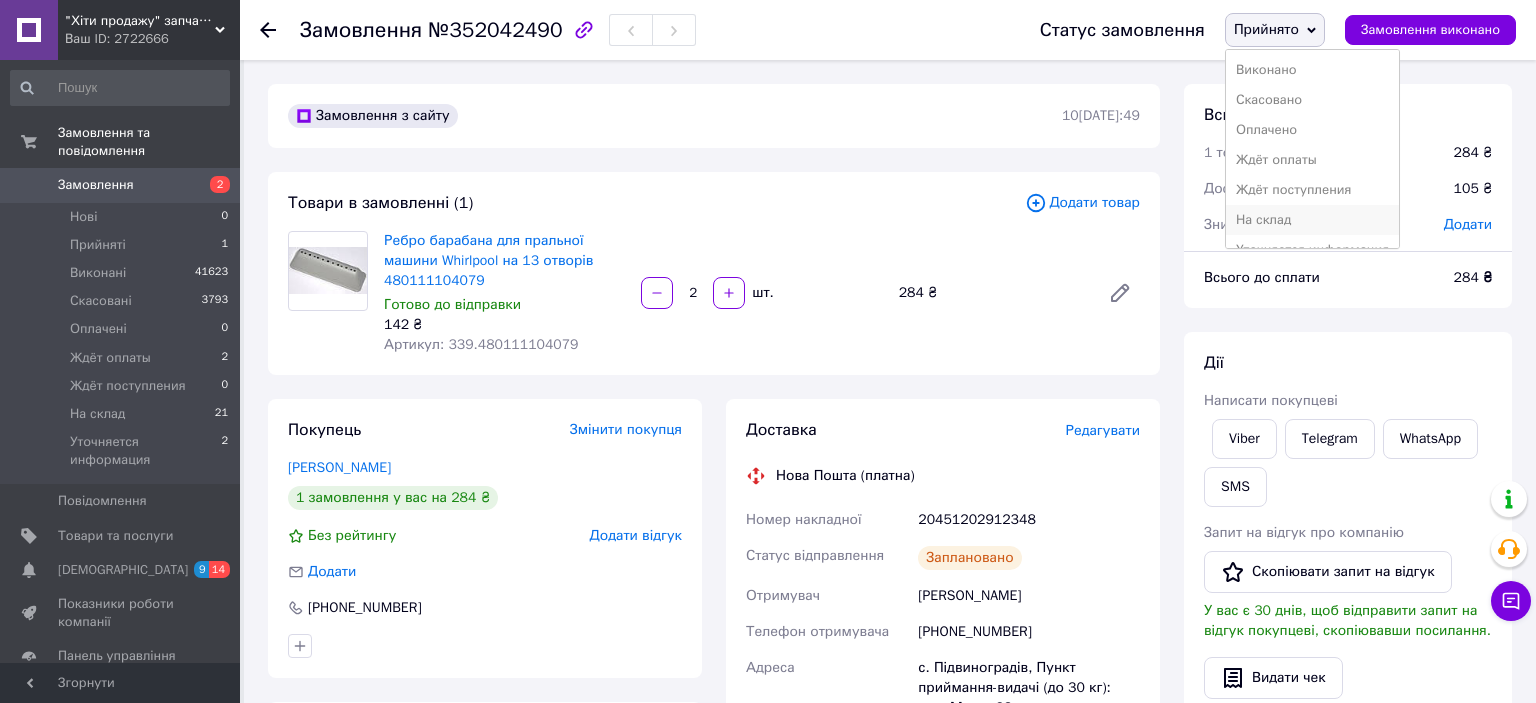 click on "На склад" at bounding box center [1312, 220] 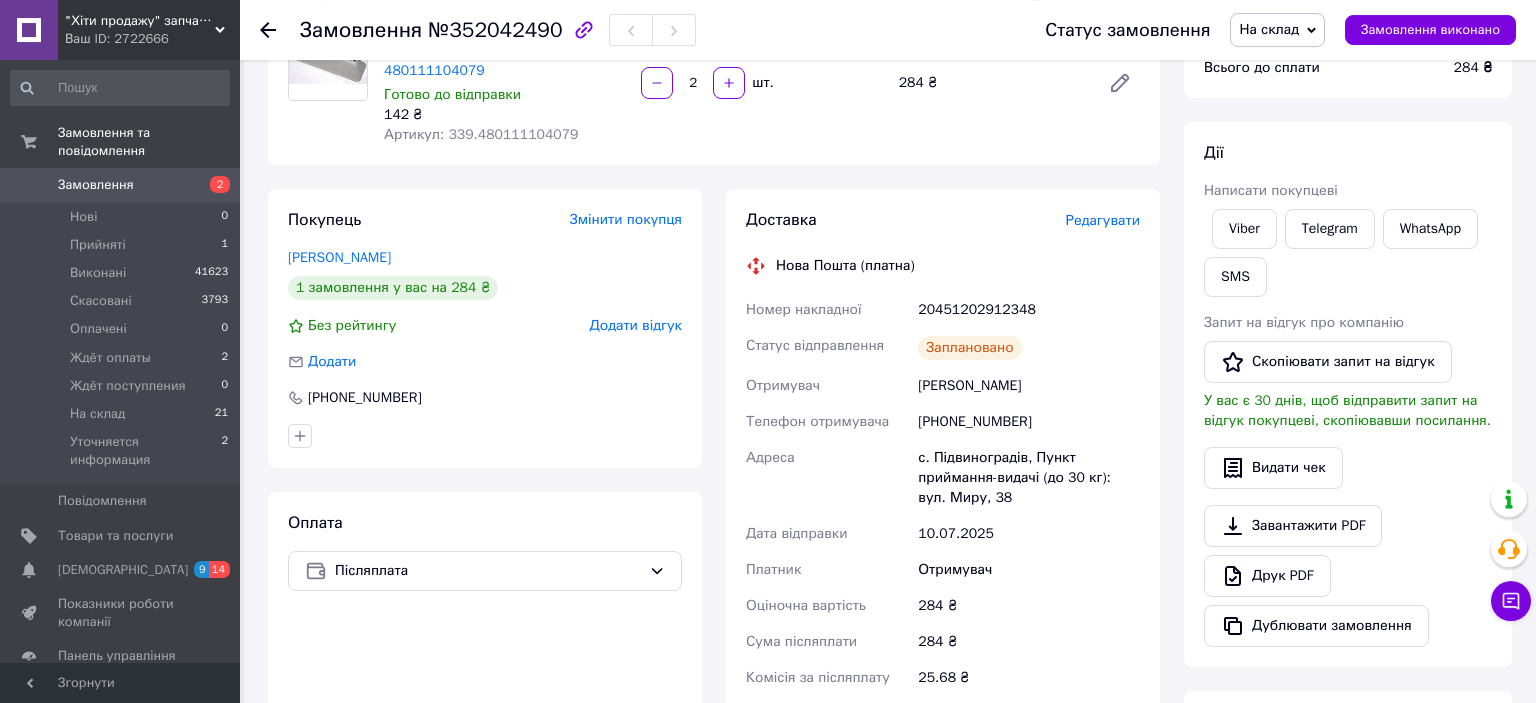 scroll, scrollTop: 211, scrollLeft: 0, axis: vertical 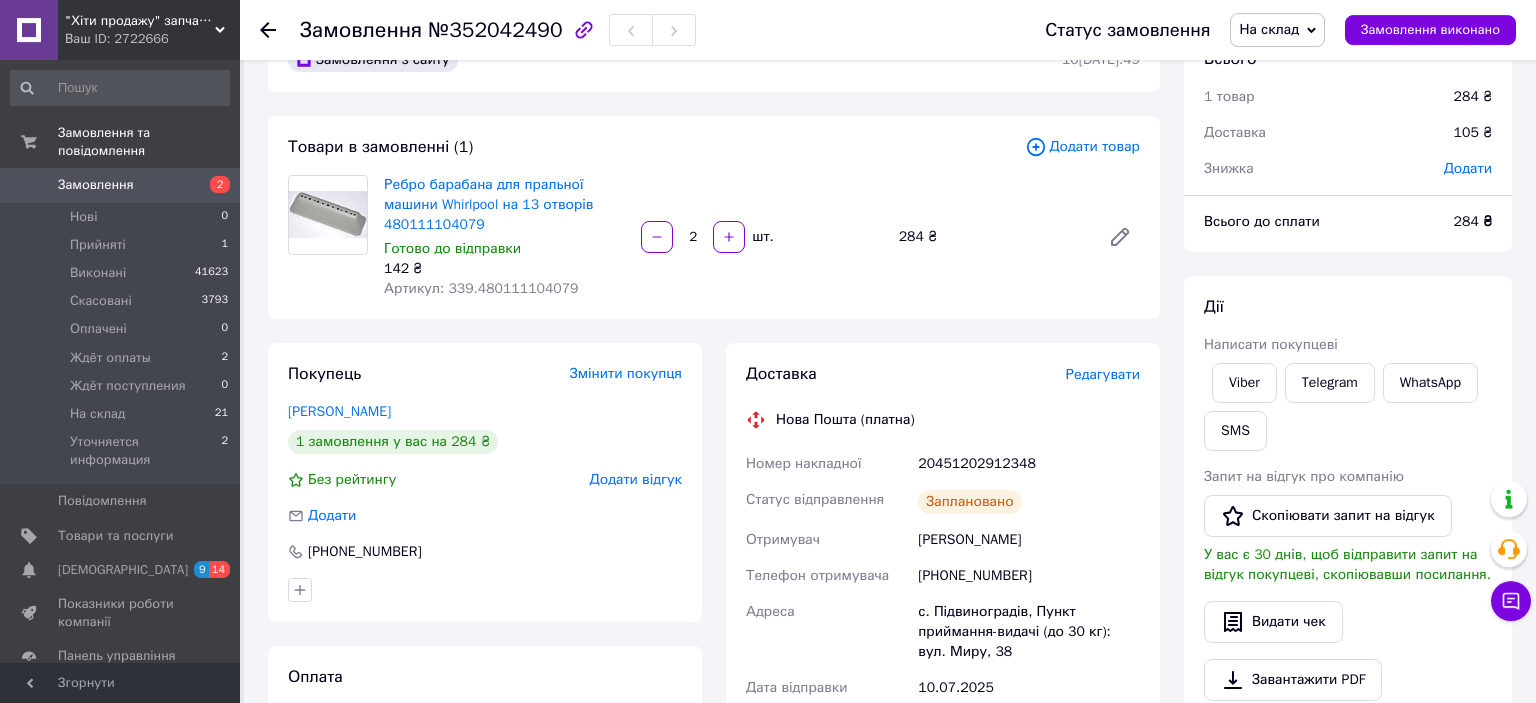 click 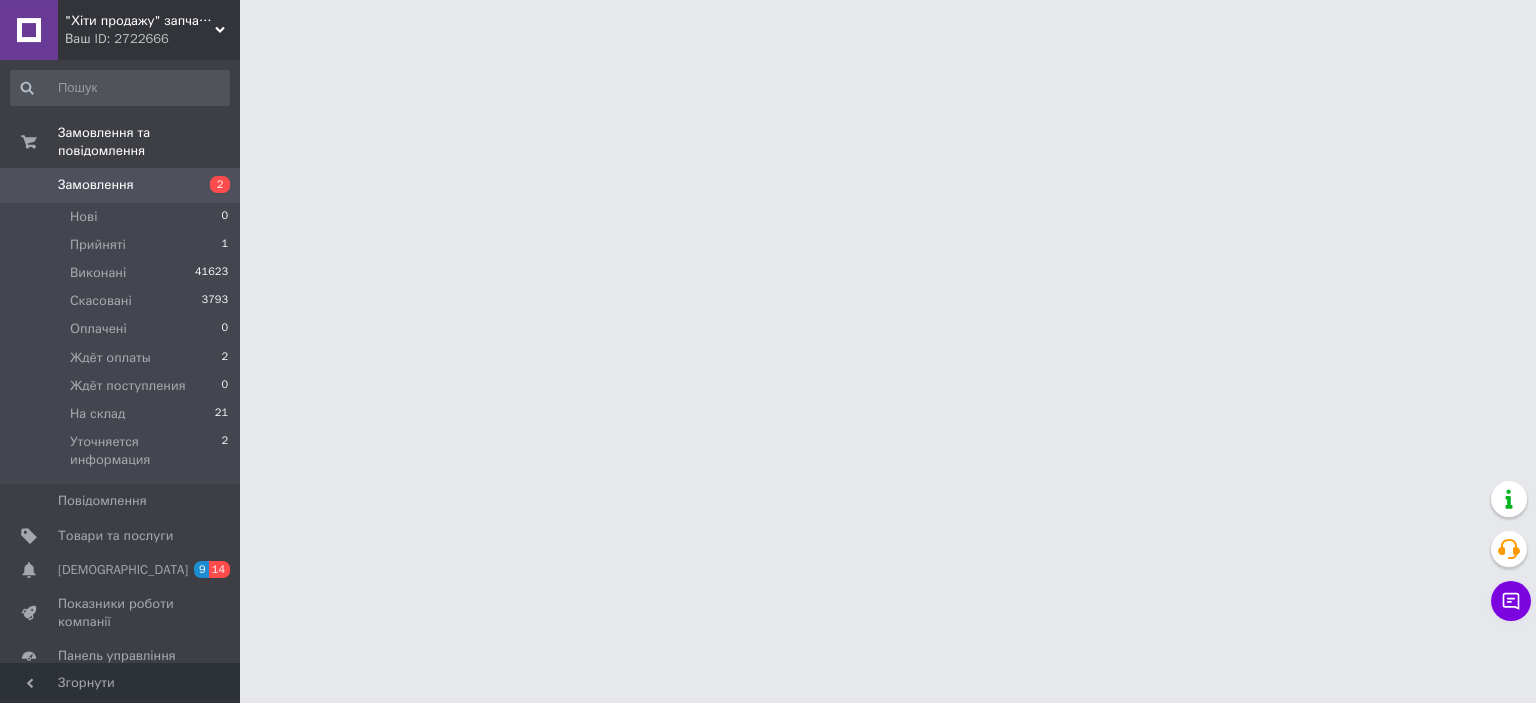scroll, scrollTop: 0, scrollLeft: 0, axis: both 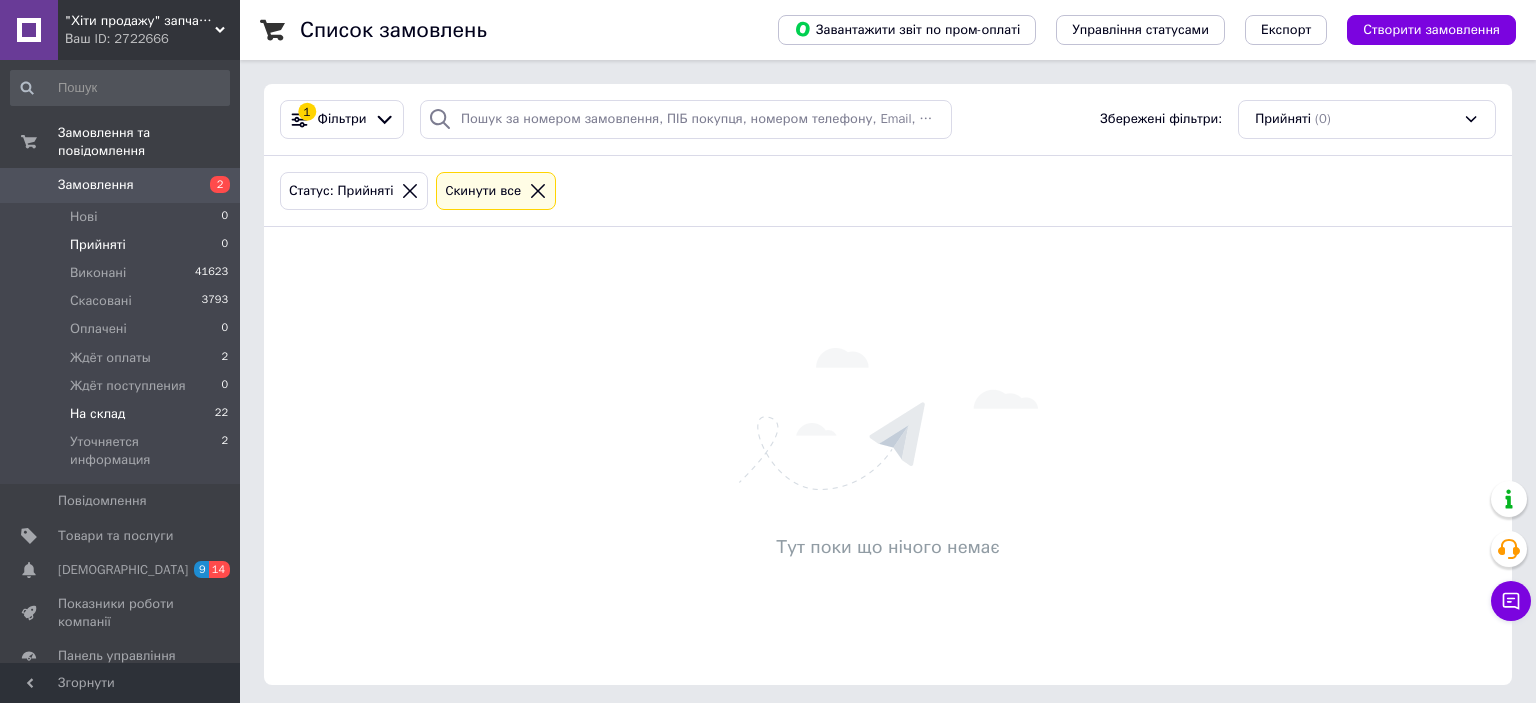 click on "На склад" at bounding box center (97, 414) 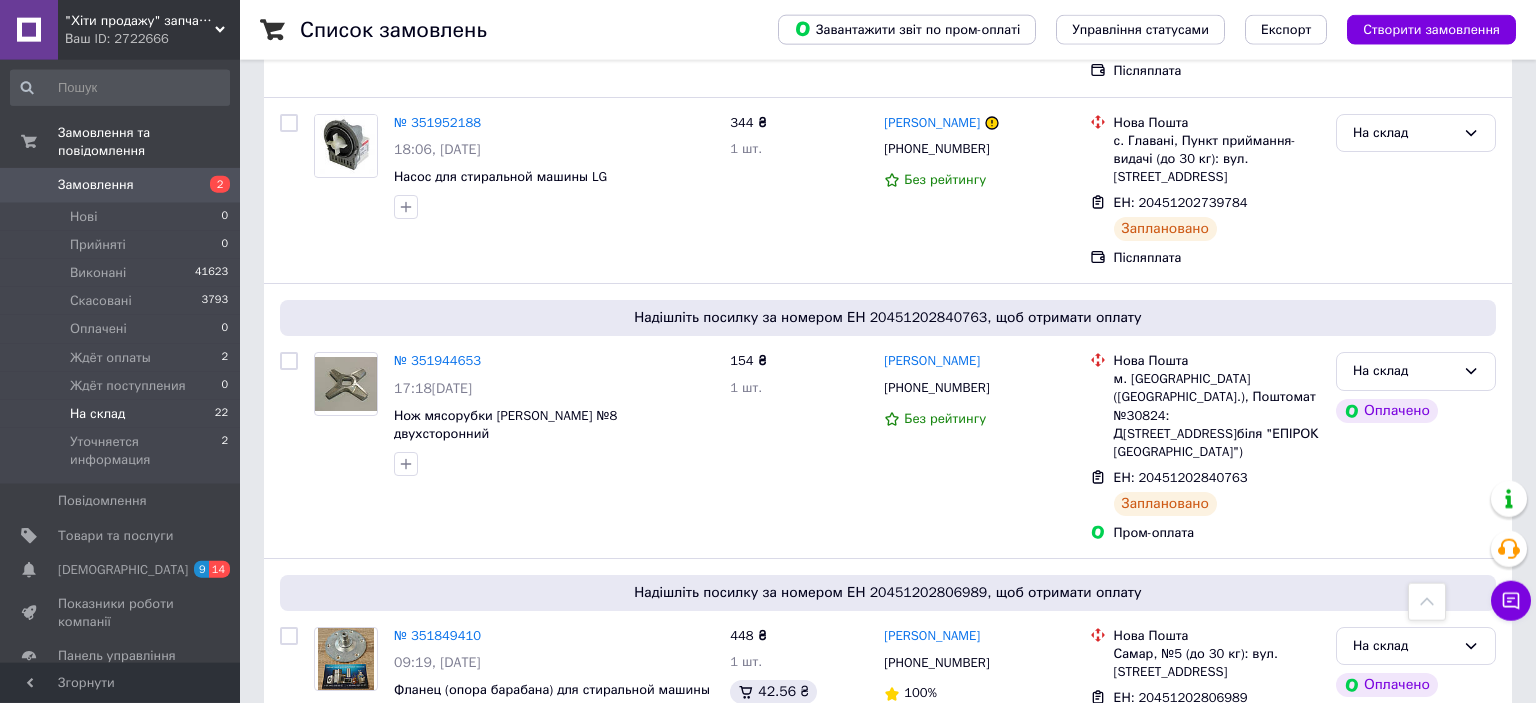 scroll, scrollTop: 3882, scrollLeft: 0, axis: vertical 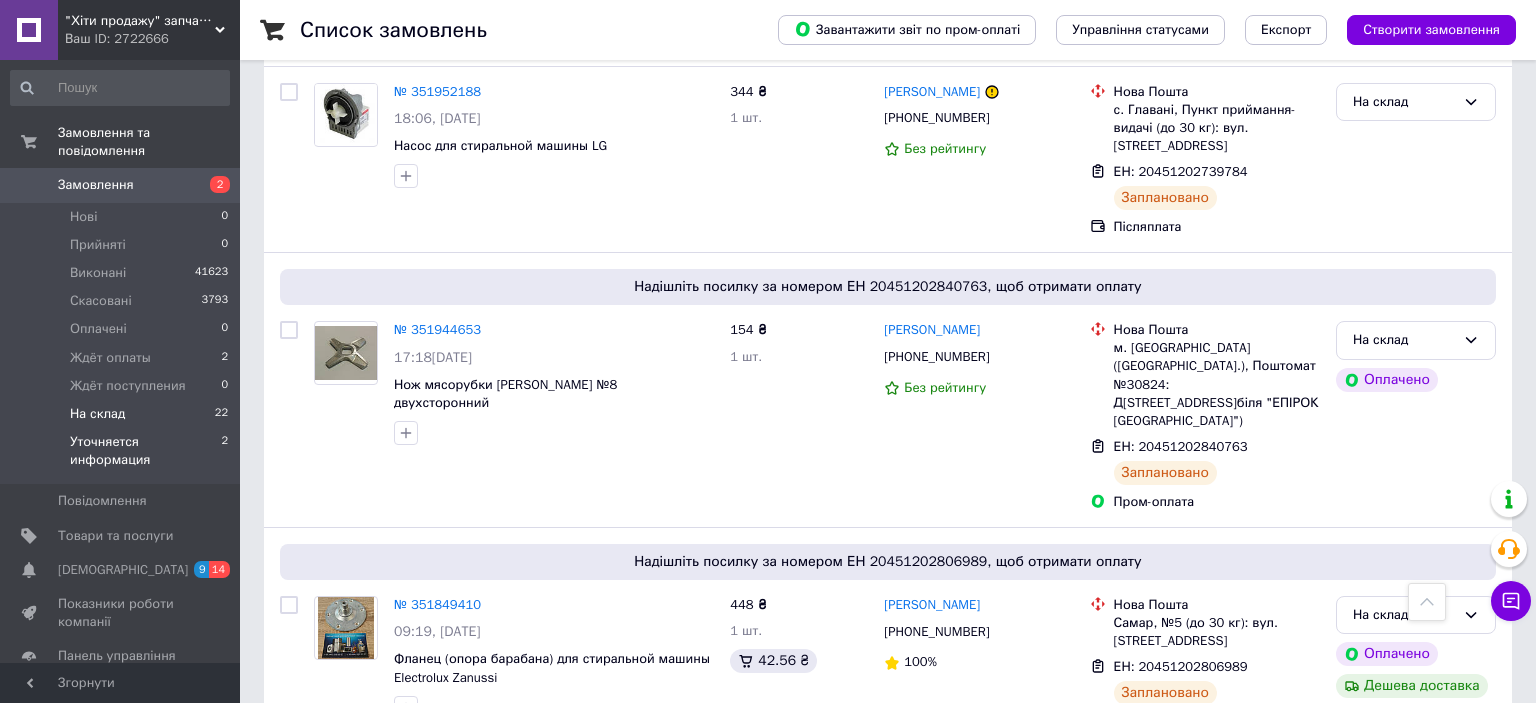 click on "Уточняется информация" at bounding box center (145, 451) 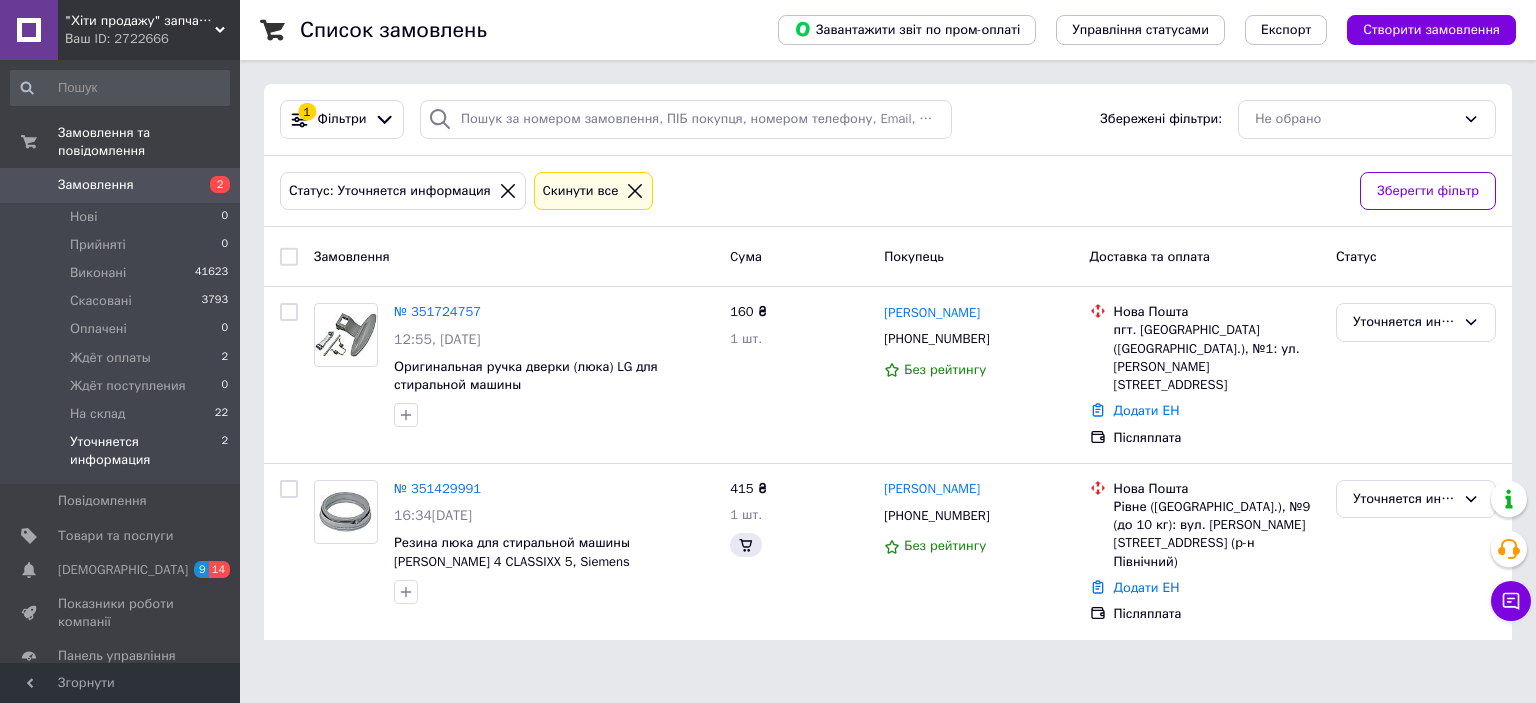 scroll, scrollTop: 0, scrollLeft: 0, axis: both 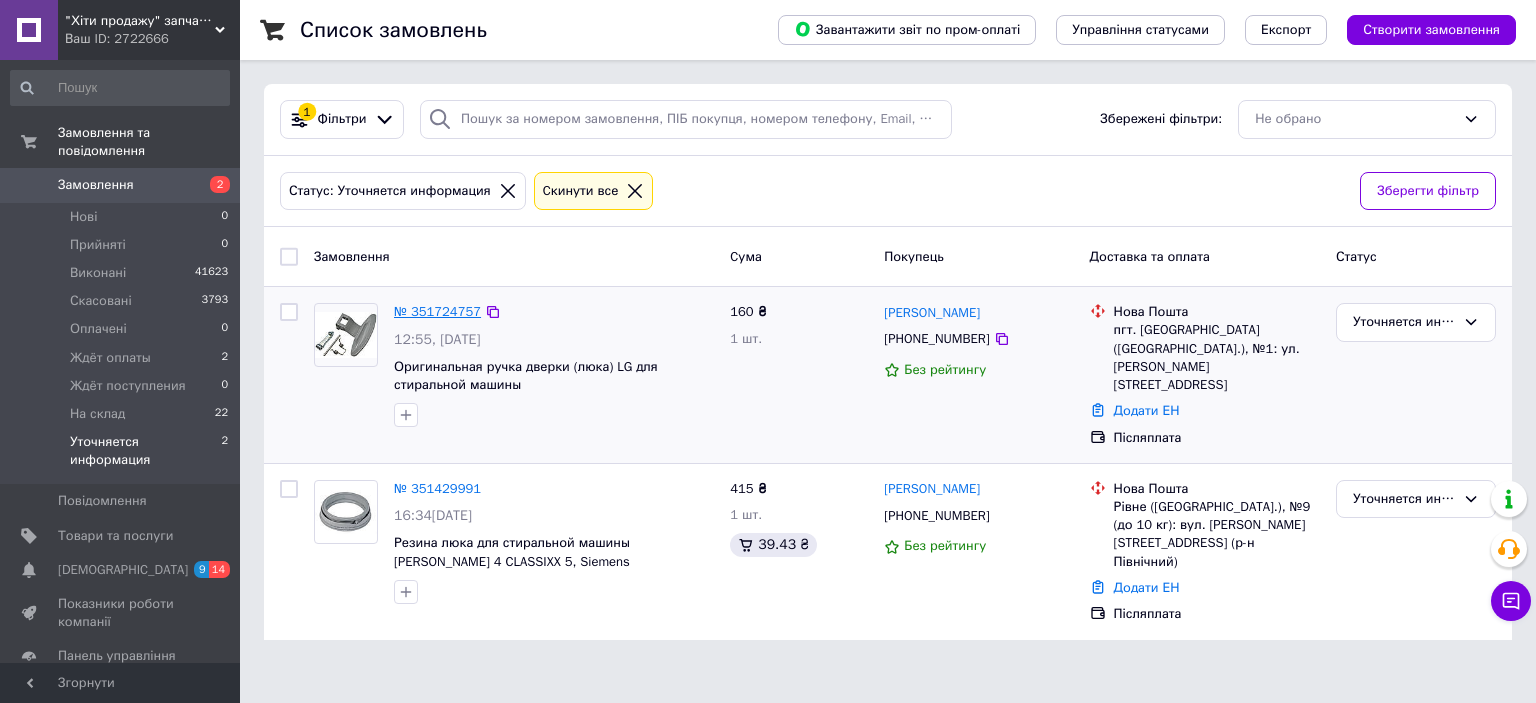 click on "№ 351724757" at bounding box center [437, 311] 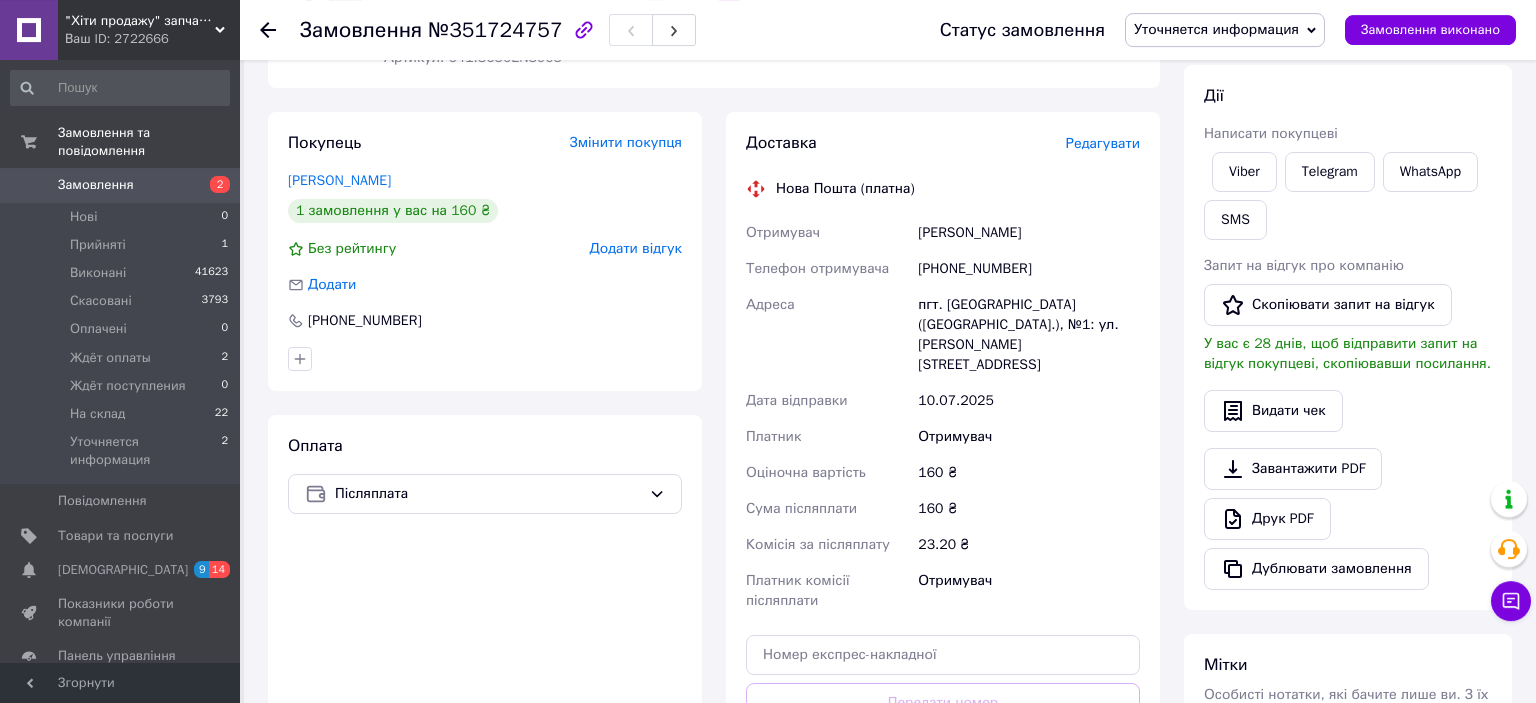 scroll, scrollTop: 361, scrollLeft: 0, axis: vertical 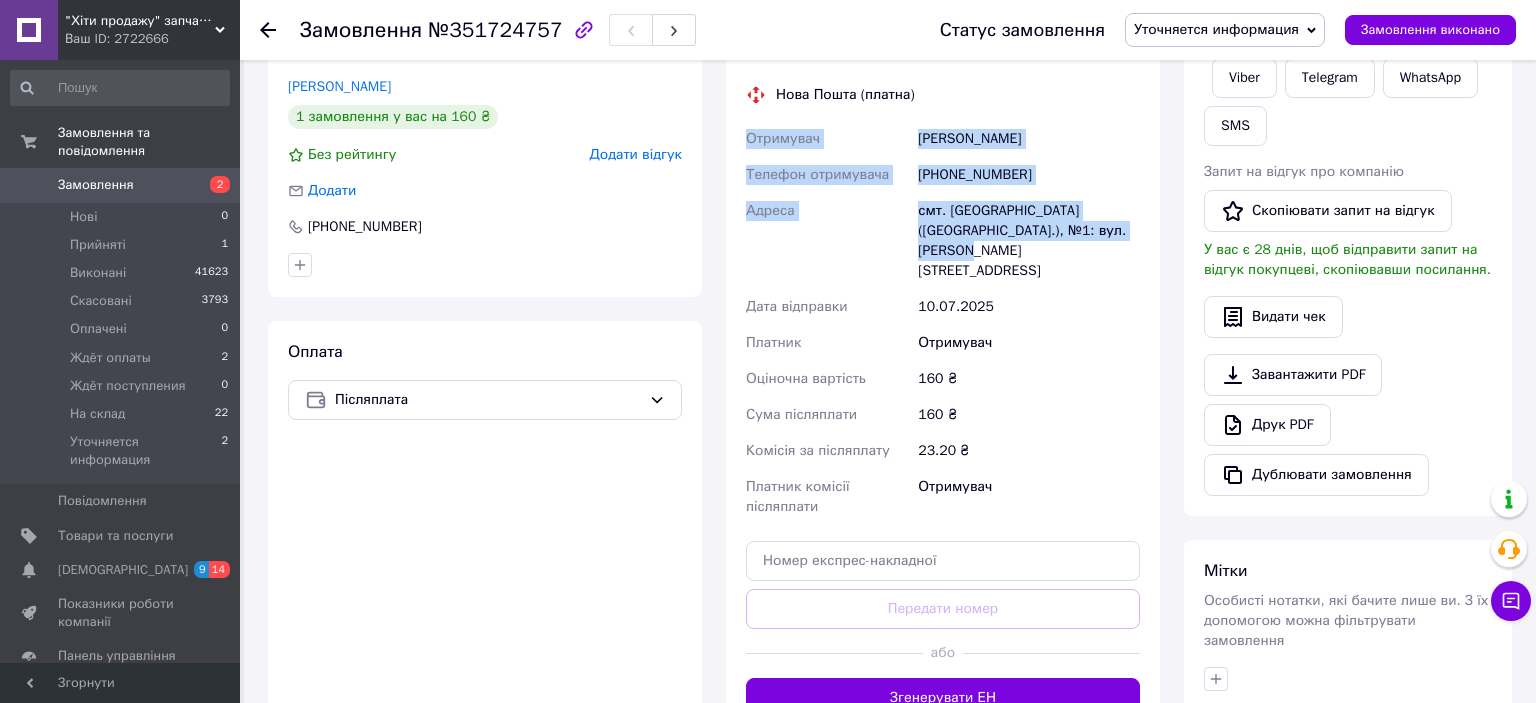 drag, startPoint x: 748, startPoint y: 146, endPoint x: 1122, endPoint y: 234, distance: 384.21347 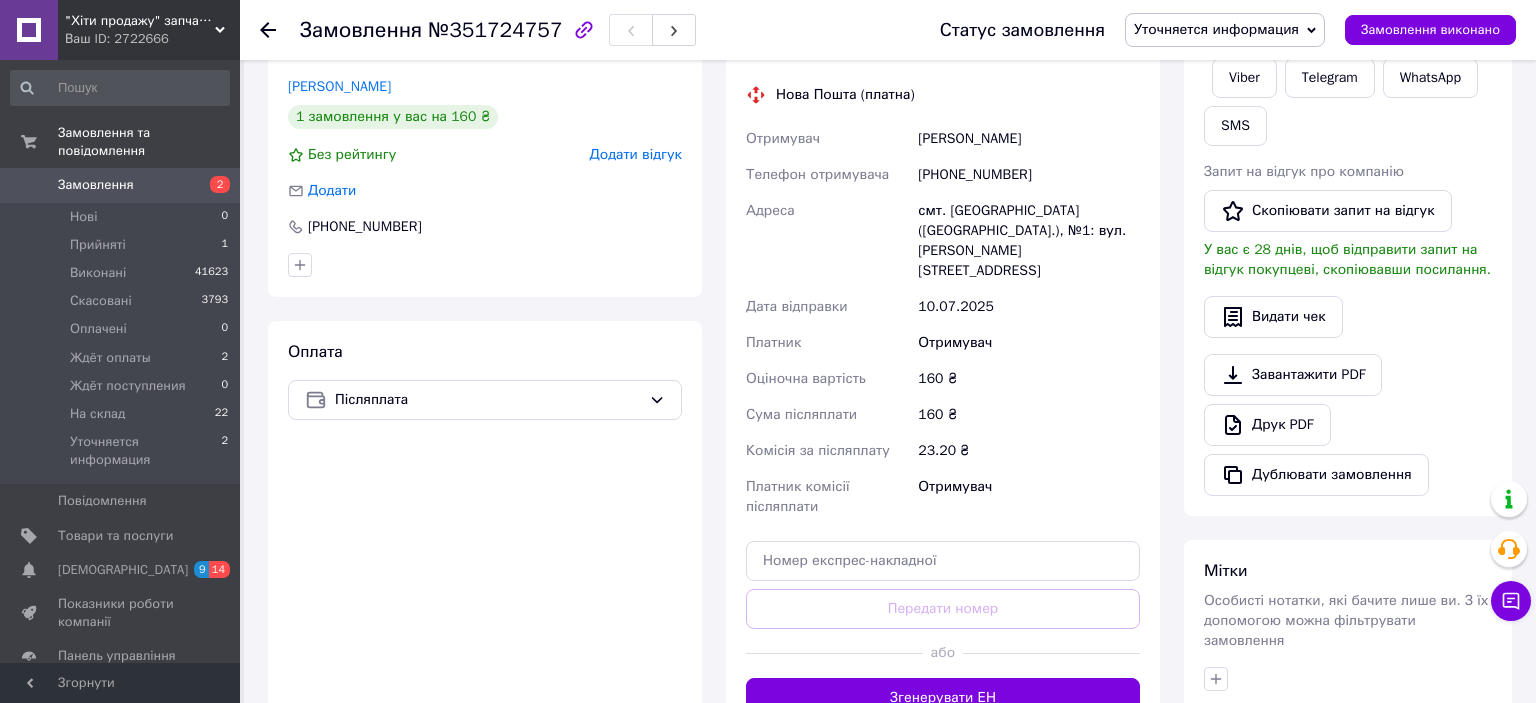 click on "Отримувач" at bounding box center (1029, 343) 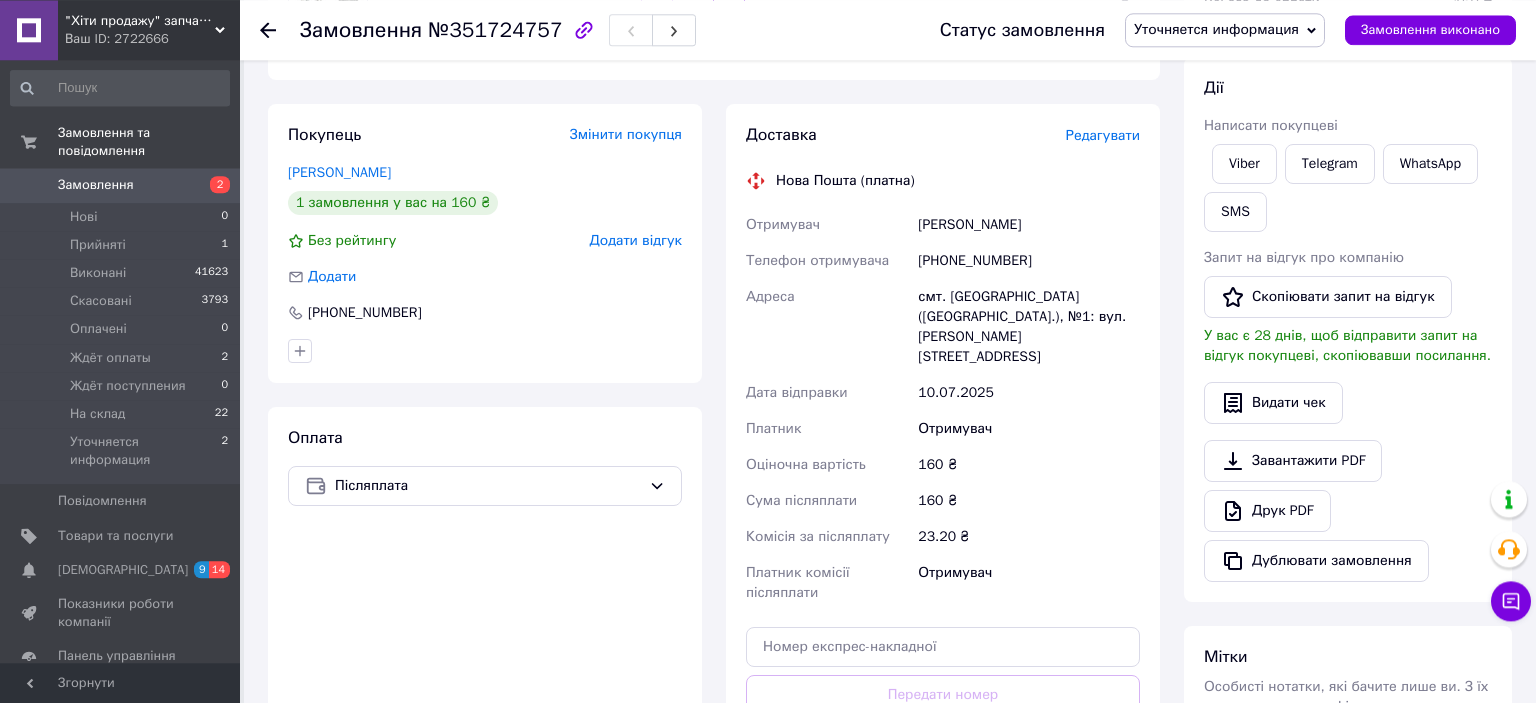 scroll, scrollTop: 150, scrollLeft: 0, axis: vertical 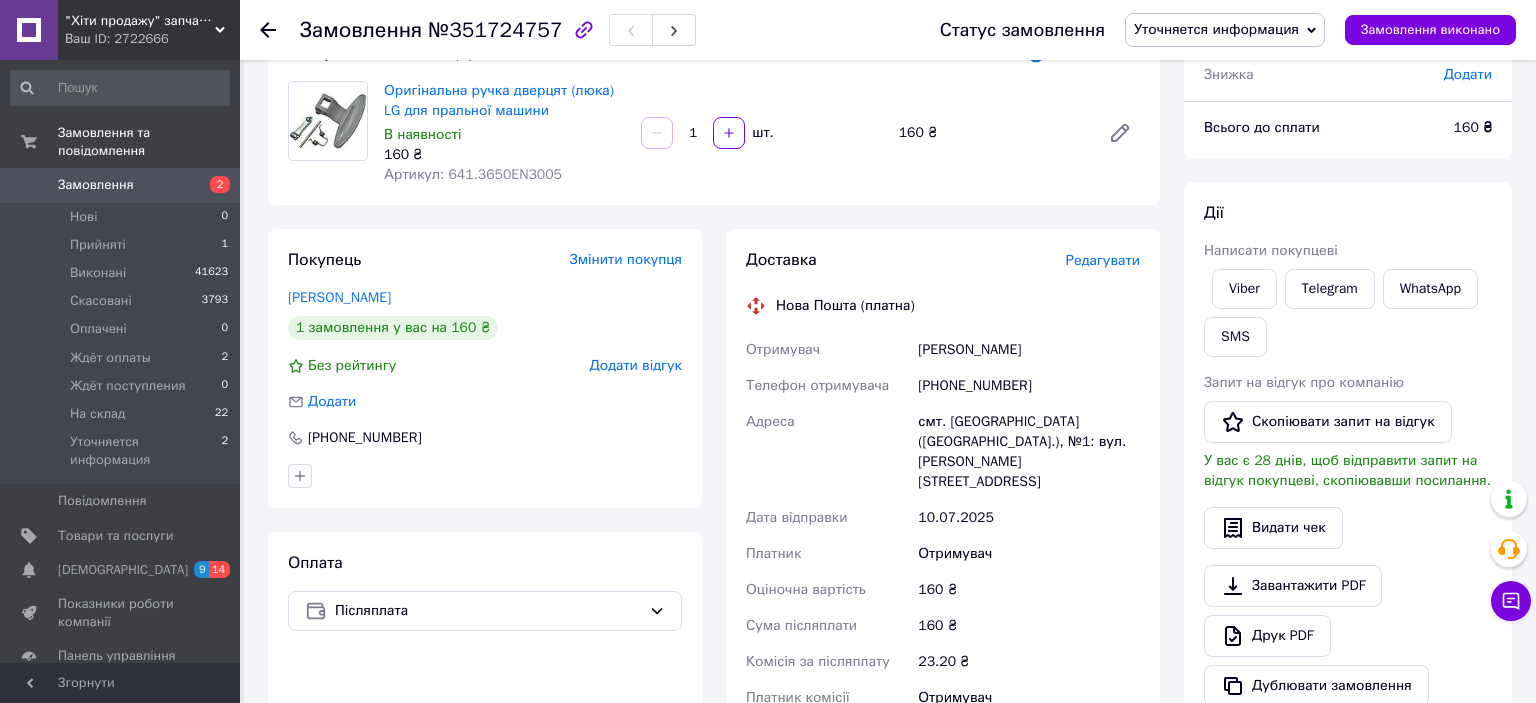 click on "Редагувати" at bounding box center (1103, 260) 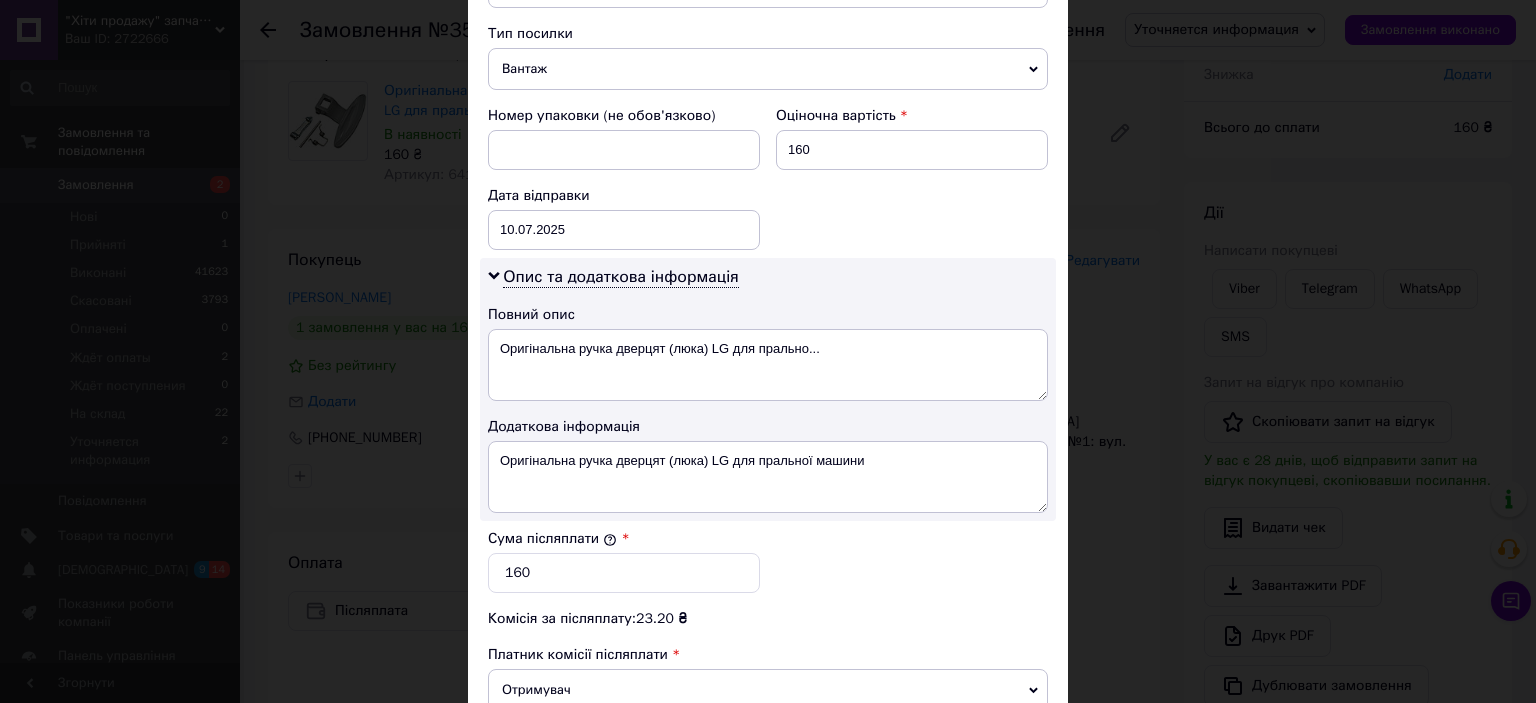 scroll, scrollTop: 883, scrollLeft: 0, axis: vertical 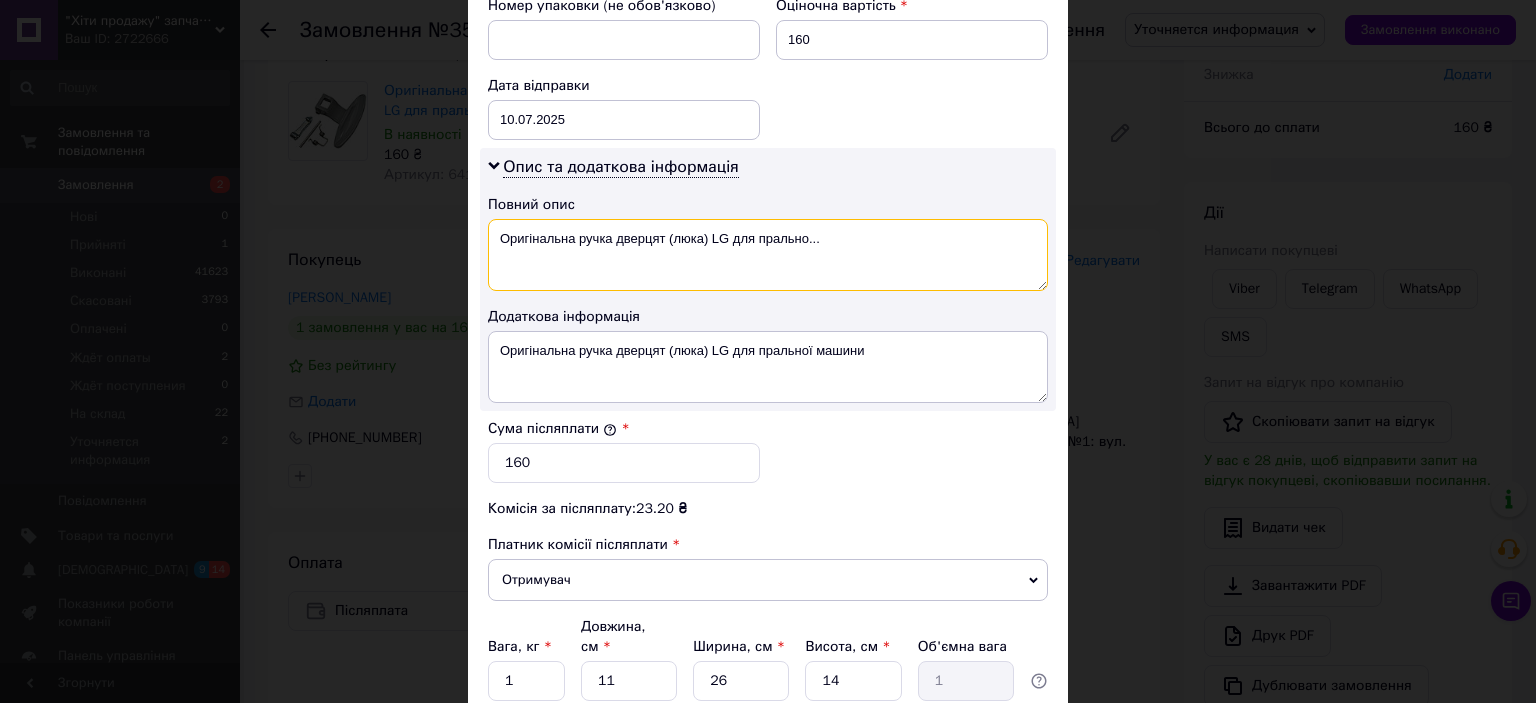click on "Оригінальна ручка дверцят (люка) LG для прально..." at bounding box center [768, 255] 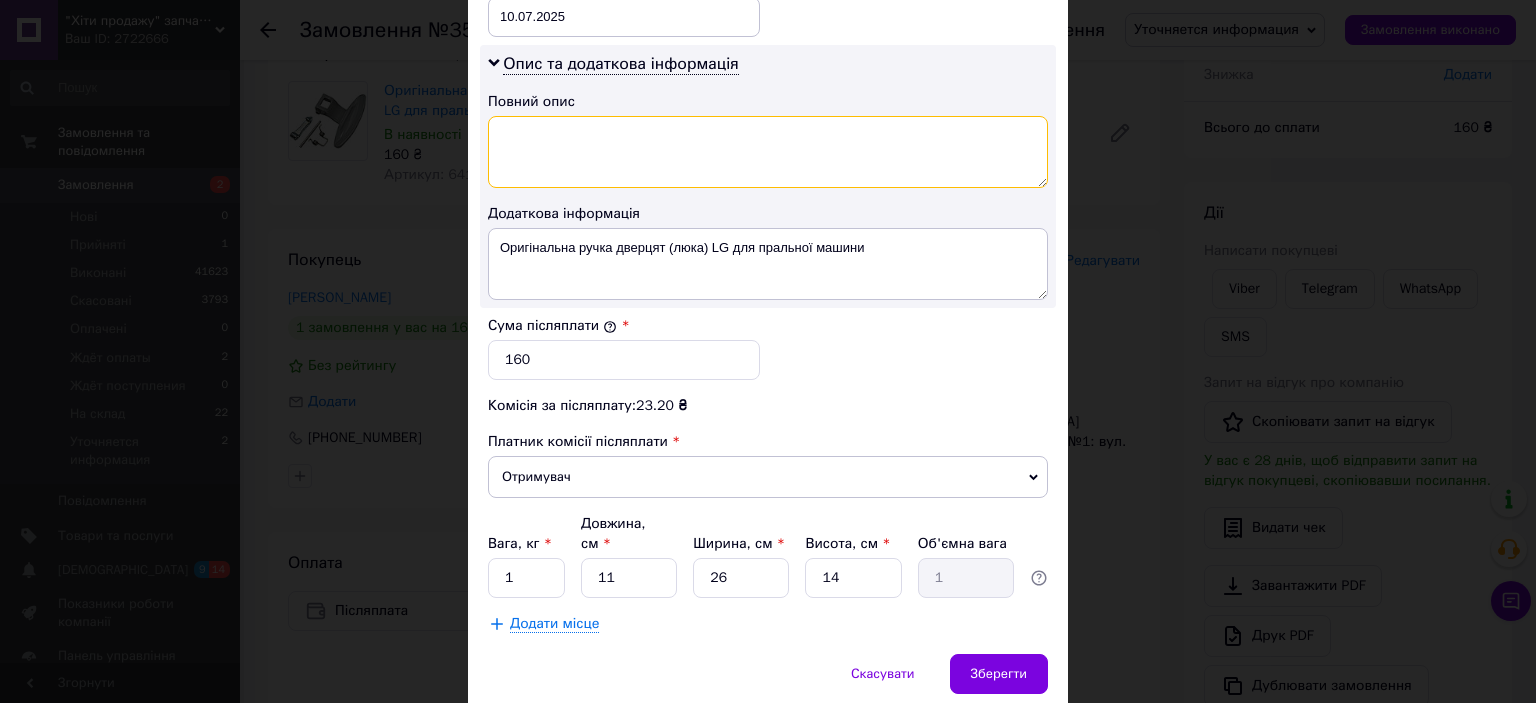 scroll, scrollTop: 1040, scrollLeft: 0, axis: vertical 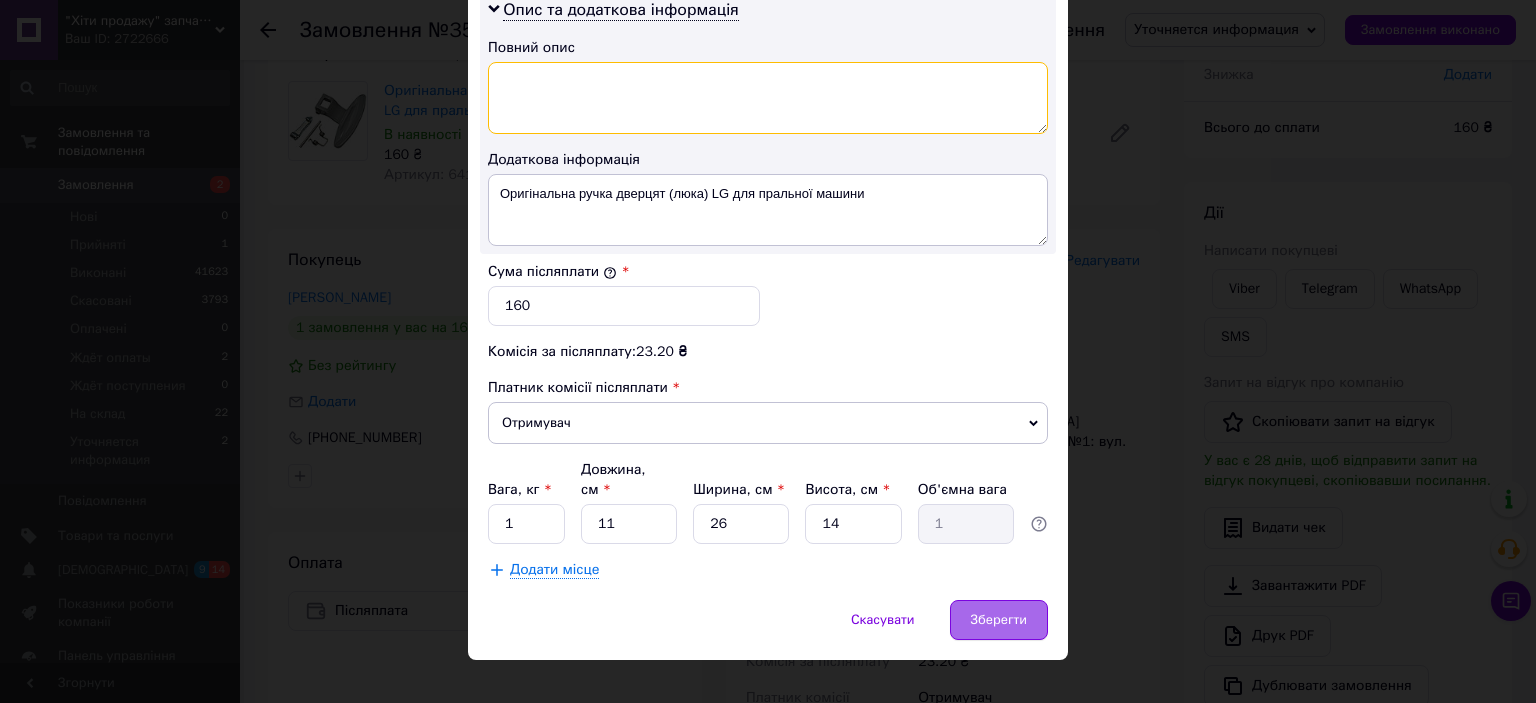 type 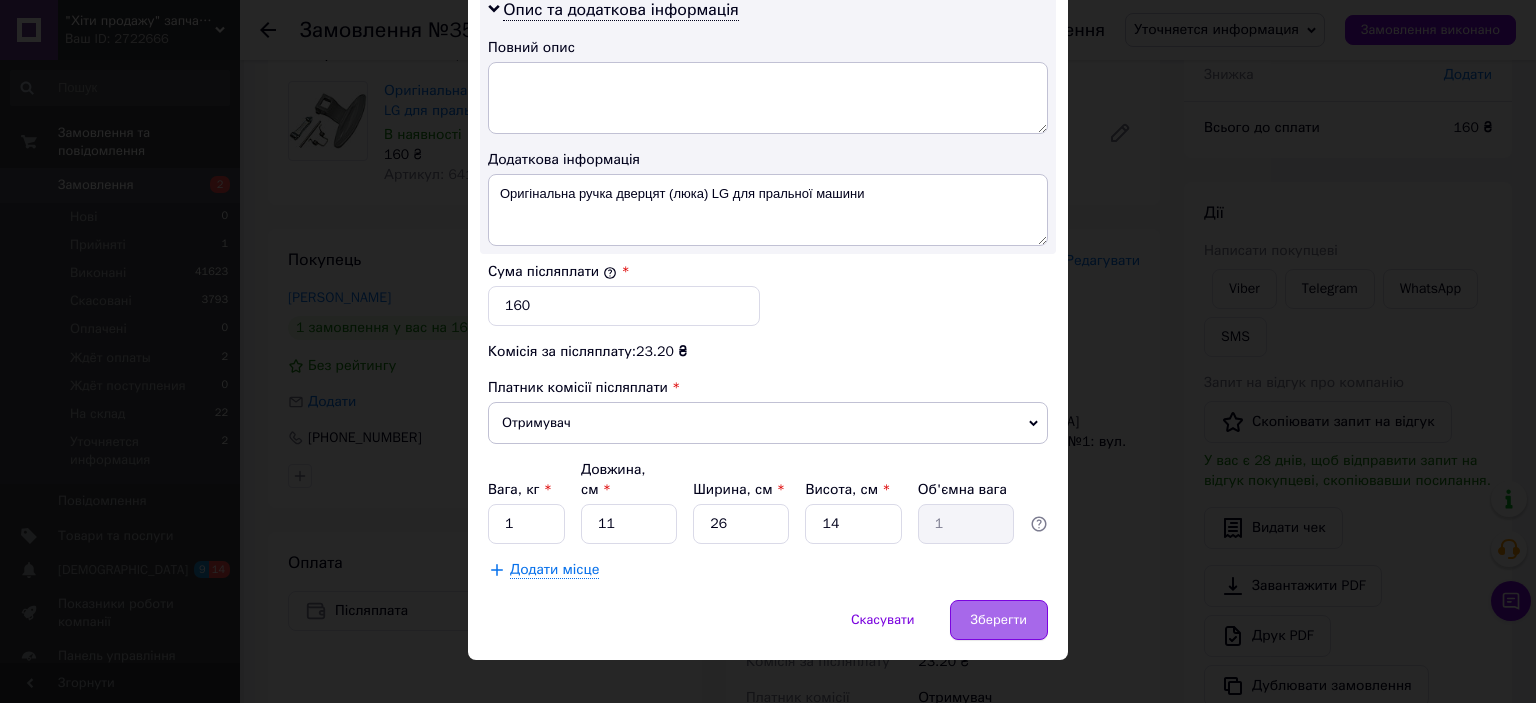 click on "Зберегти" at bounding box center [999, 620] 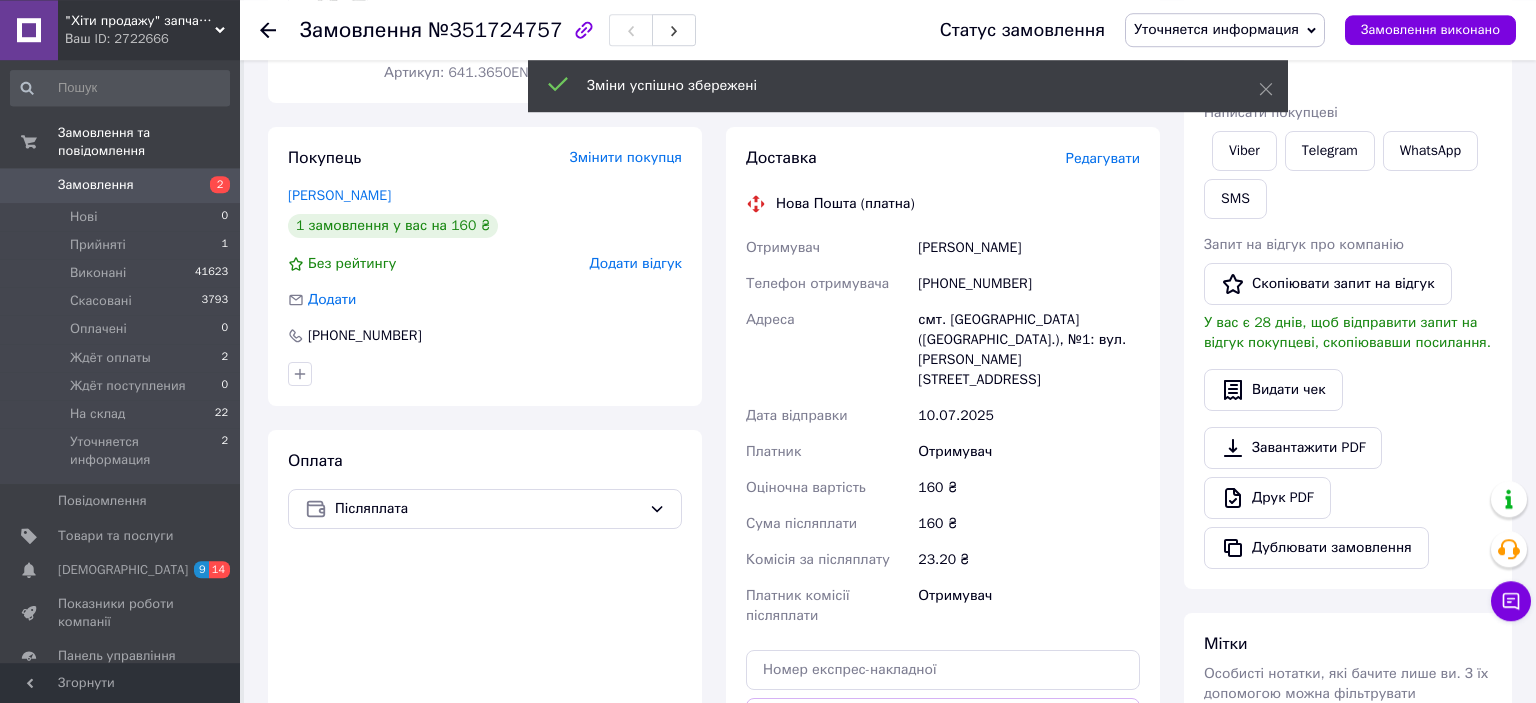 scroll, scrollTop: 256, scrollLeft: 0, axis: vertical 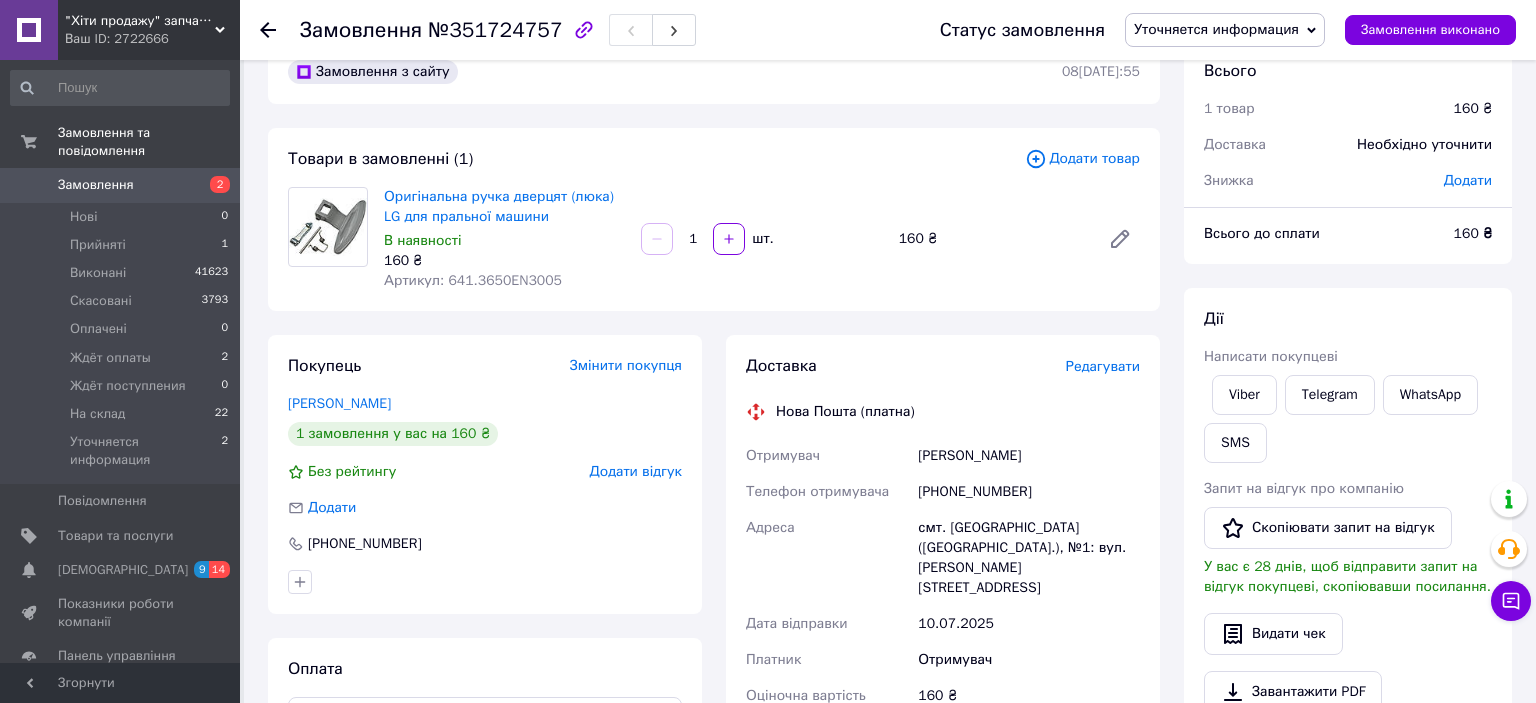 click on "Редагувати" at bounding box center [1103, 366] 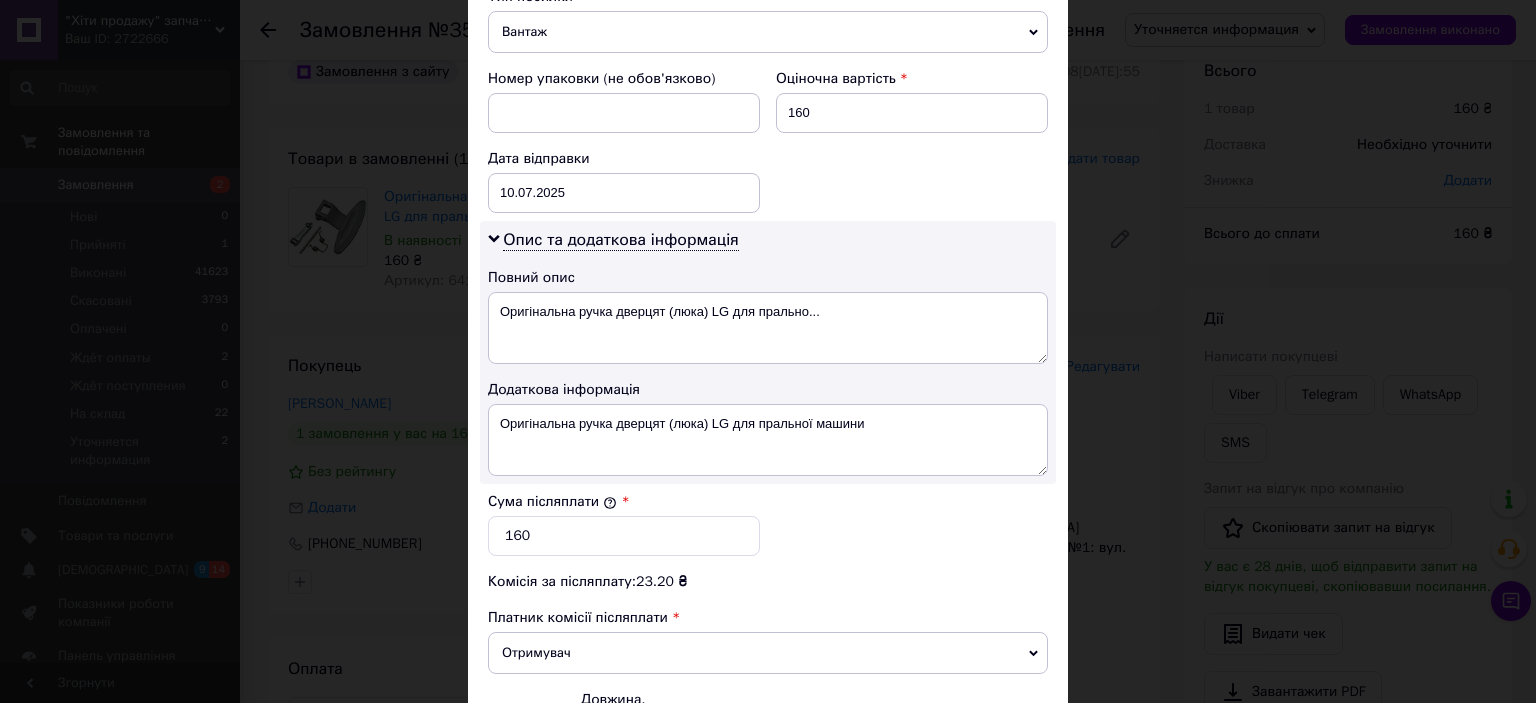 scroll, scrollTop: 883, scrollLeft: 0, axis: vertical 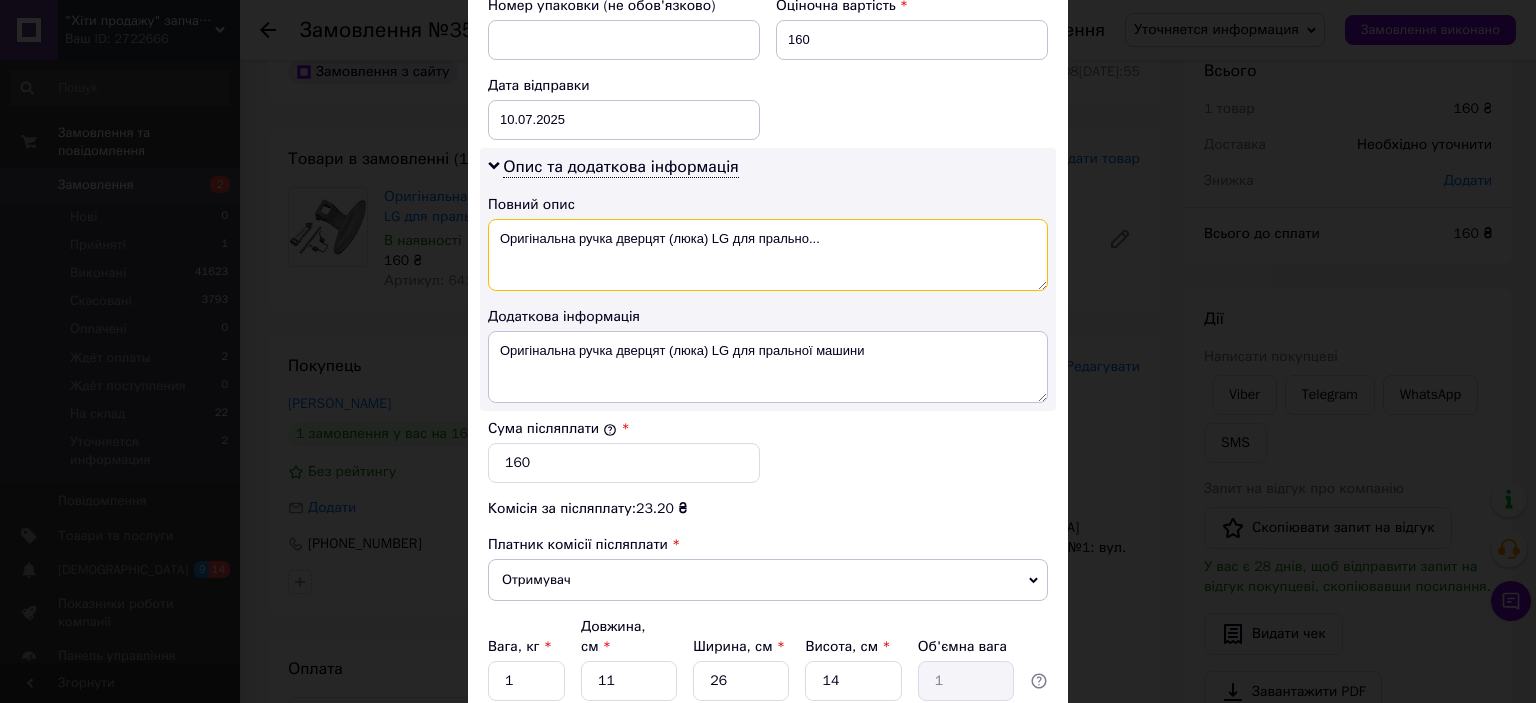click on "Оригінальна ручка дверцят (люка) LG для прально..." at bounding box center [768, 255] 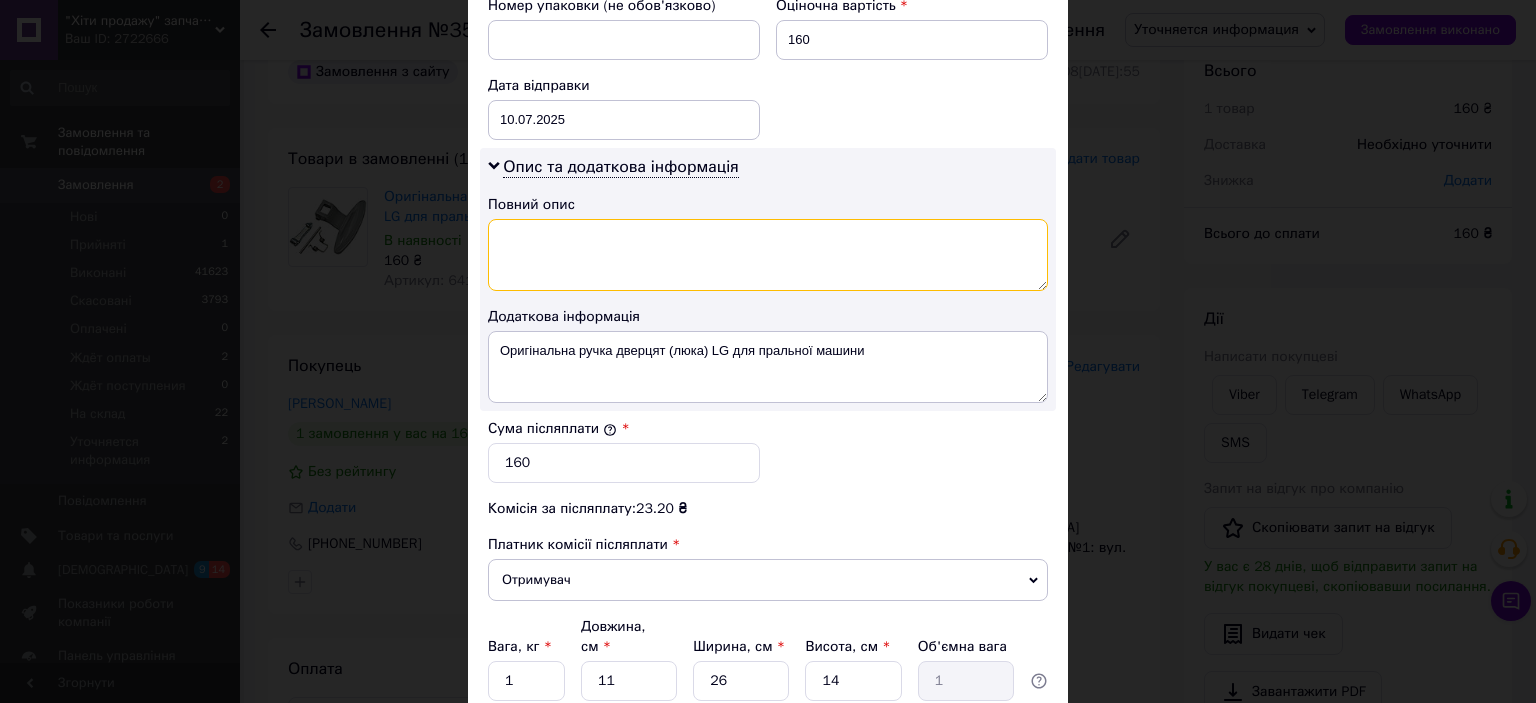 type 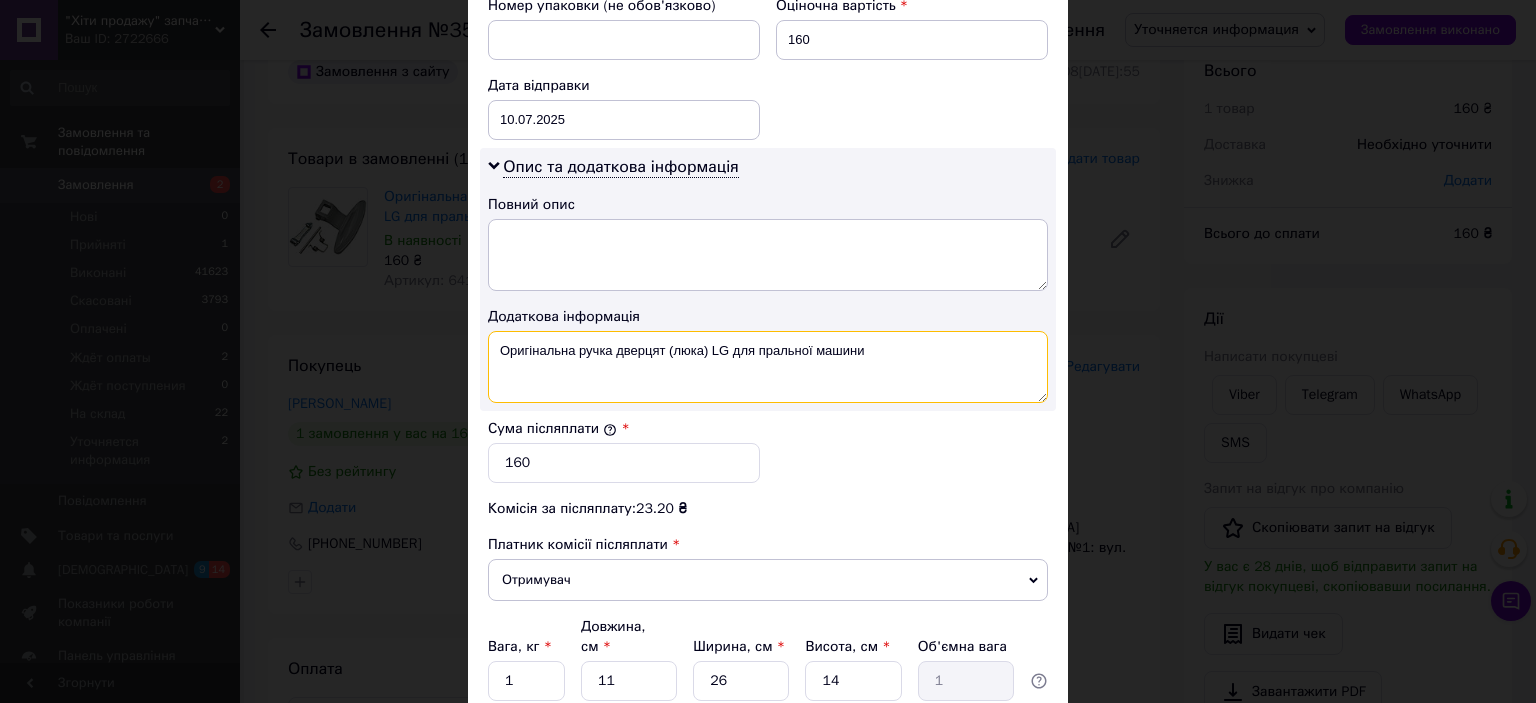 drag, startPoint x: 730, startPoint y: 342, endPoint x: 865, endPoint y: 327, distance: 135.83078 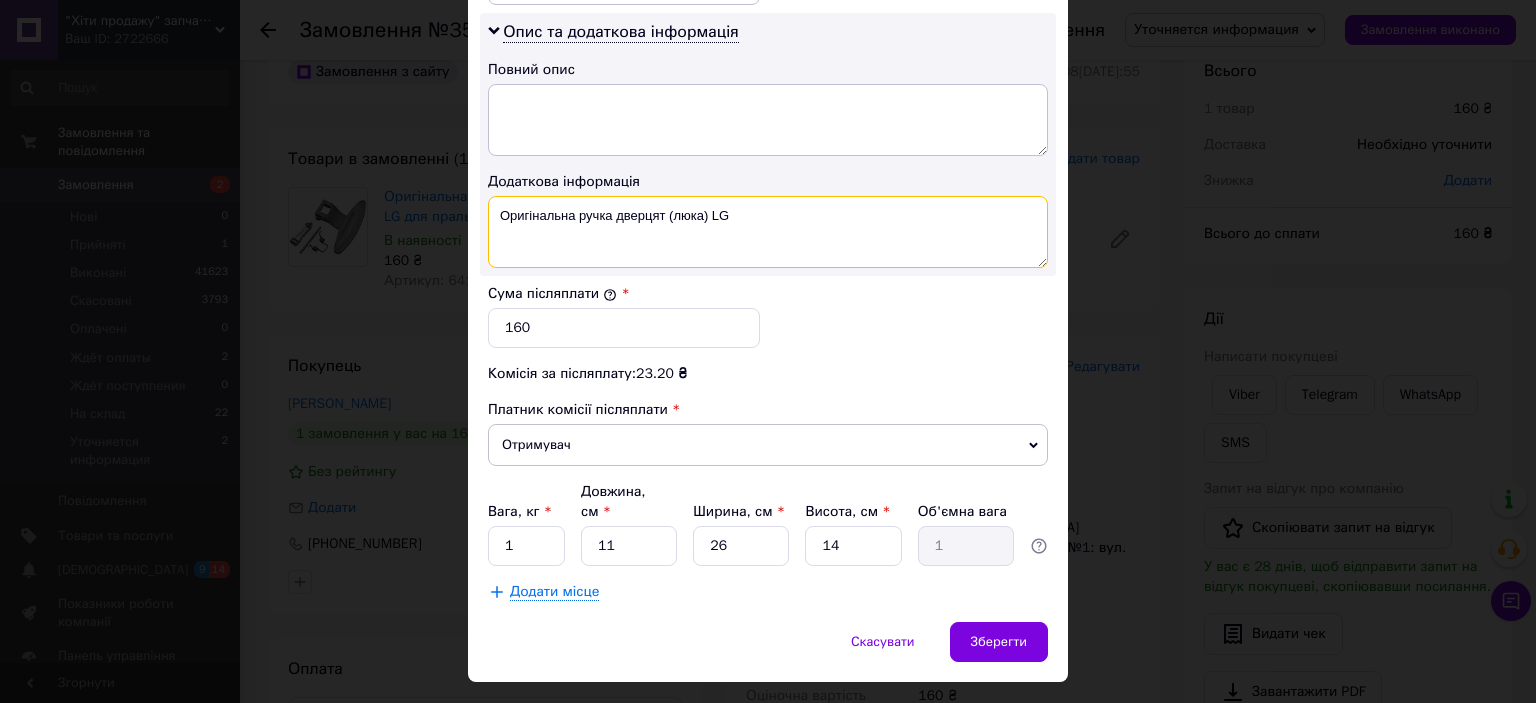 scroll, scrollTop: 1040, scrollLeft: 0, axis: vertical 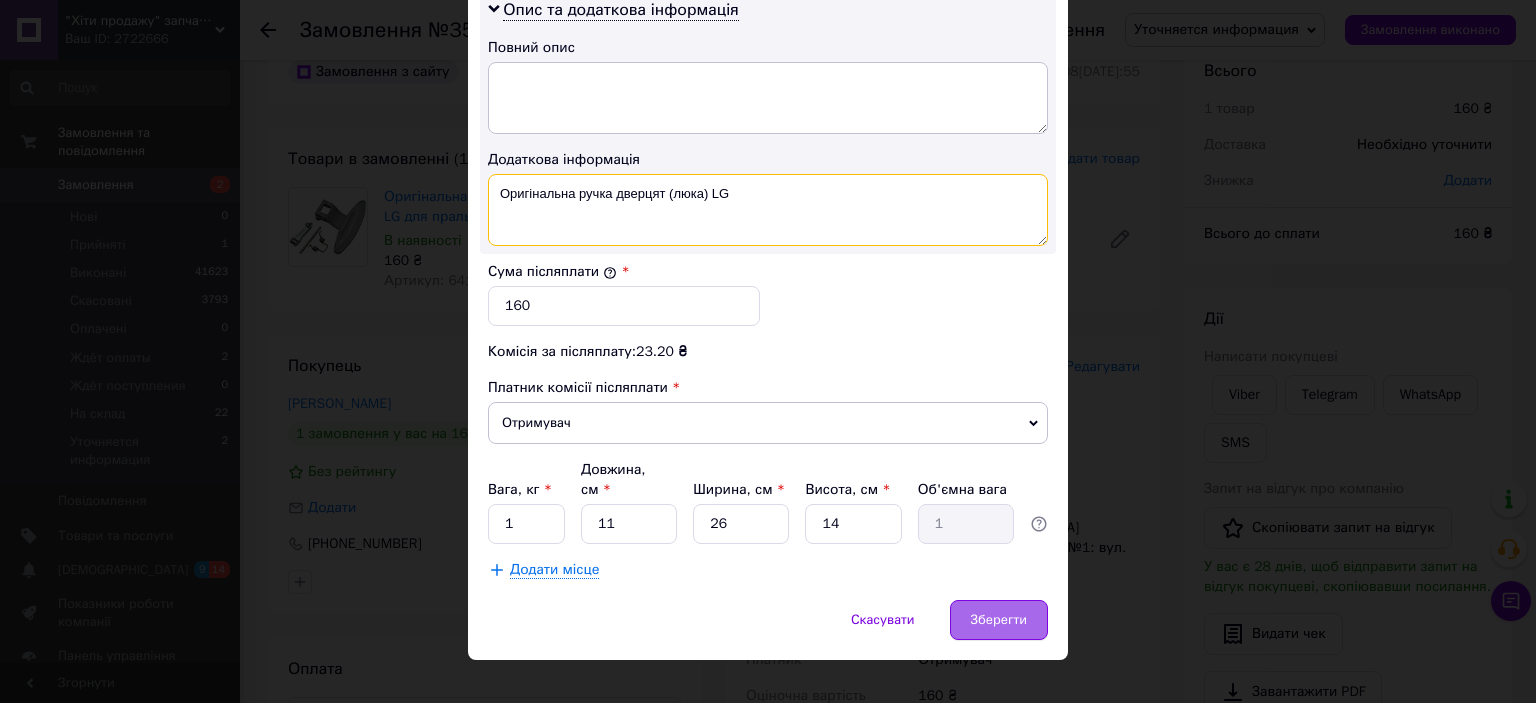 type on "Оригінальна ручка дверцят (люка) LG" 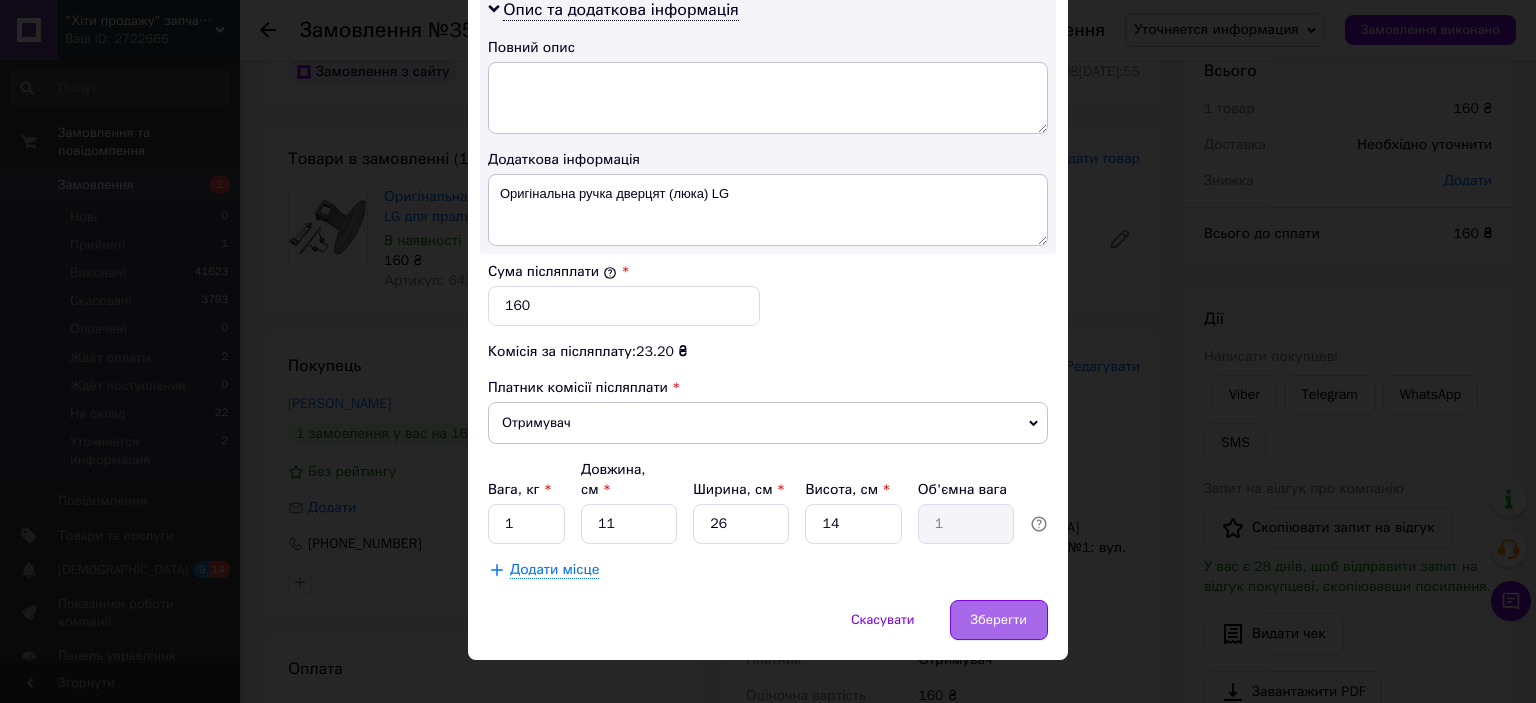 click on "Зберегти" at bounding box center [999, 620] 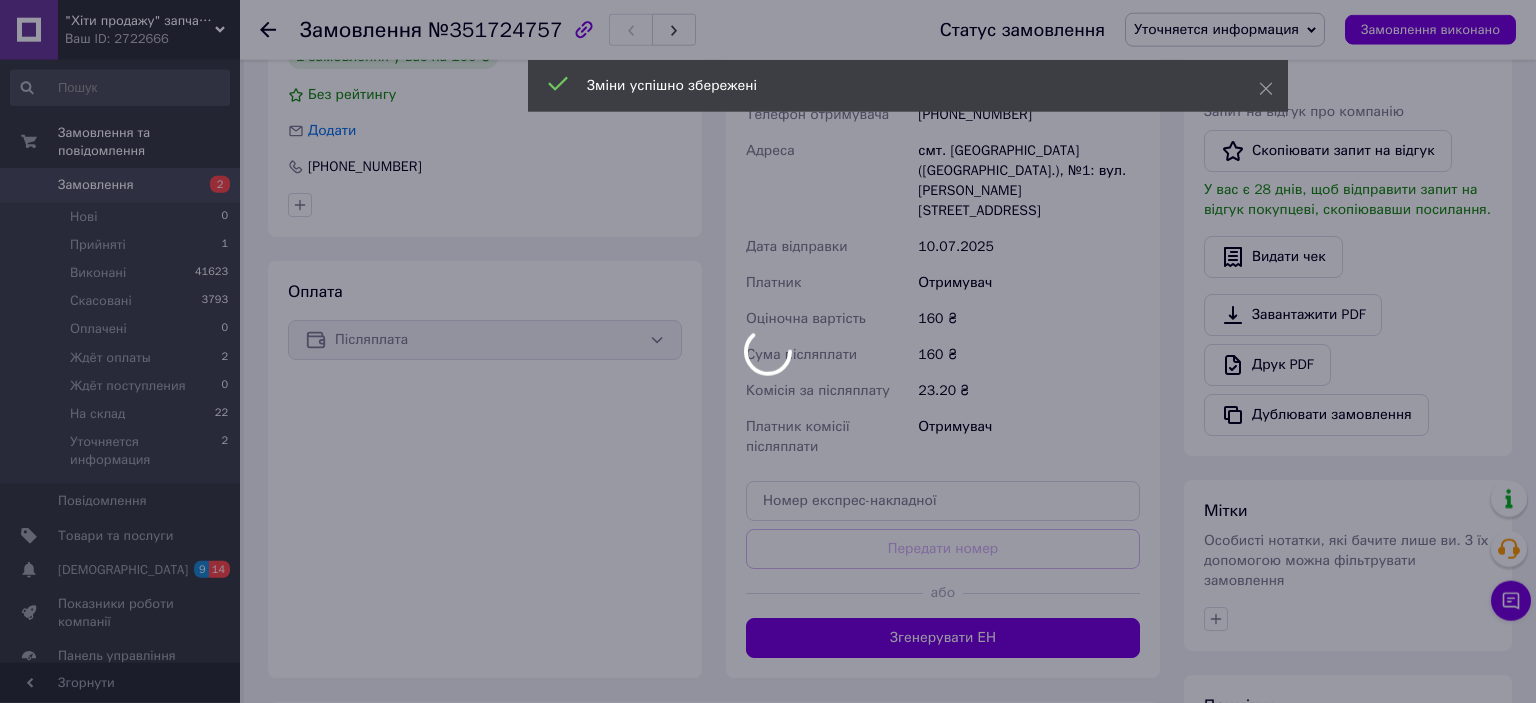 scroll, scrollTop: 467, scrollLeft: 0, axis: vertical 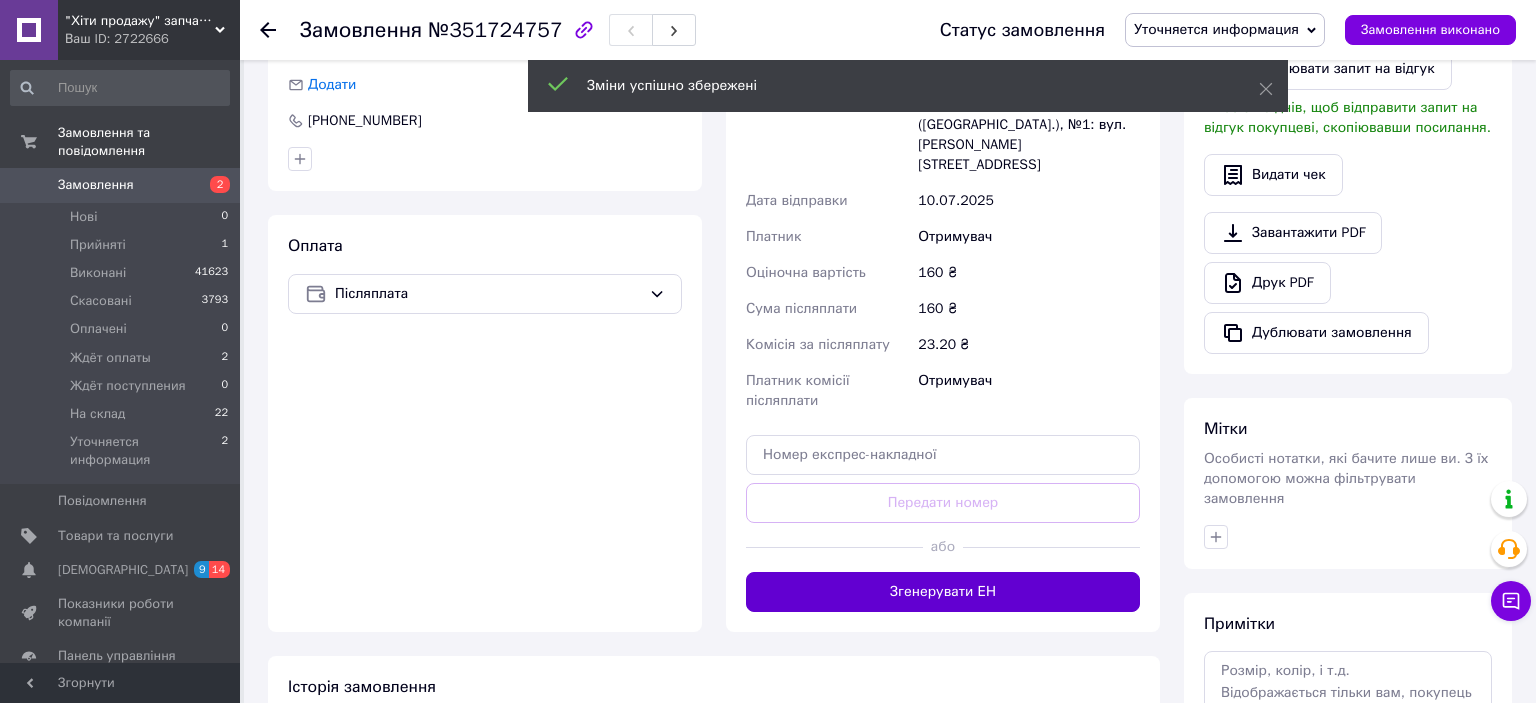 click on "Згенерувати ЕН" at bounding box center (943, 592) 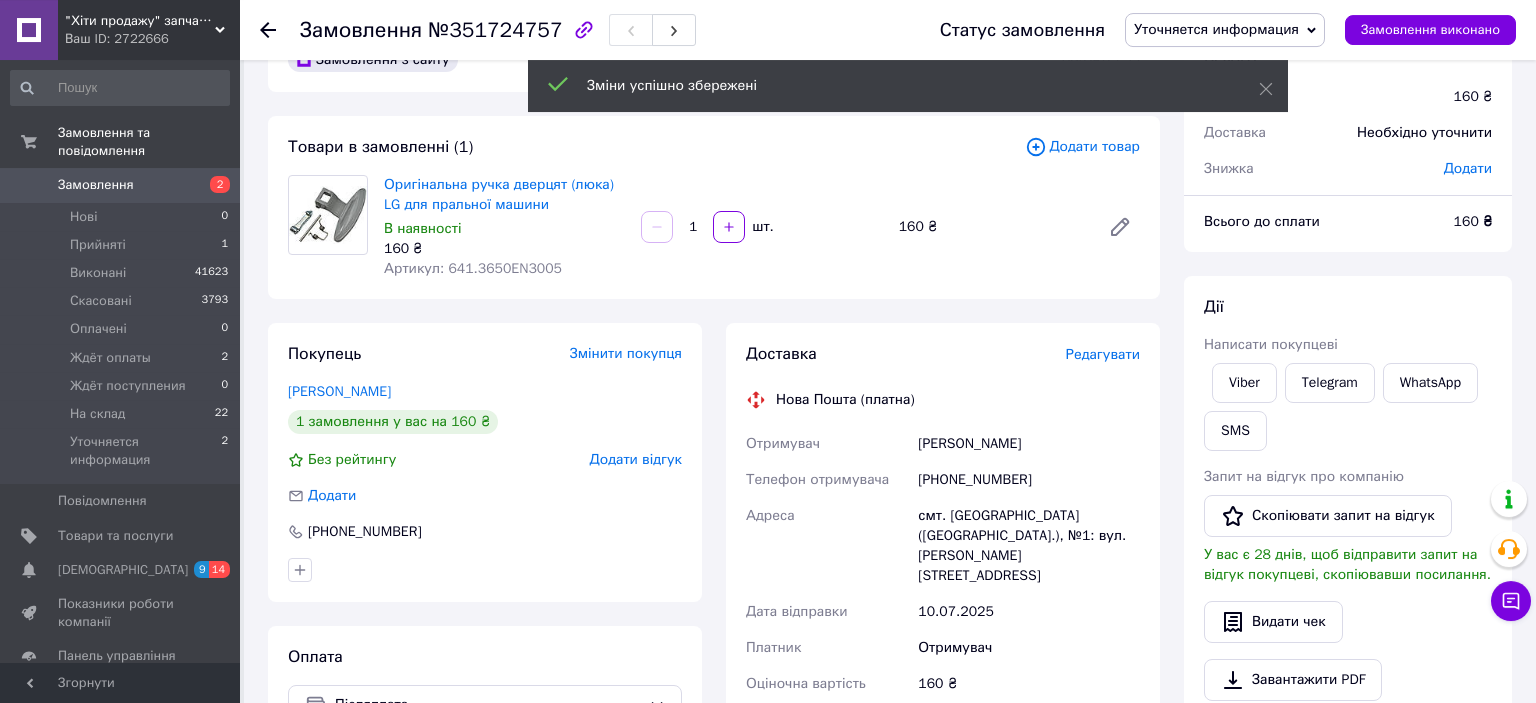 scroll, scrollTop: 44, scrollLeft: 0, axis: vertical 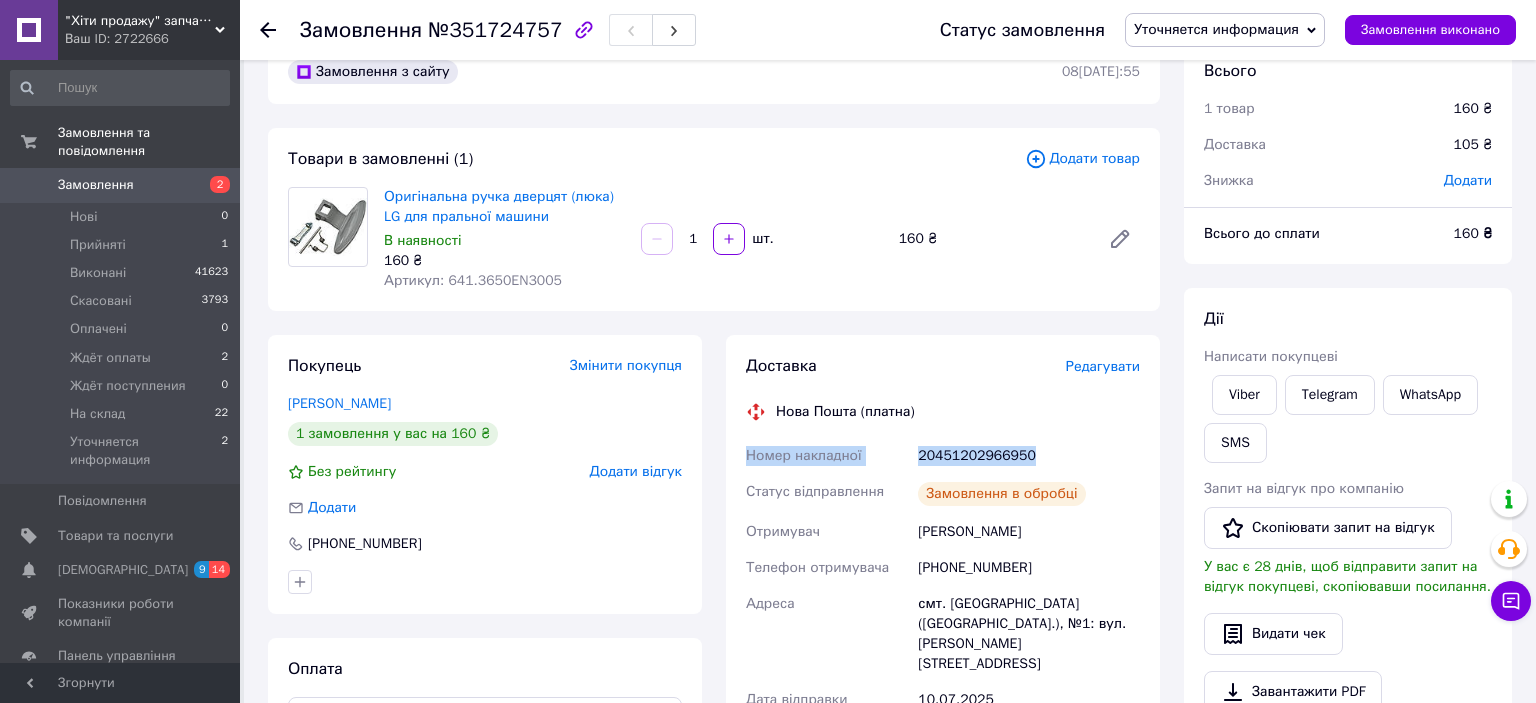 drag, startPoint x: 1032, startPoint y: 455, endPoint x: 738, endPoint y: 459, distance: 294.02722 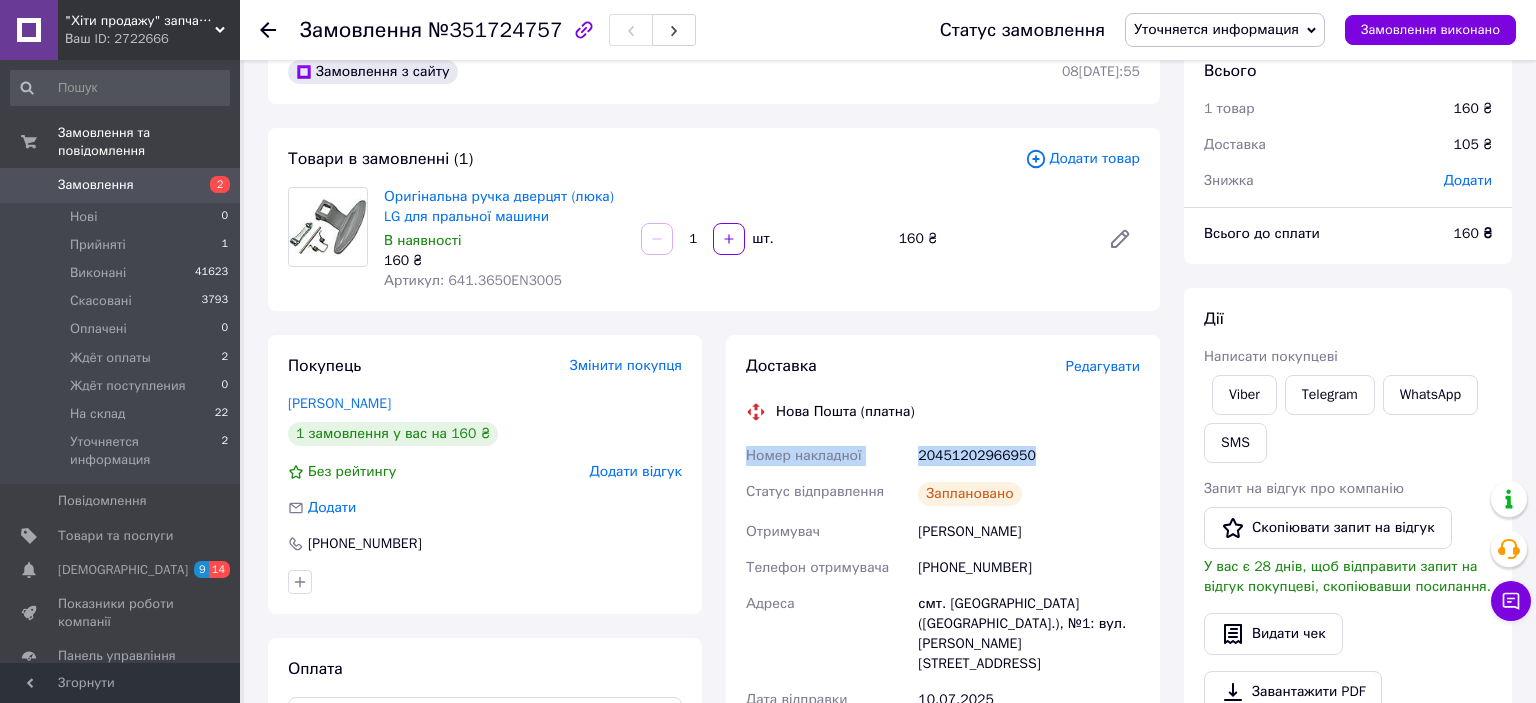 click on "Уточняется информация" at bounding box center [1216, 29] 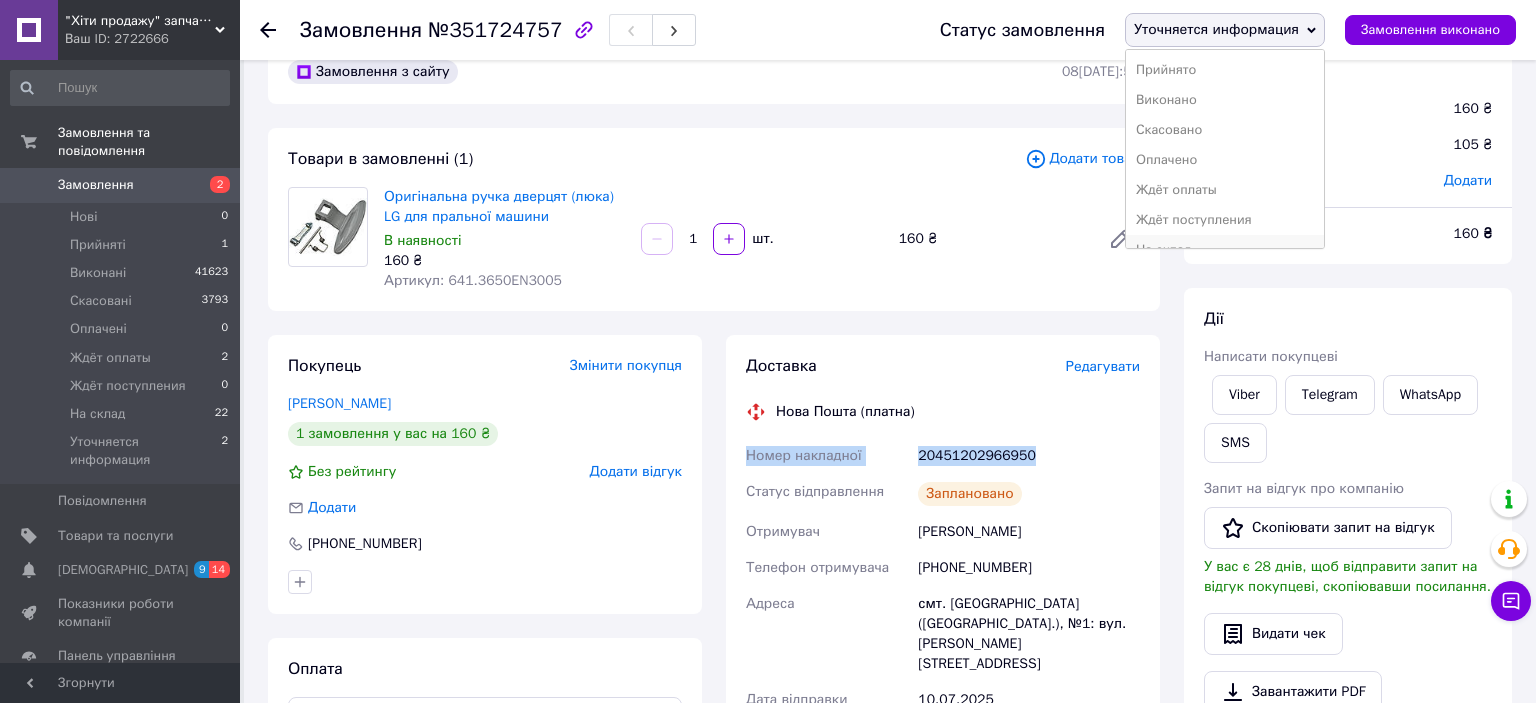 scroll, scrollTop: 22, scrollLeft: 0, axis: vertical 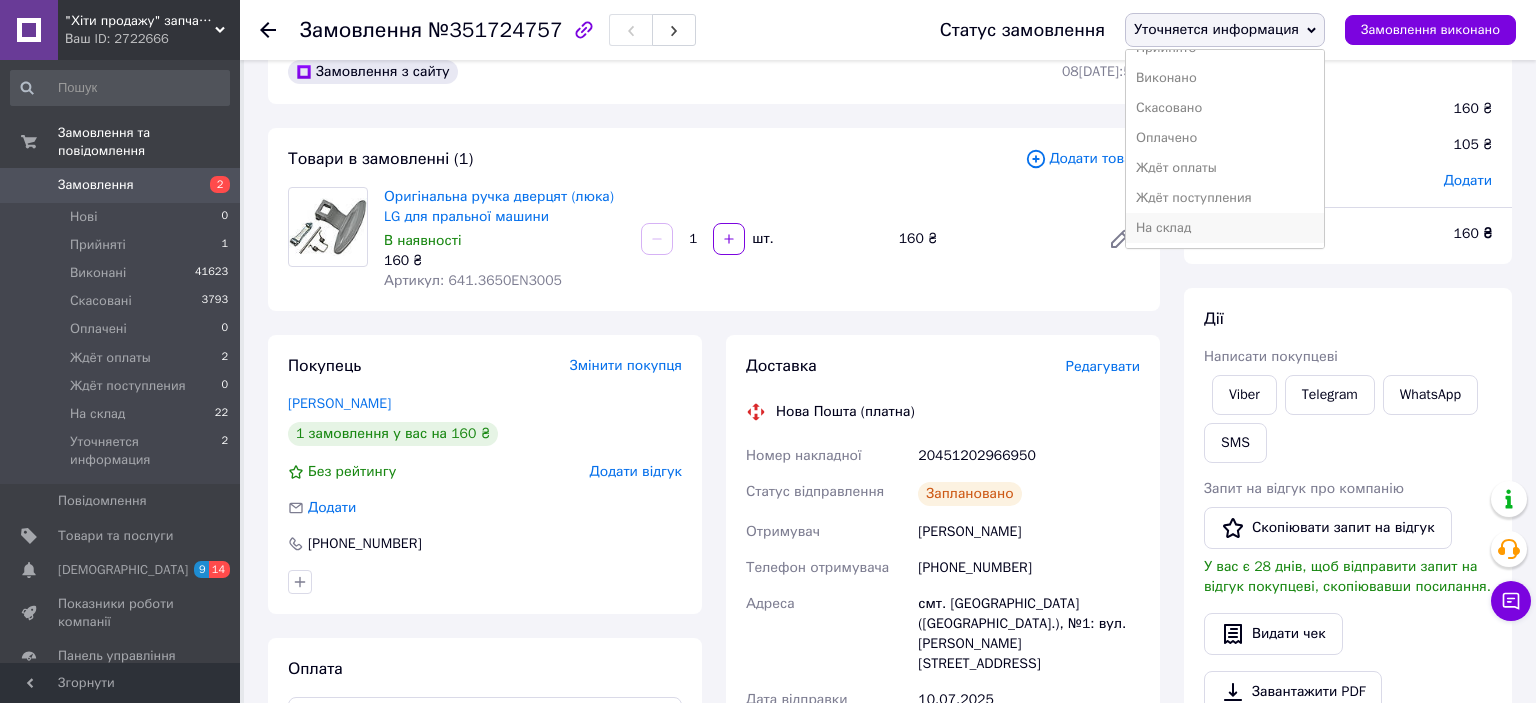 drag, startPoint x: 1196, startPoint y: 222, endPoint x: 840, endPoint y: 310, distance: 366.71515 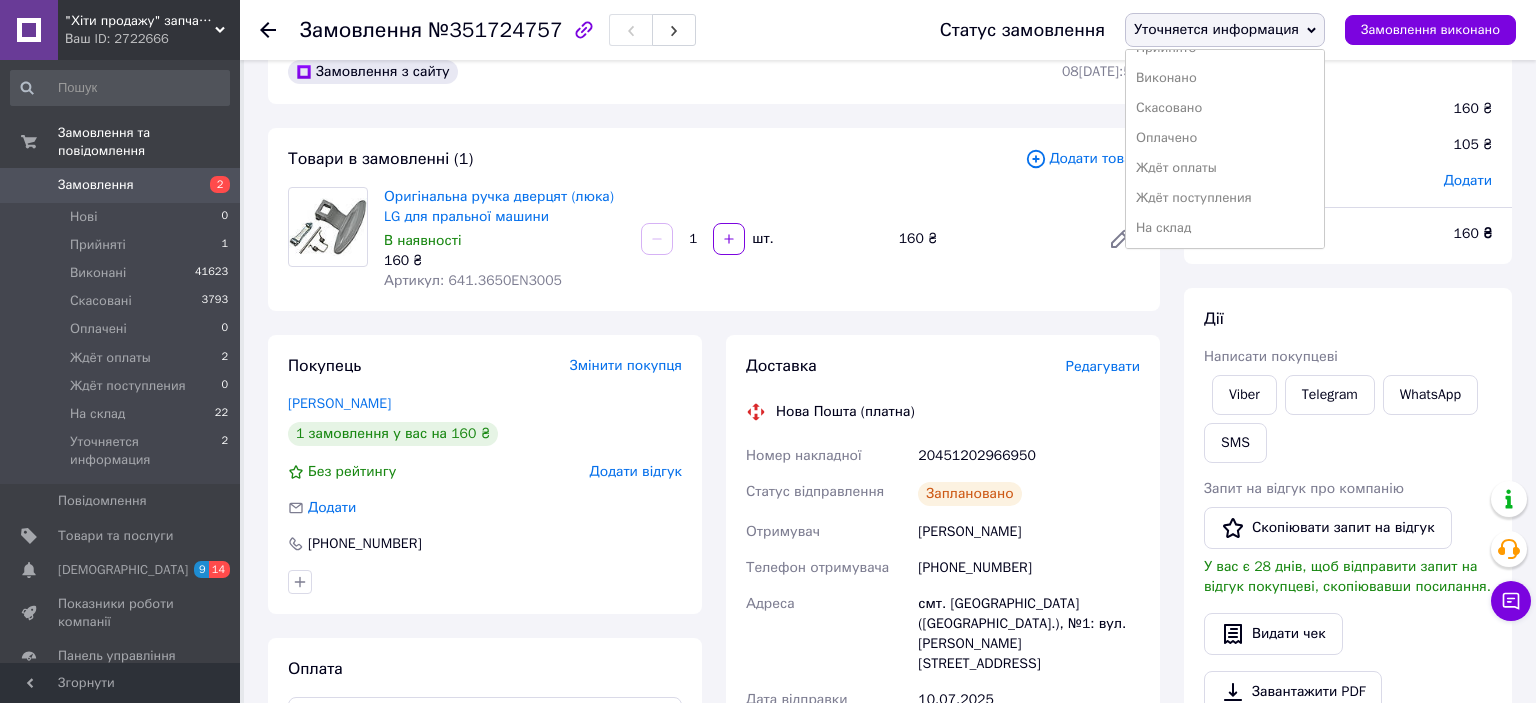 click on "На склад" at bounding box center (1225, 228) 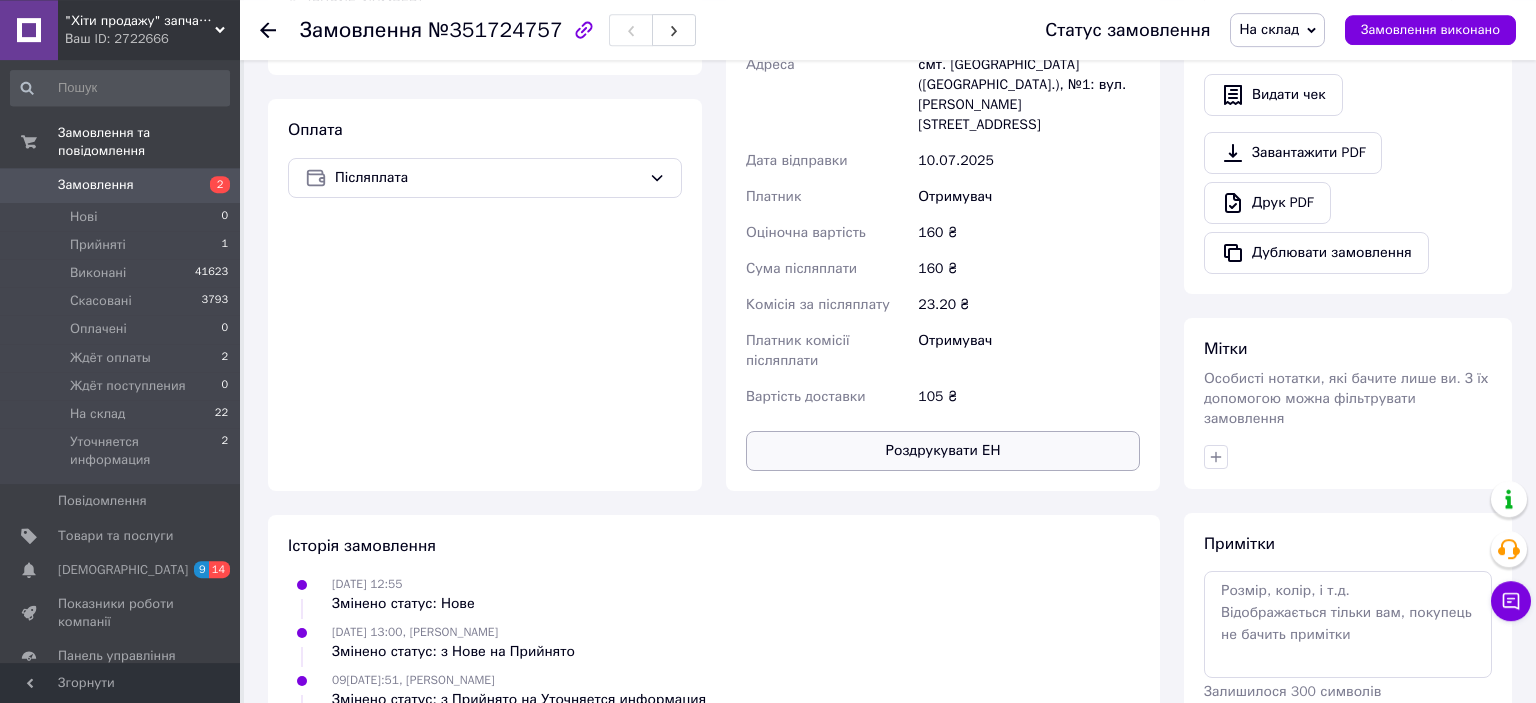 scroll, scrollTop: 633, scrollLeft: 0, axis: vertical 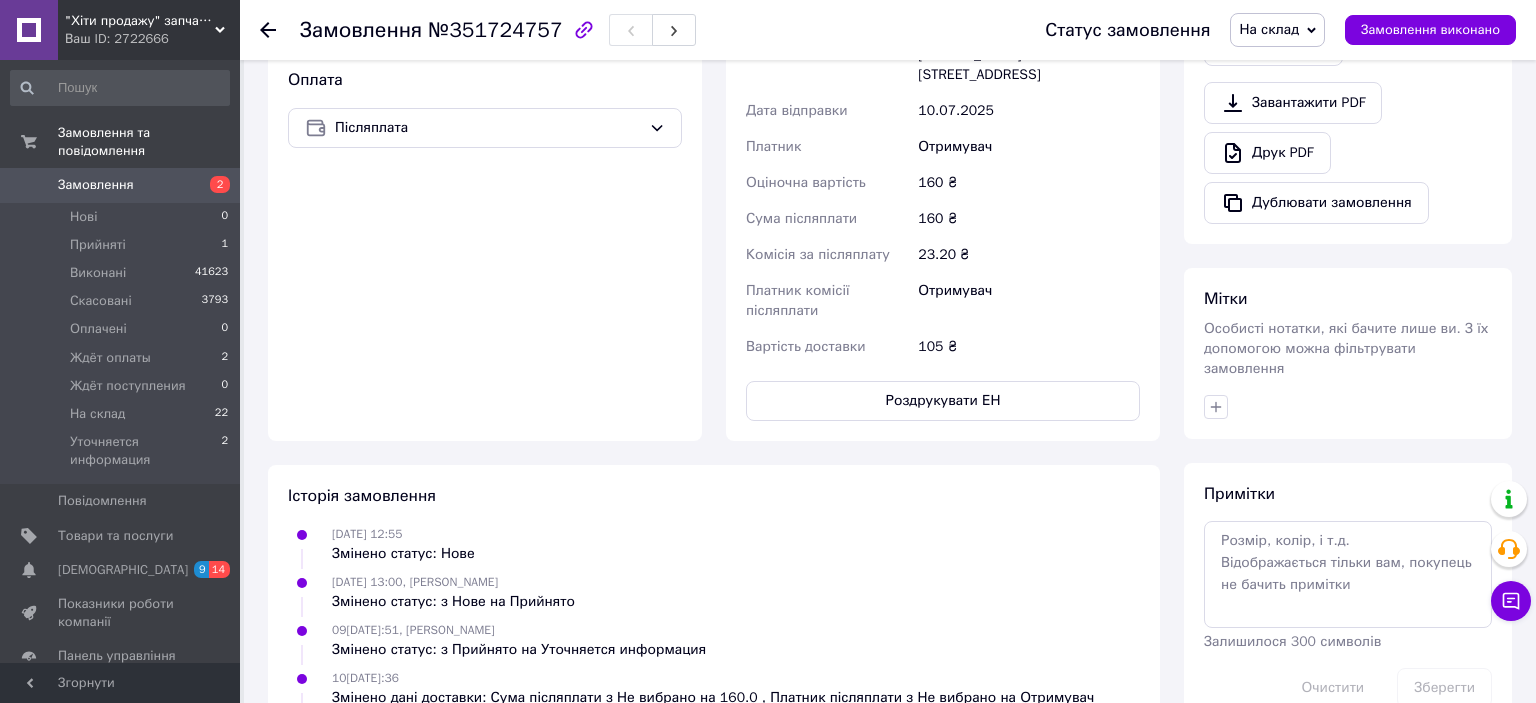 click 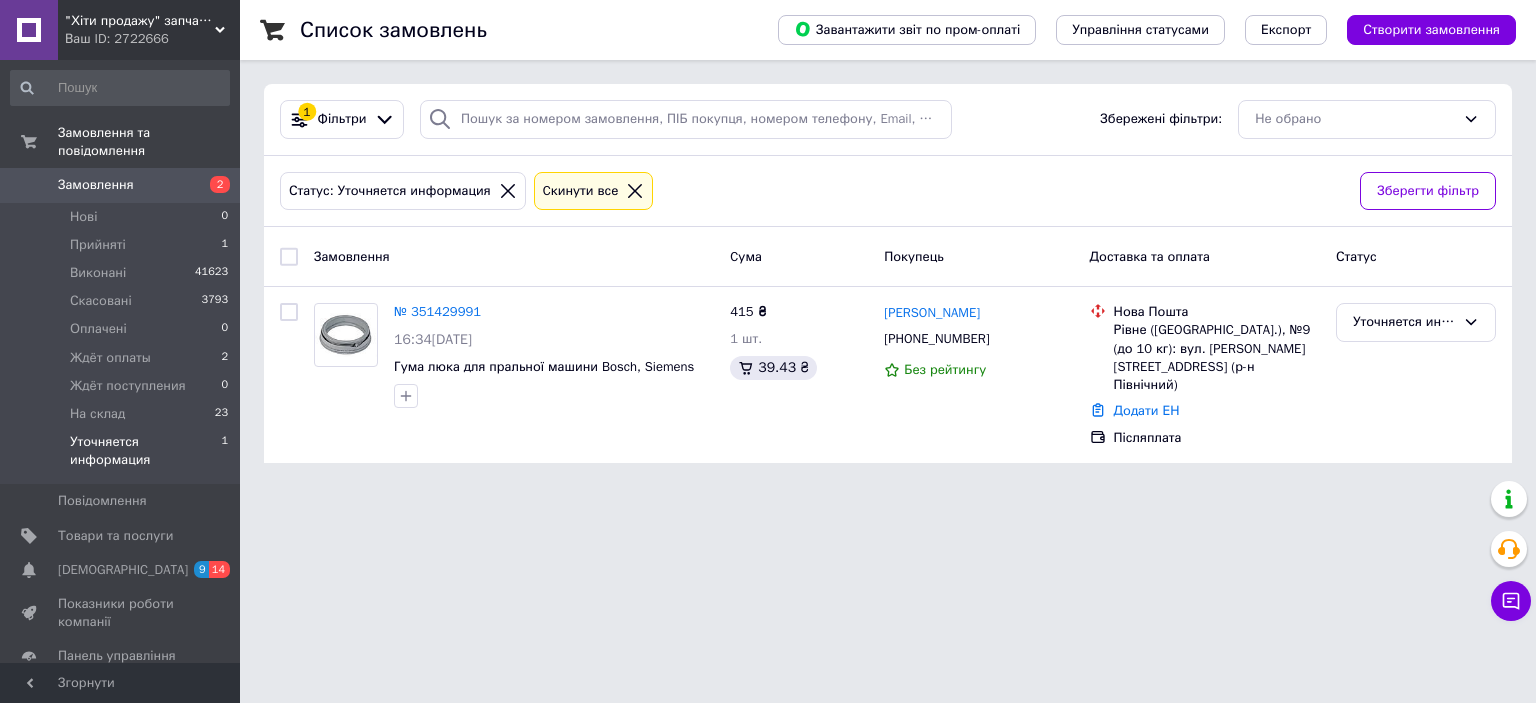 click on "Список замовлень   Завантажити звіт по пром-оплаті Управління статусами Експорт Створити замовлення 1 Фільтри Збережені фільтри: Не обрано Статус: Уточняется информация Cкинути все Зберегти фільтр Замовлення Cума Покупець Доставка та оплата Статус № 351429991 16:34, 06.07.2025 Гума люка для пральної машини Bosch, Siemens 415 ₴ 1 шт. 39.43 ₴ Юрій Тимків +380673632136 Без рейтингу Нова Пошта Рівне (Рівненська обл.), №9 (до 10 кг): вул. Євгена Коновальця, 14 (р-н Північний) Додати ЕН Післяплата Уточняется информация" at bounding box center [888, 243] 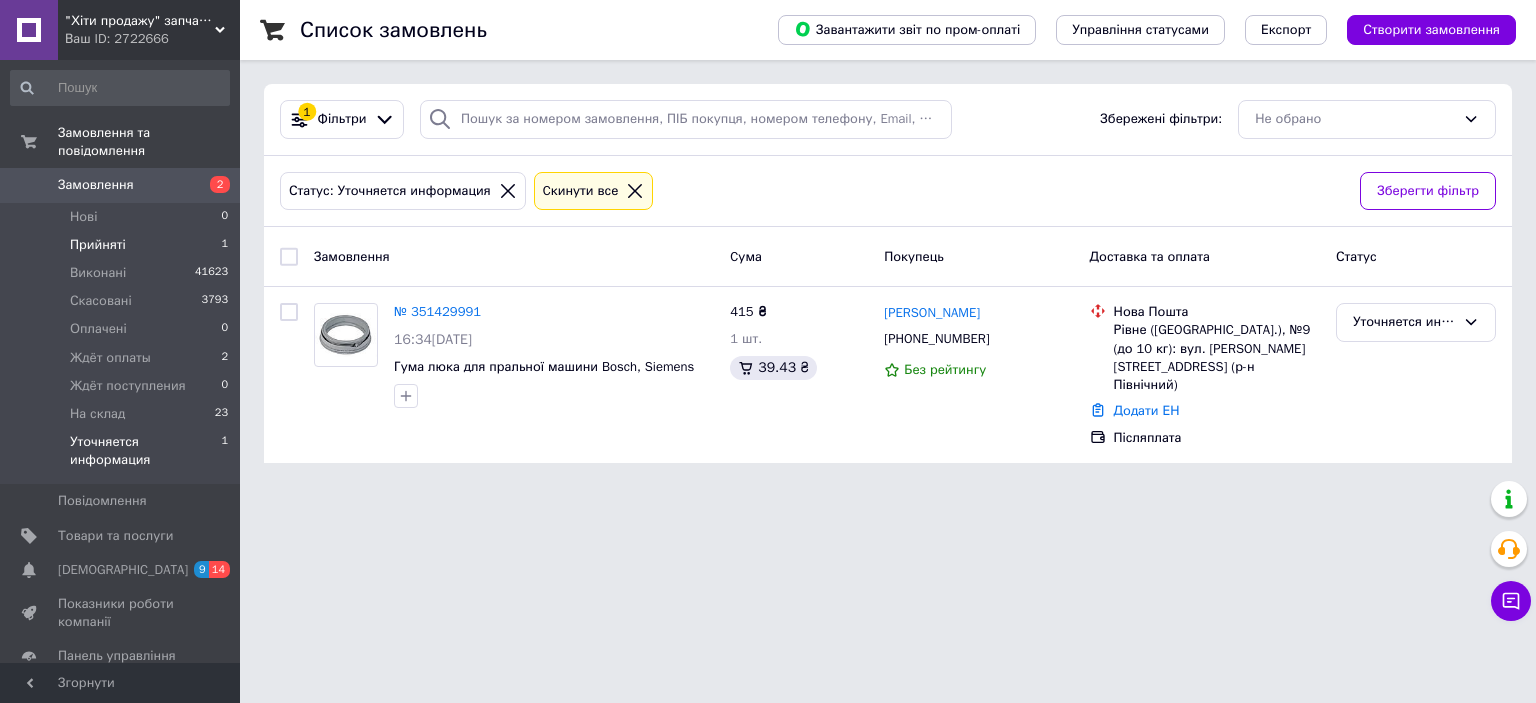 click on "Прийняті" at bounding box center (98, 245) 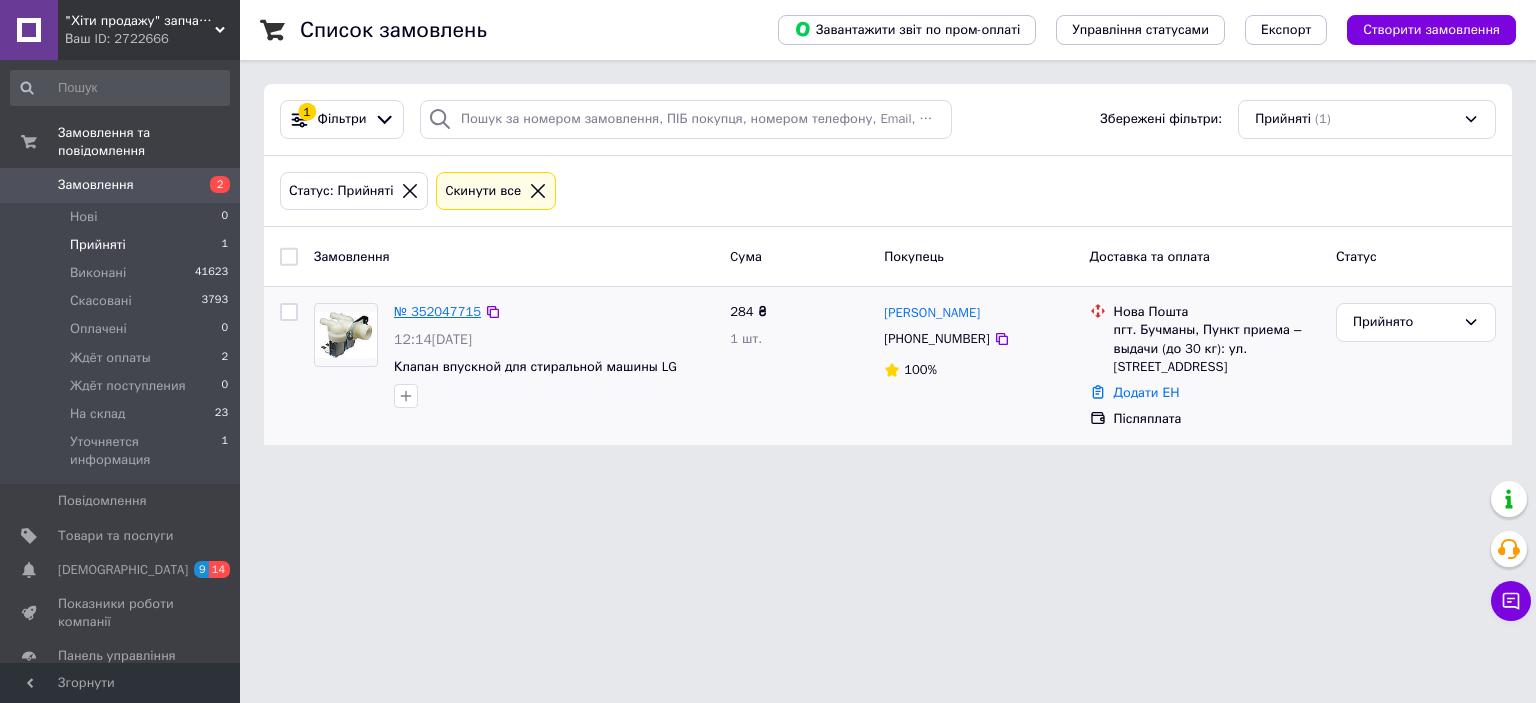 click on "№ 352047715" at bounding box center [437, 311] 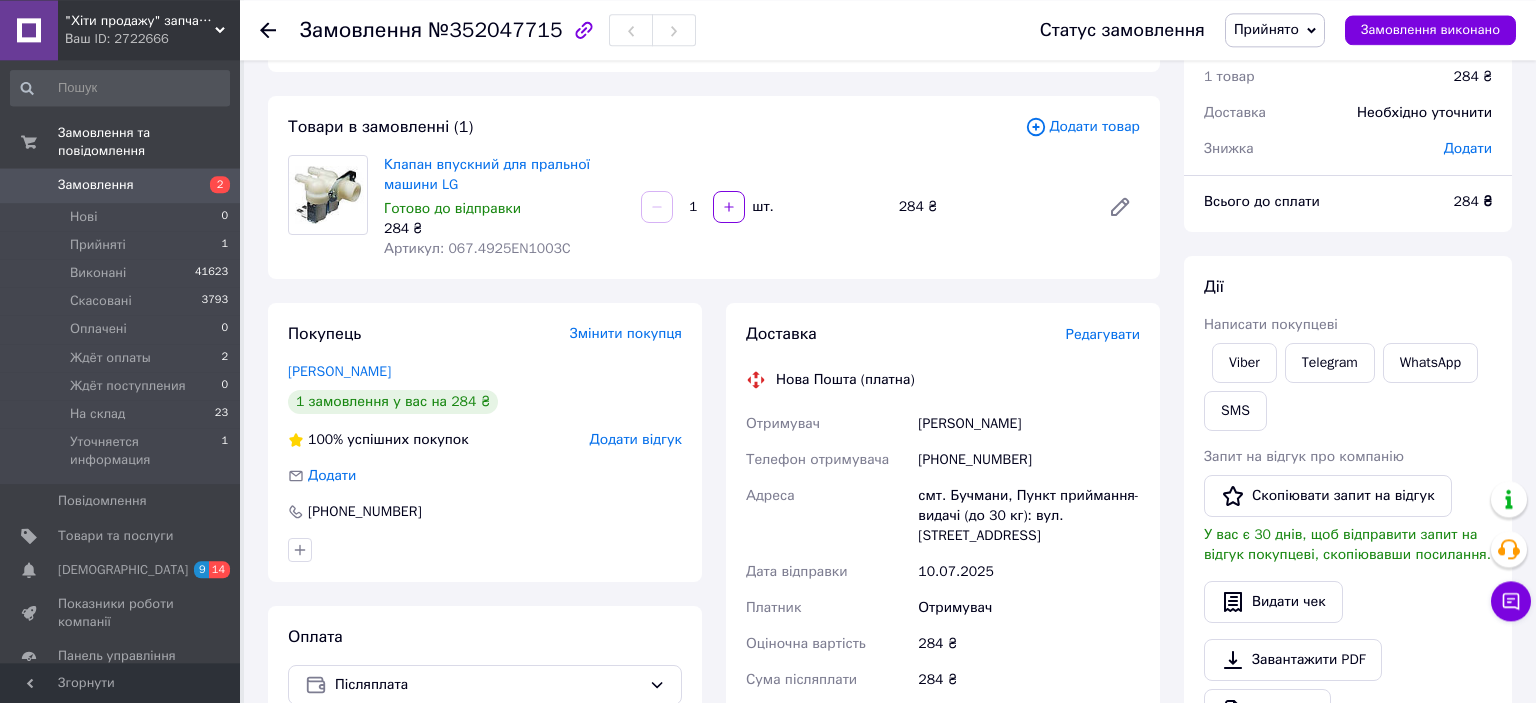 scroll, scrollTop: 0, scrollLeft: 0, axis: both 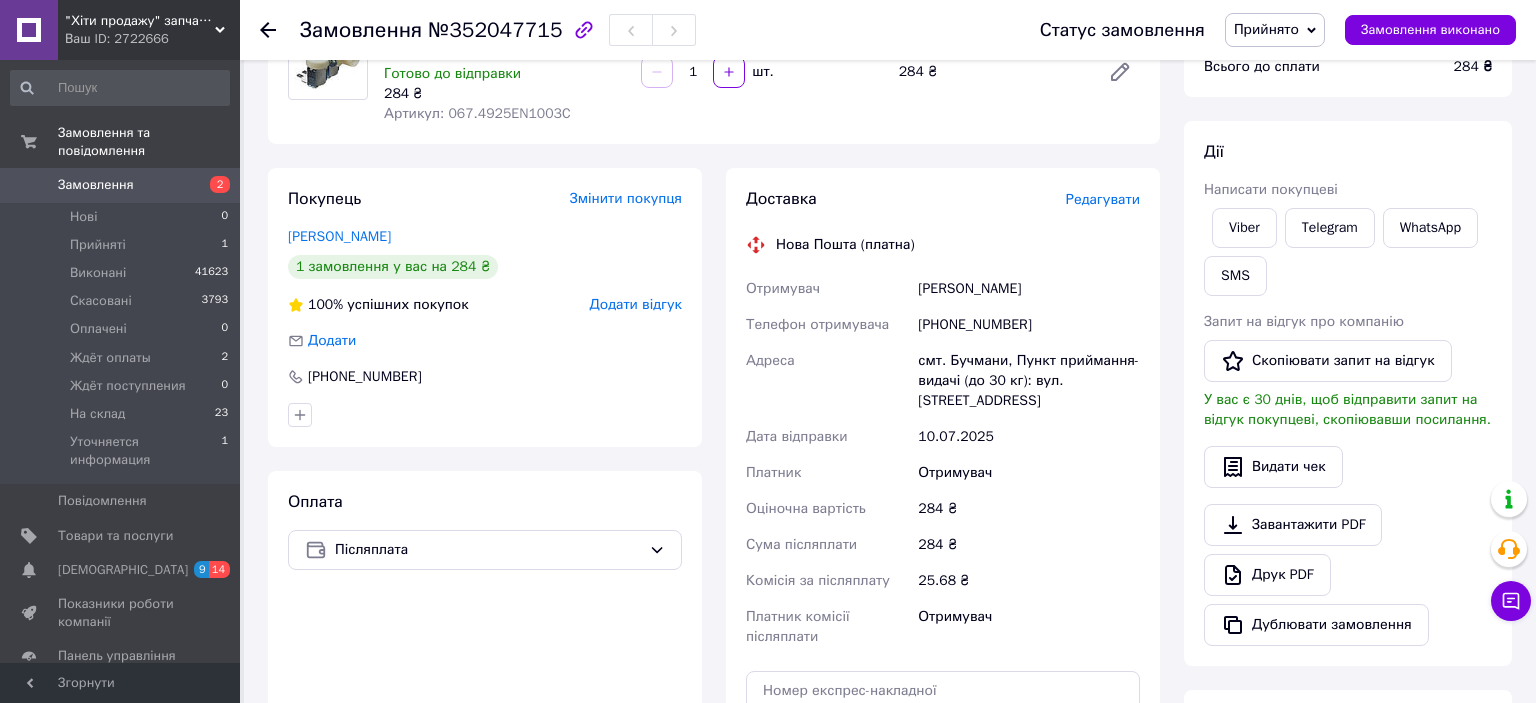click on "Редагувати" at bounding box center (1103, 199) 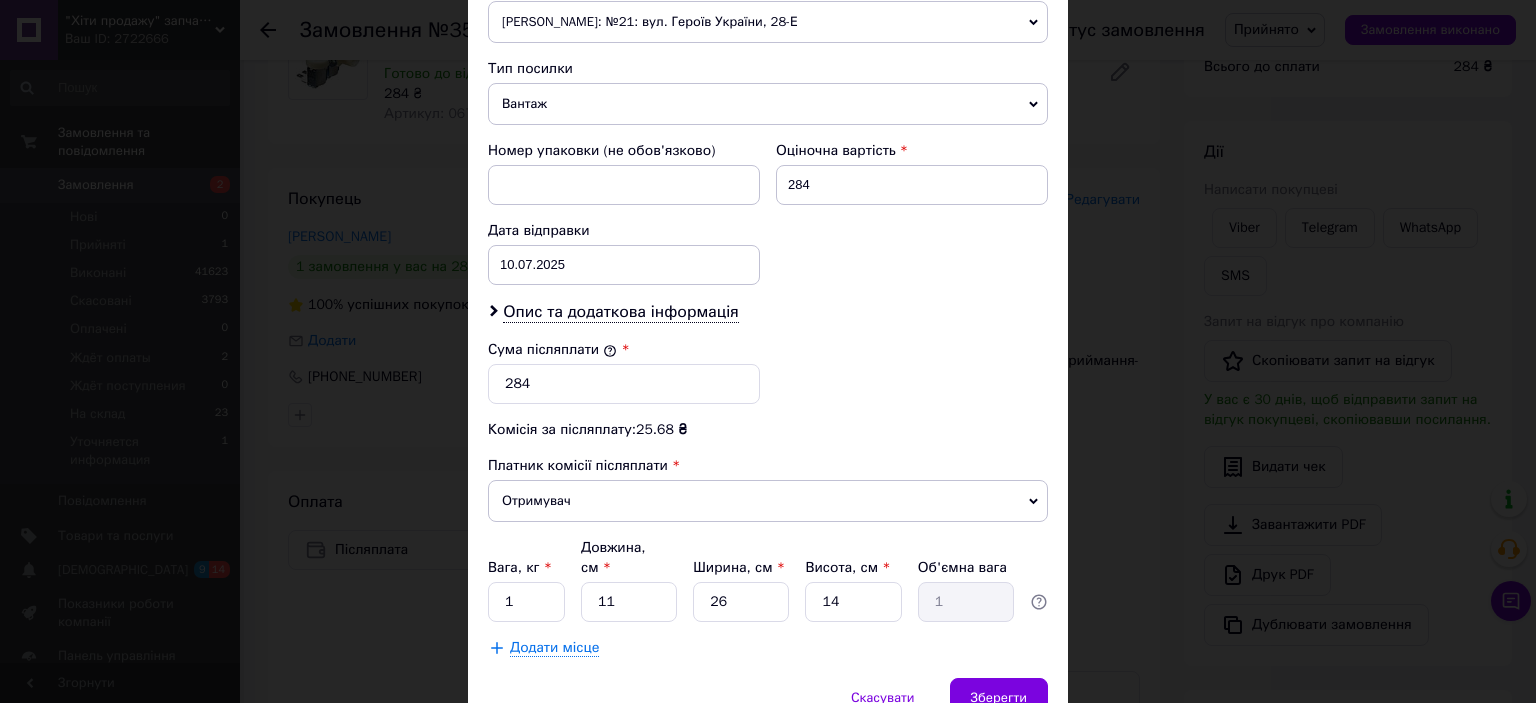 scroll, scrollTop: 817, scrollLeft: 0, axis: vertical 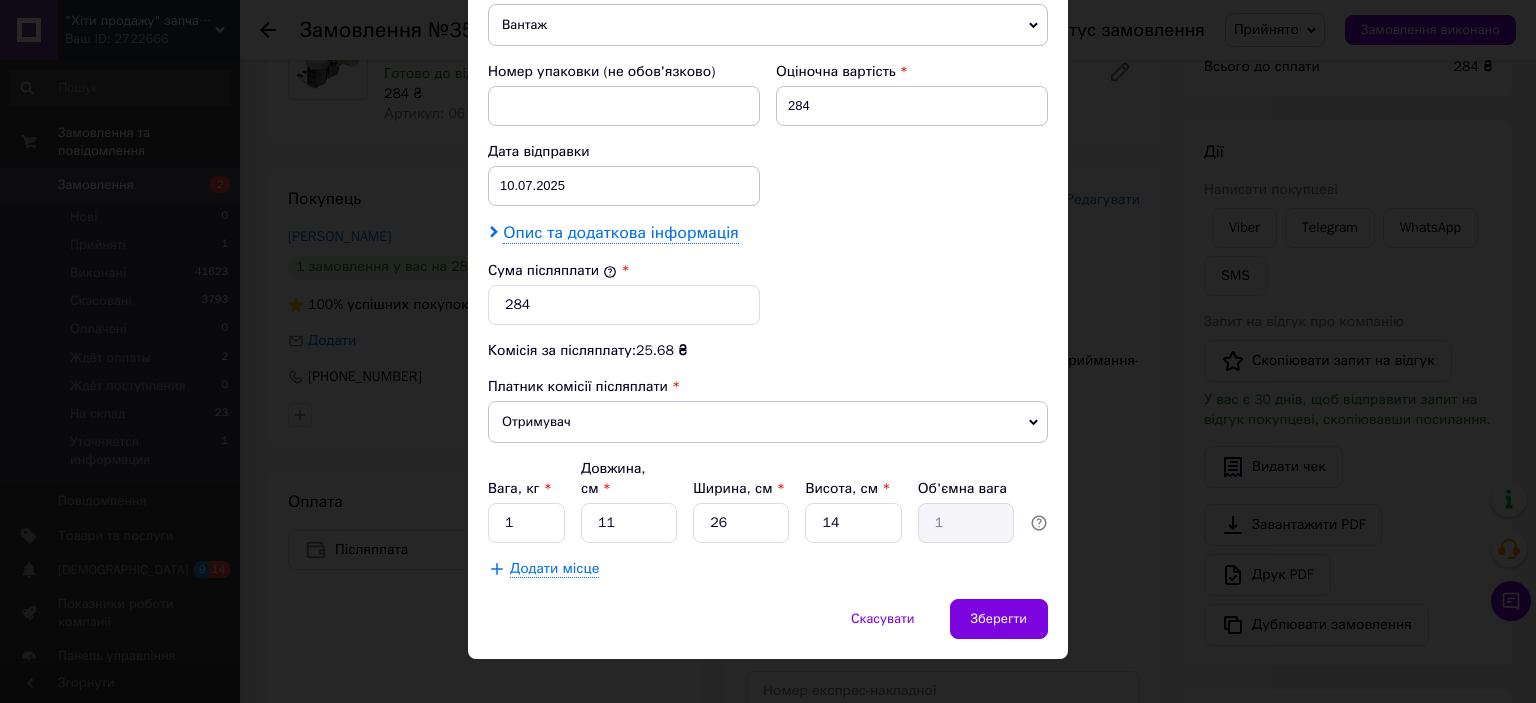 click on "Опис та додаткова інформація" at bounding box center [620, 233] 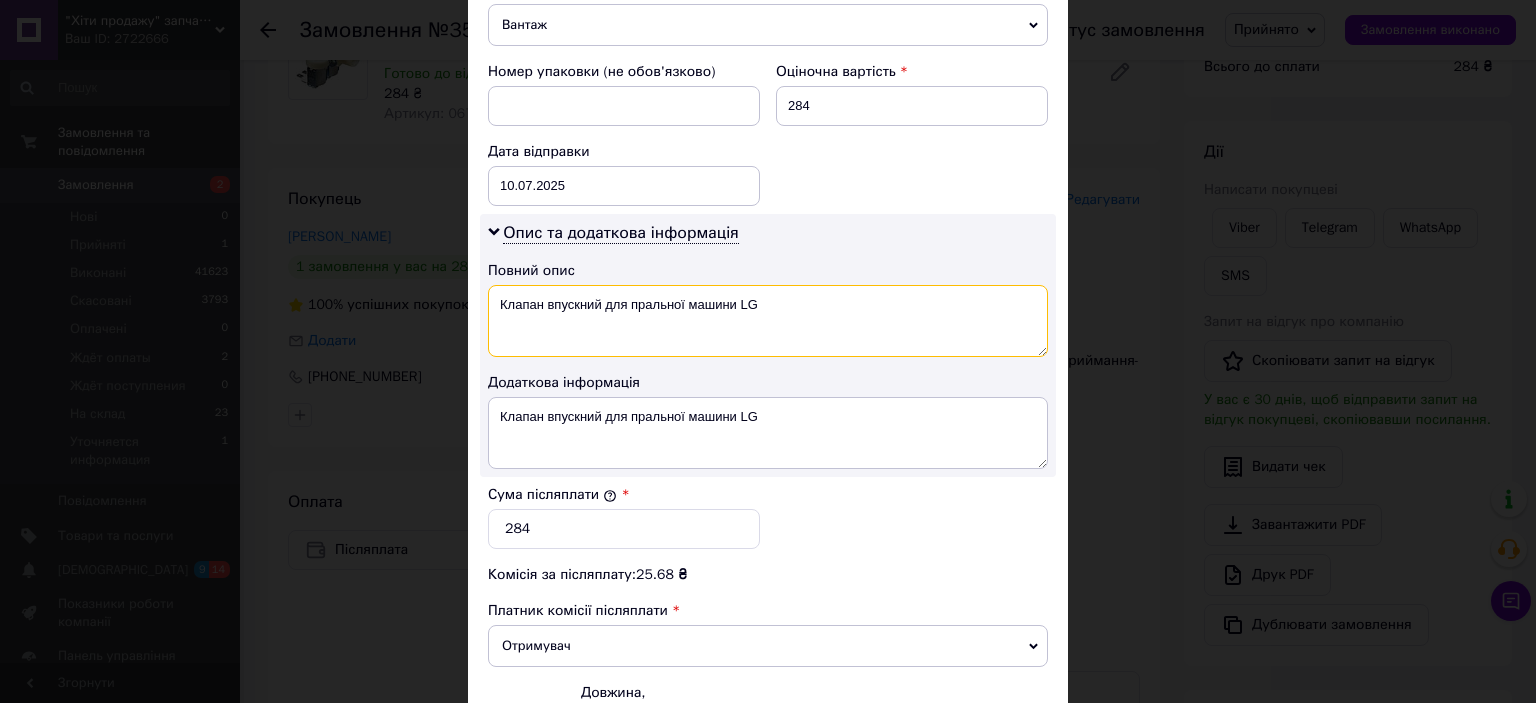 click on "Клапан впускний для пральної машини LG" at bounding box center [768, 321] 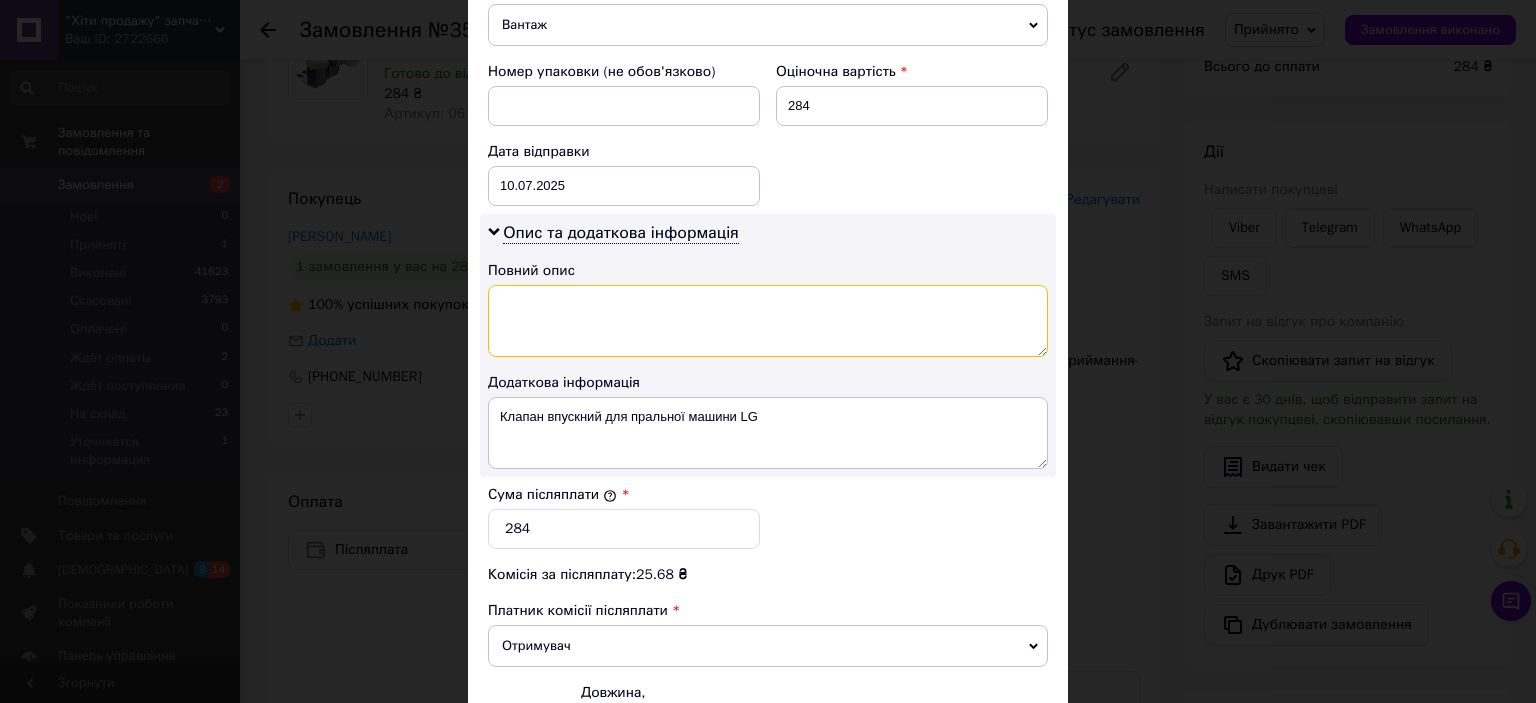 scroll, scrollTop: 1040, scrollLeft: 0, axis: vertical 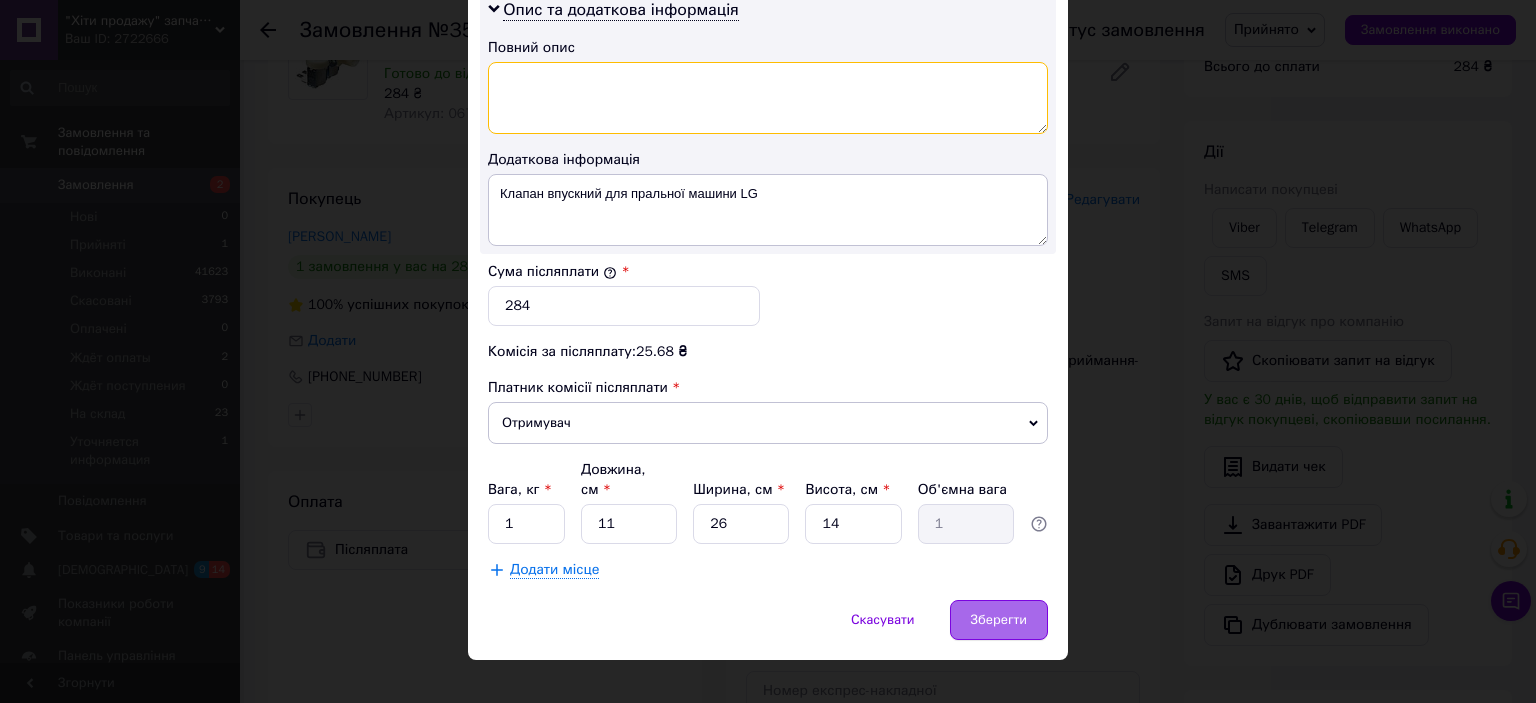 type 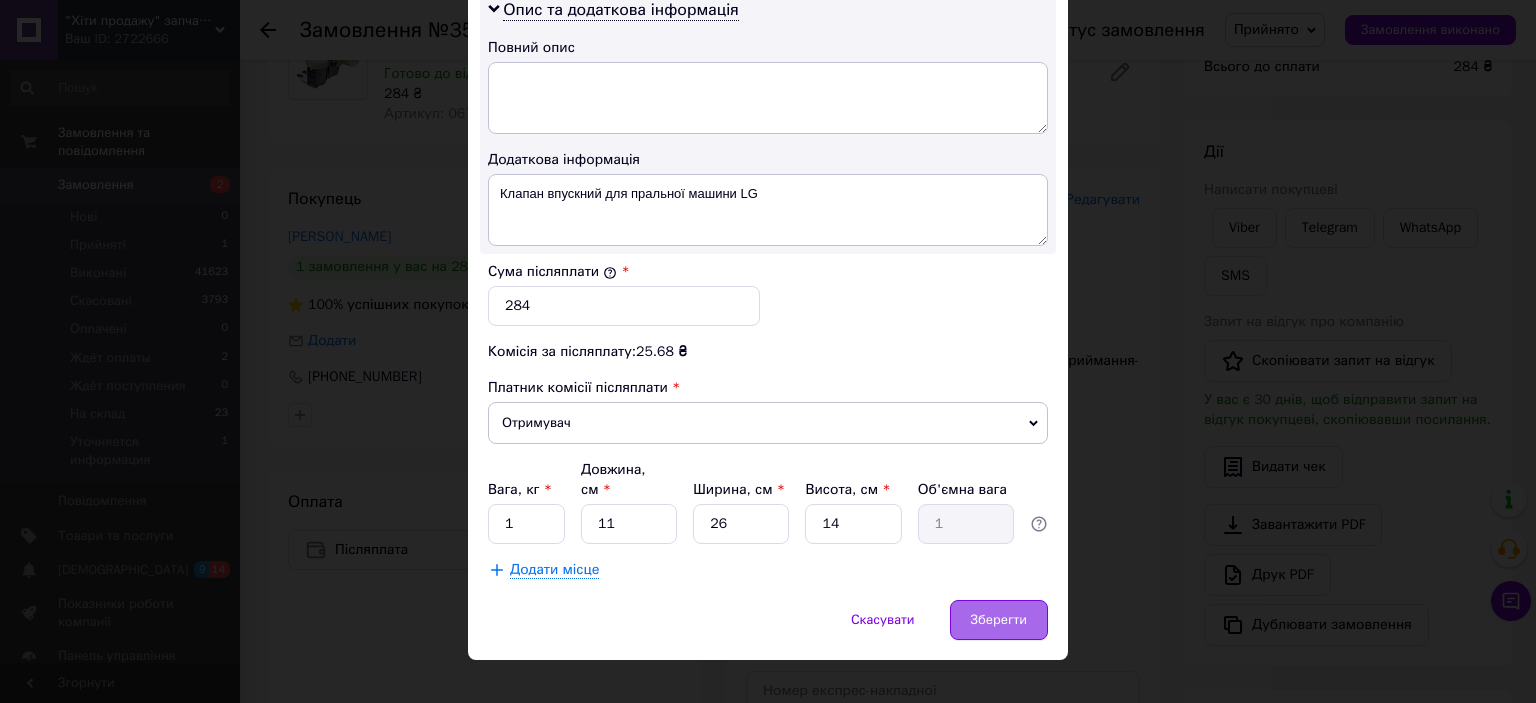click on "Зберегти" at bounding box center [999, 620] 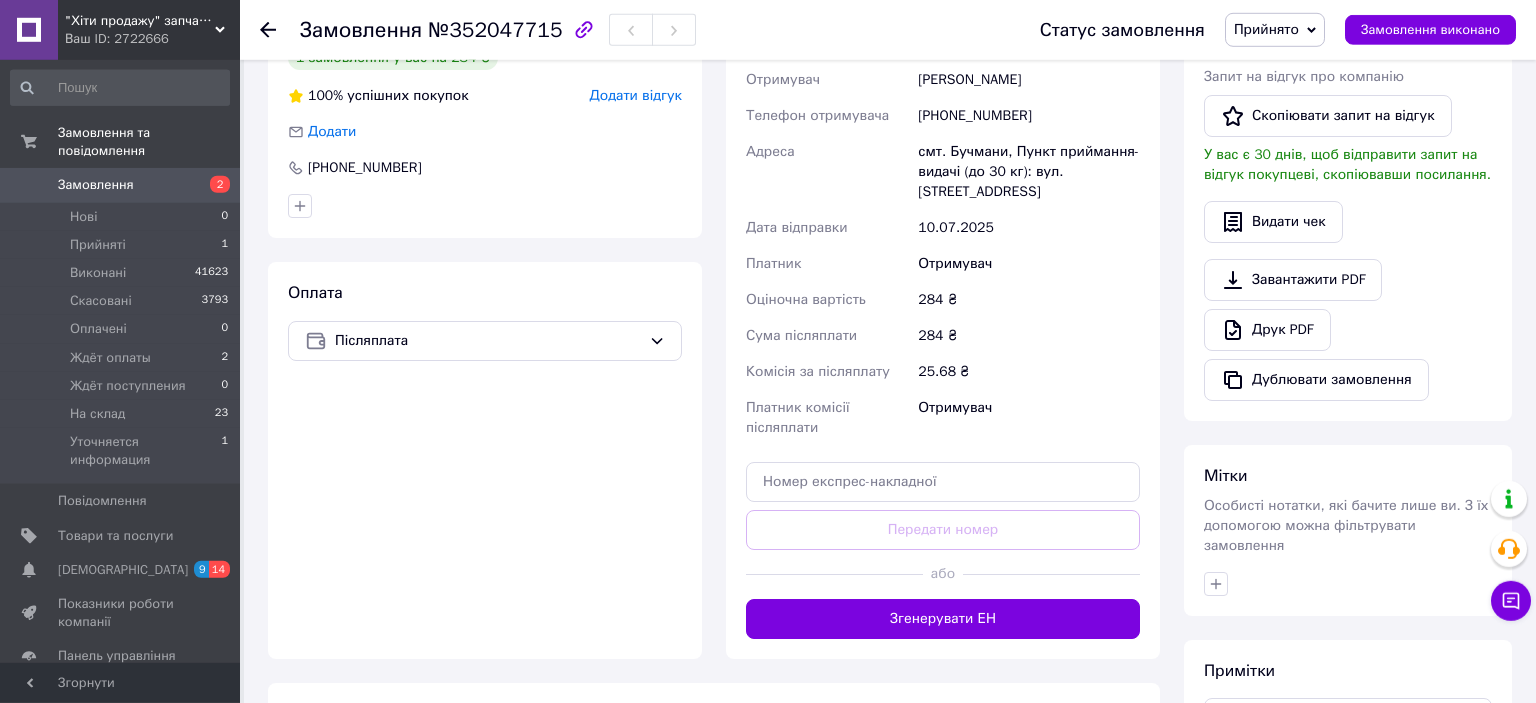 scroll, scrollTop: 422, scrollLeft: 0, axis: vertical 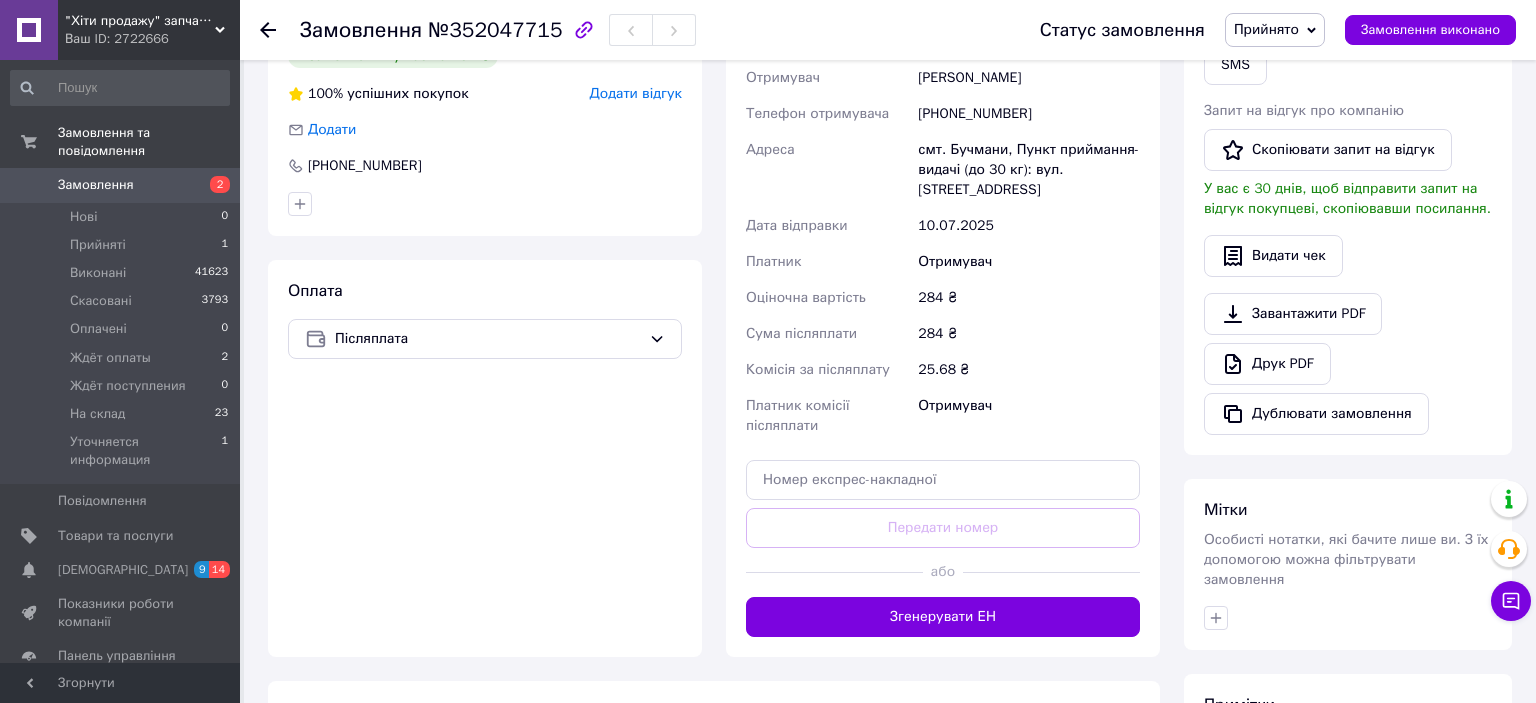 drag, startPoint x: 1042, startPoint y: 606, endPoint x: 1048, endPoint y: 582, distance: 24.738634 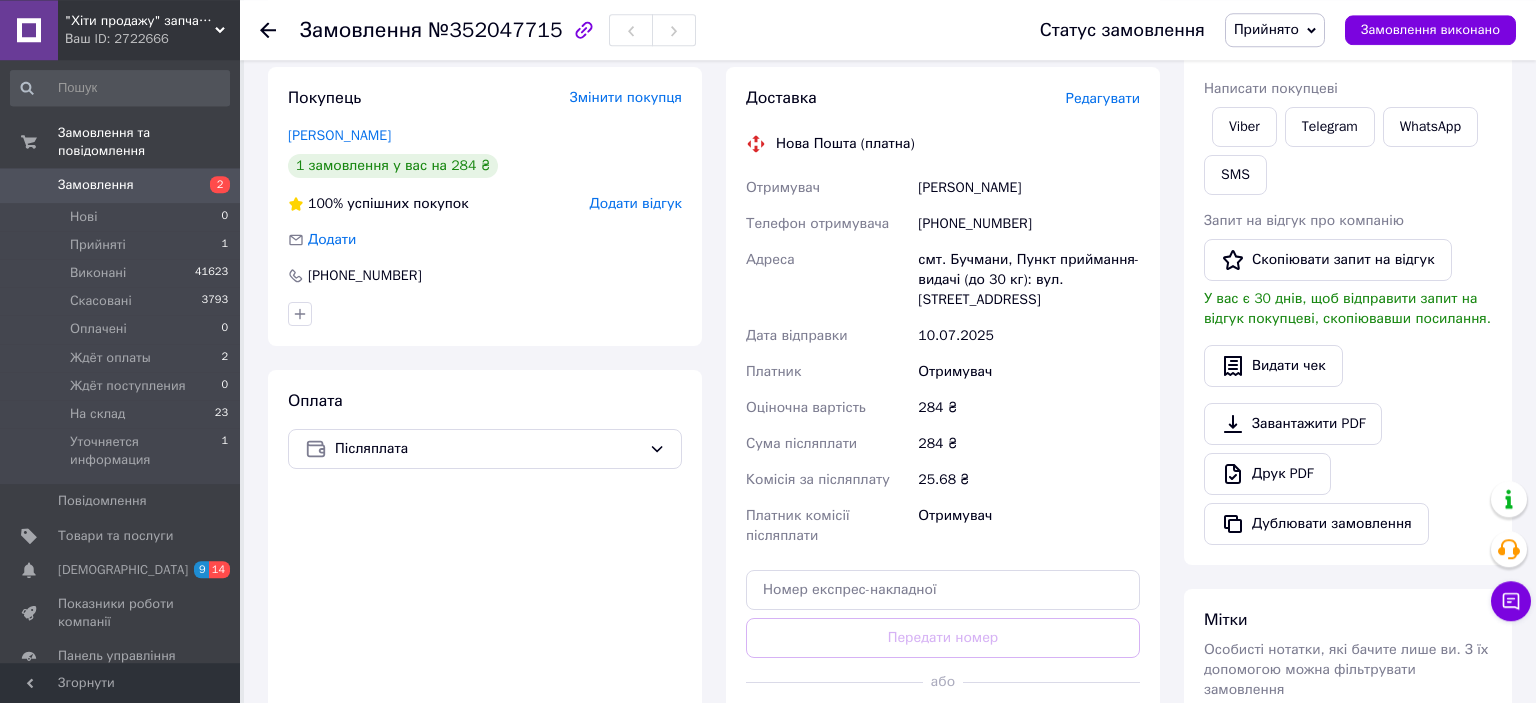 scroll, scrollTop: 211, scrollLeft: 0, axis: vertical 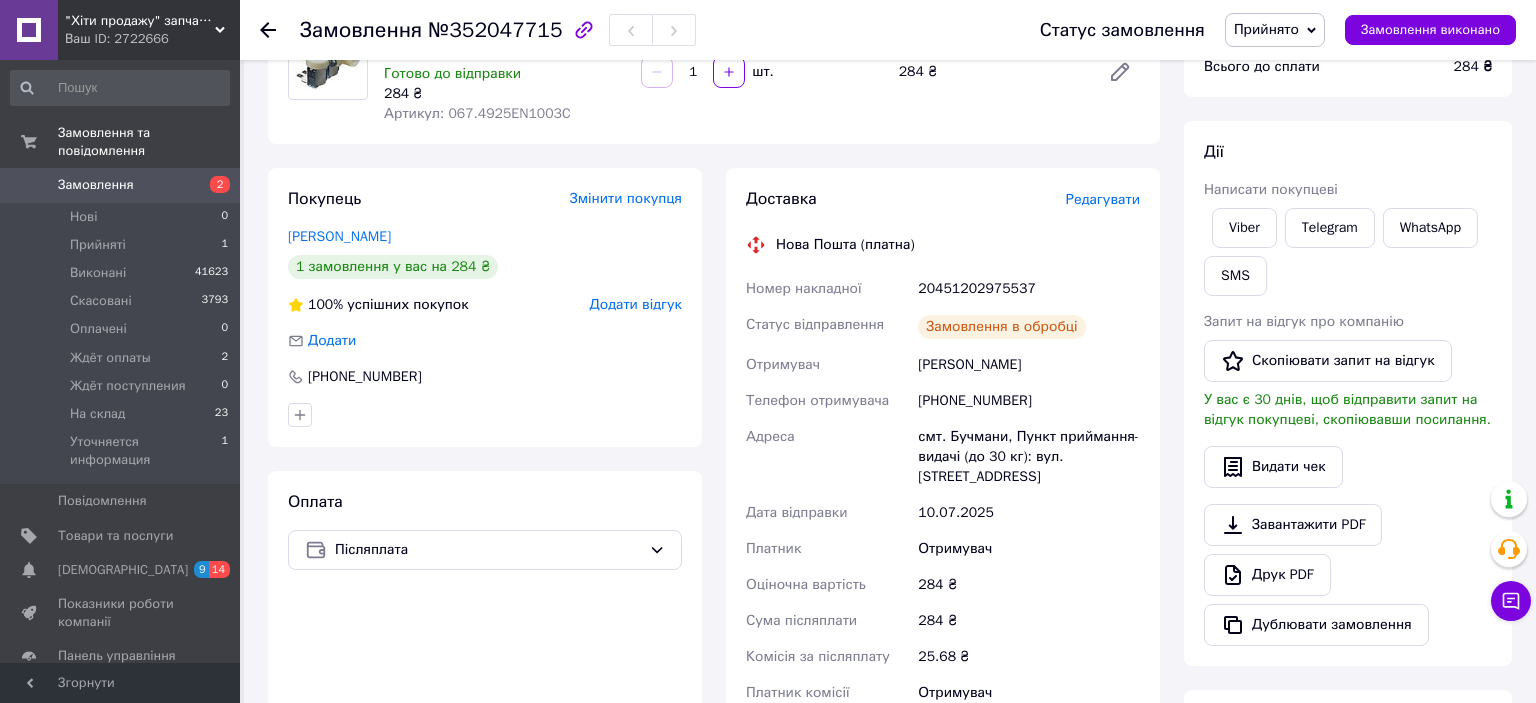 click on "[PHONE_NUMBER]" at bounding box center (1029, 401) 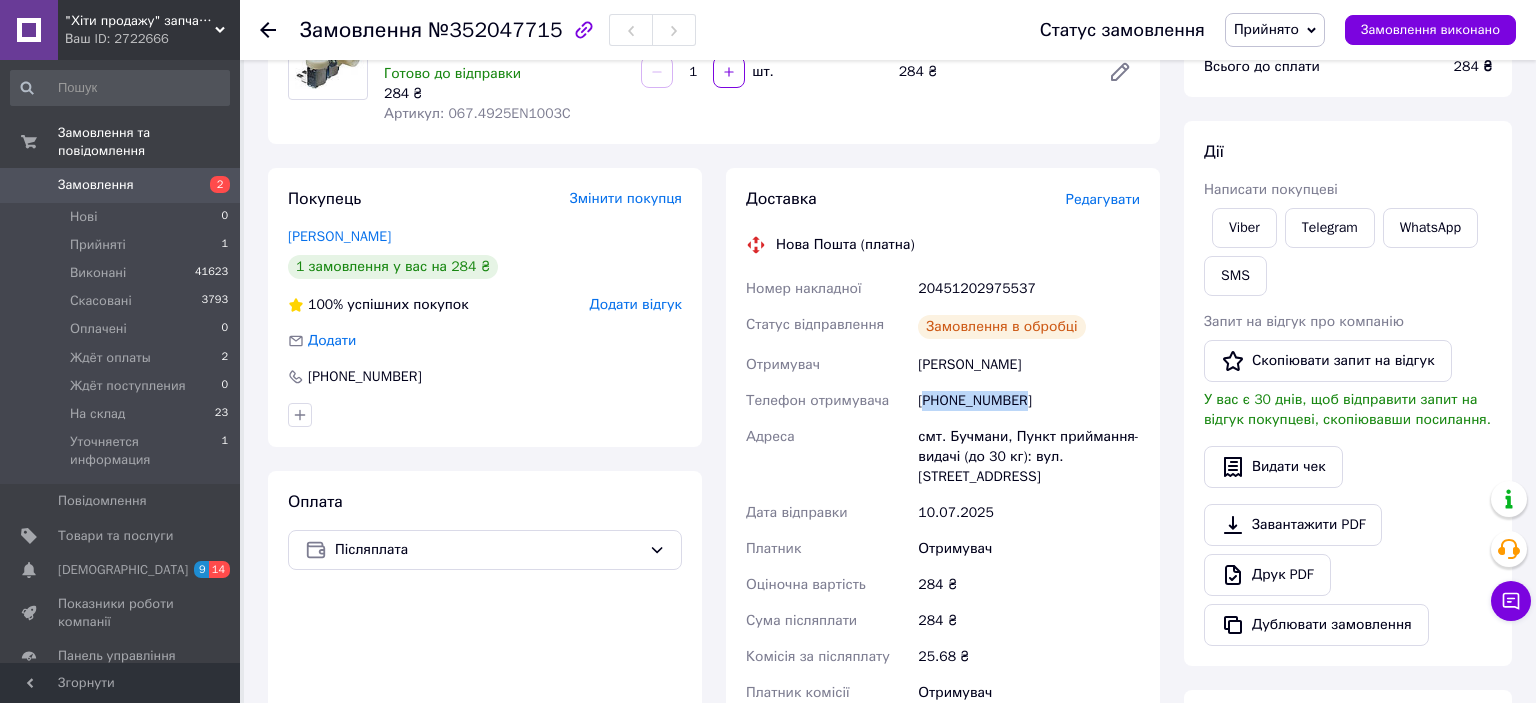 click on "[PHONE_NUMBER]" at bounding box center (1029, 401) 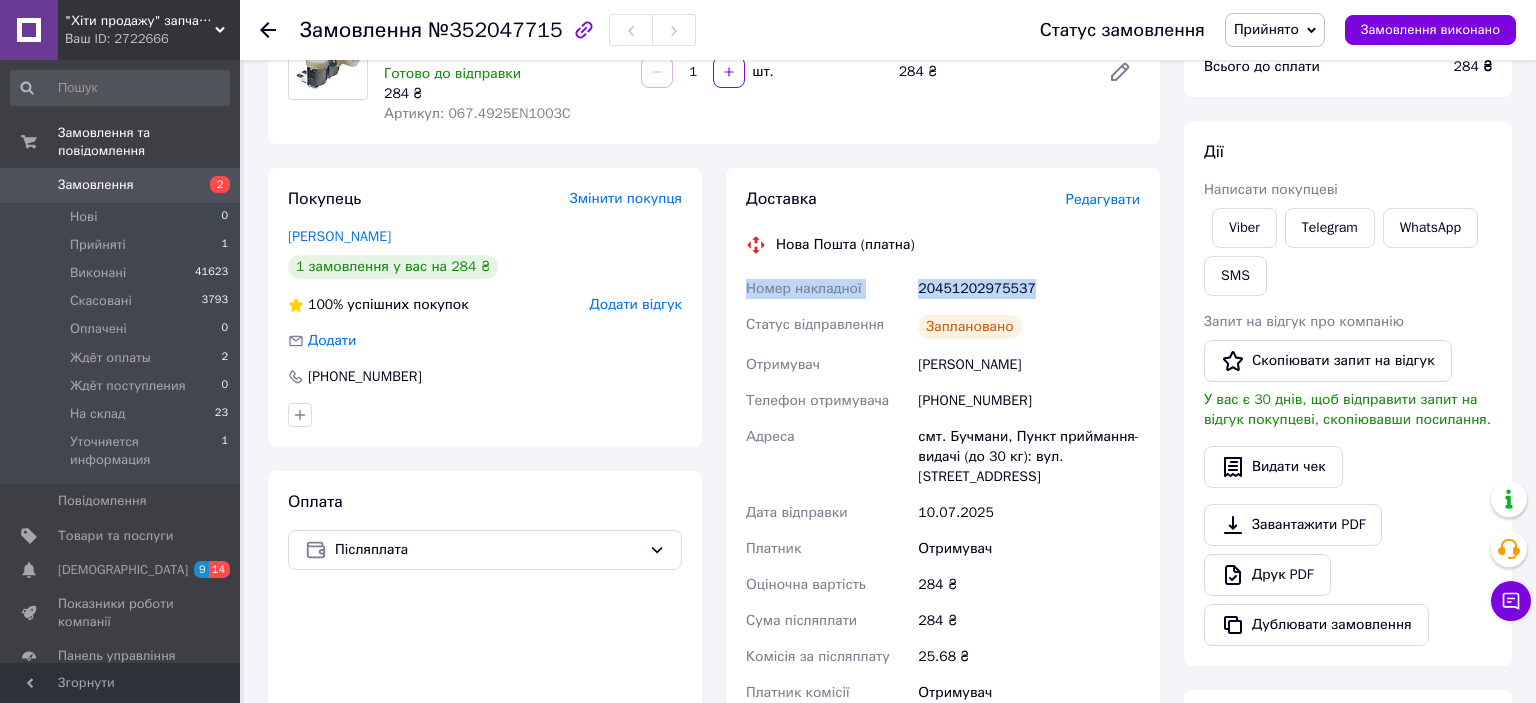 drag, startPoint x: 1022, startPoint y: 286, endPoint x: 739, endPoint y: 286, distance: 283 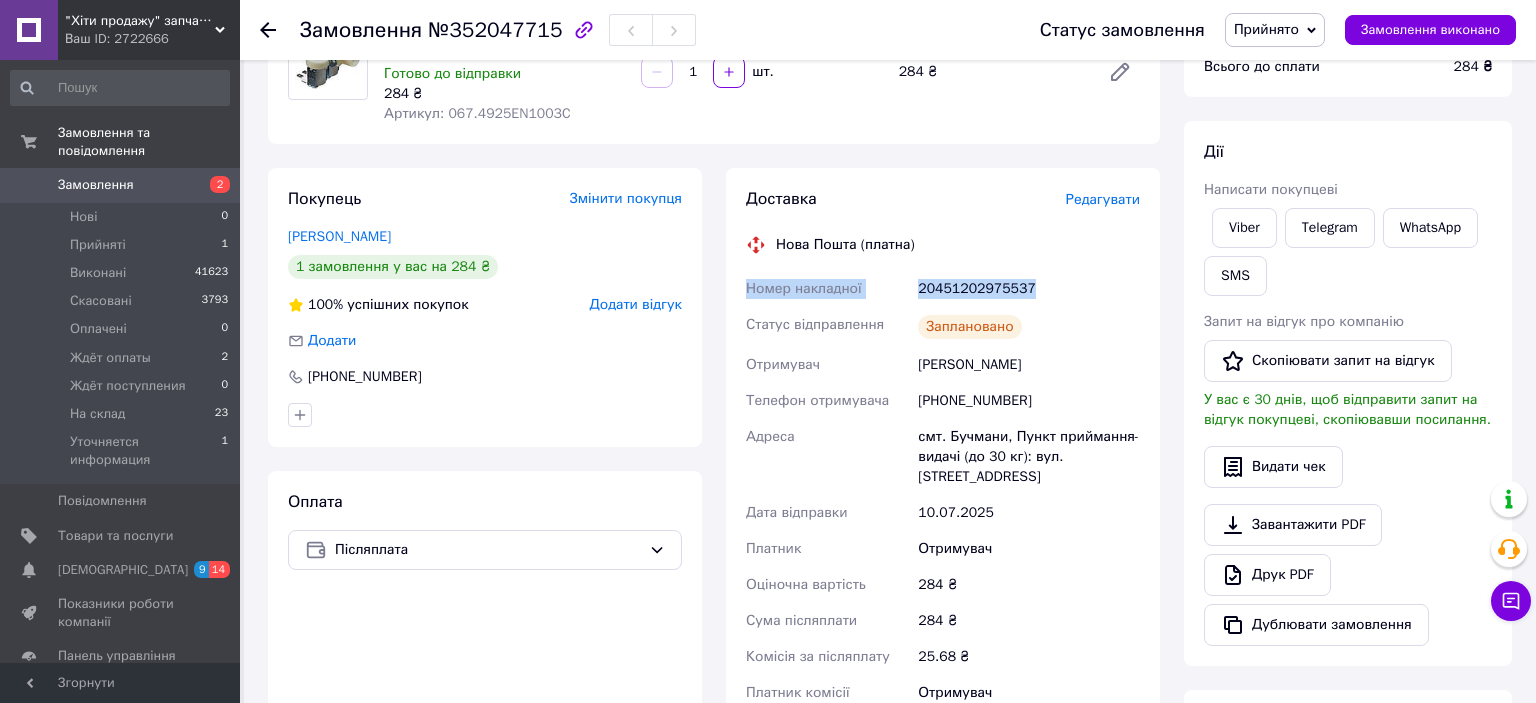scroll, scrollTop: 0, scrollLeft: 0, axis: both 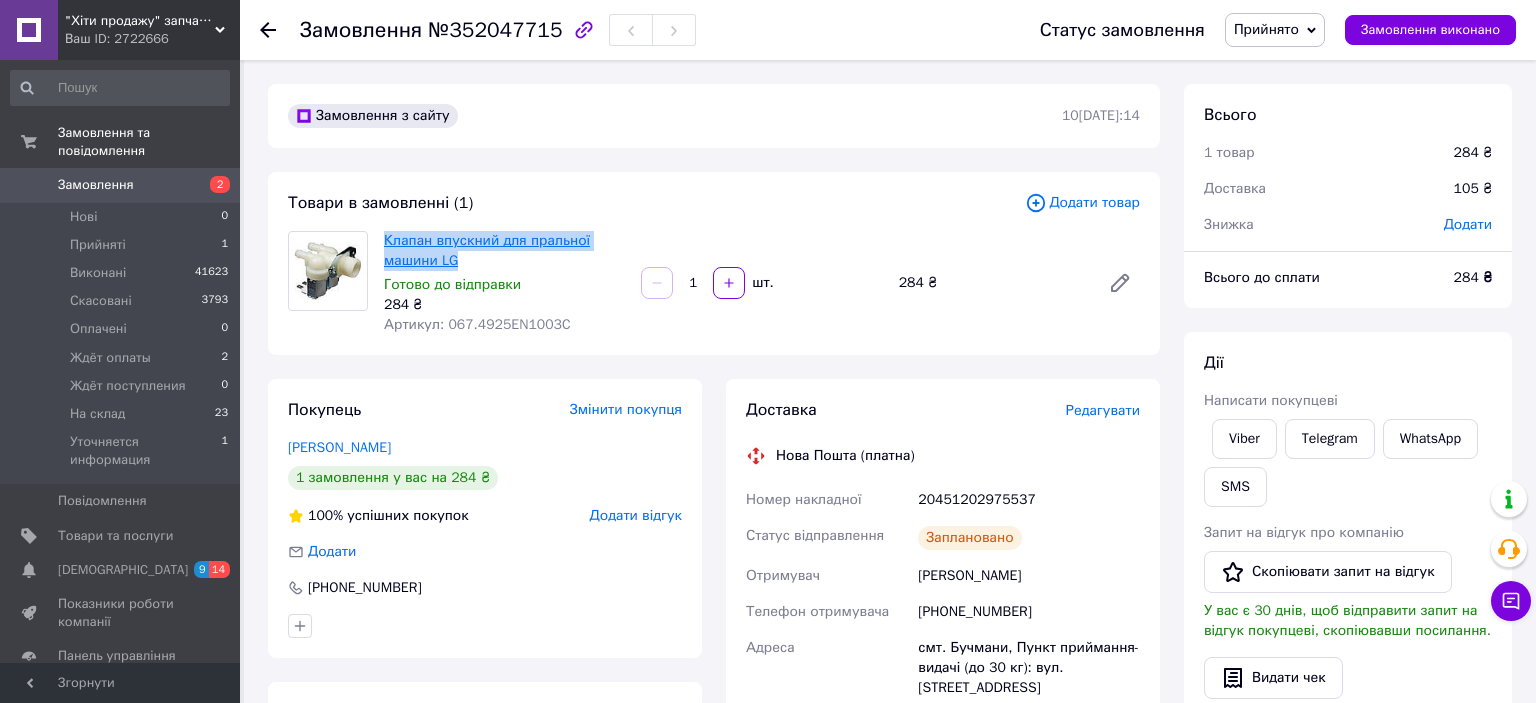 drag, startPoint x: 474, startPoint y: 264, endPoint x: 386, endPoint y: 238, distance: 91.76056 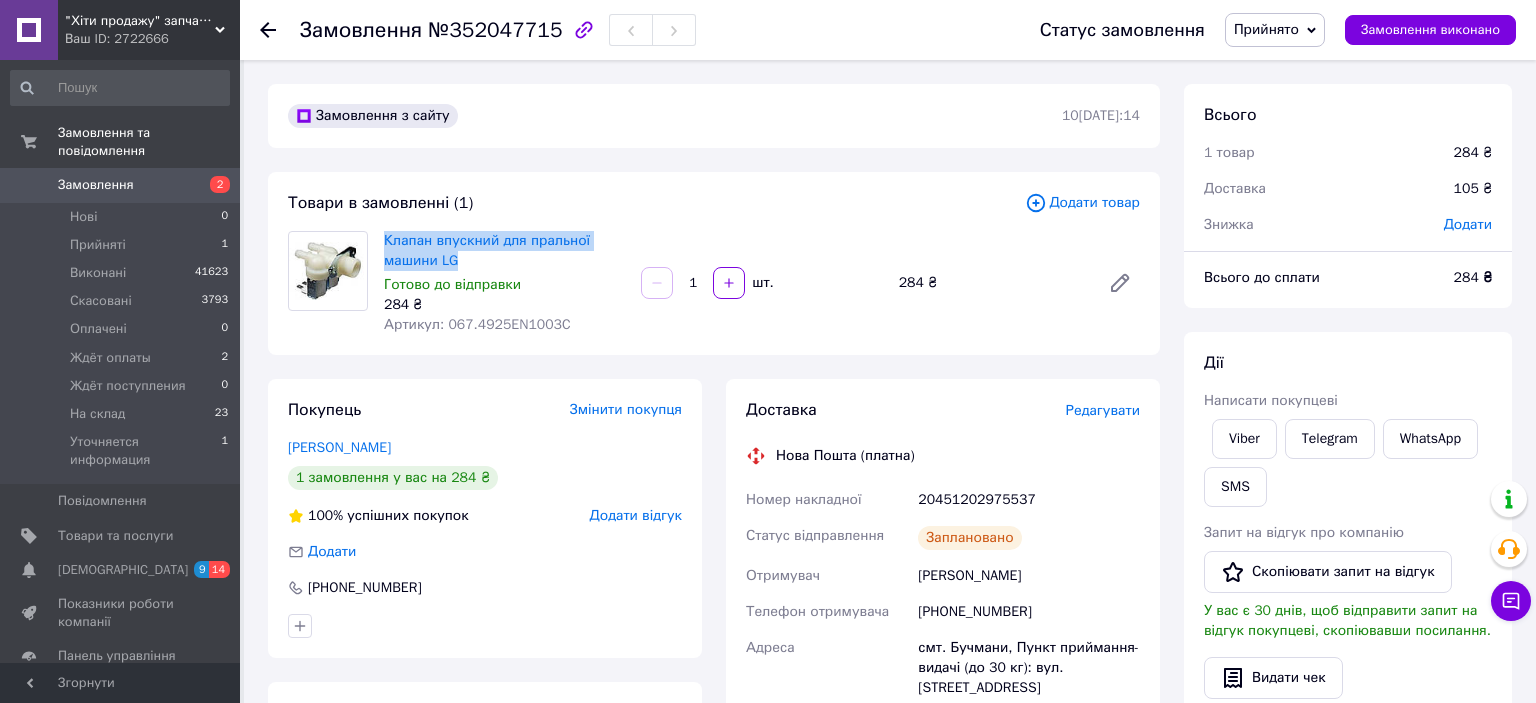 click on "Прийнято" at bounding box center (1266, 29) 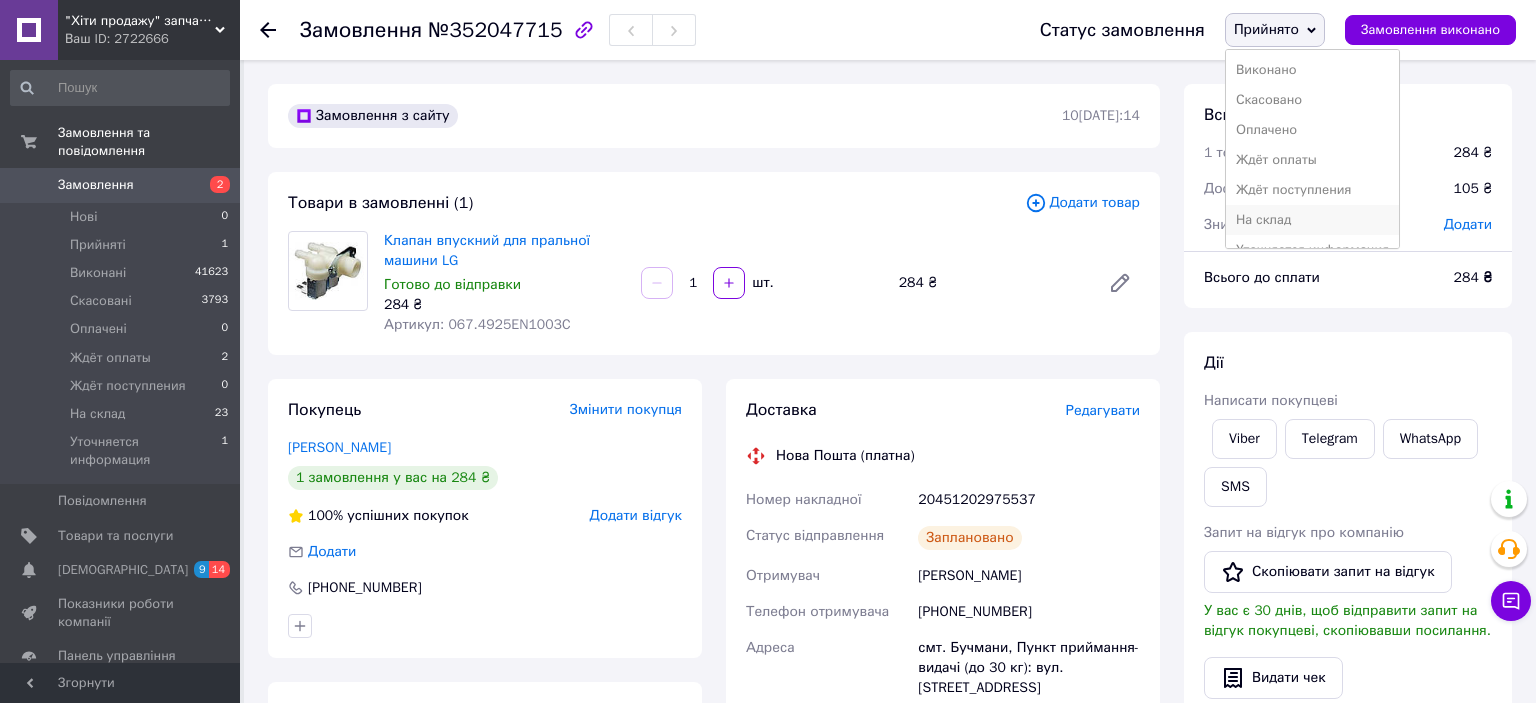 click on "На склад" at bounding box center [1312, 220] 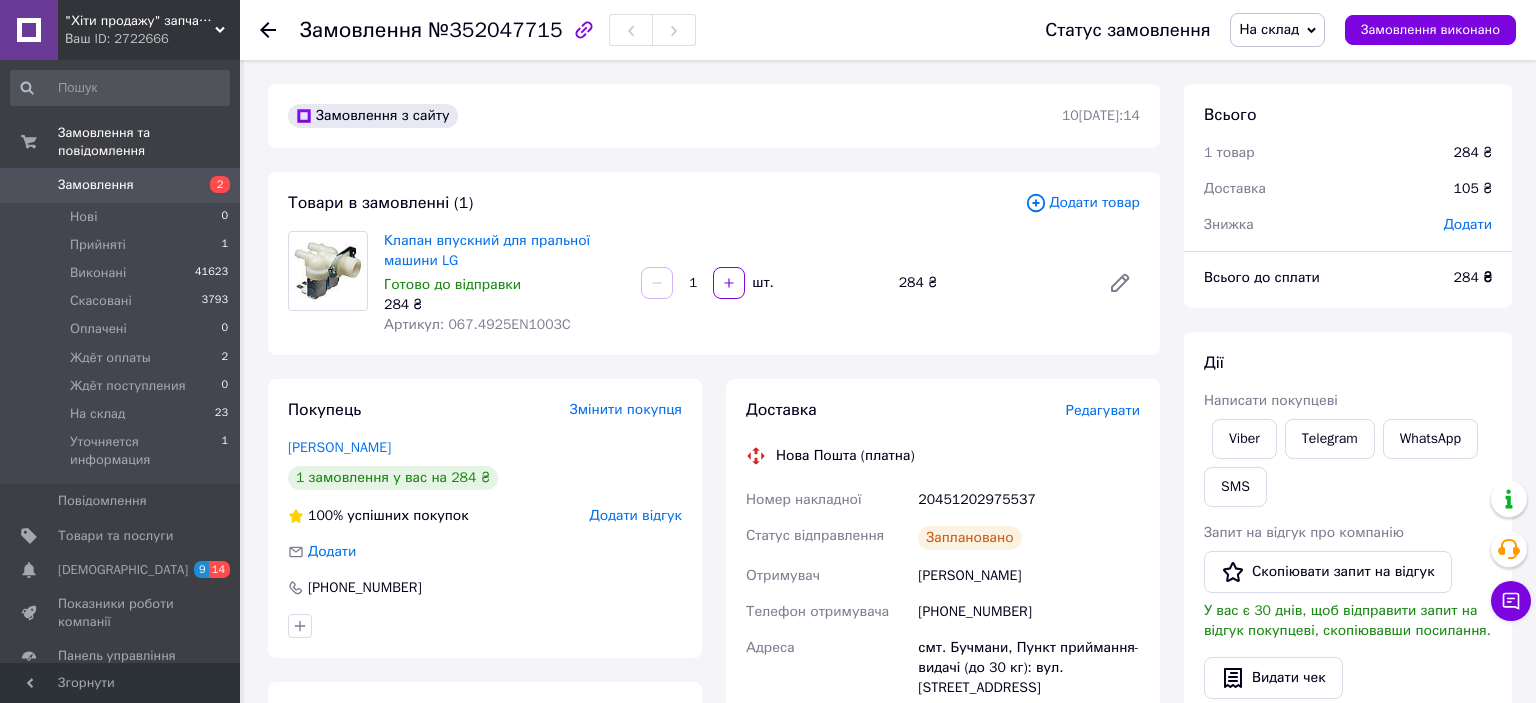 click 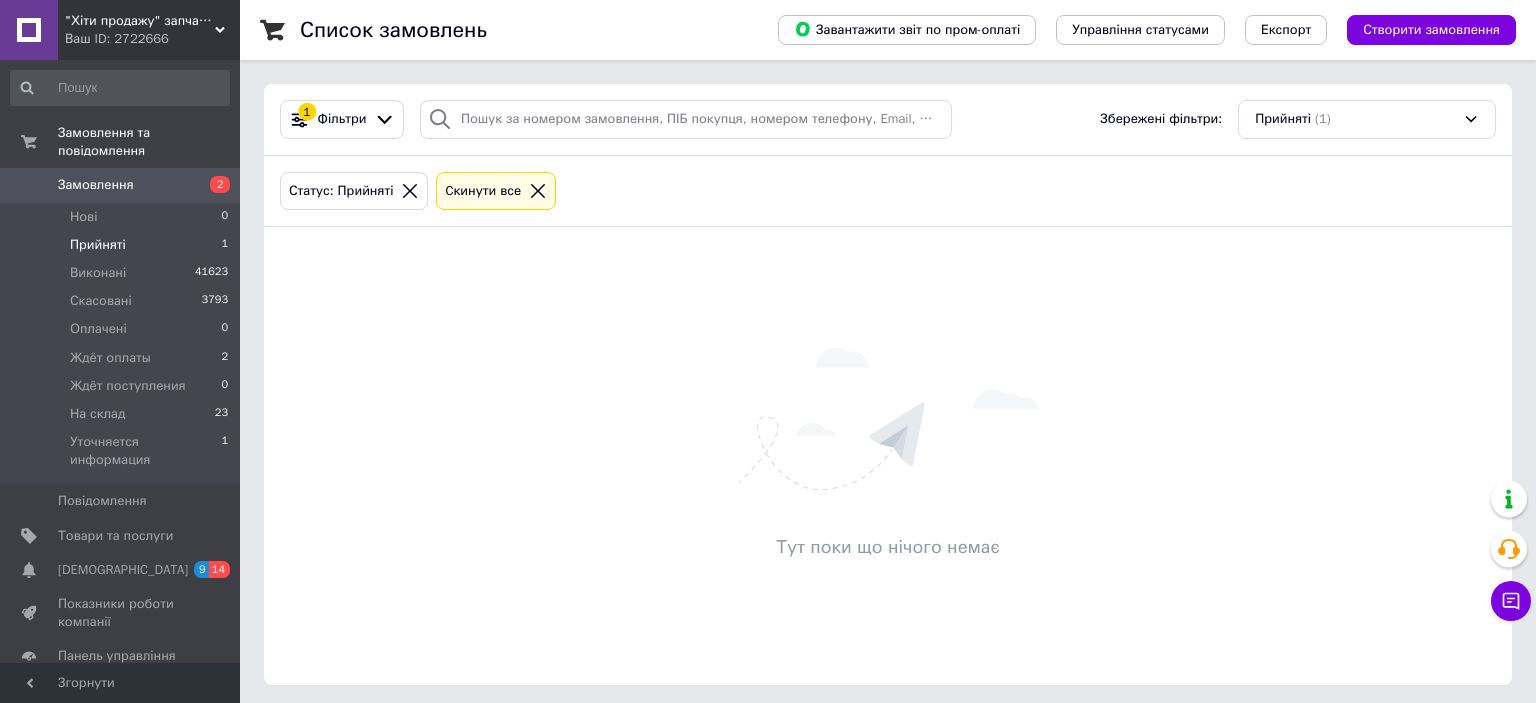 click 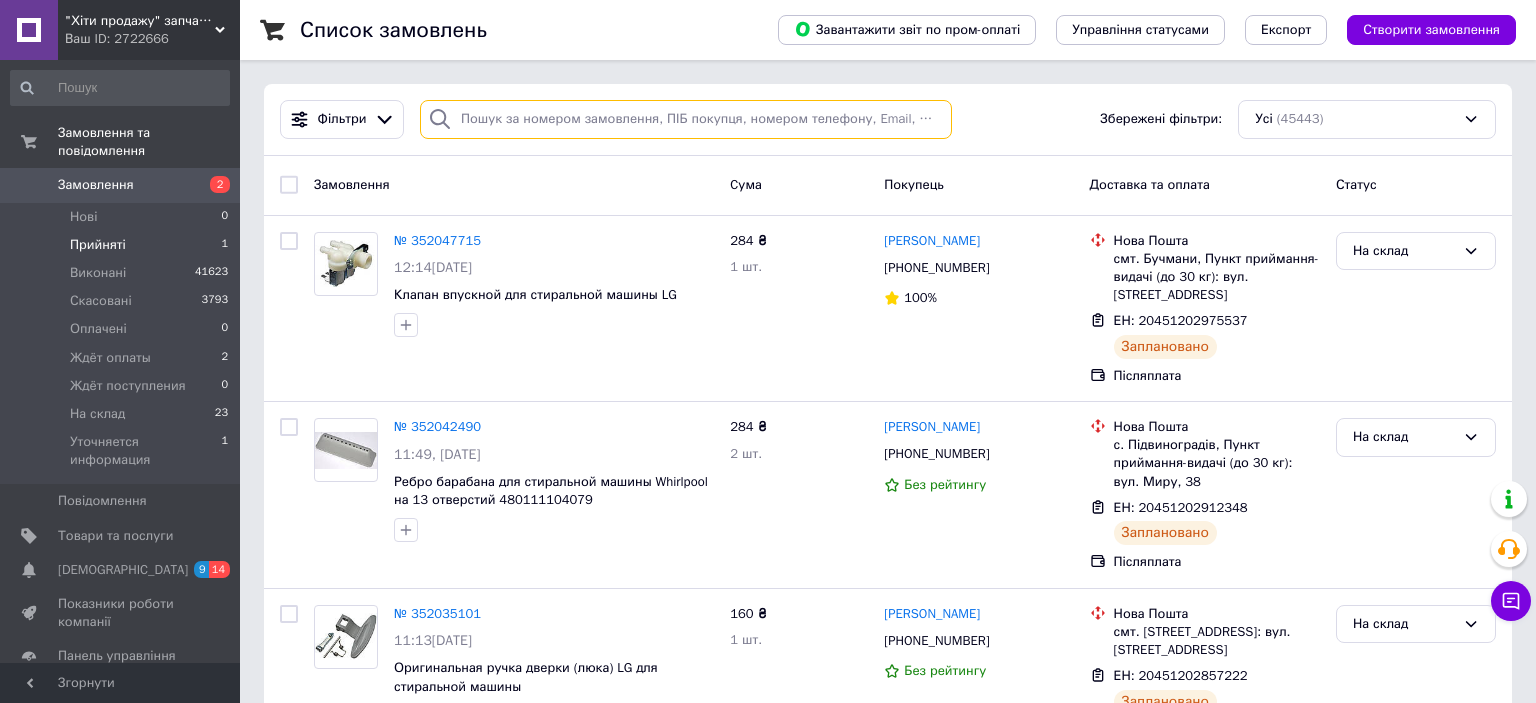 click at bounding box center (686, 119) 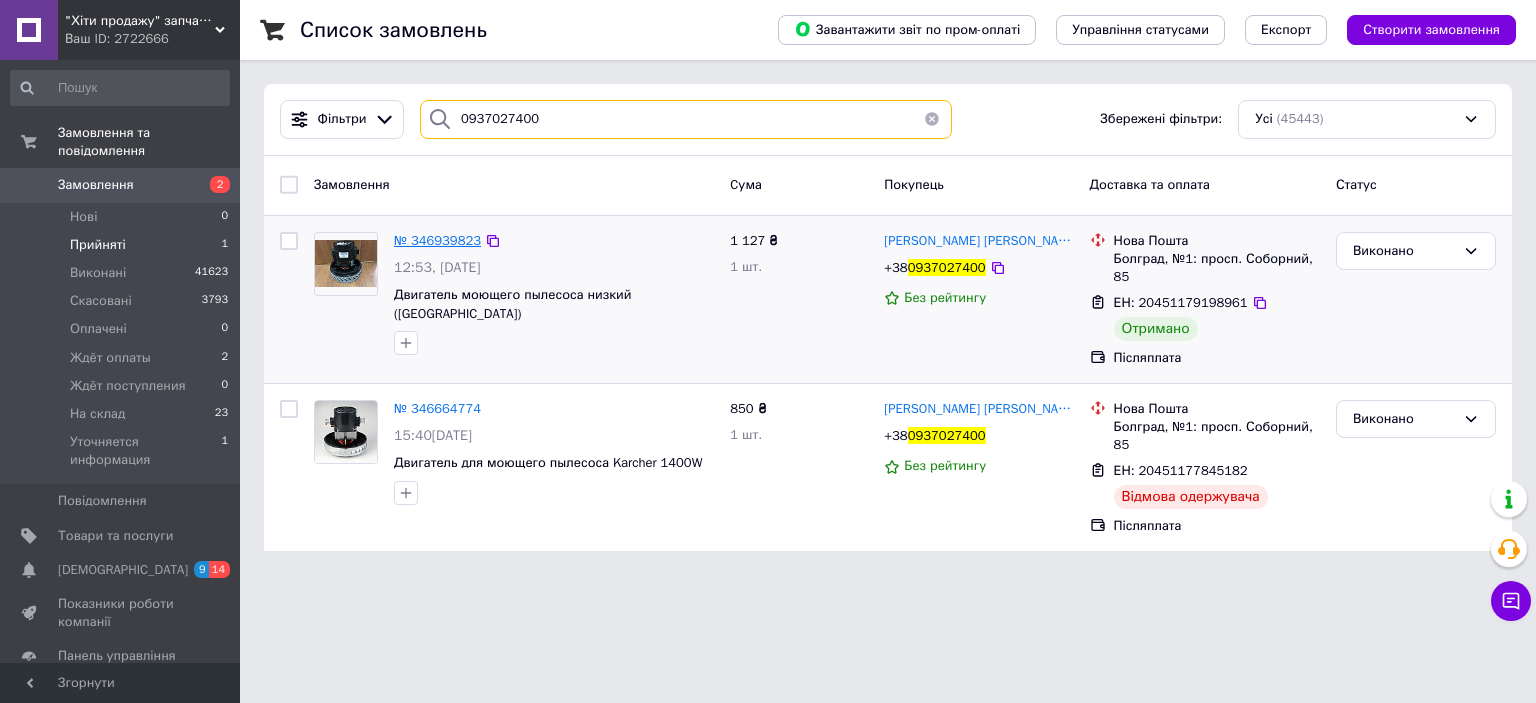 type on "0937027400" 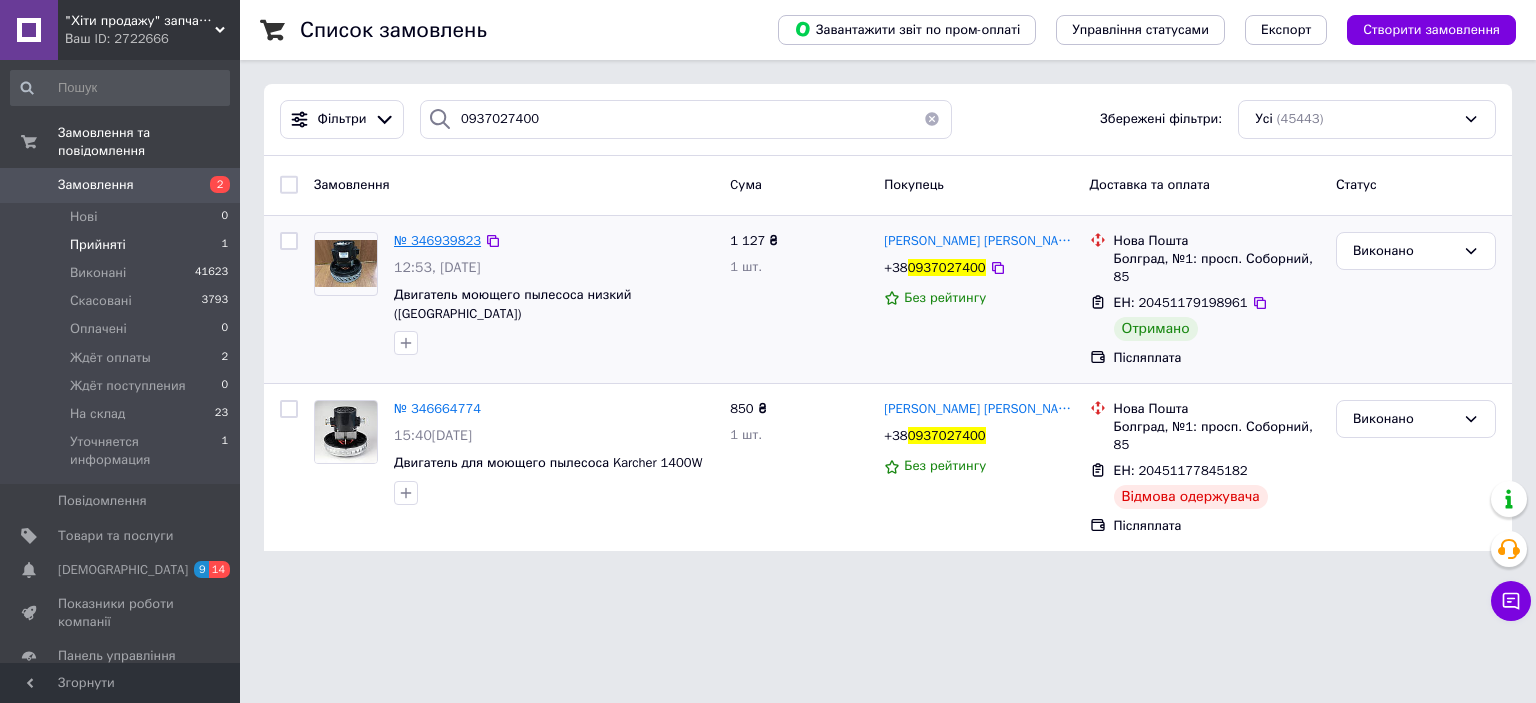 click on "№ 346939823" at bounding box center (437, 240) 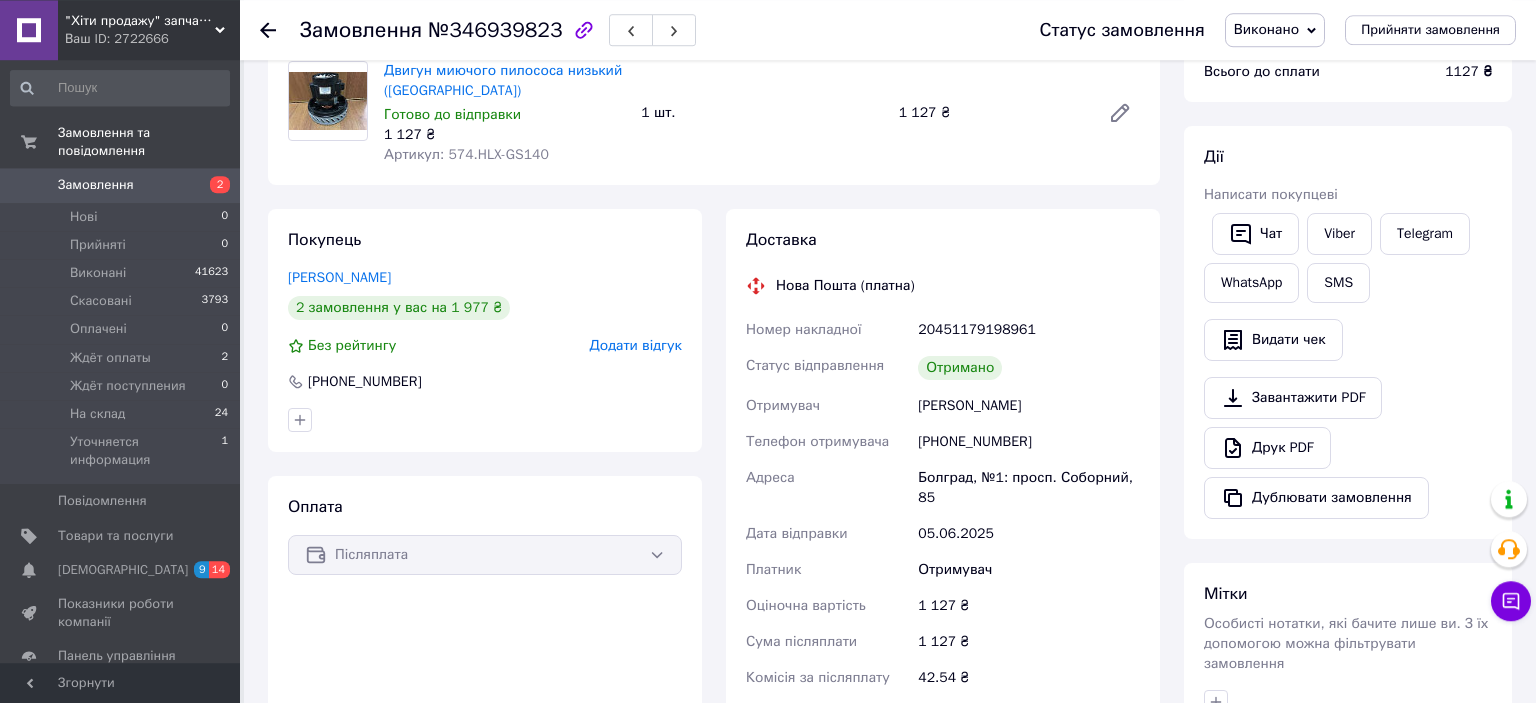 scroll, scrollTop: 211, scrollLeft: 0, axis: vertical 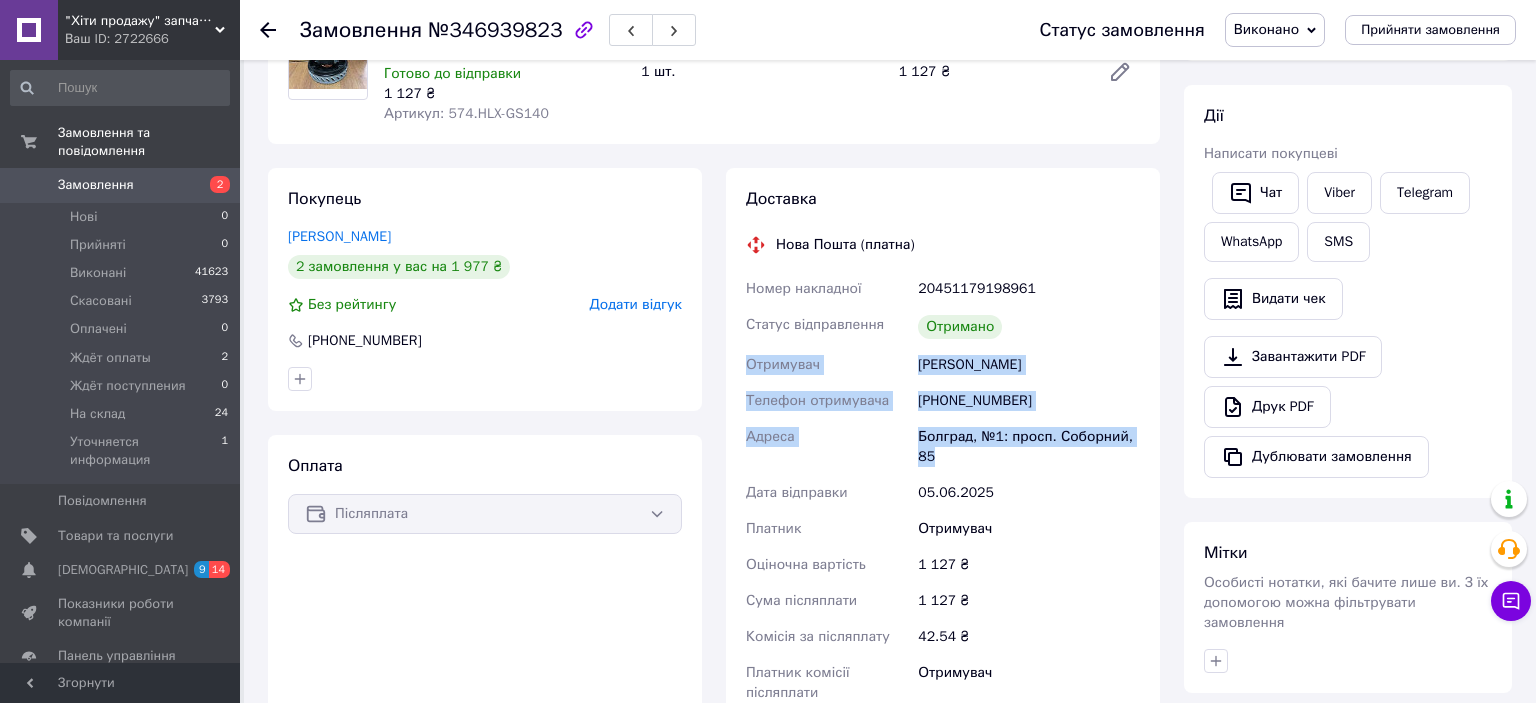 drag, startPoint x: 739, startPoint y: 354, endPoint x: 977, endPoint y: 467, distance: 263.46347 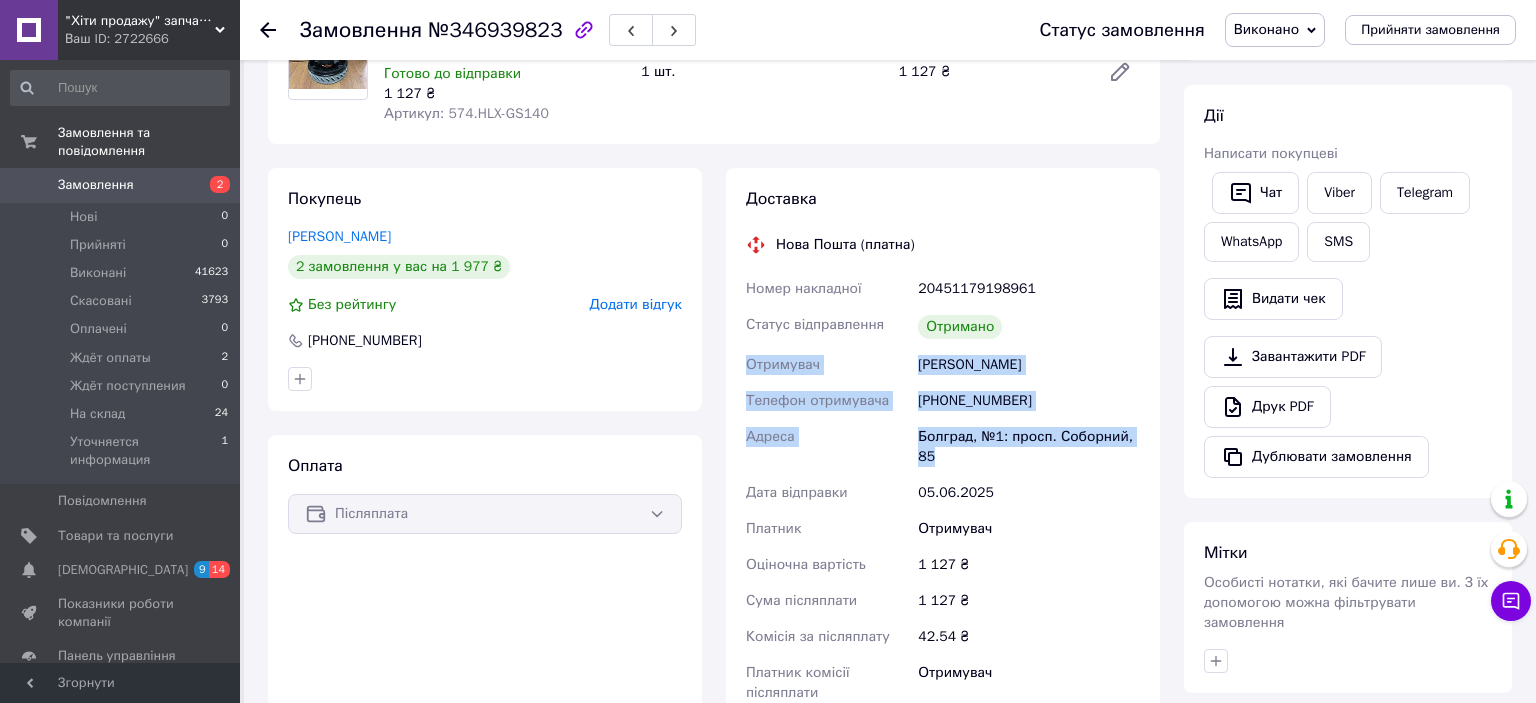 click on "Покупець Дмитрий Калачян 2 замовлення у вас на 1 977 ₴ Без рейтингу   Додати відгук +380937027400" at bounding box center (485, 289) 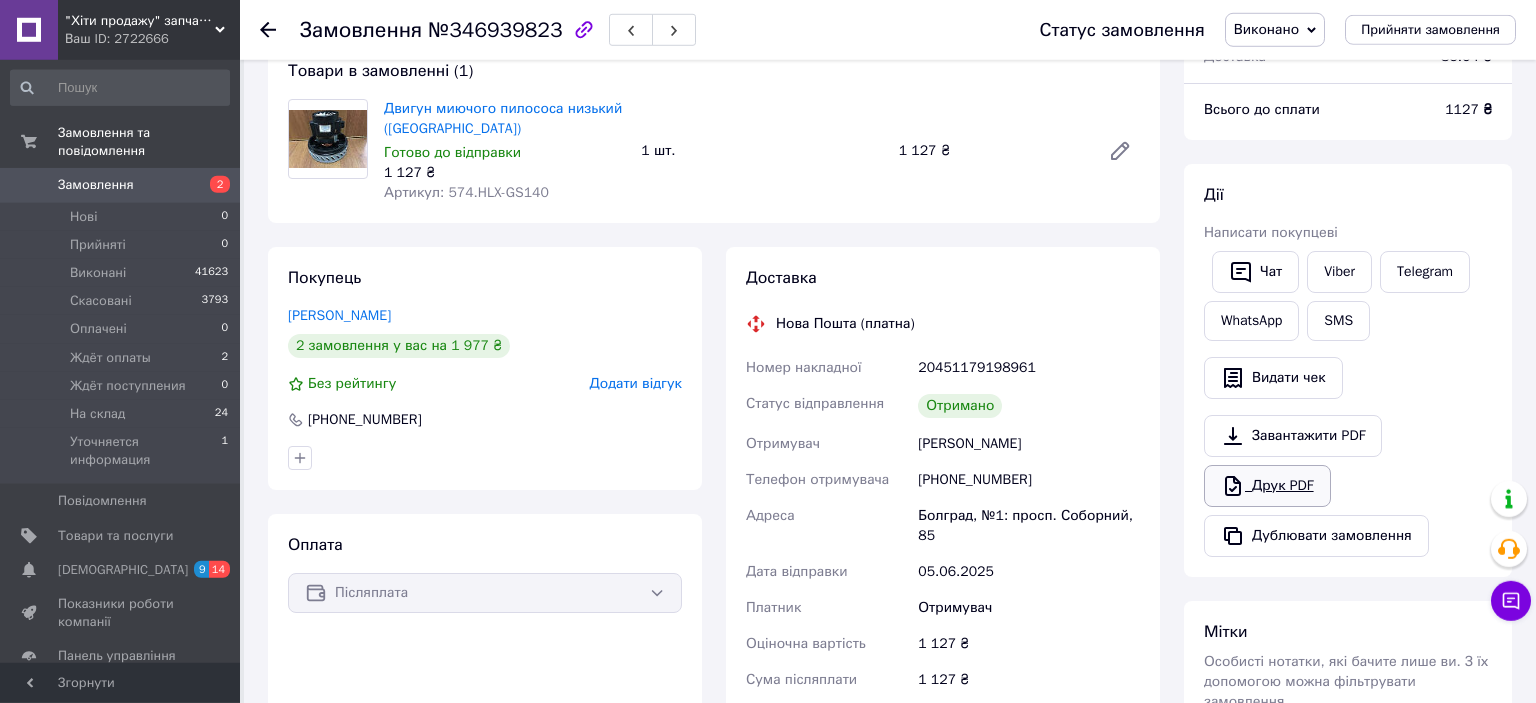 scroll, scrollTop: 211, scrollLeft: 0, axis: vertical 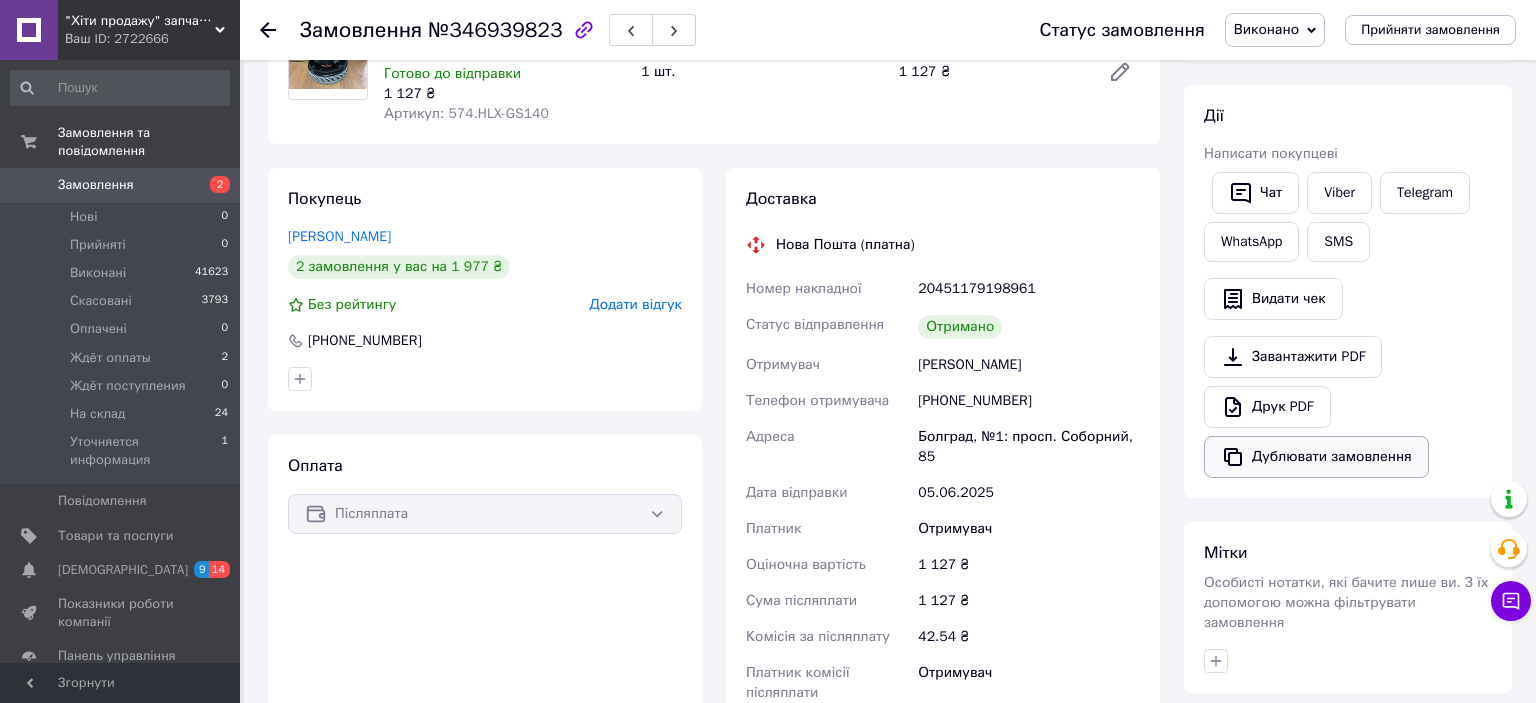click on "Дублювати замовлення" at bounding box center (1316, 457) 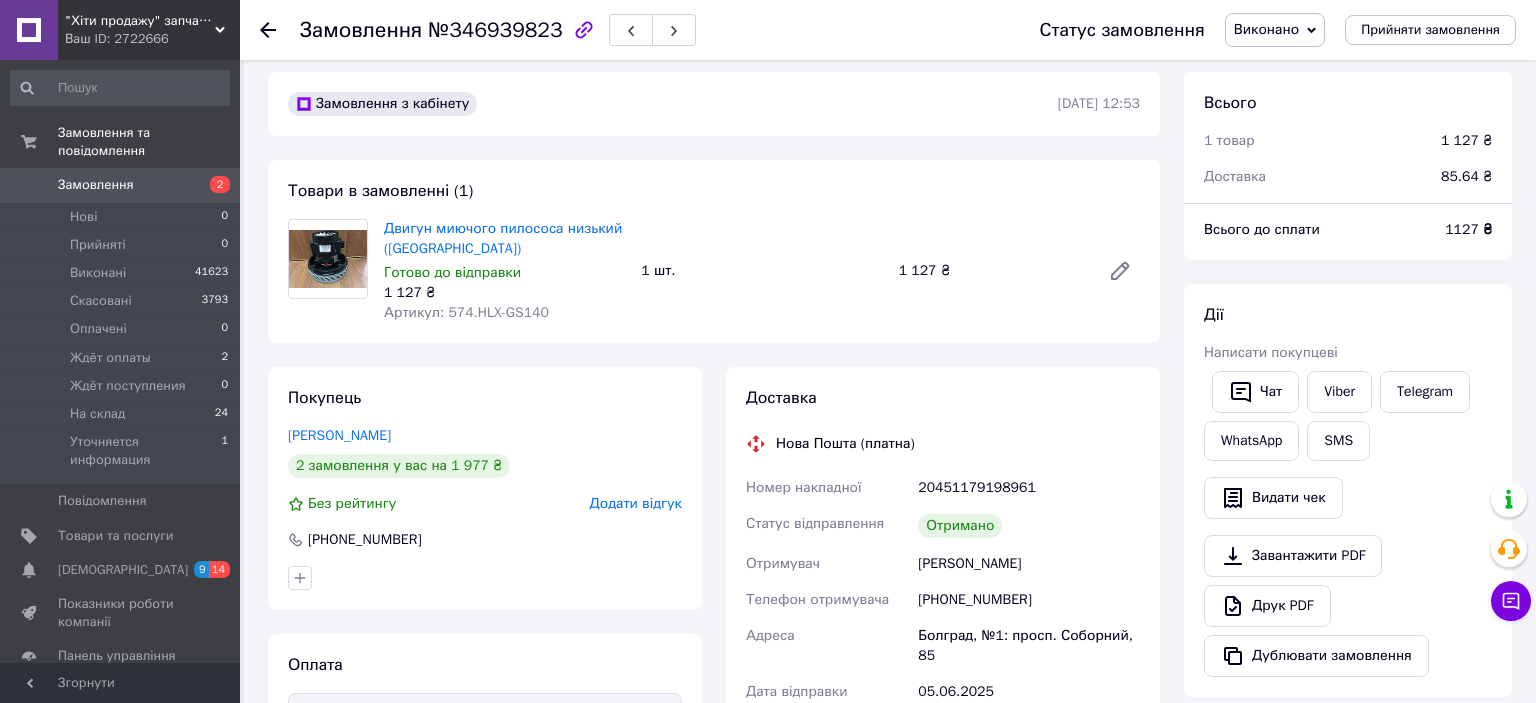 scroll, scrollTop: 0, scrollLeft: 0, axis: both 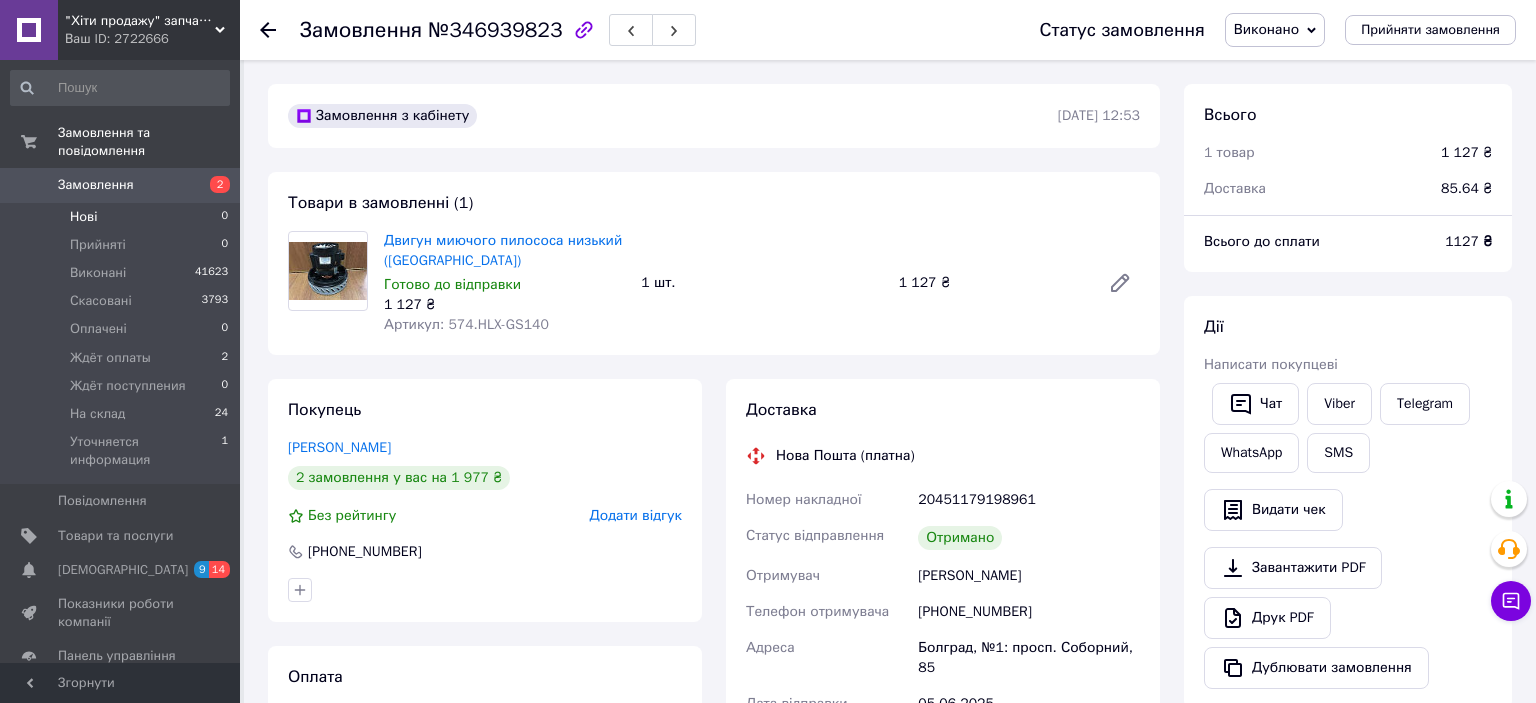 click on "Нові 0" at bounding box center [120, 217] 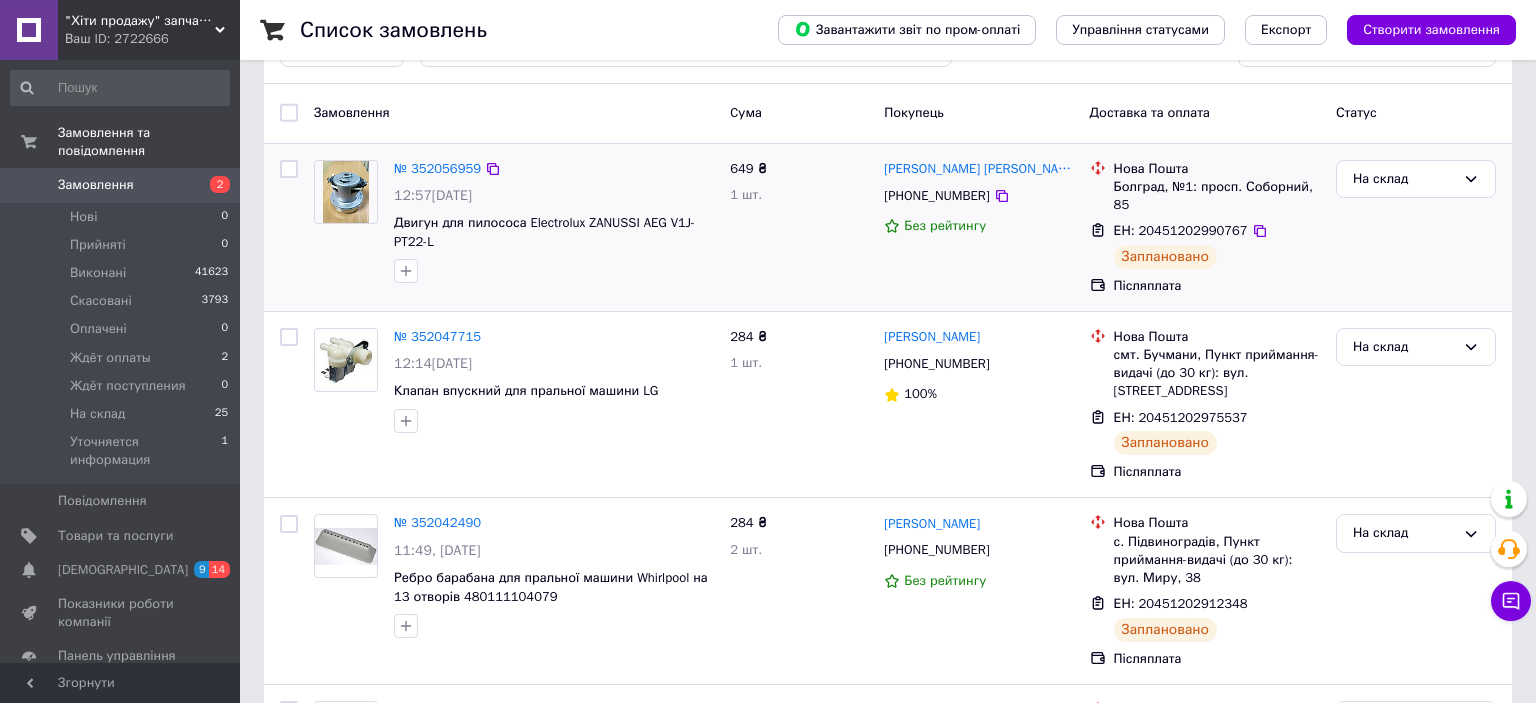 scroll, scrollTop: 105, scrollLeft: 0, axis: vertical 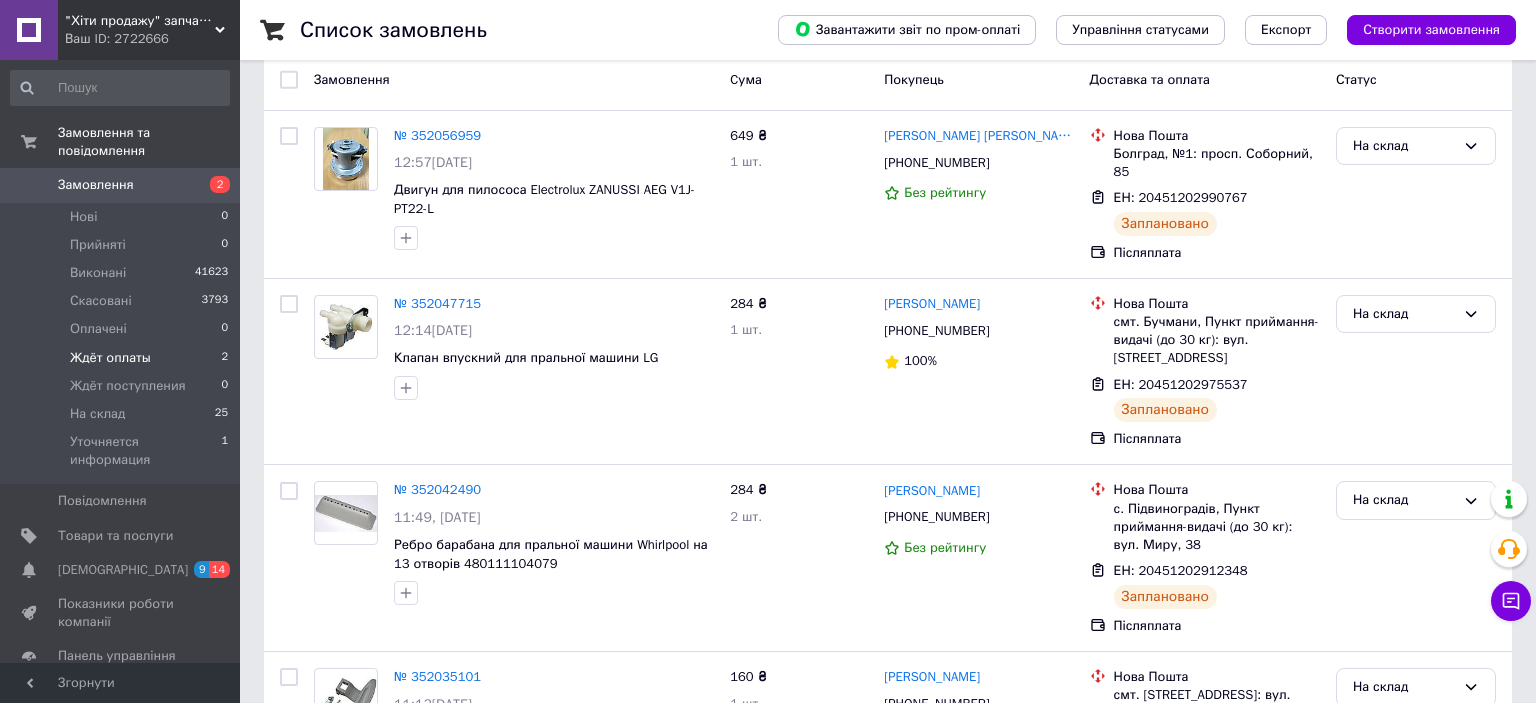 click on "Ждёт оплаты" at bounding box center (110, 358) 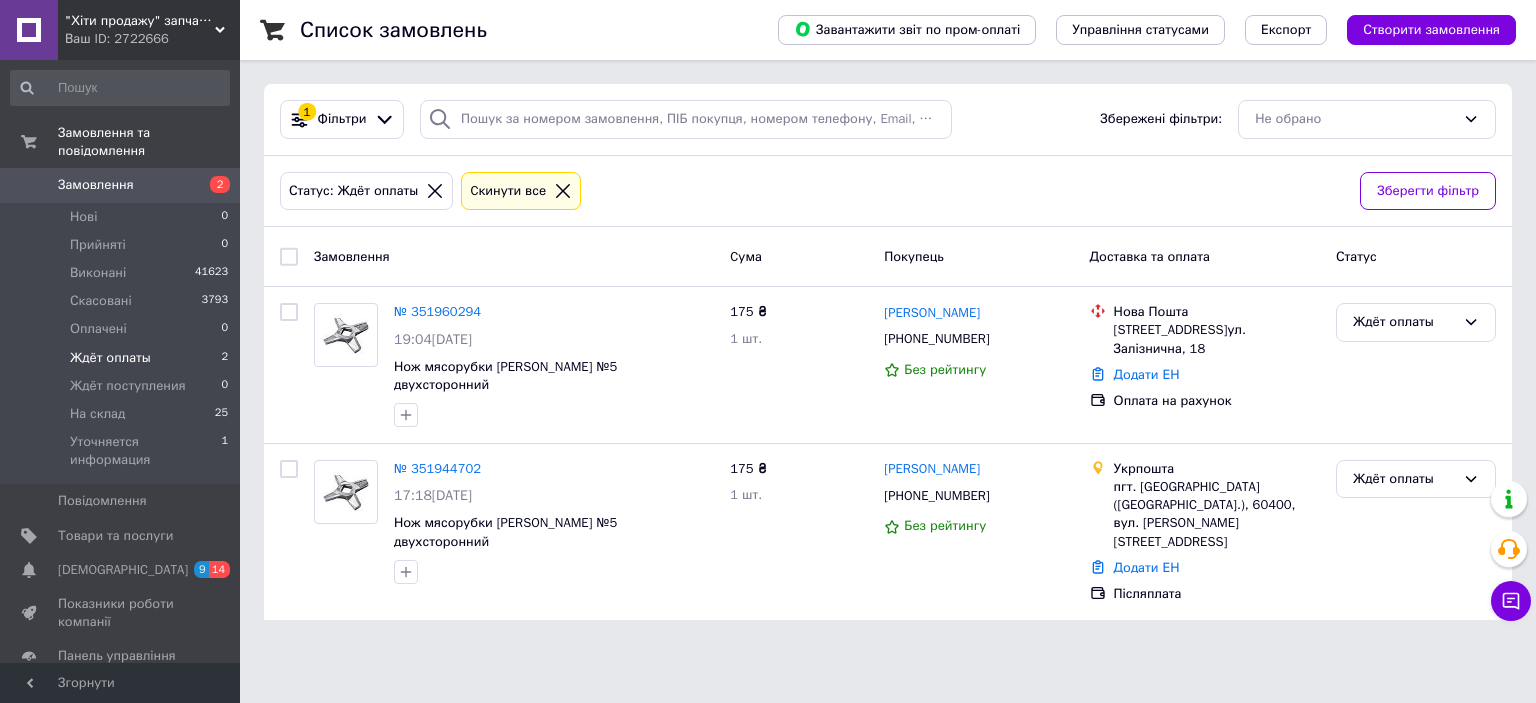 scroll, scrollTop: 0, scrollLeft: 0, axis: both 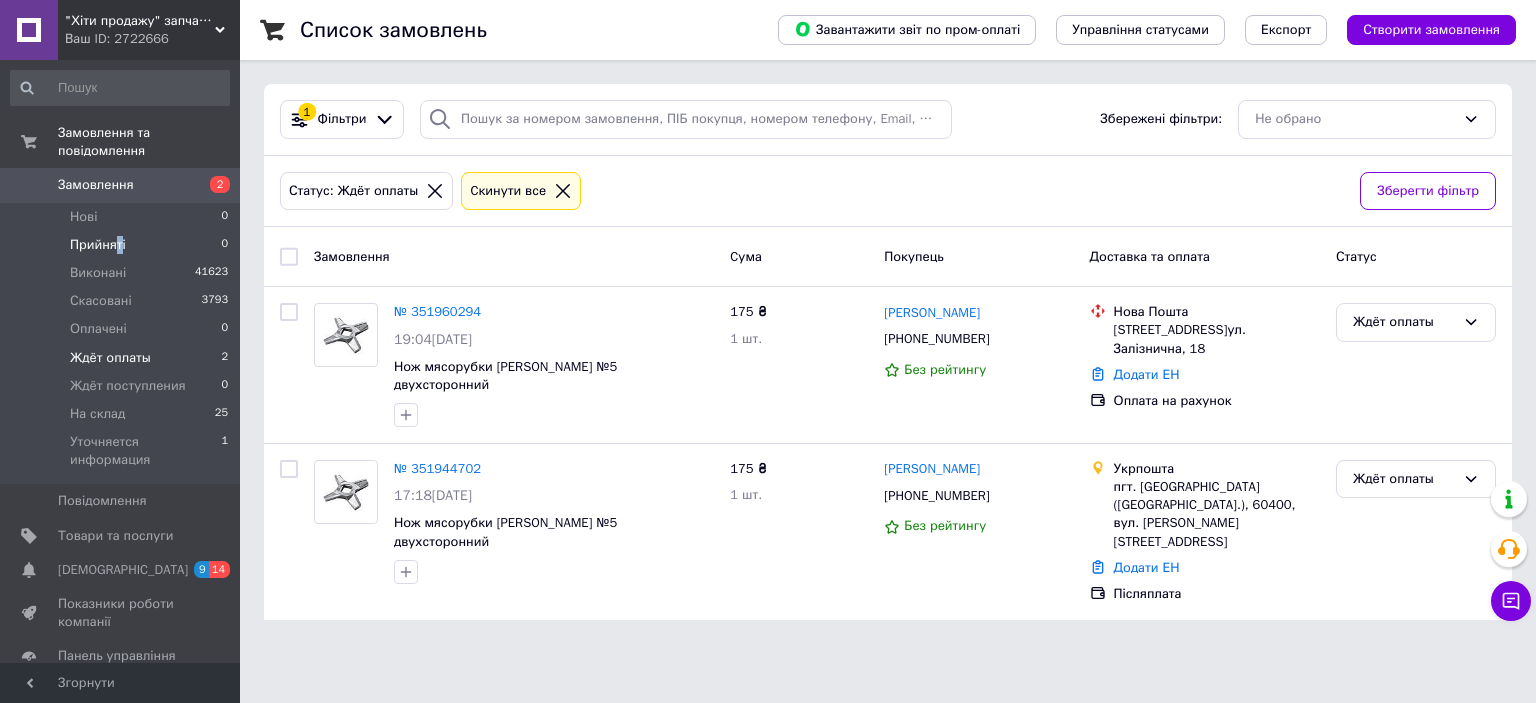 click on "Прийняті" at bounding box center (98, 245) 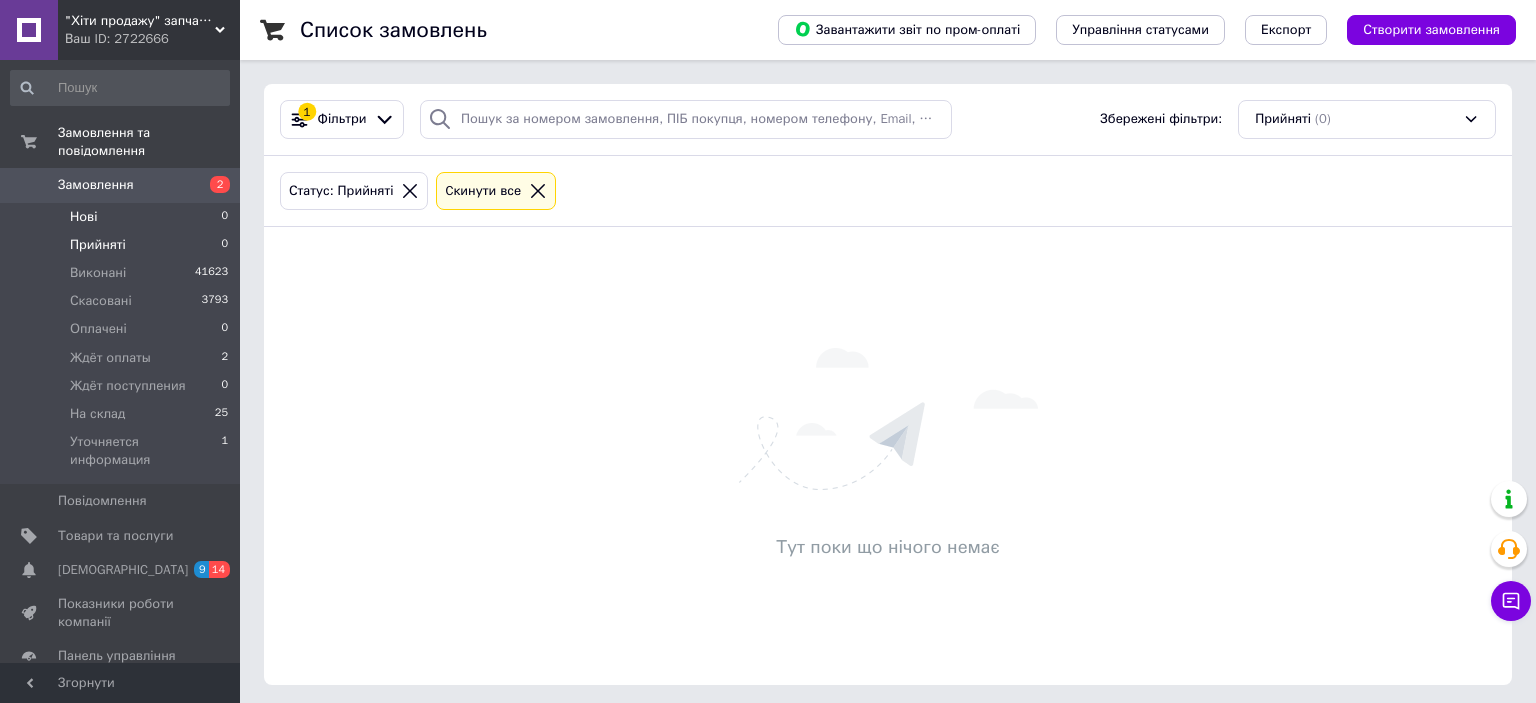 click on "Нові" at bounding box center (83, 217) 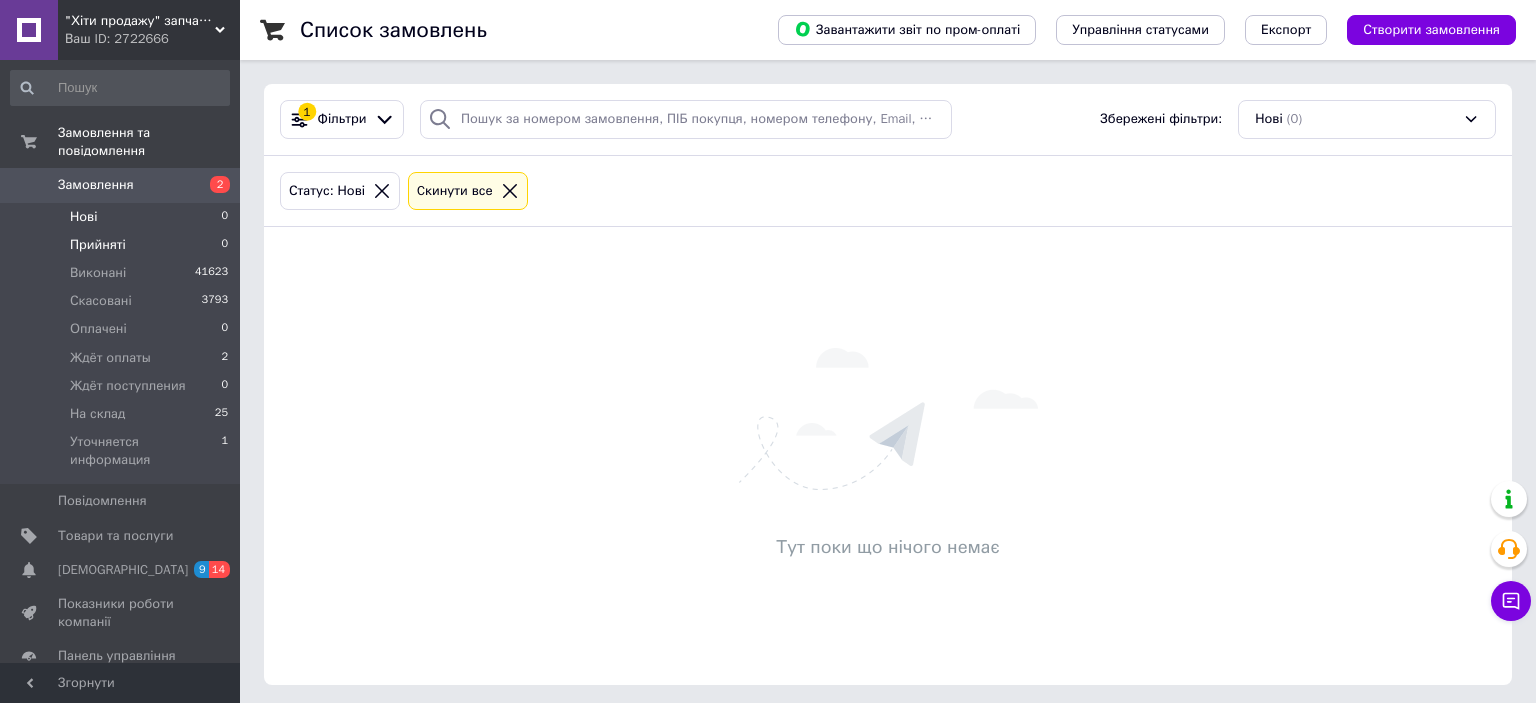 click on "Прийняті" at bounding box center [98, 245] 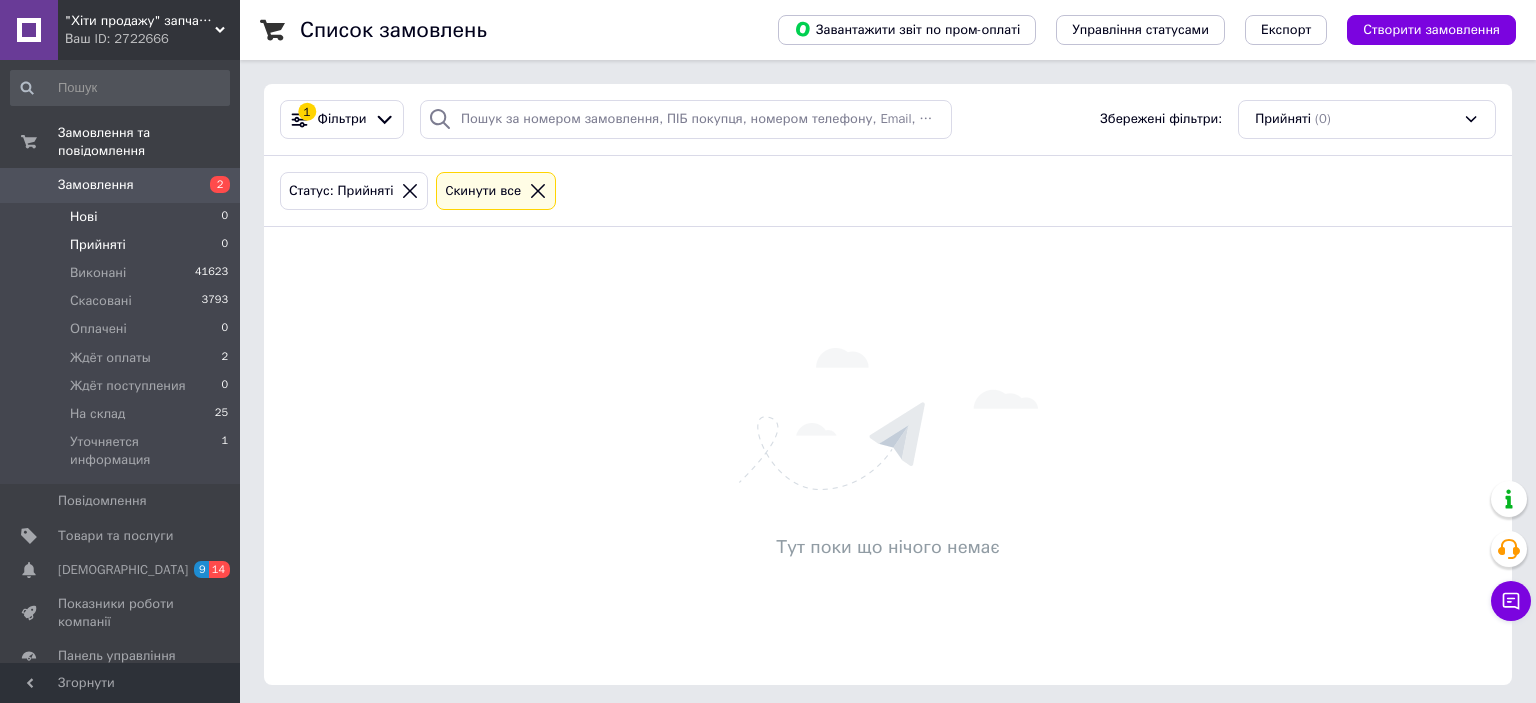 click on "Нові" at bounding box center [83, 217] 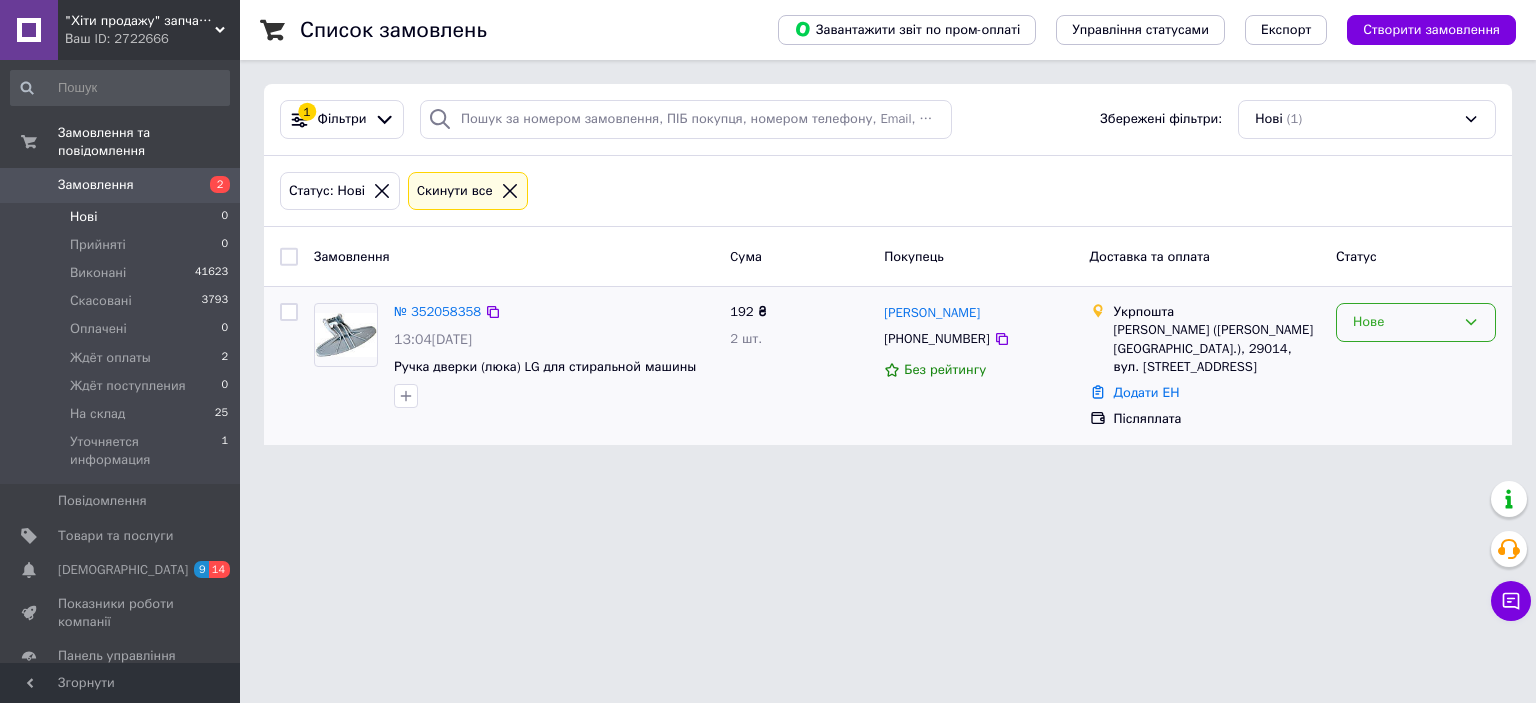 click on "Нове" at bounding box center [1404, 322] 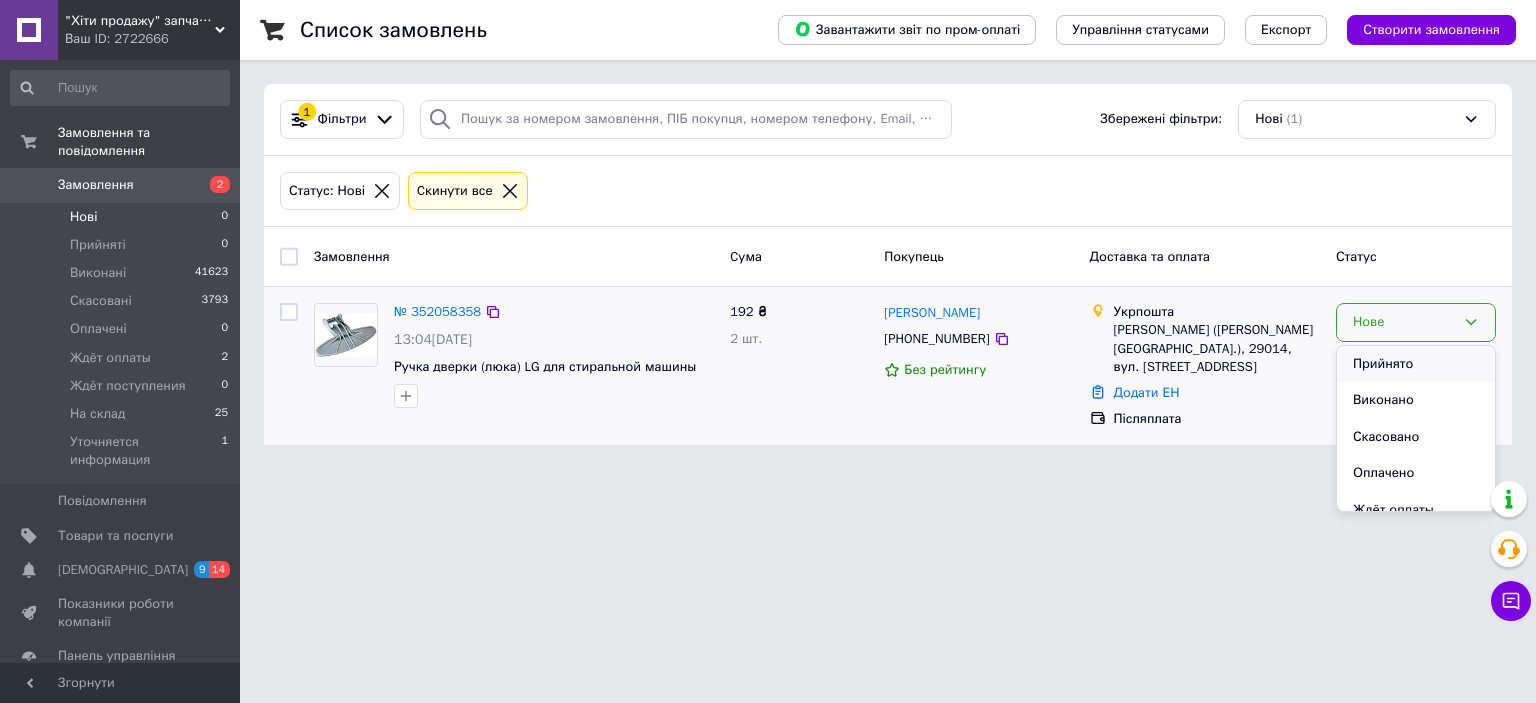click on "Прийнято" at bounding box center (1416, 364) 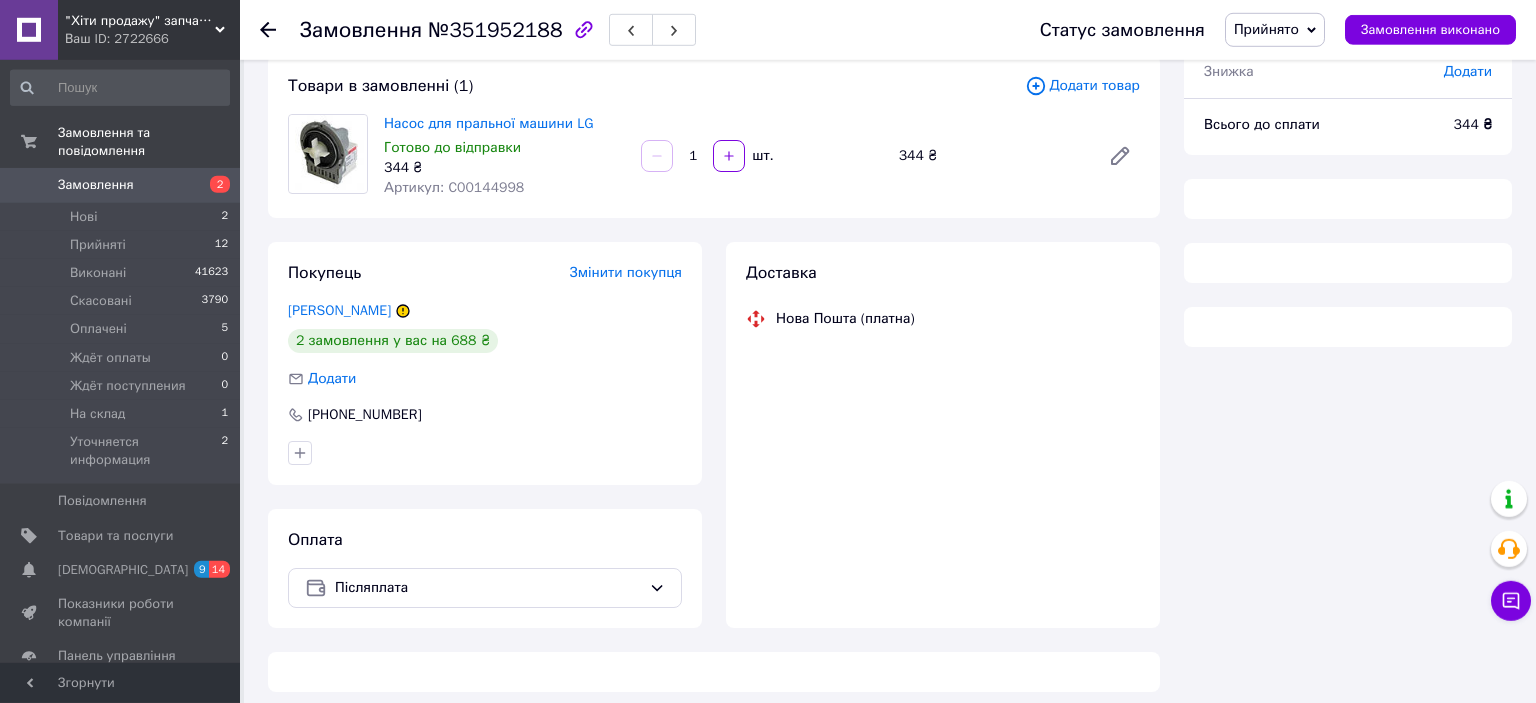 scroll, scrollTop: 130, scrollLeft: 0, axis: vertical 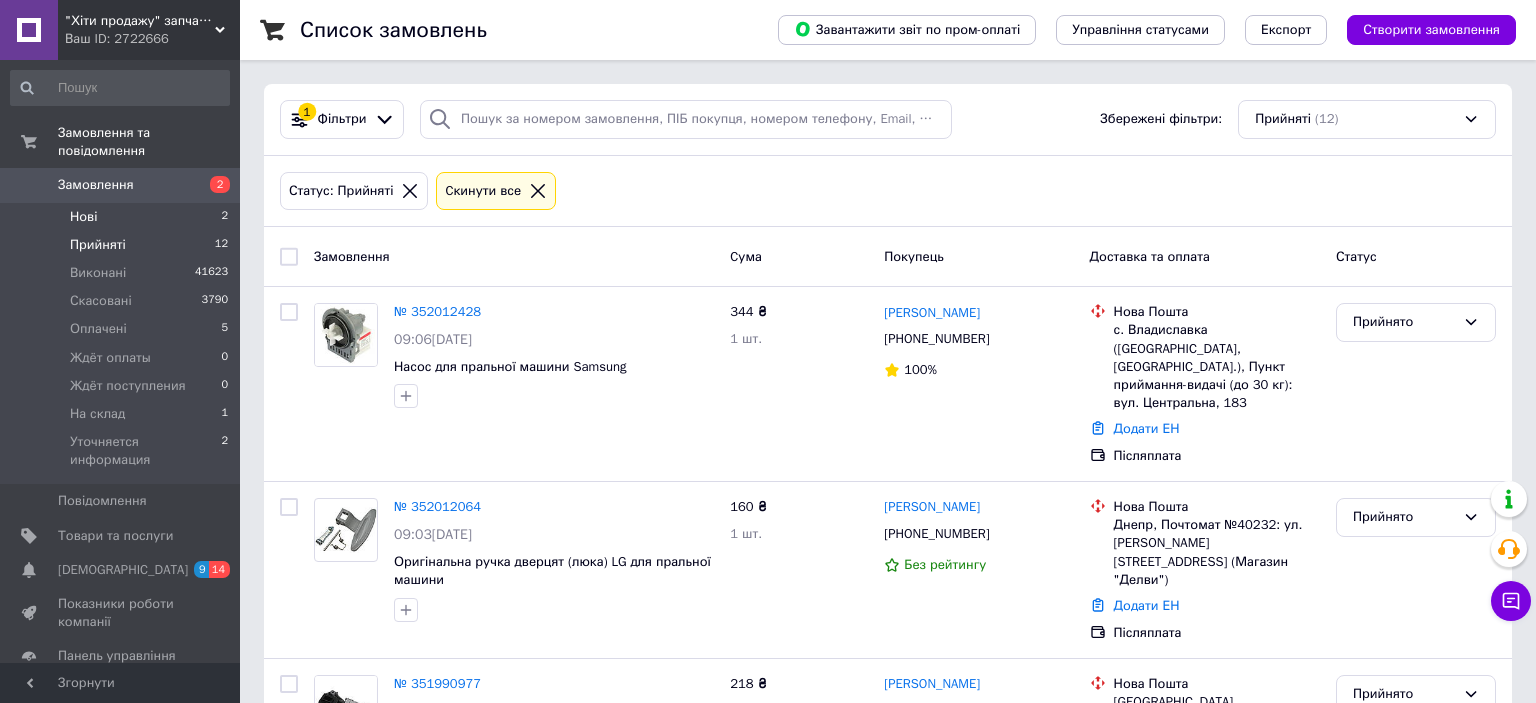 click on "Нові 2" at bounding box center (120, 217) 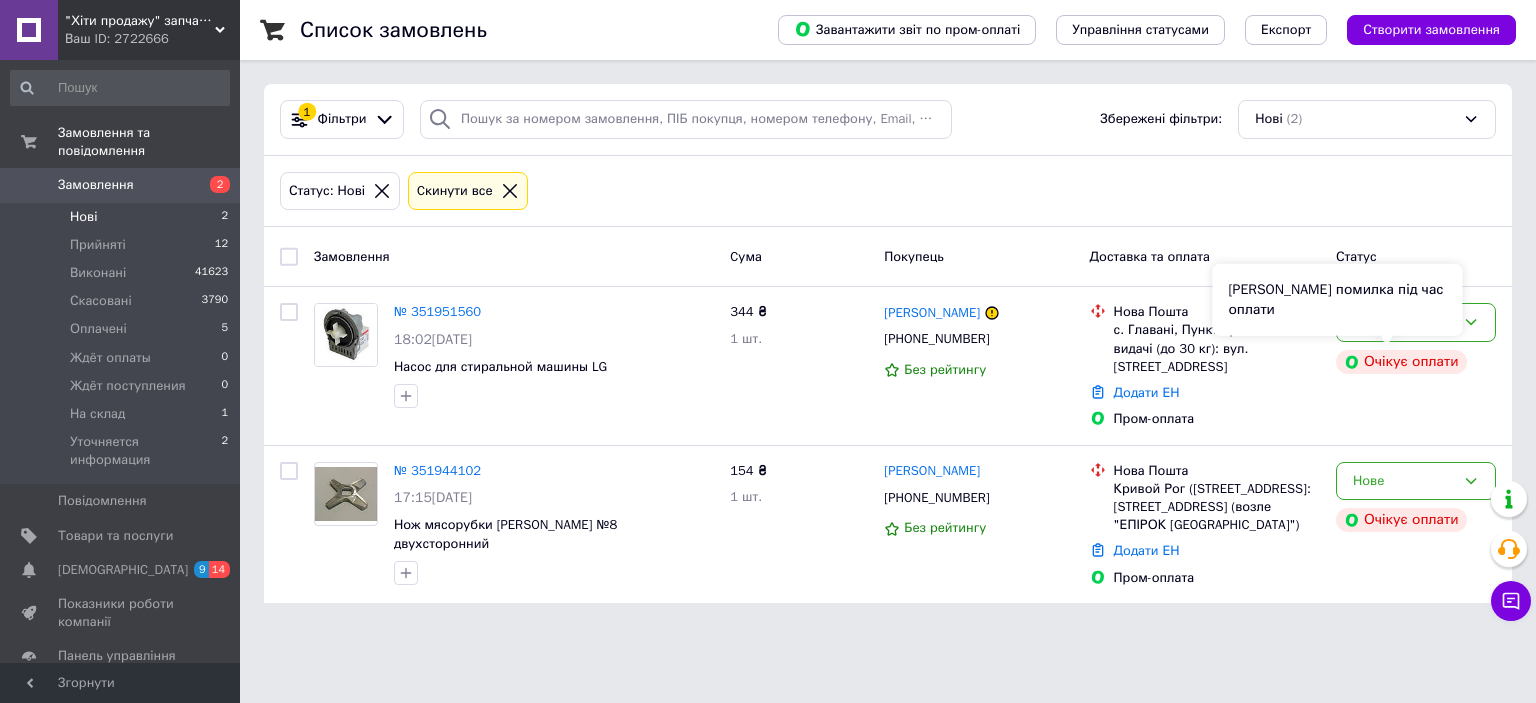 click on "Сталася помилка під час оплати" at bounding box center (1337, 300) 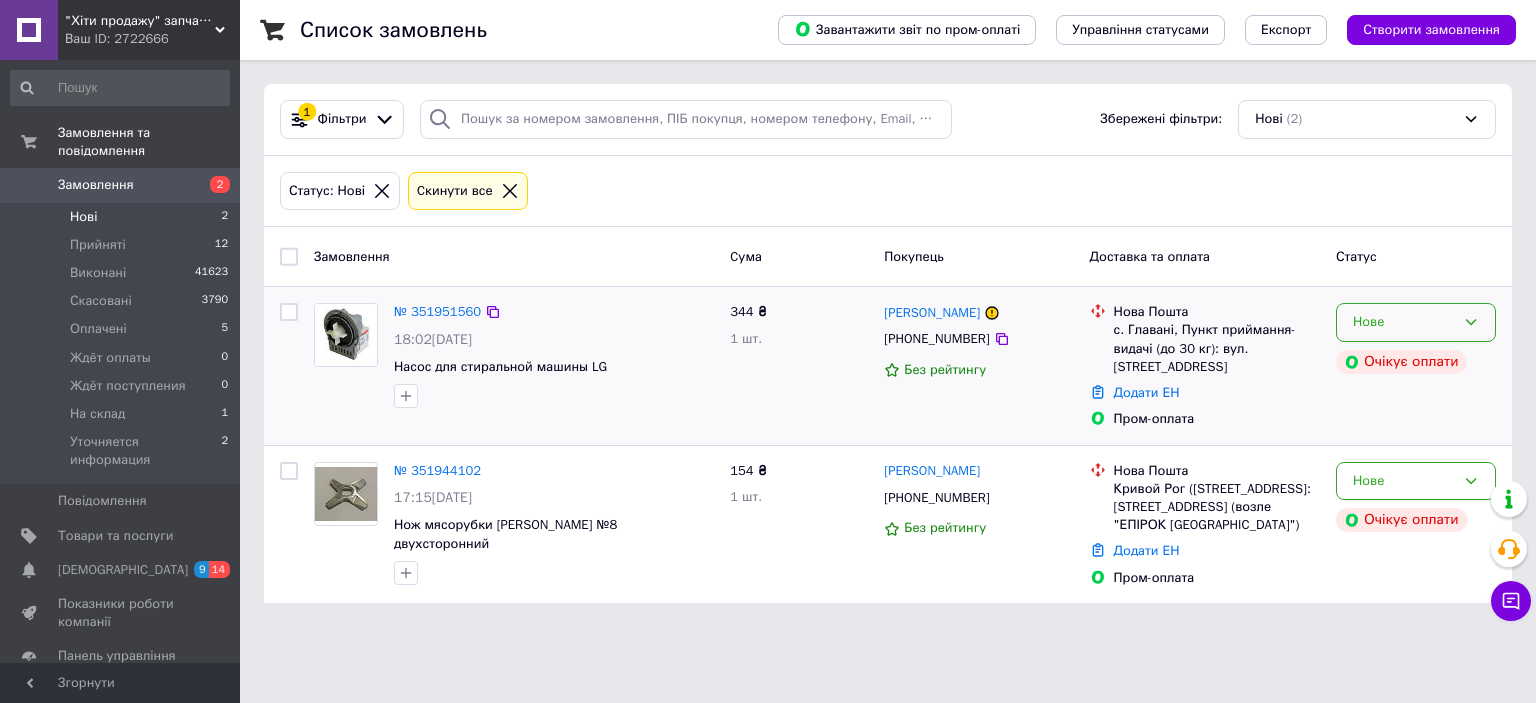 click on "Нове" at bounding box center [1416, 322] 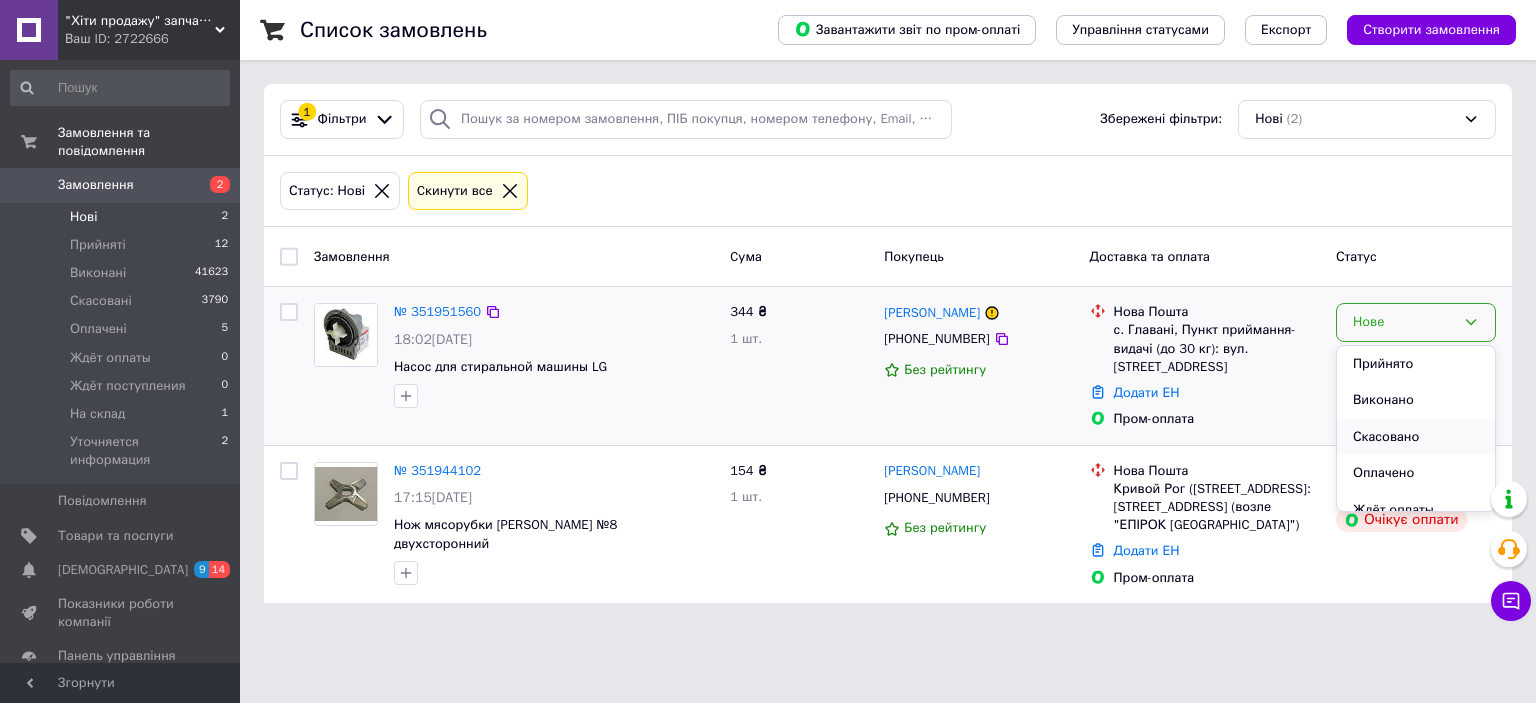 click on "Скасовано" at bounding box center [1416, 437] 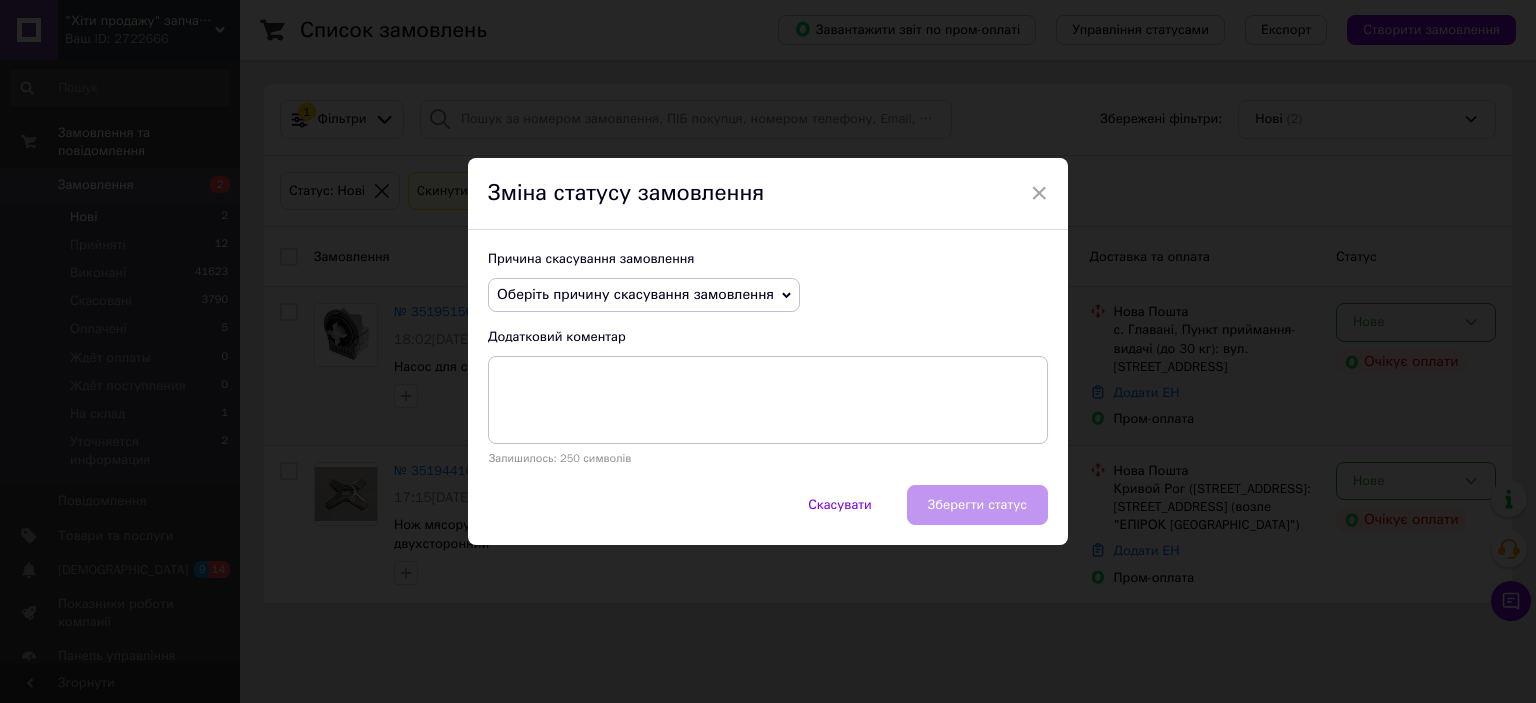click on "Оберіть причину скасування замовлення" at bounding box center (635, 294) 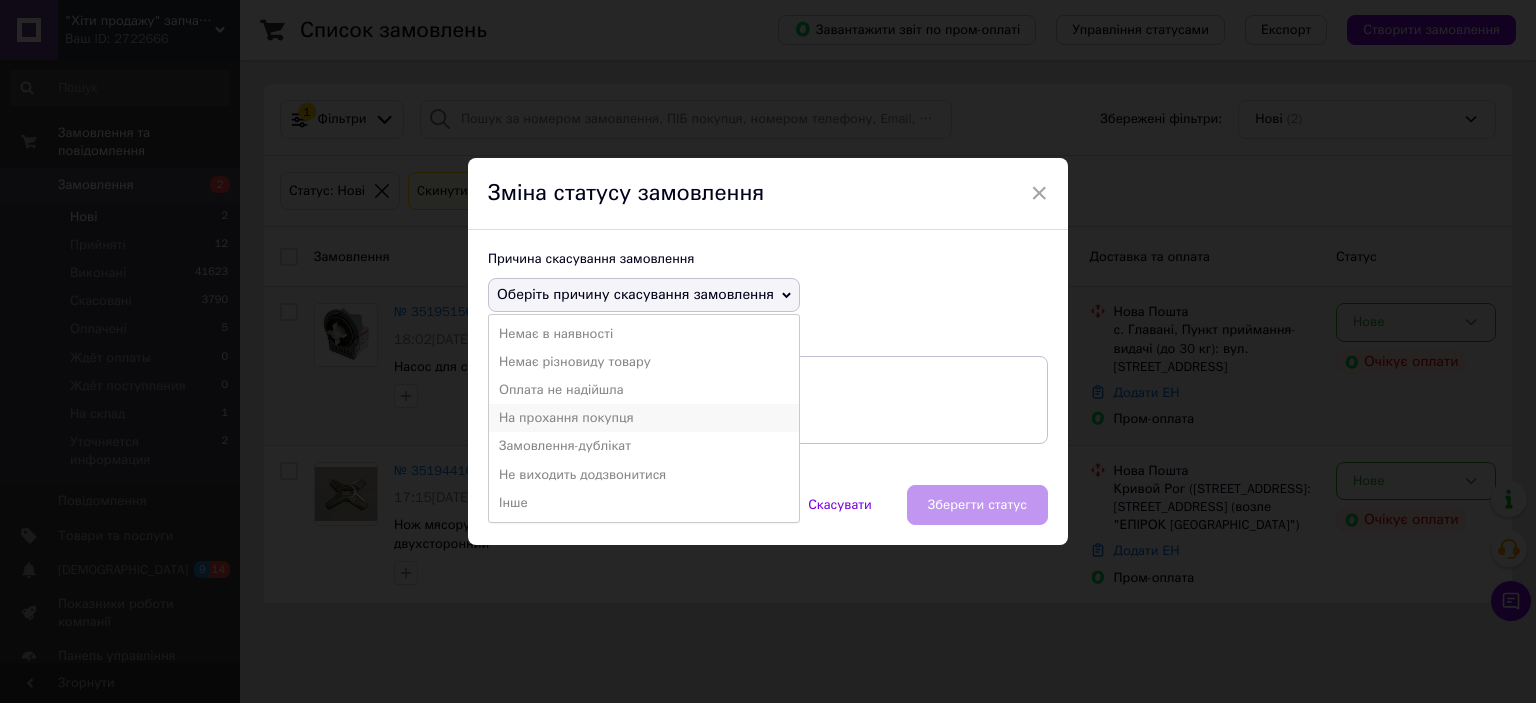 click on "На прохання покупця" at bounding box center [644, 418] 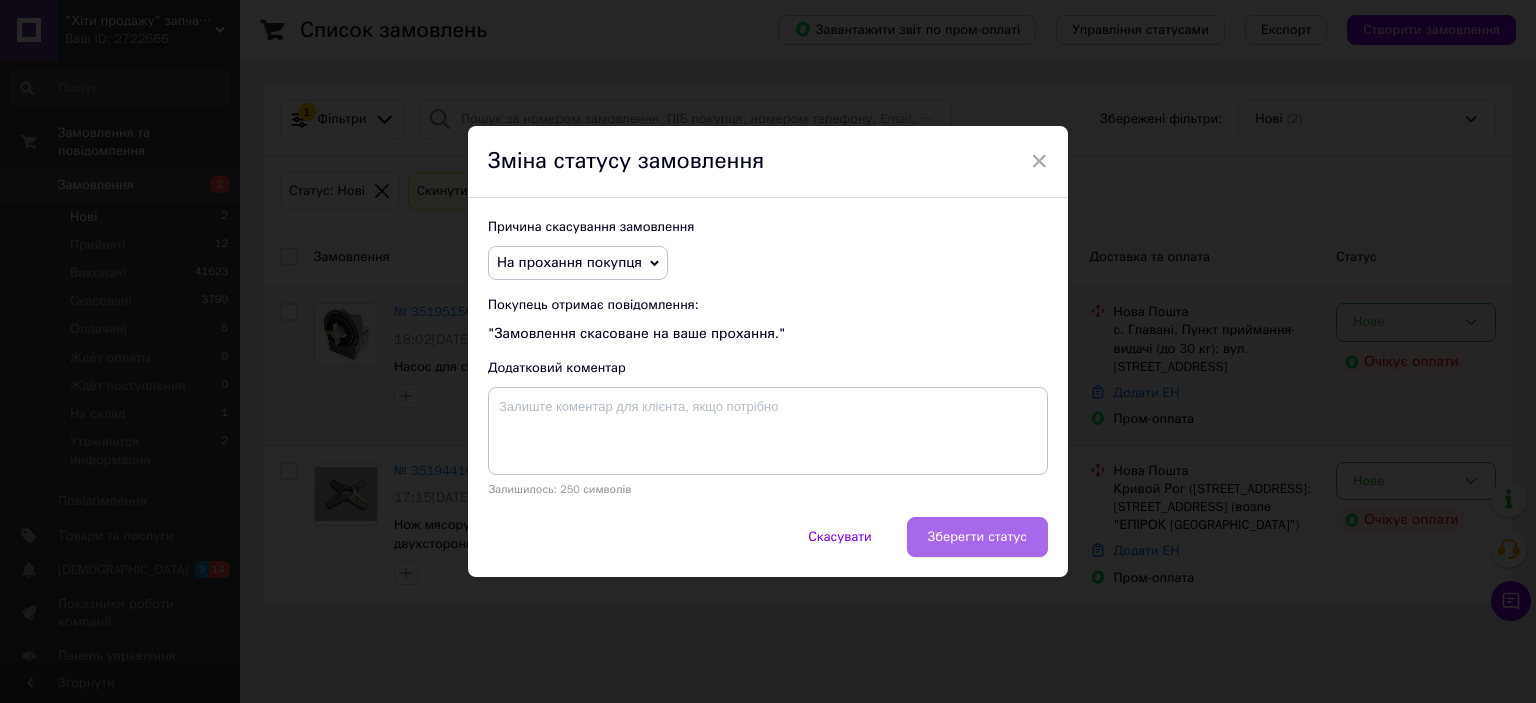 click on "Зберегти статус" at bounding box center (977, 537) 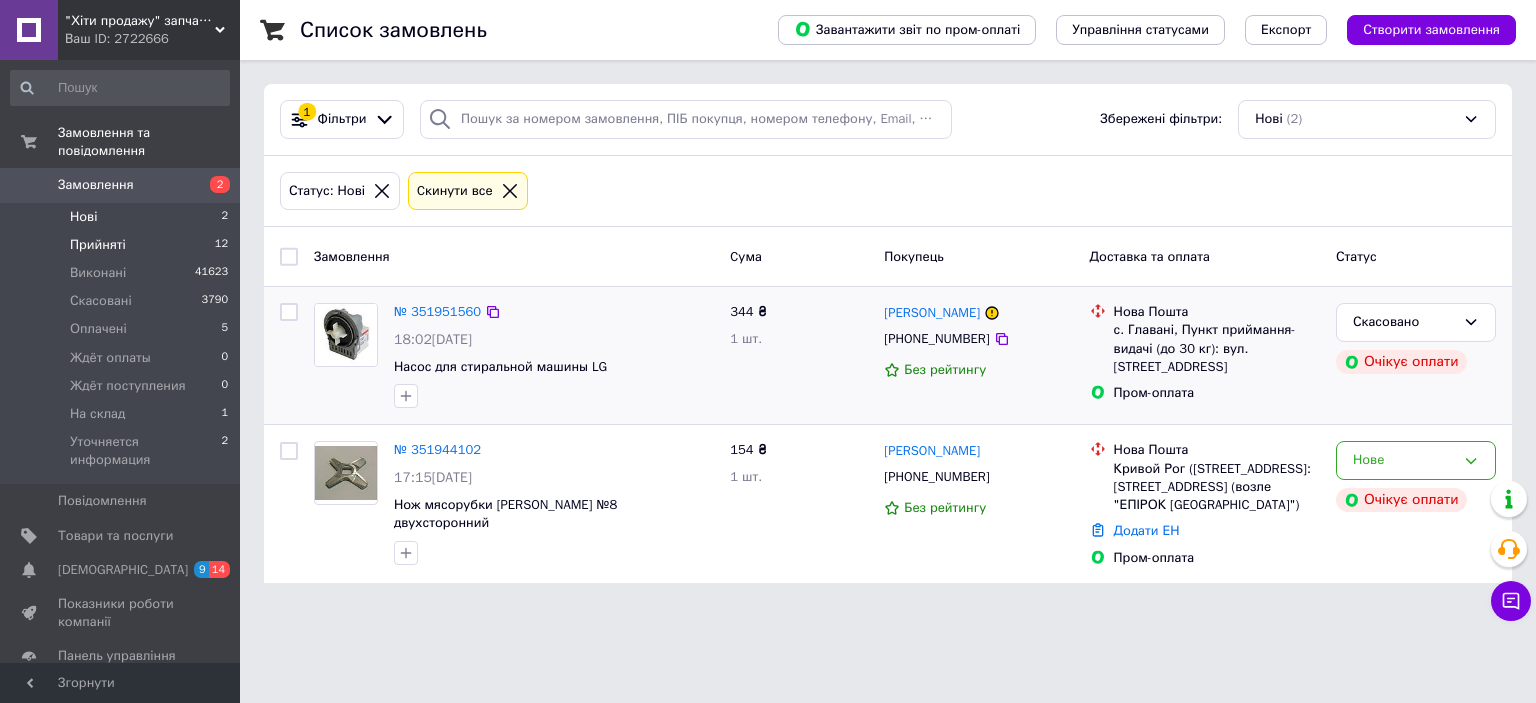 click on "Прийняті" at bounding box center (98, 245) 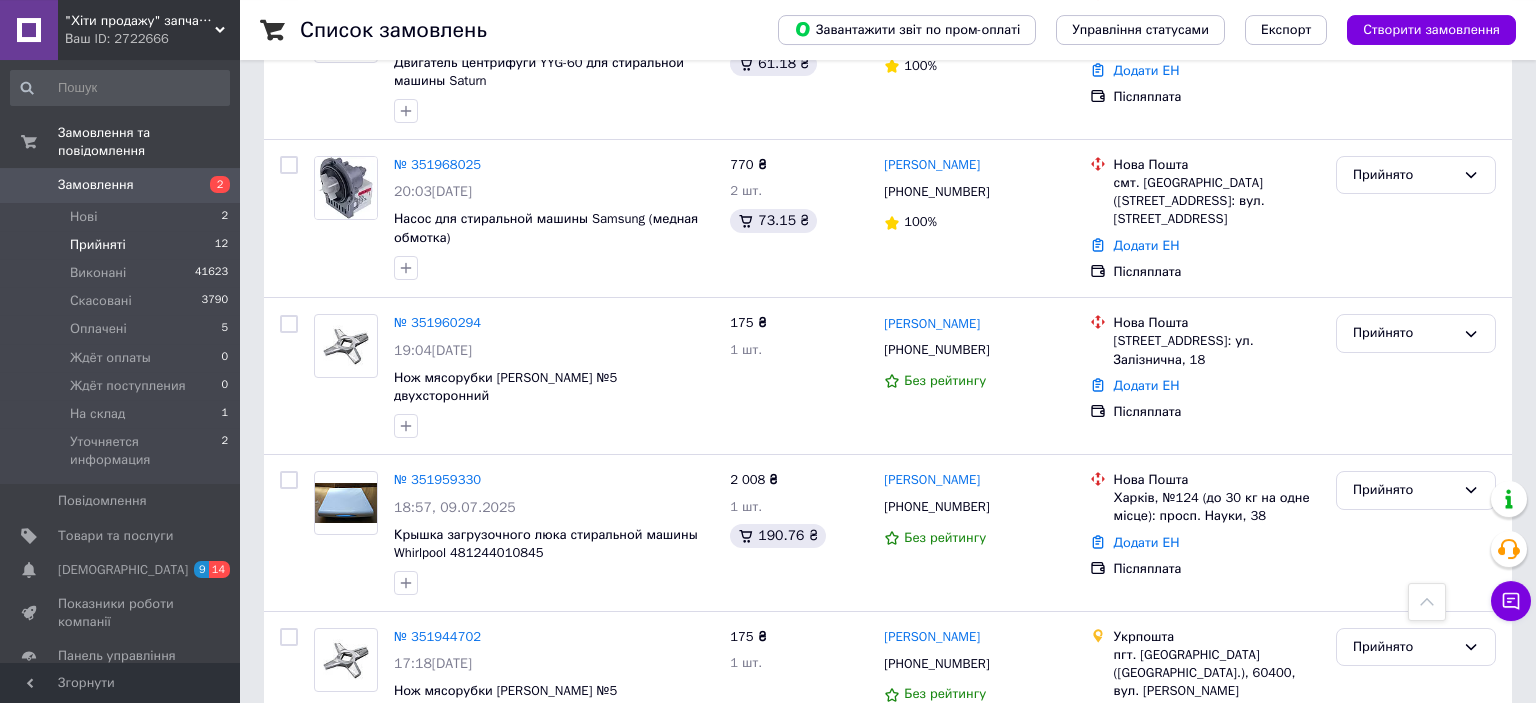scroll, scrollTop: 1218, scrollLeft: 0, axis: vertical 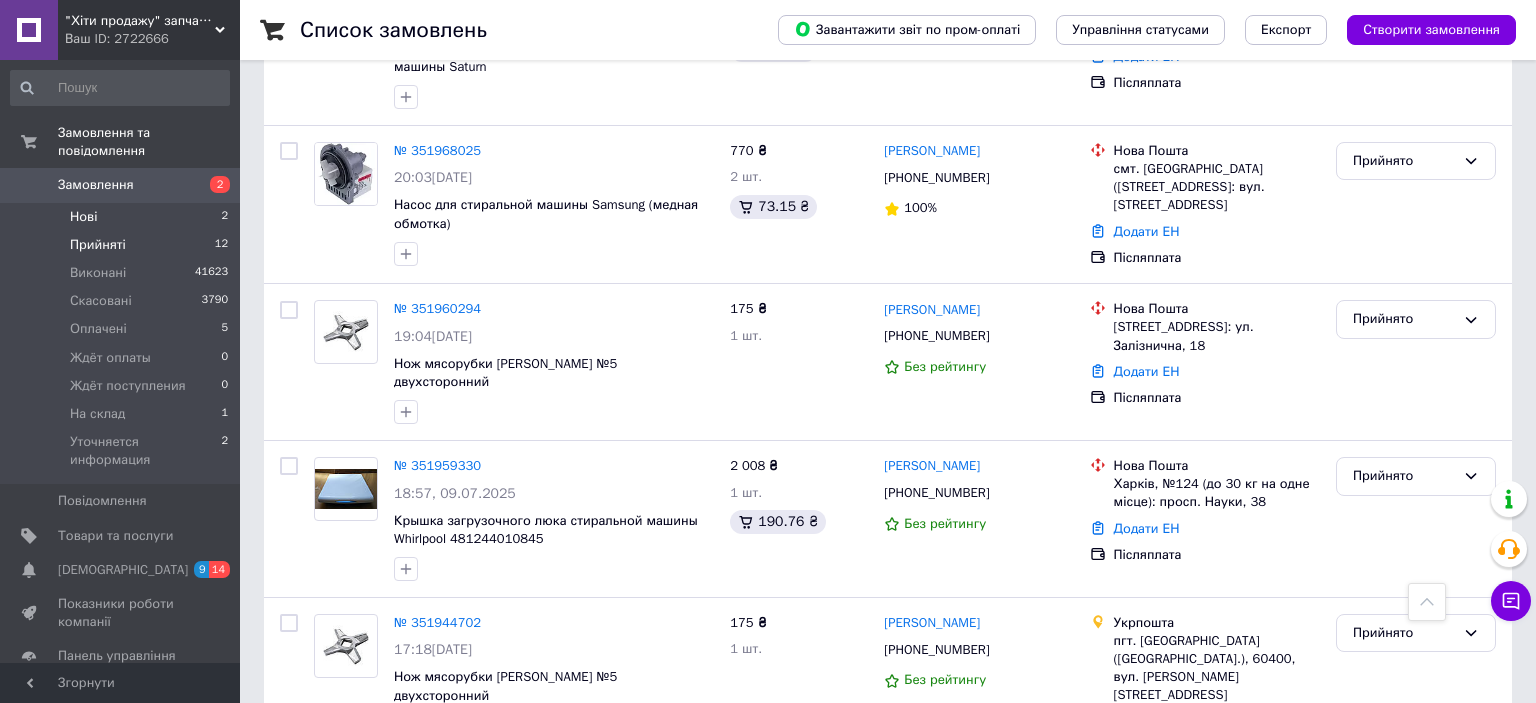 click on "Нові" at bounding box center (83, 217) 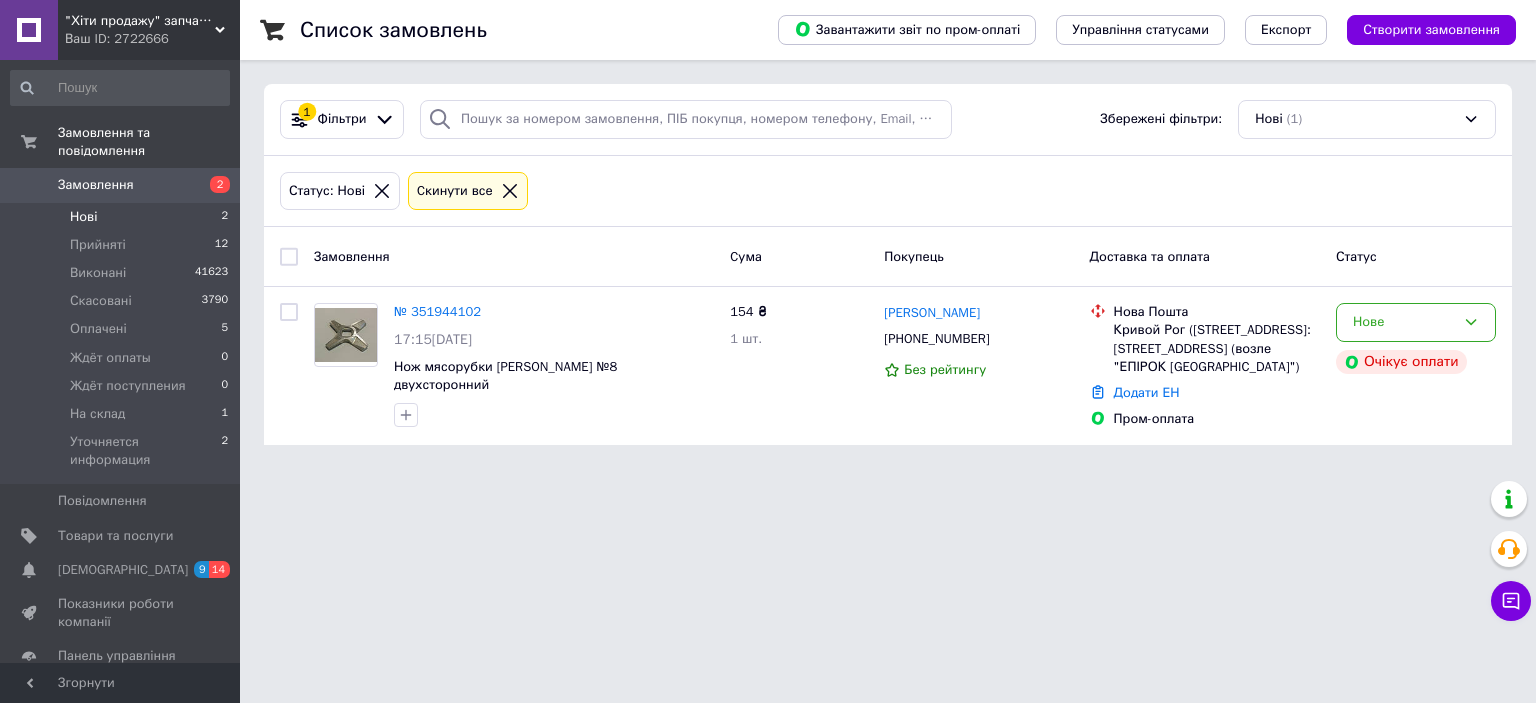 scroll, scrollTop: 0, scrollLeft: 0, axis: both 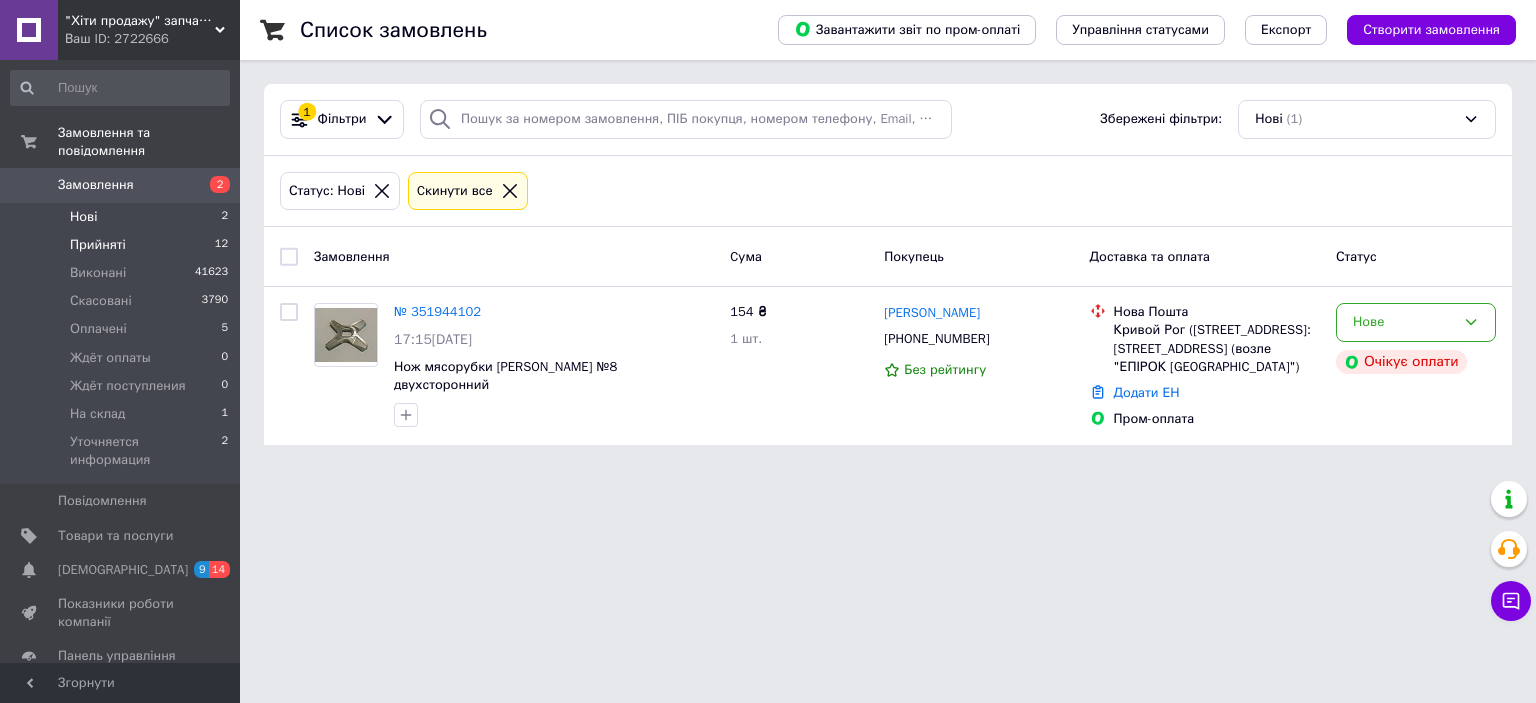 click on "Прийняті" at bounding box center (98, 245) 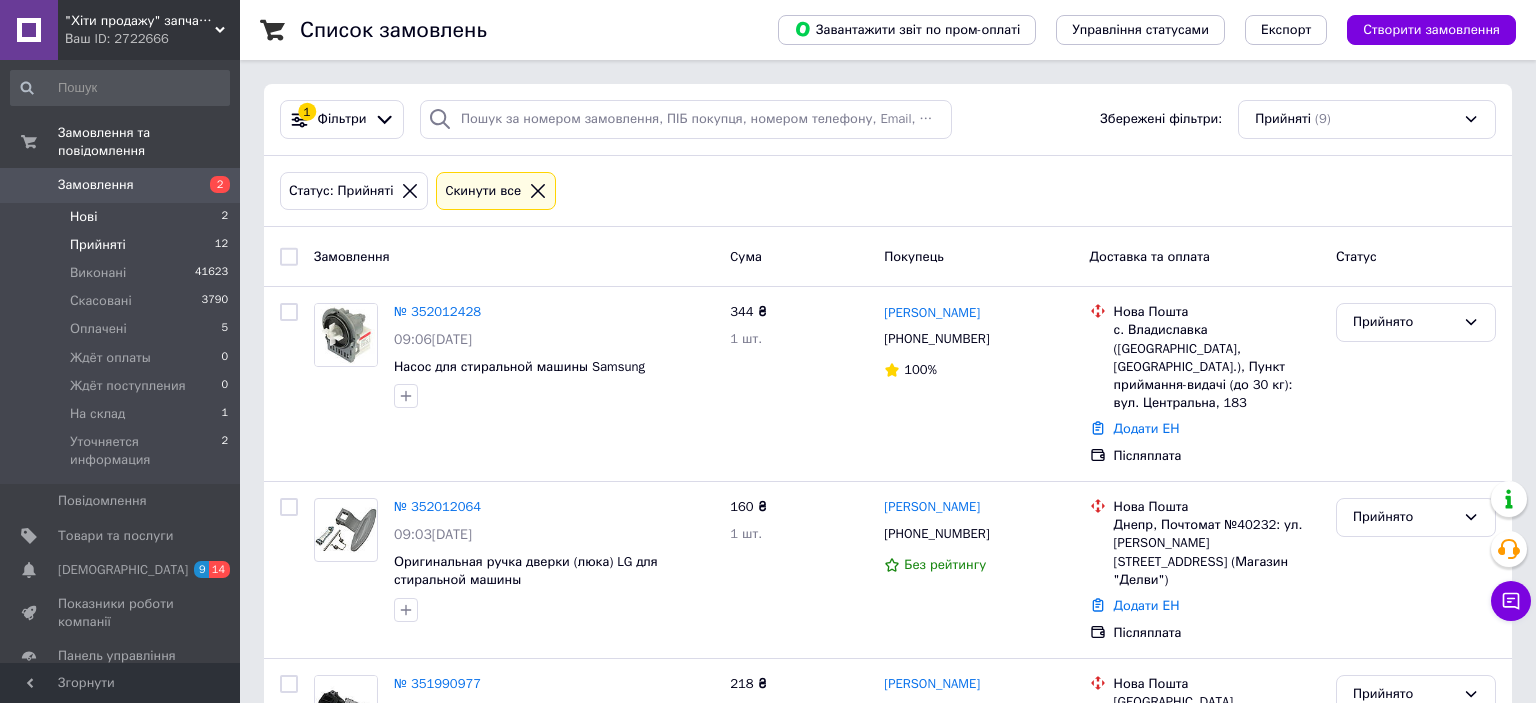 click on "Нові" at bounding box center [83, 217] 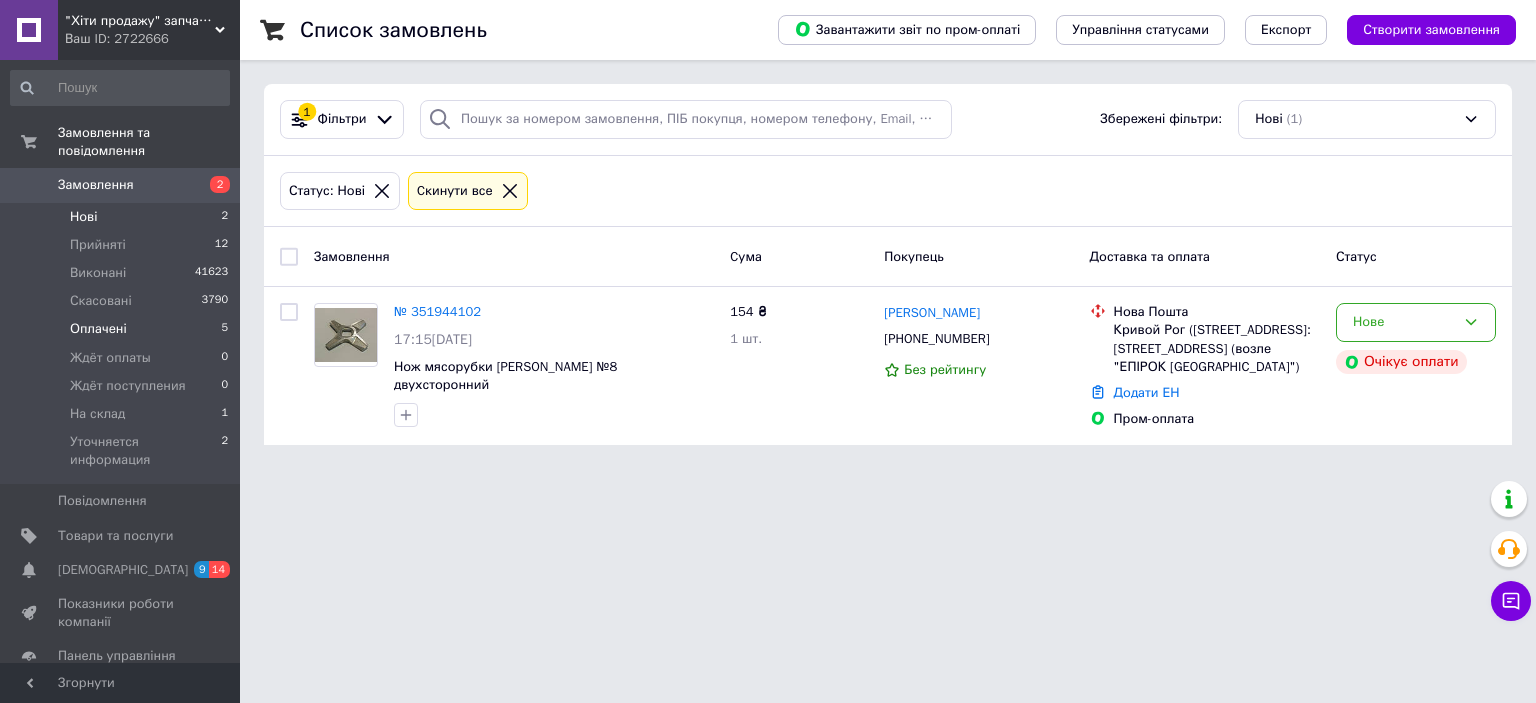 click on "Оплачені" at bounding box center [98, 329] 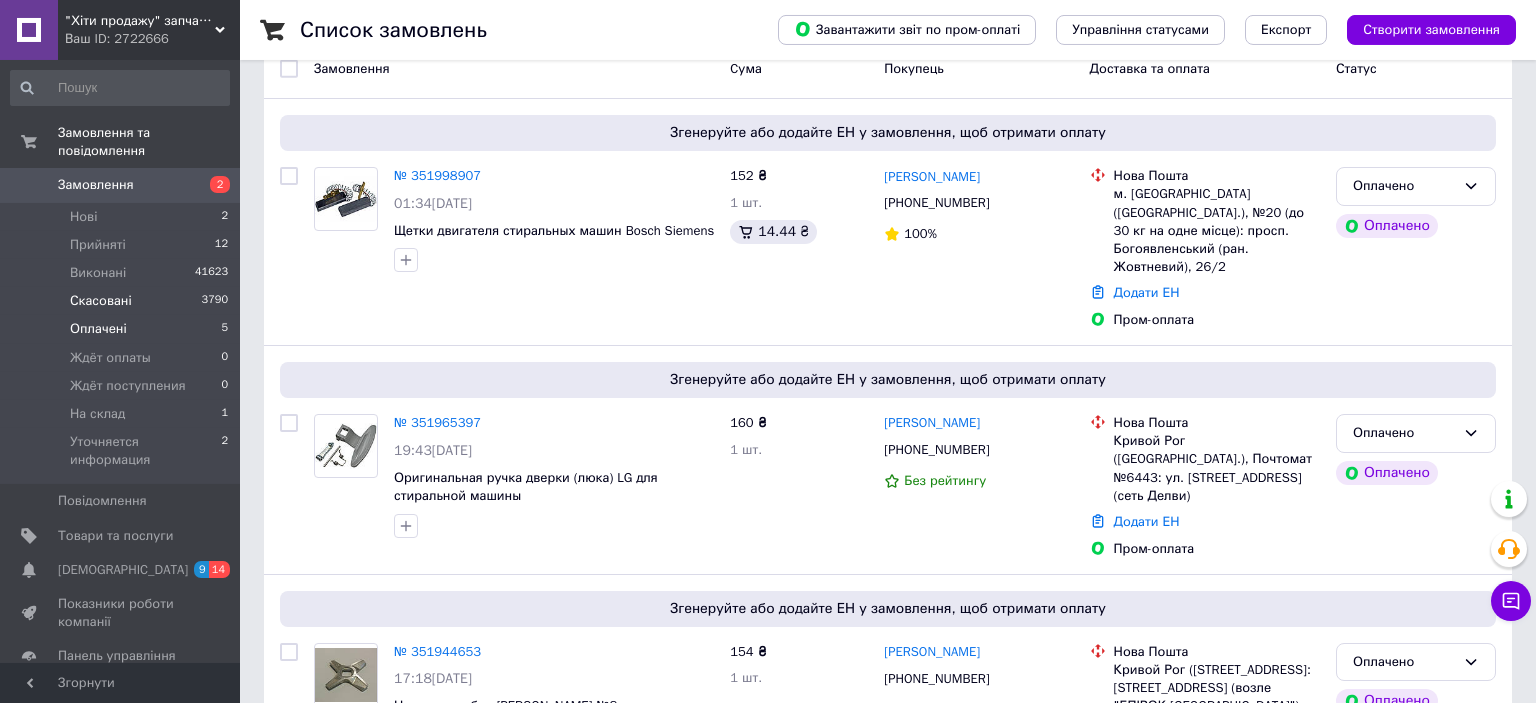 scroll, scrollTop: 211, scrollLeft: 0, axis: vertical 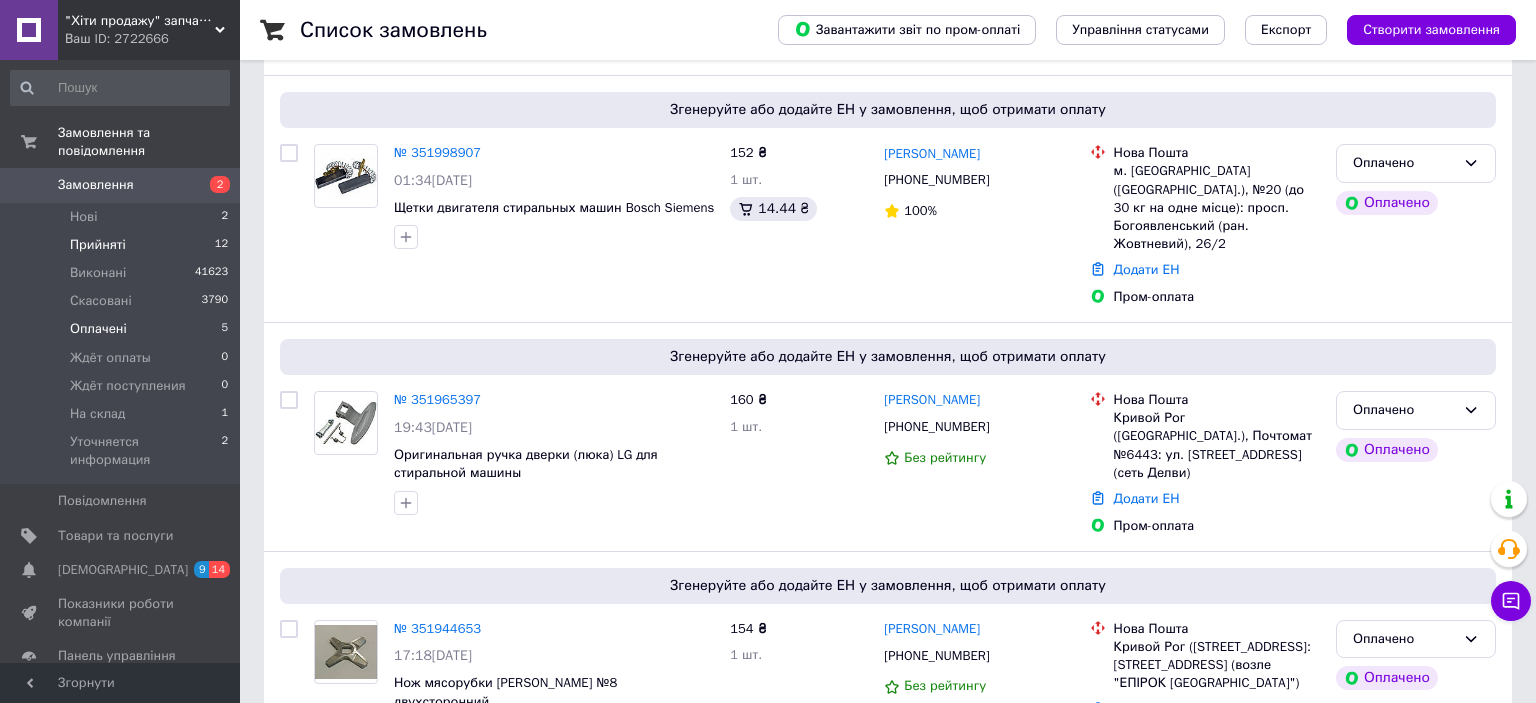 click on "Прийняті" at bounding box center [98, 245] 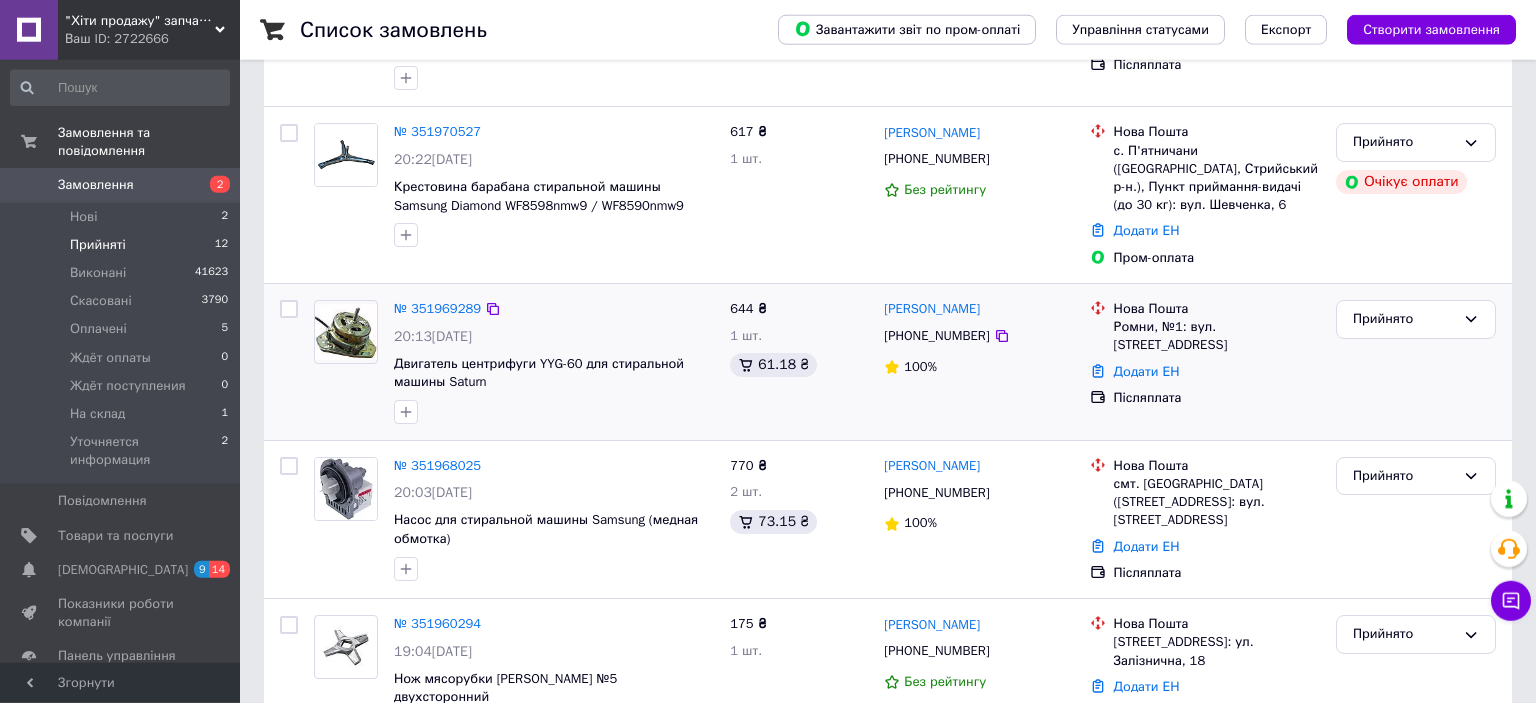 scroll, scrollTop: 1061, scrollLeft: 0, axis: vertical 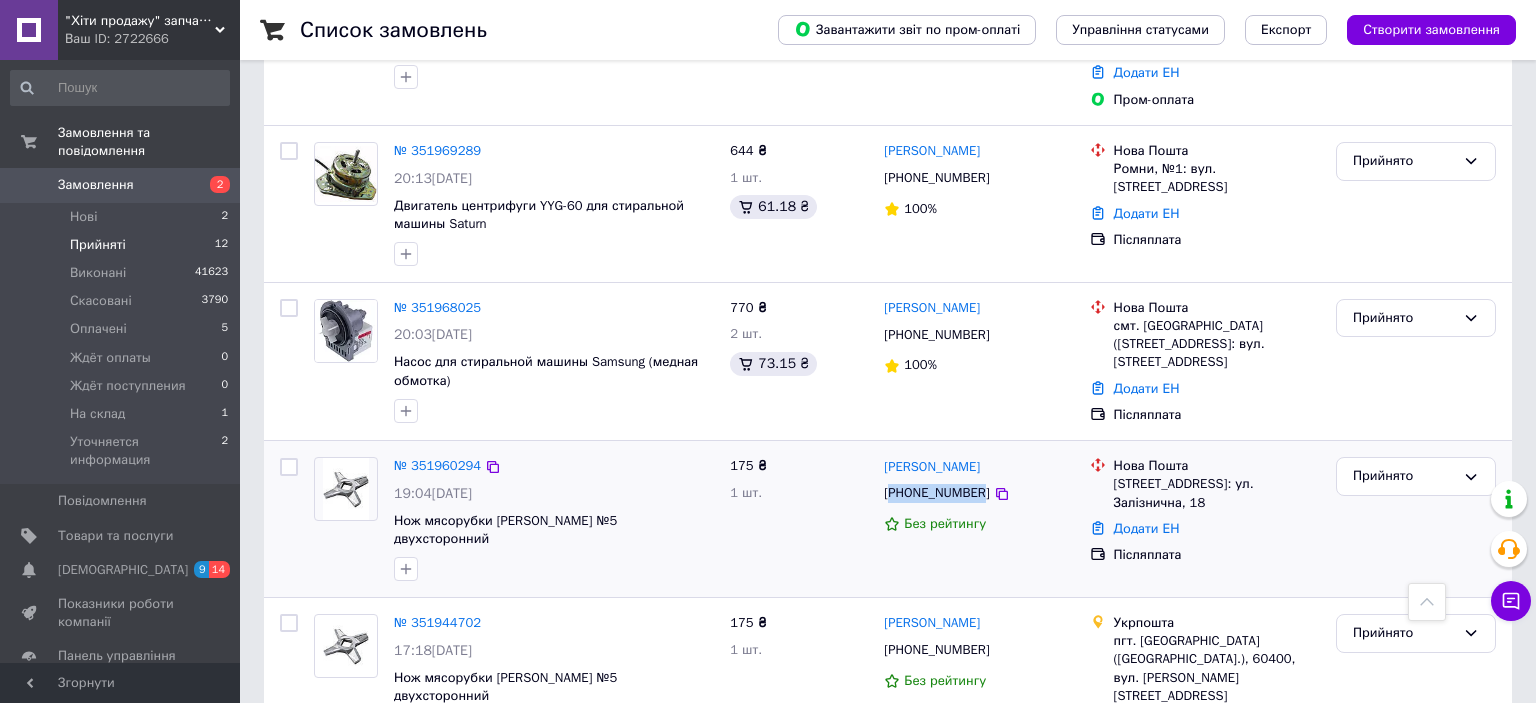 copy on "380507701458" 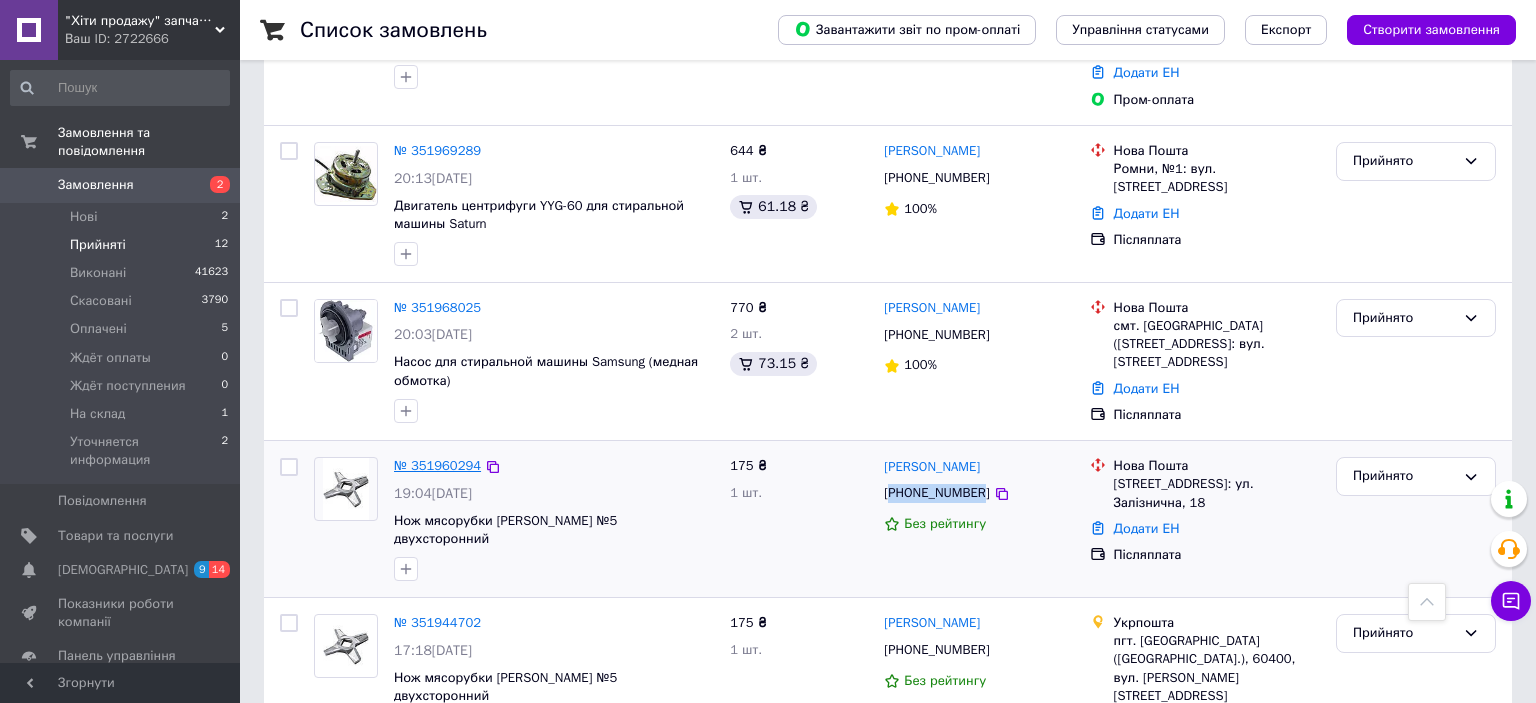 click on "№ 351960294" at bounding box center [437, 465] 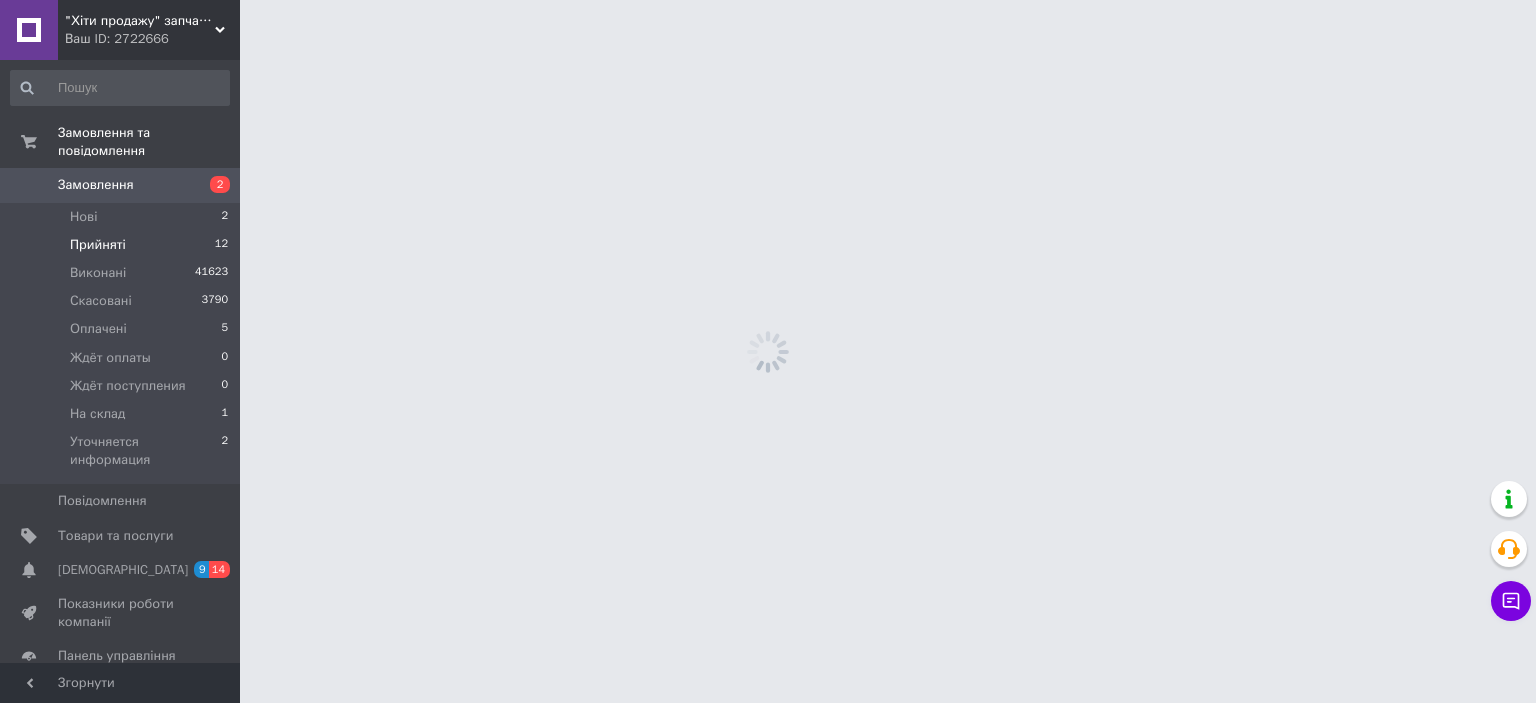 scroll, scrollTop: 0, scrollLeft: 0, axis: both 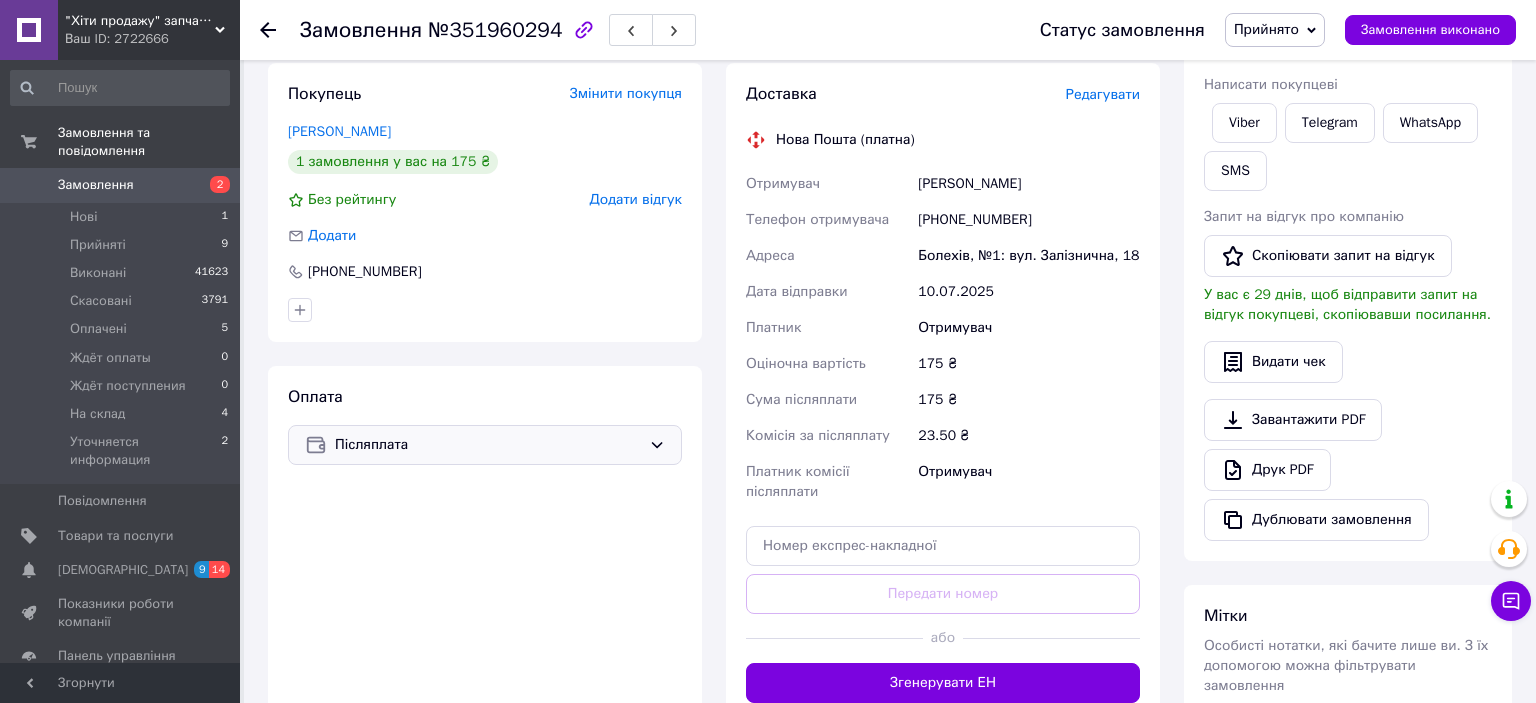 click on "Післяплата" at bounding box center [488, 445] 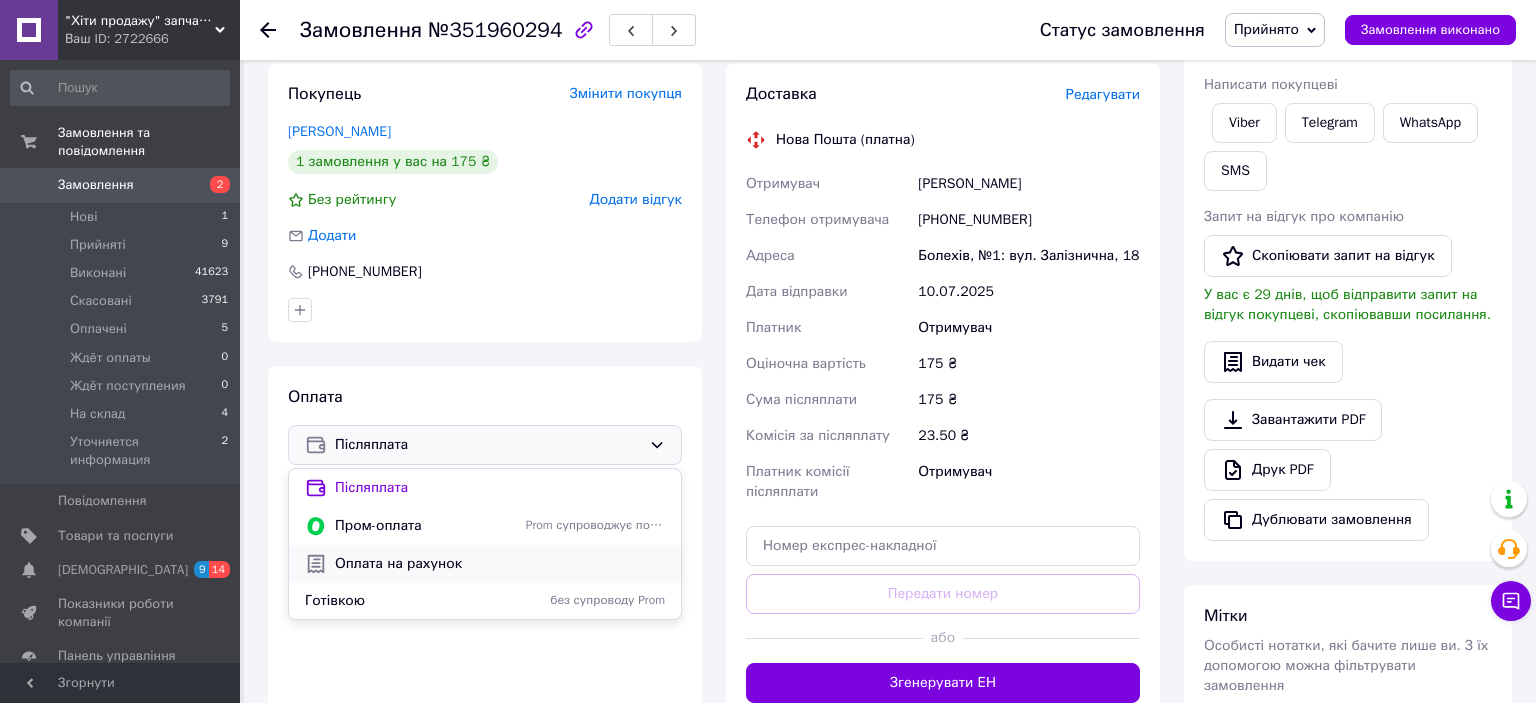click on "Оплата на рахунок" at bounding box center [500, 564] 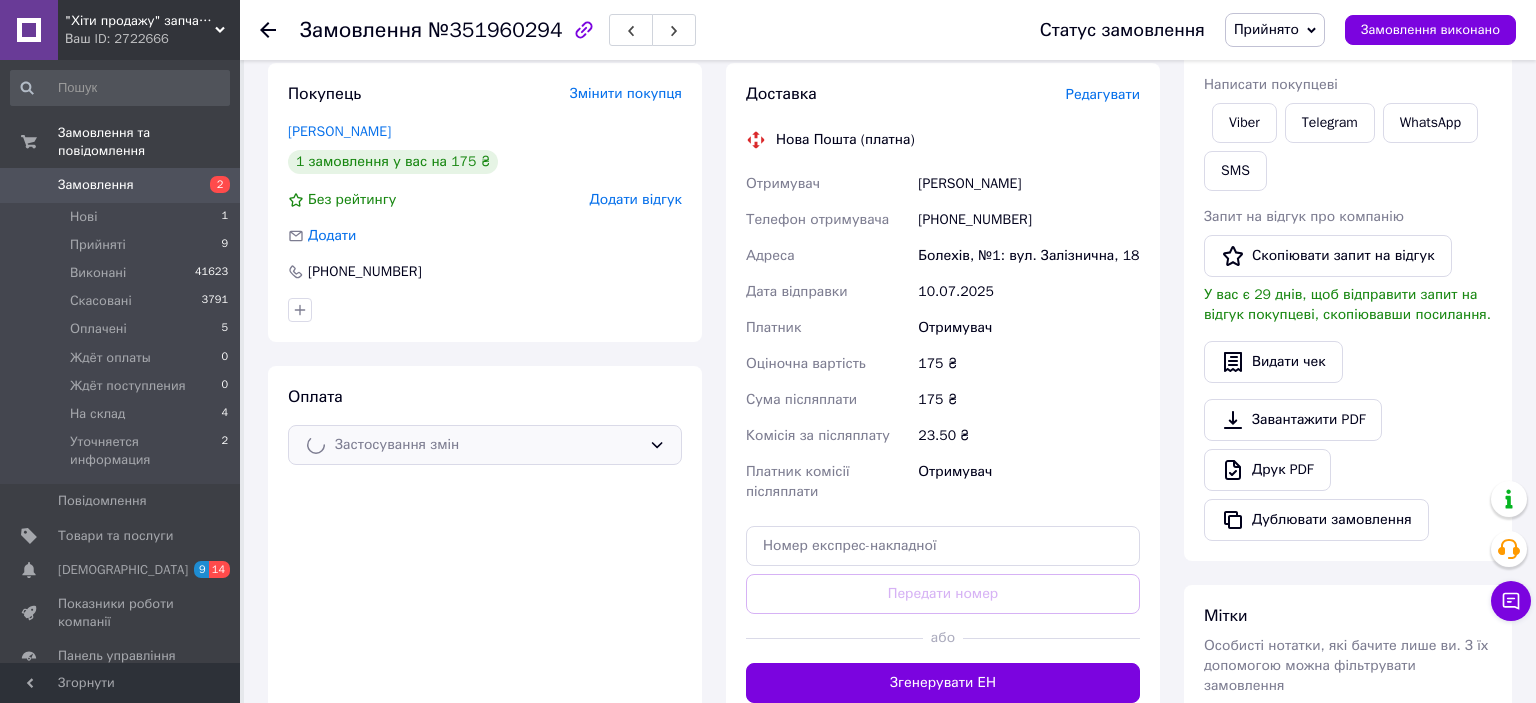 click on "Прийнято" at bounding box center (1266, 29) 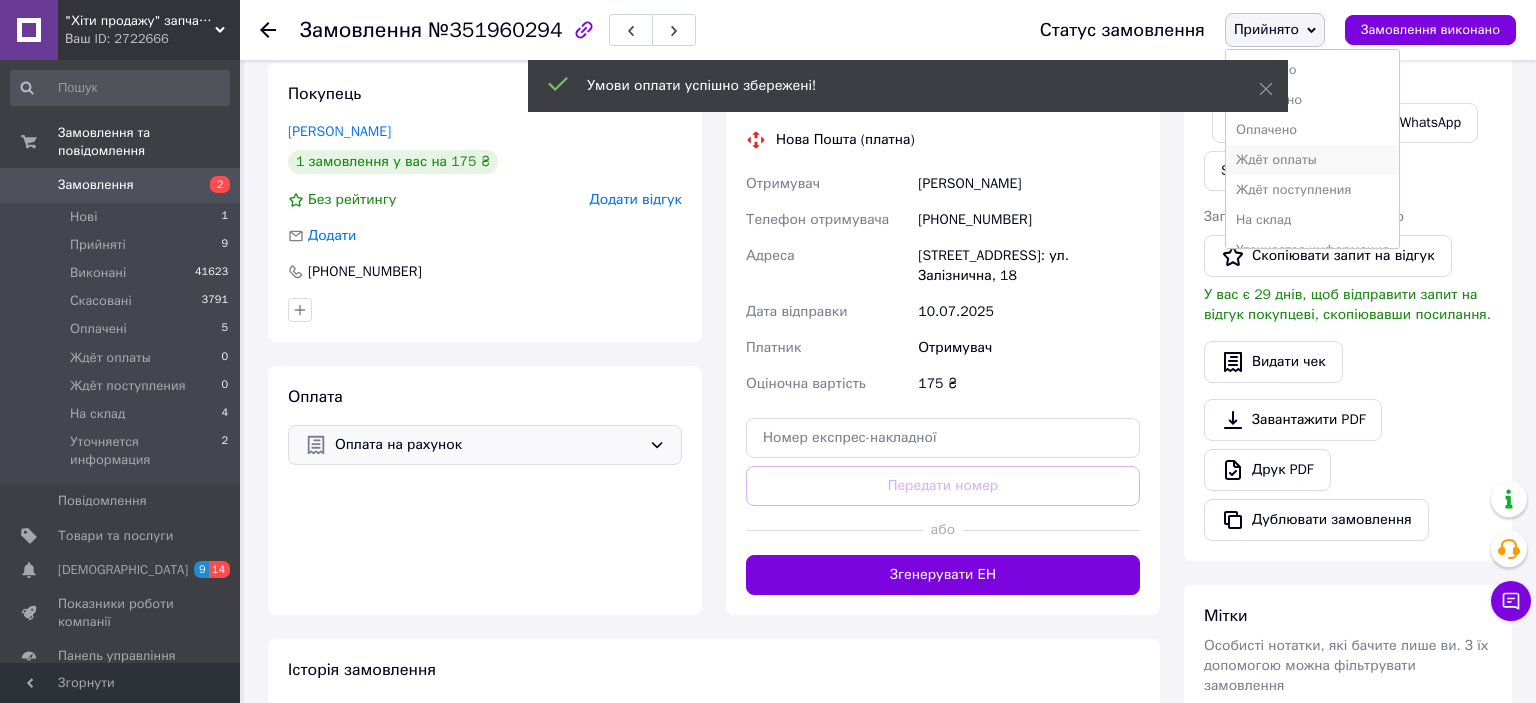 click on "Ждёт оплаты" at bounding box center (1312, 160) 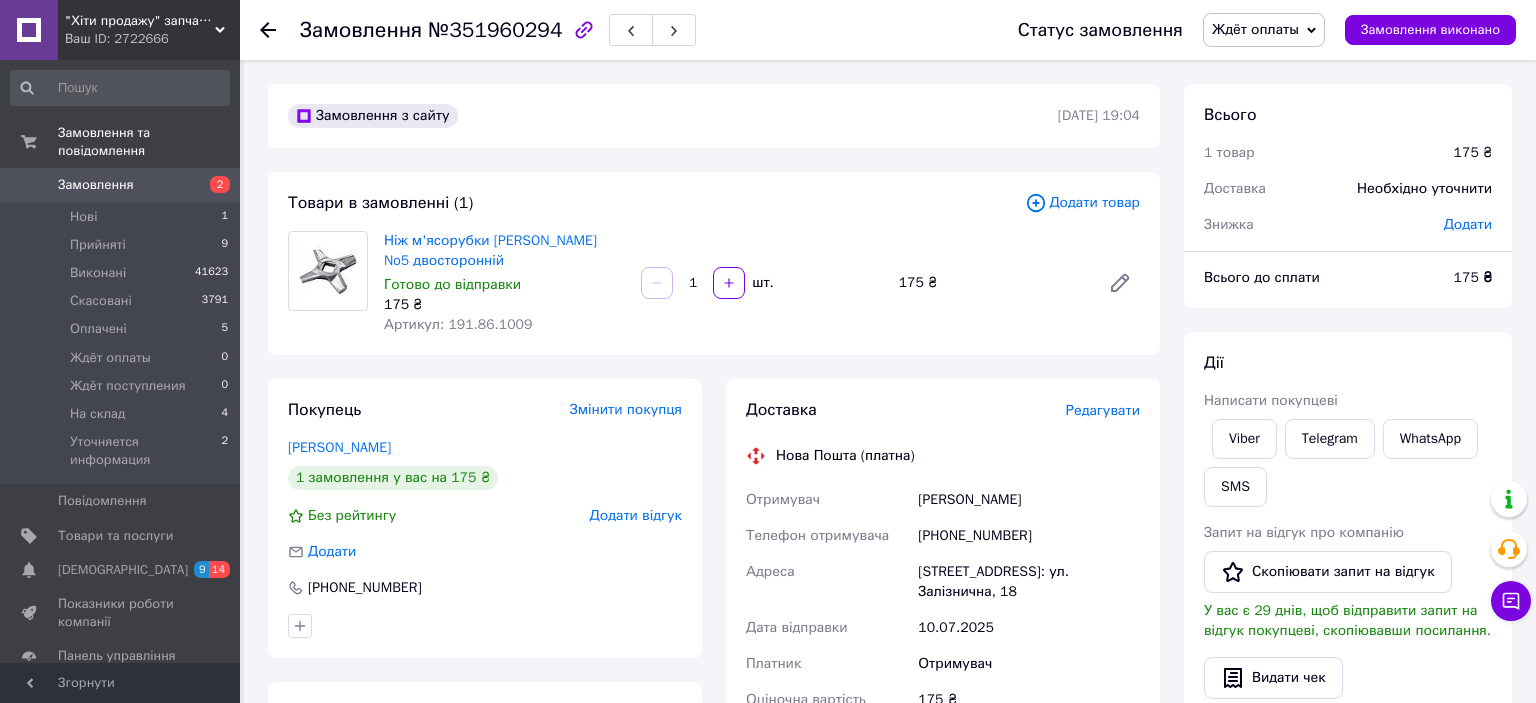 scroll, scrollTop: 0, scrollLeft: 0, axis: both 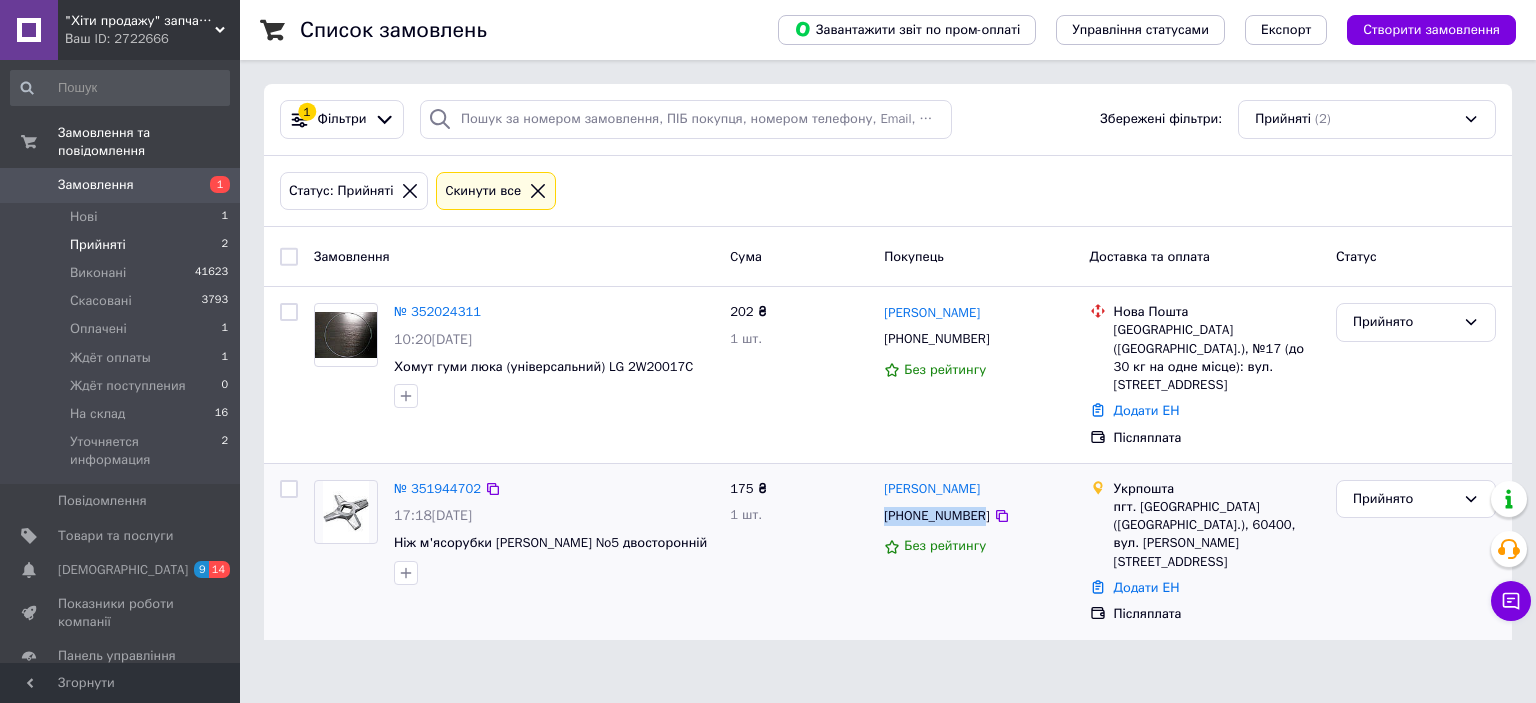 copy on "[PHONE_NUMBER]" 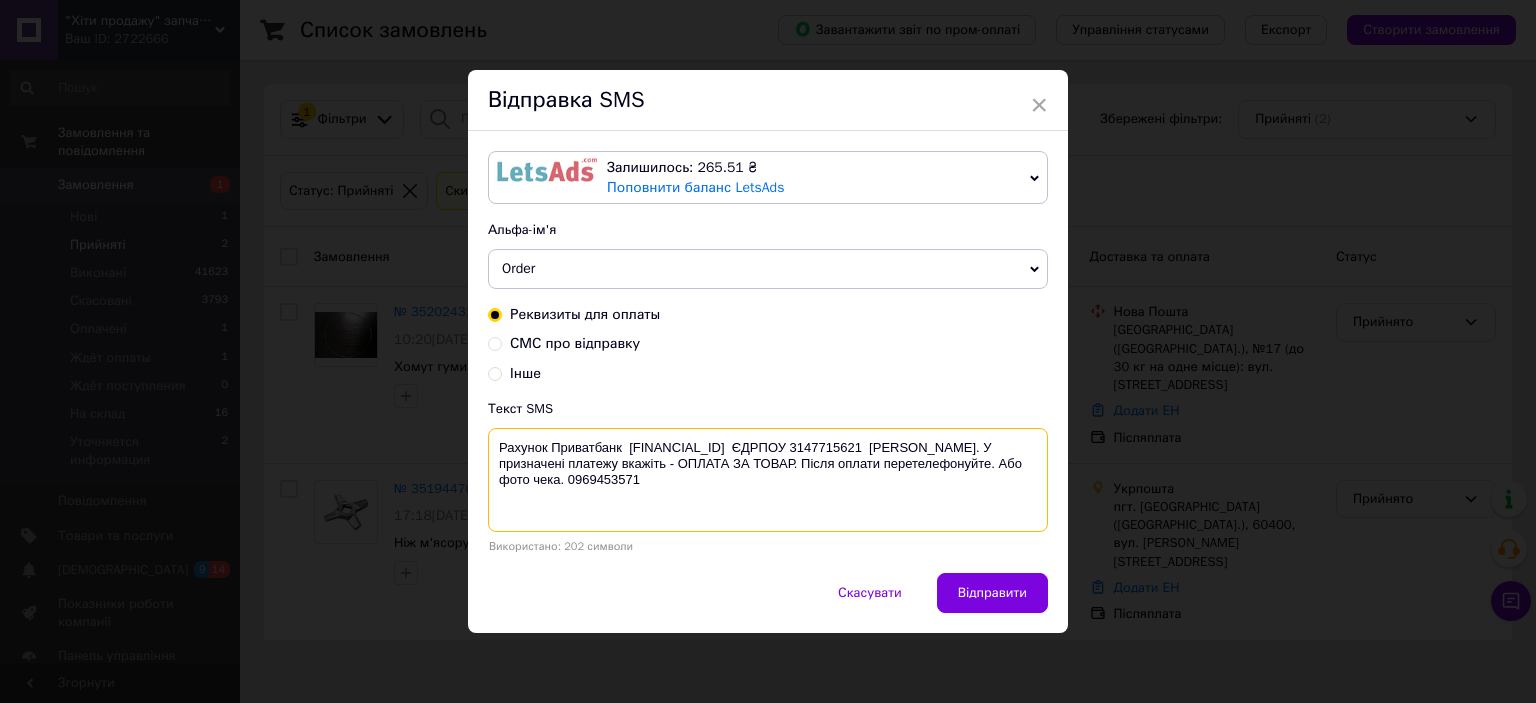 click on "Рахунок Приватбанк  [FINANCIAL_ID]  ЄДРПОУ 3147715621  [PERSON_NAME]. У призначені платежу вкажіть - ОПЛАТА ЗА ТОВАР. Після оплати перетелефонуйте. Або фото чека. 0969453571" at bounding box center (768, 480) 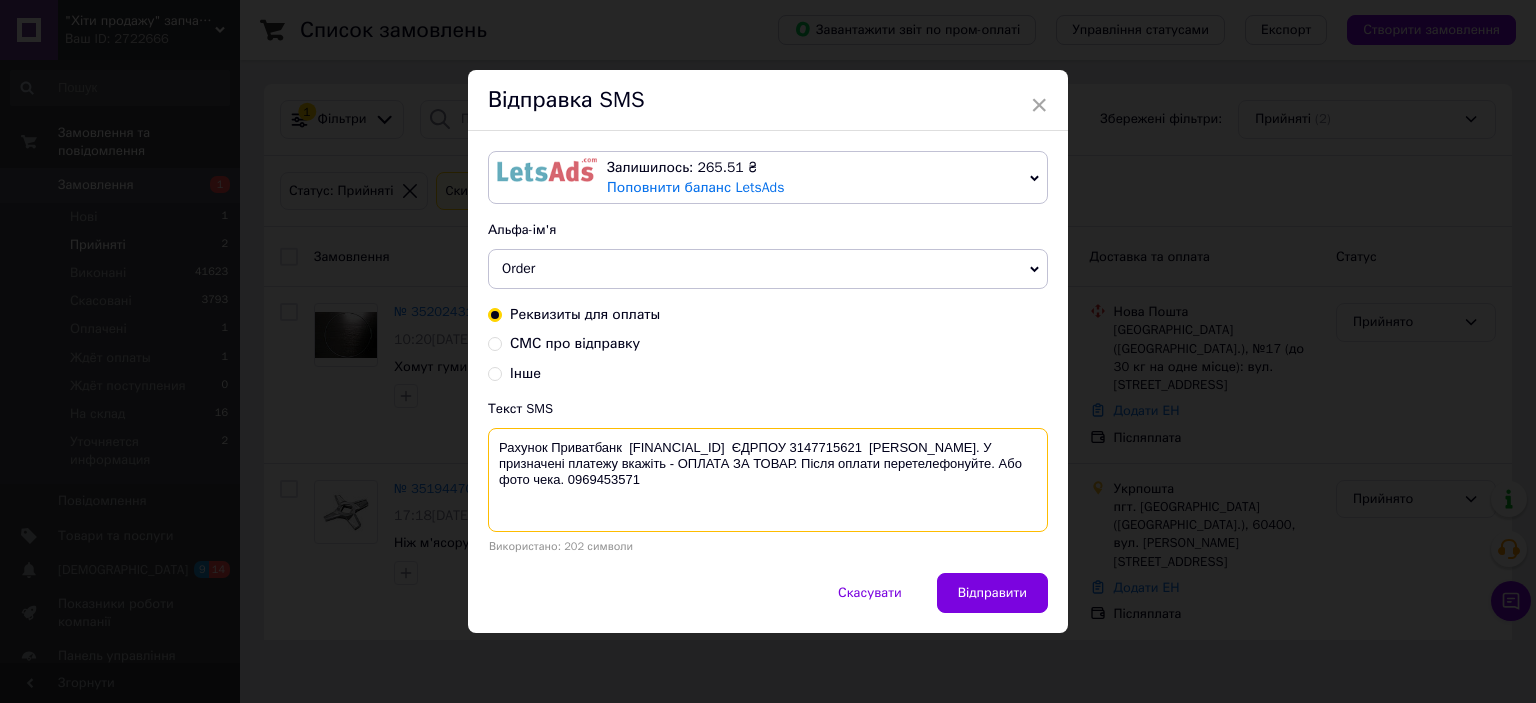 drag, startPoint x: 631, startPoint y: 446, endPoint x: 842, endPoint y: 446, distance: 211 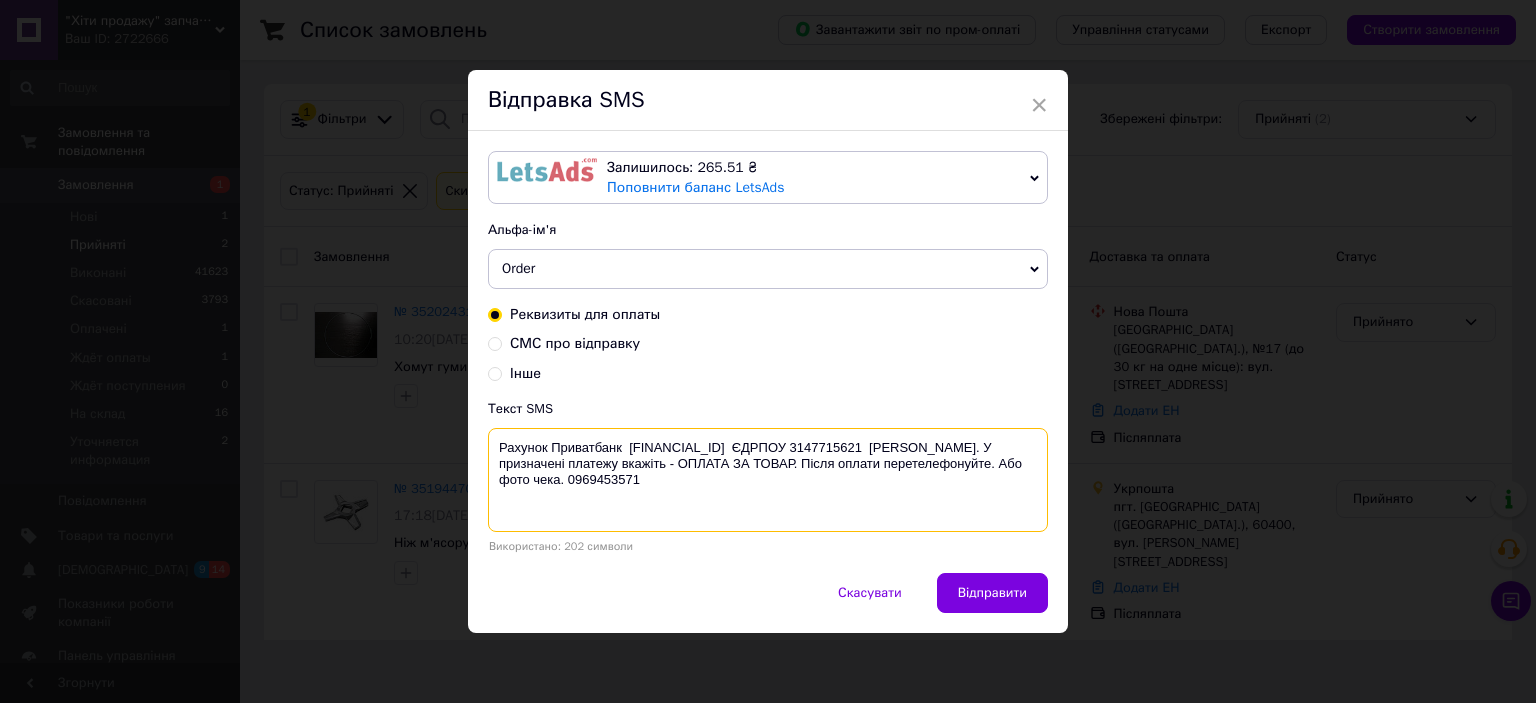 drag, startPoint x: 887, startPoint y: 456, endPoint x: 843, endPoint y: 451, distance: 44.28318 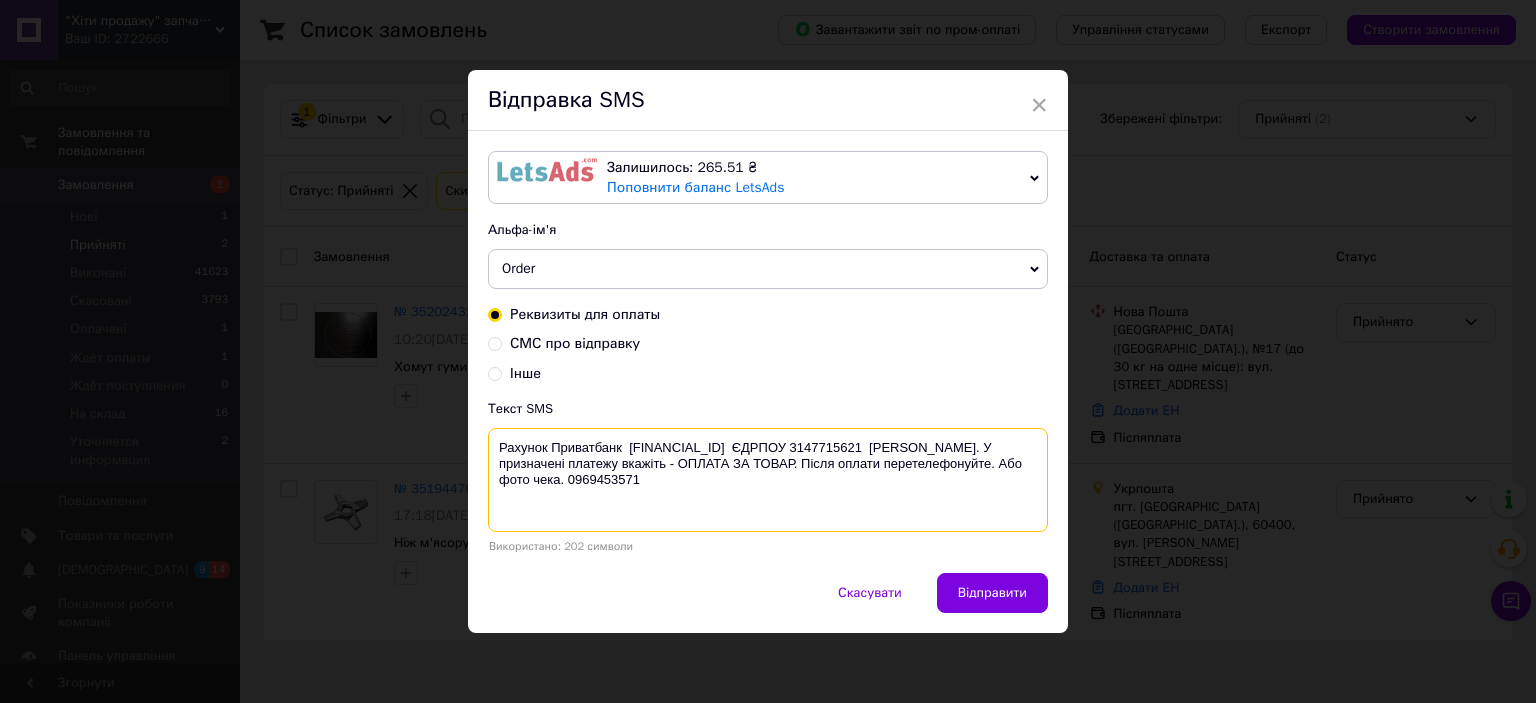 drag, startPoint x: 850, startPoint y: 448, endPoint x: 980, endPoint y: 446, distance: 130.01538 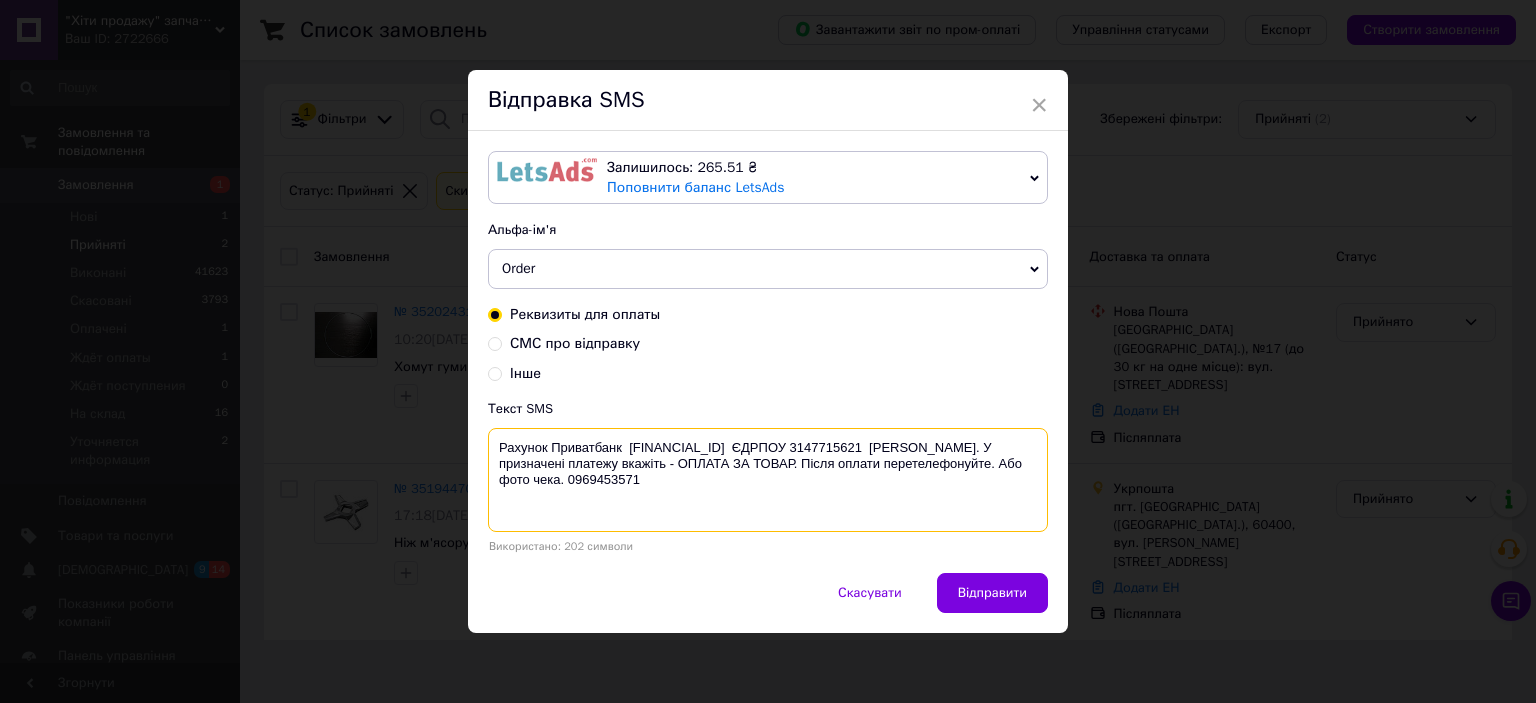 click on "Рахунок Приватбанк  UA843052990000026006035108026  ЄДРПОУ 3147715621  Мезенцева Альона Валеріївна. У призначені платежу вкажіть - ОПЛАТА ЗА ТОВАР. Після оплати перетелефонуйте. Або фото чека. 0969453571" at bounding box center (768, 480) 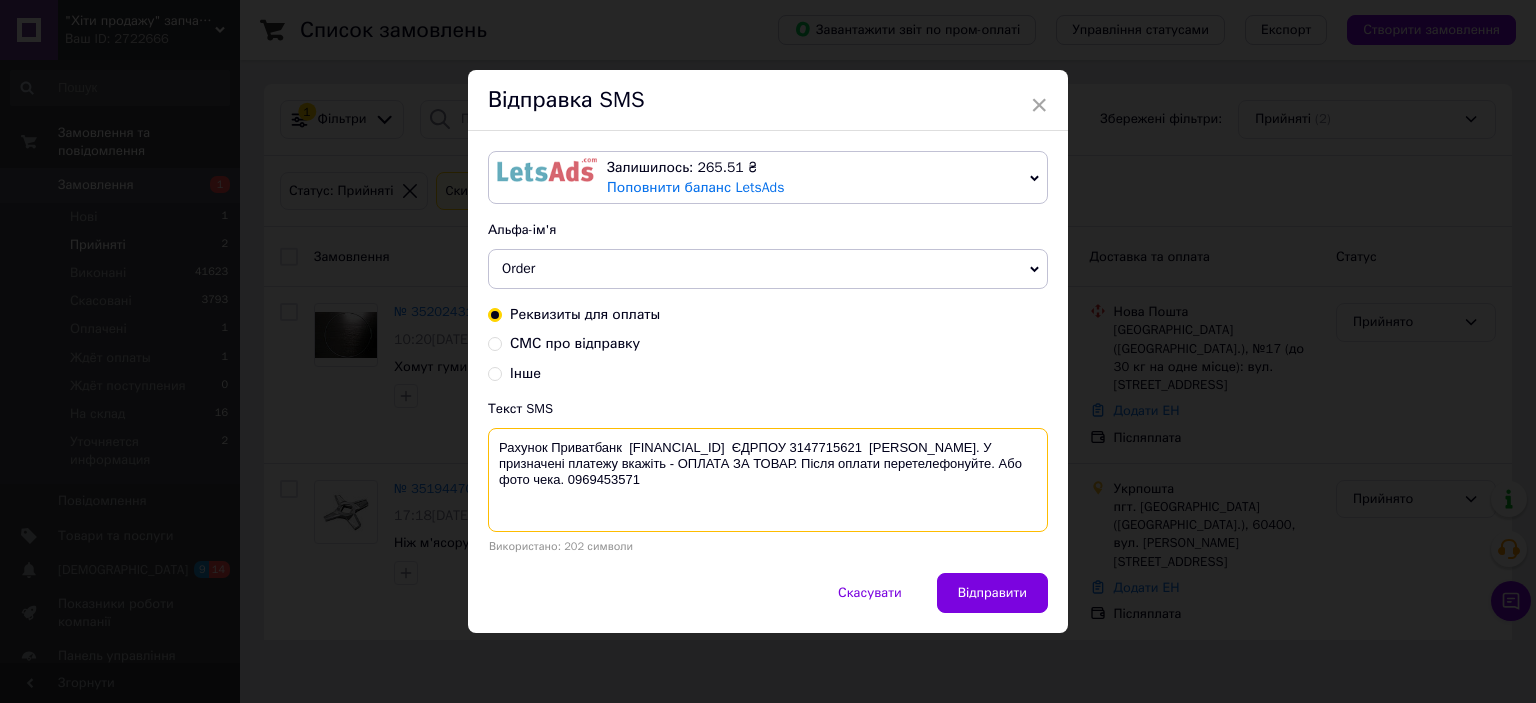 drag, startPoint x: 494, startPoint y: 460, endPoint x: 688, endPoint y: 461, distance: 194.00258 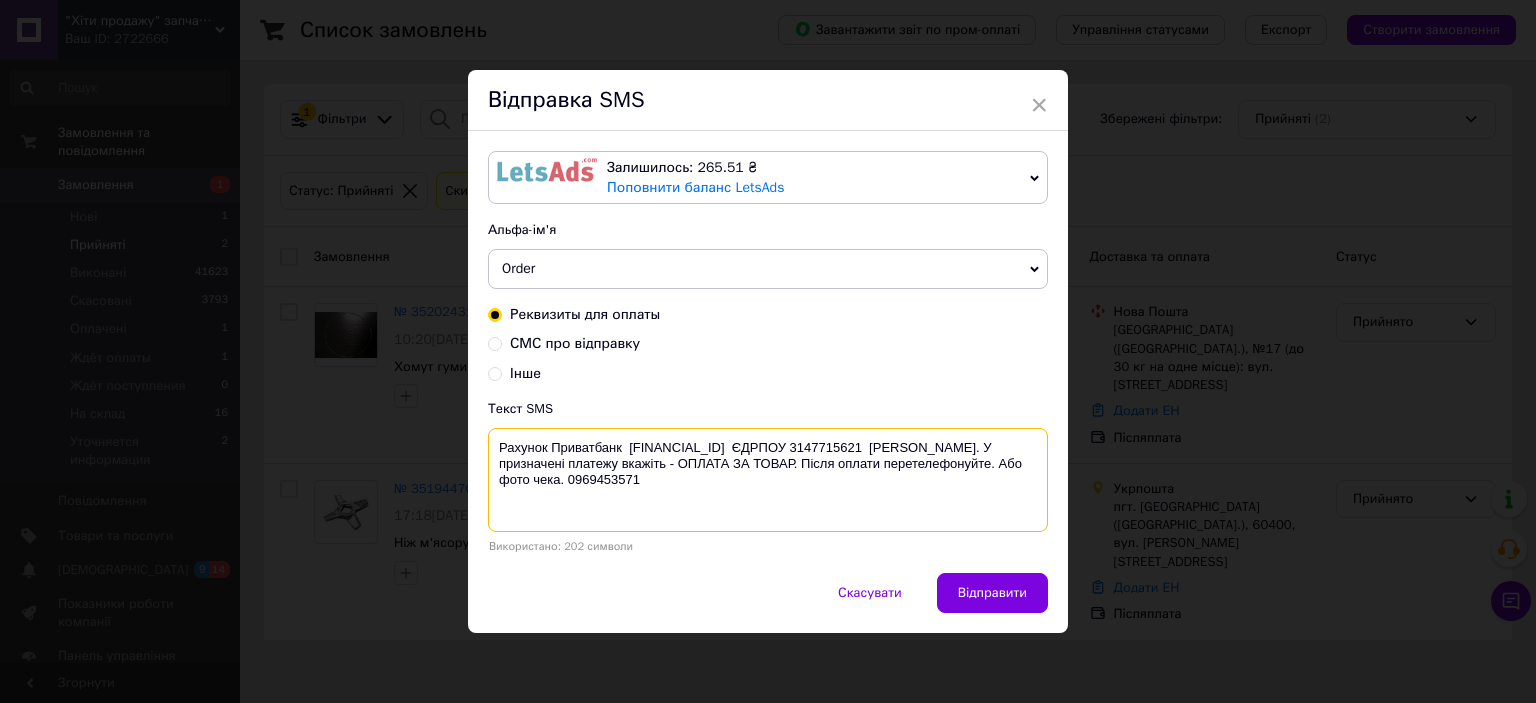 drag, startPoint x: 782, startPoint y: 472, endPoint x: 771, endPoint y: 474, distance: 11.18034 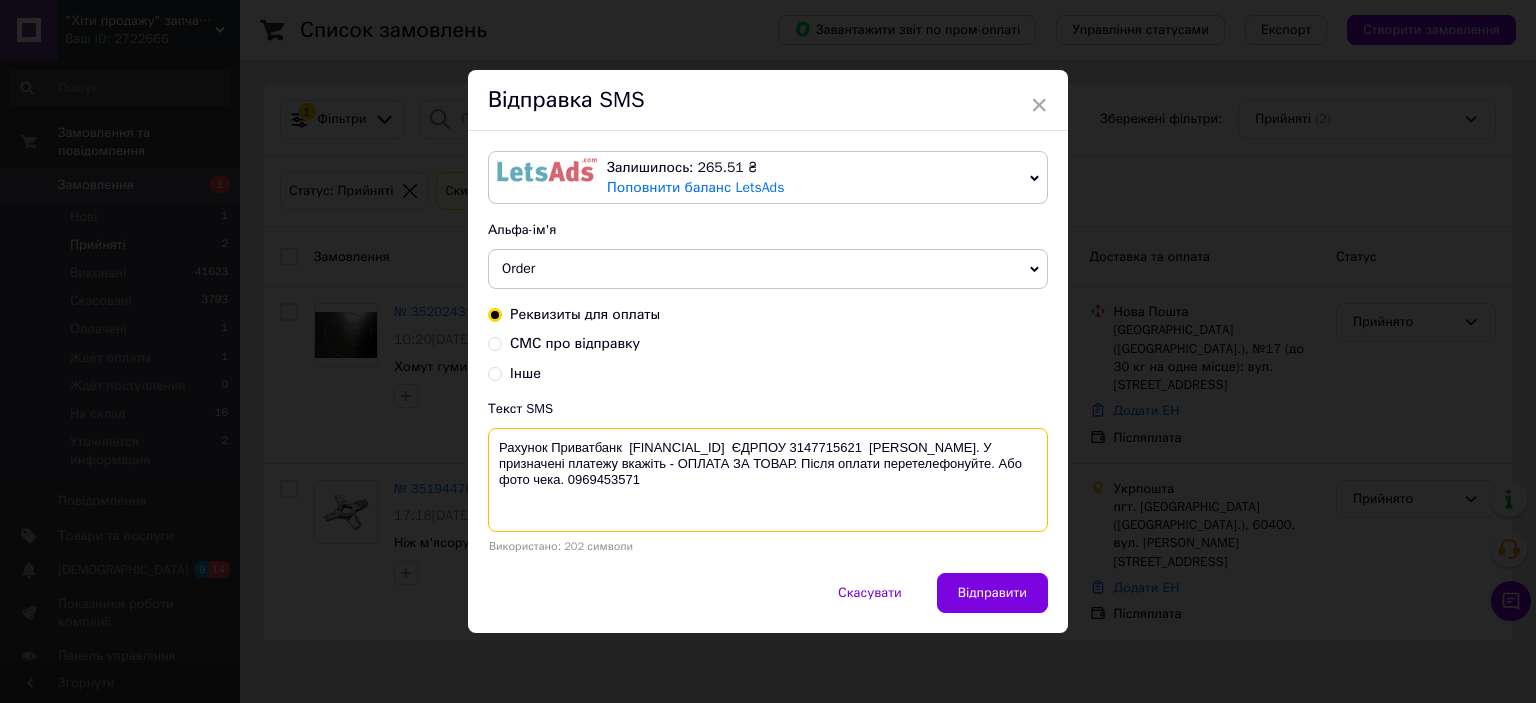 drag, startPoint x: 736, startPoint y: 459, endPoint x: 1003, endPoint y: 461, distance: 267.00748 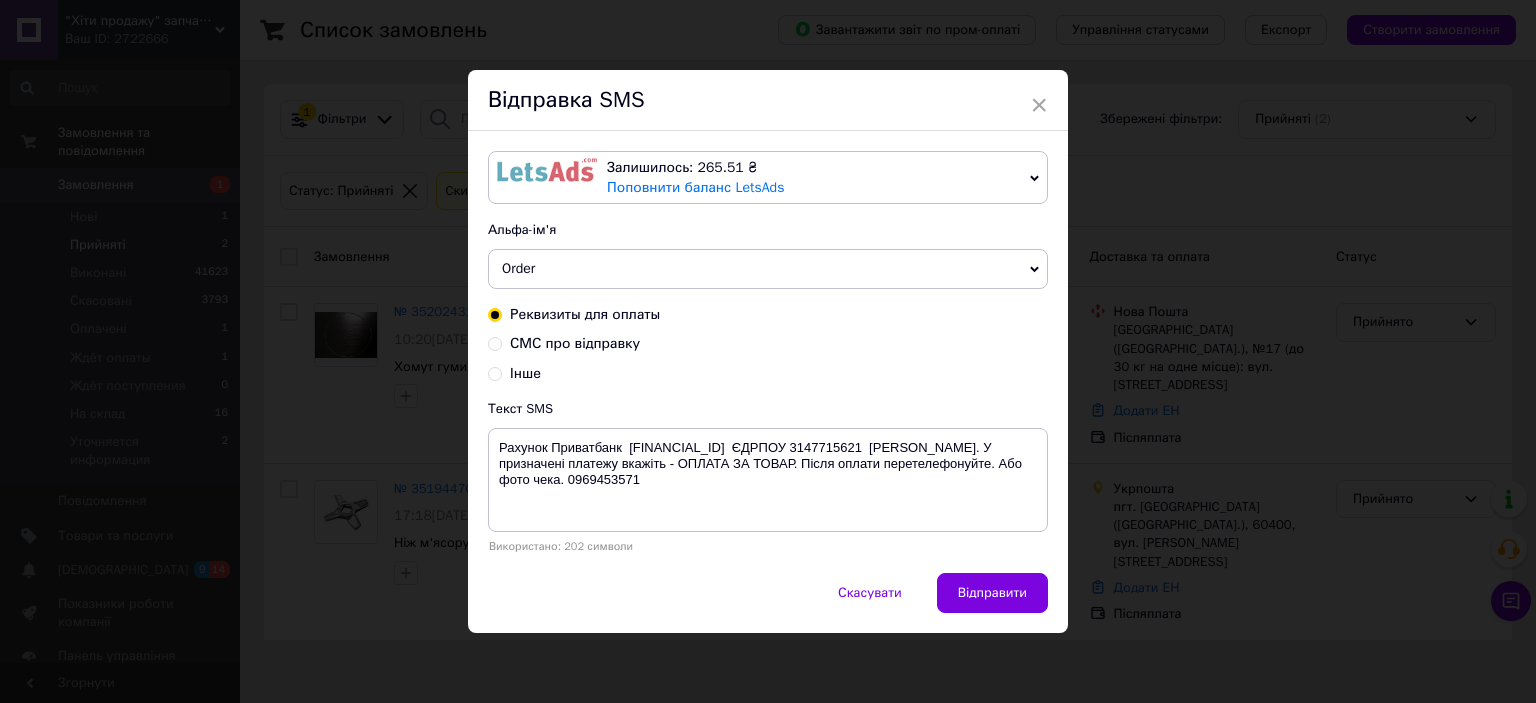 click on "× Відправка SMS Залишилось: 265.51 ₴ Поповнити баланс LetsAds Підключити SMSClub Альфа-ім'я  Order Оновити список альфа-імен Реквизиты для оплаты СМС про відправку Інше Текст SMS Рахунок Приватбанк  UA843052990000026006035108026  ЄДРПОУ 3147715621  Мезенцева Альона Валеріївна. У призначені платежу вкажіть - ОПЛАТА ЗА ТОВАР. Після оплати перетелефонуйте. Або фото чека. 0969453571 Використано: 202 символи Скасувати   Відправити" at bounding box center (768, 351) 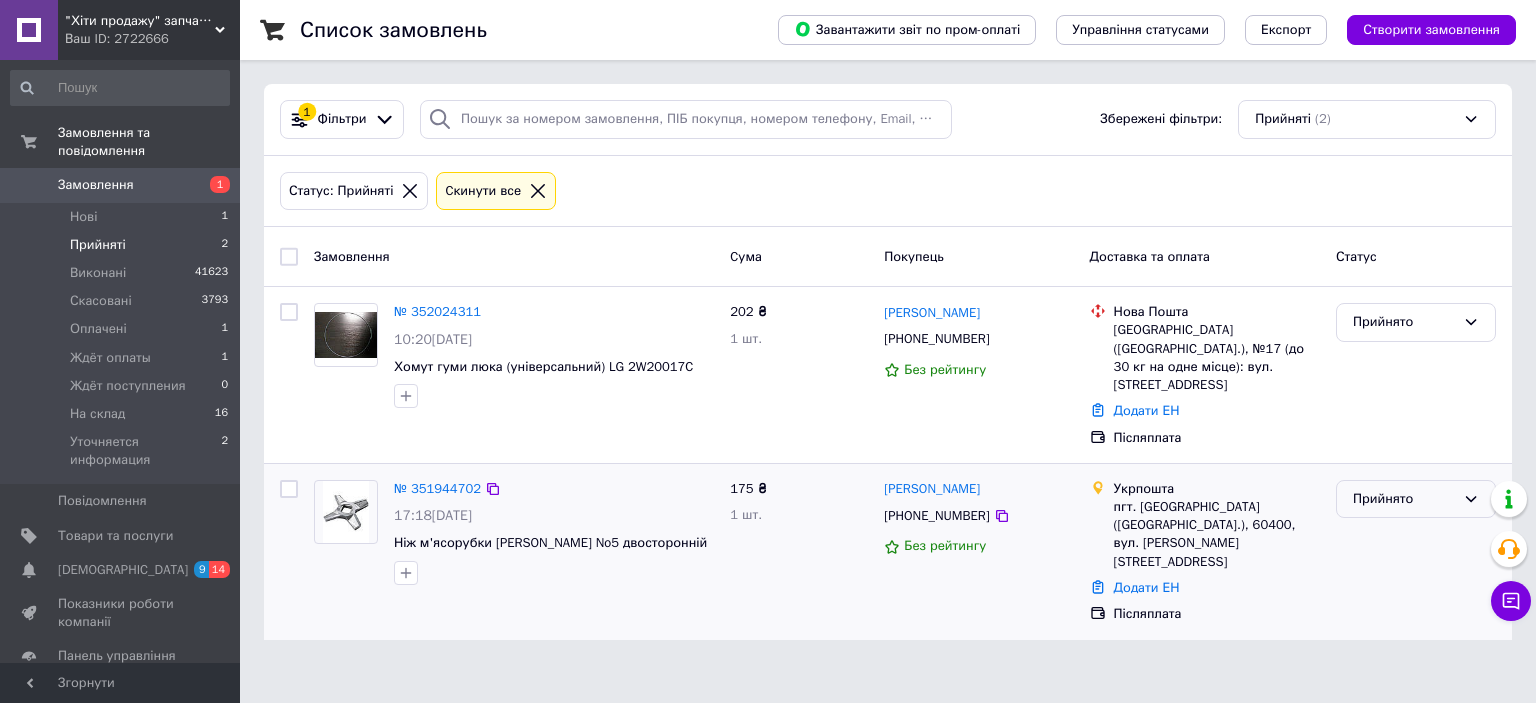 click on "Прийнято" at bounding box center [1404, 499] 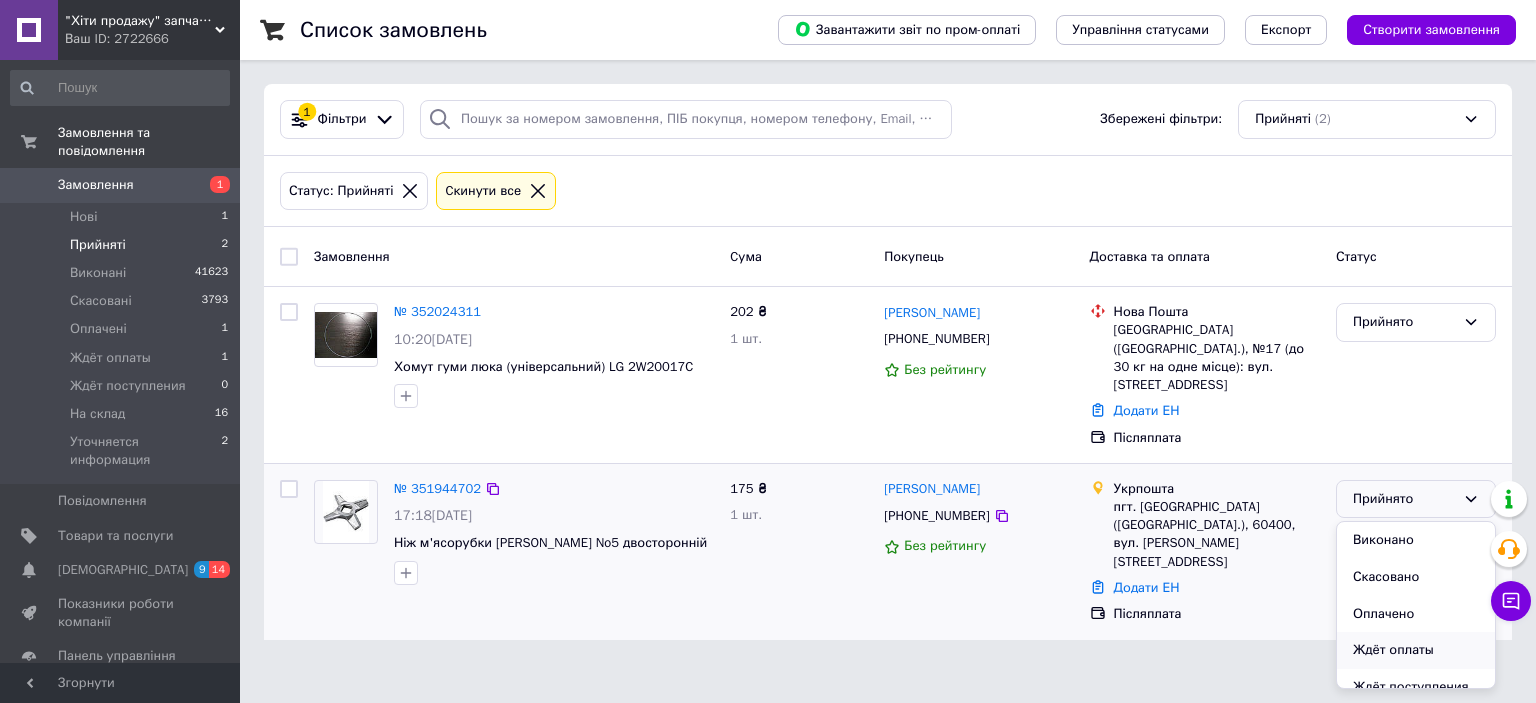 click on "Ждёт оплаты" at bounding box center (1416, 650) 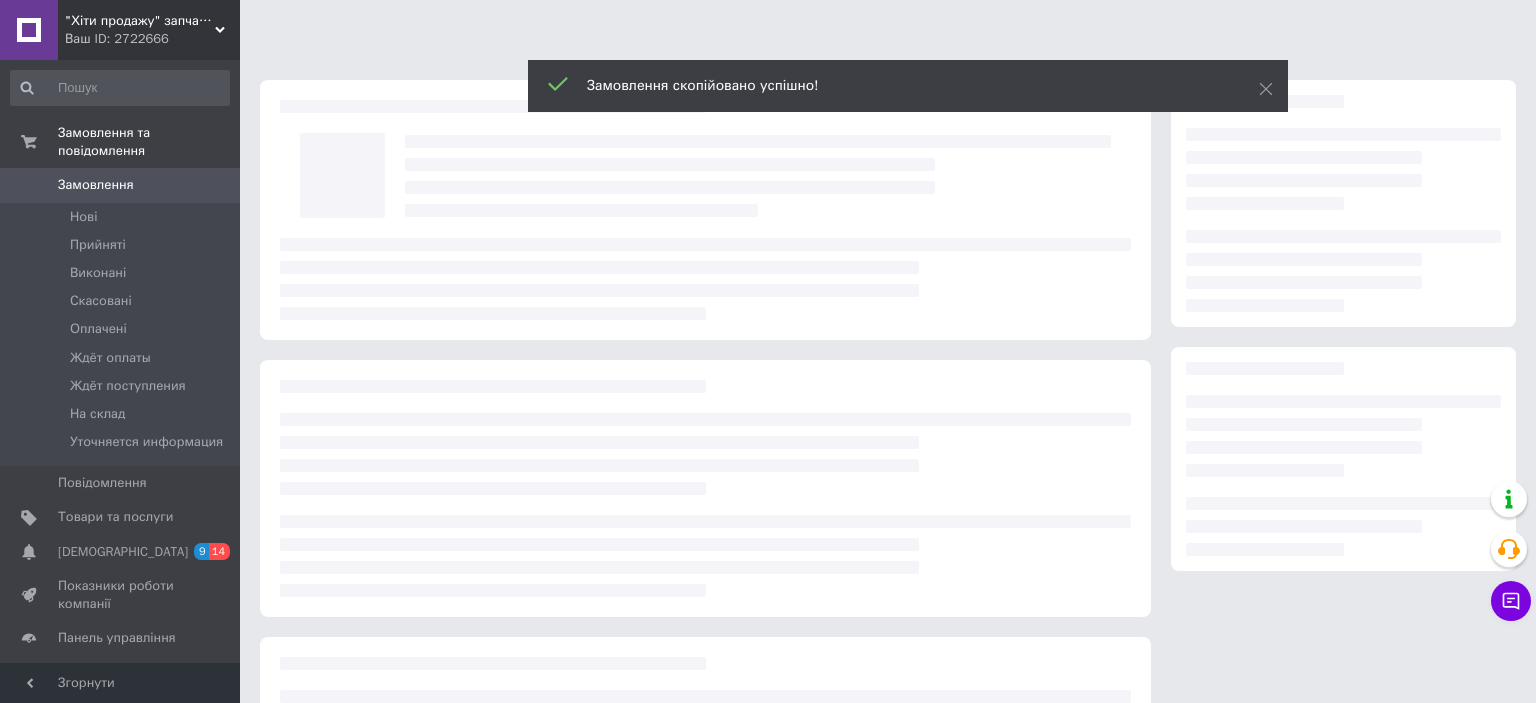 scroll, scrollTop: 0, scrollLeft: 0, axis: both 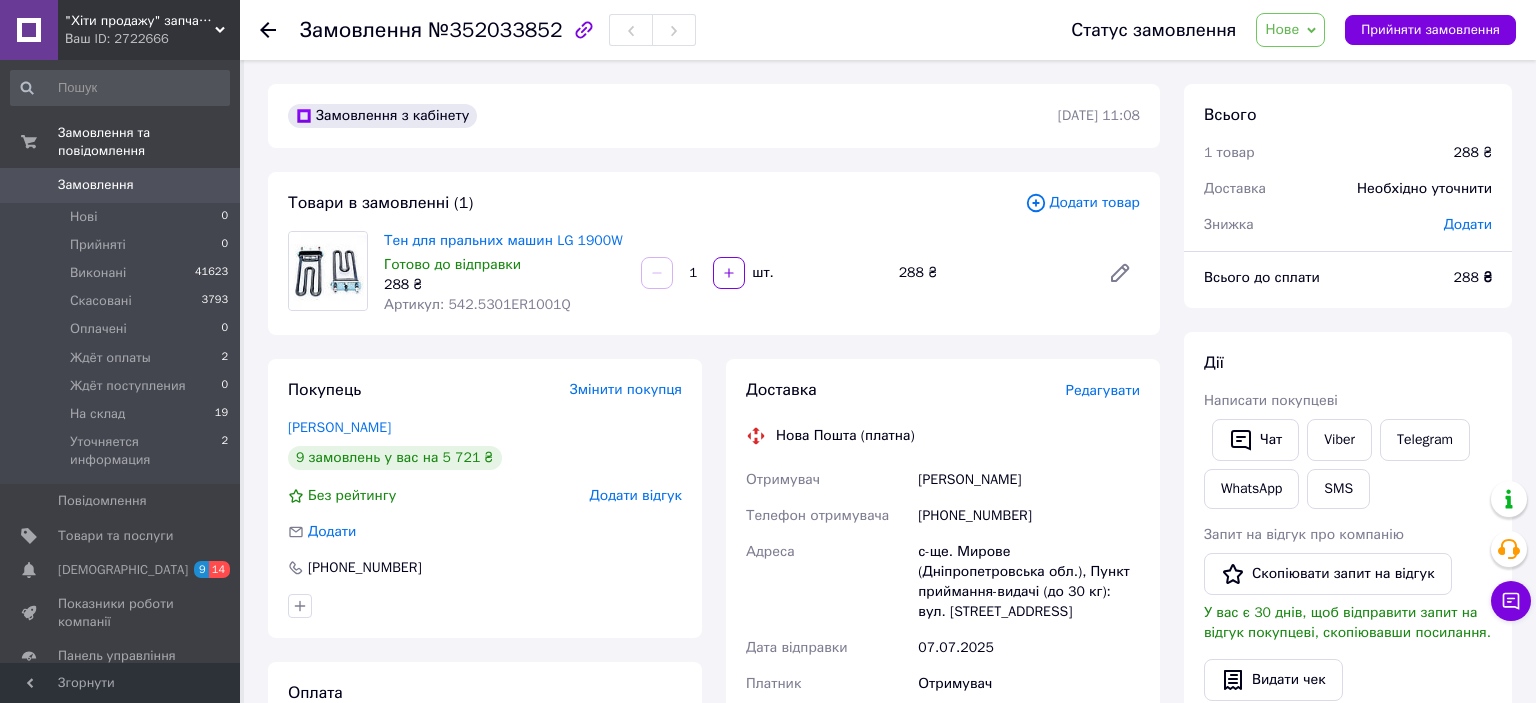 click on "Додати товар" at bounding box center [1082, 203] 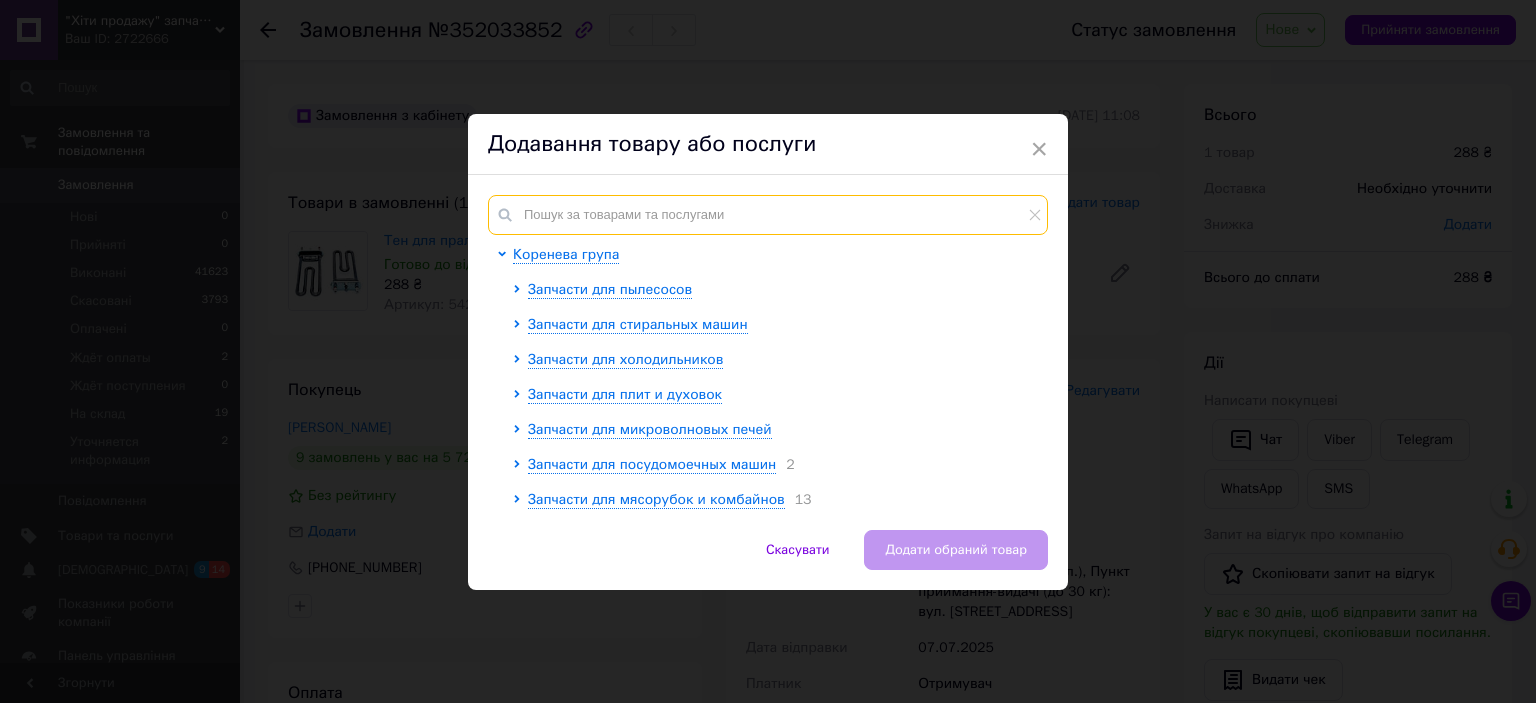 click at bounding box center (768, 215) 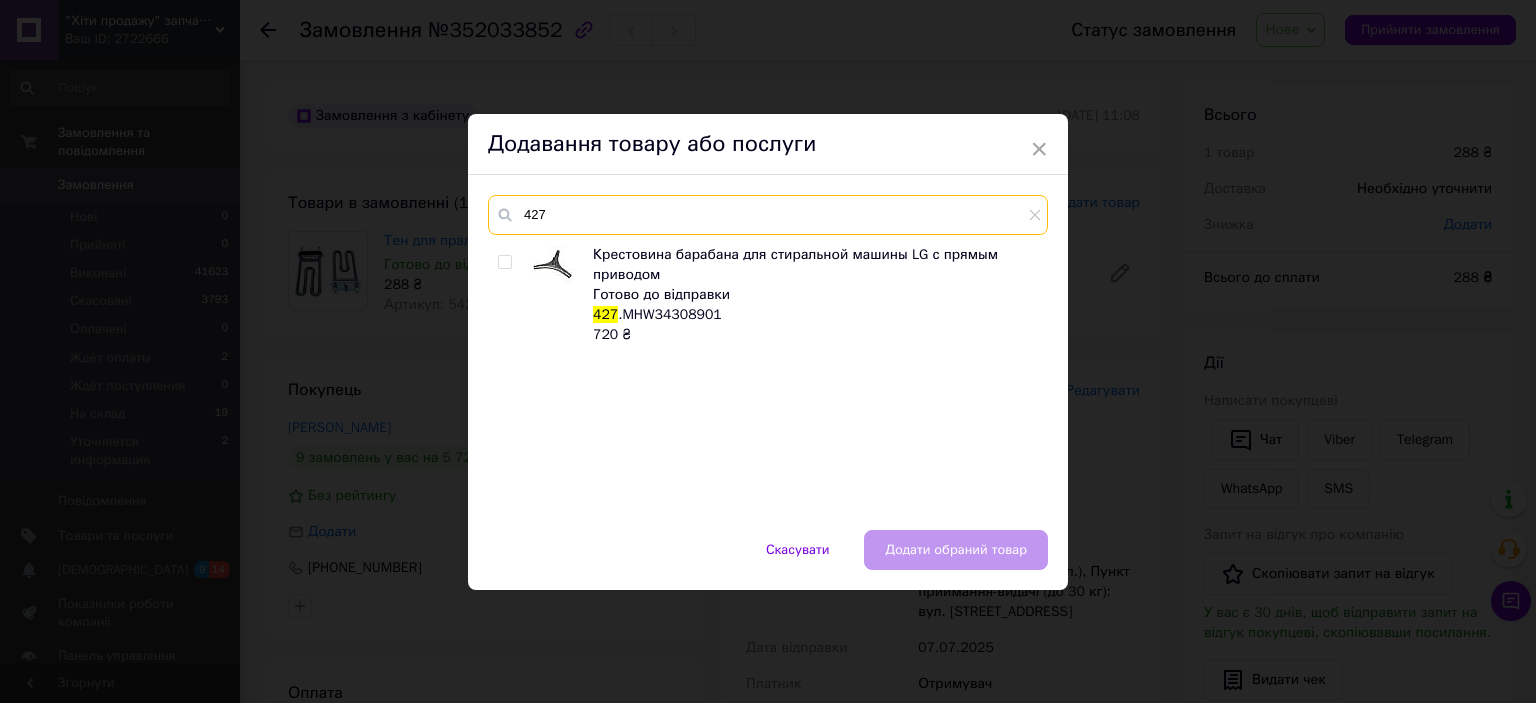 type on "427" 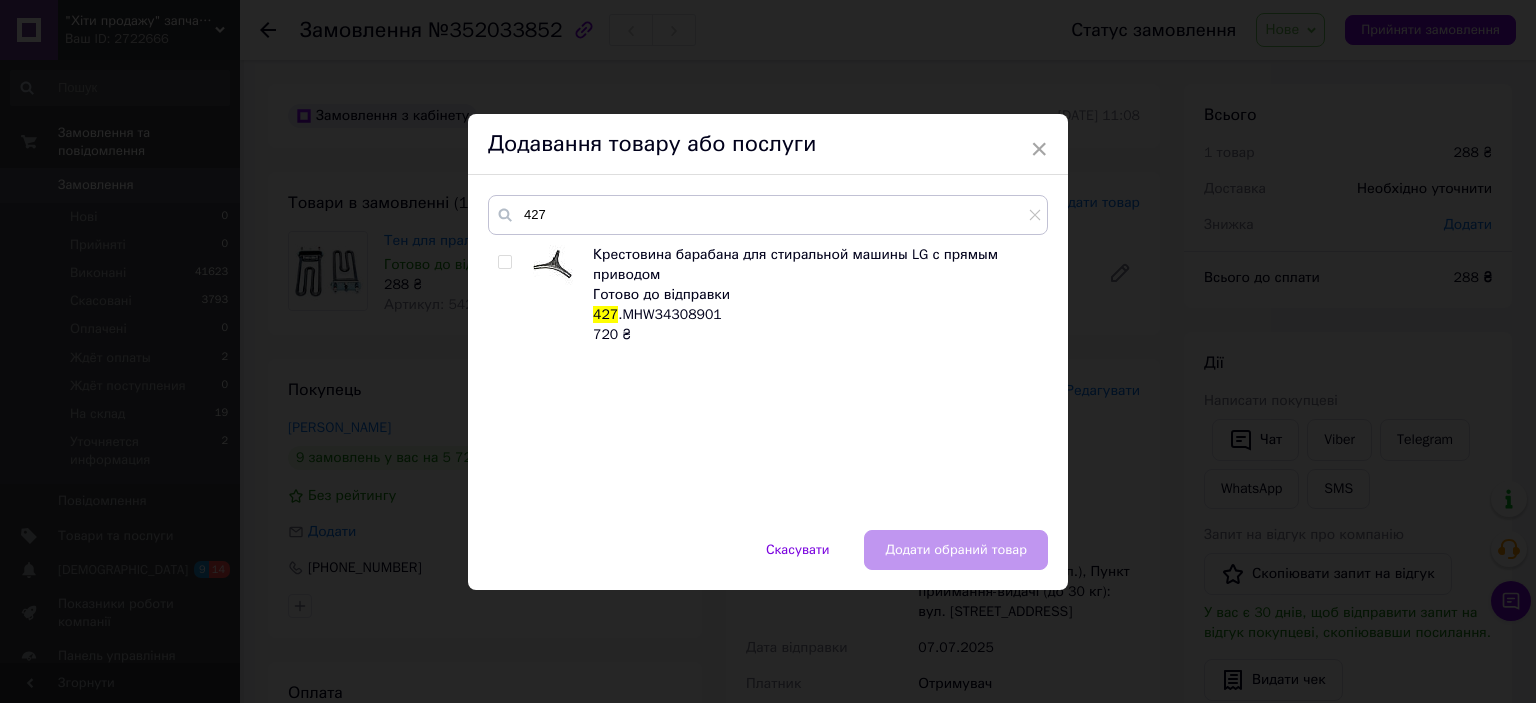 click at bounding box center [504, 262] 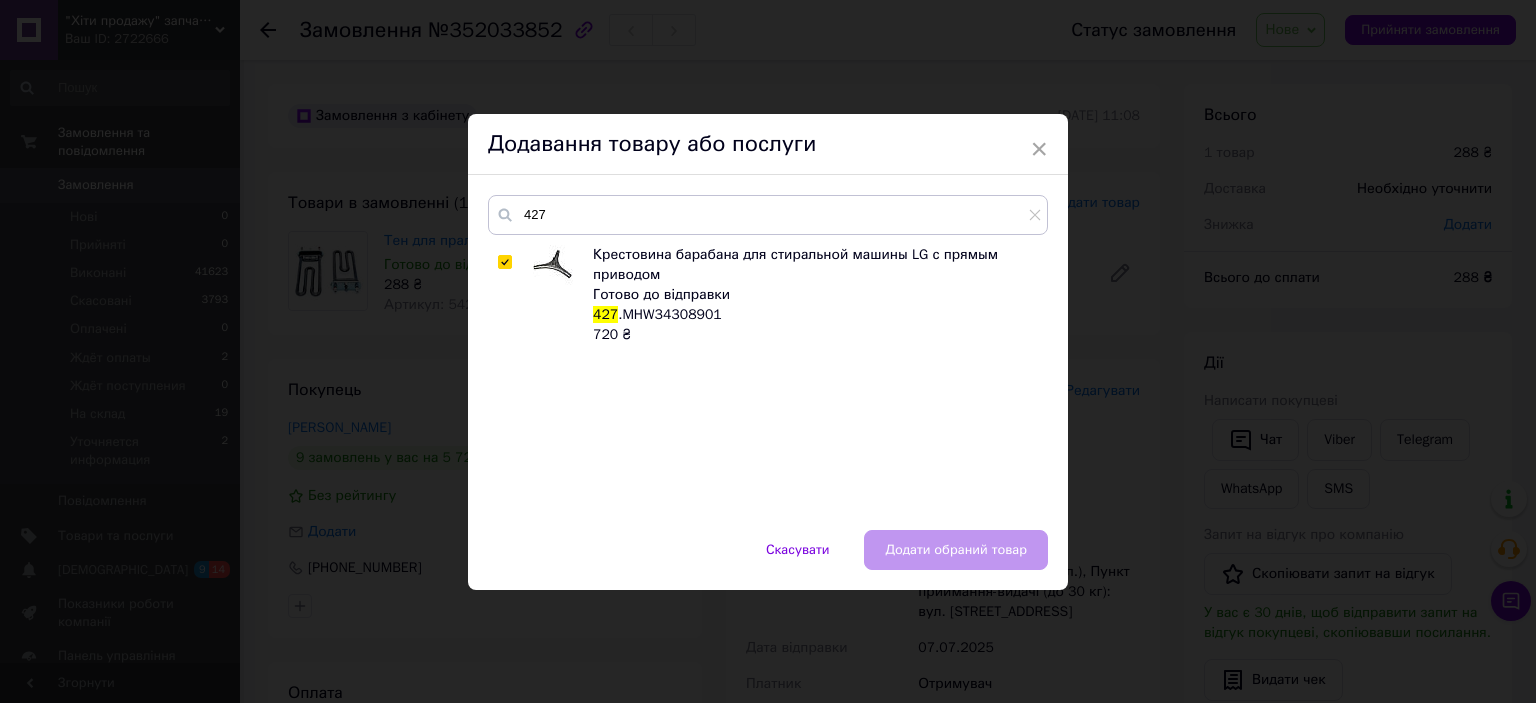 checkbox on "true" 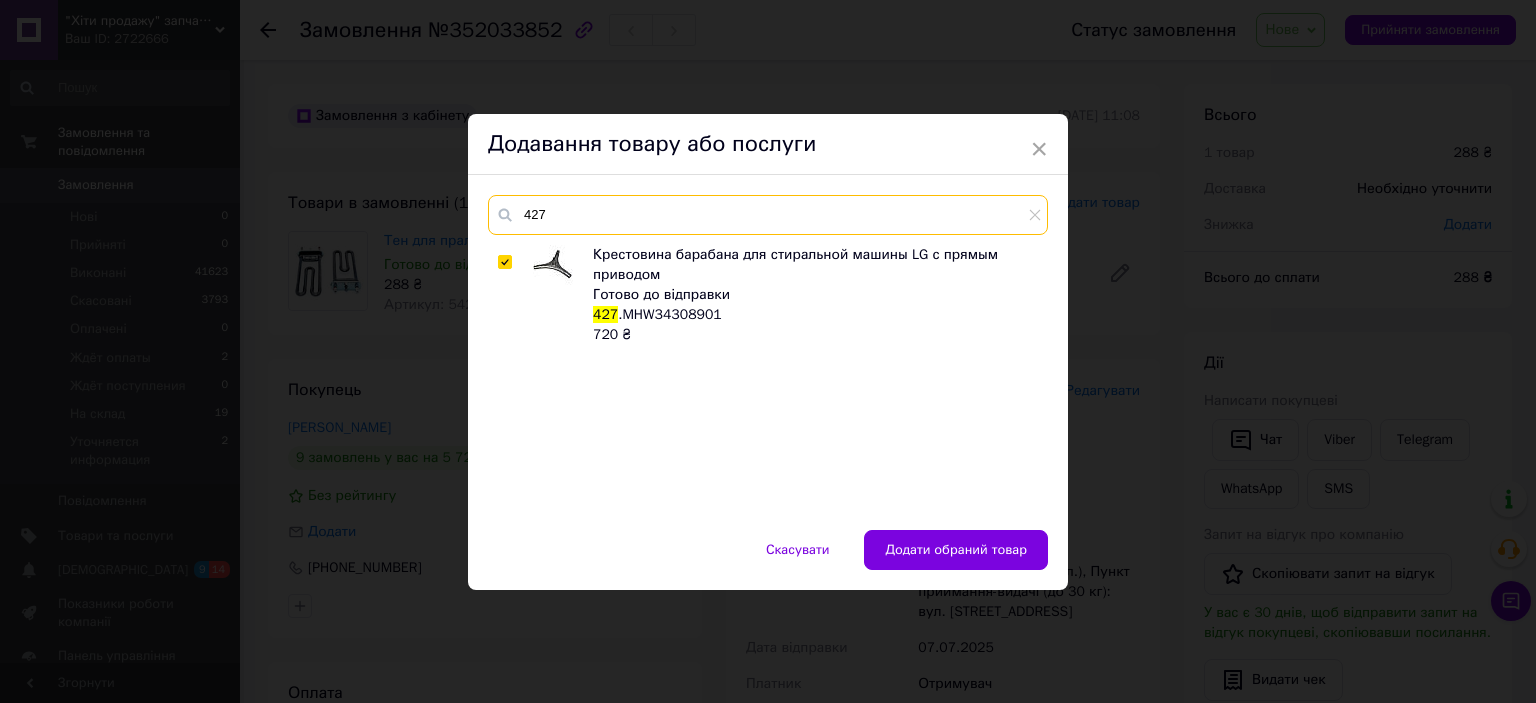 click on "427" at bounding box center (768, 215) 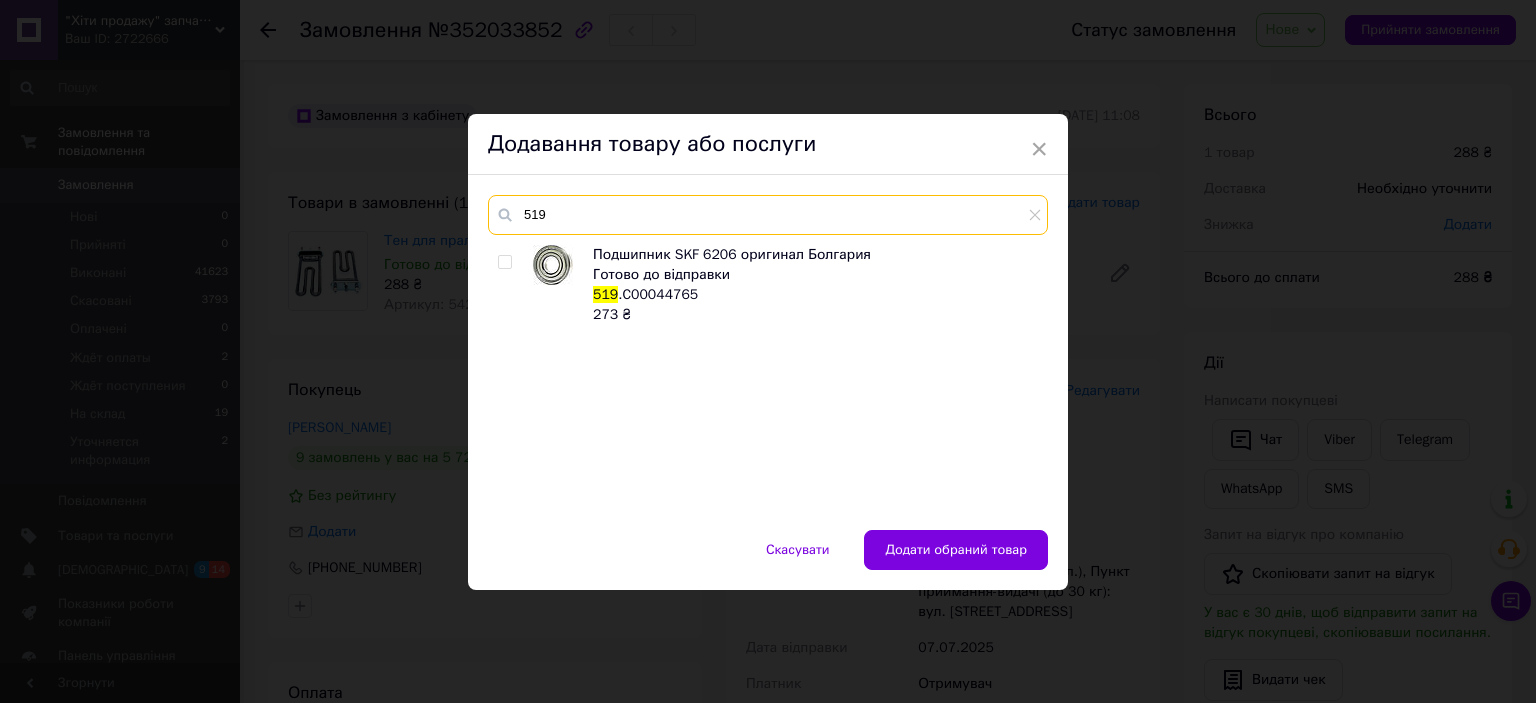 type on "519" 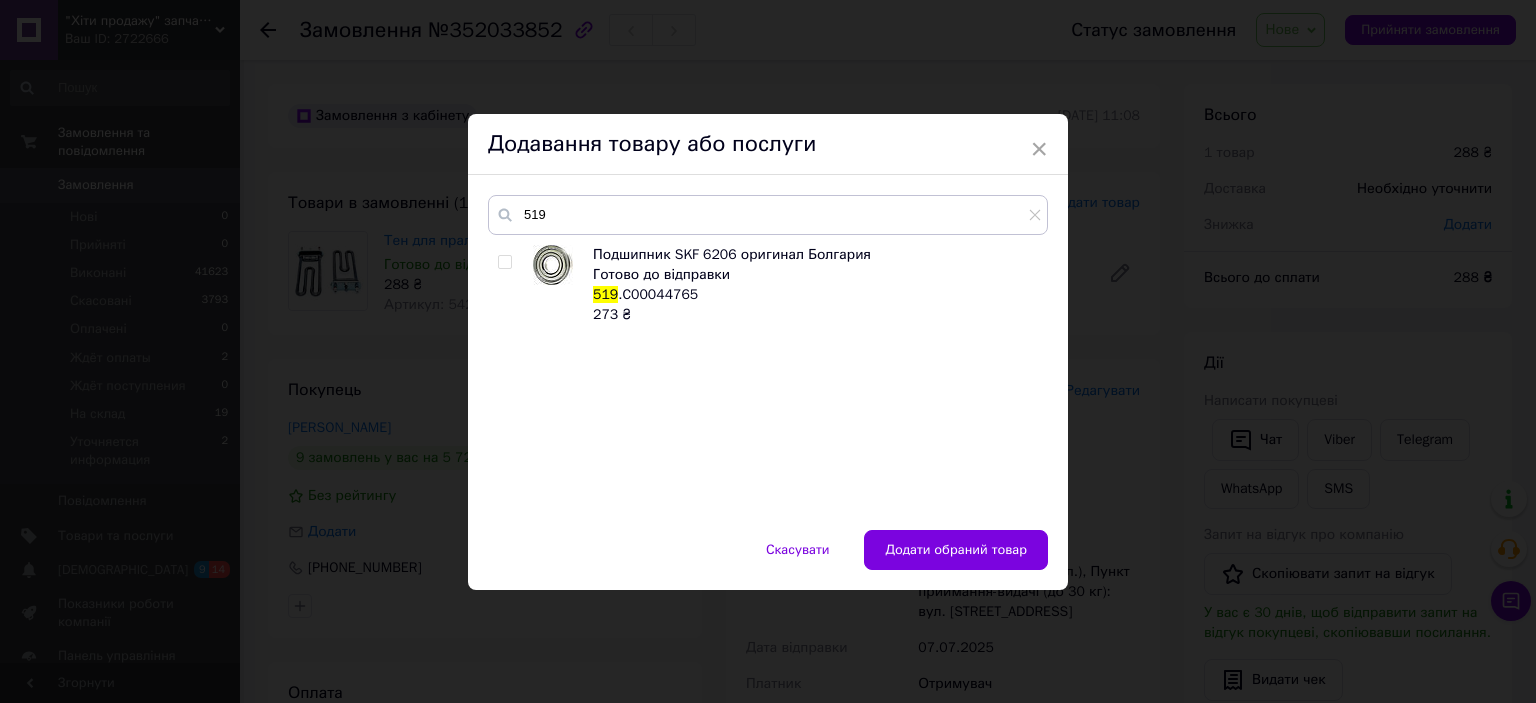 click at bounding box center [504, 262] 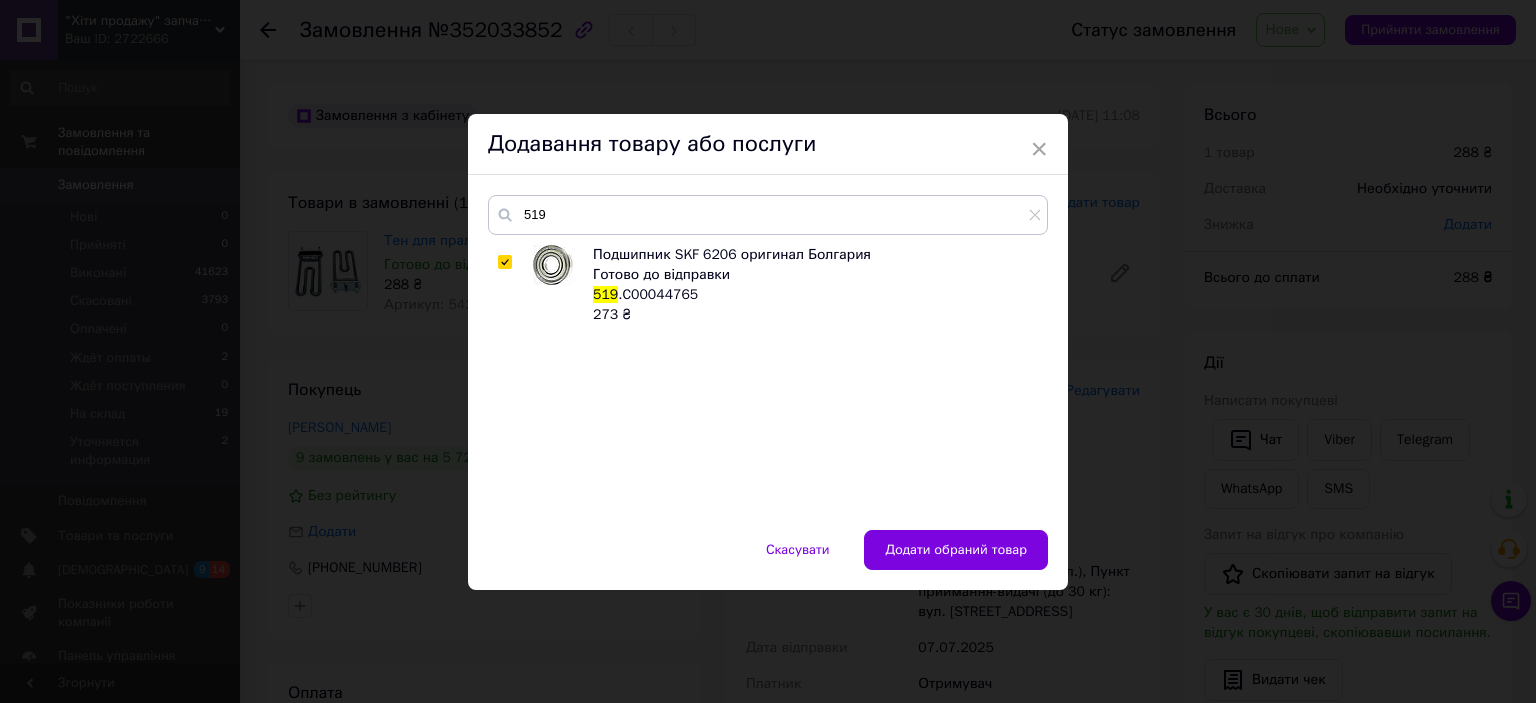 checkbox on "true" 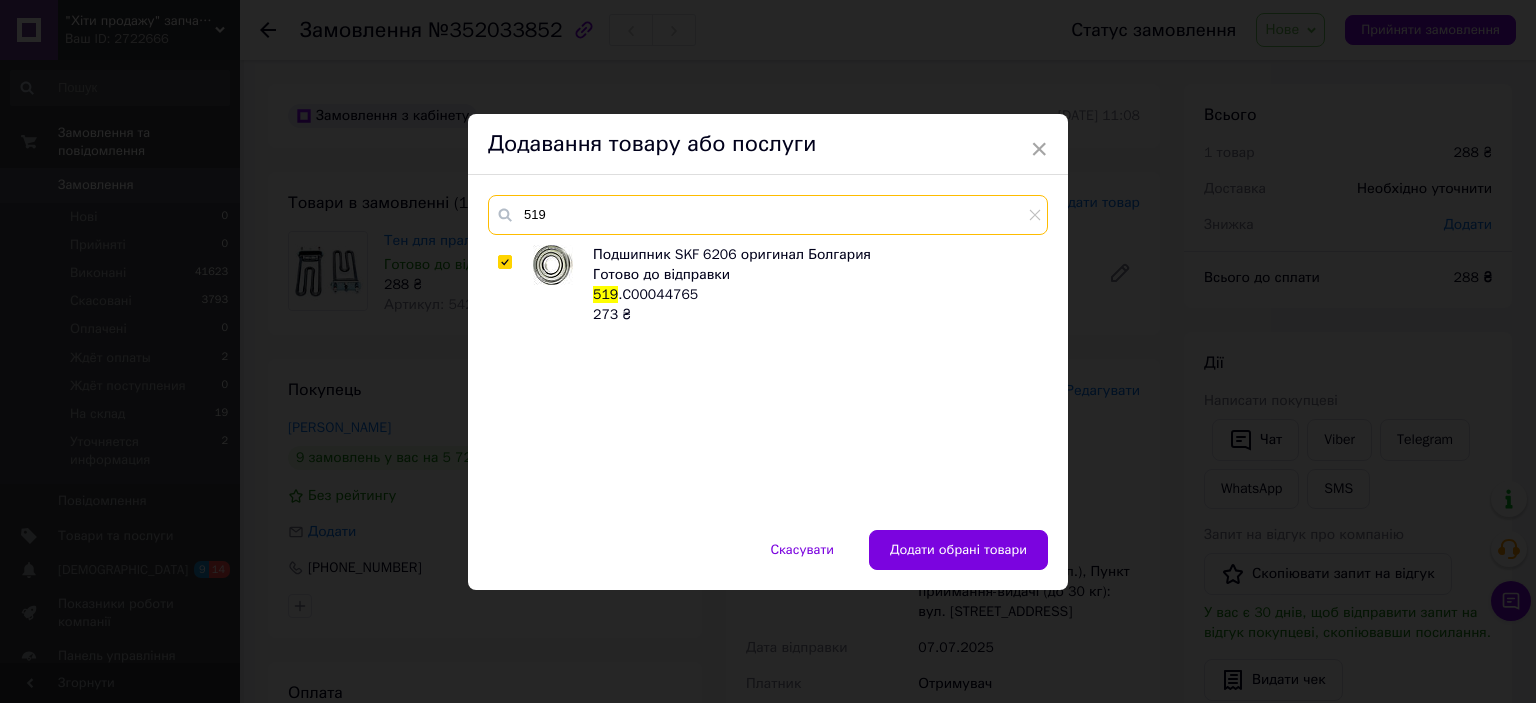click on "519" at bounding box center [768, 215] 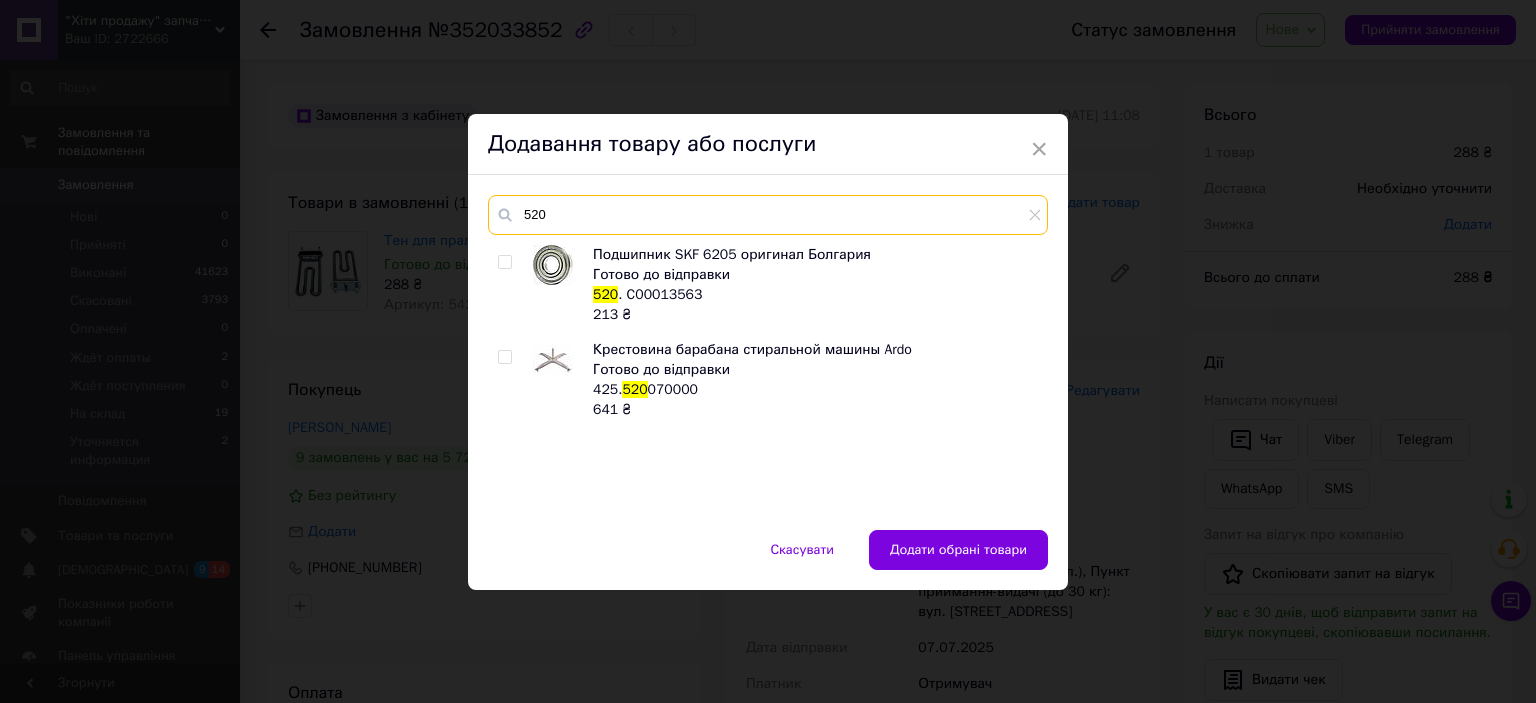 type on "520" 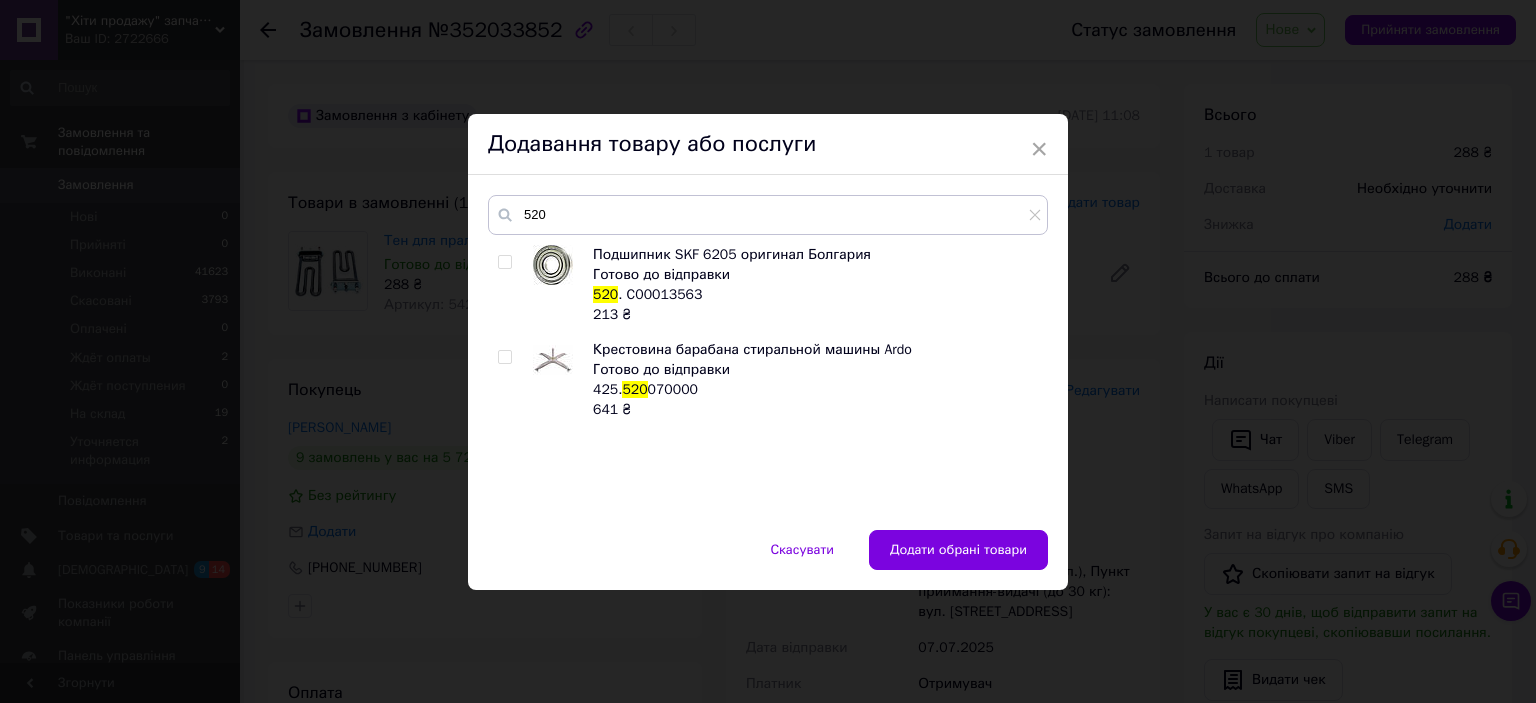 click at bounding box center (508, 285) 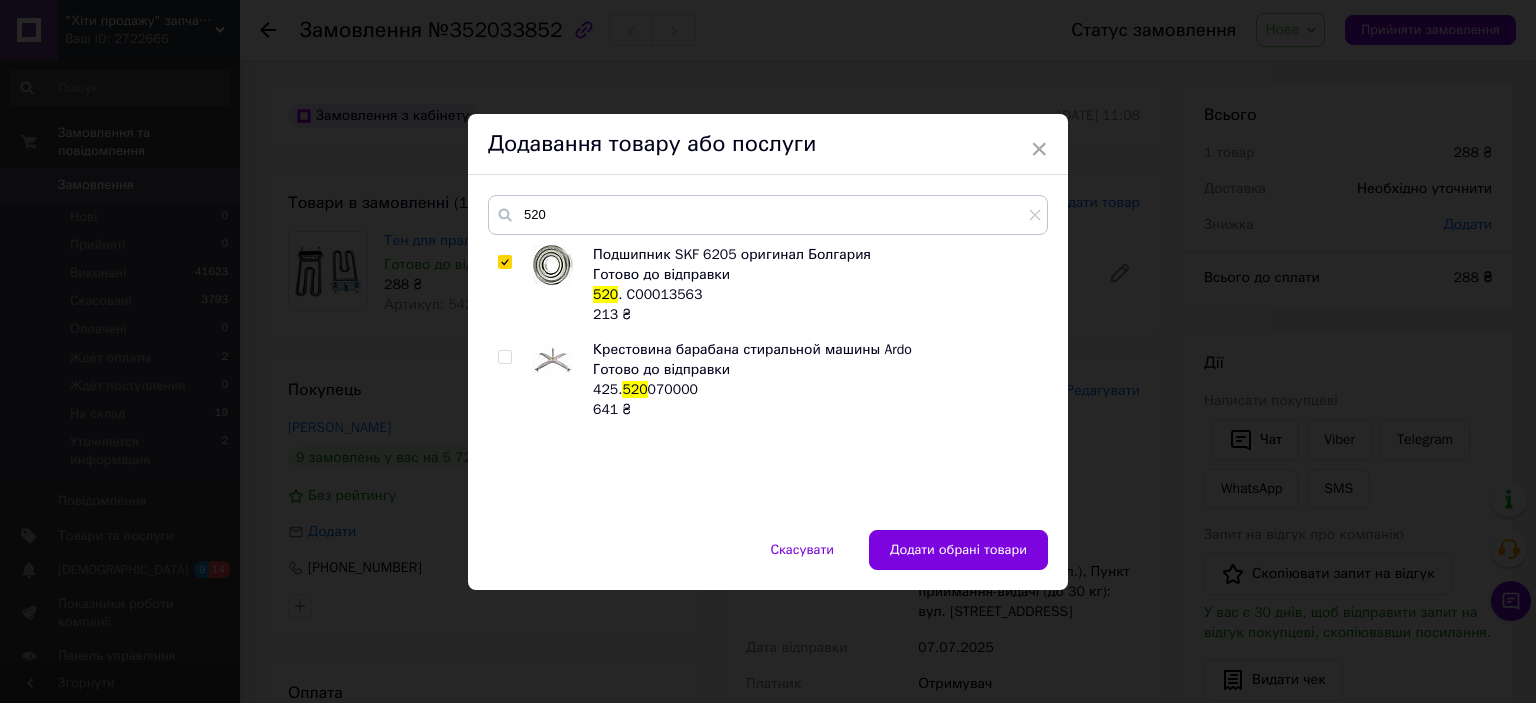 checkbox on "true" 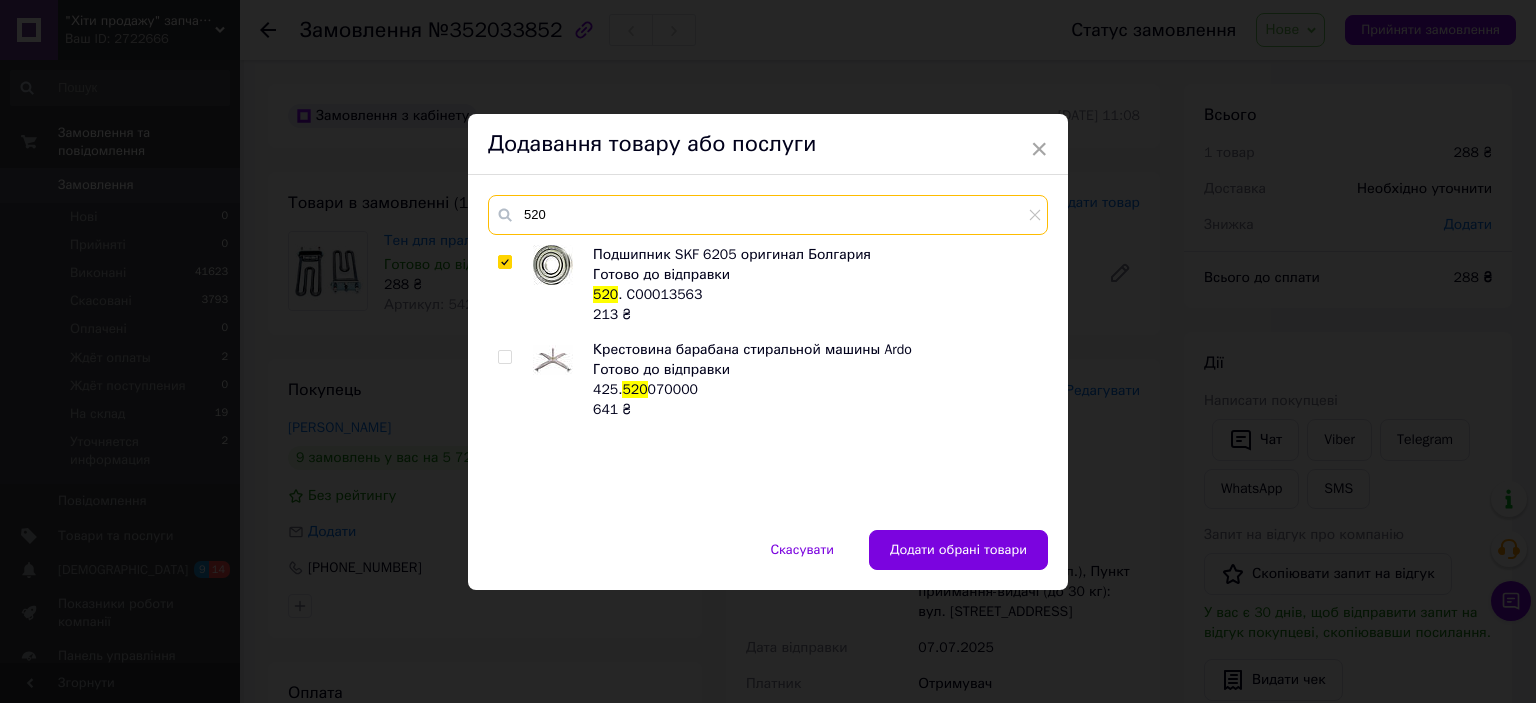 click on "520" at bounding box center (768, 215) 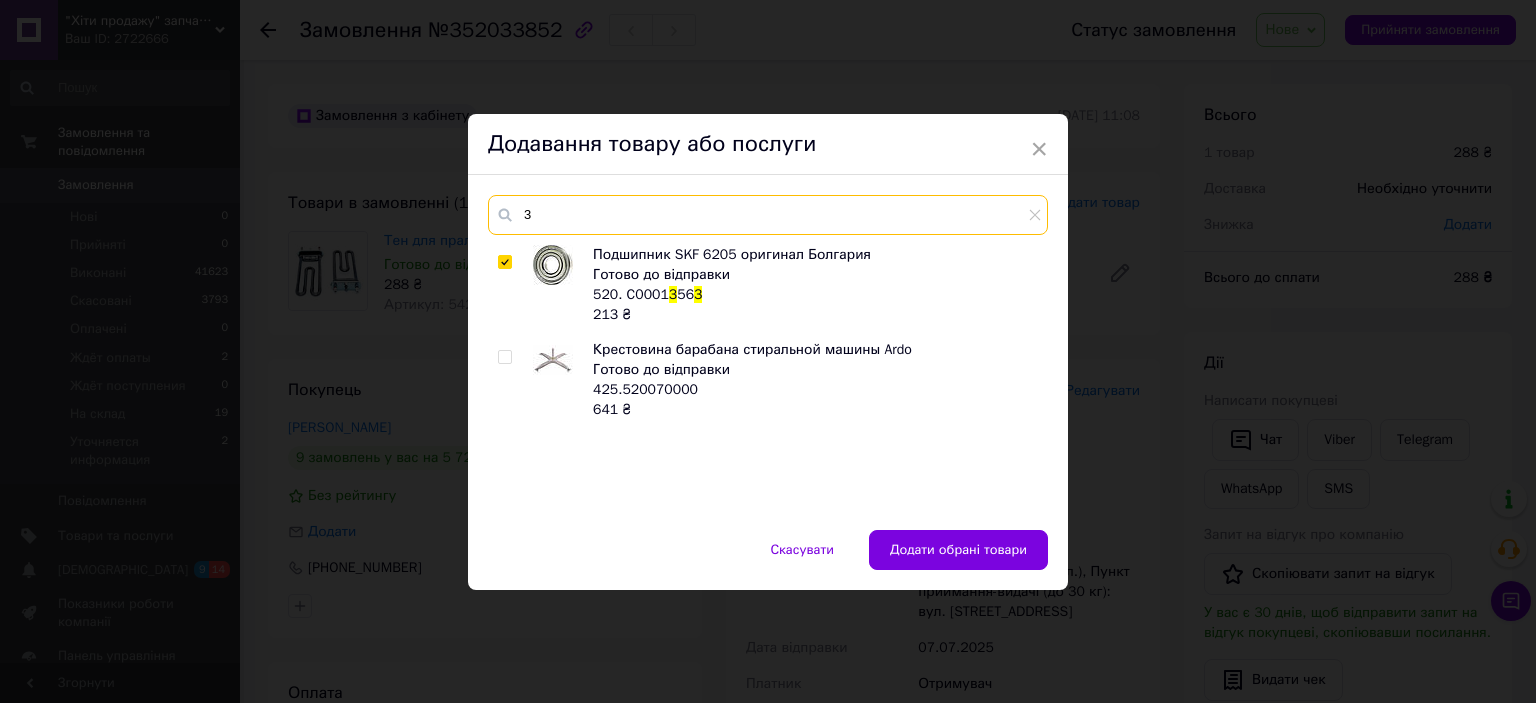 click on "3" at bounding box center [768, 215] 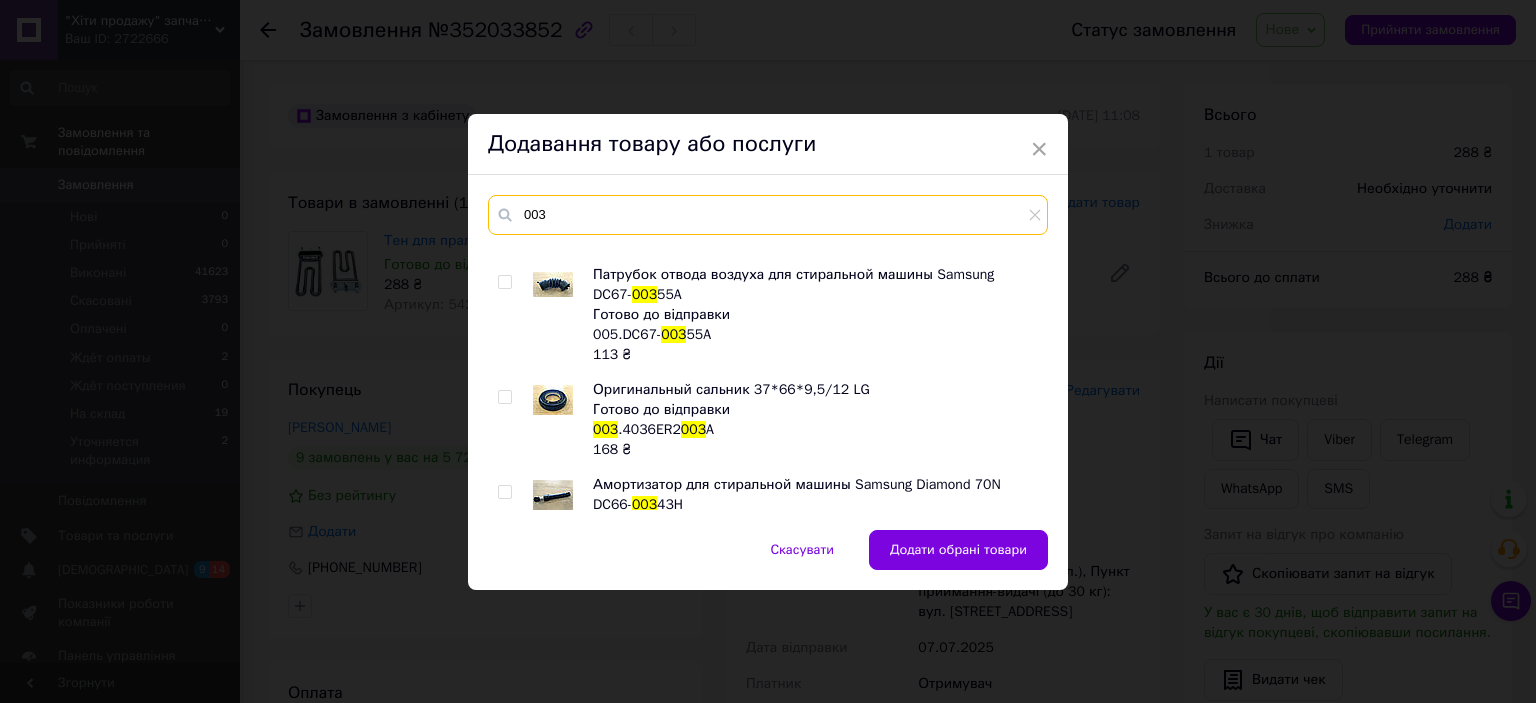 scroll, scrollTop: 662, scrollLeft: 0, axis: vertical 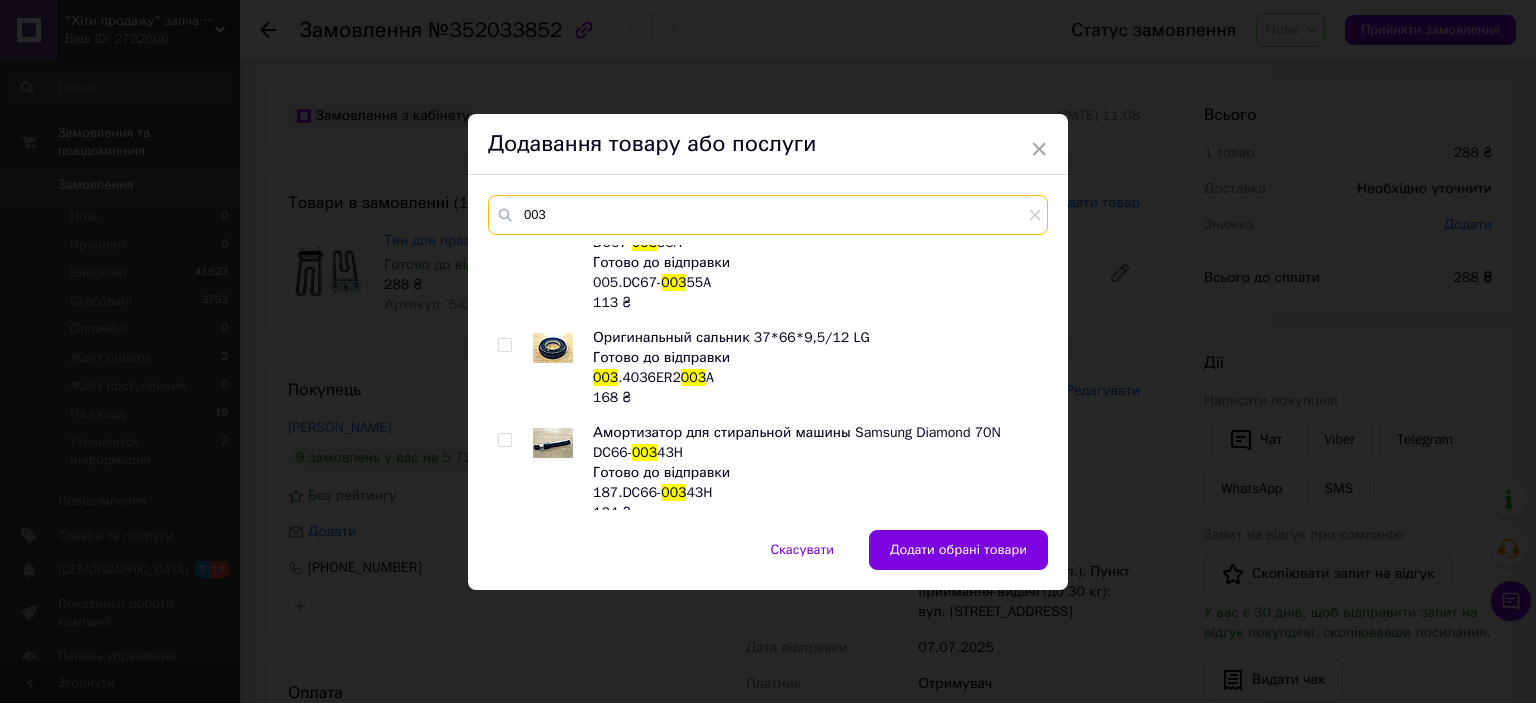 type on "003" 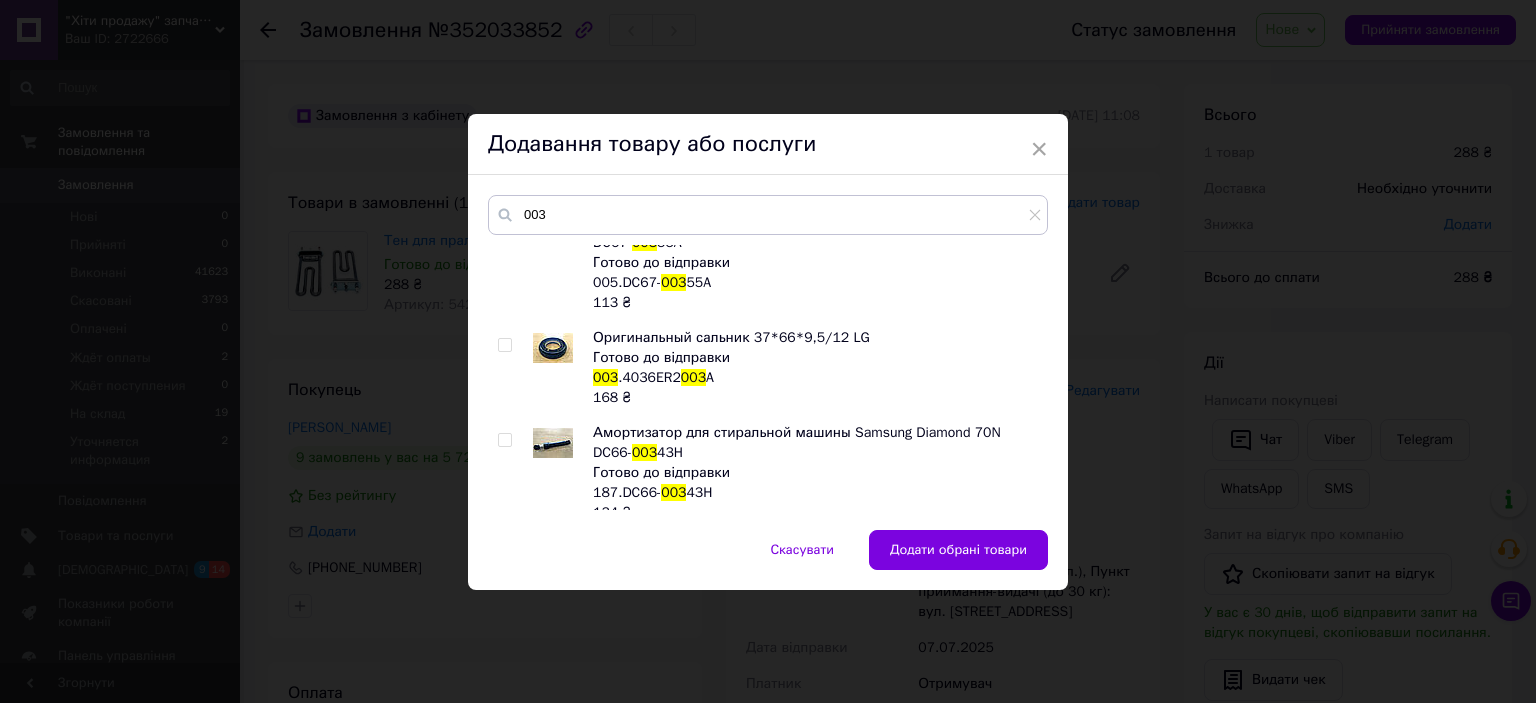click at bounding box center [504, 345] 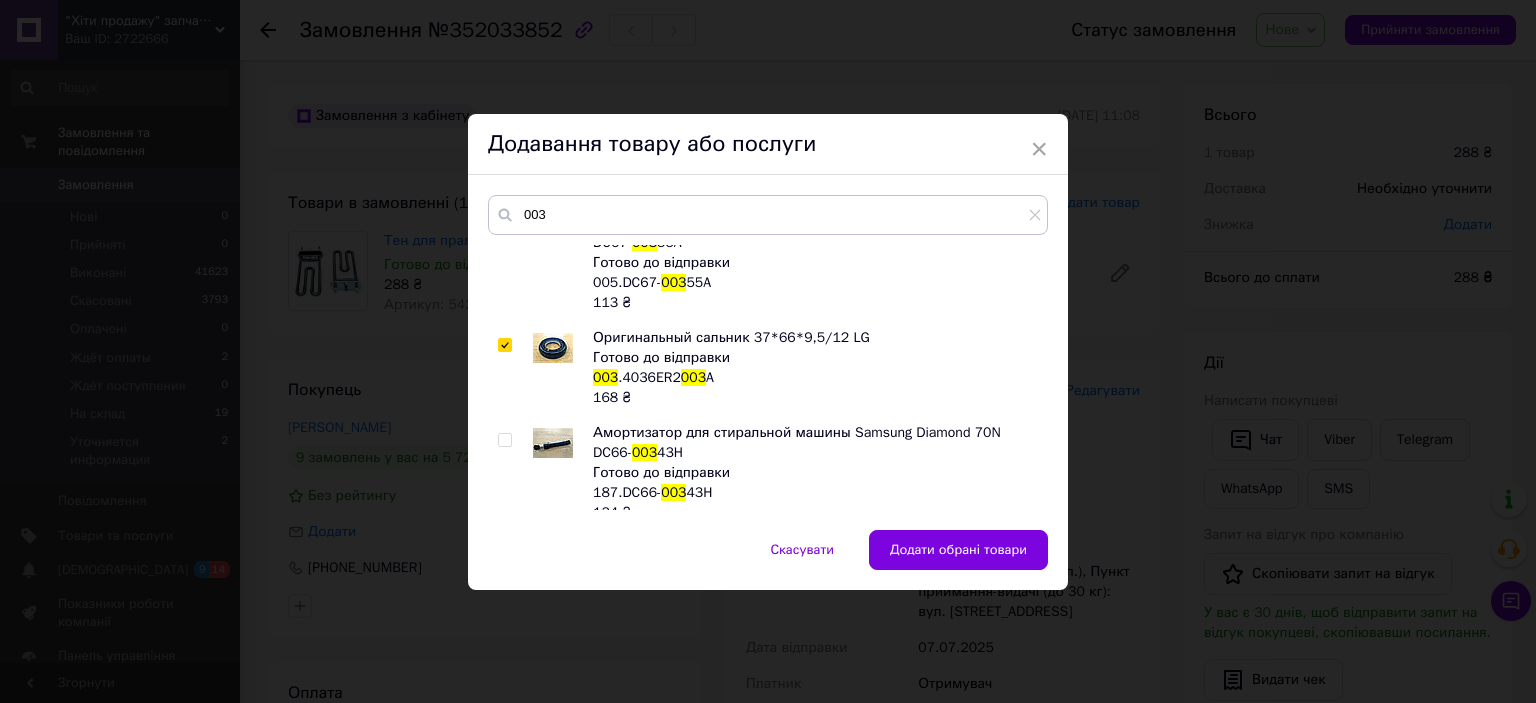 checkbox on "true" 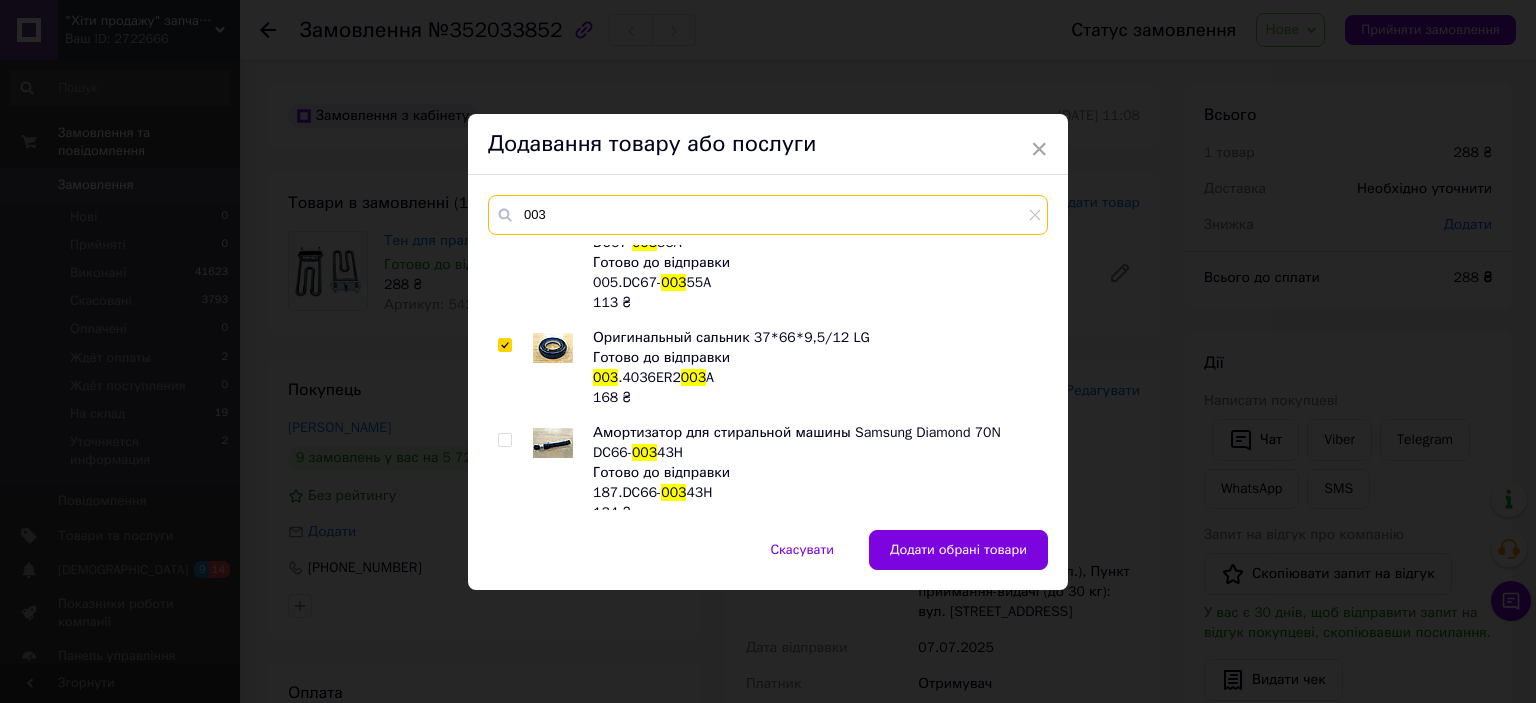 click on "003" at bounding box center [768, 215] 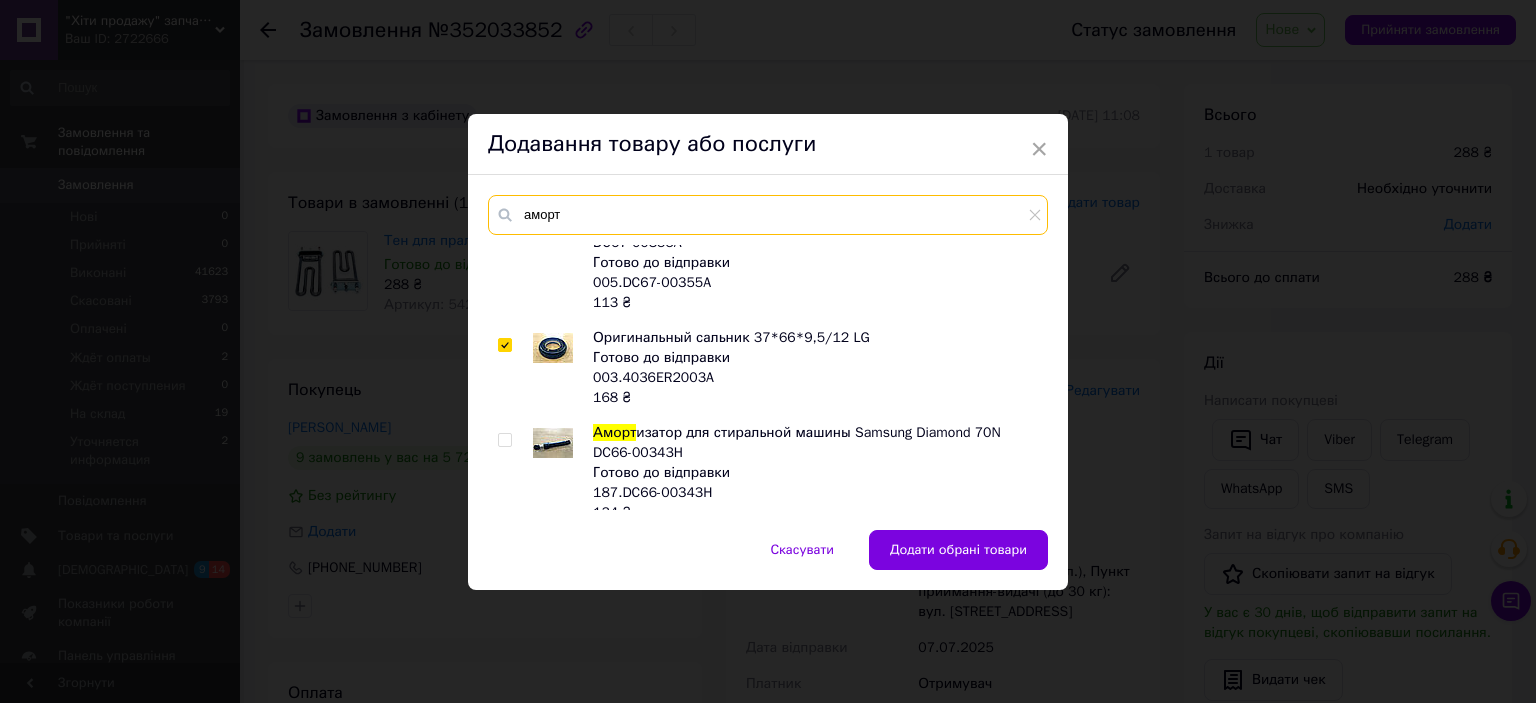 scroll, scrollTop: 0, scrollLeft: 0, axis: both 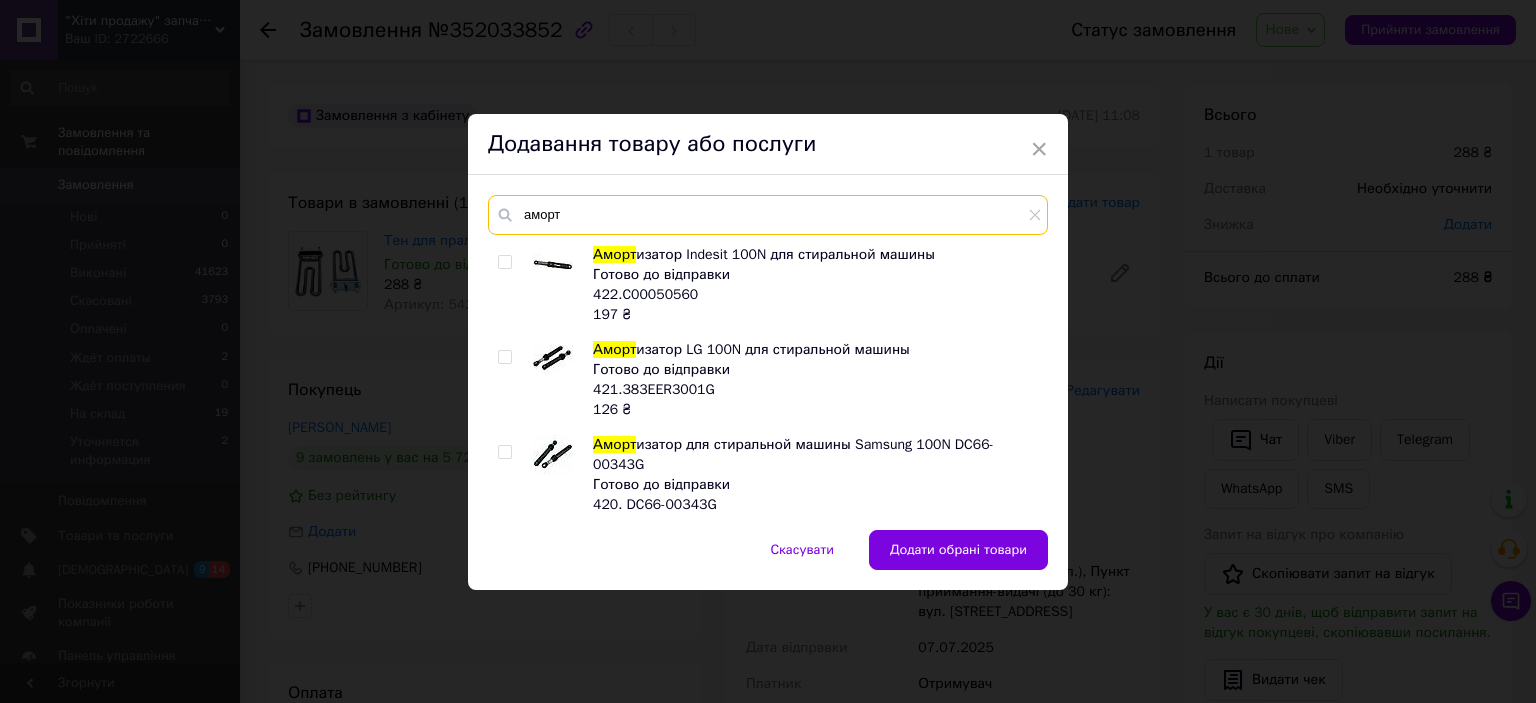 type on "аморт" 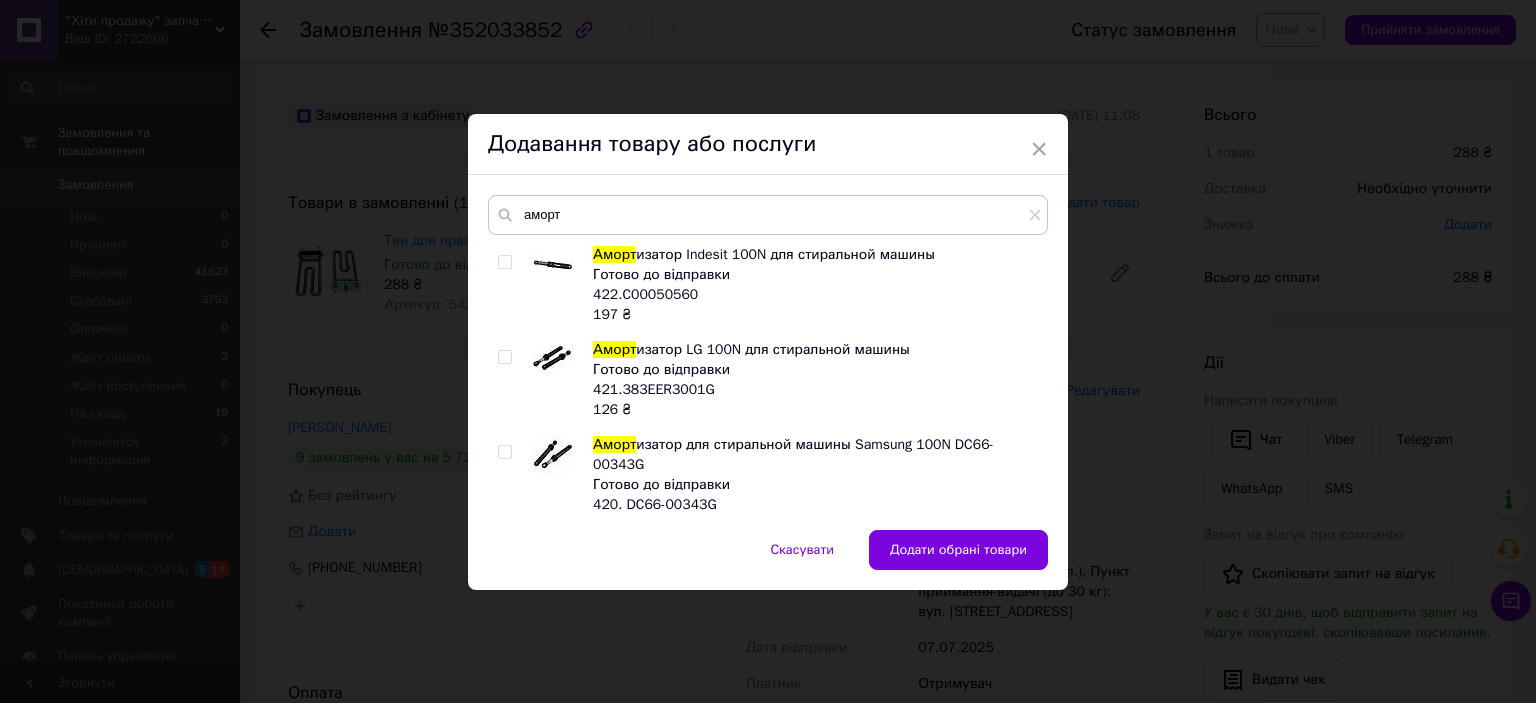 click at bounding box center (504, 357) 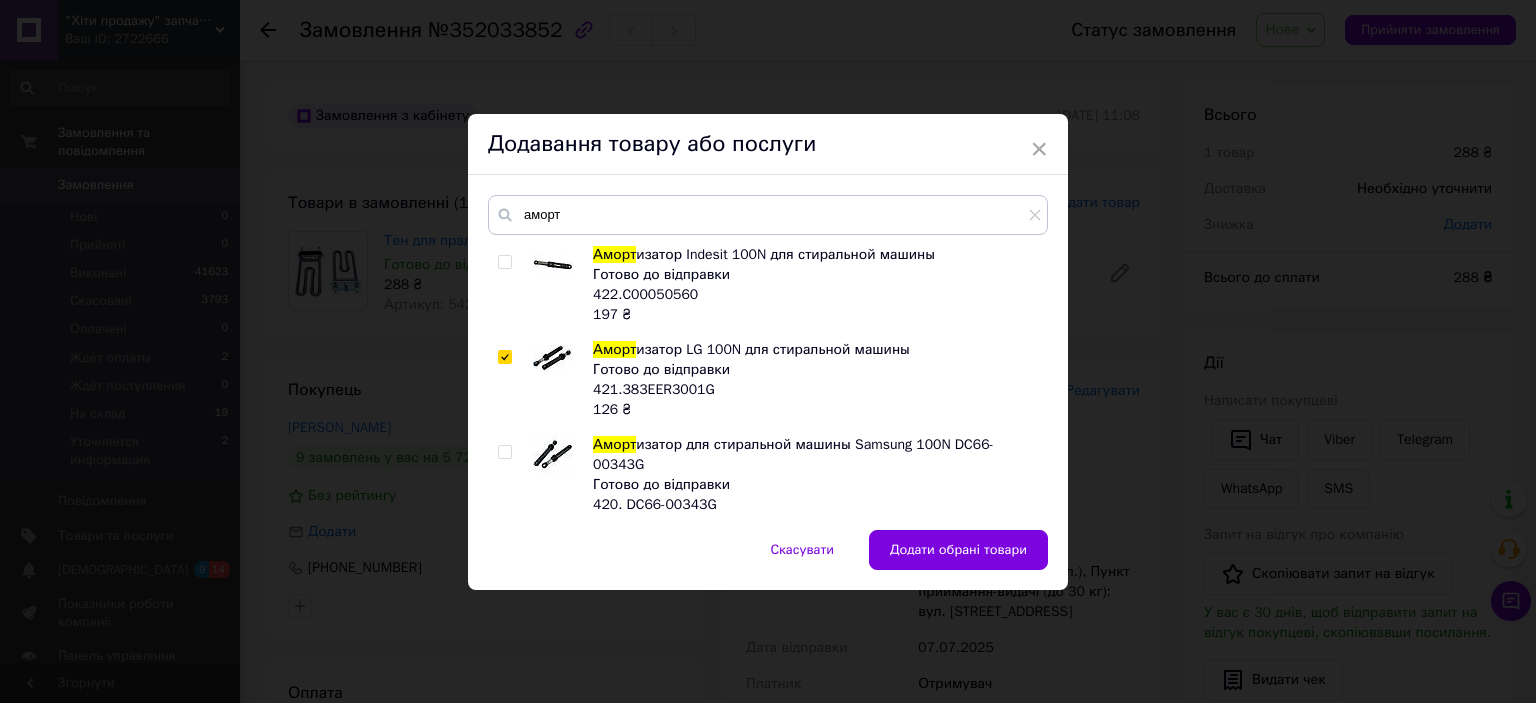 checkbox on "true" 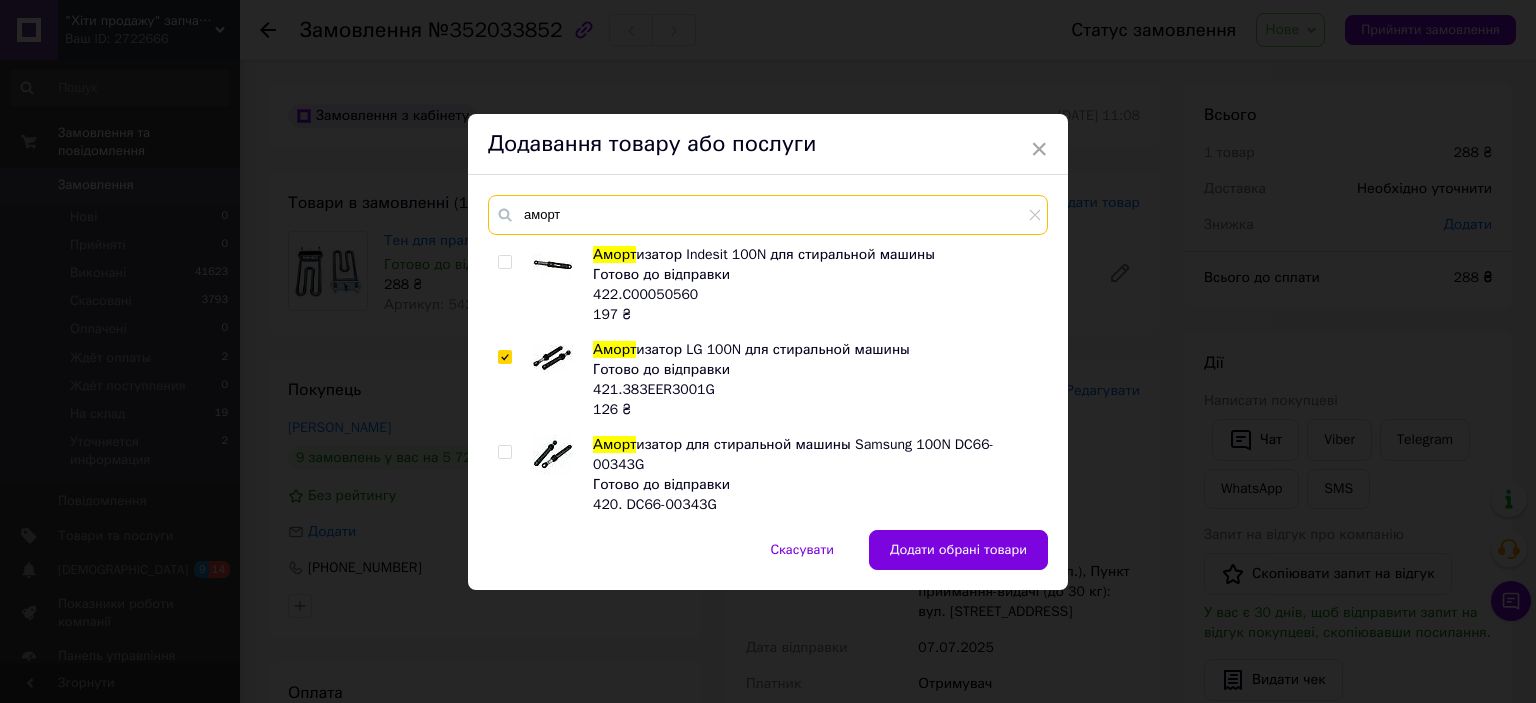 click on "аморт" at bounding box center [768, 215] 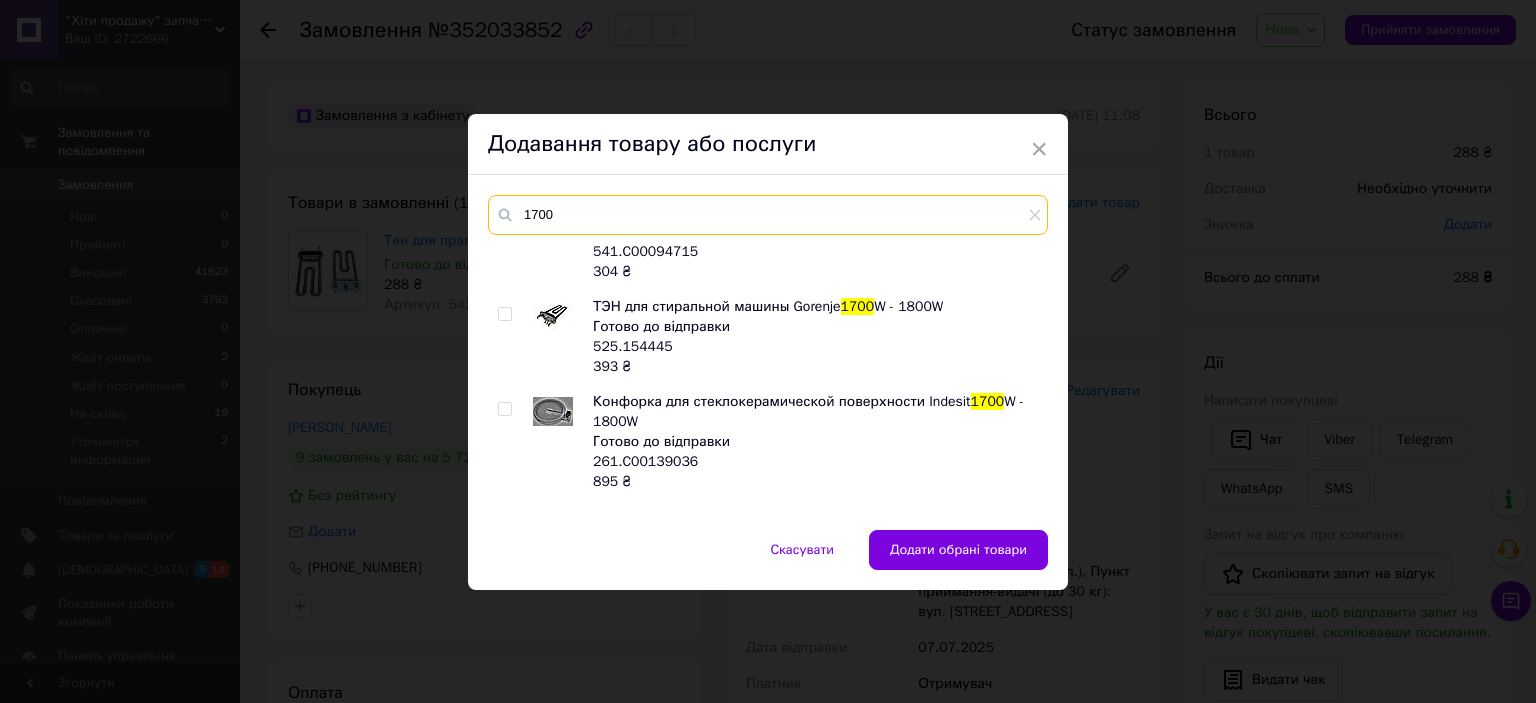 scroll, scrollTop: 0, scrollLeft: 0, axis: both 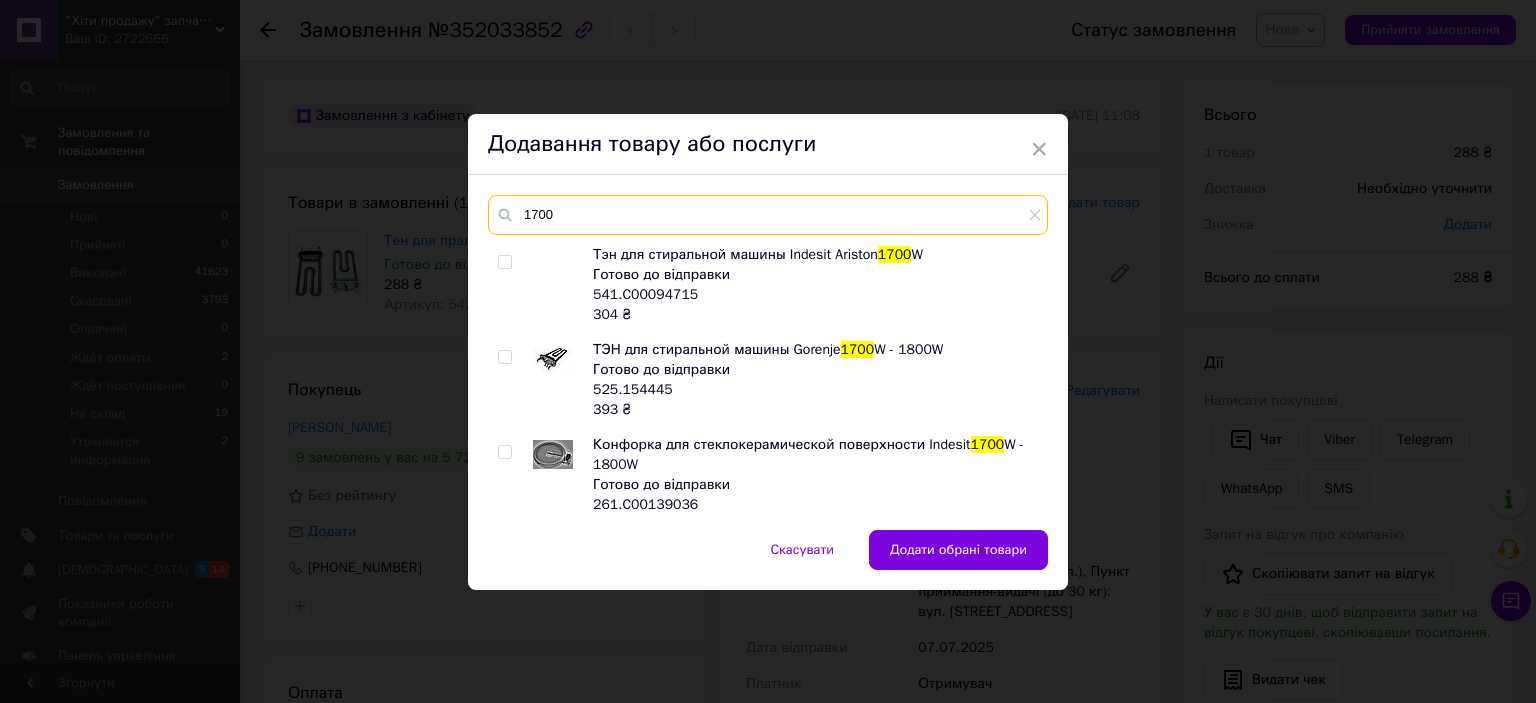 click on "1700" at bounding box center (768, 215) 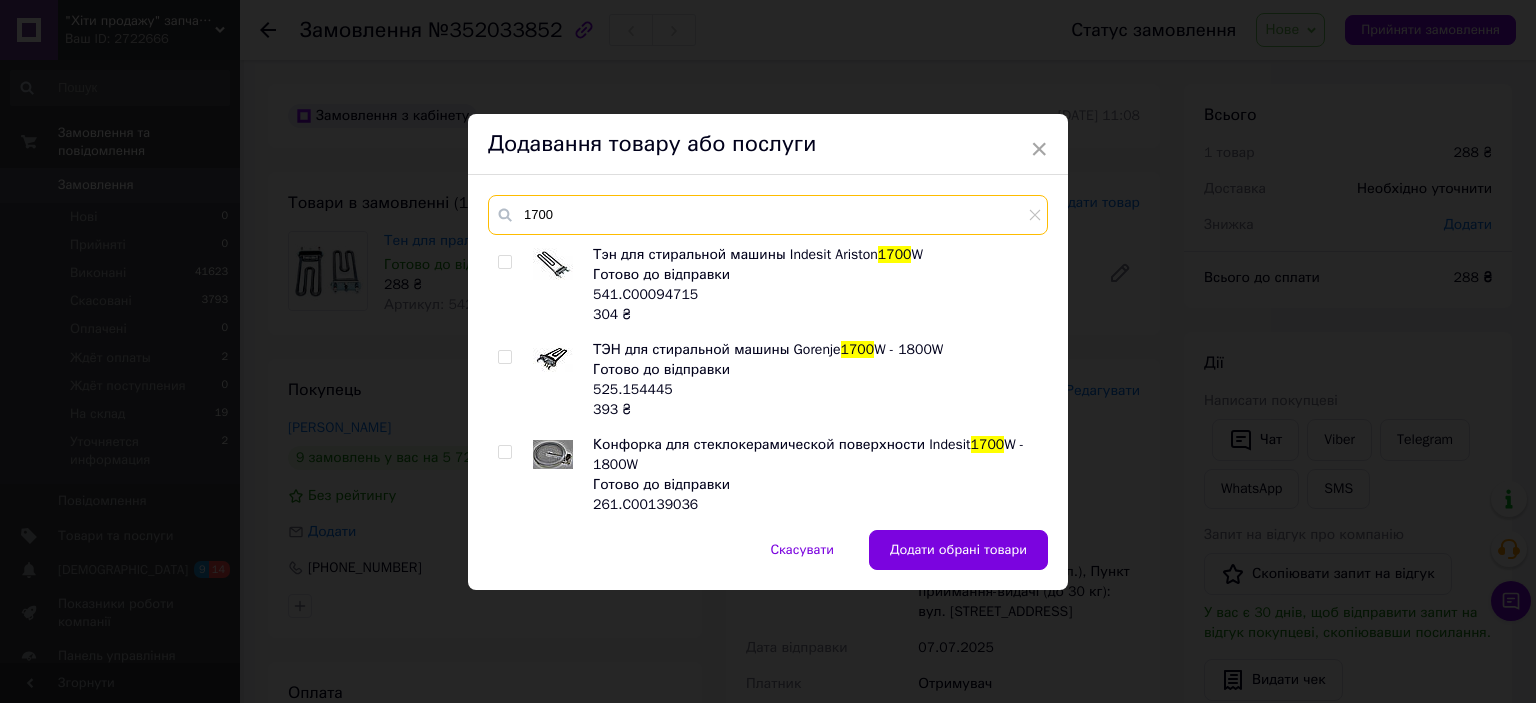 click on "1700" at bounding box center (768, 215) 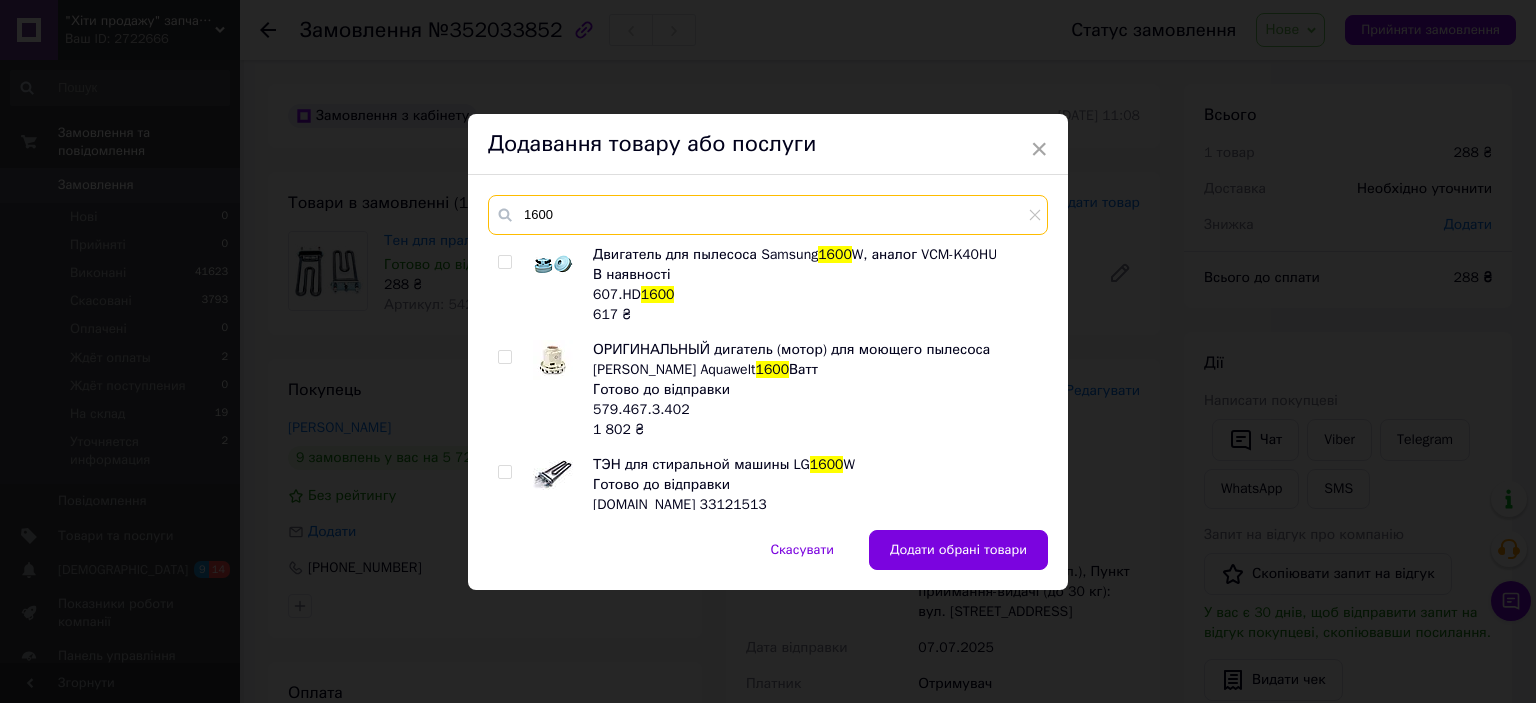 scroll, scrollTop: 110, scrollLeft: 0, axis: vertical 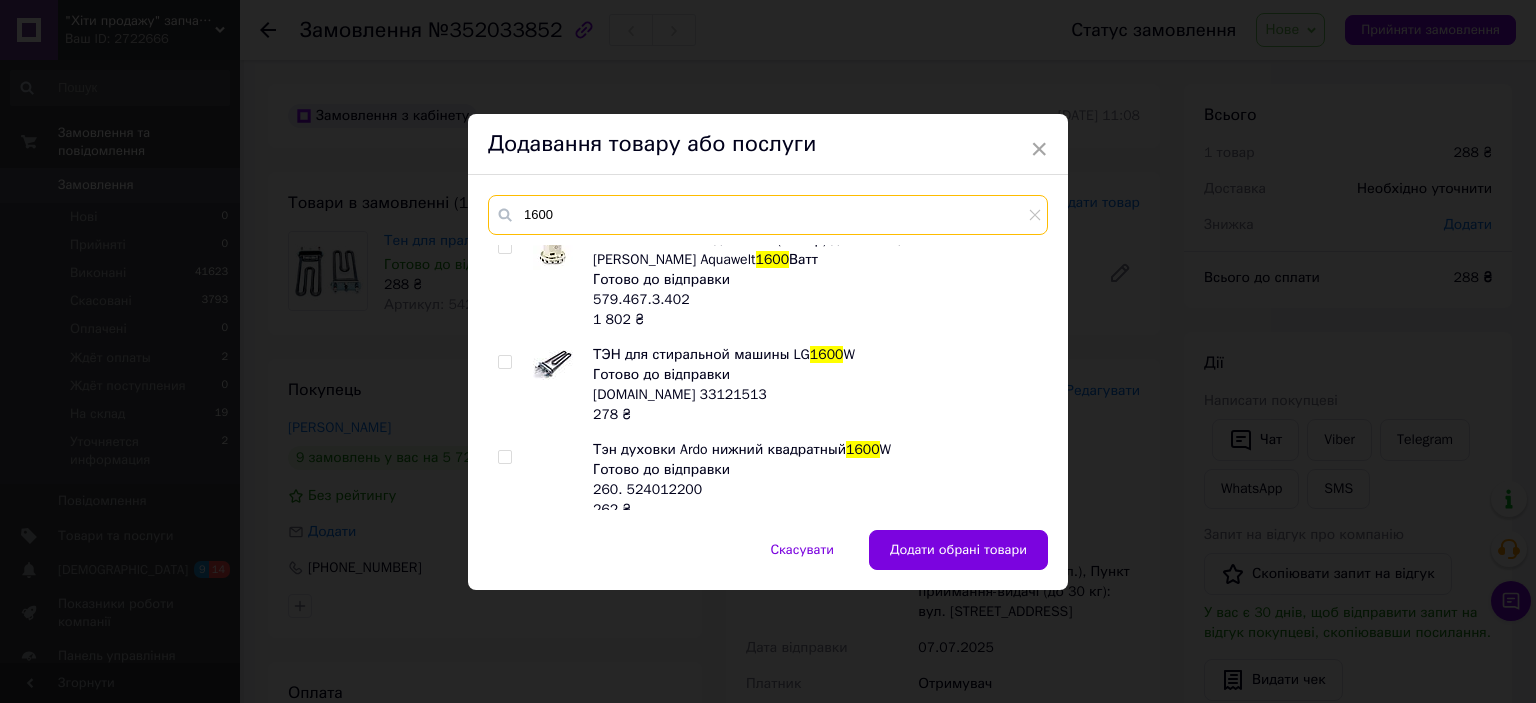 type on "1600" 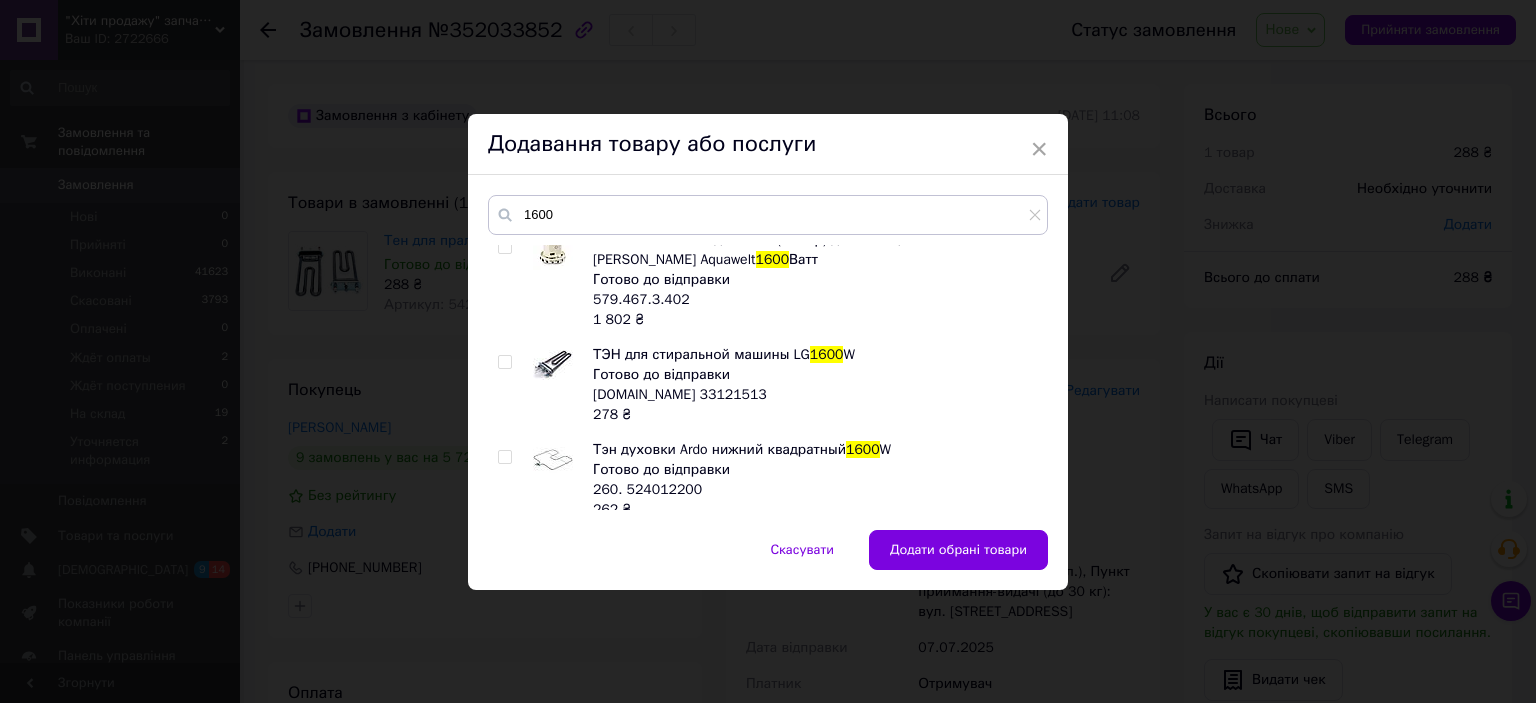 click at bounding box center [504, 362] 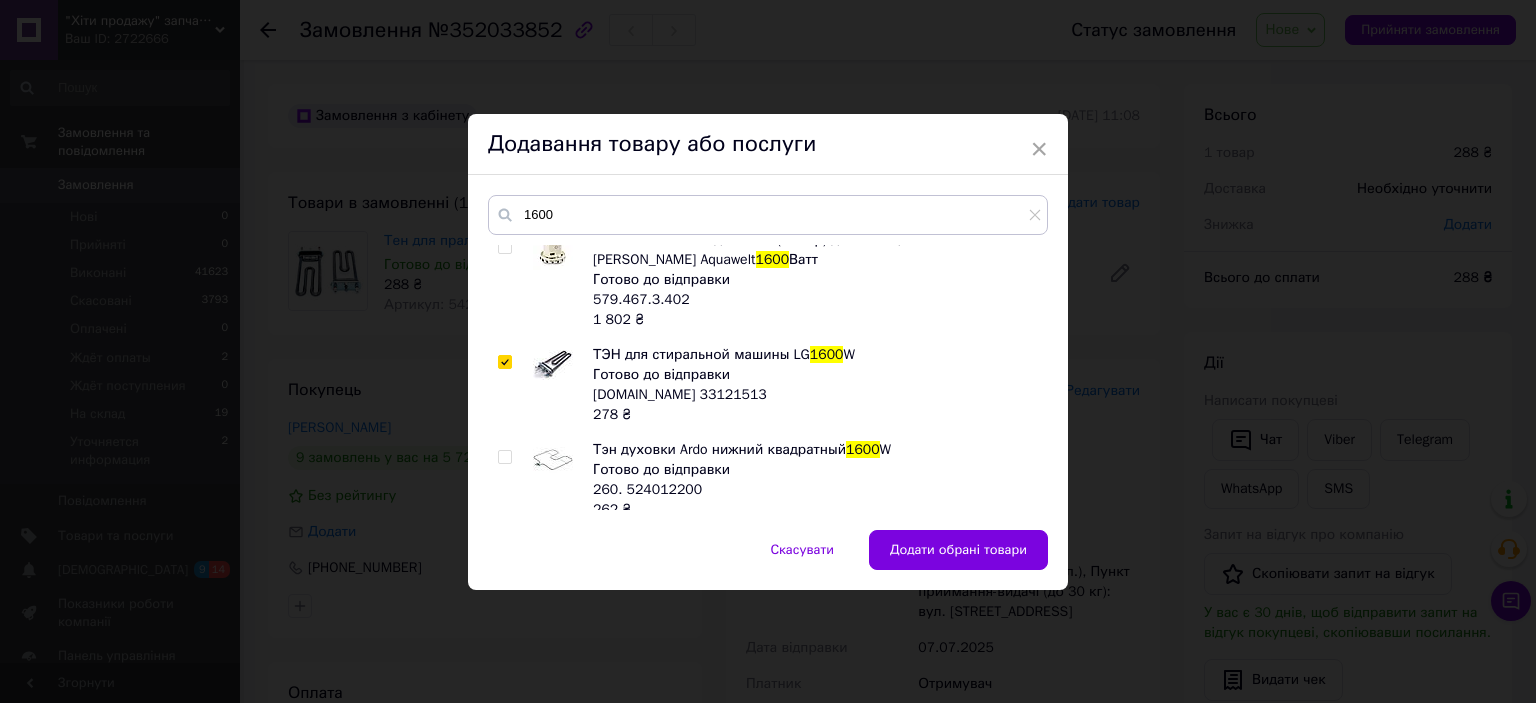 checkbox on "true" 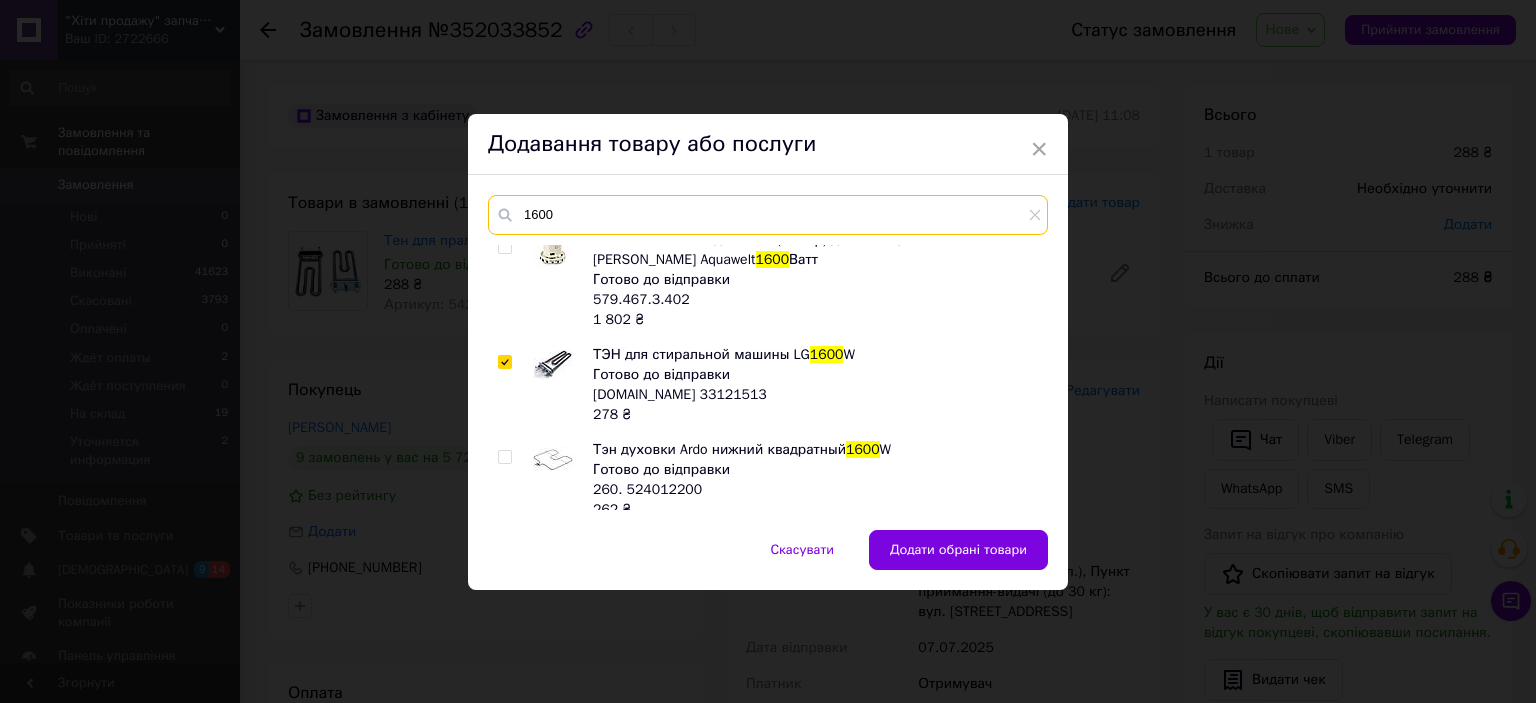click on "1600" at bounding box center (768, 215) 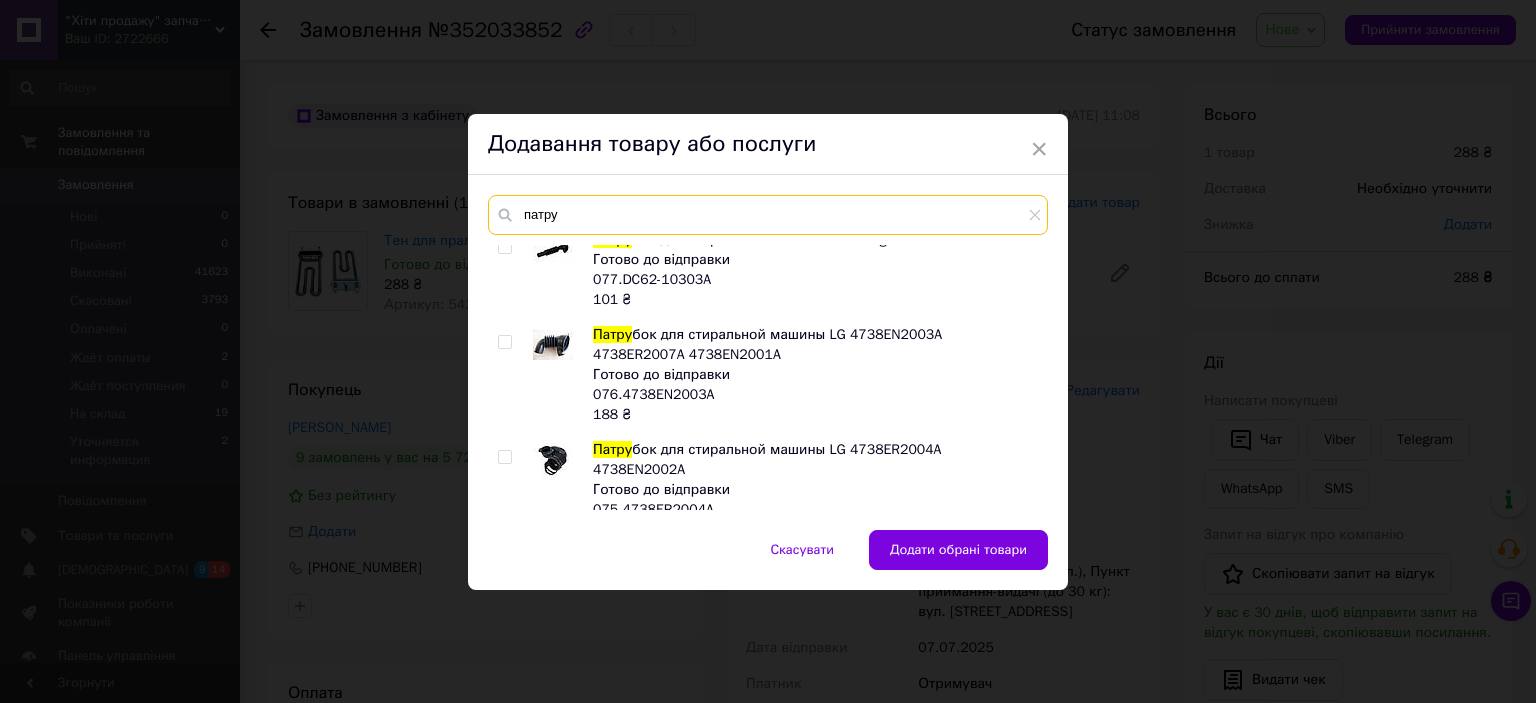type on "патру" 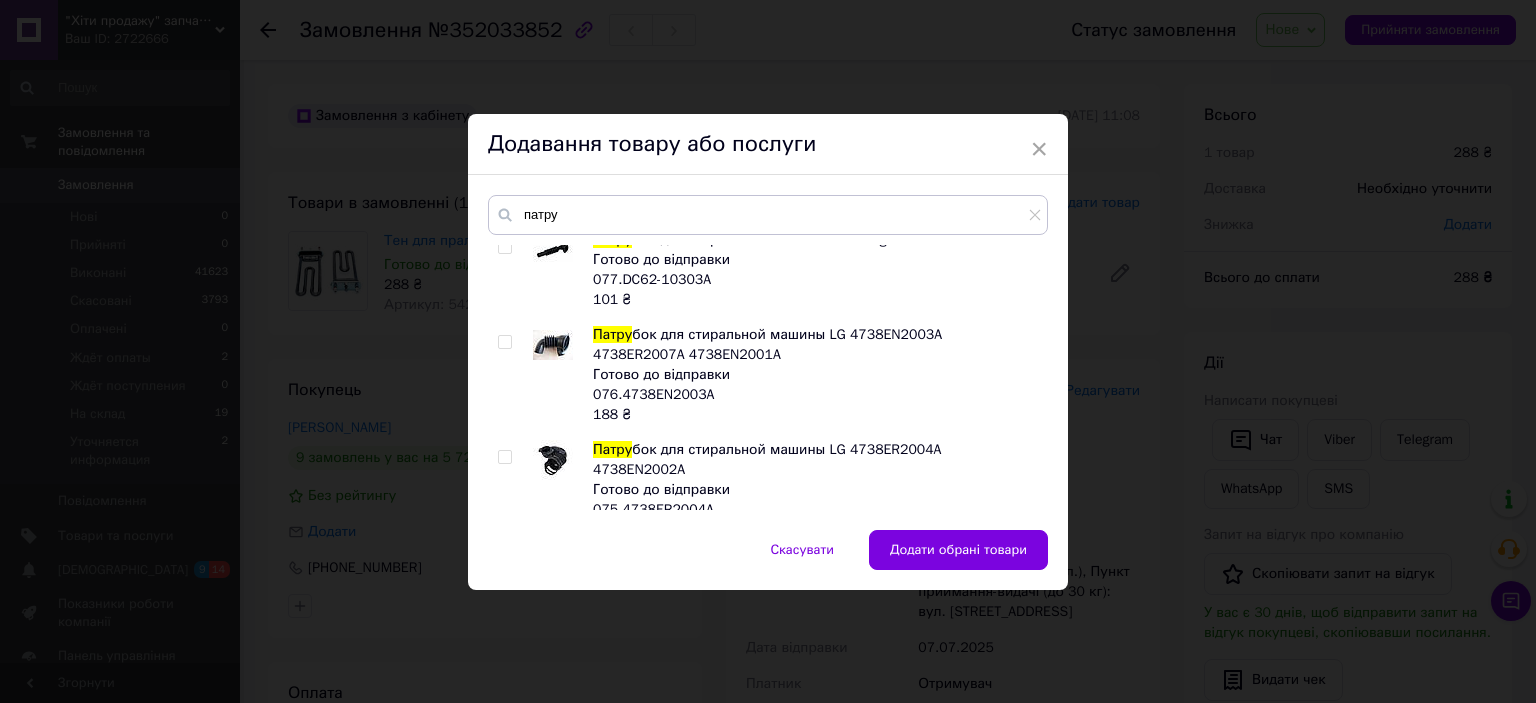 click at bounding box center (504, 457) 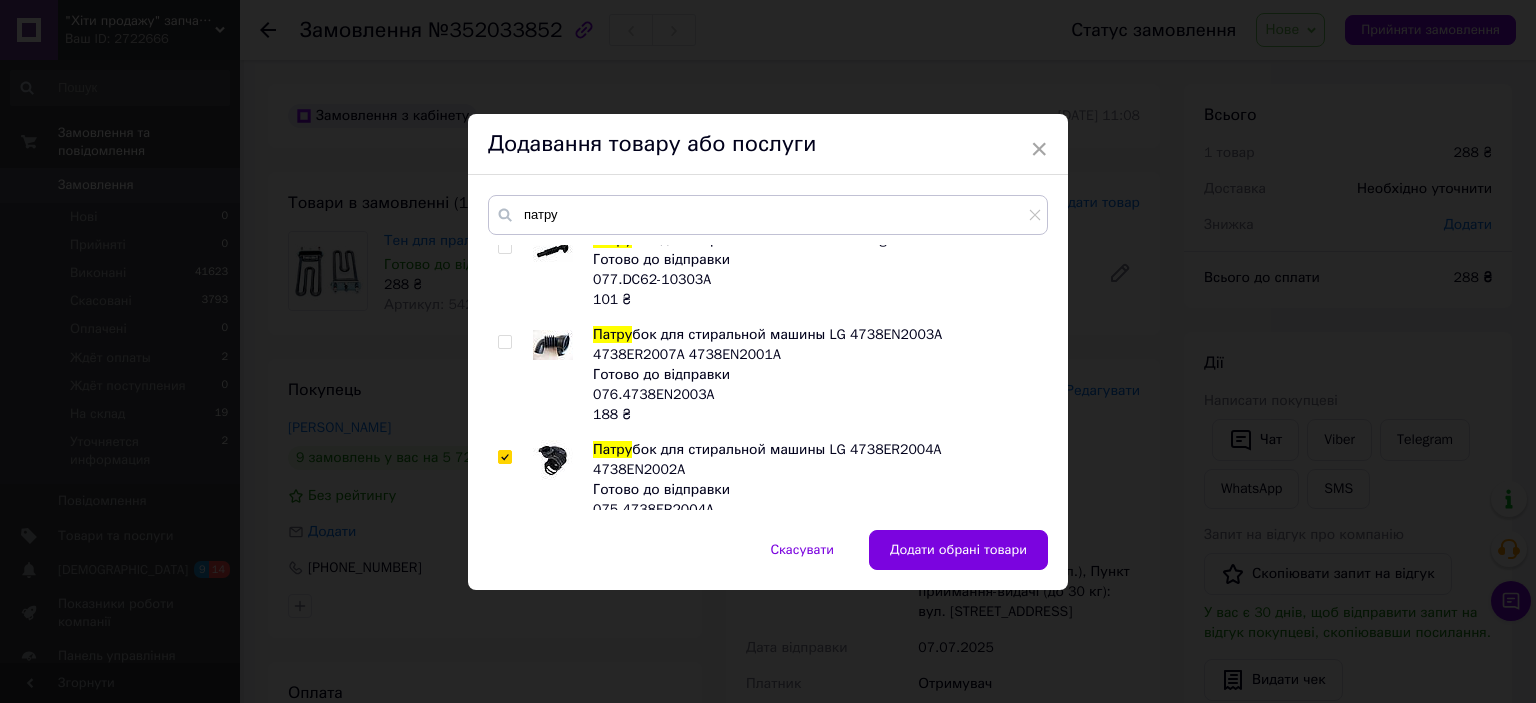 checkbox on "true" 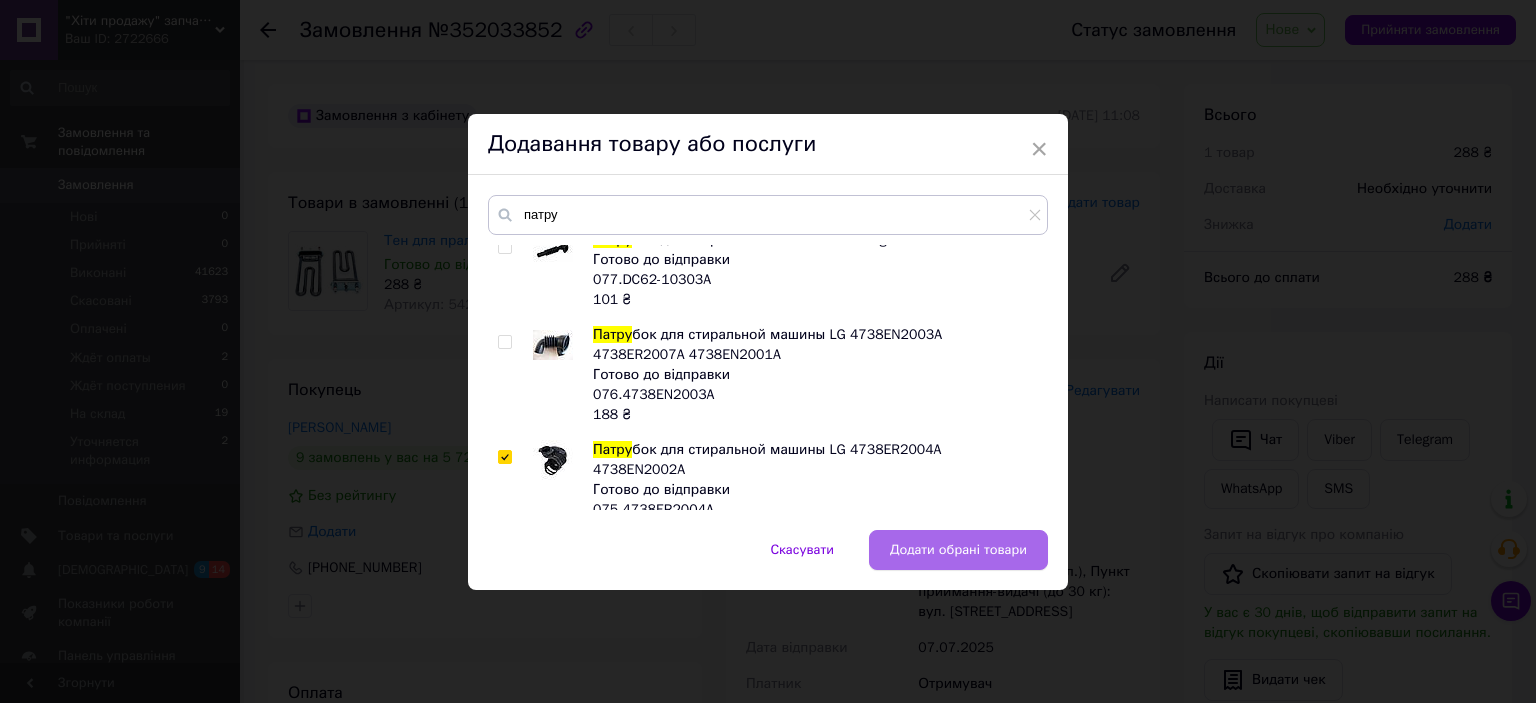click on "Додати обрані товари" at bounding box center (958, 550) 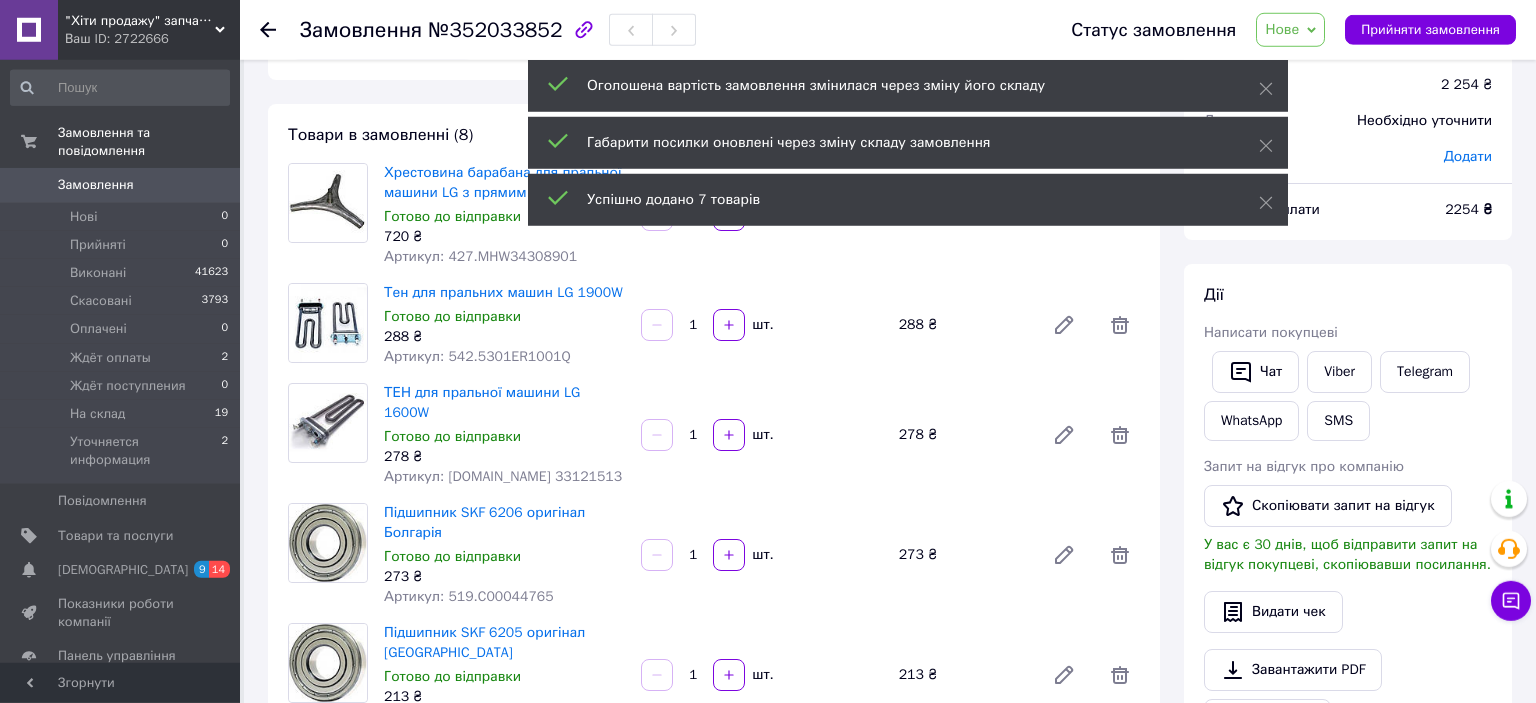 scroll, scrollTop: 105, scrollLeft: 0, axis: vertical 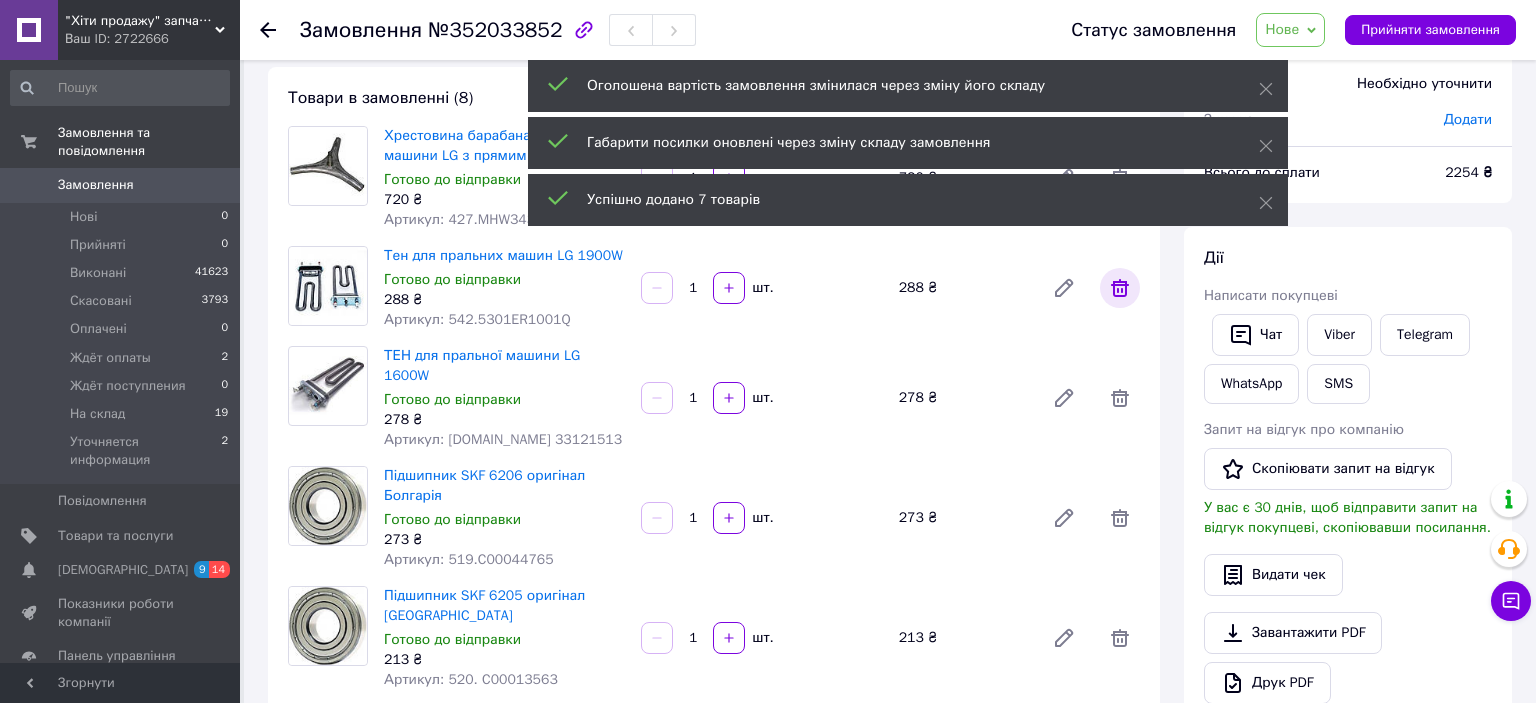 click 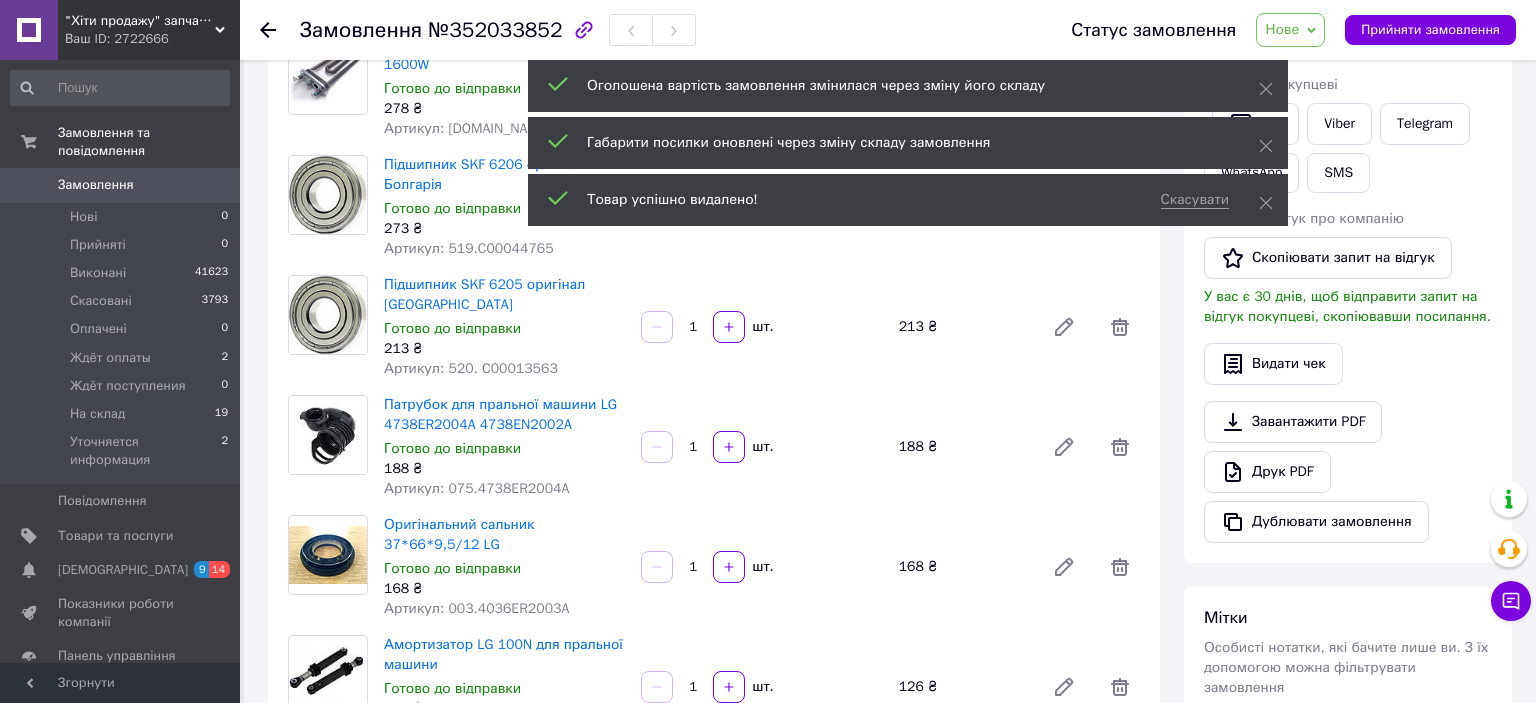 scroll, scrollTop: 422, scrollLeft: 0, axis: vertical 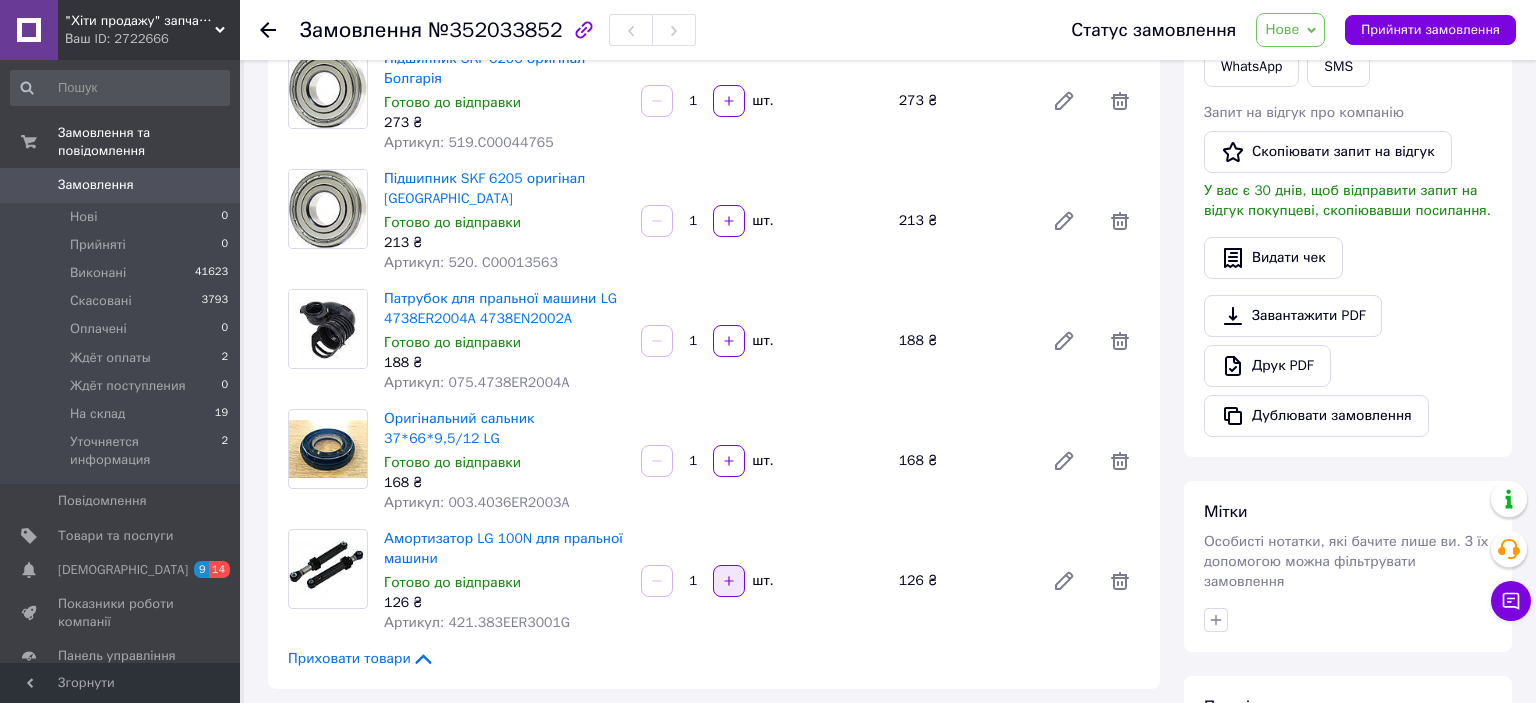 click 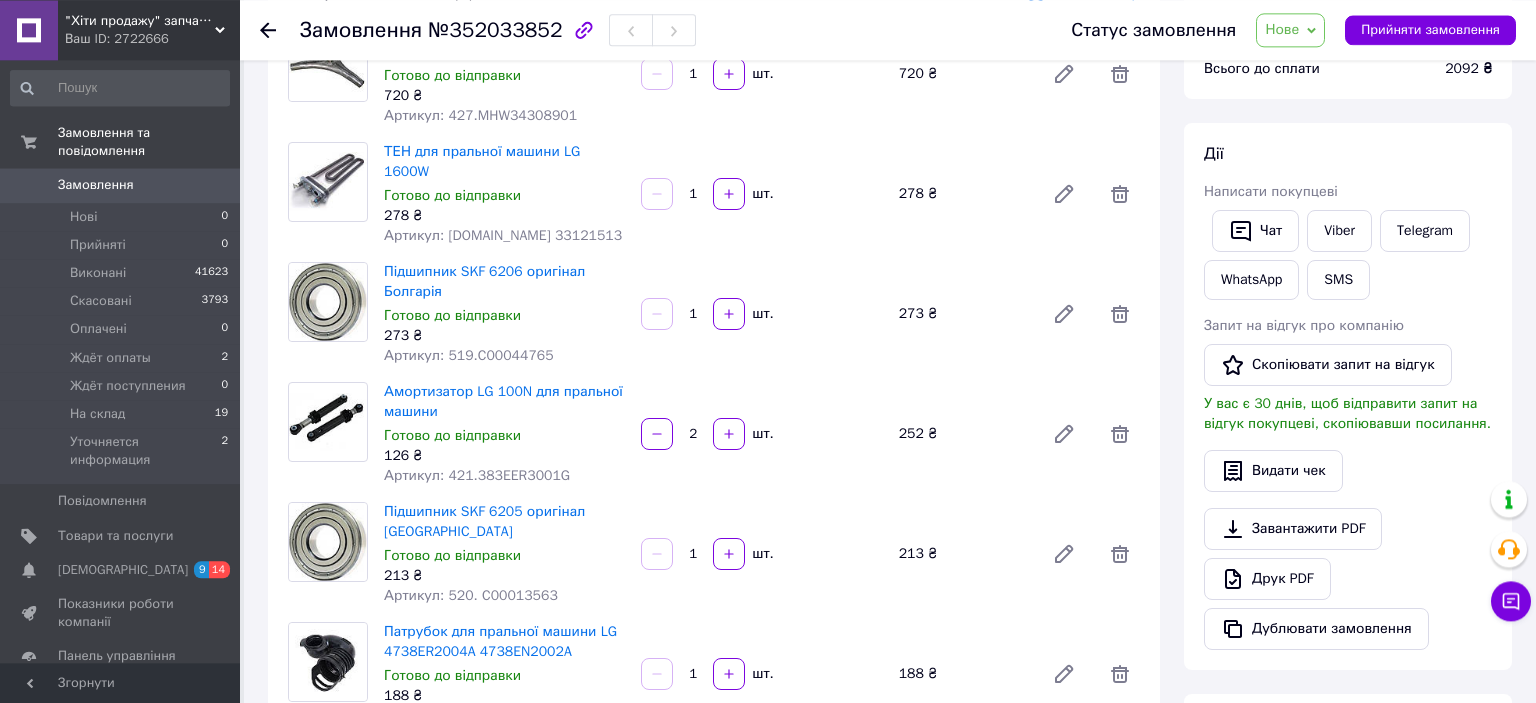 scroll, scrollTop: 211, scrollLeft: 0, axis: vertical 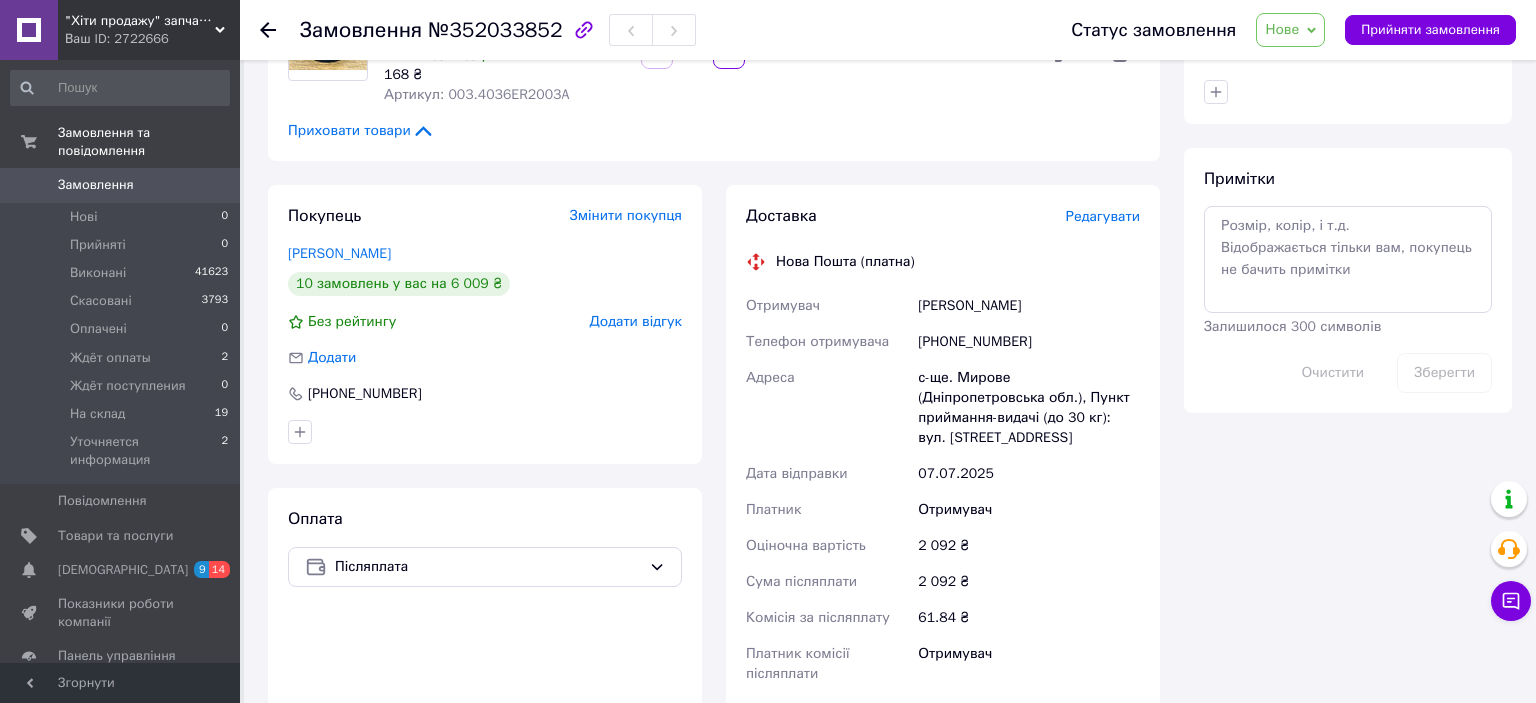 click on "Редагувати" at bounding box center (1103, 216) 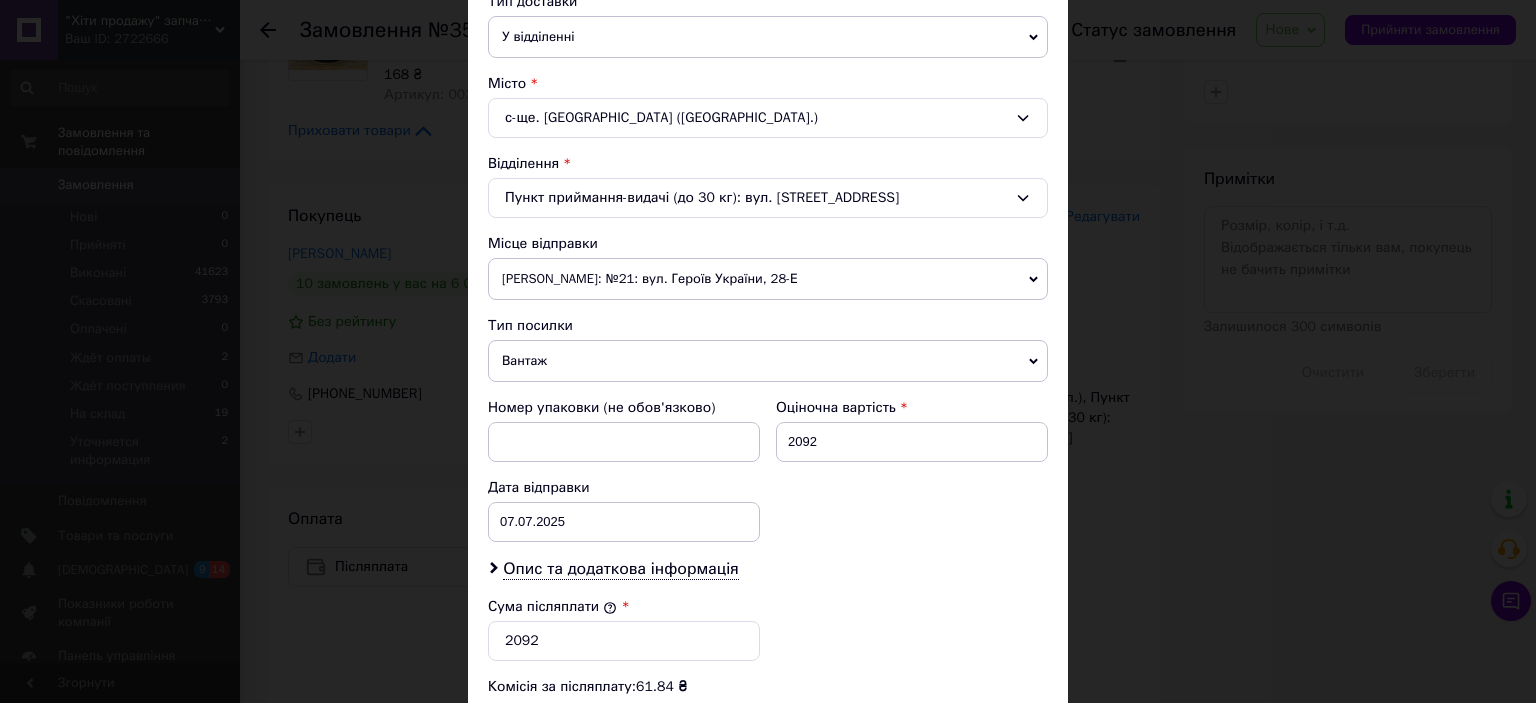 scroll, scrollTop: 552, scrollLeft: 0, axis: vertical 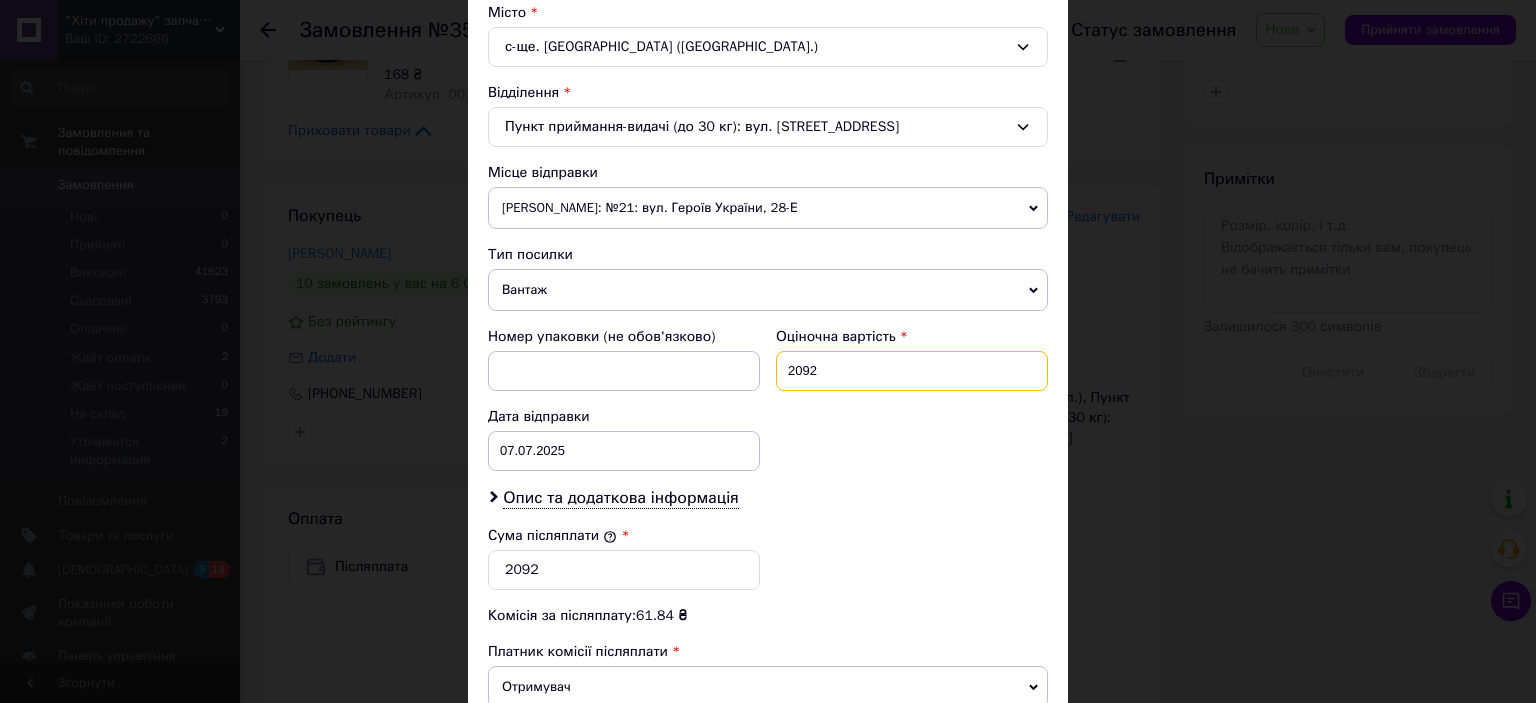 click on "2092" at bounding box center (912, 371) 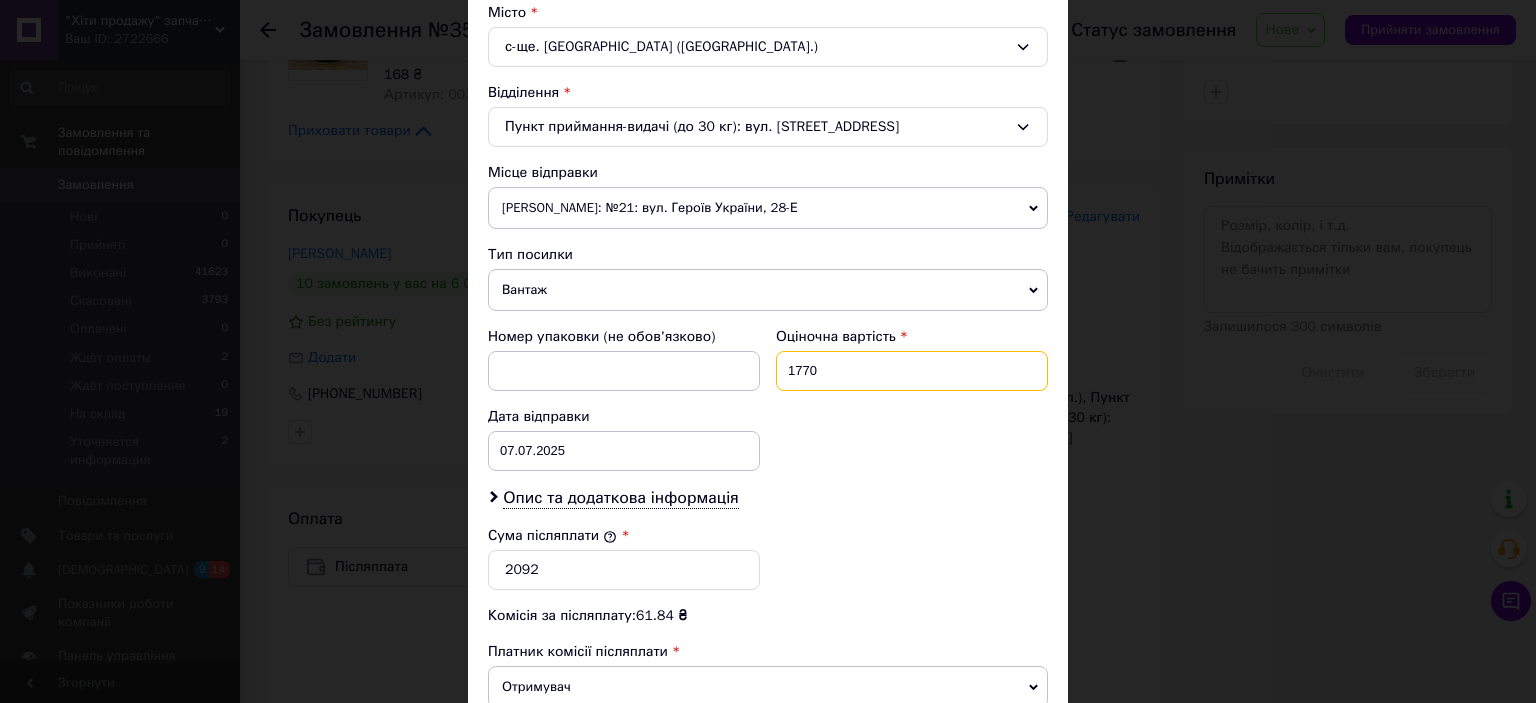 type on "1770" 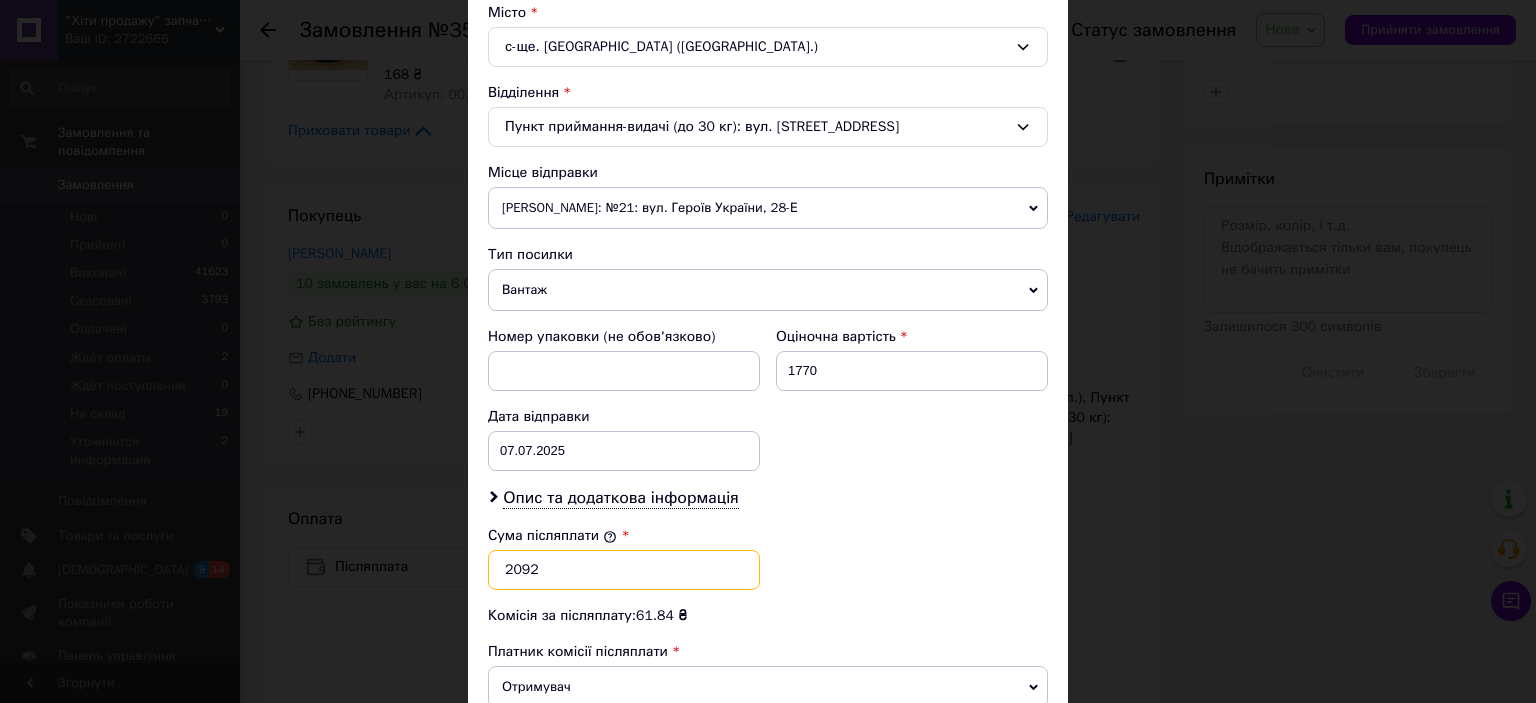 click on "2092" at bounding box center (624, 570) 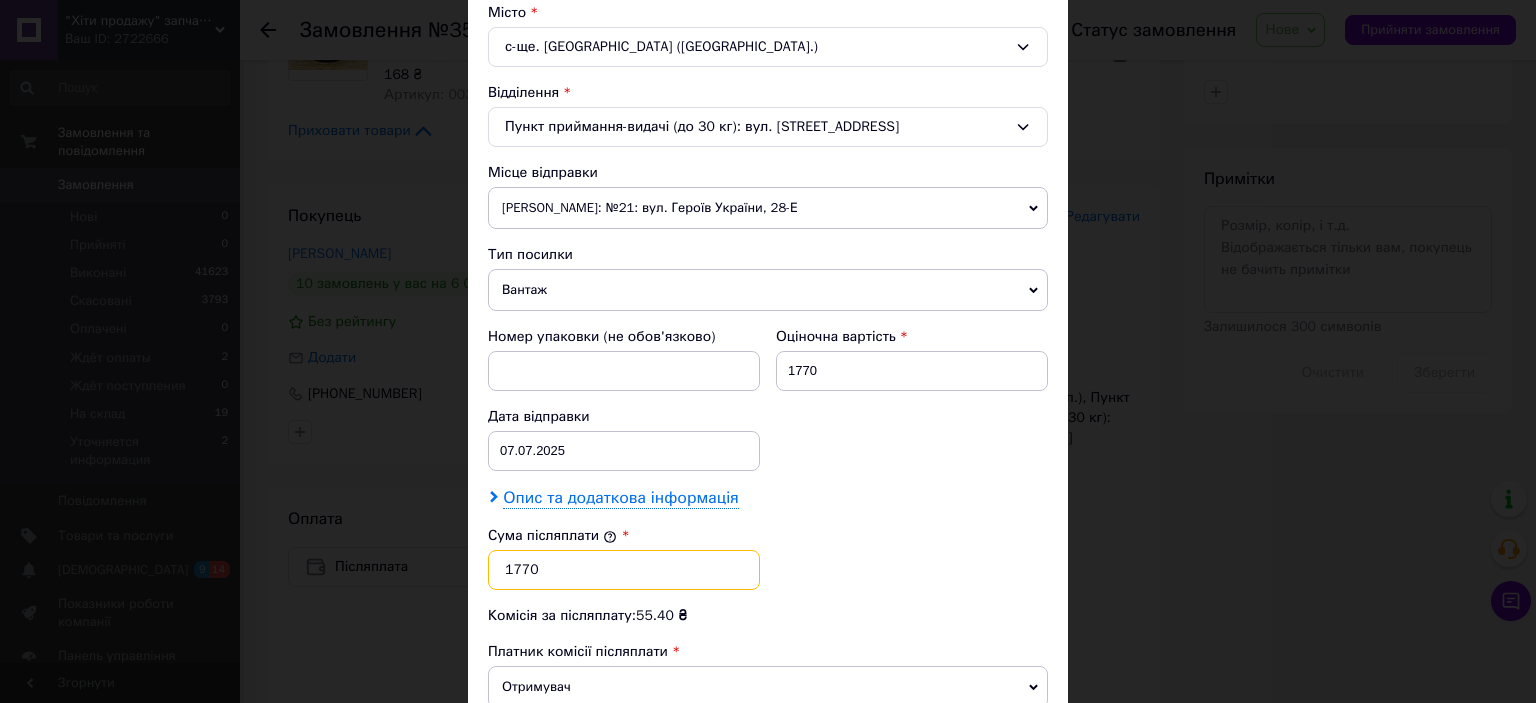 type on "1770" 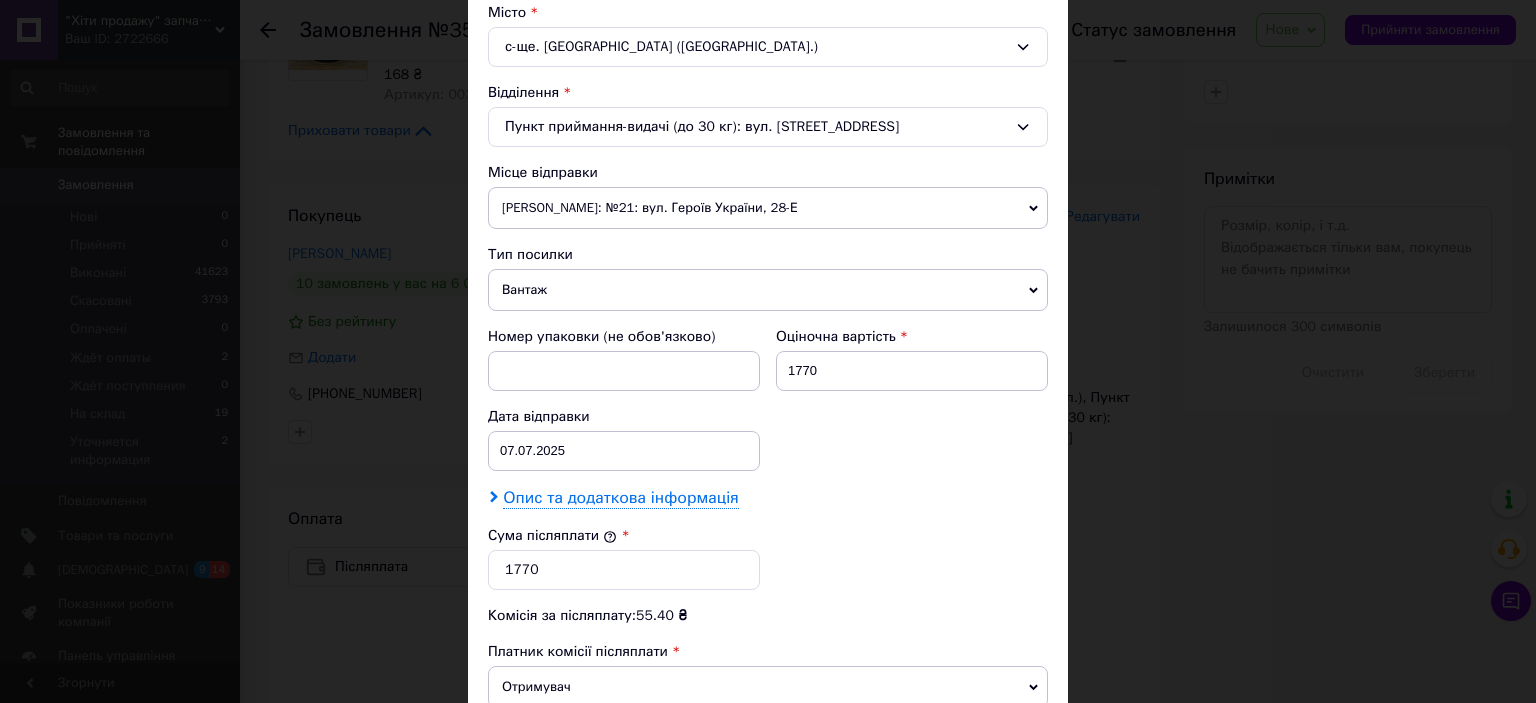click on "Опис та додаткова інформація" at bounding box center (620, 498) 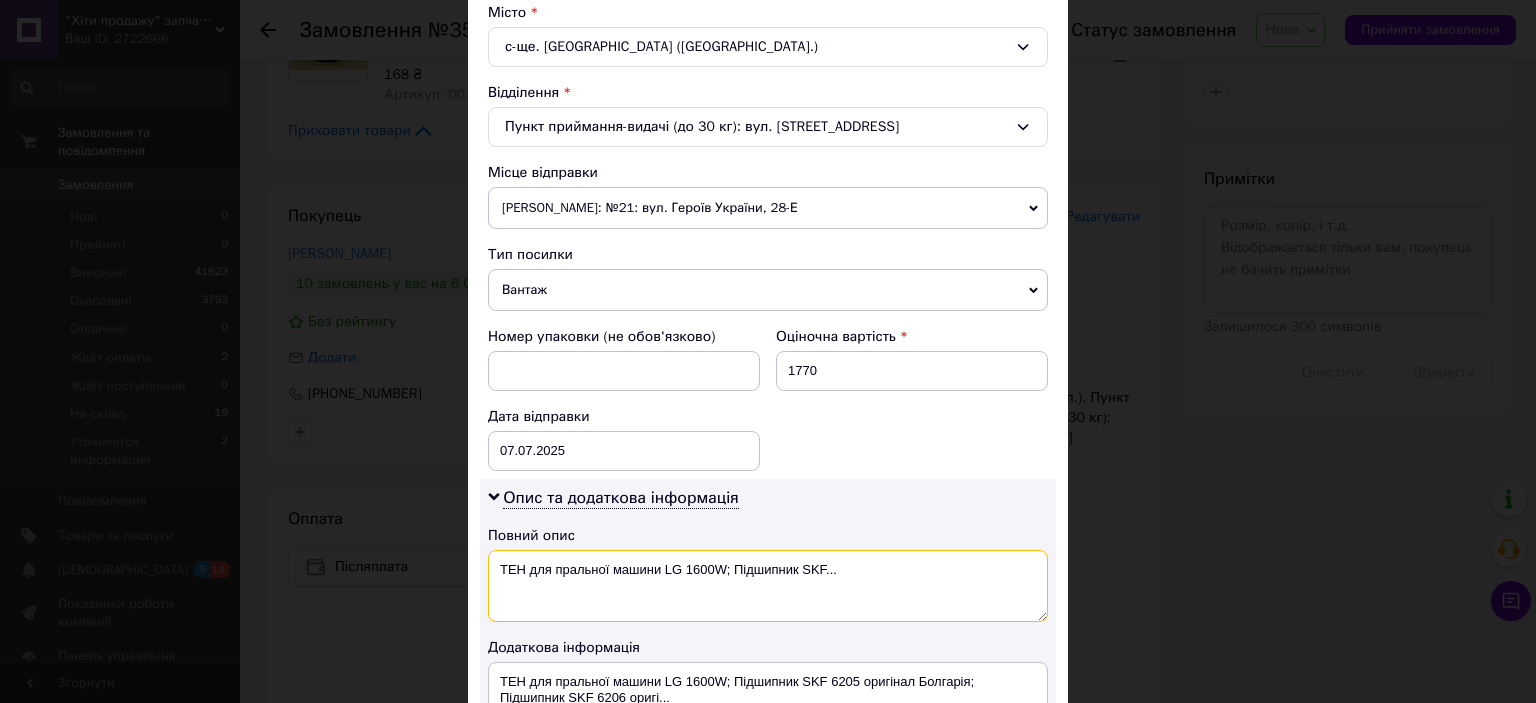 click on "ТЕН для пральної машини LG 1600W; Підшипник SKF..." at bounding box center (768, 586) 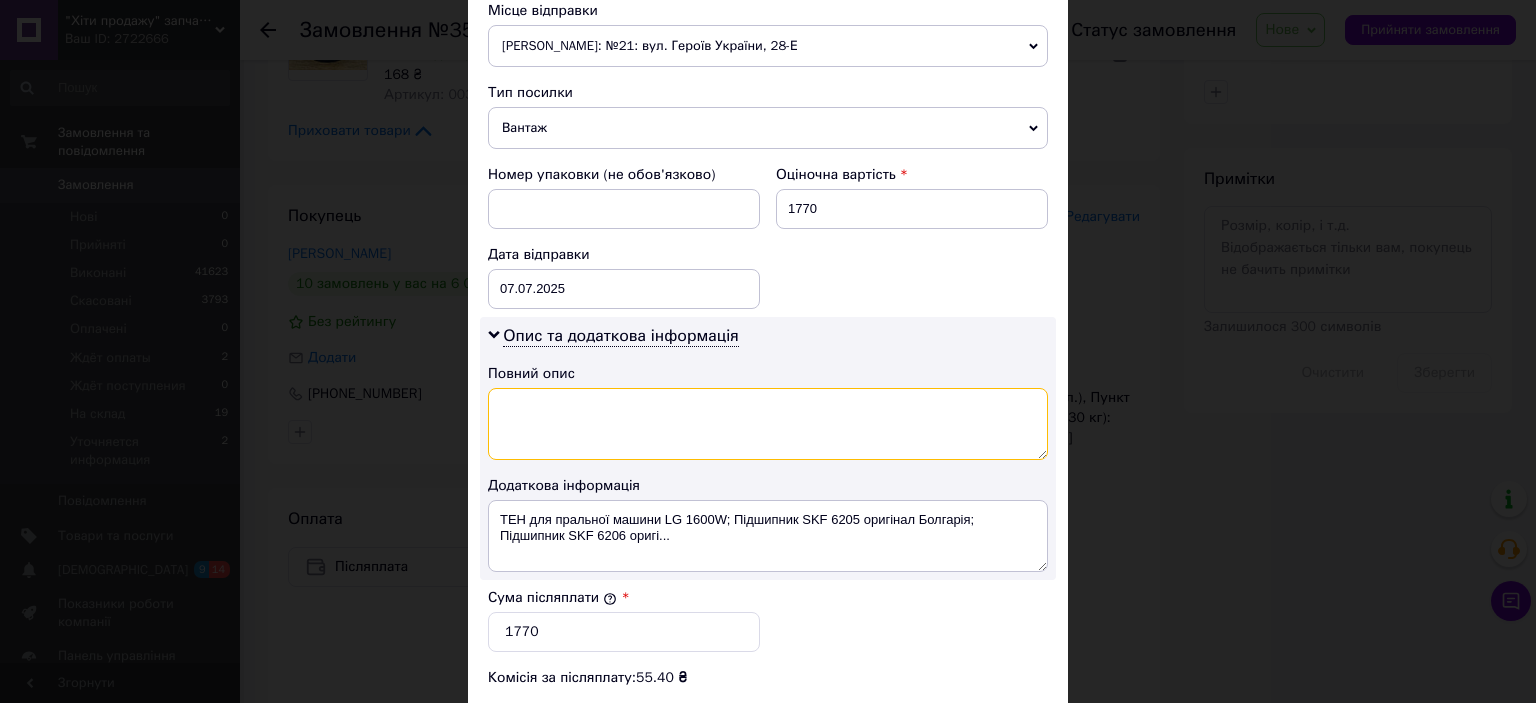 scroll, scrollTop: 773, scrollLeft: 0, axis: vertical 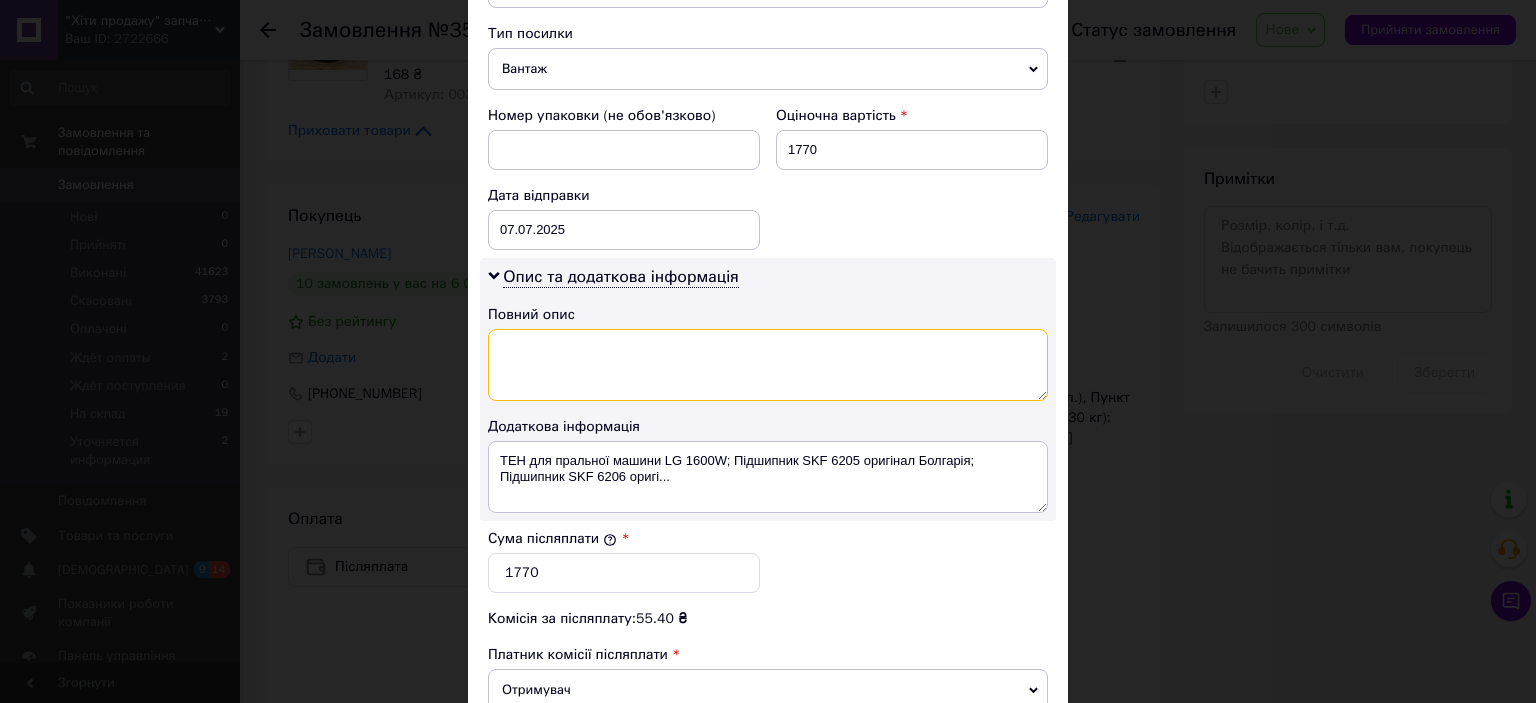 type 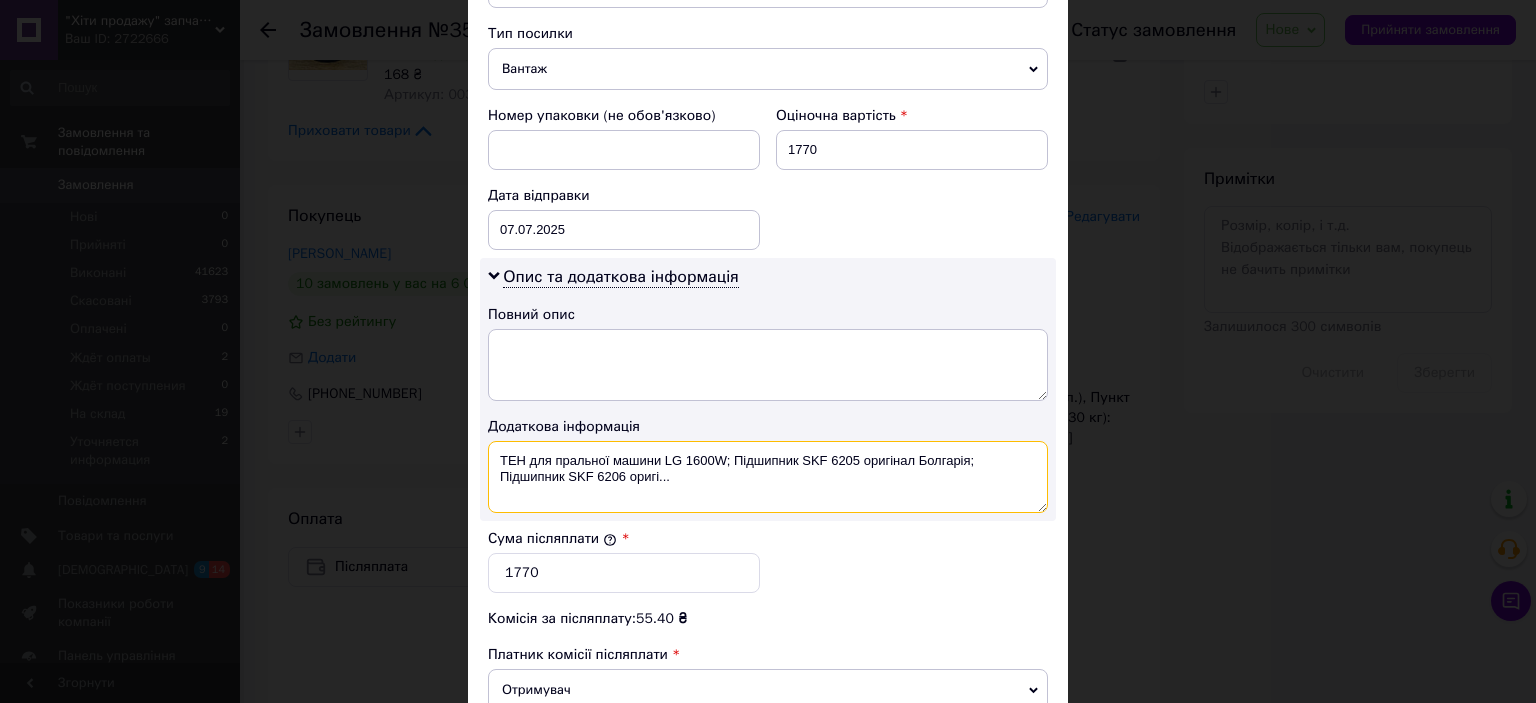 click on "ТЕН для пральної машини LG 1600W; Підшипник SKF 6205 оригінал Болгарія; Підшипник SKF 6206 оригі..." at bounding box center [768, 477] 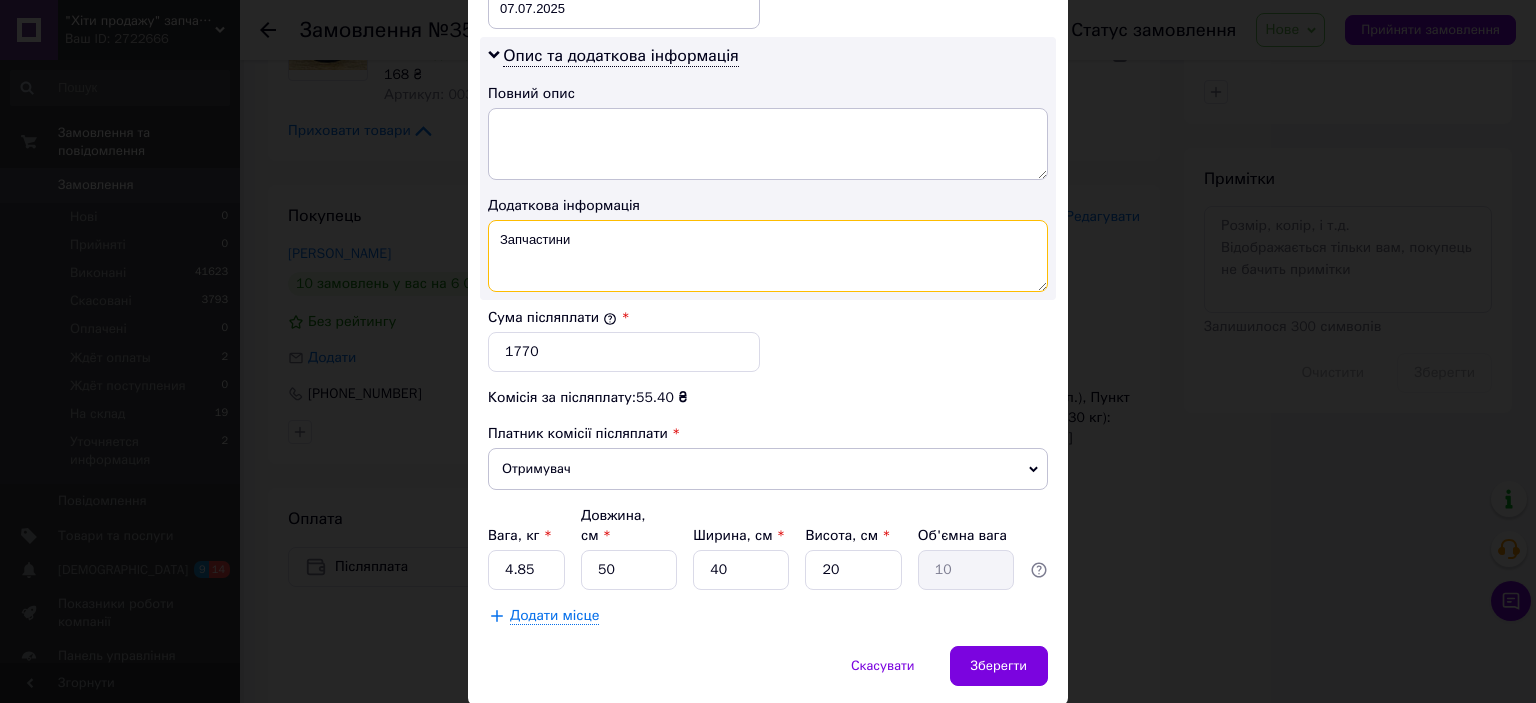 scroll, scrollTop: 773, scrollLeft: 0, axis: vertical 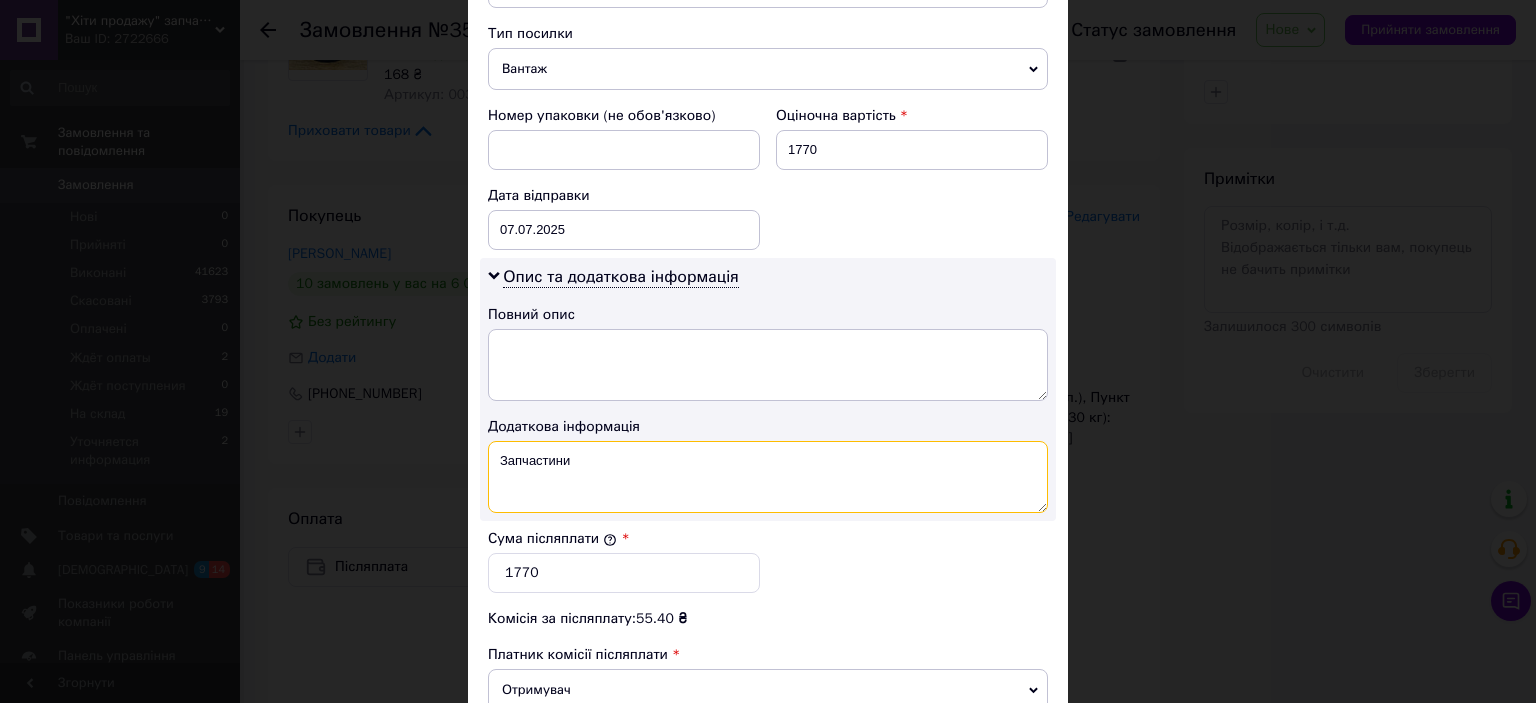 type on "Запчастини" 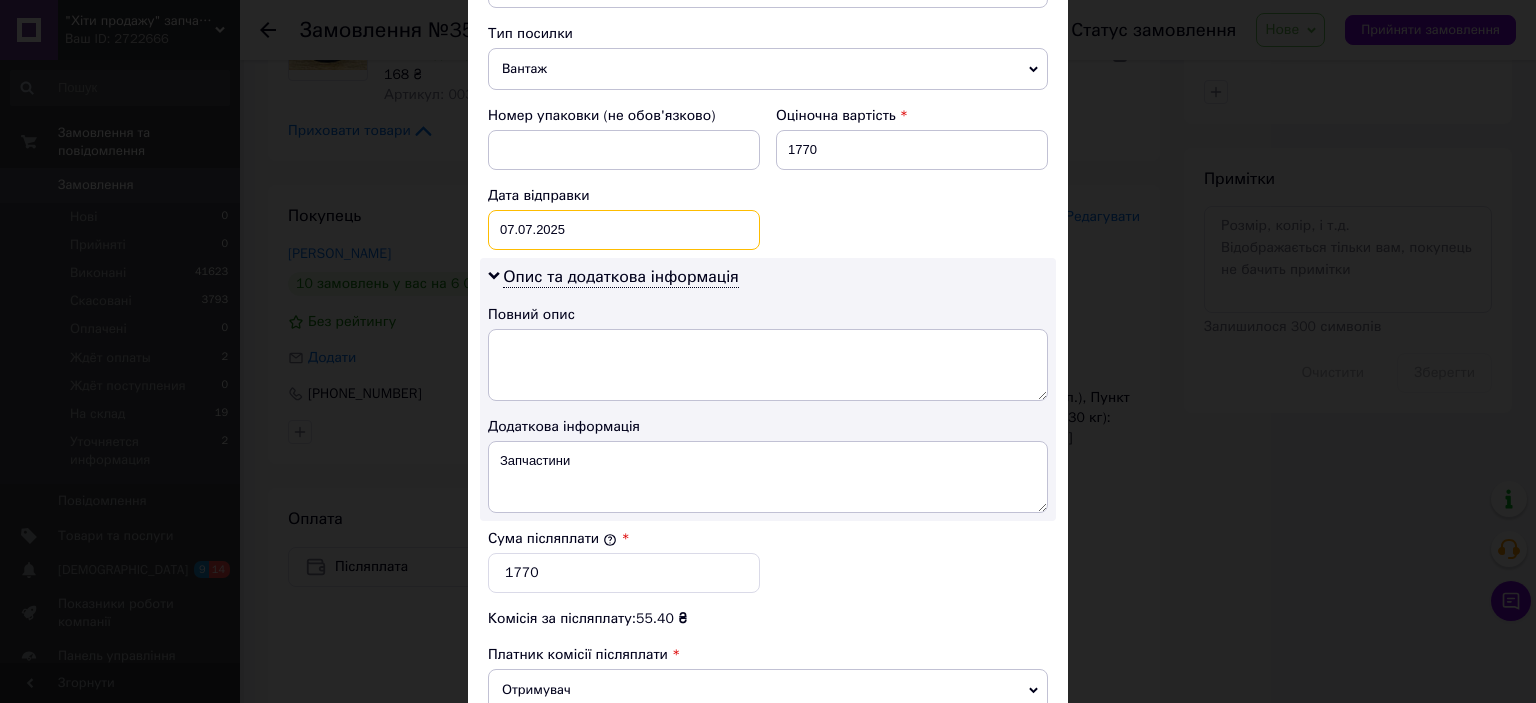 click on "07.07.2025" at bounding box center [624, 230] 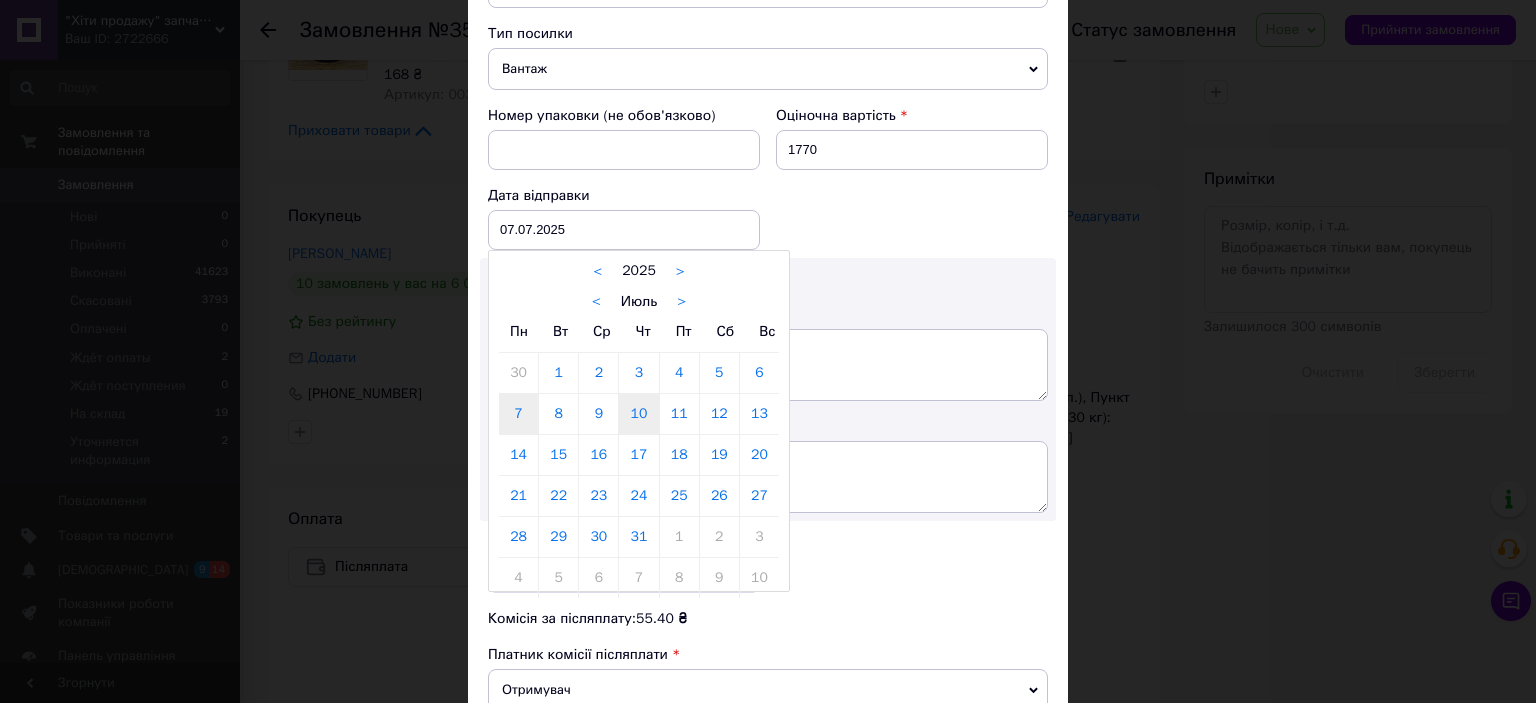 click on "10" at bounding box center (638, 414) 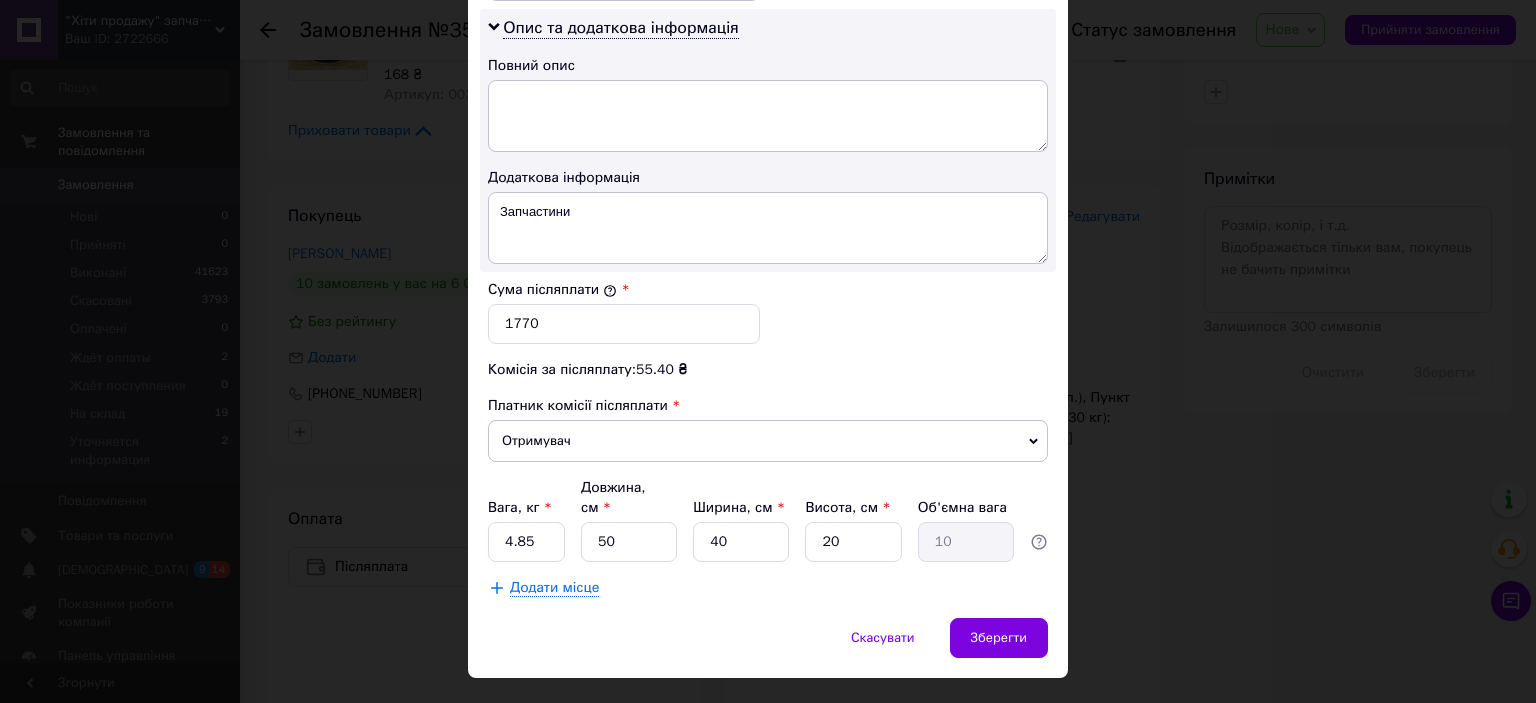 scroll, scrollTop: 1040, scrollLeft: 0, axis: vertical 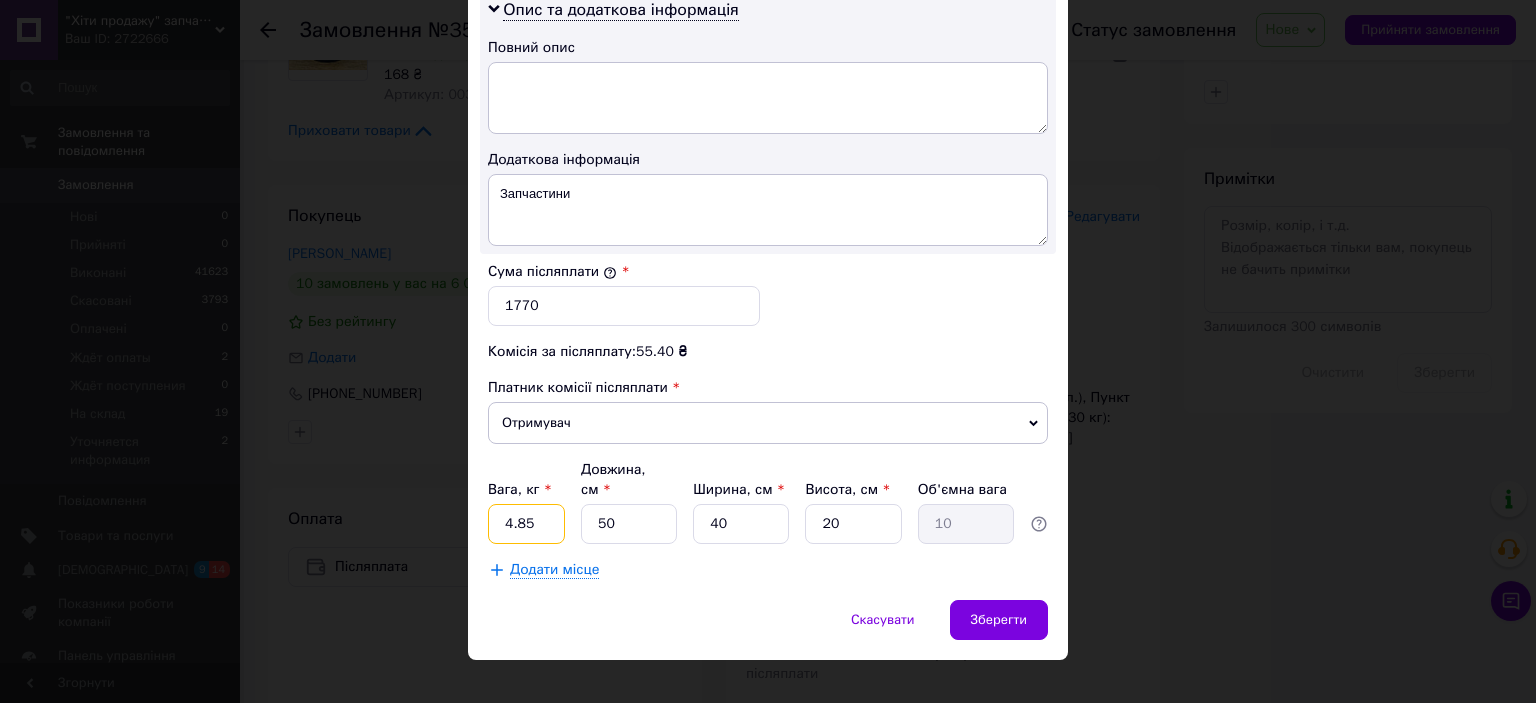 click on "4.85" at bounding box center [526, 524] 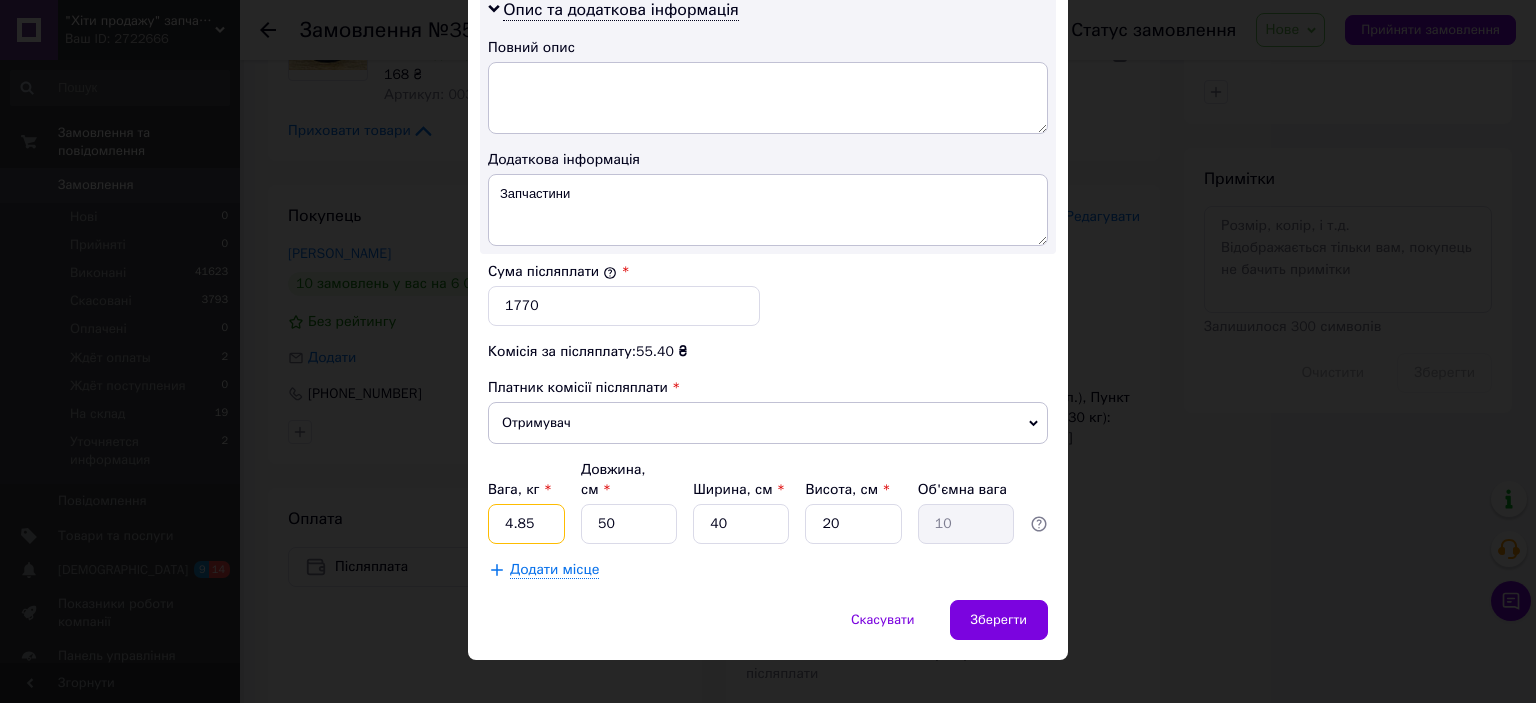 click on "4.85" at bounding box center (526, 524) 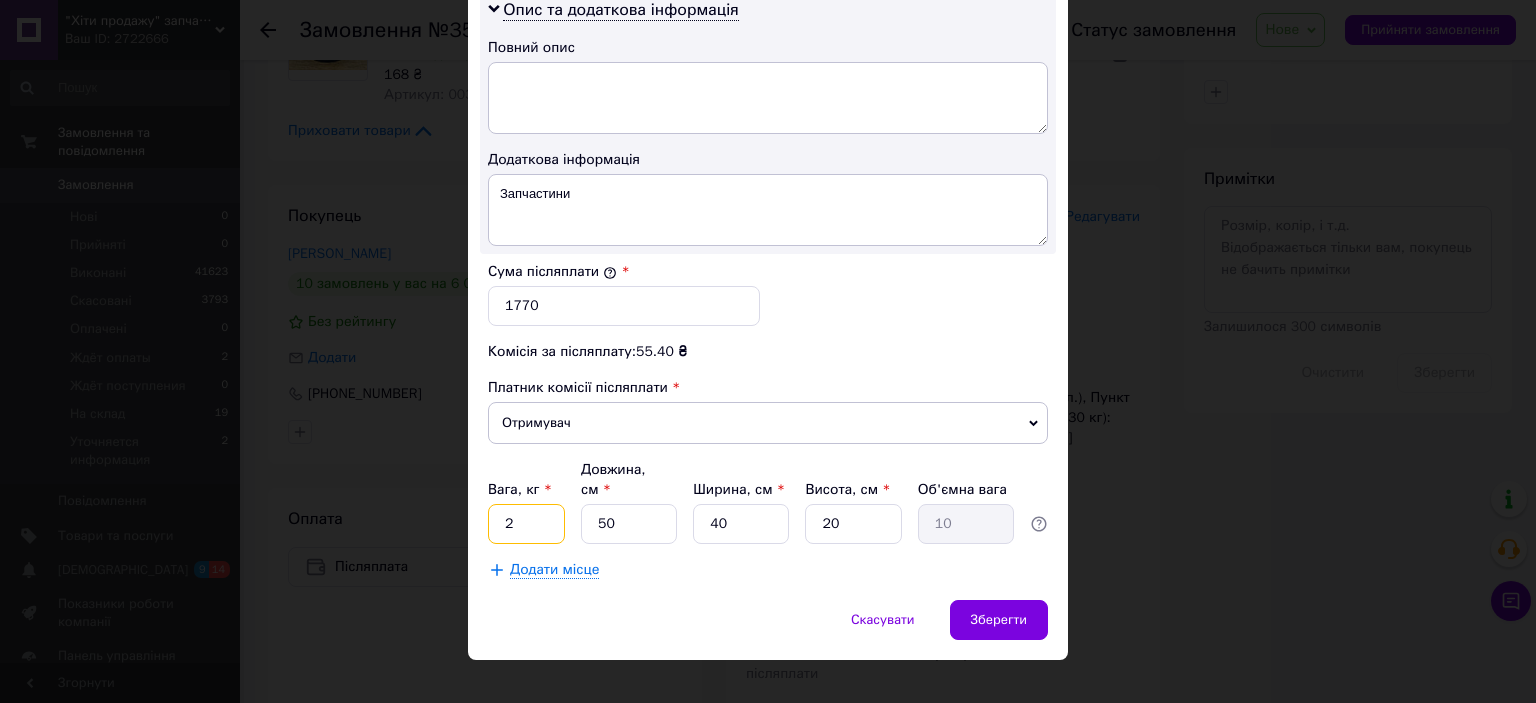 type on "2" 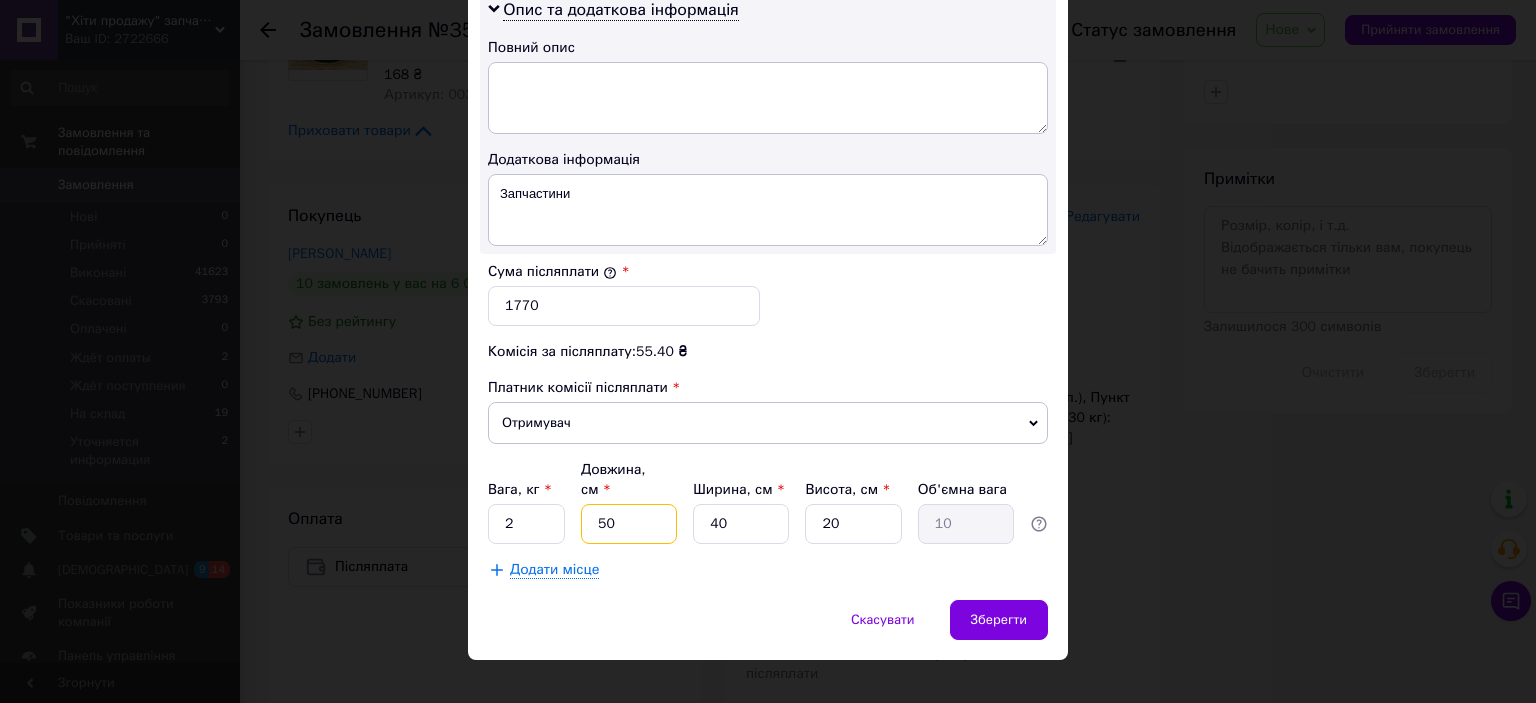 type on "4" 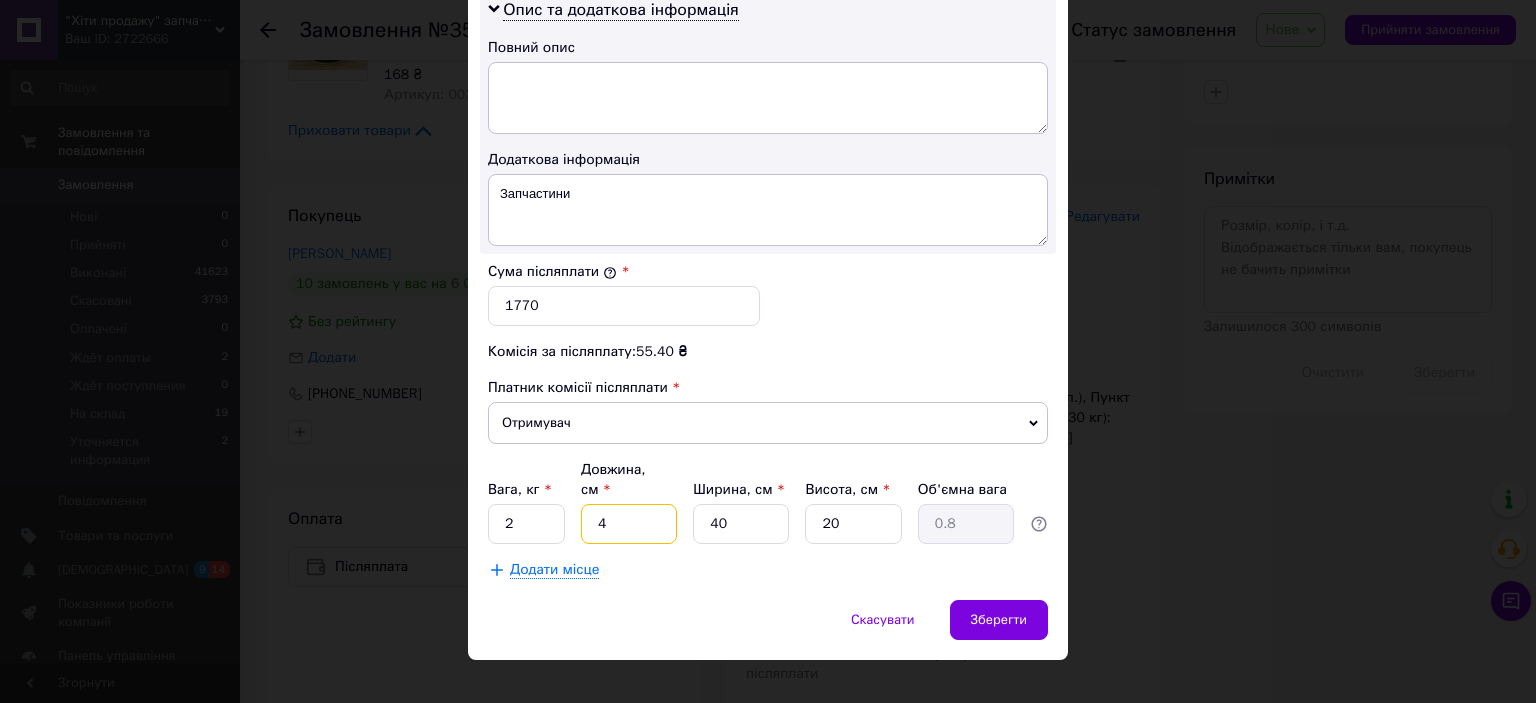 type on "46" 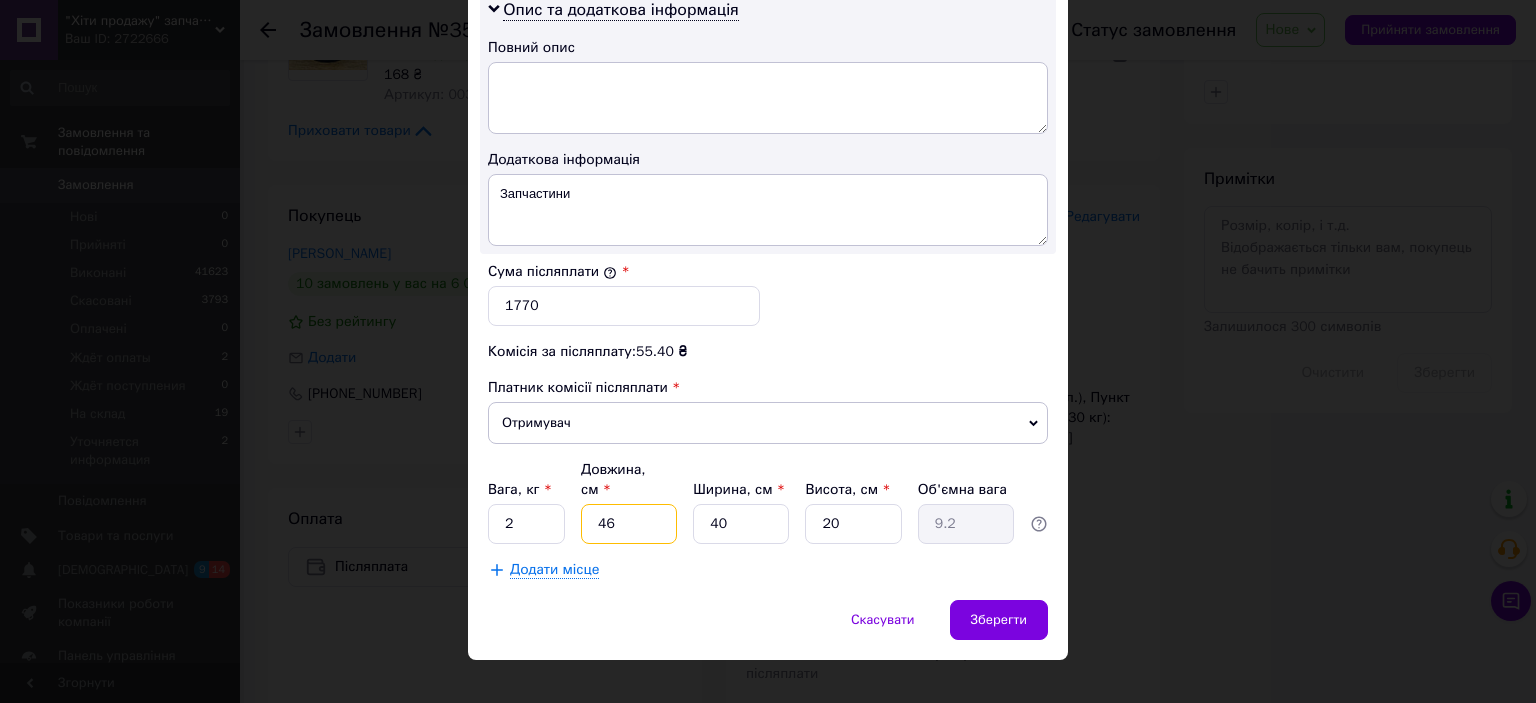 type on "46" 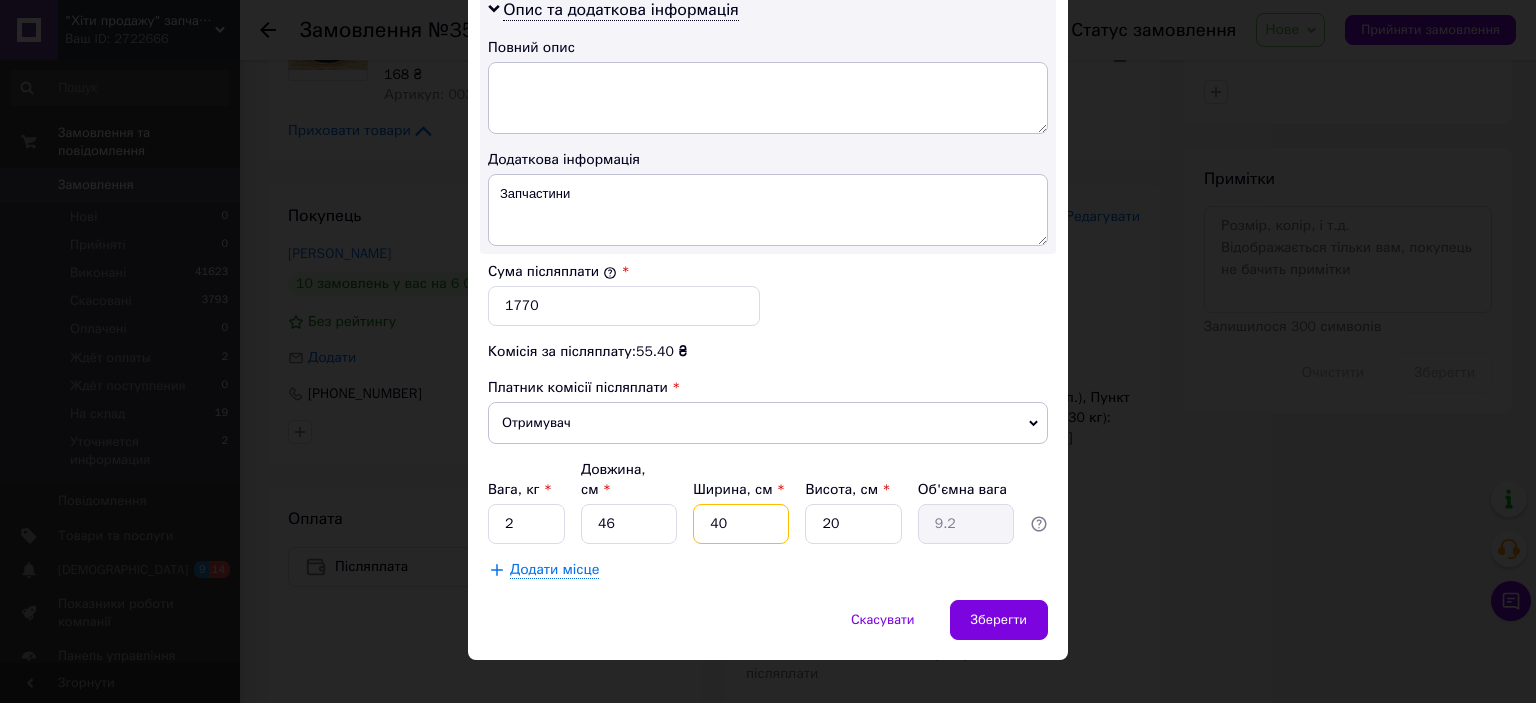 type on "3" 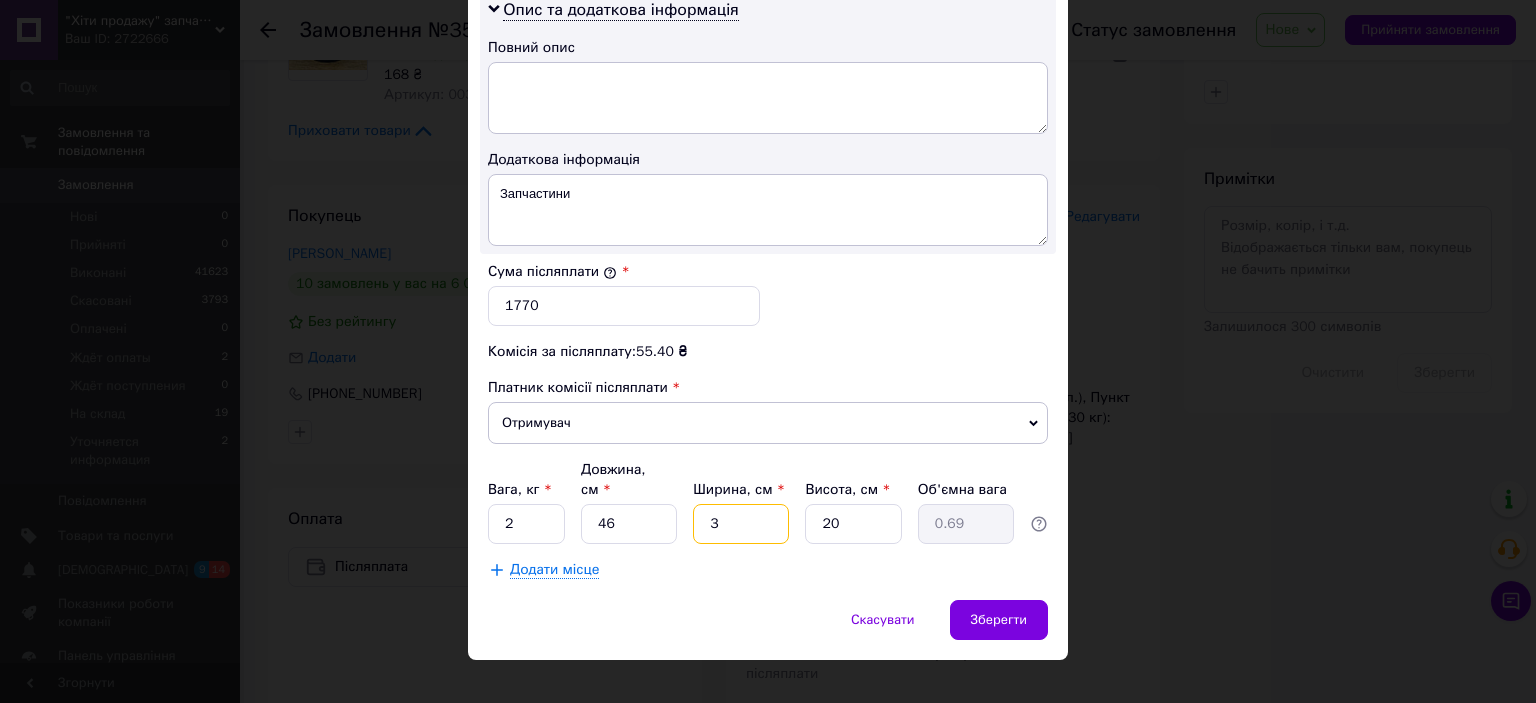 type on "35" 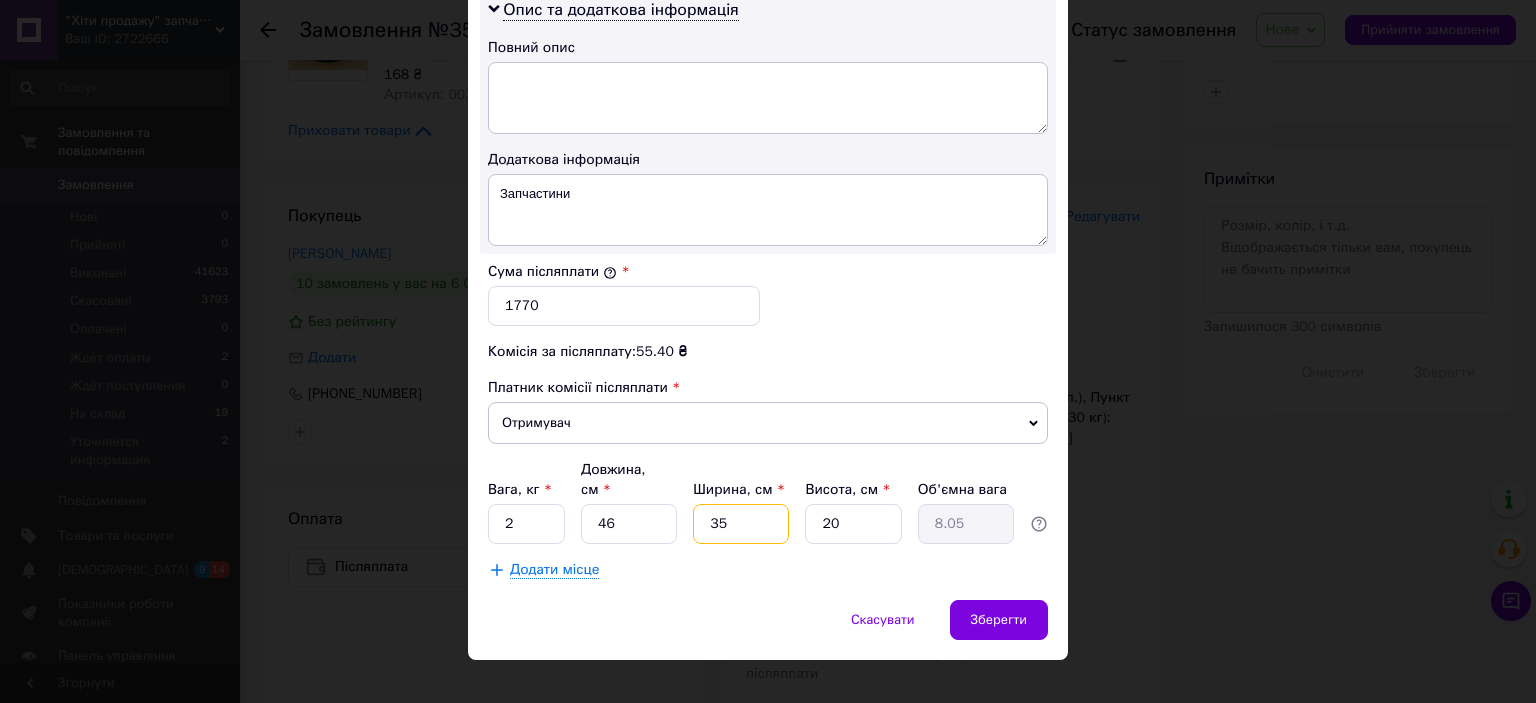 type on "35" 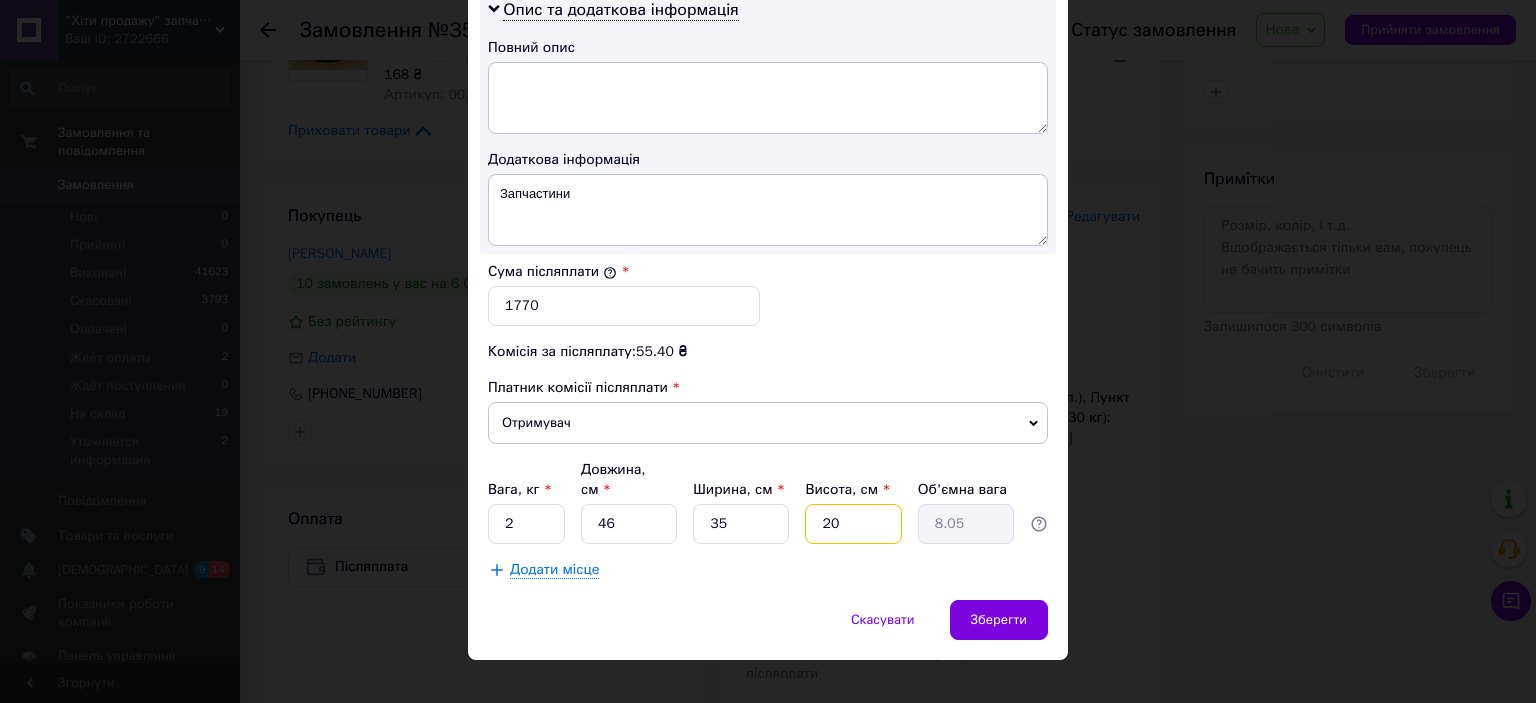 type on "1" 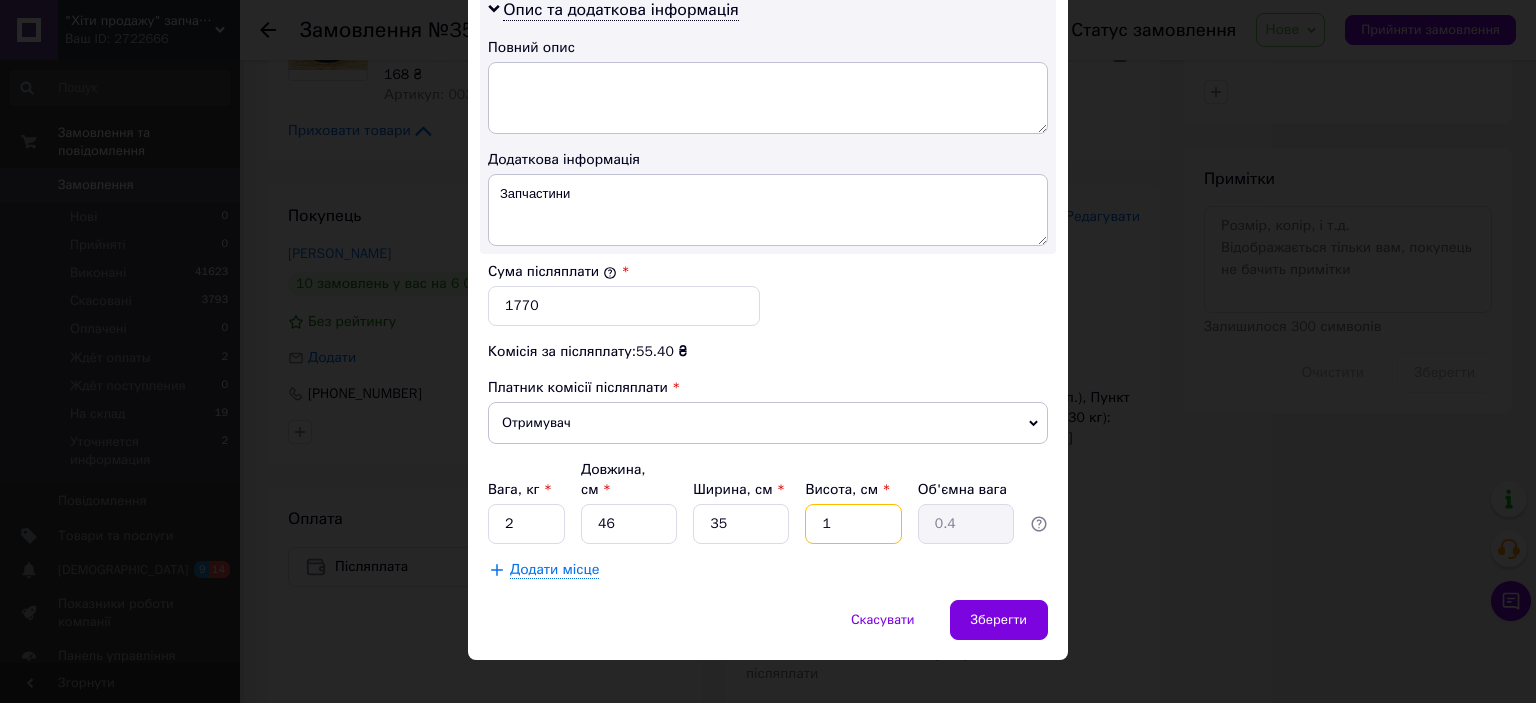 type on "19" 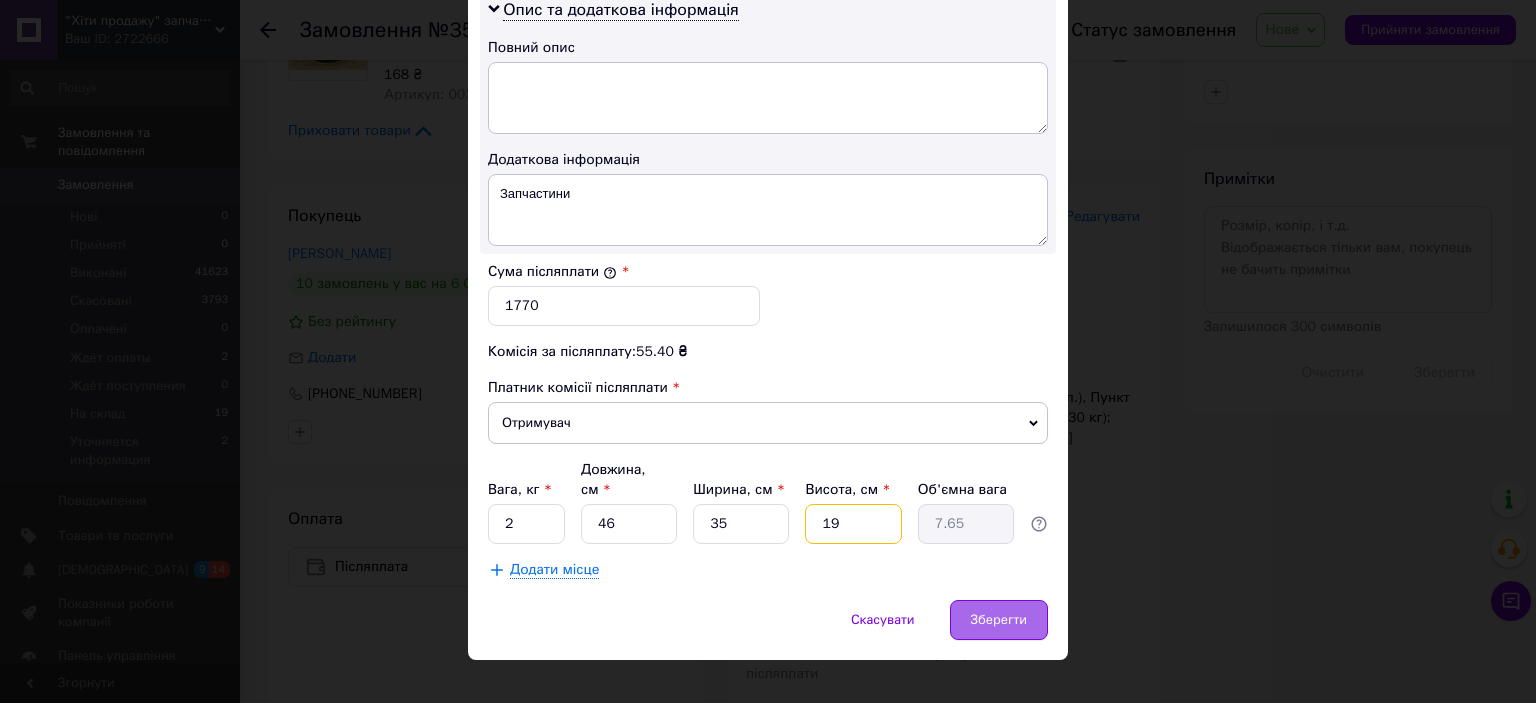 type on "19" 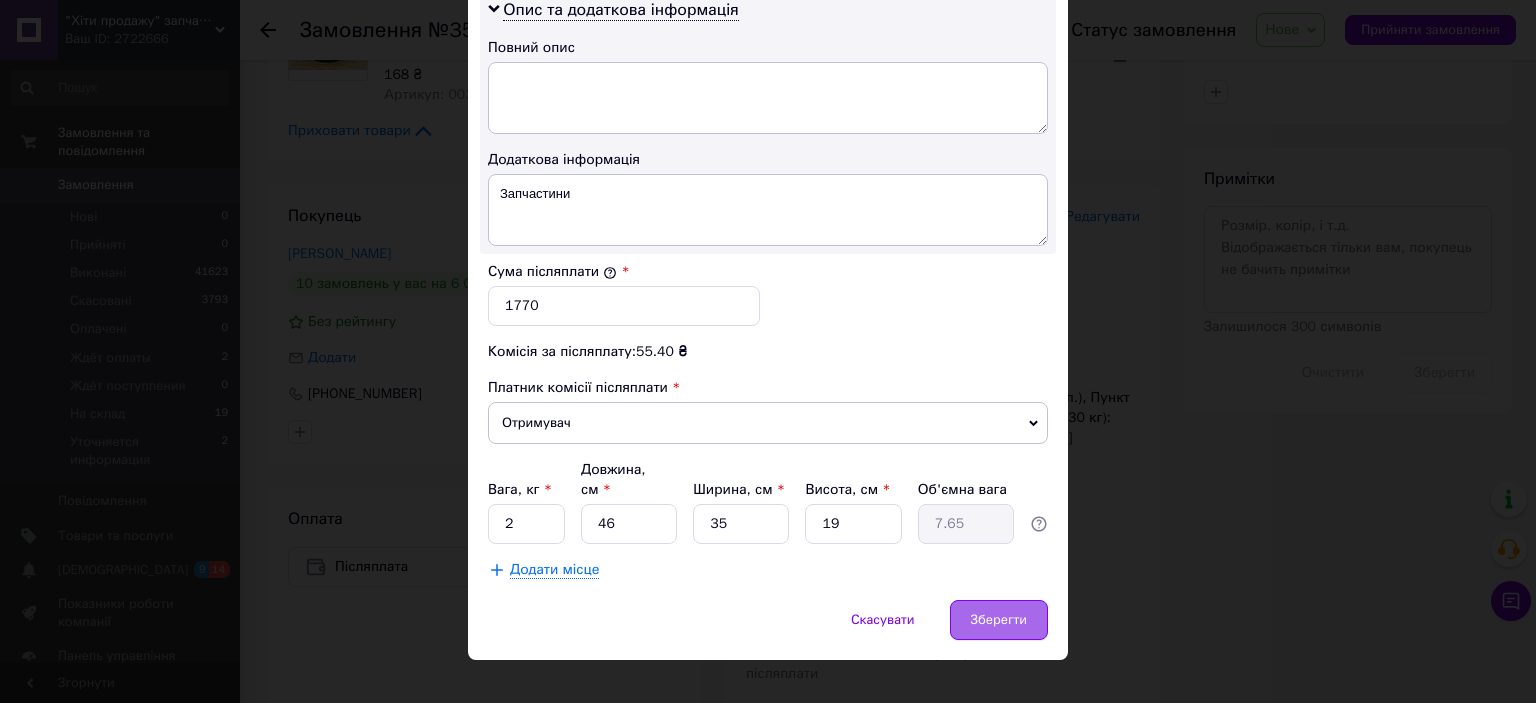 click on "Зберегти" at bounding box center (999, 620) 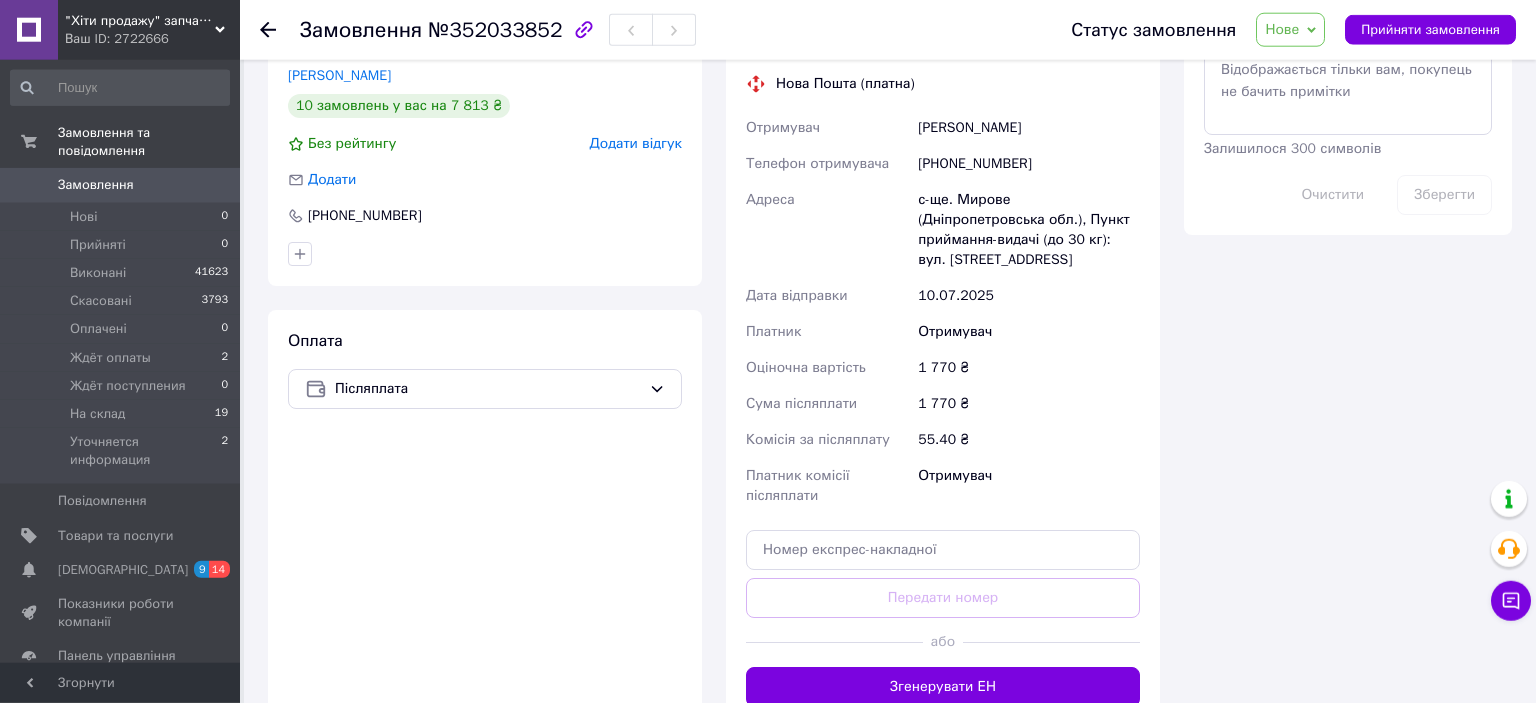 scroll, scrollTop: 1161, scrollLeft: 0, axis: vertical 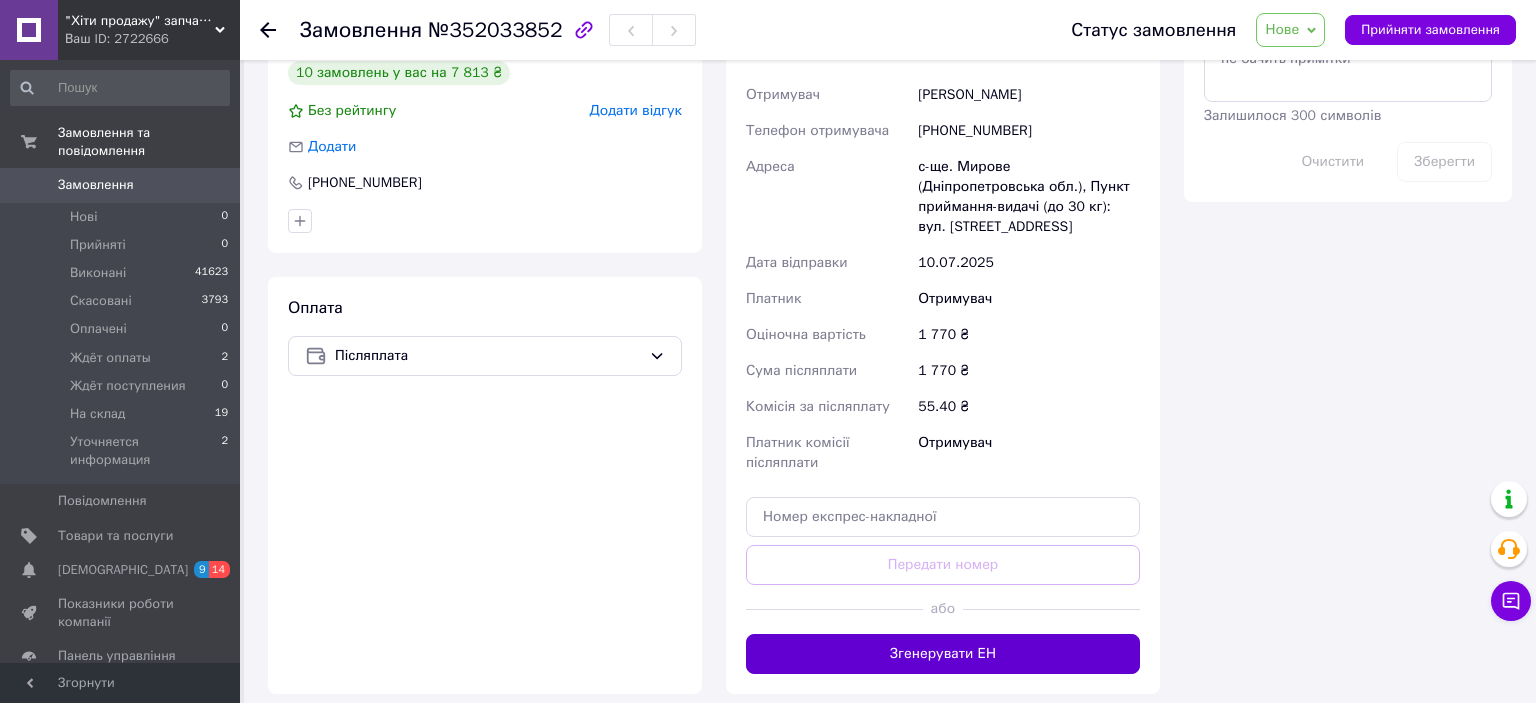 click on "Згенерувати ЕН" at bounding box center [943, 654] 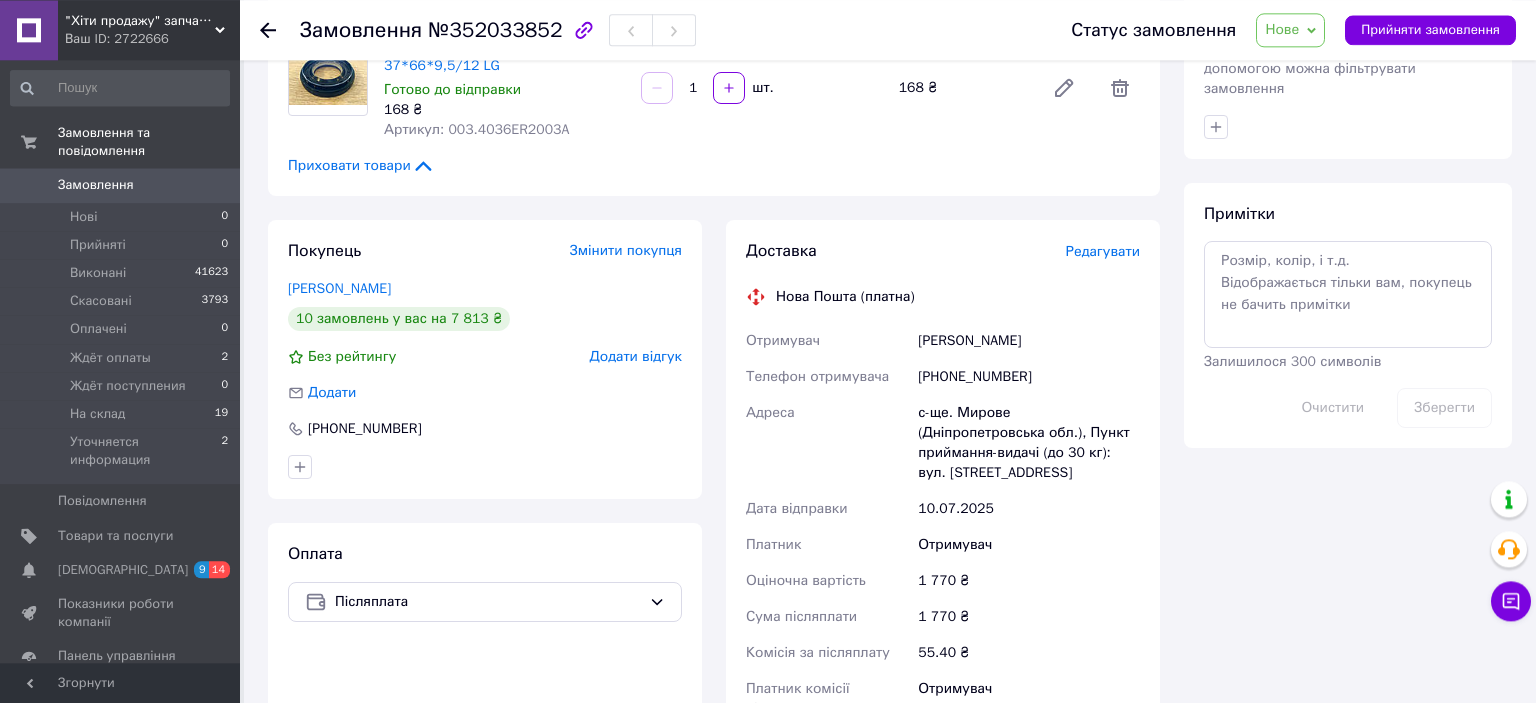 scroll, scrollTop: 844, scrollLeft: 0, axis: vertical 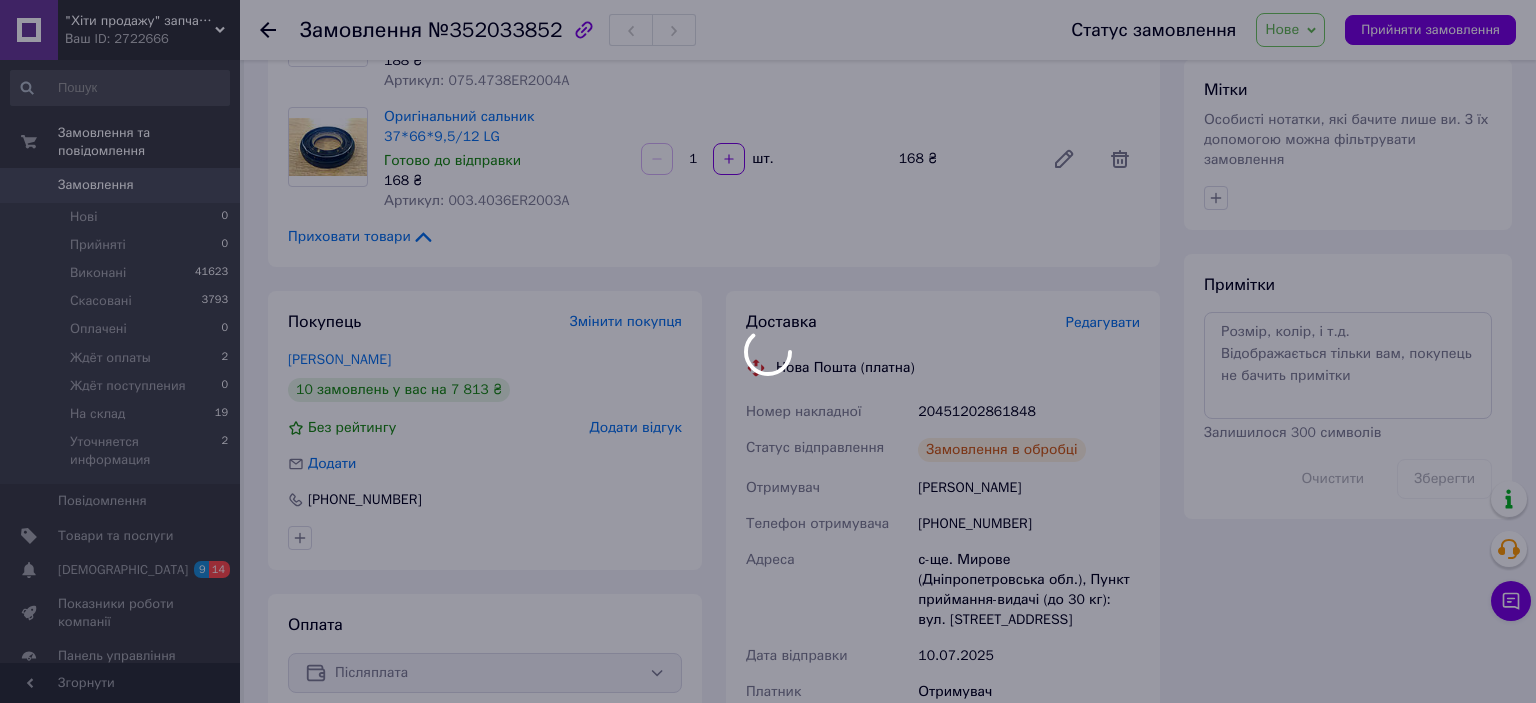 drag, startPoint x: 1026, startPoint y: 388, endPoint x: 968, endPoint y: 394, distance: 58.30952 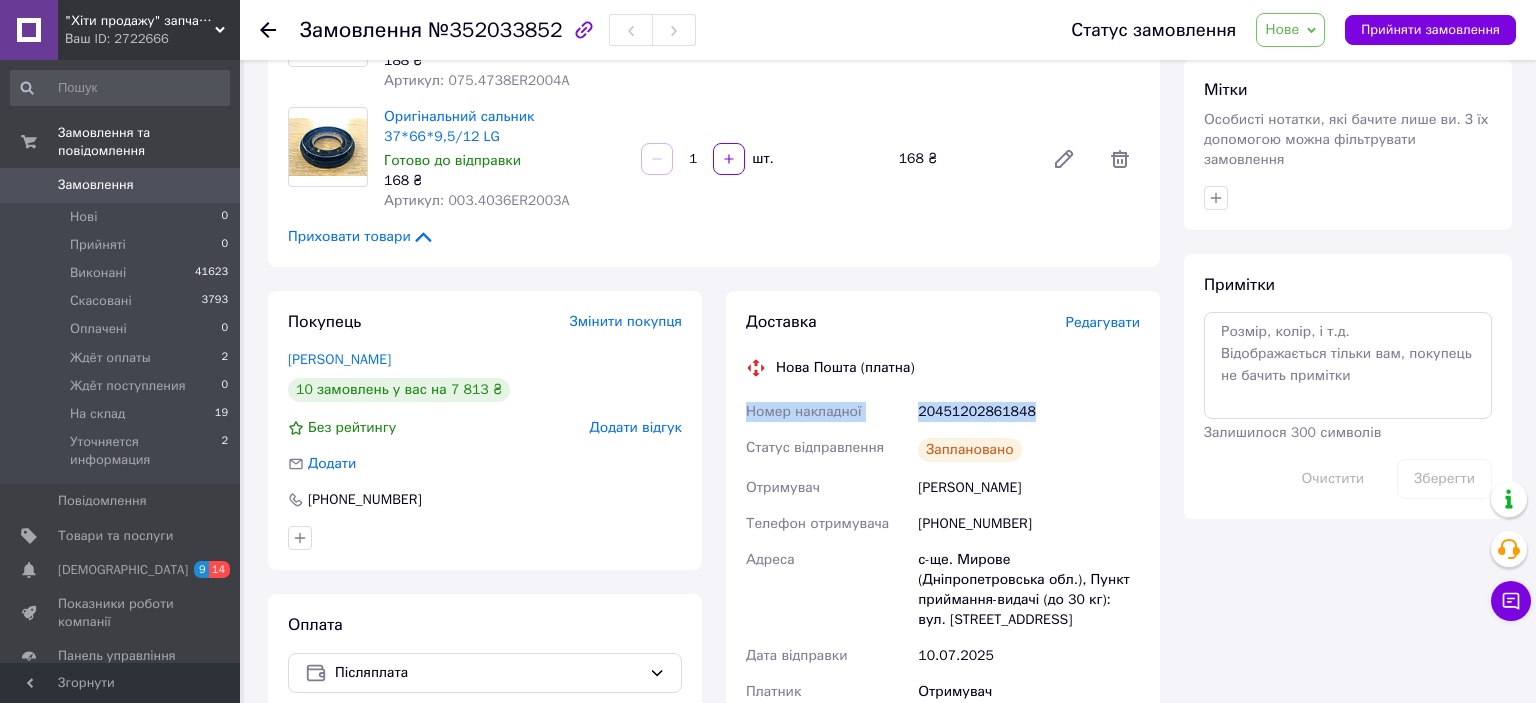drag, startPoint x: 1037, startPoint y: 384, endPoint x: 747, endPoint y: 381, distance: 290.0155 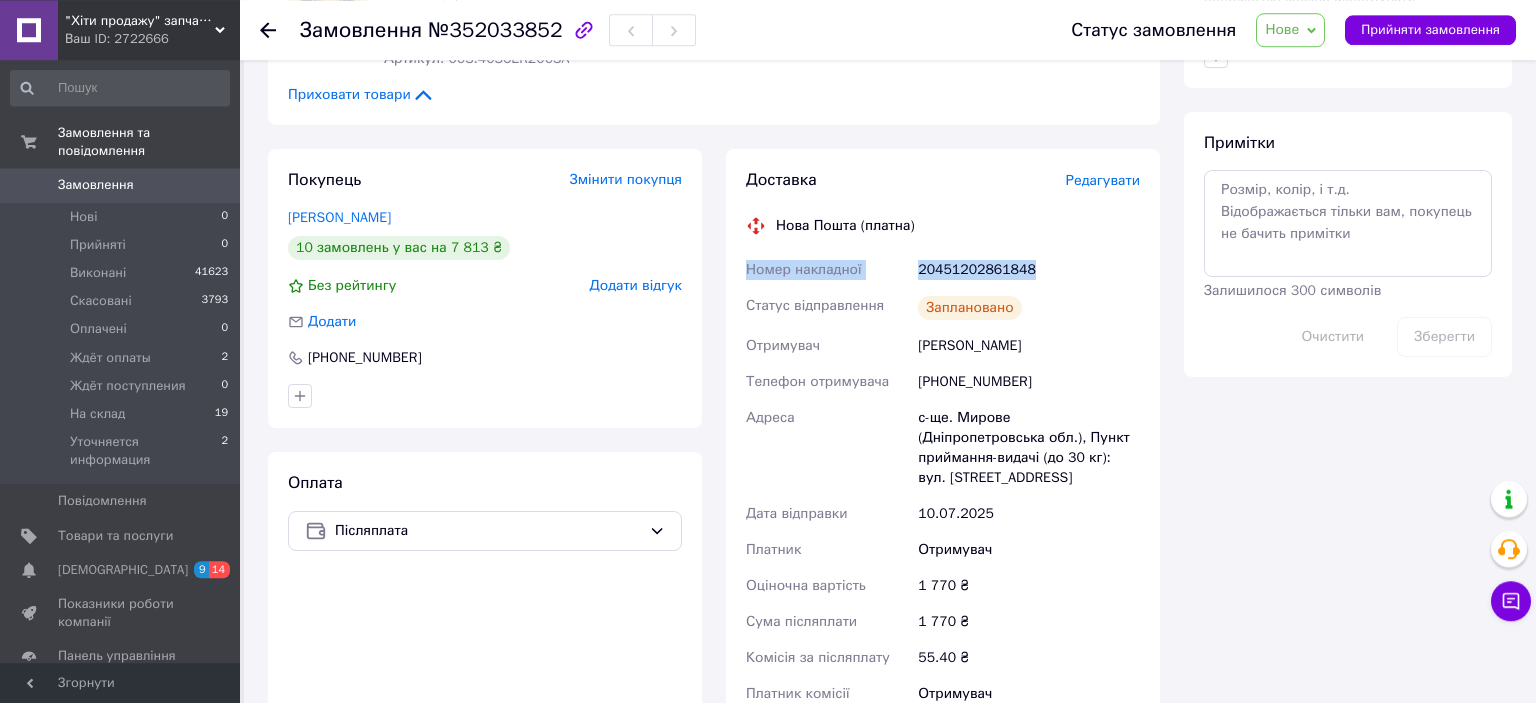 scroll, scrollTop: 950, scrollLeft: 0, axis: vertical 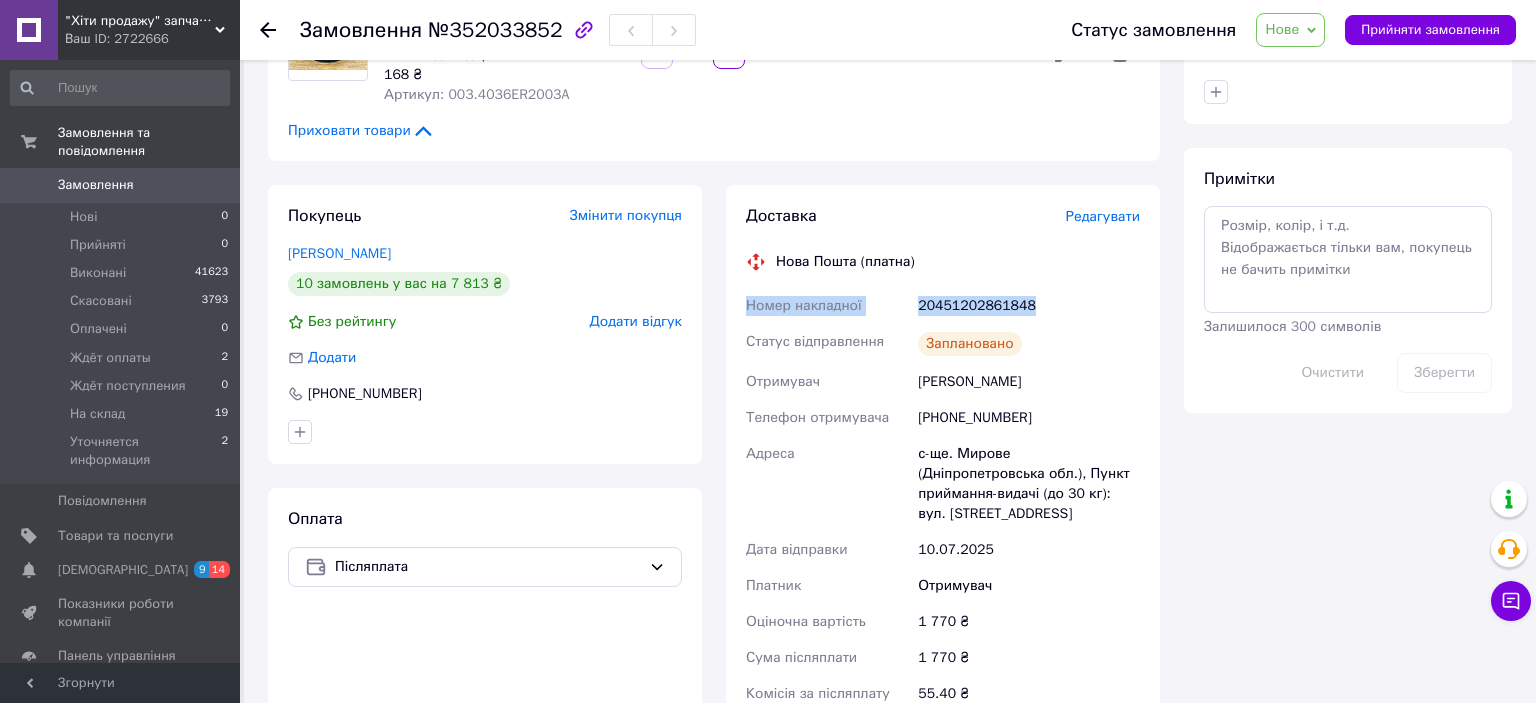 click on "Нове" at bounding box center (1282, 29) 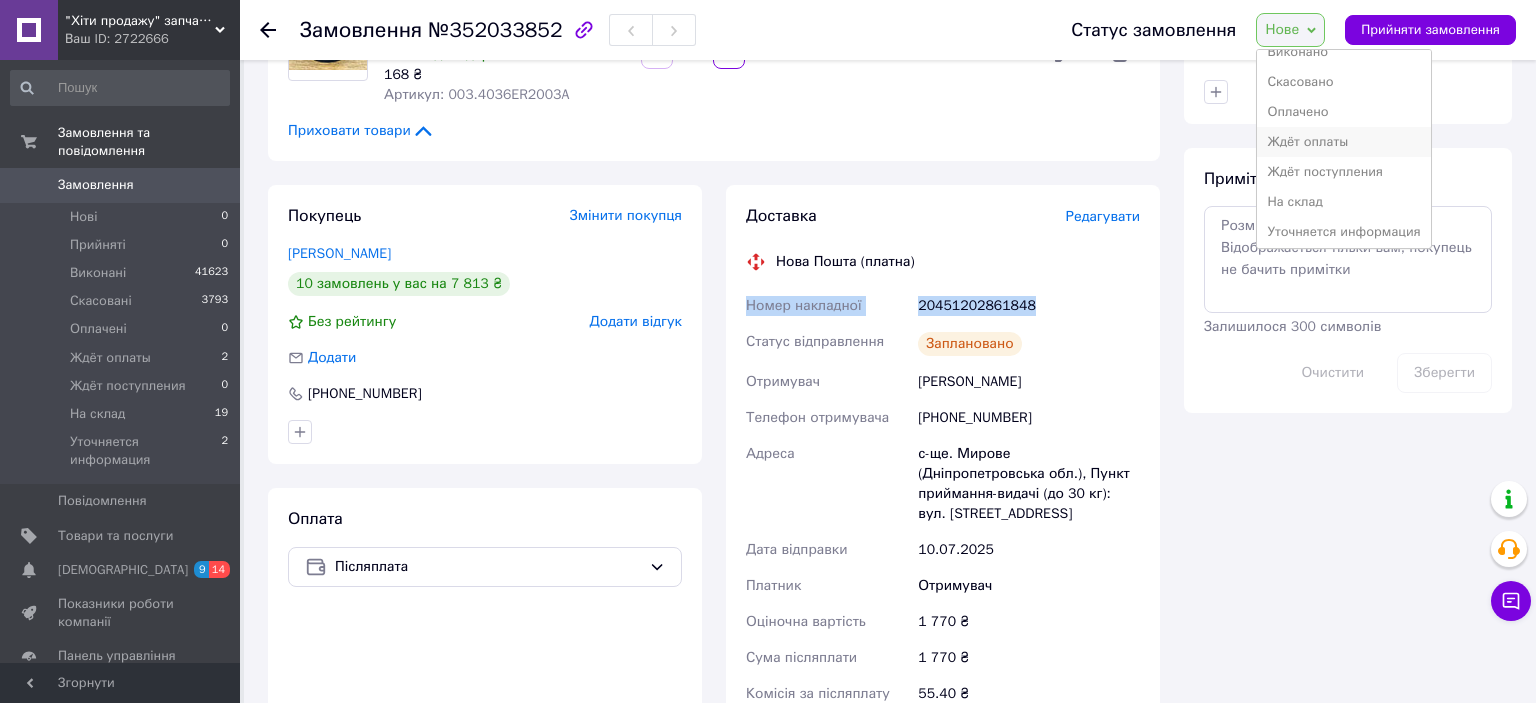 scroll, scrollTop: 52, scrollLeft: 0, axis: vertical 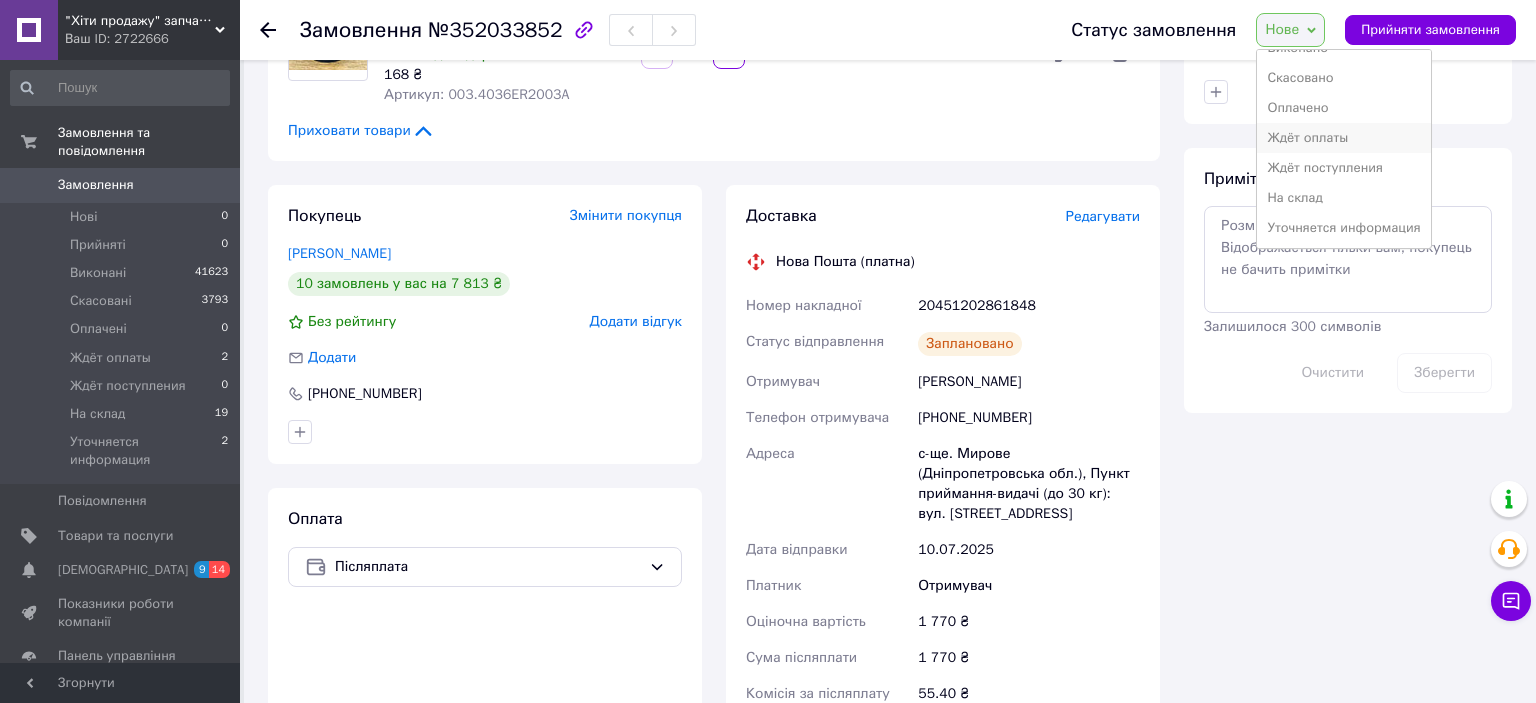 click on "На склад" at bounding box center (1343, 198) 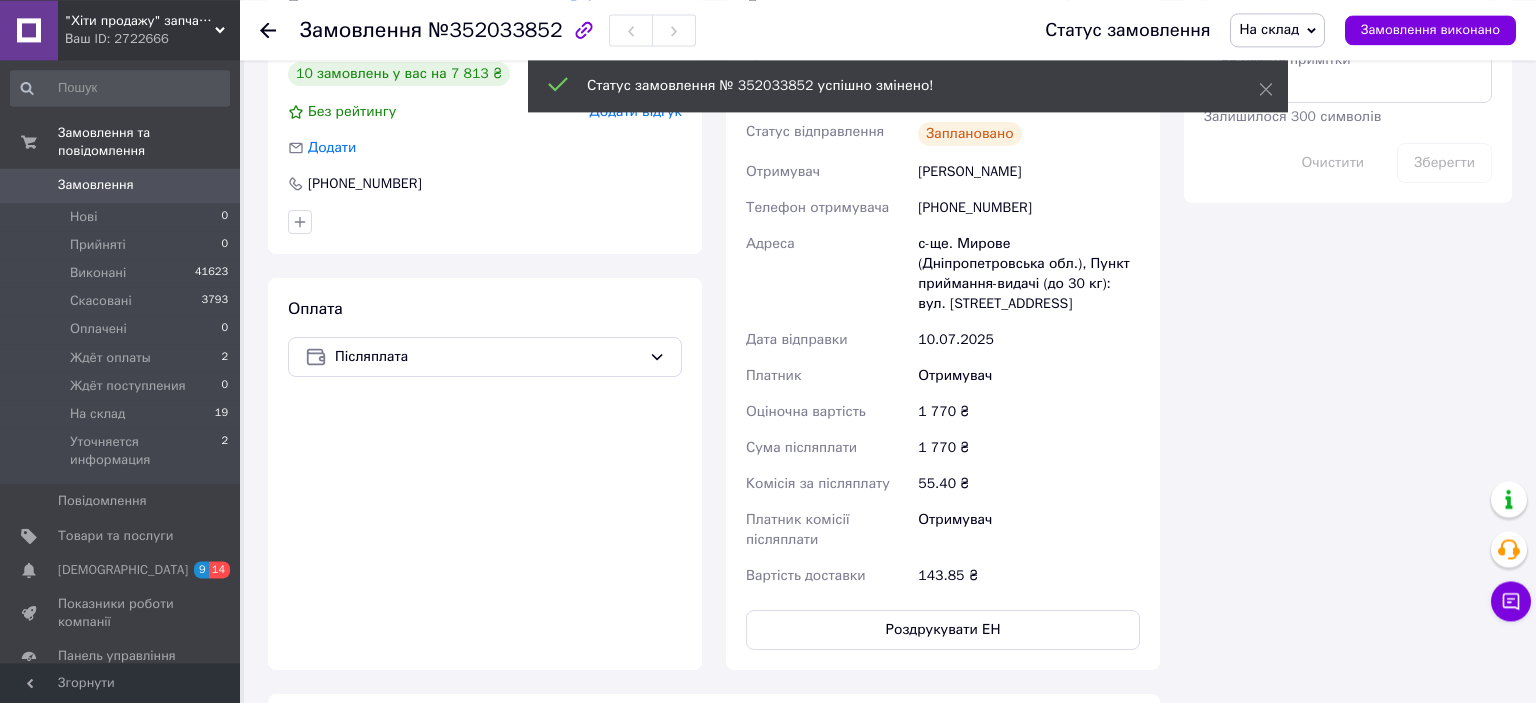 scroll, scrollTop: 1161, scrollLeft: 0, axis: vertical 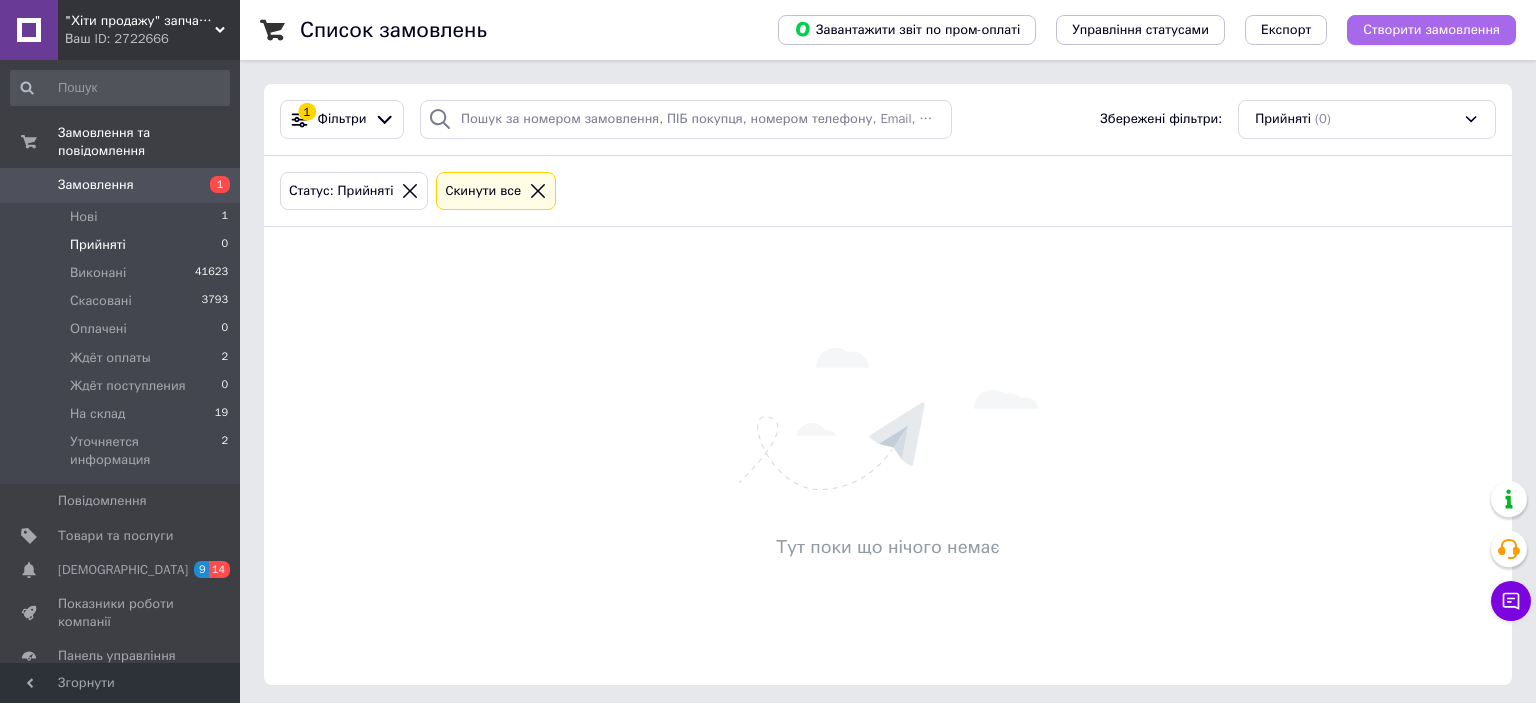 click on "Створити замовлення" at bounding box center [1431, 30] 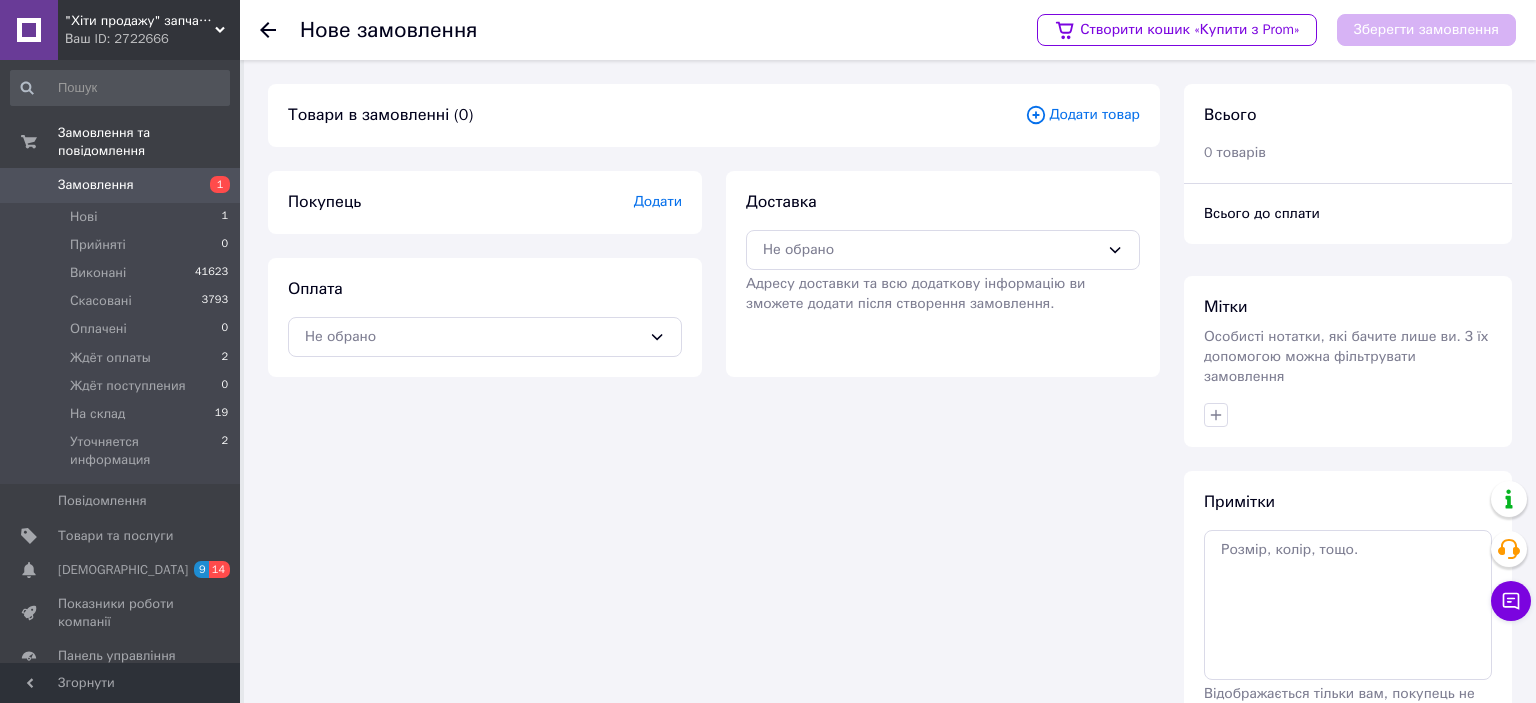 click on "Додати товар" at bounding box center [1082, 115] 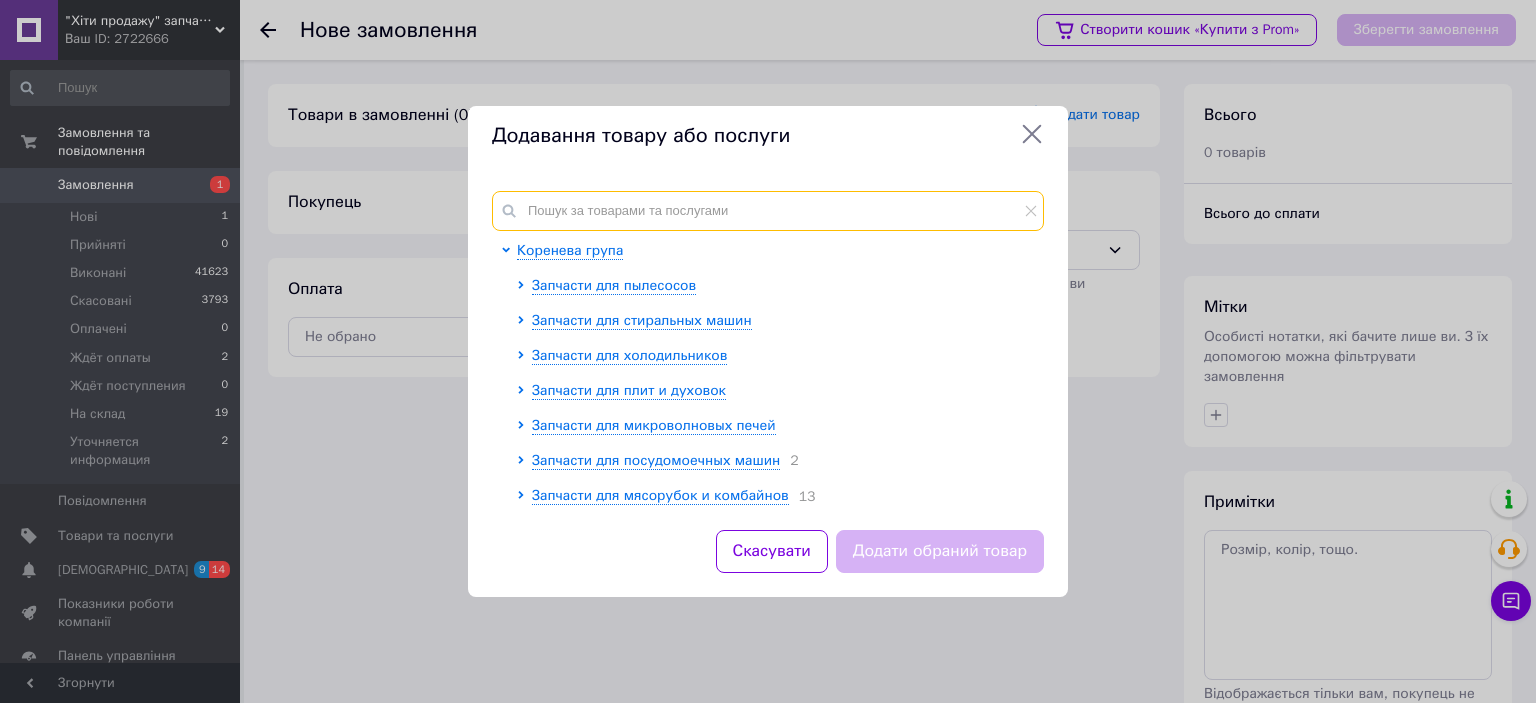 click at bounding box center (768, 211) 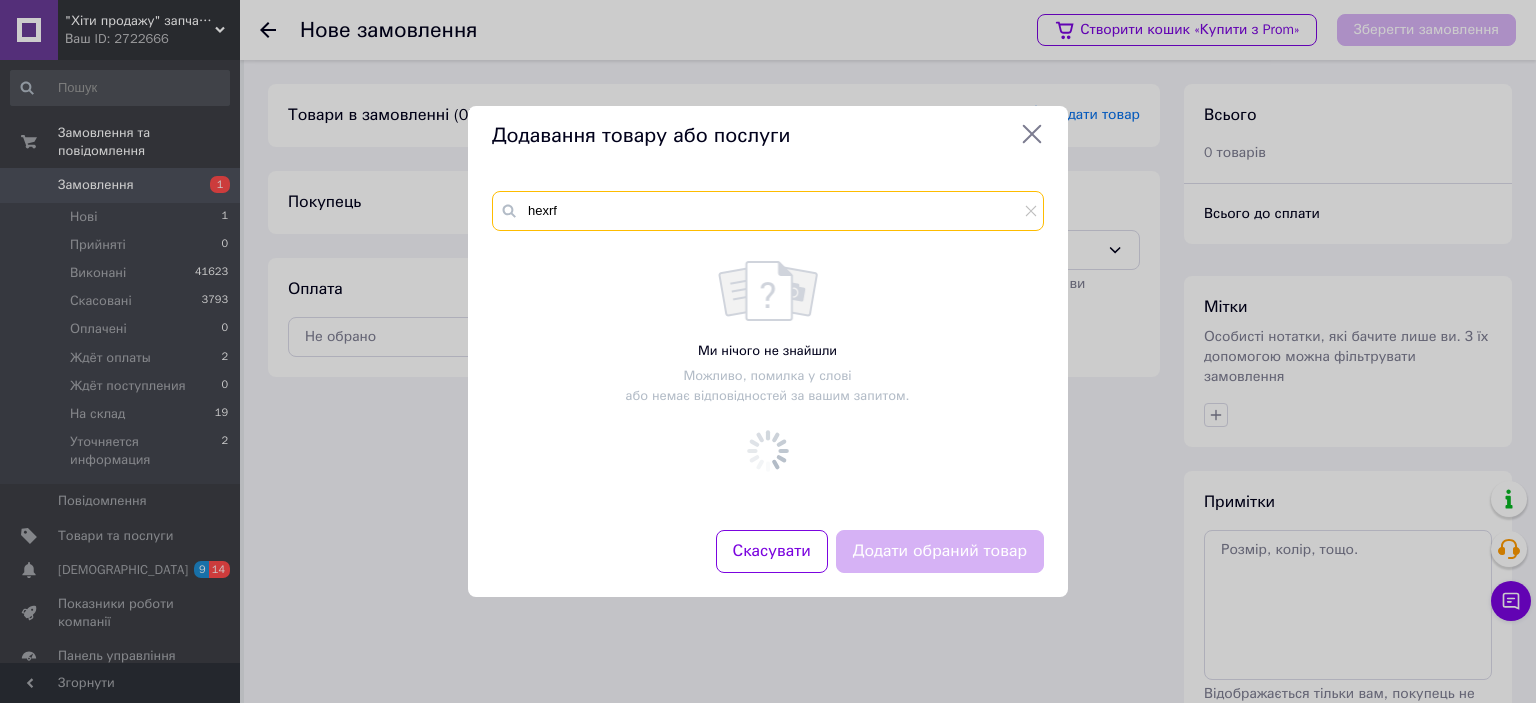 click on "hexrf" at bounding box center [768, 211] 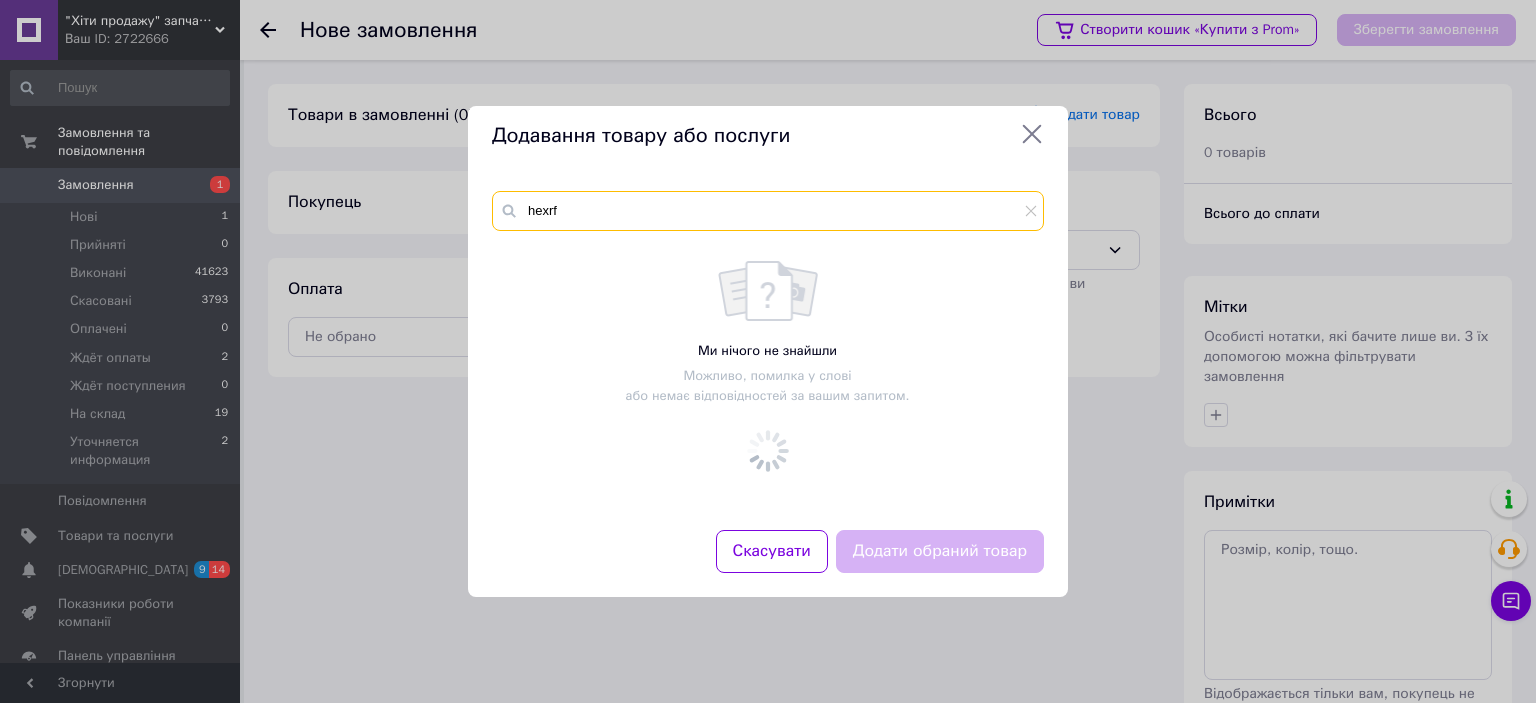 click on "hexrf" at bounding box center [768, 211] 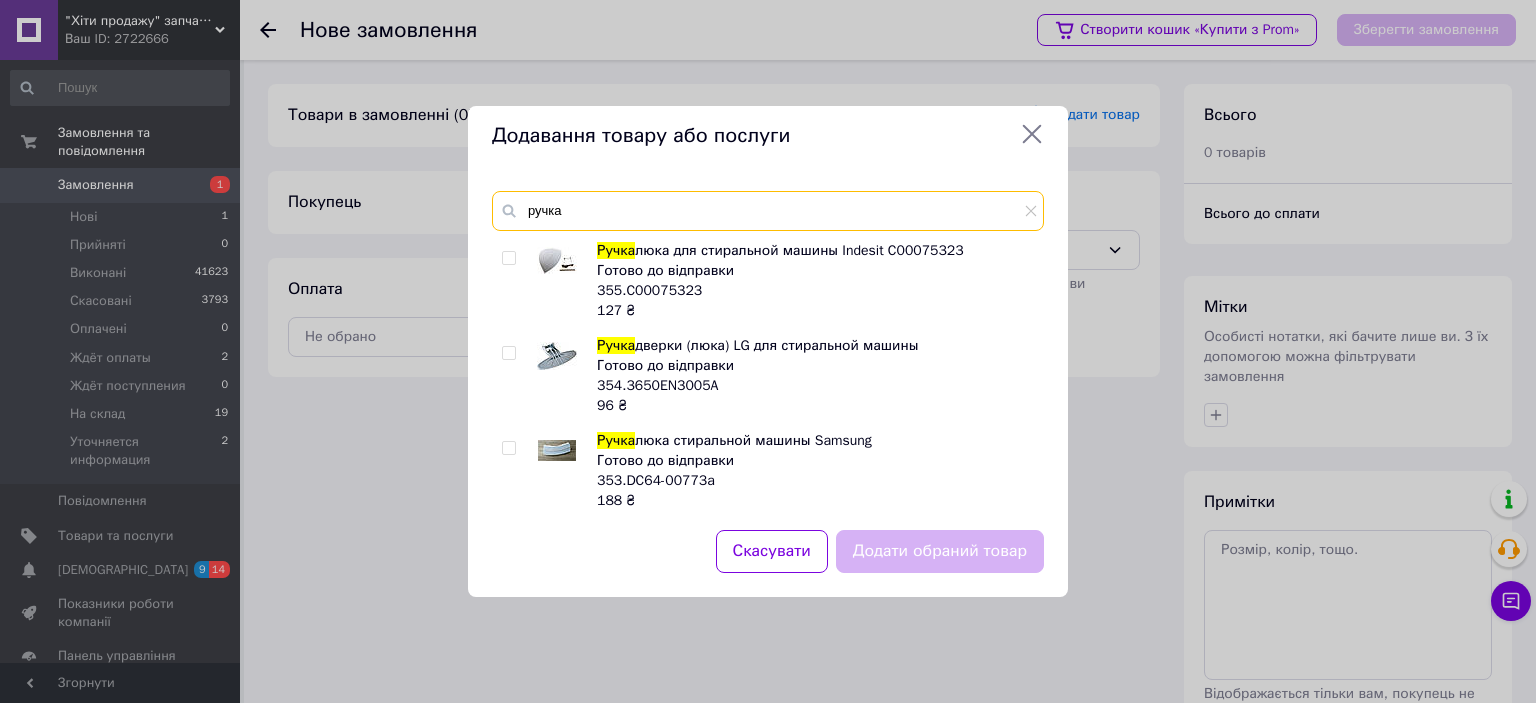 type on "ручка" 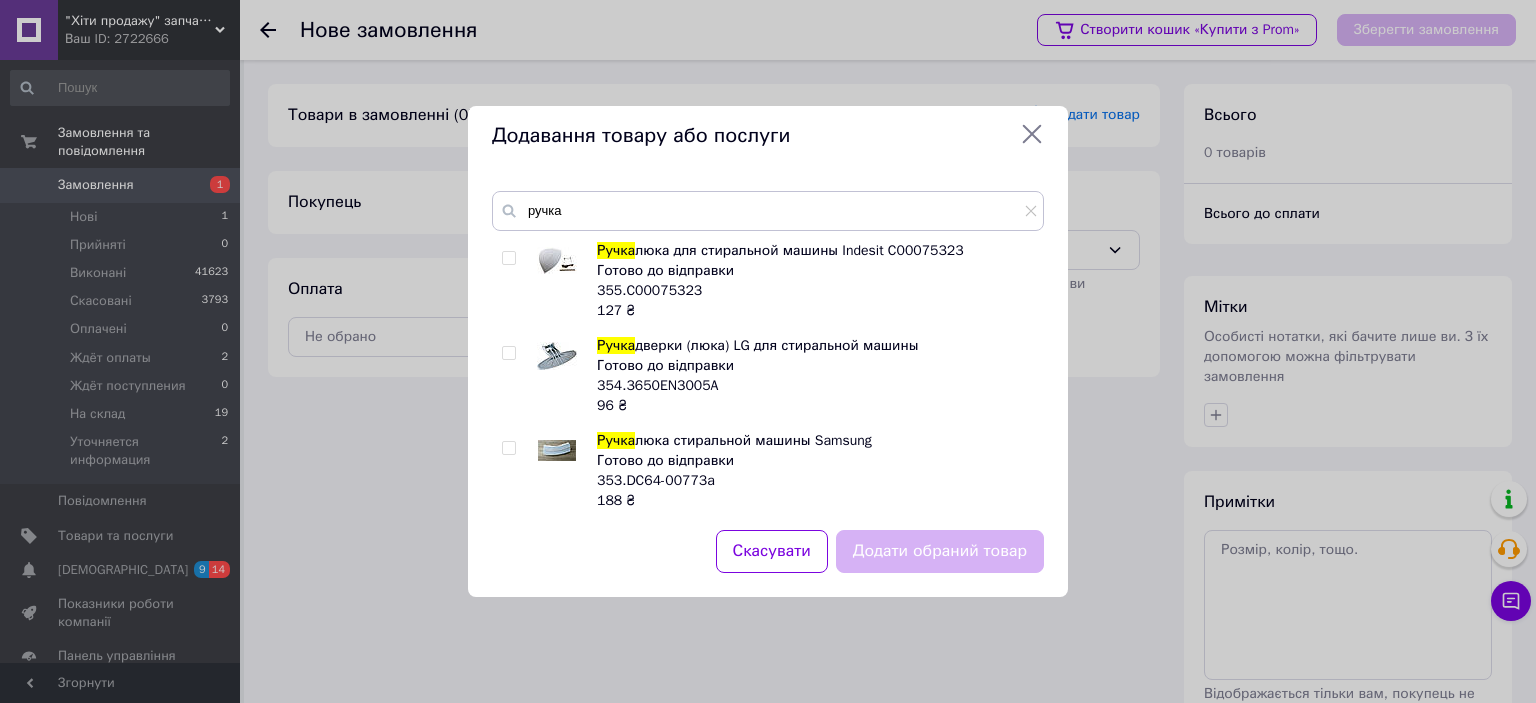 click at bounding box center [508, 353] 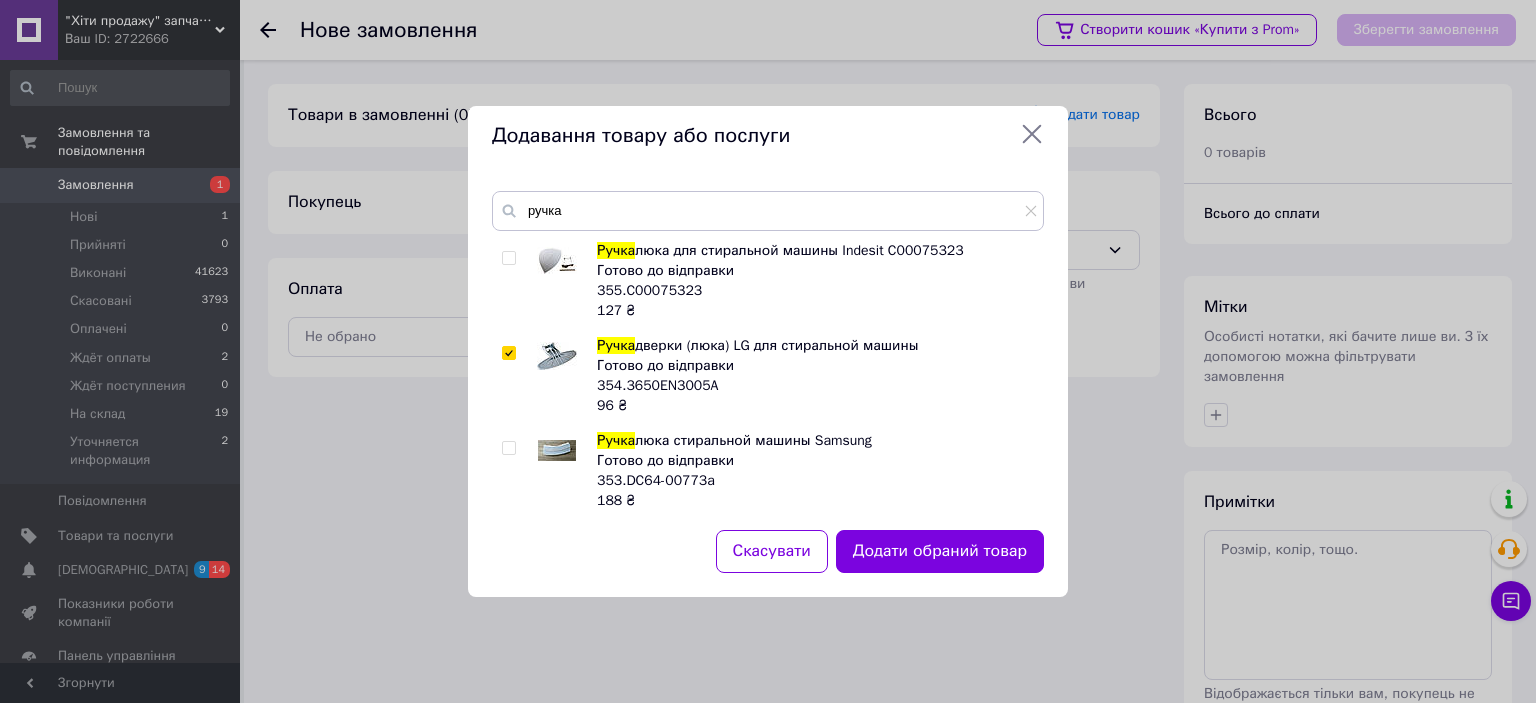 click at bounding box center (508, 353) 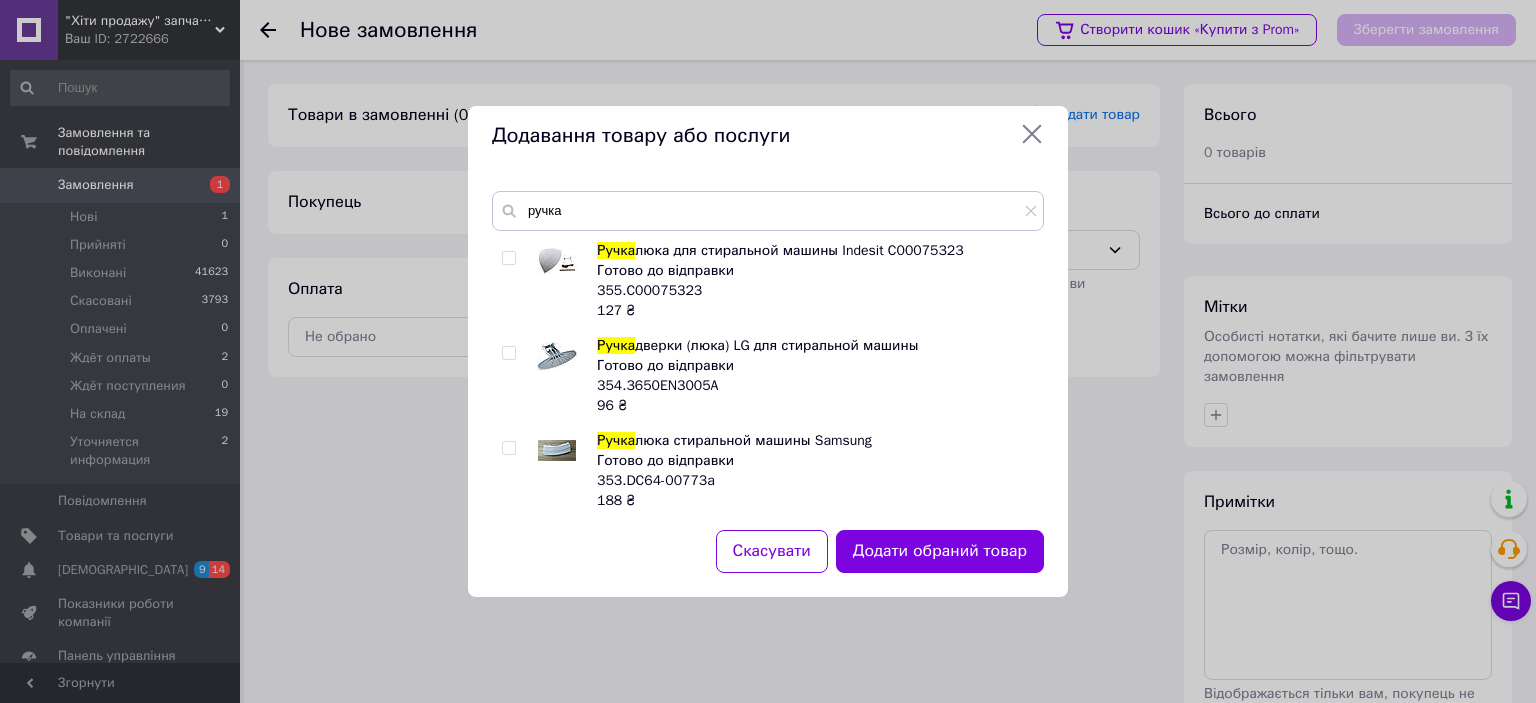 checkbox on "false" 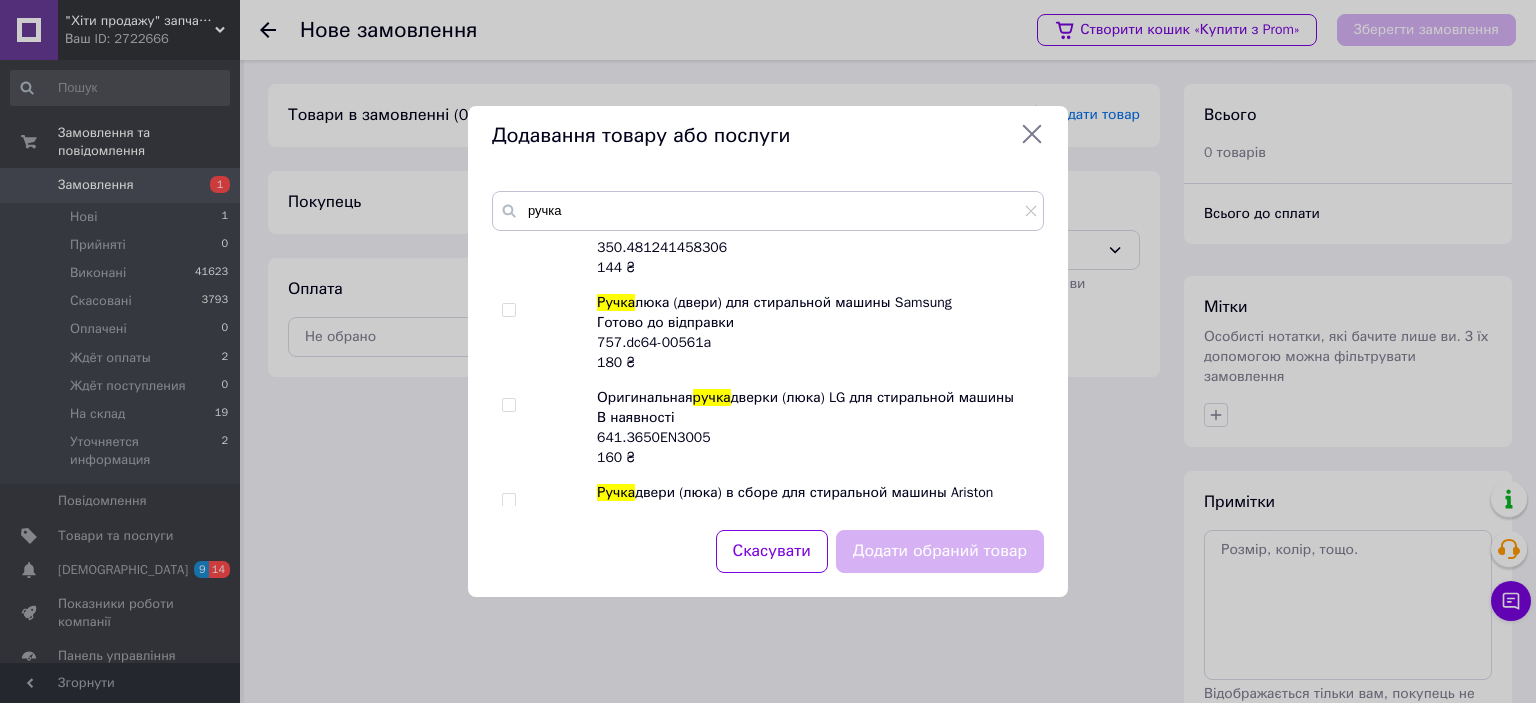 scroll, scrollTop: 662, scrollLeft: 0, axis: vertical 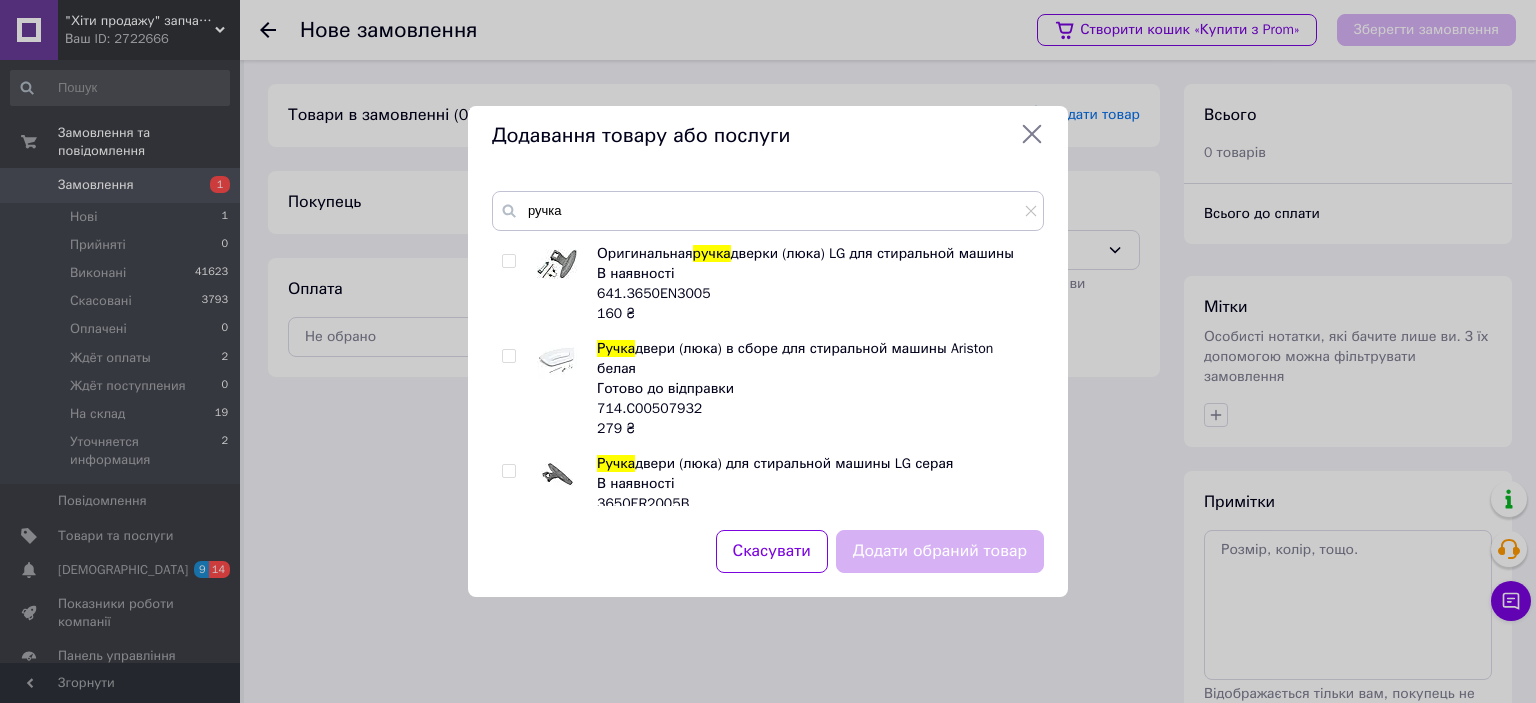 click at bounding box center [508, 261] 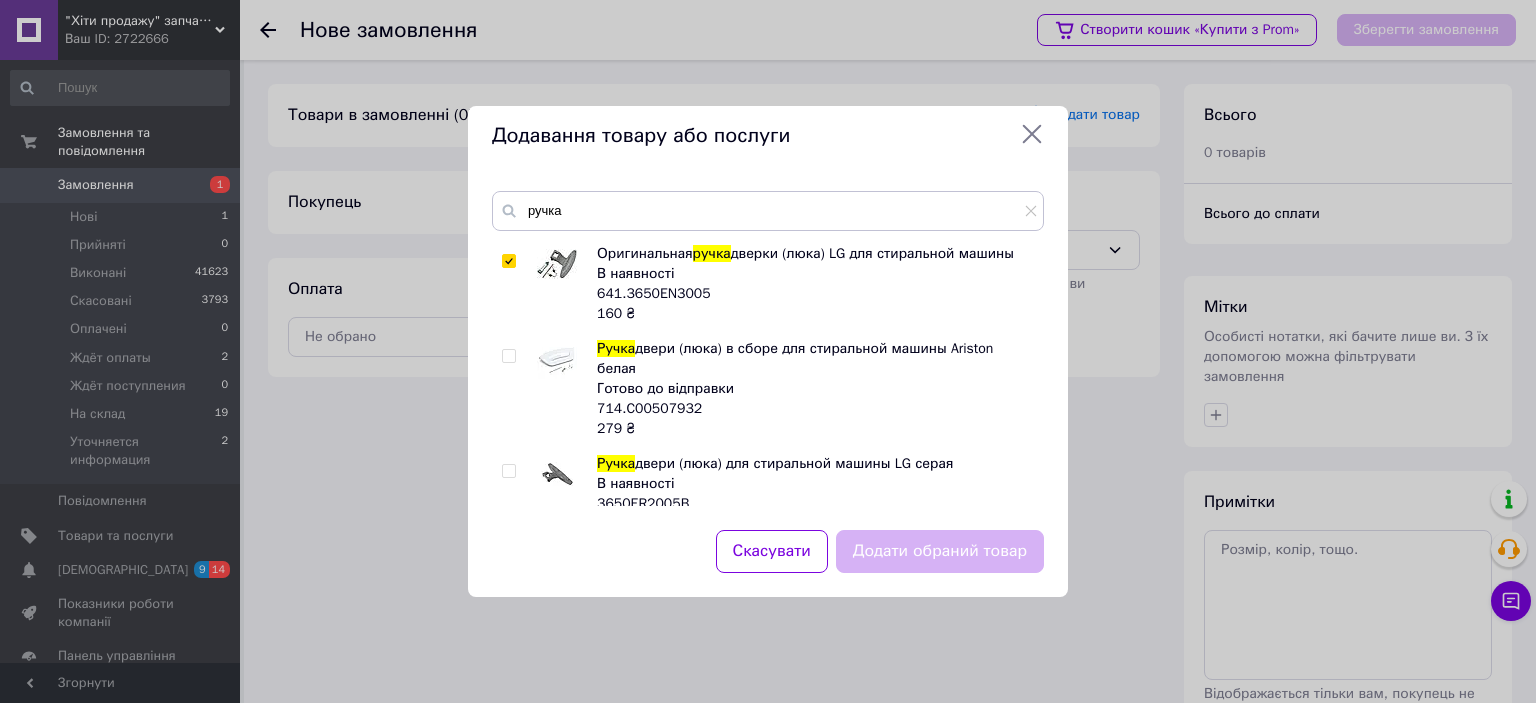 checkbox on "true" 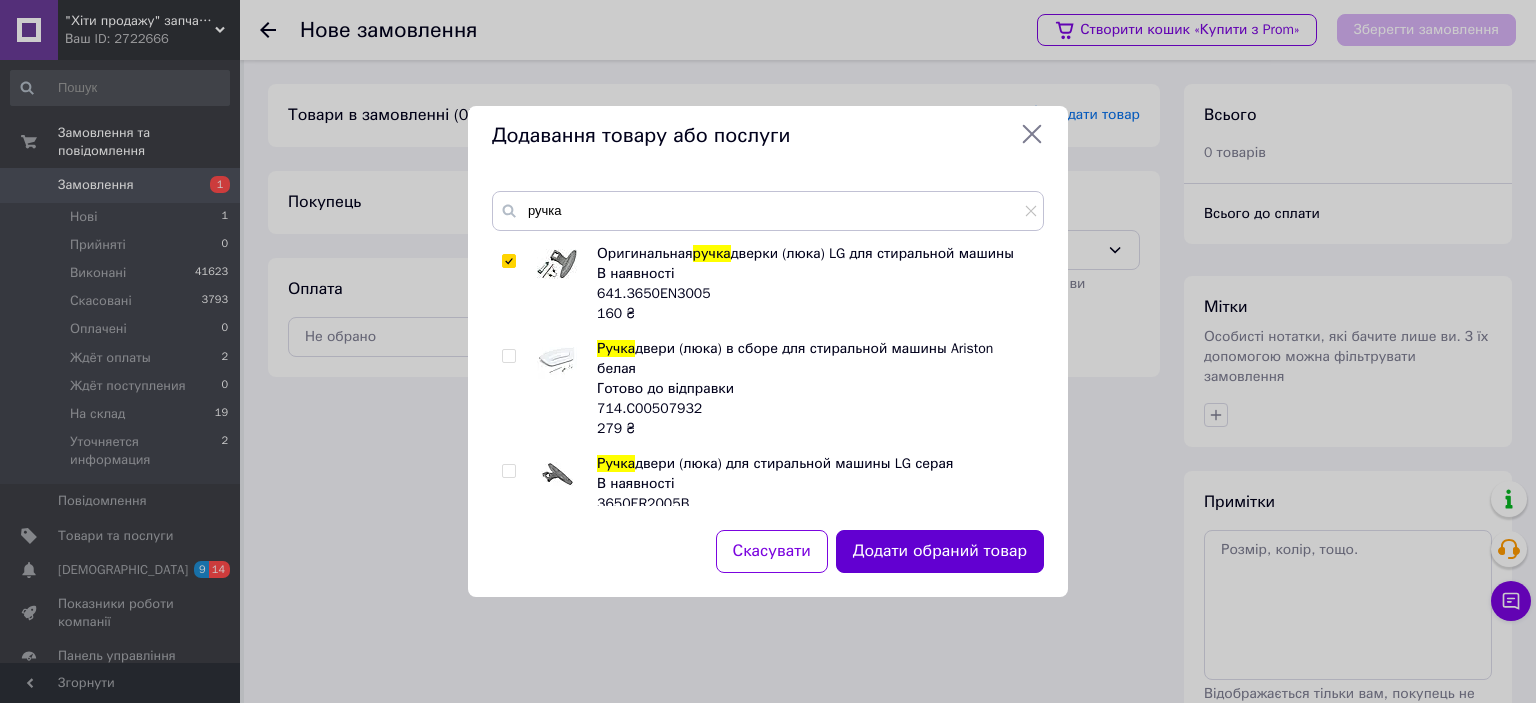 click on "Додати обраний товар" at bounding box center [940, 551] 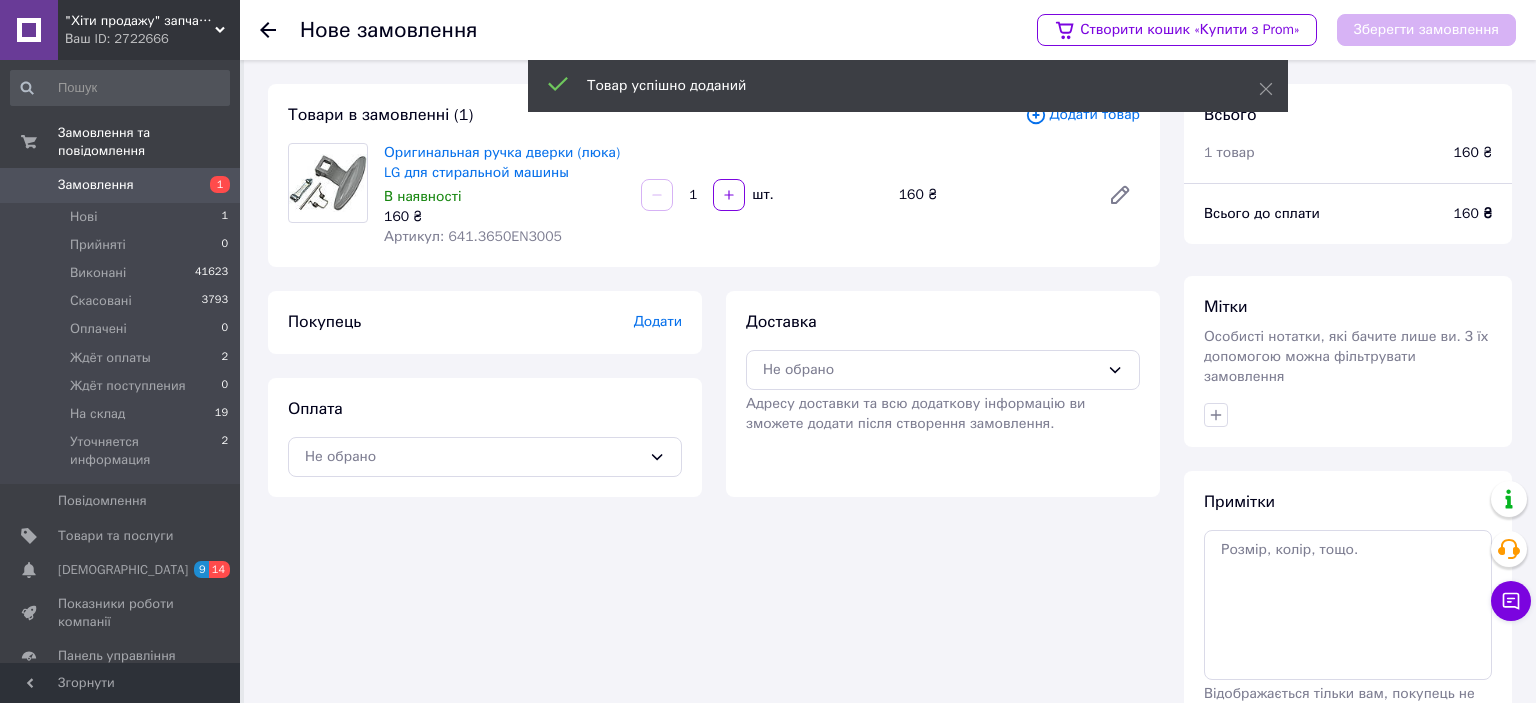 click on "Додати" at bounding box center (658, 321) 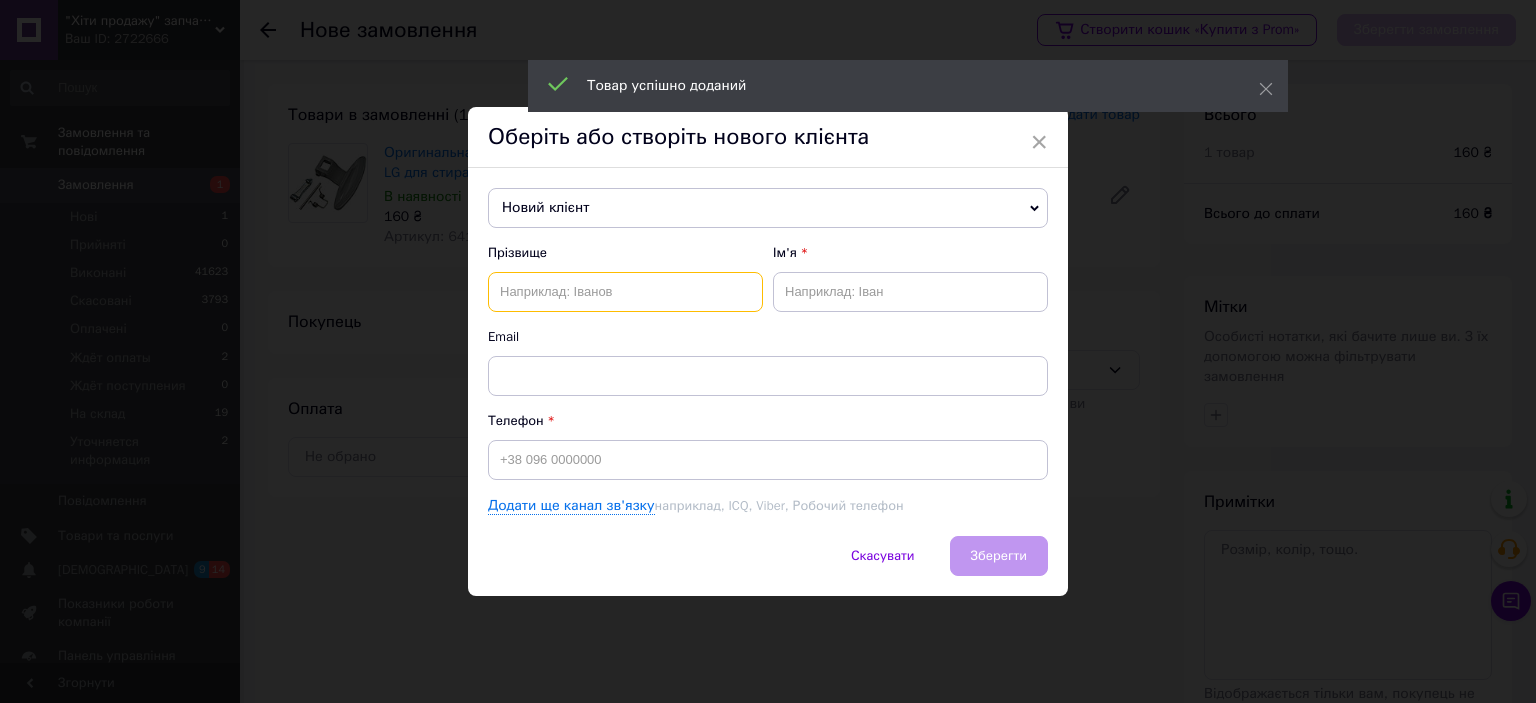 click at bounding box center [625, 292] 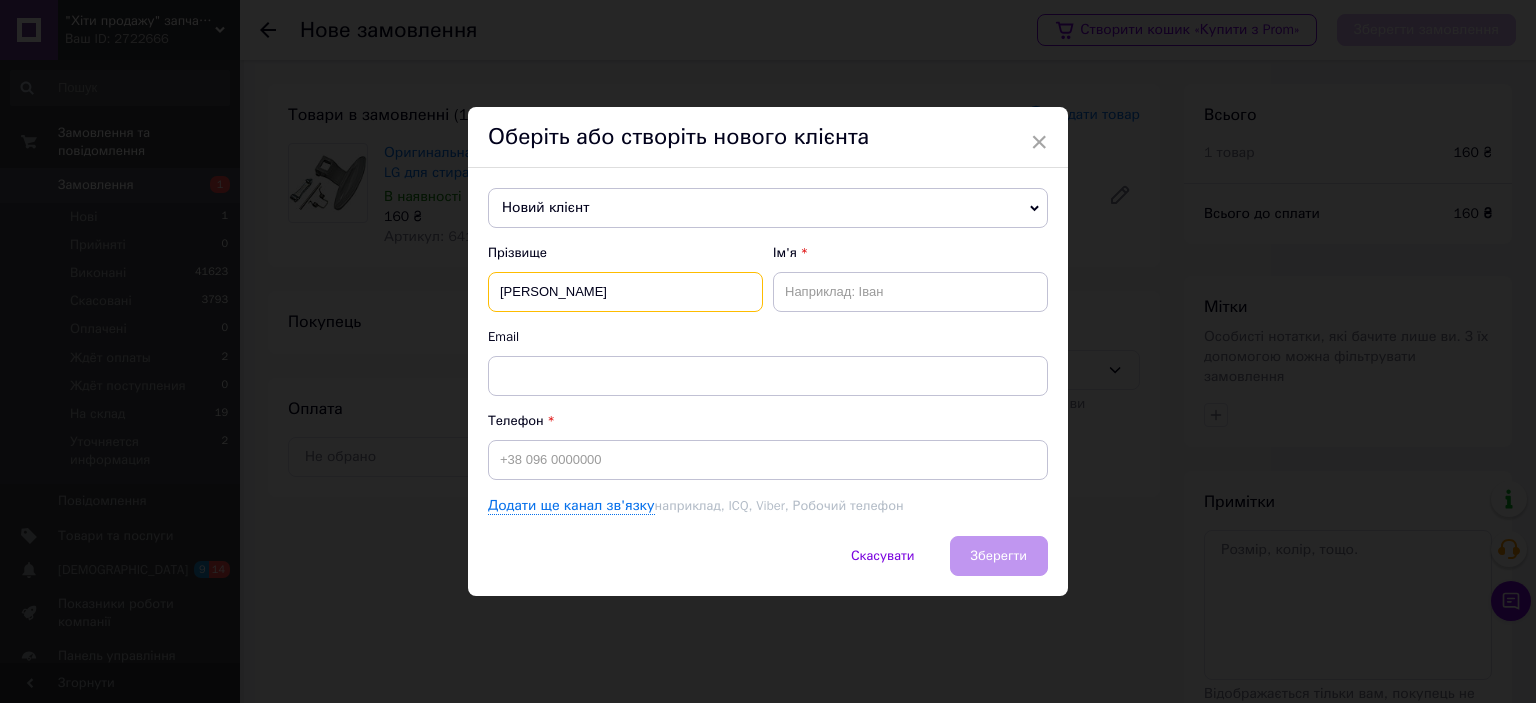 type on "[PERSON_NAME]" 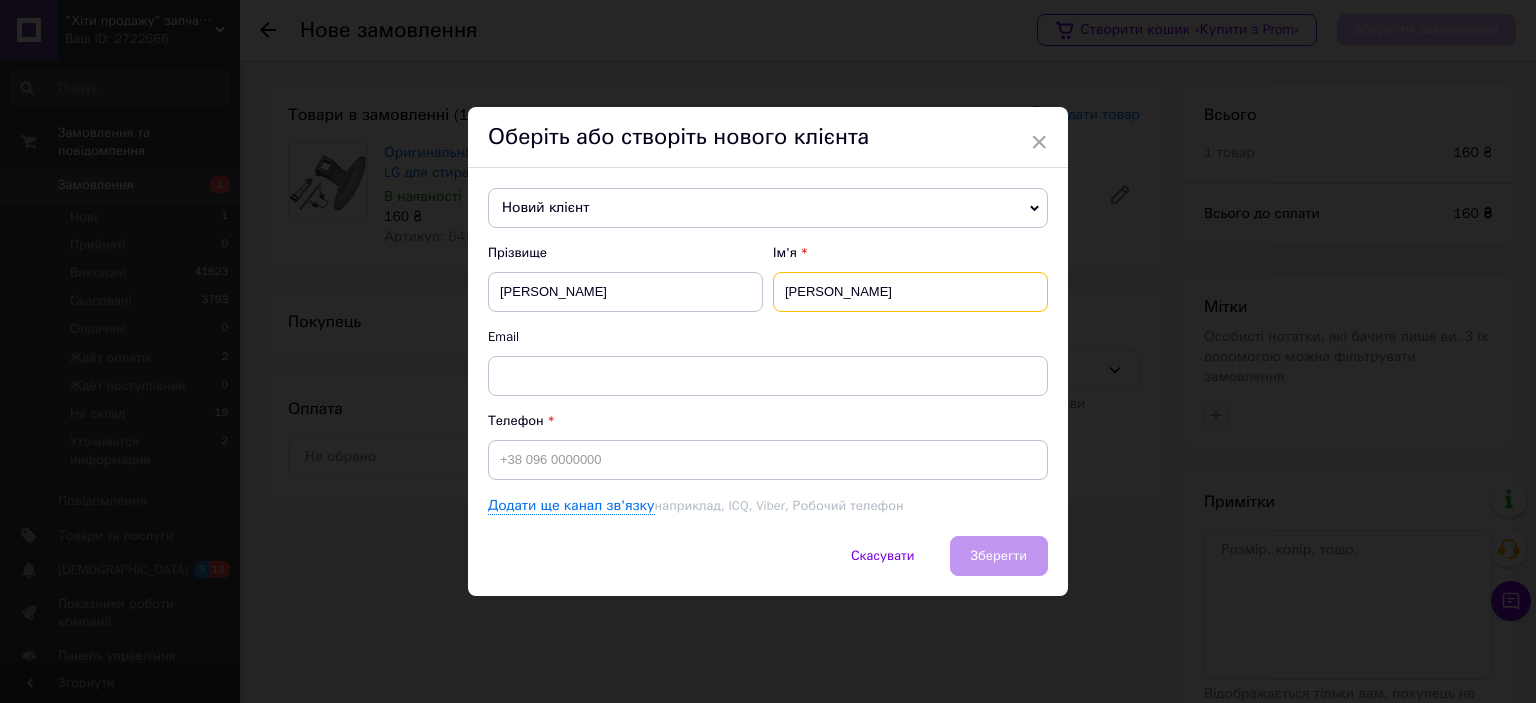type on "[PERSON_NAME]" 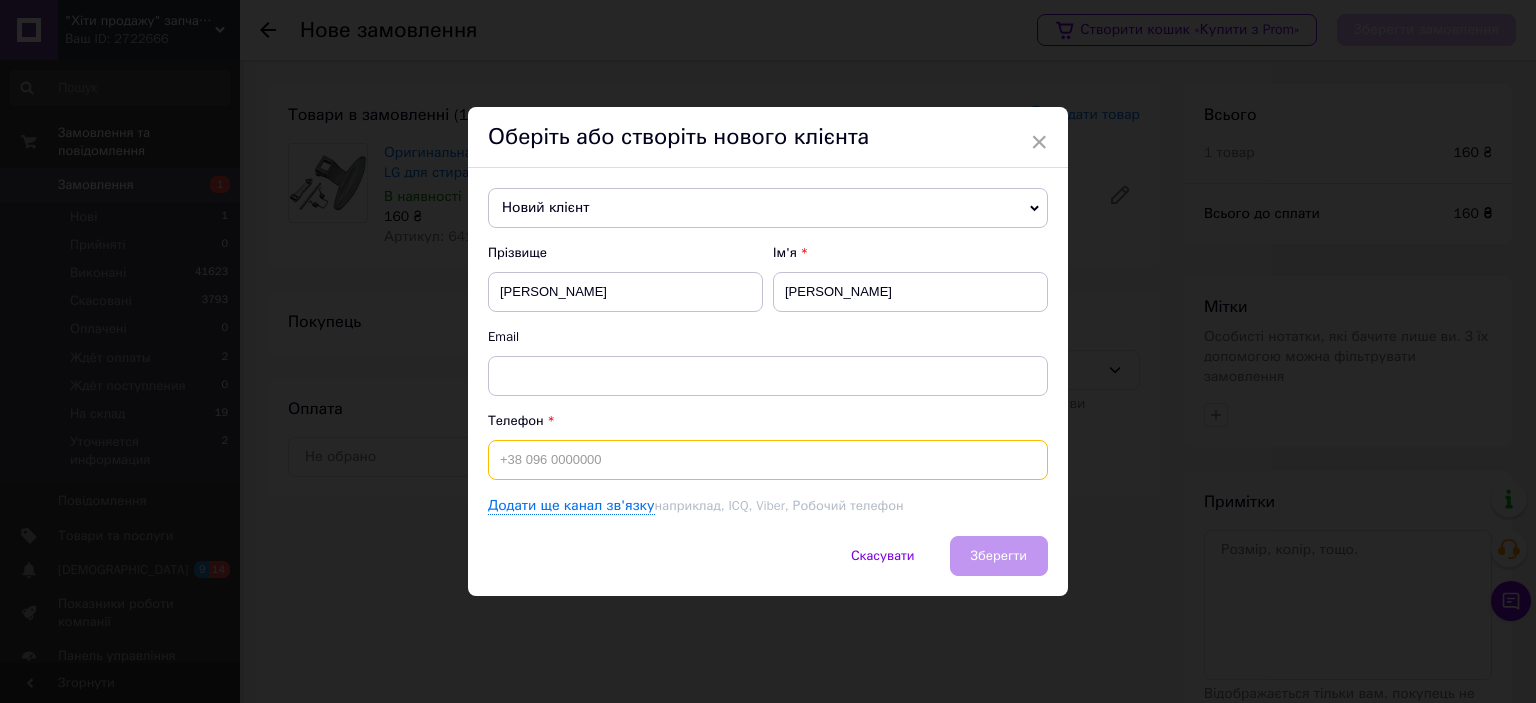 click at bounding box center [768, 460] 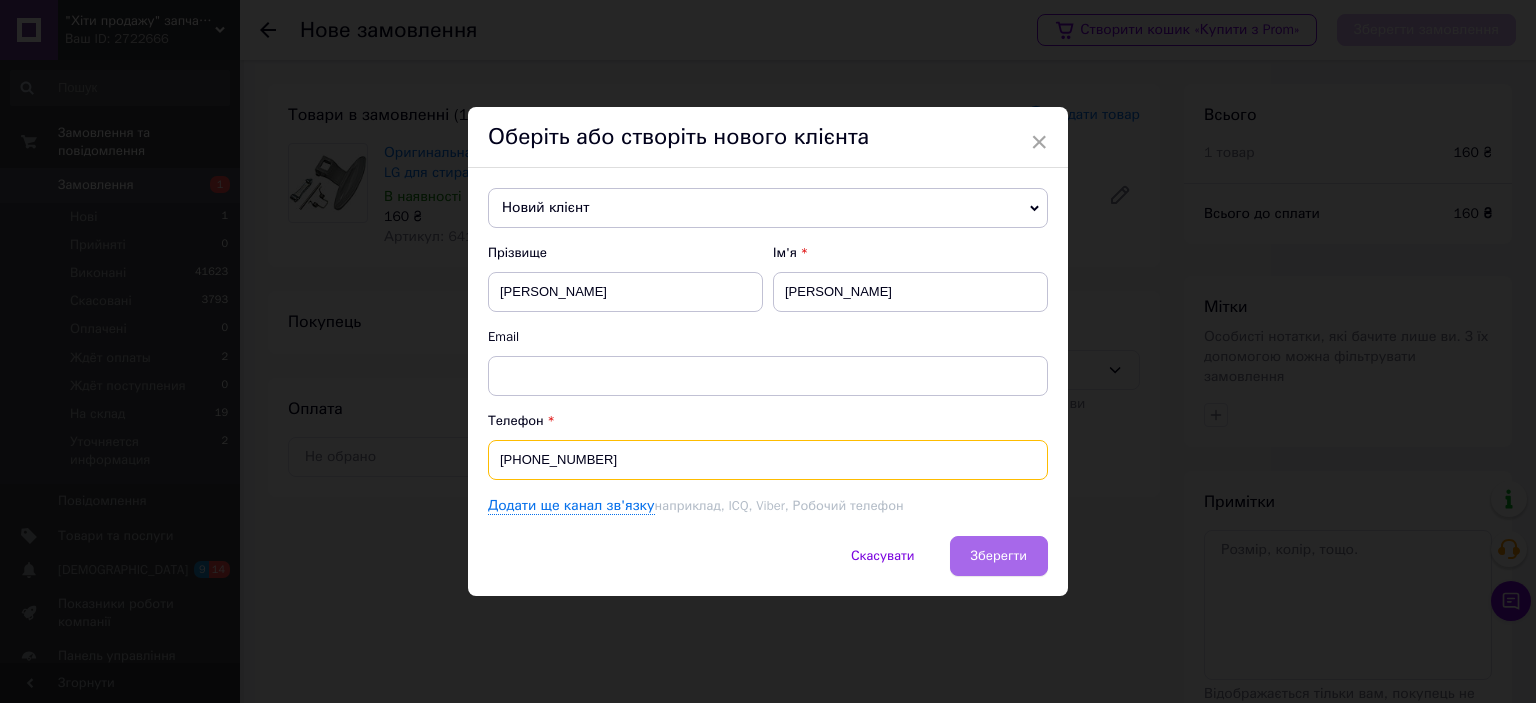 type on "[PHONE_NUMBER]" 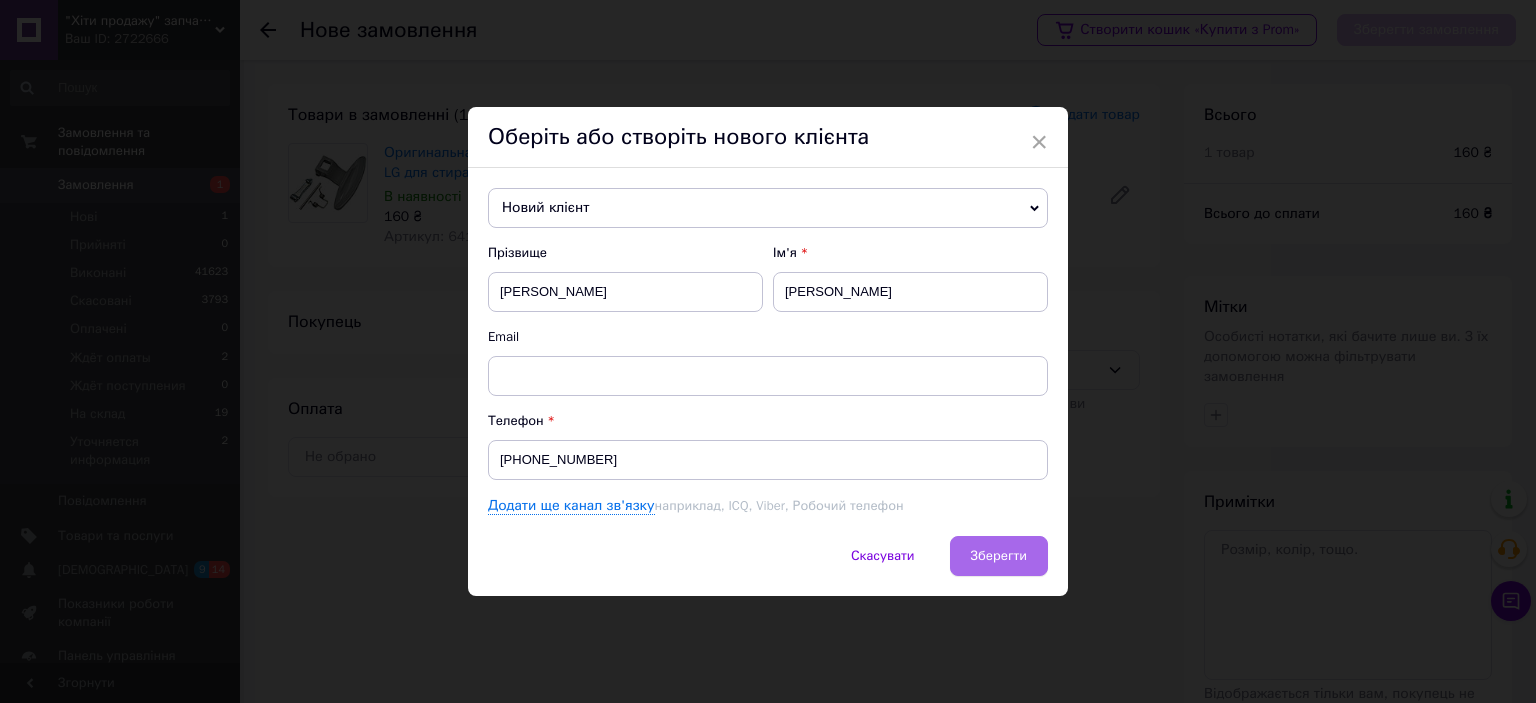click on "Зберегти" at bounding box center (999, 555) 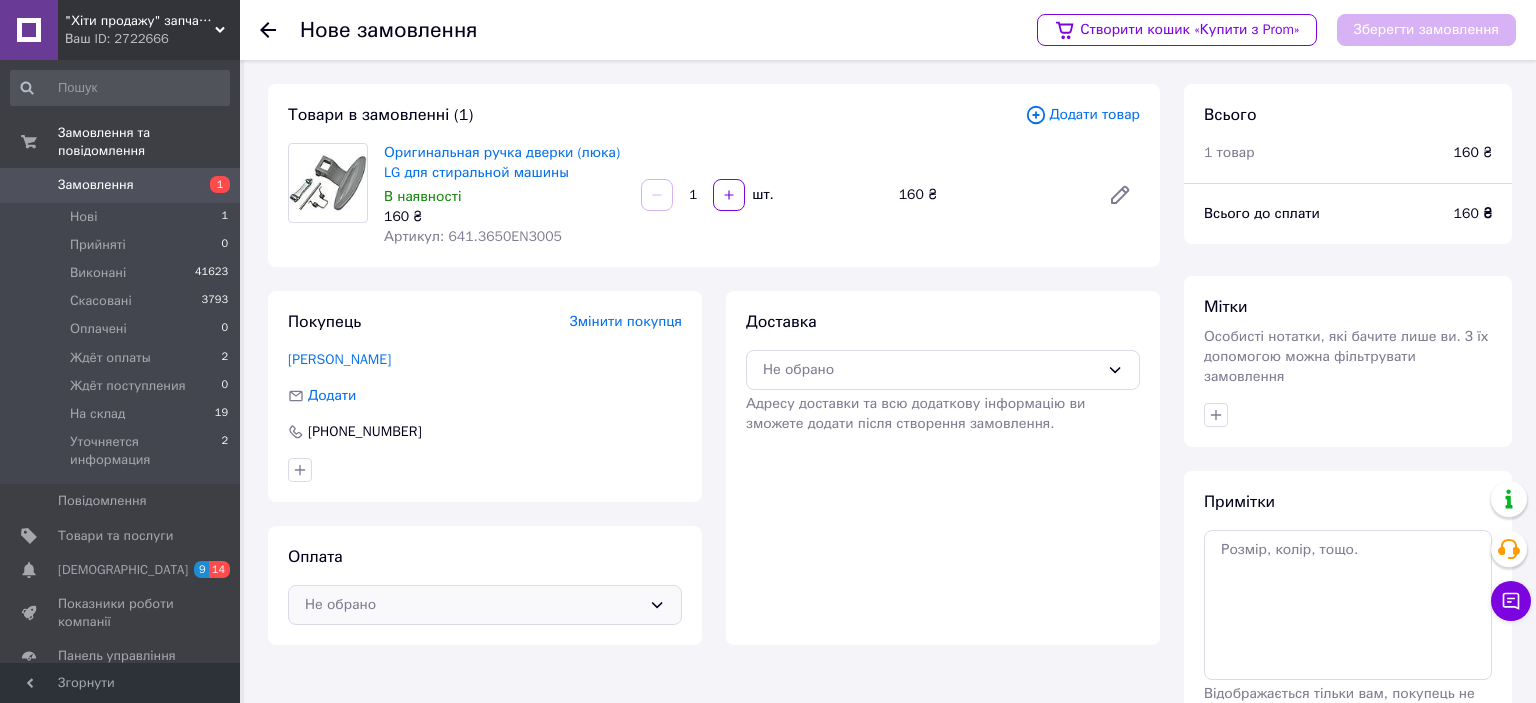click on "Не обрано" at bounding box center (485, 605) 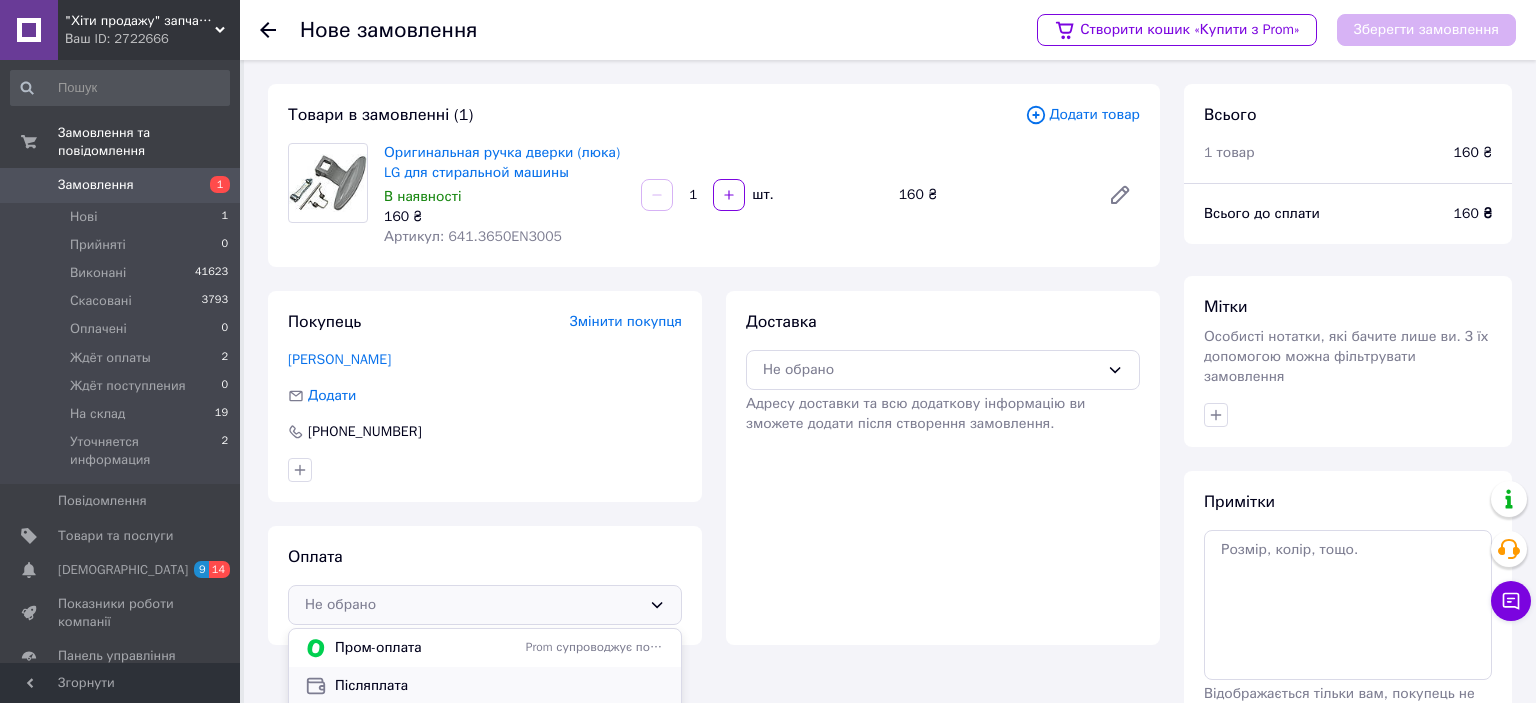 click on "Післяплата" at bounding box center (500, 686) 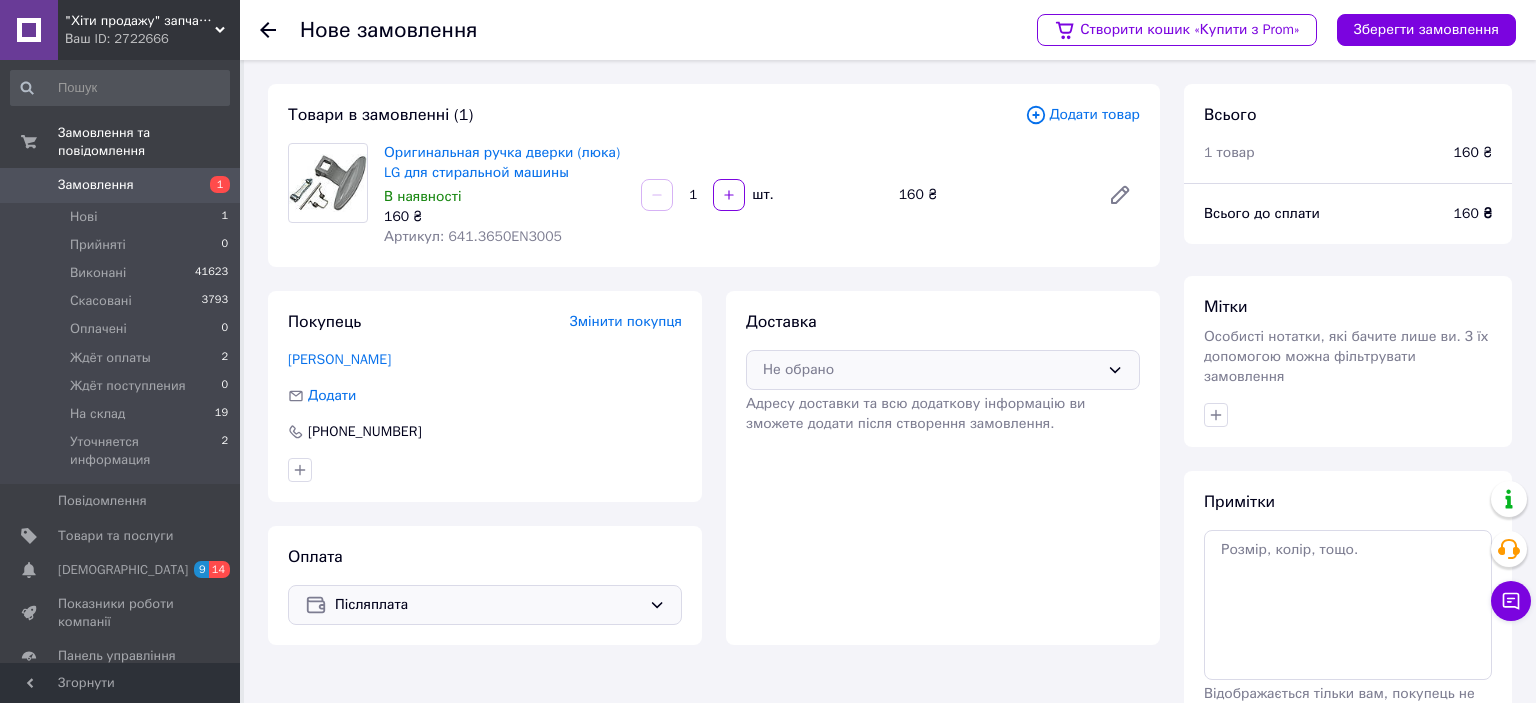 drag, startPoint x: 890, startPoint y: 379, endPoint x: 886, endPoint y: 389, distance: 10.770329 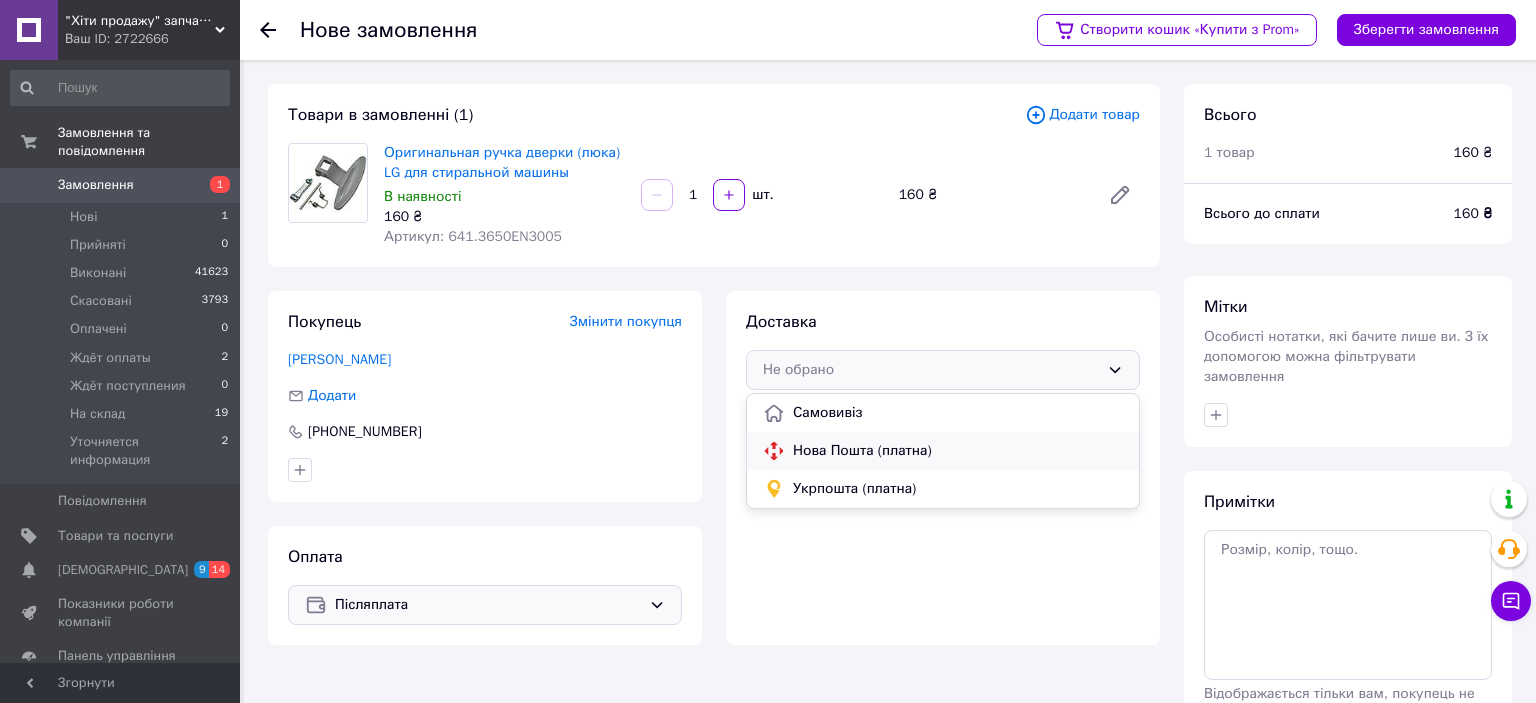 click on "Нова Пошта (платна)" at bounding box center [958, 451] 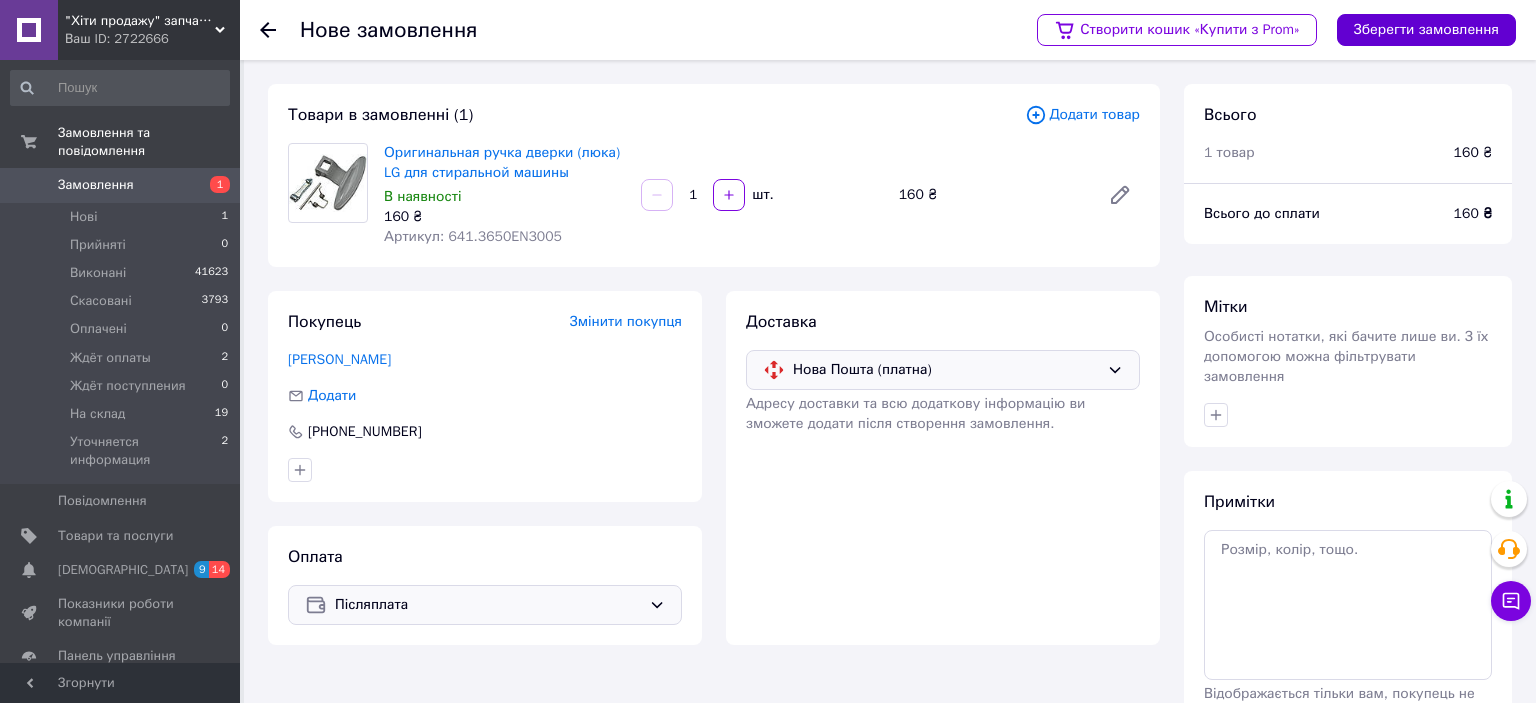 click on "Зберегти замовлення" at bounding box center [1426, 30] 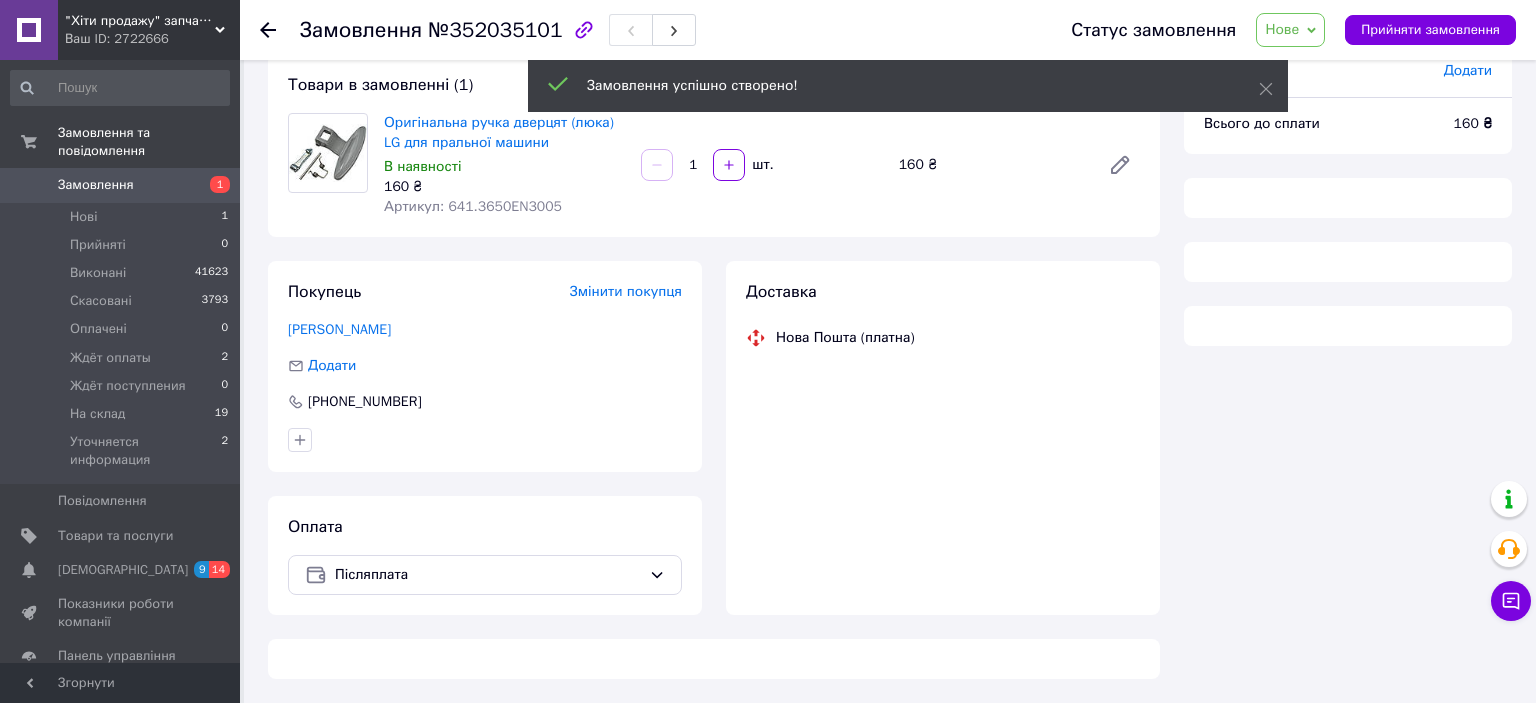 scroll, scrollTop: 118, scrollLeft: 0, axis: vertical 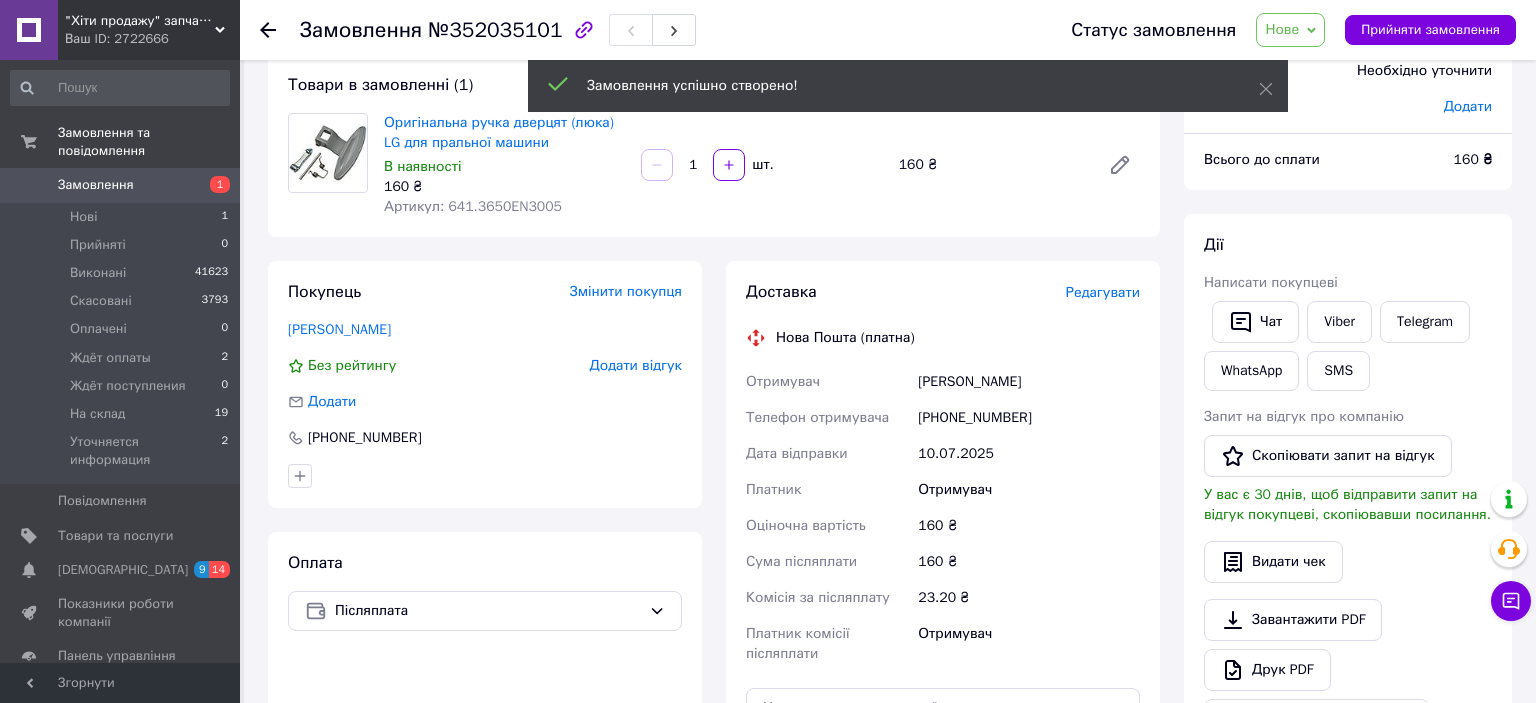 click on "Редагувати" at bounding box center [1103, 292] 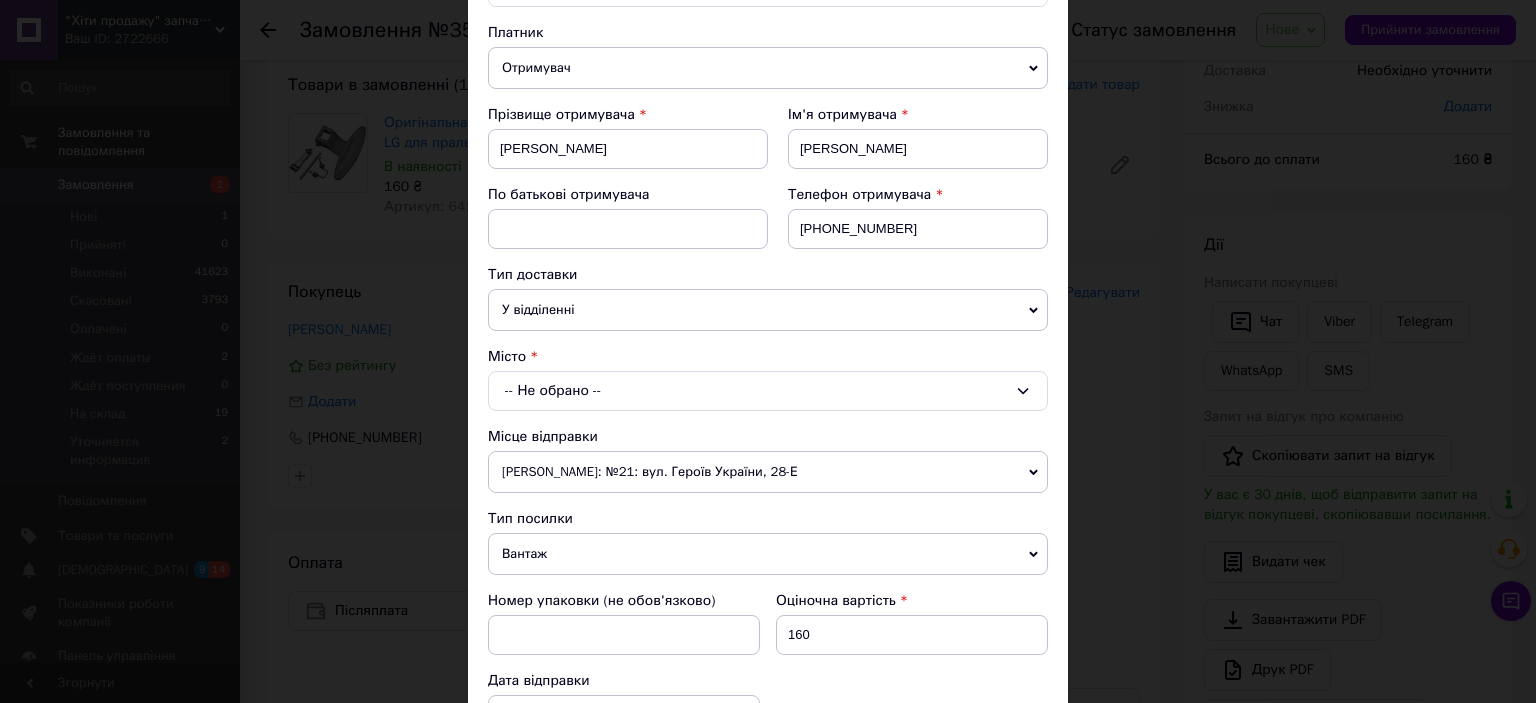 scroll, scrollTop: 221, scrollLeft: 0, axis: vertical 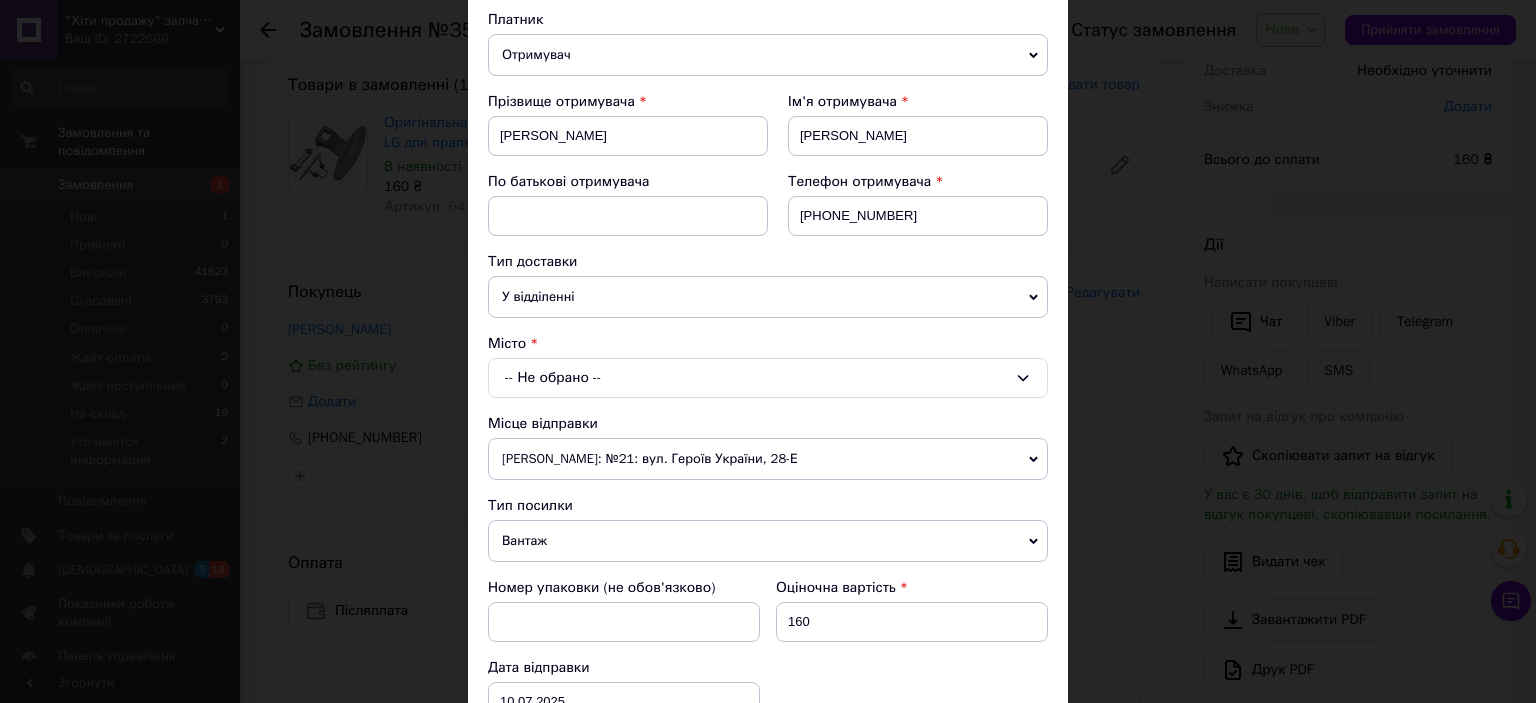 click on "-- Не обрано --" at bounding box center (768, 378) 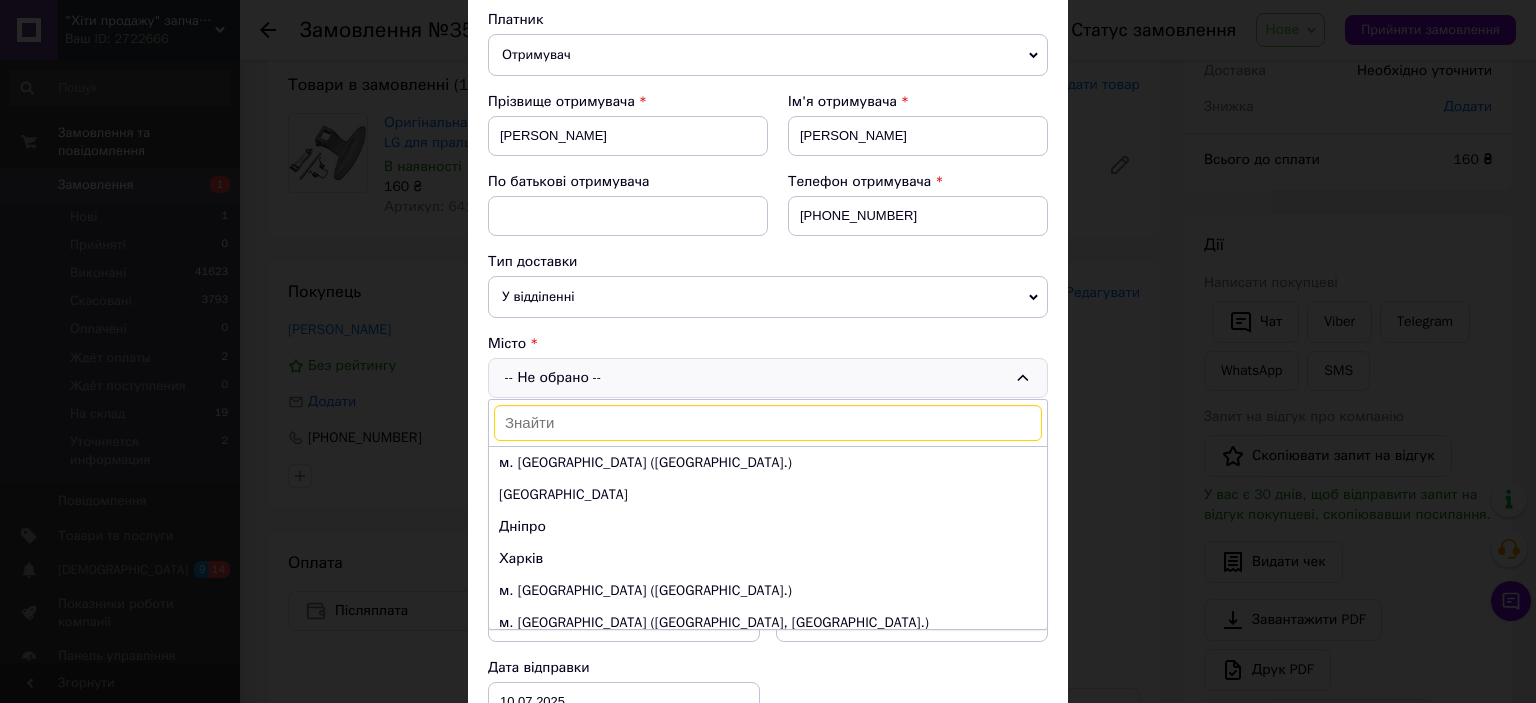 click at bounding box center [768, 423] 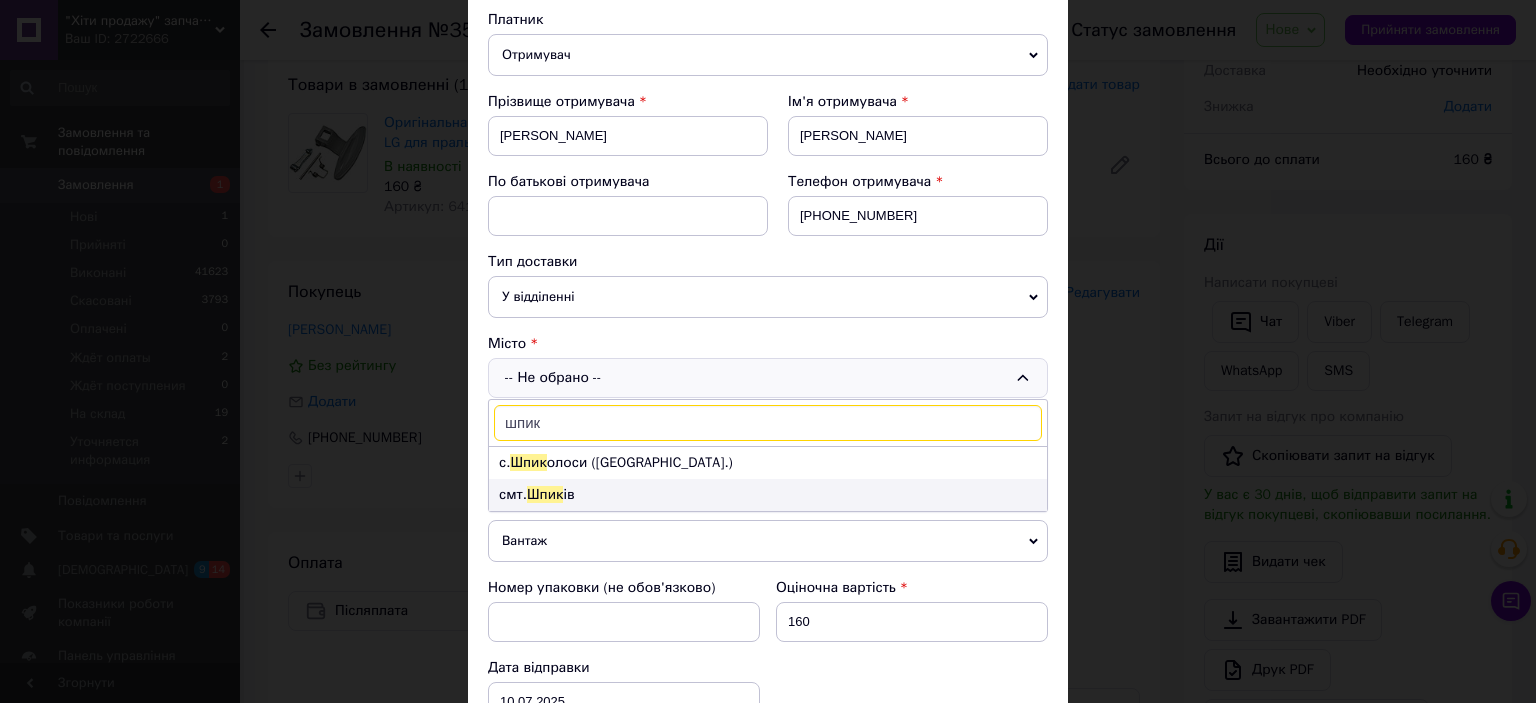 type on "шпик" 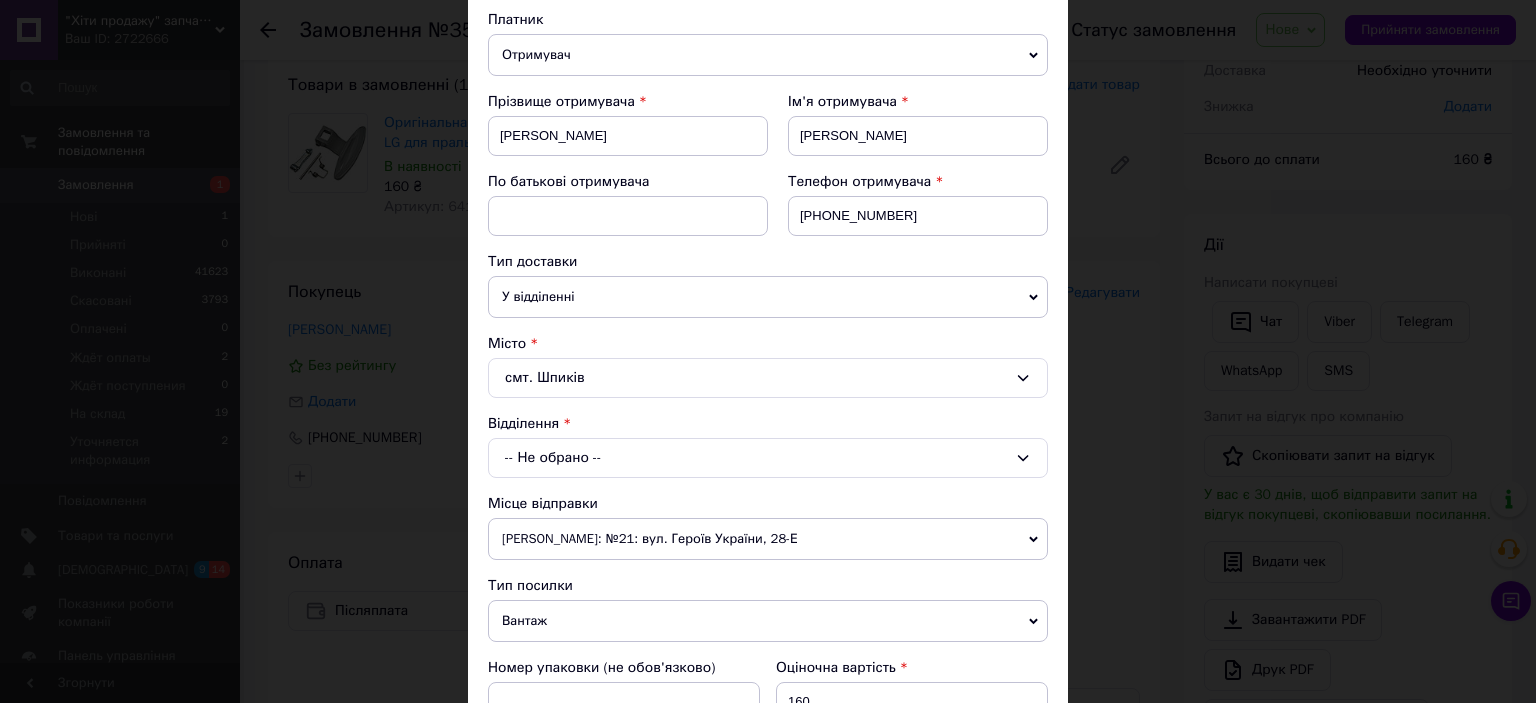 click on "-- Не обрано --" at bounding box center (768, 458) 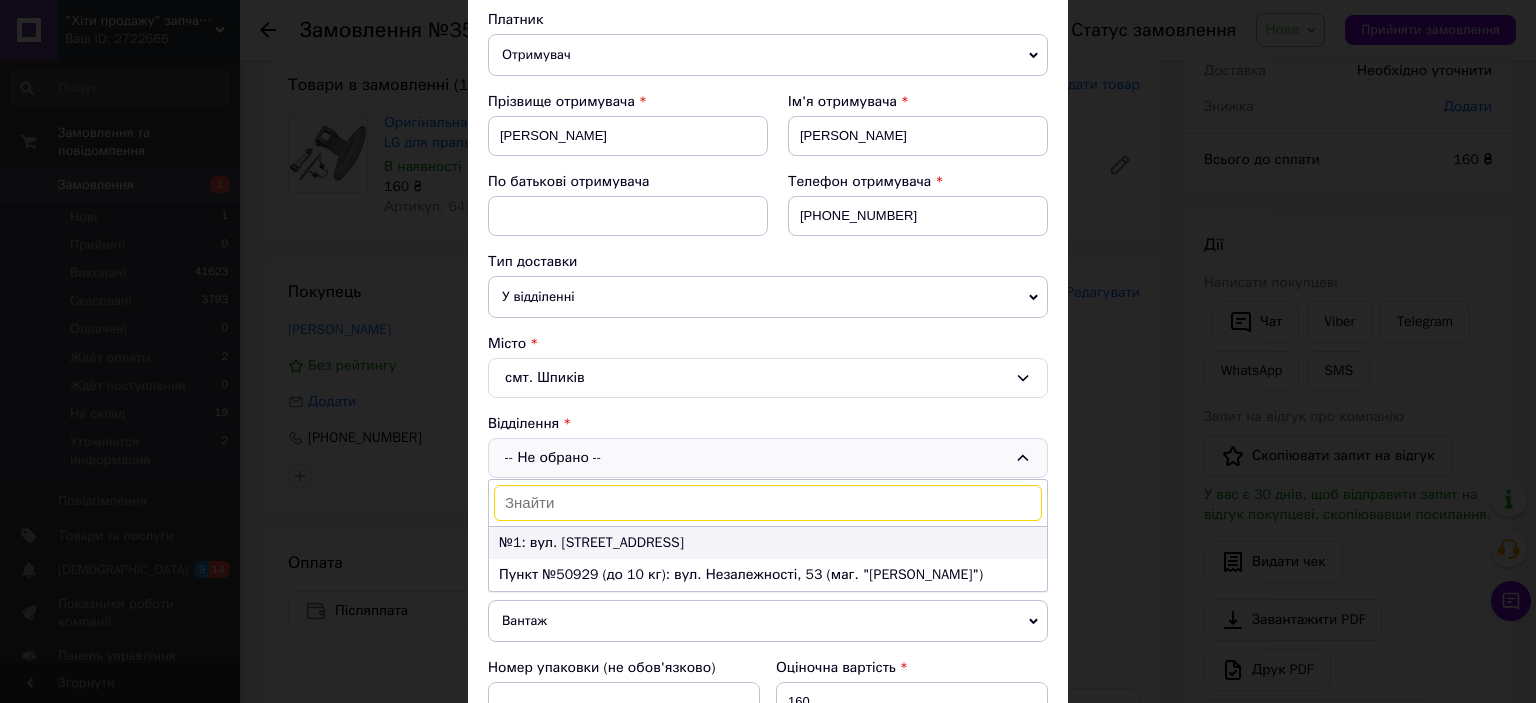 click on "№1: вул. [STREET_ADDRESS]" at bounding box center [768, 543] 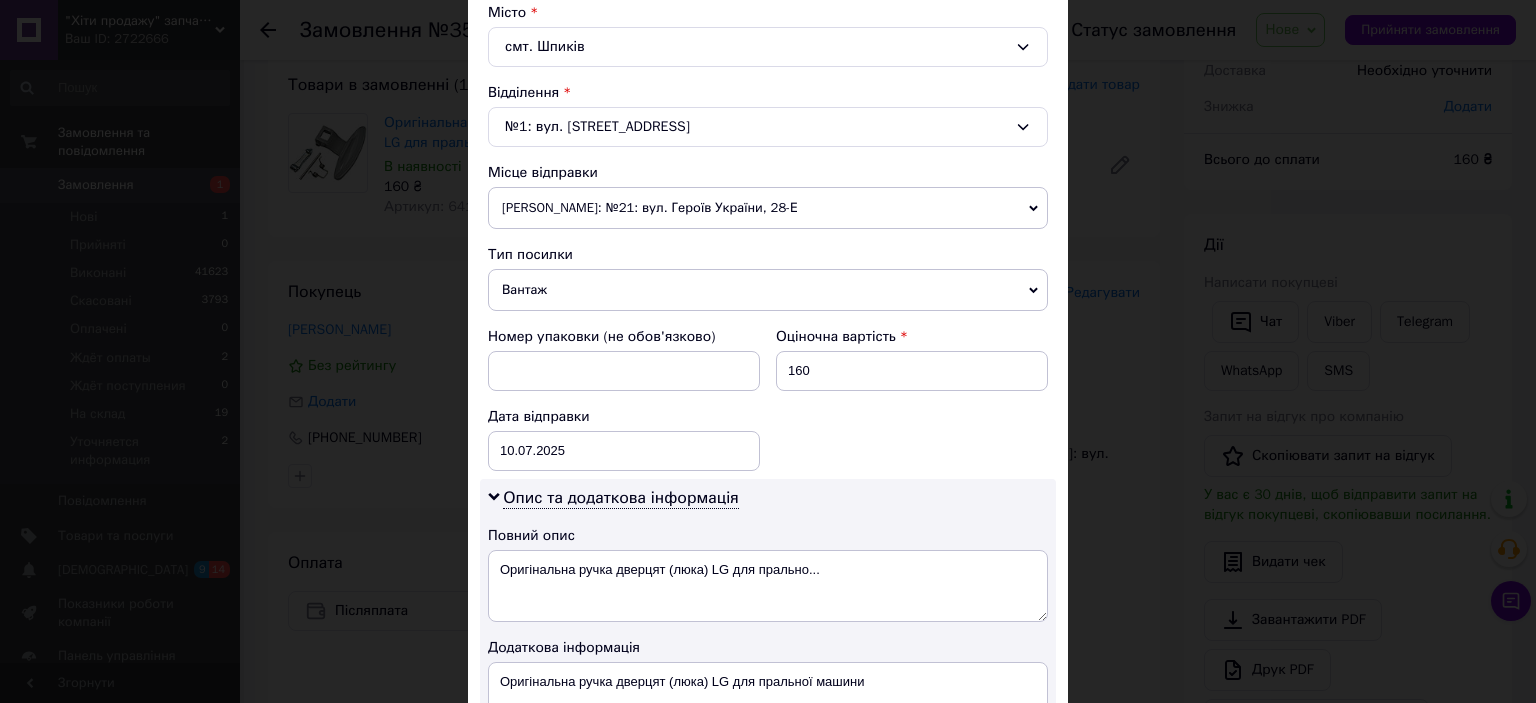 scroll, scrollTop: 662, scrollLeft: 0, axis: vertical 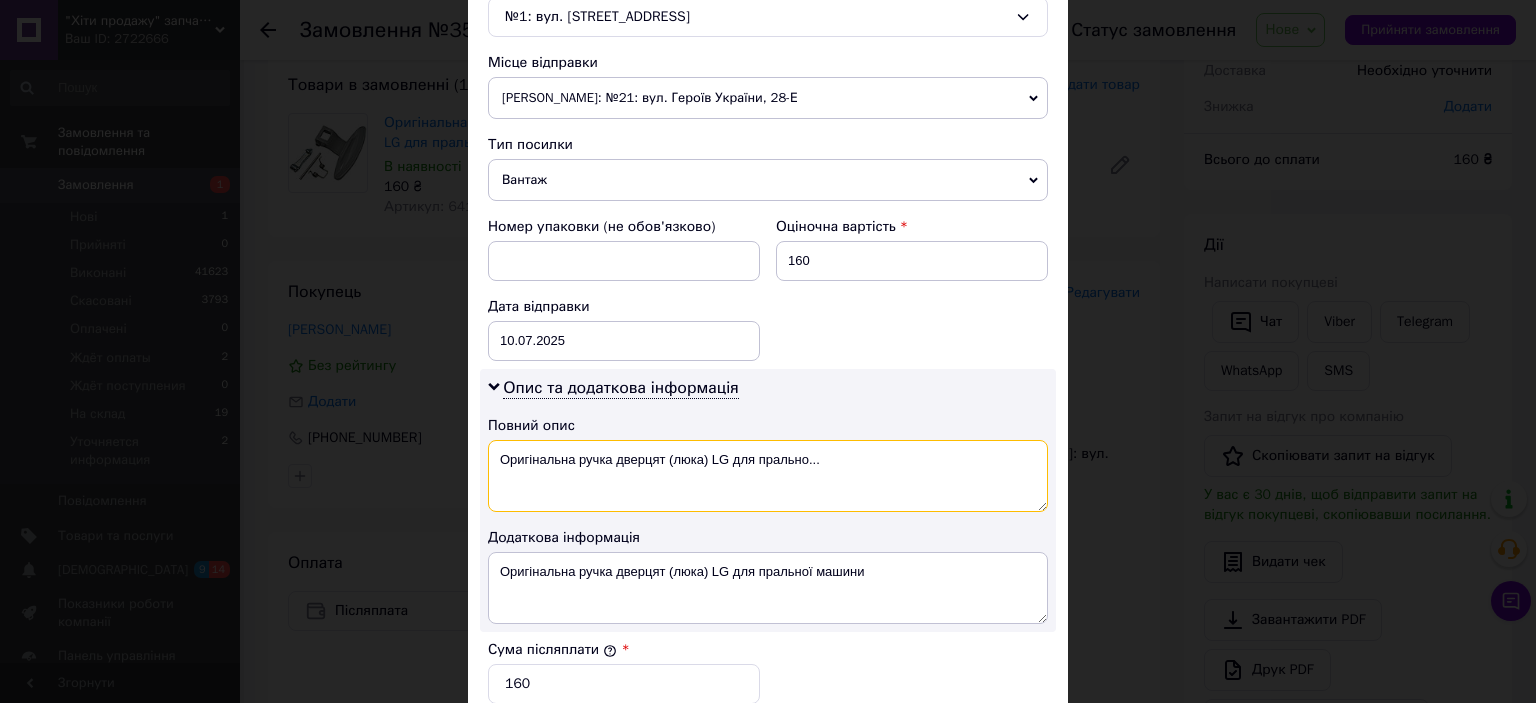 click on "Оригінальна ручка дверцят (люка) LG для прально..." at bounding box center [768, 476] 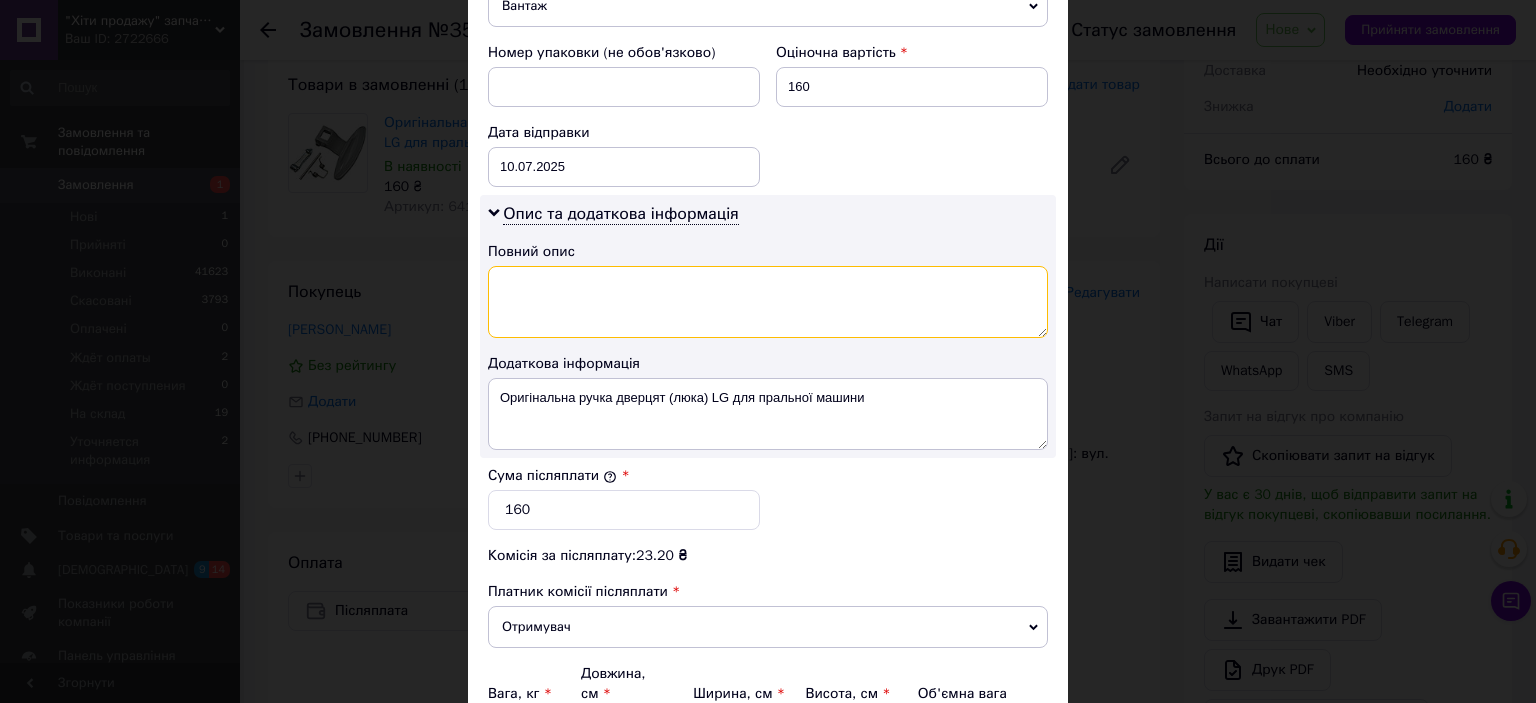 scroll, scrollTop: 994, scrollLeft: 0, axis: vertical 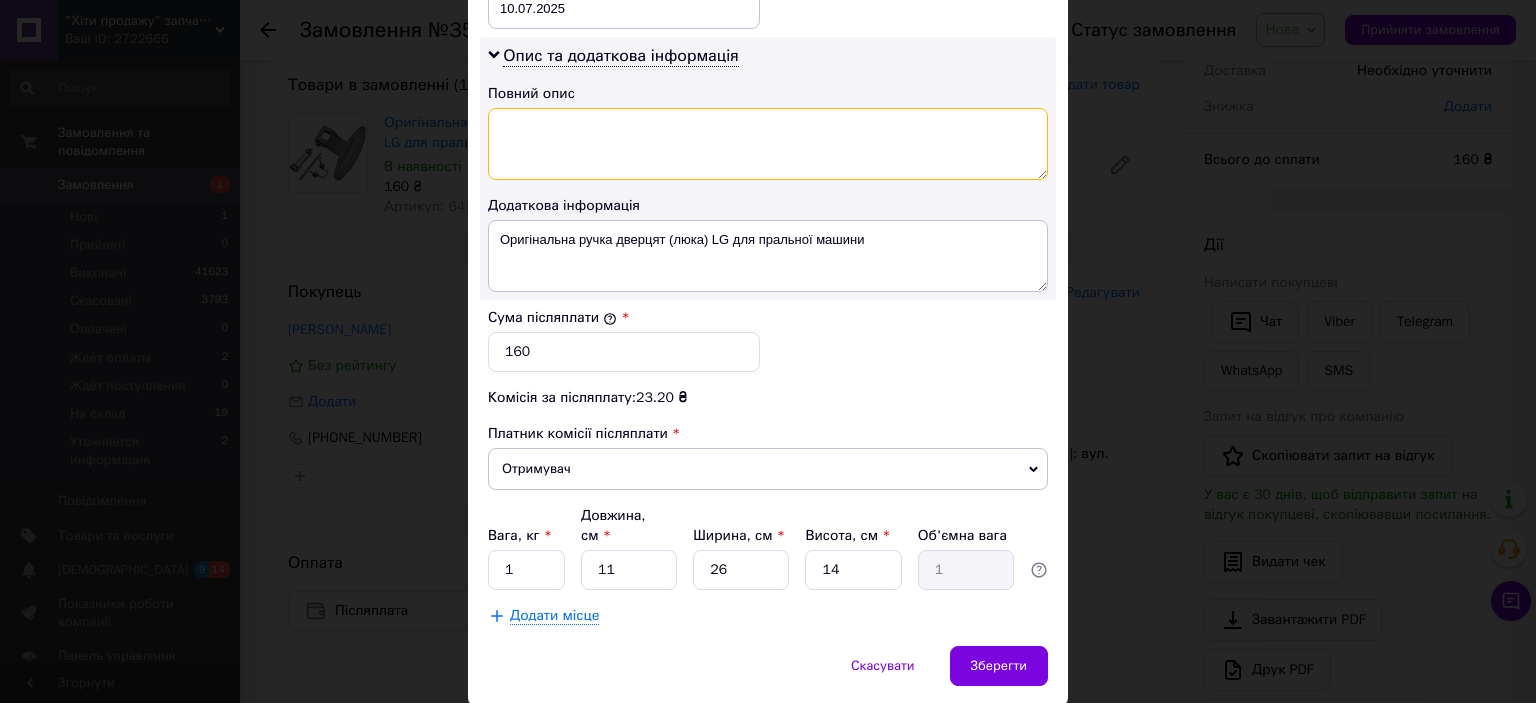 type 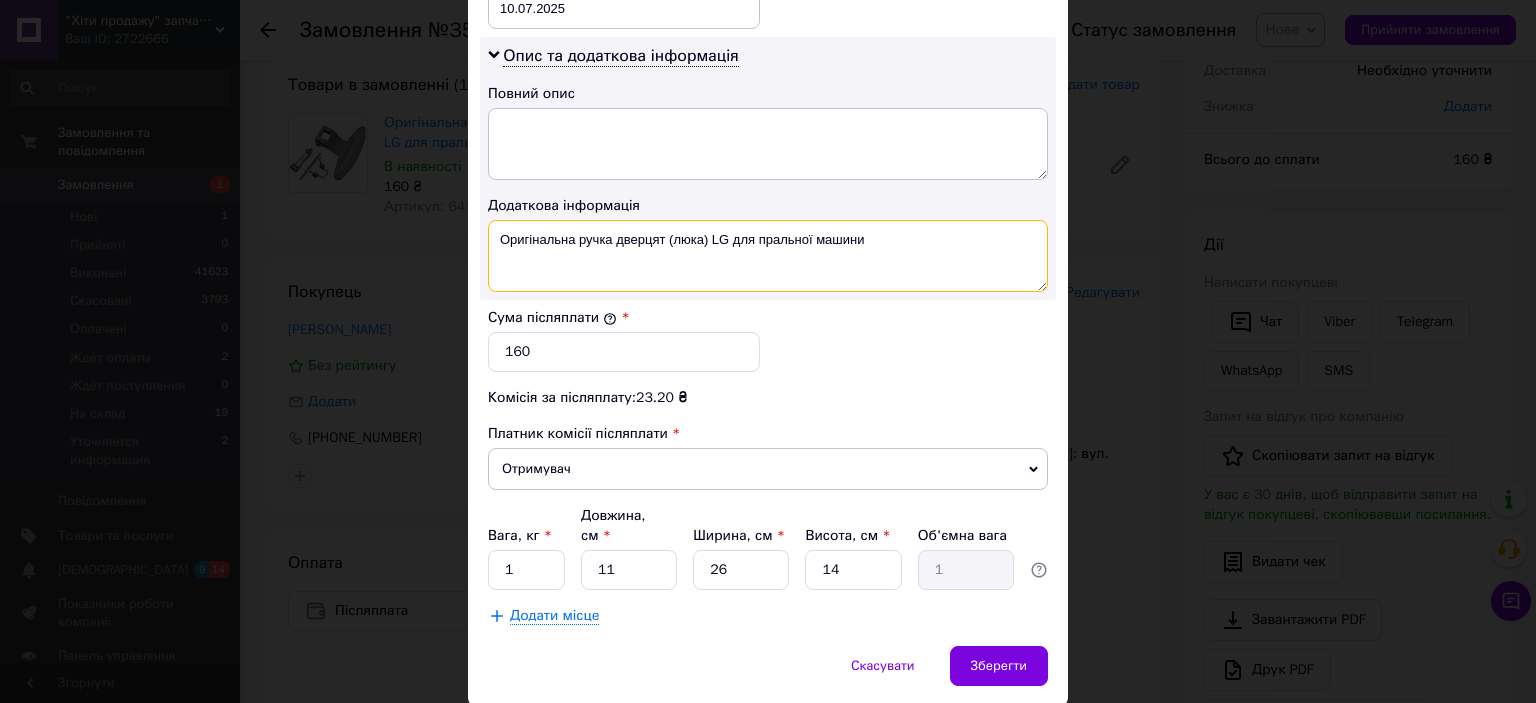 drag, startPoint x: 732, startPoint y: 235, endPoint x: 914, endPoint y: 233, distance: 182.01099 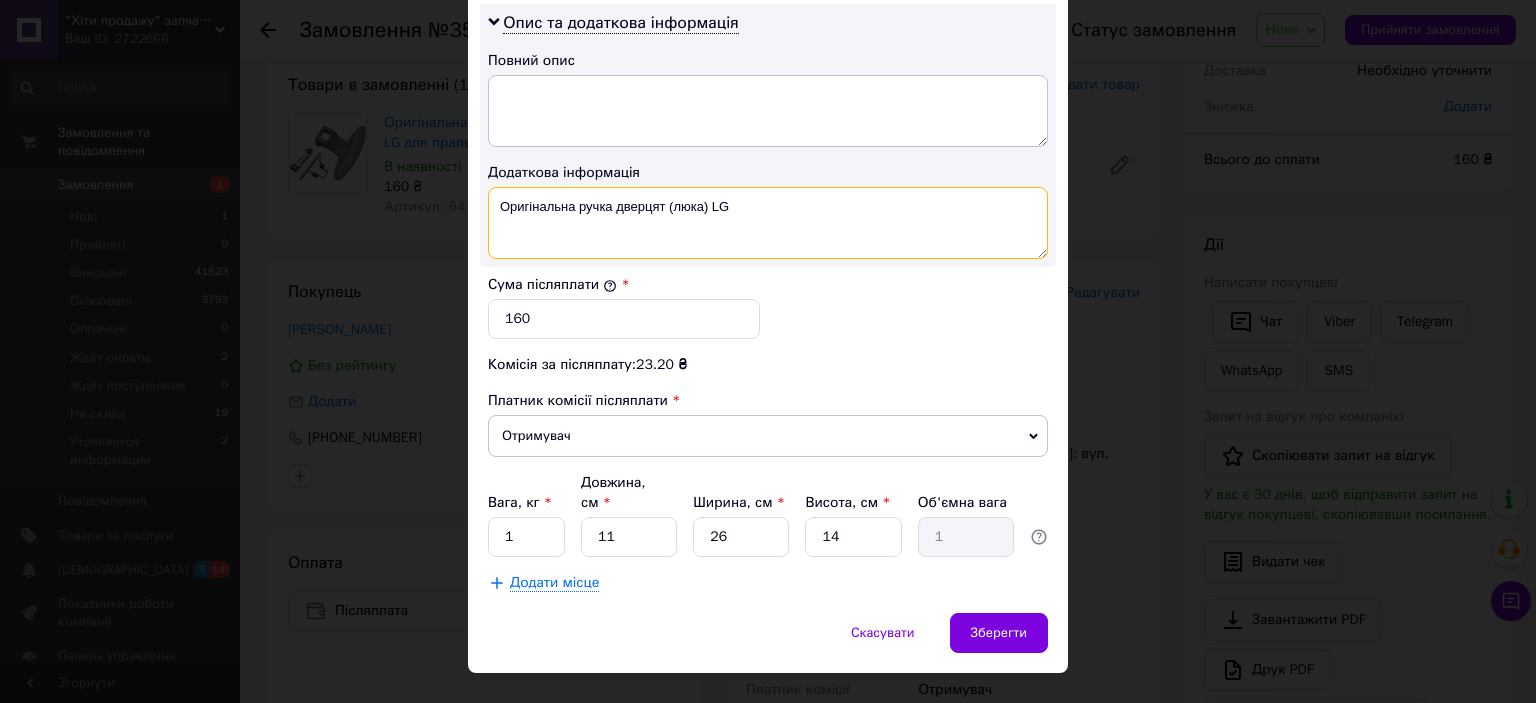 scroll, scrollTop: 1040, scrollLeft: 0, axis: vertical 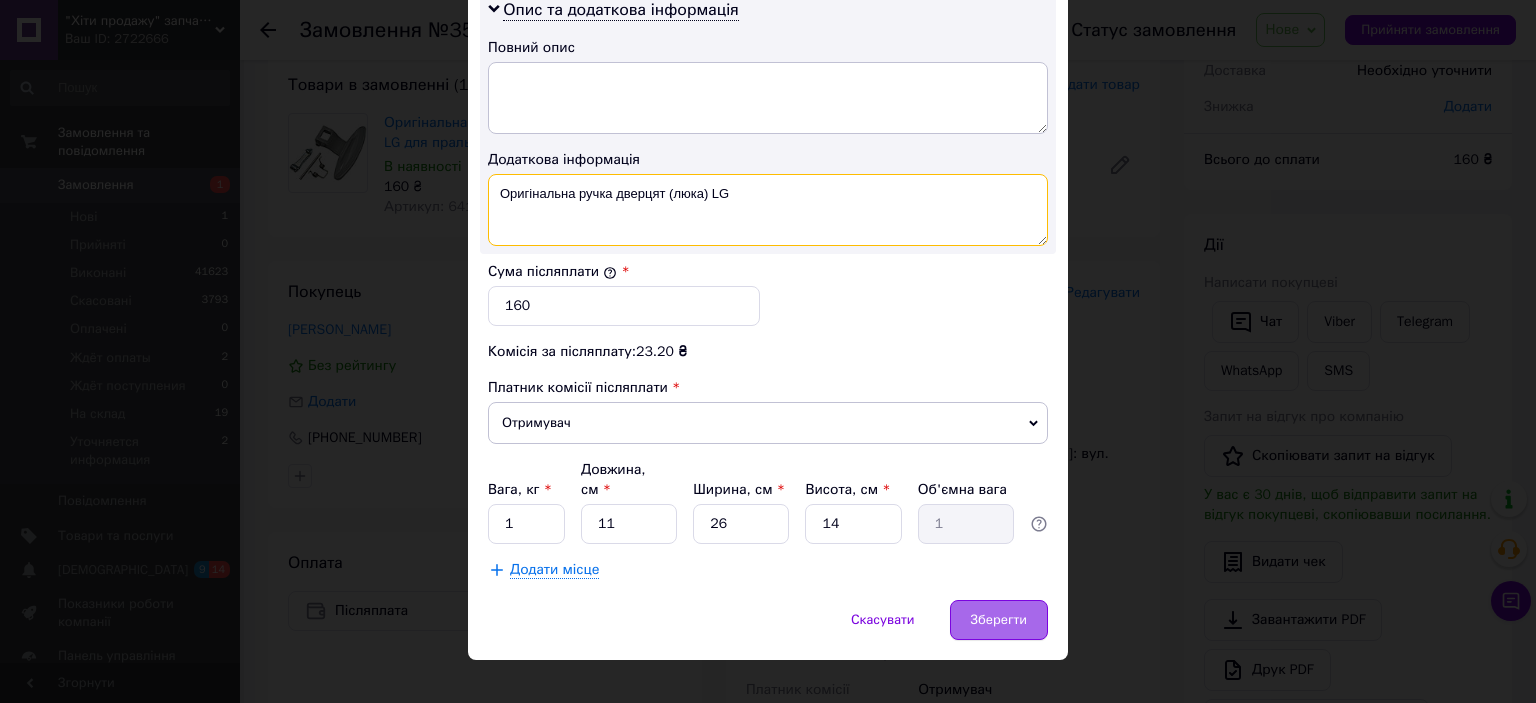 type on "Оригінальна ручка дверцят (люка) LG" 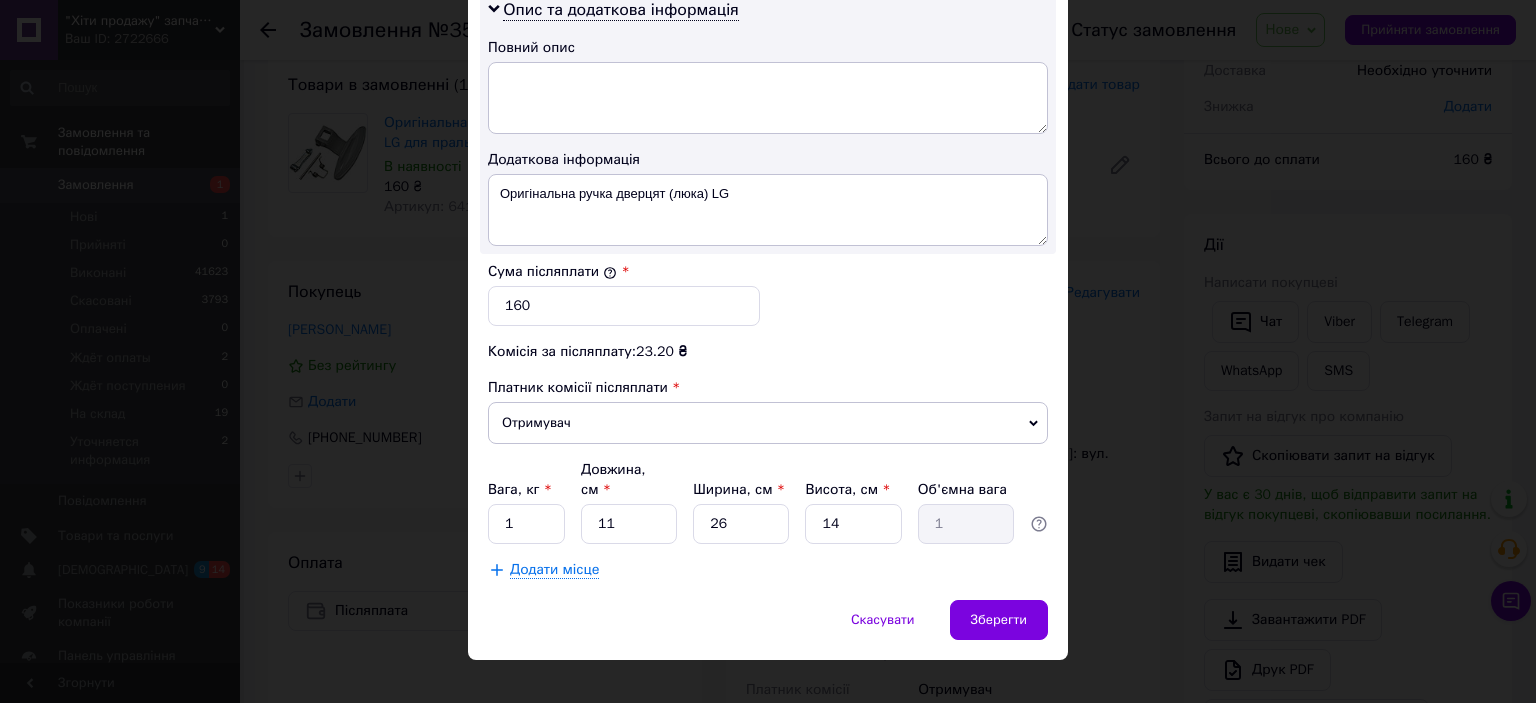 drag, startPoint x: 1022, startPoint y: 587, endPoint x: 1072, endPoint y: 470, distance: 127.236 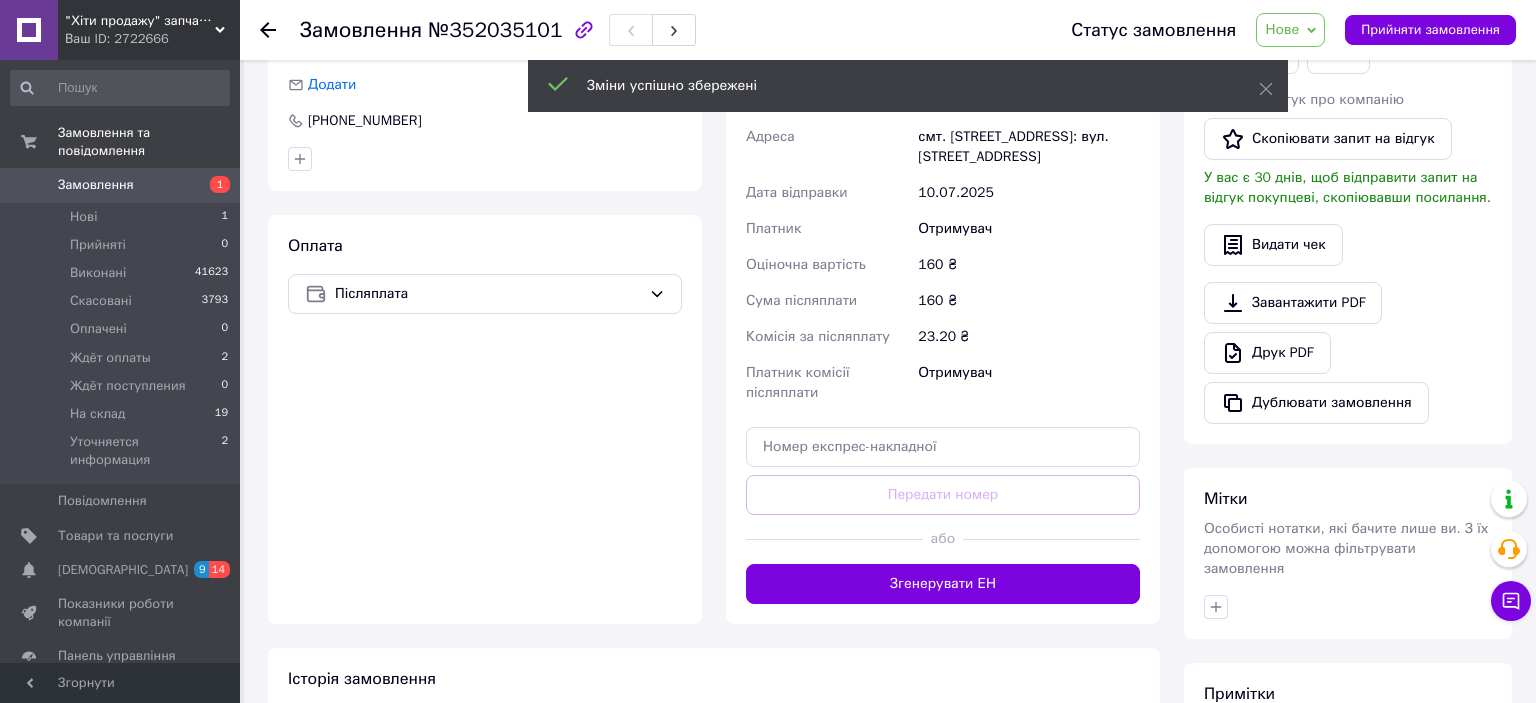 scroll, scrollTop: 646, scrollLeft: 0, axis: vertical 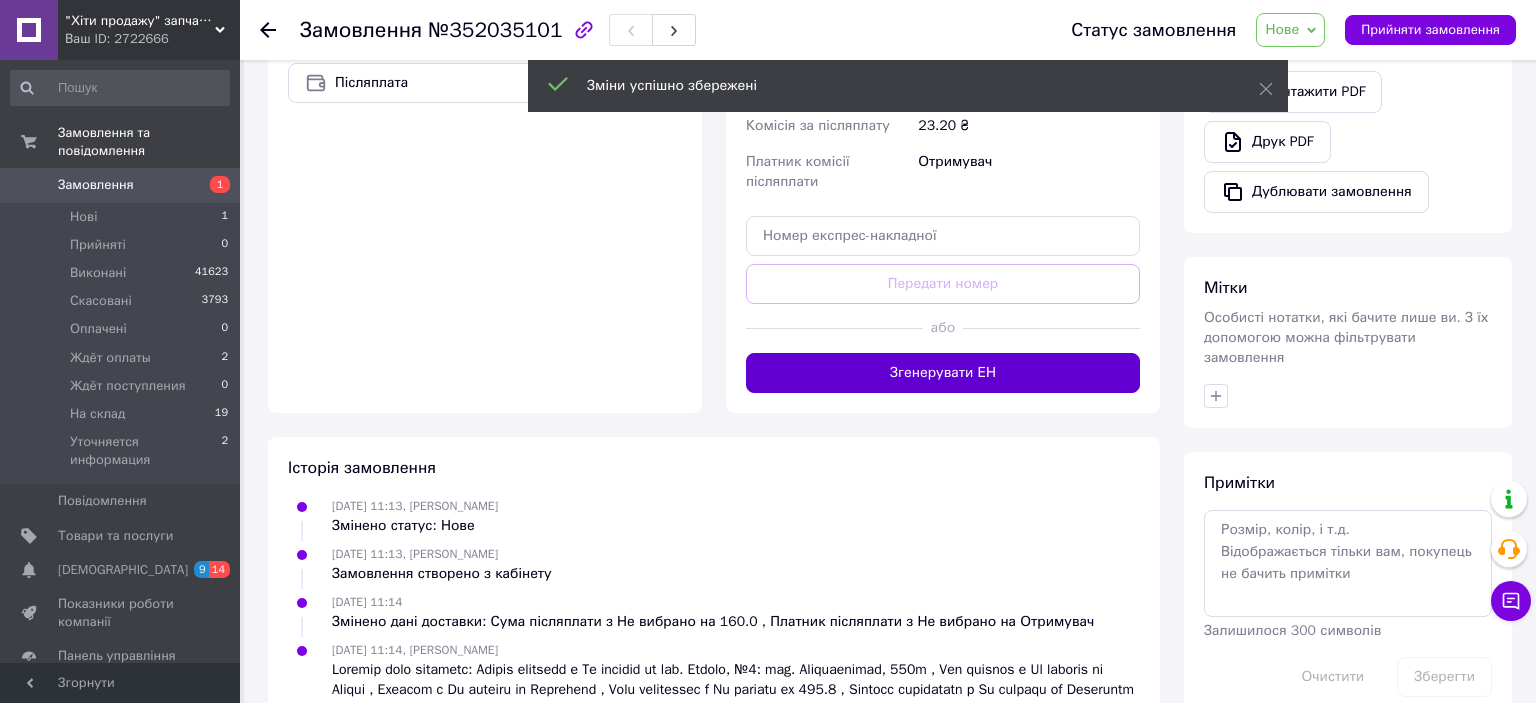 click on "Згенерувати ЕН" at bounding box center [943, 373] 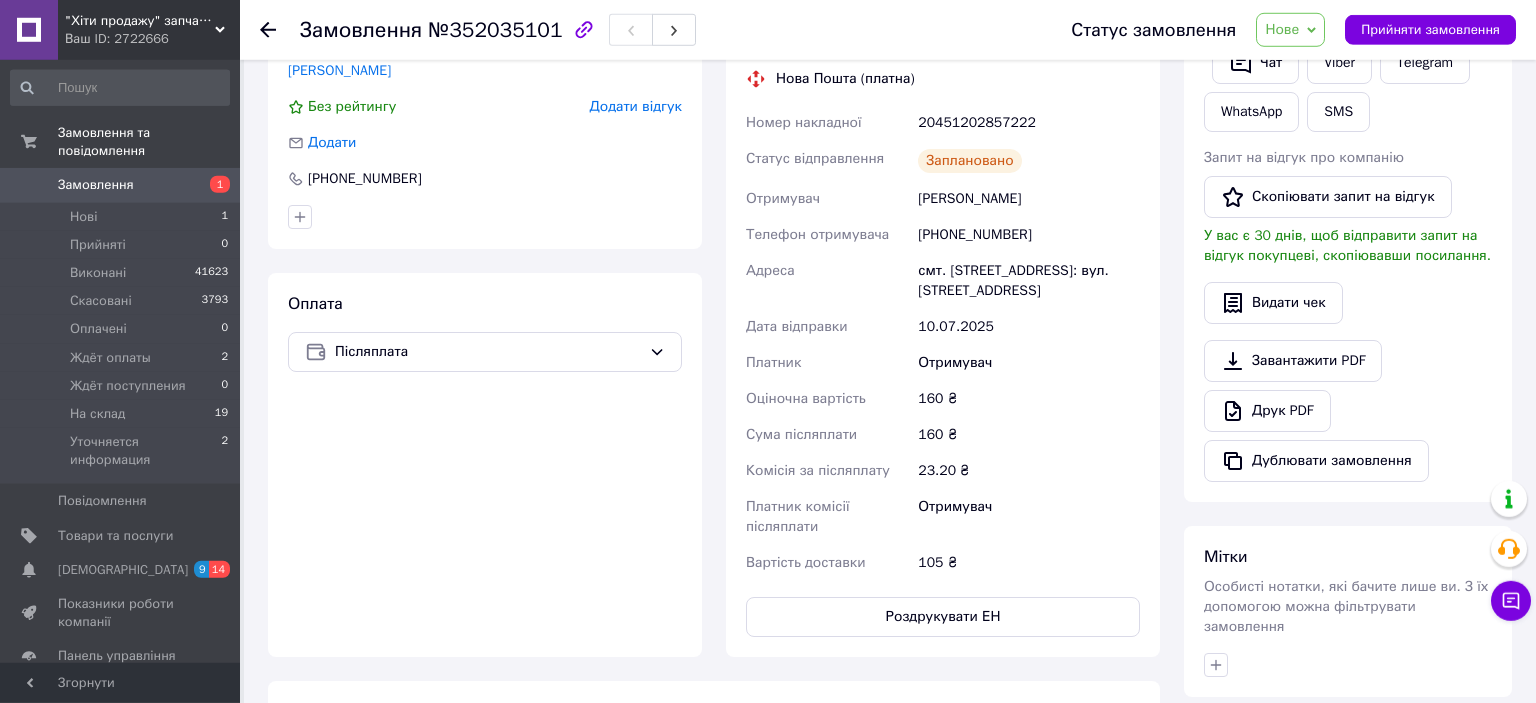 scroll, scrollTop: 329, scrollLeft: 0, axis: vertical 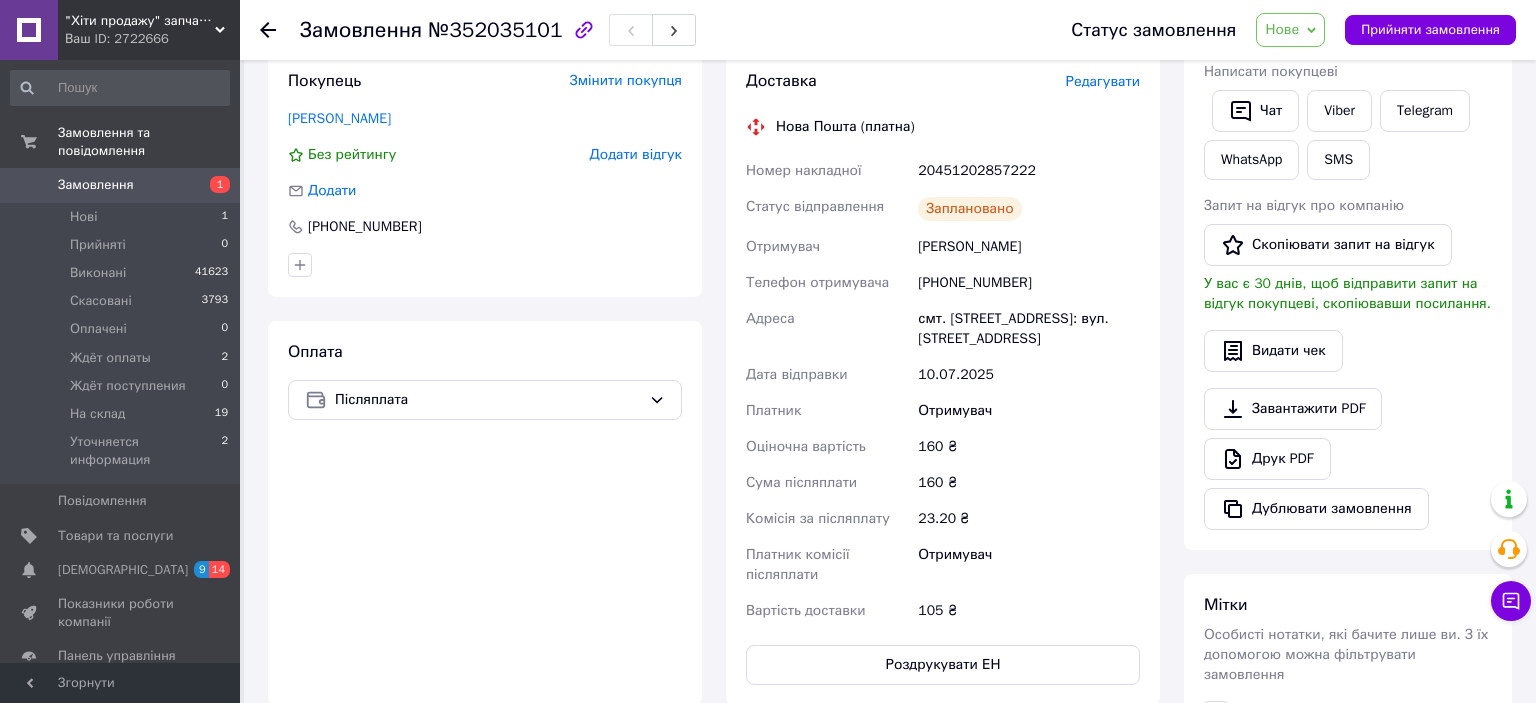 click on "+380984642925" at bounding box center (1029, 283) 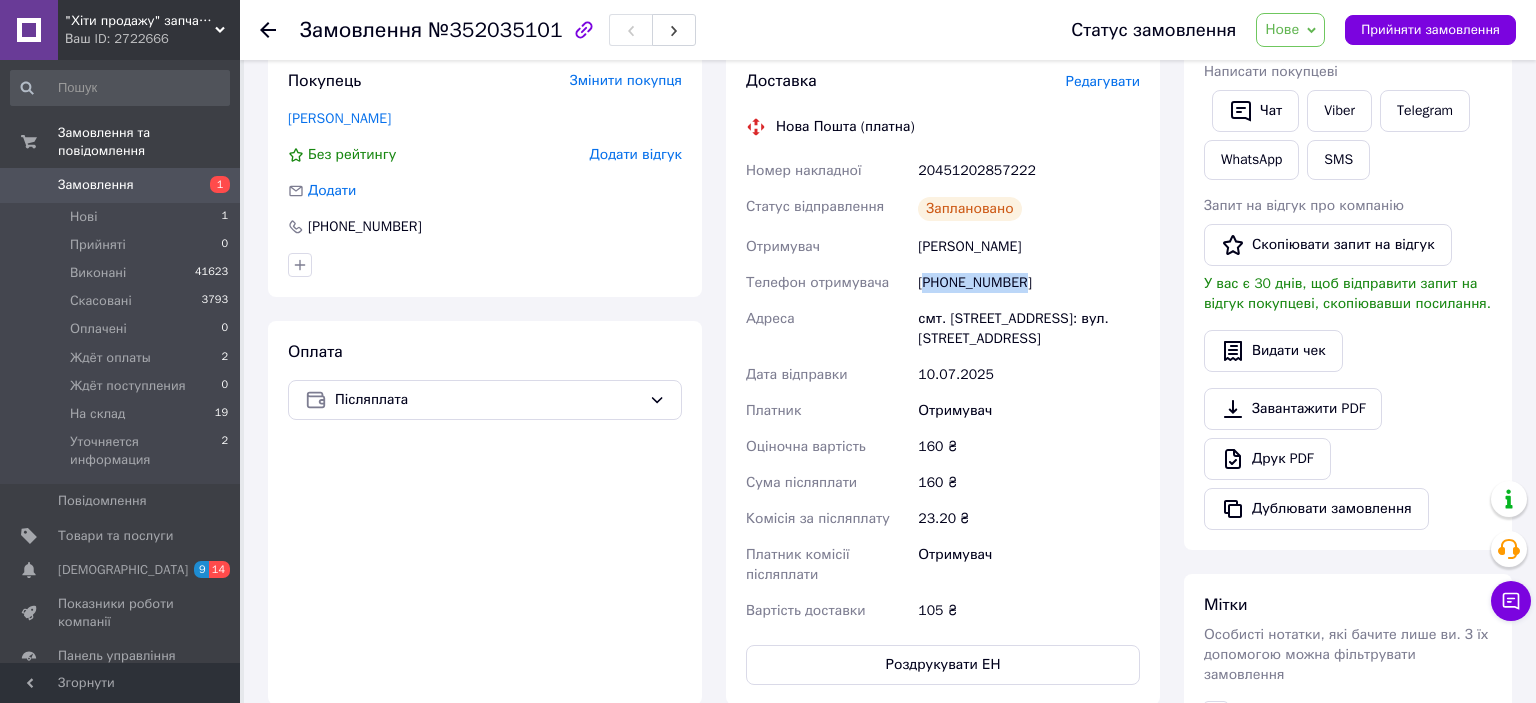 click on "+380984642925" at bounding box center (1029, 283) 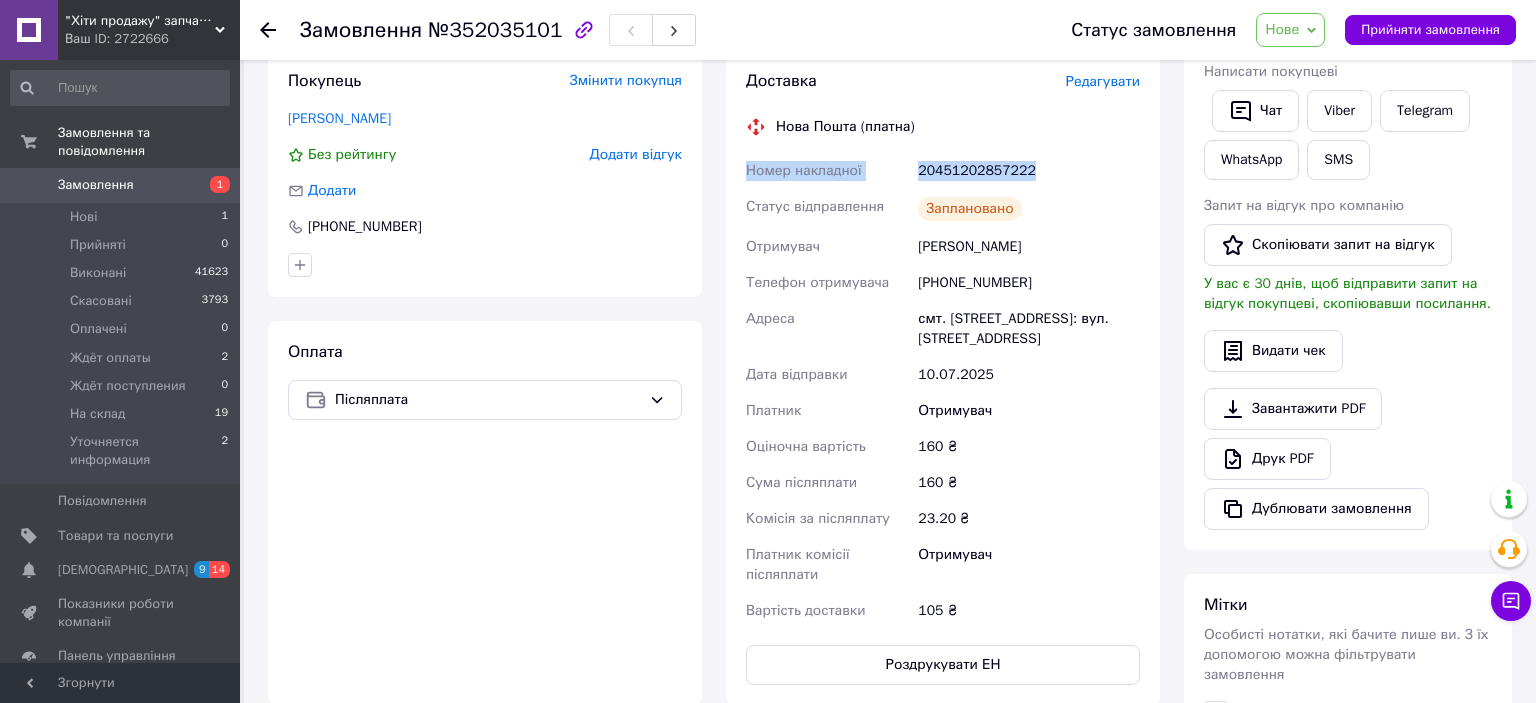 drag, startPoint x: 1039, startPoint y: 172, endPoint x: 750, endPoint y: 176, distance: 289.02768 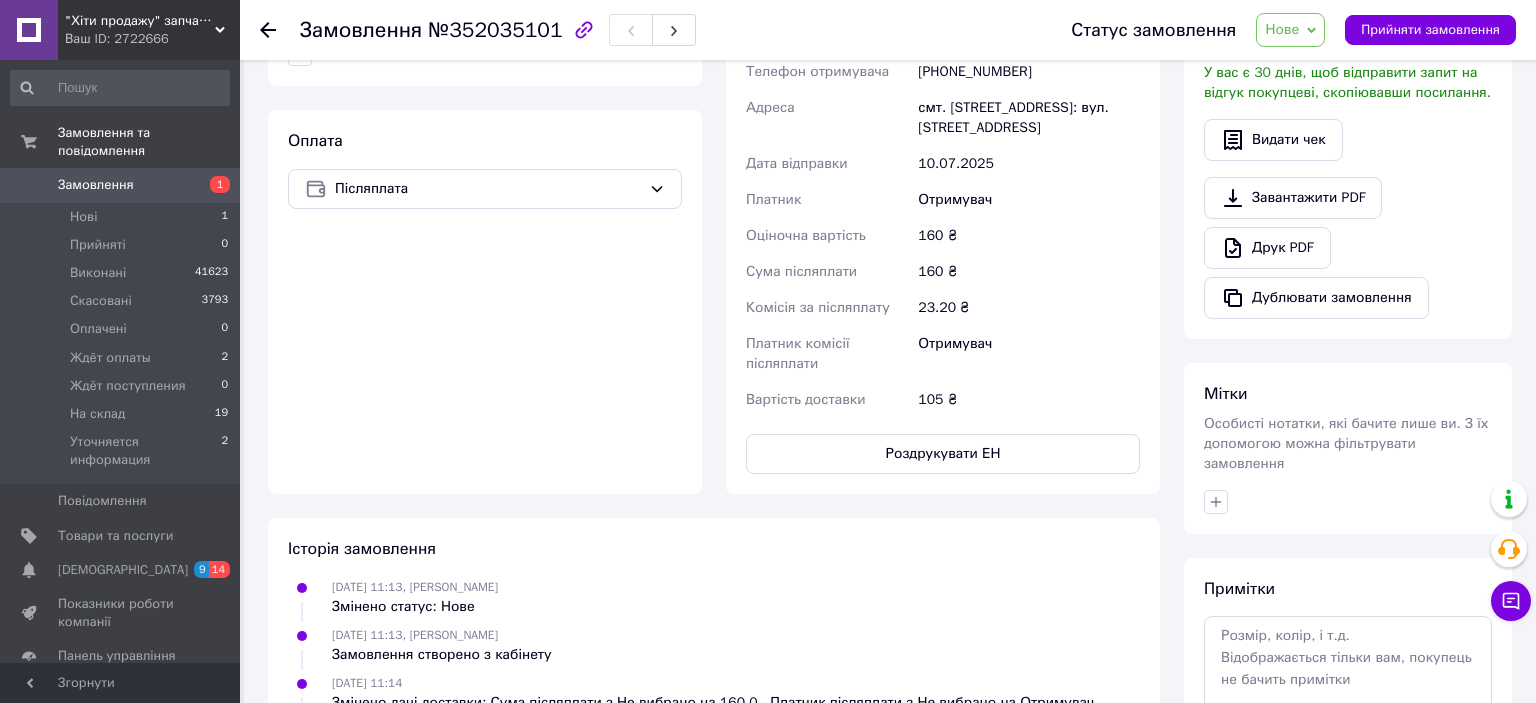 scroll, scrollTop: 0, scrollLeft: 0, axis: both 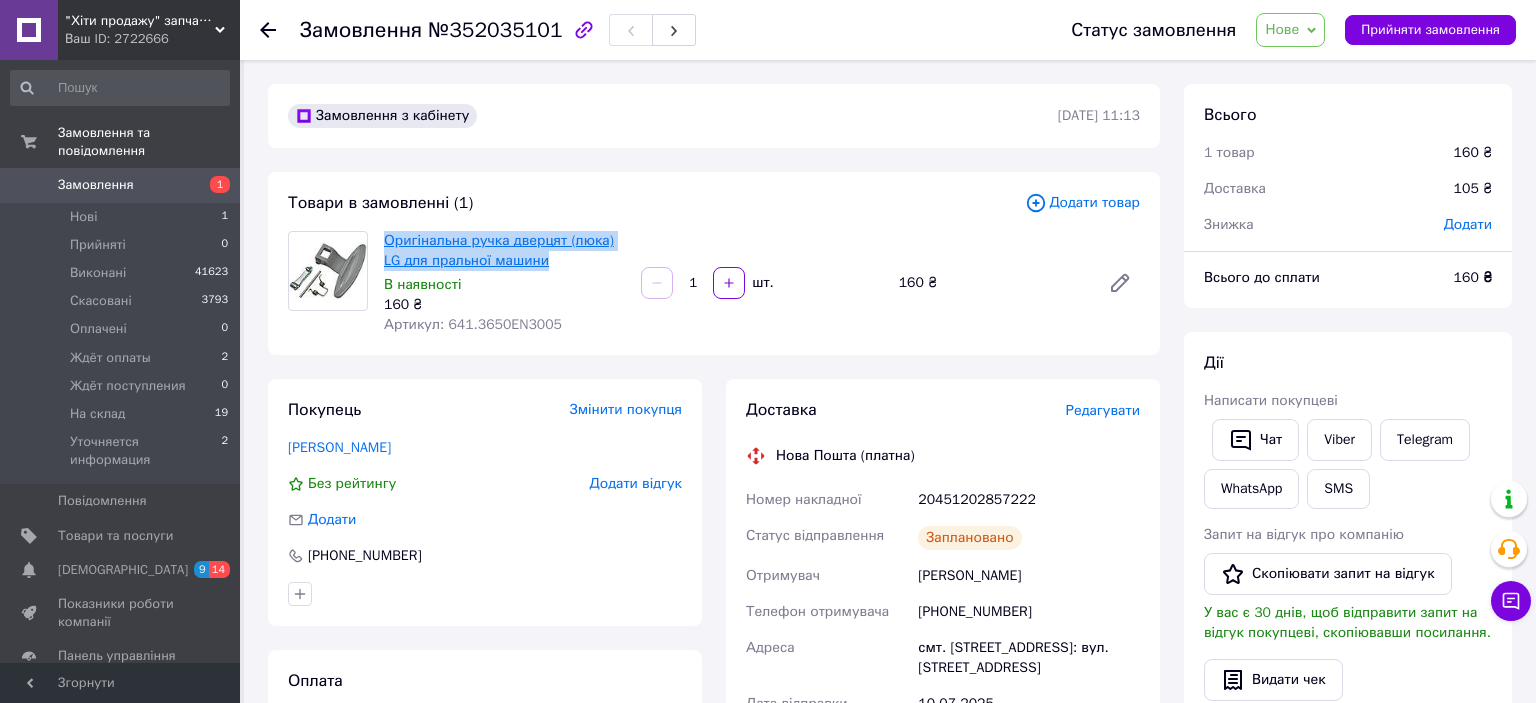 drag, startPoint x: 546, startPoint y: 255, endPoint x: 386, endPoint y: 243, distance: 160.44937 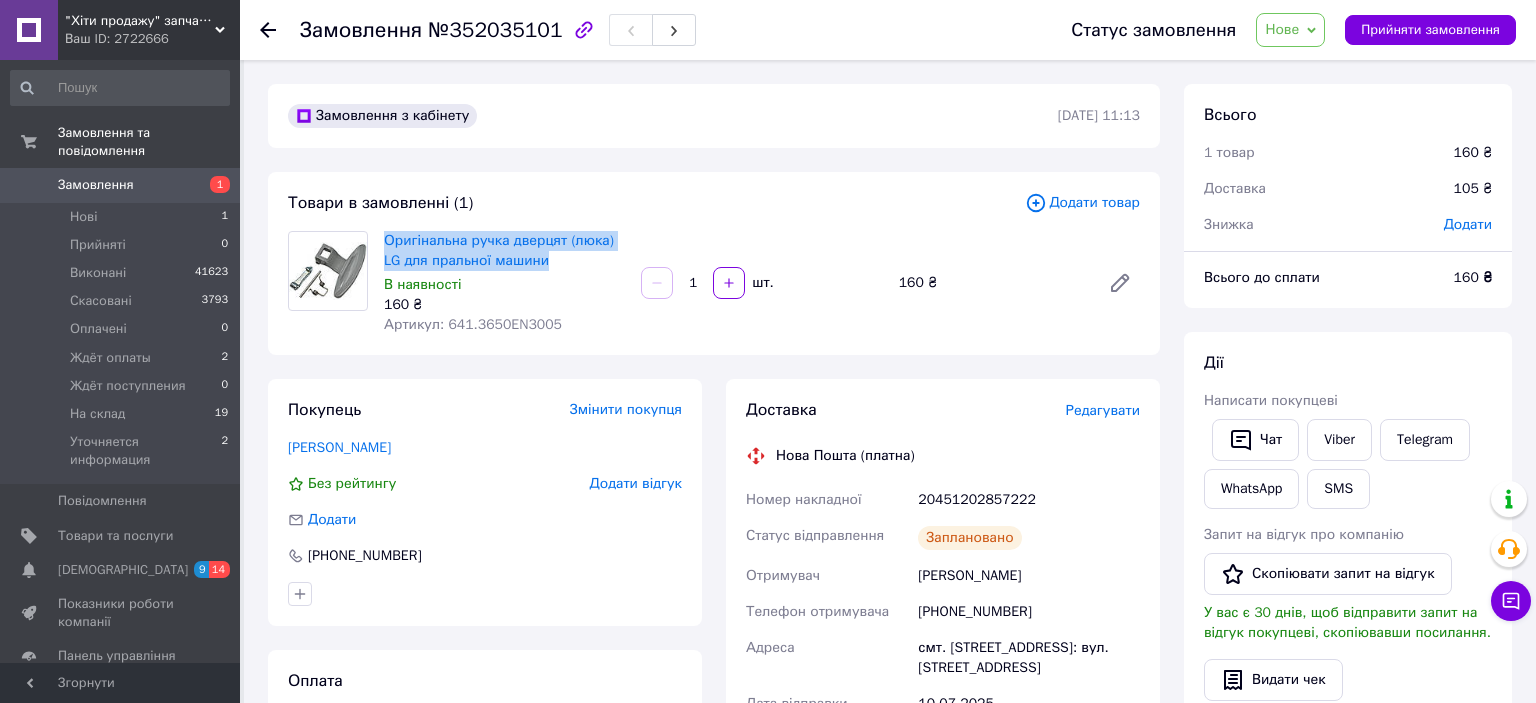 copy on "Оригінальна ручка дверцят (люка) LG для пральної машини" 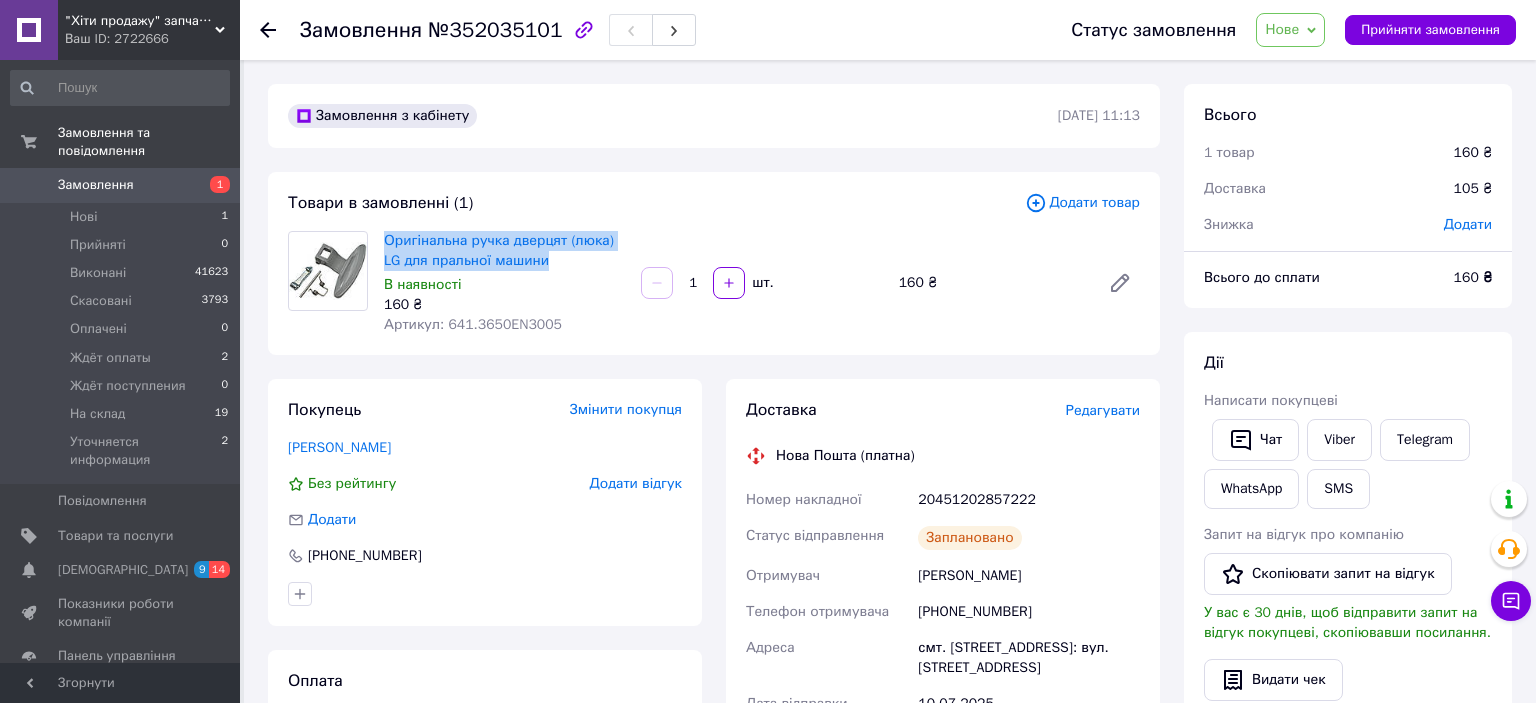 click on "Нове" at bounding box center [1290, 30] 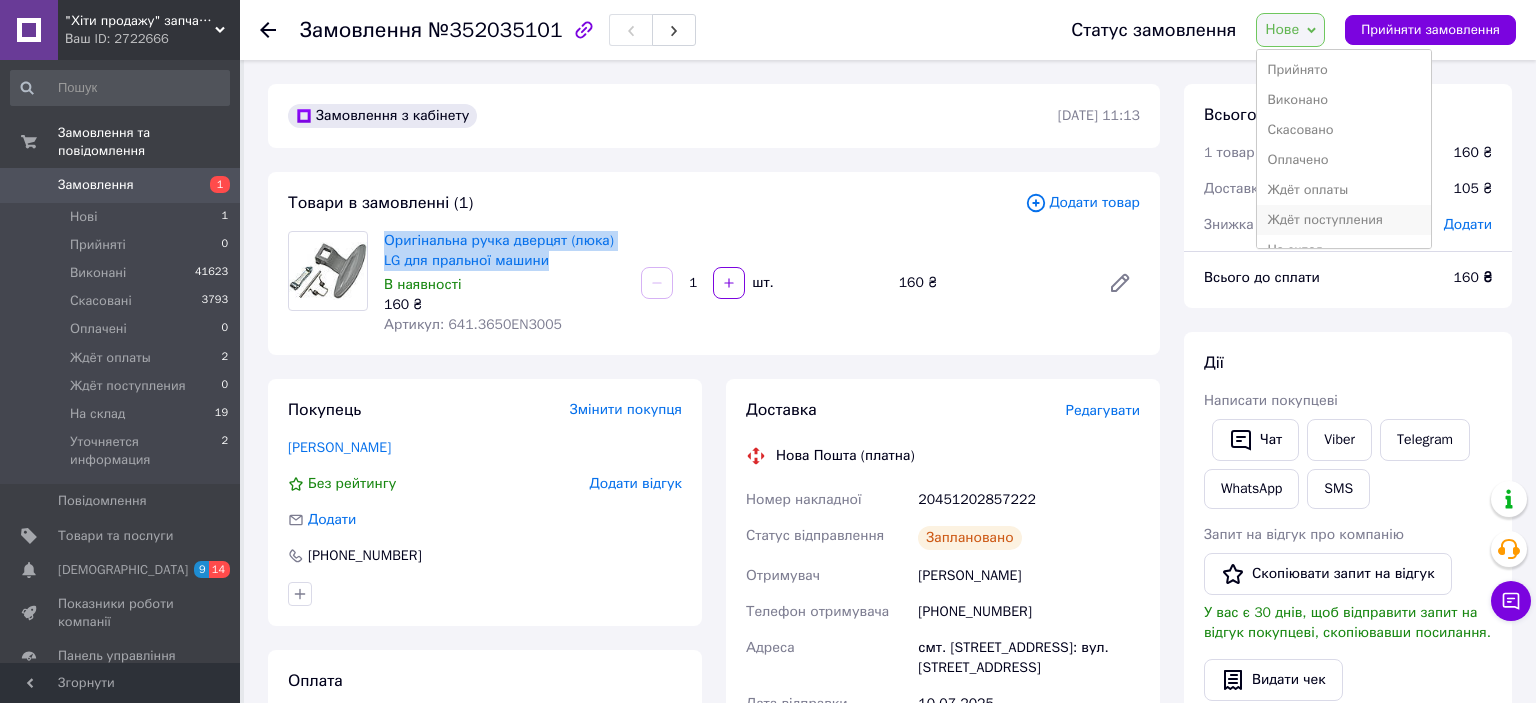 scroll, scrollTop: 52, scrollLeft: 0, axis: vertical 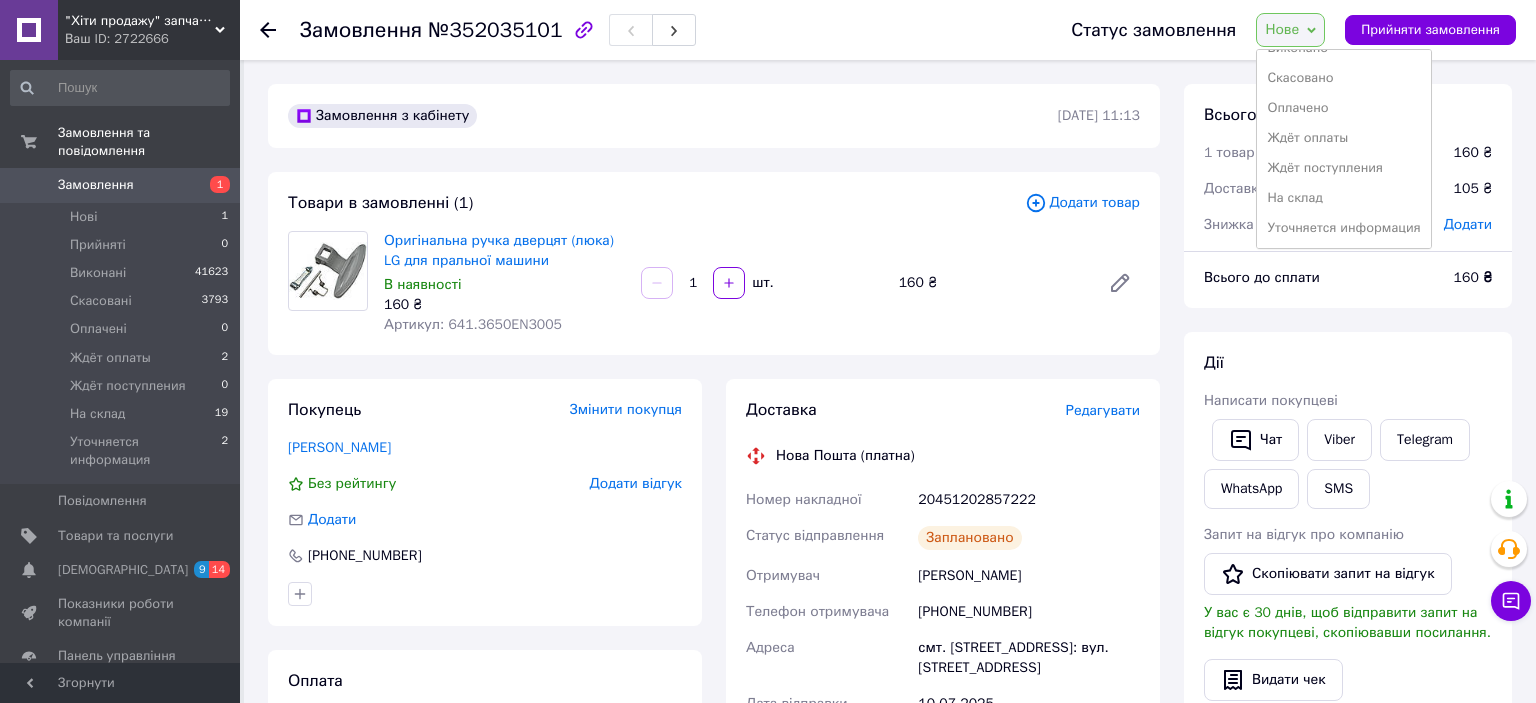 click on "На склад" at bounding box center (1343, 198) 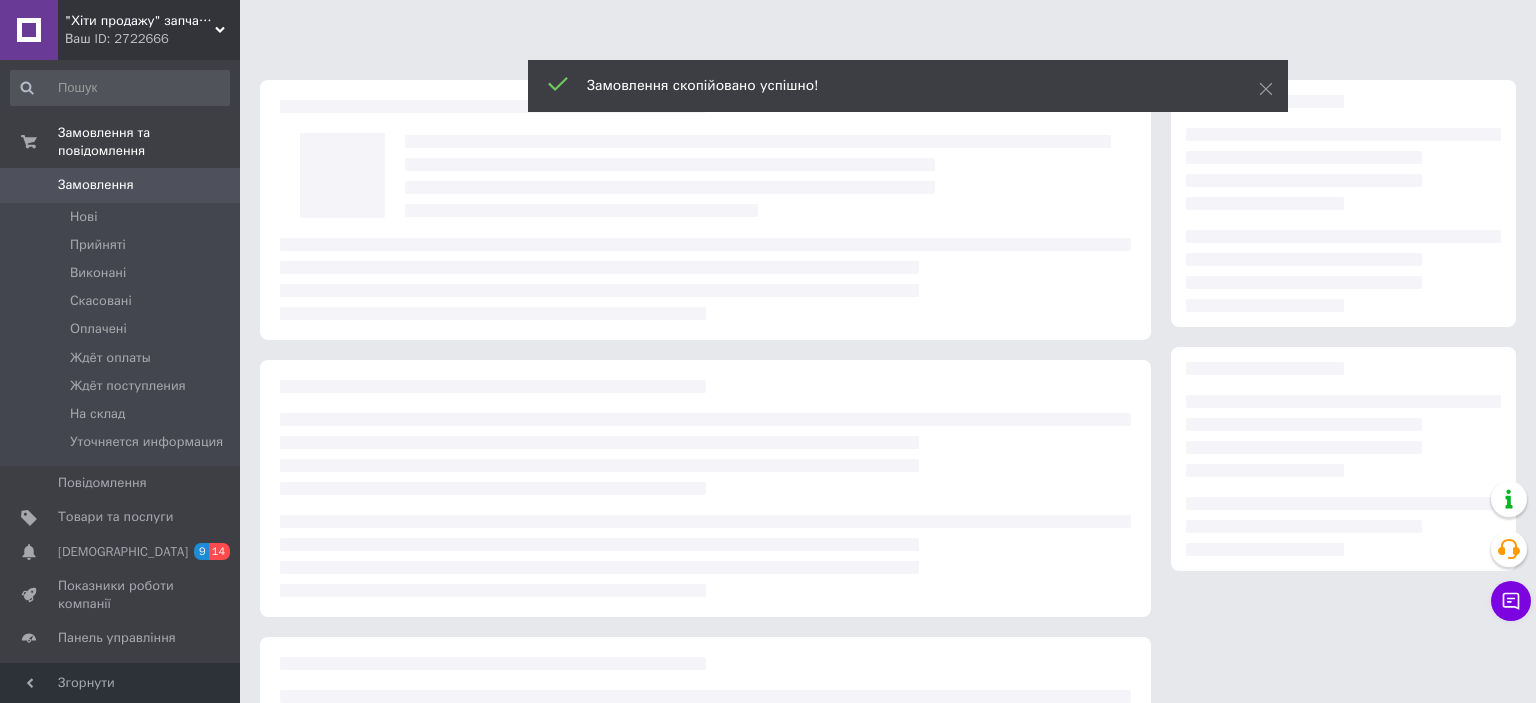 scroll, scrollTop: 0, scrollLeft: 0, axis: both 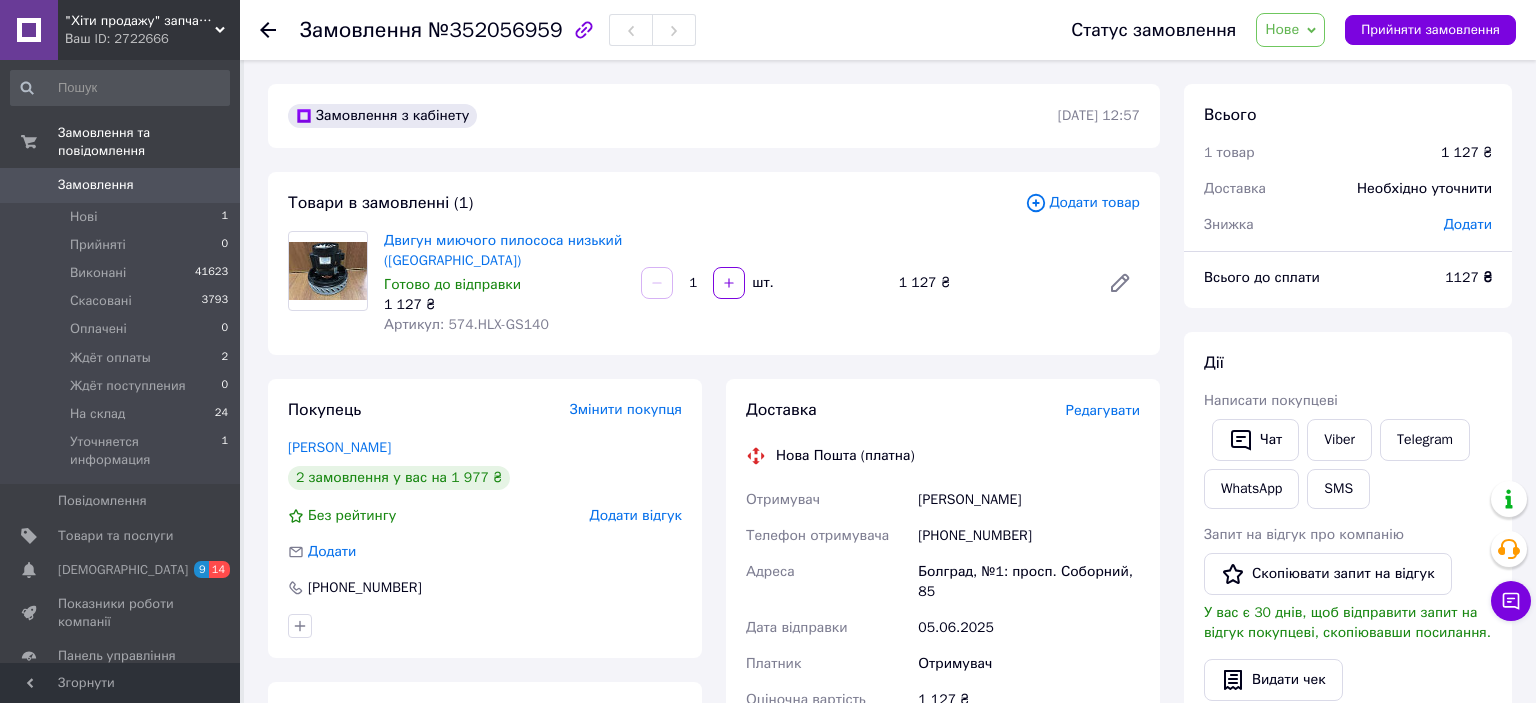 click on "Додати товар" at bounding box center [1082, 203] 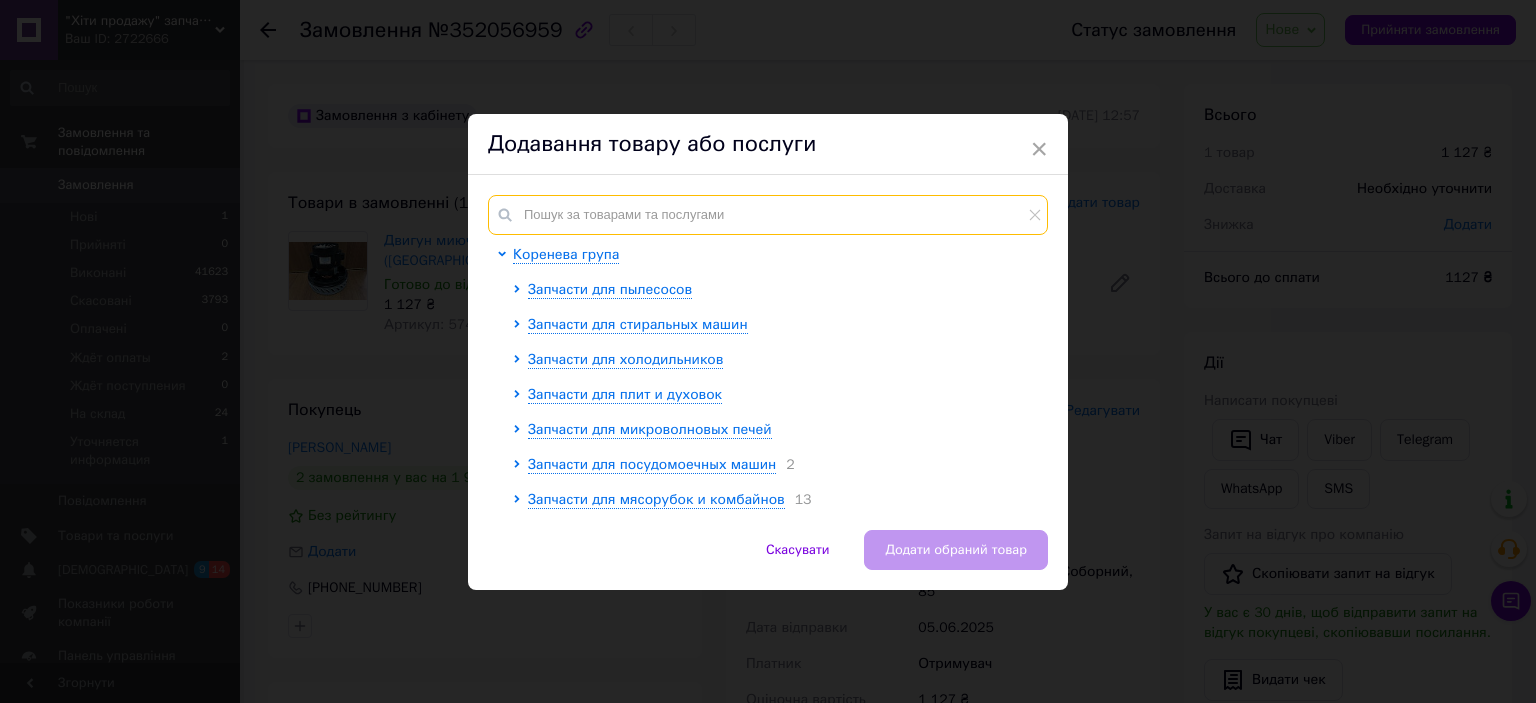 click at bounding box center (768, 215) 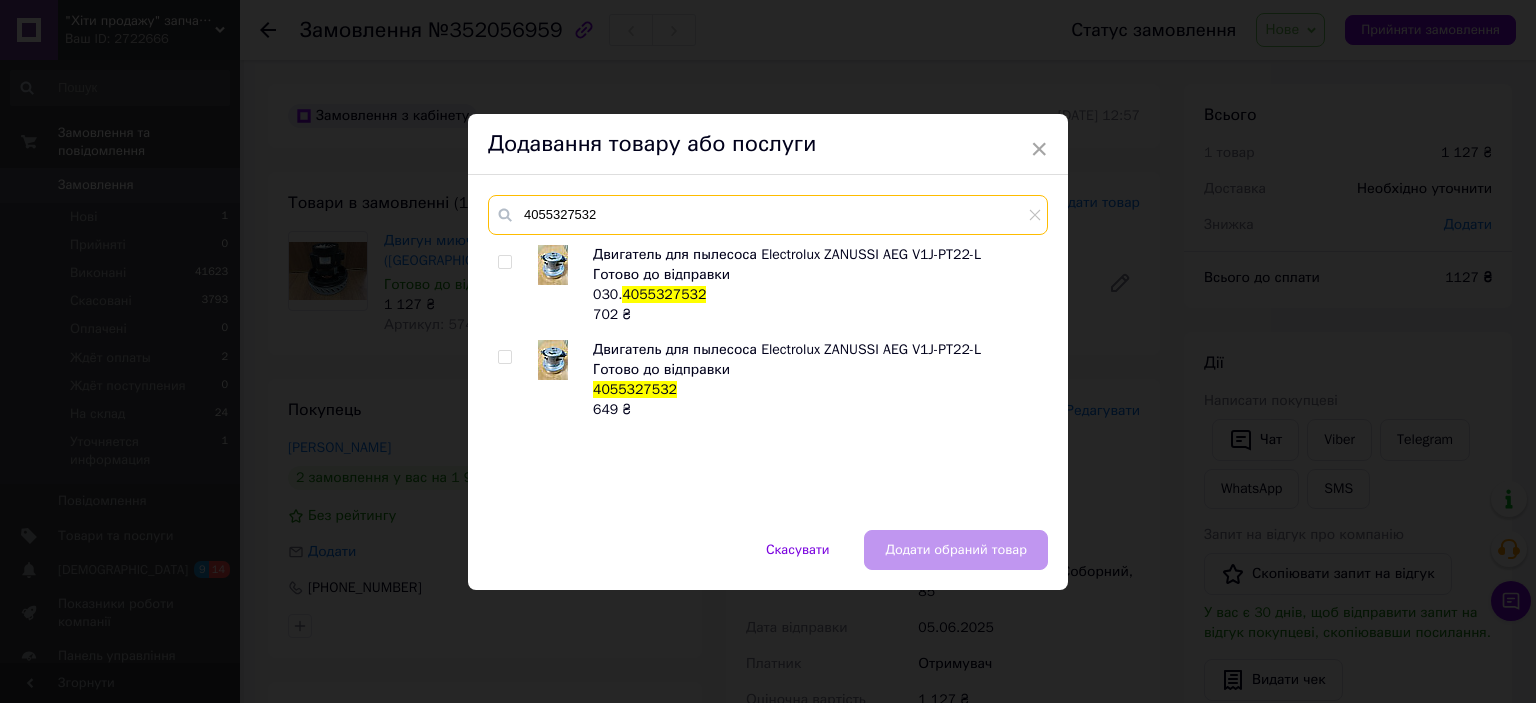type on "4055327532" 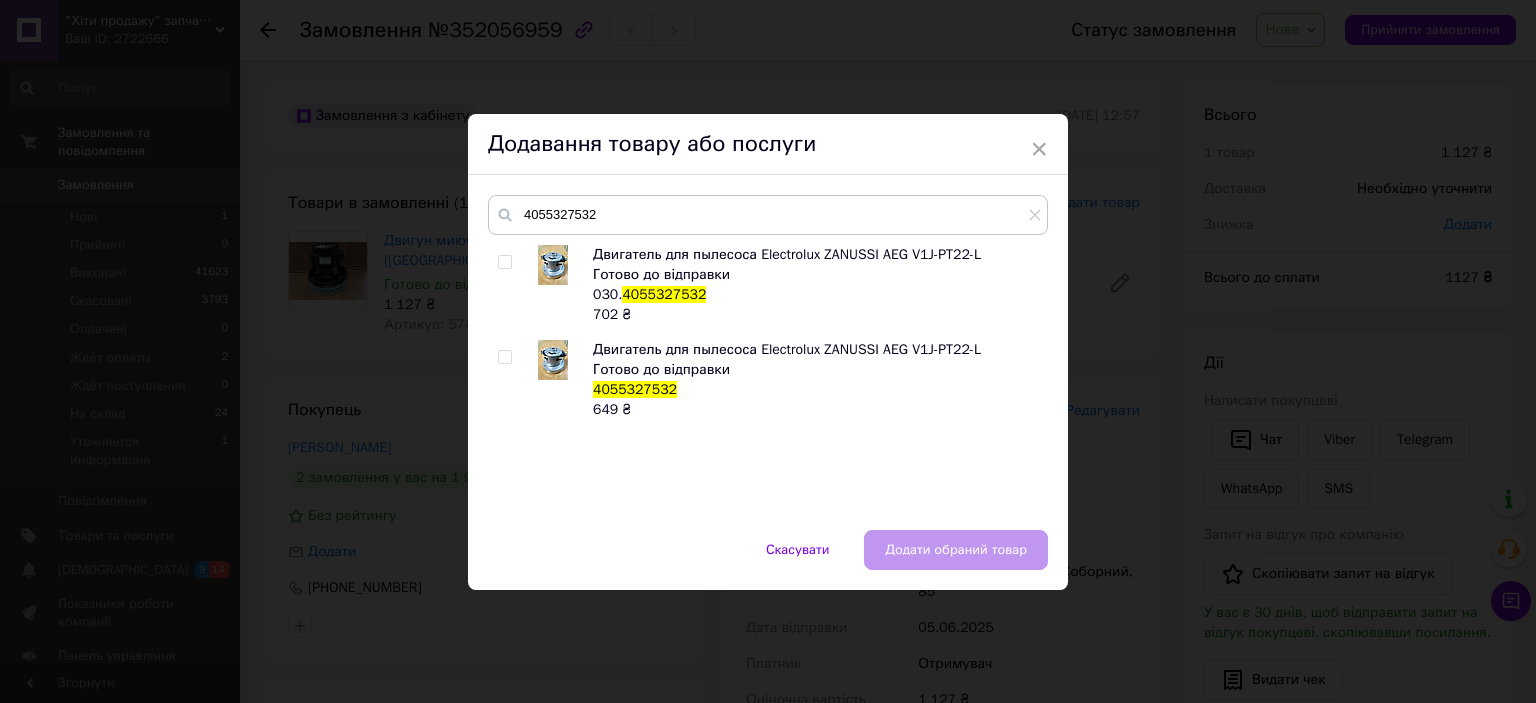 click at bounding box center [504, 357] 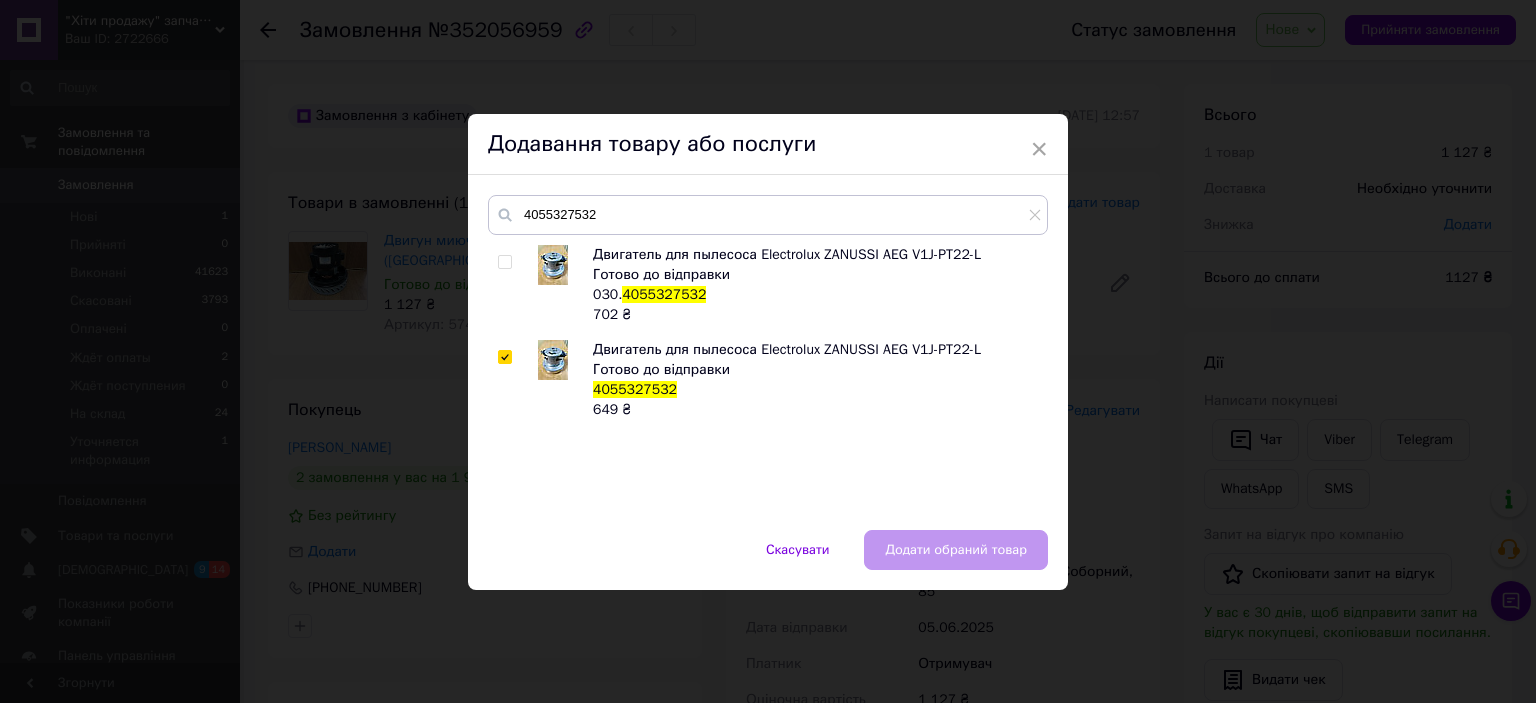 checkbox on "true" 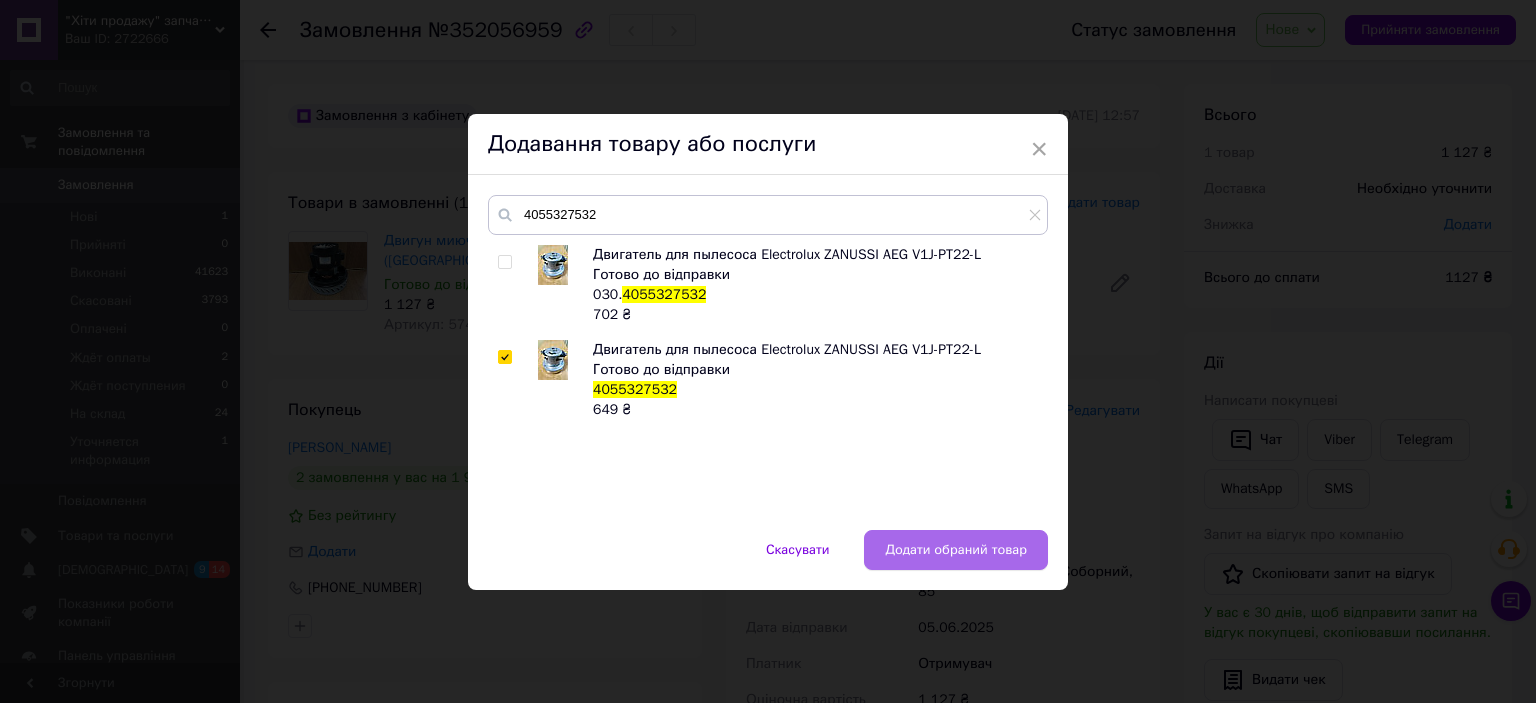 click on "Додати обраний товар" at bounding box center [956, 550] 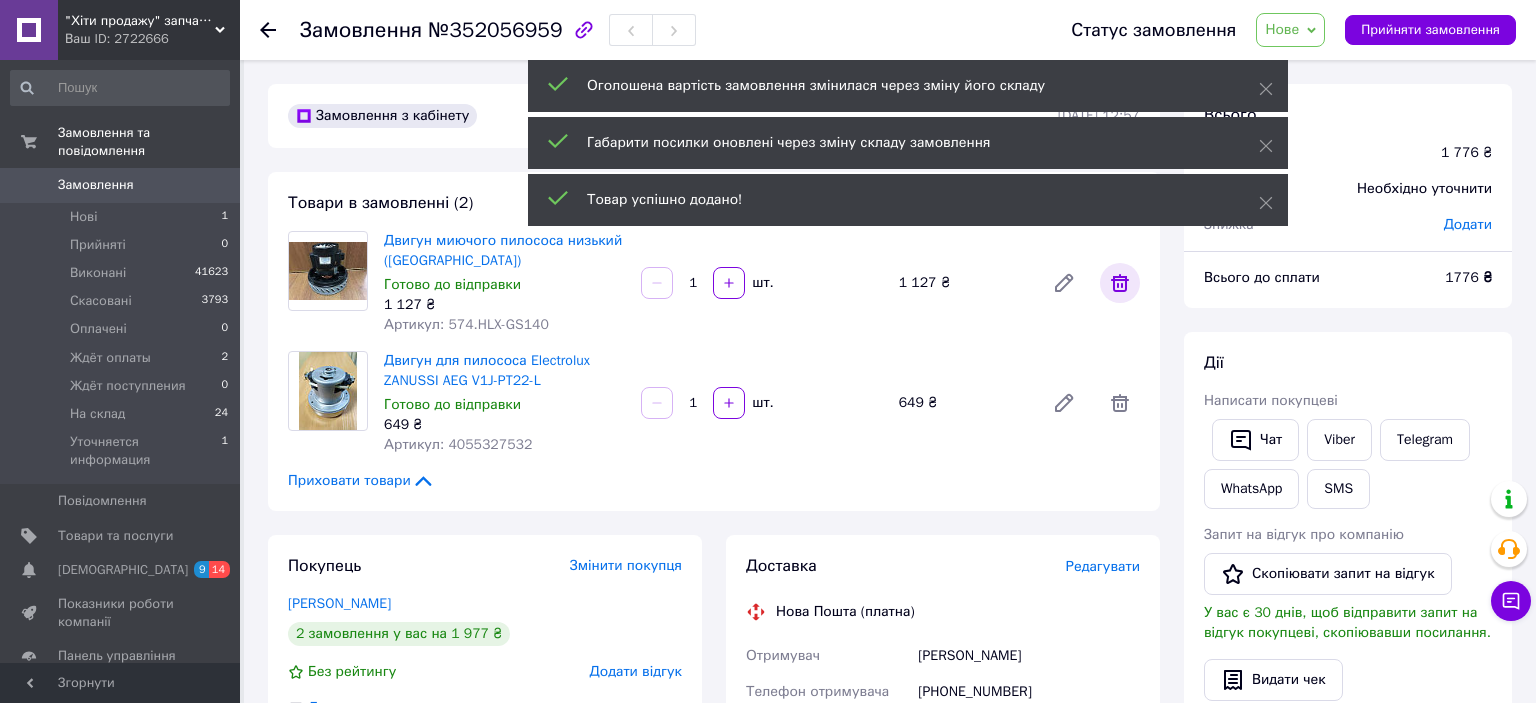 click 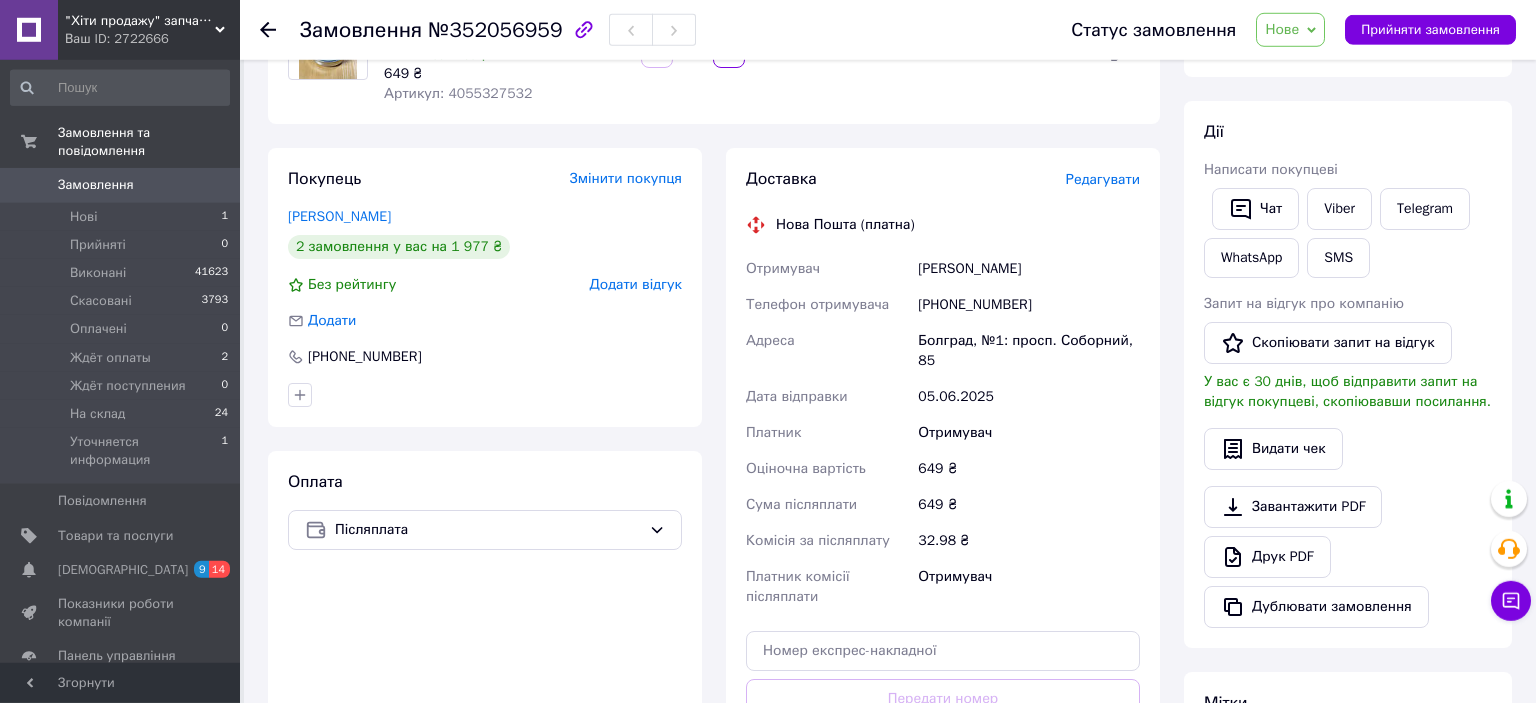 scroll, scrollTop: 160, scrollLeft: 0, axis: vertical 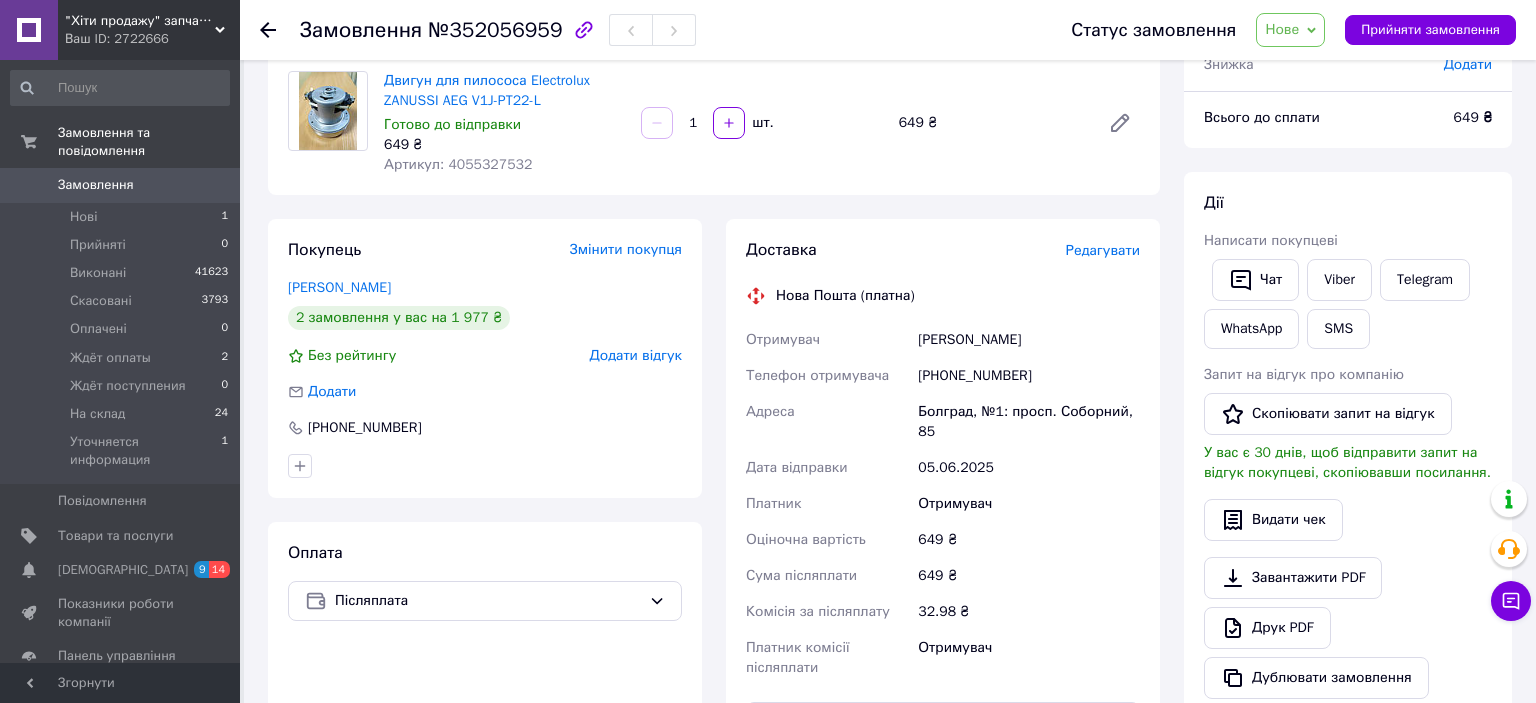 click on "Редагувати" at bounding box center [1103, 250] 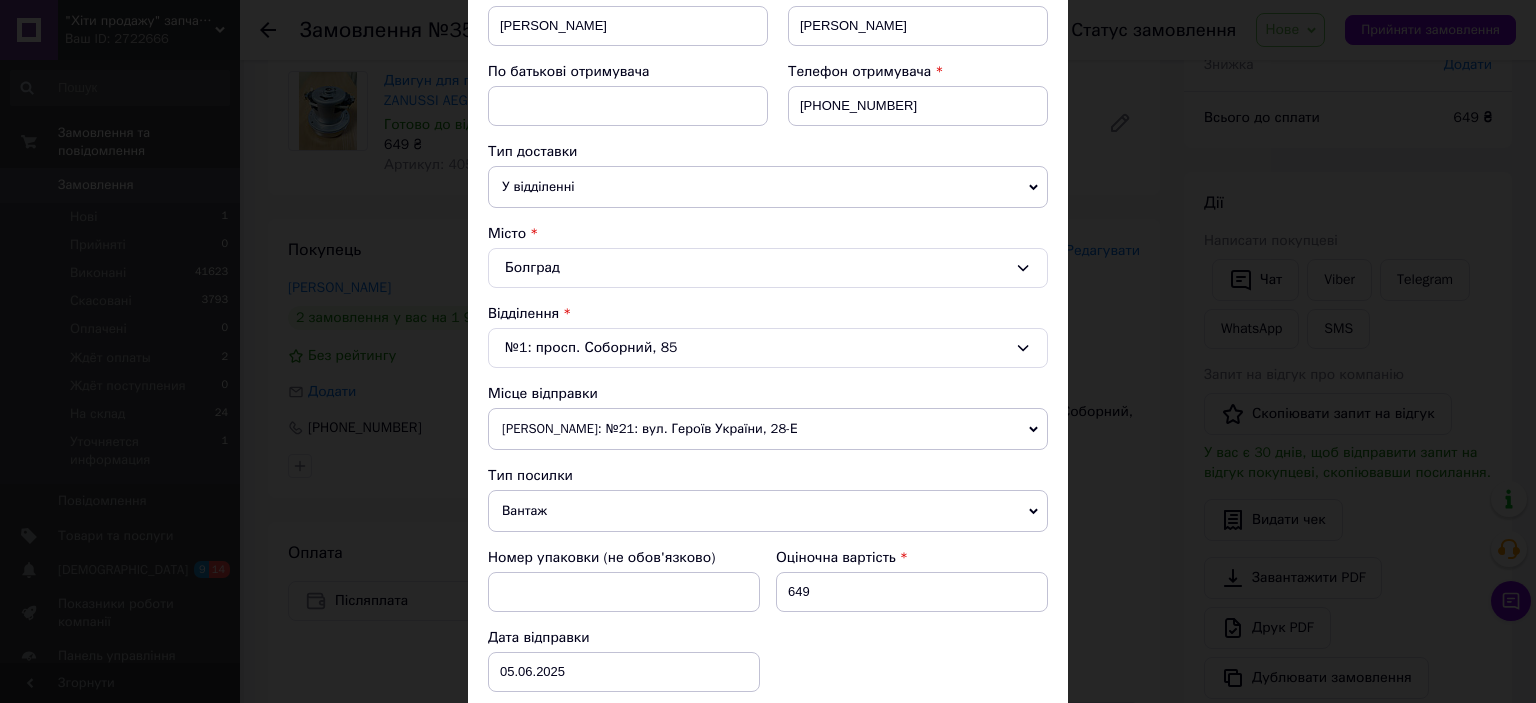 scroll, scrollTop: 552, scrollLeft: 0, axis: vertical 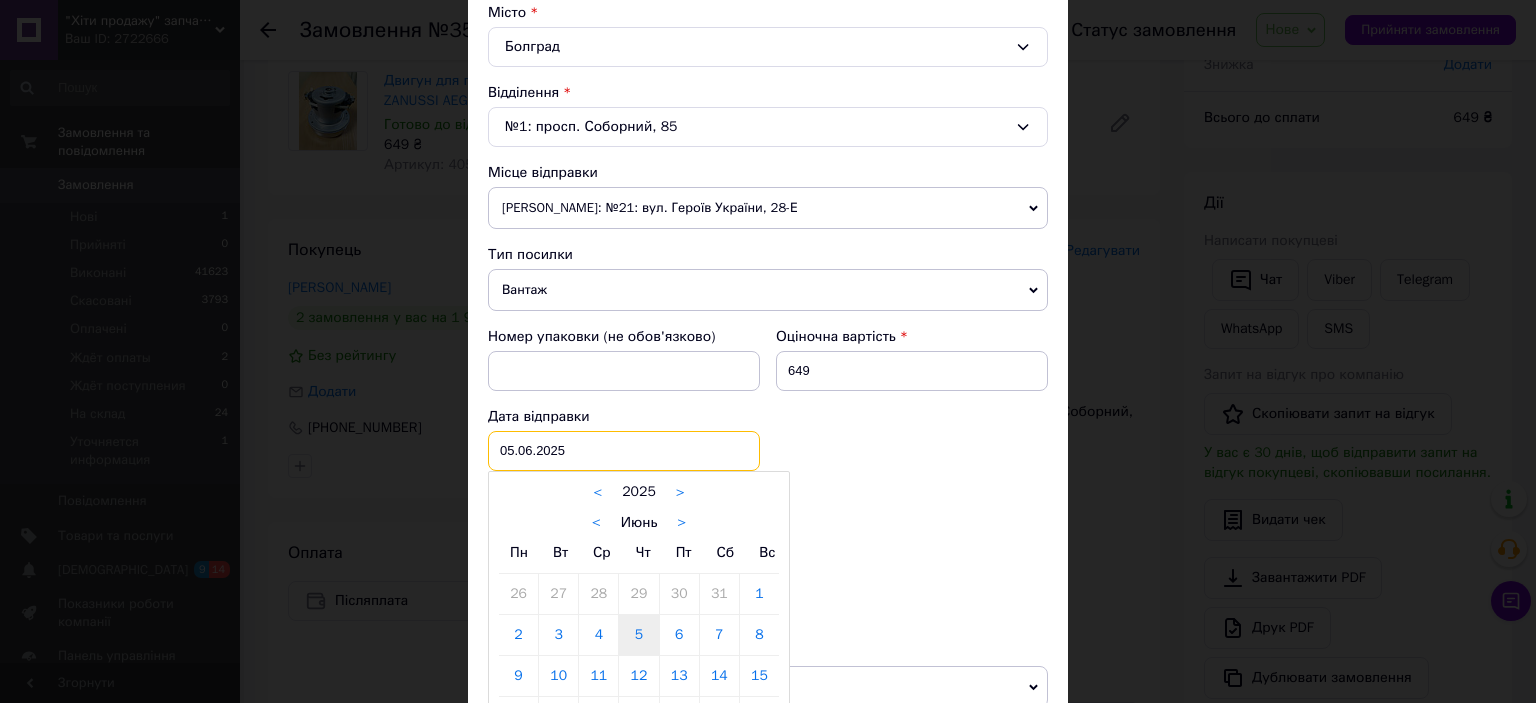 click on "05.06.2025" at bounding box center [624, 451] 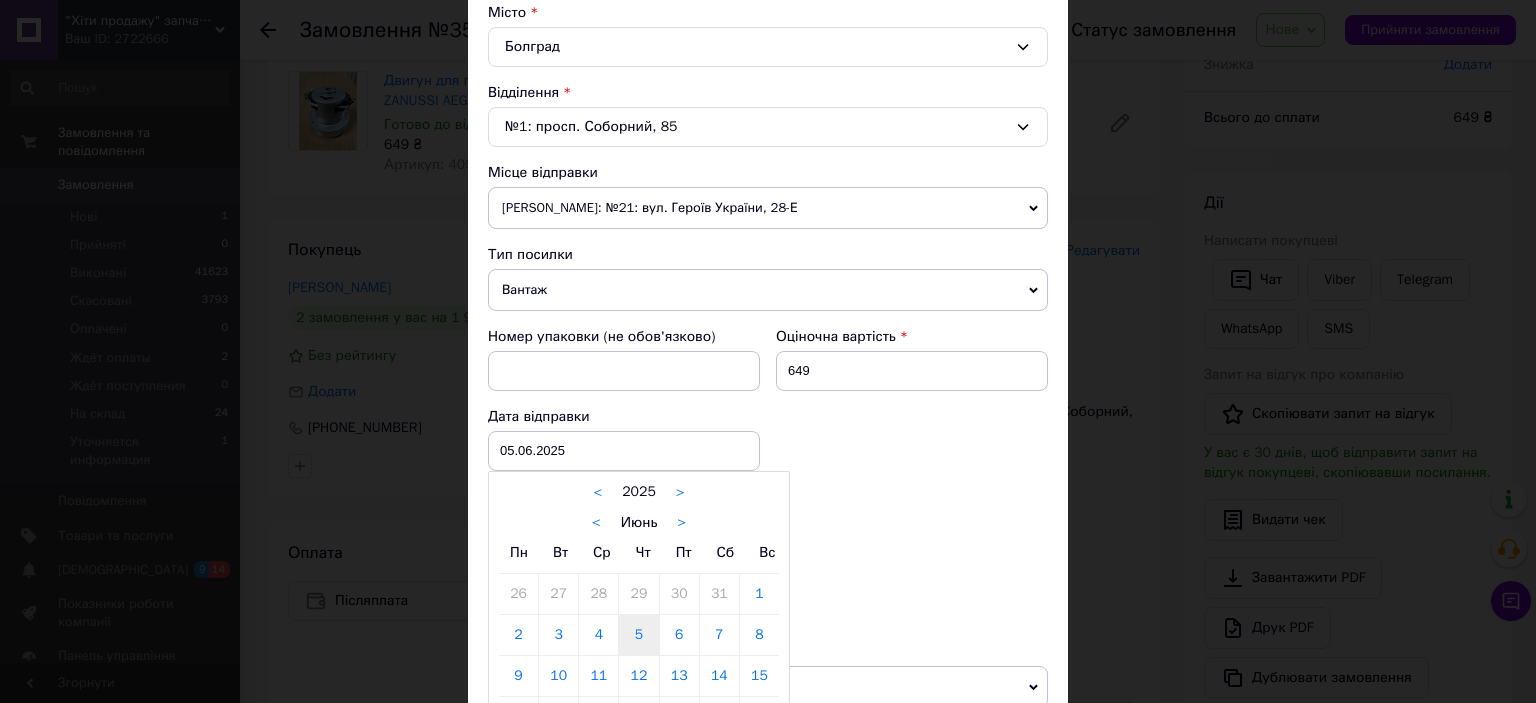 click on ">" at bounding box center [681, 523] 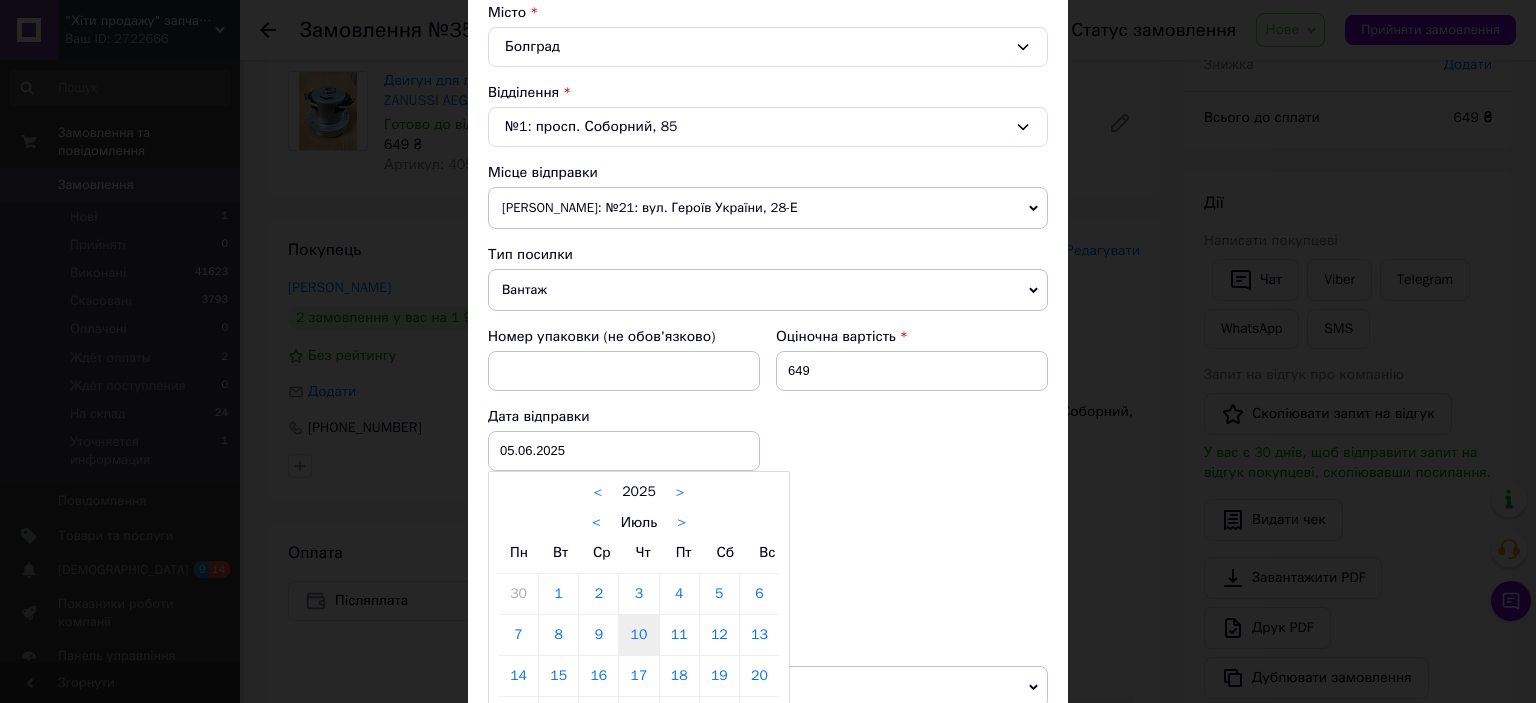 click on "10" at bounding box center (638, 635) 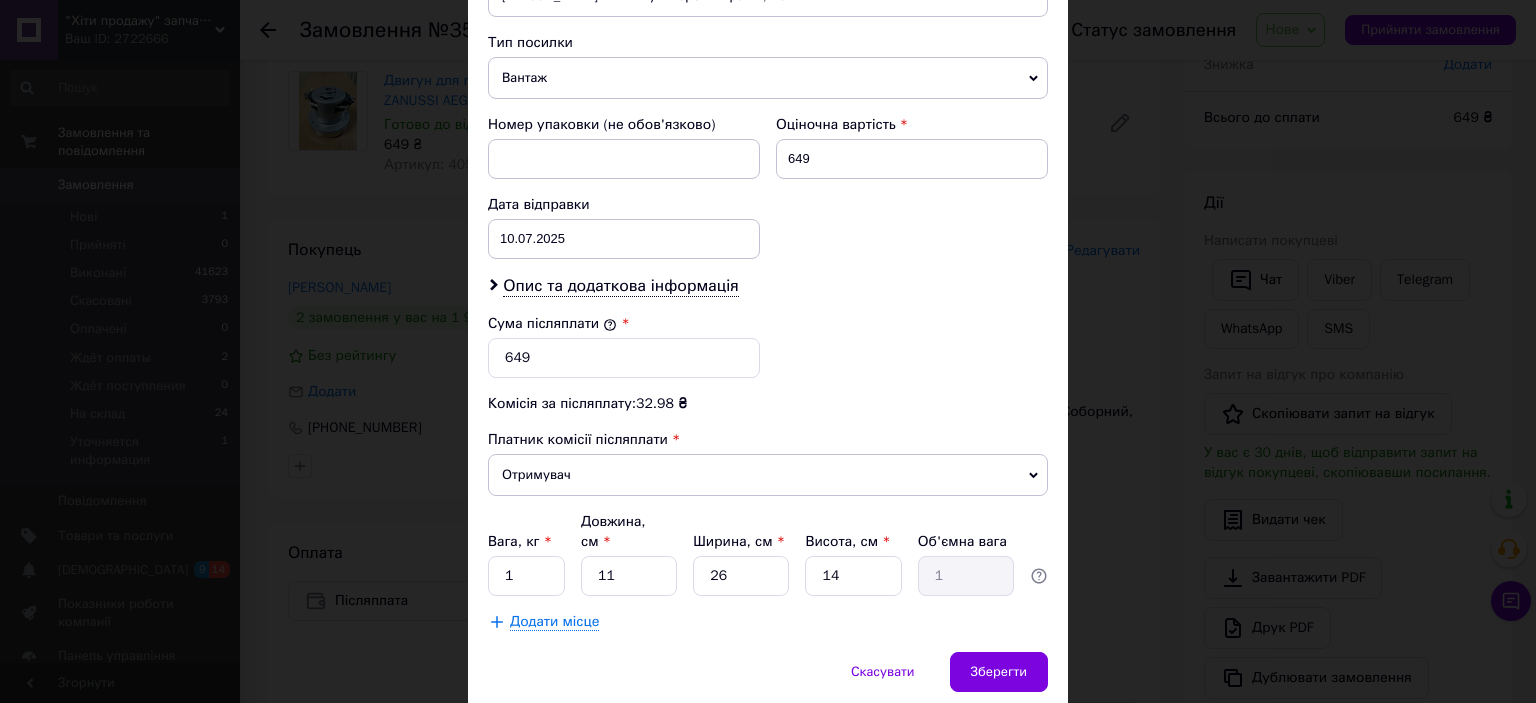 scroll, scrollTop: 773, scrollLeft: 0, axis: vertical 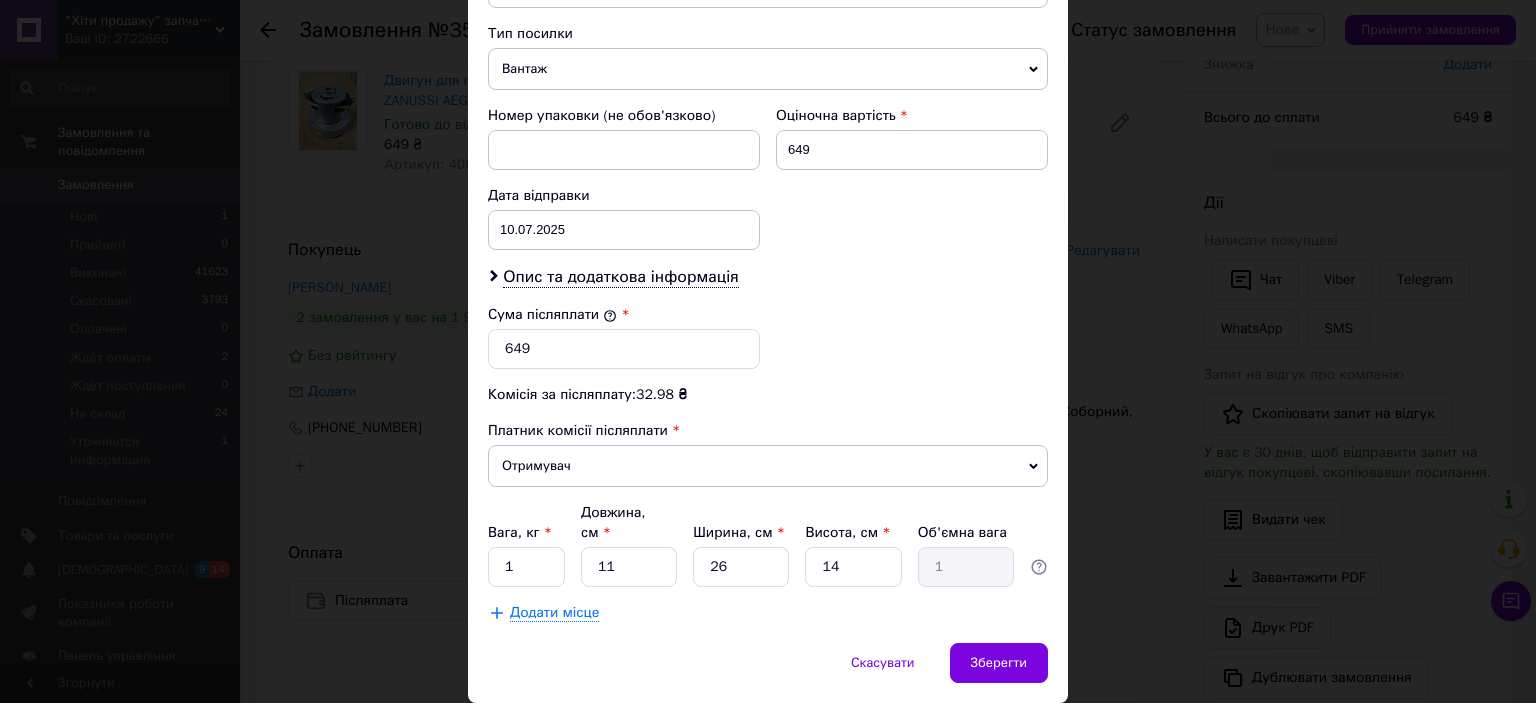 click on "Платник комісії післяплати" at bounding box center (578, 430) 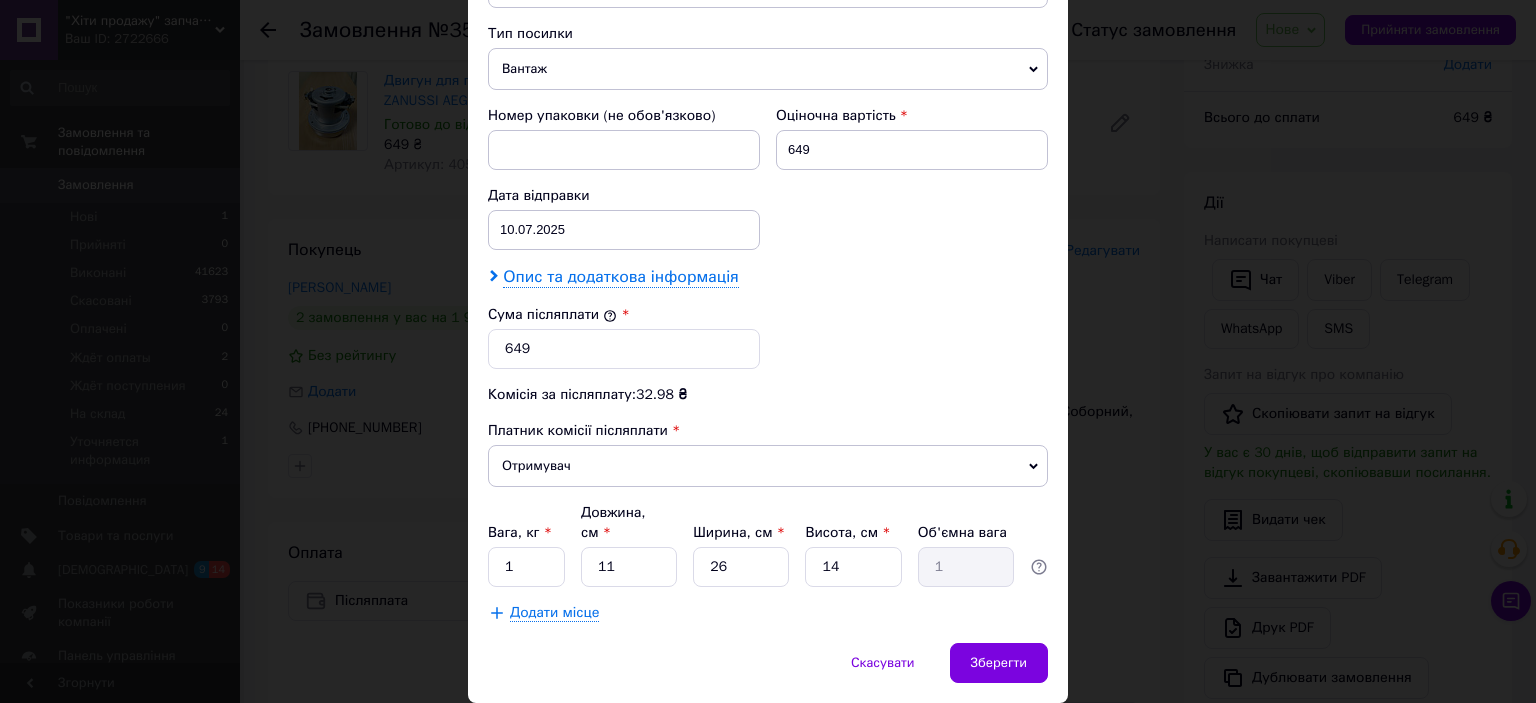 click on "Опис та додаткова інформація" at bounding box center [620, 277] 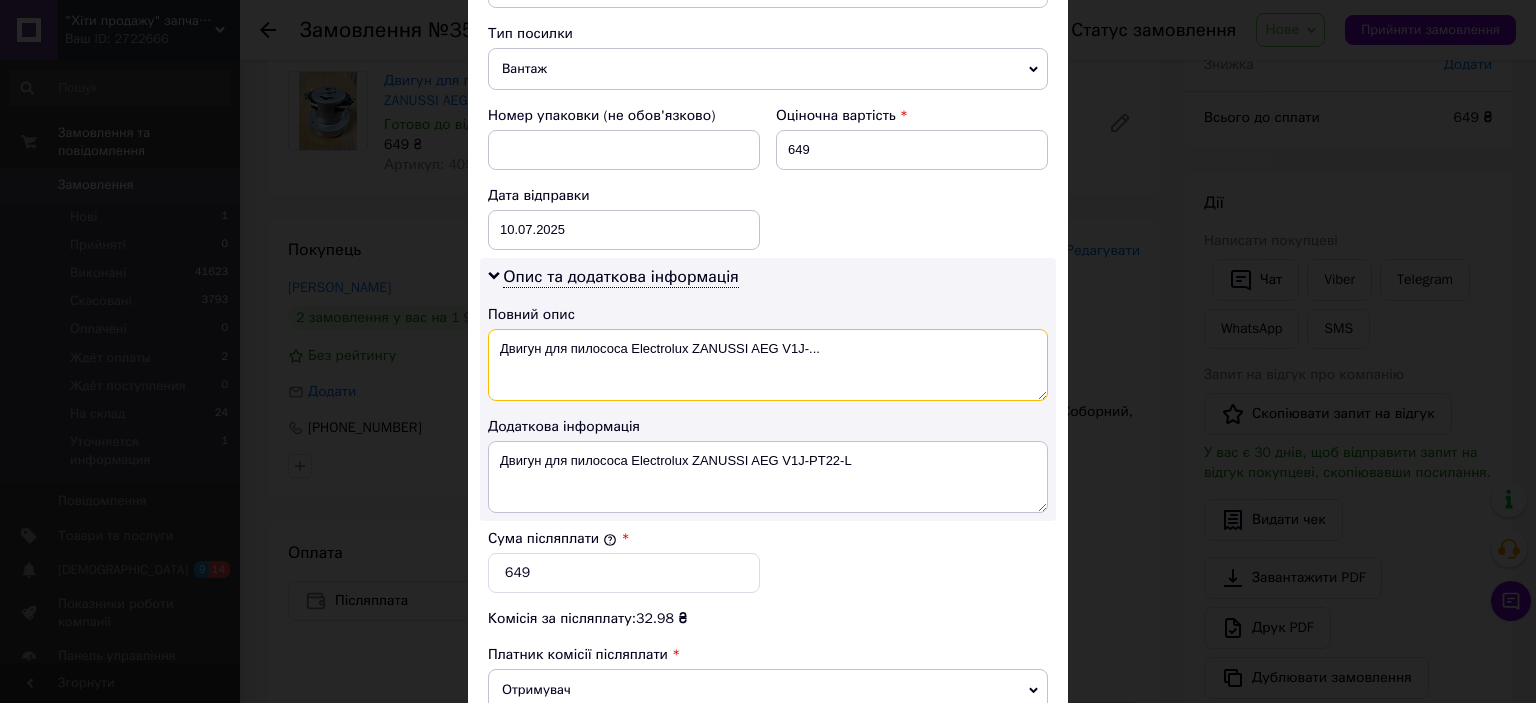 click on "Двигун для пилососа Electrolux ZANUSSI AEG V1J-..." at bounding box center (768, 365) 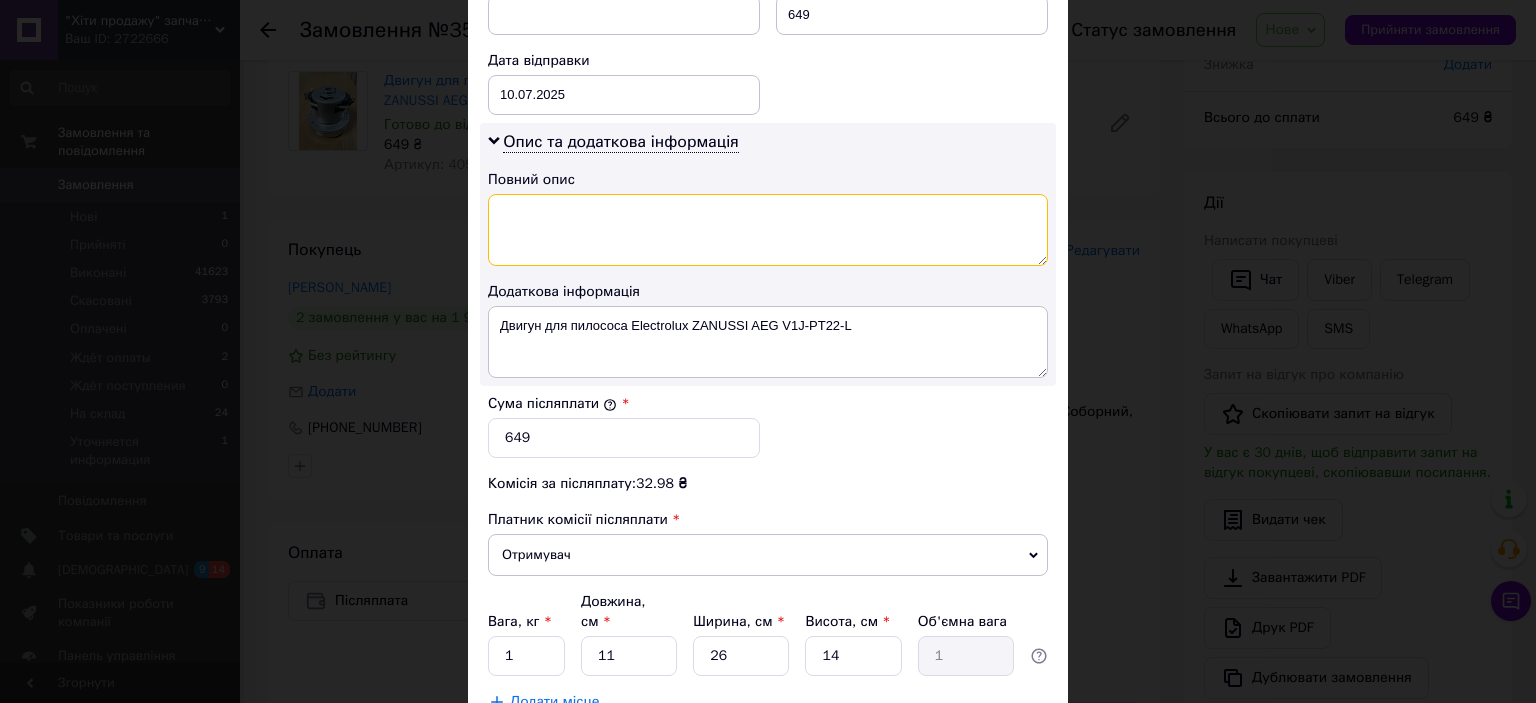 scroll, scrollTop: 1040, scrollLeft: 0, axis: vertical 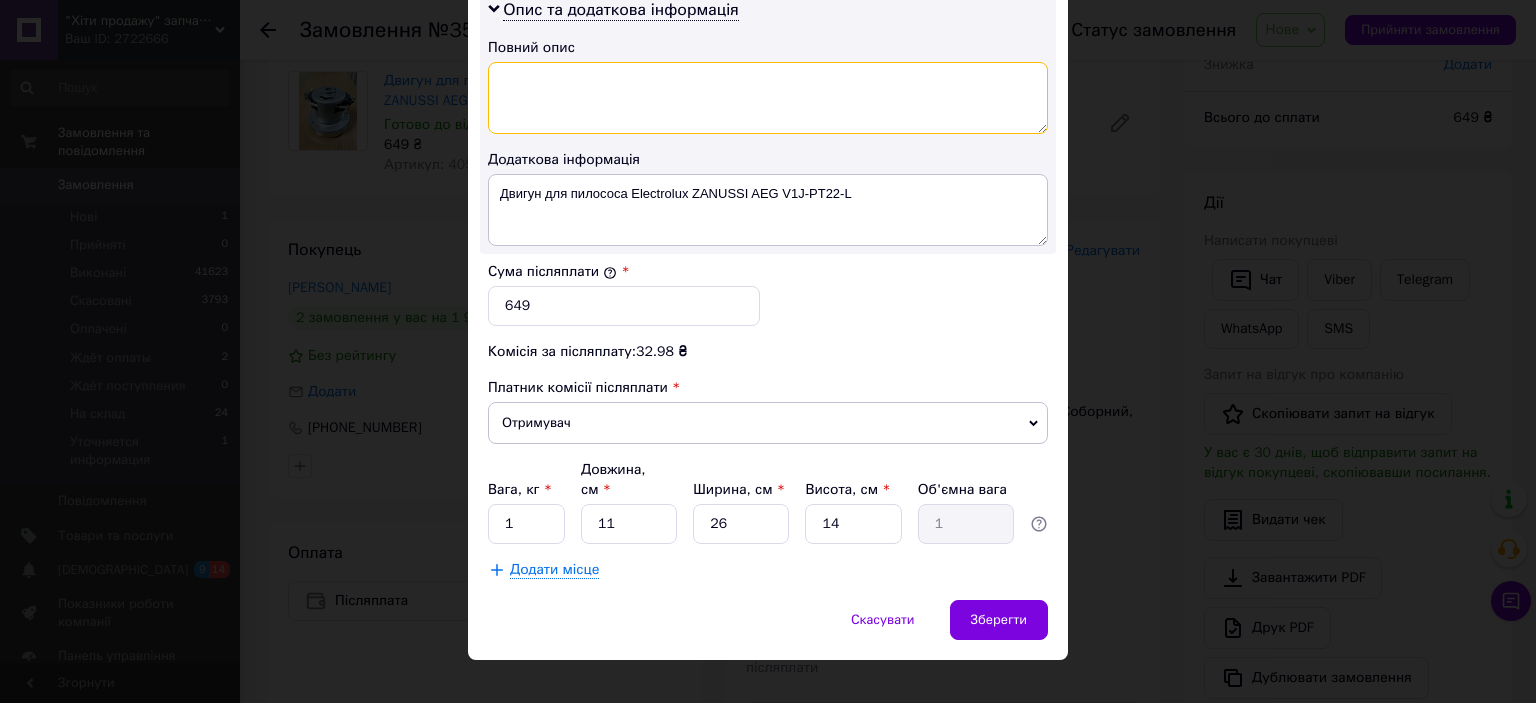 type 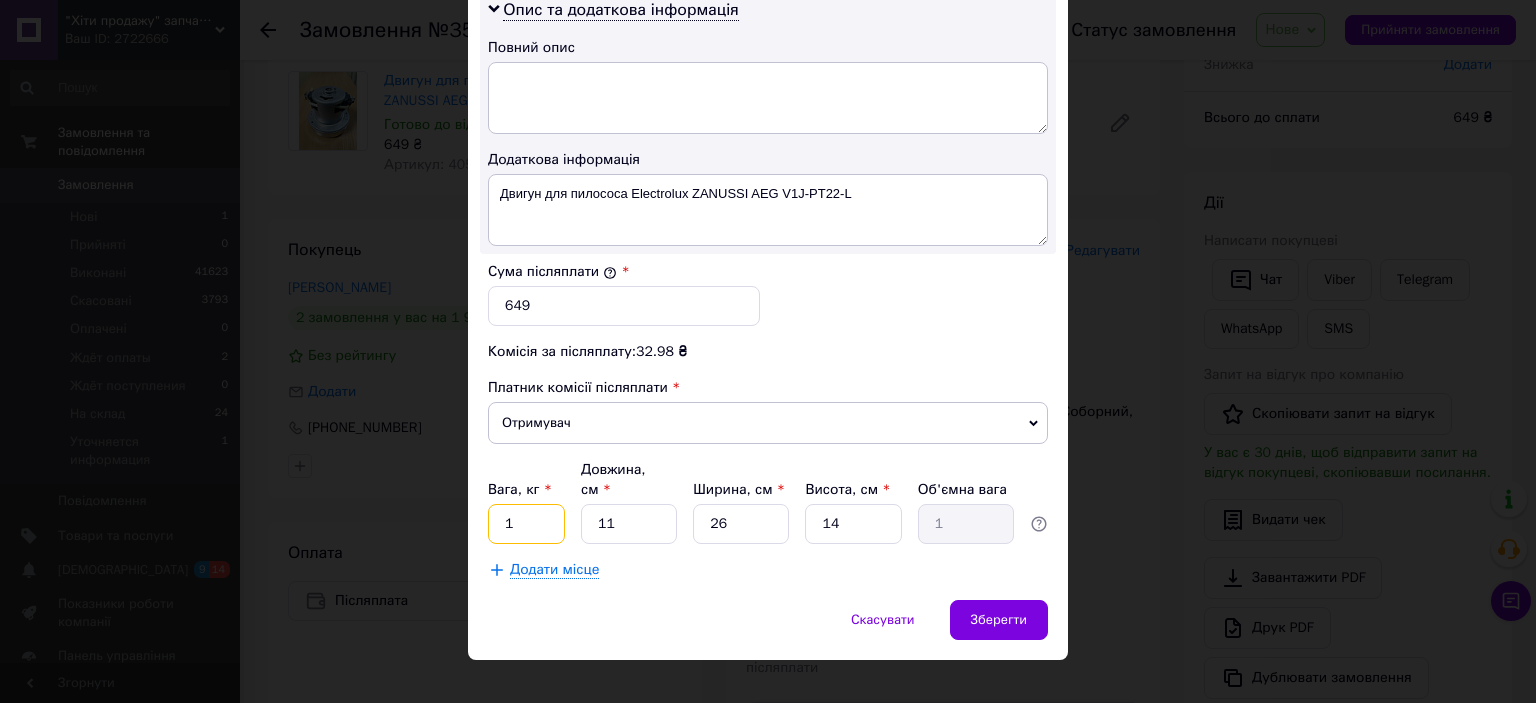 click on "1" at bounding box center [526, 524] 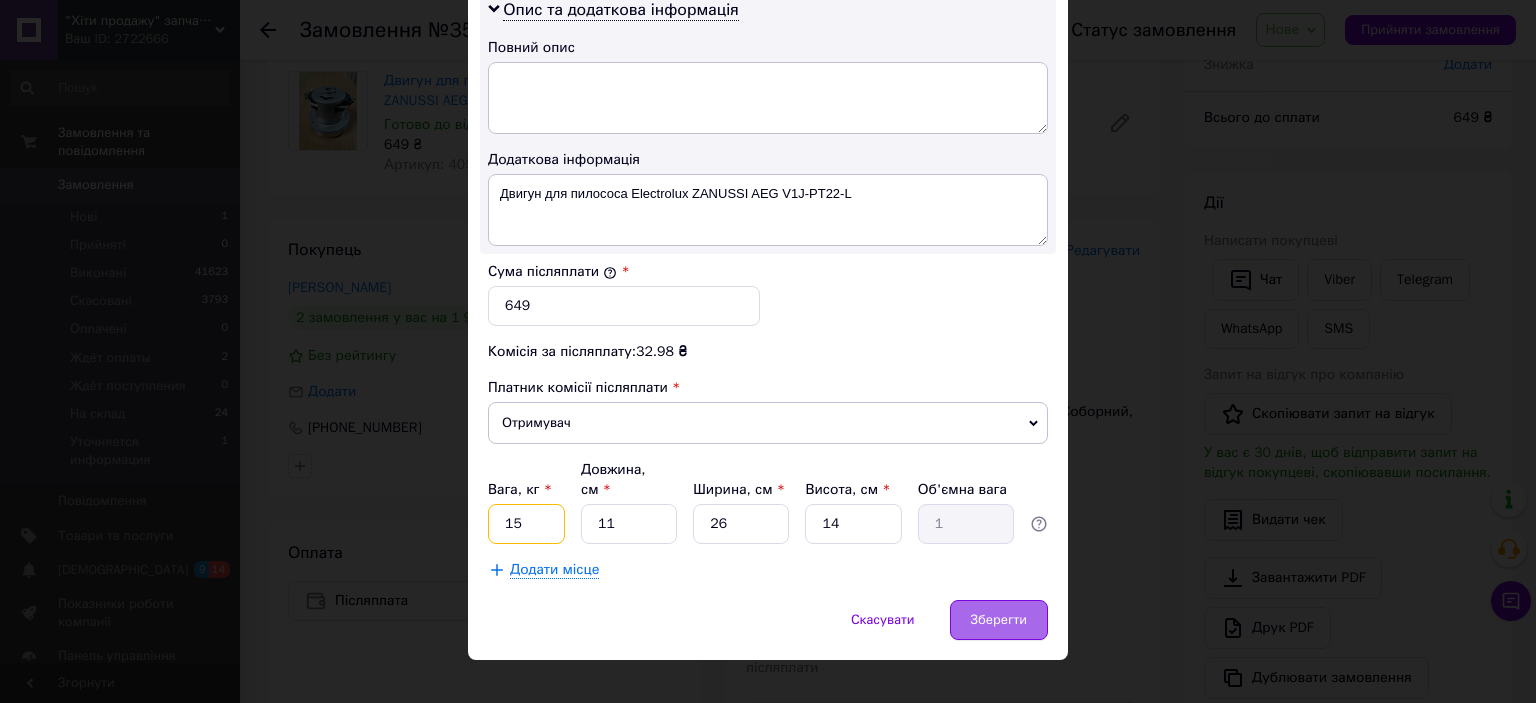type on "15" 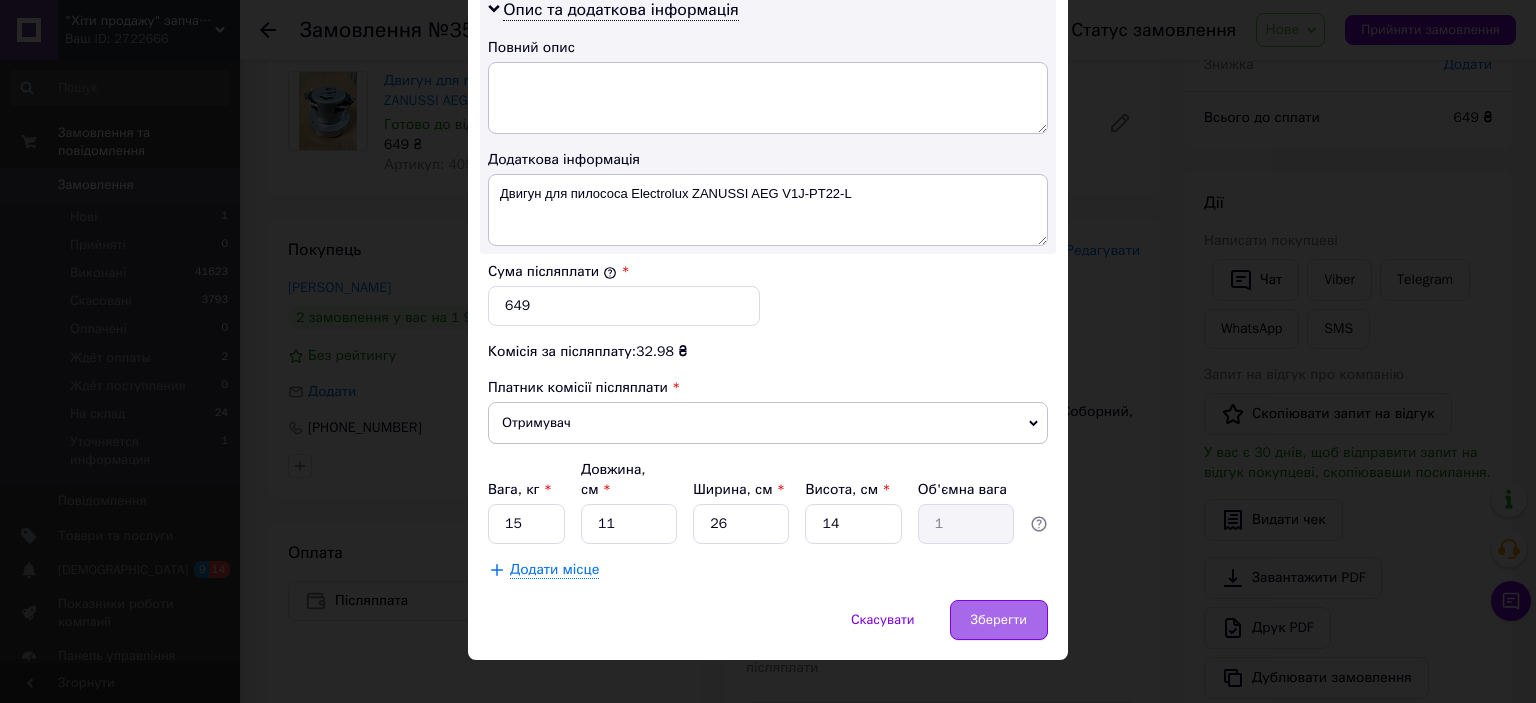 click on "Зберегти" at bounding box center [999, 620] 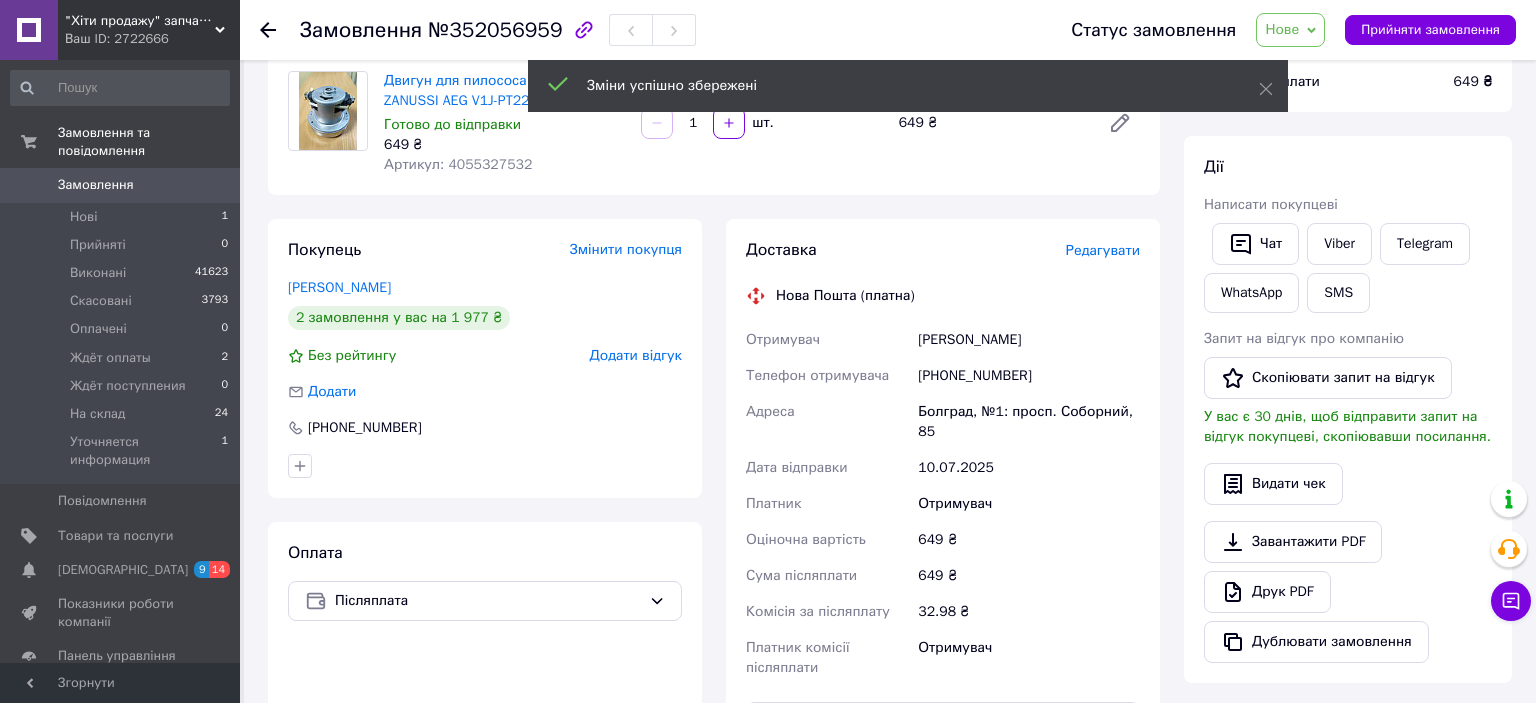 click on "Редагувати" at bounding box center (1103, 250) 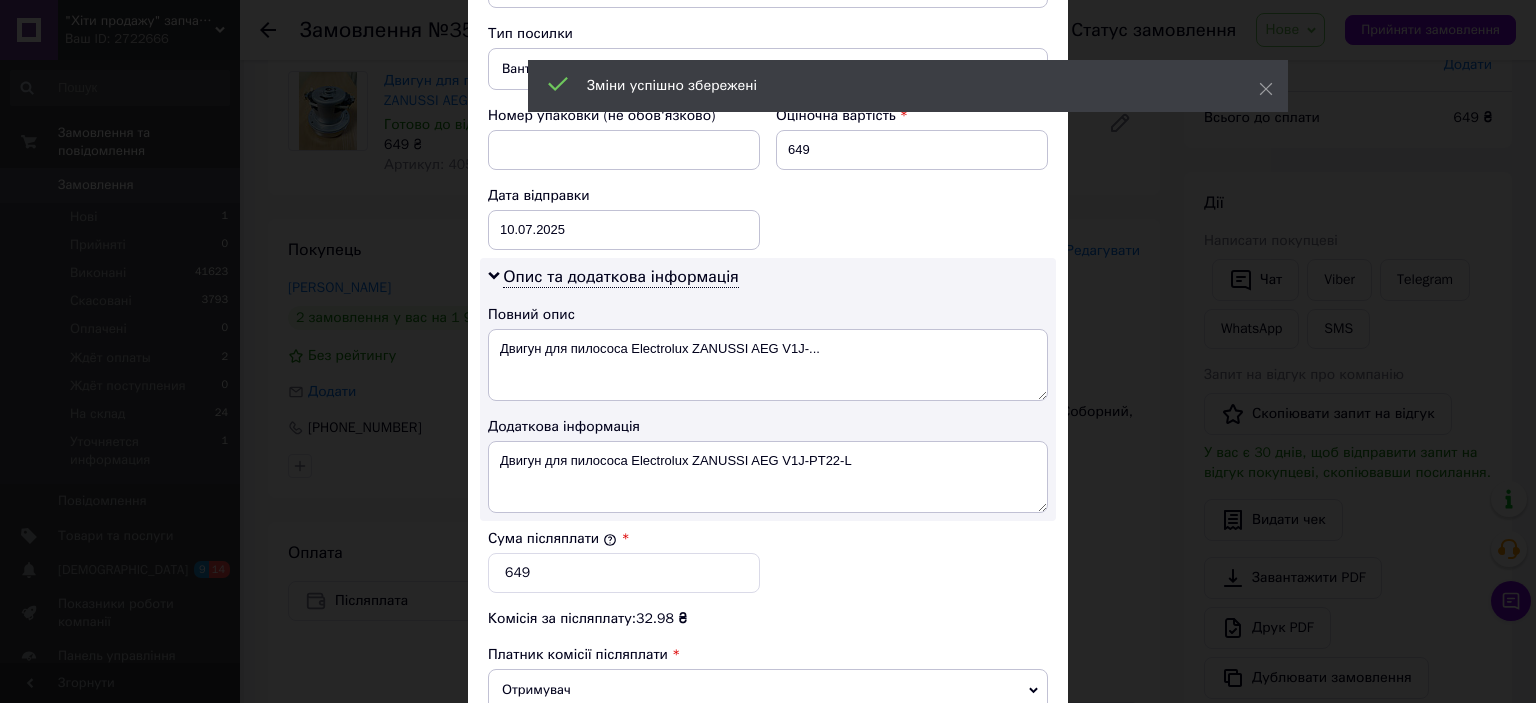 scroll, scrollTop: 1040, scrollLeft: 0, axis: vertical 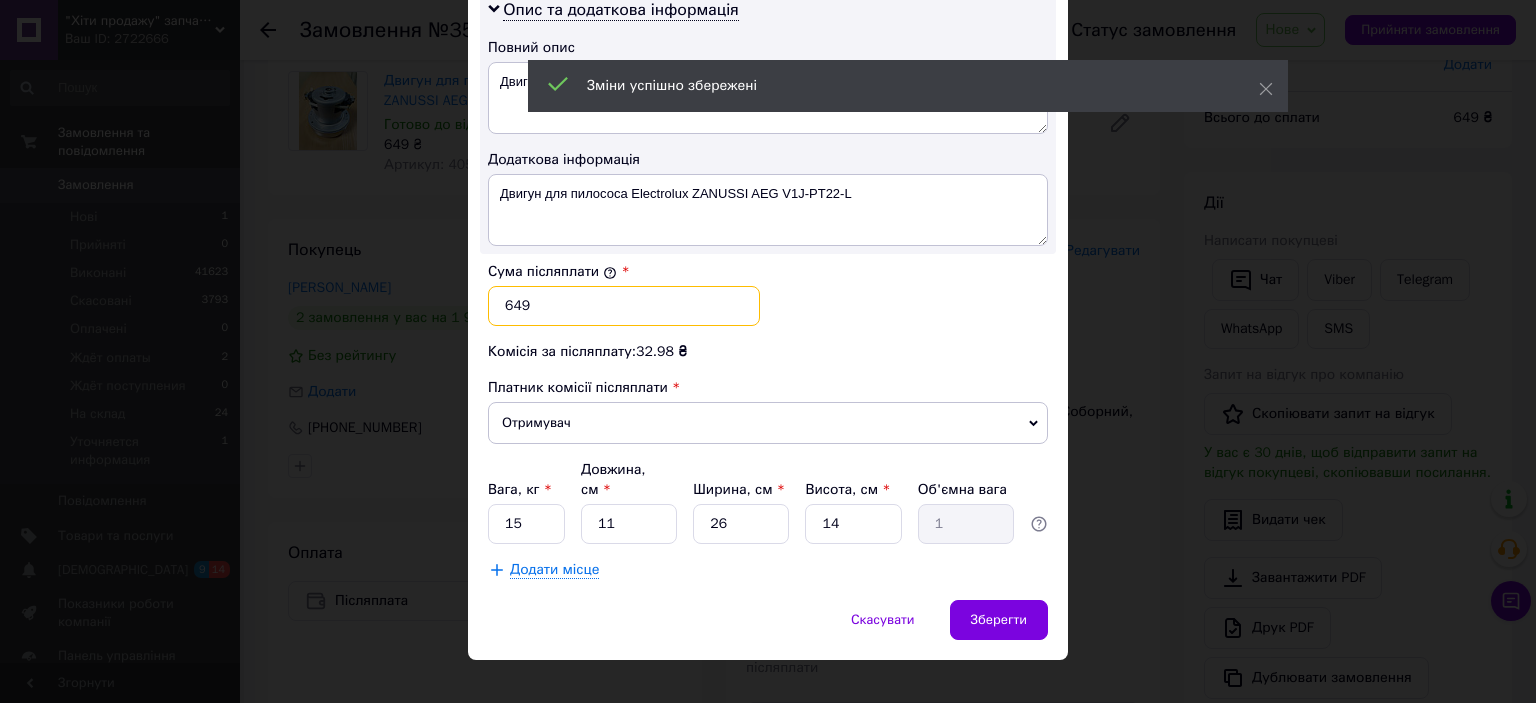 click on "649" at bounding box center [624, 306] 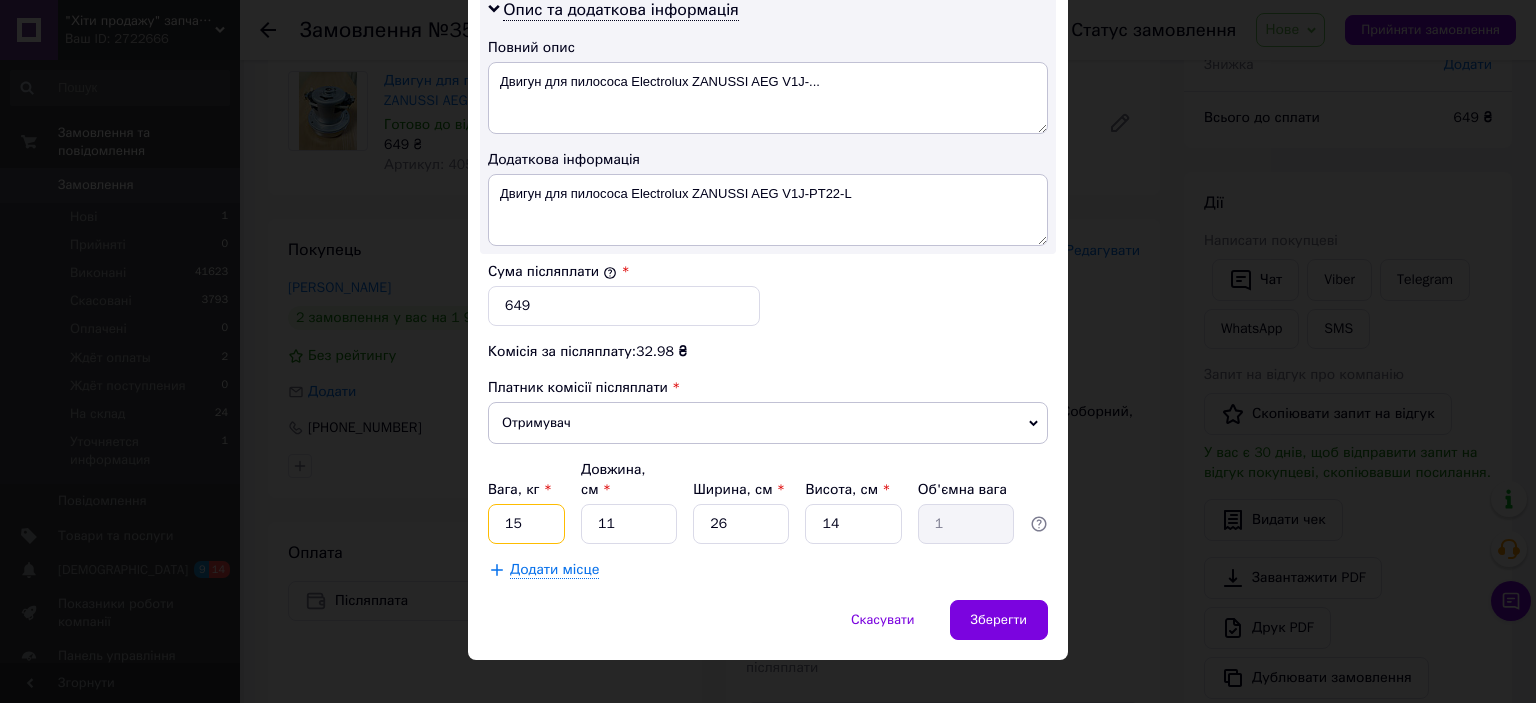 click on "15" at bounding box center (526, 524) 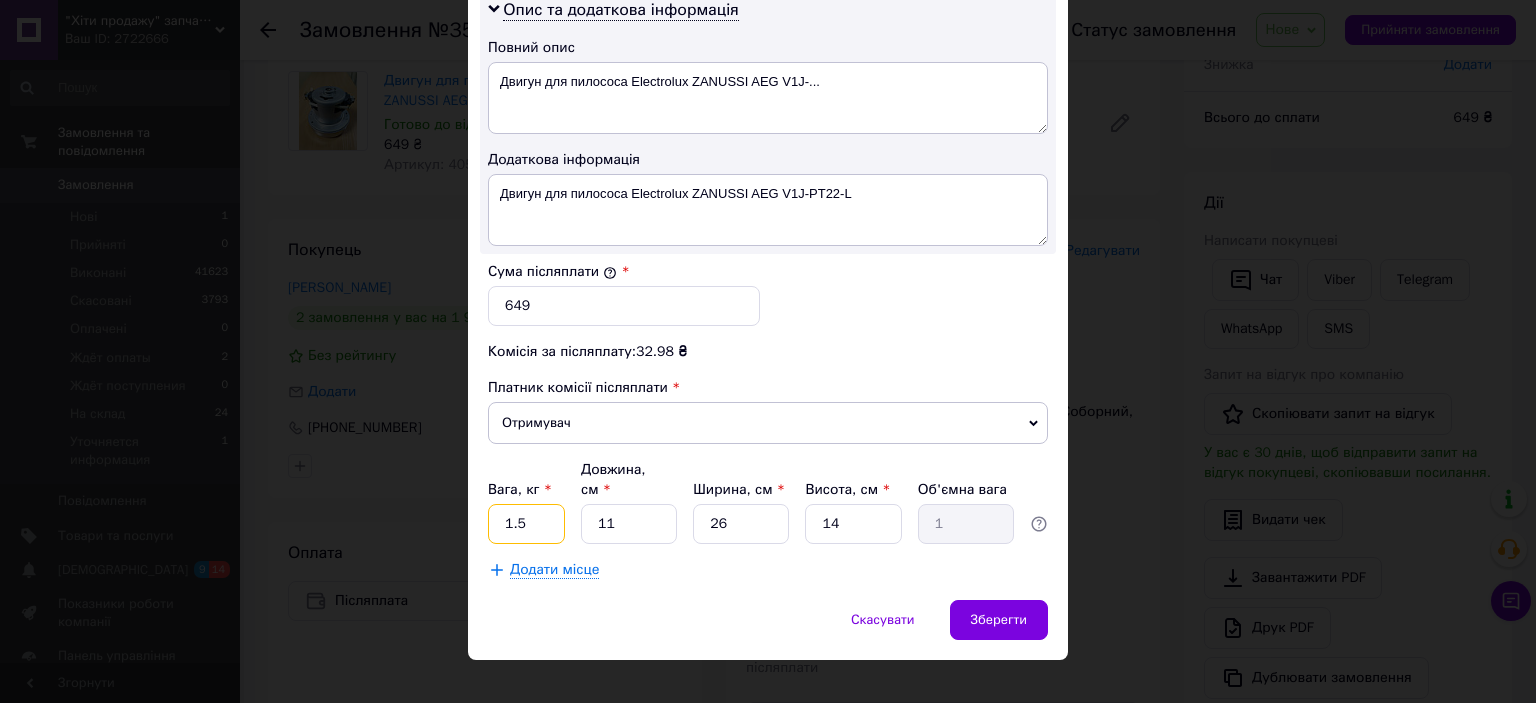 type on "1.5" 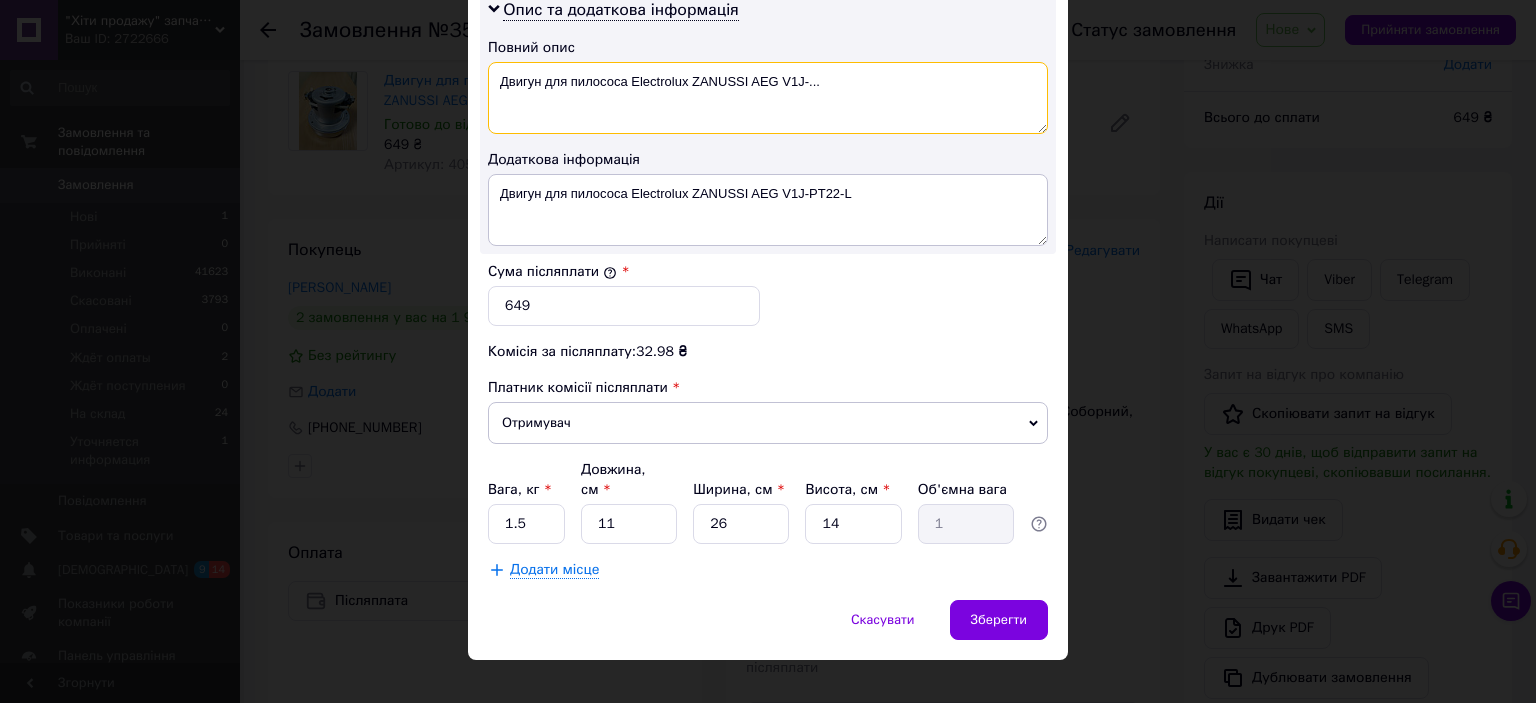 click on "Двигун для пилососа Electrolux ZANUSSI AEG V1J-..." at bounding box center (768, 98) 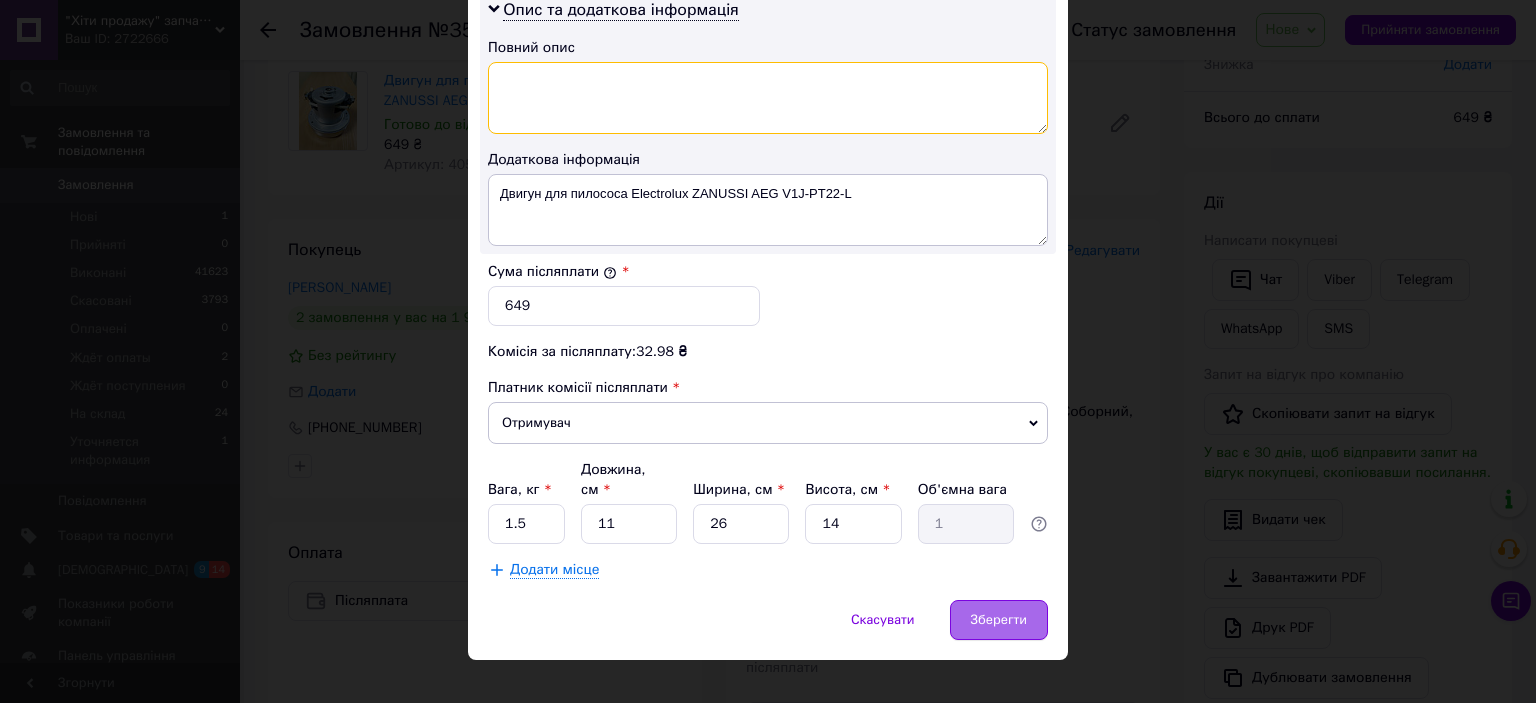type 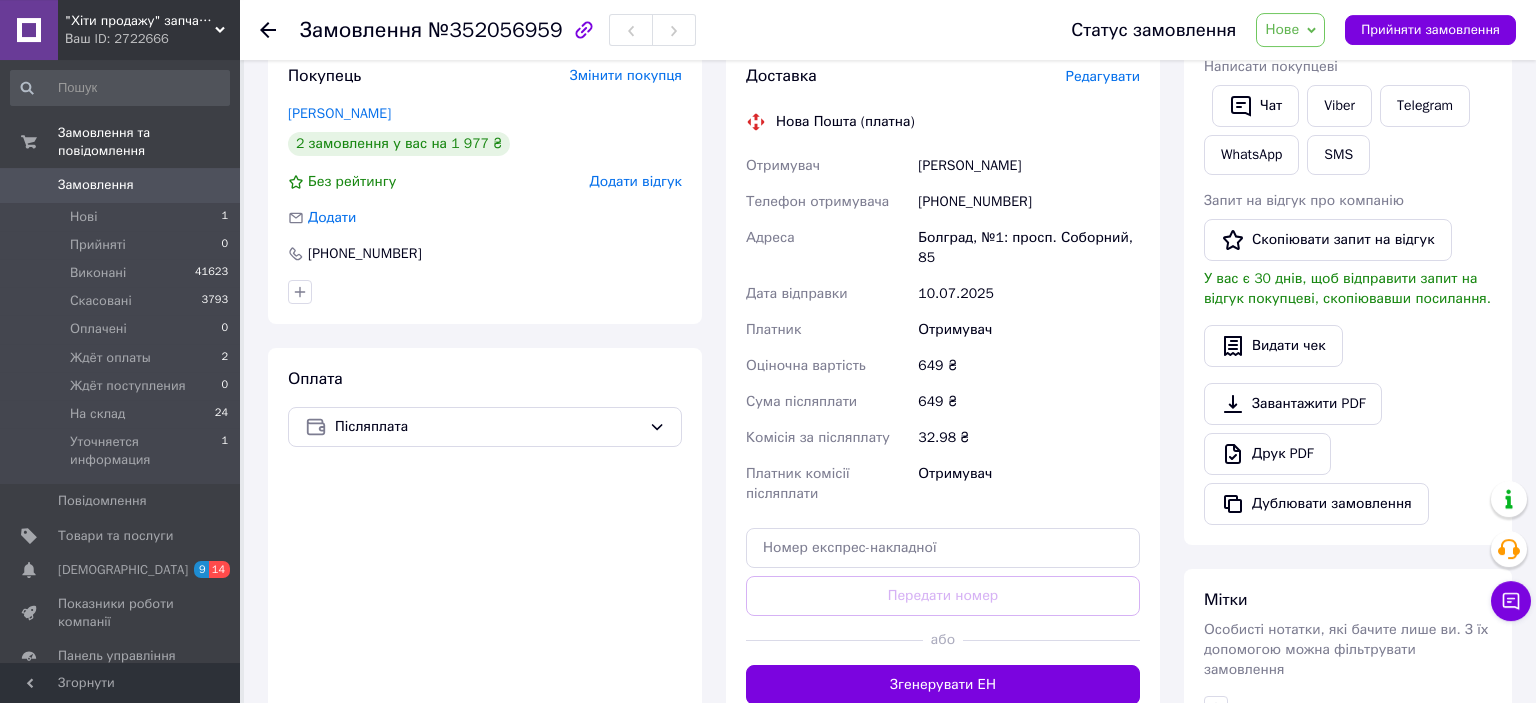 scroll, scrollTop: 372, scrollLeft: 0, axis: vertical 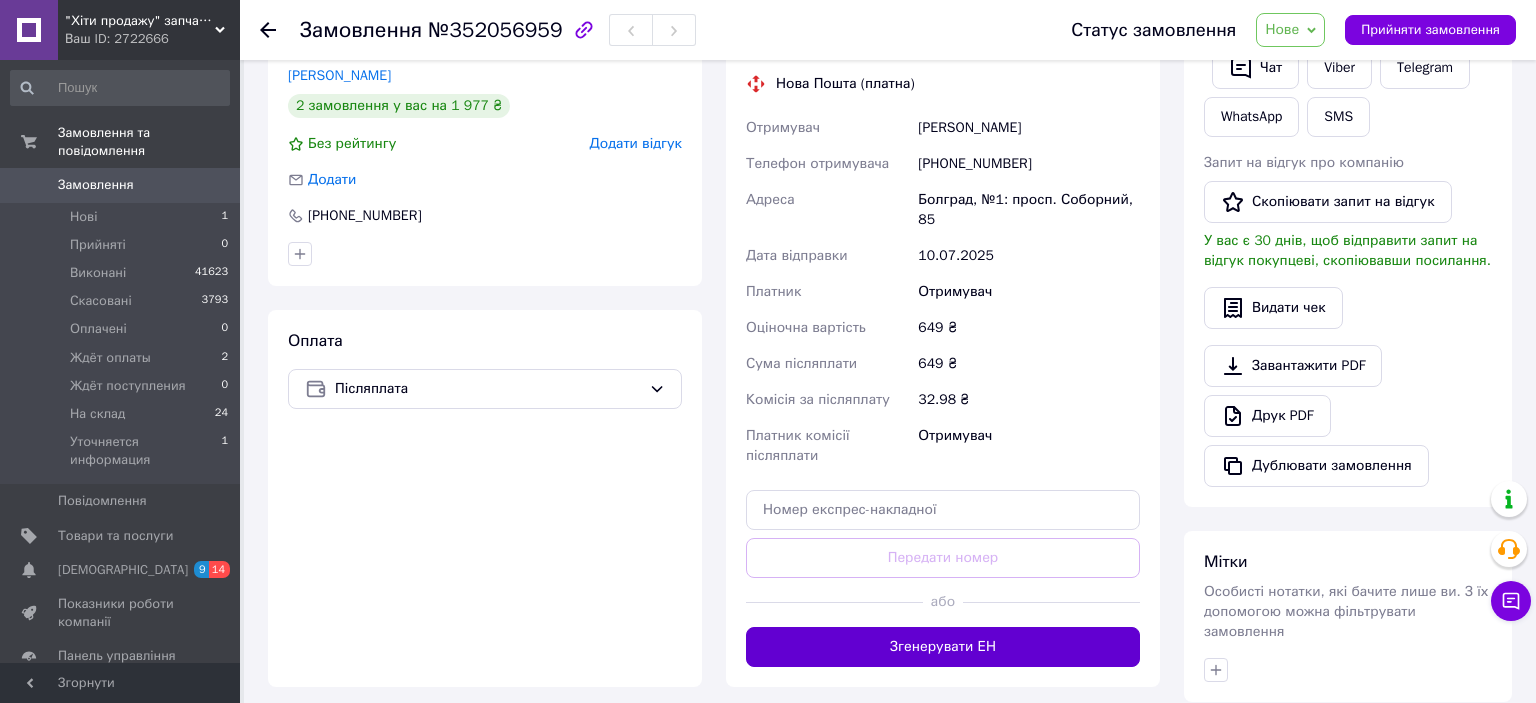 click on "Згенерувати ЕН" at bounding box center [943, 647] 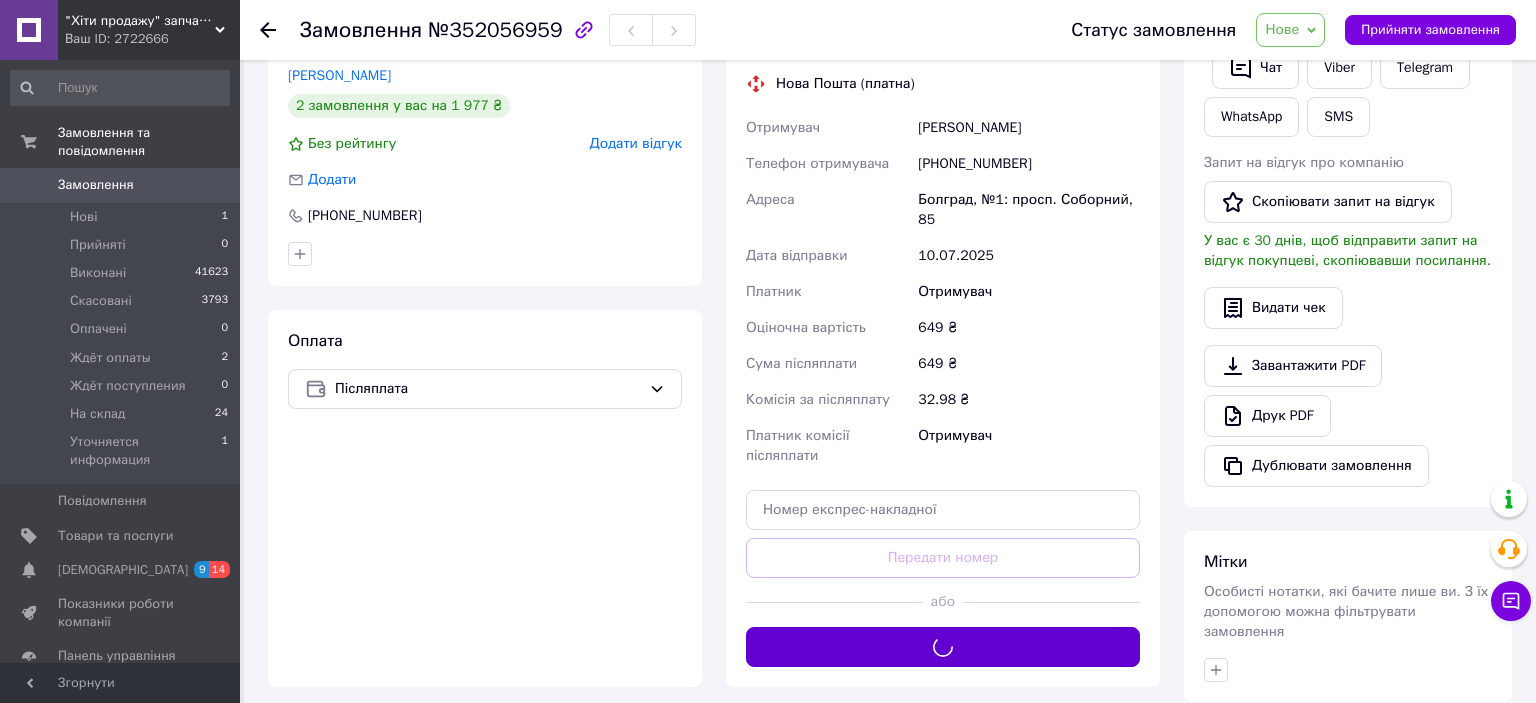 scroll, scrollTop: 55, scrollLeft: 0, axis: vertical 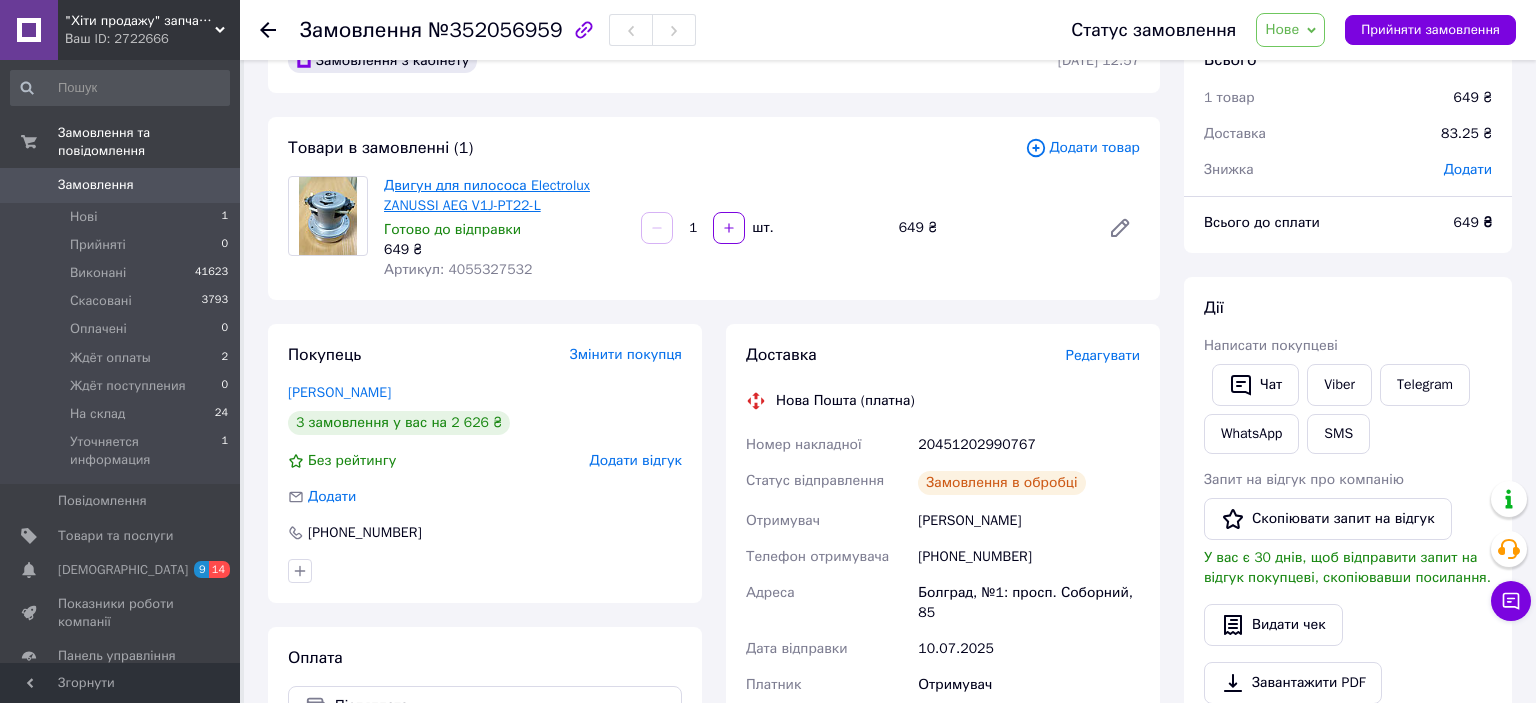 click on "Двигун для пилососа Electrolux ZANUSSI AEG V1J-PT22-L" at bounding box center [487, 195] 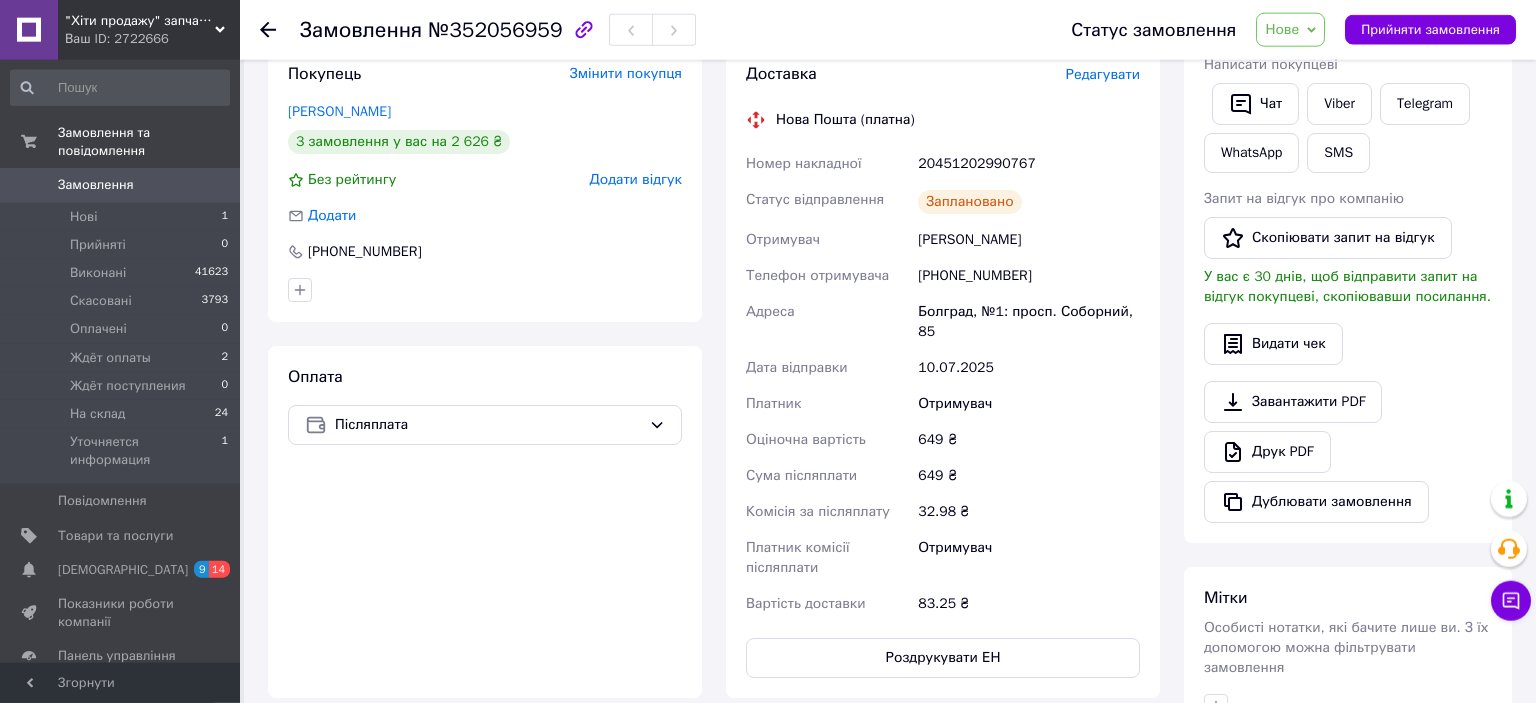 scroll, scrollTop: 372, scrollLeft: 0, axis: vertical 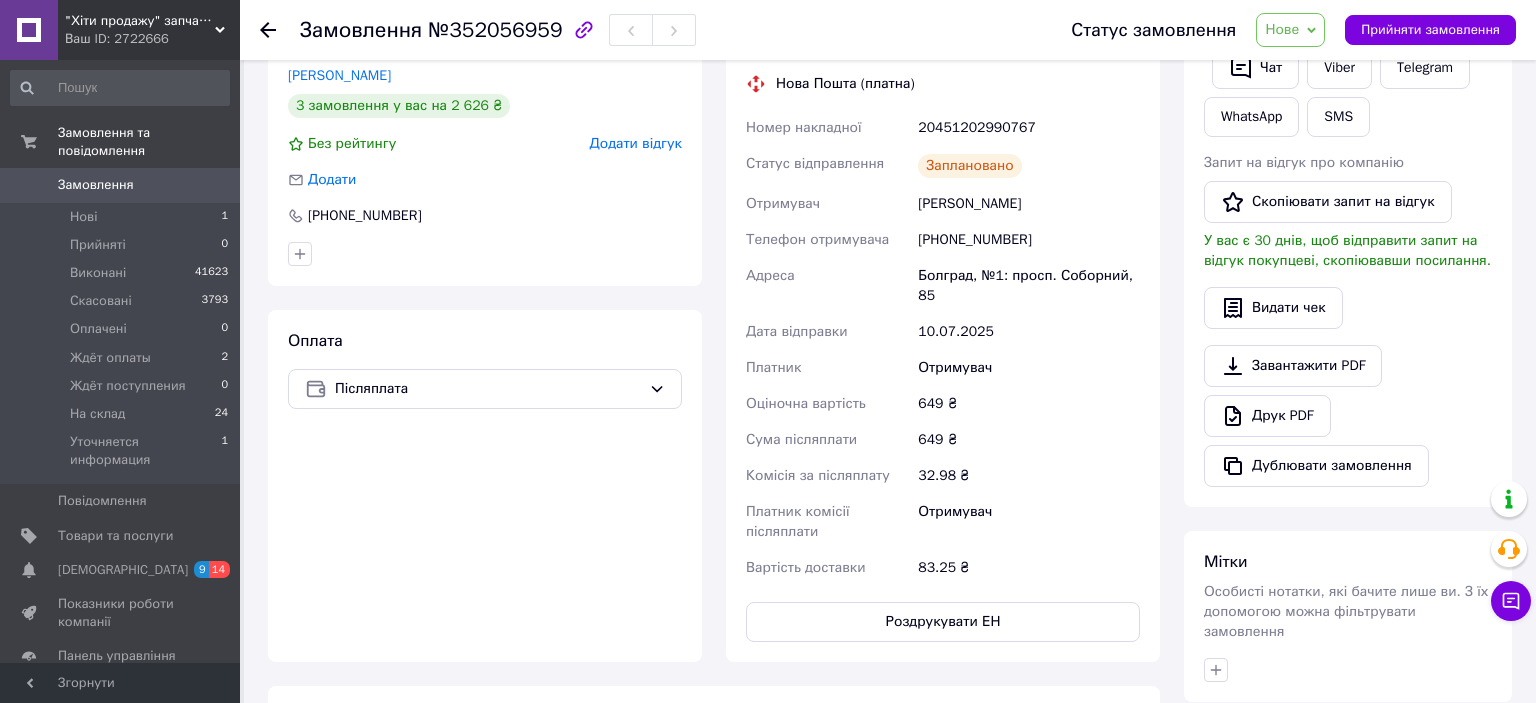 click on "Нове" at bounding box center (1282, 29) 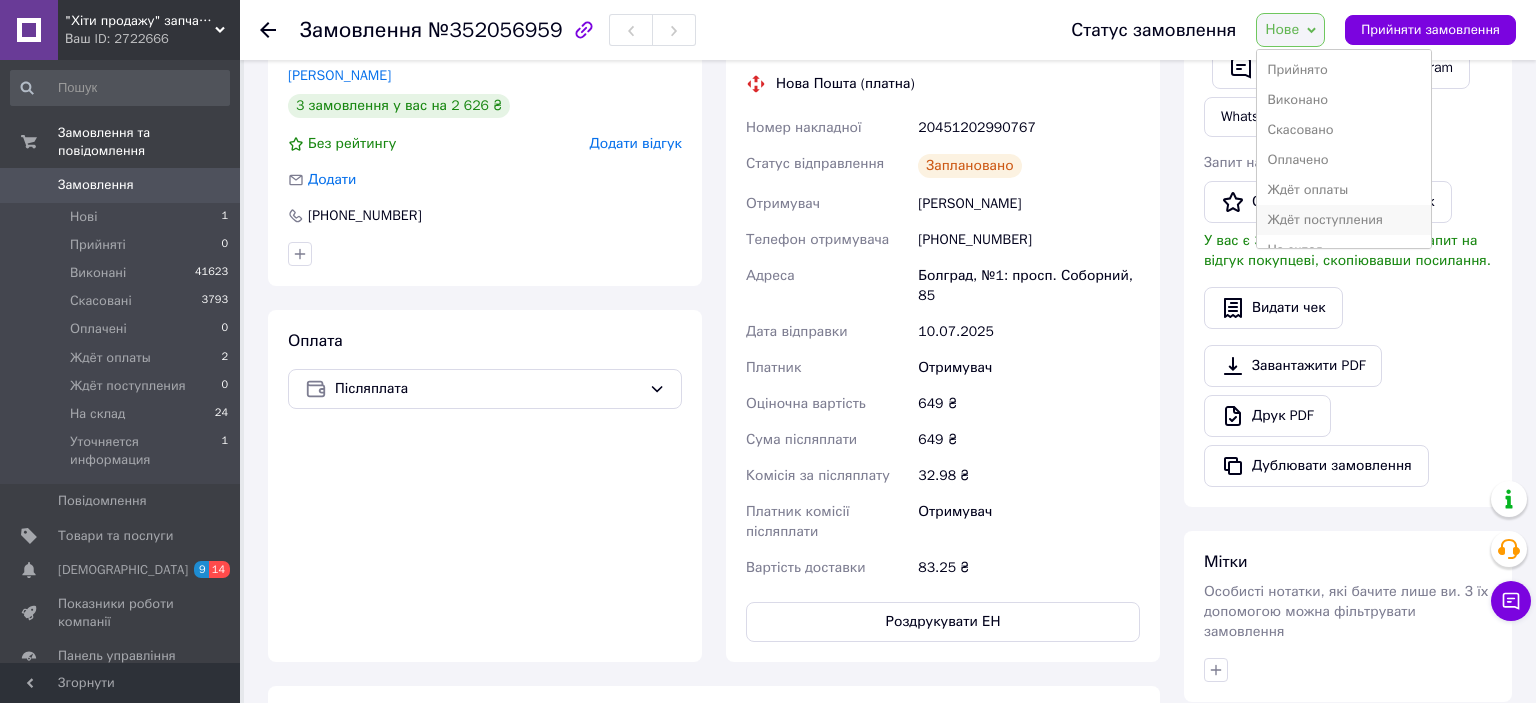 scroll, scrollTop: 52, scrollLeft: 0, axis: vertical 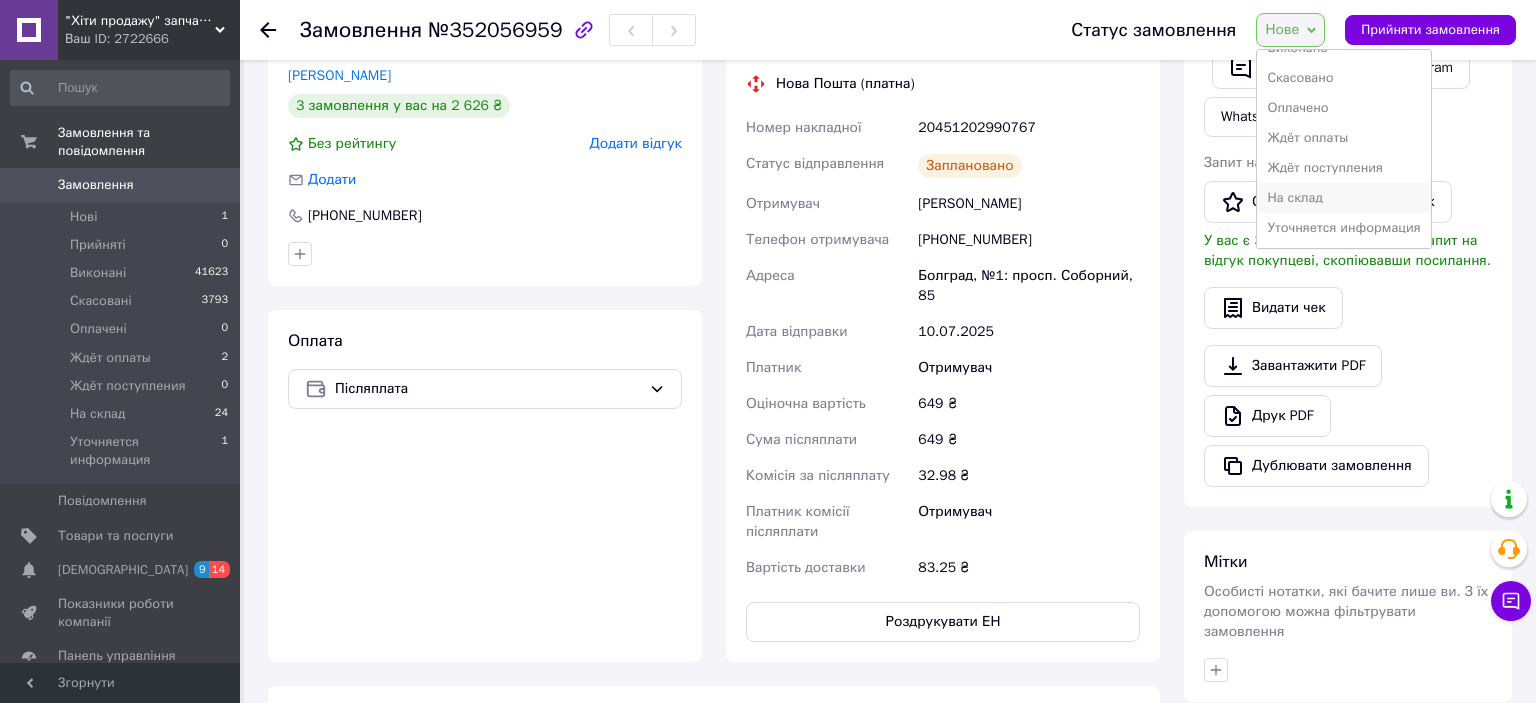 click on "На склад" at bounding box center [1343, 198] 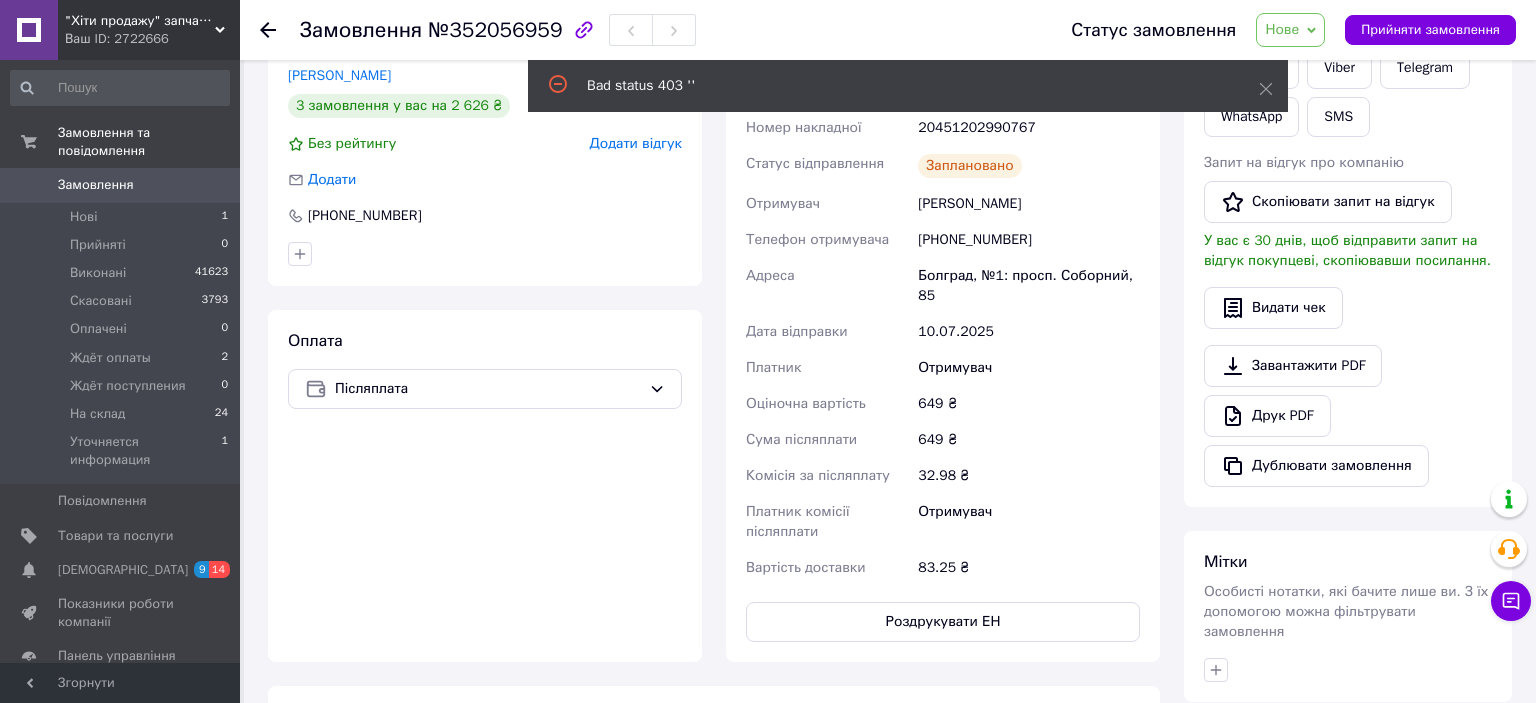 scroll, scrollTop: 266, scrollLeft: 0, axis: vertical 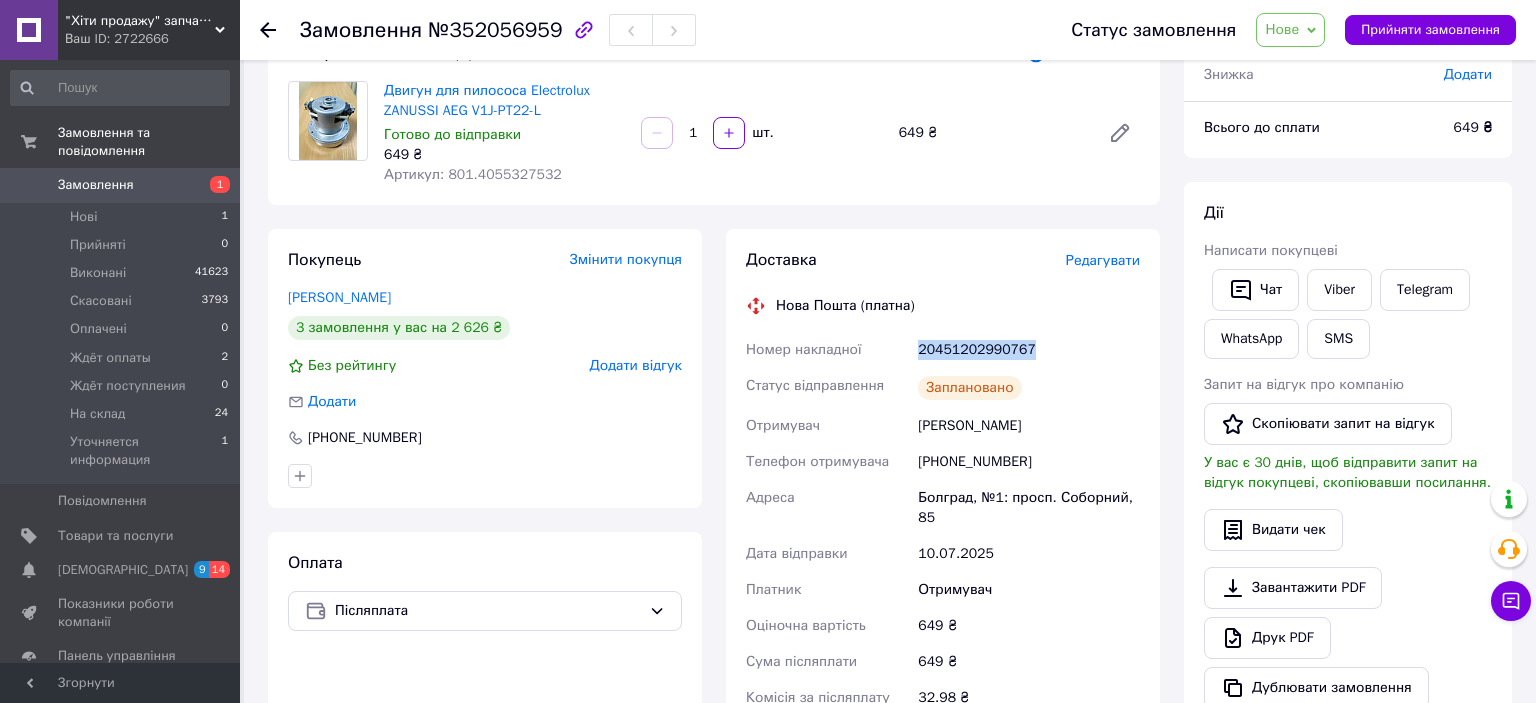 drag, startPoint x: 1027, startPoint y: 346, endPoint x: 993, endPoint y: 332, distance: 36.769554 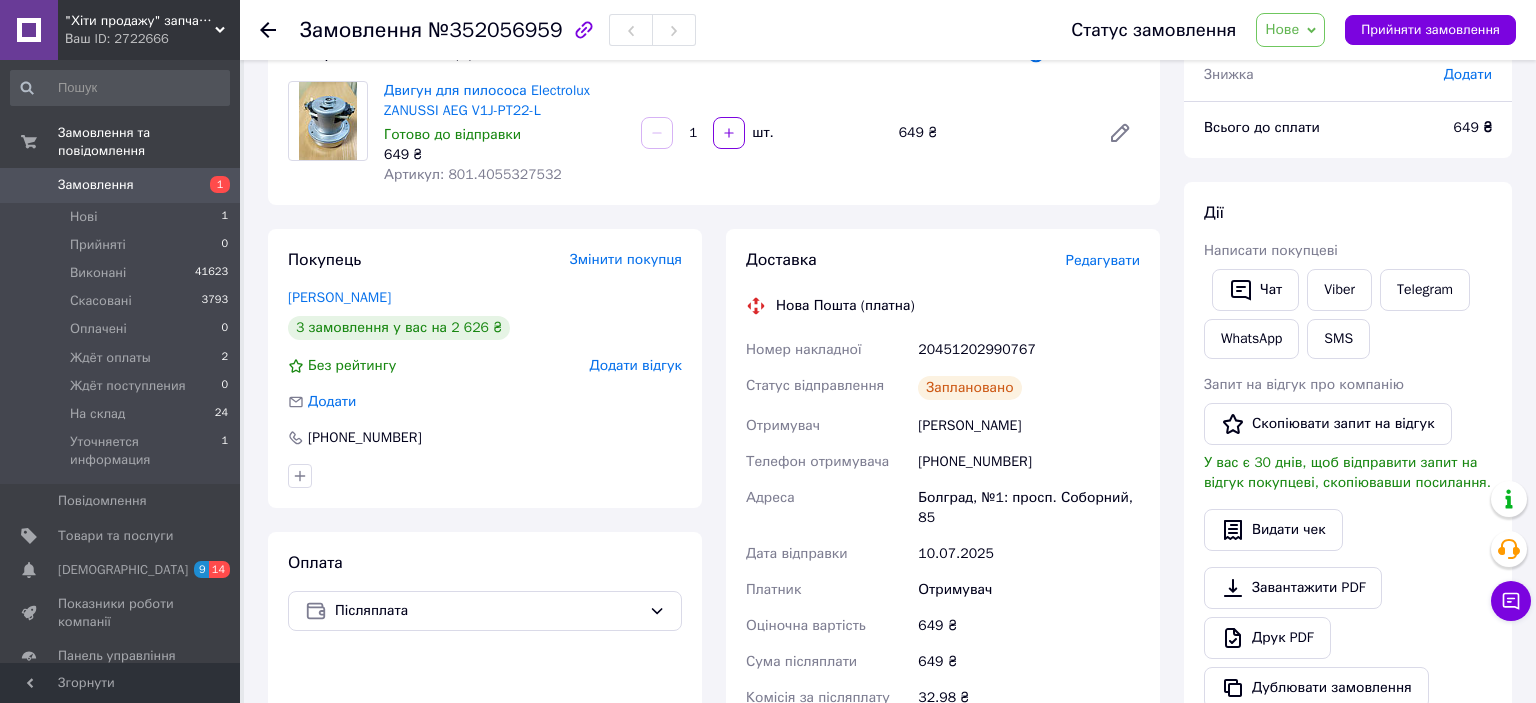 click on "Всього до сплати" at bounding box center (1317, 128) 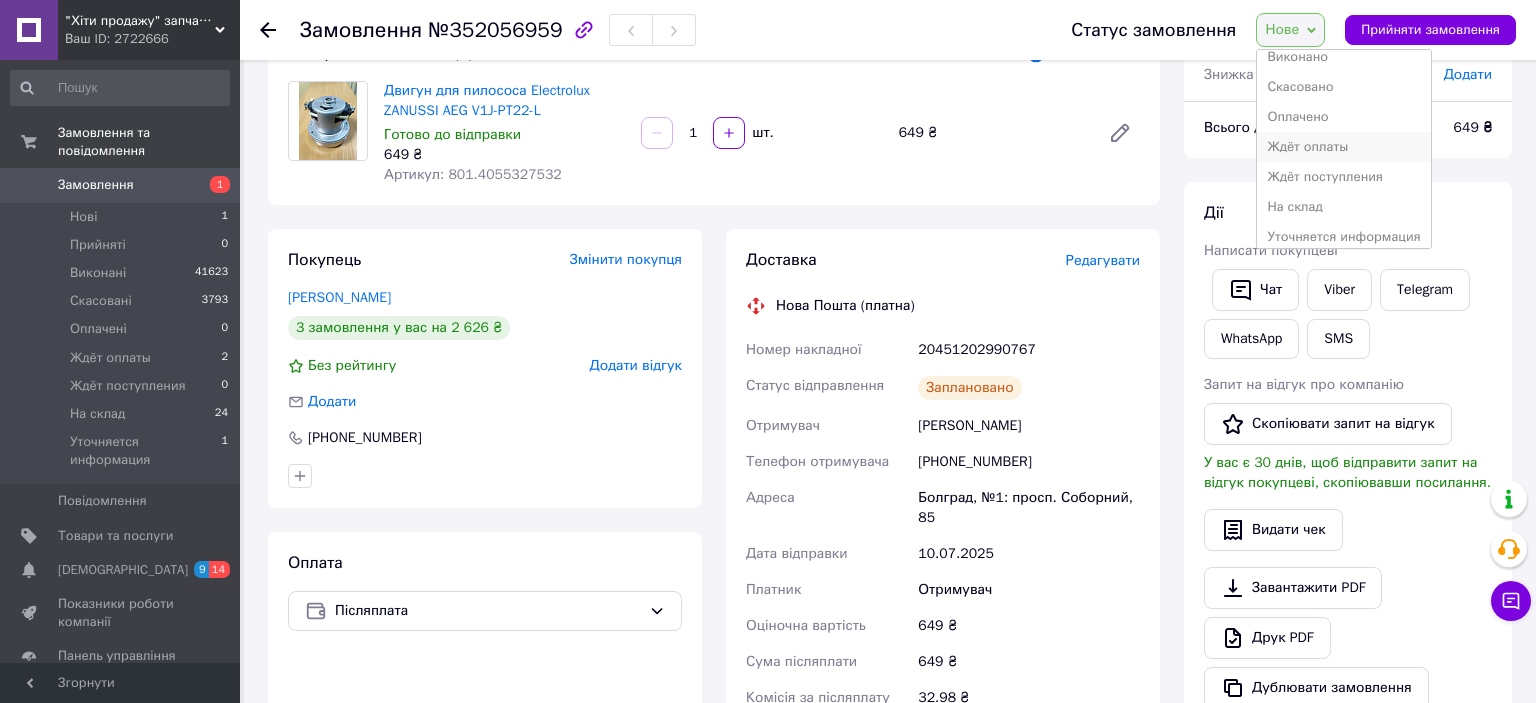 scroll, scrollTop: 52, scrollLeft: 0, axis: vertical 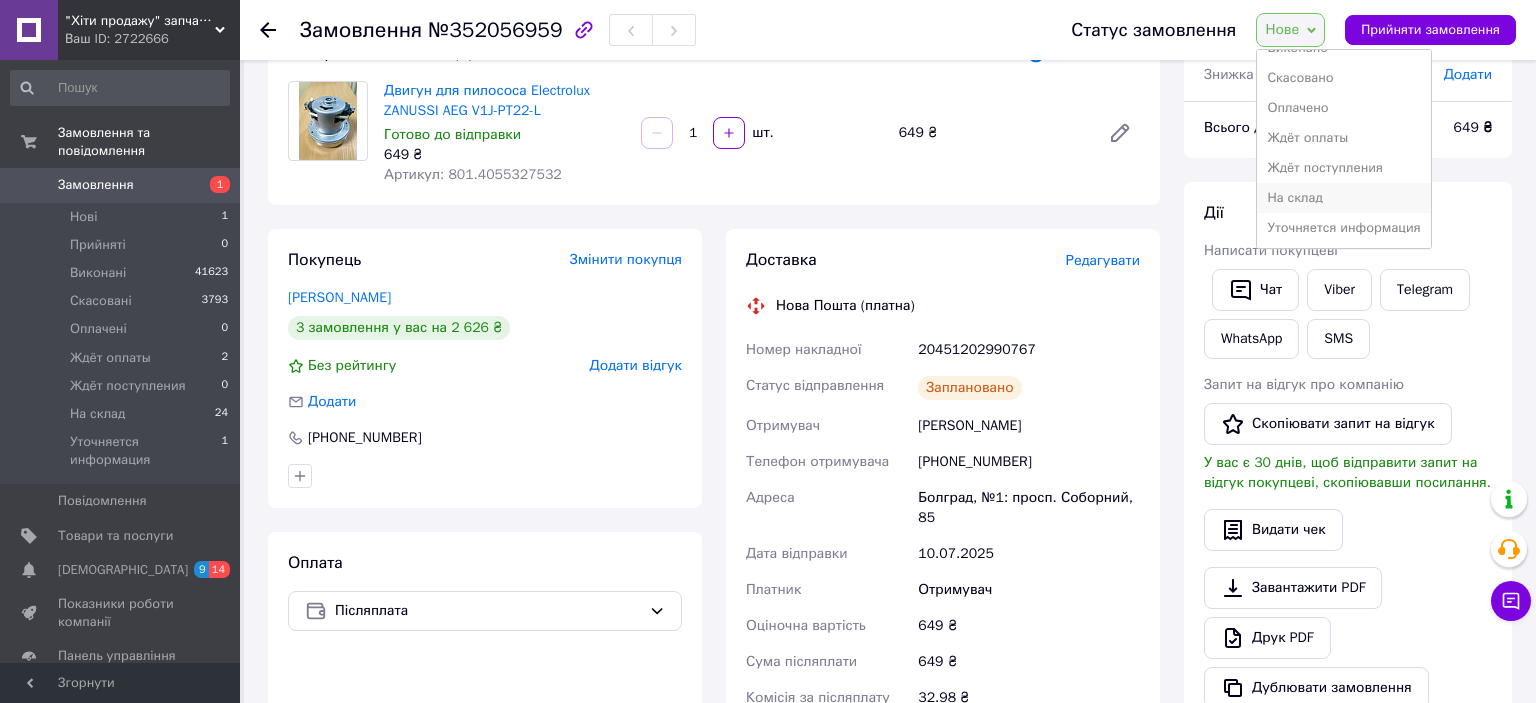 click on "На склад" at bounding box center (1343, 198) 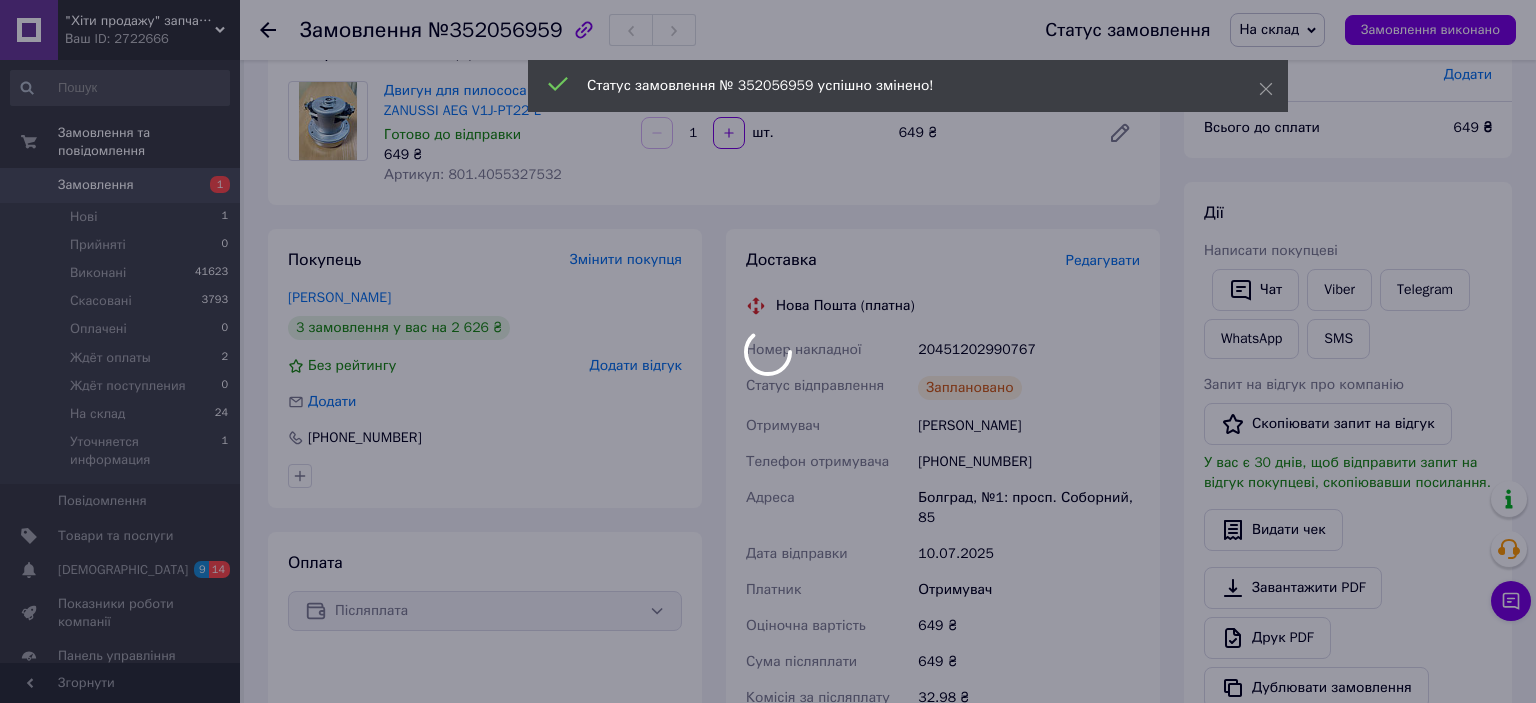 drag, startPoint x: 1031, startPoint y: 347, endPoint x: 1010, endPoint y: 353, distance: 21.84033 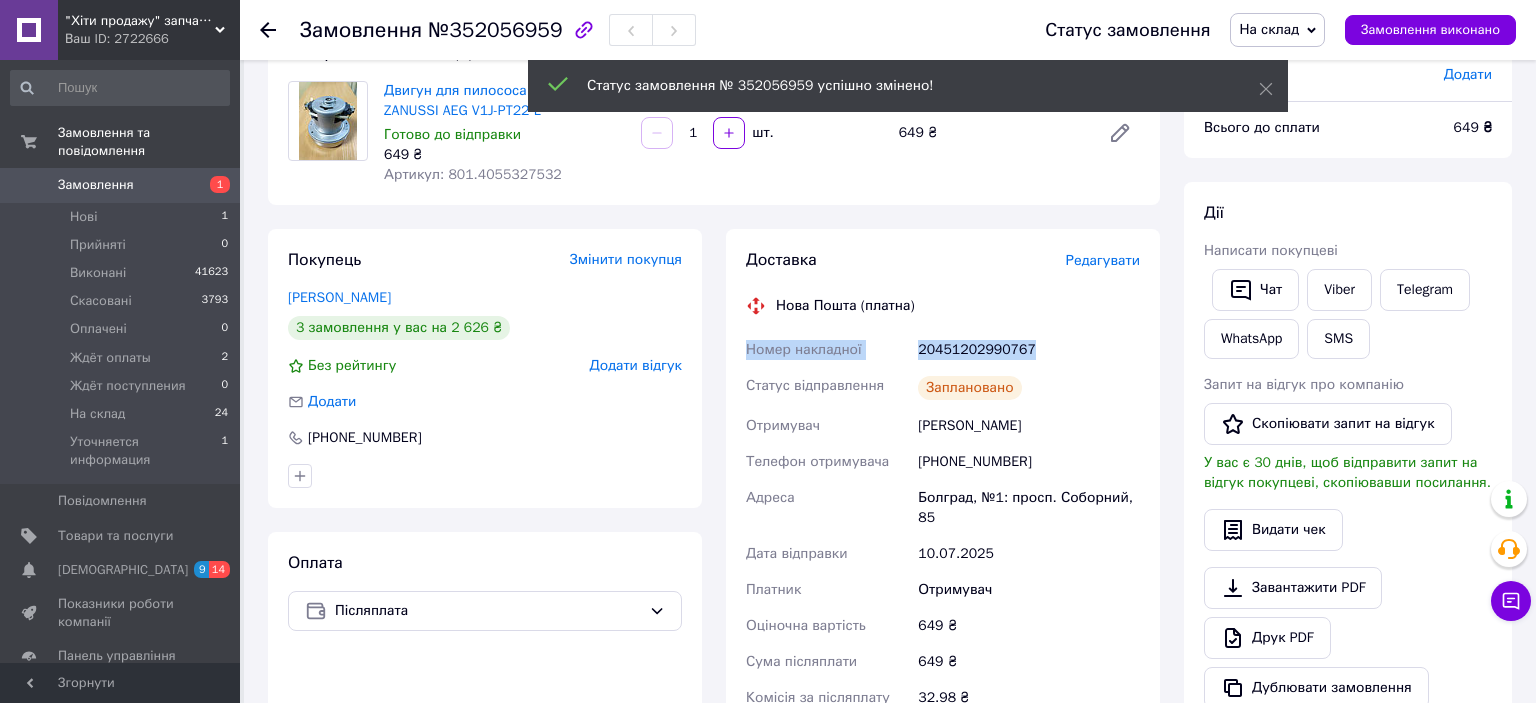 drag, startPoint x: 1032, startPoint y: 354, endPoint x: 746, endPoint y: 348, distance: 286.06293 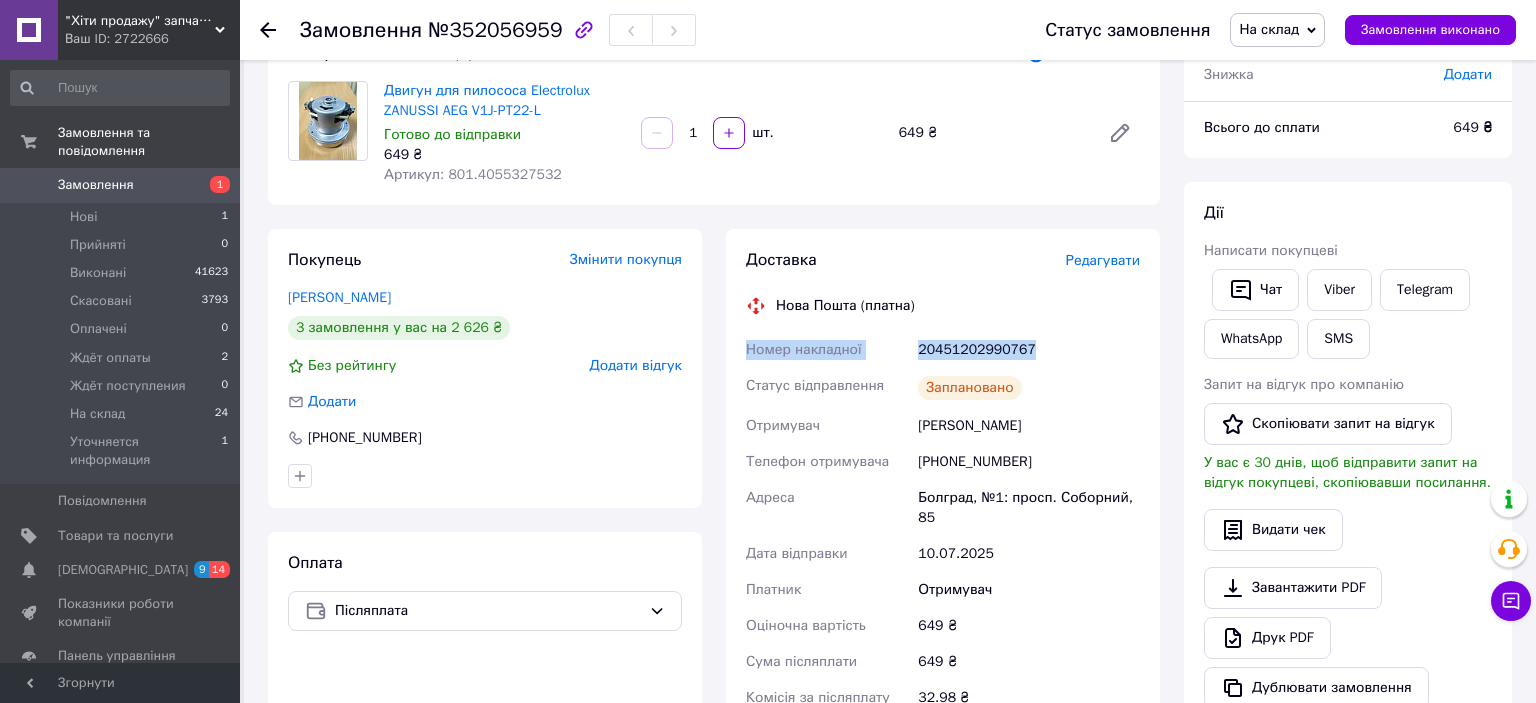 copy on "Номер накладної 20451202990767" 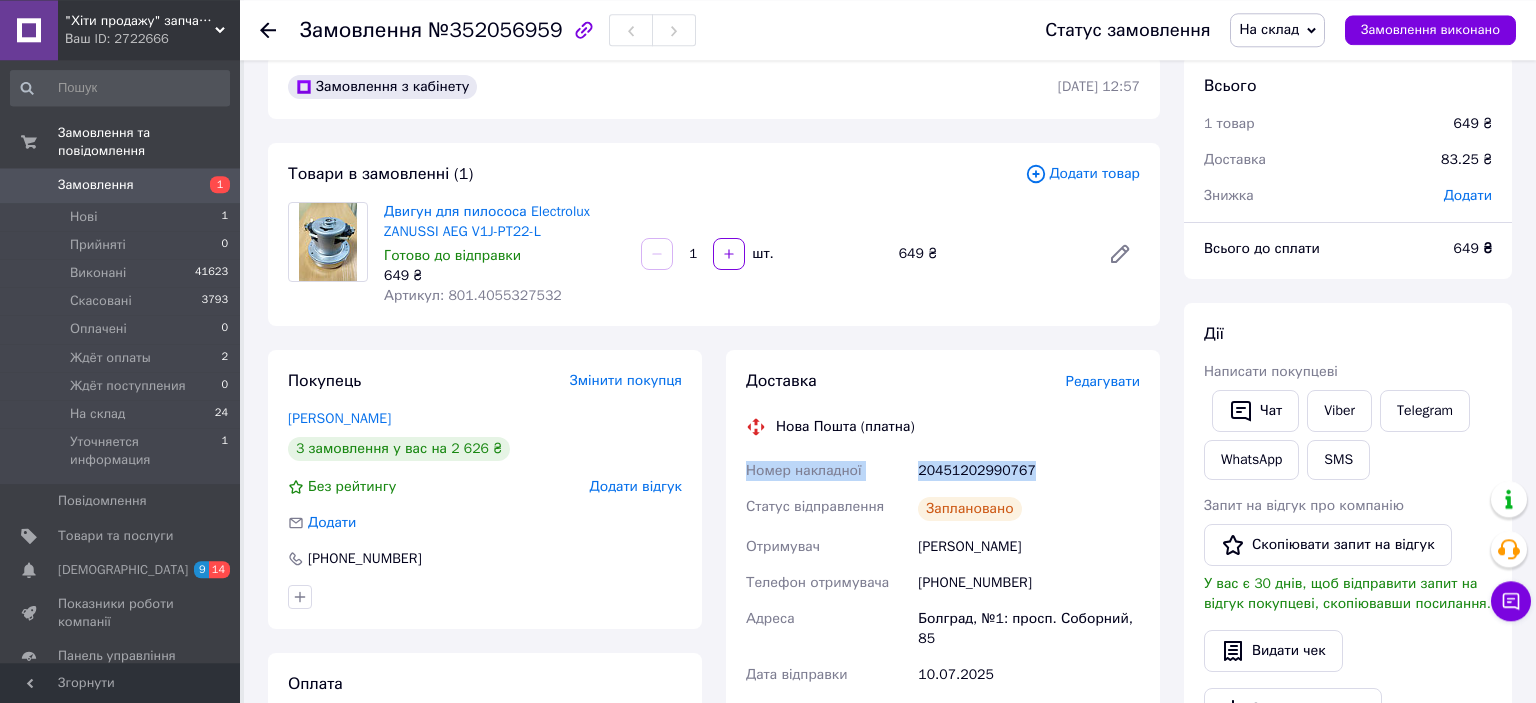 scroll, scrollTop: 0, scrollLeft: 0, axis: both 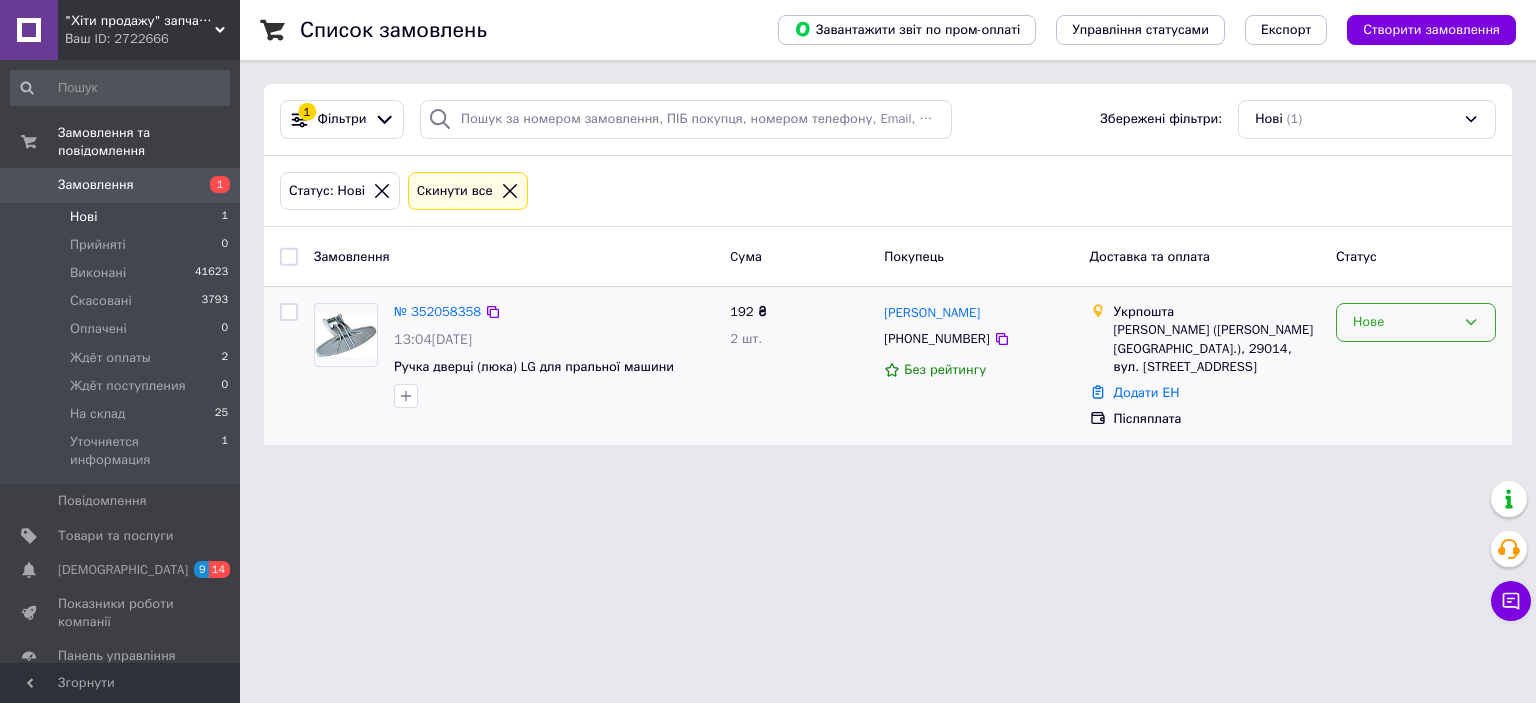 click on "Нове" at bounding box center [1416, 322] 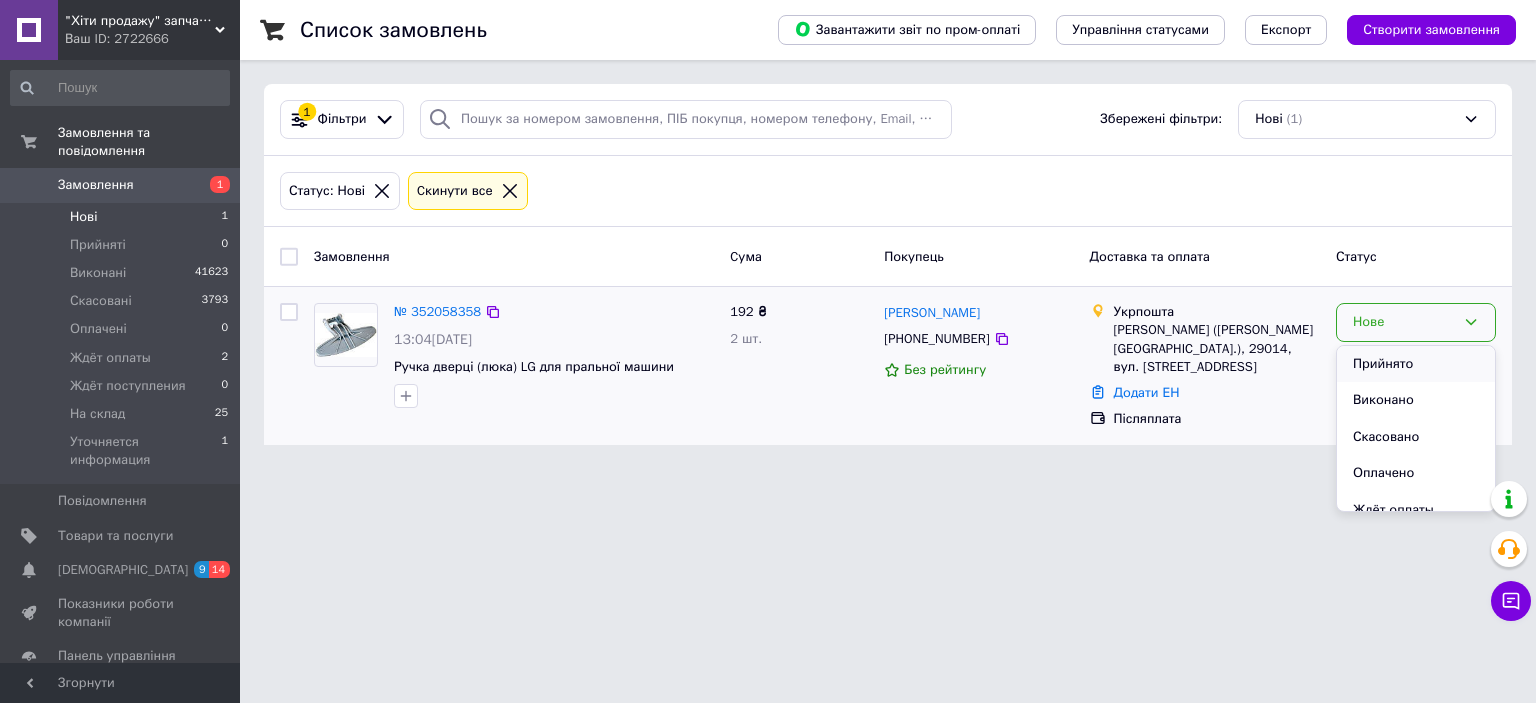 click on "Прийнято" at bounding box center (1416, 364) 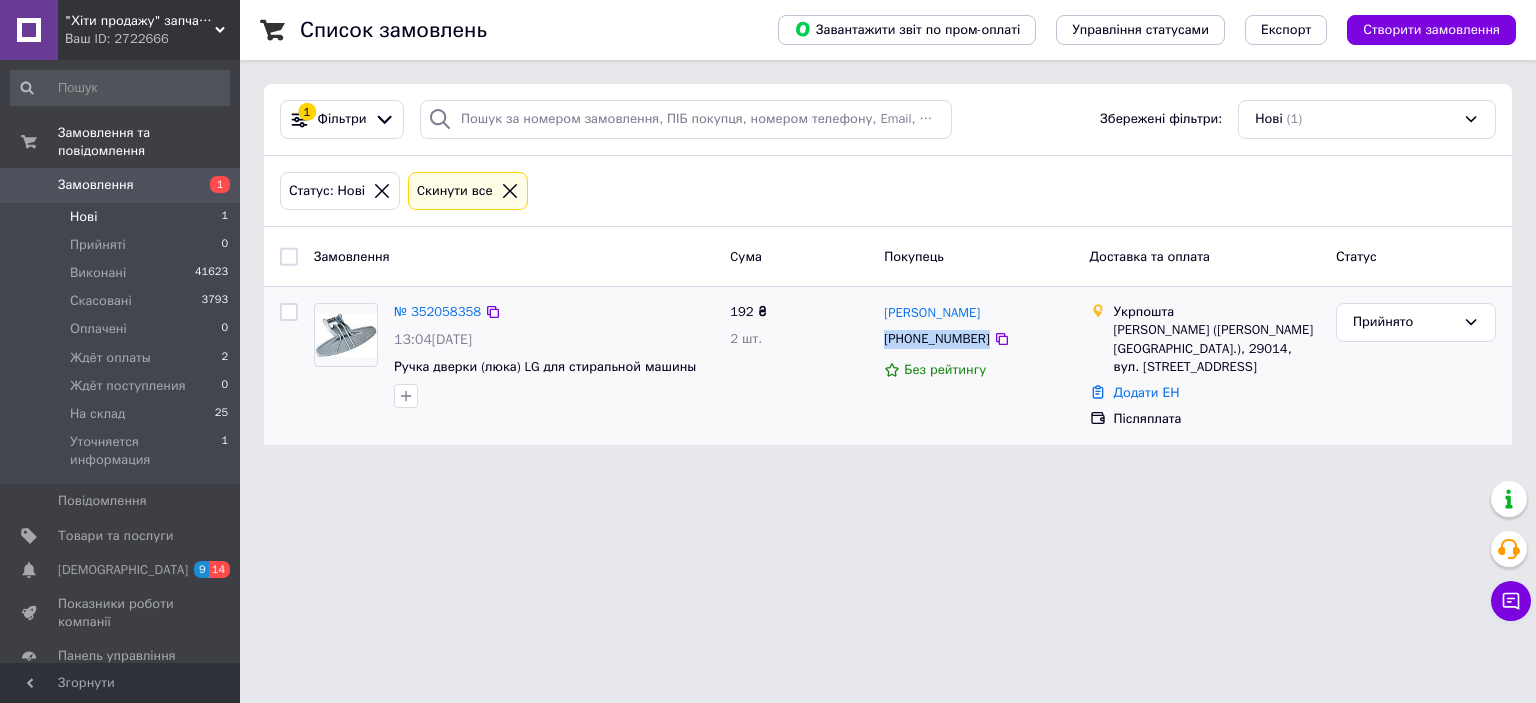 copy on "[PHONE_NUMBER]" 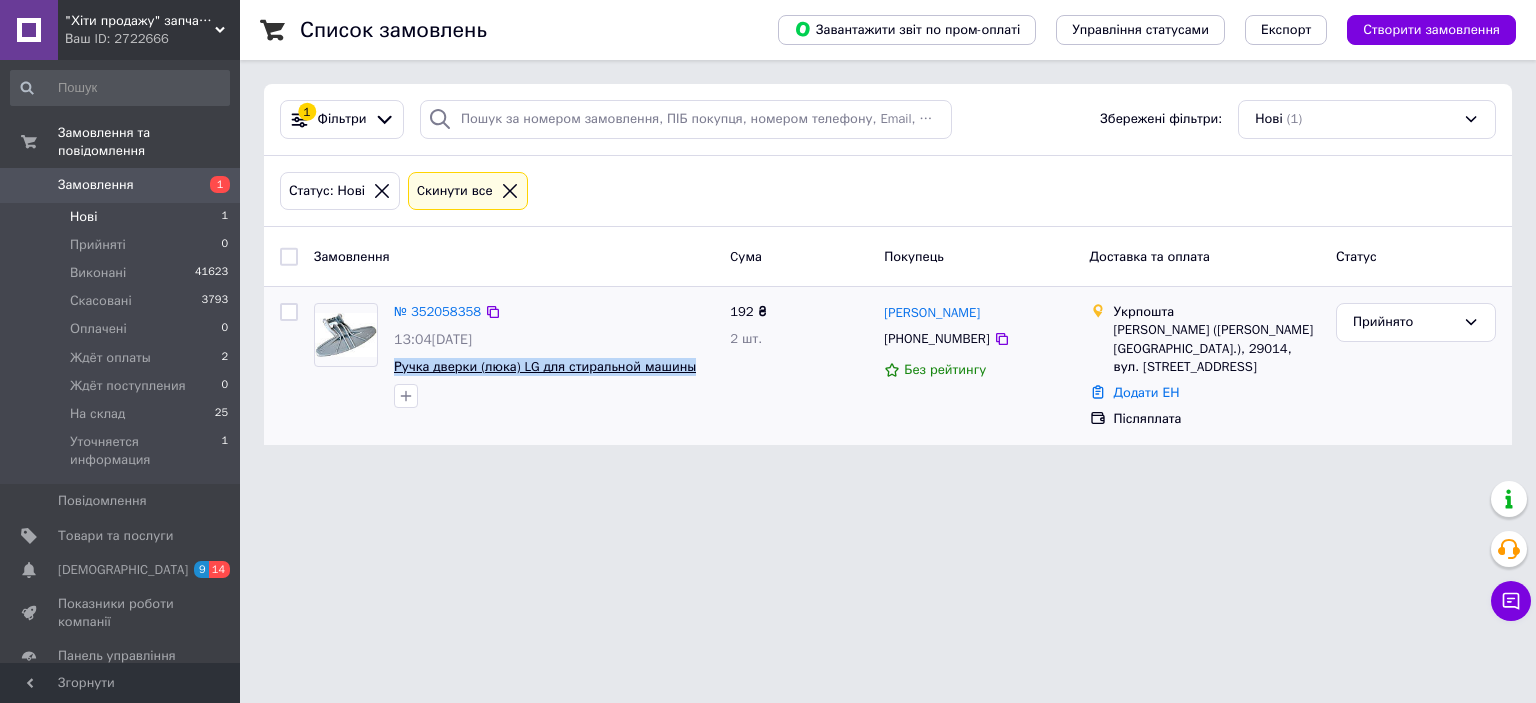 drag, startPoint x: 698, startPoint y: 366, endPoint x: 396, endPoint y: 368, distance: 302.00662 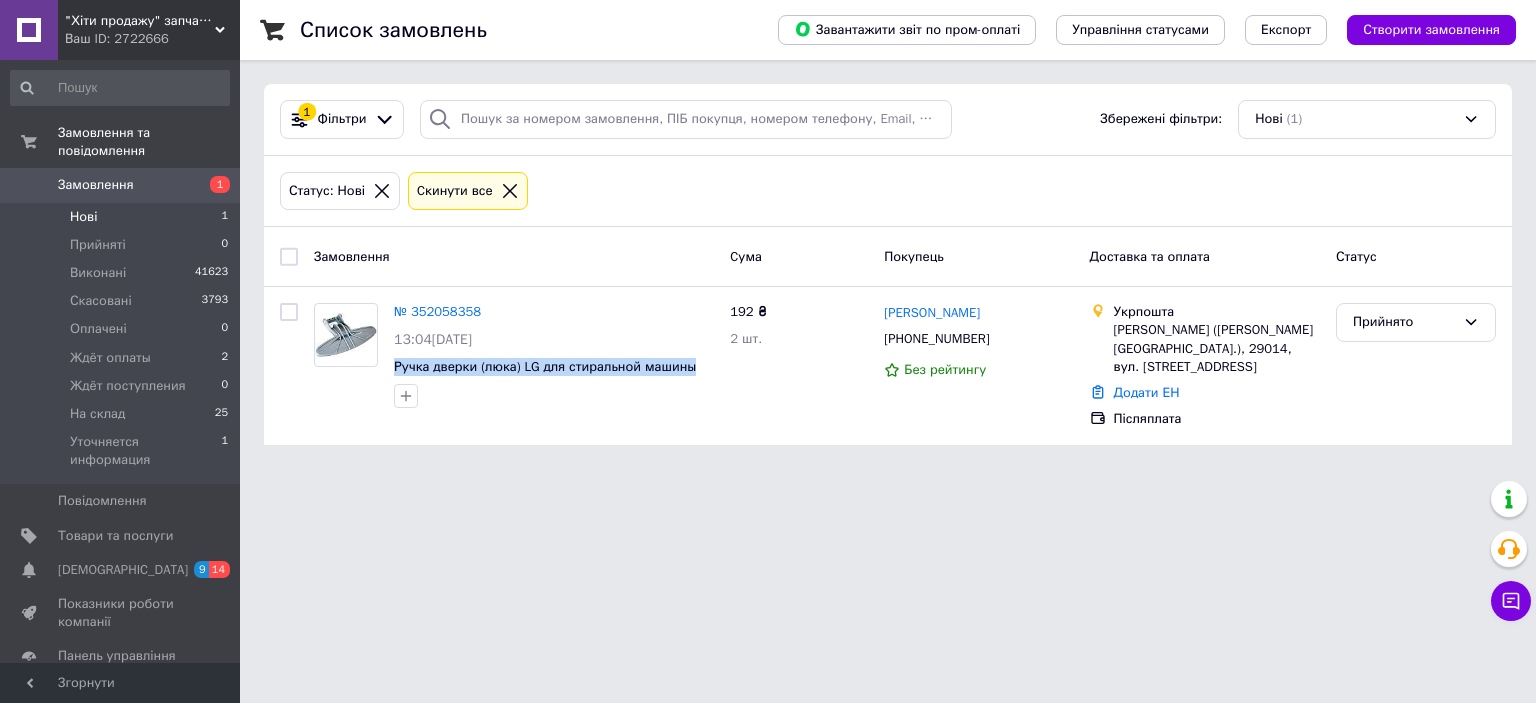copy on "Ручка дверки (люка) LG для стиральной машины" 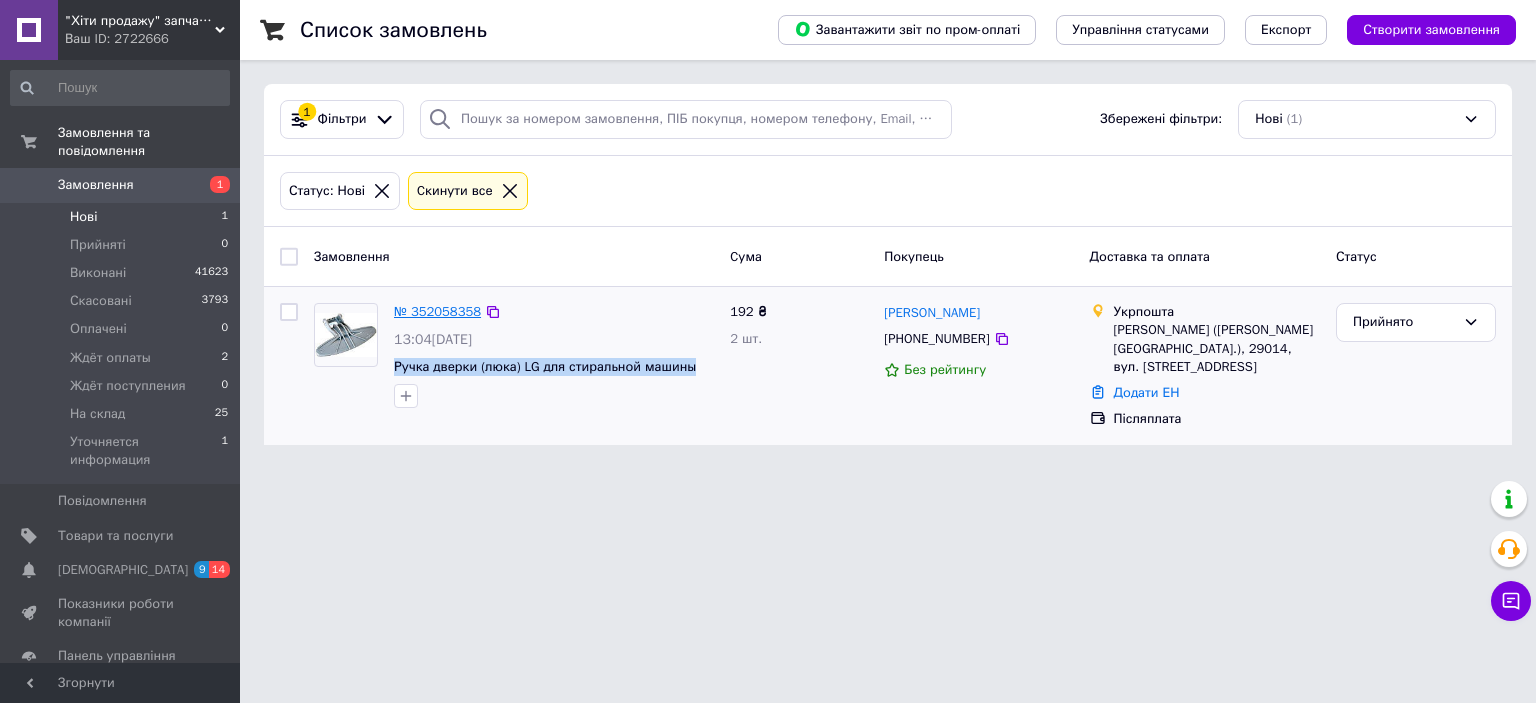 click on "№ 352058358" at bounding box center (437, 311) 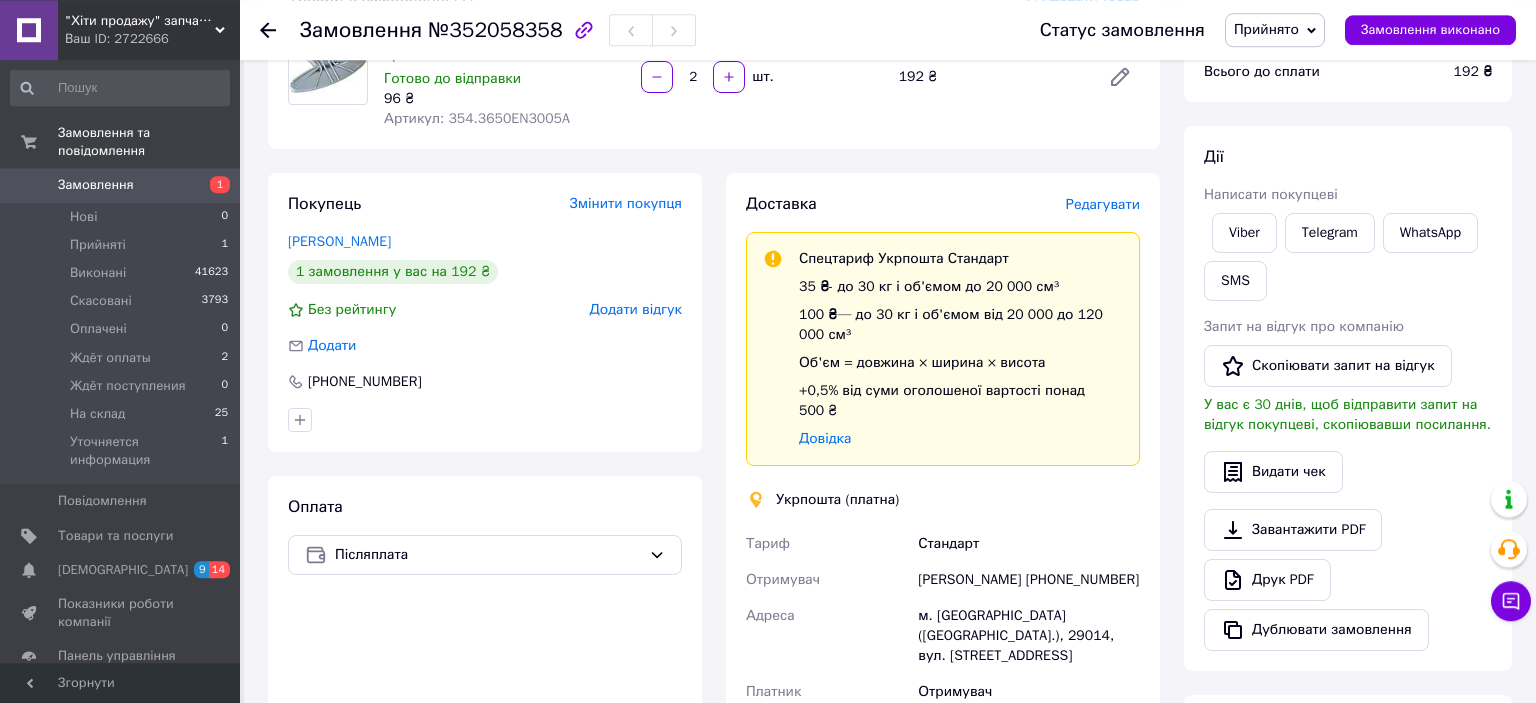 scroll, scrollTop: 211, scrollLeft: 0, axis: vertical 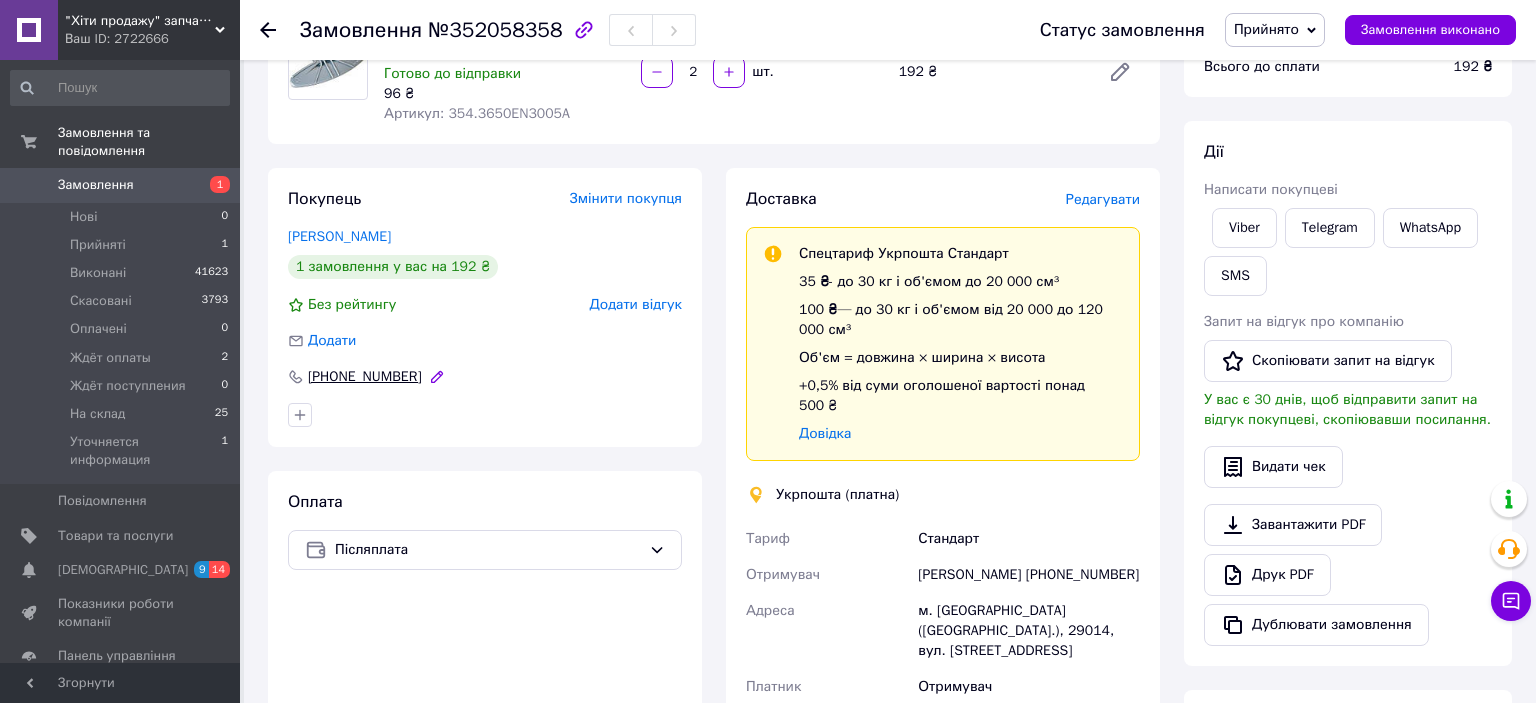 click on "[PHONE_NUMBER]" at bounding box center (365, 377) 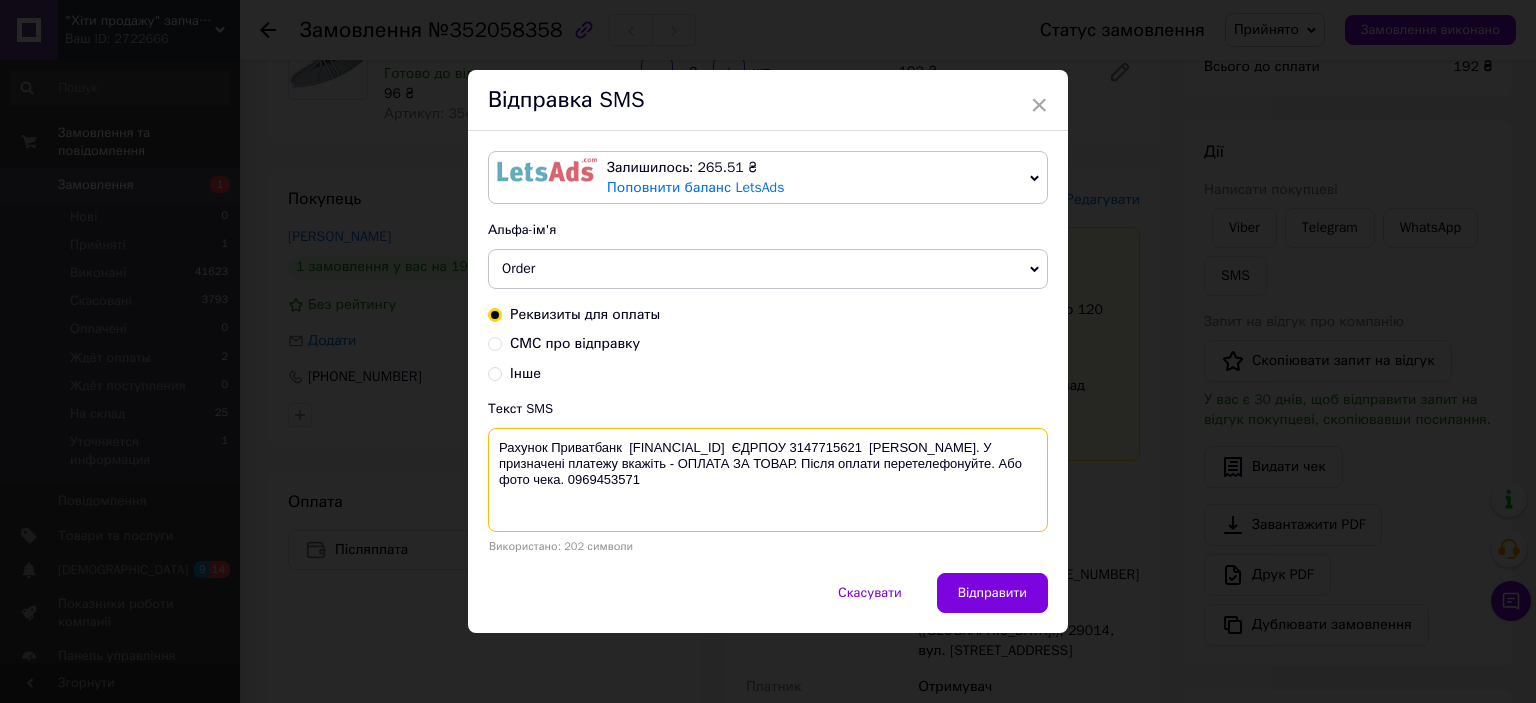 click on "Рахунок Приватбанк  UA843052990000026006035108026  ЄДРПОУ 3147715621  Мезенцева Альона Валеріївна. У призначені платежу вкажіть - ОПЛАТА ЗА ТОВАР. Після оплати перетелефонуйте. Або фото чека. 0969453571" at bounding box center [768, 480] 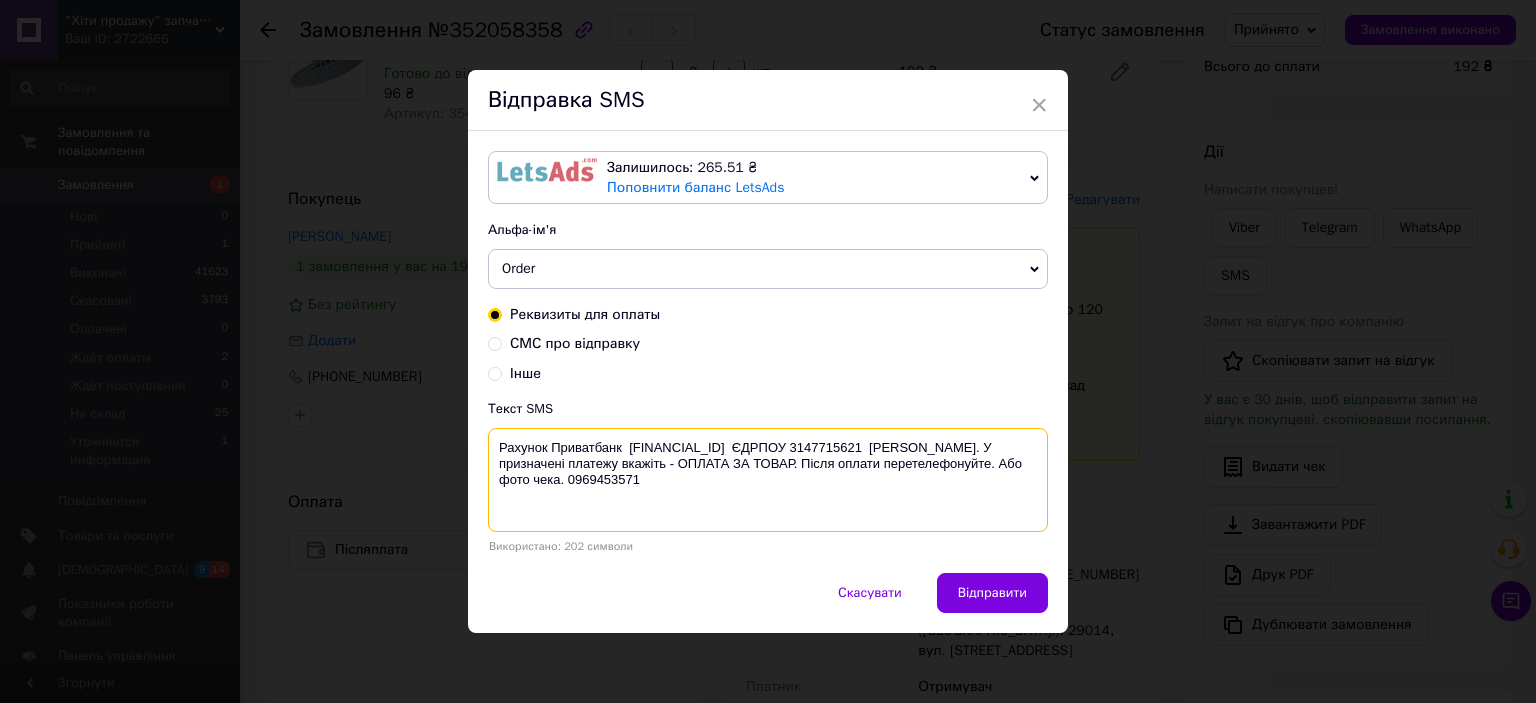 click on "Рахунок Приватбанк  UA843052990000026006035108026  ЄДРПОУ 3147715621  Мезенцева Альона Валеріївна. У призначені платежу вкажіть - ОПЛАТА ЗА ТОВАР. Після оплати перетелефонуйте. Або фото чека. 0969453571" at bounding box center (768, 480) 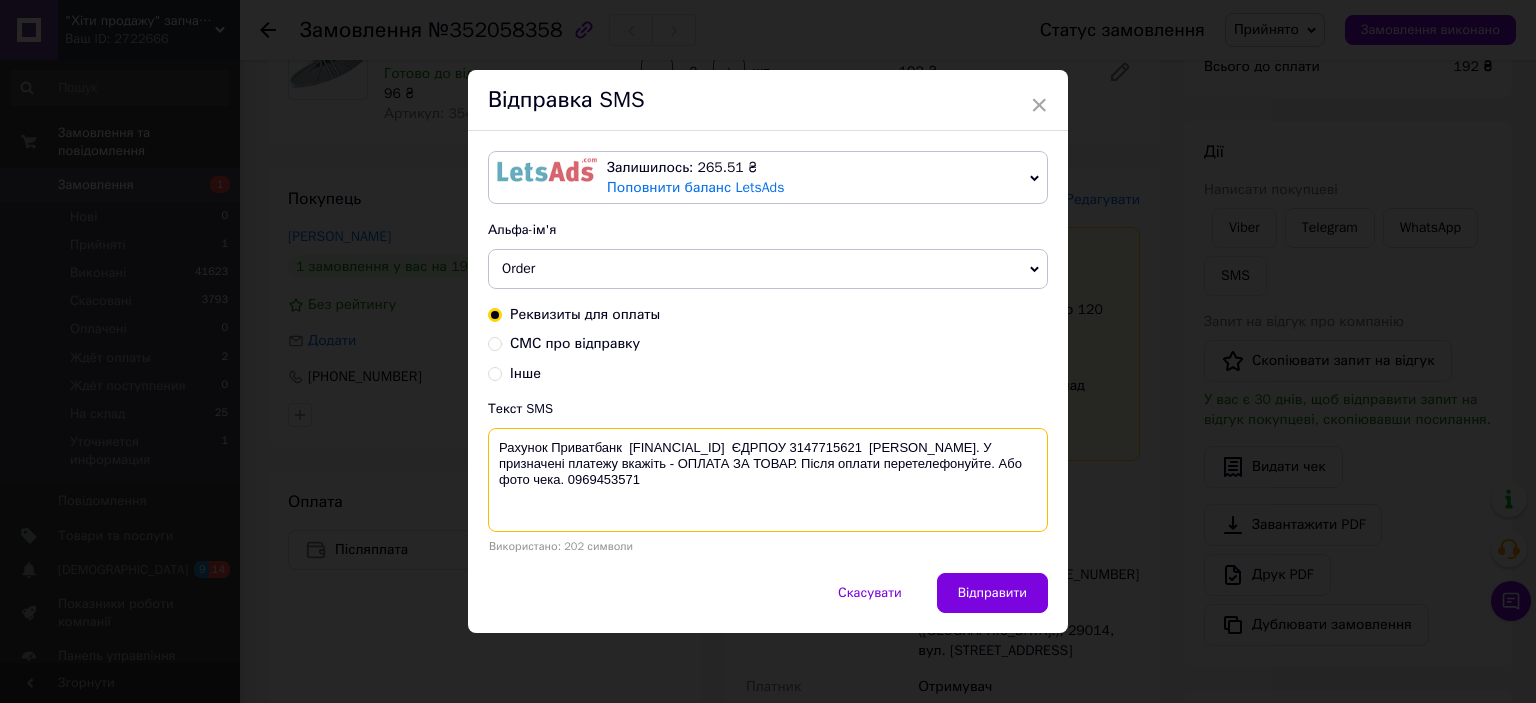 drag, startPoint x: 850, startPoint y: 448, endPoint x: 979, endPoint y: 448, distance: 129 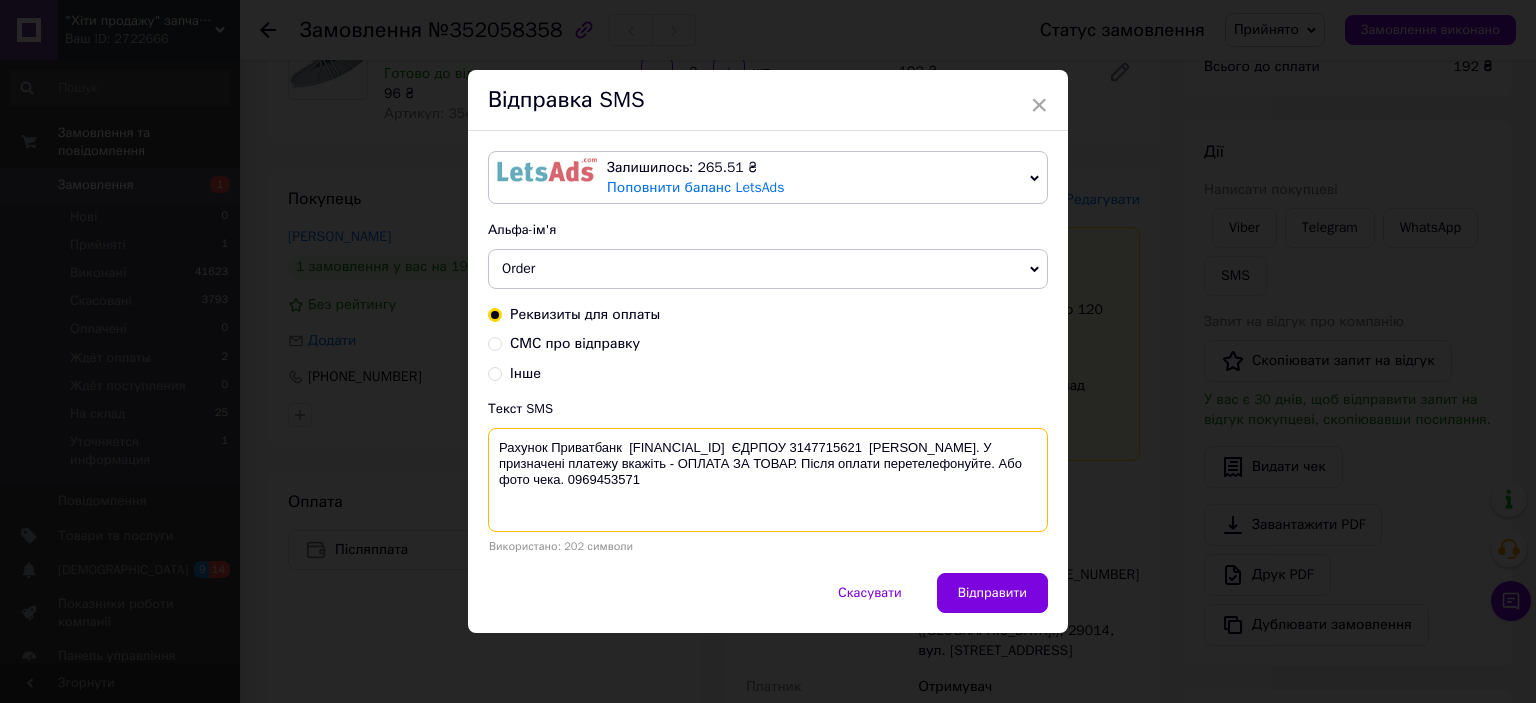 click on "Рахунок Приватбанк  UA843052990000026006035108026  ЄДРПОУ 3147715621  Мезенцева Альона Валеріївна. У призначені платежу вкажіть - ОПЛАТА ЗА ТОВАР. Після оплати перетелефонуйте. Або фото чека. 0969453571" at bounding box center [768, 480] 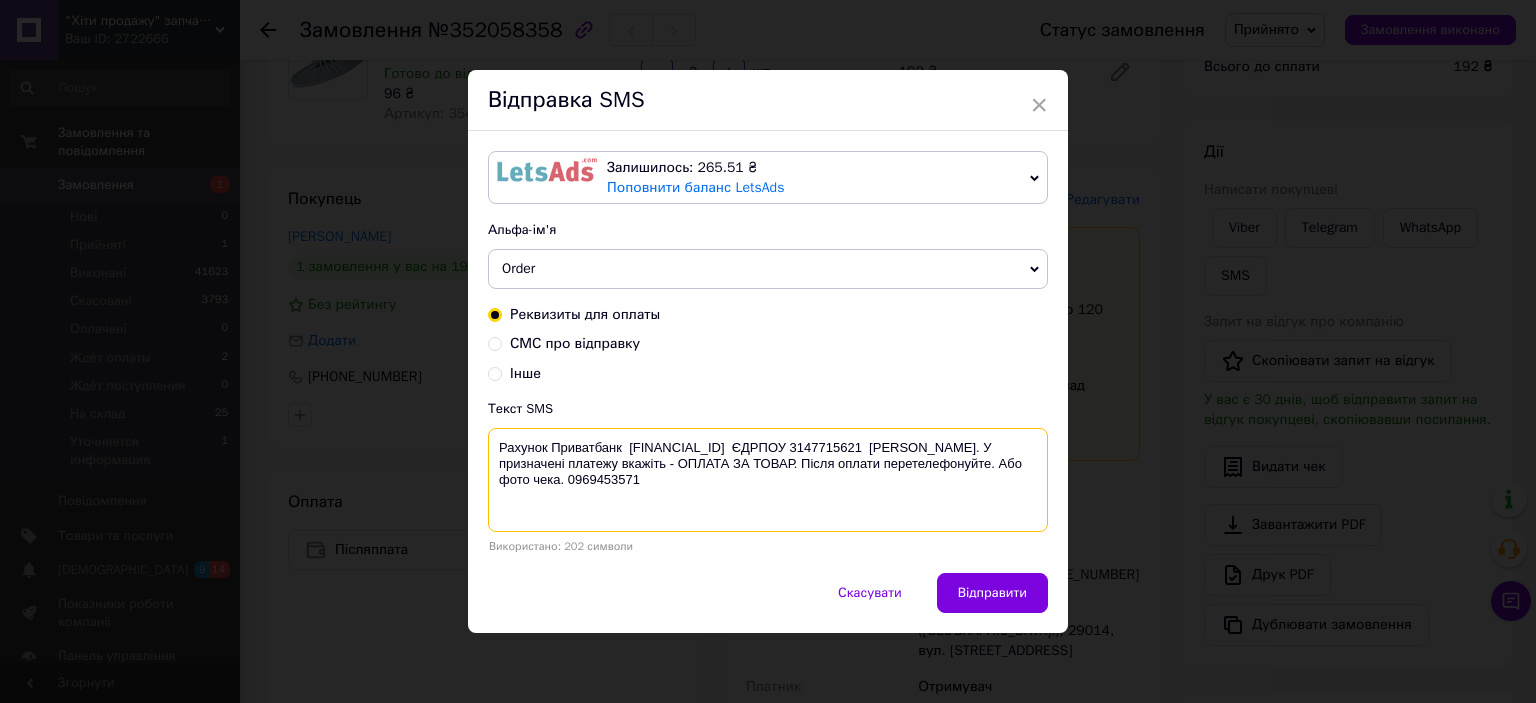 drag, startPoint x: 503, startPoint y: 466, endPoint x: 683, endPoint y: 465, distance: 180.00278 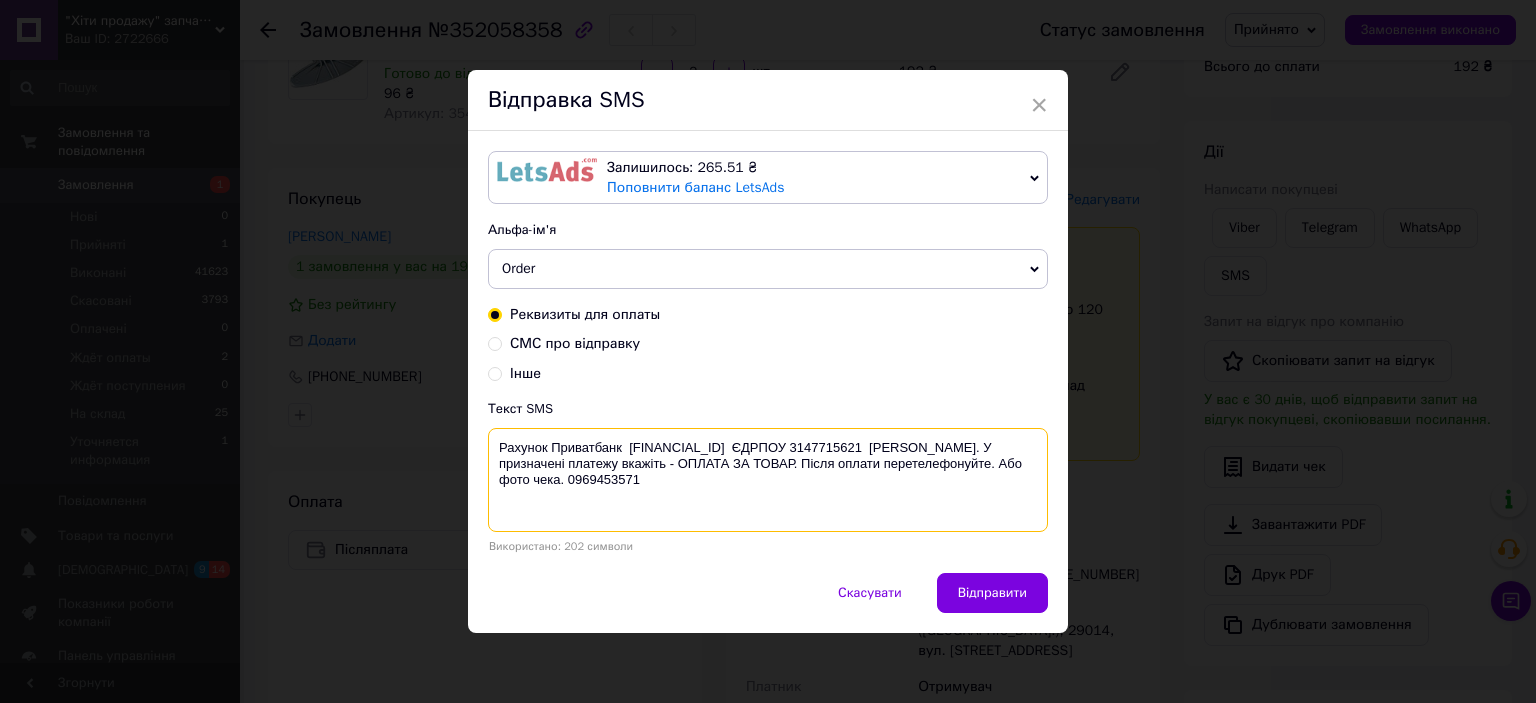 click on "Рахунок Приватбанк  UA843052990000026006035108026  ЄДРПОУ 3147715621  Мезенцева Альона Валеріївна. У призначені платежу вкажіть - ОПЛАТА ЗА ТОВАР. Після оплати перетелефонуйте. Або фото чека. 0969453571" at bounding box center [768, 480] 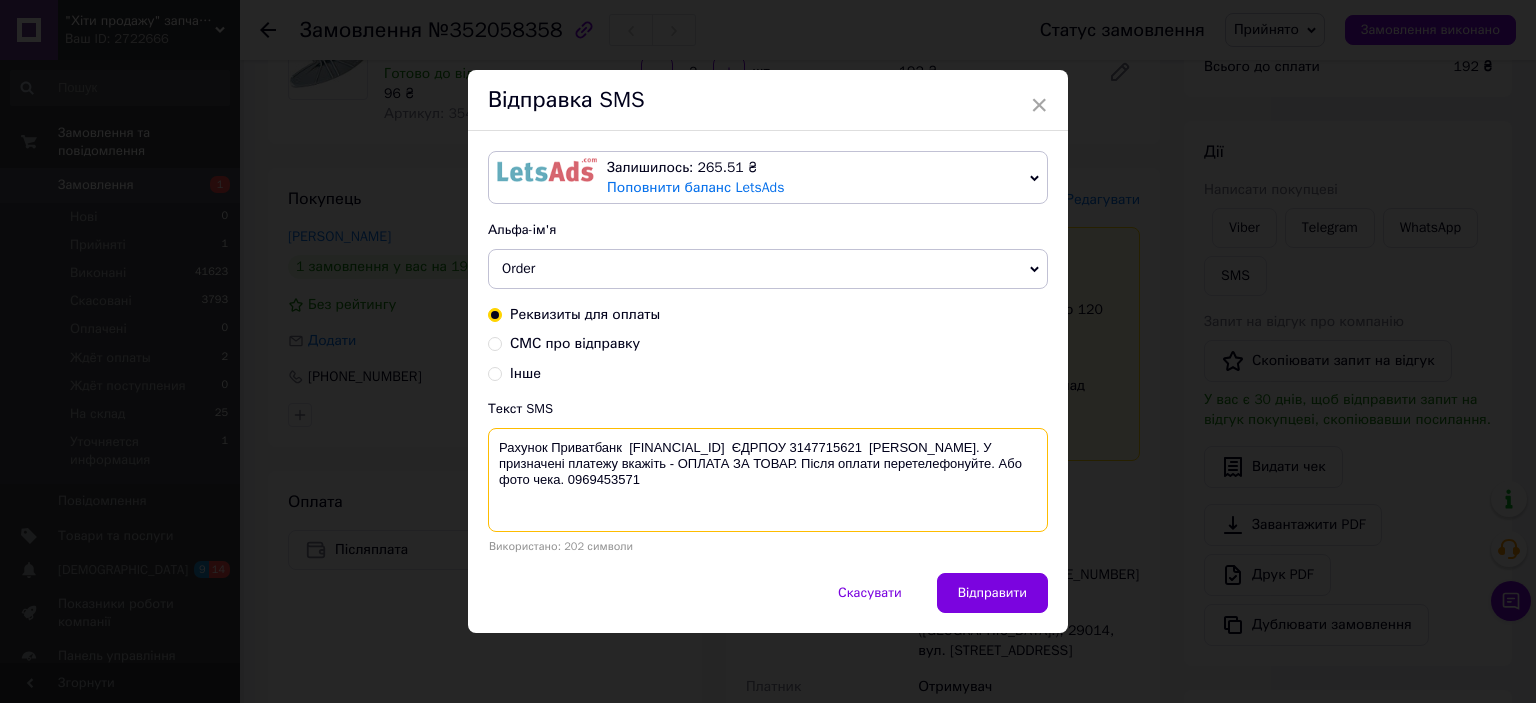drag, startPoint x: 691, startPoint y: 466, endPoint x: 1000, endPoint y: 469, distance: 309.01456 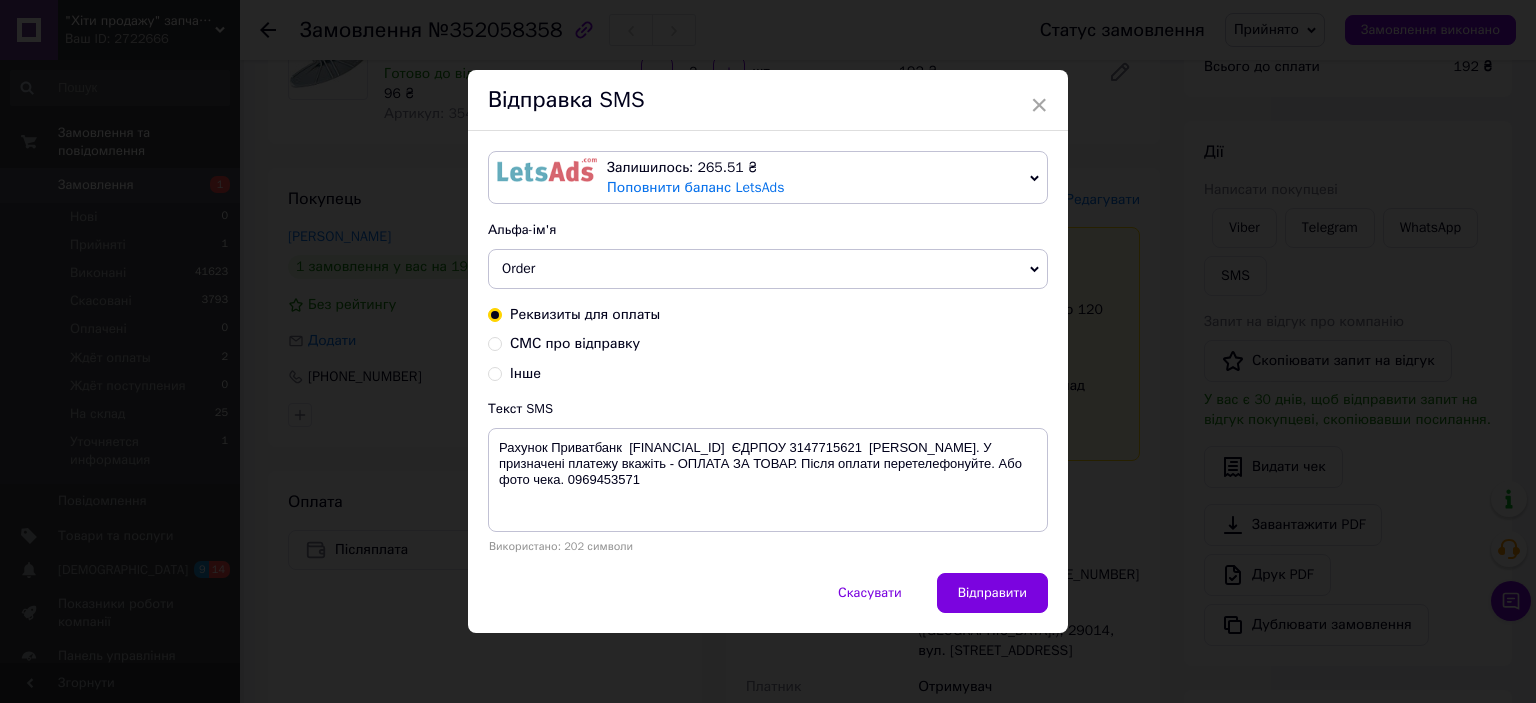 click on "× Відправка SMS Залишилось: 265.51 ₴ Поповнити баланс LetsAds Підключити SMSClub Альфа-ім'я  Order Оновити список альфа-імен Реквизиты для оплаты СМС про відправку Інше Текст SMS Рахунок Приватбанк  UA843052990000026006035108026  ЄДРПОУ 3147715621  Мезенцева Альона Валеріївна. У призначені платежу вкажіть - ОПЛАТА ЗА ТОВАР. Після оплати перетелефонуйте. Або фото чека. 0969453571 Використано: 202 символи Скасувати   Відправити" at bounding box center [768, 351] 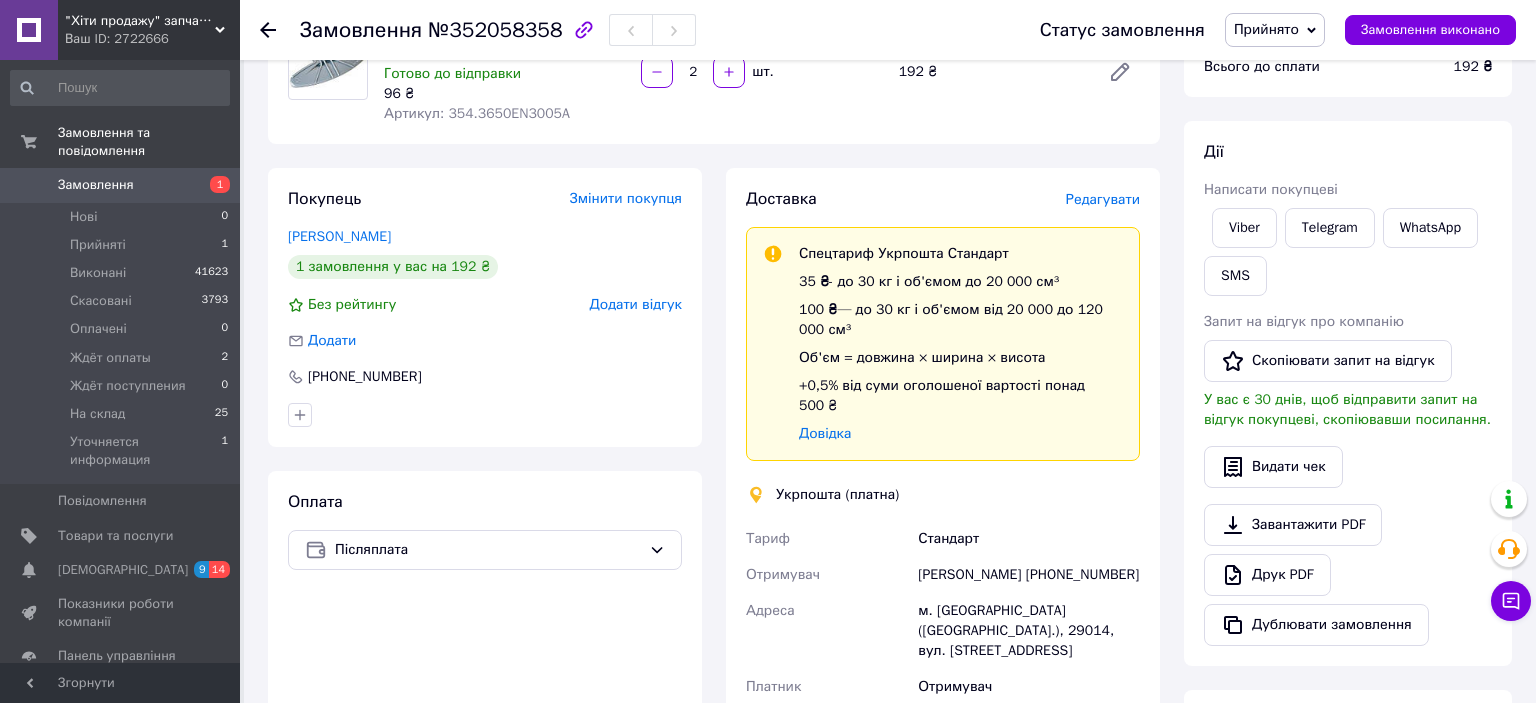 scroll, scrollTop: 105, scrollLeft: 0, axis: vertical 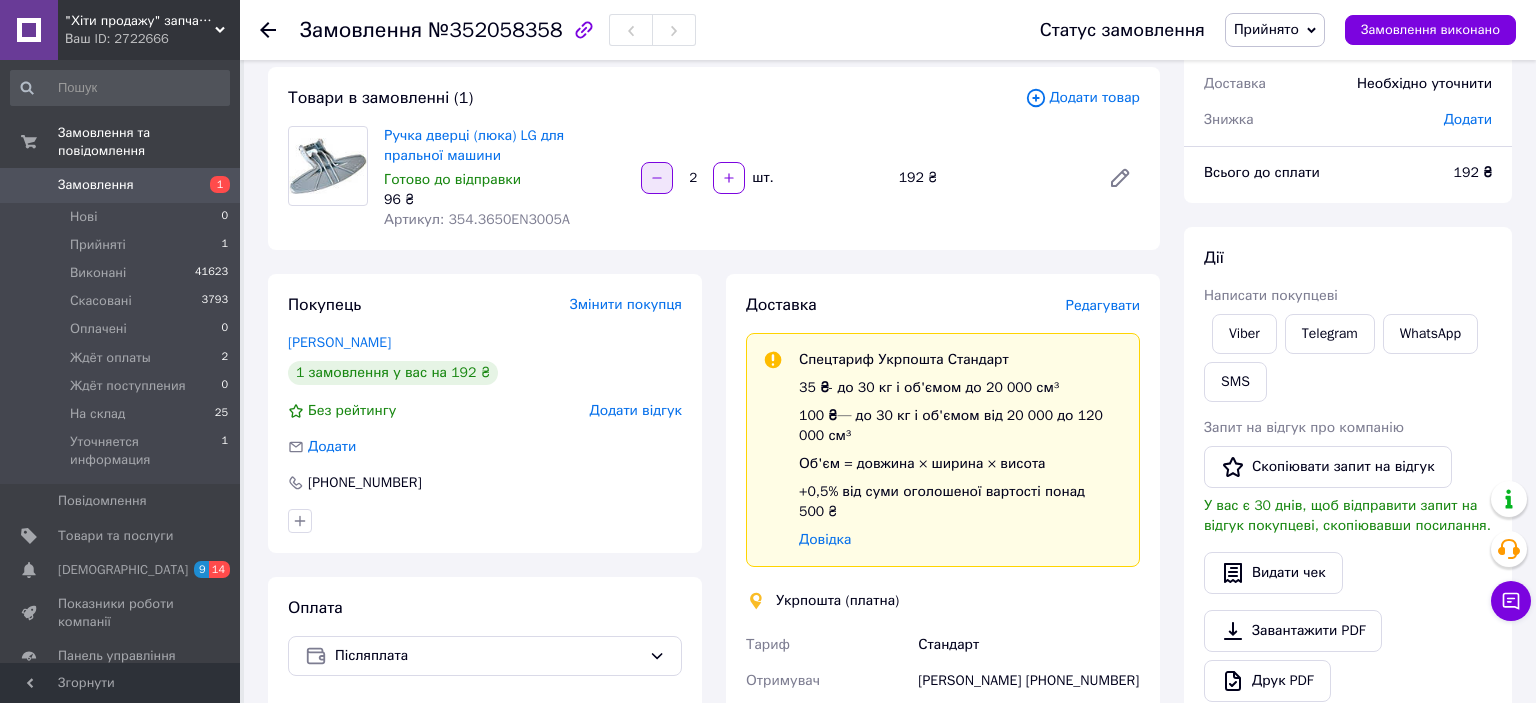 click 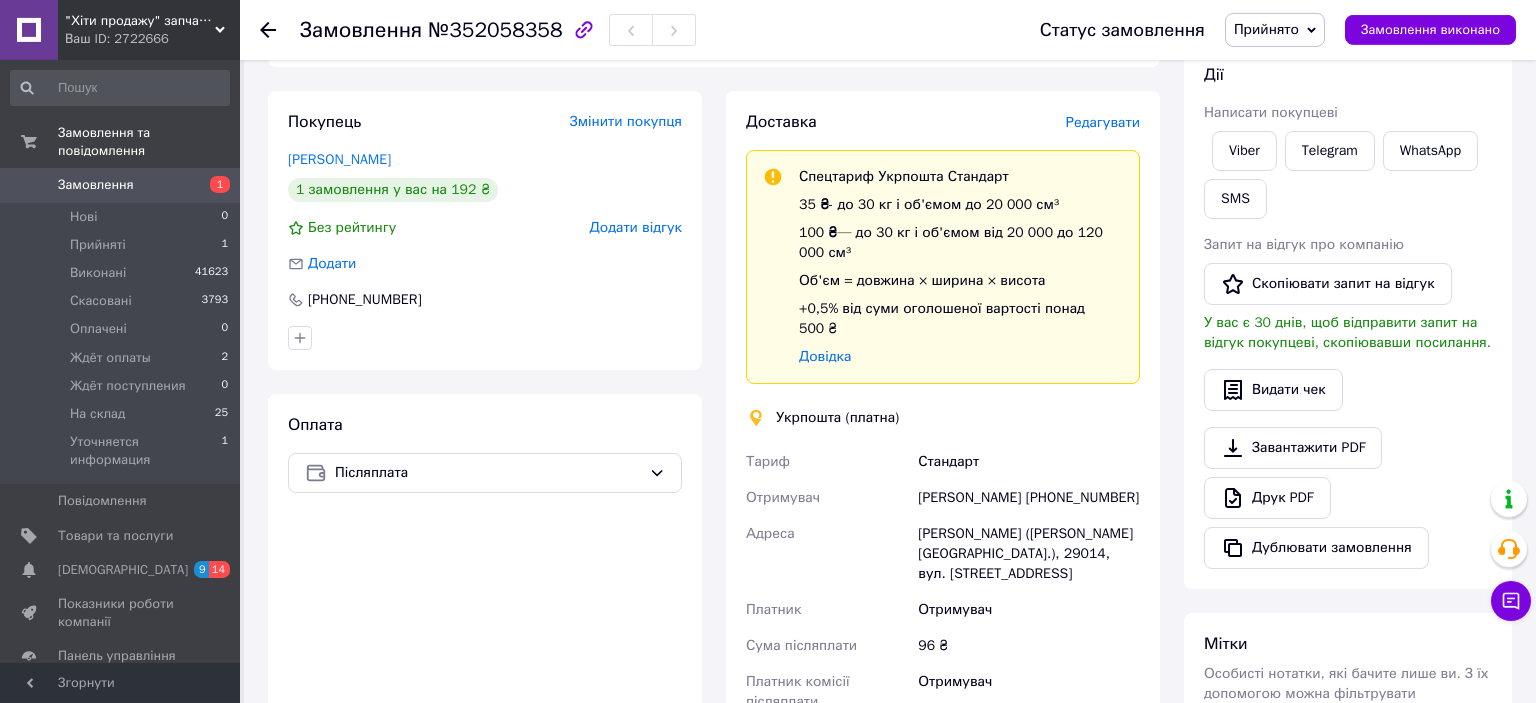 scroll, scrollTop: 316, scrollLeft: 0, axis: vertical 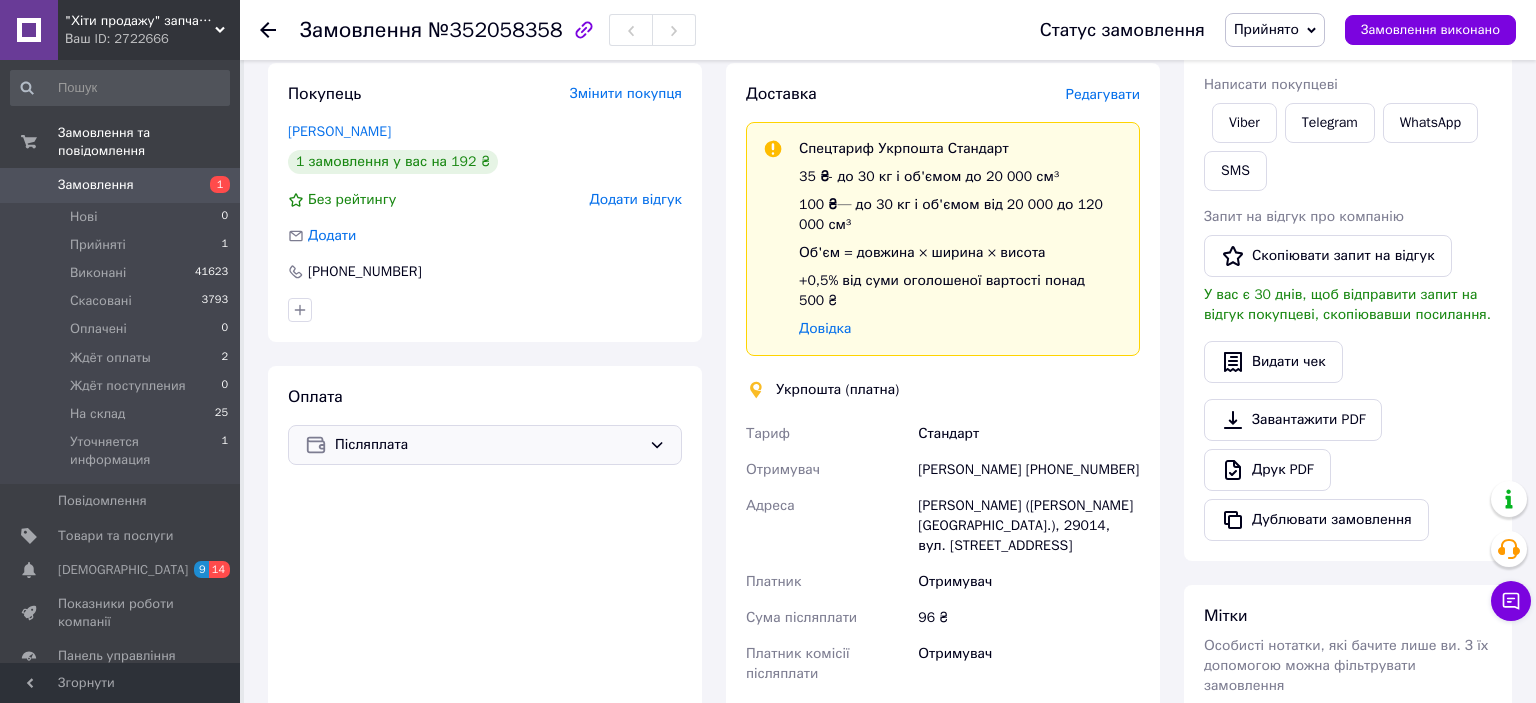 click on "Післяплата" at bounding box center (488, 445) 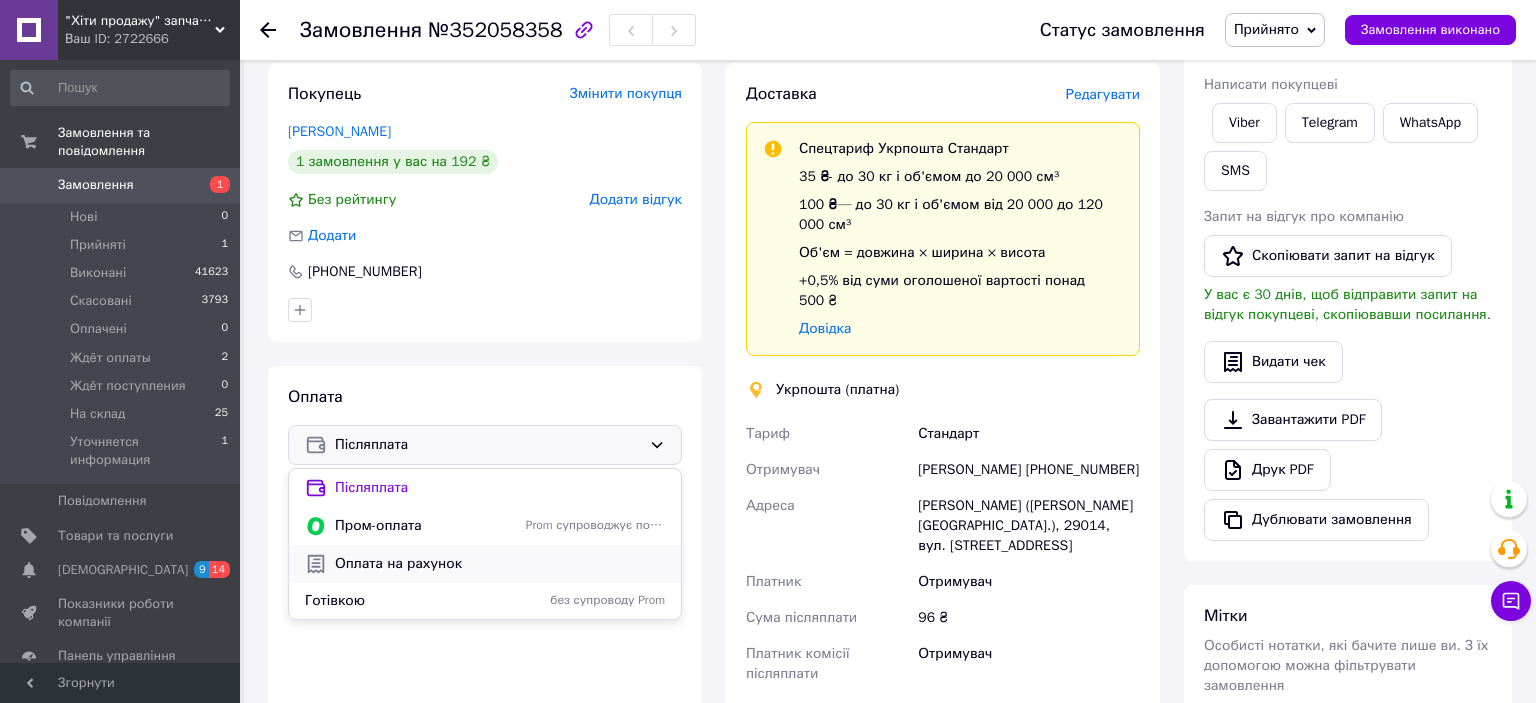 click on "Оплата на рахунок" at bounding box center [500, 564] 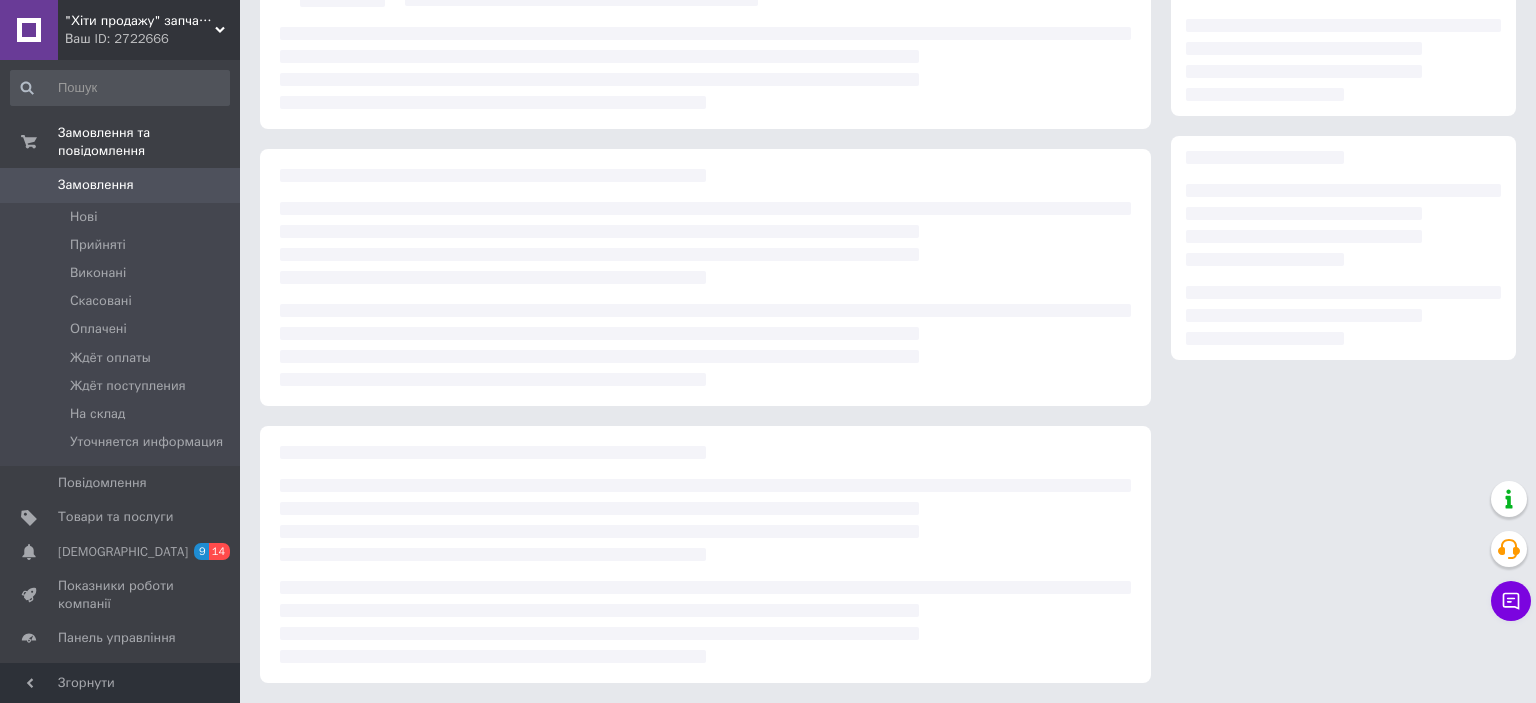 scroll, scrollTop: 150, scrollLeft: 0, axis: vertical 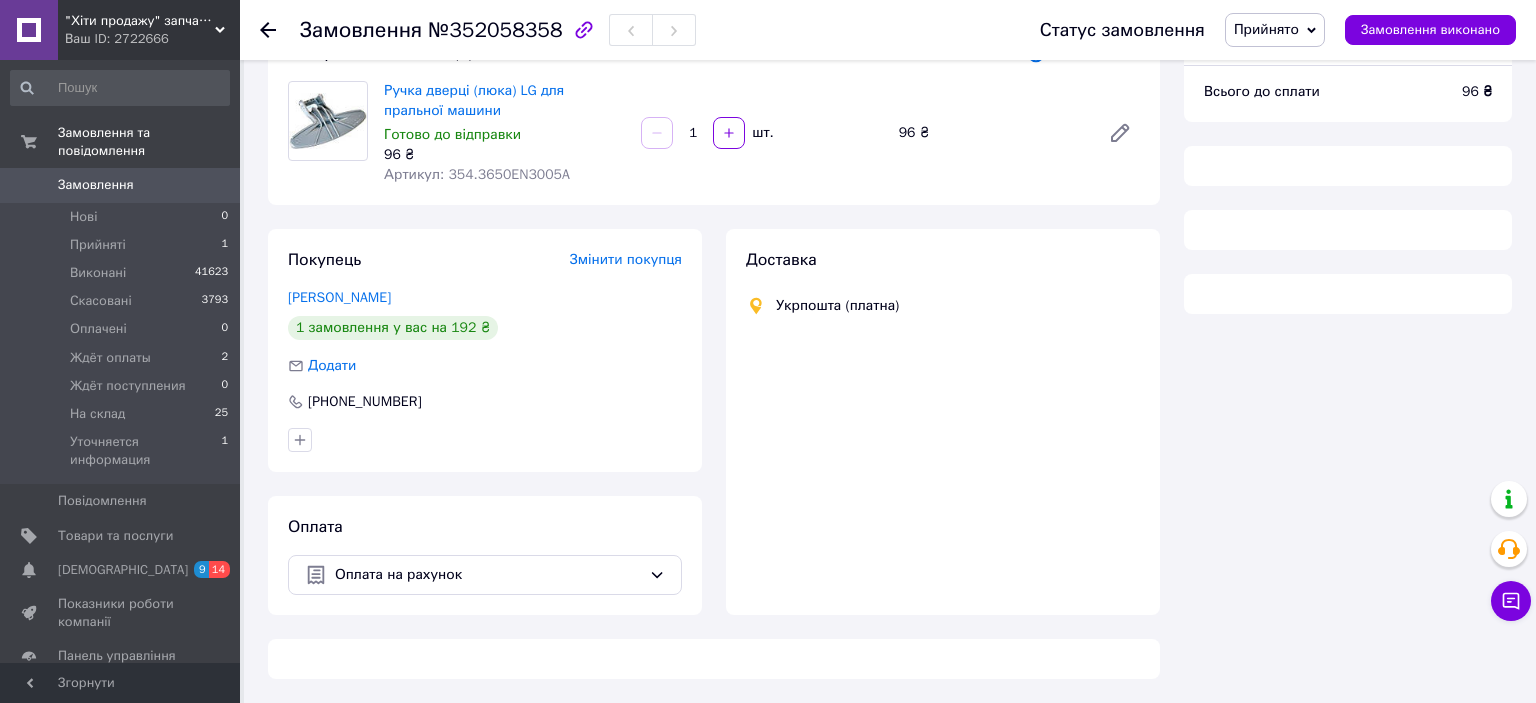 click on "Прийнято" at bounding box center (1275, 30) 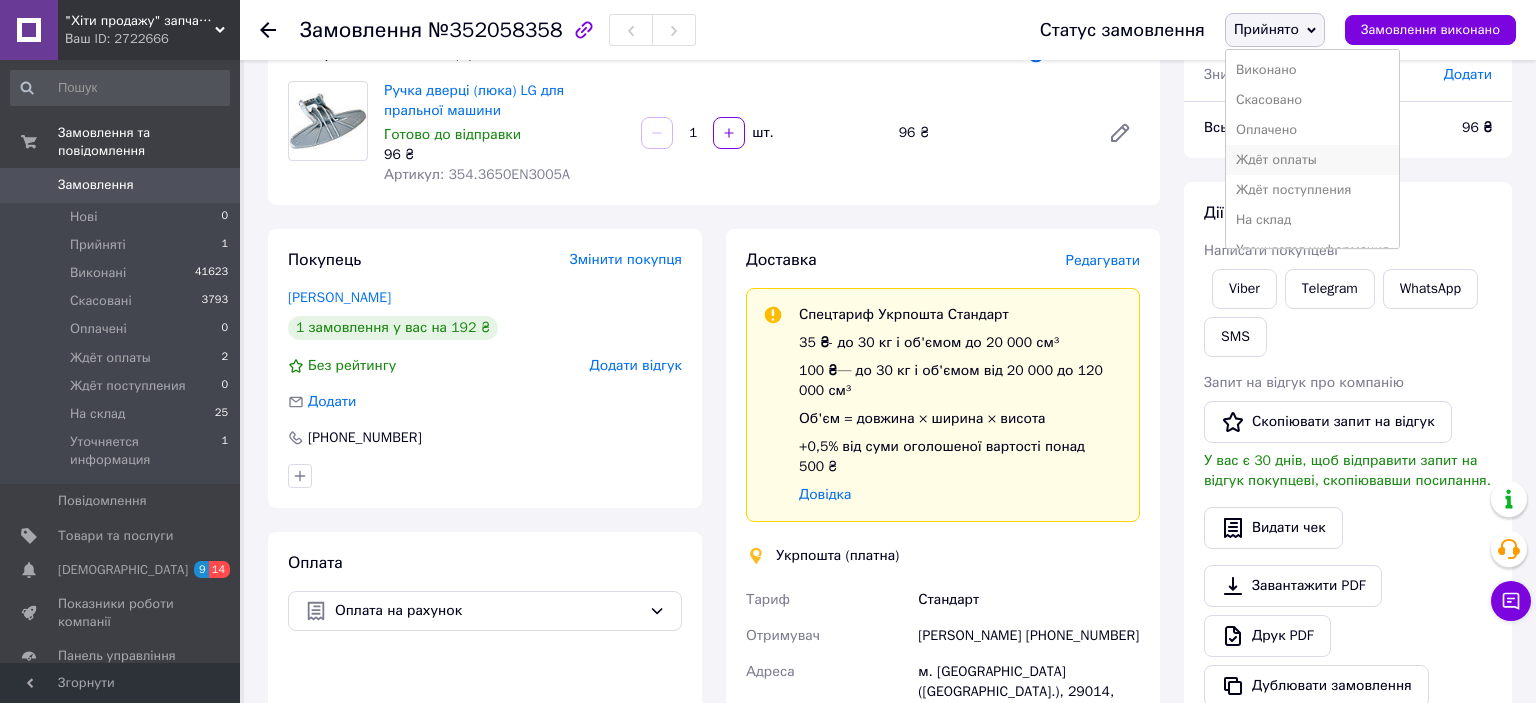 click on "Ждёт оплаты" at bounding box center [1312, 160] 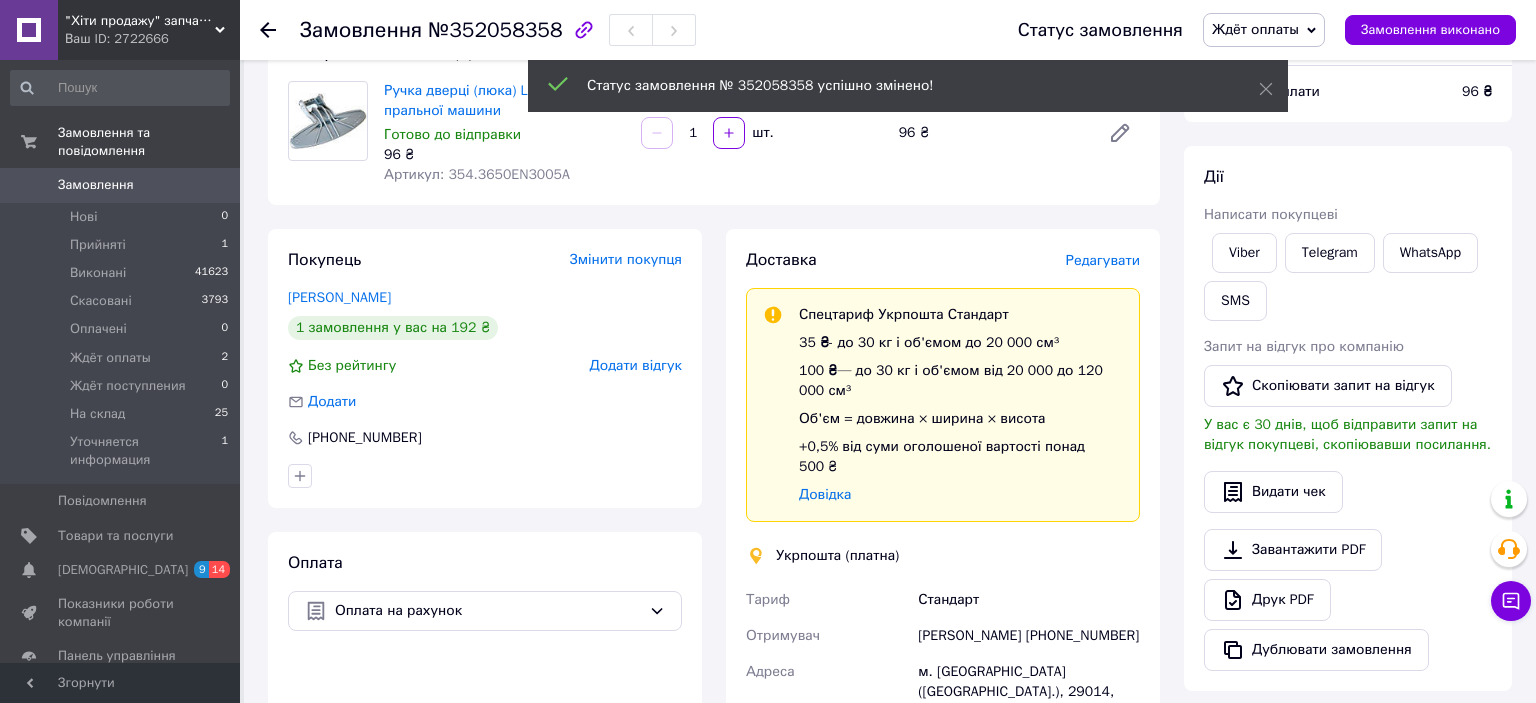 click 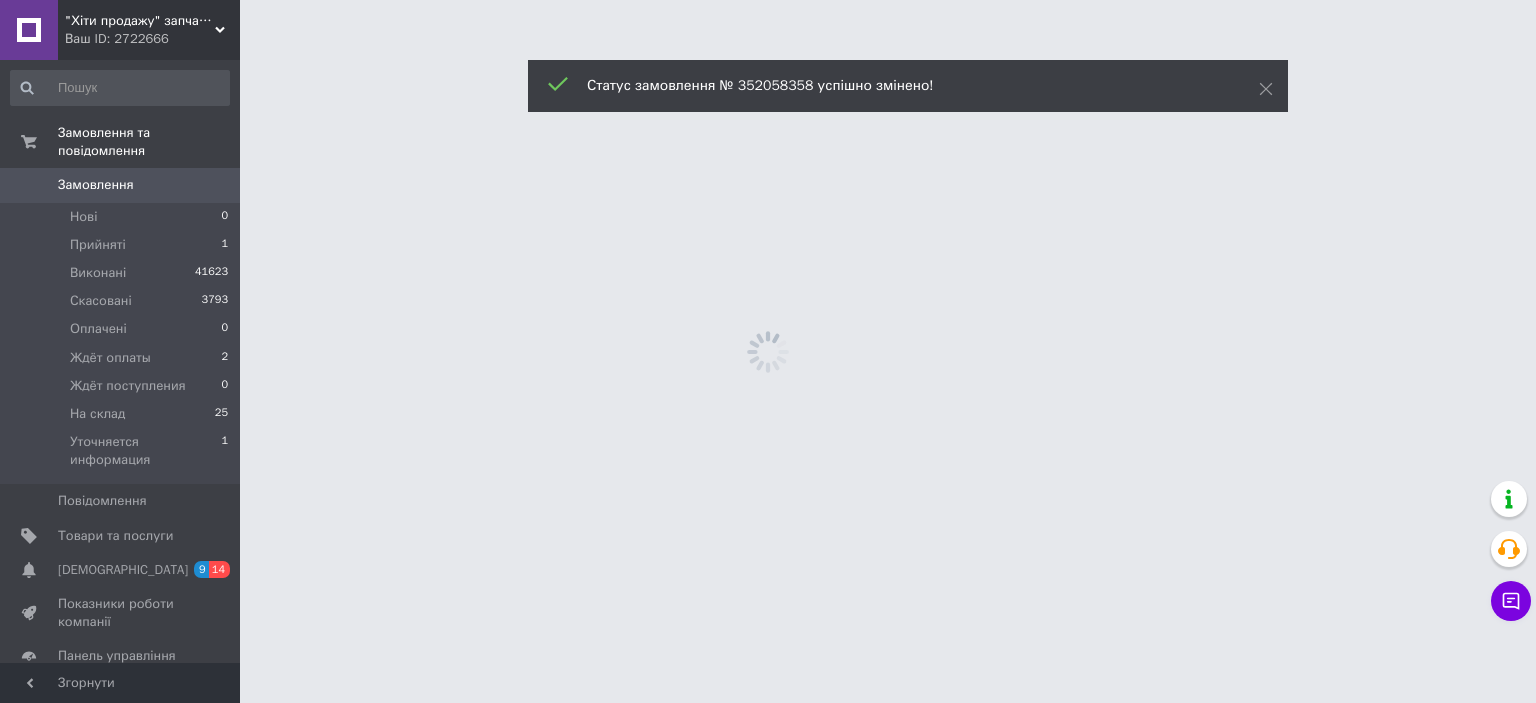 scroll, scrollTop: 0, scrollLeft: 0, axis: both 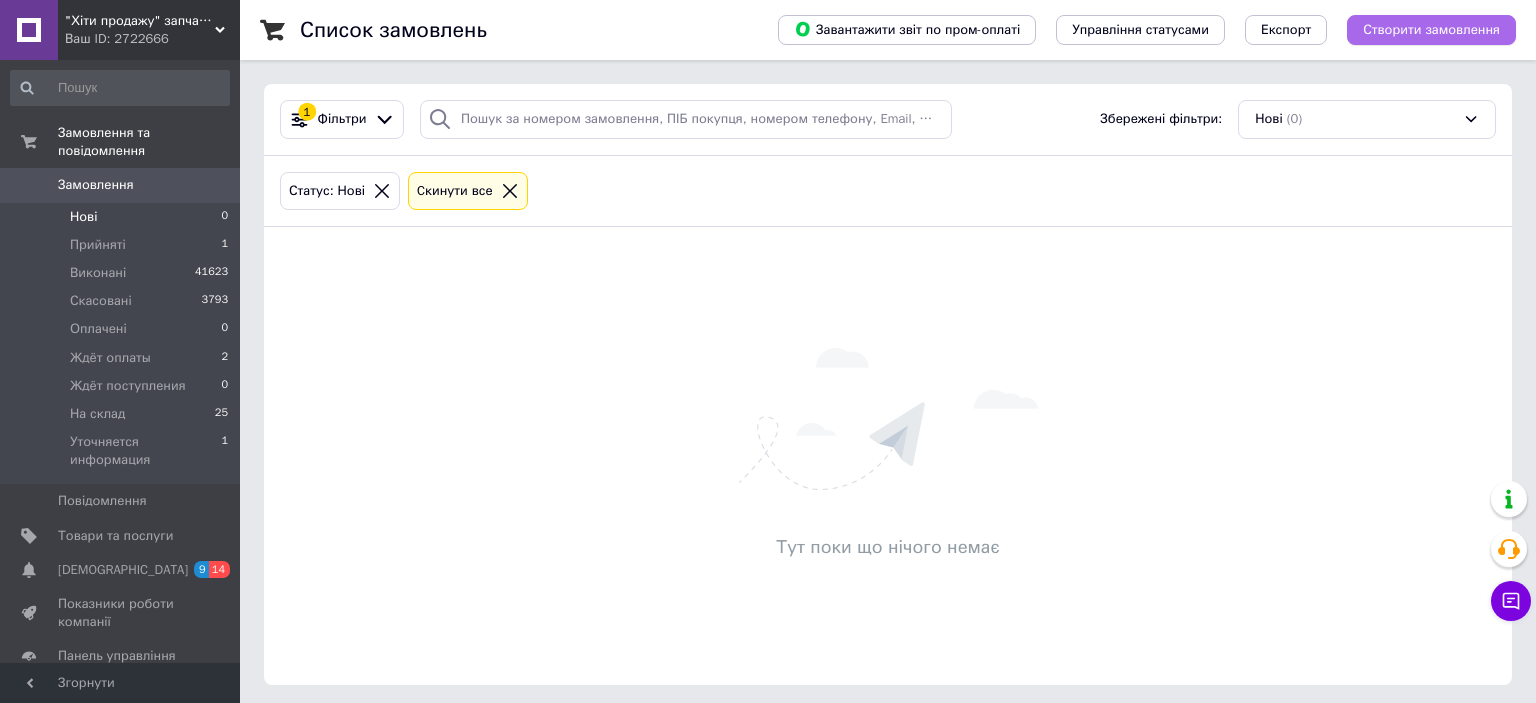 click on "Створити замовлення" at bounding box center [1431, 30] 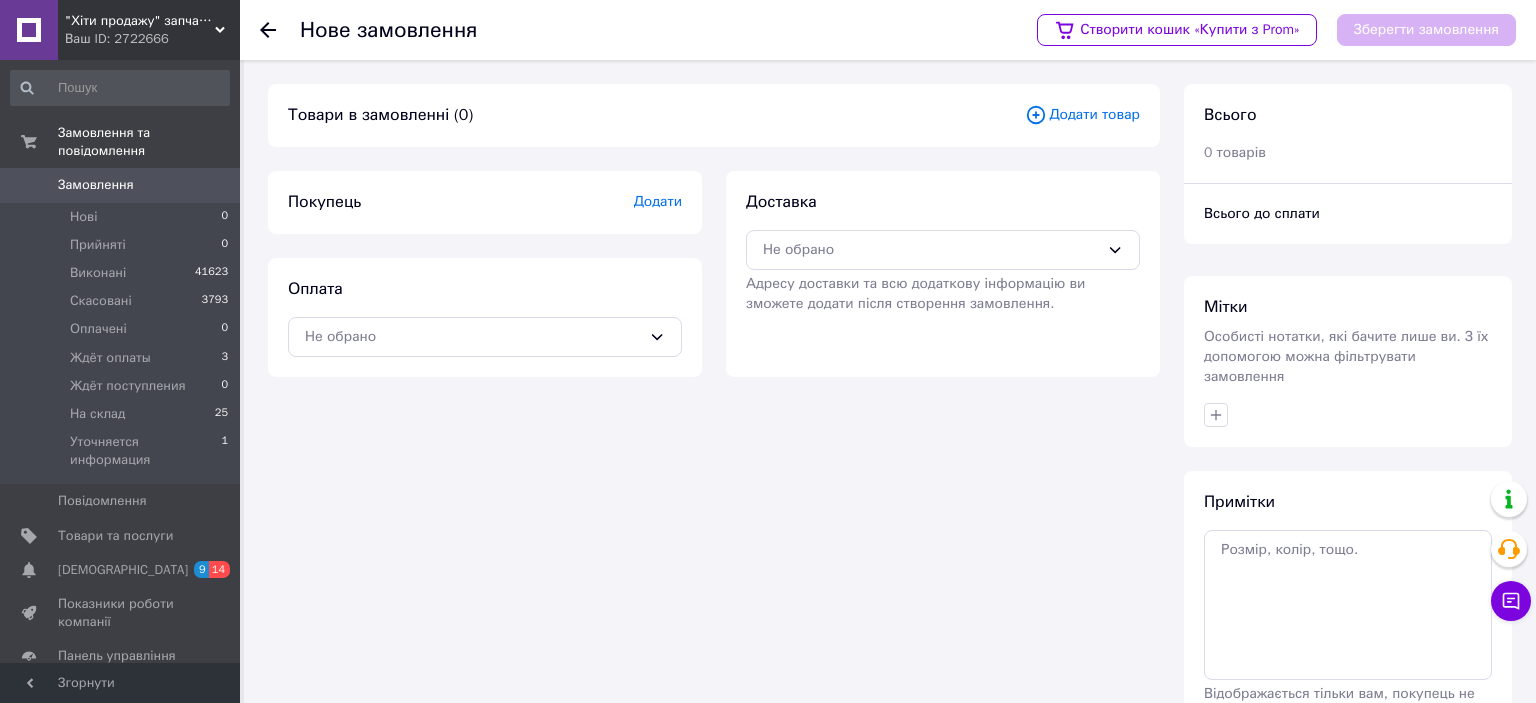 click on "Додати товар" at bounding box center (1082, 115) 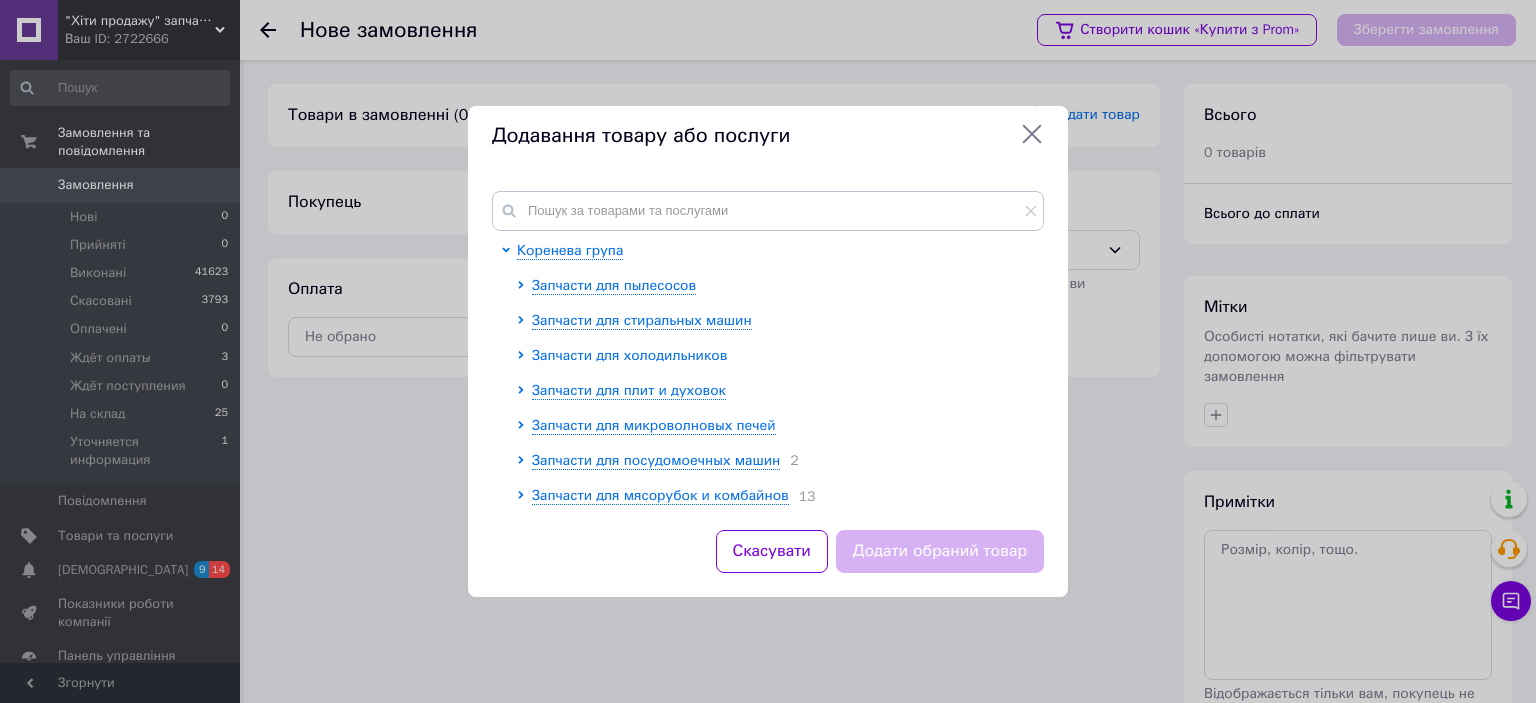 click on "Запчасти для холодильников" at bounding box center (629, 355) 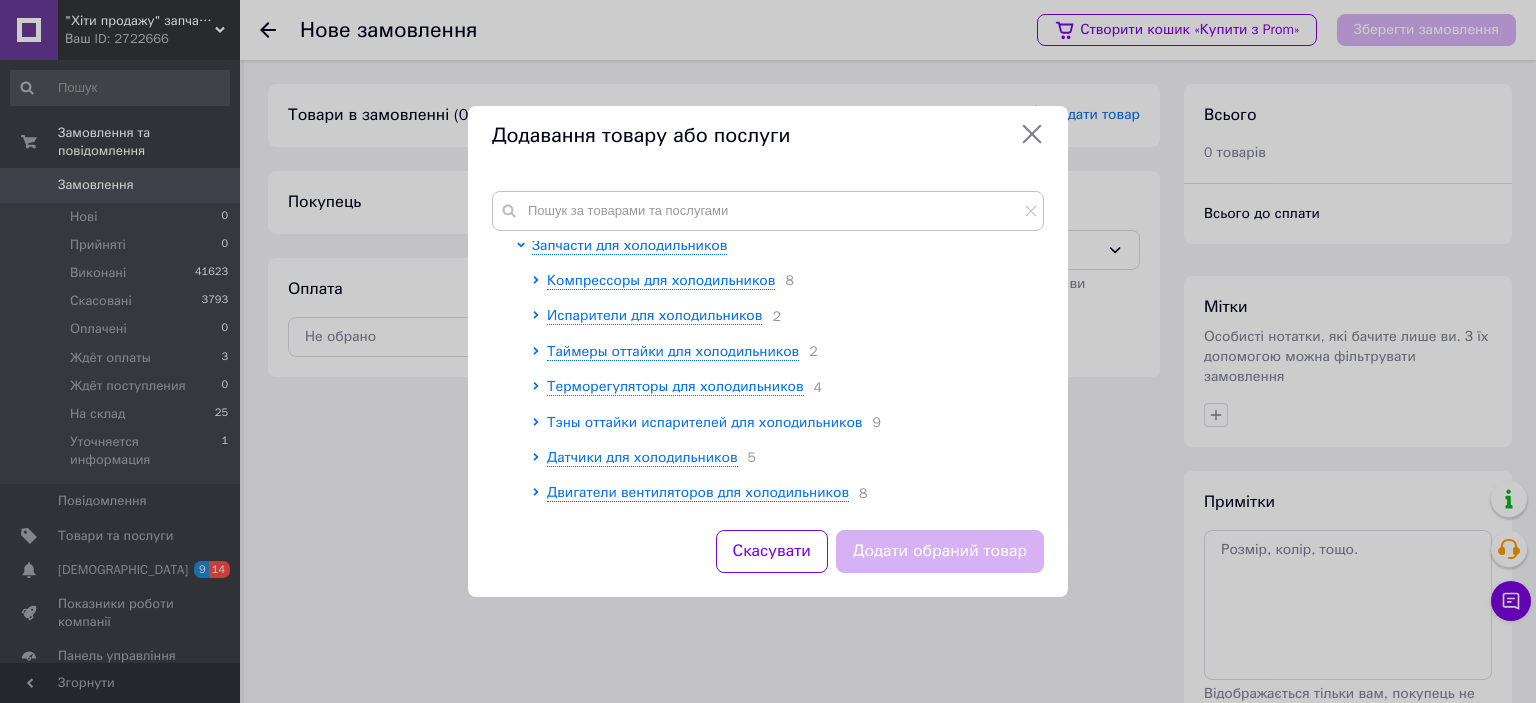 scroll, scrollTop: 221, scrollLeft: 0, axis: vertical 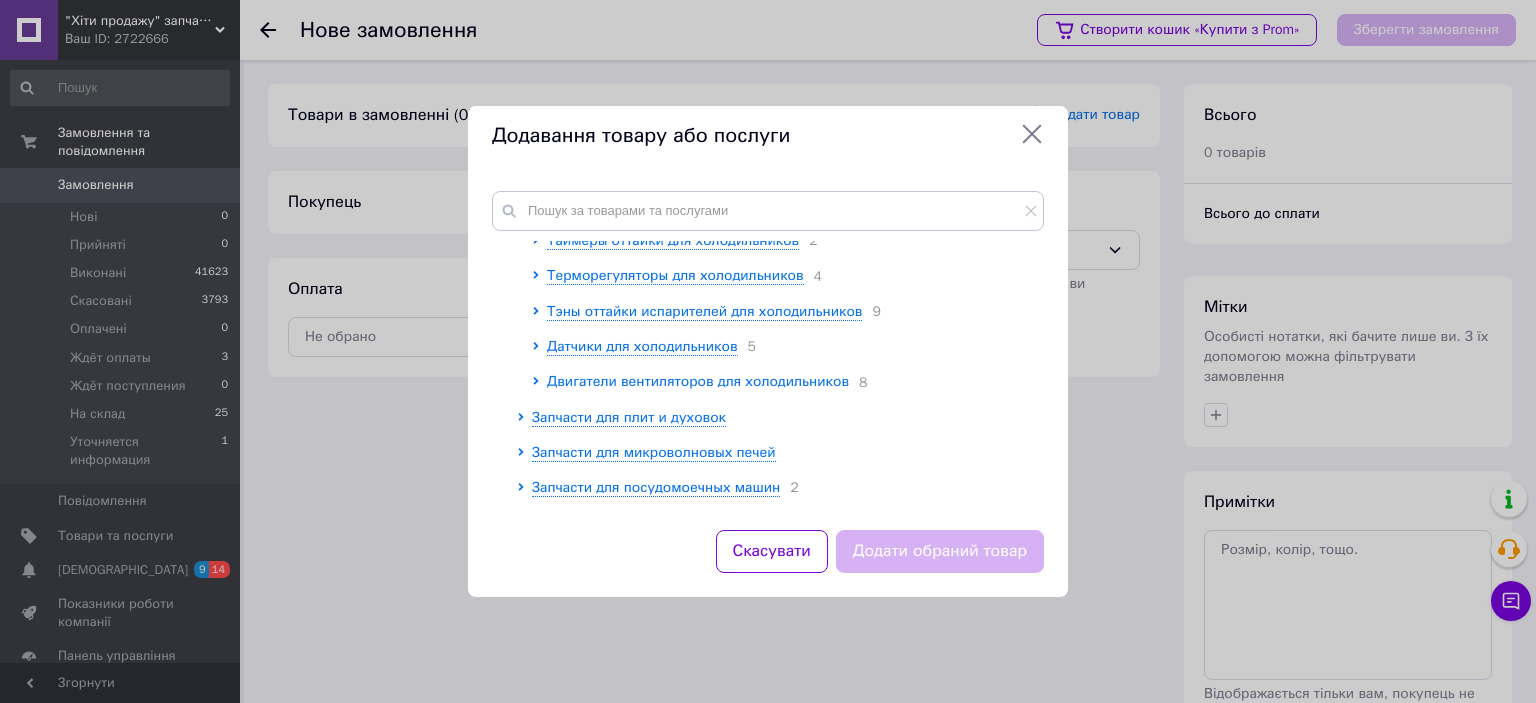 click on "Двигатели вентиляторов для холодильников" at bounding box center (698, 381) 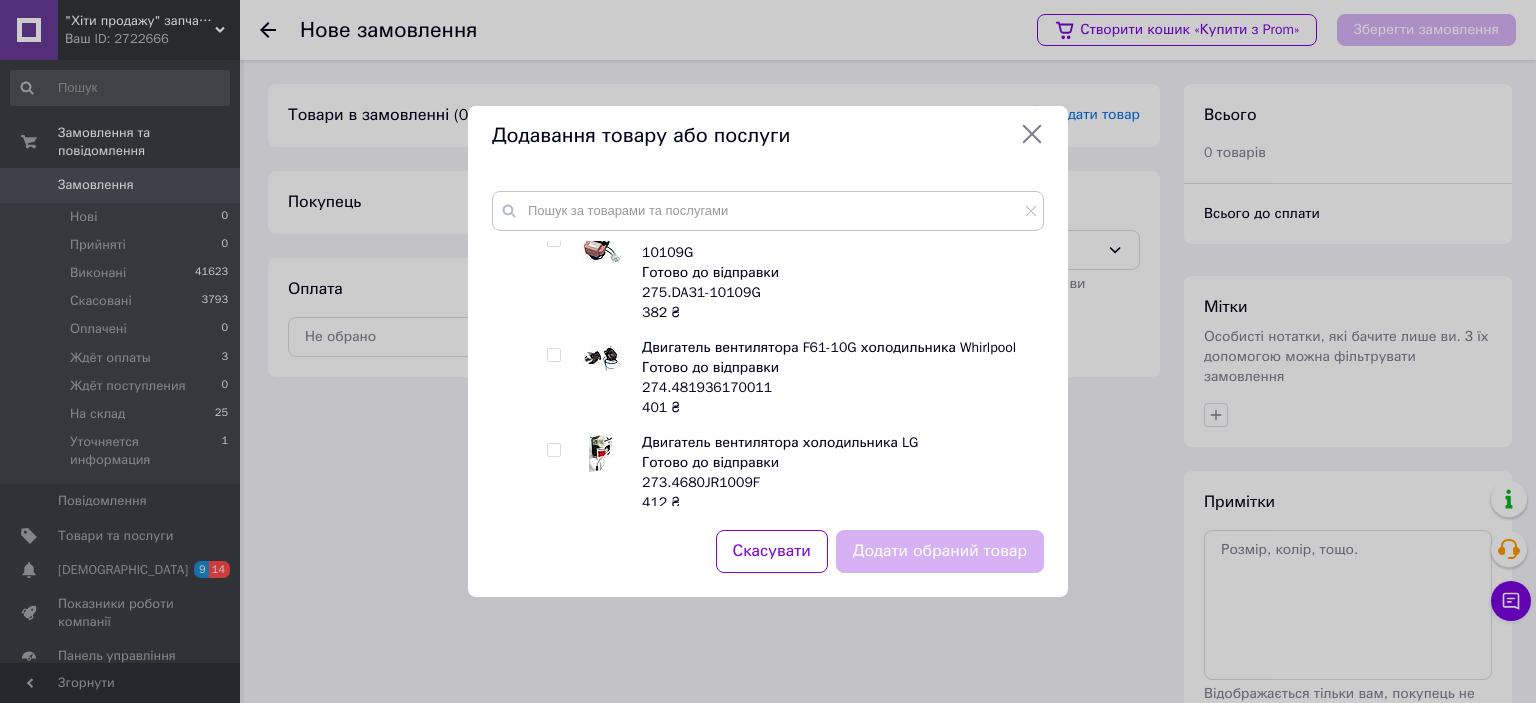 scroll, scrollTop: 442, scrollLeft: 0, axis: vertical 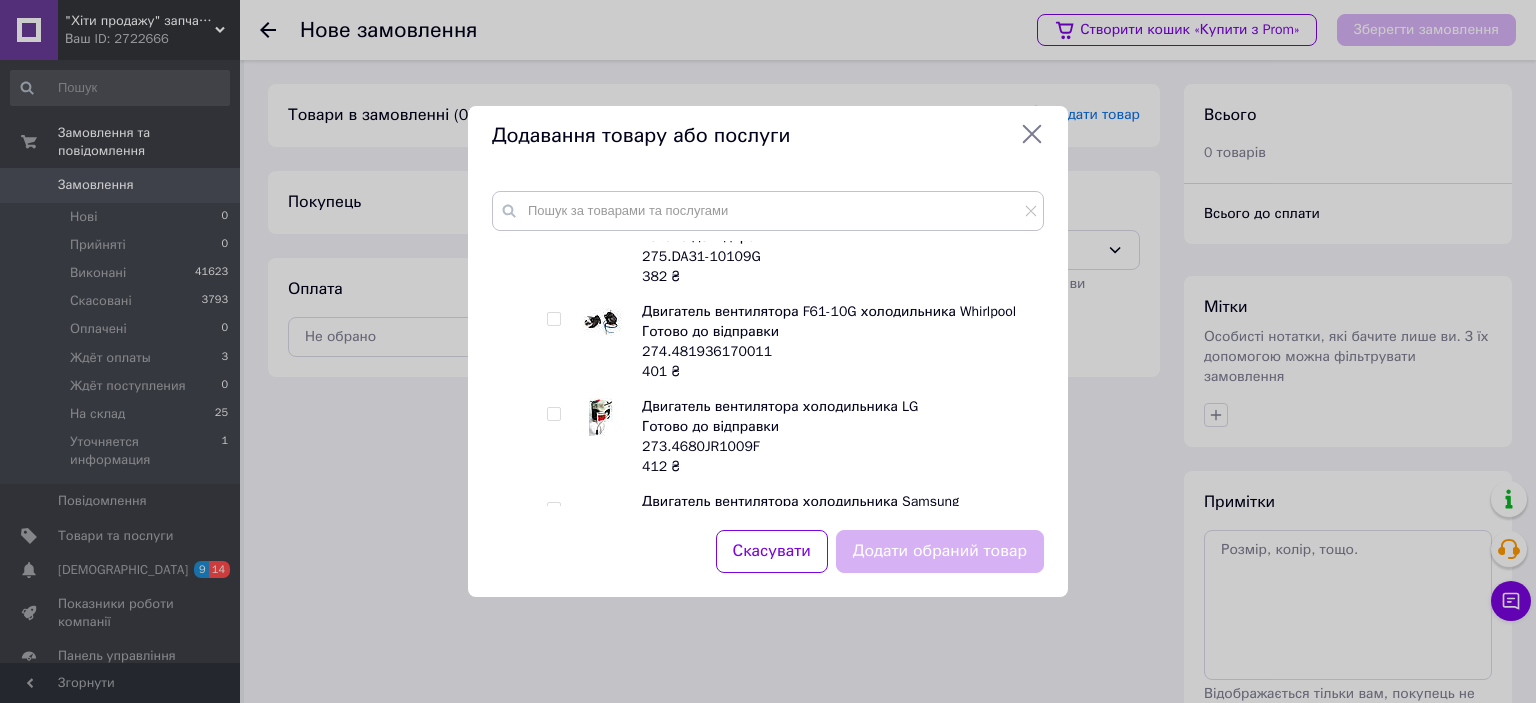 click at bounding box center (553, 414) 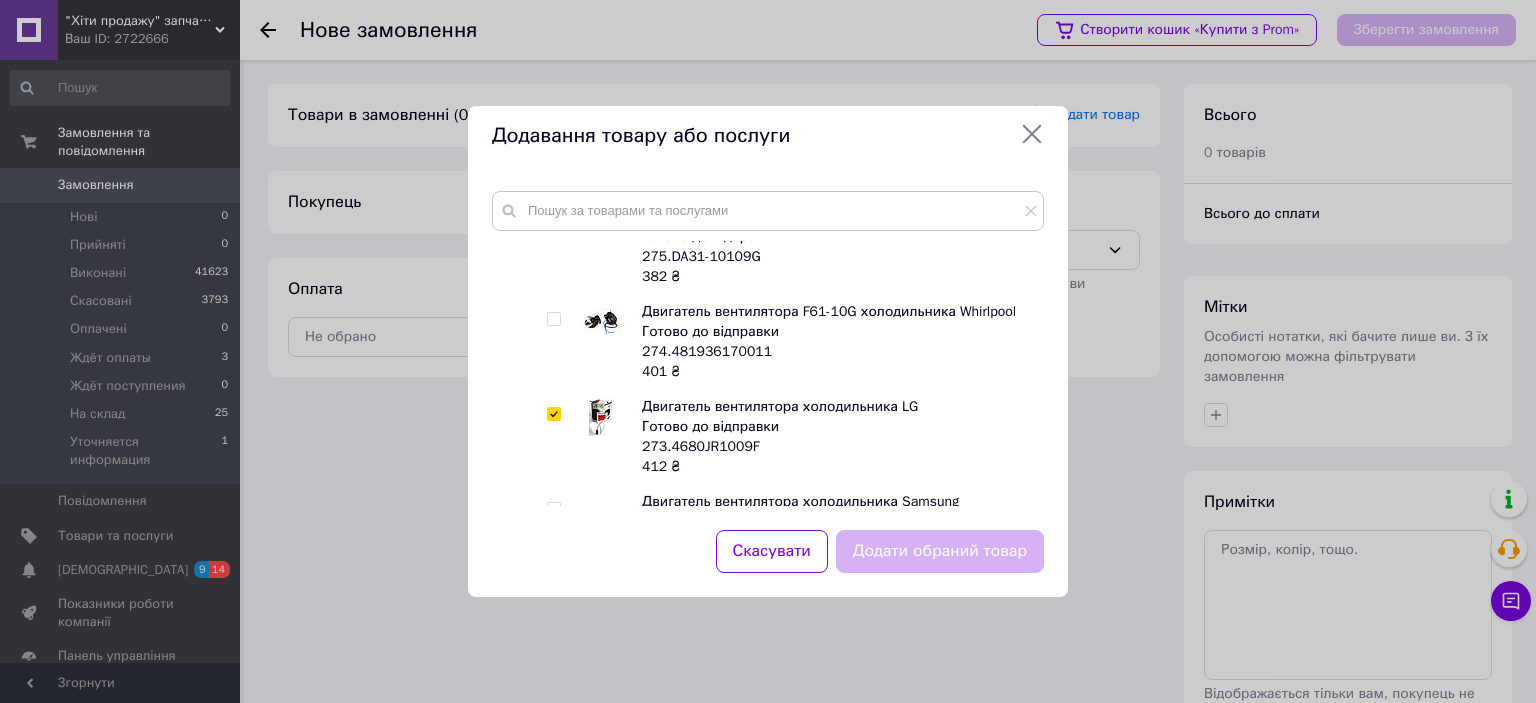 checkbox on "true" 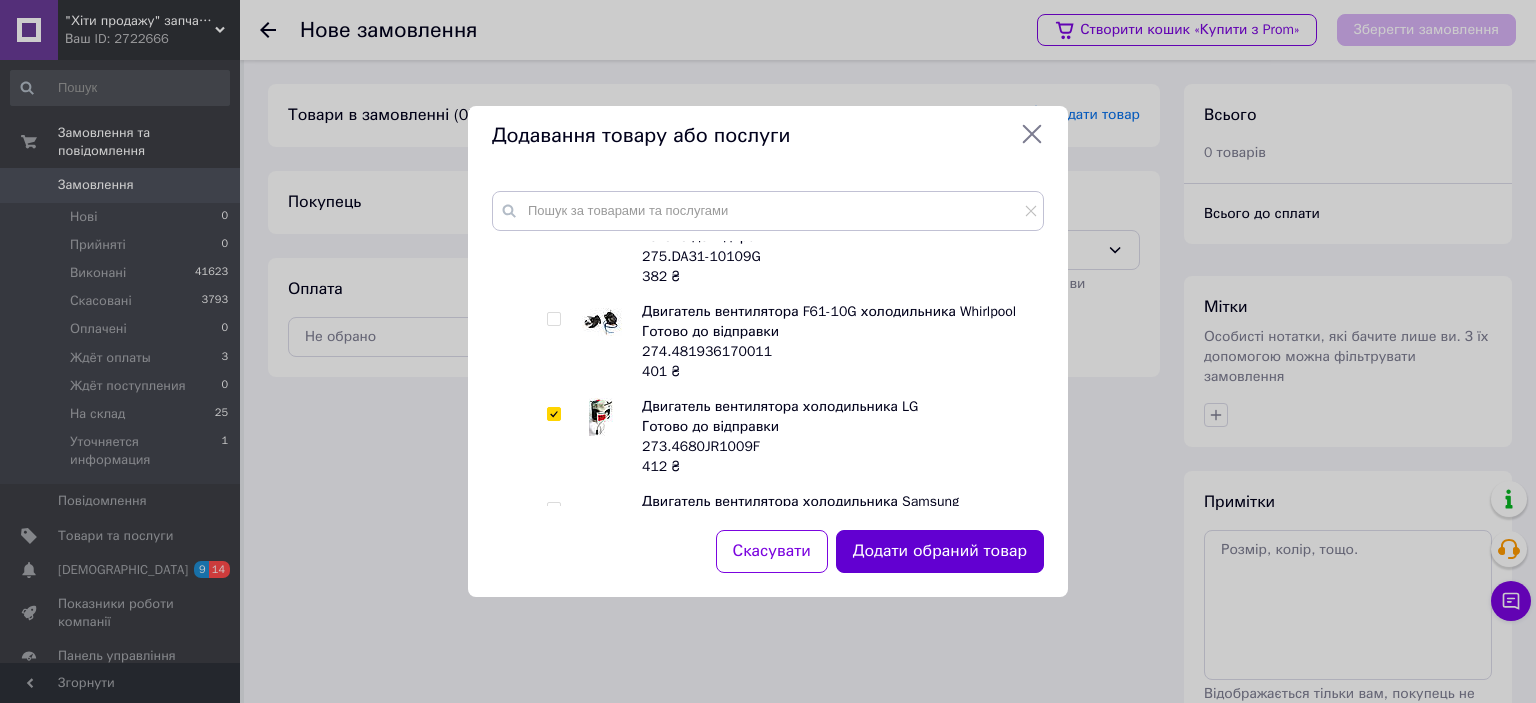 click on "Додати обраний товар" at bounding box center [940, 551] 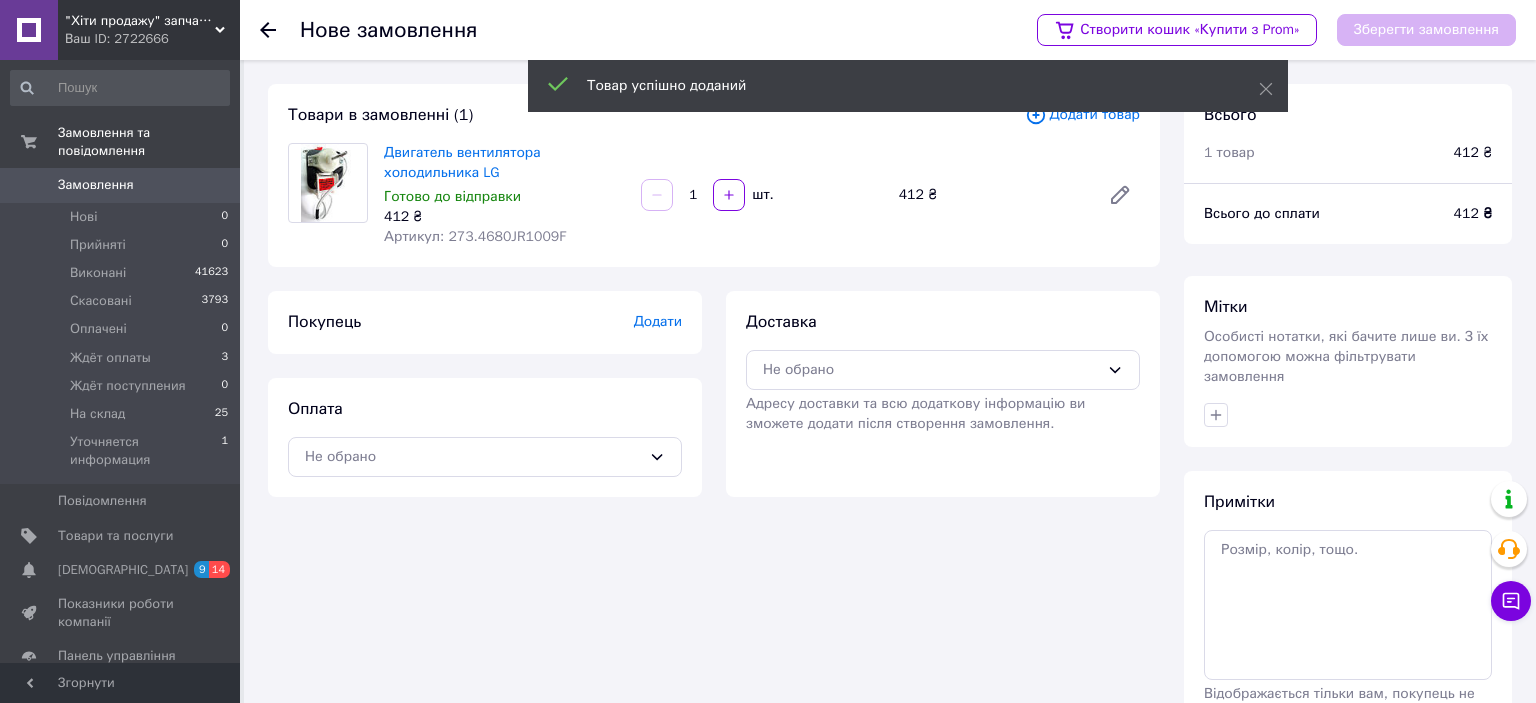 click on "Адресу доставки та всю додаткову інформацію
ви зможете додати після створення замовлення." at bounding box center (943, 414) 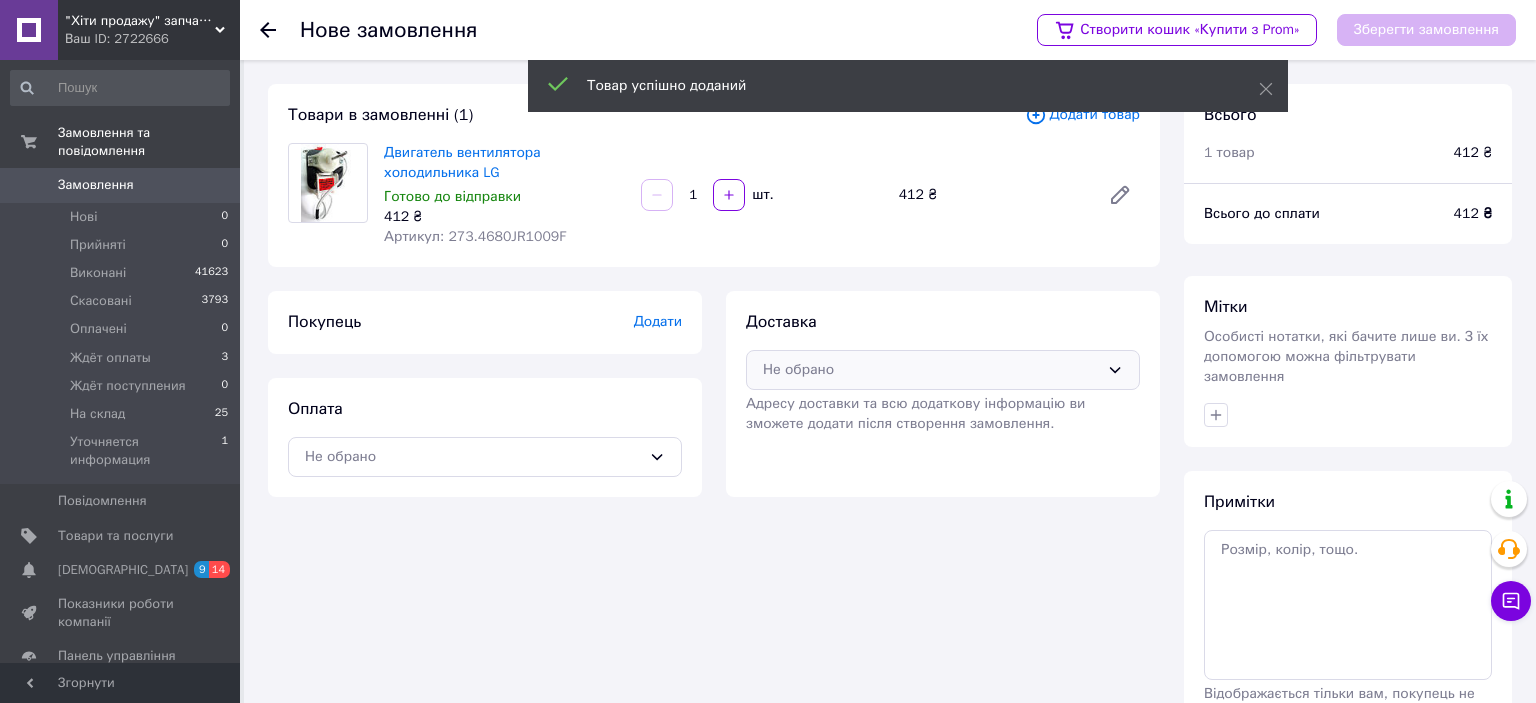 click on "Не обрано" at bounding box center [931, 370] 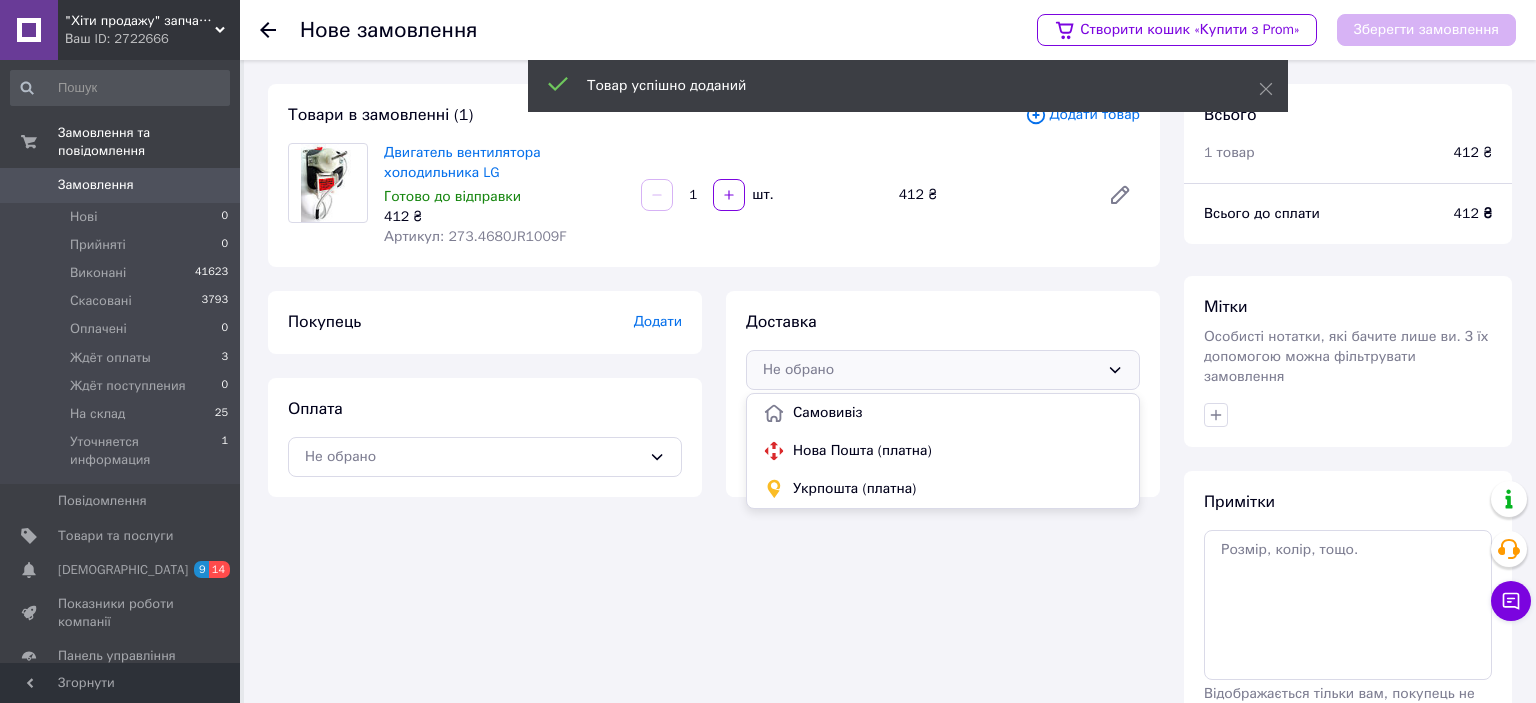 drag, startPoint x: 804, startPoint y: 465, endPoint x: 666, endPoint y: 482, distance: 139.04315 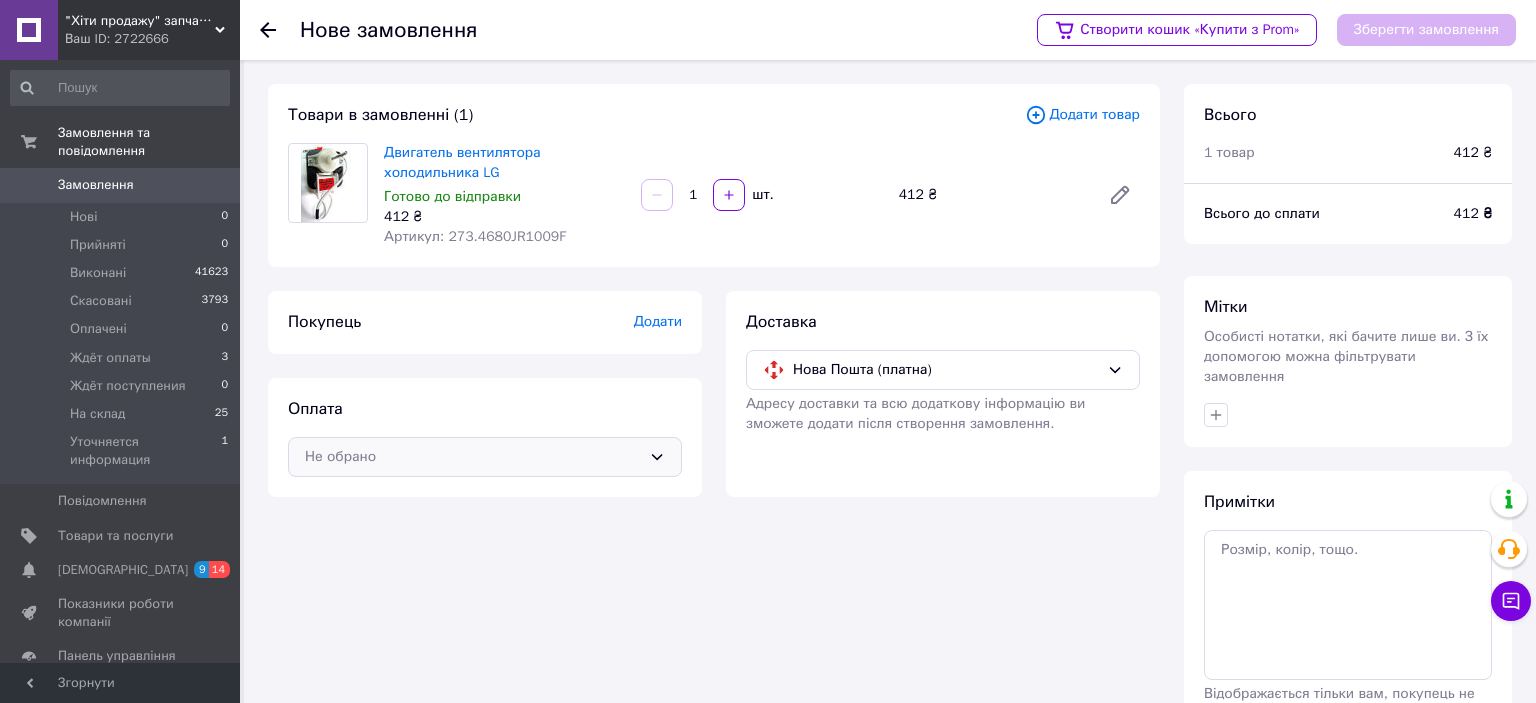click on "Не обрано" at bounding box center (485, 457) 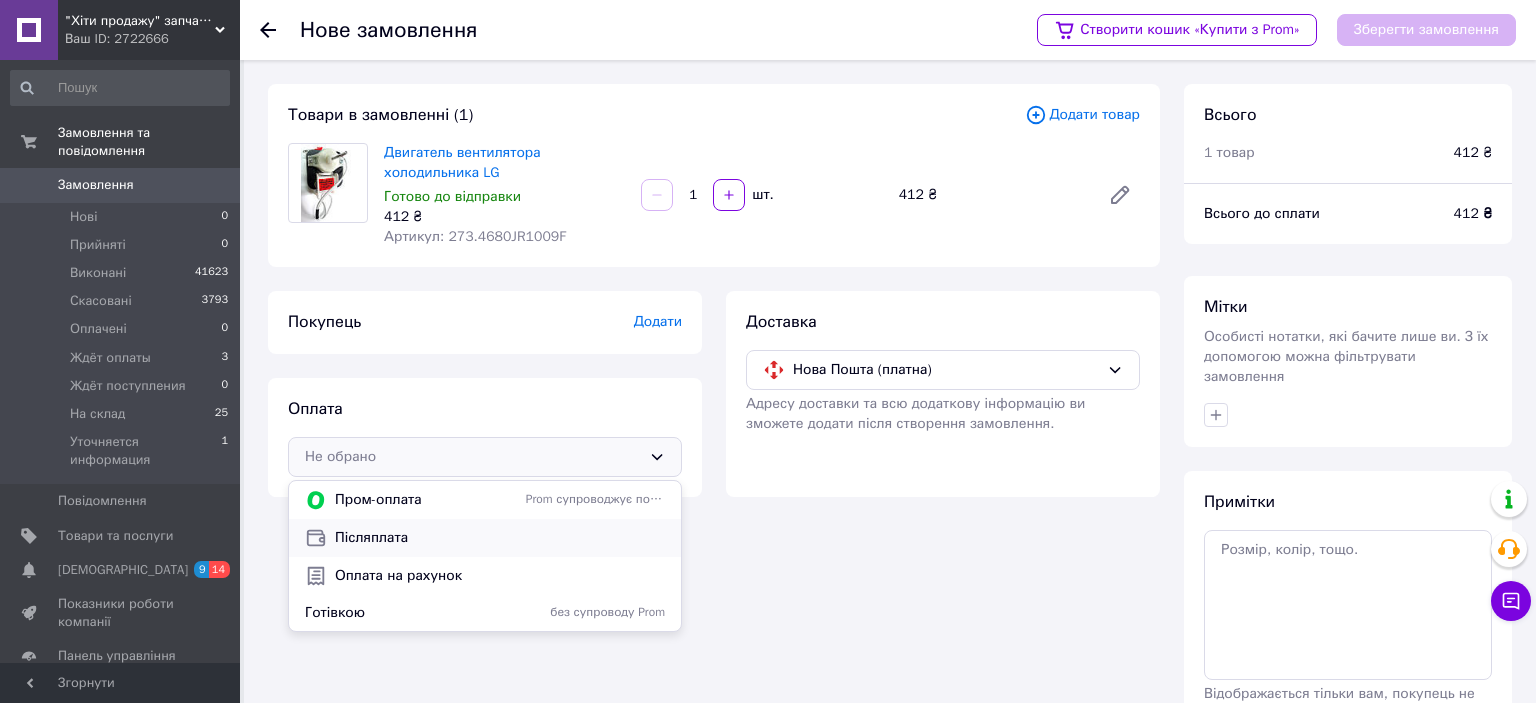 click on "Післяплата" at bounding box center (500, 538) 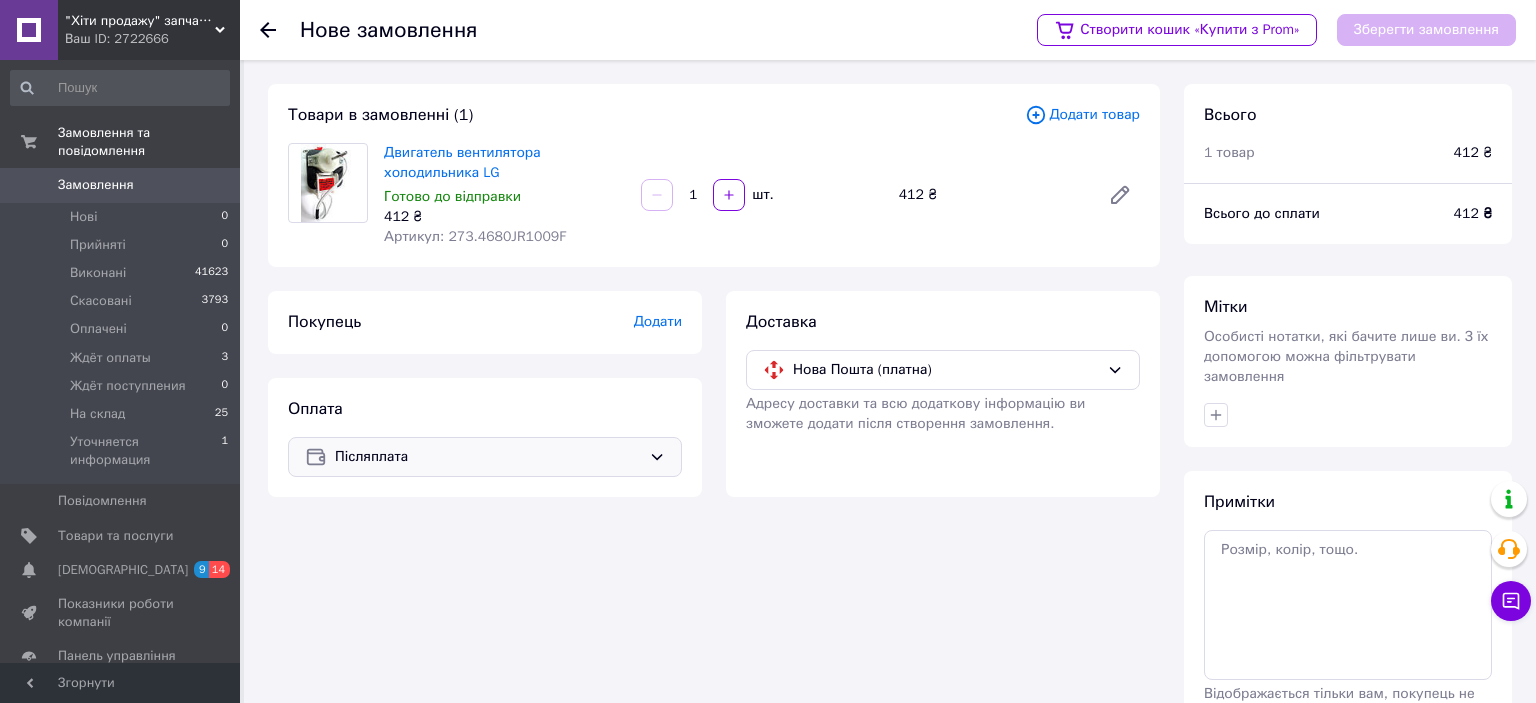 click on "Додати" at bounding box center [658, 321] 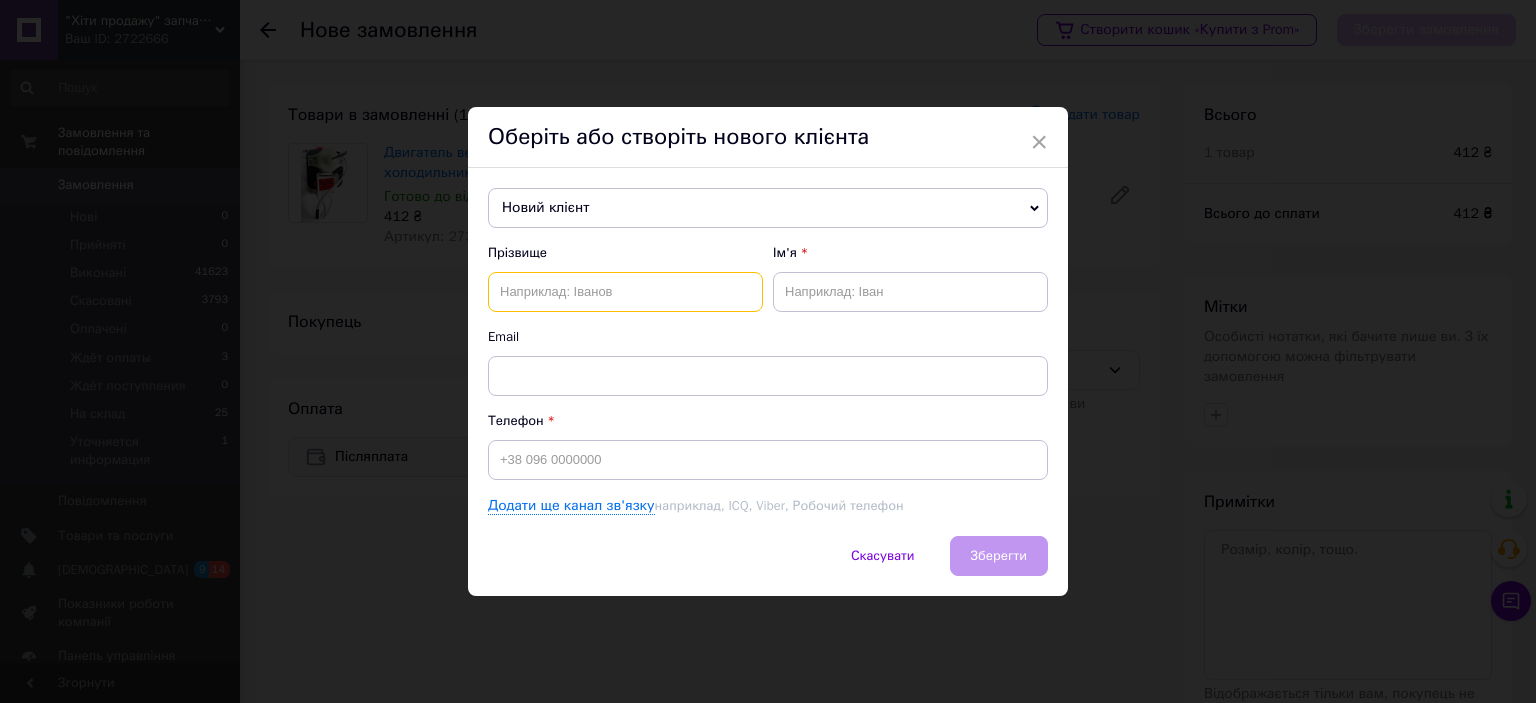 click at bounding box center (625, 292) 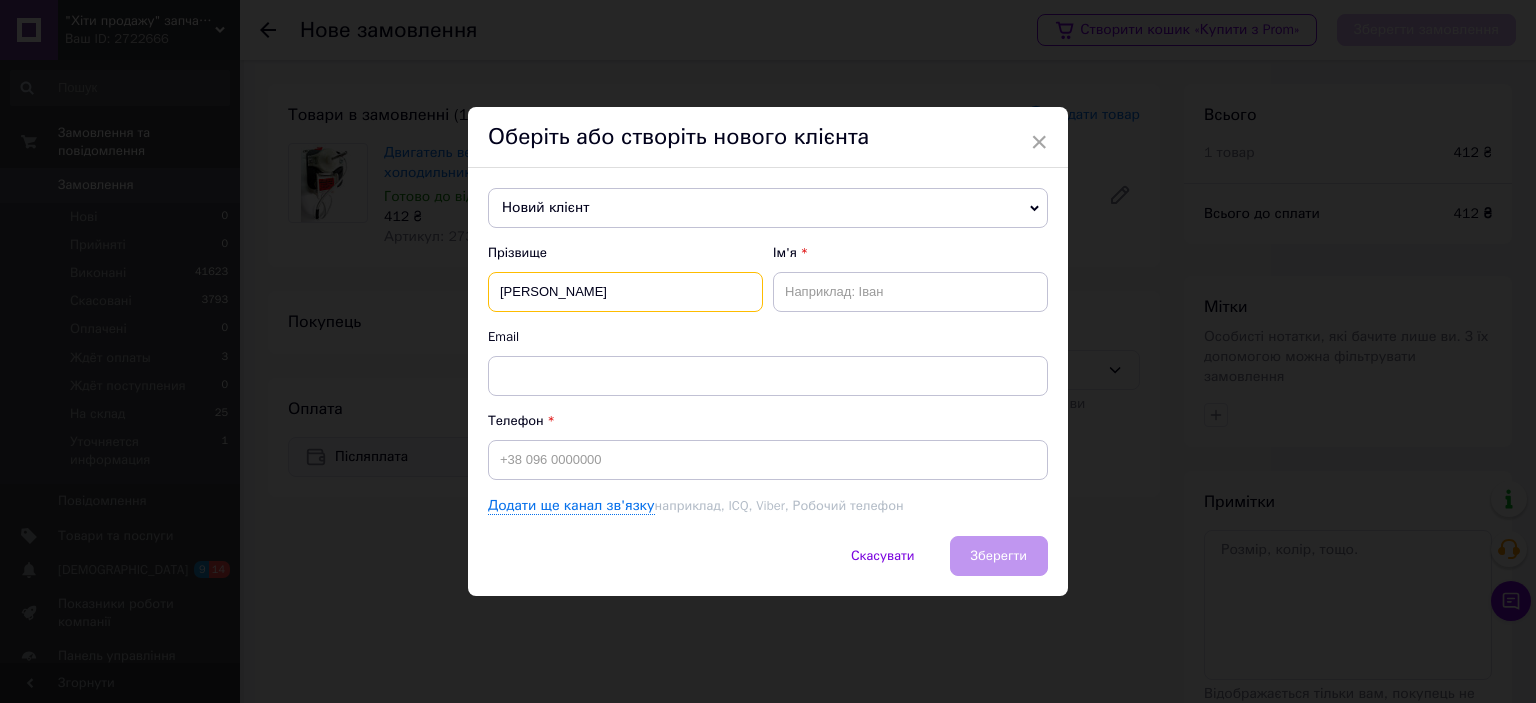 type on "[PERSON_NAME]" 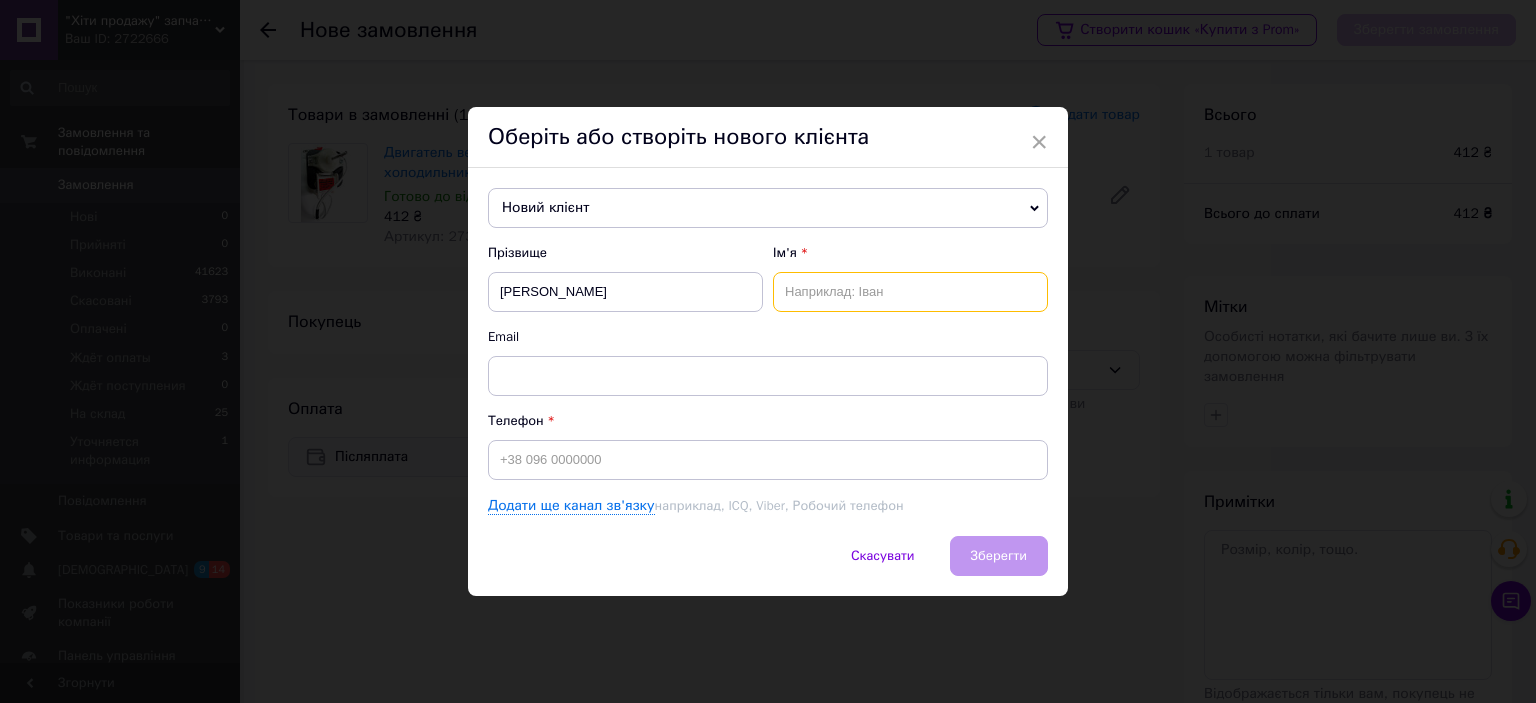 click at bounding box center [910, 292] 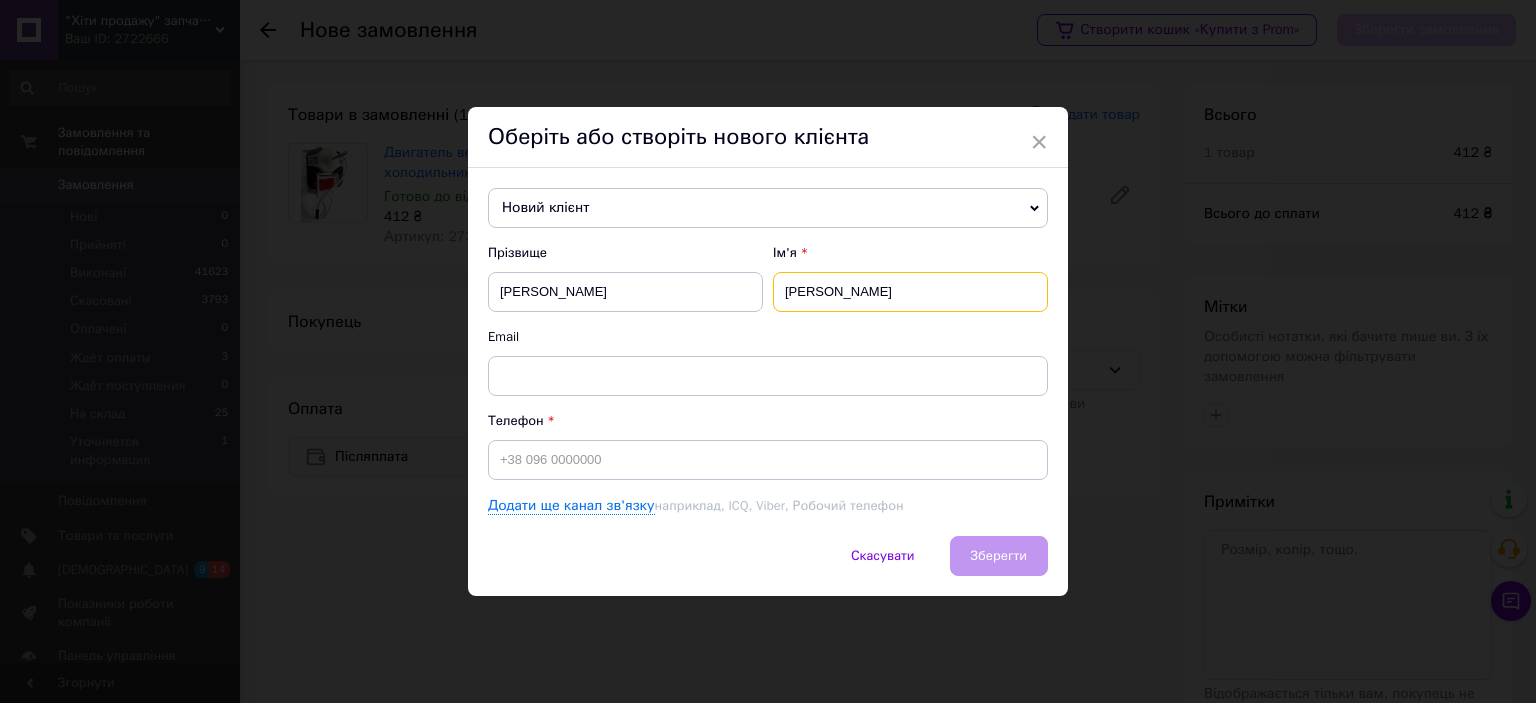 type on "[PERSON_NAME]" 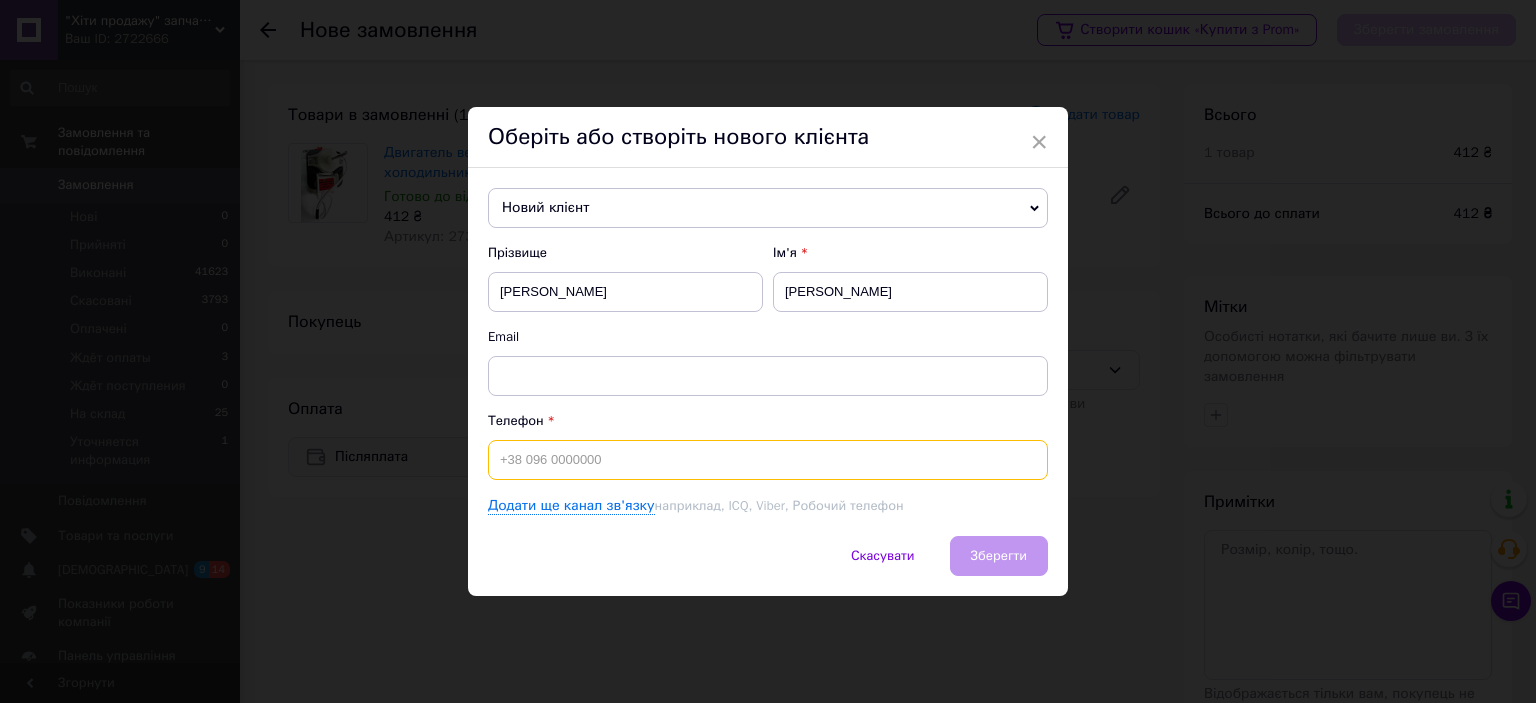 click at bounding box center (768, 460) 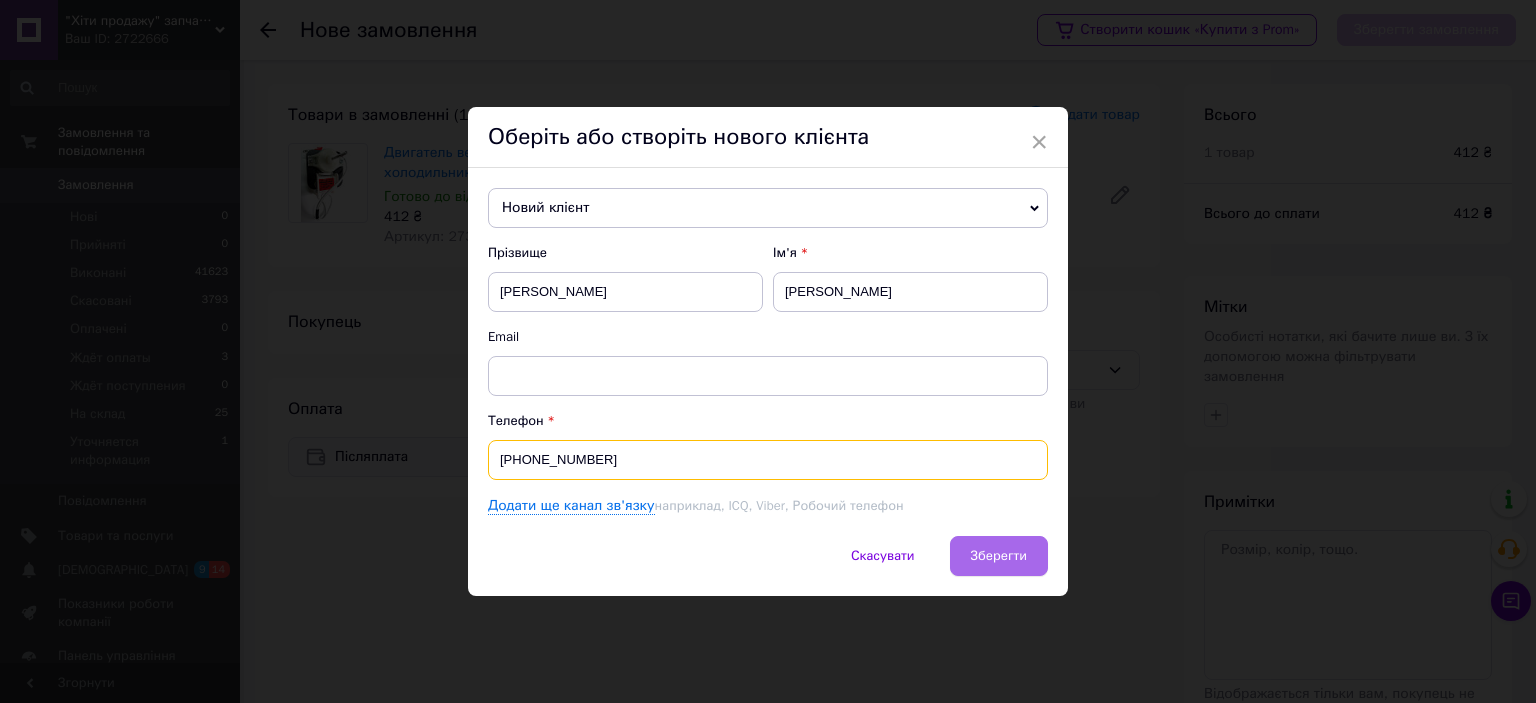 type on "[PHONE_NUMBER]" 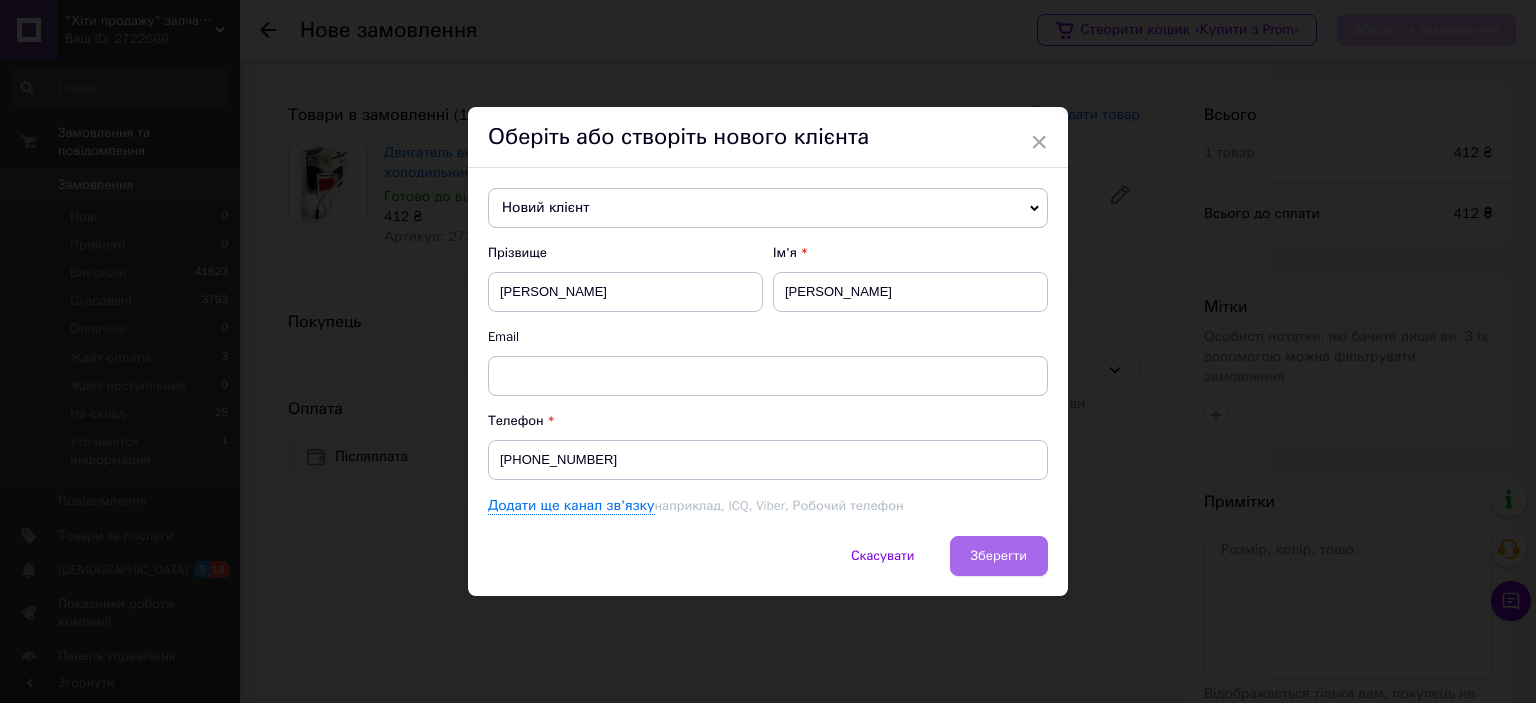 click on "Зберегти" at bounding box center [999, 555] 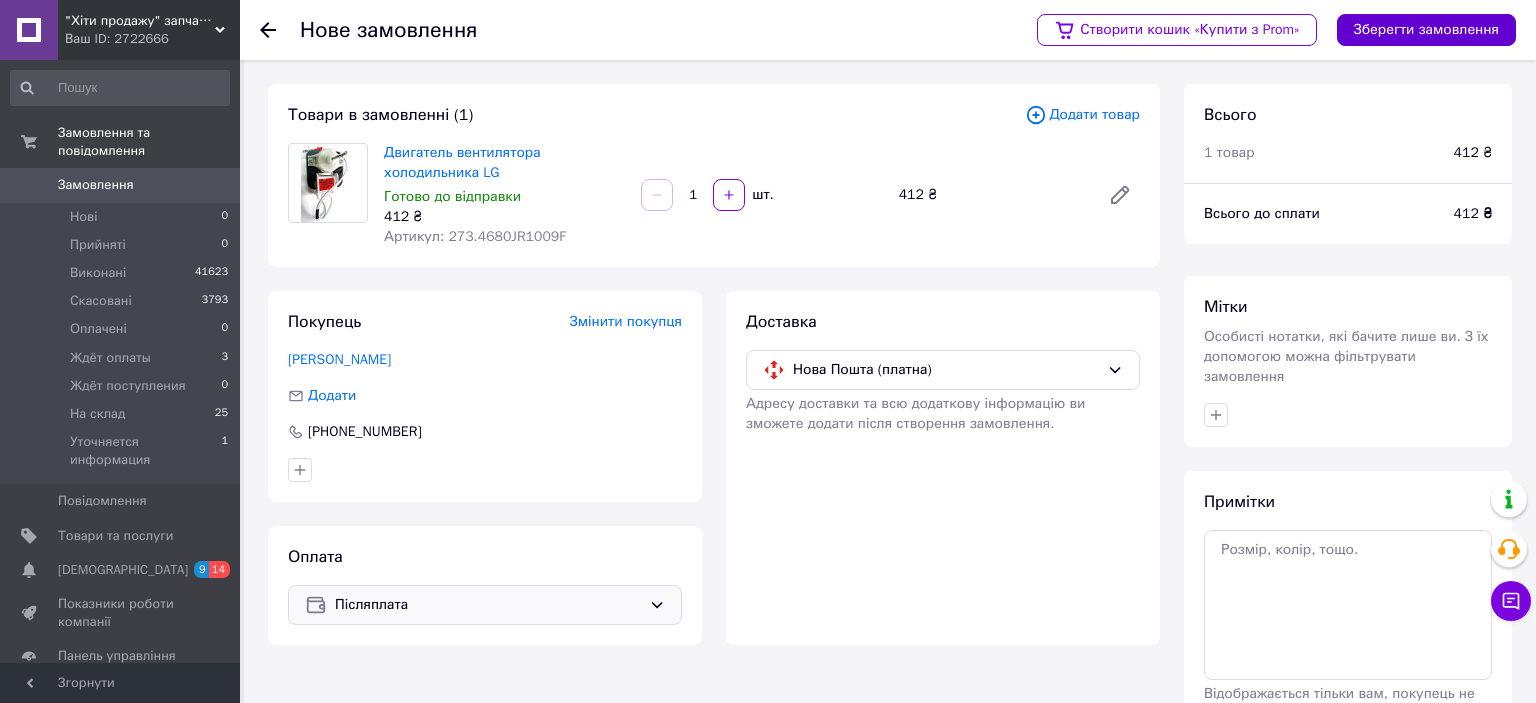click on "Зберегти замовлення" at bounding box center [1426, 30] 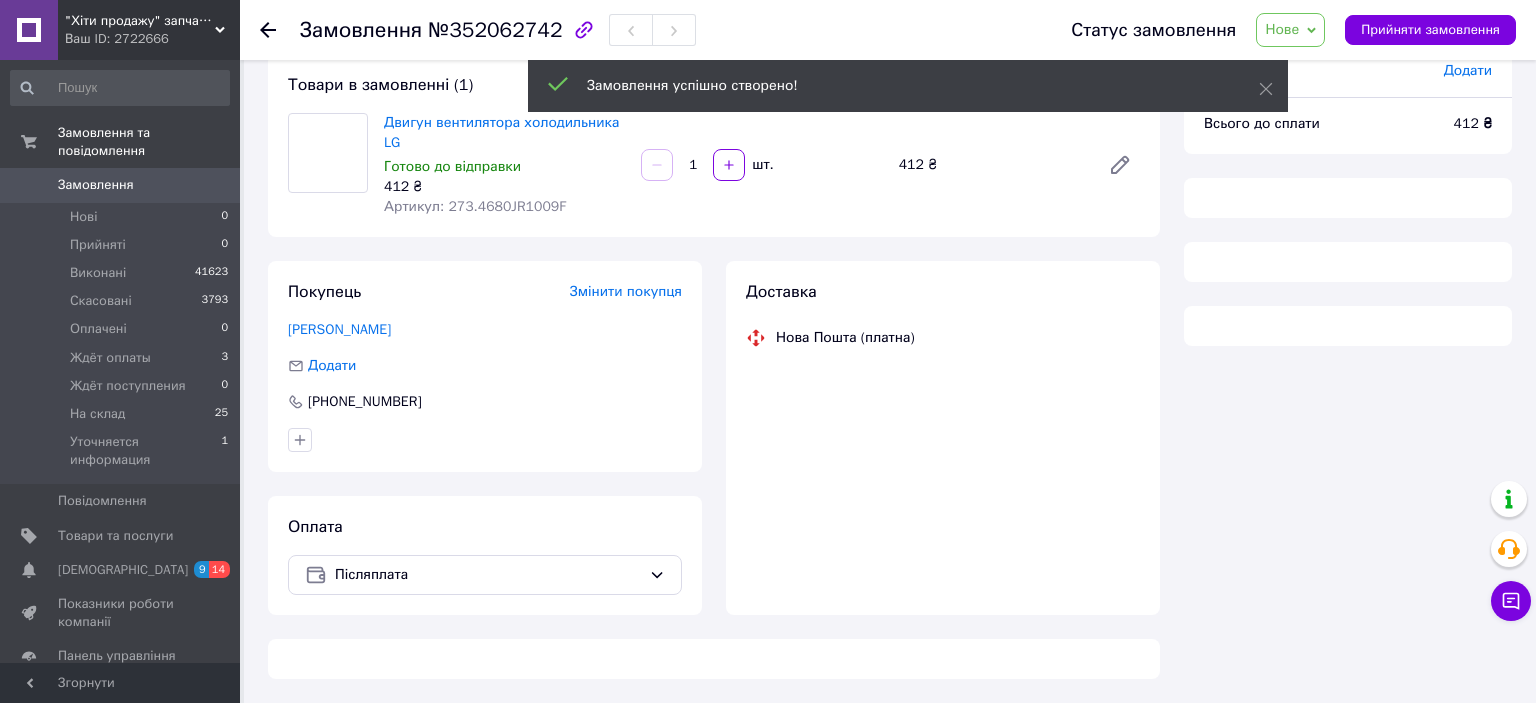 scroll, scrollTop: 118, scrollLeft: 0, axis: vertical 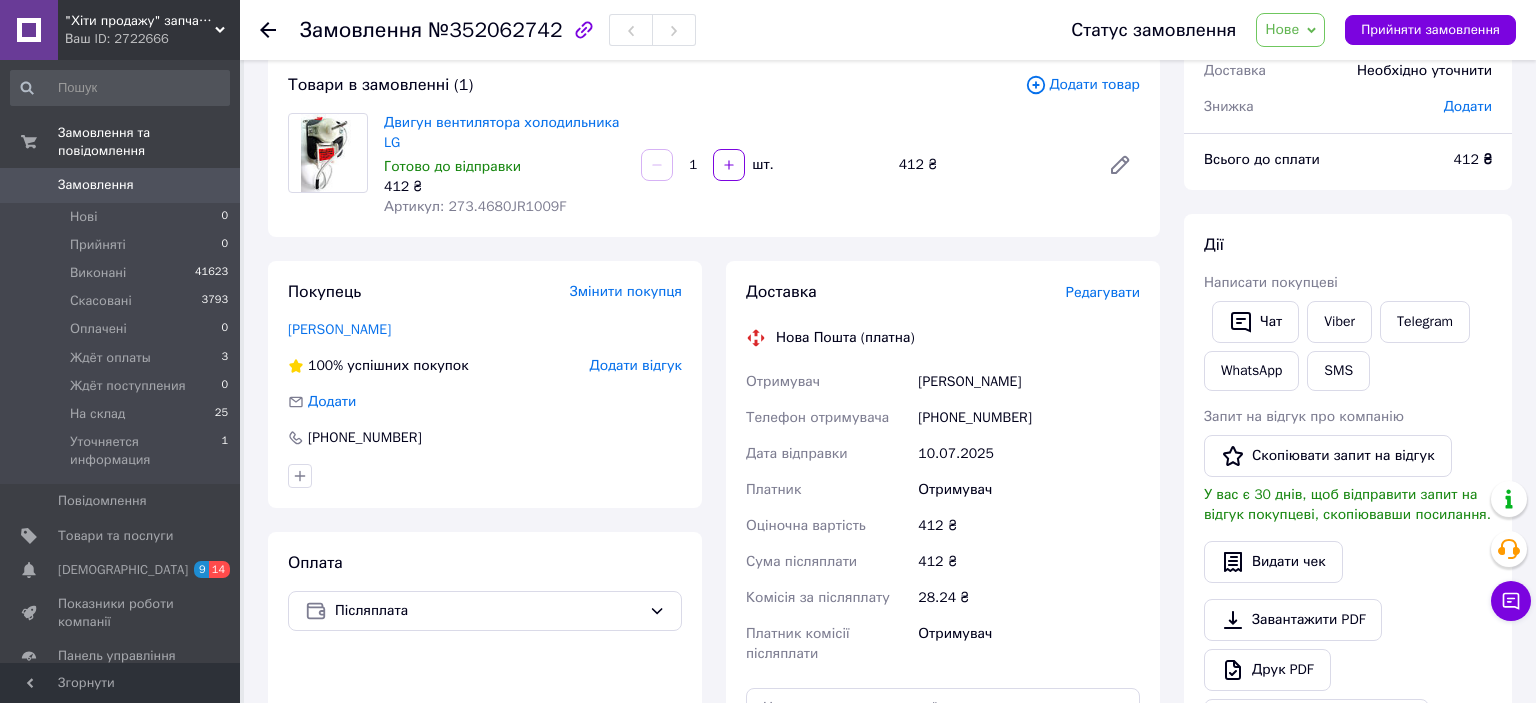 click on "Редагувати" at bounding box center [1103, 292] 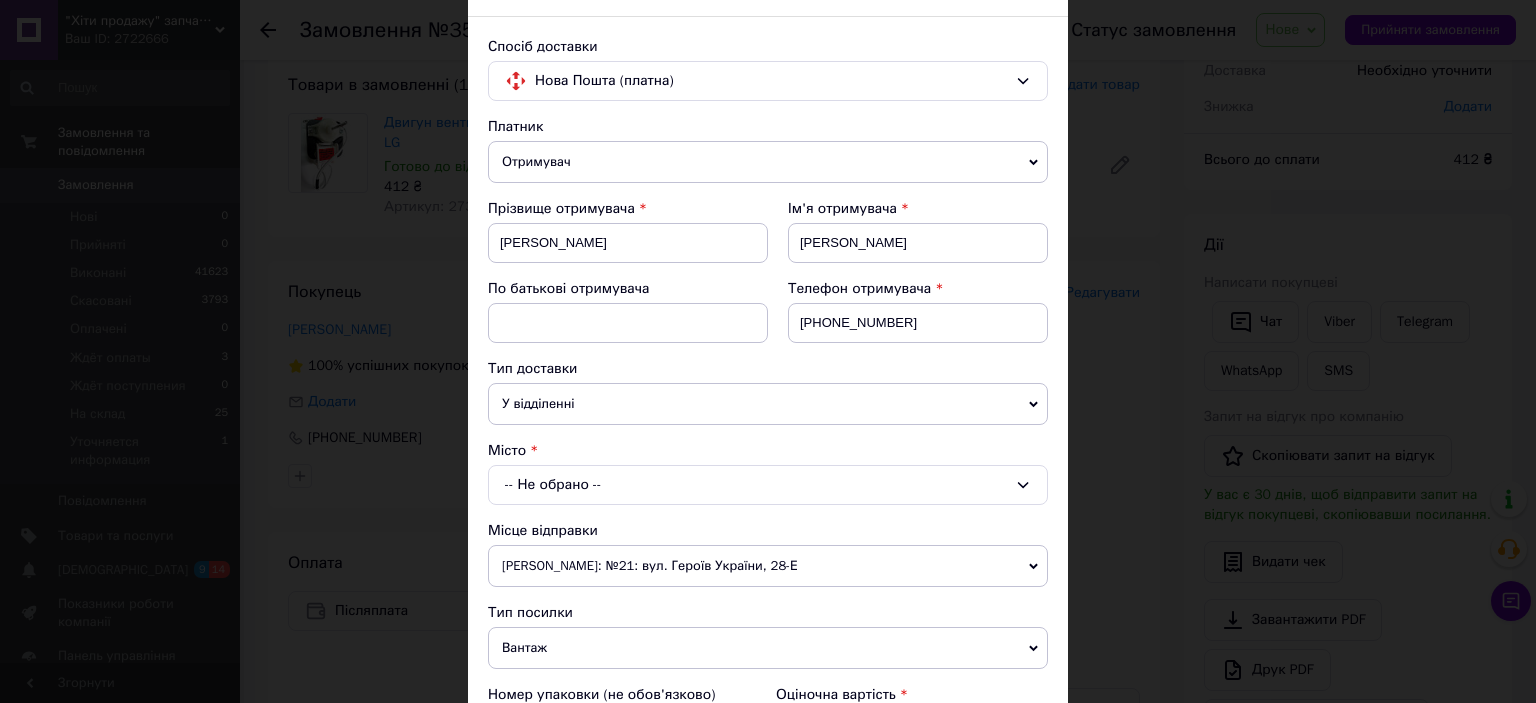 scroll, scrollTop: 221, scrollLeft: 0, axis: vertical 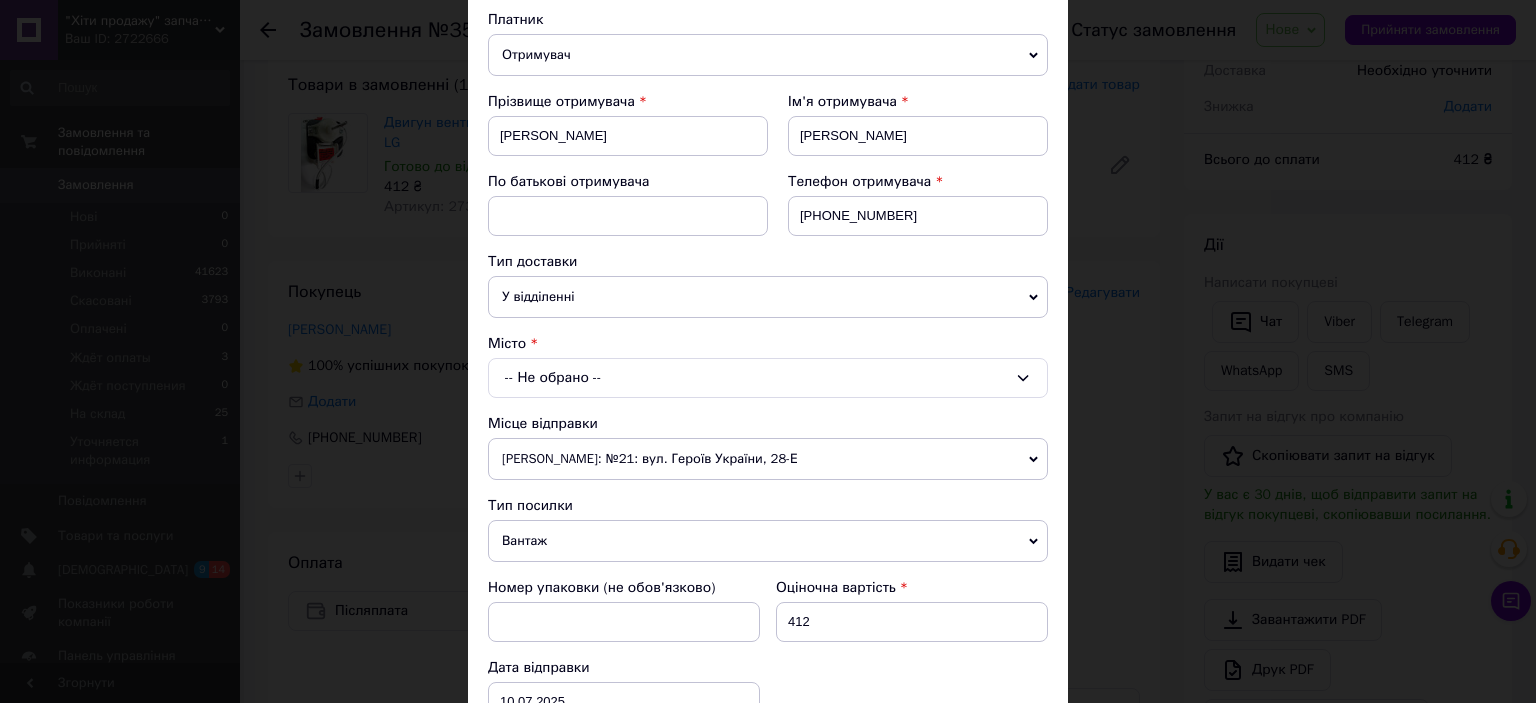 click on "-- Не обрано --" at bounding box center [768, 378] 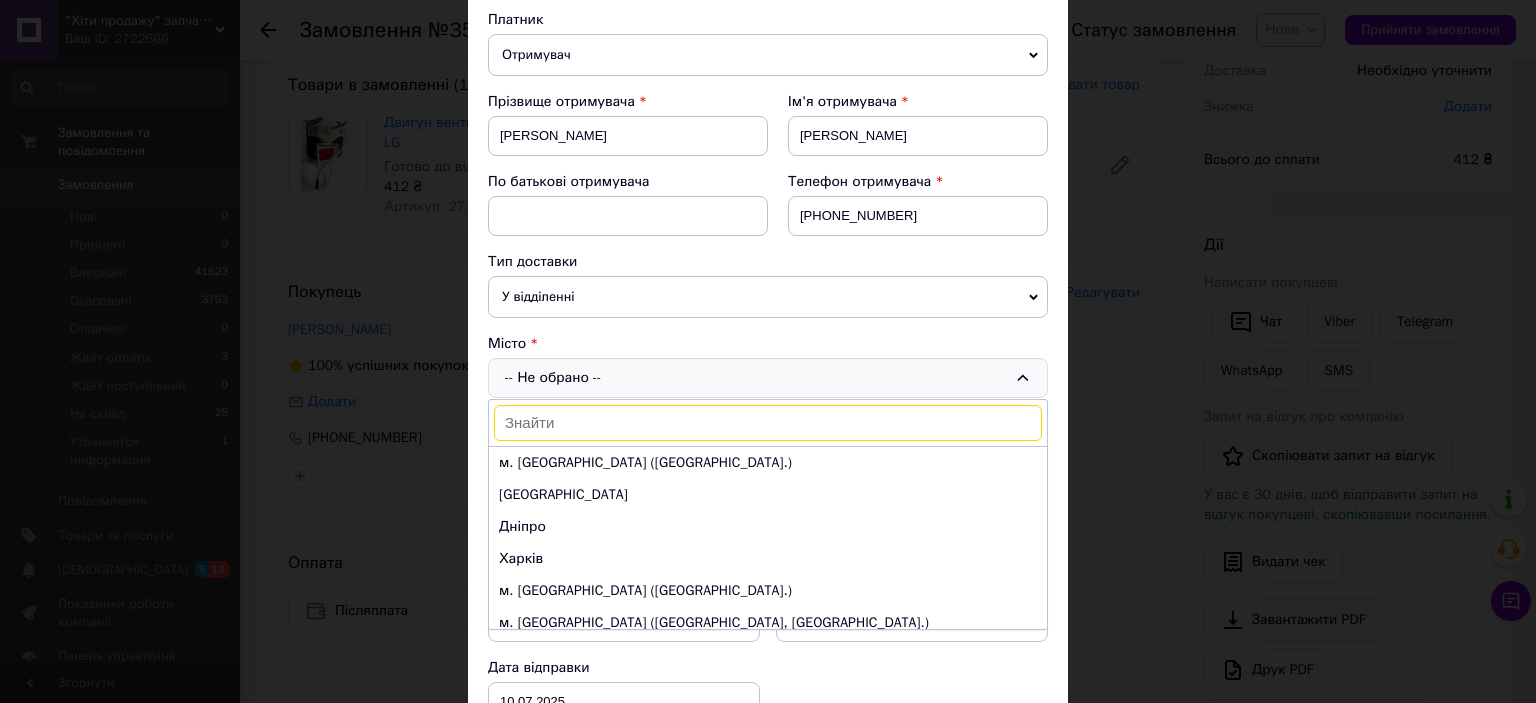 click at bounding box center [768, 423] 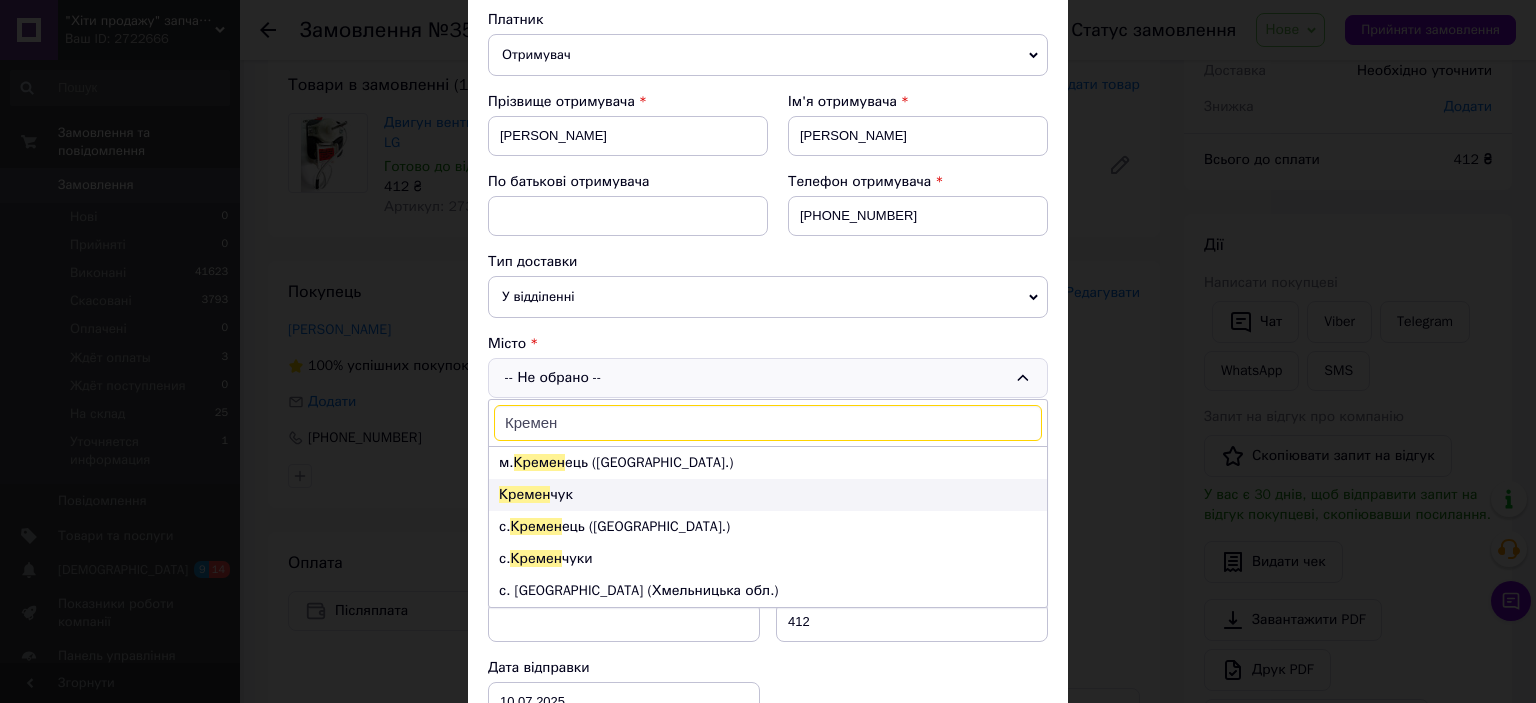 type on "Кремен" 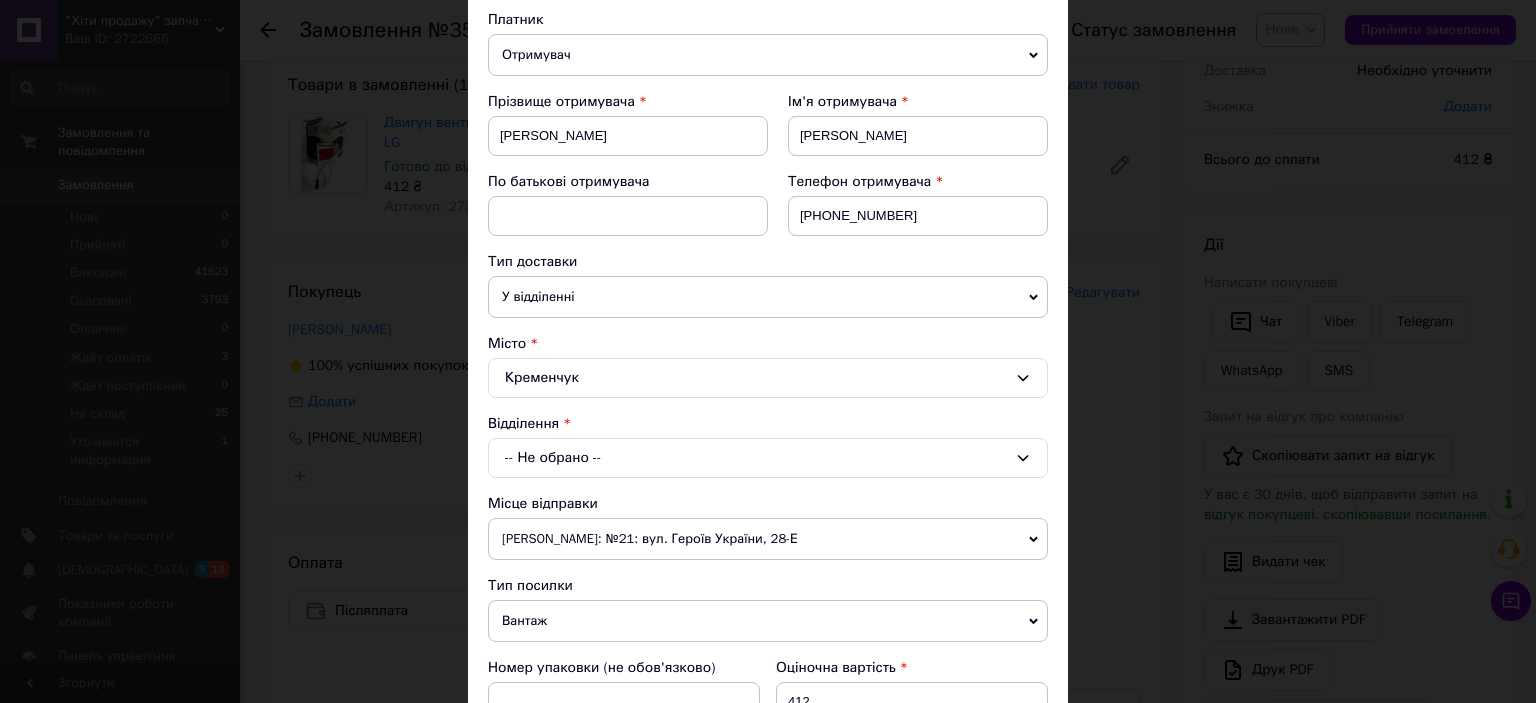 click on "-- Не обрано --" at bounding box center [768, 458] 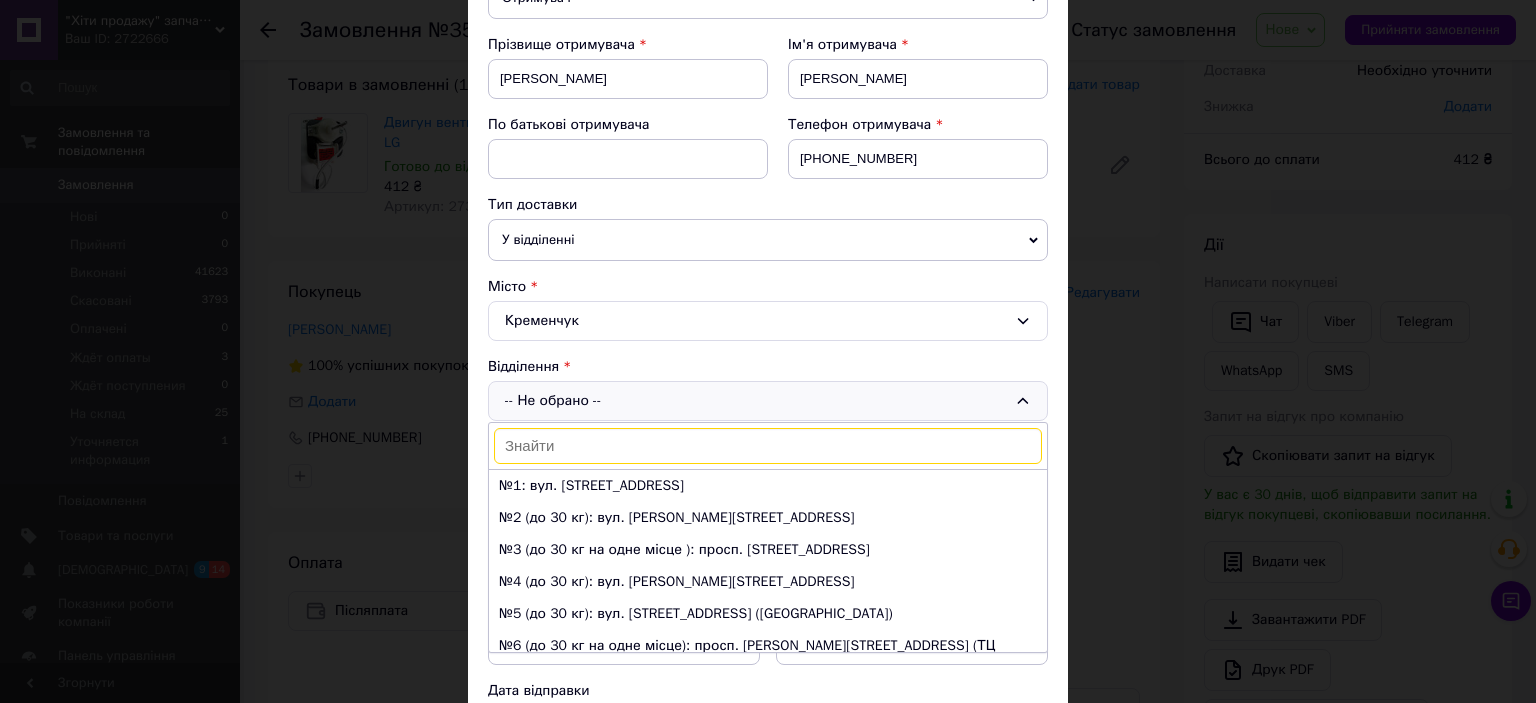 scroll, scrollTop: 331, scrollLeft: 0, axis: vertical 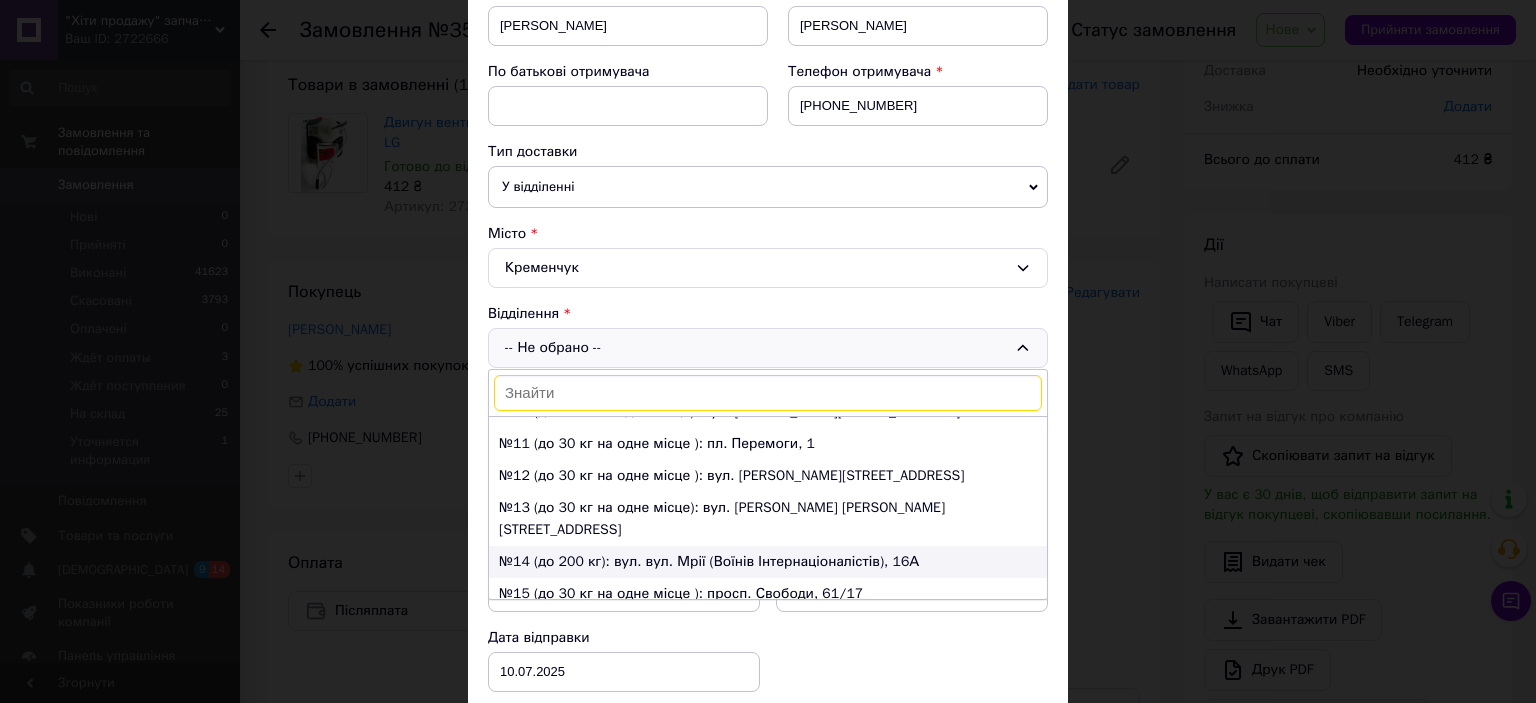 click on "№14 (до 200 кг): вул. вул. Мрії (Воїнів Інтернаціоналістів), 16А" at bounding box center (768, 562) 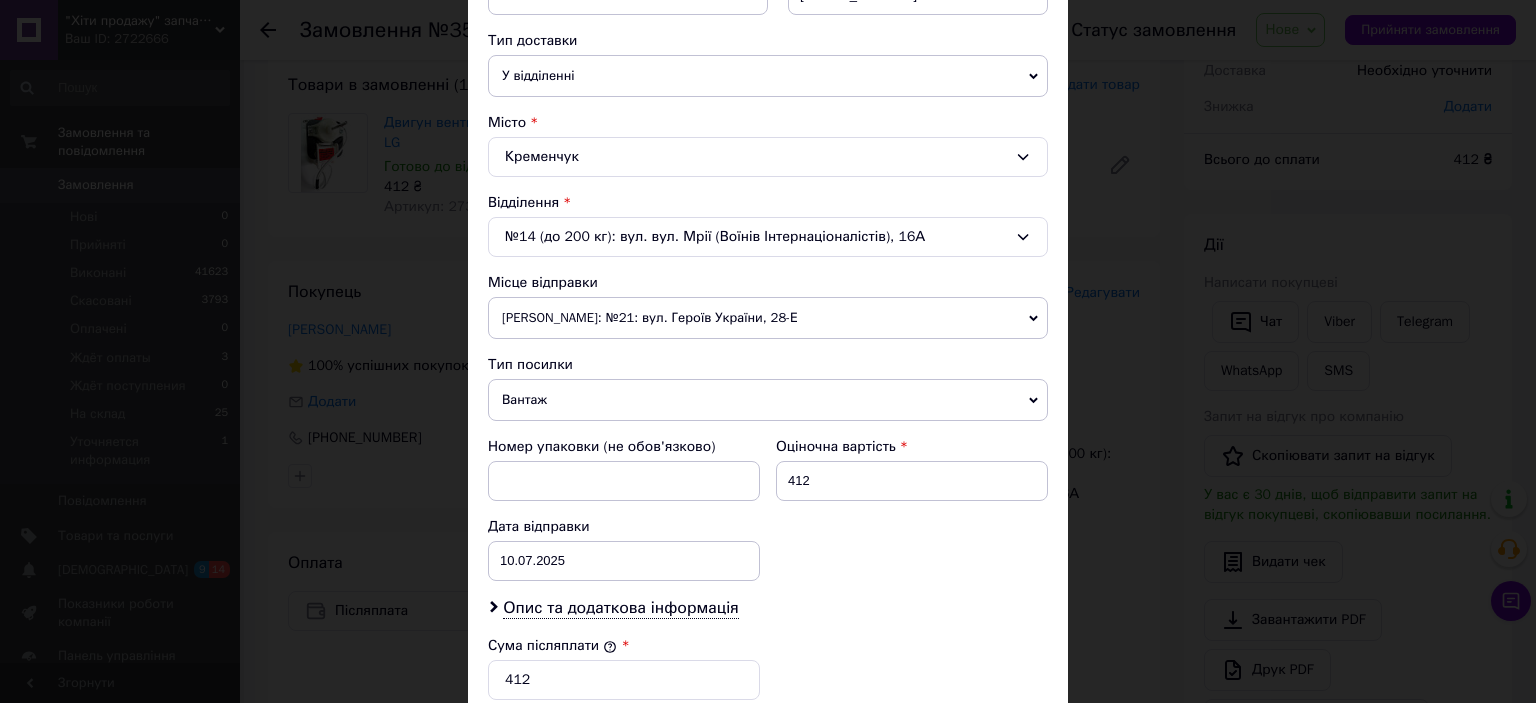scroll, scrollTop: 662, scrollLeft: 0, axis: vertical 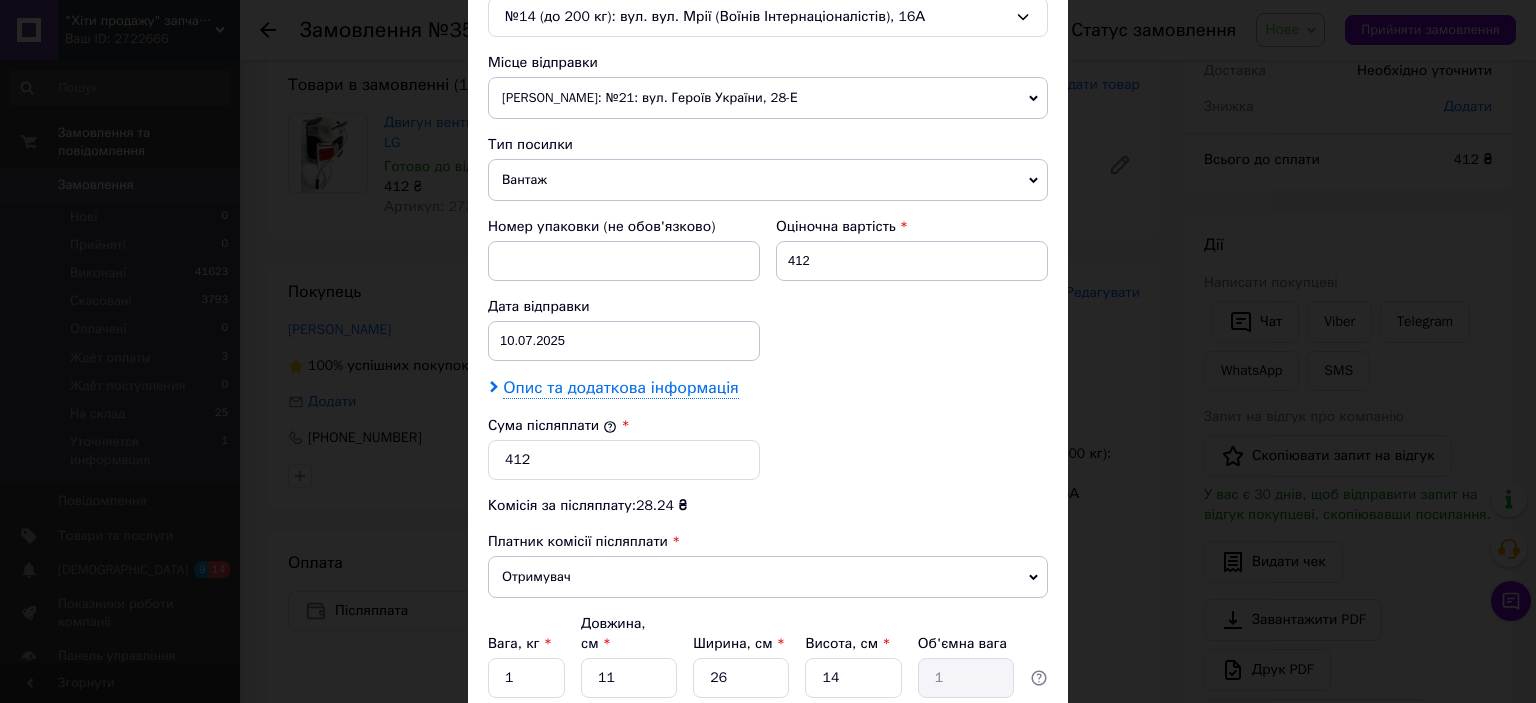 click on "Опис та додаткова інформація" at bounding box center [620, 388] 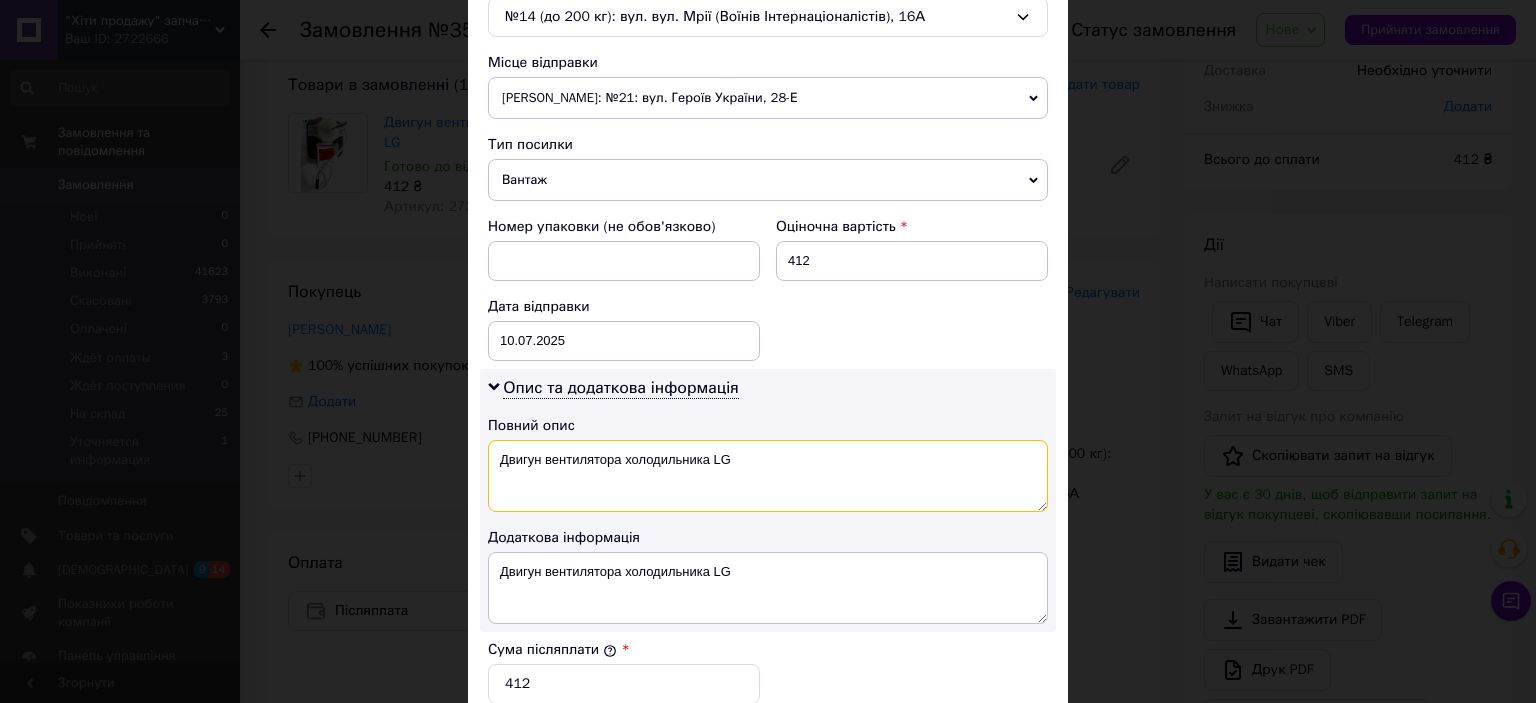 click on "Двигун вентилятора холодильника LG" at bounding box center (768, 476) 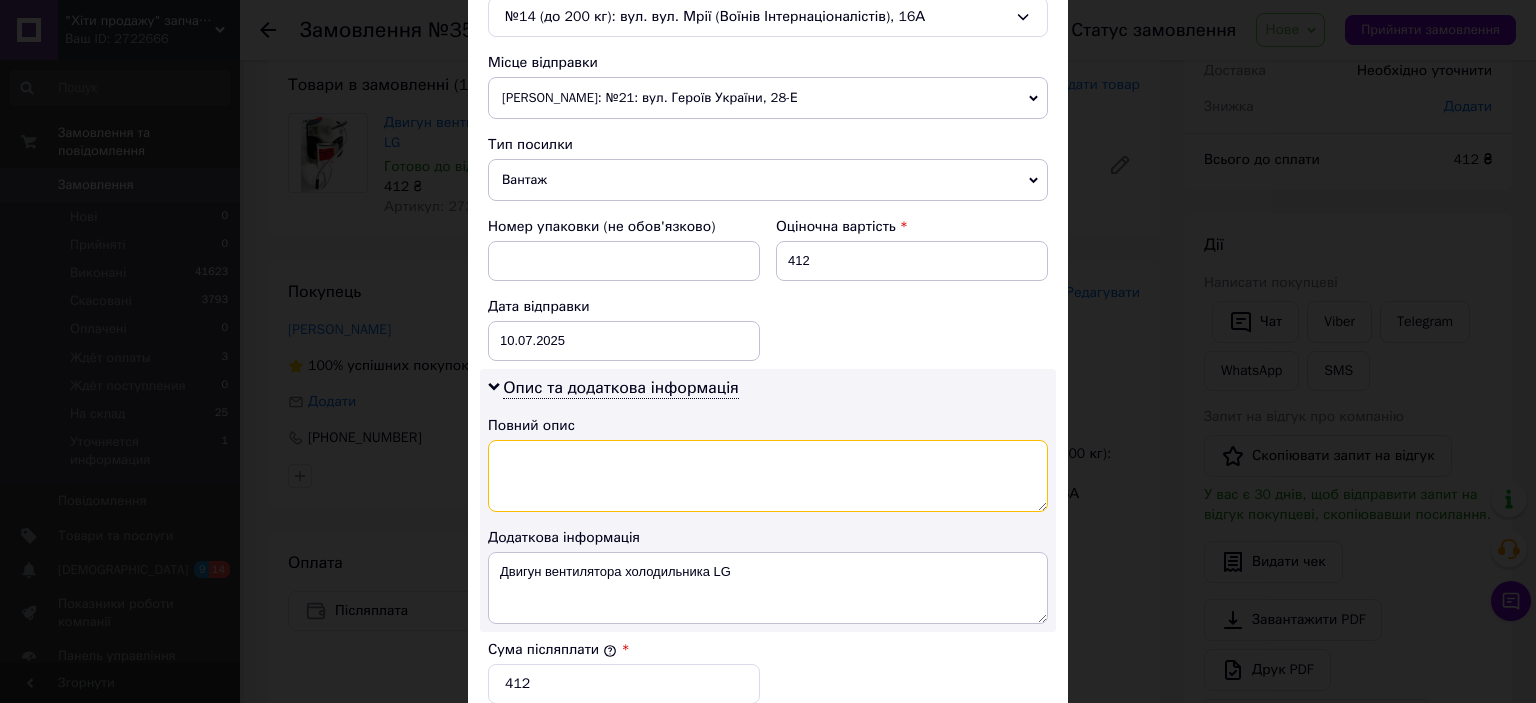 scroll, scrollTop: 994, scrollLeft: 0, axis: vertical 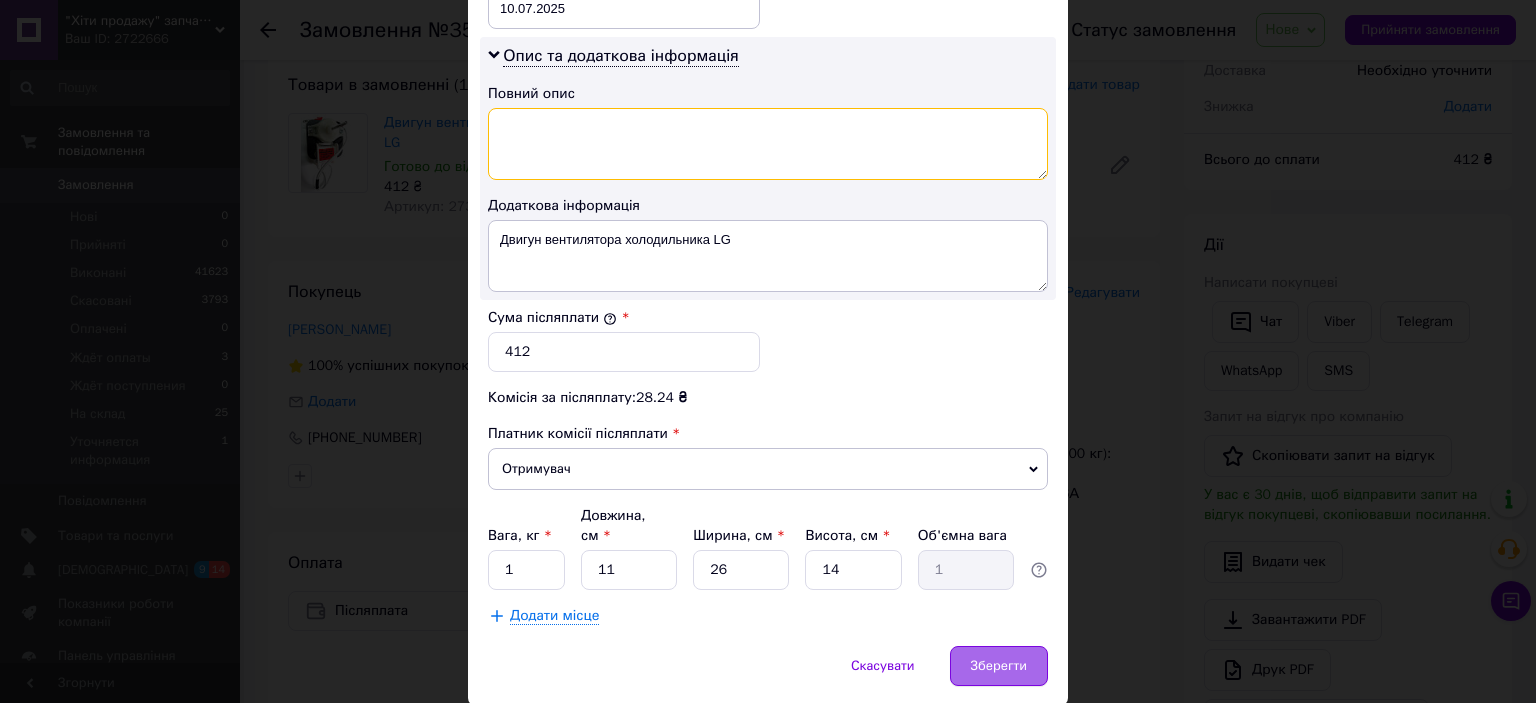 type 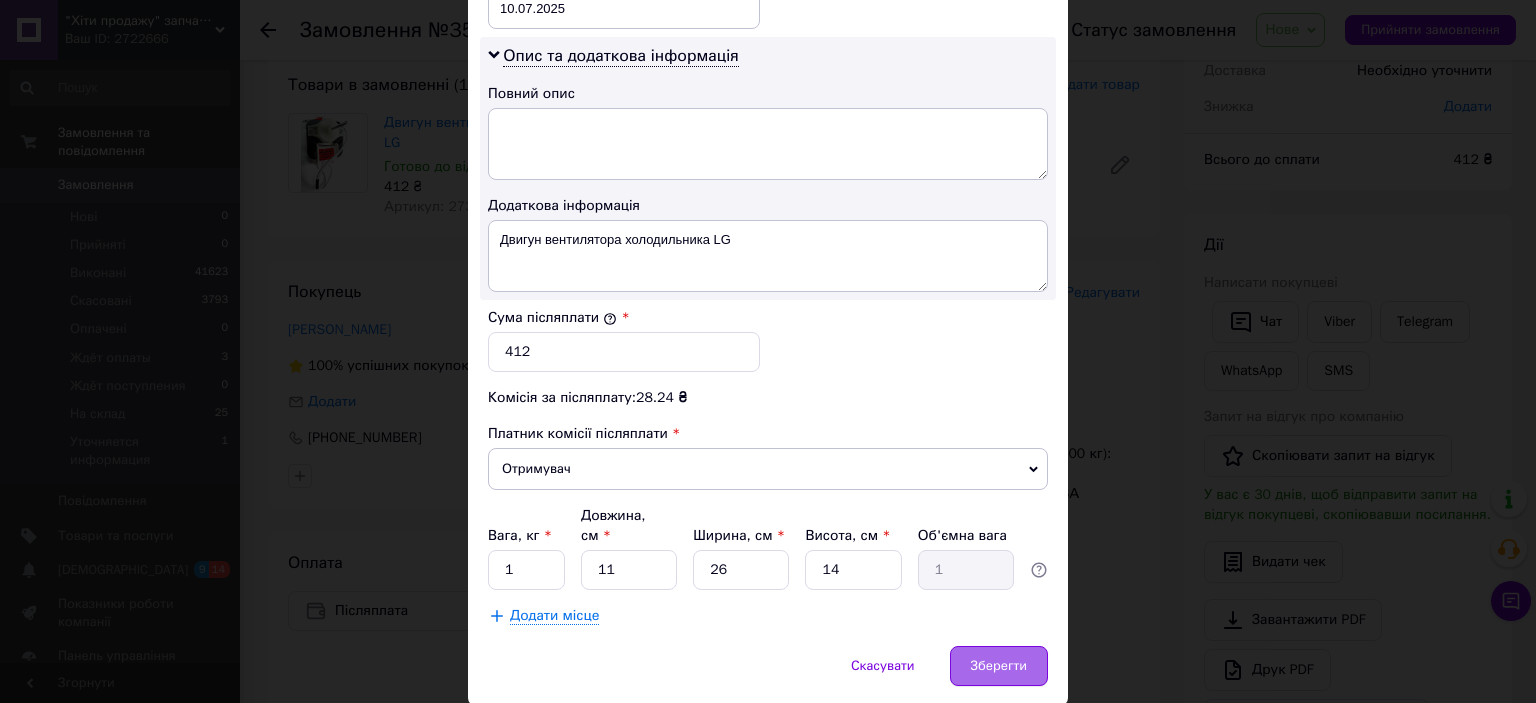 click on "Зберегти" at bounding box center [999, 666] 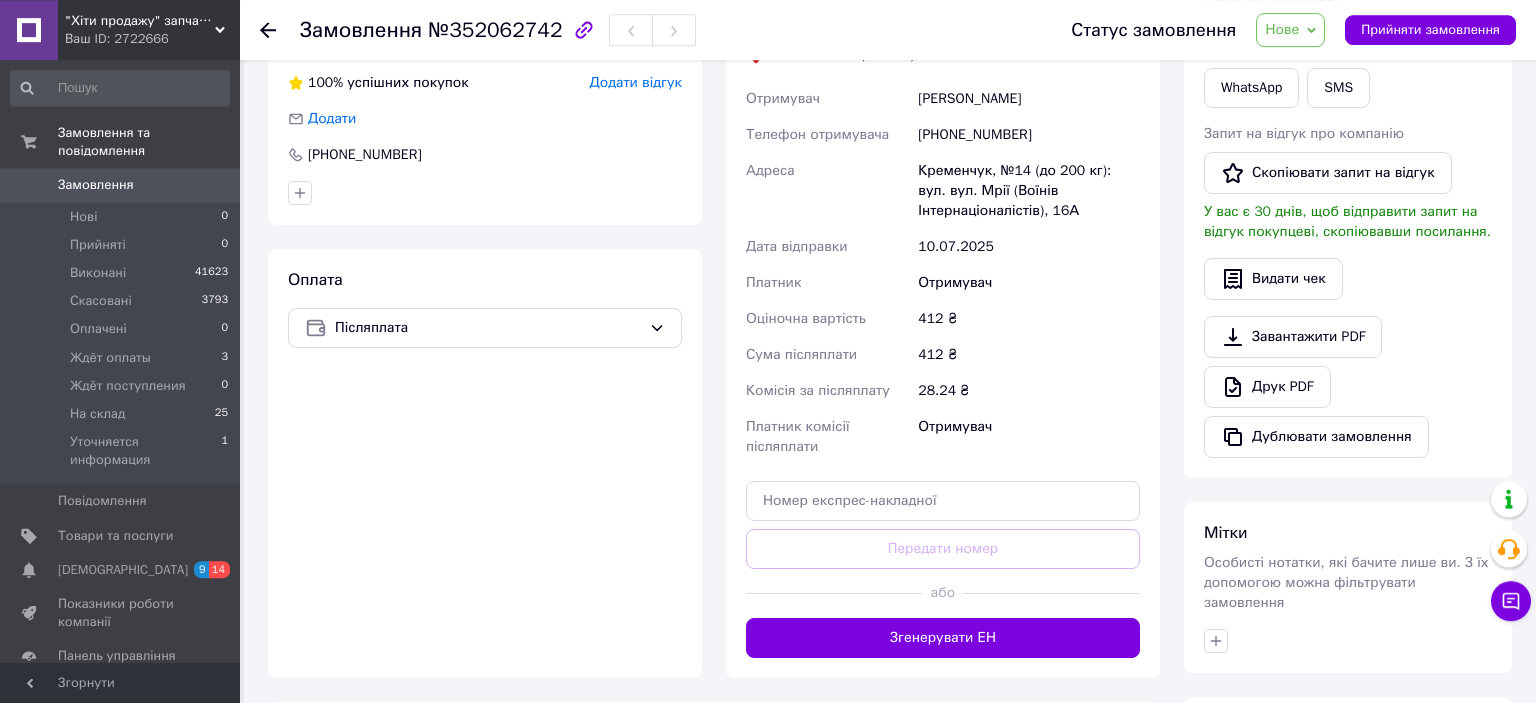 scroll, scrollTop: 435, scrollLeft: 0, axis: vertical 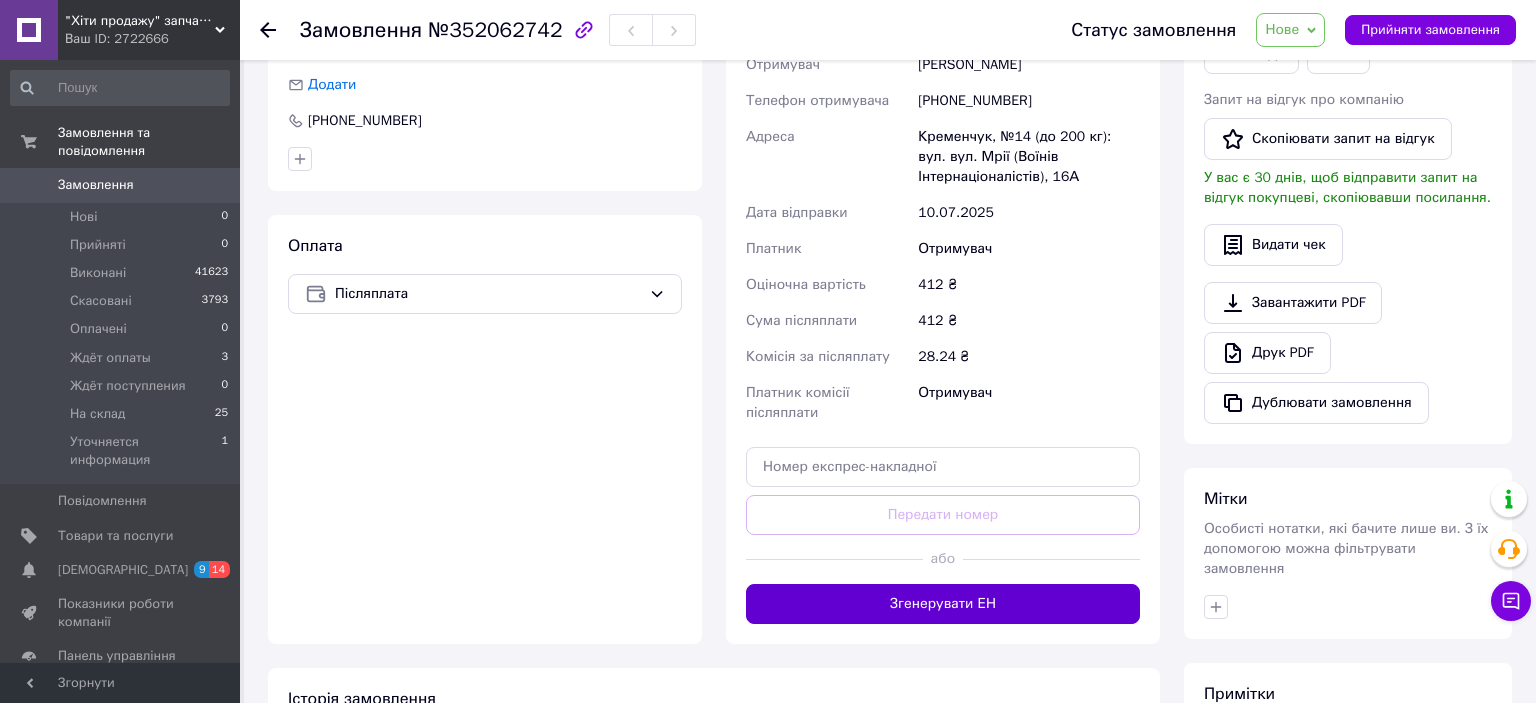 click on "Згенерувати ЕН" at bounding box center (943, 604) 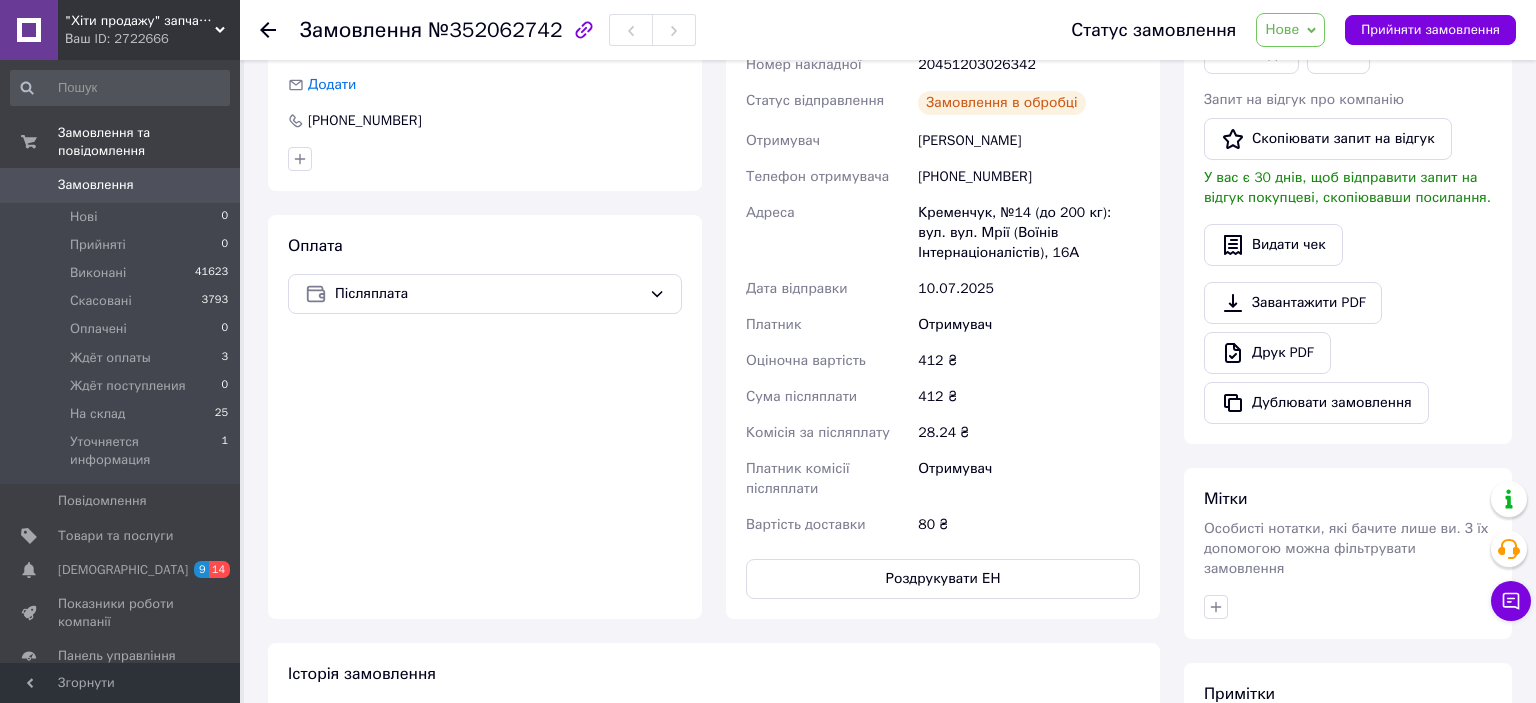 scroll, scrollTop: 224, scrollLeft: 0, axis: vertical 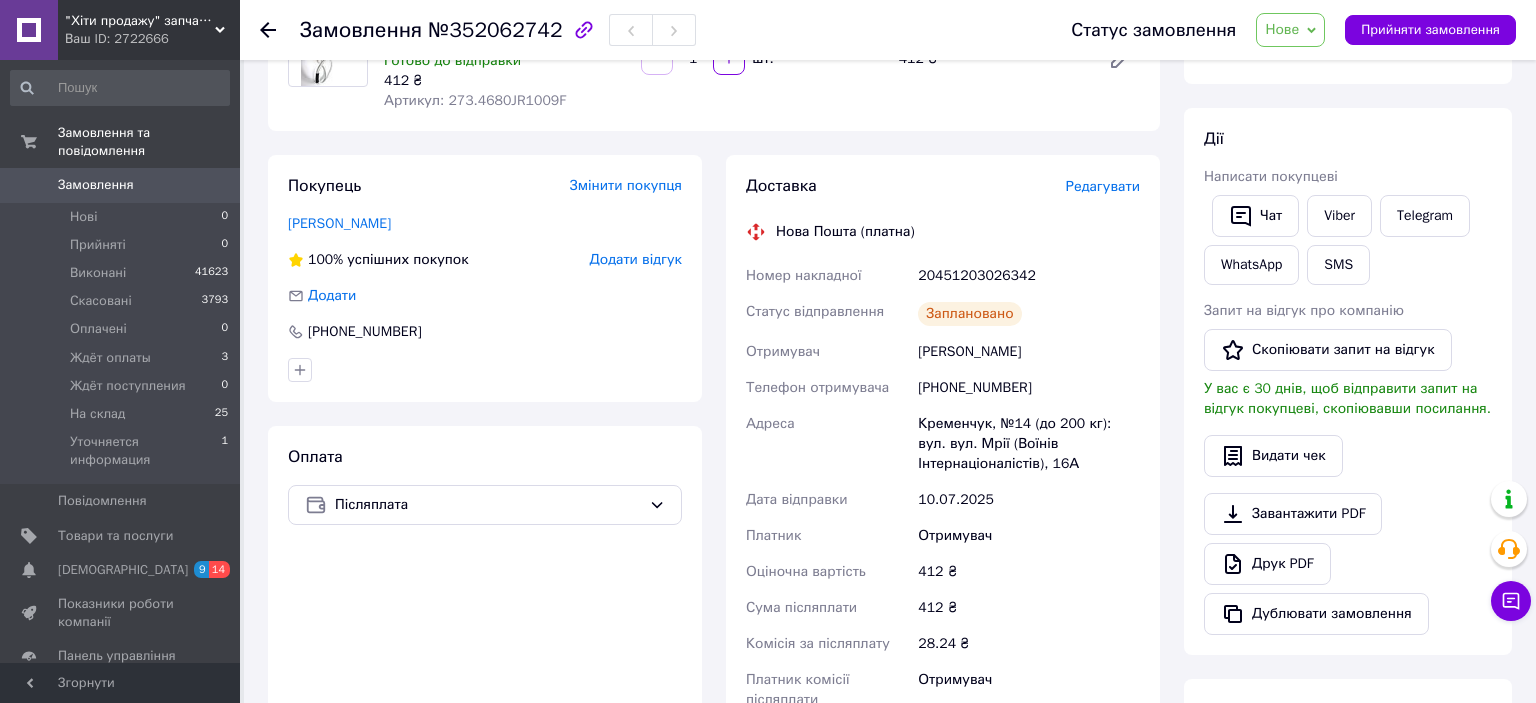 click on "[PHONE_NUMBER]" at bounding box center [1029, 388] 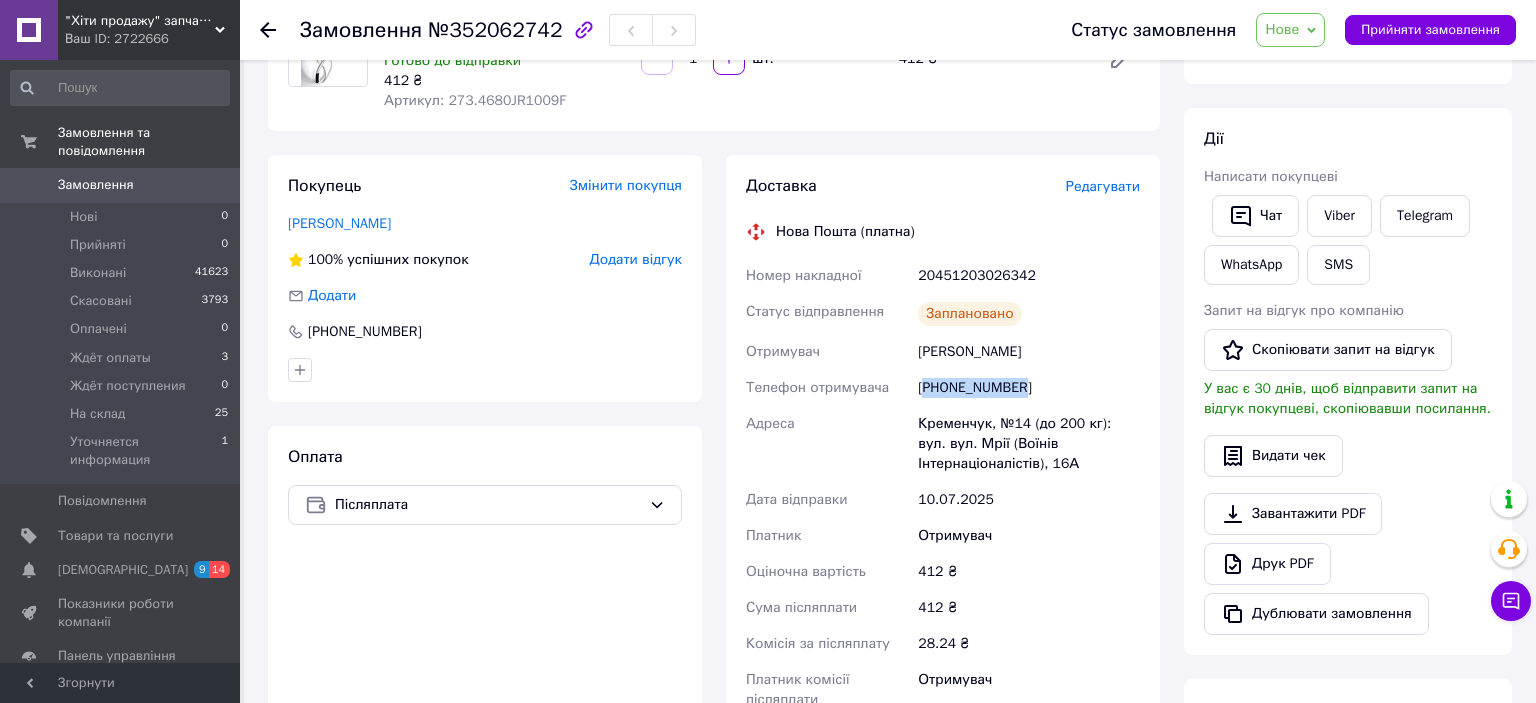 click on "[PHONE_NUMBER]" at bounding box center (1029, 388) 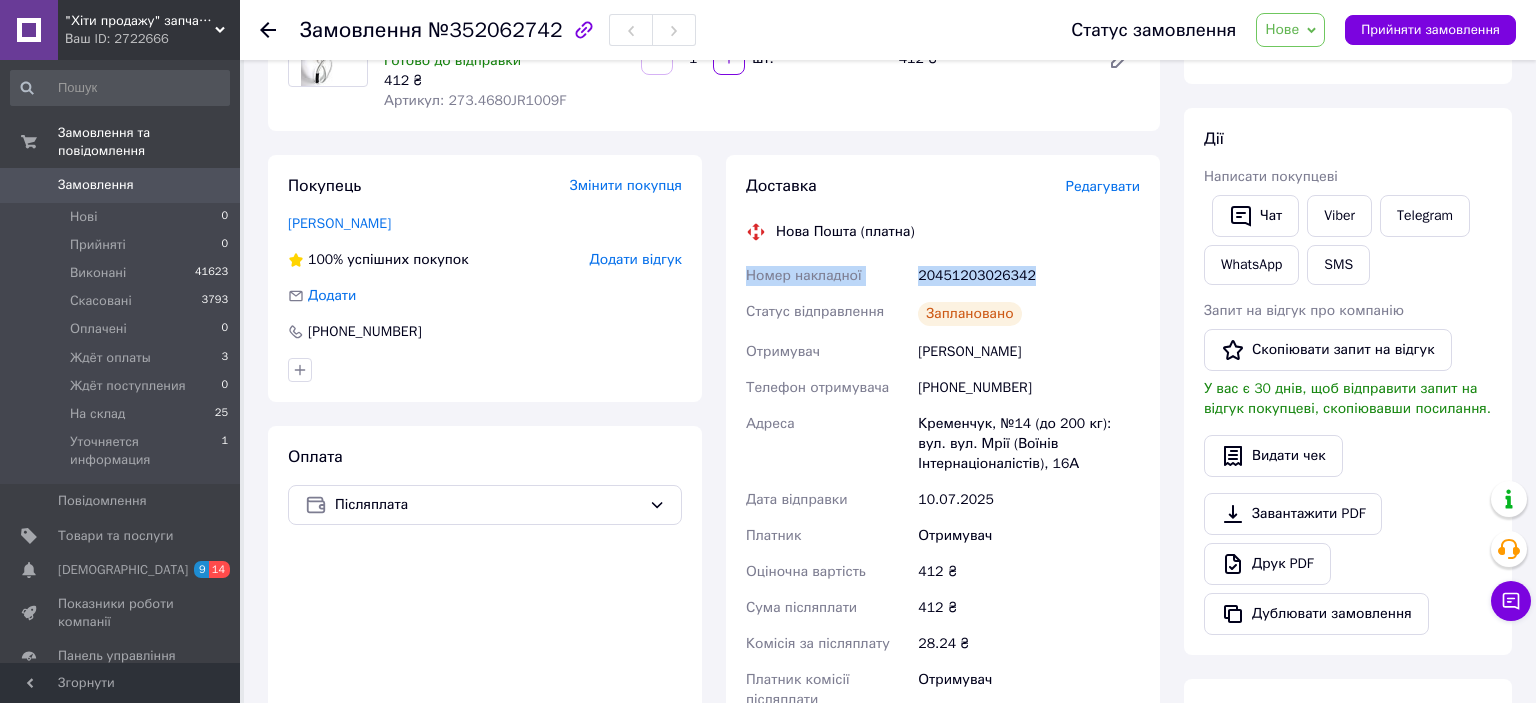 drag, startPoint x: 1031, startPoint y: 276, endPoint x: 747, endPoint y: 279, distance: 284.01584 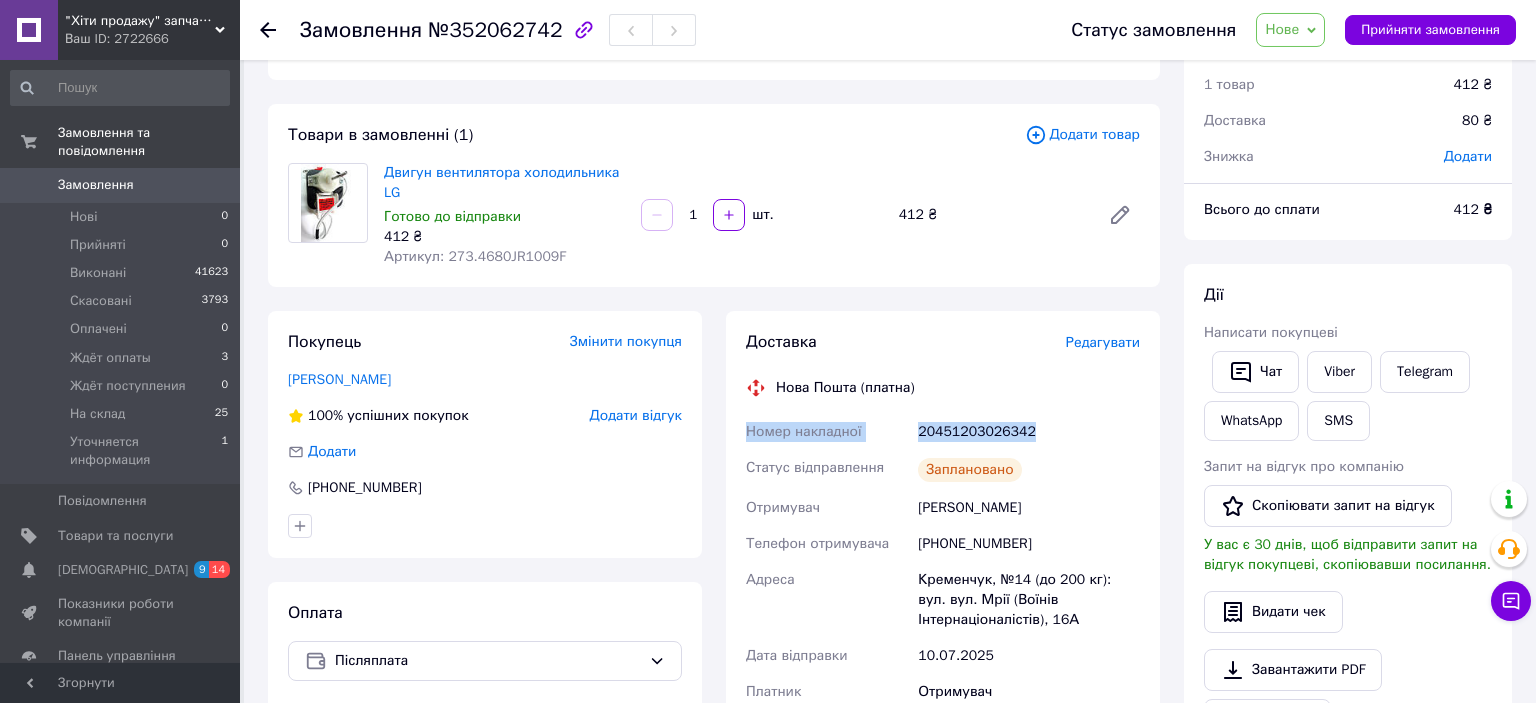 scroll, scrollTop: 12, scrollLeft: 0, axis: vertical 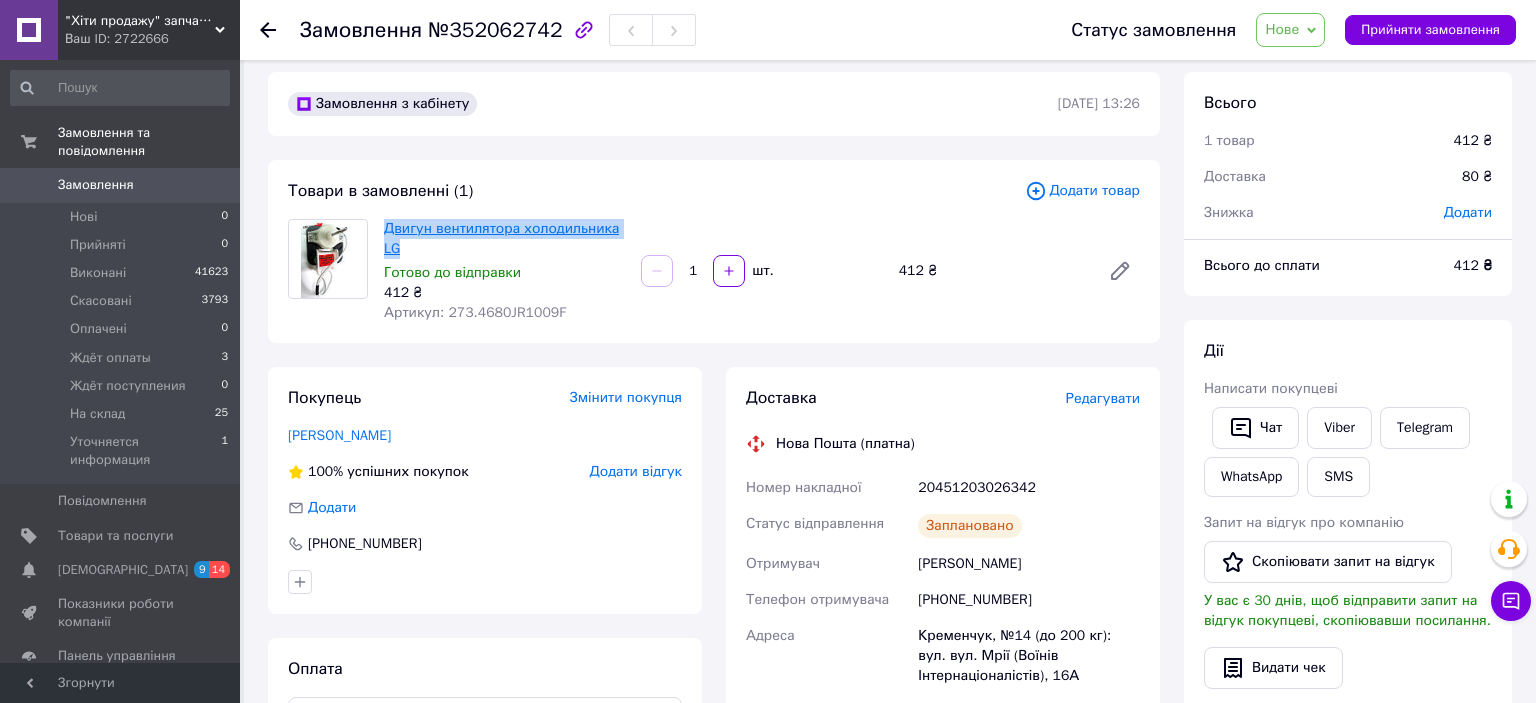 drag, startPoint x: 459, startPoint y: 251, endPoint x: 384, endPoint y: 229, distance: 78.160095 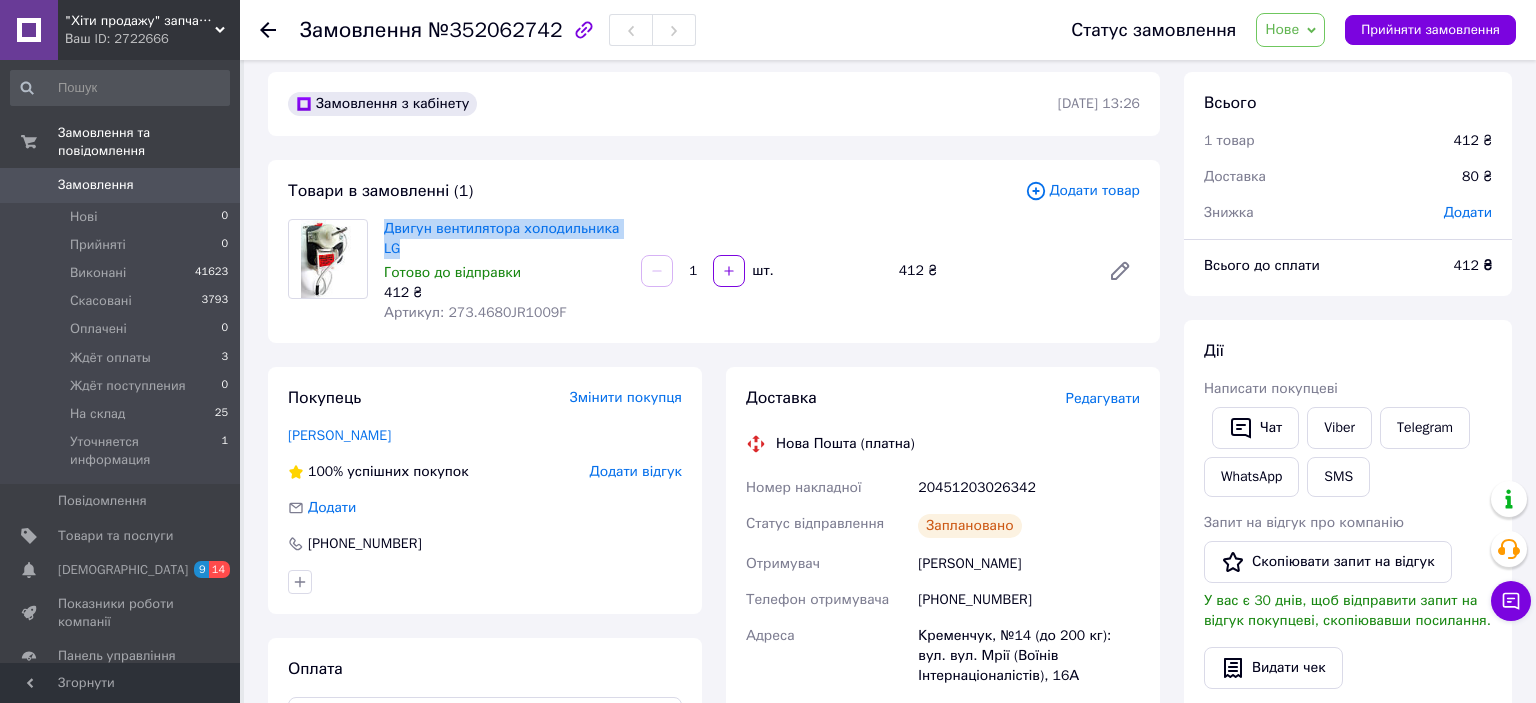 click on "Нове" at bounding box center [1282, 29] 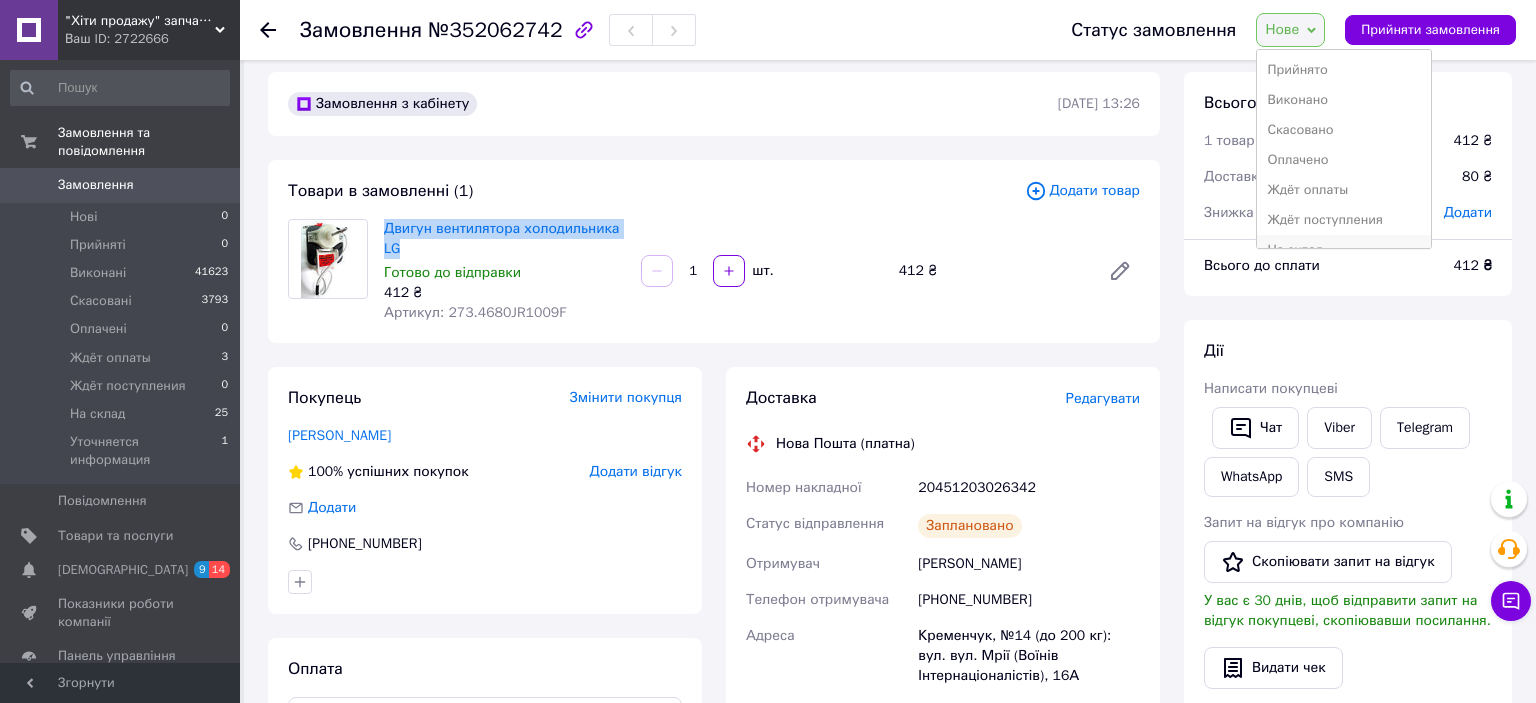 scroll, scrollTop: 52, scrollLeft: 0, axis: vertical 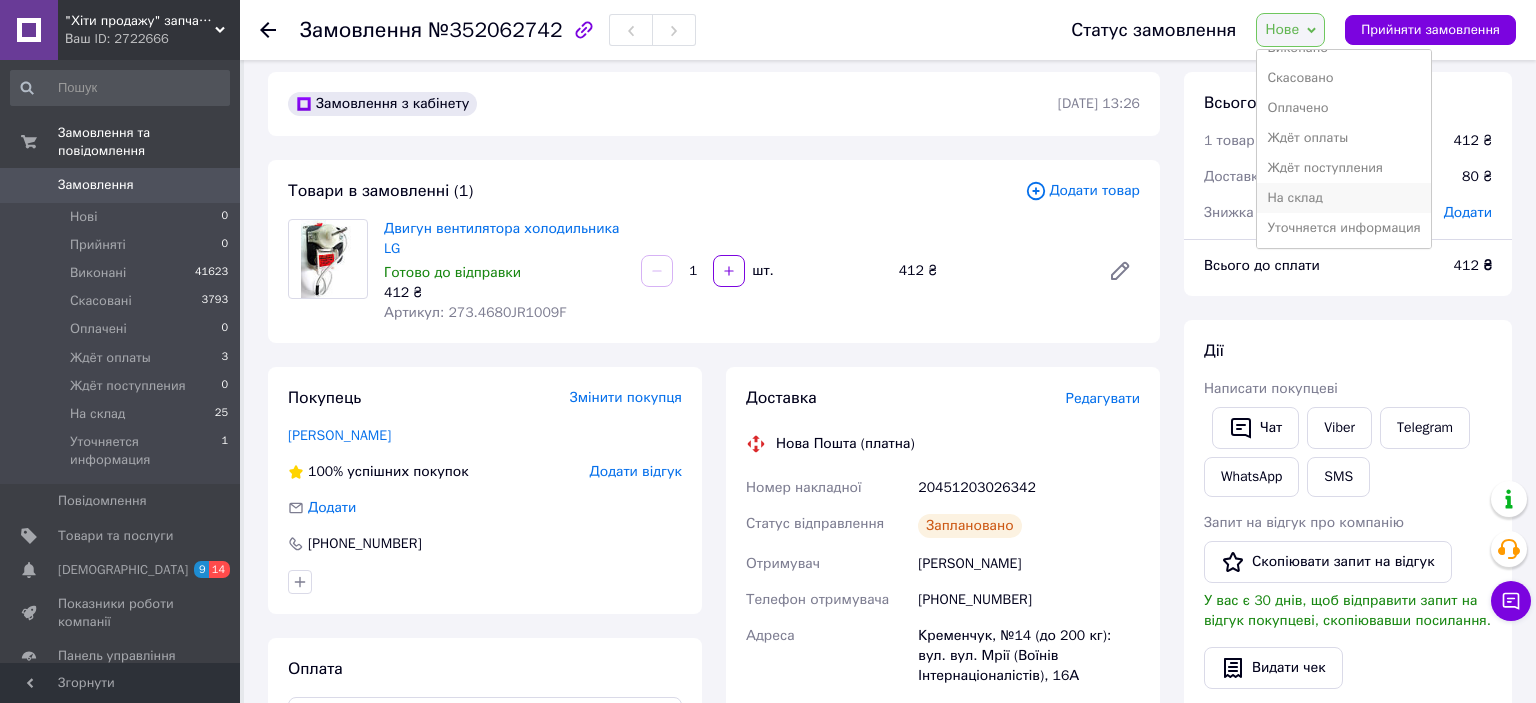 click on "На склад" at bounding box center (1343, 198) 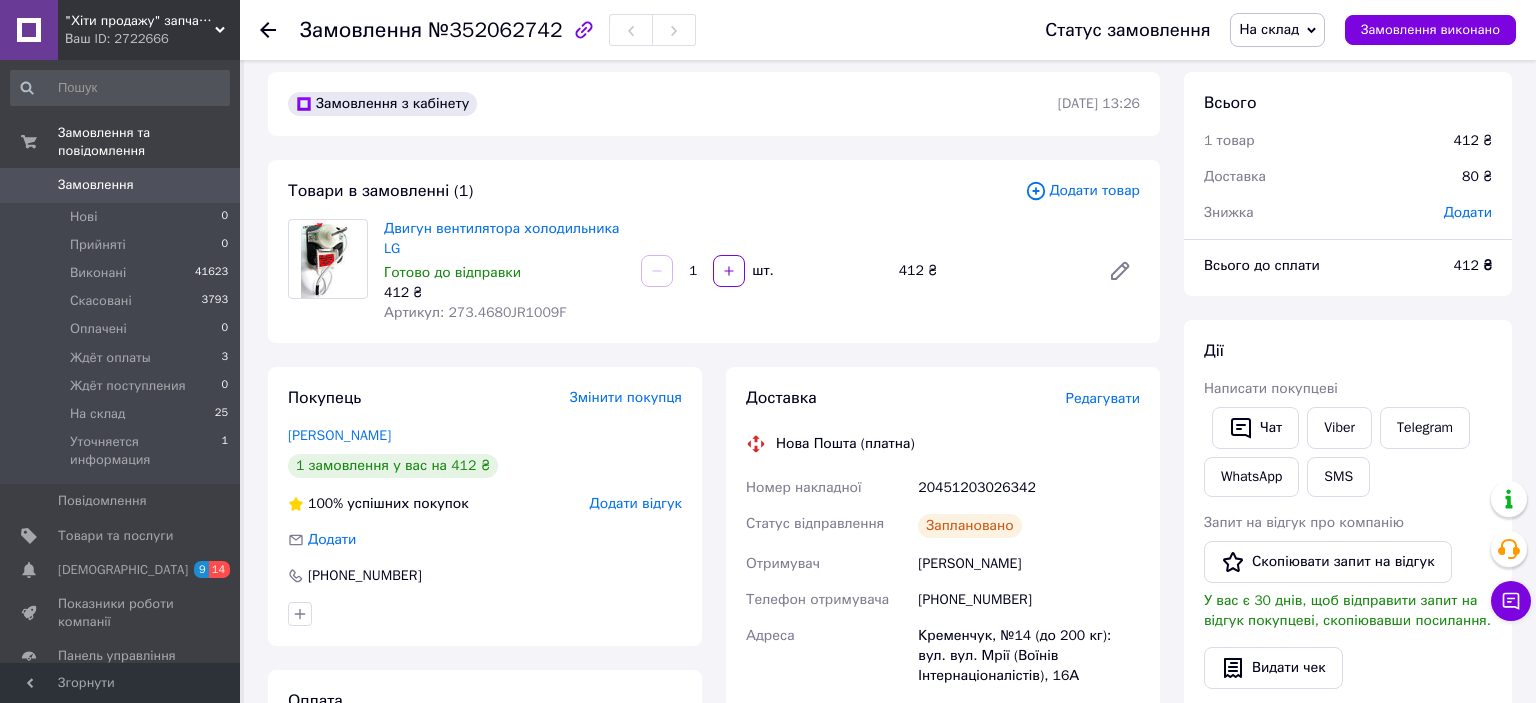 click 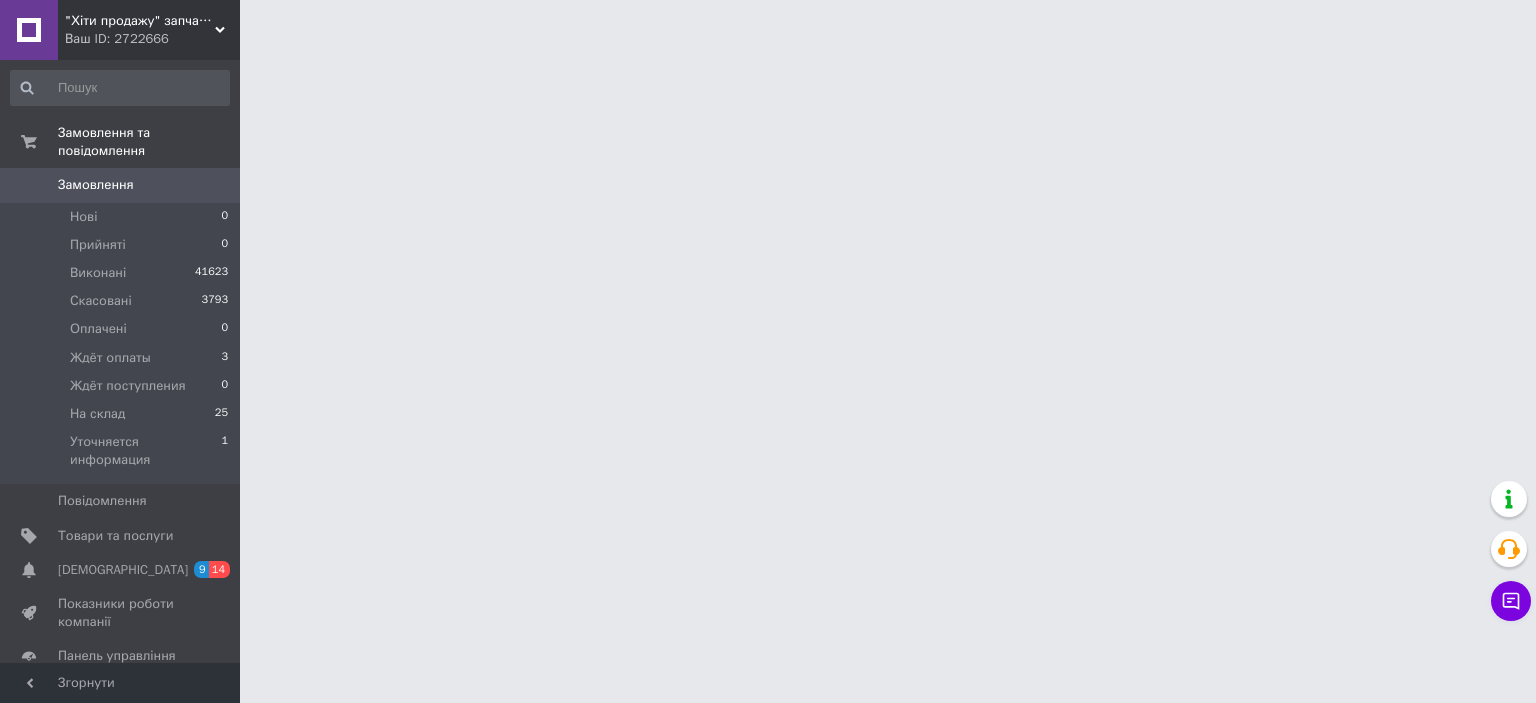 scroll, scrollTop: 0, scrollLeft: 0, axis: both 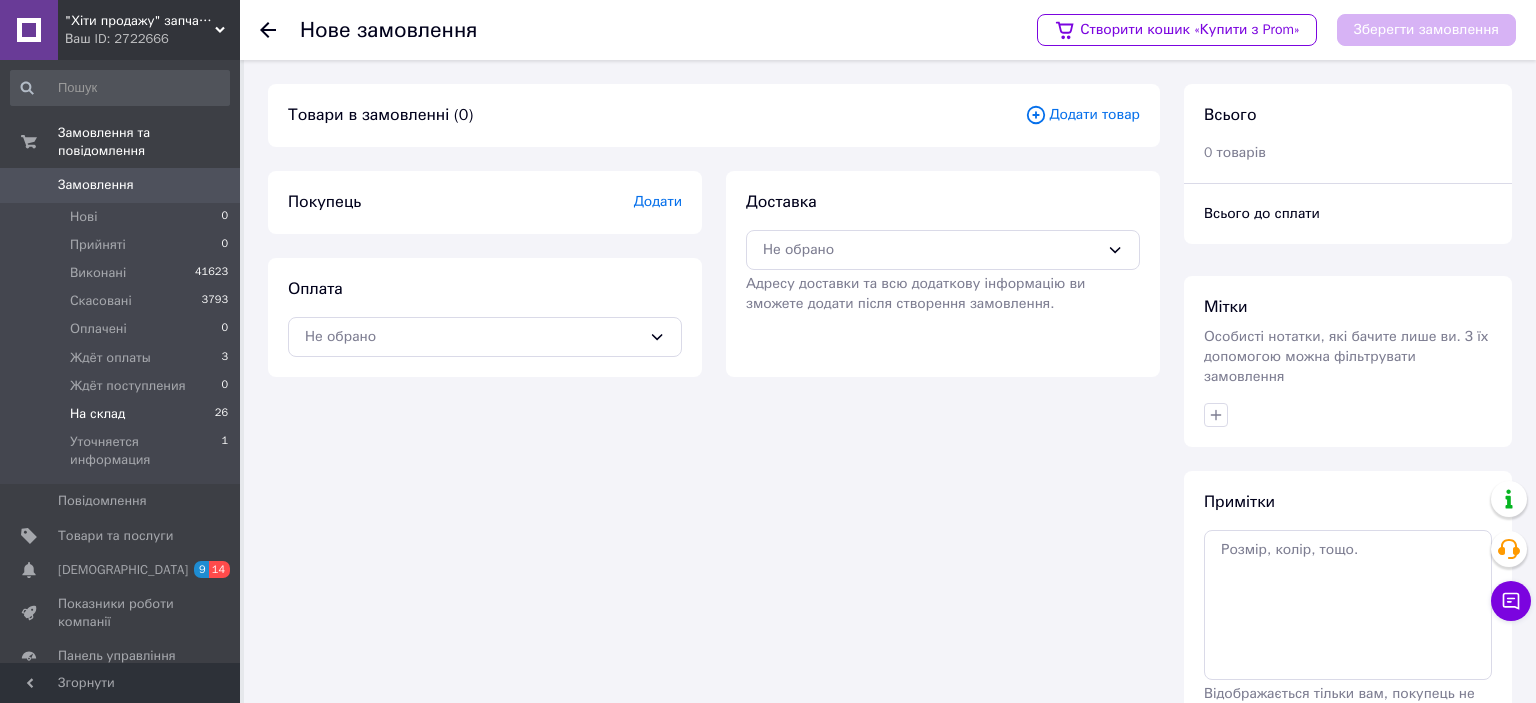 click on "На склад" at bounding box center [97, 414] 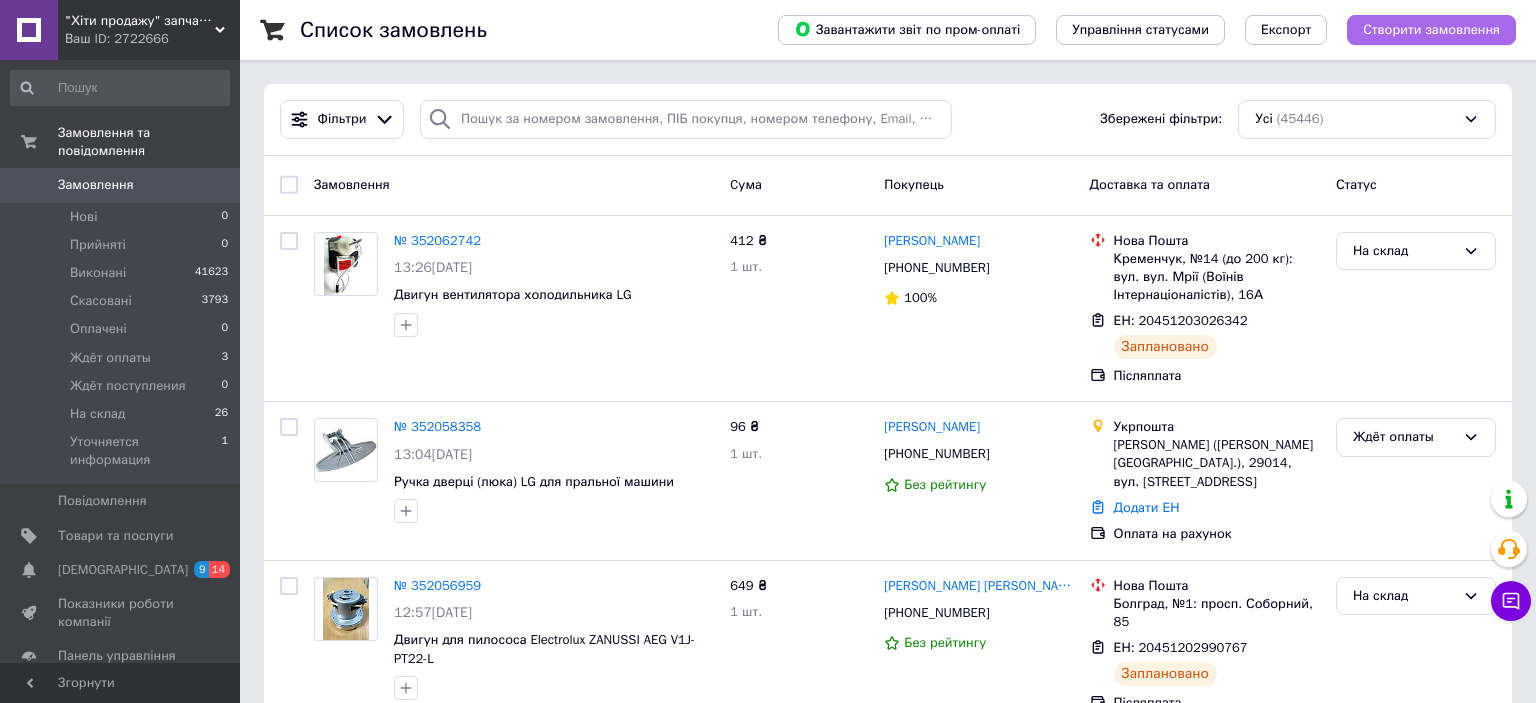 click on "Створити замовлення" at bounding box center [1431, 30] 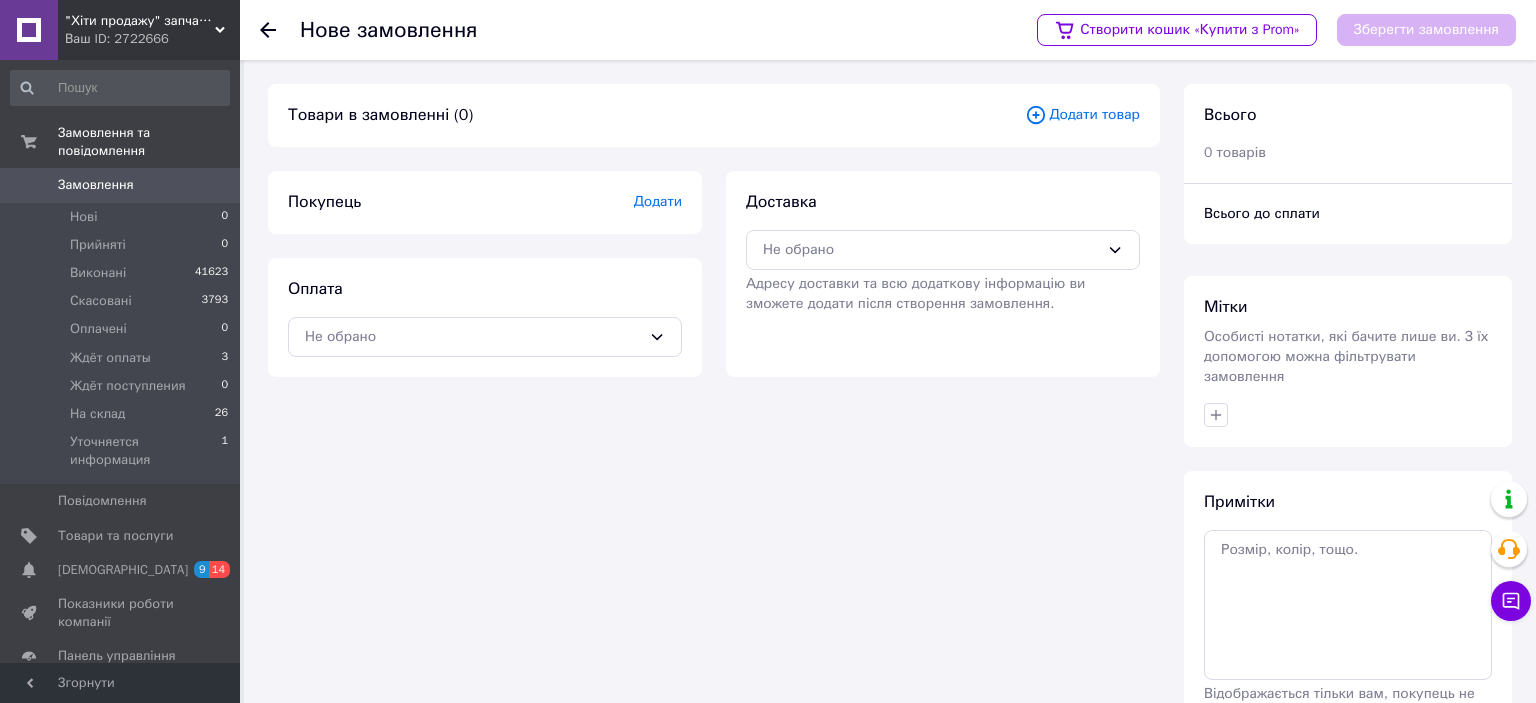 click on "Додати товар" at bounding box center (1082, 115) 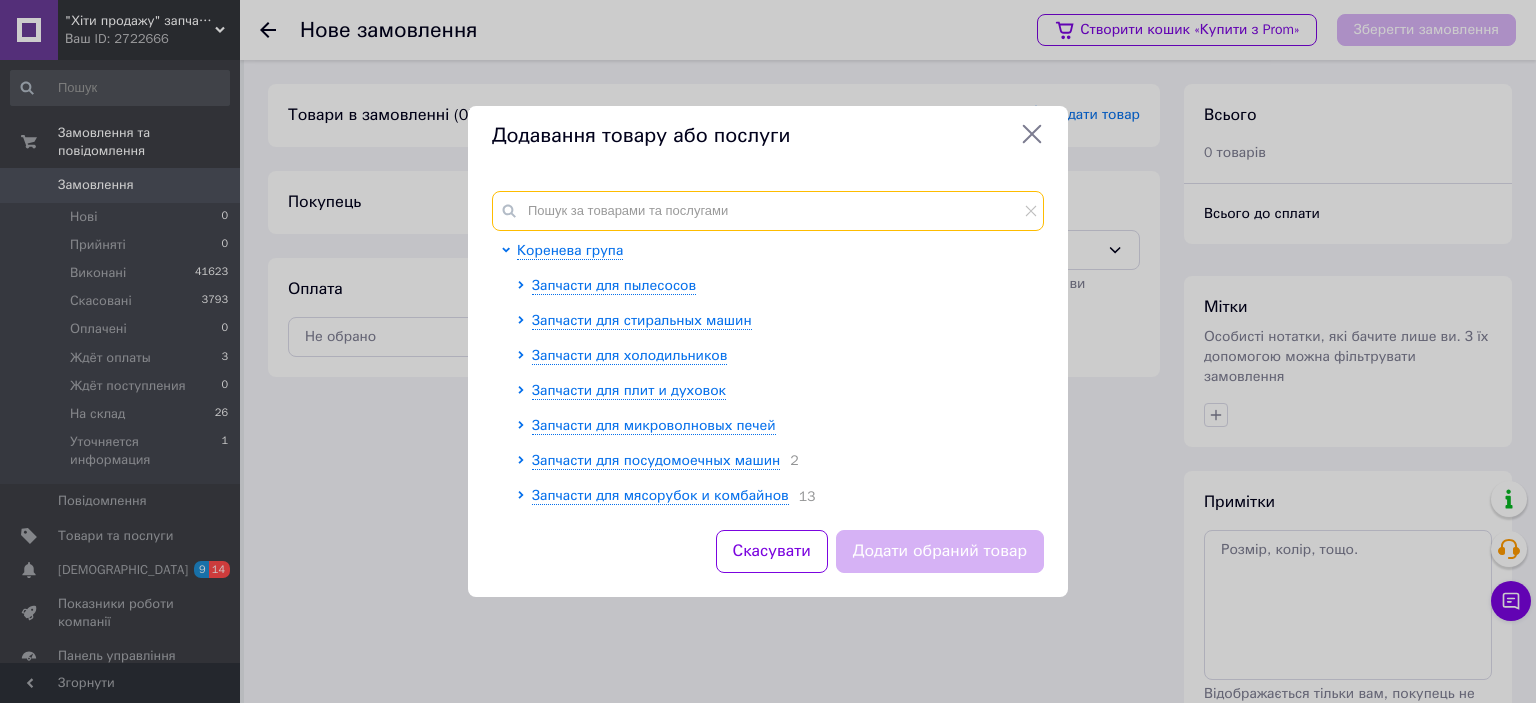 click at bounding box center (768, 211) 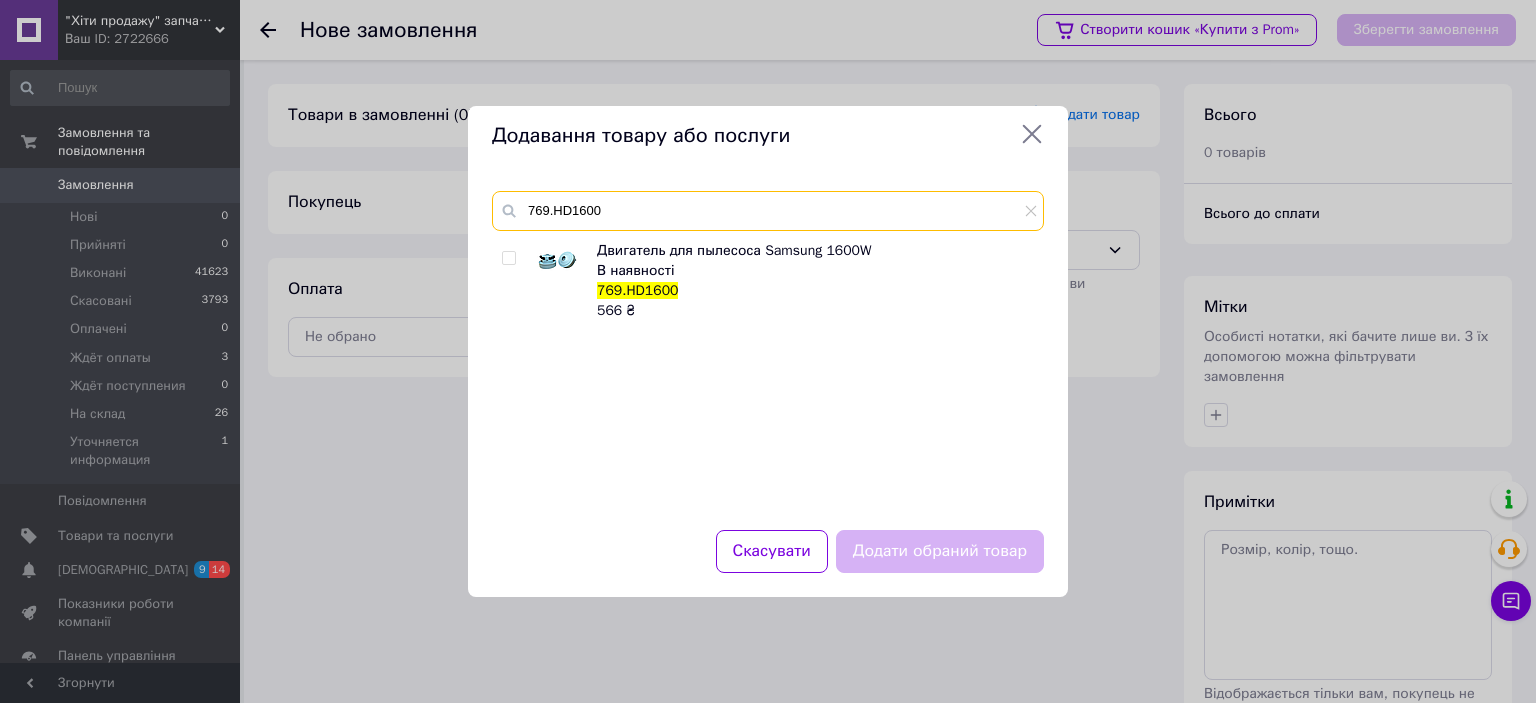 type on "769.HD1600" 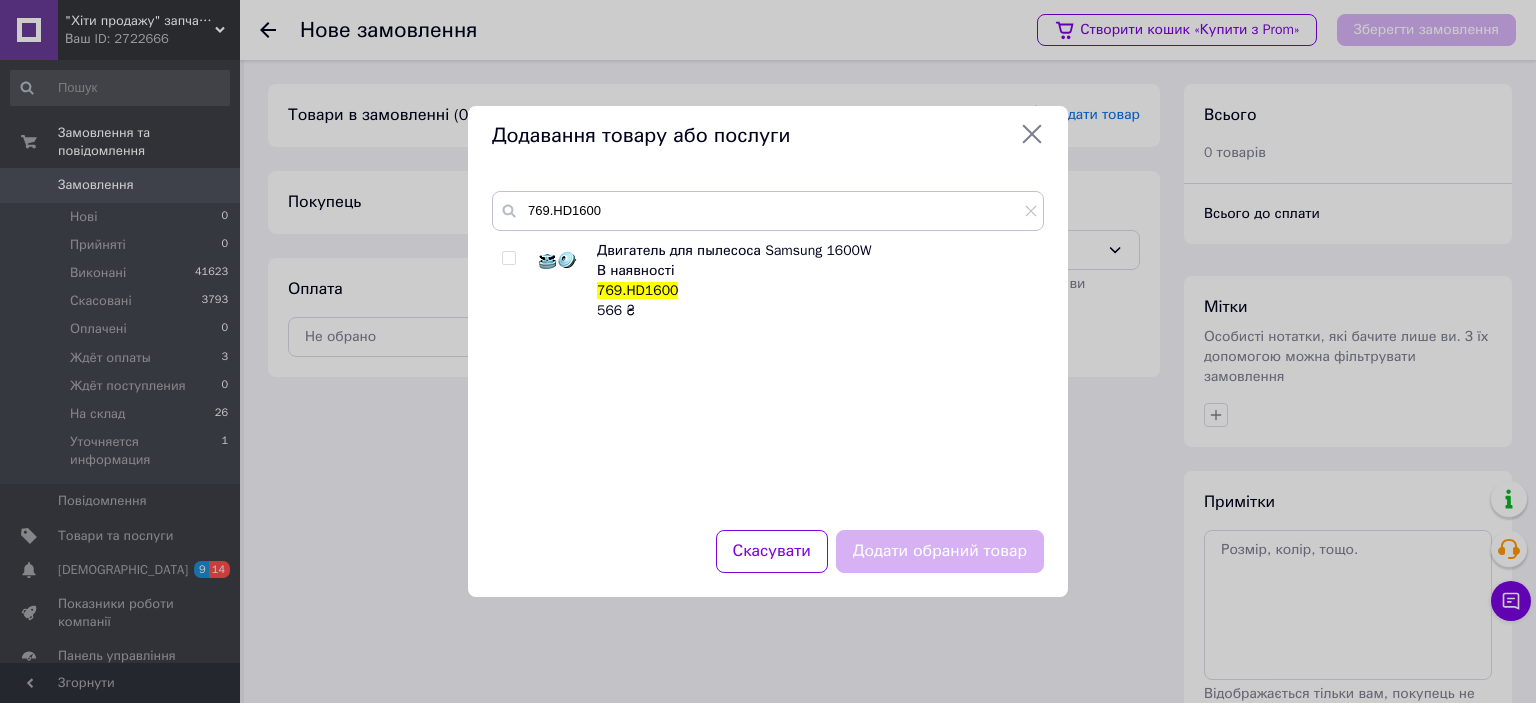 click on "Додавання товару або послуги 769.HD1600 Двигатель для пылесоса Samsung 1600W В наявності 769.HD1600 566   ₴ Скасувати Додати обраний товар" at bounding box center (768, 351) 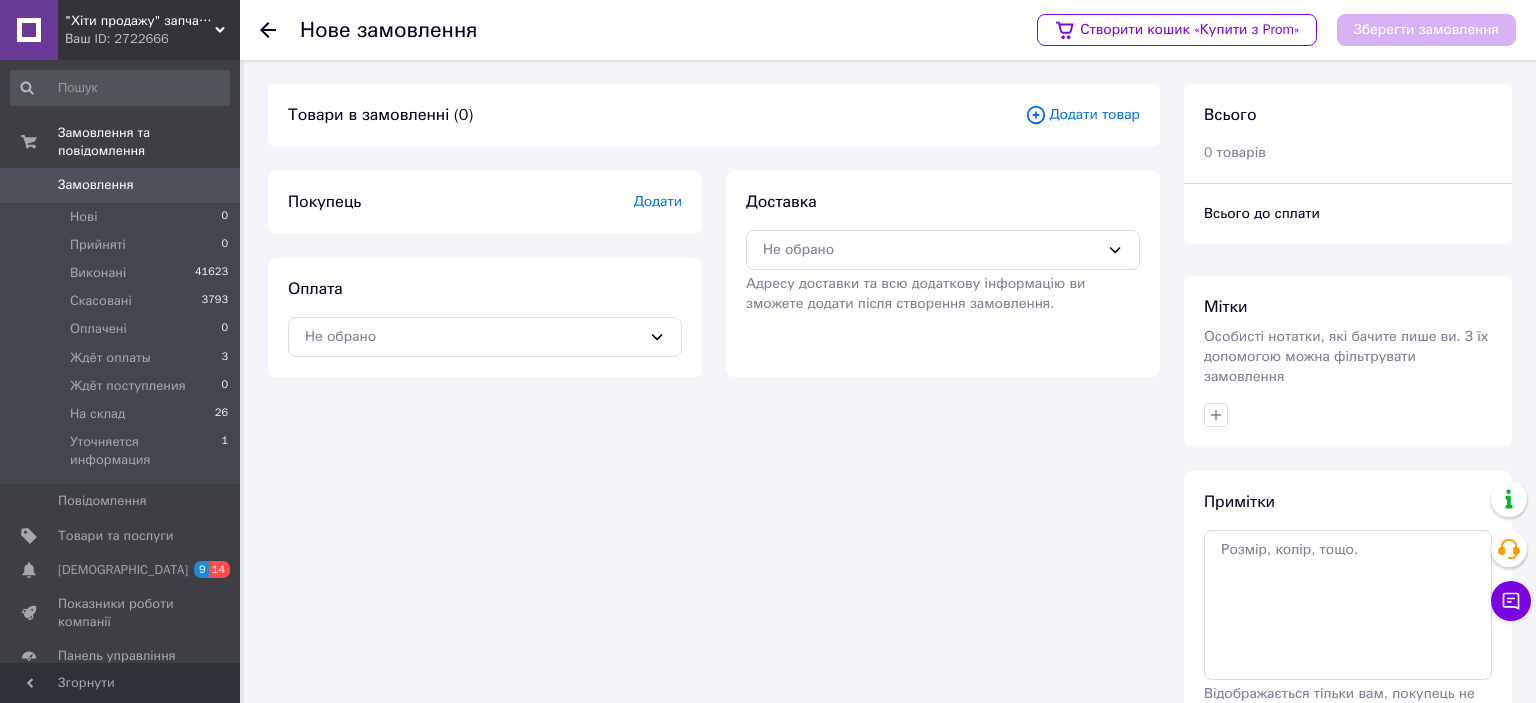 click on "Додати товар" at bounding box center (1082, 115) 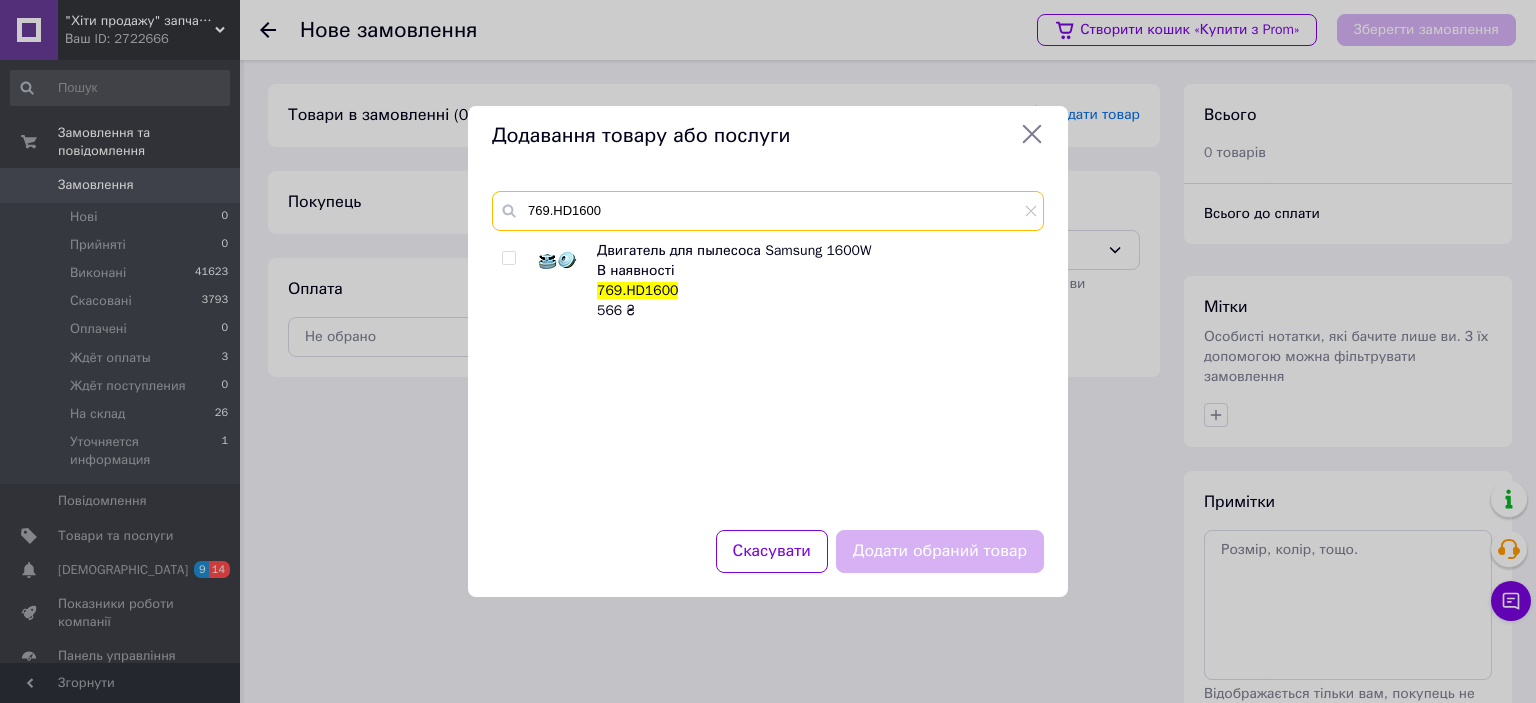 click on "769.HD1600" at bounding box center [768, 211] 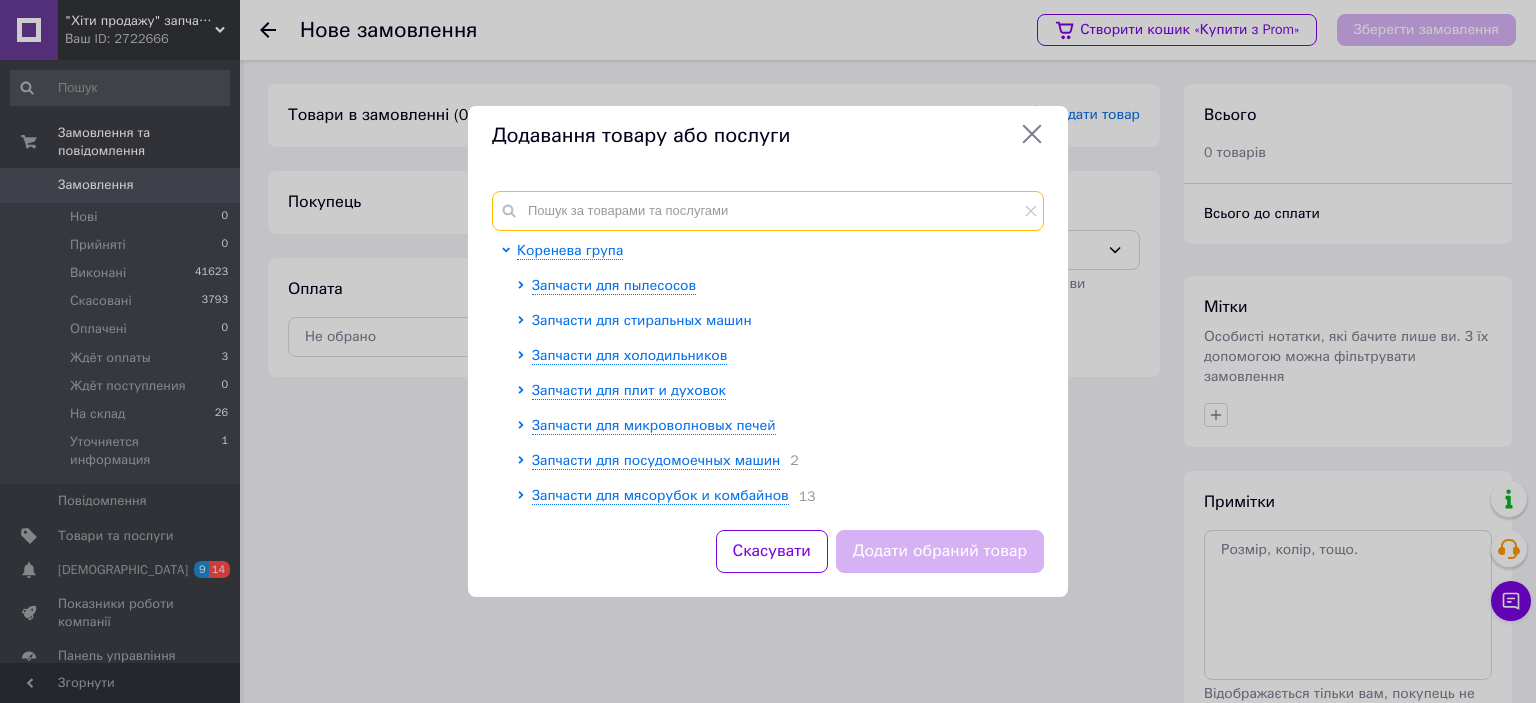 type 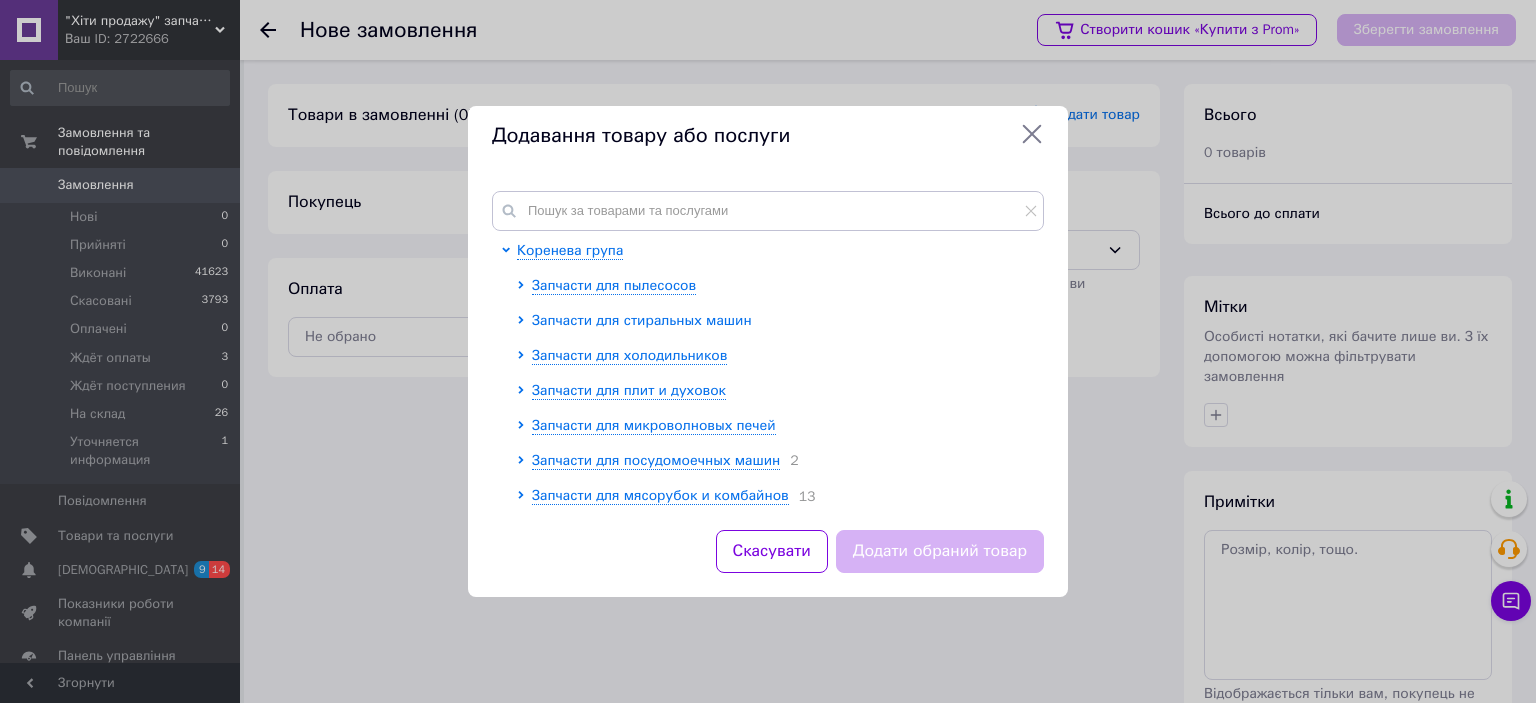 click on "Запчасти для стиральных машин" at bounding box center [642, 320] 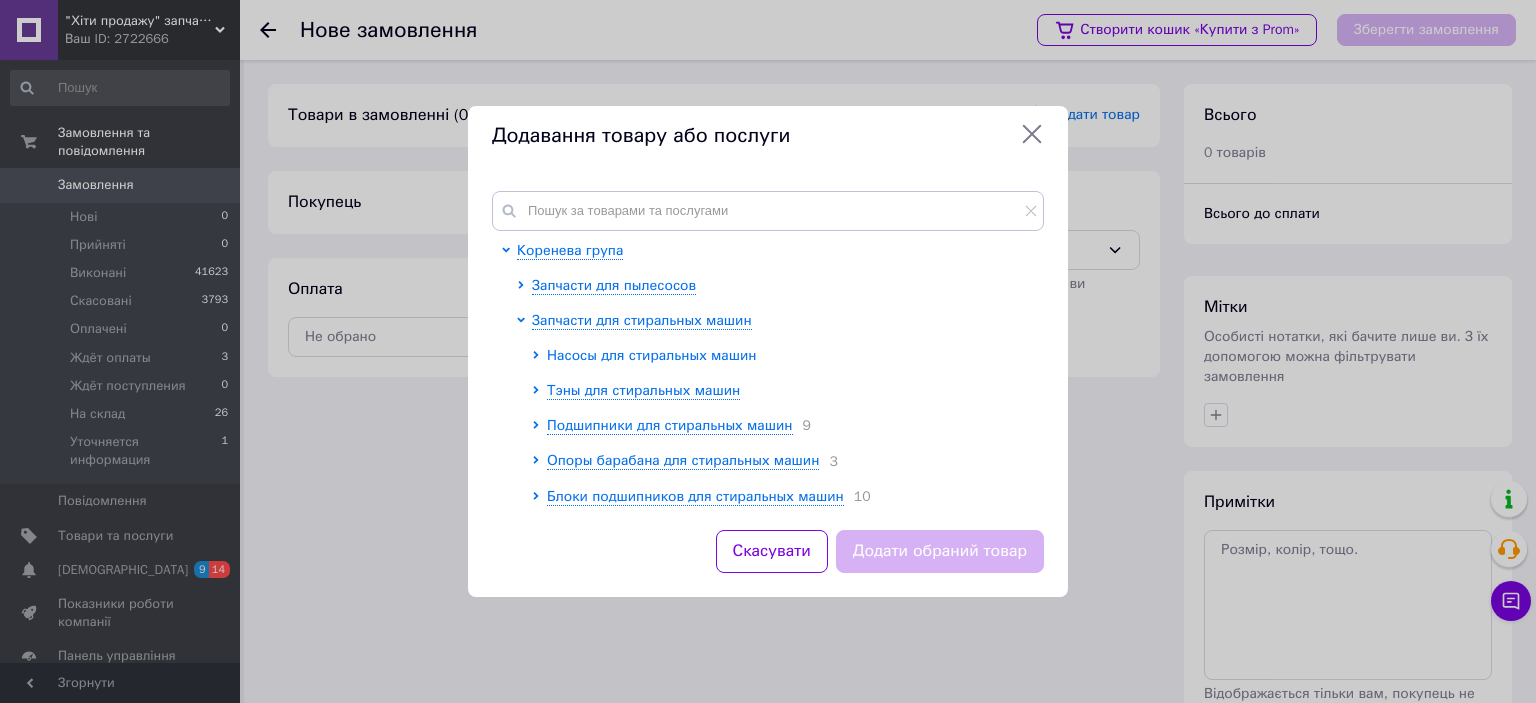 click on "Насосы для стиральных машин" at bounding box center (652, 355) 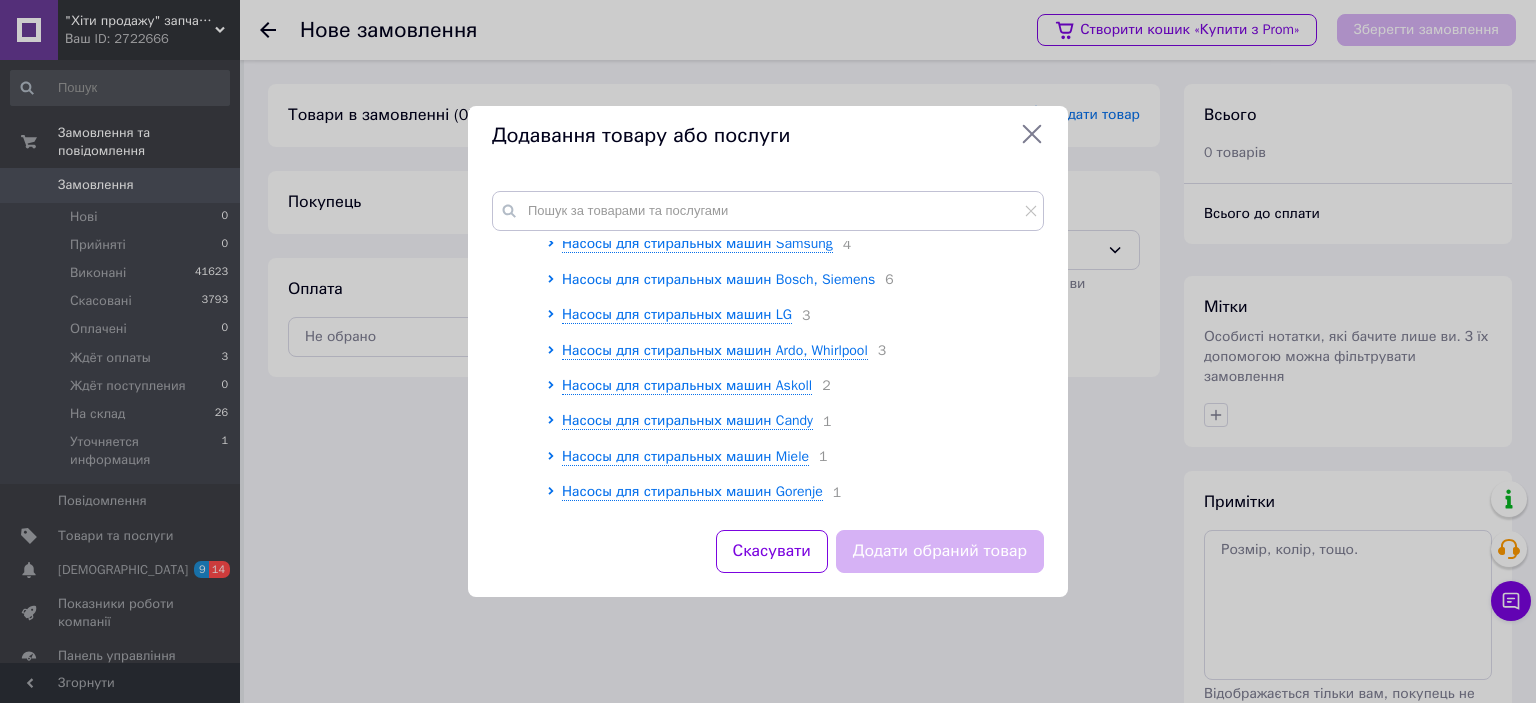 scroll, scrollTop: 221, scrollLeft: 0, axis: vertical 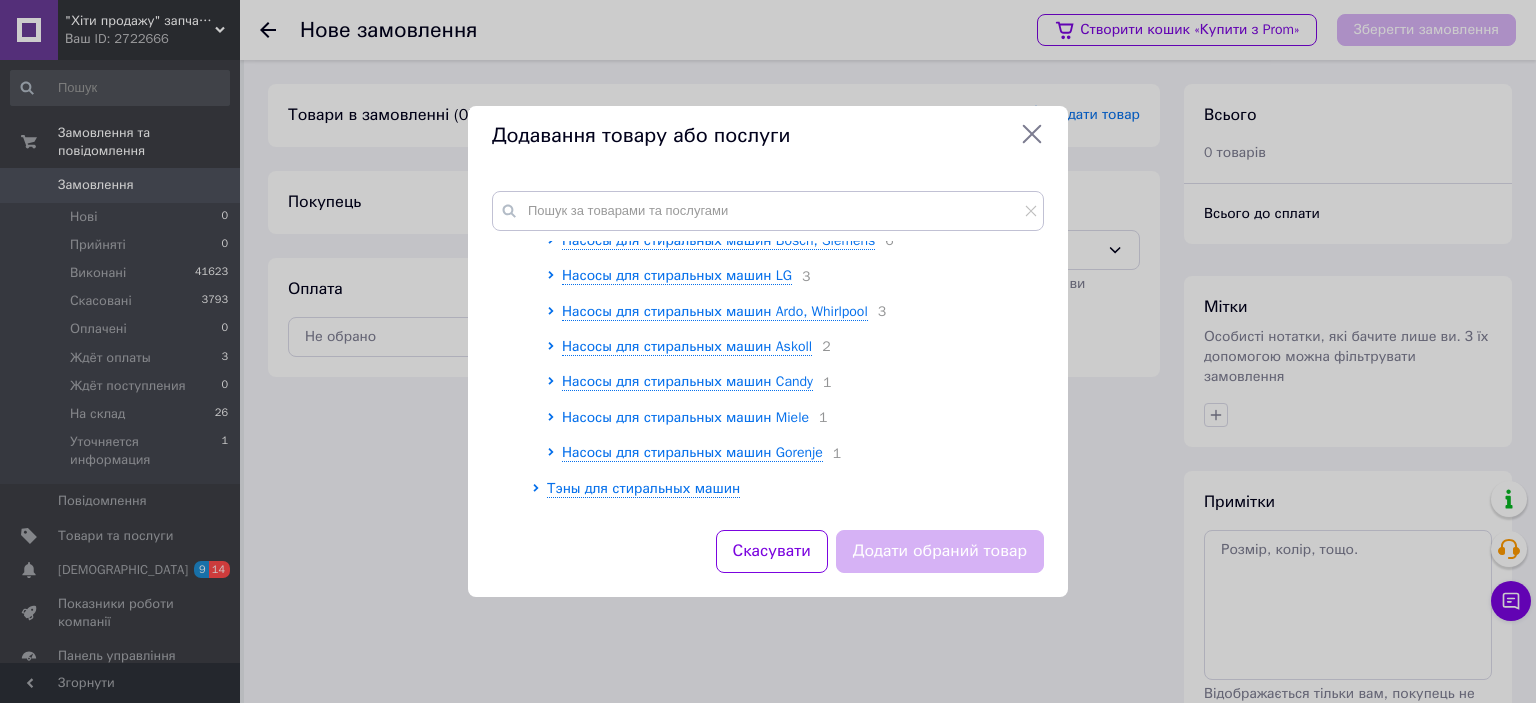 click on "Насосы для стиральных машин Miele" at bounding box center [685, 417] 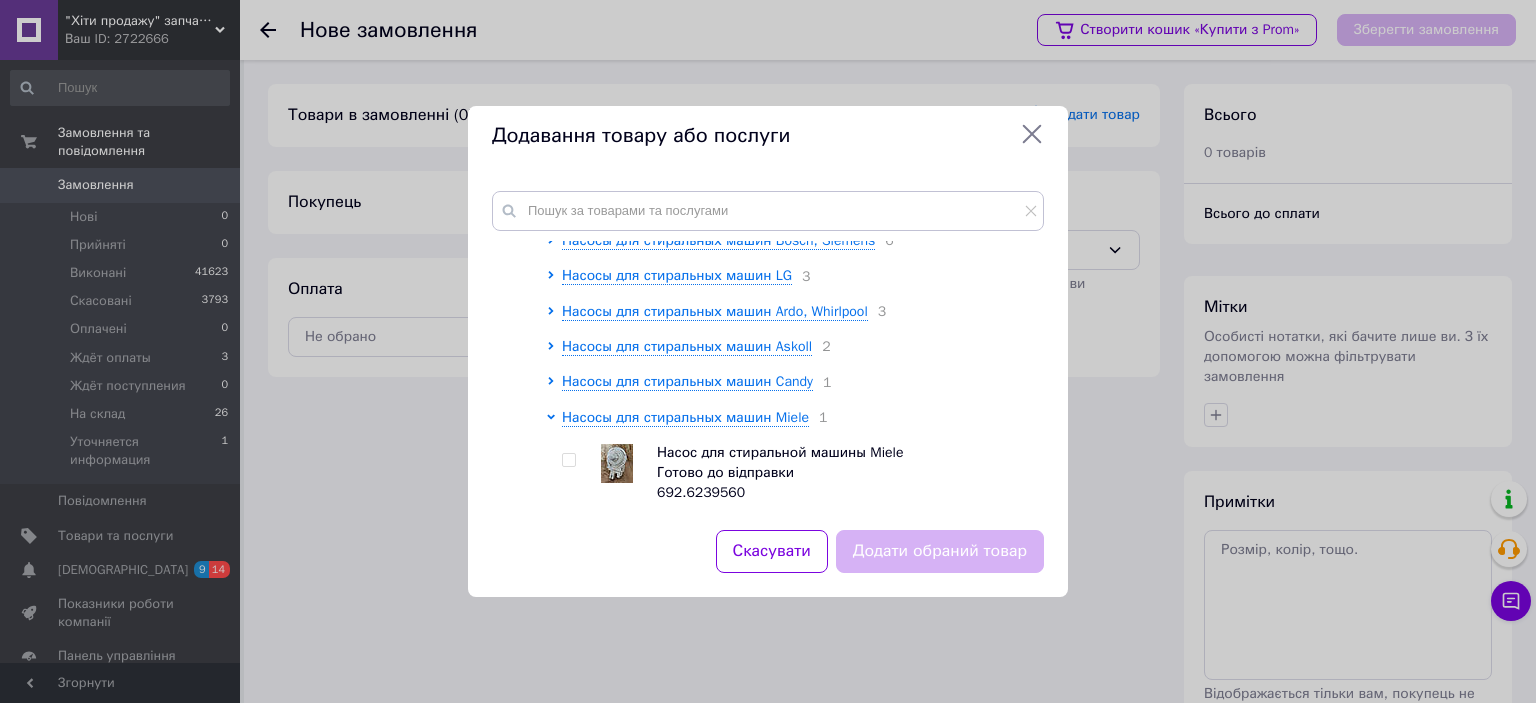 click at bounding box center (568, 460) 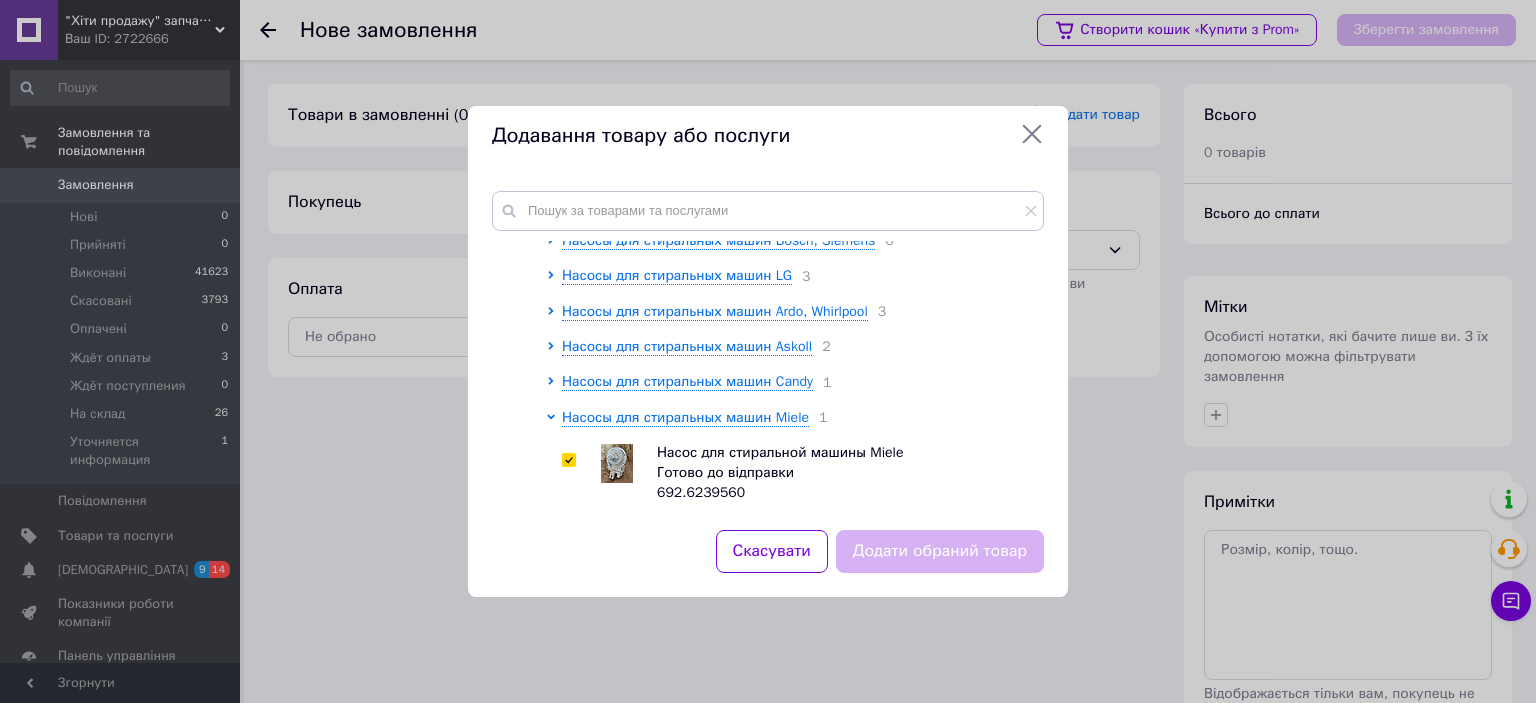 checkbox on "true" 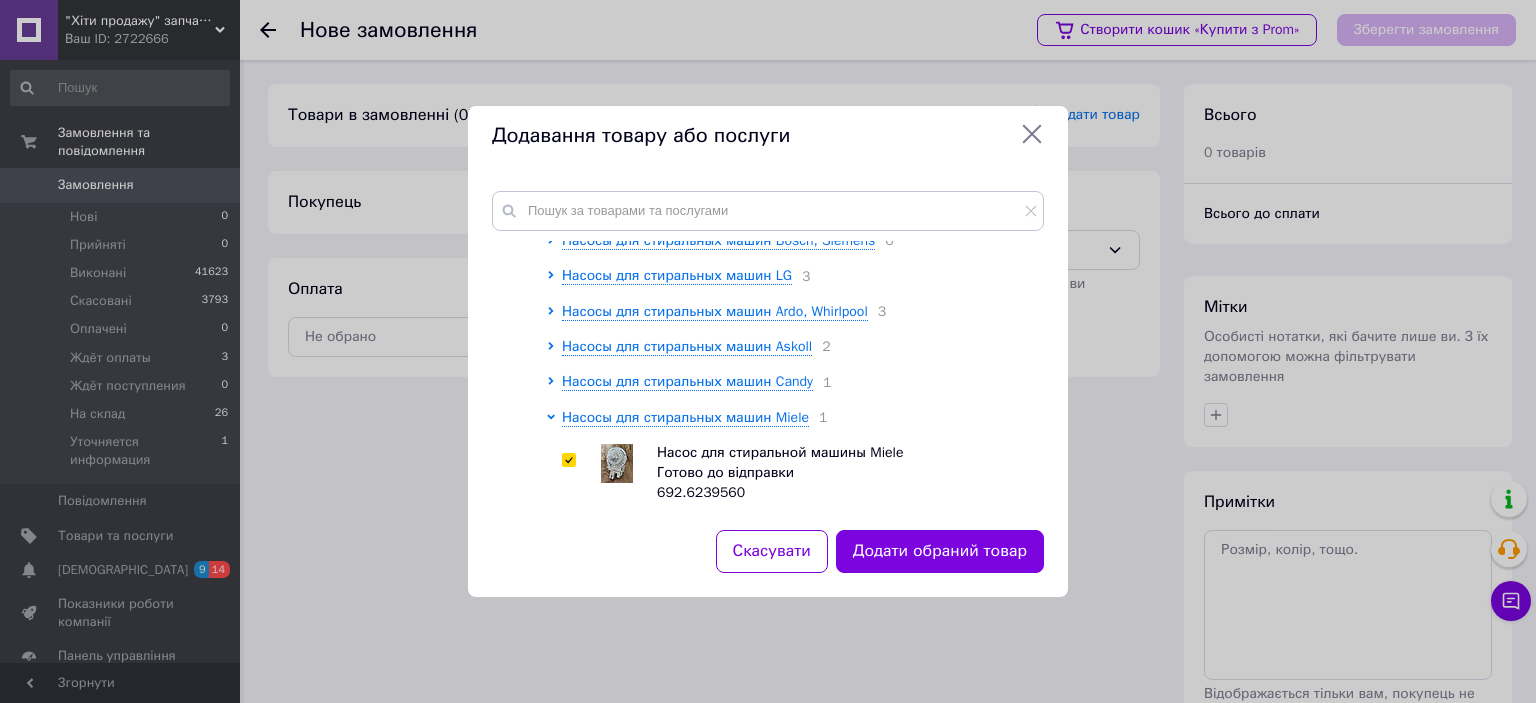 scroll, scrollTop: 331, scrollLeft: 0, axis: vertical 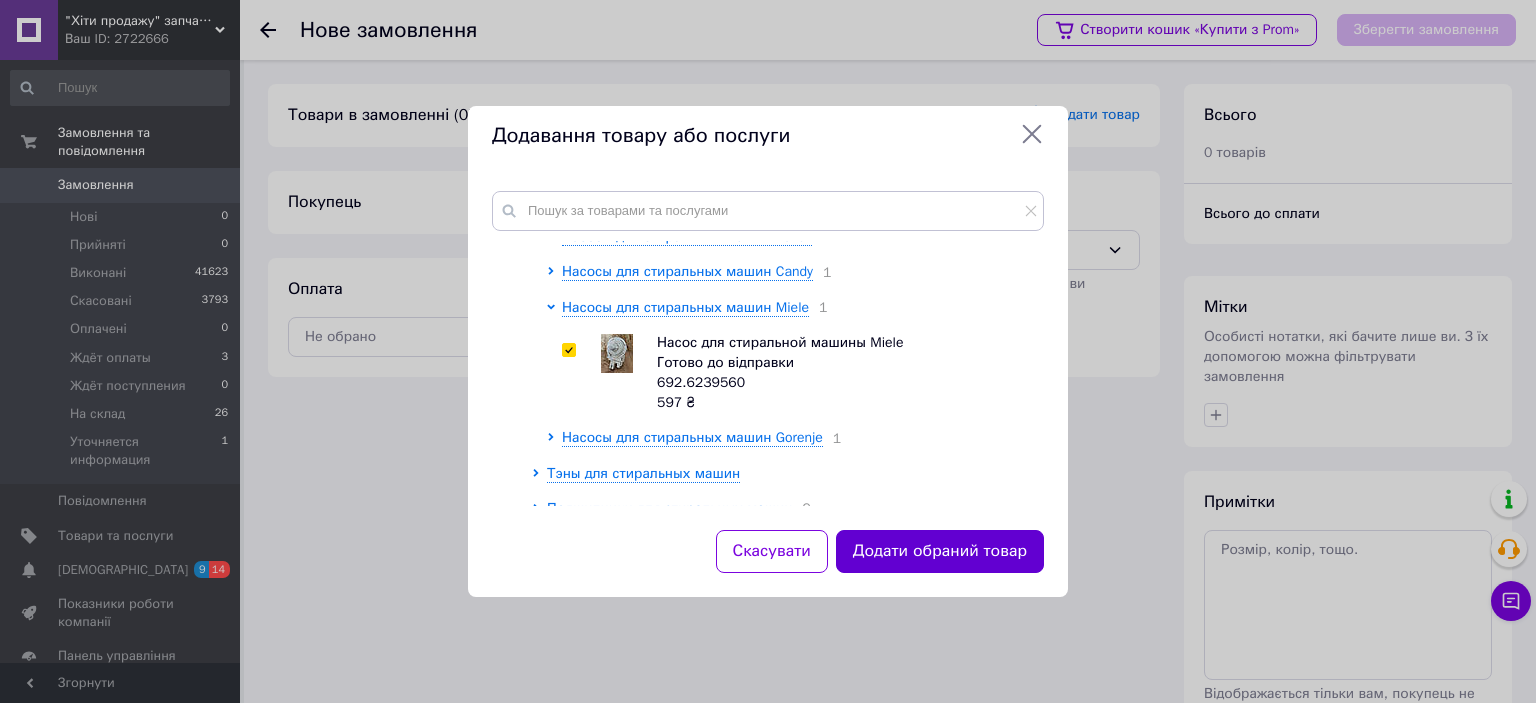 click on "Додати обраний товар" at bounding box center [940, 551] 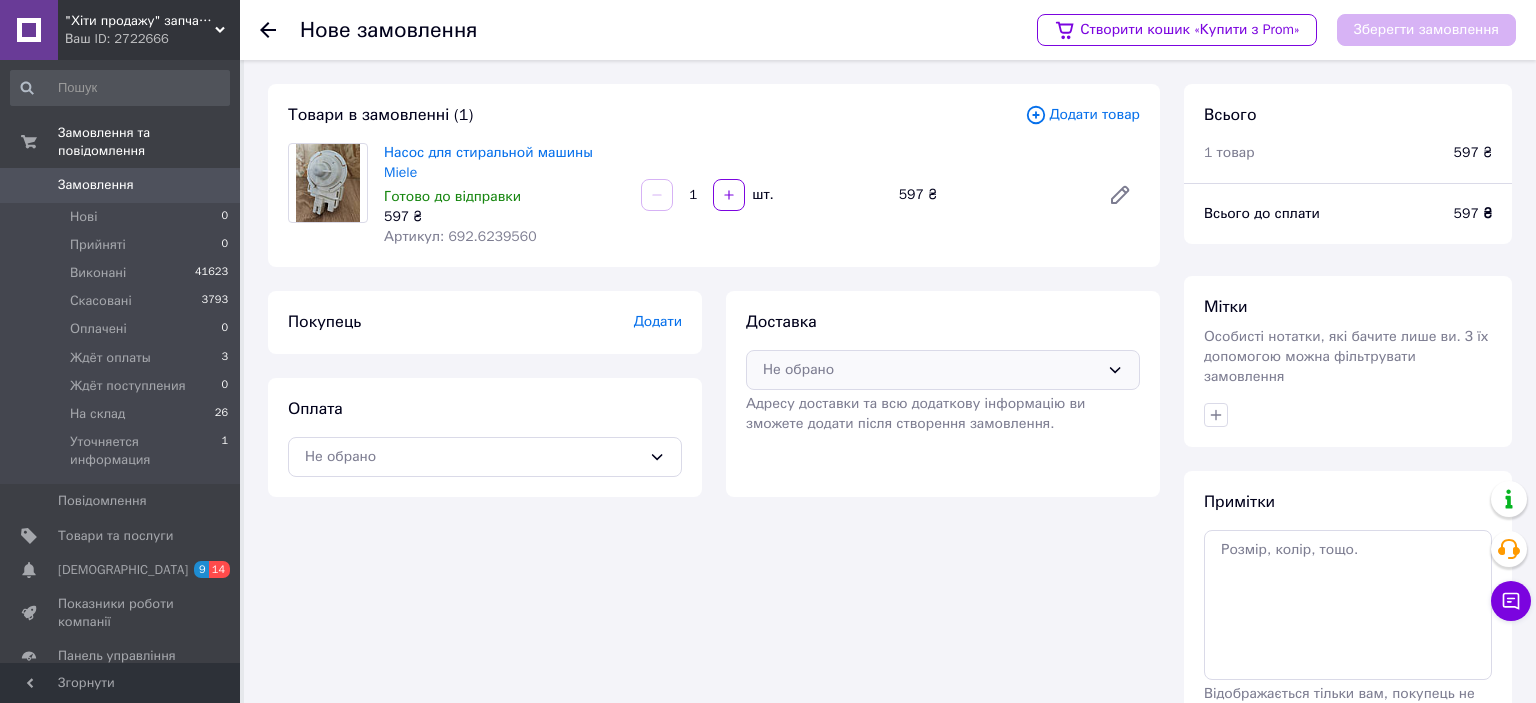 click on "Не обрано" at bounding box center [931, 370] 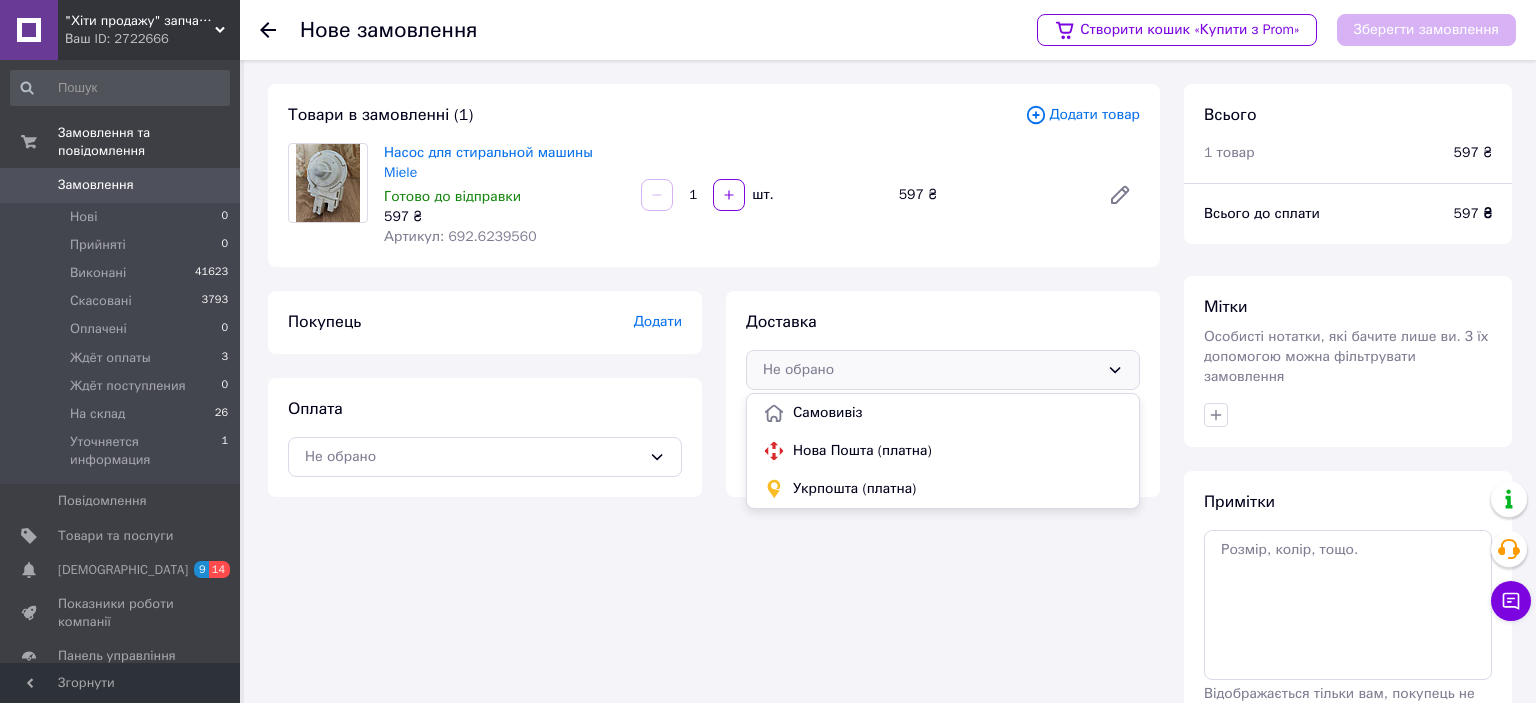 click on "Доставка Не обрано Самовивіз Нова Пошта (платна) Укрпошта (платна) Адресу доставки та всю додаткову інформацію
ви зможете додати після створення замовлення." at bounding box center (943, 394) 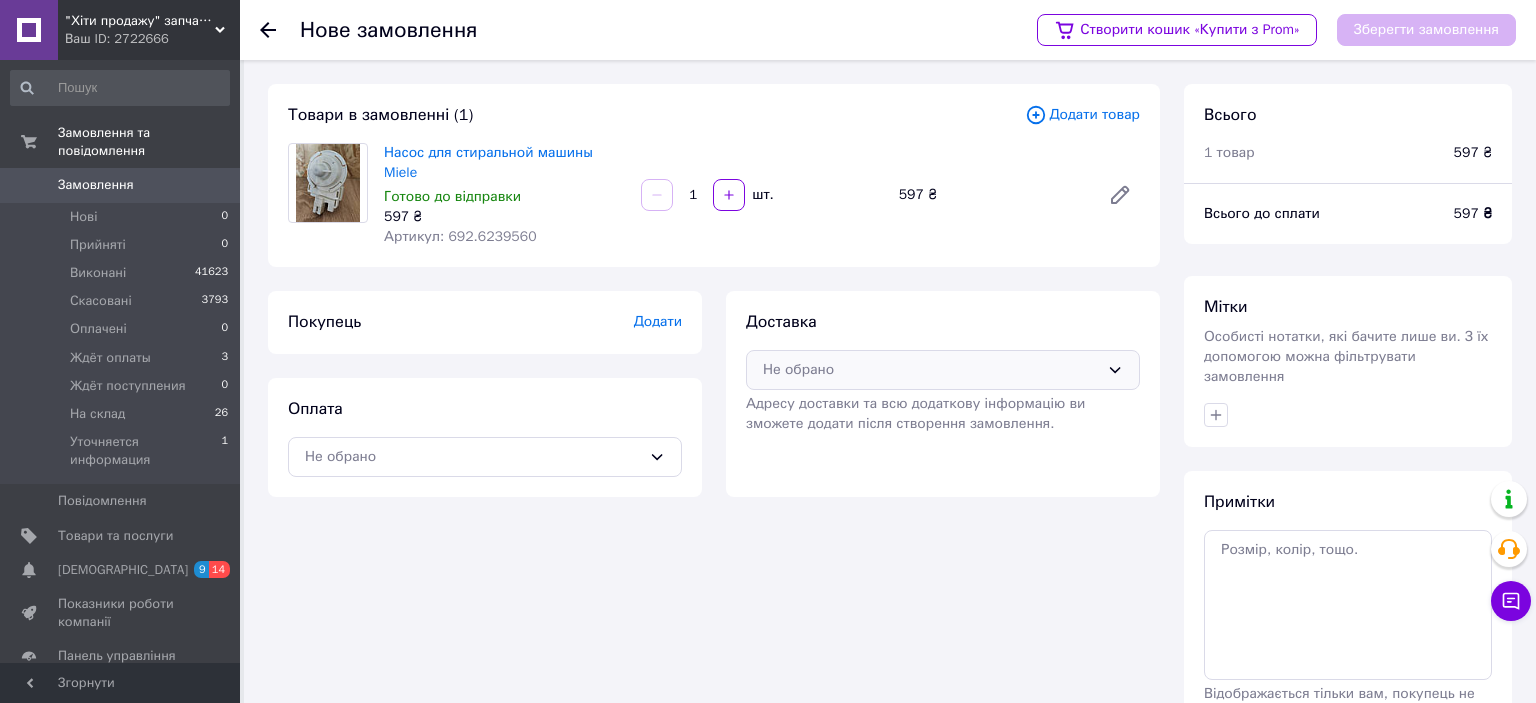 click on "Не обрано" at bounding box center [931, 370] 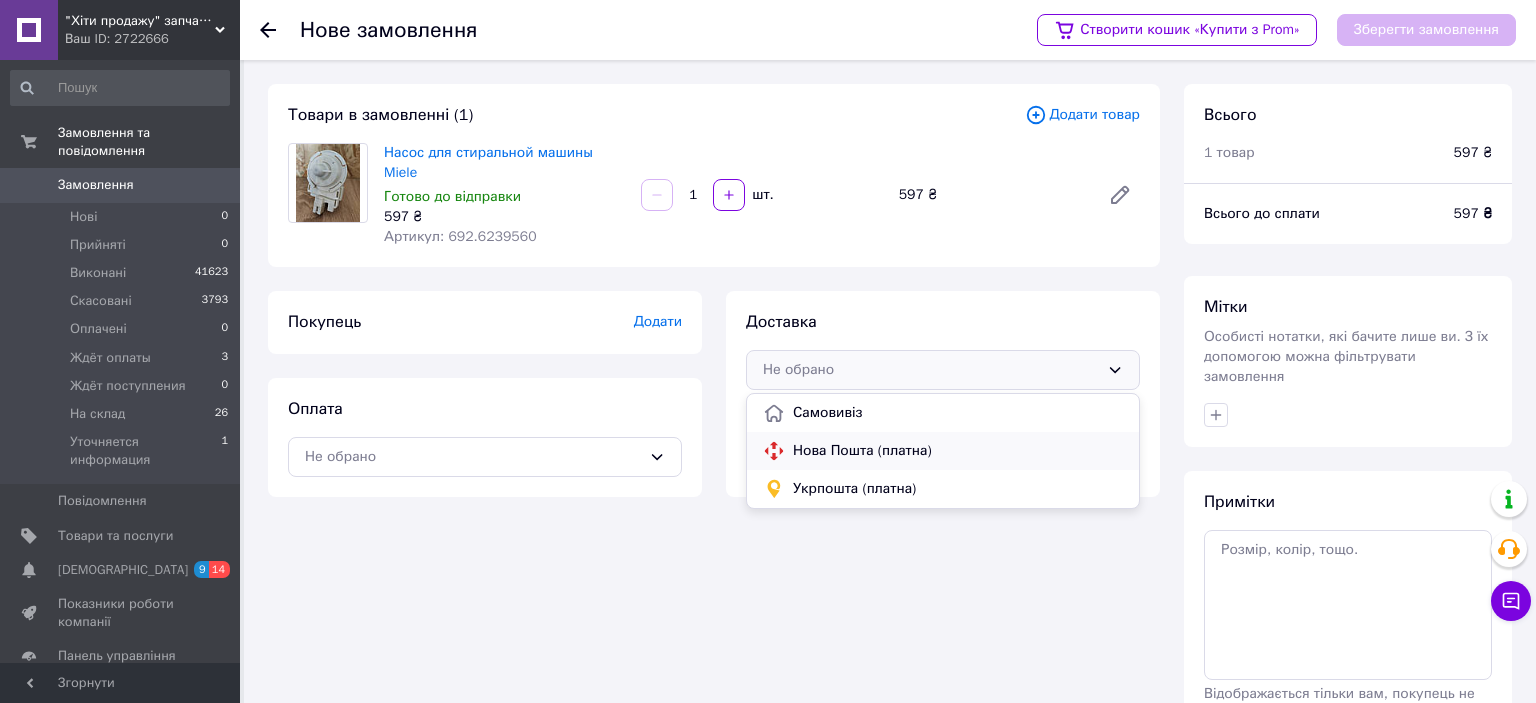 click on "Нова Пошта (платна)" at bounding box center [958, 451] 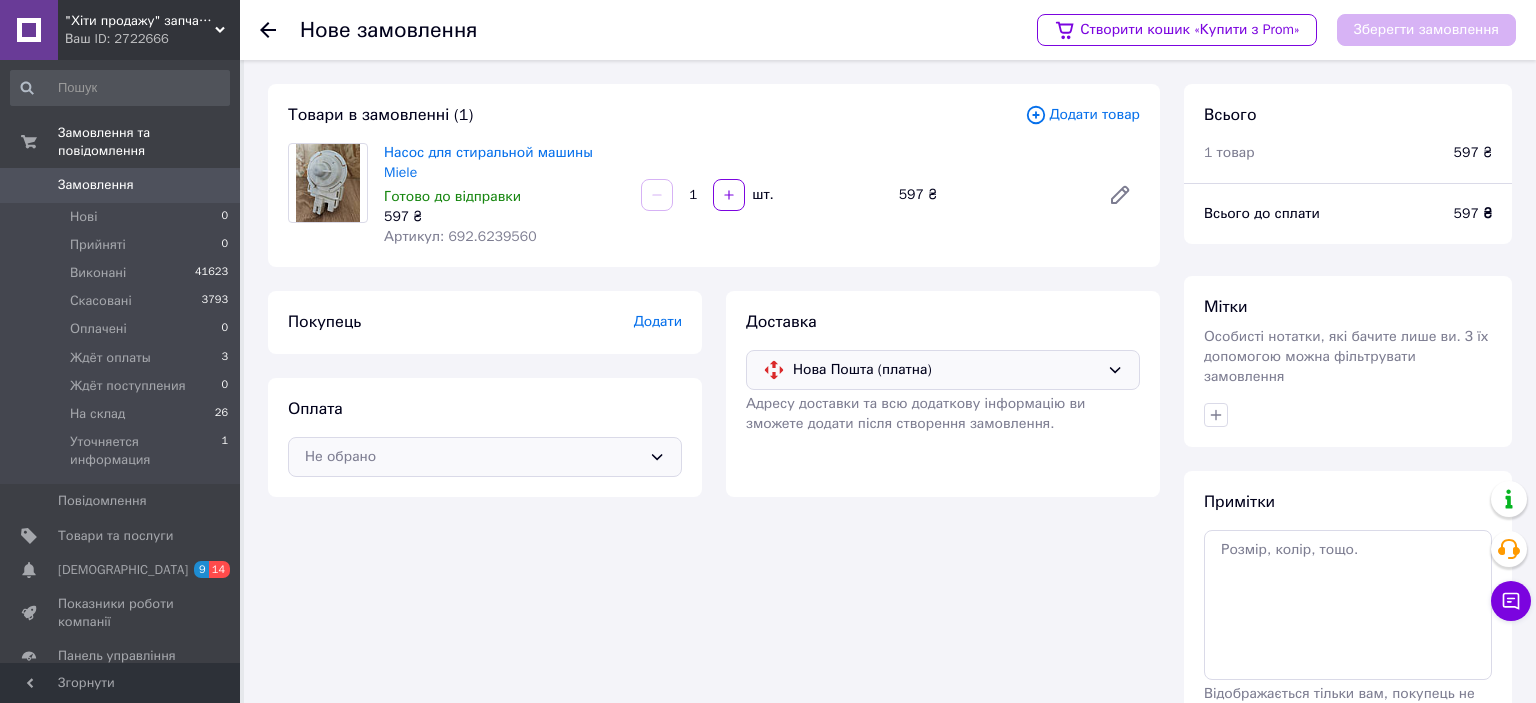 click on "Не обрано" at bounding box center (473, 457) 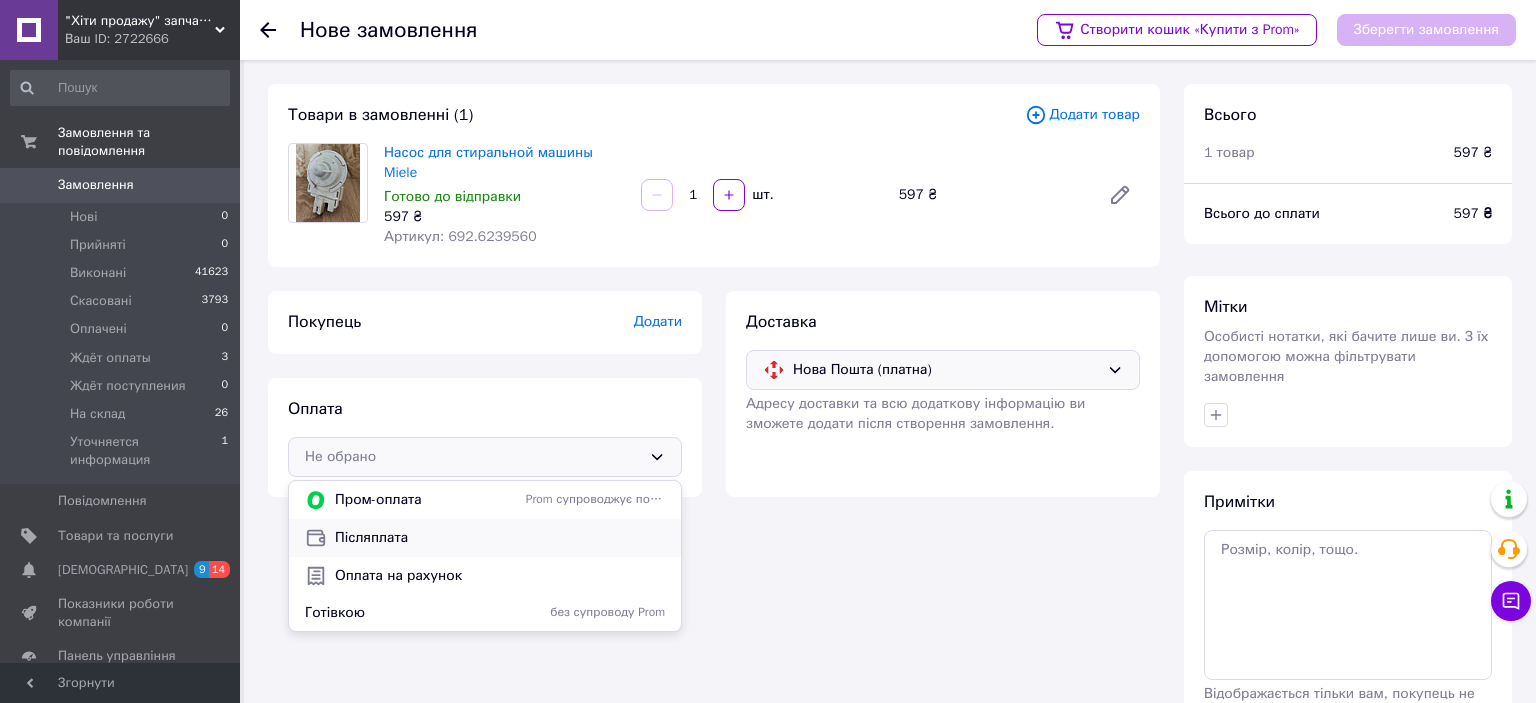 click on "Післяплата" at bounding box center [485, 538] 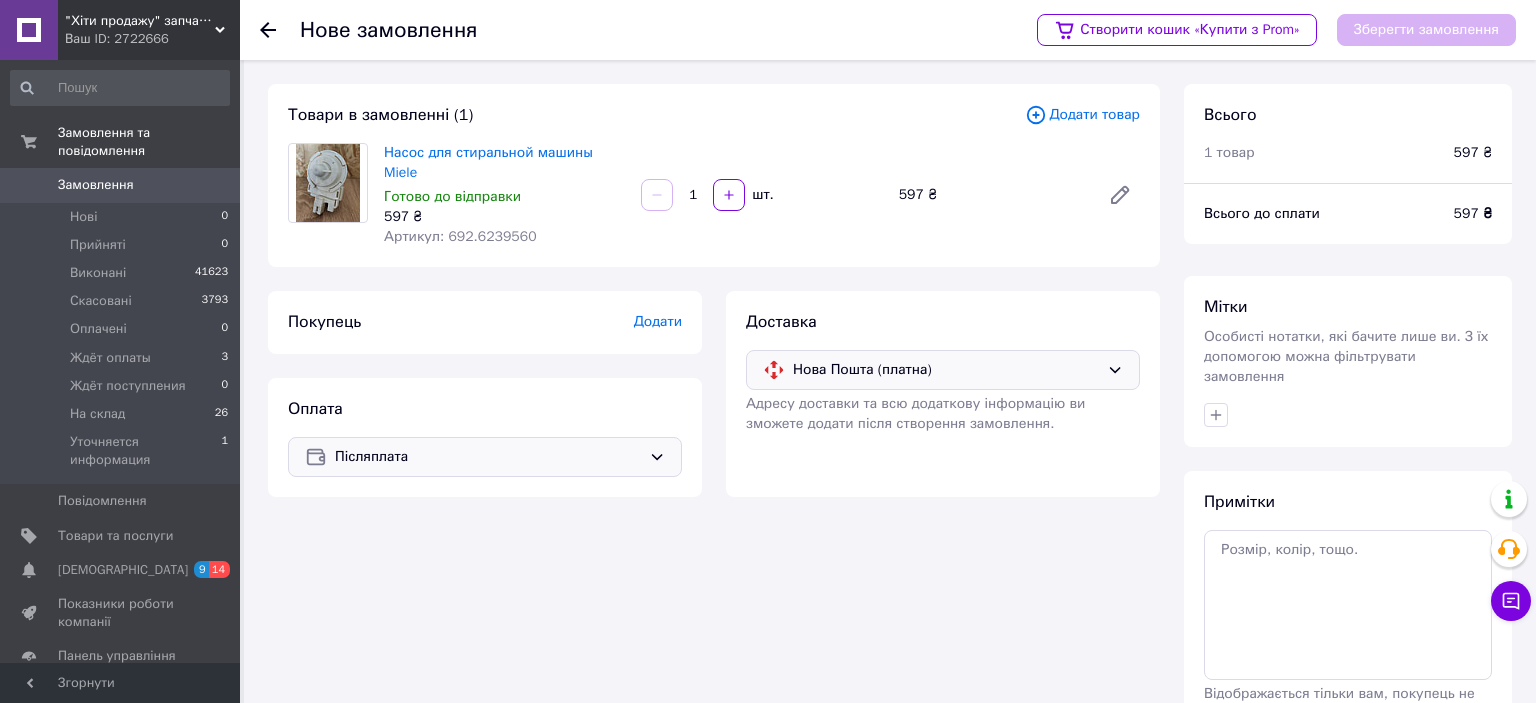 click on "Додати" at bounding box center (658, 321) 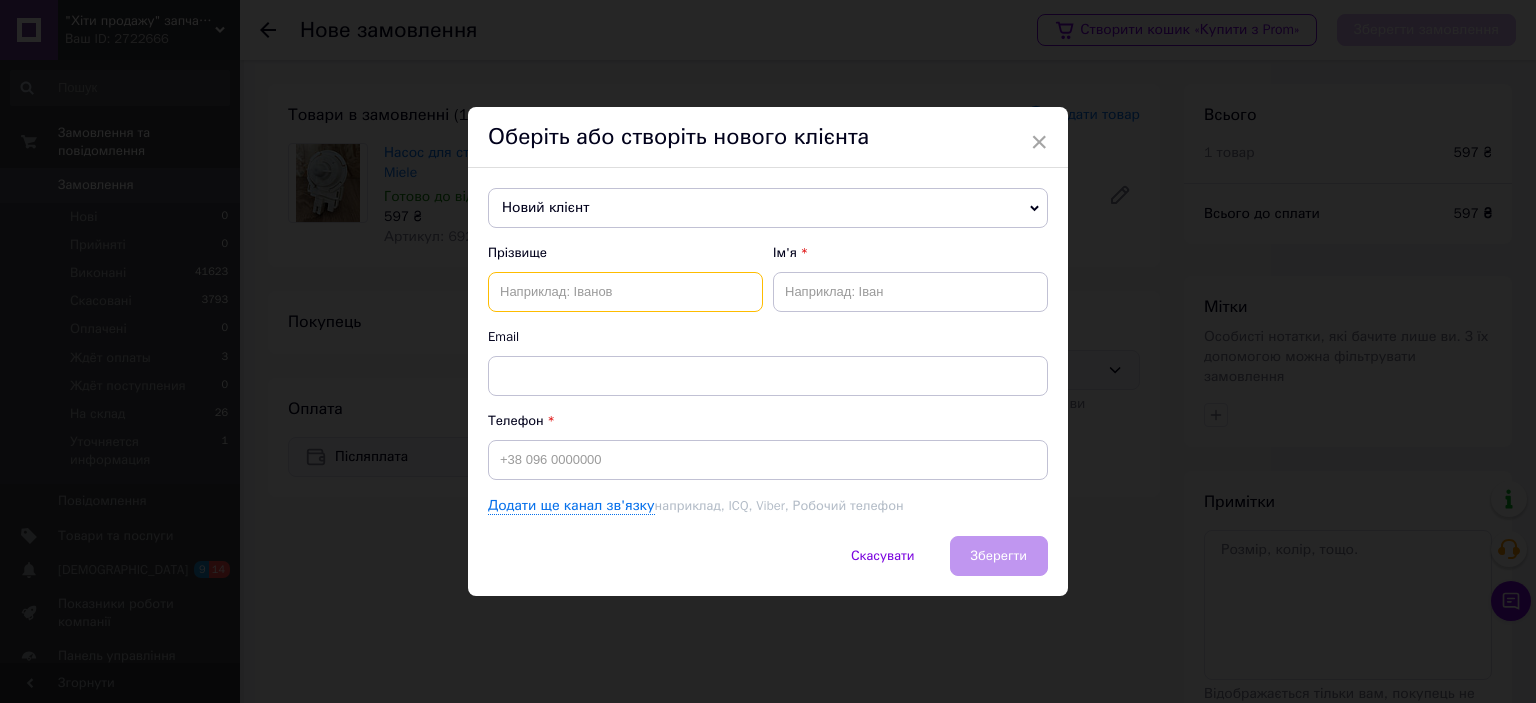 click at bounding box center [625, 292] 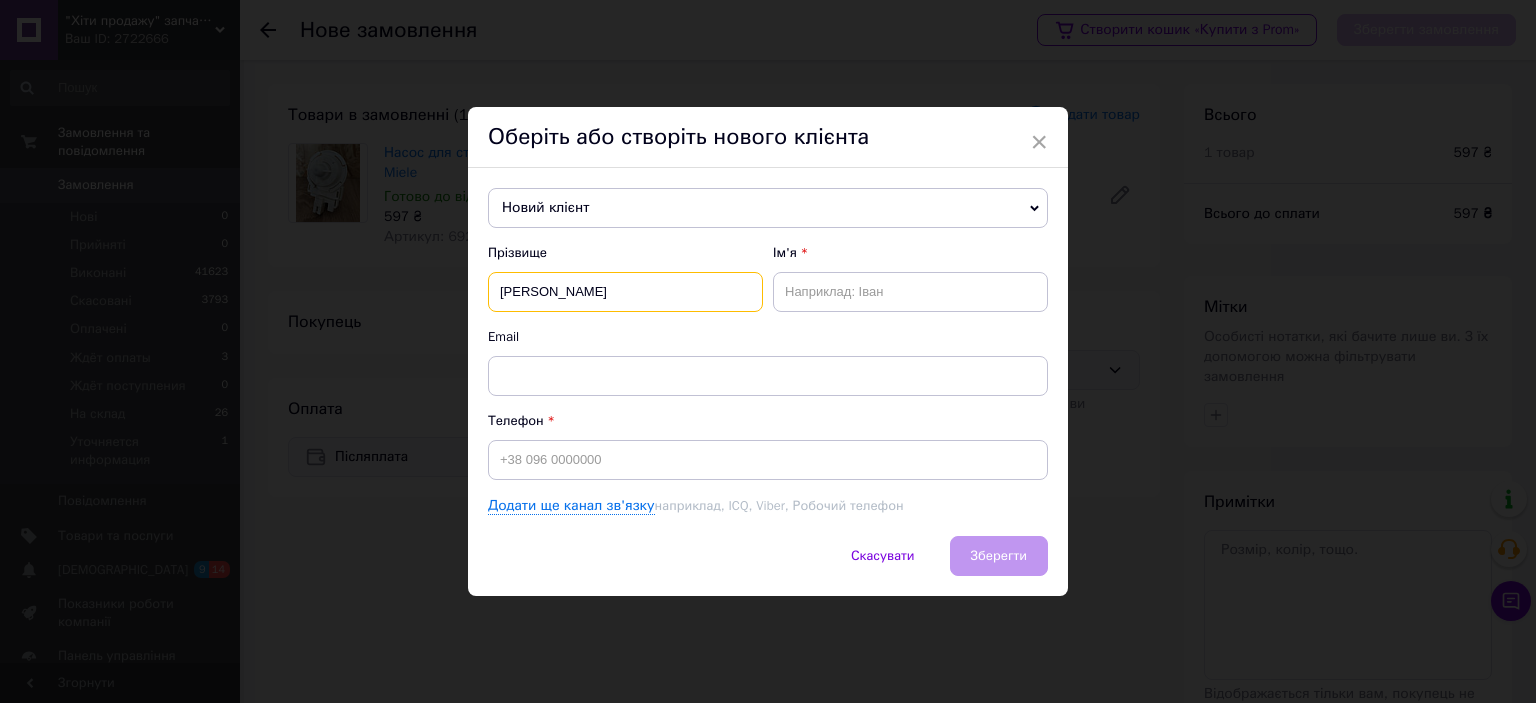 type on "[PERSON_NAME]" 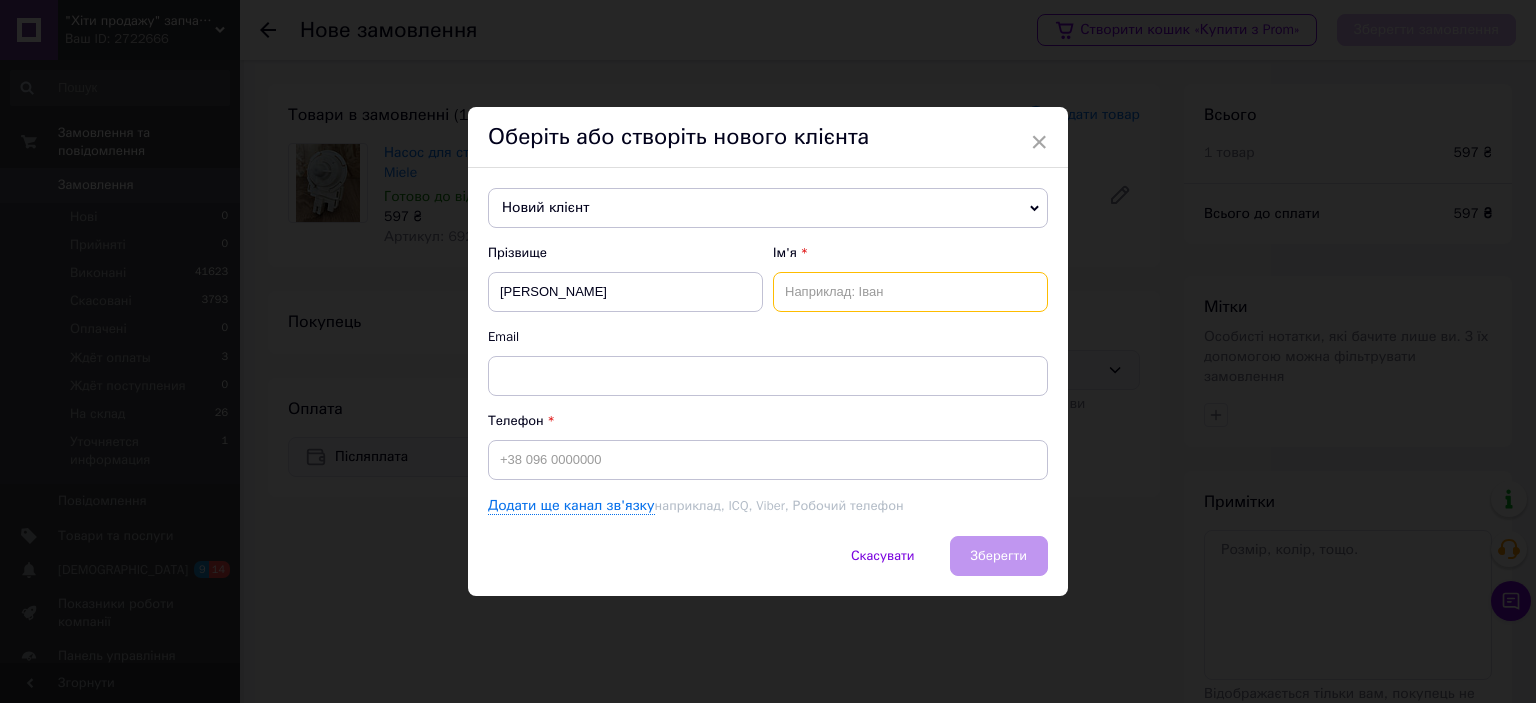 click at bounding box center [910, 292] 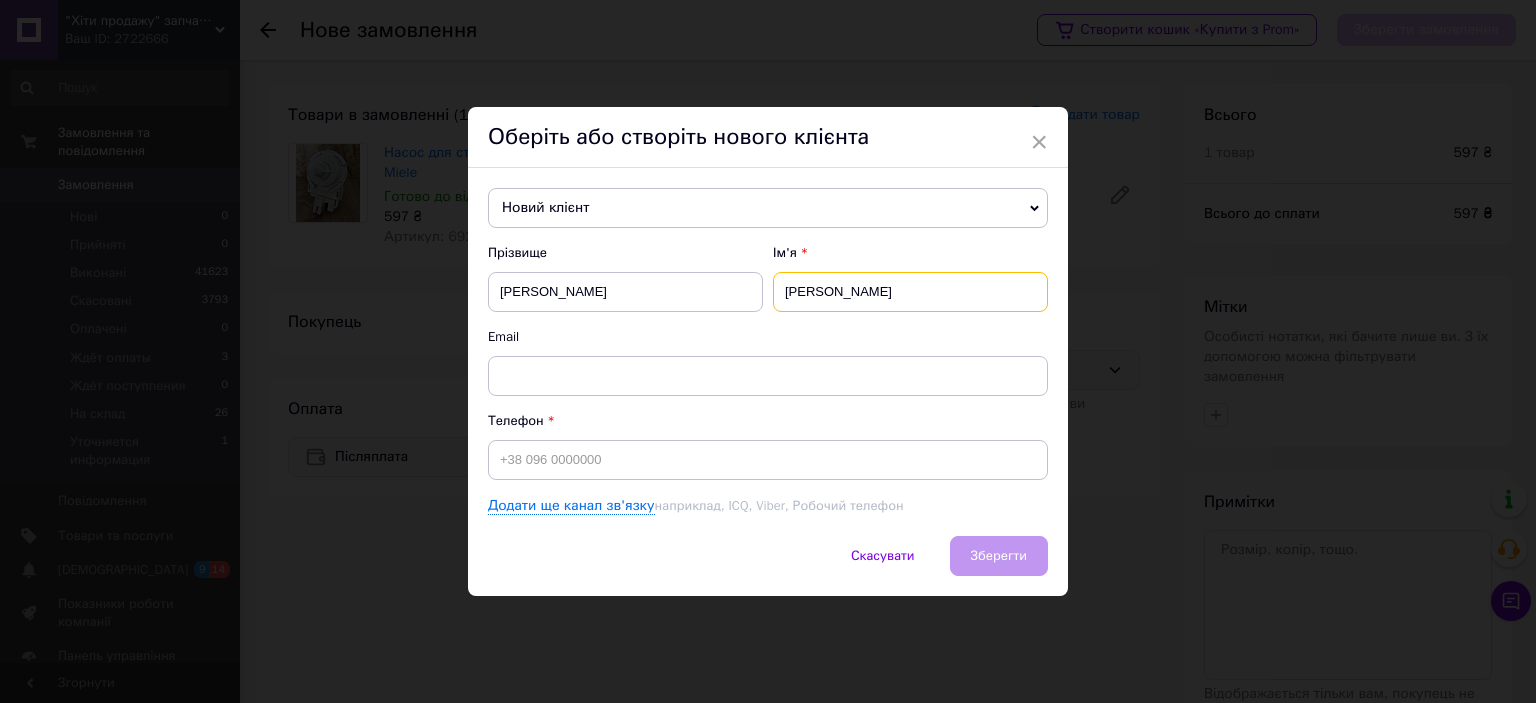 type on "[PERSON_NAME]" 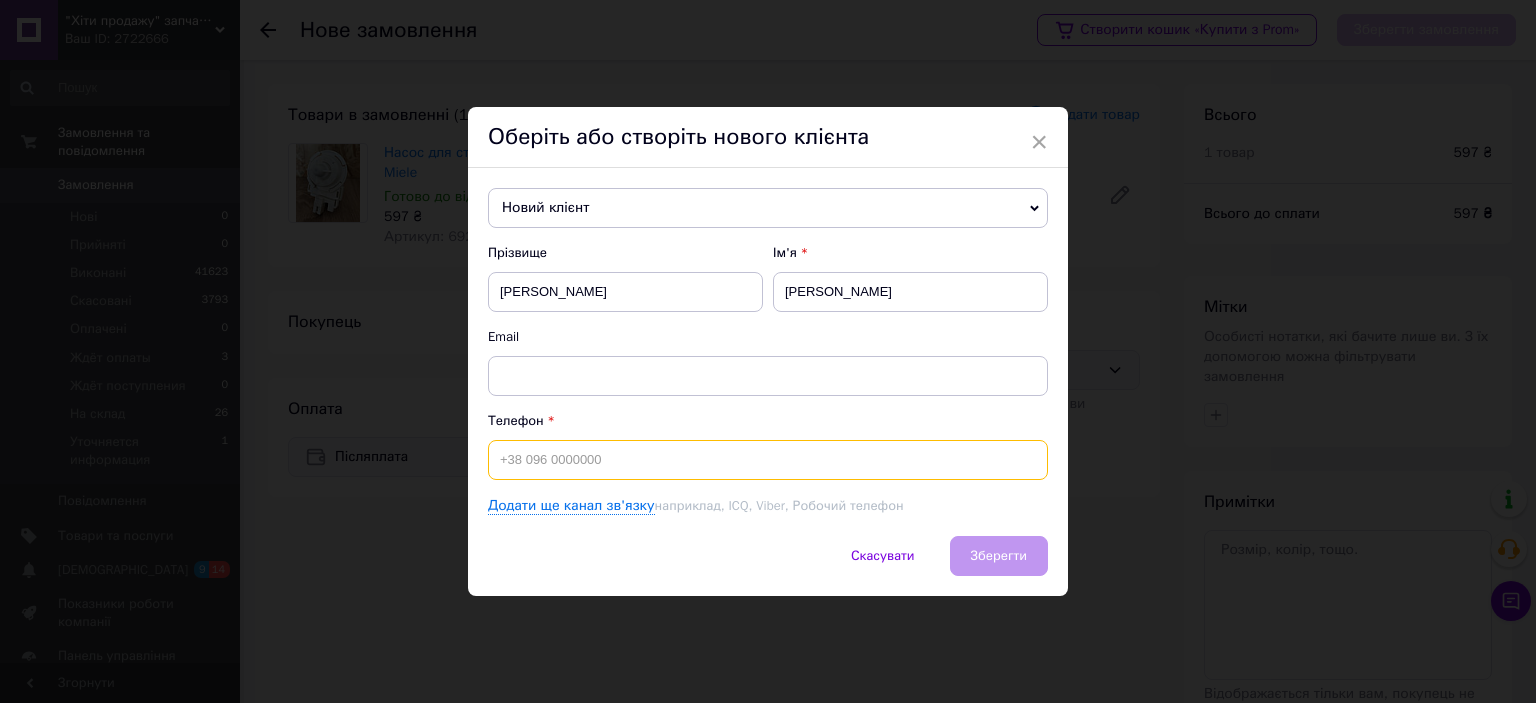 click at bounding box center (768, 460) 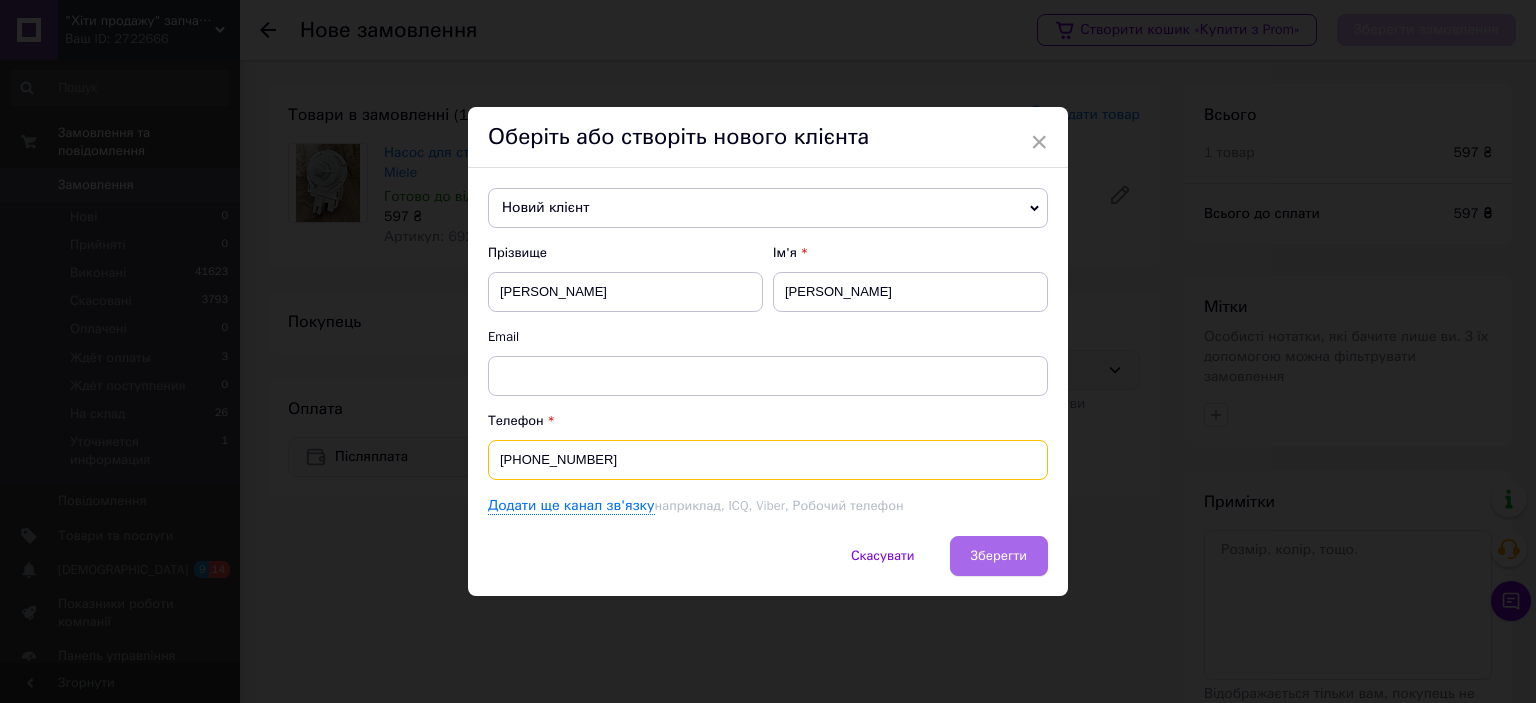 type on "[PHONE_NUMBER]" 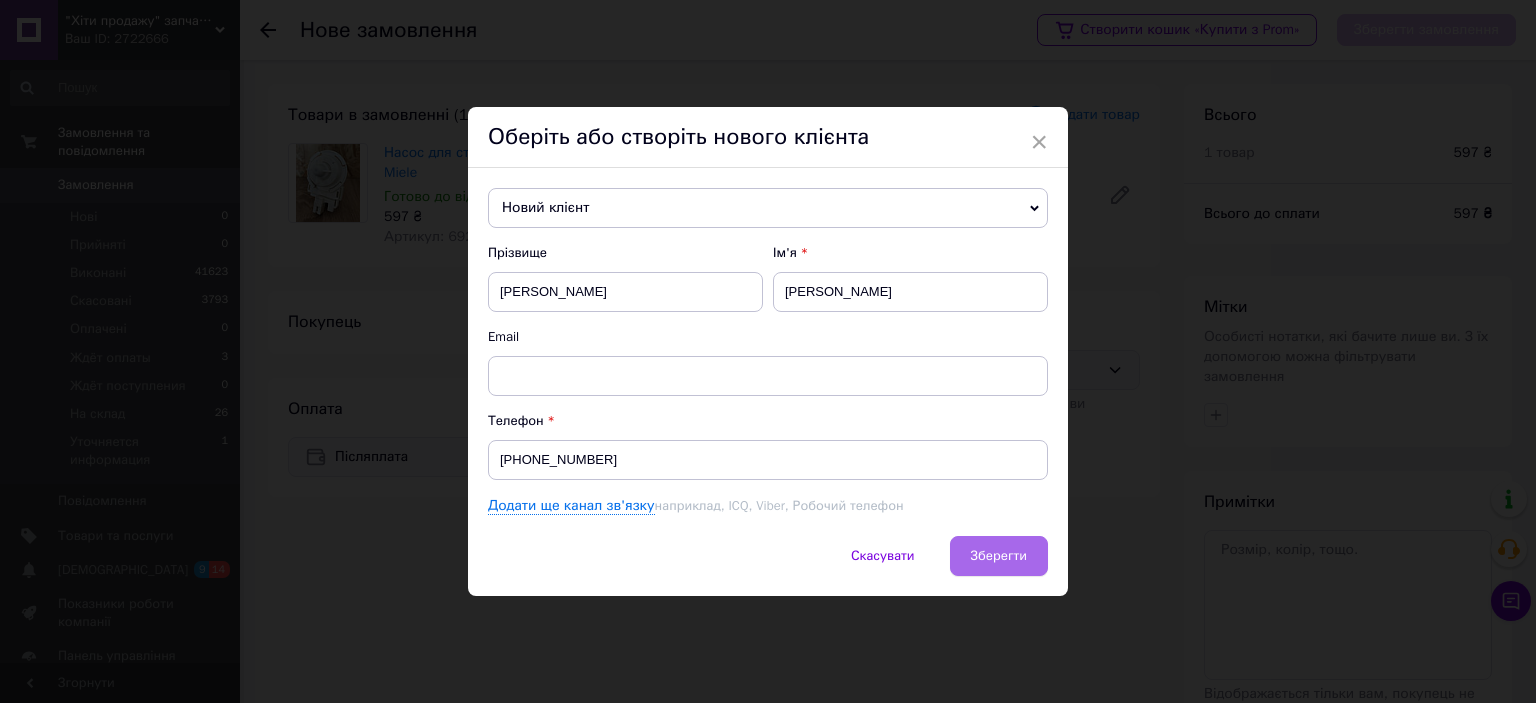 click on "Зберегти" at bounding box center (999, 555) 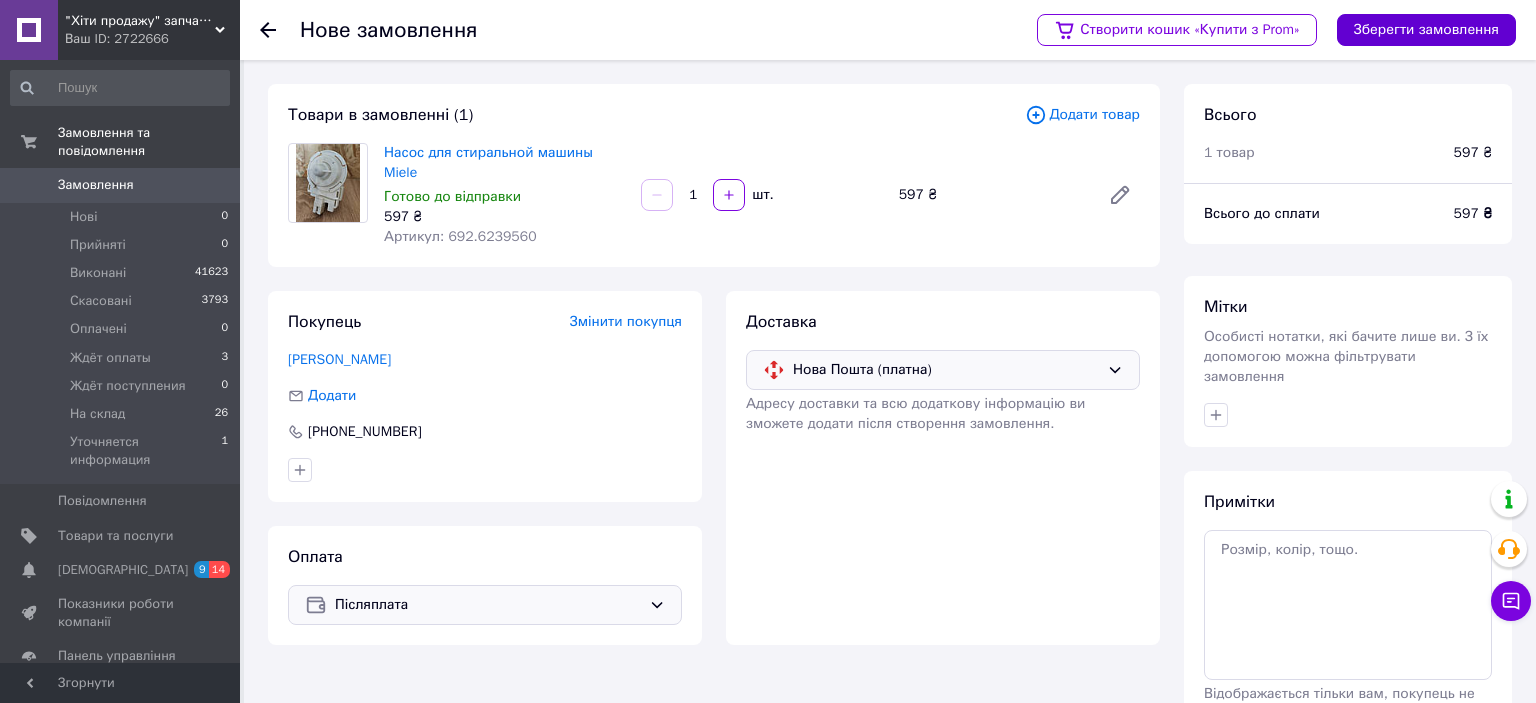 click on "Зберегти замовлення" at bounding box center [1426, 30] 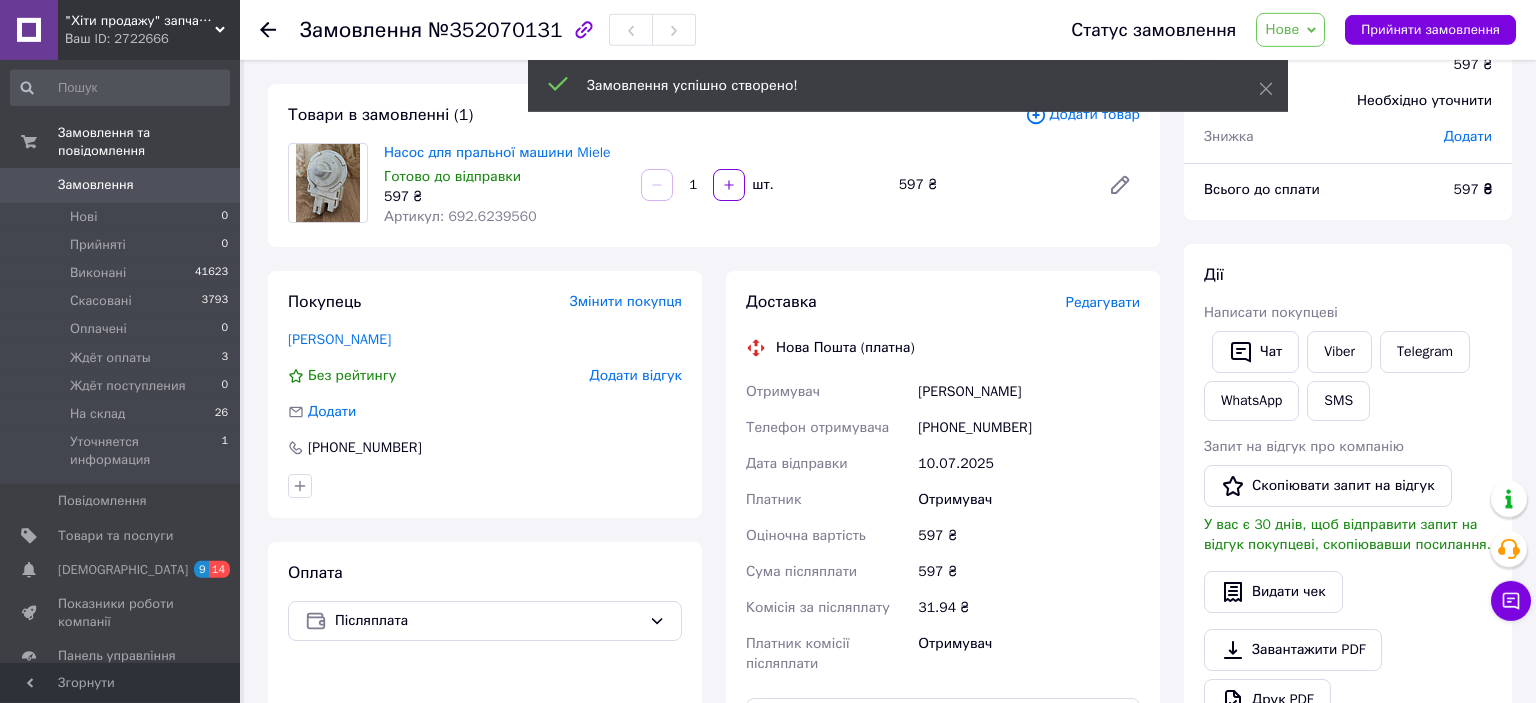 scroll, scrollTop: 98, scrollLeft: 0, axis: vertical 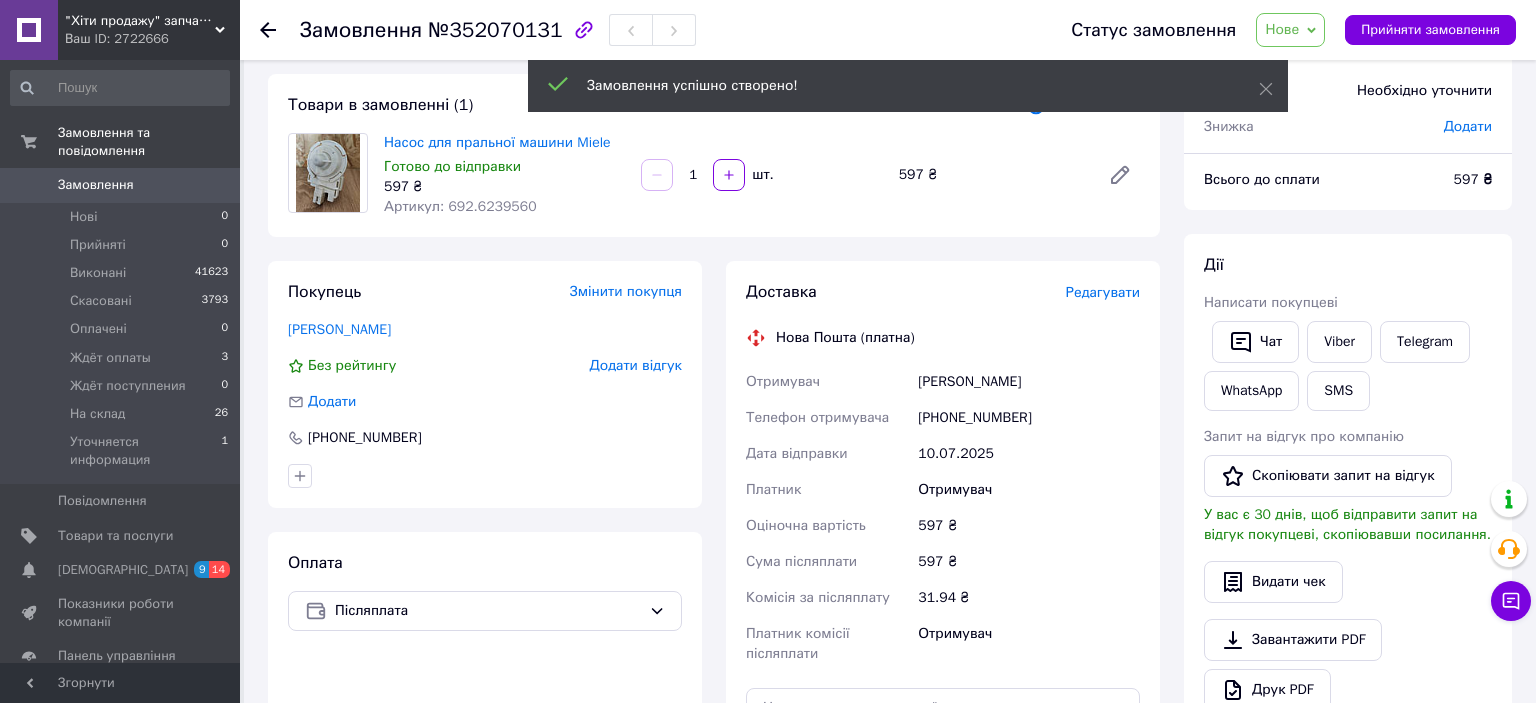 click on "Редагувати" at bounding box center (1103, 292) 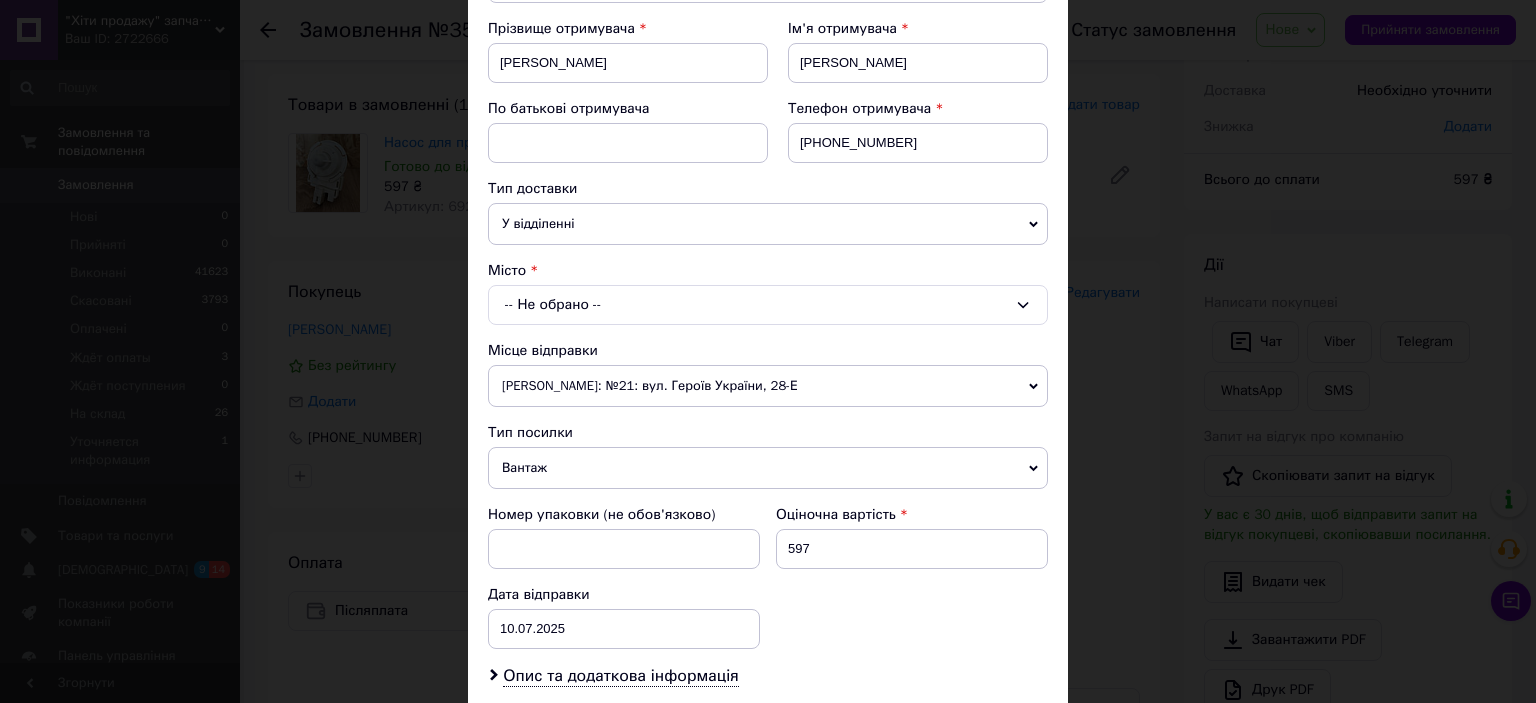 scroll, scrollTop: 331, scrollLeft: 0, axis: vertical 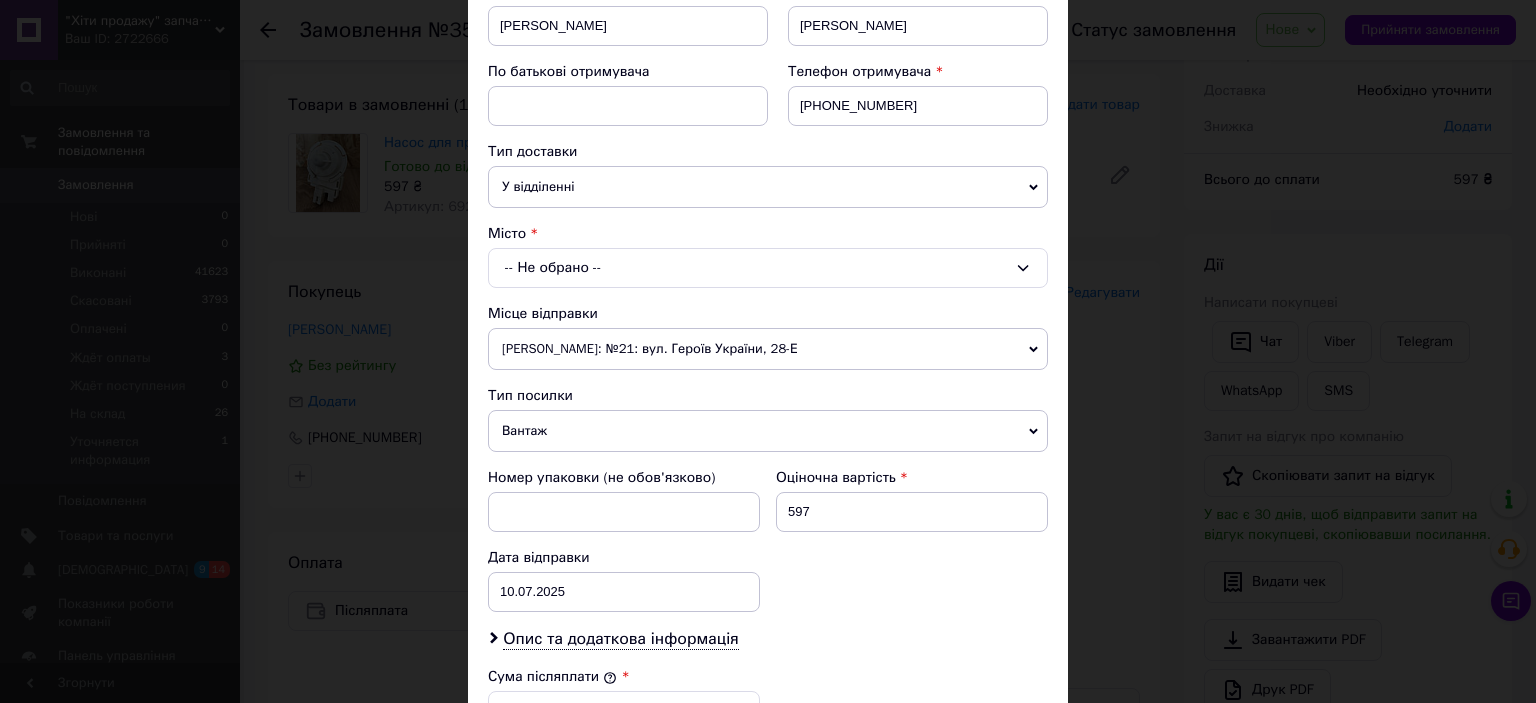click on "-- Не обрано --" at bounding box center [768, 268] 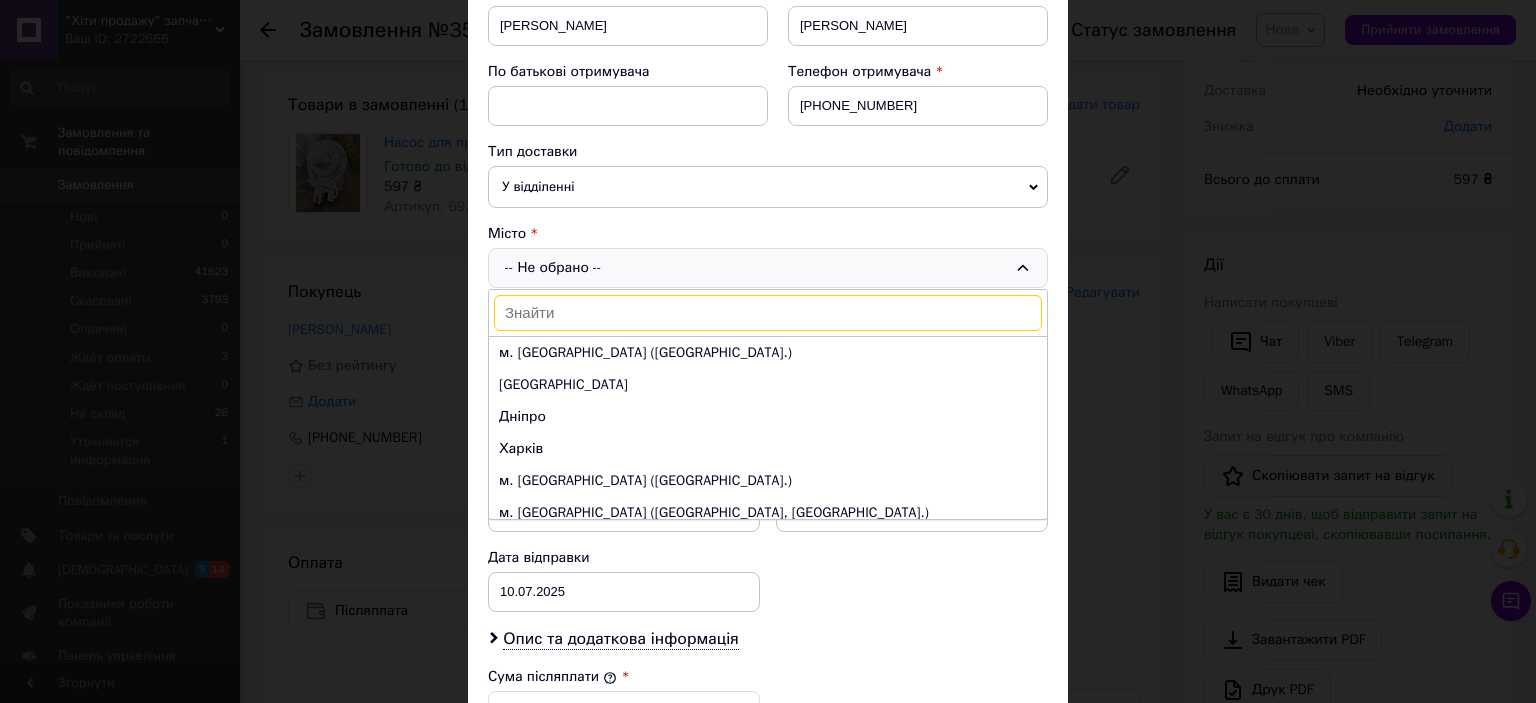 click at bounding box center [768, 313] 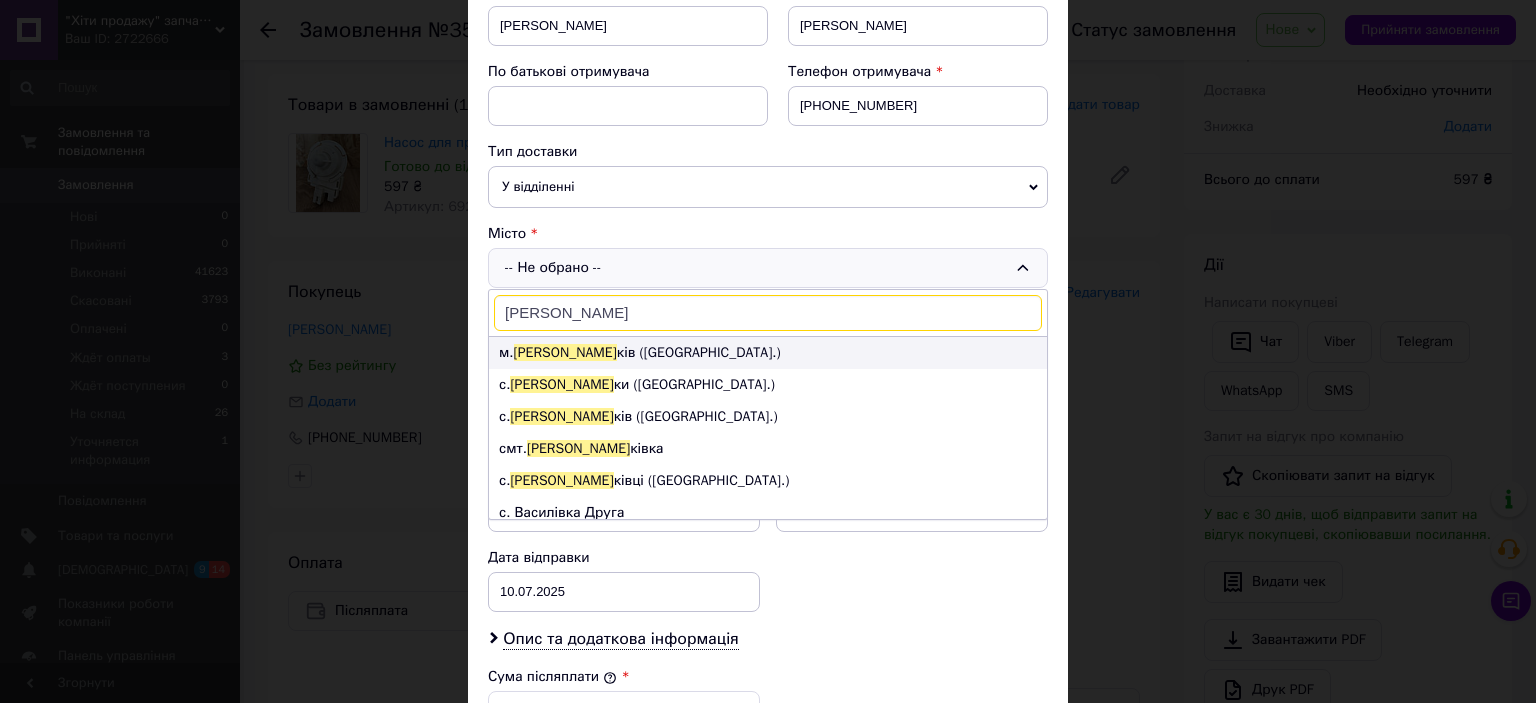 type on "[PERSON_NAME]" 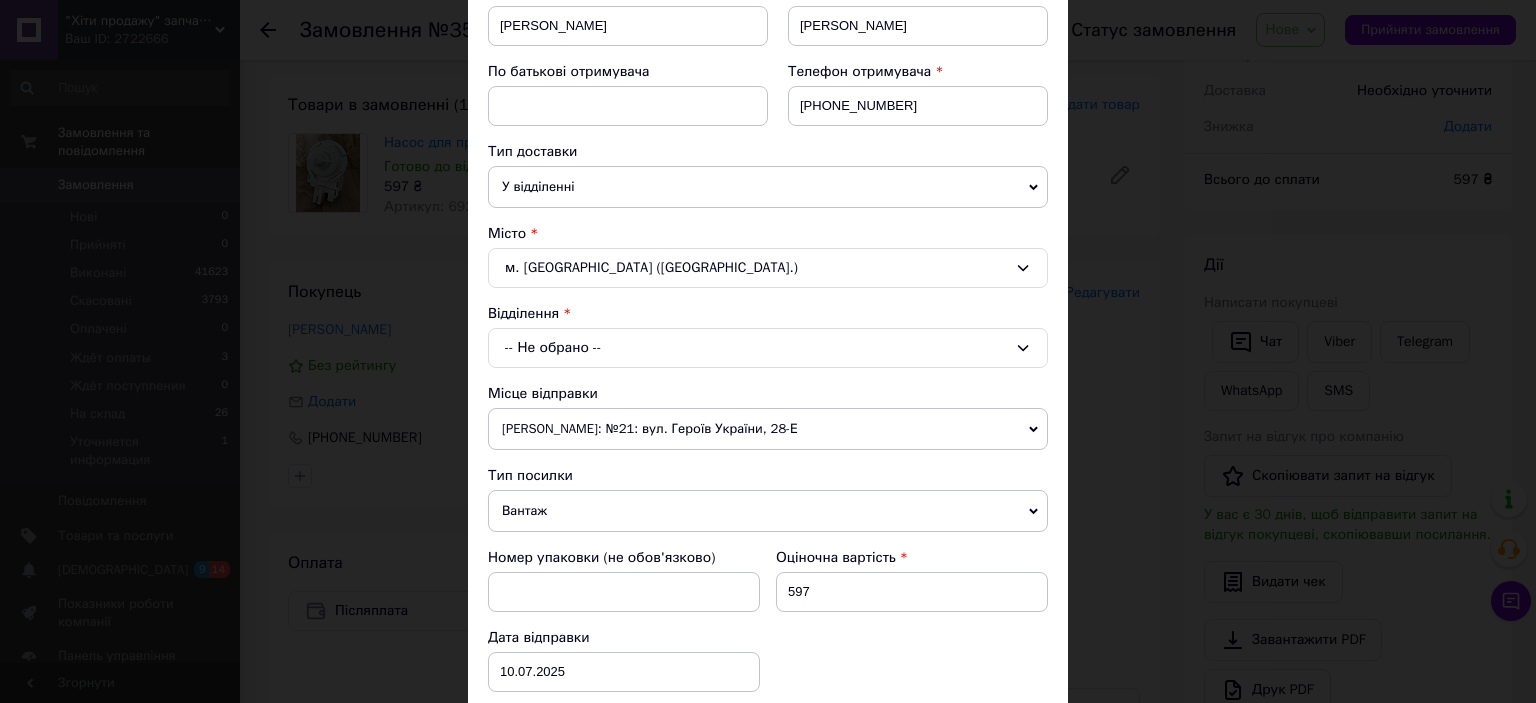 click on "-- Не обрано --" at bounding box center [768, 348] 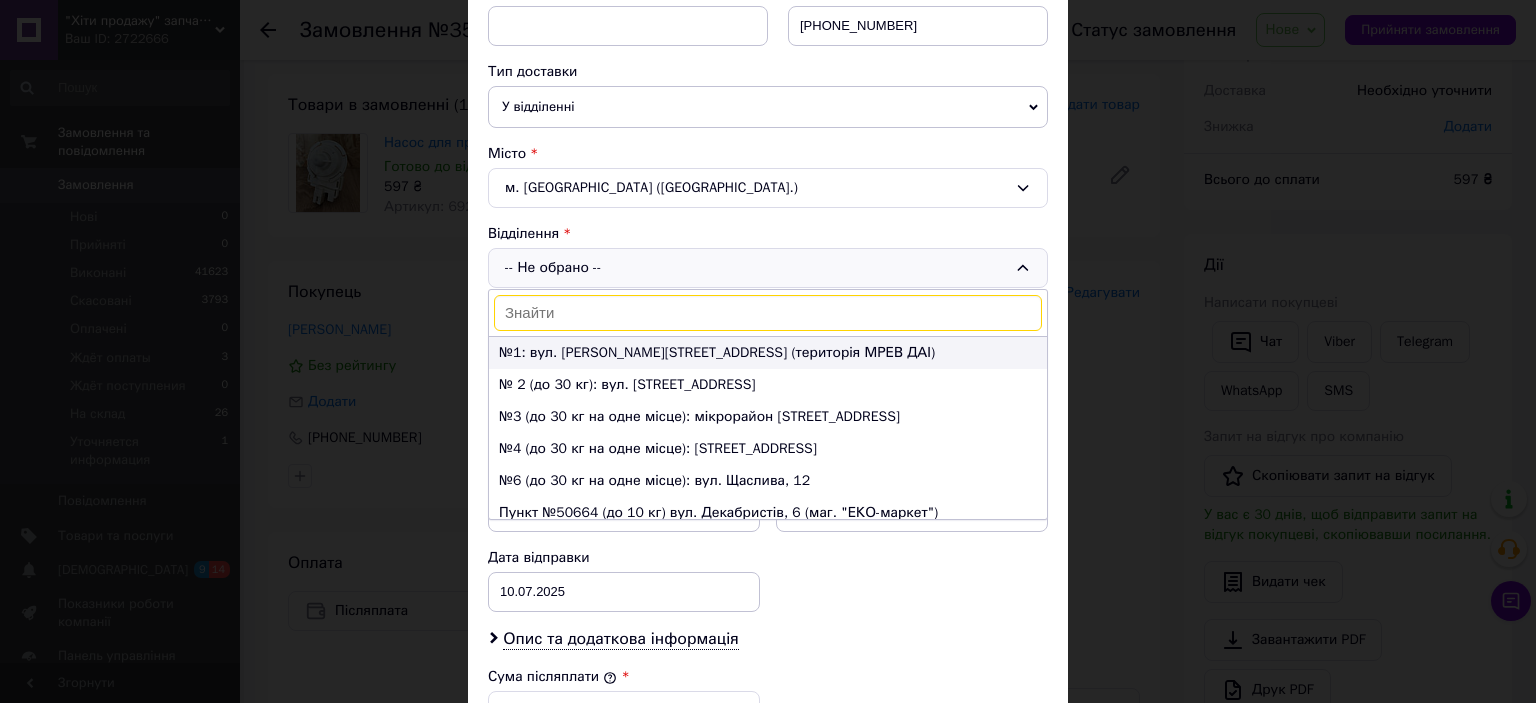 scroll, scrollTop: 442, scrollLeft: 0, axis: vertical 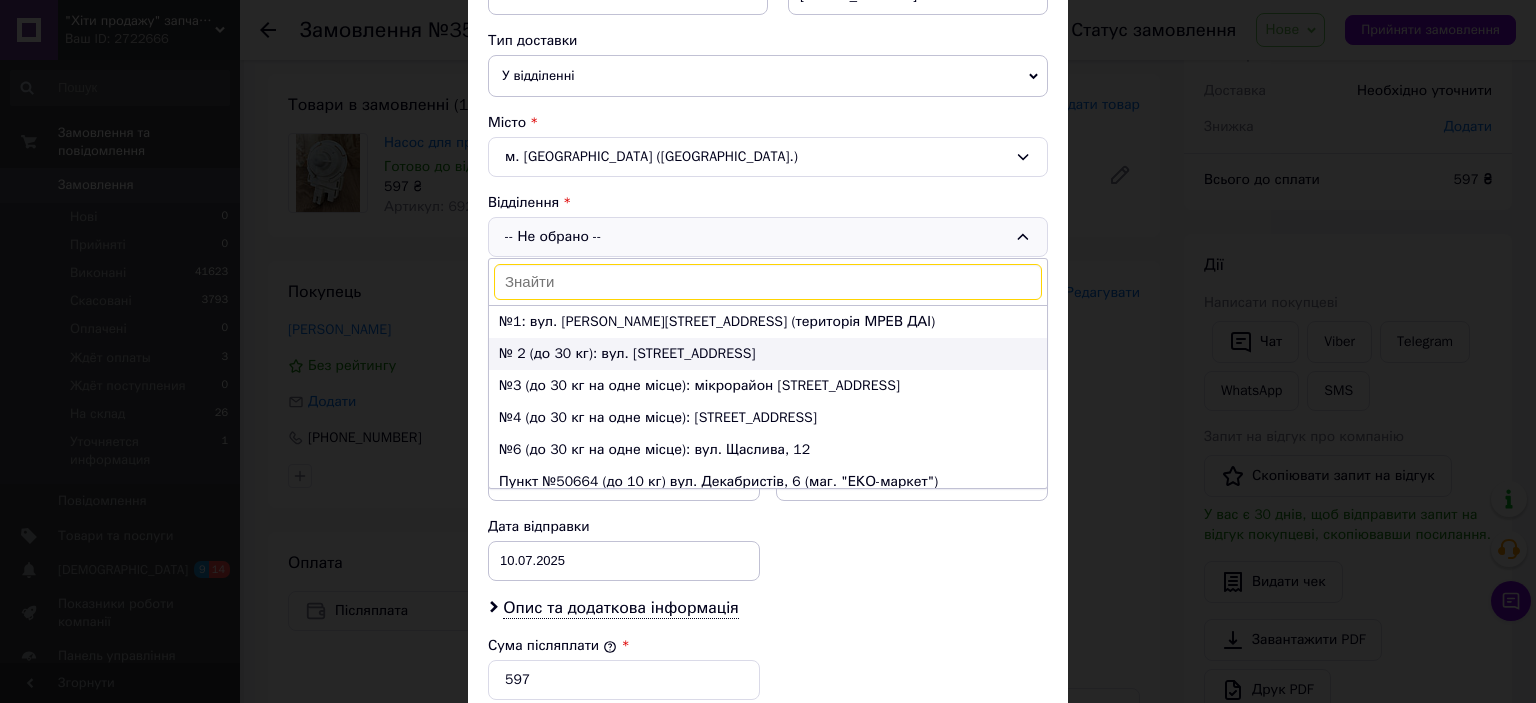 click on "№ 2 (до 30 кг): вул. [STREET_ADDRESS]" at bounding box center (768, 354) 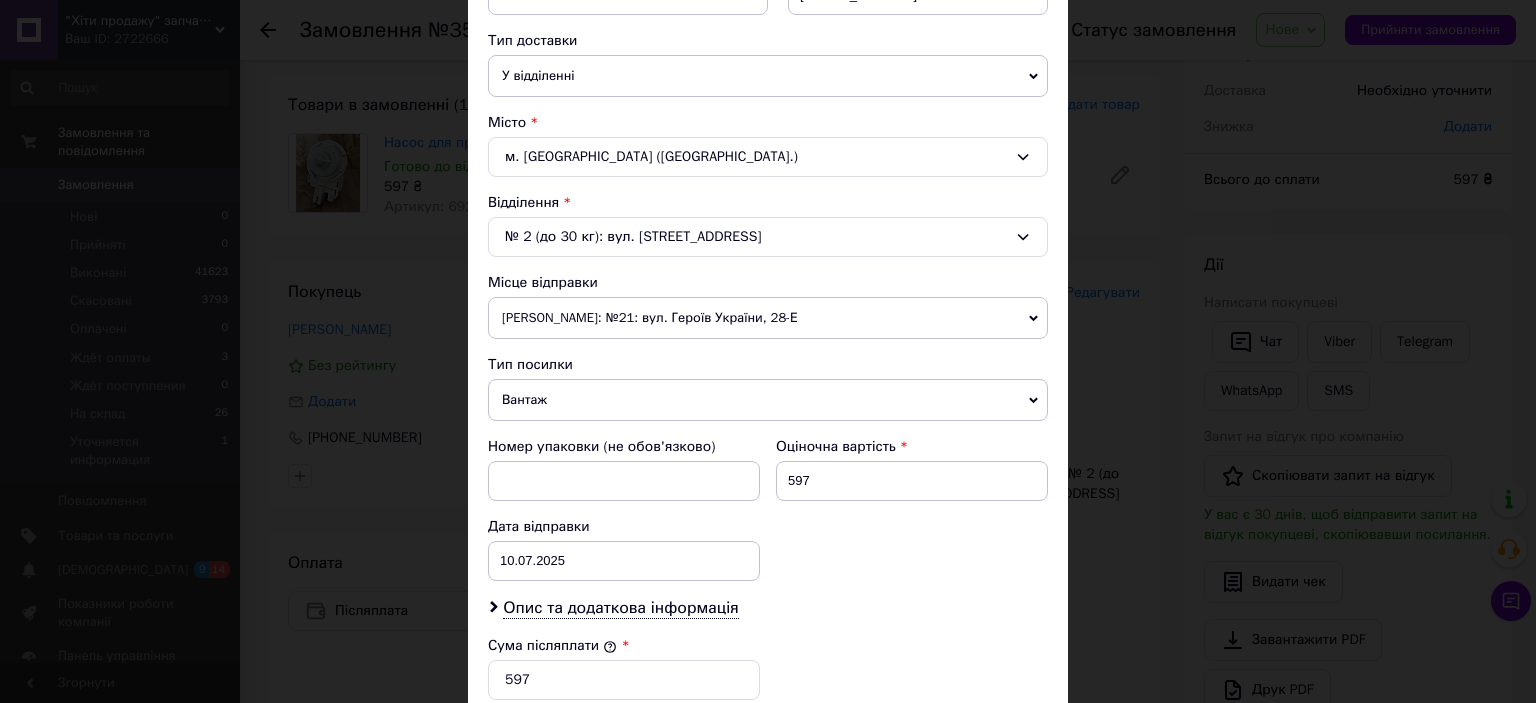 scroll, scrollTop: 662, scrollLeft: 0, axis: vertical 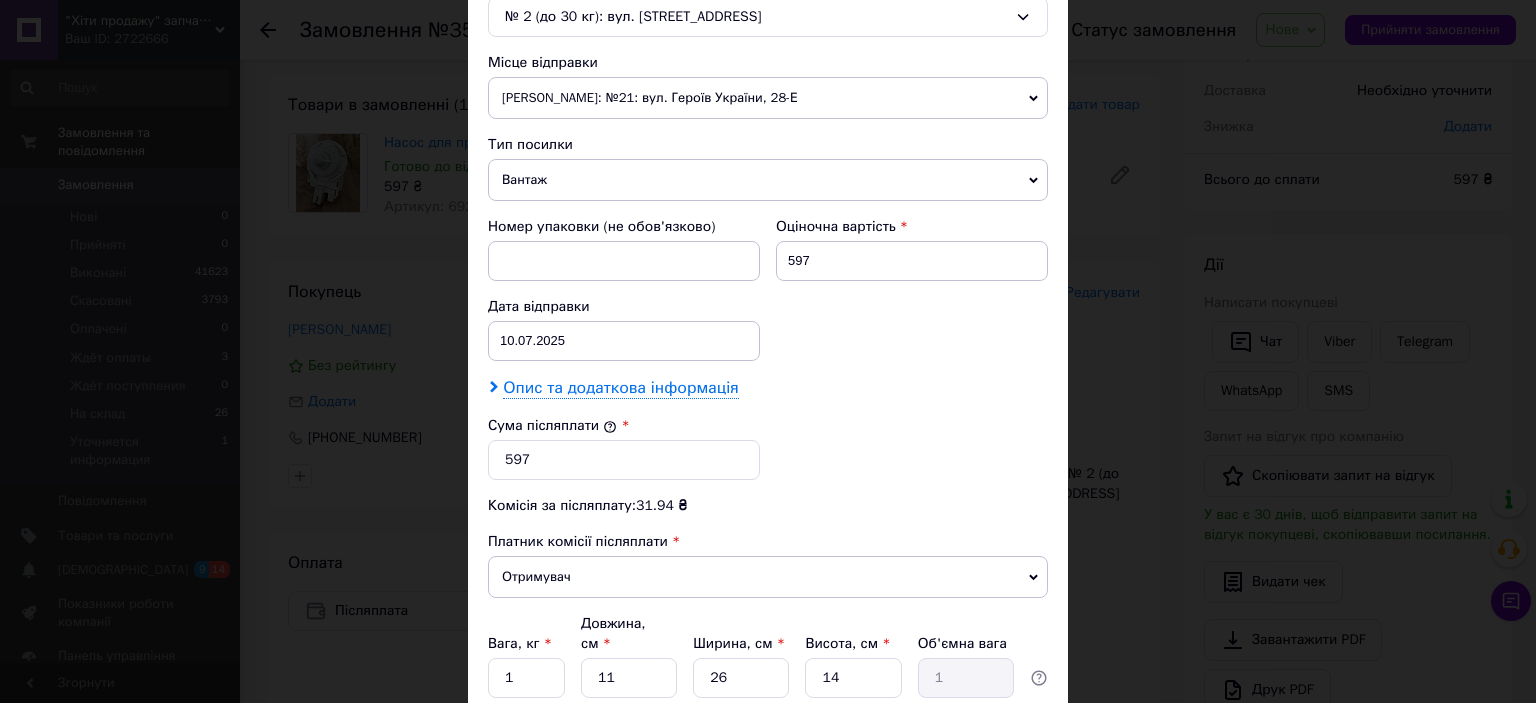 click on "Опис та додаткова інформація" at bounding box center (620, 388) 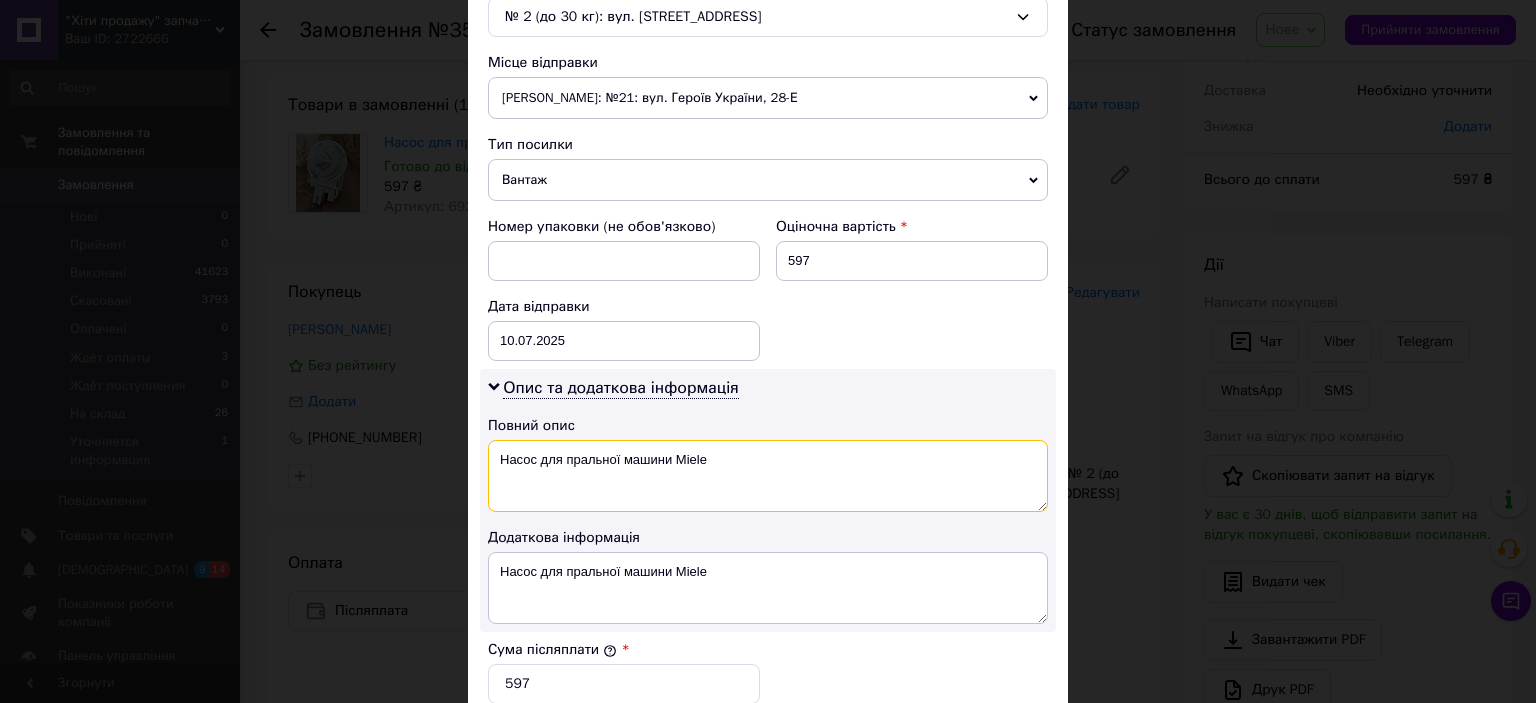 click on "Насос для пральної машини Miele" at bounding box center [768, 476] 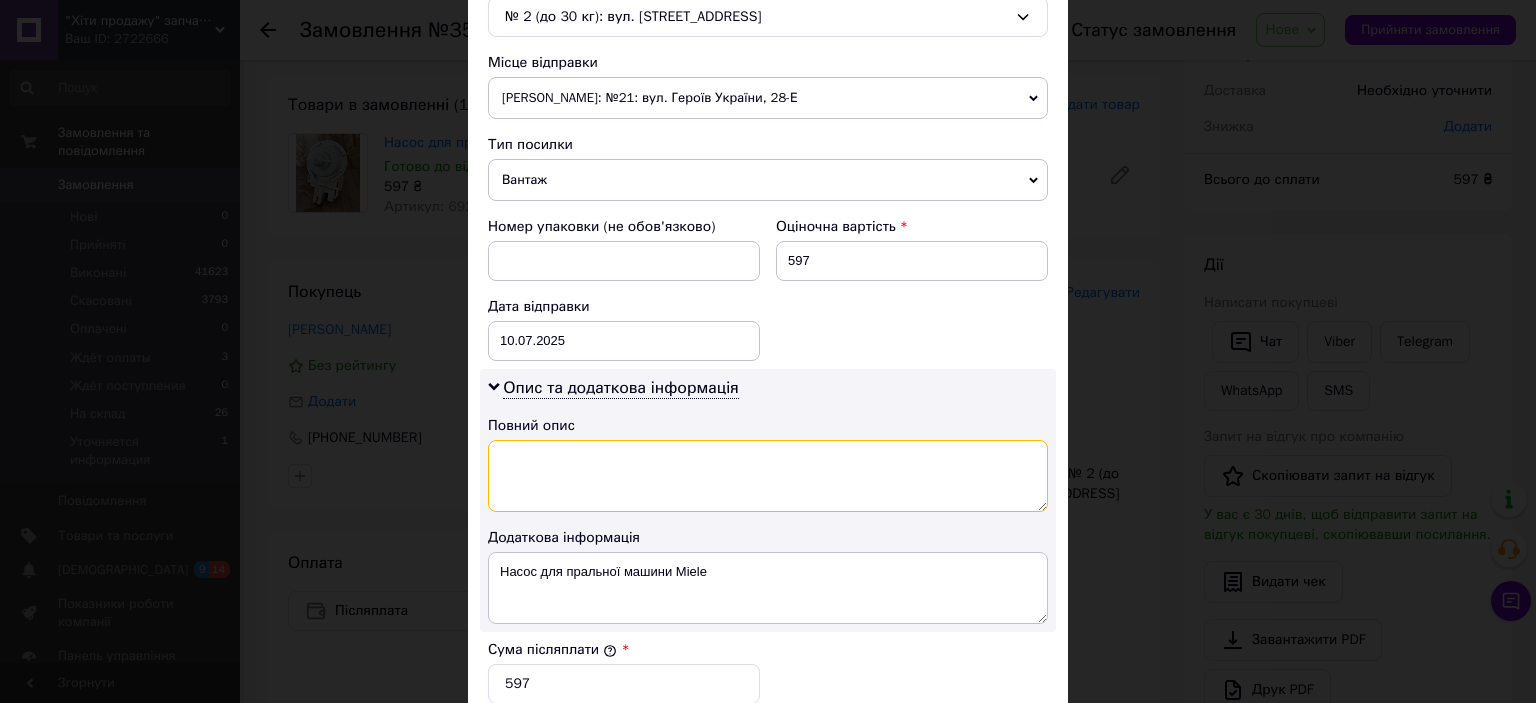 scroll, scrollTop: 994, scrollLeft: 0, axis: vertical 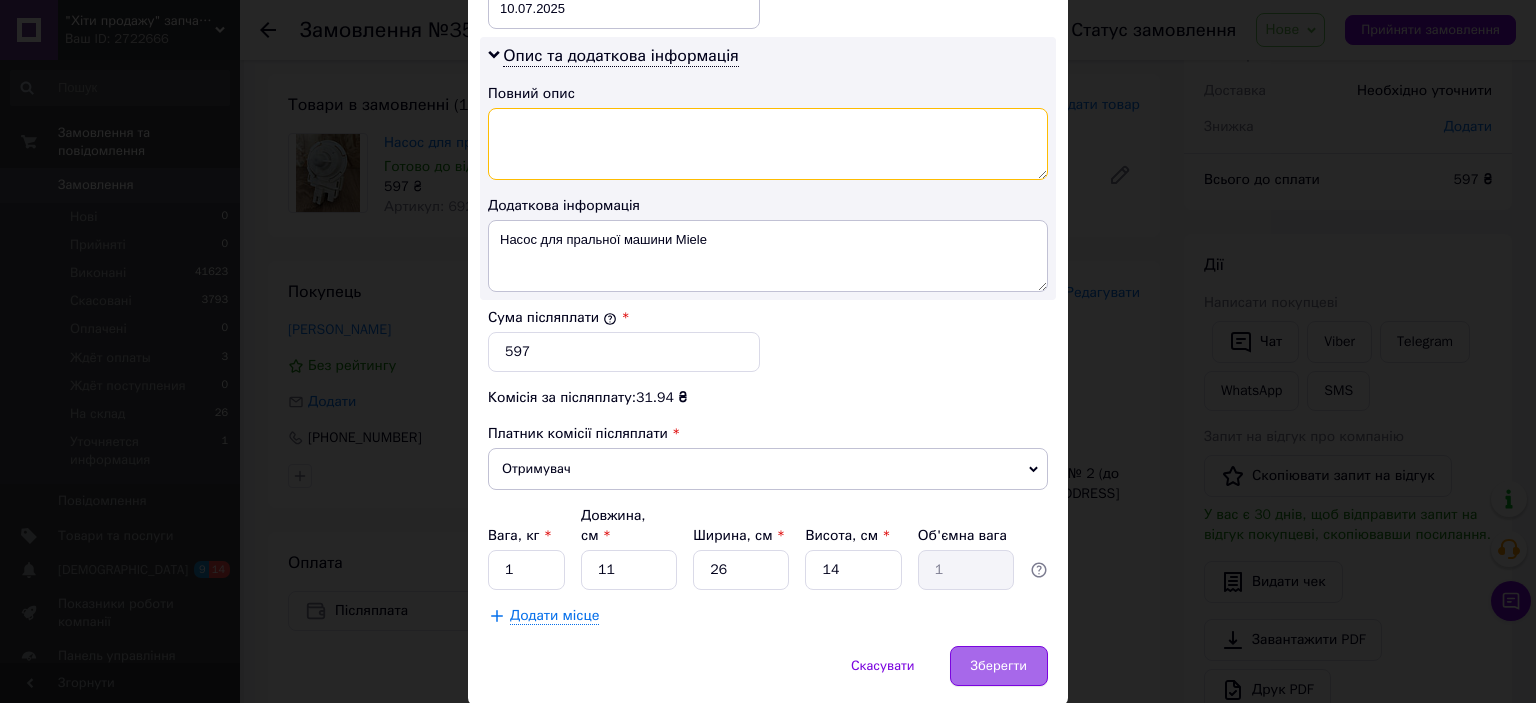 type 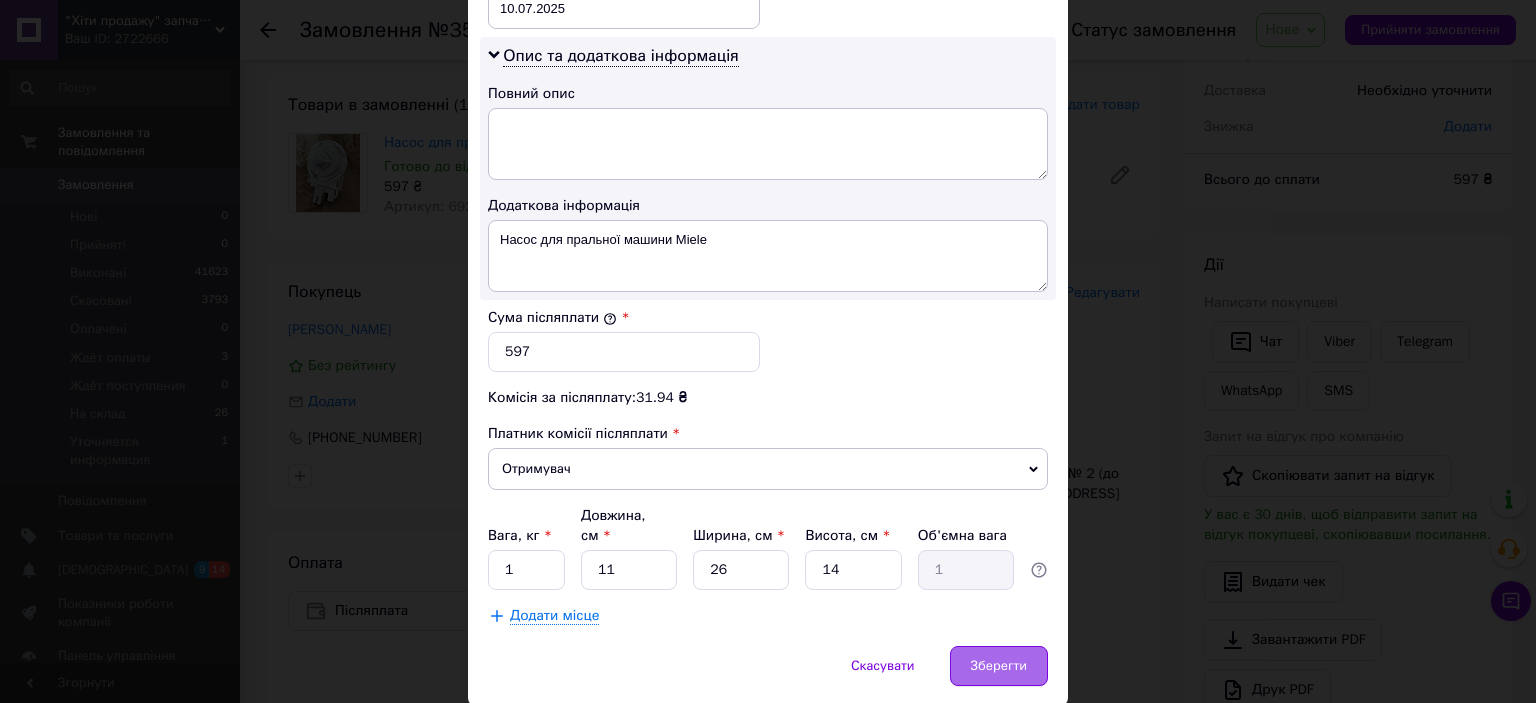 click on "Зберегти" at bounding box center [999, 666] 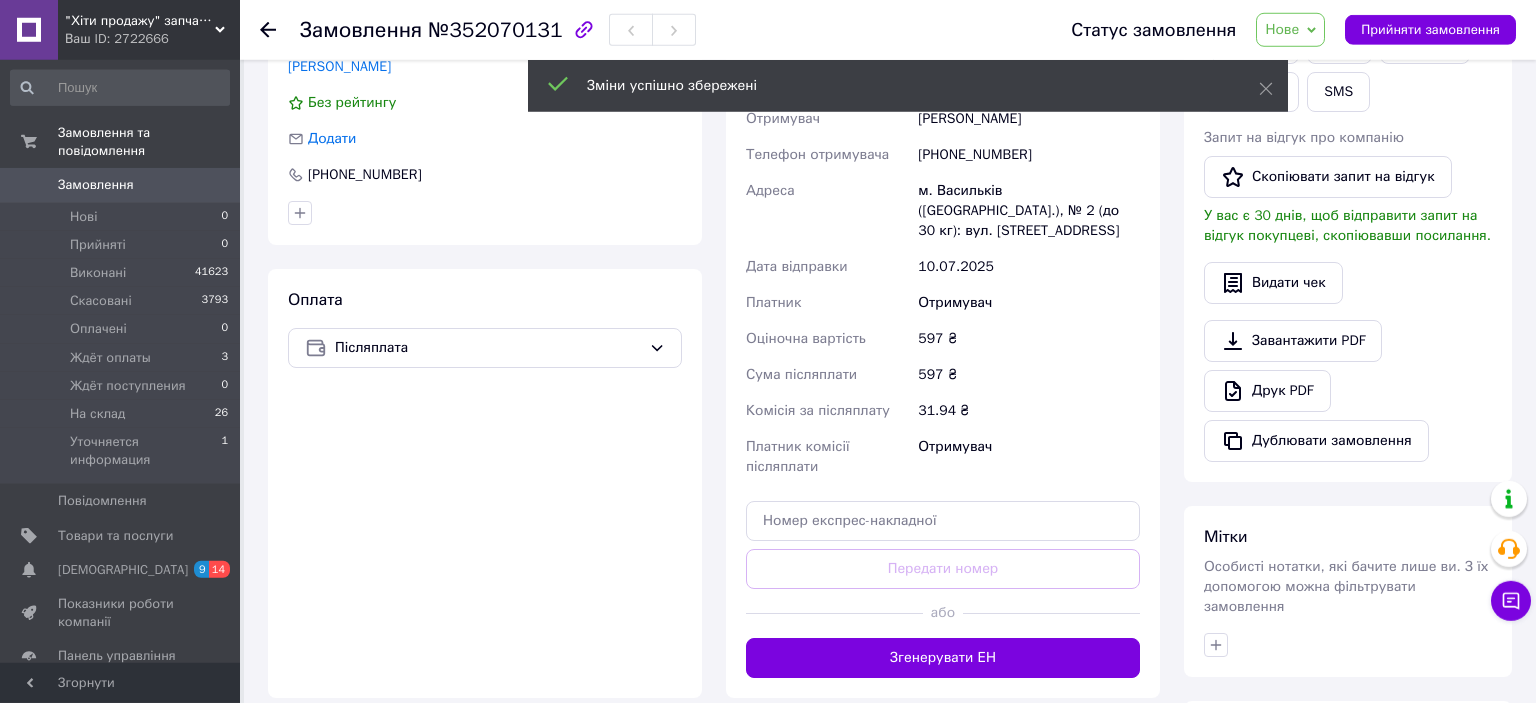 scroll, scrollTop: 415, scrollLeft: 0, axis: vertical 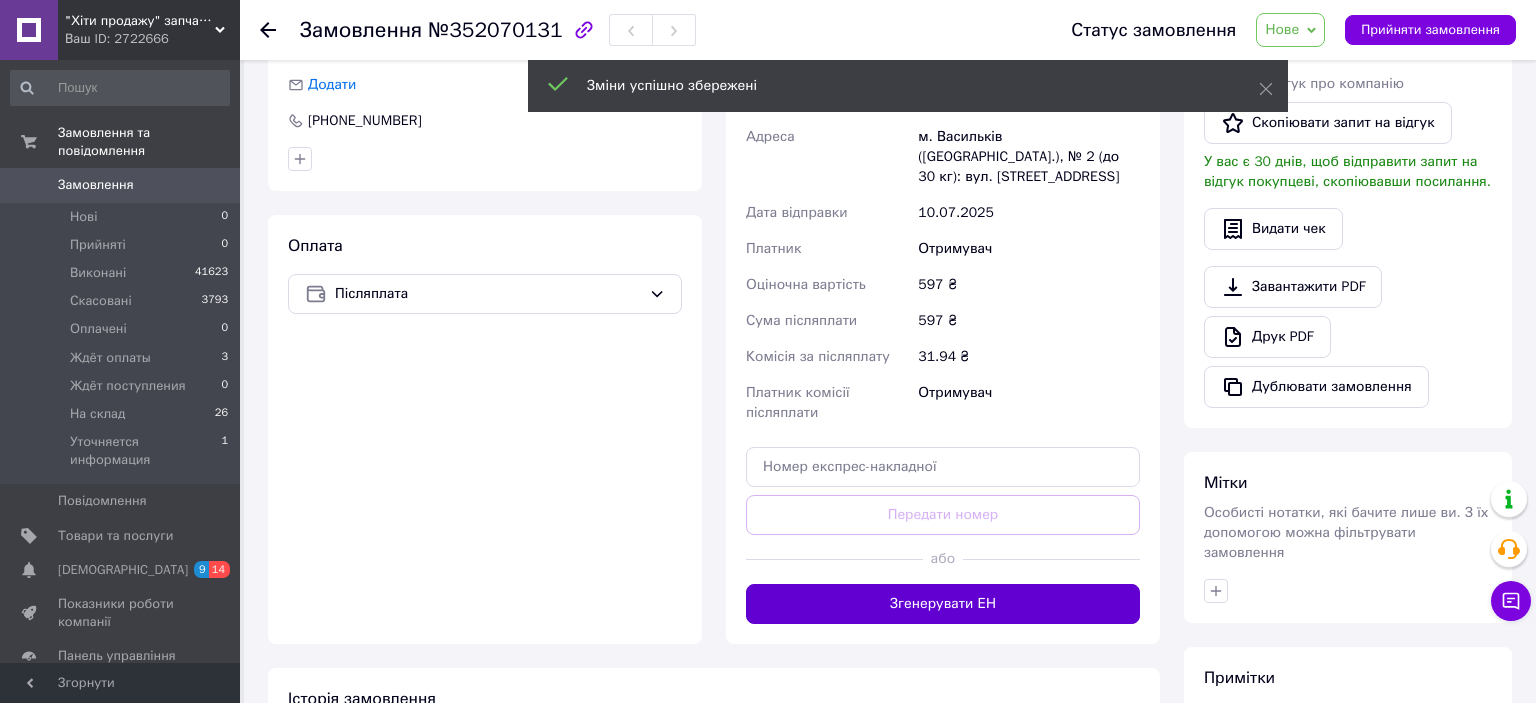 click on "Згенерувати ЕН" at bounding box center (943, 604) 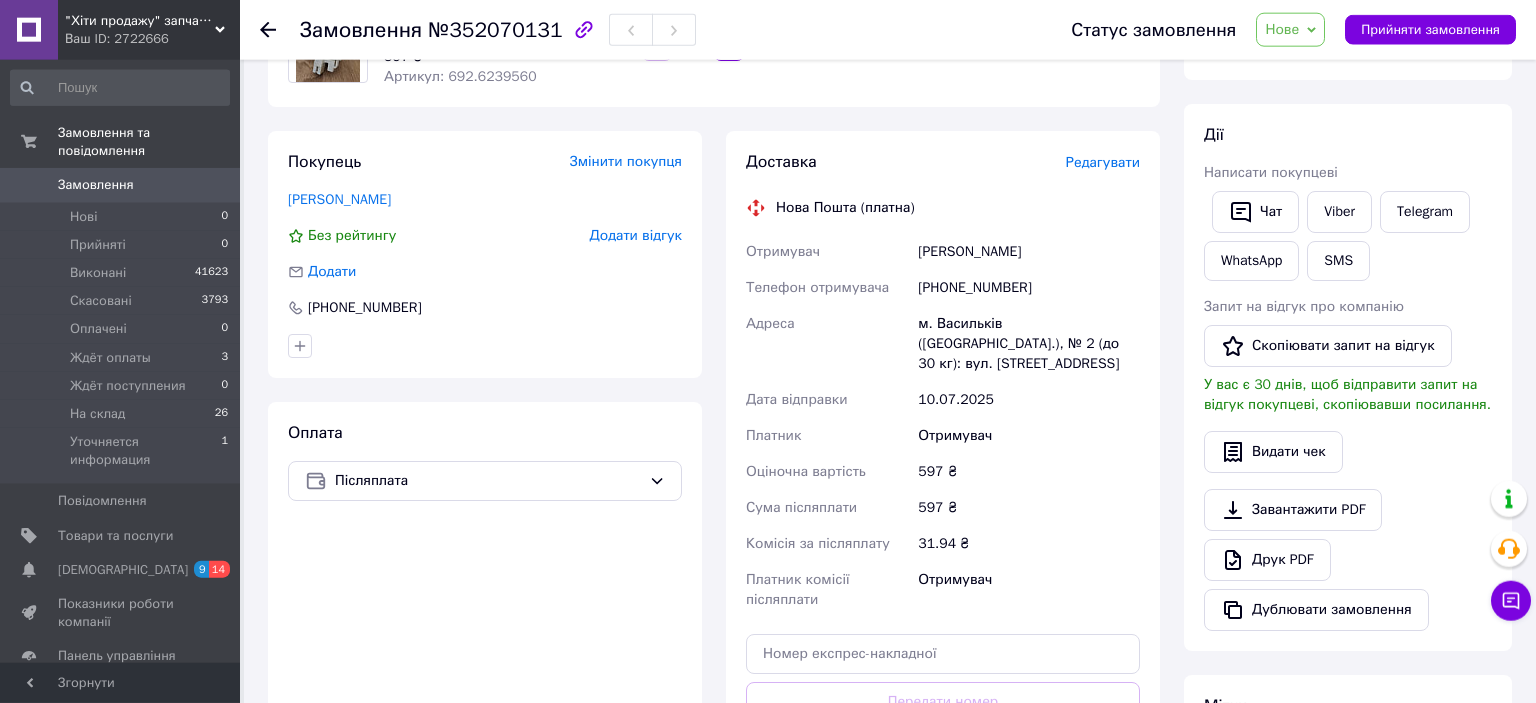 scroll, scrollTop: 204, scrollLeft: 0, axis: vertical 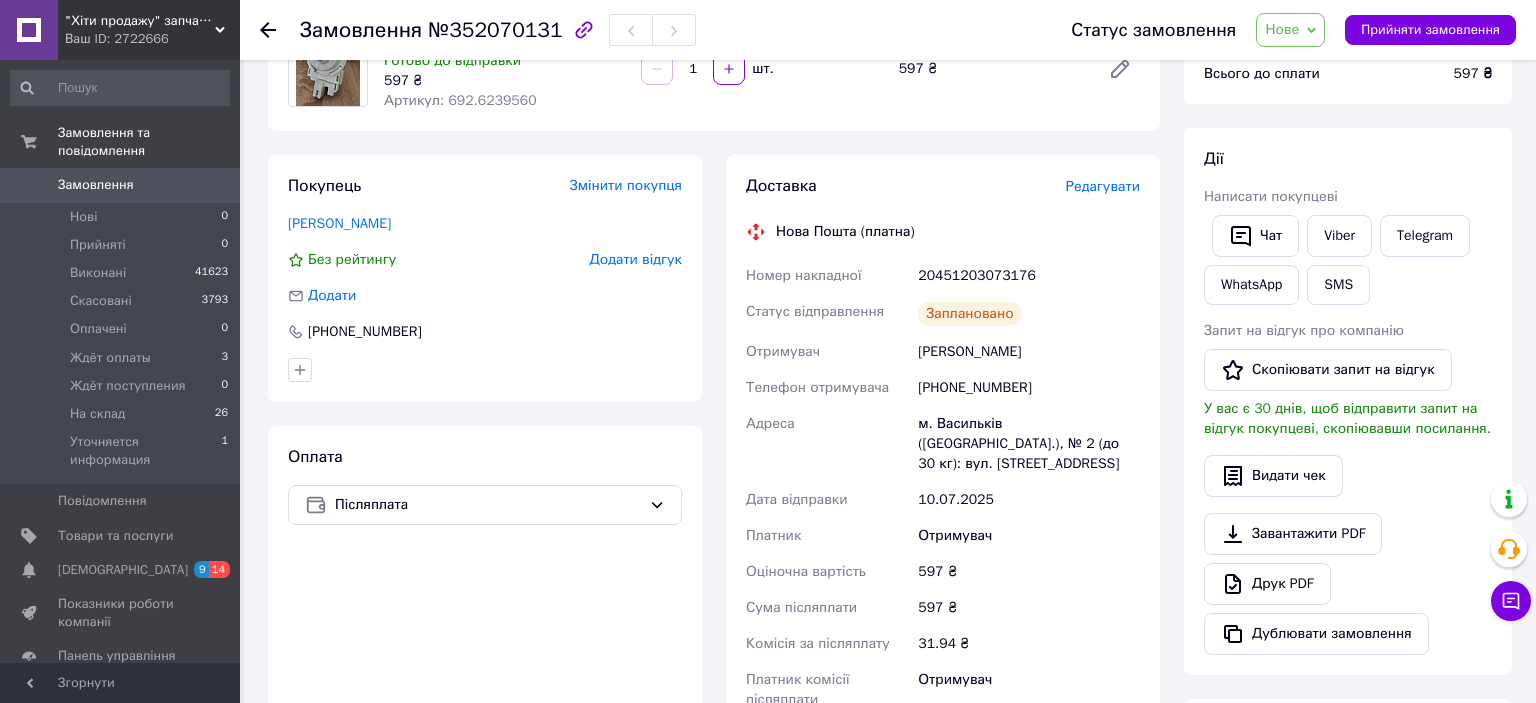 click on "[PHONE_NUMBER]" at bounding box center [1029, 388] 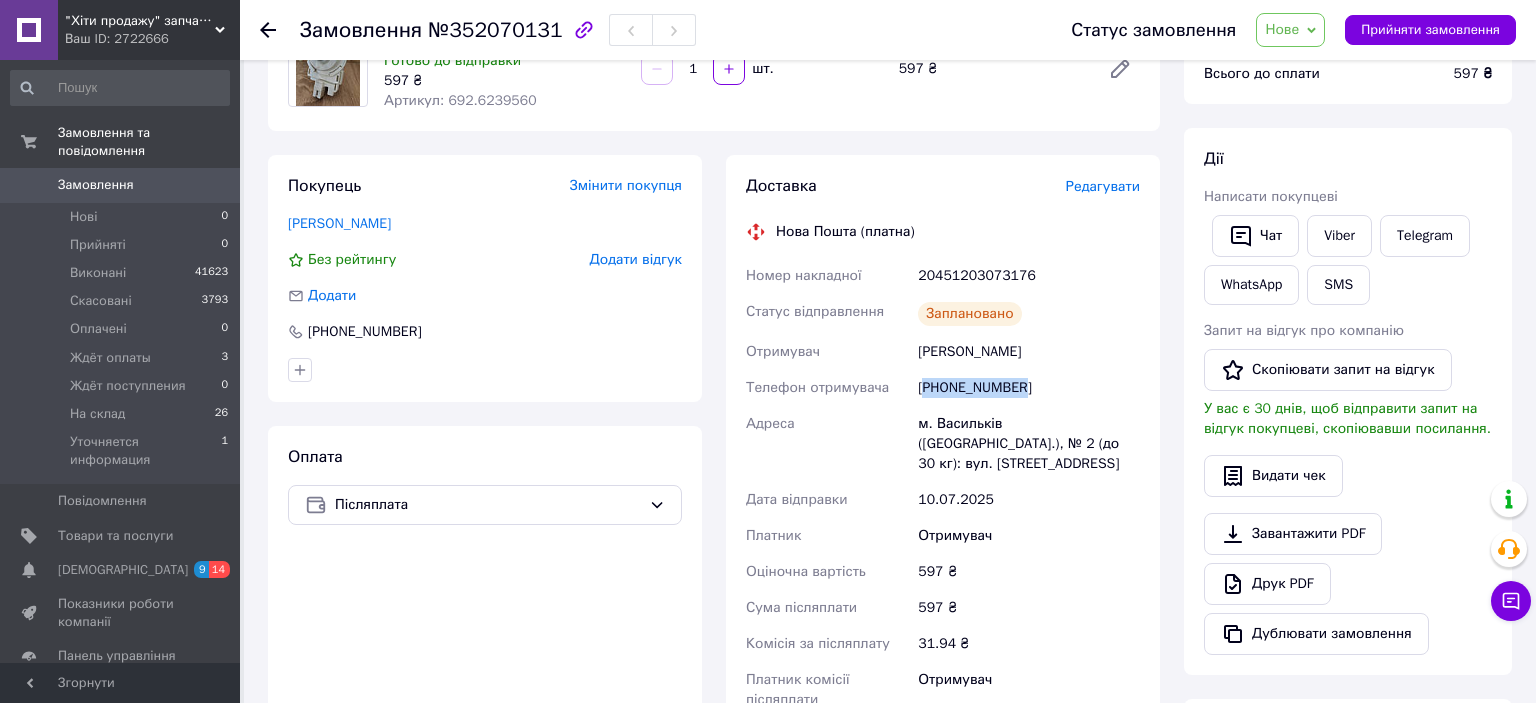 click on "[PHONE_NUMBER]" at bounding box center (1029, 388) 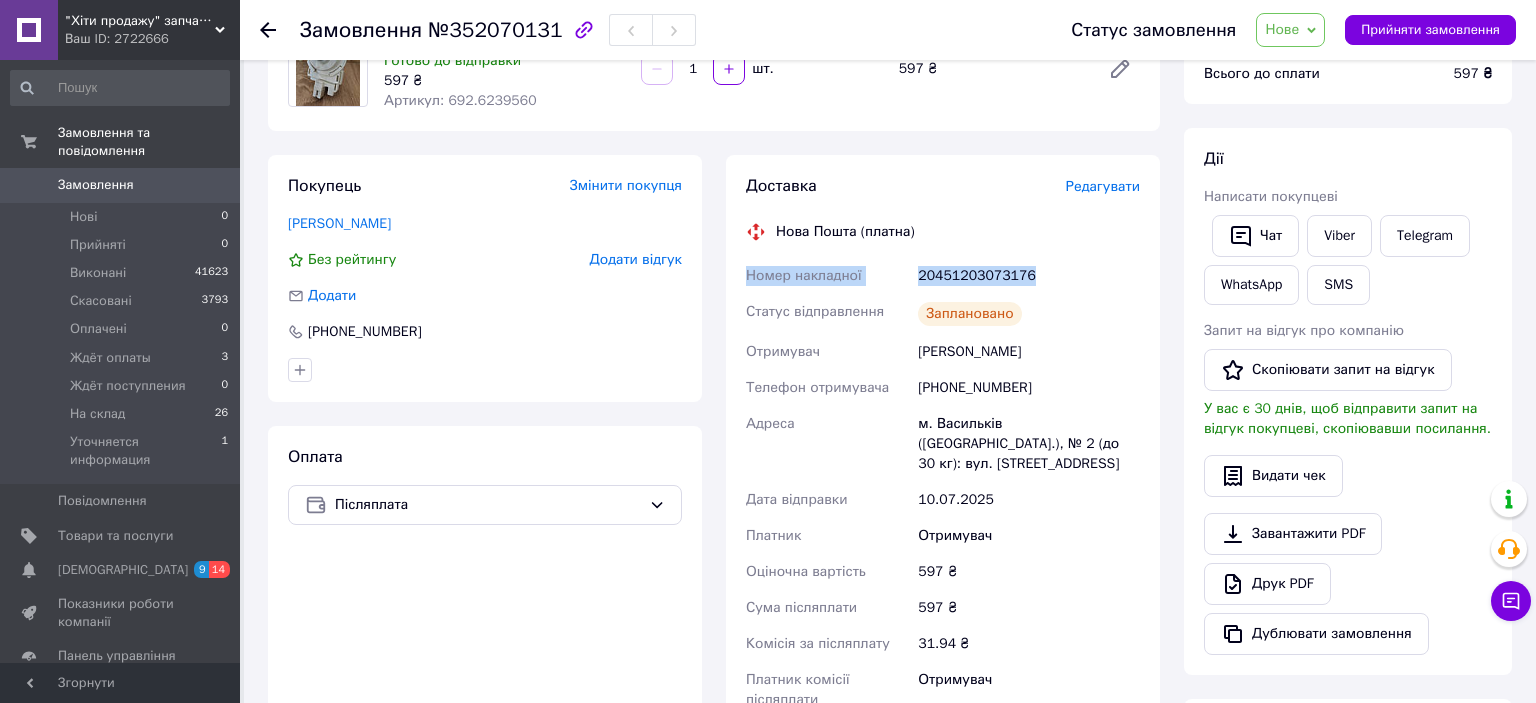 drag, startPoint x: 1043, startPoint y: 277, endPoint x: 742, endPoint y: 277, distance: 301 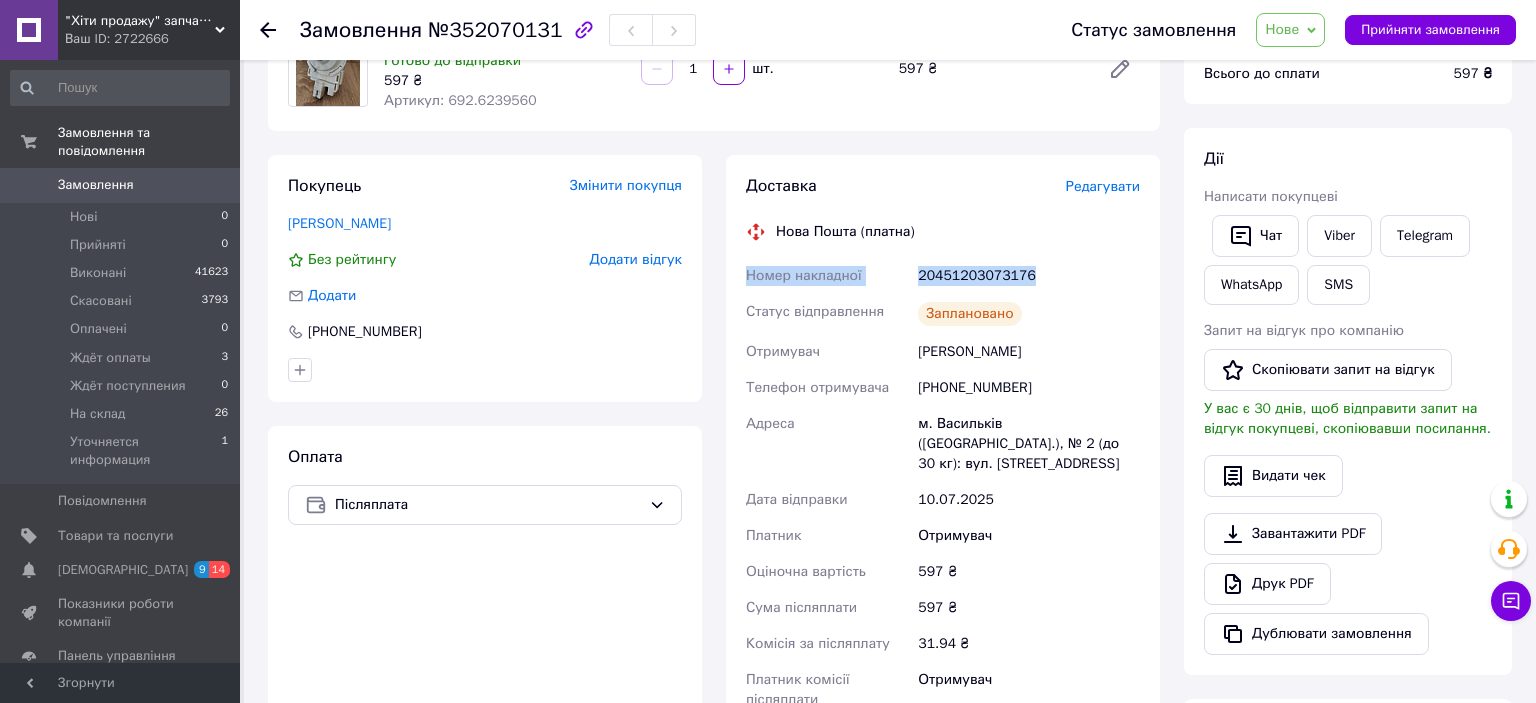 scroll, scrollTop: 0, scrollLeft: 0, axis: both 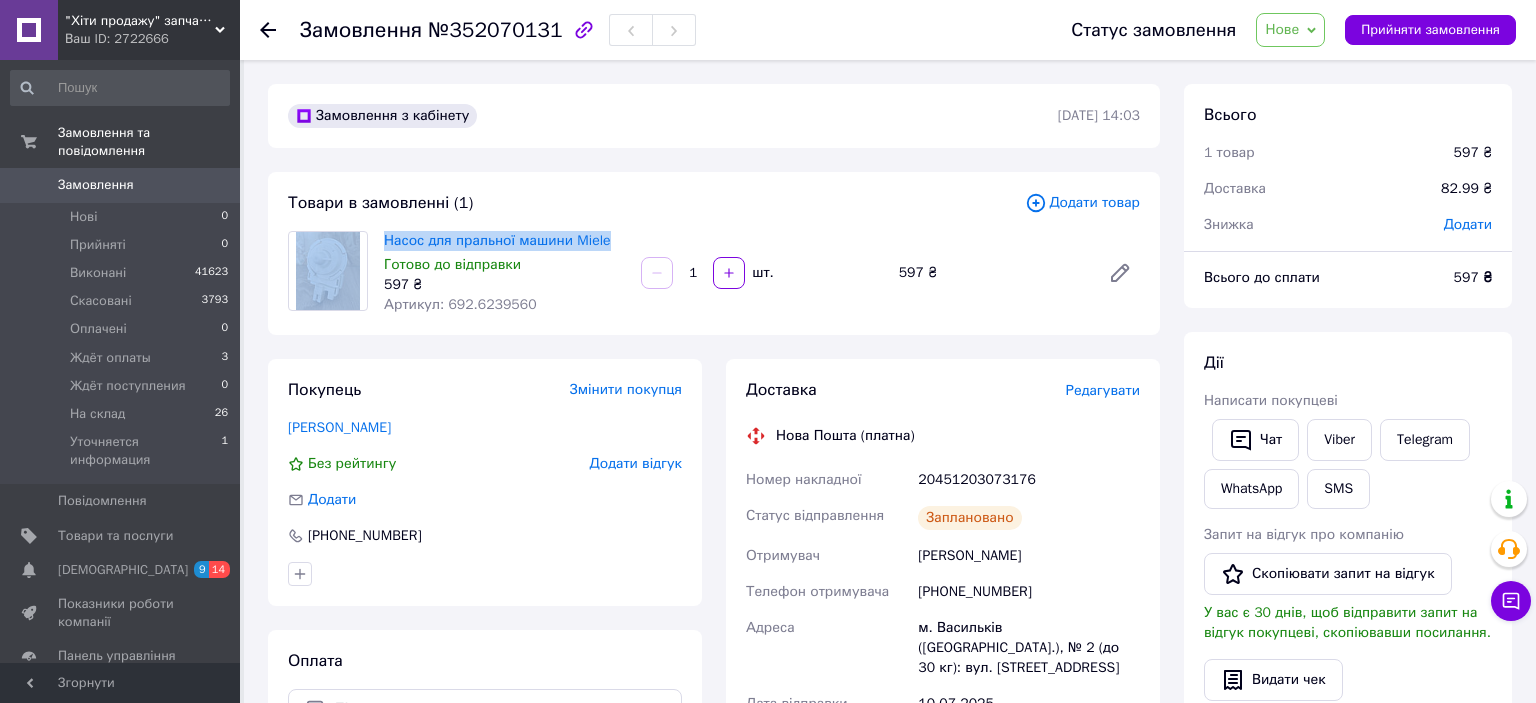 drag, startPoint x: 610, startPoint y: 246, endPoint x: 373, endPoint y: 246, distance: 237 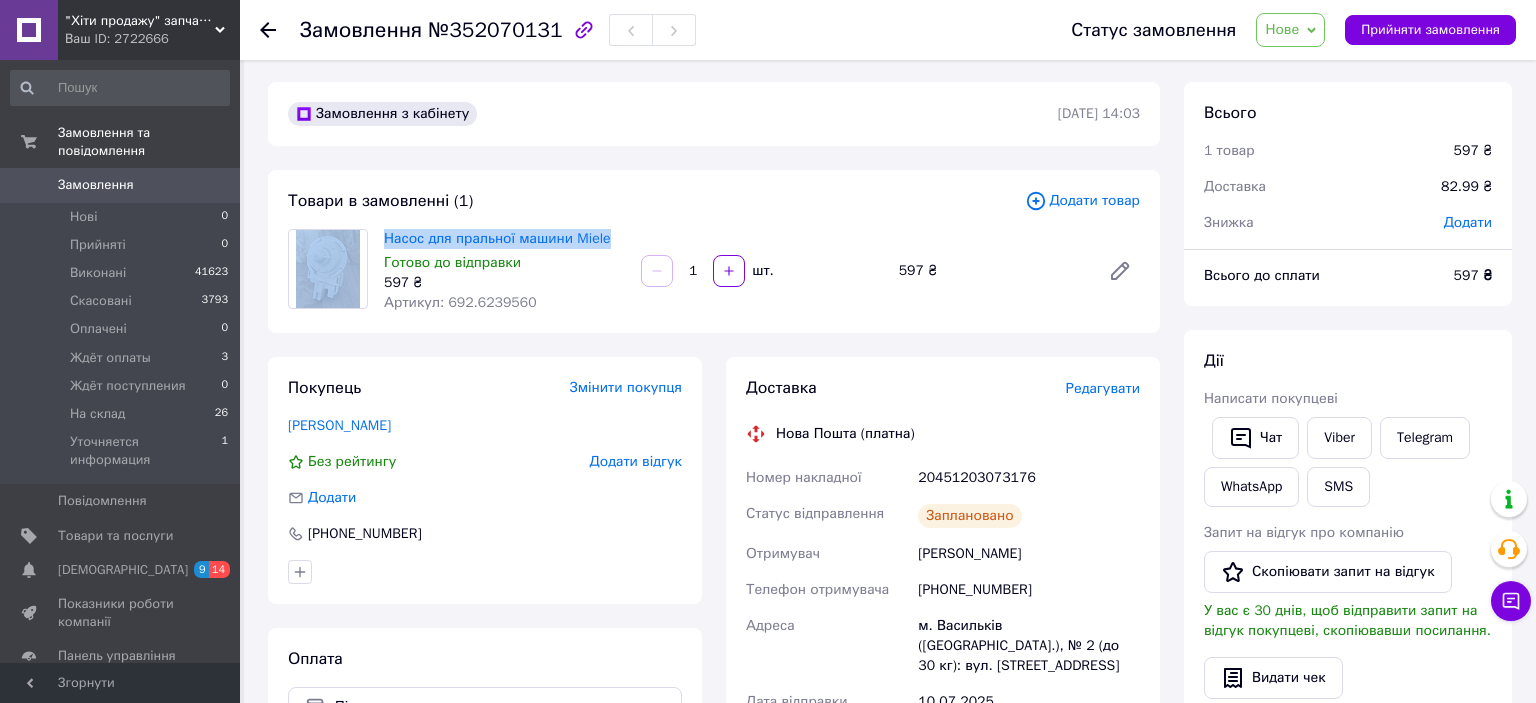 scroll, scrollTop: 0, scrollLeft: 0, axis: both 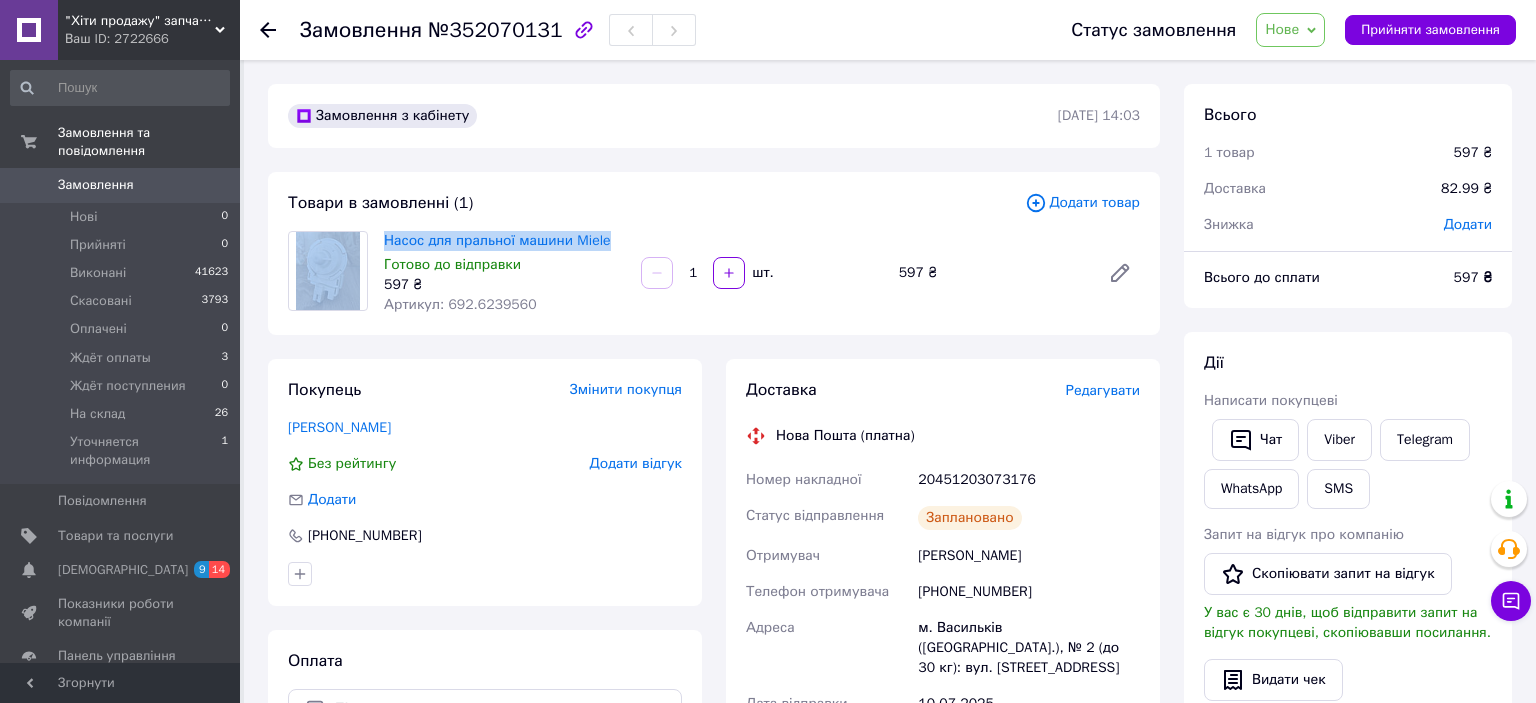 click on "Нове" at bounding box center (1290, 30) 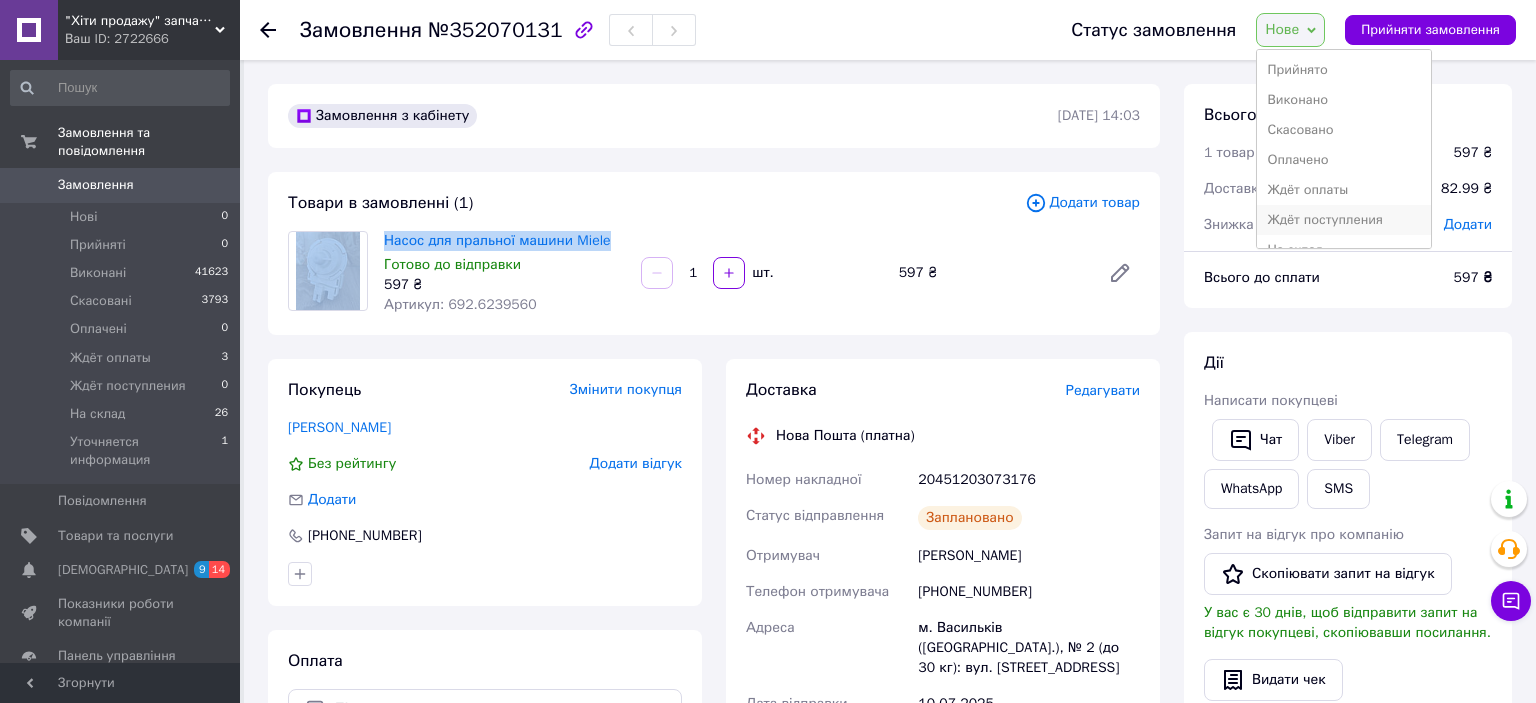 scroll, scrollTop: 52, scrollLeft: 0, axis: vertical 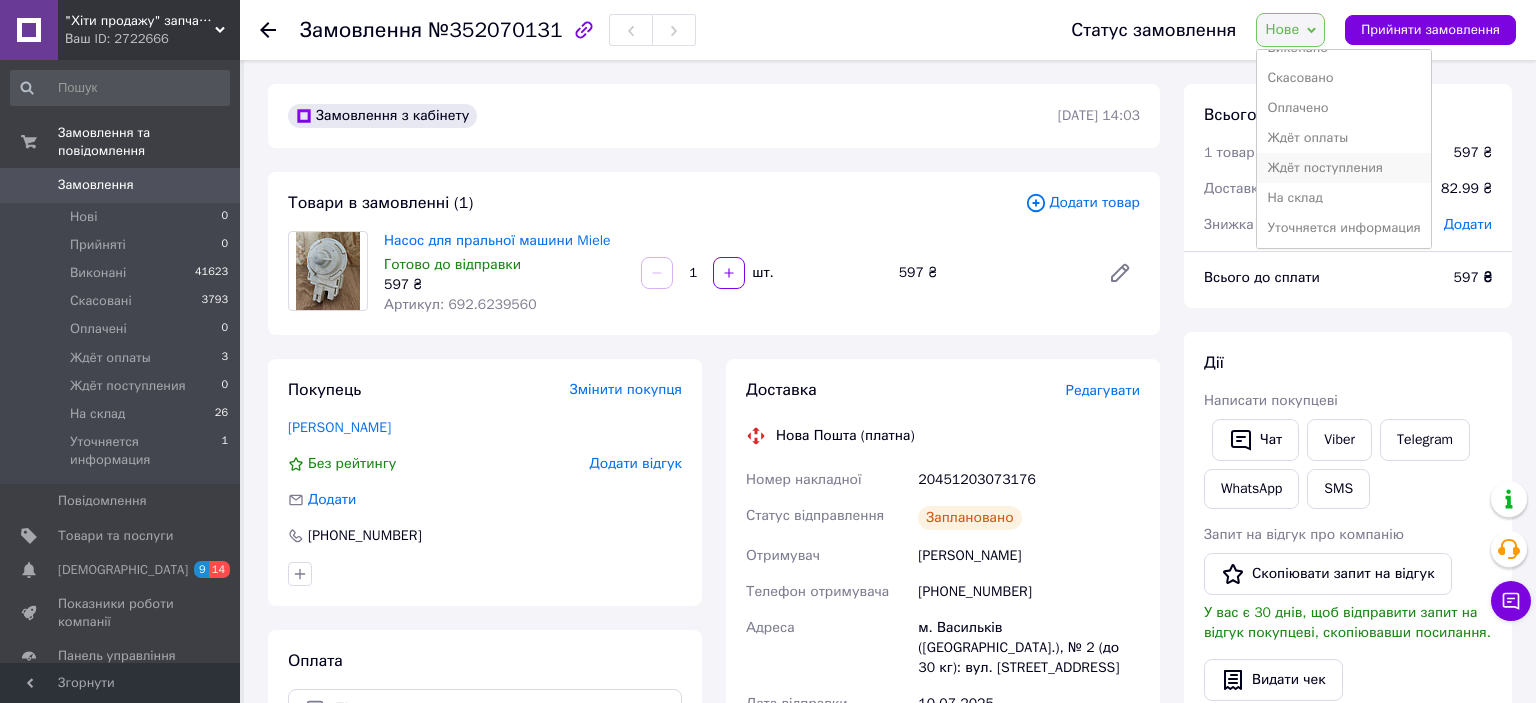 click on "На склад" at bounding box center [1343, 198] 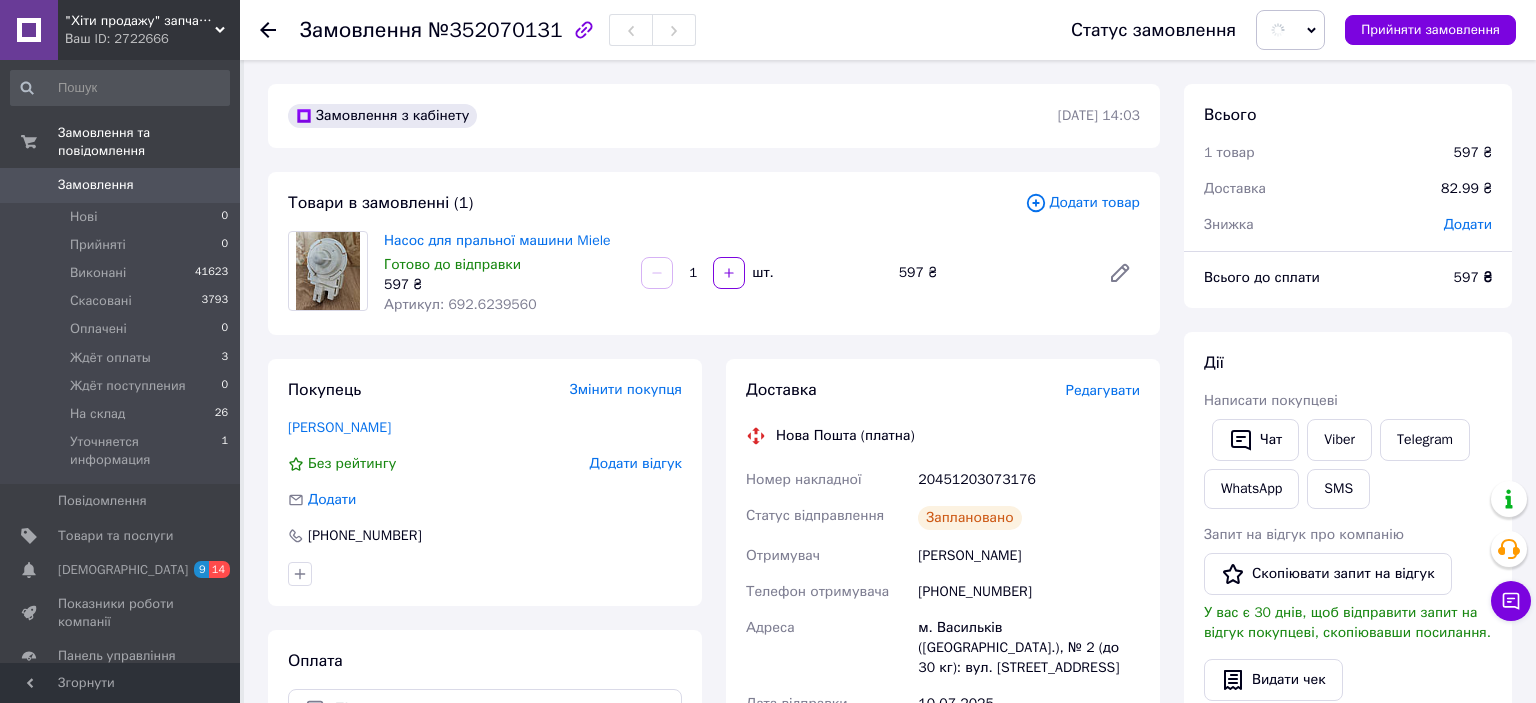 click 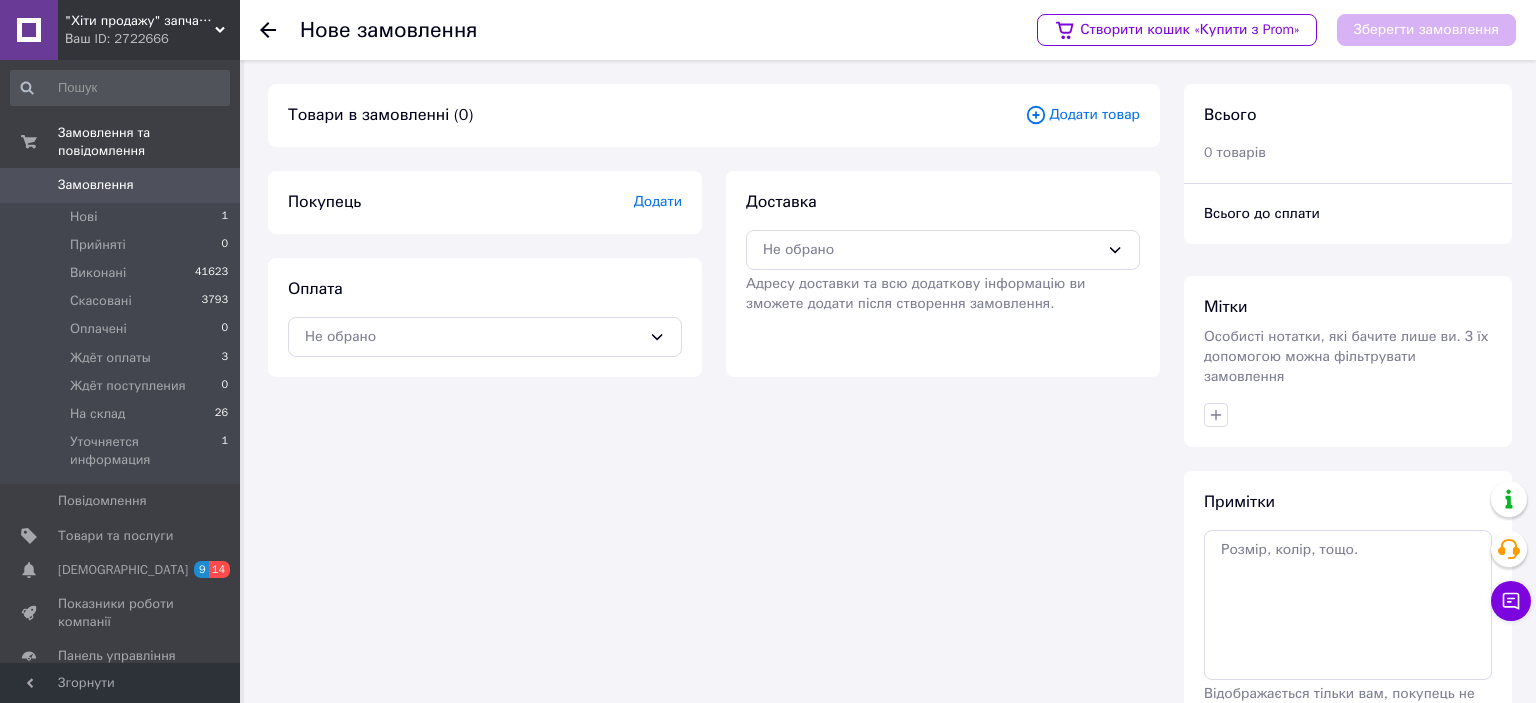 click on "Додати товар" at bounding box center [1082, 115] 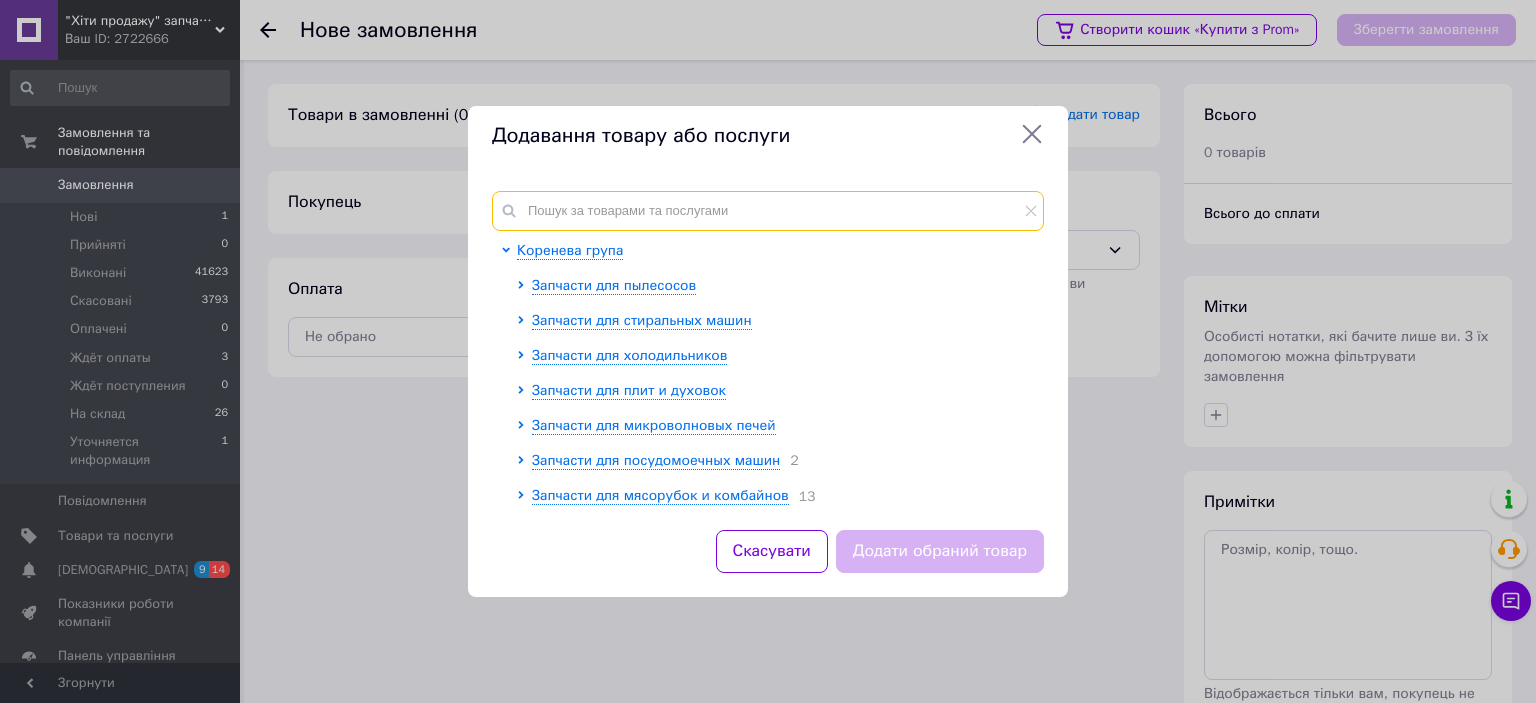click at bounding box center (768, 211) 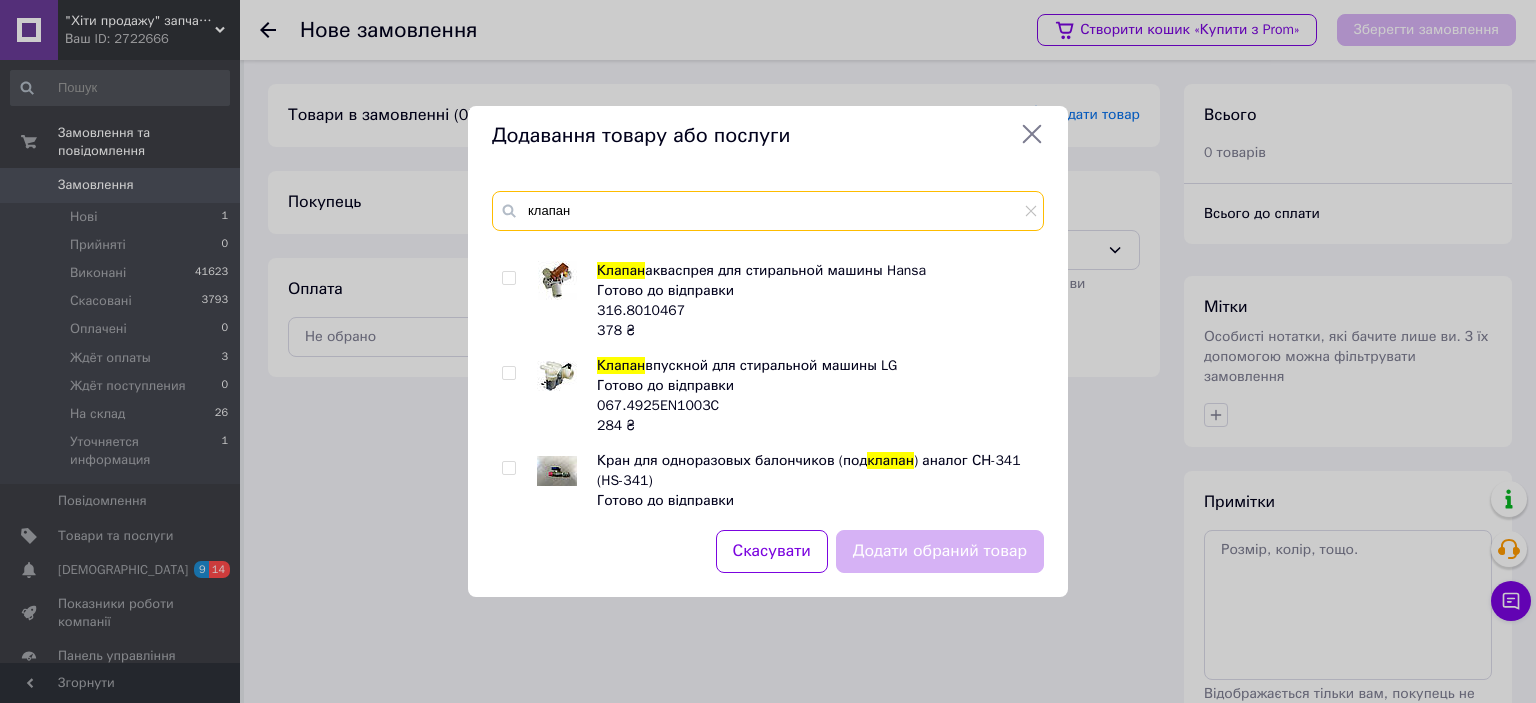 scroll, scrollTop: 552, scrollLeft: 0, axis: vertical 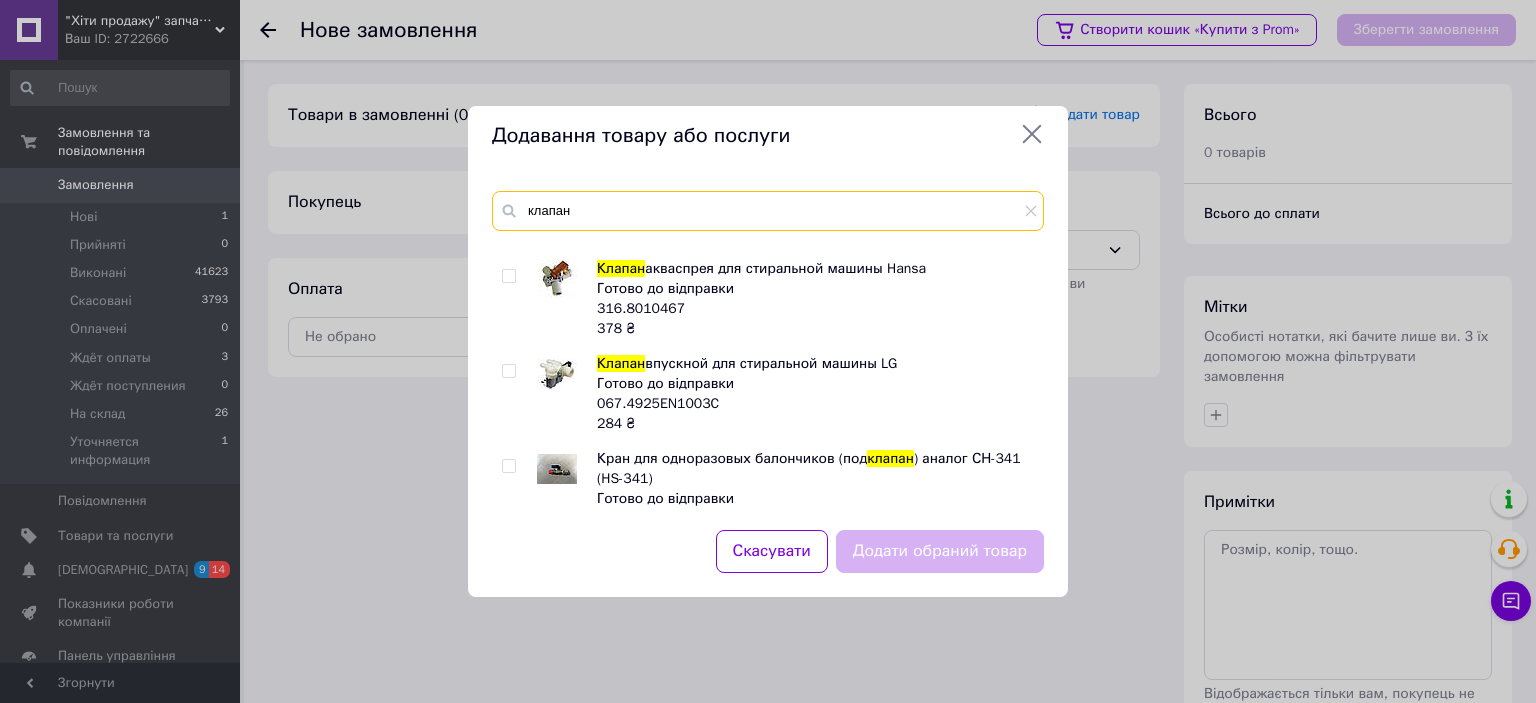 type on "клапан" 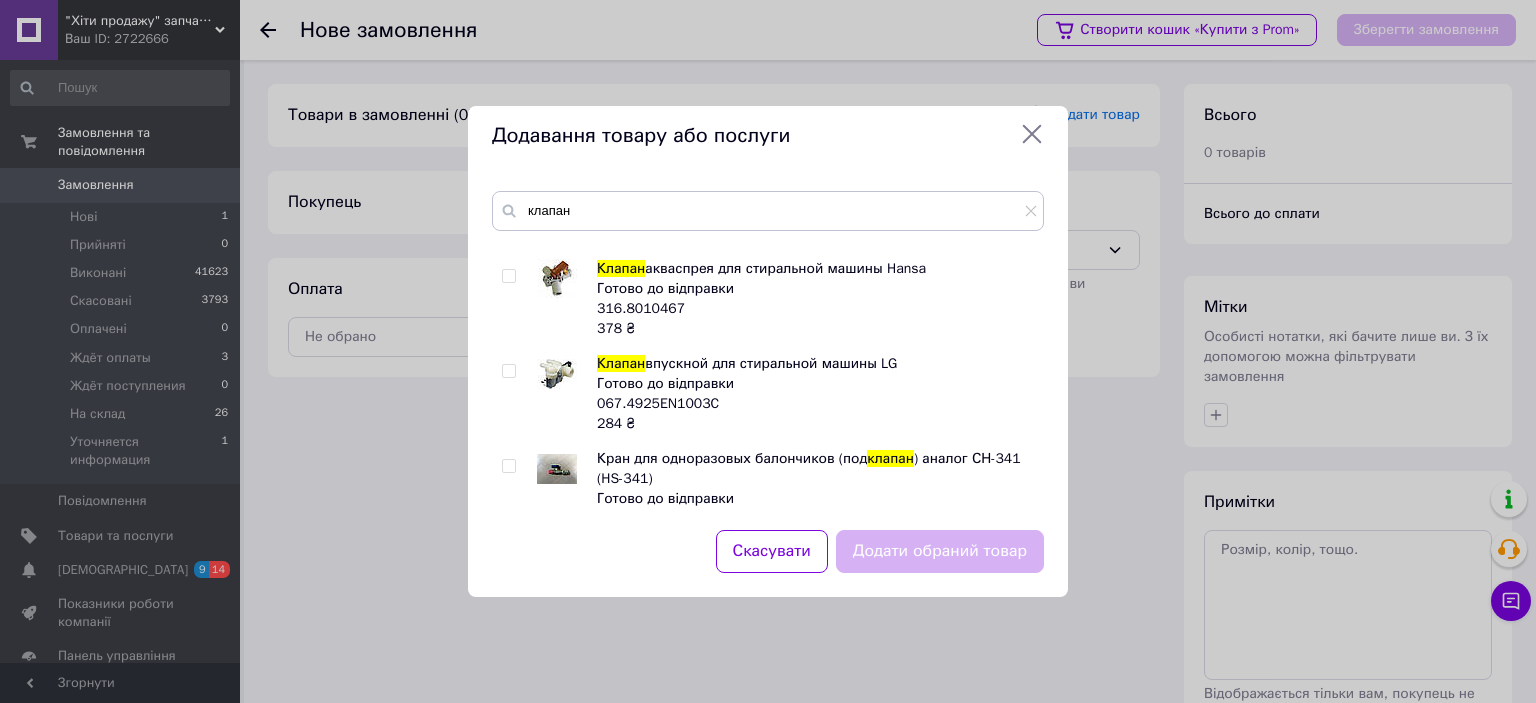 drag, startPoint x: 512, startPoint y: 372, endPoint x: 554, endPoint y: 403, distance: 52.201534 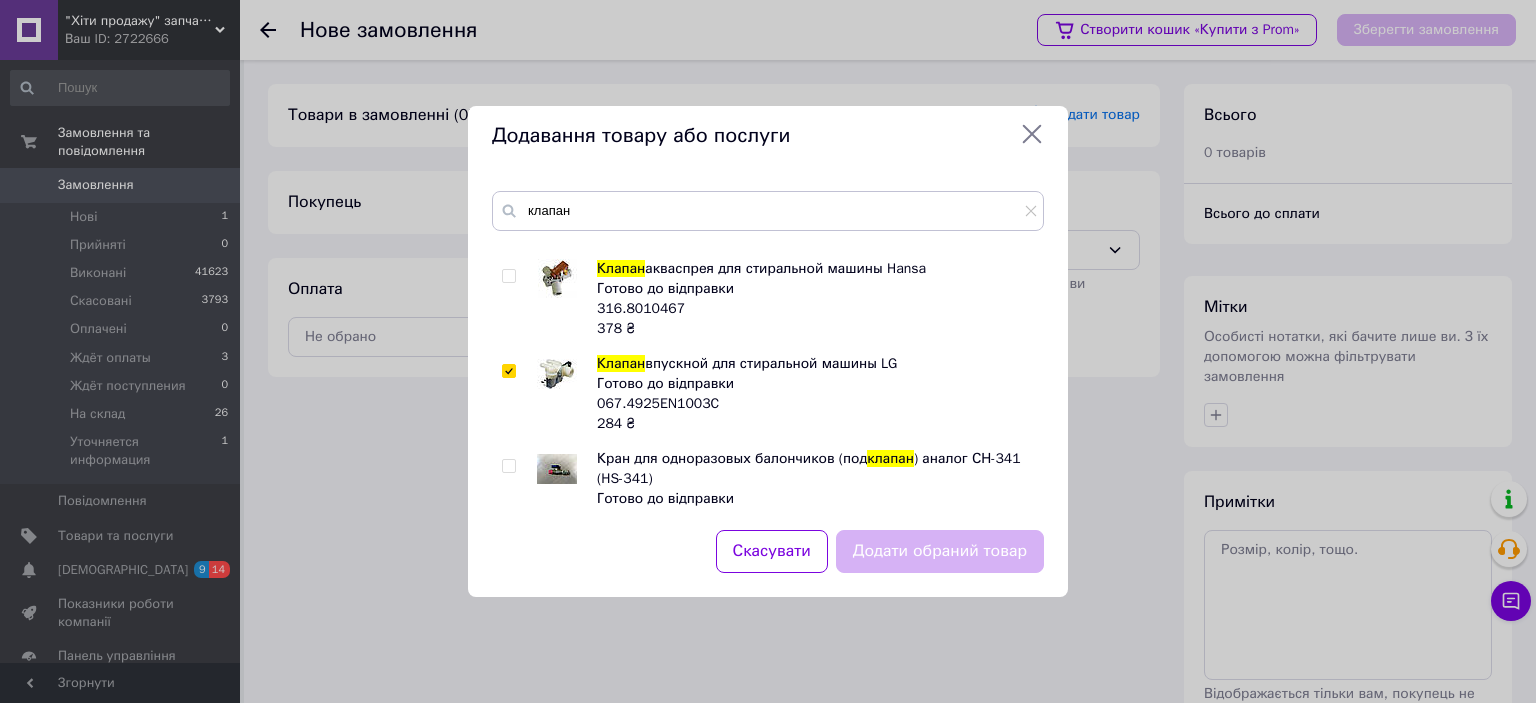 checkbox on "true" 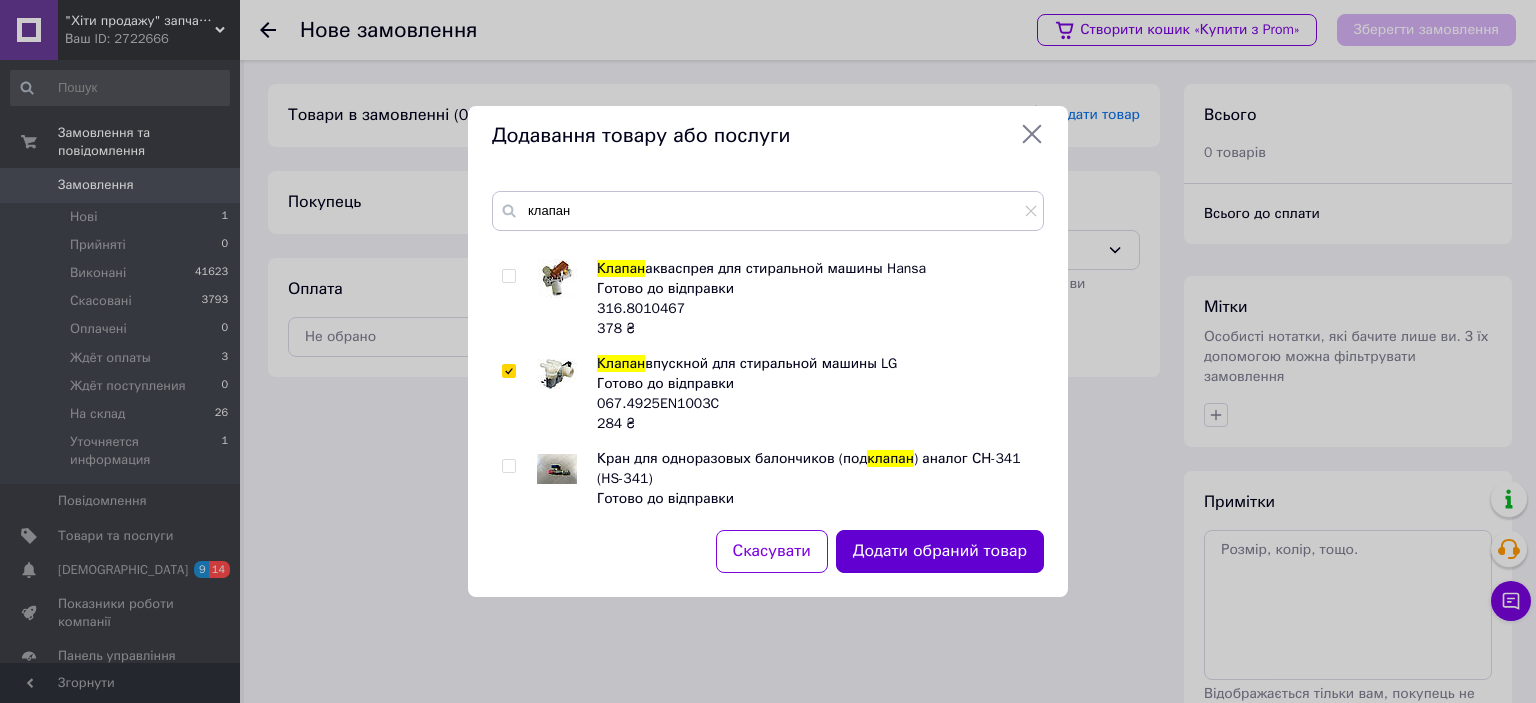 click on "Додати обраний товар" at bounding box center [940, 551] 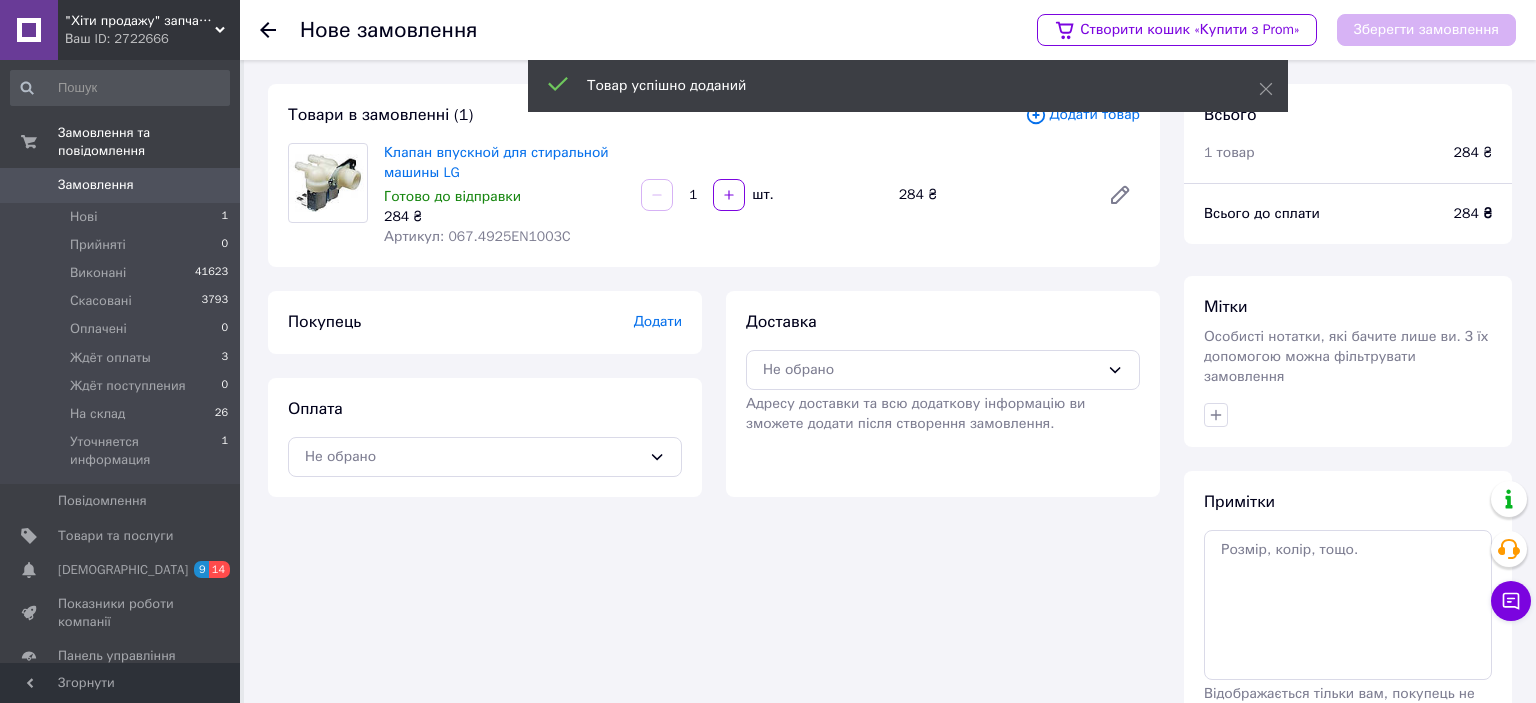 scroll, scrollTop: 105, scrollLeft: 0, axis: vertical 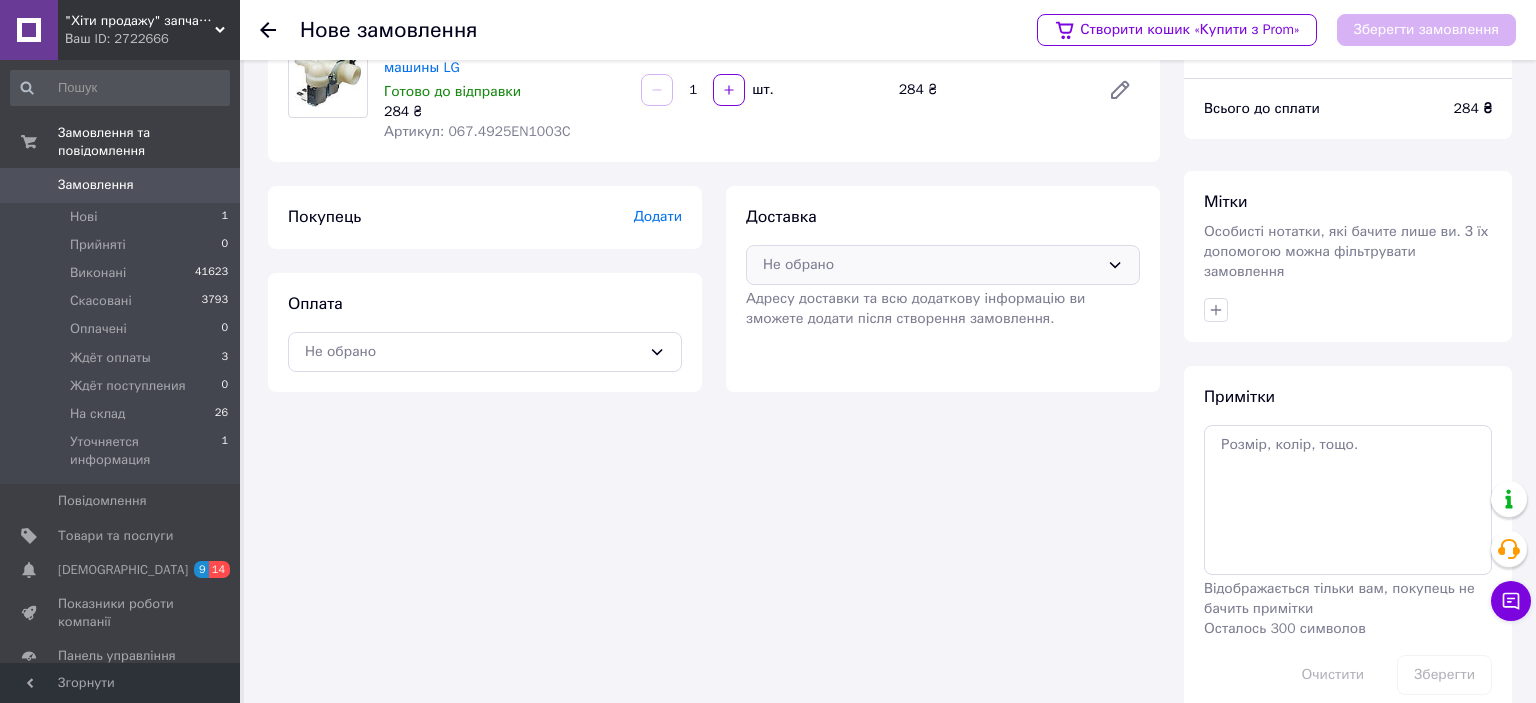 click on "Не обрано" at bounding box center (931, 265) 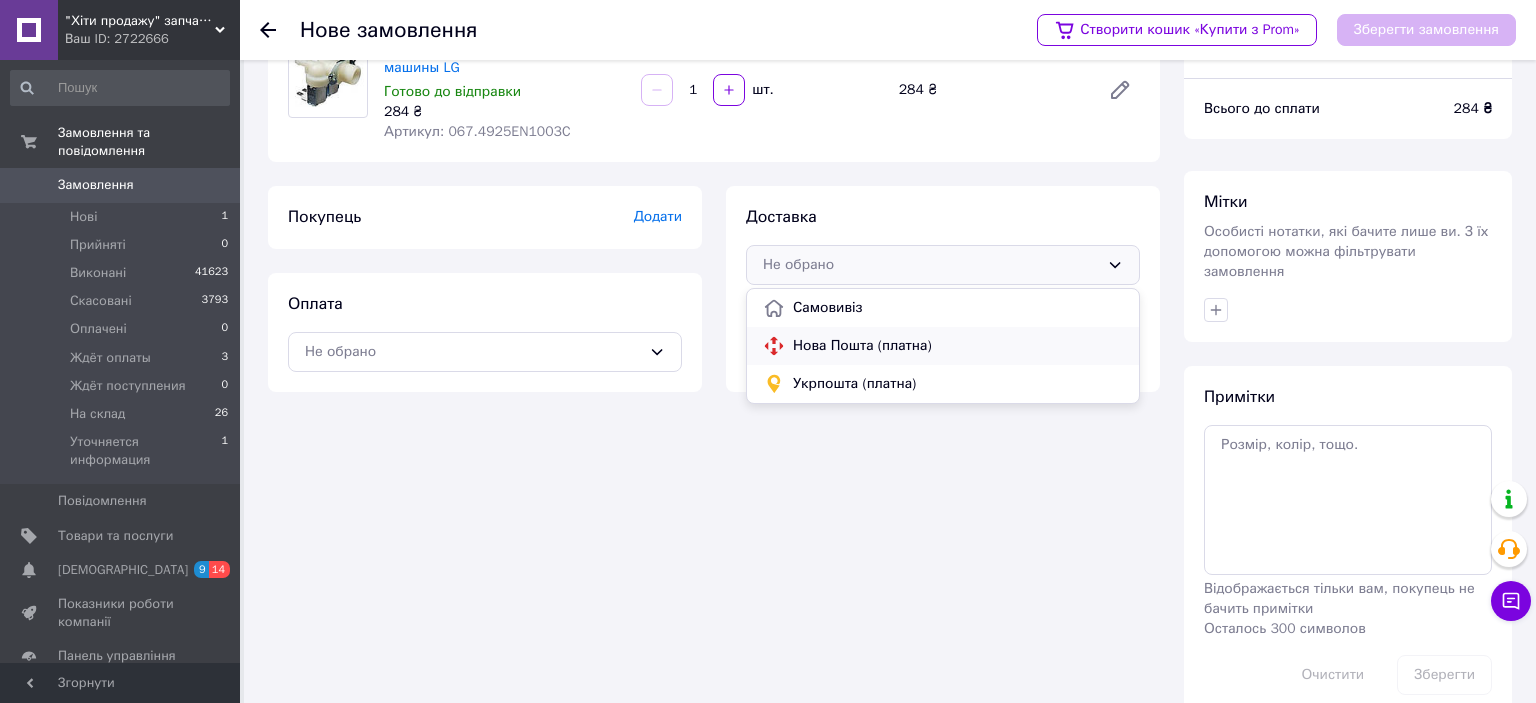 click on "Нова Пошта (платна)" at bounding box center [958, 346] 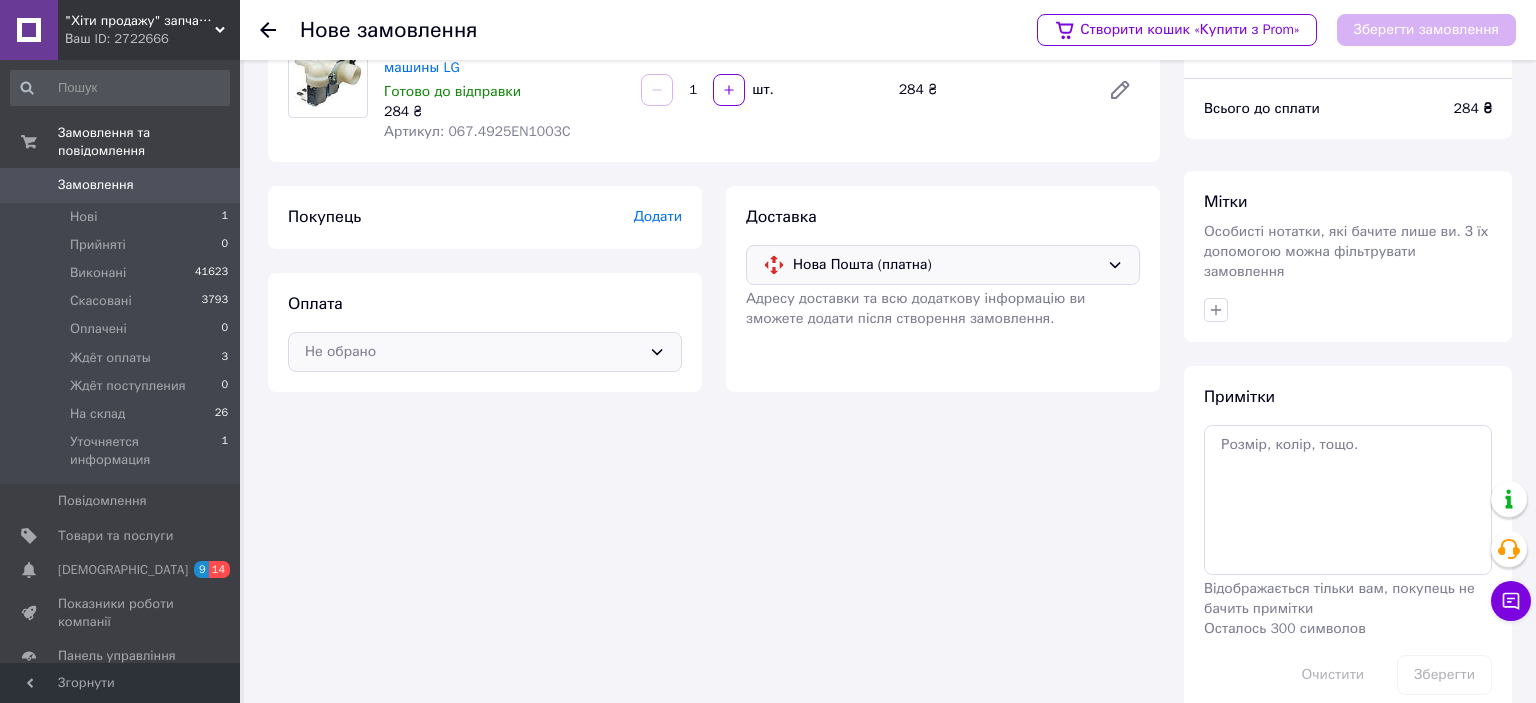 click on "Не обрано" at bounding box center [473, 352] 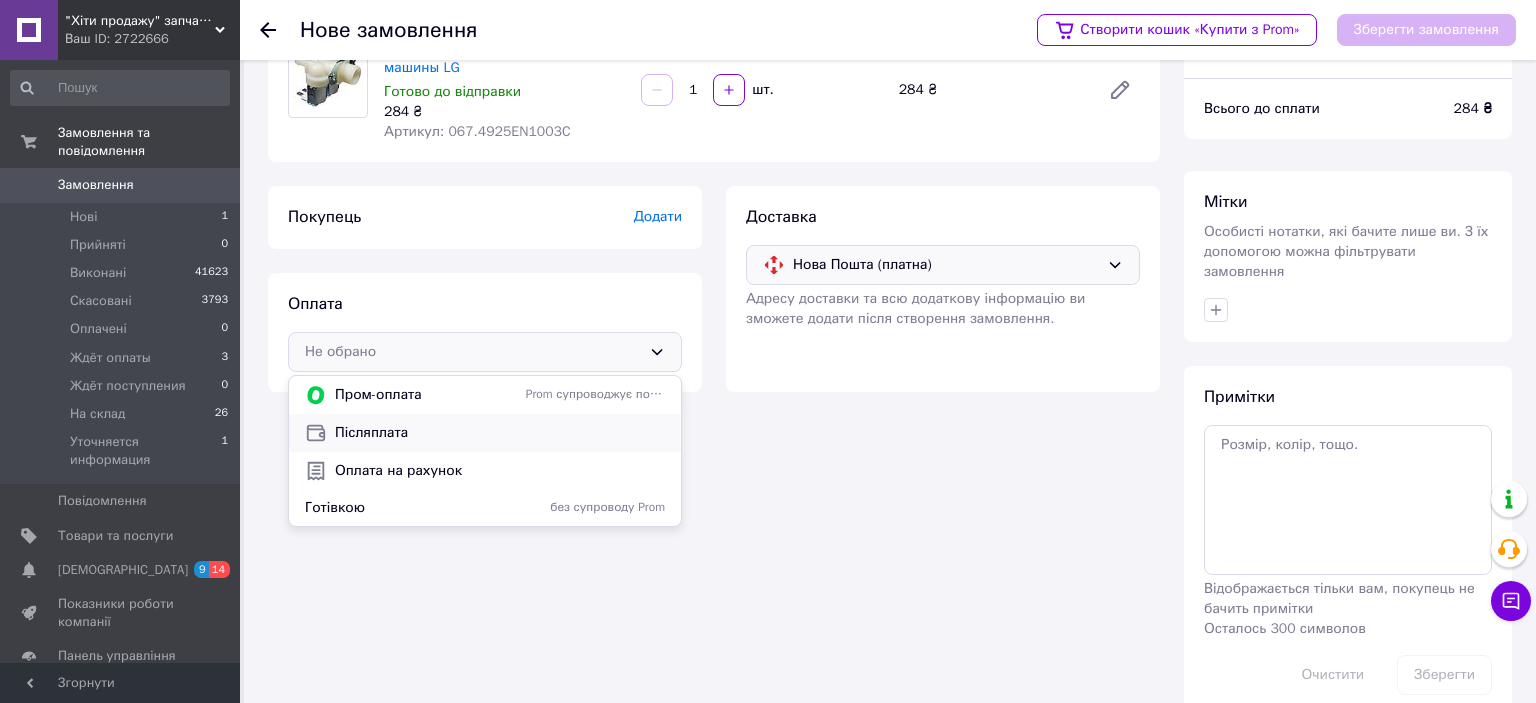 click on "Післяплата" at bounding box center (500, 433) 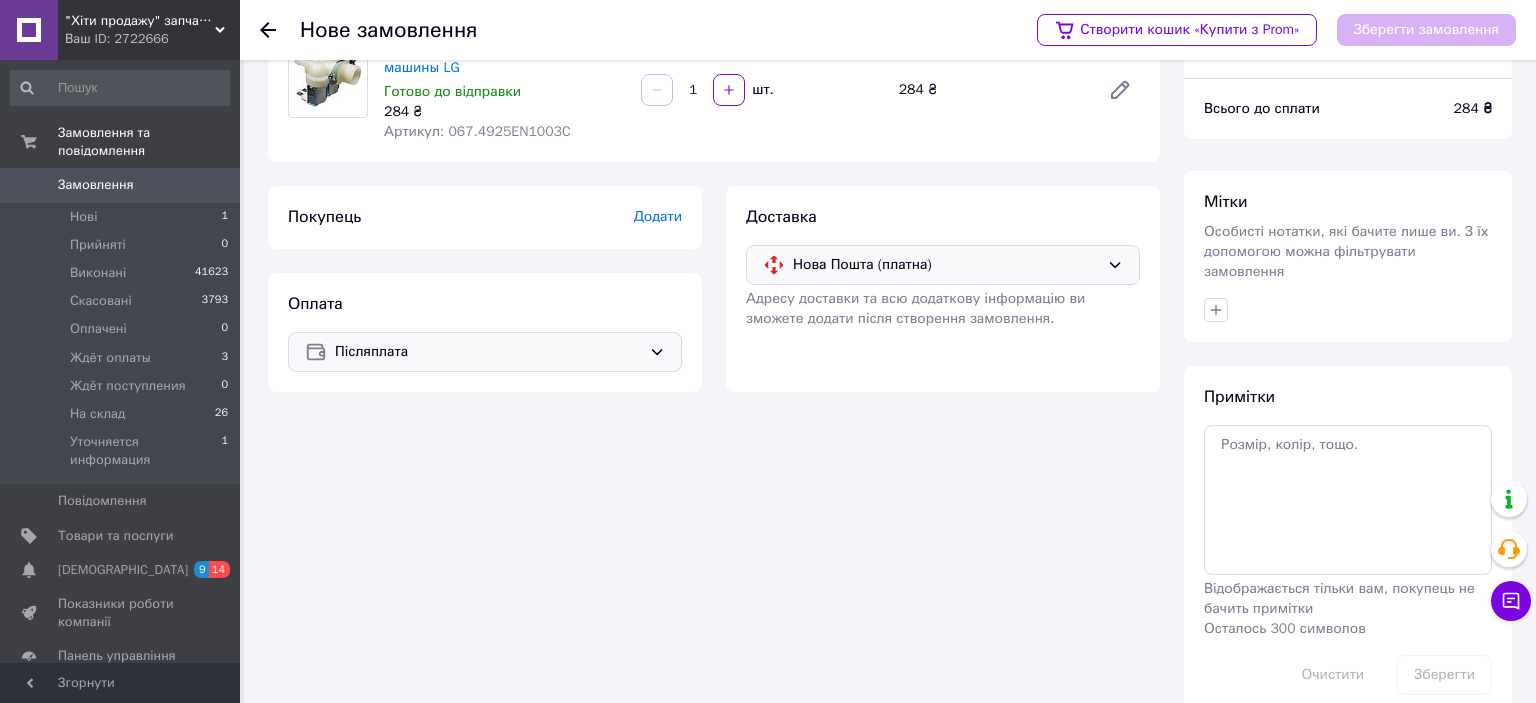 scroll, scrollTop: 0, scrollLeft: 0, axis: both 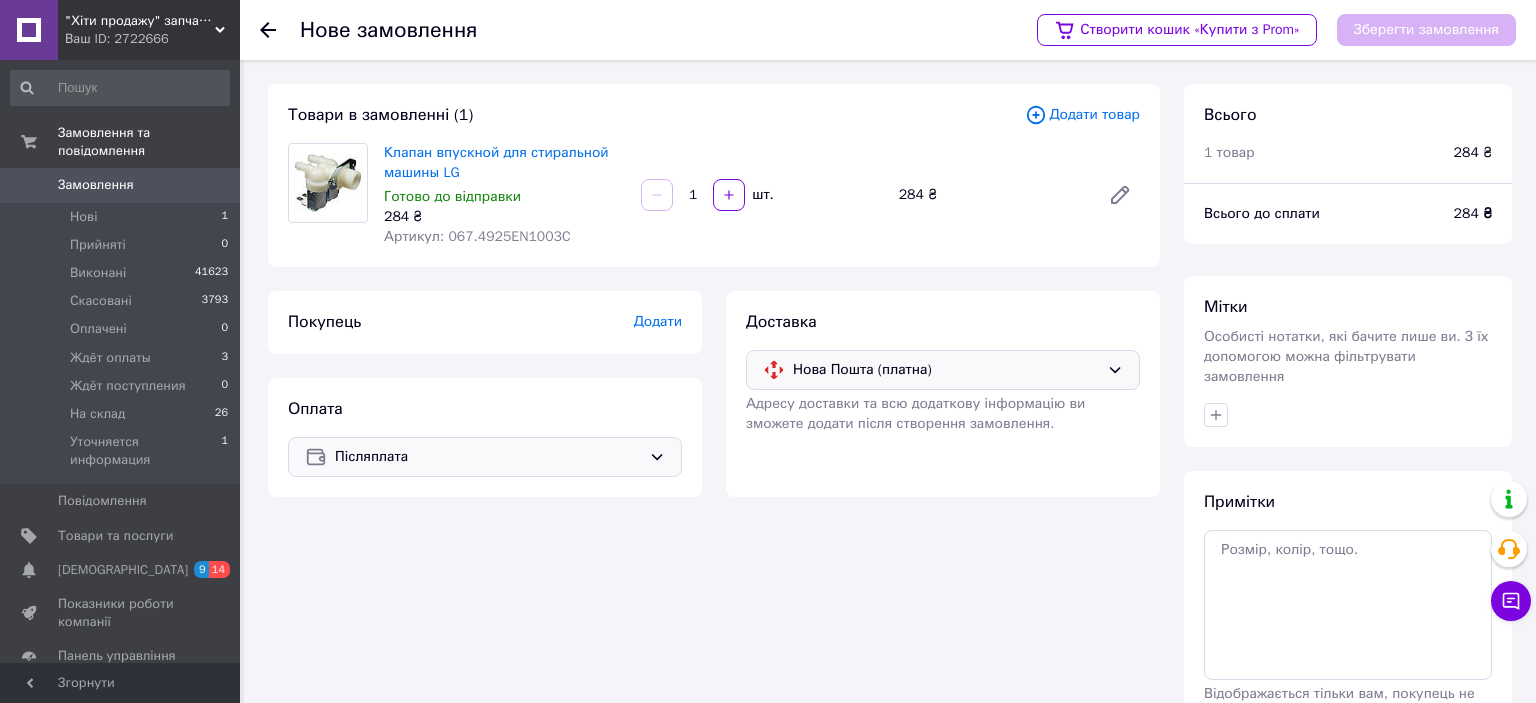 click on "Додати" at bounding box center [658, 321] 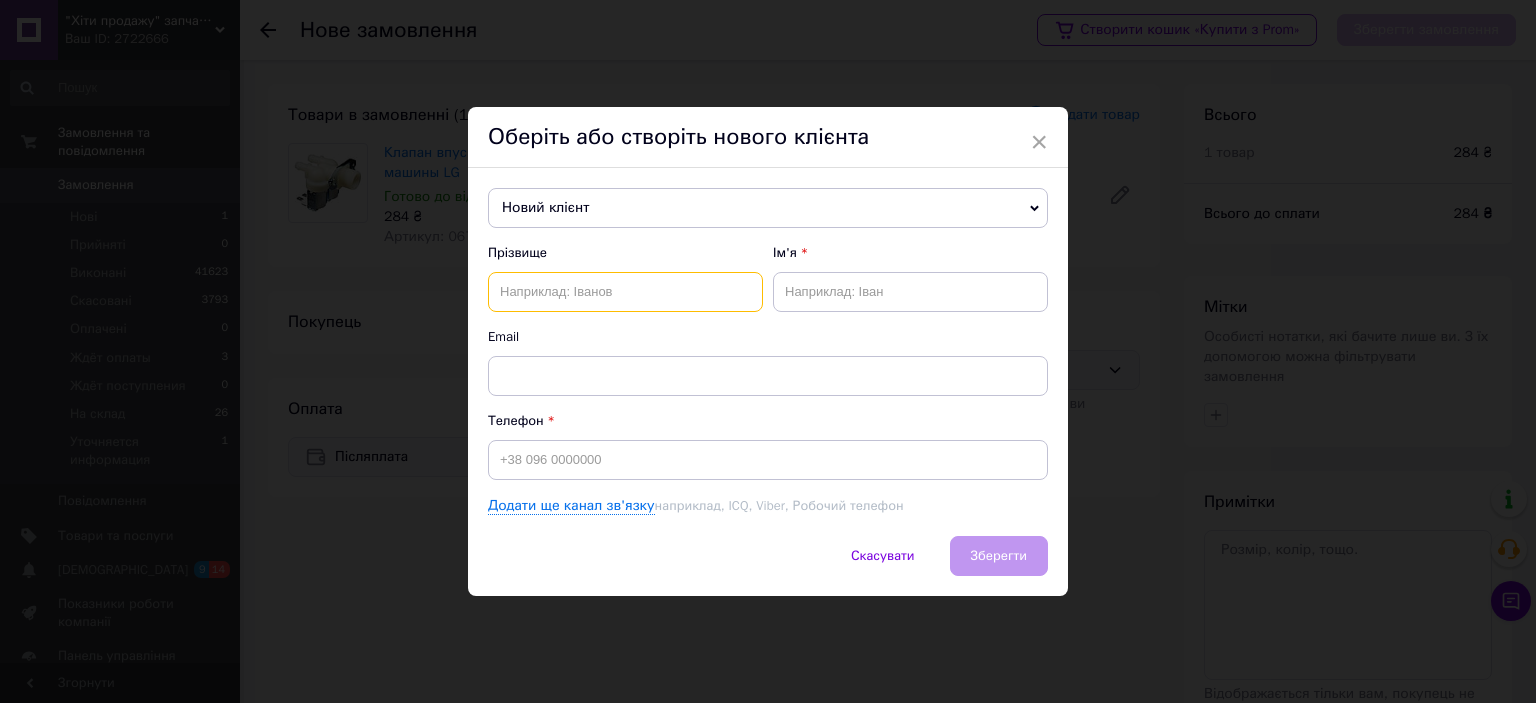 click at bounding box center (625, 292) 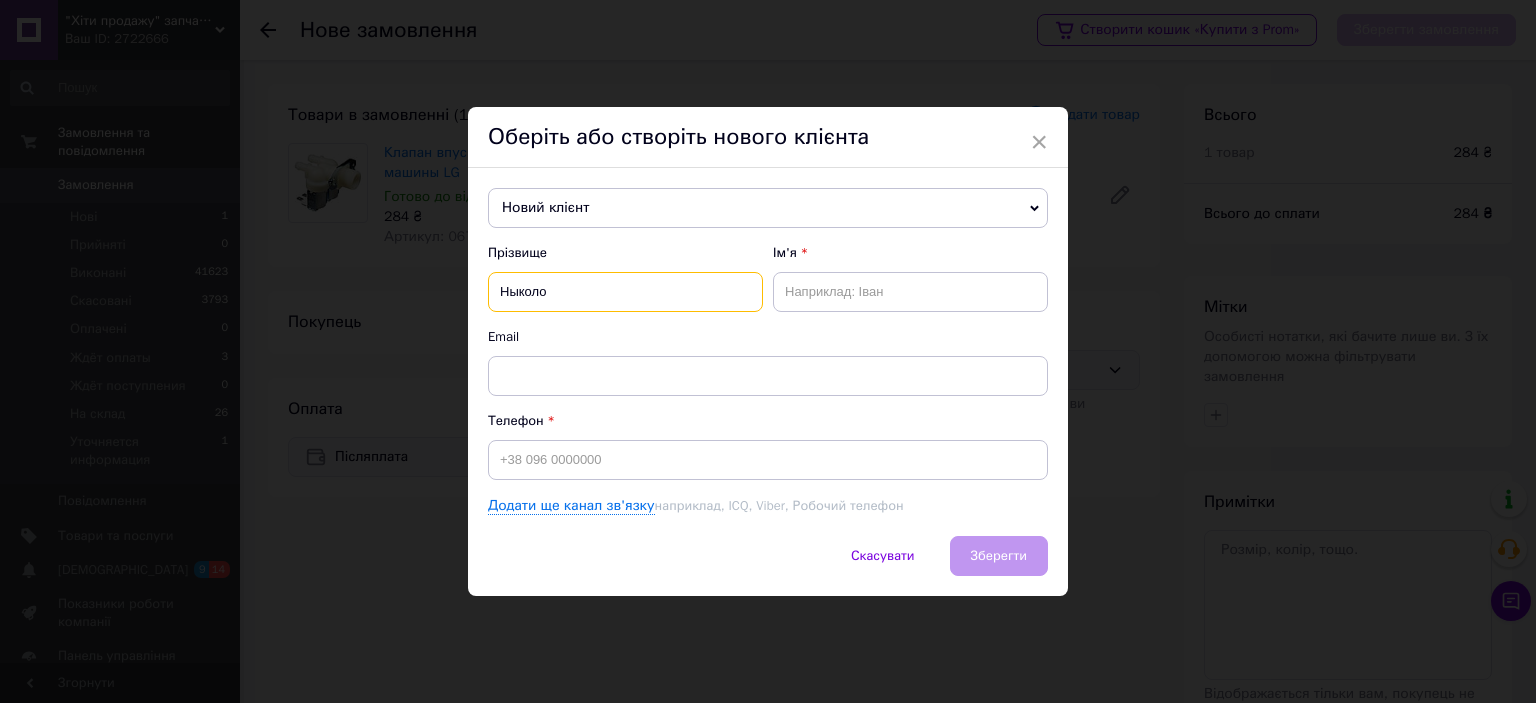 type on "Ныколо" 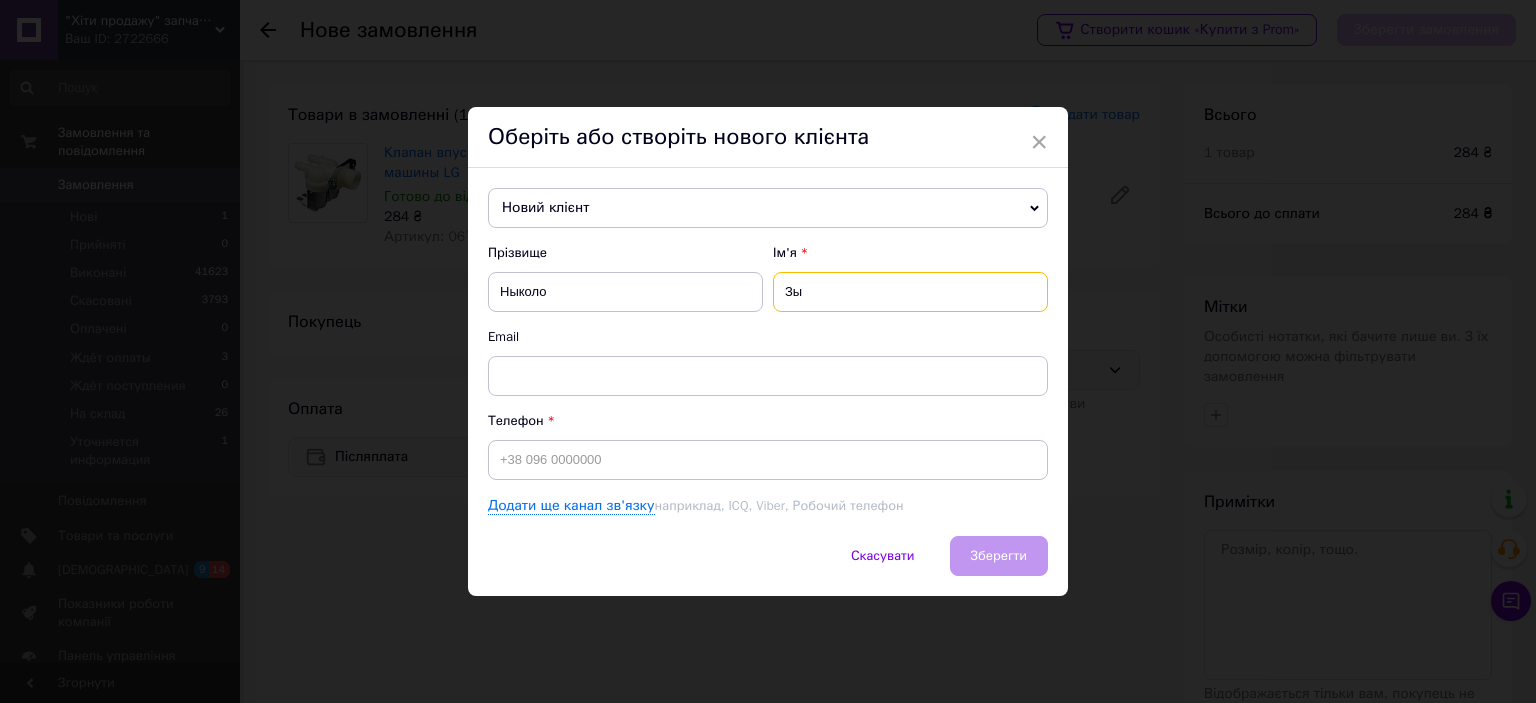 type on "З" 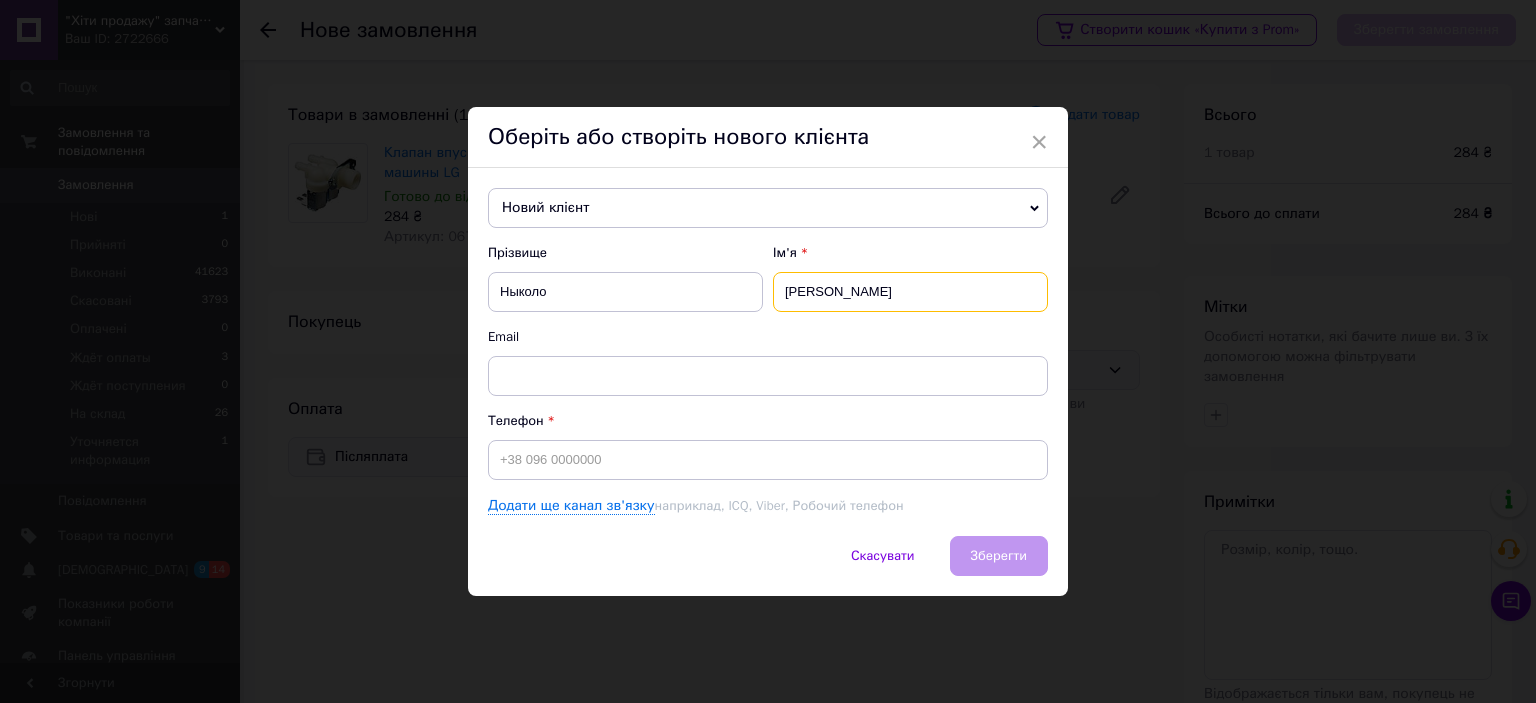 type on "[PERSON_NAME]" 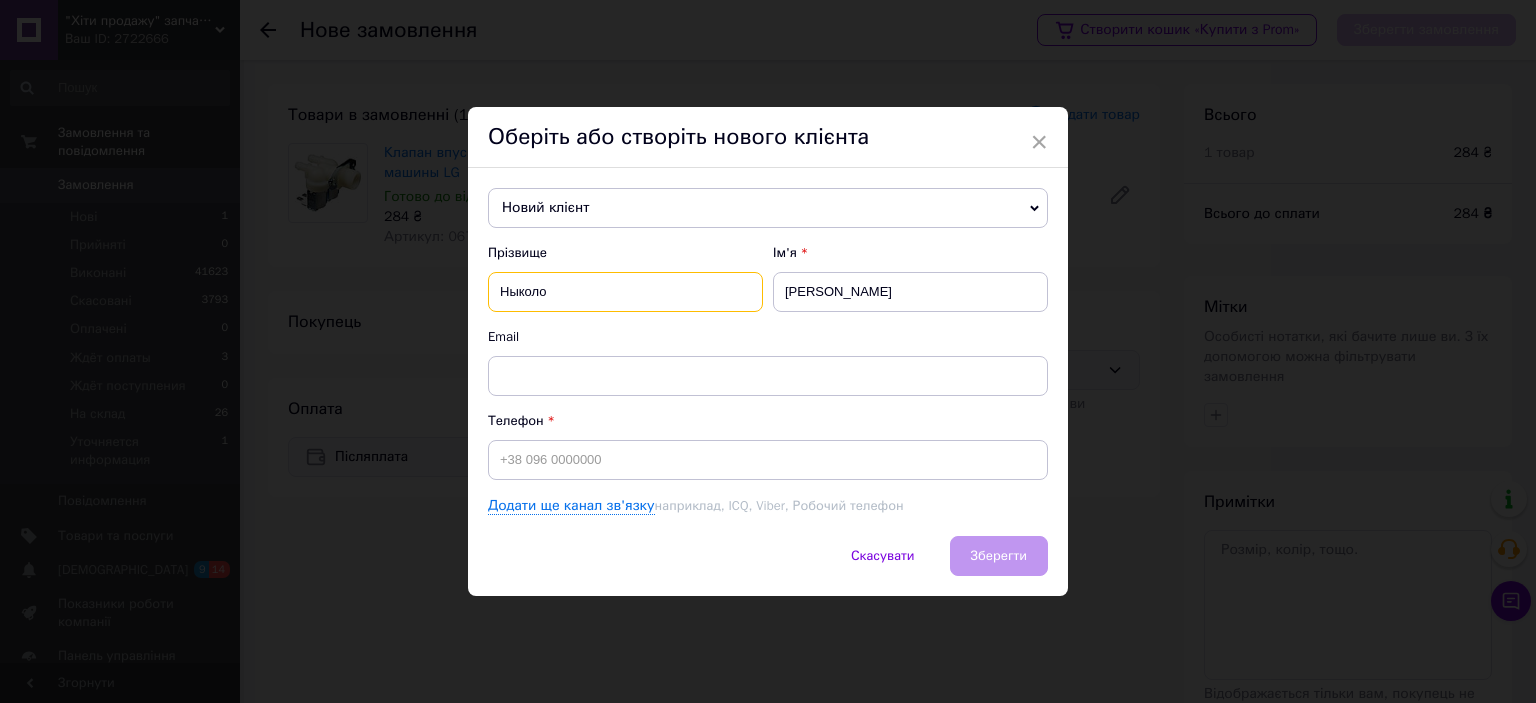 click on "Ныколо" at bounding box center (625, 292) 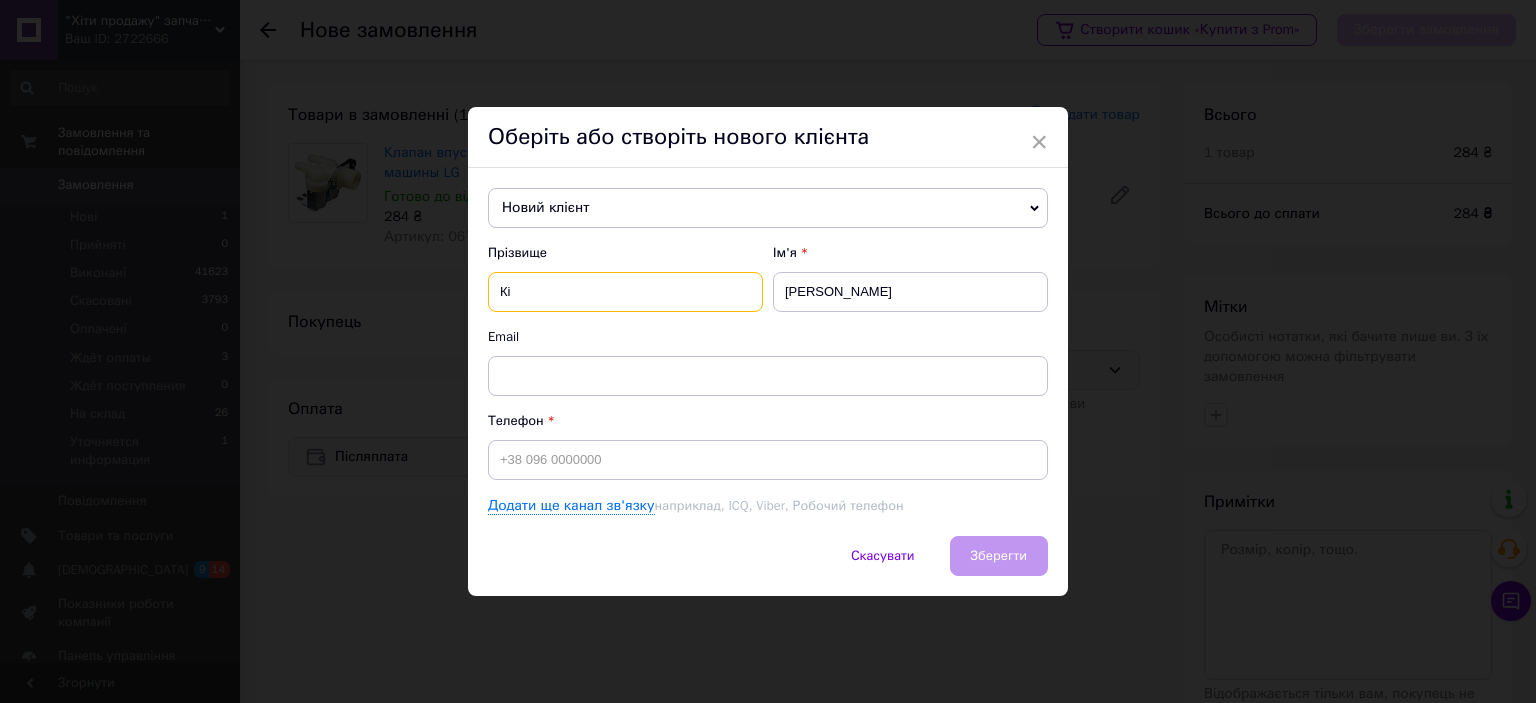 type on "К" 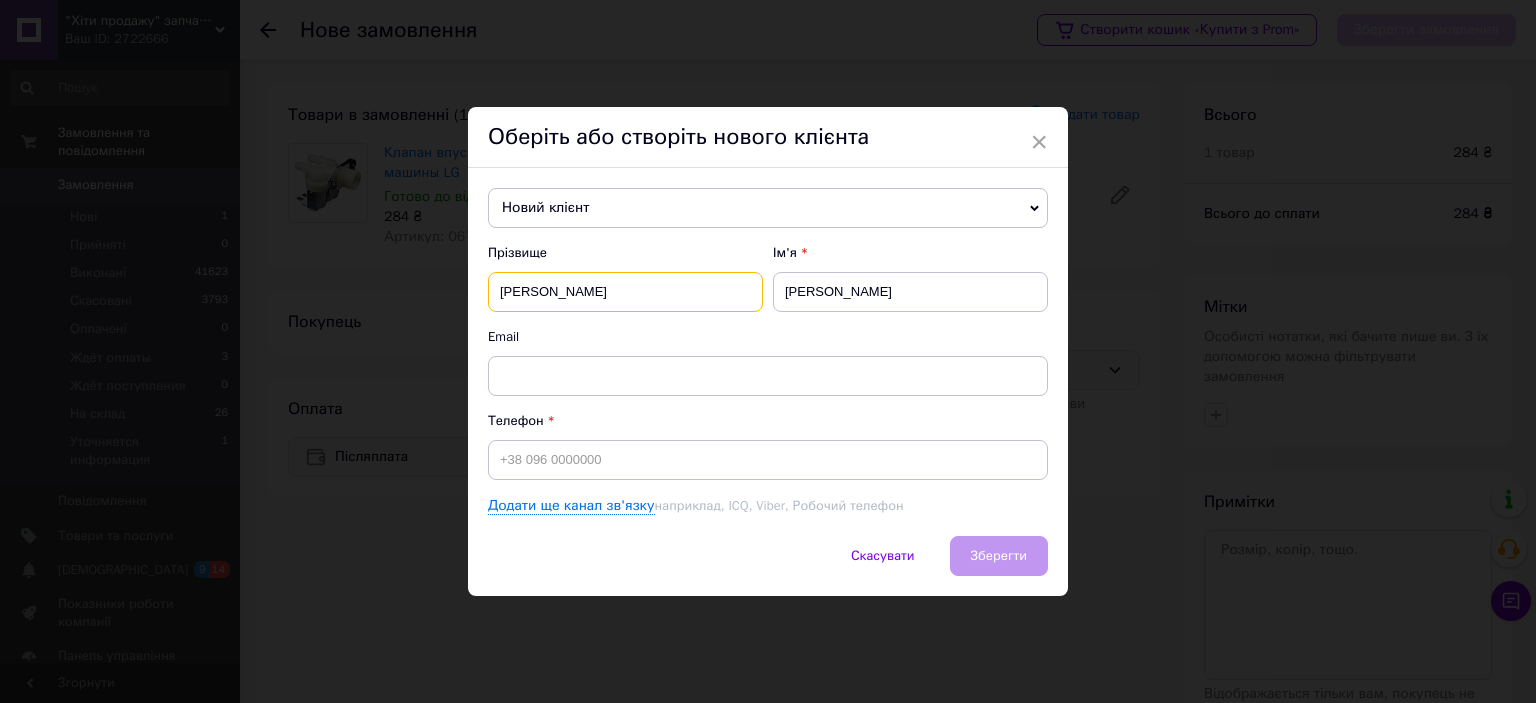type on "[PERSON_NAME]" 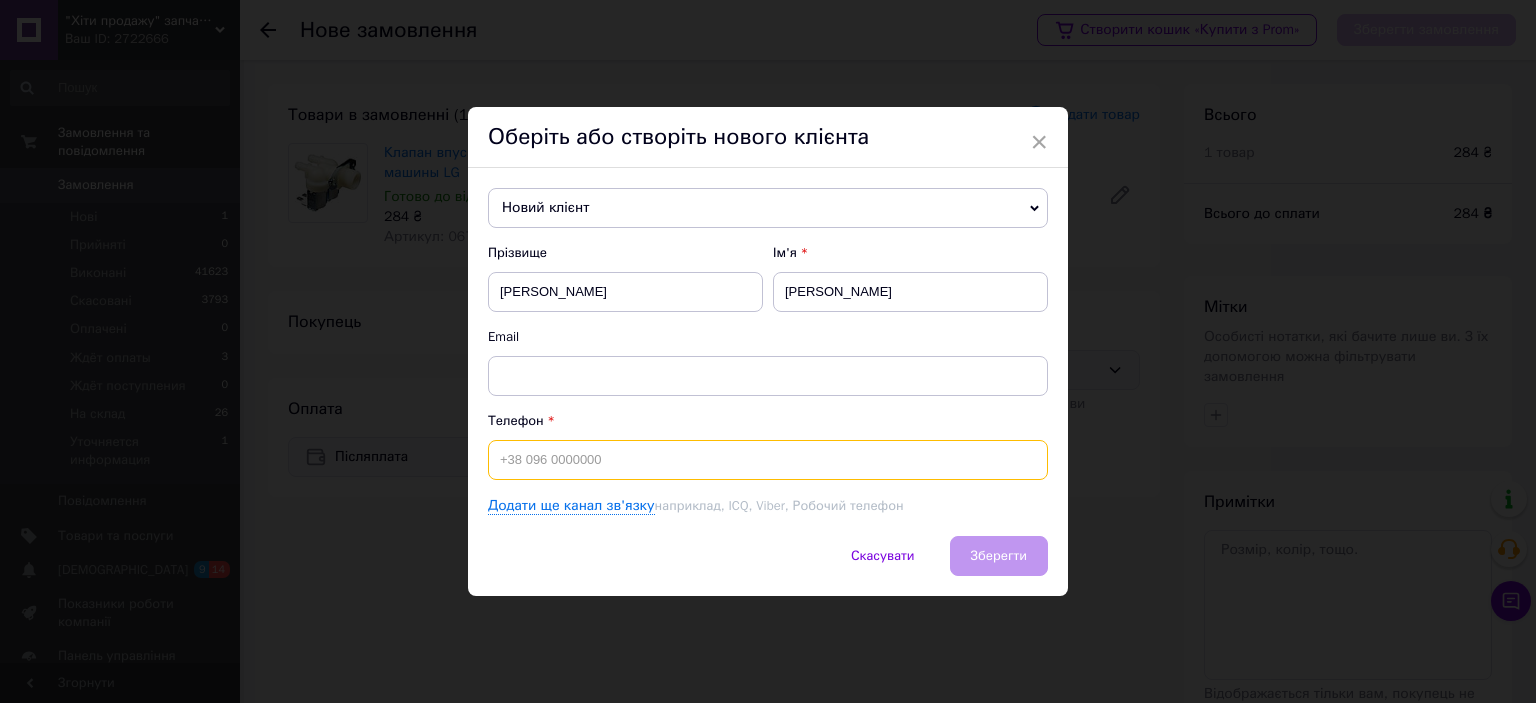 click at bounding box center (768, 460) 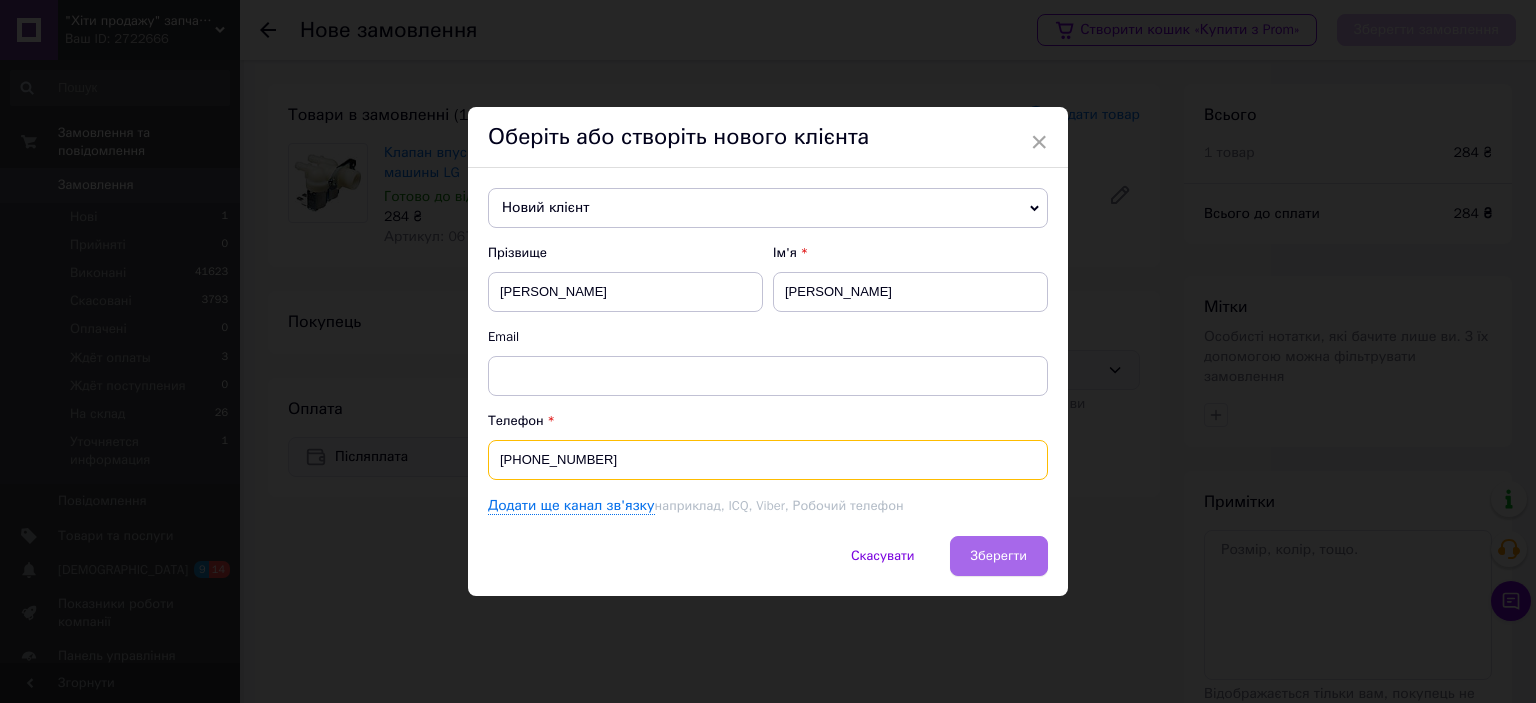 type on "[PHONE_NUMBER]" 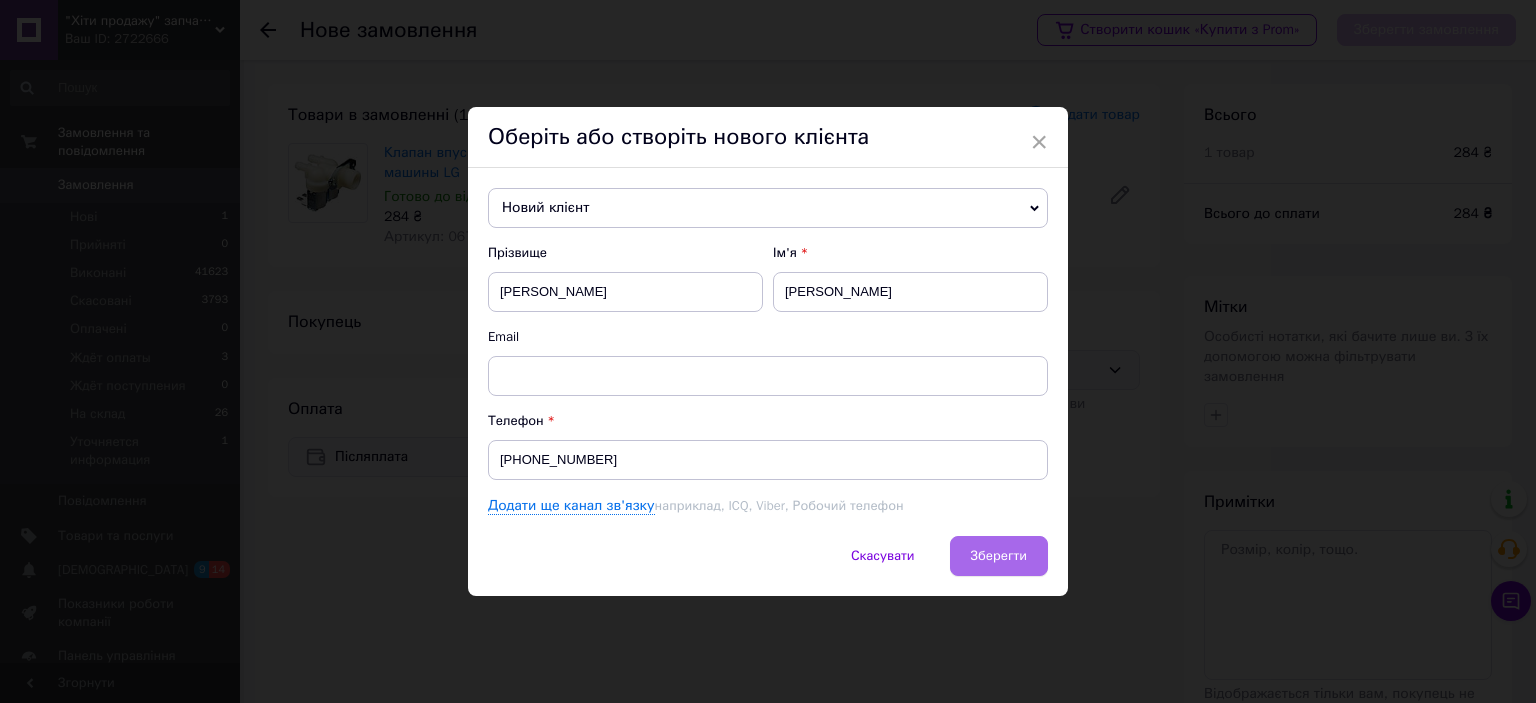 click on "Зберегти" at bounding box center [999, 556] 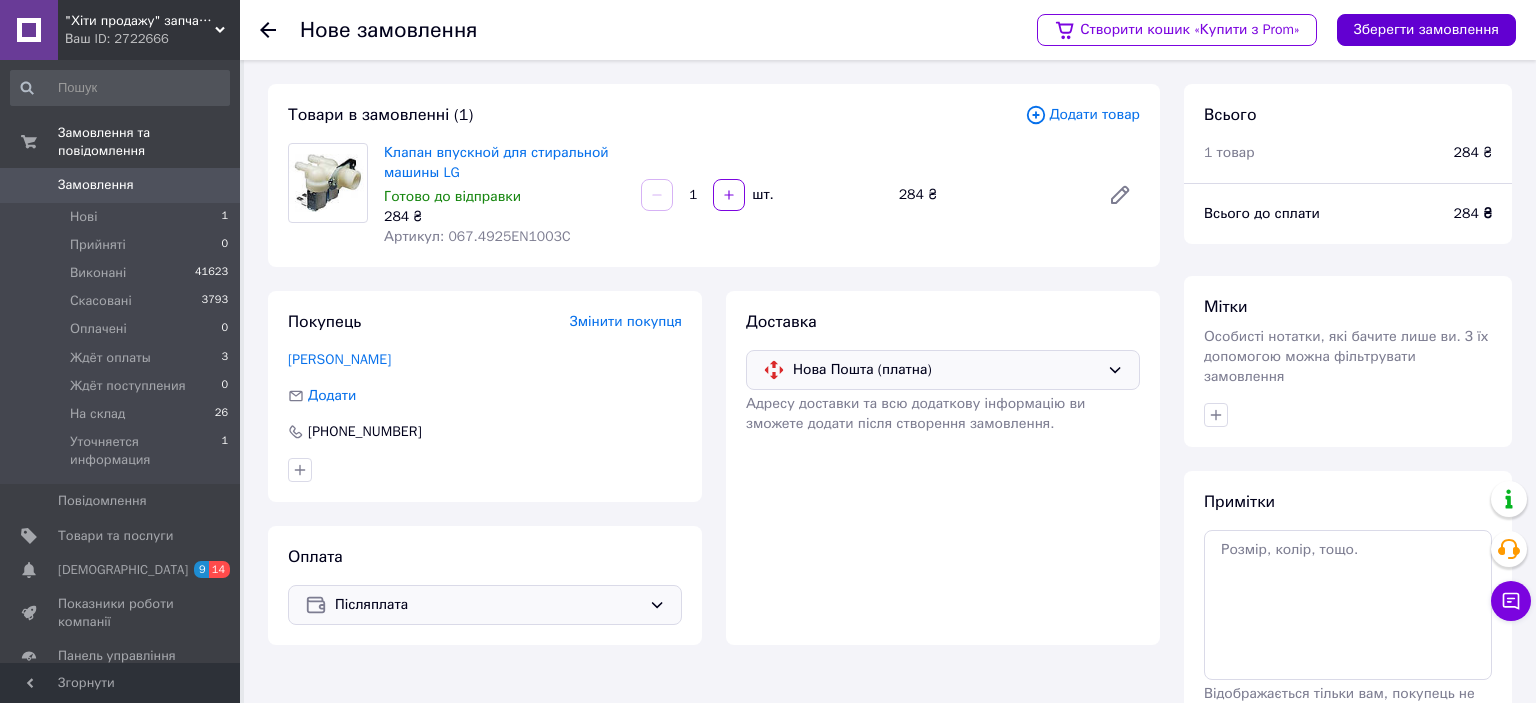click on "Зберегти замовлення" at bounding box center (1426, 30) 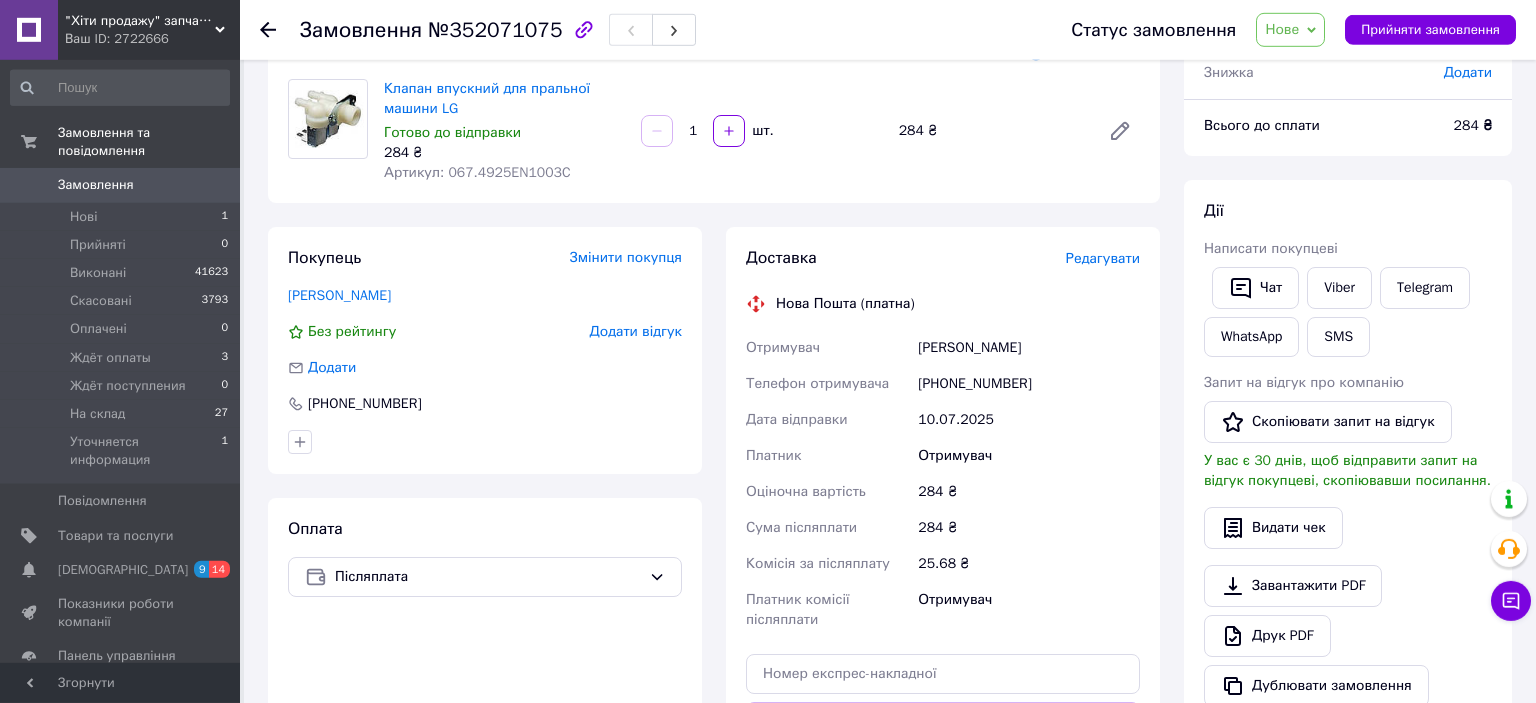 scroll, scrollTop: 118, scrollLeft: 0, axis: vertical 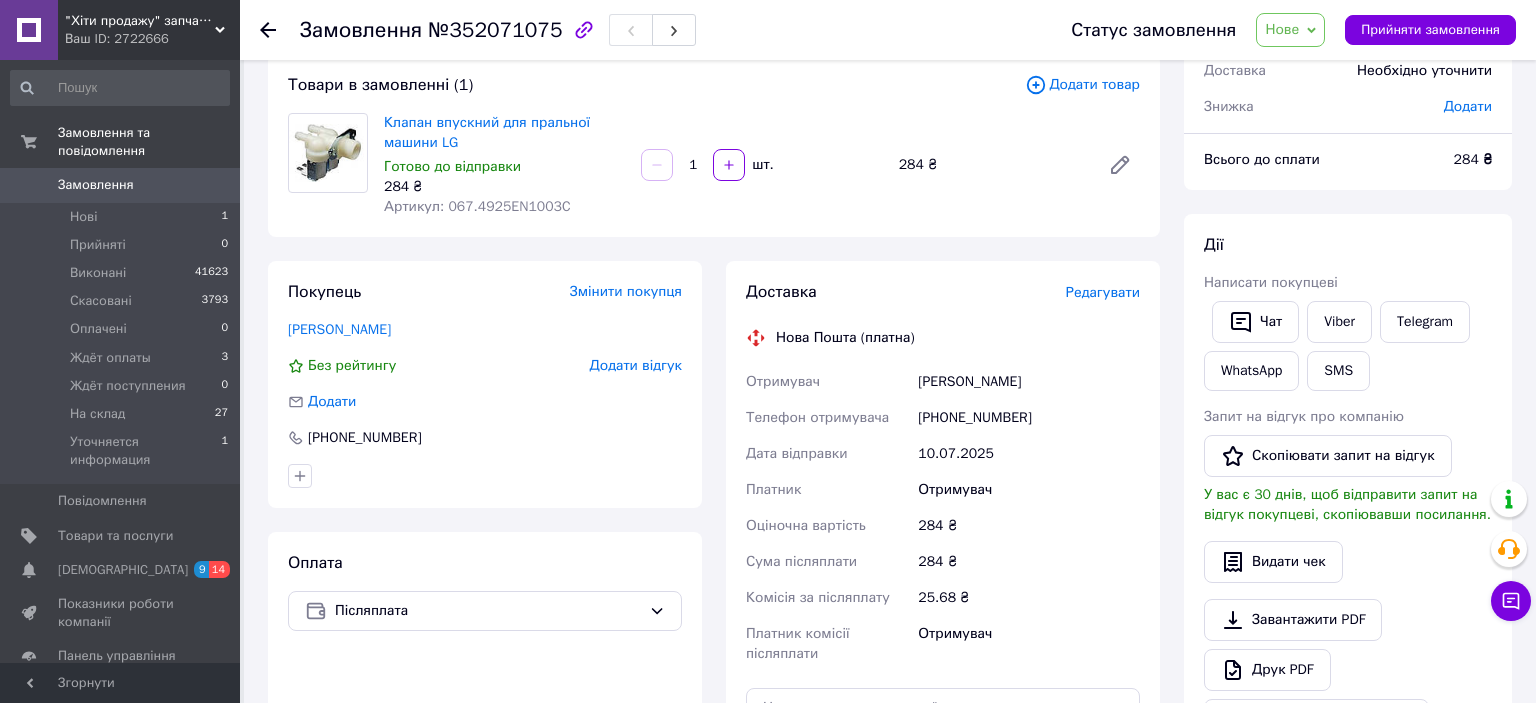 click on "Редагувати" at bounding box center [1103, 292] 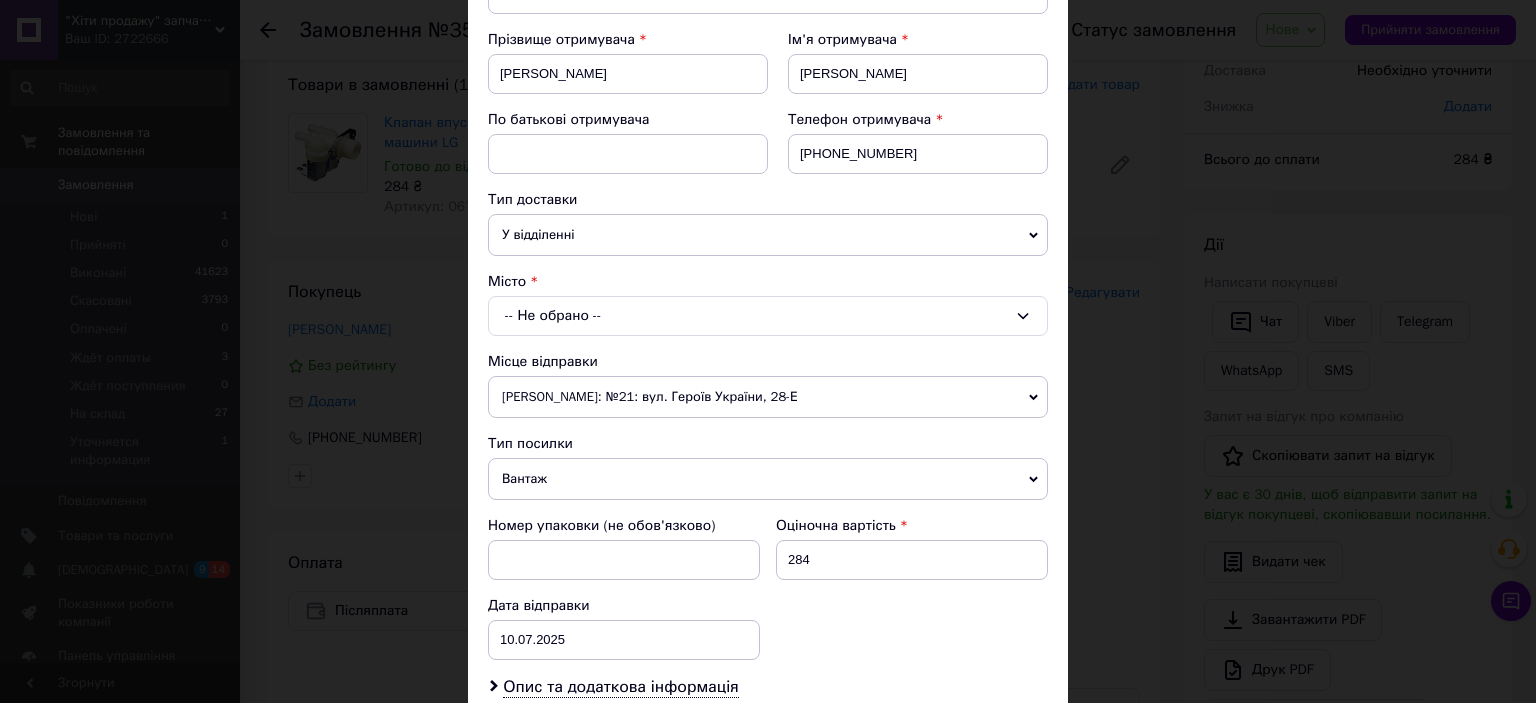 scroll, scrollTop: 331, scrollLeft: 0, axis: vertical 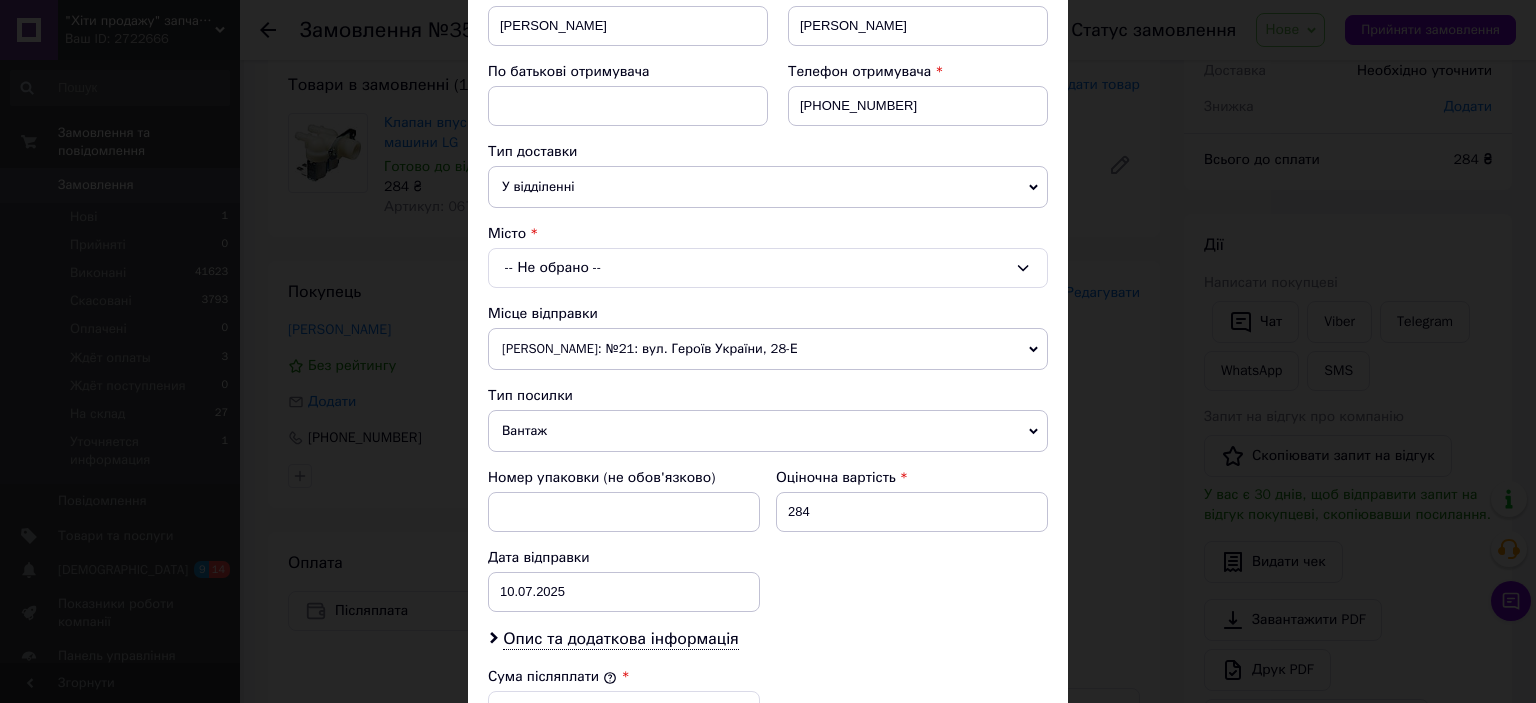 click on "Платник Отримувач Відправник Прізвище отримувача [PERSON_NAME] Ім'я отримувача [PERSON_NAME] По батькові отримувача Телефон отримувача [PHONE_NUMBER] Тип доставки У відділенні Кур'єром В поштоматі Місто -- Не обрано -- Місце відправки [PERSON_NAME]: №21: вул. Героїв України, 28-Е Дніпро: №6: вул. [STREET_ADDRESS] (заїзд із вул. [PERSON_NAME]) м. [GEOGRAPHIC_DATA] ([GEOGRAPHIC_DATA].): №18 (до 30 кг на одне місце): просп. [STREET_ADDRESS] м. [GEOGRAPHIC_DATA] ([GEOGRAPHIC_DATA].): №38 (до 30 кг): вул. Зелена, 89 м. [GEOGRAPHIC_DATA] ([GEOGRAPHIC_DATA].): №20 (до 30 кг на одне місце): просп. Богоявленський (ран. Жовтневий), 26/2 Тип посилки 284" at bounding box center [768, 442] 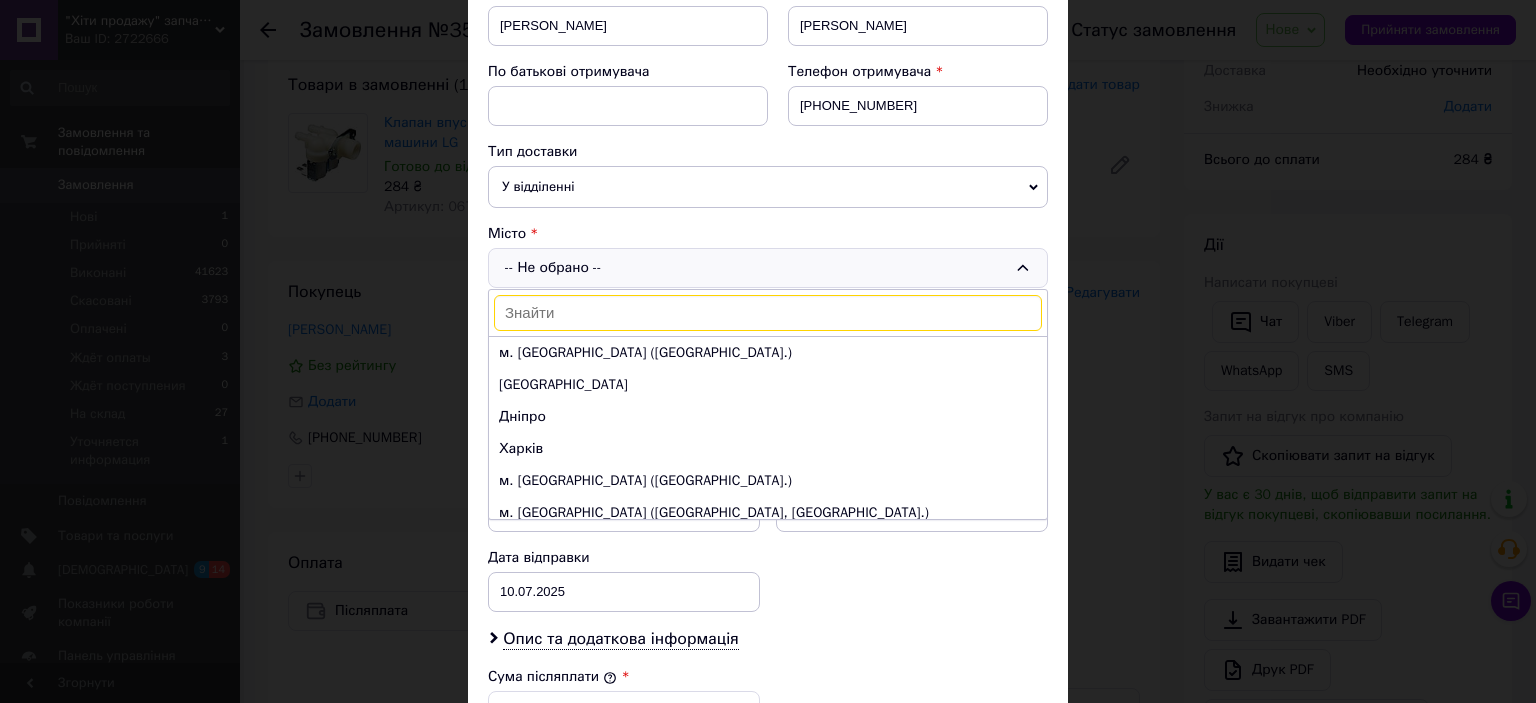 click at bounding box center (768, 313) 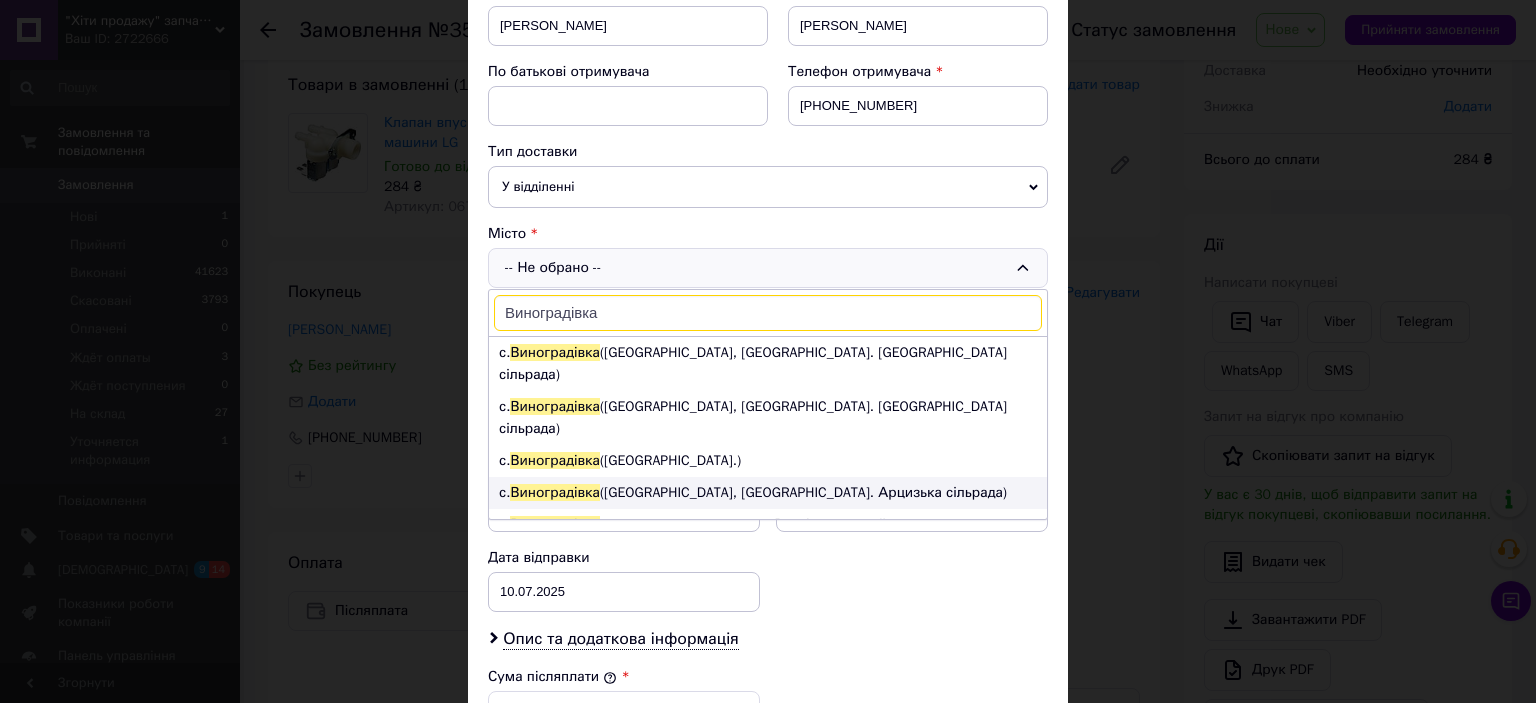 type on "Виноградівка" 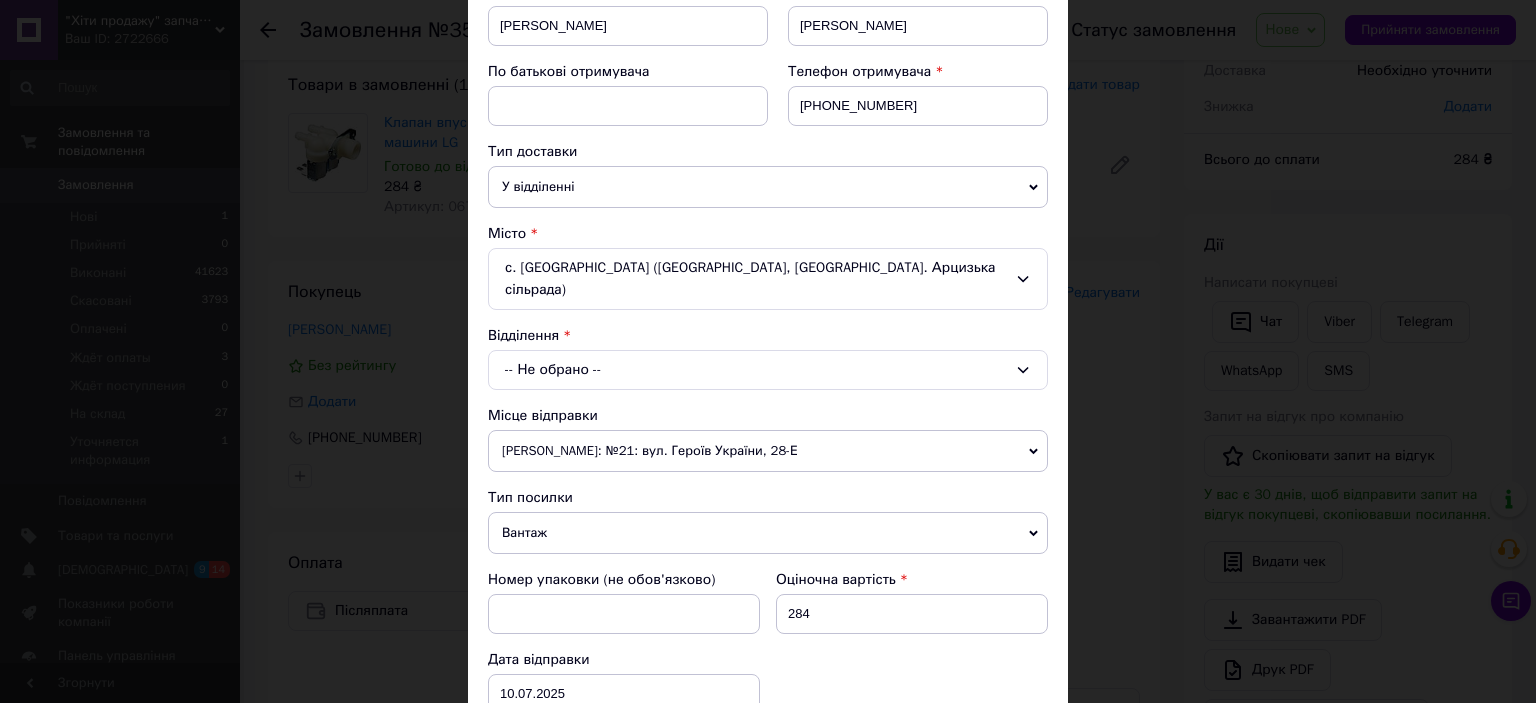click on "-- Не обрано --" at bounding box center (768, 370) 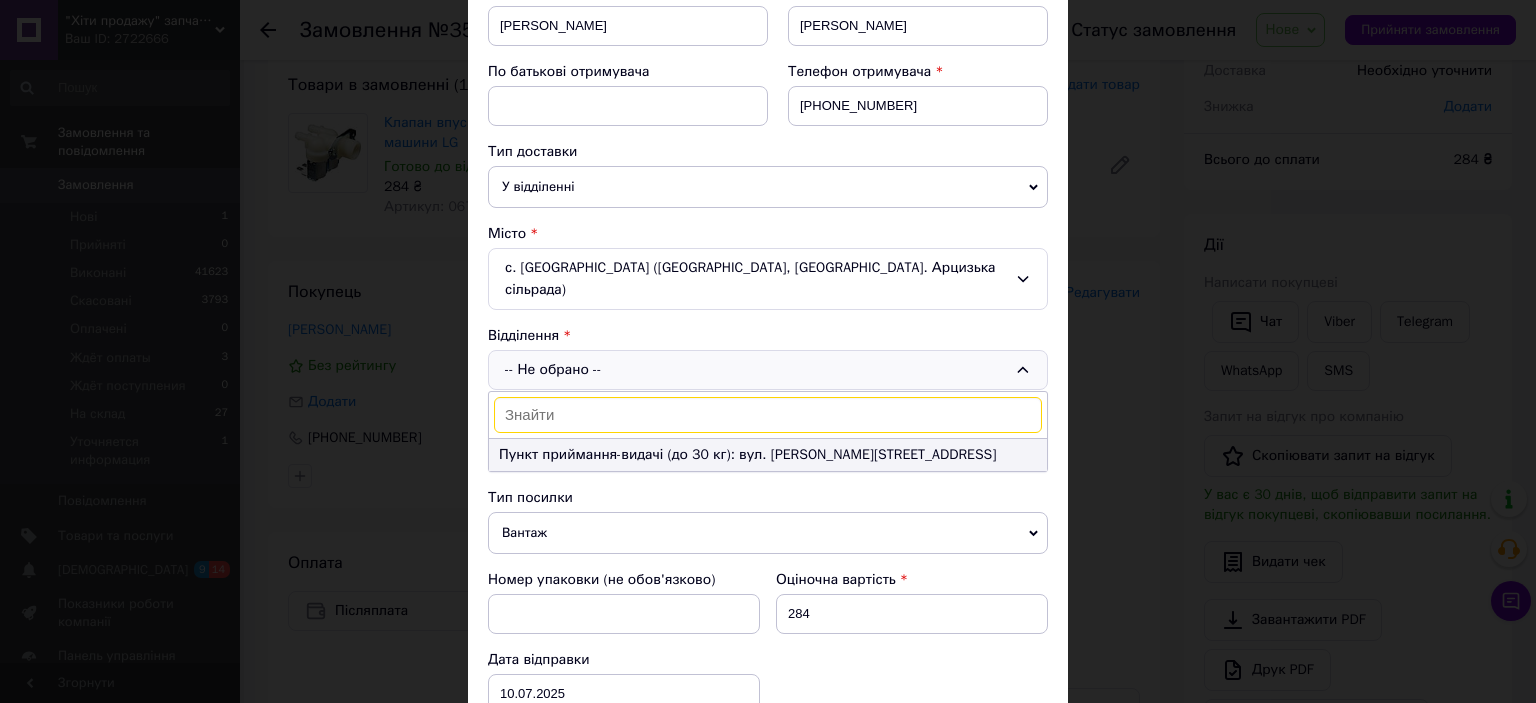 click on "Пункт приймання-видачі (до 30 кг): вул. [PERSON_NAME][STREET_ADDRESS]" at bounding box center (768, 455) 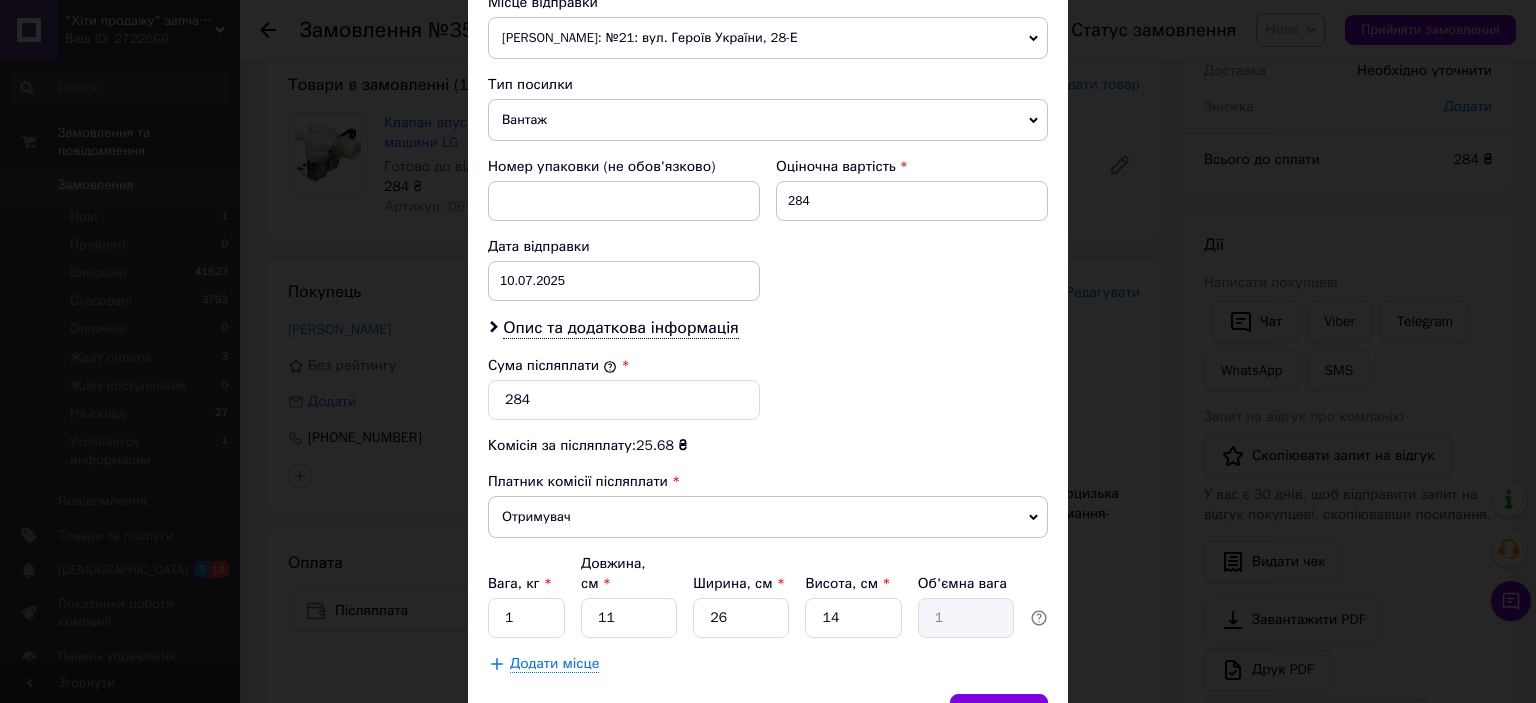 scroll, scrollTop: 773, scrollLeft: 0, axis: vertical 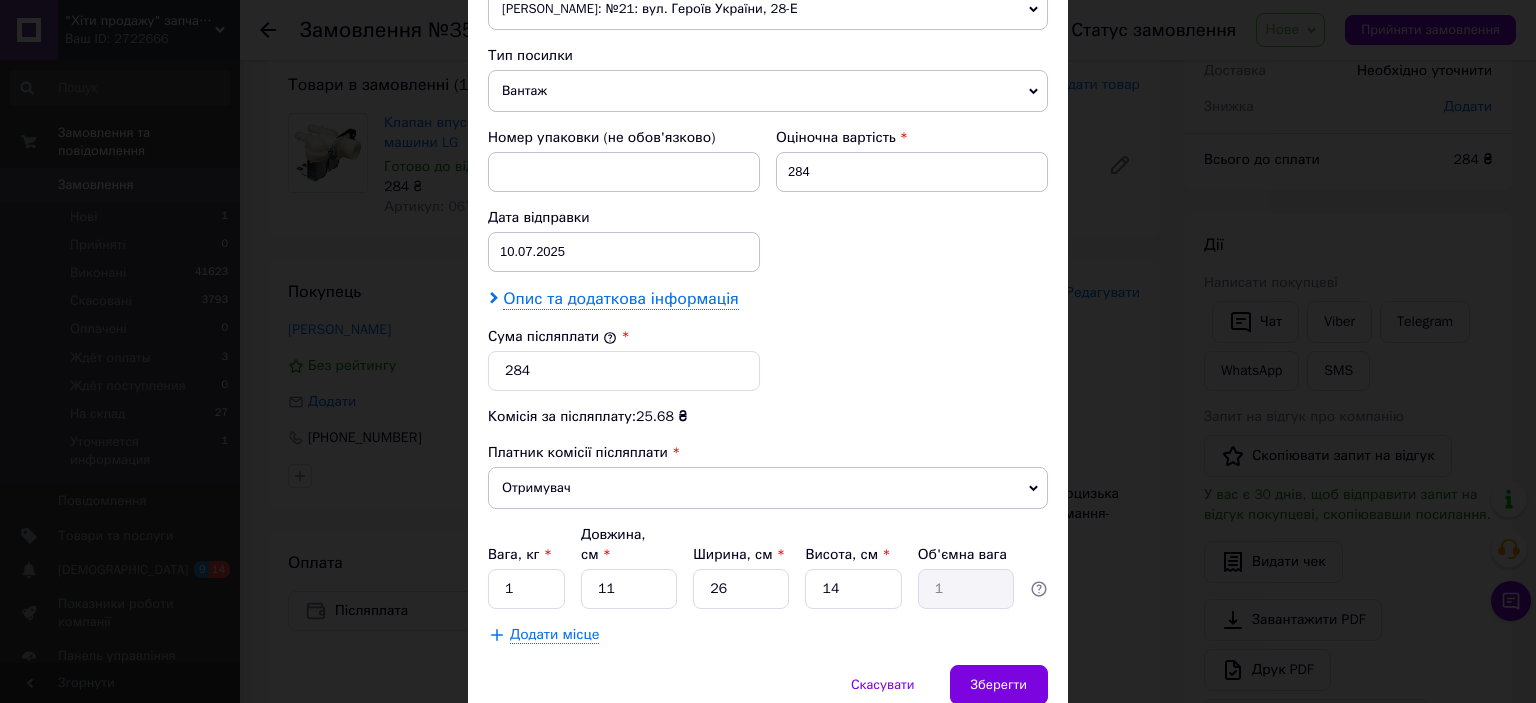 click on "Опис та додаткова інформація" at bounding box center (620, 299) 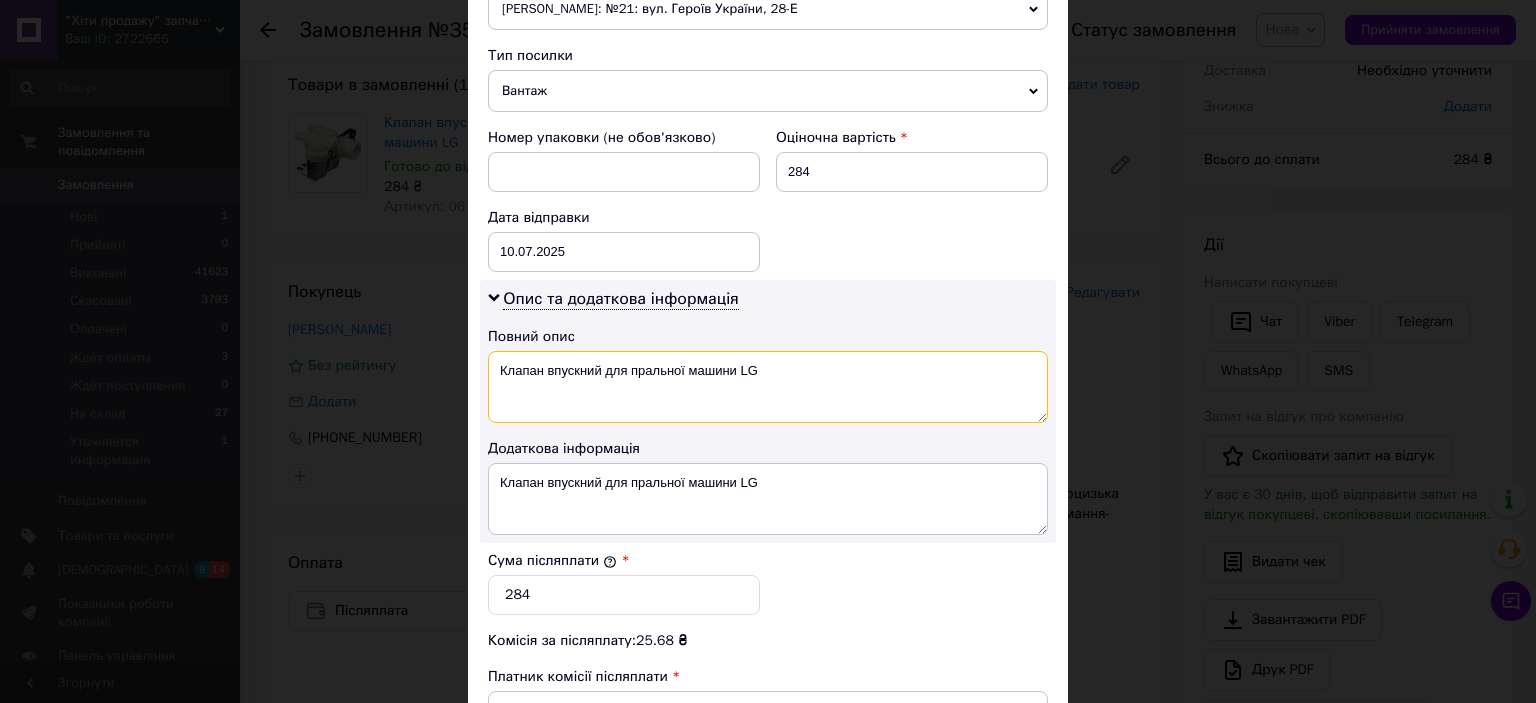 click on "Клапан впускний для пральної машини LG" at bounding box center [768, 387] 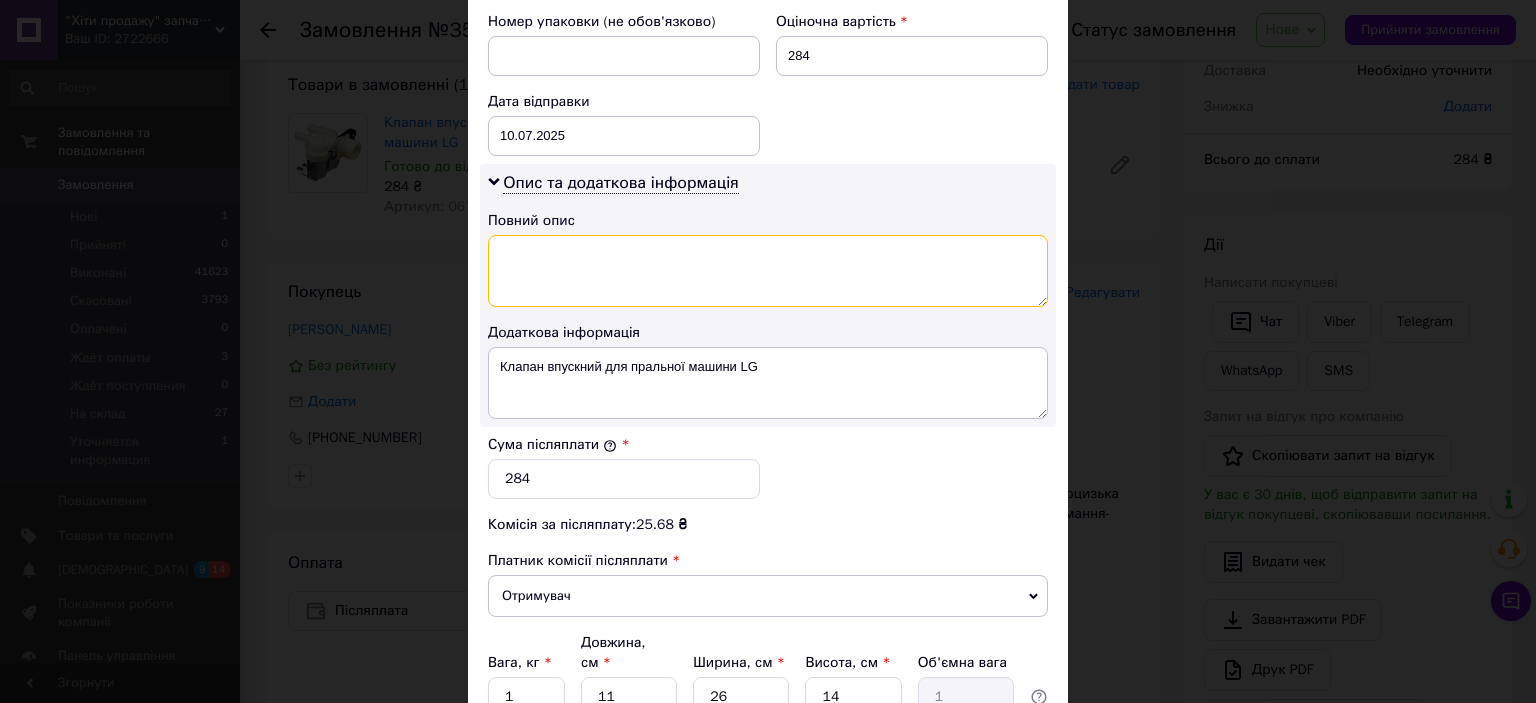 scroll, scrollTop: 1040, scrollLeft: 0, axis: vertical 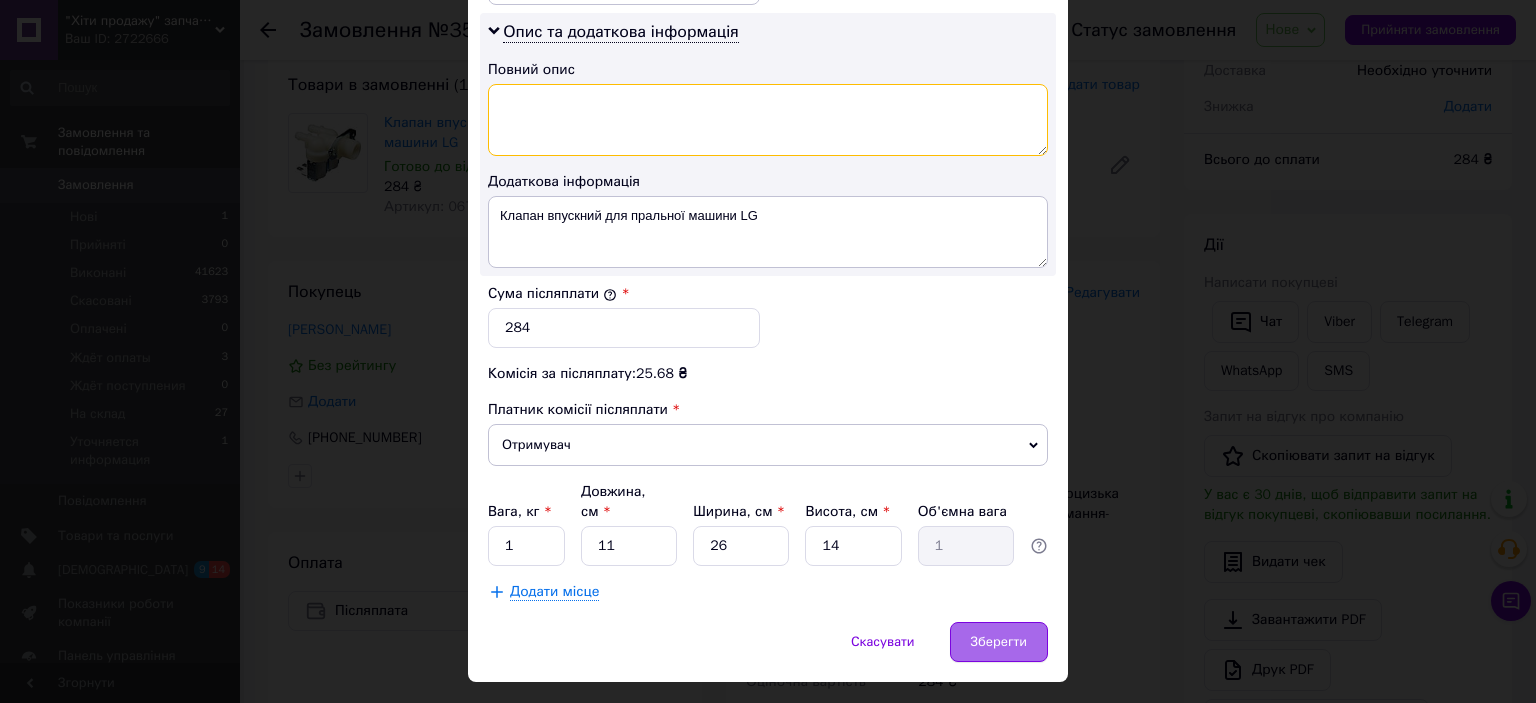type 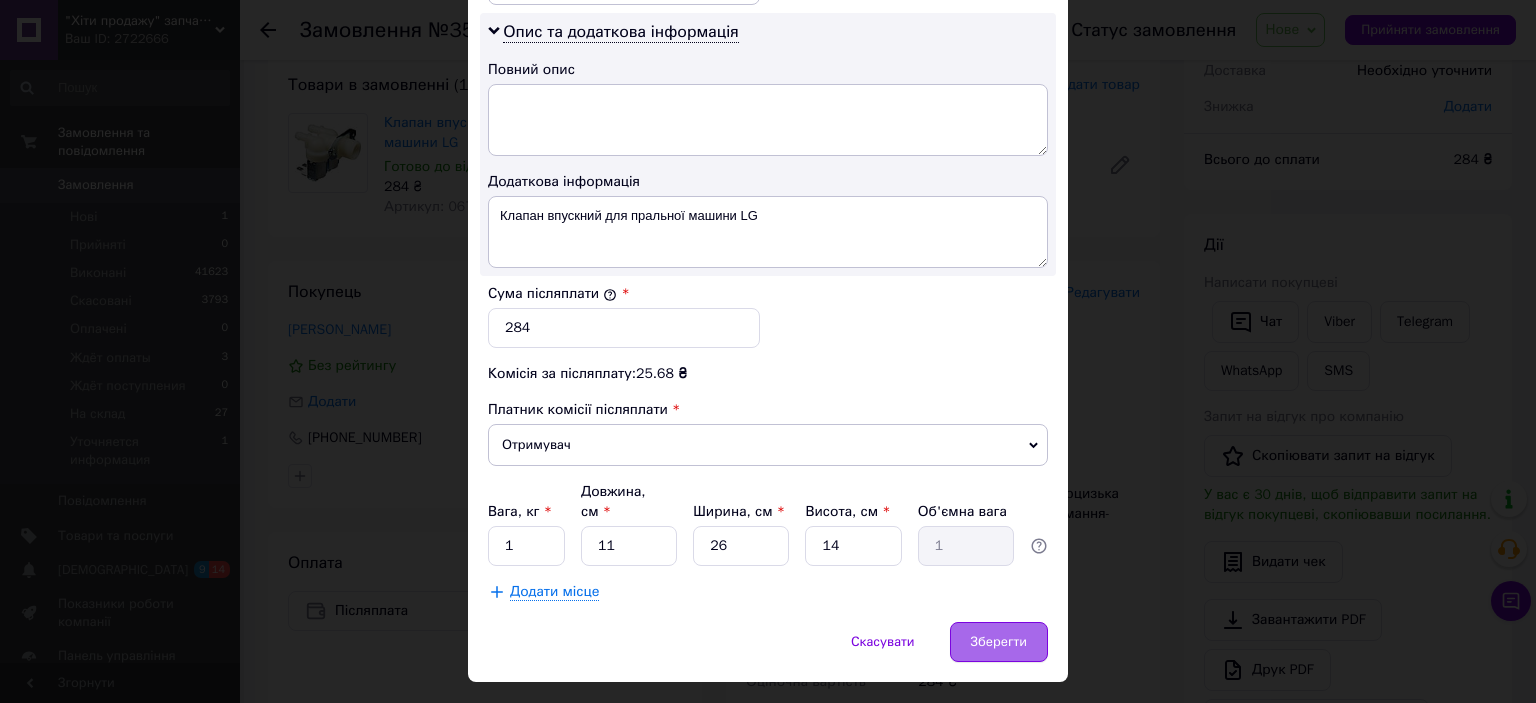 click on "Зберегти" at bounding box center (999, 642) 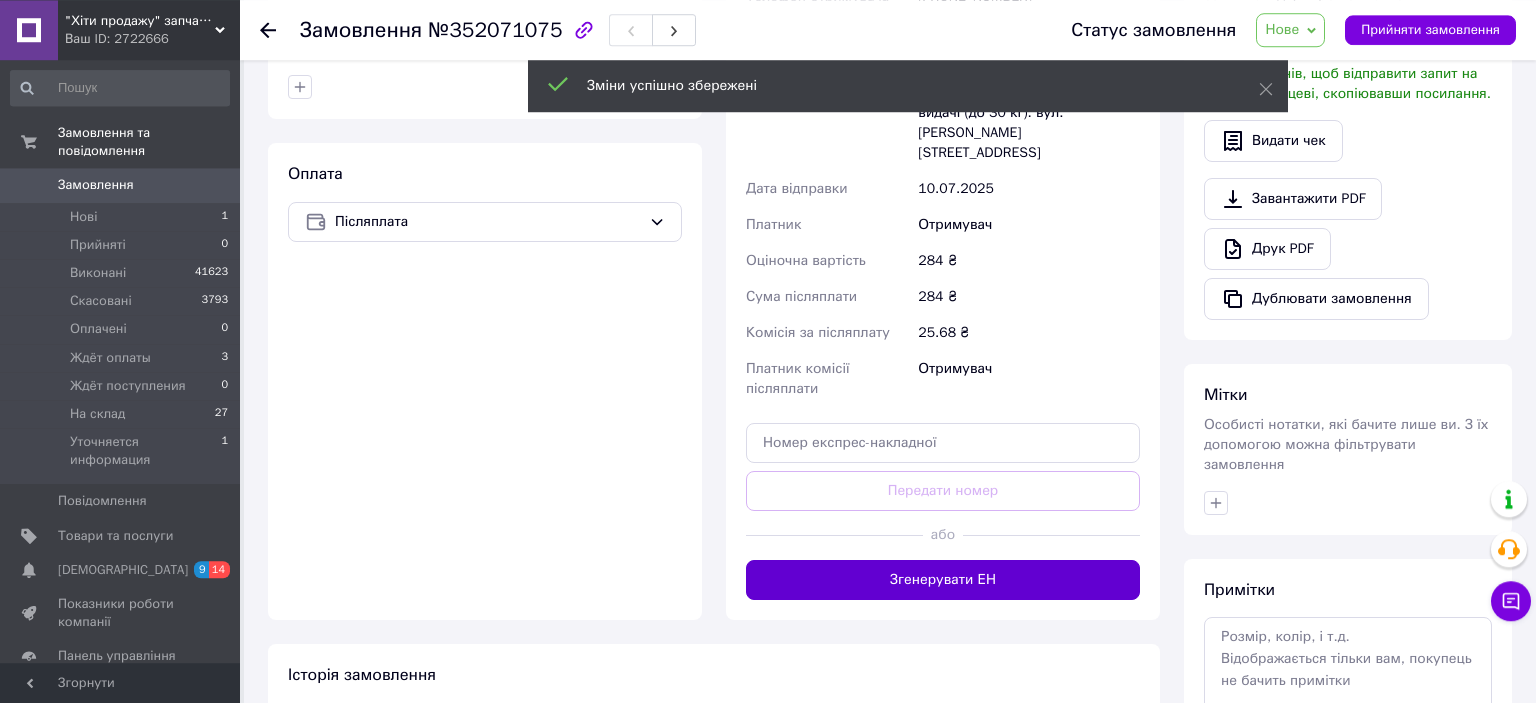 scroll, scrollTop: 540, scrollLeft: 0, axis: vertical 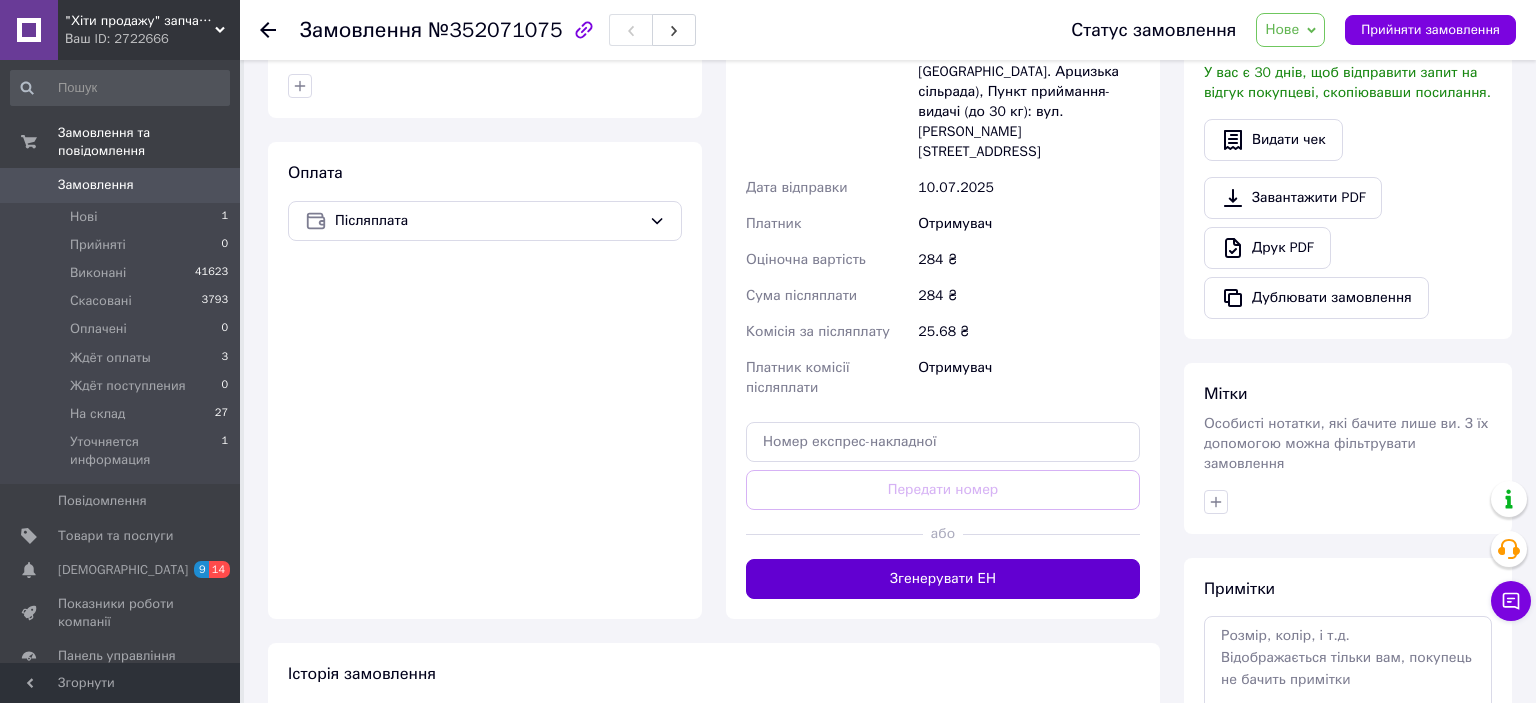 click on "Згенерувати ЕН" at bounding box center [943, 579] 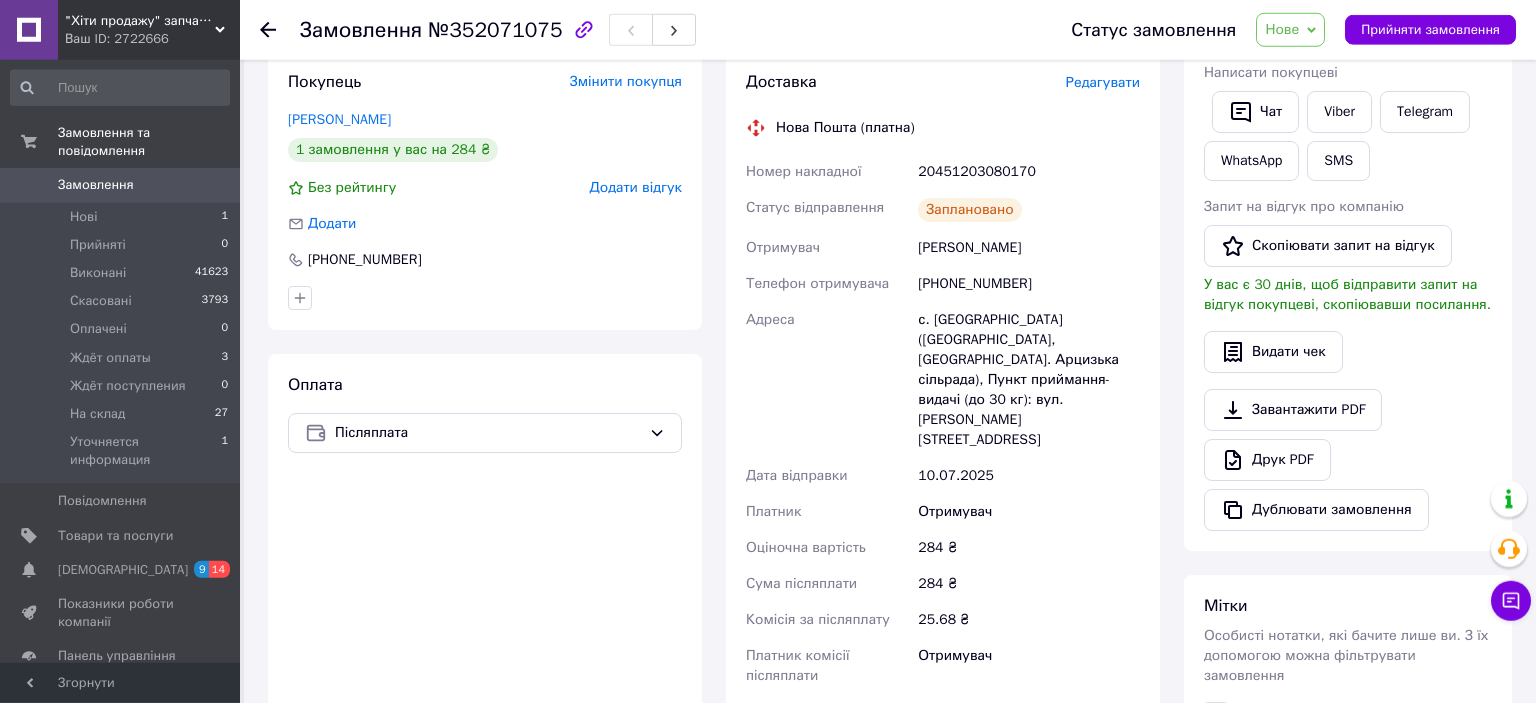 scroll, scrollTop: 329, scrollLeft: 0, axis: vertical 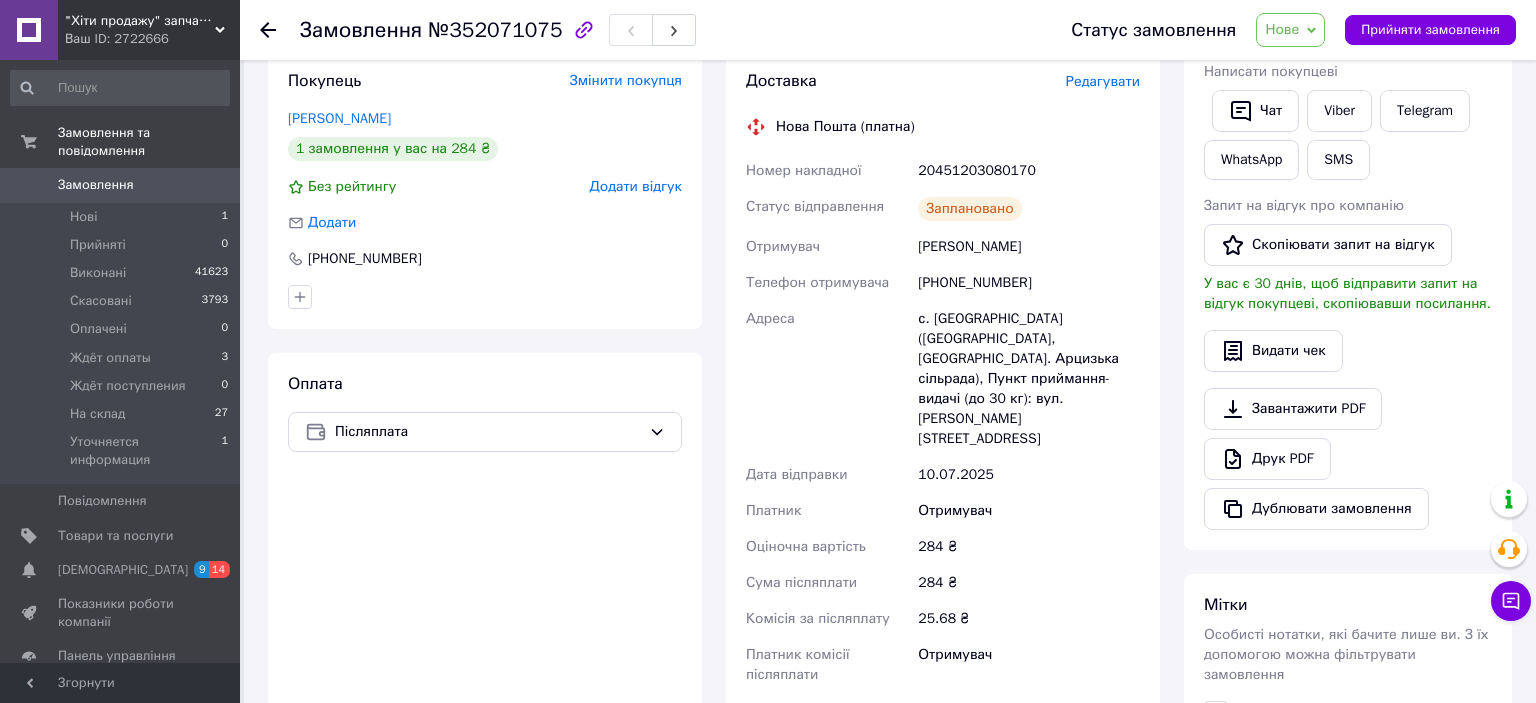 click on "[PHONE_NUMBER]" at bounding box center [1029, 283] 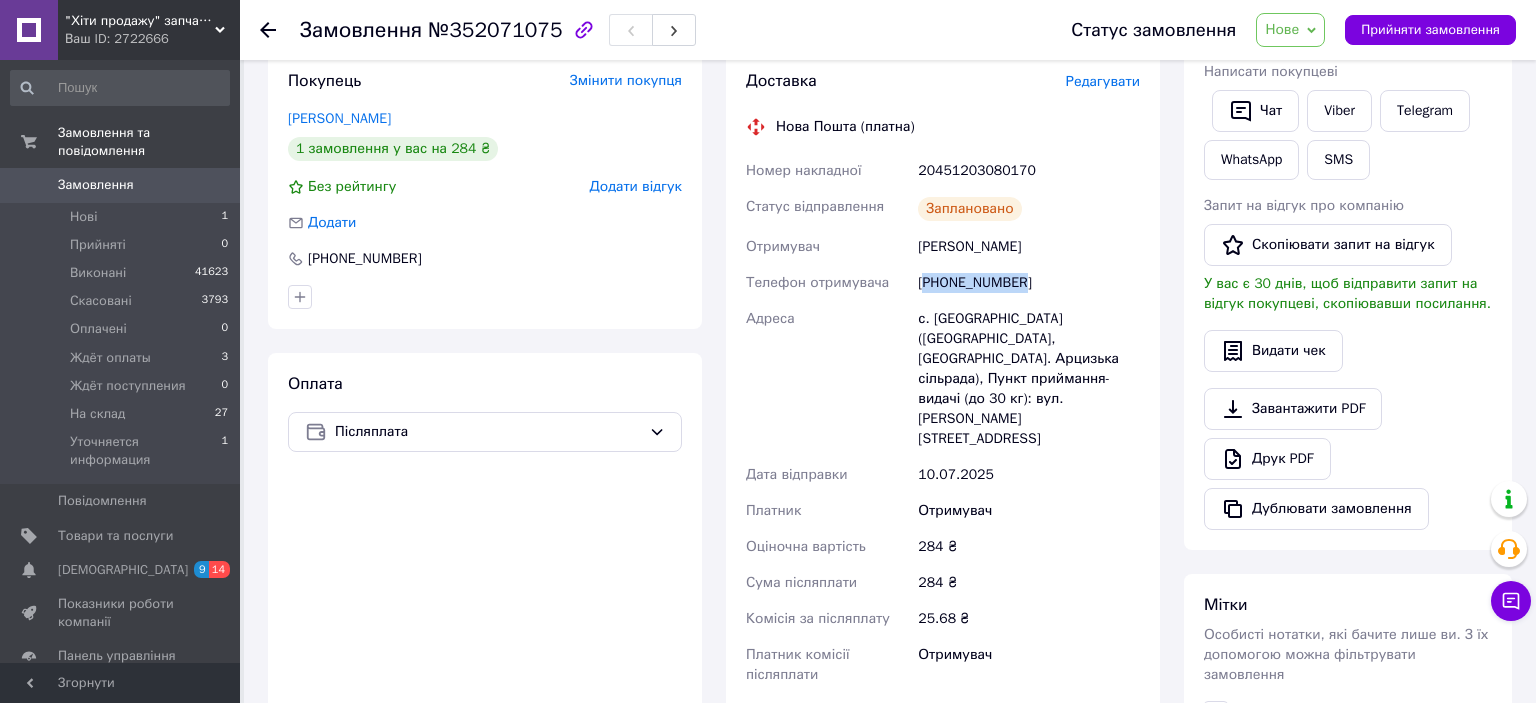 click on "[PHONE_NUMBER]" at bounding box center (1029, 283) 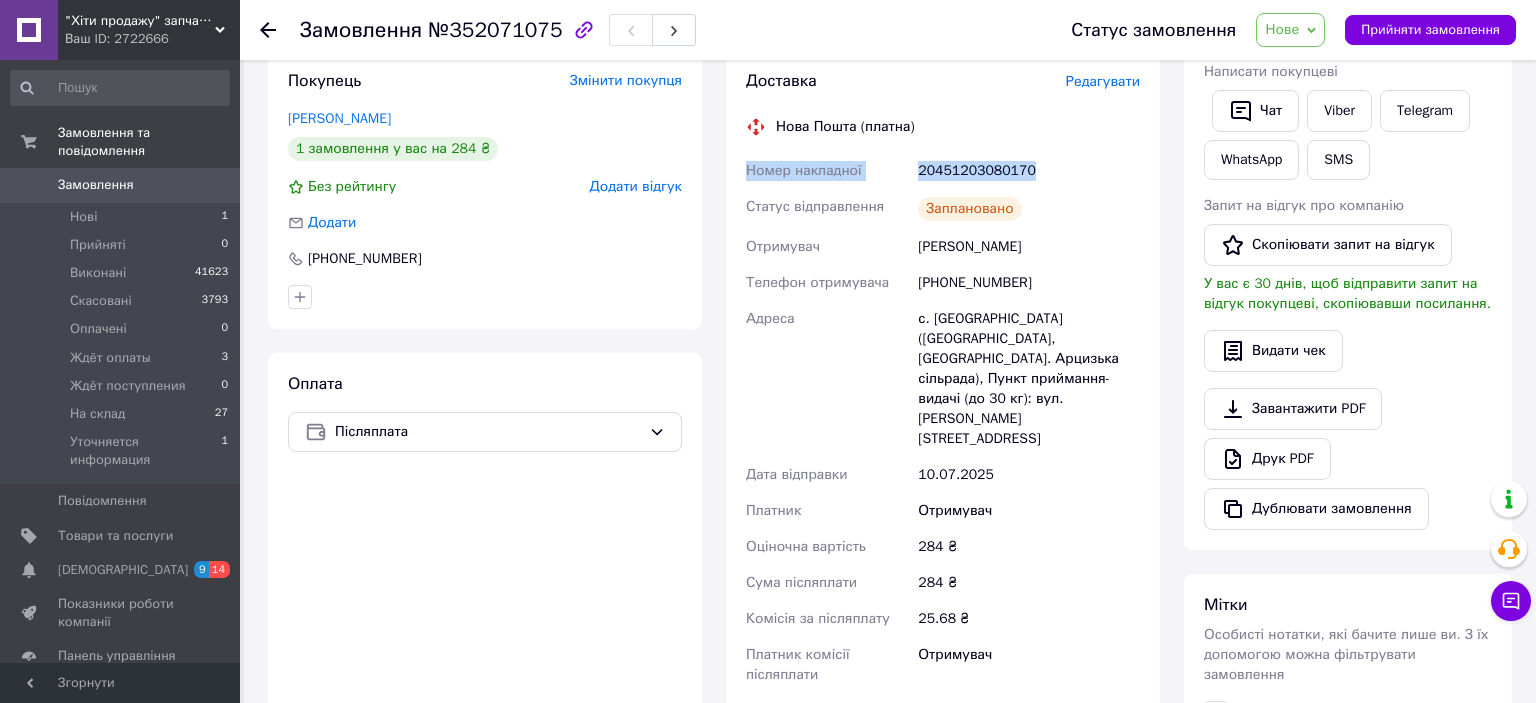 drag, startPoint x: 1029, startPoint y: 178, endPoint x: 732, endPoint y: 173, distance: 297.04208 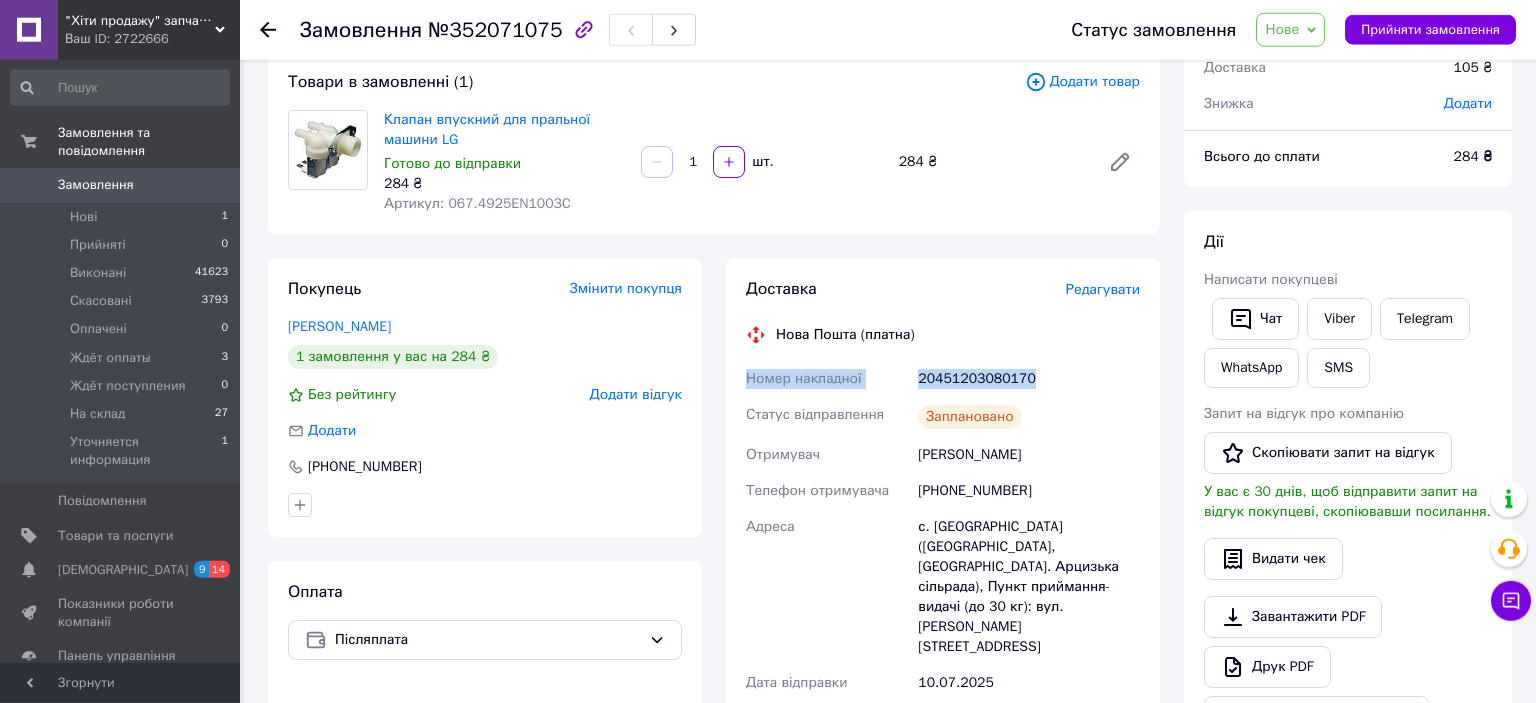 scroll, scrollTop: 118, scrollLeft: 0, axis: vertical 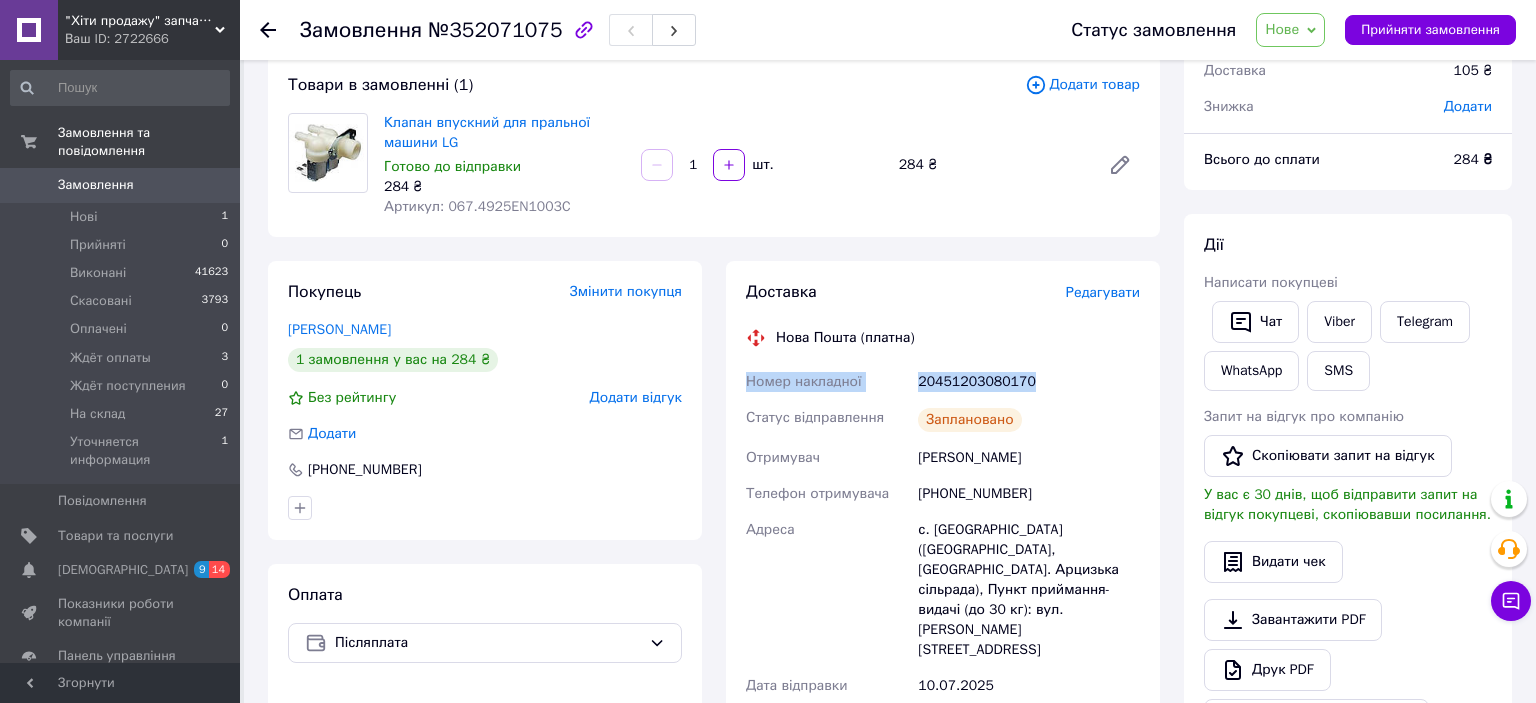 copy on "Номер накладної 20451203080170" 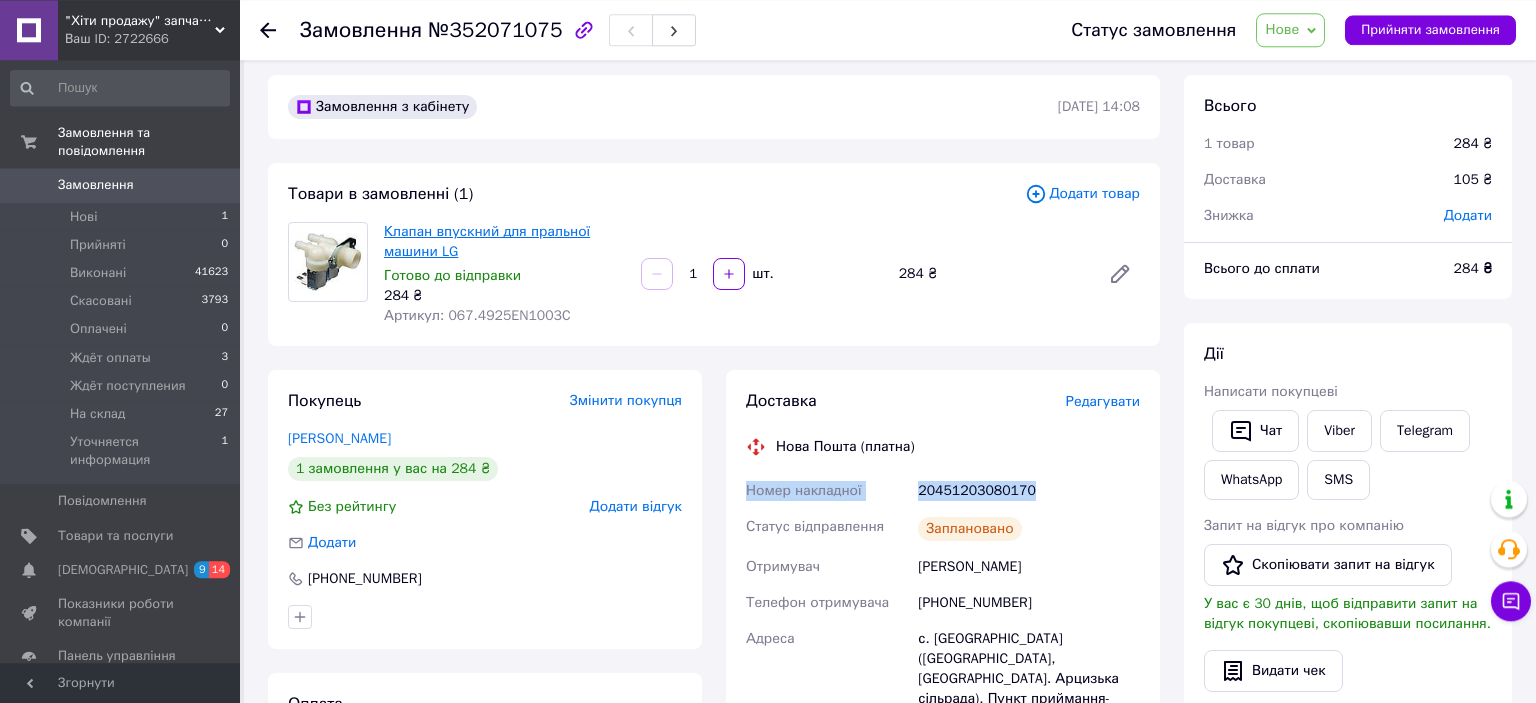 scroll, scrollTop: 0, scrollLeft: 0, axis: both 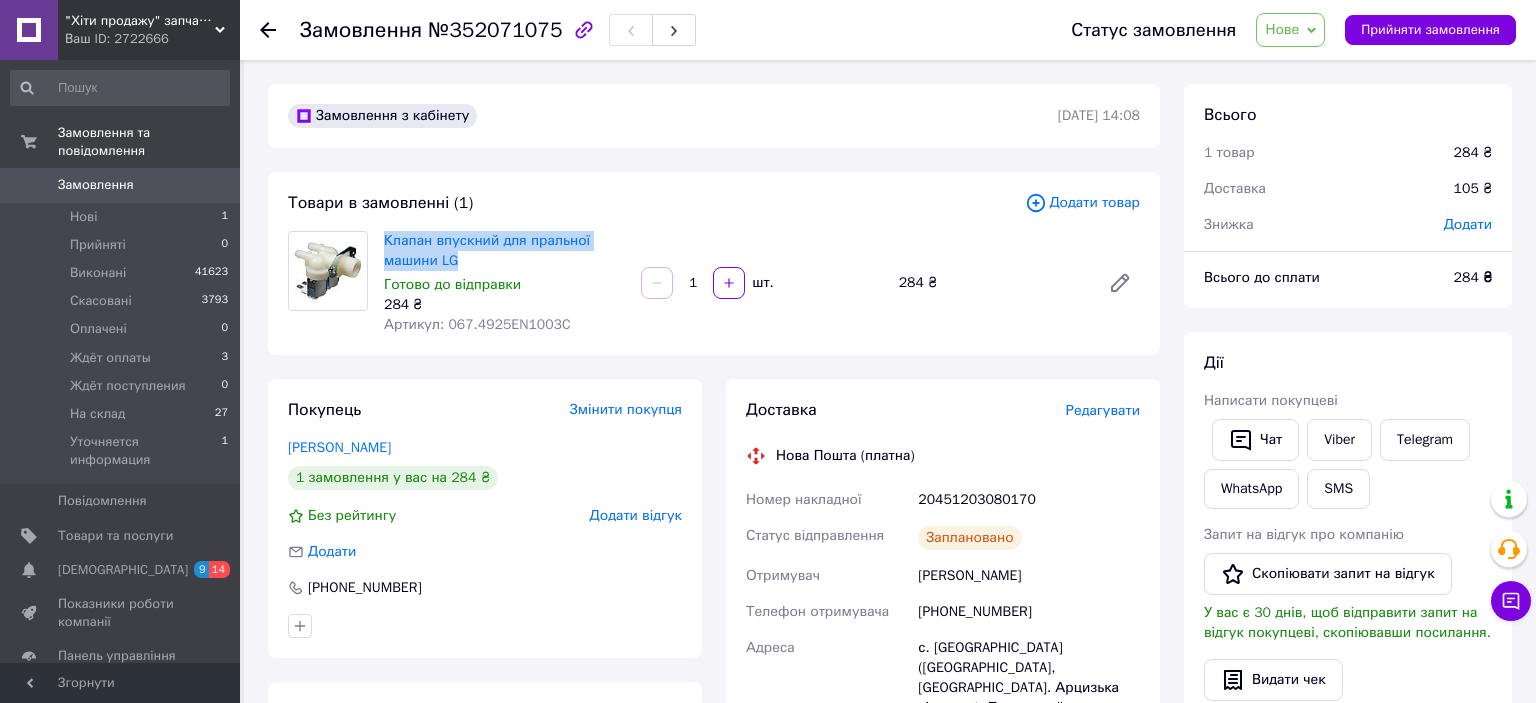 drag, startPoint x: 475, startPoint y: 258, endPoint x: 376, endPoint y: 240, distance: 100.62306 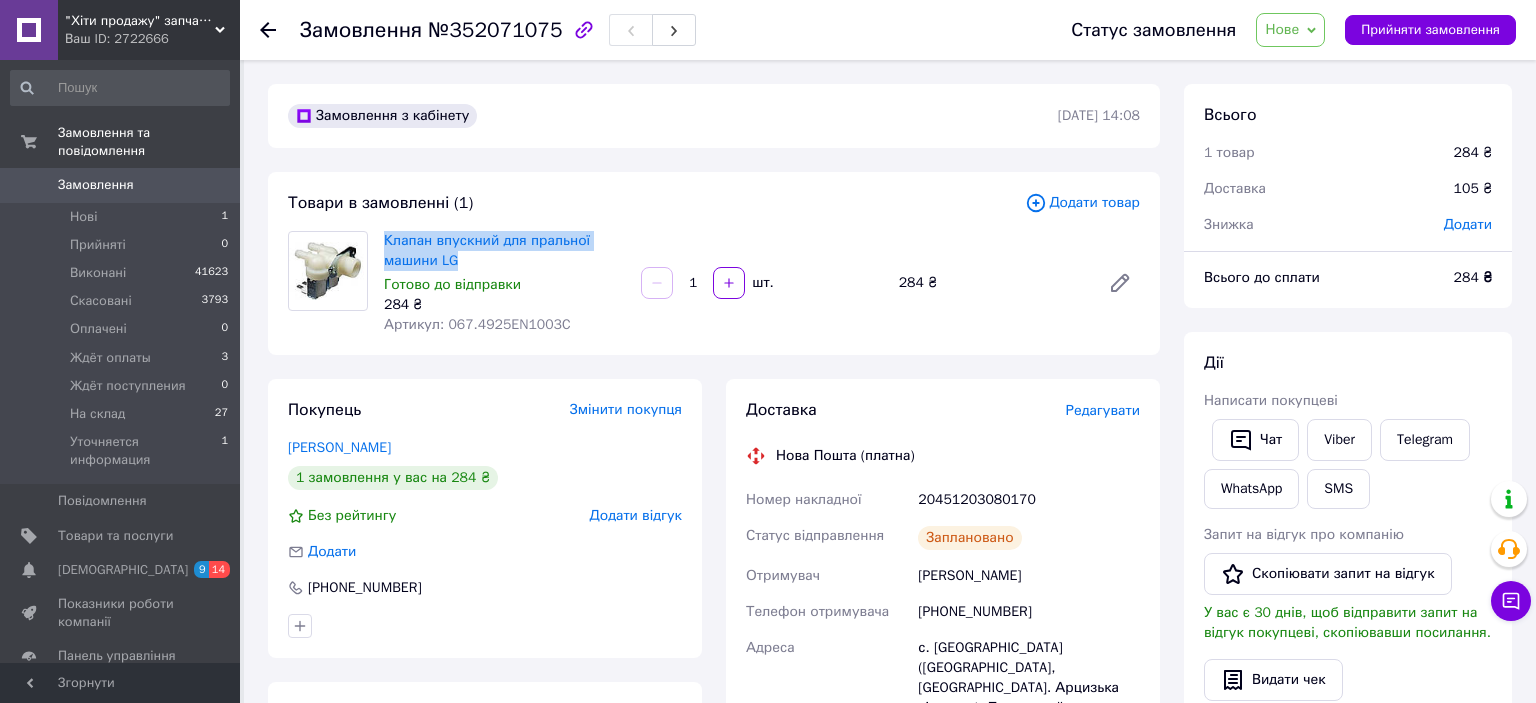click on "Нове" at bounding box center (1290, 30) 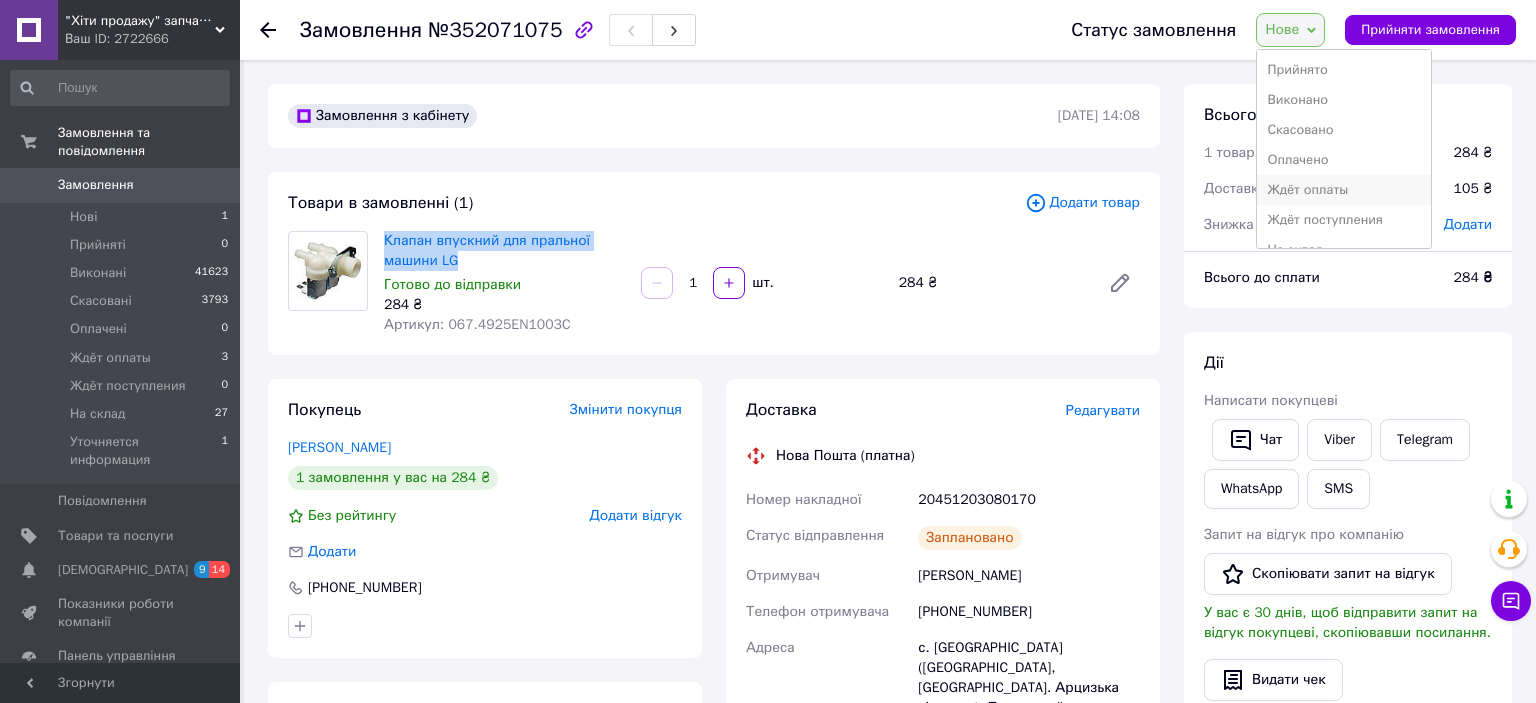 scroll, scrollTop: 52, scrollLeft: 0, axis: vertical 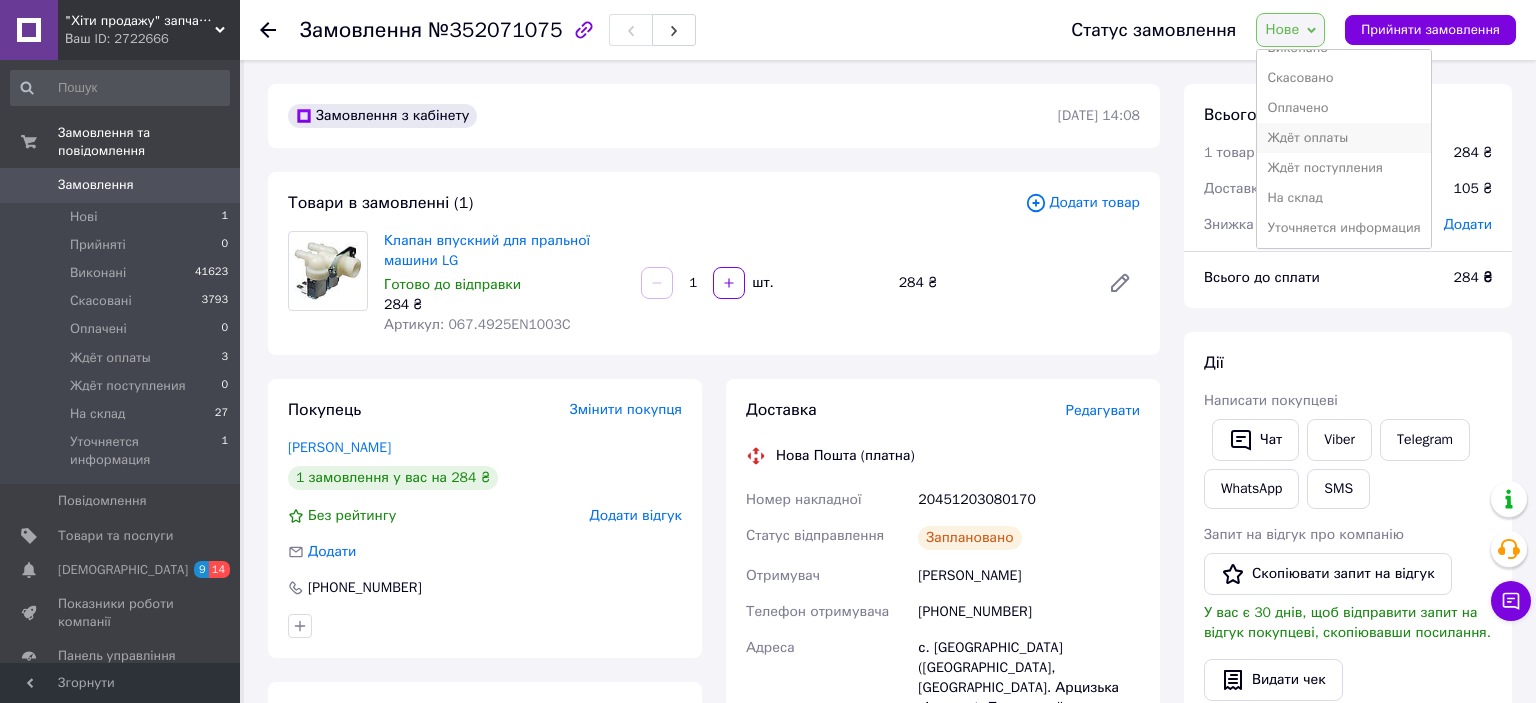 click on "На склад" at bounding box center (1343, 198) 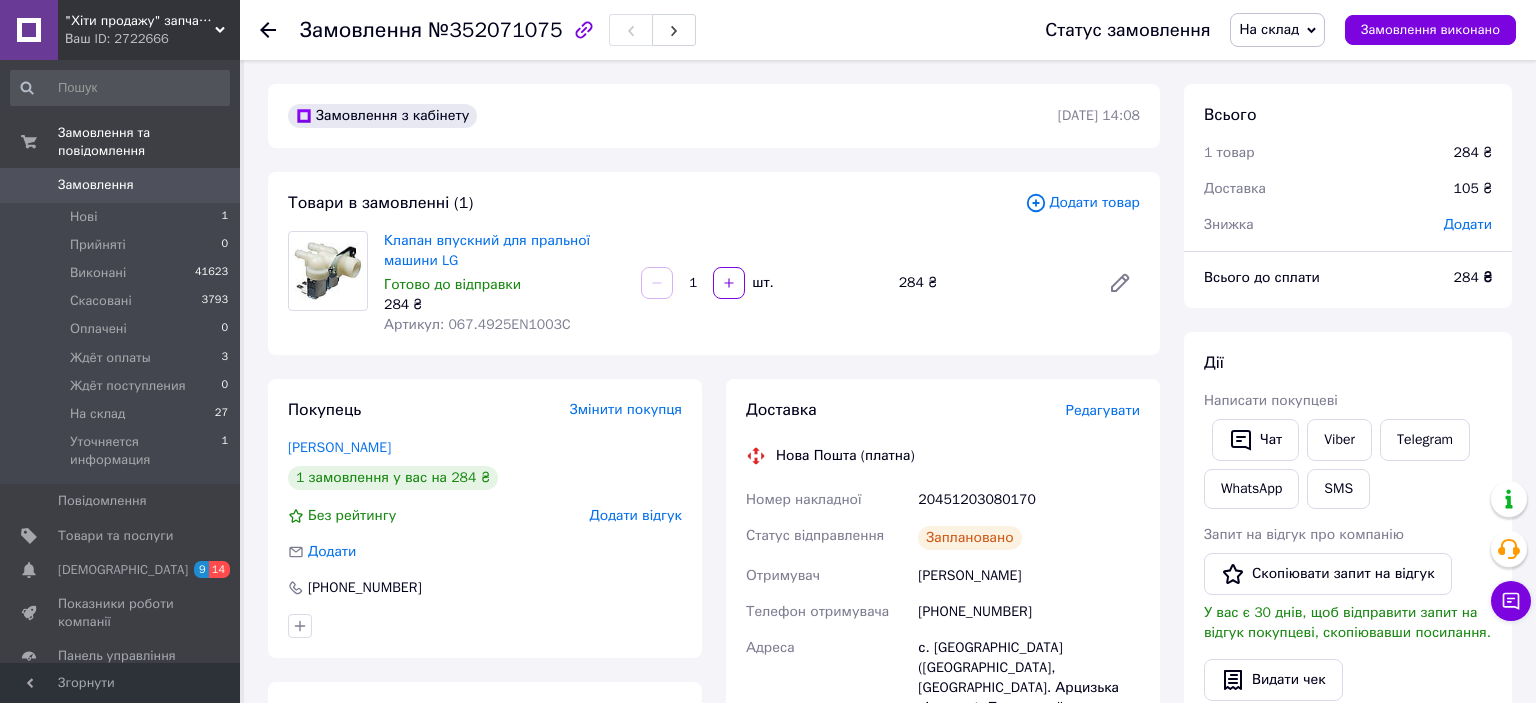 click 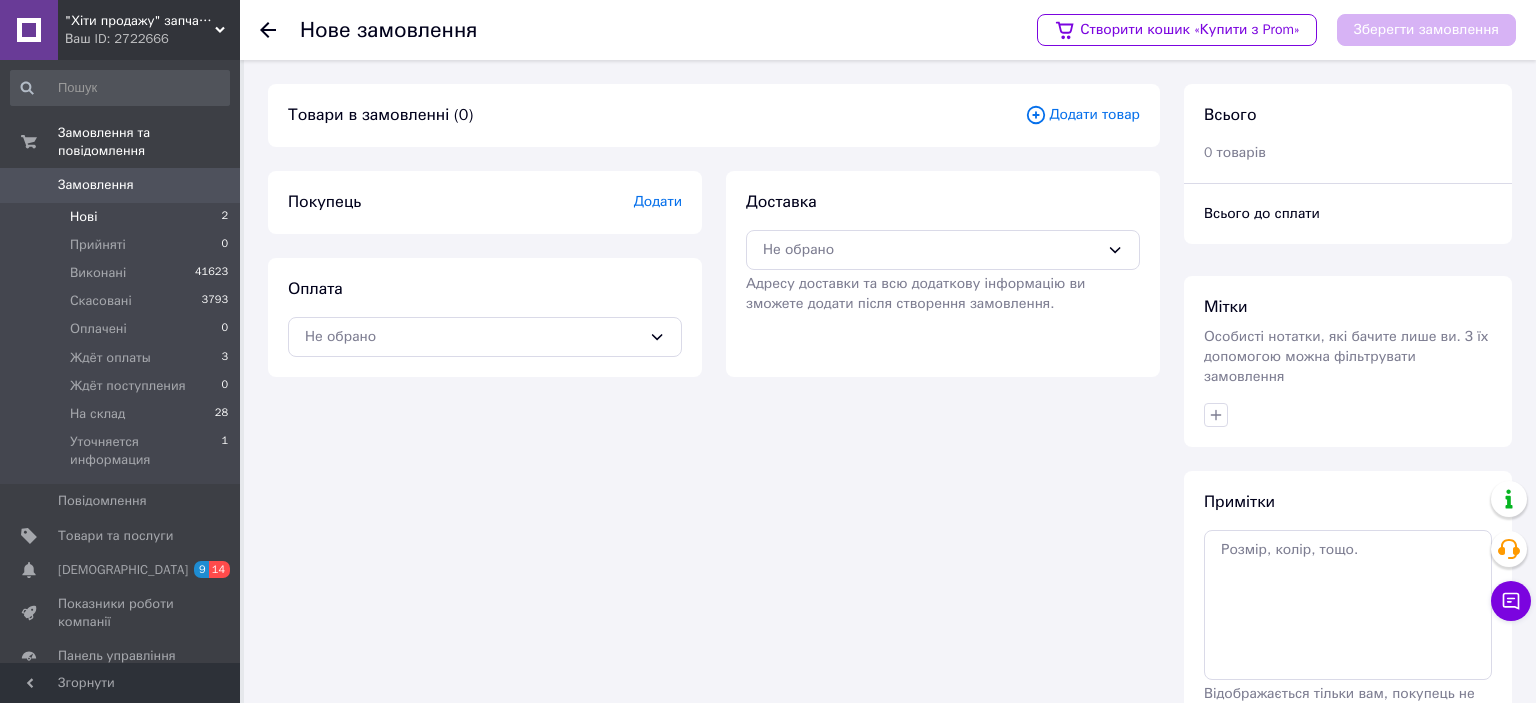 click on "Нові 2" at bounding box center (120, 217) 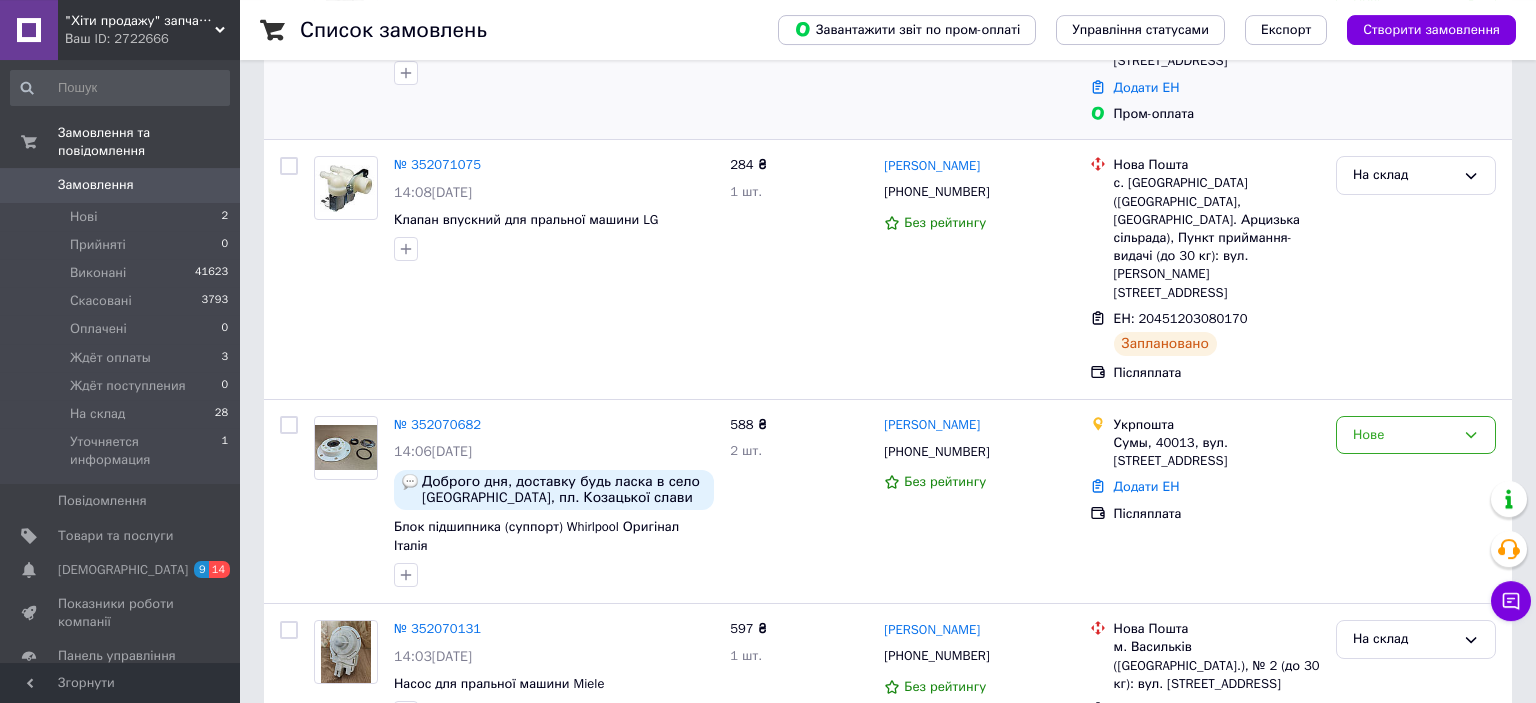 scroll, scrollTop: 316, scrollLeft: 0, axis: vertical 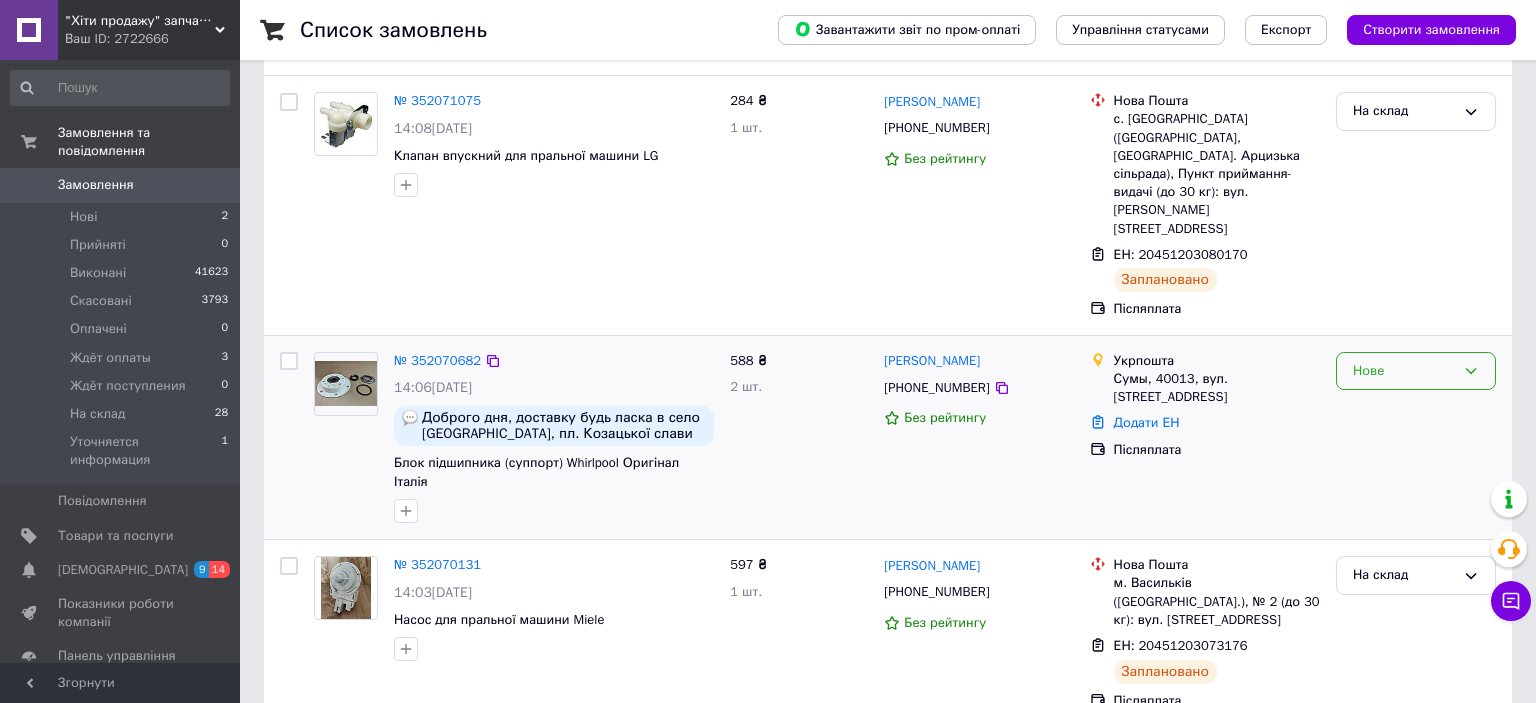 click on "Нове" at bounding box center [1404, 371] 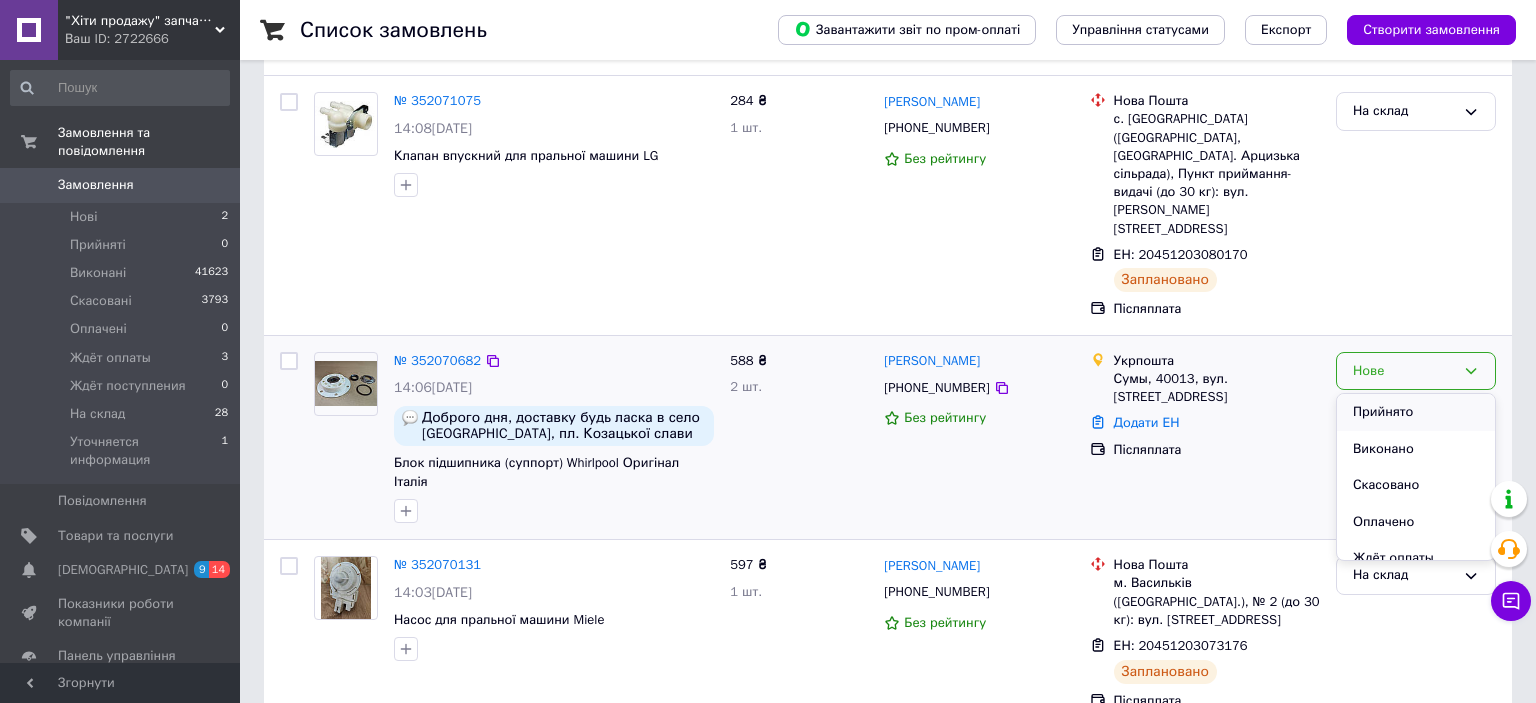 click on "Прийнято" at bounding box center [1416, 412] 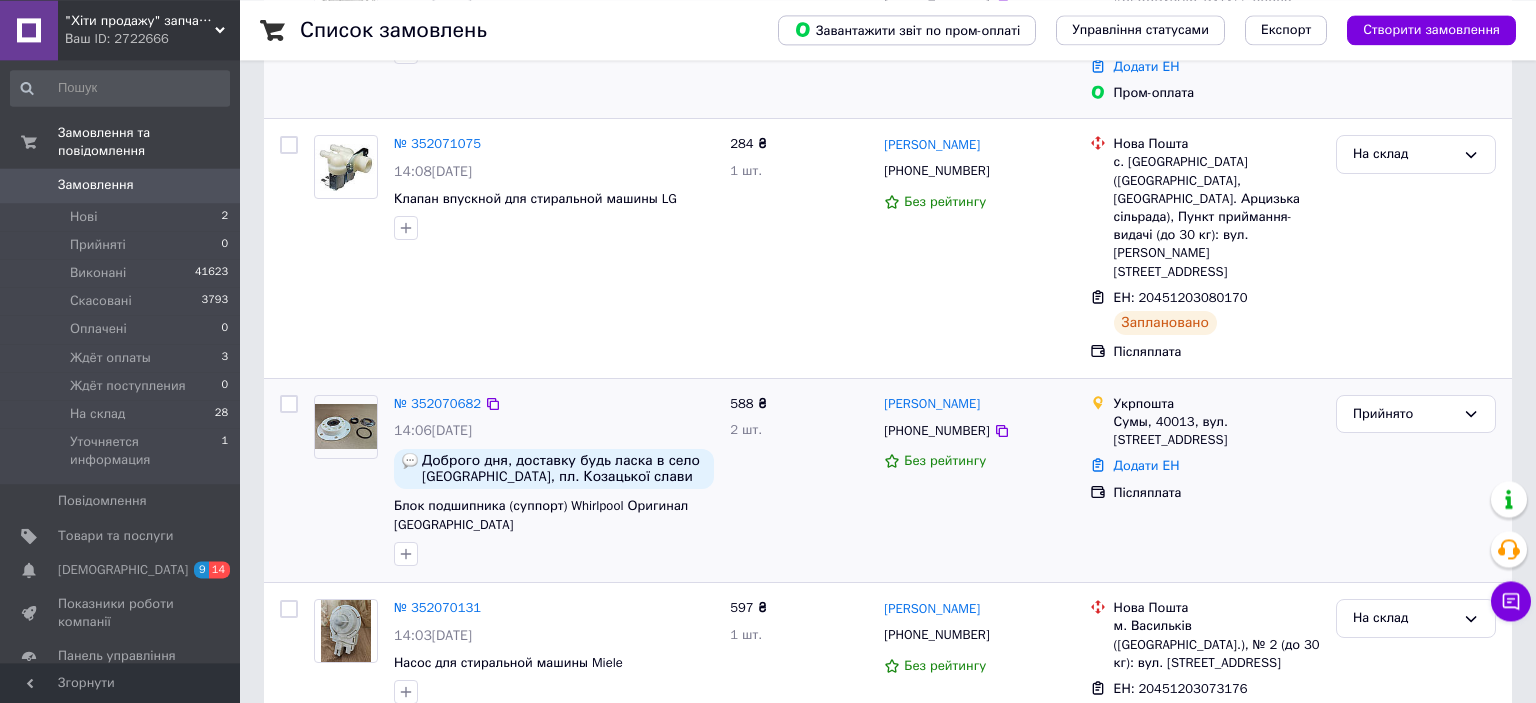 scroll, scrollTop: 316, scrollLeft: 0, axis: vertical 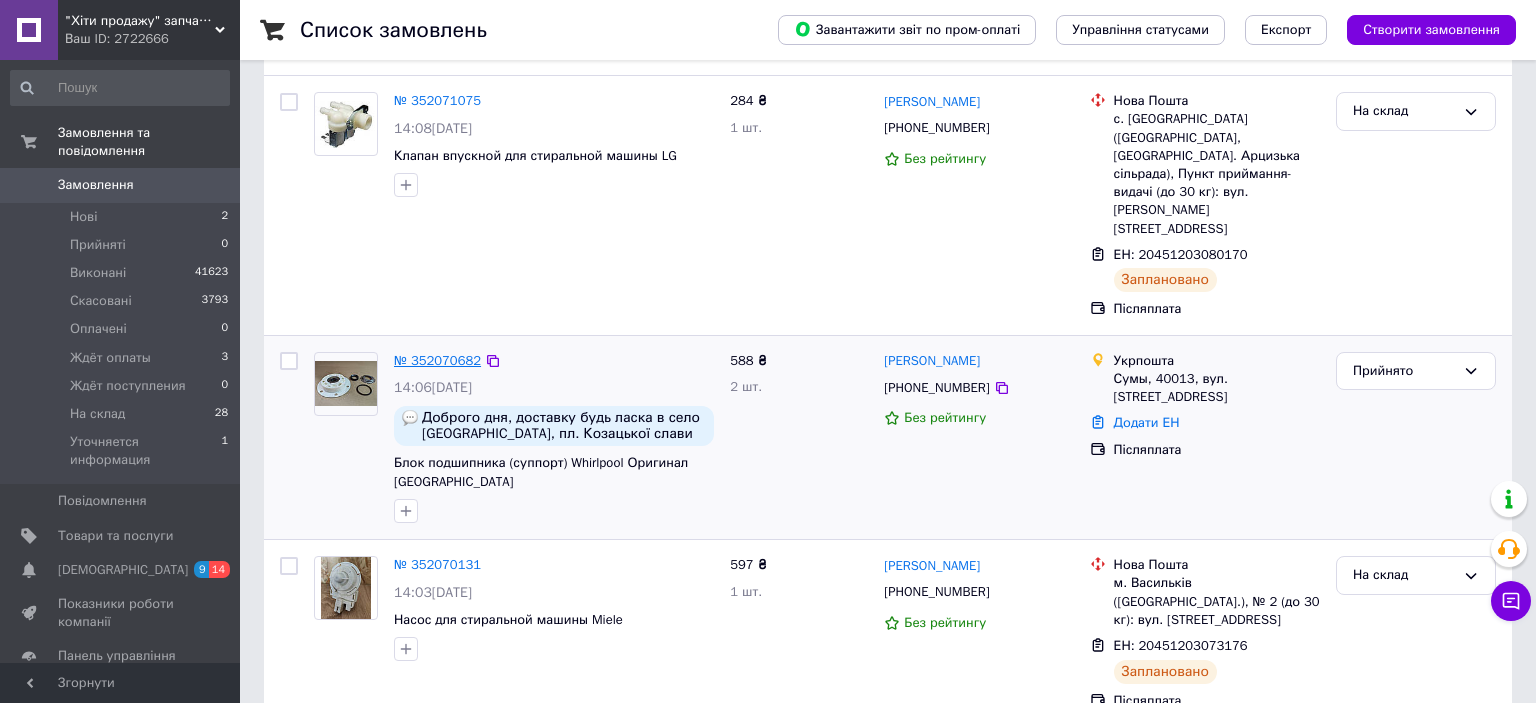 click on "№ 352070682" at bounding box center [437, 360] 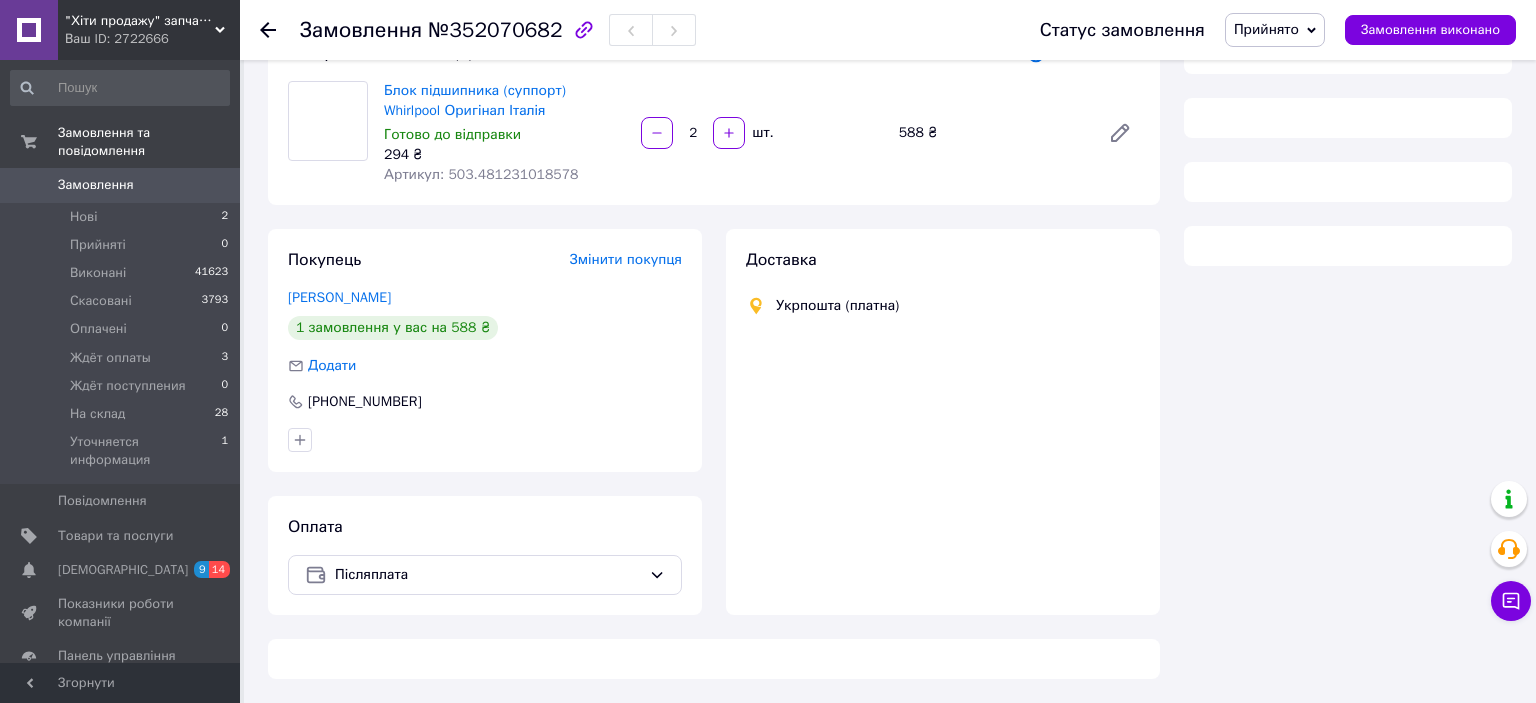 scroll, scrollTop: 198, scrollLeft: 0, axis: vertical 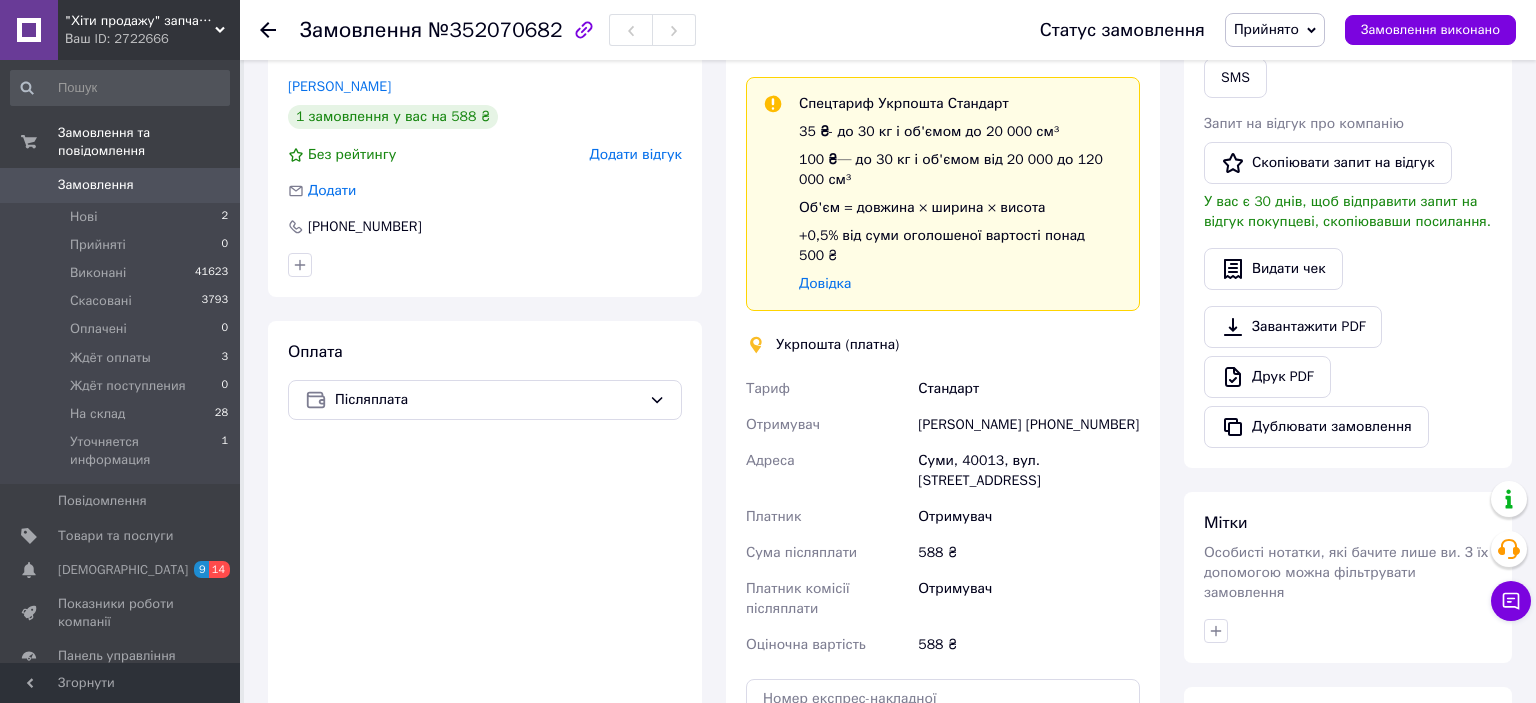 copy on "[PHONE_NUMBER]" 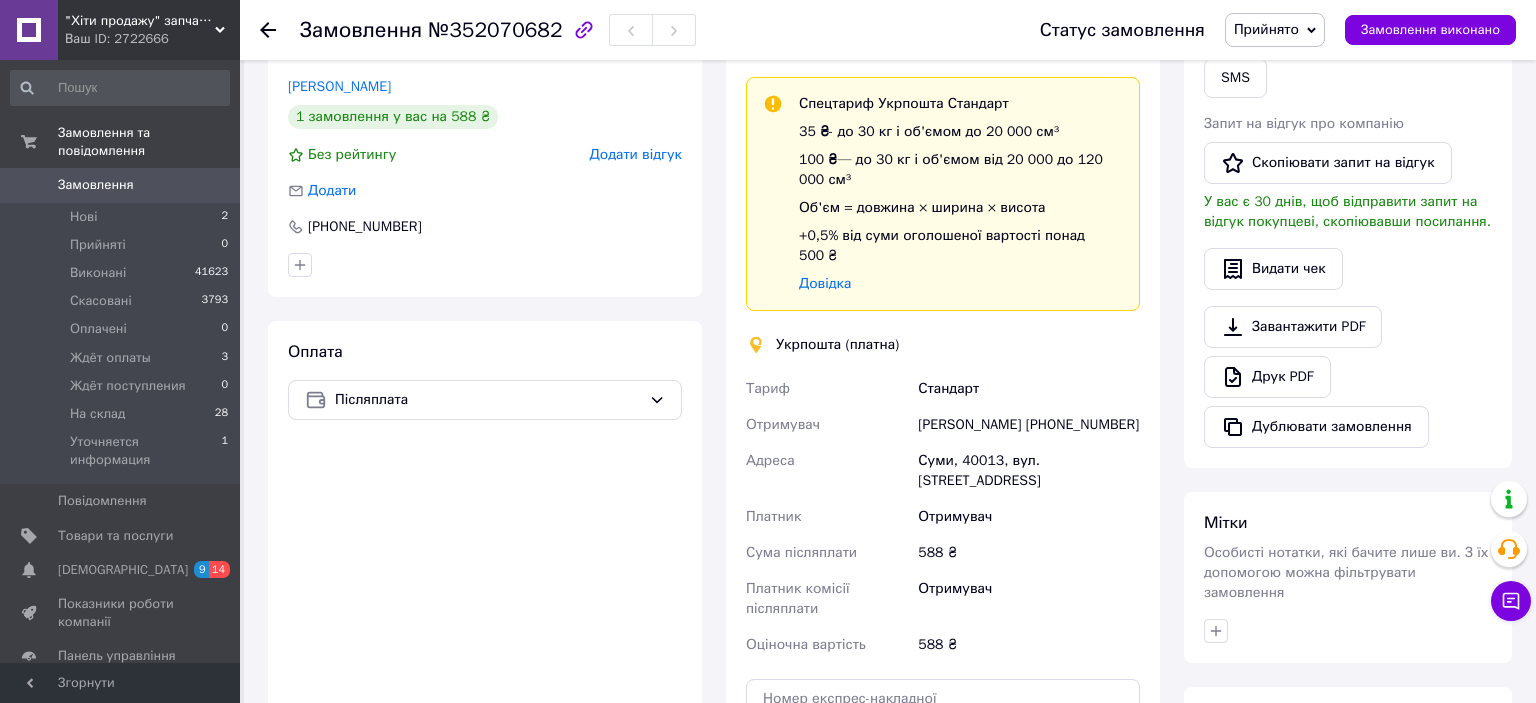scroll, scrollTop: 0, scrollLeft: 0, axis: both 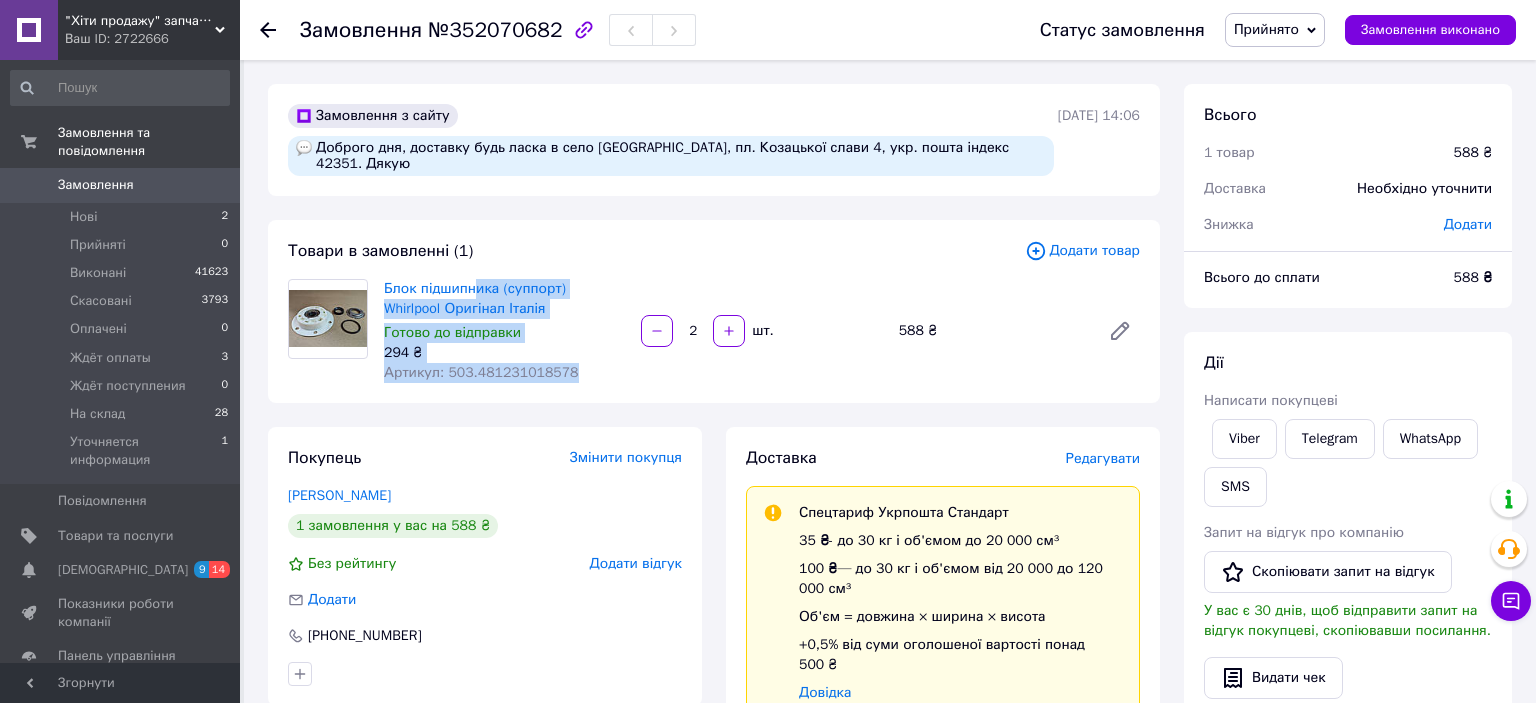 drag, startPoint x: 634, startPoint y: 287, endPoint x: 517, endPoint y: 280, distance: 117.20921 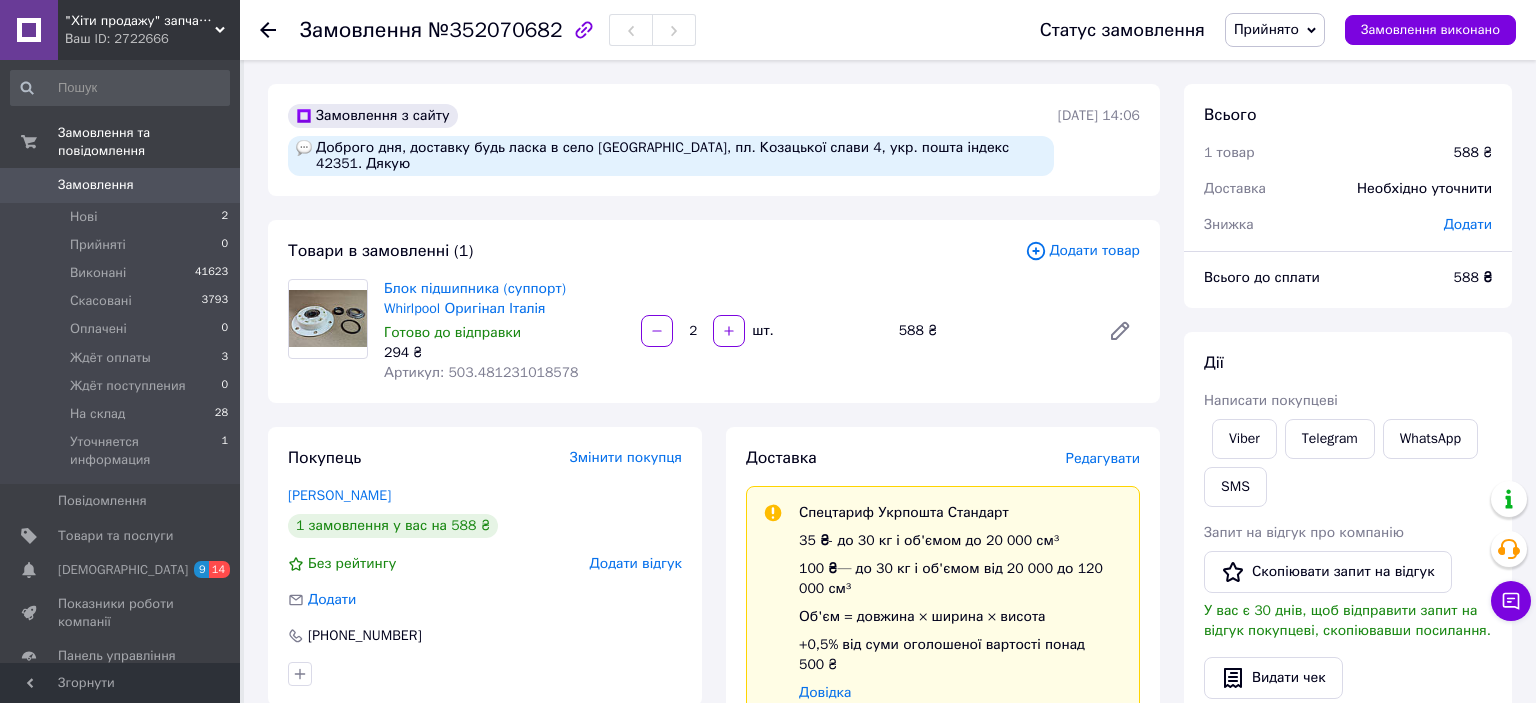 click on "Товари в замовленні (1)" at bounding box center (656, 251) 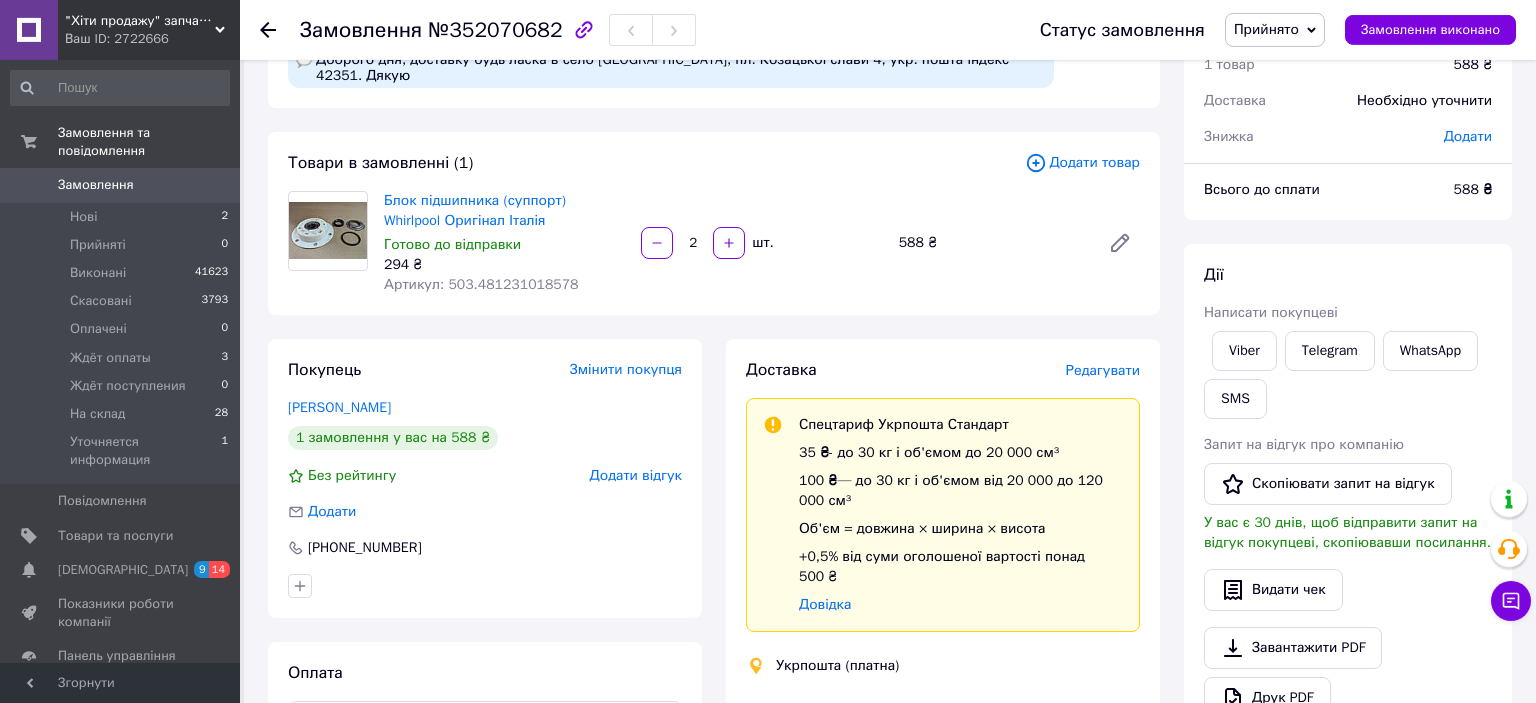 scroll, scrollTop: 0, scrollLeft: 0, axis: both 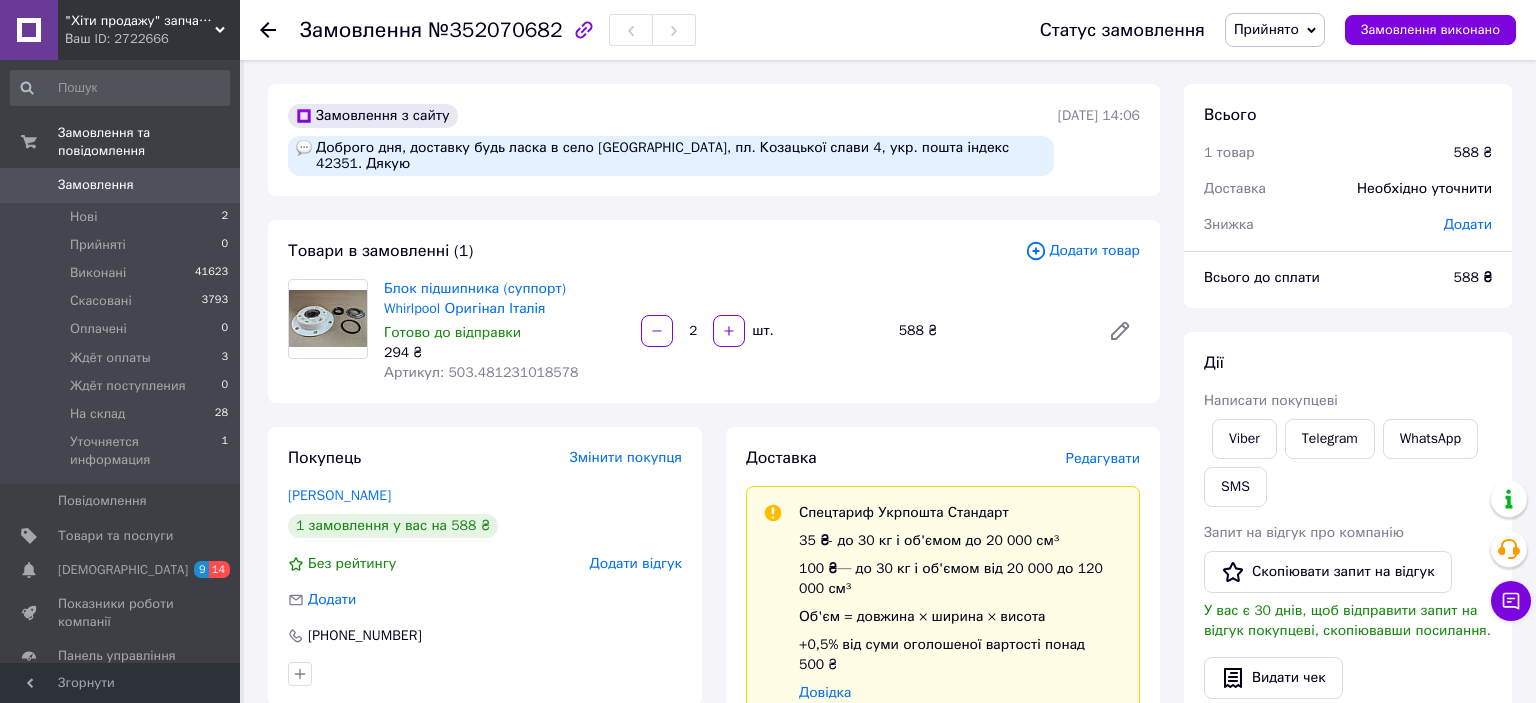 click on "Додати товар" at bounding box center (1082, 251) 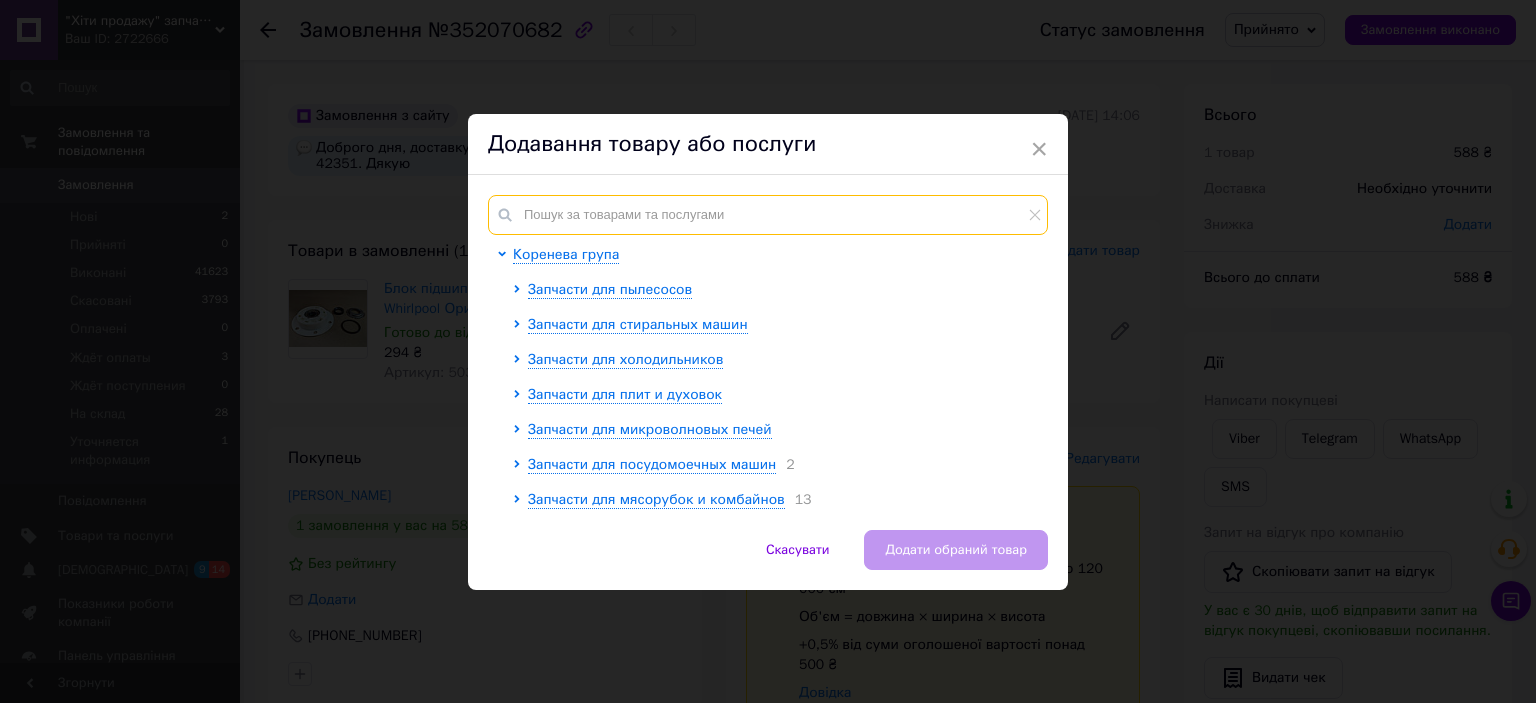 click at bounding box center [768, 215] 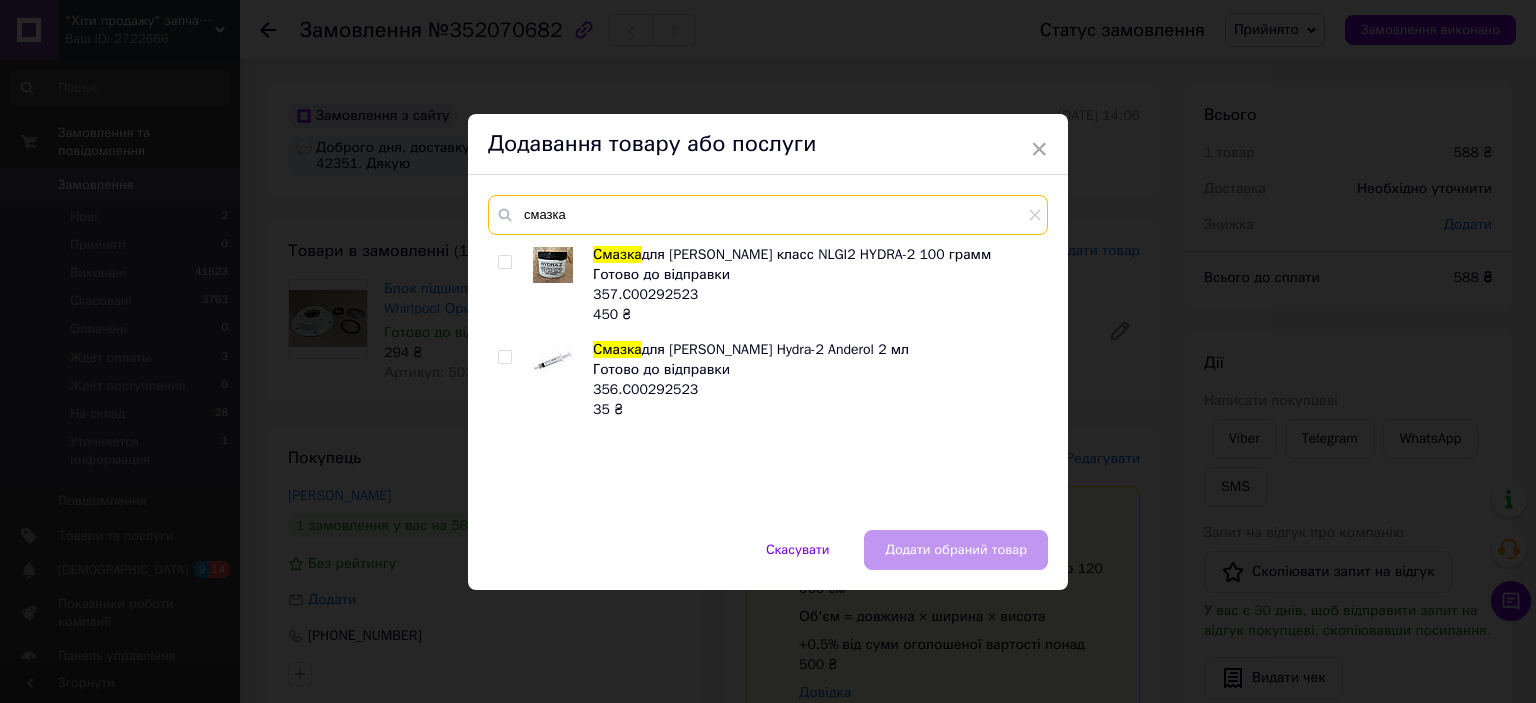 type on "смазка" 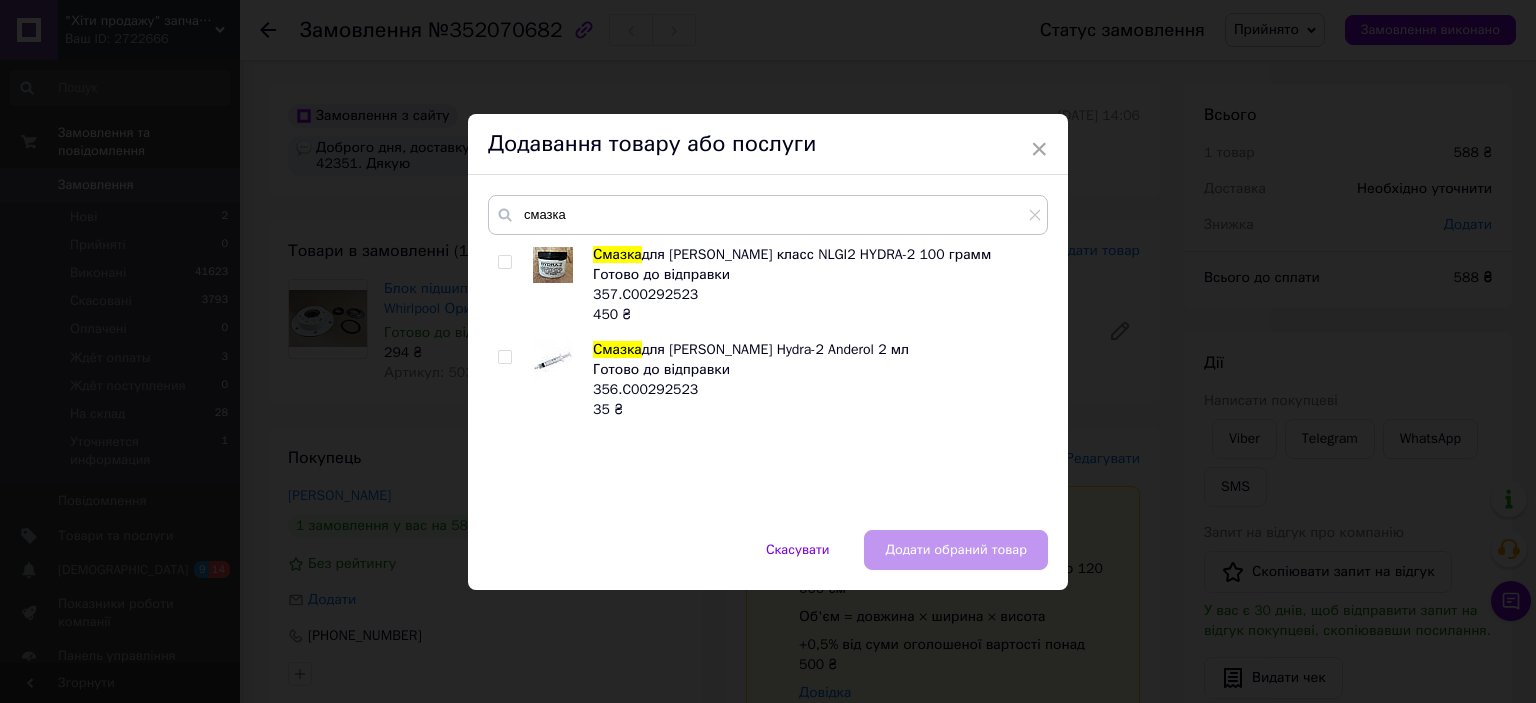 click at bounding box center (504, 357) 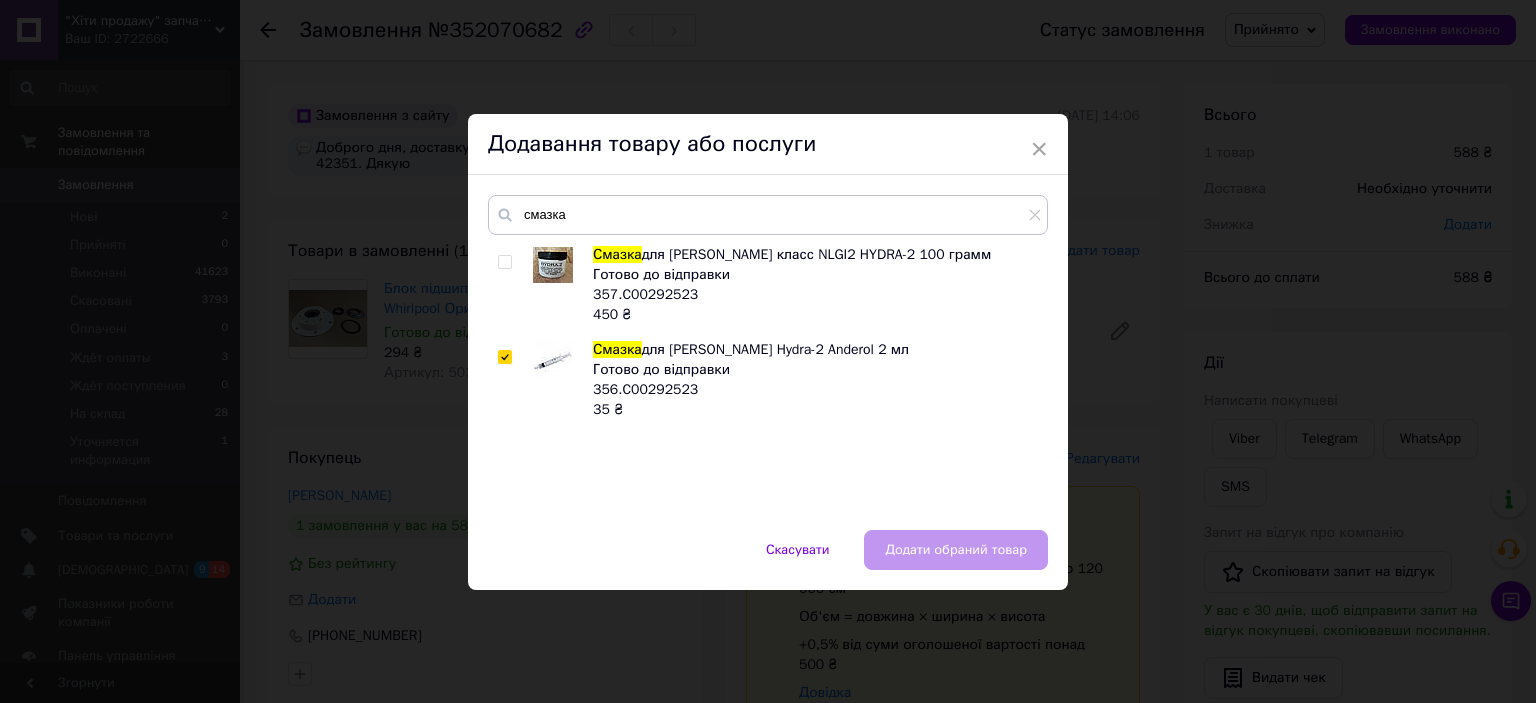 checkbox on "true" 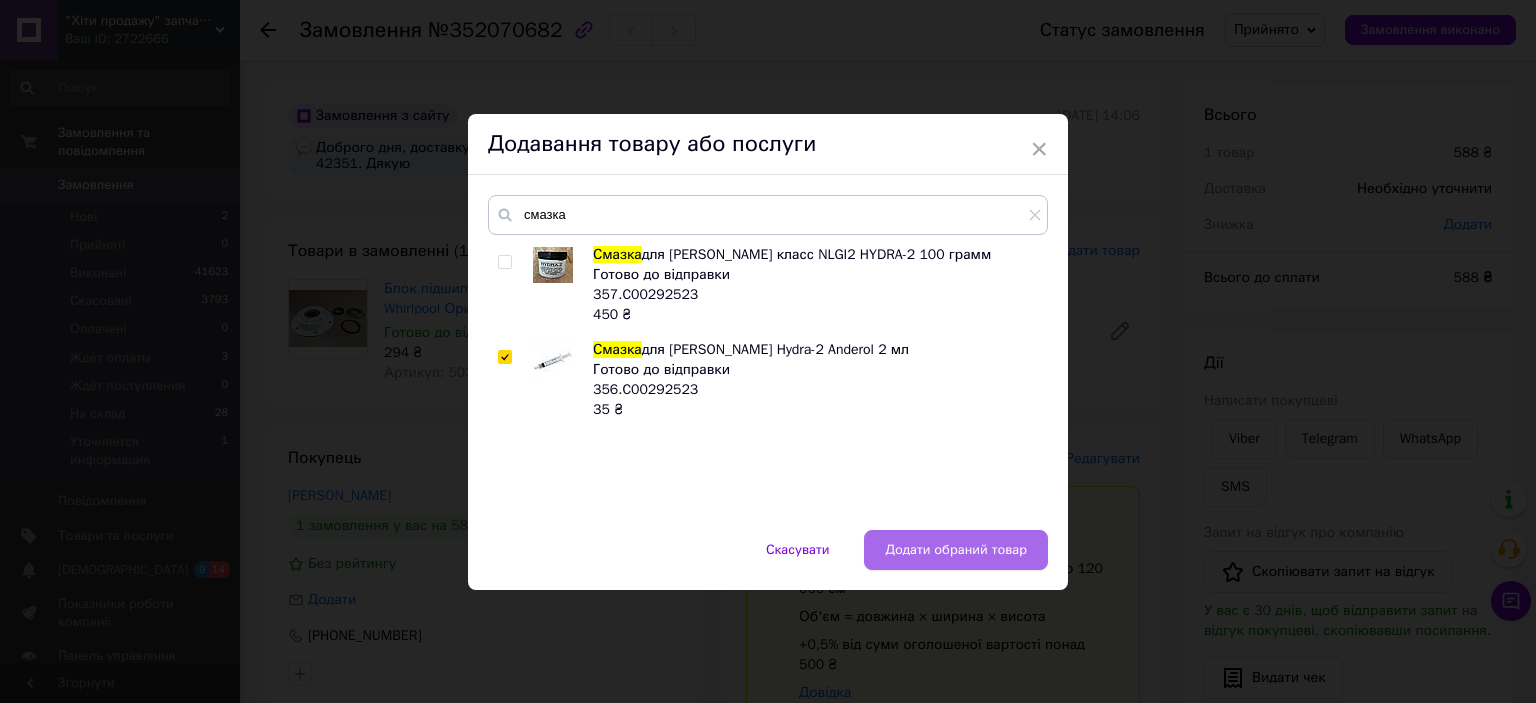 click on "Додати обраний товар" at bounding box center [956, 550] 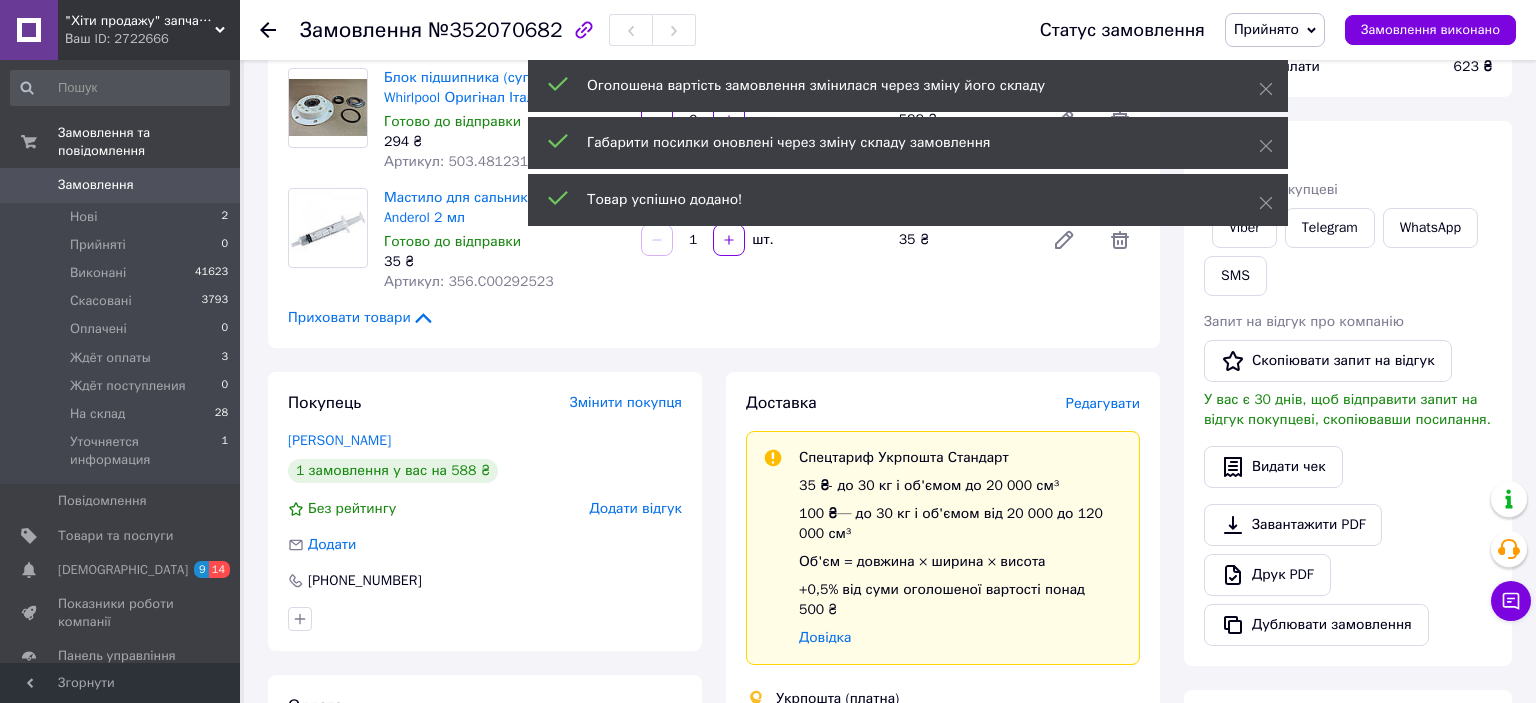 scroll, scrollTop: 0, scrollLeft: 0, axis: both 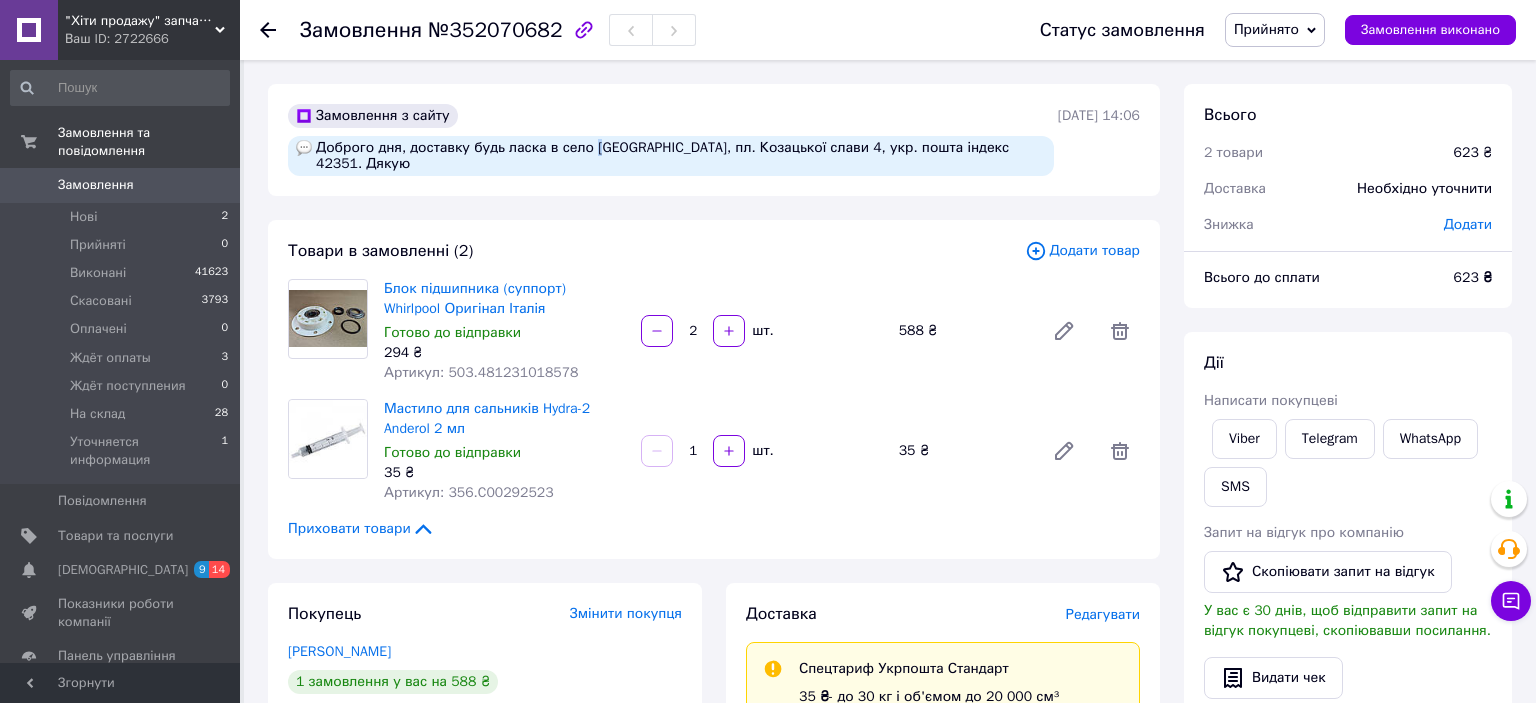 click on "Доброго дня, доставку будь ласка в село [GEOGRAPHIC_DATA], пл. Козацької слави 4, укр. пошта індекс 42351. Дякую" at bounding box center [671, 156] 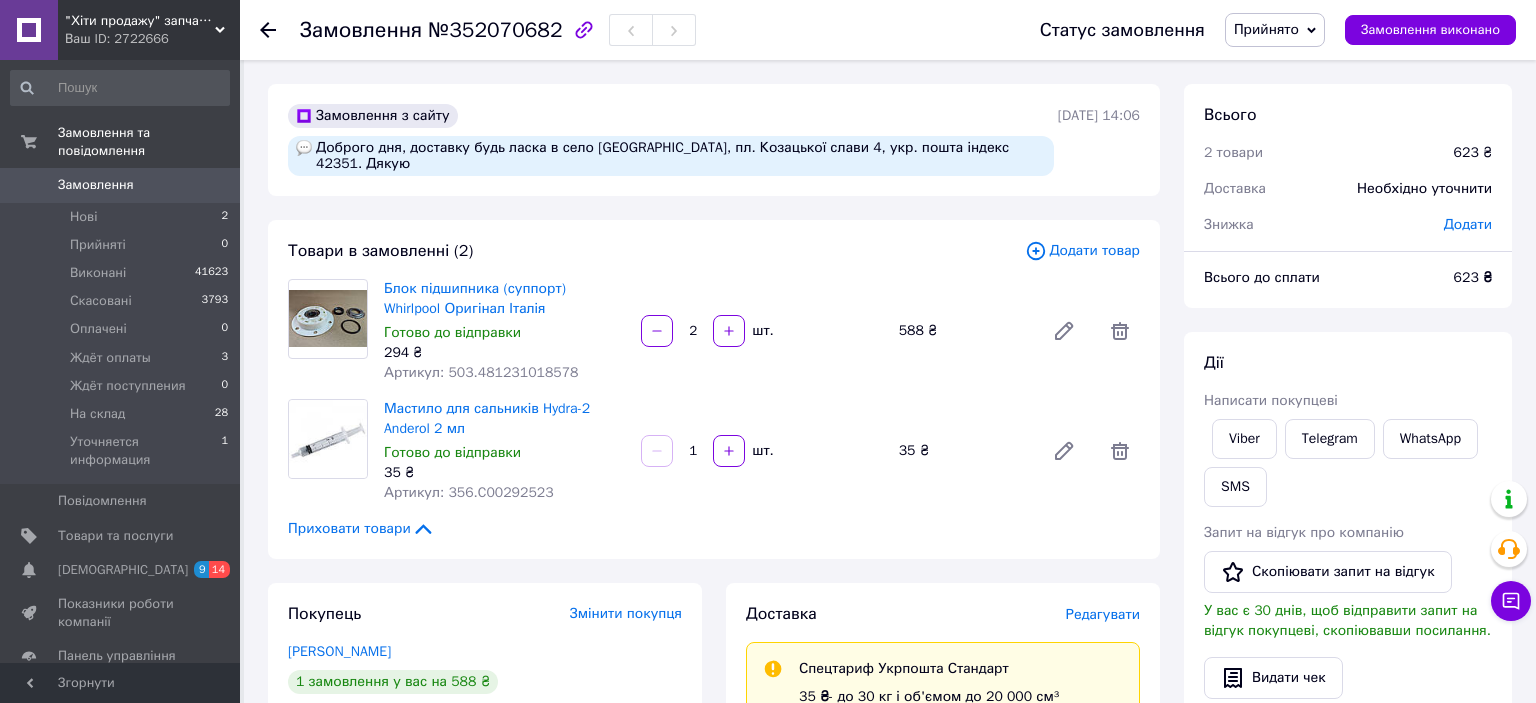 click on "Доброго дня, доставку будь ласка в село [GEOGRAPHIC_DATA], пл. Козацької слави 4, укр. пошта індекс 42351. Дякую" at bounding box center (671, 156) 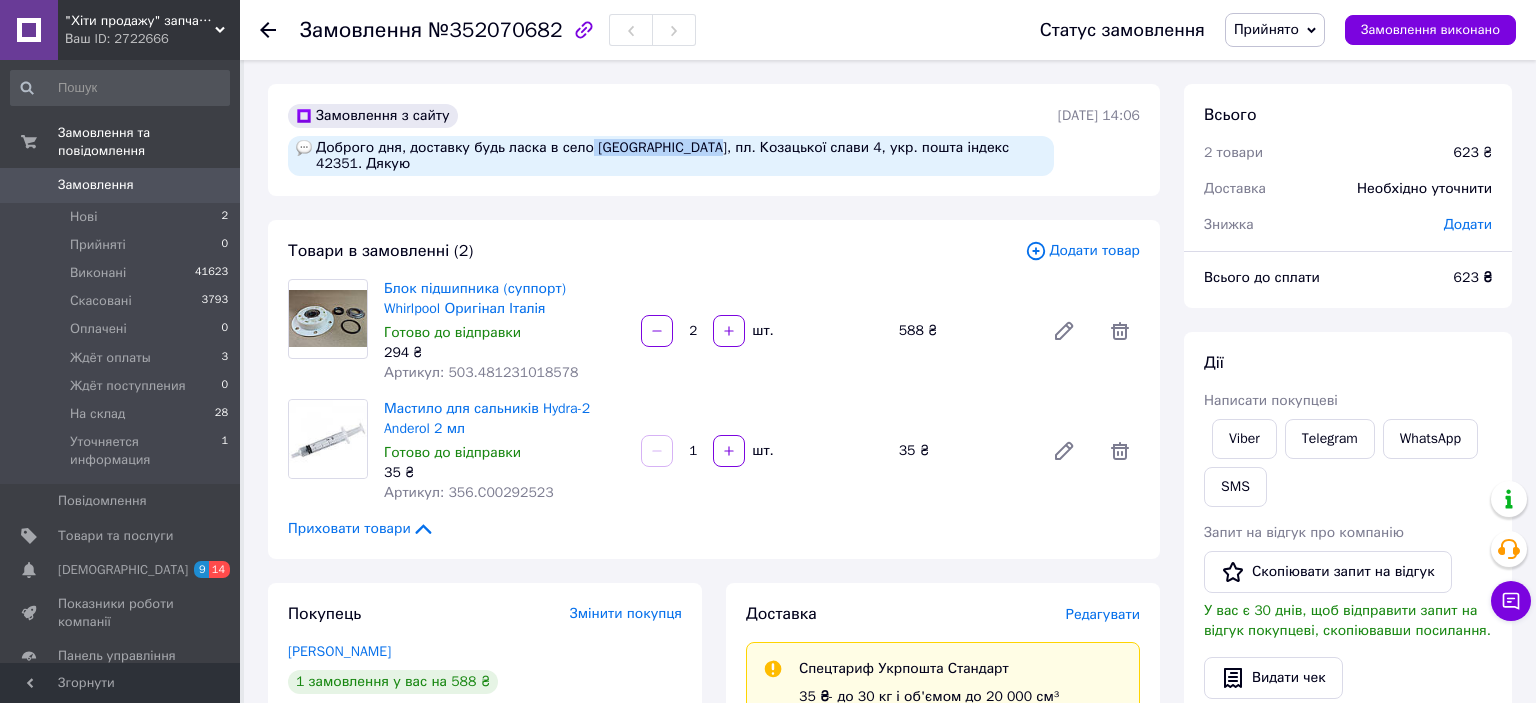 drag, startPoint x: 597, startPoint y: 148, endPoint x: 700, endPoint y: 148, distance: 103 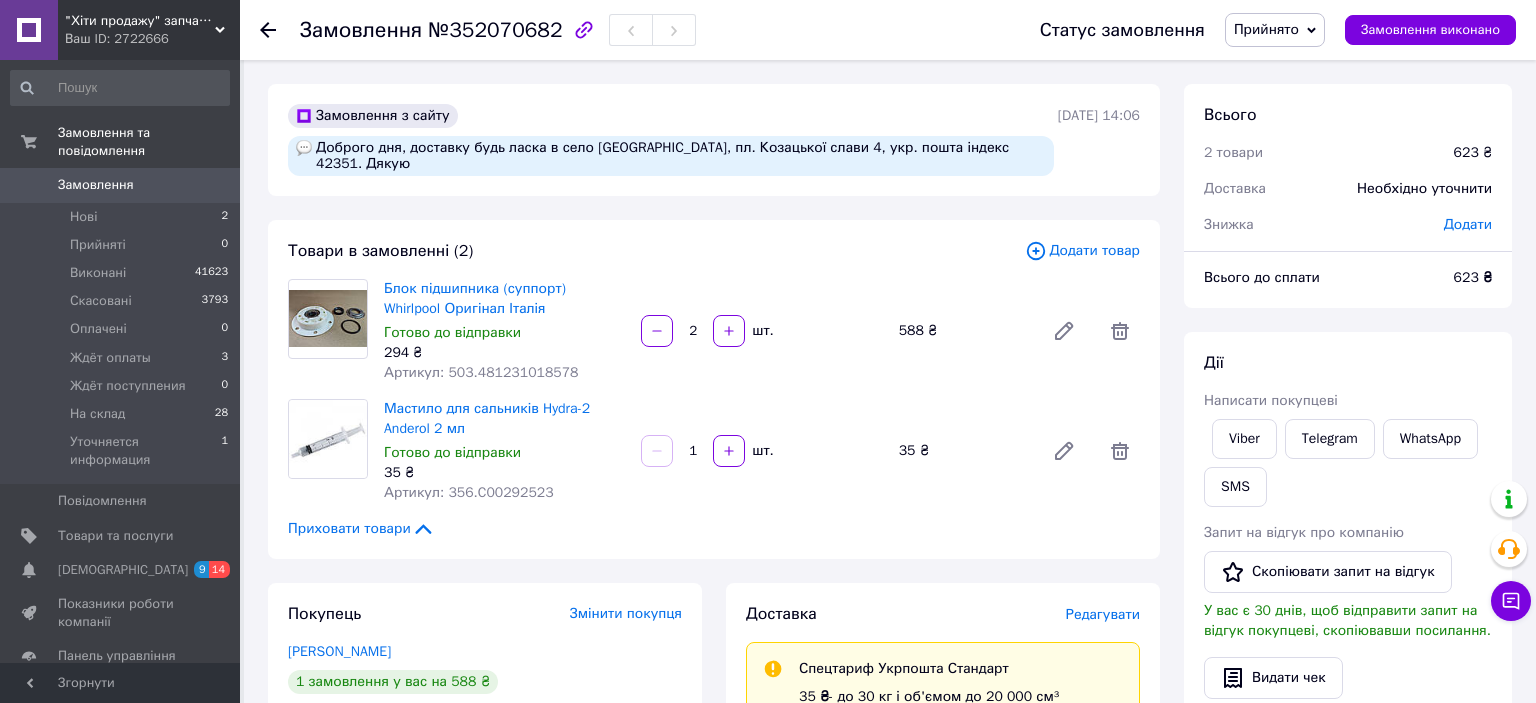 click on "Редагувати" at bounding box center (1103, 614) 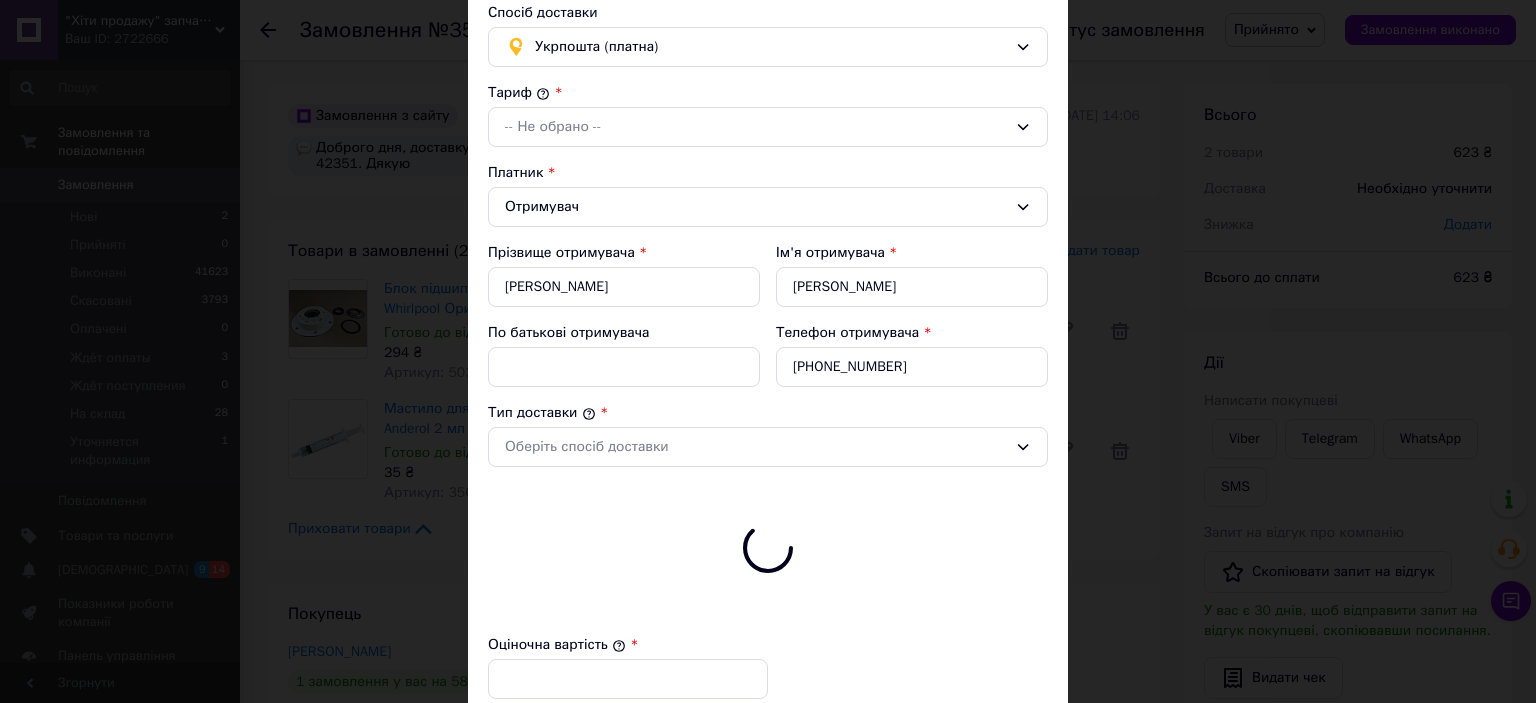scroll, scrollTop: 221, scrollLeft: 0, axis: vertical 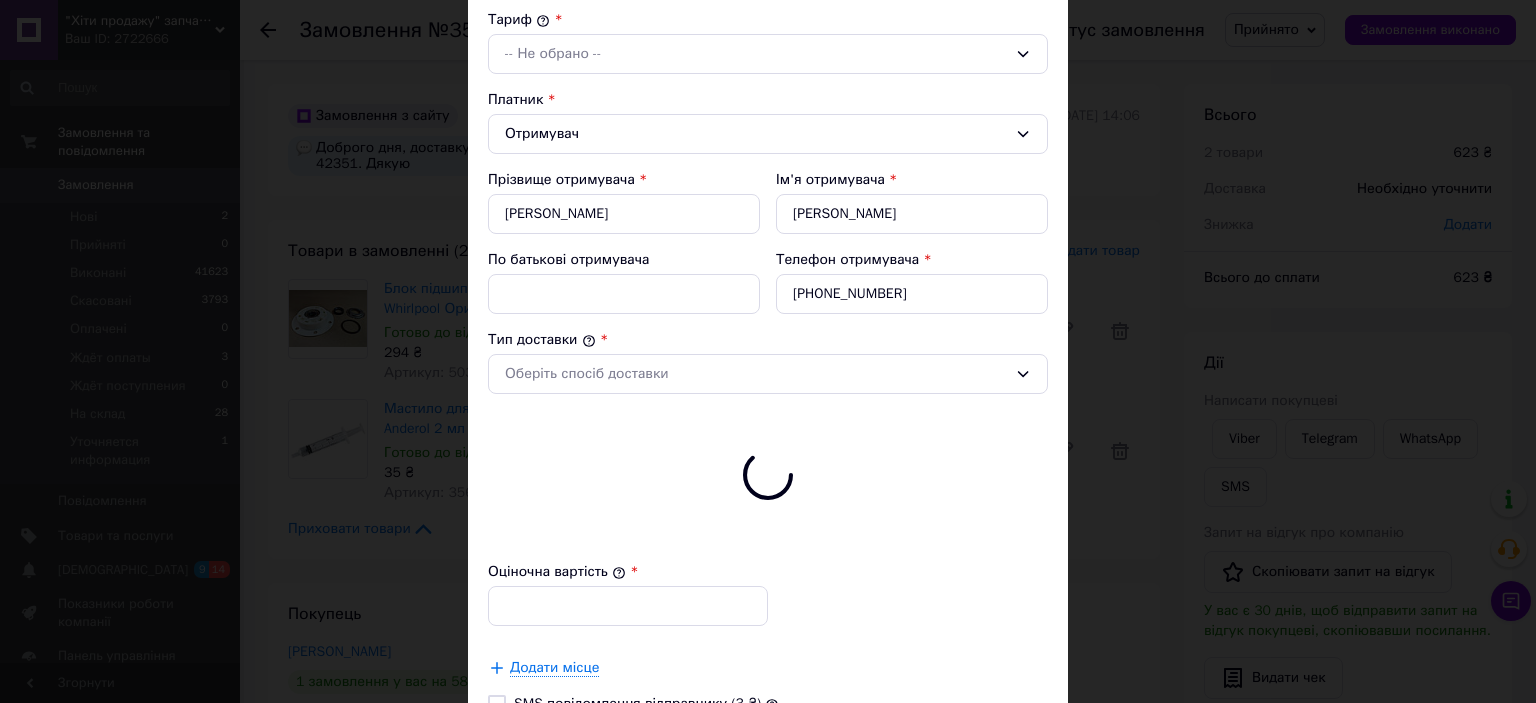 type on "623" 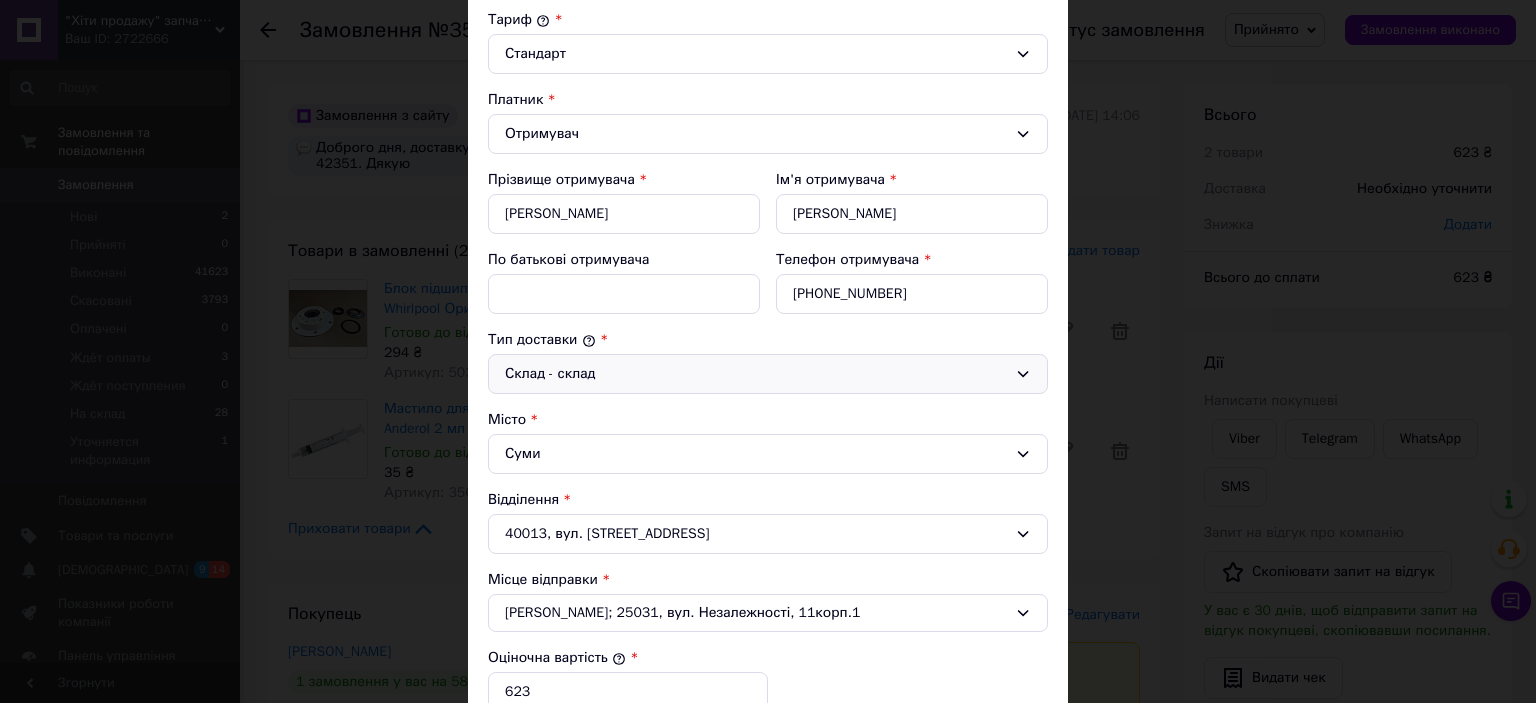 scroll, scrollTop: 331, scrollLeft: 0, axis: vertical 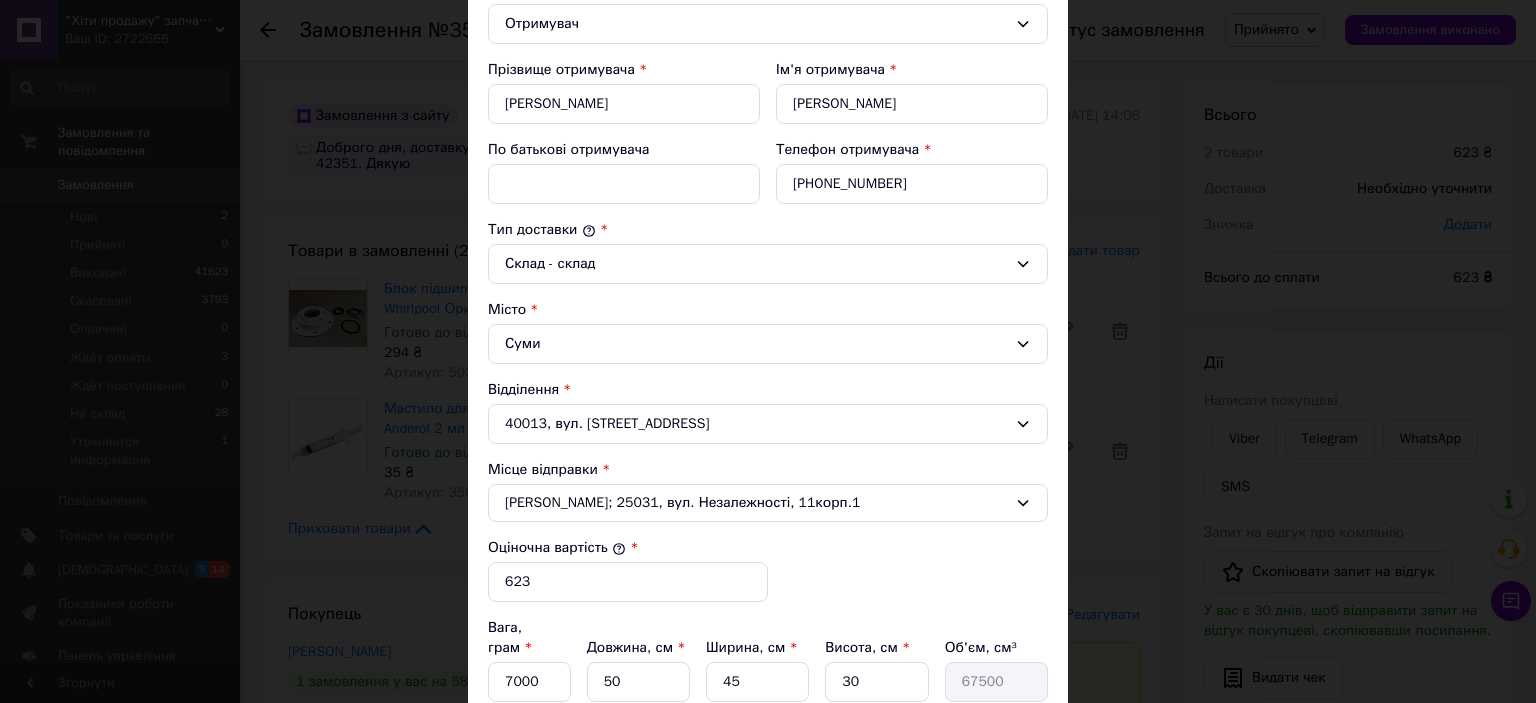 click on "Суми" at bounding box center [768, 344] 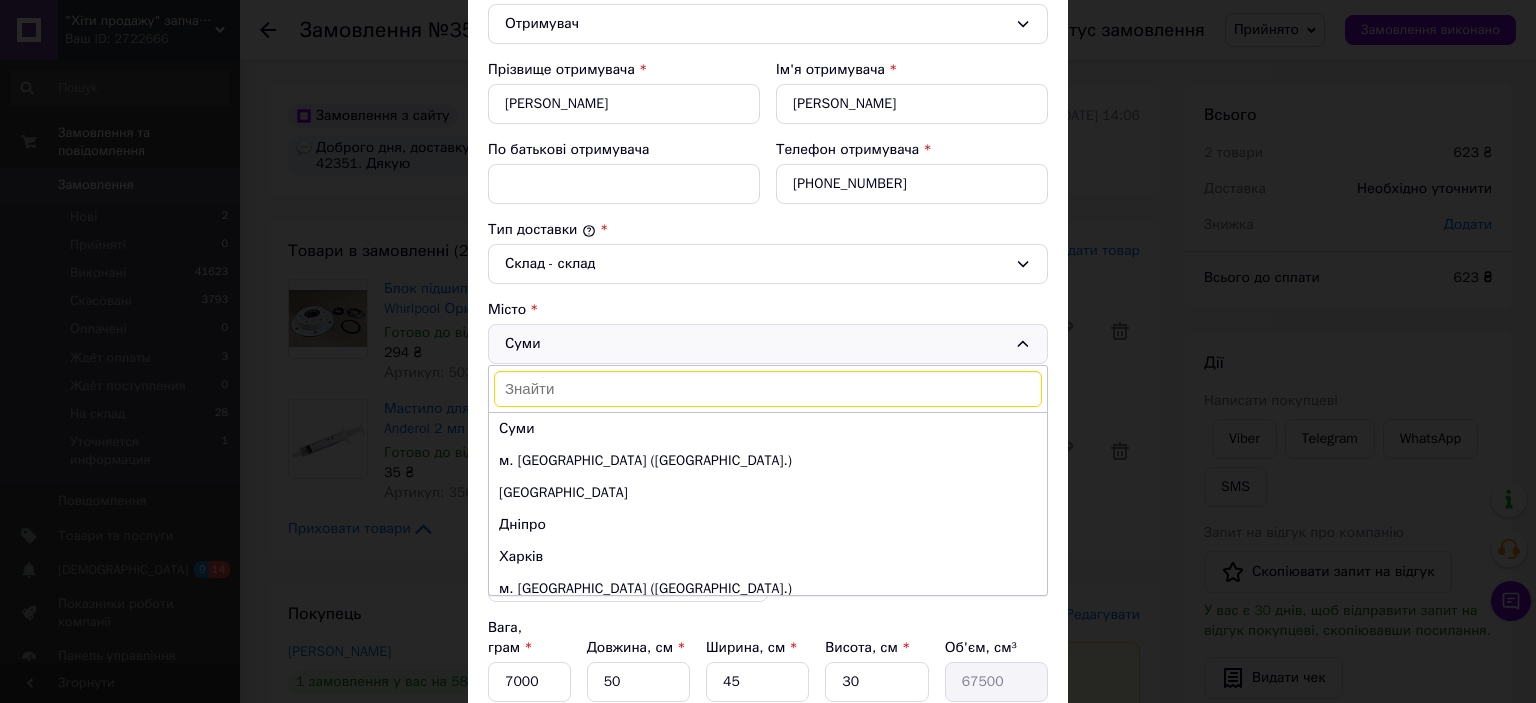 click at bounding box center [768, 389] 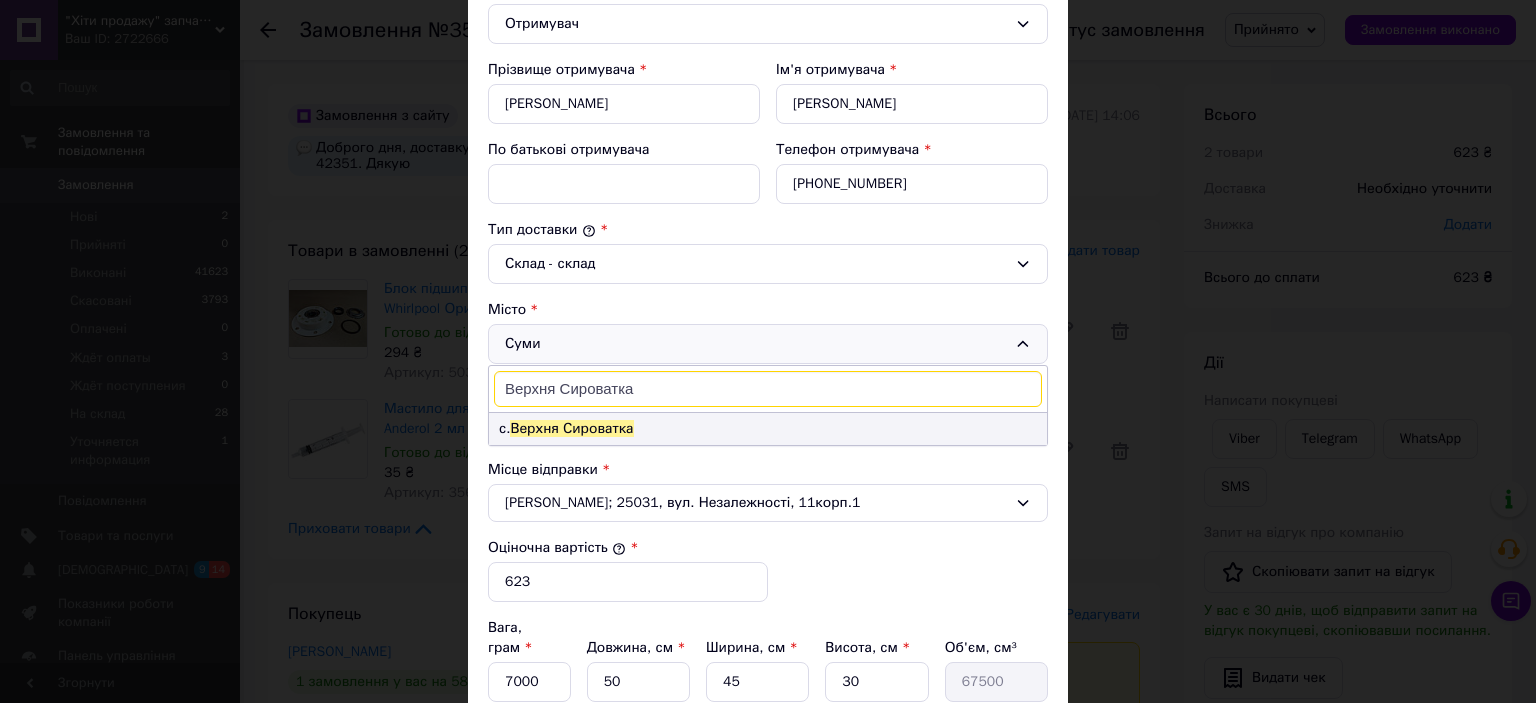 type on "Верхня Сироватка" 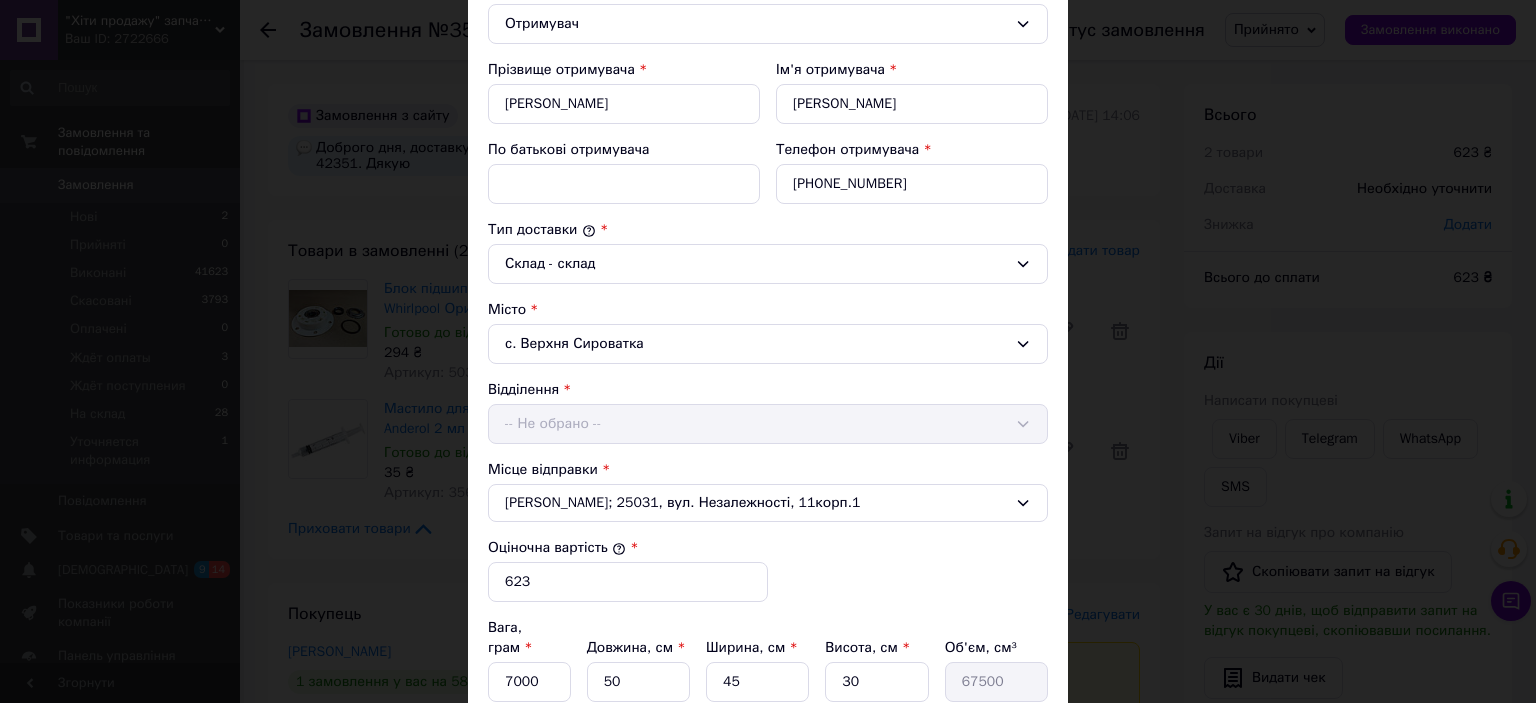 click on "Відділення -- Не обрано --" at bounding box center [768, 412] 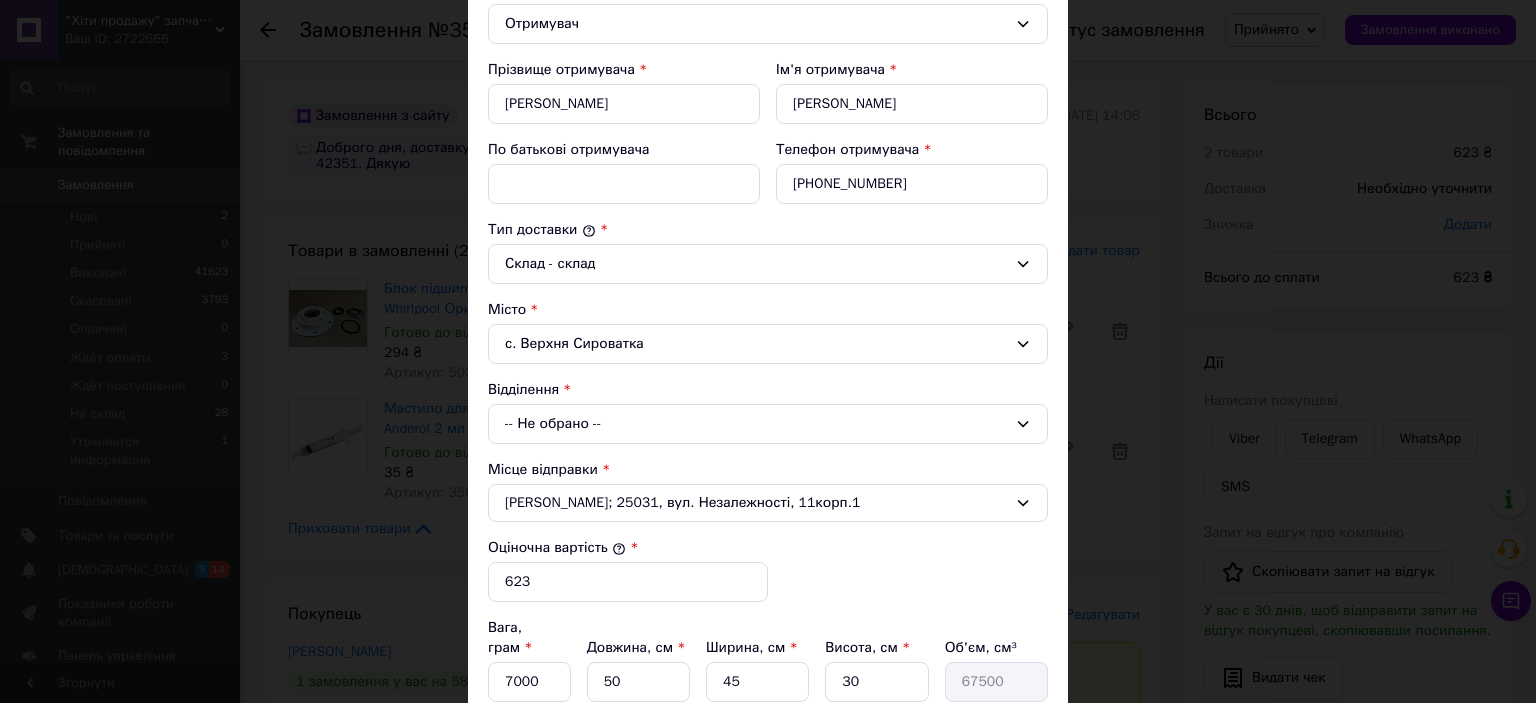 click on "-- Не обрано --" at bounding box center [768, 424] 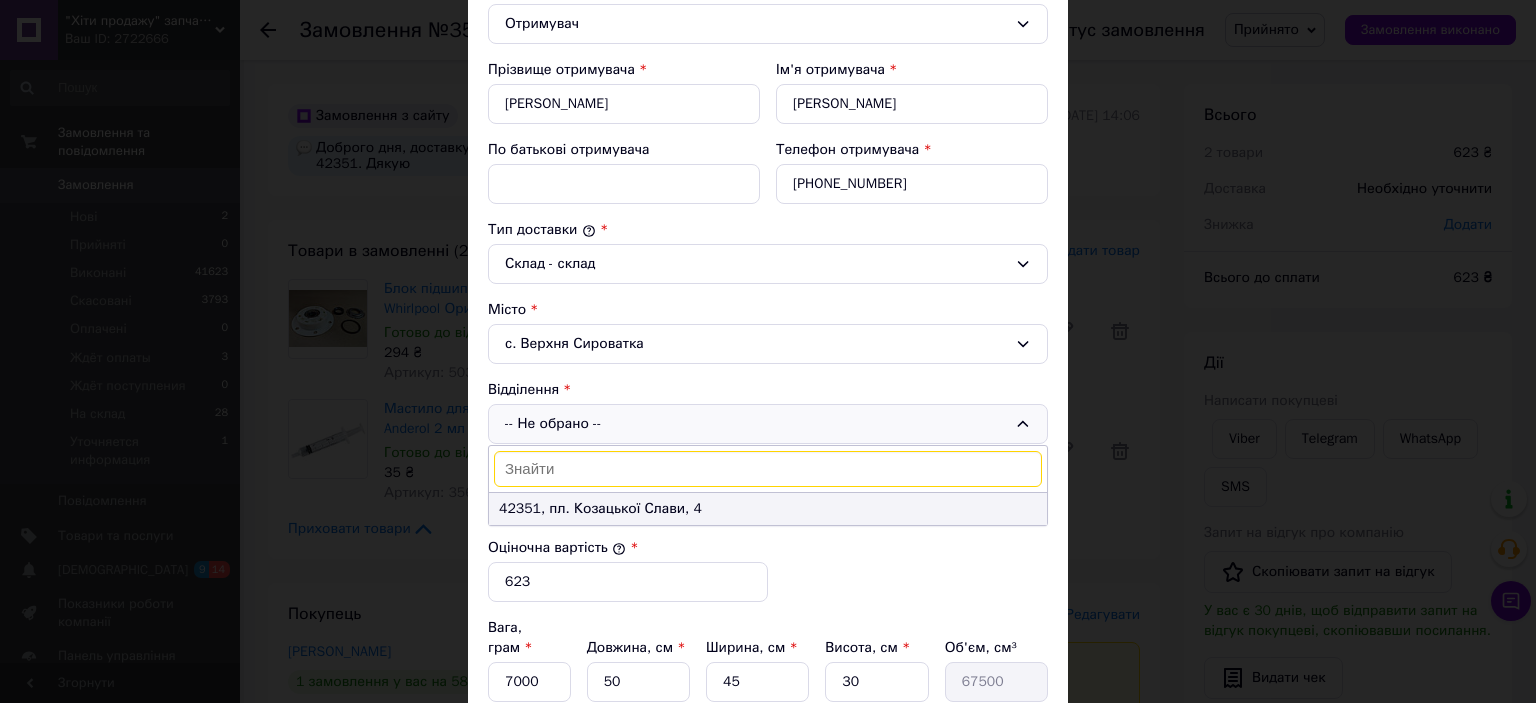click on "42351, пл. Козацької Слави, 4" at bounding box center [768, 509] 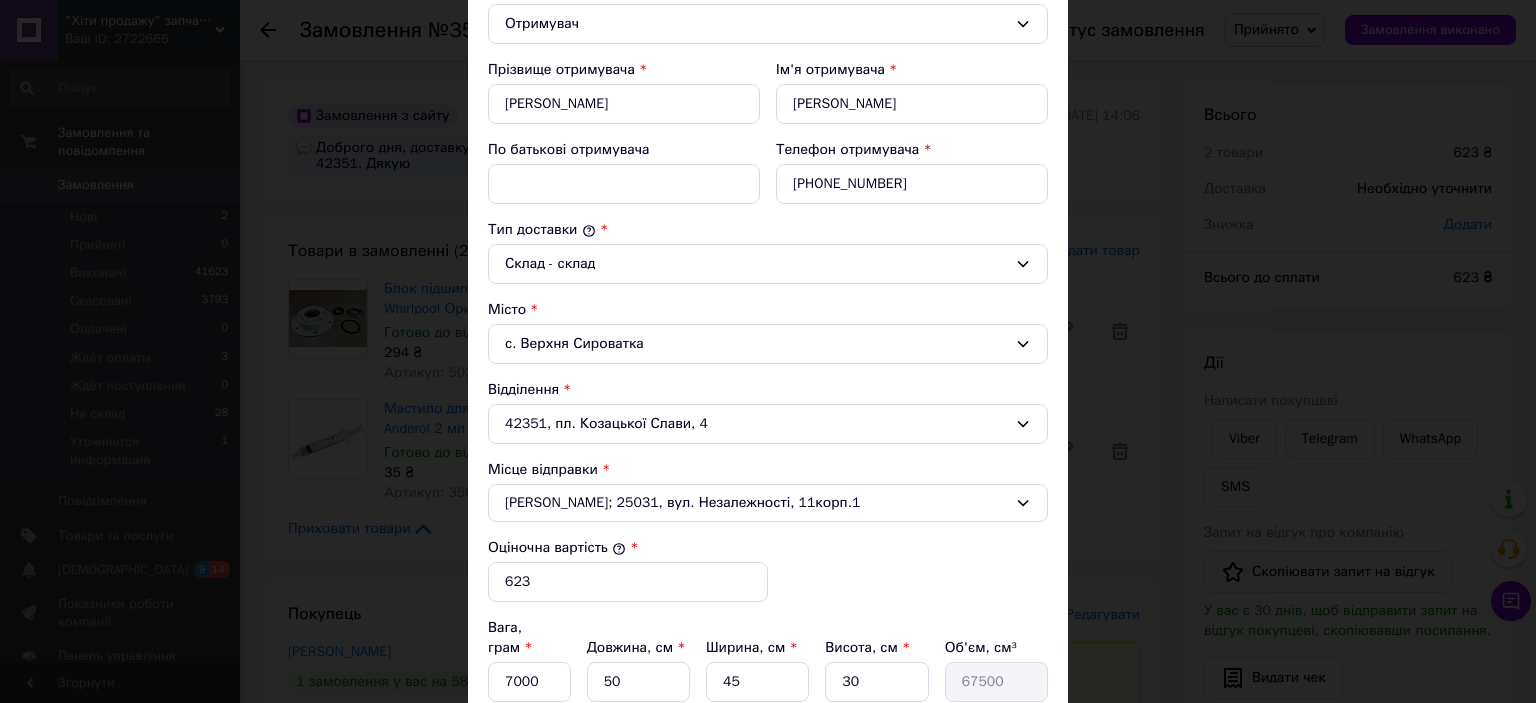 scroll, scrollTop: 221, scrollLeft: 0, axis: vertical 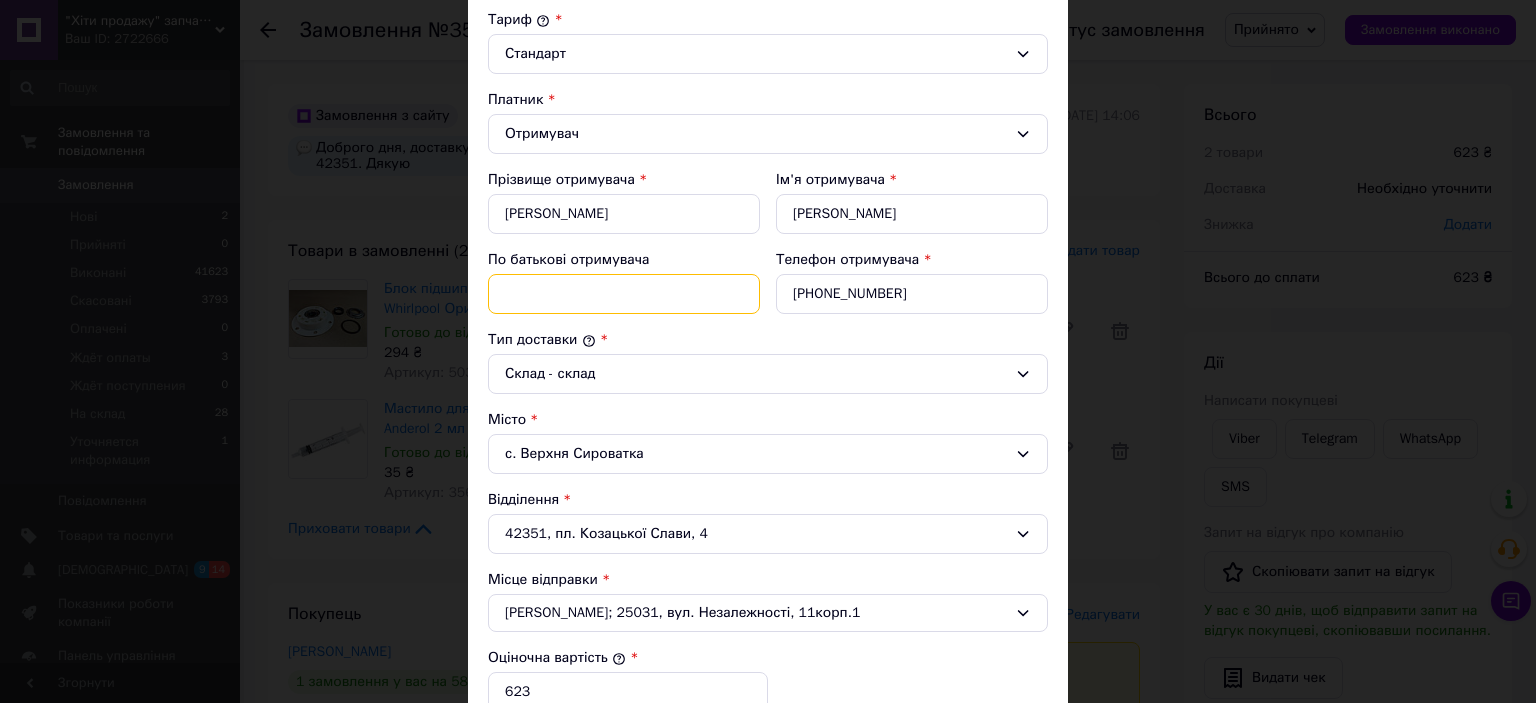 click on "По батькові отримувача" at bounding box center (624, 294) 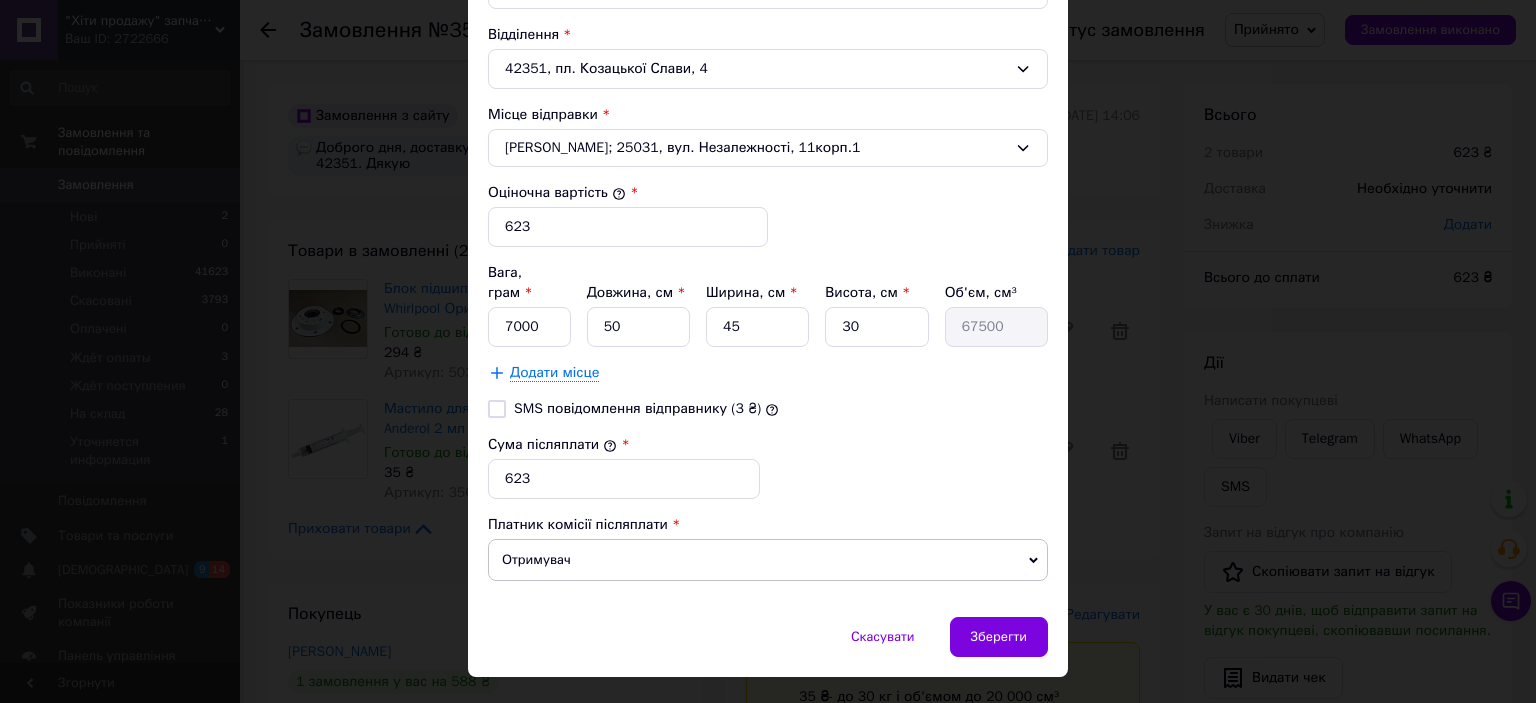 scroll, scrollTop: 704, scrollLeft: 0, axis: vertical 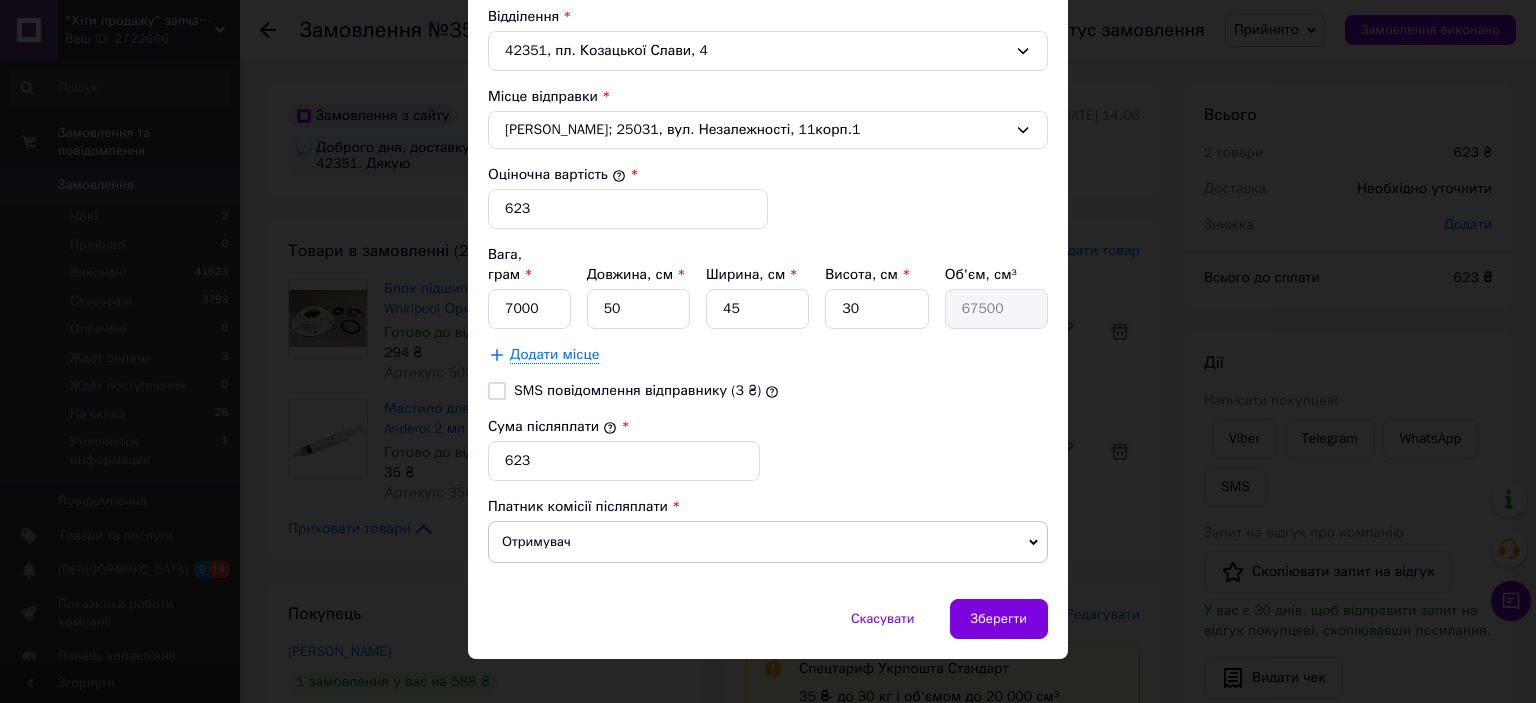 type on "Миколайович" 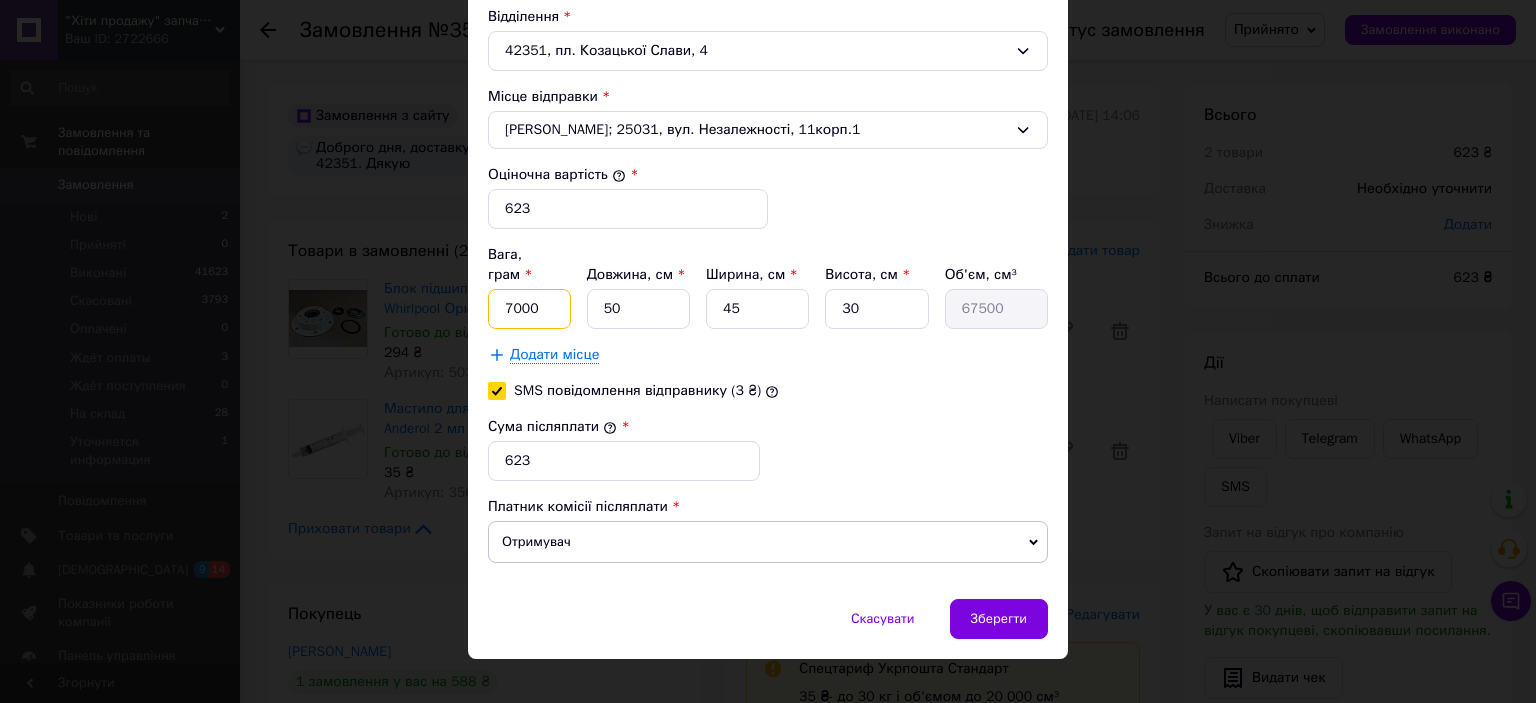 click on "7000" at bounding box center (529, 309) 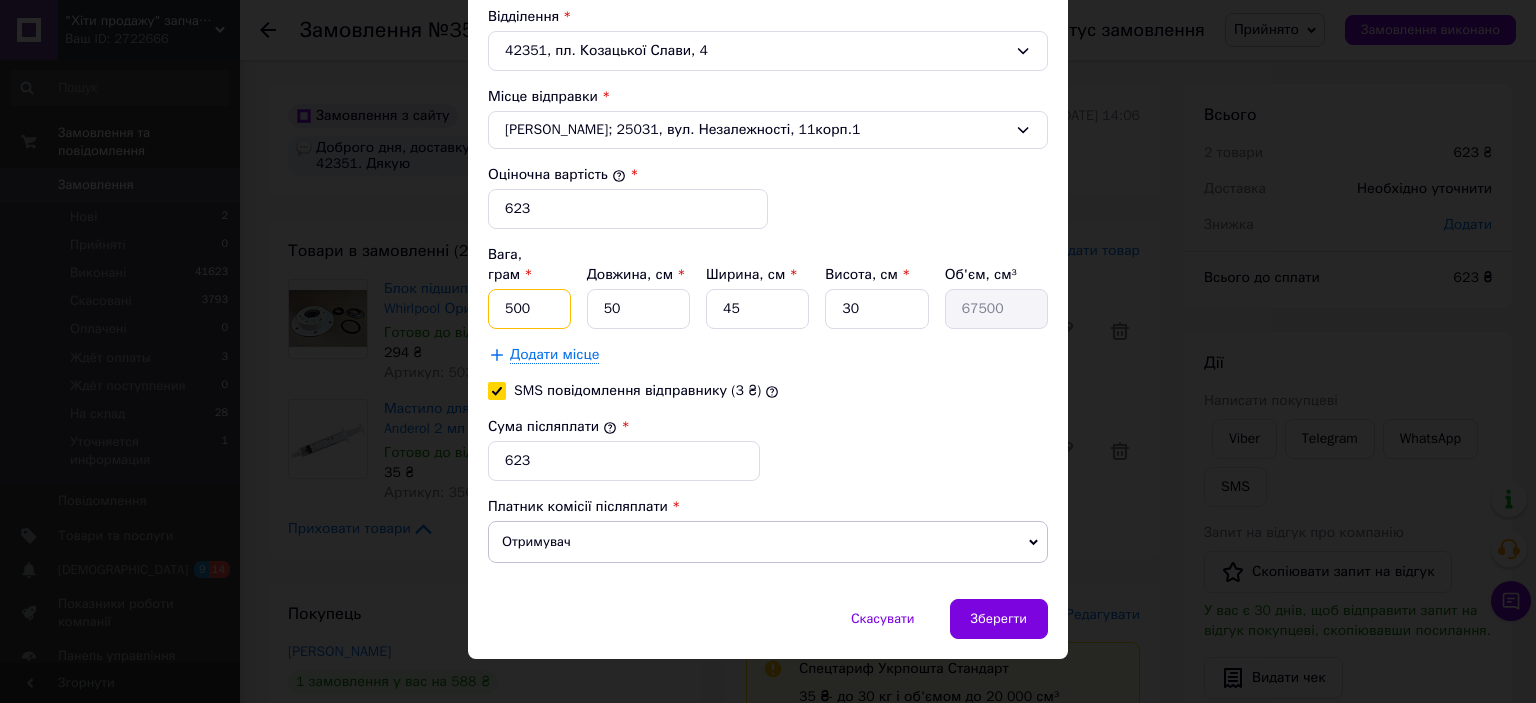 type on "500" 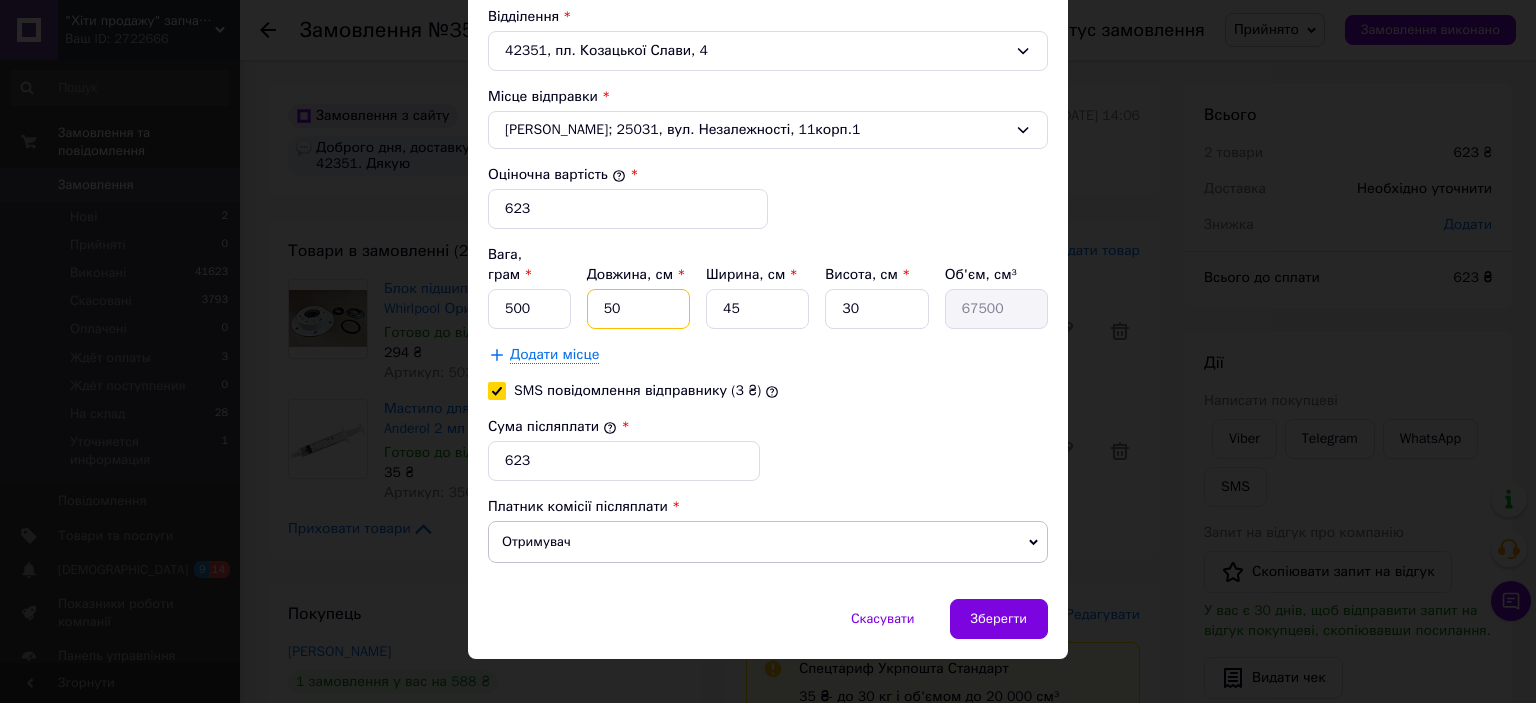 click on "50" at bounding box center (638, 309) 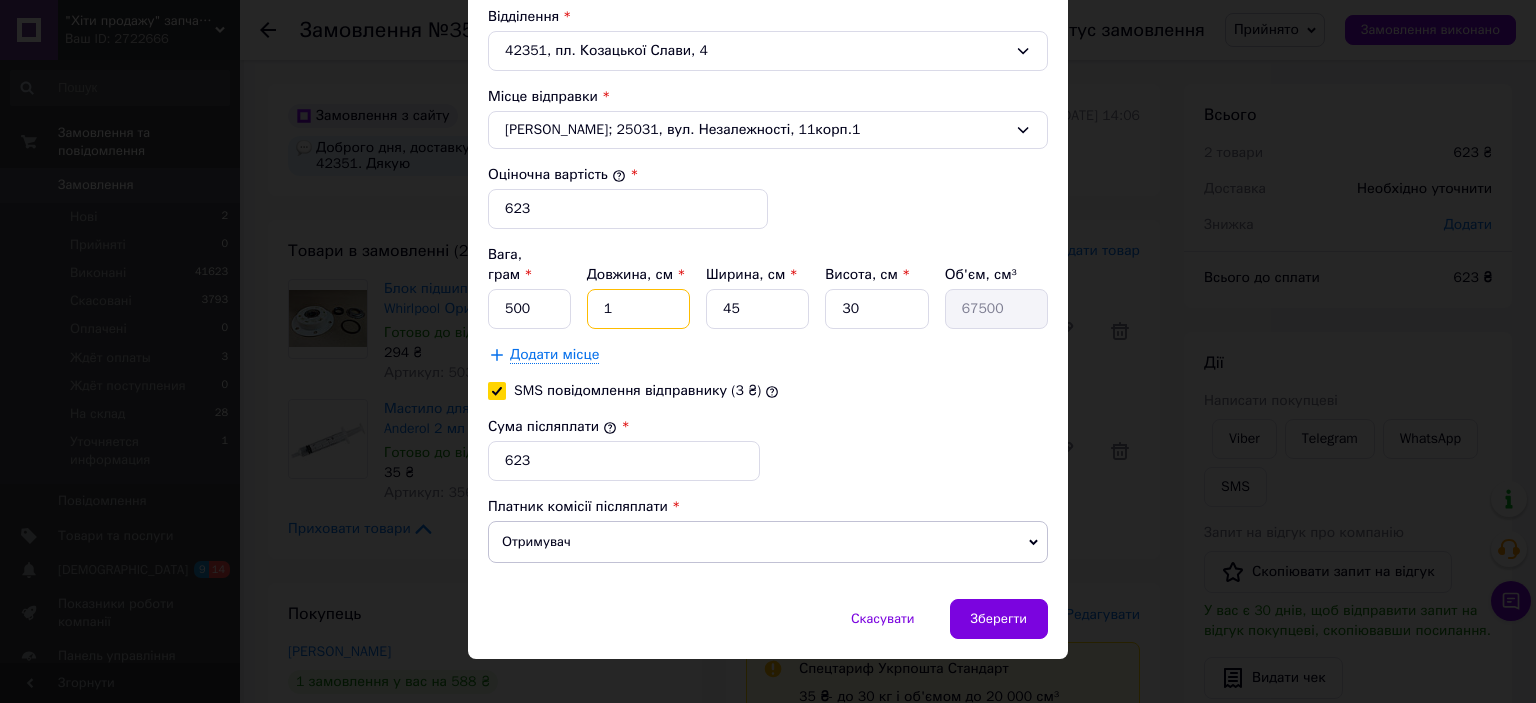 type on "1350" 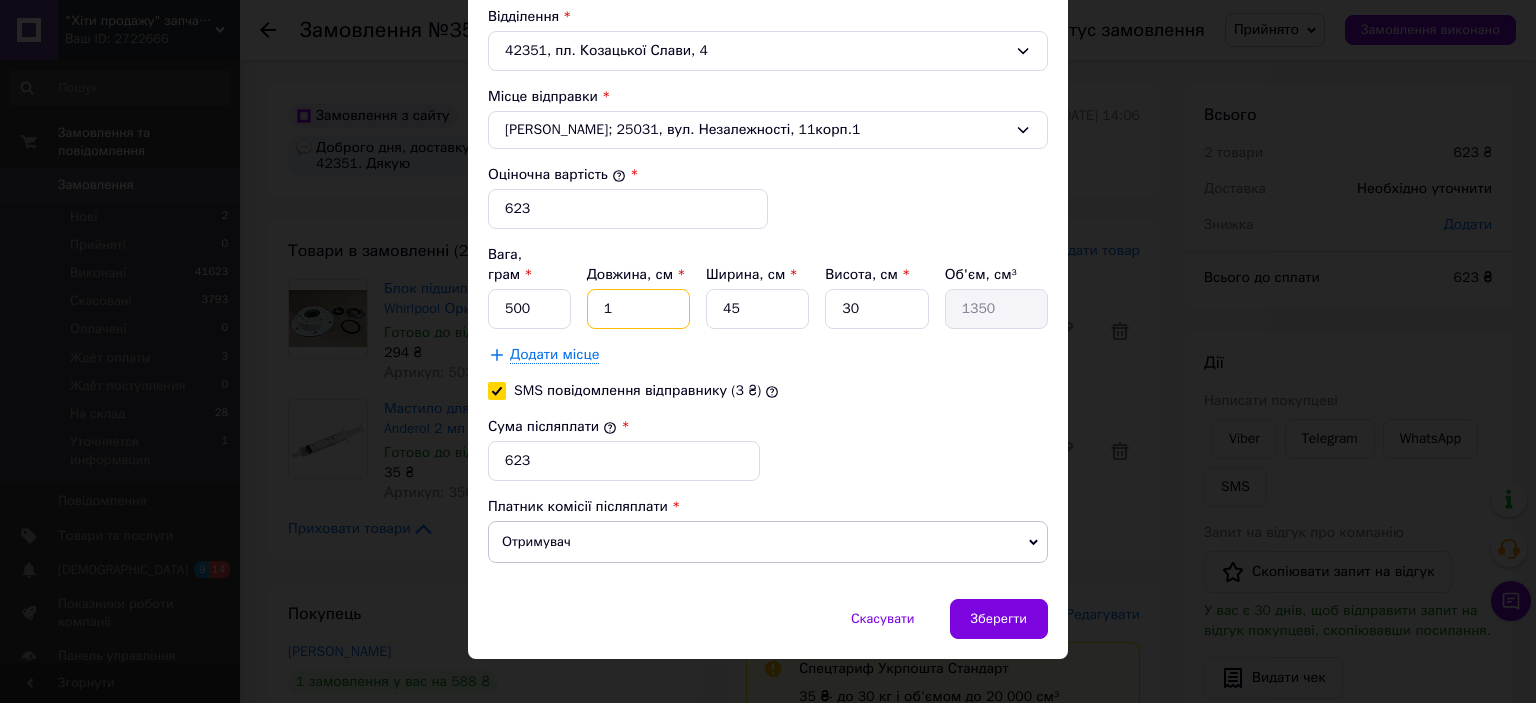 type on "10" 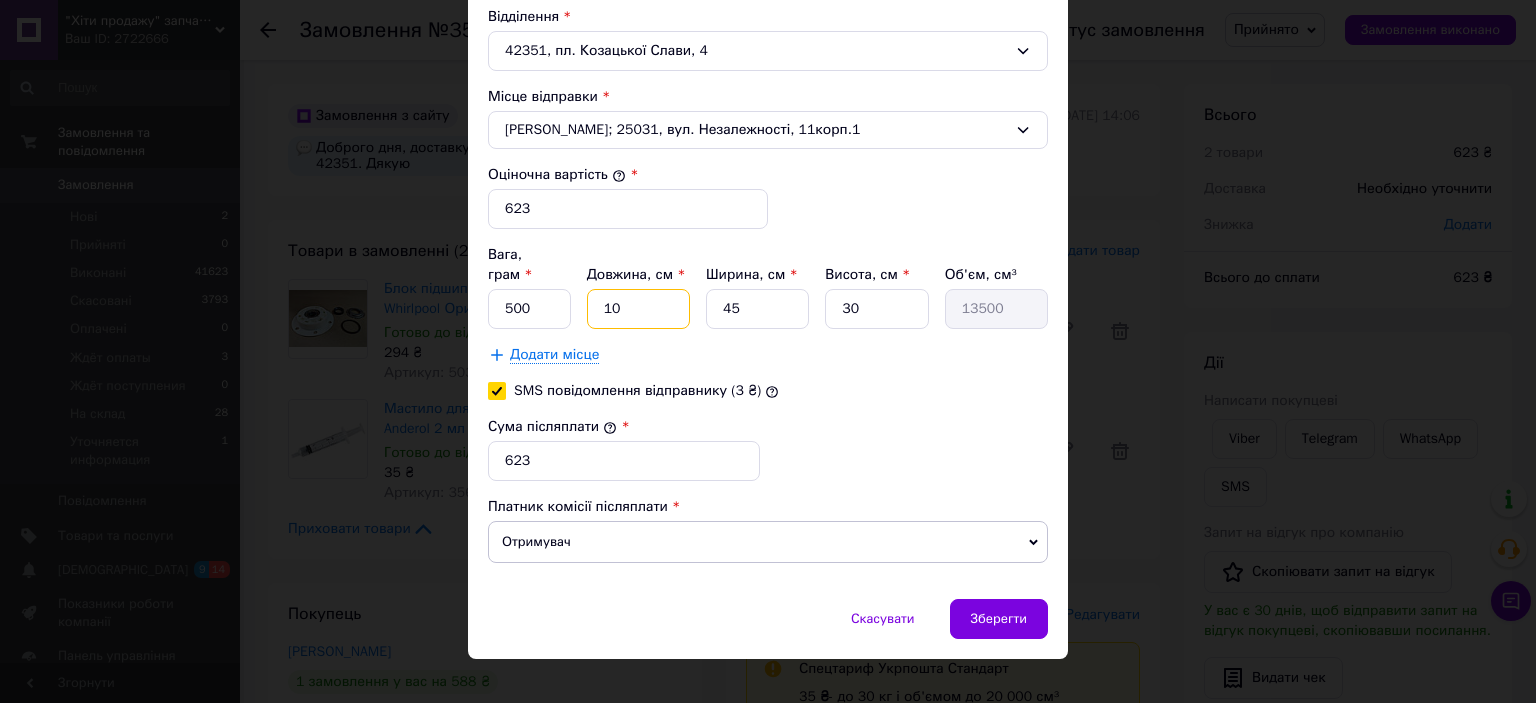 type on "10" 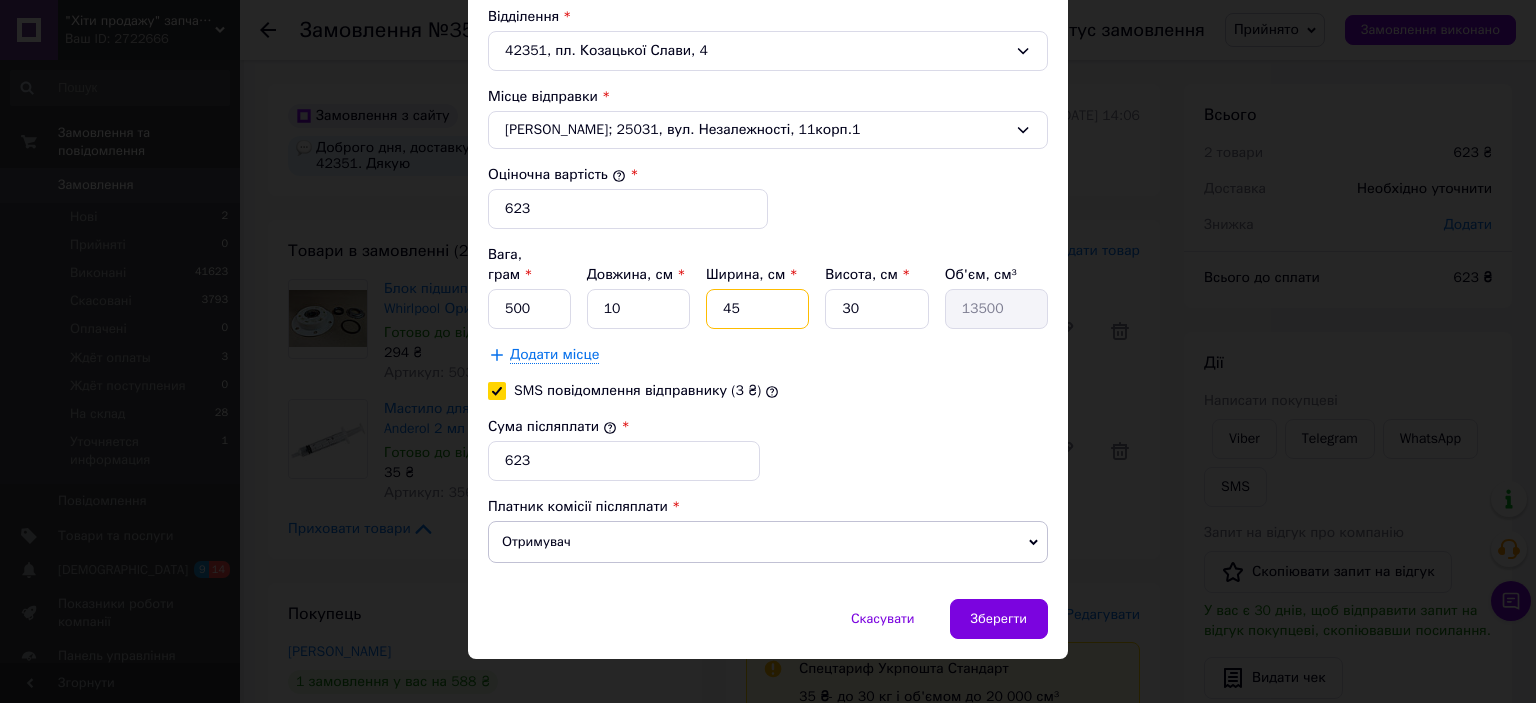 click on "45" at bounding box center (757, 309) 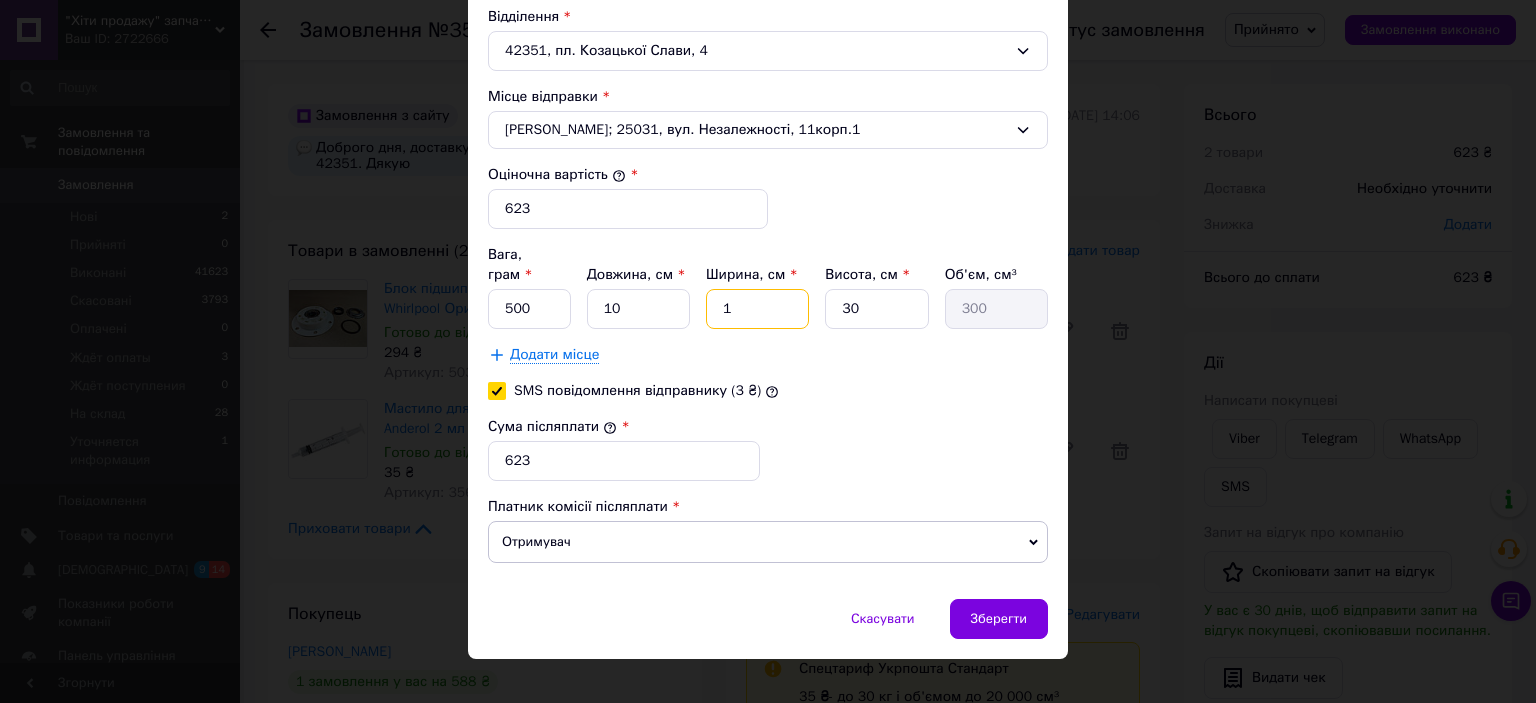 type on "10" 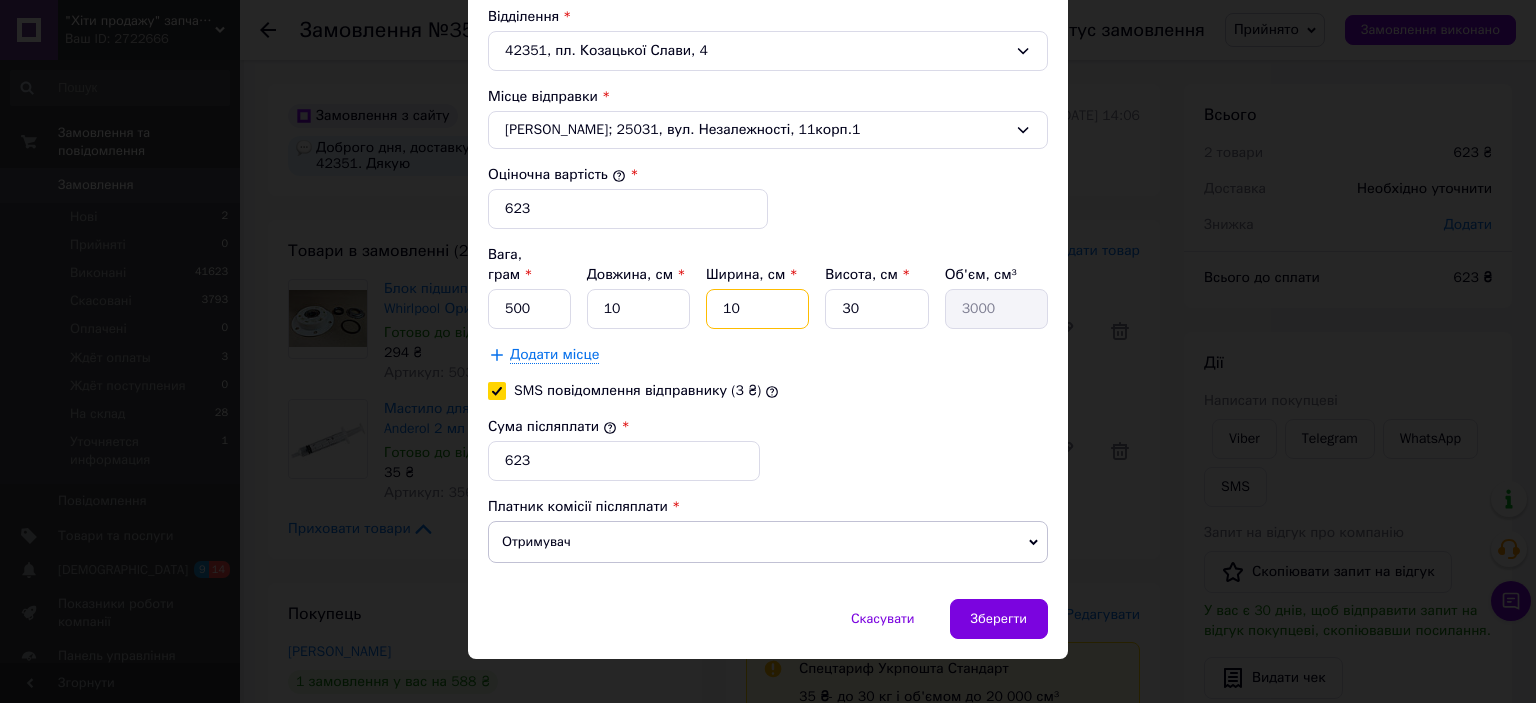 type on "10" 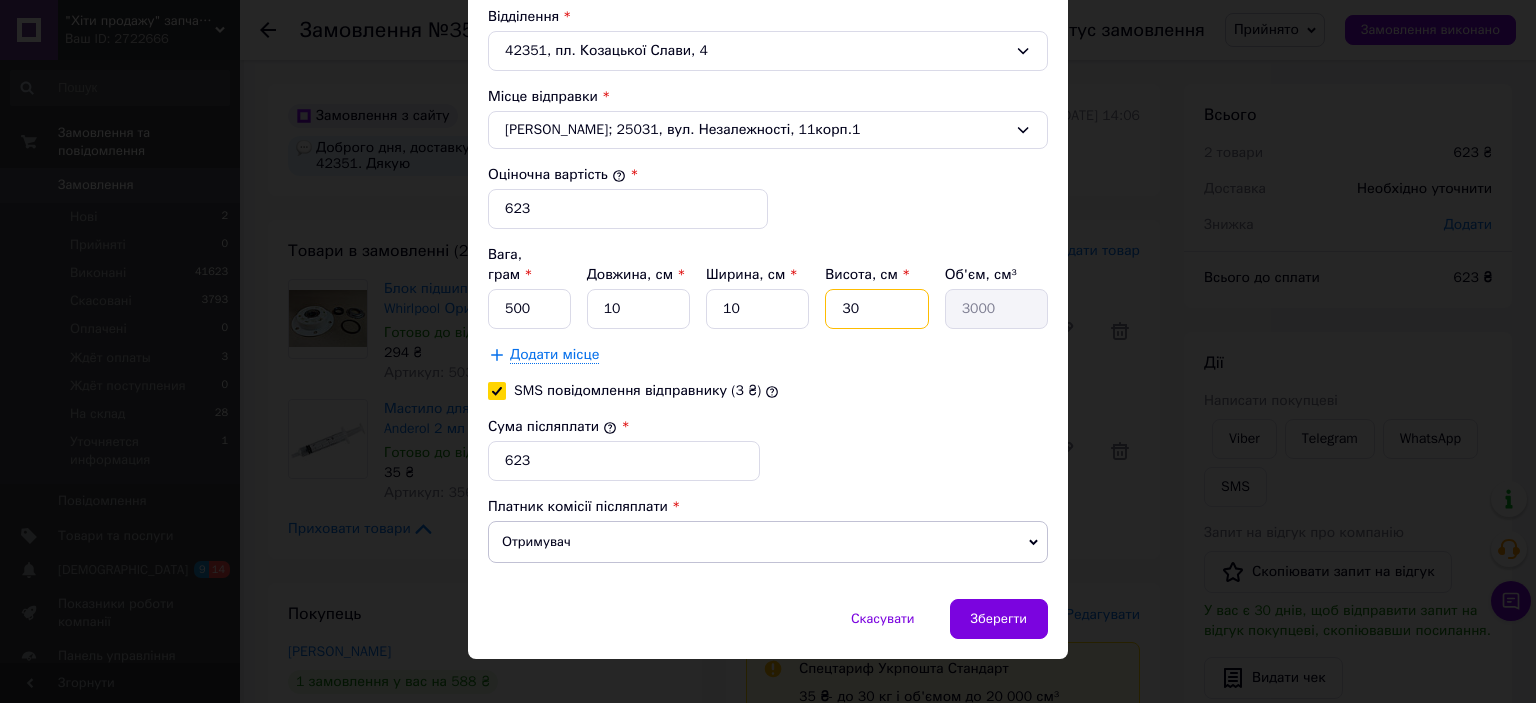 click on "30" at bounding box center (876, 309) 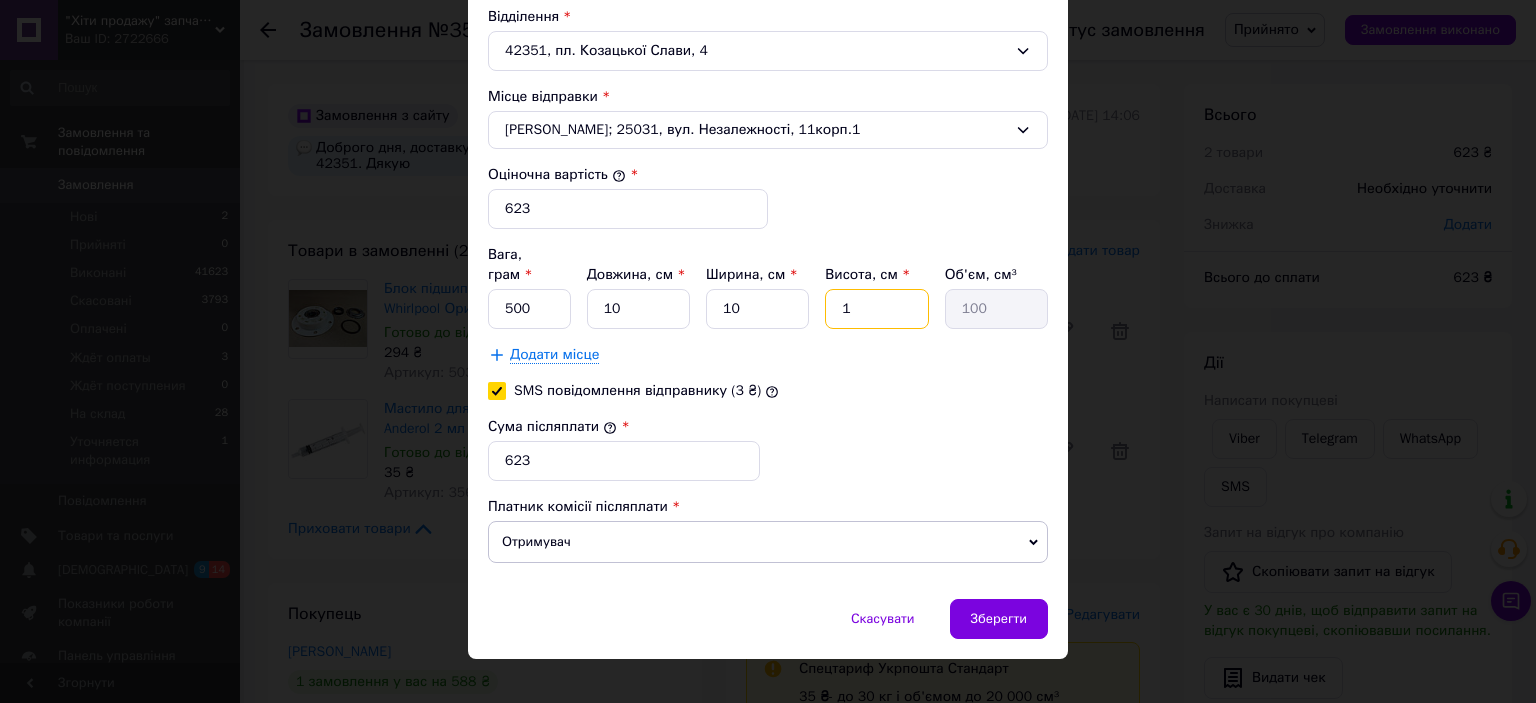 type on "10" 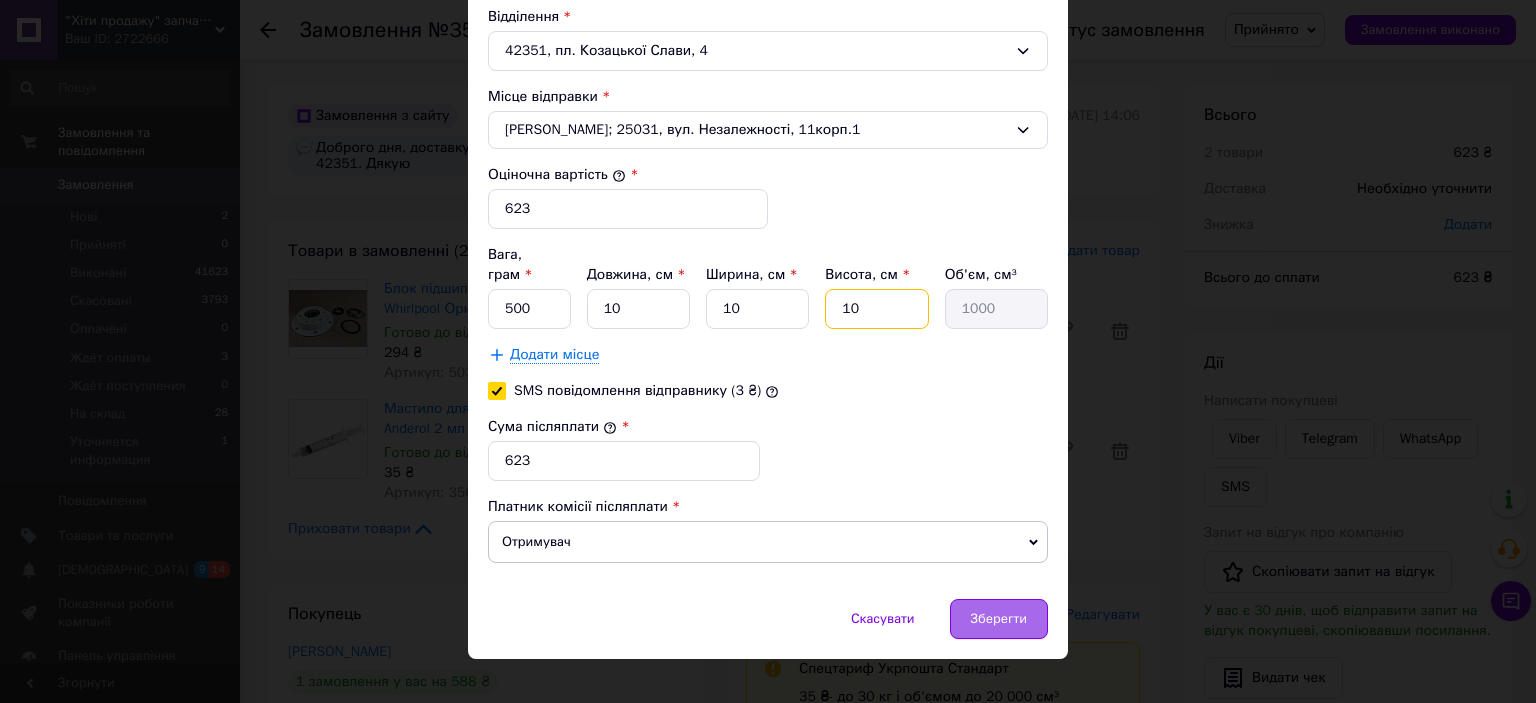 type on "10" 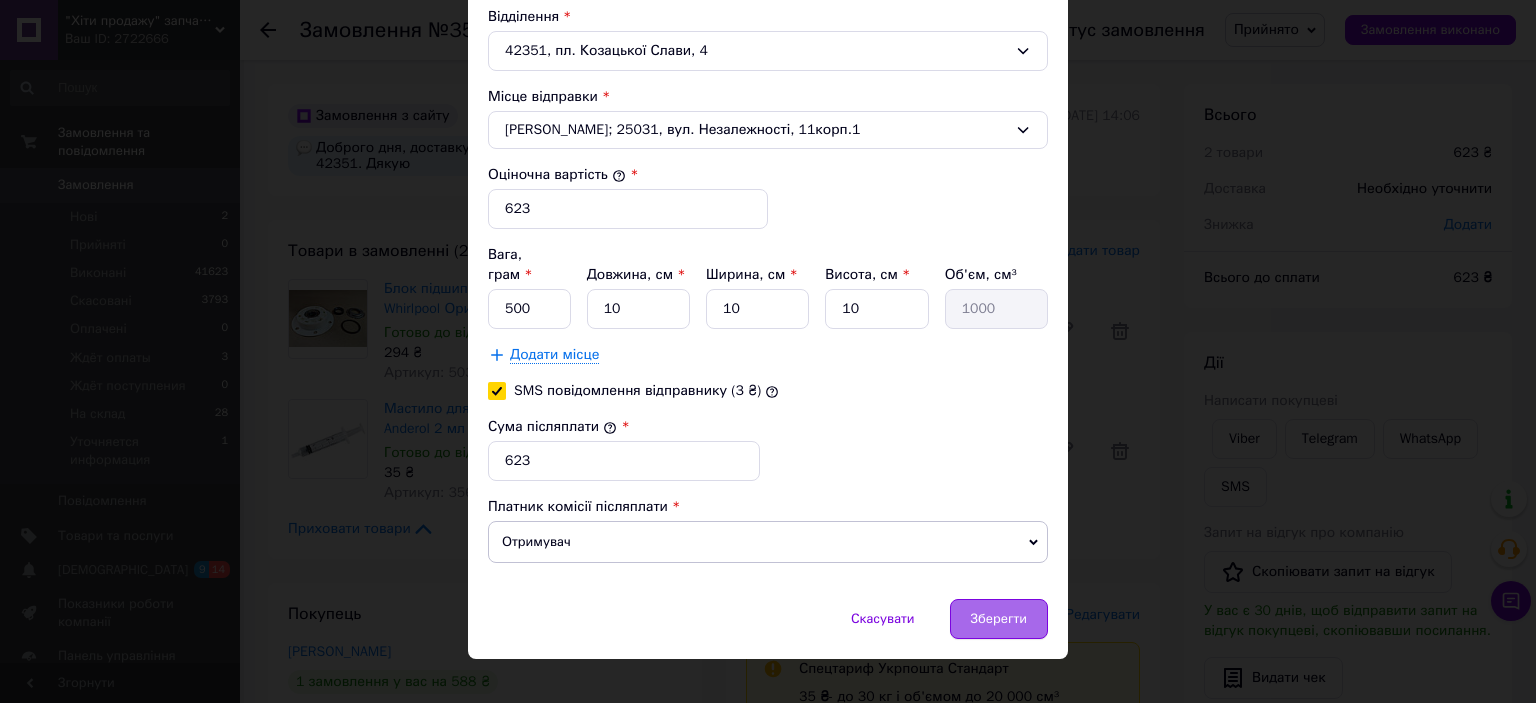 click on "Зберегти" at bounding box center [999, 619] 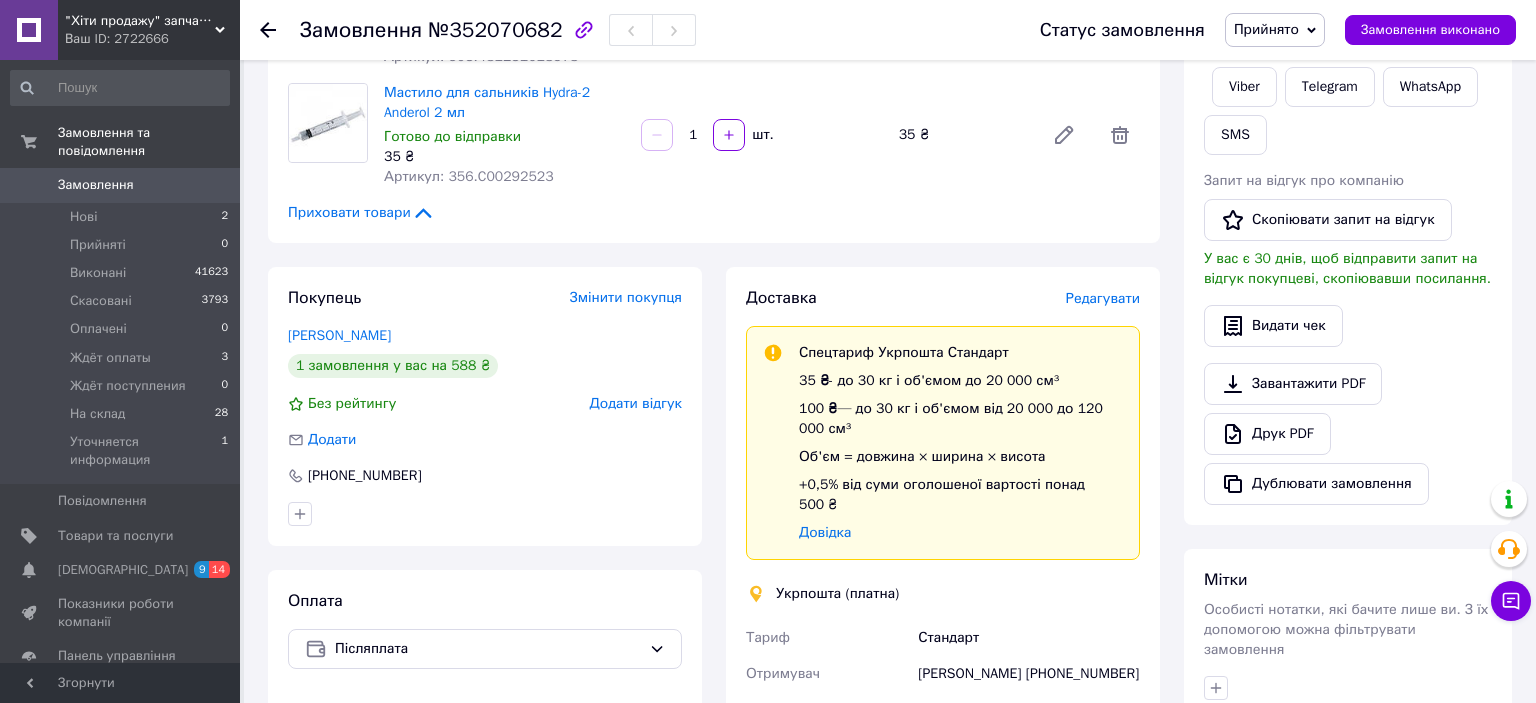 scroll, scrollTop: 528, scrollLeft: 0, axis: vertical 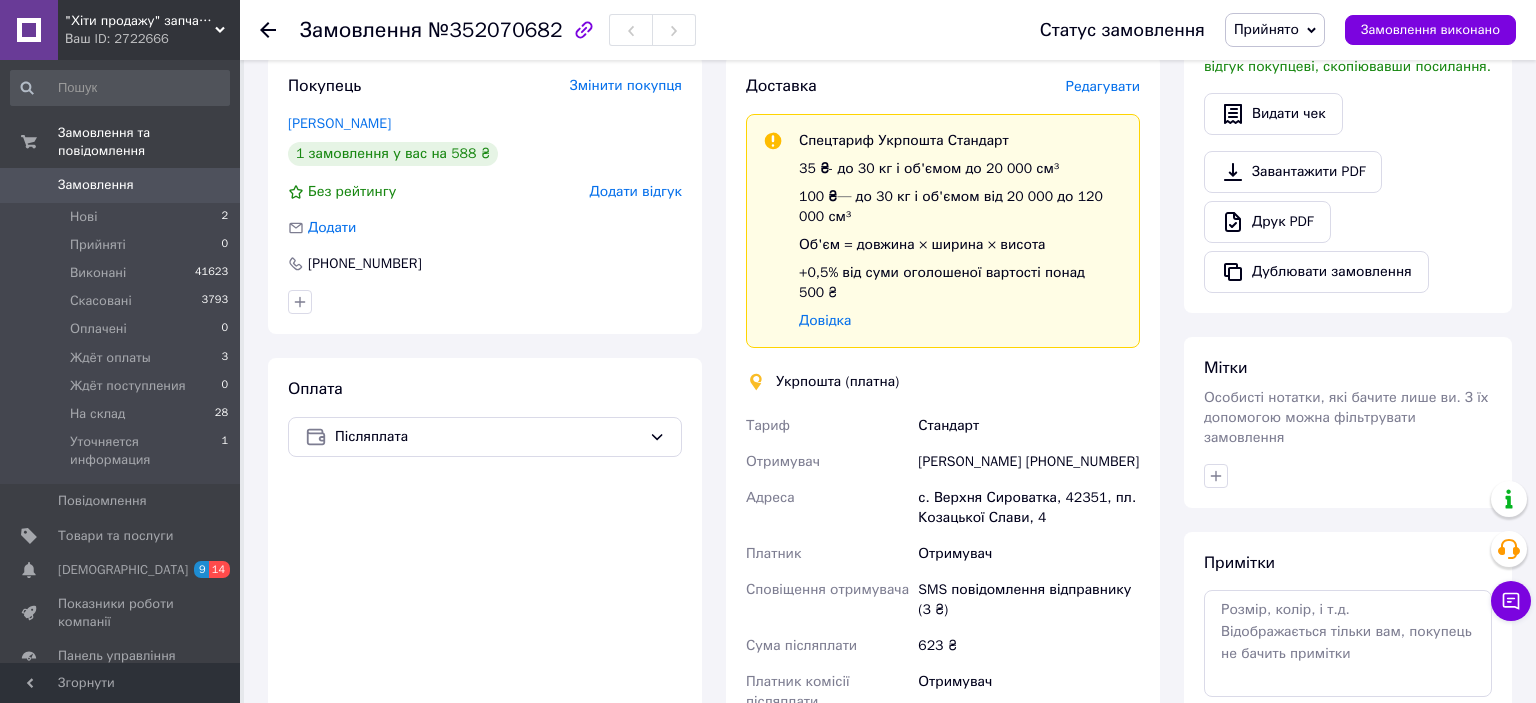 click on "[PERSON_NAME] [PHONE_NUMBER]" at bounding box center [1029, 462] 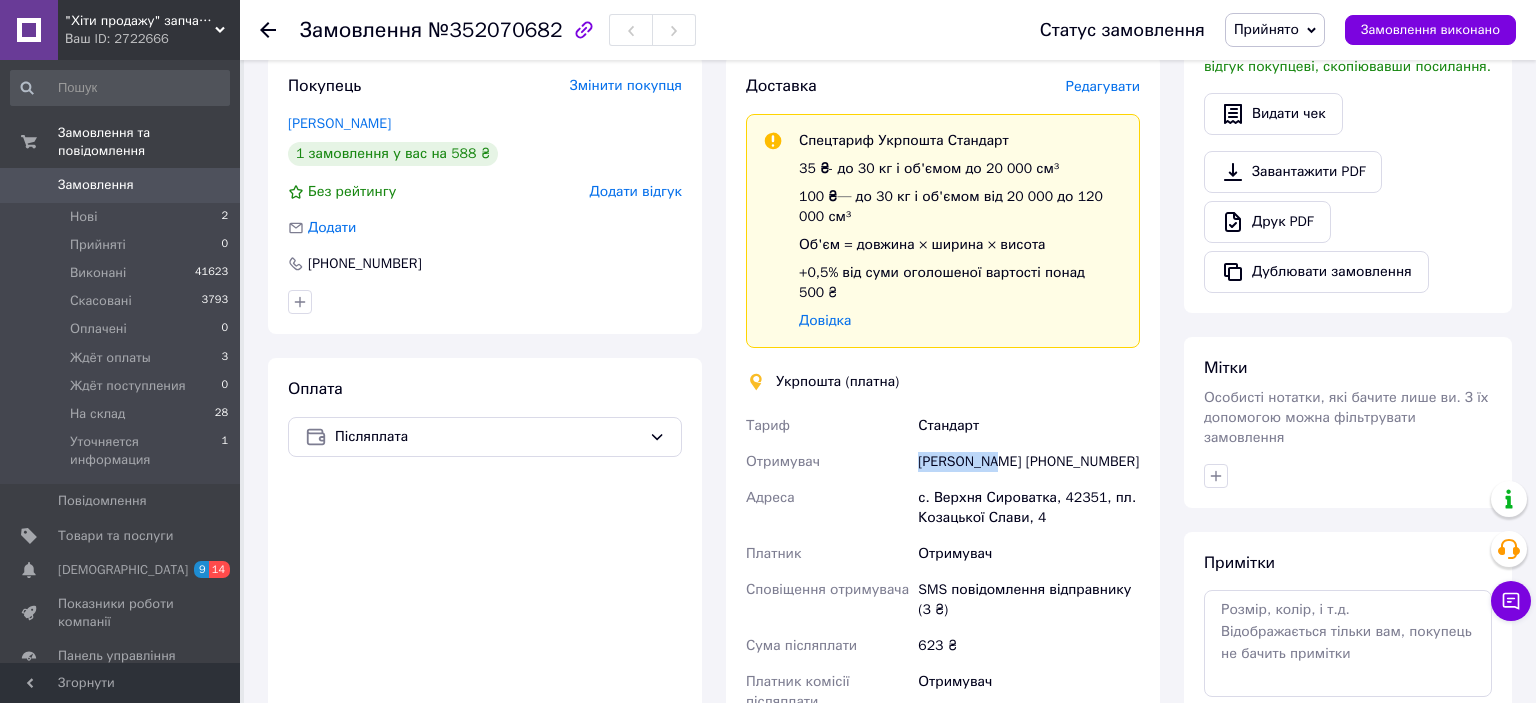 click on "[PERSON_NAME] [PHONE_NUMBER]" at bounding box center (1029, 462) 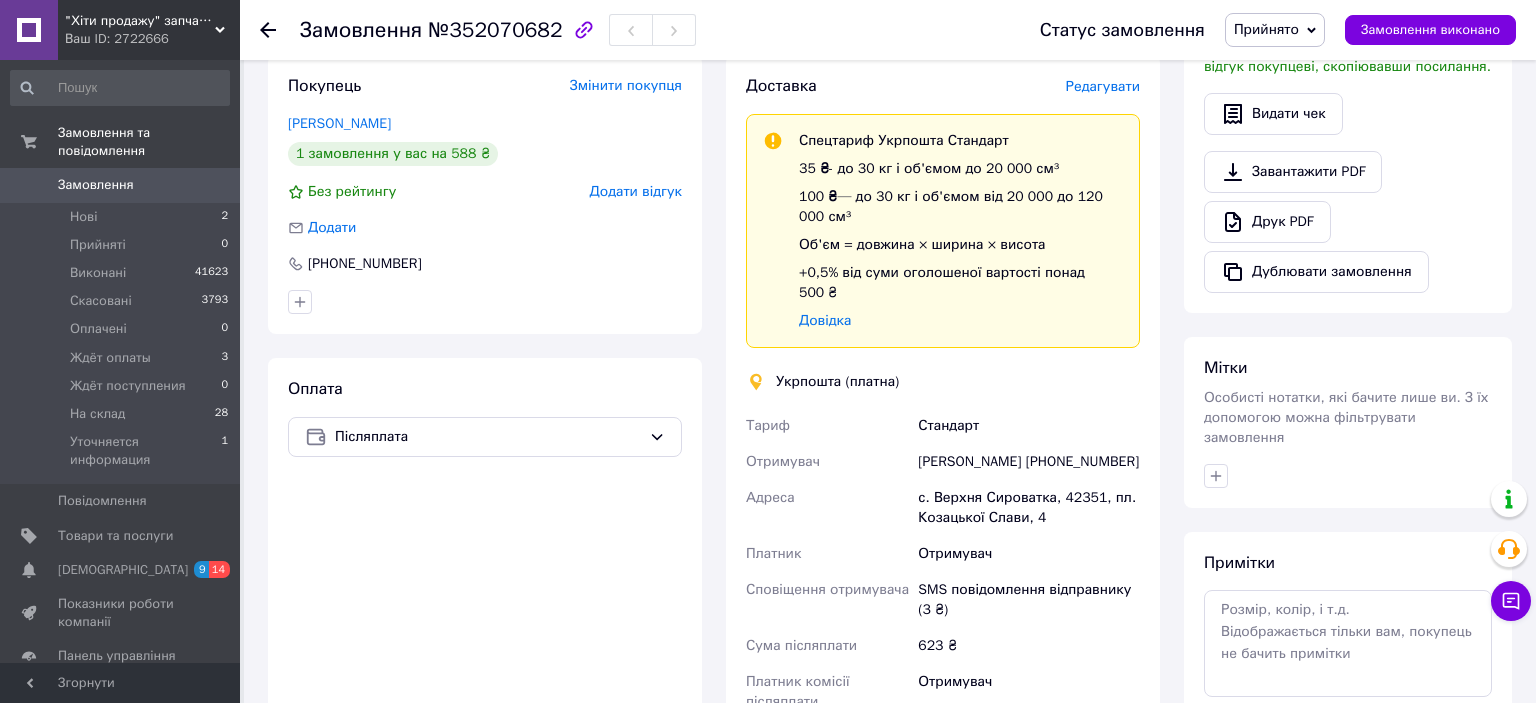 click on "[PERSON_NAME] [PHONE_NUMBER]" at bounding box center [1029, 462] 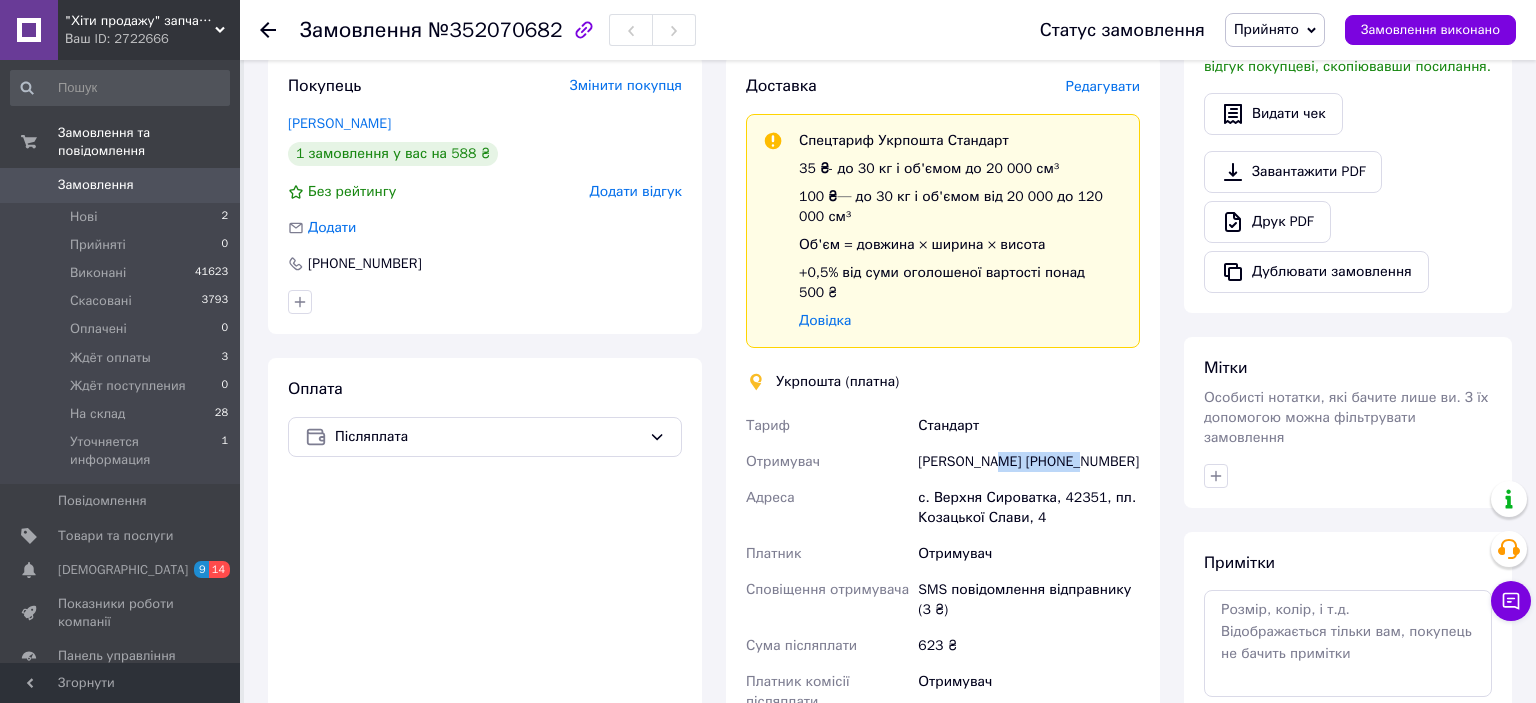 click on "[PERSON_NAME] [PHONE_NUMBER]" at bounding box center (1029, 462) 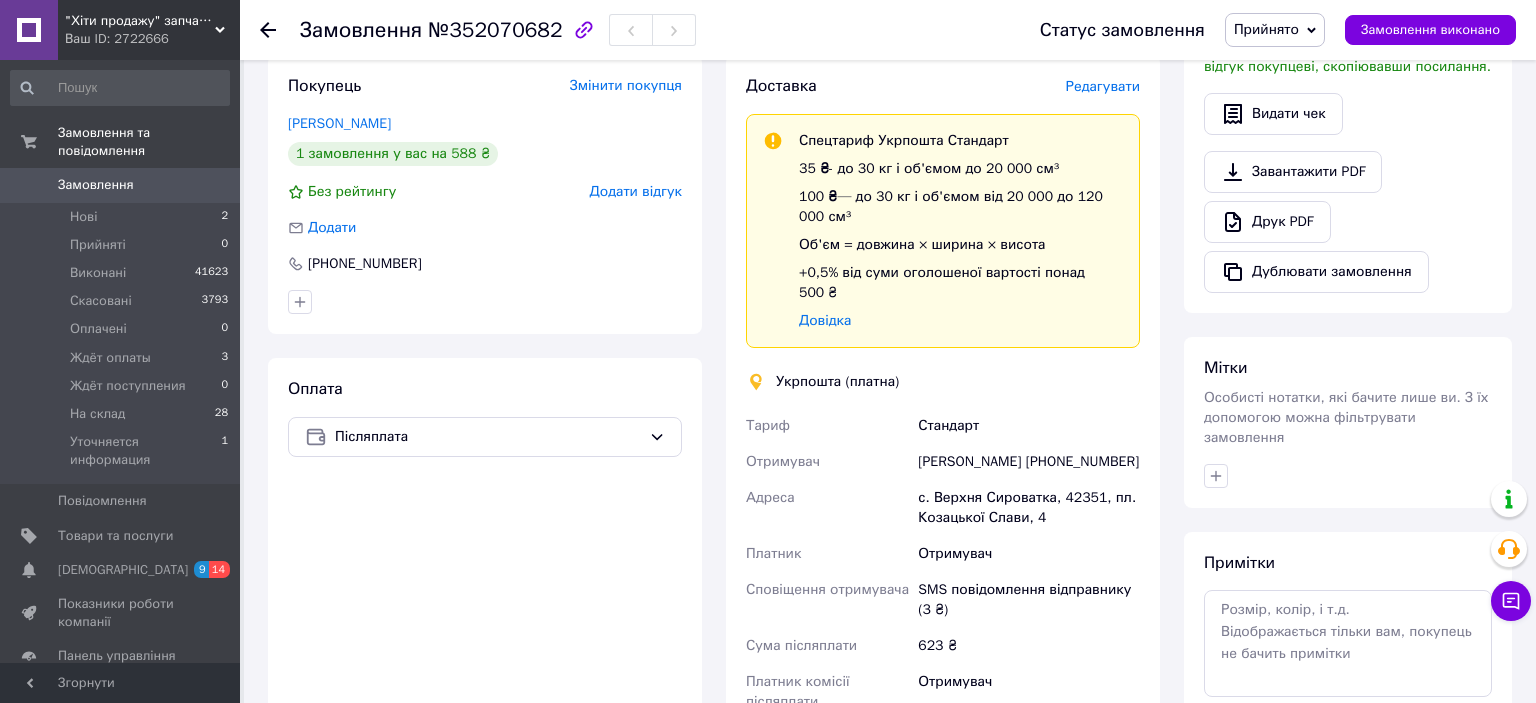 click on "с. Верхня Сироватка, 42351, пл. Козацької Слави, 4" at bounding box center [1029, 508] 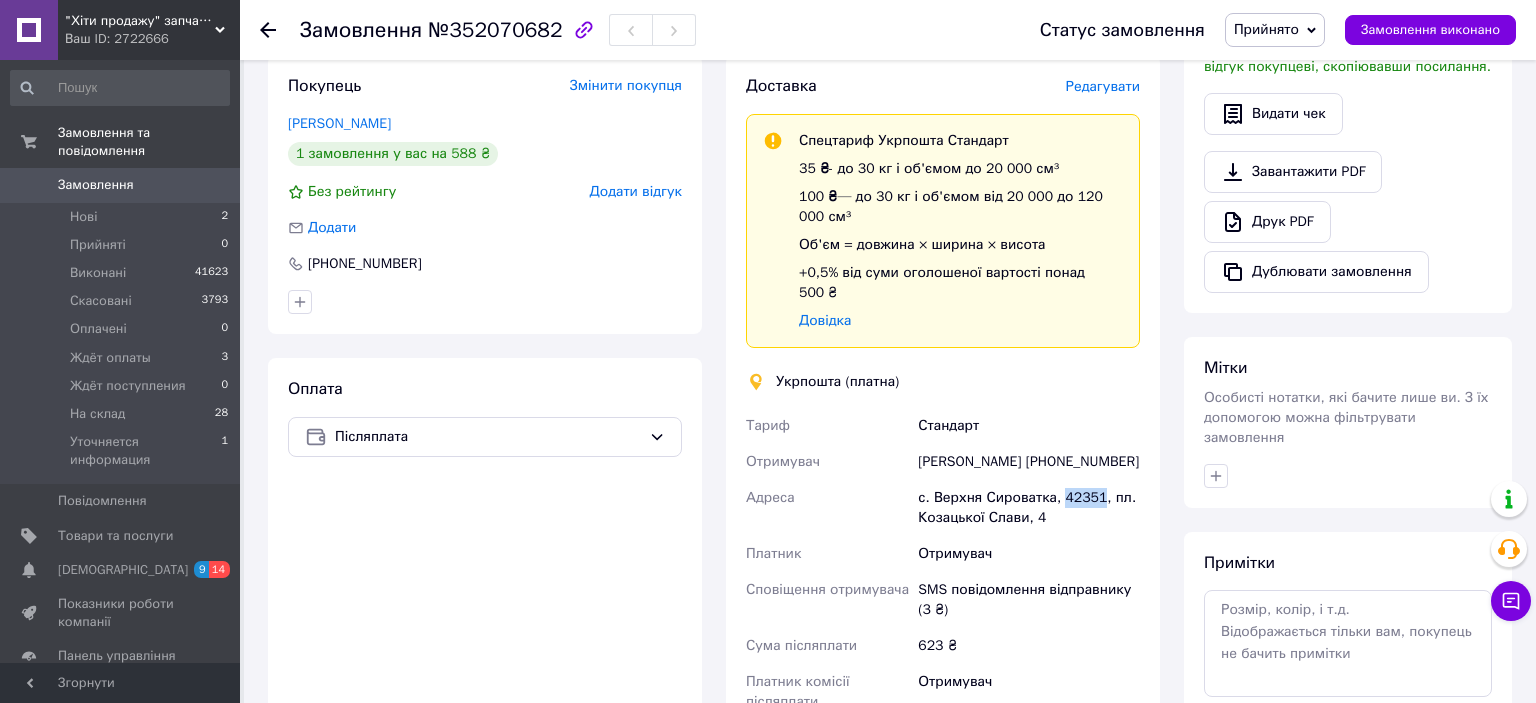 click on "с. Верхня Сироватка, 42351, пл. Козацької Слави, 4" at bounding box center (1029, 508) 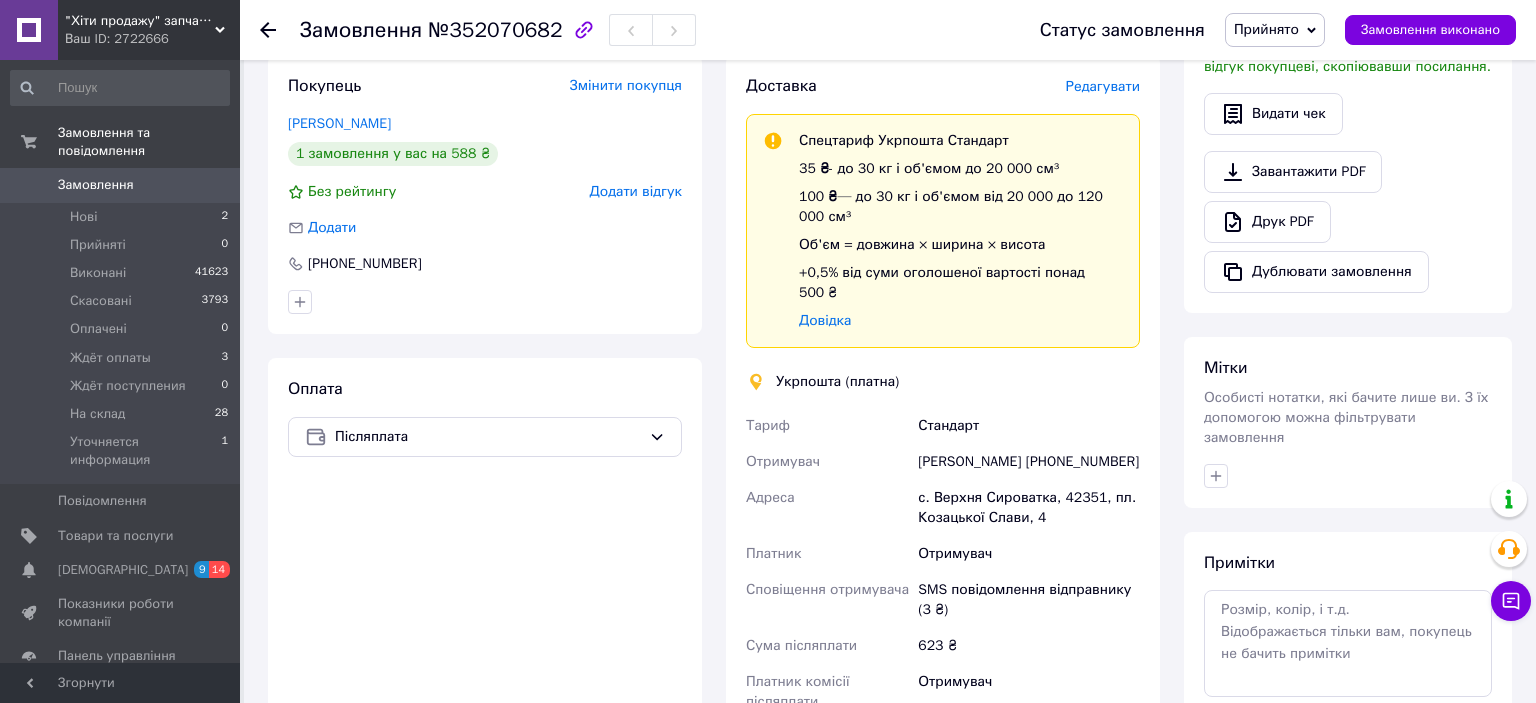 click on "623 ₴" at bounding box center (1029, 646) 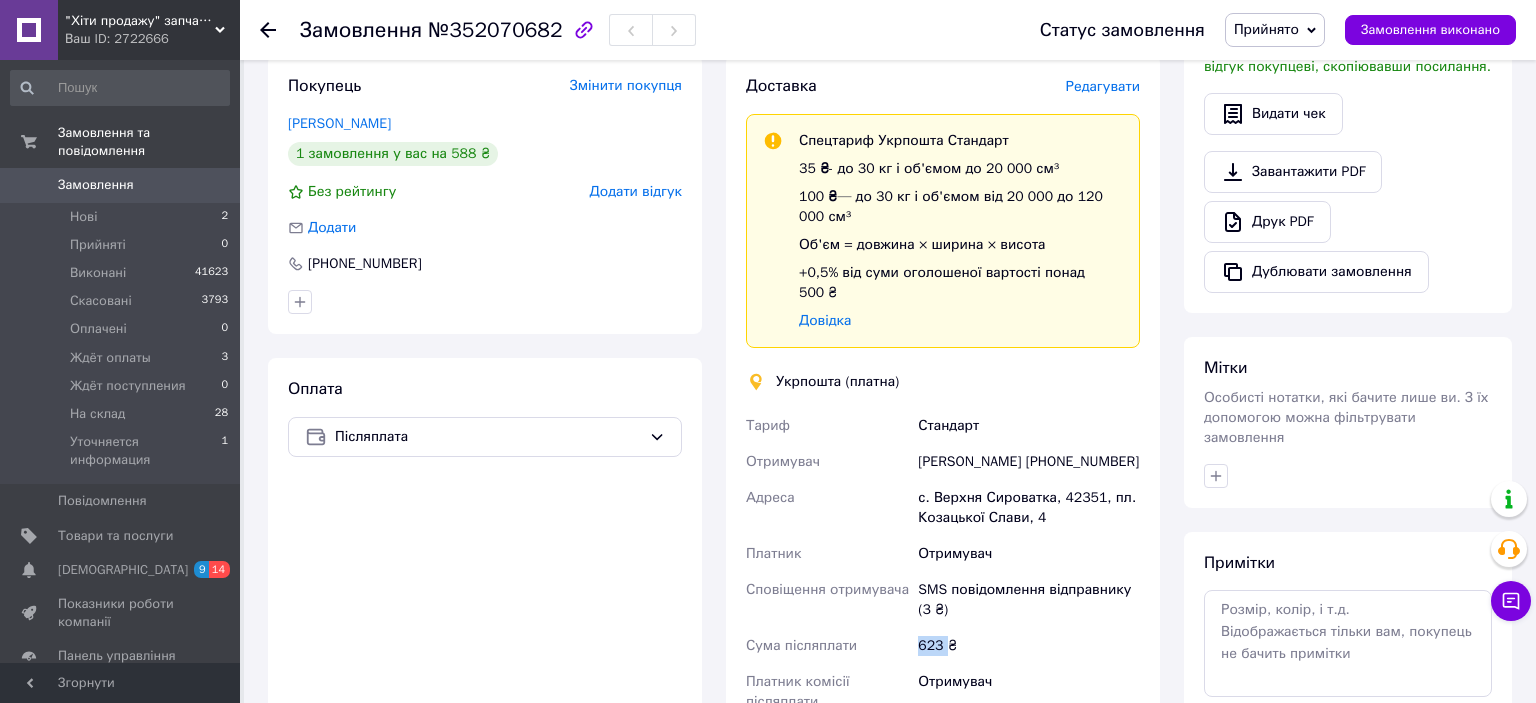click on "623 ₴" at bounding box center [1029, 646] 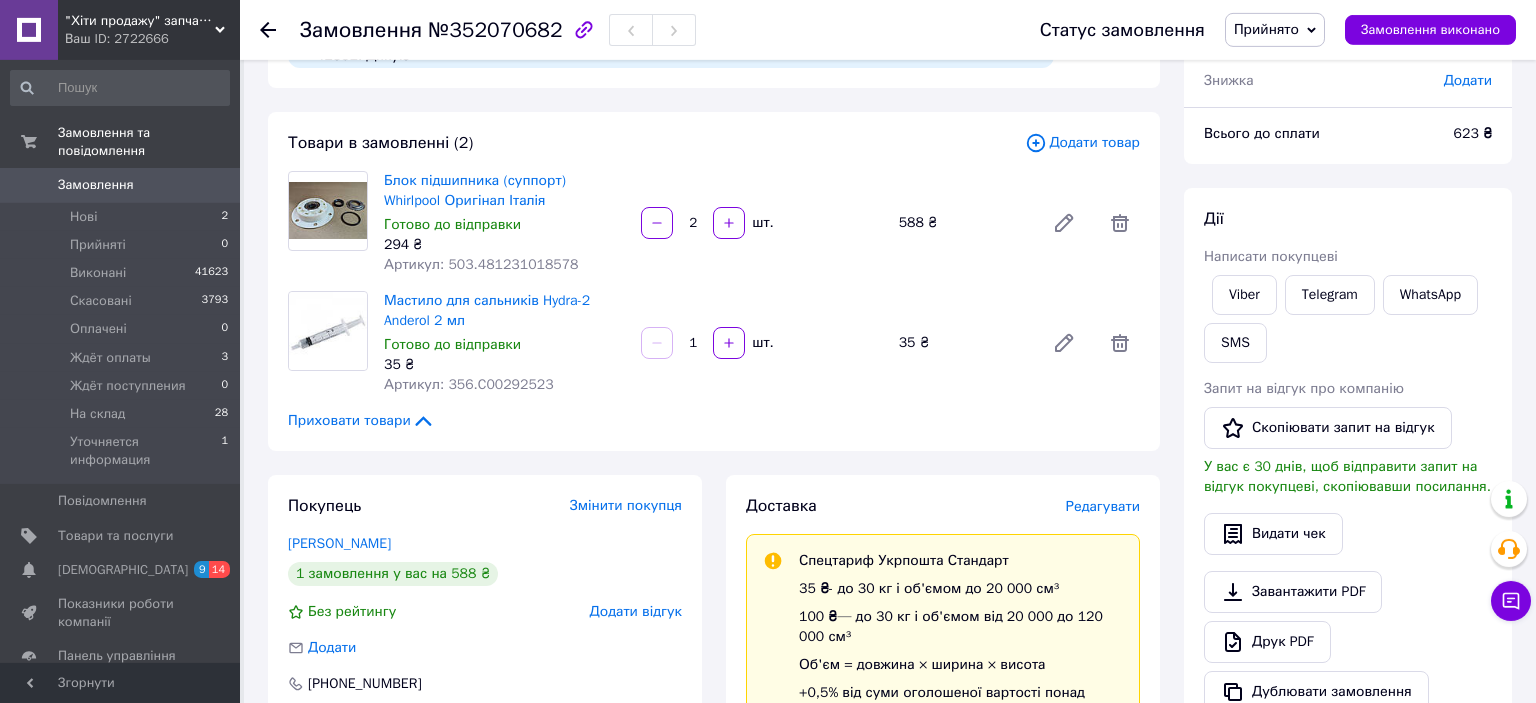 scroll, scrollTop: 105, scrollLeft: 0, axis: vertical 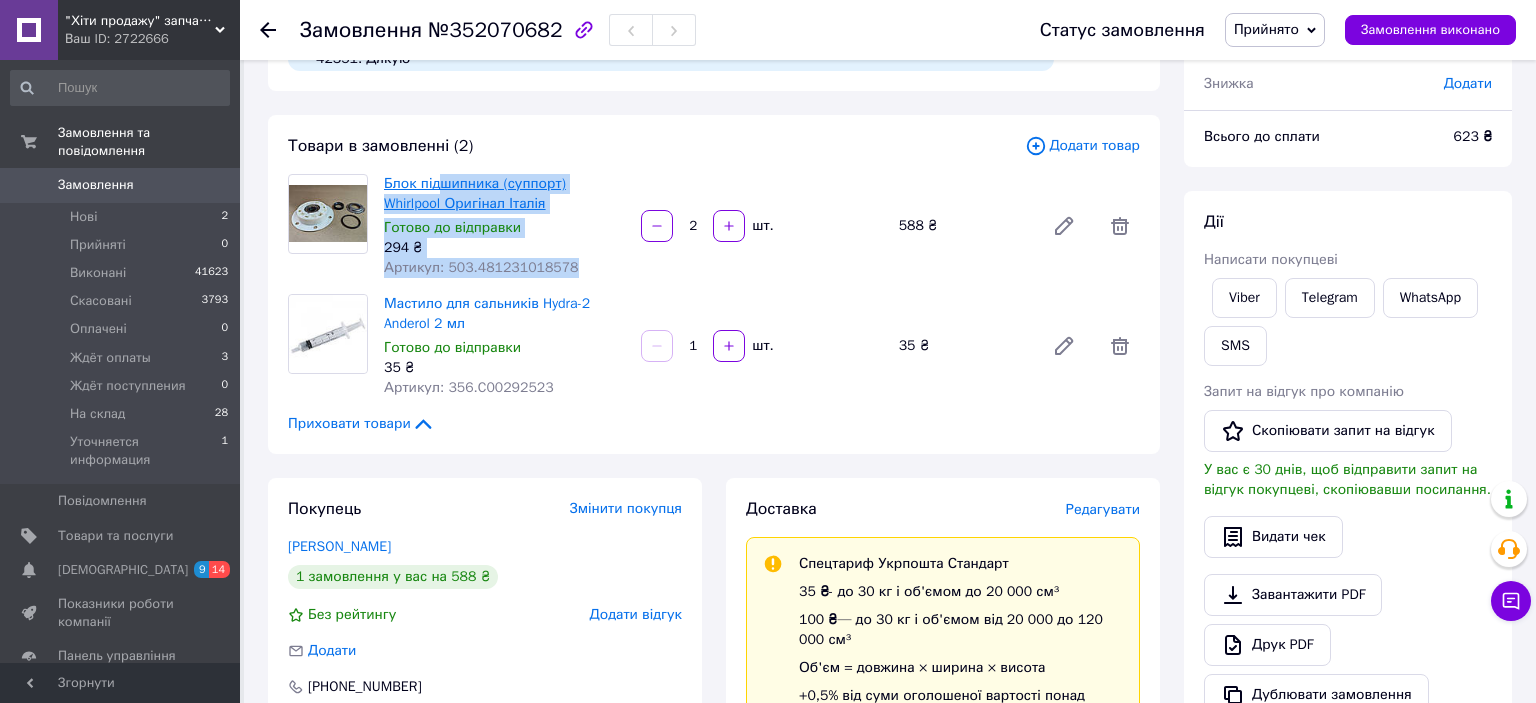 drag, startPoint x: 630, startPoint y: 183, endPoint x: 442, endPoint y: 183, distance: 188 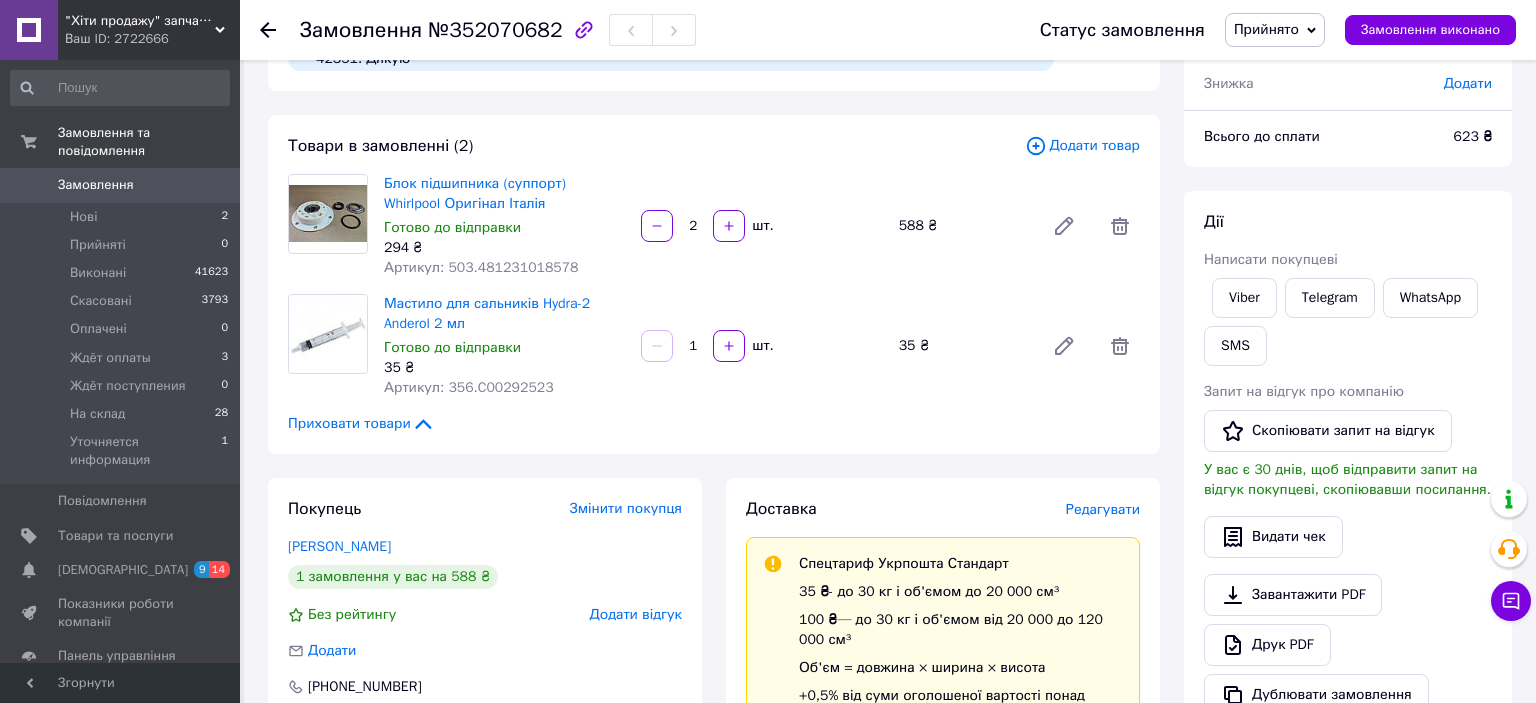 click on "Товари в замовленні (2)" at bounding box center [656, 146] 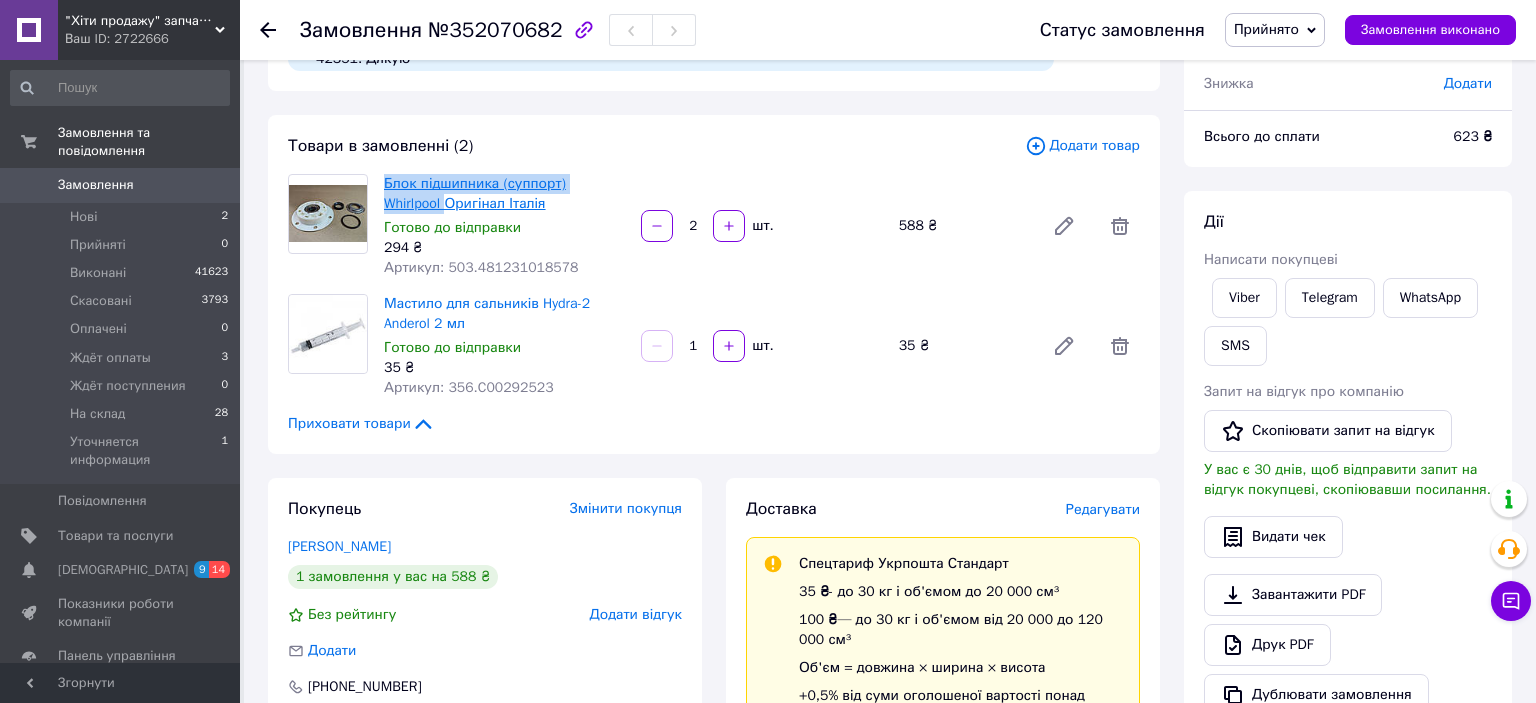 drag, startPoint x: 626, startPoint y: 181, endPoint x: 385, endPoint y: 182, distance: 241.00208 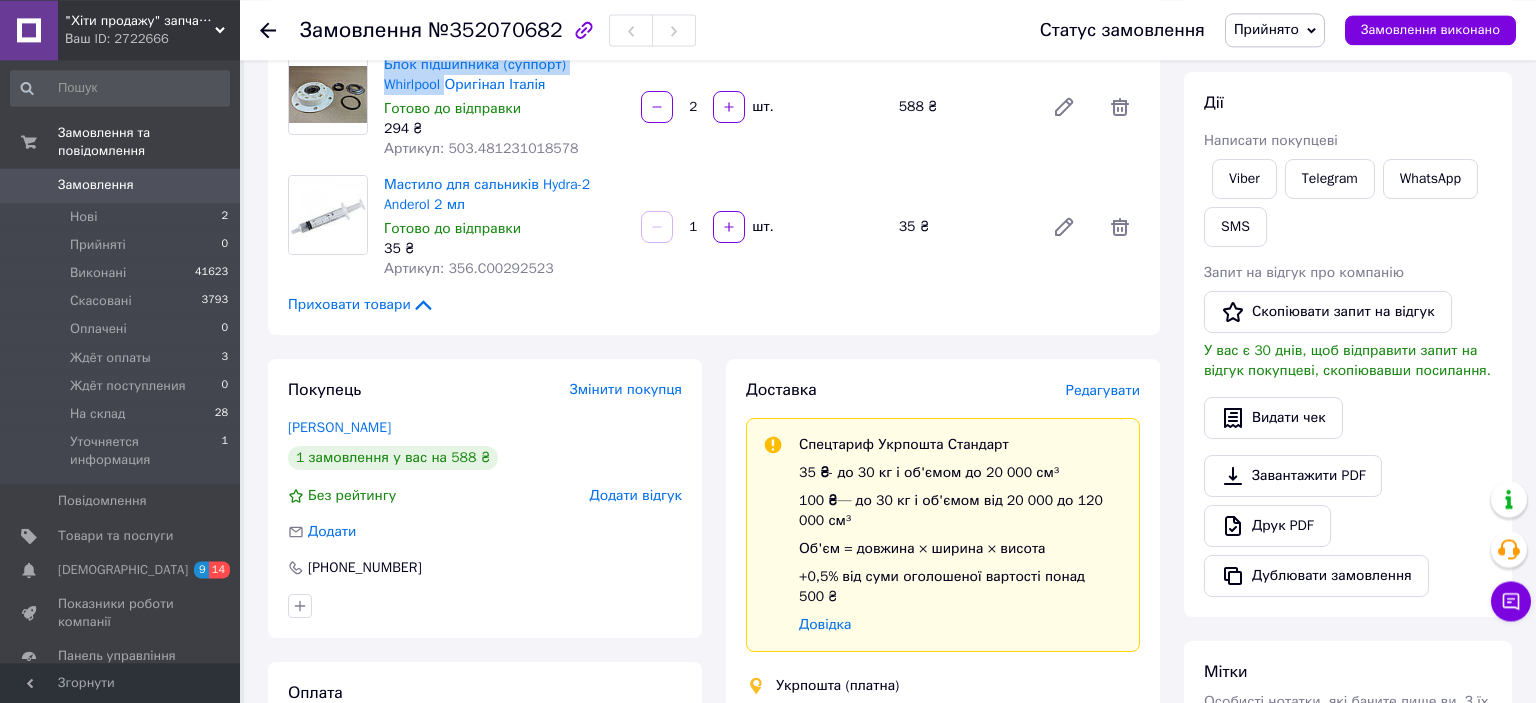 scroll, scrollTop: 422, scrollLeft: 0, axis: vertical 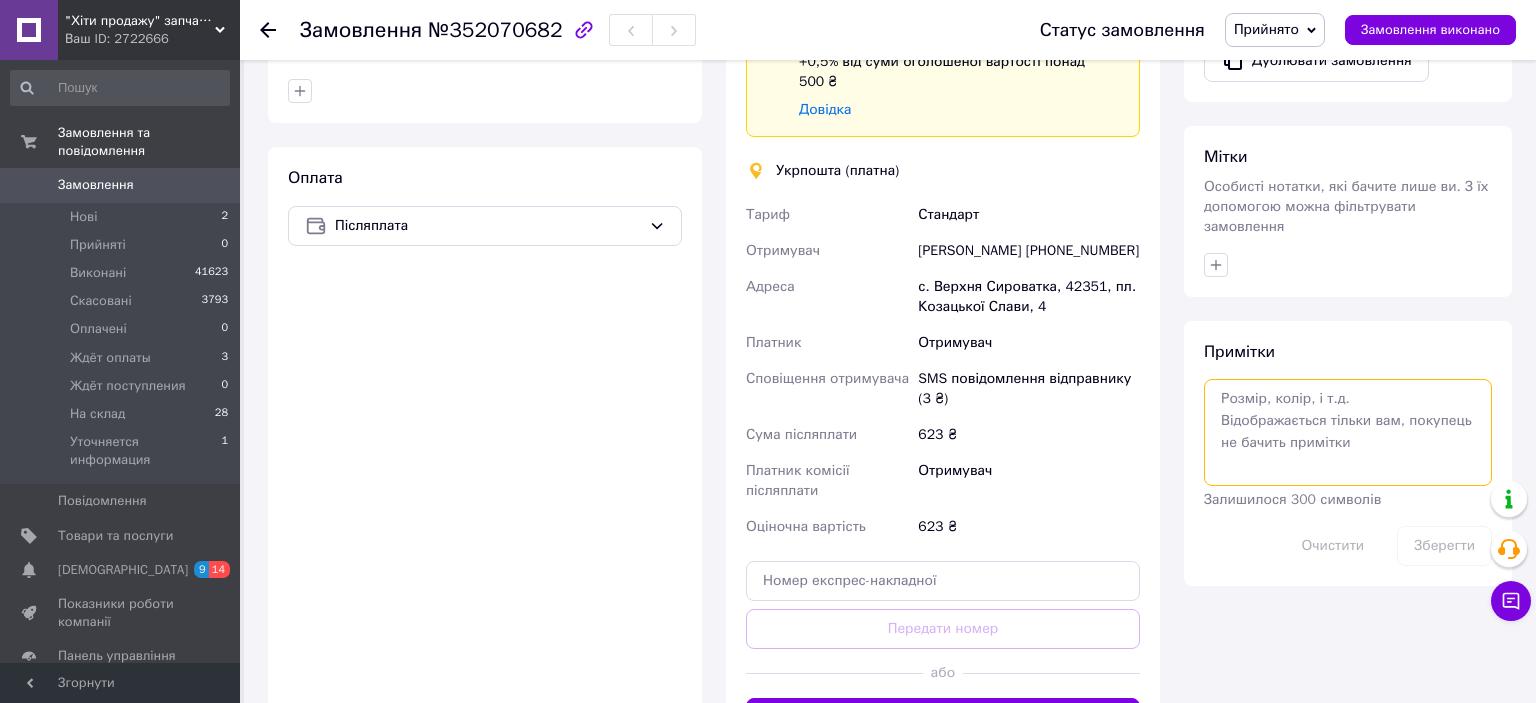 click at bounding box center [1348, 432] 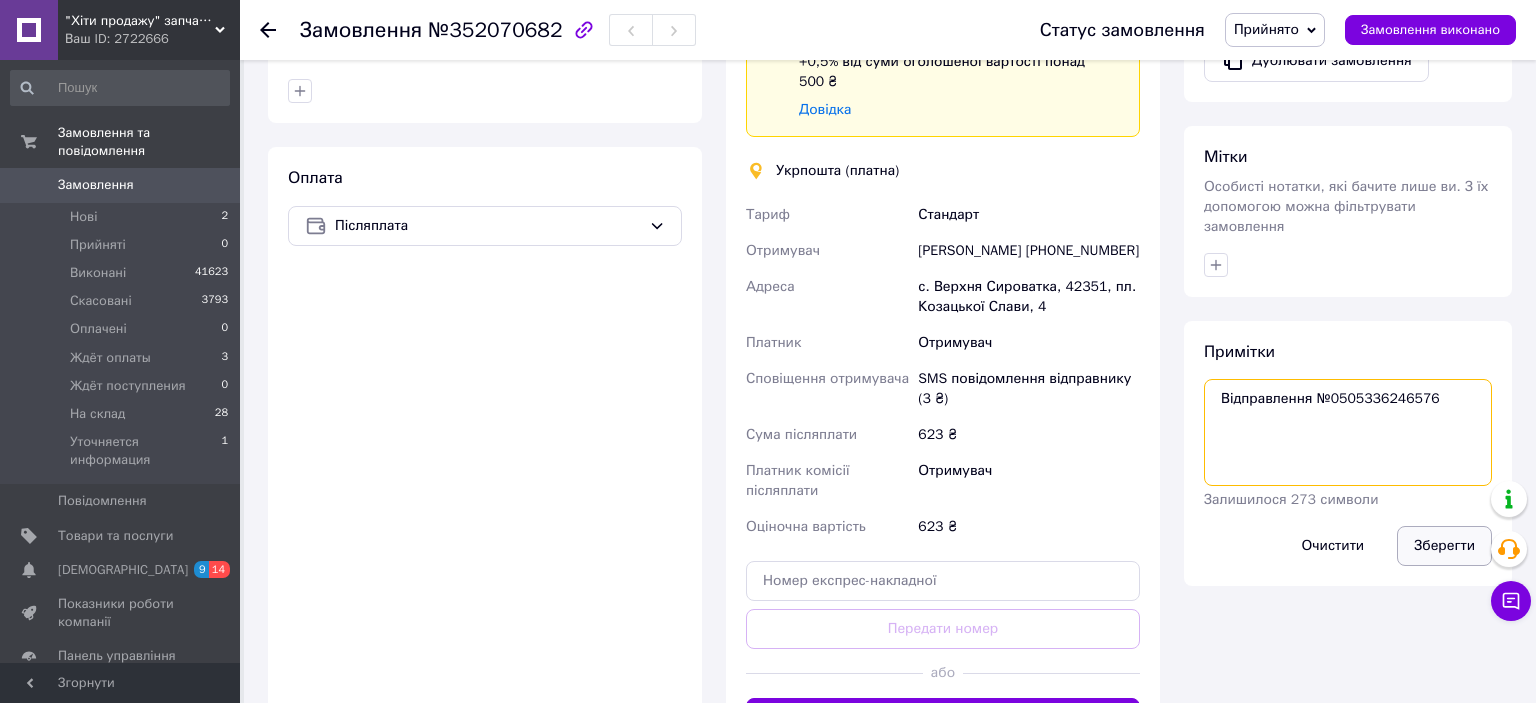 type on "Відправлення №0505336246576" 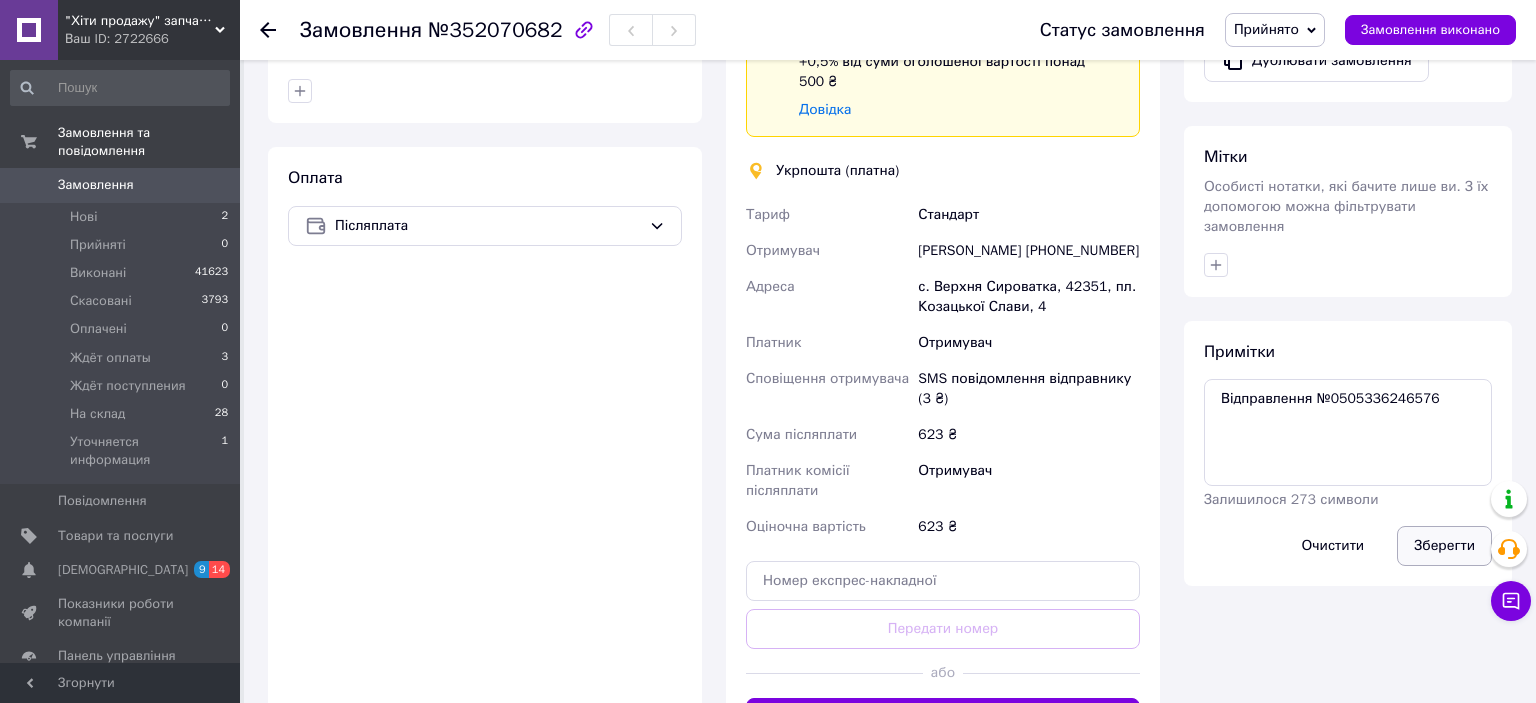click on "Зберегти" at bounding box center (1444, 546) 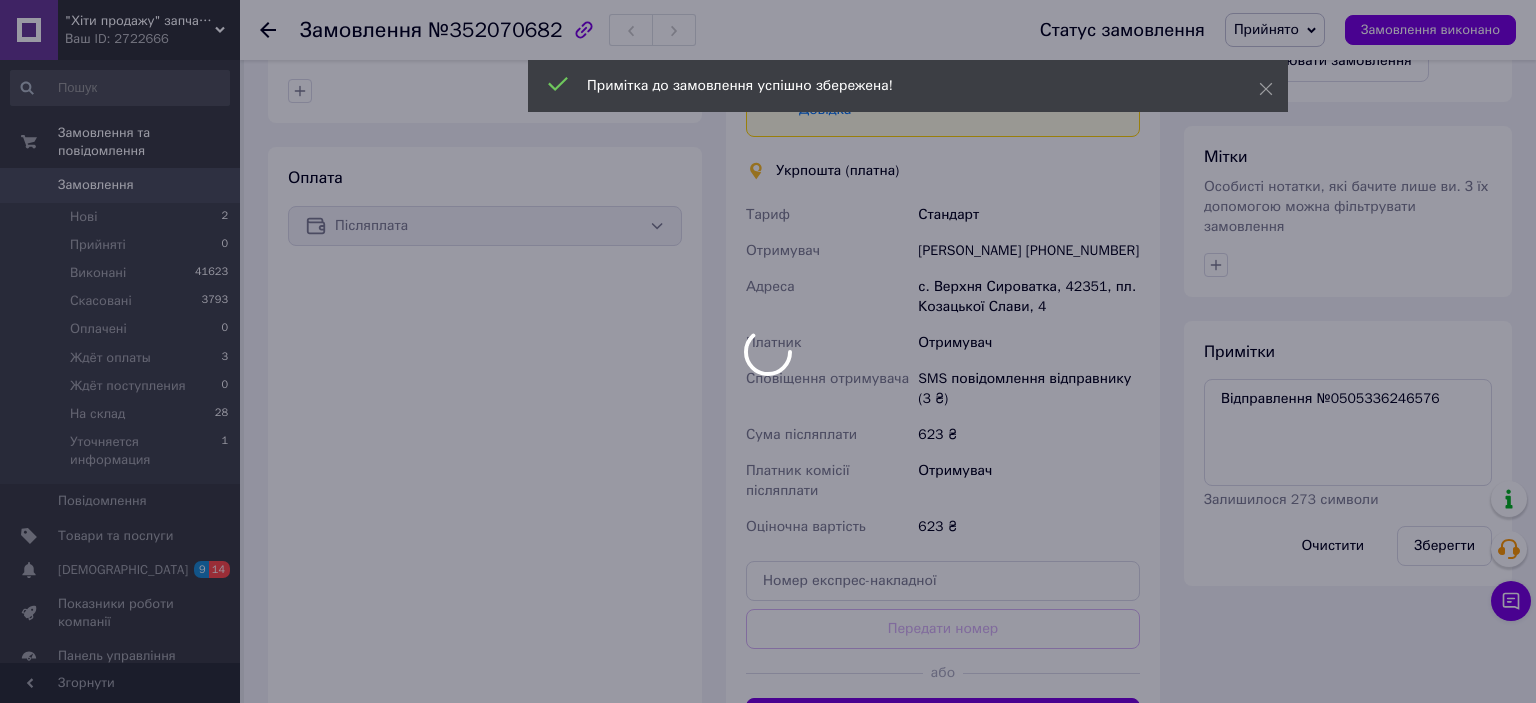 click on ""Хіти продажу" запчастини для побутової техніки Ваш ID: 2722666 Сайт "Хіти продажу" запчастини для побут... Кабінет покупця Перевірити стан системи Сторінка на порталі Довідка Вийти Замовлення та повідомлення Замовлення 0 Нові 2 Прийняті 0 Виконані 41623 Скасовані 3793 Оплачені 0 Ждёт оплаты 3 Ждёт поступления 0 На склад 28 Уточняется информация 1 Повідомлення 0 Товари та послуги Сповіщення 9 14 Показники роботи компанії Панель управління Відгуки Клієнти Каталог ProSale Аналітика Інструменти веб-майстра та SEO Маркет №352070682 2" at bounding box center [768, 219] 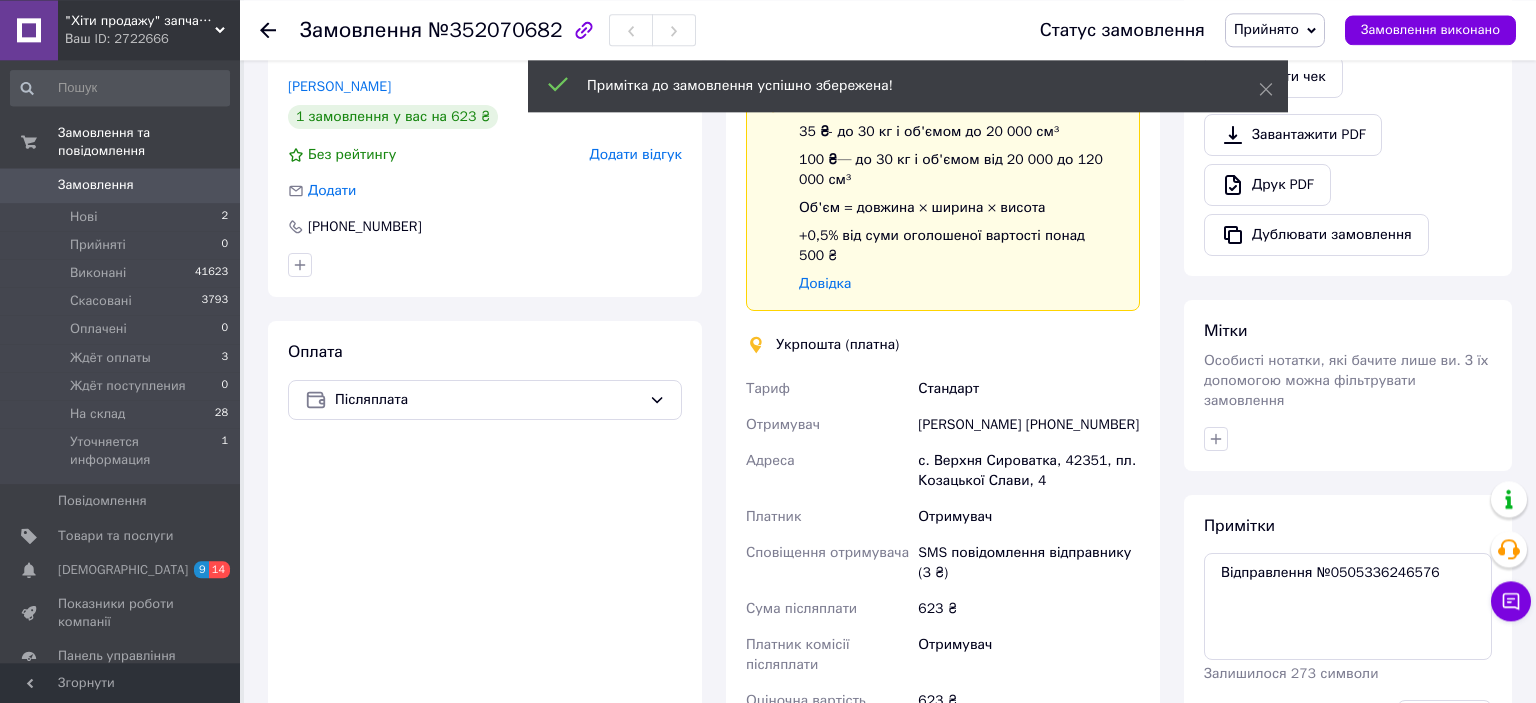 scroll, scrollTop: 528, scrollLeft: 0, axis: vertical 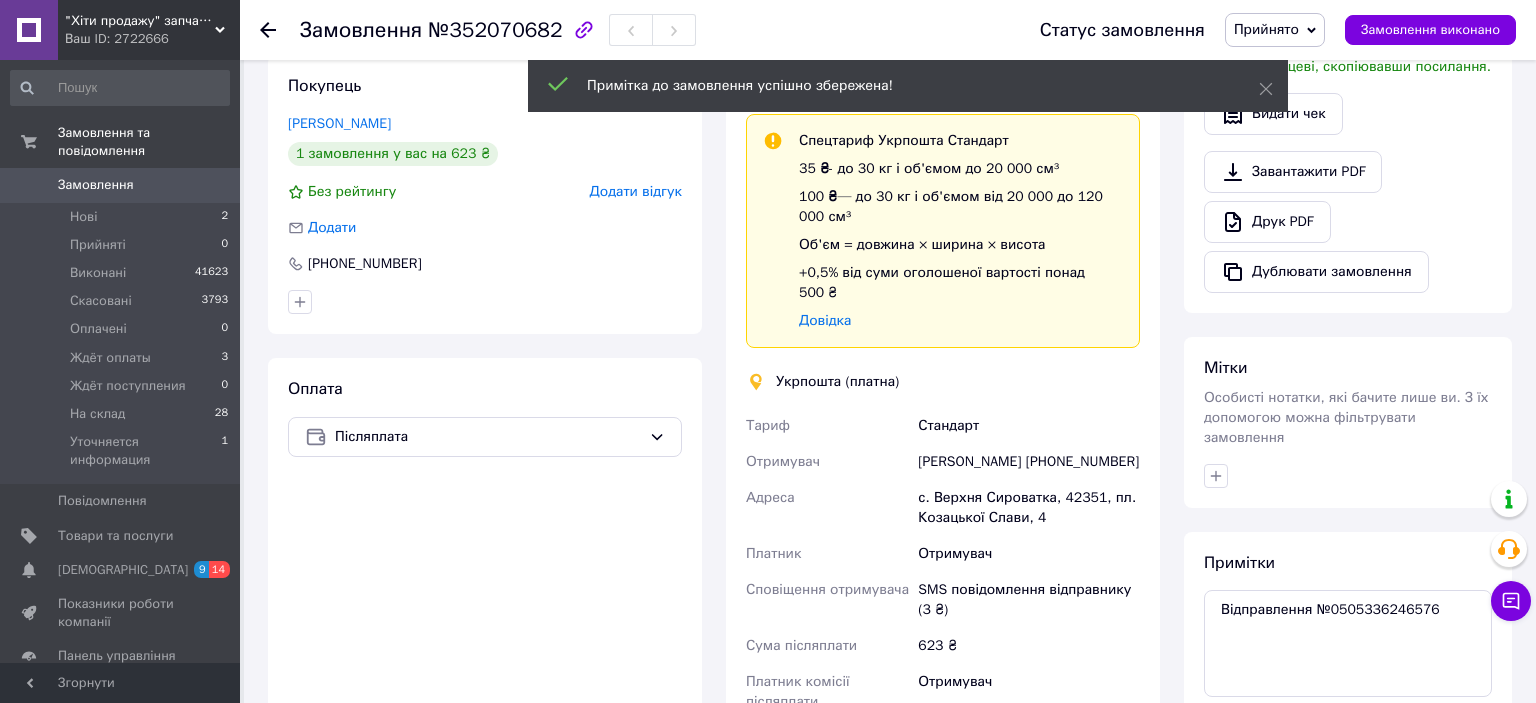 click on "Прийнято" at bounding box center [1266, 29] 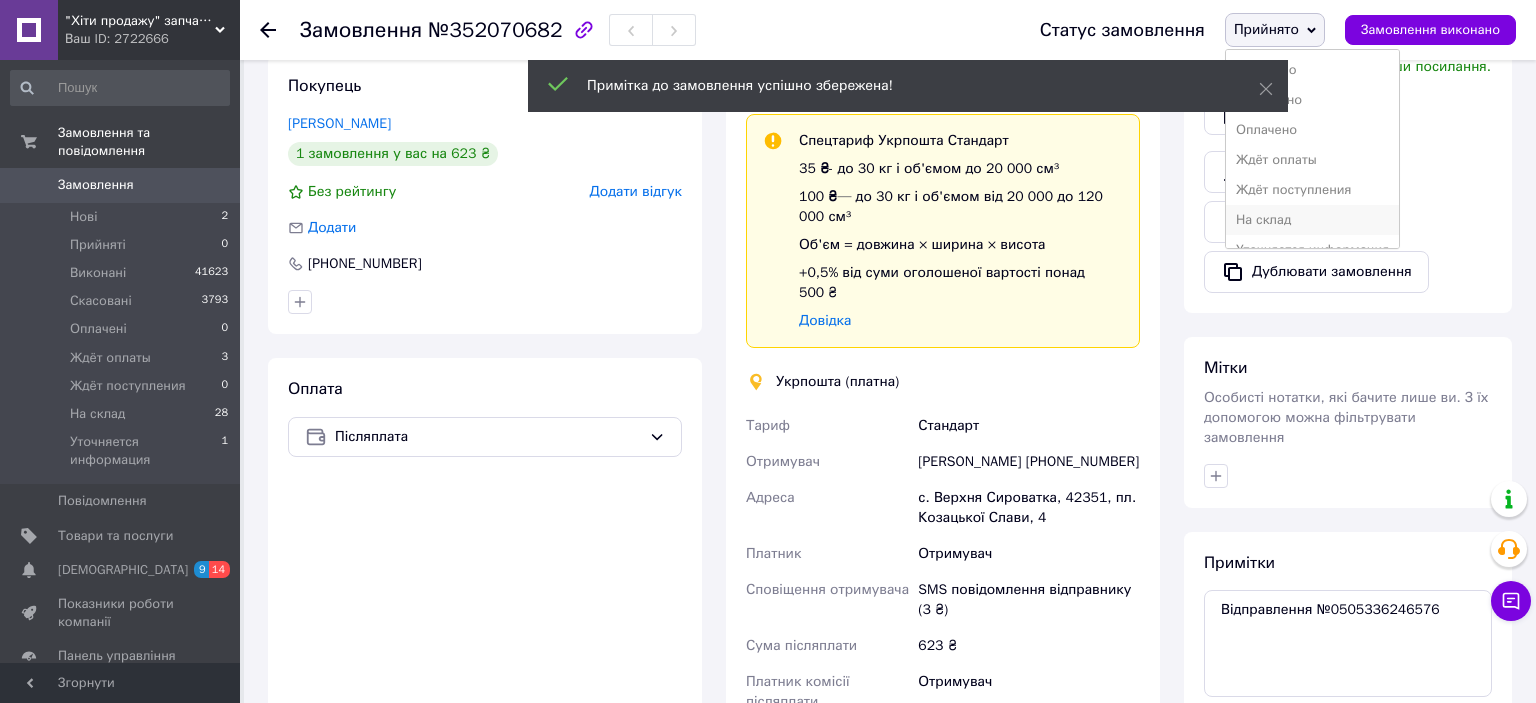 click on "На склад" at bounding box center [1312, 220] 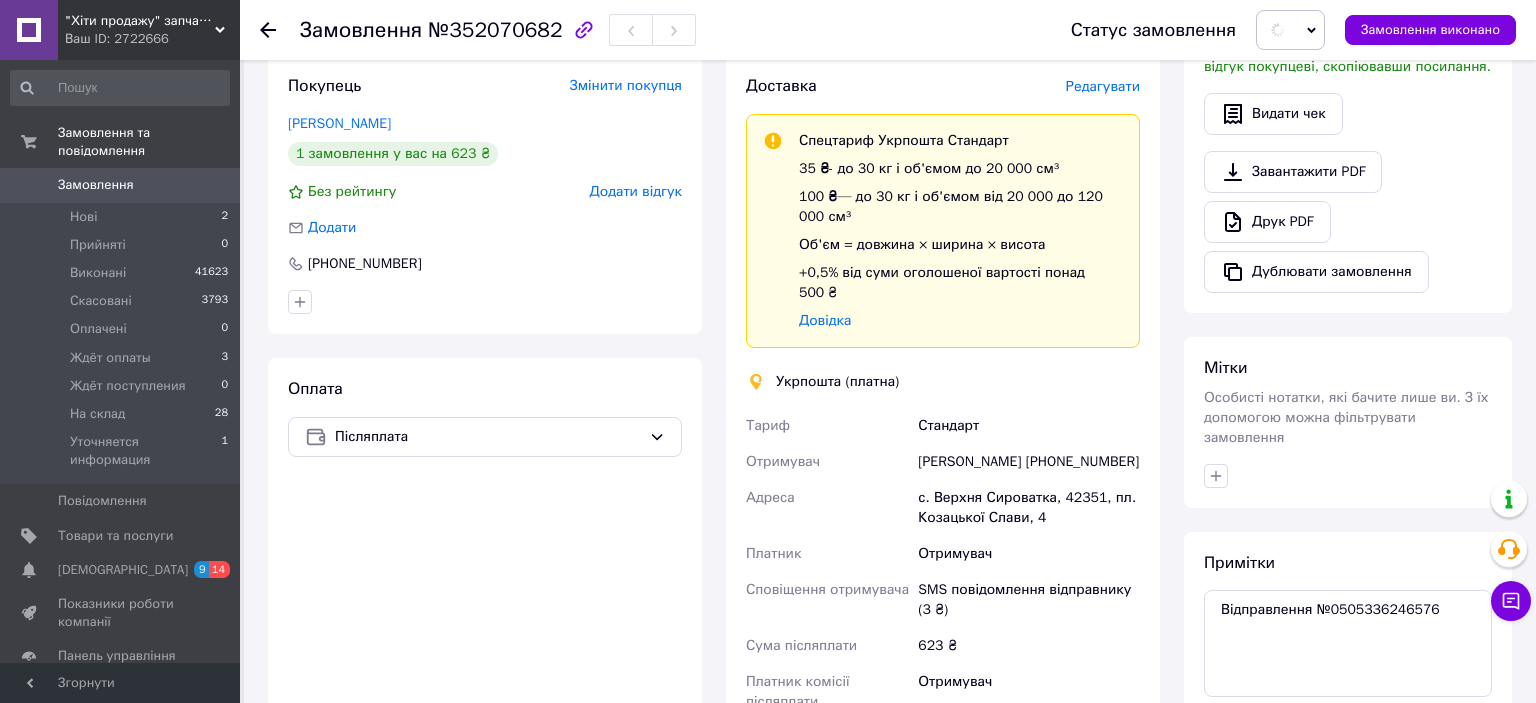 scroll, scrollTop: 0, scrollLeft: 0, axis: both 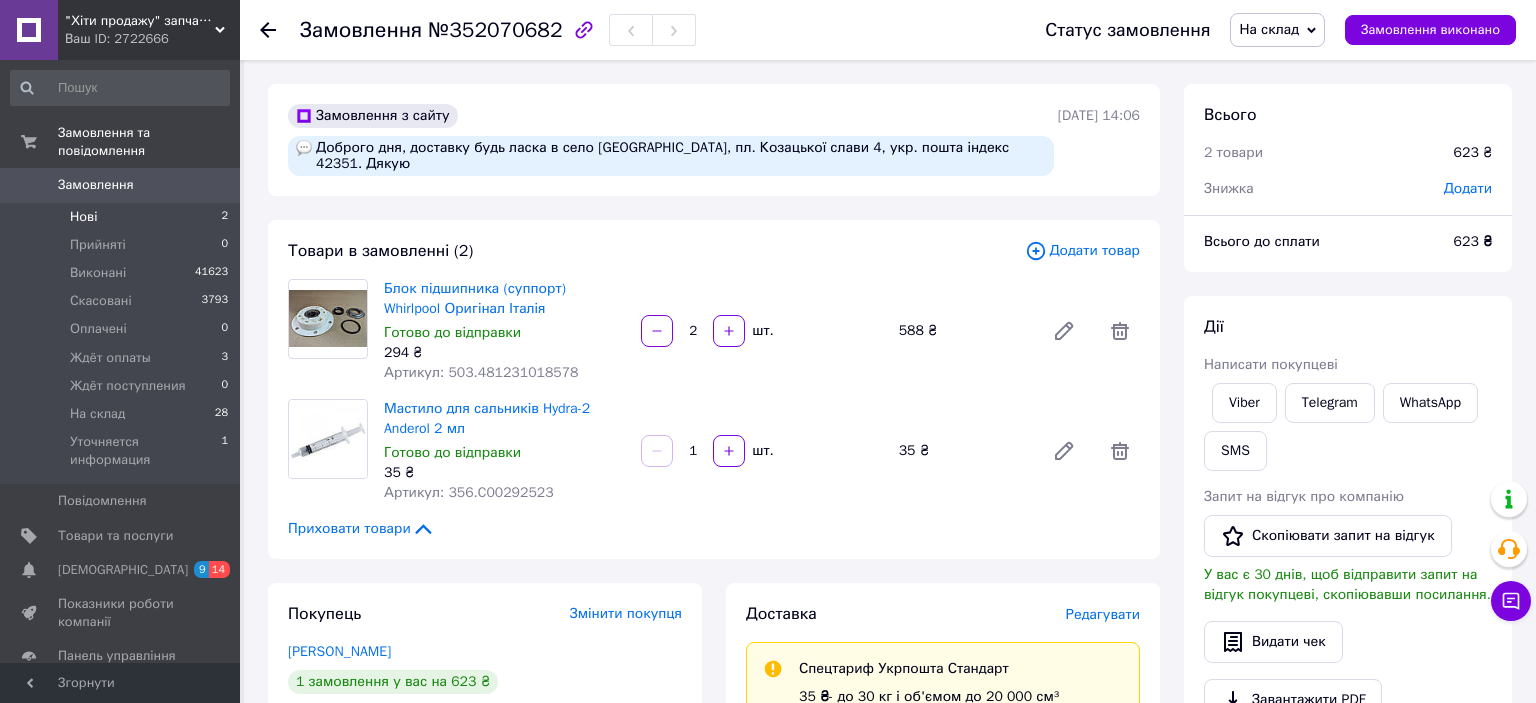 click on "Нові" at bounding box center [83, 217] 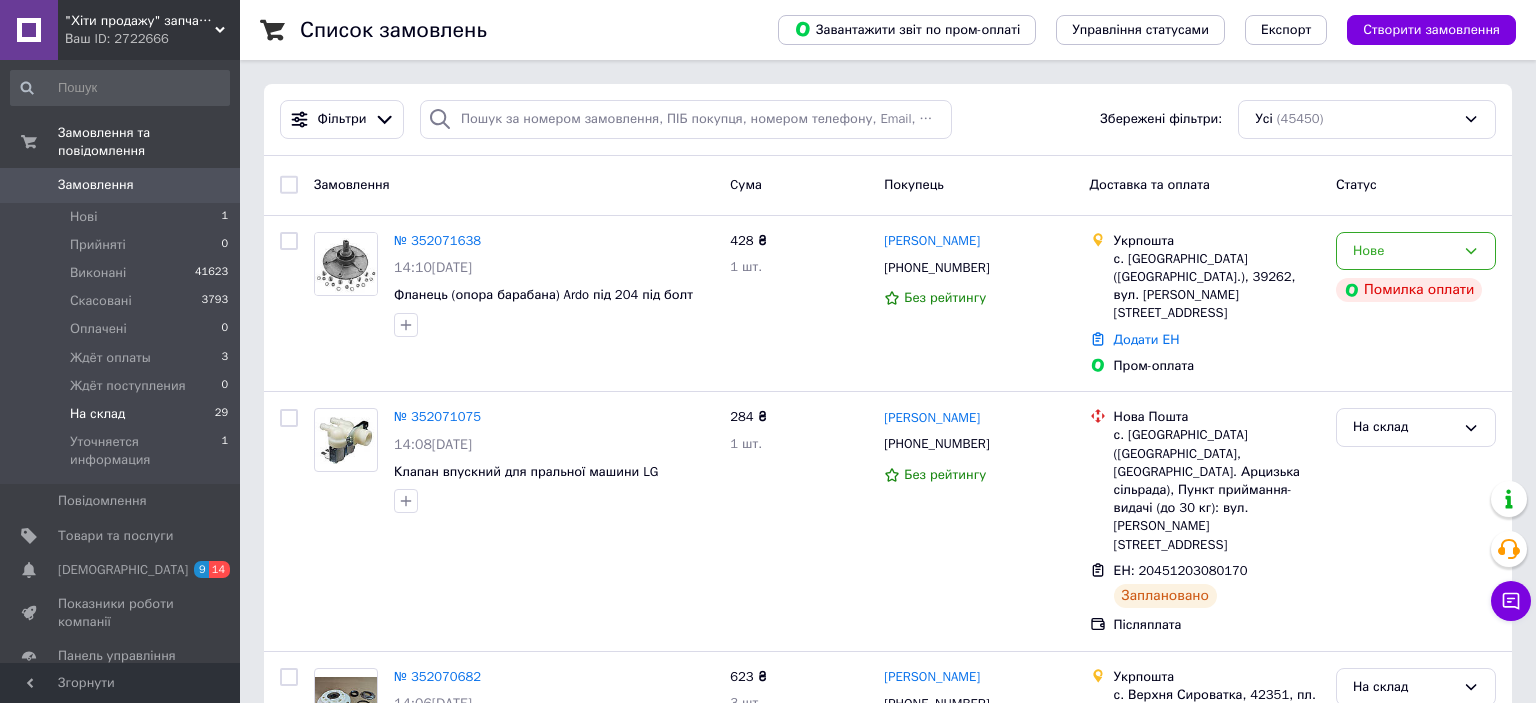 click on "На склад" at bounding box center [97, 414] 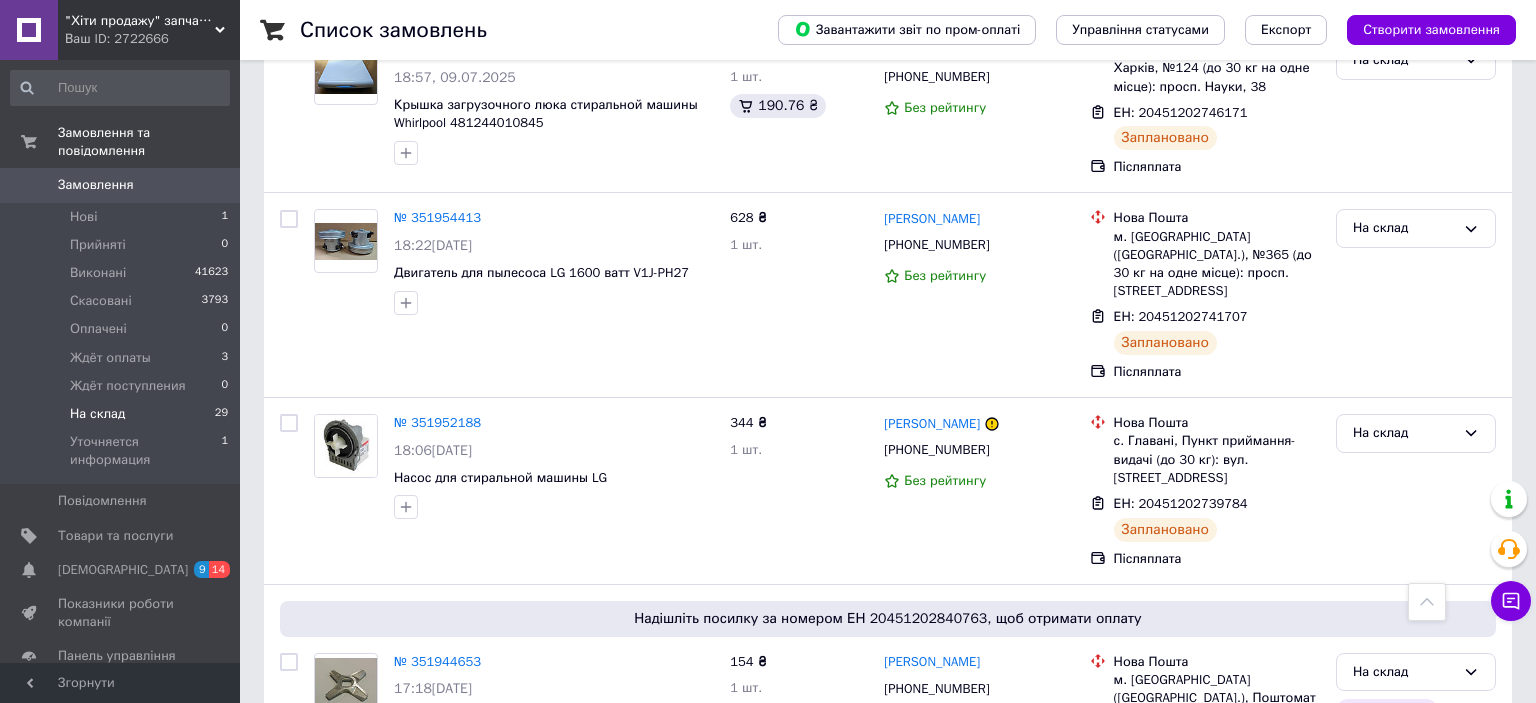 scroll, scrollTop: 5218, scrollLeft: 0, axis: vertical 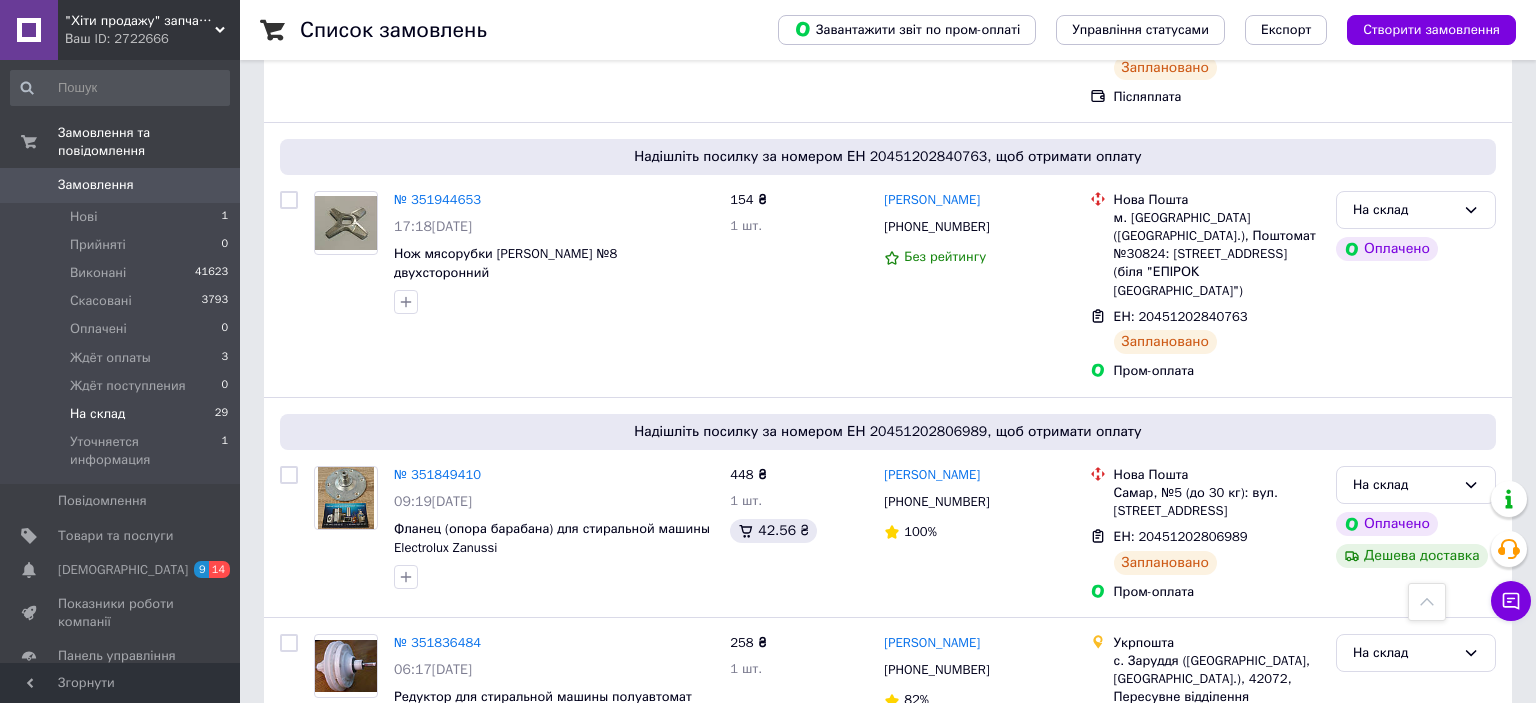 click on "ЕН: 20451202966950" at bounding box center (1181, 899) 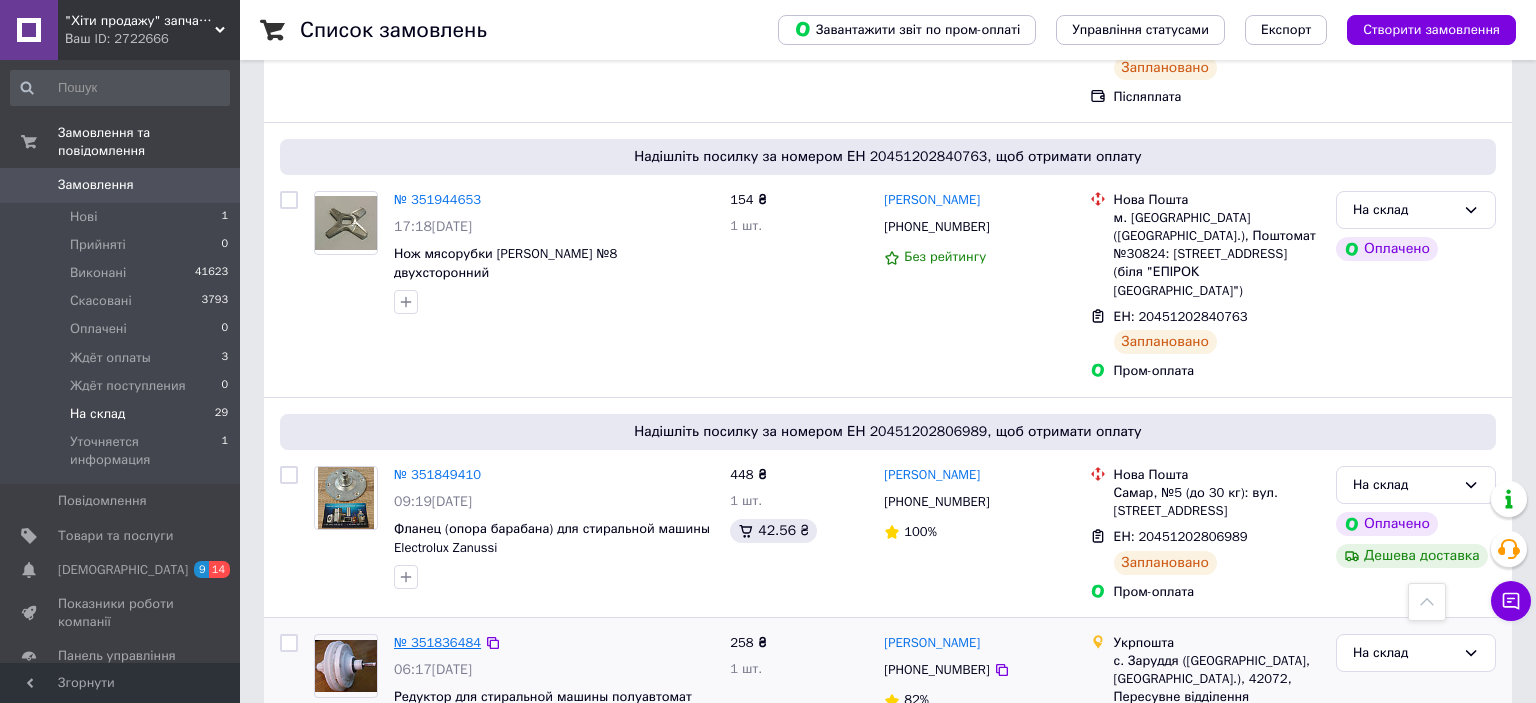 click on "№ 351836484" at bounding box center (437, 642) 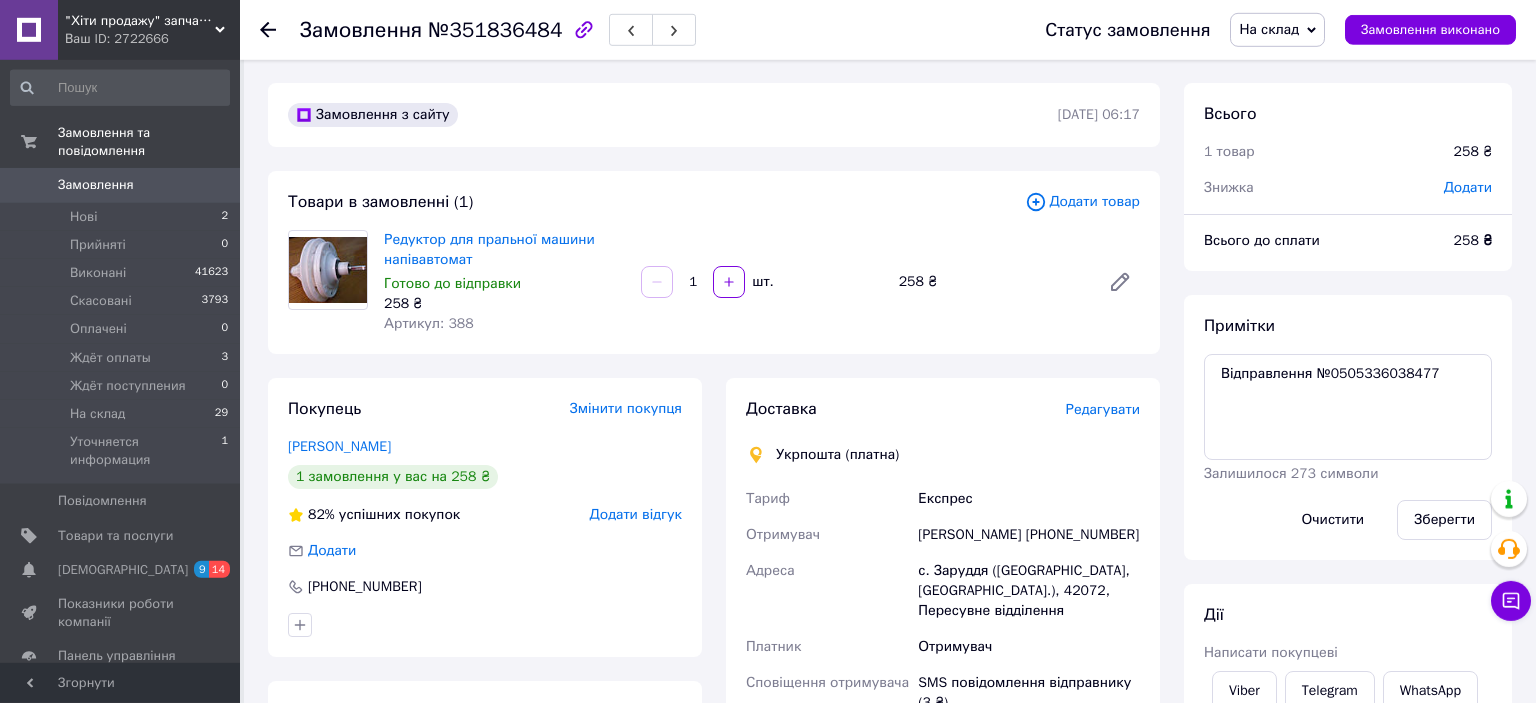 scroll, scrollTop: 0, scrollLeft: 0, axis: both 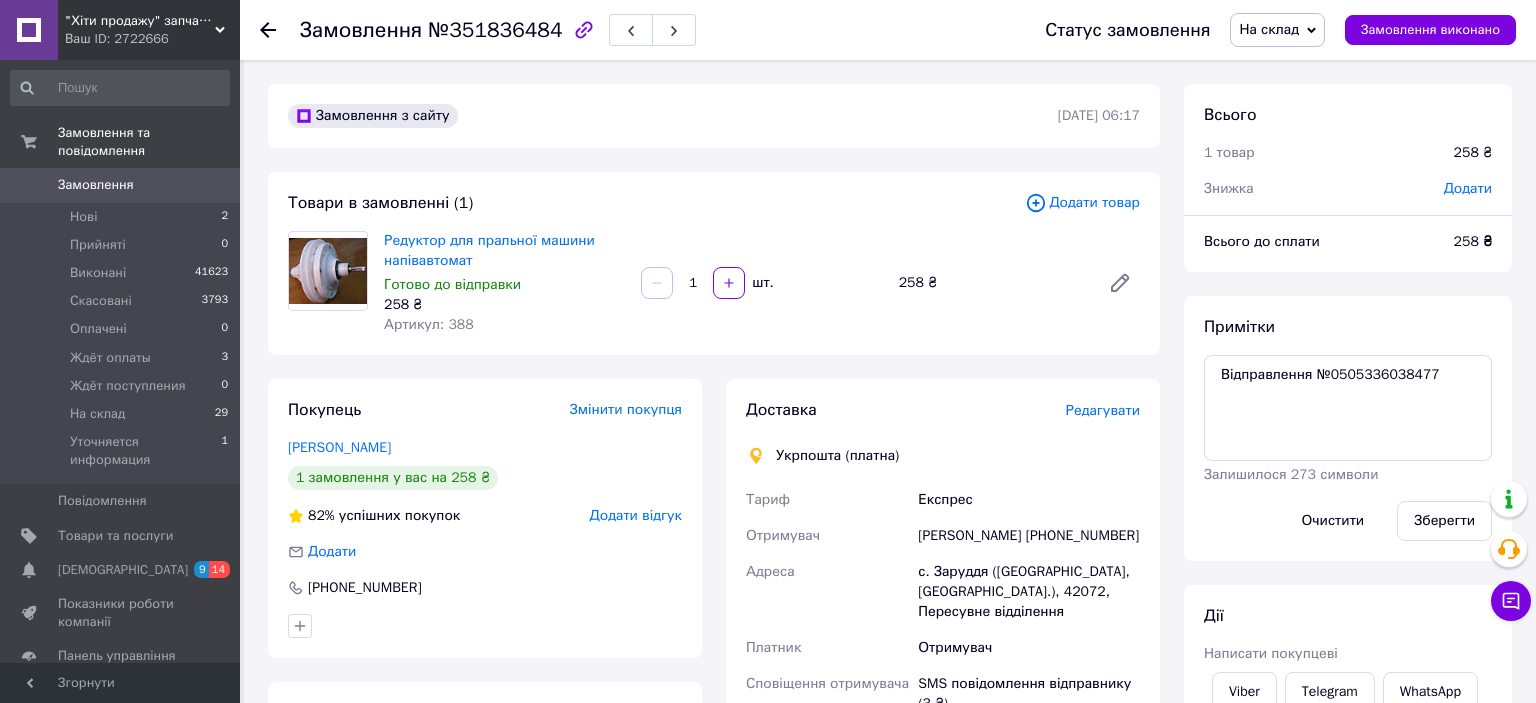 click 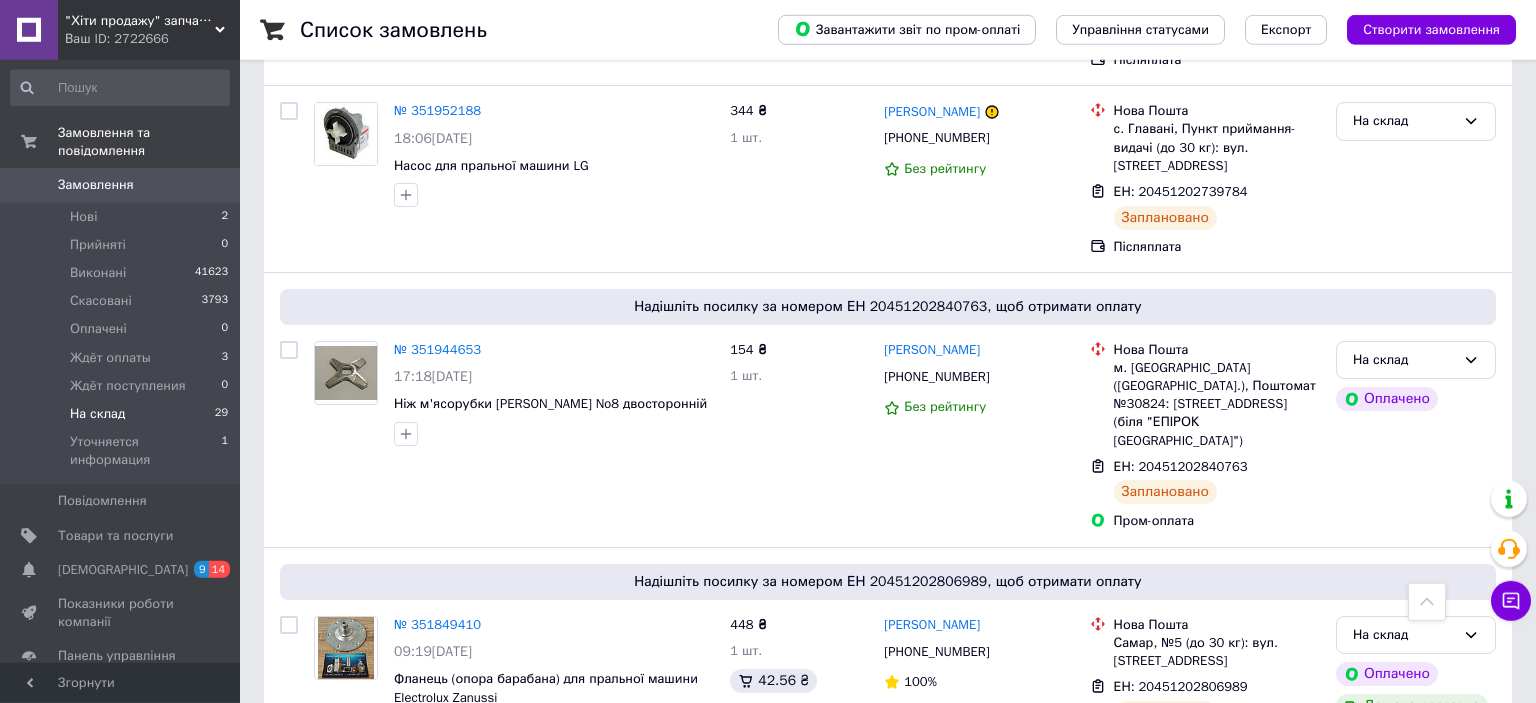 scroll, scrollTop: 4988, scrollLeft: 0, axis: vertical 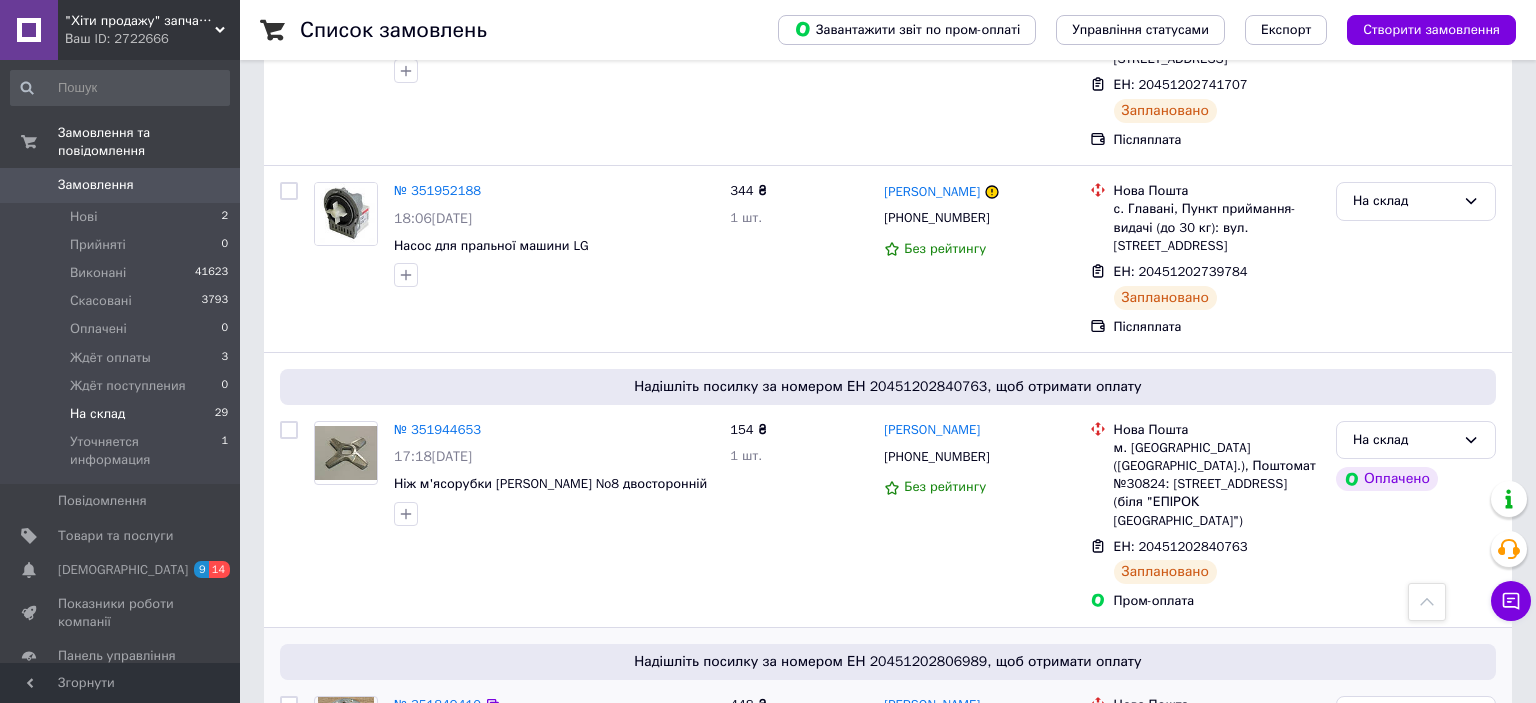 click on "ЕН: 20451202806989" at bounding box center [1181, 766] 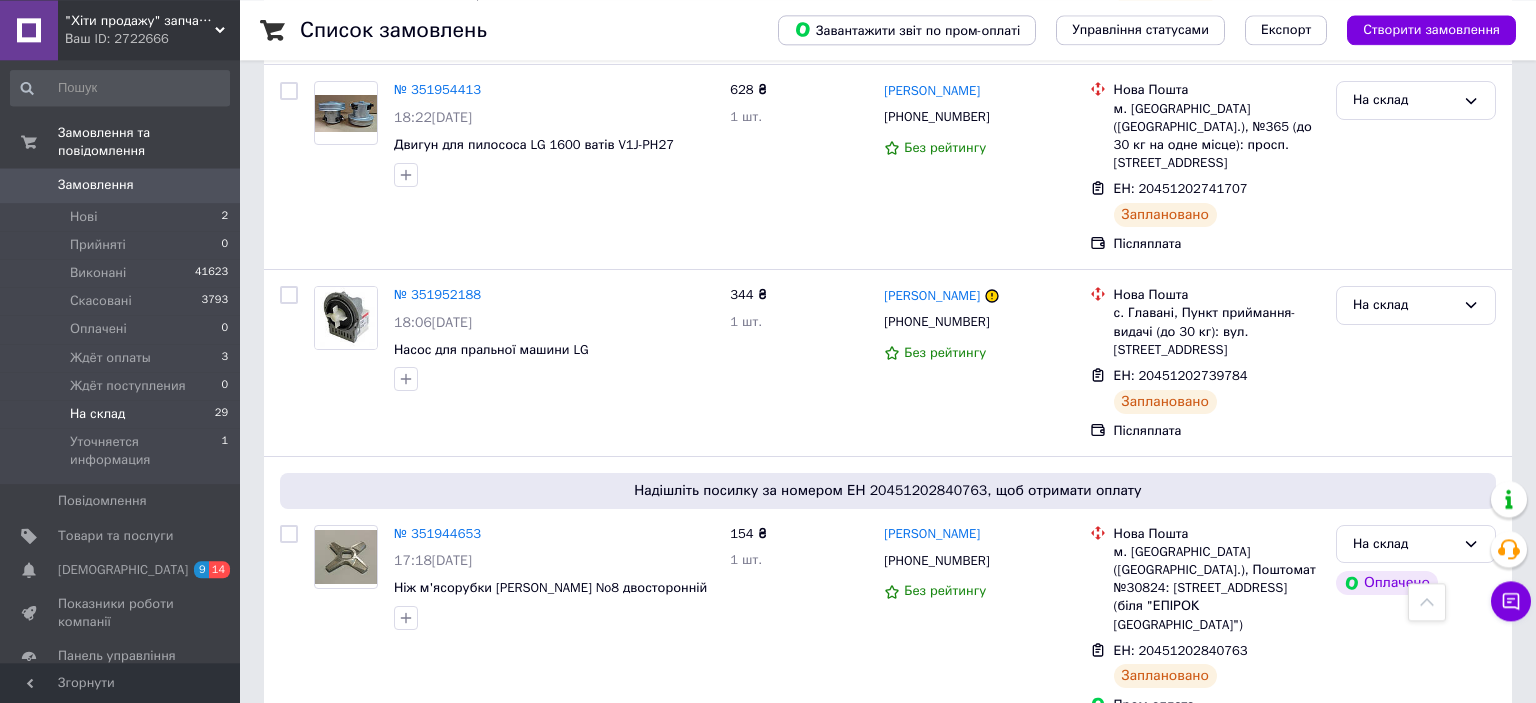 scroll, scrollTop: 4883, scrollLeft: 0, axis: vertical 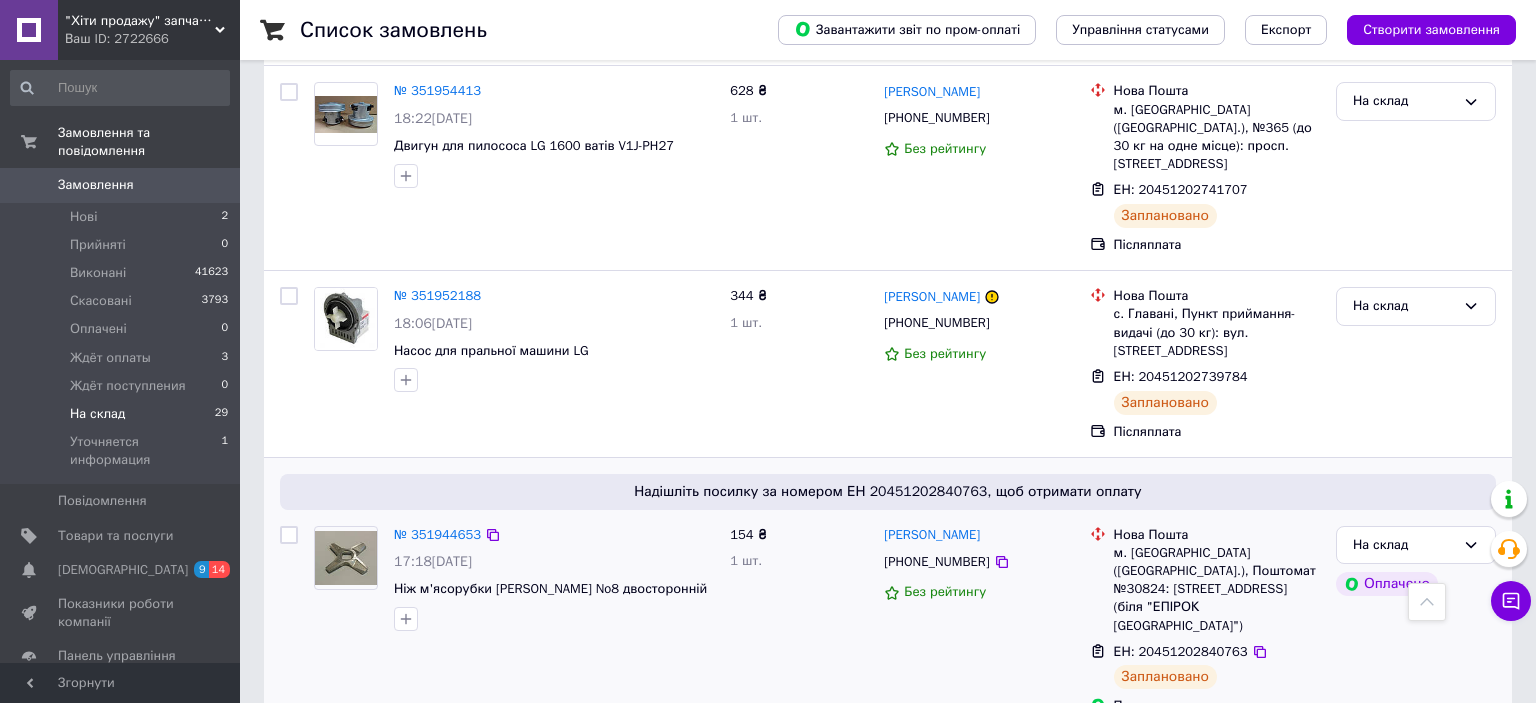 click on "ЕН: 20451202840763" at bounding box center (1181, 651) 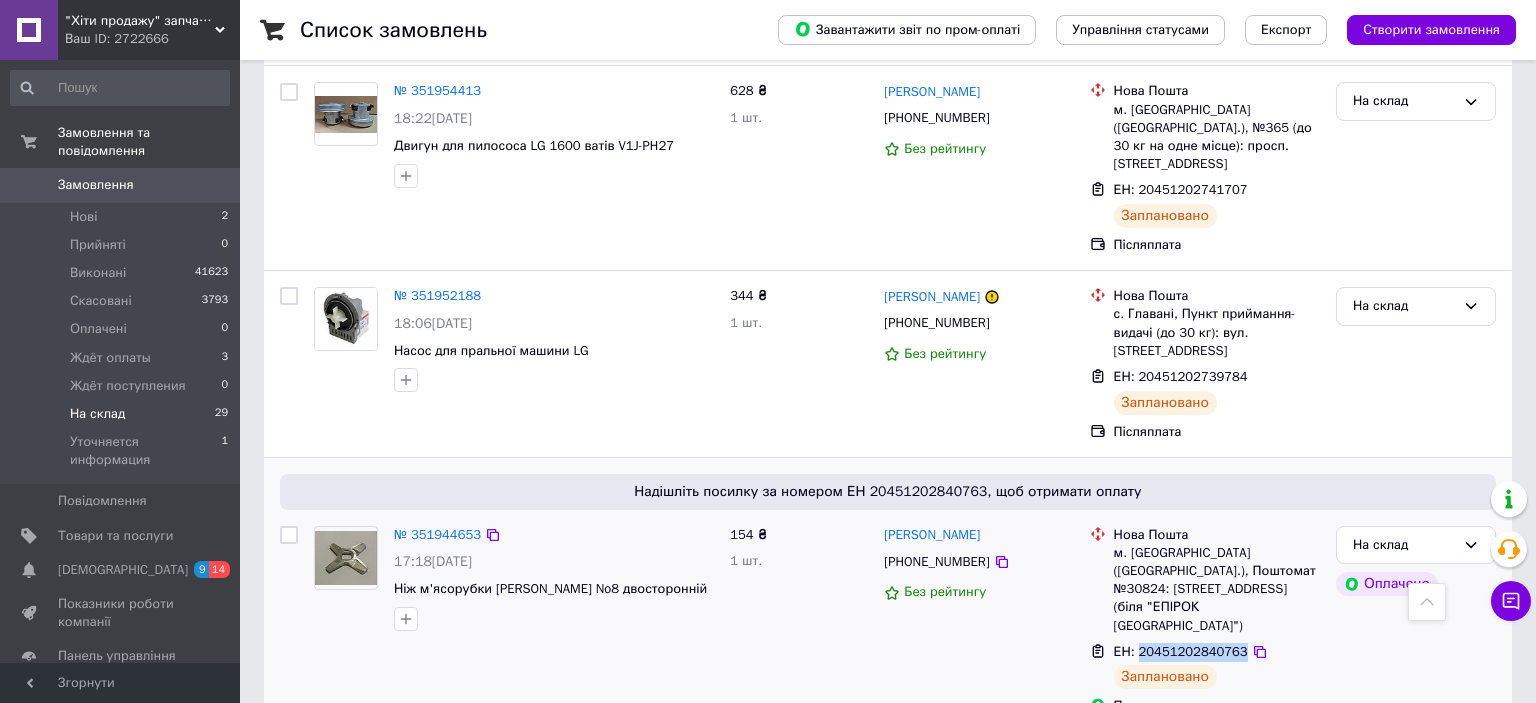 click on "ЕН: 20451202840763" at bounding box center (1181, 651) 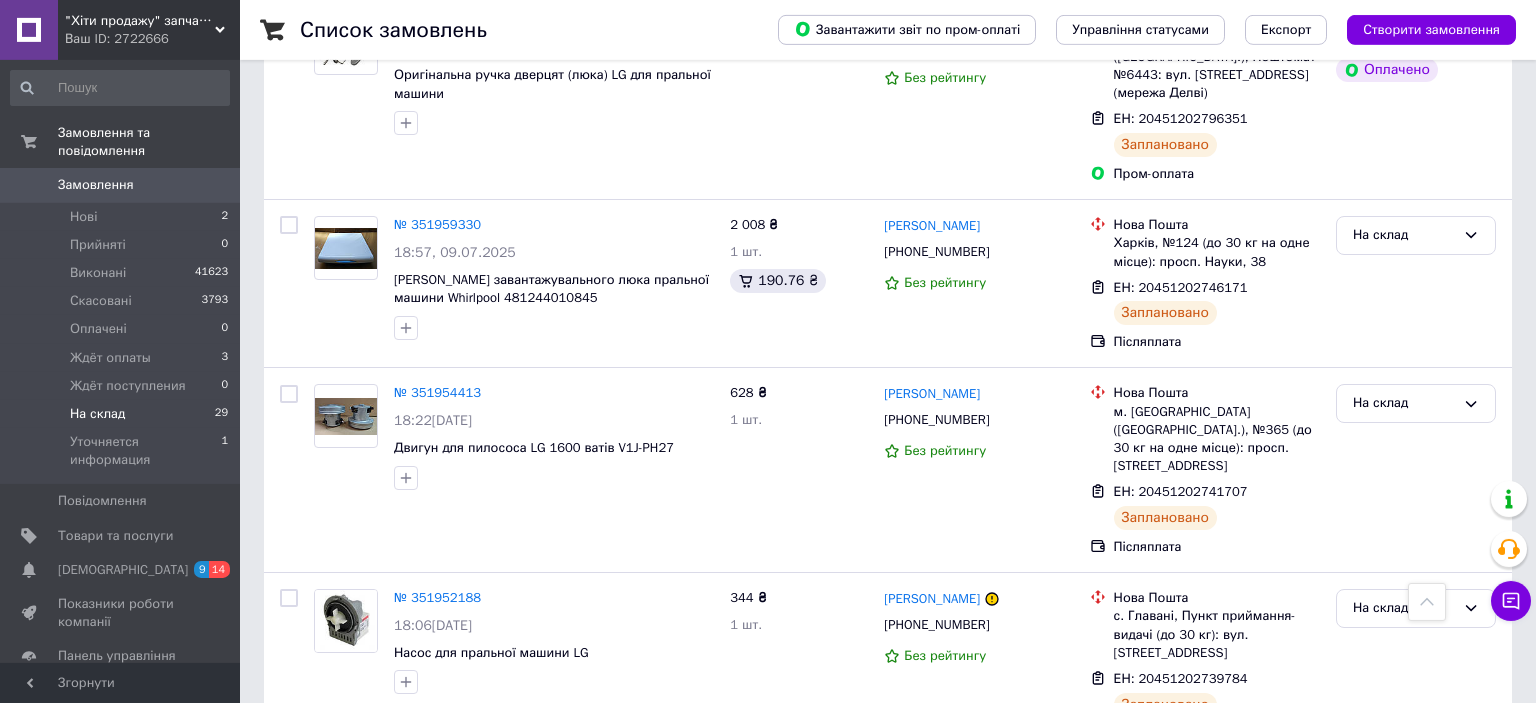 scroll, scrollTop: 4566, scrollLeft: 0, axis: vertical 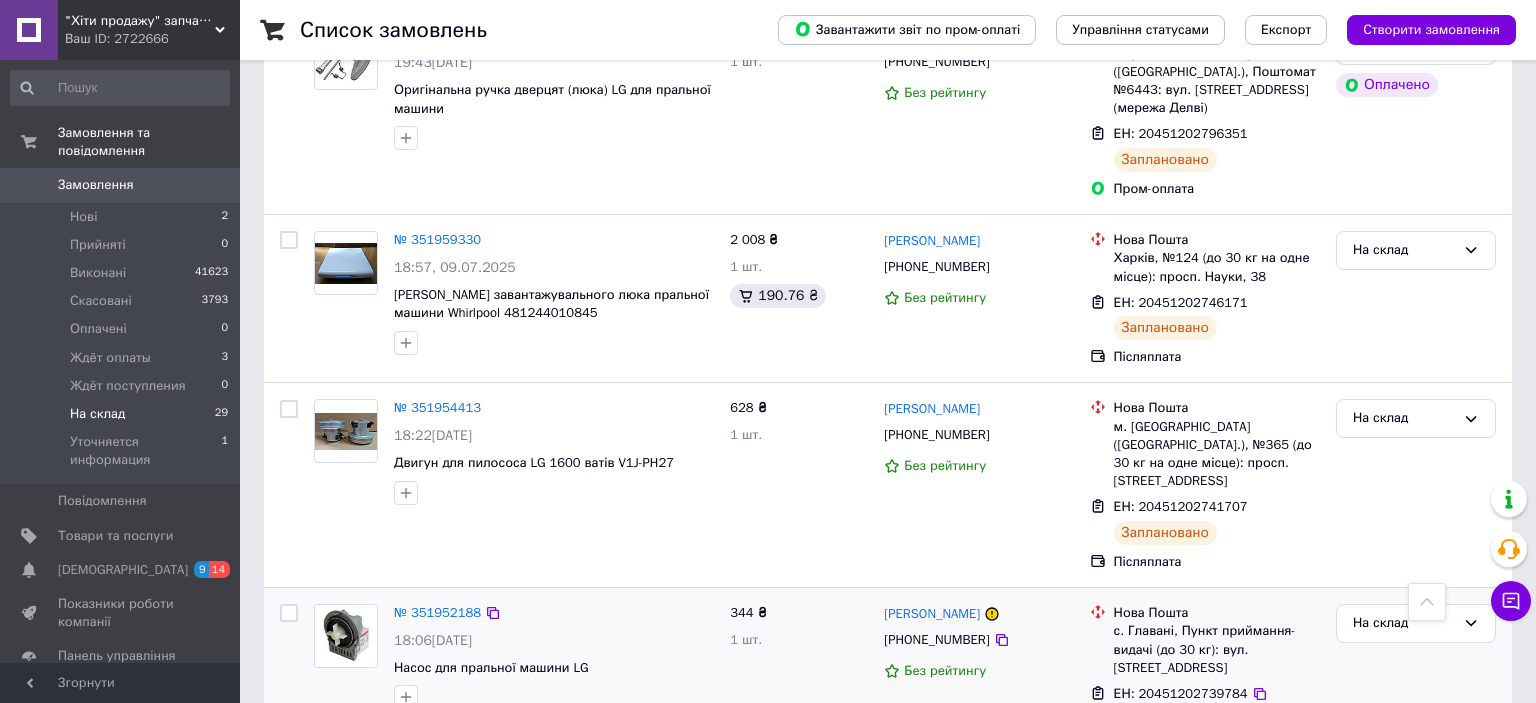 click on "ЕН: 20451202739784" at bounding box center (1181, 693) 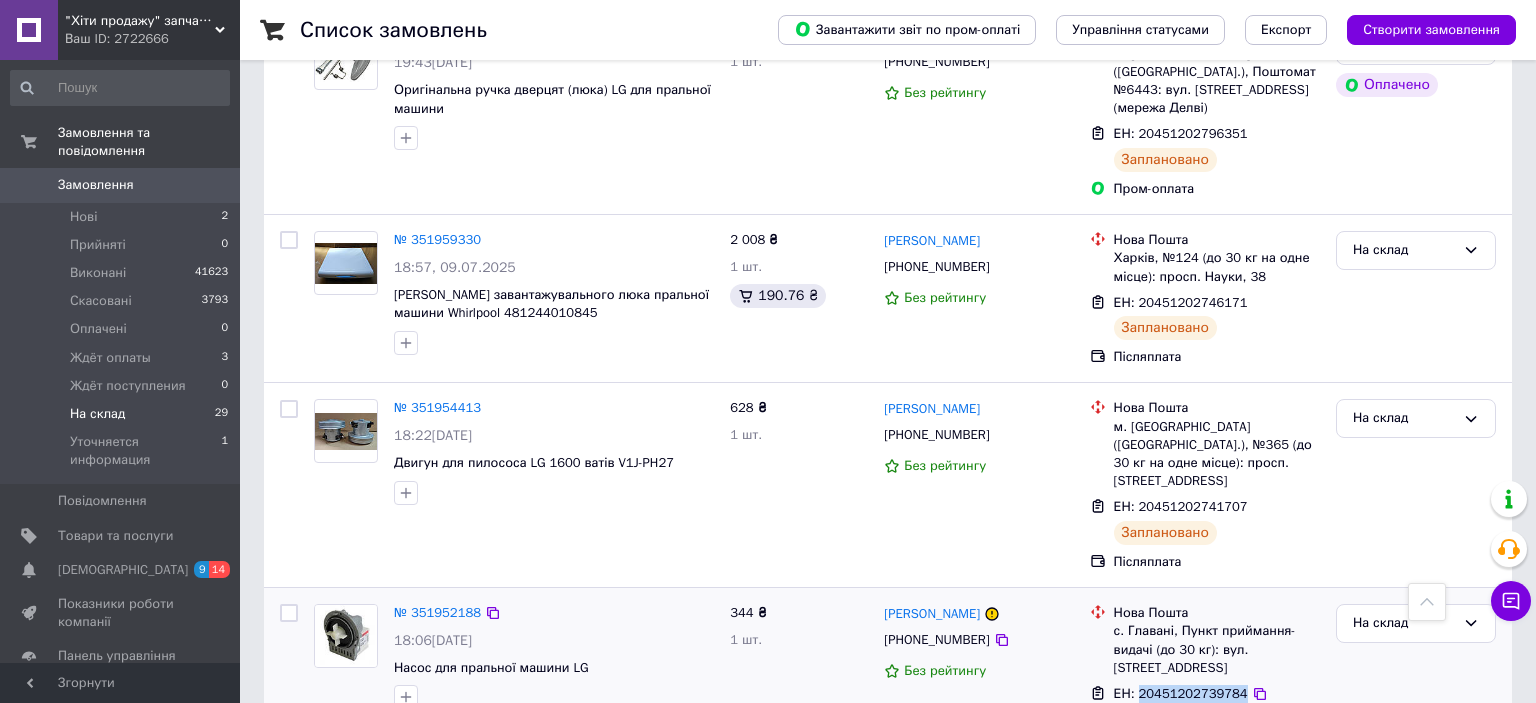 click on "ЕН: 20451202739784" at bounding box center (1181, 693) 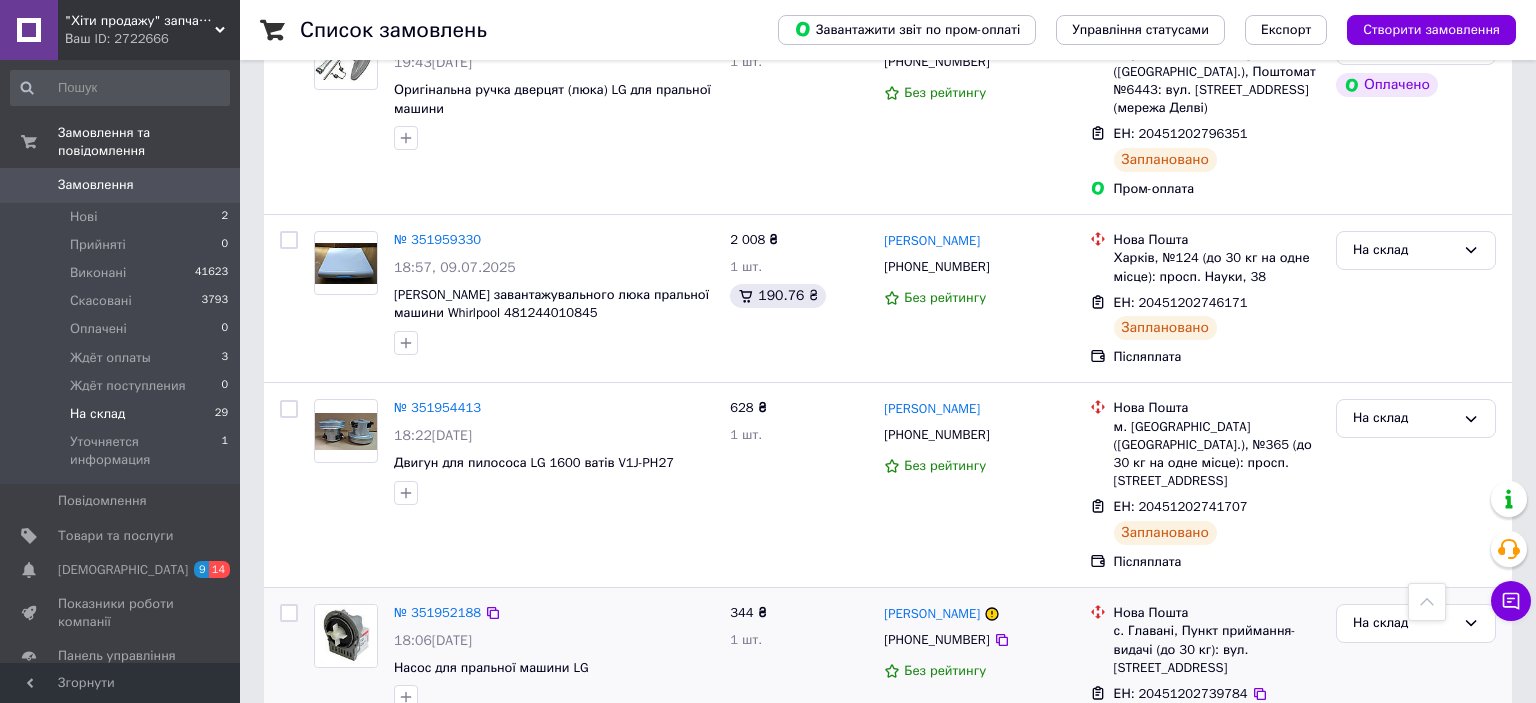 click on "[PERSON_NAME] [PHONE_NUMBER] Без рейтингу" at bounding box center [978, 681] 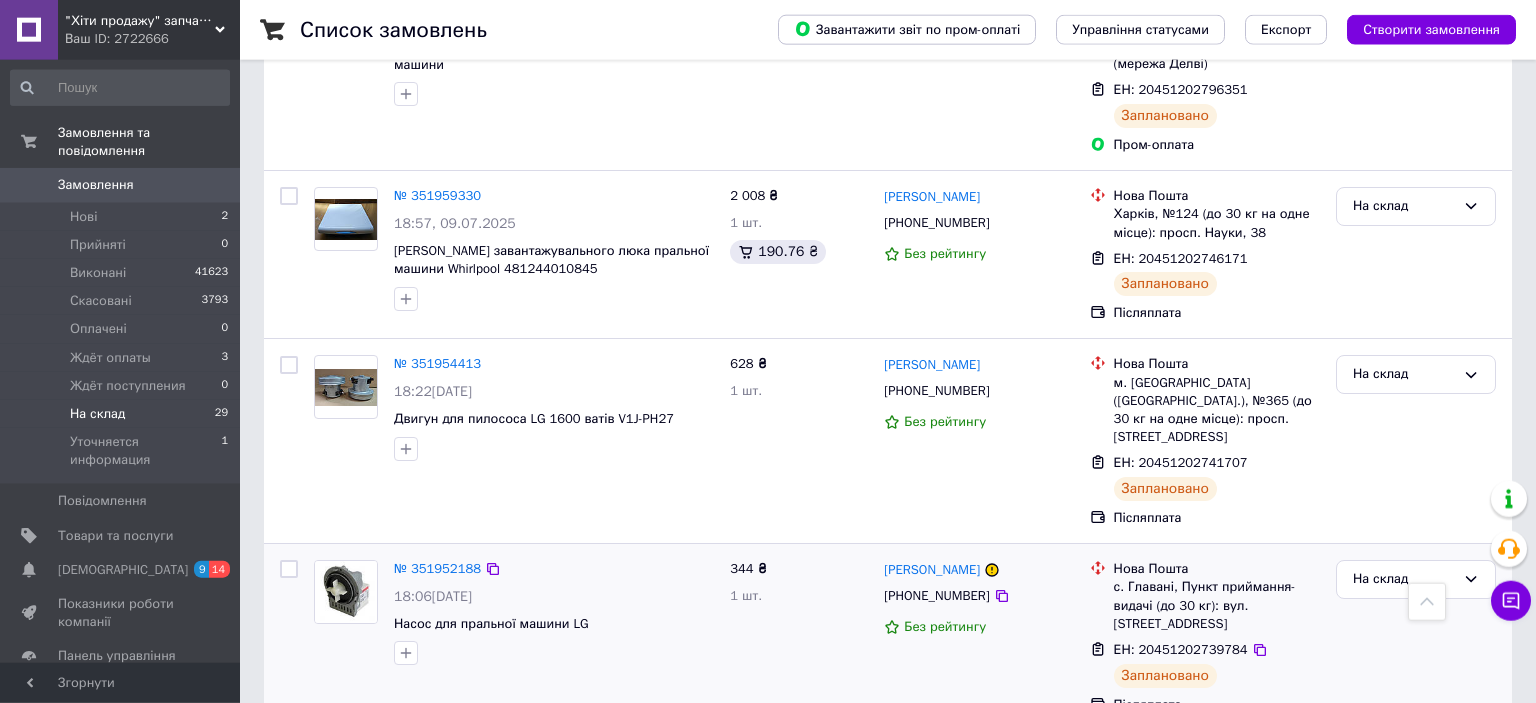 scroll, scrollTop: 4566, scrollLeft: 0, axis: vertical 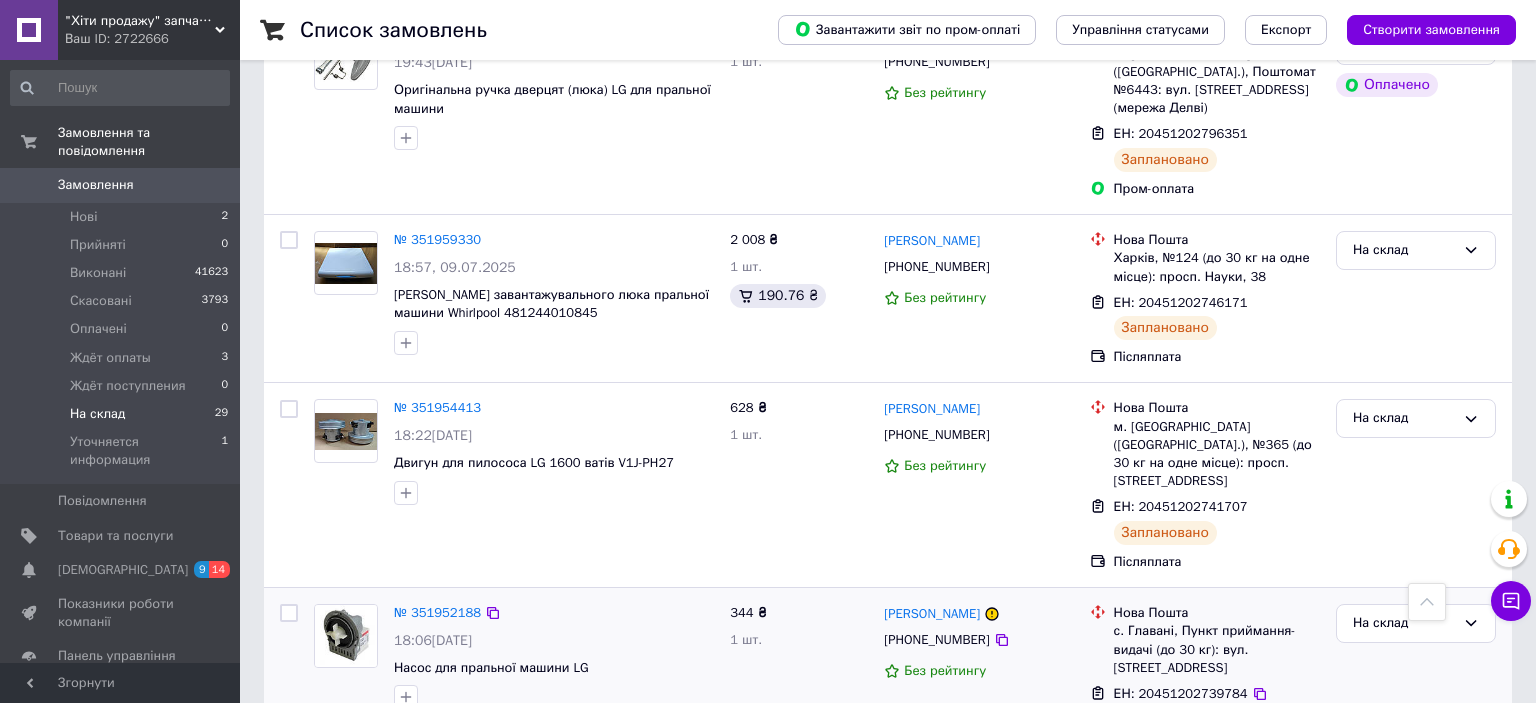 click on "ЕН: 20451202739784" at bounding box center [1181, 693] 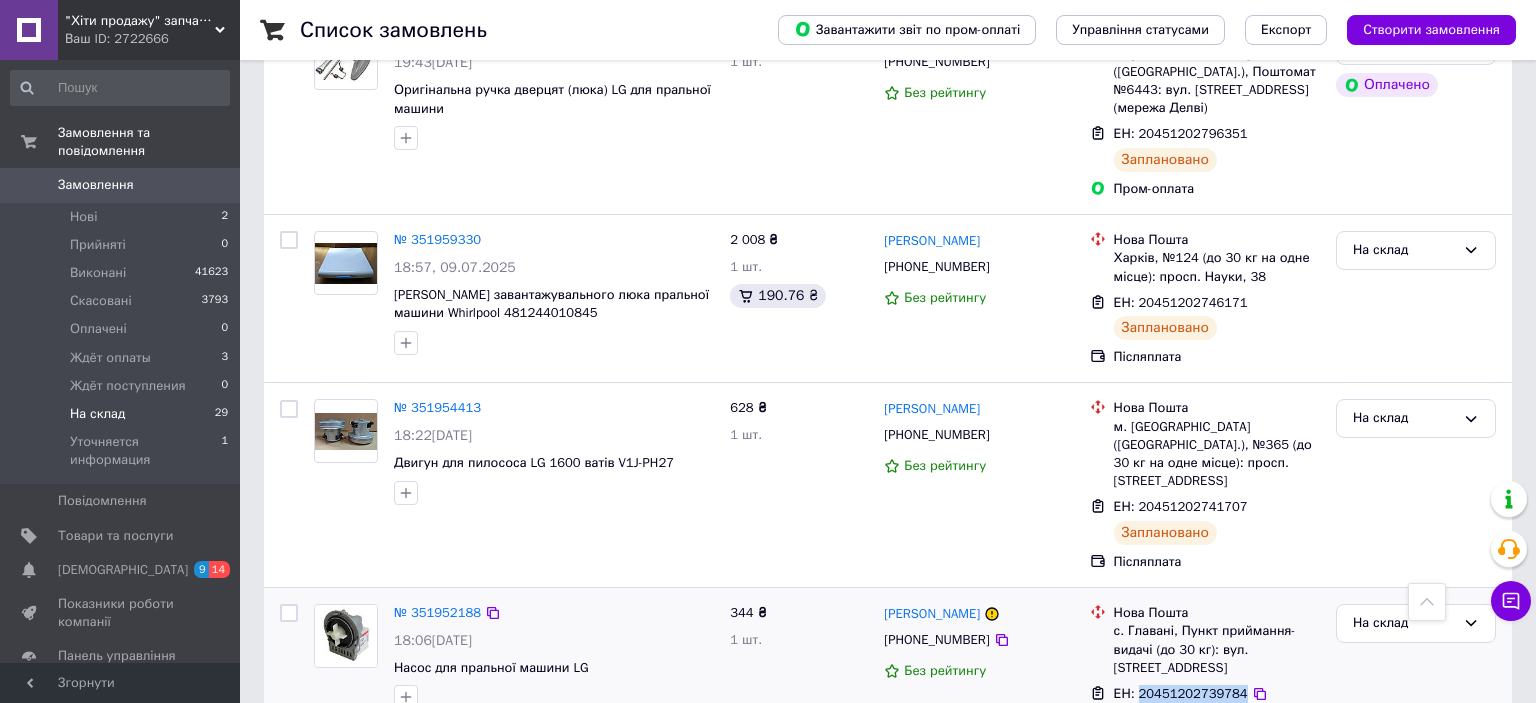 click on "ЕН: 20451202739784" at bounding box center [1181, 693] 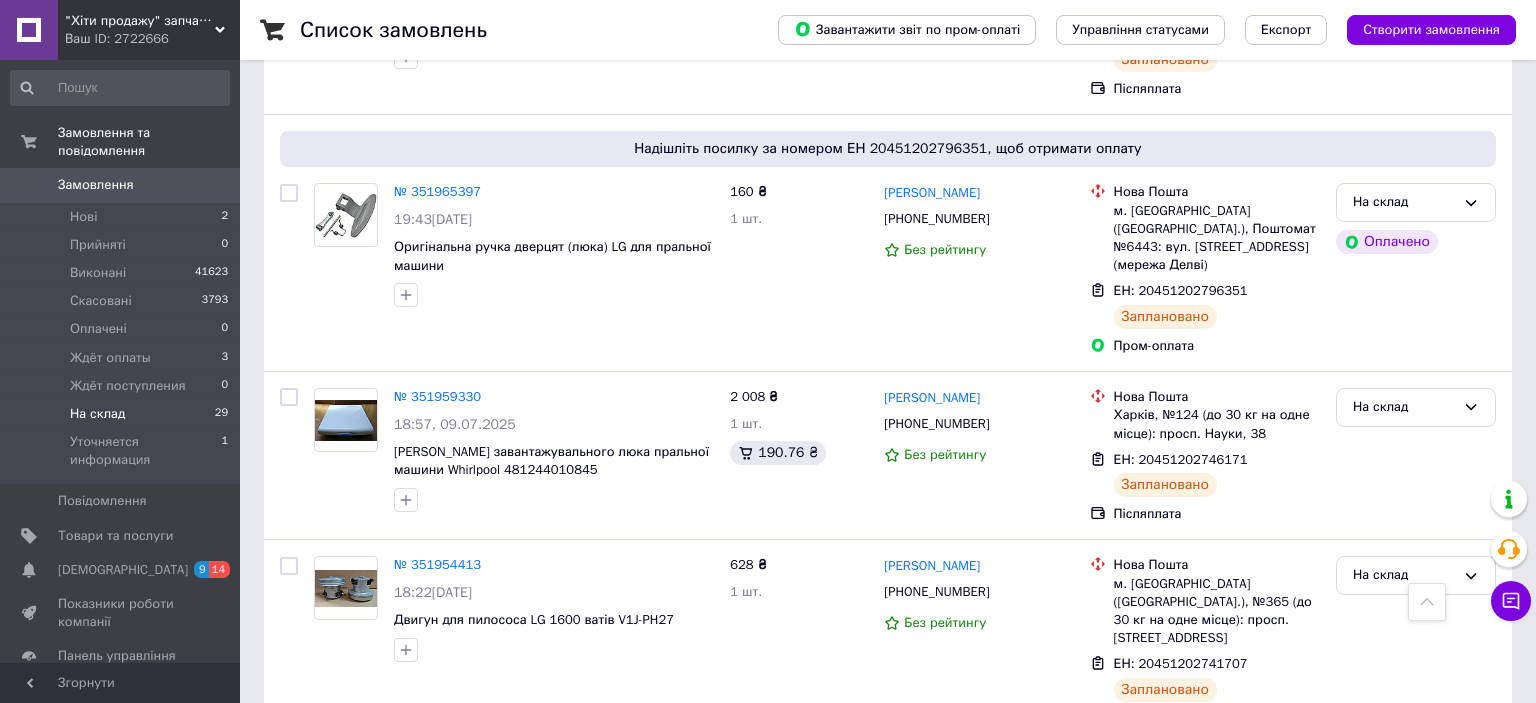 scroll, scrollTop: 4355, scrollLeft: 0, axis: vertical 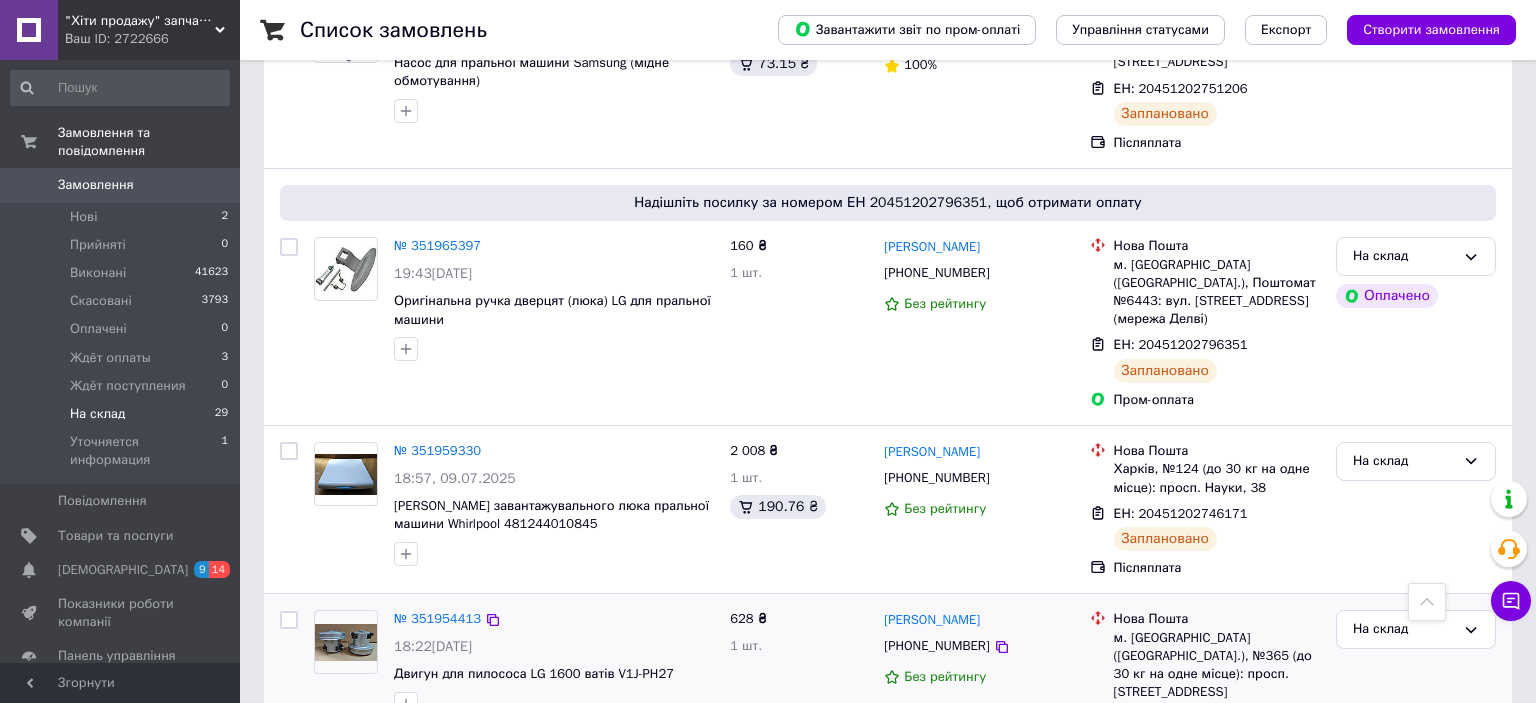 click on "ЕН: 20451202741707" at bounding box center (1181, 717) 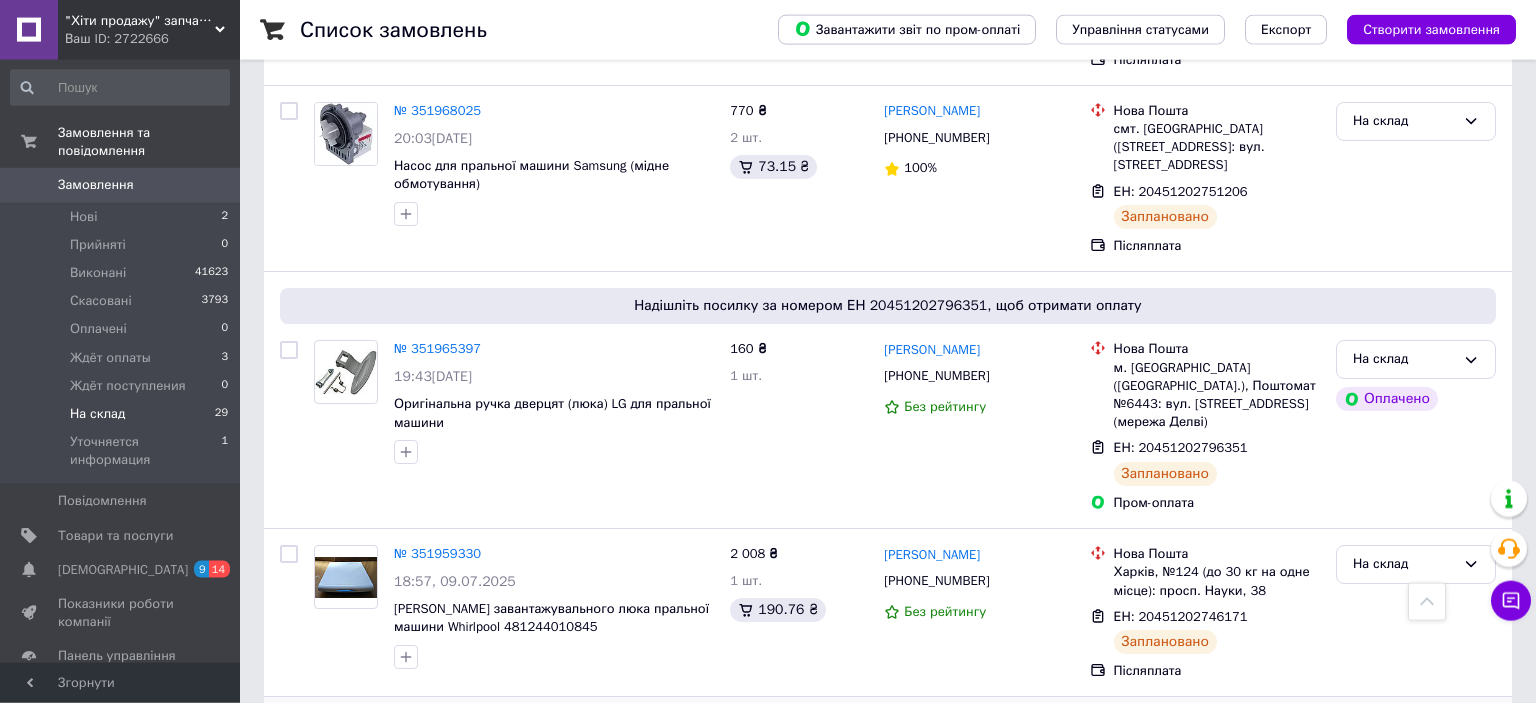 scroll, scrollTop: 4249, scrollLeft: 0, axis: vertical 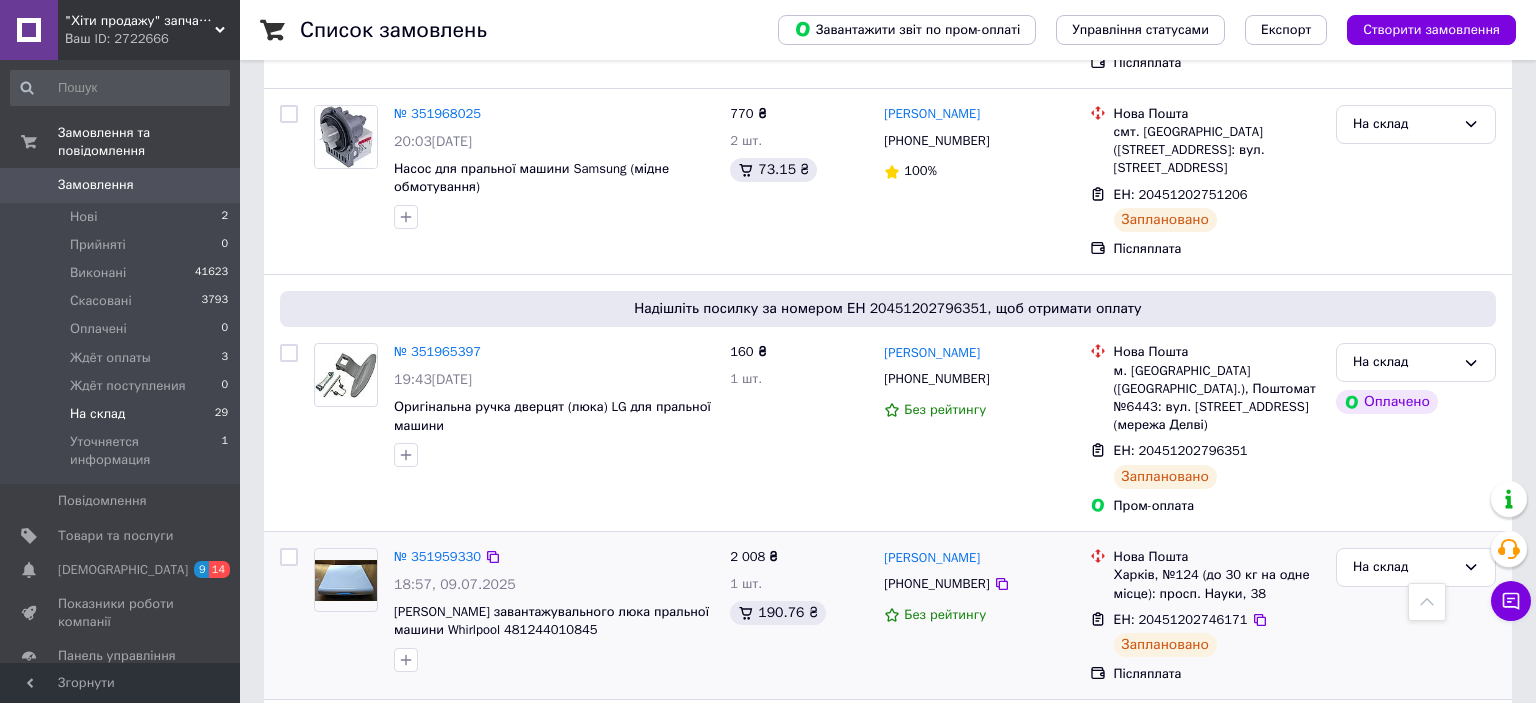click on "ЕН: 20451202746171" at bounding box center [1181, 619] 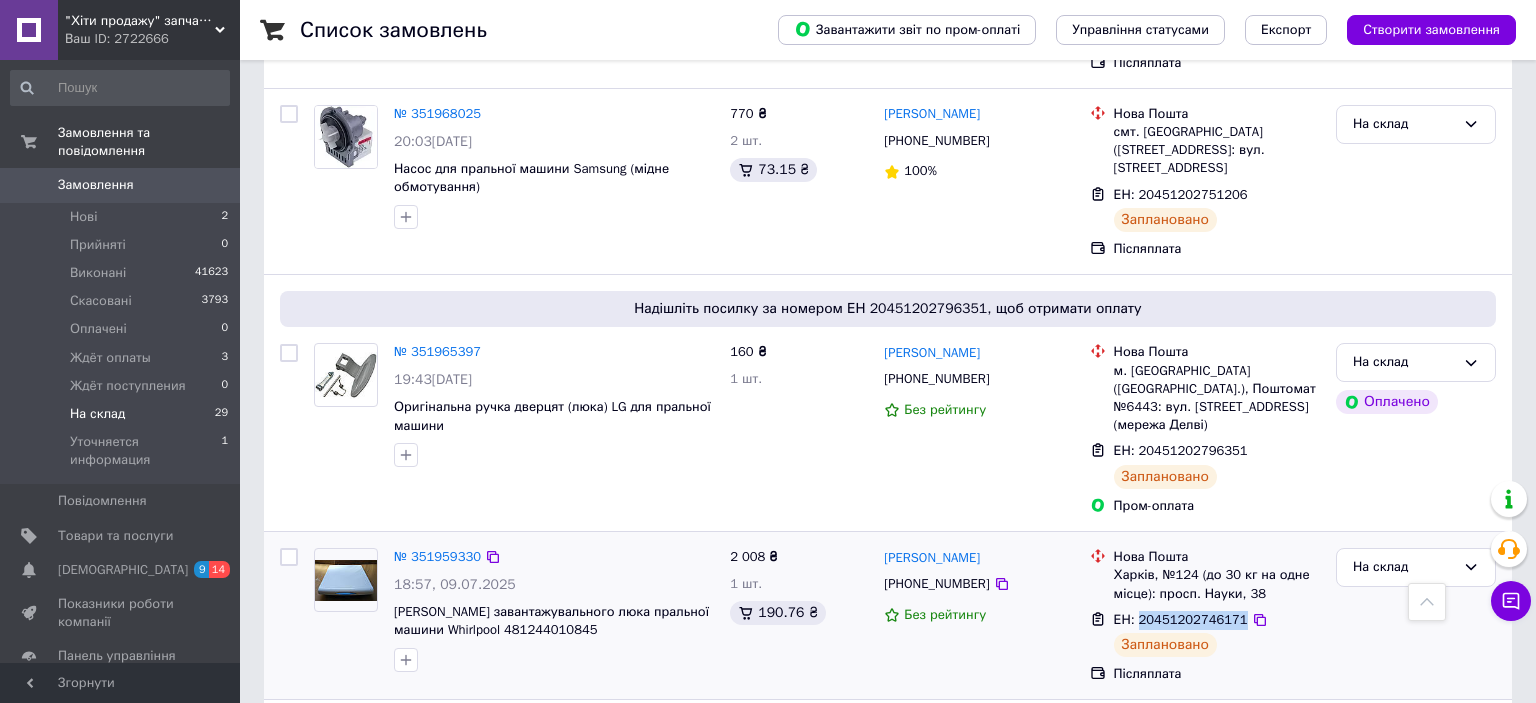 click on "ЕН: 20451202746171" at bounding box center (1181, 619) 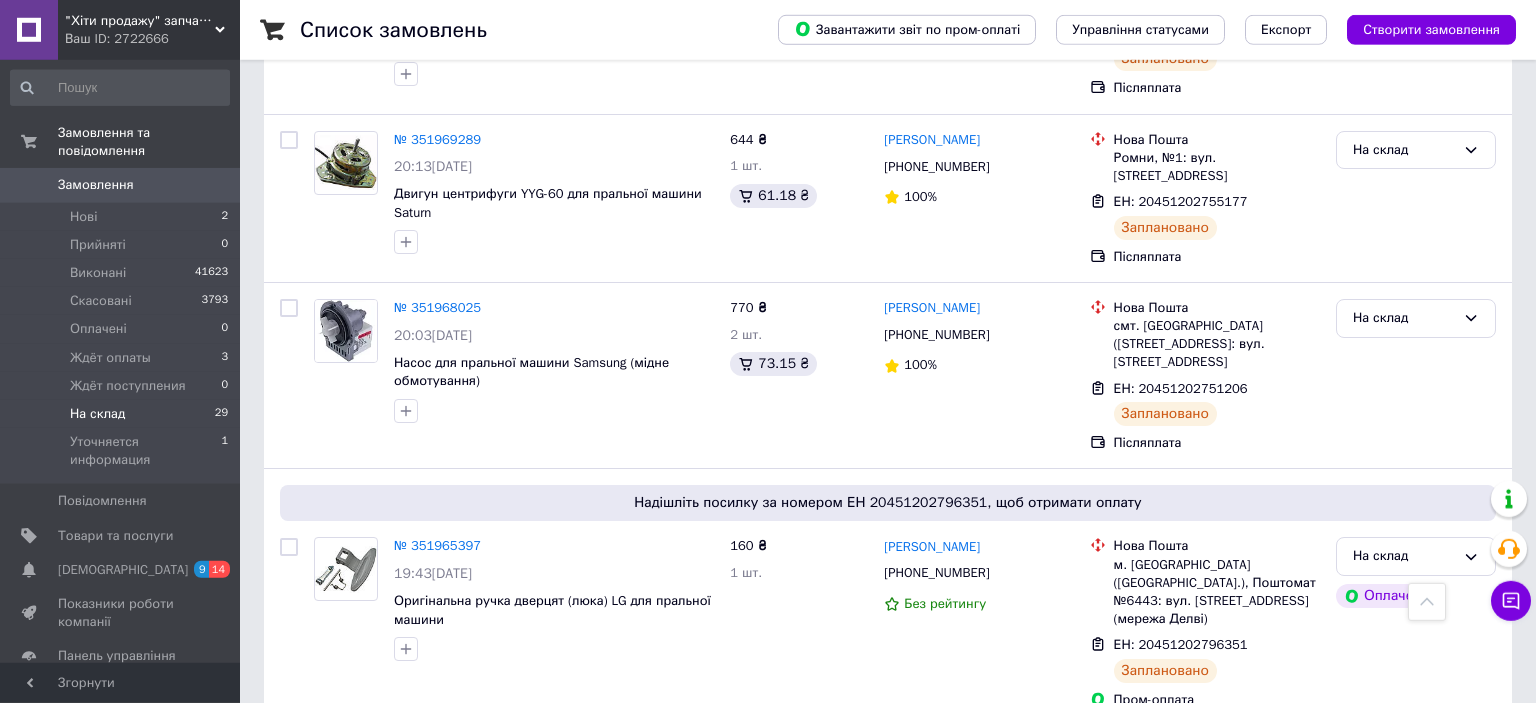 scroll, scrollTop: 4038, scrollLeft: 0, axis: vertical 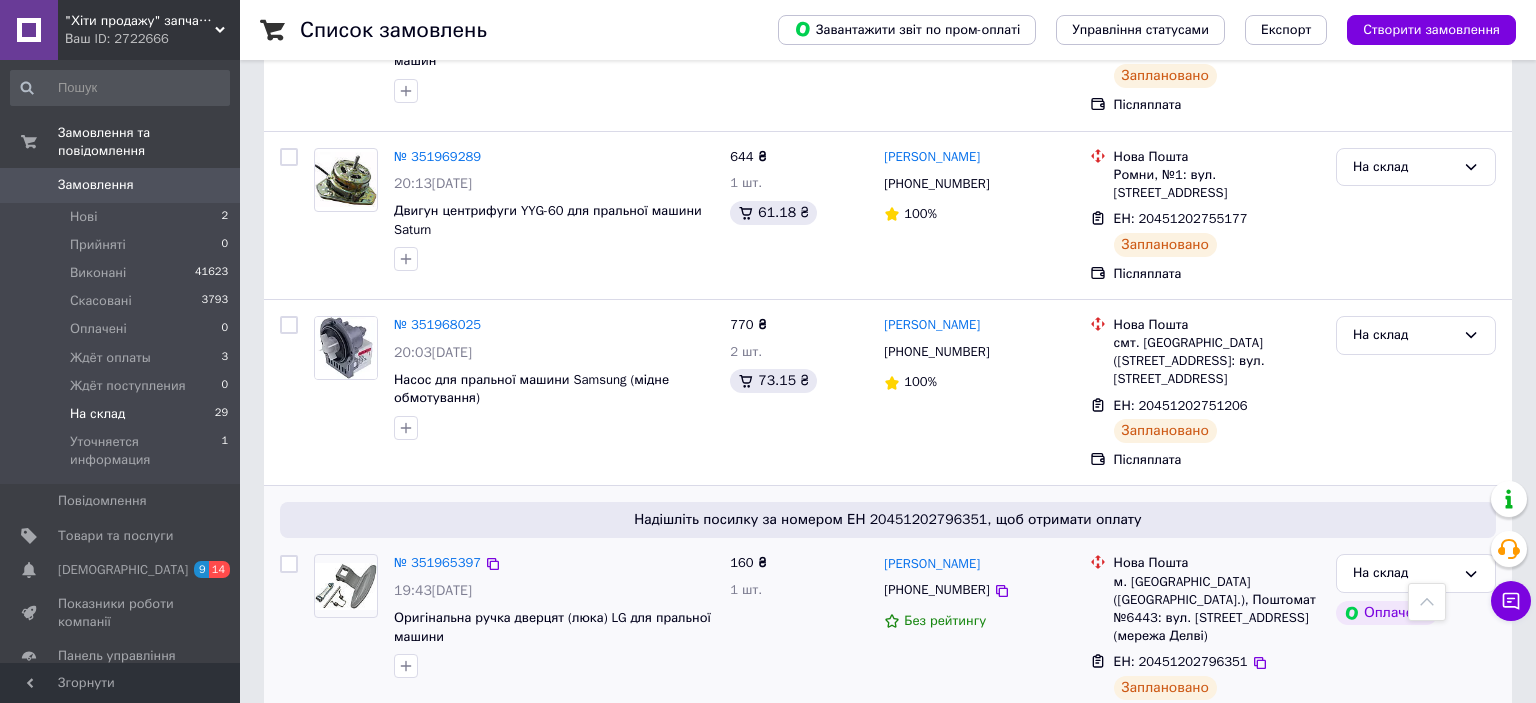 click on "ЕН: 20451202796351" at bounding box center [1181, 661] 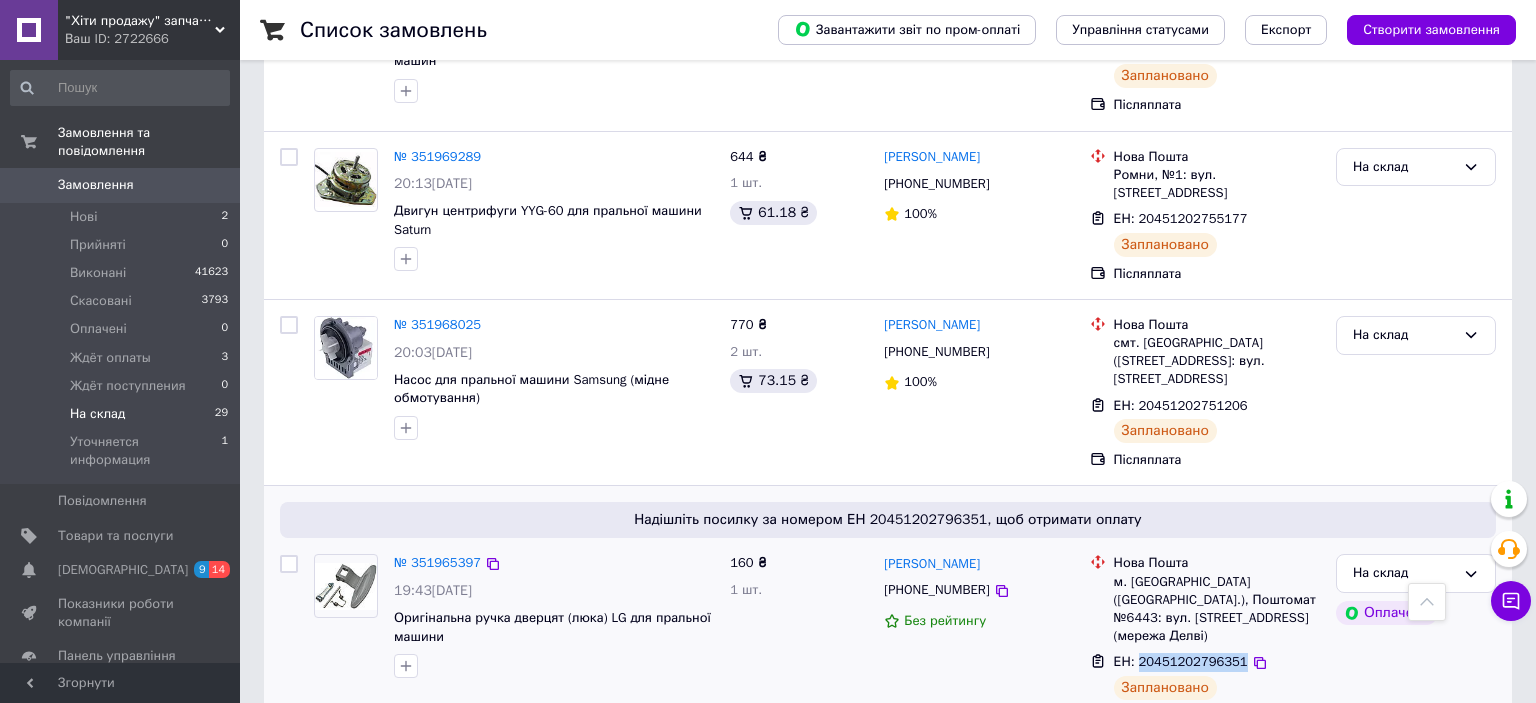 click on "ЕН: 20451202796351" at bounding box center (1181, 661) 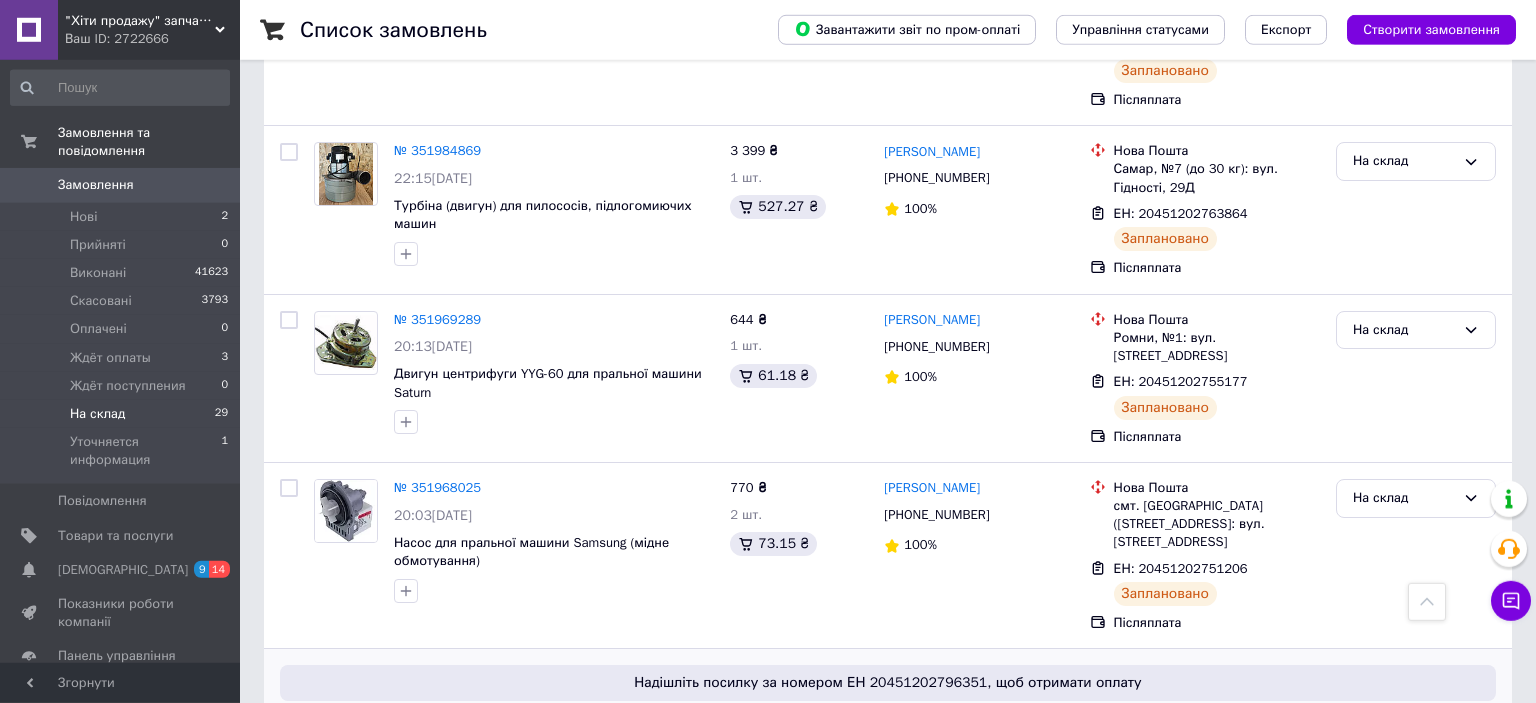 scroll, scrollTop: 3827, scrollLeft: 0, axis: vertical 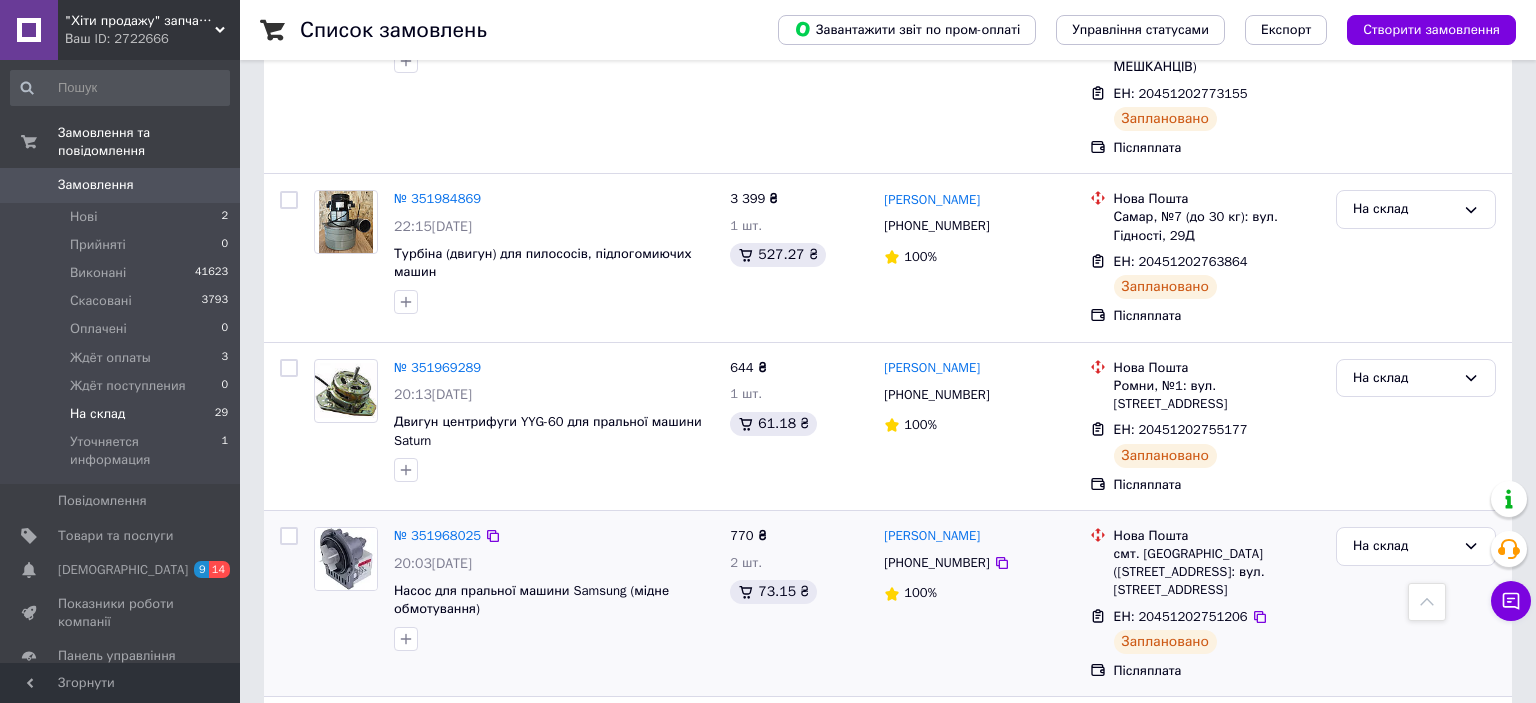 click on "ЕН: 20451202751206" at bounding box center [1181, 616] 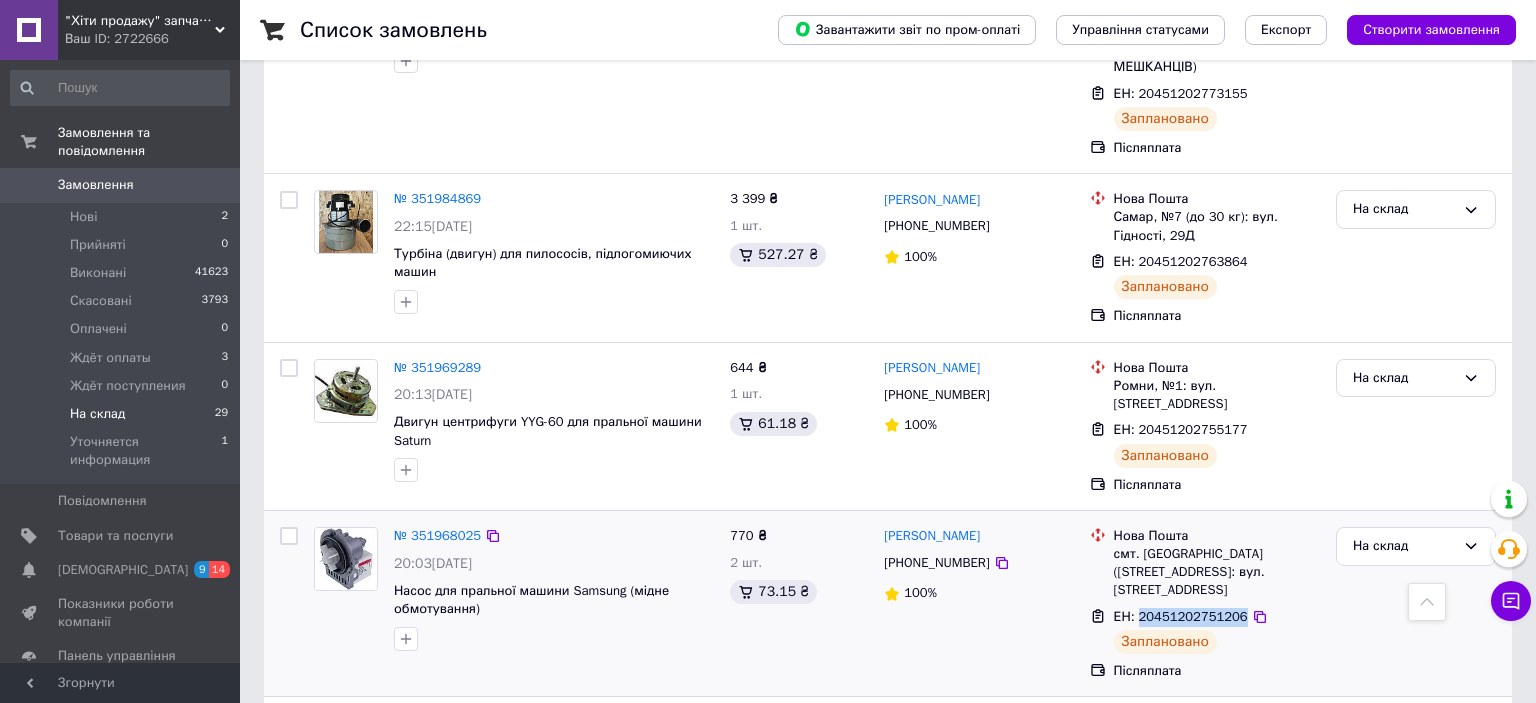 click on "ЕН: 20451202751206" at bounding box center [1181, 616] 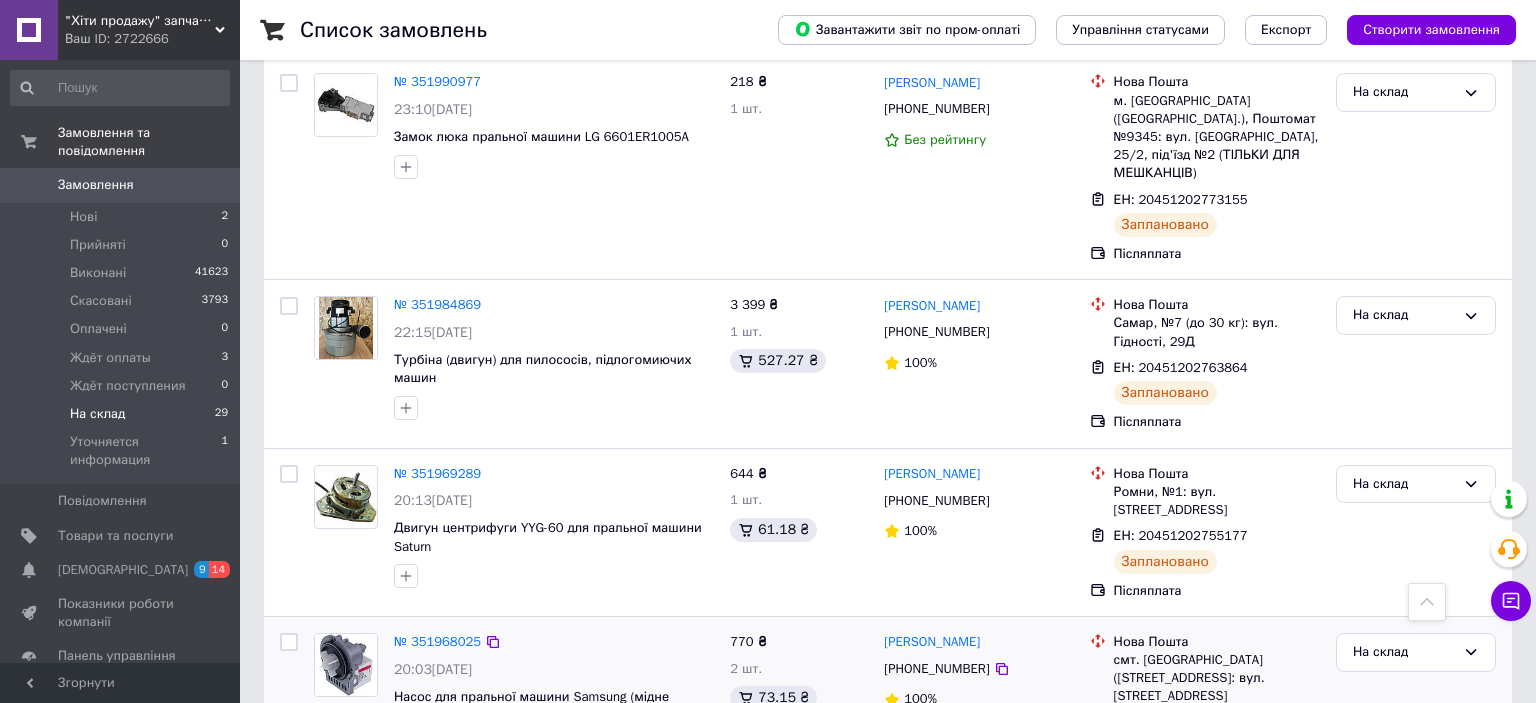 scroll, scrollTop: 3616, scrollLeft: 0, axis: vertical 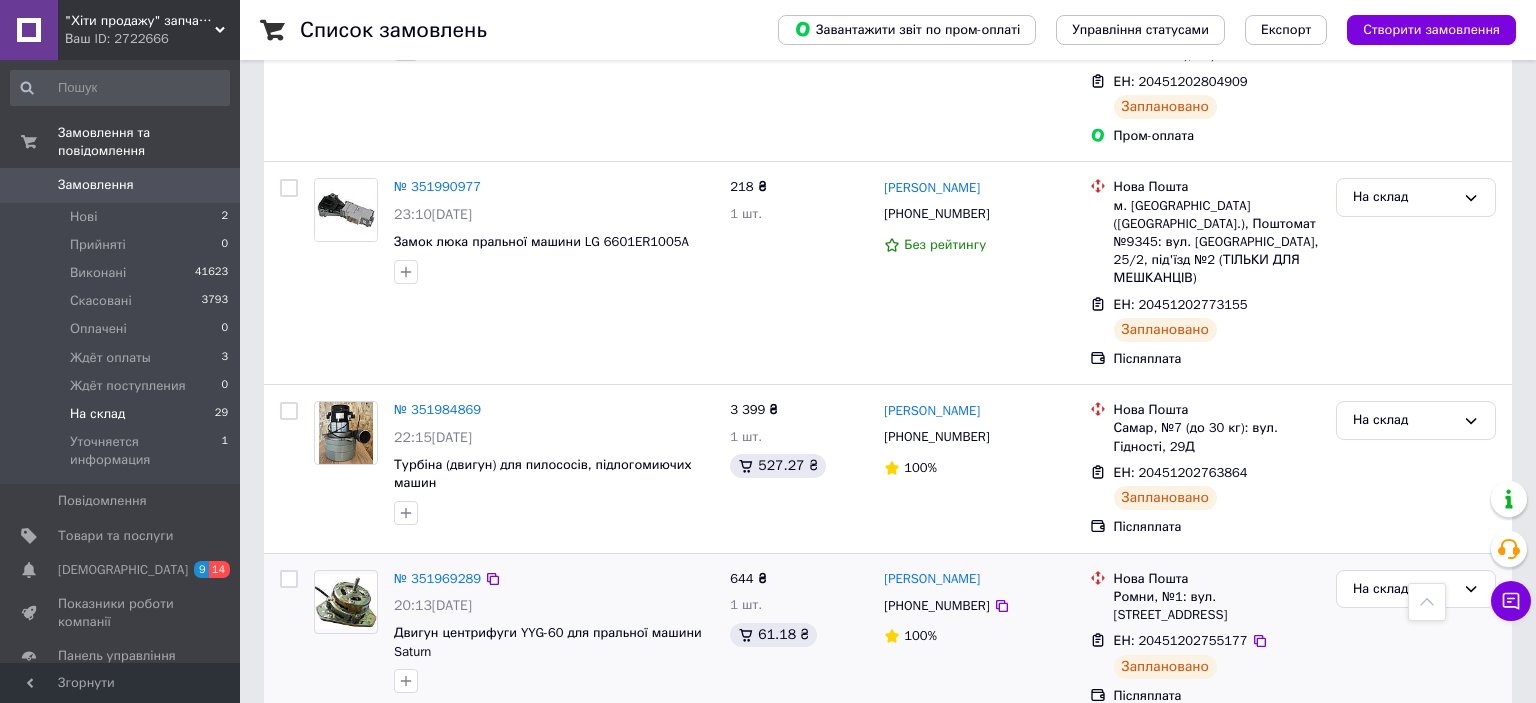 click on "ЕН: 20451202755177" at bounding box center (1181, 640) 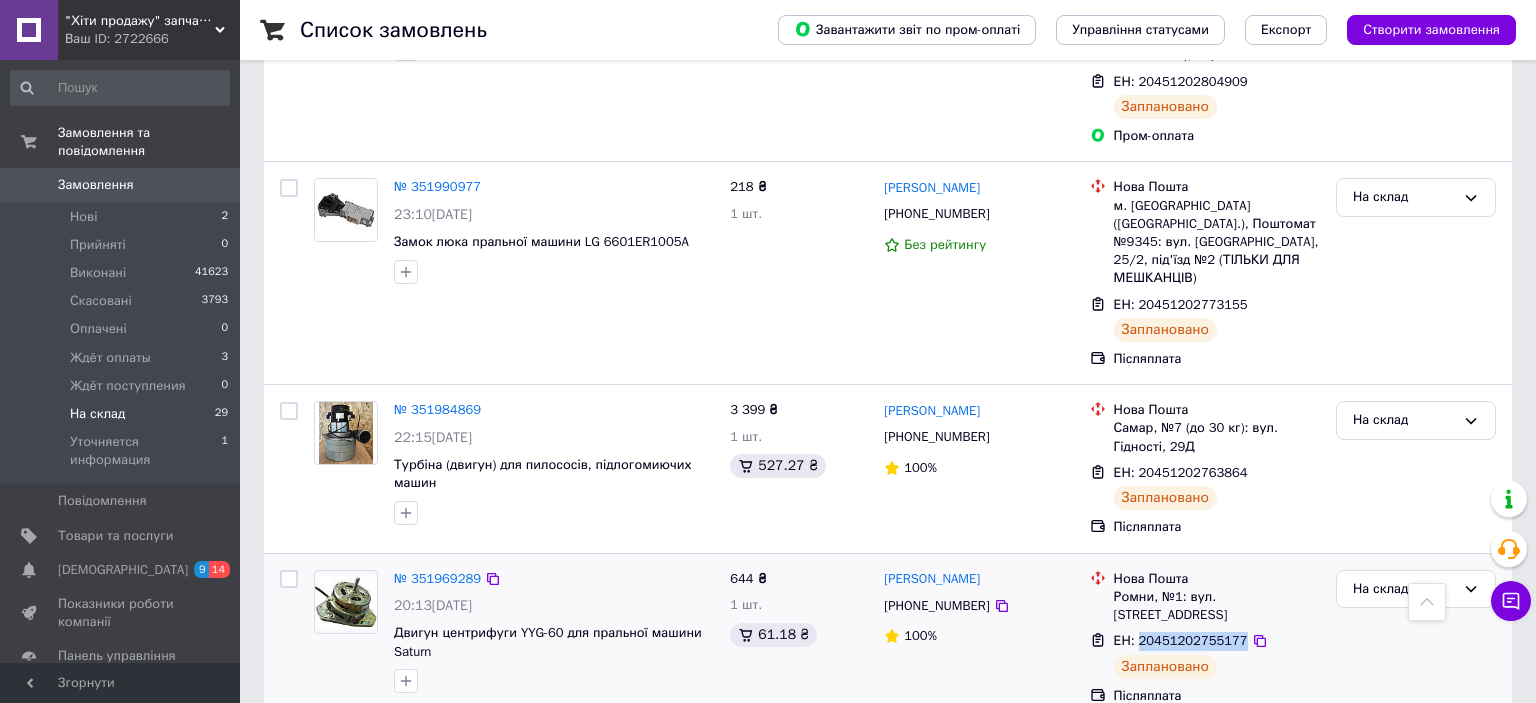 click on "ЕН: 20451202755177" at bounding box center (1181, 640) 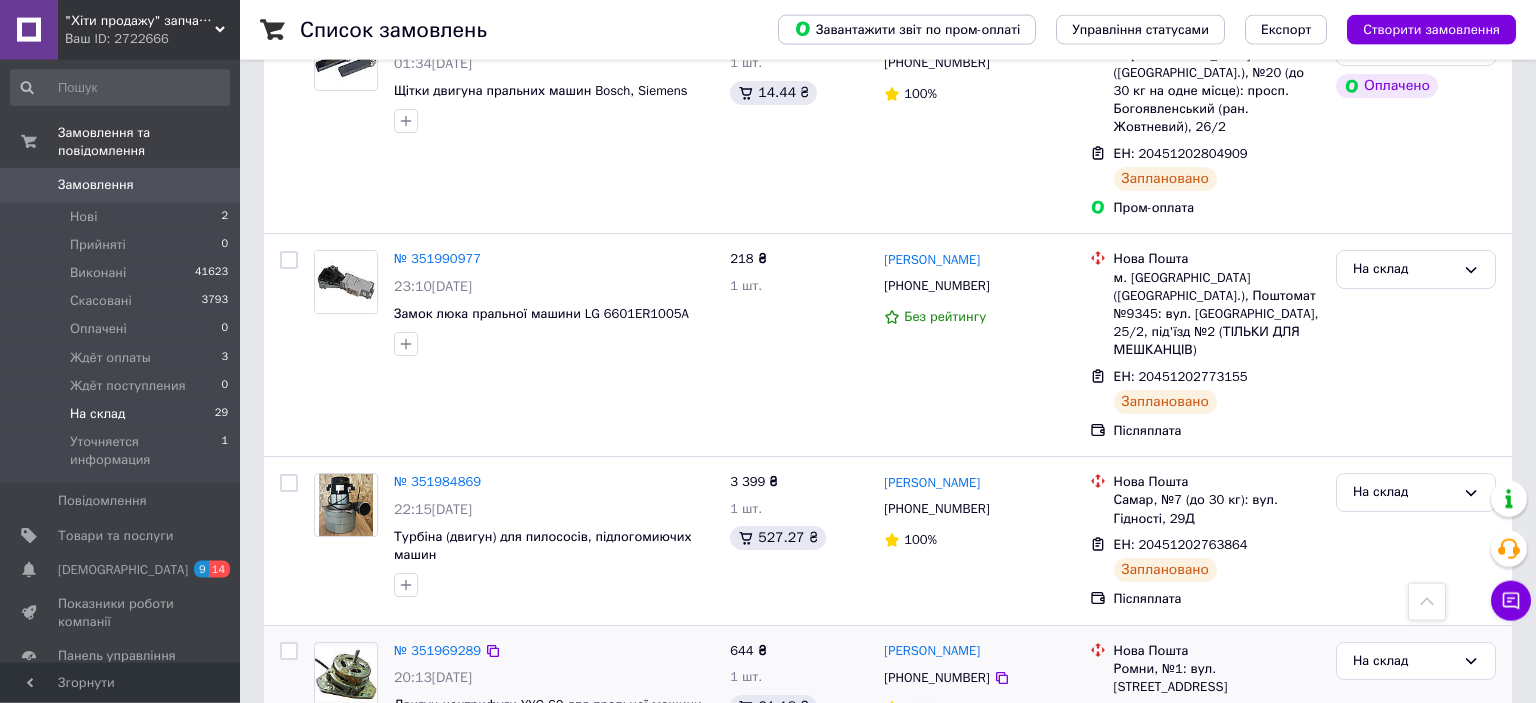 scroll, scrollTop: 3510, scrollLeft: 0, axis: vertical 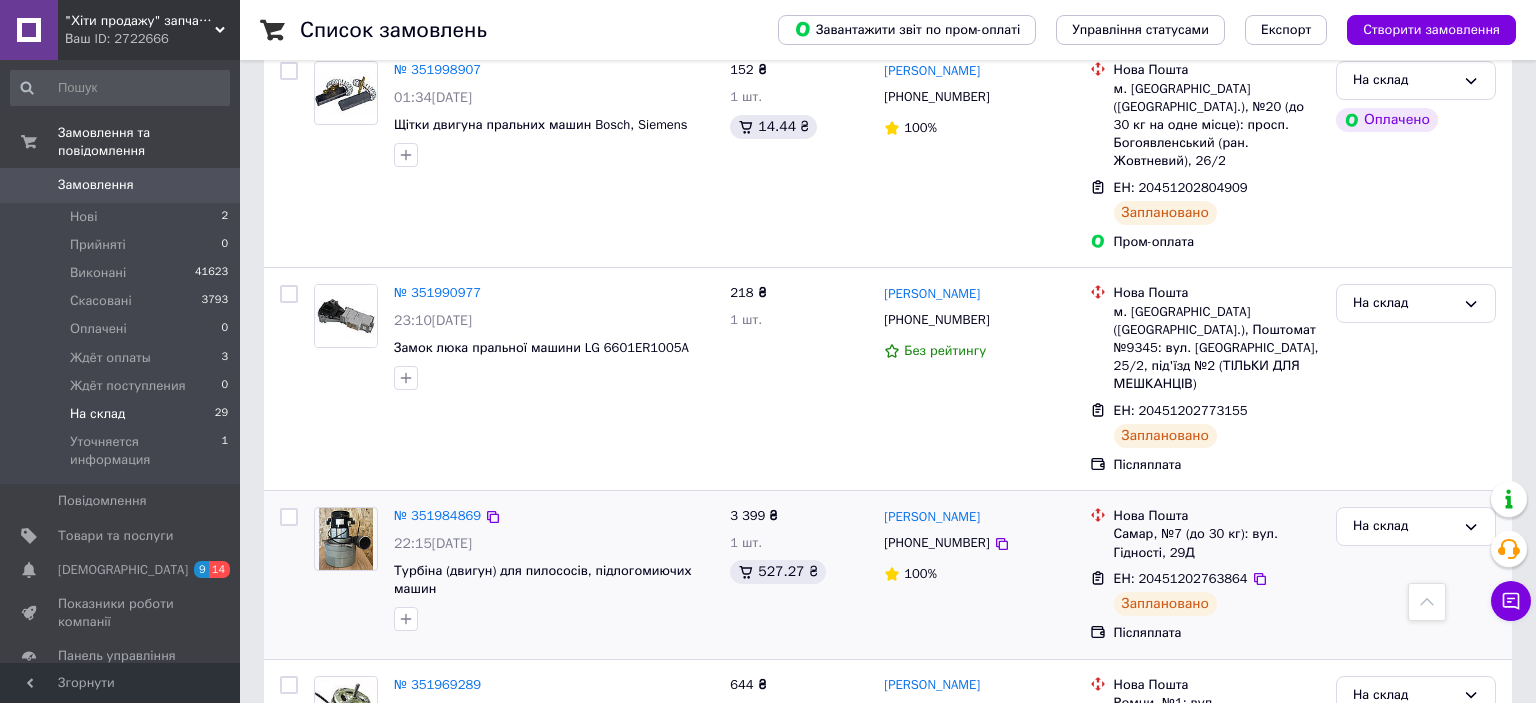 click on "ЕН: 20451202763864" at bounding box center (1181, 578) 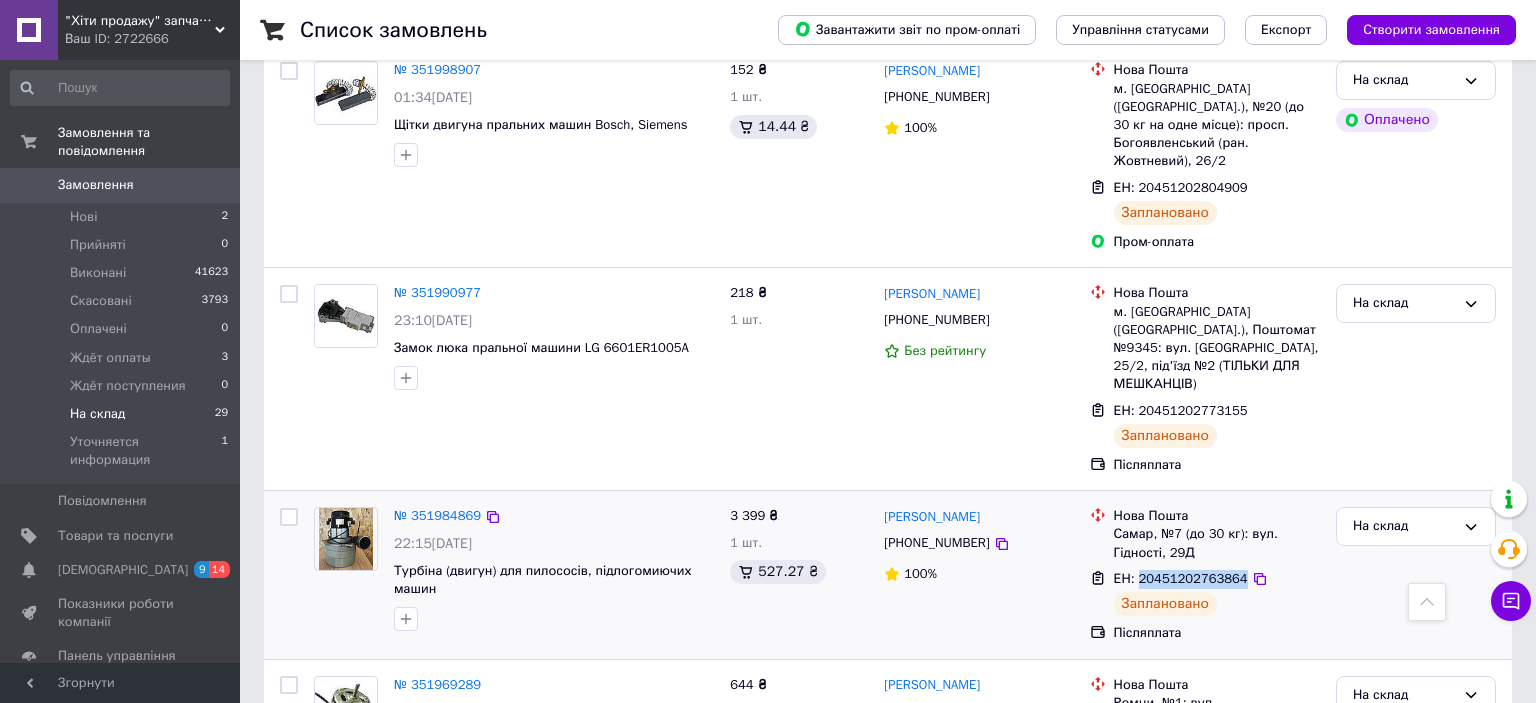 click on "ЕН: 20451202763864" at bounding box center (1181, 578) 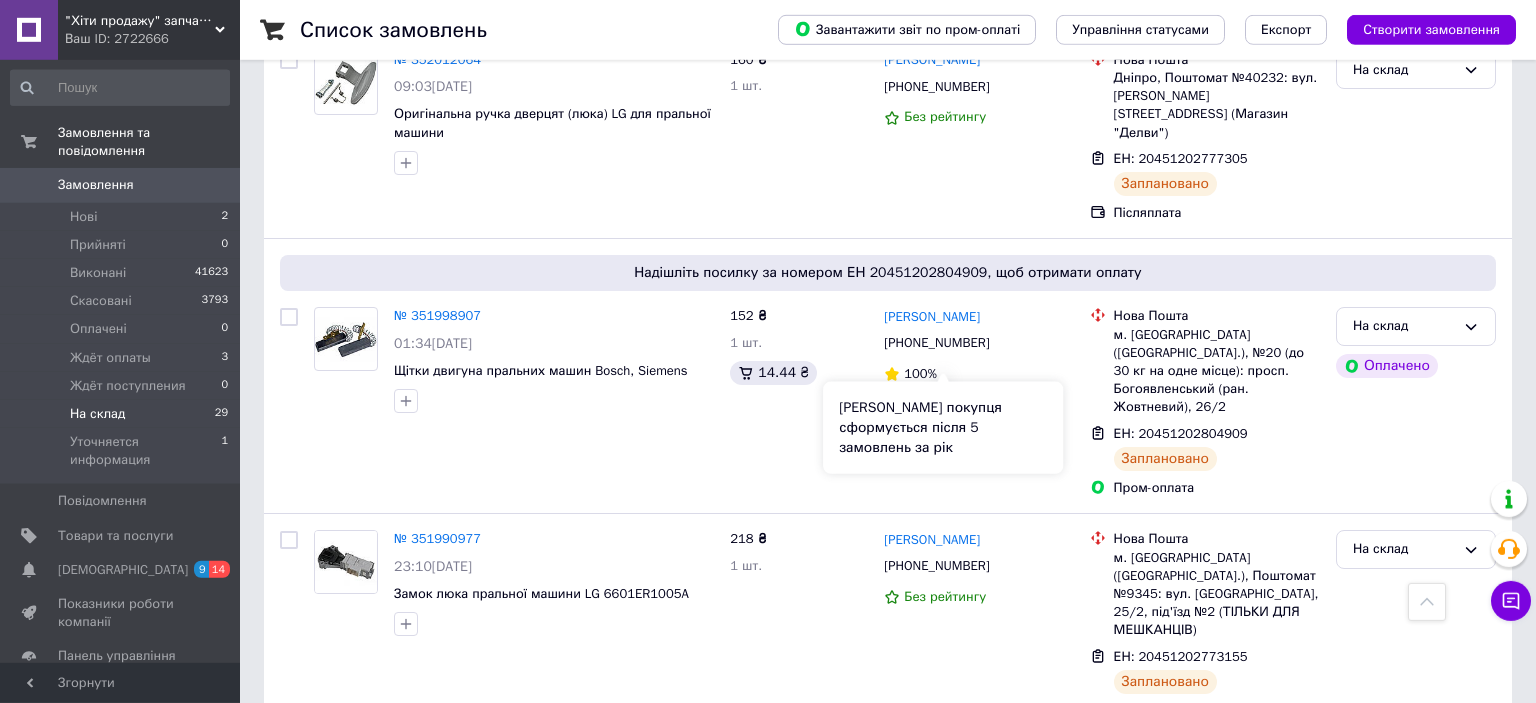 scroll, scrollTop: 3299, scrollLeft: 0, axis: vertical 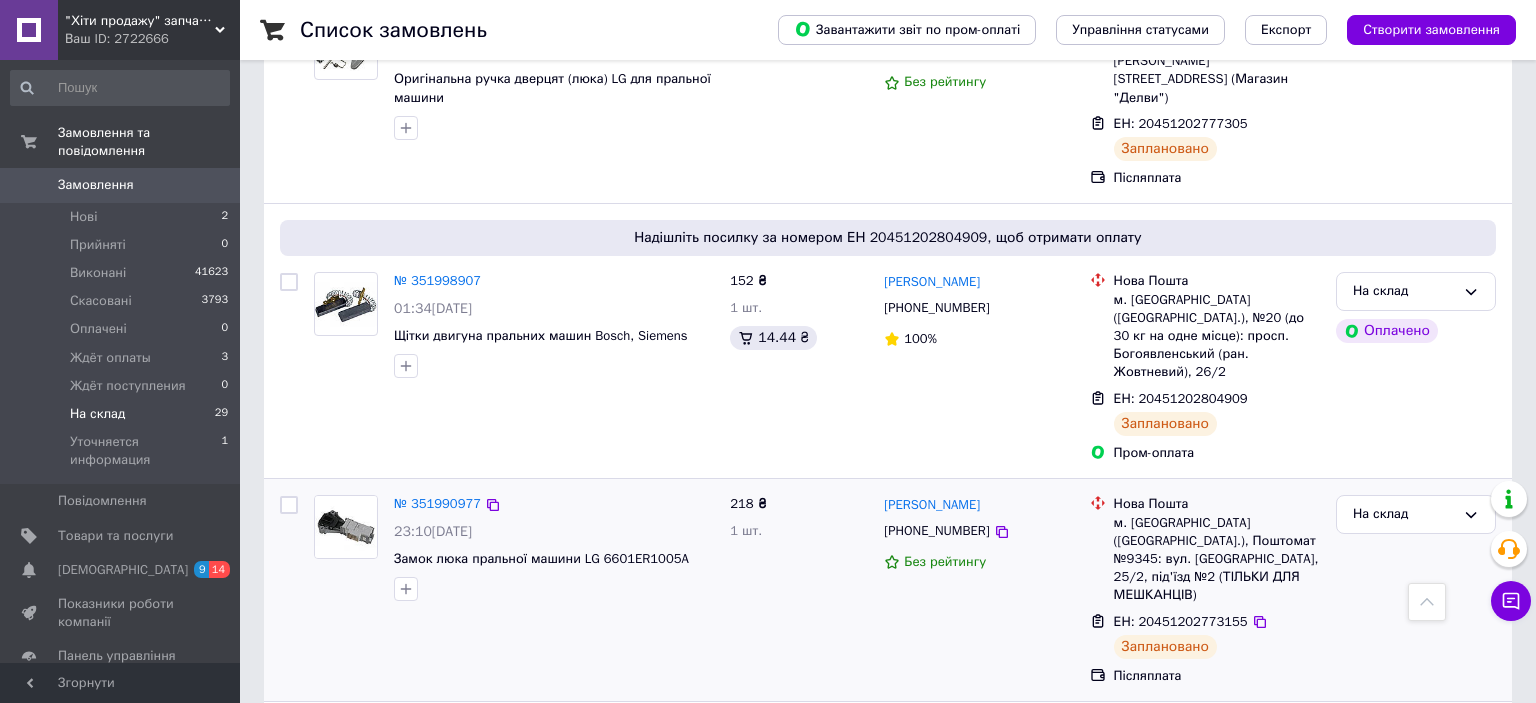 click on "ЕН: 20451202773155" at bounding box center [1181, 621] 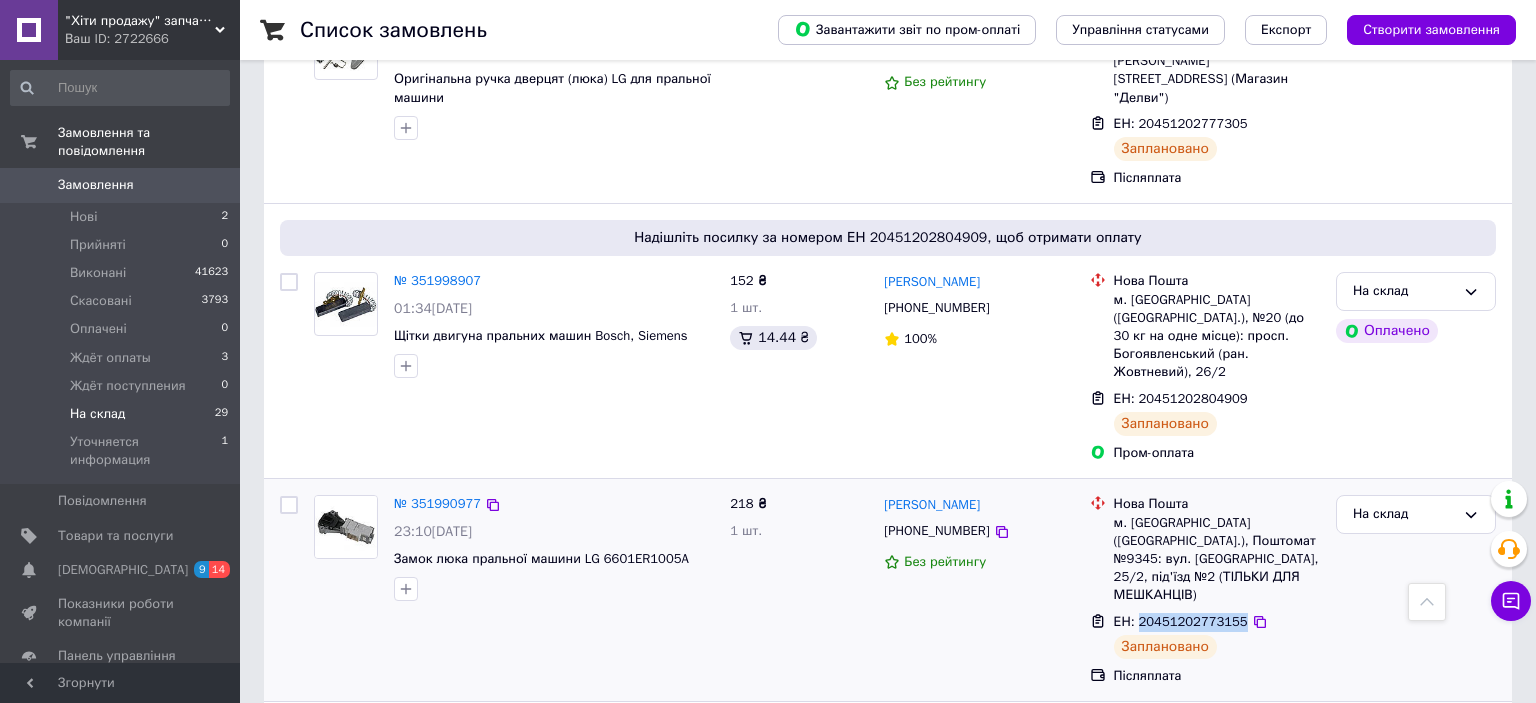click on "ЕН: 20451202773155" at bounding box center (1181, 621) 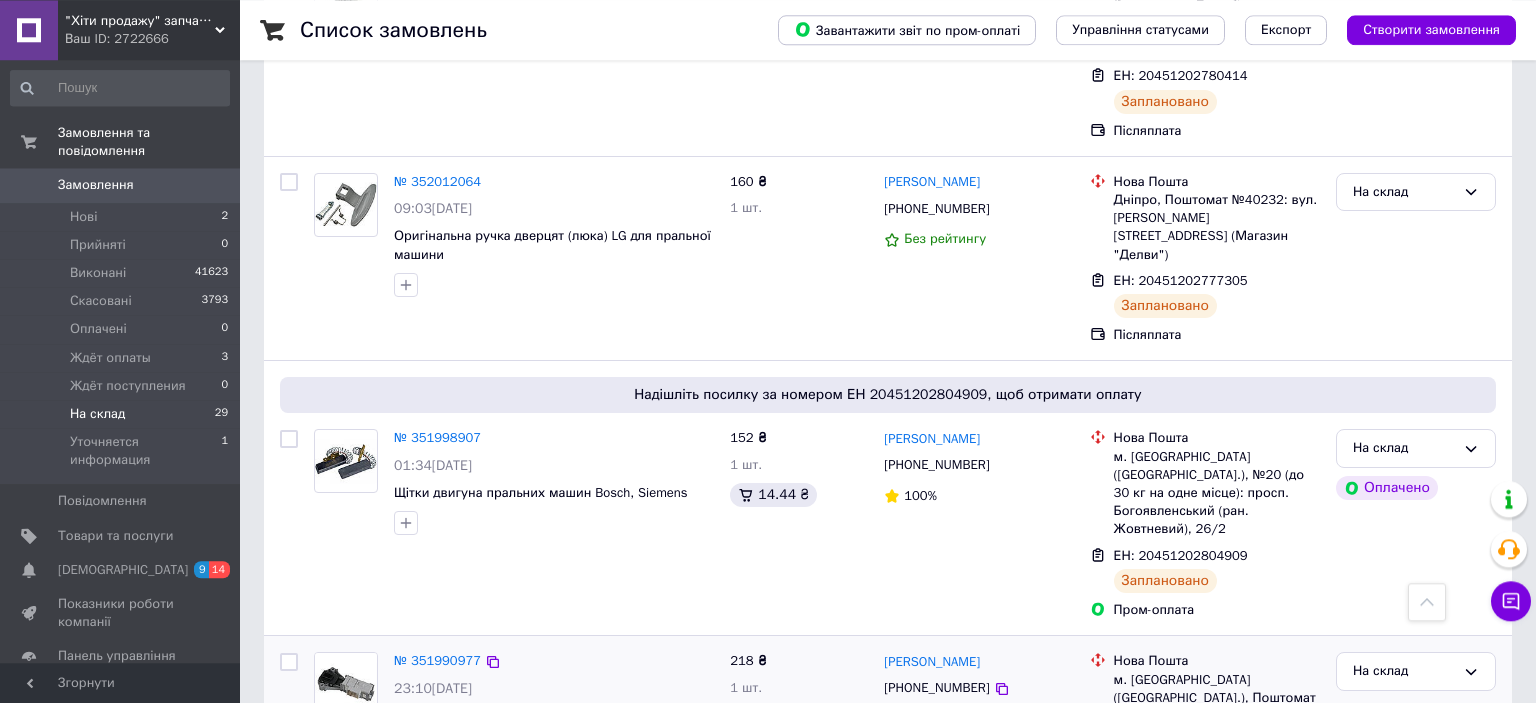 scroll, scrollTop: 3088, scrollLeft: 0, axis: vertical 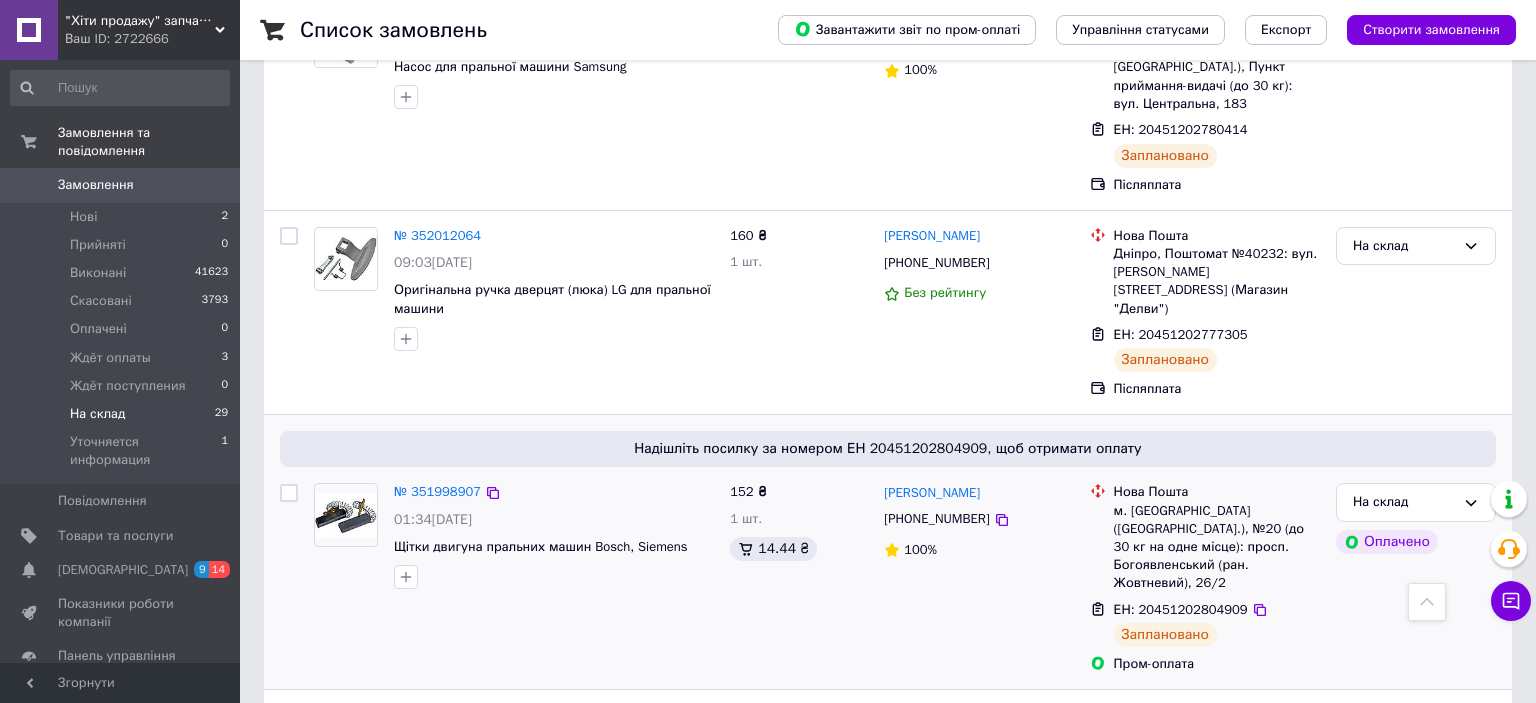 click on "ЕН: 20451202804909" at bounding box center (1181, 609) 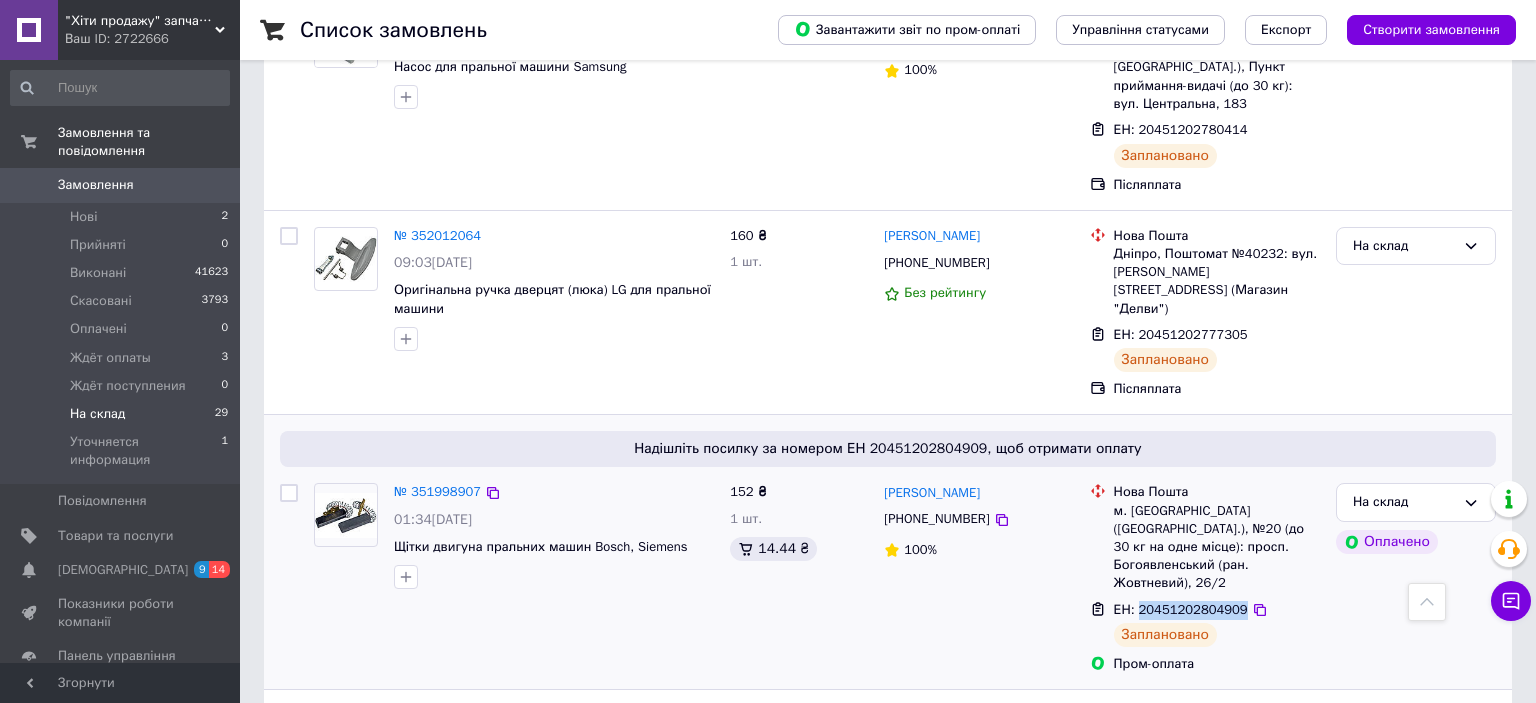 click on "ЕН: 20451202804909" at bounding box center (1181, 609) 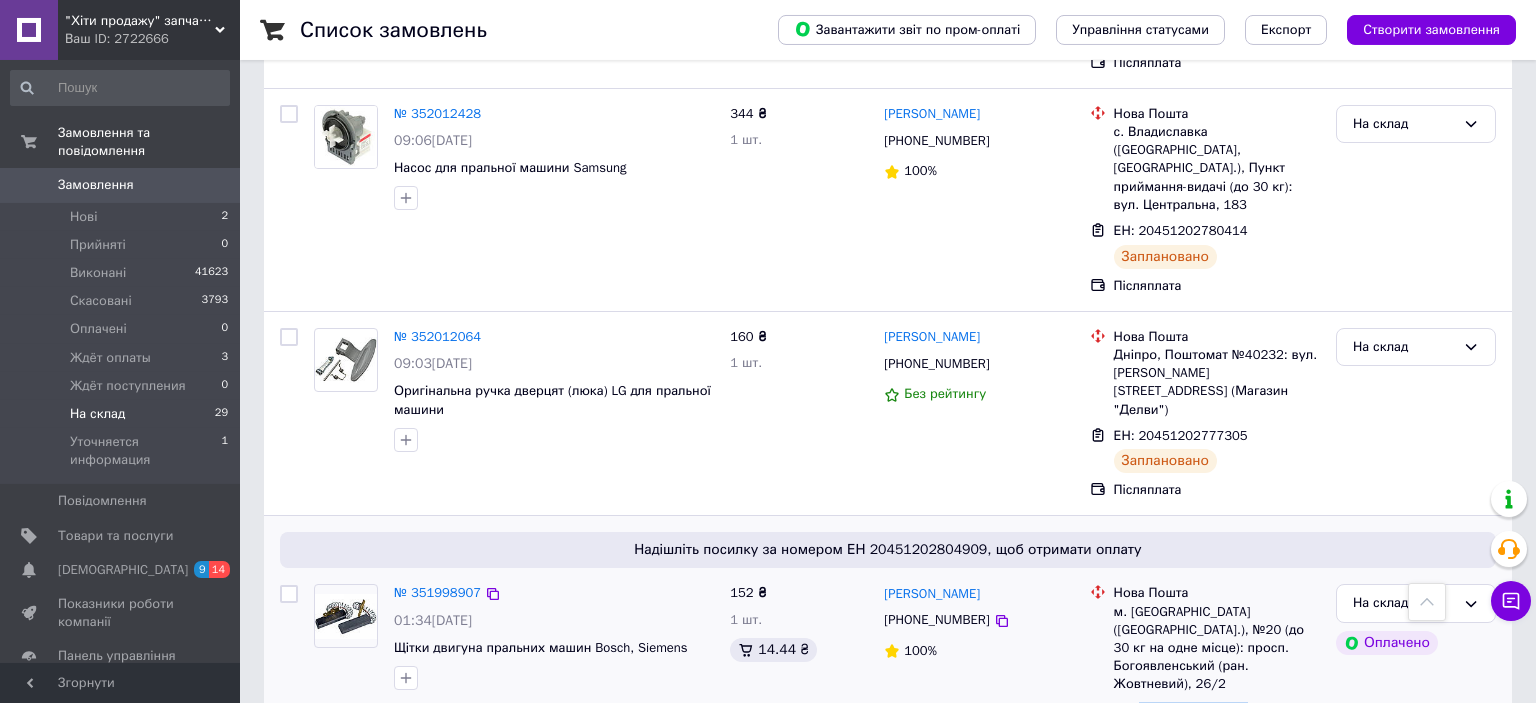 scroll, scrollTop: 2876, scrollLeft: 0, axis: vertical 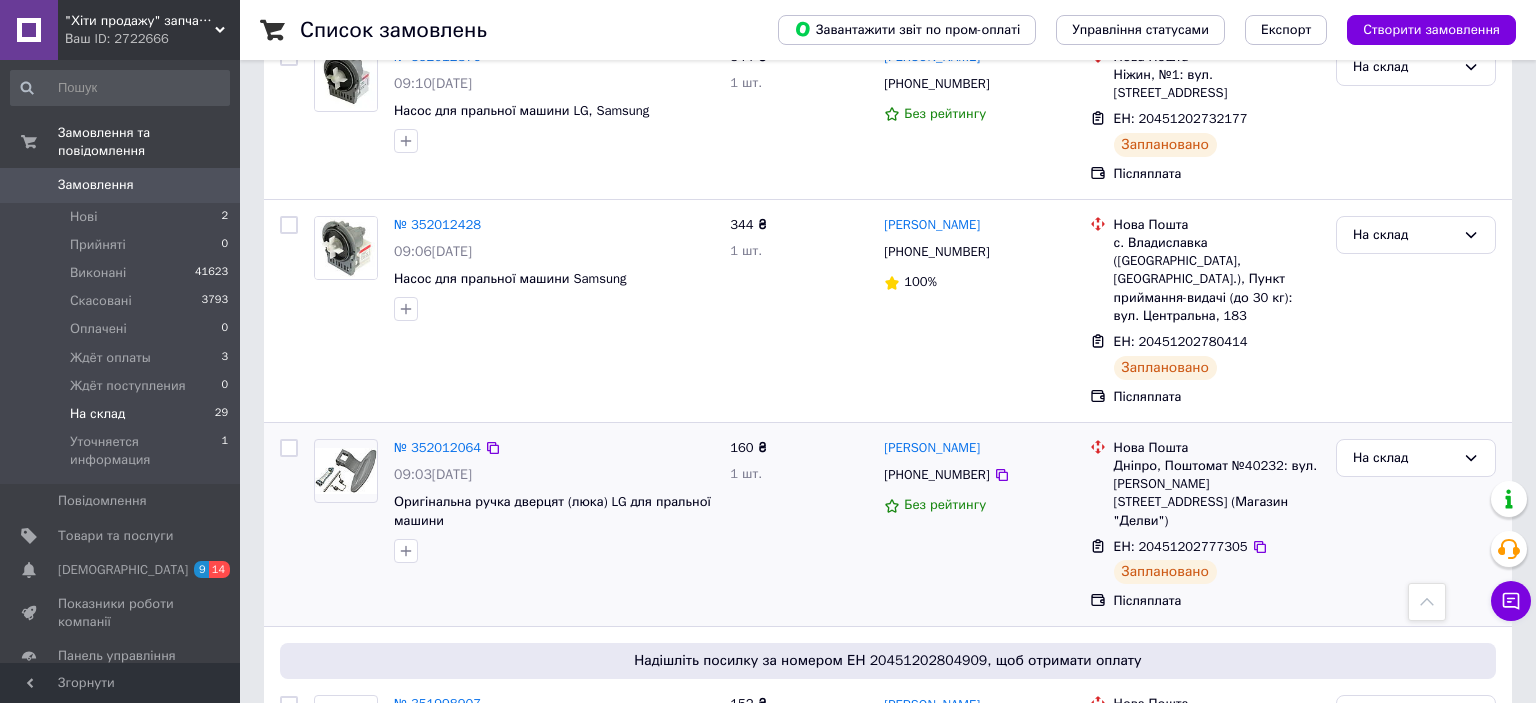 click on "ЕН: 20451202777305" at bounding box center [1181, 546] 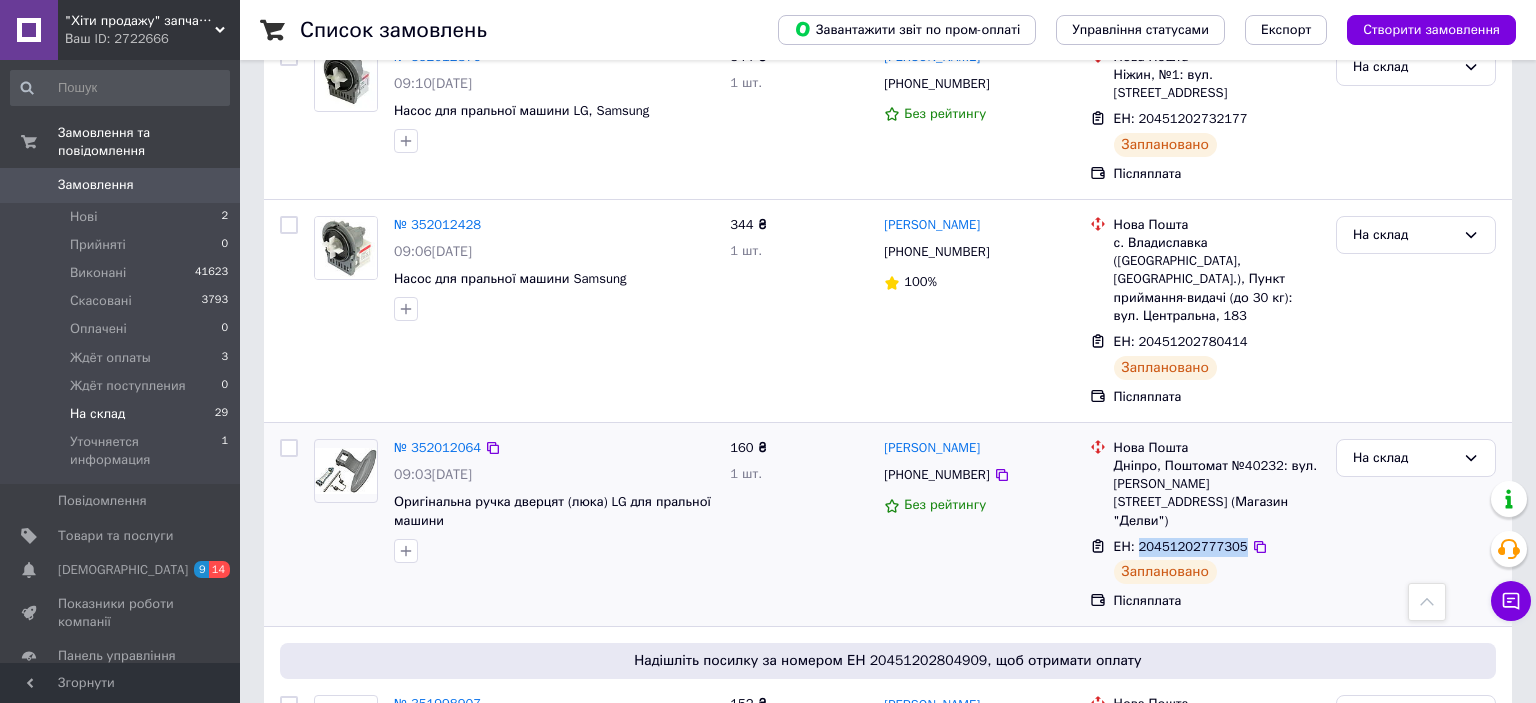 click on "ЕН: 20451202777305" at bounding box center [1181, 546] 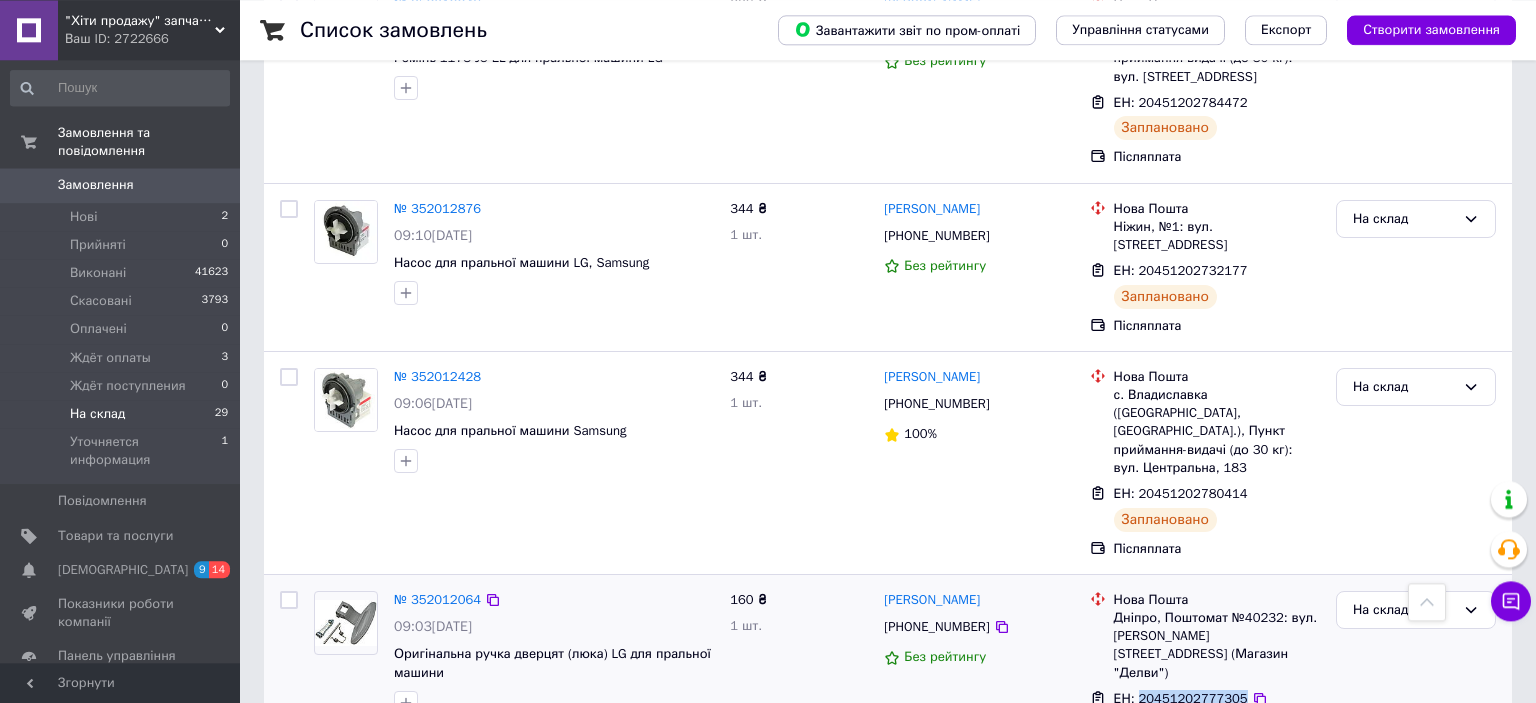 scroll, scrollTop: 2665, scrollLeft: 0, axis: vertical 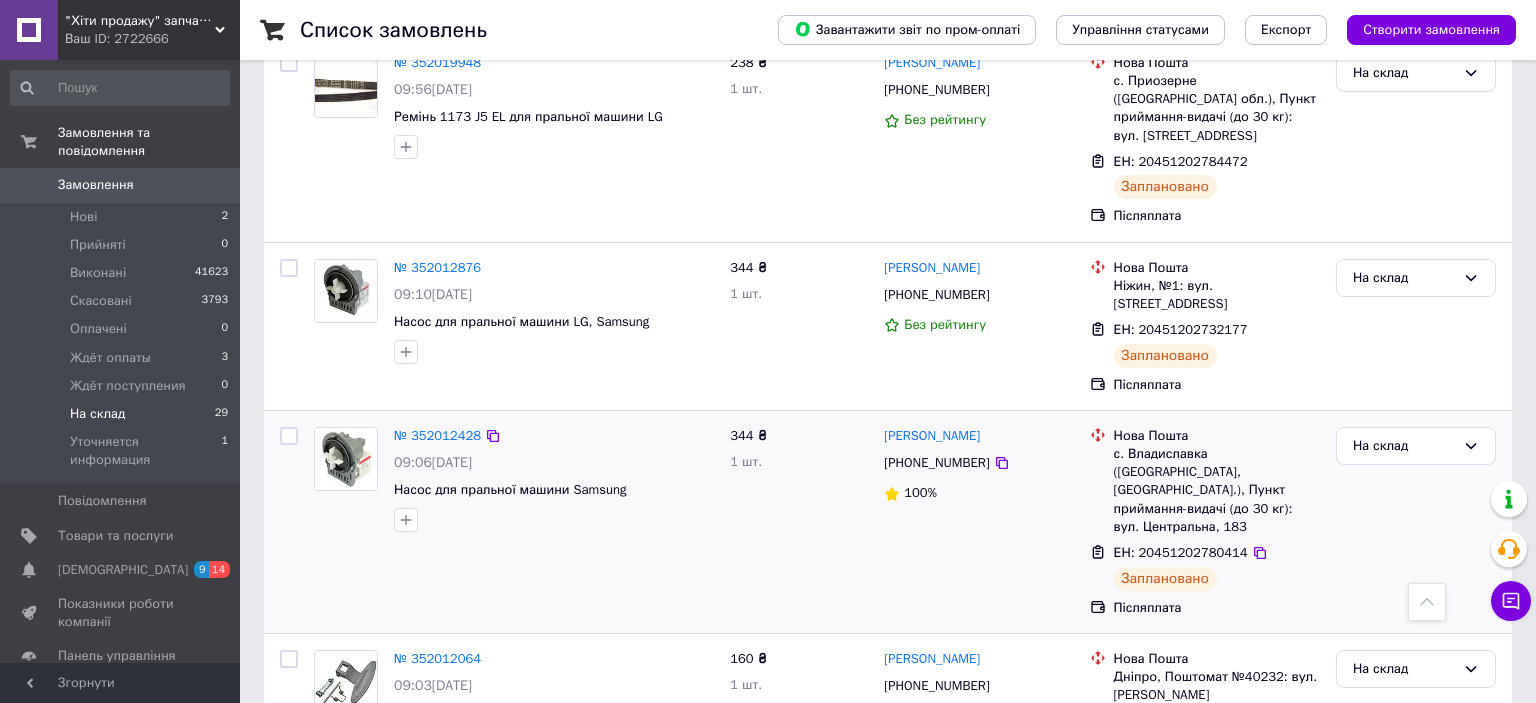 click on "ЕН: 20451202780414" at bounding box center (1181, 552) 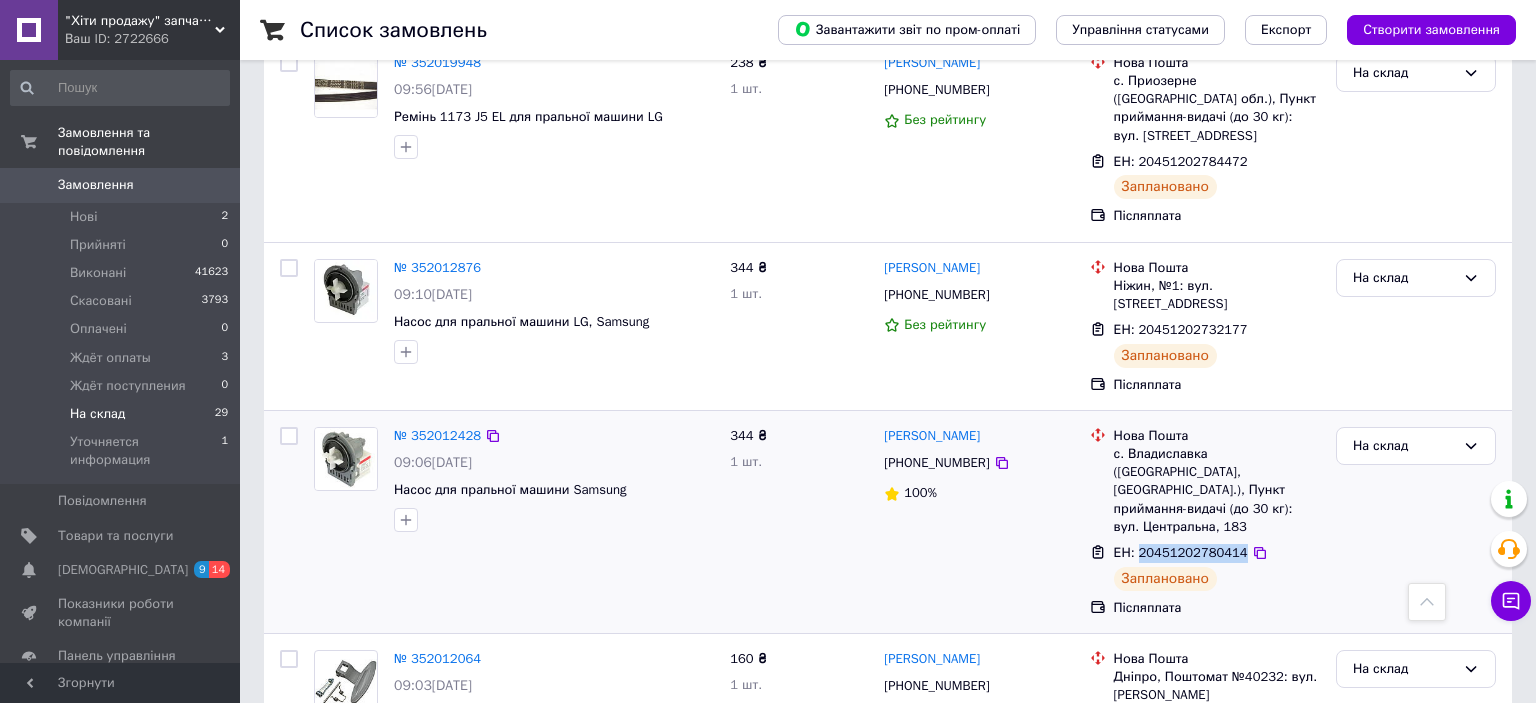 click on "ЕН: 20451202780414" at bounding box center [1181, 552] 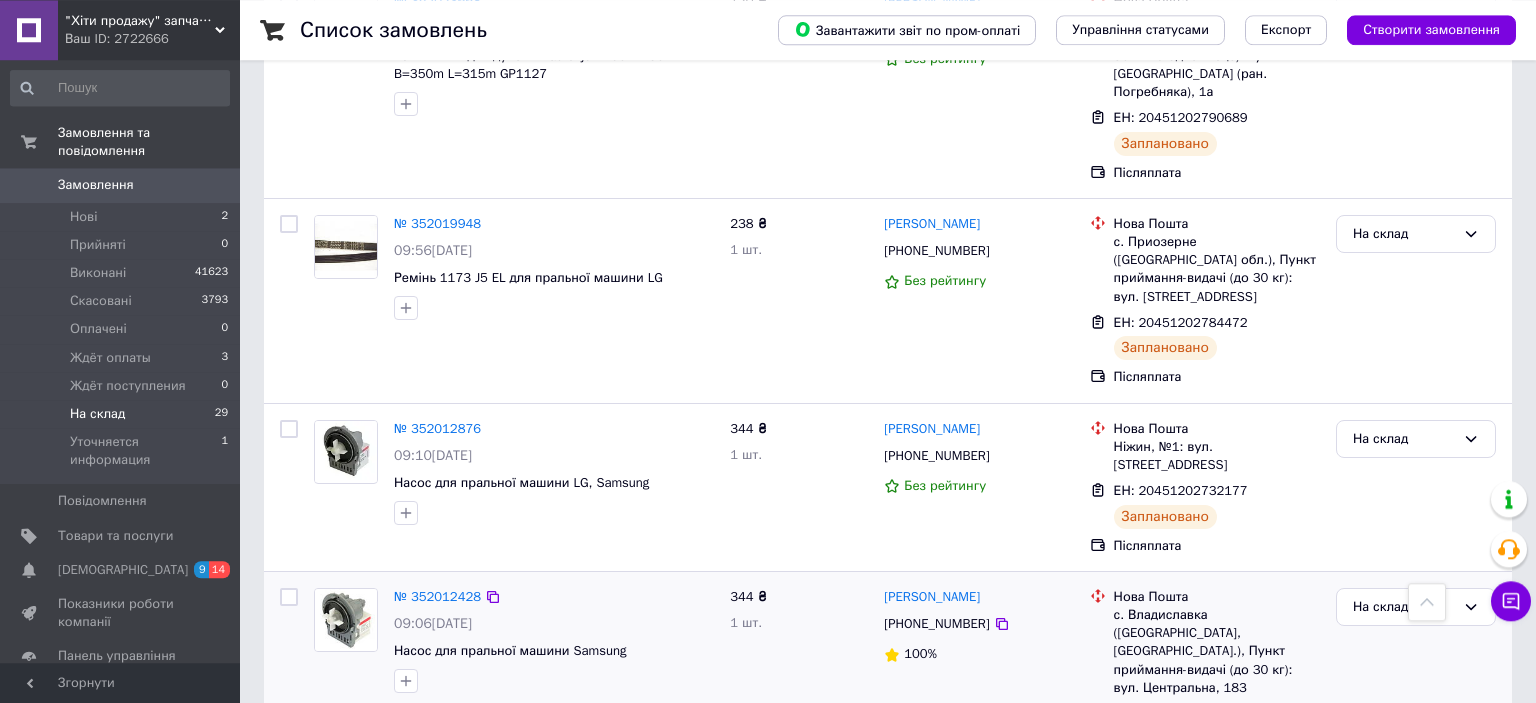 scroll, scrollTop: 2454, scrollLeft: 0, axis: vertical 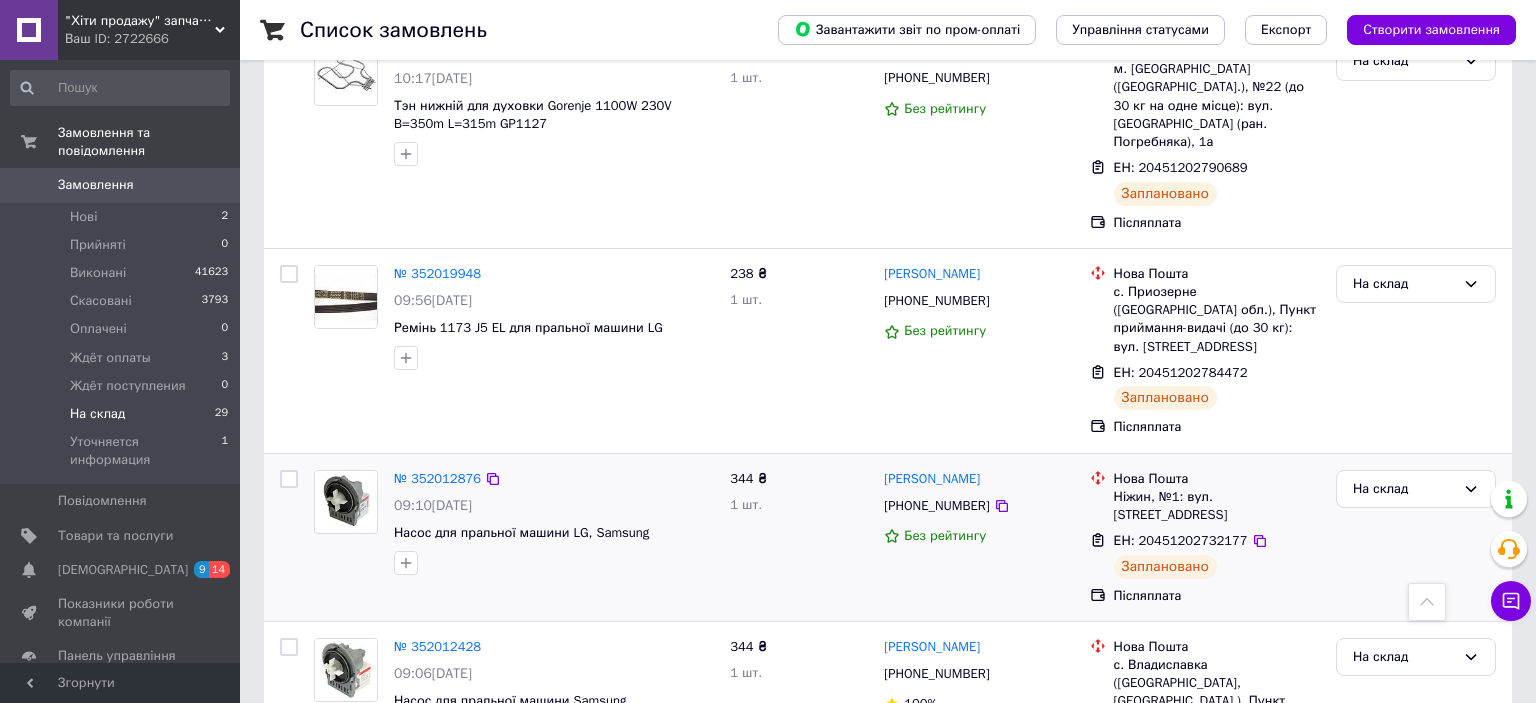 click on "ЕН: 20451202732177" at bounding box center [1181, 540] 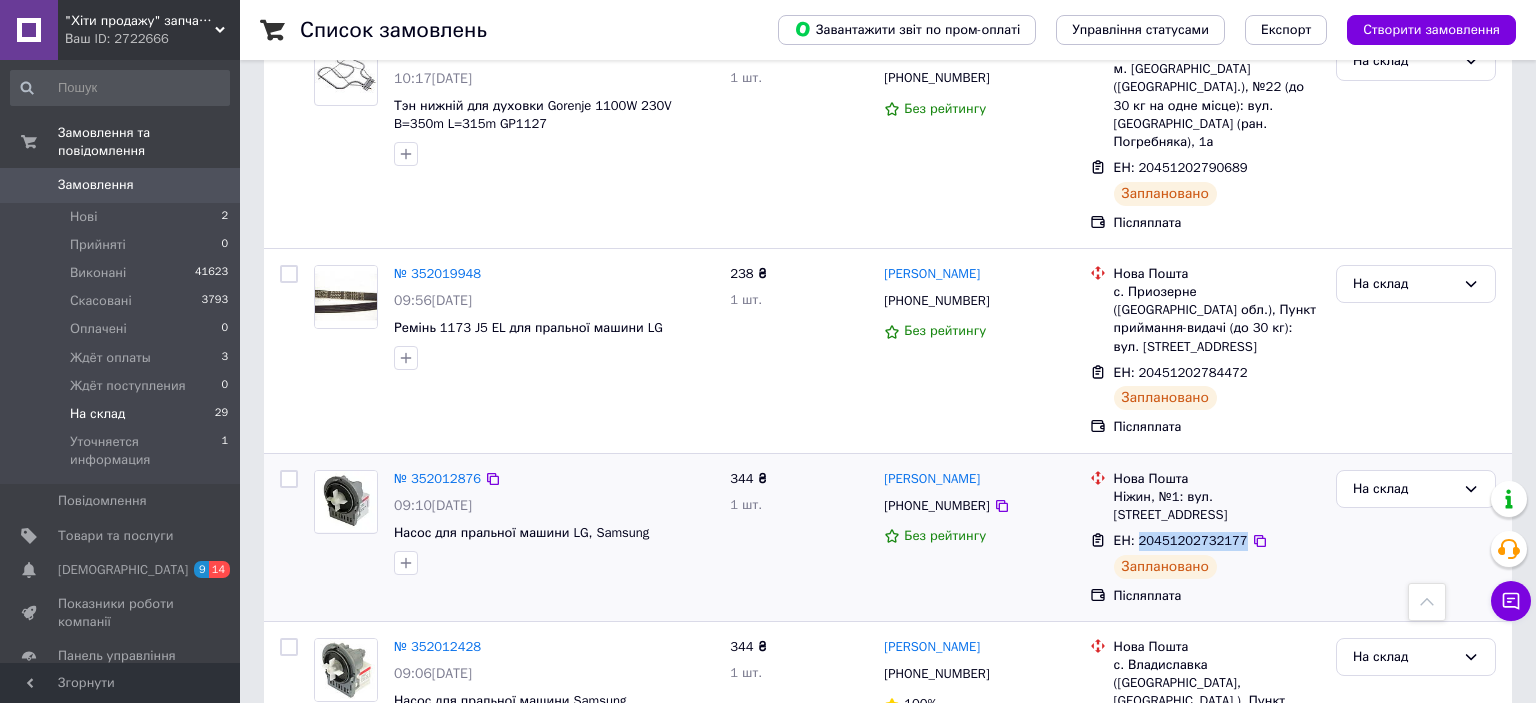 click on "ЕН: 20451202732177" at bounding box center (1181, 540) 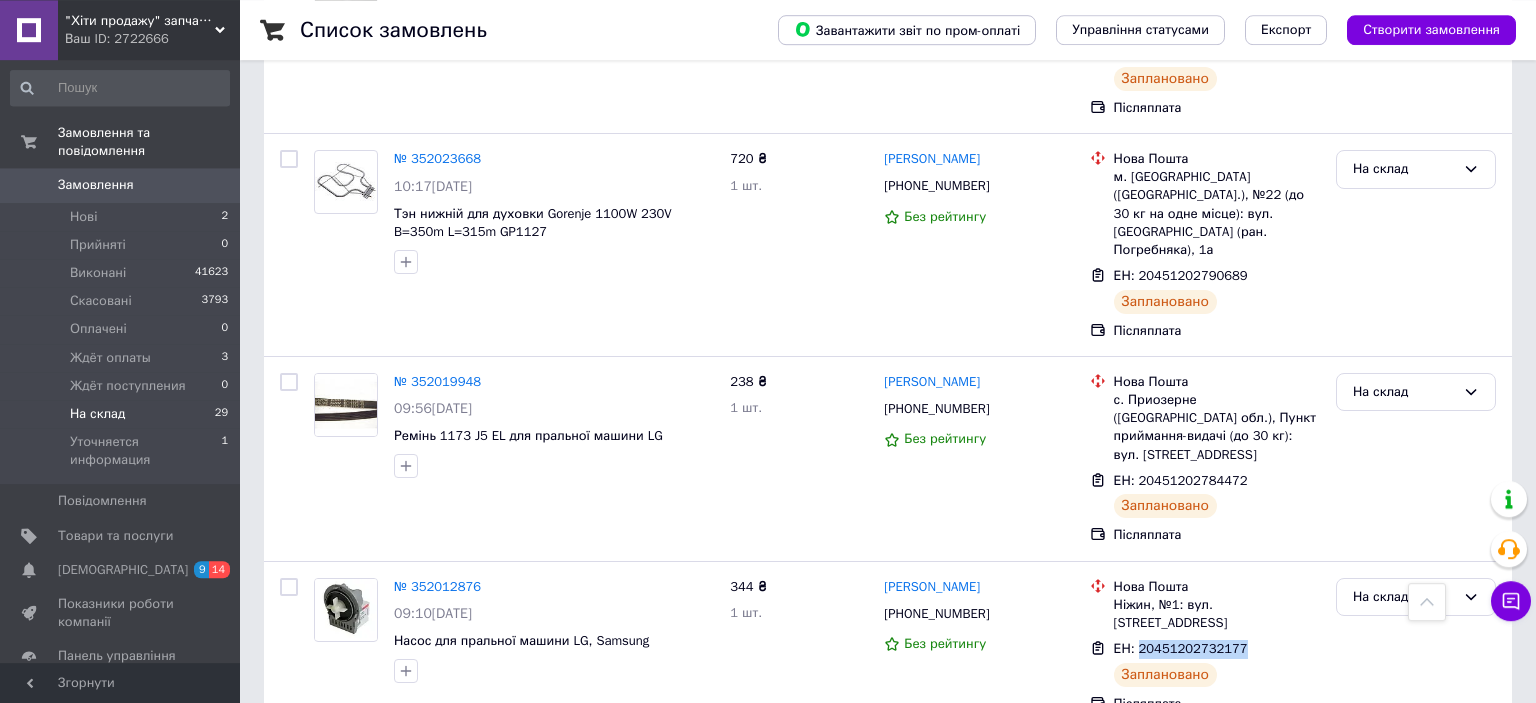 scroll, scrollTop: 2243, scrollLeft: 0, axis: vertical 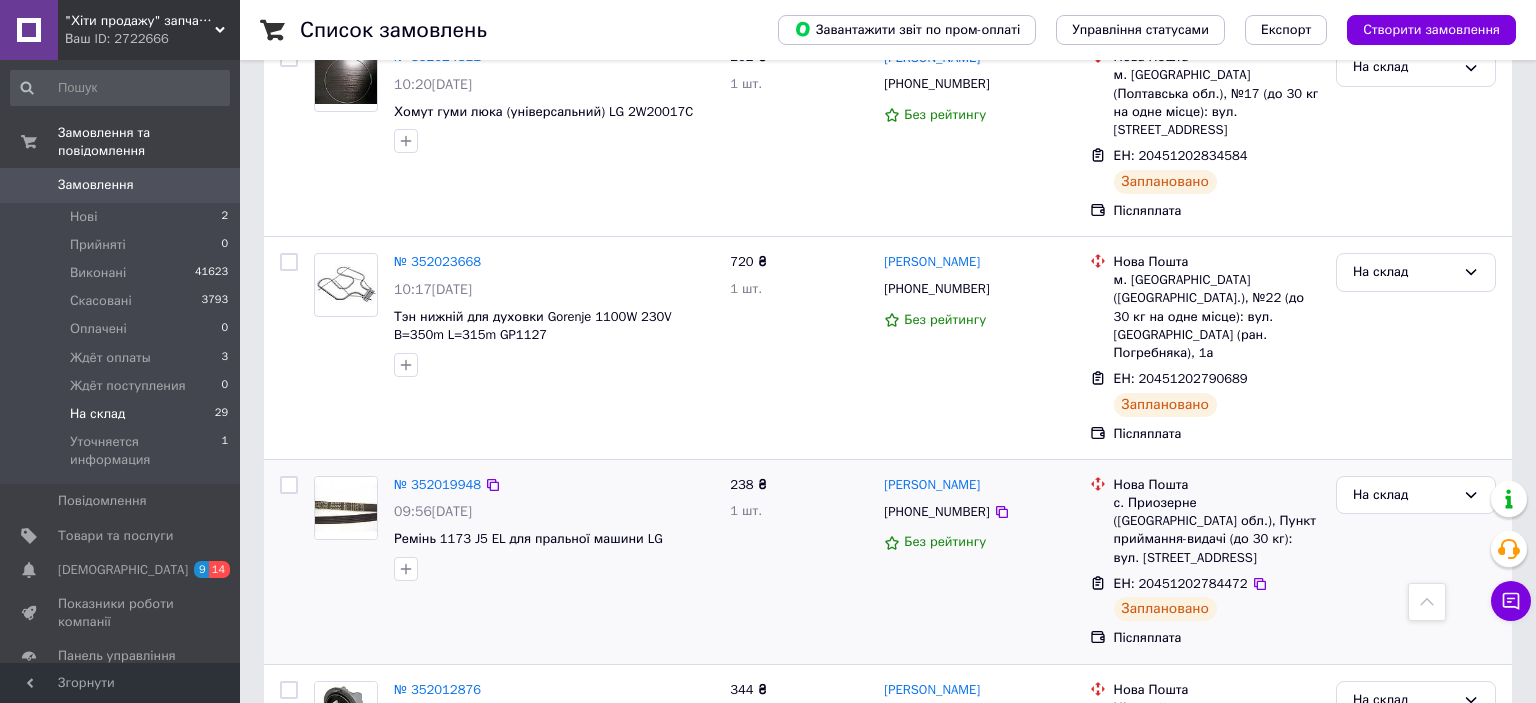 click on "ЕН: 20451202784472" at bounding box center [1181, 583] 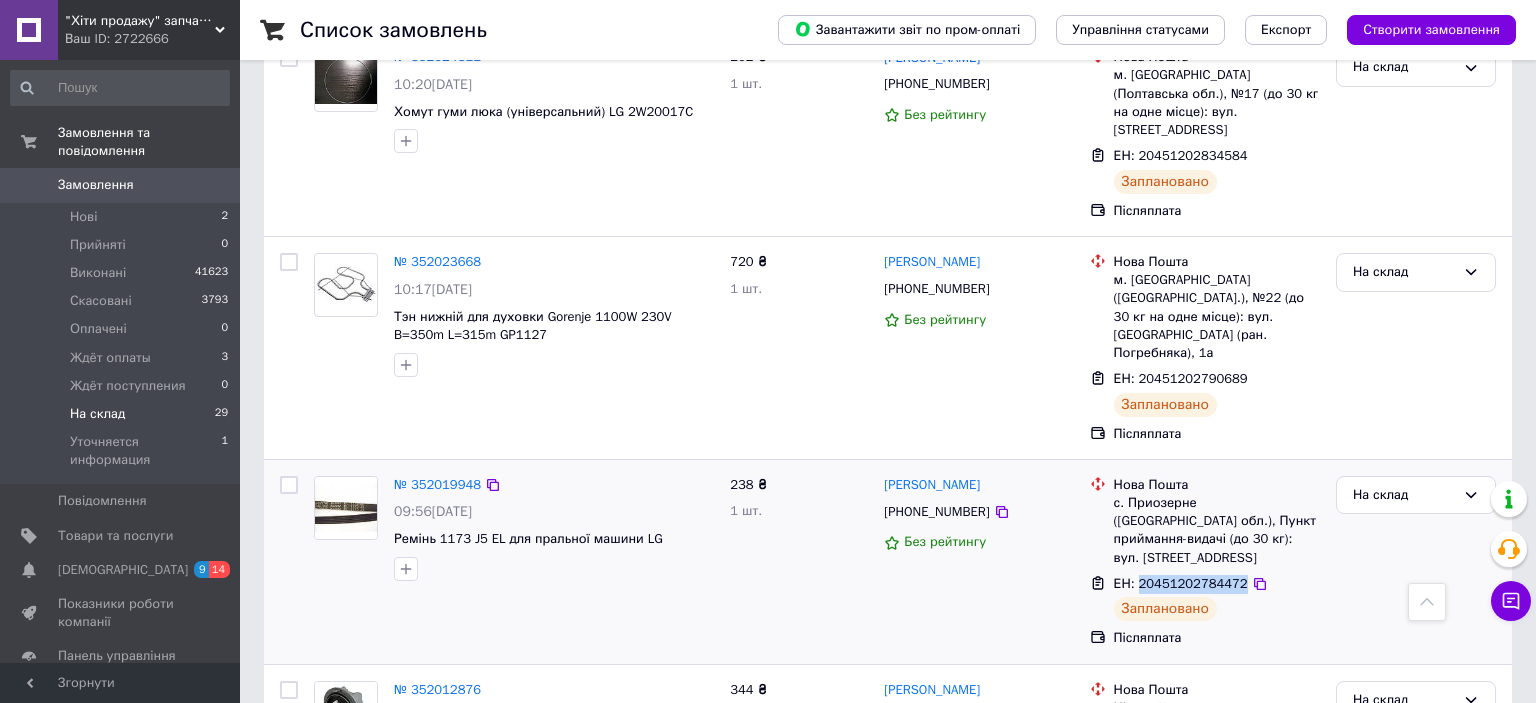 click on "ЕН: 20451202784472" at bounding box center [1181, 583] 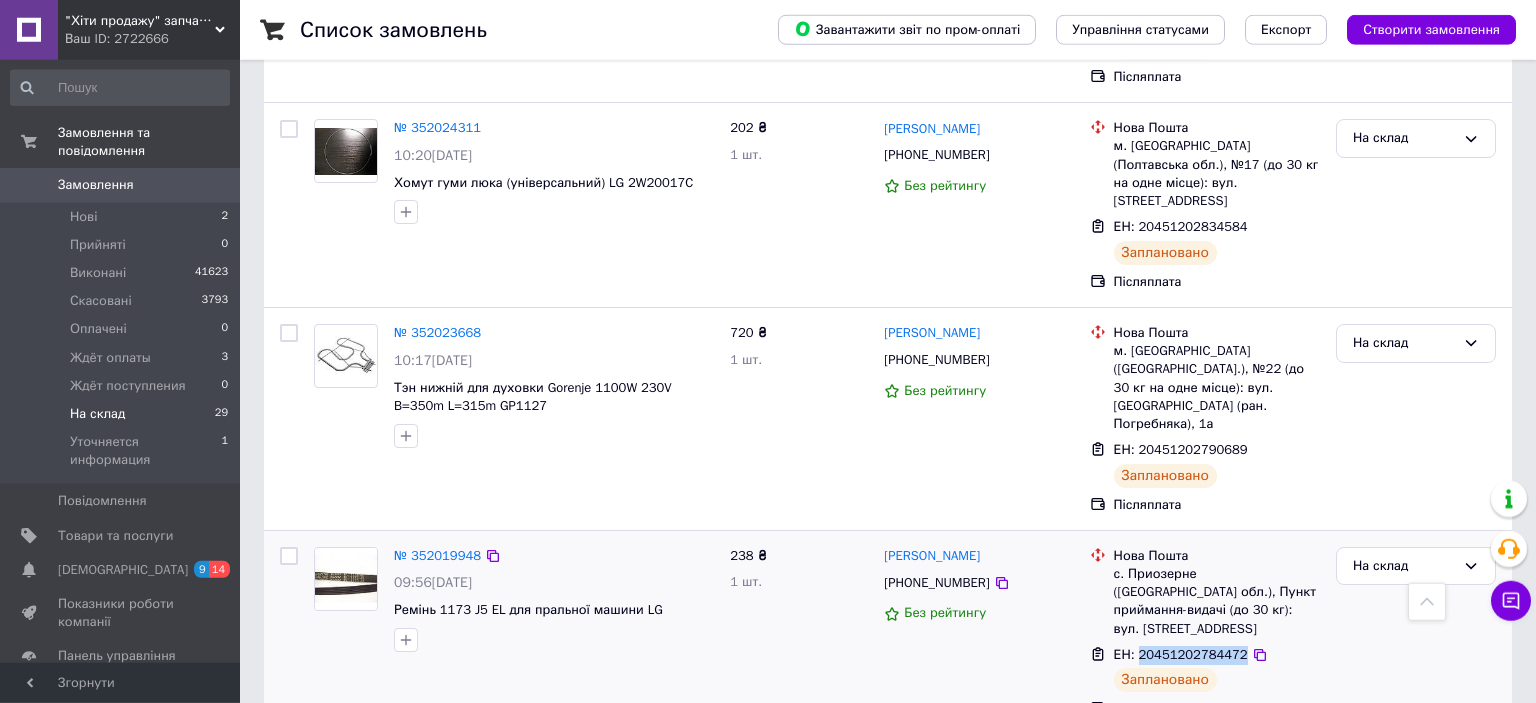 scroll, scrollTop: 2137, scrollLeft: 0, axis: vertical 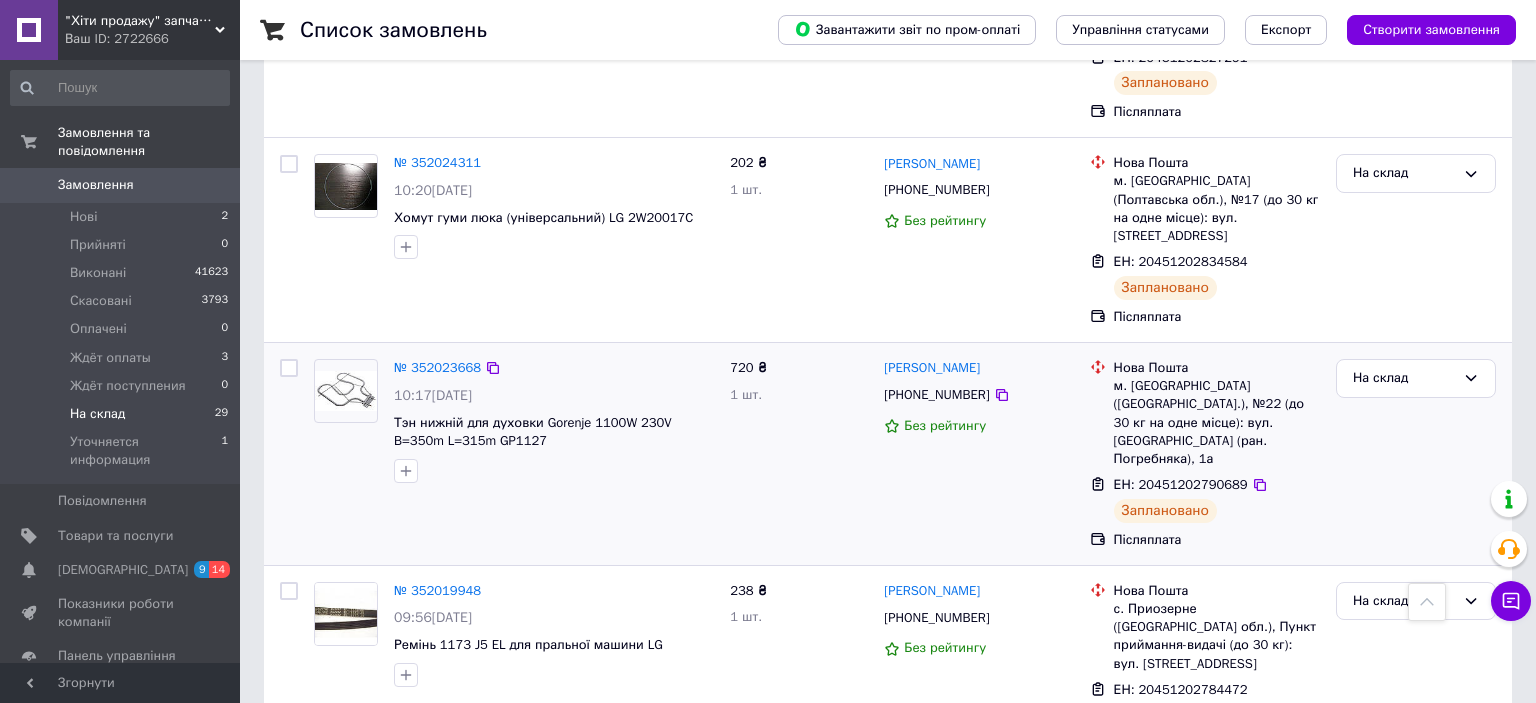 click on "ЕН: 20451202790689" at bounding box center (1181, 484) 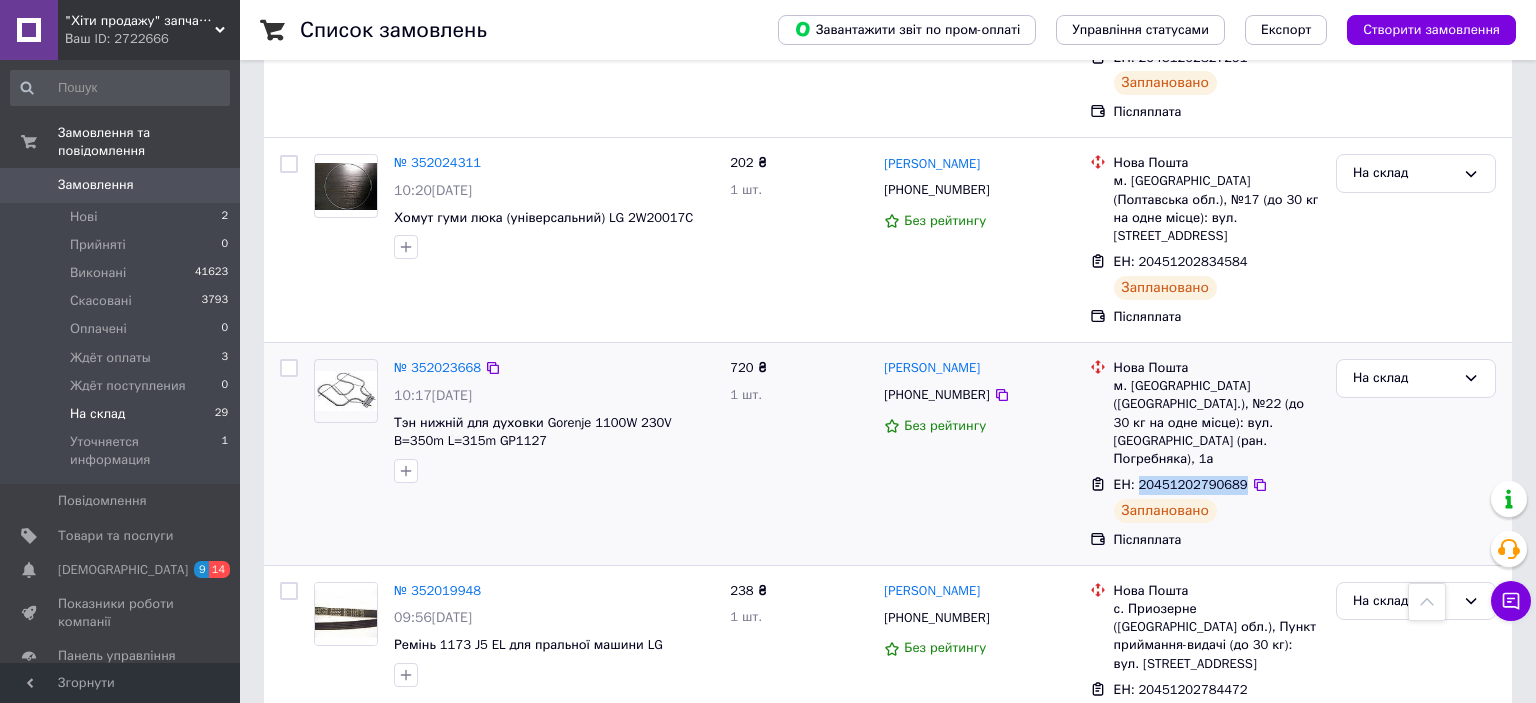 click on "ЕН: 20451202790689" at bounding box center [1181, 484] 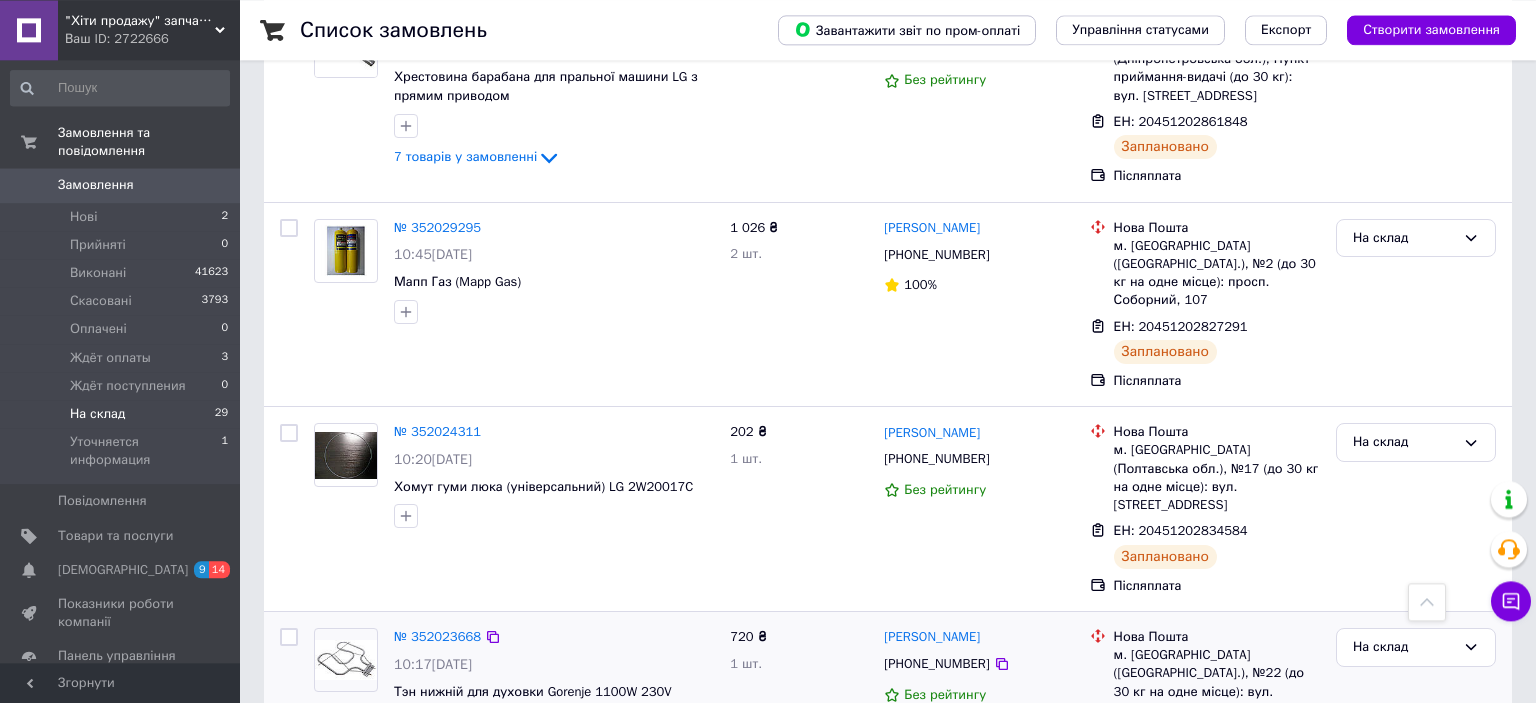 scroll, scrollTop: 1820, scrollLeft: 0, axis: vertical 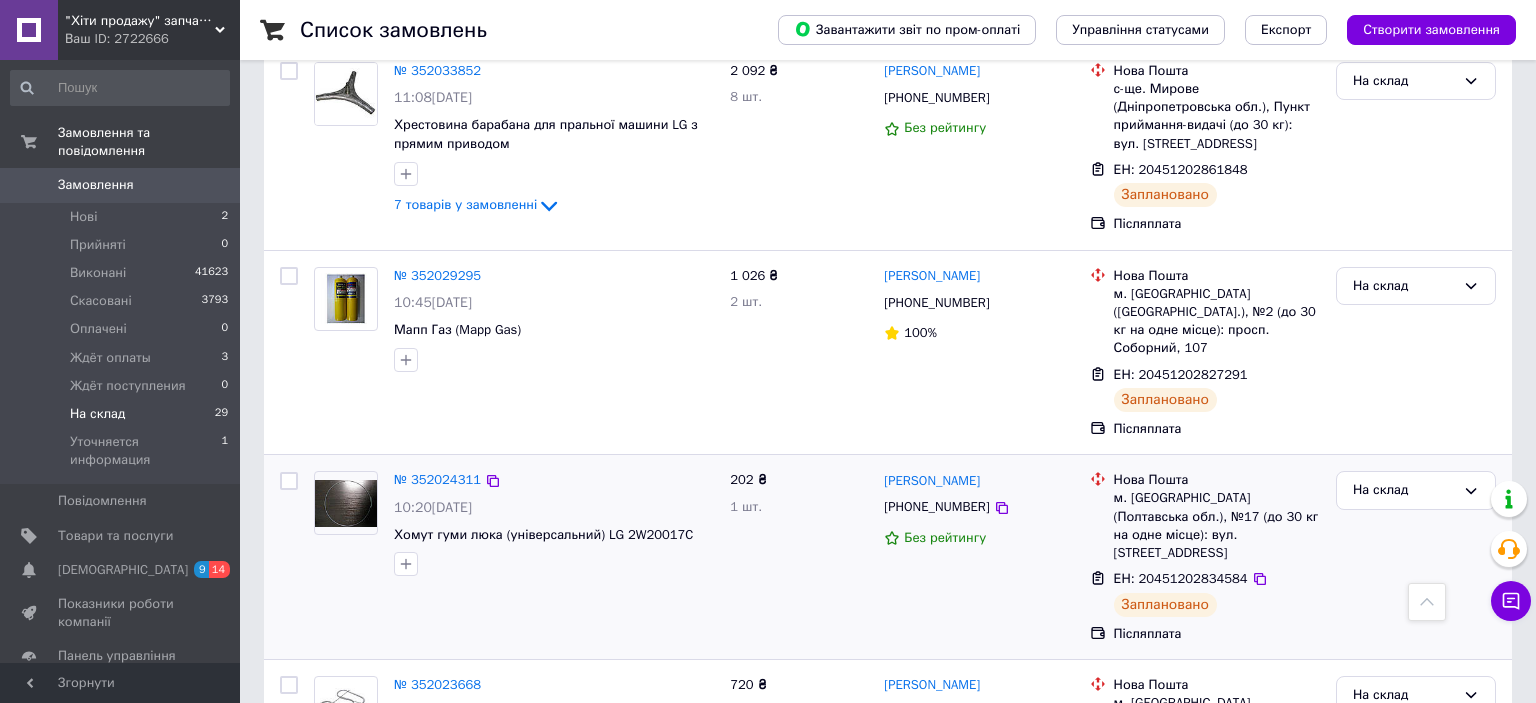 click on "ЕН: 20451202834584" at bounding box center (1181, 578) 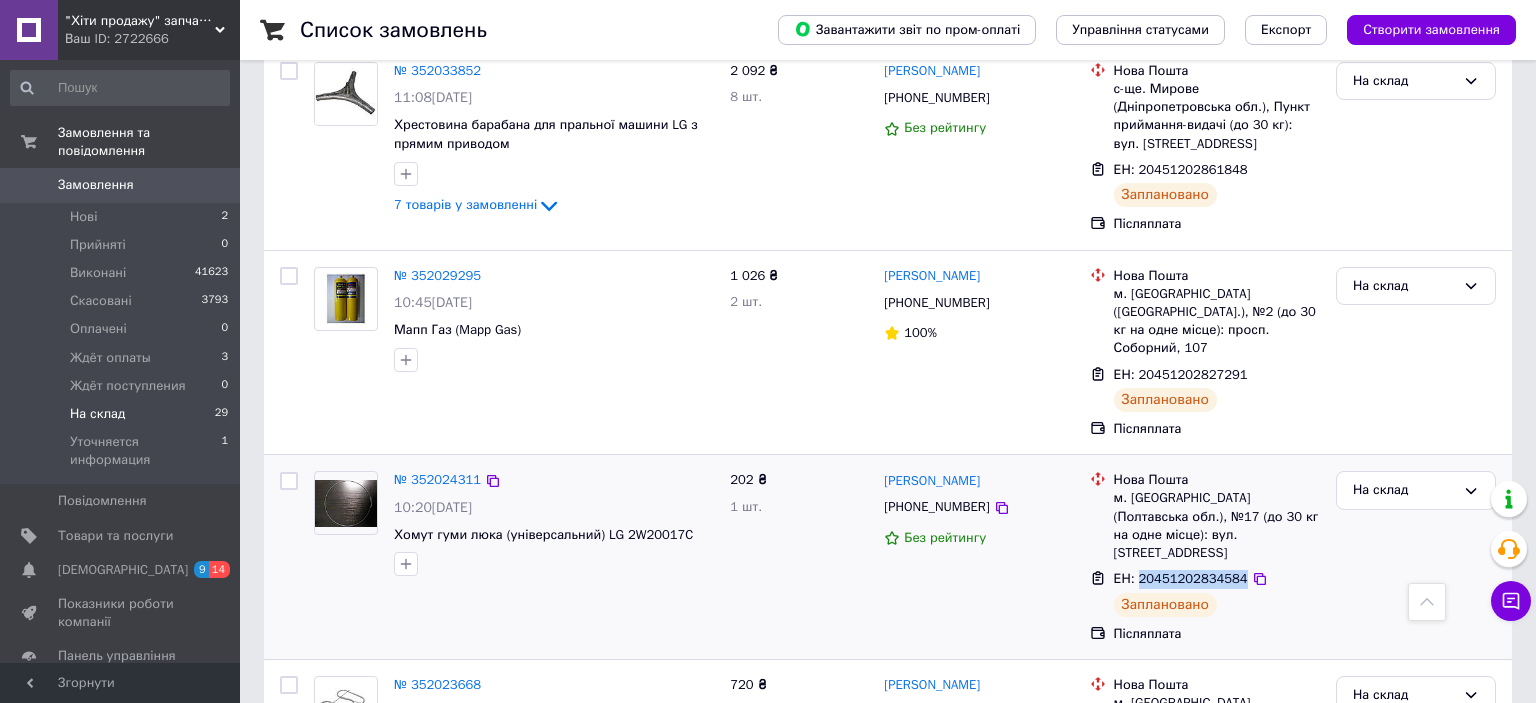 click on "ЕН: 20451202834584" at bounding box center (1181, 578) 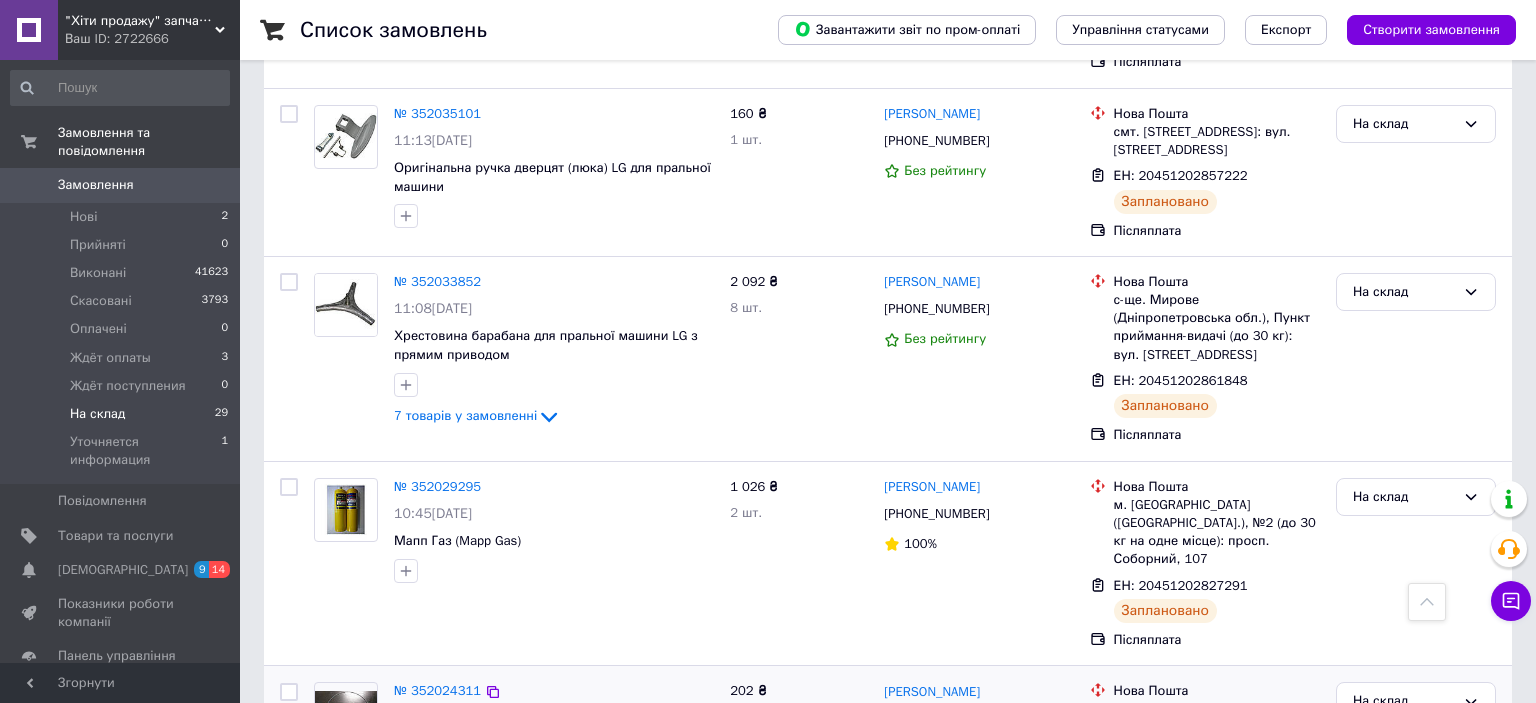 scroll, scrollTop: 1715, scrollLeft: 0, axis: vertical 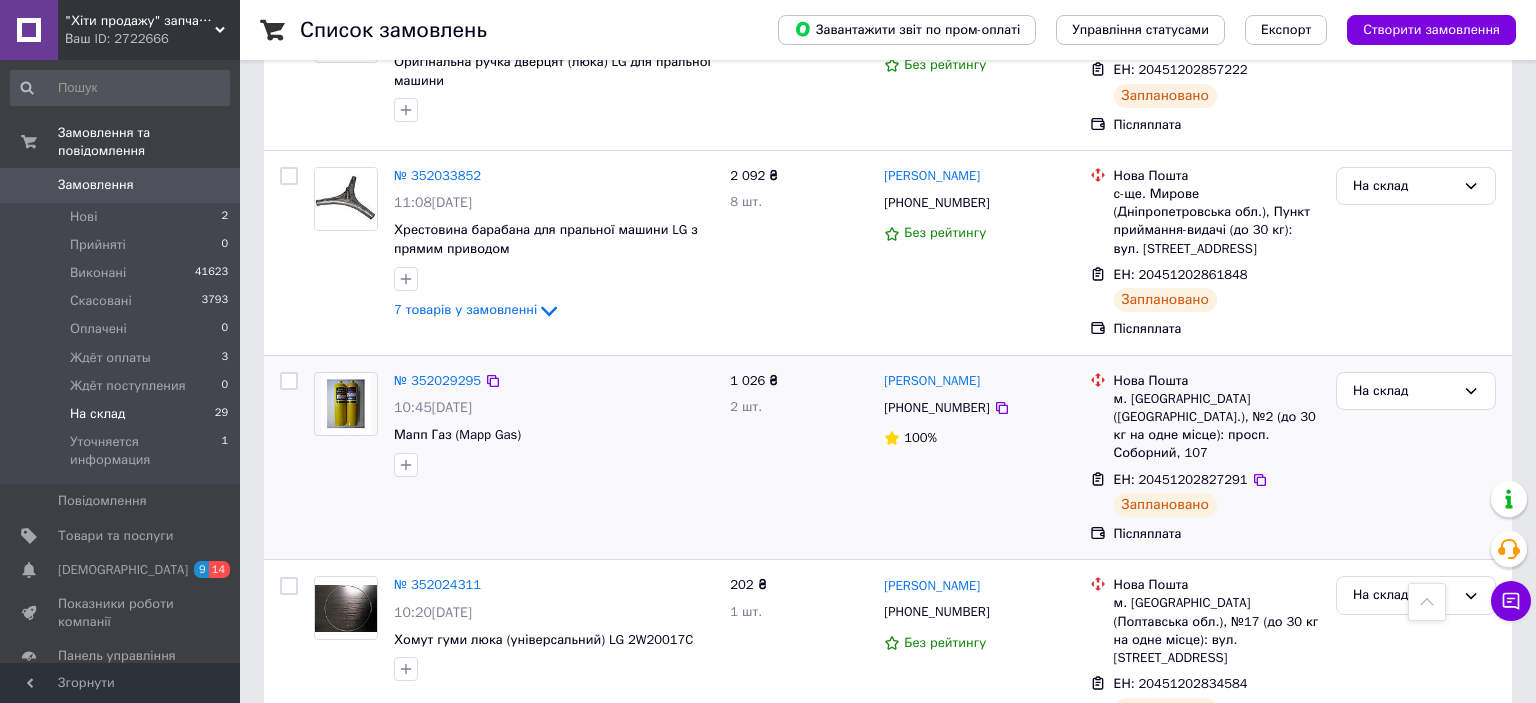 click on "ЕН: 20451202827291" at bounding box center [1181, 479] 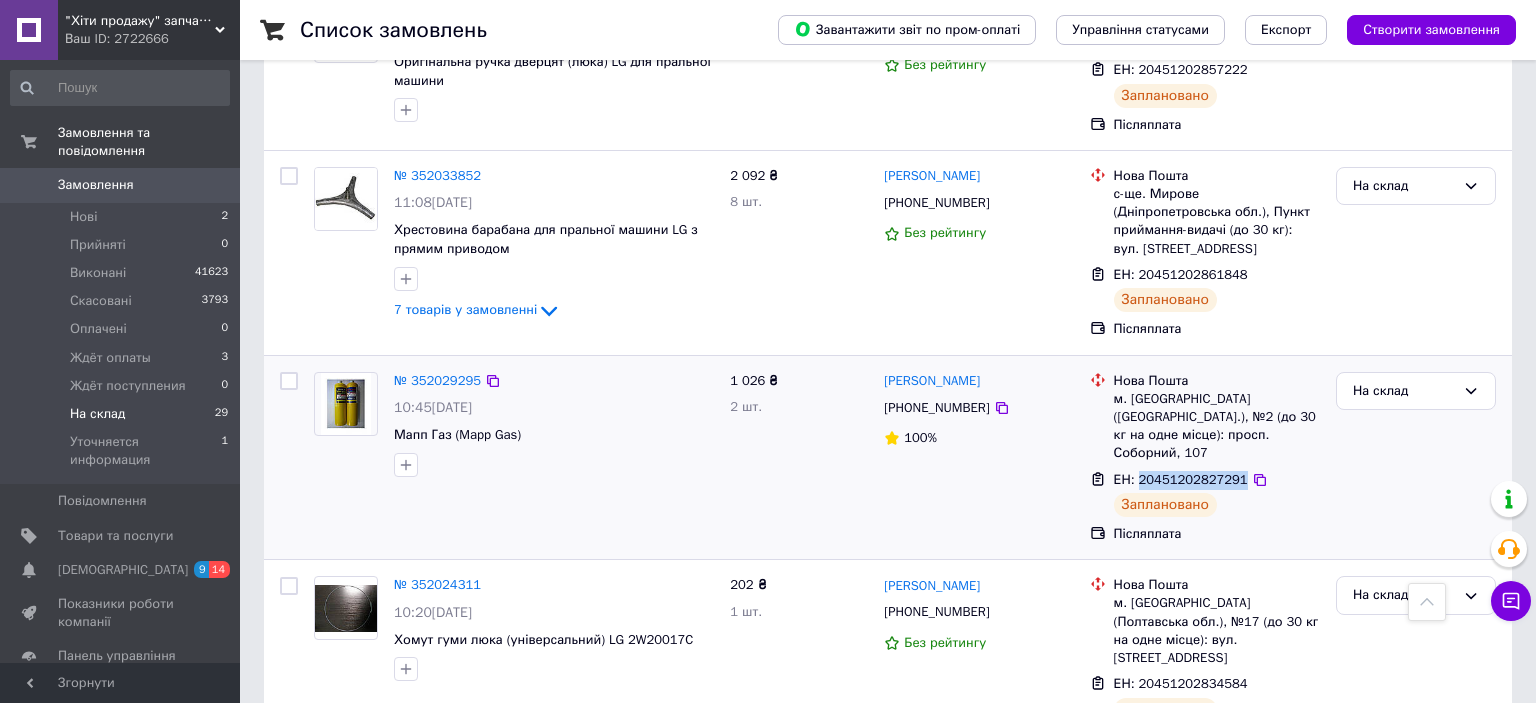 click on "ЕН: 20451202827291" at bounding box center (1181, 479) 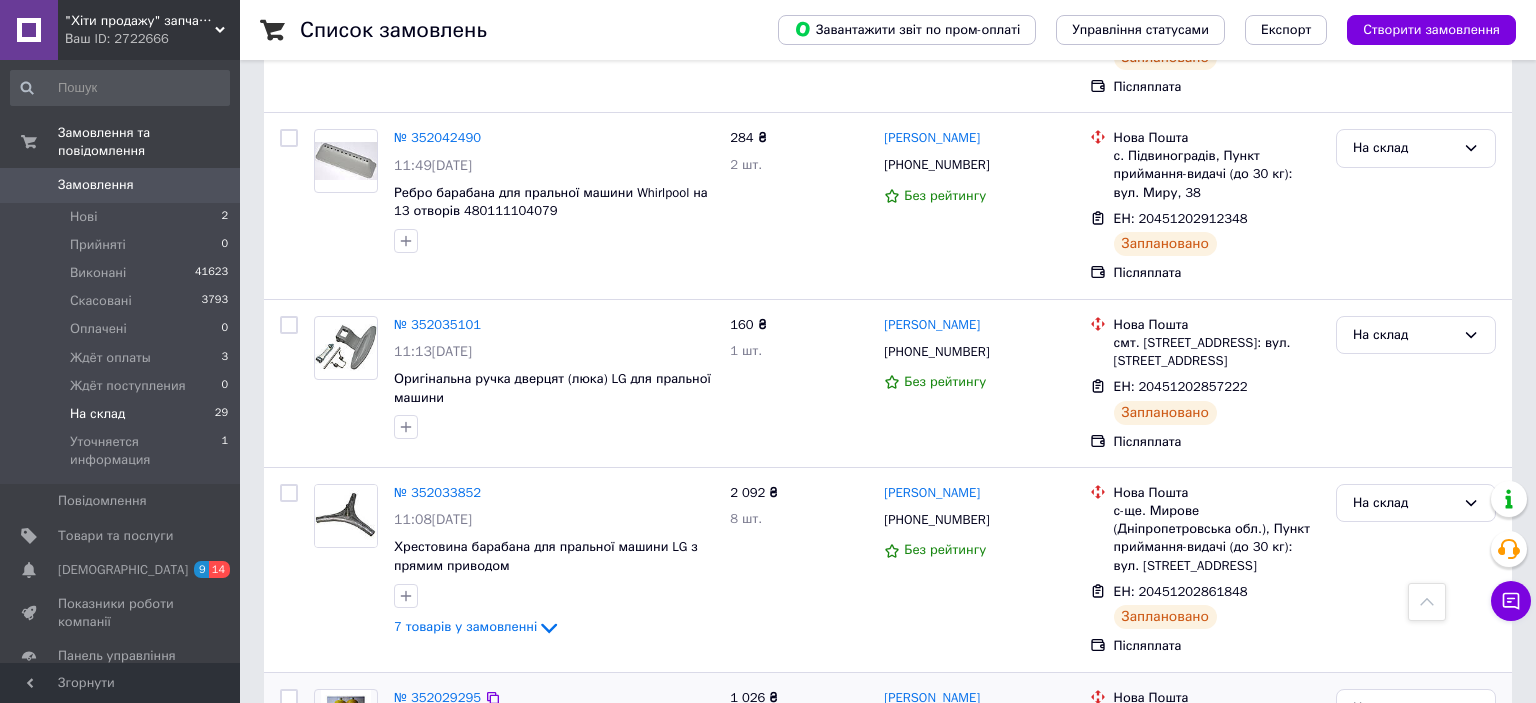 scroll, scrollTop: 1292, scrollLeft: 0, axis: vertical 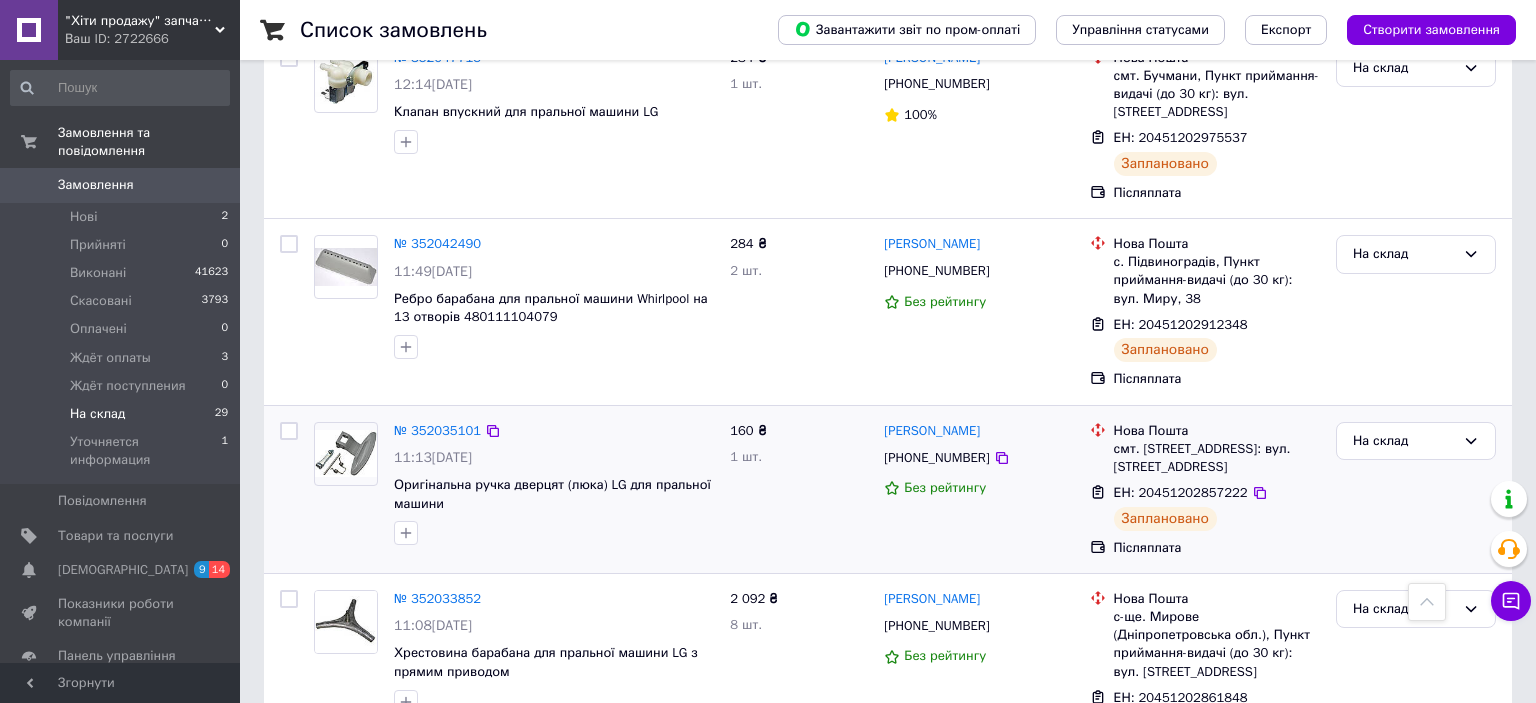click on "ЕН: 20451202857222" at bounding box center (1181, 492) 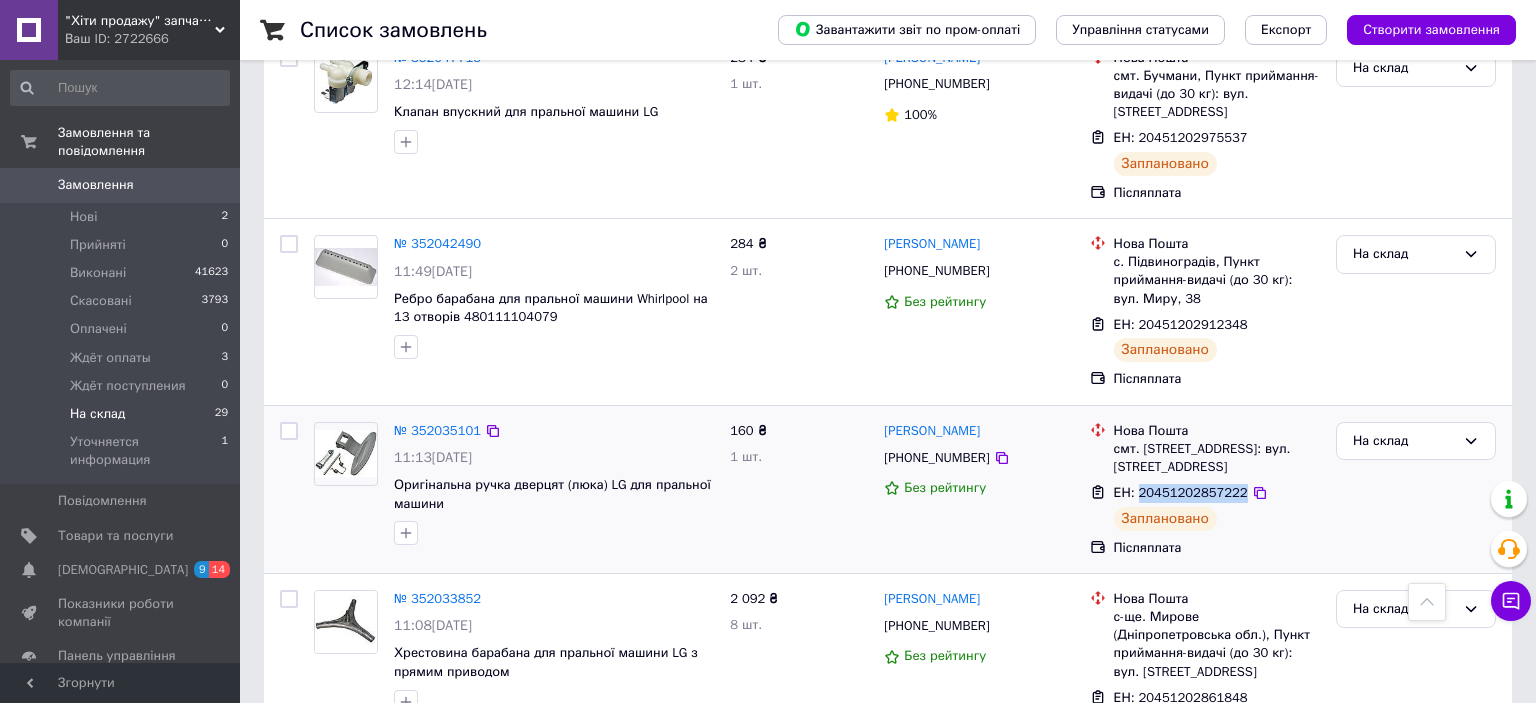 click on "ЕН: 20451202857222" at bounding box center [1181, 492] 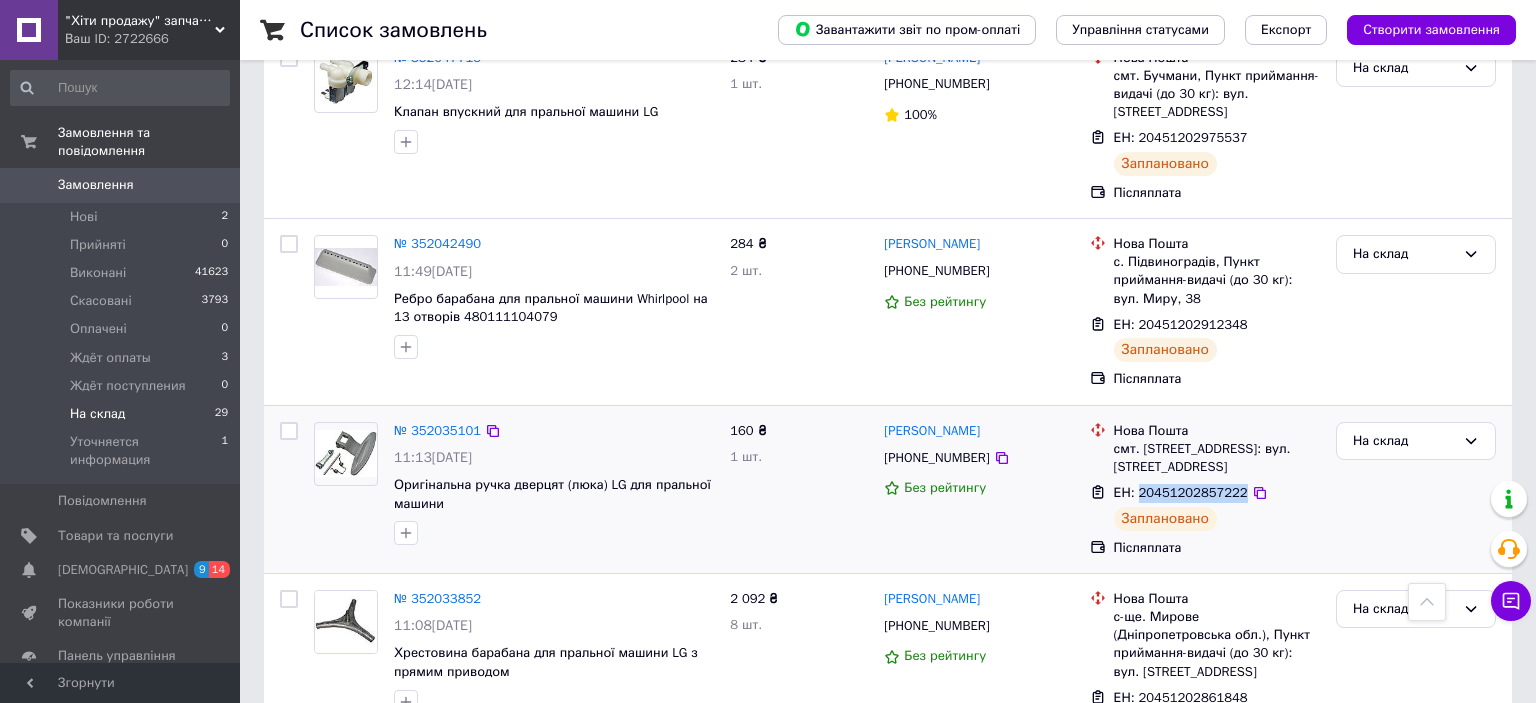scroll, scrollTop: 1187, scrollLeft: 0, axis: vertical 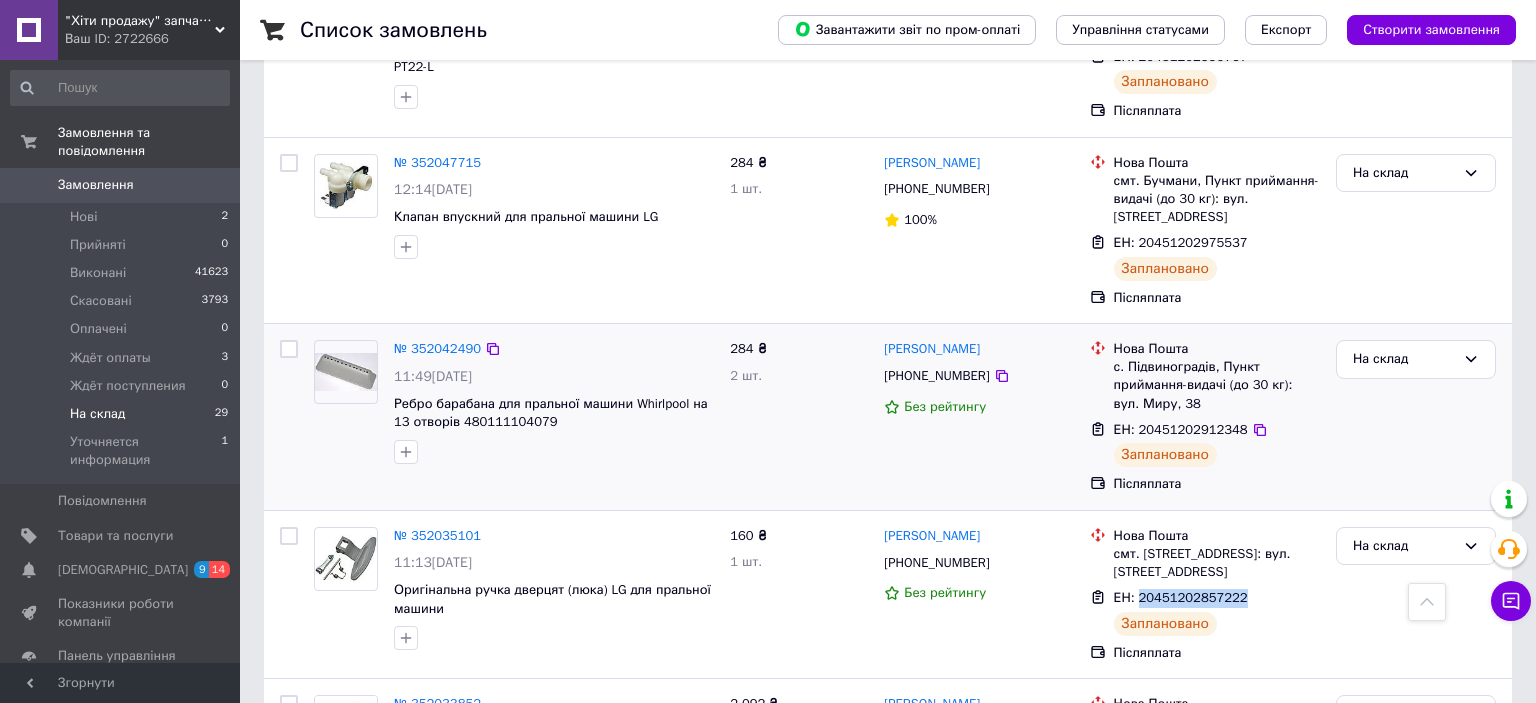 click on "ЕН: 20451202912348" at bounding box center (1181, 429) 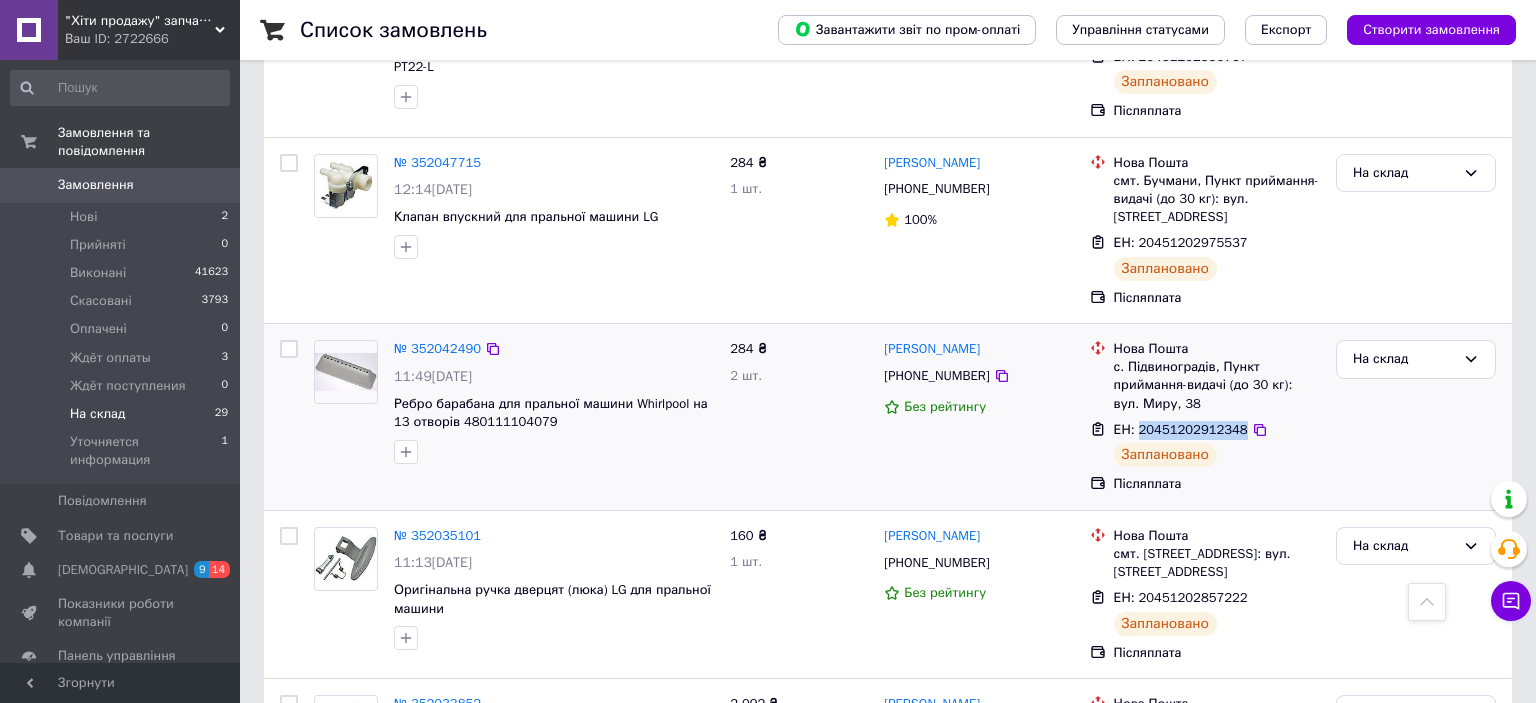 click on "ЕН: 20451202912348" at bounding box center (1181, 429) 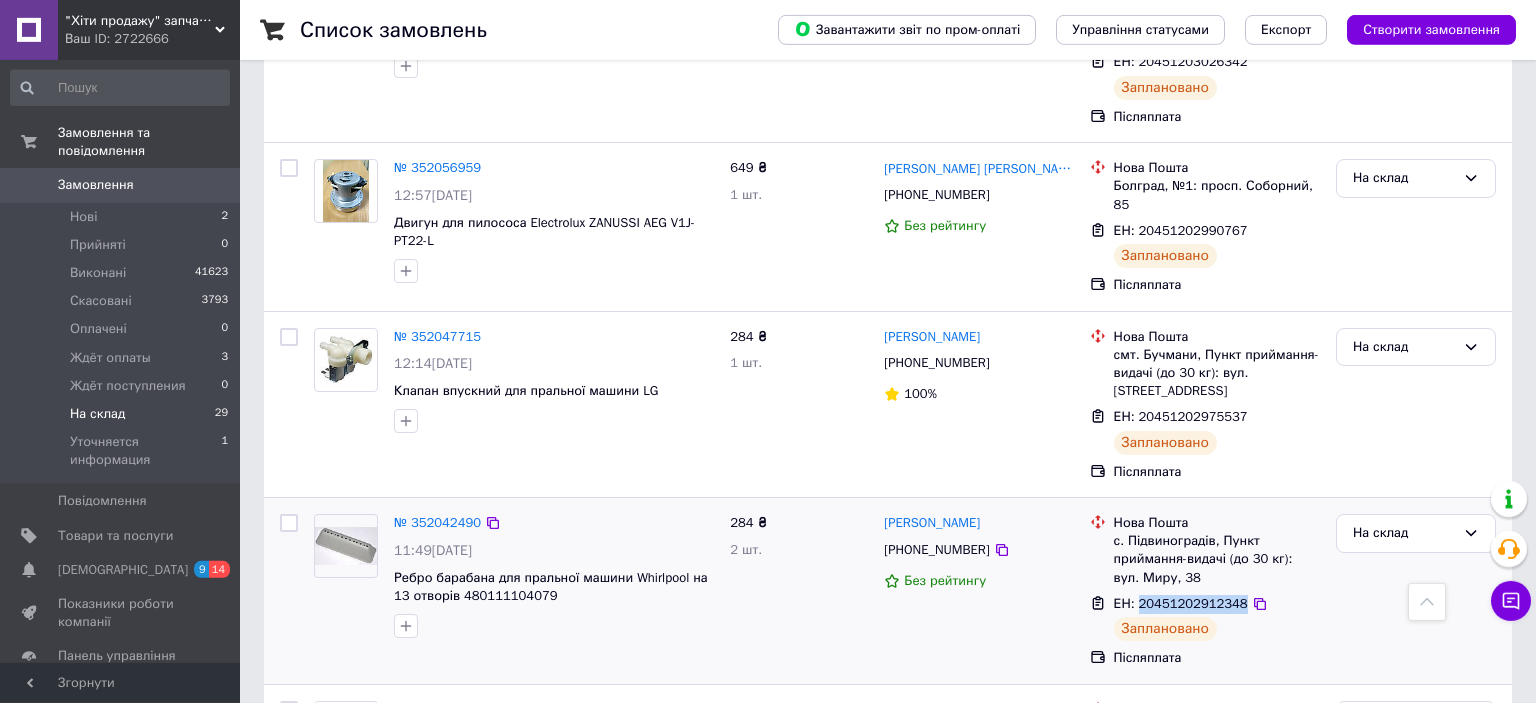 scroll, scrollTop: 976, scrollLeft: 0, axis: vertical 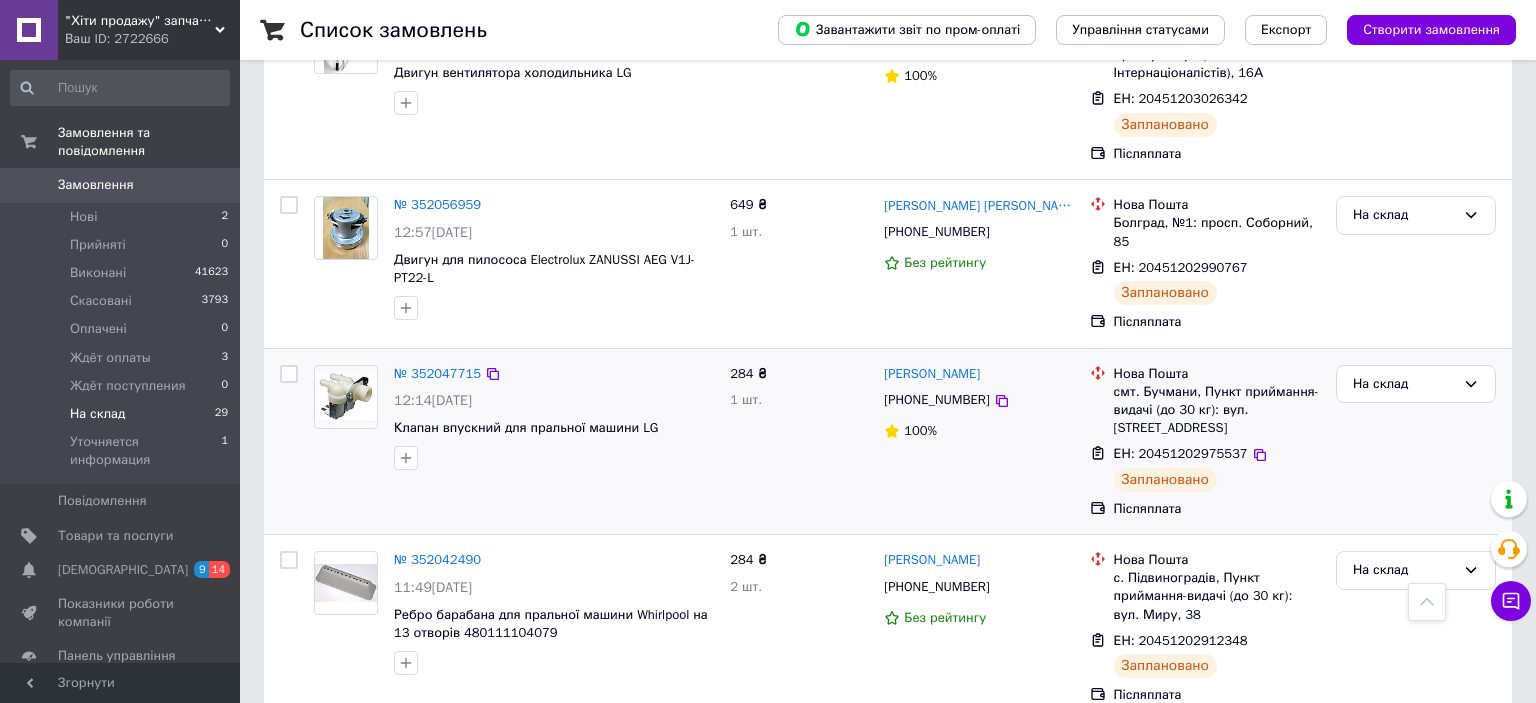 click on "ЕН: 20451202975537" at bounding box center (1181, 453) 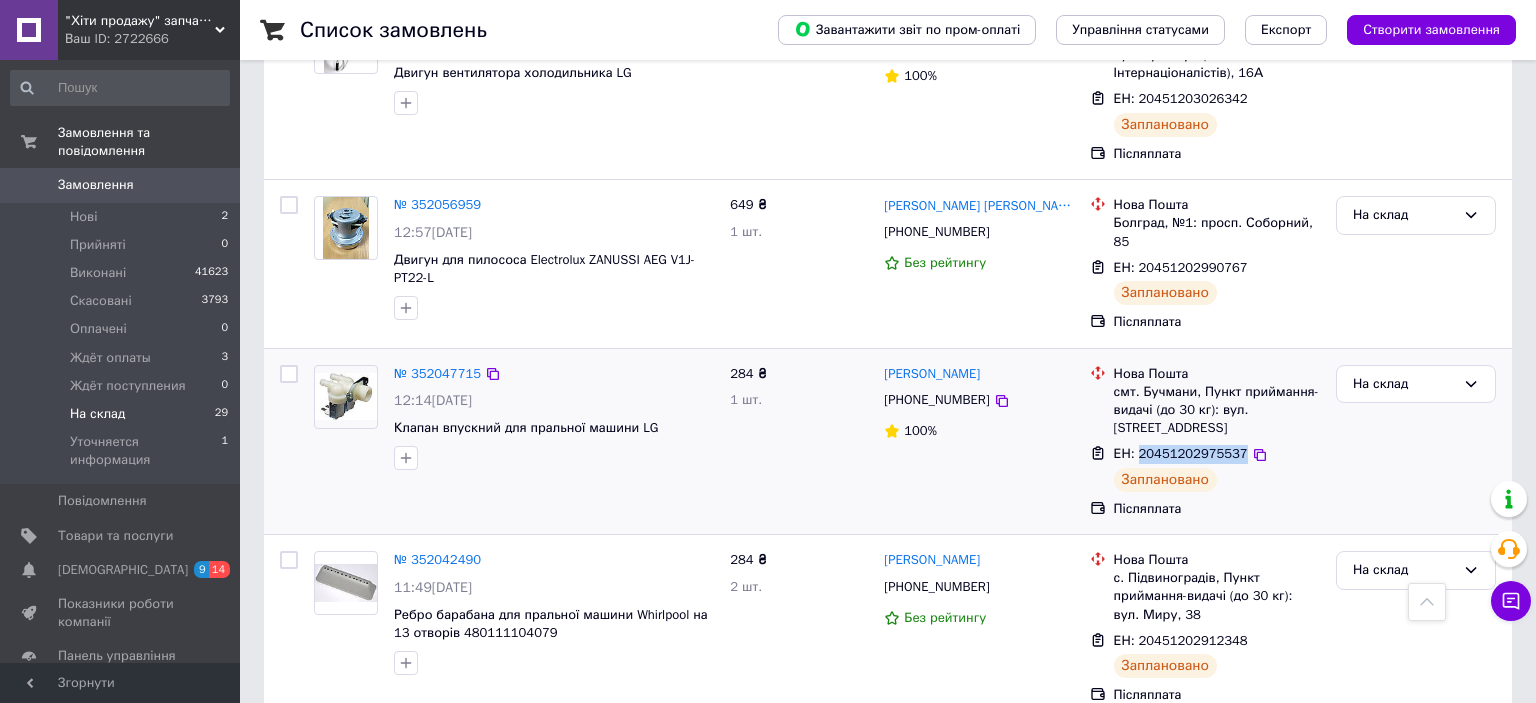 click on "ЕН: 20451202975537" at bounding box center [1181, 453] 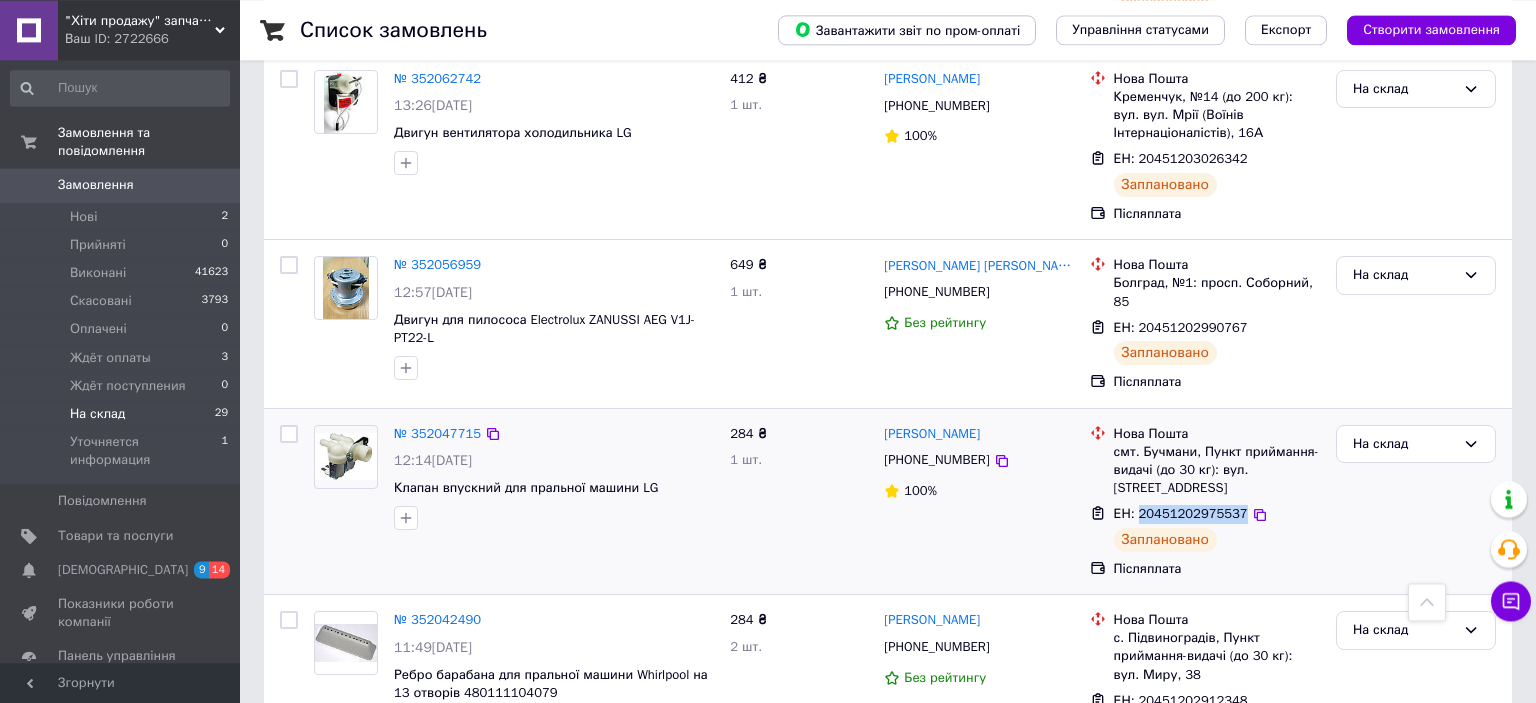 scroll, scrollTop: 870, scrollLeft: 0, axis: vertical 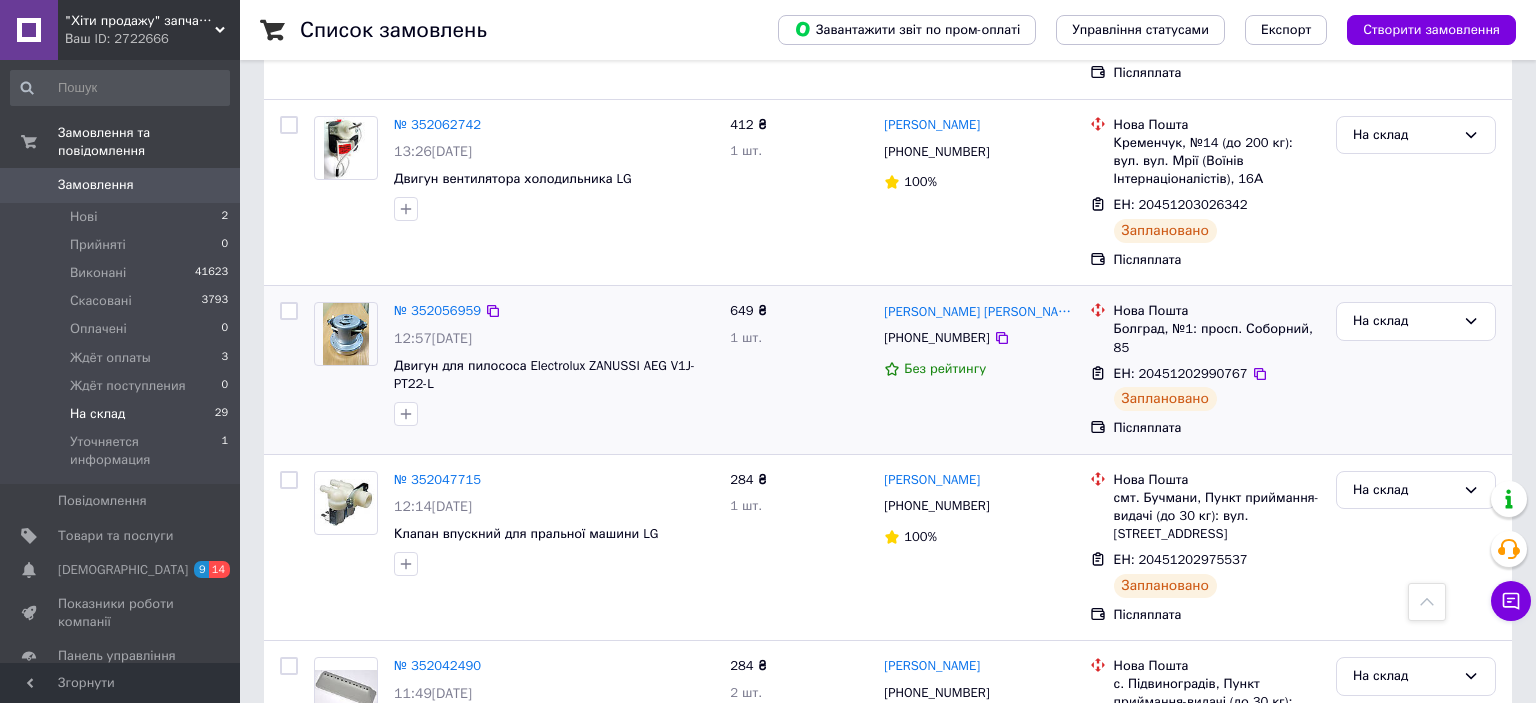 click on "ЕН: 20451202990767" at bounding box center [1181, 373] 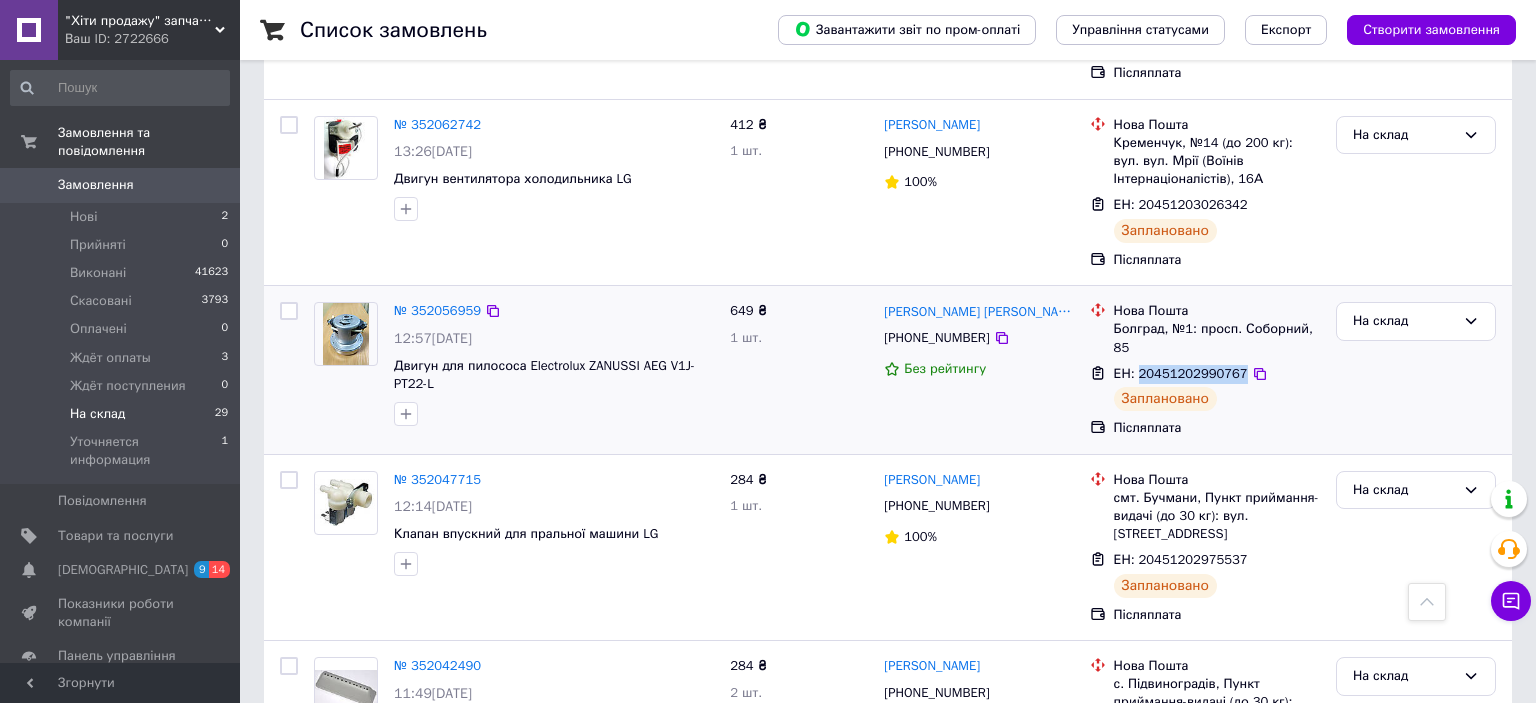 click on "ЕН: 20451202990767" at bounding box center (1181, 373) 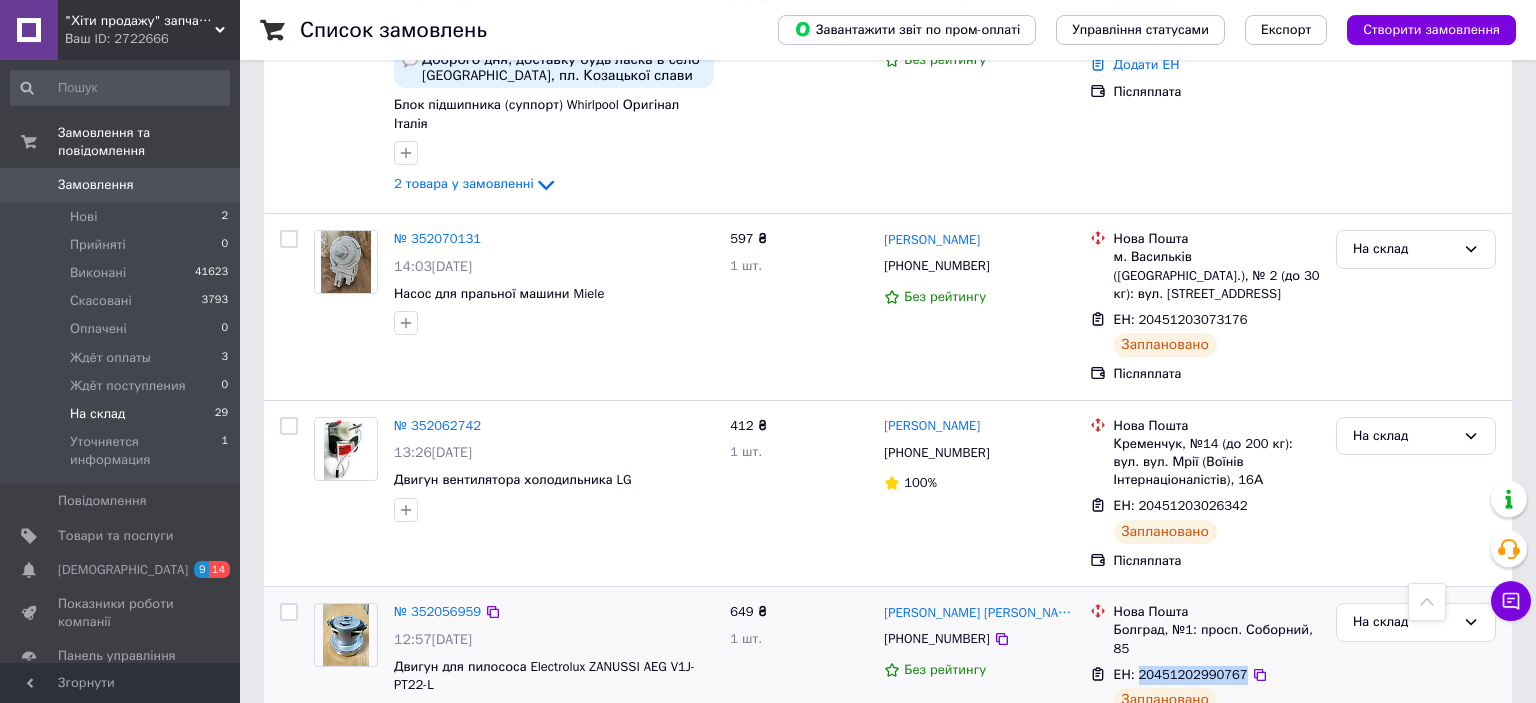 scroll, scrollTop: 553, scrollLeft: 0, axis: vertical 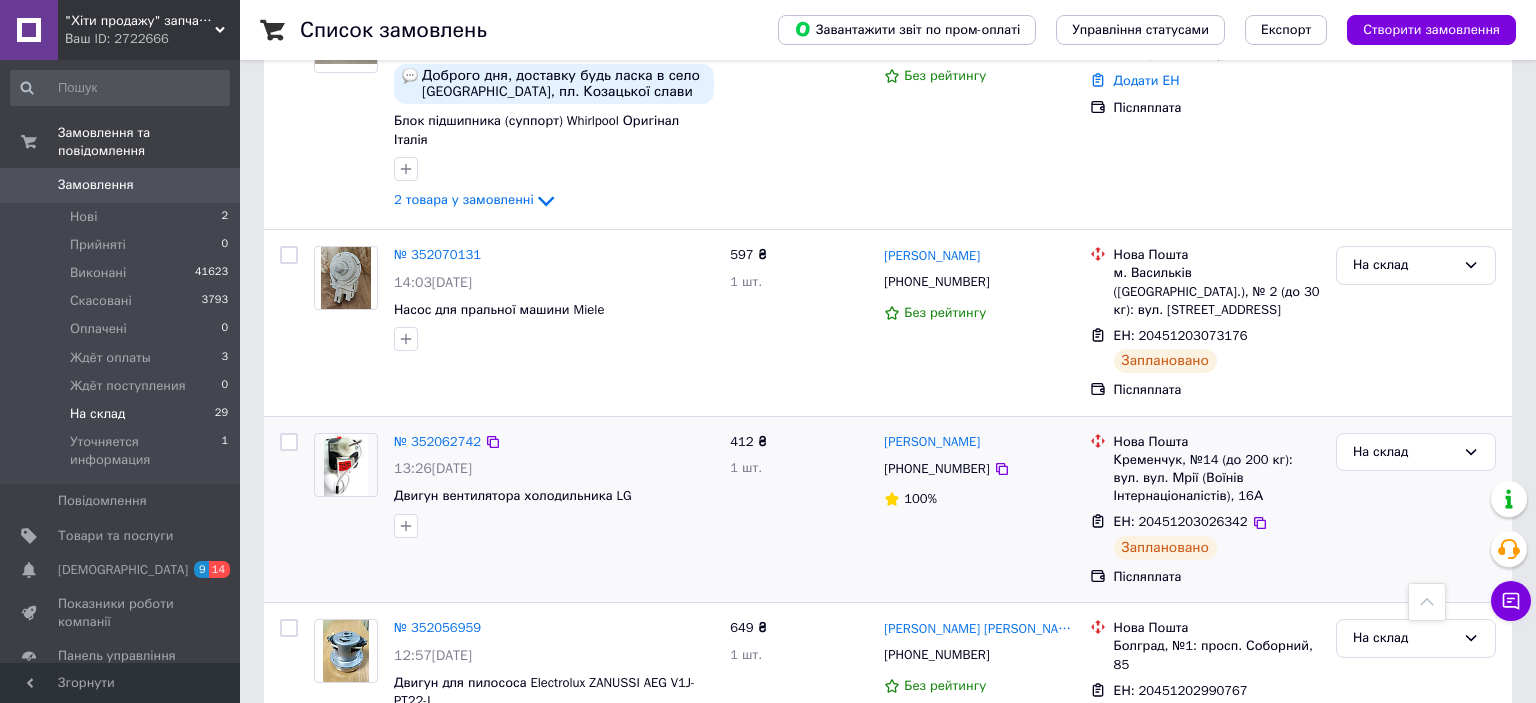 click on "ЕН: 20451203026342" at bounding box center [1181, 521] 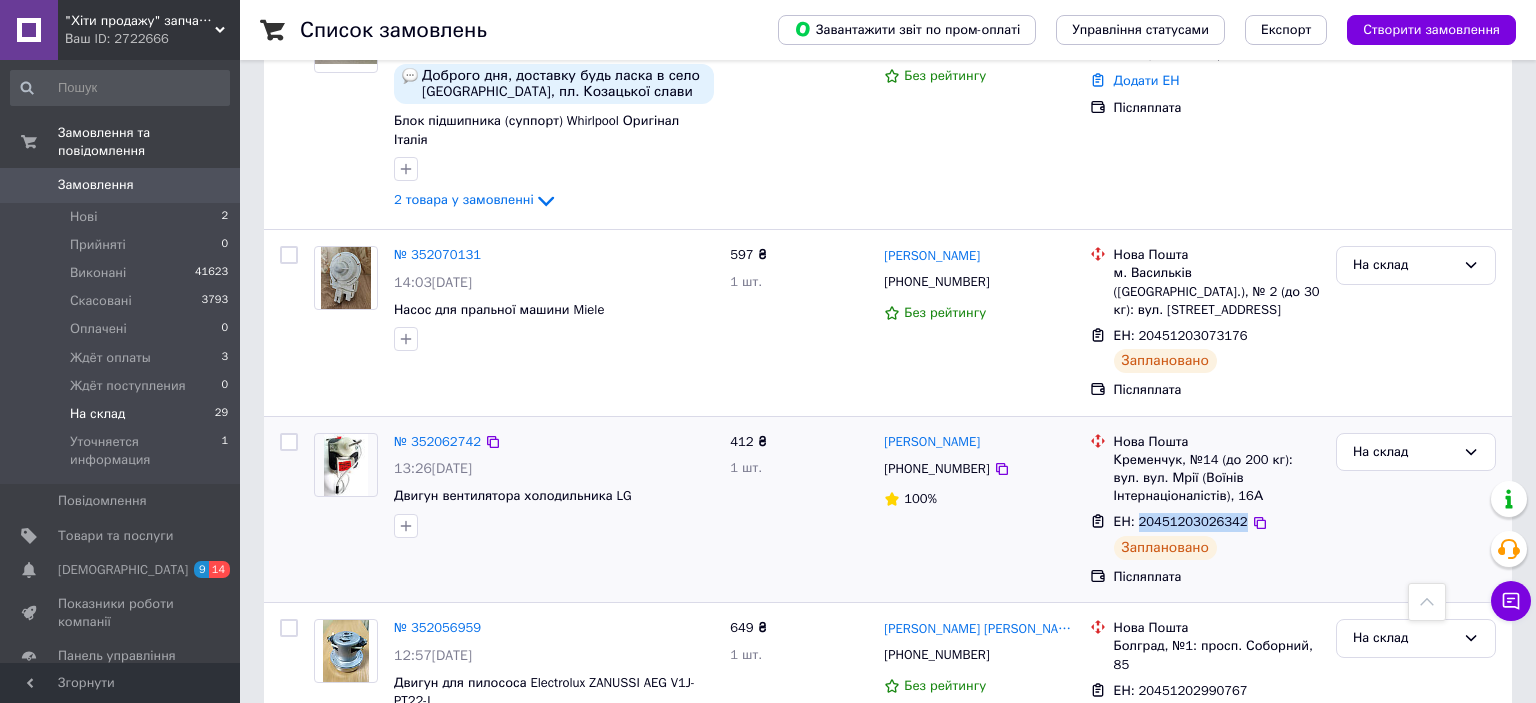 click on "ЕН: 20451203026342" at bounding box center [1181, 521] 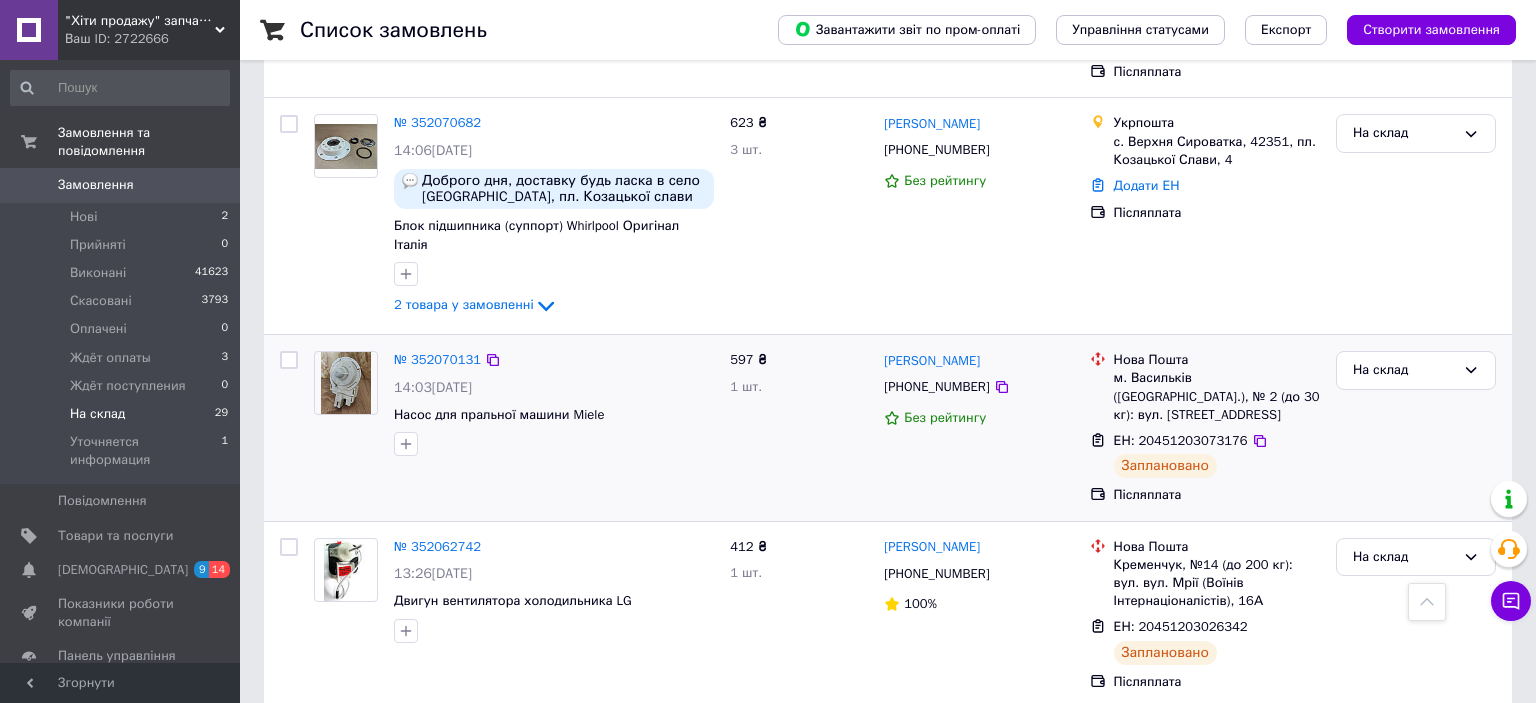 click on "ЕН: 20451203073176" at bounding box center (1181, 440) 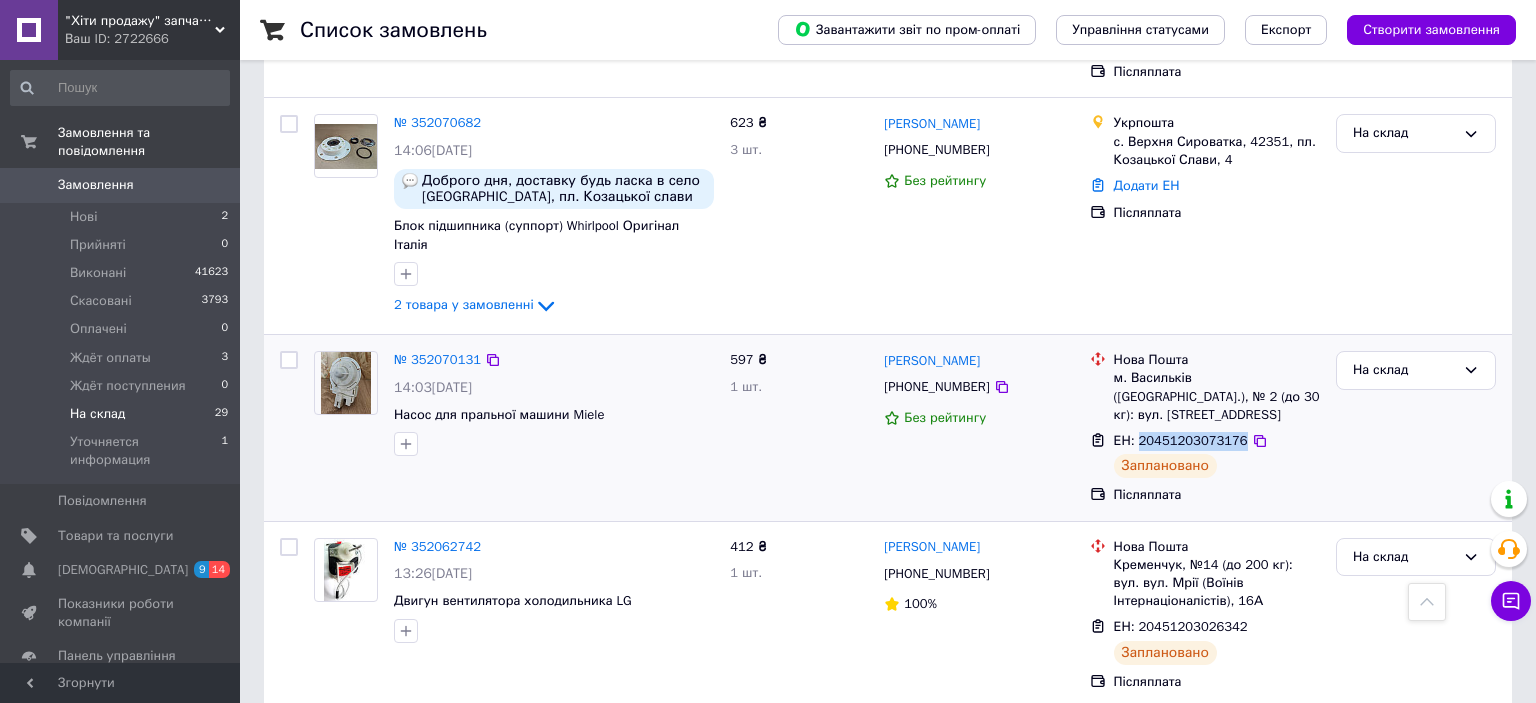 click on "ЕН: 20451203073176" at bounding box center [1181, 440] 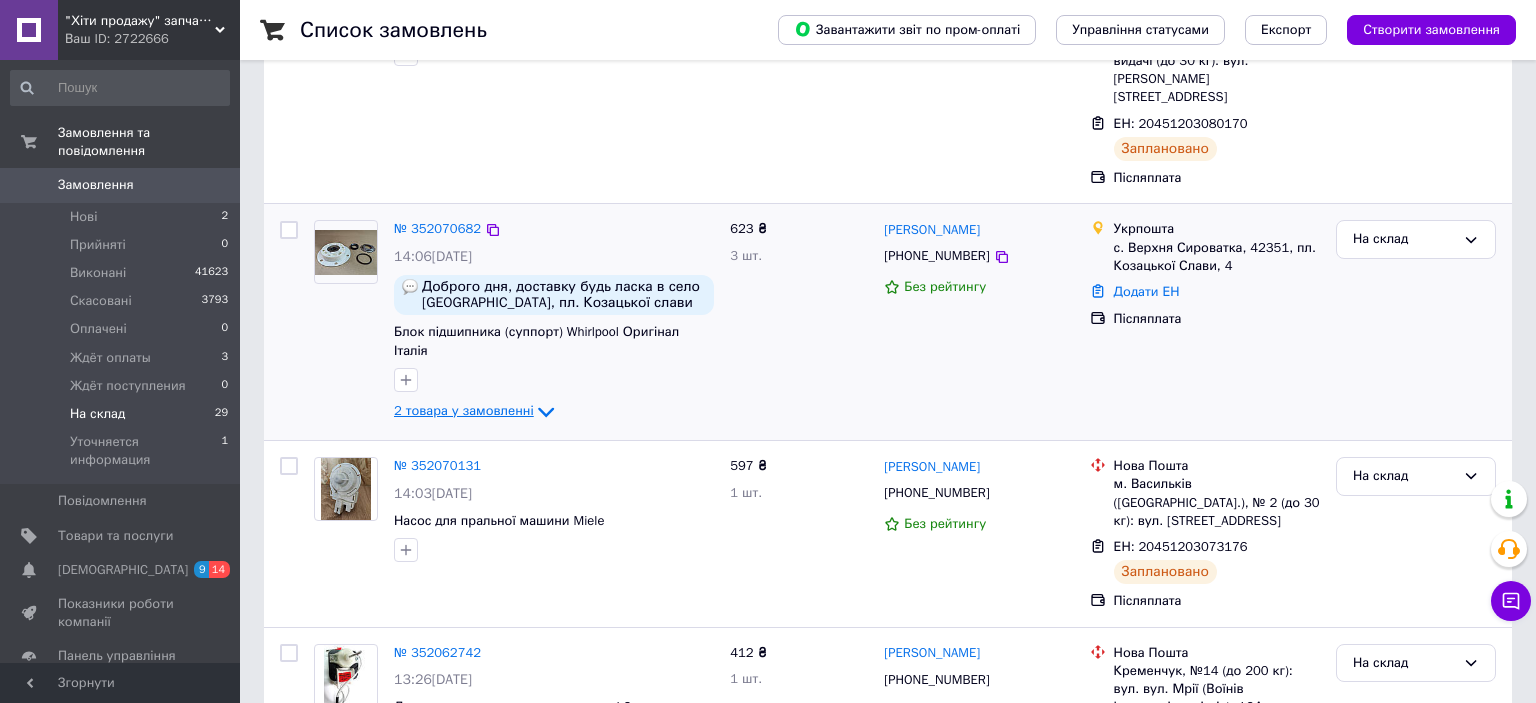 click on "2 товара у замовленні" at bounding box center [464, 411] 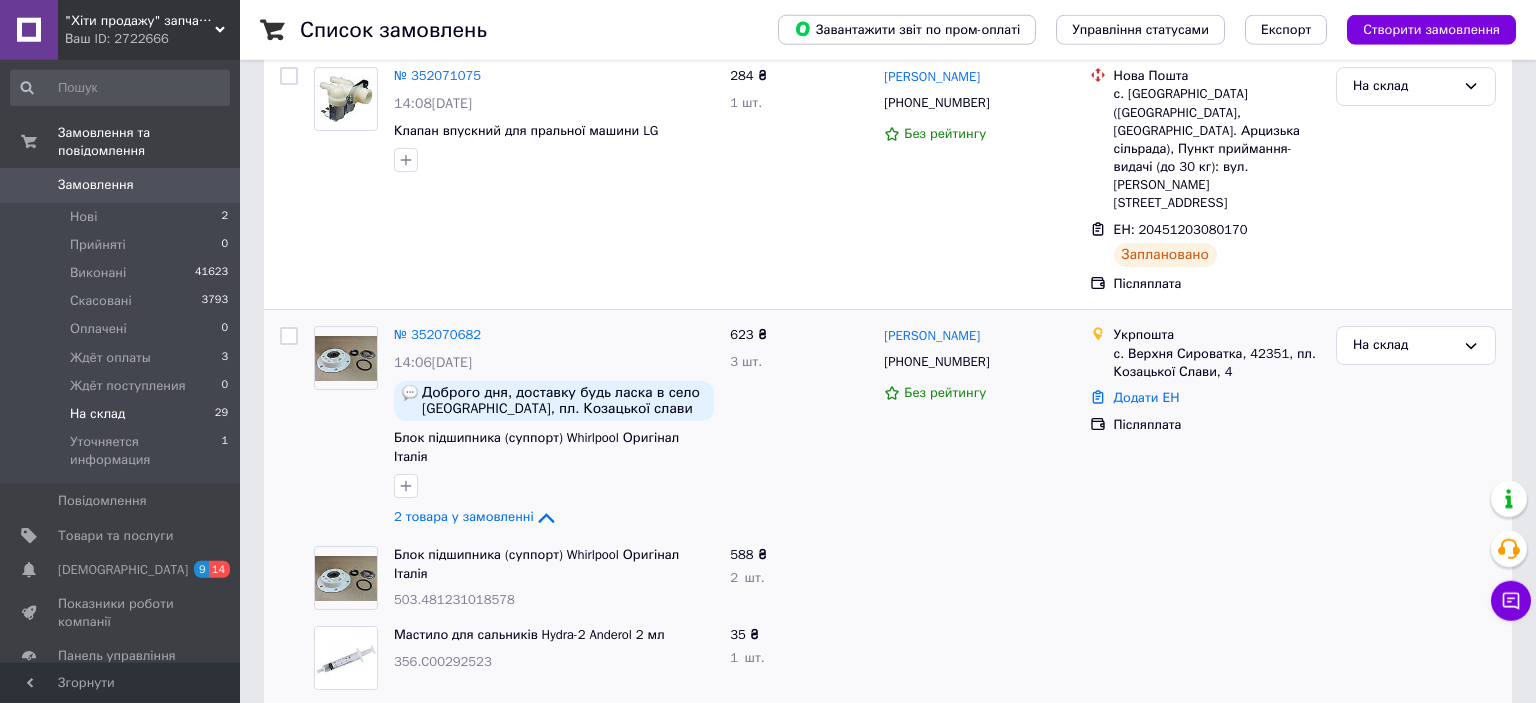 scroll, scrollTop: 236, scrollLeft: 0, axis: vertical 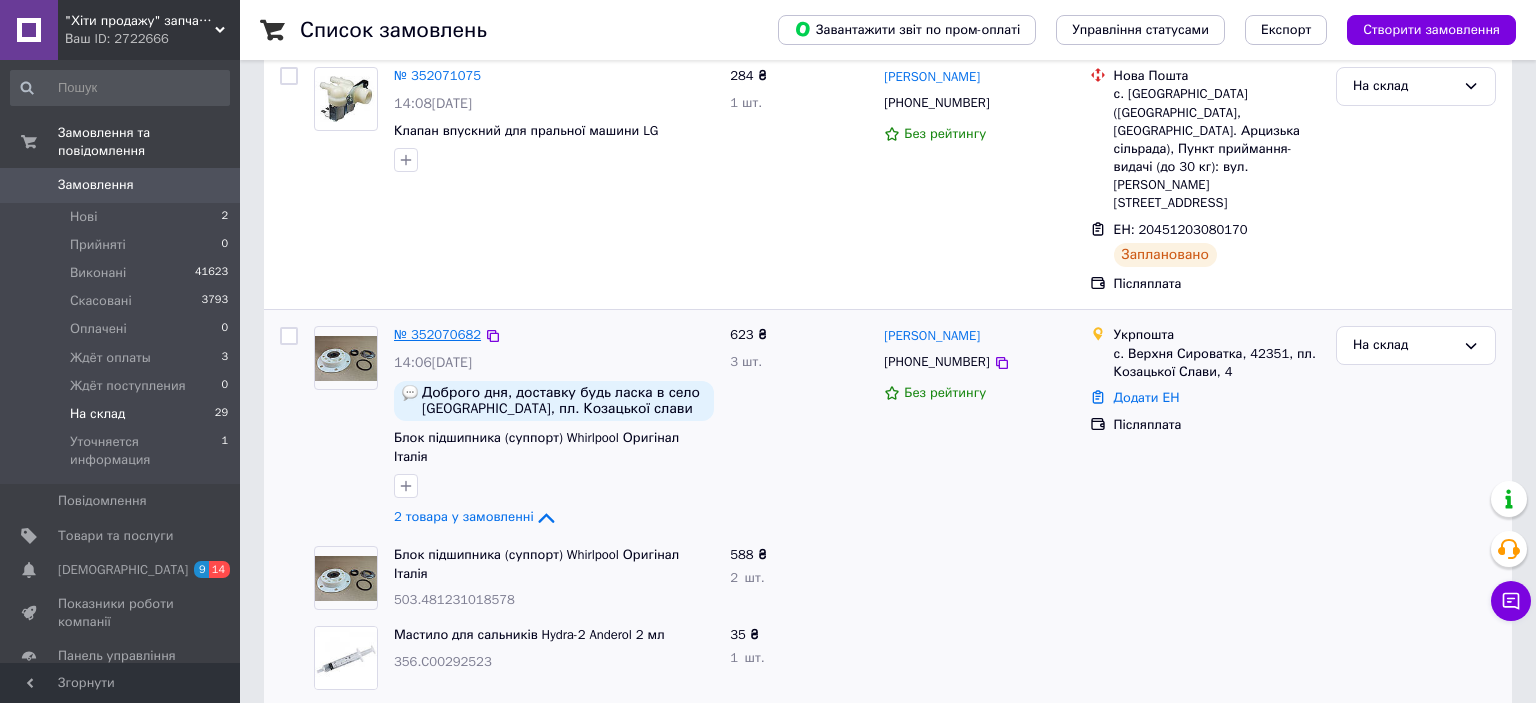 click on "№ 352070682" at bounding box center [437, 334] 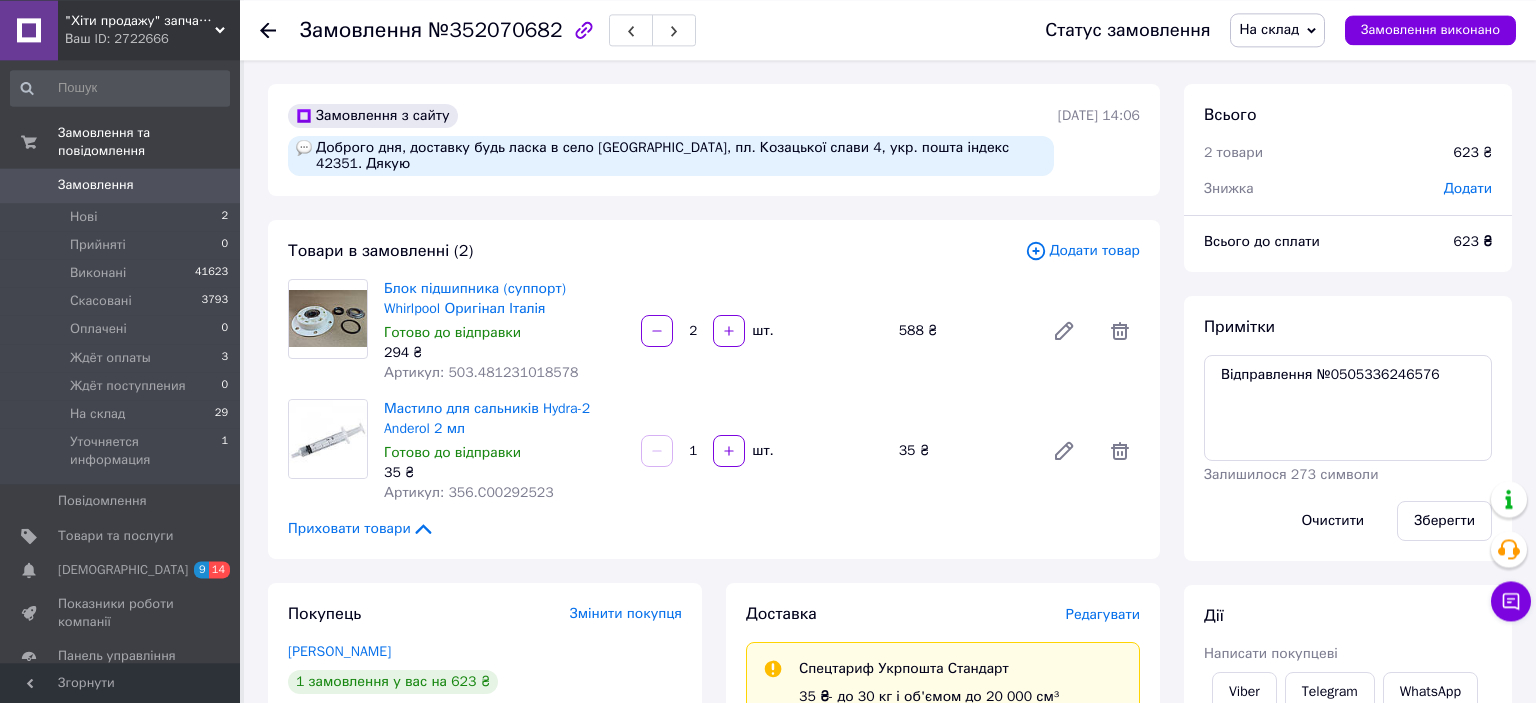 scroll, scrollTop: 0, scrollLeft: 0, axis: both 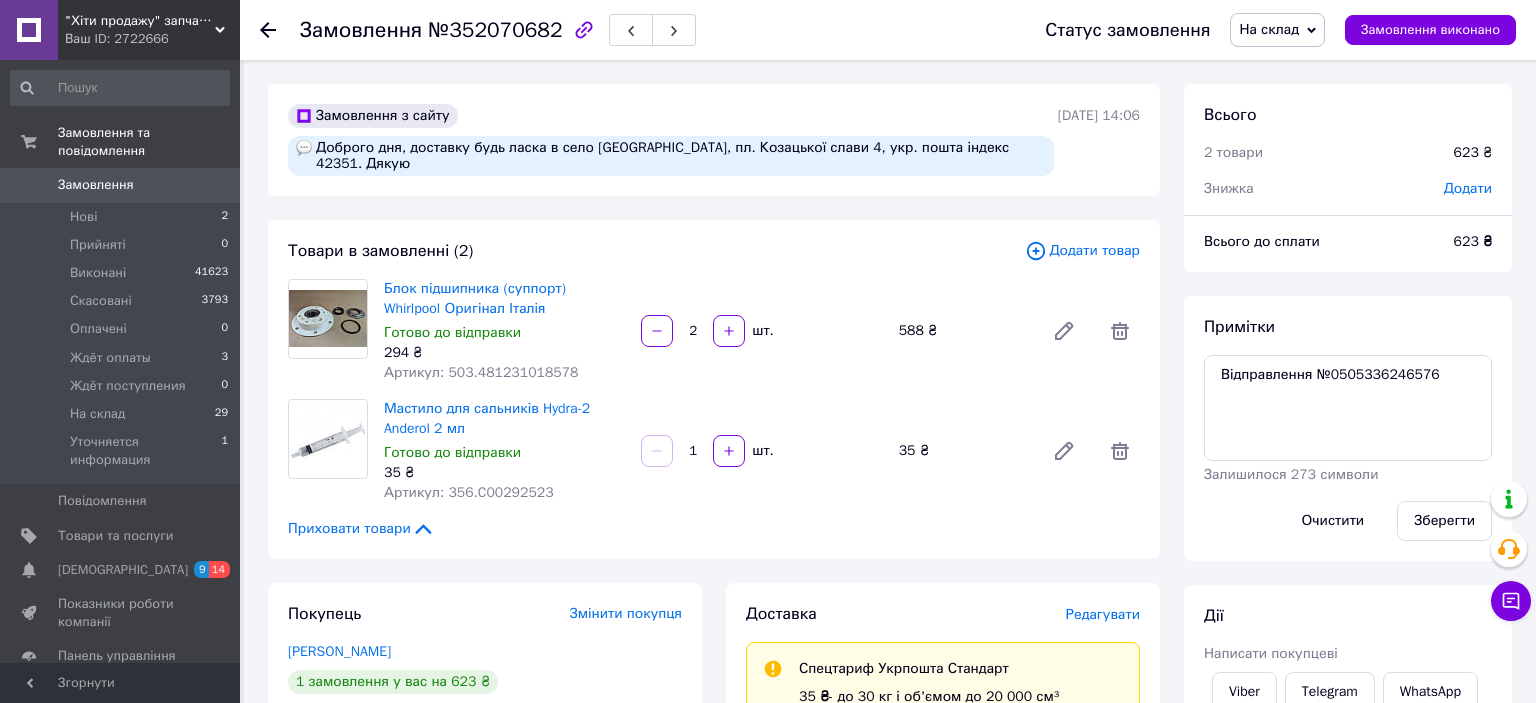 click 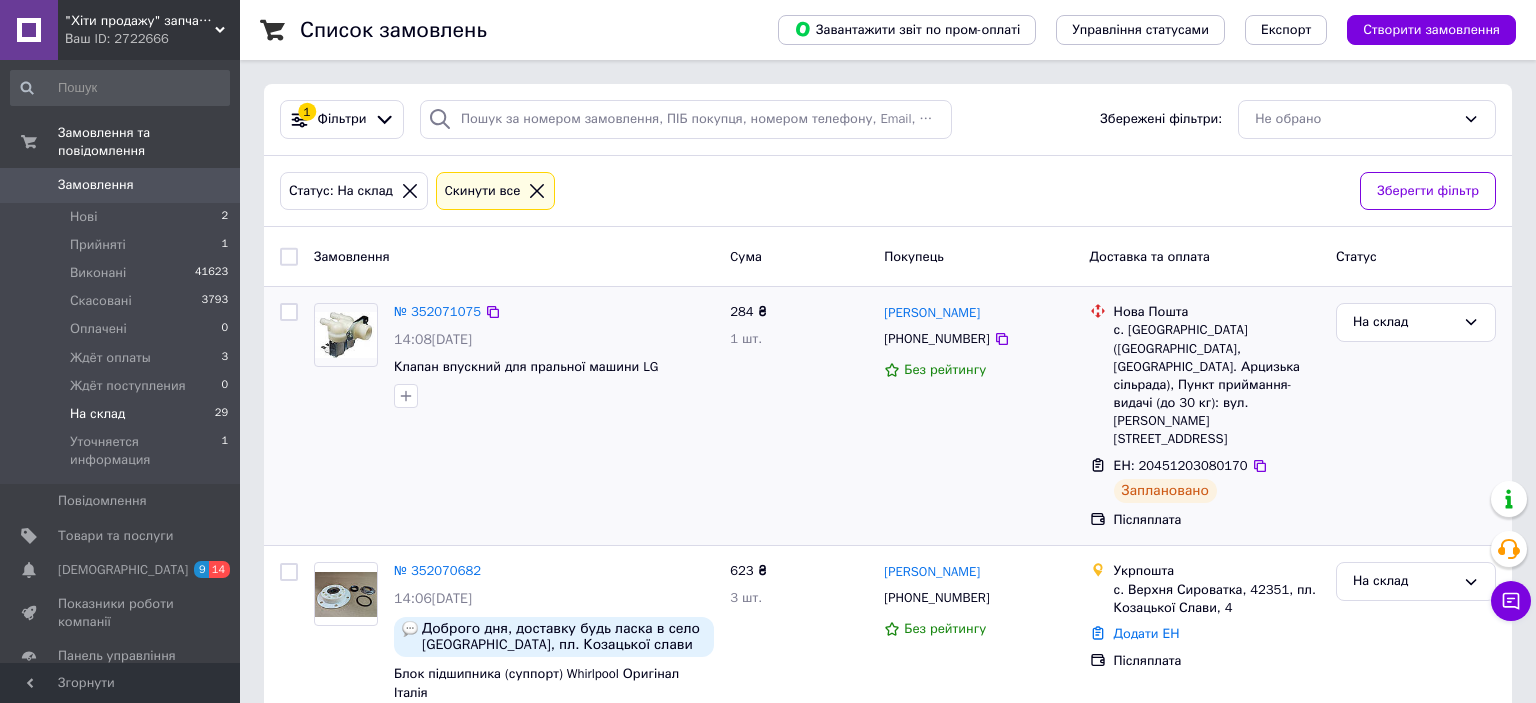 click on "ЕН: 20451203080170" at bounding box center (1181, 465) 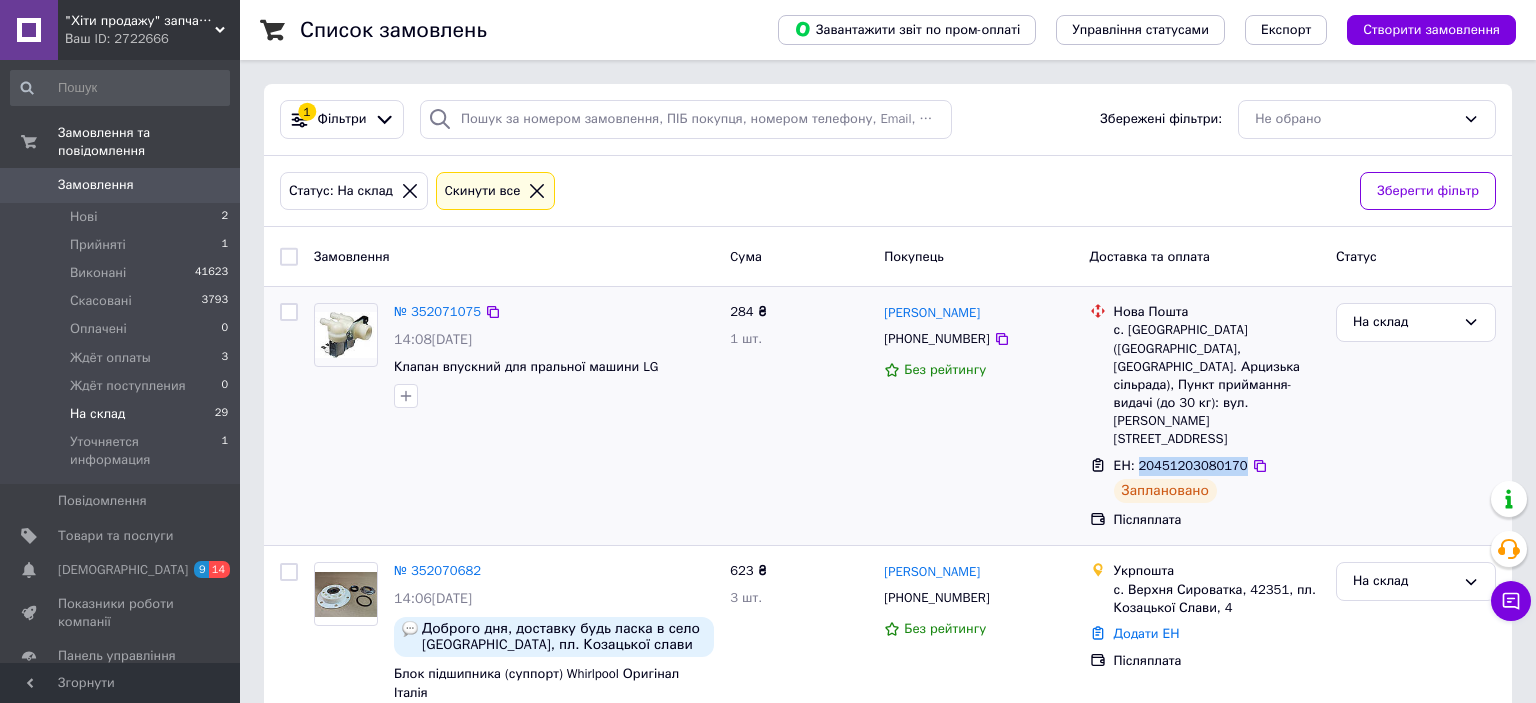 click on "ЕН: 20451203080170" at bounding box center (1181, 465) 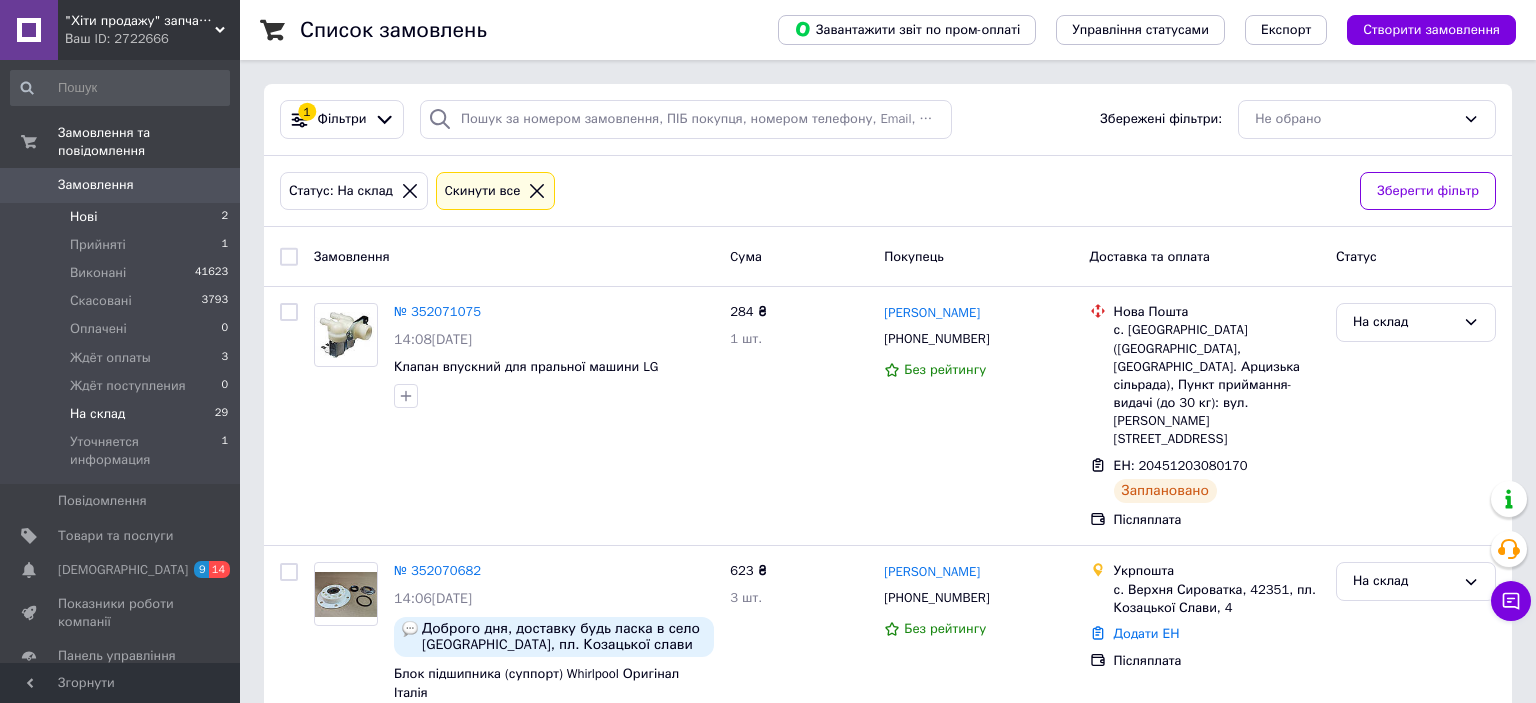 click on "Нові" at bounding box center [83, 217] 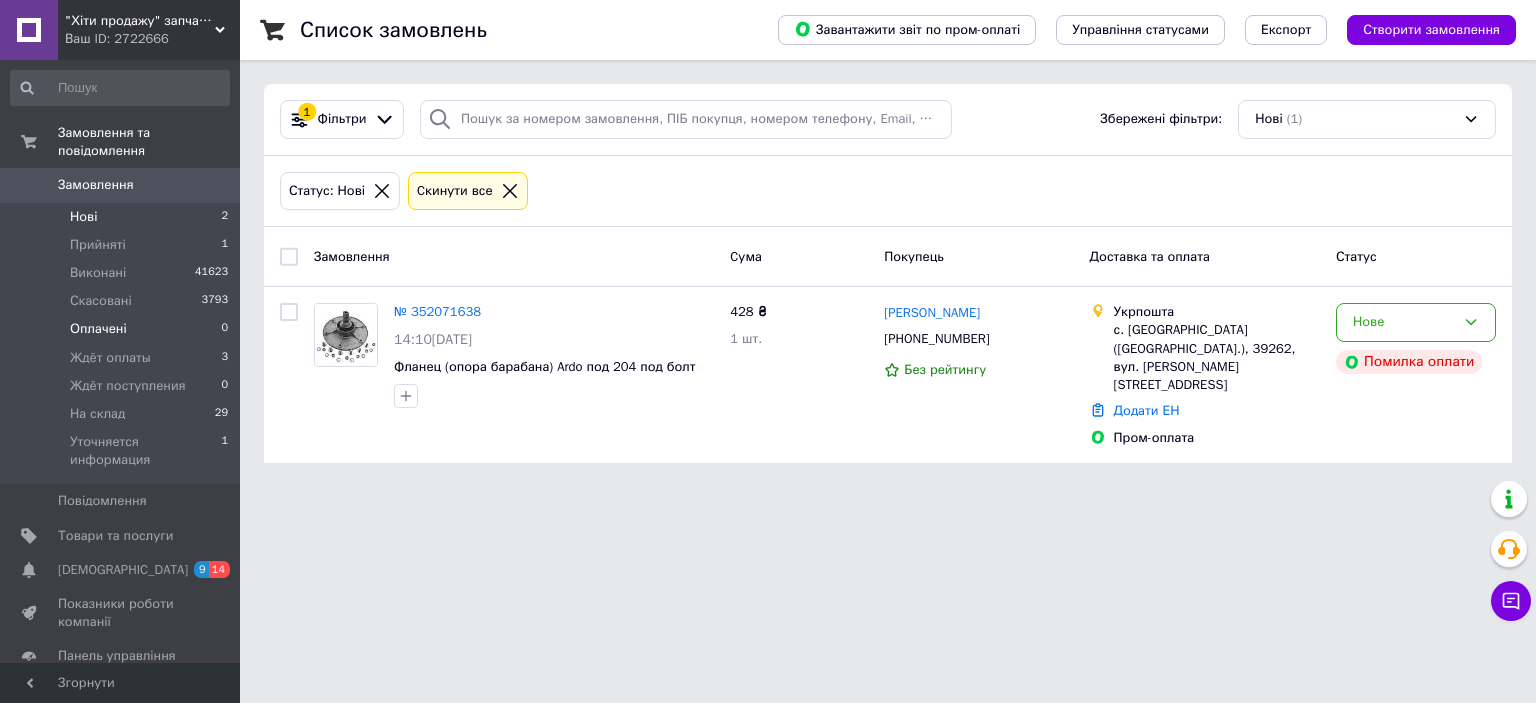 click on "Оплачені" at bounding box center (98, 329) 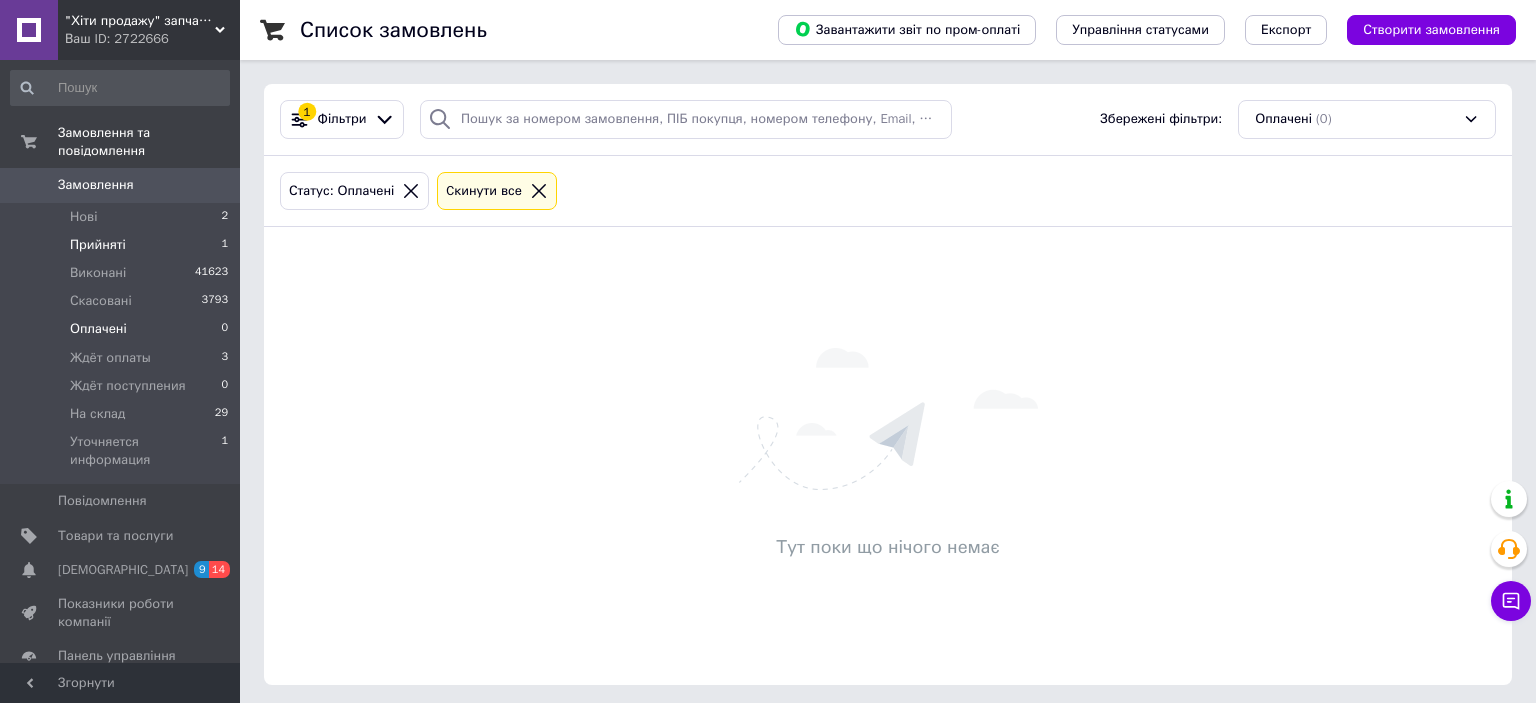 click on "Прийняті" at bounding box center [98, 245] 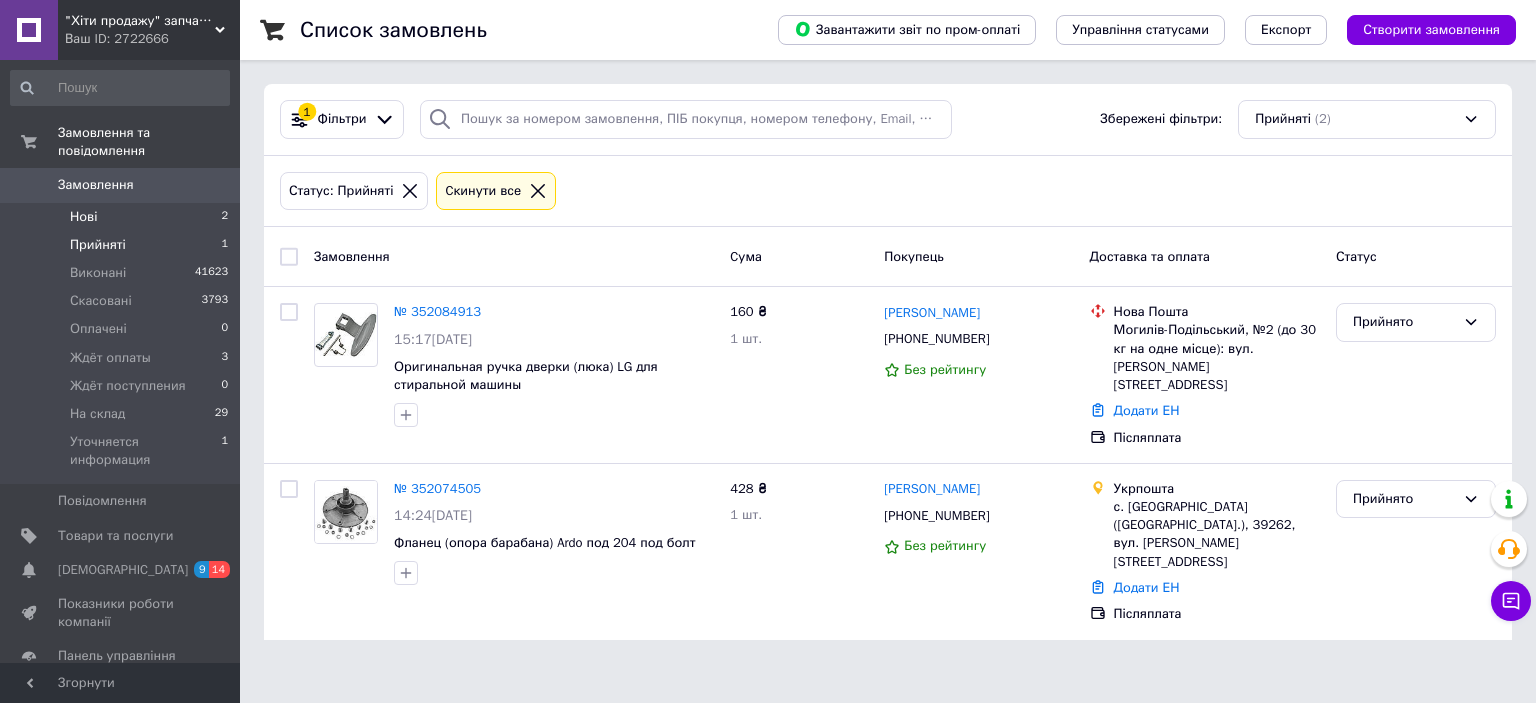 click on "Нові 2" at bounding box center [120, 217] 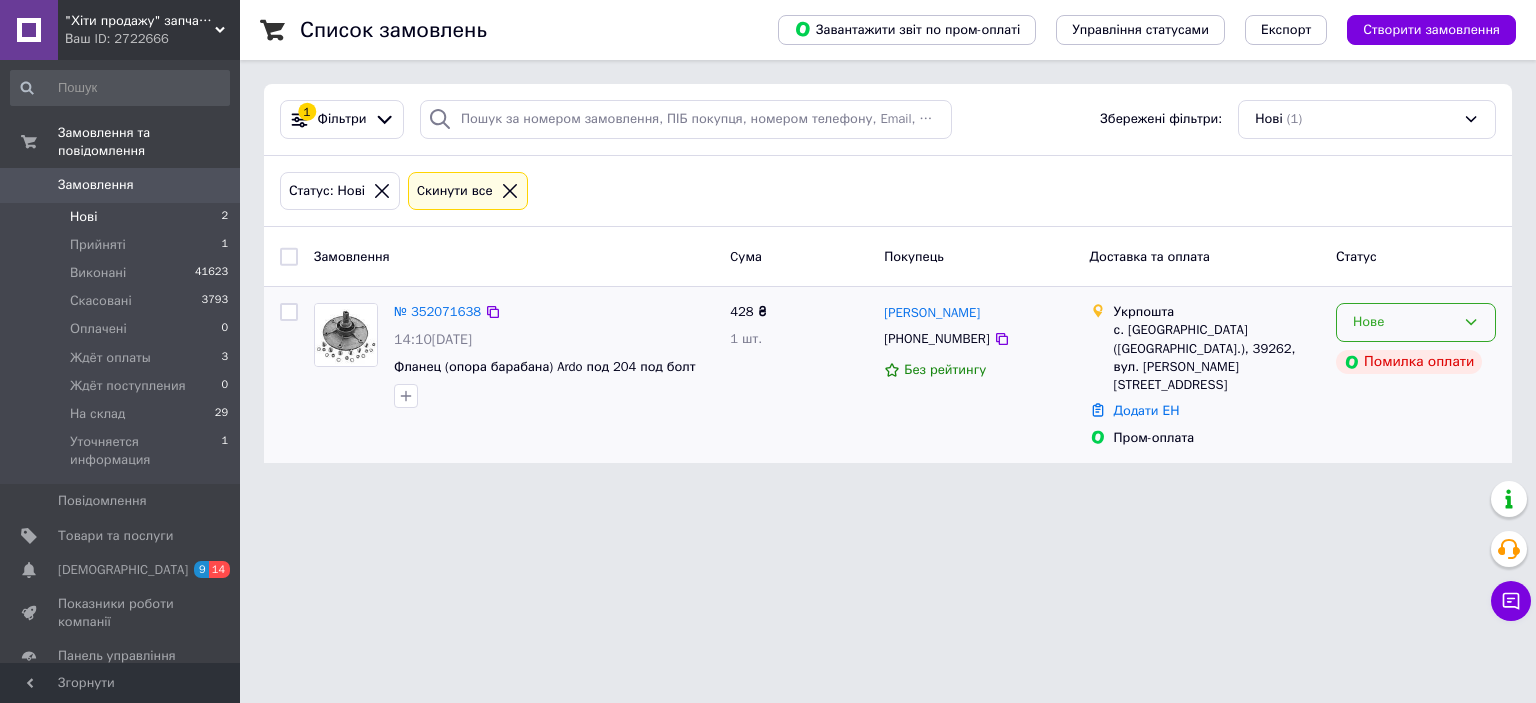 click on "Нове" at bounding box center (1404, 322) 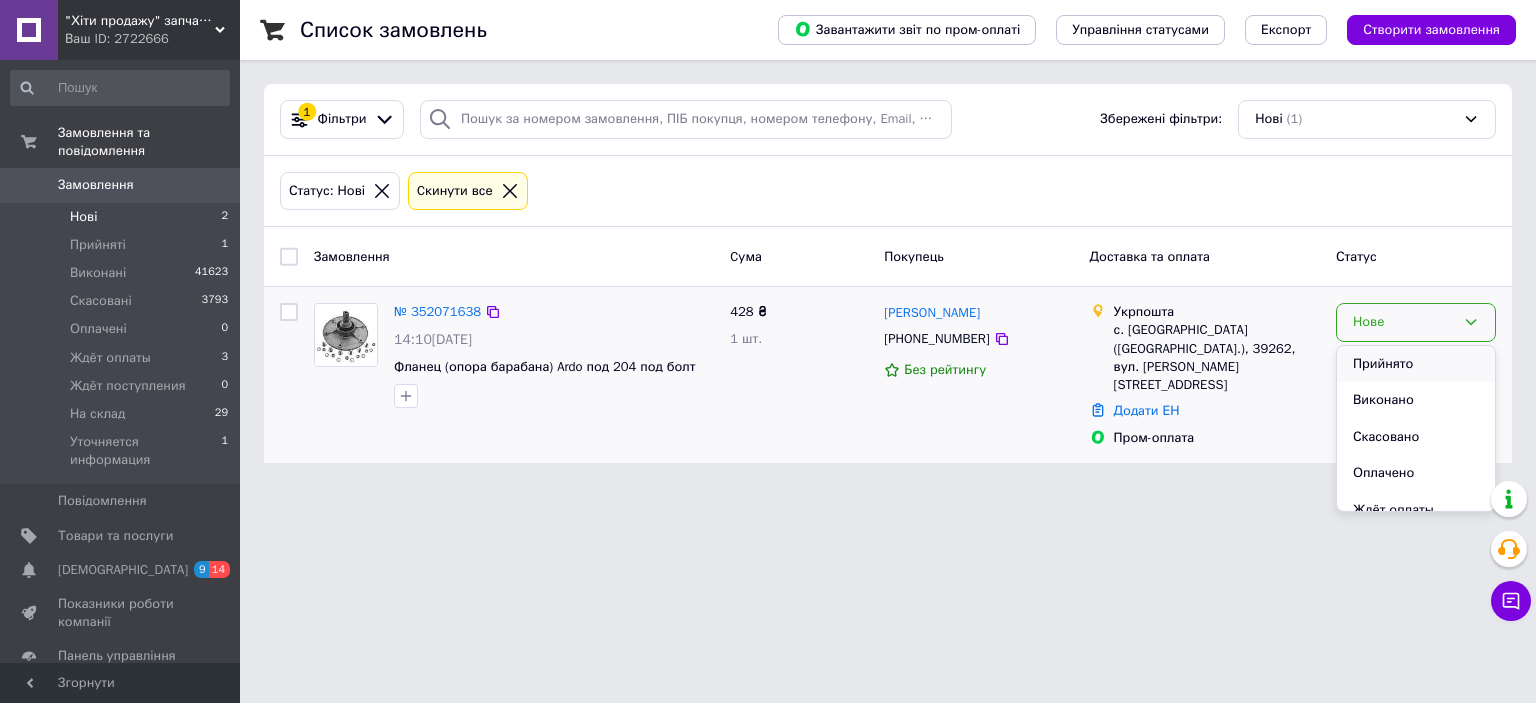 click on "Прийнято" at bounding box center [1416, 364] 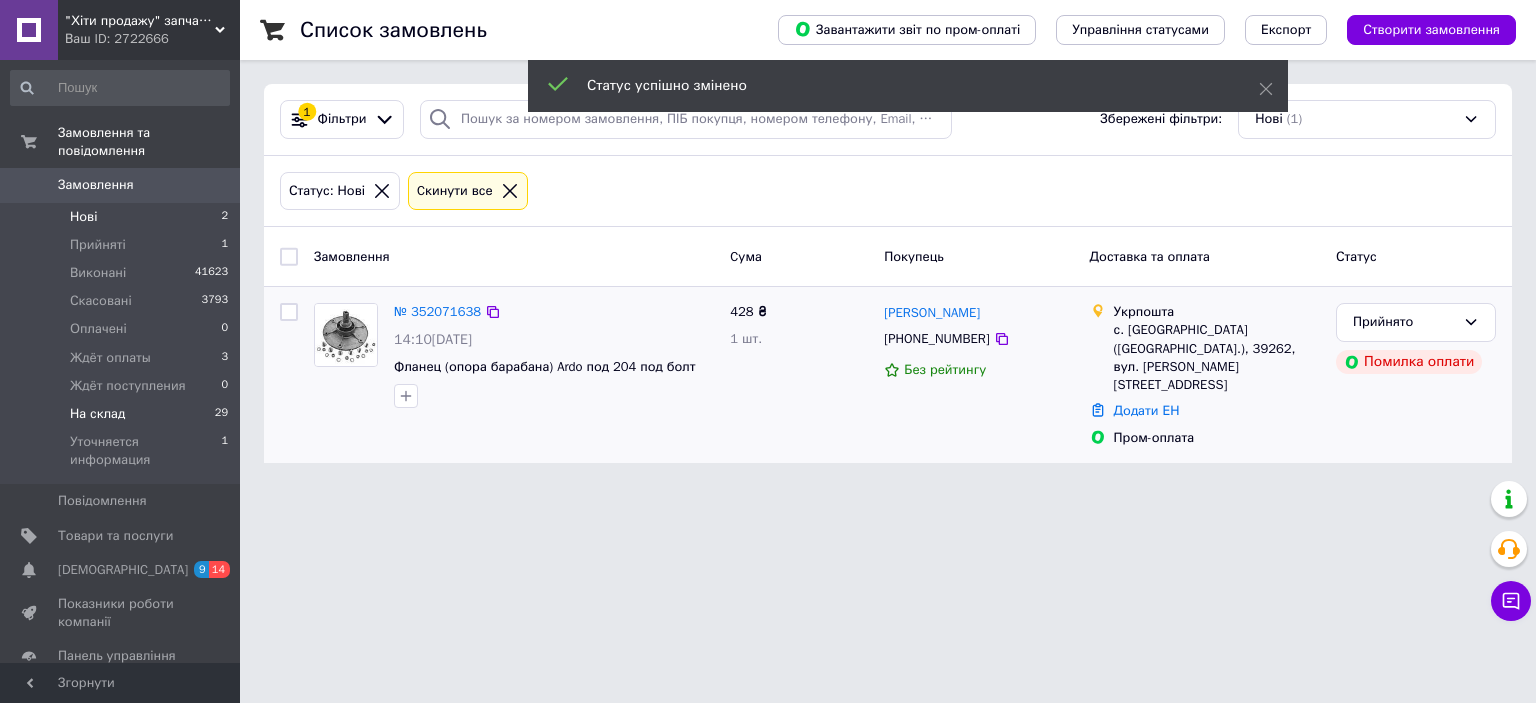click on "На склад" at bounding box center (97, 414) 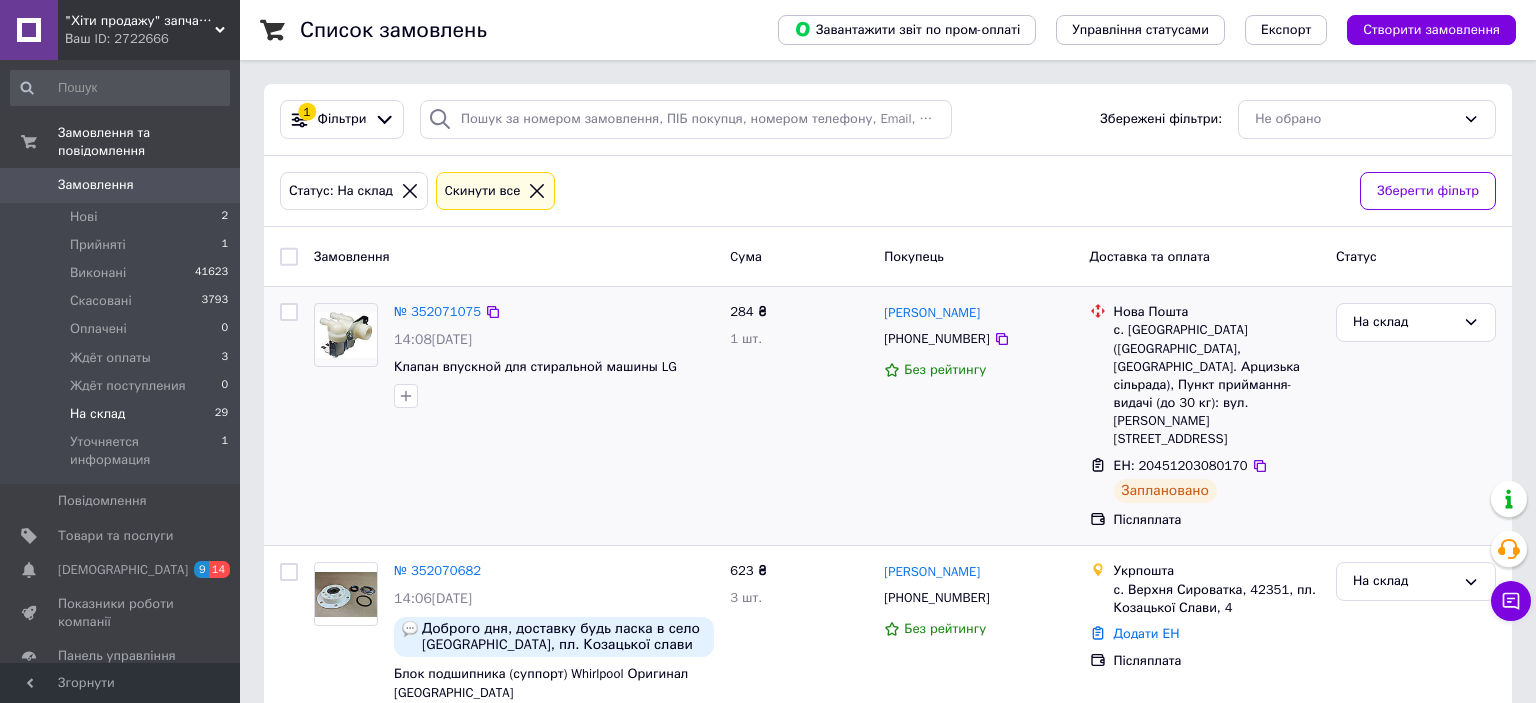 click on "ЕН: 20451203080170" at bounding box center (1181, 465) 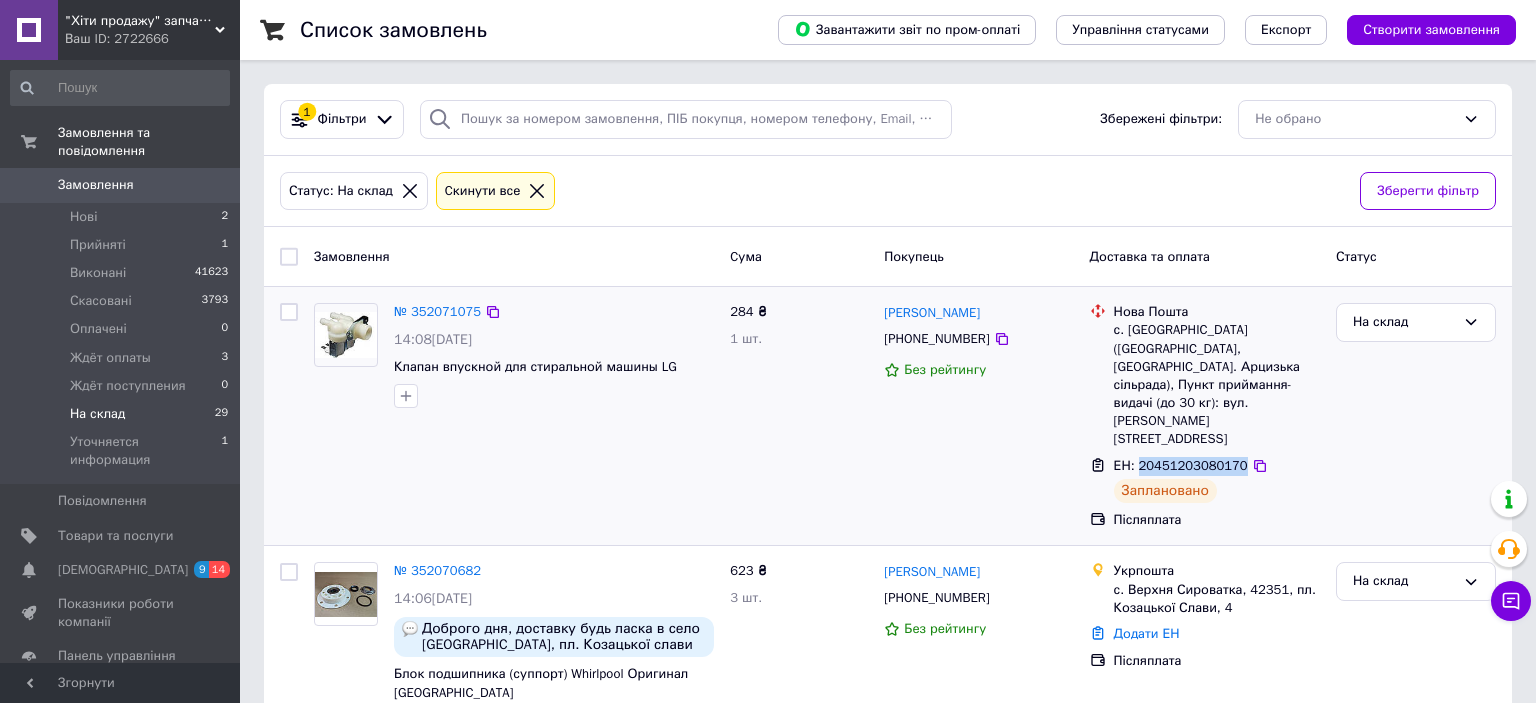 click on "ЕН: 20451203080170" at bounding box center (1181, 465) 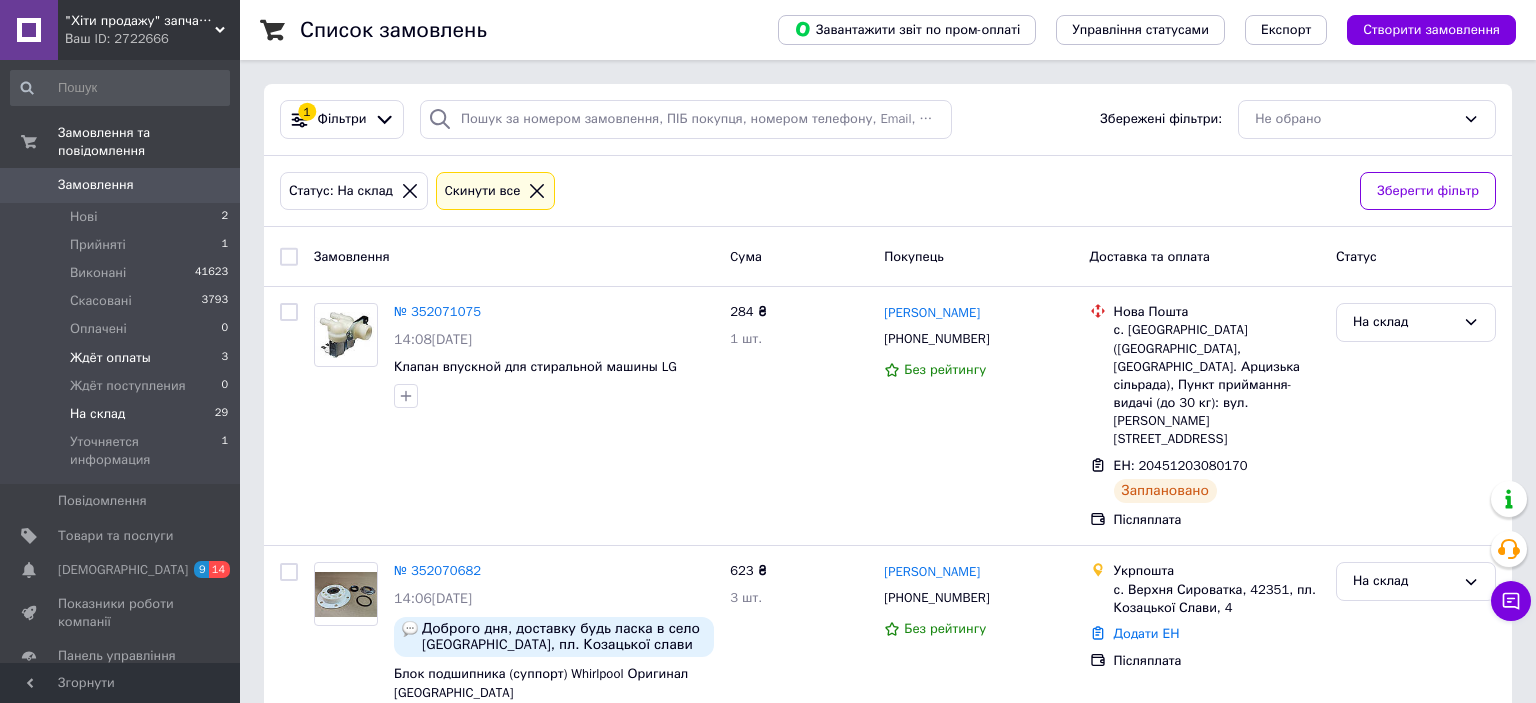 click on "Ждёт оплаты" at bounding box center [110, 358] 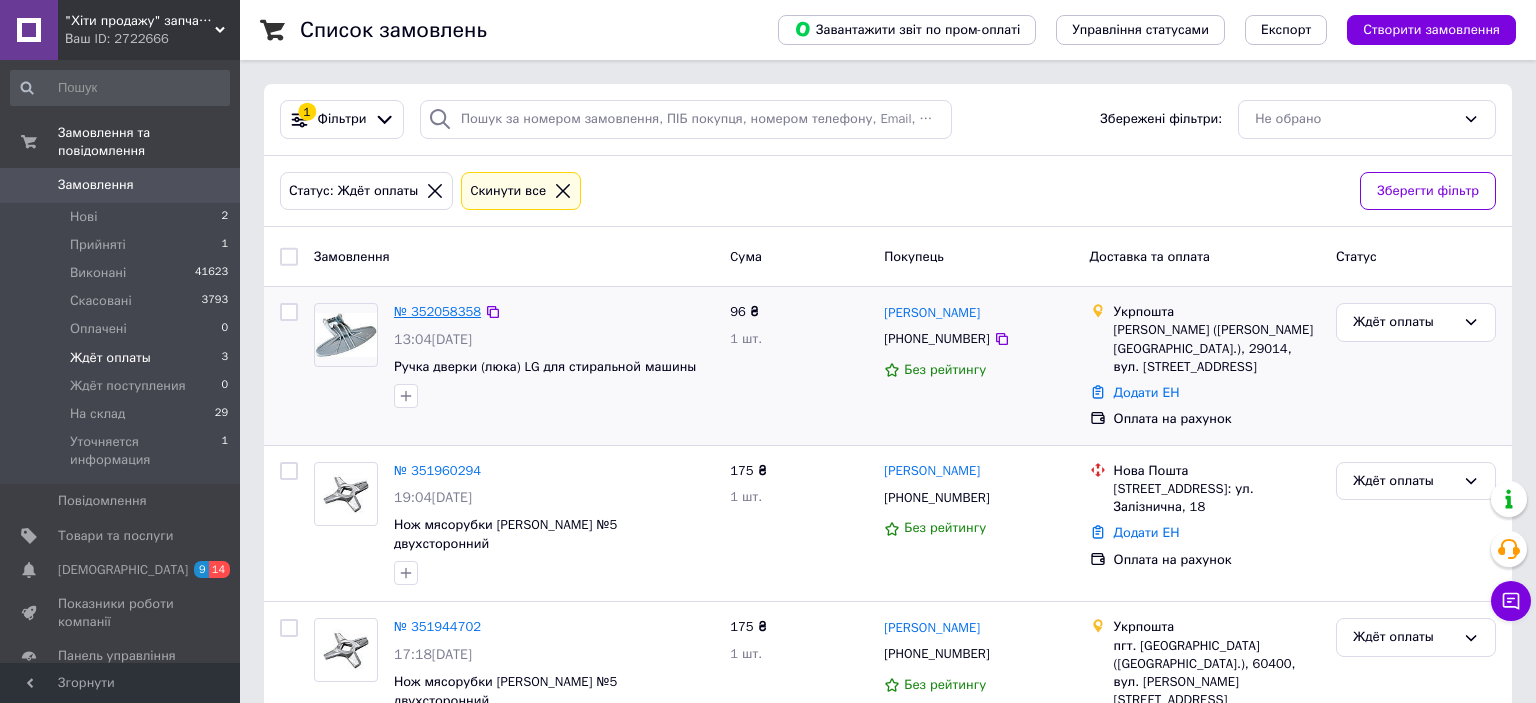click on "№ 352058358" at bounding box center (437, 311) 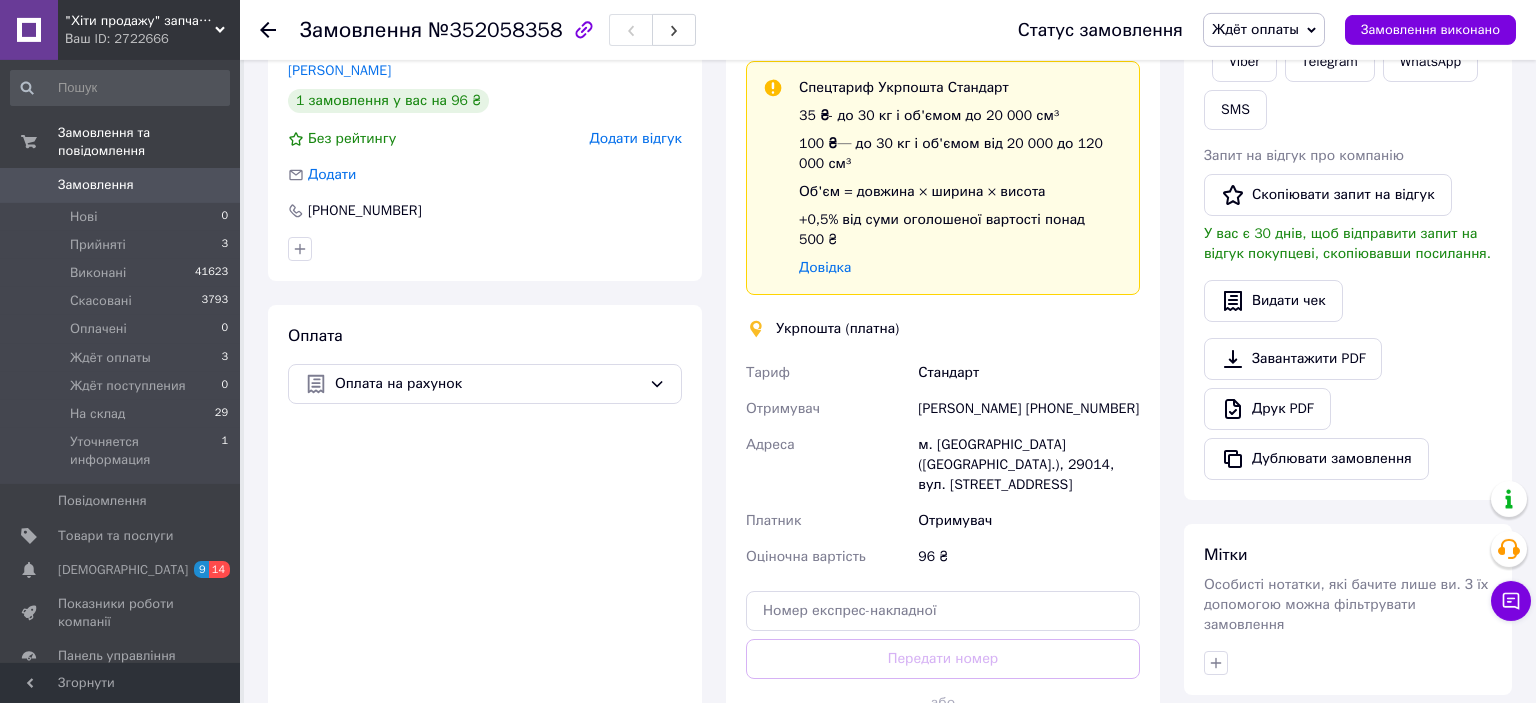 scroll, scrollTop: 211, scrollLeft: 0, axis: vertical 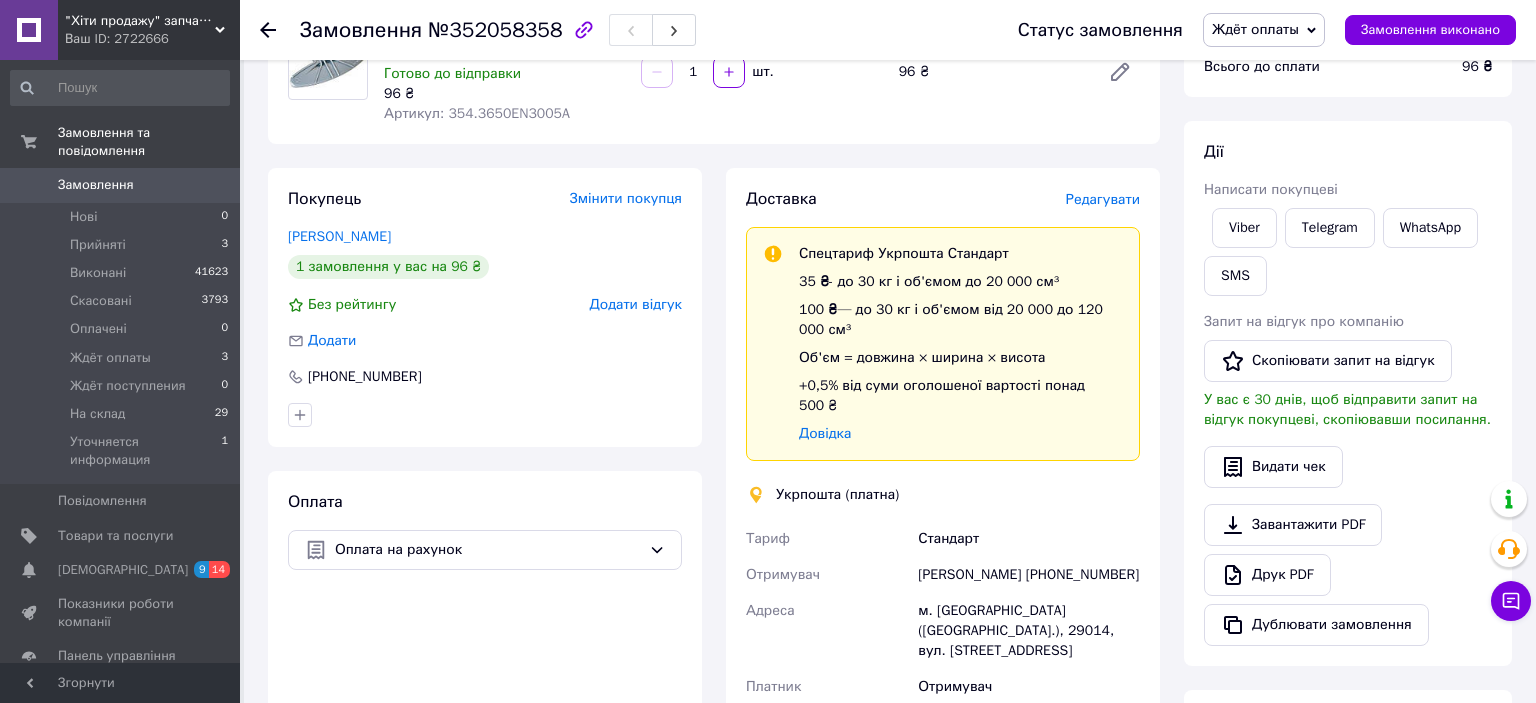click on "Редагувати" at bounding box center (1103, 199) 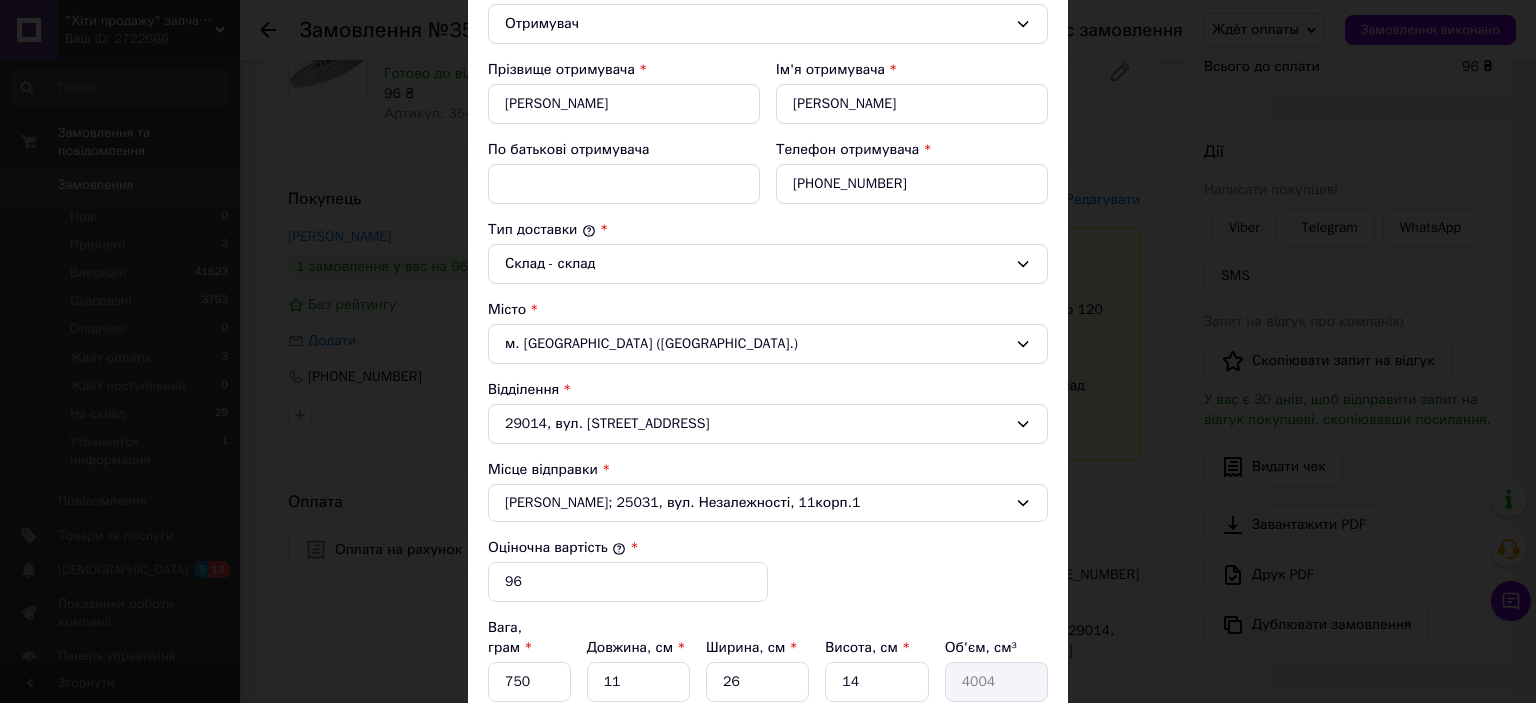 scroll, scrollTop: 552, scrollLeft: 0, axis: vertical 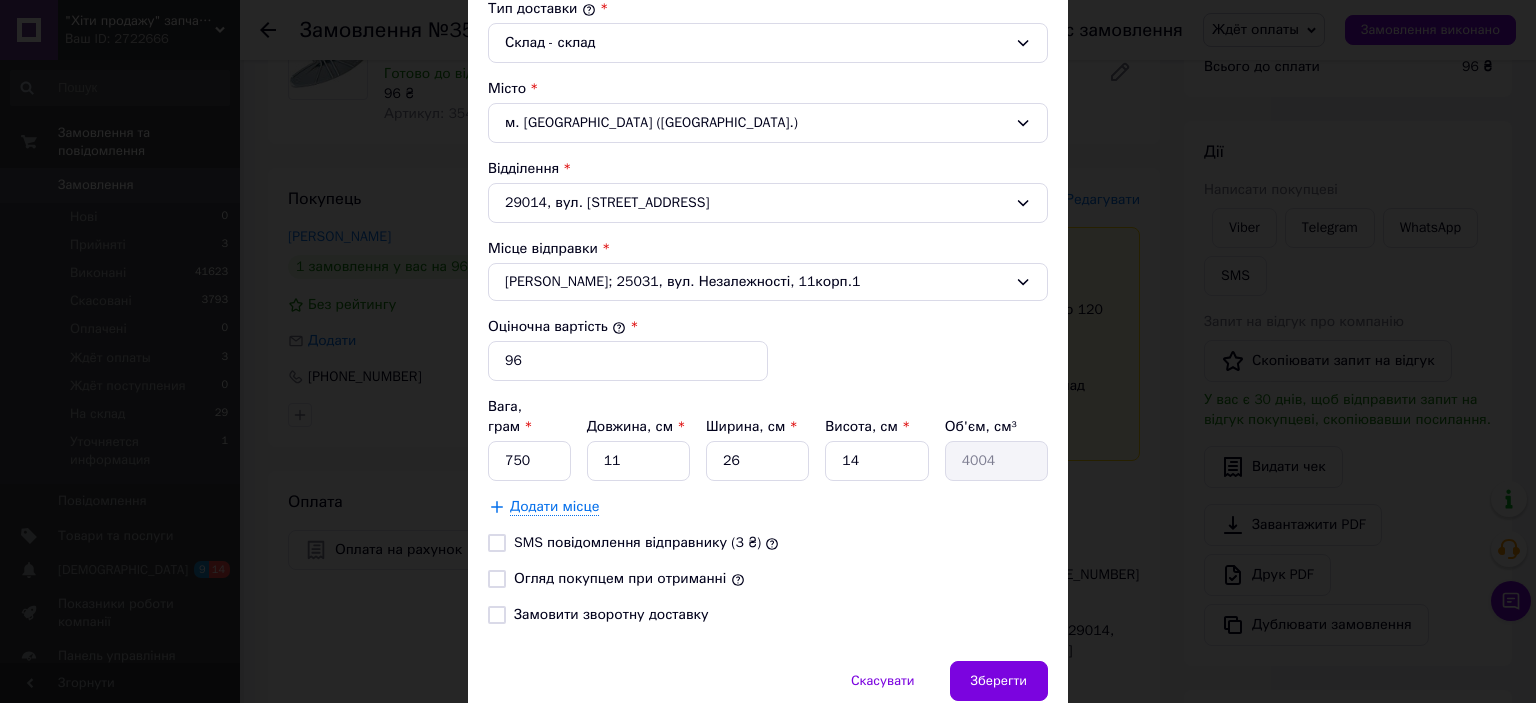 click on "SMS повідомлення відправнику (3 ₴)" at bounding box center [497, 543] 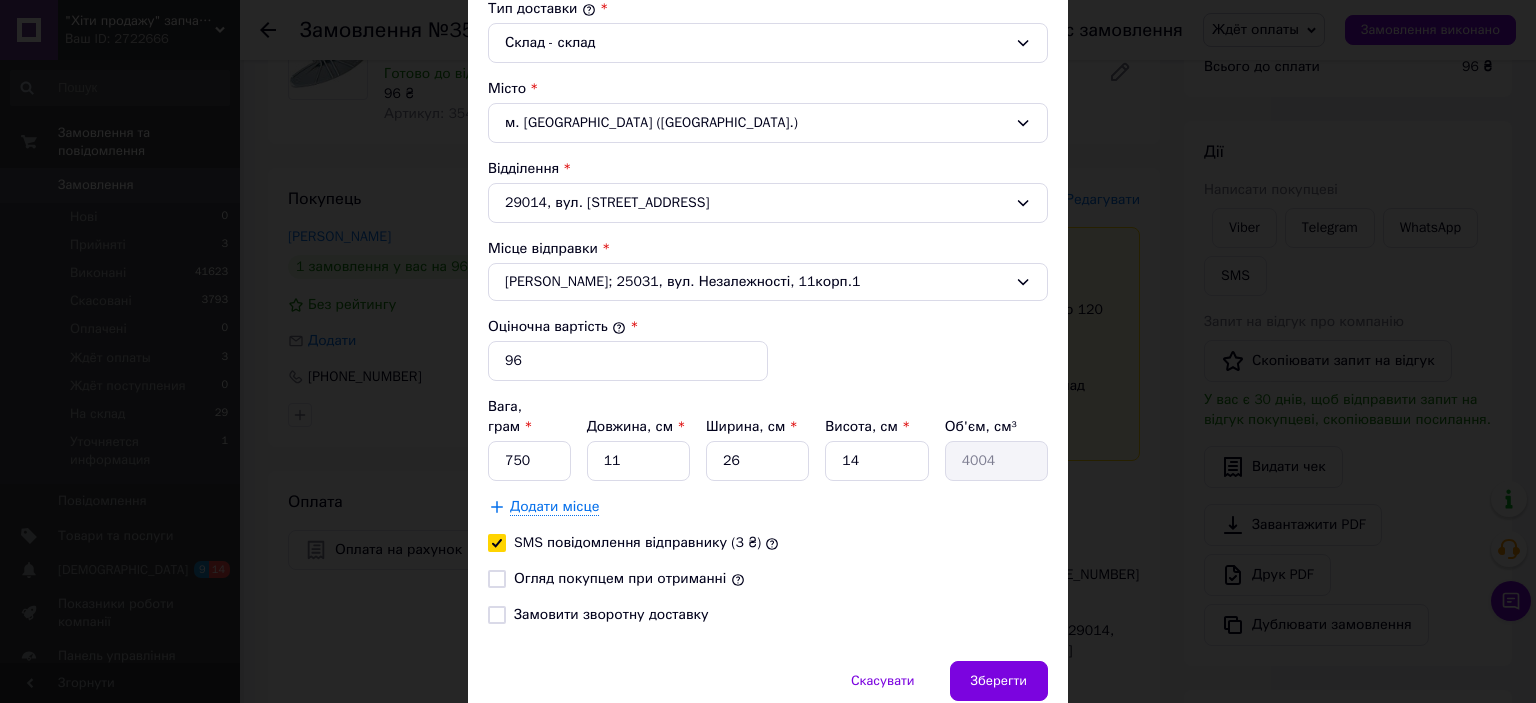 checkbox on "true" 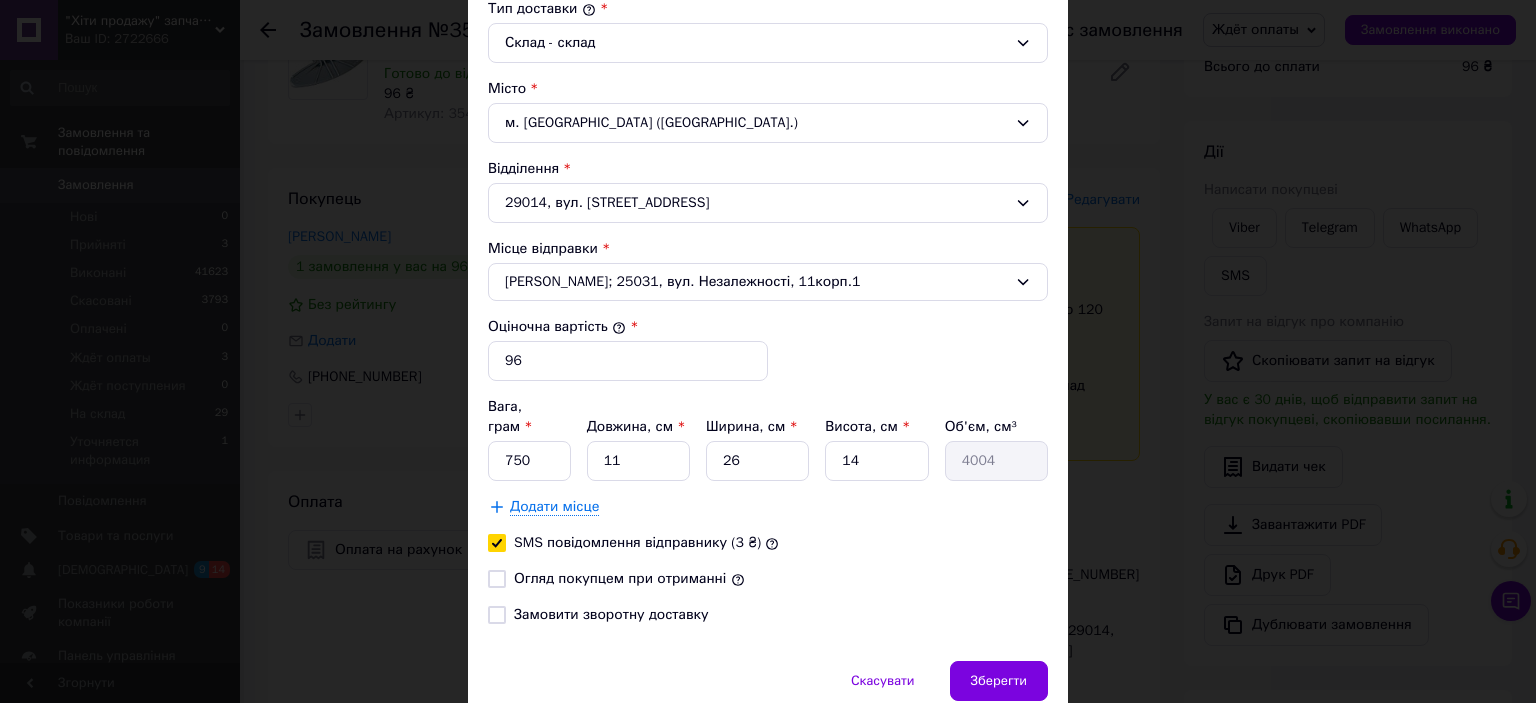 click on "Огляд покупцем при отриманні" at bounding box center [497, 579] 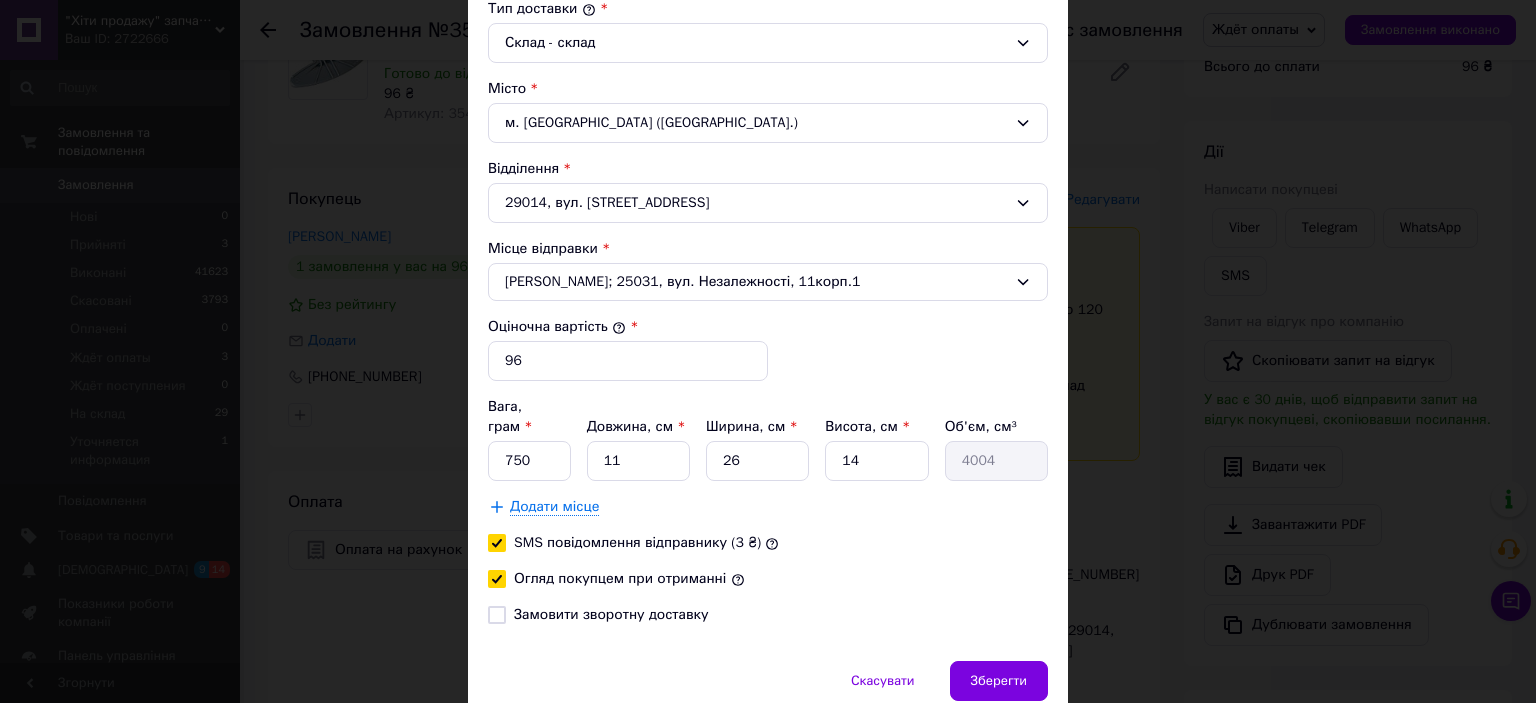 checkbox on "true" 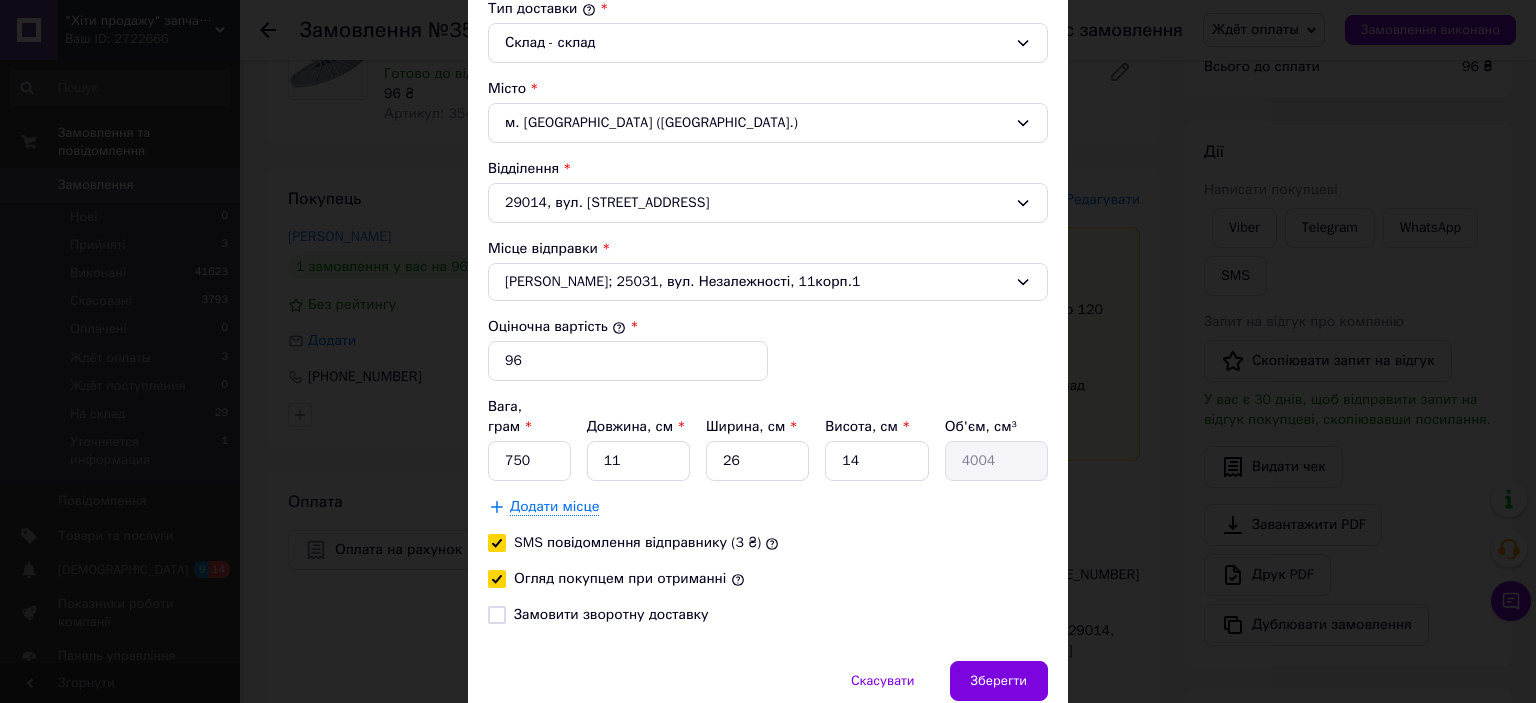 click on "Замовити зворотну доставку" at bounding box center (497, 615) 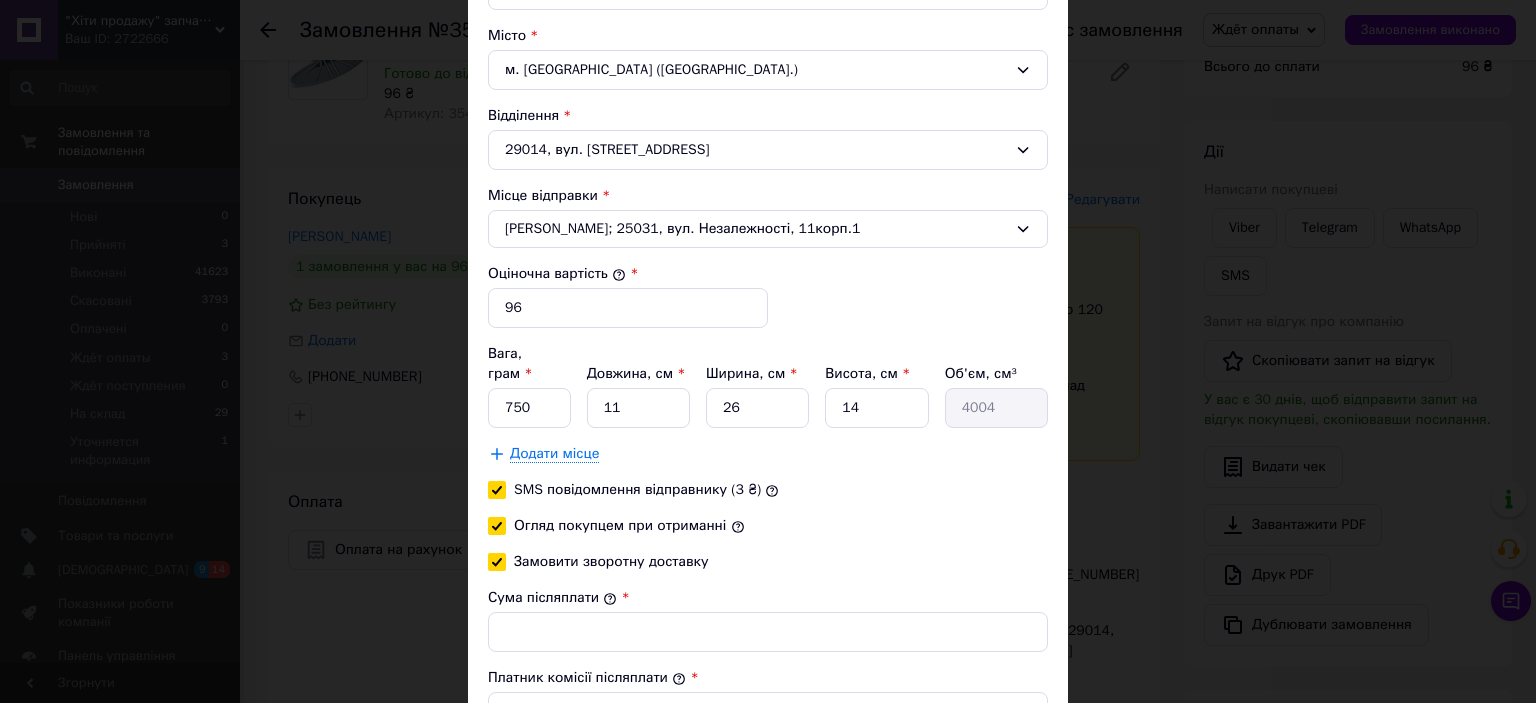 scroll, scrollTop: 664, scrollLeft: 0, axis: vertical 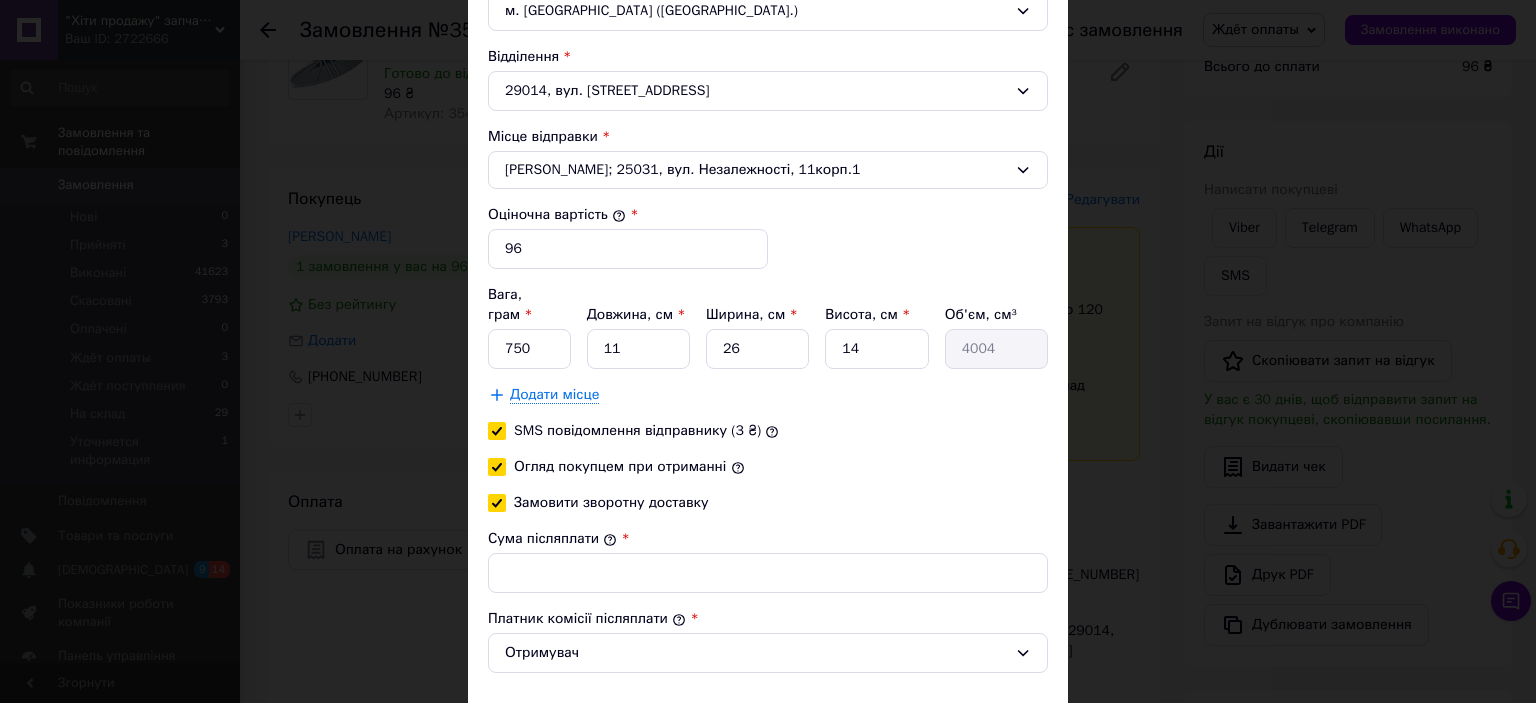 click on "Замовити зворотну доставку" at bounding box center (497, 503) 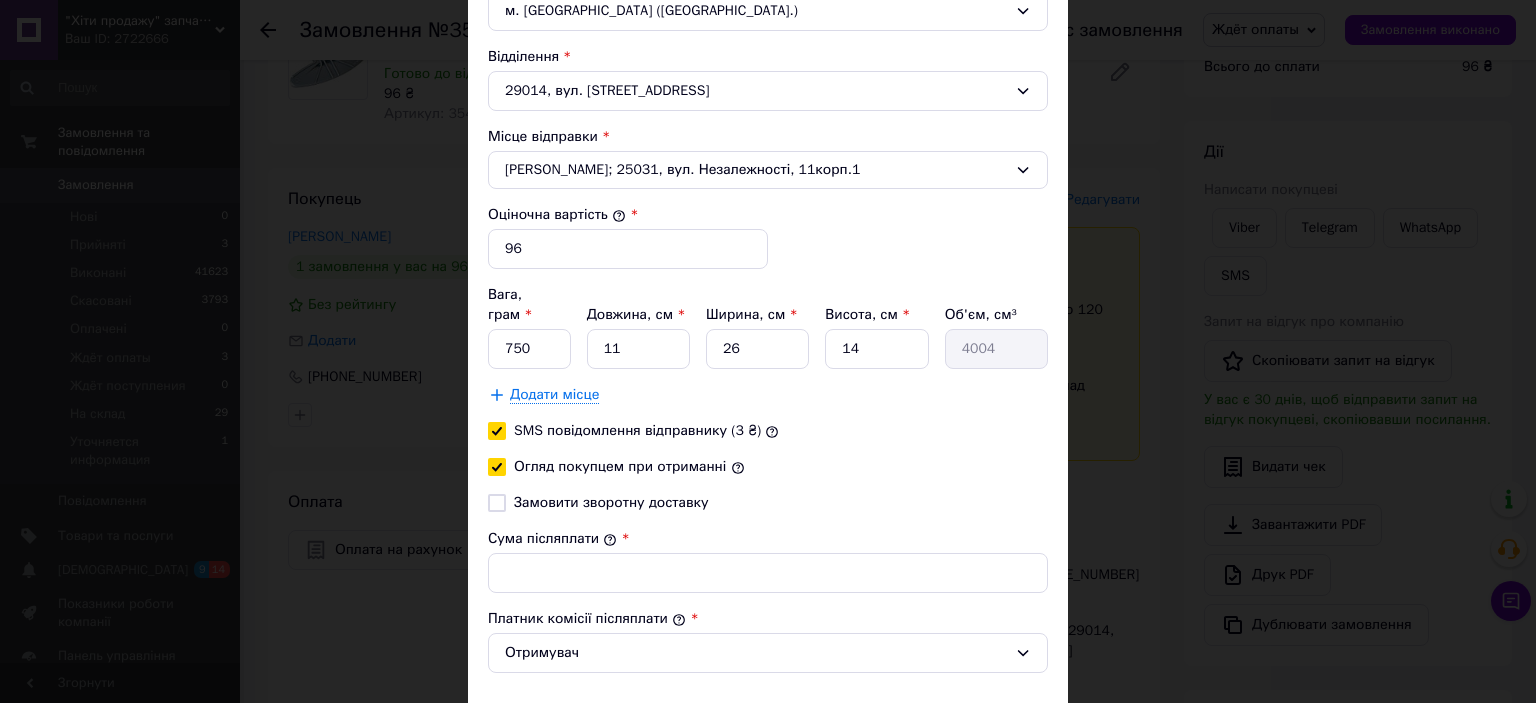 checkbox on "false" 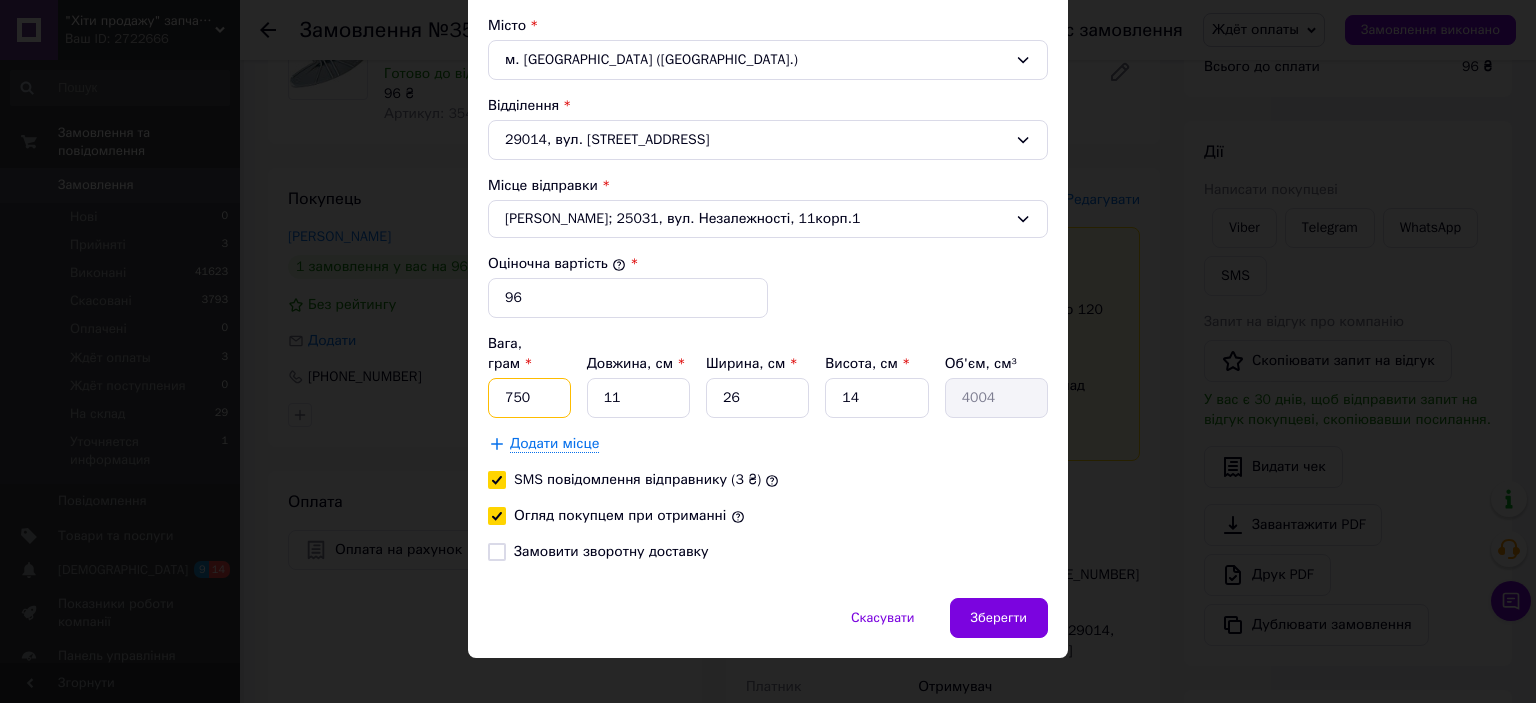 drag, startPoint x: 506, startPoint y: 372, endPoint x: 574, endPoint y: 364, distance: 68.46897 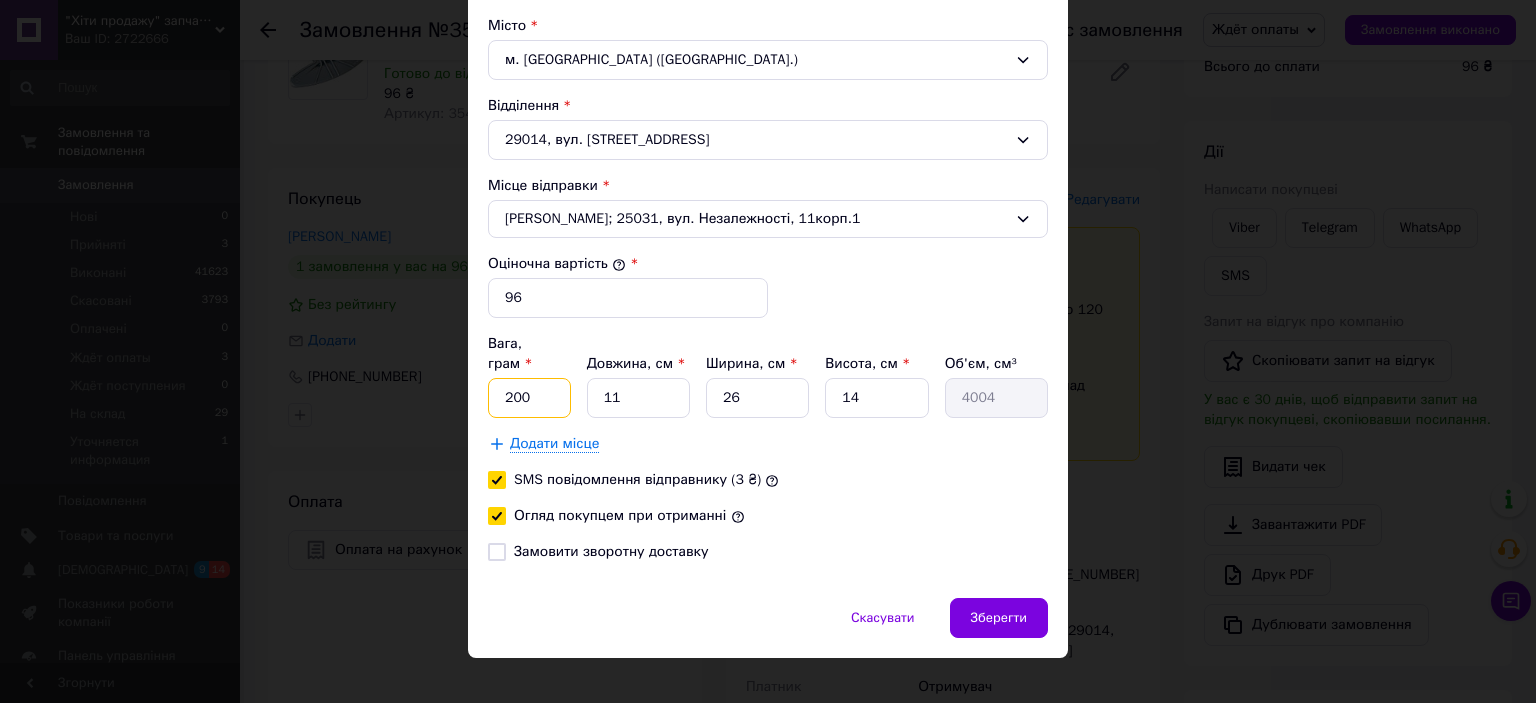 type on "200" 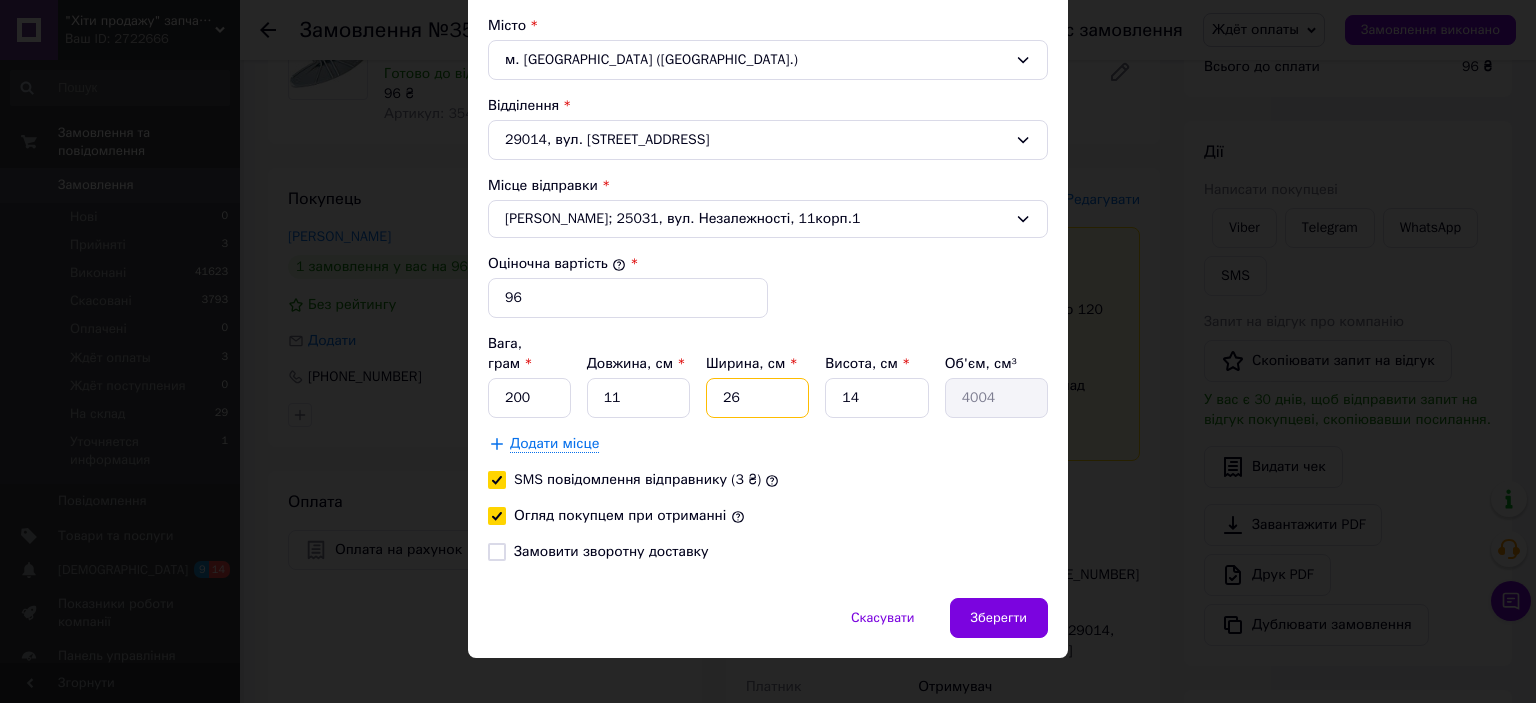drag, startPoint x: 715, startPoint y: 367, endPoint x: 744, endPoint y: 370, distance: 29.15476 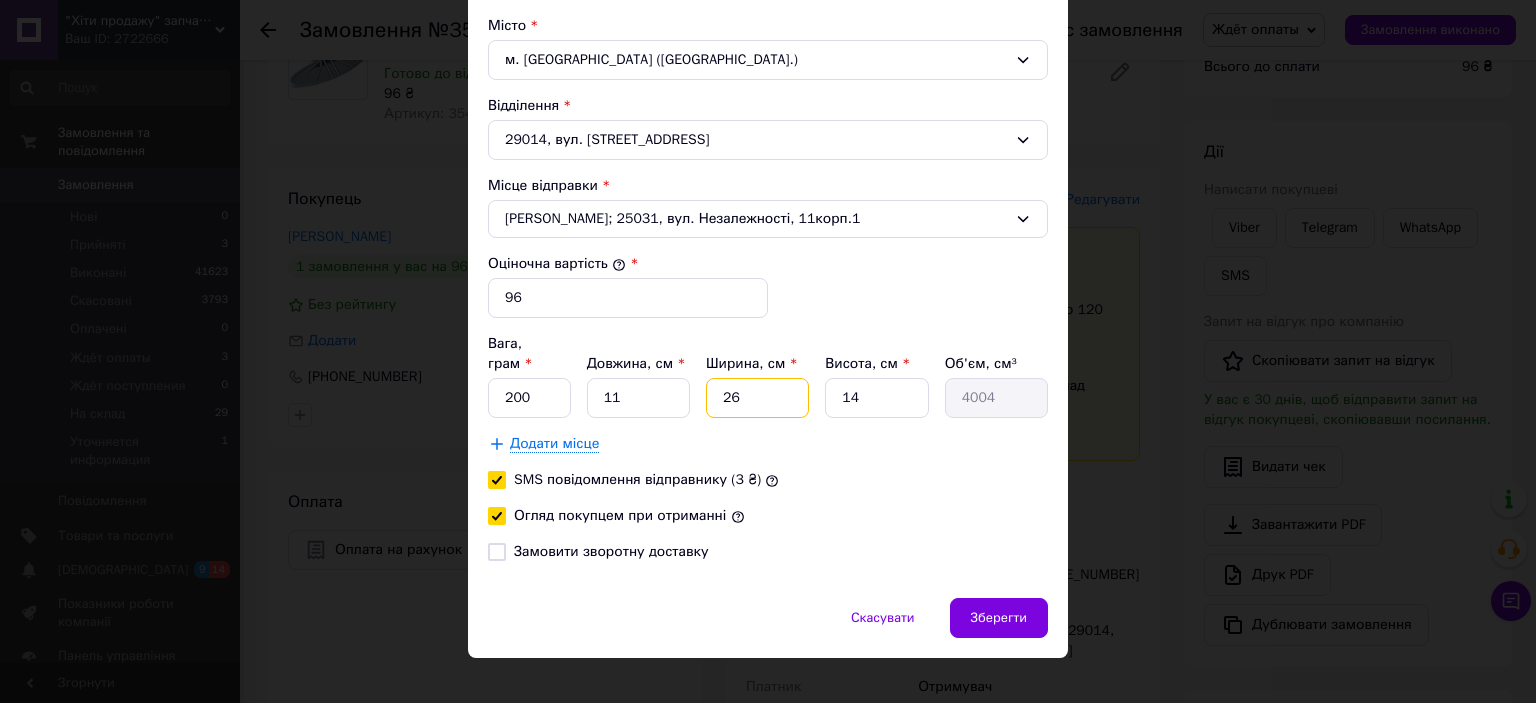 type on "1" 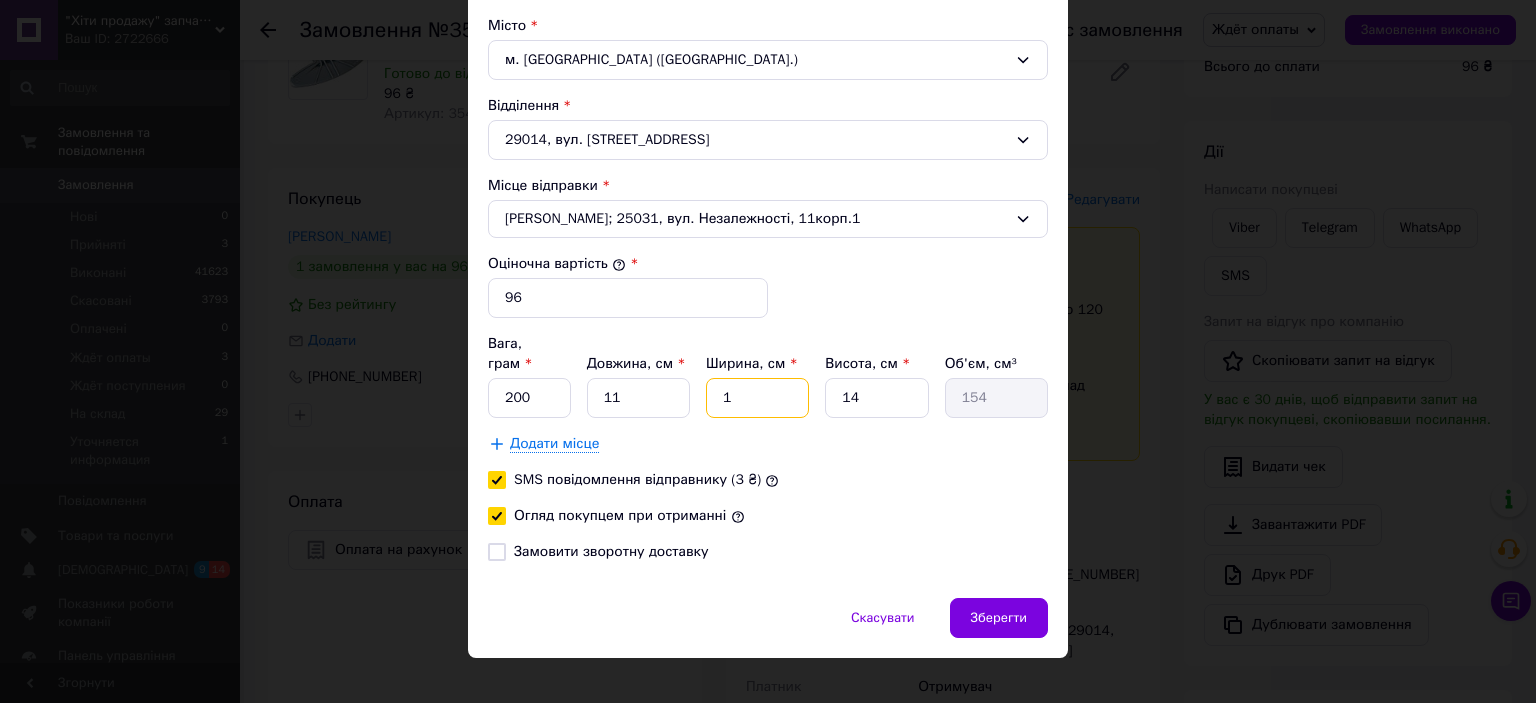 type on "10" 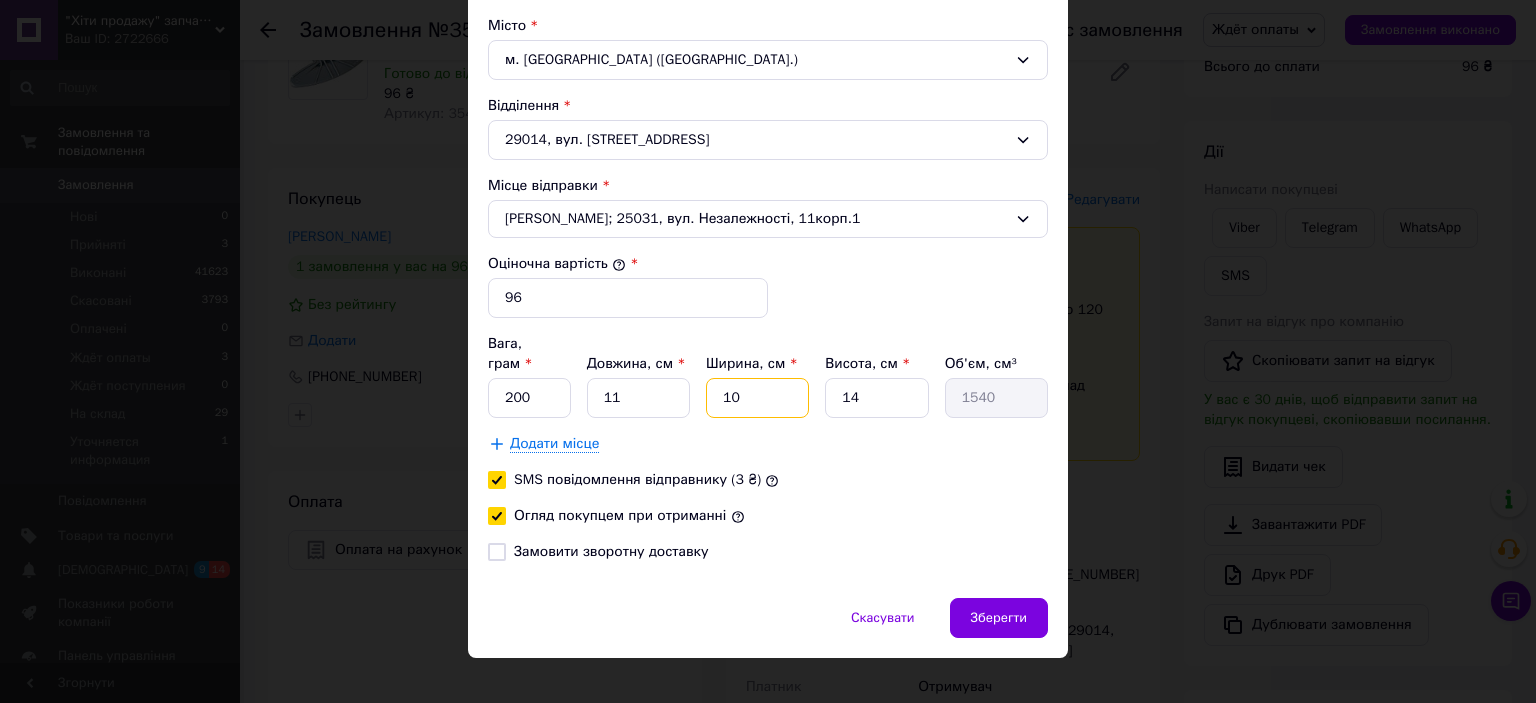 type on "10" 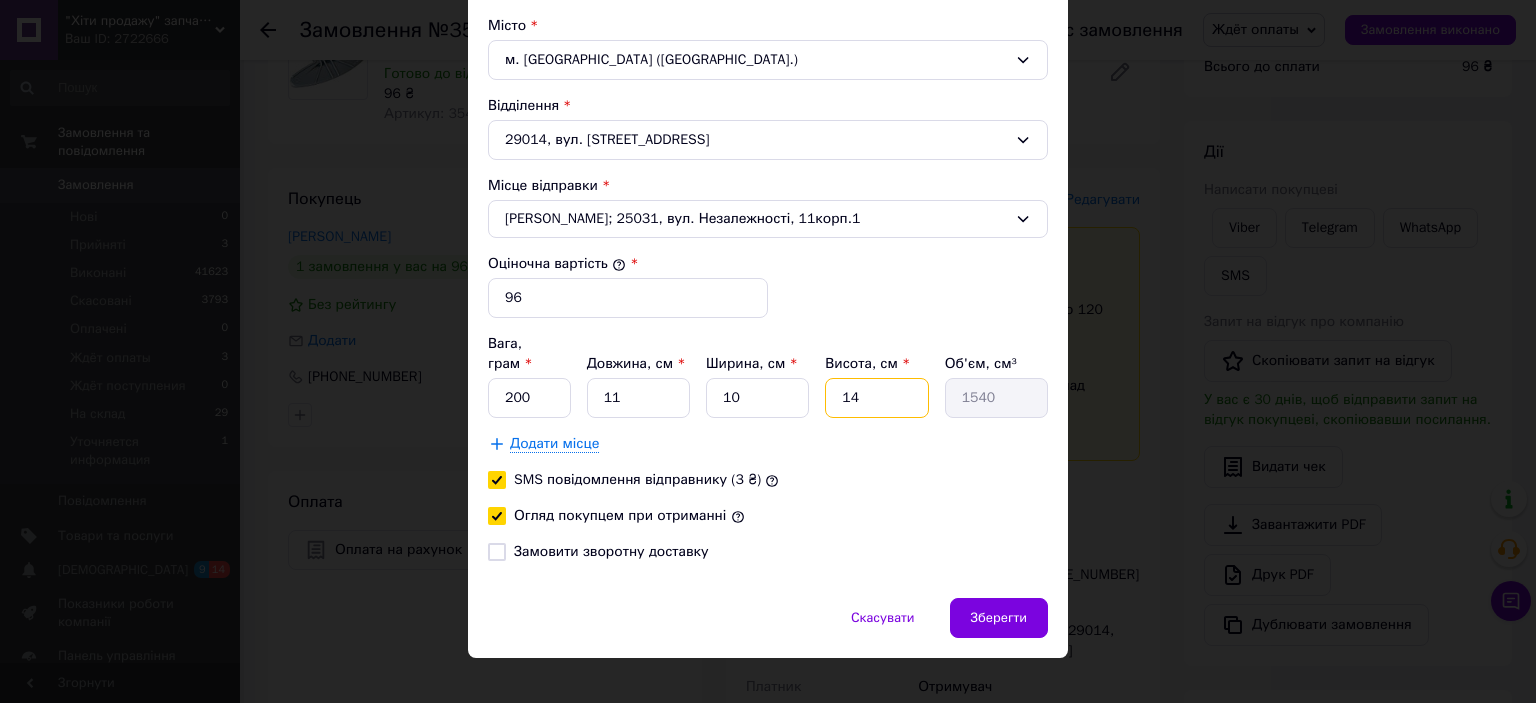 drag, startPoint x: 838, startPoint y: 373, endPoint x: 888, endPoint y: 382, distance: 50.803543 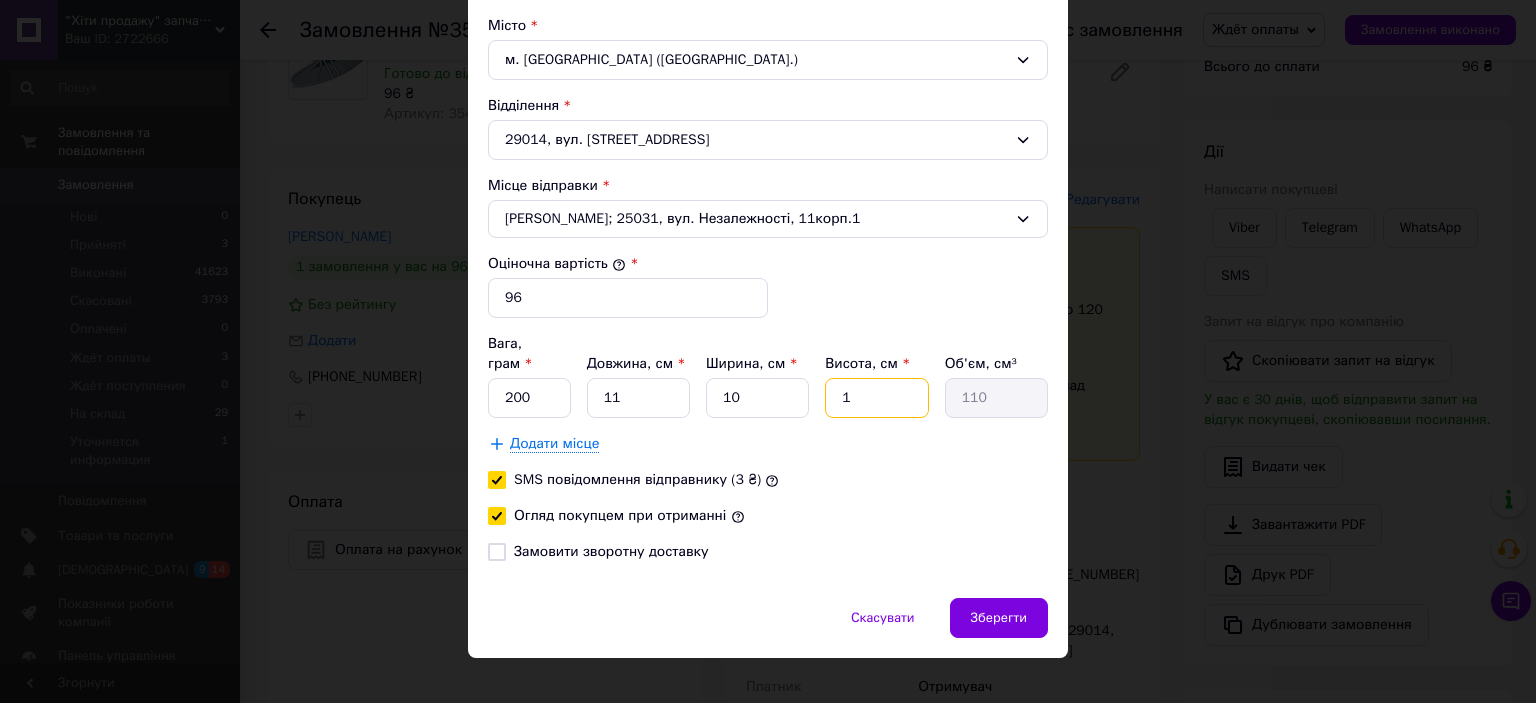 type on "10" 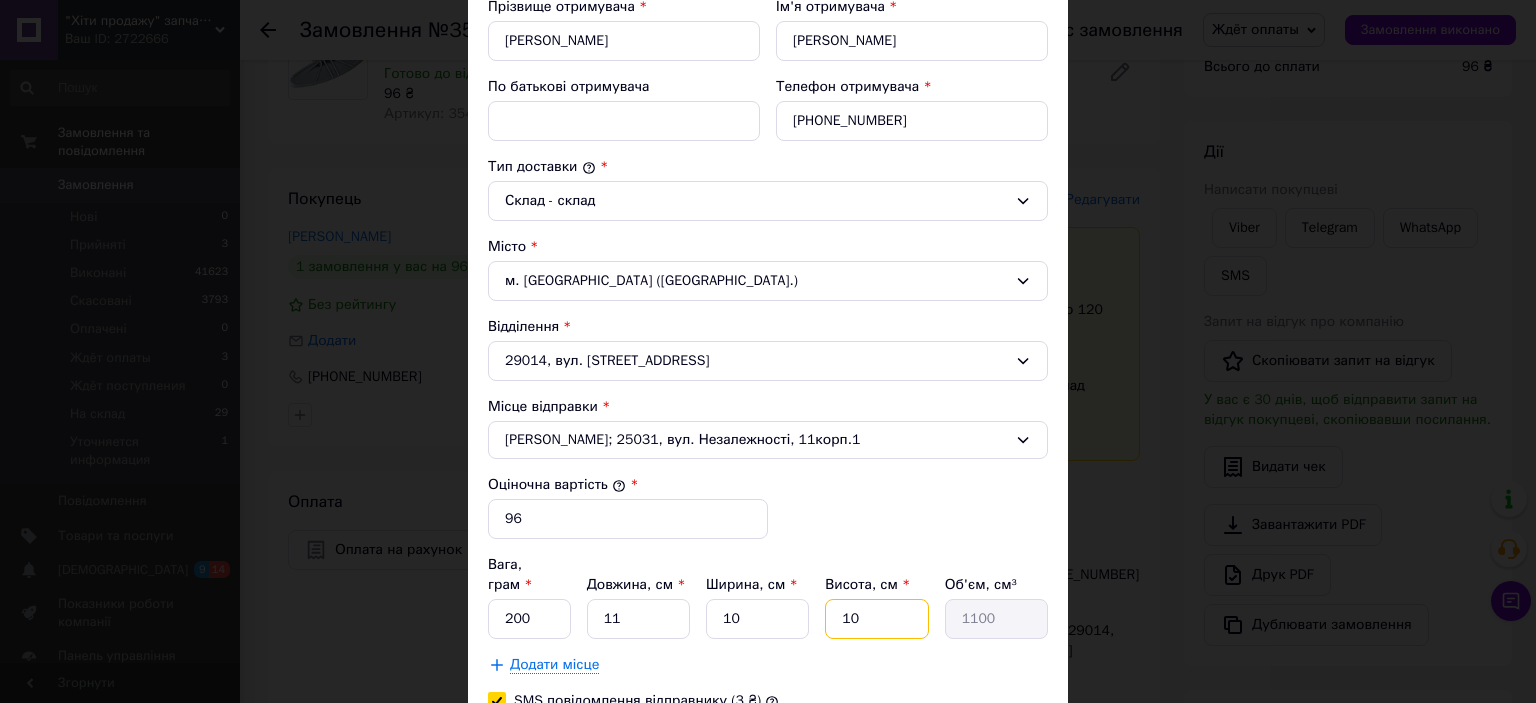 scroll, scrollTop: 615, scrollLeft: 0, axis: vertical 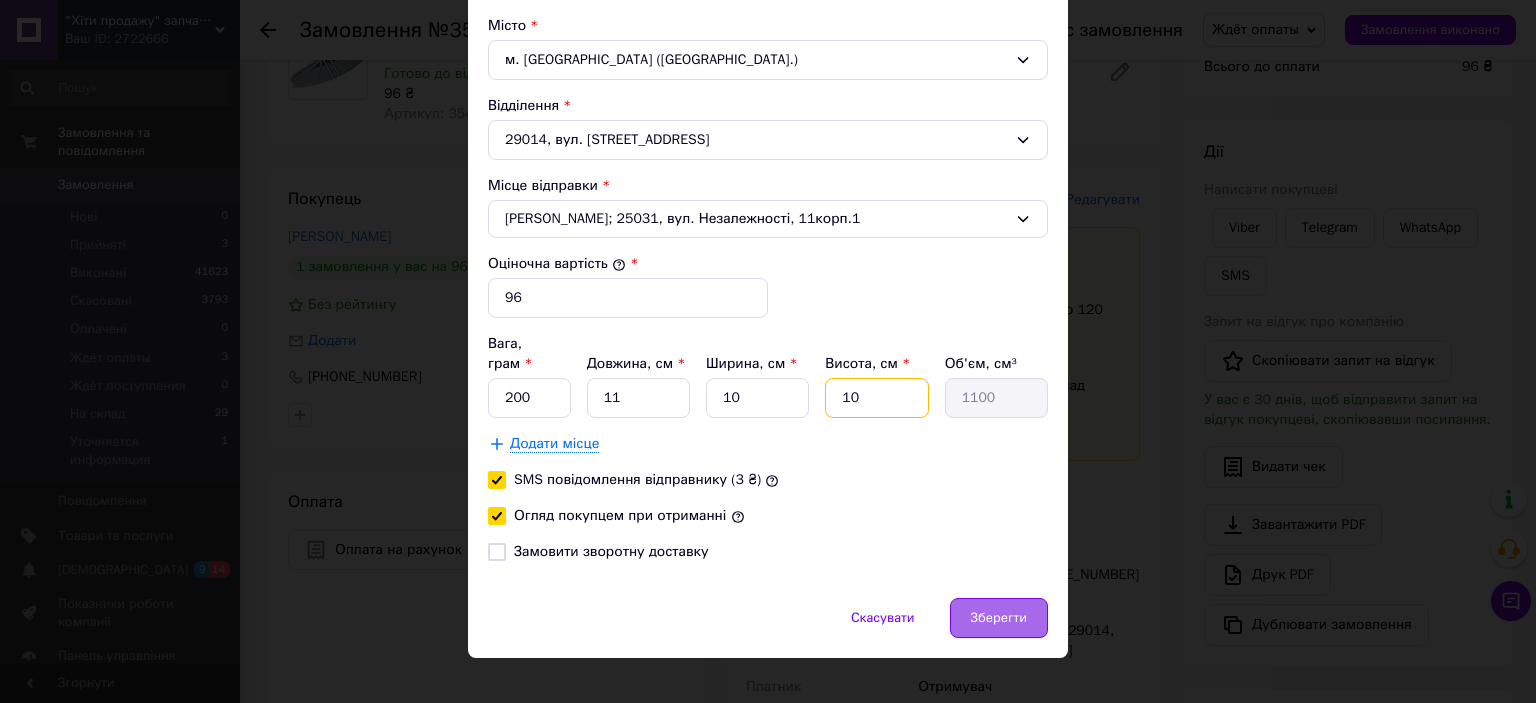 type on "10" 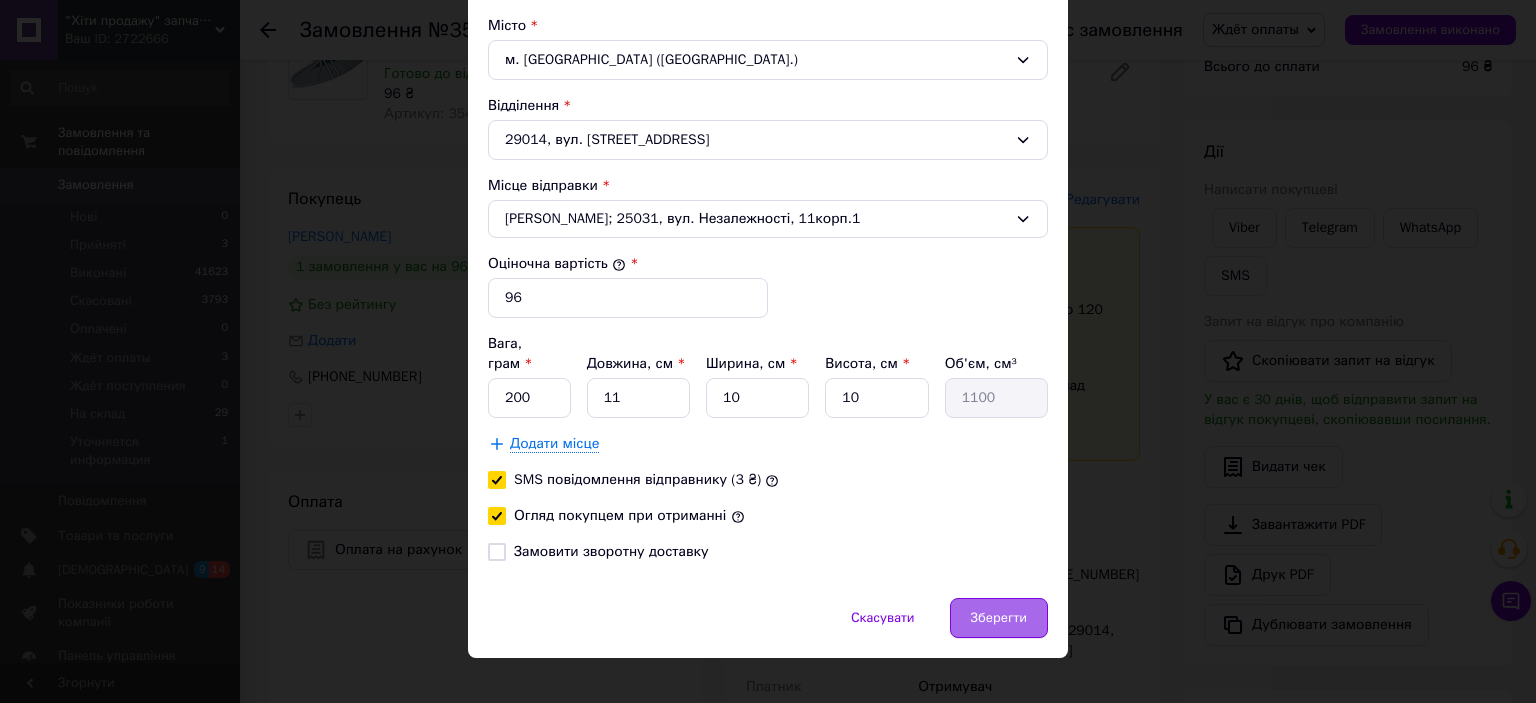 click on "Зберегти" at bounding box center (999, 618) 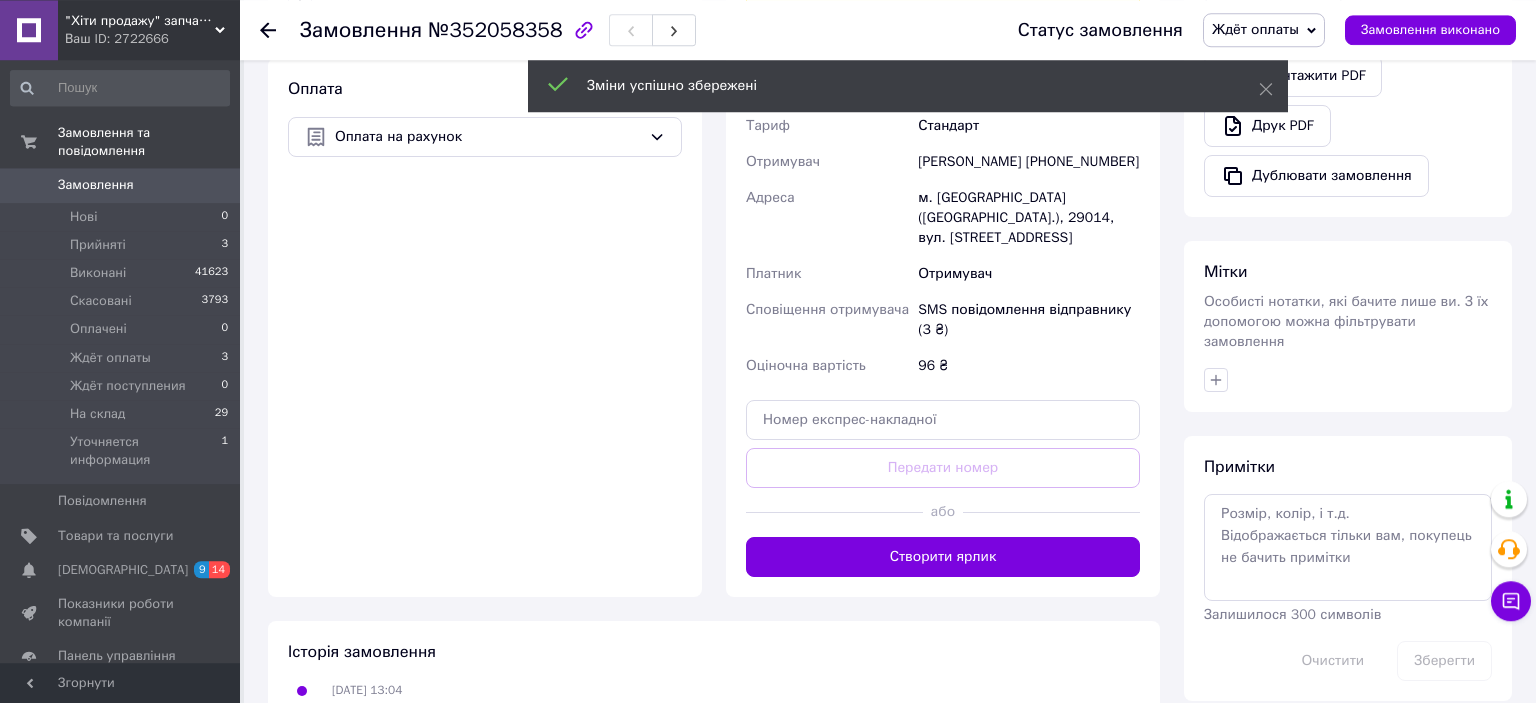 scroll, scrollTop: 633, scrollLeft: 0, axis: vertical 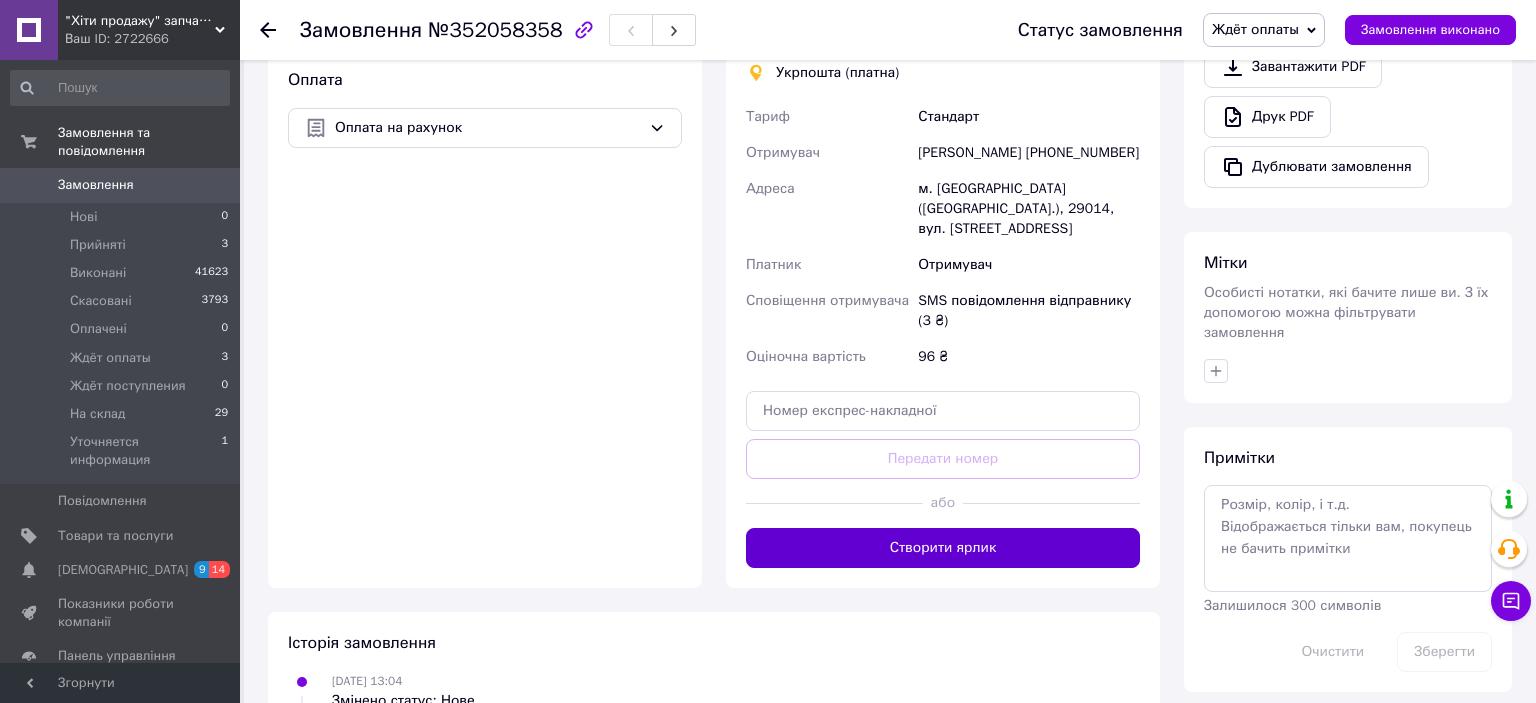click on "Створити ярлик" at bounding box center (943, 548) 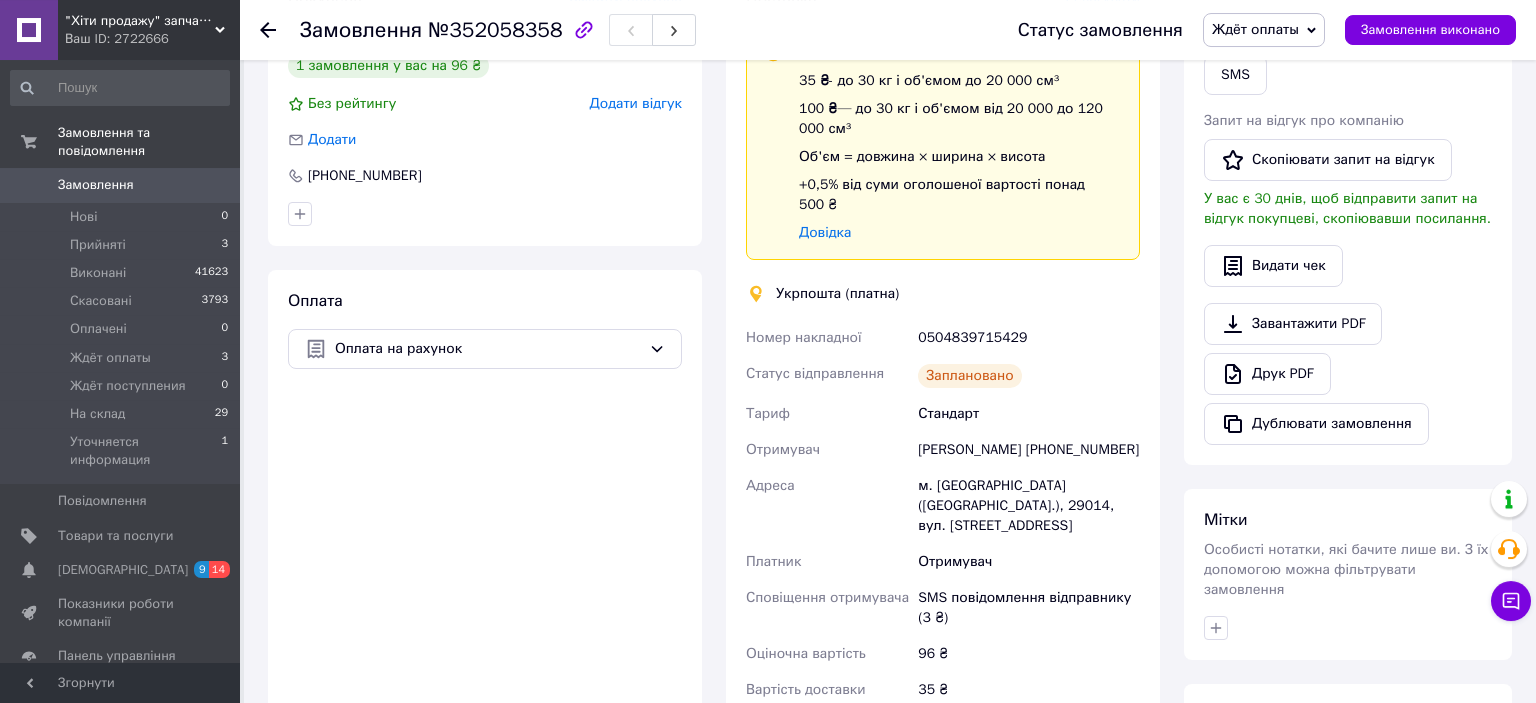 scroll, scrollTop: 422, scrollLeft: 0, axis: vertical 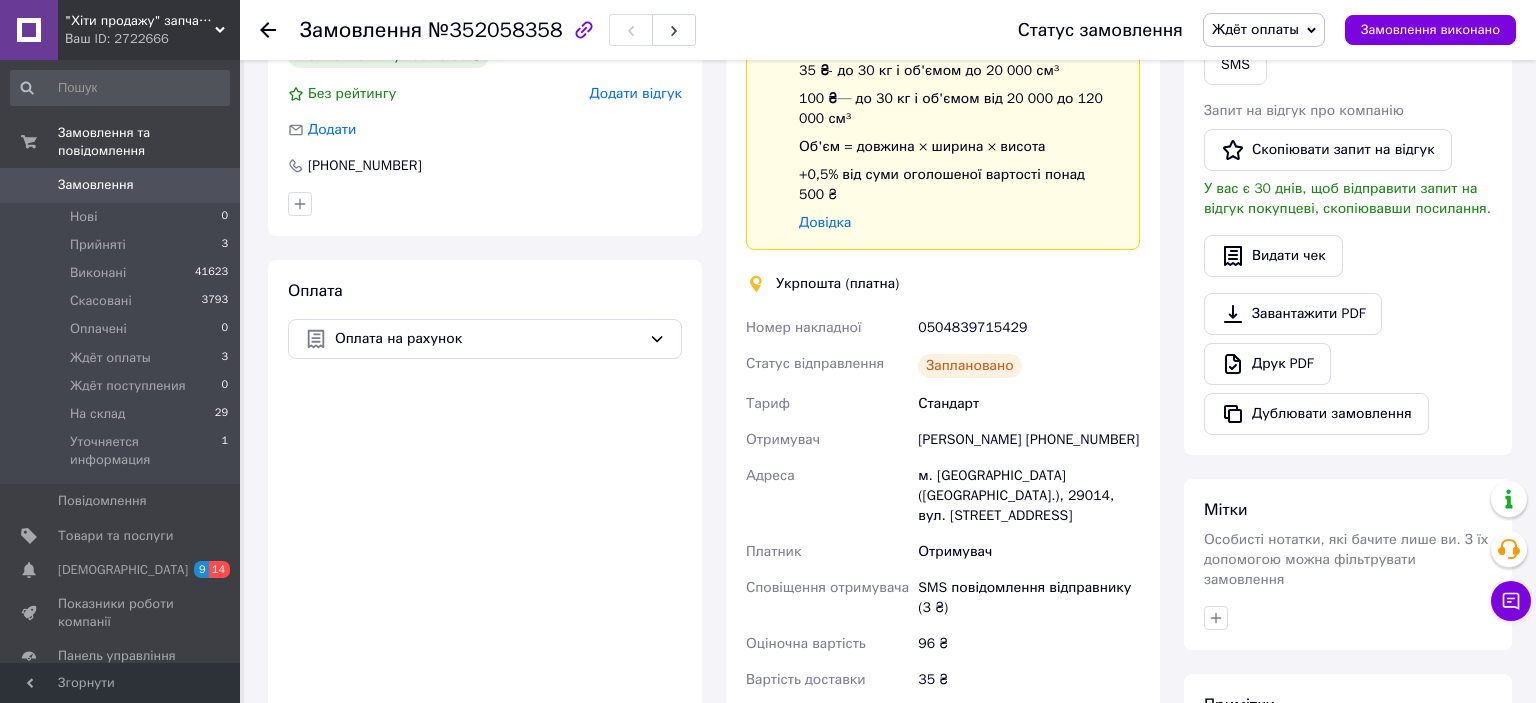 drag, startPoint x: 1032, startPoint y: 438, endPoint x: 910, endPoint y: 443, distance: 122.10242 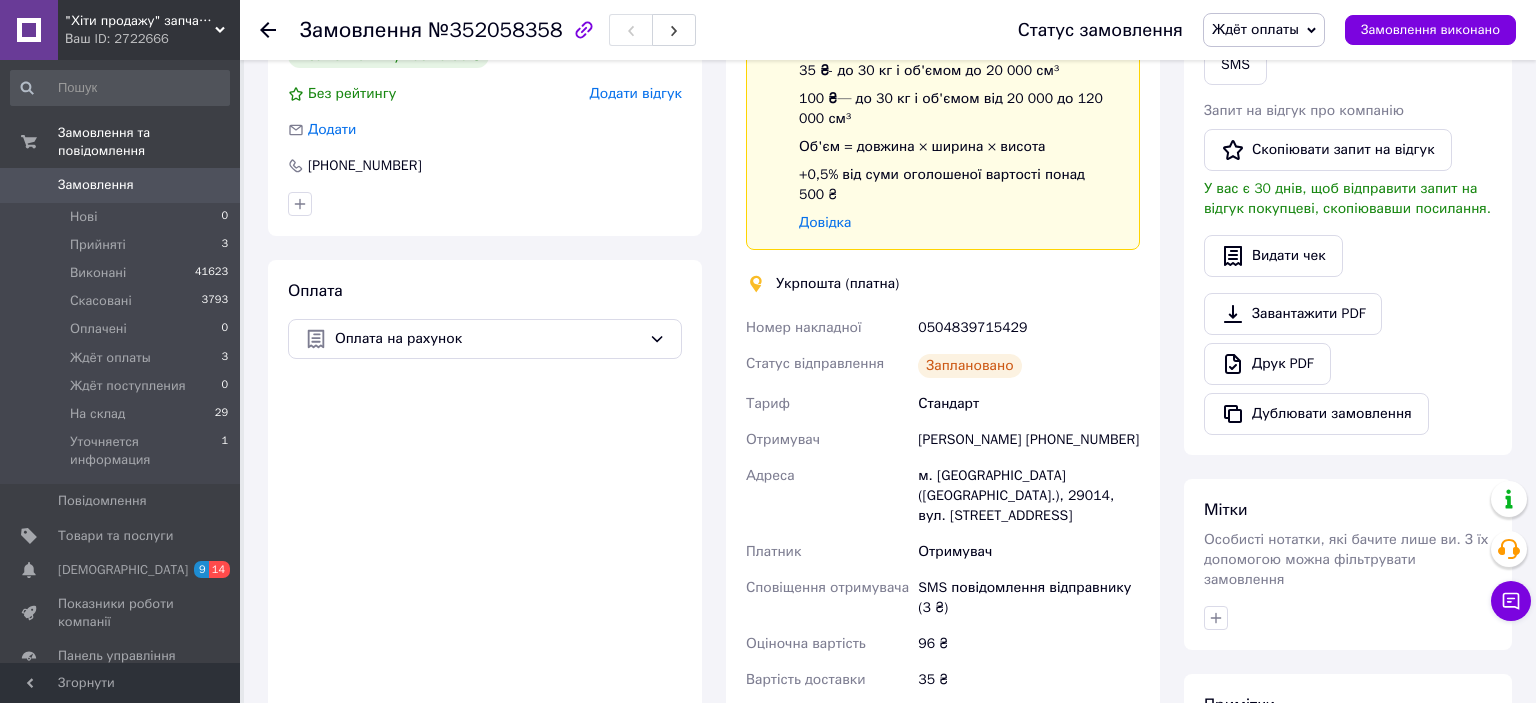 drag, startPoint x: 1106, startPoint y: 388, endPoint x: 1089, endPoint y: 409, distance: 27.018513 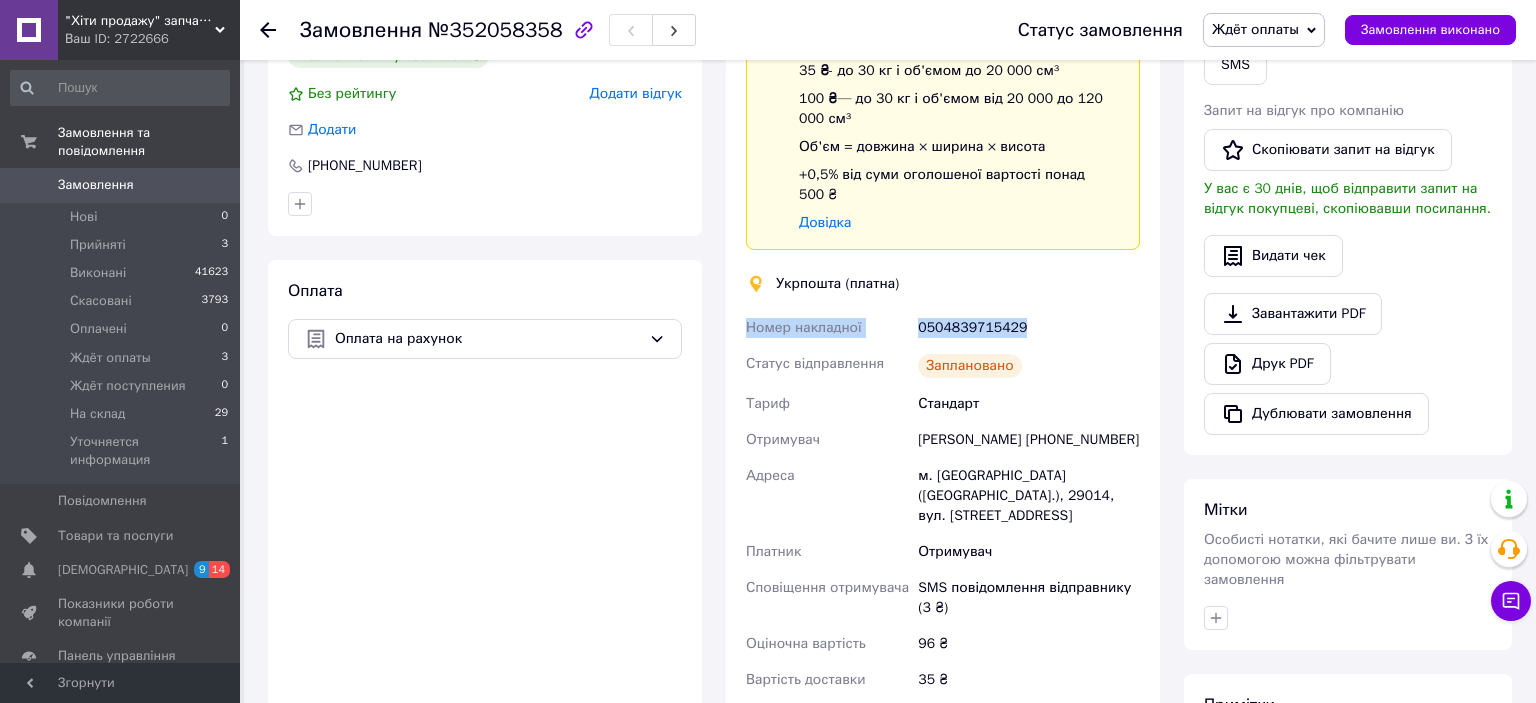 drag, startPoint x: 1029, startPoint y: 307, endPoint x: 742, endPoint y: 302, distance: 287.04355 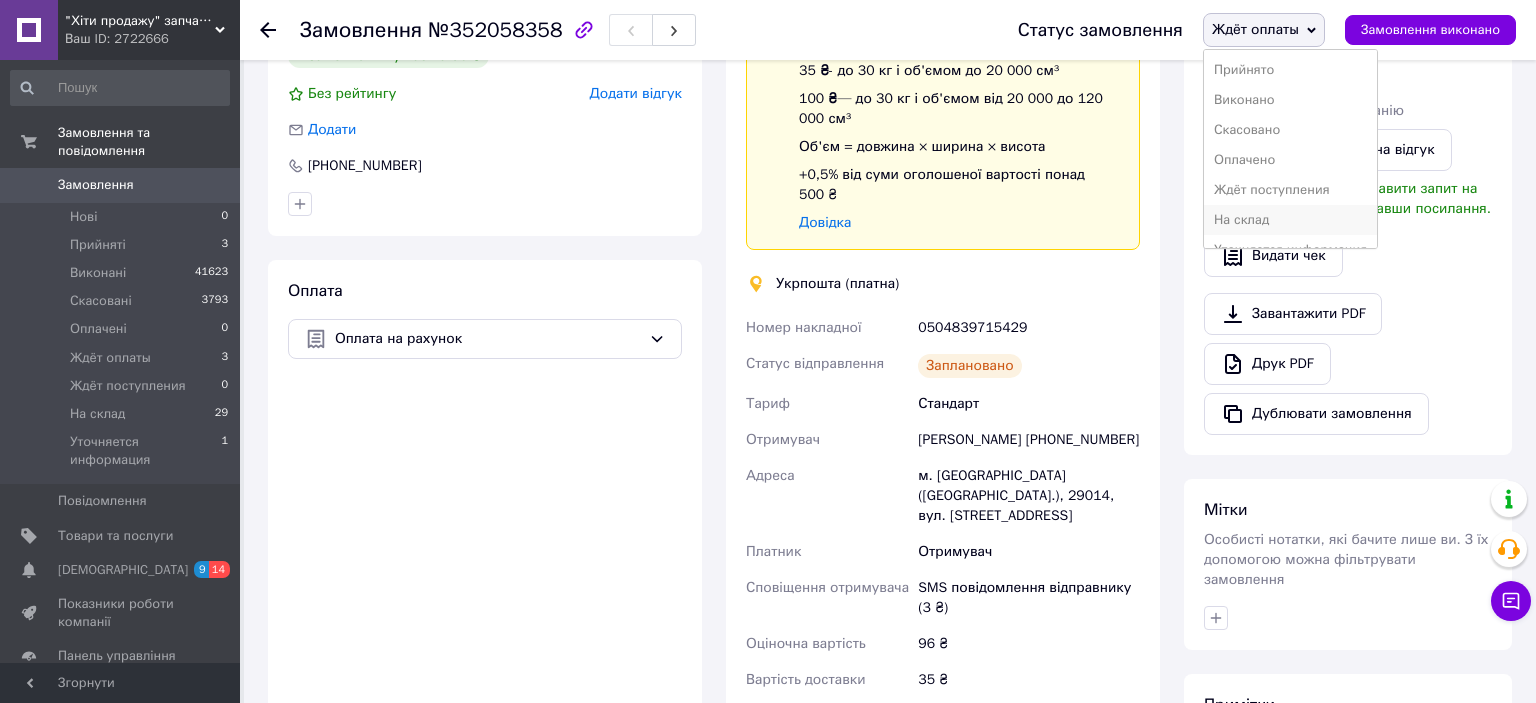 click on "На склад" at bounding box center (1290, 220) 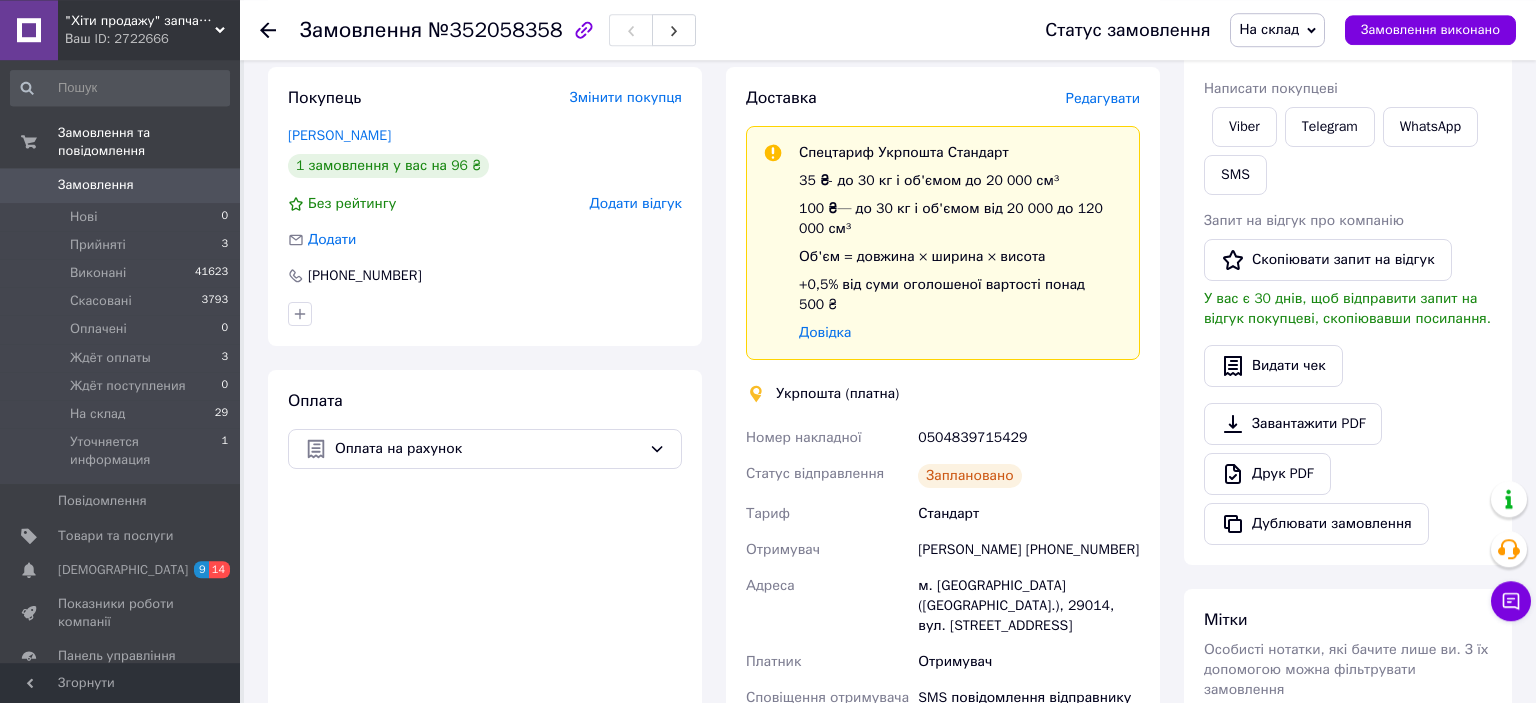 scroll, scrollTop: 316, scrollLeft: 0, axis: vertical 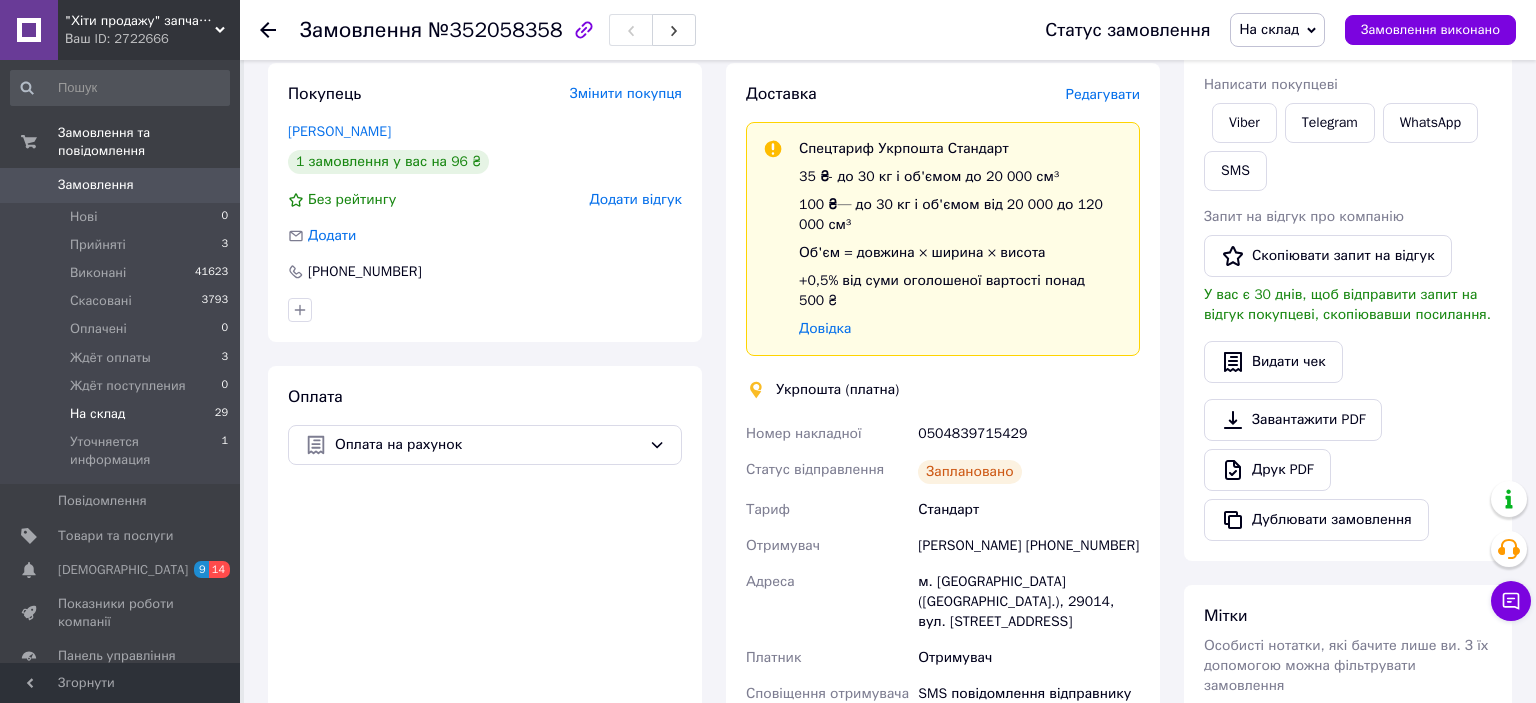 click on "На склад" at bounding box center [97, 414] 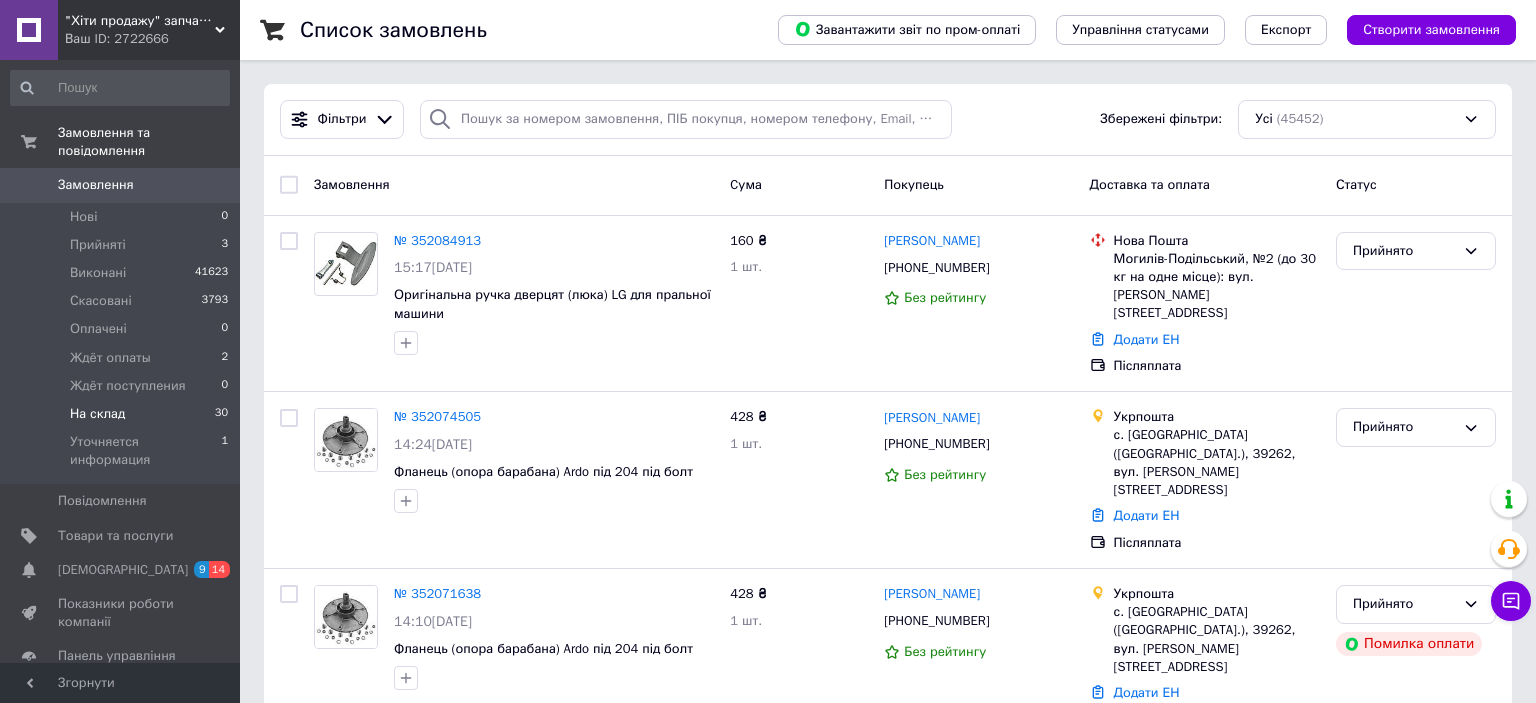 click on "На склад" at bounding box center [97, 414] 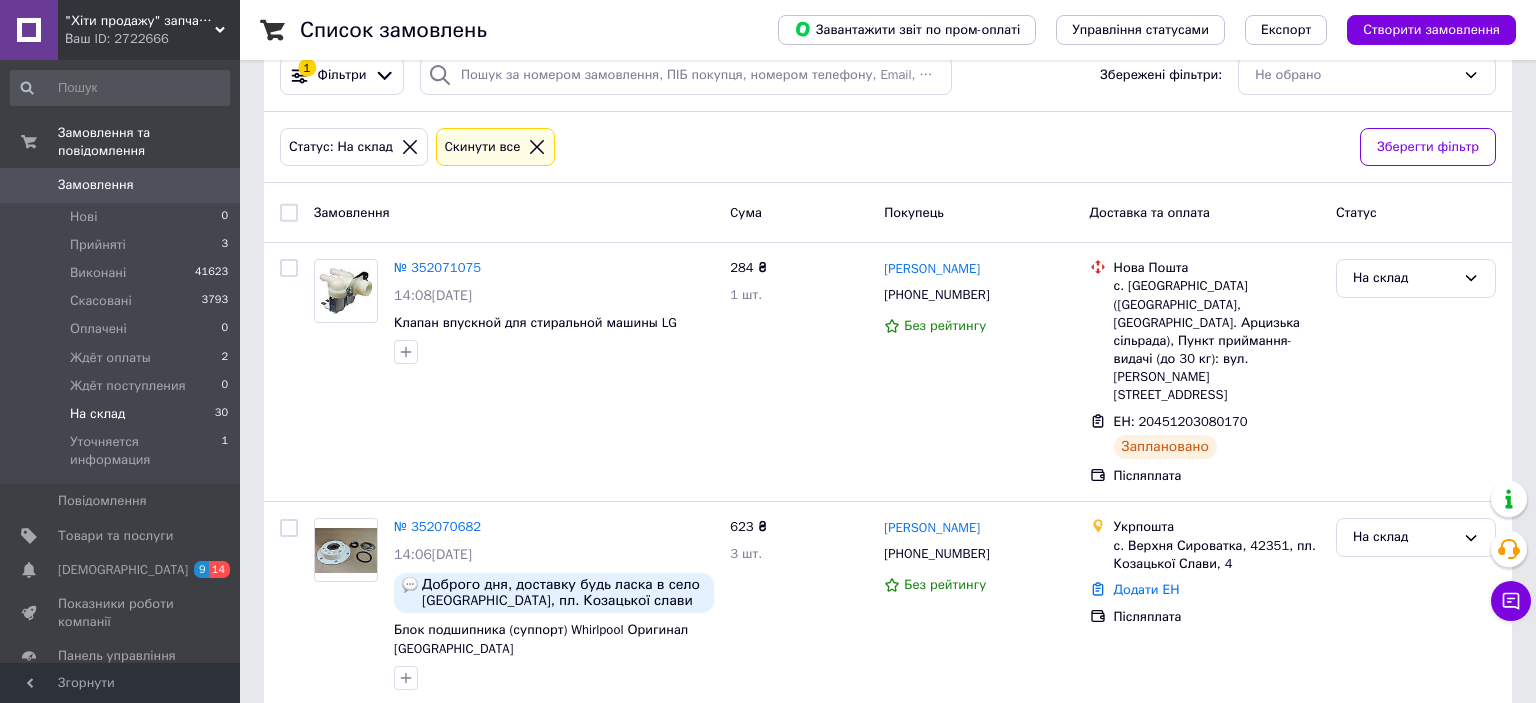 scroll, scrollTop: 0, scrollLeft: 0, axis: both 